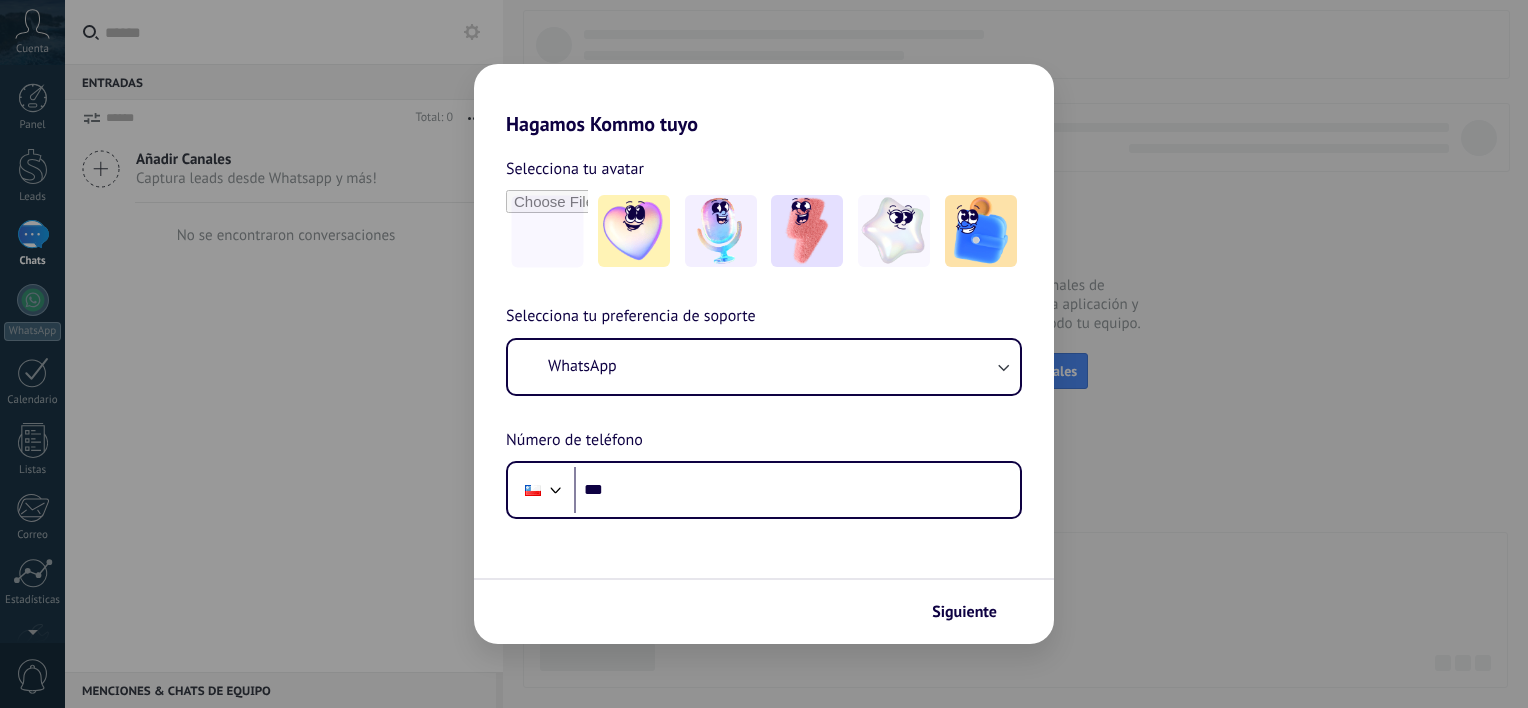 scroll, scrollTop: 0, scrollLeft: 0, axis: both 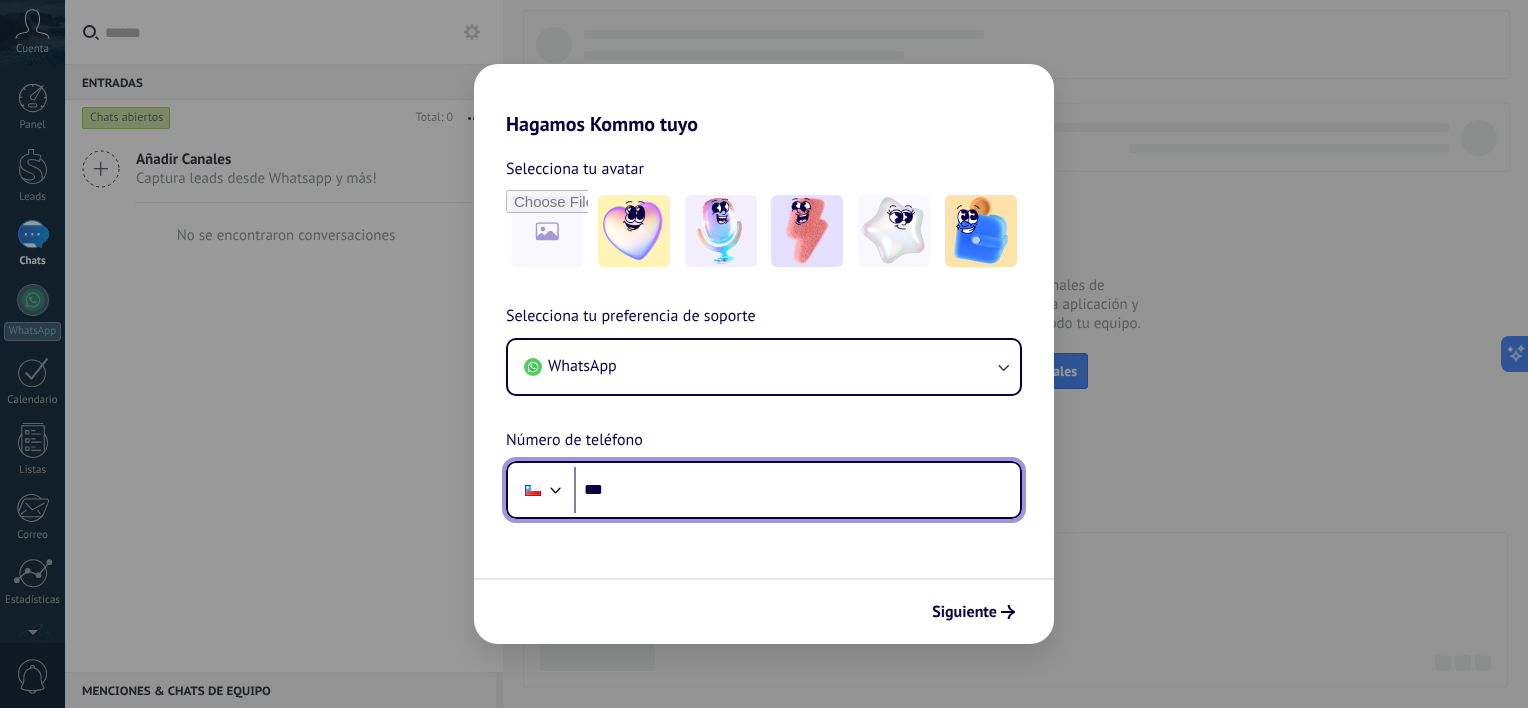 click at bounding box center [556, 488] 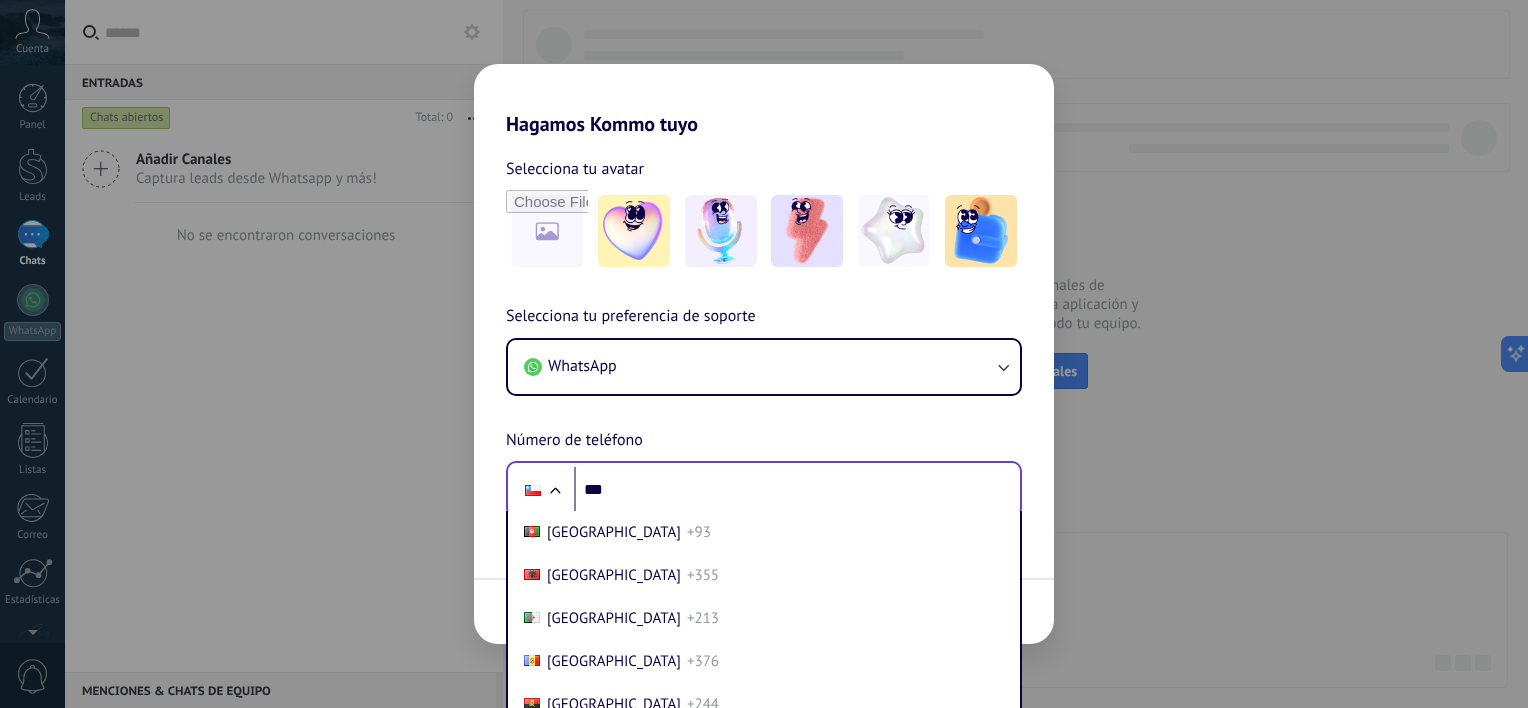 scroll, scrollTop: 41, scrollLeft: 0, axis: vertical 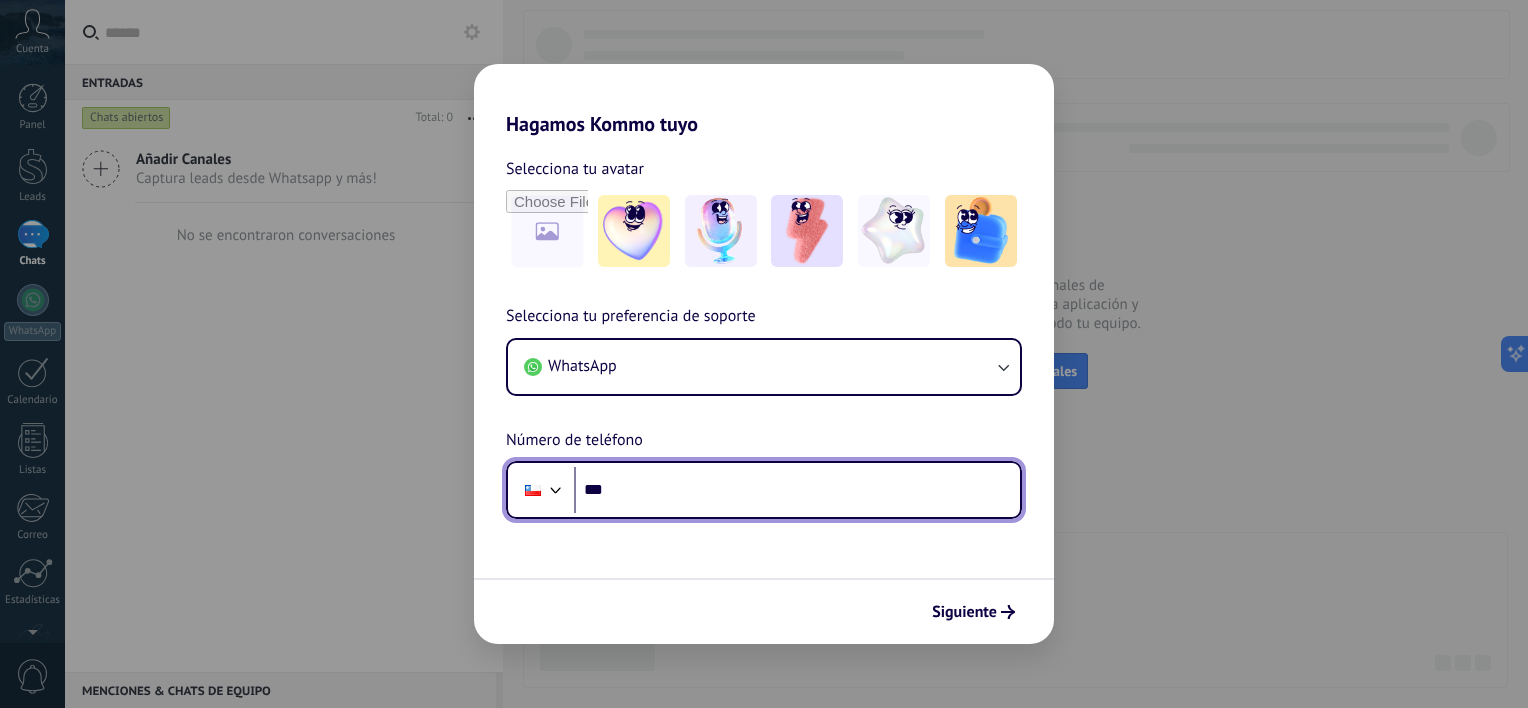 click on "Selecciona tu preferencia de soporte WhatsApp Número de teléfono Phone ***" at bounding box center (764, 411) 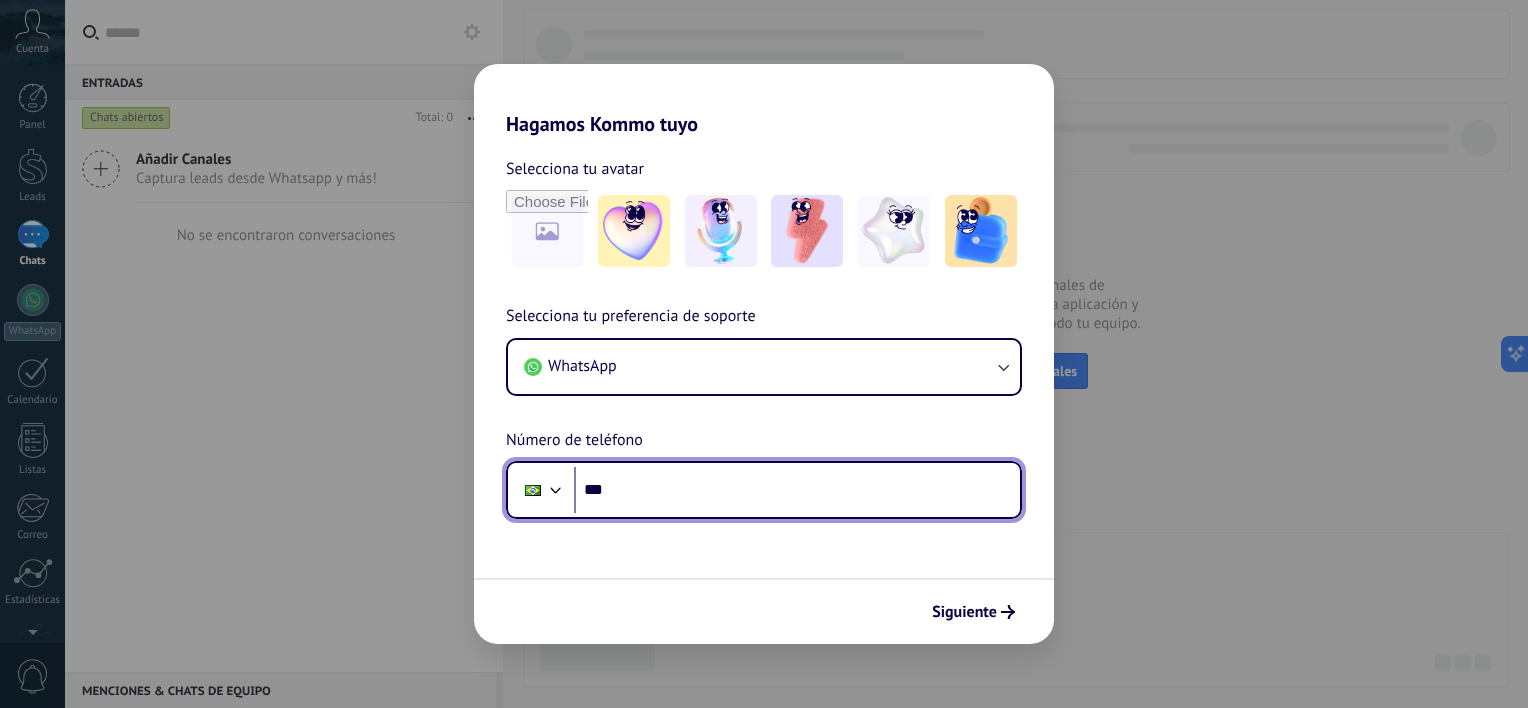 click on "***" at bounding box center [797, 490] 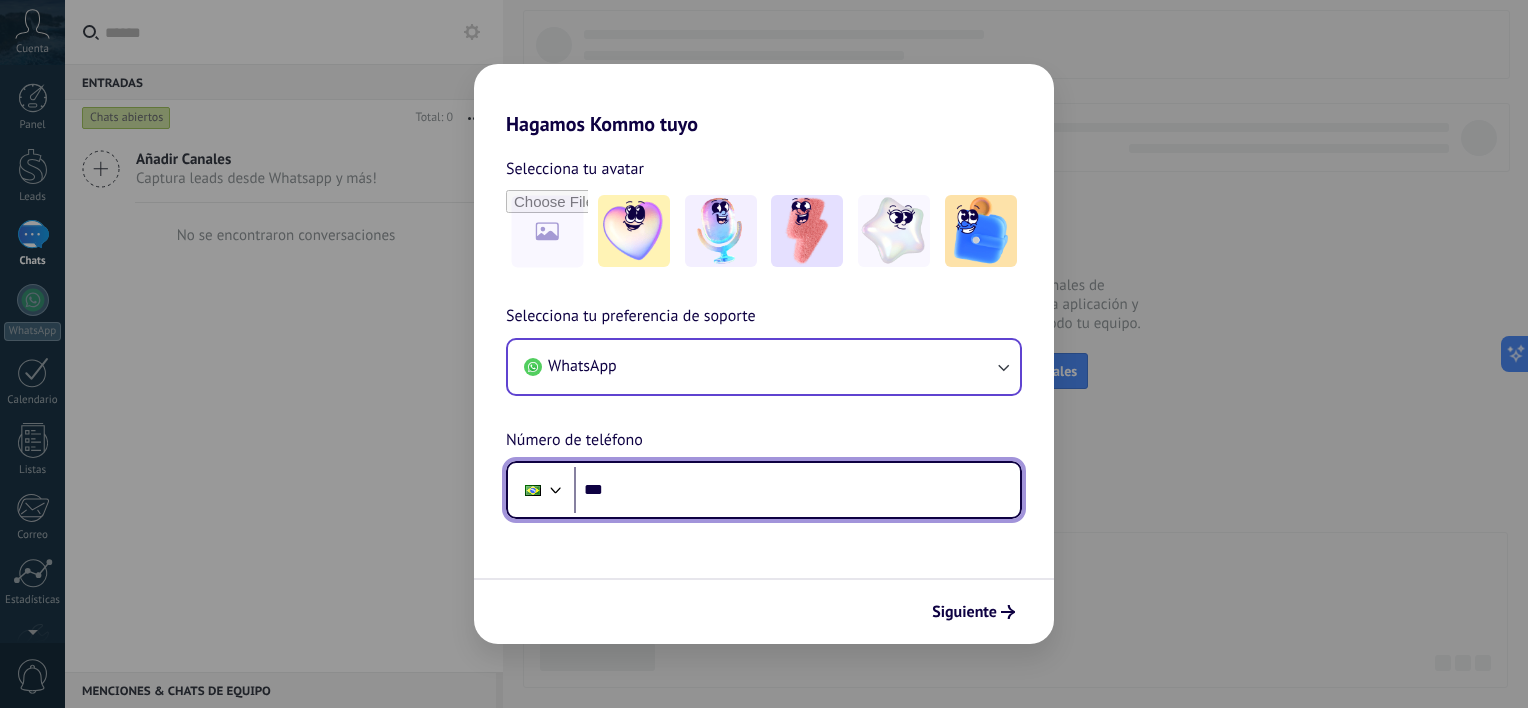 type on "***" 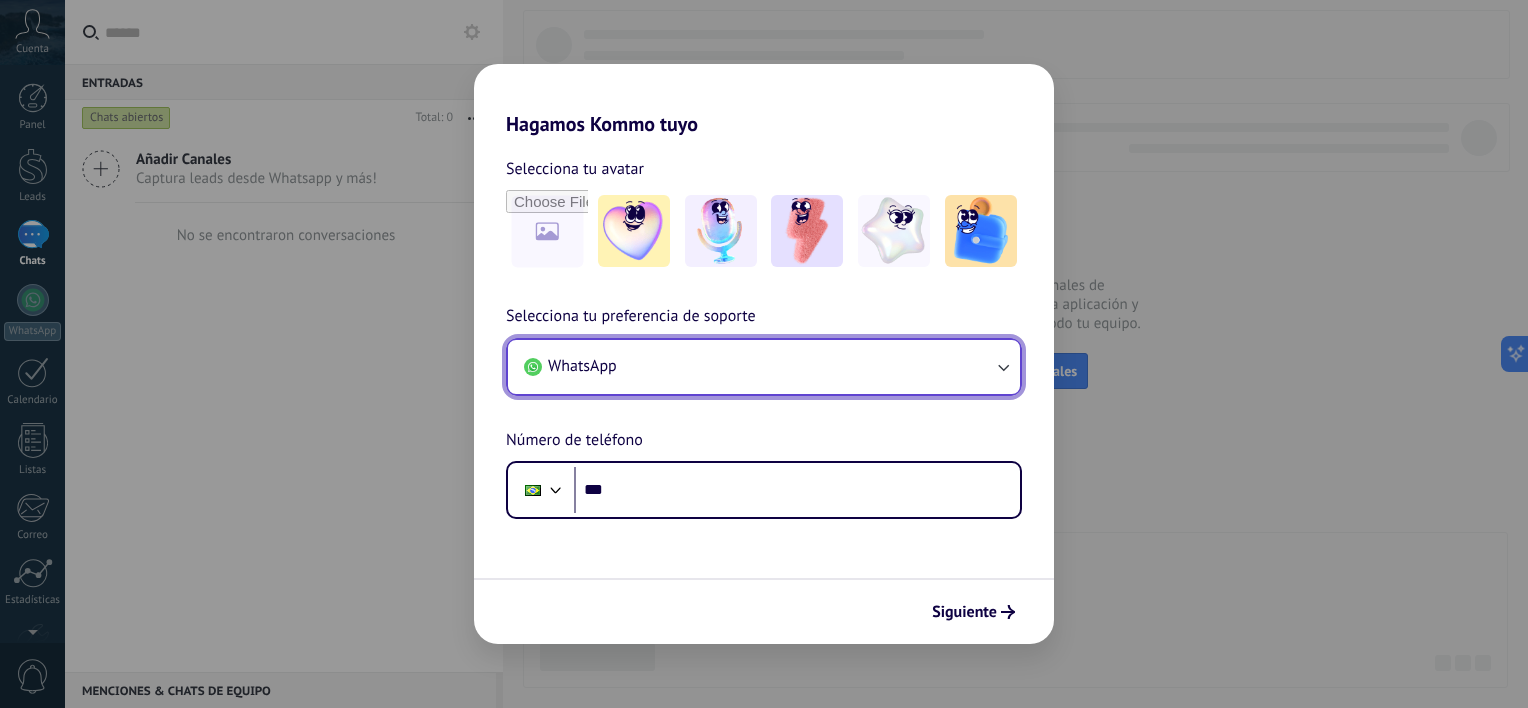 click on "WhatsApp" at bounding box center (764, 367) 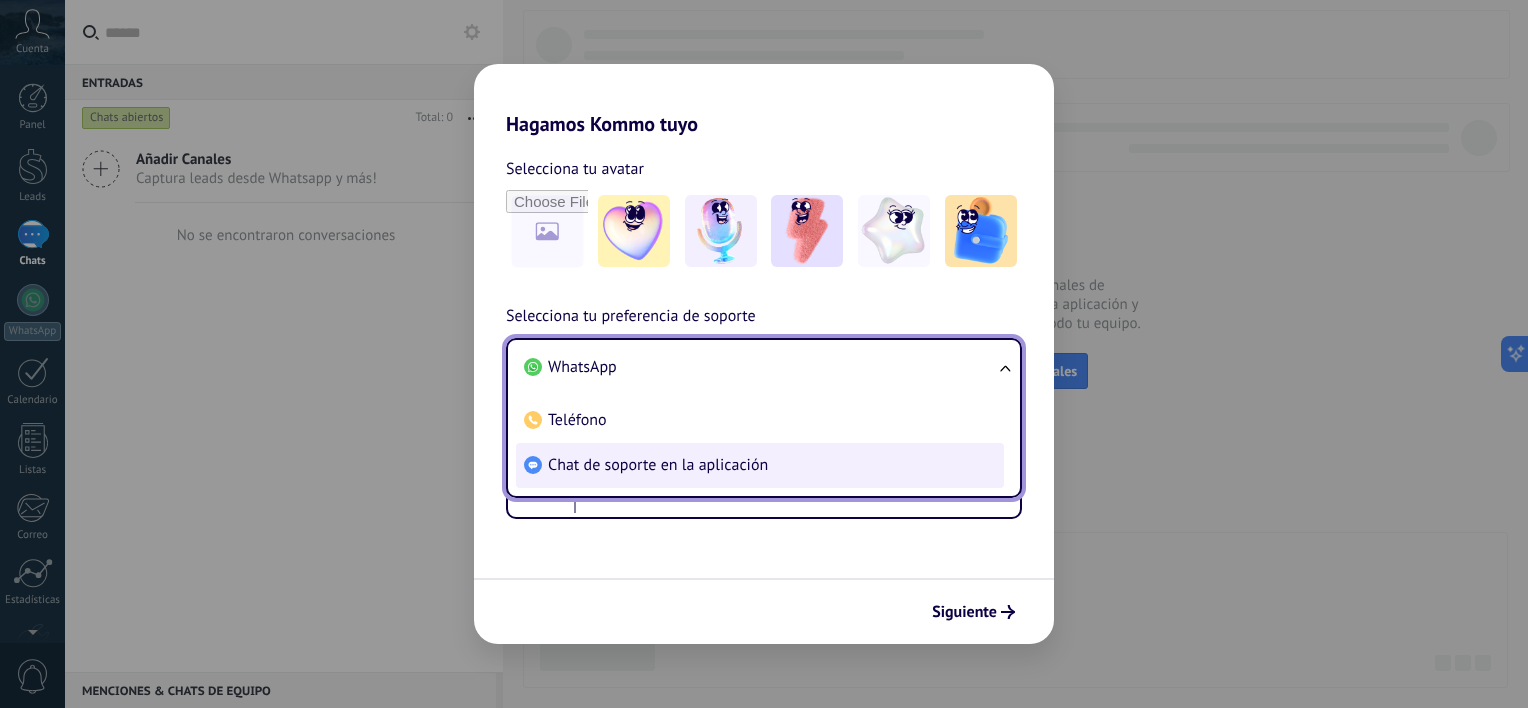 click on "Chat de soporte en la aplicación" at bounding box center (760, 465) 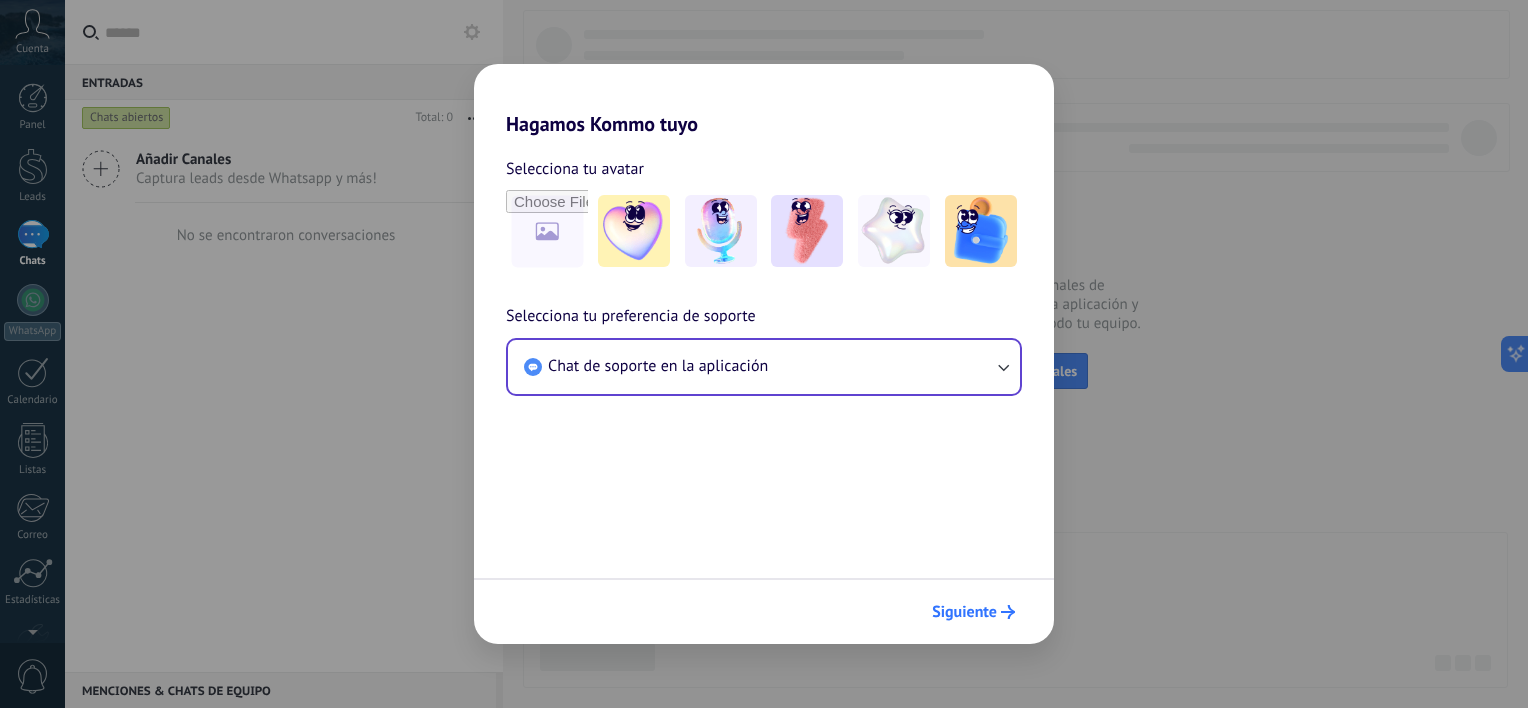 click on "Siguiente" at bounding box center (964, 612) 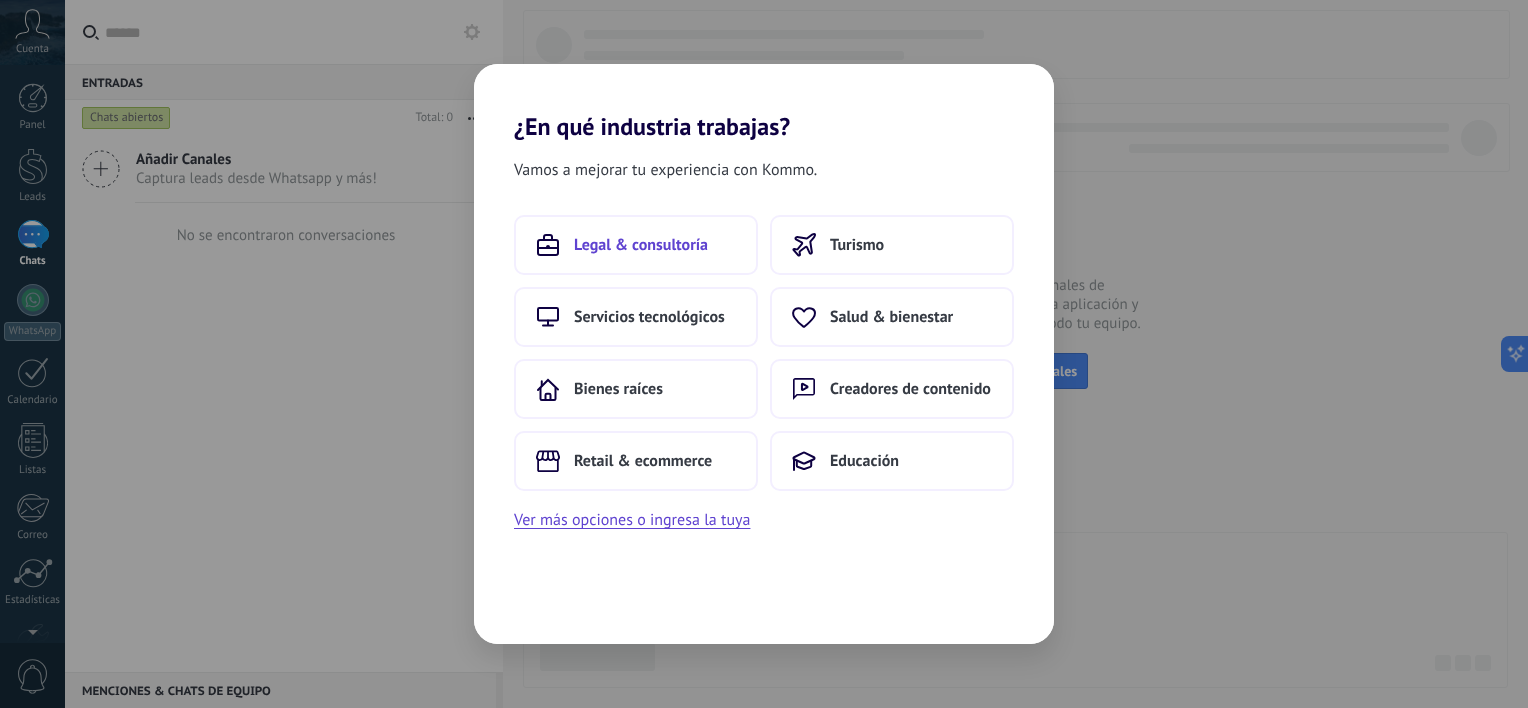 click on "Legal & consultoría" at bounding box center (636, 245) 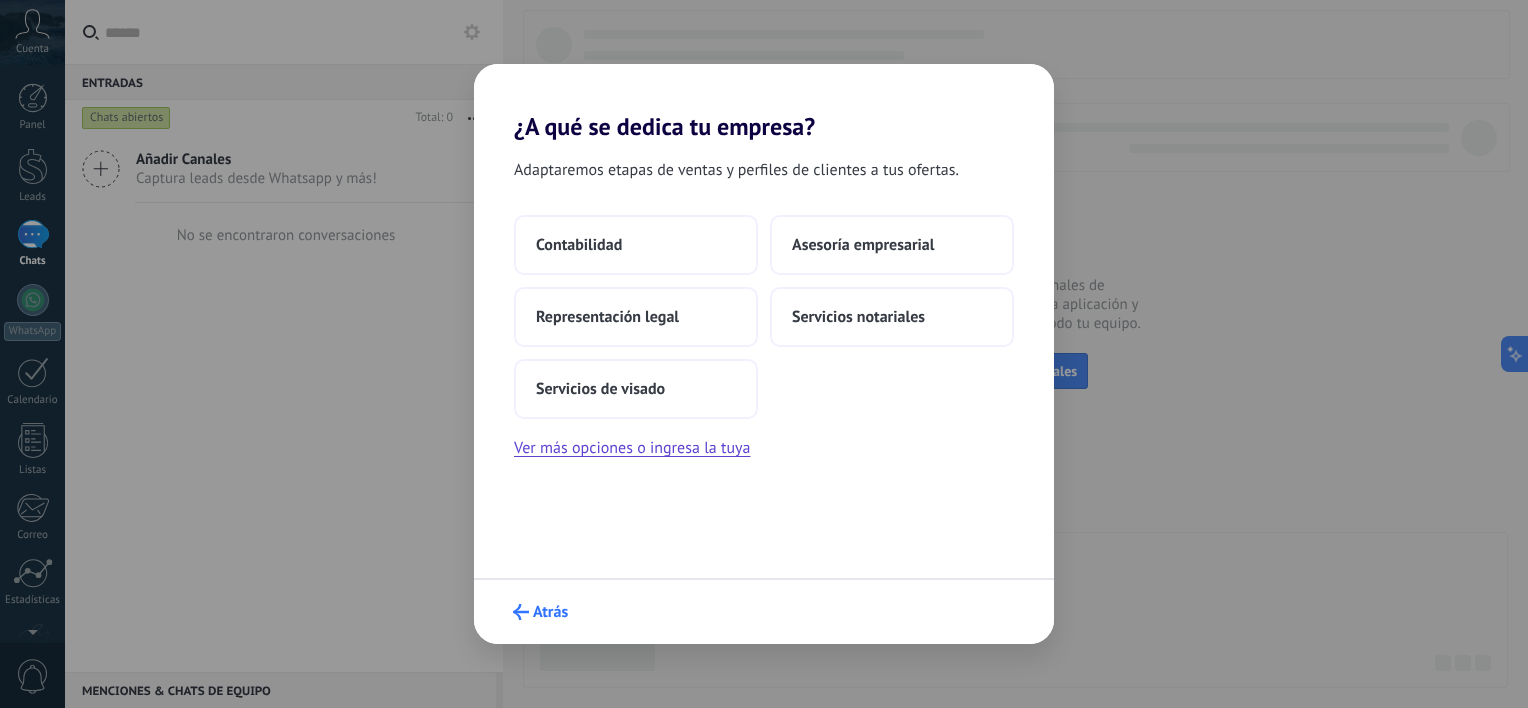 click on "Atrás" at bounding box center [540, 612] 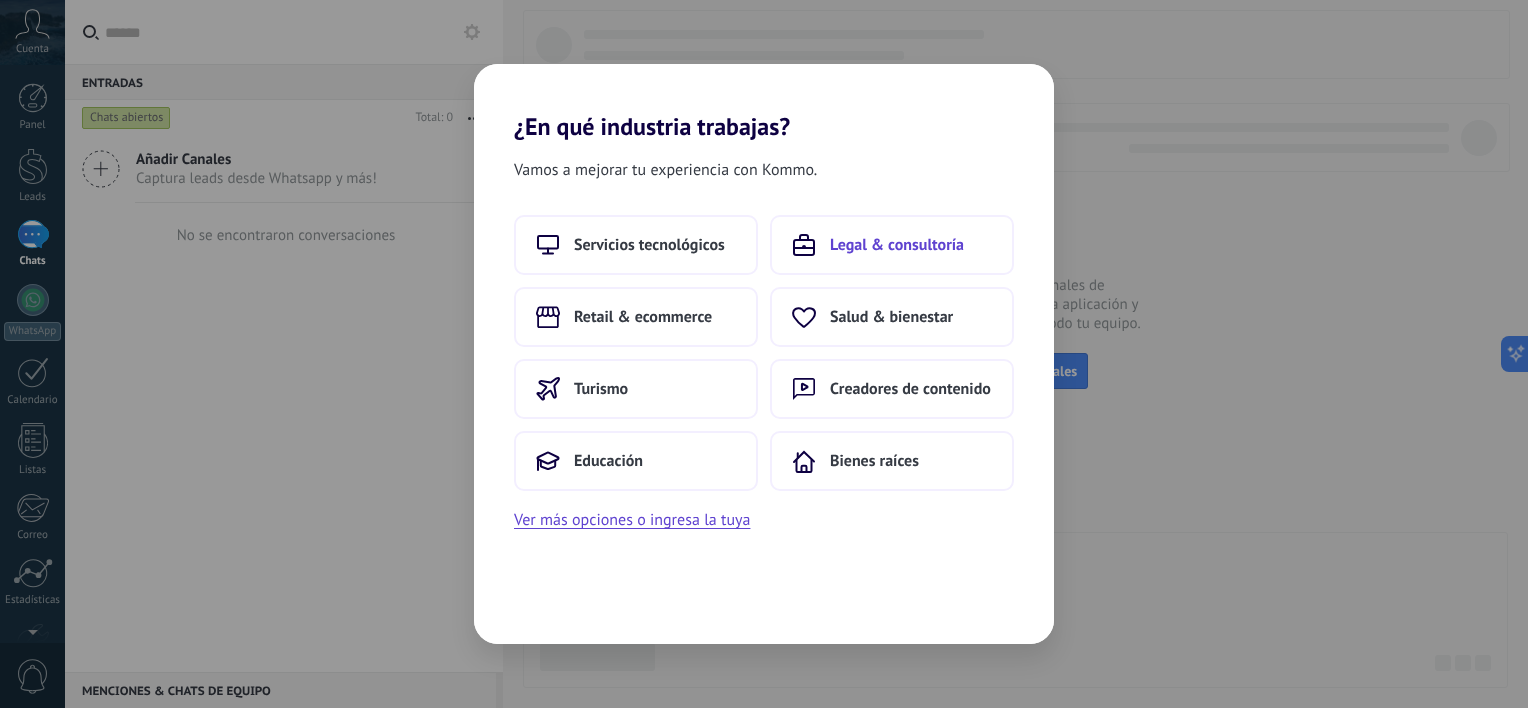 click on "Legal & consultoría" at bounding box center (897, 245) 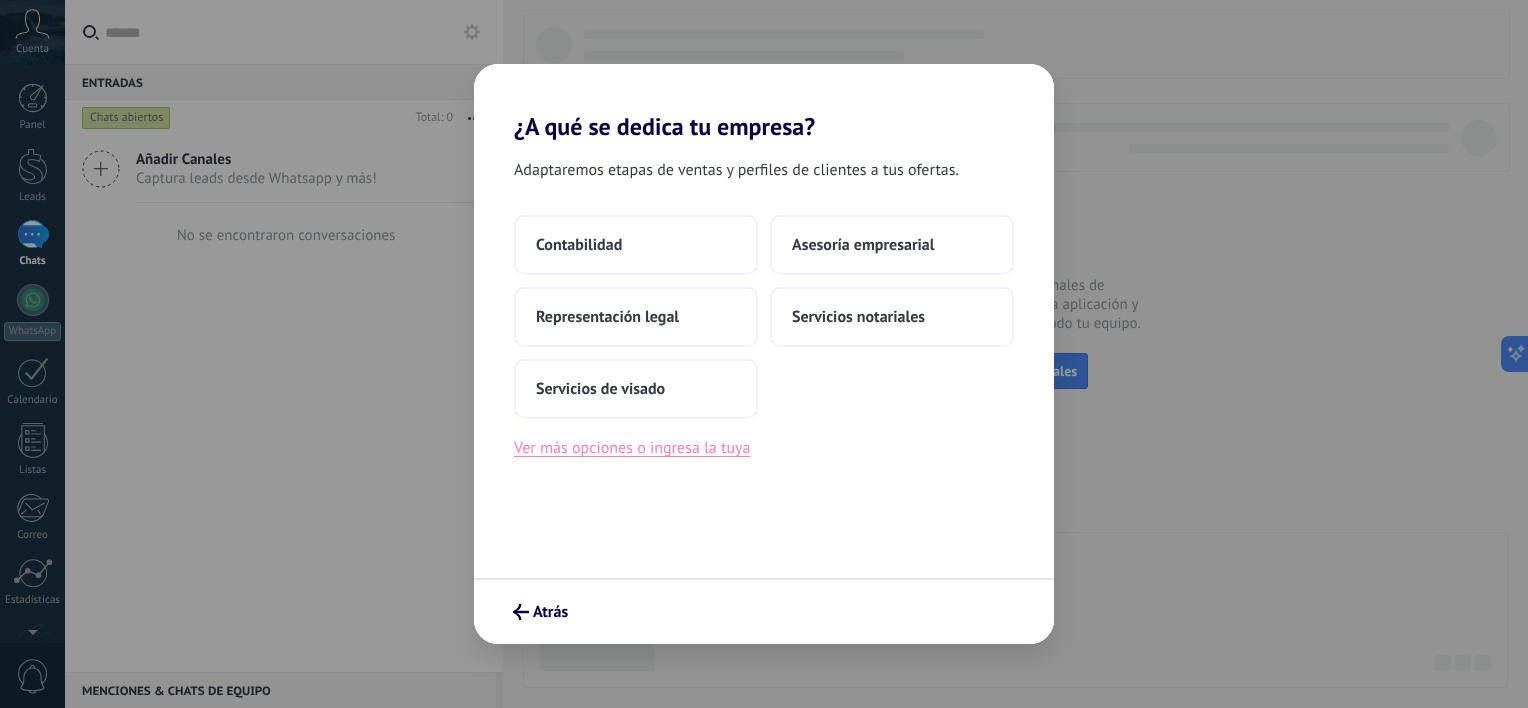 click on "Ver más opciones o ingresa la tuya" at bounding box center (632, 448) 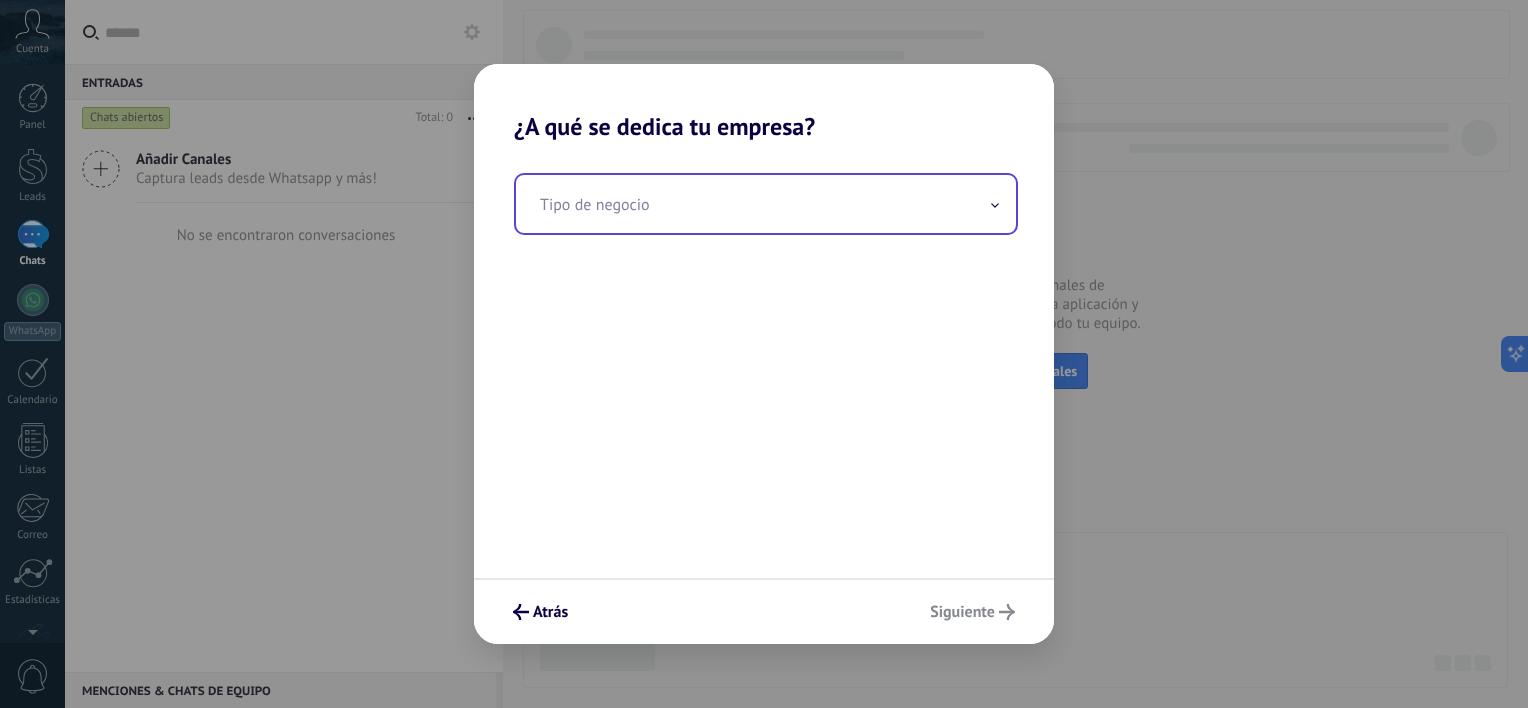 click at bounding box center (766, 204) 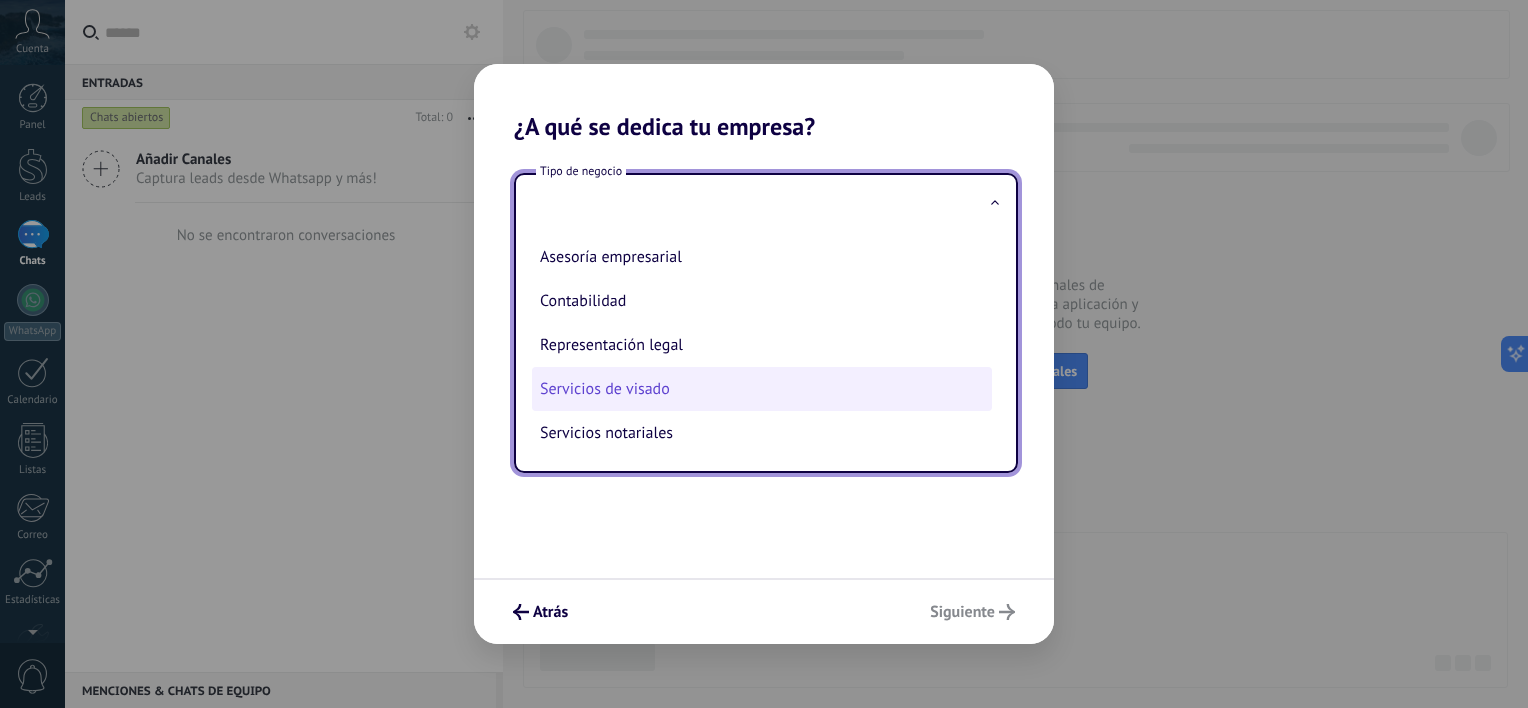 scroll, scrollTop: 5, scrollLeft: 0, axis: vertical 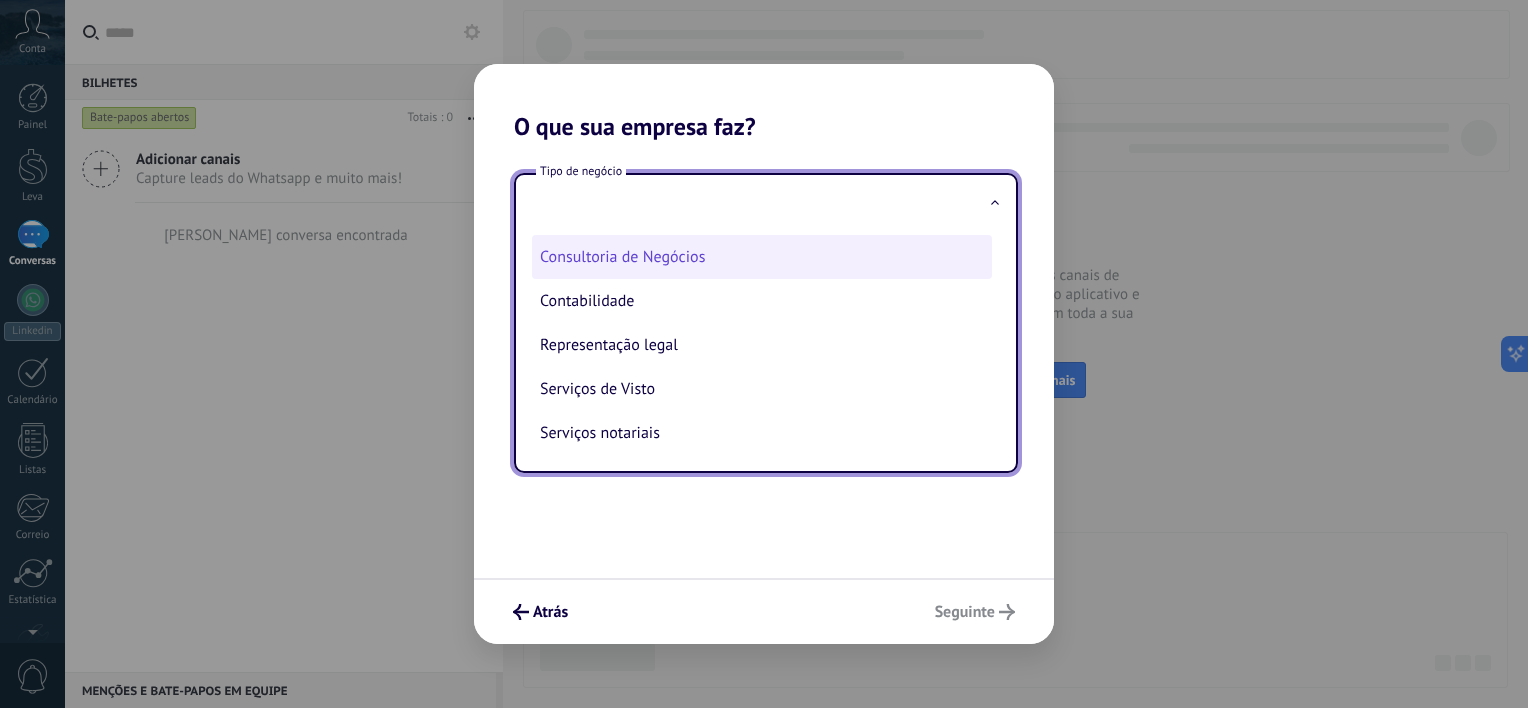 click on "Consultoria de Negócios" at bounding box center (762, 257) 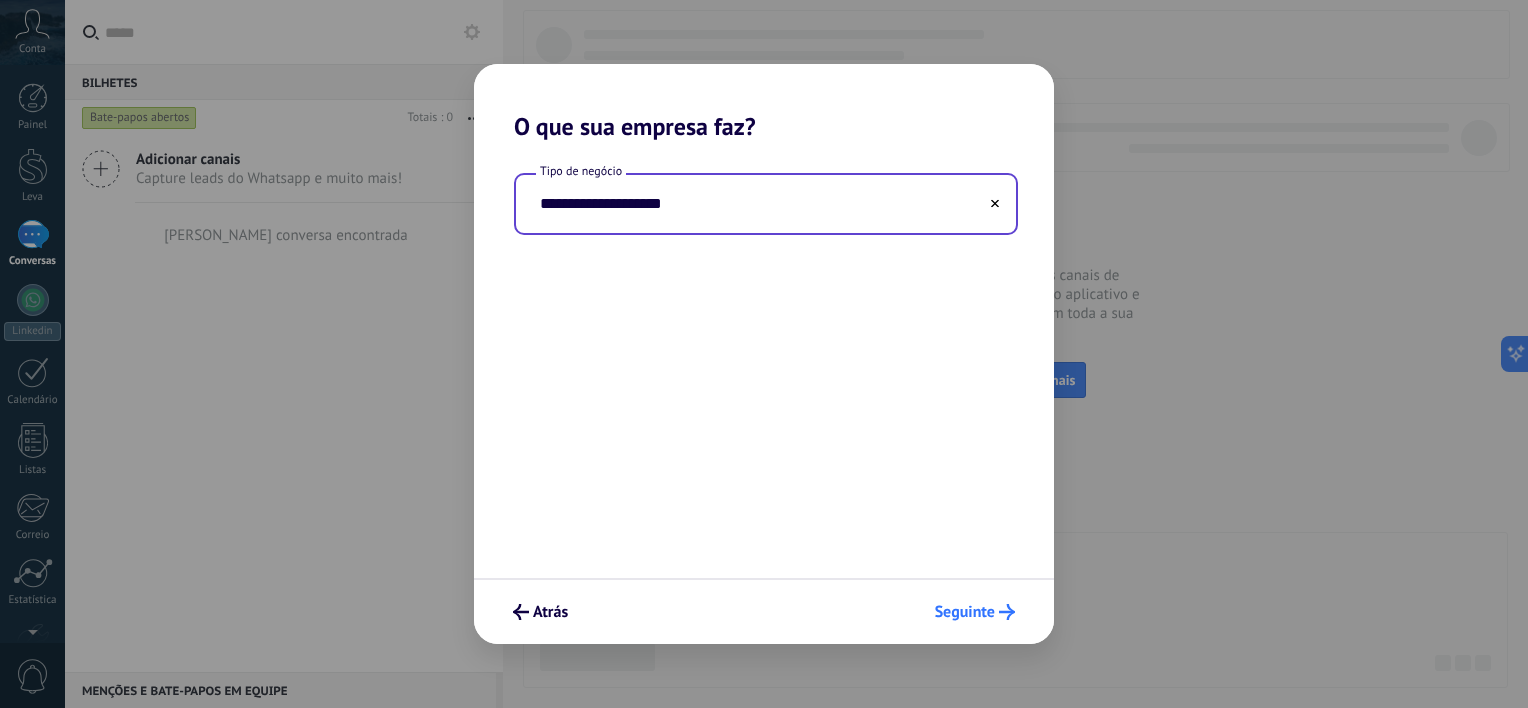 click on "Atrás Seguinte" at bounding box center (764, 611) 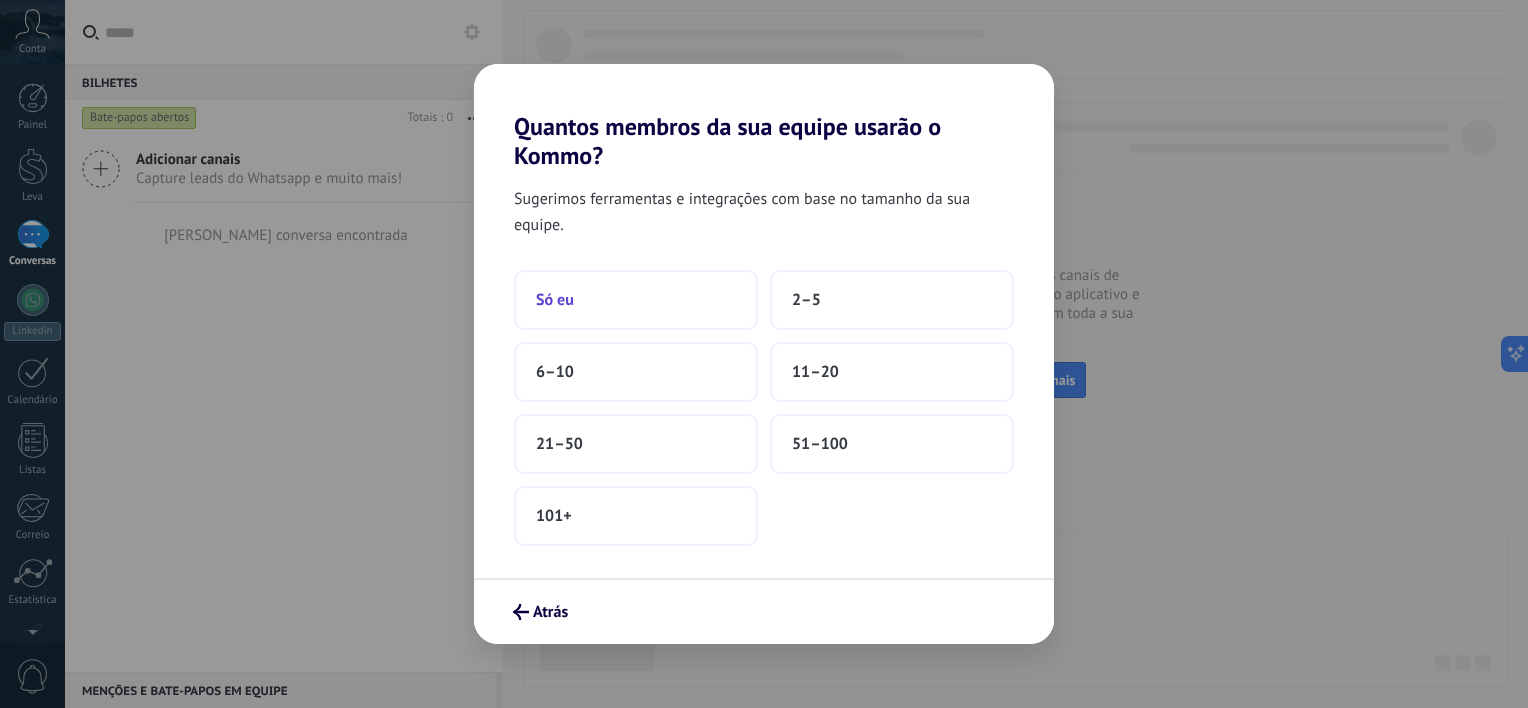 click on "Só eu" at bounding box center (636, 300) 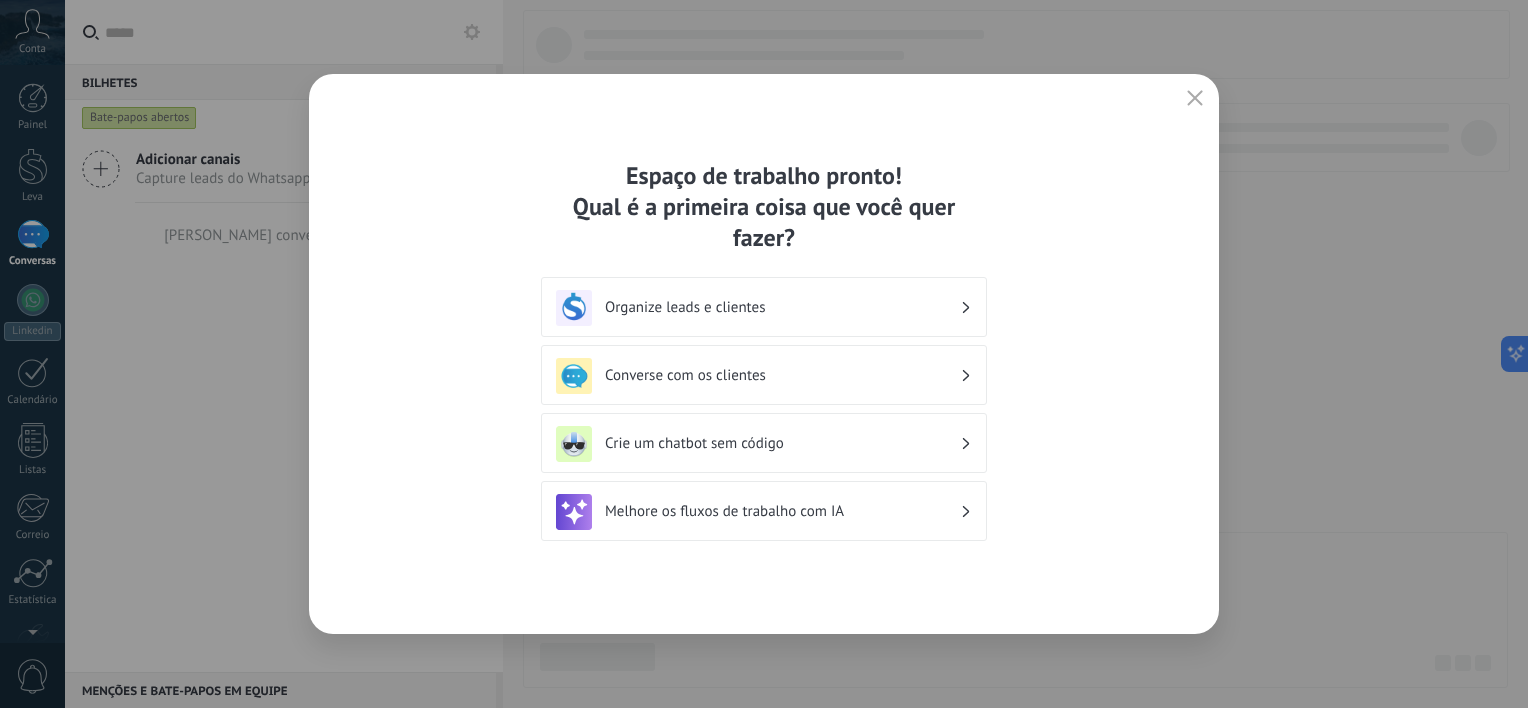 click on "Melhore os fluxos de trabalho com IA" at bounding box center (782, 511) 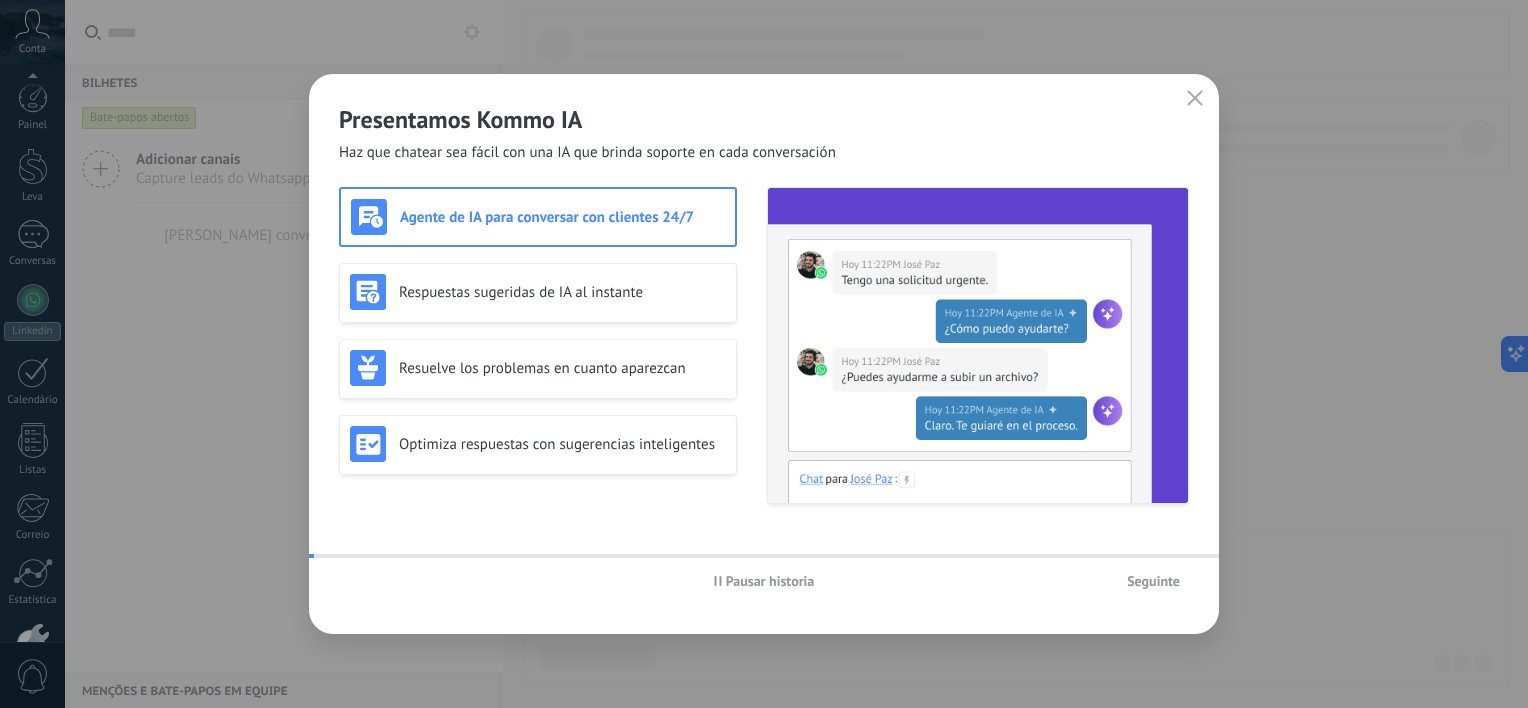 scroll, scrollTop: 123, scrollLeft: 0, axis: vertical 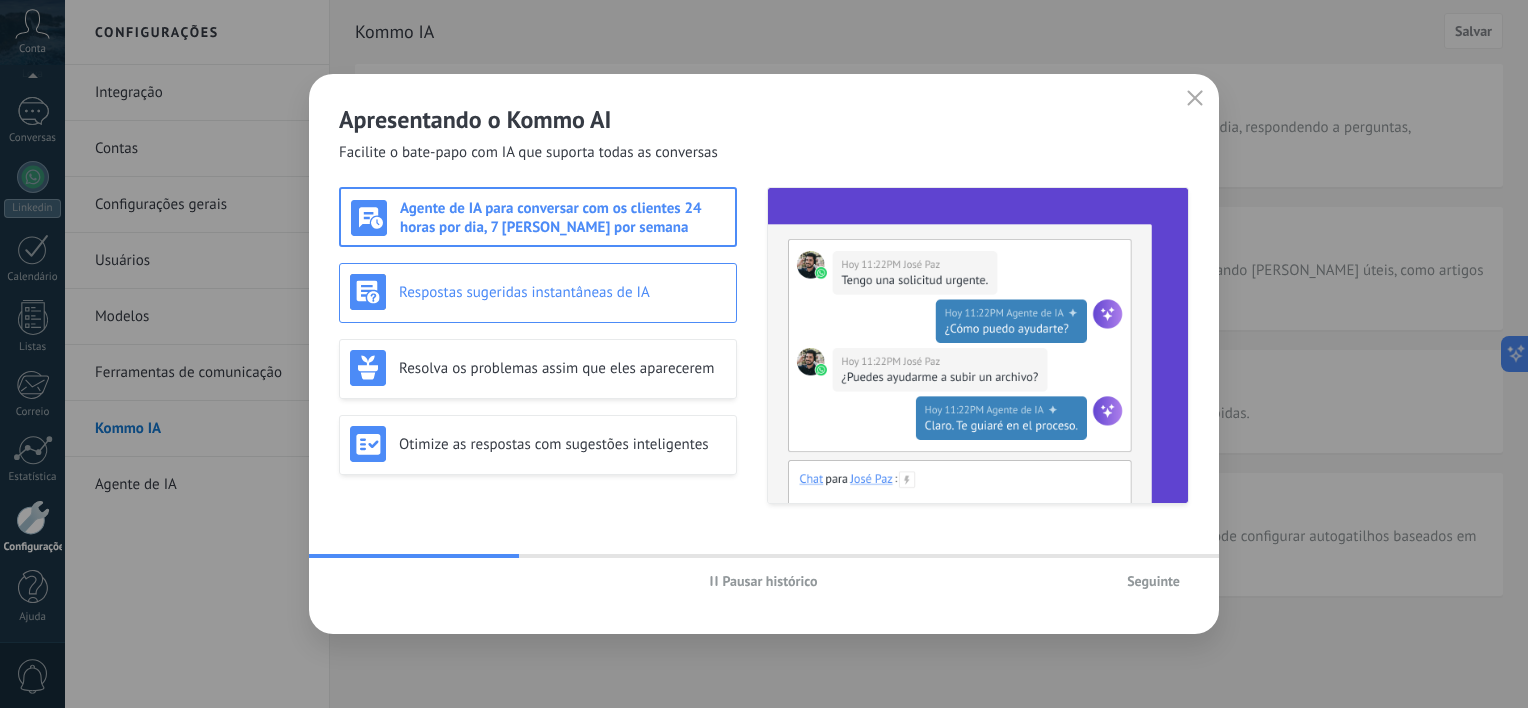click on "Respostas sugeridas instantâneas de IA" at bounding box center (538, 292) 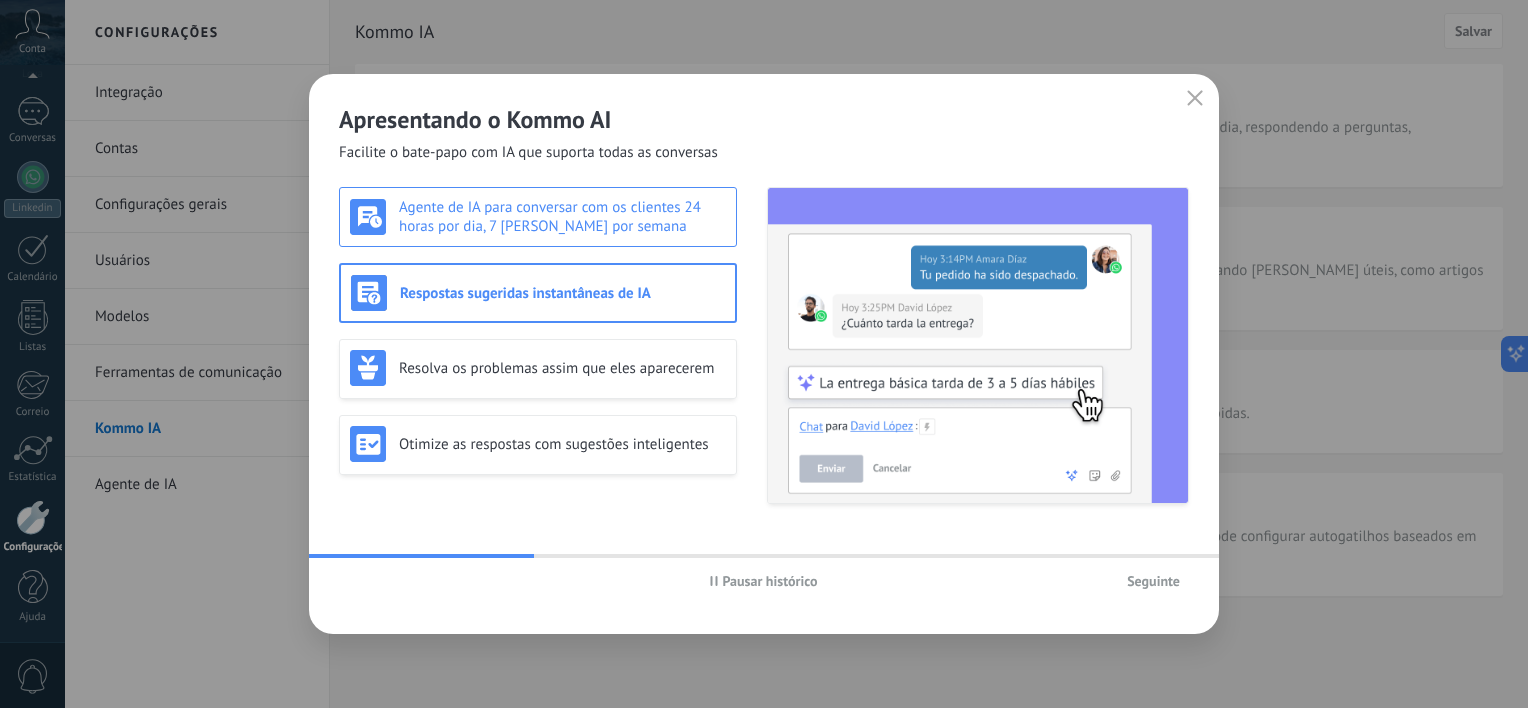 click on "Agente de IA para conversar com os clientes 24 horas por dia, 7 dias por semana" at bounding box center (562, 217) 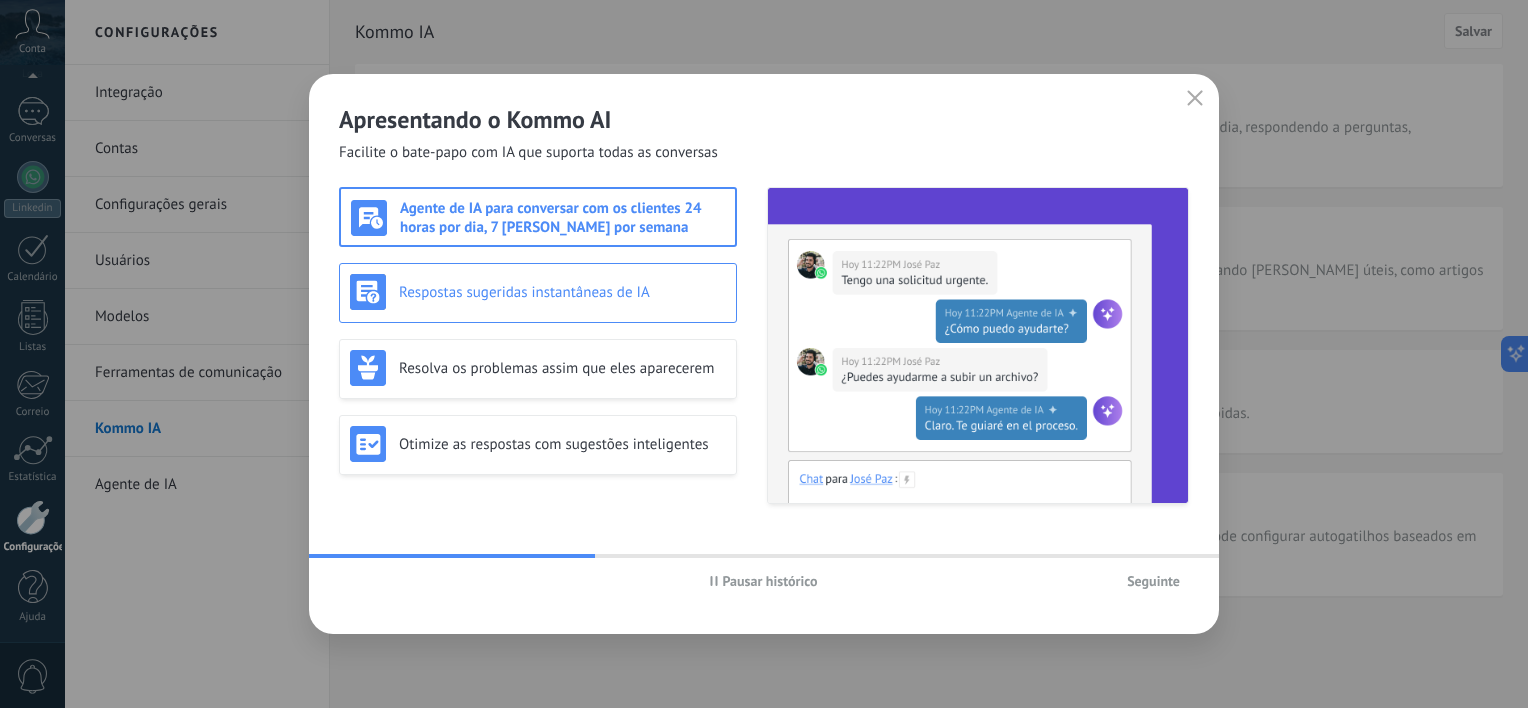 click on "Respostas sugeridas instantâneas de IA" at bounding box center (562, 292) 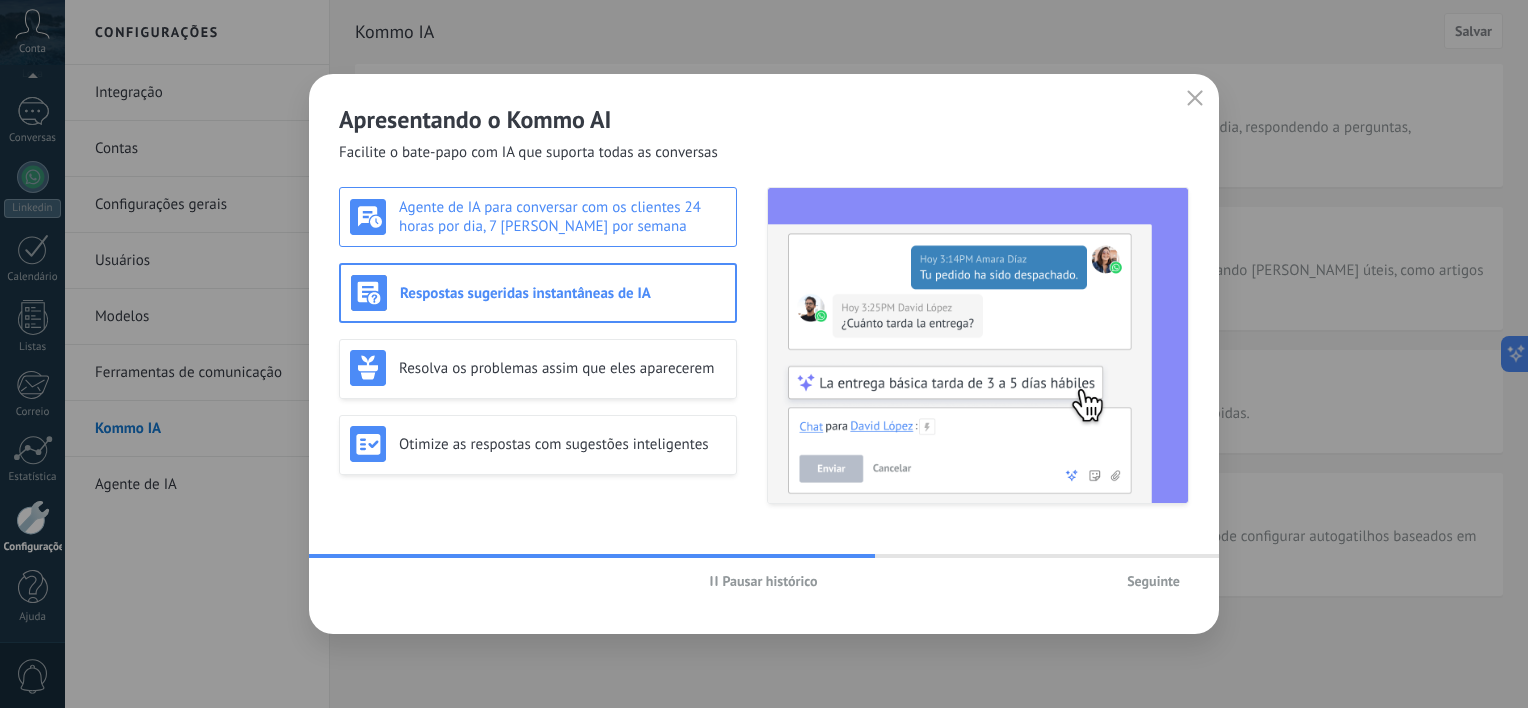 click on "Agente de IA para conversar com os clientes 24 horas por dia, 7 dias por semana" at bounding box center [562, 217] 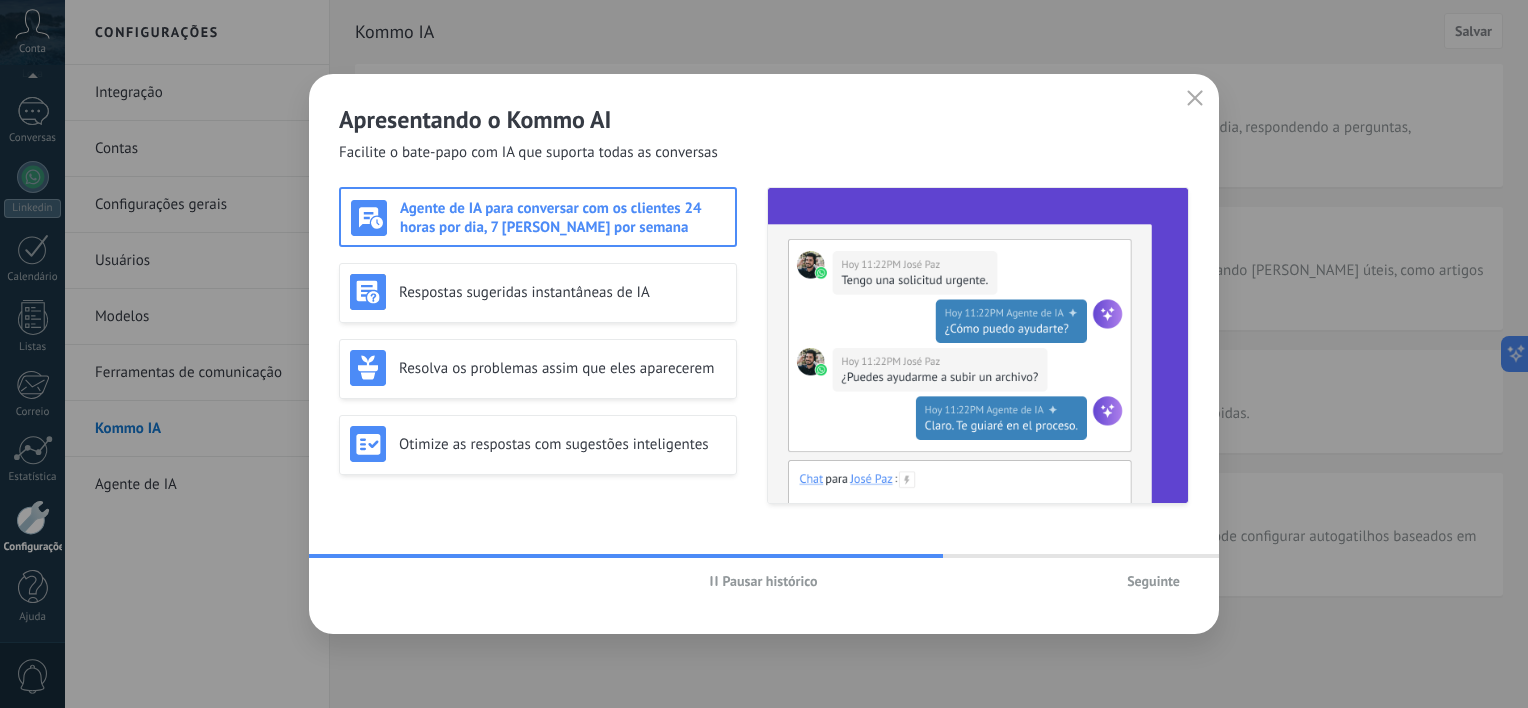 click on "Seguinte" at bounding box center [1153, 581] 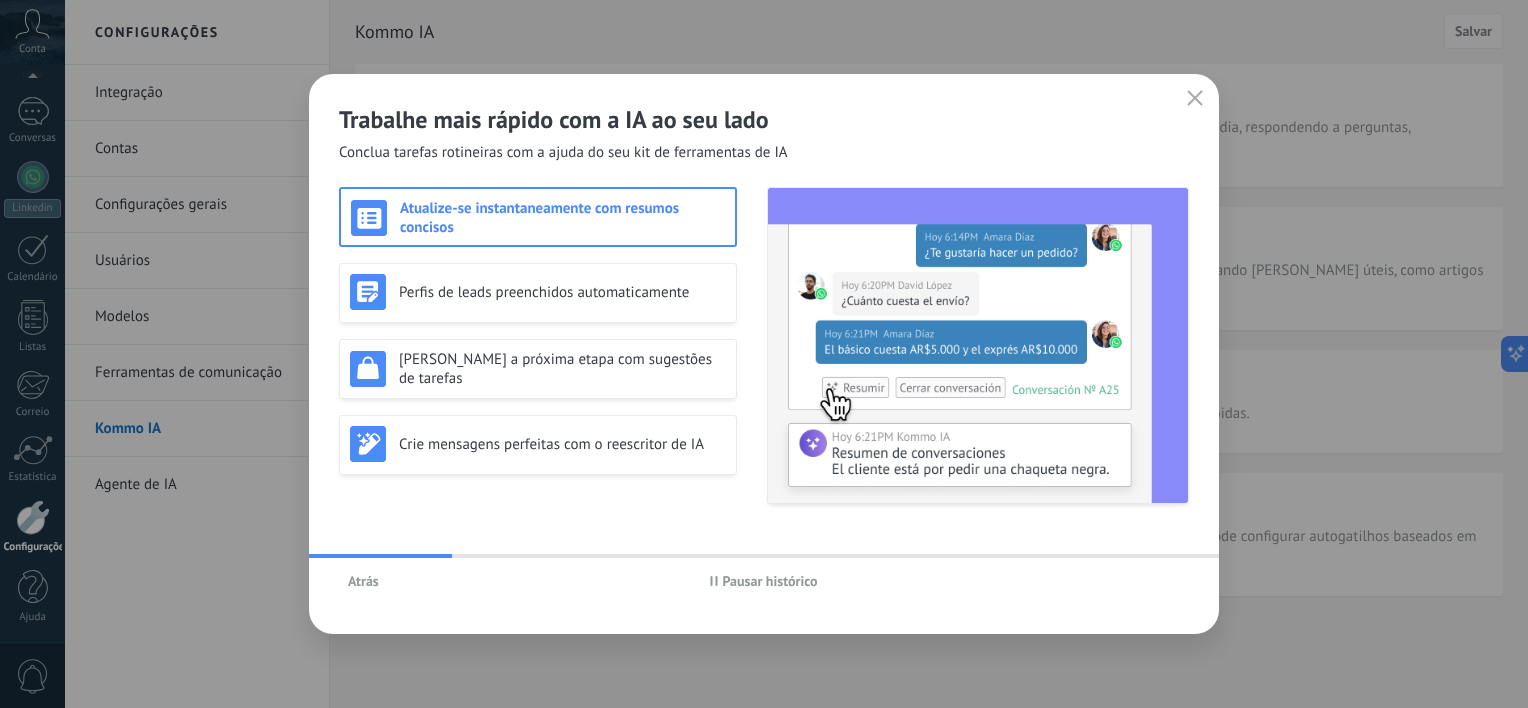 drag, startPoint x: 840, startPoint y: 140, endPoint x: 1400, endPoint y: 297, distance: 581.5918 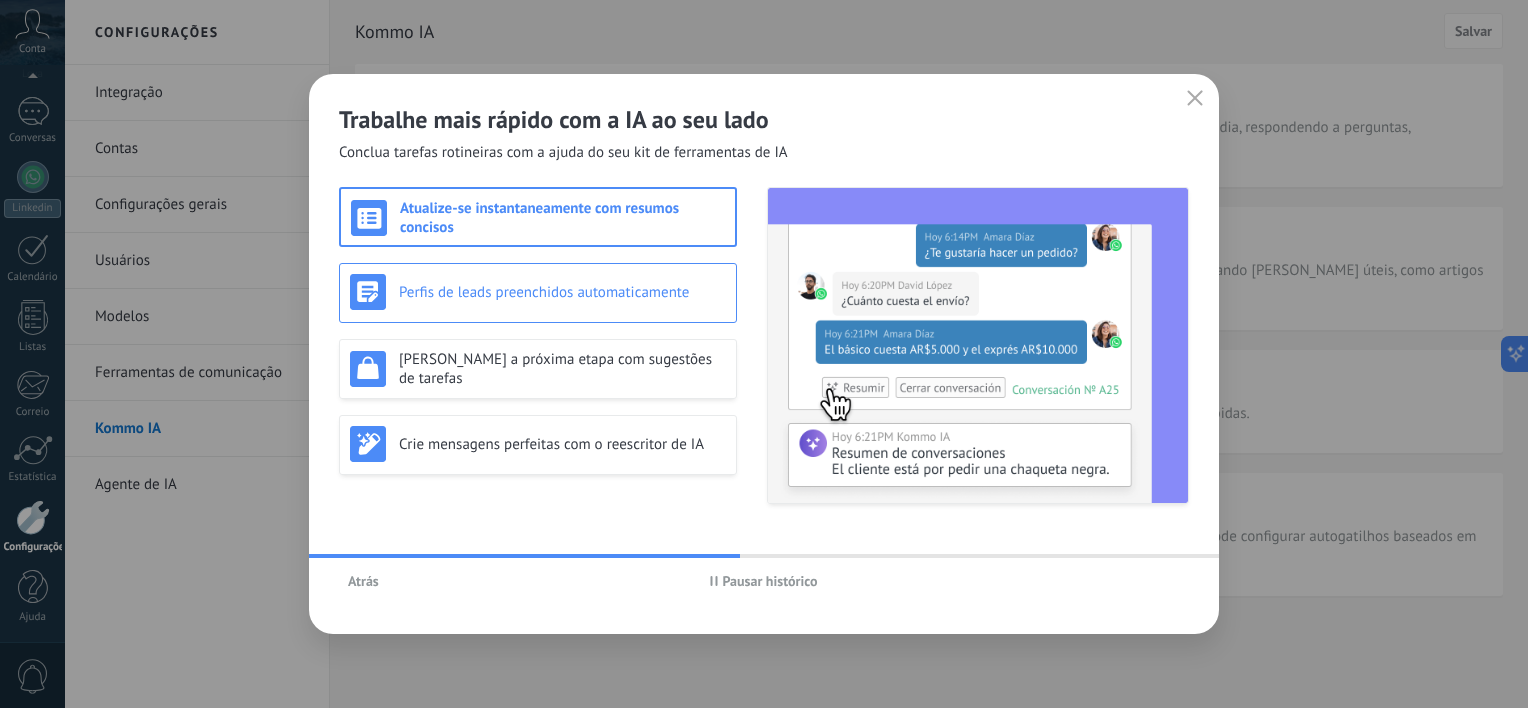 click on "Perfis de leads preenchidos automaticamente" at bounding box center (562, 292) 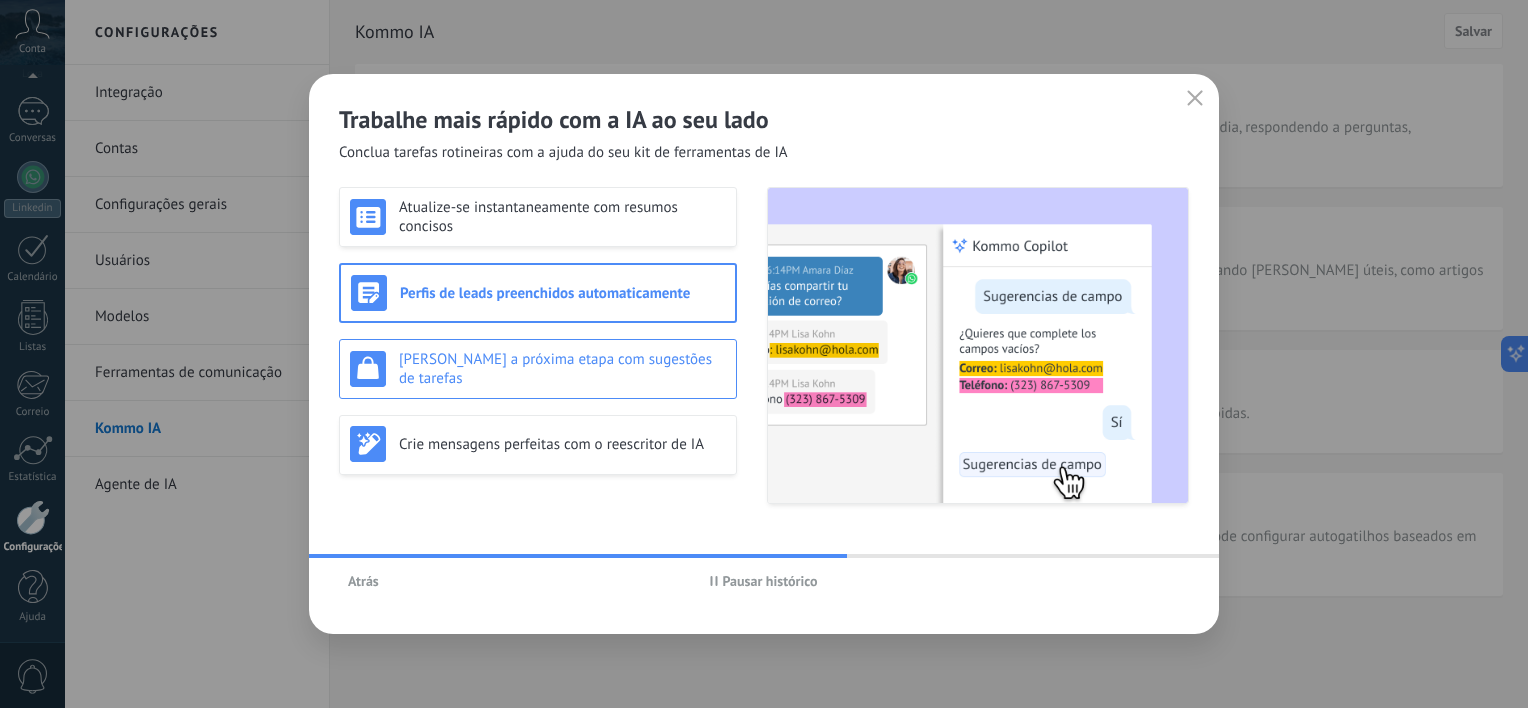 click on "Defina a próxima etapa com sugestões de tarefas" at bounding box center (538, 369) 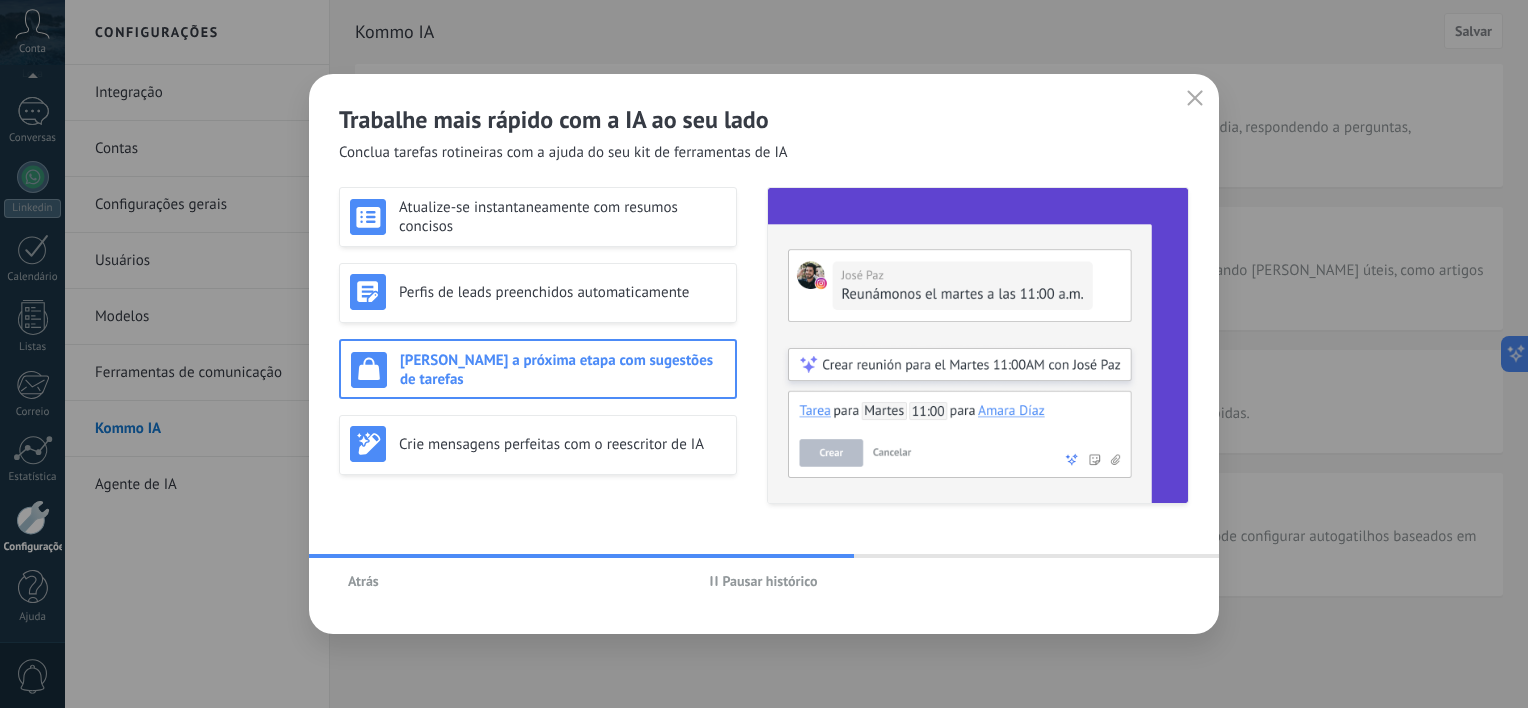 click on "Defina a próxima etapa com sugestões de tarefas" at bounding box center (562, 370) 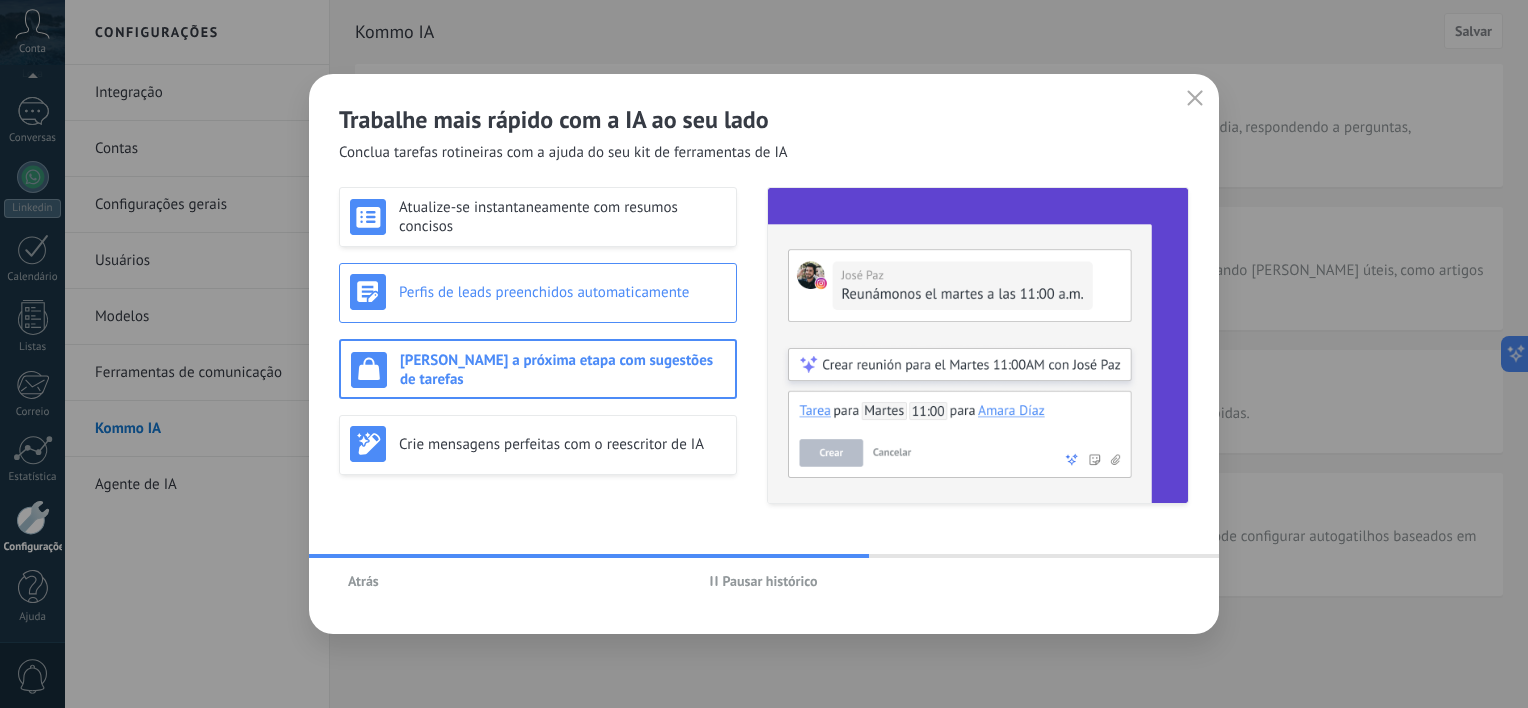 click on "Perfis de leads preenchidos automaticamente" at bounding box center (562, 292) 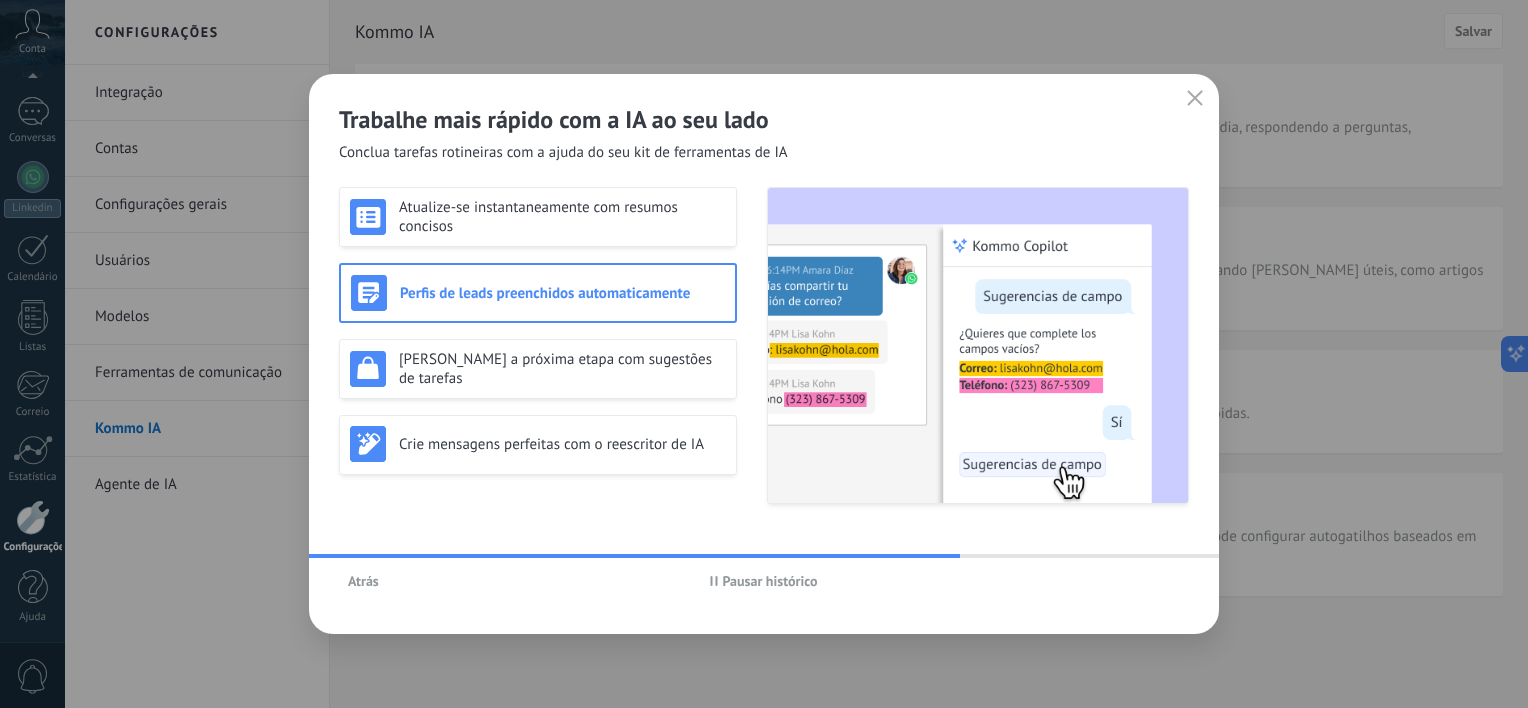 drag, startPoint x: 1044, startPoint y: 572, endPoint x: 1044, endPoint y: 557, distance: 15 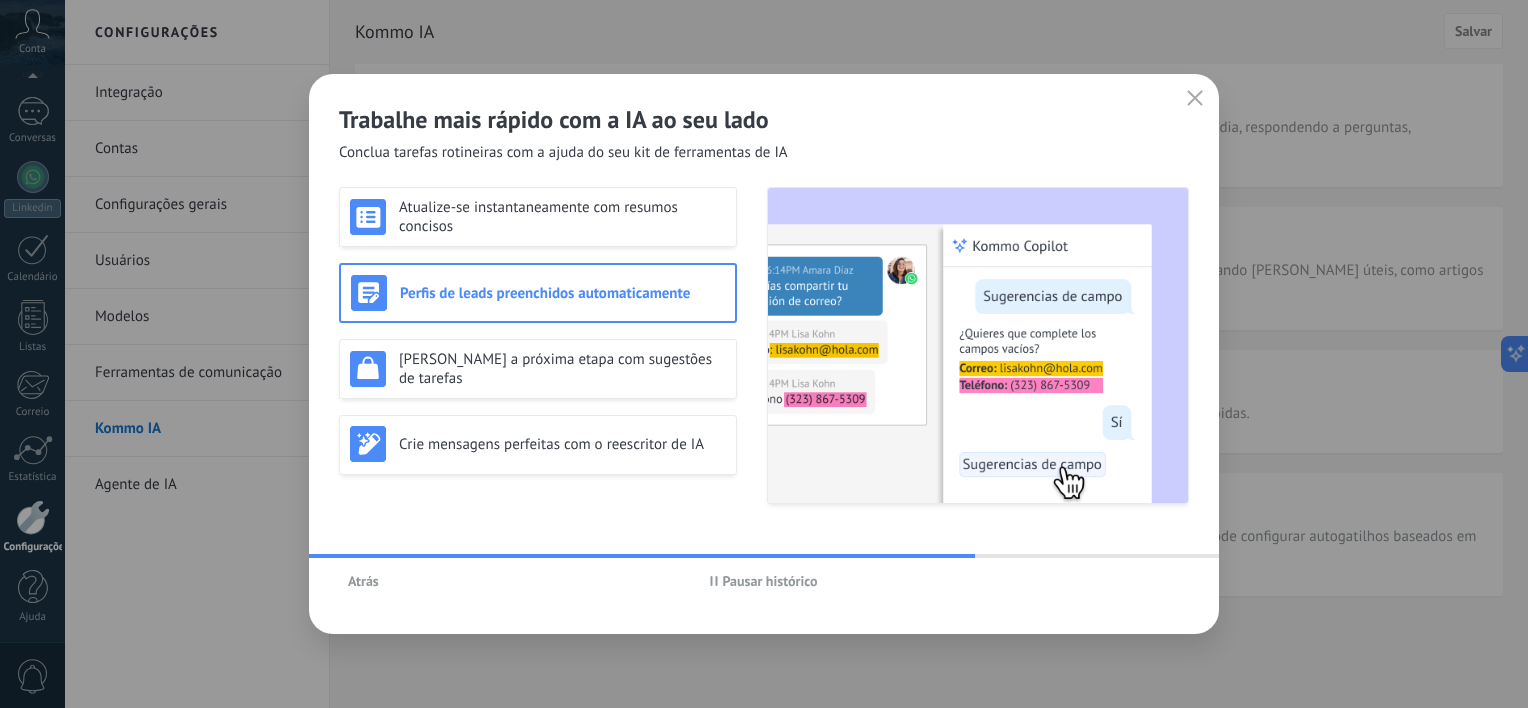 click at bounding box center (978, 345) 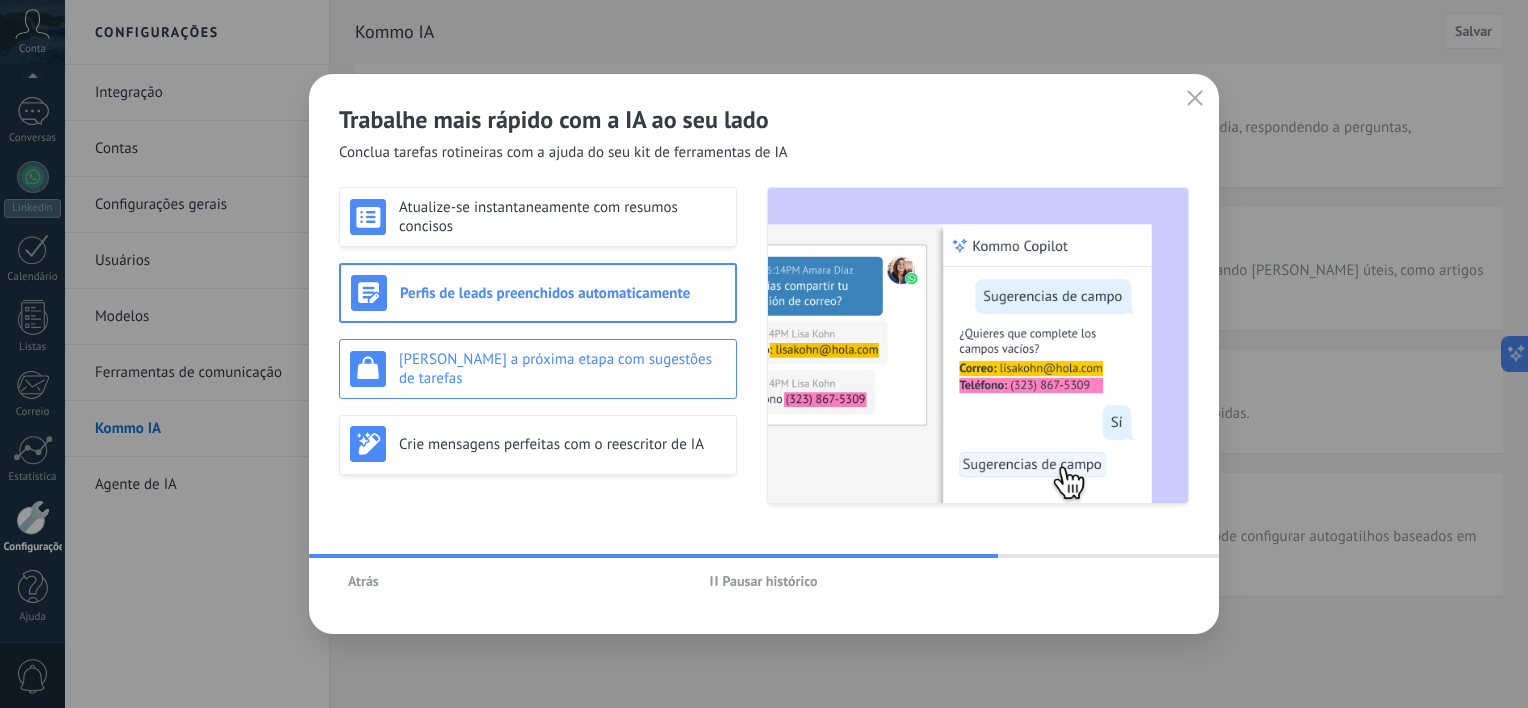 click on "Defina a próxima etapa com sugestões de tarefas" at bounding box center [562, 369] 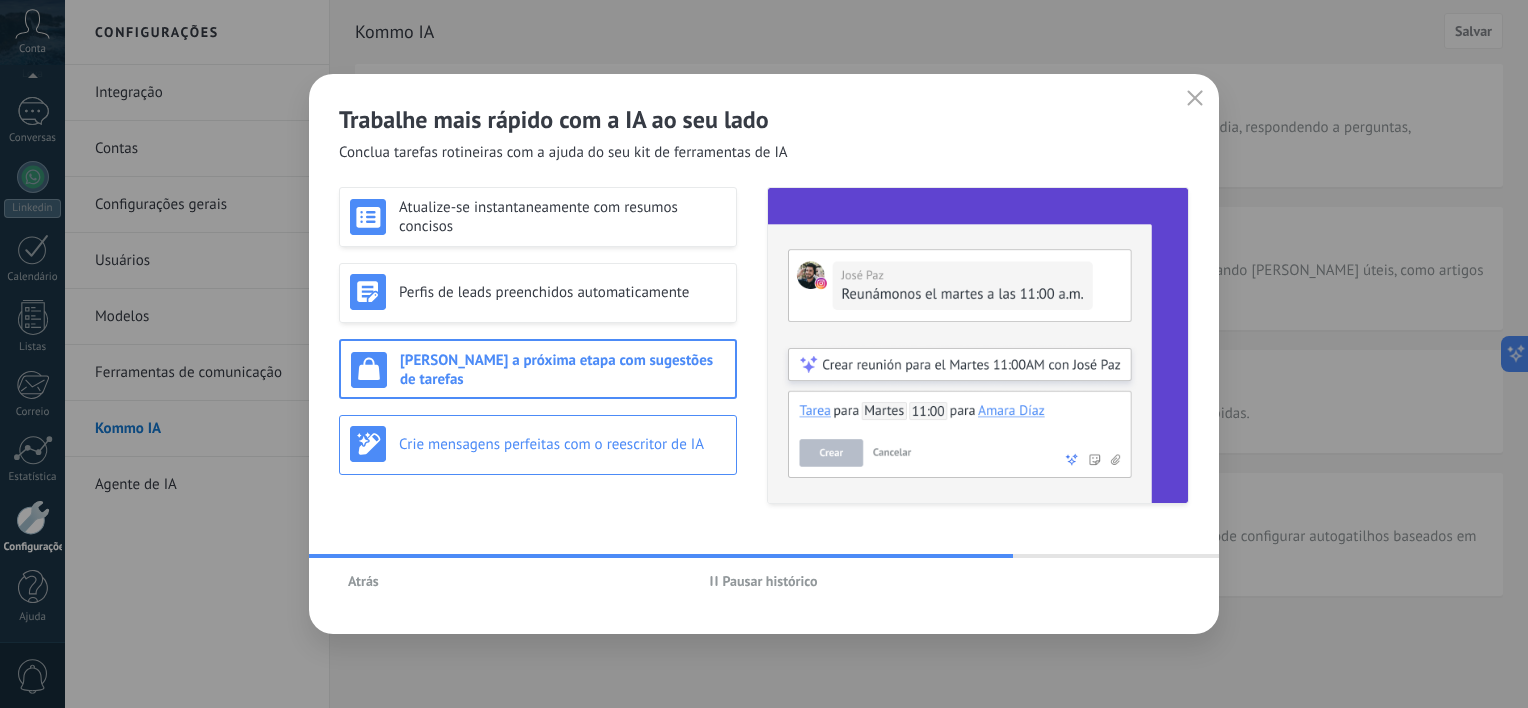 click on "Crie mensagens perfeitas com o reescritor de IA" at bounding box center (562, 444) 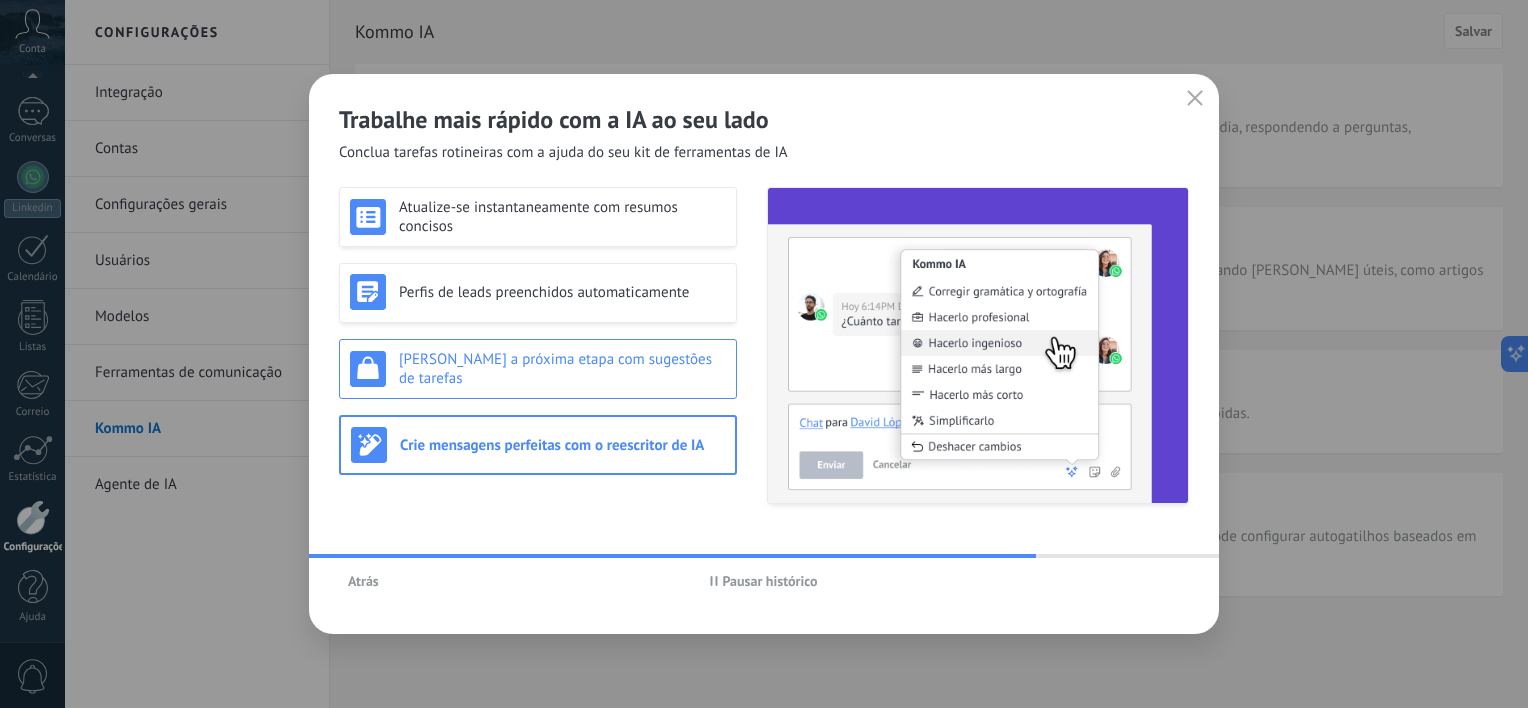 click on "Defina a próxima etapa com sugestões de tarefas" at bounding box center [562, 369] 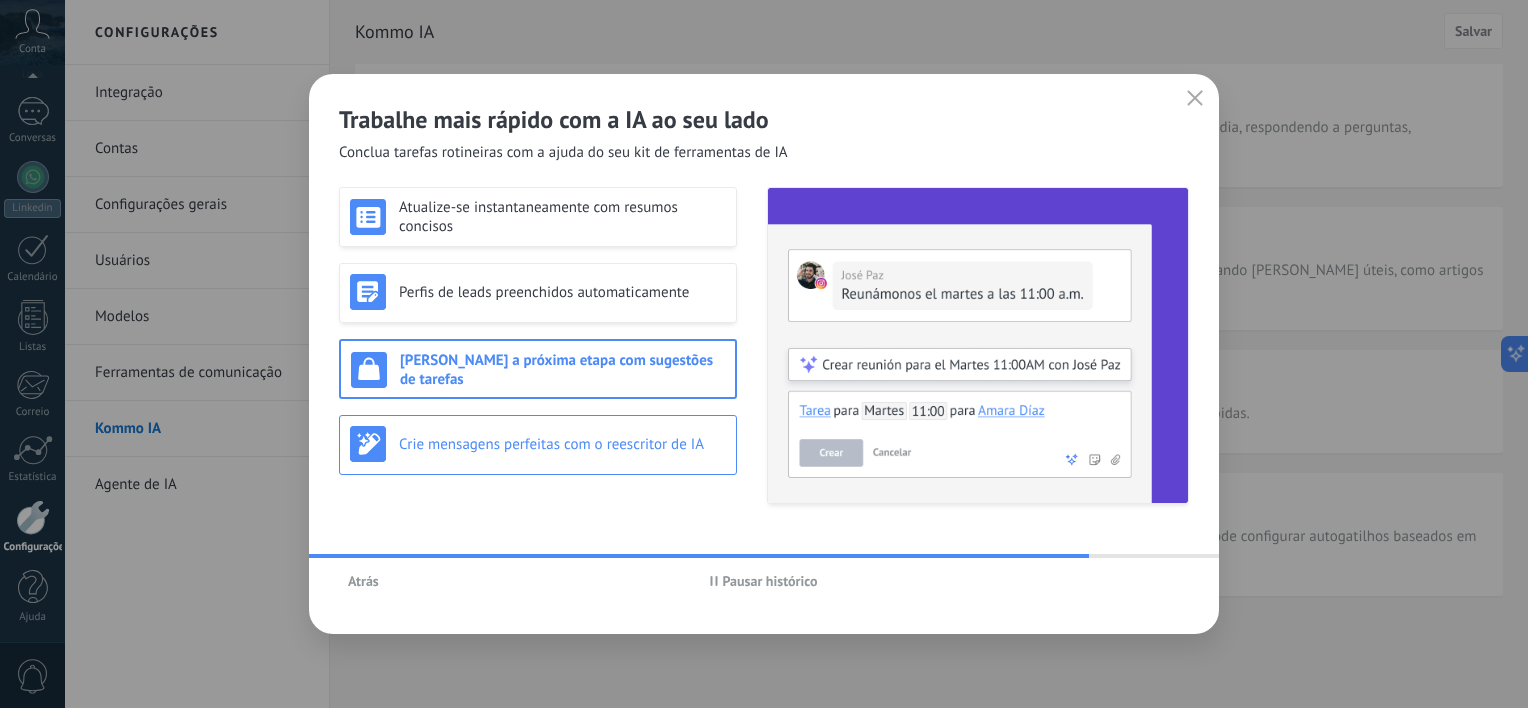 click on "Crie mensagens perfeitas com o reescritor de IA" at bounding box center (562, 444) 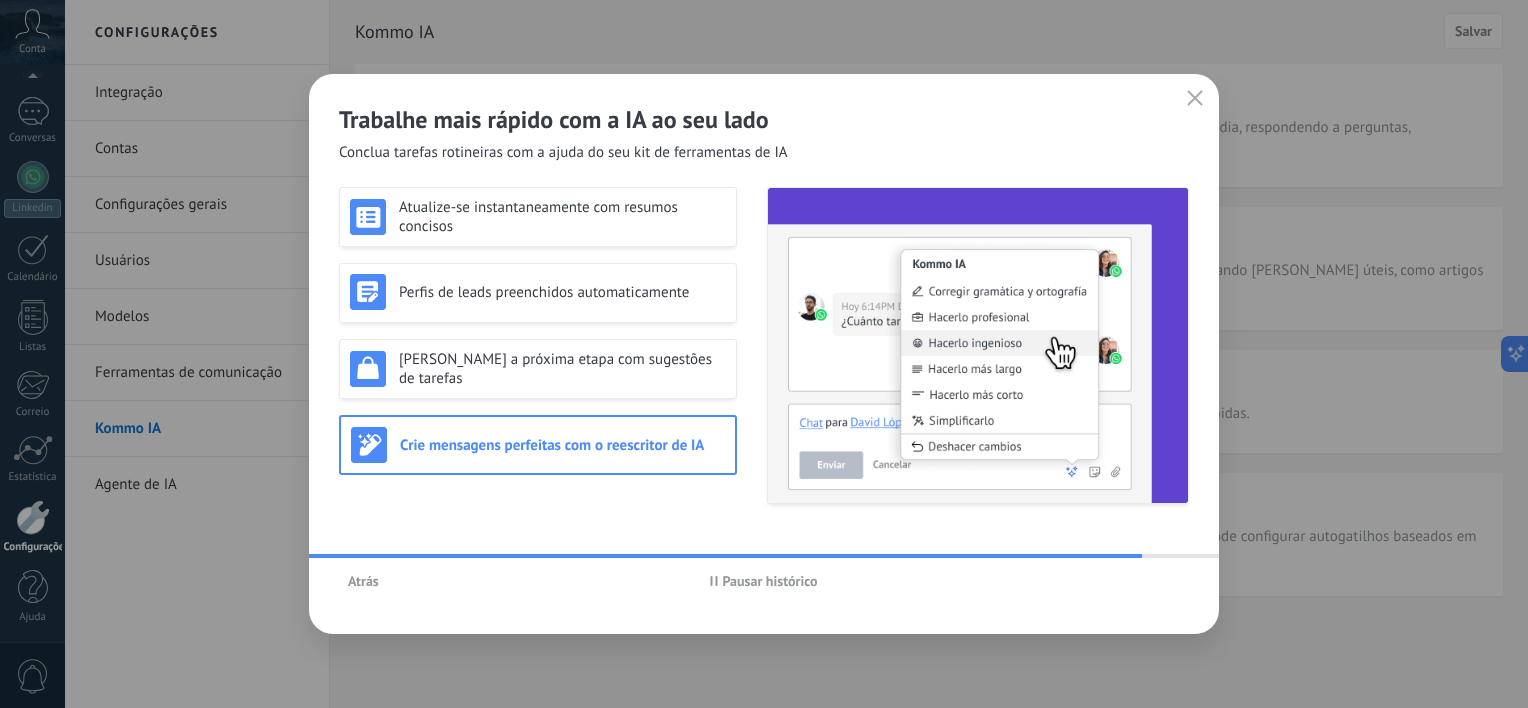 click on "Atualize-se instantaneamente com resumos concisos Perfis de leads preenchidos automaticamente Defina a próxima etapa com sugestões de tarefas Crie mensagens perfeitas com o reescritor de IA" at bounding box center (538, 345) 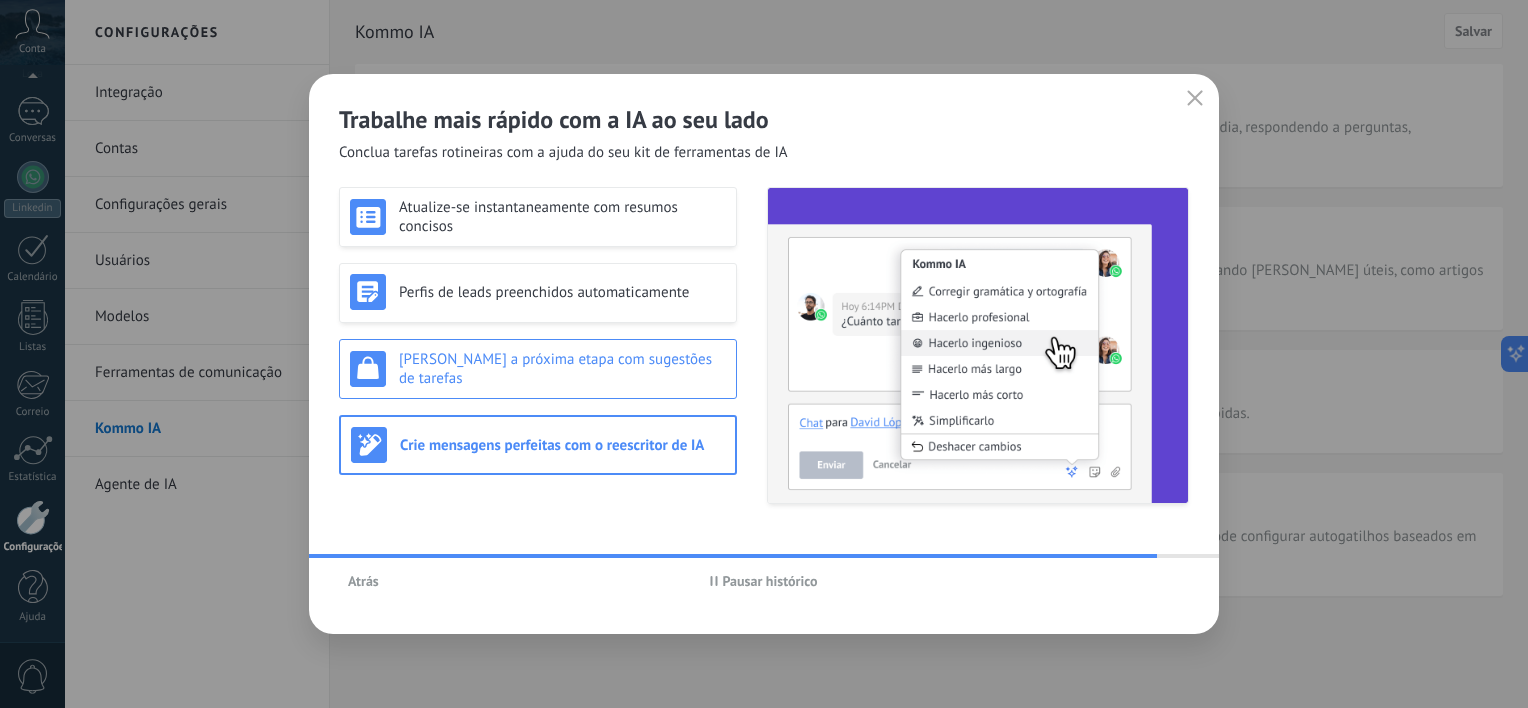 click on "Defina a próxima etapa com sugestões de tarefas" at bounding box center [562, 369] 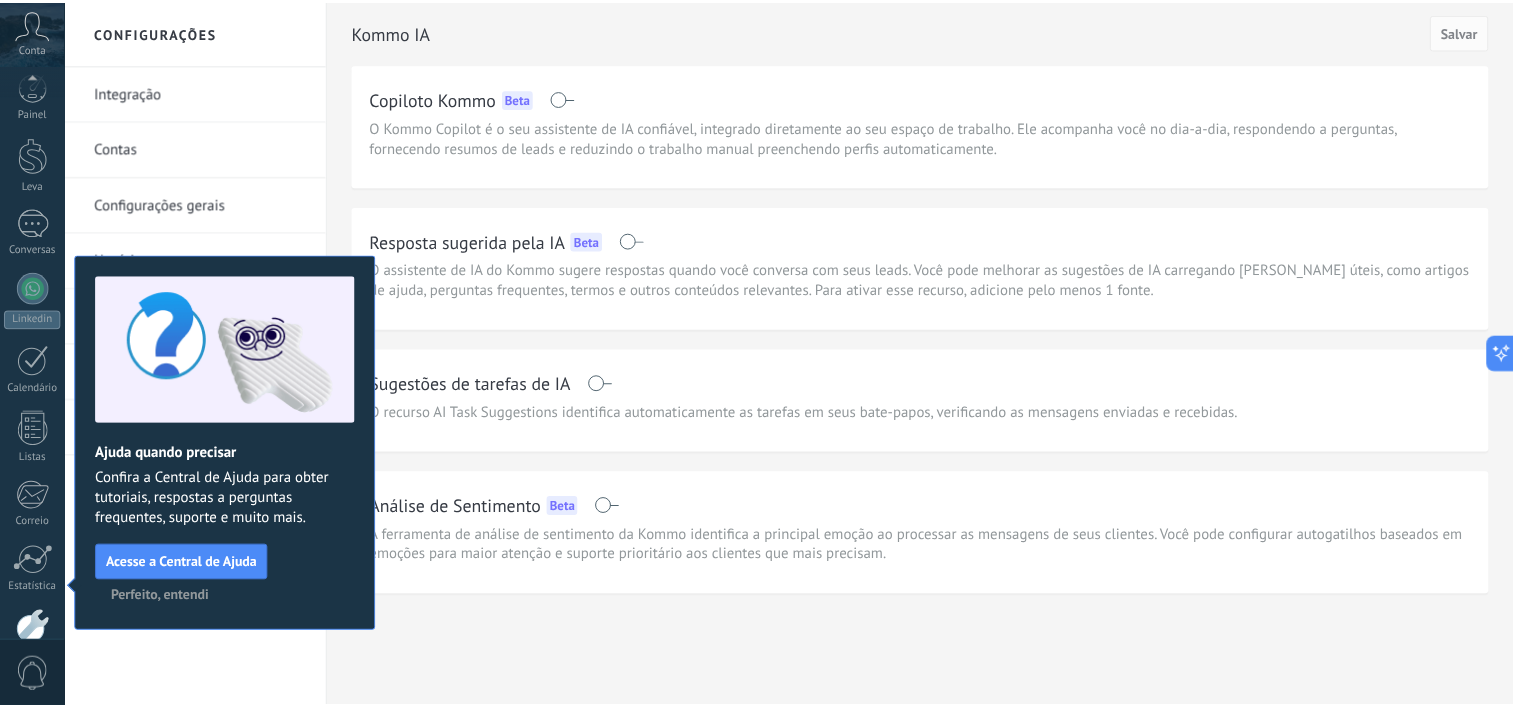 scroll, scrollTop: 123, scrollLeft: 0, axis: vertical 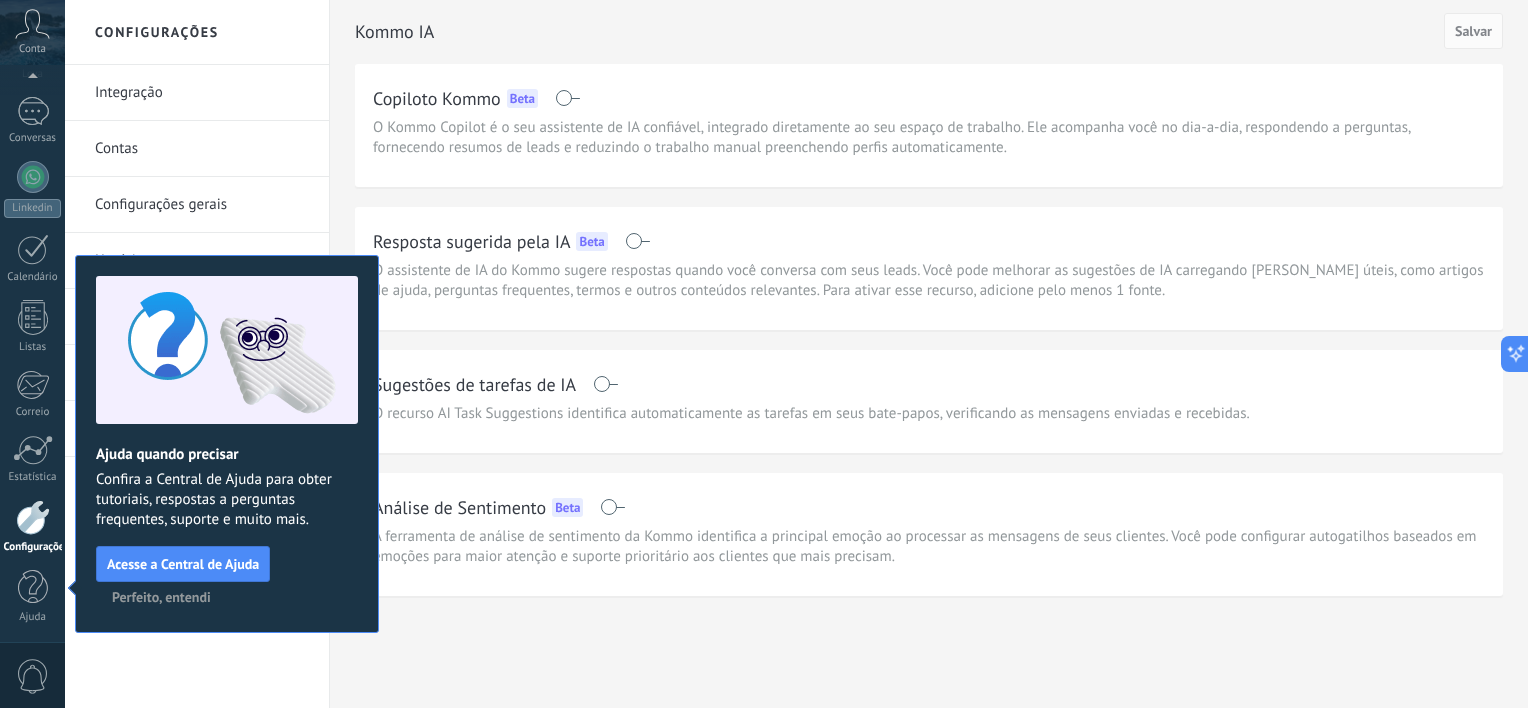 click on "Perfeito, entendi" at bounding box center (161, 597) 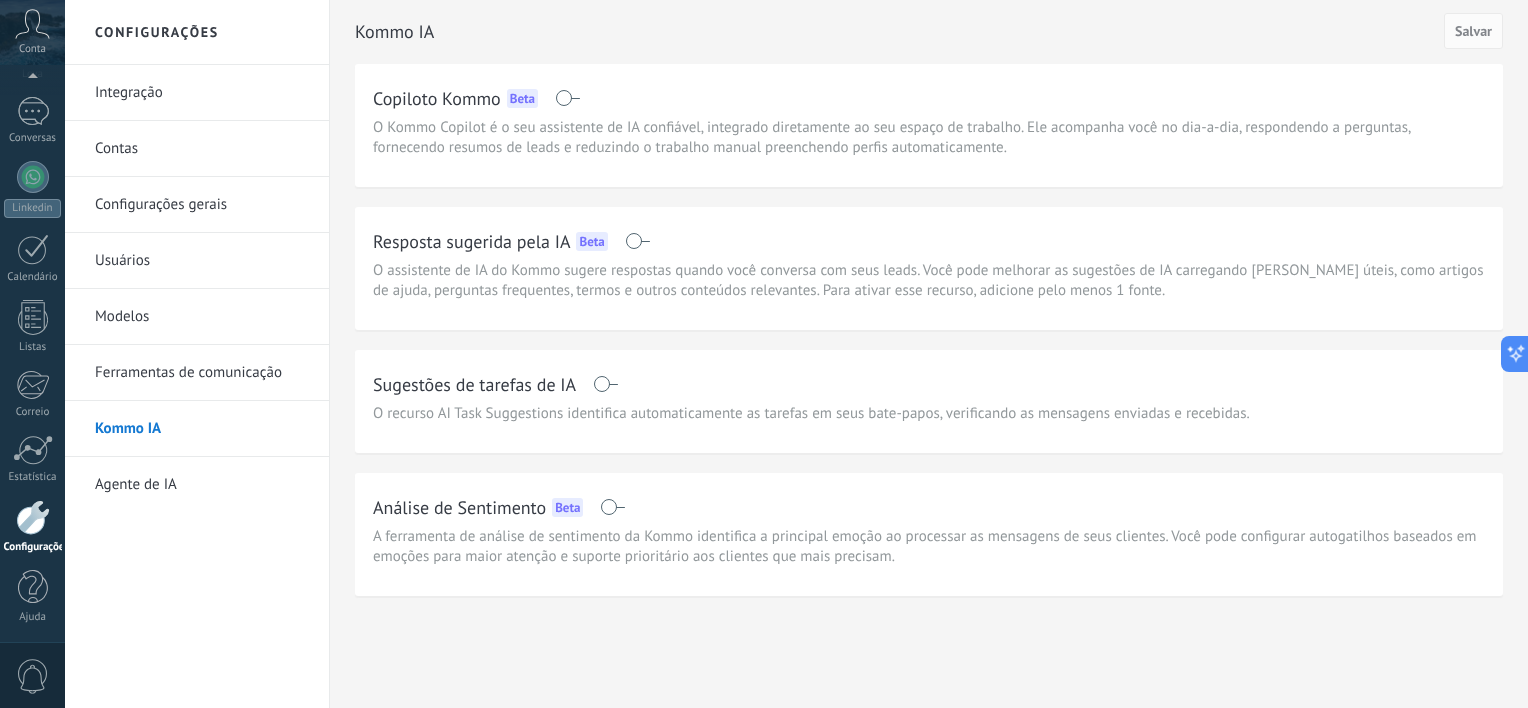 click on "Configurações gerais" at bounding box center [202, 205] 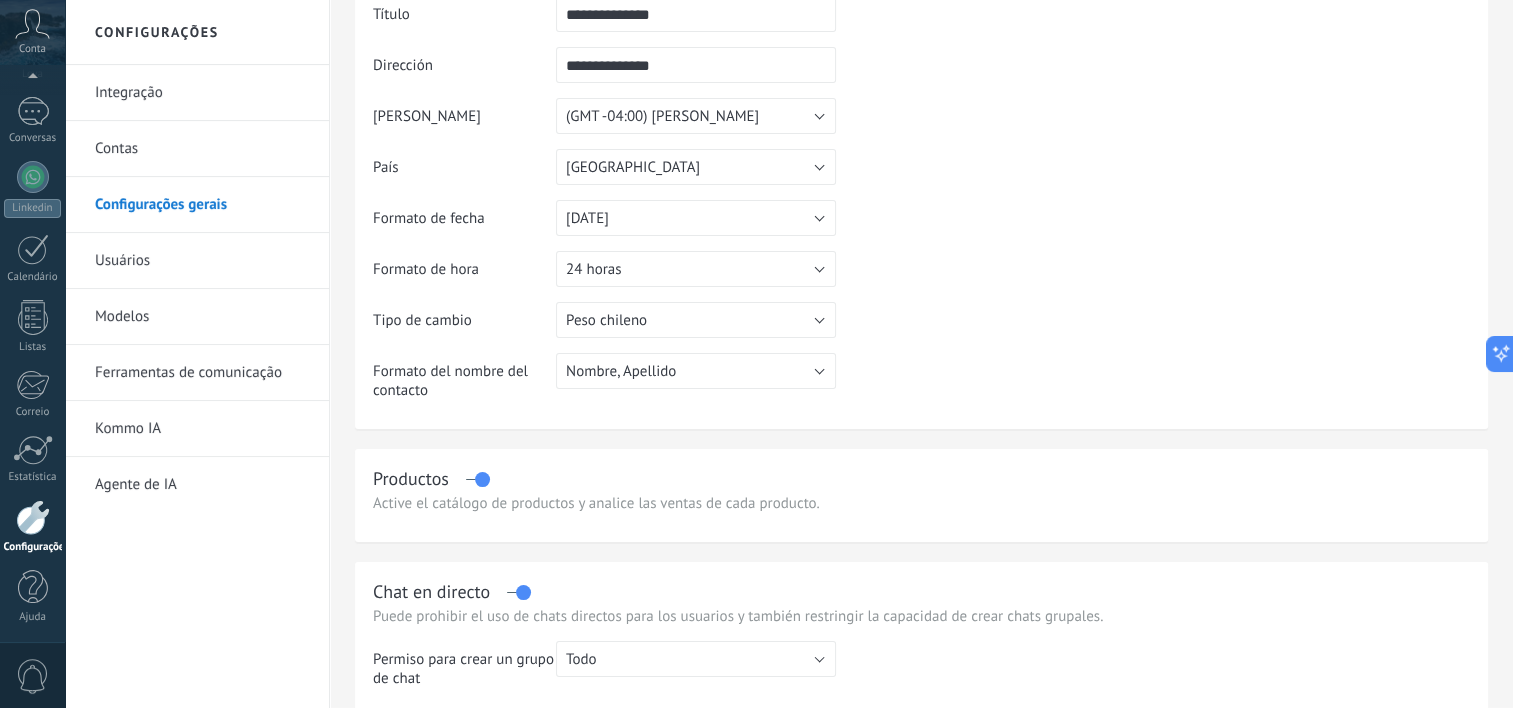 scroll, scrollTop: 200, scrollLeft: 0, axis: vertical 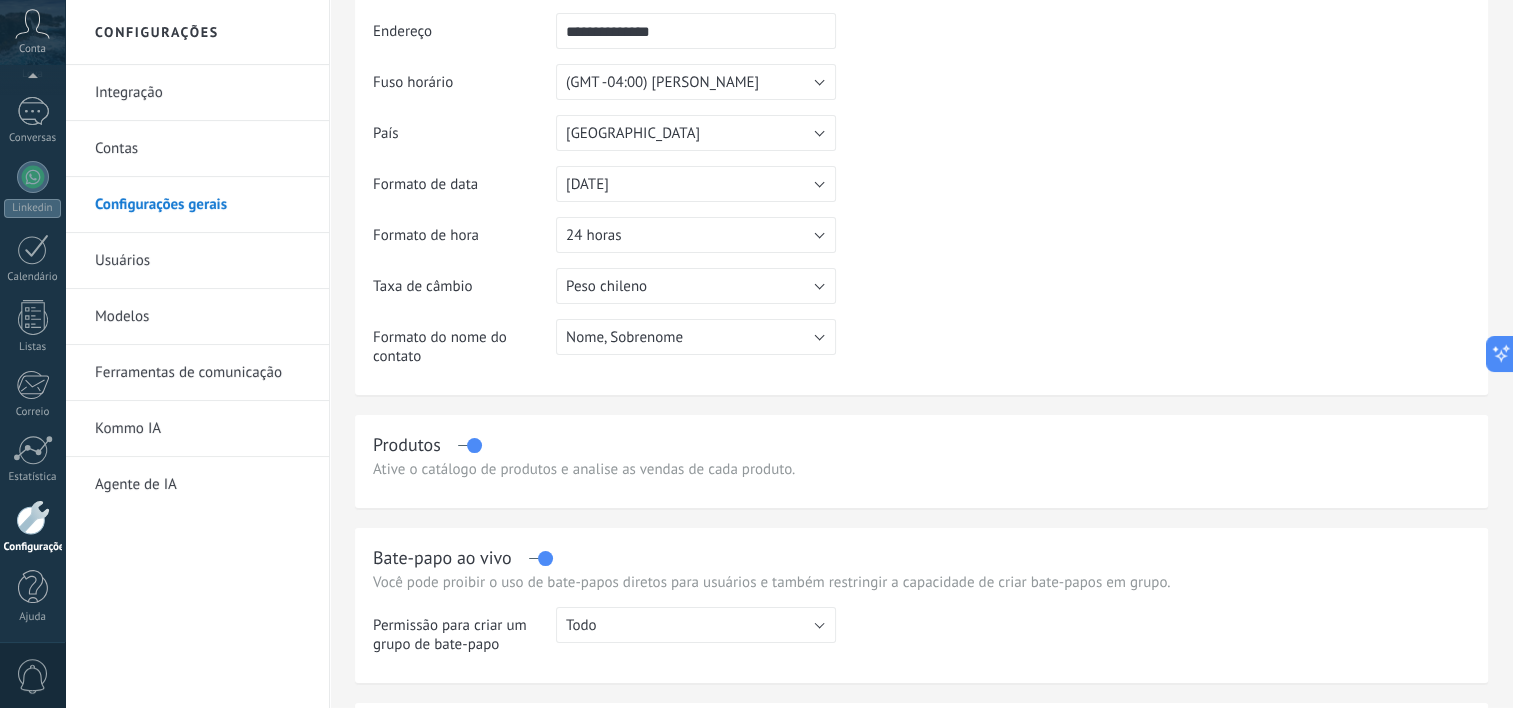 click on "(GMT +00:00) Abidjan (GMT +00:00) Conakry (GMT +00:00) Danmarkshavn (GMT +00:00) Sao-Tome (GMT +00:00) Ouagadougou (GMT +00:00) Nouakchott (GMT +00:00) Monrovia (GMT +00:00) Lome (GMT +00:00) St Helena (GMT +00:00) Freetown (GMT +00:00) Reykjavik (GMT +00:00) Dakar (GMT +00:00) UTC (GMT +00:00) Bissau (GMT +00:00) Azores (GMT +00:00) Bamako (GMT +00:00) Accra (GMT +00:00) Banjul (GMT +01:00) Isle of Man (GMT +01:00) Malabo (GMT +01:00) Dublin (GMT +01:00) London (GMT +01:00) Guernsey (GMT +01:00) Bangui (GMT +01:00) Casablanca (GMT +01:00) Ndjamena (GMT +01:00) Niamey (GMT +01:00) Porto-Novo (GMT +01:00) Algiers (GMT +01:00) Jersey (GMT +01:00) Tunis (GMT +01:00) Faroe (GMT +01:00) Luanda (GMT +01:00) Libreville (GMT +01:00) El Aaiun (GMT +01:00) Lagos (GMT +01:00) Canary (GMT +01:00) Kinshasa (GMT +01:00) Madeira (GMT +01:00) Brazzaville (GMT +01:00) Lisbon (GMT +01:00) Douala (GMT +02:00) Skopje (GMT +02:00) Sarajevo (GMT +02:00) Rome (GMT +02:00) San Marino (GMT +02:00) Malta (GMT +02:00) Podgorica" at bounding box center [696, 89] 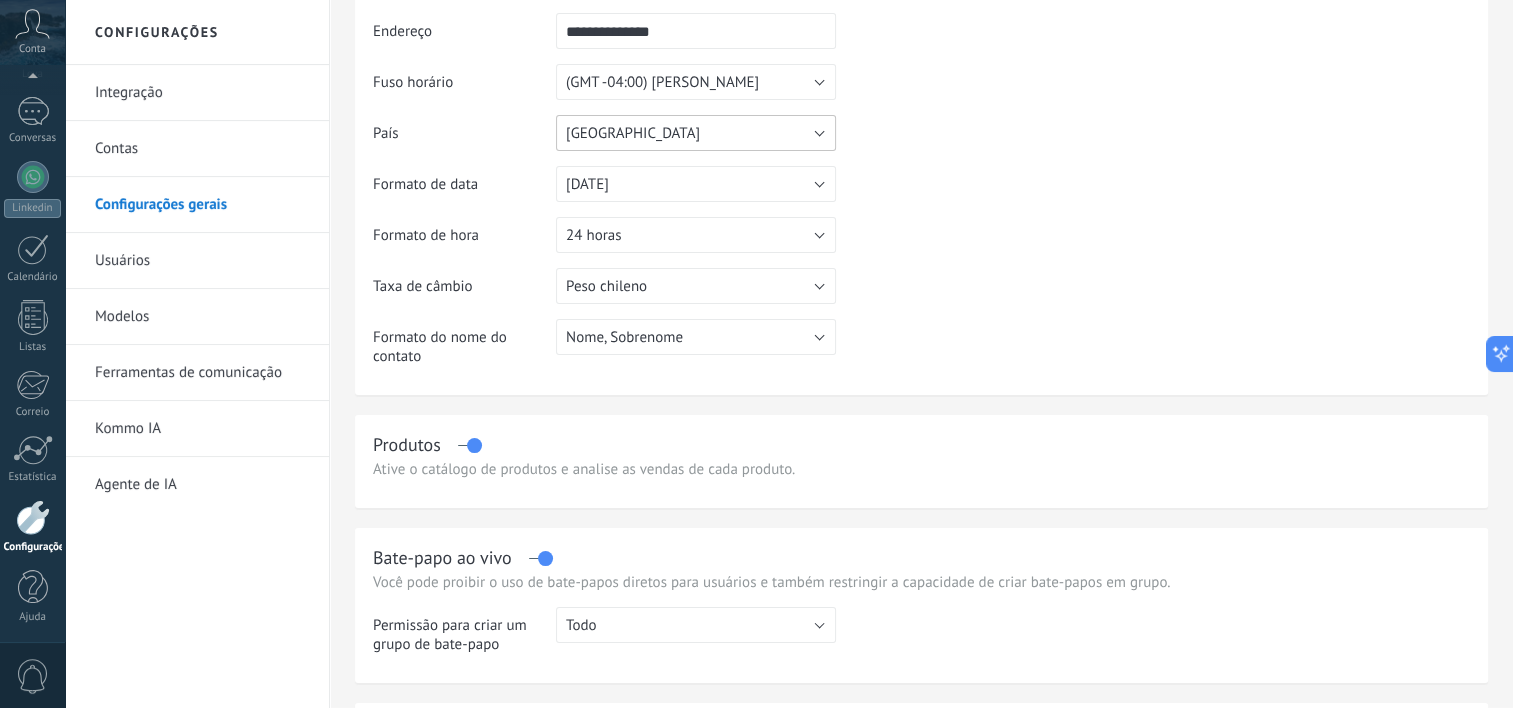 click on "Chile" at bounding box center [696, 133] 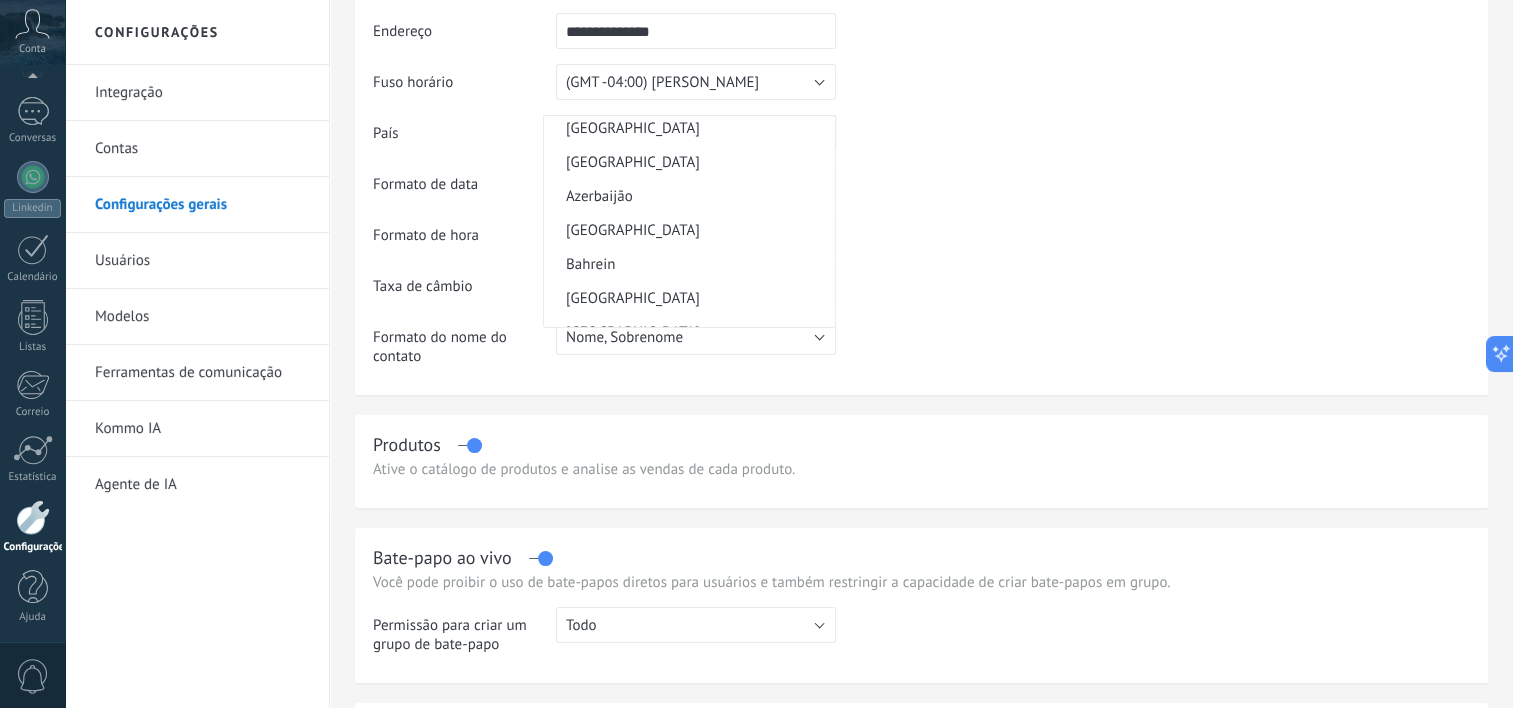 scroll, scrollTop: 847, scrollLeft: 0, axis: vertical 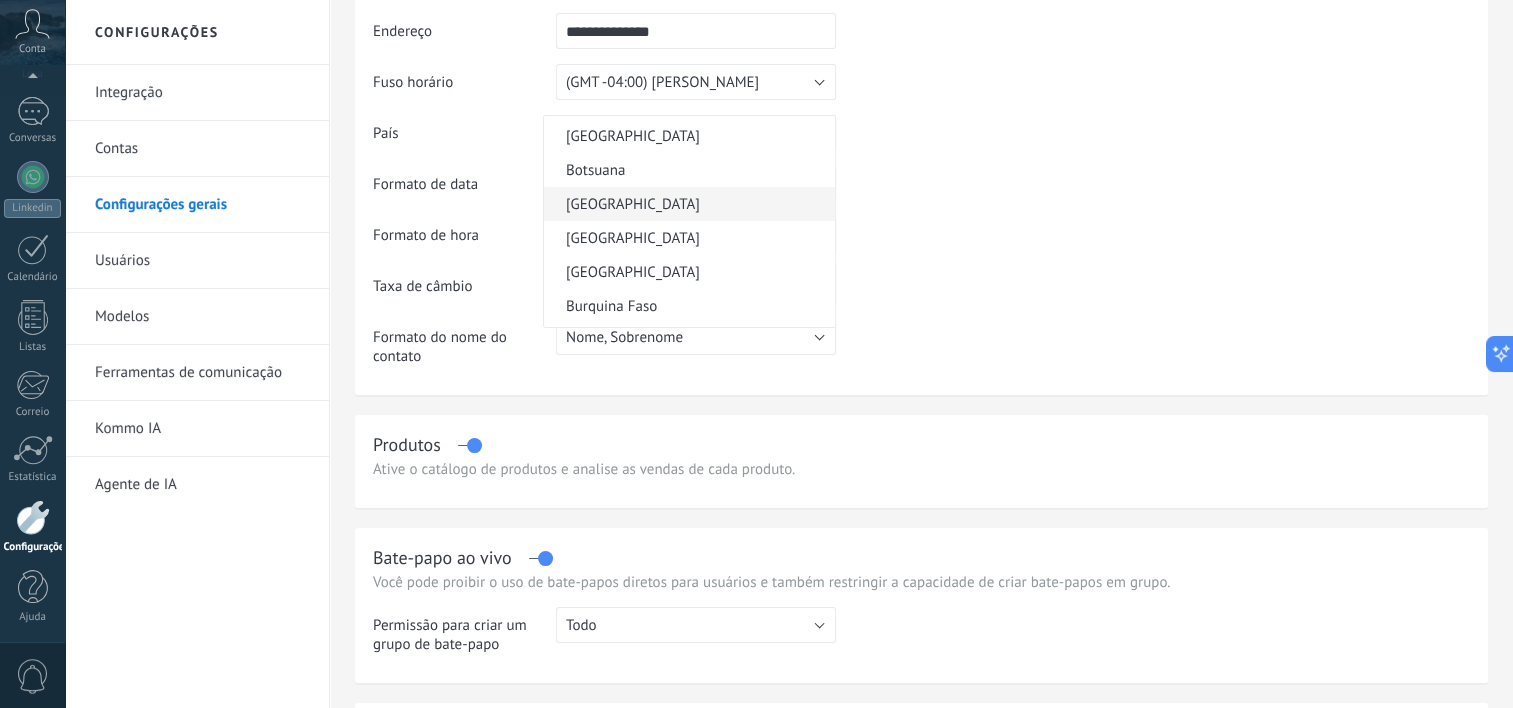 click on "Brasil" at bounding box center [686, 204] 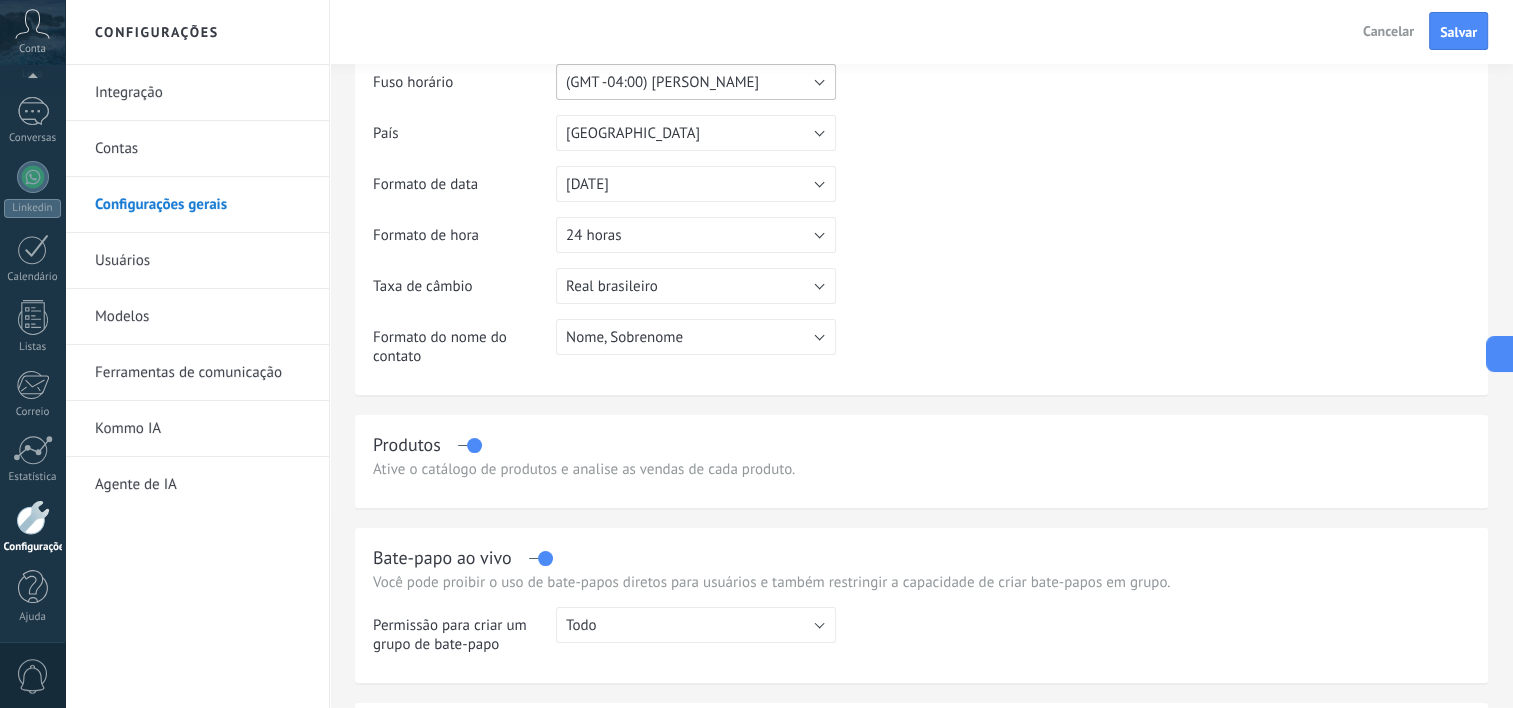 click on "(GMT -04:00) Santiago" at bounding box center [696, 82] 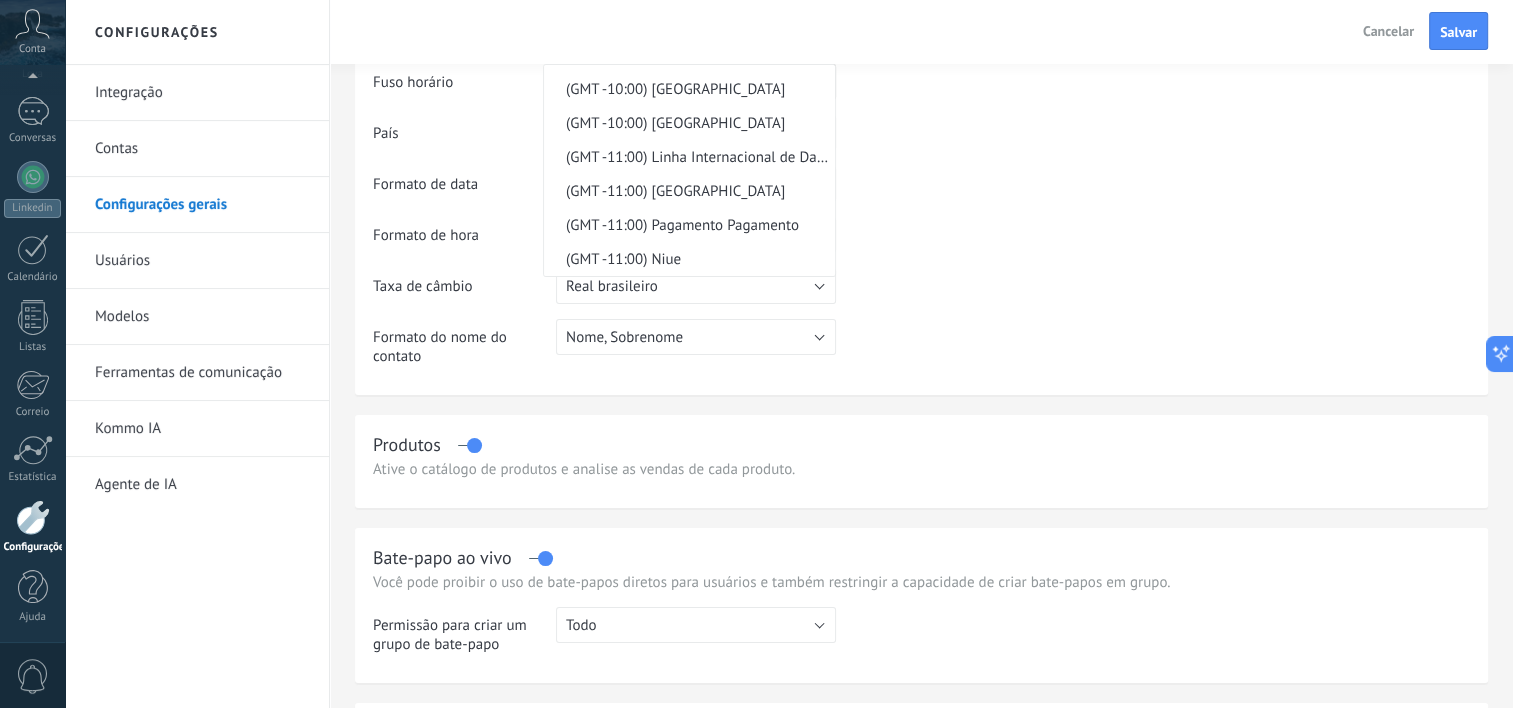 scroll, scrollTop: 14220, scrollLeft: 0, axis: vertical 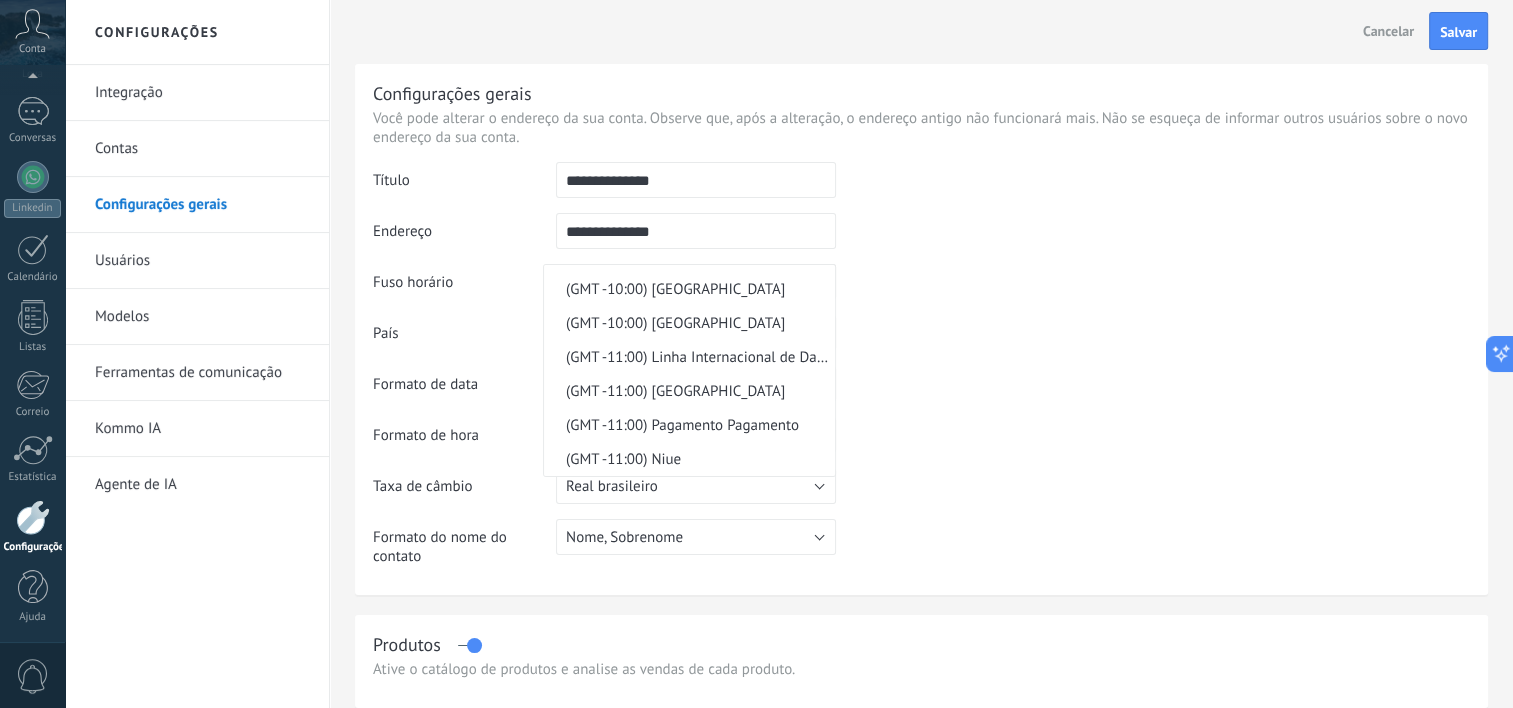 click at bounding box center (1153, 264) 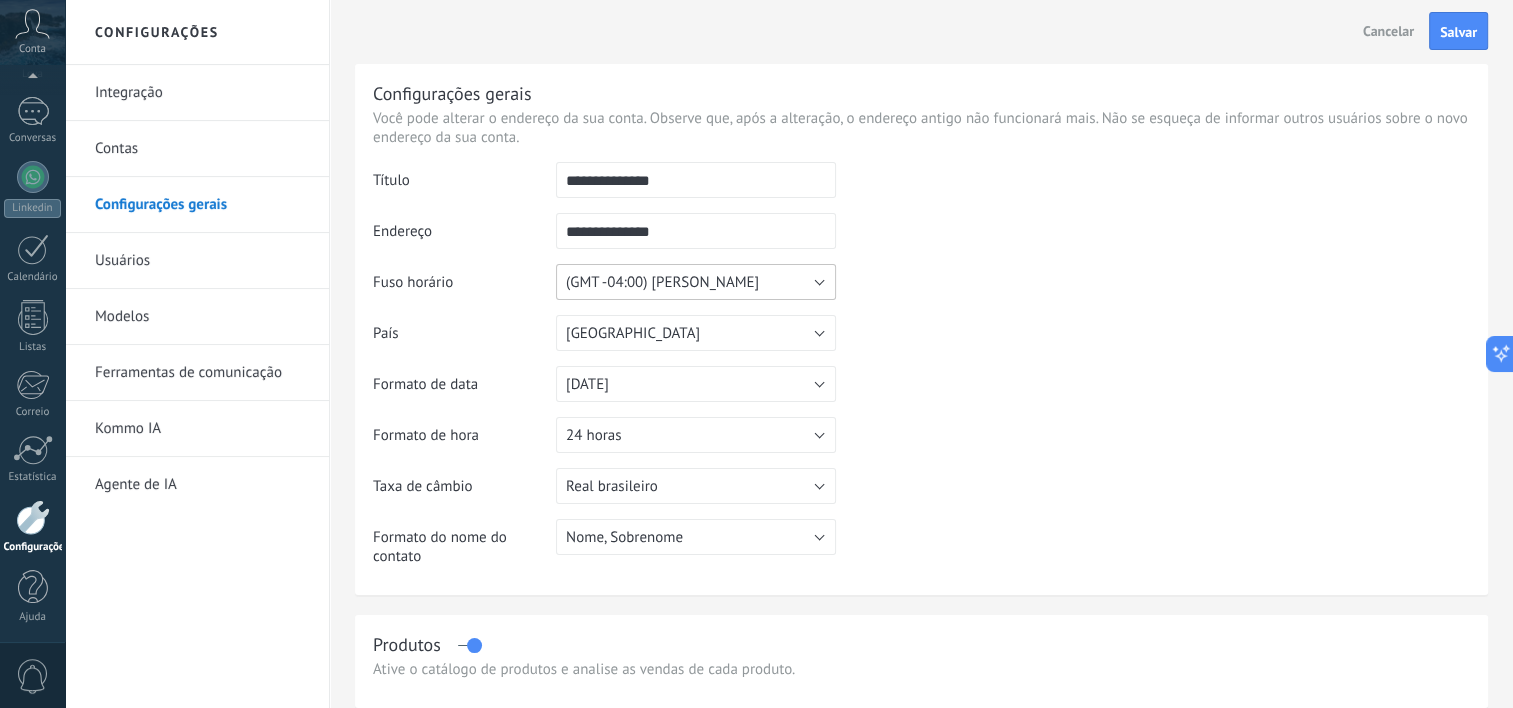 click on "(GMT -04:00) Santiago" at bounding box center [696, 282] 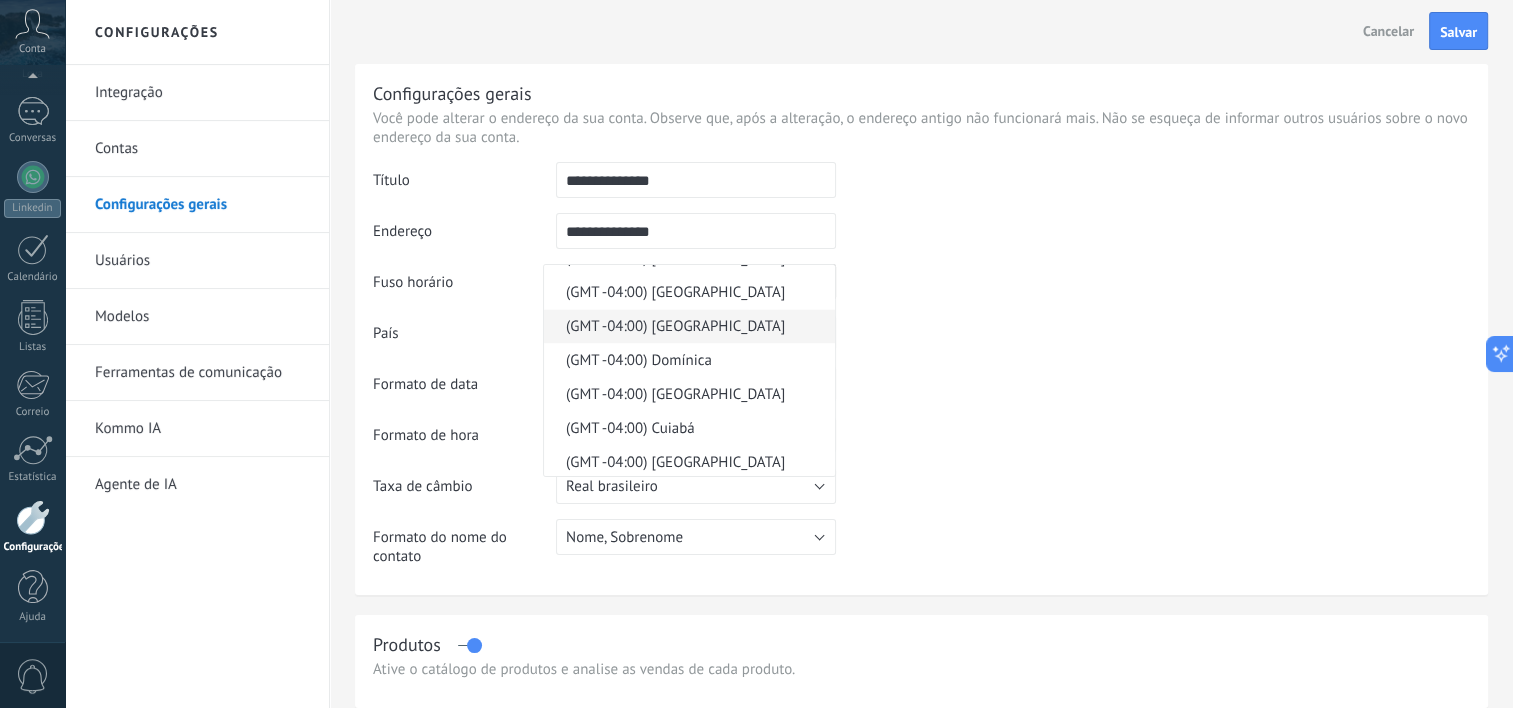 scroll, scrollTop: 10400, scrollLeft: 0, axis: vertical 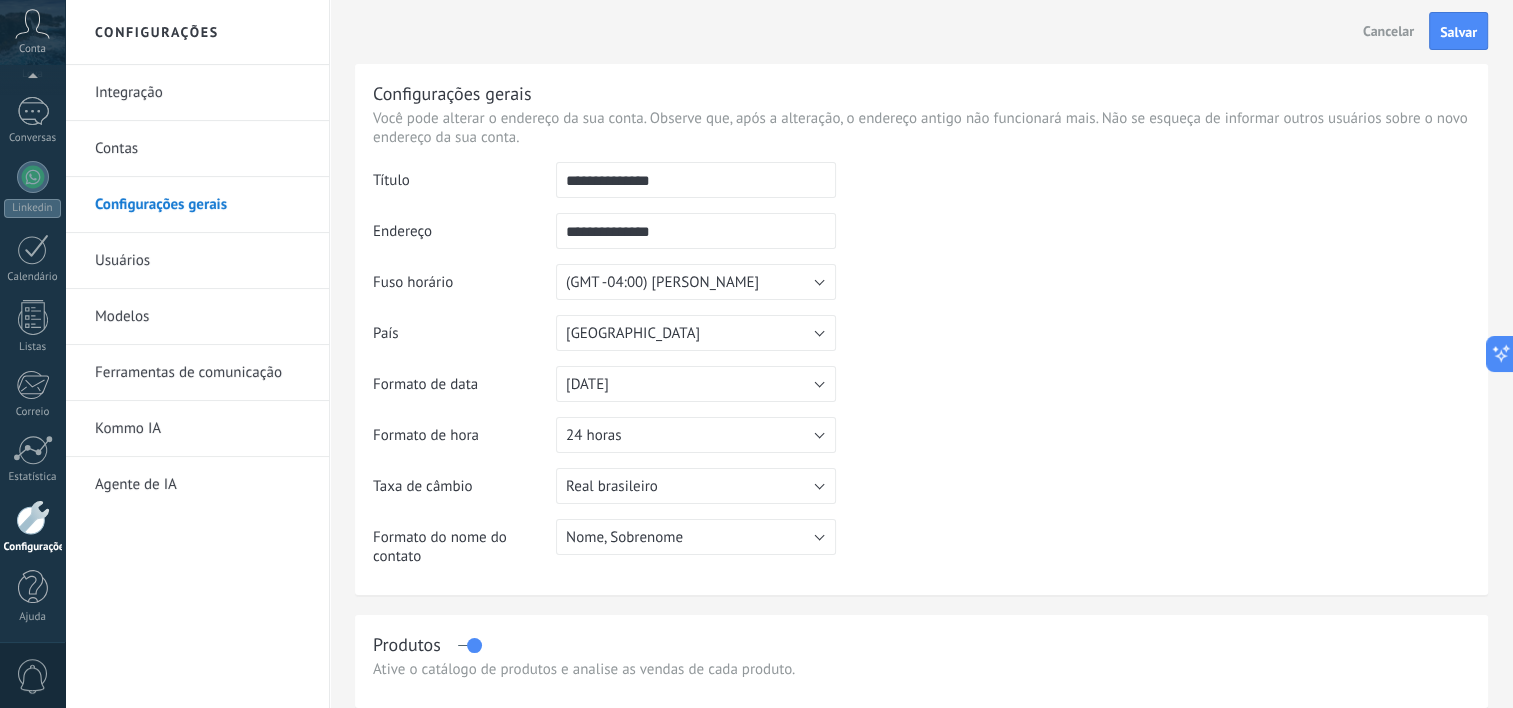 click on "**********" at bounding box center [921, 371] 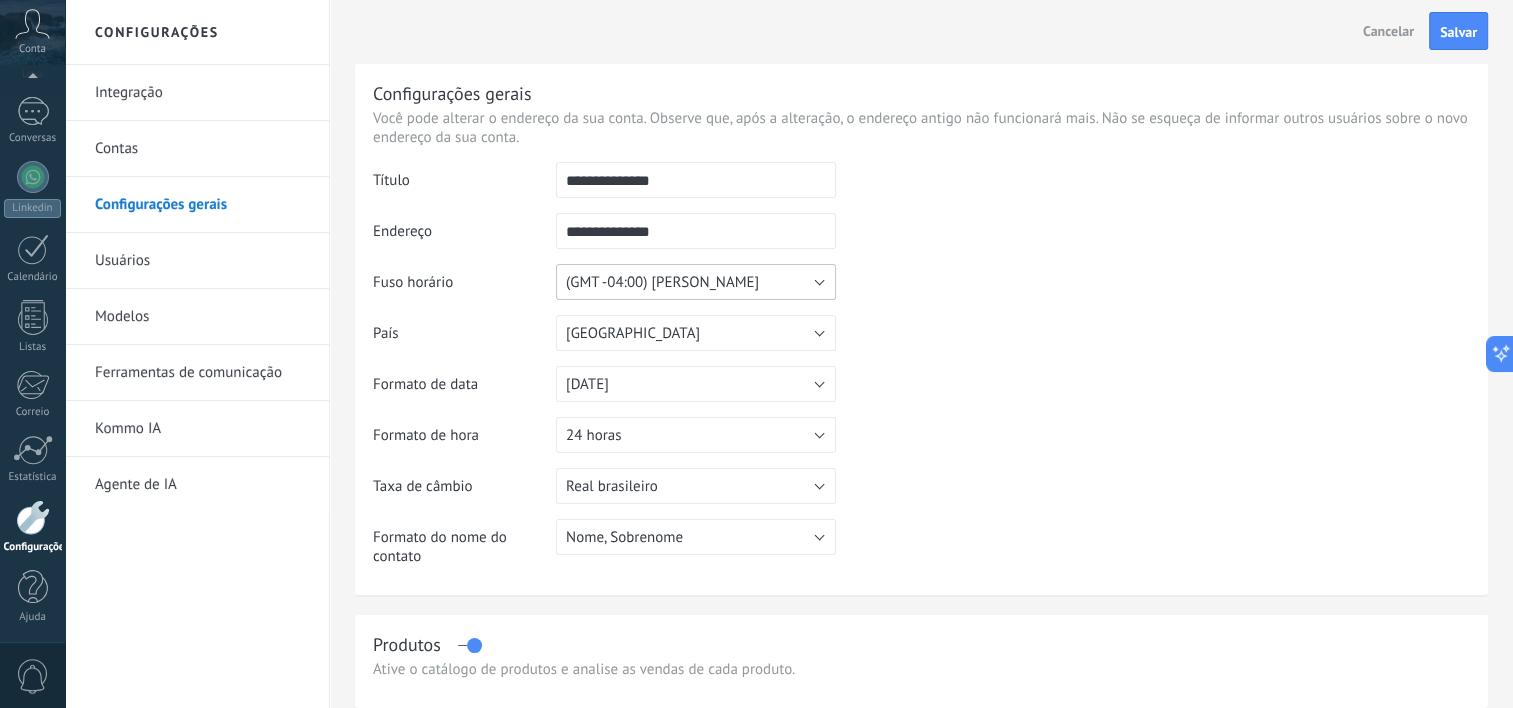 click on "(GMT -04:00) Santiago" at bounding box center [696, 282] 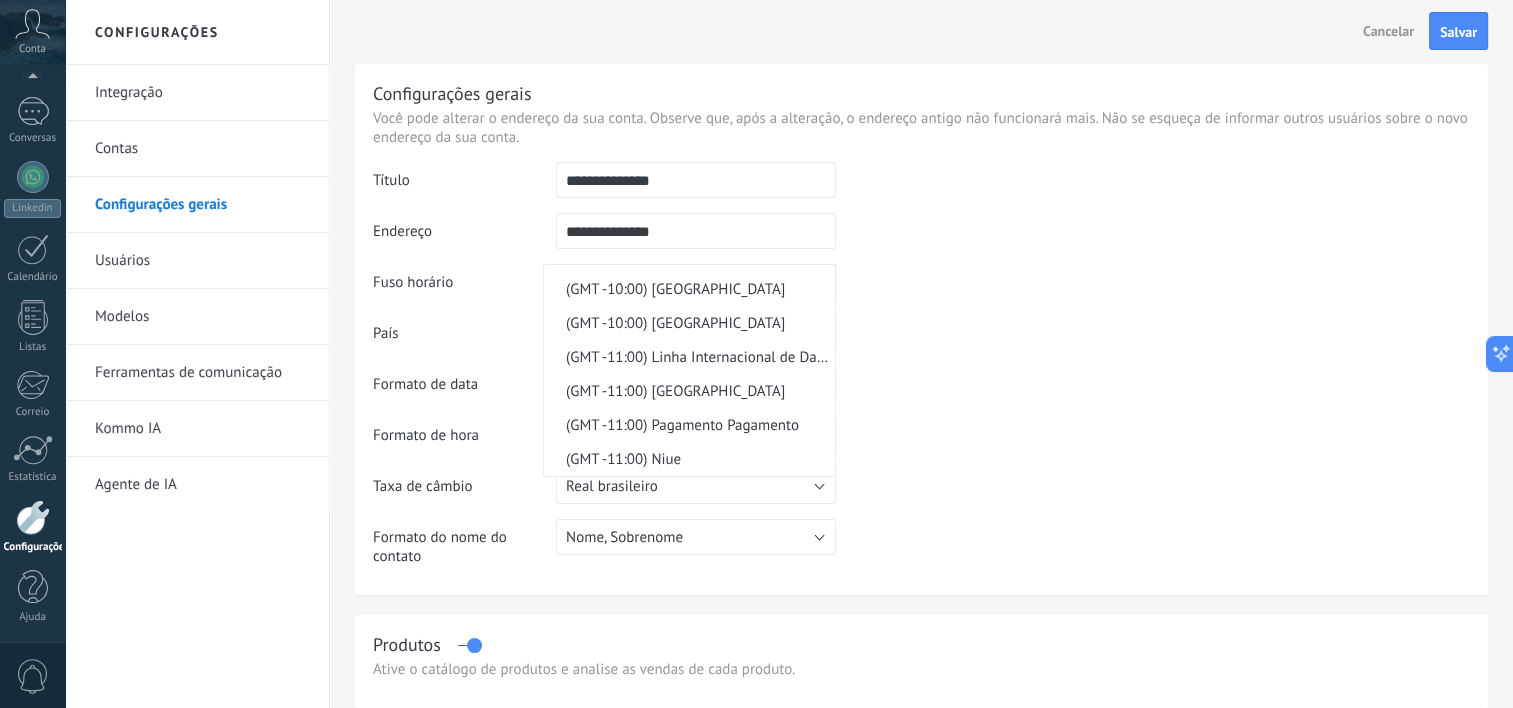 scroll, scrollTop: 14220, scrollLeft: 0, axis: vertical 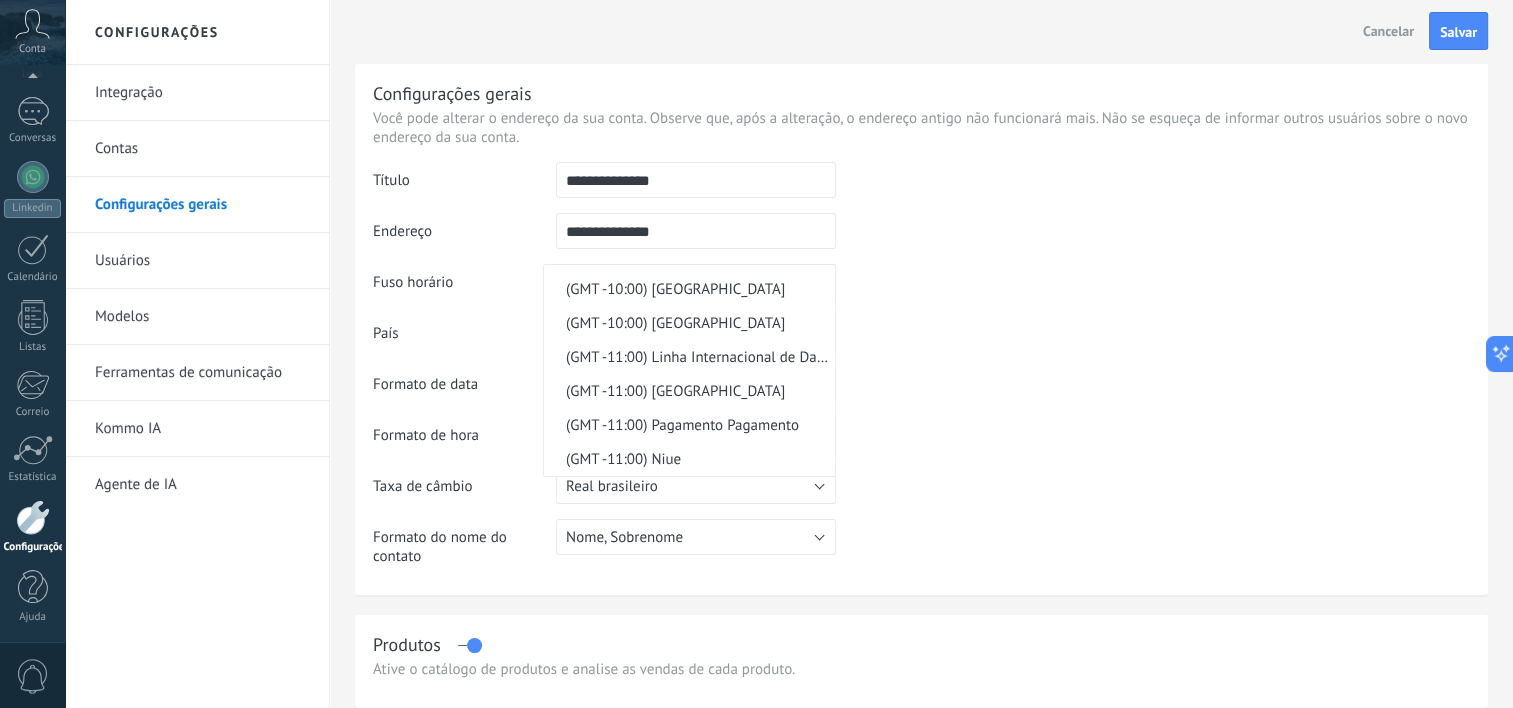 click at bounding box center [1153, 264] 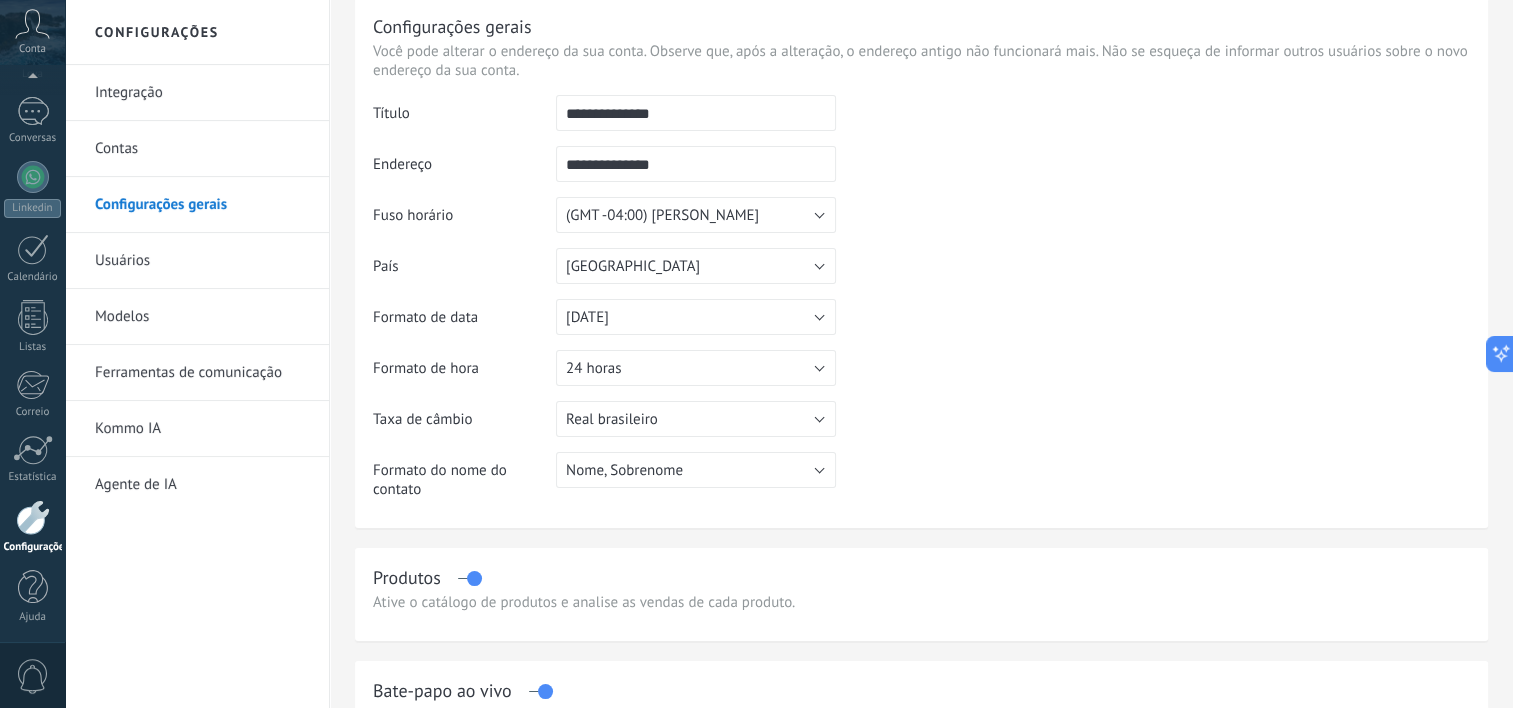 scroll, scrollTop: 0, scrollLeft: 0, axis: both 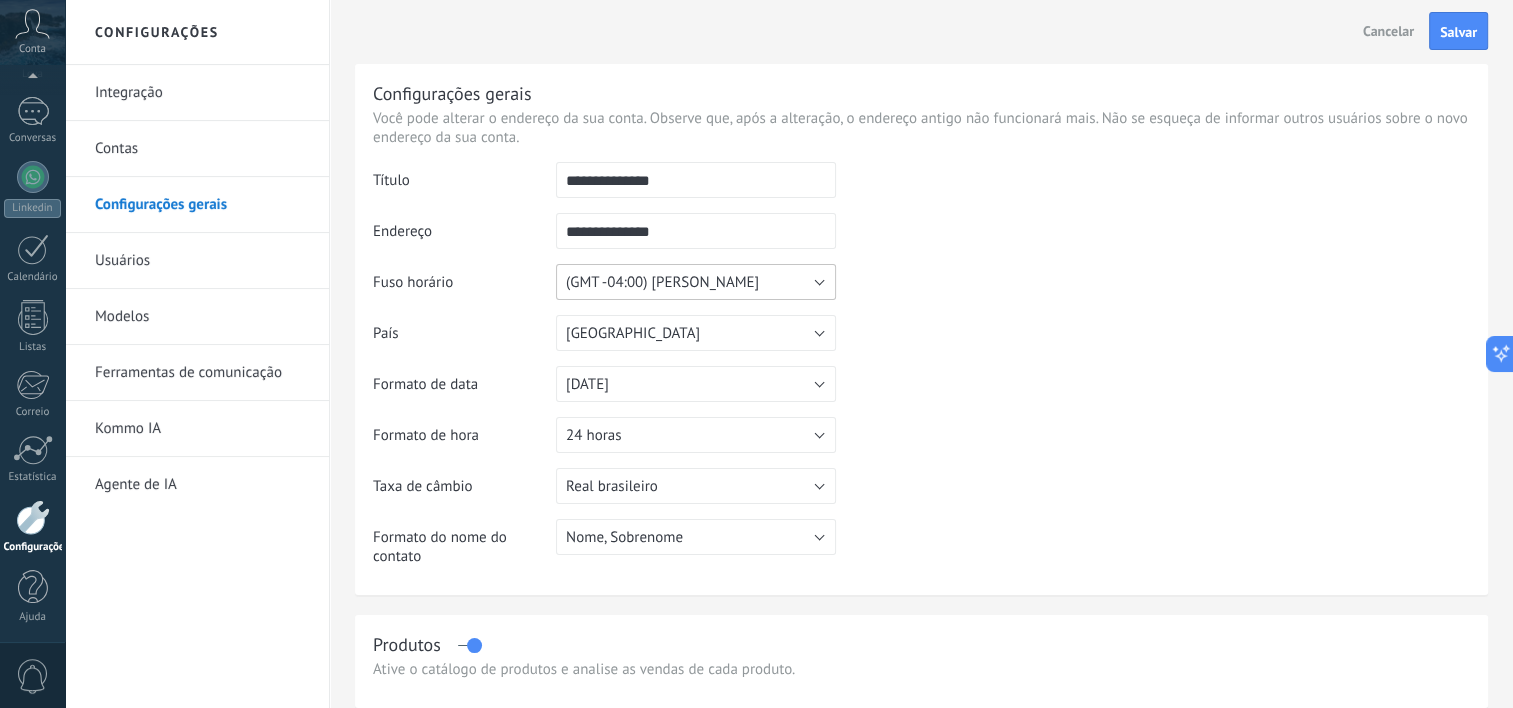 click on "(GMT -04:00) Santiago" at bounding box center [696, 282] 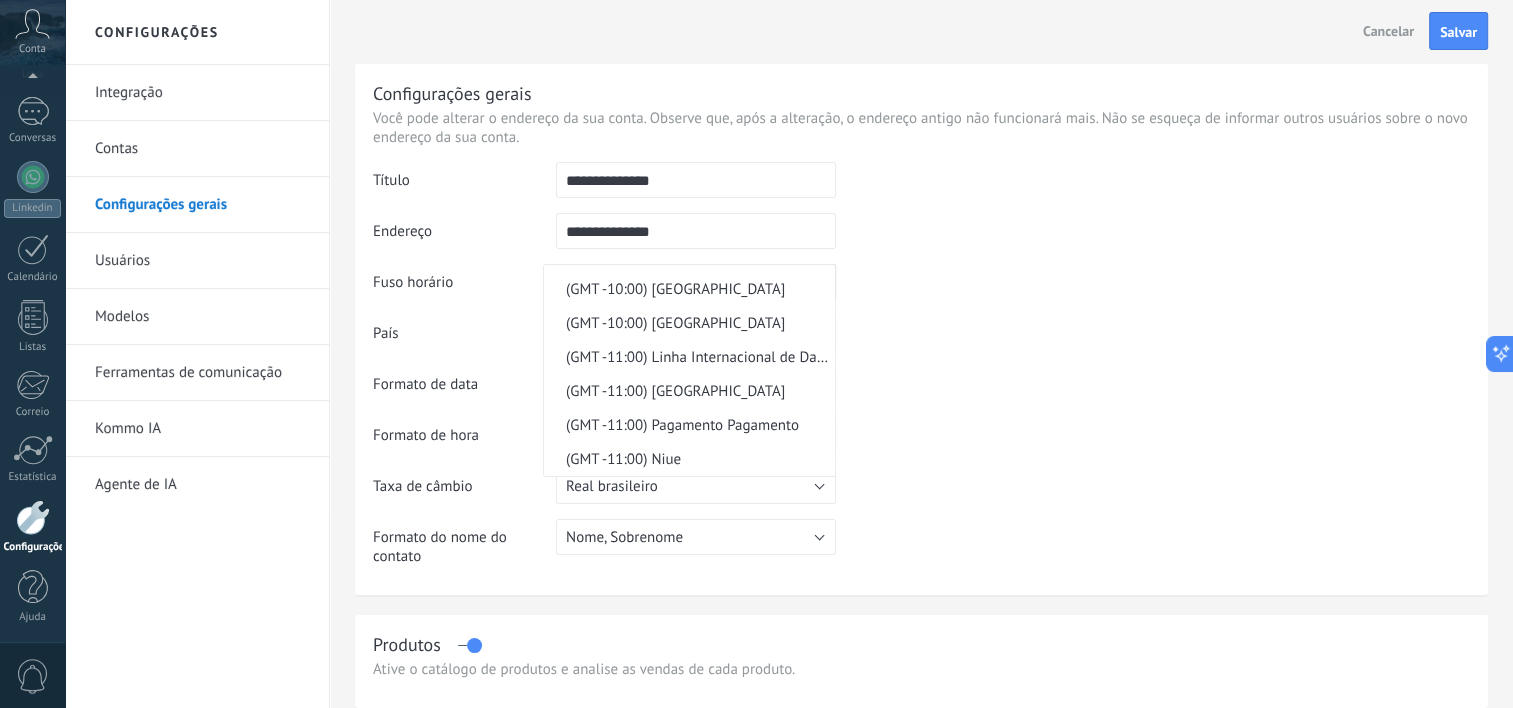 scroll, scrollTop: 14220, scrollLeft: 0, axis: vertical 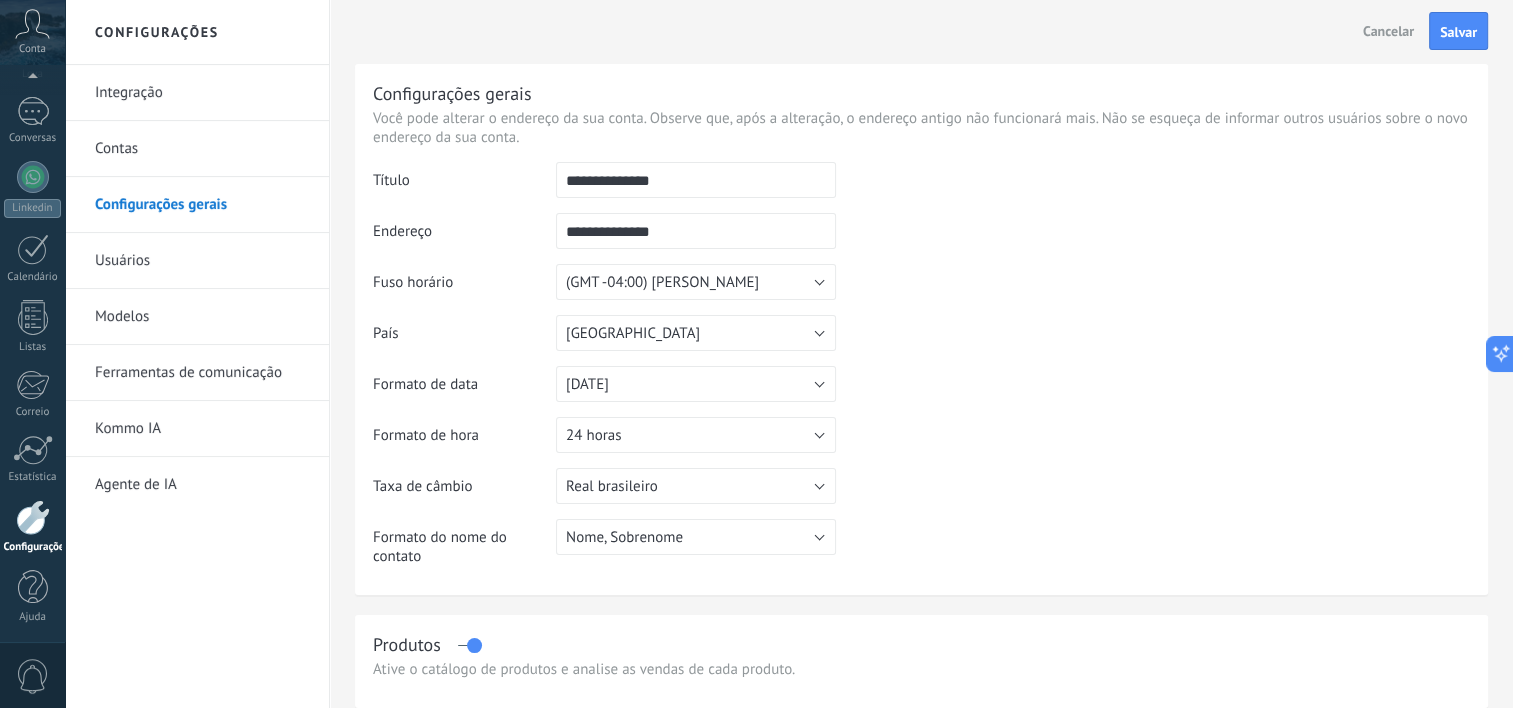 click at bounding box center (1153, 264) 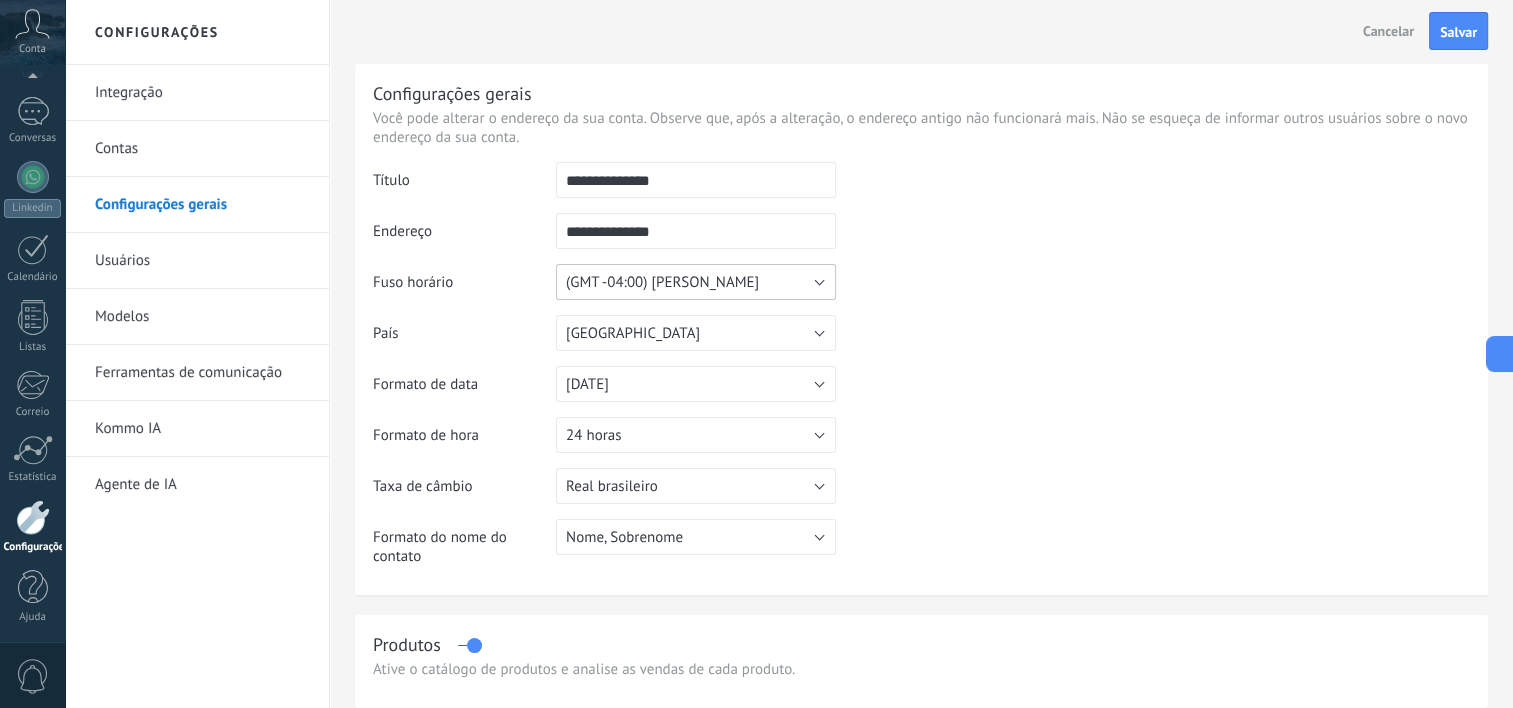 click on "(GMT -04:00) Santiago" at bounding box center [696, 282] 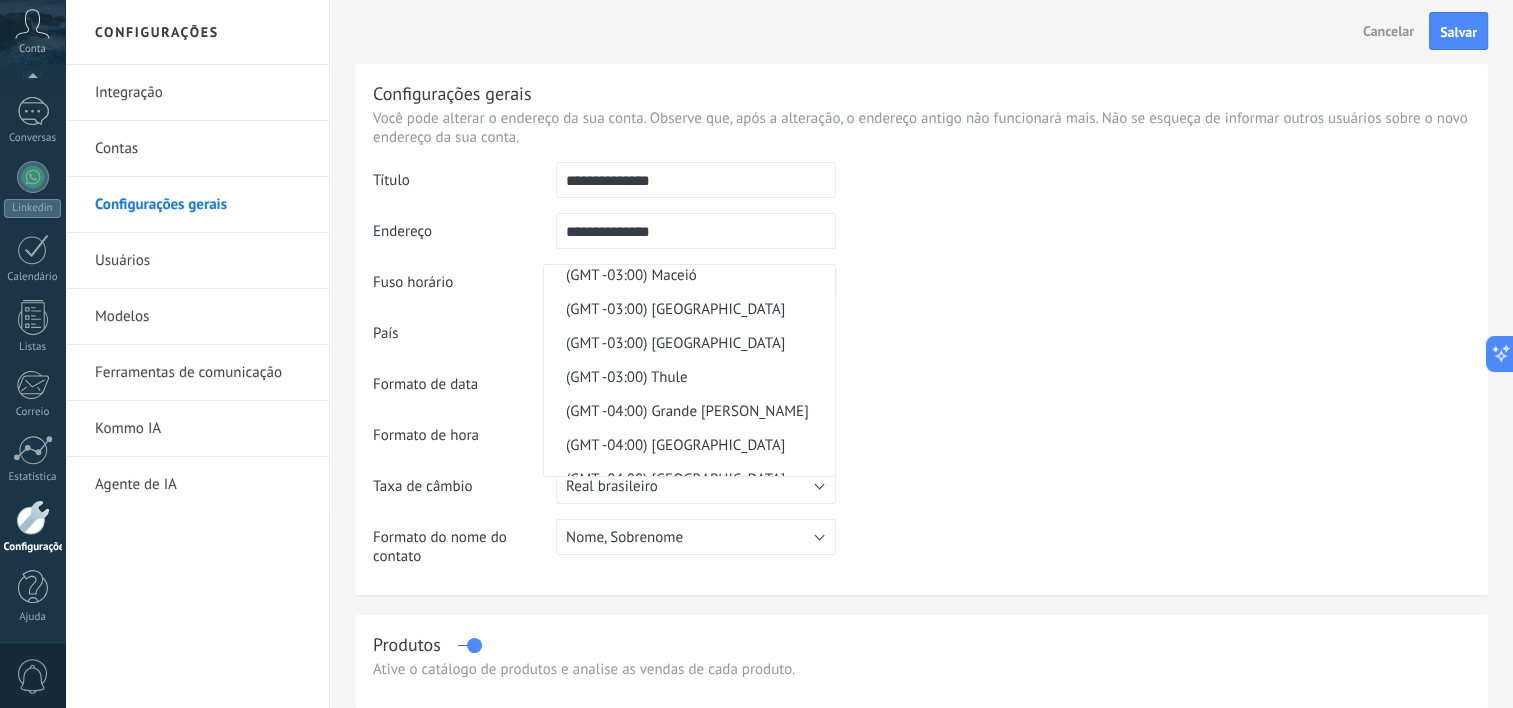 scroll, scrollTop: 9931, scrollLeft: 0, axis: vertical 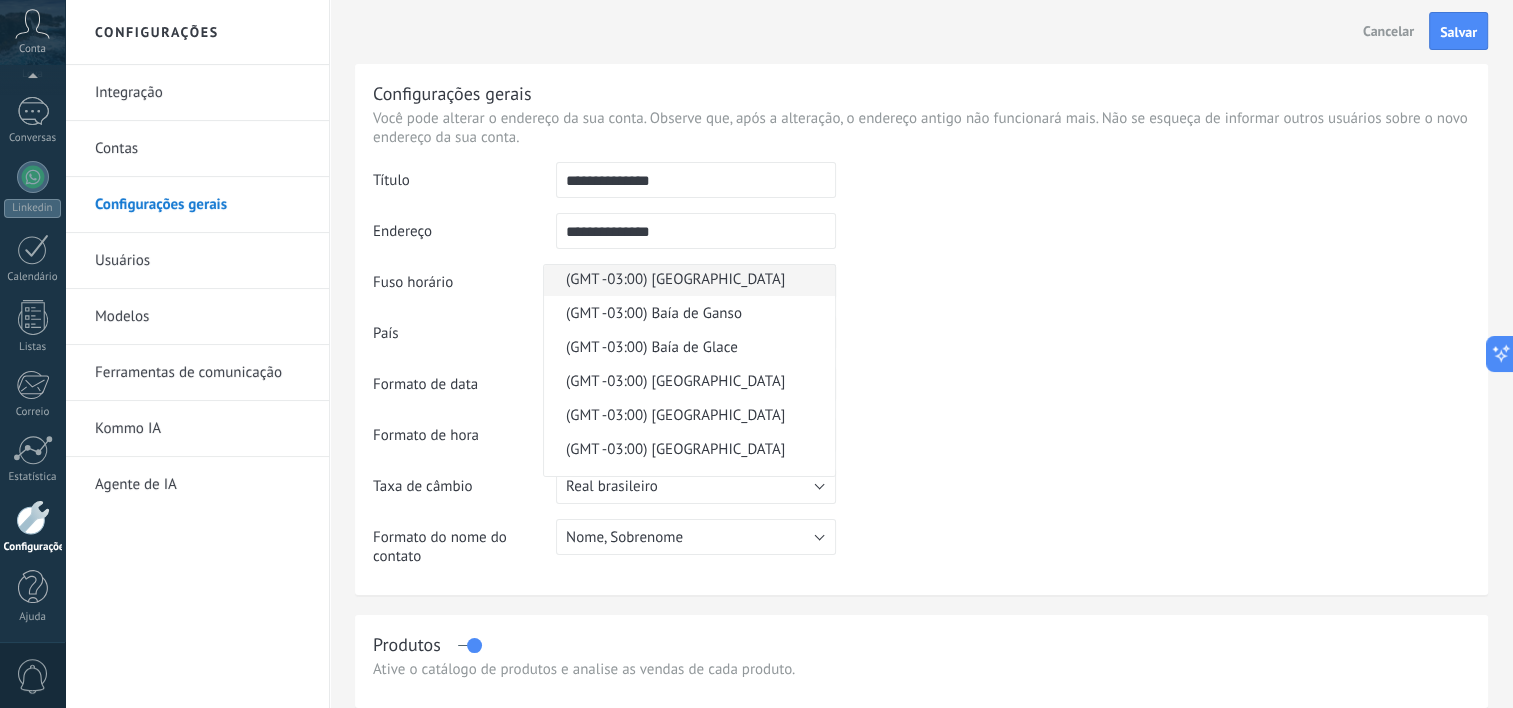 click on "(GMT -03:00) São Paulo" at bounding box center [686, 279] 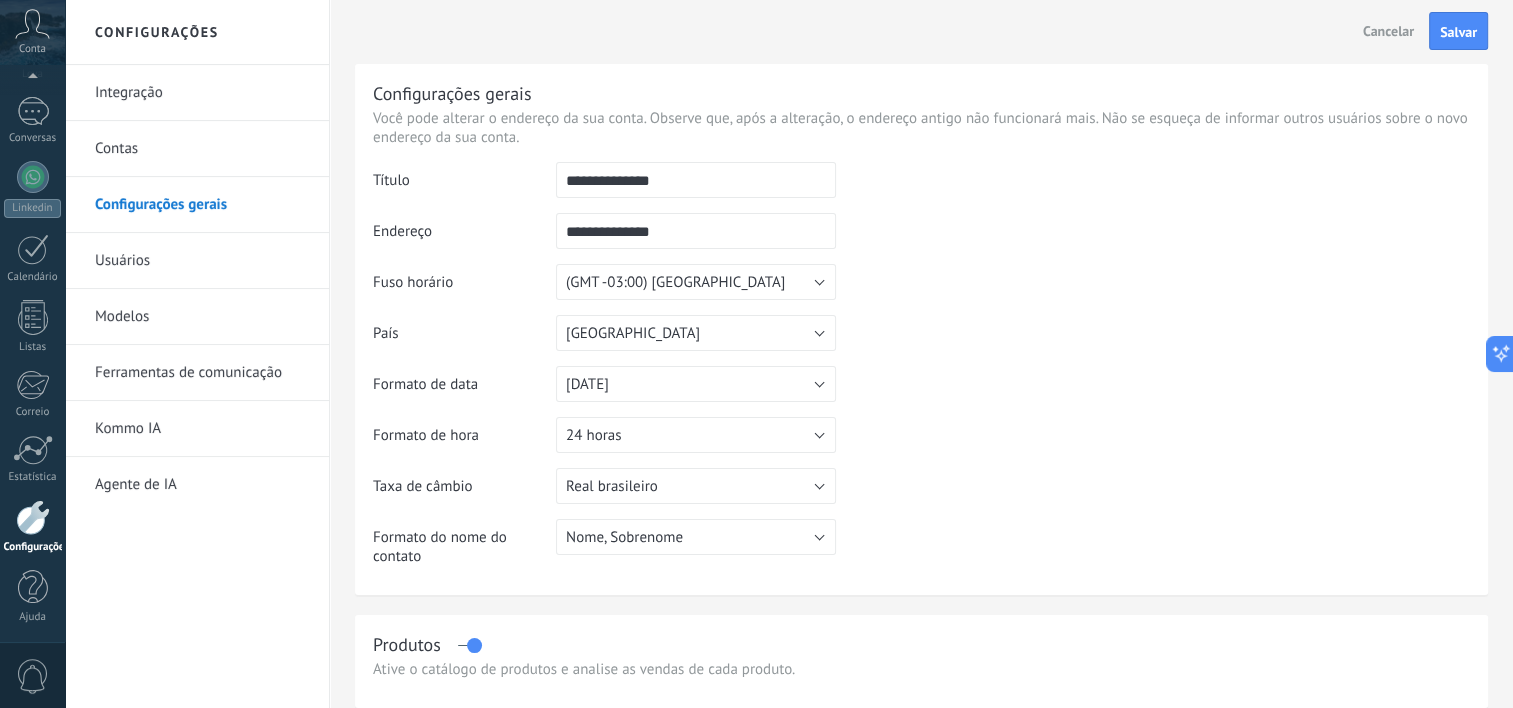 click at bounding box center [1153, 264] 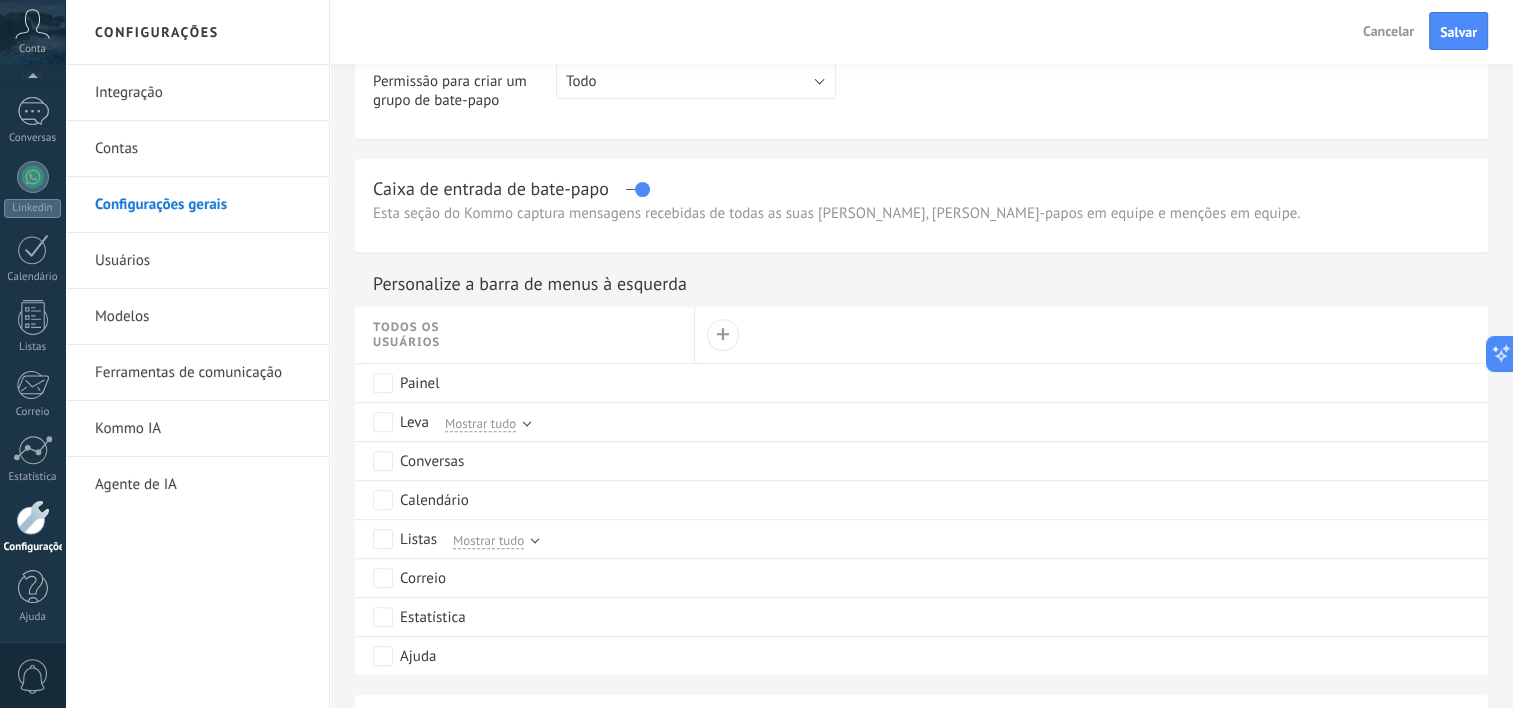 scroll, scrollTop: 800, scrollLeft: 0, axis: vertical 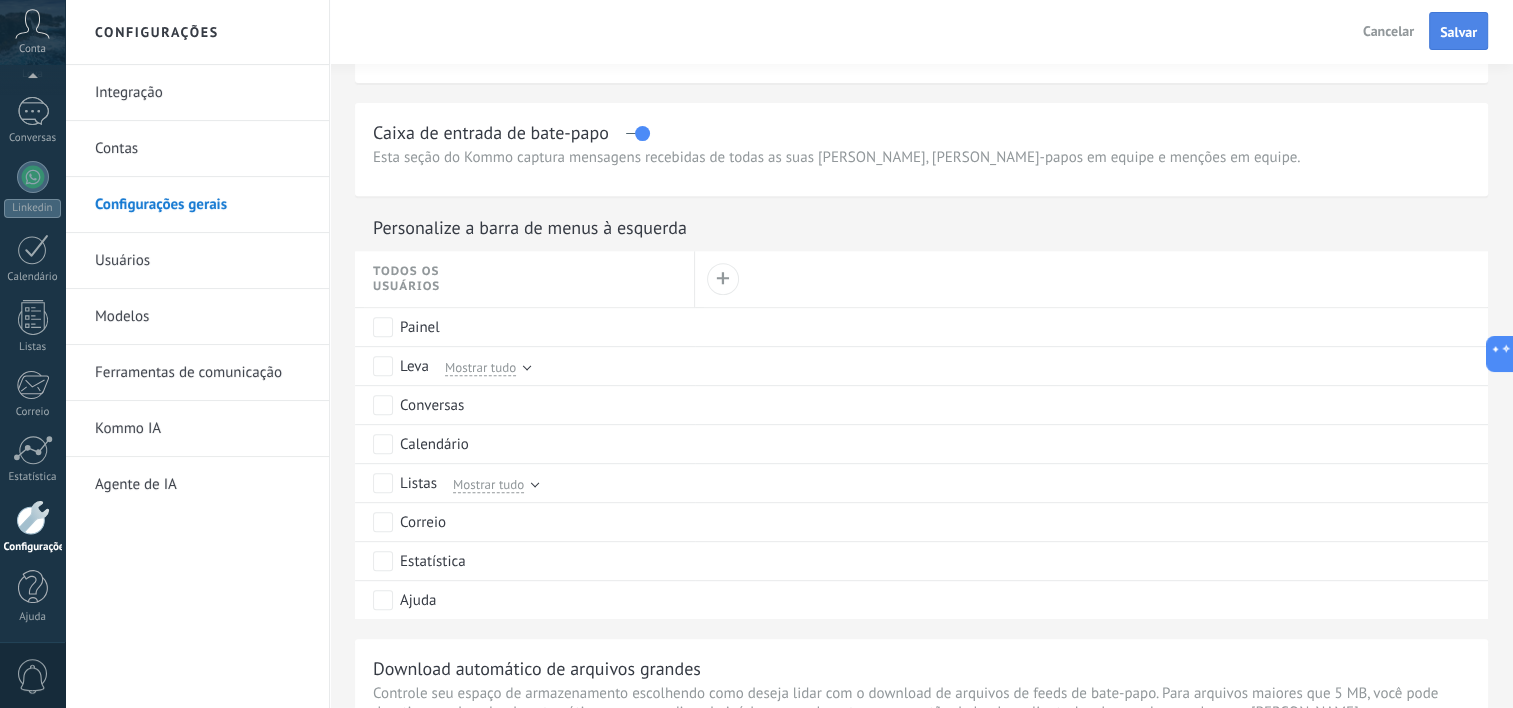click on "Salvar" at bounding box center [1458, 31] 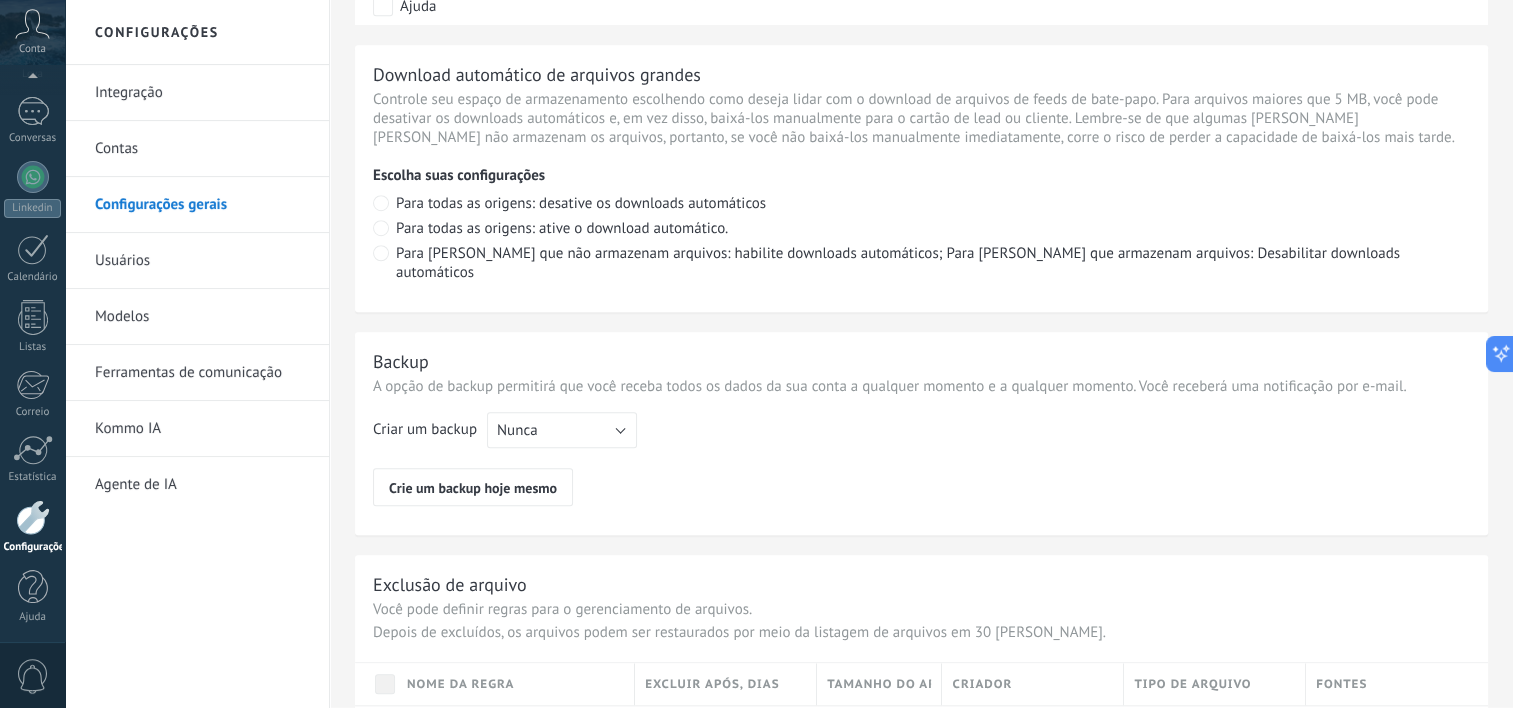 scroll, scrollTop: 1400, scrollLeft: 0, axis: vertical 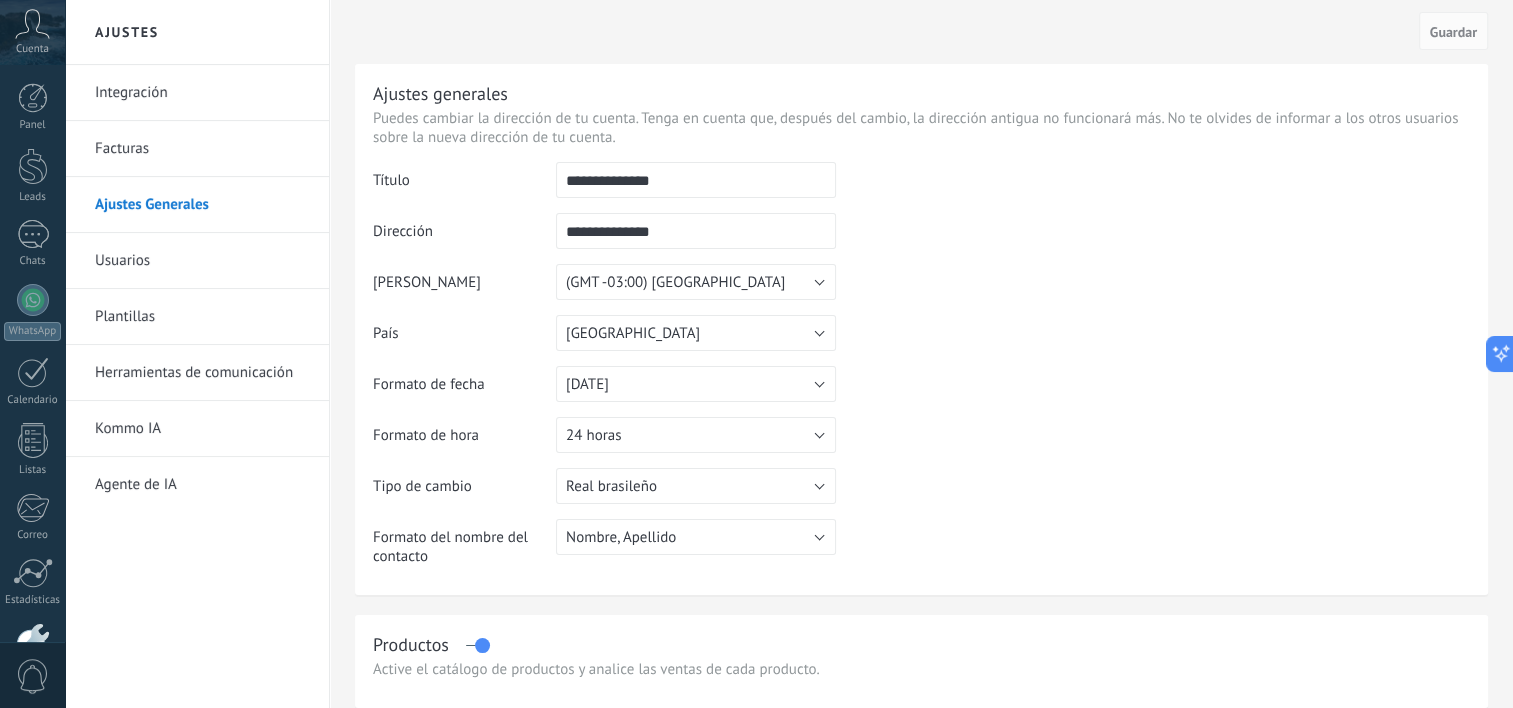 click on "**********" at bounding box center (921, 329) 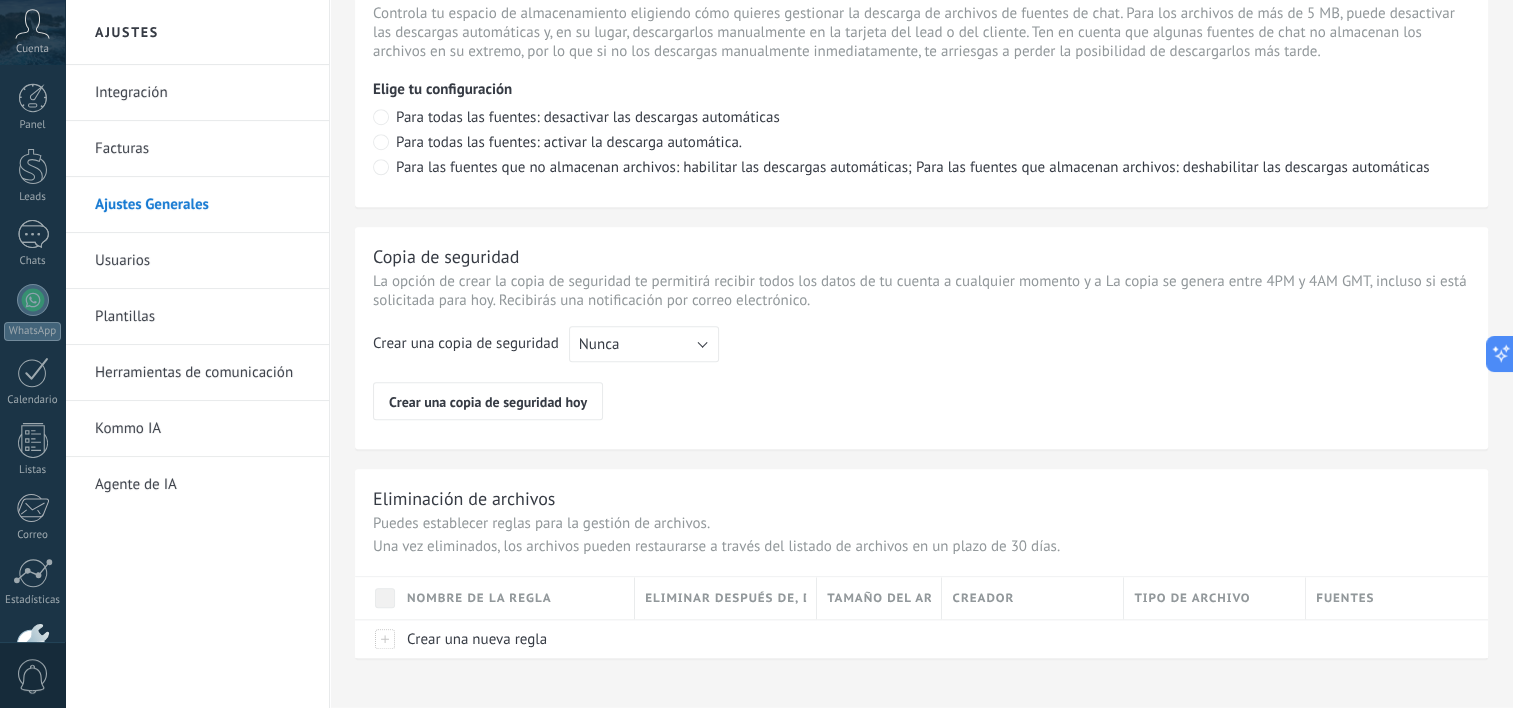 scroll, scrollTop: 1498, scrollLeft: 0, axis: vertical 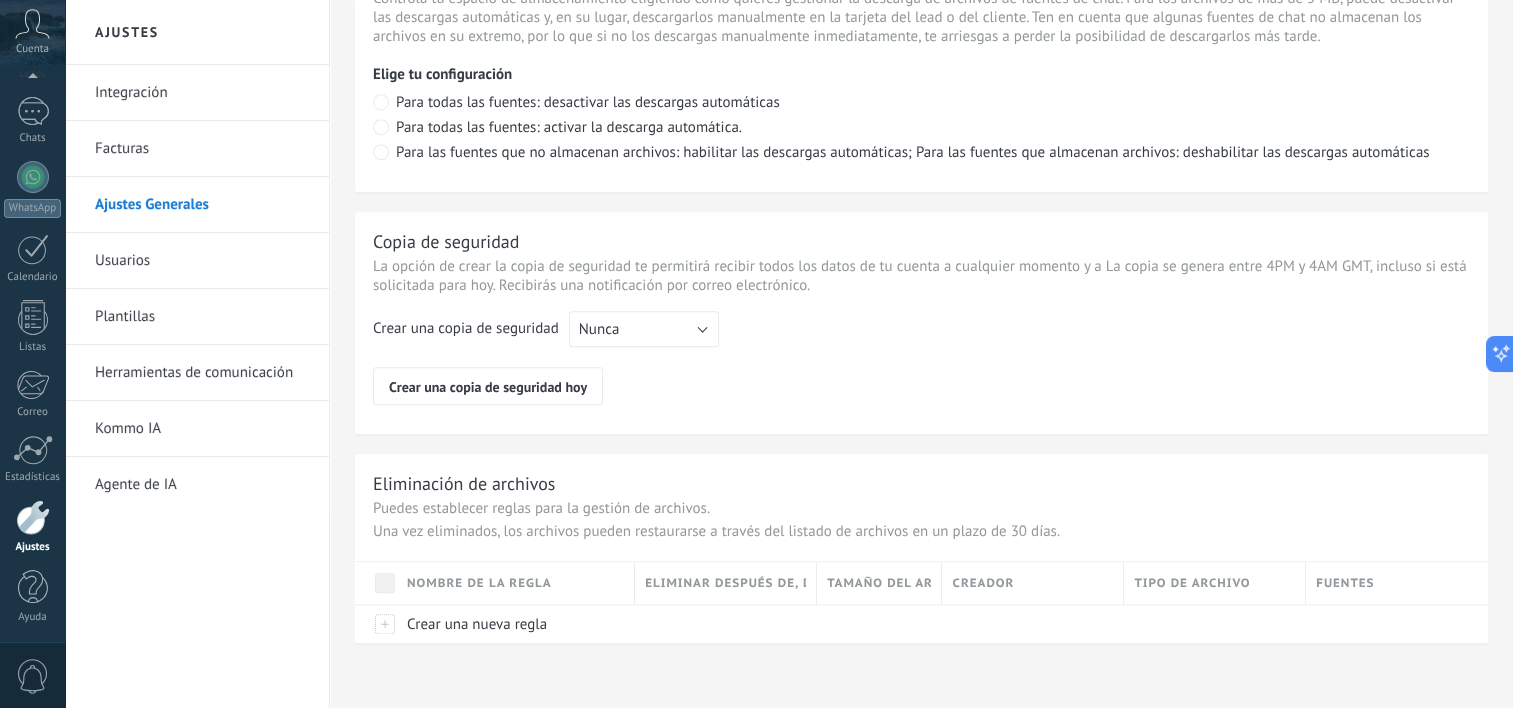click on "Integración" at bounding box center (202, 93) 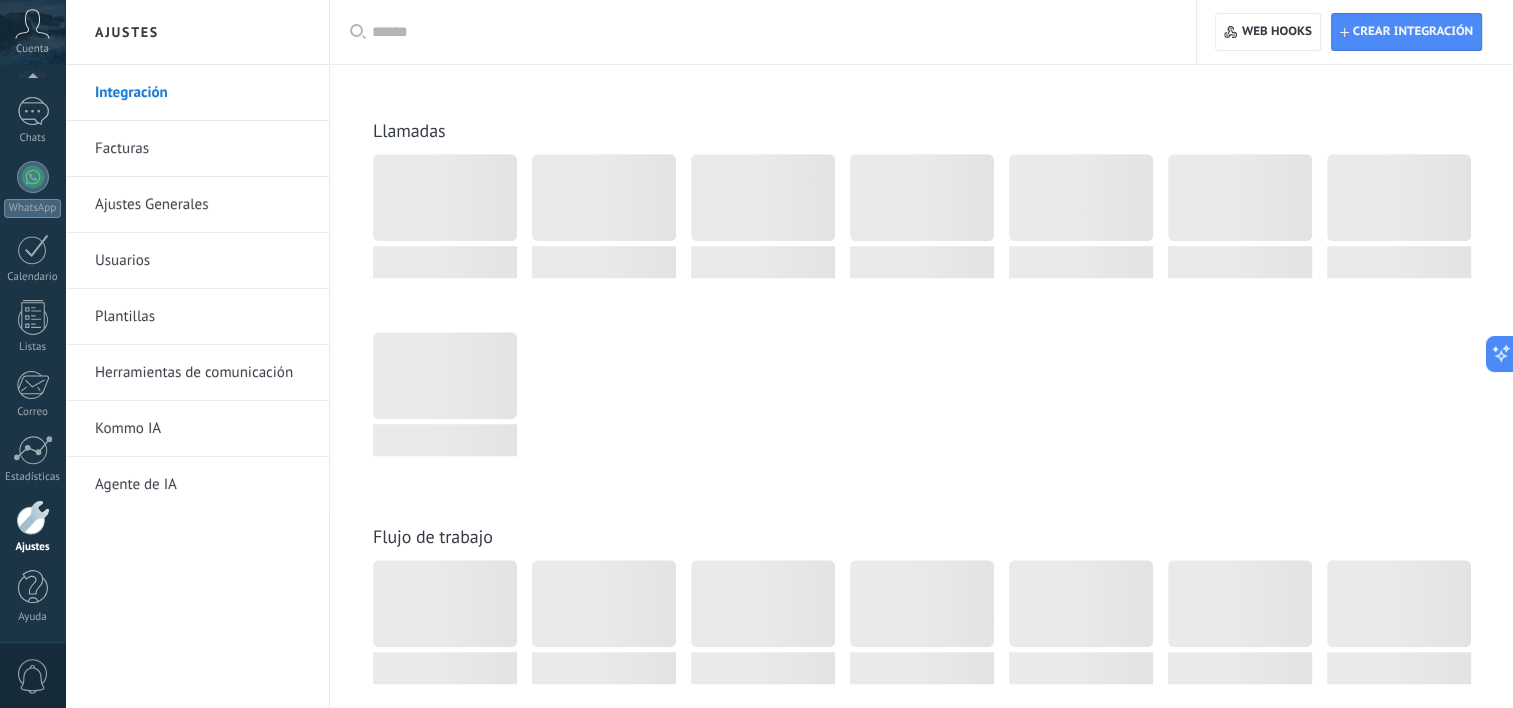 scroll, scrollTop: 0, scrollLeft: 0, axis: both 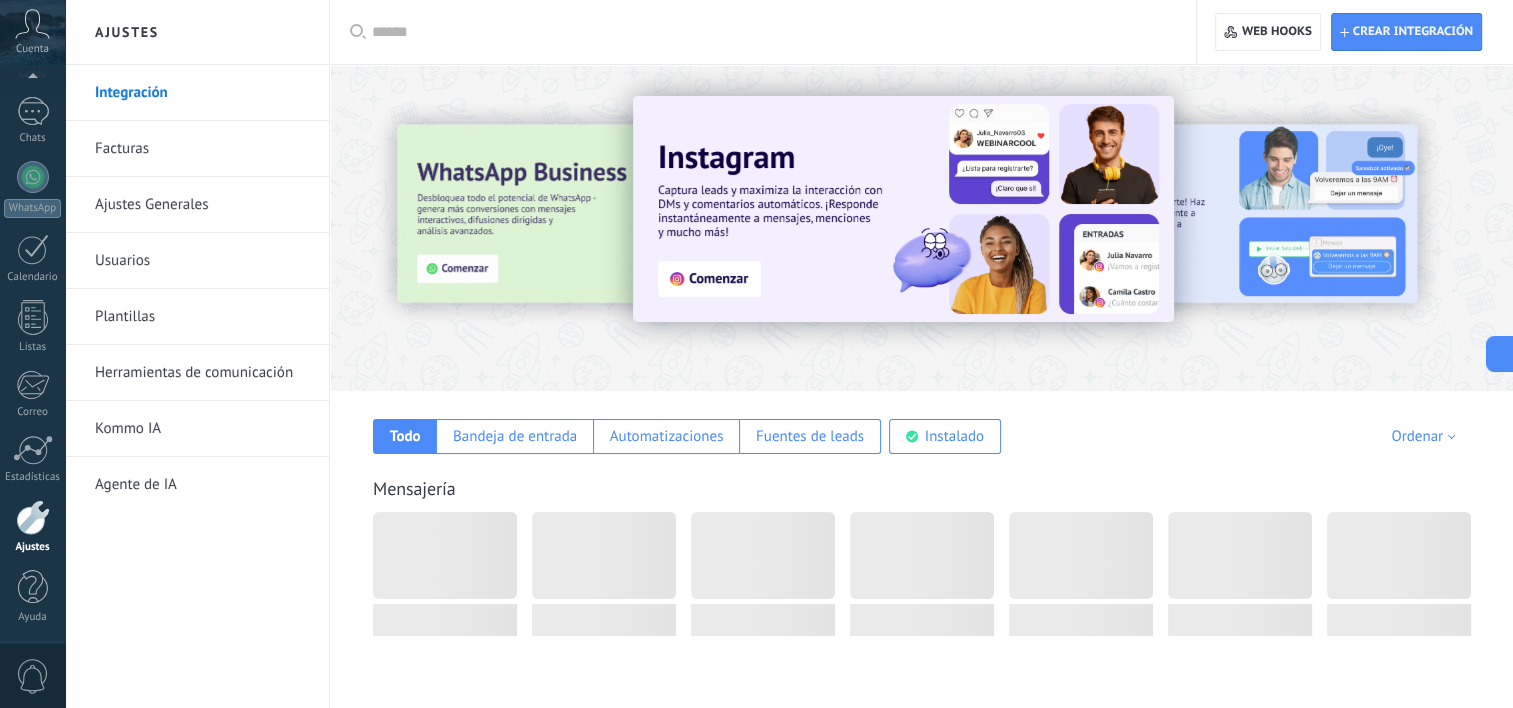 click on "Facturas" at bounding box center [202, 149] 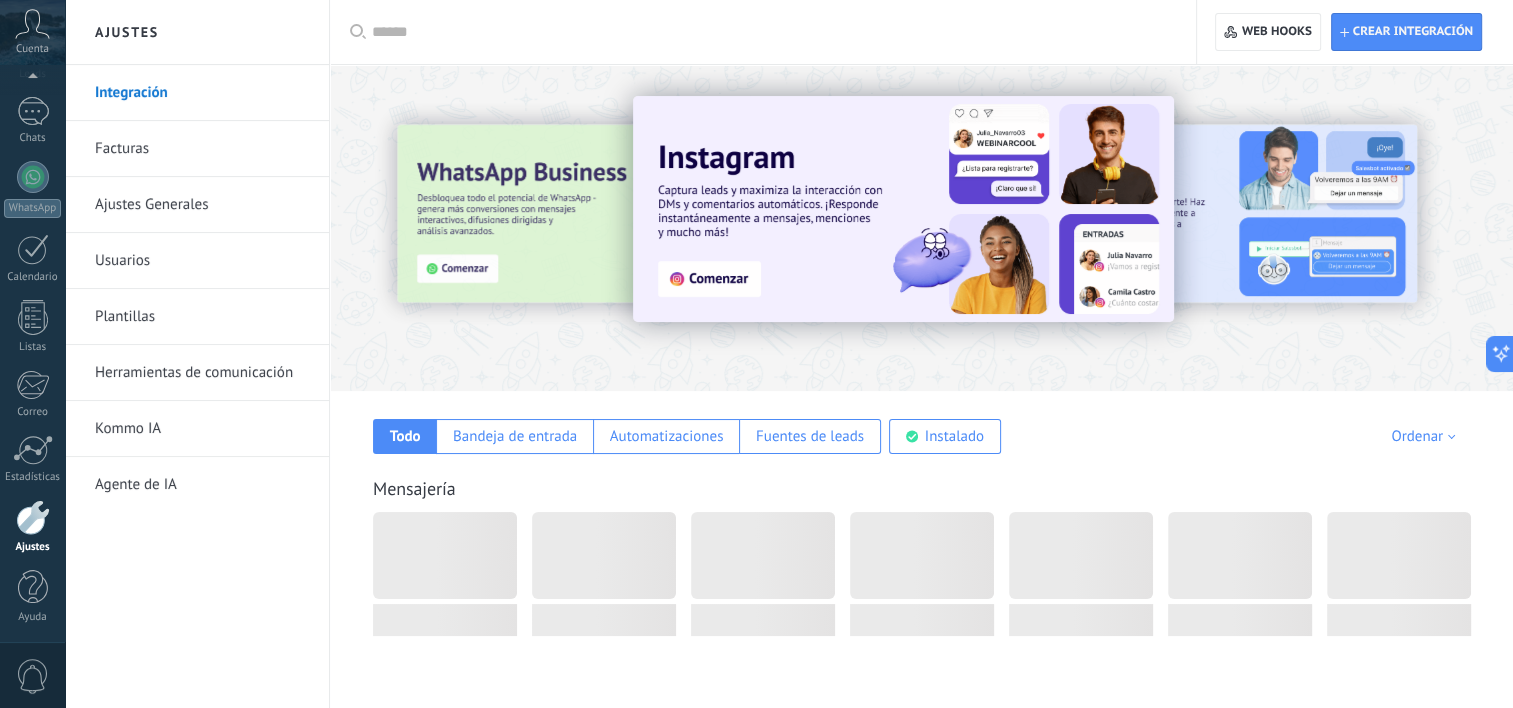 click on "Facturas" at bounding box center (202, 149) 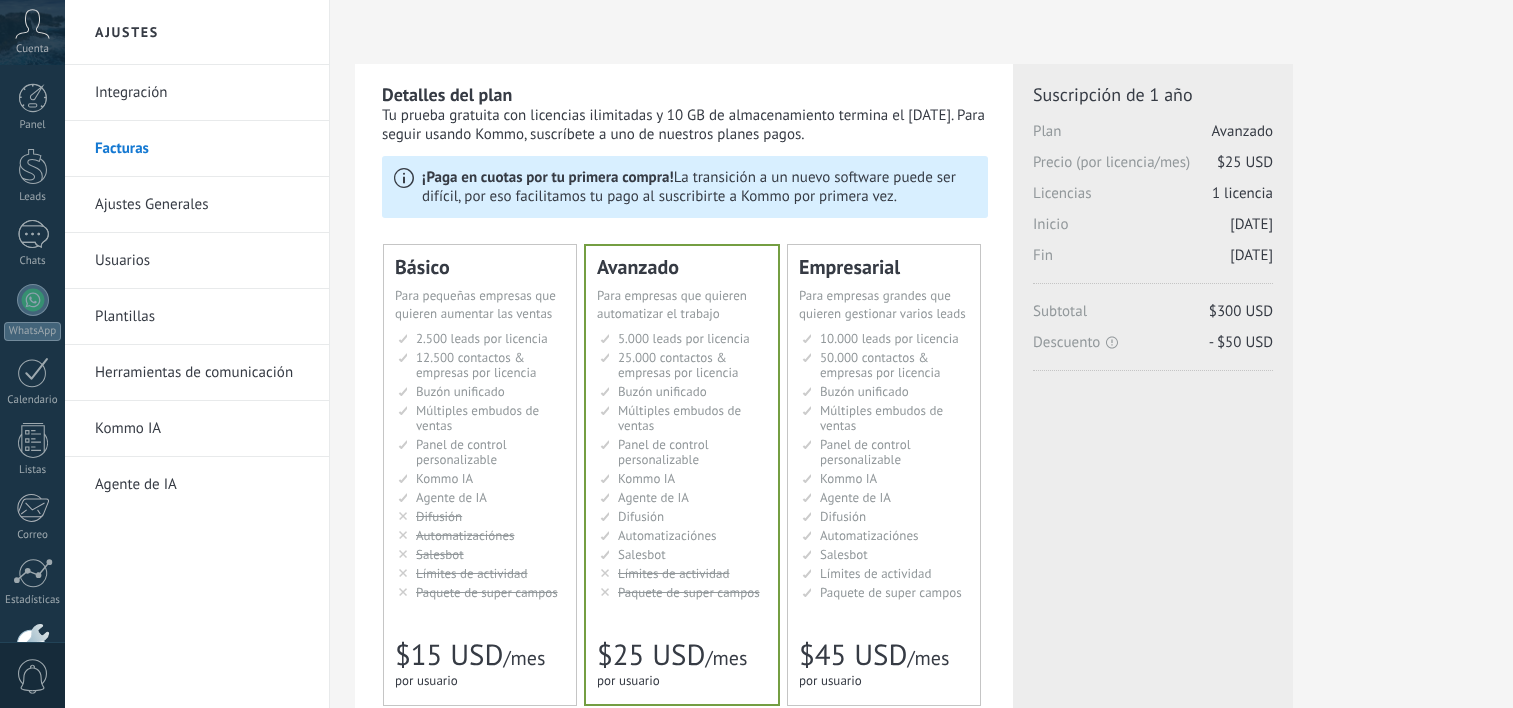 scroll, scrollTop: 0, scrollLeft: 0, axis: both 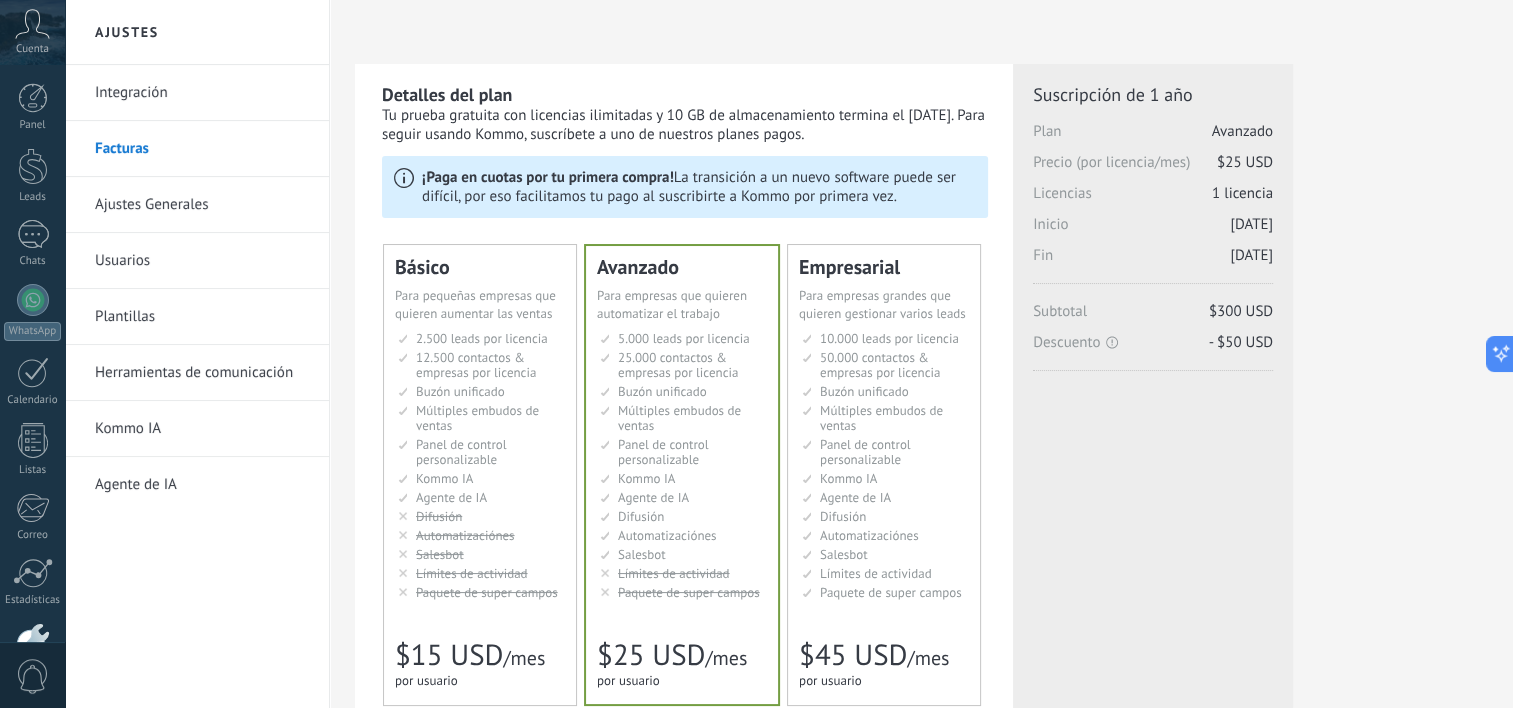 click on "Ajustes Generales" at bounding box center [202, 205] 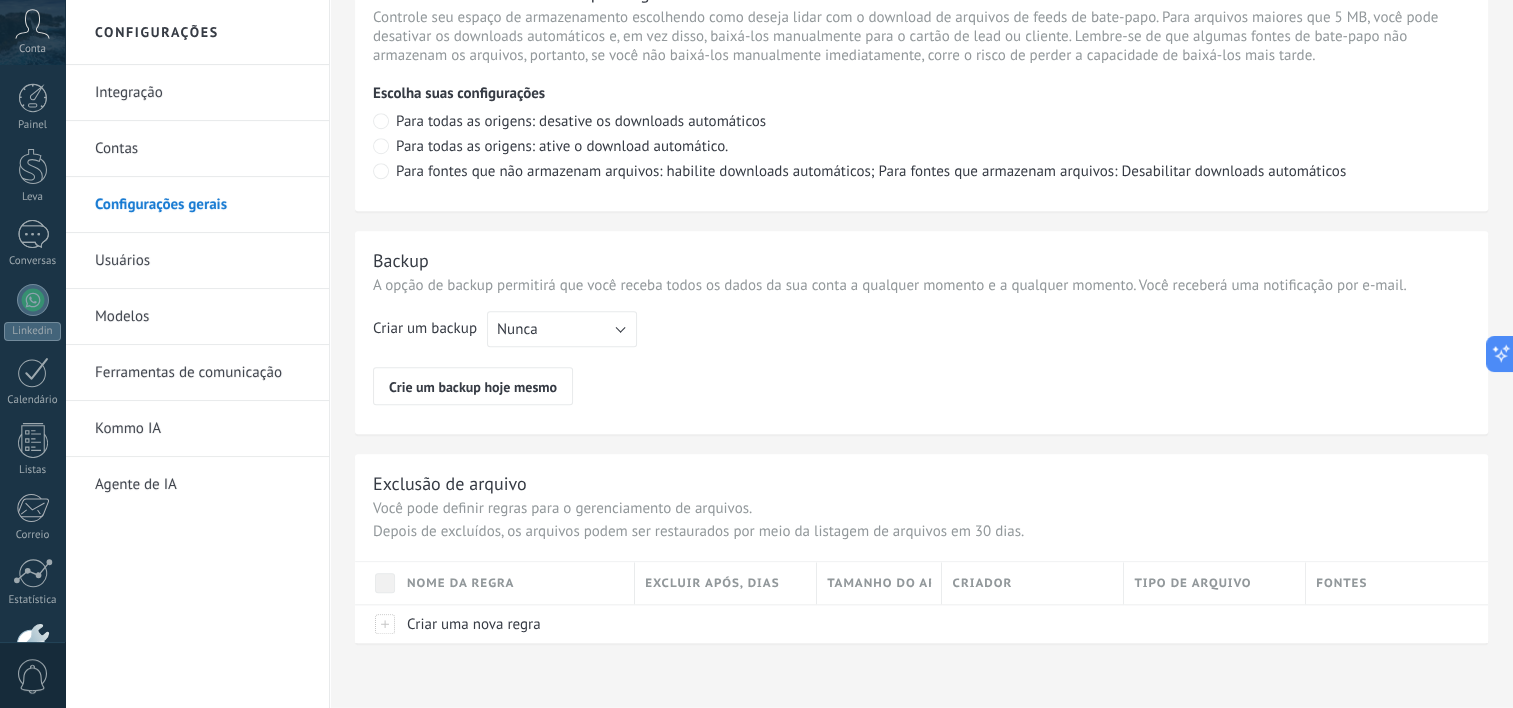scroll, scrollTop: 1479, scrollLeft: 0, axis: vertical 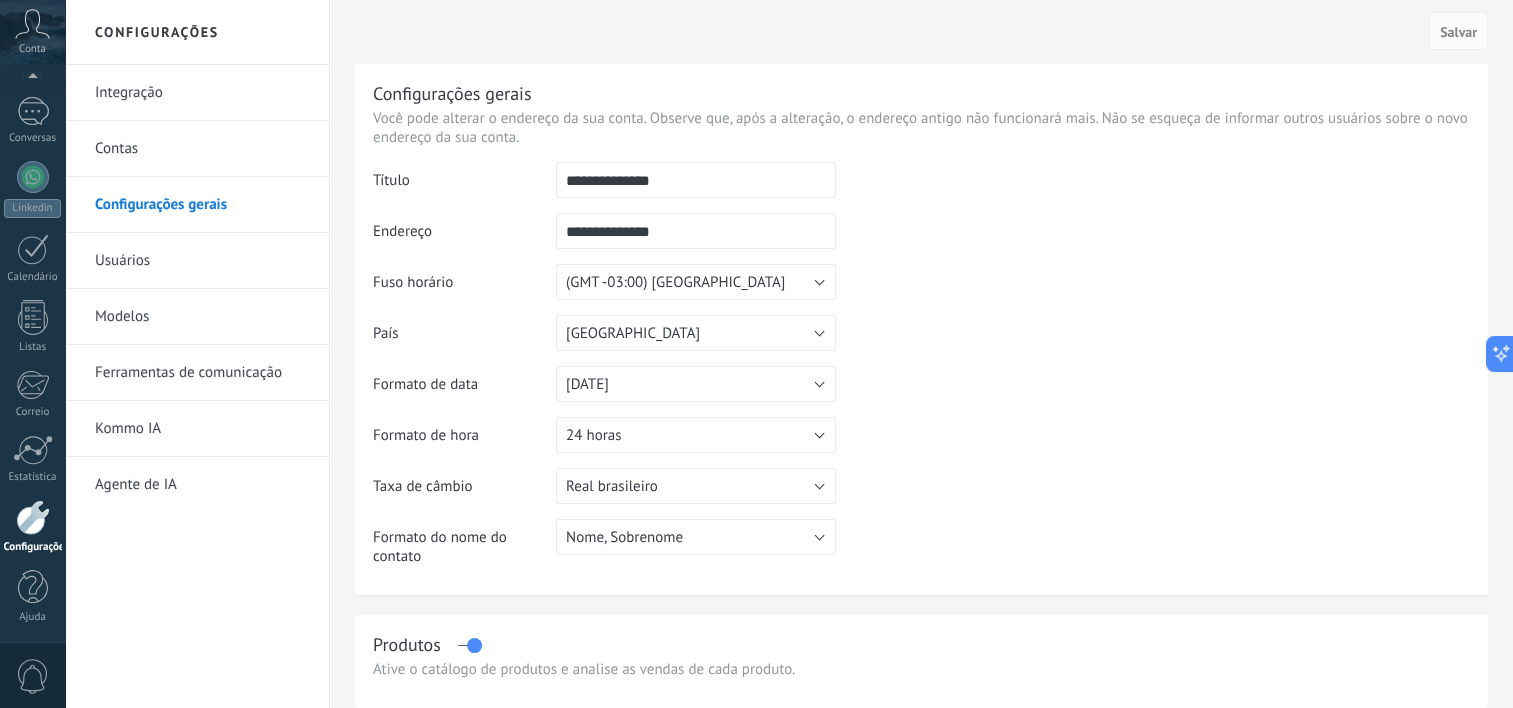 click on "Integração" at bounding box center (202, 93) 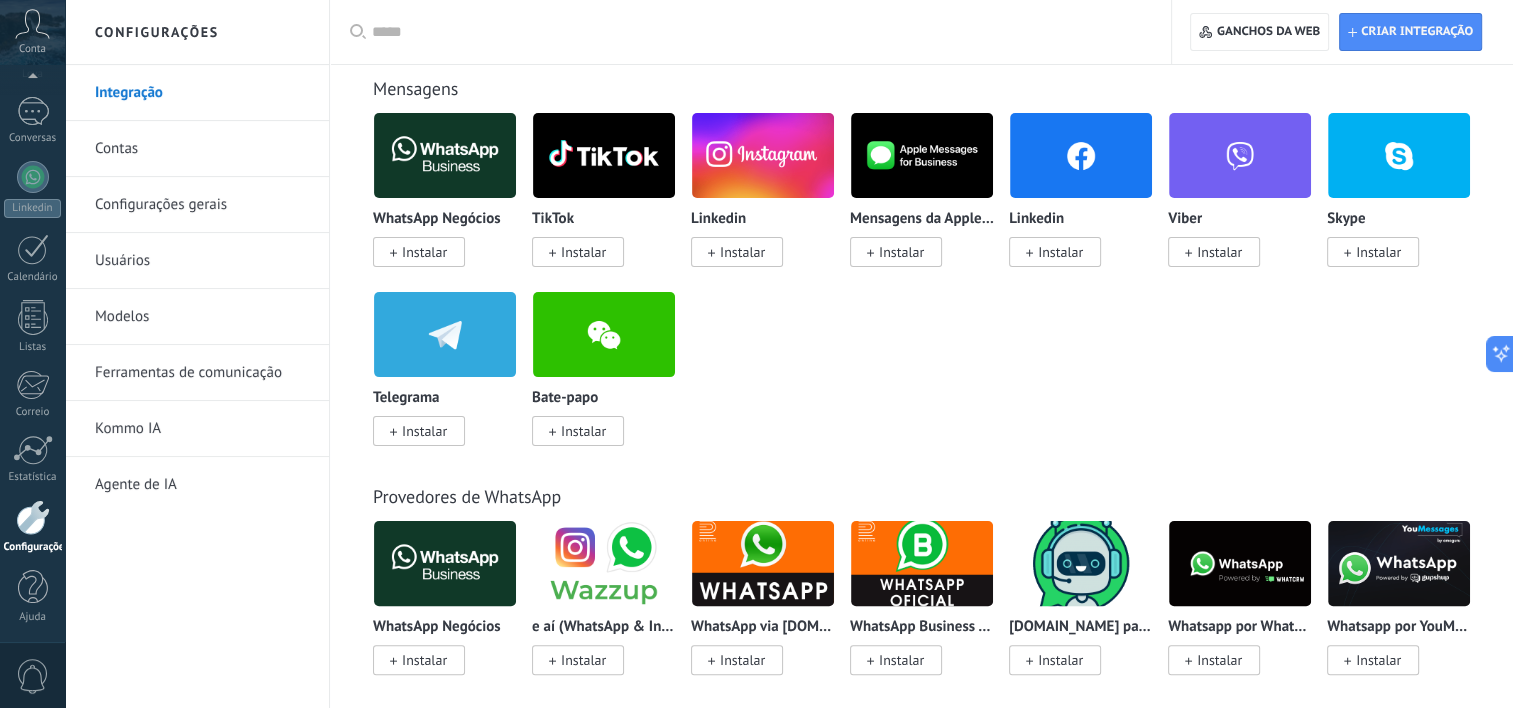 scroll, scrollTop: 200, scrollLeft: 0, axis: vertical 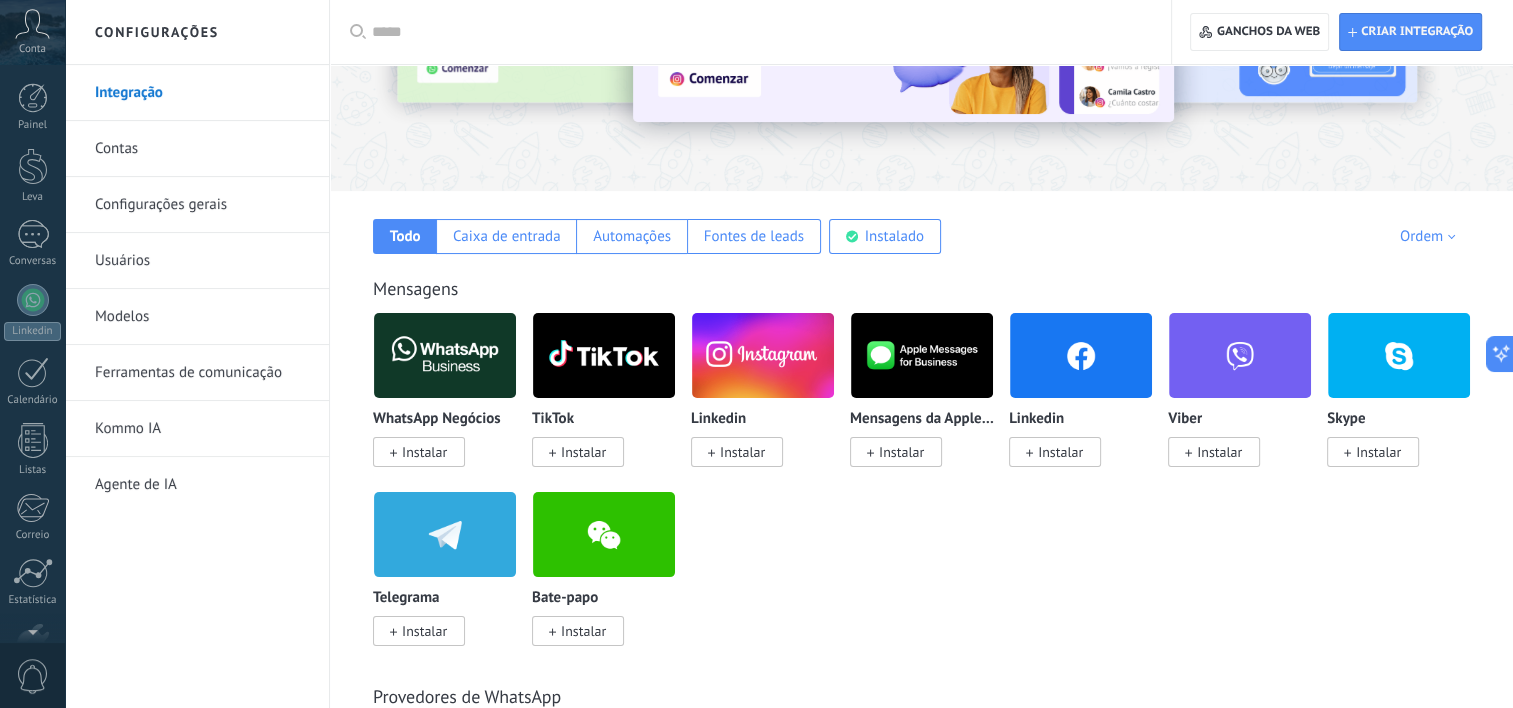 click on "Conta" at bounding box center (32, 49) 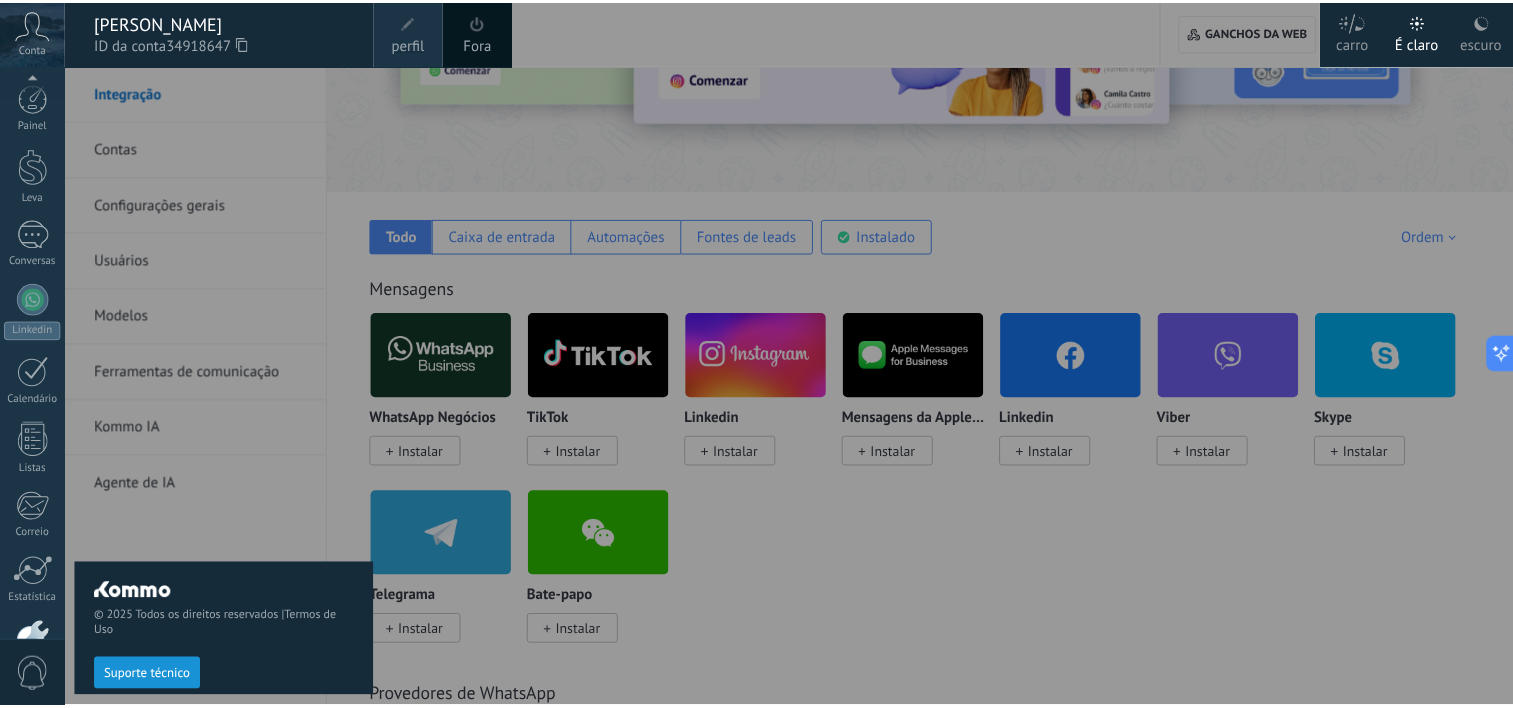 scroll, scrollTop: 123, scrollLeft: 0, axis: vertical 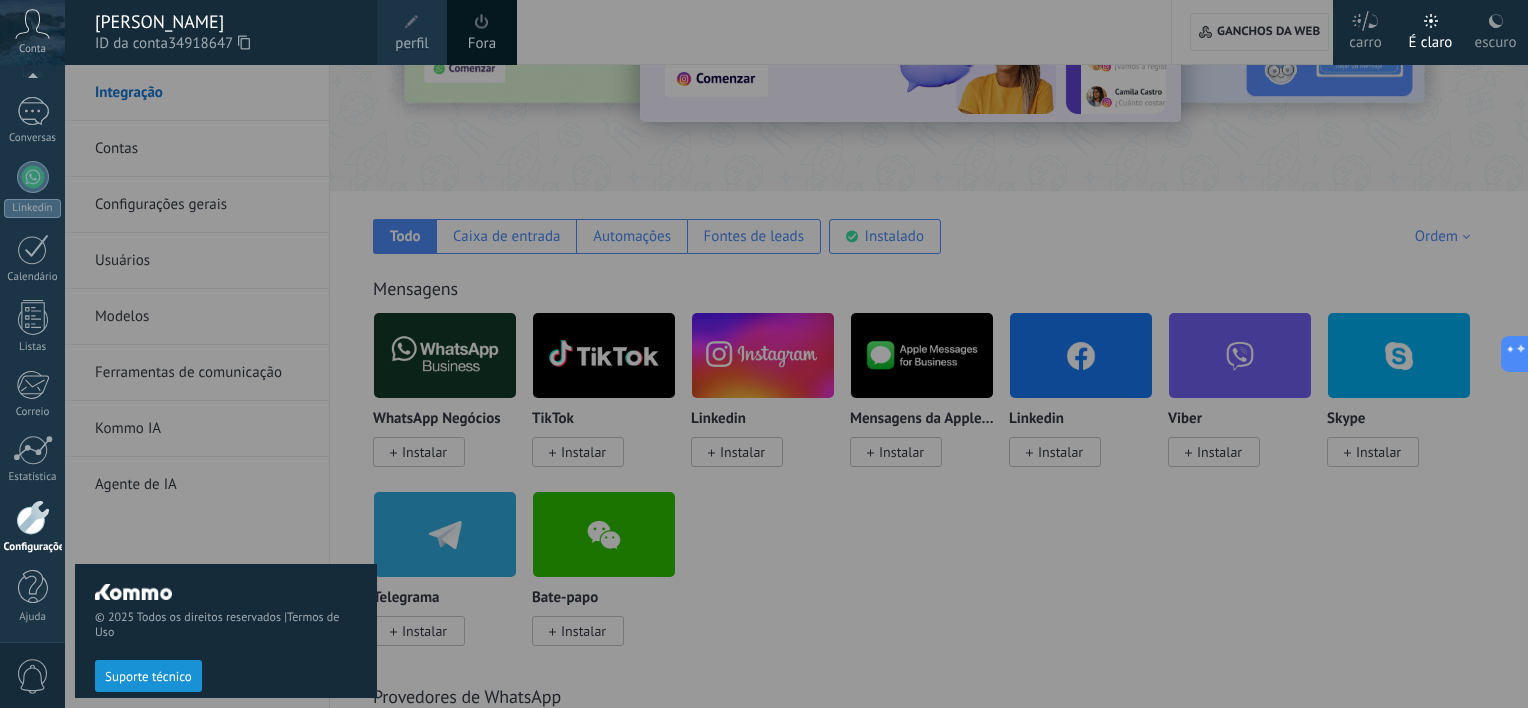 click on "perfil" at bounding box center (411, 44) 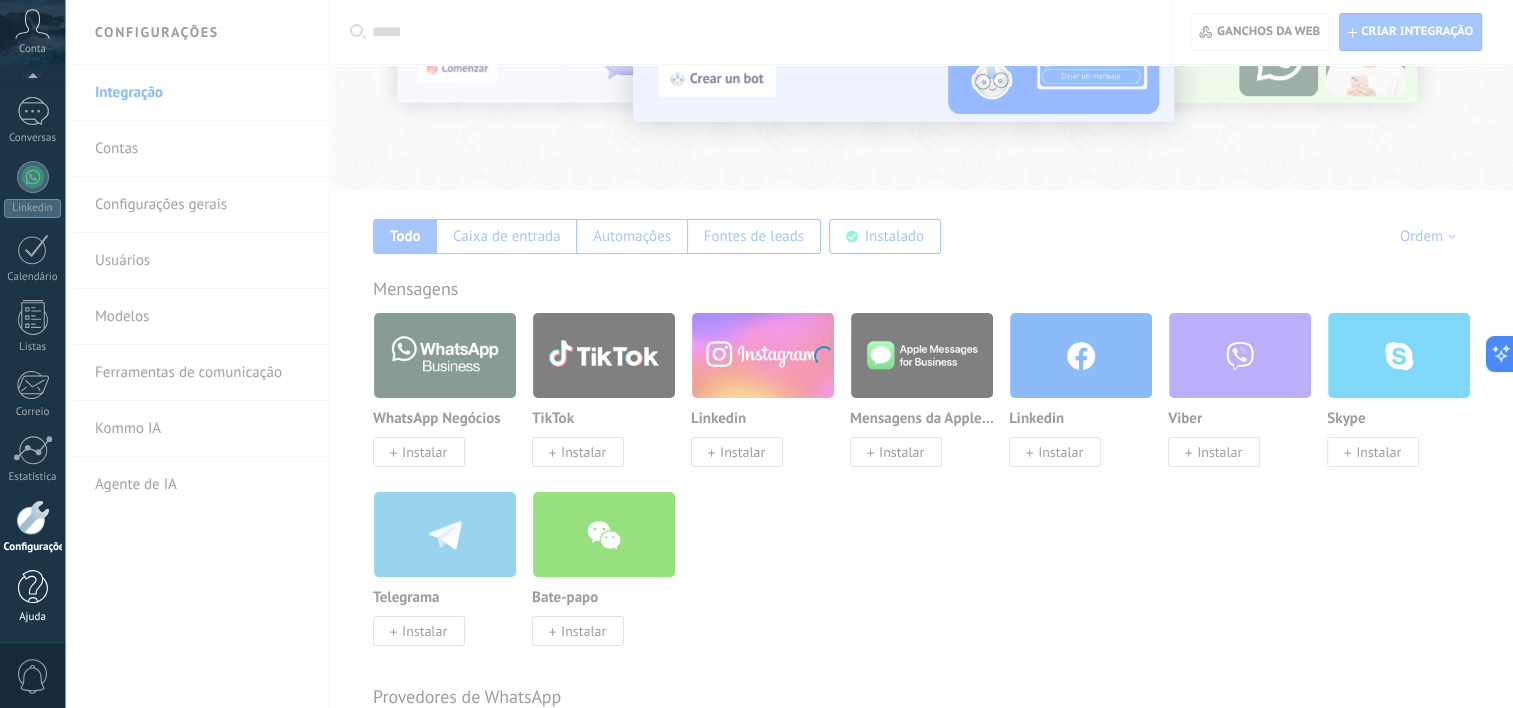 scroll, scrollTop: 0, scrollLeft: 0, axis: both 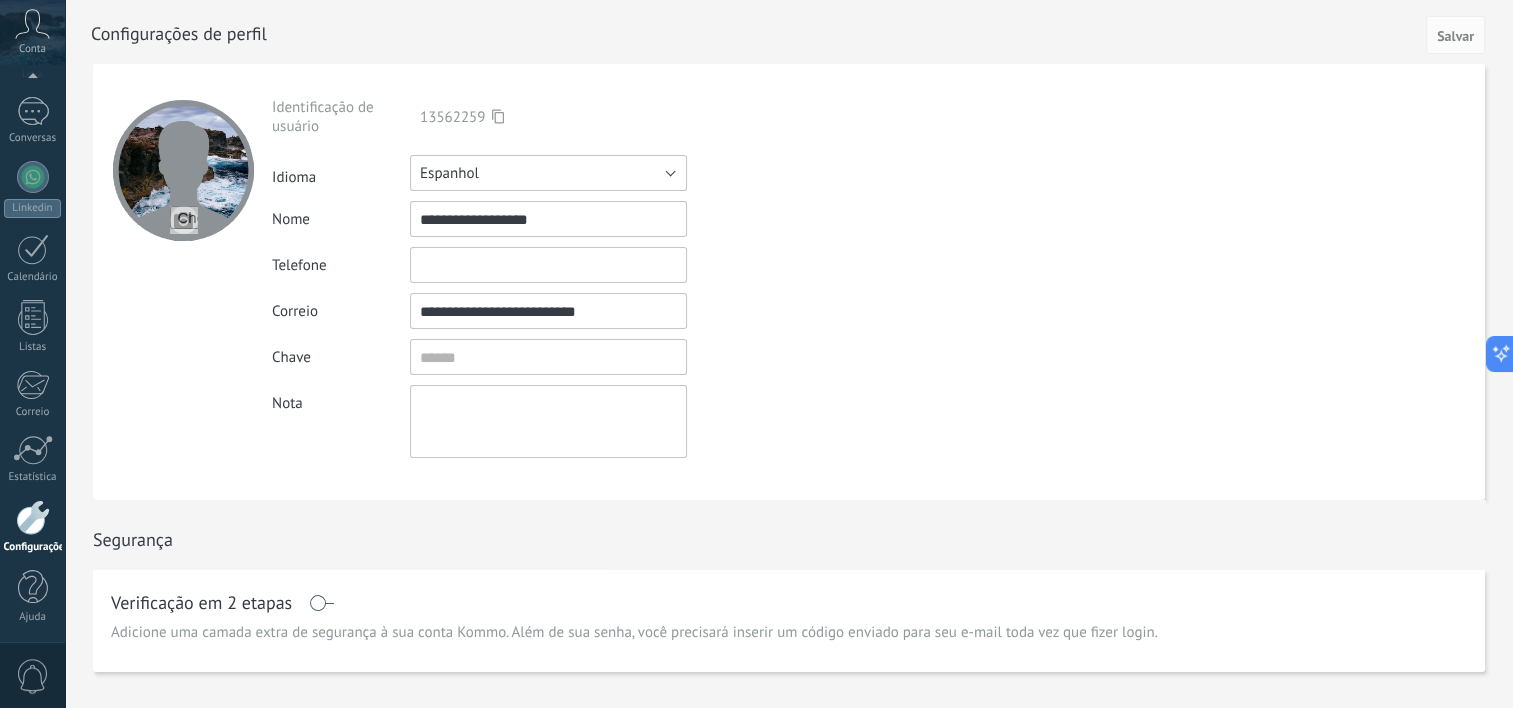 click on "Espanhol" at bounding box center (548, 173) 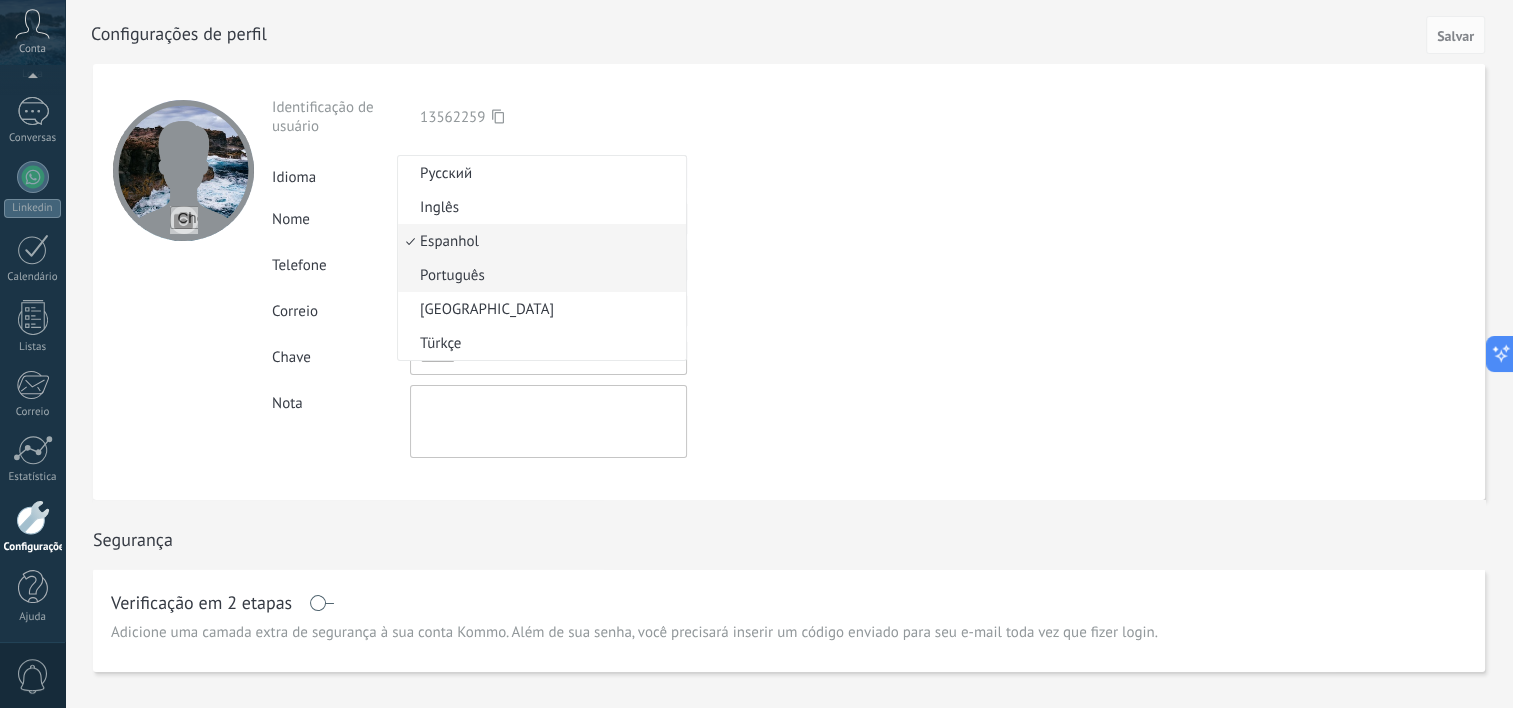 click on "Português" at bounding box center (539, 275) 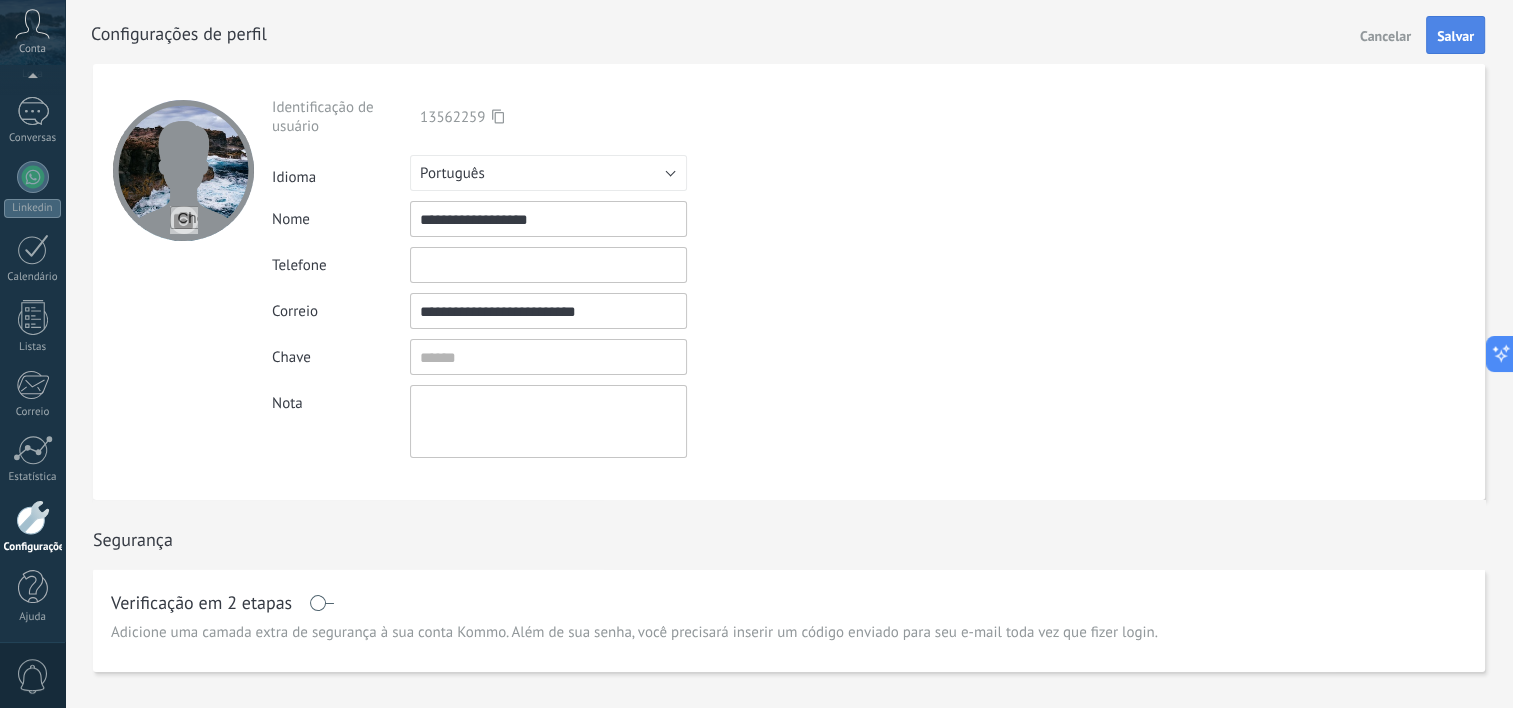 click on "Salvar" at bounding box center (1455, 35) 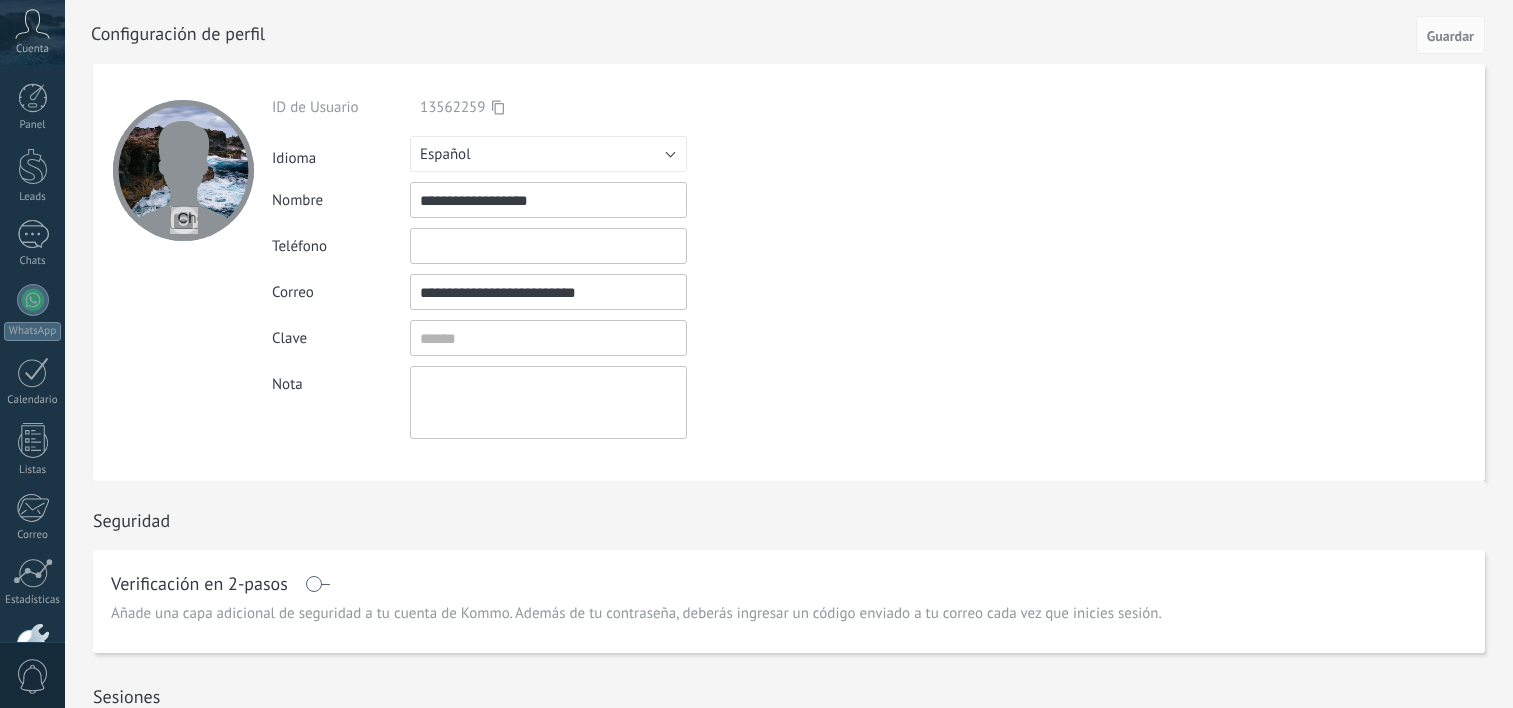 scroll, scrollTop: 0, scrollLeft: 0, axis: both 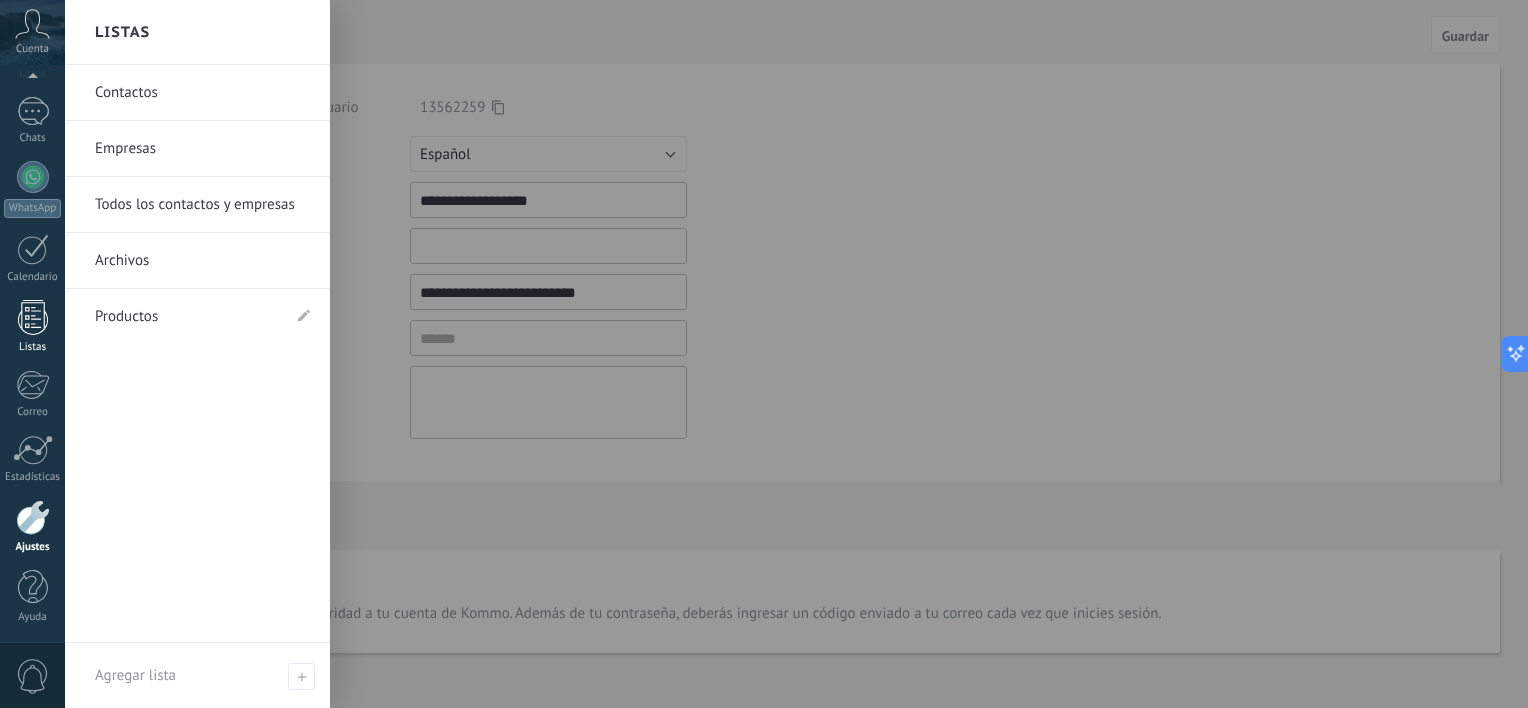 click at bounding box center [33, 317] 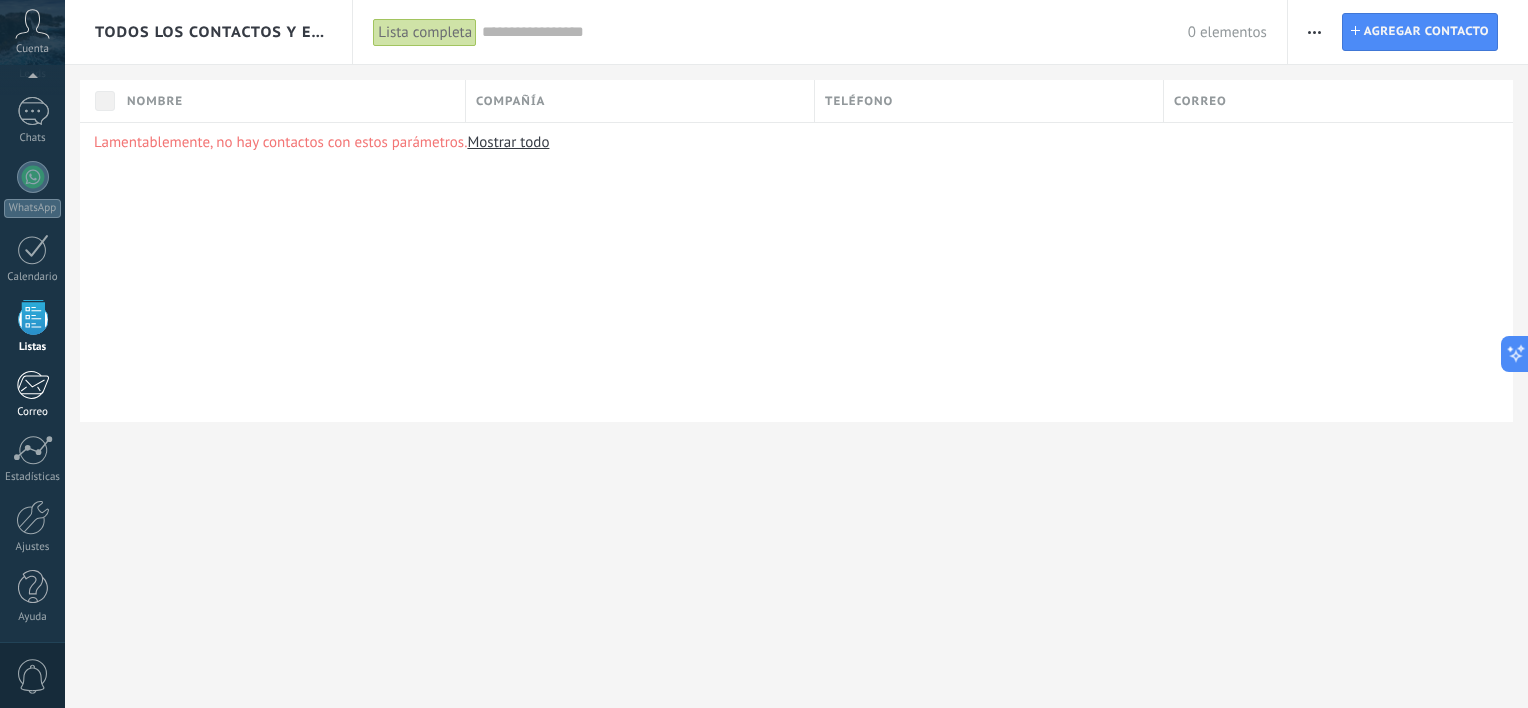 scroll, scrollTop: 51, scrollLeft: 0, axis: vertical 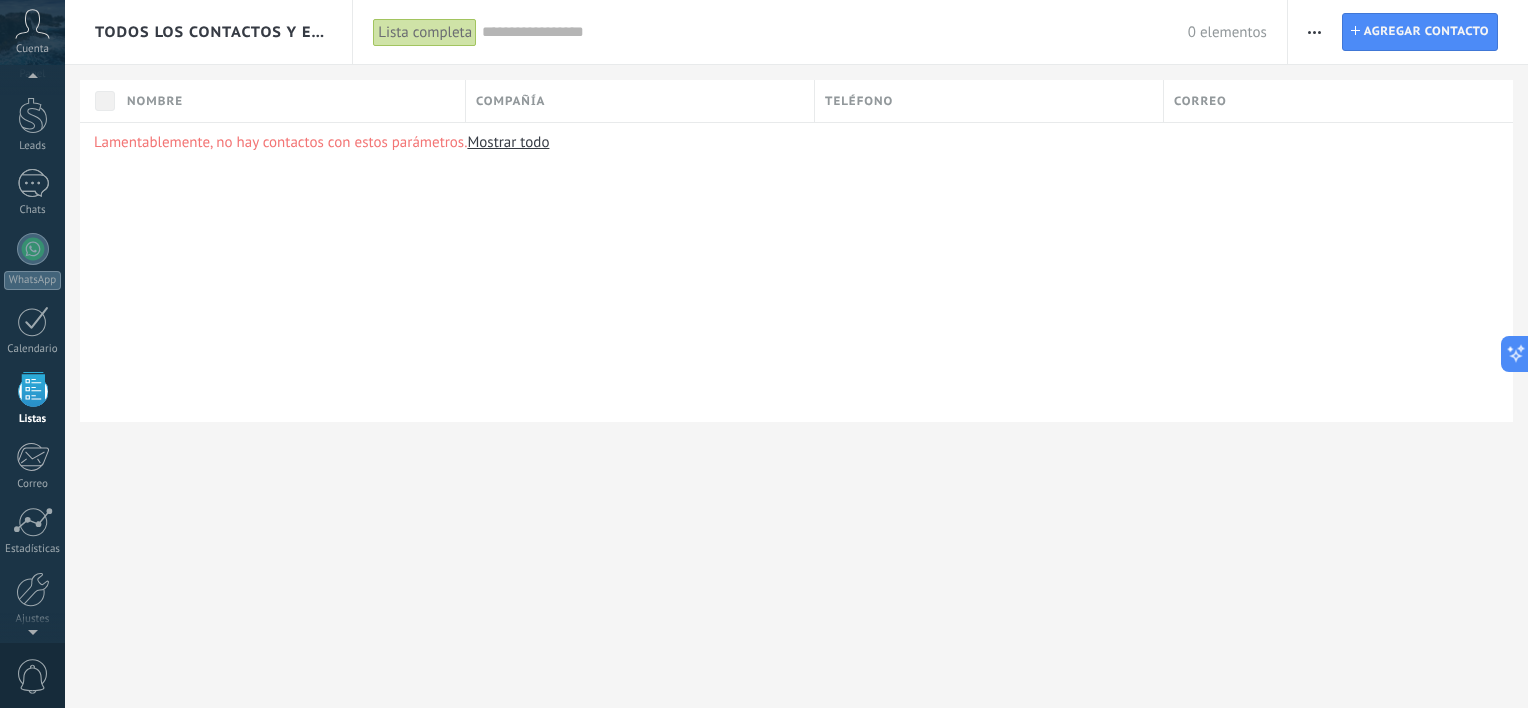 click on "Mostrar todo" at bounding box center (508, 142) 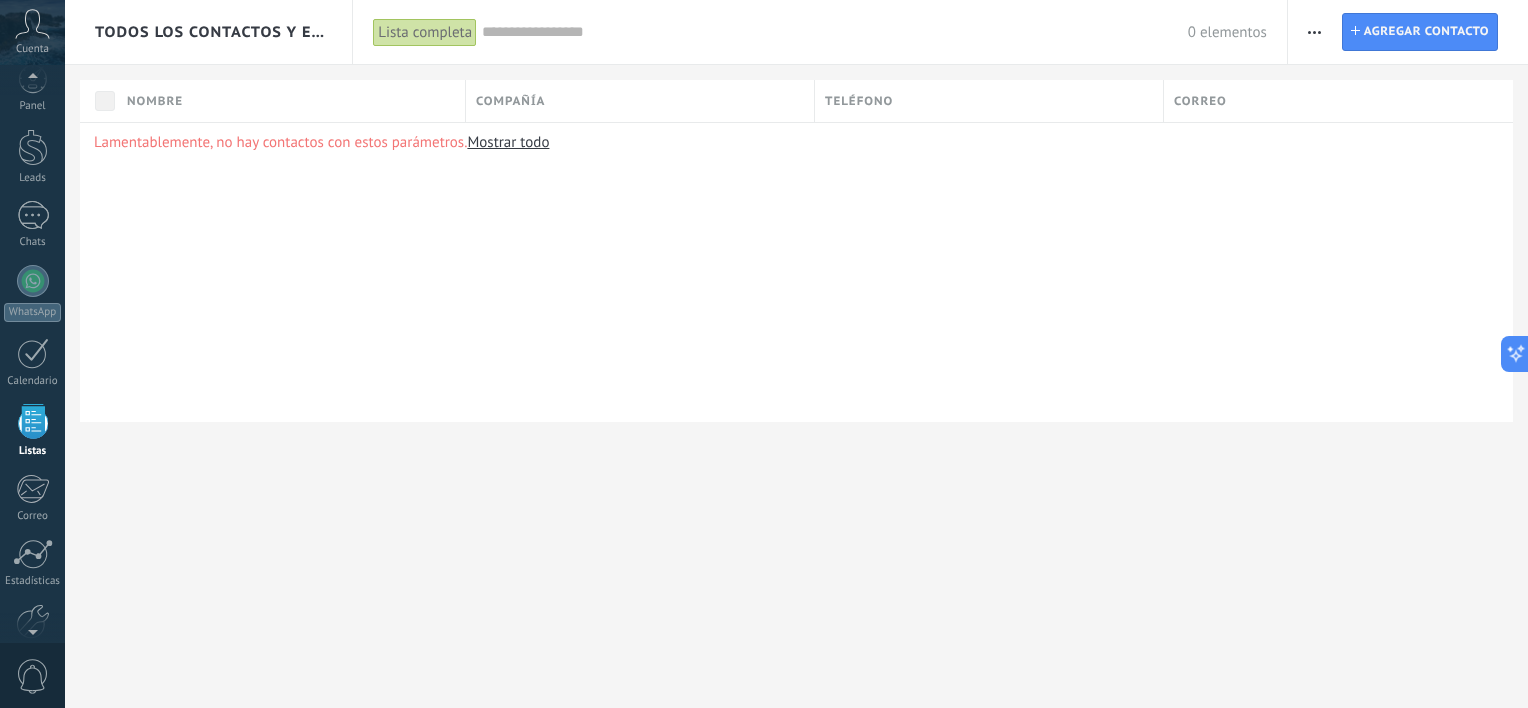 click 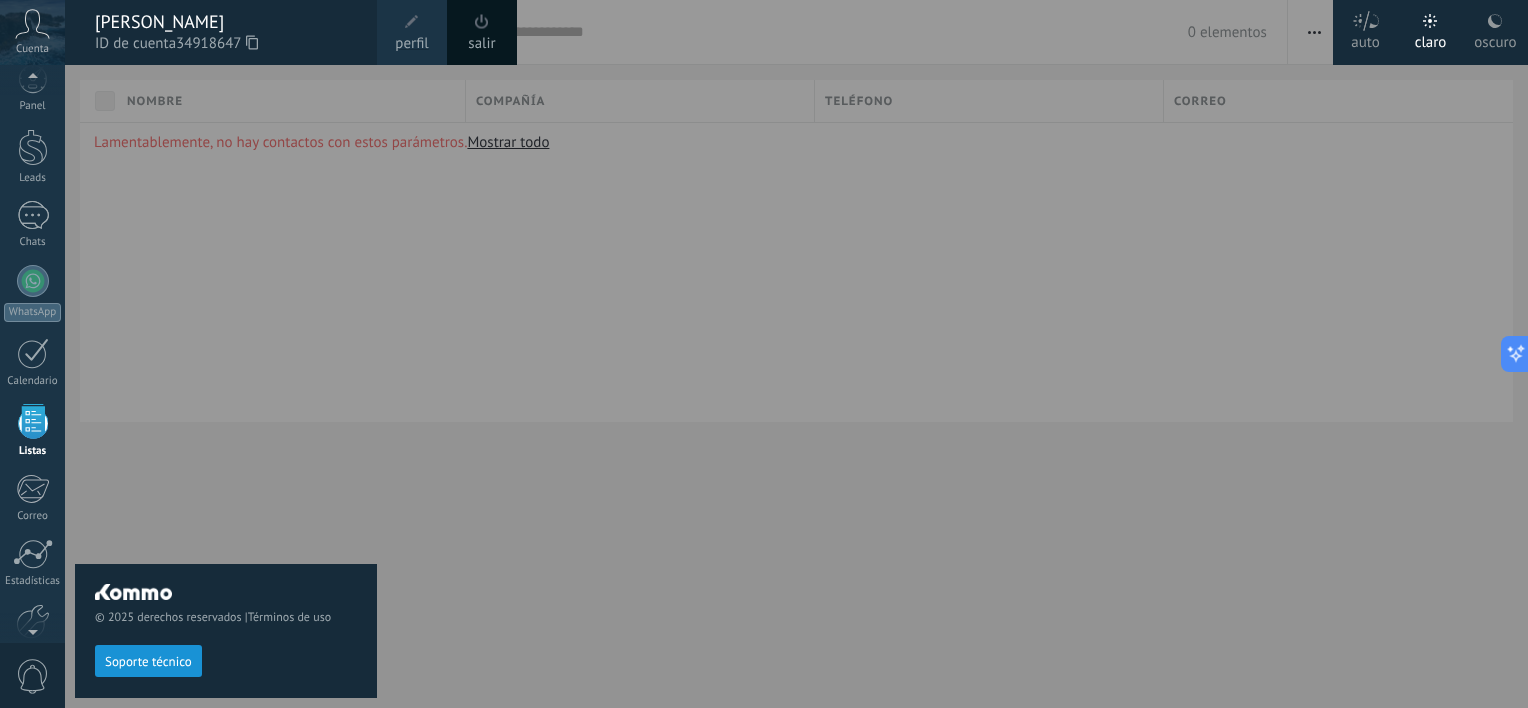 click on "perfil" at bounding box center [411, 44] 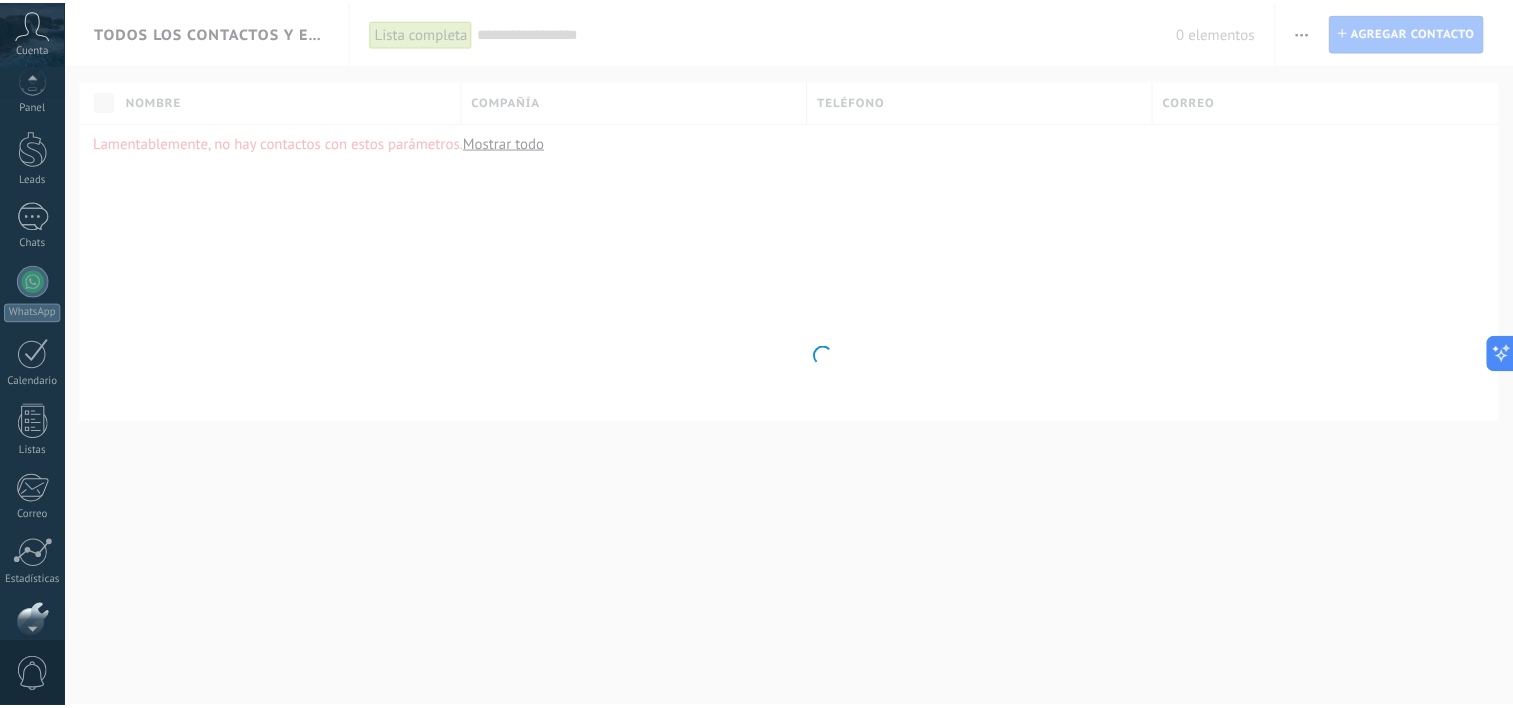 scroll, scrollTop: 123, scrollLeft: 0, axis: vertical 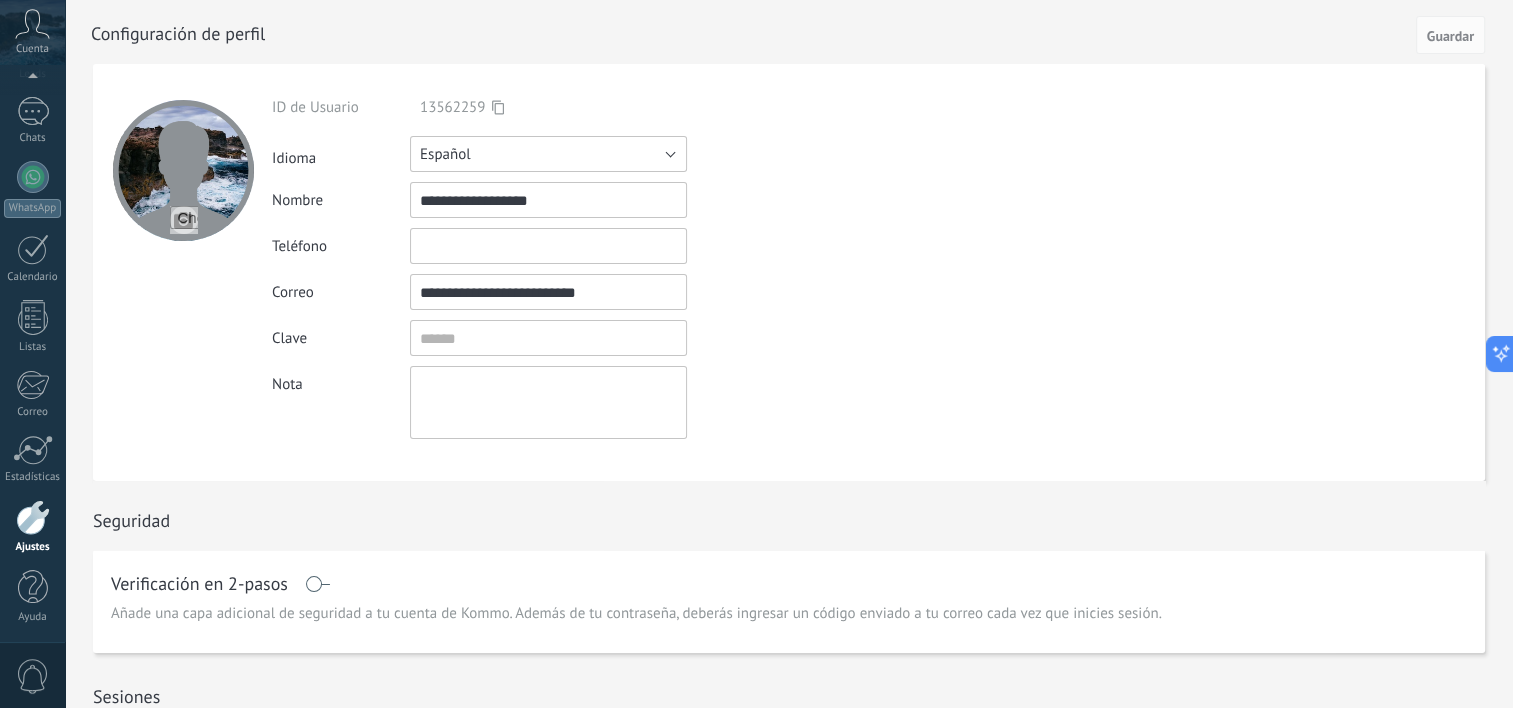 click on "Español" at bounding box center (548, 154) 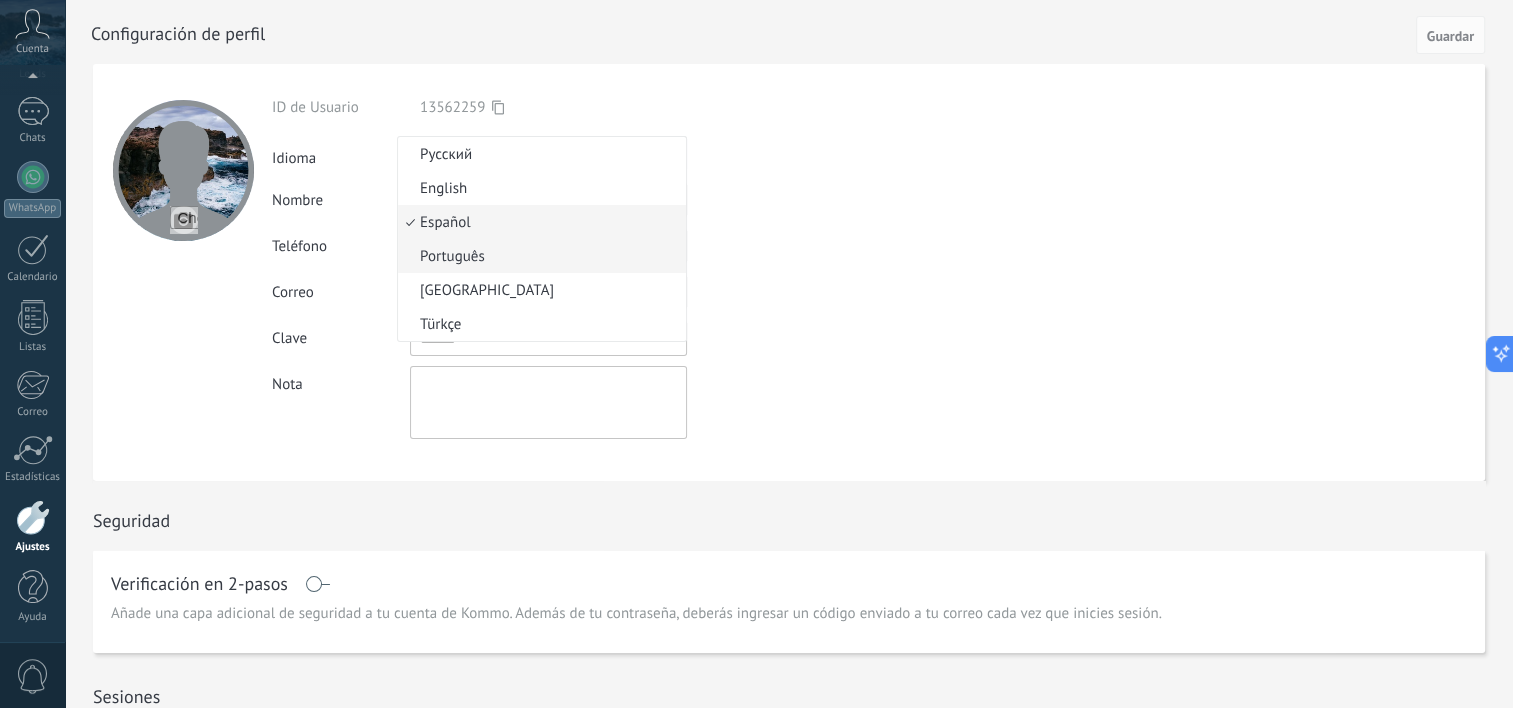 click on "Português" at bounding box center [539, 256] 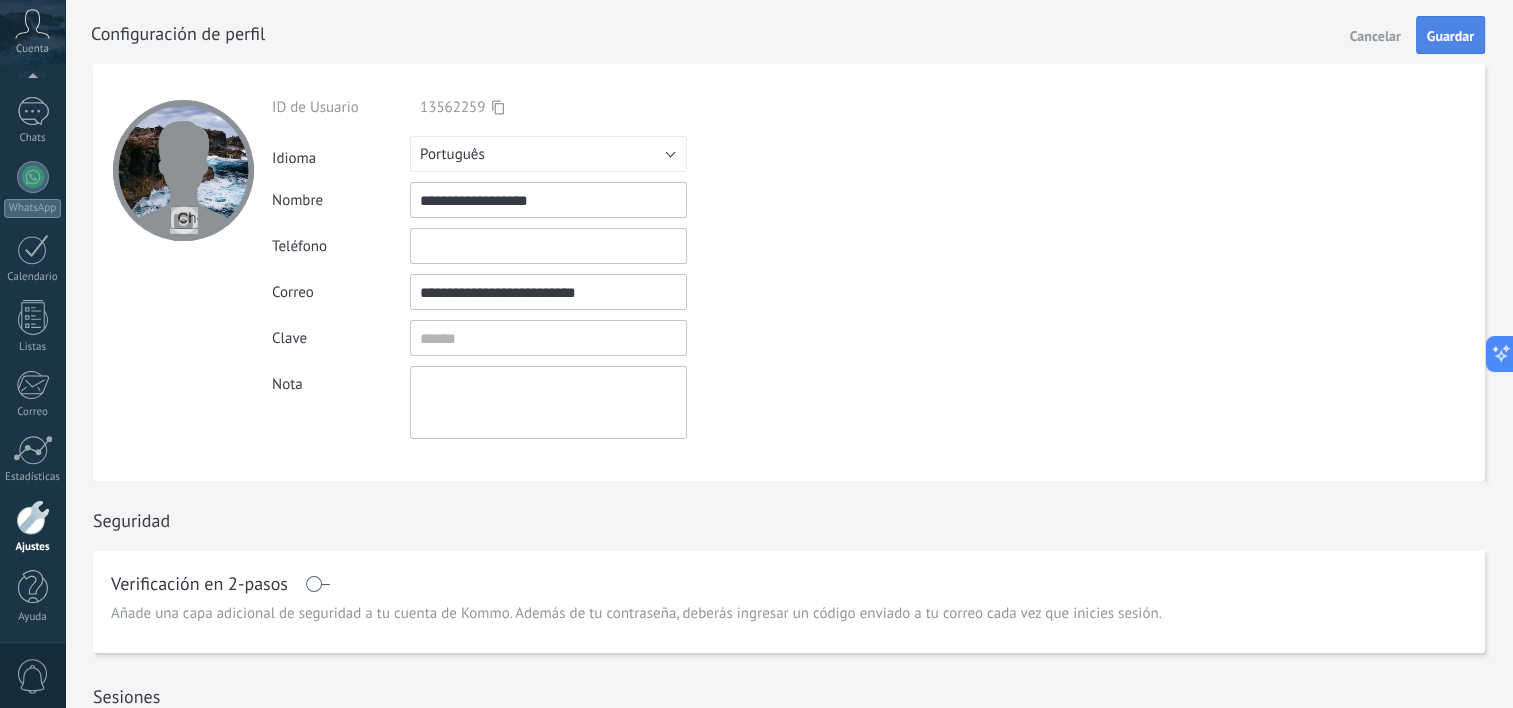 click on "Guardar" at bounding box center (1450, 36) 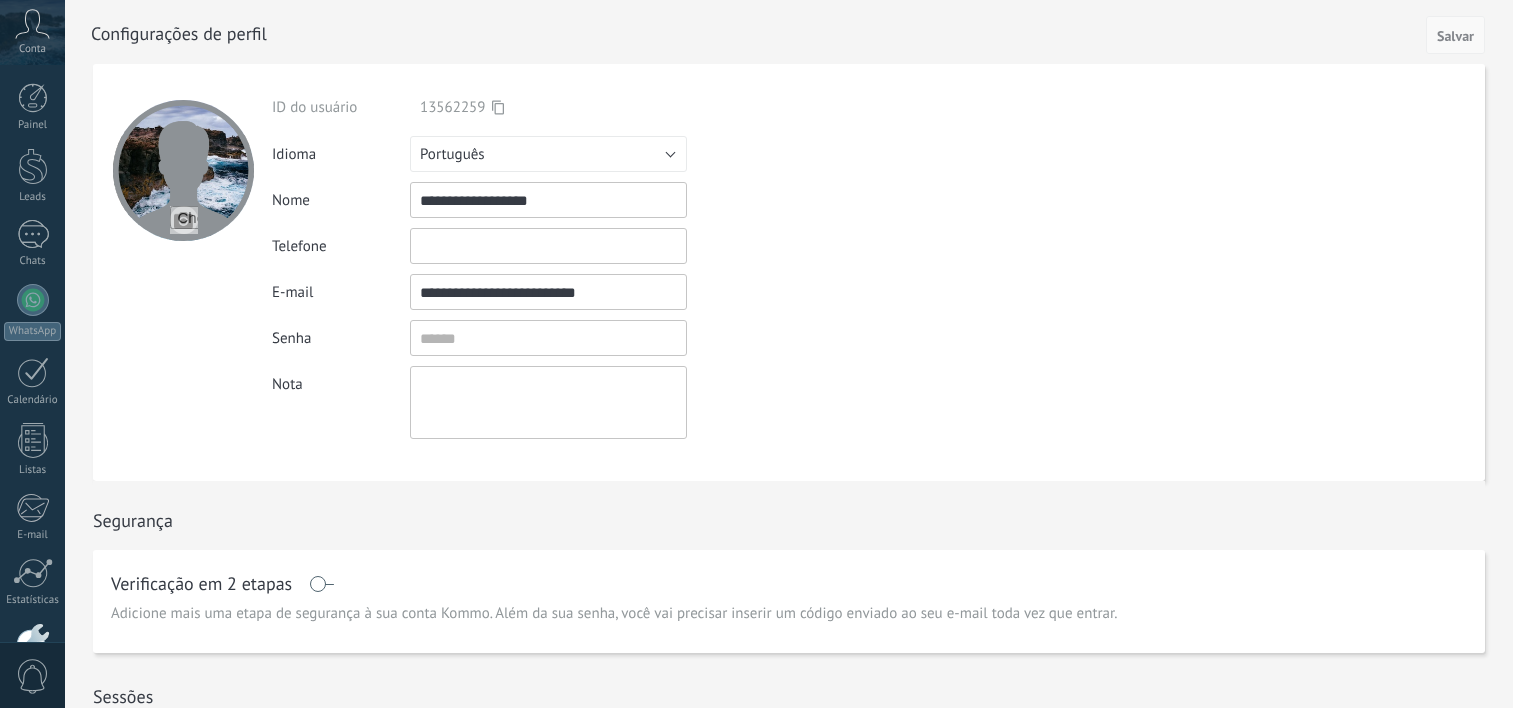scroll, scrollTop: 0, scrollLeft: 0, axis: both 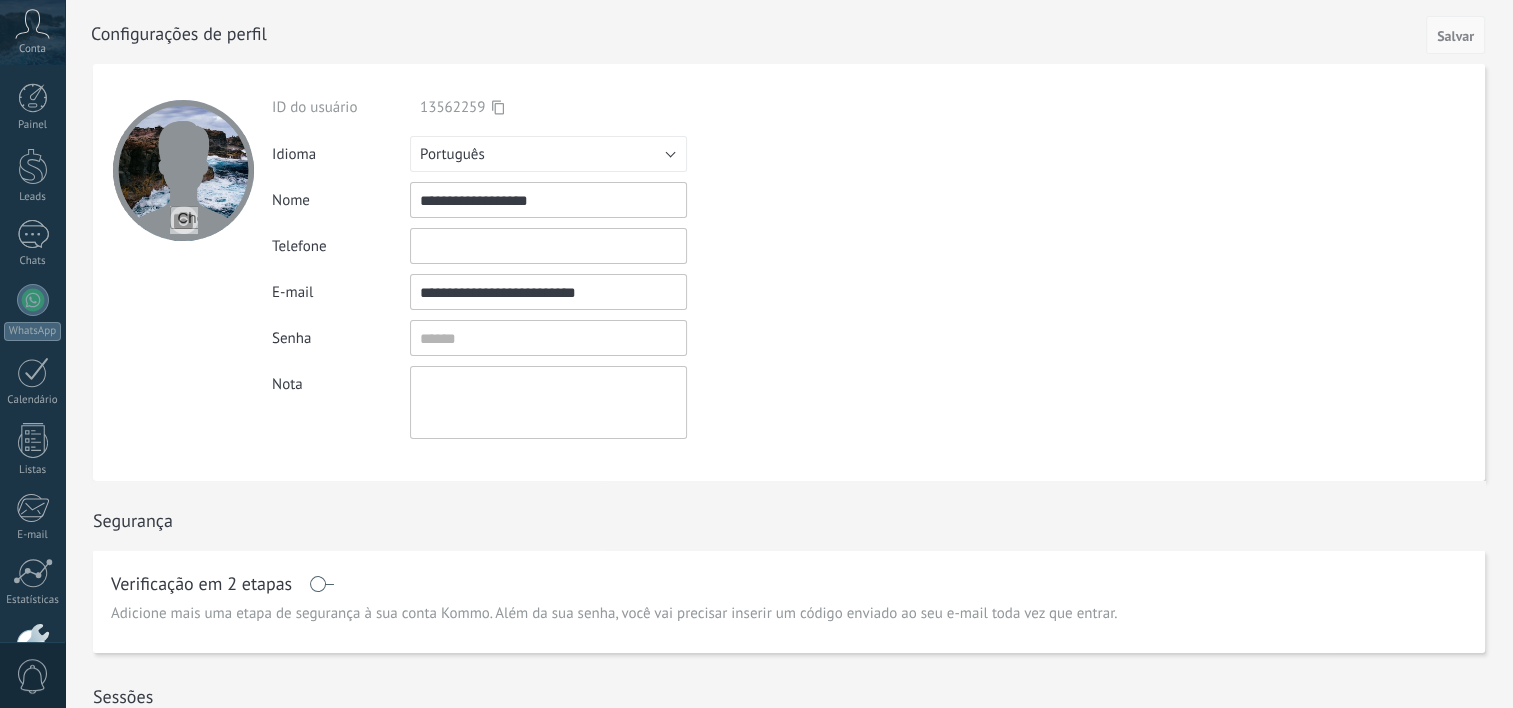 click on "Salvar" at bounding box center (1455, 36) 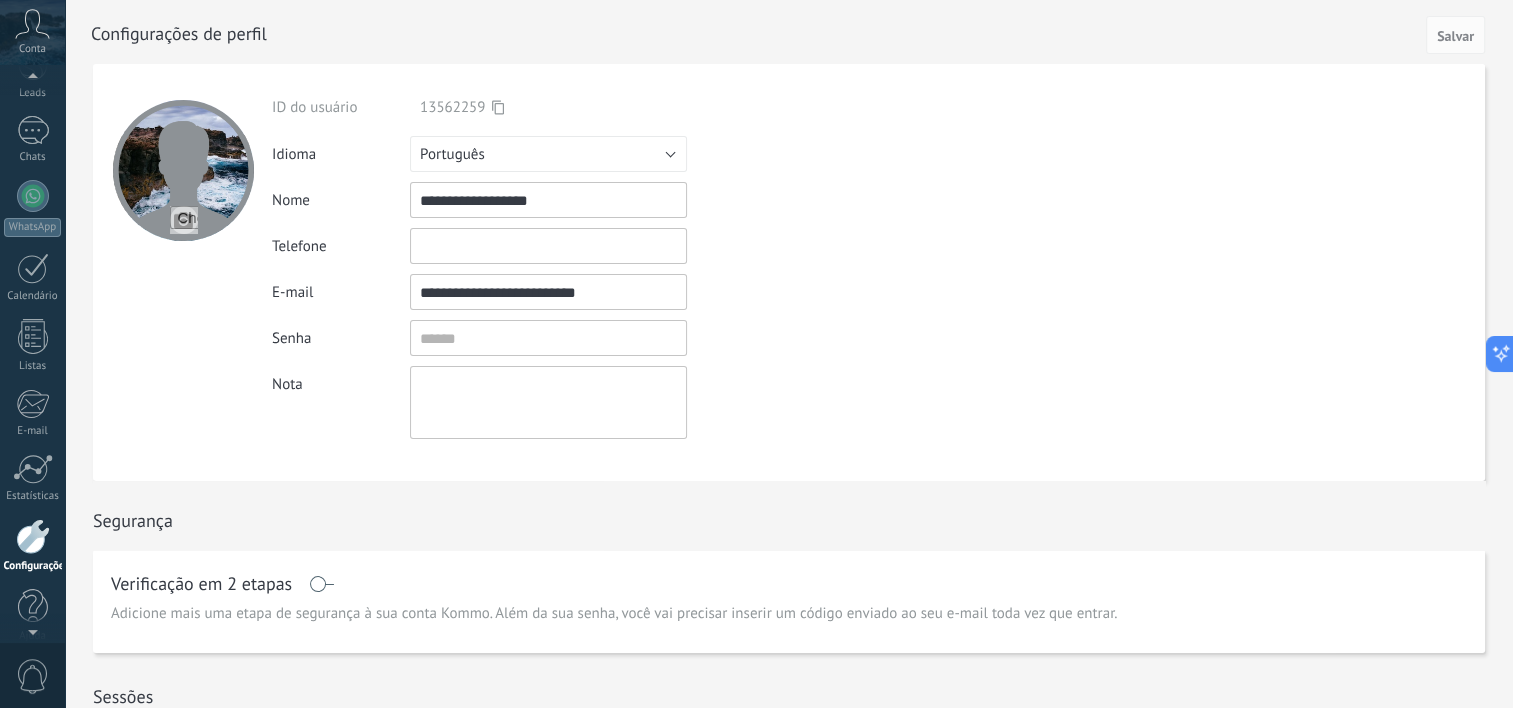 click 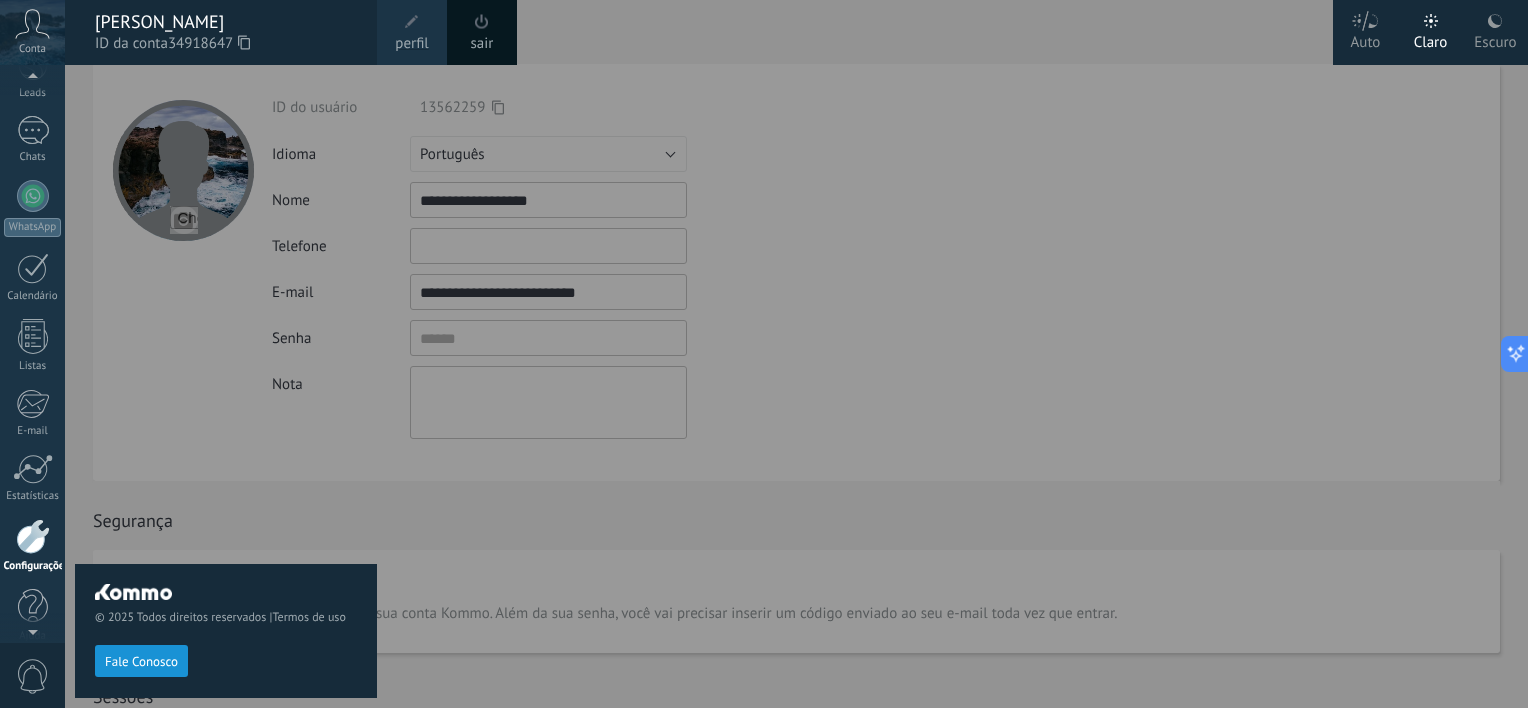 scroll, scrollTop: 43, scrollLeft: 0, axis: vertical 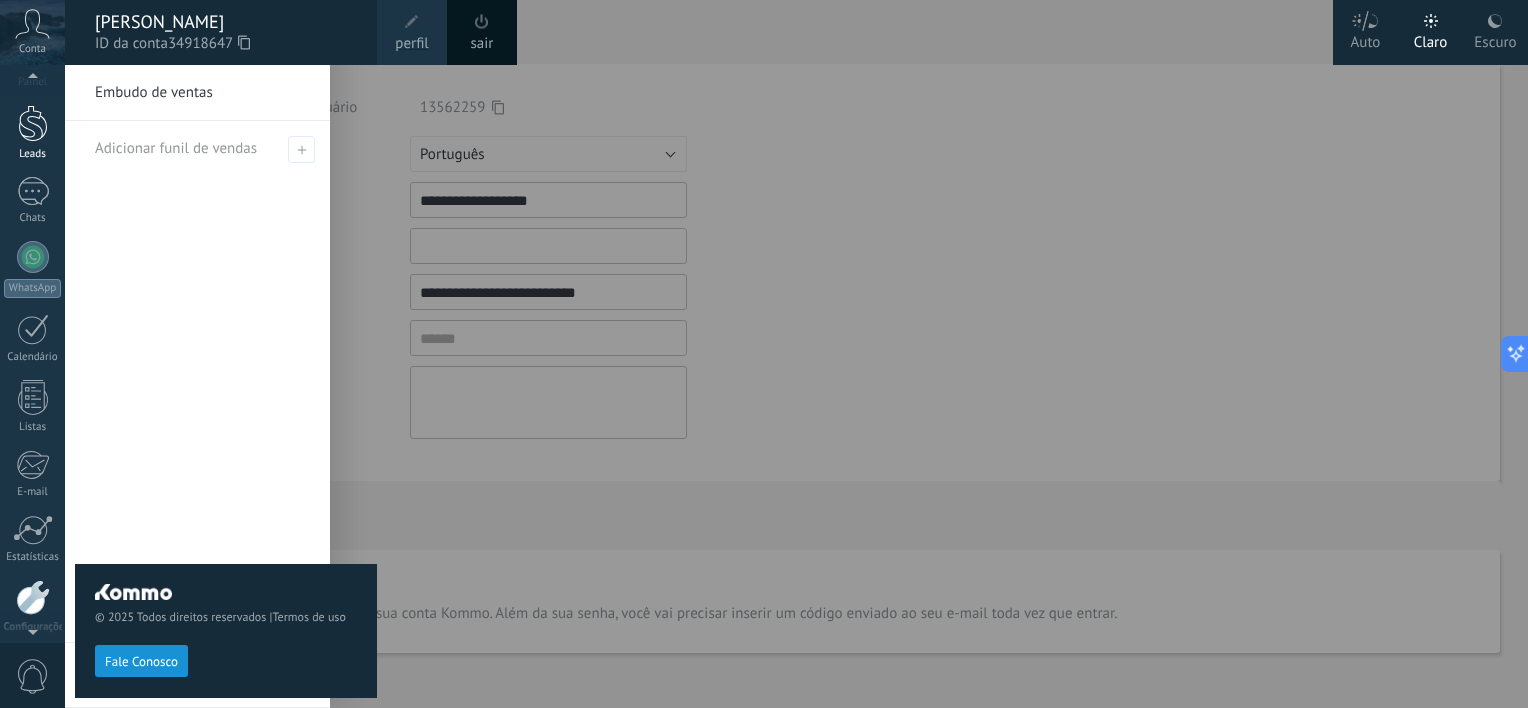 click at bounding box center [33, 123] 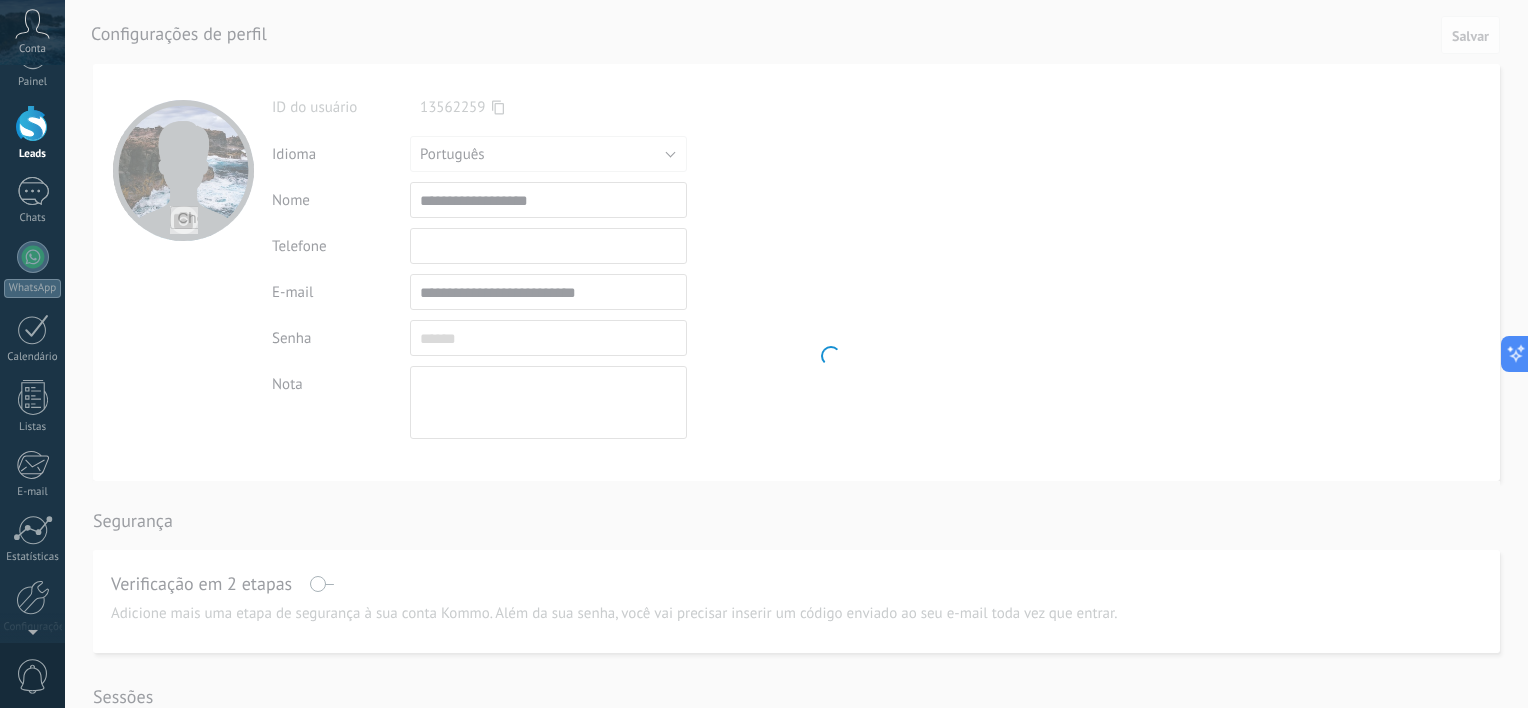 scroll, scrollTop: 0, scrollLeft: 0, axis: both 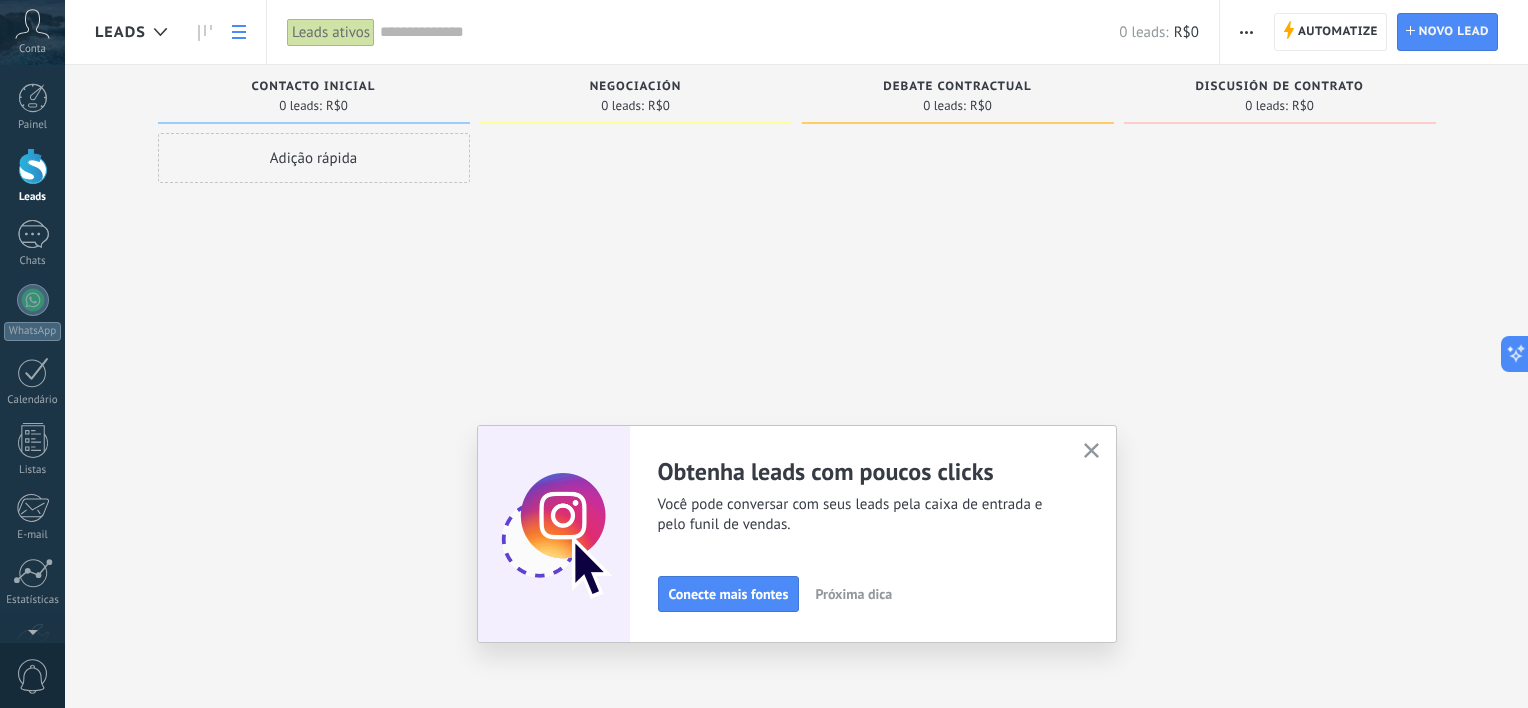 click 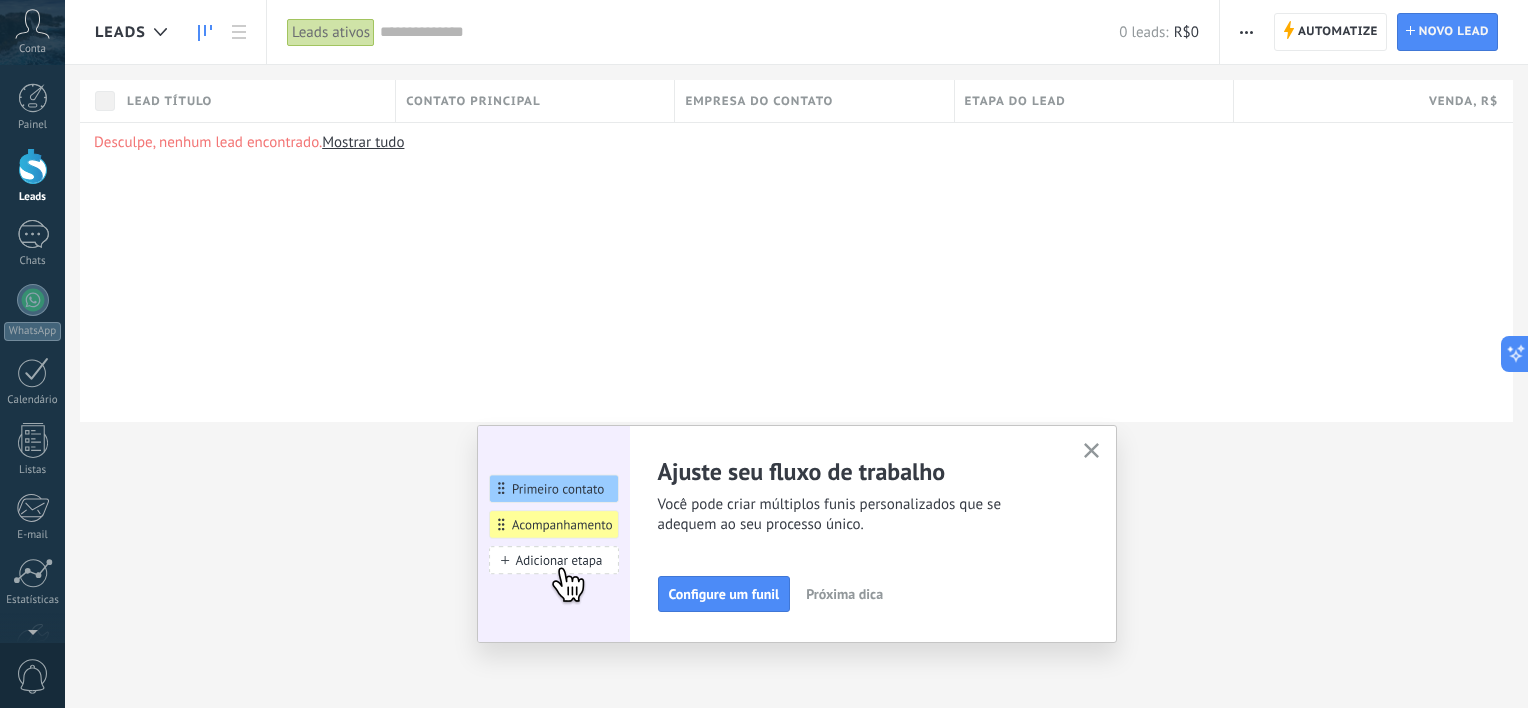 click 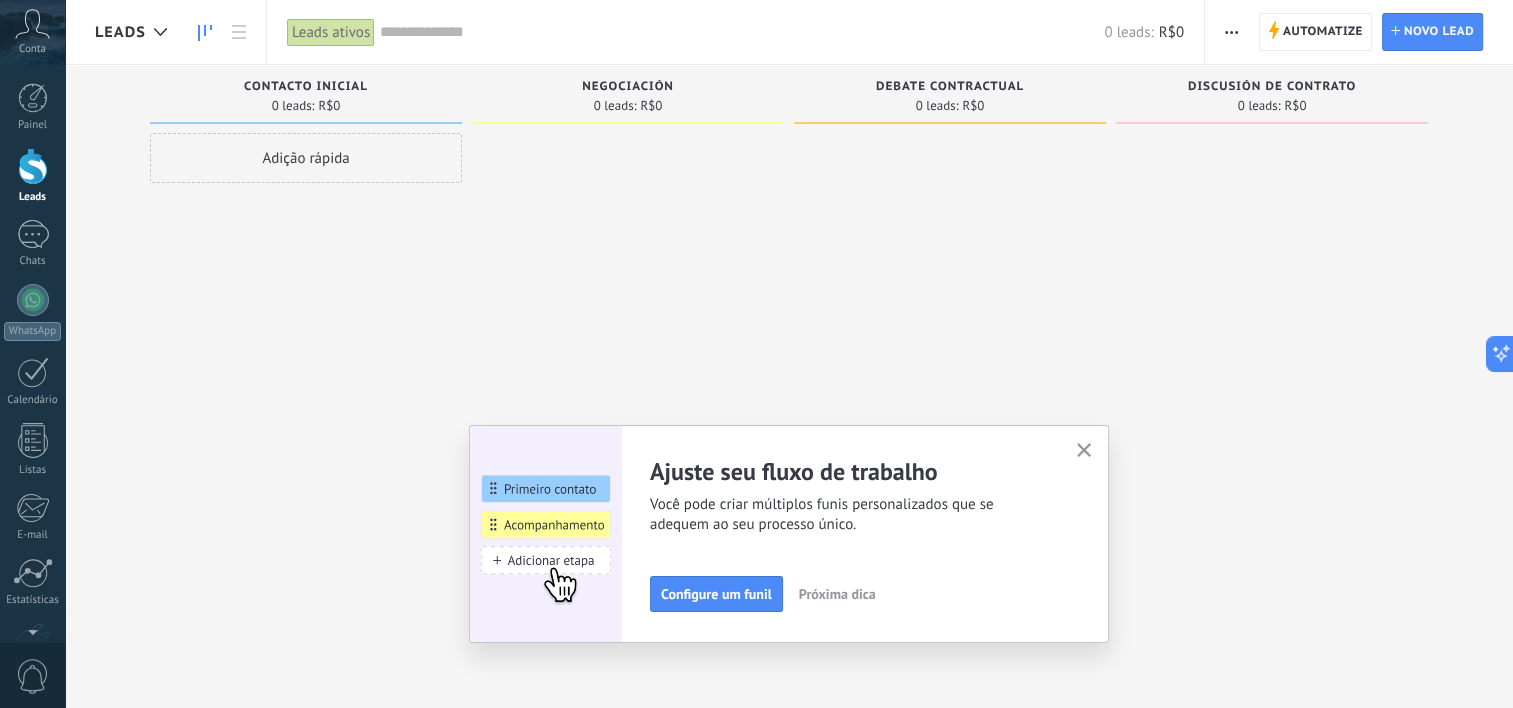 click on "Leads ativos" at bounding box center (331, 32) 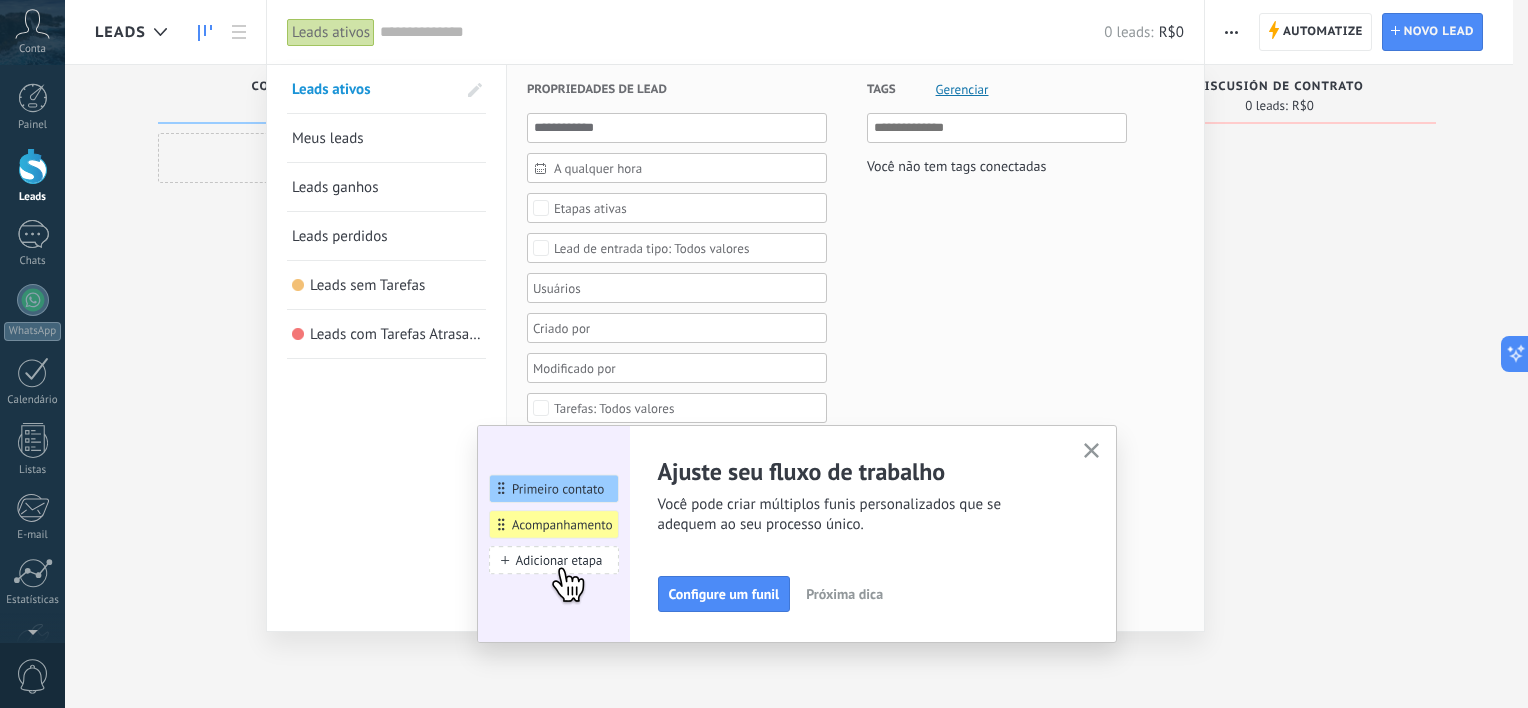 click at bounding box center (764, 354) 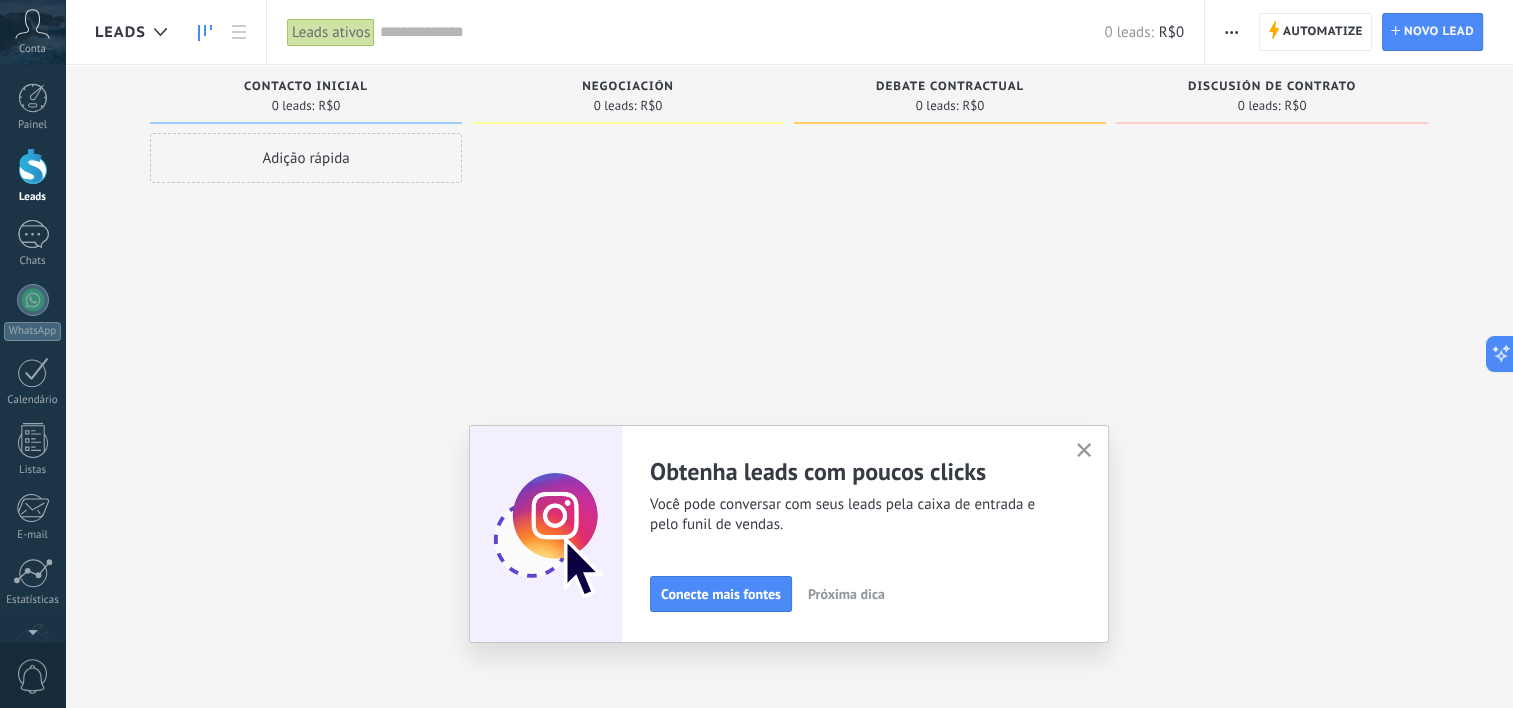 click 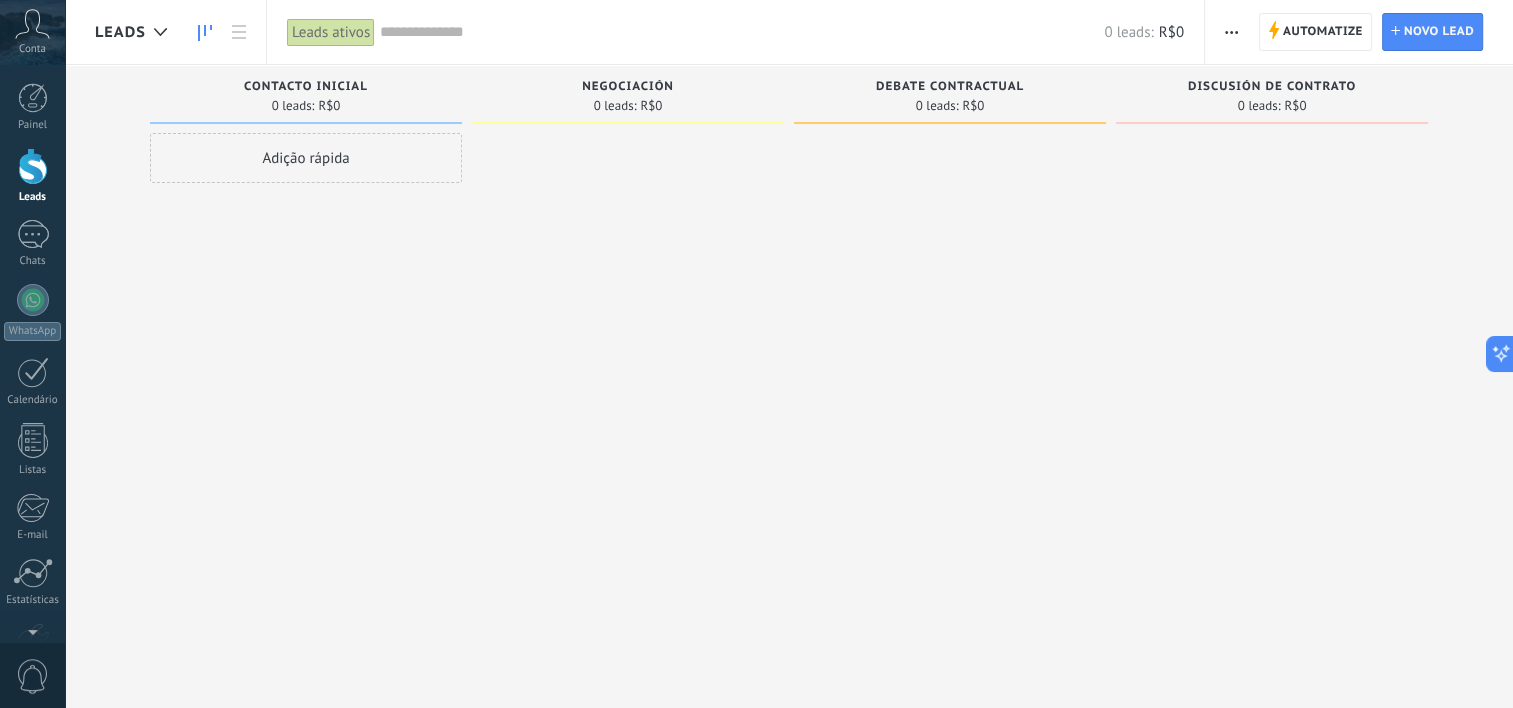 click on "Adição rápida" at bounding box center (306, 356) 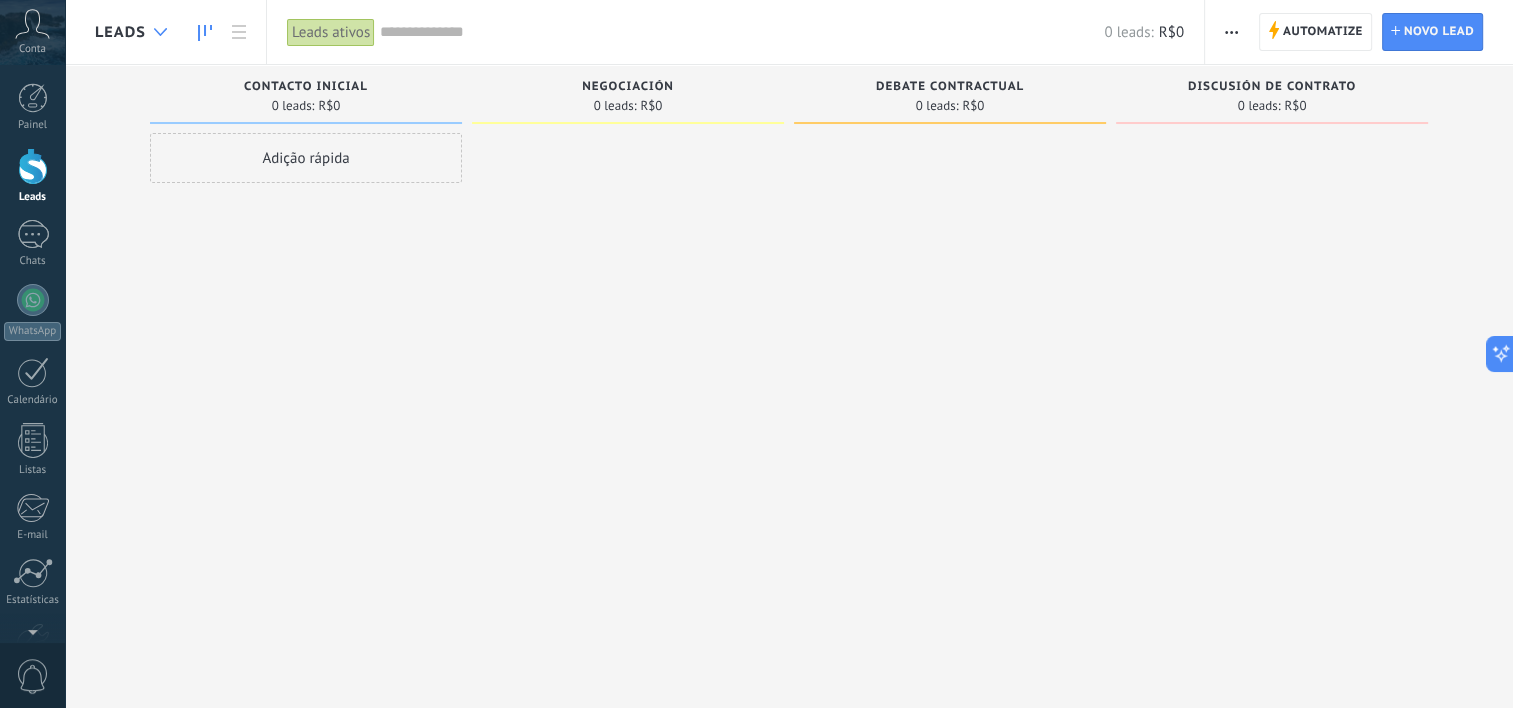 click at bounding box center [160, 32] 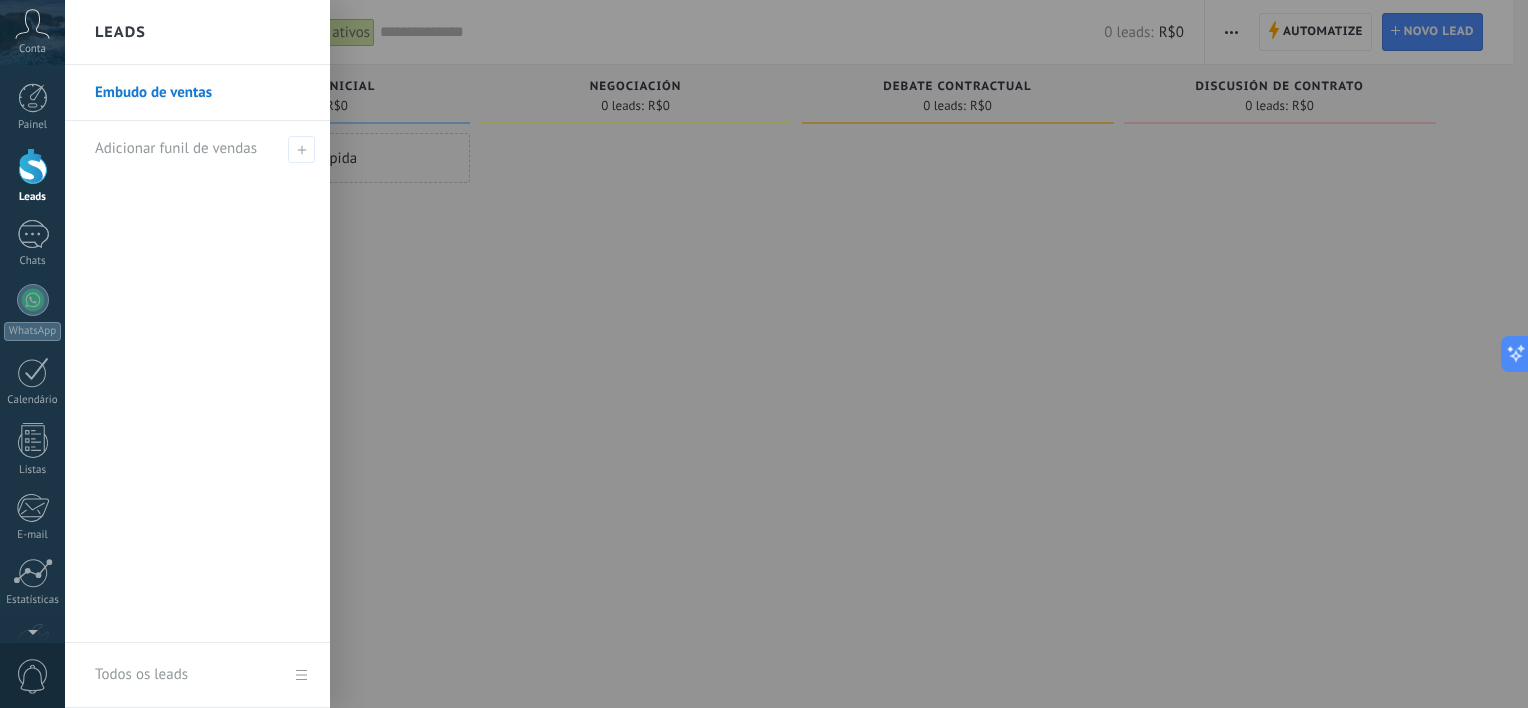 click on "Todos os leads" at bounding box center (197, 675) 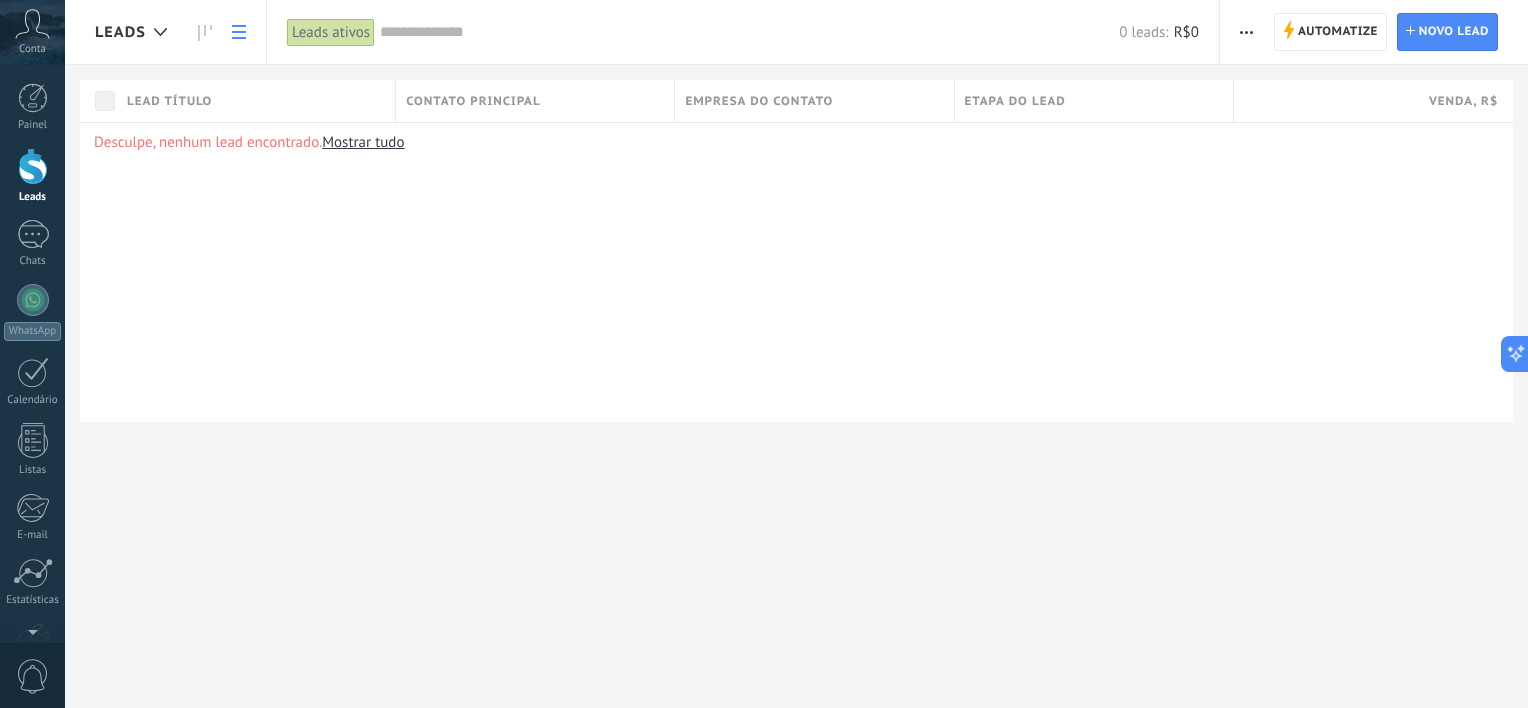 click on "Desculpe, nenhum lead encontrado.  Mostrar tudo" at bounding box center (796, 272) 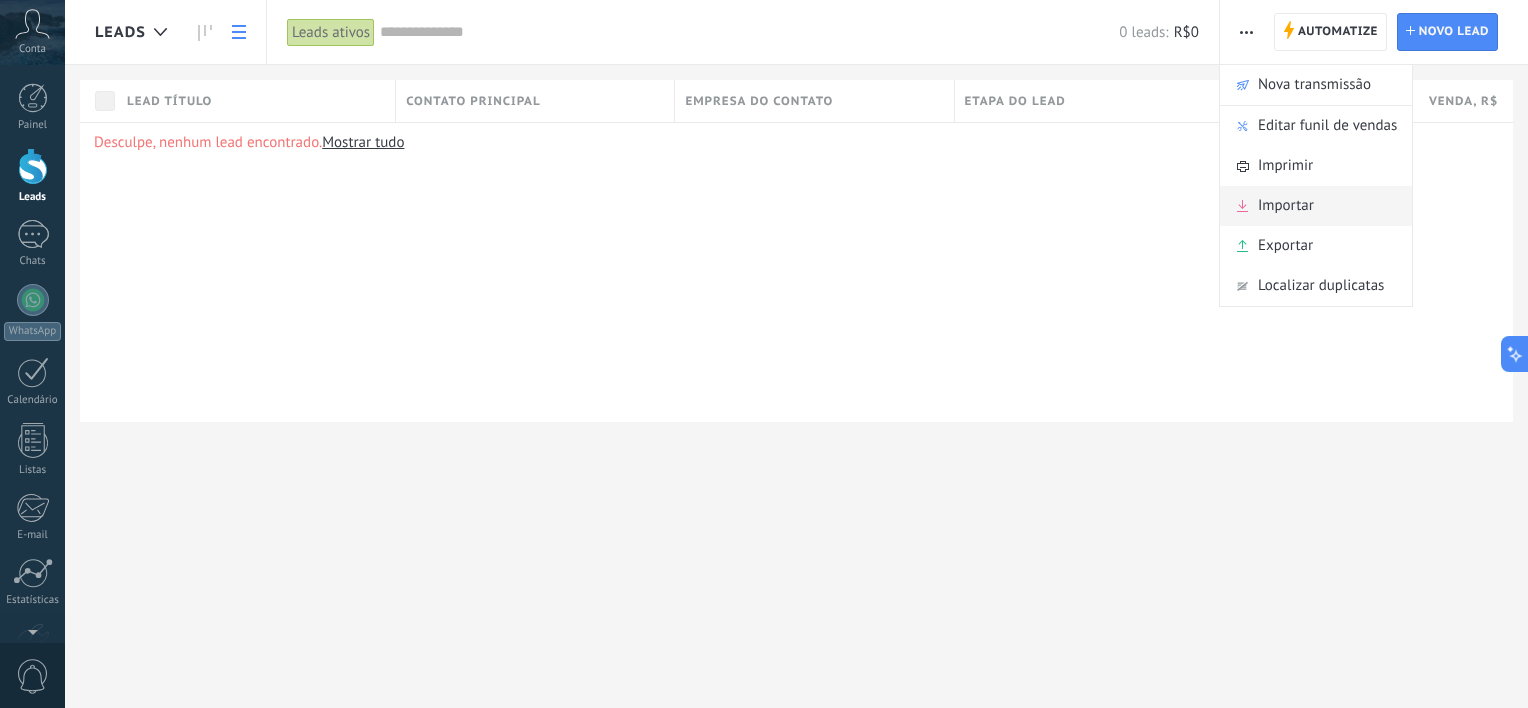 click on "Importar" at bounding box center [1286, 206] 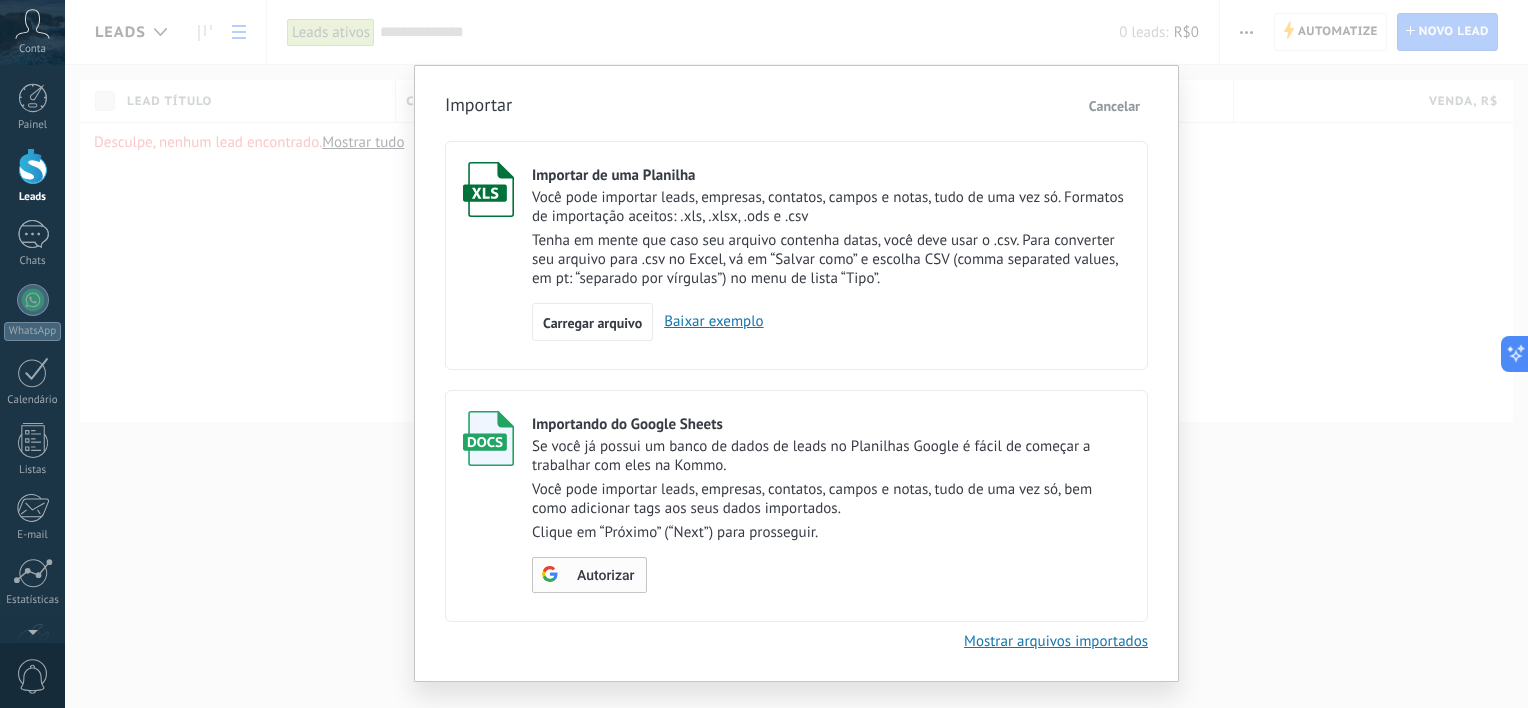 click on "Autorizar" at bounding box center [587, 574] 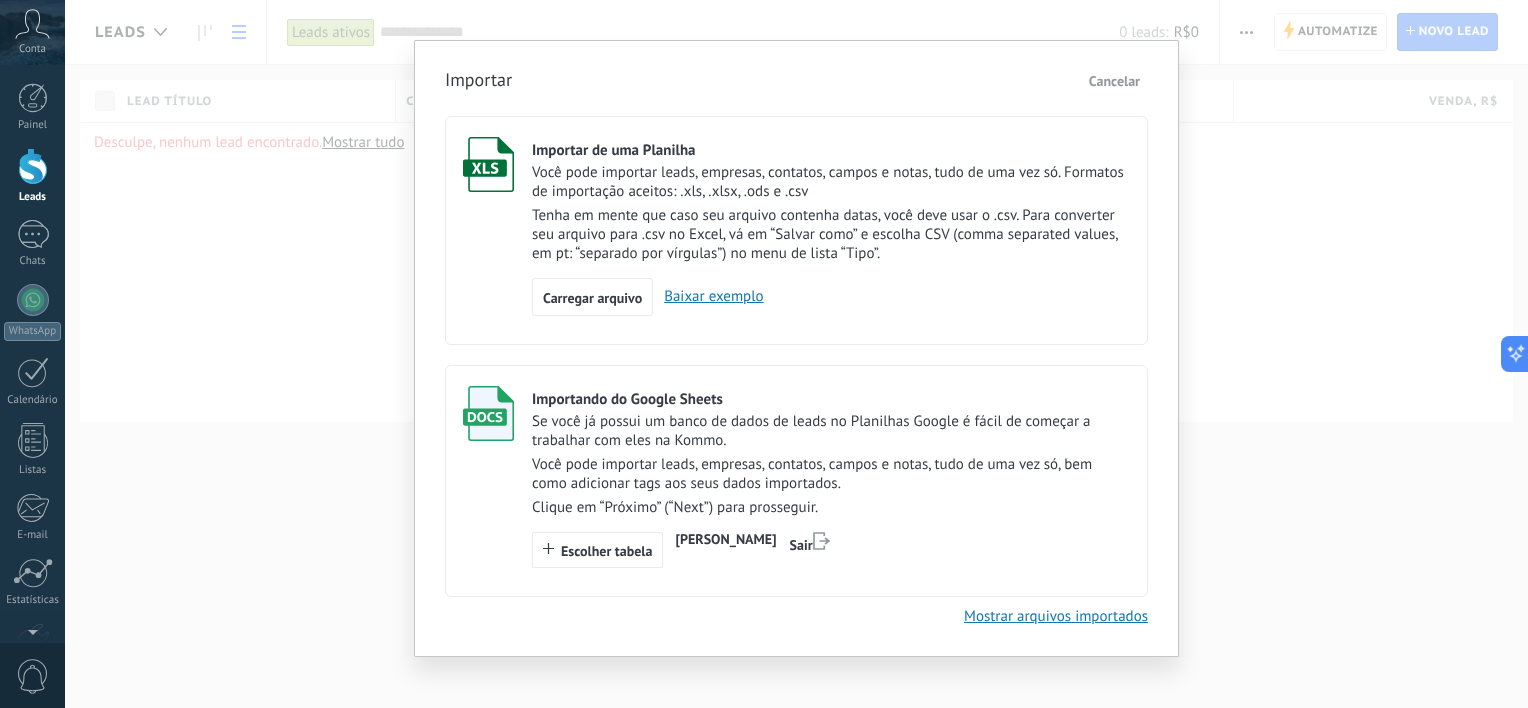 scroll, scrollTop: 39, scrollLeft: 0, axis: vertical 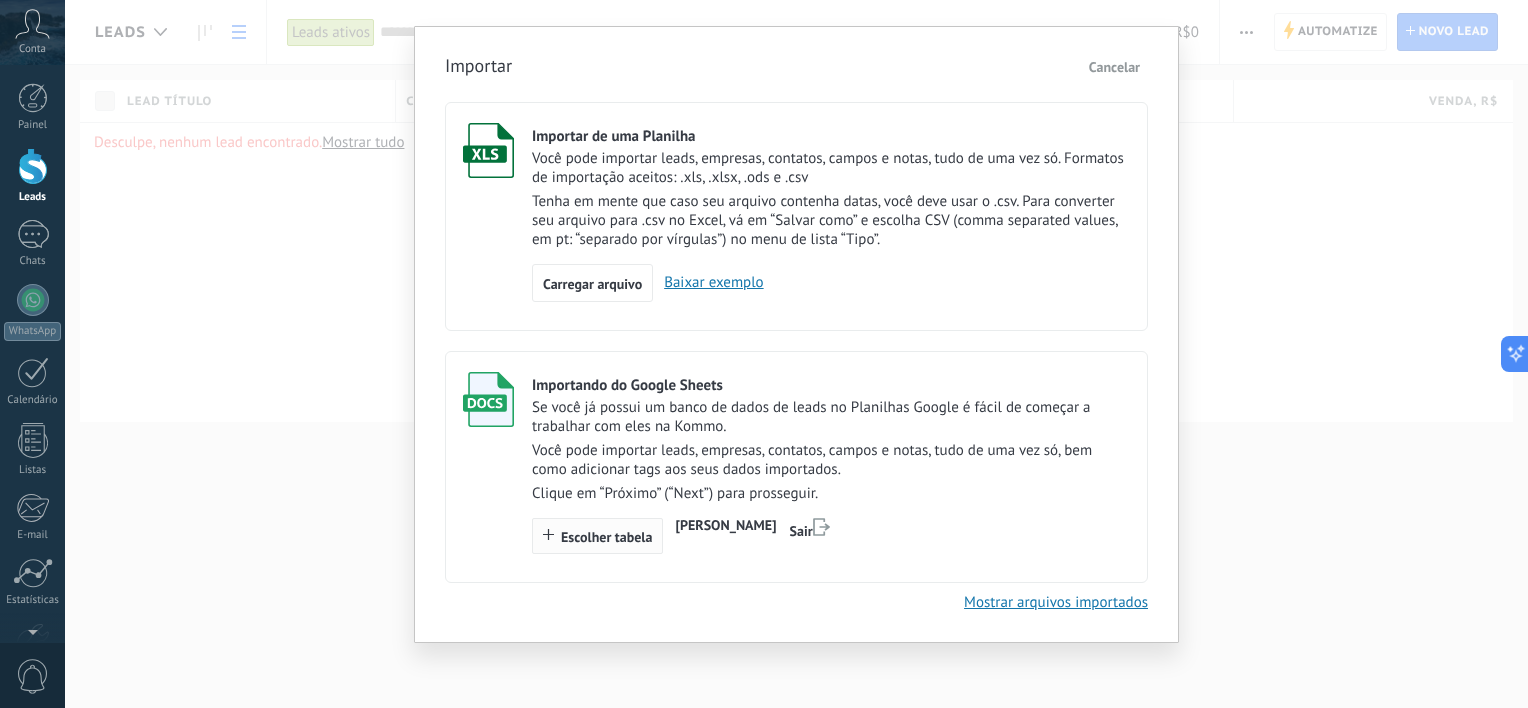 click on "Escolher tabela" at bounding box center (606, 537) 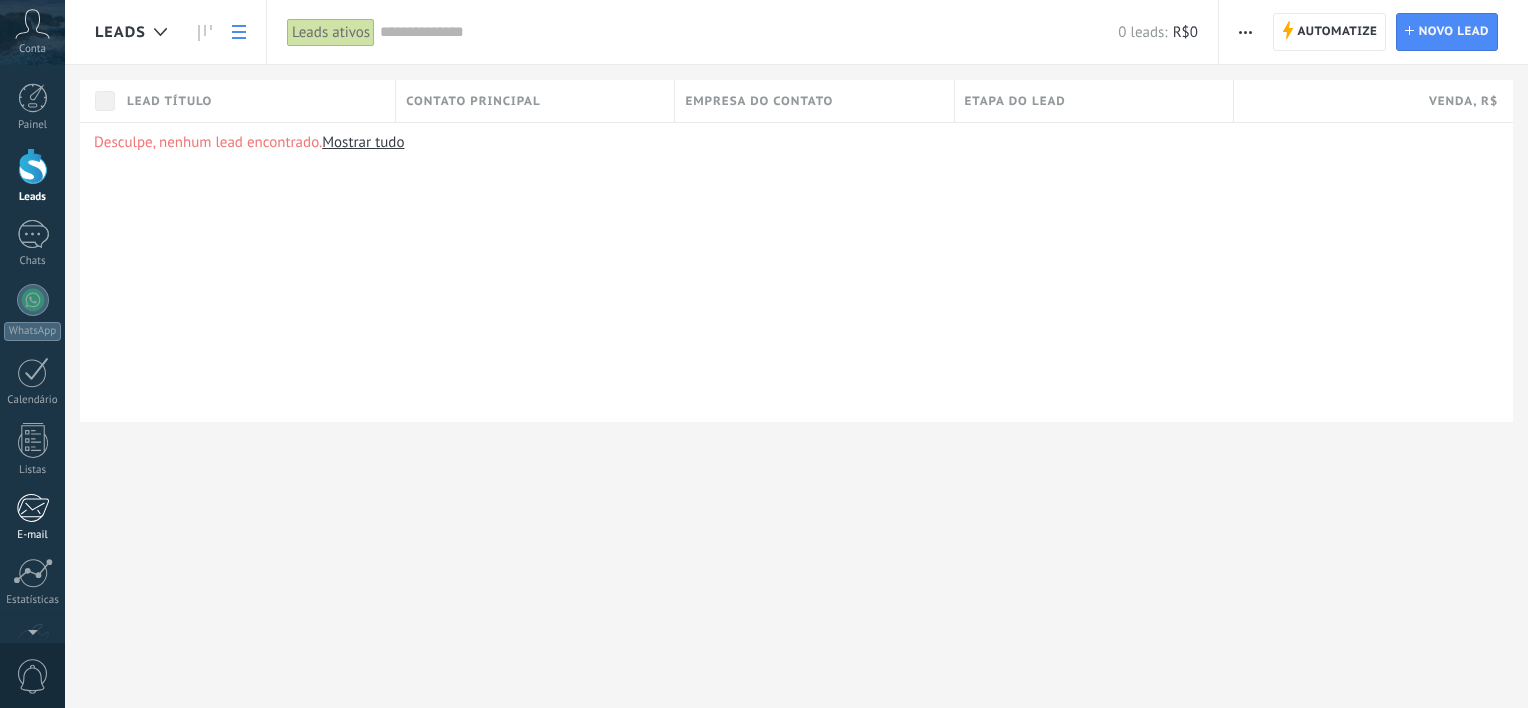 scroll, scrollTop: 0, scrollLeft: 0, axis: both 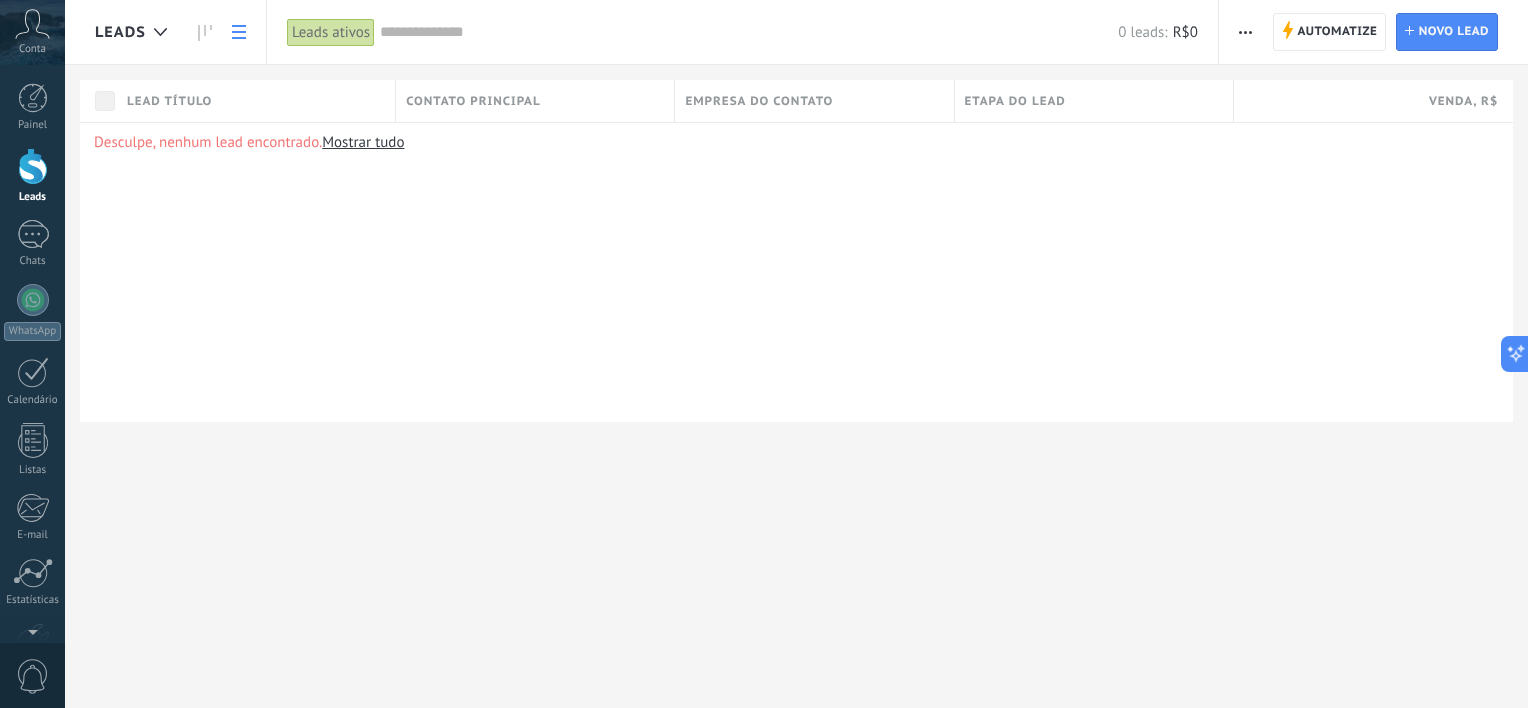click on "Mostrar tudo" at bounding box center (363, 142) 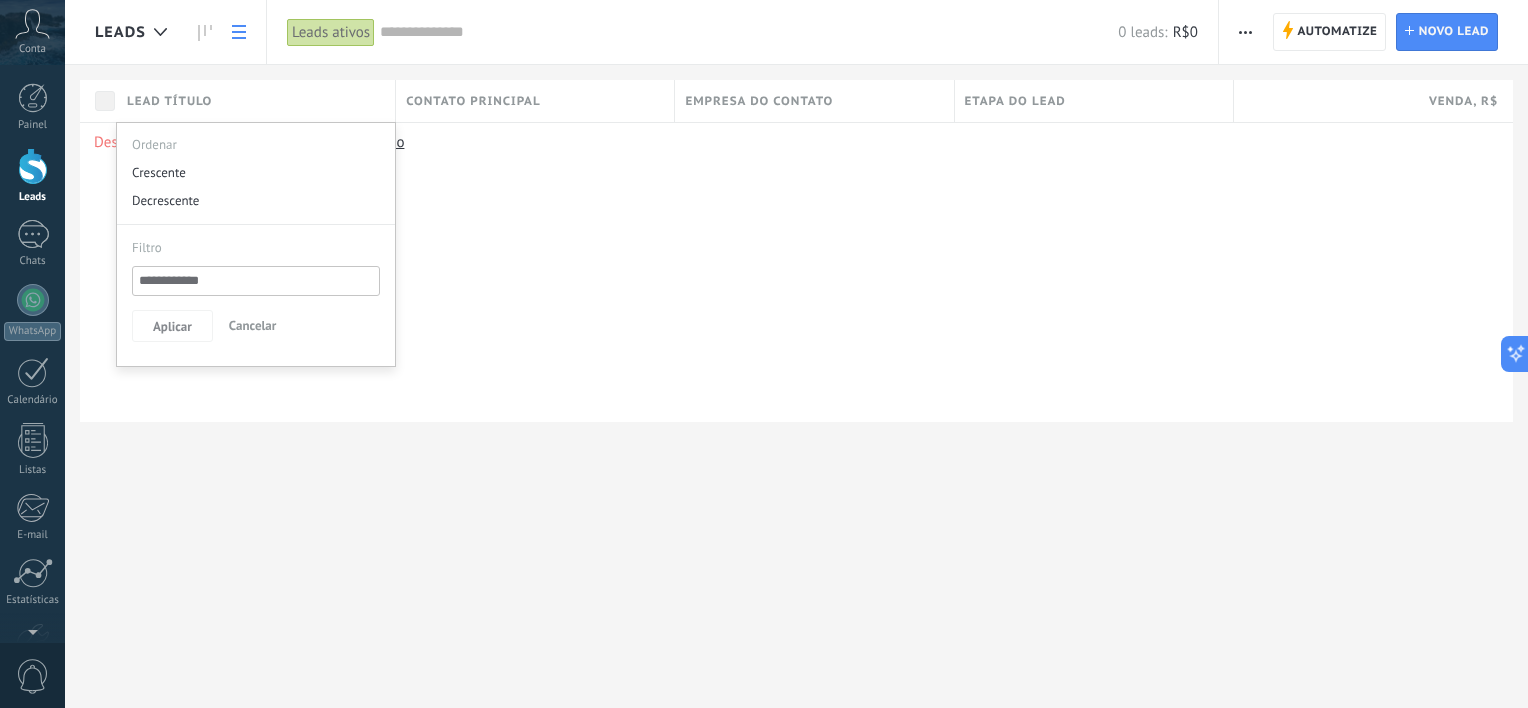 click on "Desculpe, nenhum lead encontrado.
Mostrar tudo" at bounding box center [796, 272] 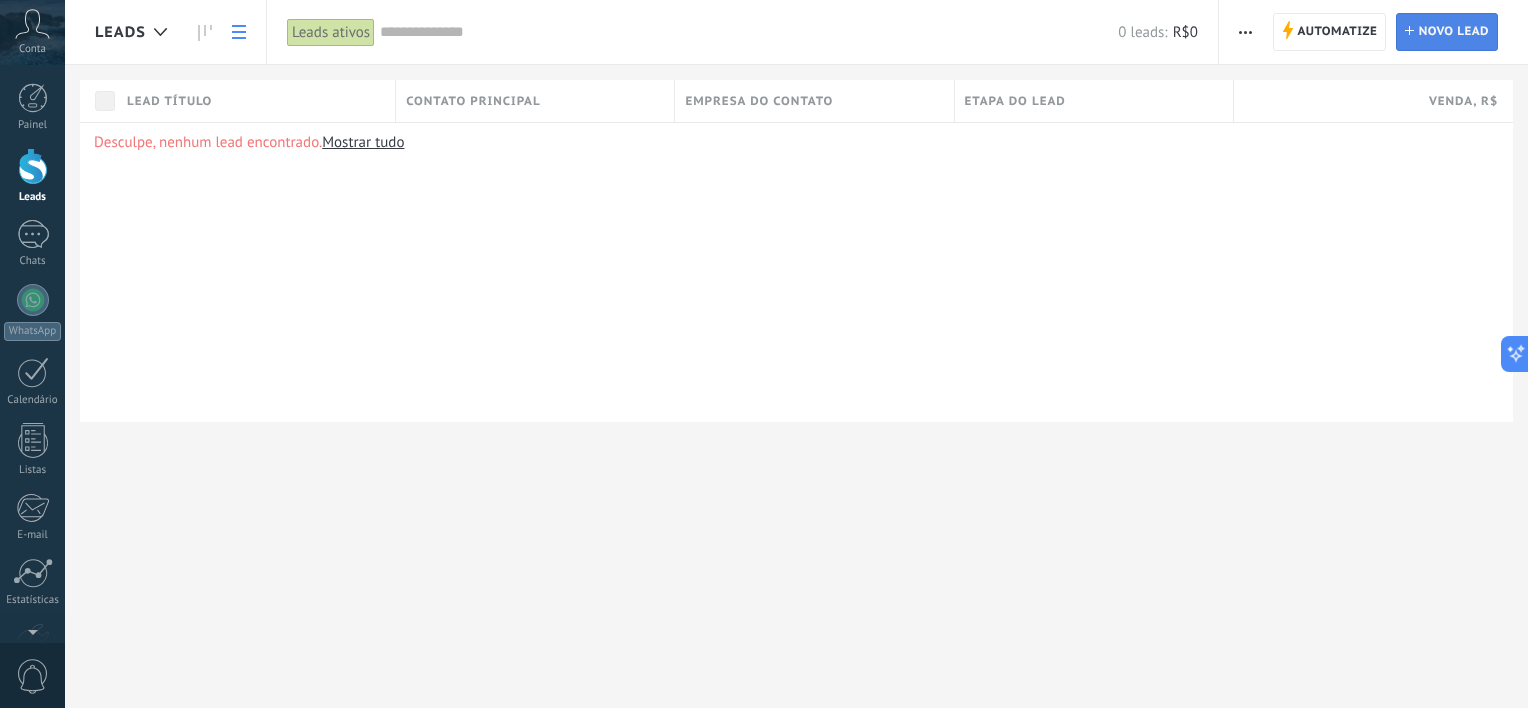 click on "Novo lead" at bounding box center (1454, 32) 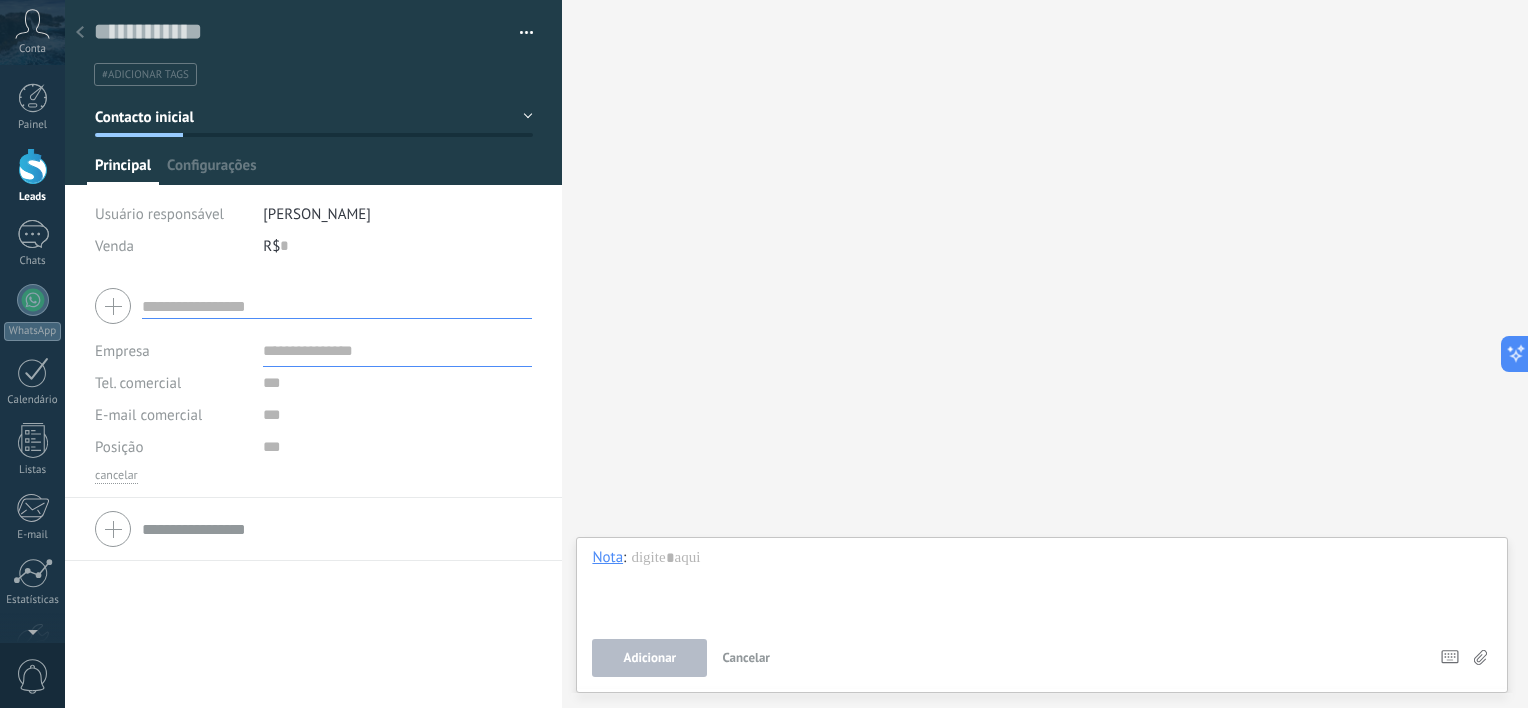 click on "Usuário responsável" at bounding box center [159, 214] 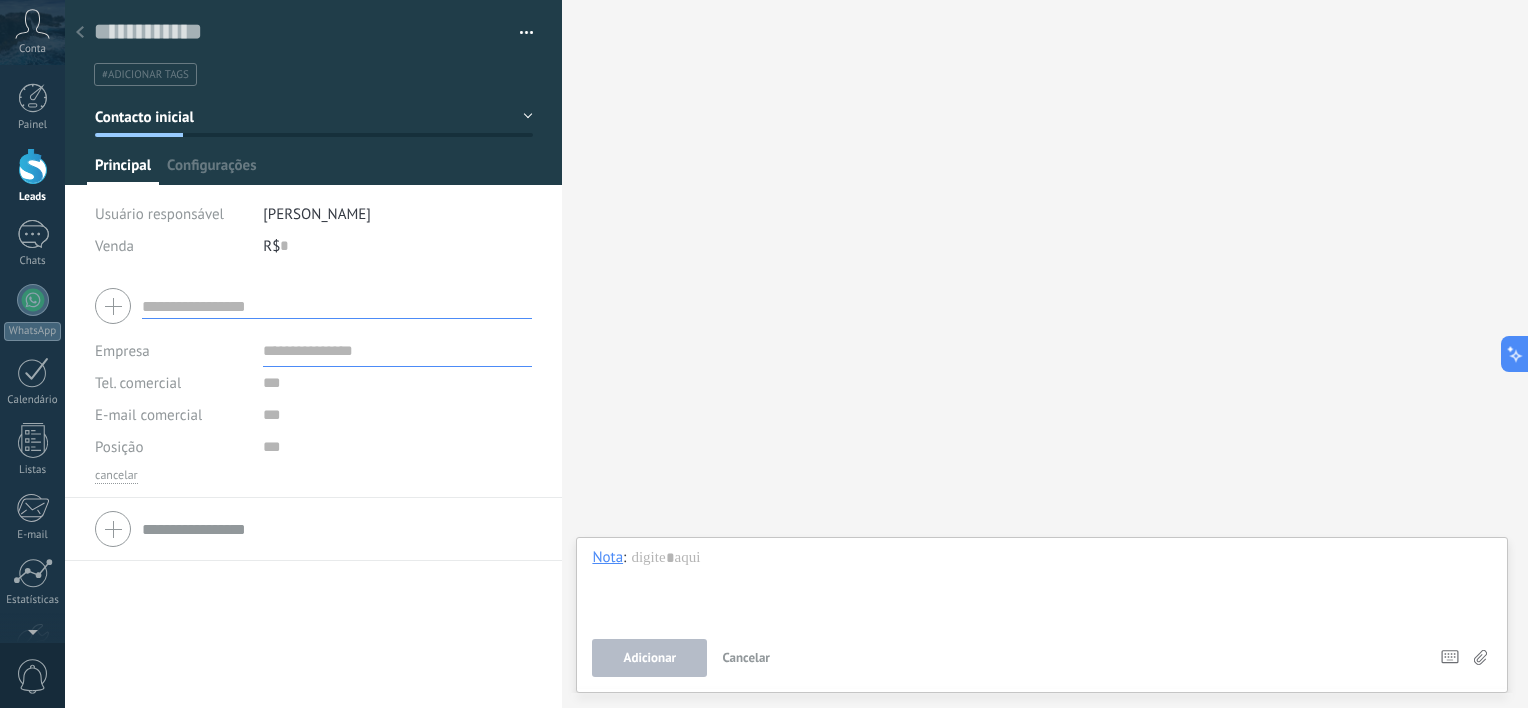 click on "[PERSON_NAME]" at bounding box center (317, 214) 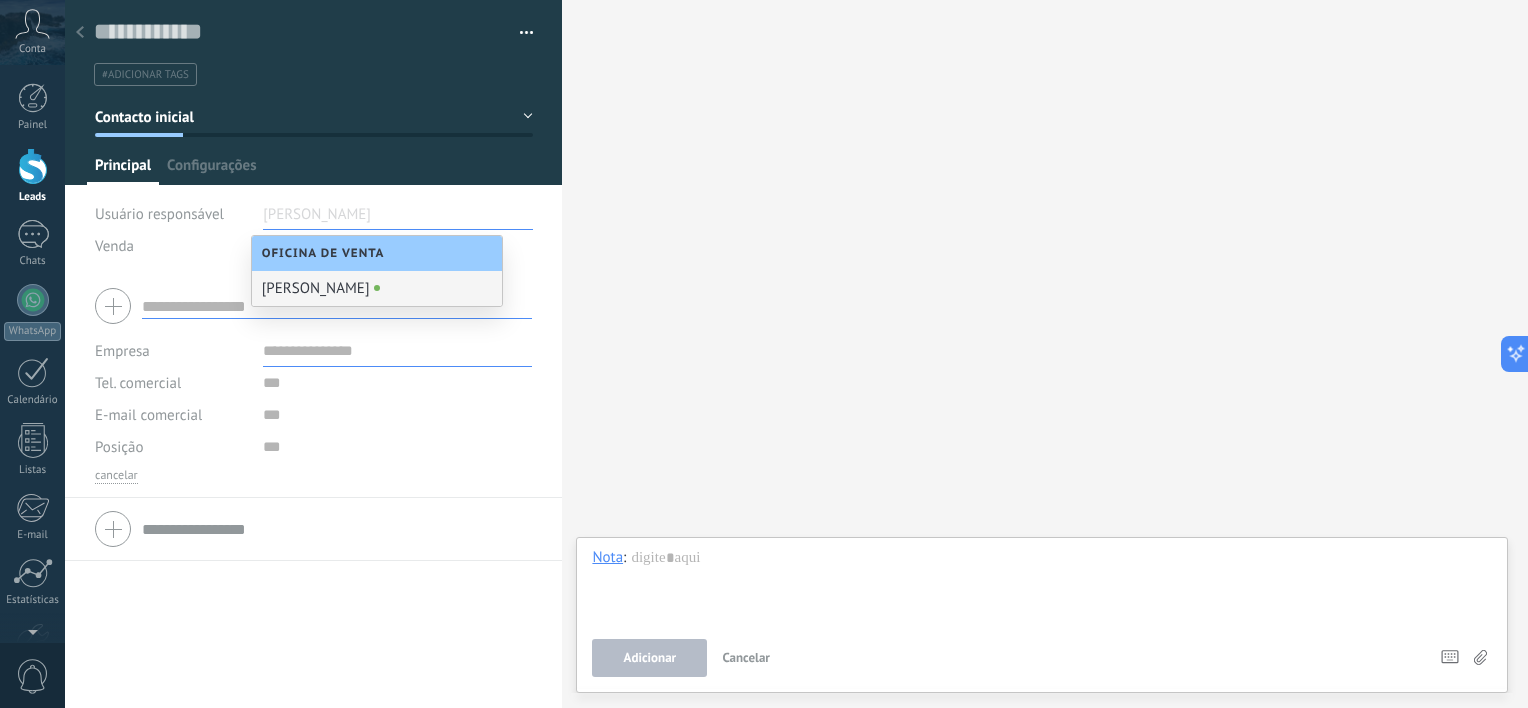 click on "[PERSON_NAME]" at bounding box center (398, 214) 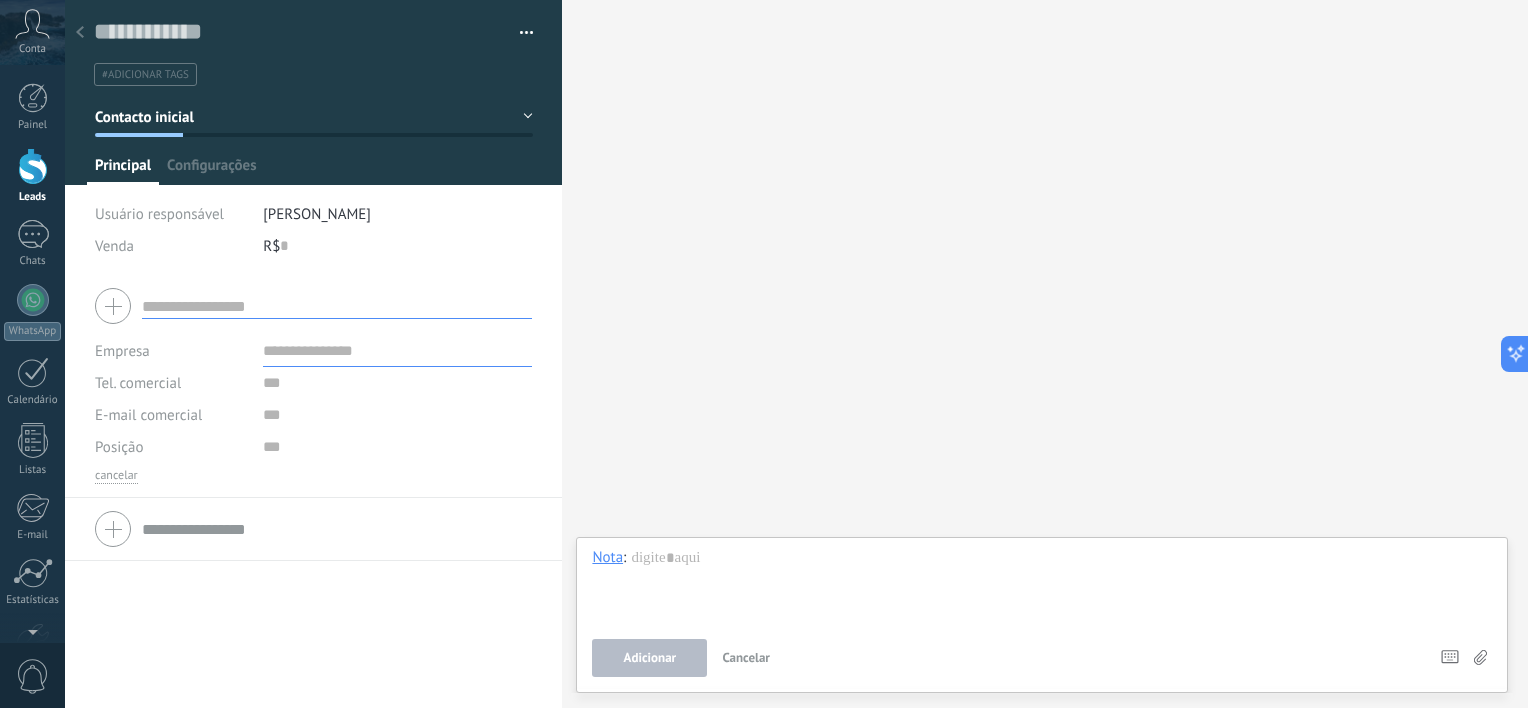 click on "Venda" at bounding box center [171, 246] 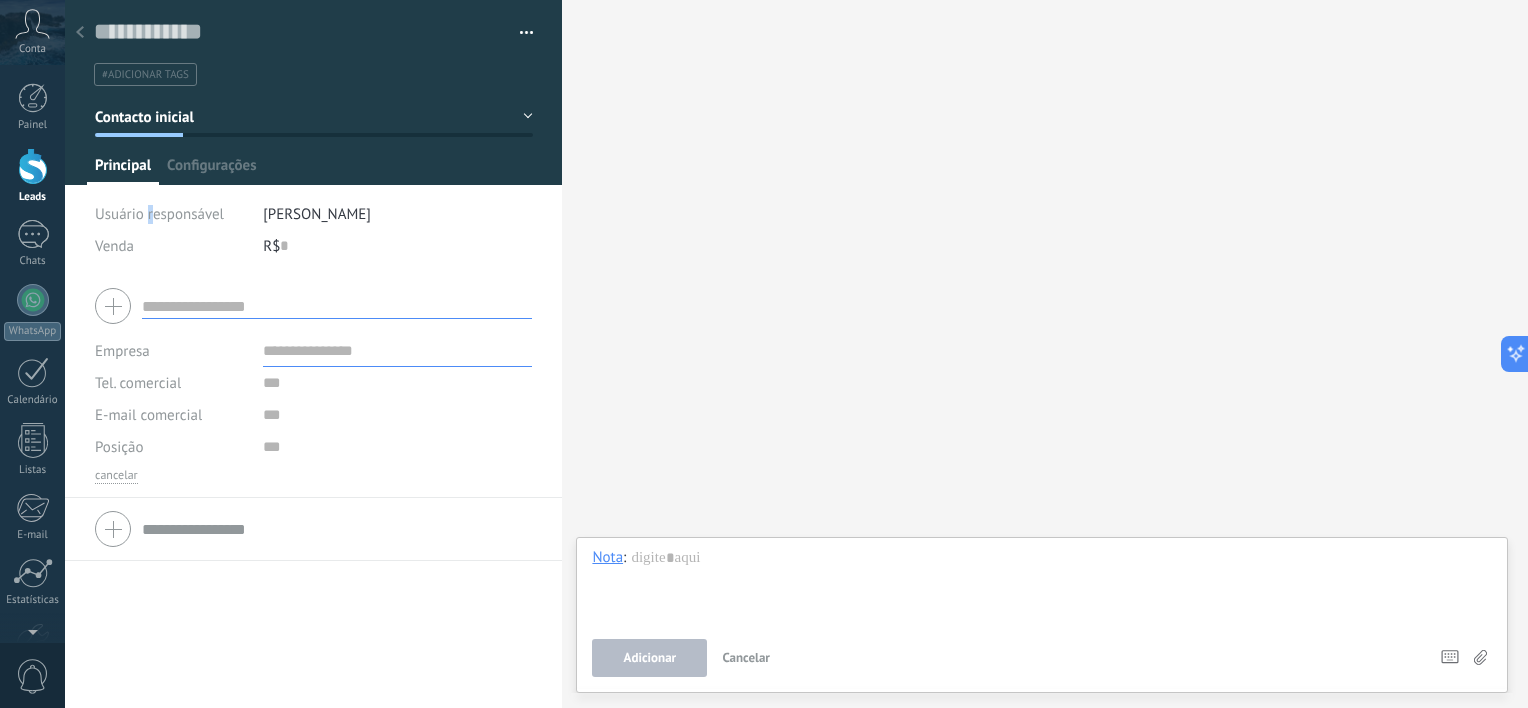 drag, startPoint x: 151, startPoint y: 207, endPoint x: 302, endPoint y: 111, distance: 178.93295 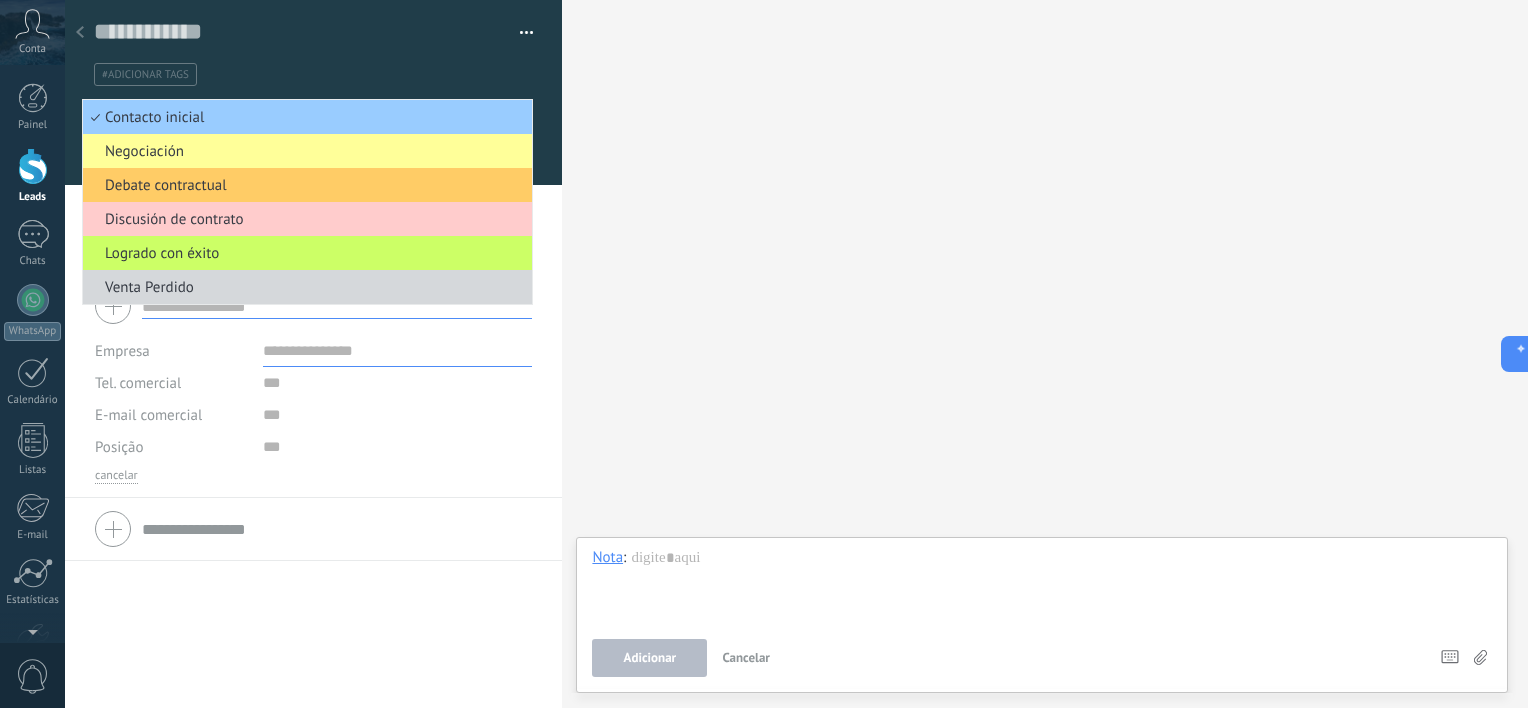 click on "#adicionar tags" at bounding box center [310, 74] 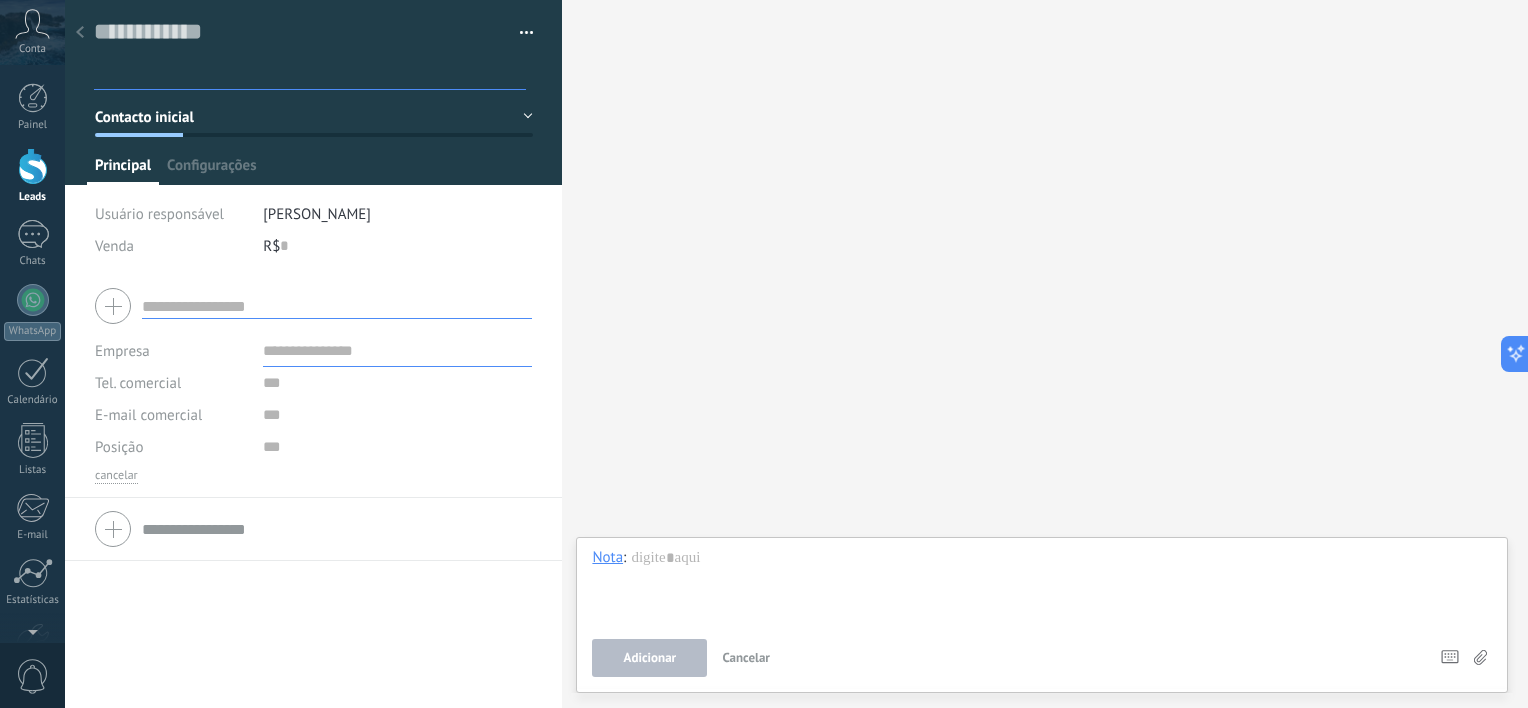 click 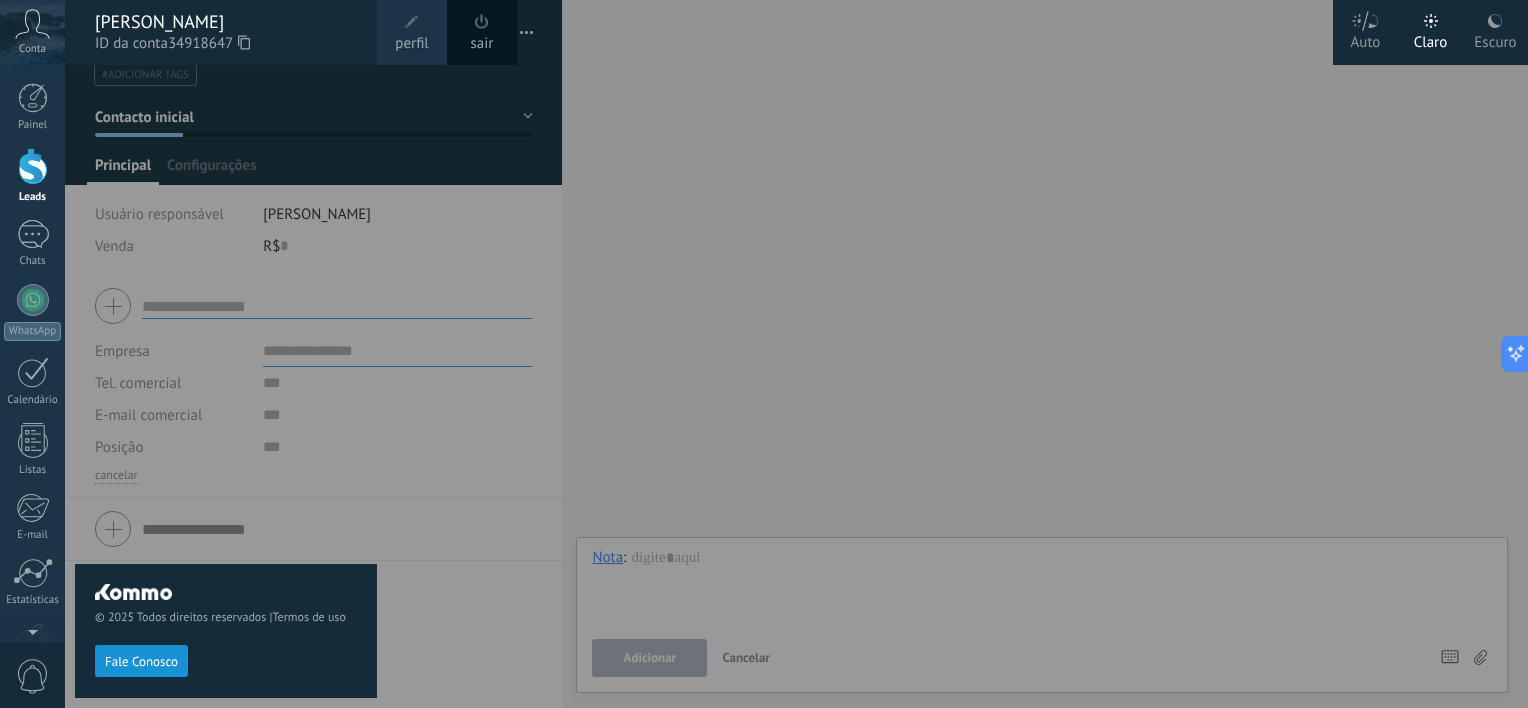 click on "perfil" at bounding box center (411, 44) 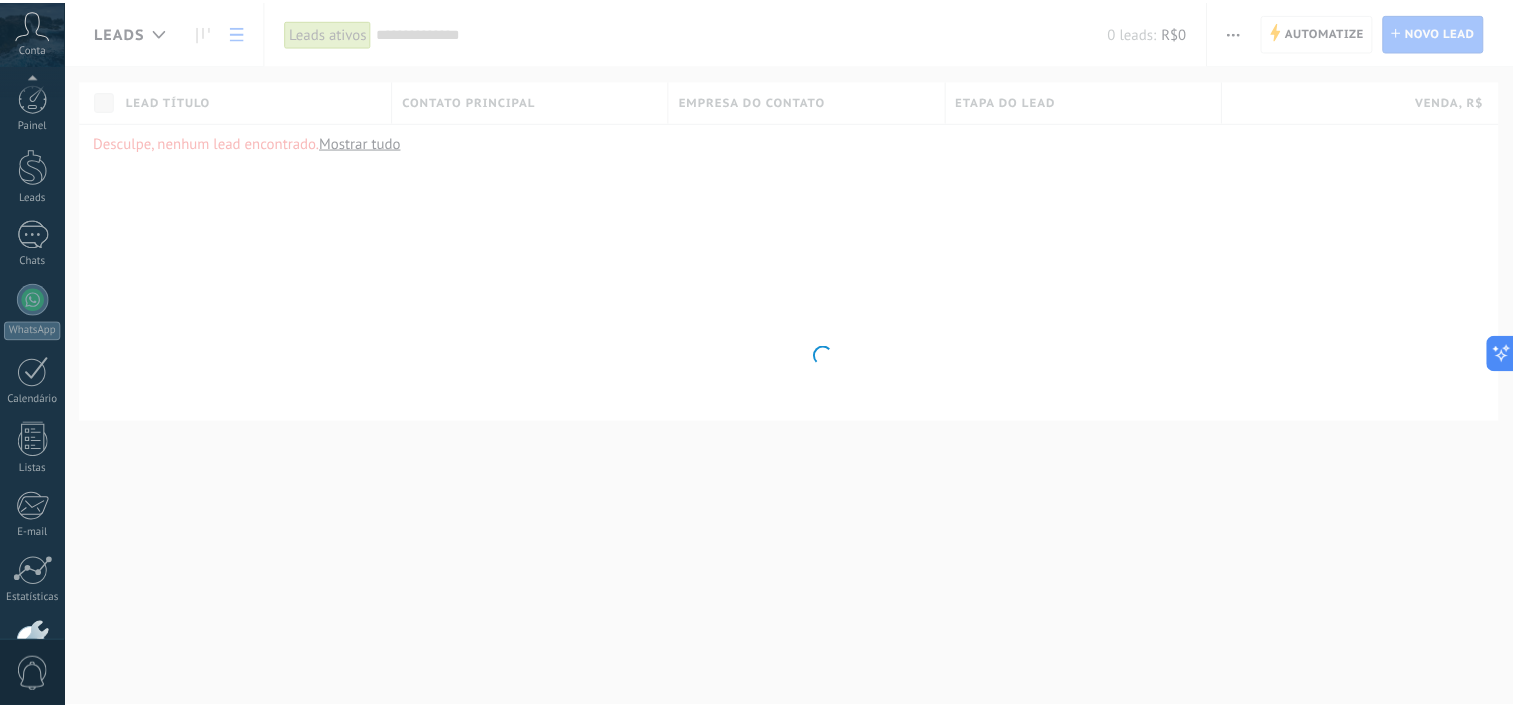 scroll, scrollTop: 123, scrollLeft: 0, axis: vertical 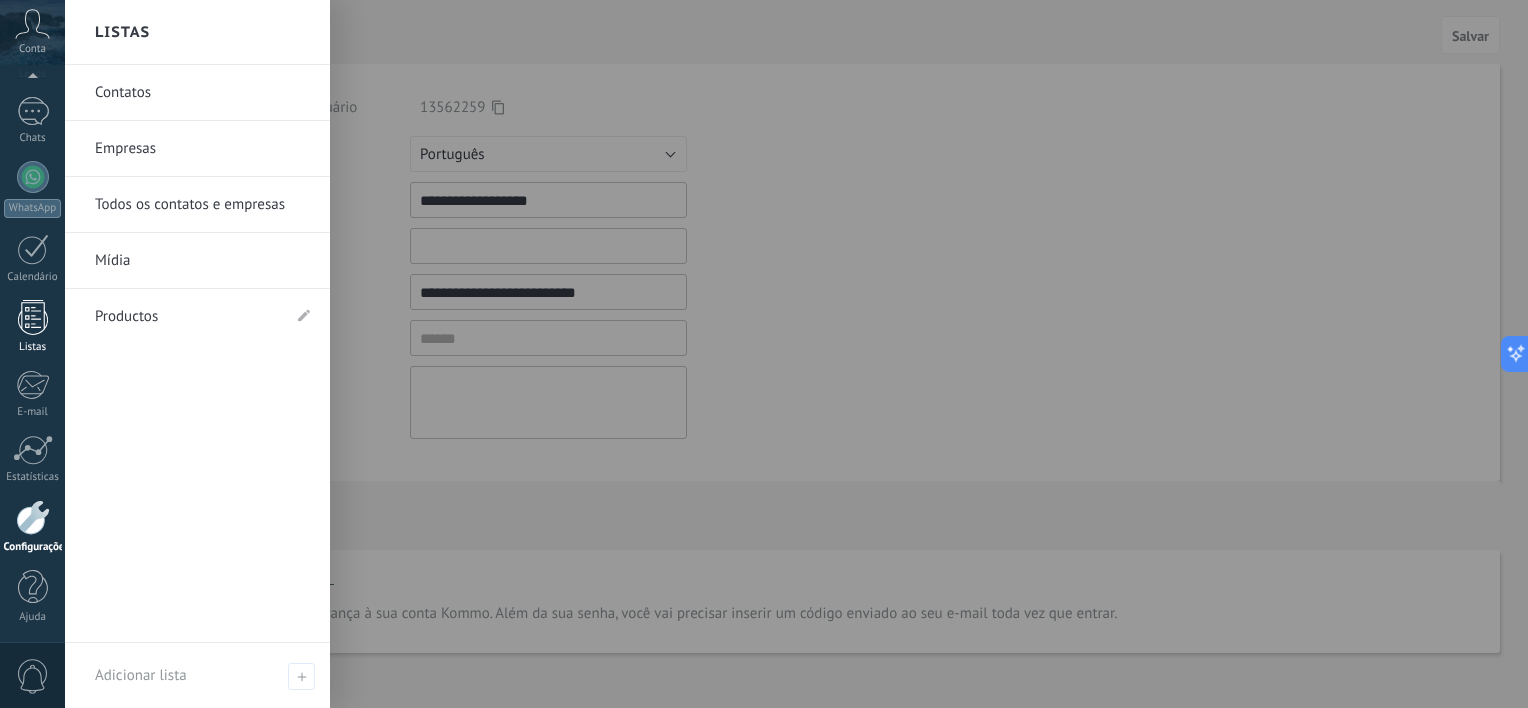 click at bounding box center (33, 317) 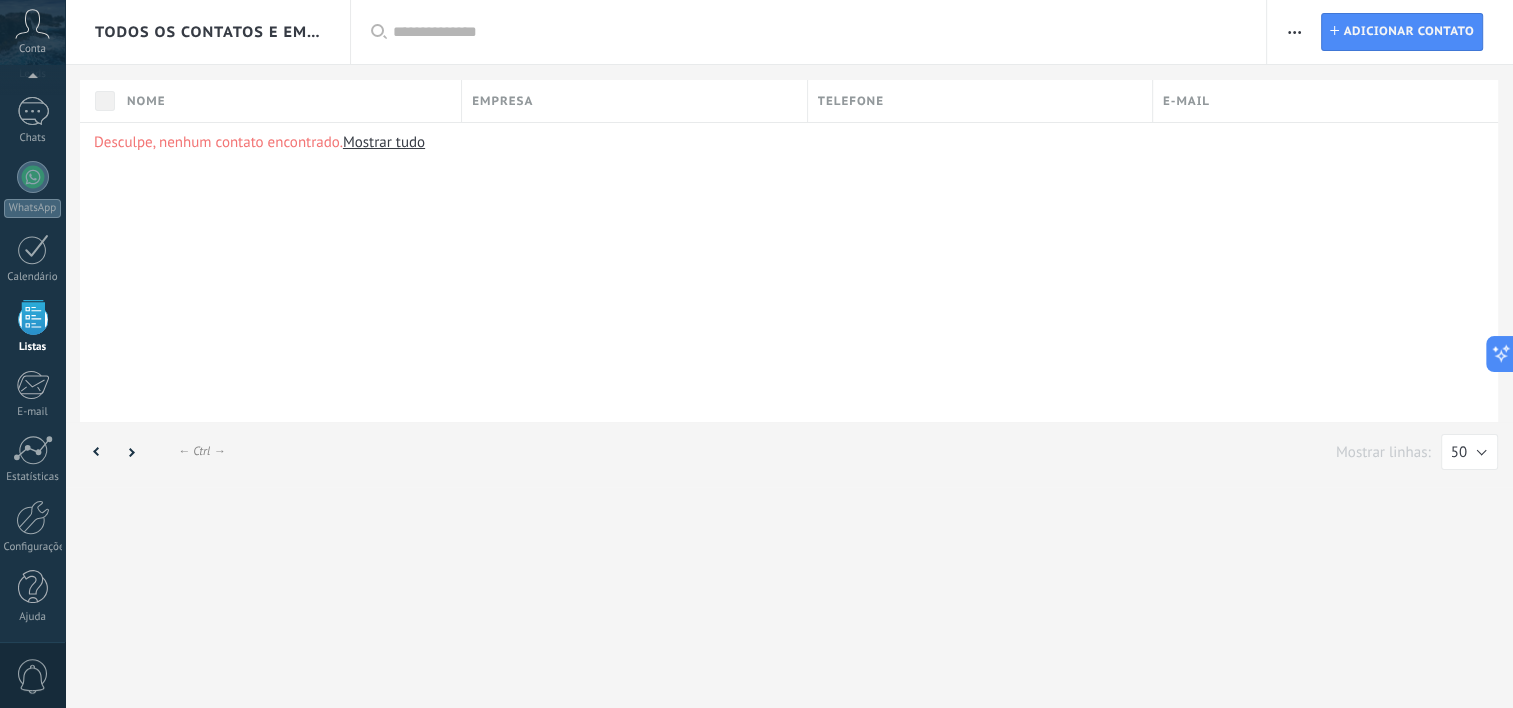 click at bounding box center (33, 317) 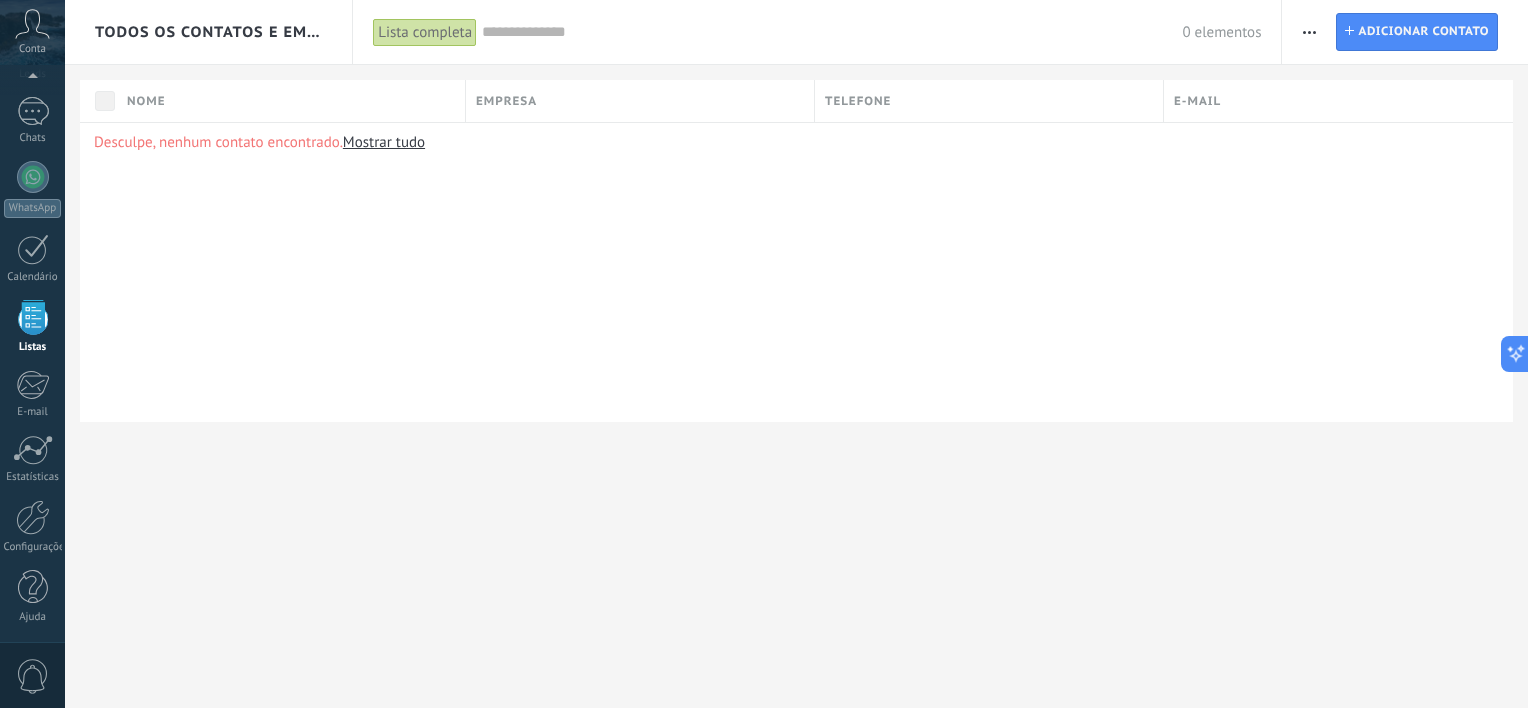 scroll, scrollTop: 51, scrollLeft: 0, axis: vertical 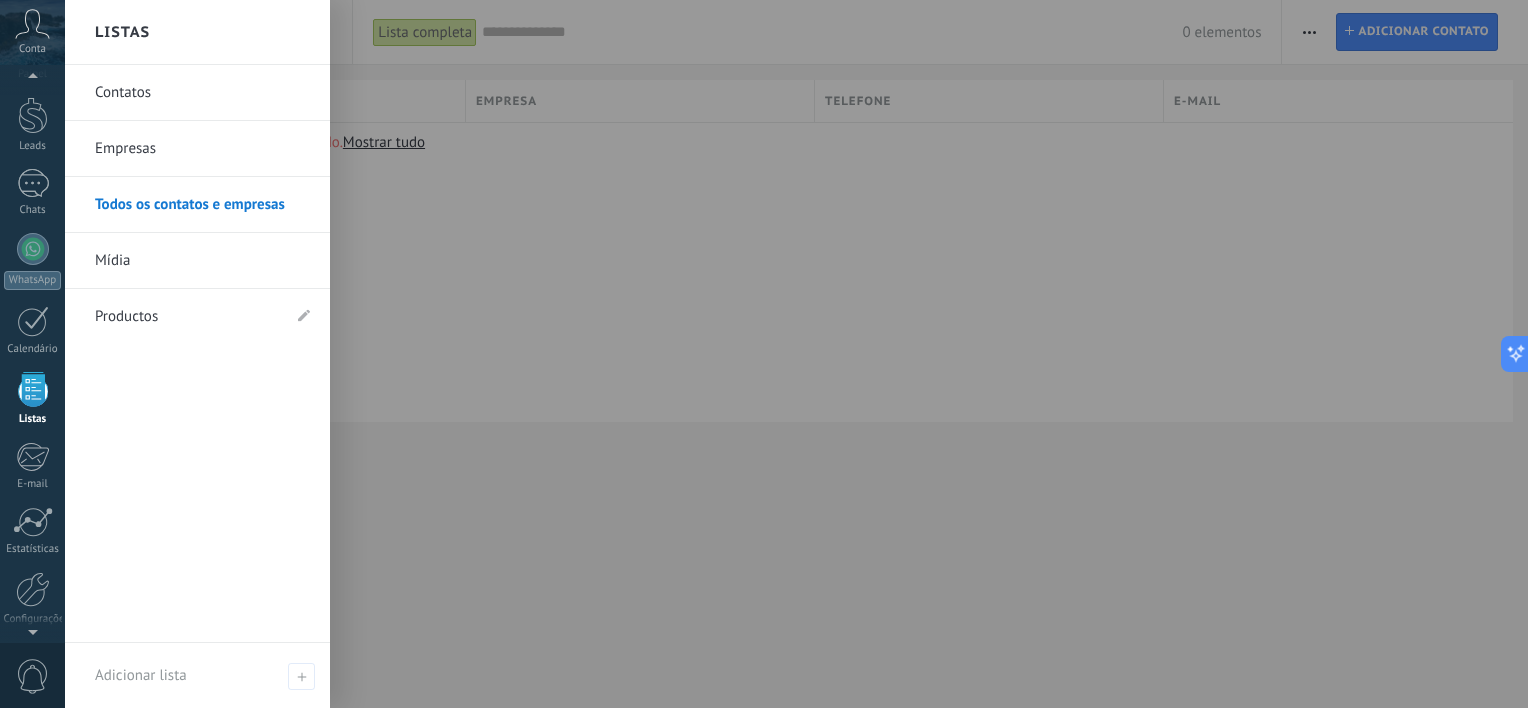 click at bounding box center (33, 389) 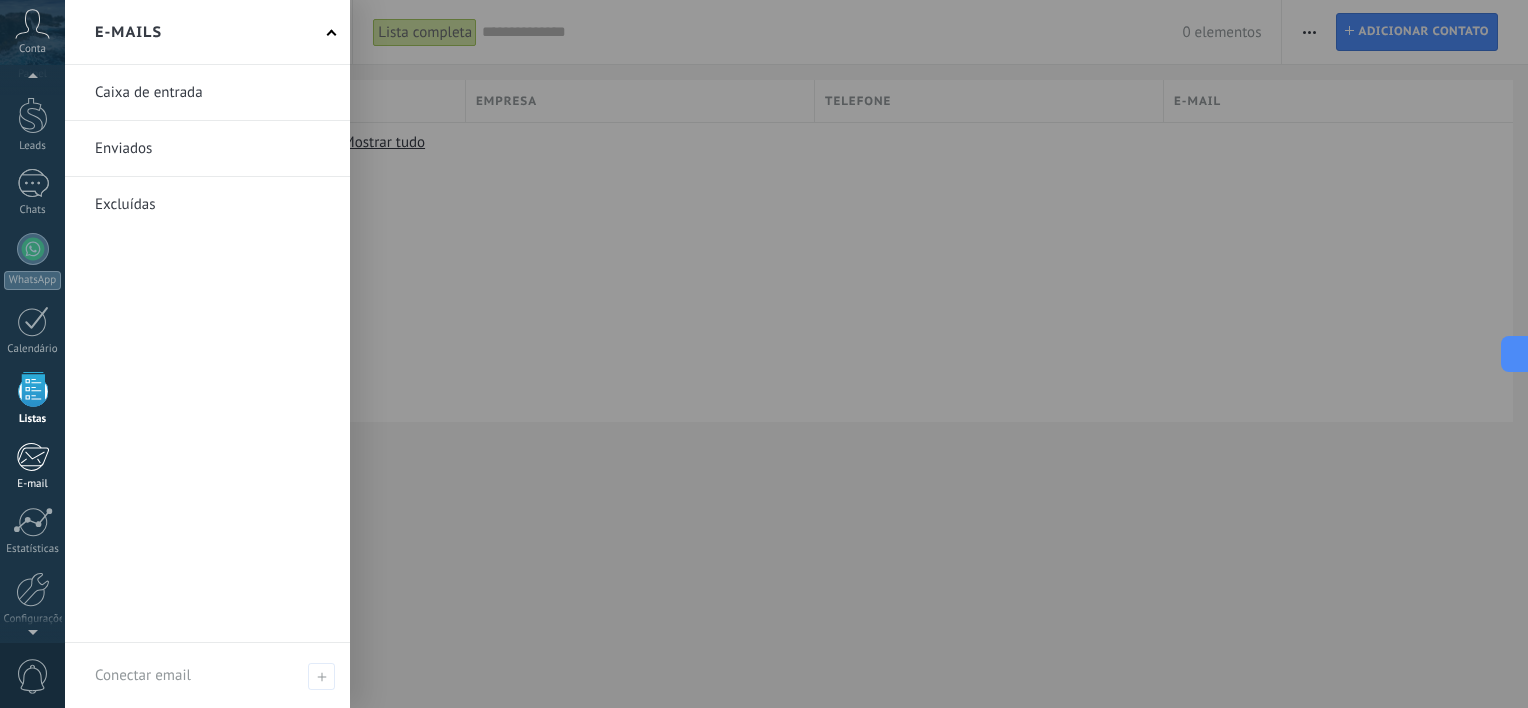 click on "E-mail" at bounding box center [33, 484] 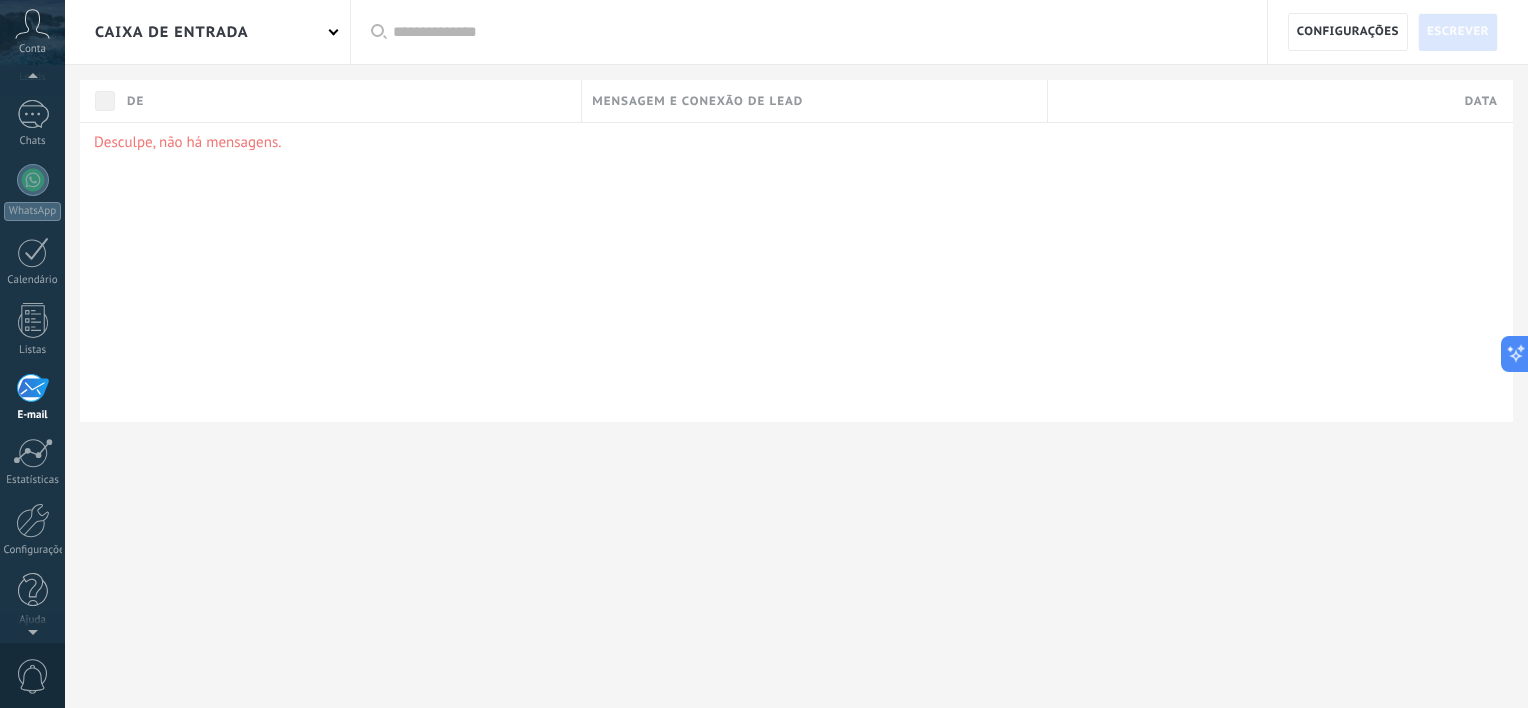 scroll, scrollTop: 60, scrollLeft: 0, axis: vertical 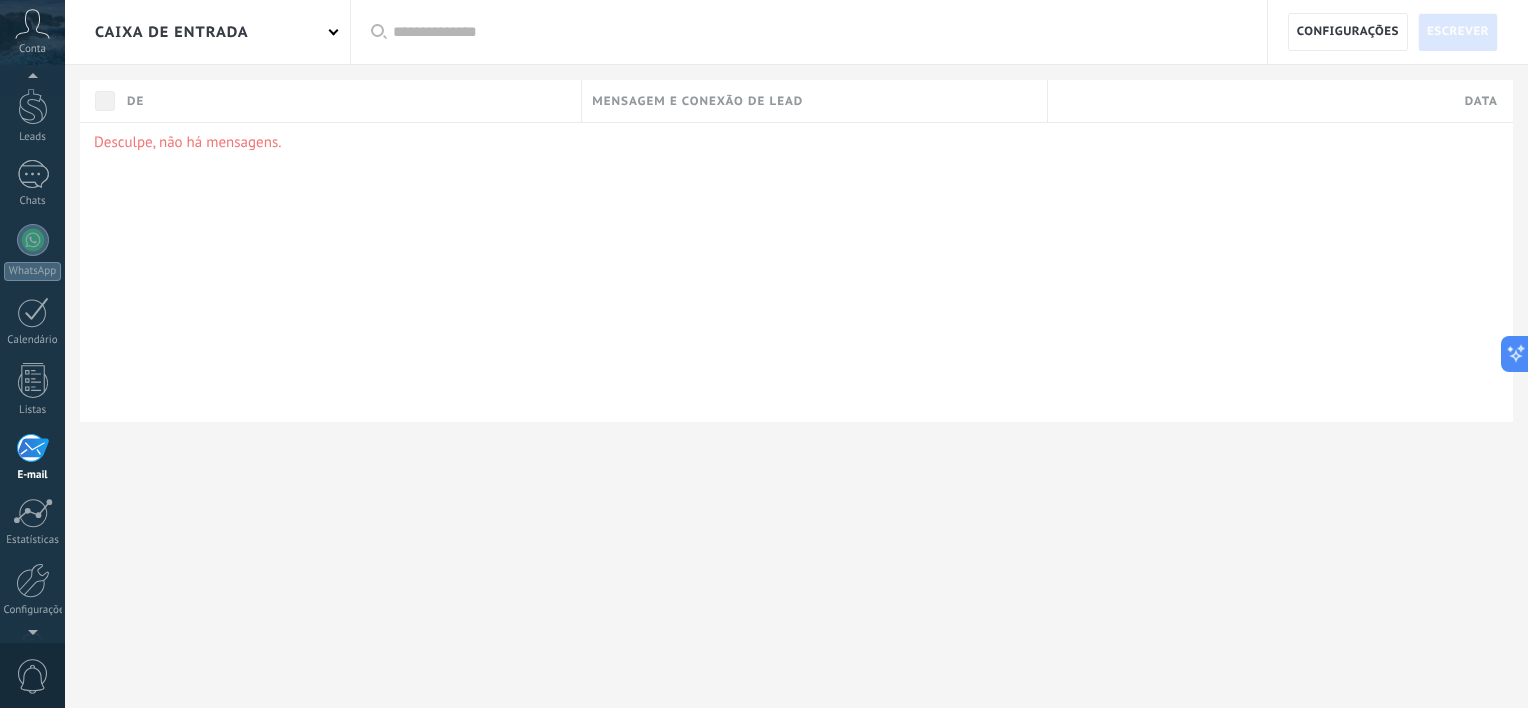 click 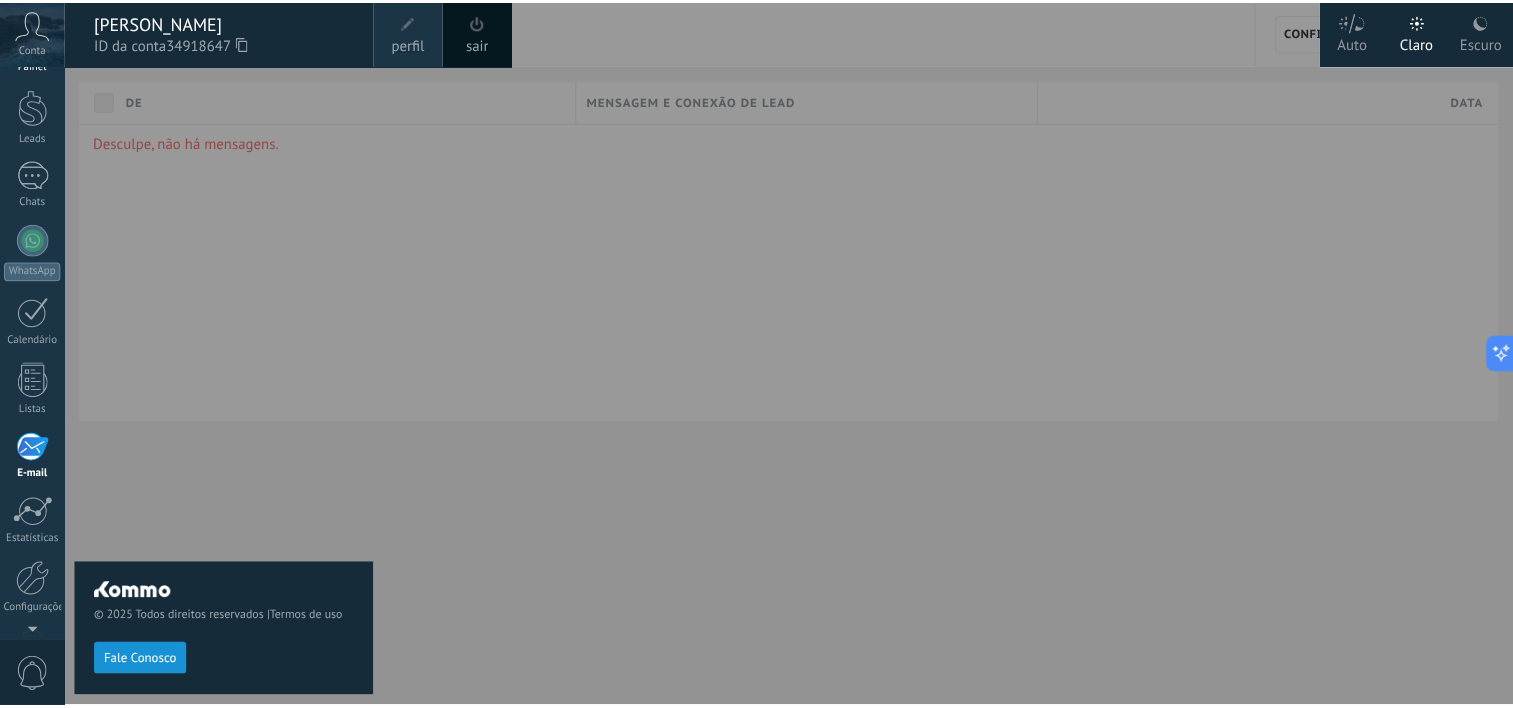 scroll, scrollTop: 0, scrollLeft: 0, axis: both 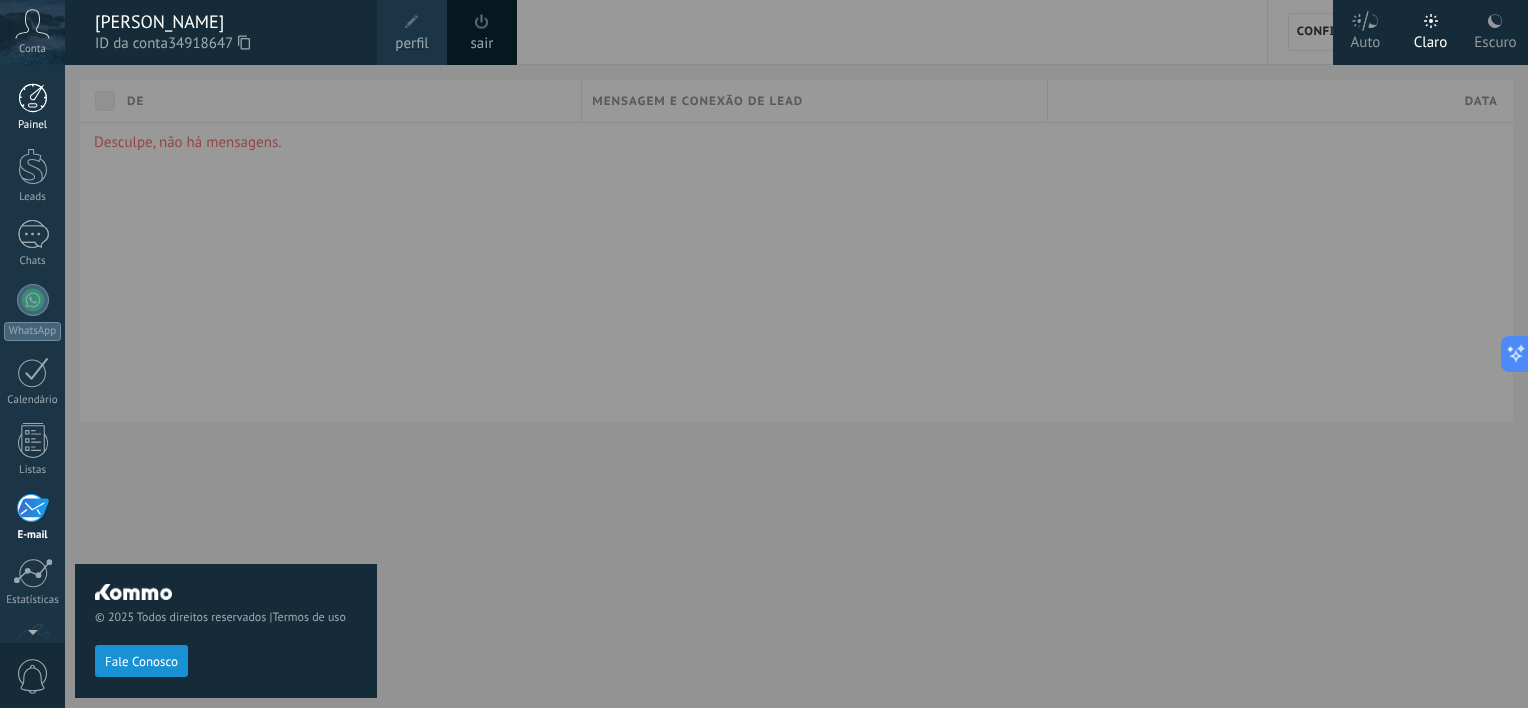 click at bounding box center (33, 98) 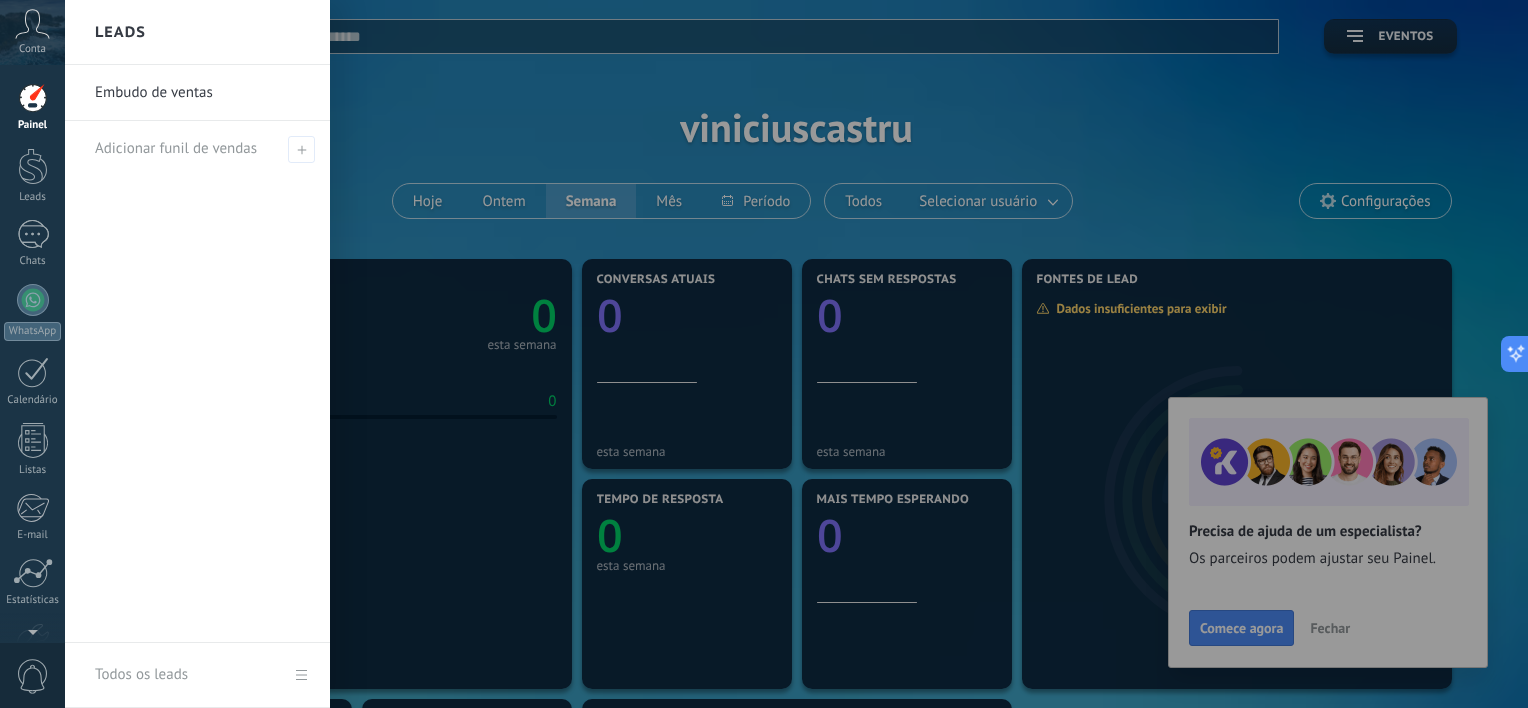 click at bounding box center [829, 354] 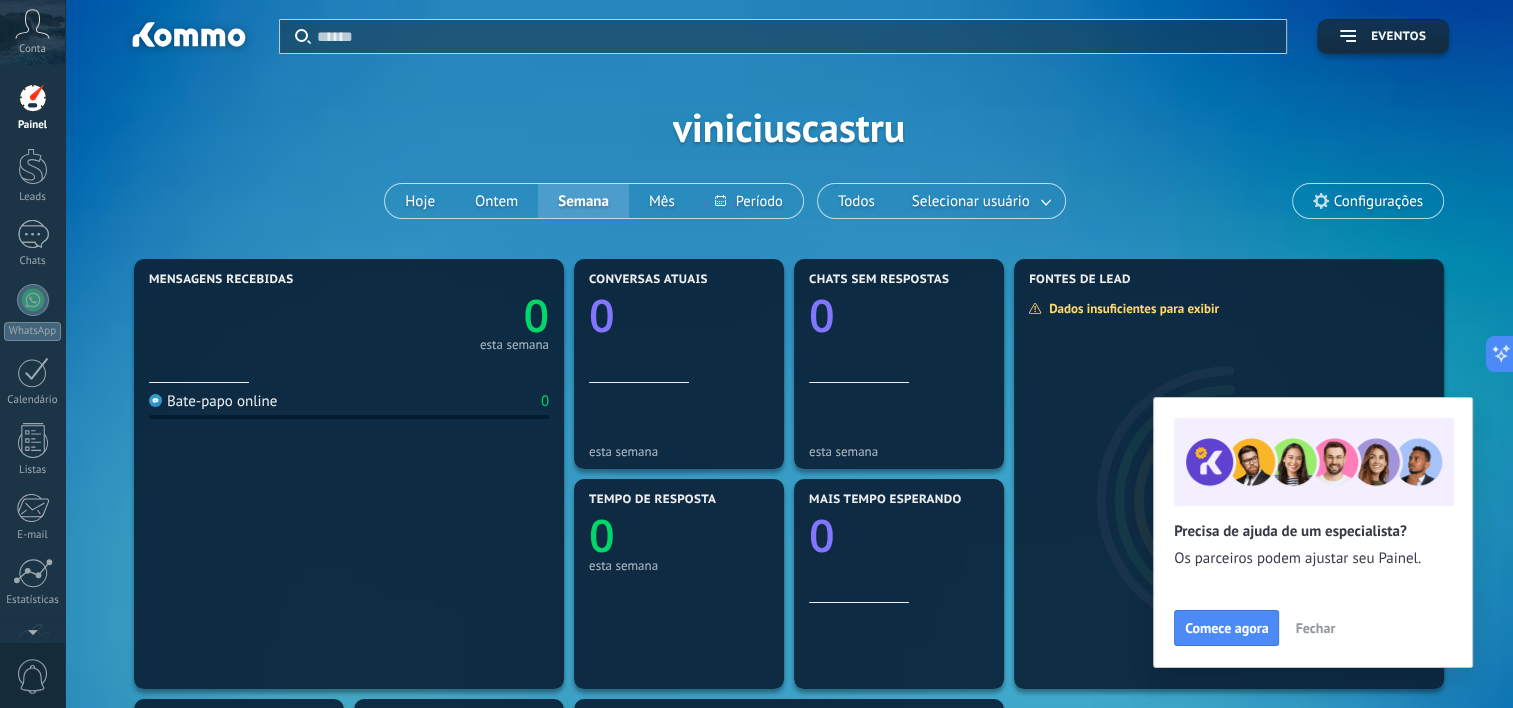click 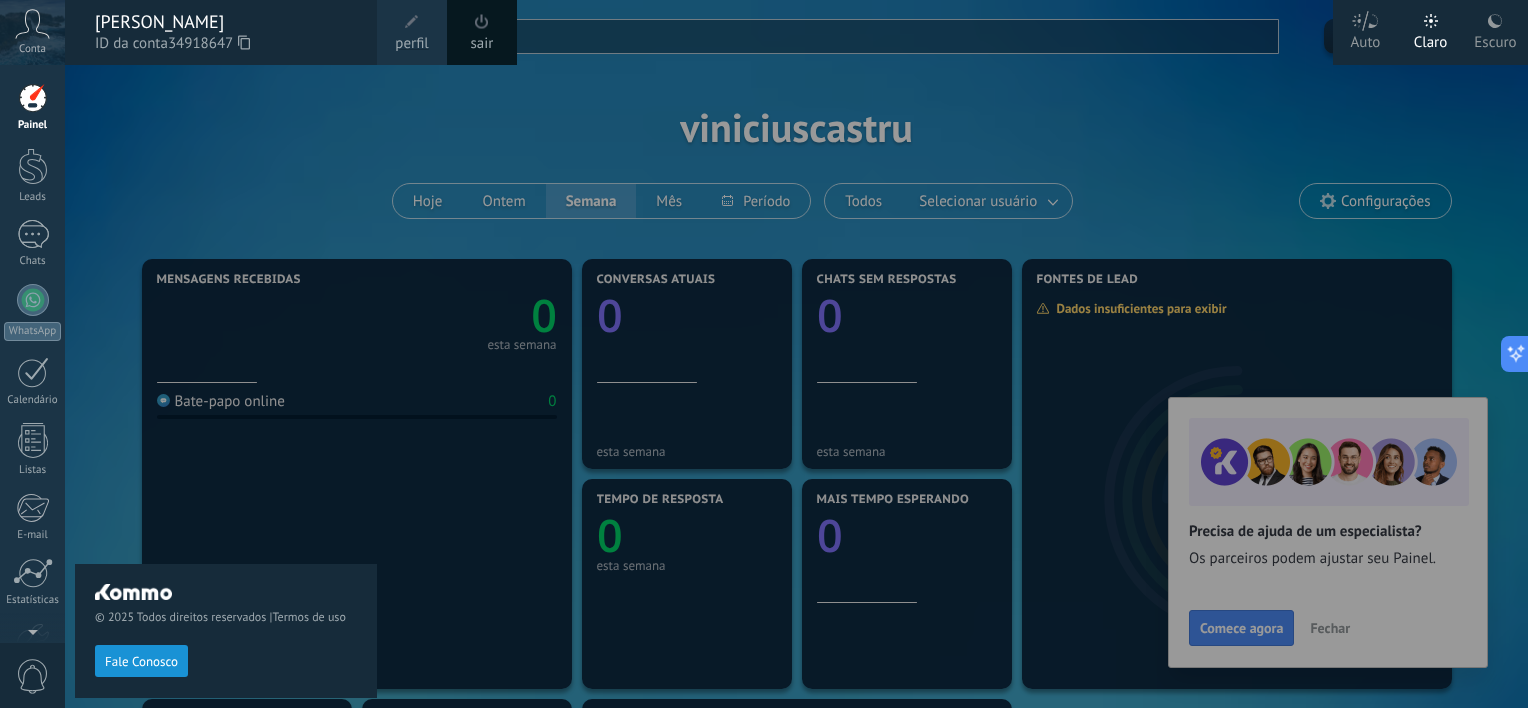 click at bounding box center (412, 22) 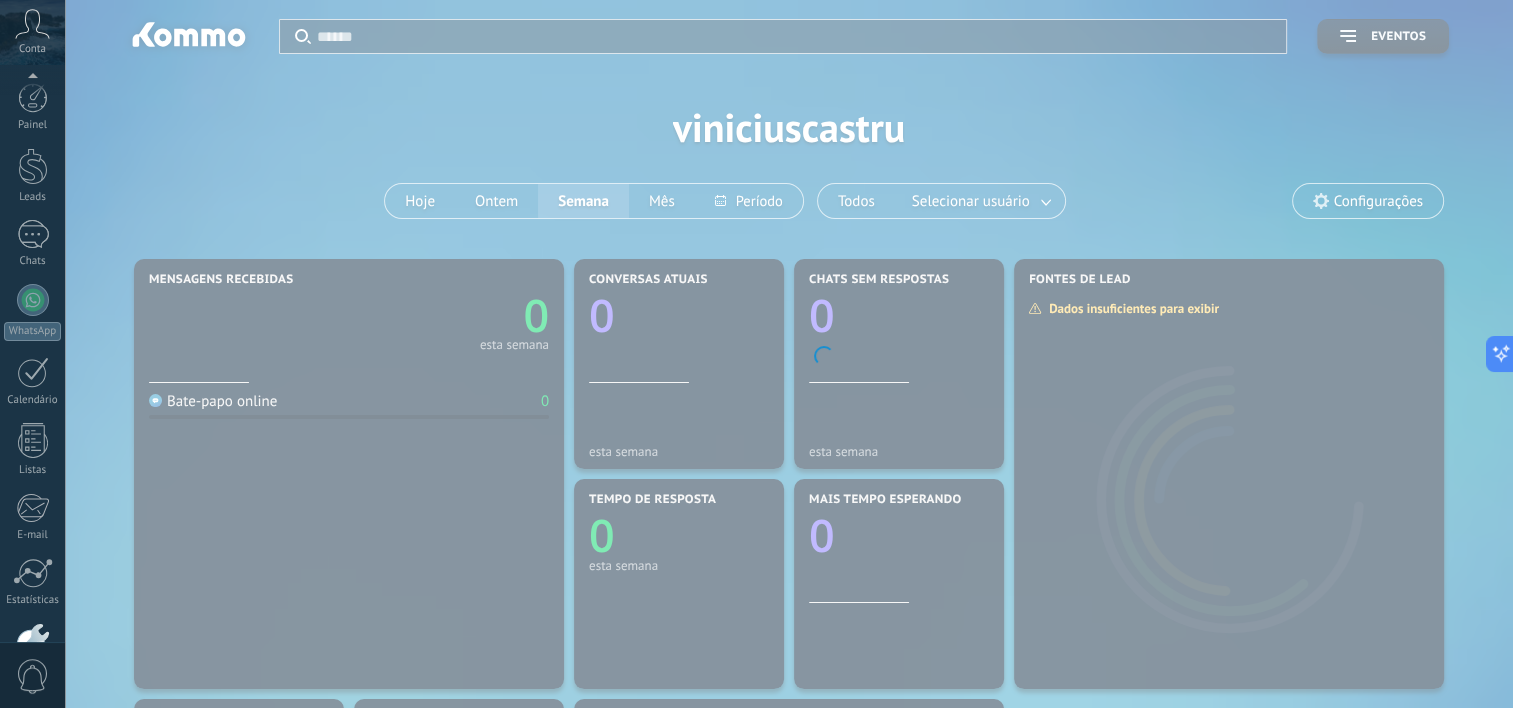 scroll, scrollTop: 123, scrollLeft: 0, axis: vertical 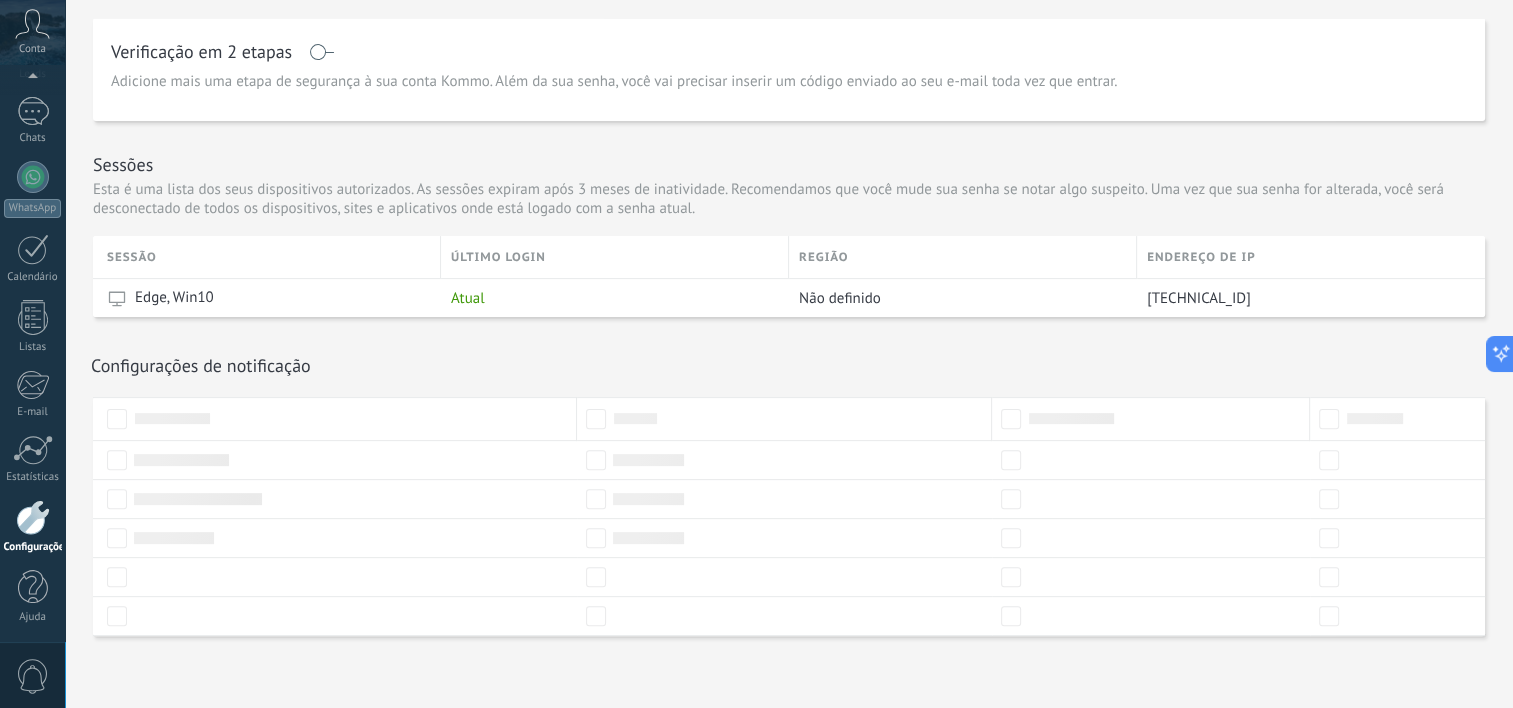 click on "Configurações" at bounding box center [32, 527] 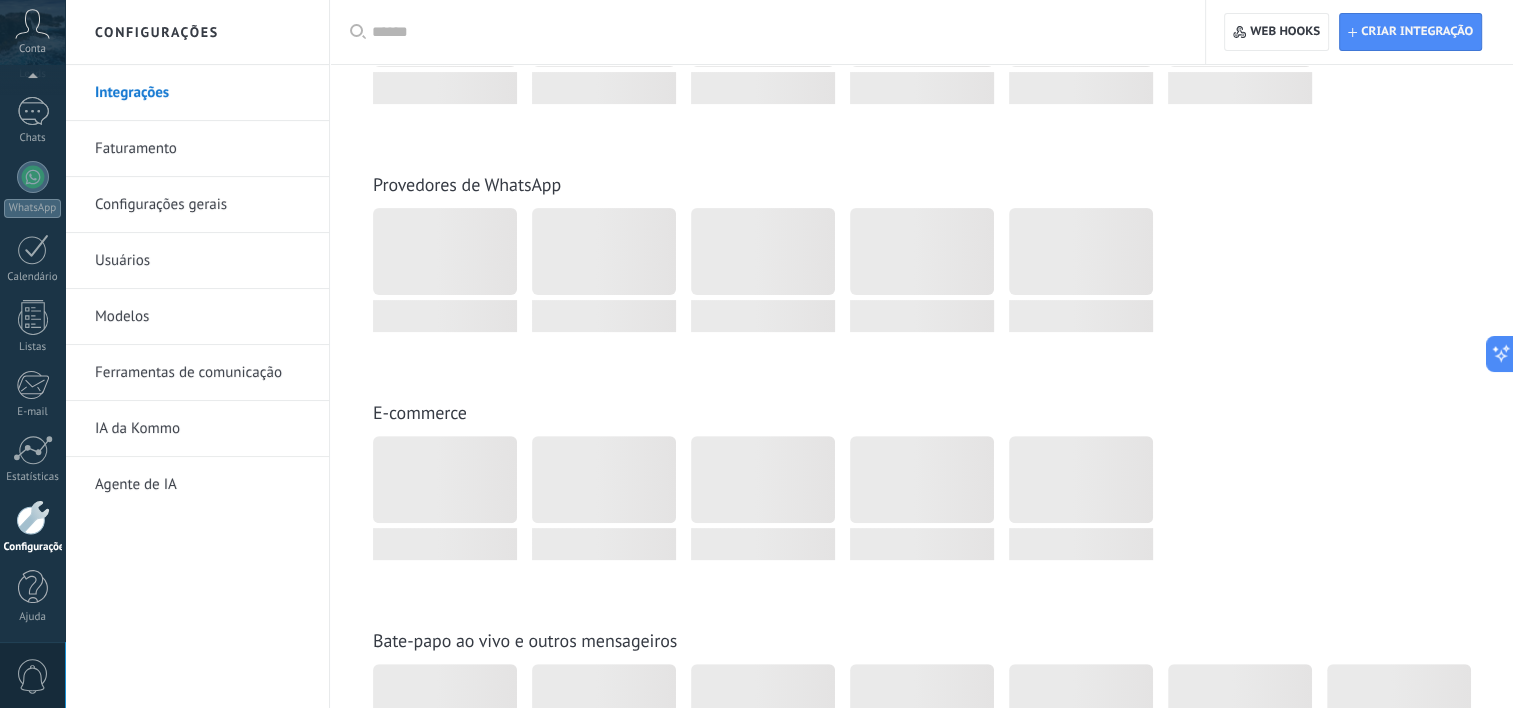 scroll, scrollTop: 0, scrollLeft: 0, axis: both 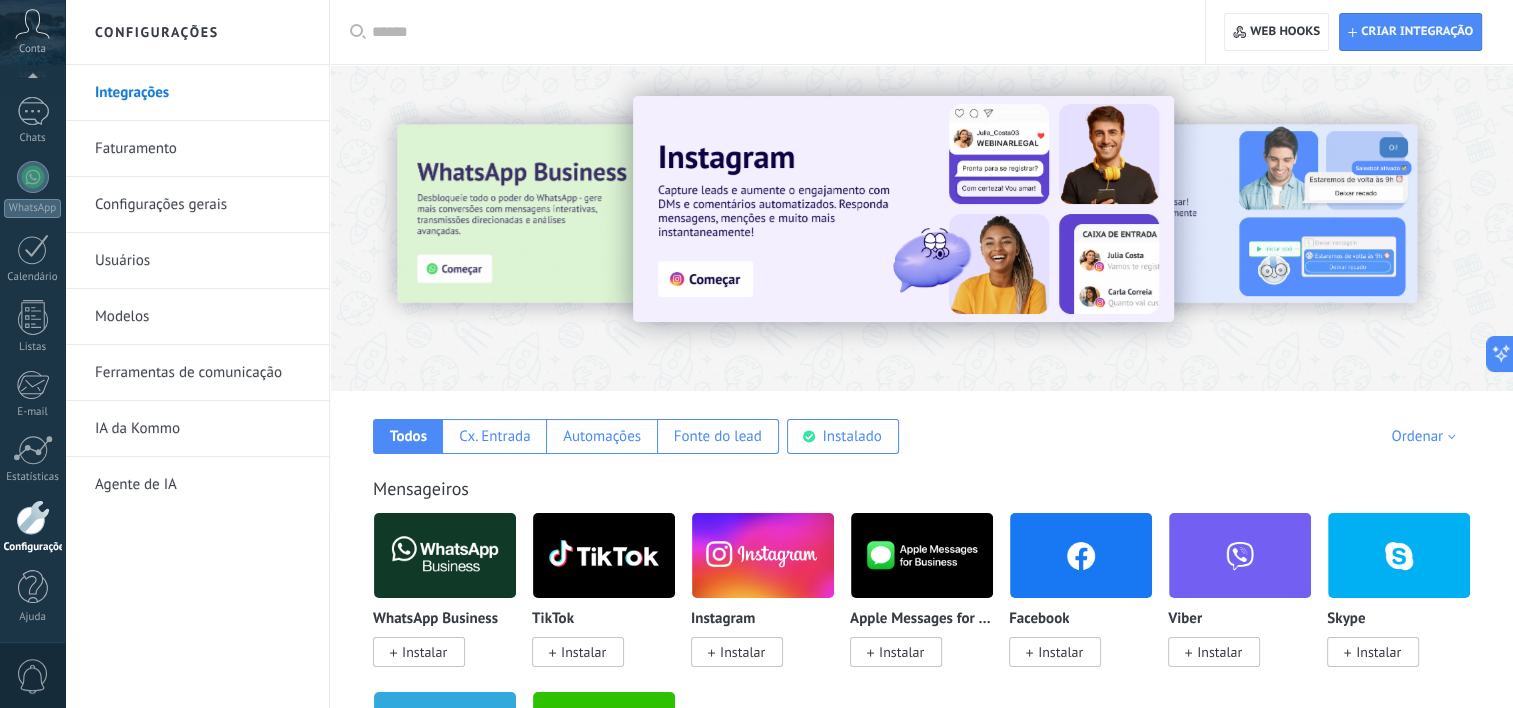 click on "Configurações gerais" at bounding box center [202, 205] 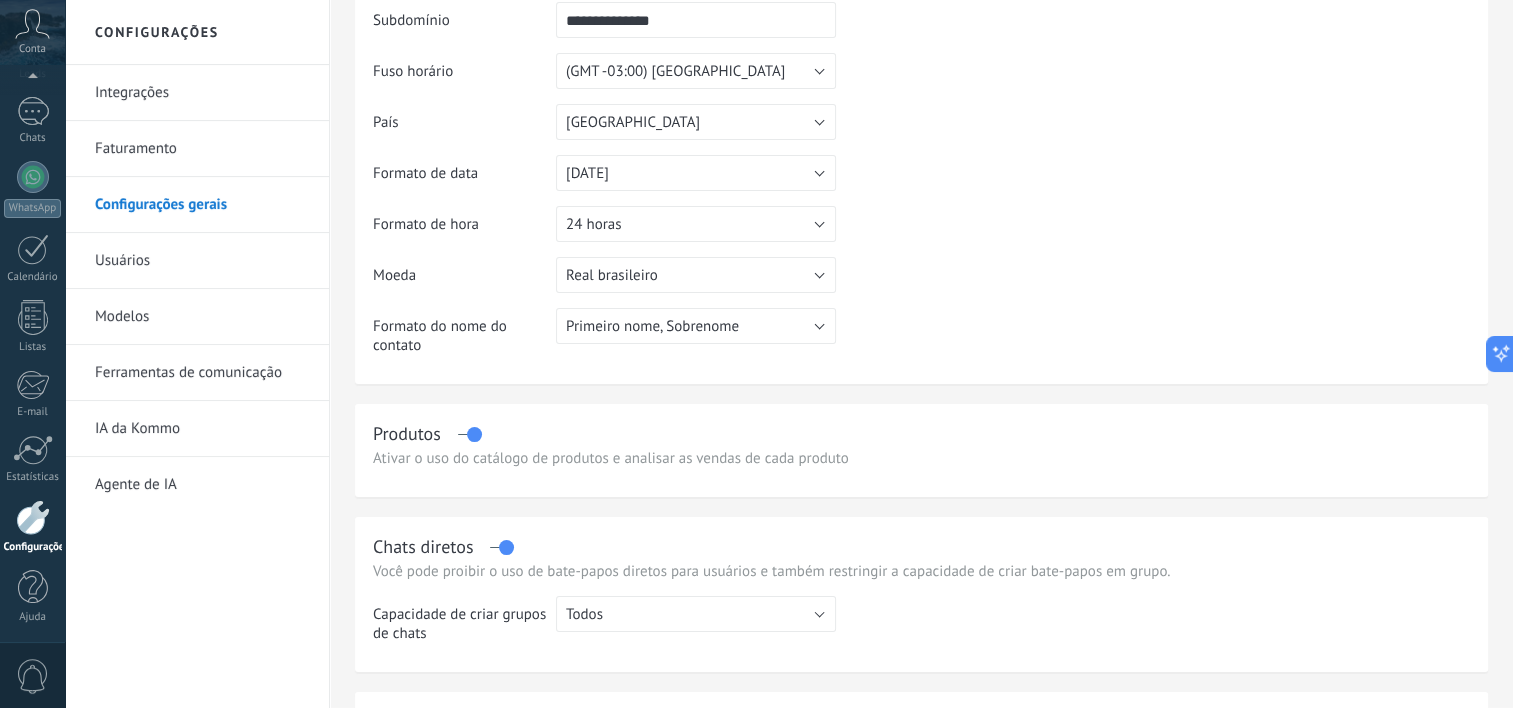 scroll, scrollTop: 400, scrollLeft: 0, axis: vertical 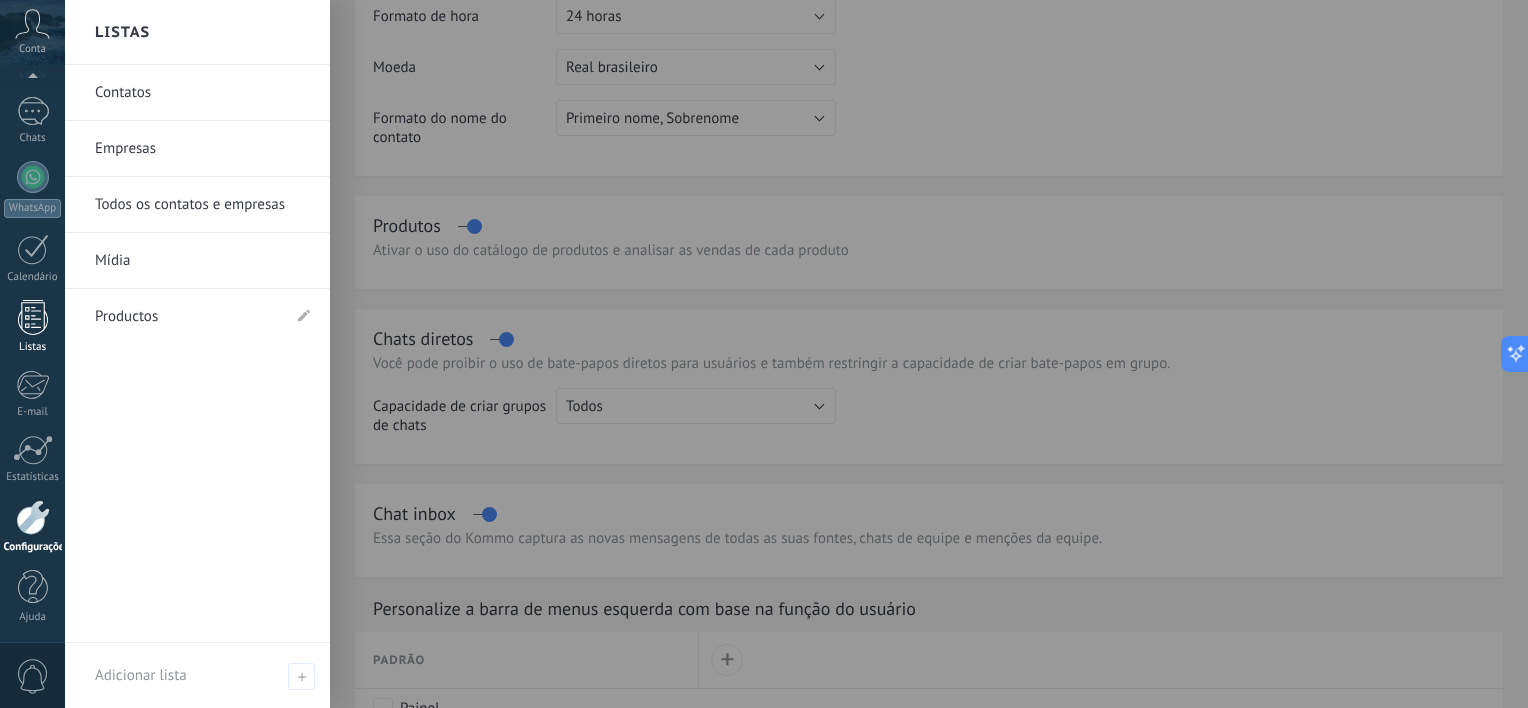 click at bounding box center [33, 317] 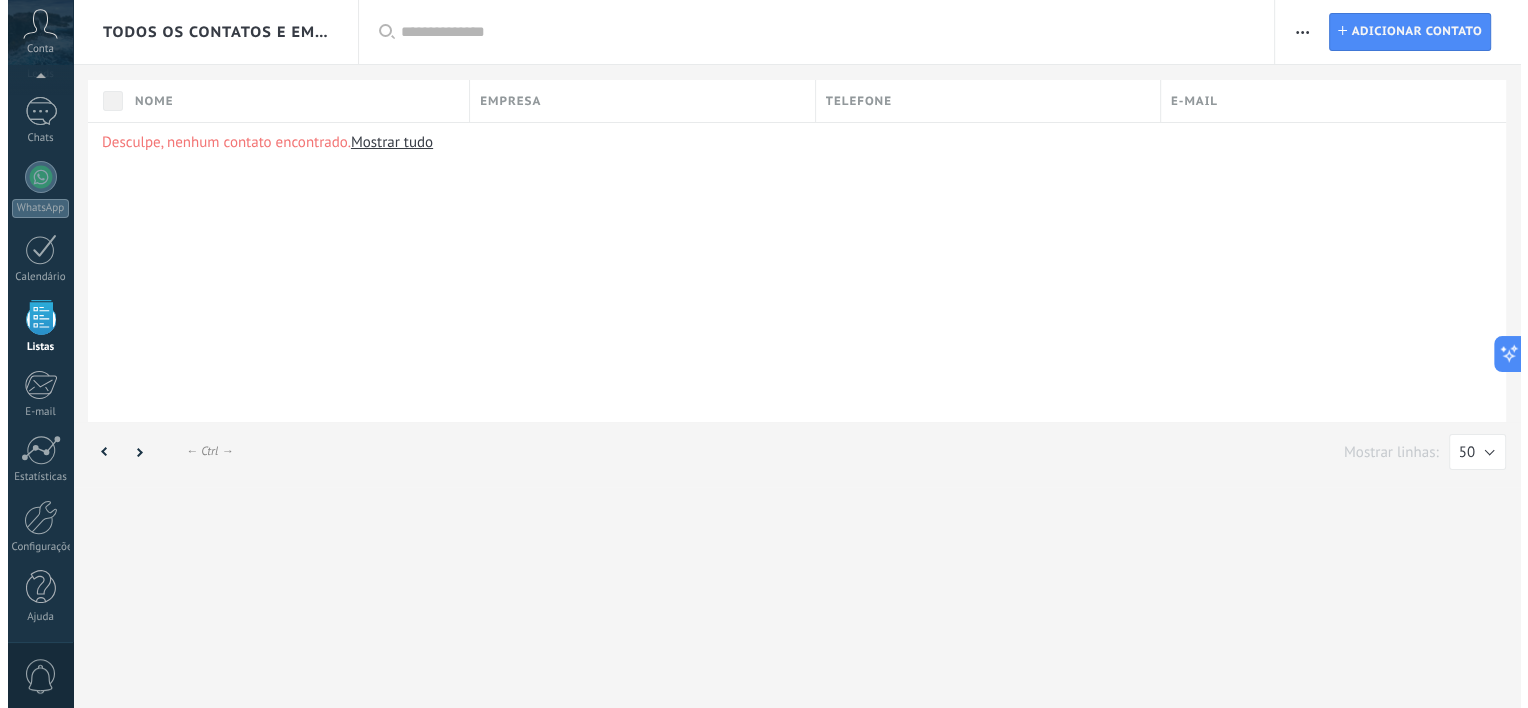 scroll, scrollTop: 0, scrollLeft: 0, axis: both 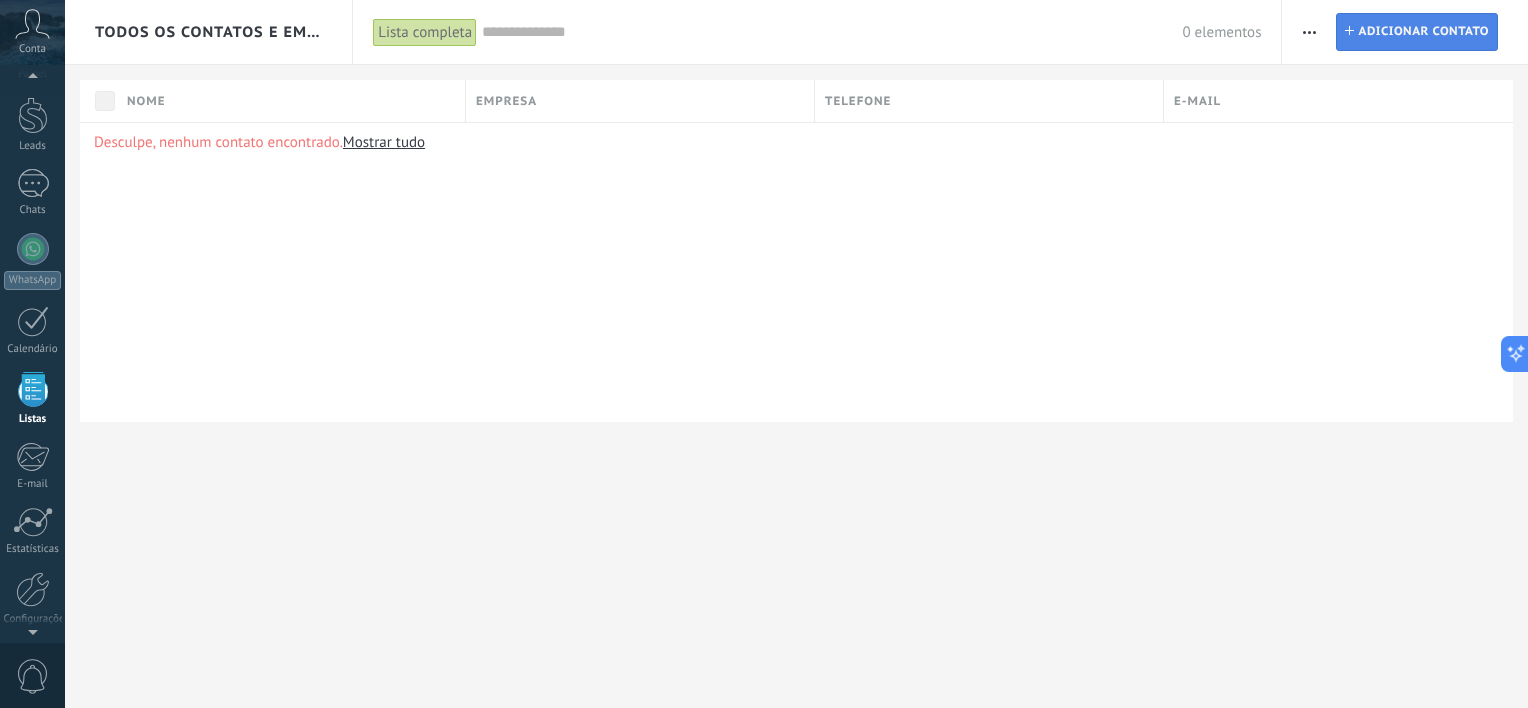 click on "Adicionar contato" at bounding box center [1423, 32] 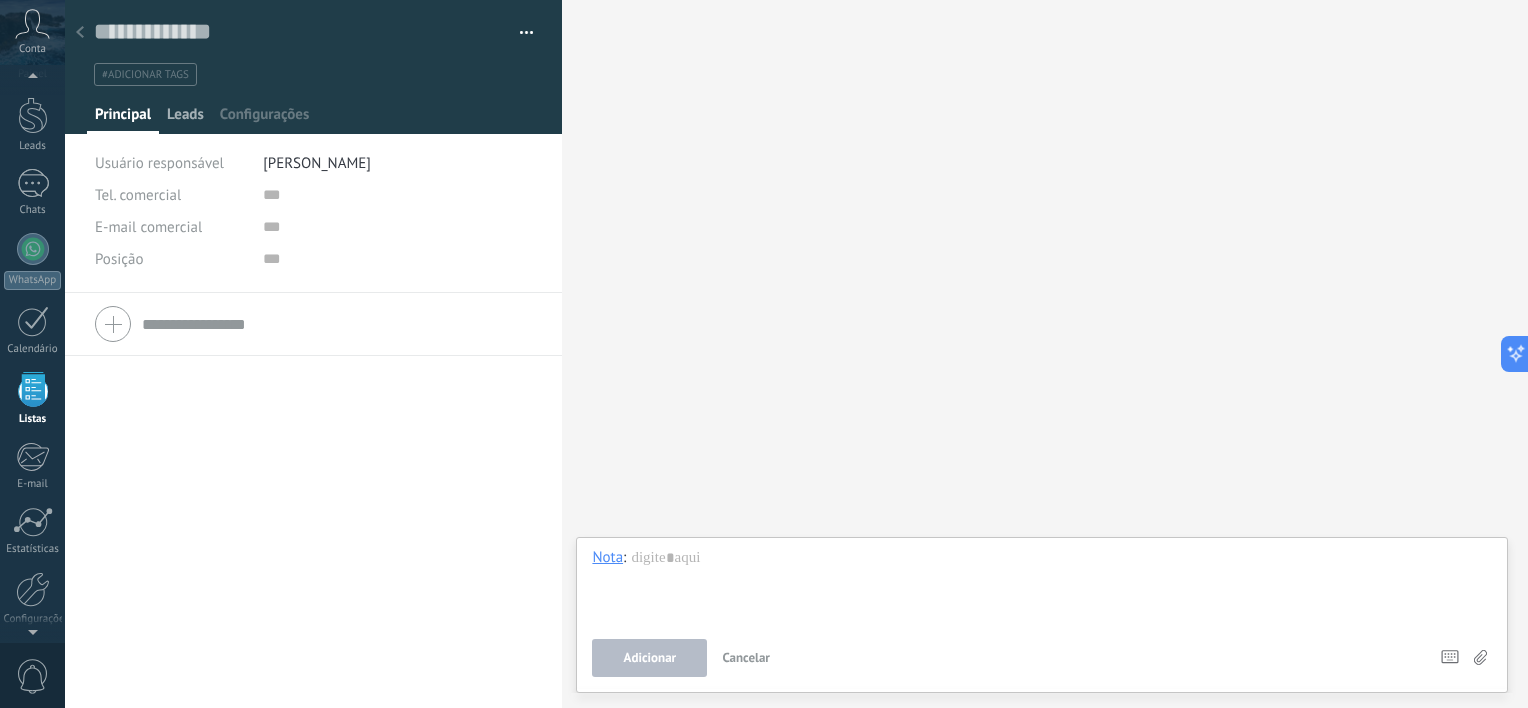 click on "Leads" at bounding box center (185, 119) 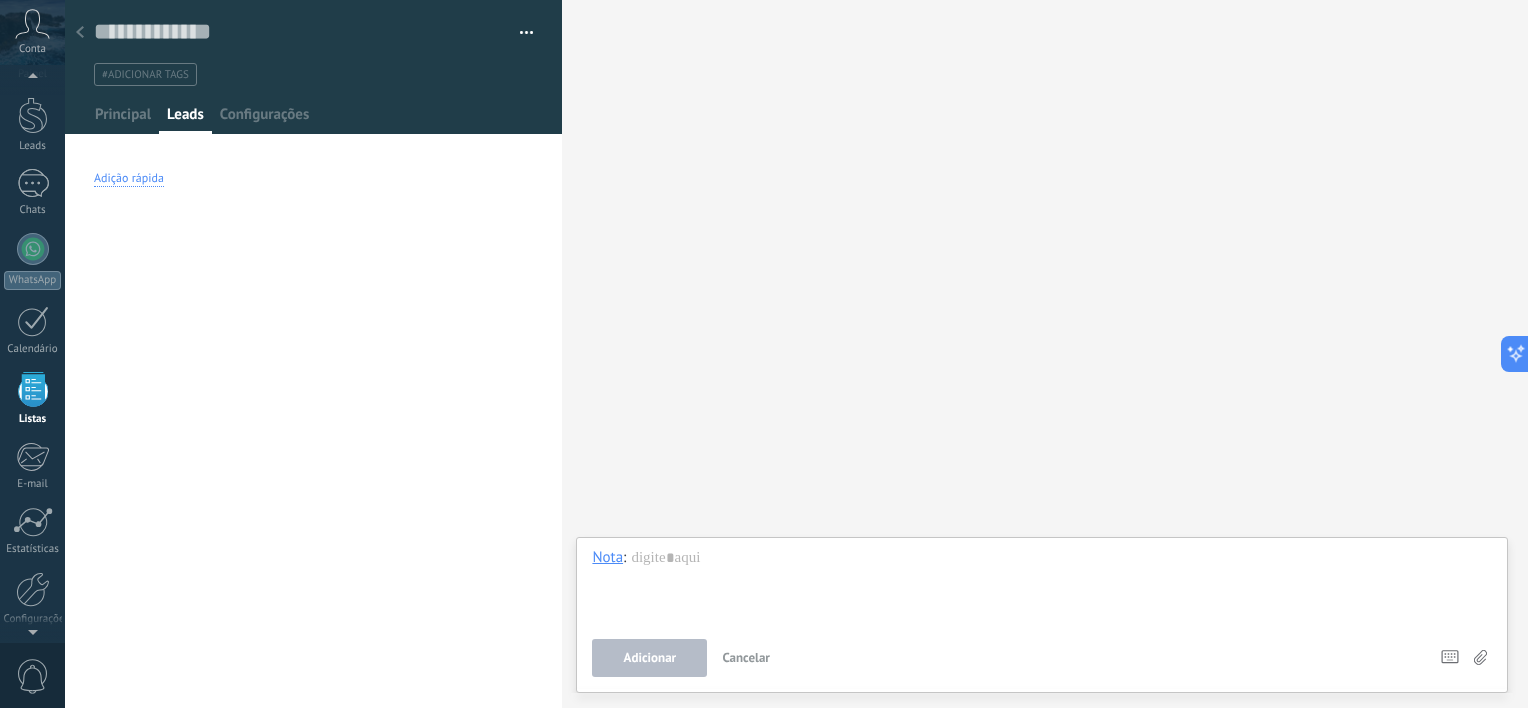 click on "Adição rápida" at bounding box center [129, 179] 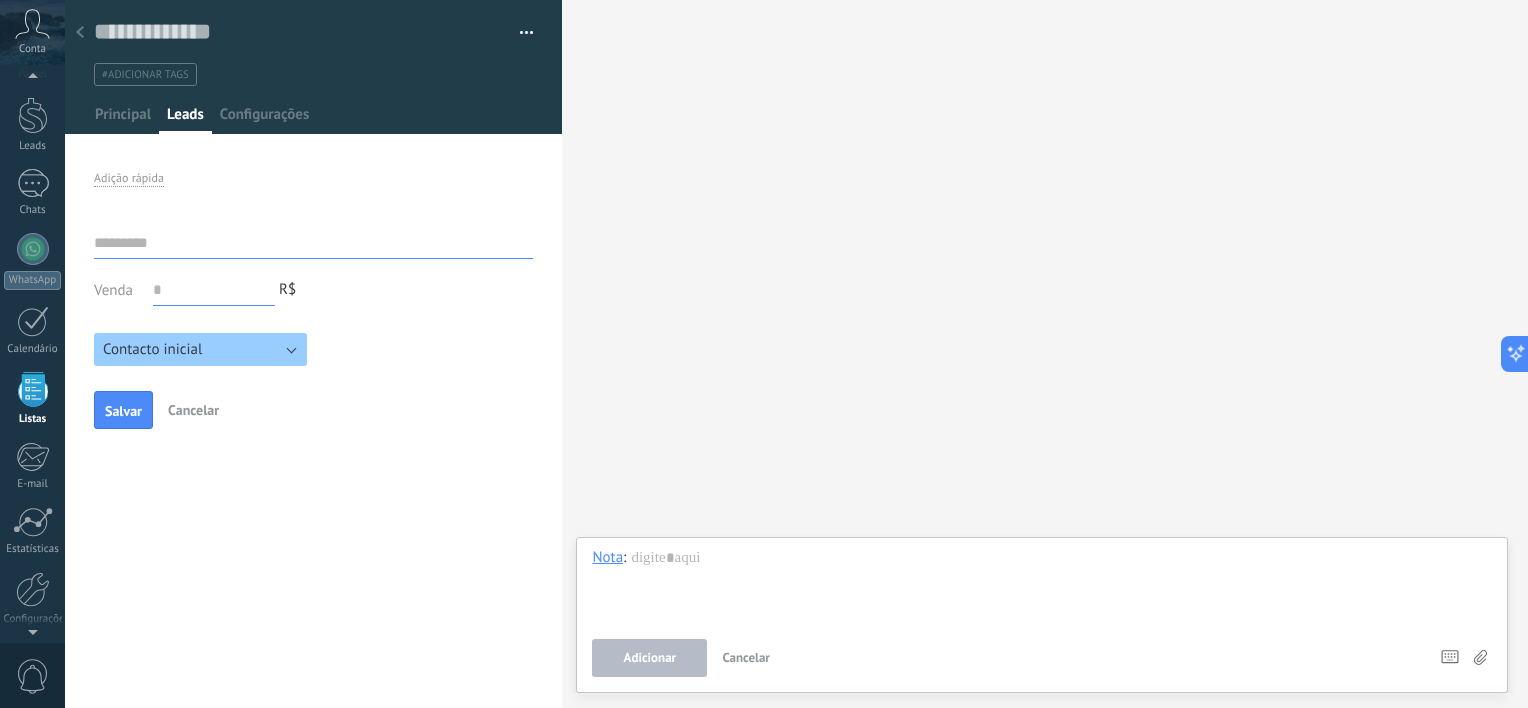 click at bounding box center (313, 243) 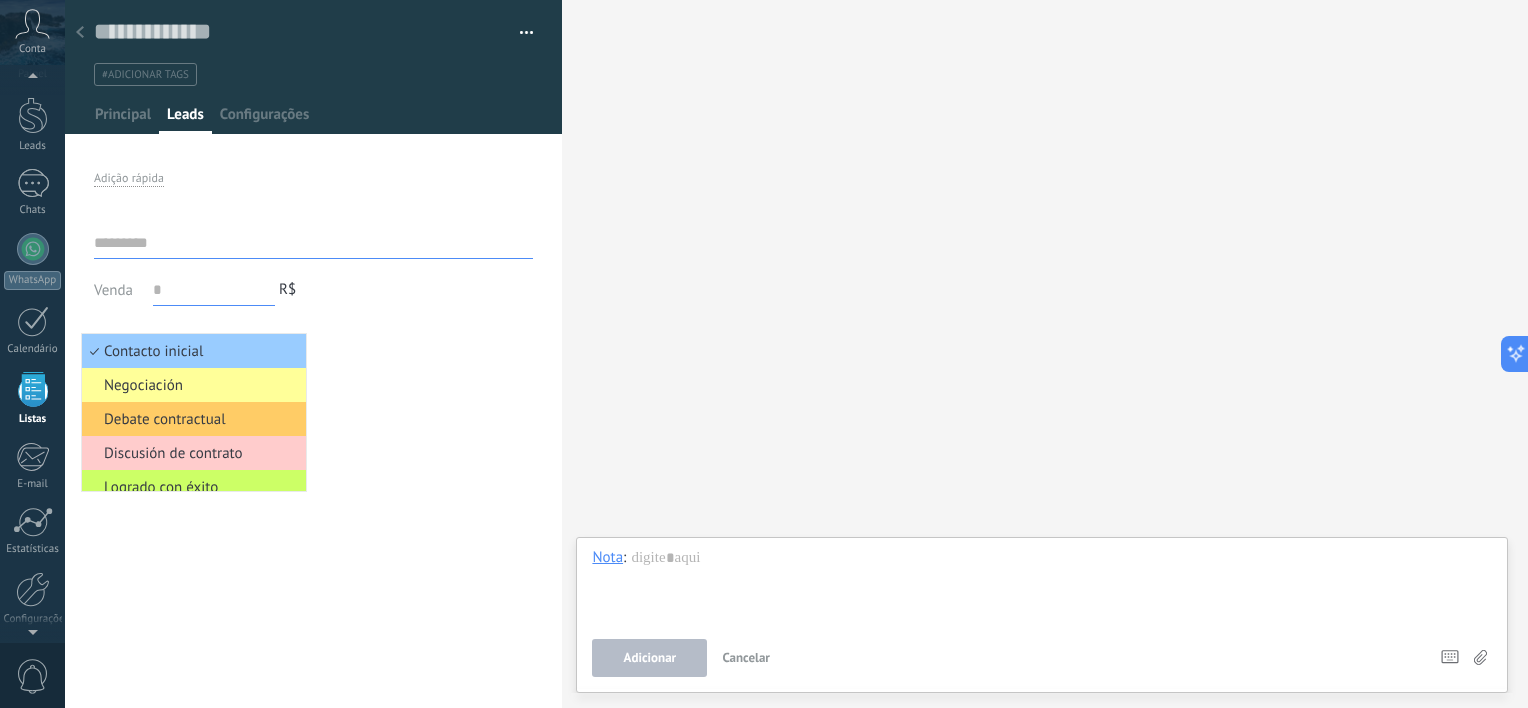 click on "Contacto inicial" at bounding box center (194, 351) 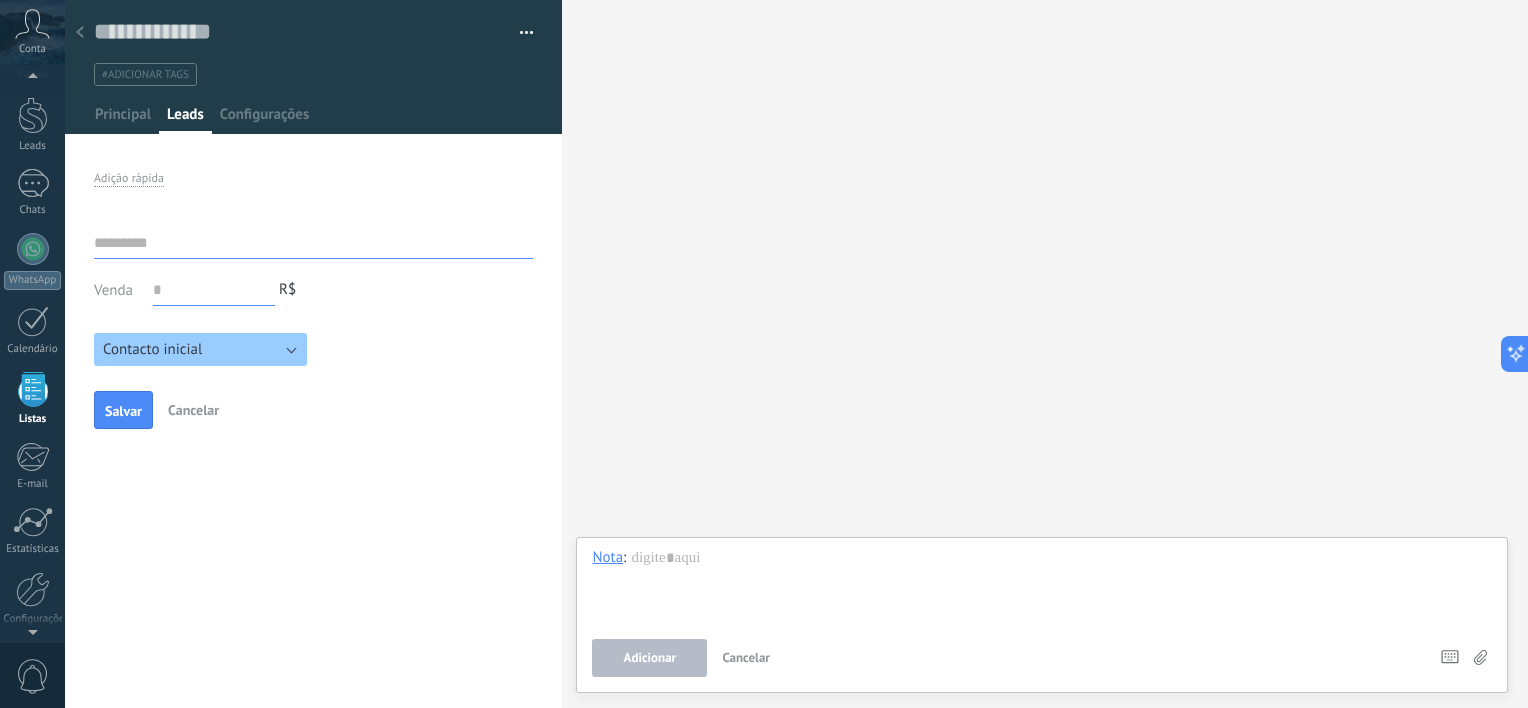 click at bounding box center (313, 243) 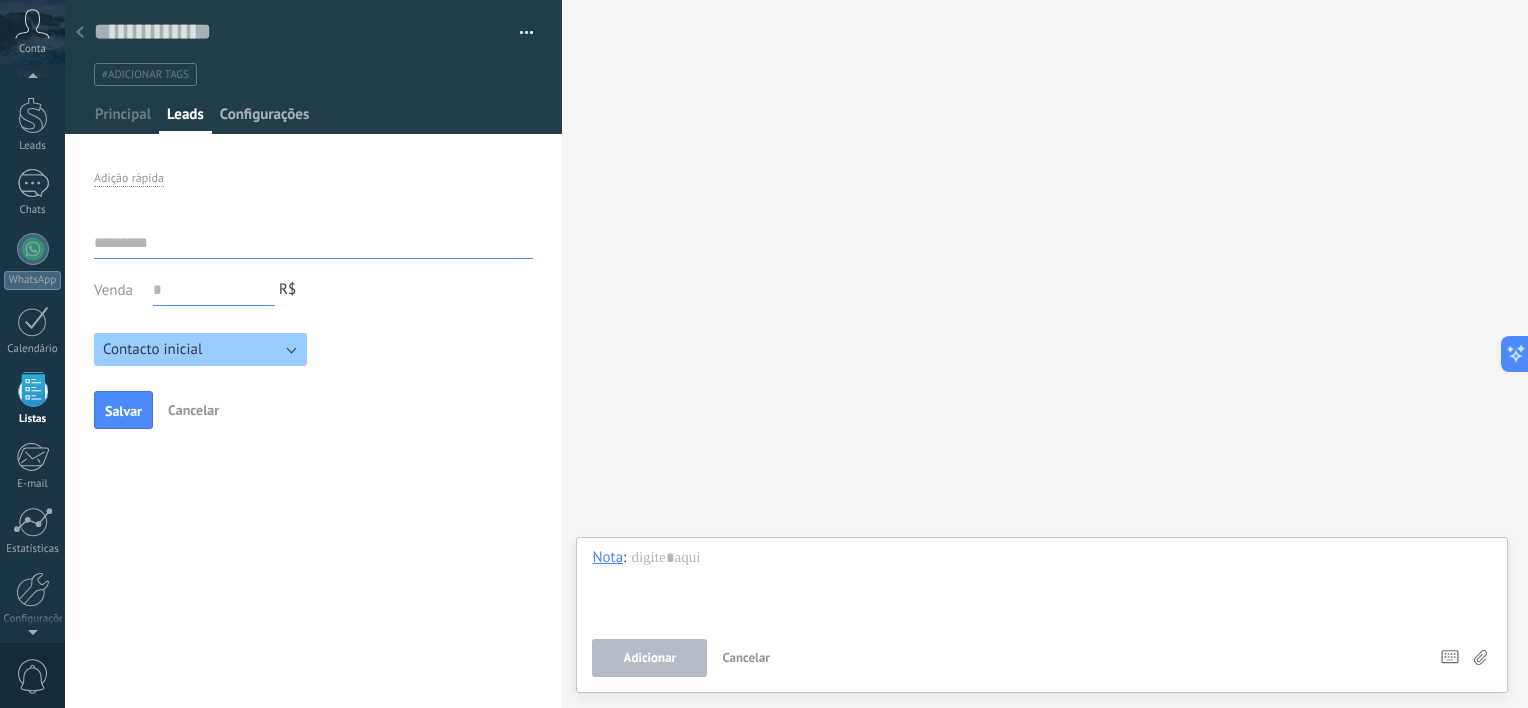 click on "Configurações" at bounding box center [264, 119] 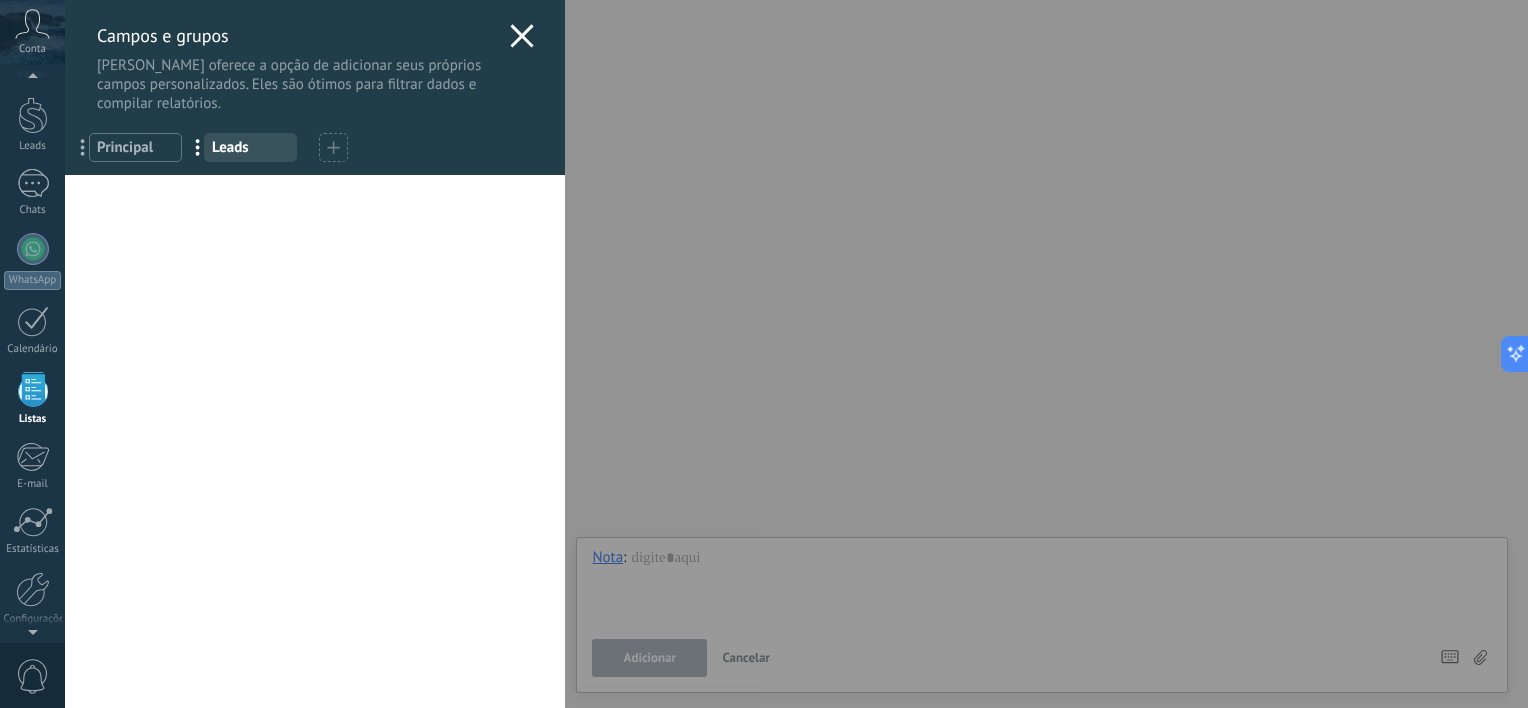 click on "Principal" at bounding box center [135, 147] 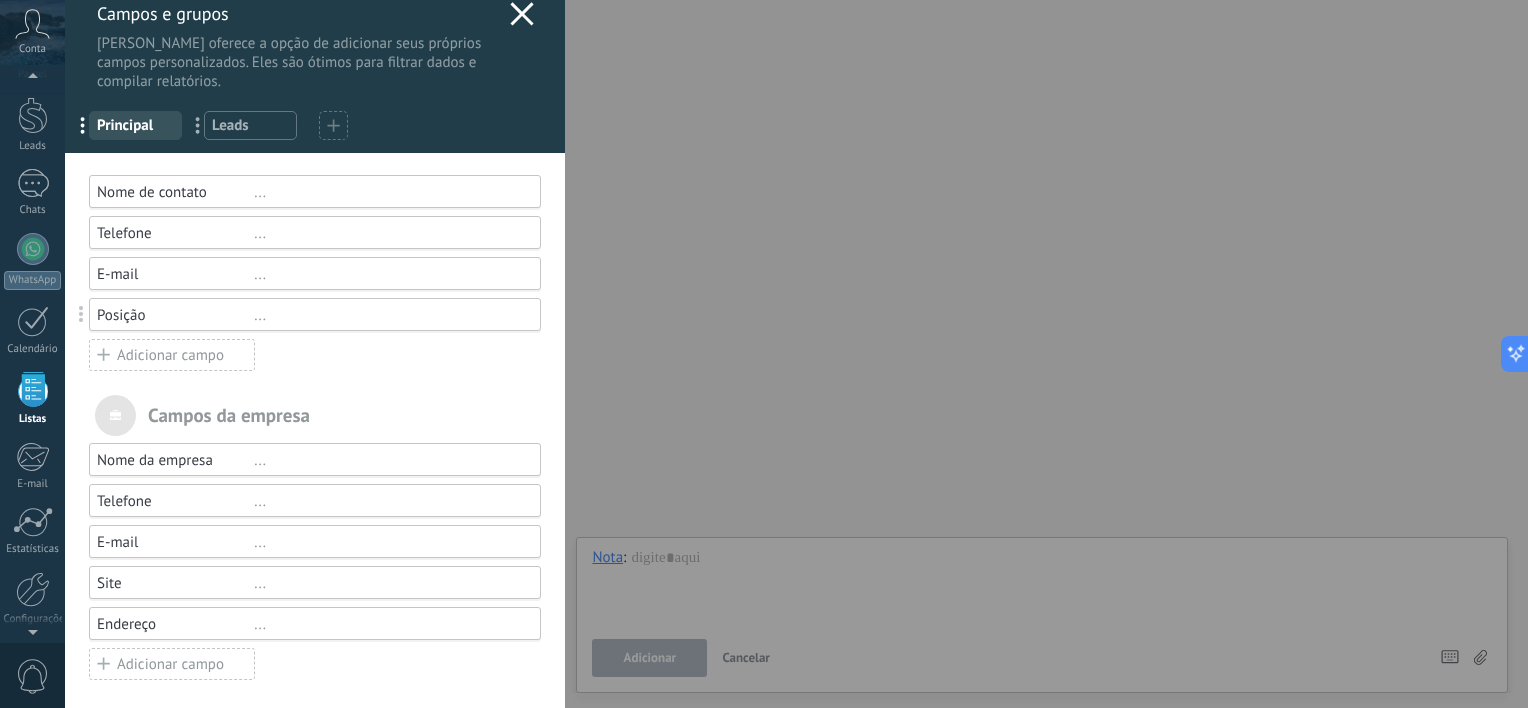 scroll, scrollTop: 28, scrollLeft: 0, axis: vertical 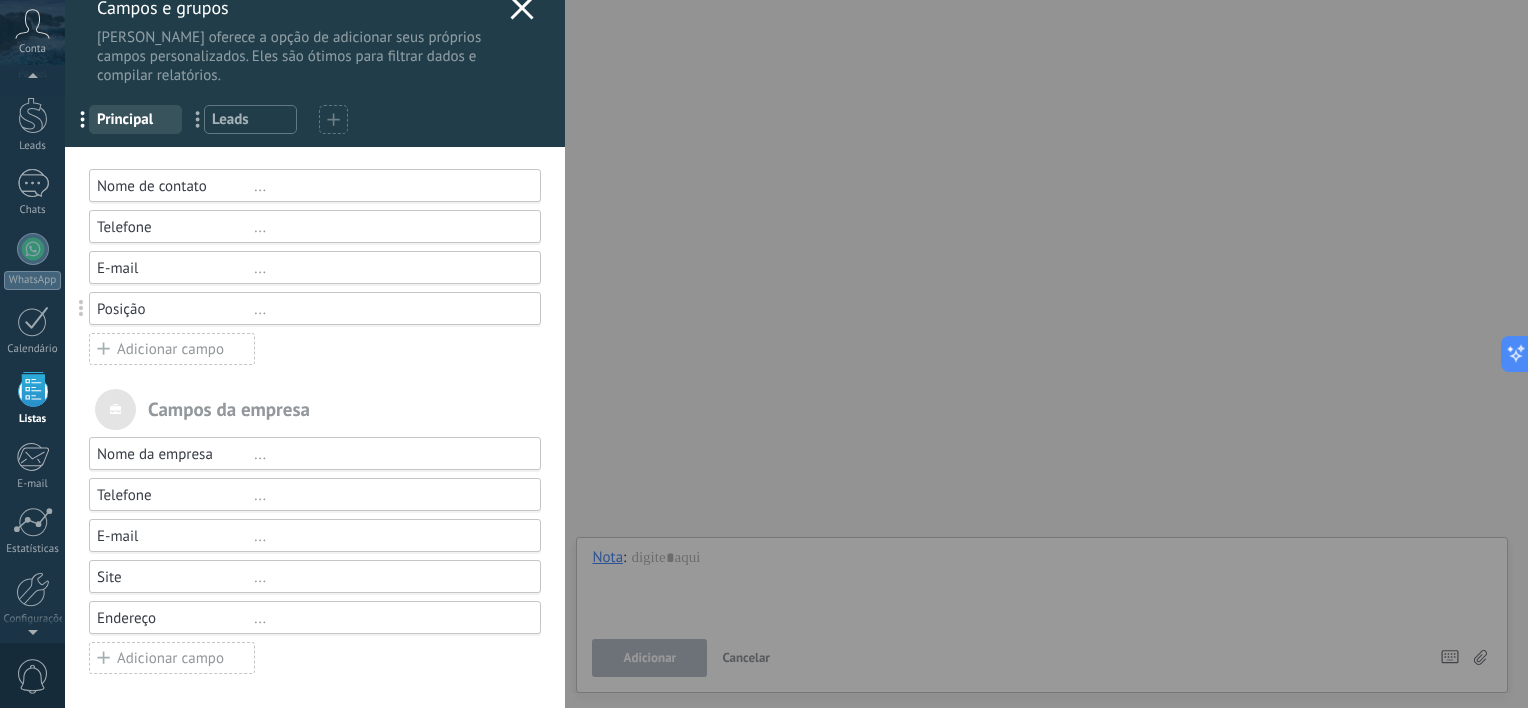 click on "Posição ..." at bounding box center [315, 308] 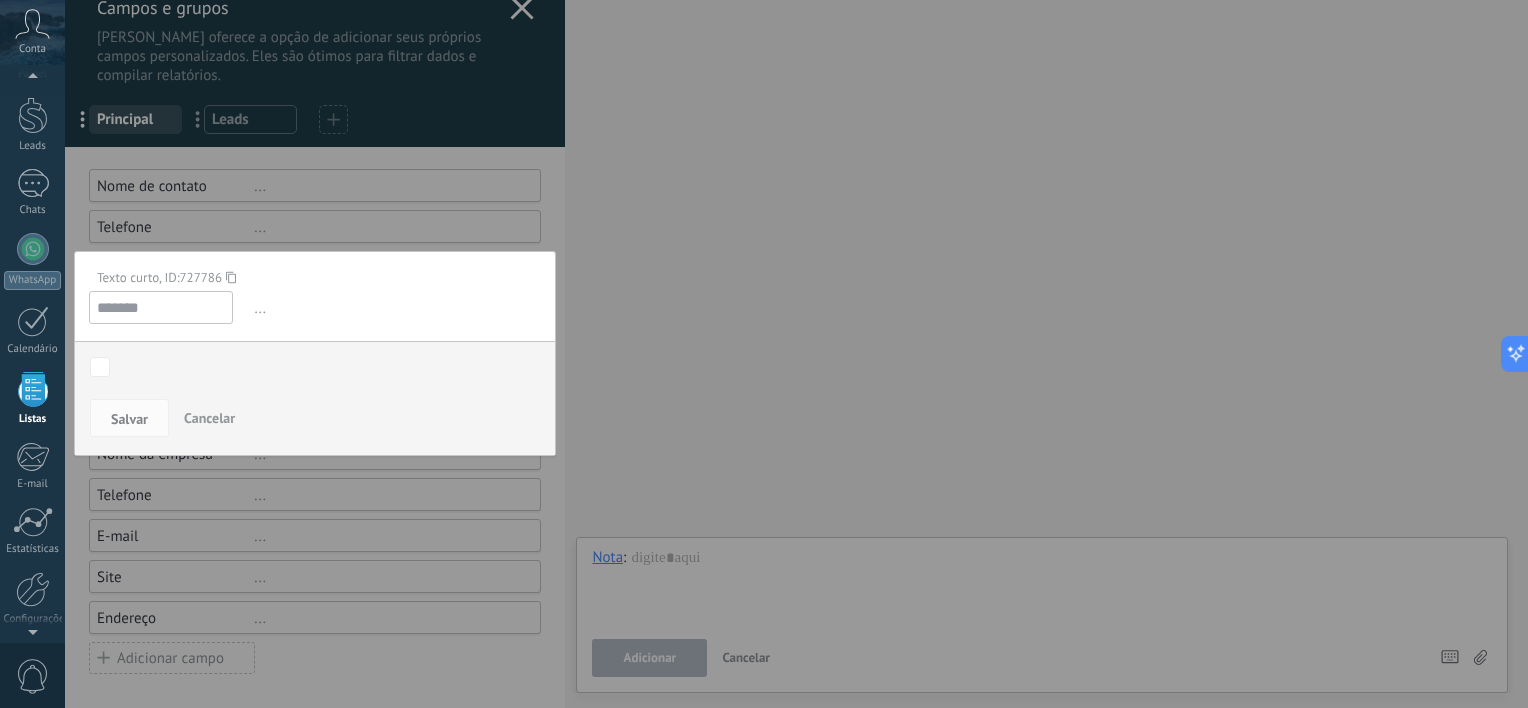 click at bounding box center (315, 341) 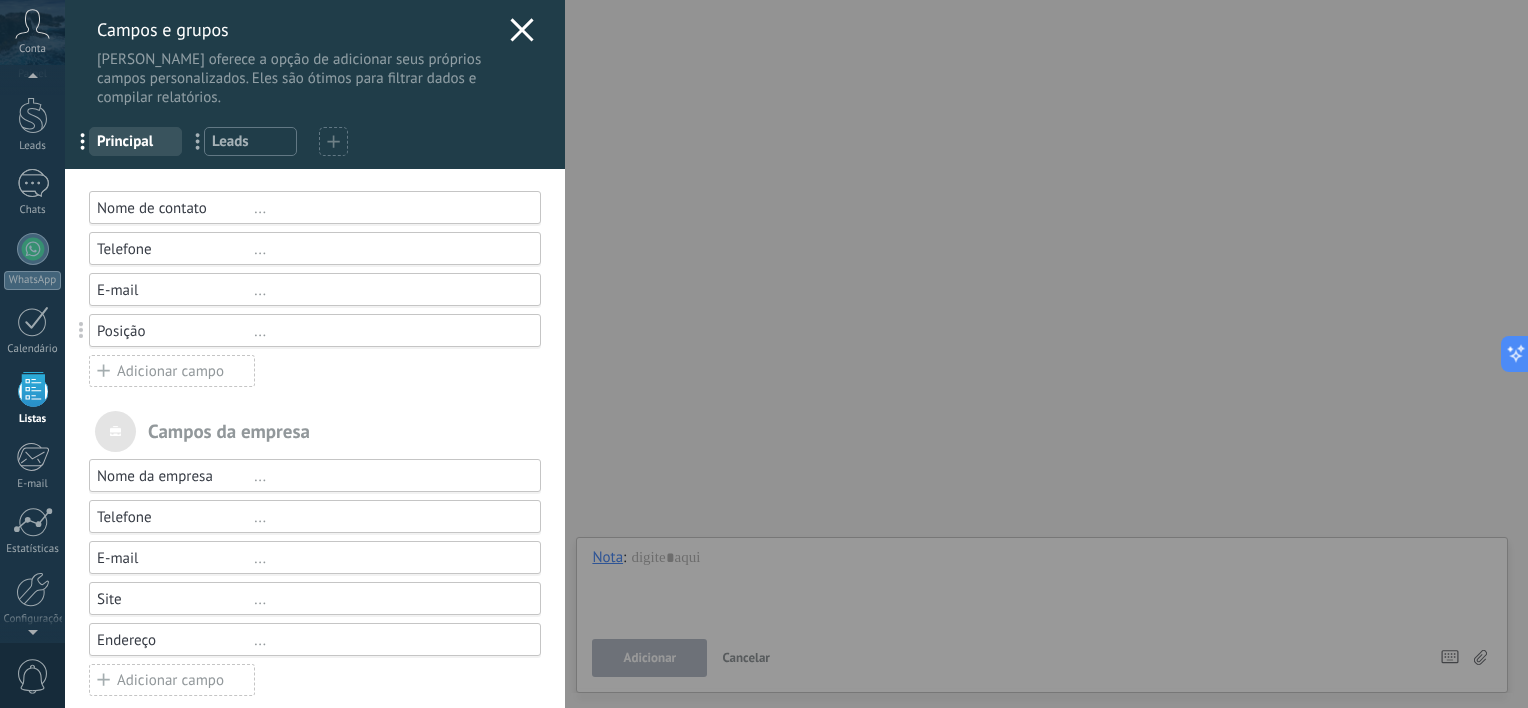 scroll, scrollTop: 0, scrollLeft: 0, axis: both 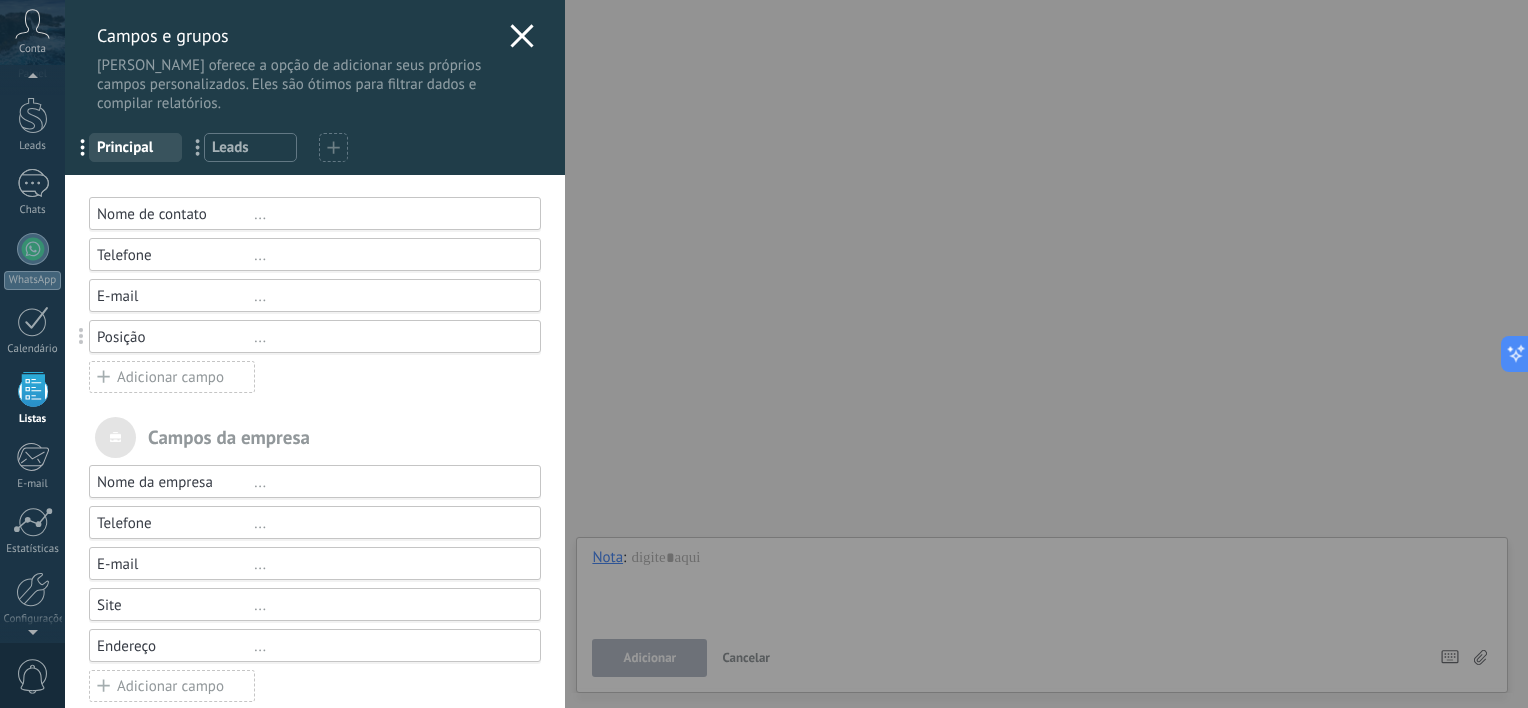 click on "Telefone ..." at bounding box center (315, 254) 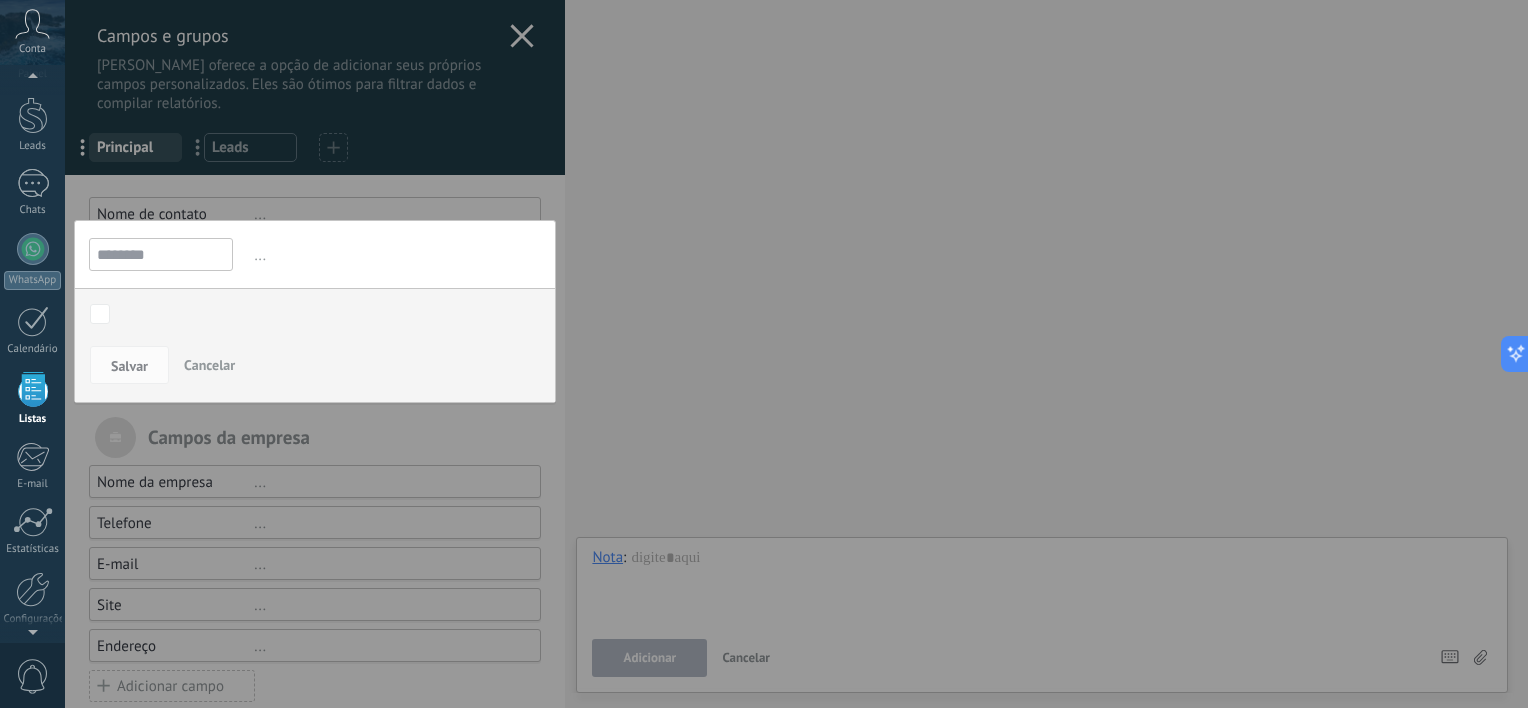 click at bounding box center [315, 369] 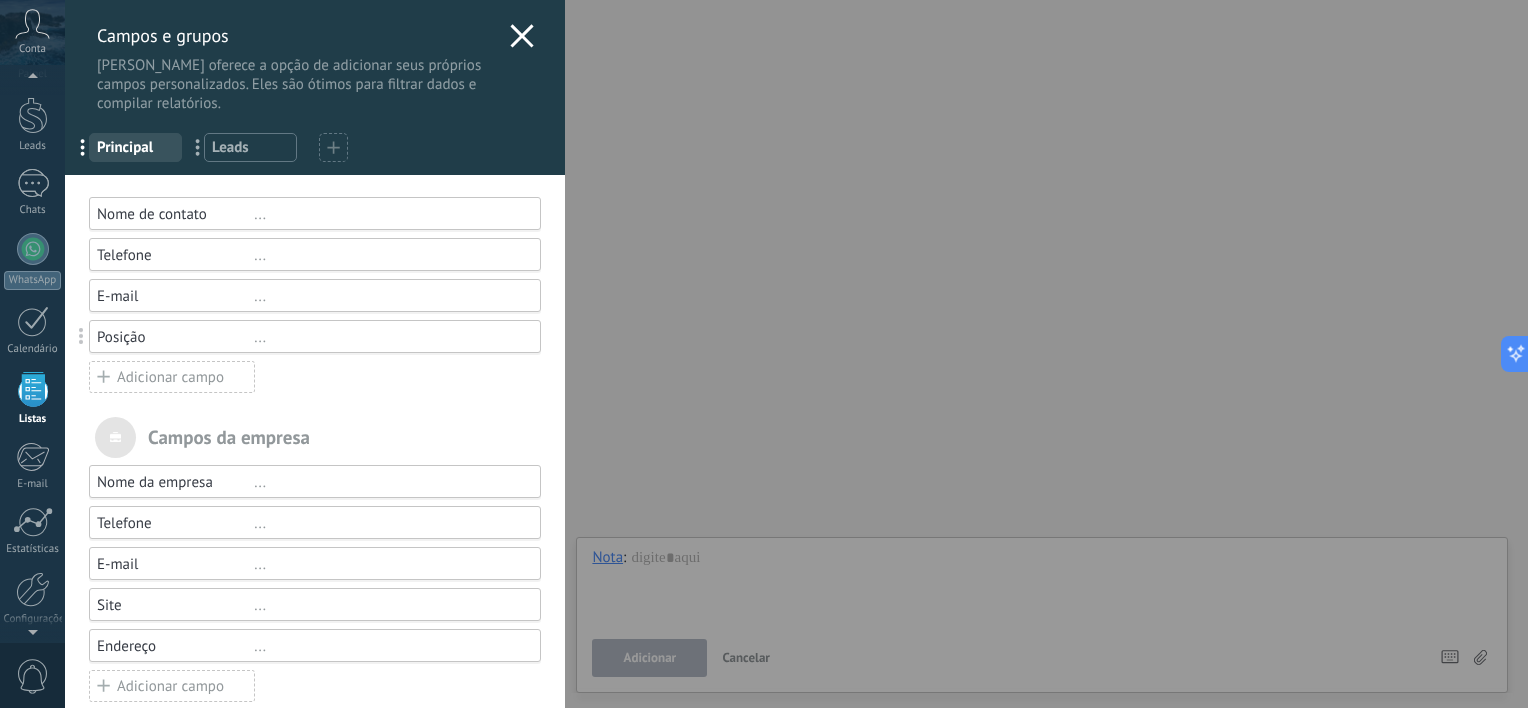 click on "... Principal ... Leads" at bounding box center [315, 144] 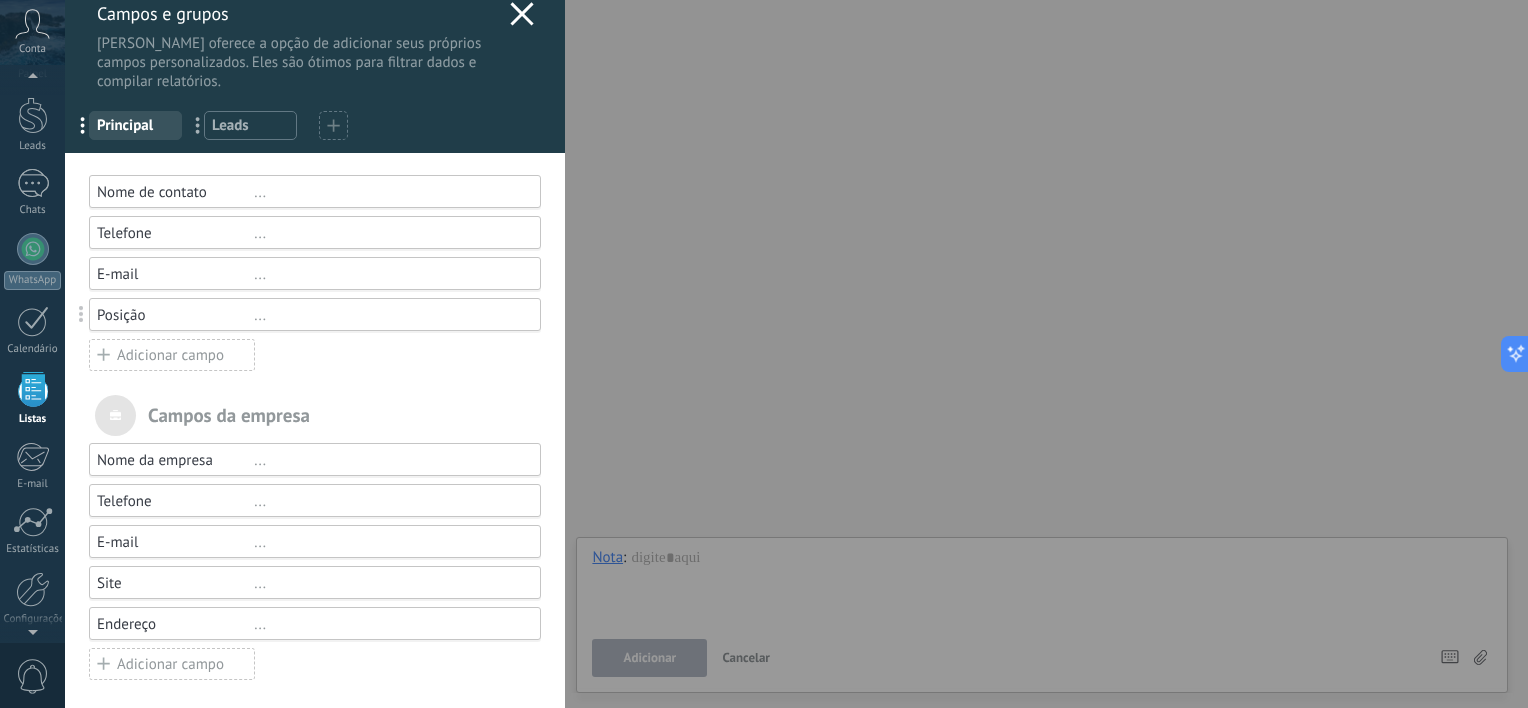 scroll, scrollTop: 28, scrollLeft: 0, axis: vertical 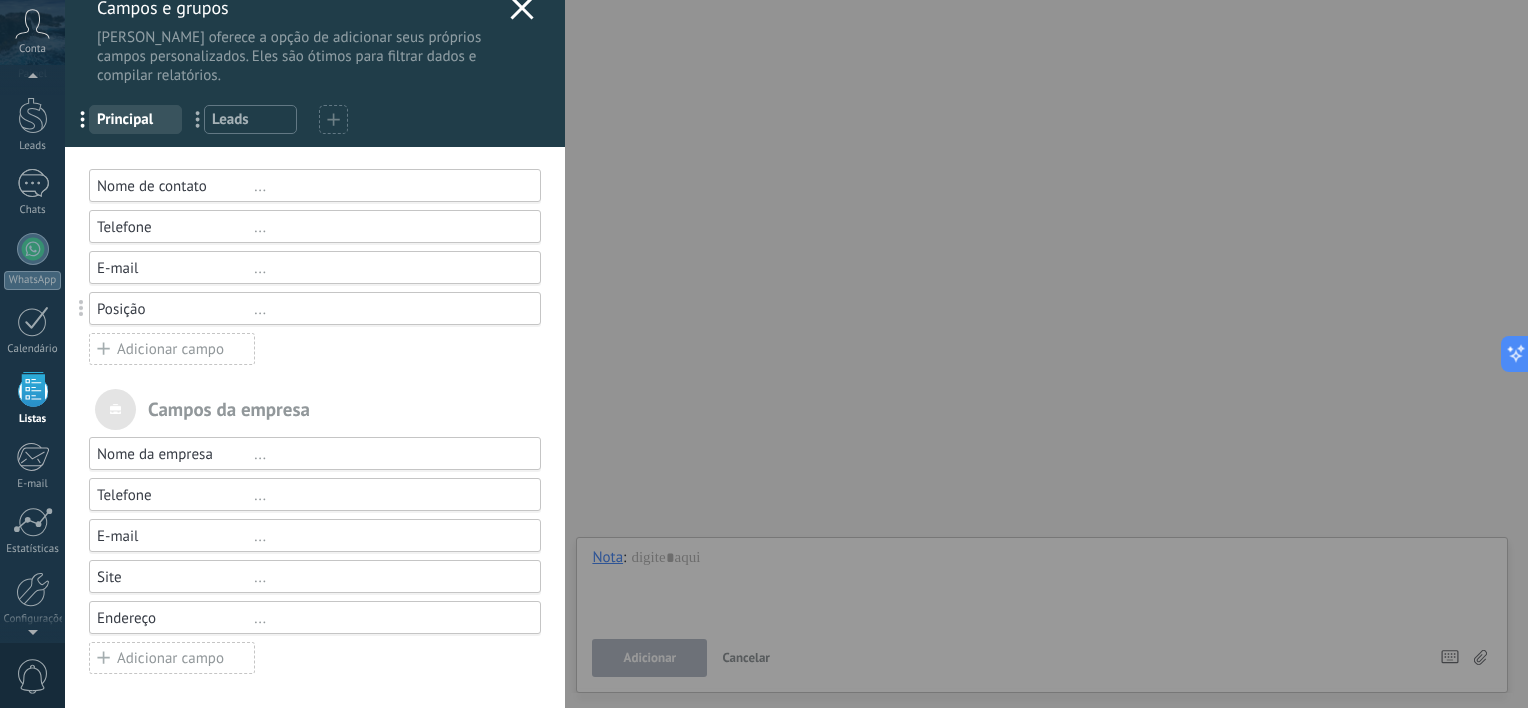 click on "Campos e grupos Kommo oferece a opção de adicionar seus próprios campos personalizados. Eles são ótimos para filtrar dados e compilar relatórios. ... Principal ... Leads Você atingiu o limite de campos personalizados no plano Período de teste. Nome de contato ... Telefone ... E-mail ... Posição ... Adicionar campo Campos da empresa Nome da empresa ... Telefone ... E-mail ... Site ... Endereço ... Adicionar campo Valor de venda R$0 utm_content ... utm_medium ... utm_campaign ... utm_source ... utm_term ... utm_referrer ... referrer ... gclientid ... gclid ... fbclid ... Add meta Add meta" at bounding box center (796, 354) 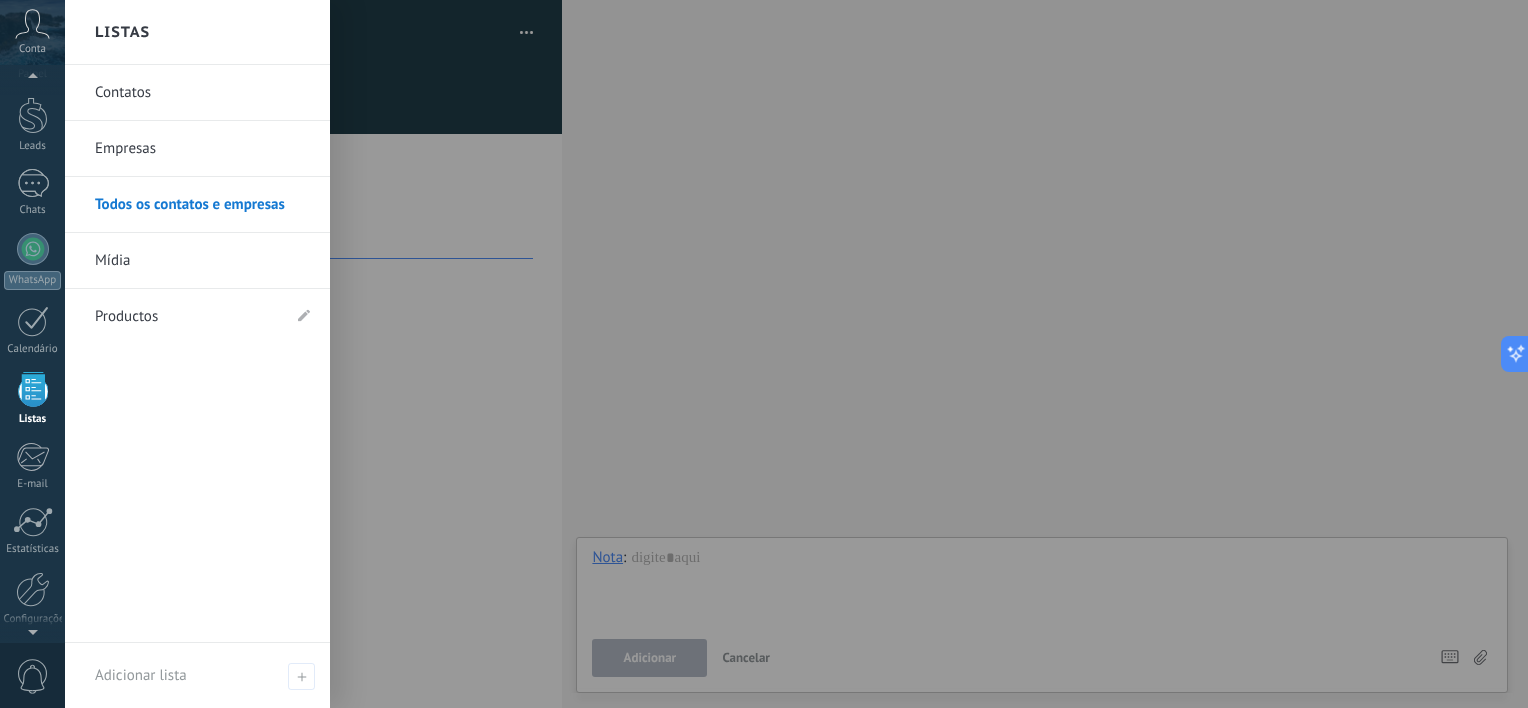 click on "Empresas" at bounding box center (202, 149) 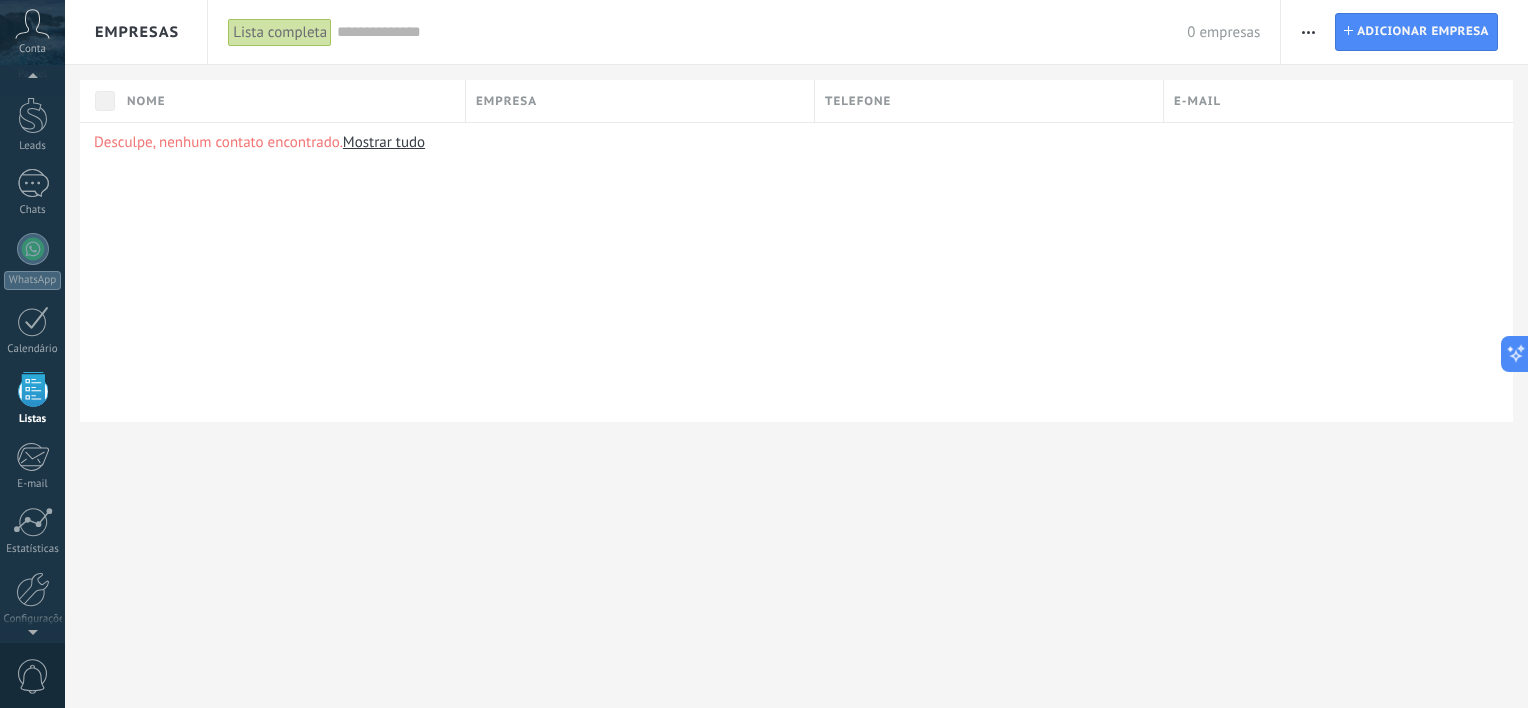 click 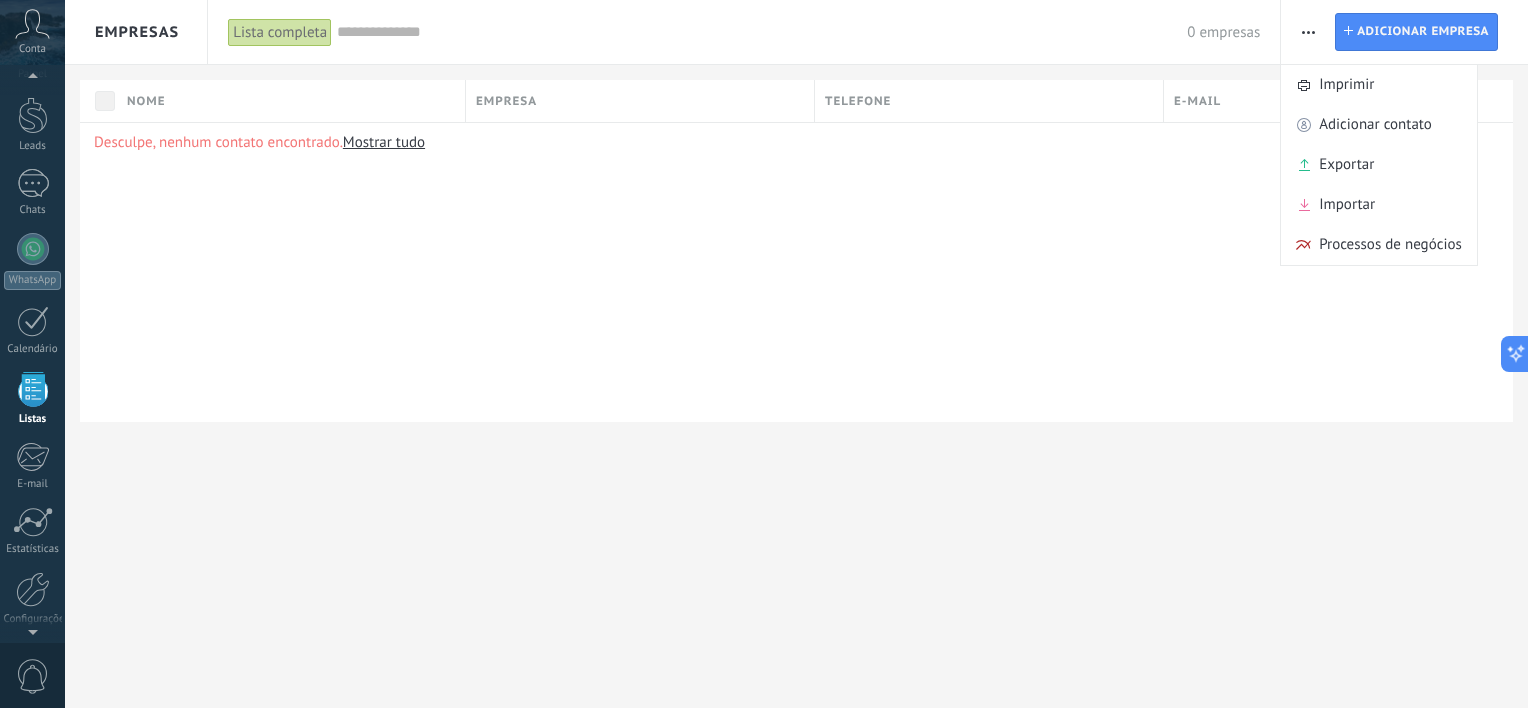drag, startPoint x: 866, startPoint y: 216, endPoint x: 602, endPoint y: 174, distance: 267.32004 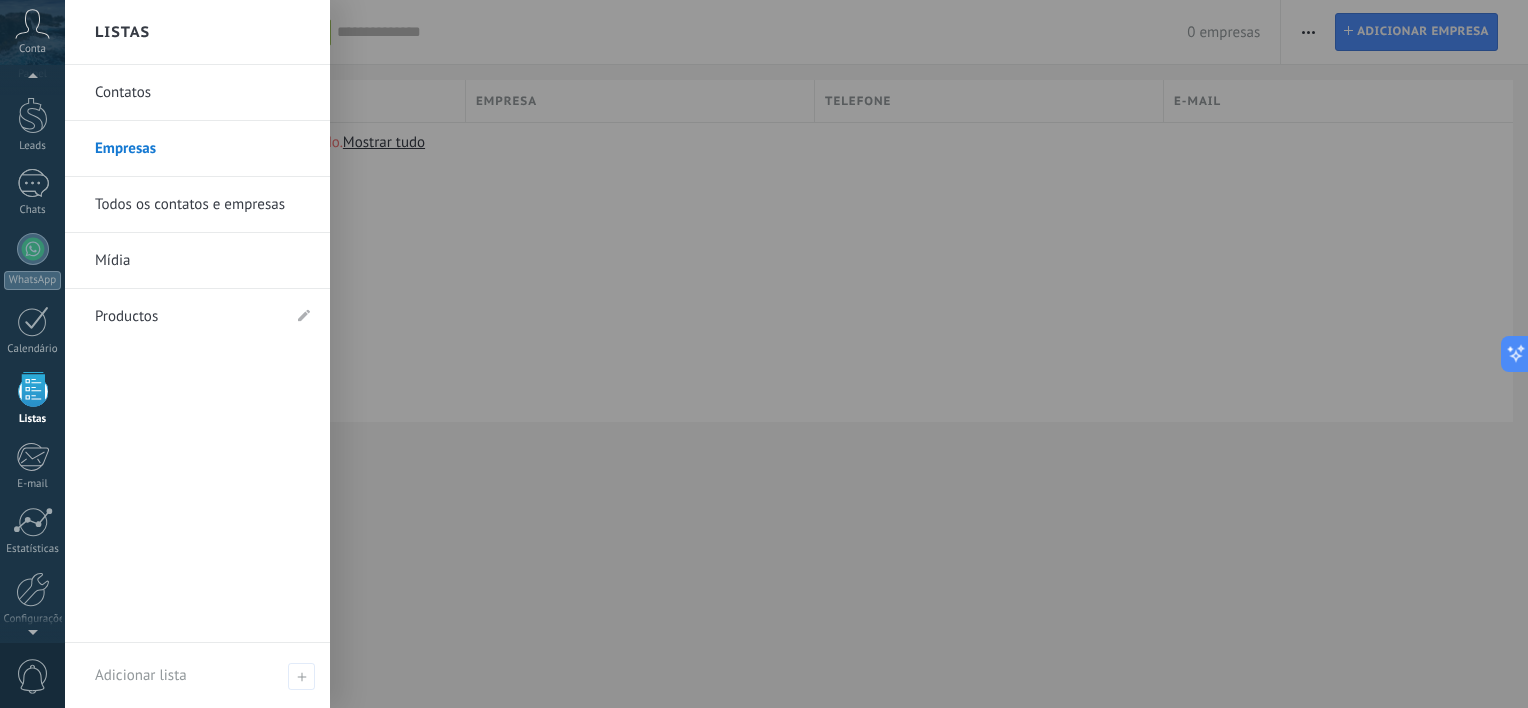 click on "Listas" at bounding box center (32, 399) 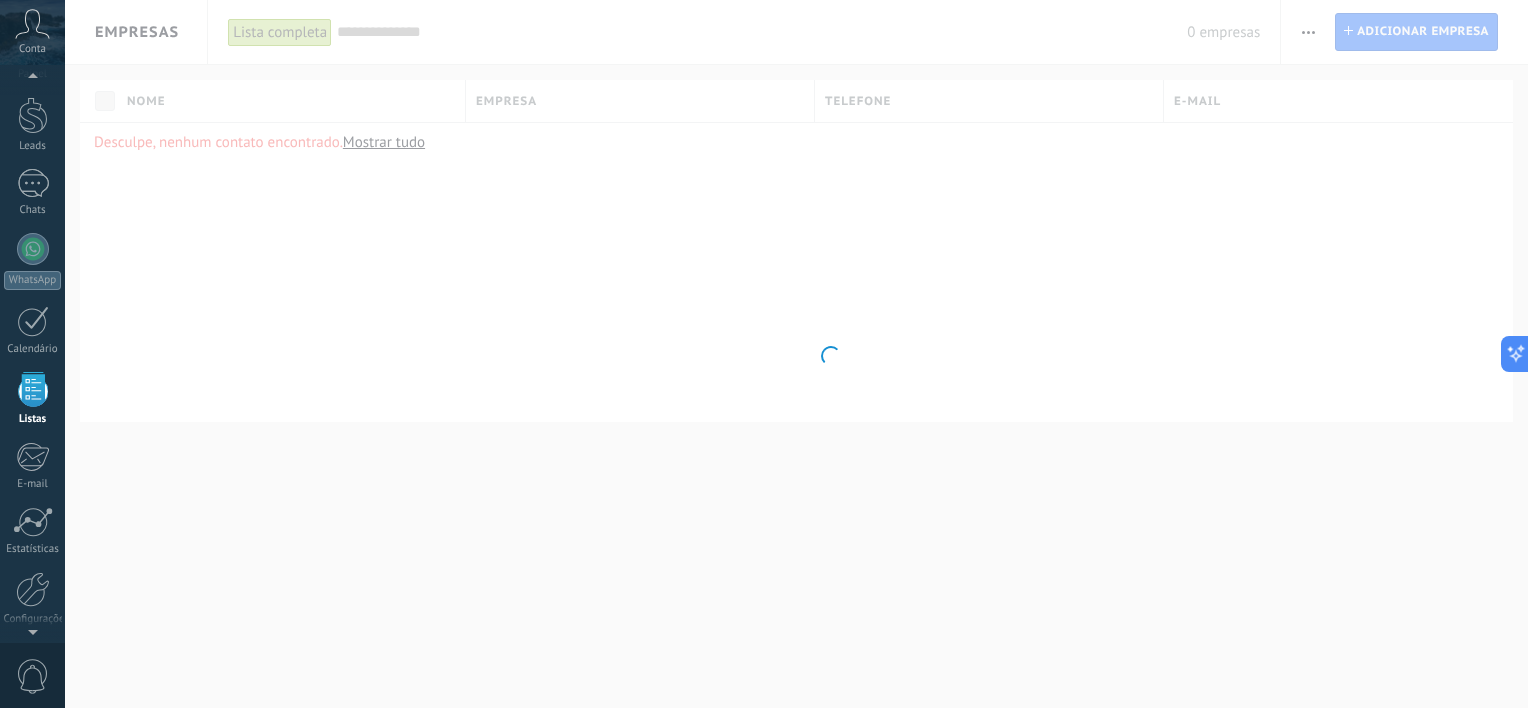 click on "Listas" at bounding box center (32, 399) 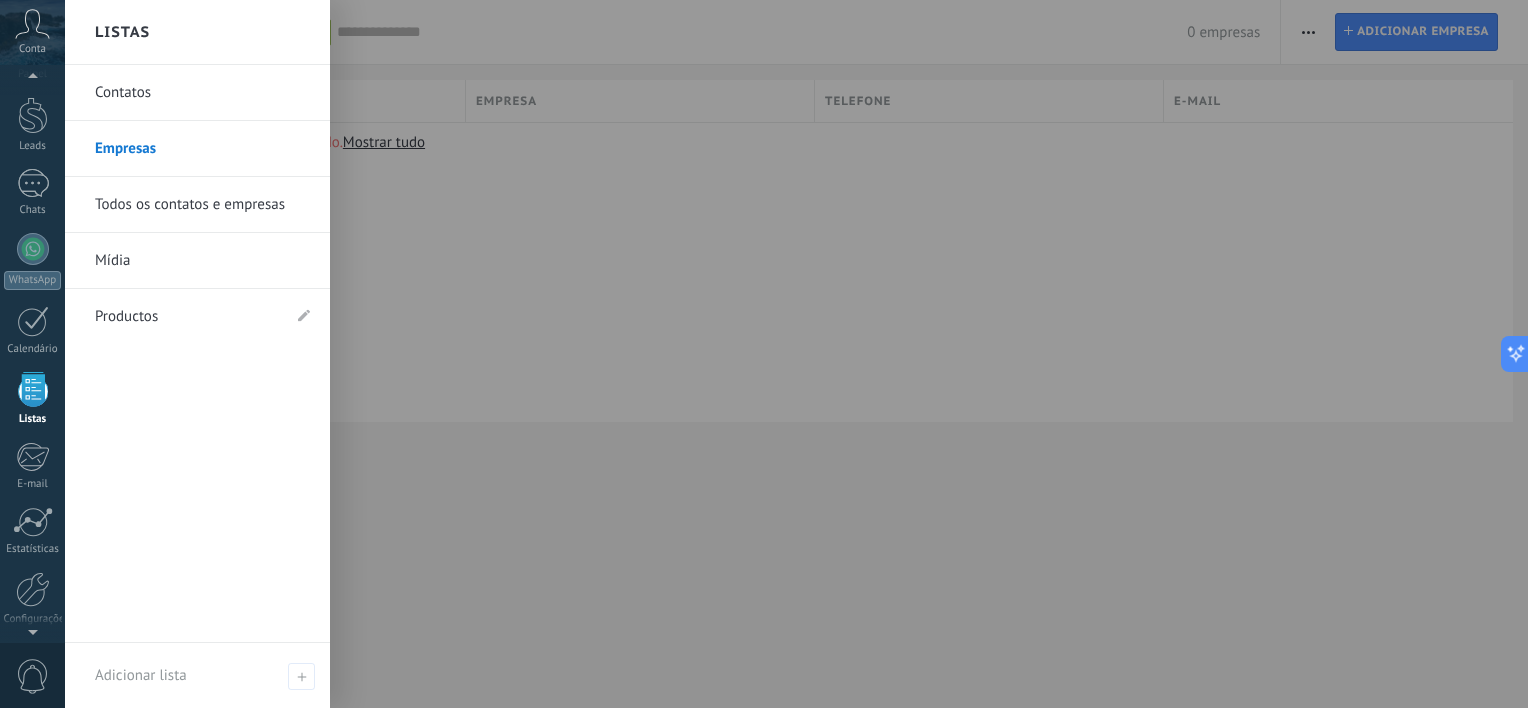 click on "Contatos" at bounding box center [202, 93] 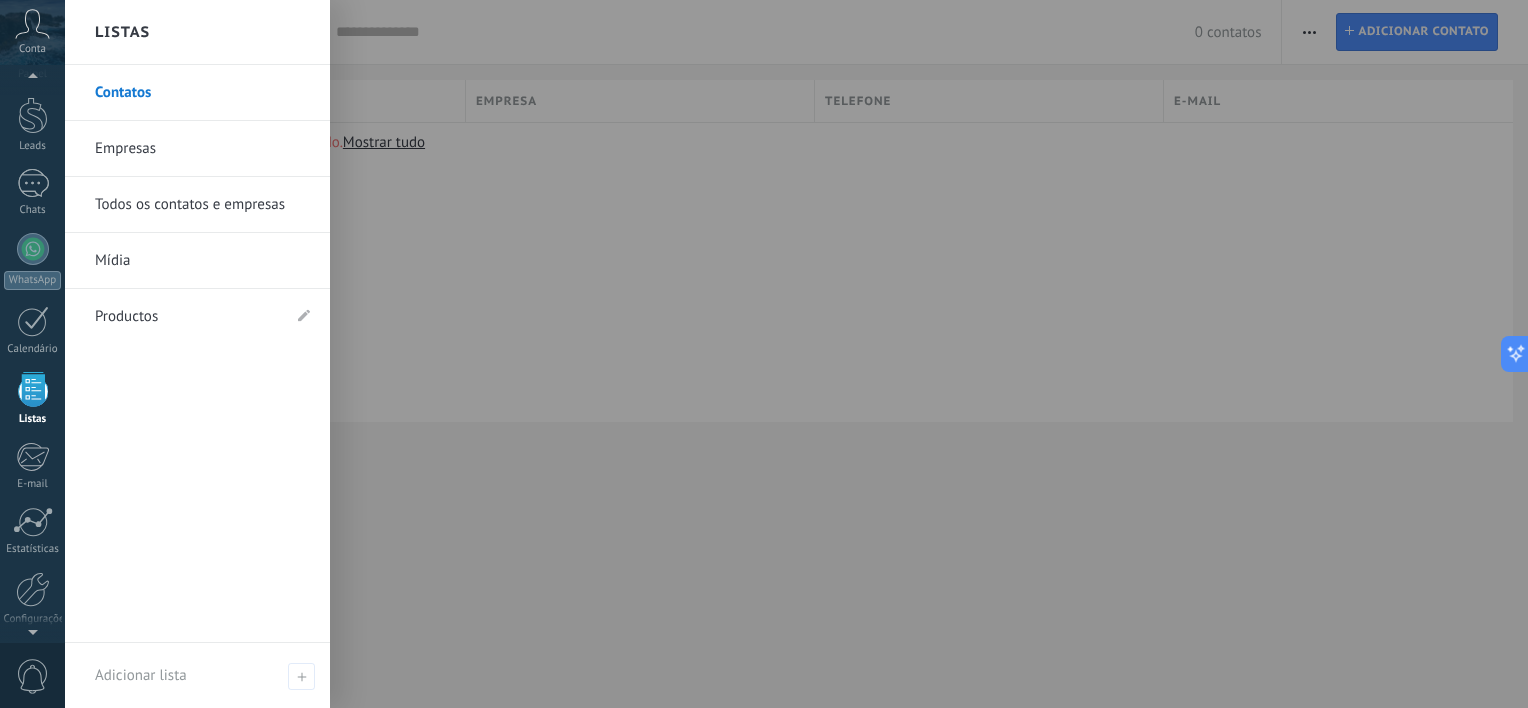 click at bounding box center [33, 389] 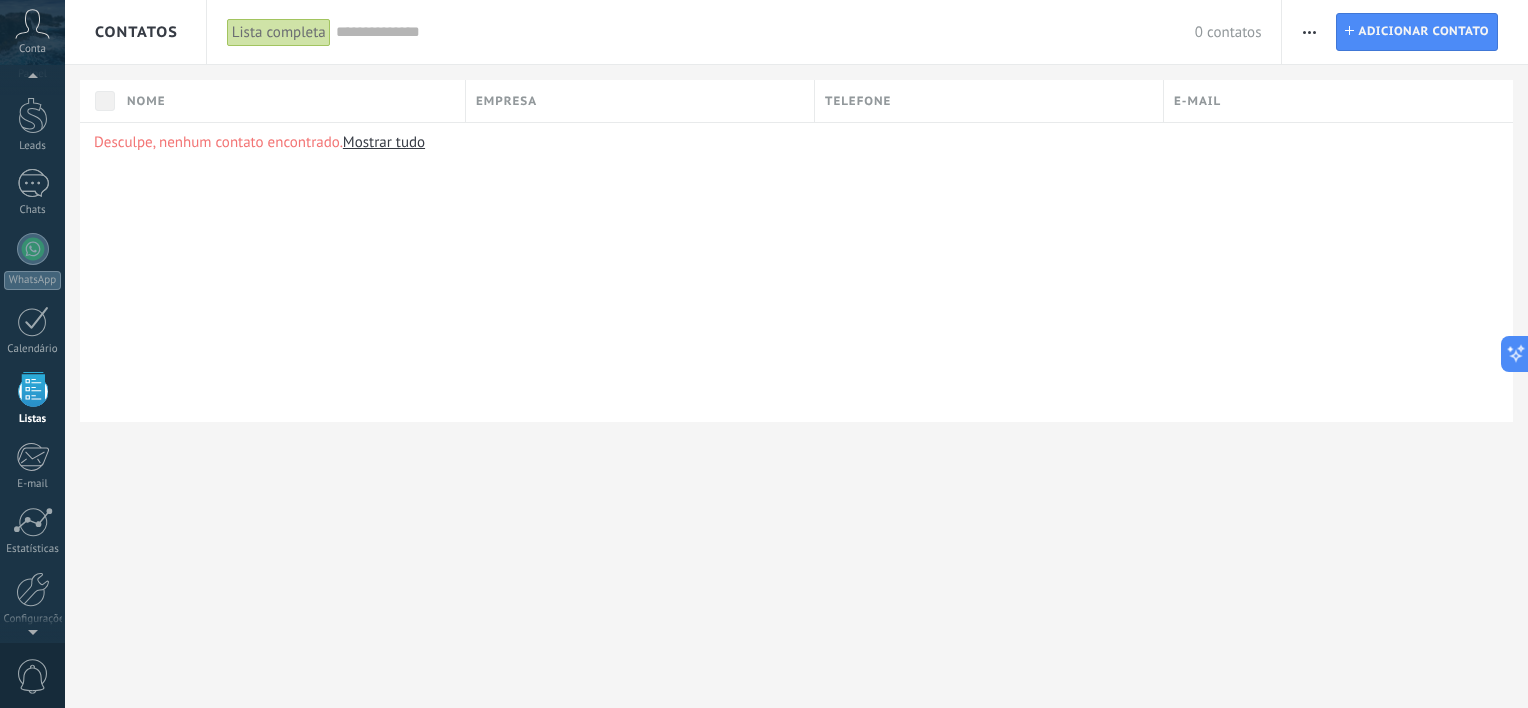 click at bounding box center (1309, 32) 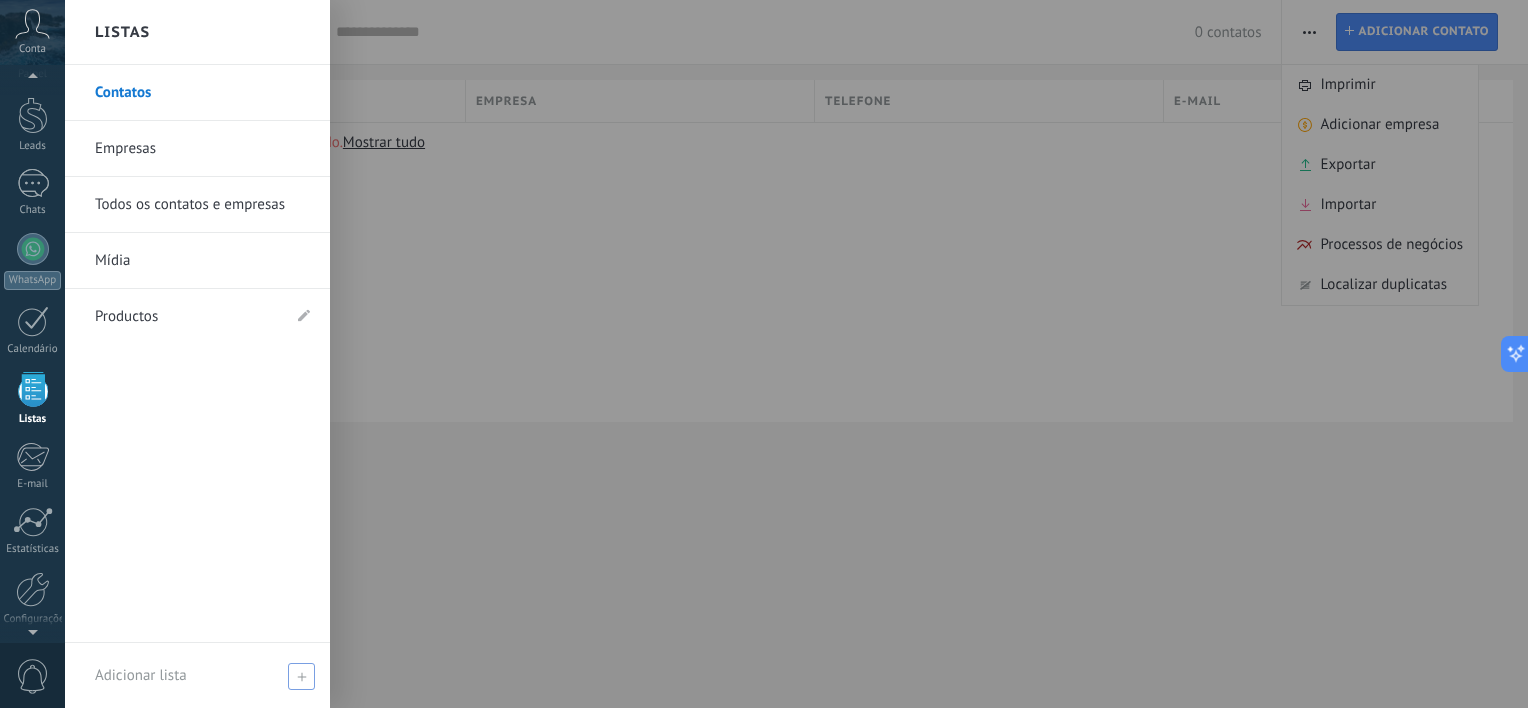click on "Adicionar lista" at bounding box center (141, 675) 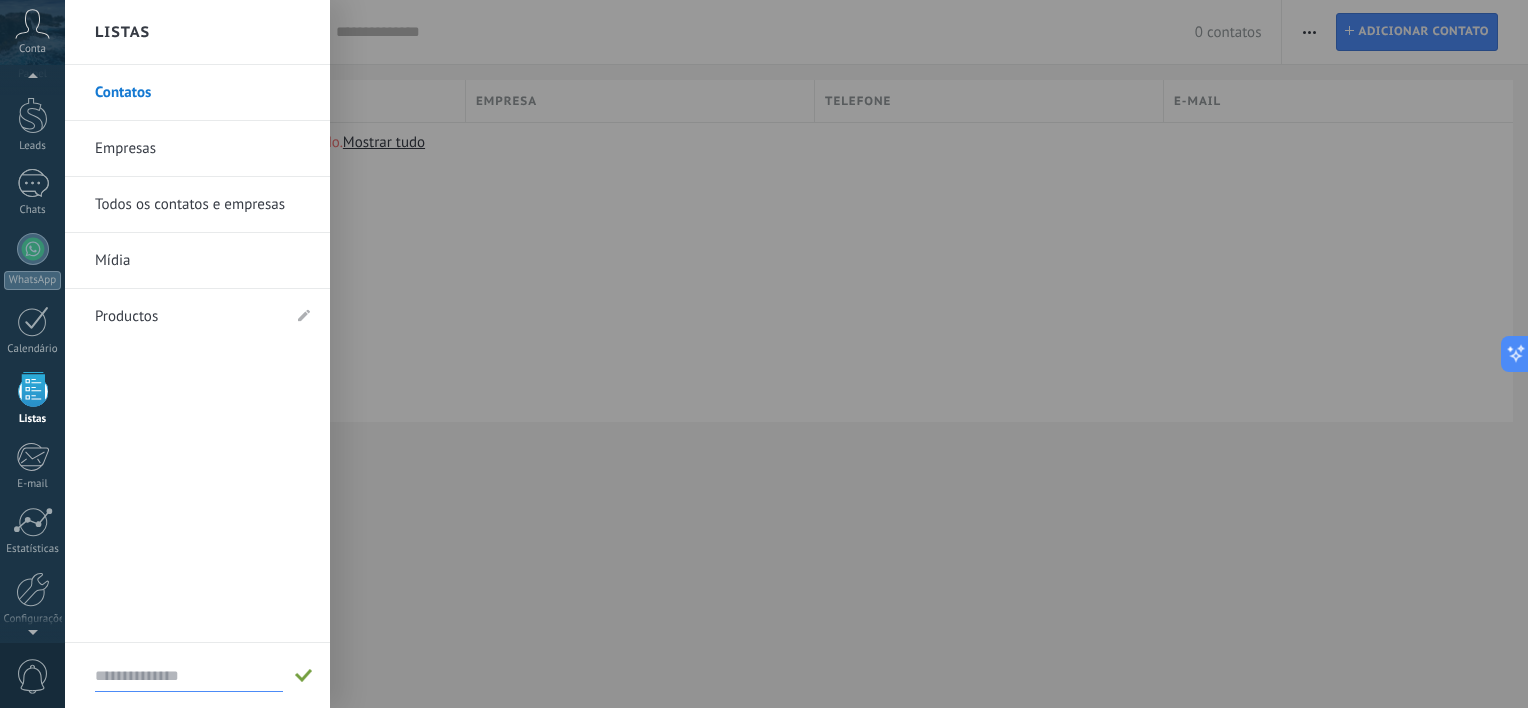 click on "Contatos Empresas Todos os contatos e empresas Mídia Productos" at bounding box center [197, 354] 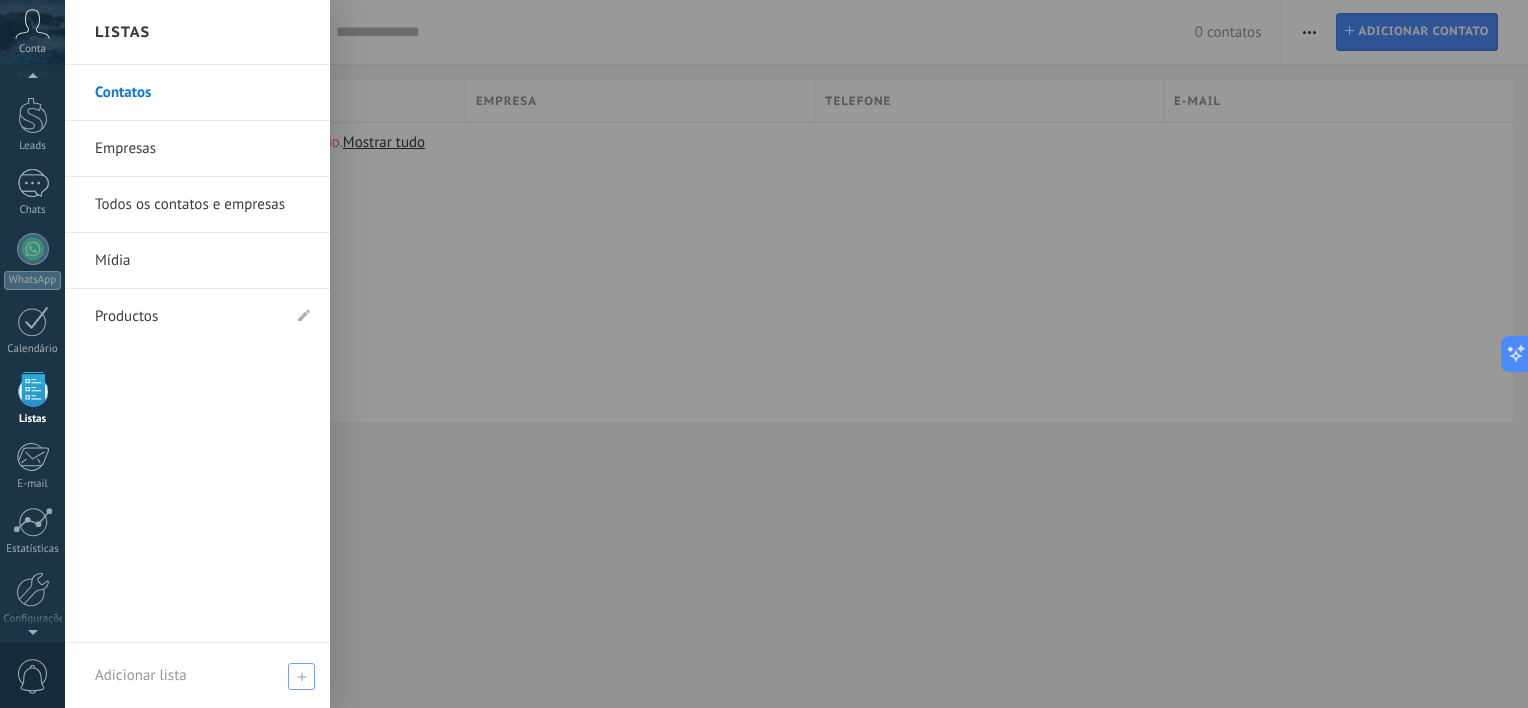 click at bounding box center [301, 676] 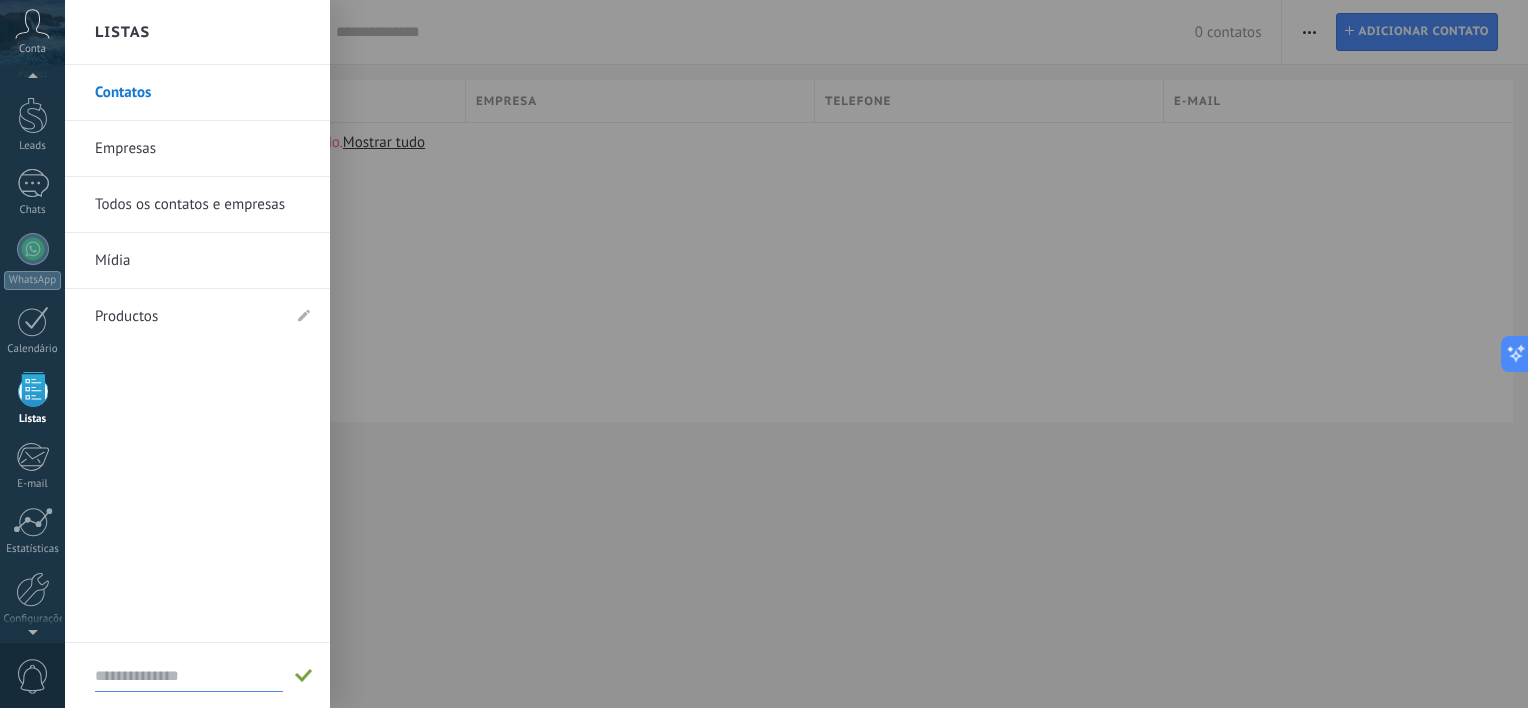 click on "Contatos Empresas Todos os contatos e empresas Mídia Productos" at bounding box center [197, 354] 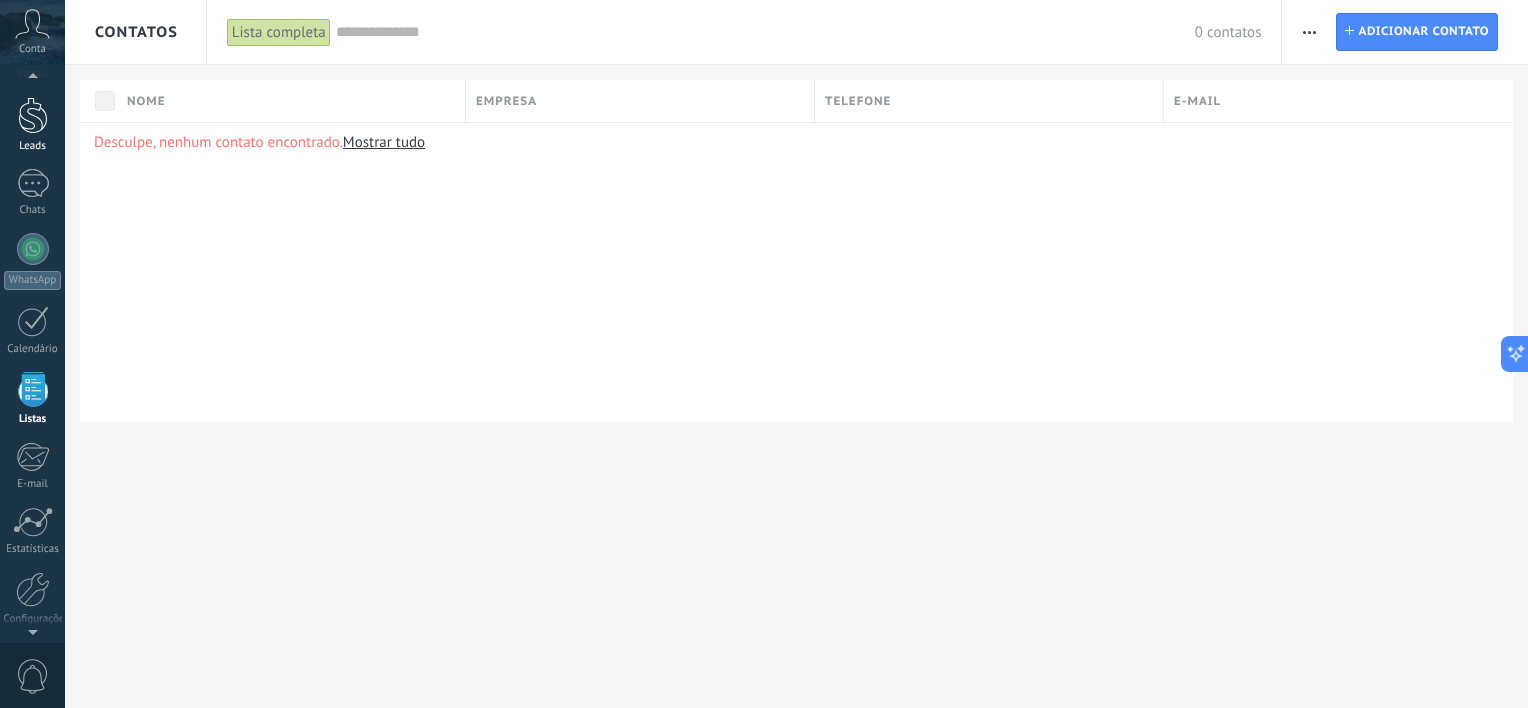 click at bounding box center (33, 115) 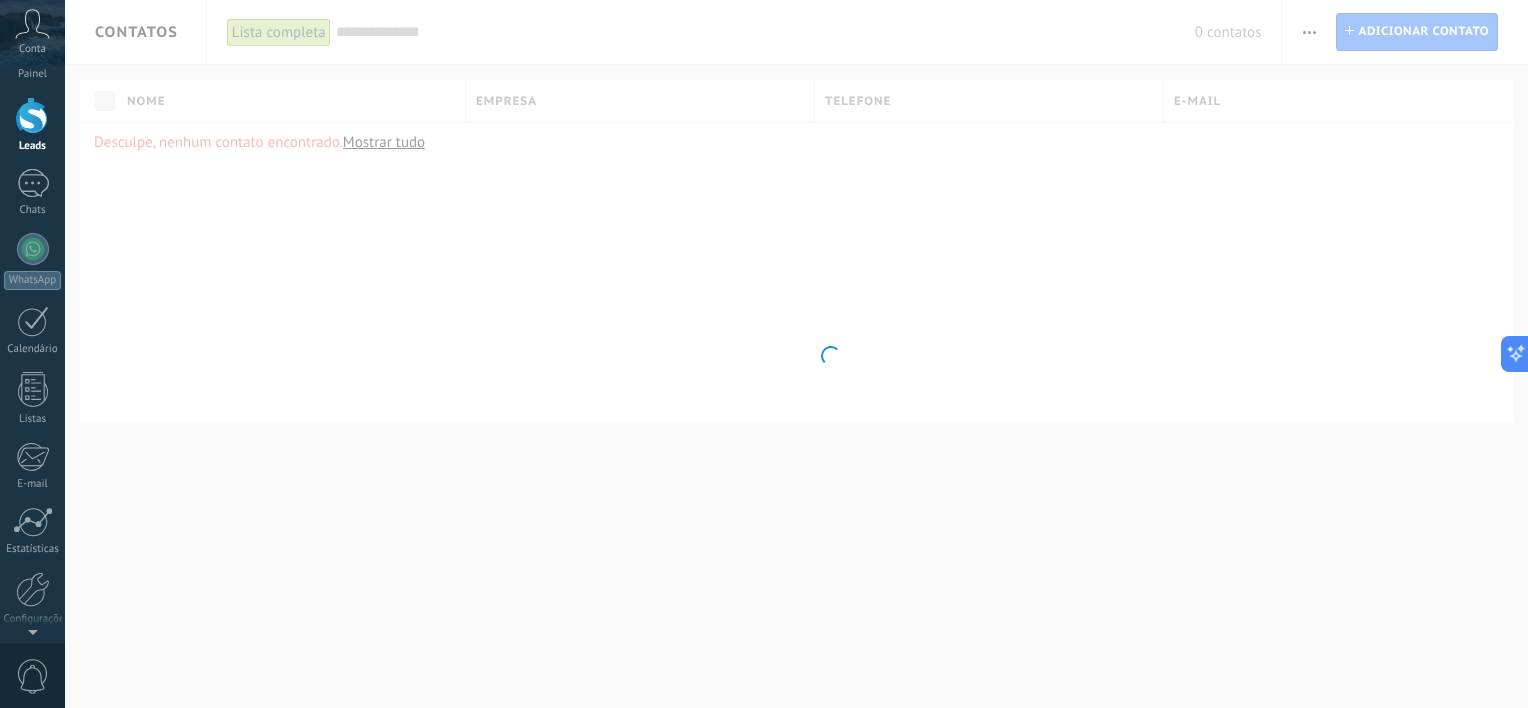 scroll, scrollTop: 0, scrollLeft: 0, axis: both 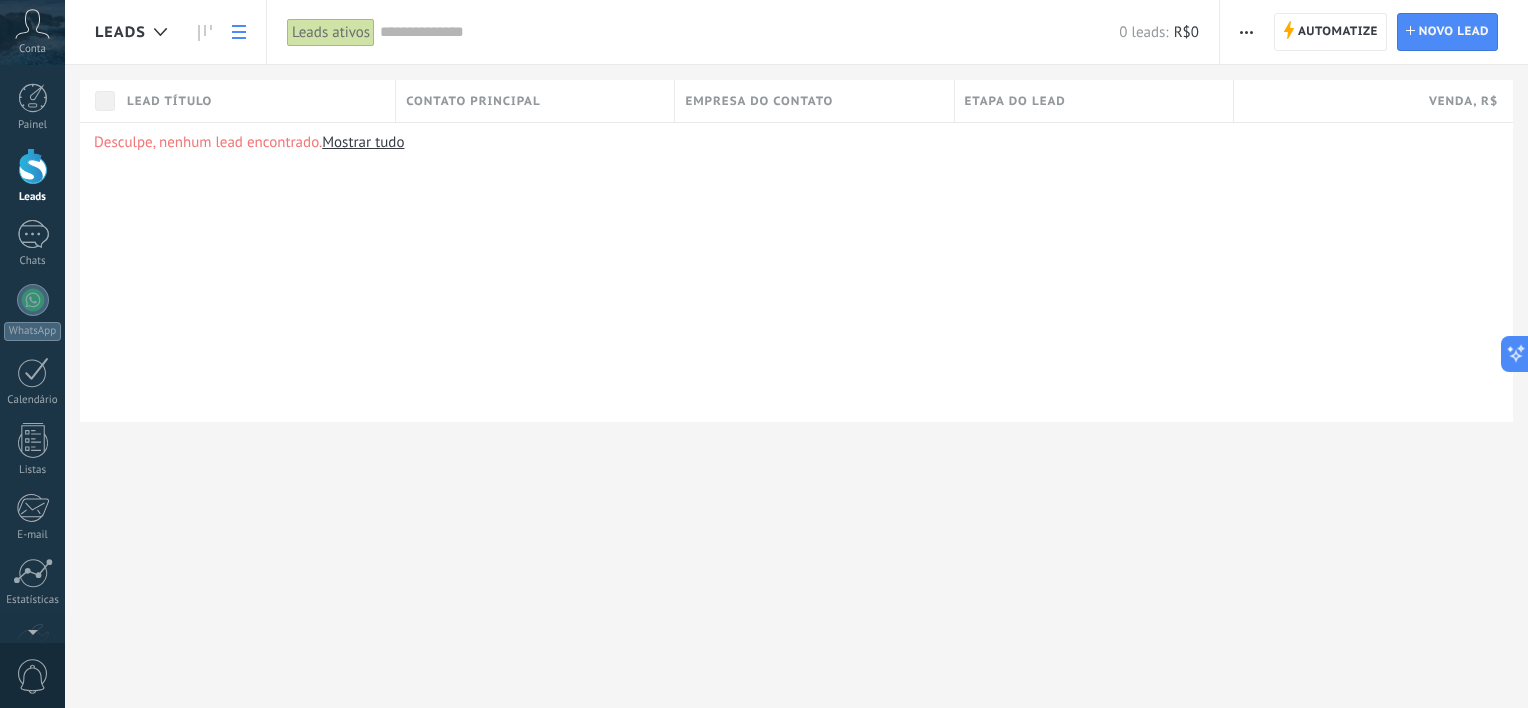 click on "Leads ativos" at bounding box center (331, 32) 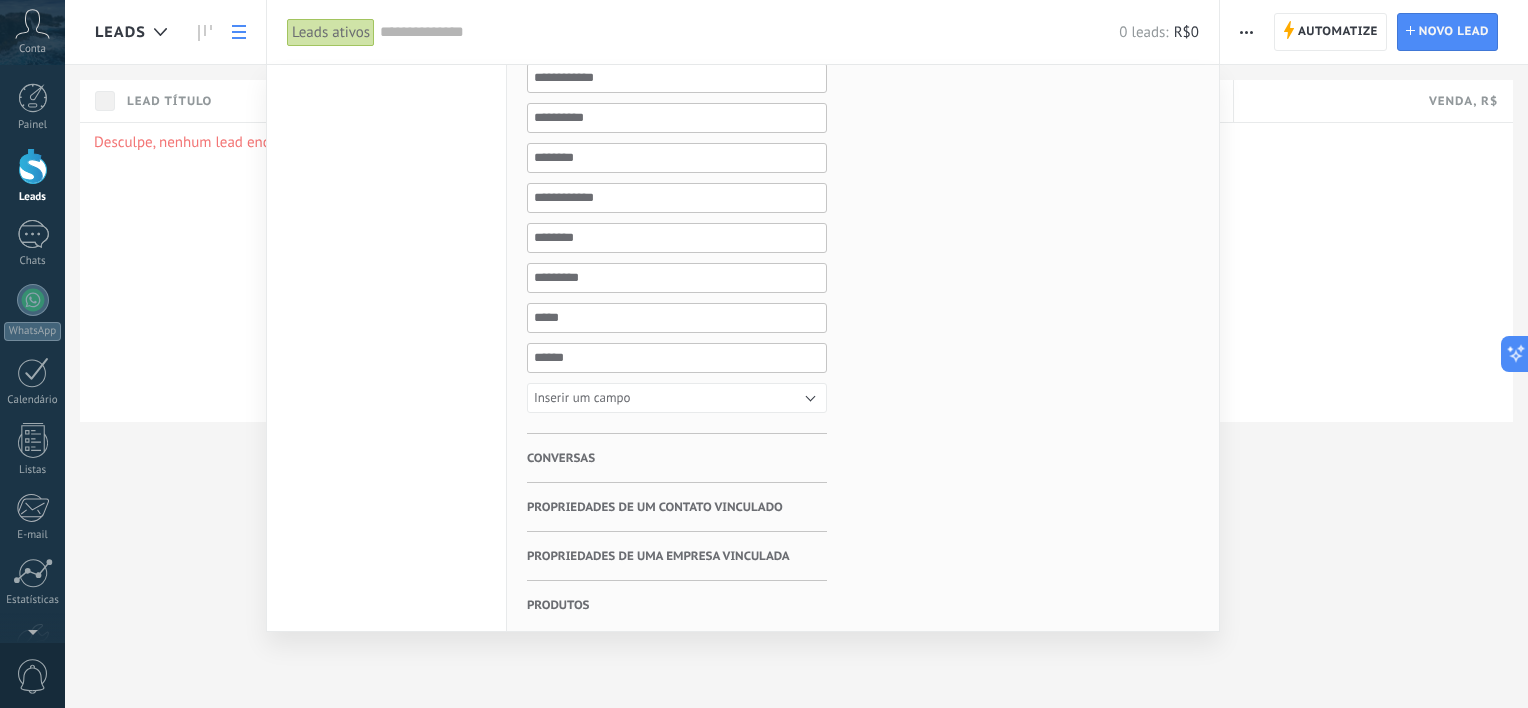scroll, scrollTop: 0, scrollLeft: 0, axis: both 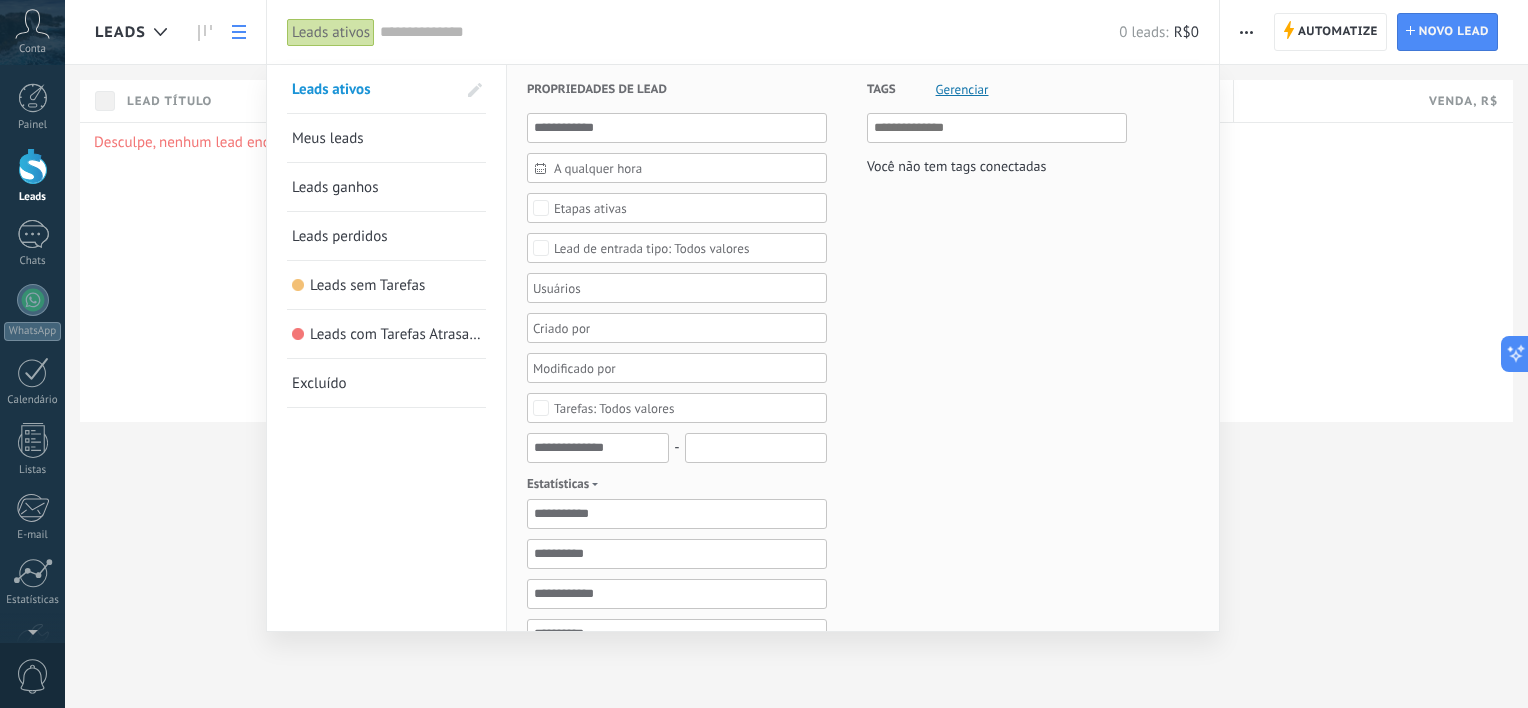 click at bounding box center [764, 354] 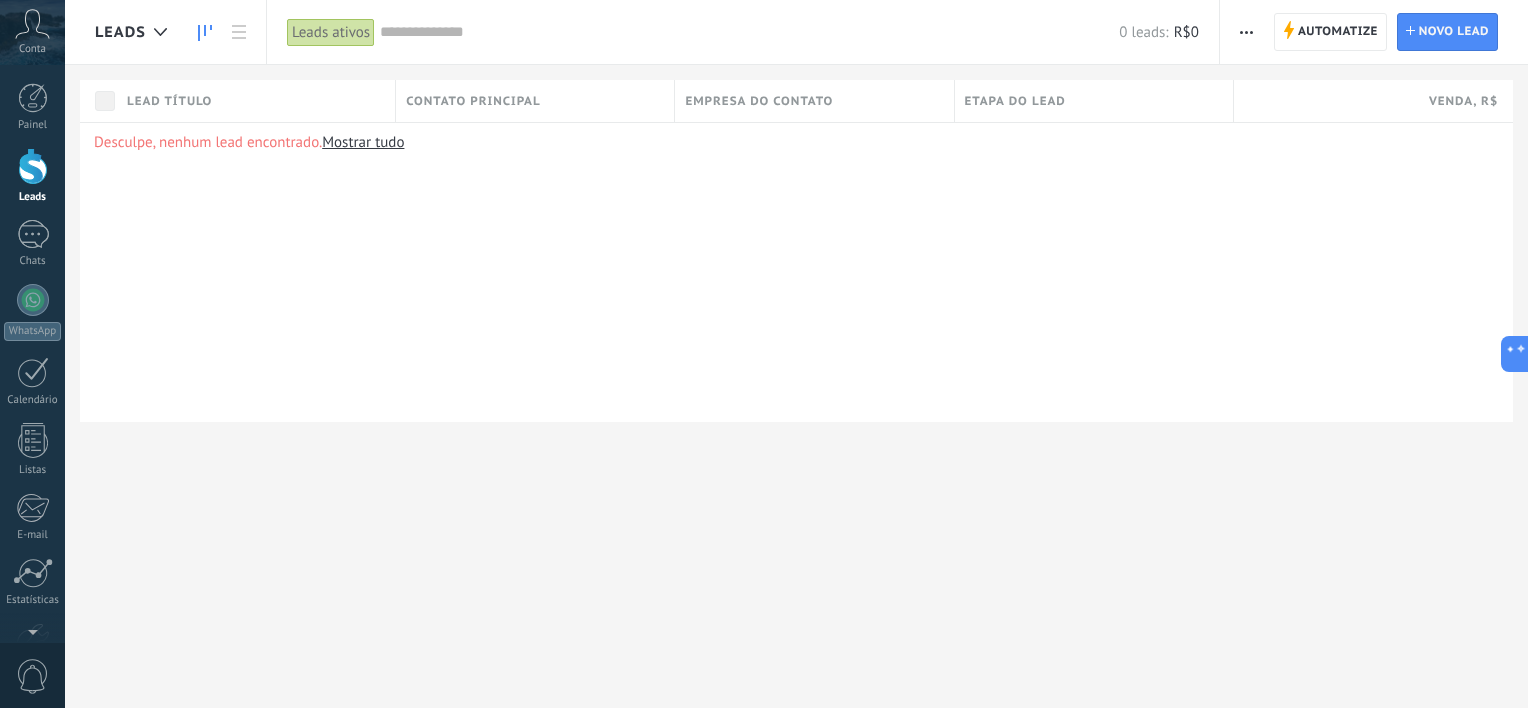 click 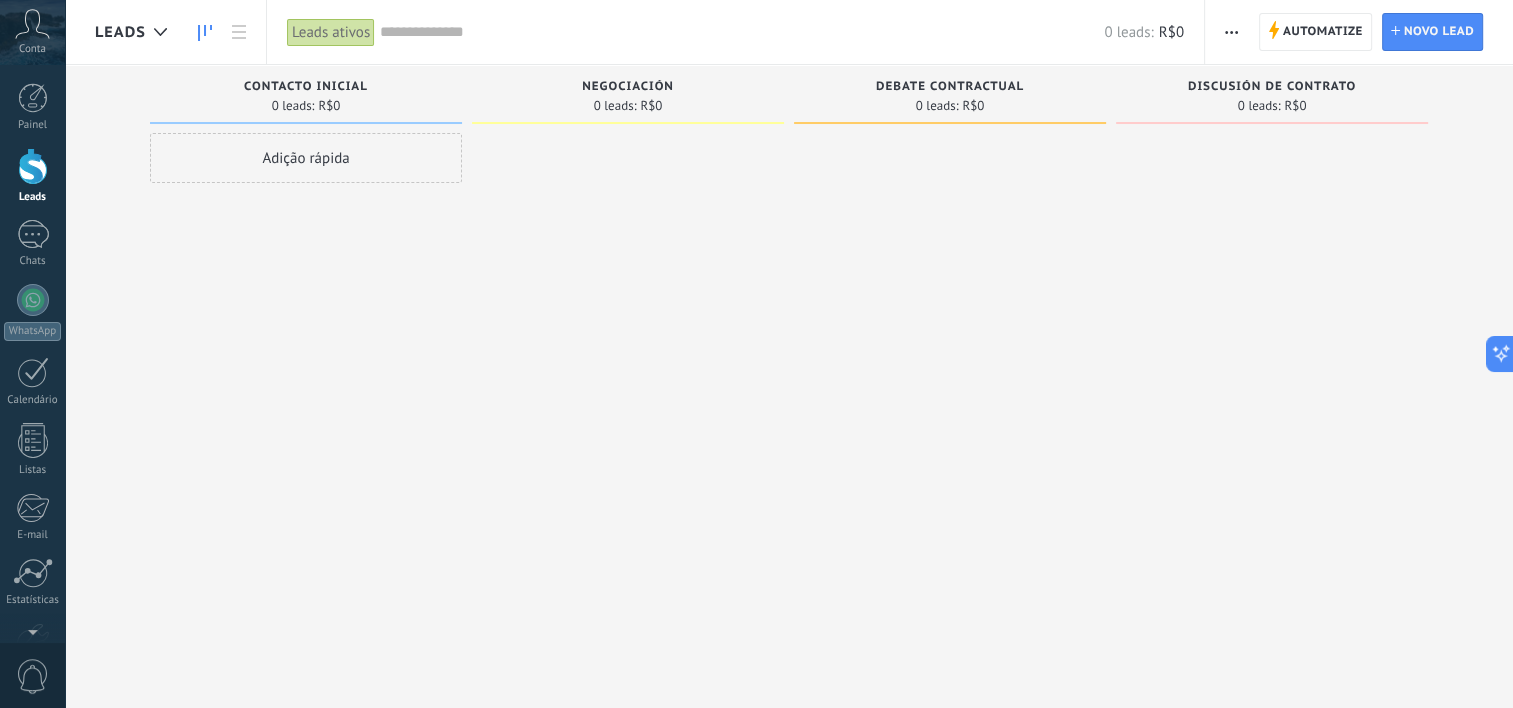 click 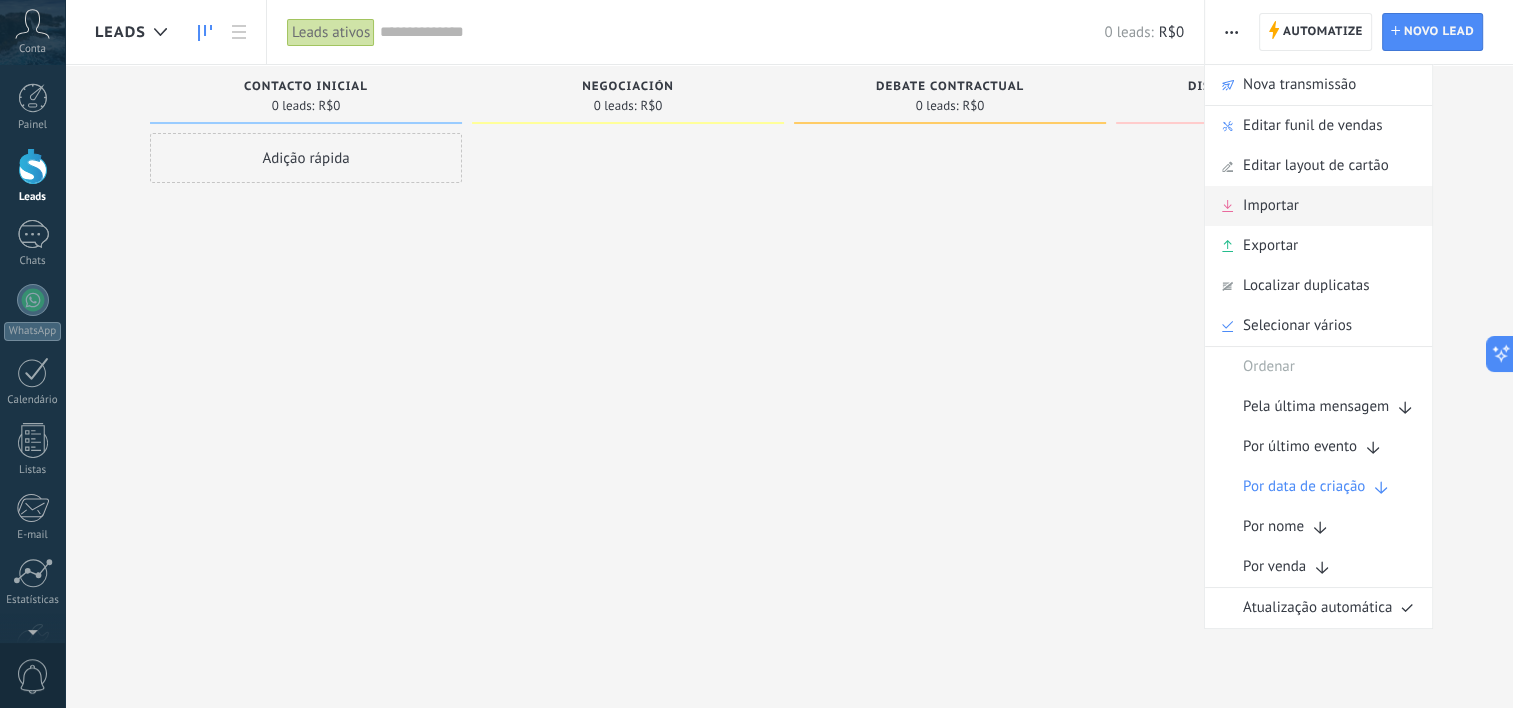 click on "Importar" at bounding box center [1271, 206] 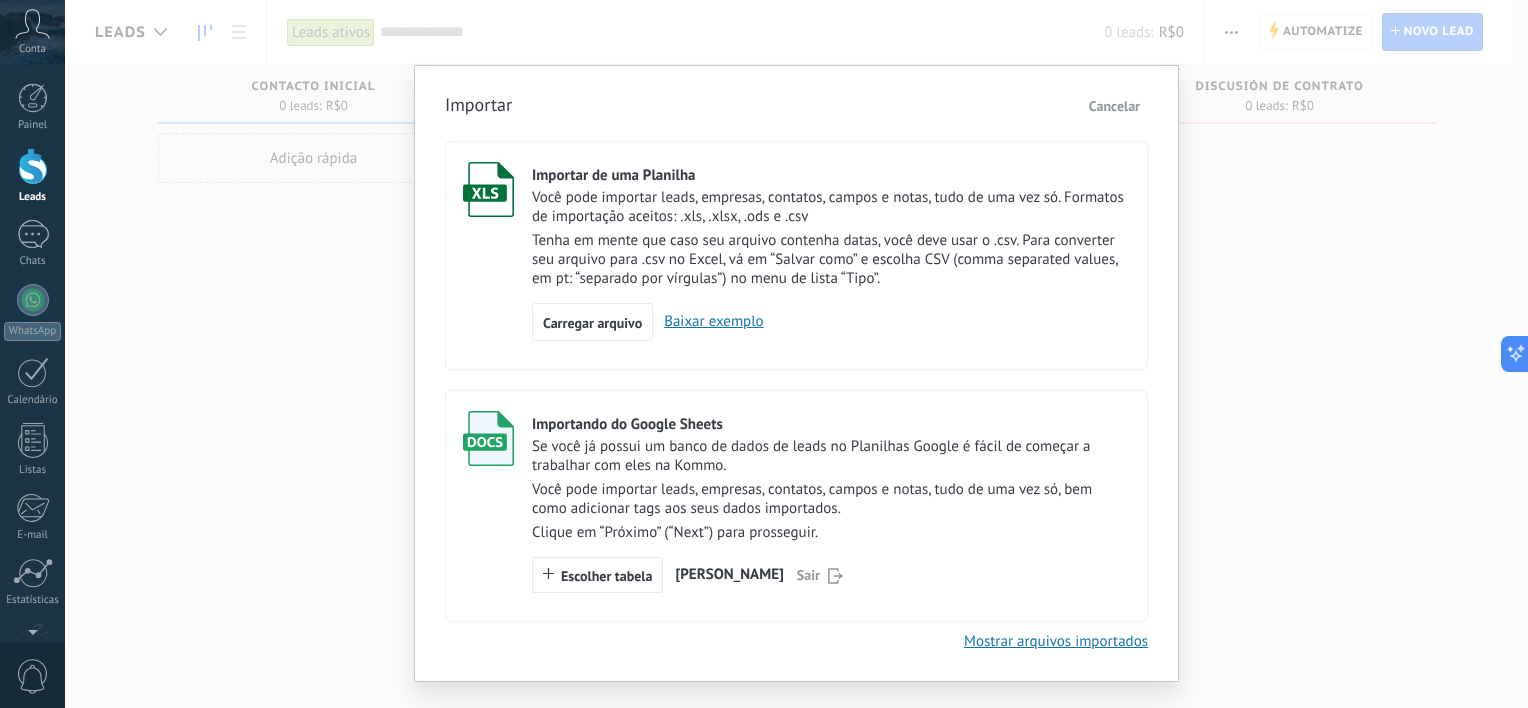 click on "Se você já possui um banco de dados de leads no Planilhas Google é fácil de começar a trabalhar com eles na Kommo." at bounding box center [831, 456] 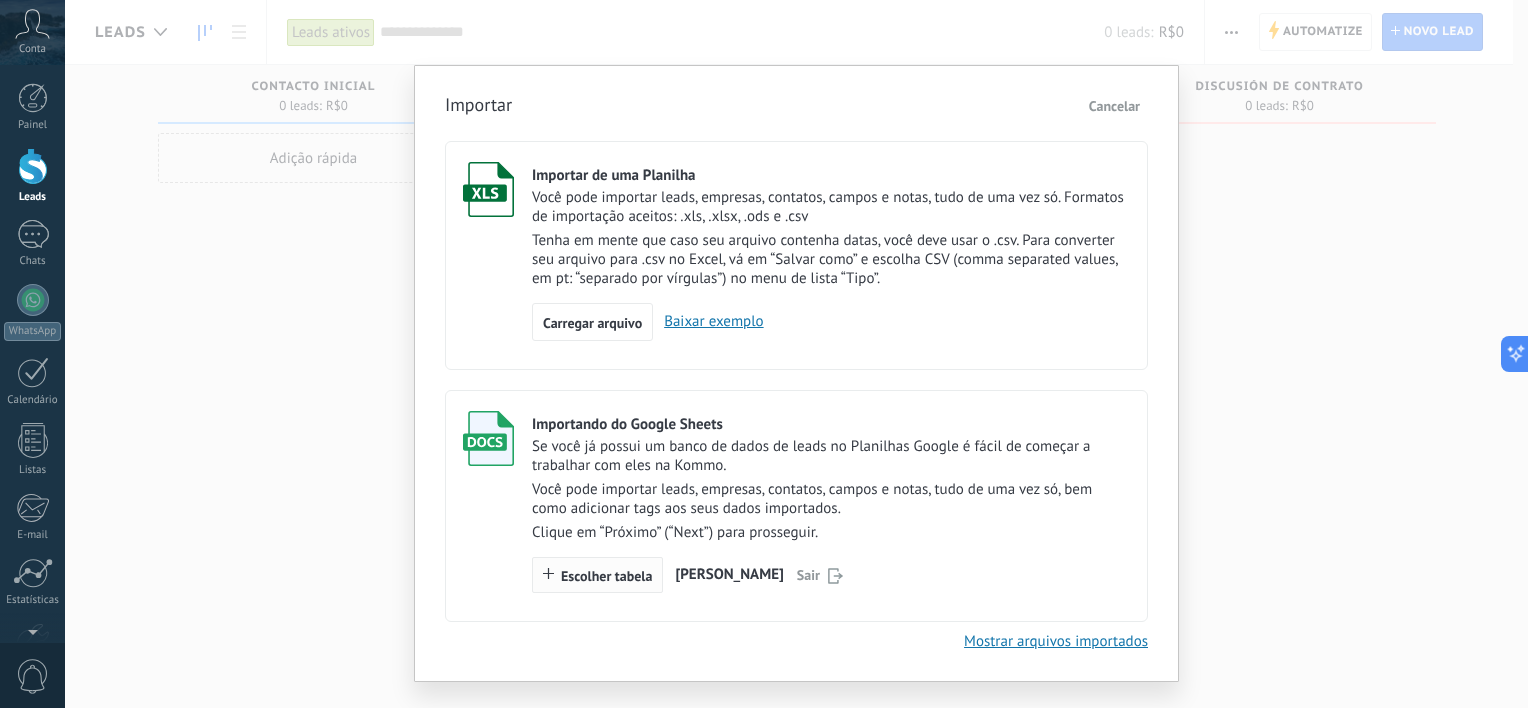 click on "Escolher tabela" at bounding box center [606, 576] 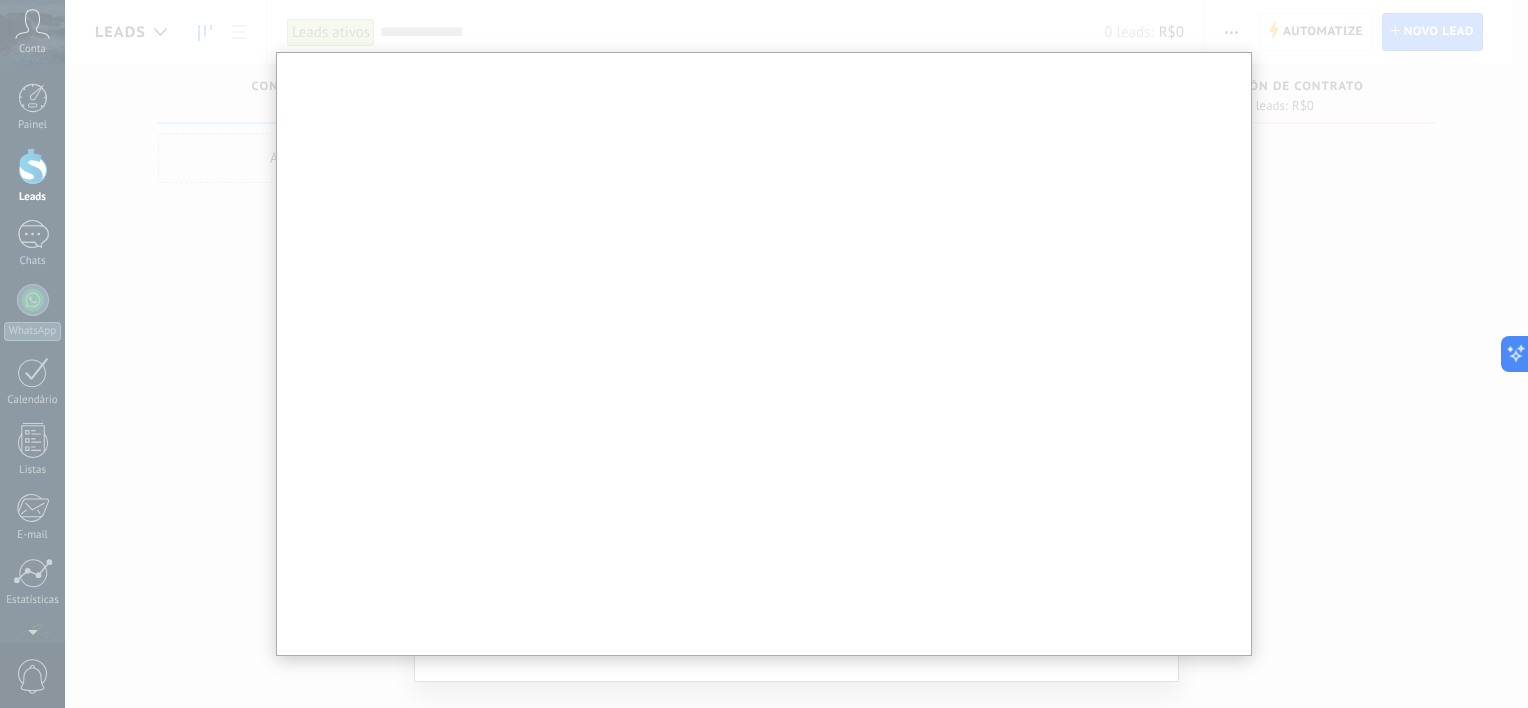 click at bounding box center [764, 371] 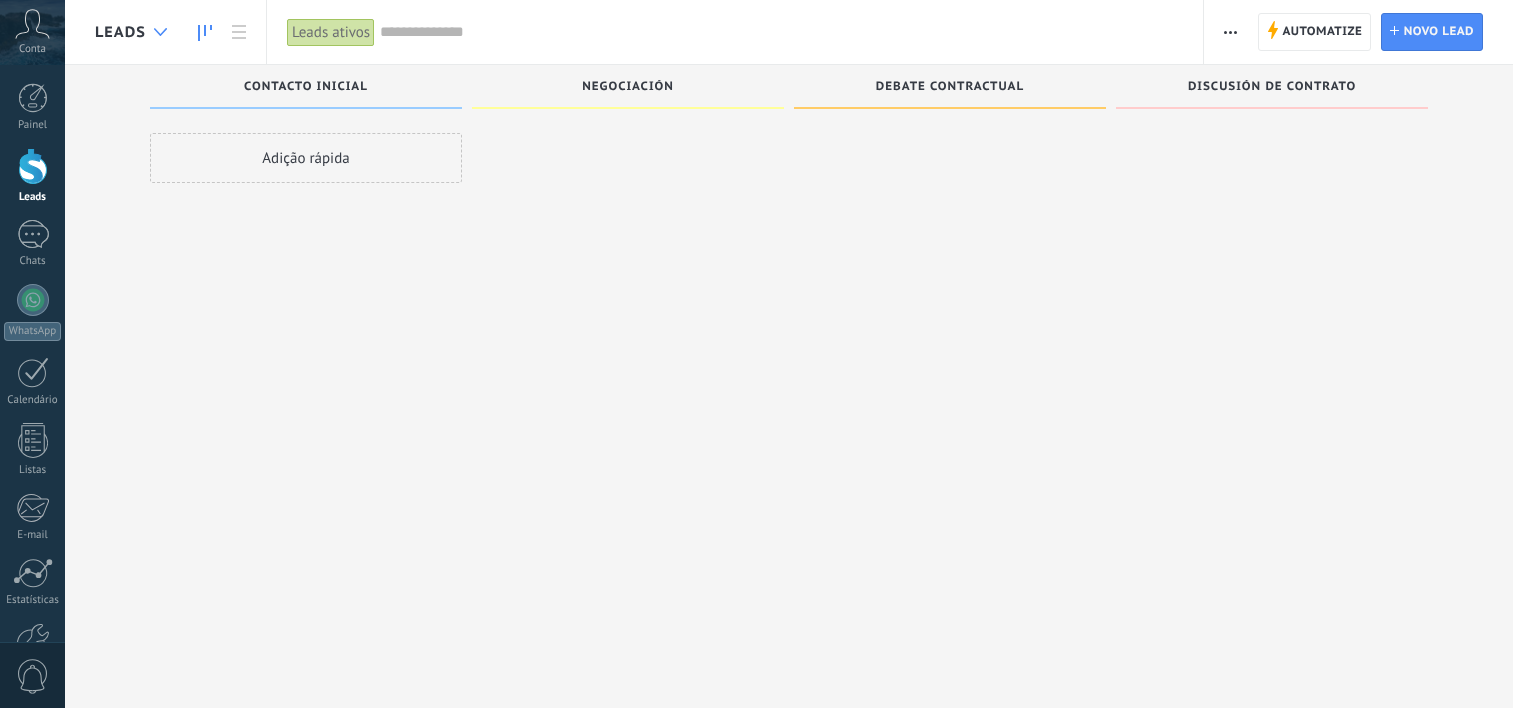 scroll, scrollTop: 0, scrollLeft: 0, axis: both 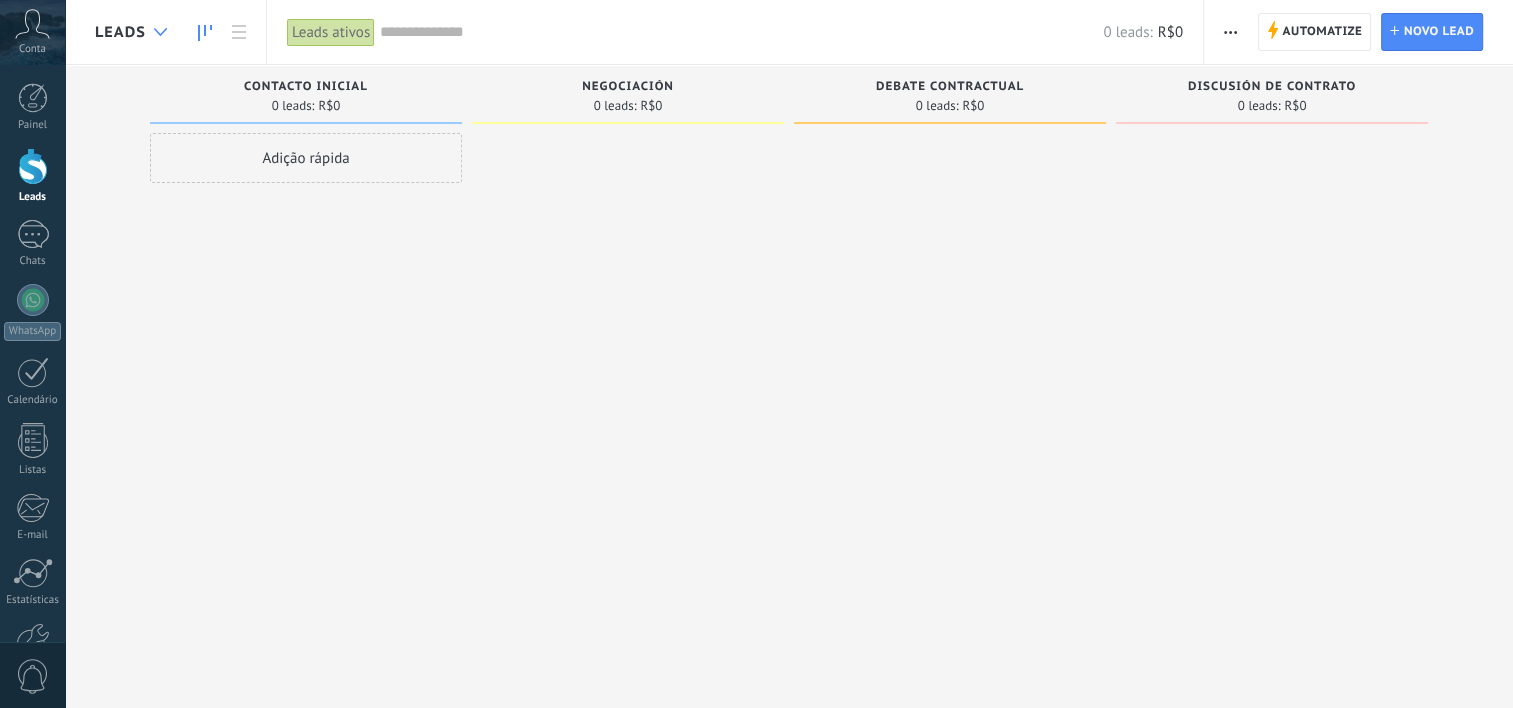click at bounding box center (160, 32) 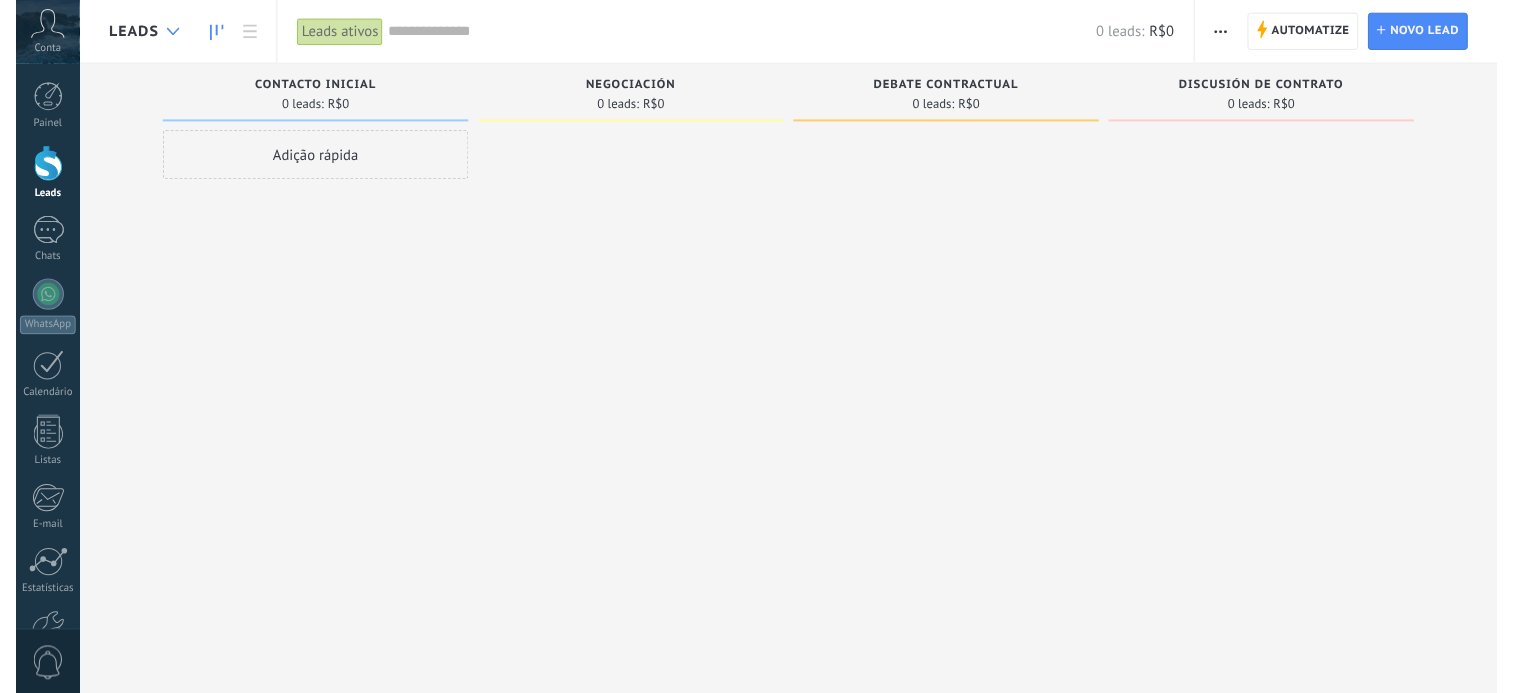 scroll, scrollTop: 0, scrollLeft: 0, axis: both 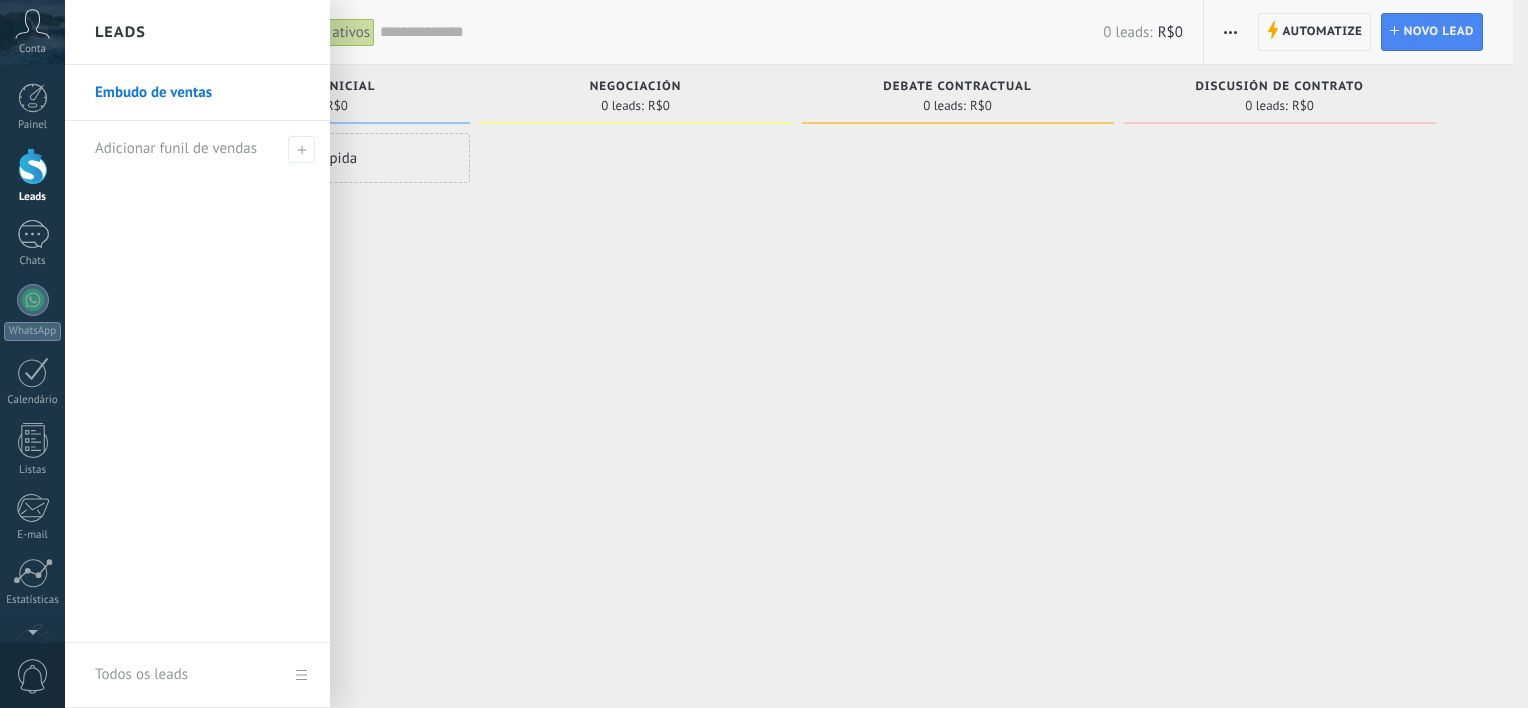 click on ".abccls-1,.abccls-2{fill-rule:evenodd}.abccls-2{fill:#fff} .abfcls-1{fill:none}.abfcls-2{fill:#fff} .abncls-1{isolation:isolate}.abncls-2{opacity:.06}.abncls-2,.abncls-3,.abncls-6{mix-blend-mode:multiply}.abncls-3{opacity:.15}.abncls-4,.abncls-8{fill:#fff}.abncls-5{fill:url(#abnlinear-gradient)}.abncls-6{opacity:.04}.abncls-7{fill:url(#abnlinear-gradient-2)}.abncls-8{fill-rule:evenodd} .abqst0{fill:#ffa200} .abwcls-1{fill:#252525} .cls-1{isolation:isolate} .acicls-1{fill:none} .aclcls-1{fill:#232323} .acnst0{display:none} .addcls-1,.addcls-2{fill:none;stroke-miterlimit:10}.addcls-1{stroke:#dfe0e5}.addcls-2{stroke:#a1a7ab} .adecls-1,.adecls-2{fill:none;stroke-miterlimit:10}.adecls-1{stroke:#dfe0e5}.adecls-2{stroke:#a1a7ab} .adqcls-1{fill:#8591a5;fill-rule:evenodd} .aeccls-1{fill:#5c9f37} .aeecls-1{fill:#f86161} .aejcls-1{fill:#8591a5;fill-rule:evenodd} .aekcls-1{fill-rule:evenodd} .aelcls-1{fill-rule:evenodd;fill:currentColor} .aemcls-1{fill-rule:evenodd;fill:currentColor} .aencls-2{fill:#f86161;opacity:.3}" at bounding box center (764, 354) 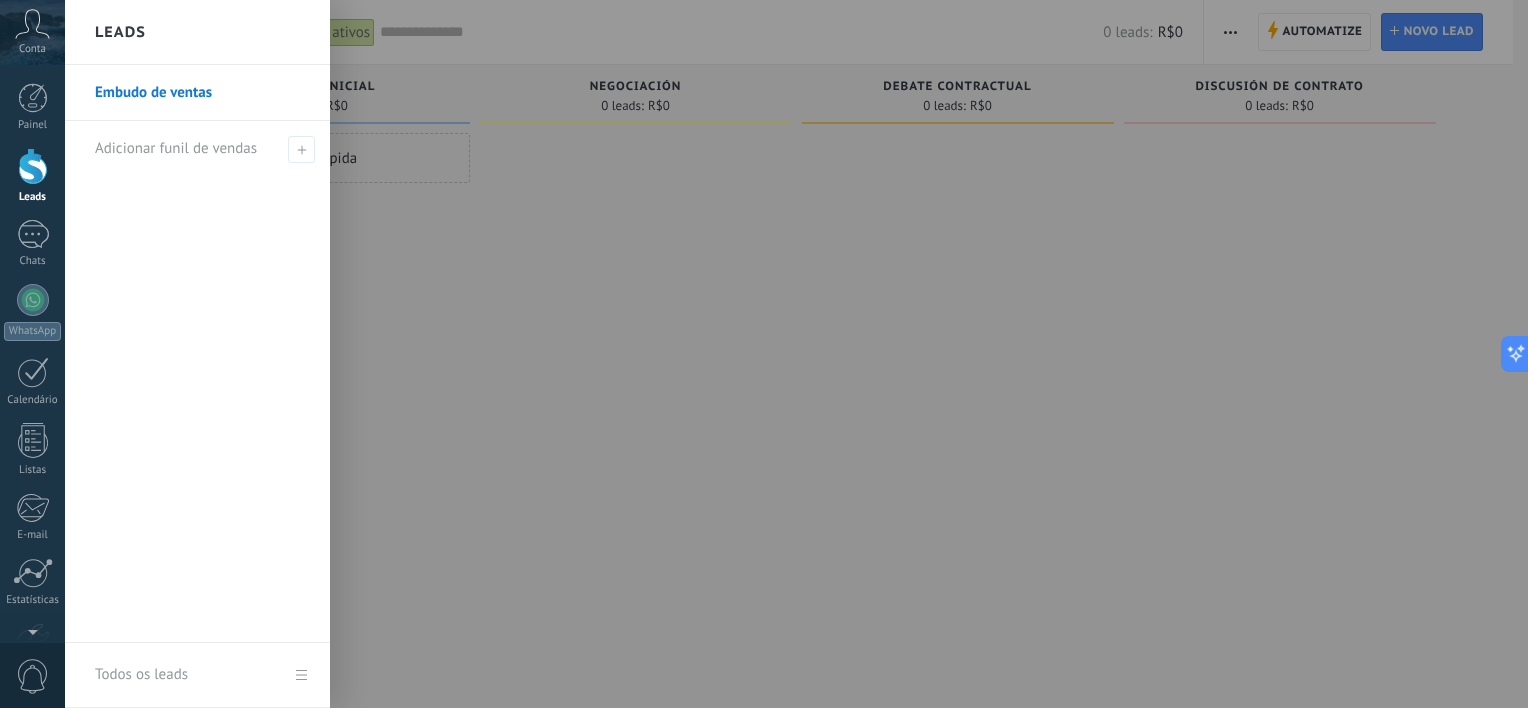 click on "Leads" at bounding box center (197, 32) 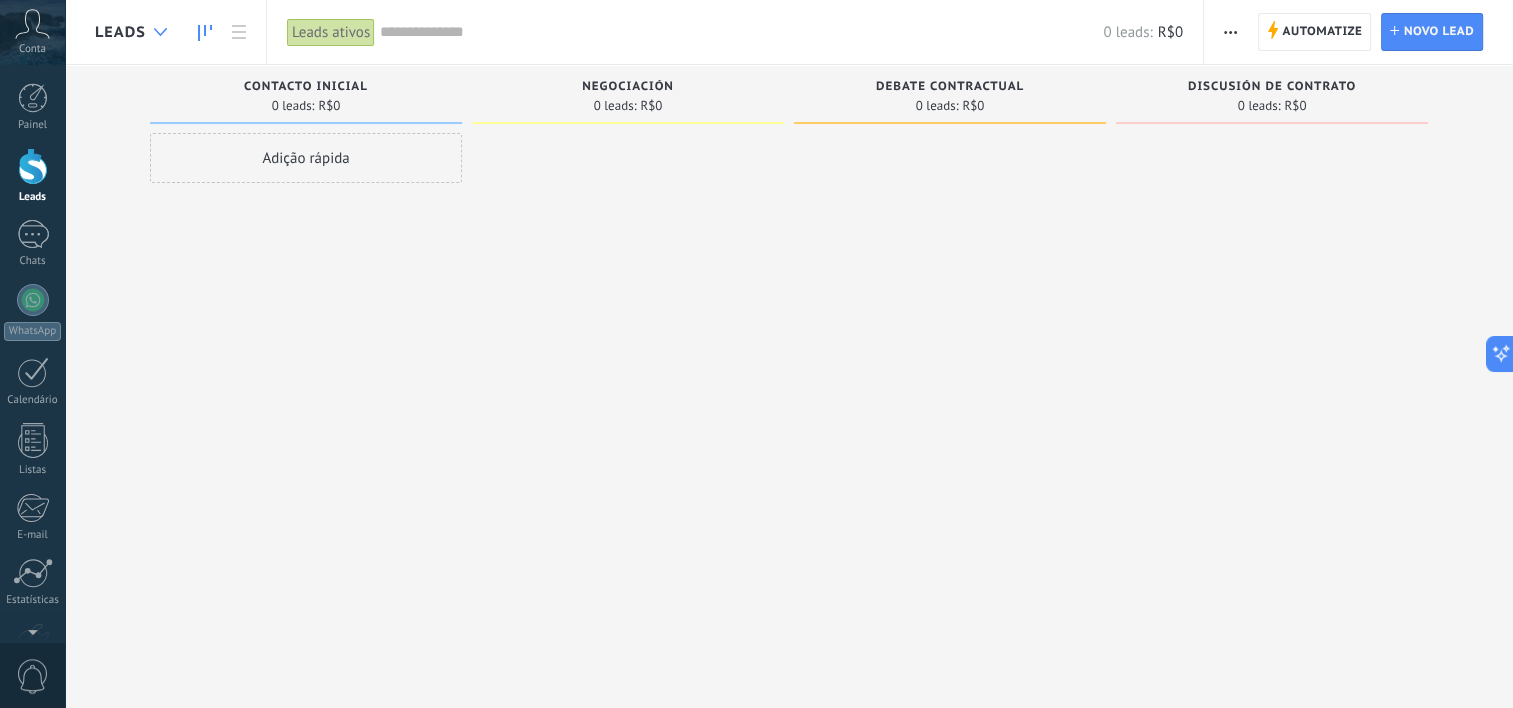 click at bounding box center [160, 32] 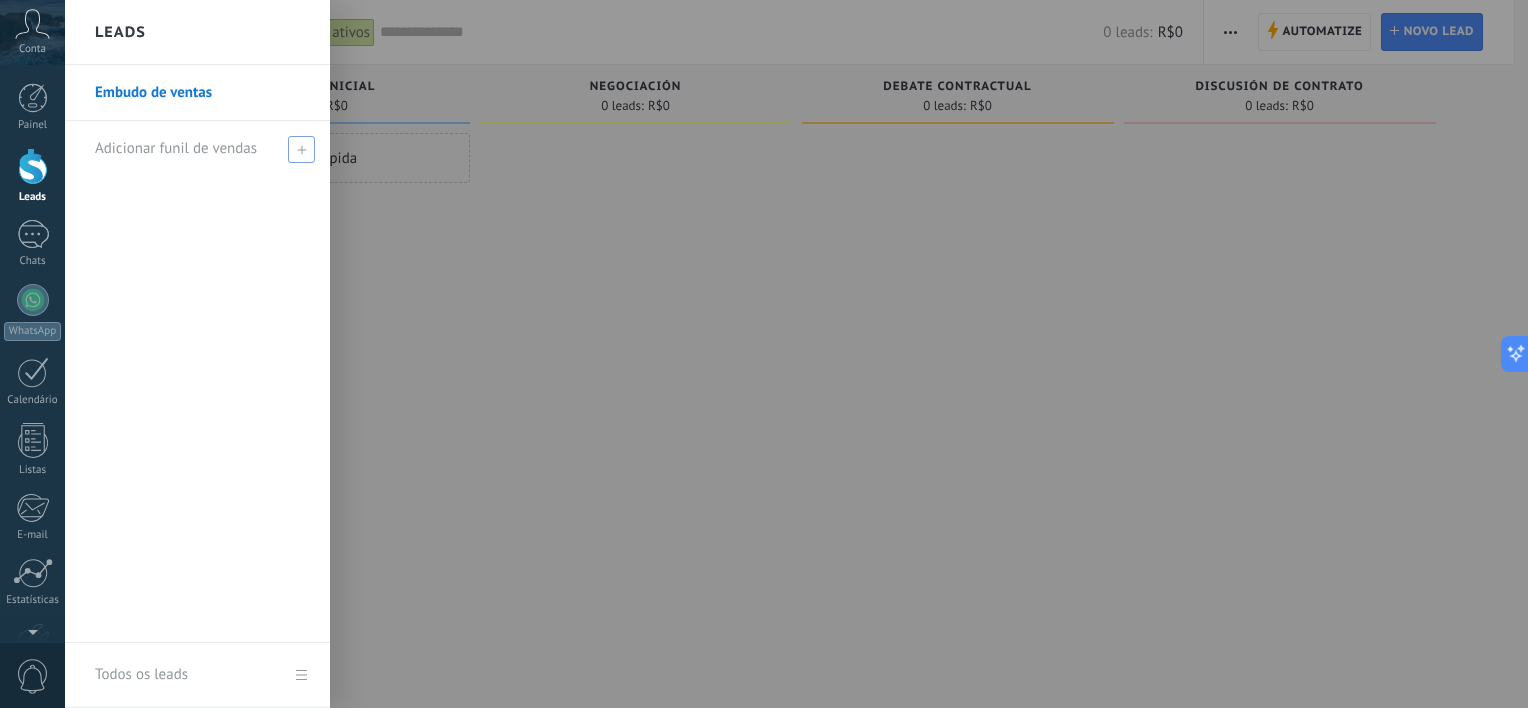 click at bounding box center (301, 149) 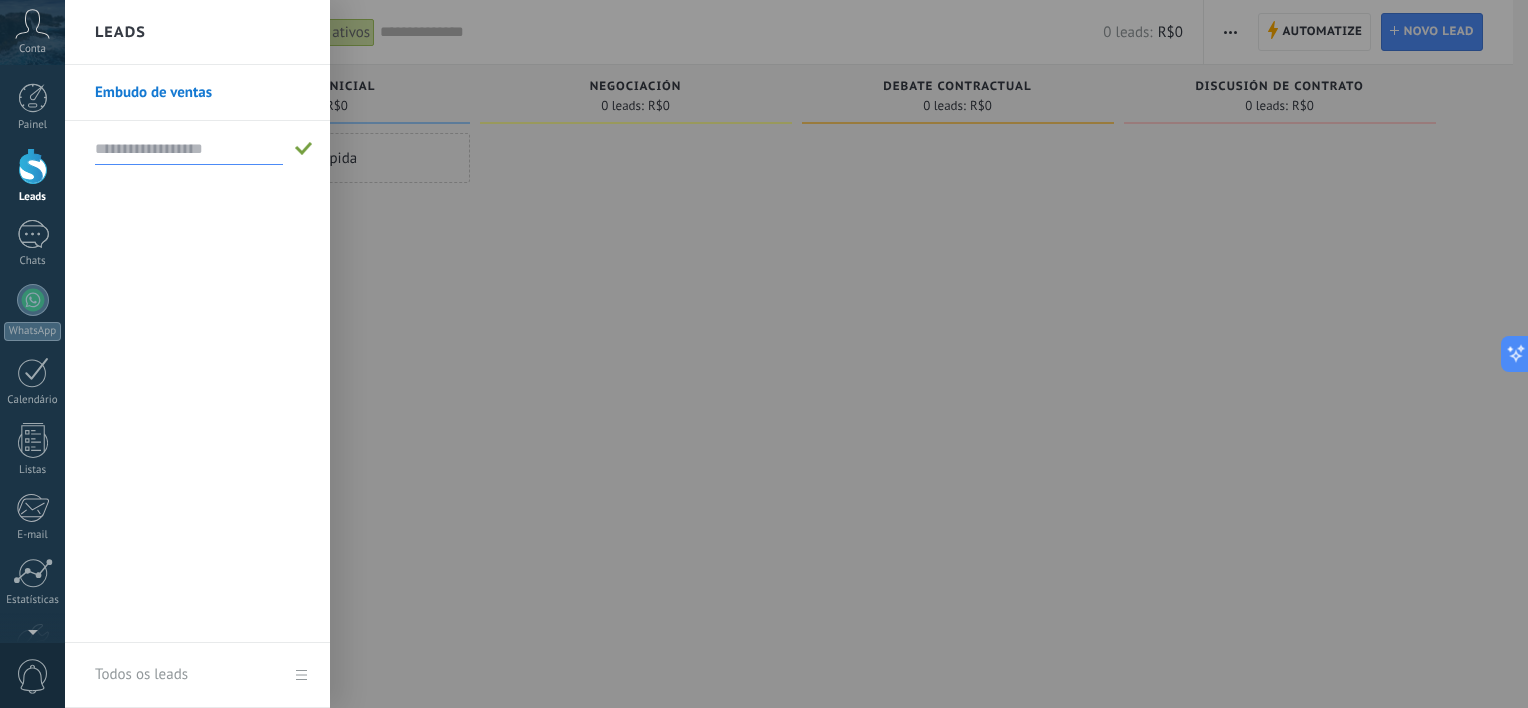 click at bounding box center [189, 149] 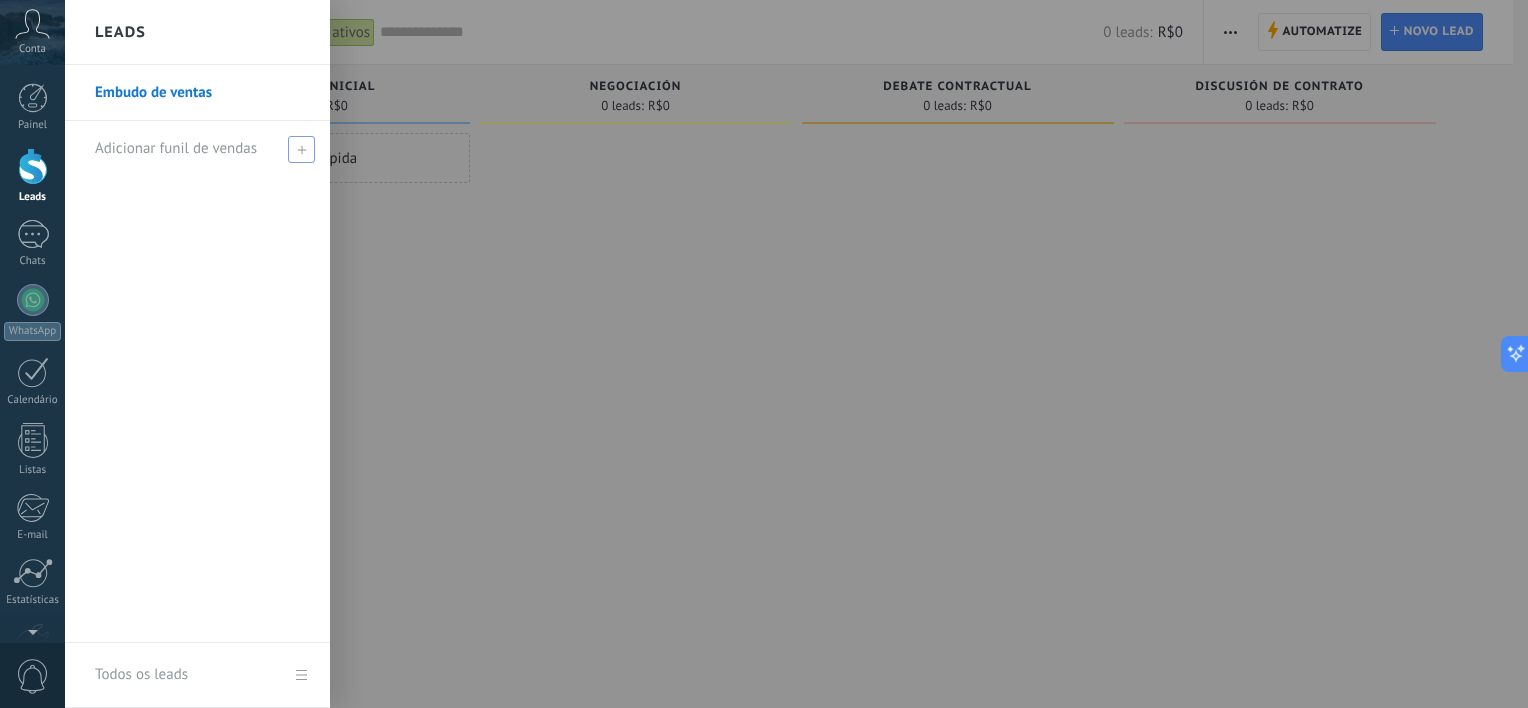 click on "Todos os leads" at bounding box center [141, 675] 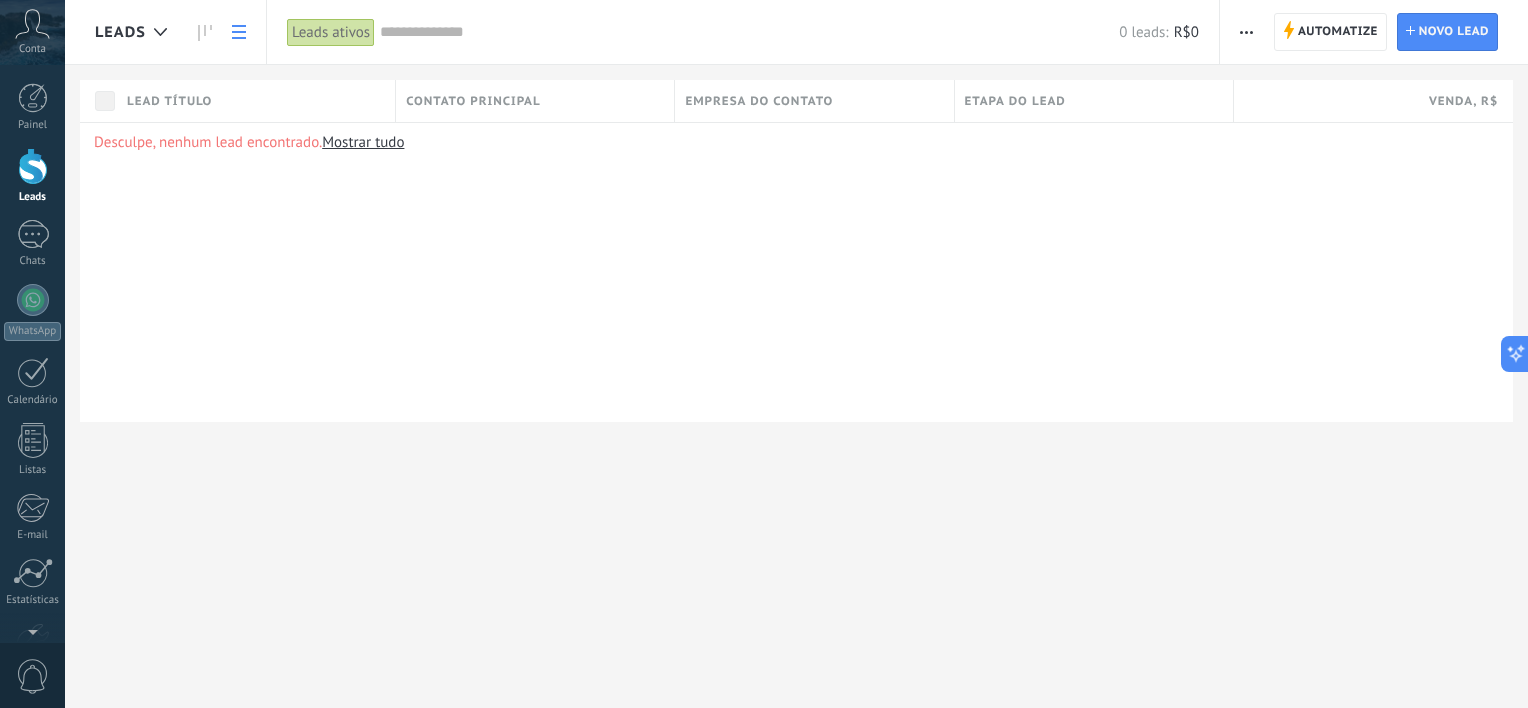 click on "Automatize Nova transmissão Editar funil de vendas Imprimir Importar Exportar Localizar duplicatas" at bounding box center (1247, 32) 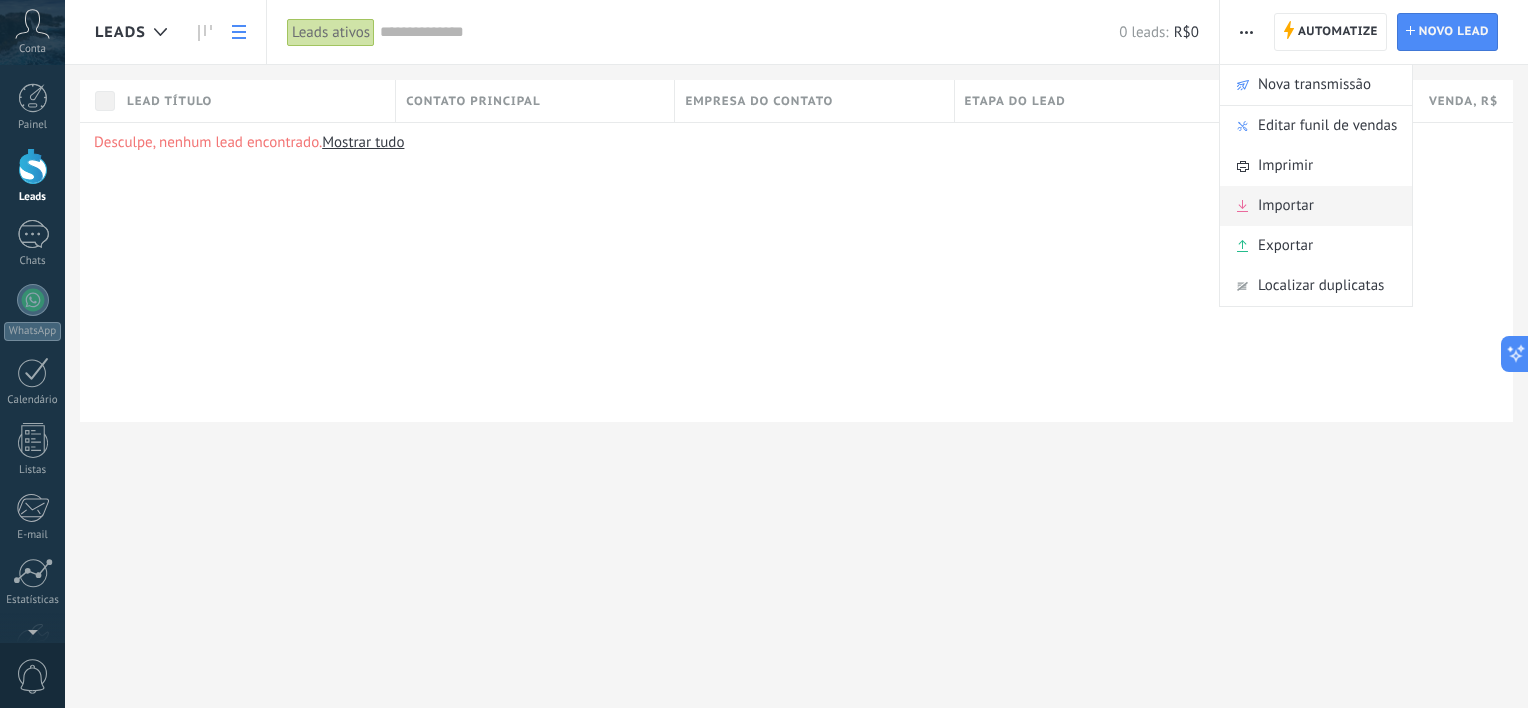 click on "Importar" at bounding box center [1286, 206] 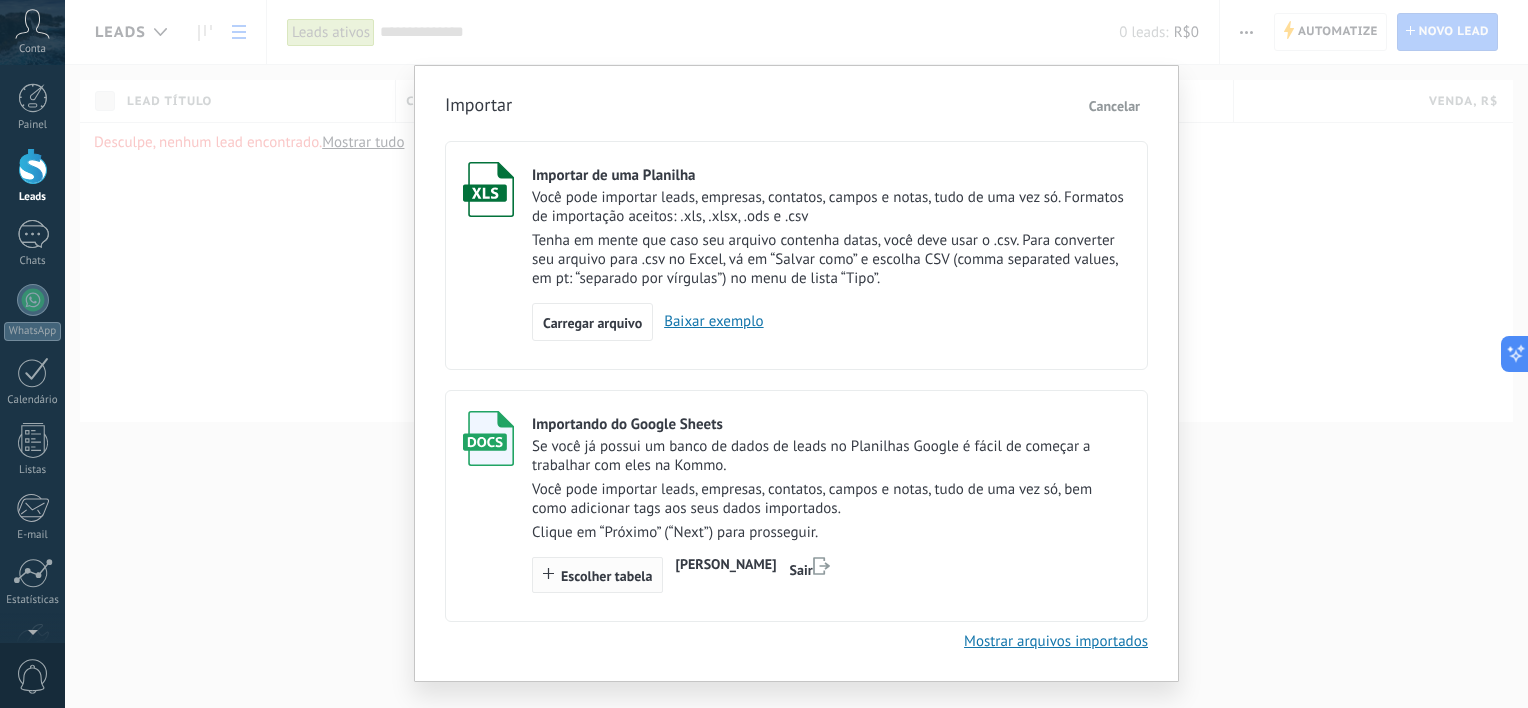 click on "Escolher tabela" at bounding box center [606, 576] 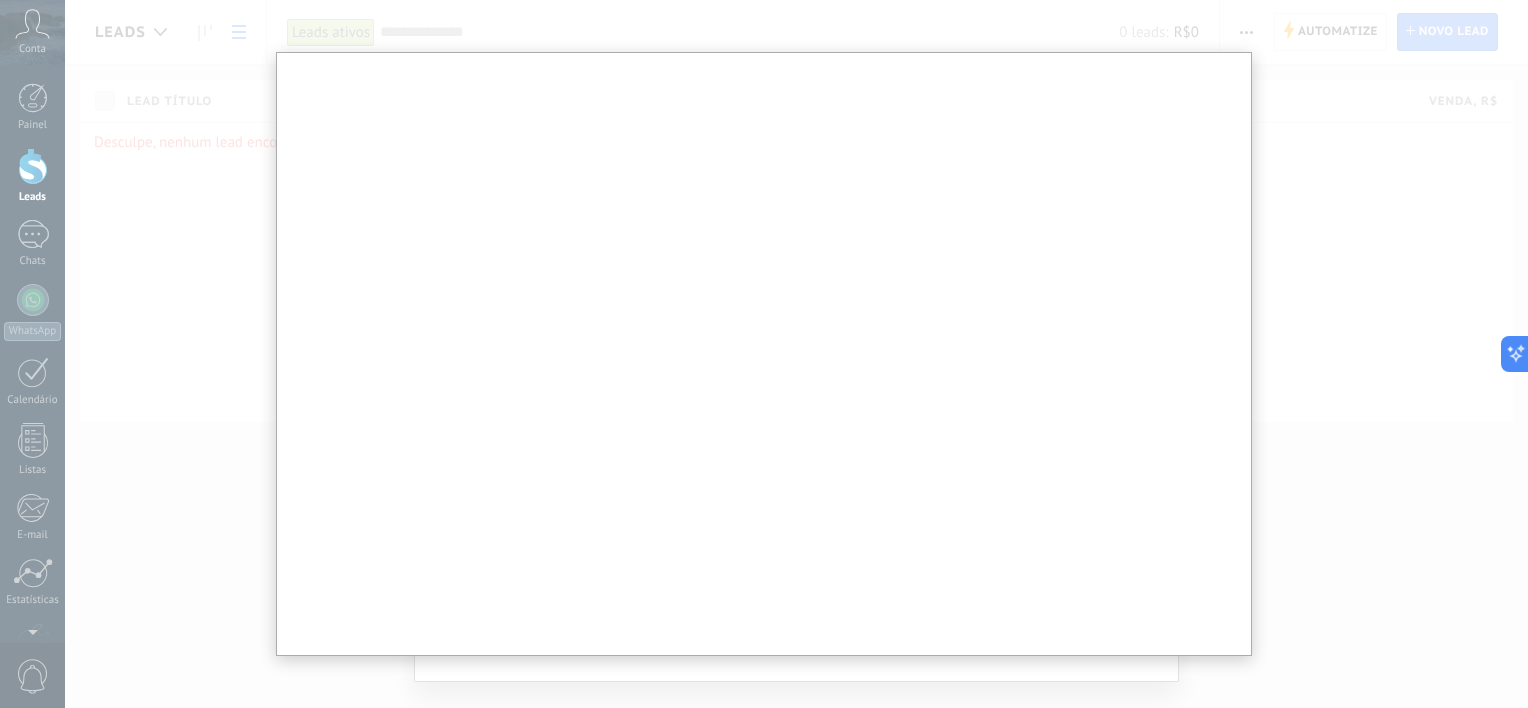 click at bounding box center (764, 354) 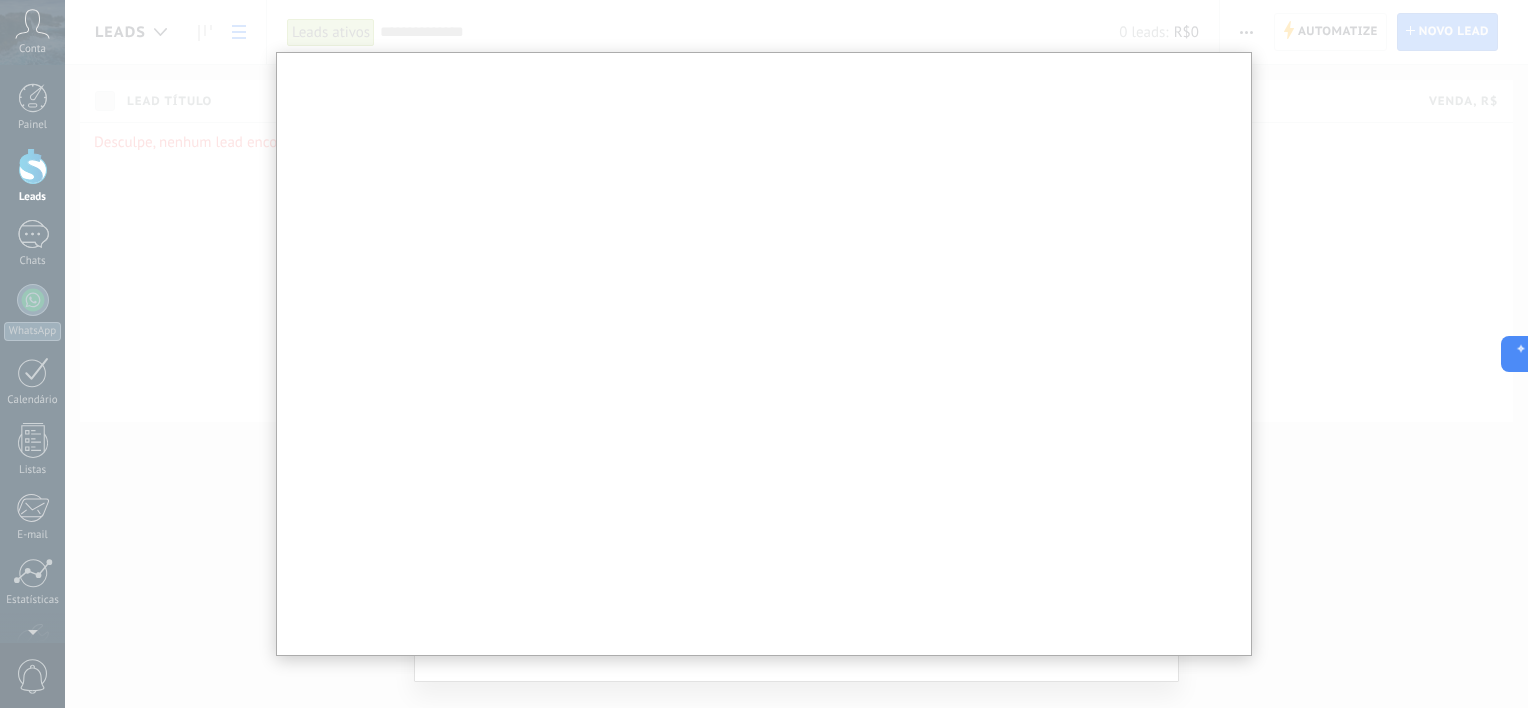 click at bounding box center (764, 354) 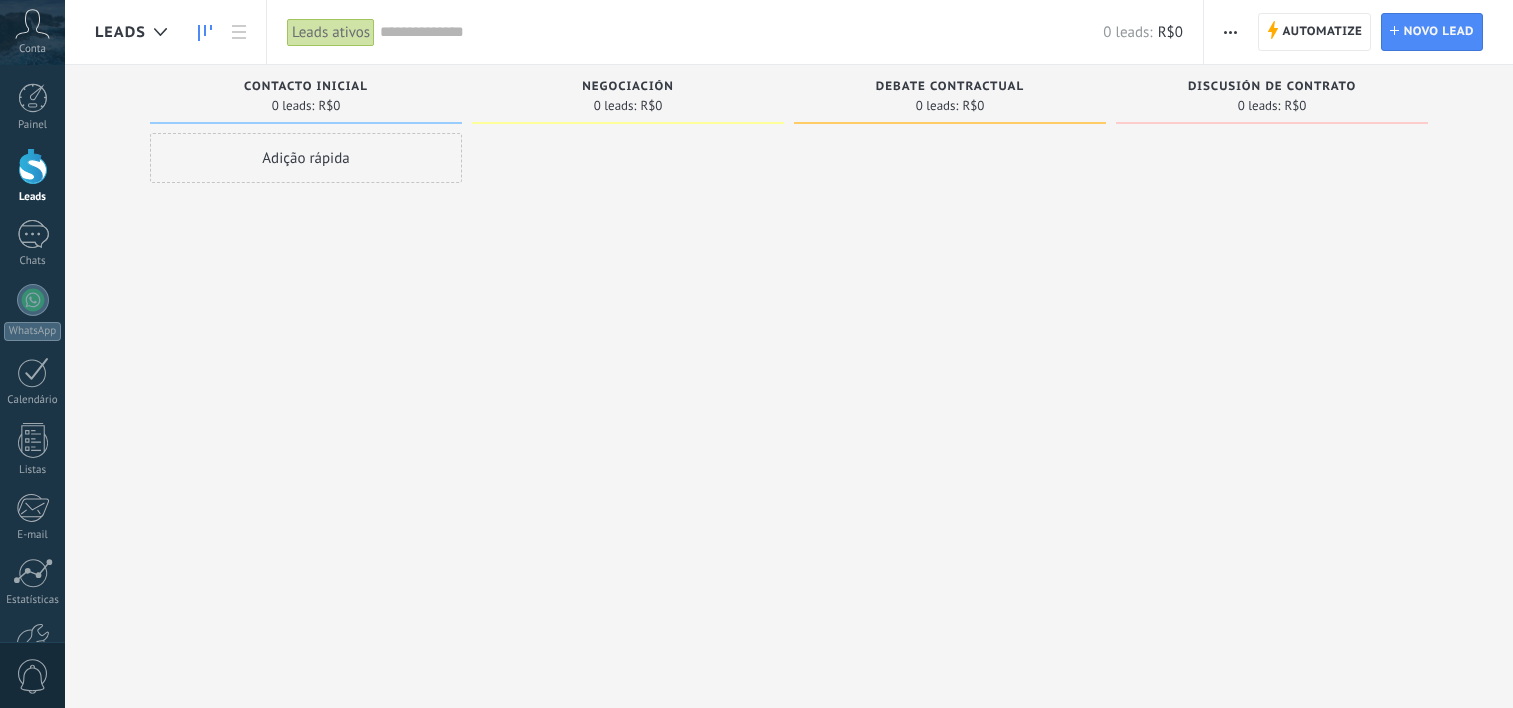 scroll, scrollTop: 0, scrollLeft: 0, axis: both 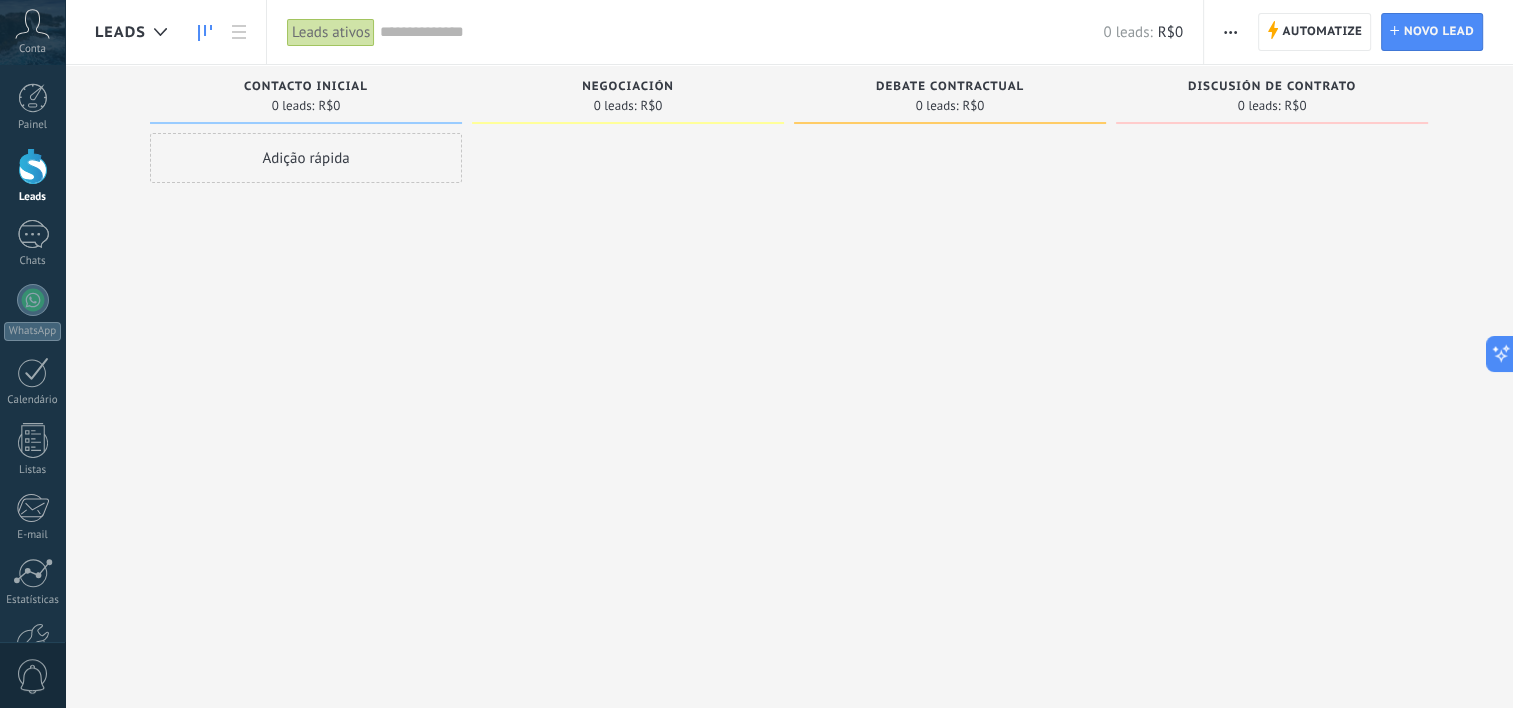 click at bounding box center (1230, 32) 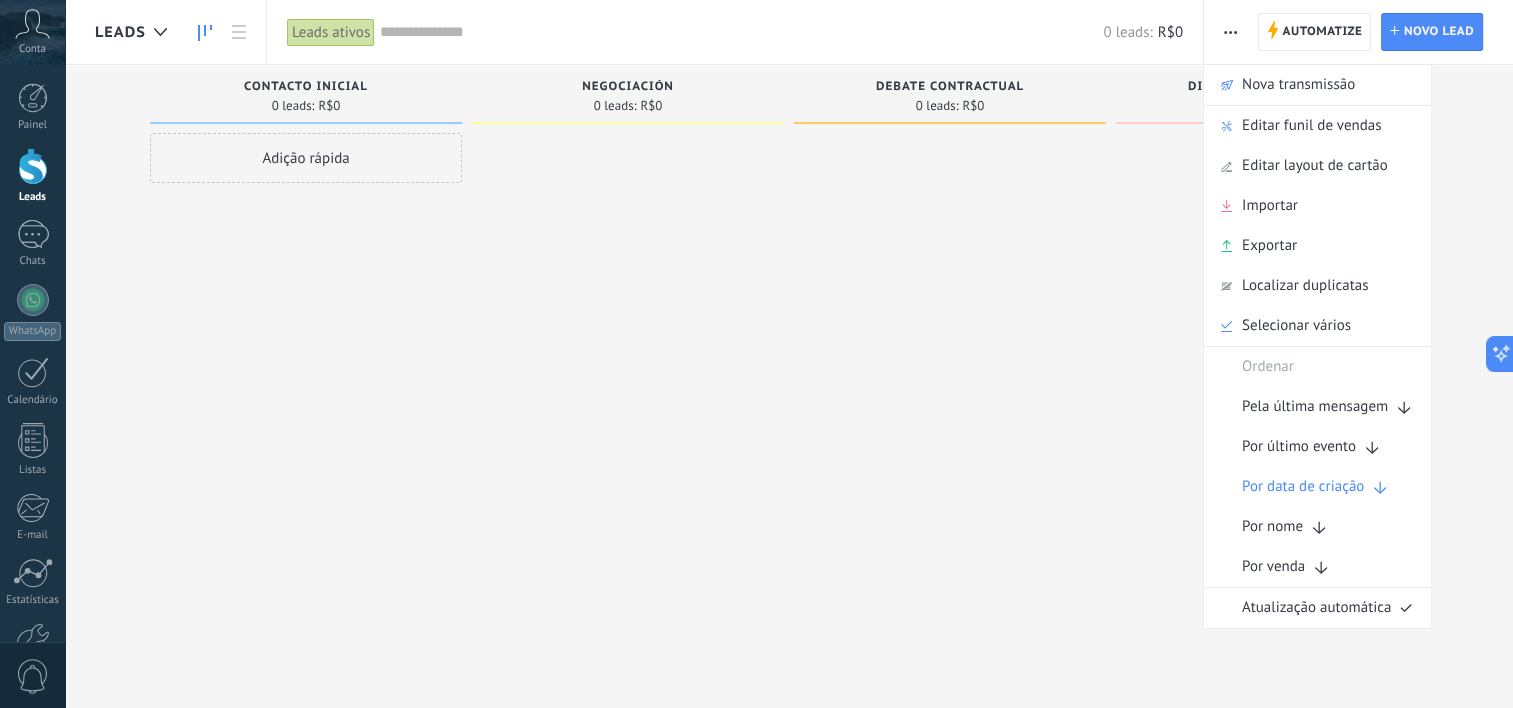 click on "Adição rápida" at bounding box center (306, 356) 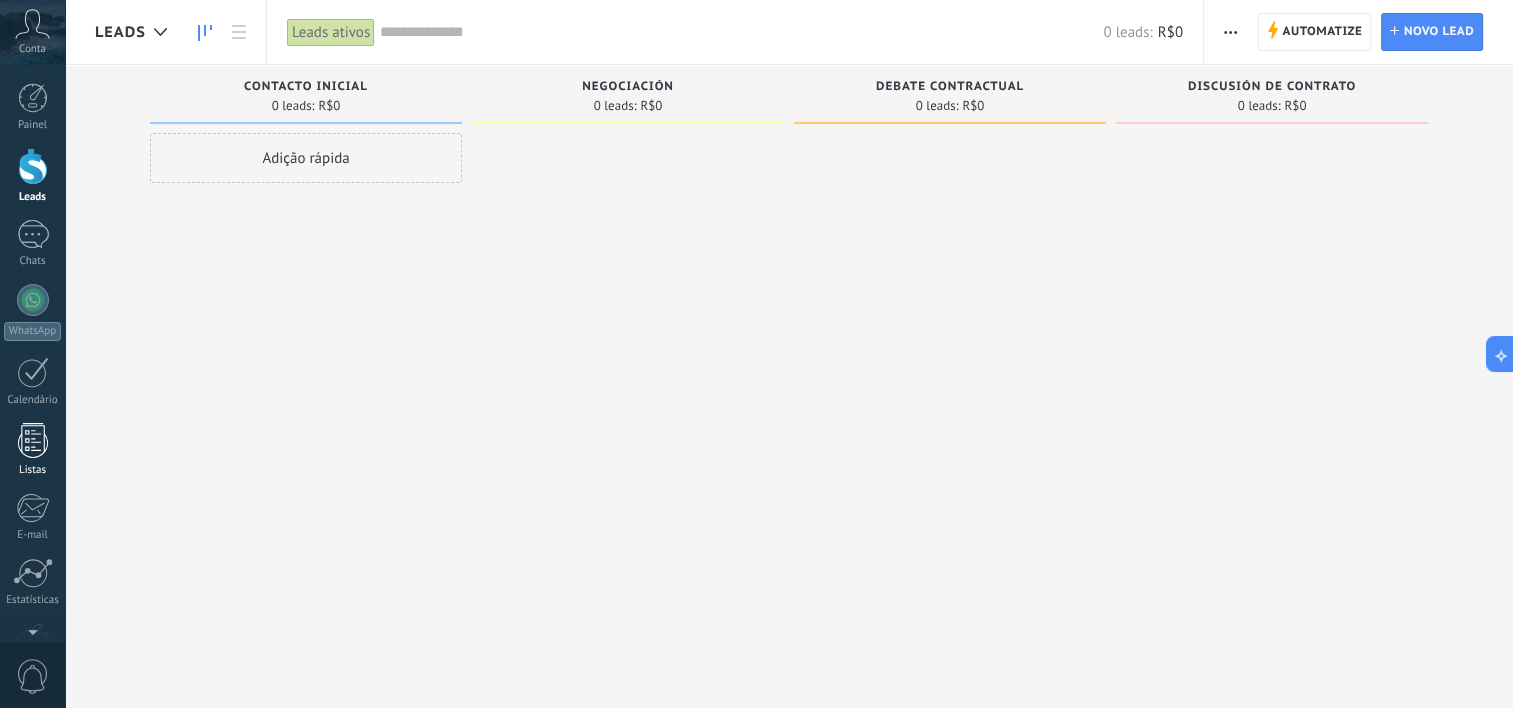 click at bounding box center [33, 440] 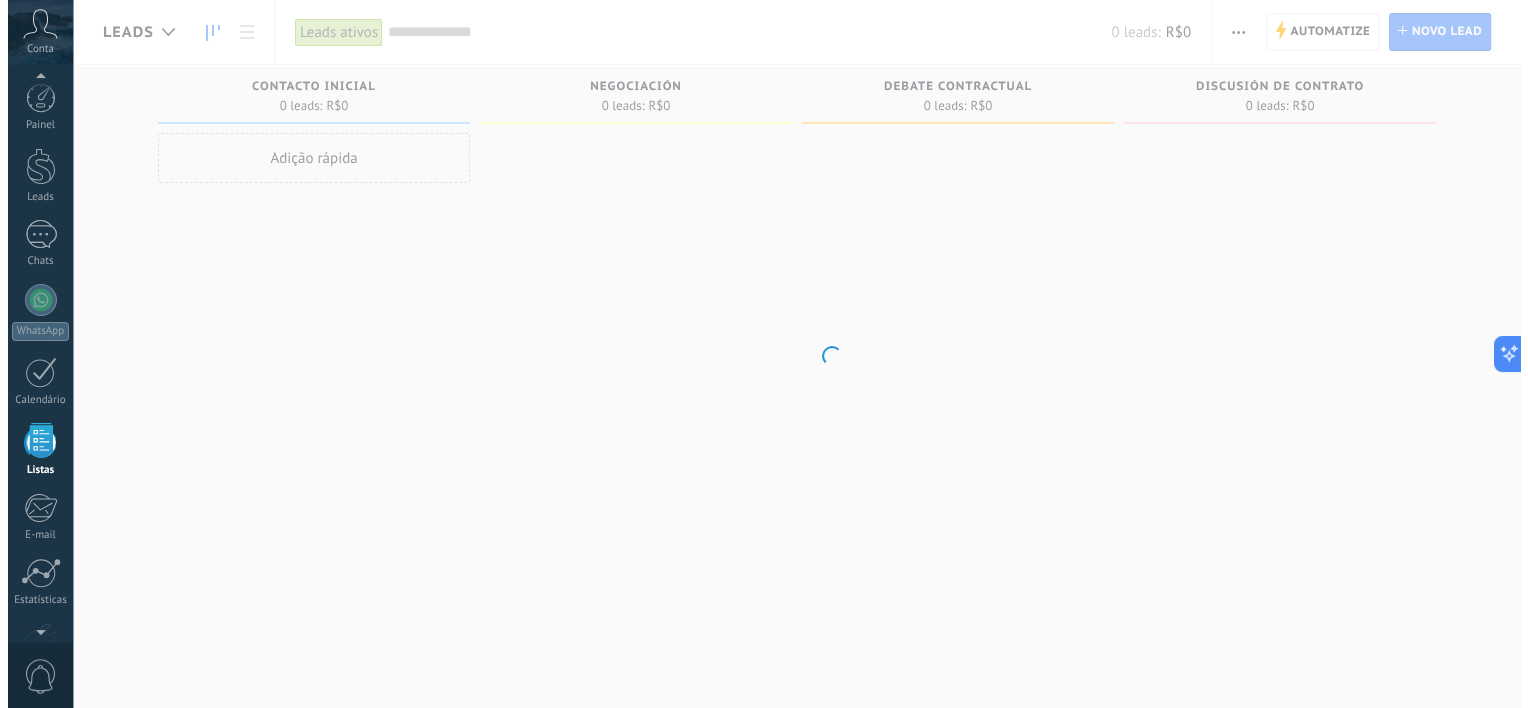 scroll, scrollTop: 51, scrollLeft: 0, axis: vertical 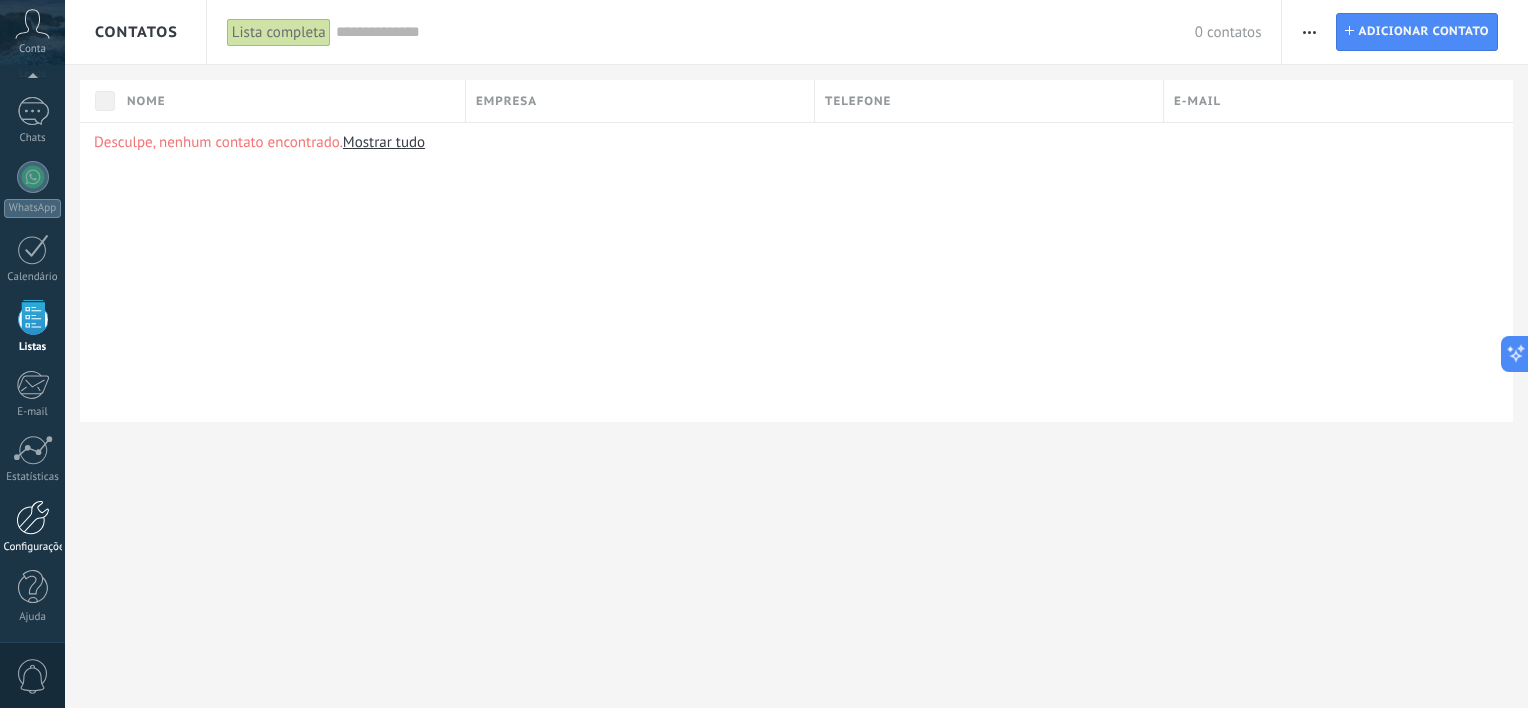 click at bounding box center [33, 517] 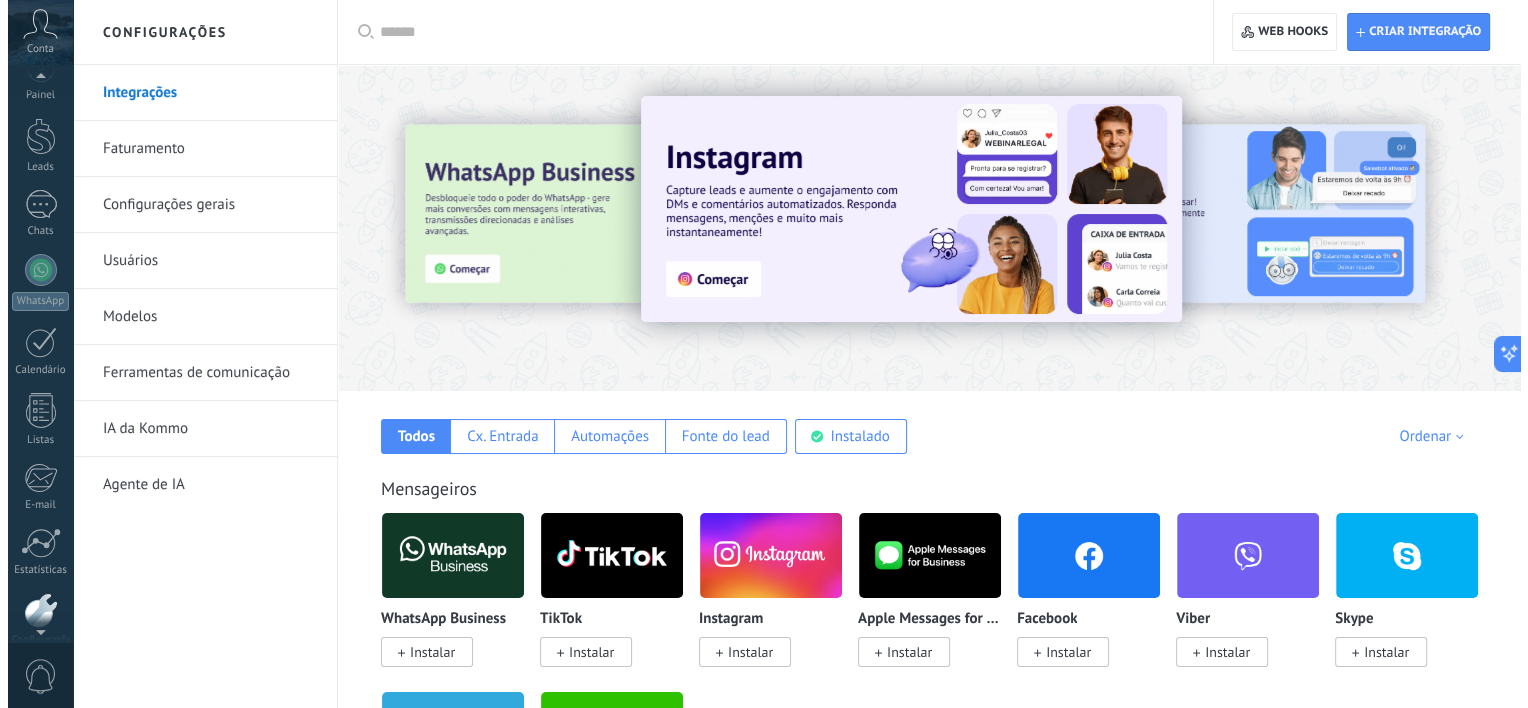 scroll, scrollTop: 0, scrollLeft: 0, axis: both 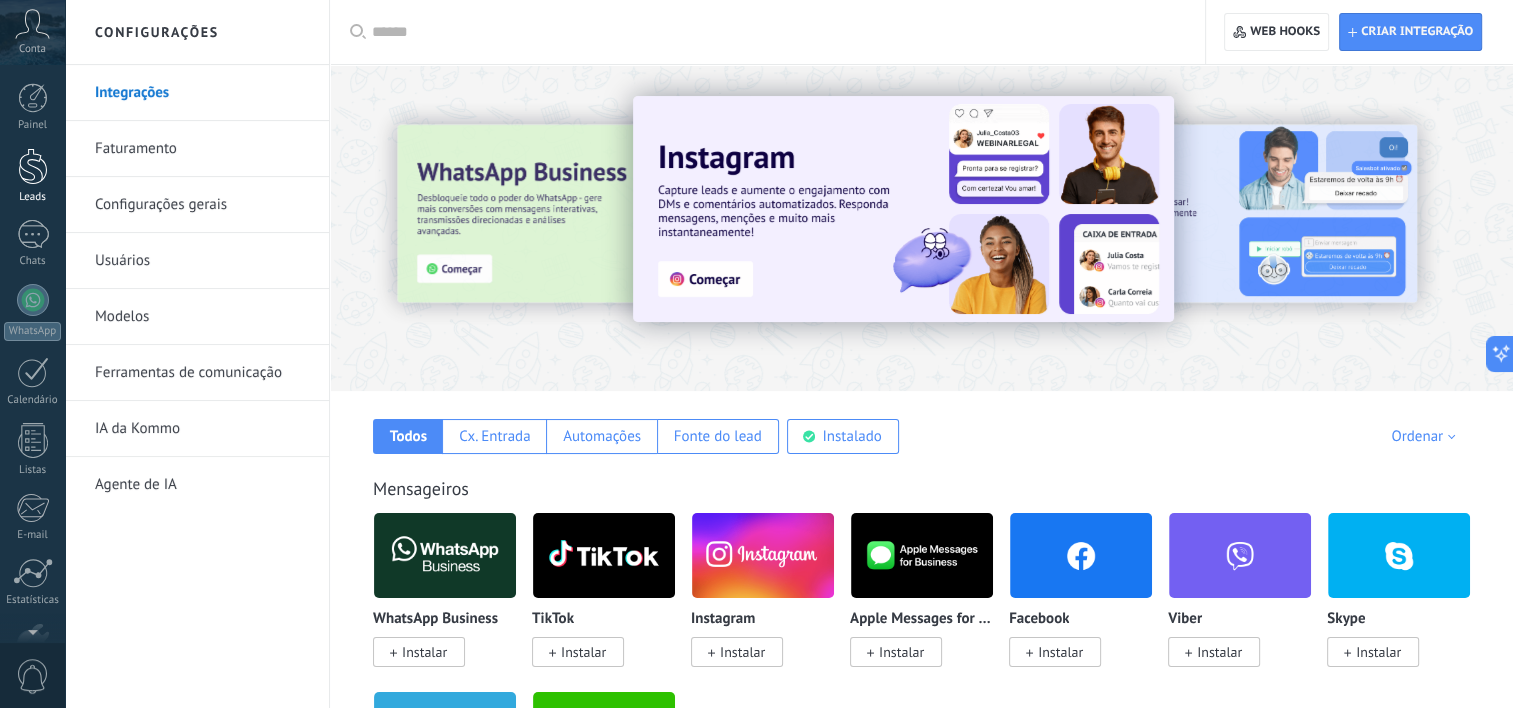 click at bounding box center [33, 166] 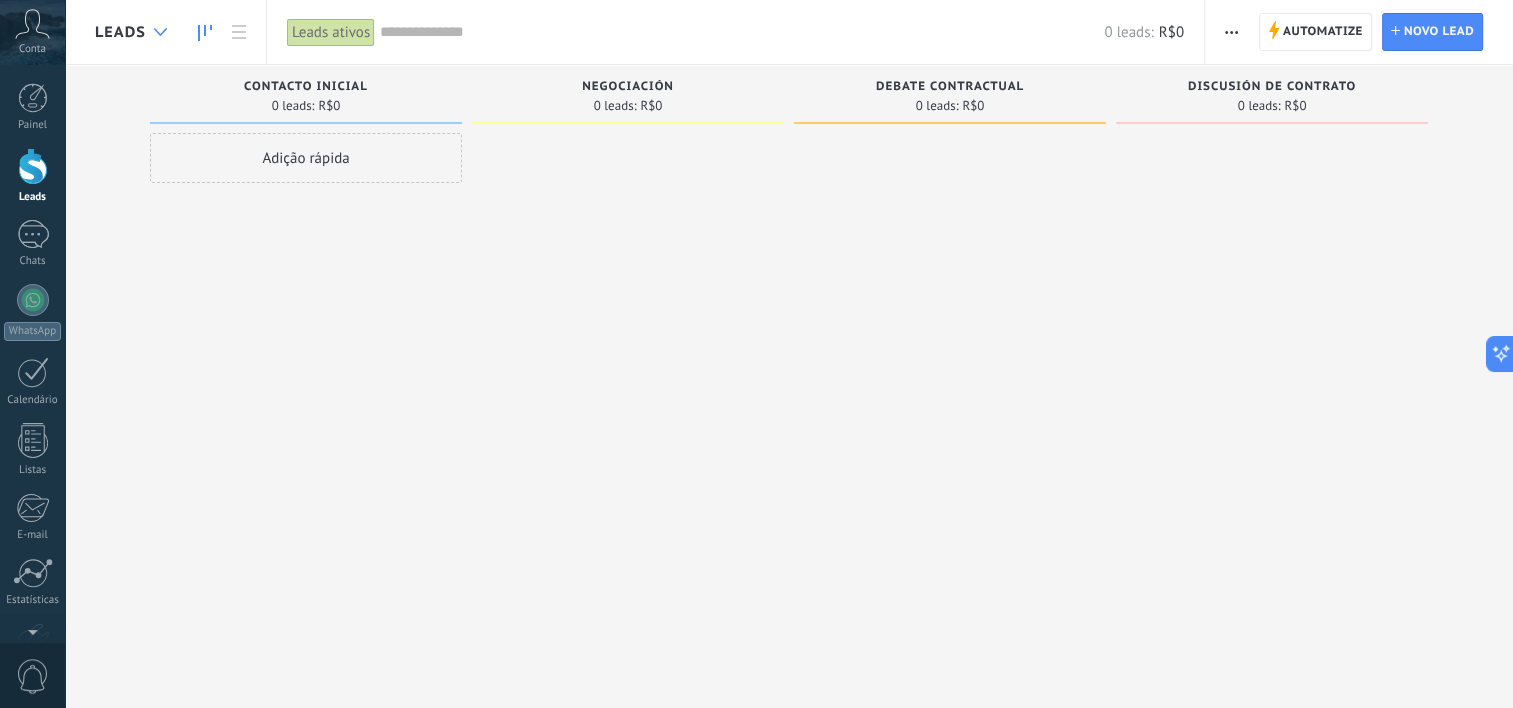 click at bounding box center (160, 32) 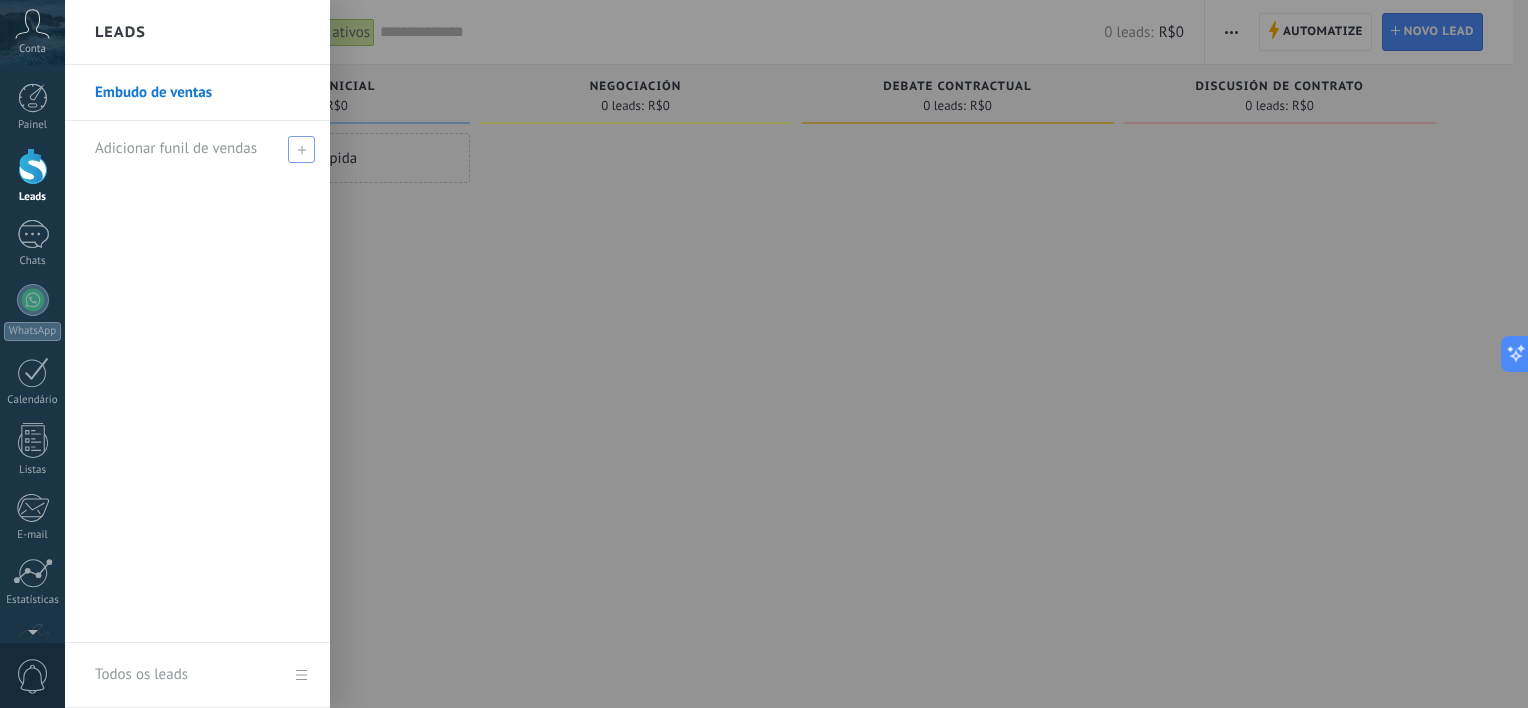 click on "Adicionar funil de vendas" at bounding box center [202, 148] 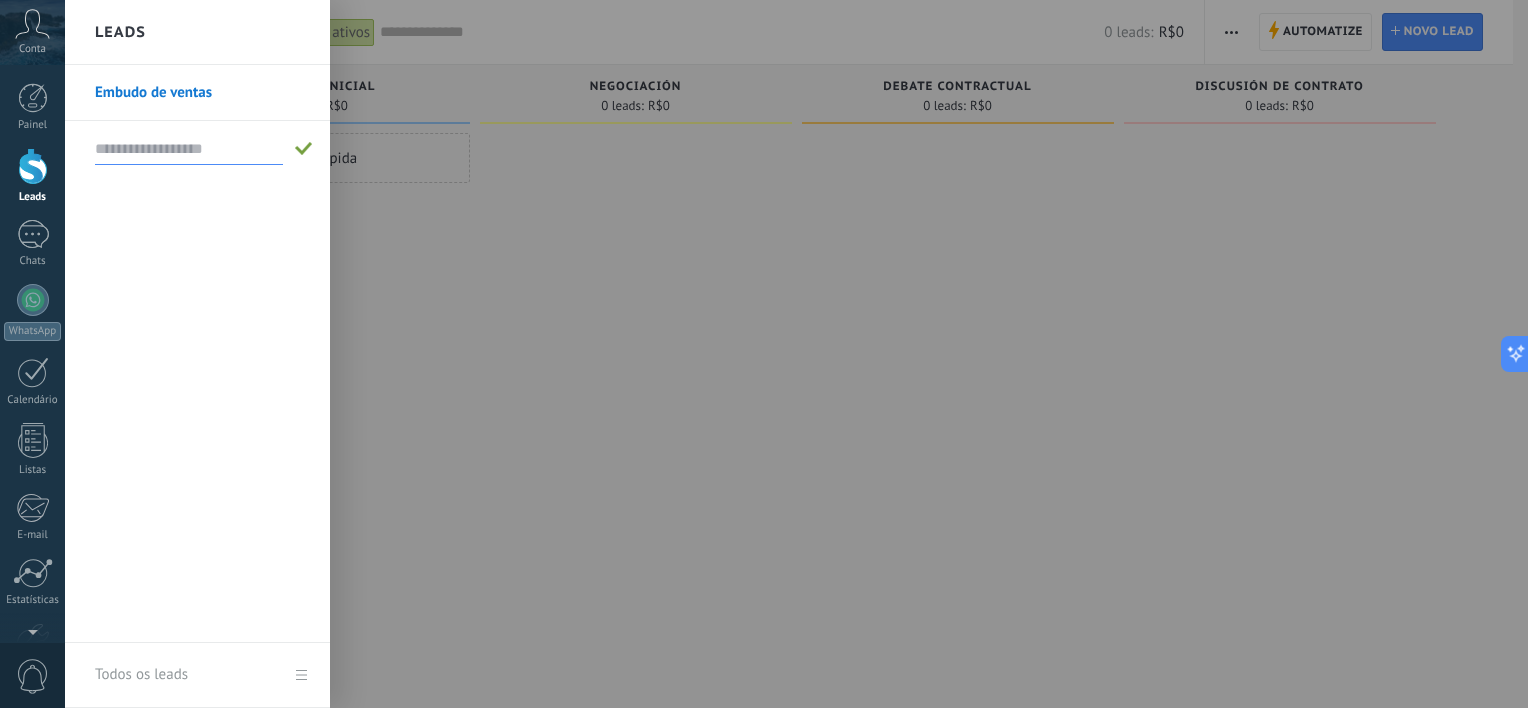 click on "Embudo de ventas" at bounding box center [202, 93] 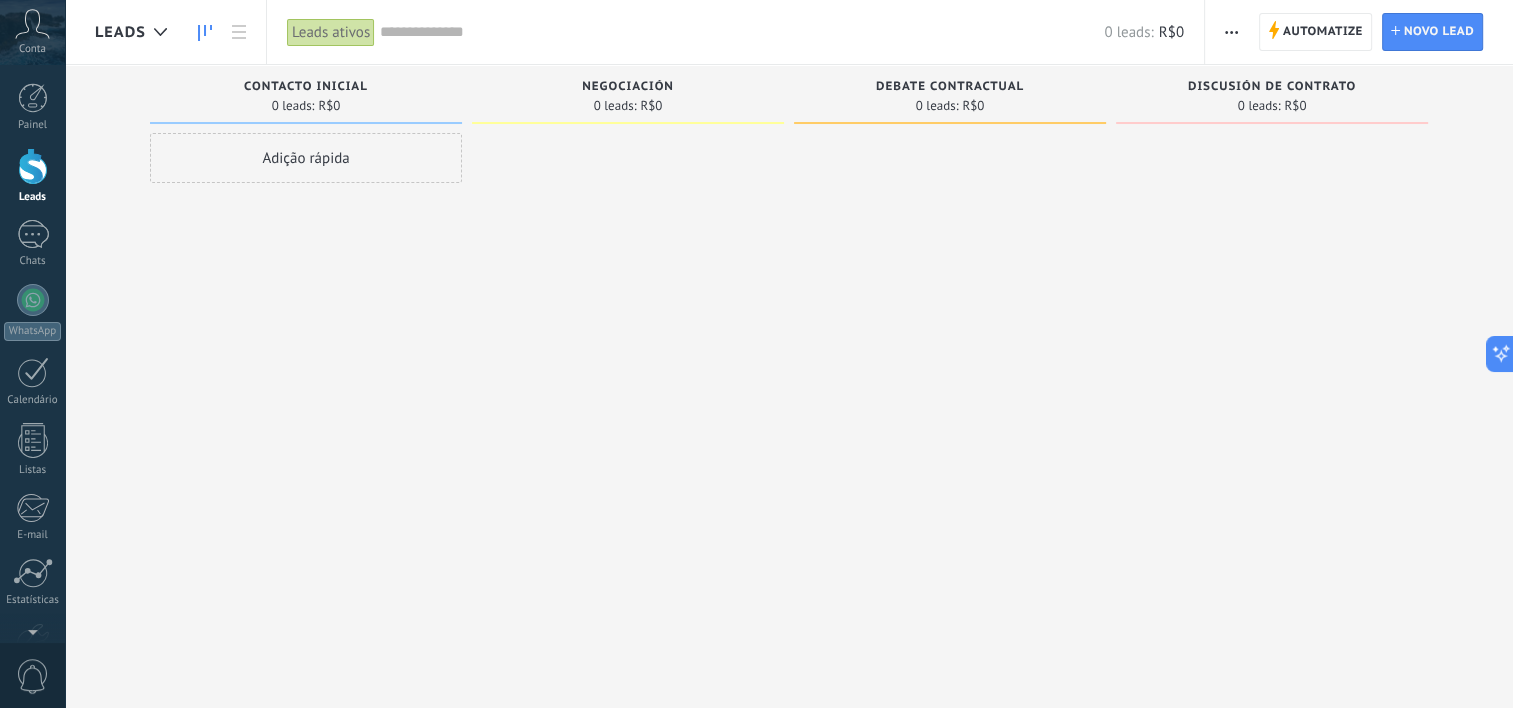 drag, startPoint x: 760, startPoint y: 237, endPoint x: 1049, endPoint y: 225, distance: 289.24902 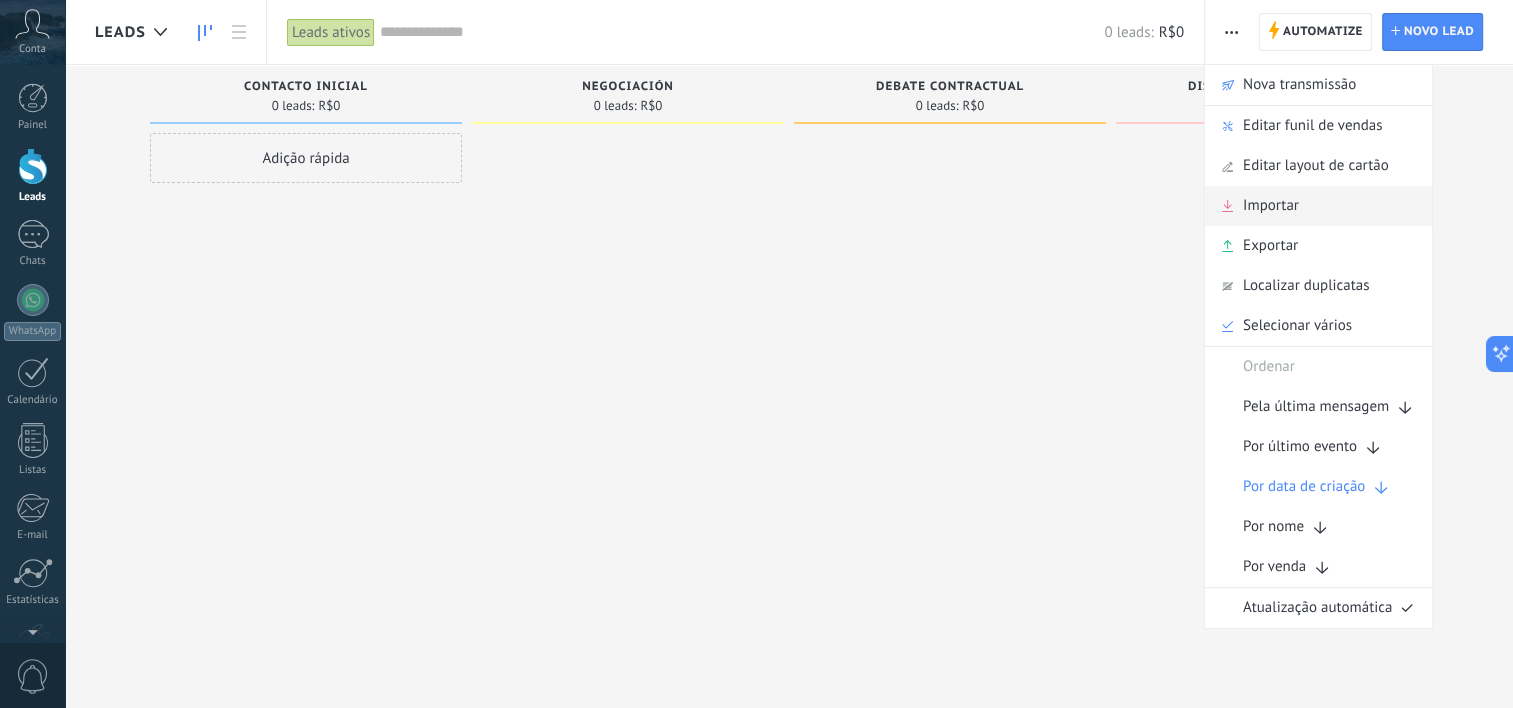 click on "Importar" at bounding box center [1318, 206] 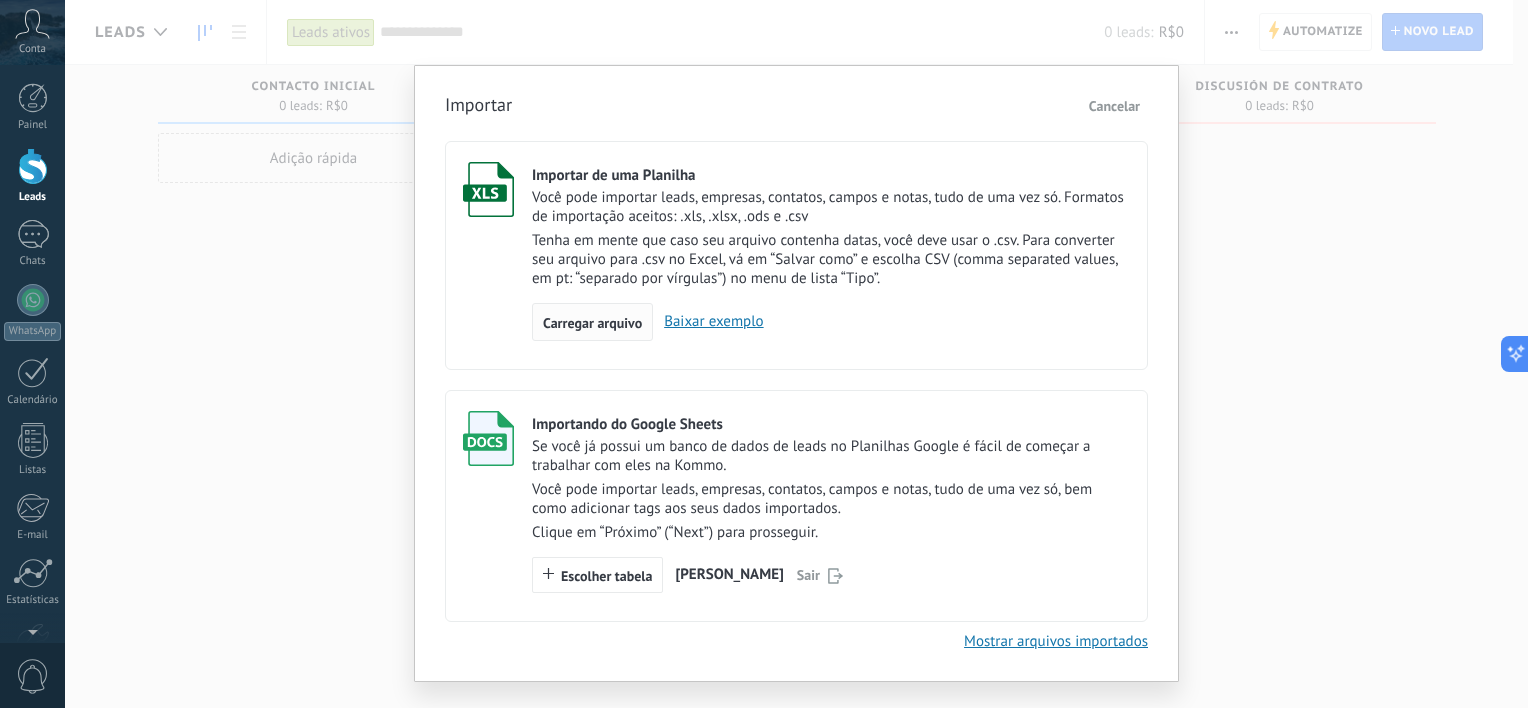 click on "Carregar arquivo" at bounding box center [592, 323] 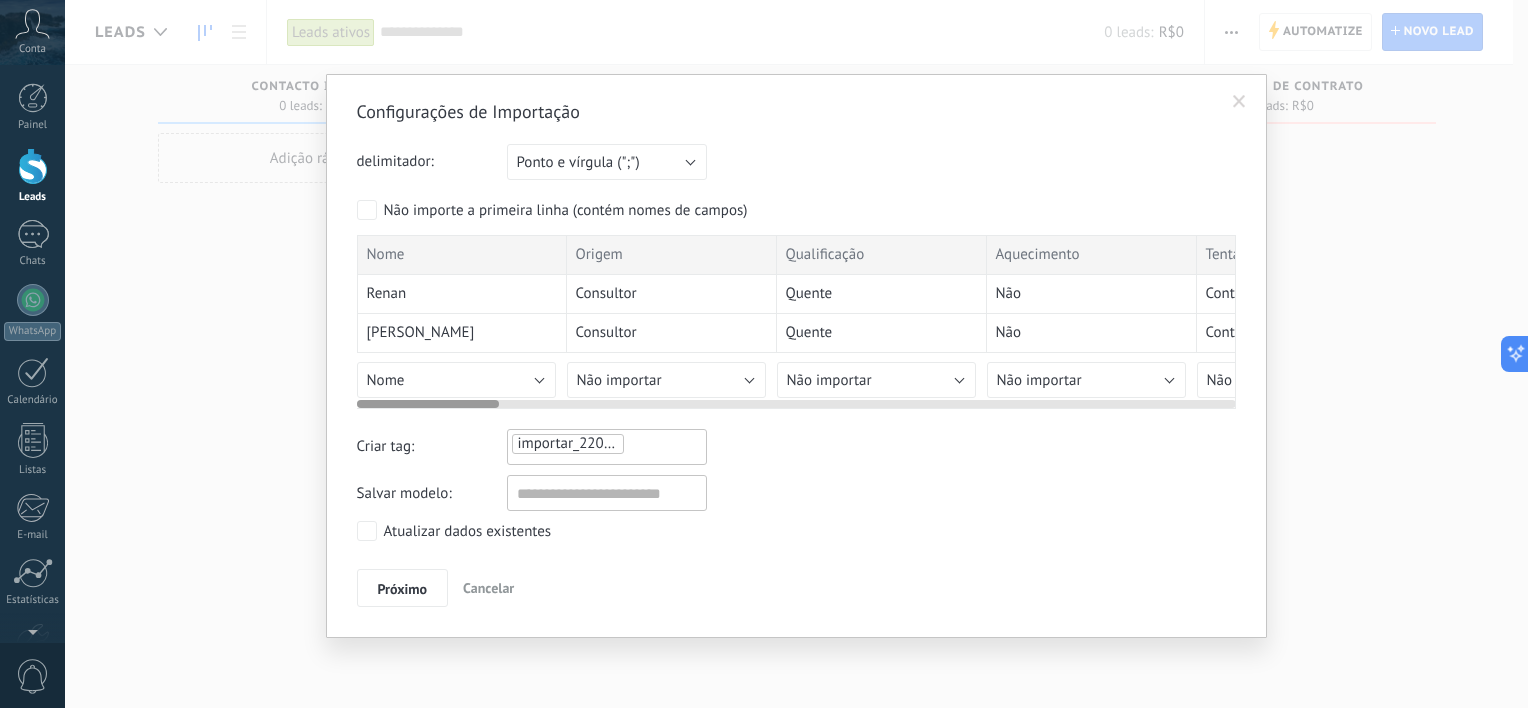 drag, startPoint x: 461, startPoint y: 397, endPoint x: 629, endPoint y: 395, distance: 168.0119 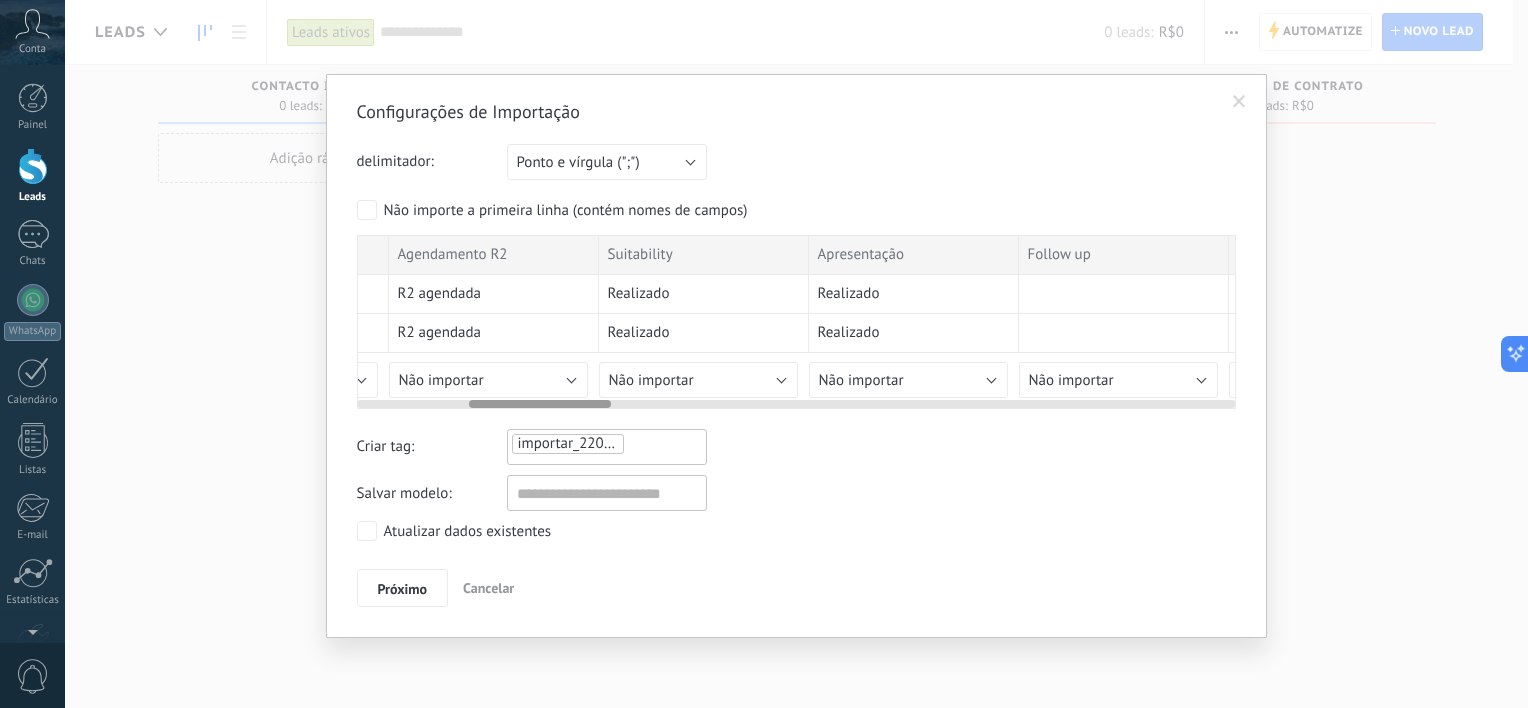 scroll, scrollTop: 0, scrollLeft: 0, axis: both 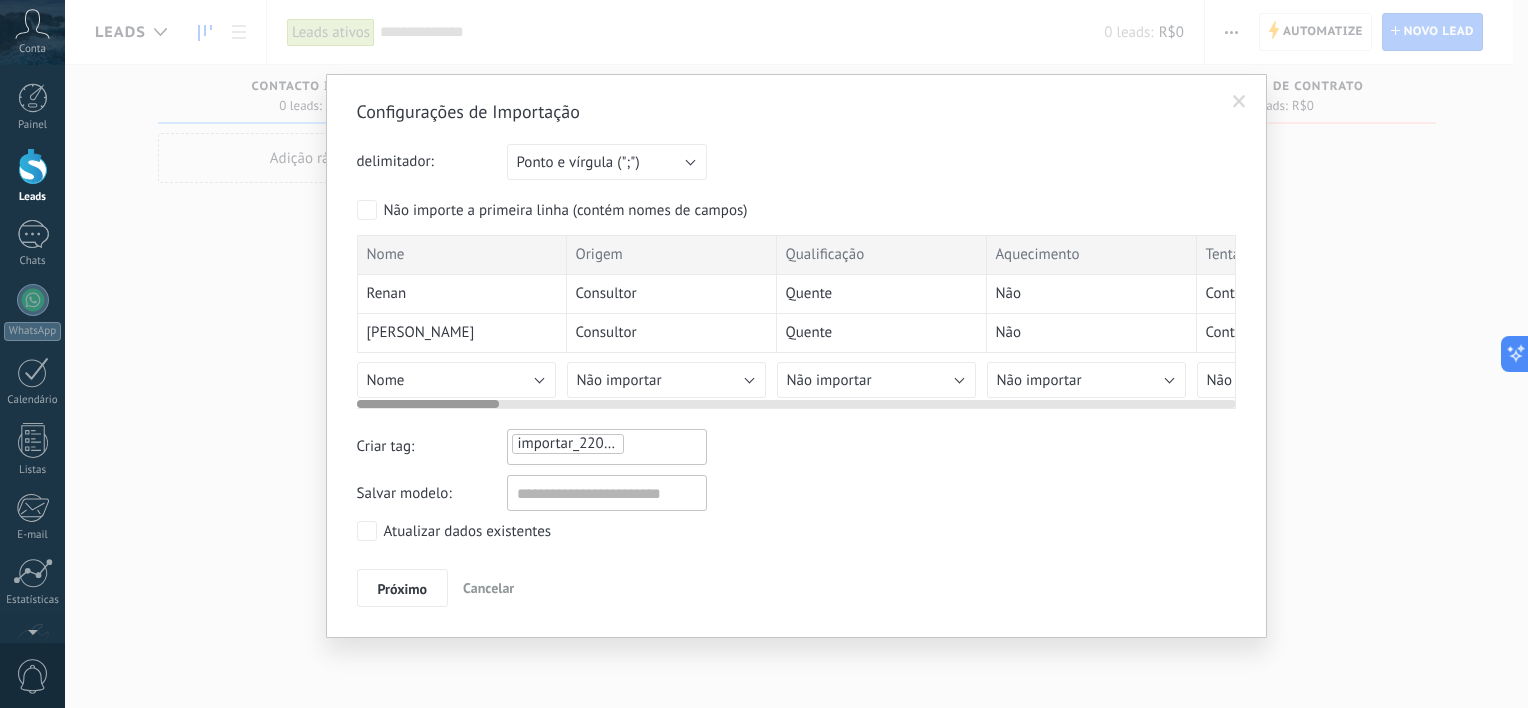 drag, startPoint x: 444, startPoint y: 405, endPoint x: 278, endPoint y: 388, distance: 166.86821 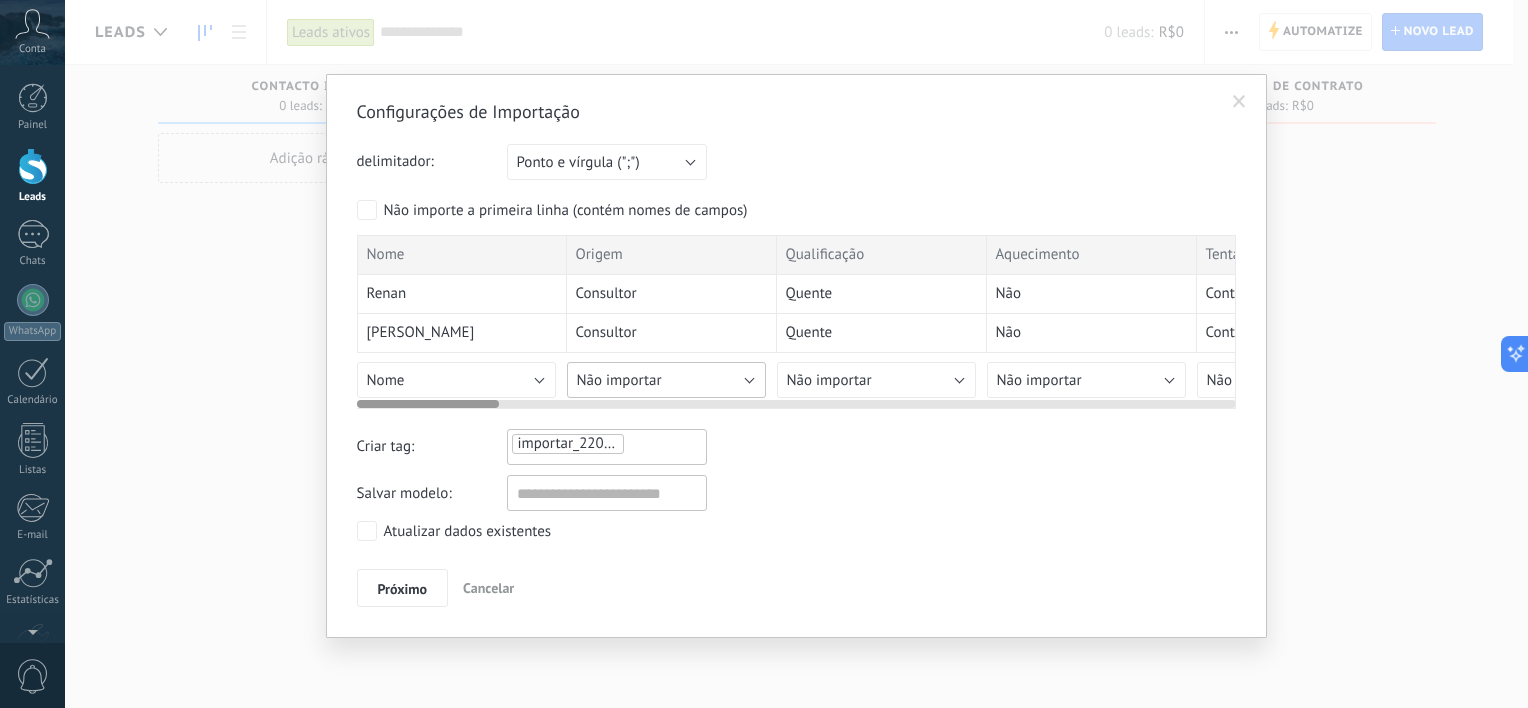 click on "Não importar" at bounding box center [666, 380] 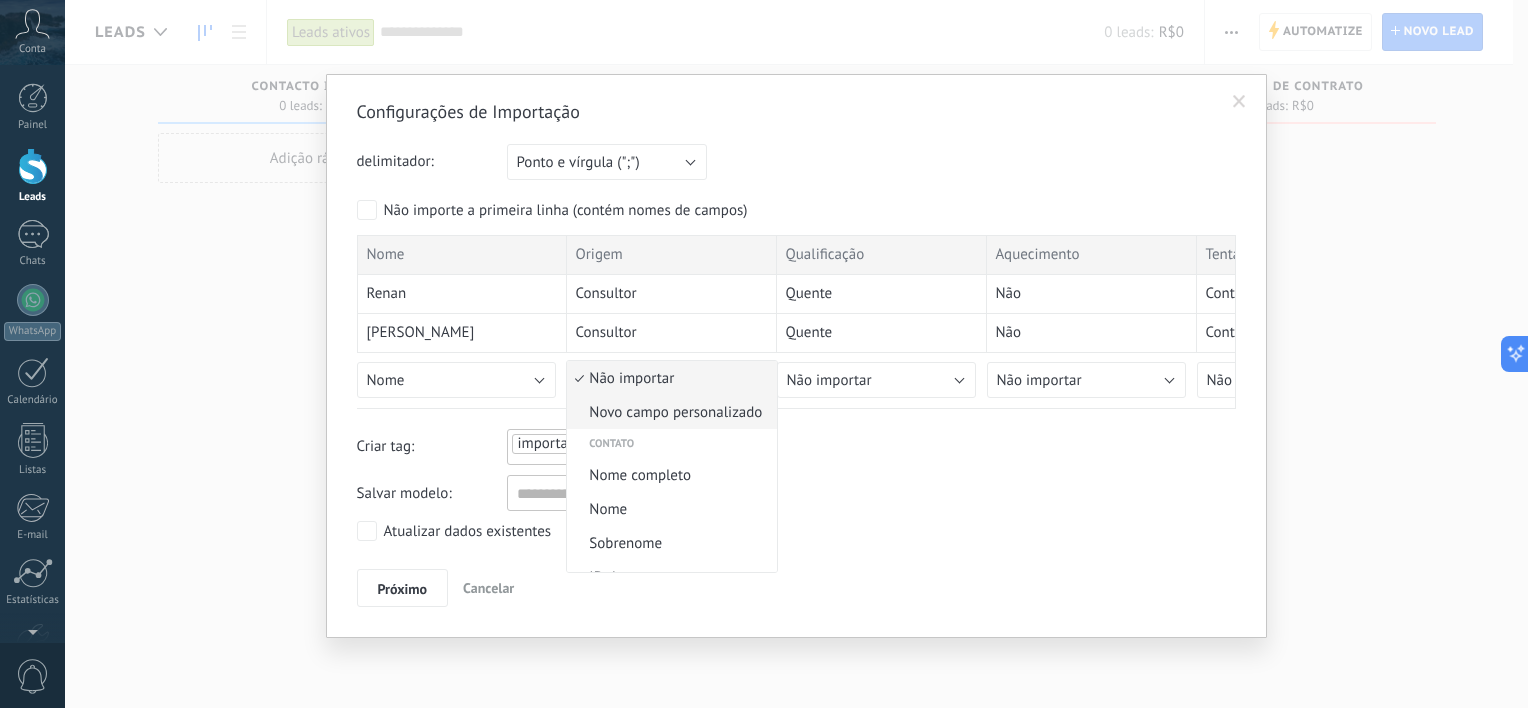 click on "Novo campo personalizado" at bounding box center [669, 412] 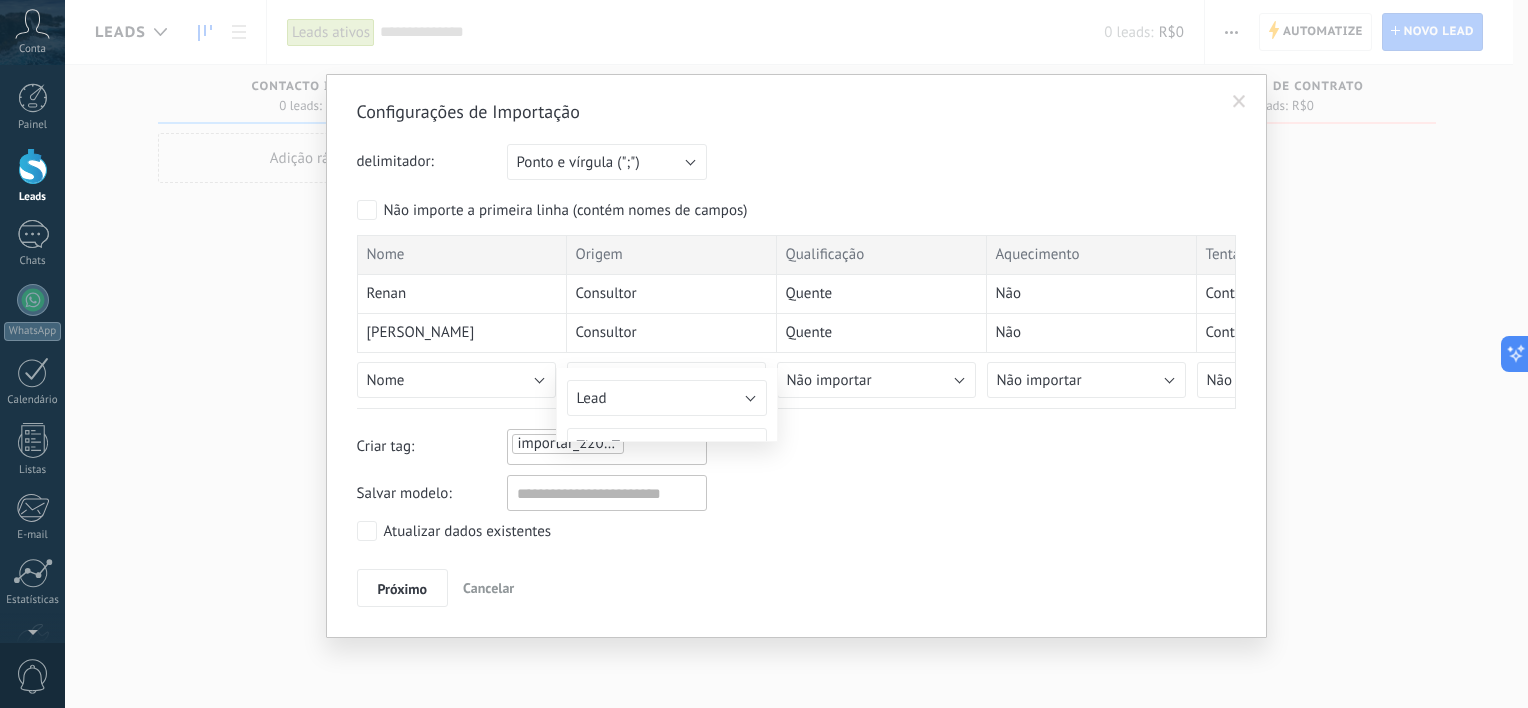 type on "******" 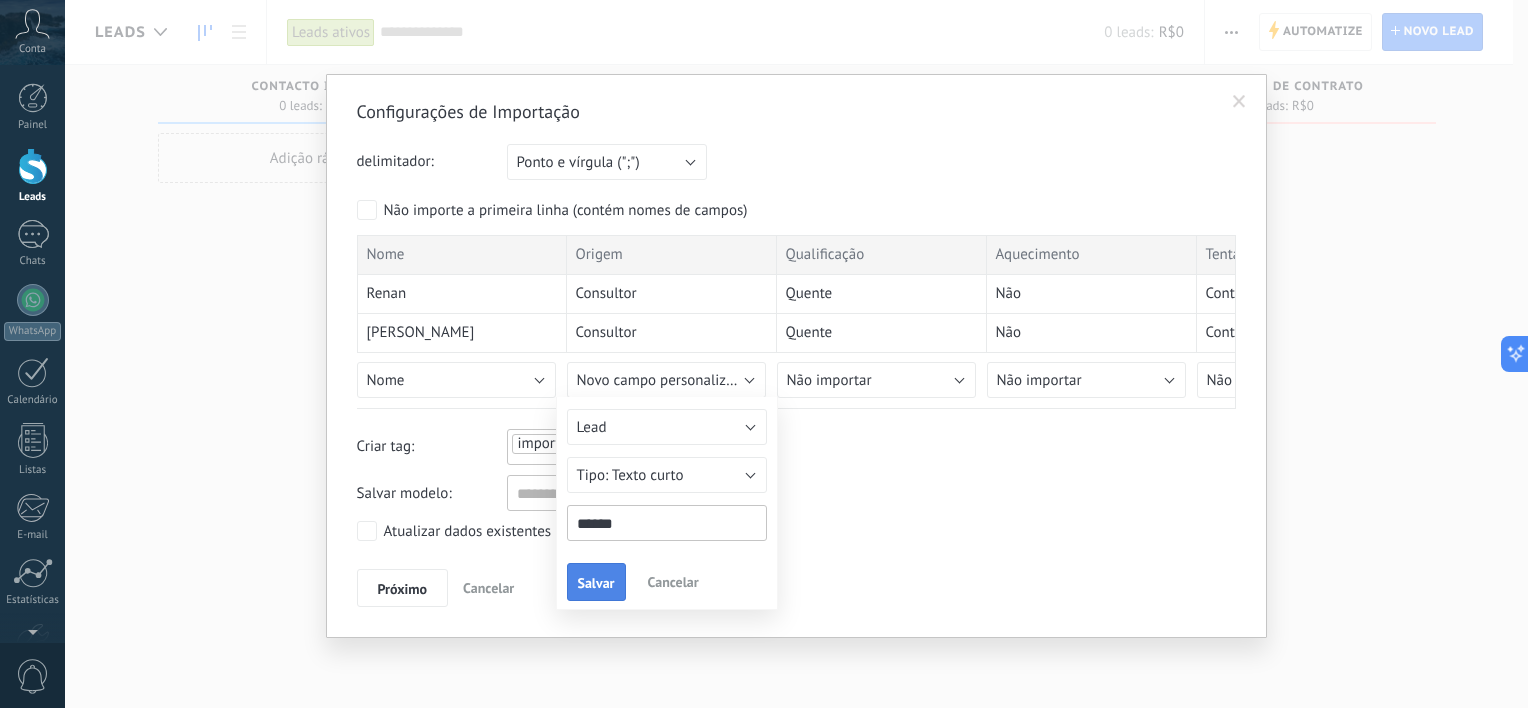 click on "Salvar" at bounding box center [596, 583] 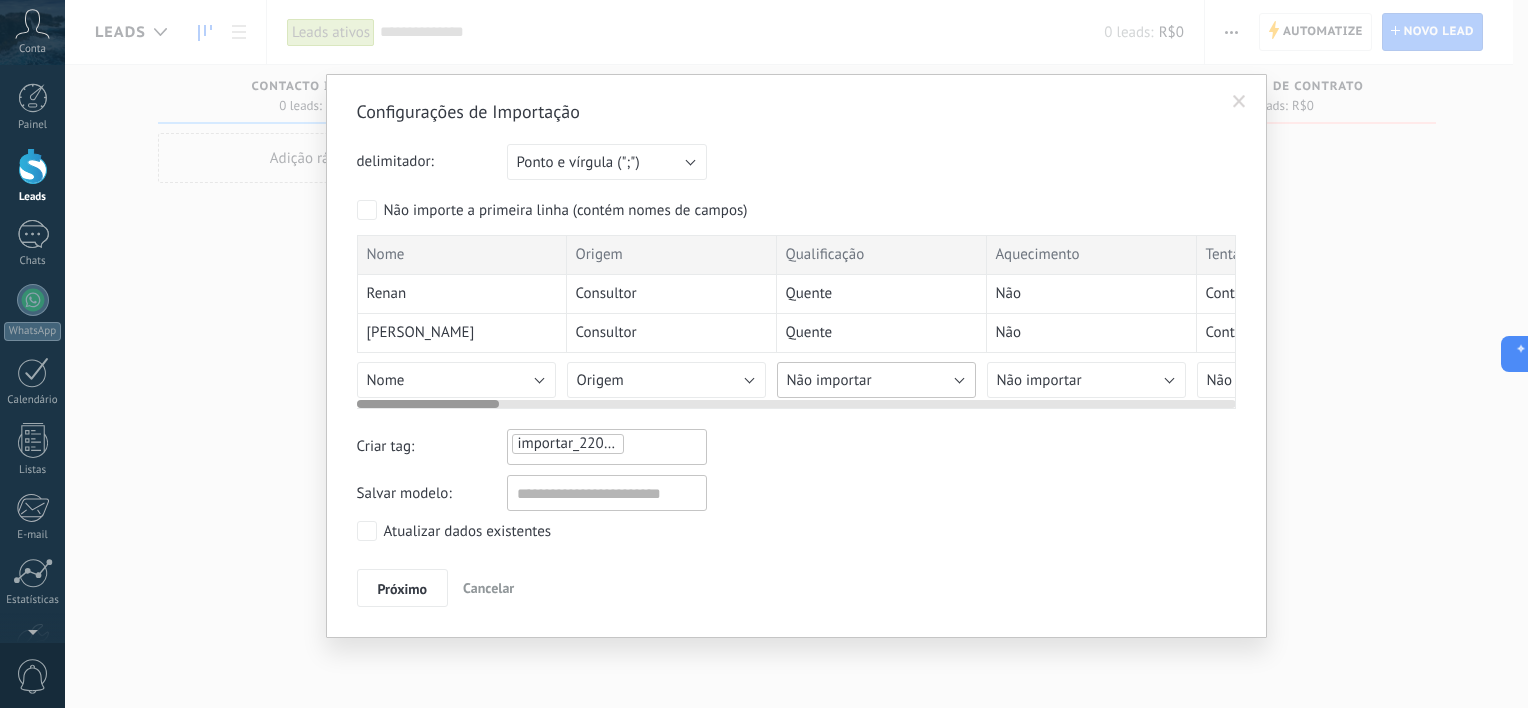 click on "Não importar" at bounding box center (876, 380) 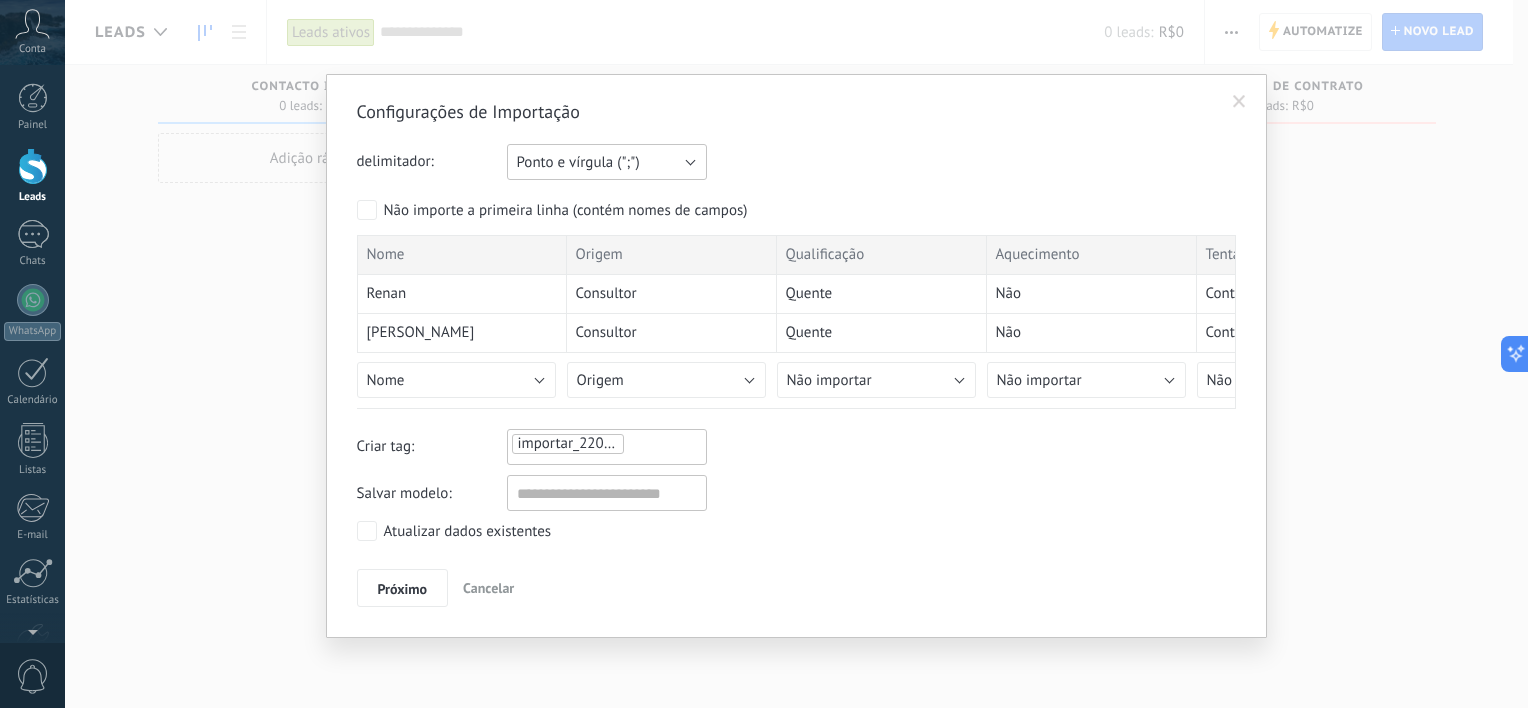 click on "Ponto e vírgula (";")" at bounding box center [607, 162] 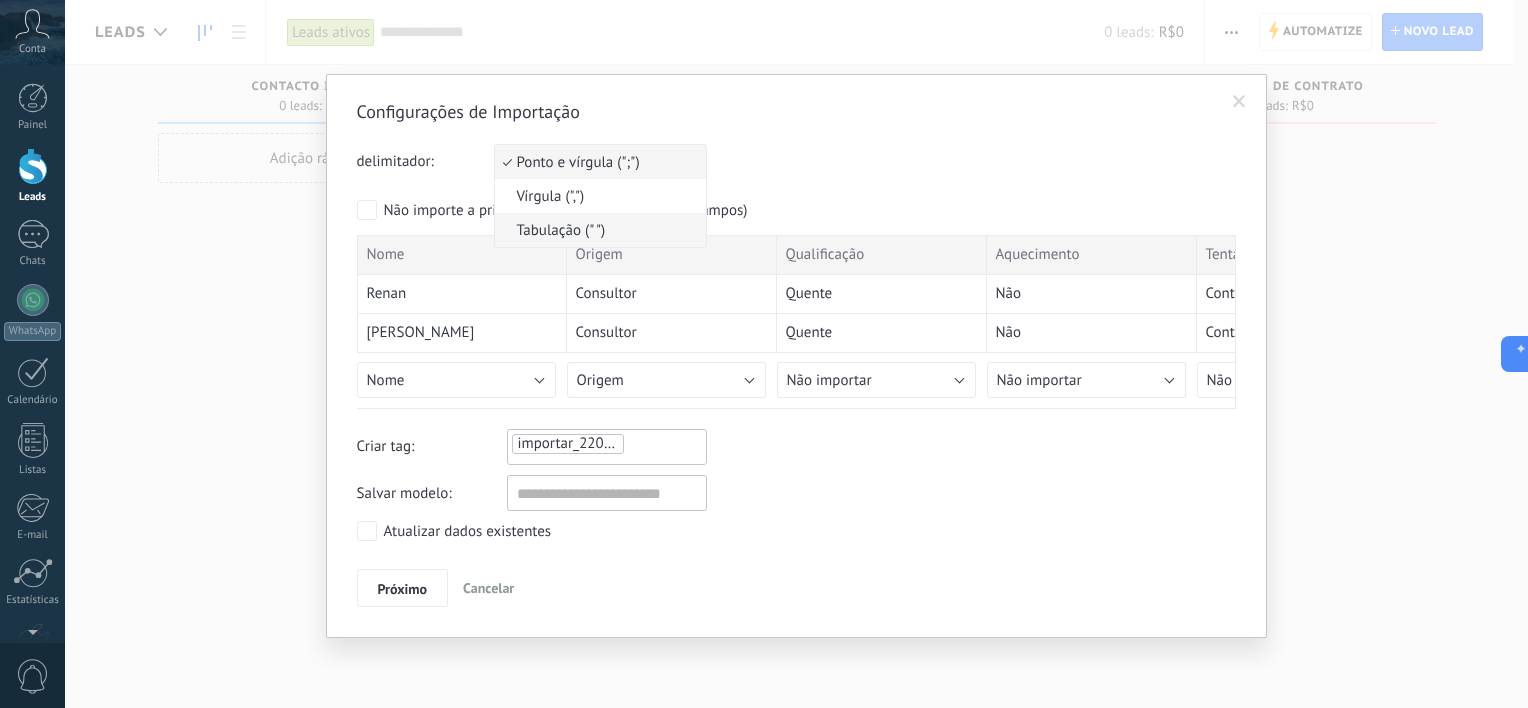 click on "Tabulação ("	")" at bounding box center [597, 230] 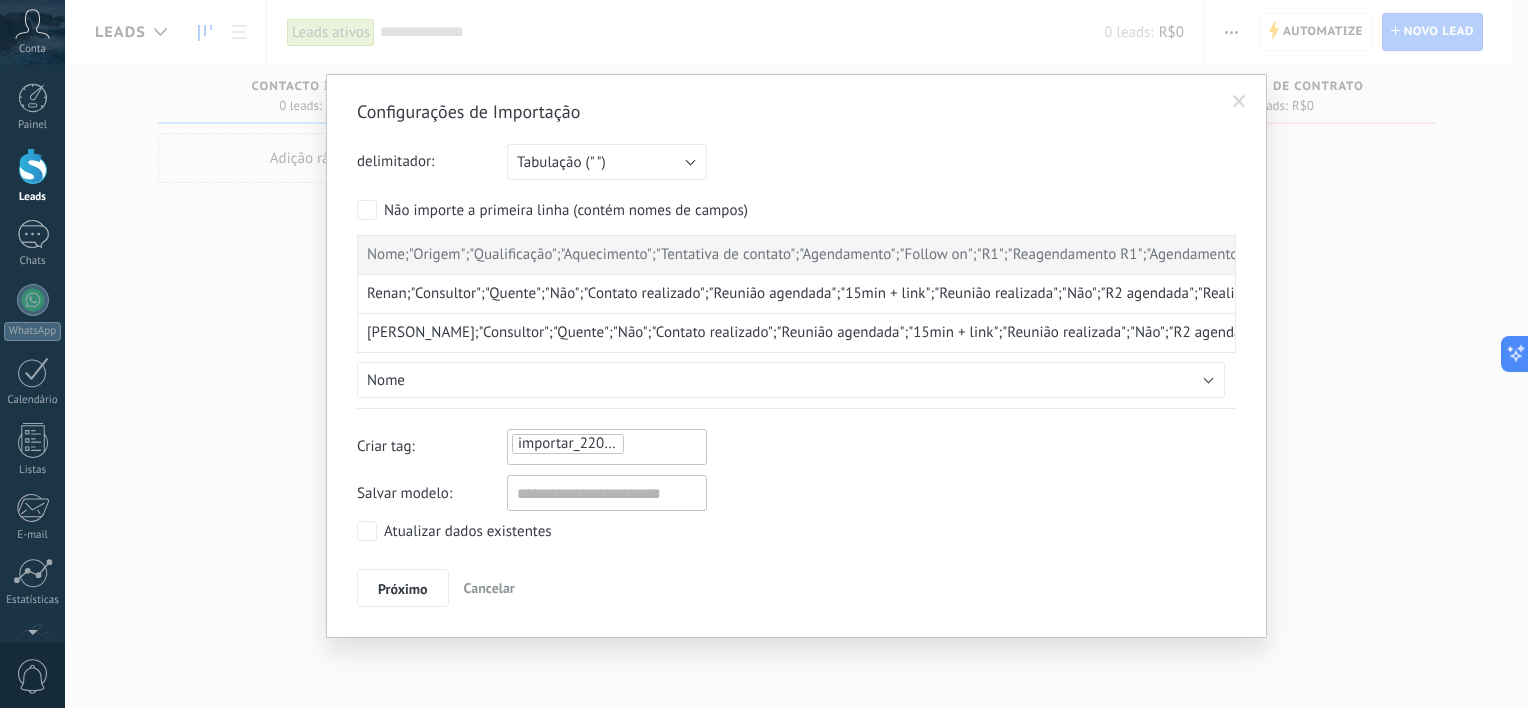 click on "Configurações de Importação delimitador: Ponto e vírgula (";") Vírgula (",") Tabulação ("	") Tabulação ("	") Sua conta excedeu o limite de campos personalizados Não importe a primeira linha (contém nomes de campos) Nome;"Origem";"Qualificação";"Aquecimento";"Tentativa de contato";"Agendamento";"Follow on";"R1";"Reagendamento R1";"Agendamento R2";"Suitability";"Apresentação";"Follow up";"R2";"Reagendamento R2";"Contrato";"Parabéns";"Cadastro plataformas";"Onboarding";"Última atualização";"";"";"";"";"";"" Renan;"Consultor";"Quente";"Não";"Contato realizado";"Reunião agendada";"15min + link";"Reunião realizada";"Não";"R2 agendada";"Realizado";"Realizado";"";"Realizada";"Não";"Assinado";"Enviado";"Concluído";"Realizado";"45860,58535";"";"";"";"";"";"" ;"";"";"";"";"";"";"";"";"";"";"";"";"";"";"";"";"";"";"";"";"";"";"";"";"" ;"";"";"";"";"";"";"";"";"";"";"";"";"";"";"";"";"";"";"";"";"";"";"";"";"" ;"";"";"";"";"";"";"";"";"";"";"";"";"";"";"";"";"";"";"";"";"";"";"";"";"" Contato Faz" at bounding box center [796, 353] 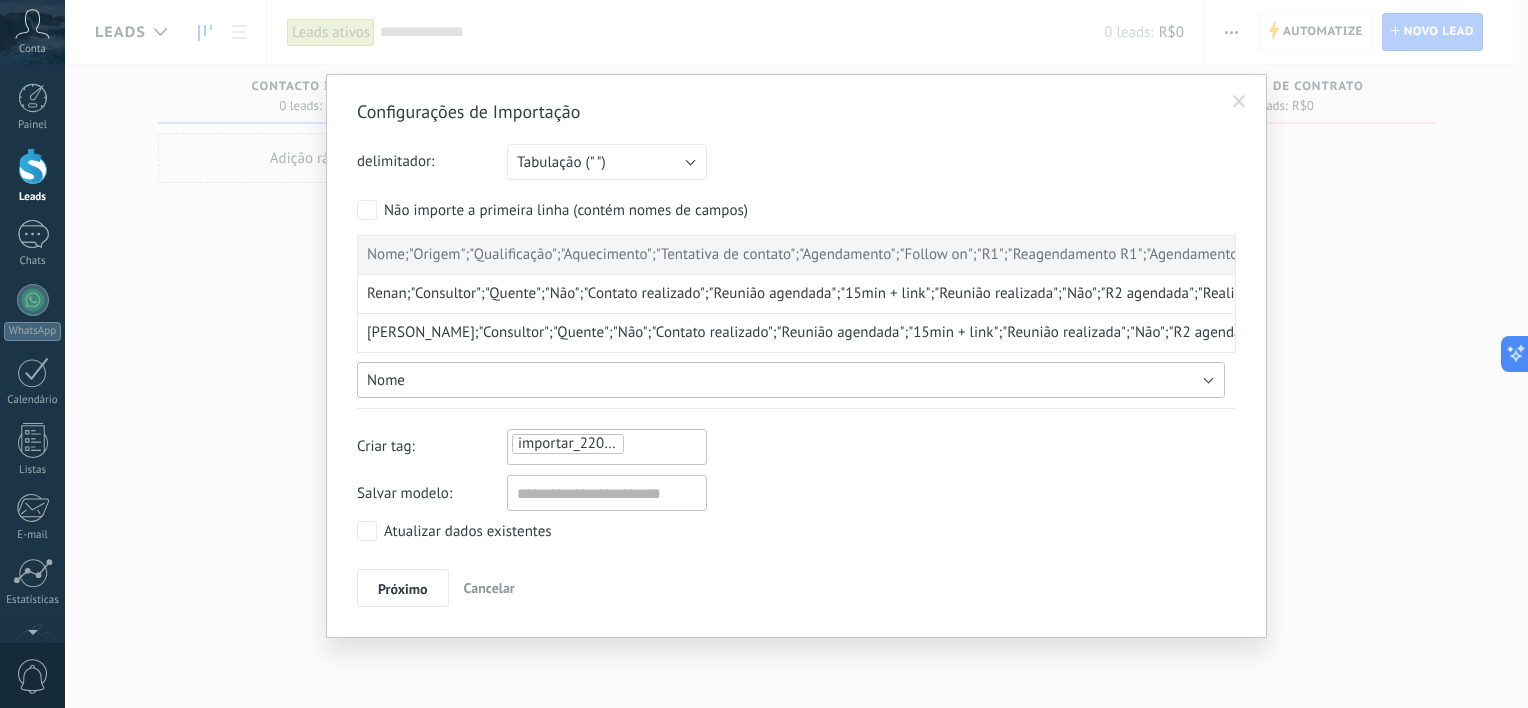 click on "Nome" at bounding box center [791, 380] 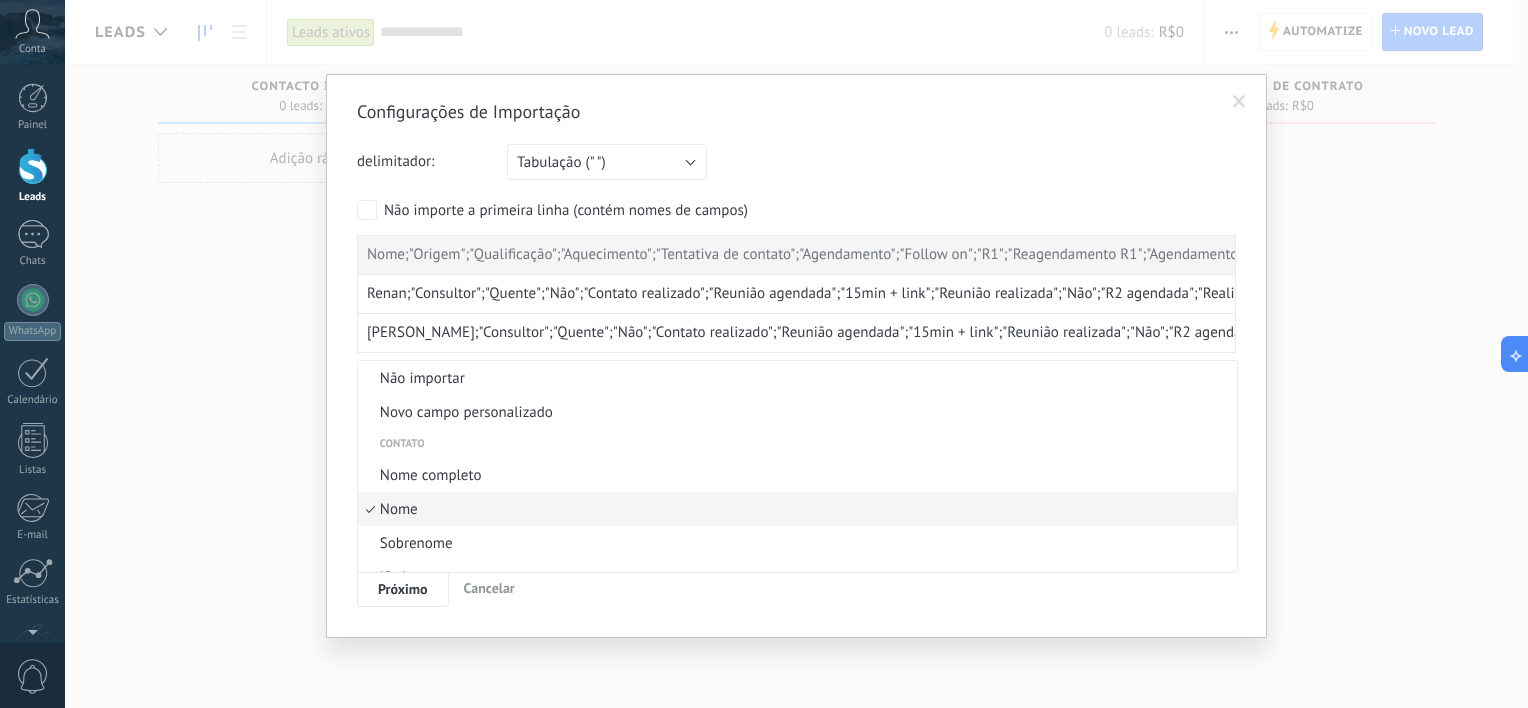 scroll, scrollTop: 45, scrollLeft: 0, axis: vertical 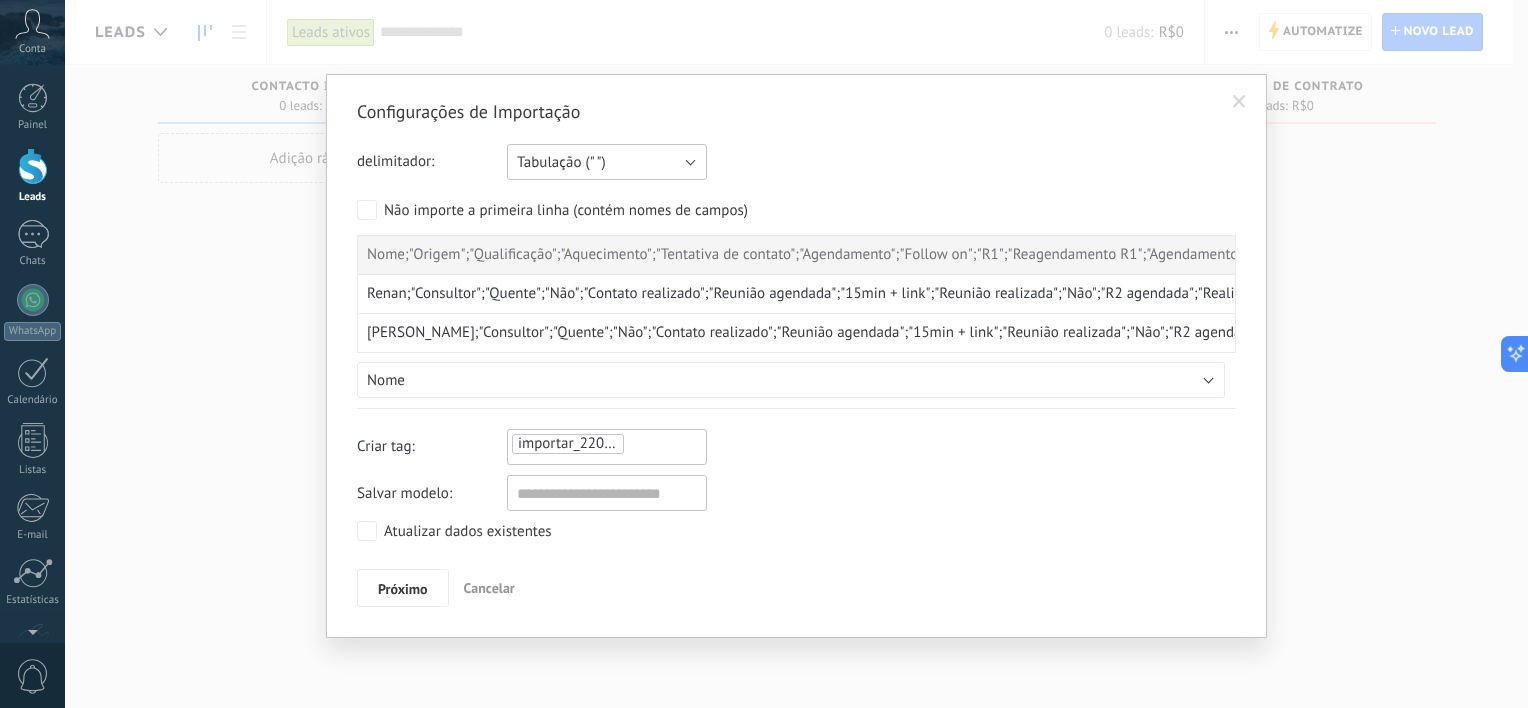 click on "Tabulação ("	")" at bounding box center [607, 162] 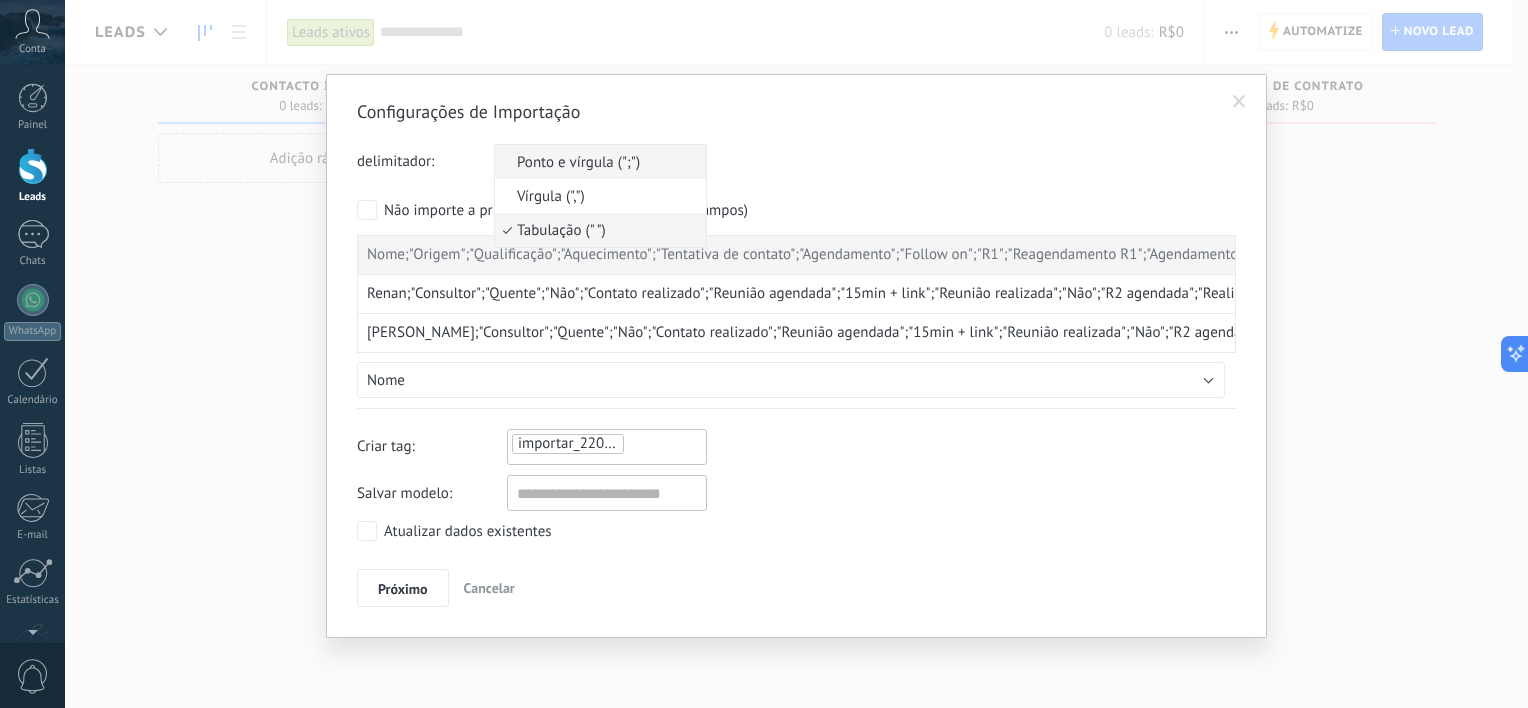 click on "Ponto e vírgula (";")" at bounding box center (597, 162) 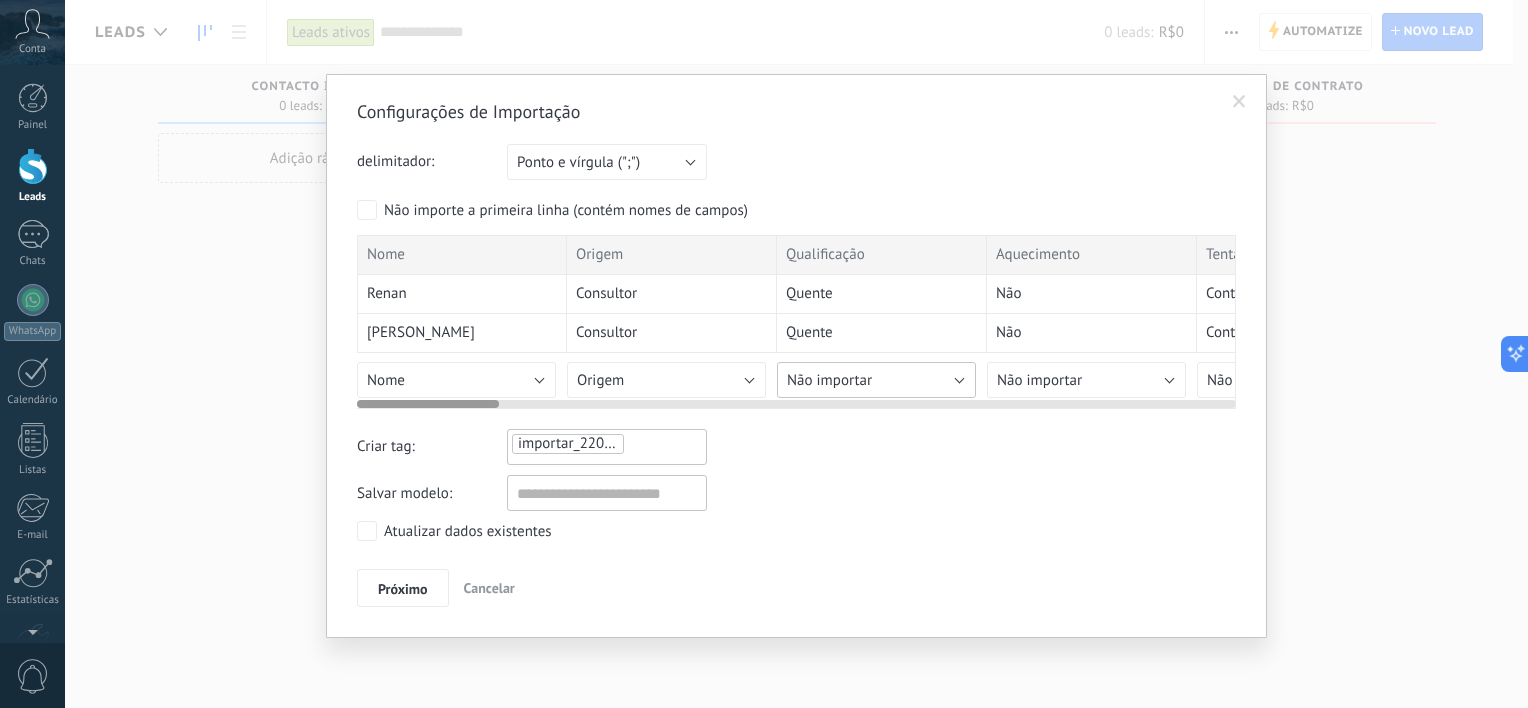 click on "Não importar" at bounding box center [876, 380] 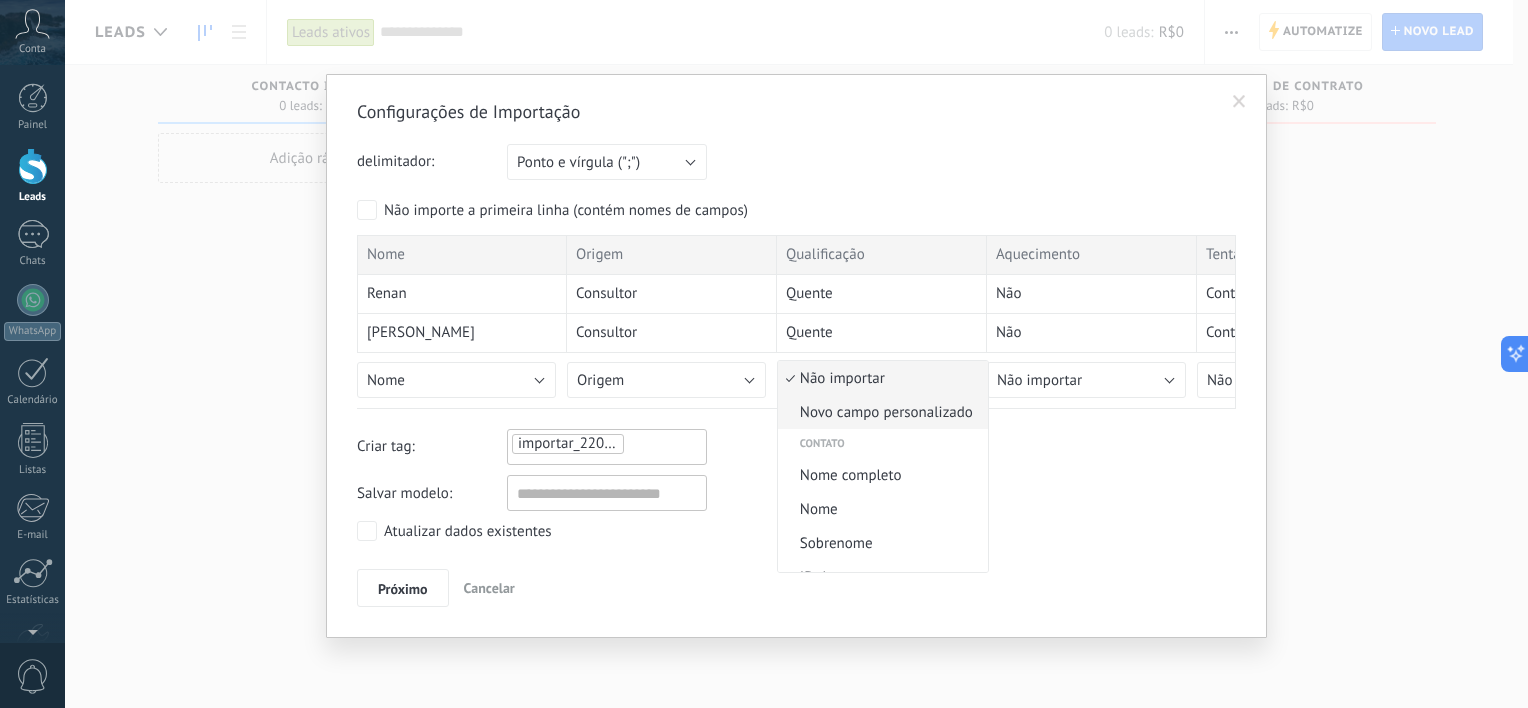 click on "Novo campo personalizado" at bounding box center (880, 412) 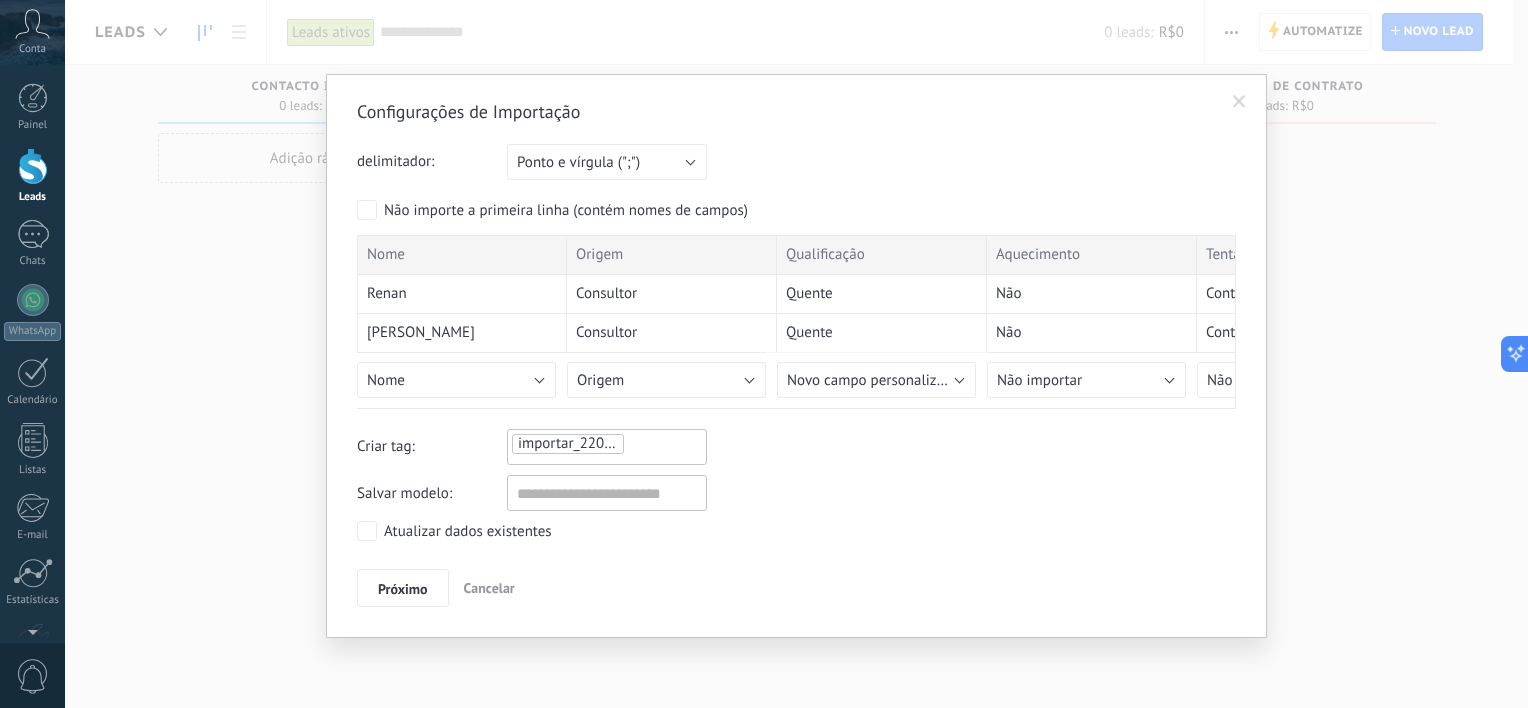 type on "**********" 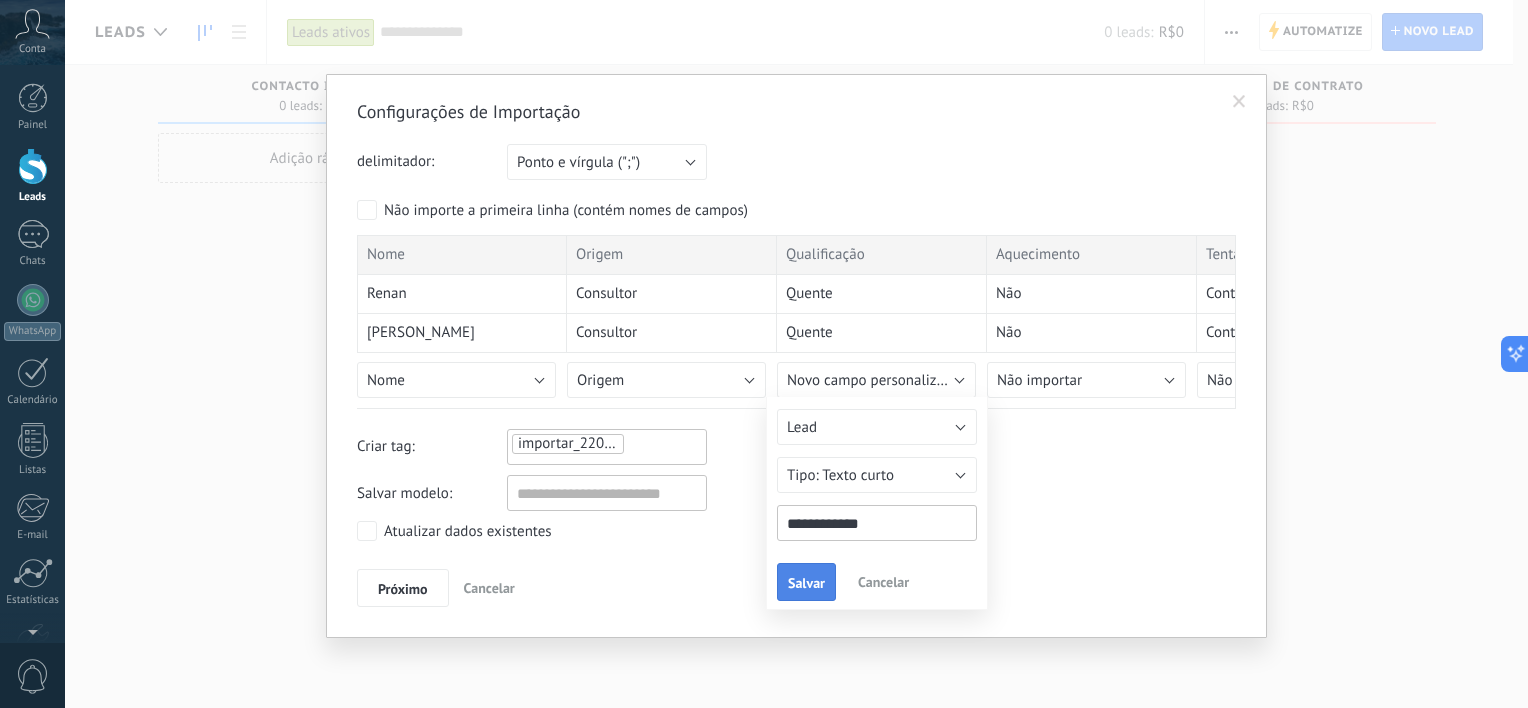 click on "Salvar" at bounding box center (806, 583) 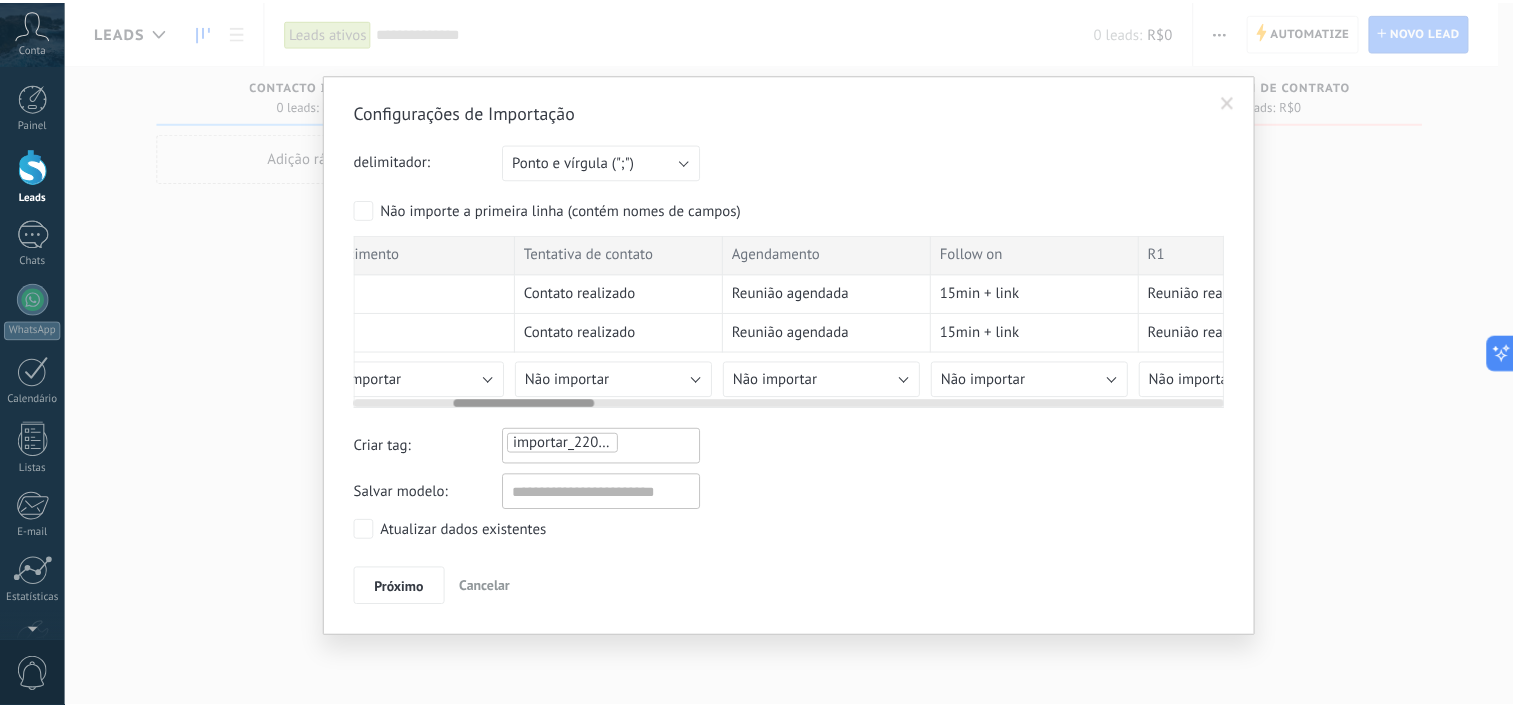 scroll, scrollTop: 0, scrollLeft: 615, axis: horizontal 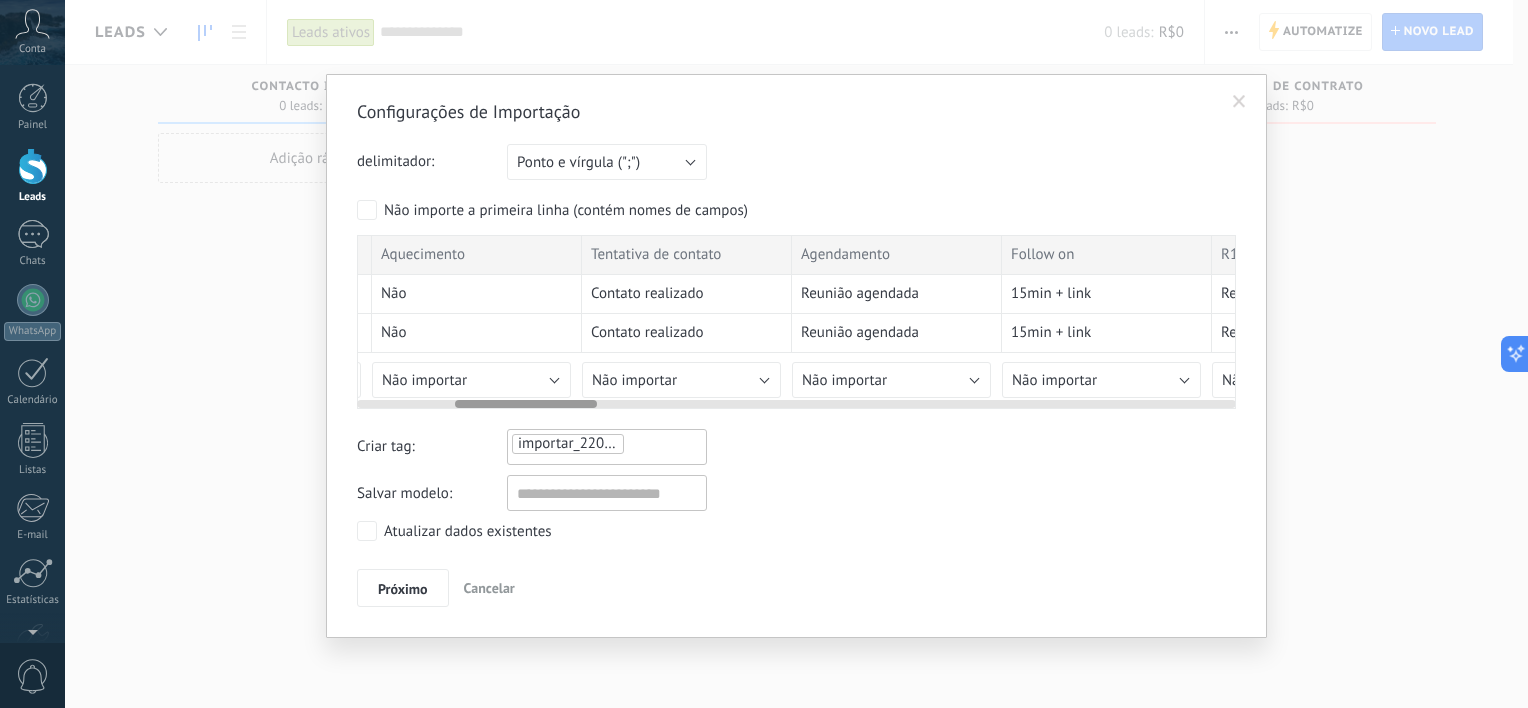 drag, startPoint x: 447, startPoint y: 403, endPoint x: 545, endPoint y: 390, distance: 98.85848 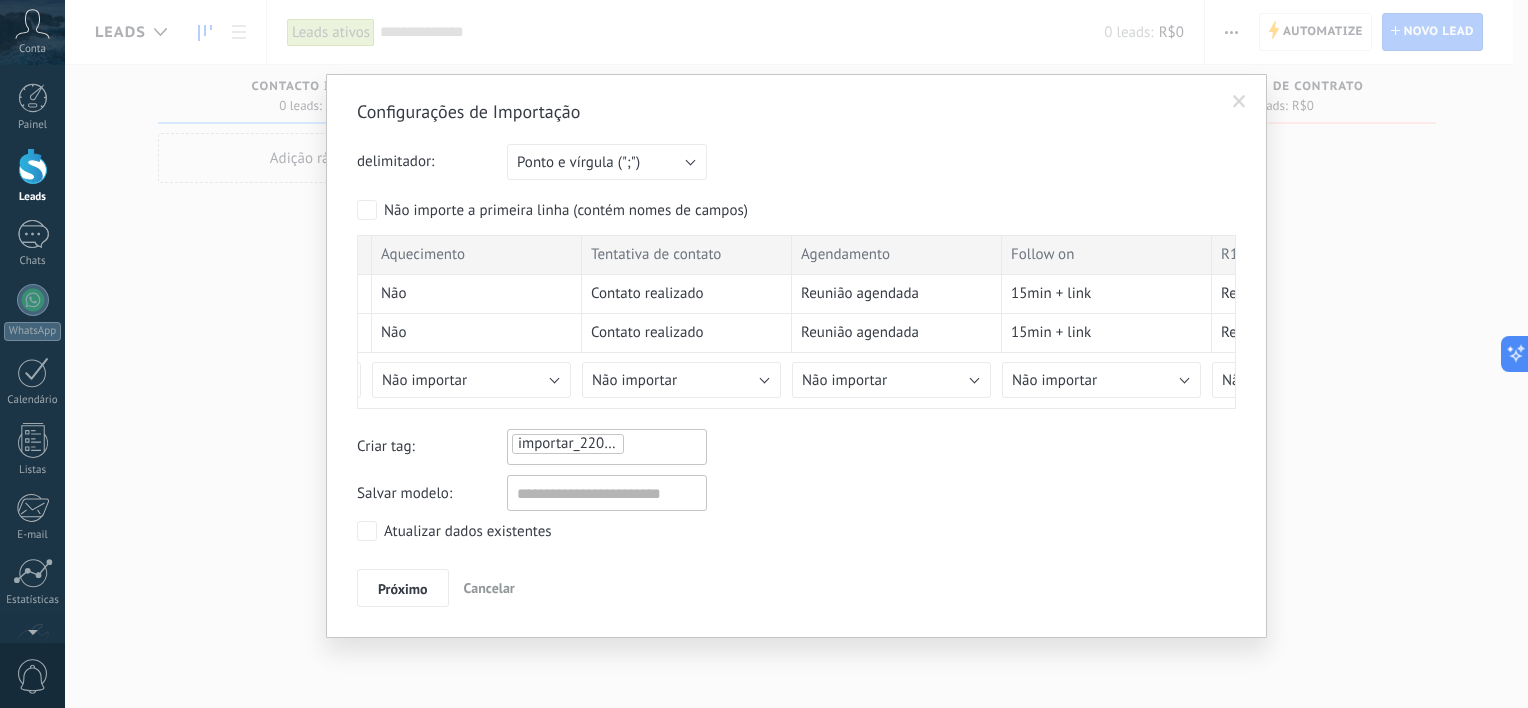 click at bounding box center (1239, 102) 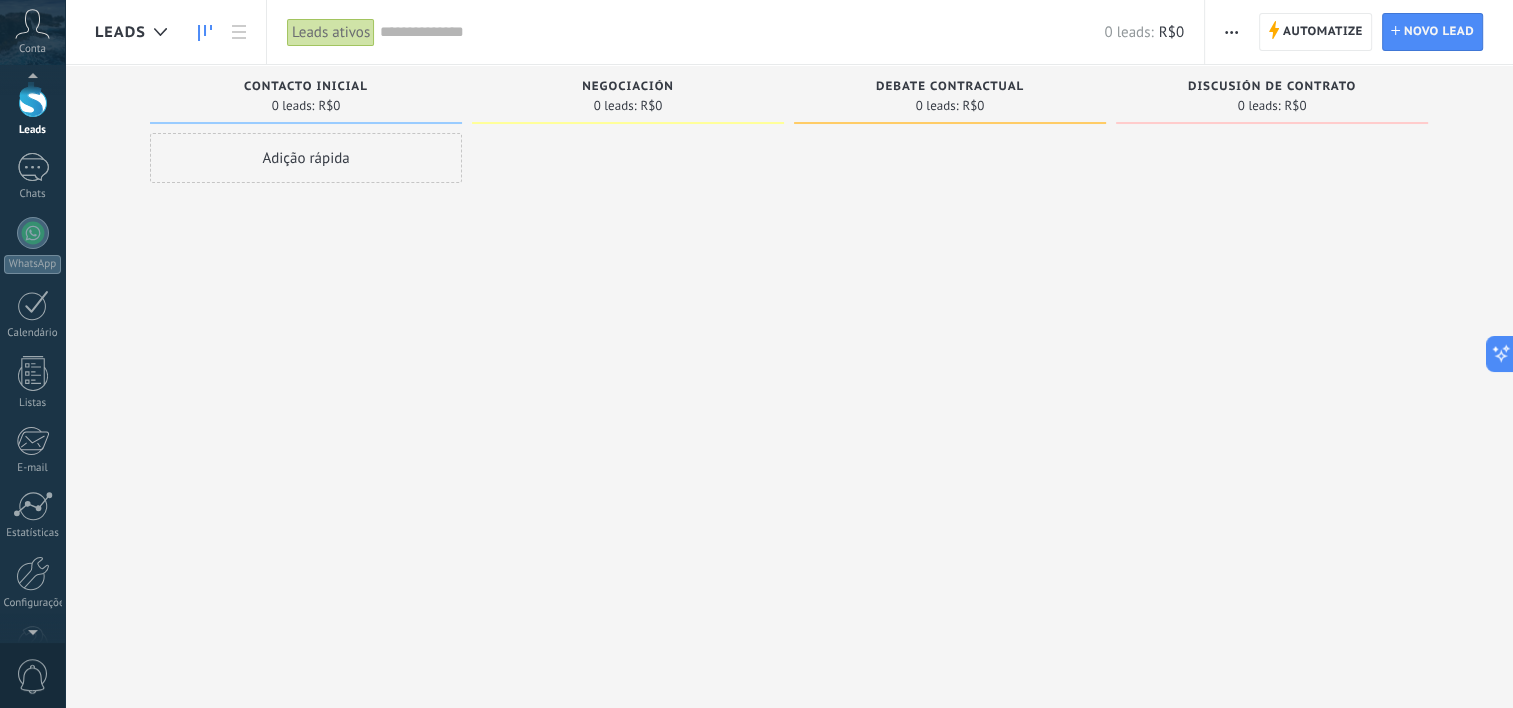scroll, scrollTop: 123, scrollLeft: 0, axis: vertical 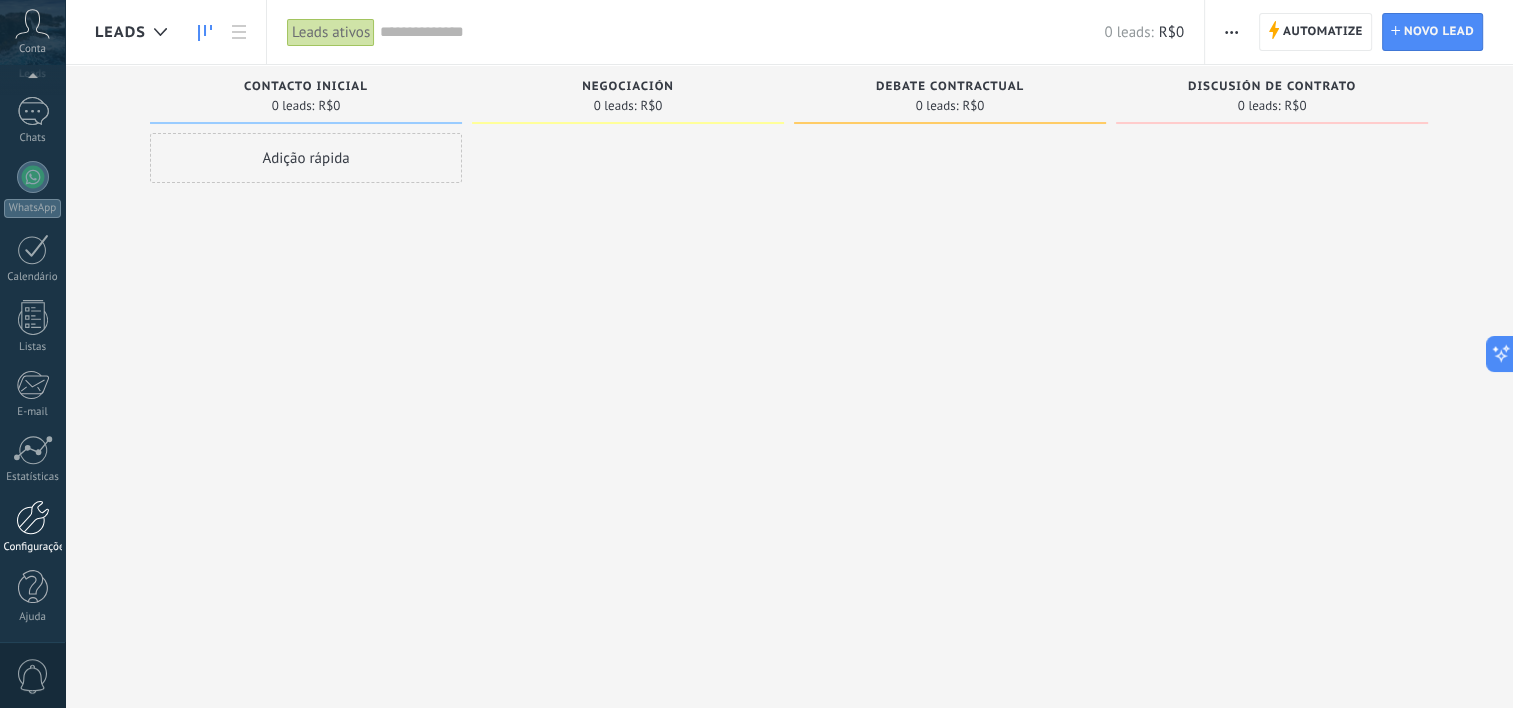 click at bounding box center (33, 517) 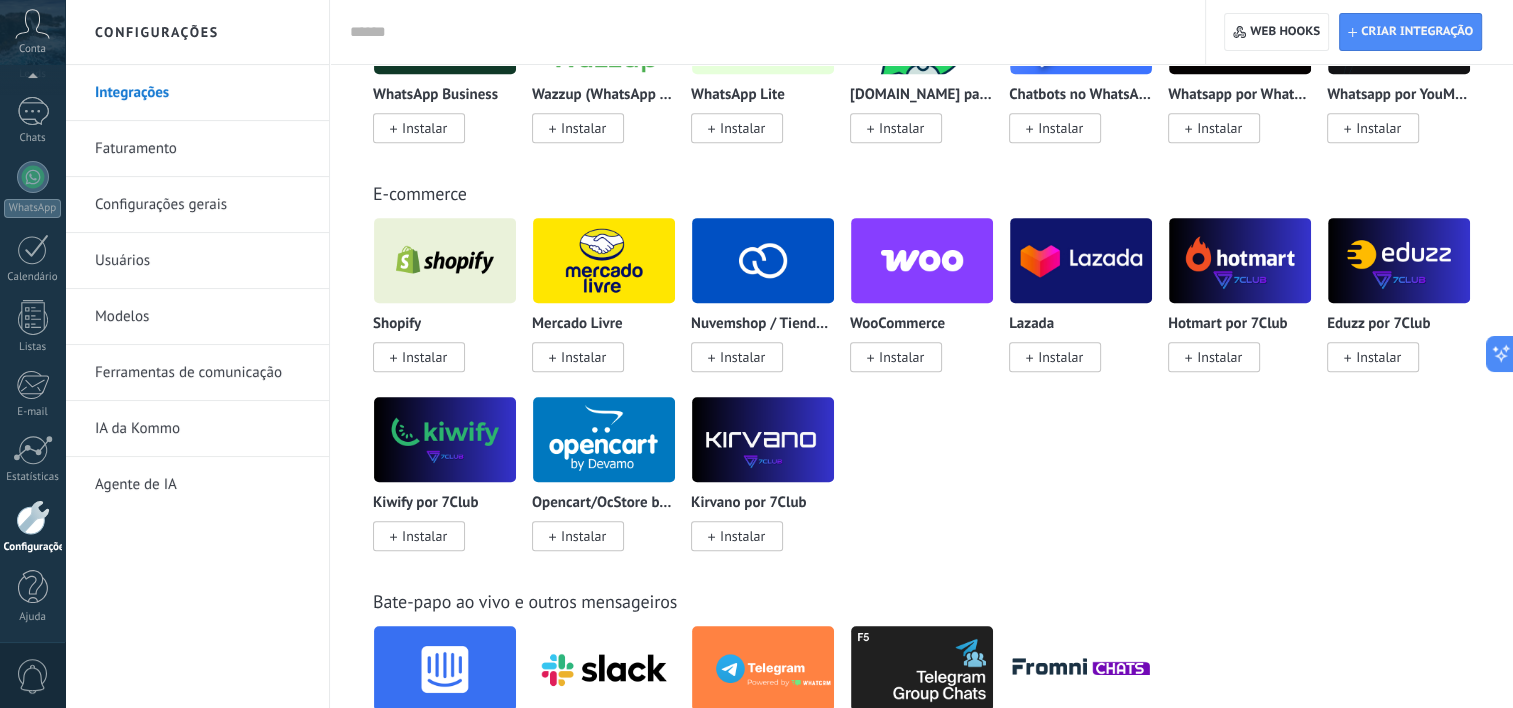 scroll, scrollTop: 1000, scrollLeft: 0, axis: vertical 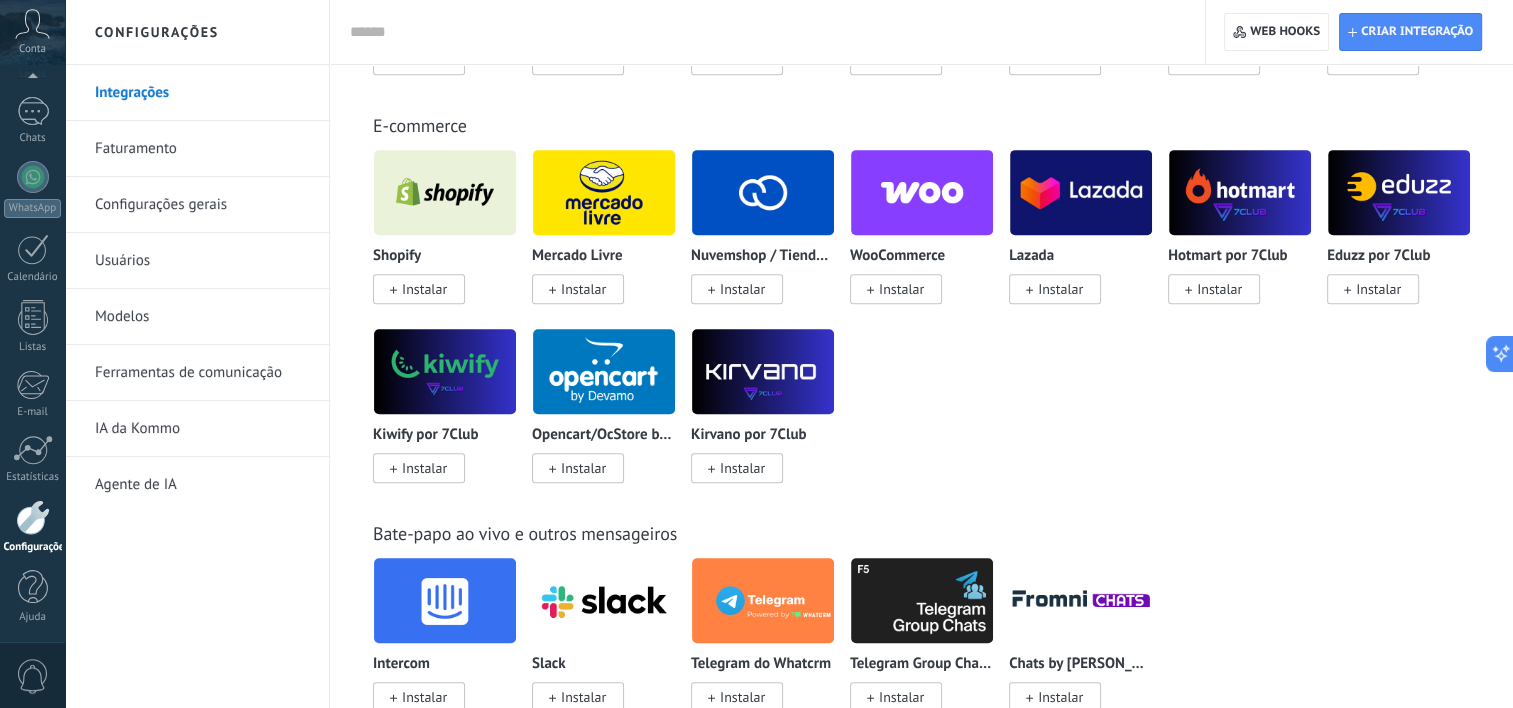 click on "IA da Kommo" at bounding box center [202, 429] 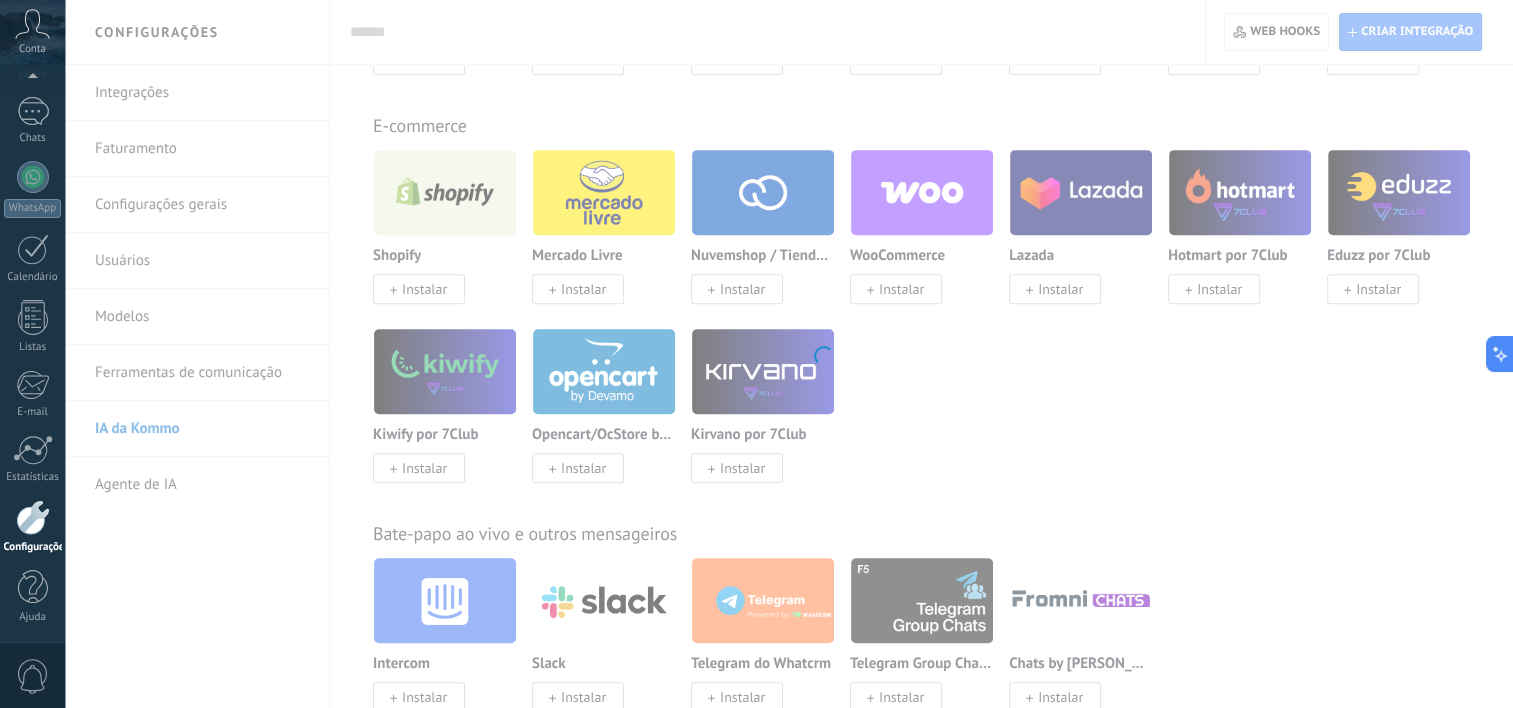 scroll, scrollTop: 0, scrollLeft: 0, axis: both 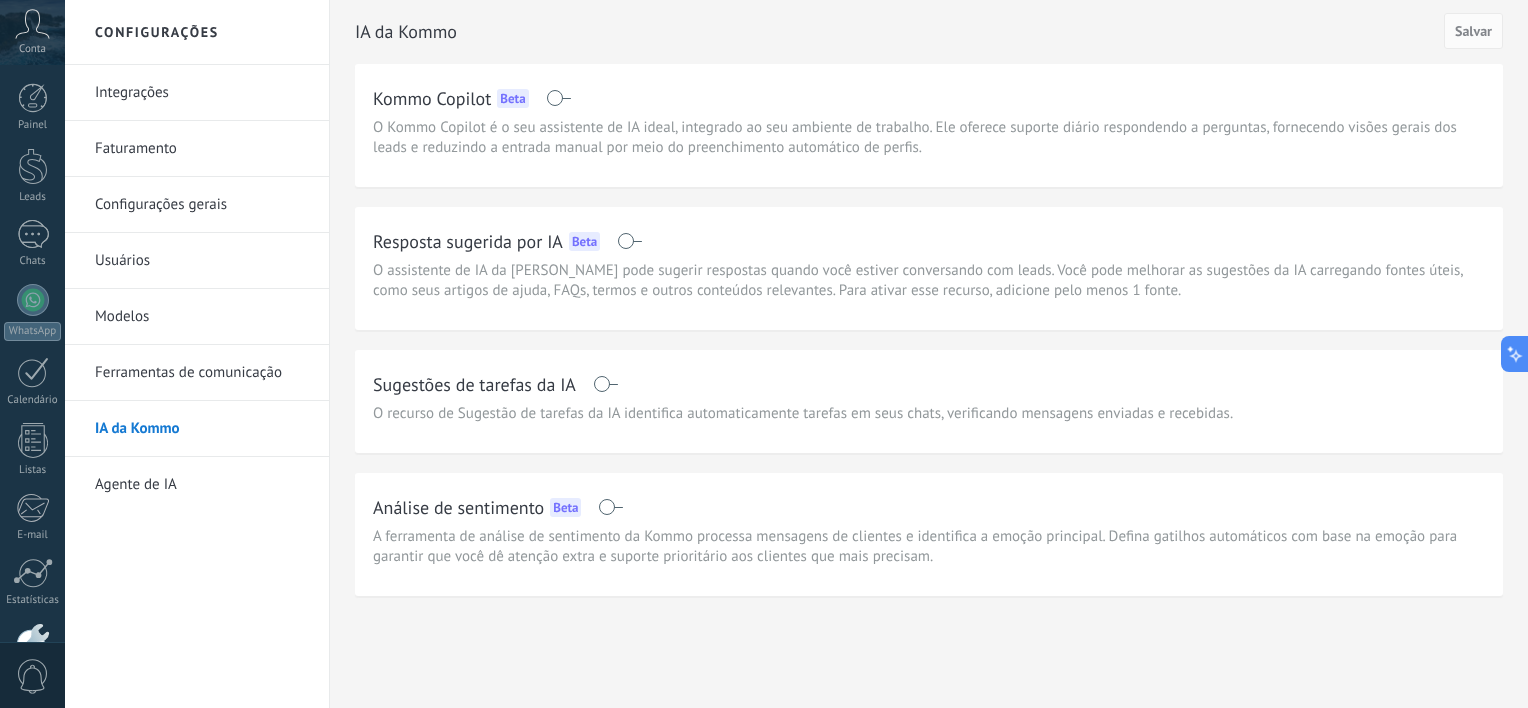 click on "Agente de IA" at bounding box center [202, 485] 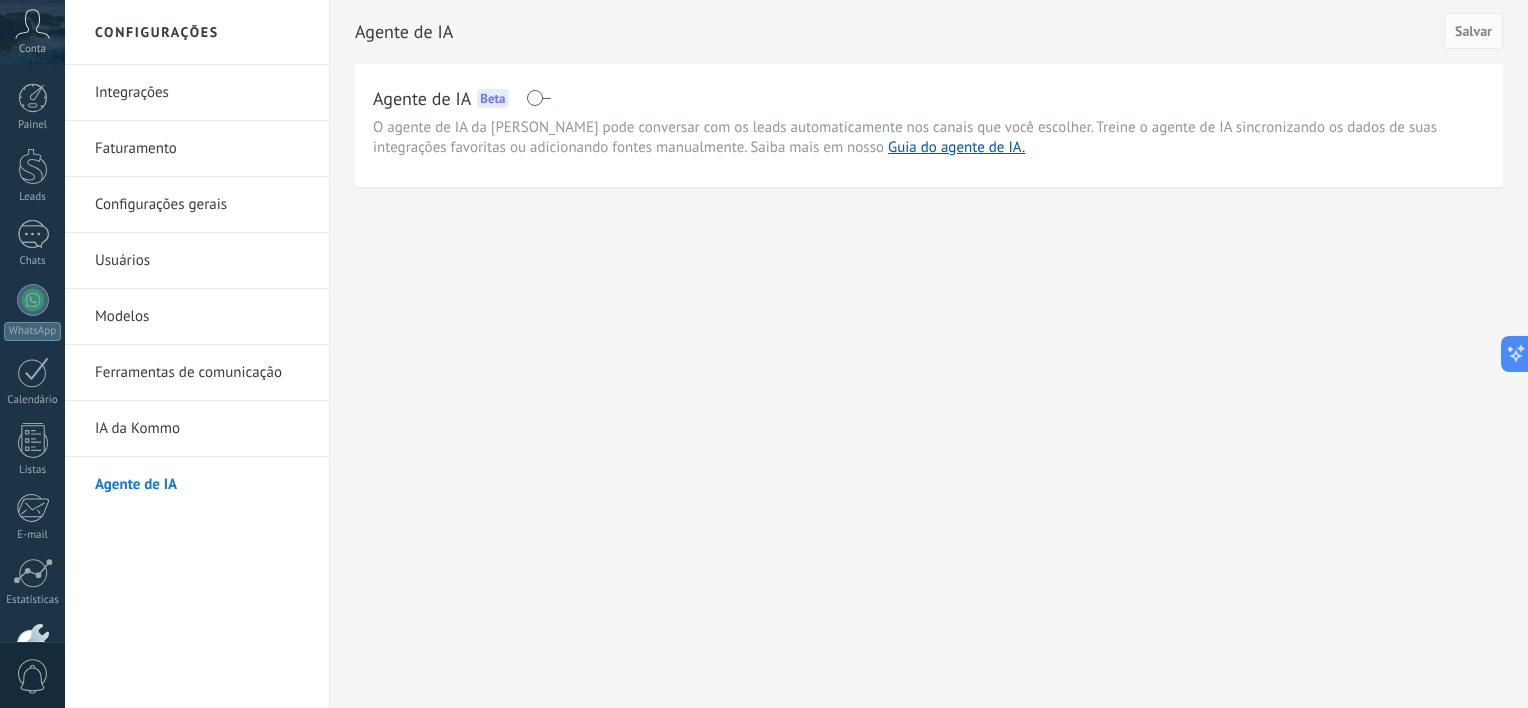 click on "IA da Kommo" at bounding box center [202, 429] 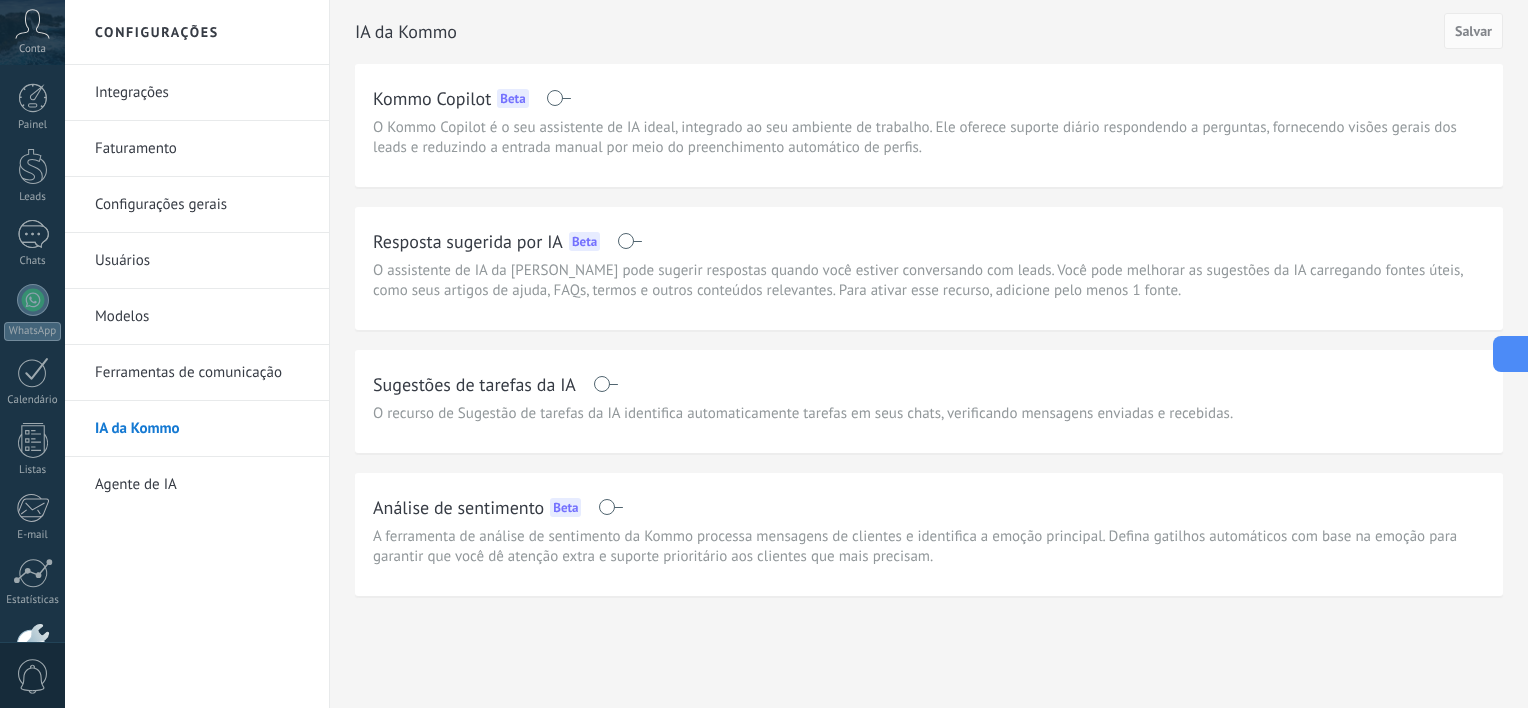 click 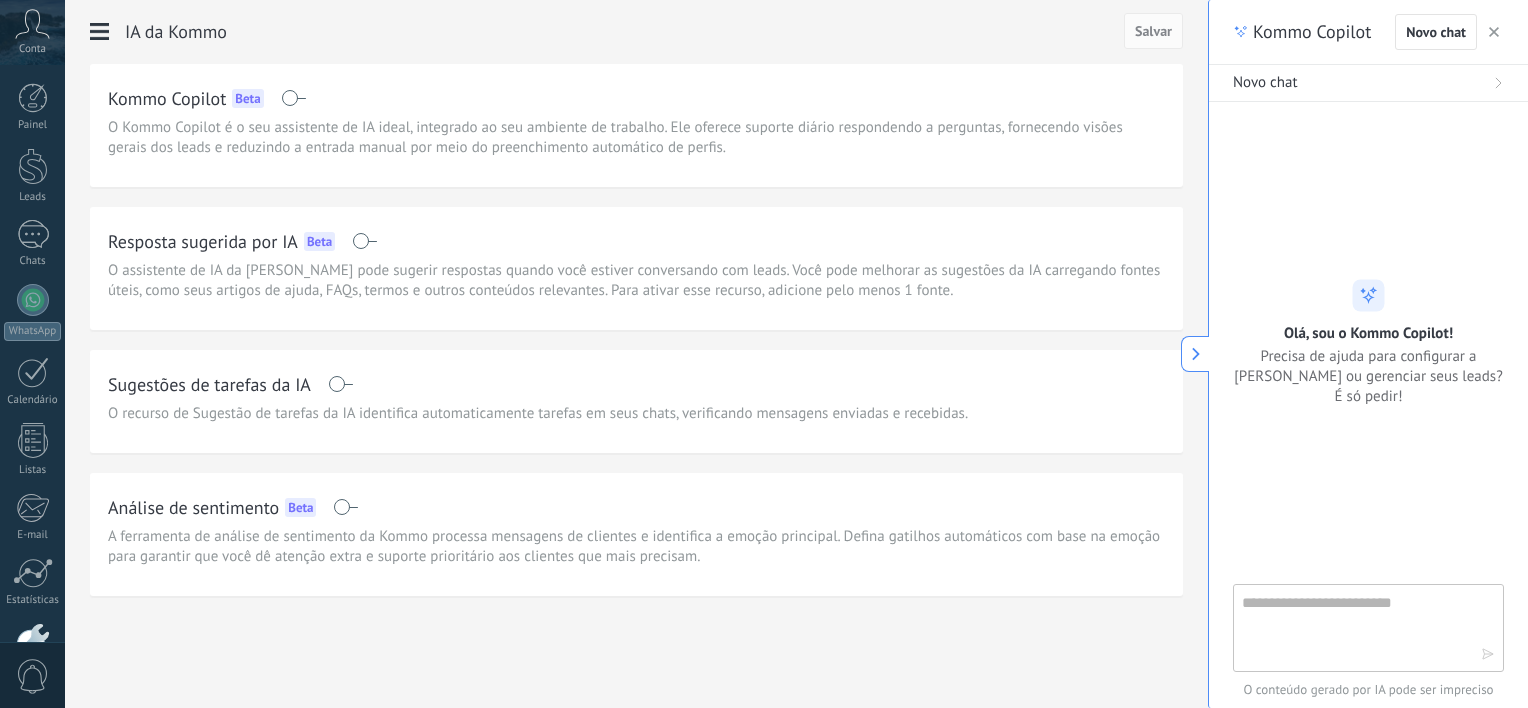 click on "Precisa de ajuda para configurar a Kommo ou gerenciar seus leads? É só pedir!" at bounding box center [1368, 377] 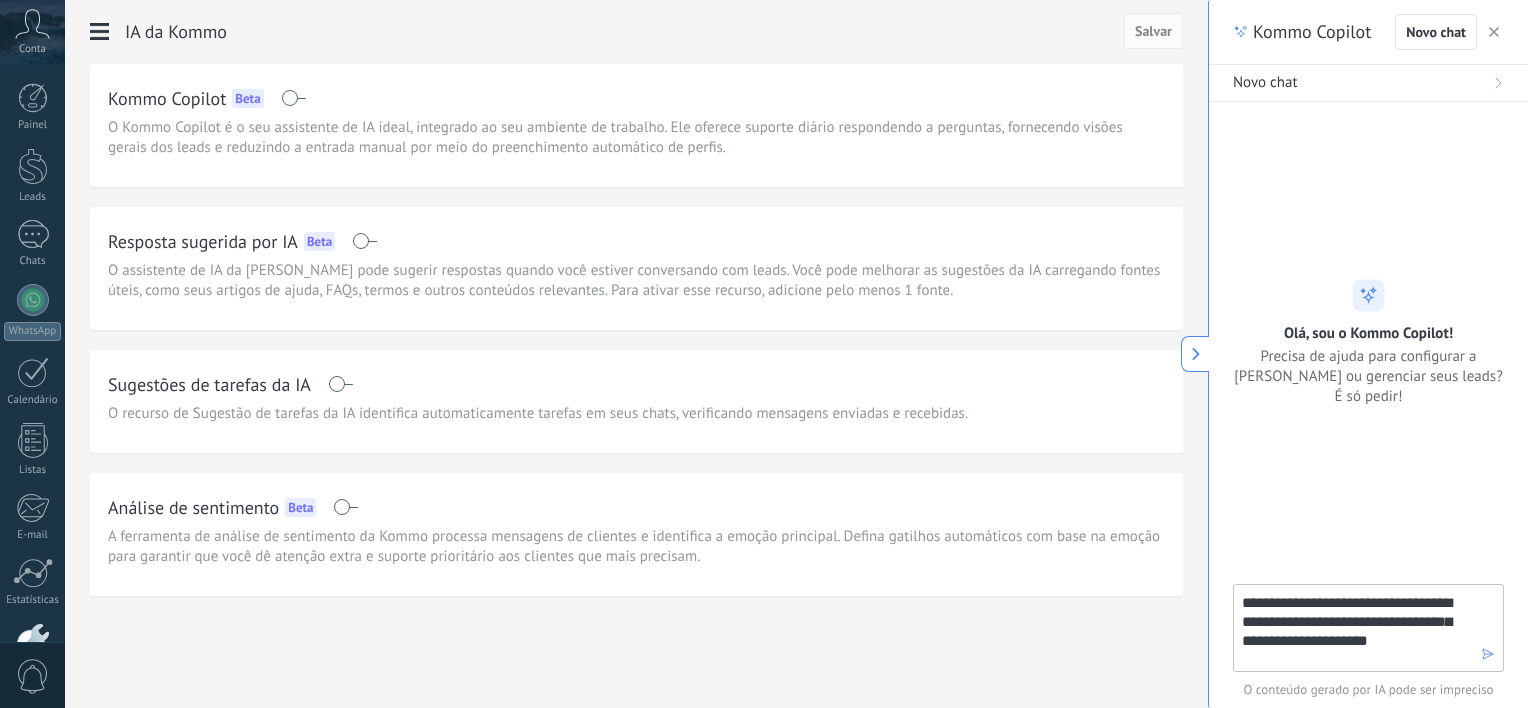 type on "**********" 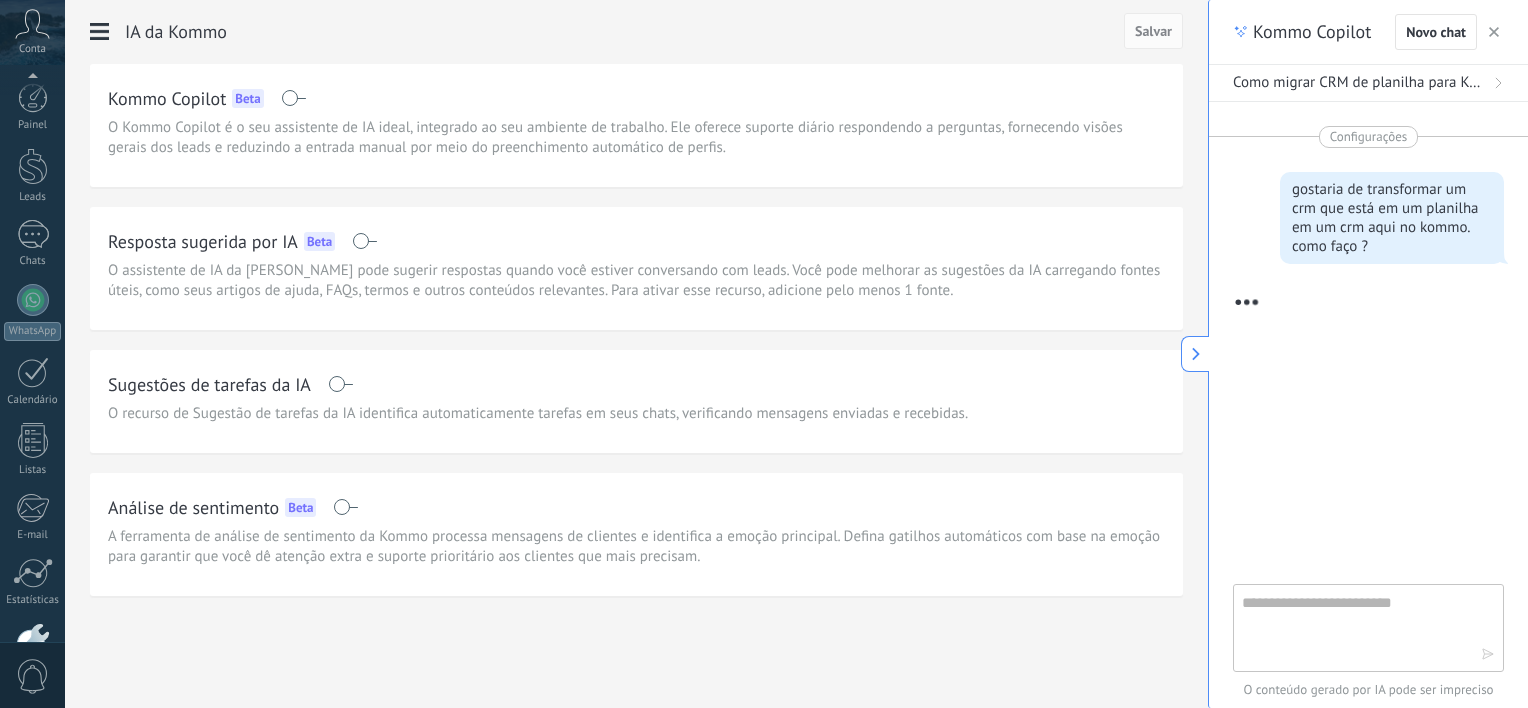 scroll, scrollTop: 123, scrollLeft: 0, axis: vertical 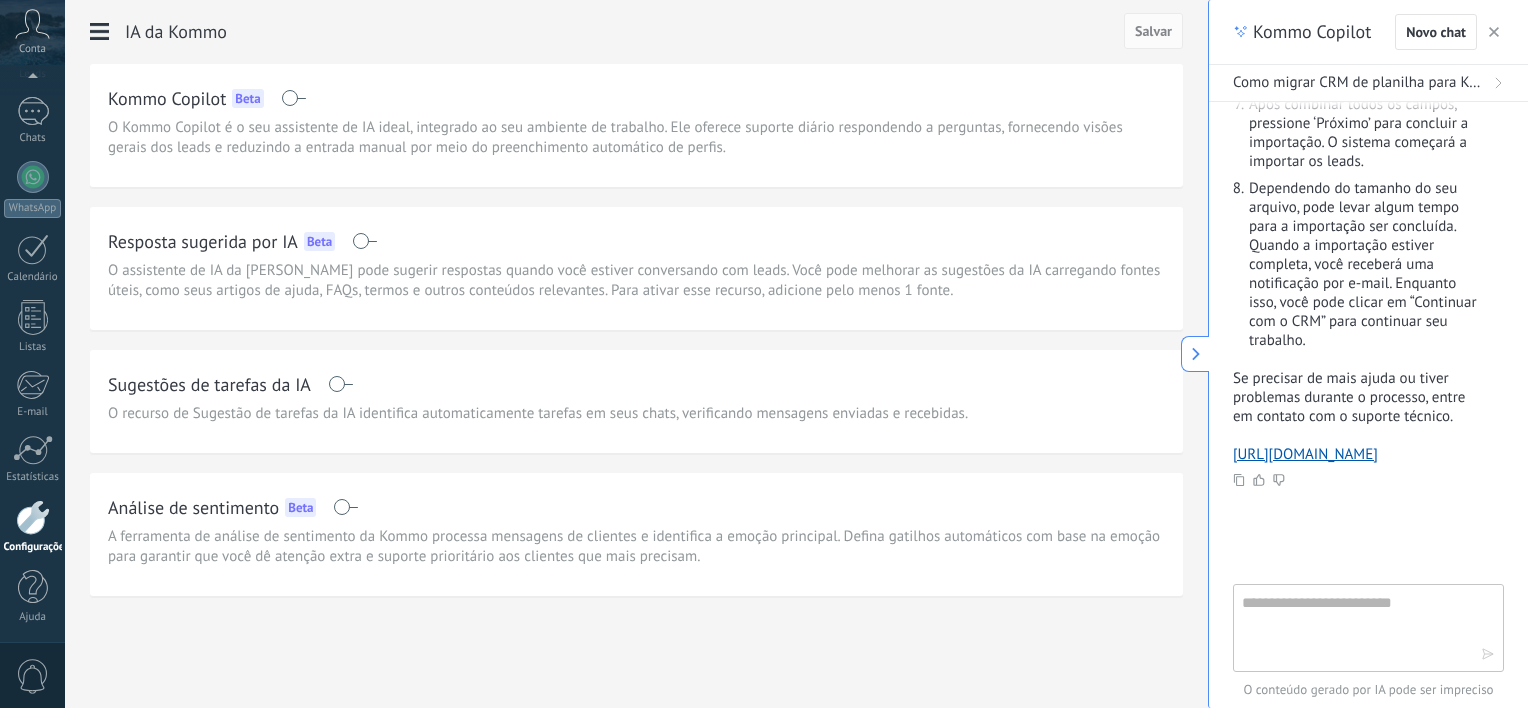 click at bounding box center (1195, 354) 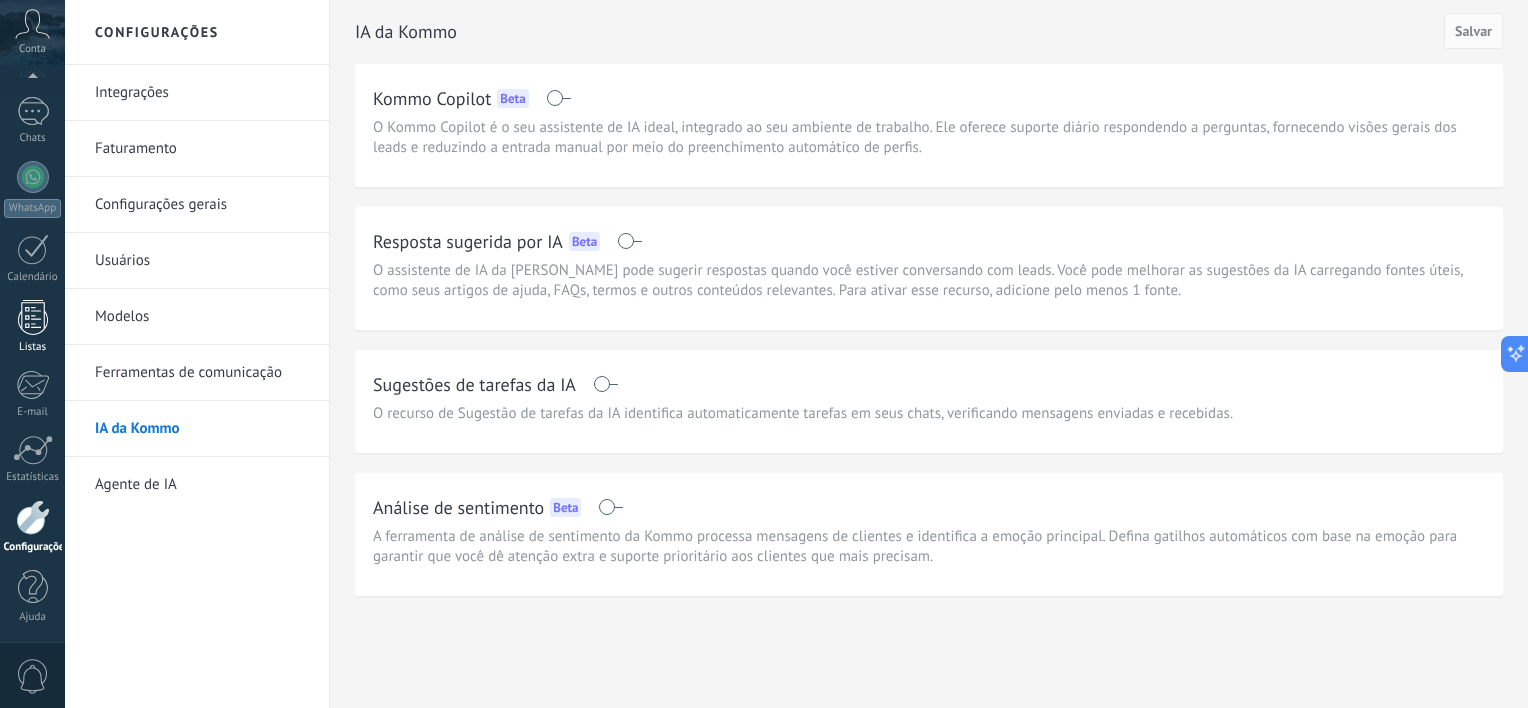 click on "Listas" at bounding box center (32, 327) 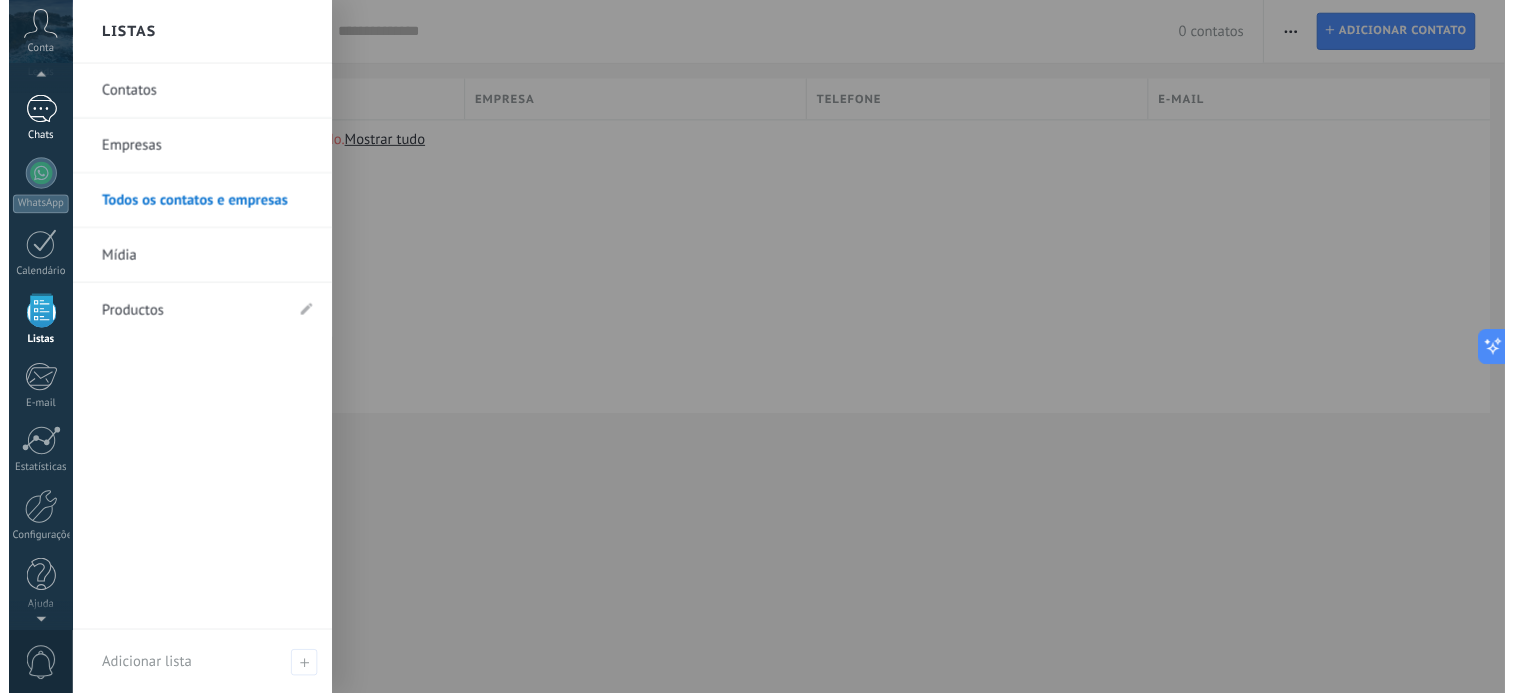scroll, scrollTop: 0, scrollLeft: 0, axis: both 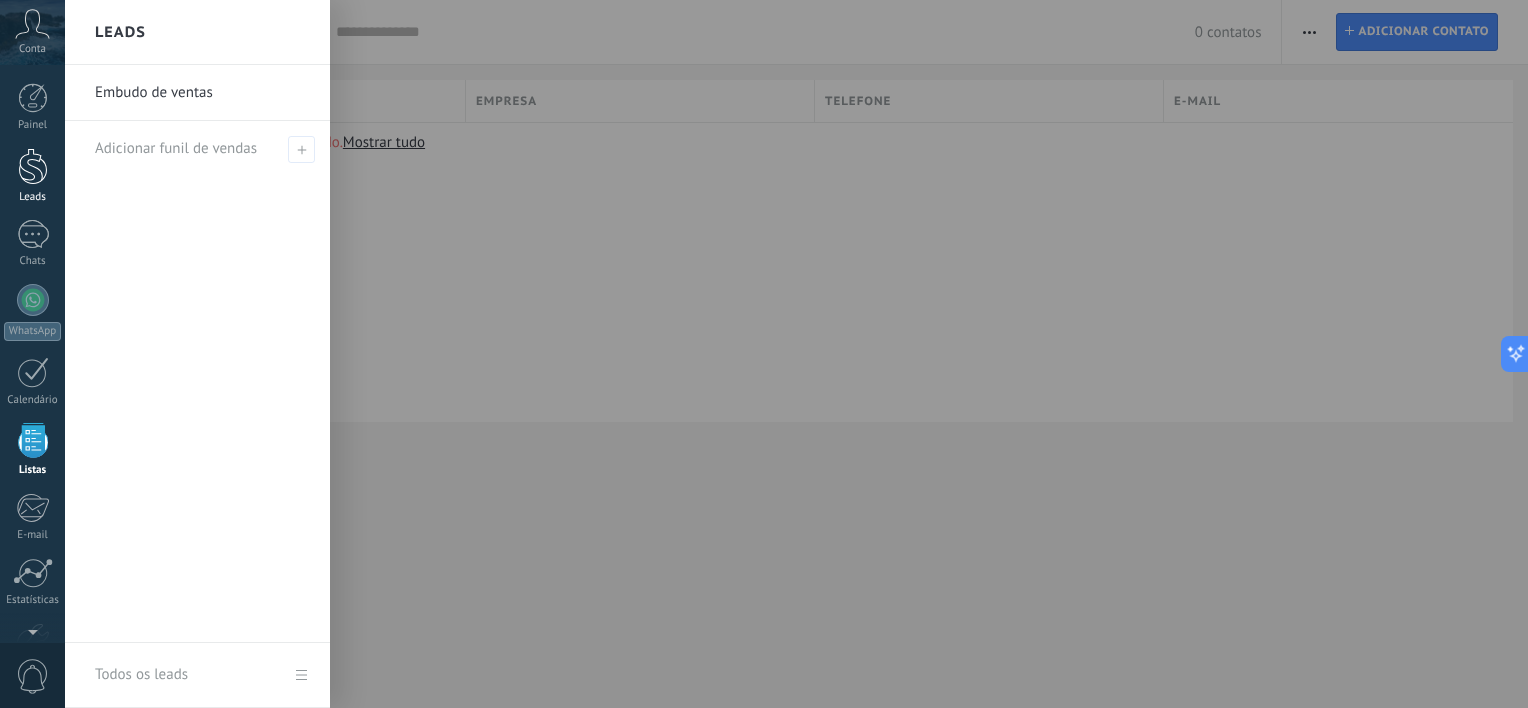 click on "Leads" at bounding box center [32, 176] 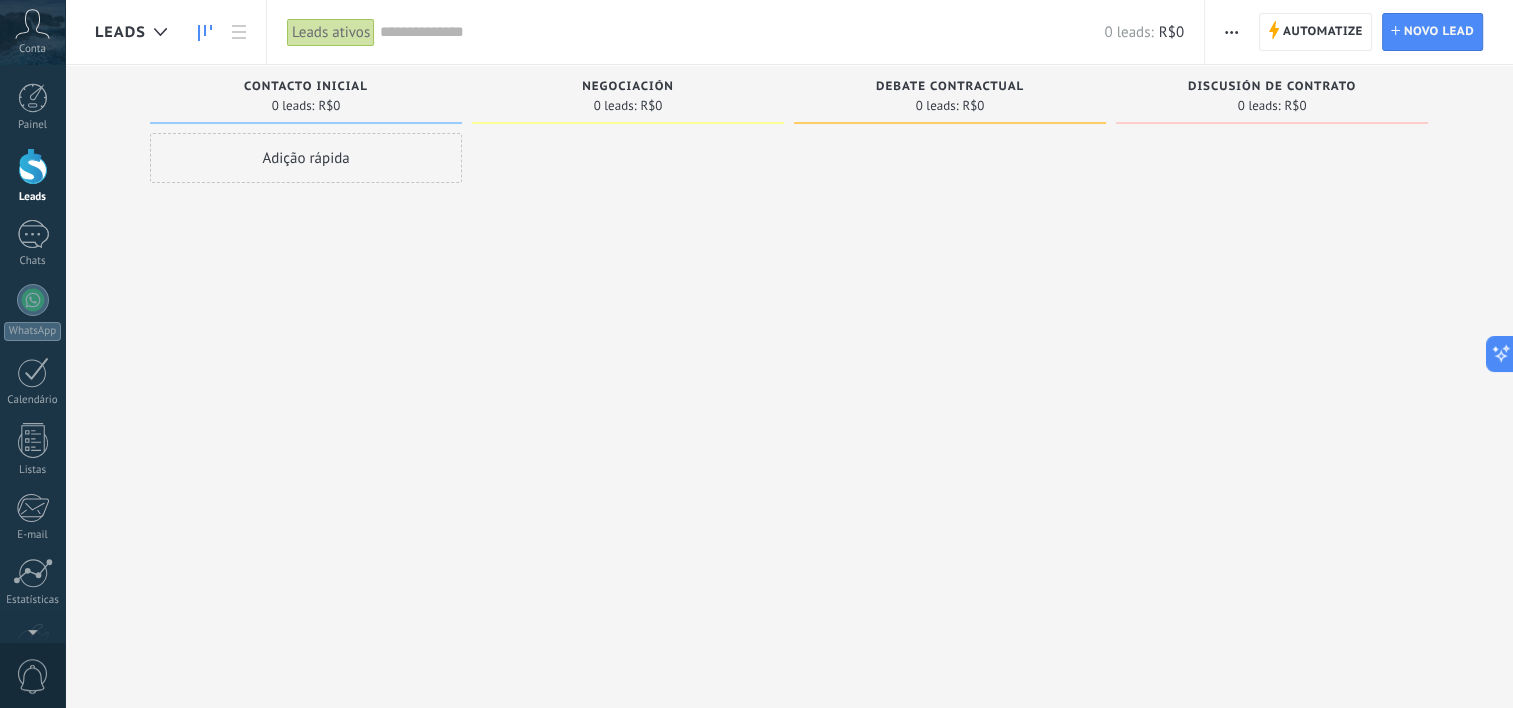 click at bounding box center [1231, 32] 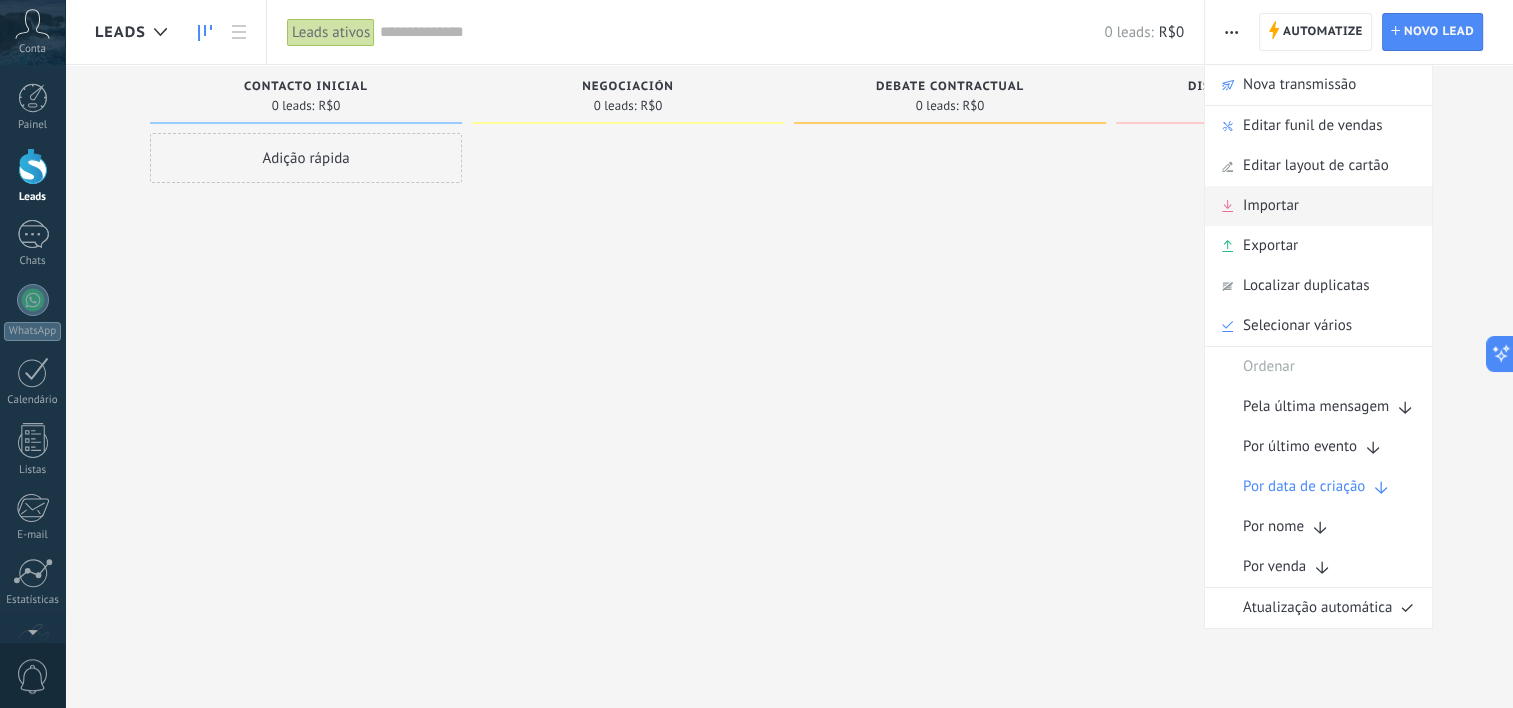 click on "Importar" at bounding box center (1271, 206) 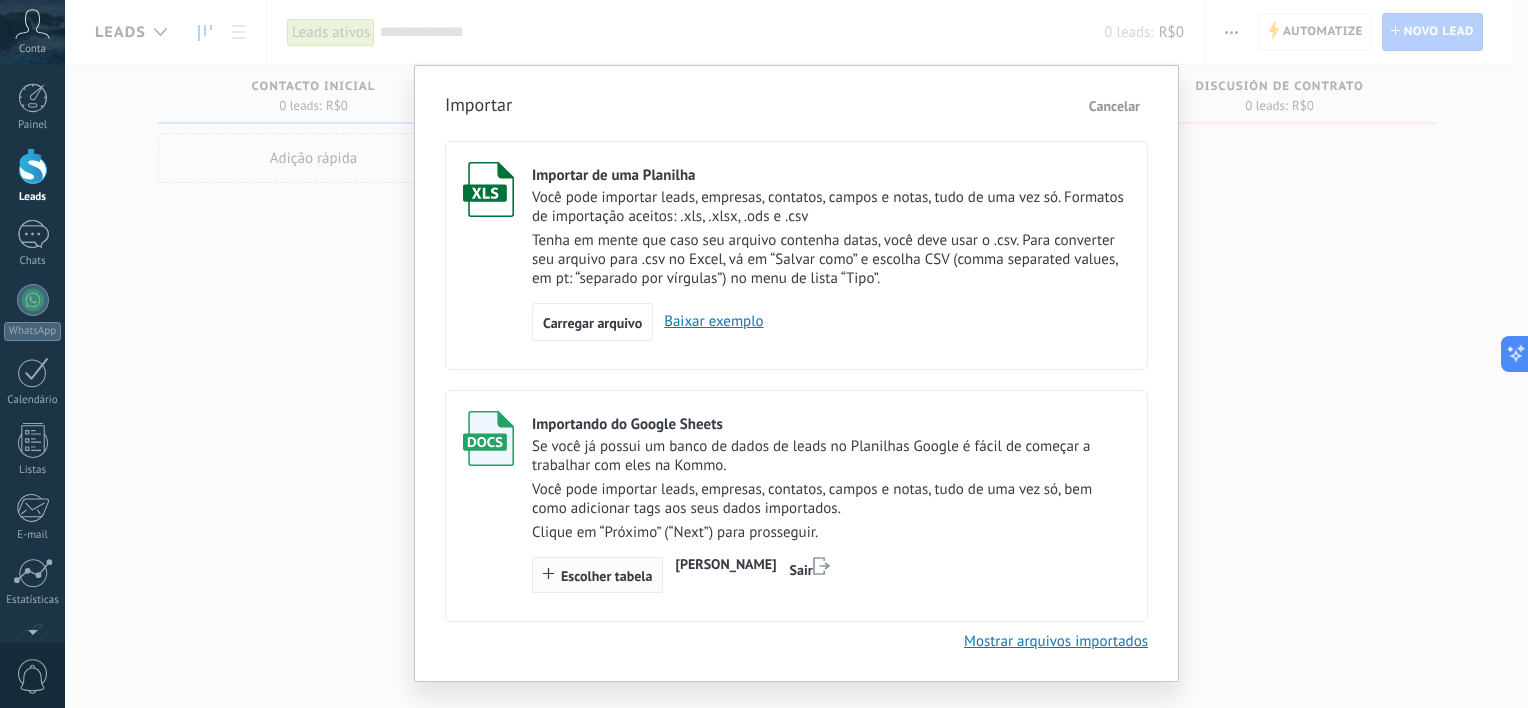 click on "Escolher tabela" at bounding box center [606, 576] 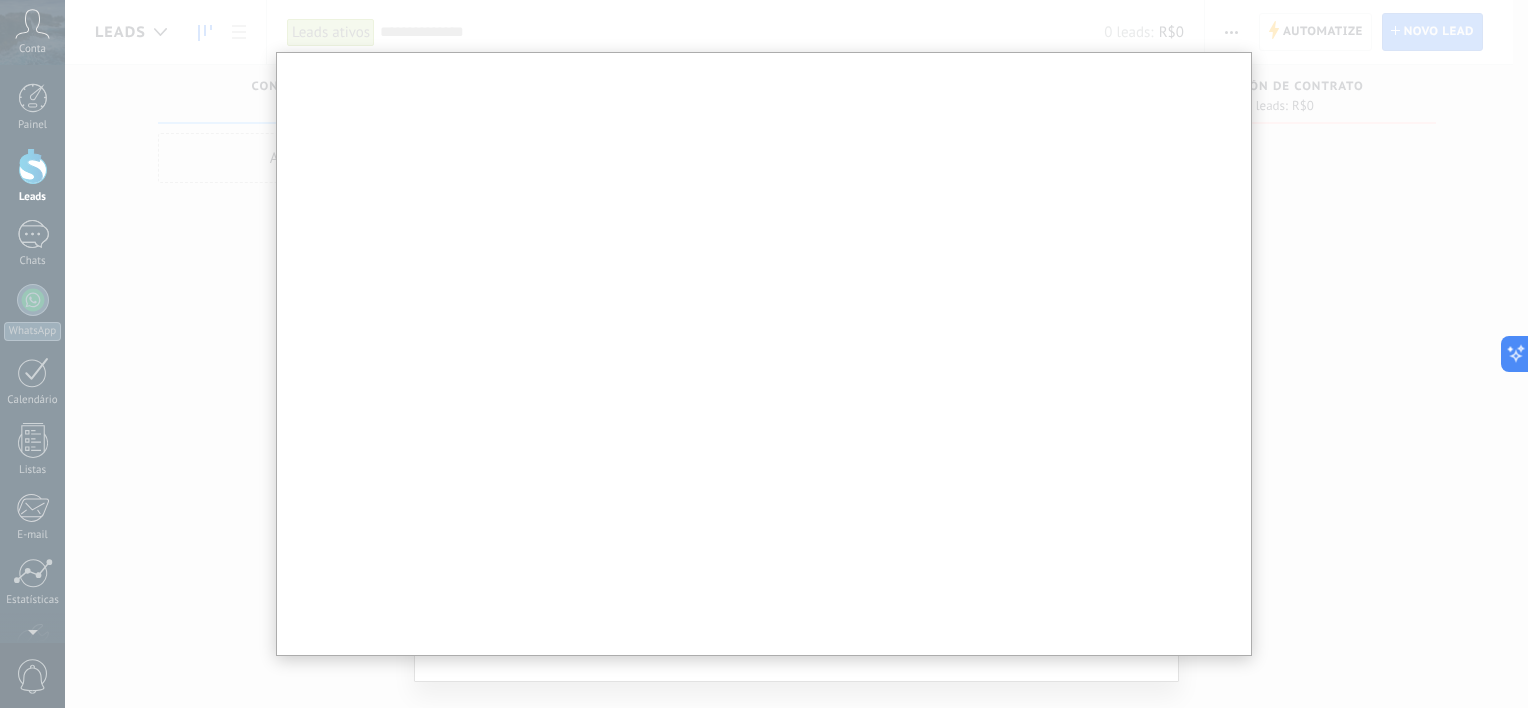 click at bounding box center [764, 371] 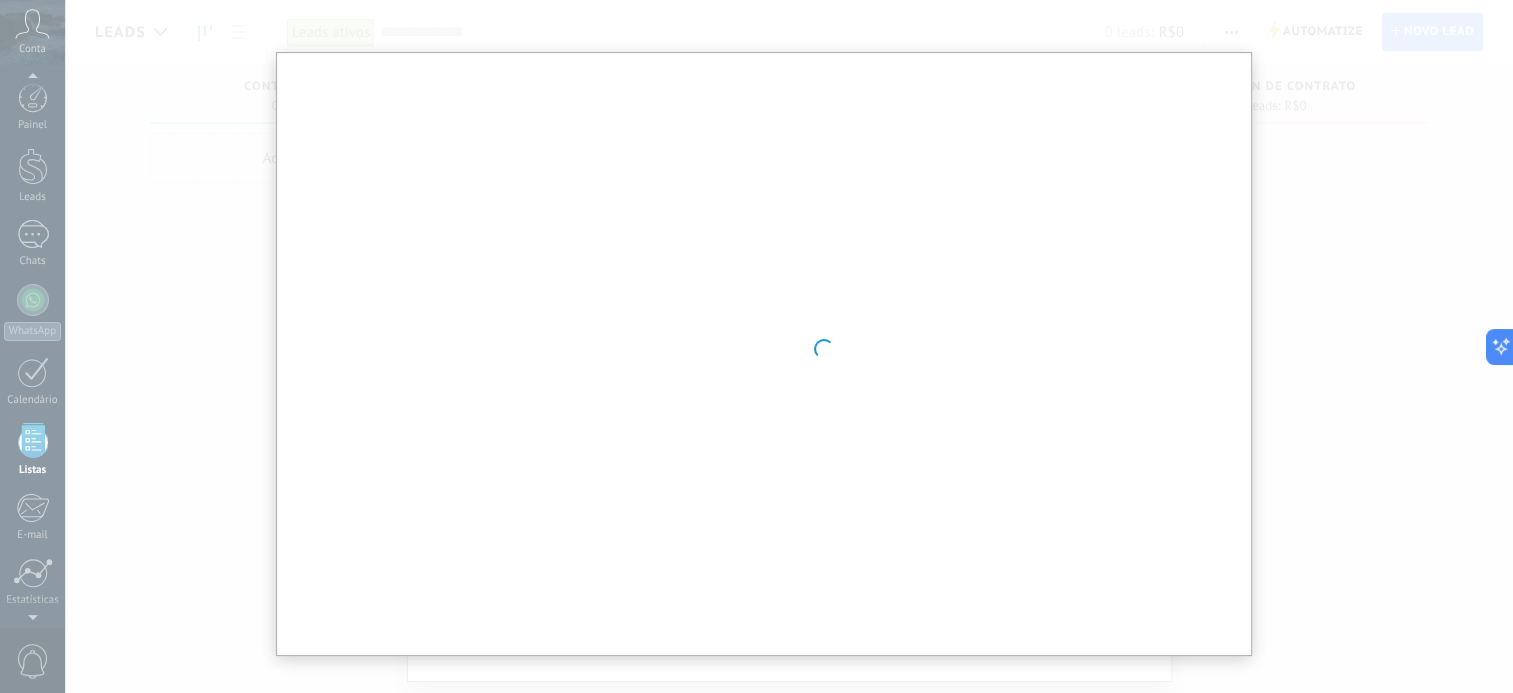 scroll, scrollTop: 51, scrollLeft: 0, axis: vertical 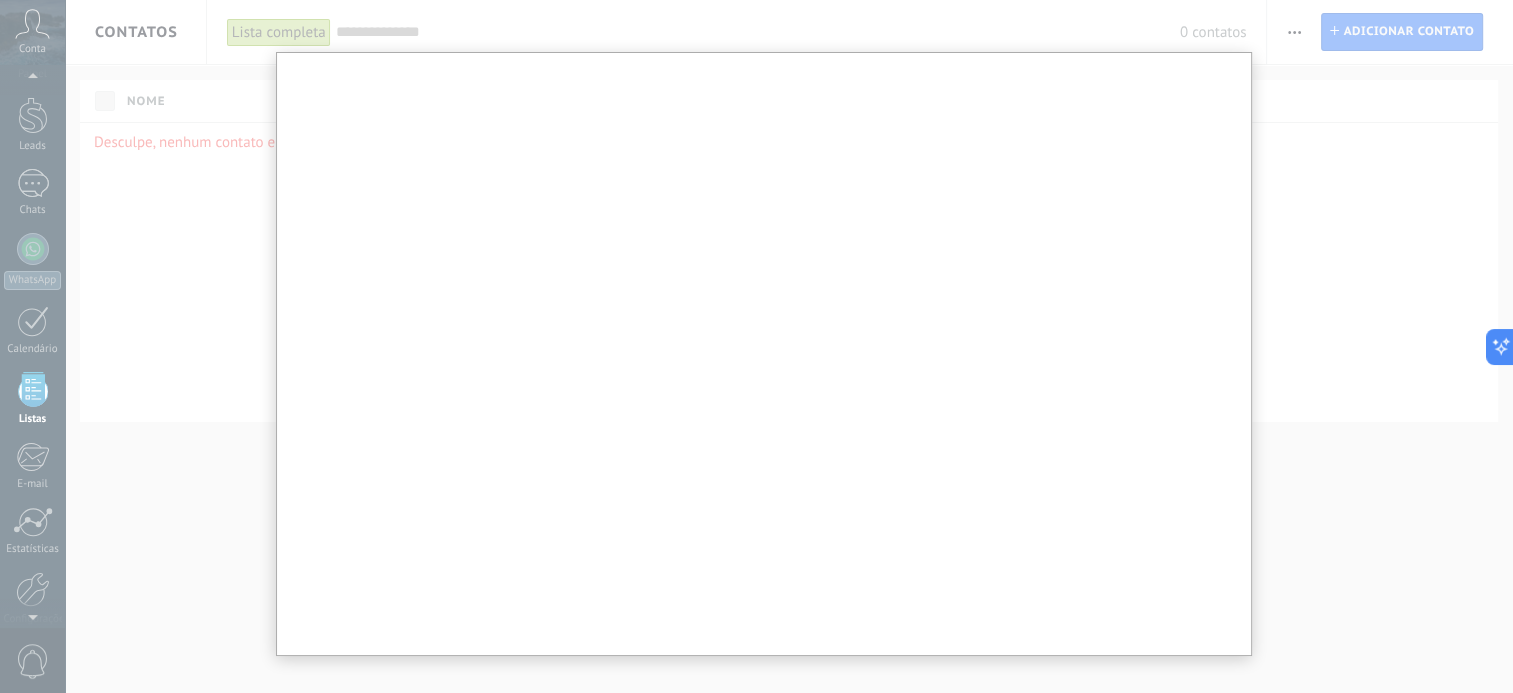 click at bounding box center (764, 371) 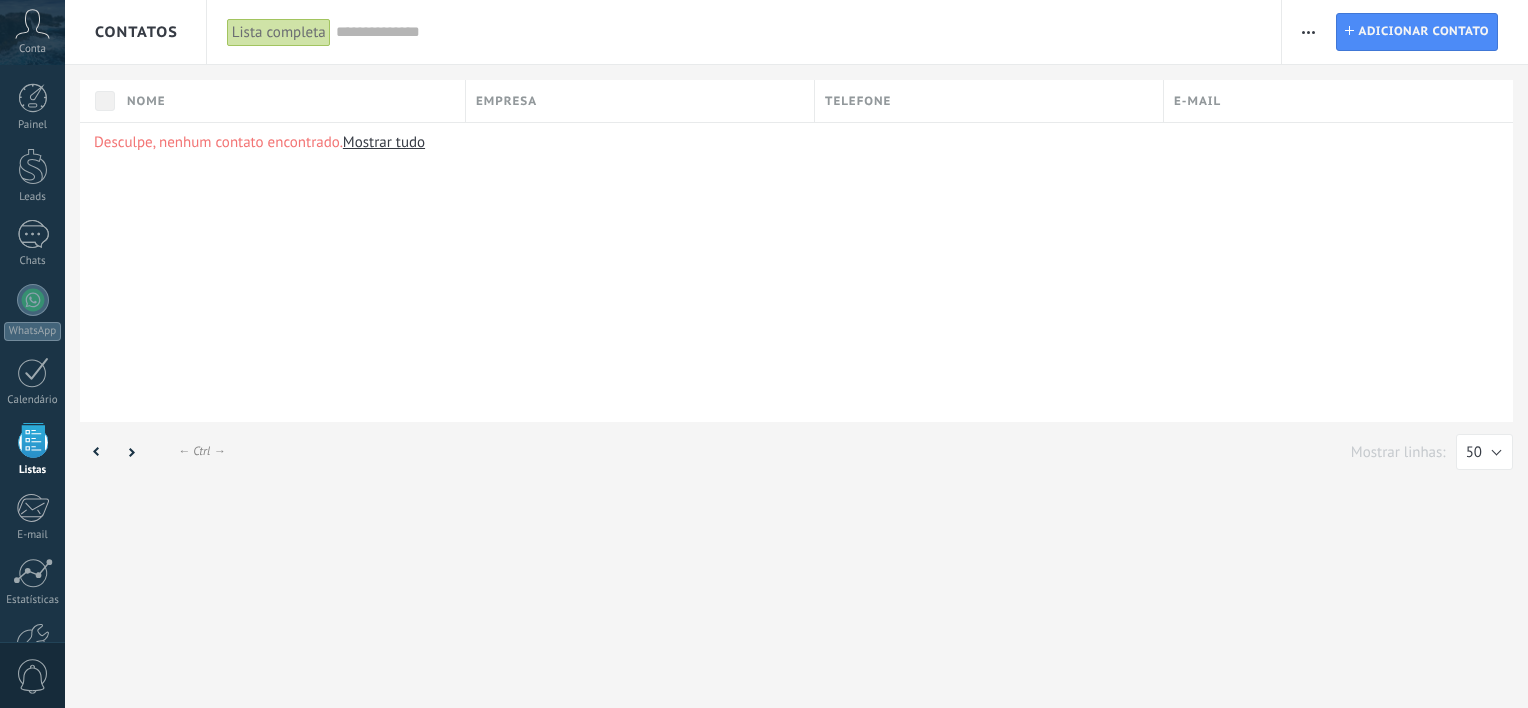 scroll, scrollTop: 0, scrollLeft: 0, axis: both 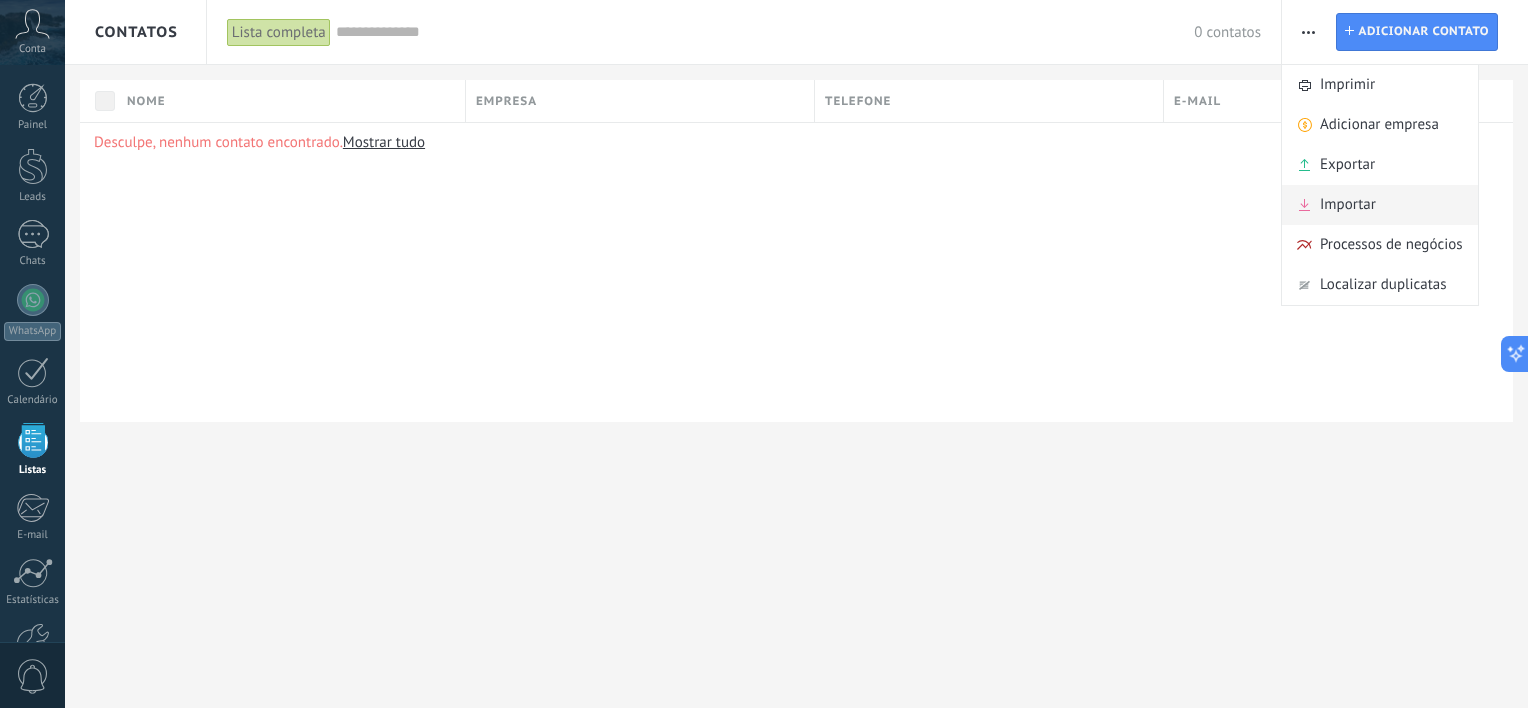 click on "Importar" at bounding box center [1348, 205] 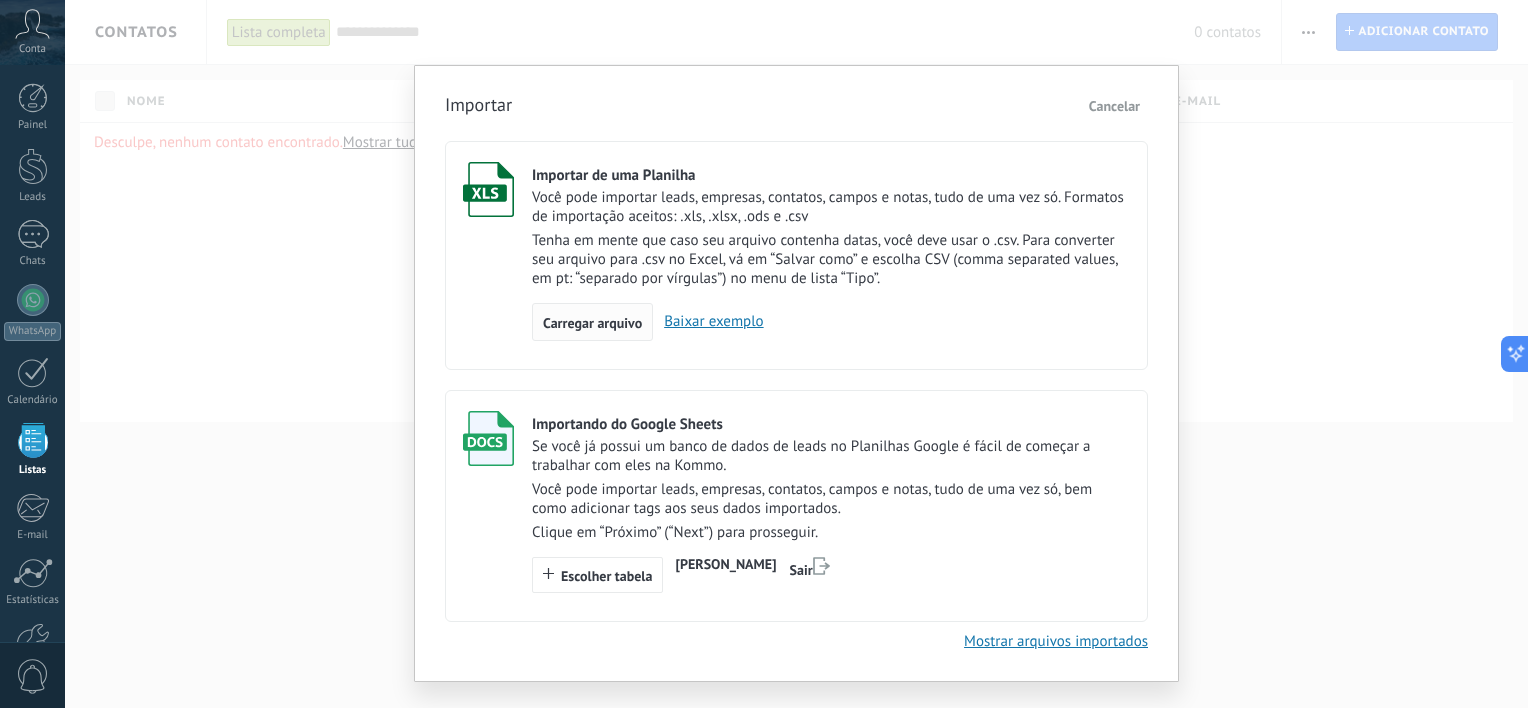 click on "Carregar arquivo" at bounding box center [592, 323] 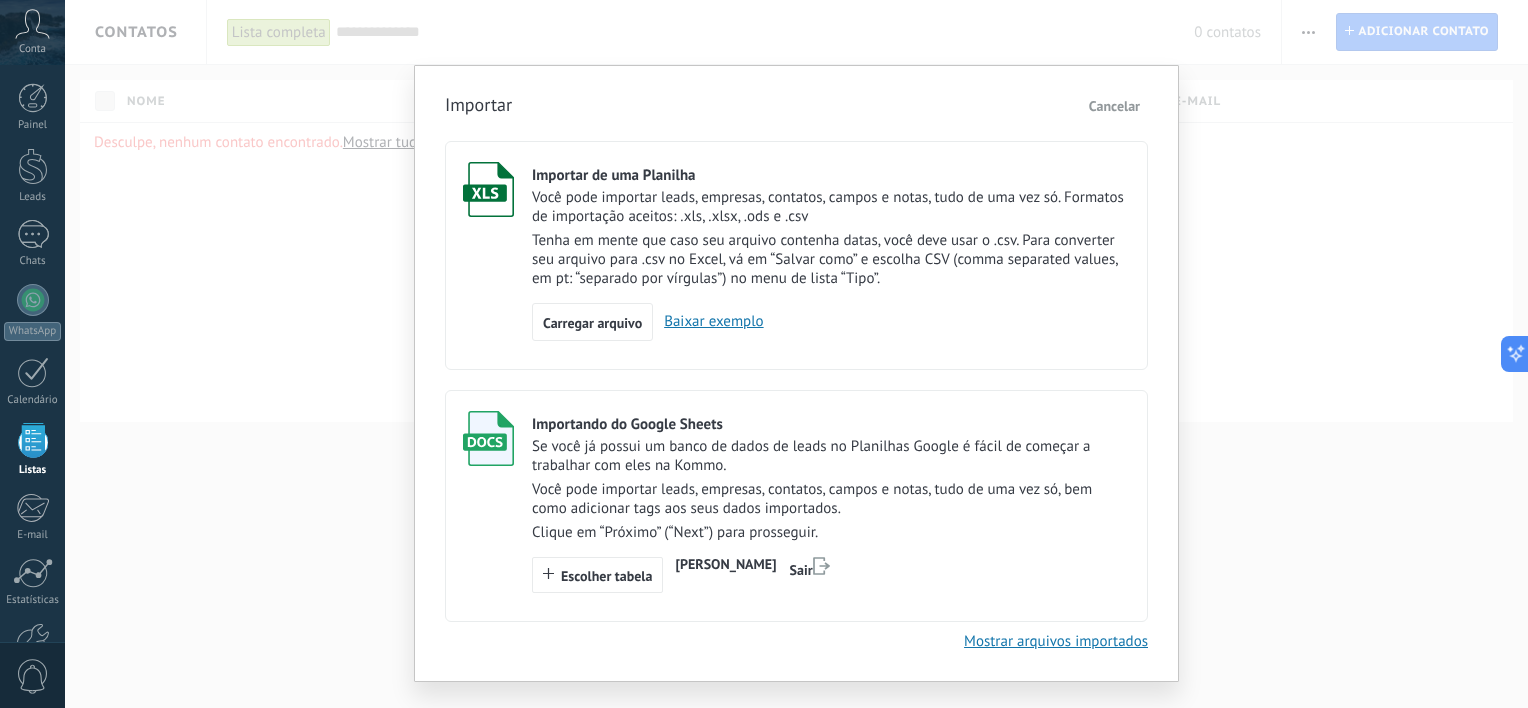 click on "Baixar exemplo" at bounding box center [708, 321] 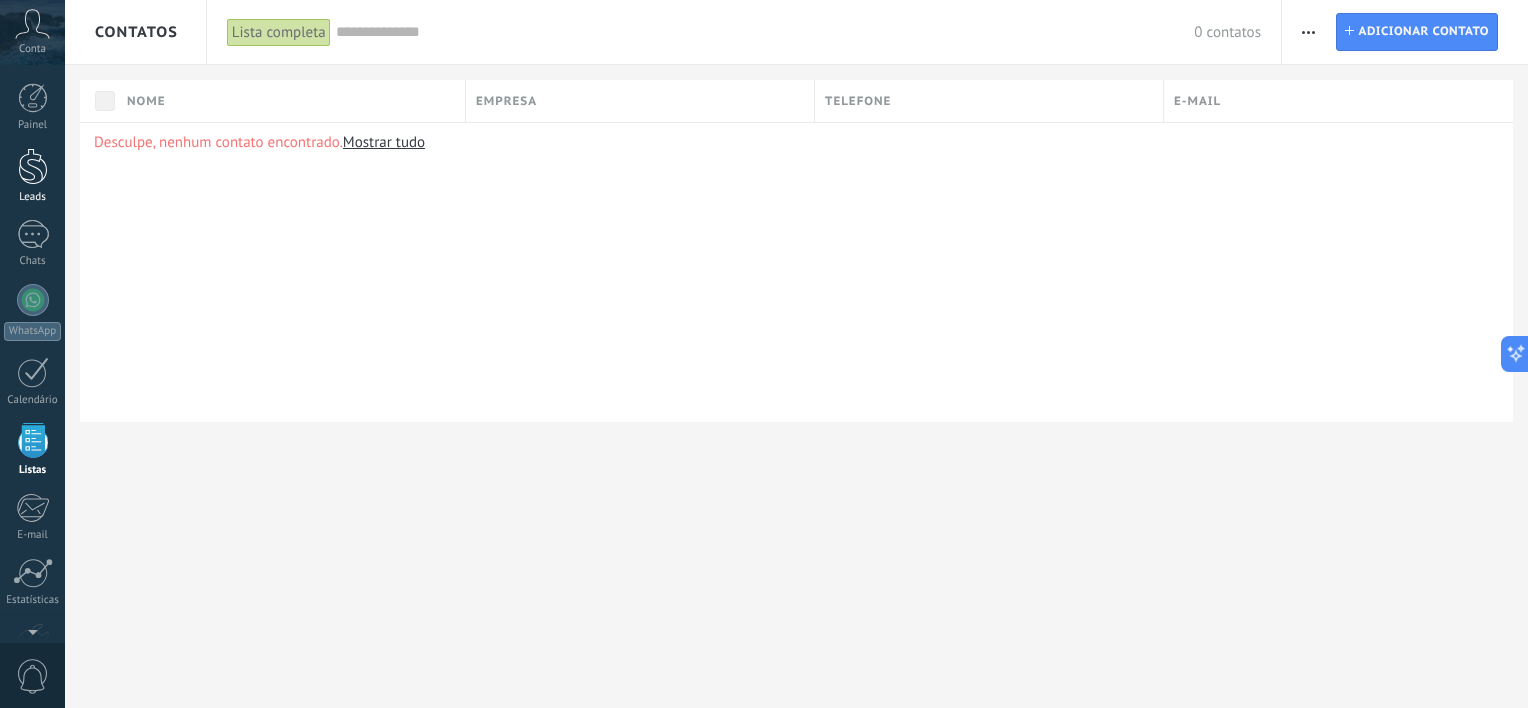 scroll, scrollTop: 51, scrollLeft: 0, axis: vertical 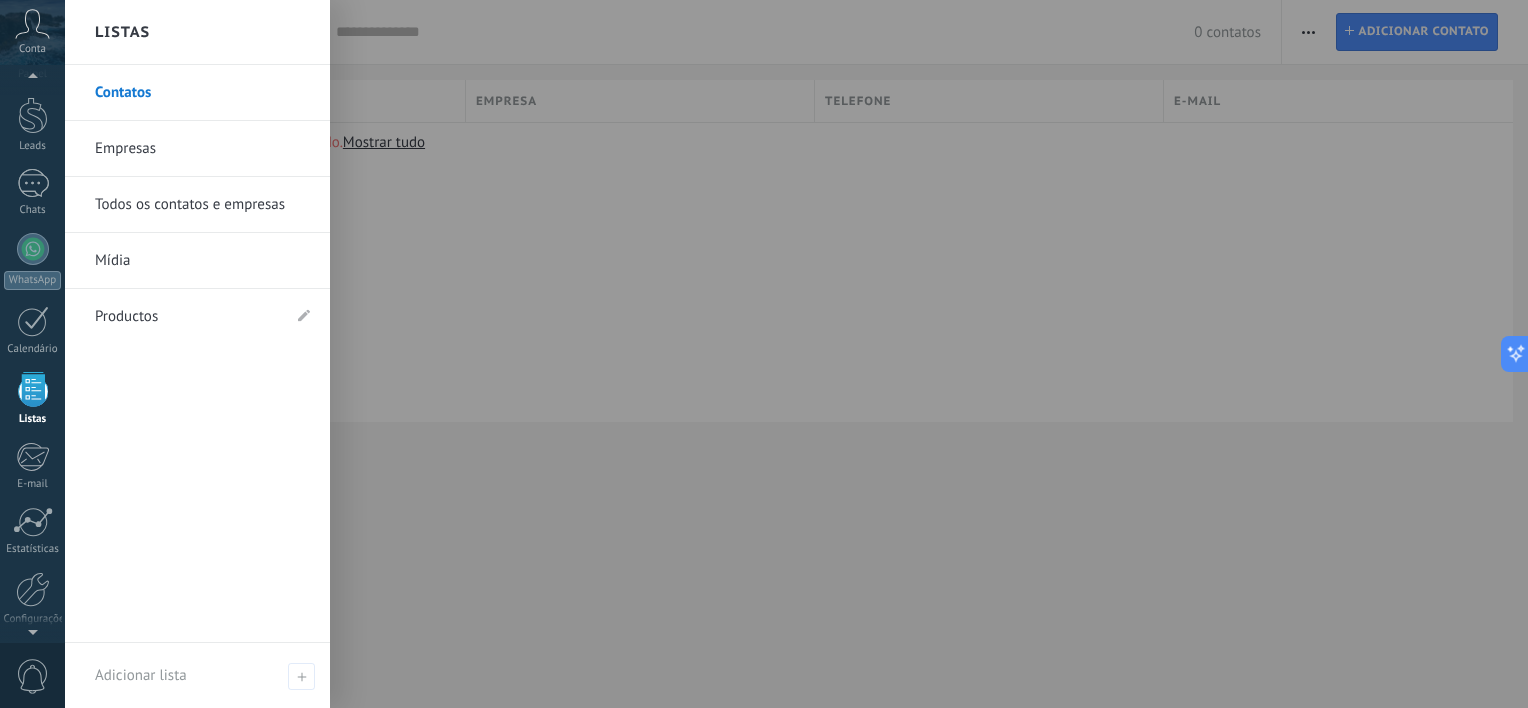 click on "Listas" at bounding box center [32, 399] 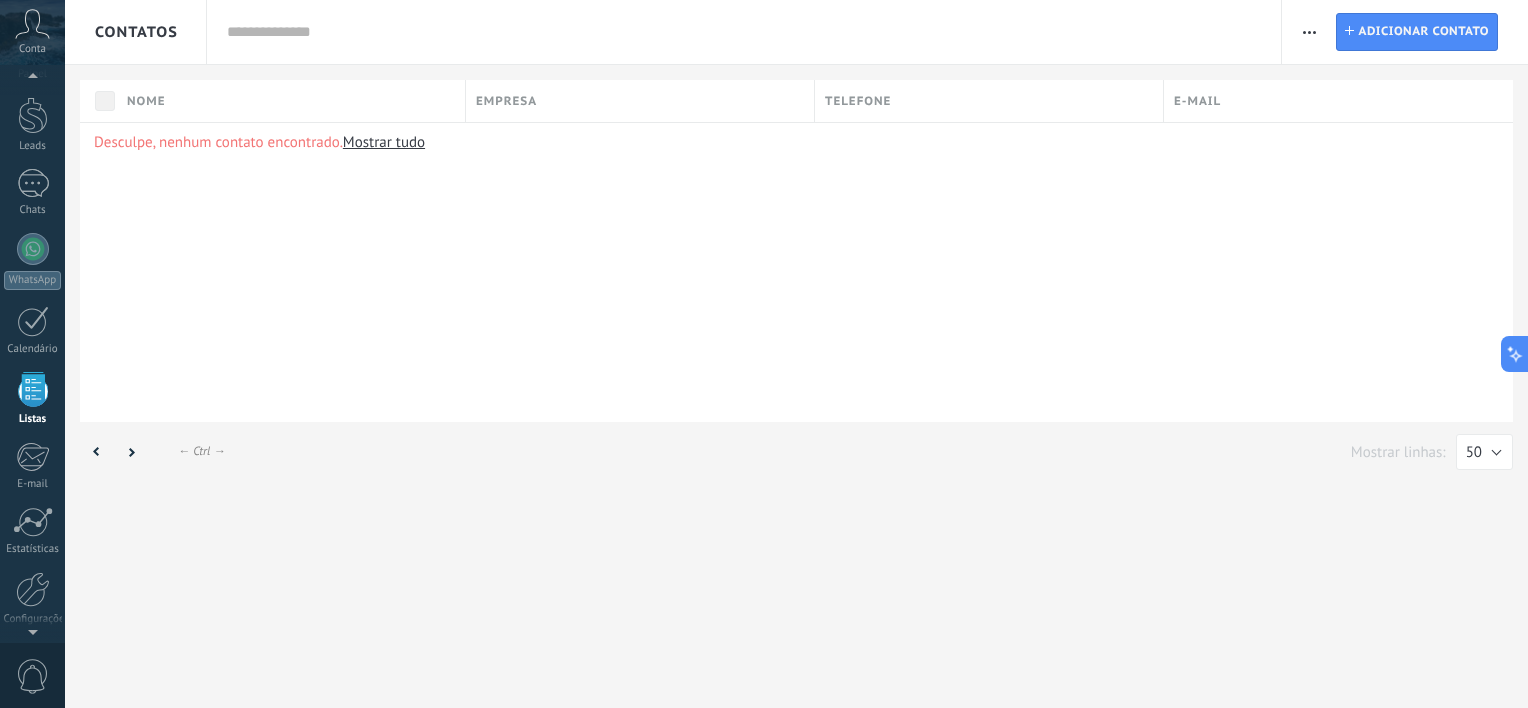 click at bounding box center [33, 389] 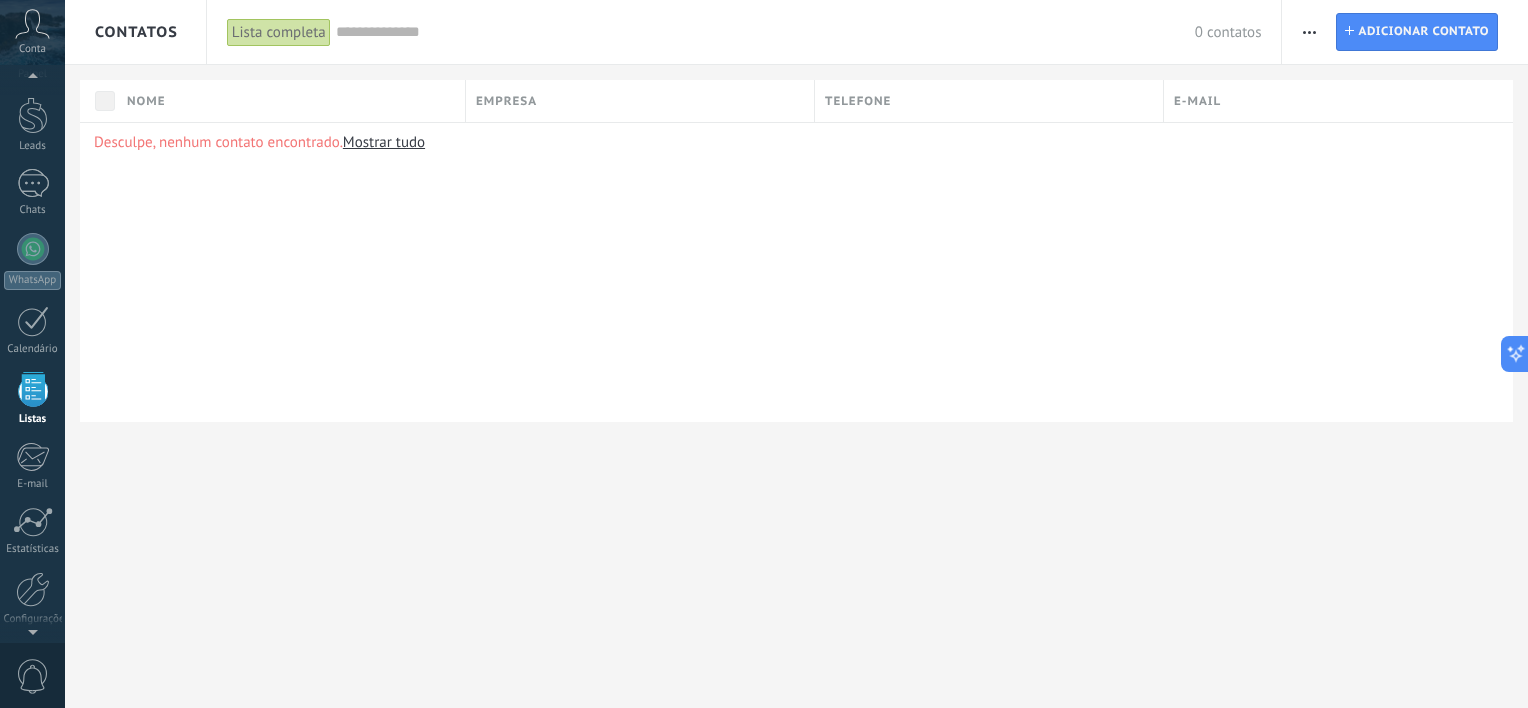 click on "Listas" at bounding box center [32, 399] 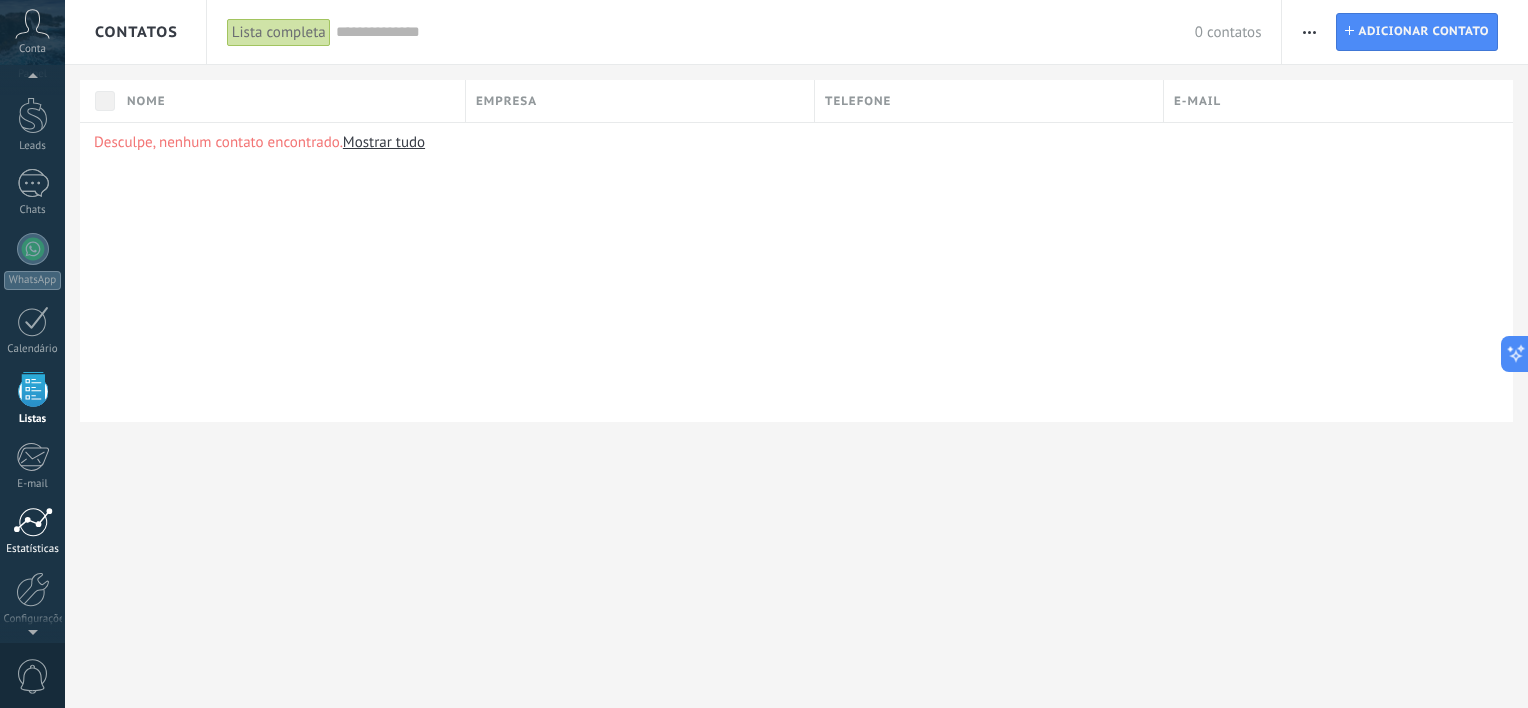 scroll, scrollTop: 123, scrollLeft: 0, axis: vertical 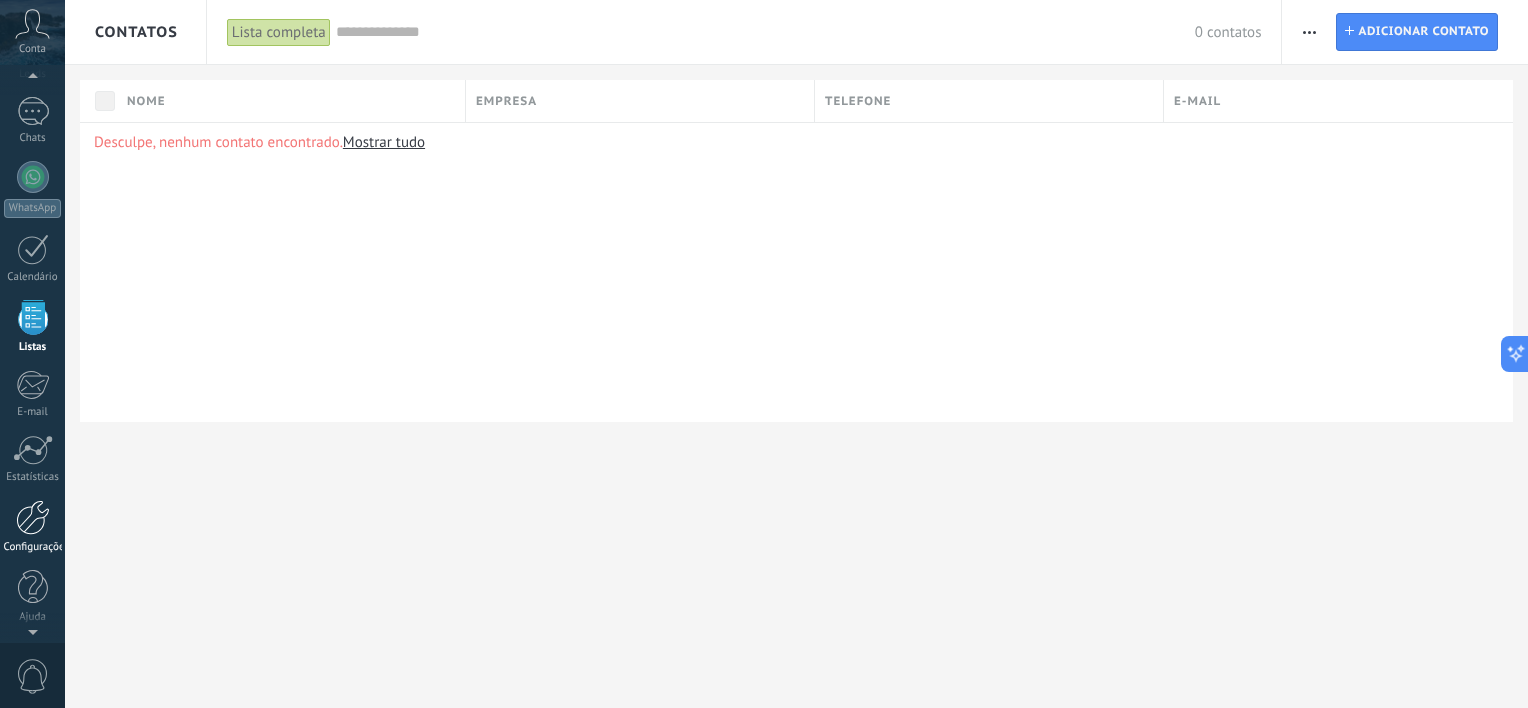 click at bounding box center (33, 517) 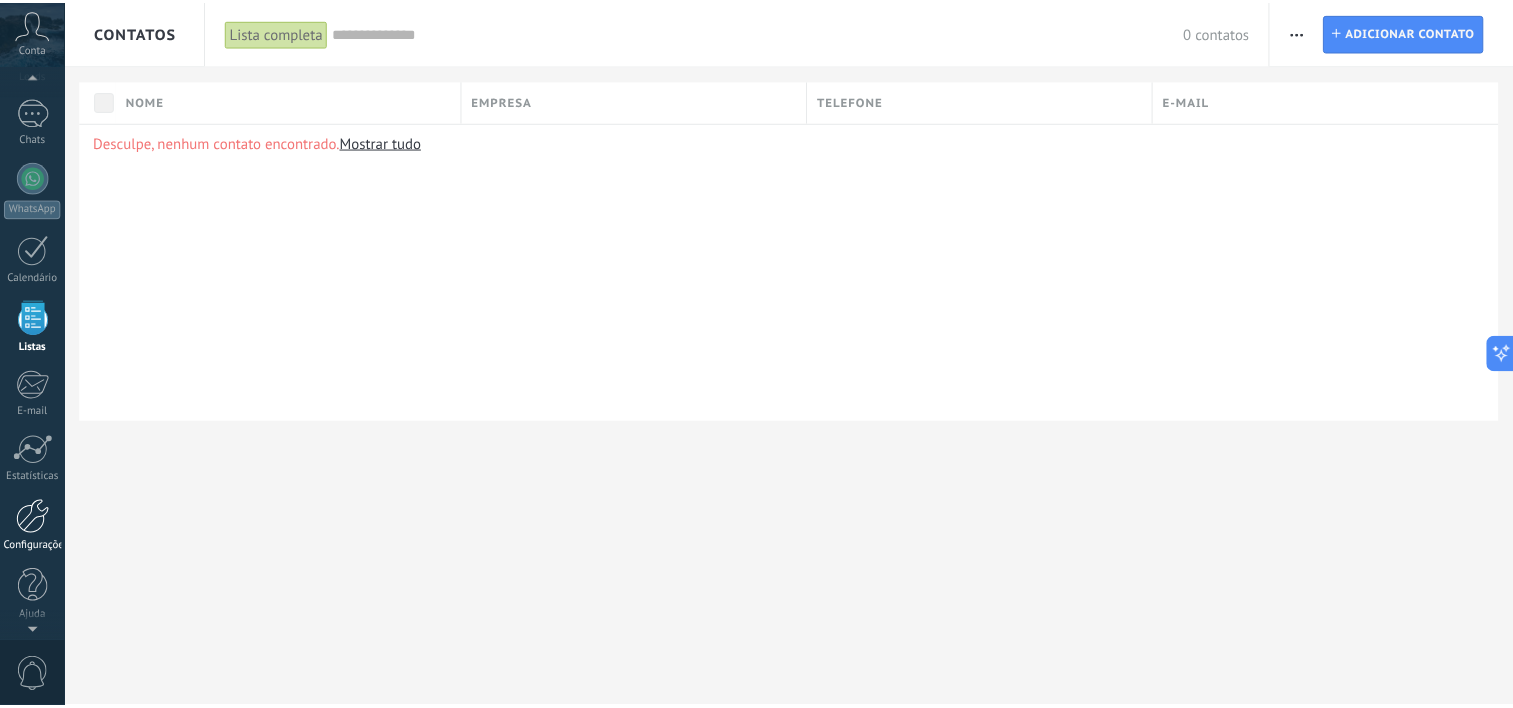 scroll, scrollTop: 877, scrollLeft: 0, axis: vertical 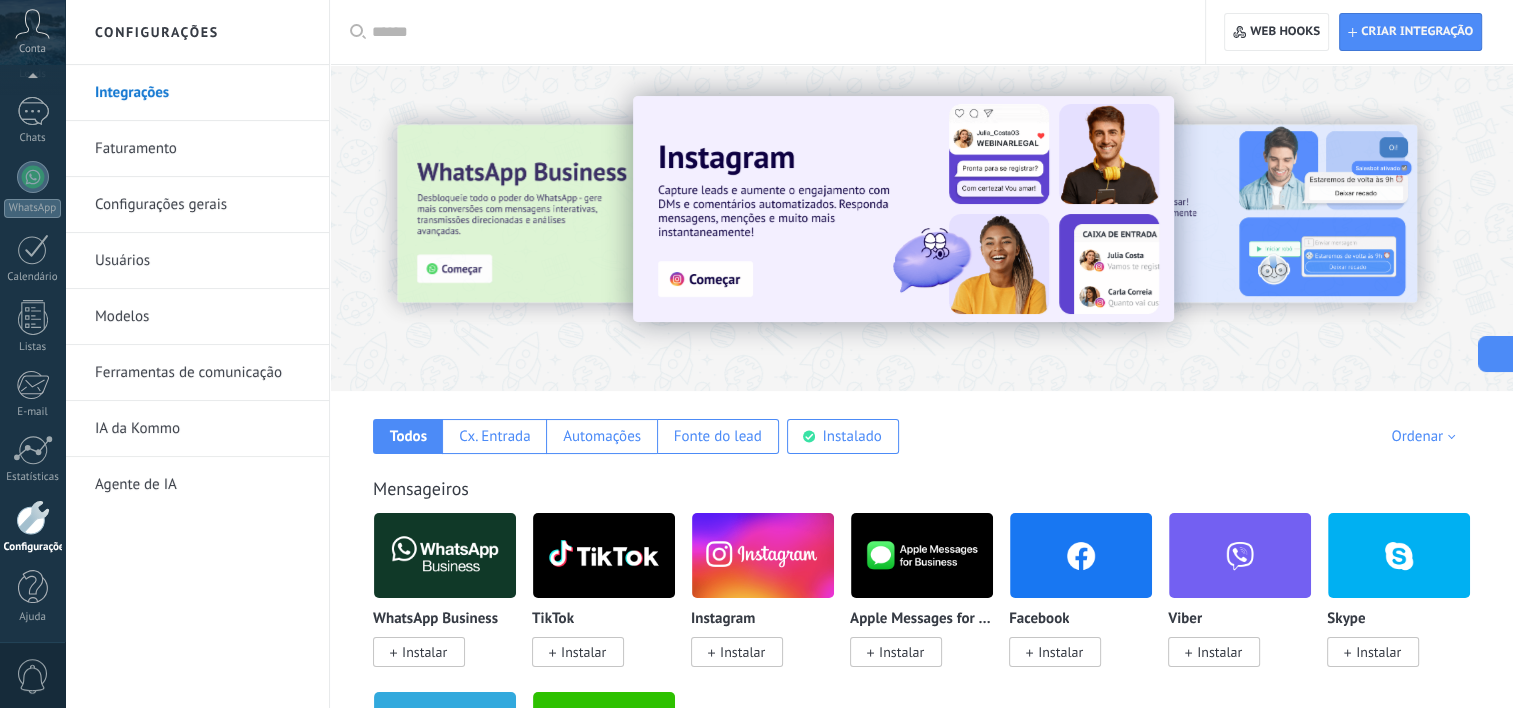click 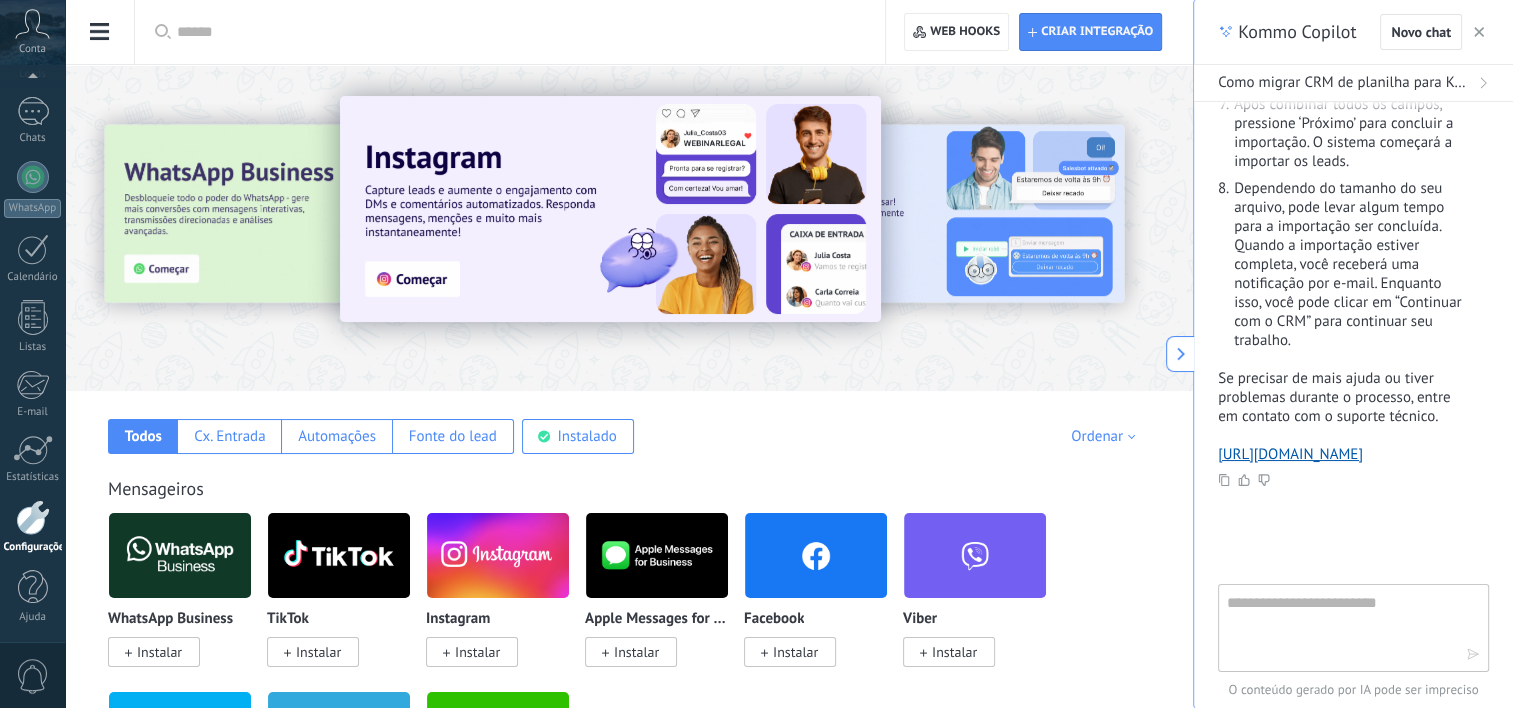 drag, startPoint x: 1273, startPoint y: 580, endPoint x: 1274, endPoint y: 616, distance: 36.013885 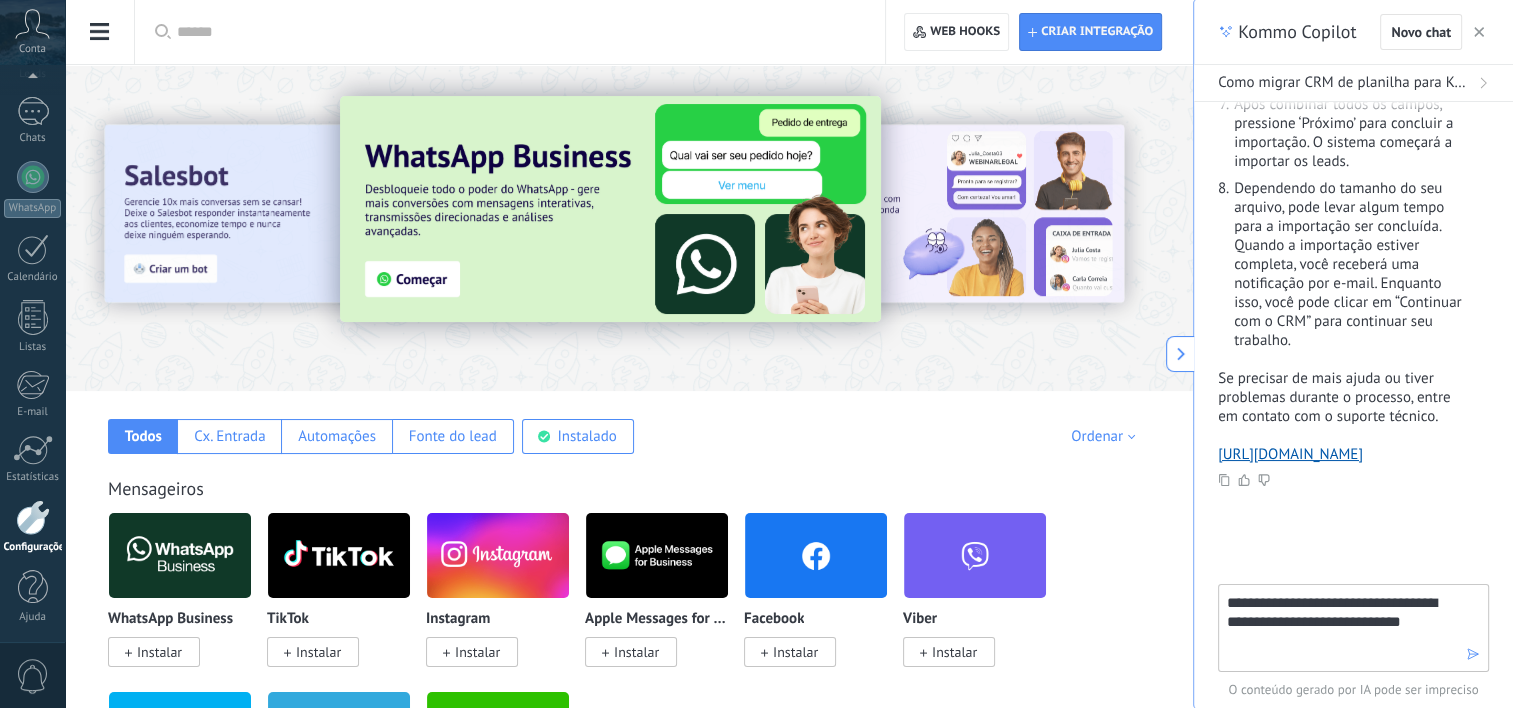 type on "**********" 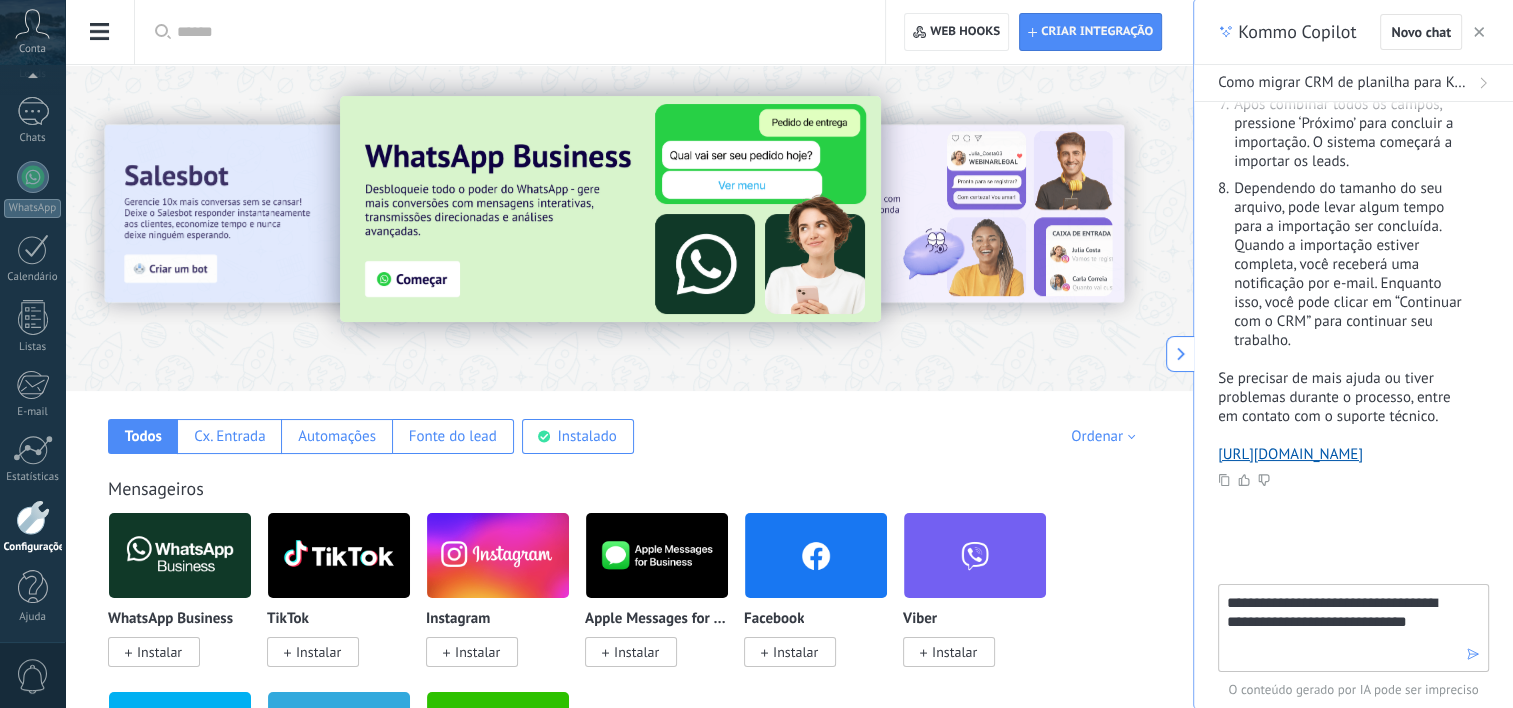 type 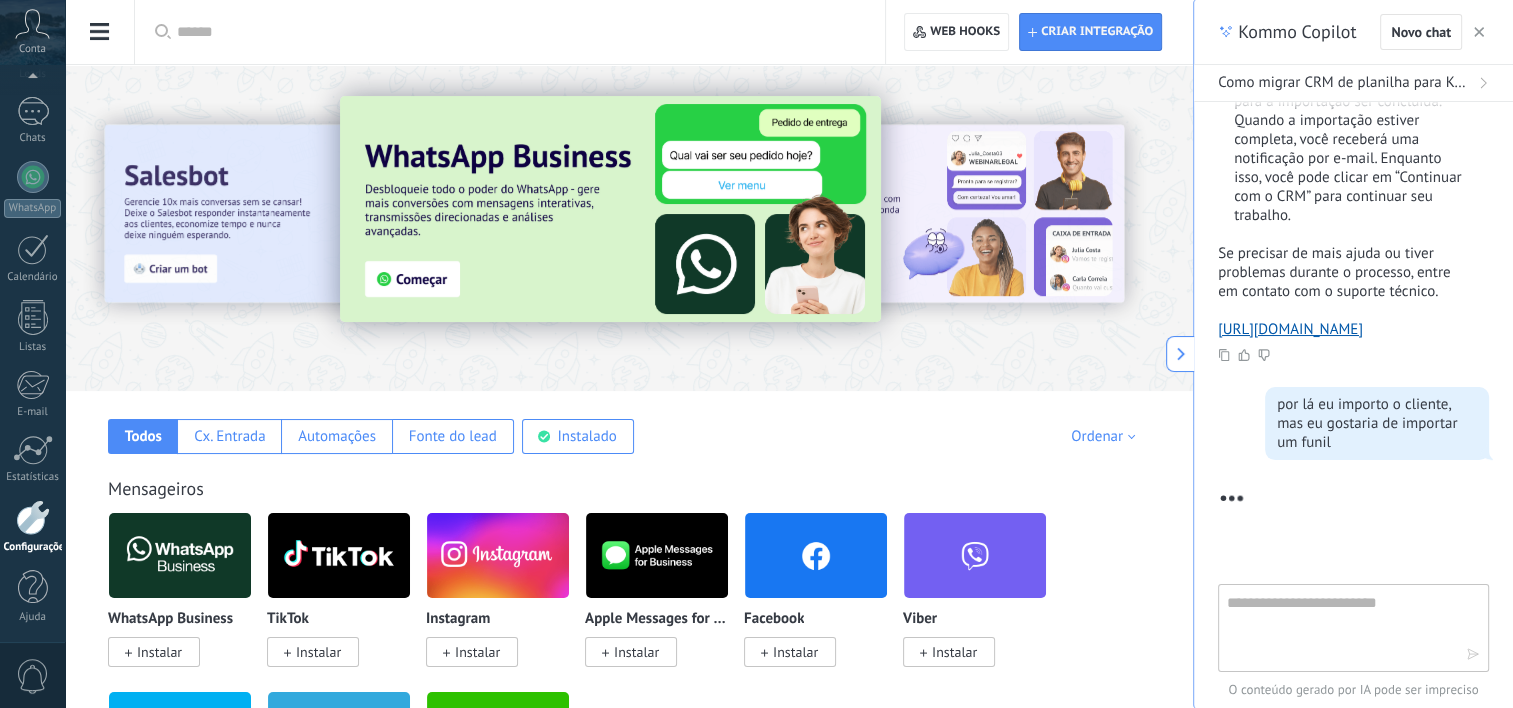 scroll, scrollTop: 1282, scrollLeft: 0, axis: vertical 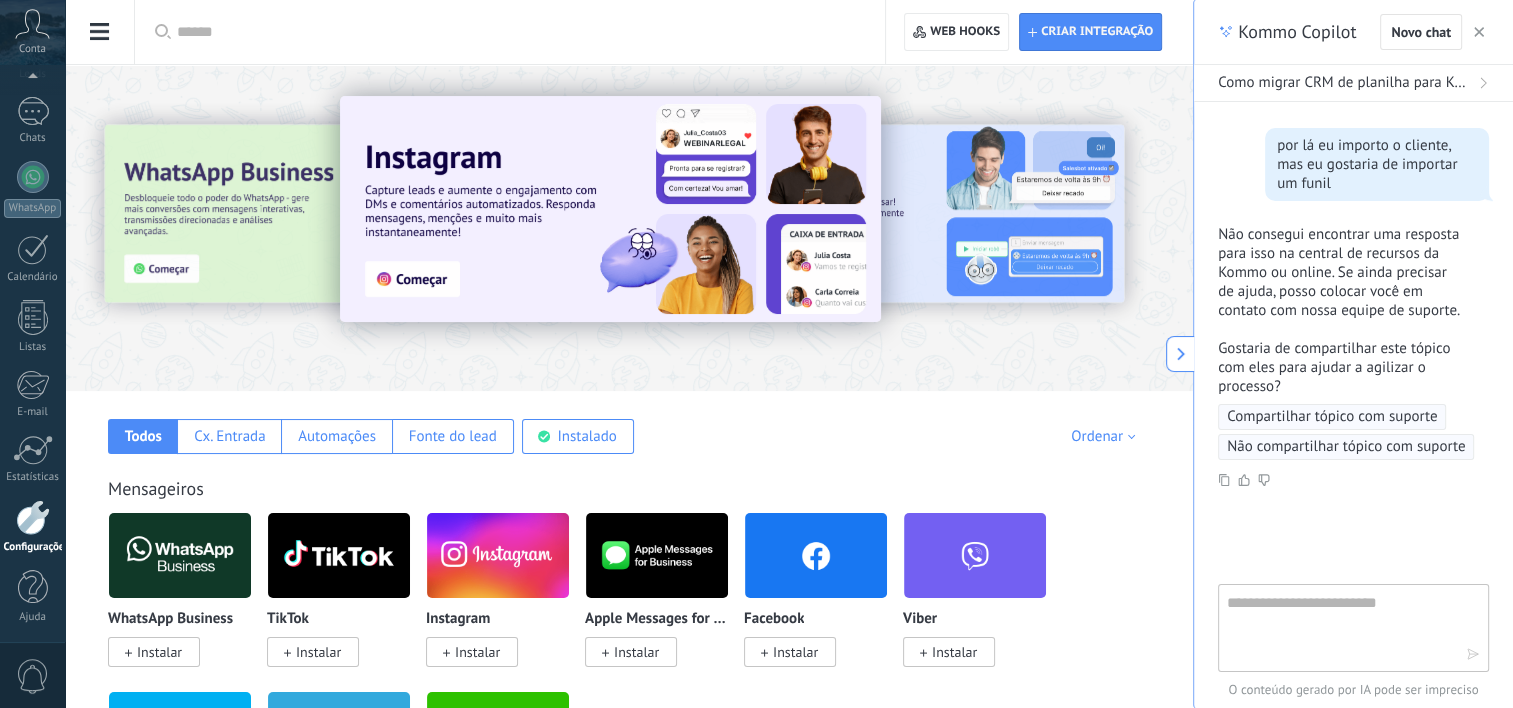 click on "Compartilhar tópico com suporte" at bounding box center [1332, 417] 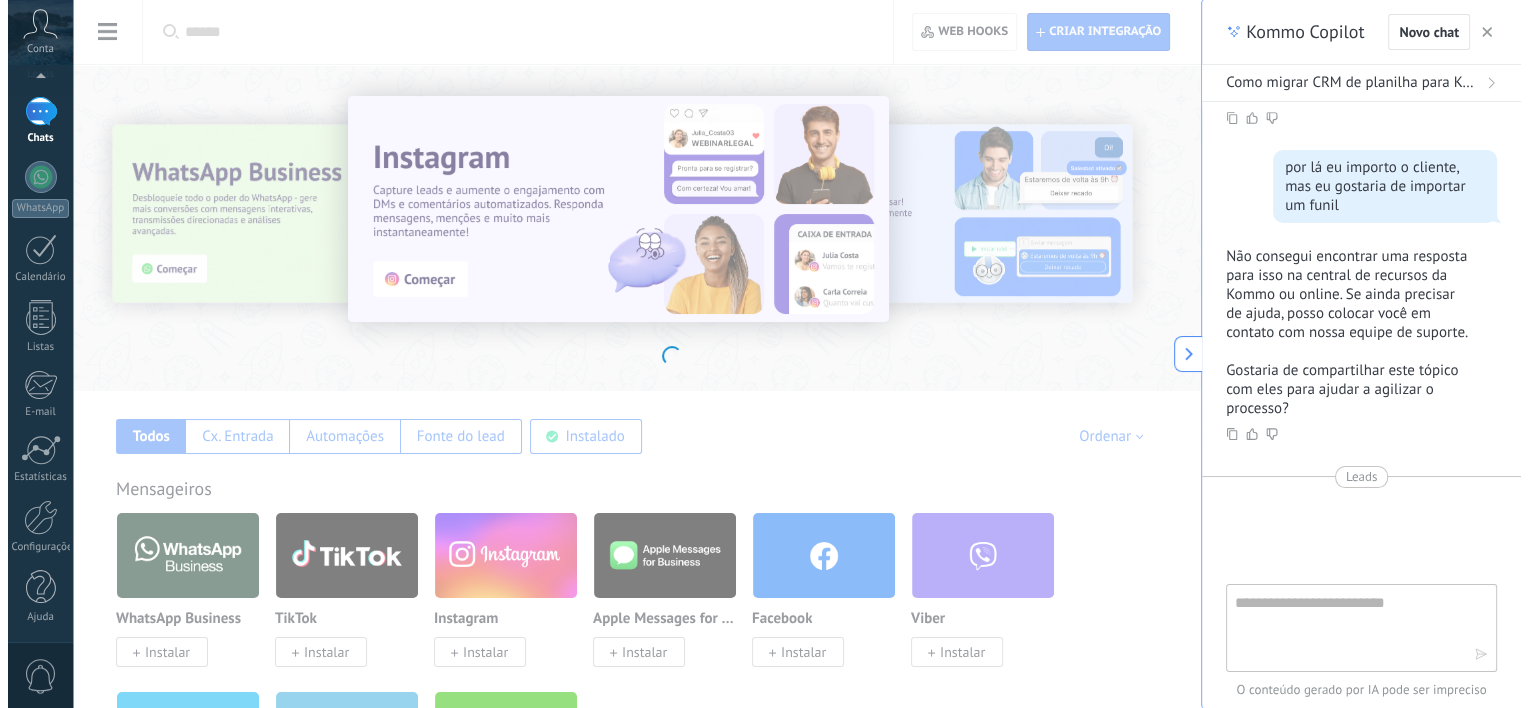scroll, scrollTop: 0, scrollLeft: 0, axis: both 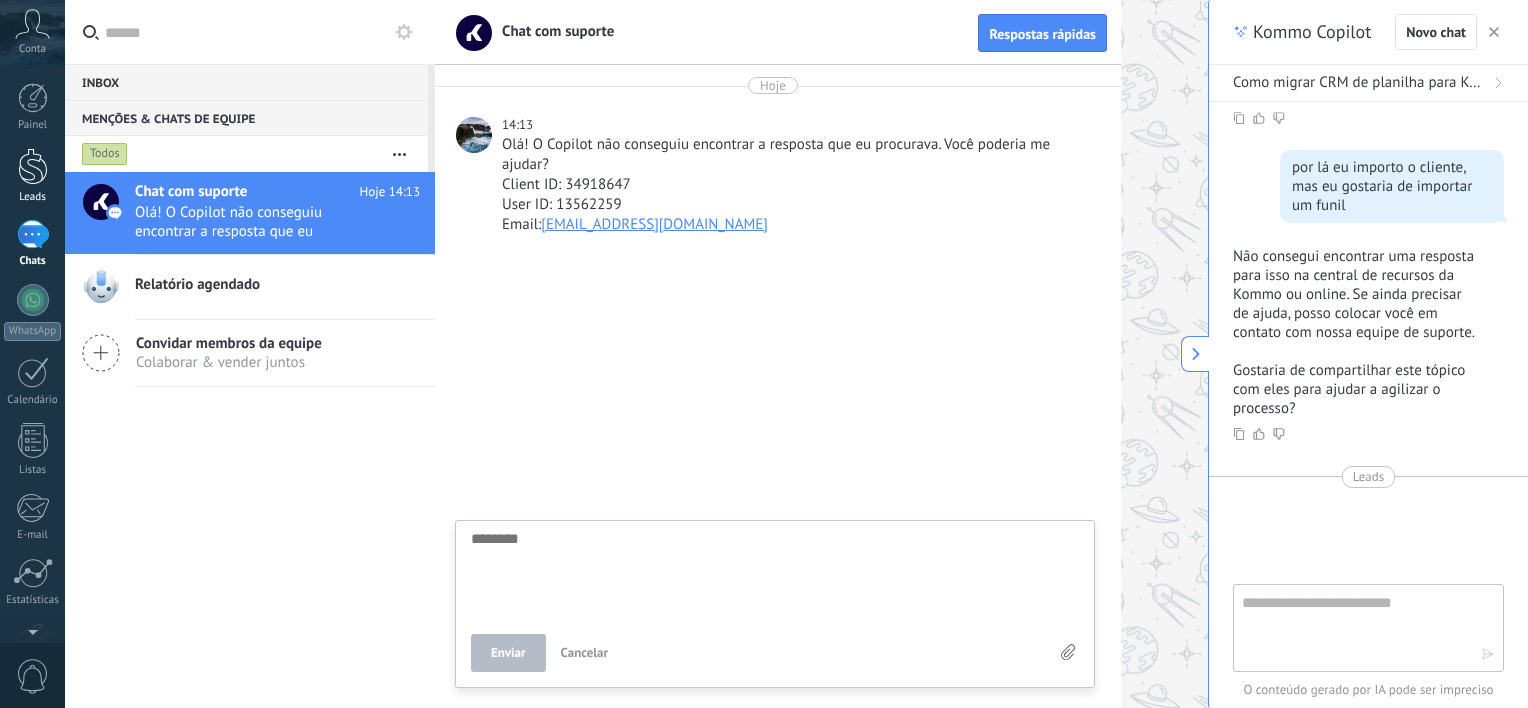 click on "Leads" at bounding box center [32, 176] 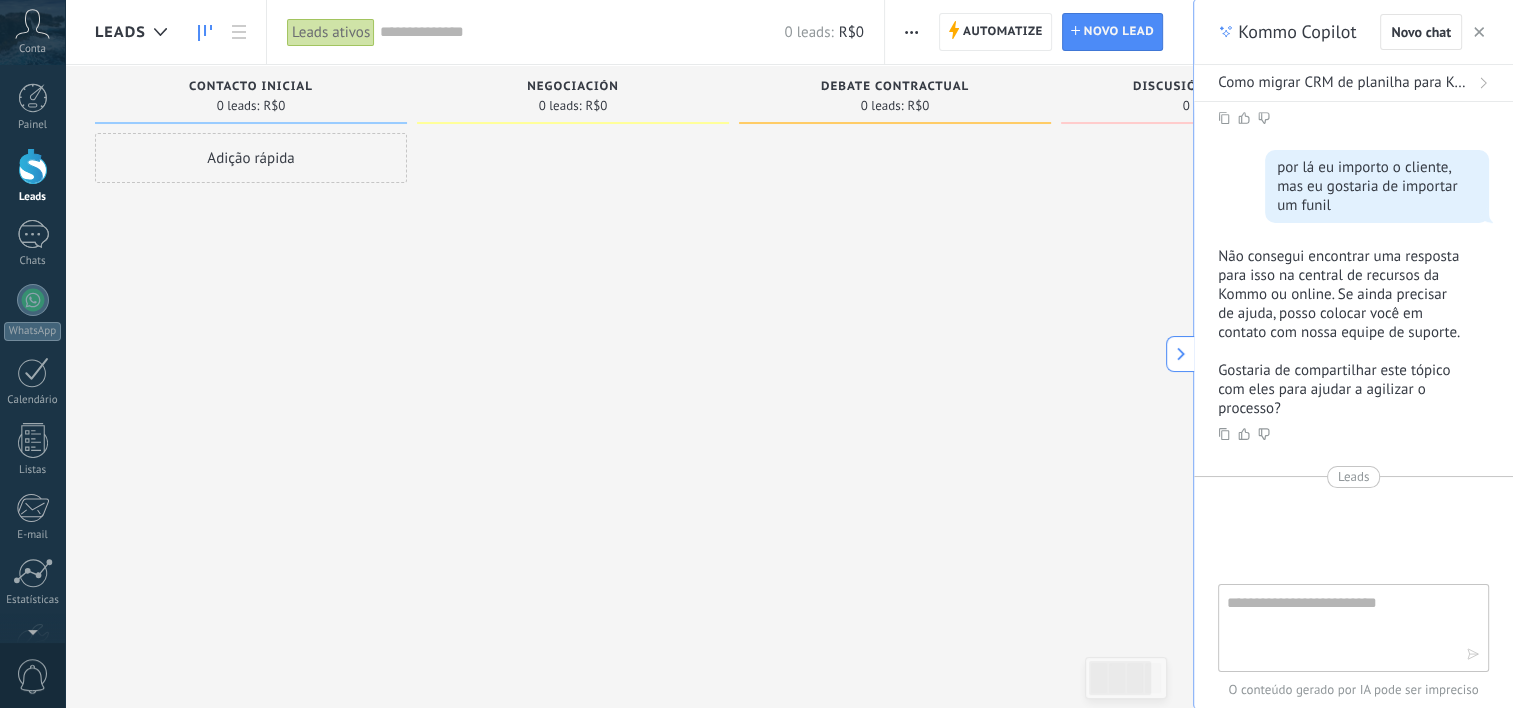 click at bounding box center [1217, 356] 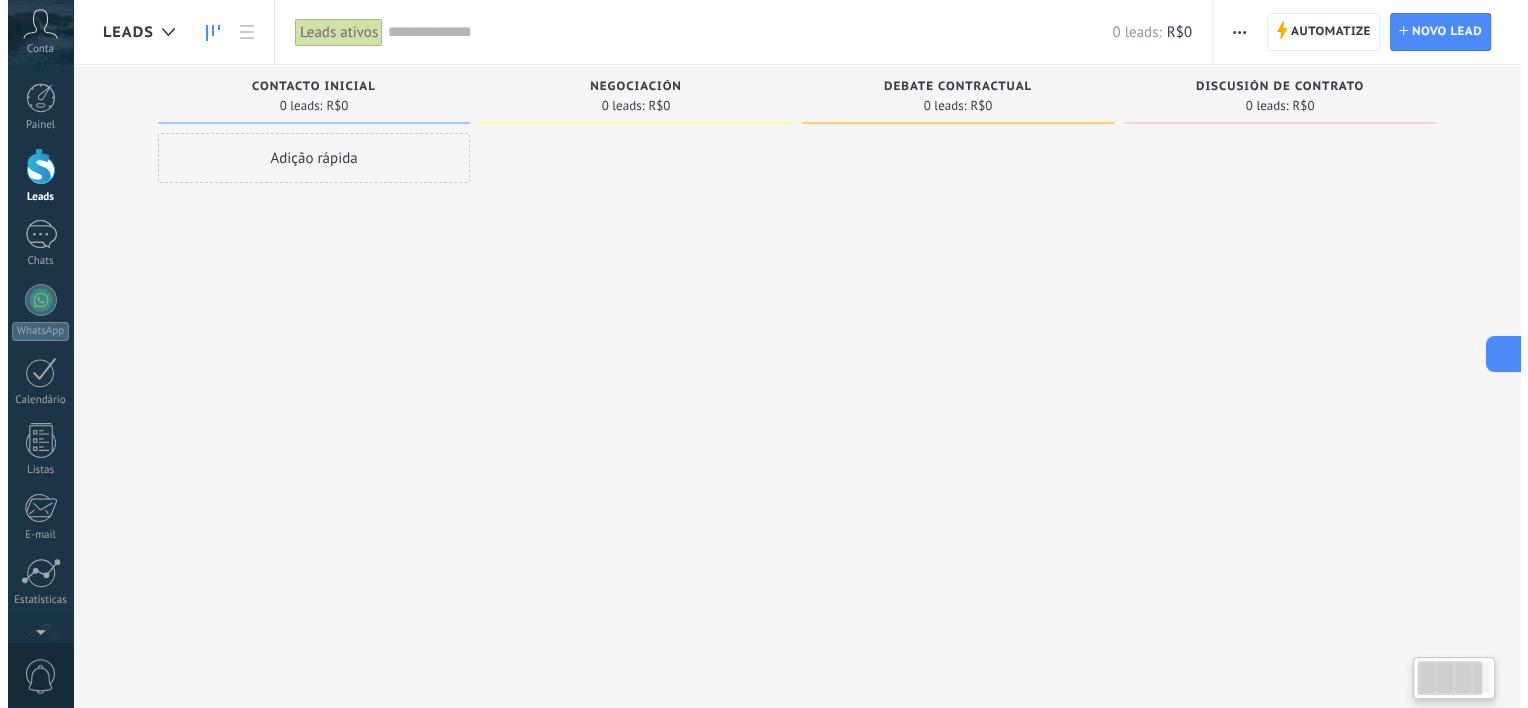 scroll, scrollTop: 19, scrollLeft: 0, axis: vertical 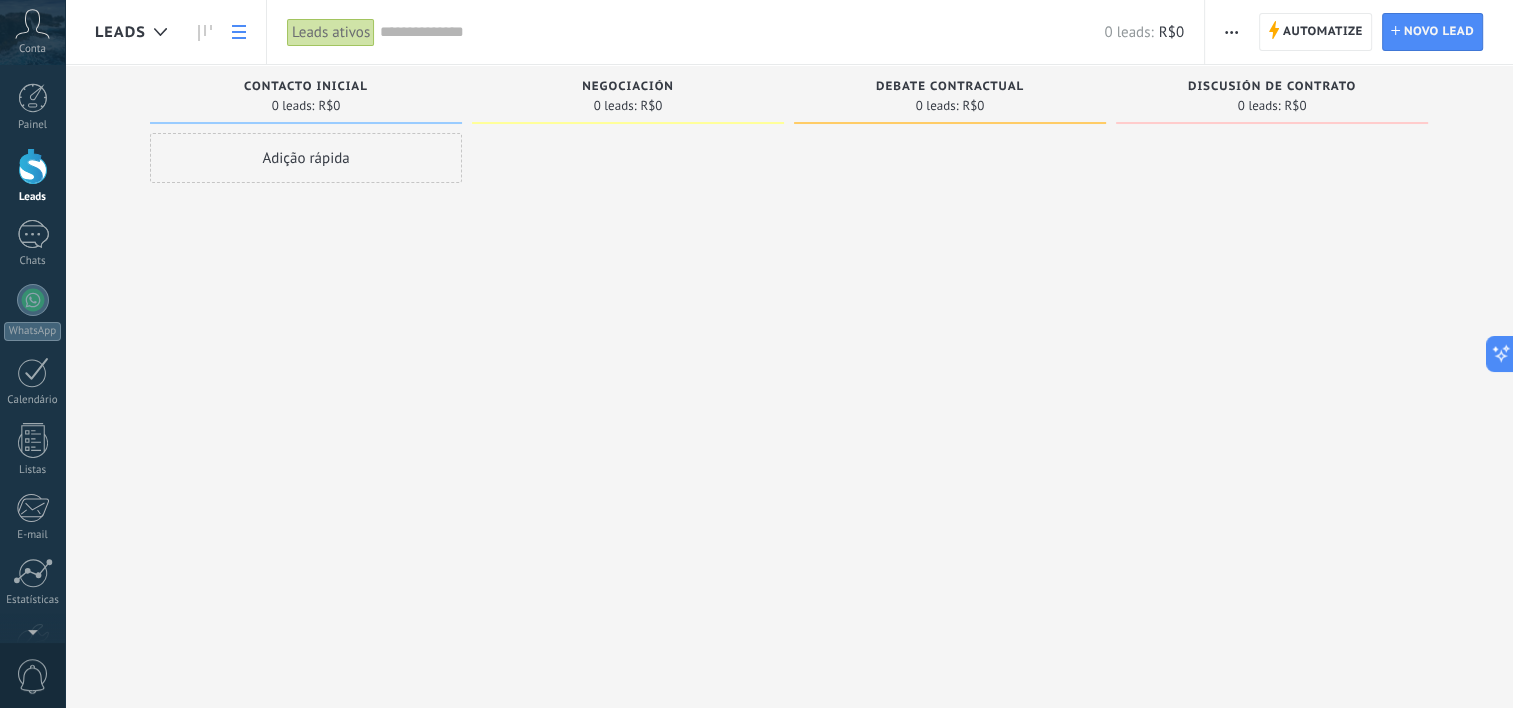 click 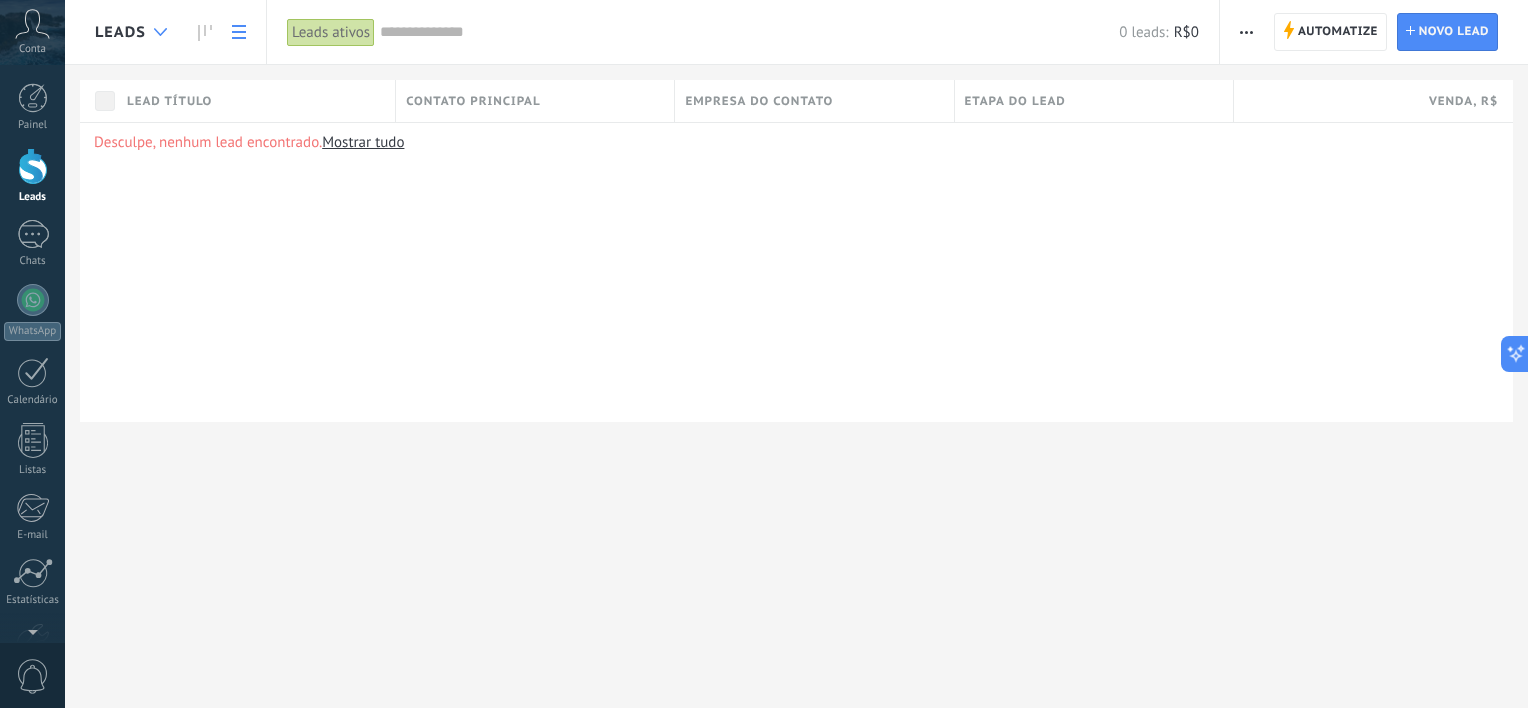 click at bounding box center [160, 32] 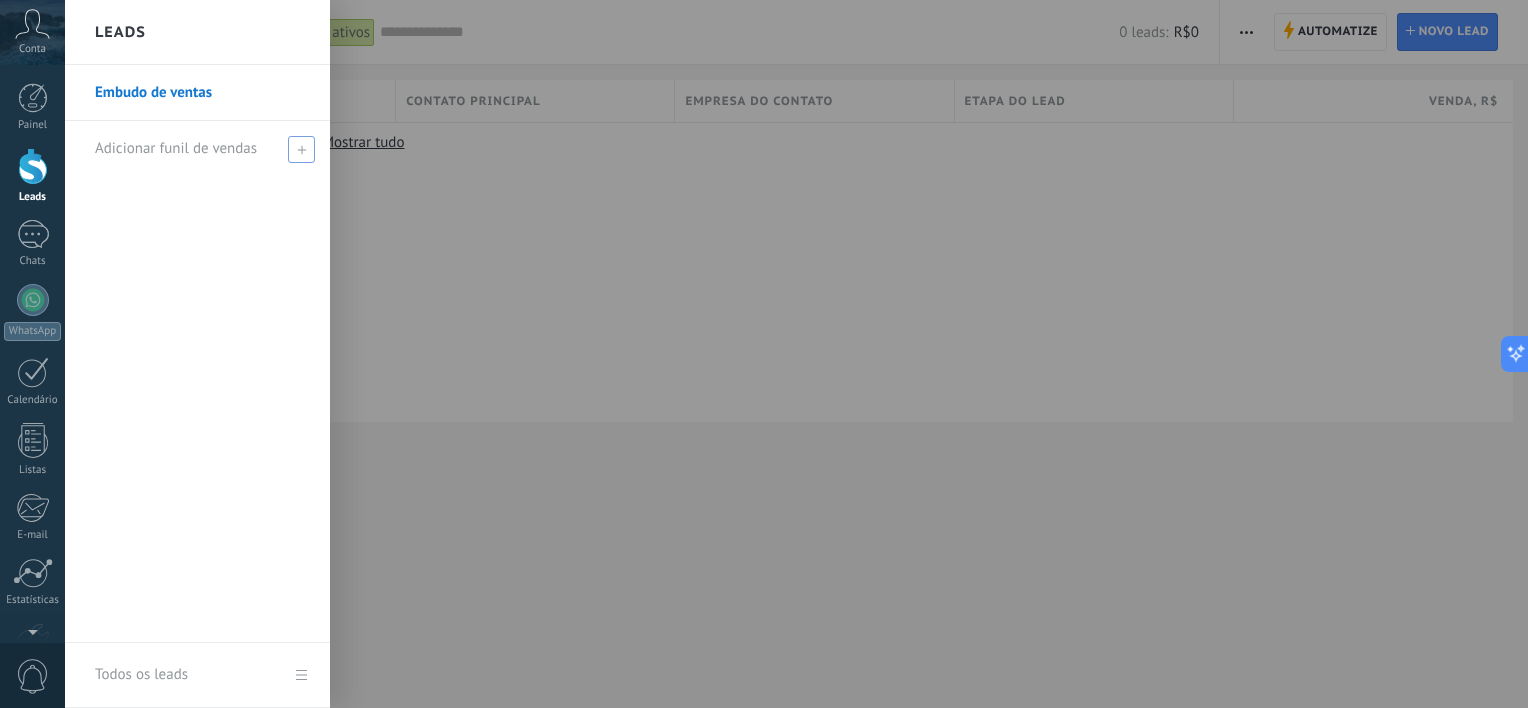 click at bounding box center [301, 149] 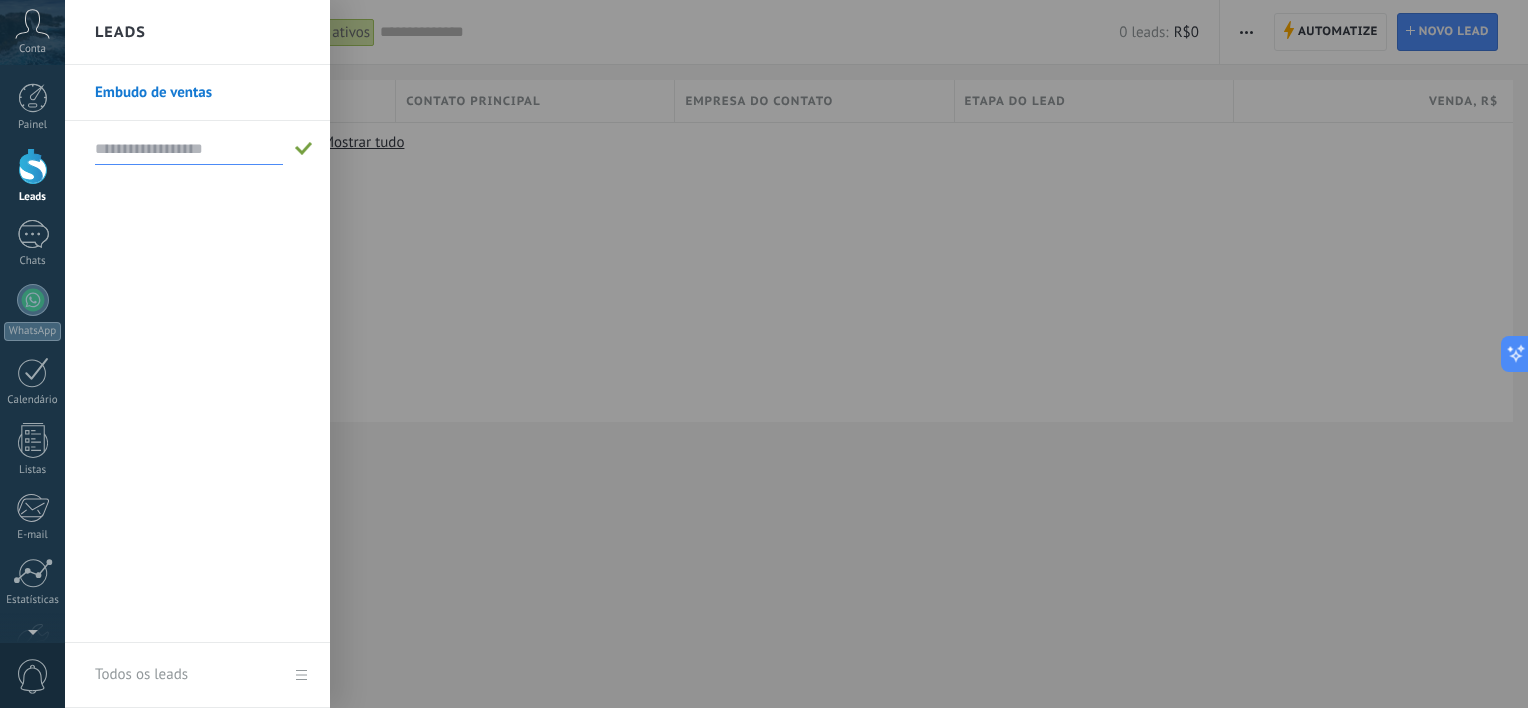 click at bounding box center [189, 149] 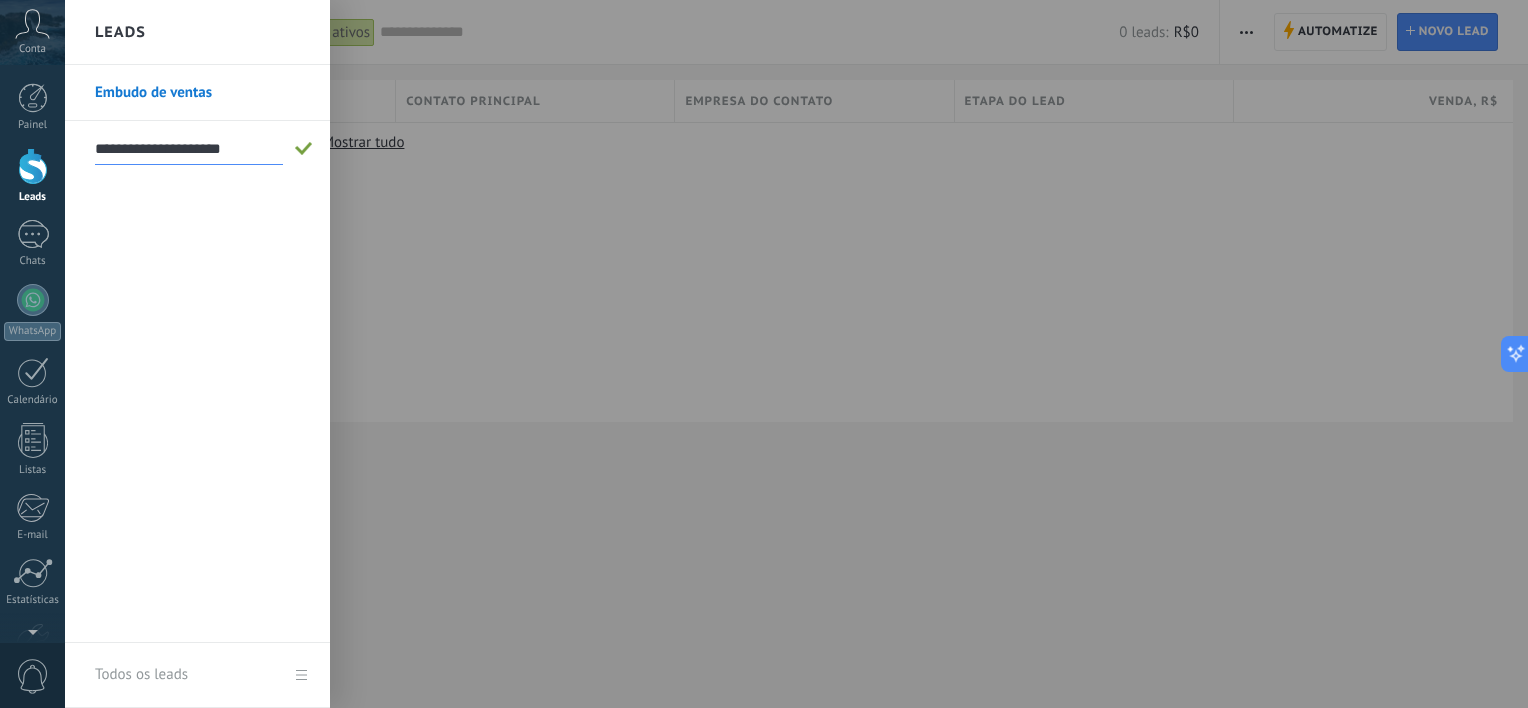 type on "**********" 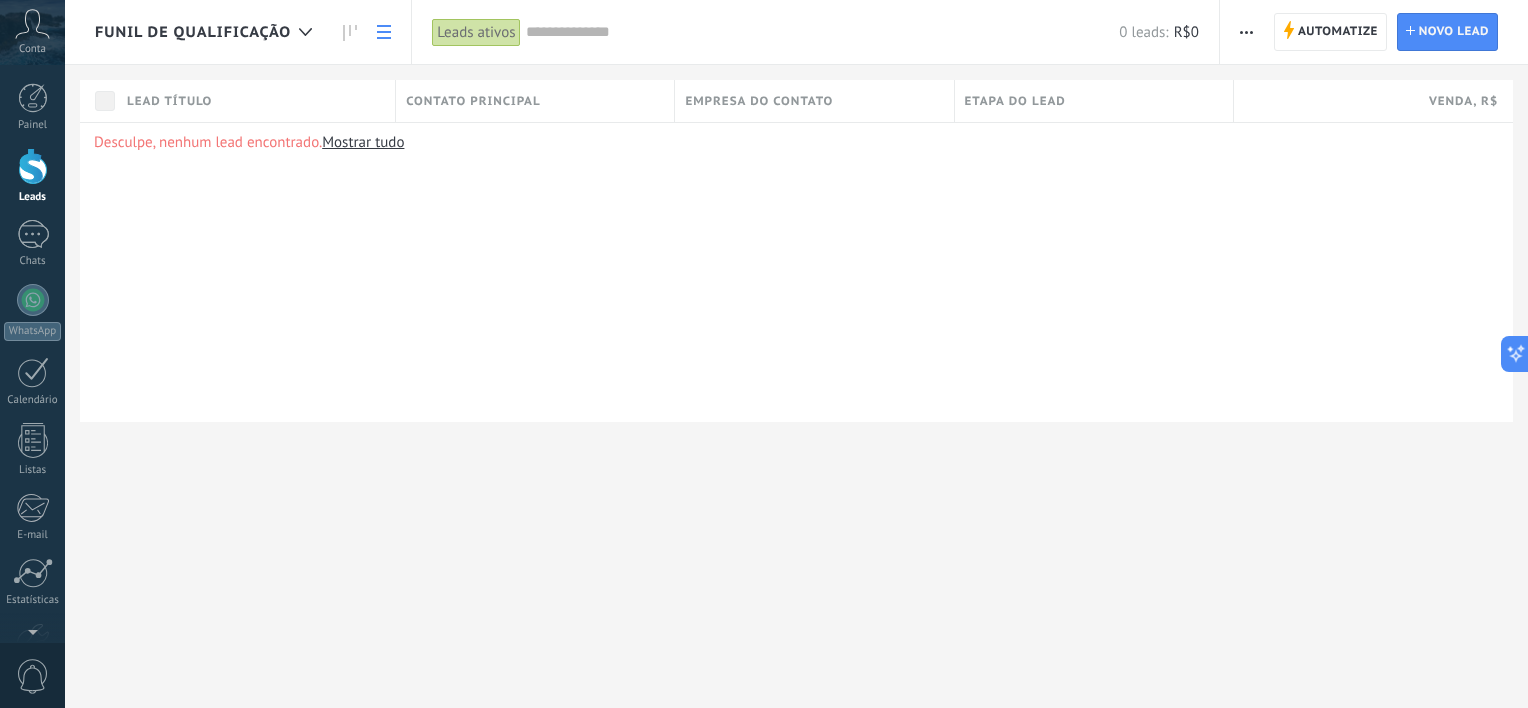 click on "Desculpe, nenhum lead encontrado.  Mostrar tudo" at bounding box center (796, 272) 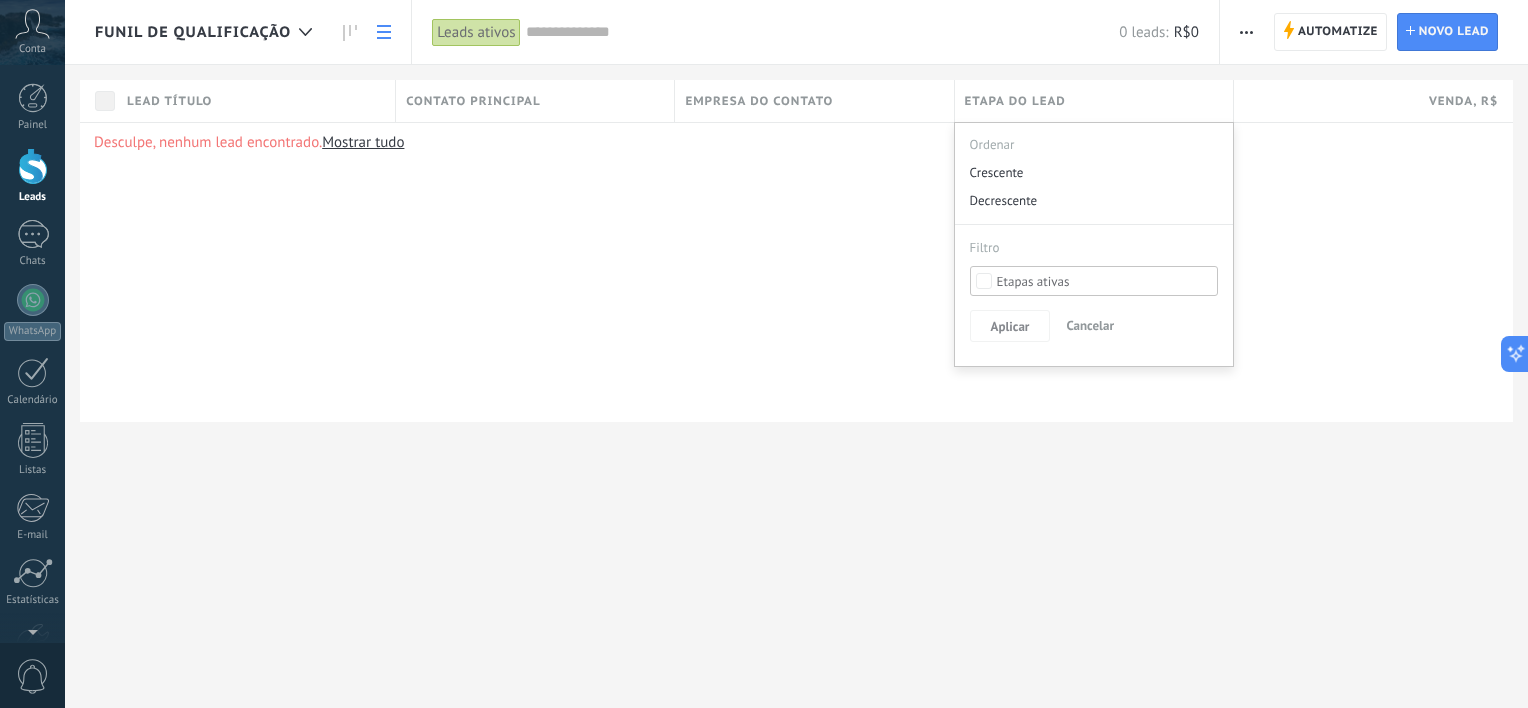 click on "Empresa do contato" at bounding box center (814, 101) 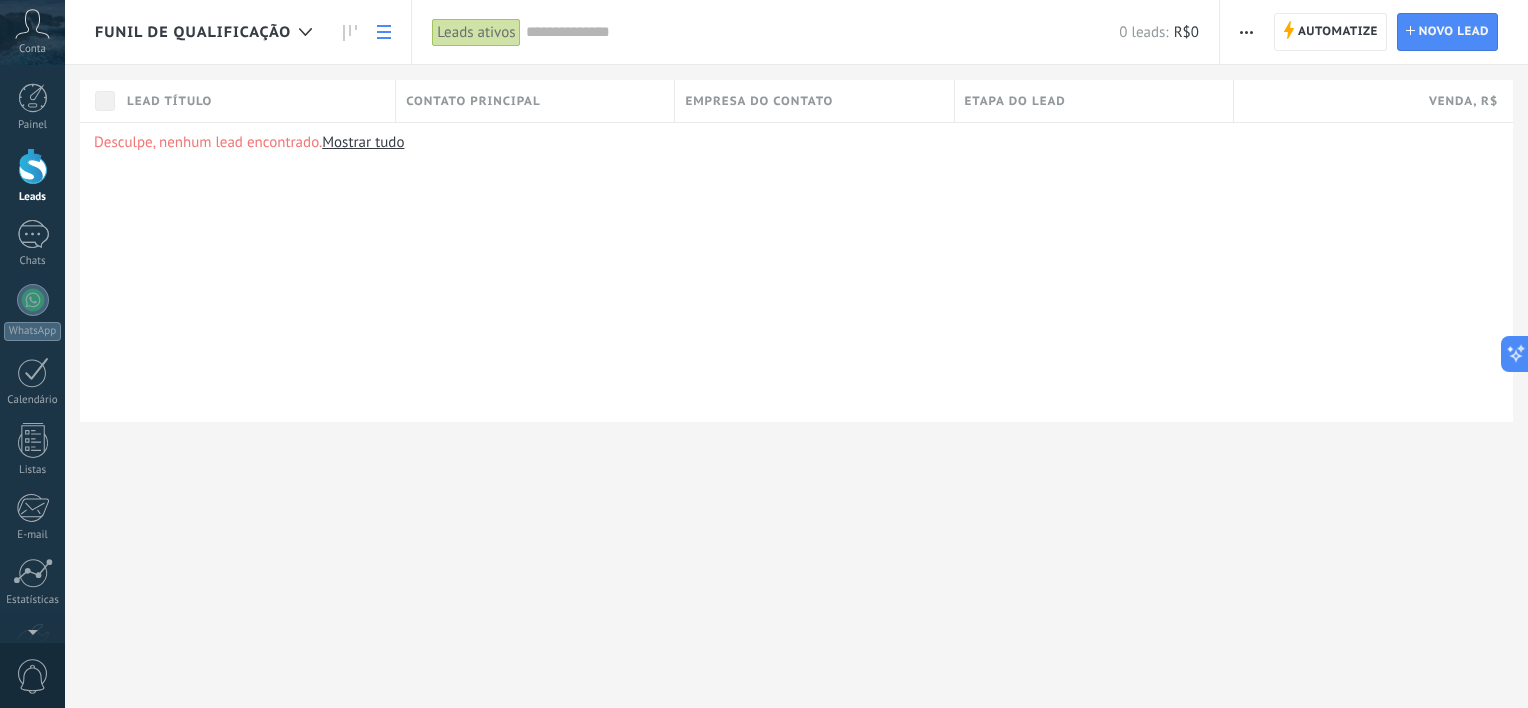 click on "Empresa do contato" at bounding box center [814, 101] 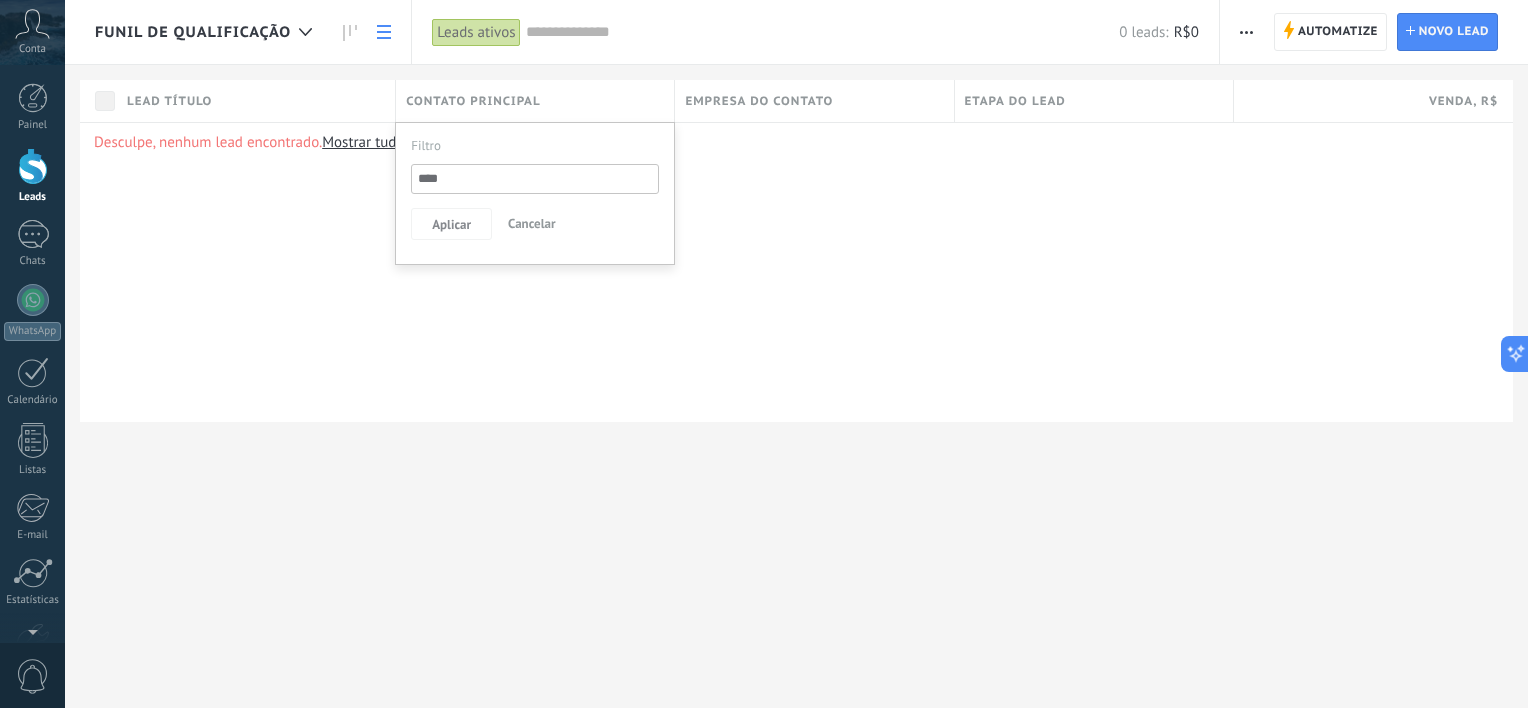 click on "Contato principal" at bounding box center [473, 101] 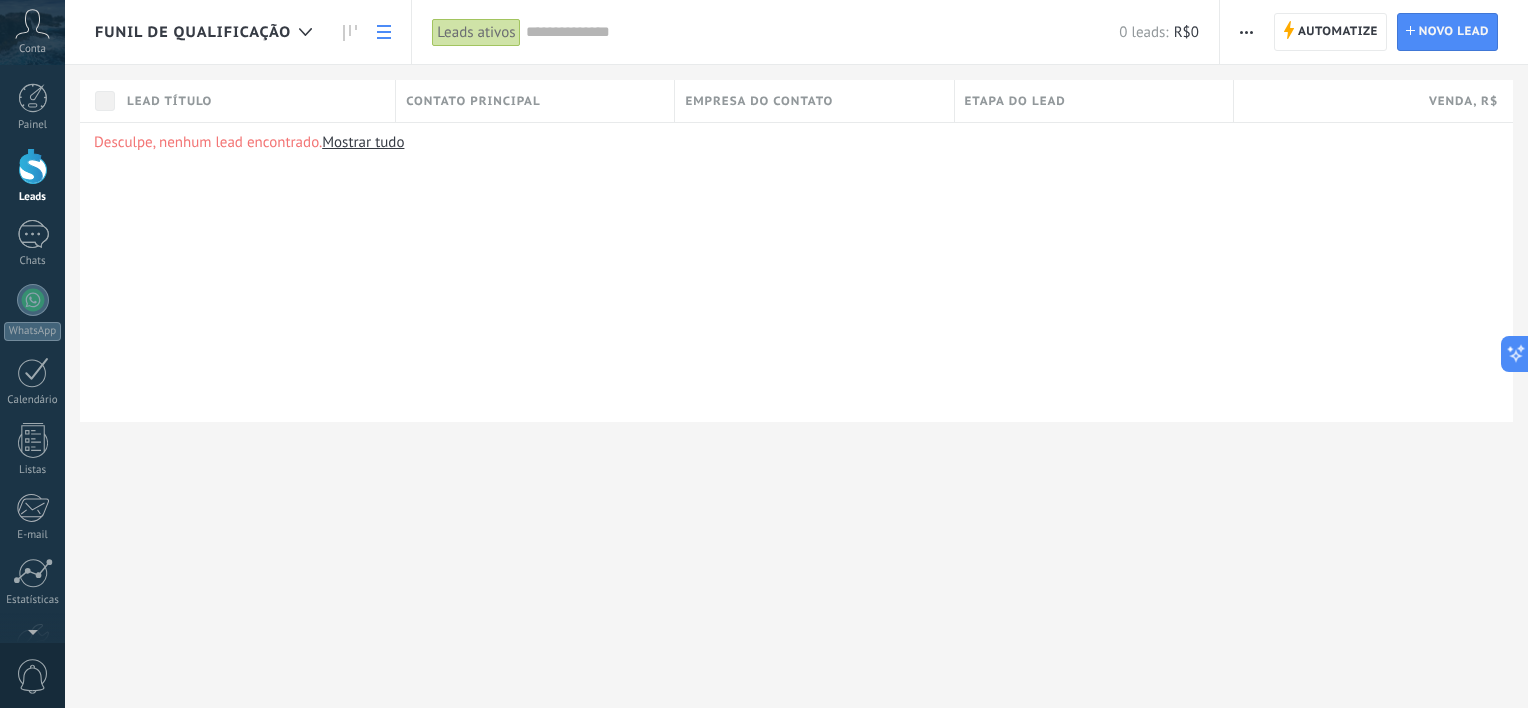 click on "Contato principal" at bounding box center [473, 101] 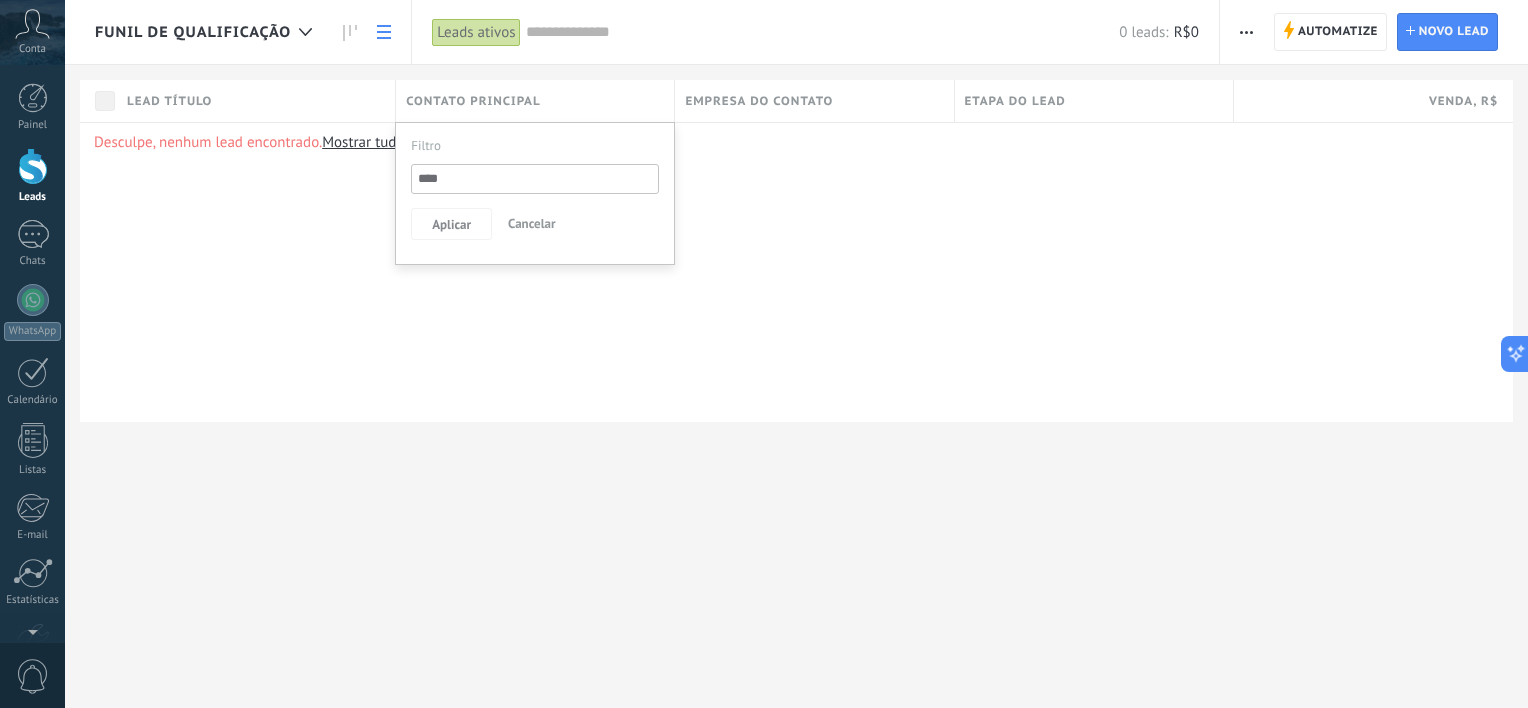 click on "Desculpe, nenhum lead encontrado.  Mostrar tudo" at bounding box center (796, 272) 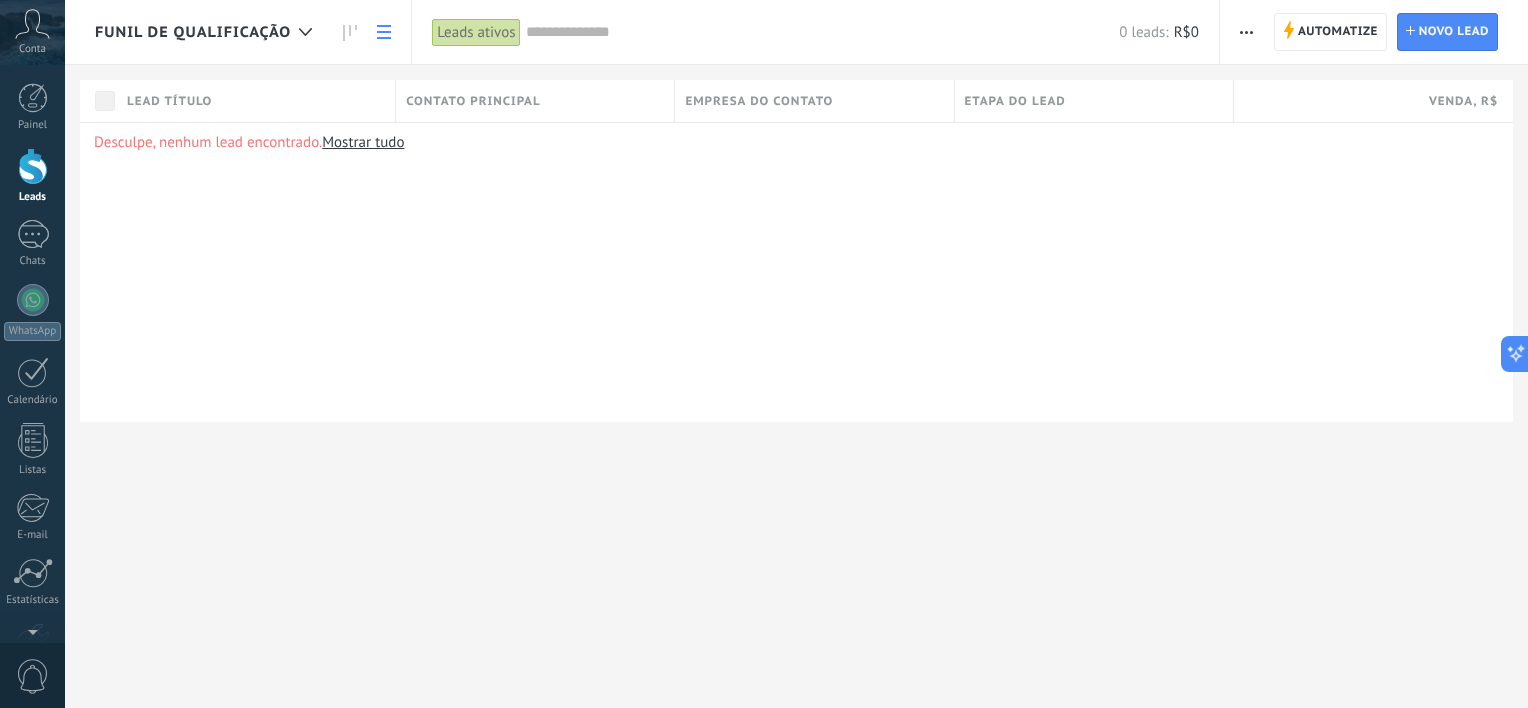 click at bounding box center (350, 32) 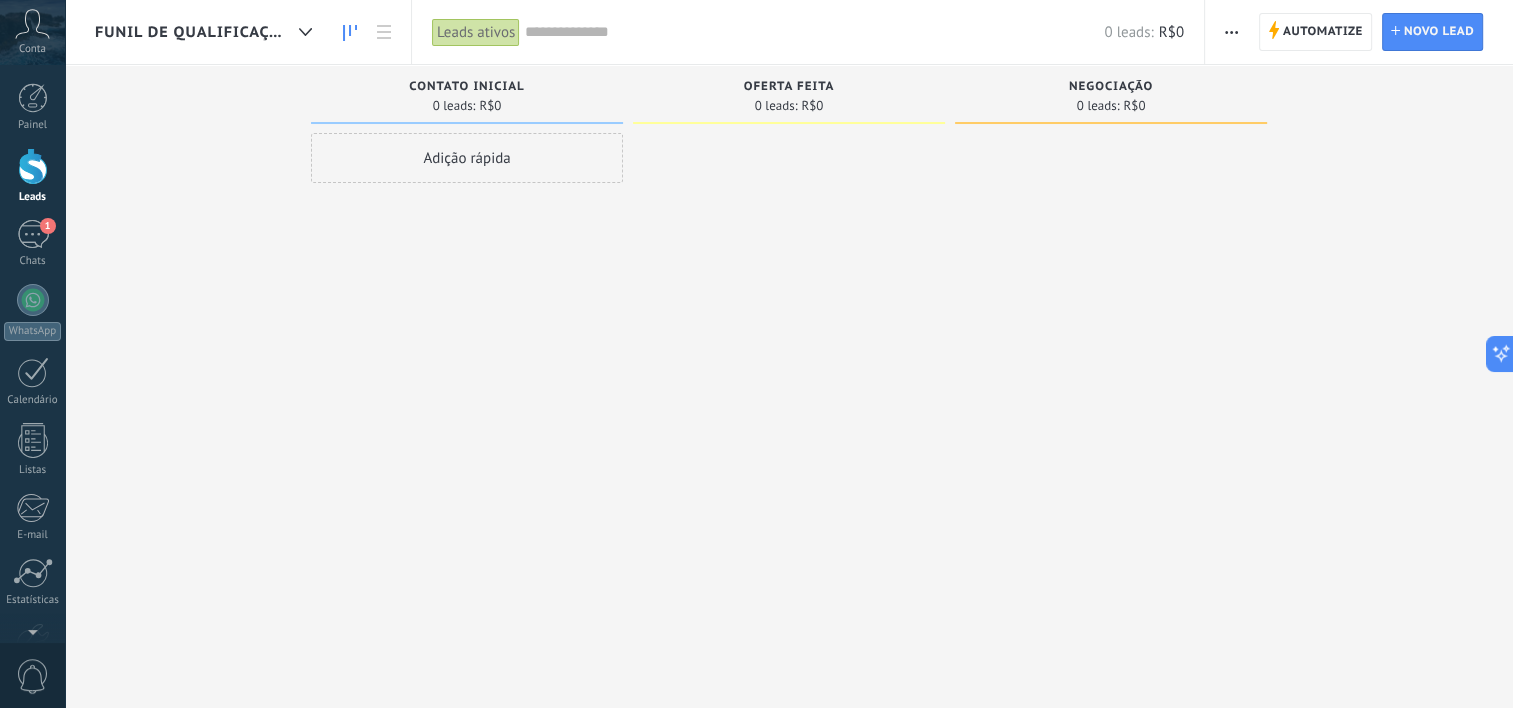 click on "Desculpe, nenhum lead encontrado  Mostrar tudo Etapa de leads de entrada solicitações: 0 0 0 0 0 0 0 0 0 Contato inicial 0 leads:  R$0 Adição rápida Oferta feita 0 leads:  R$0 Negociação 0 leads:  R$0" at bounding box center (804, 322) 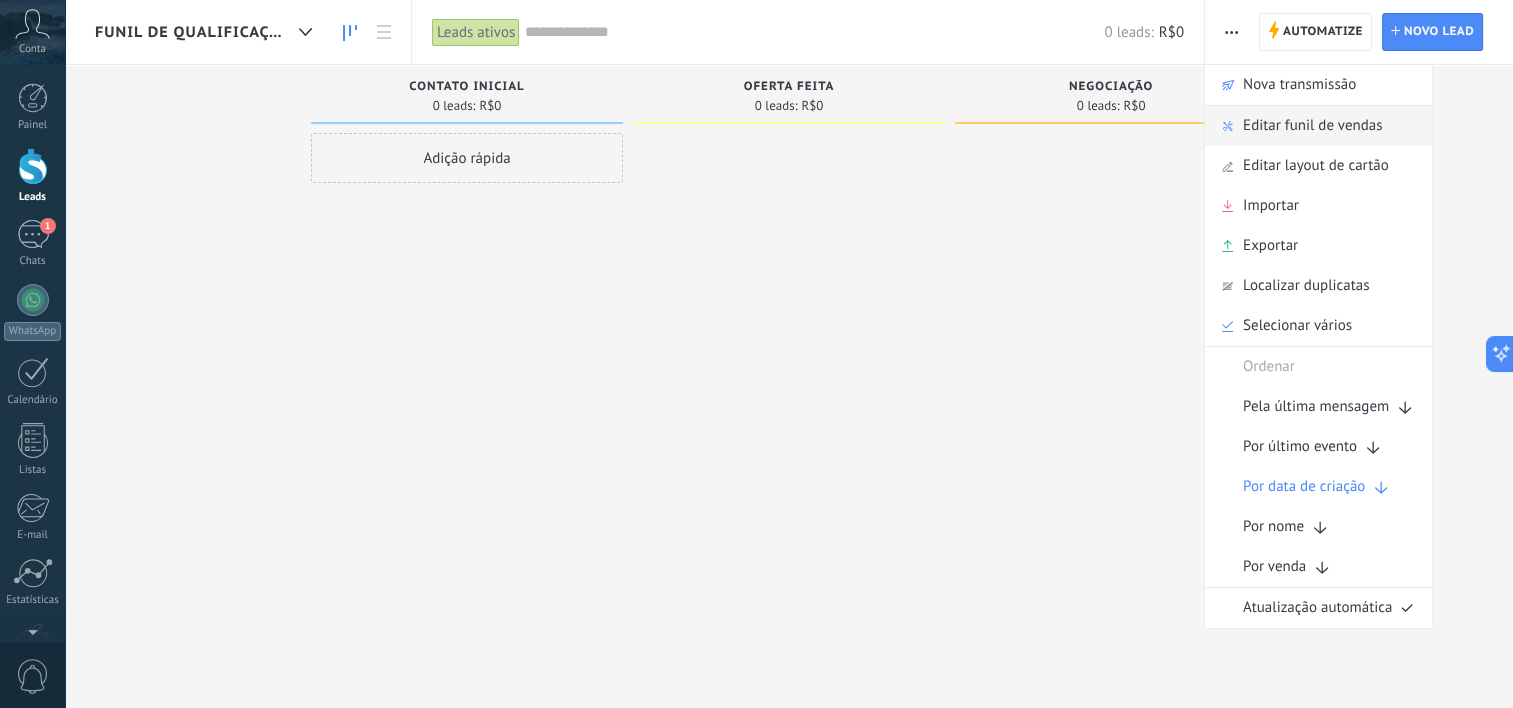 click on "Editar funil de vendas" at bounding box center (1318, 126) 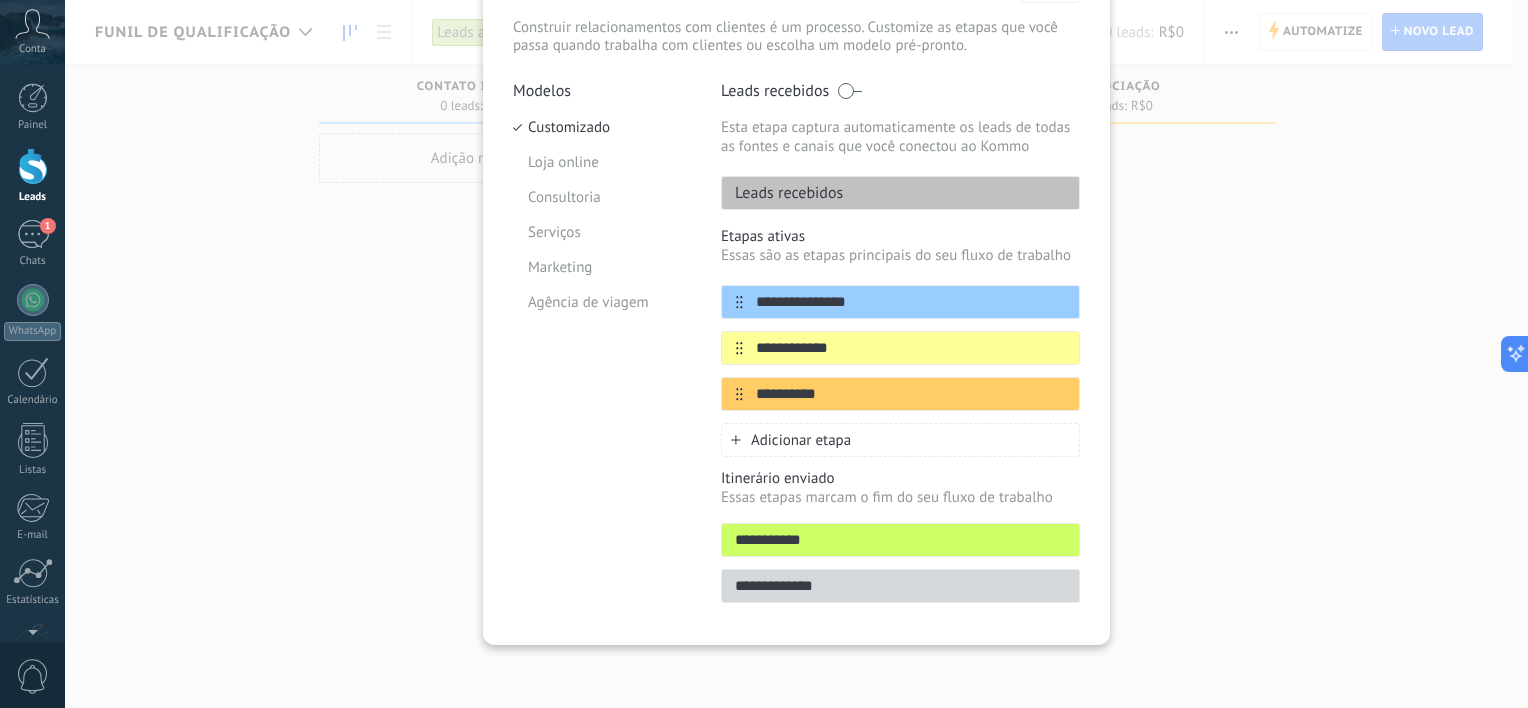 scroll, scrollTop: 0, scrollLeft: 0, axis: both 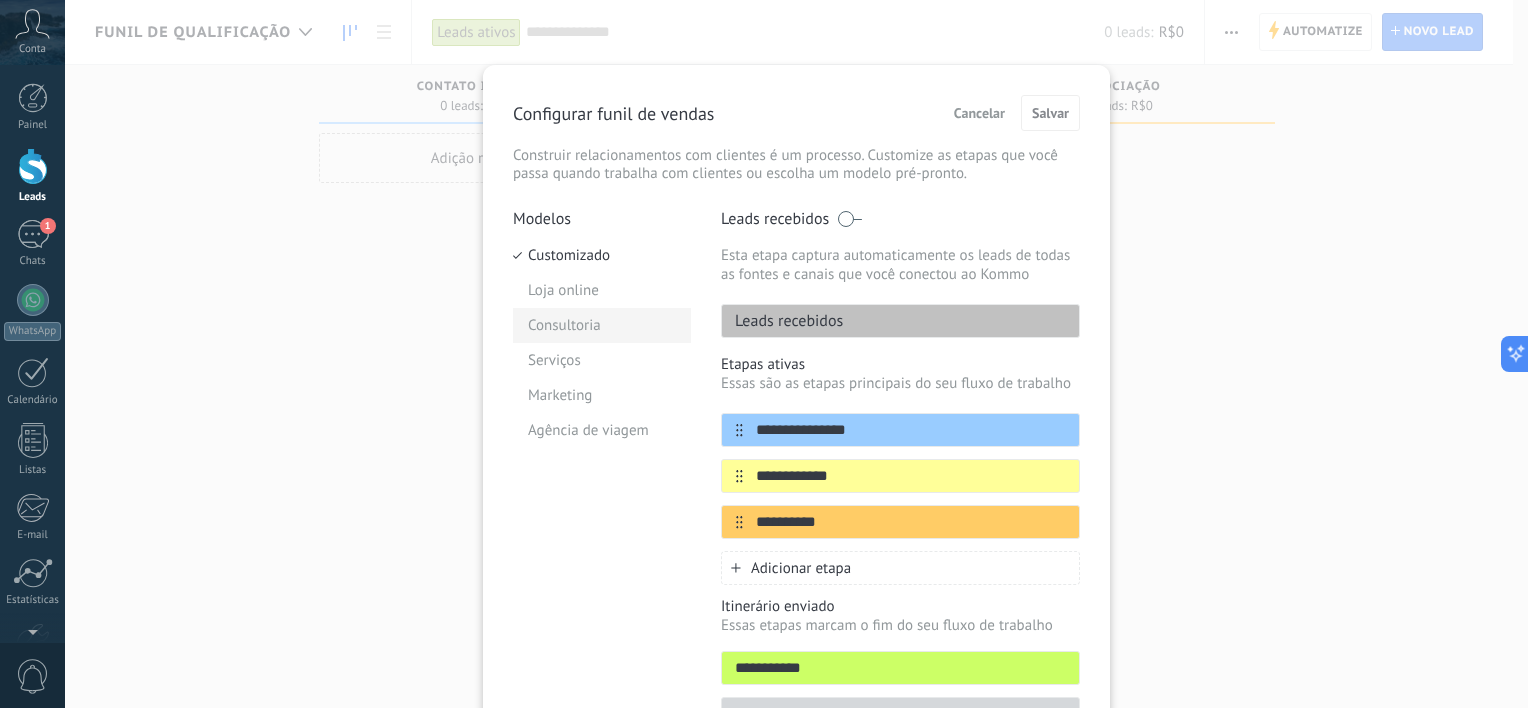 click on "Consultoria" at bounding box center [602, 325] 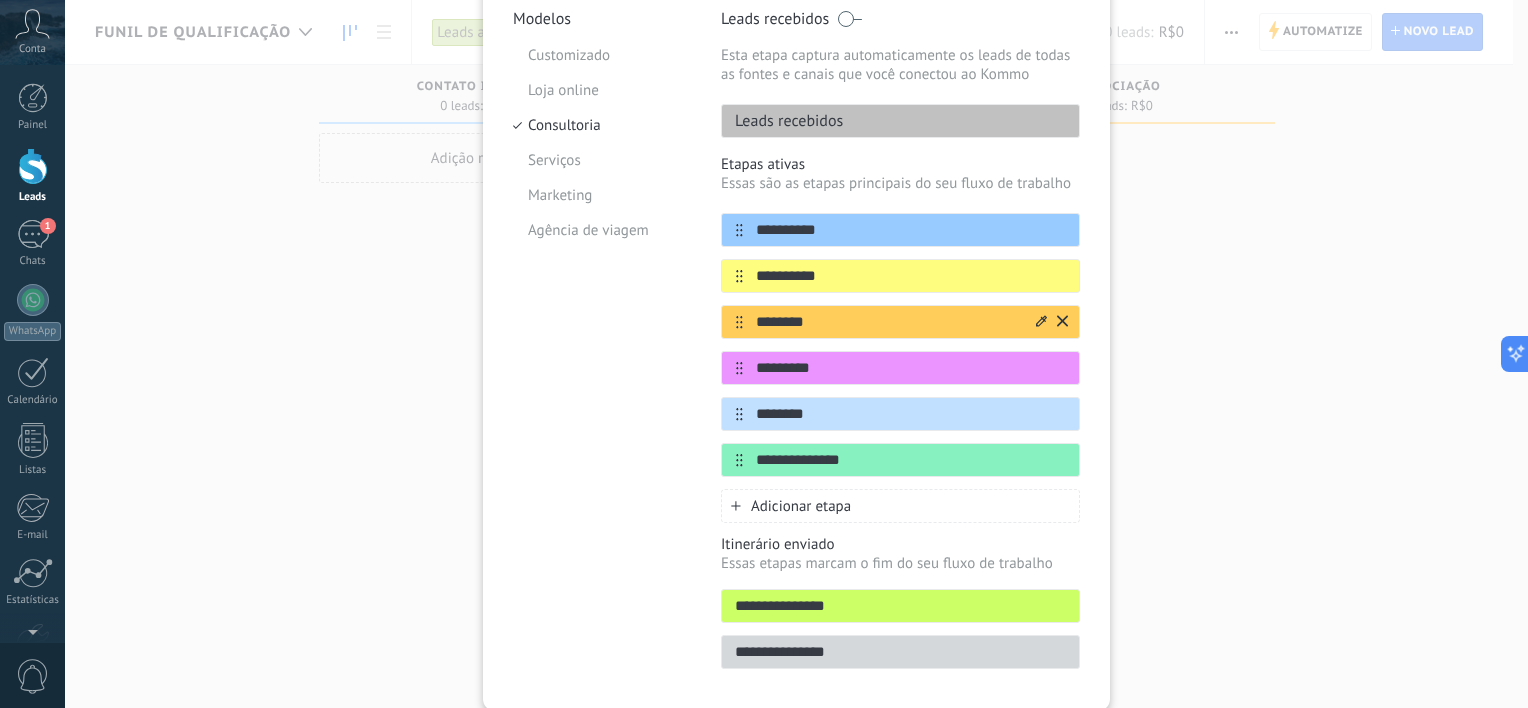 scroll, scrollTop: 265, scrollLeft: 0, axis: vertical 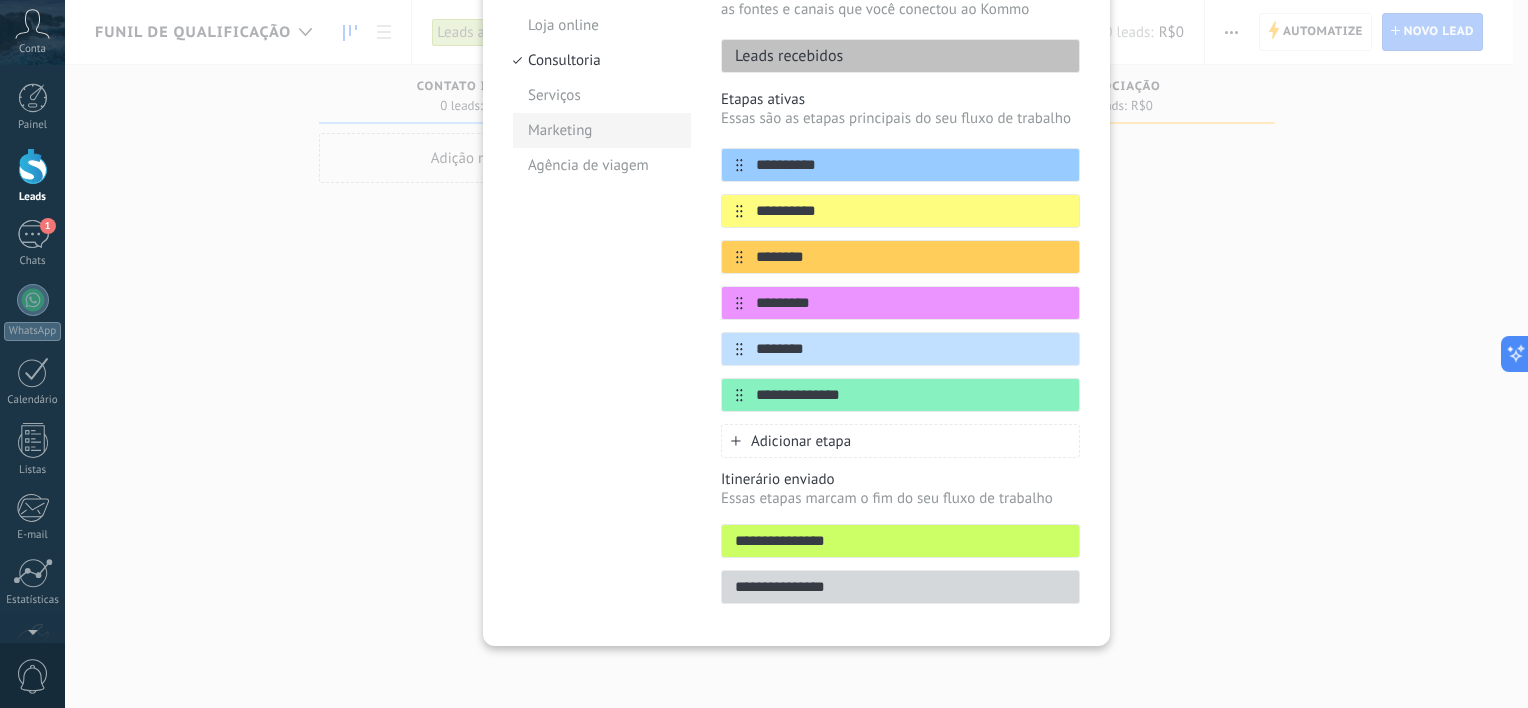 click on "Marketing" at bounding box center [602, 130] 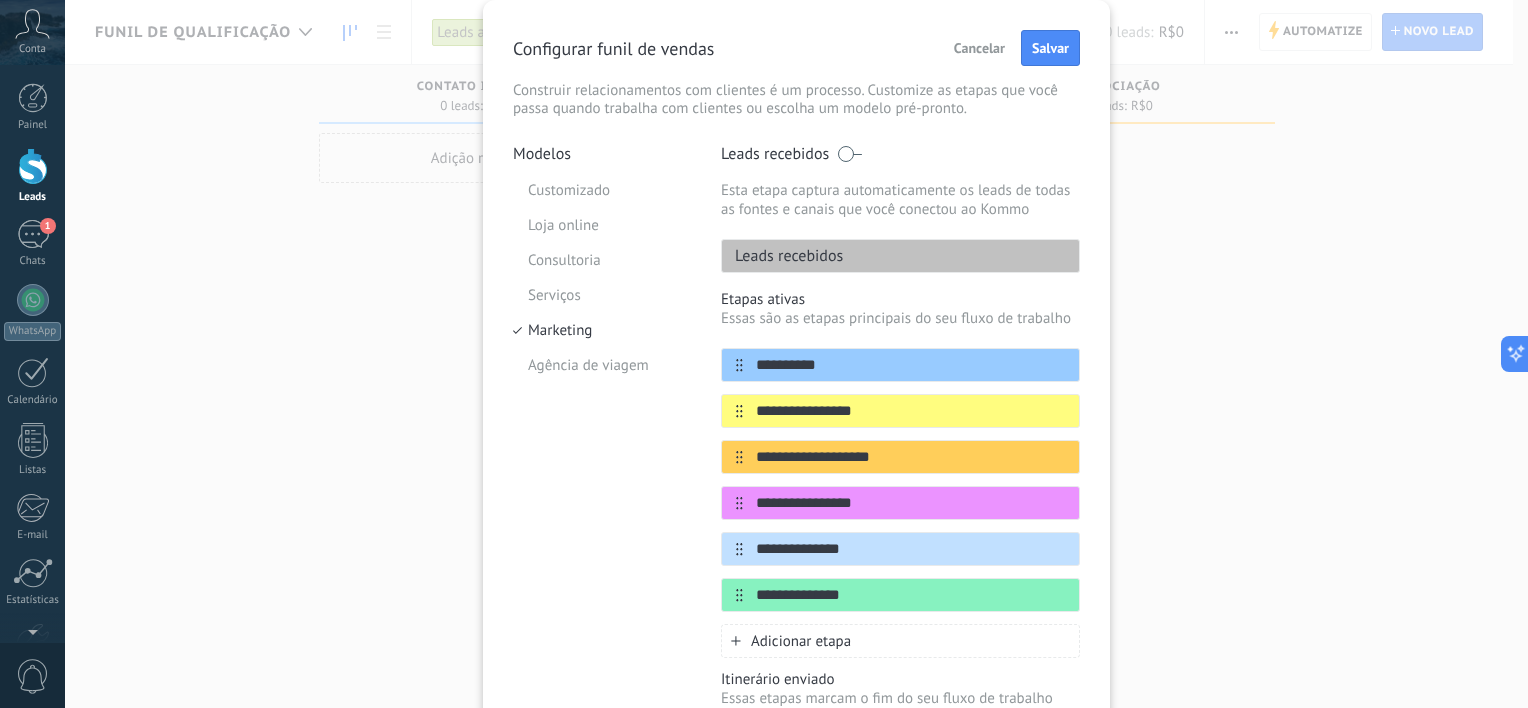 scroll, scrollTop: 0, scrollLeft: 0, axis: both 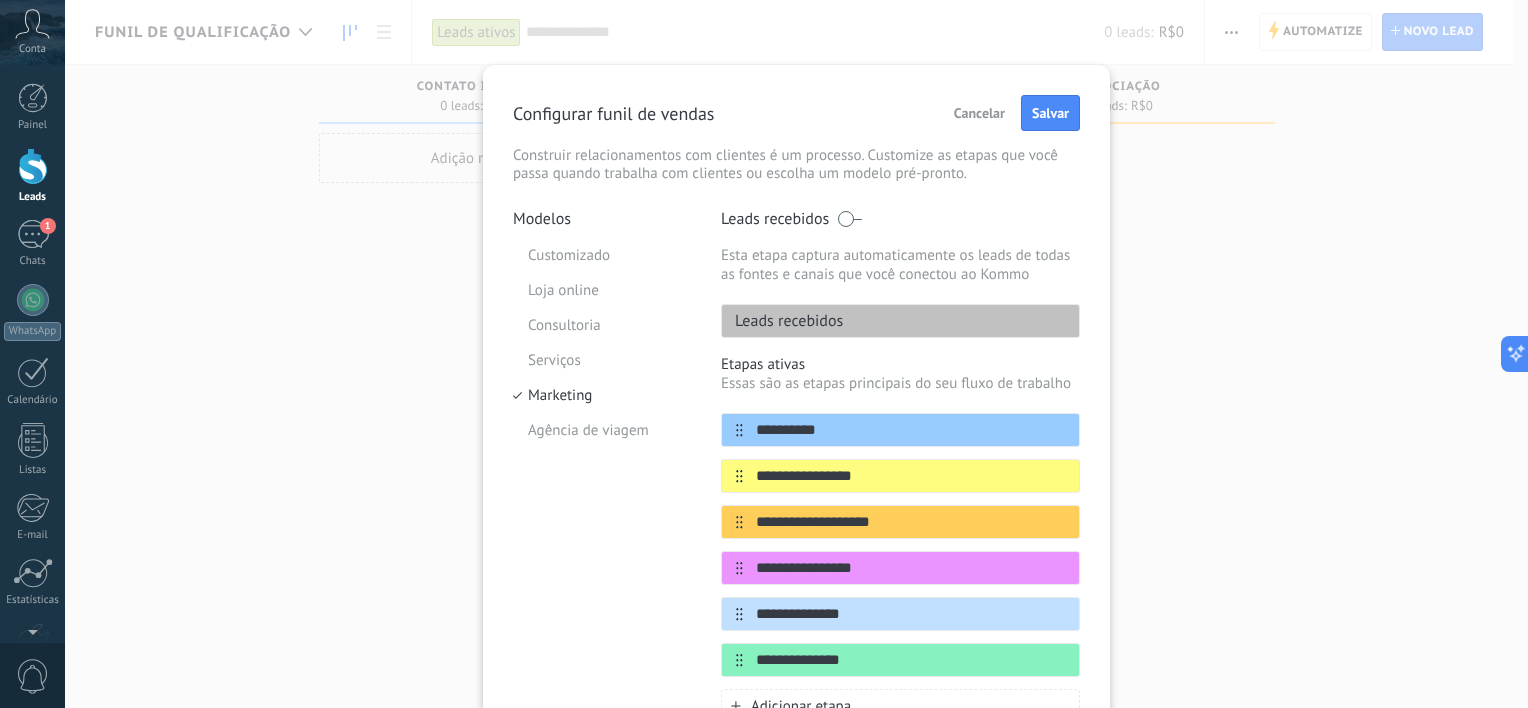 click at bounding box center [849, 219] 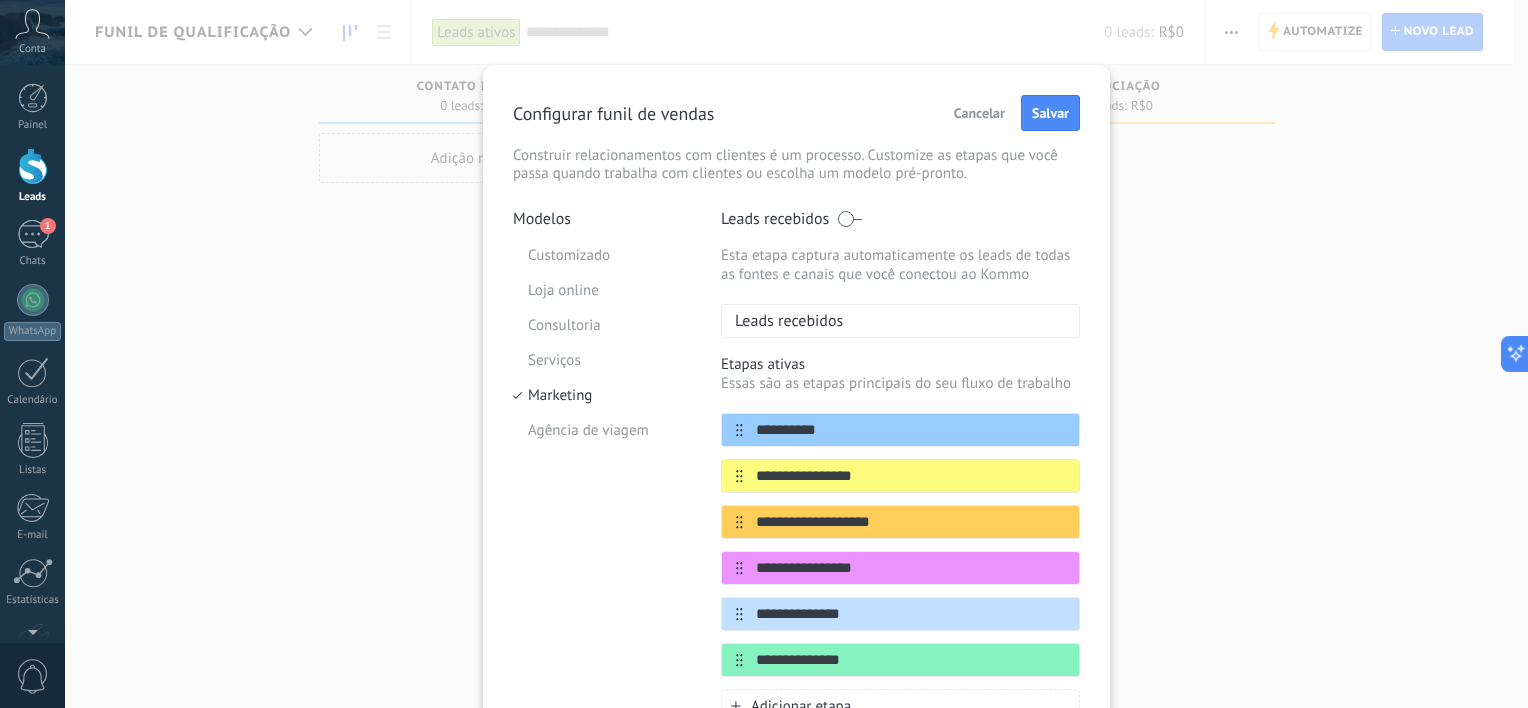 click at bounding box center (849, 219) 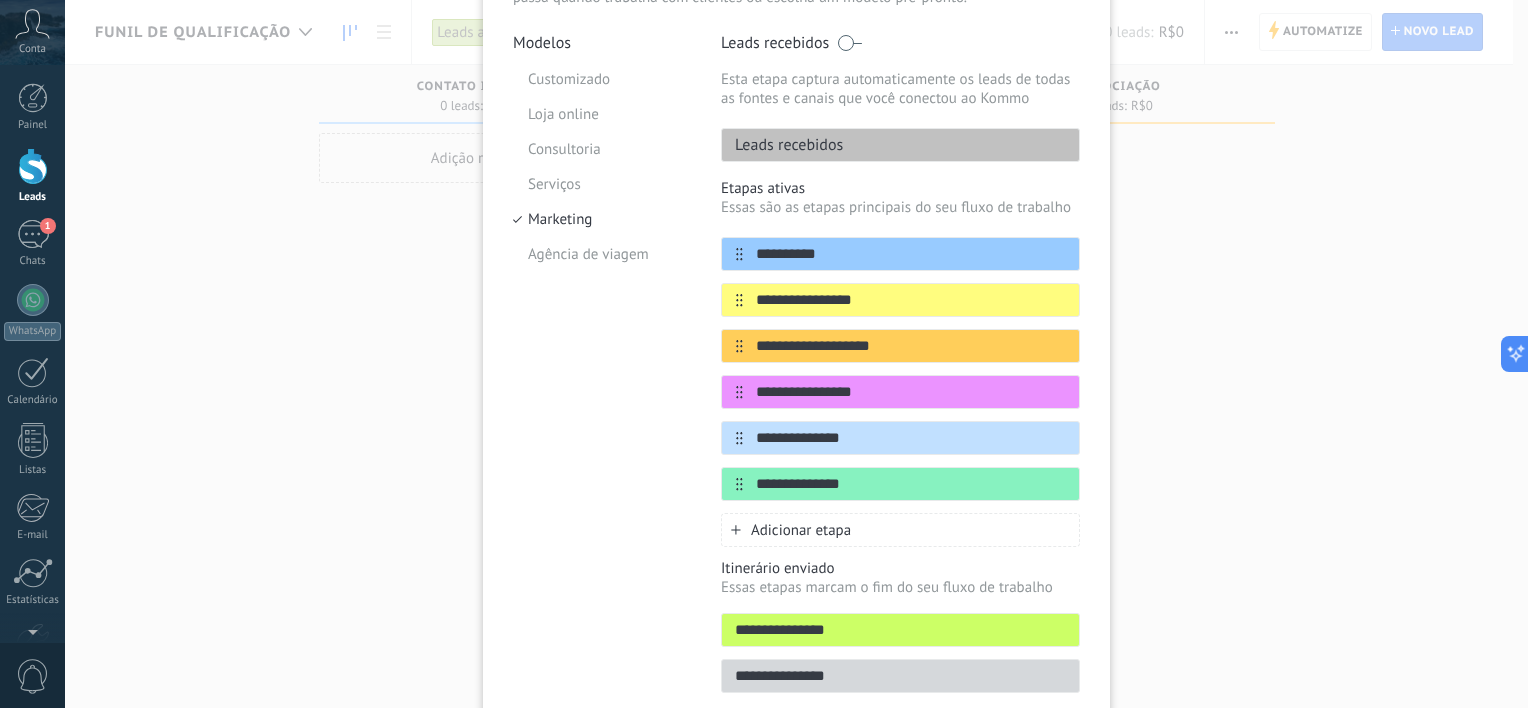 scroll, scrollTop: 200, scrollLeft: 0, axis: vertical 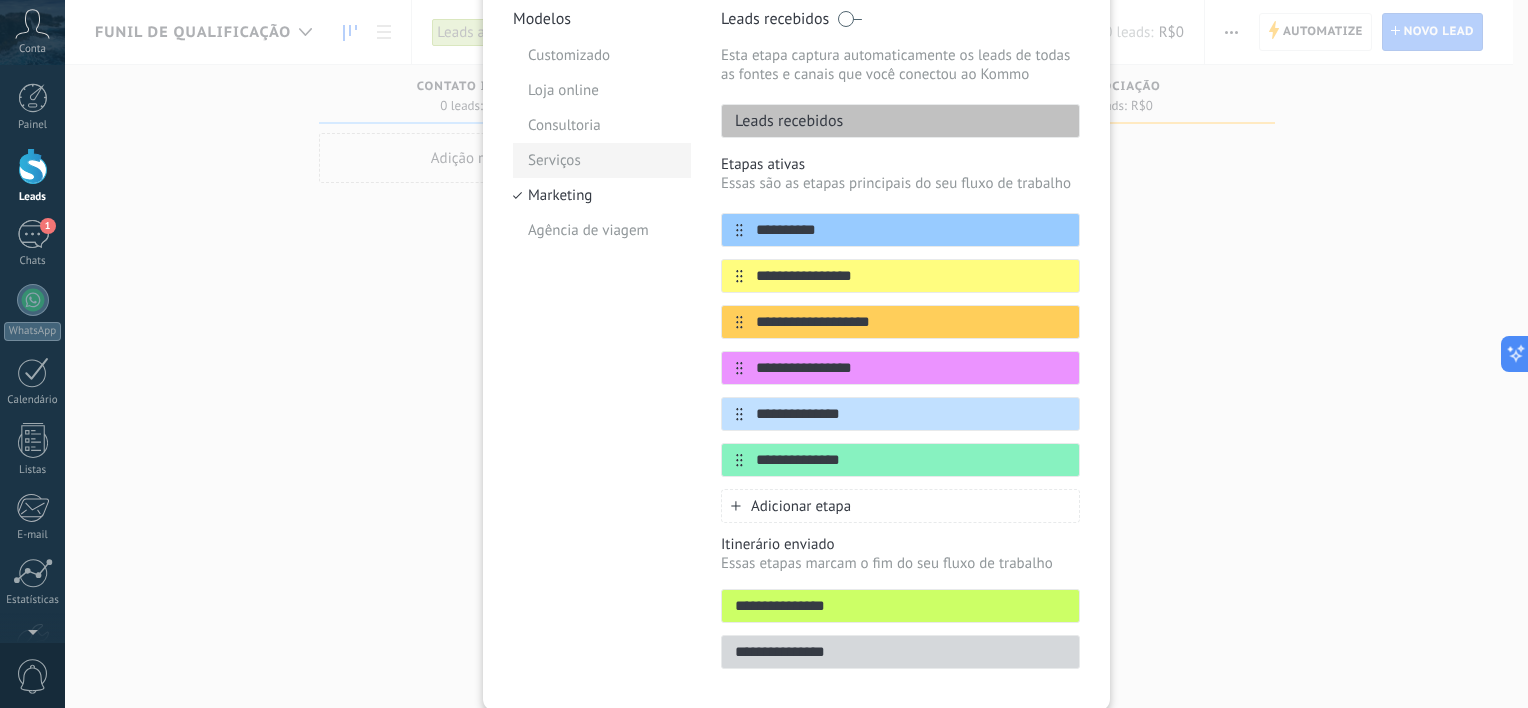 click on "Serviços" at bounding box center (602, 160) 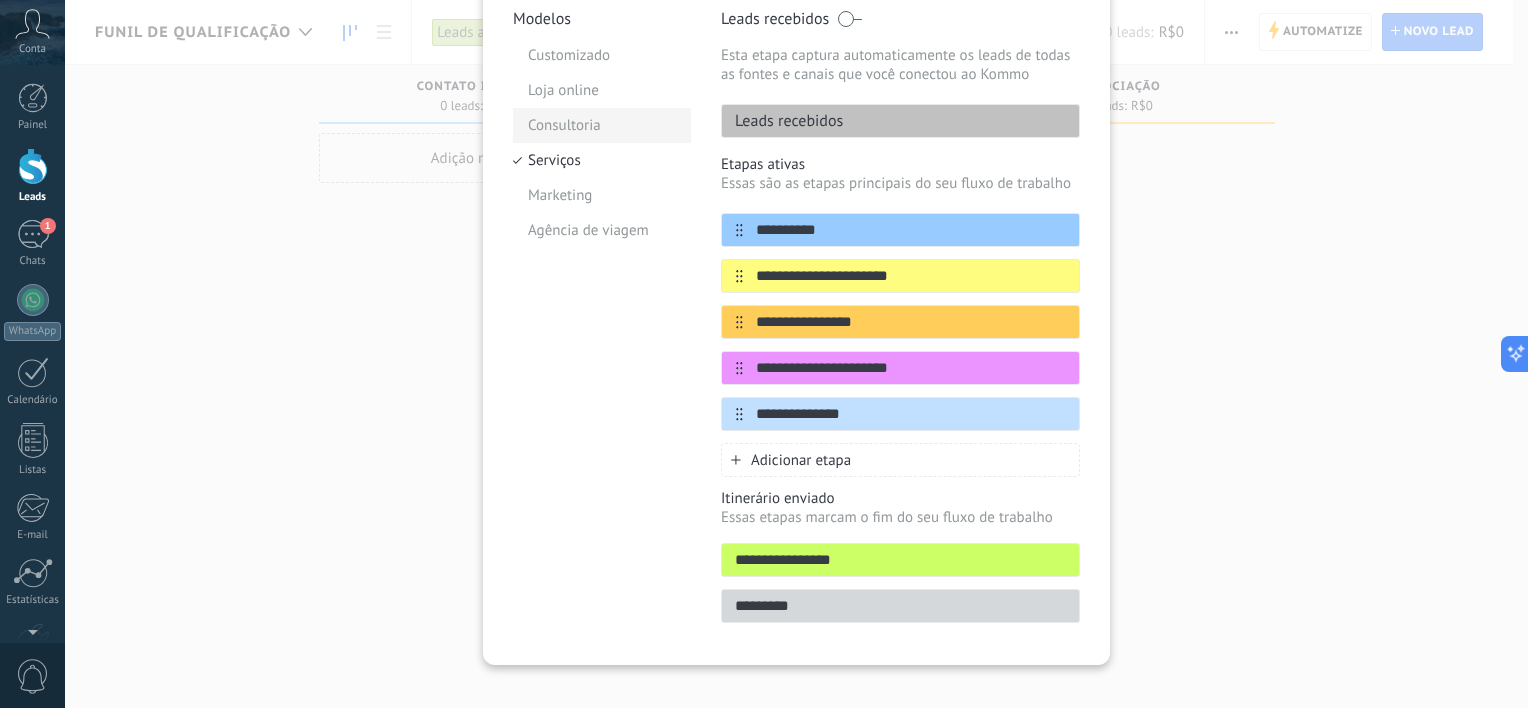 click on "Consultoria" at bounding box center [602, 125] 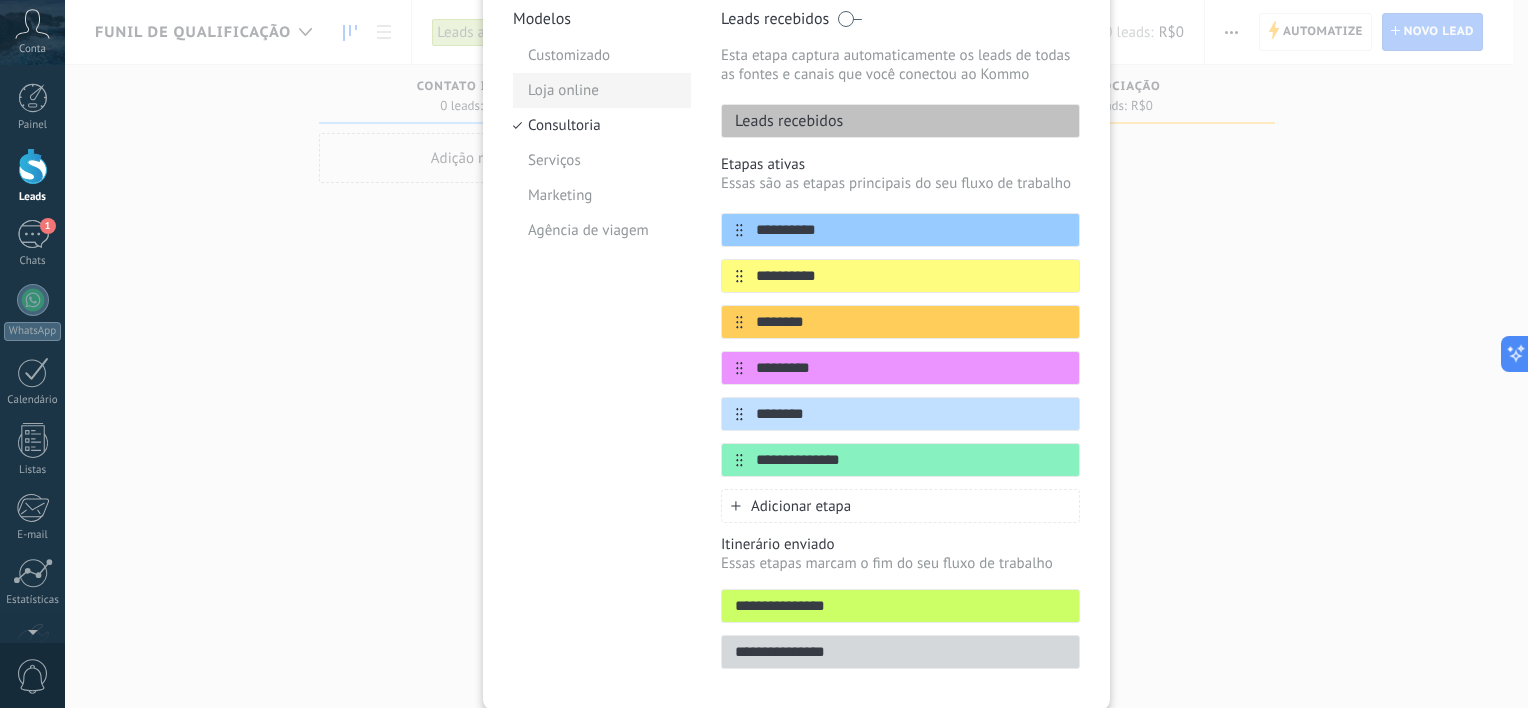 click on "Loja online" at bounding box center [602, 90] 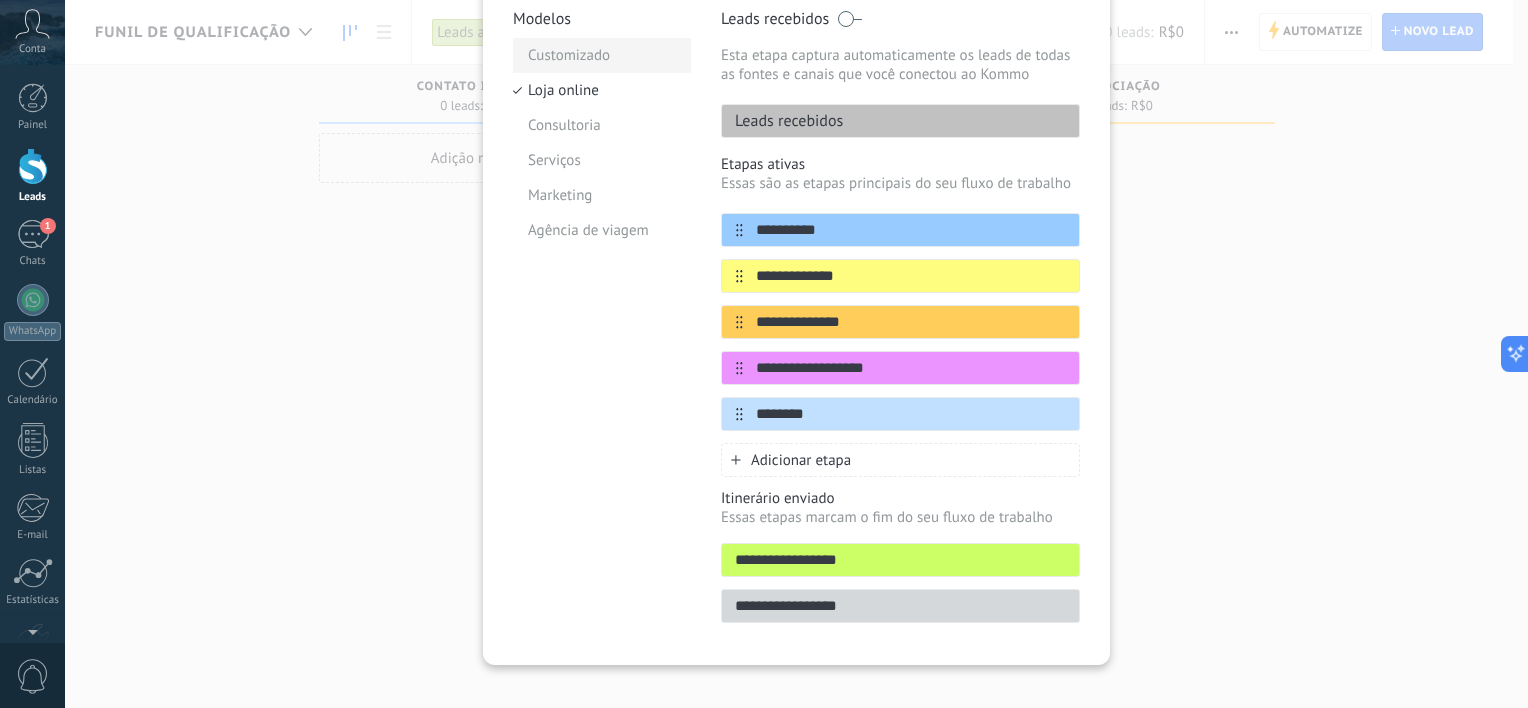 click on "Customizado" at bounding box center (602, 55) 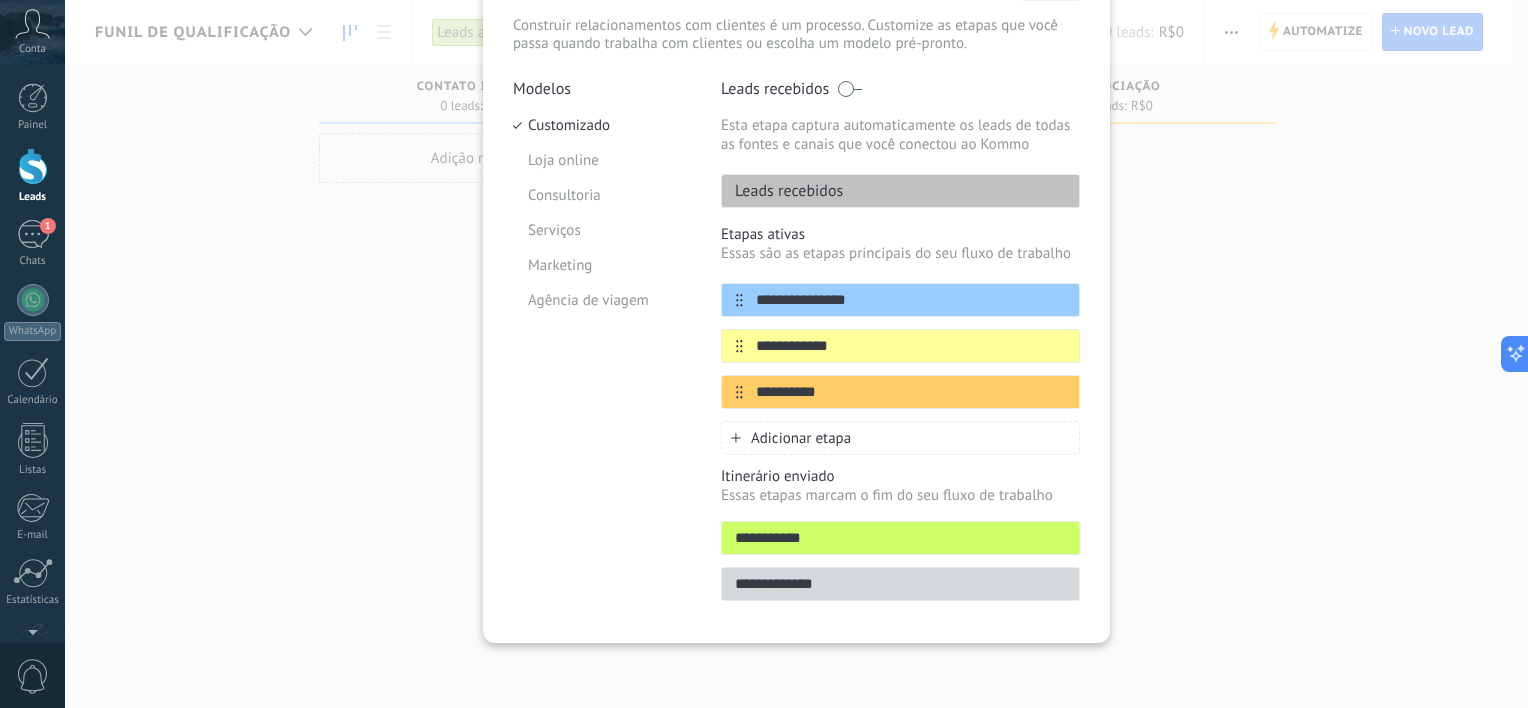 scroll, scrollTop: 128, scrollLeft: 0, axis: vertical 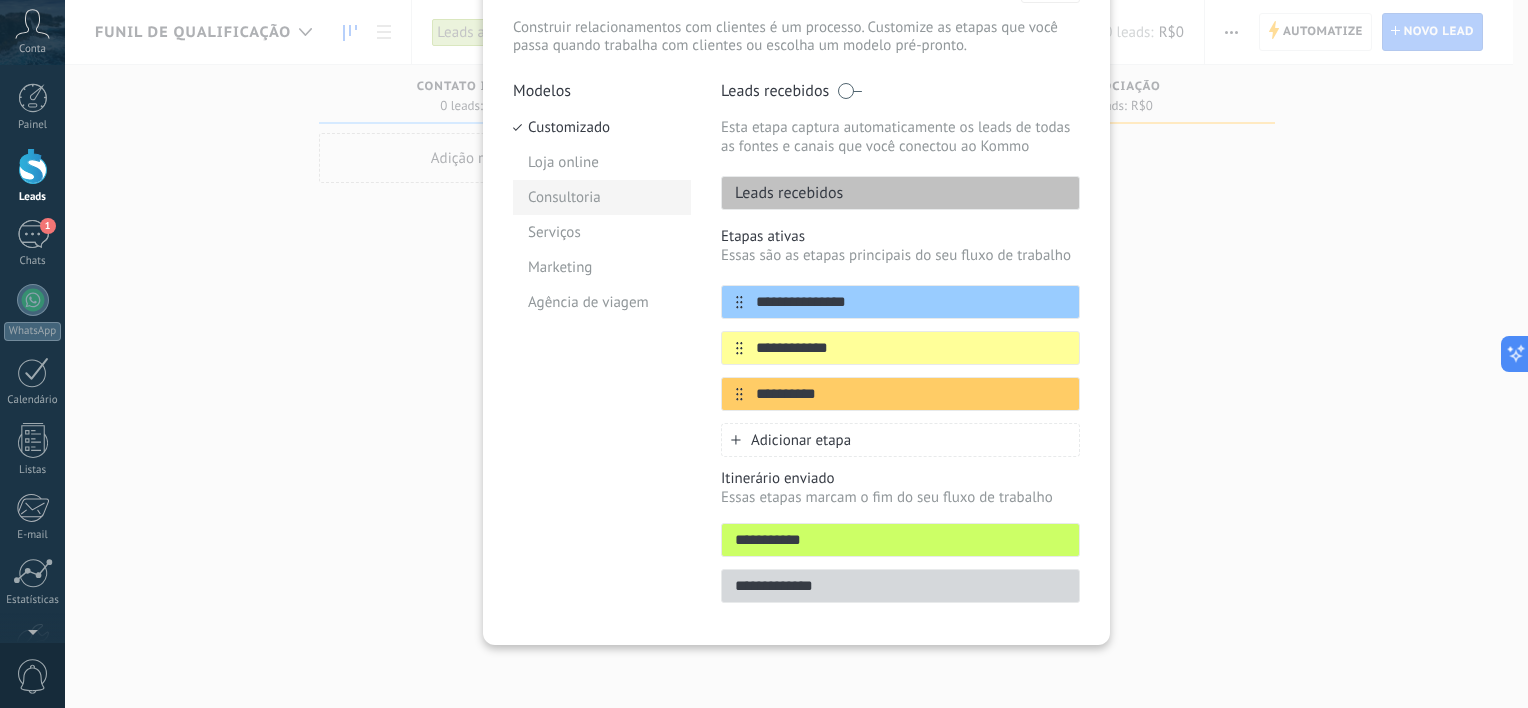 click on "Consultoria" at bounding box center (602, 197) 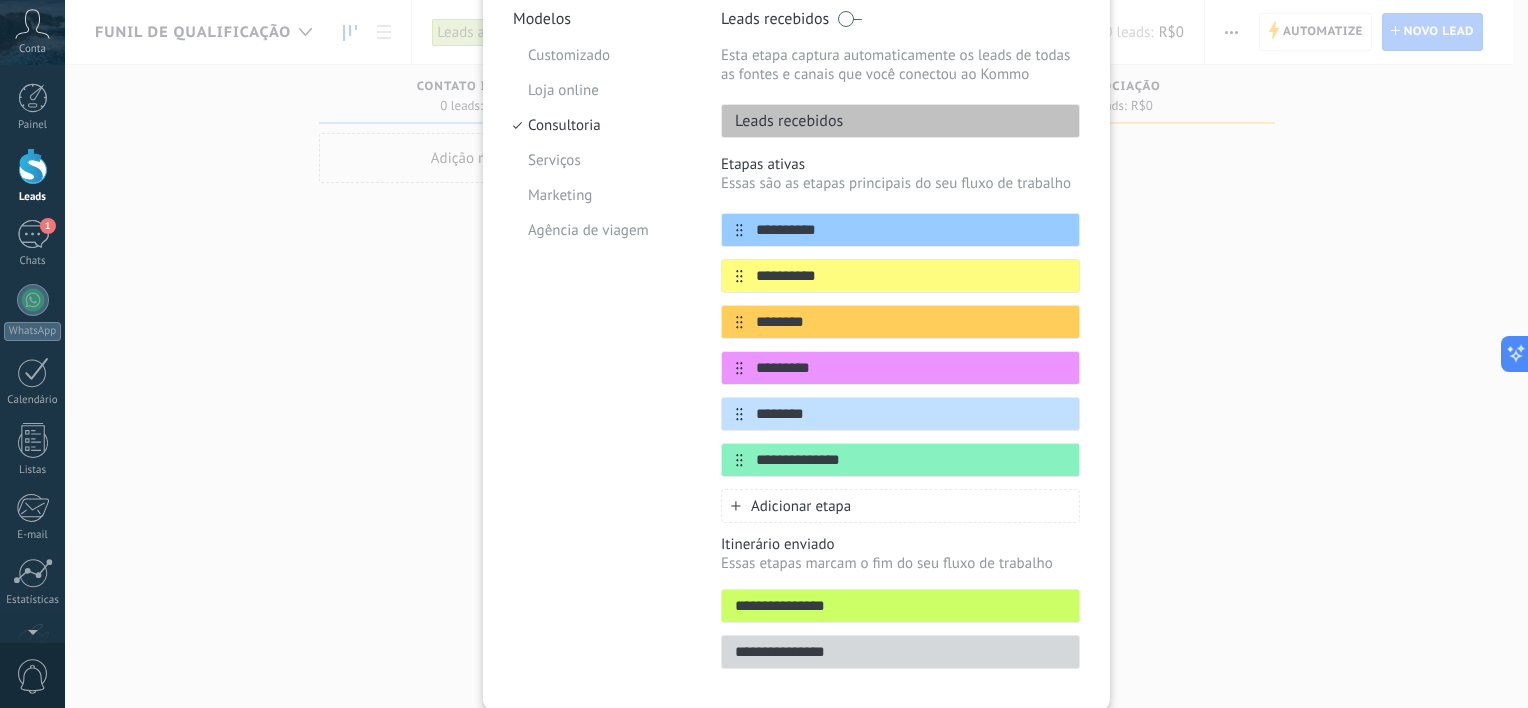 click on "Customizado" at bounding box center (602, 55) 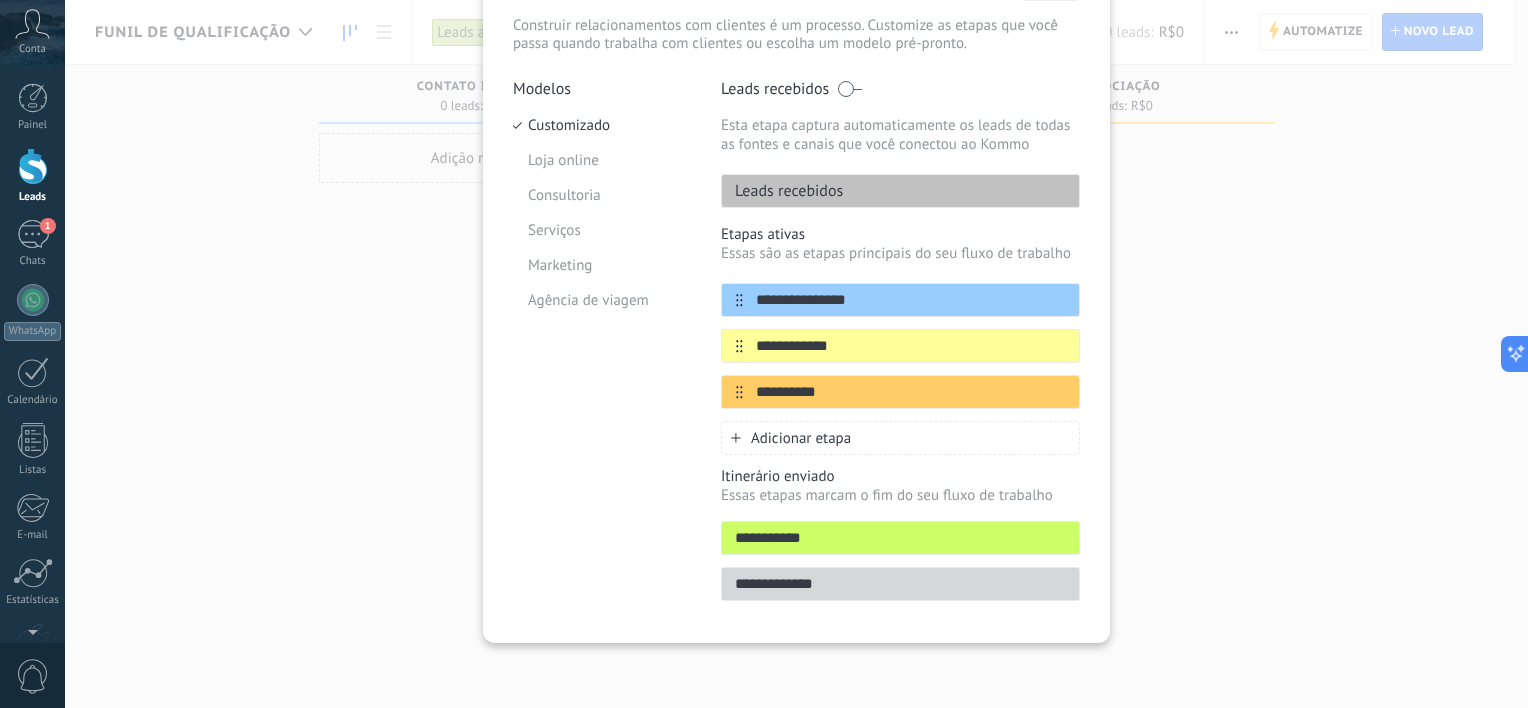 scroll, scrollTop: 128, scrollLeft: 0, axis: vertical 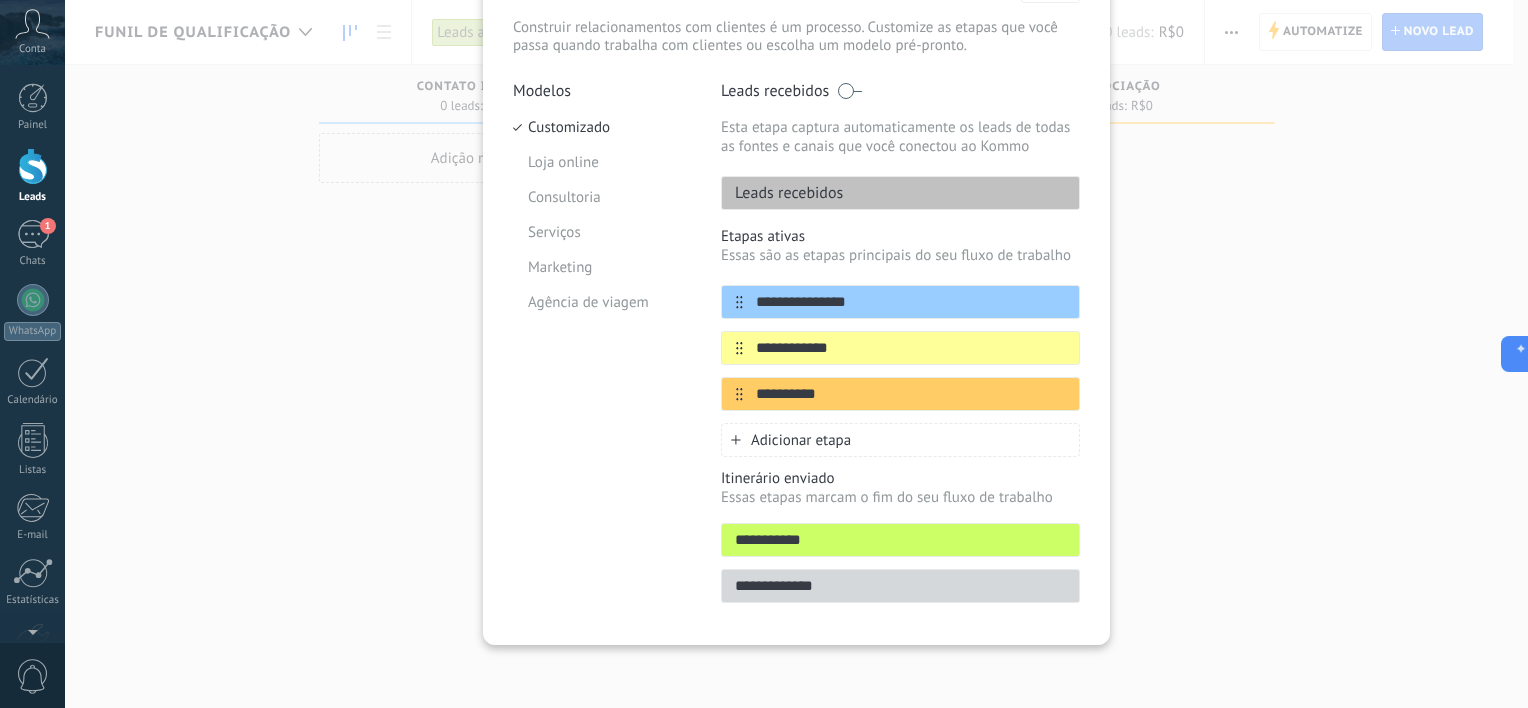 click on "Adicionar etapa" at bounding box center (900, 440) 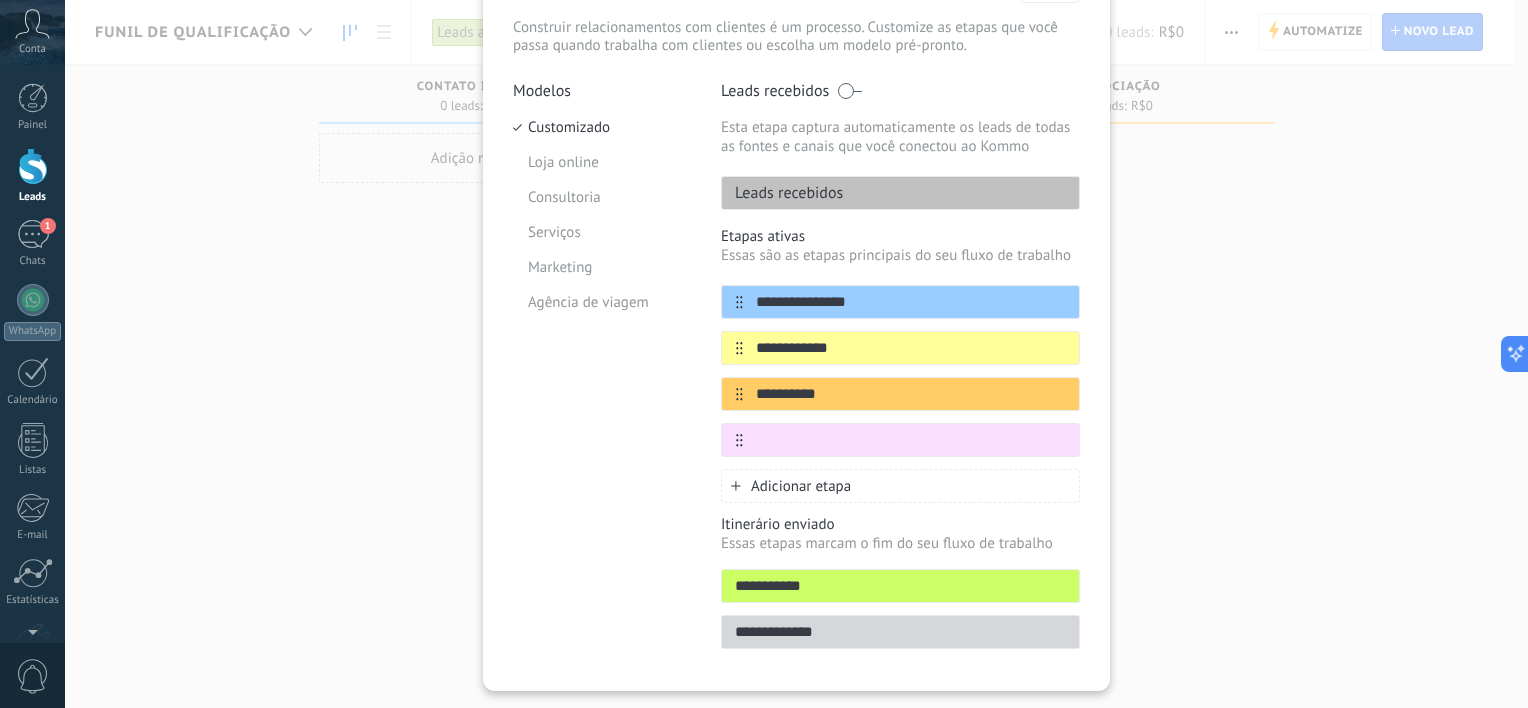 scroll, scrollTop: 174, scrollLeft: 0, axis: vertical 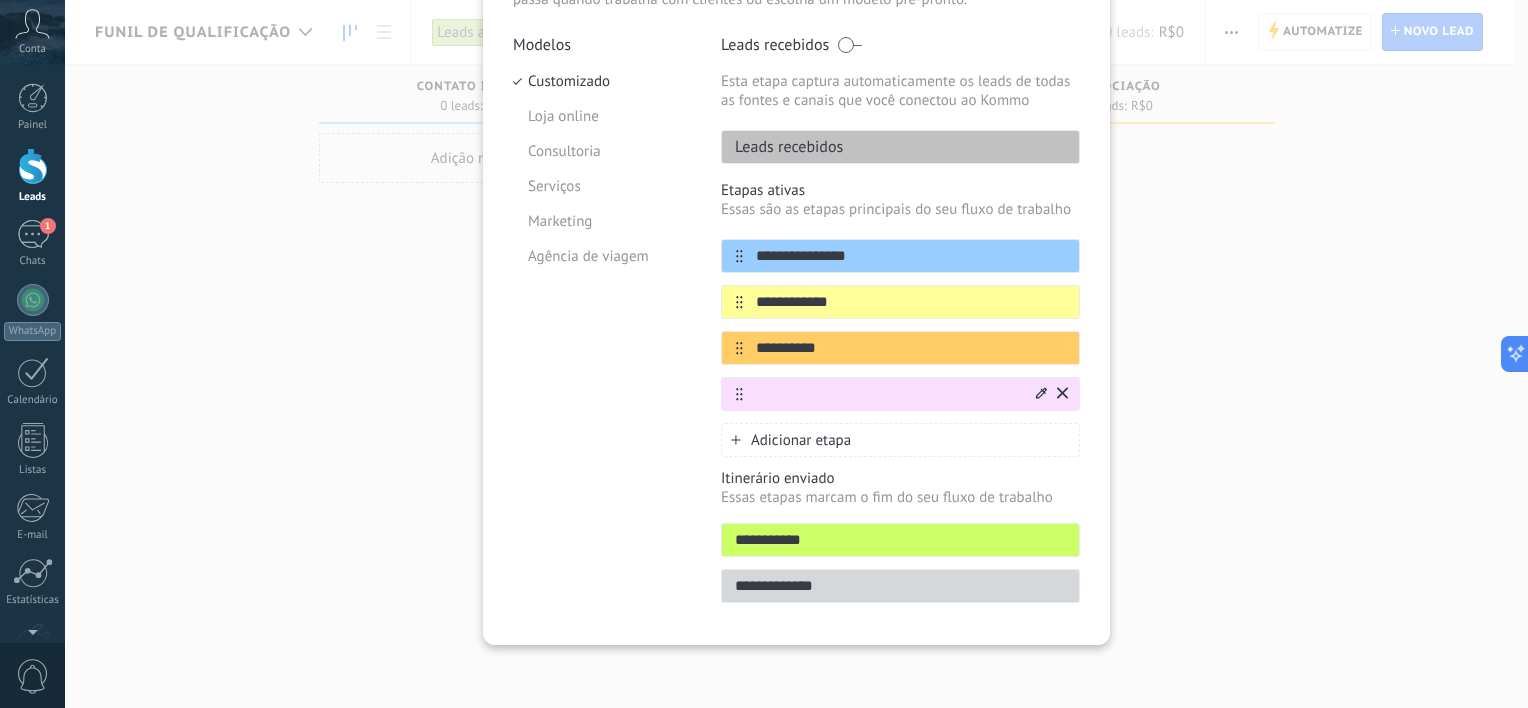 click 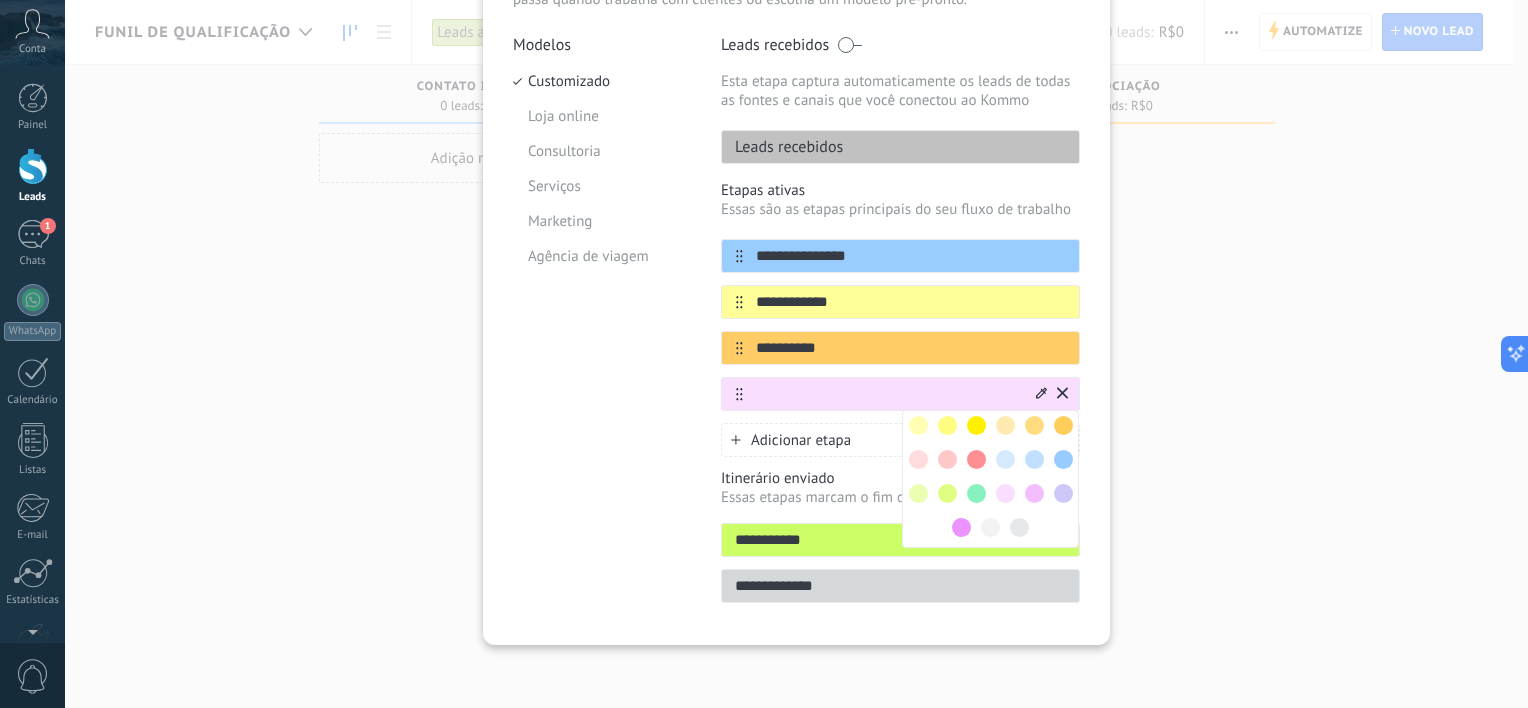 click on "Etapas ativas" at bounding box center [900, 190] 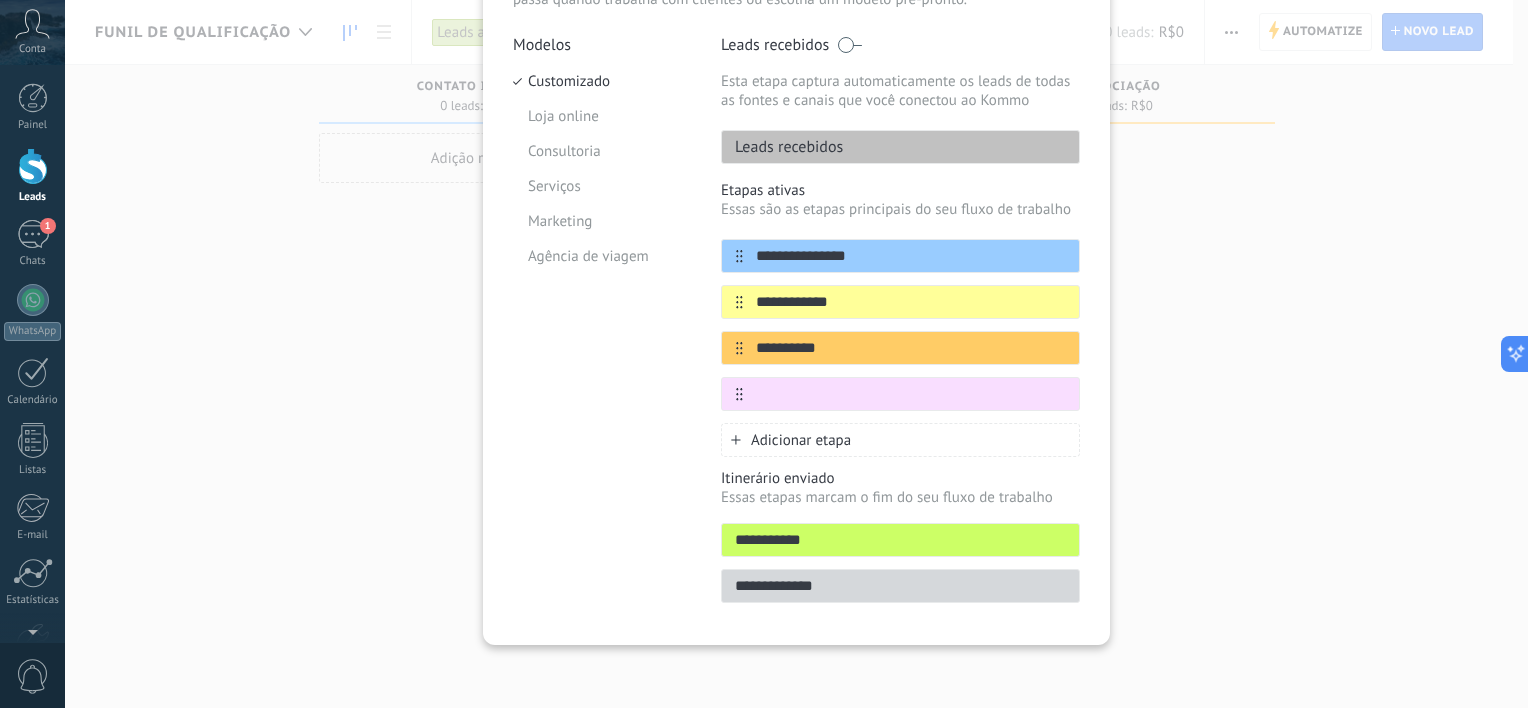 scroll, scrollTop: 0, scrollLeft: 0, axis: both 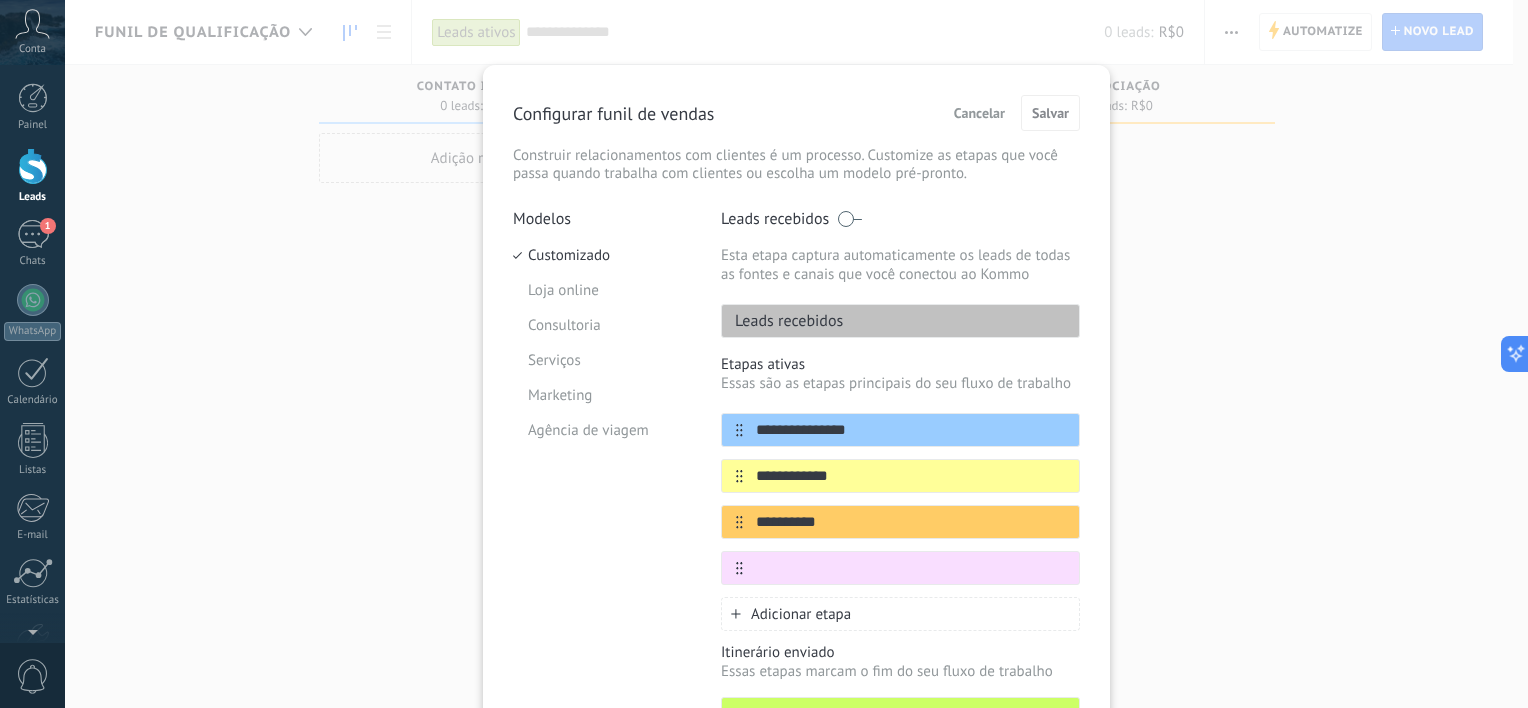 click on "Cancelar" at bounding box center (979, 113) 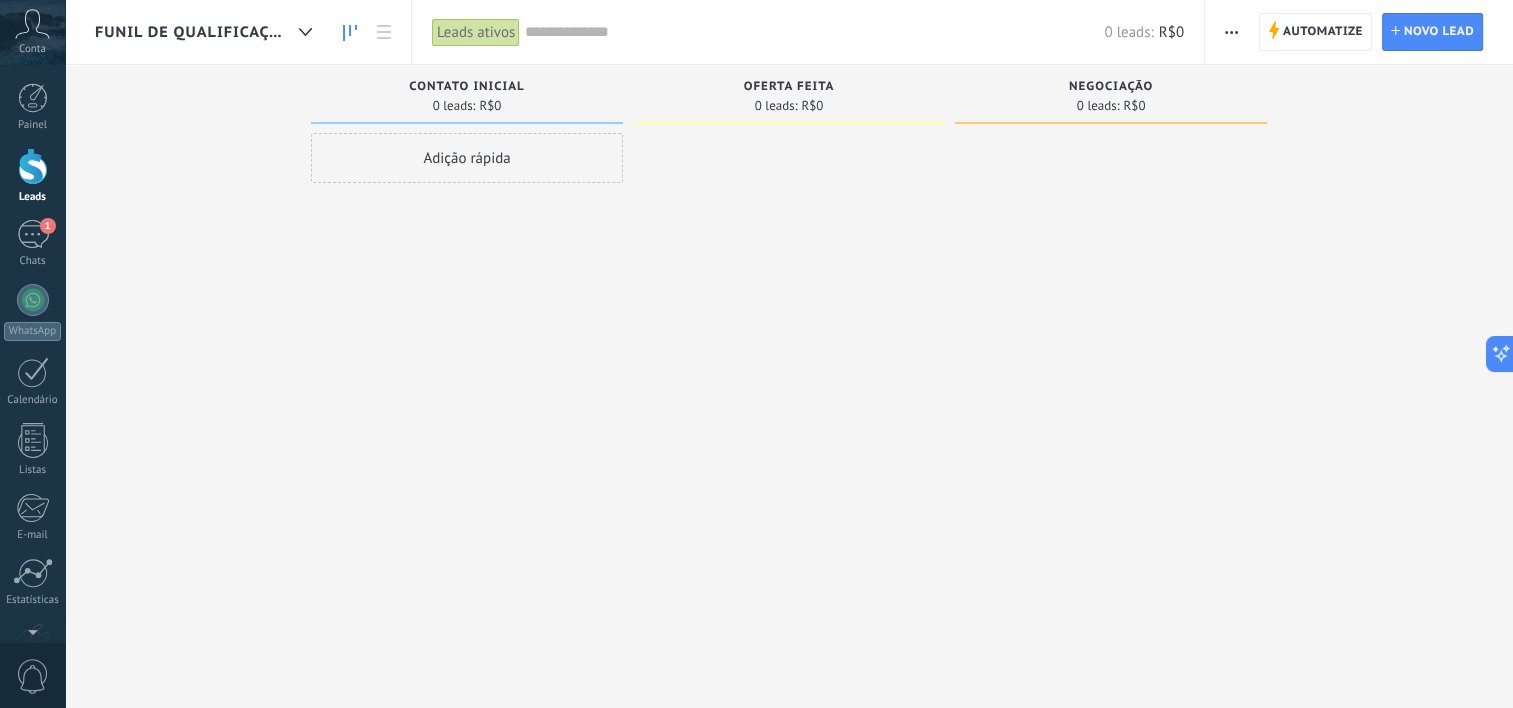 click at bounding box center (1231, 32) 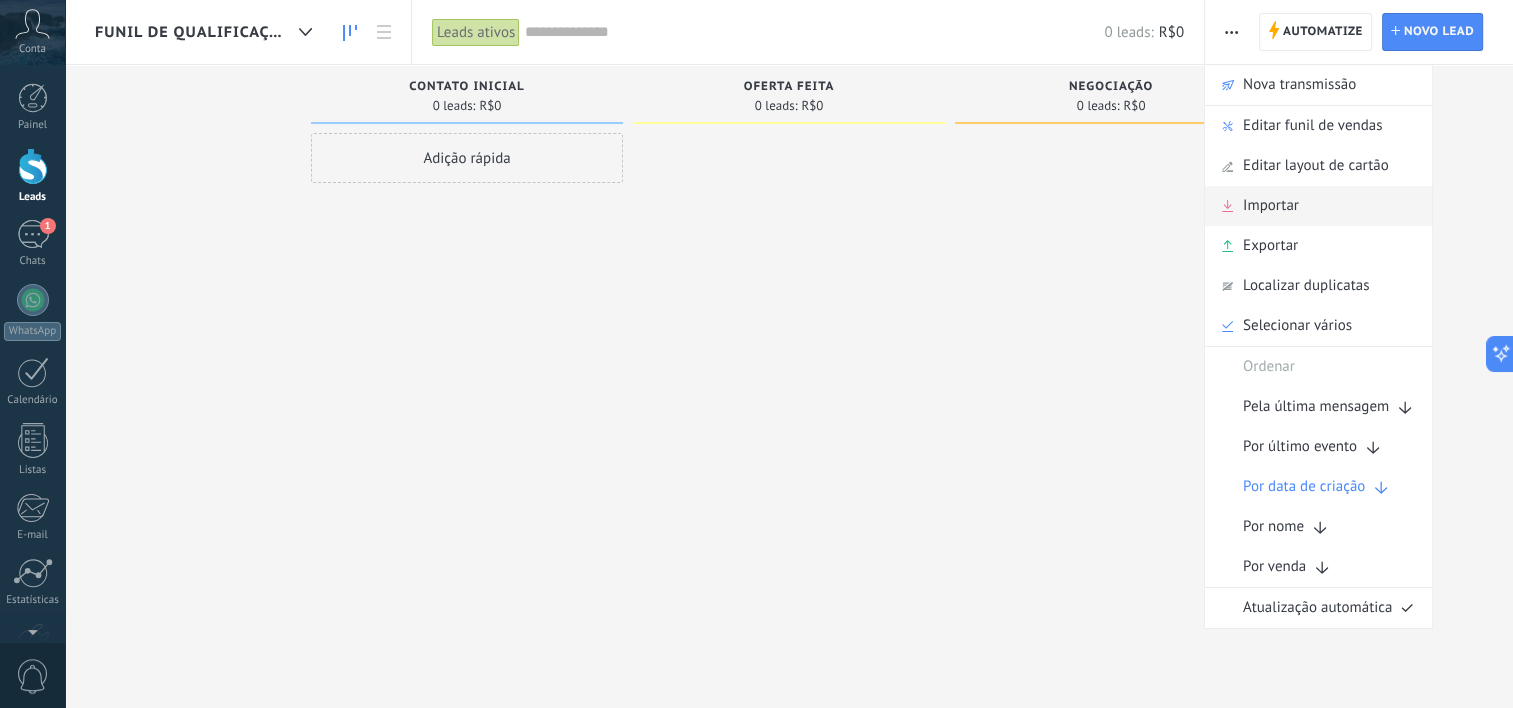 click on "Importar" at bounding box center (1271, 206) 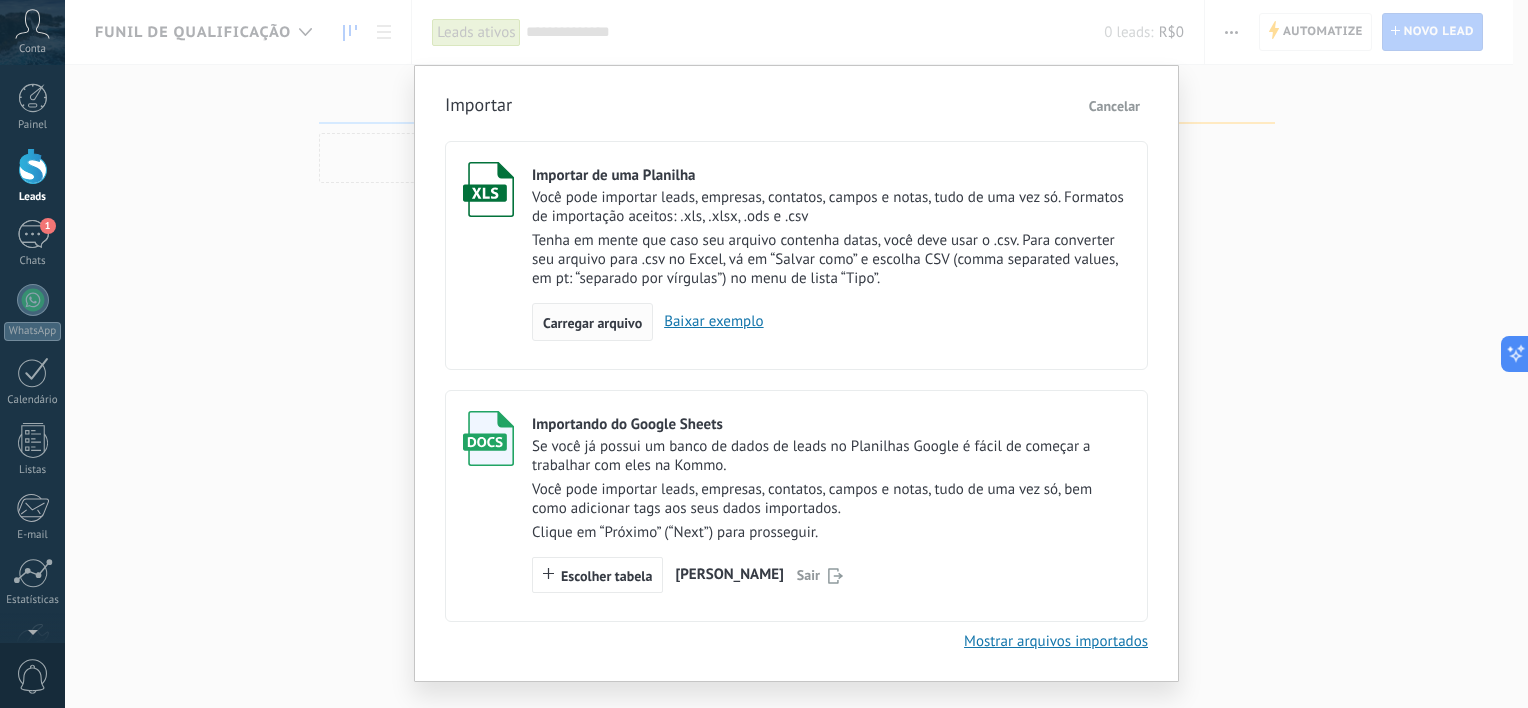 click on "Carregar arquivo" at bounding box center (592, 322) 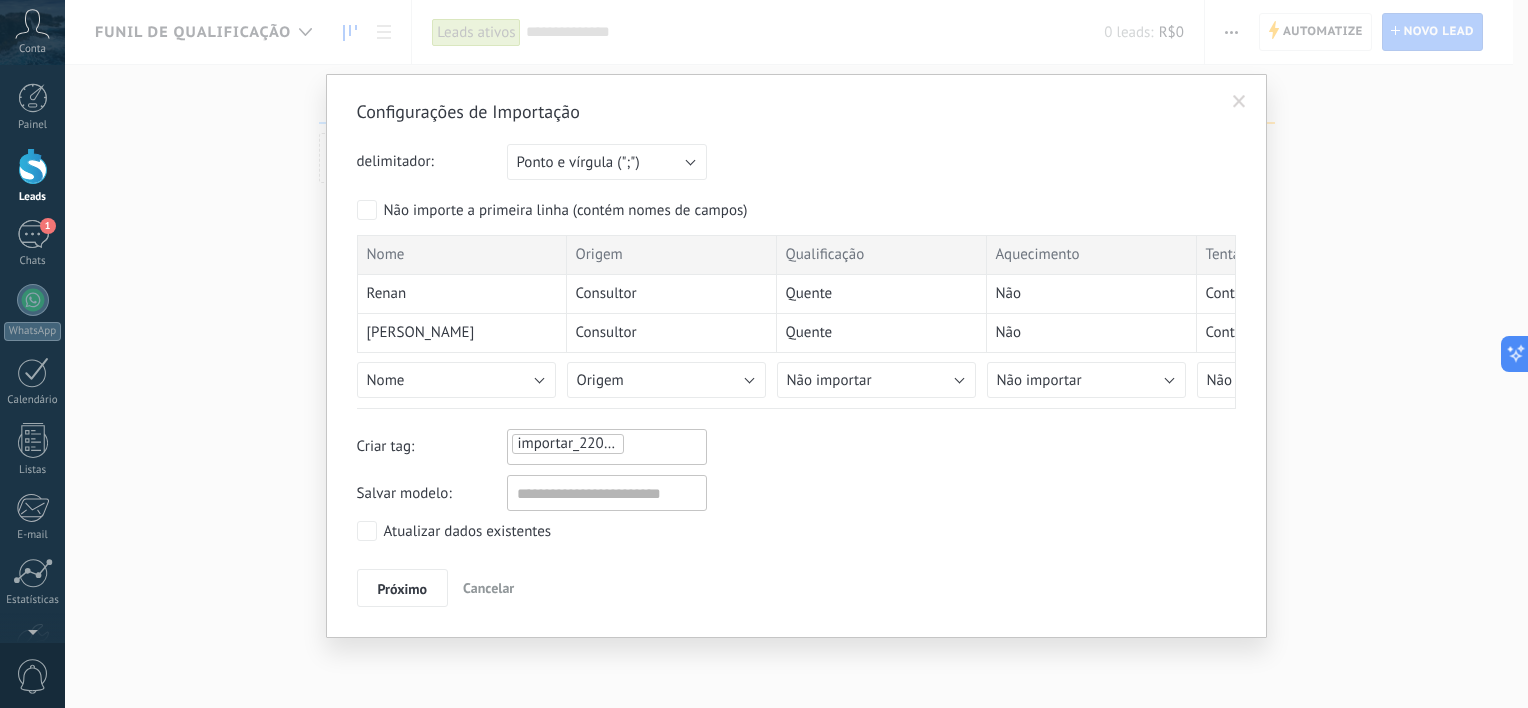 click on "Não importe a primeira linha (contém nomes de campos)" at bounding box center [566, 211] 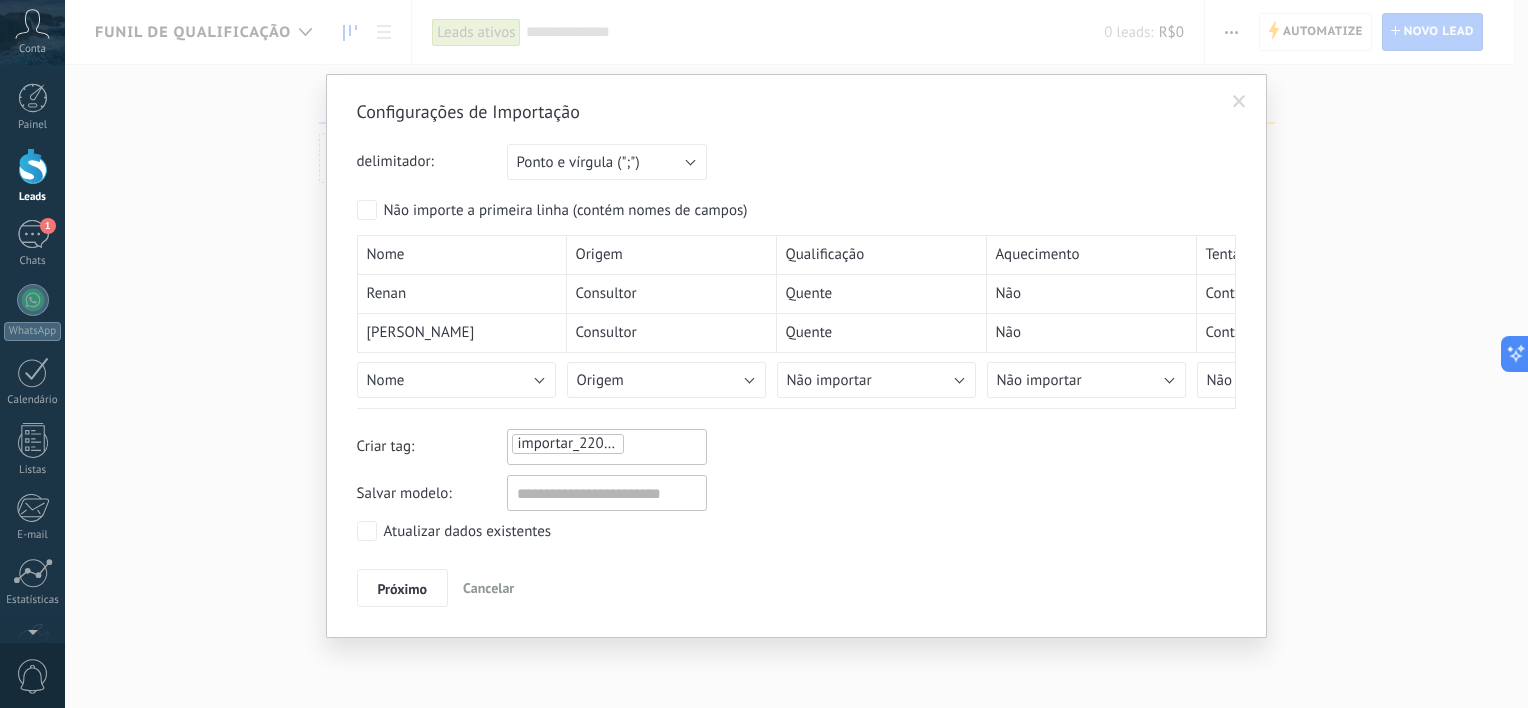 scroll, scrollTop: 0, scrollLeft: 0, axis: both 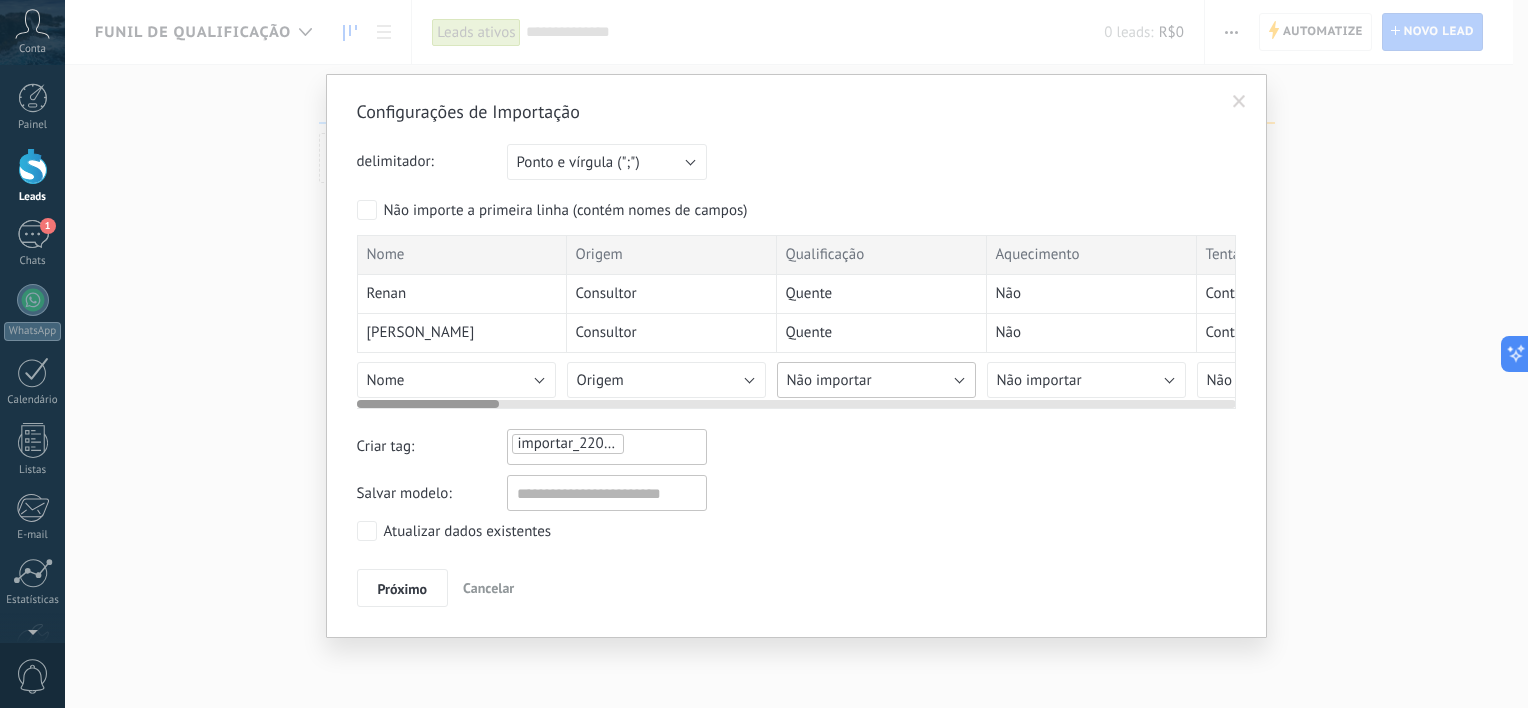 click on "Não importar" at bounding box center [876, 380] 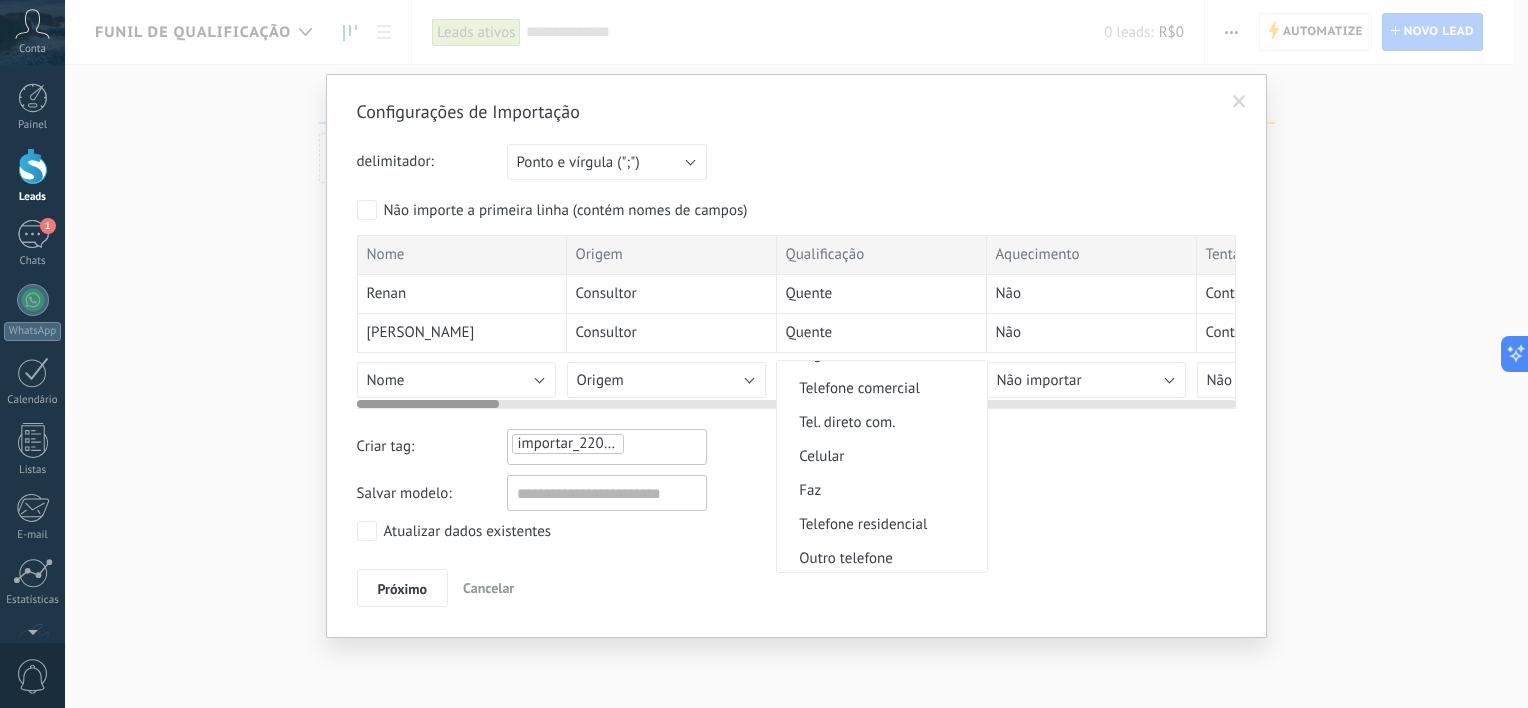 scroll, scrollTop: 0, scrollLeft: 0, axis: both 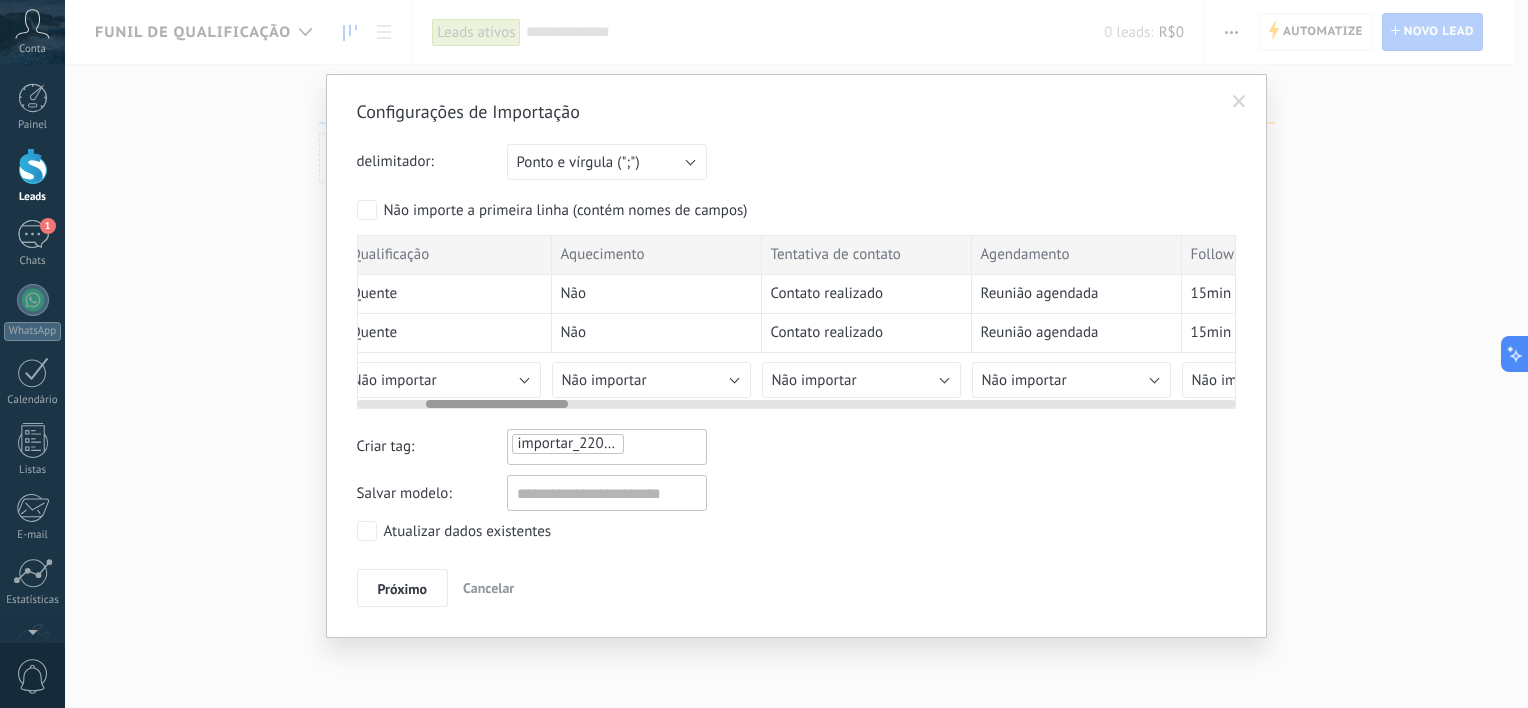 drag, startPoint x: 437, startPoint y: 402, endPoint x: 506, endPoint y: 396, distance: 69.260376 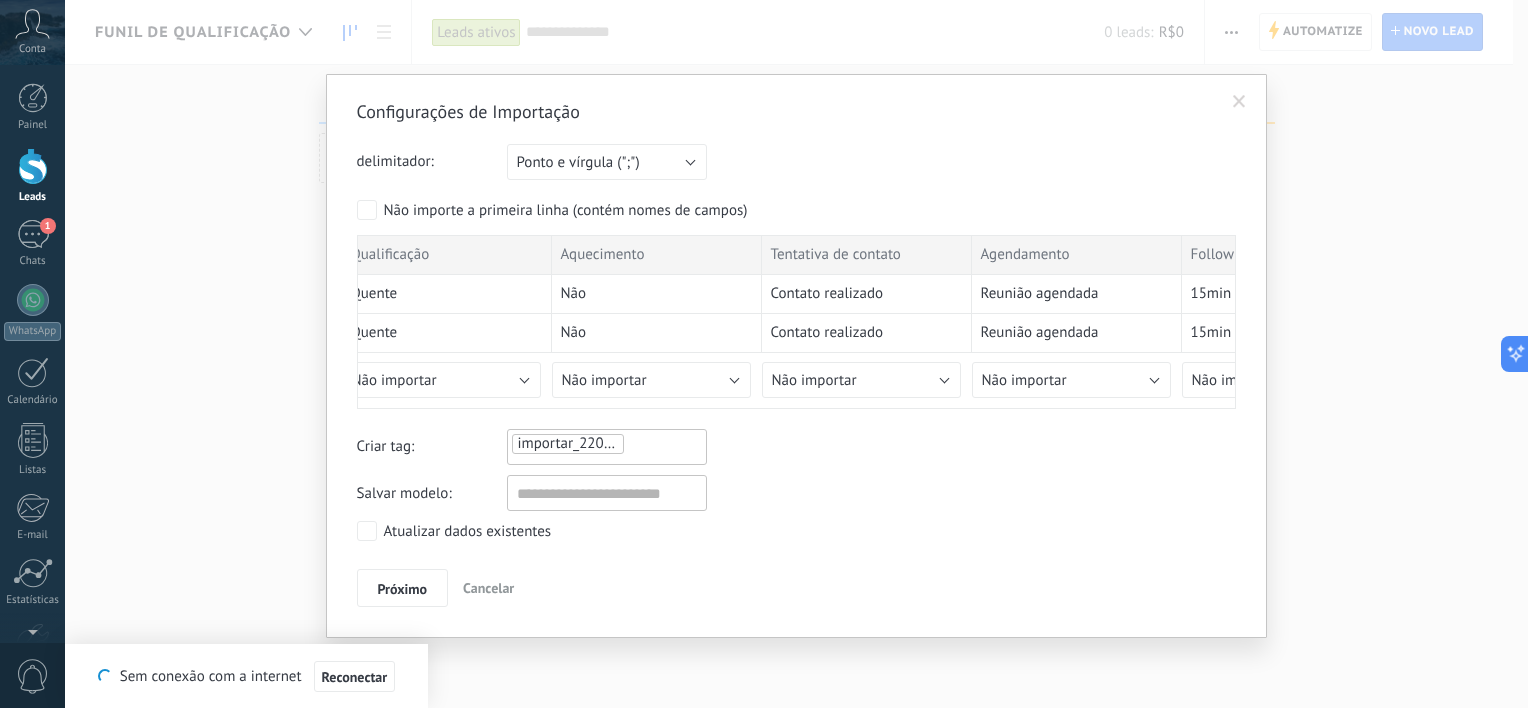 type on "********" 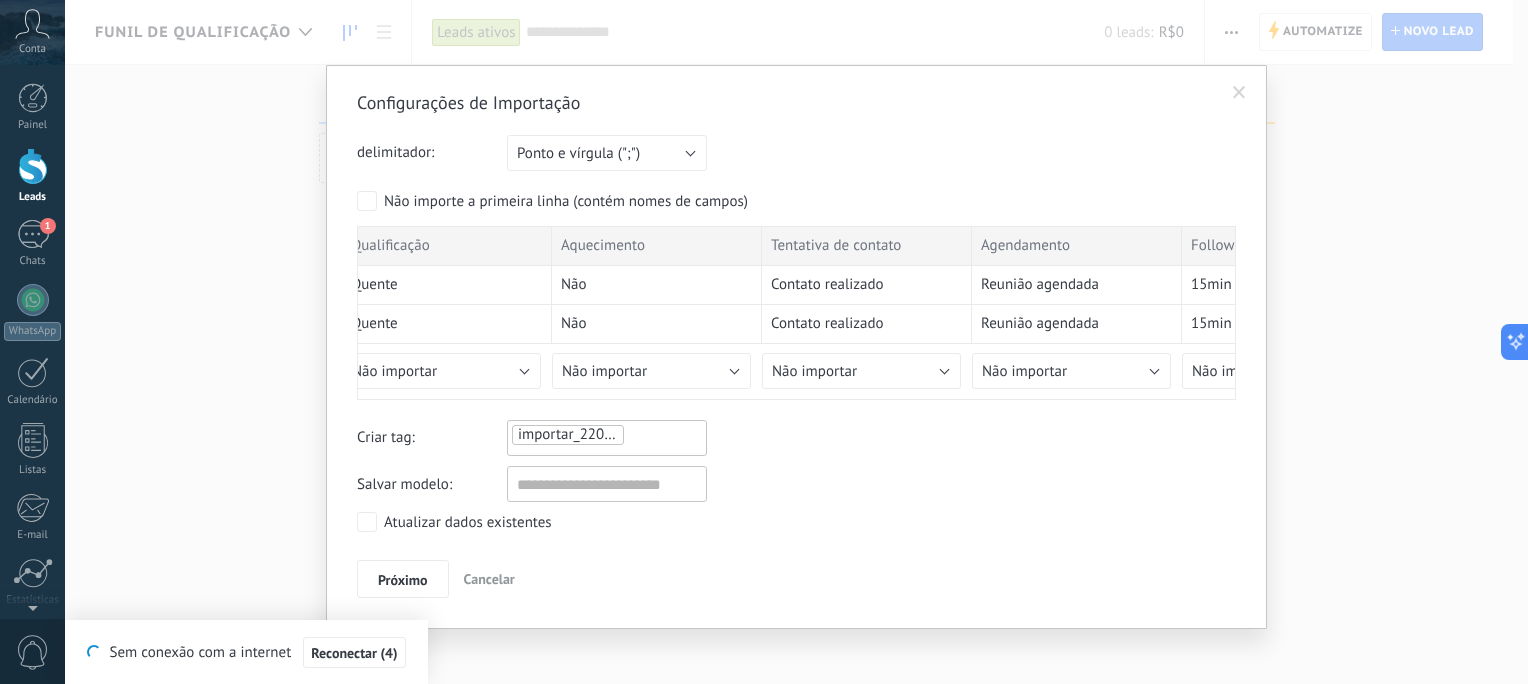scroll, scrollTop: 19, scrollLeft: 0, axis: vertical 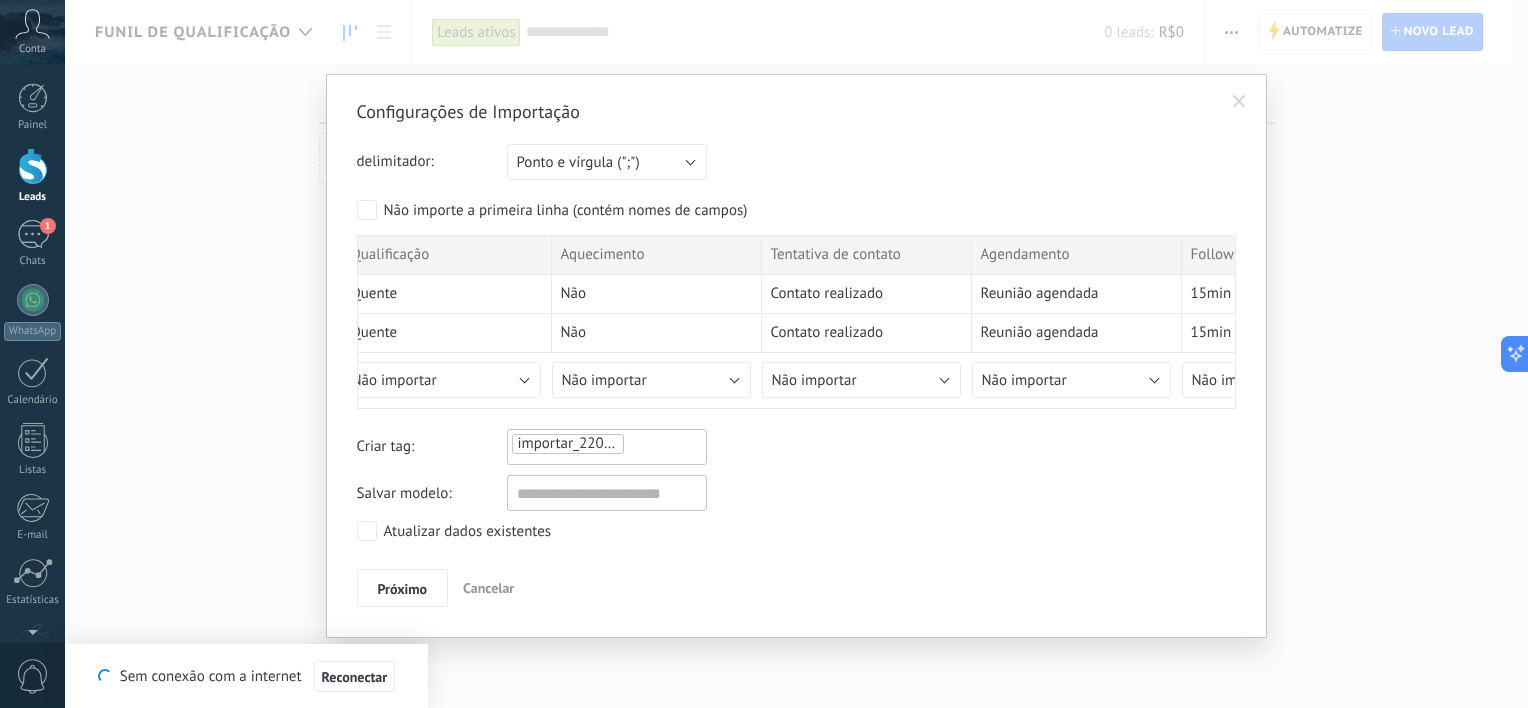 click on "Configurações de Importação delimitador: Ponto e vírgula (";") Vírgula (",") Tabulação ("	") Ponto e vírgula (";") Sua conta excedeu o limite de campos personalizados Não importe a primeira linha (contém nomes de campos) Nome Origem Qualificação Aquecimento Tentativa de contato Agendamento Follow on R1 Reagendamento R1 Agendamento R2 Suitability Apresentação Follow up R2 Reagendamento R2 Contrato Parabéns Cadastro plataformas Onboarding Última atualização Renan Consultor Quente Não Contato realizado Reunião agendada 15min + link Reunião realizada Não R2 agendada Realizado Realizado Realizada Não Assinado Enviado Concluído Realizado 45860,58535 Vanessa Consultor Quente Não Contato realizado Reunião agendada 15min + link Reunião realizada Não R2 agendada Realizado Realizado Realizada Não Assinado Enviado Concluído Realizado 45860,58535 Não importar Novo campo personalizado Contato Nome completo Nome Sobrenome ID do contato Sobrenome Nota de contato Criado por Criado em Celular" at bounding box center [796, 353] 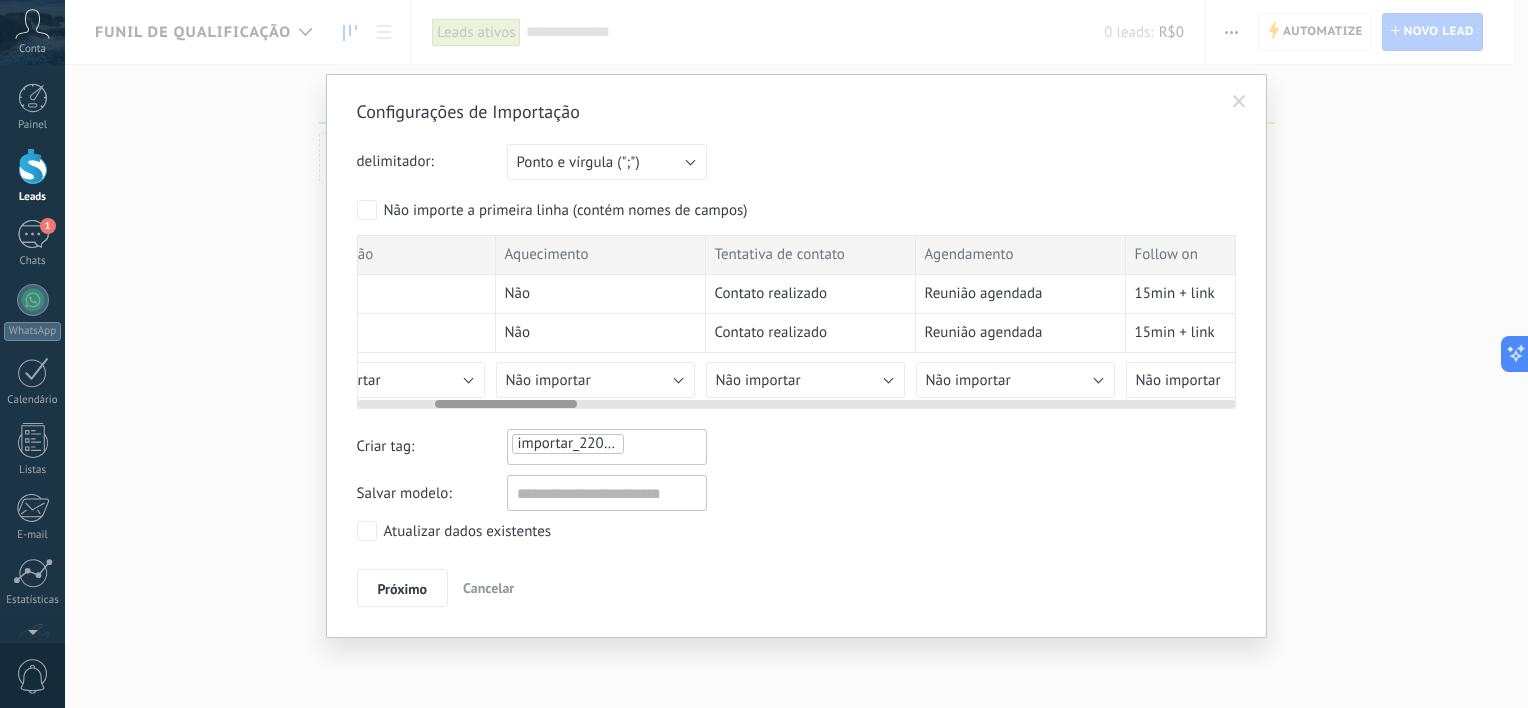 drag, startPoint x: 515, startPoint y: 404, endPoint x: 522, endPoint y: 395, distance: 11.401754 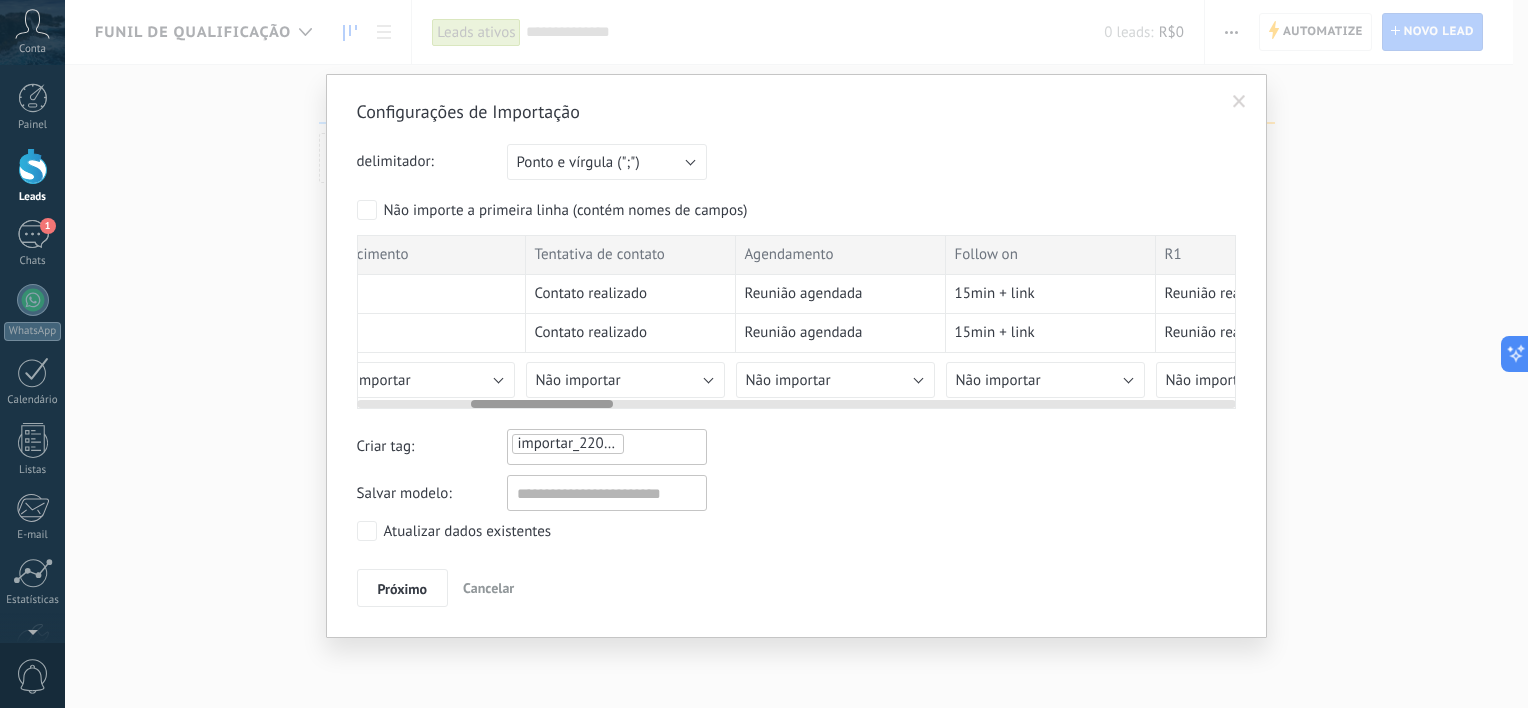 scroll, scrollTop: 0, scrollLeft: 720, axis: horizontal 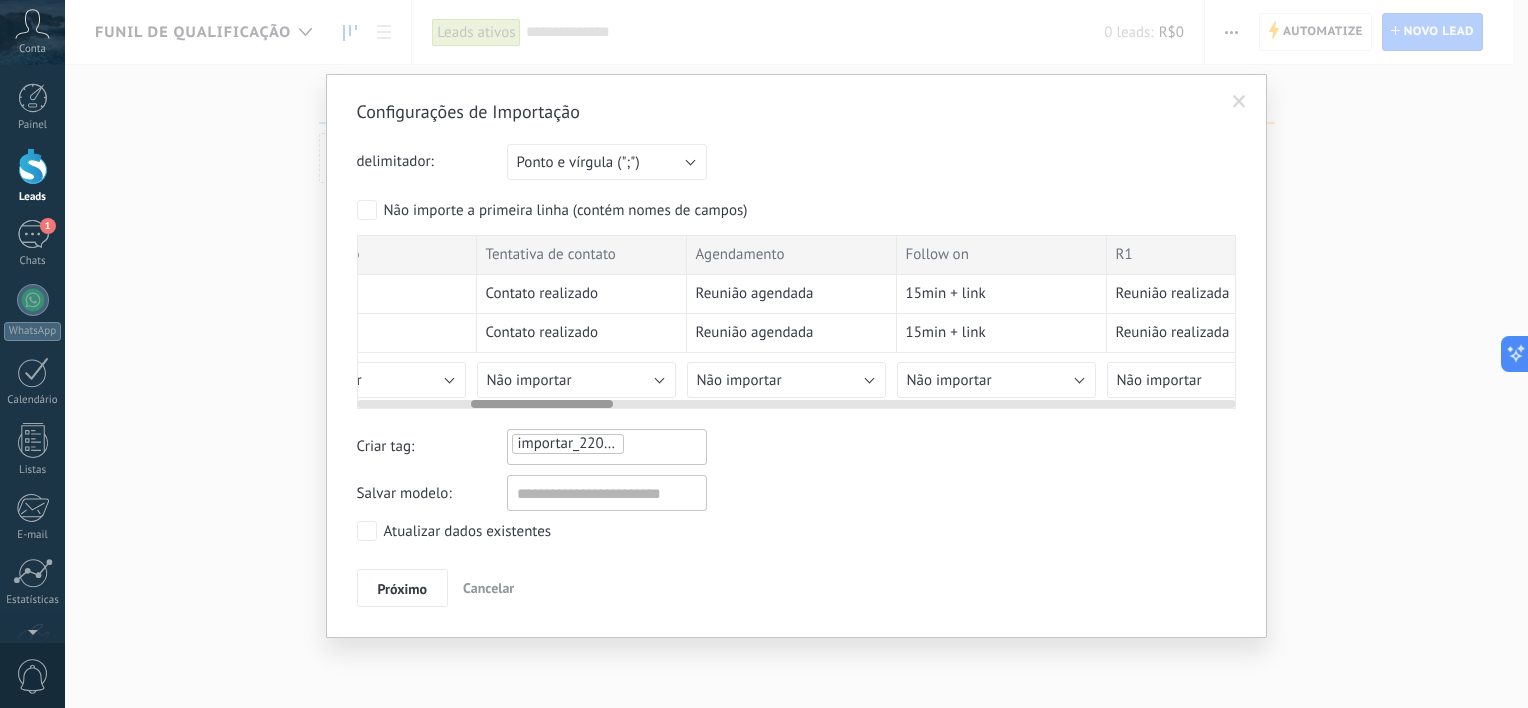drag, startPoint x: 530, startPoint y: 402, endPoint x: 570, endPoint y: 417, distance: 42.72002 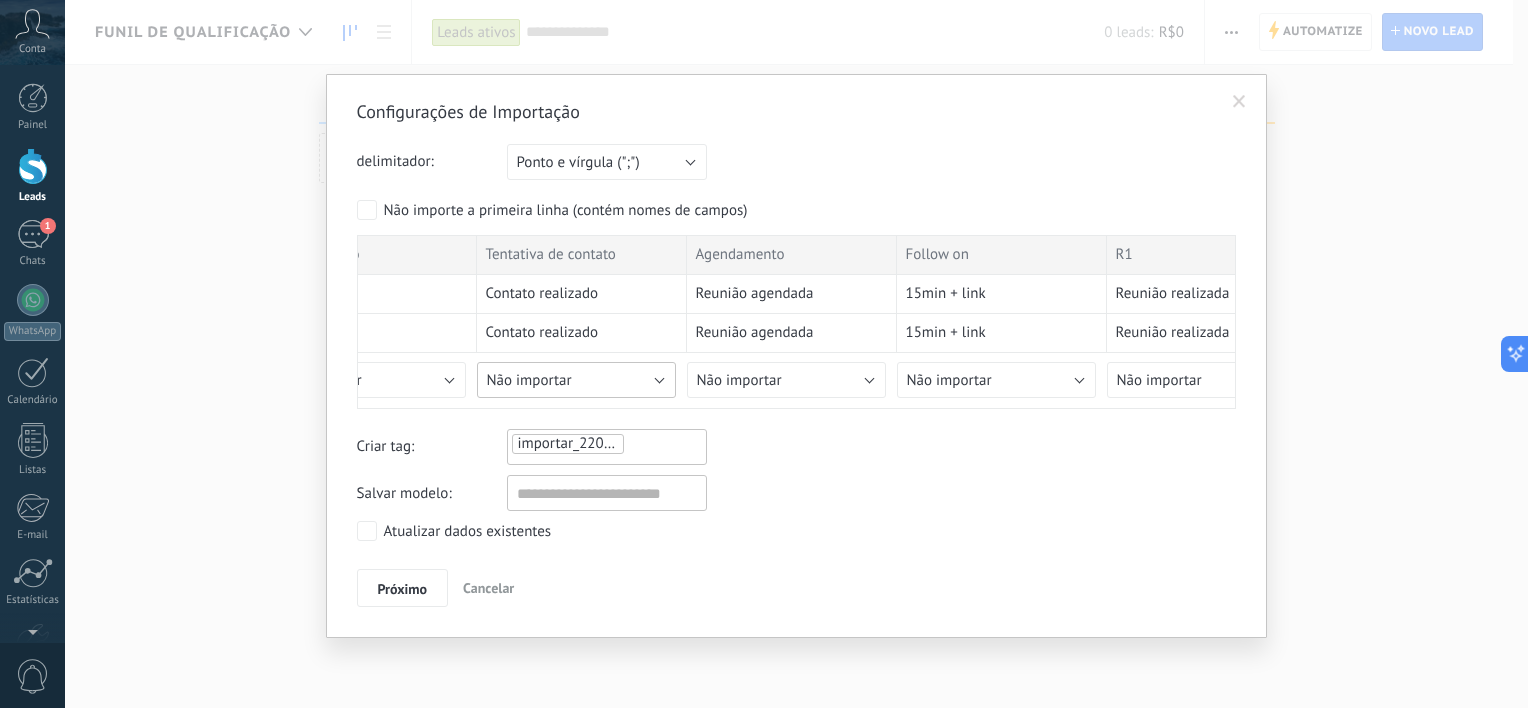 click on "Não importar" at bounding box center (576, 380) 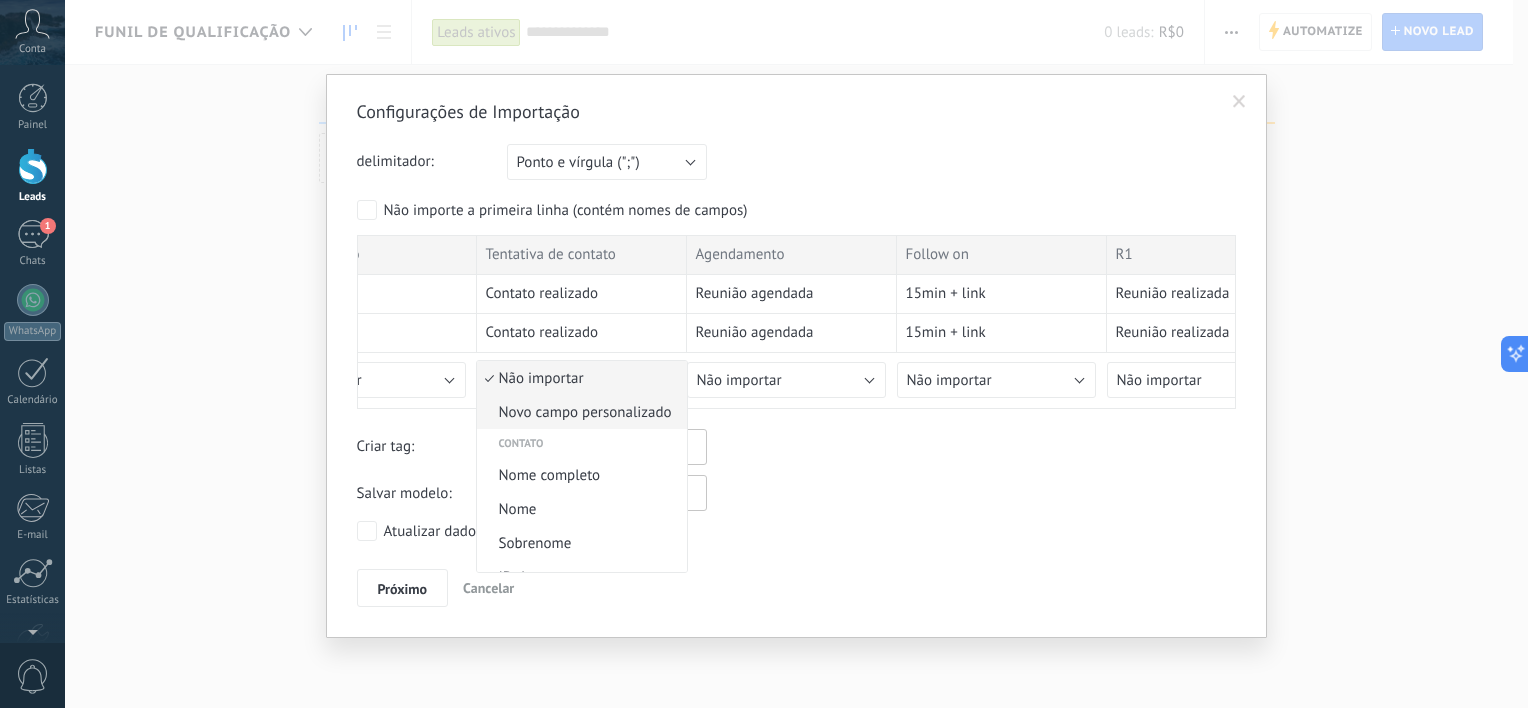 click on "Novo campo personalizado" at bounding box center (579, 412) 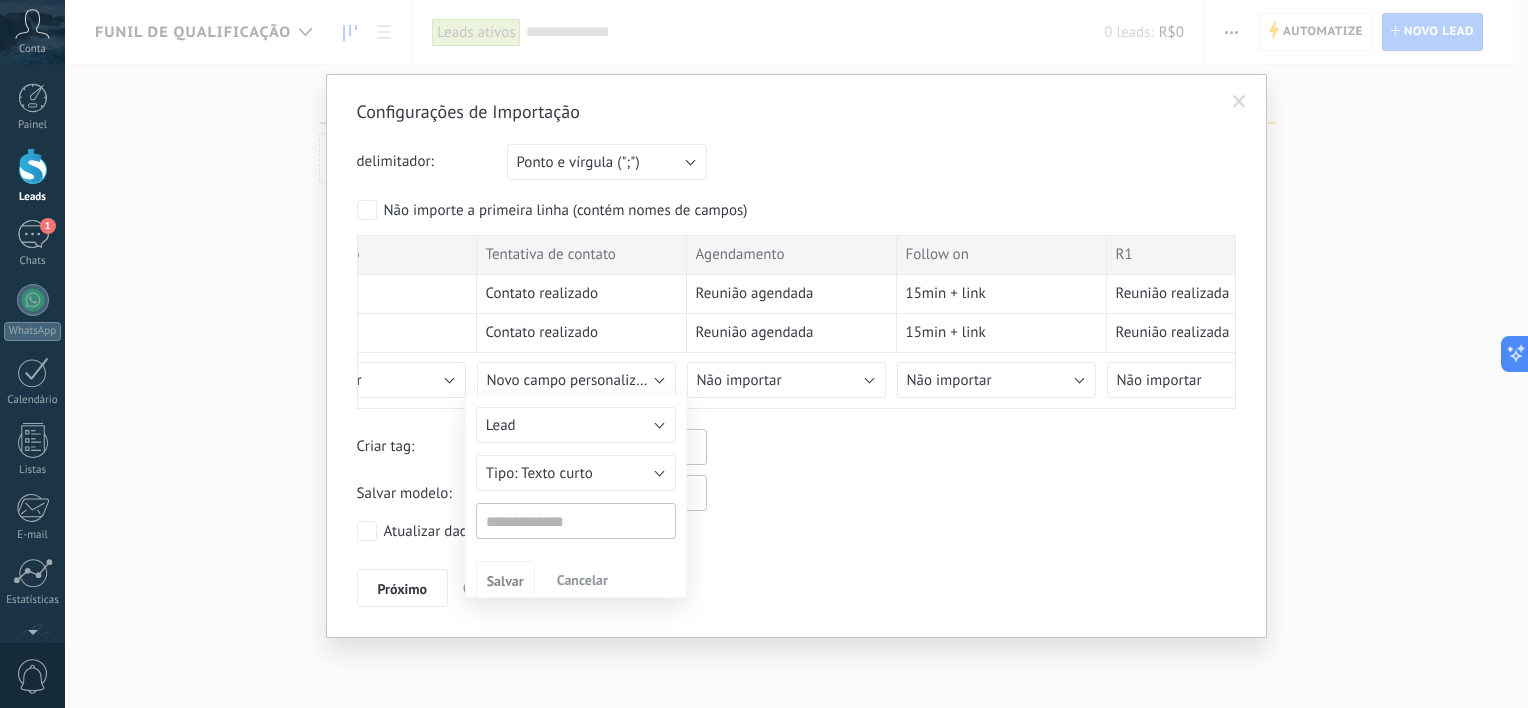 type on "**********" 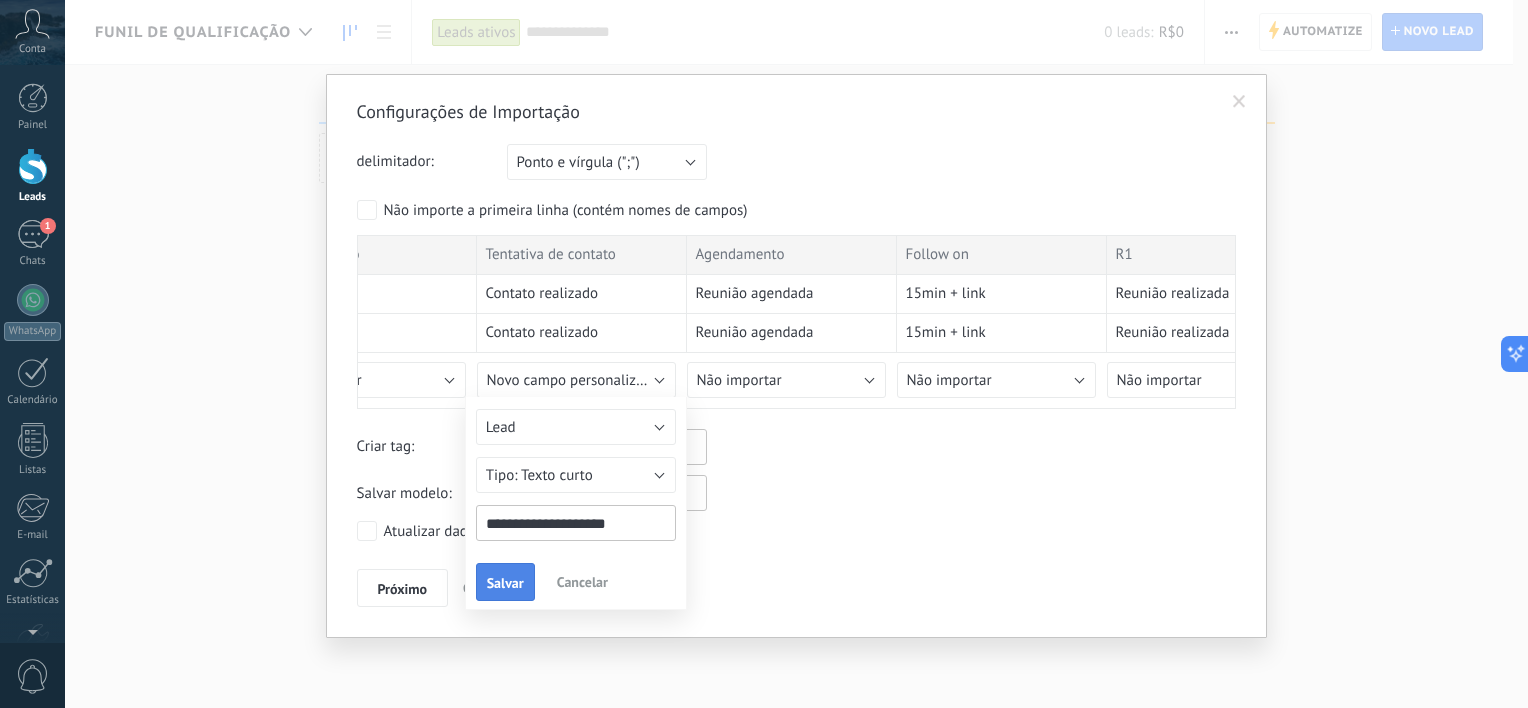 click on "Salvar" at bounding box center [505, 583] 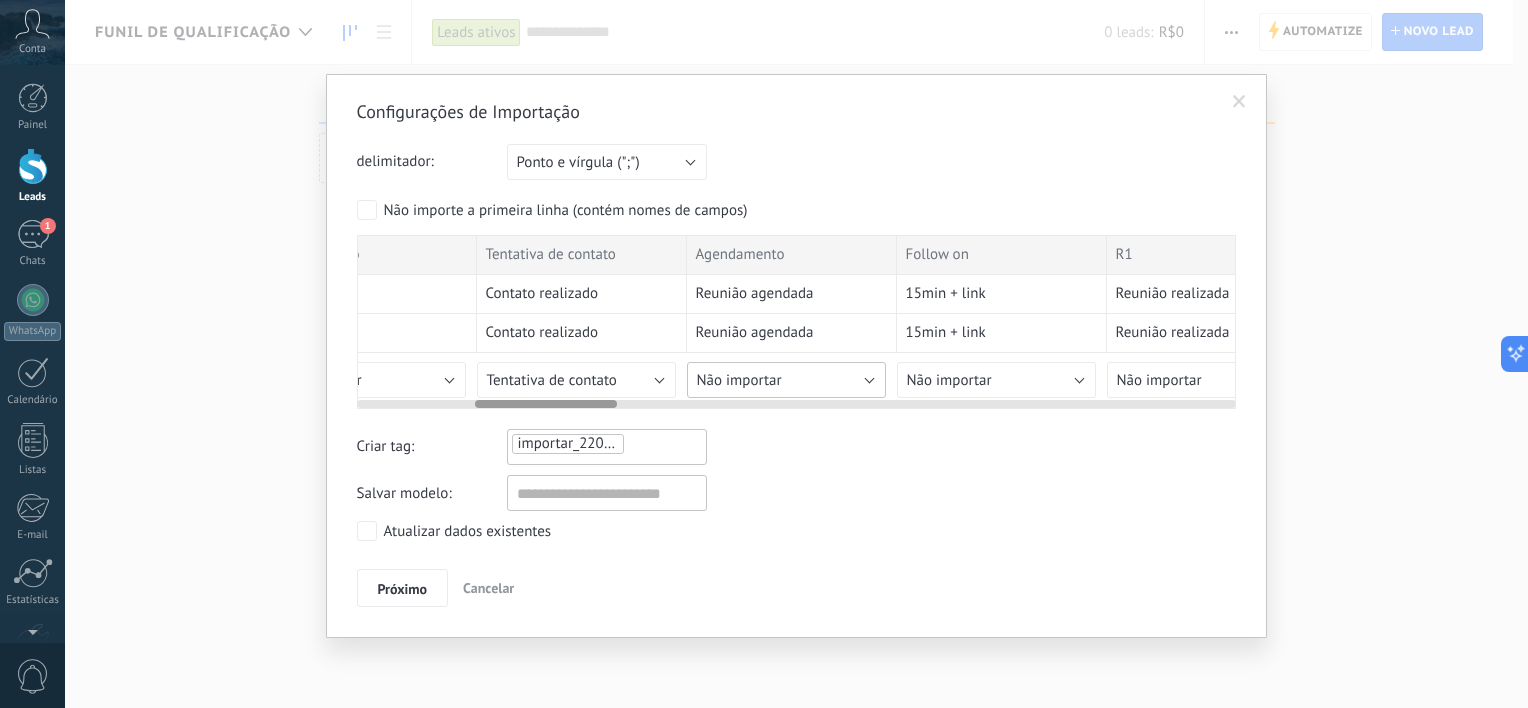 click on "Não importar" at bounding box center [786, 380] 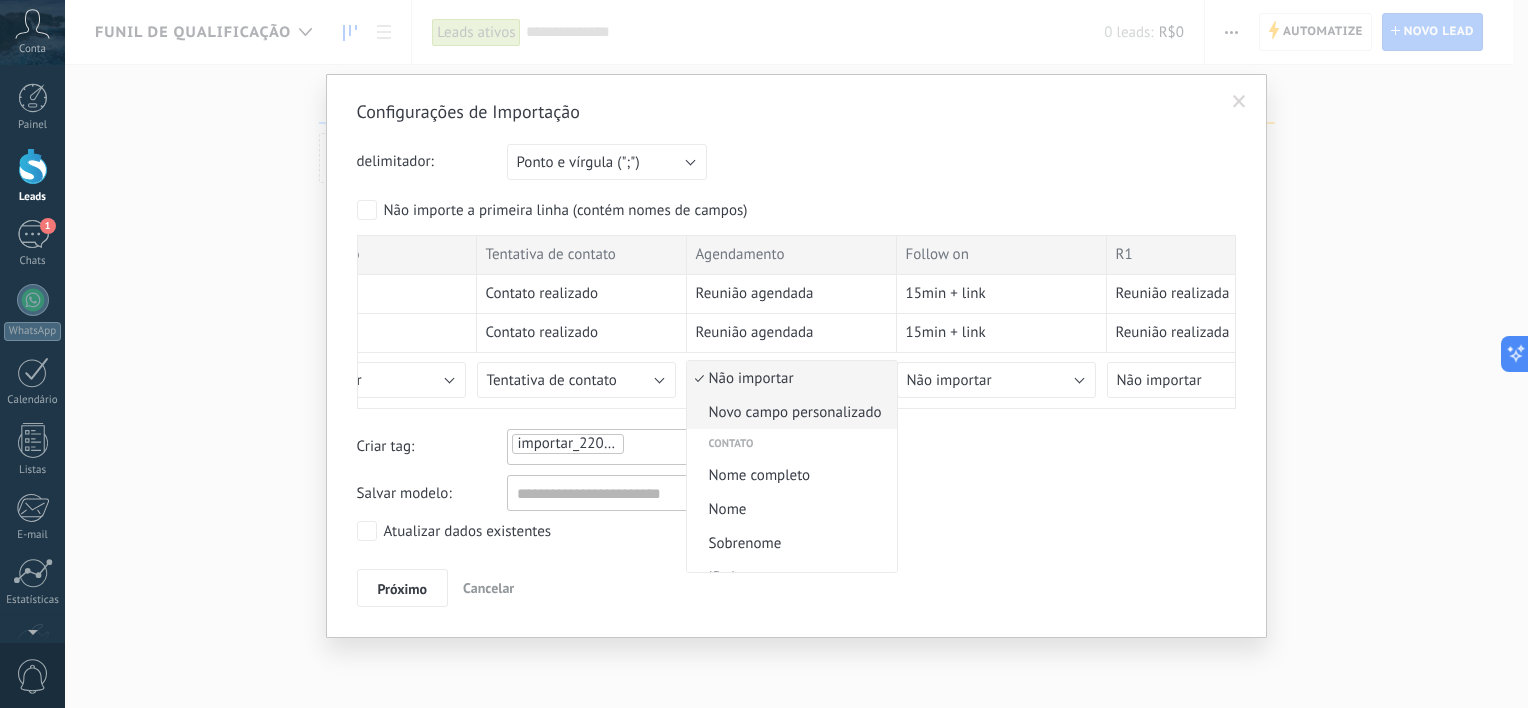 click on "Novo campo personalizado" at bounding box center [789, 412] 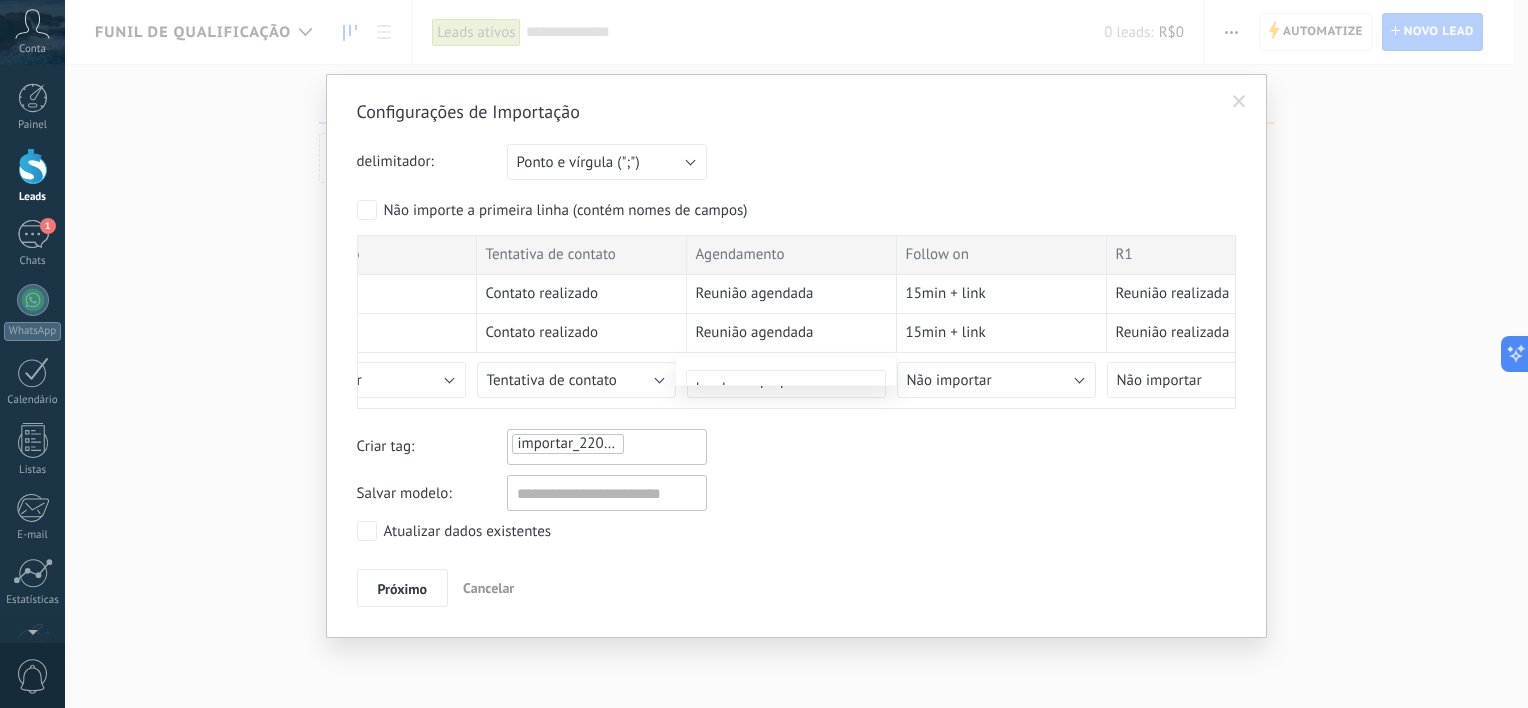 type on "**********" 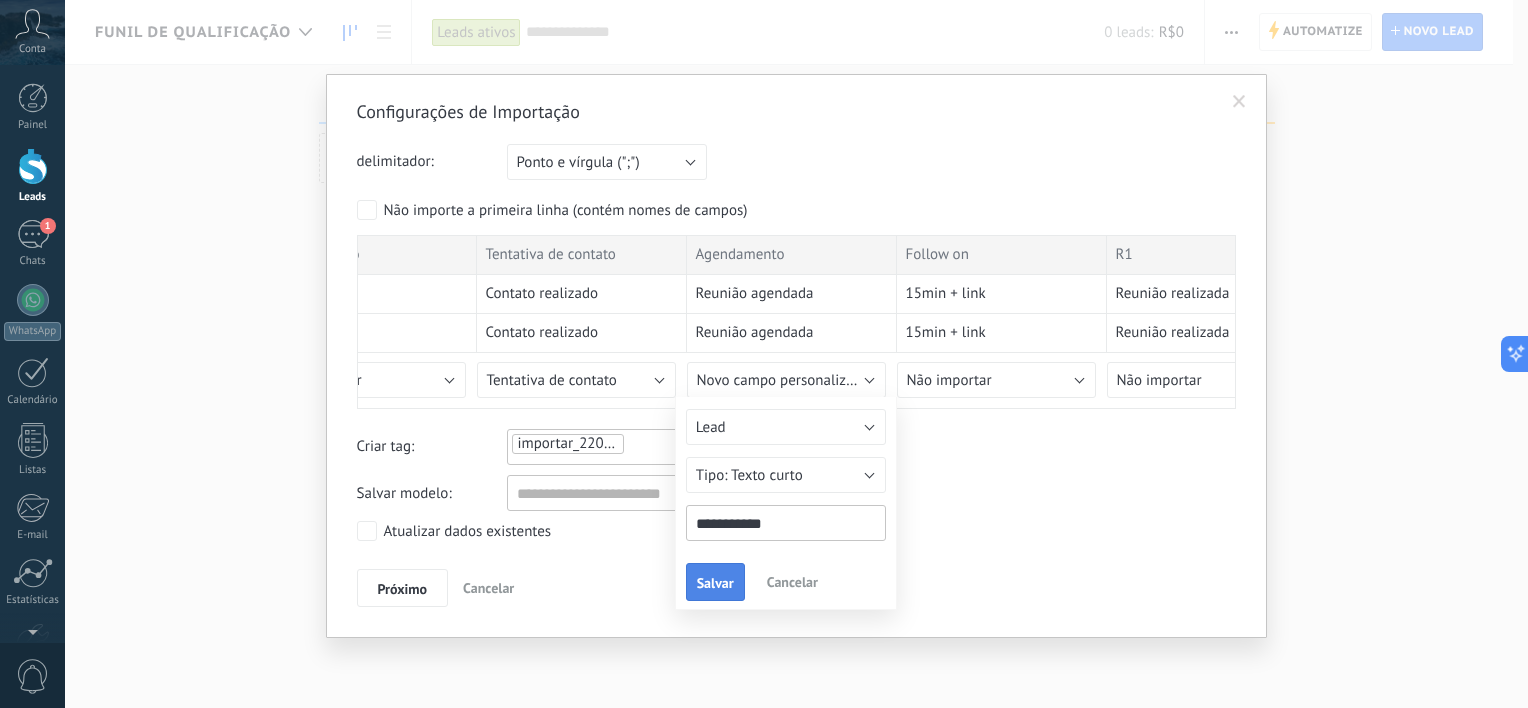 click on "Salvar" at bounding box center (715, 582) 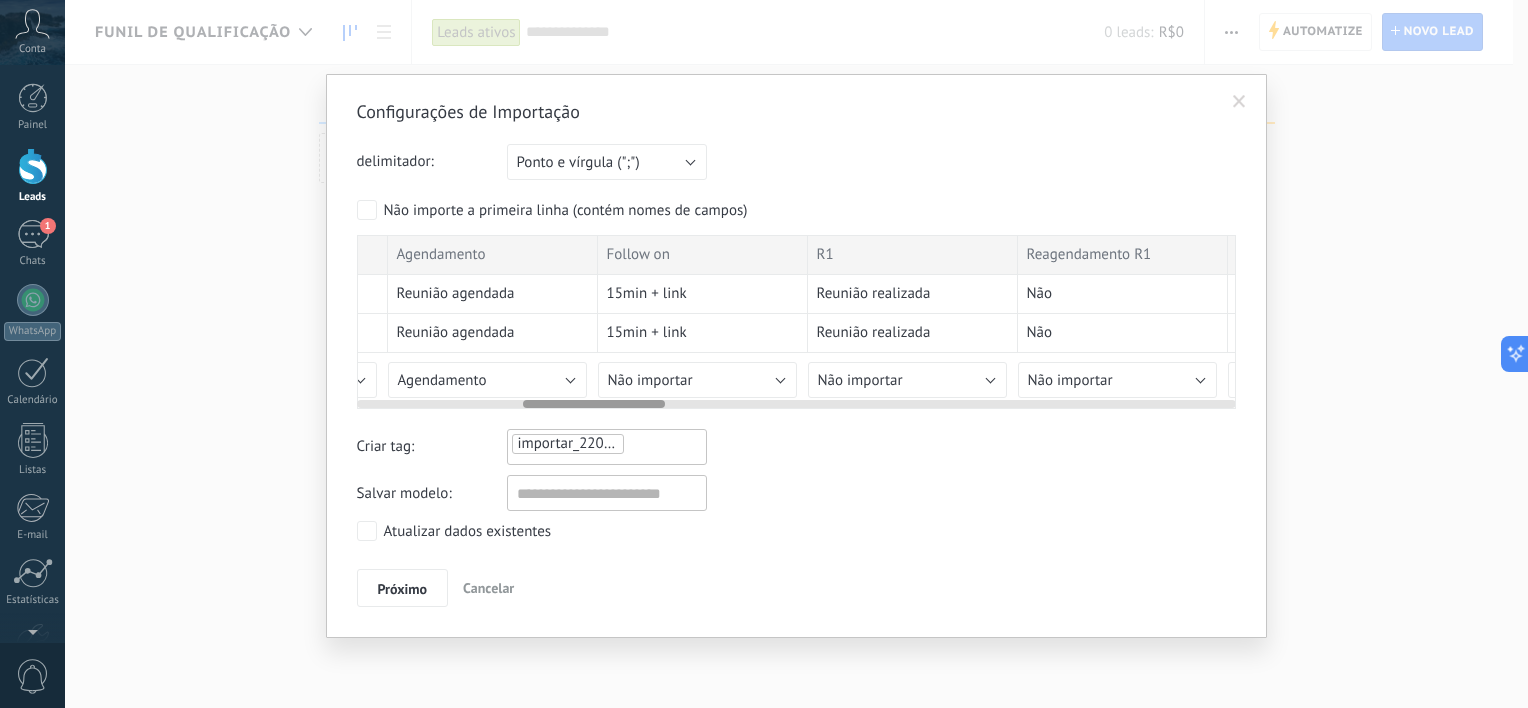 scroll, scrollTop: 0, scrollLeft: 1025, axis: horizontal 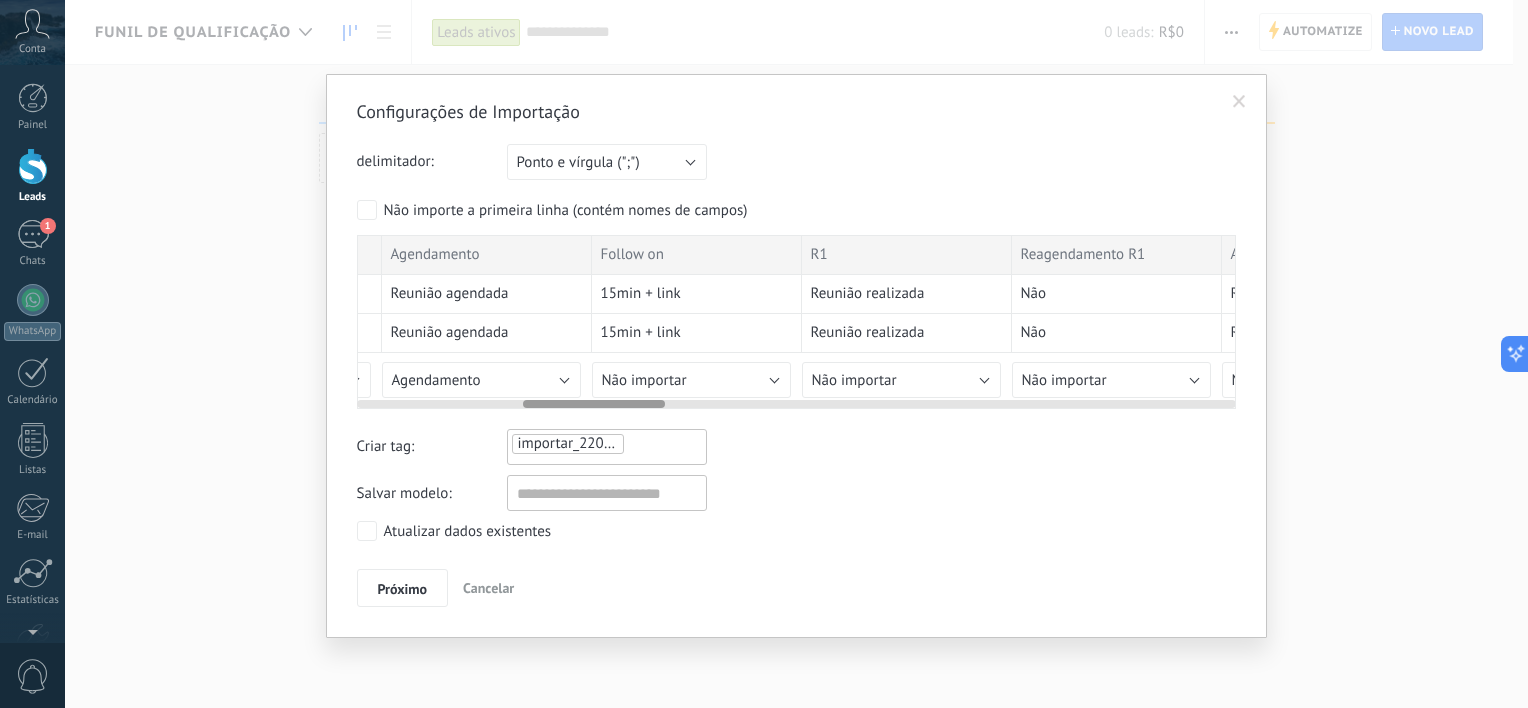 drag, startPoint x: 562, startPoint y: 399, endPoint x: 610, endPoint y: 396, distance: 48.09366 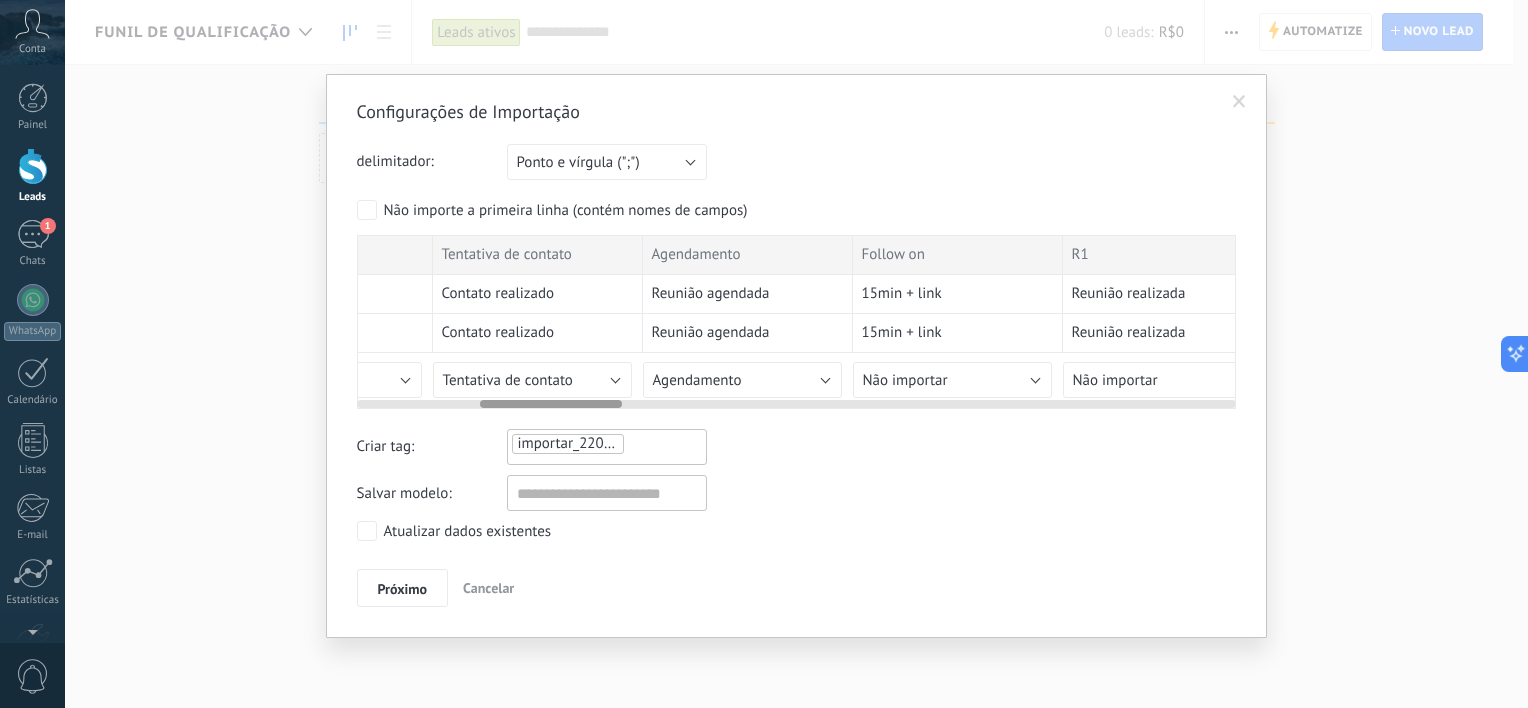 scroll, scrollTop: 0, scrollLeft: 0, axis: both 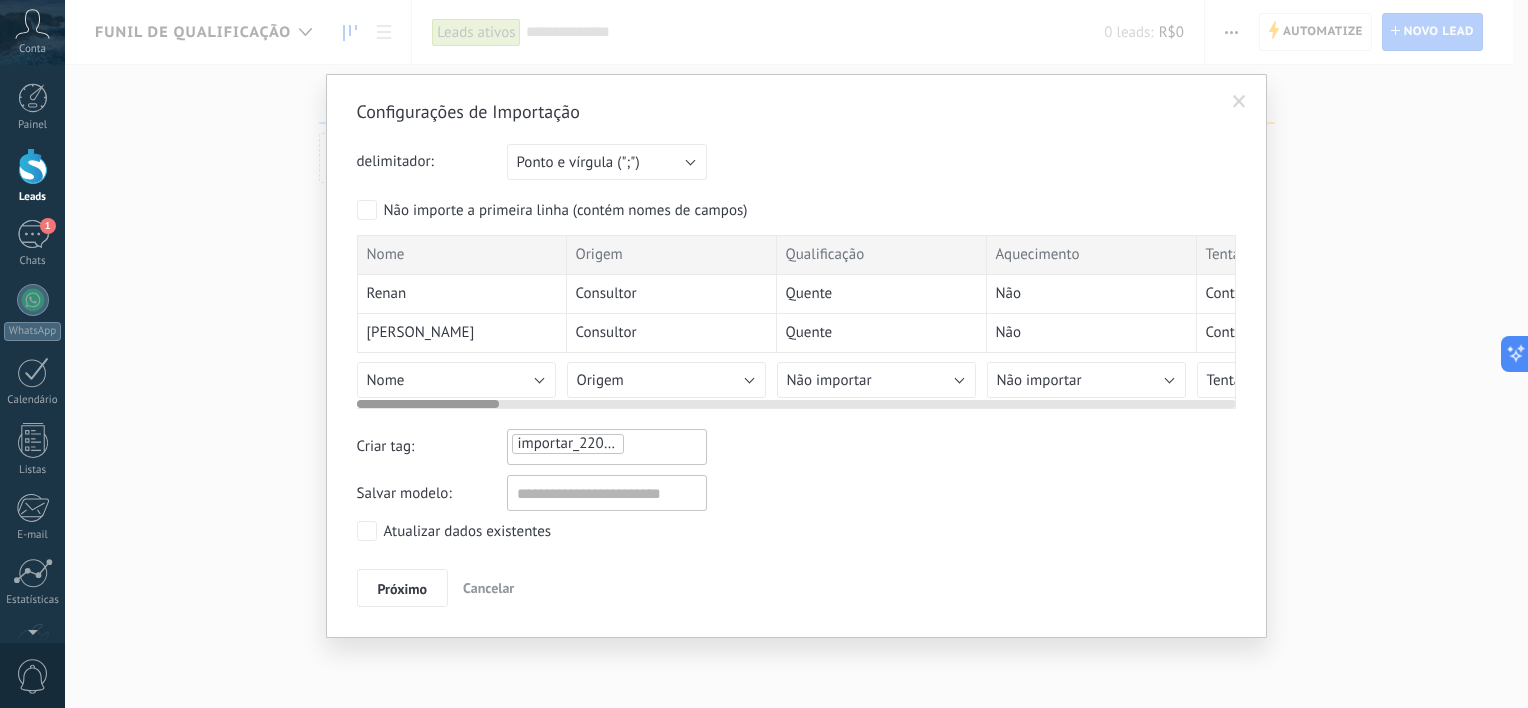 drag, startPoint x: 618, startPoint y: 403, endPoint x: 294, endPoint y: 385, distance: 324.4996 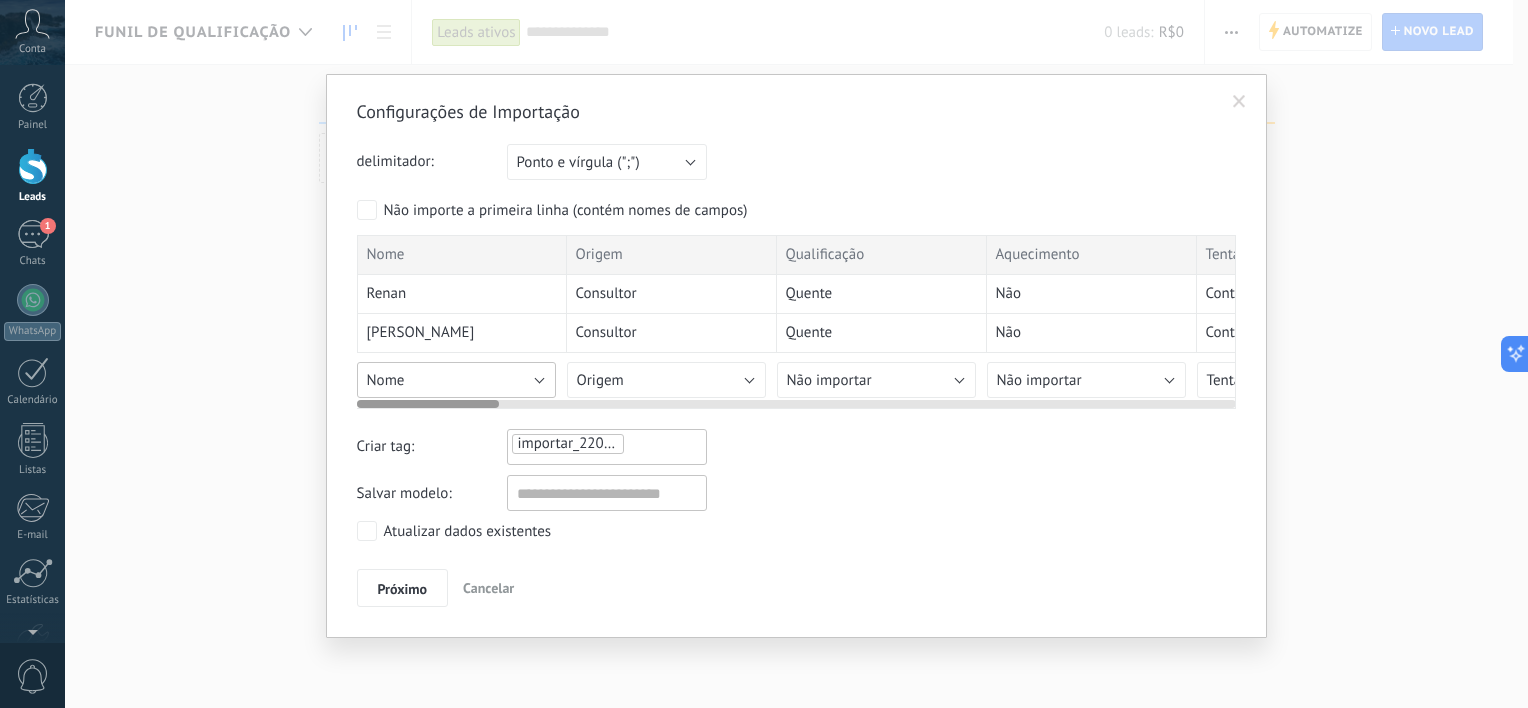 click on "Nome" at bounding box center (456, 380) 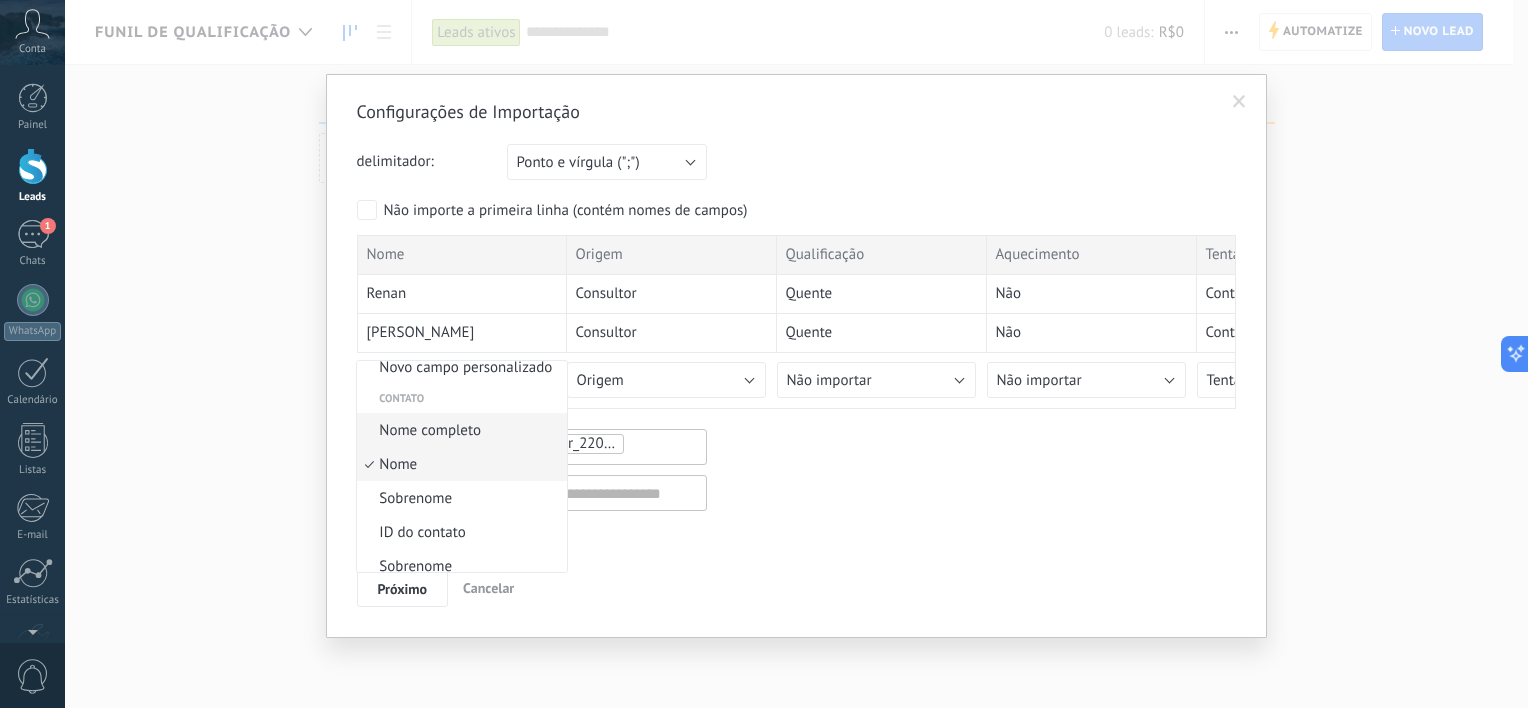 scroll, scrollTop: 0, scrollLeft: 0, axis: both 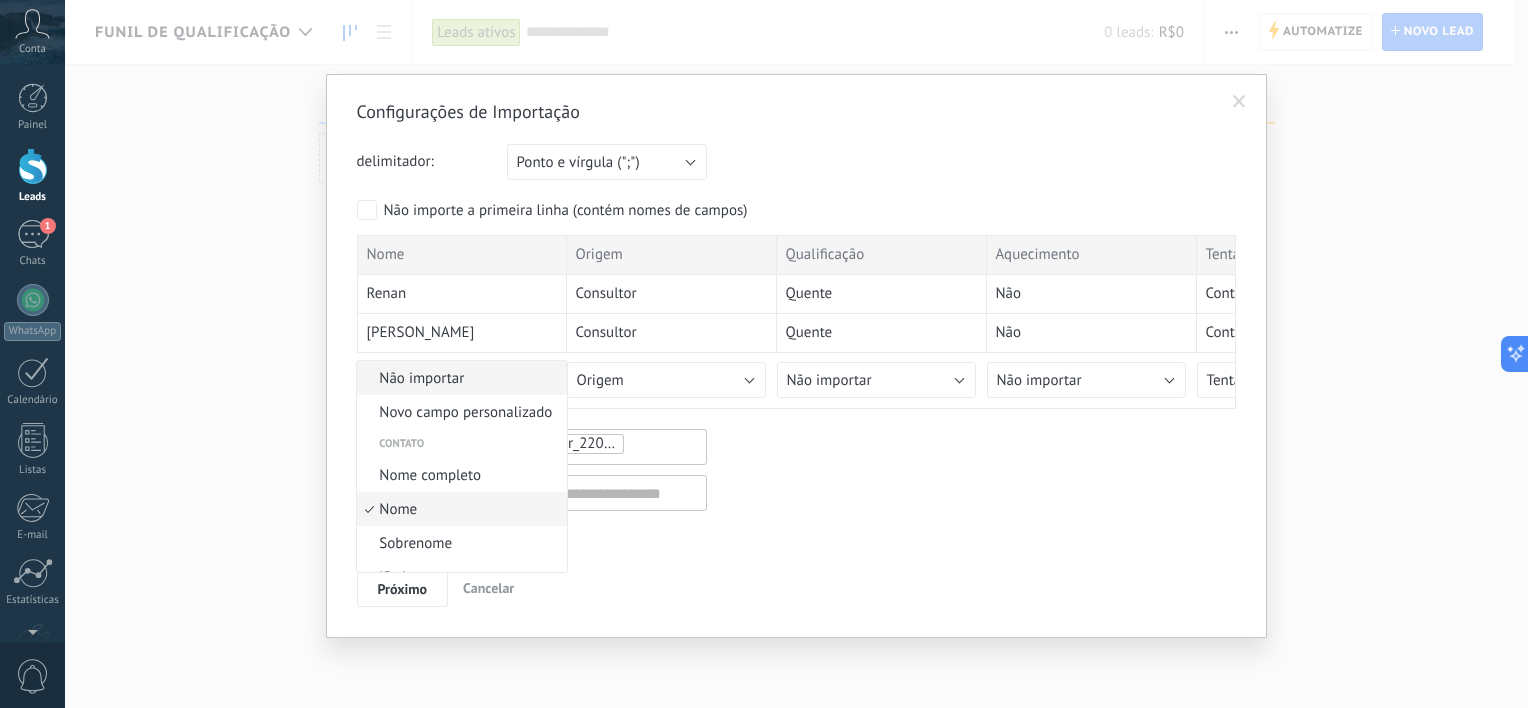 click on "Não importar" at bounding box center (459, 378) 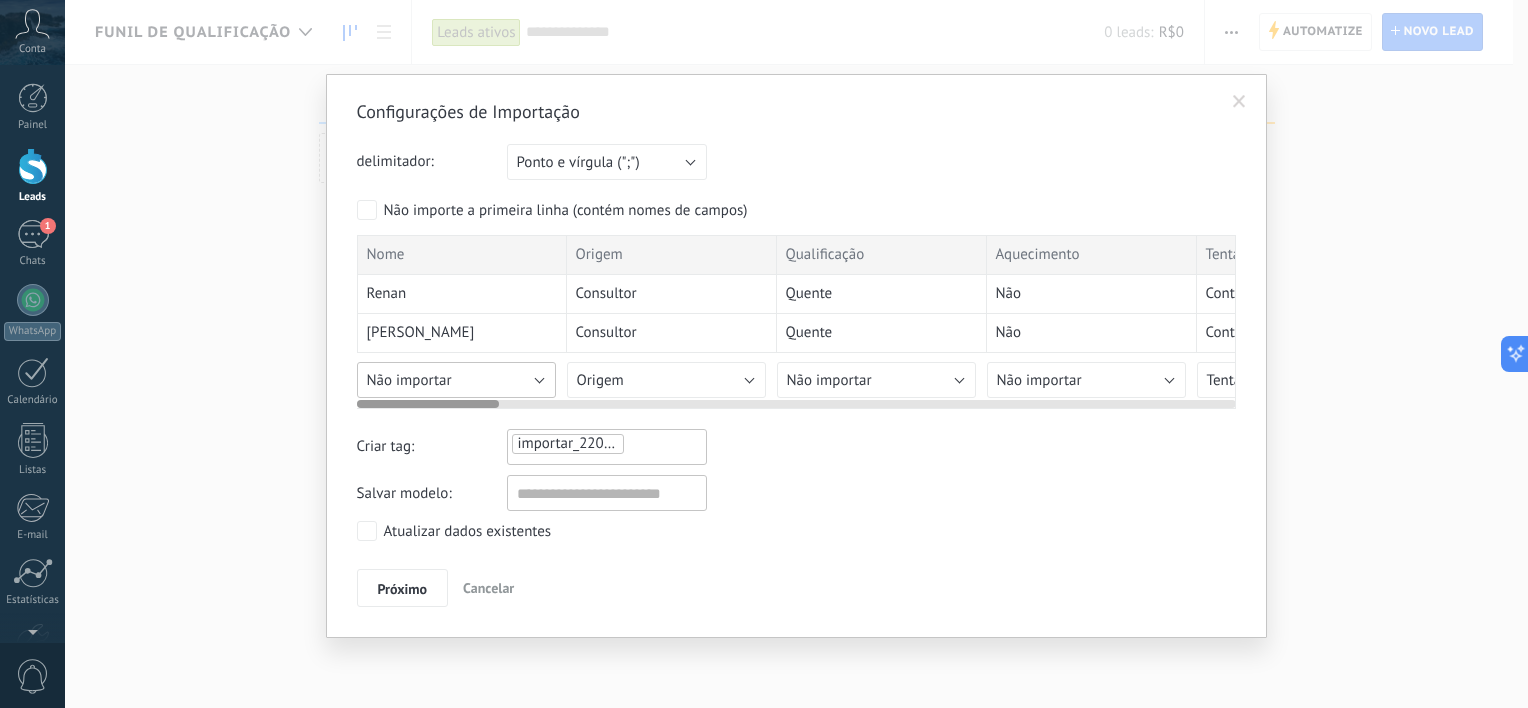 click on "Não importar" at bounding box center [456, 380] 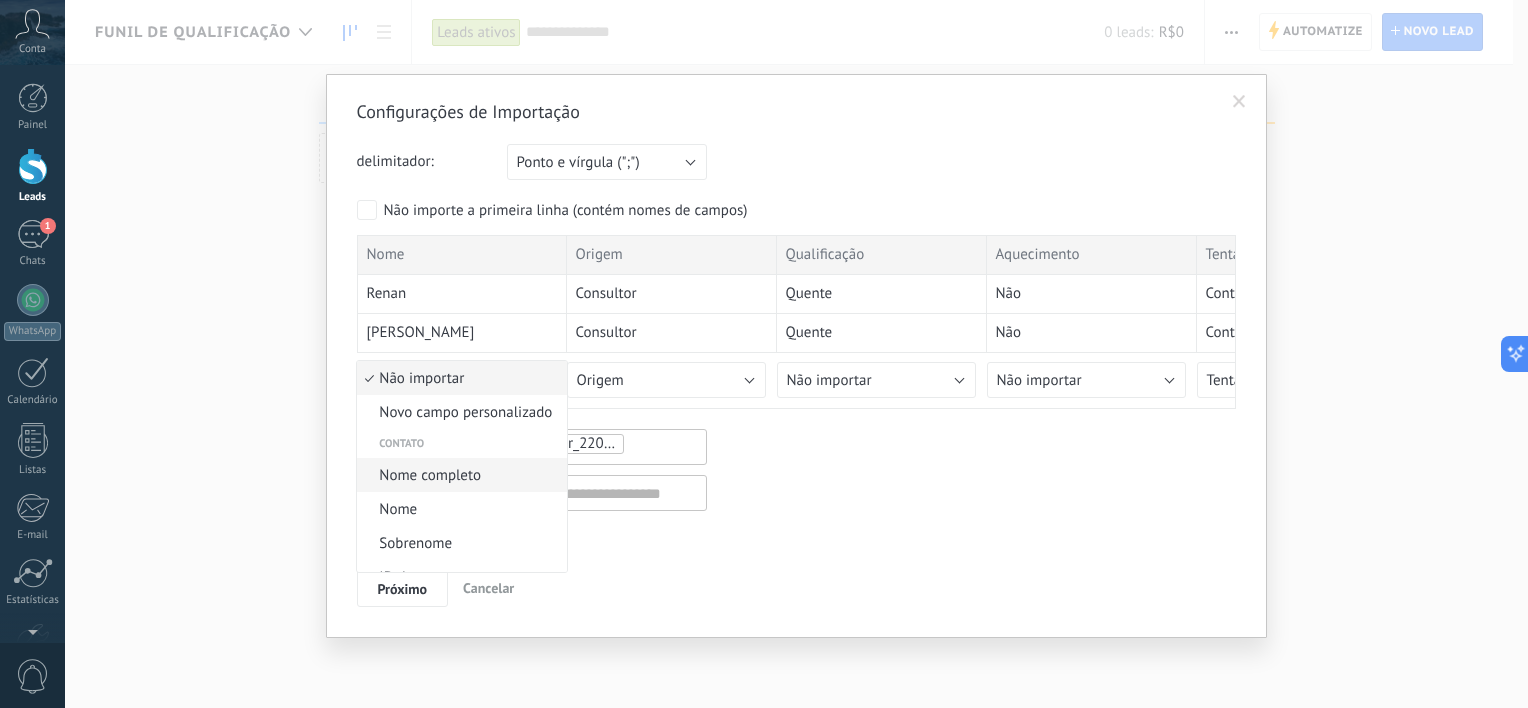 click on "Nome completo" at bounding box center (459, 475) 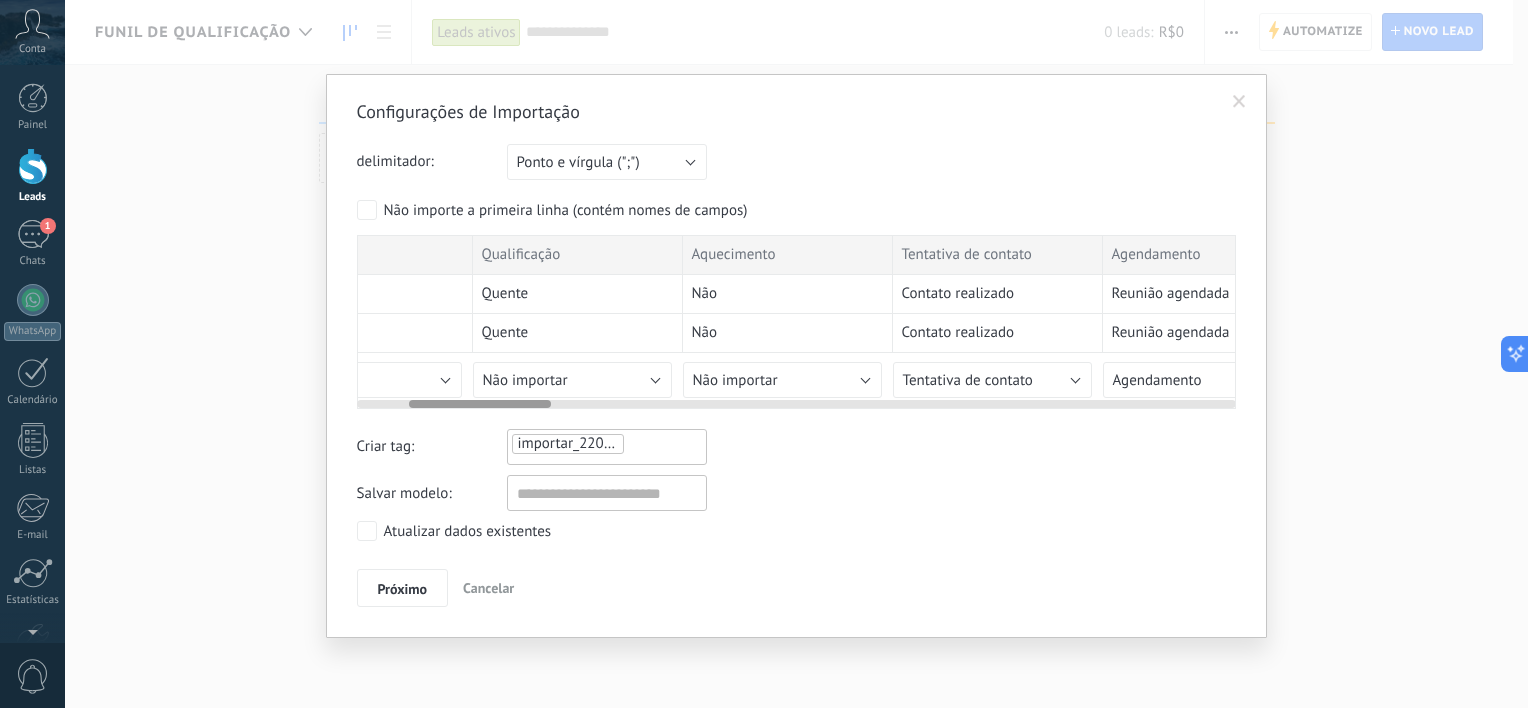 scroll, scrollTop: 0, scrollLeft: 310, axis: horizontal 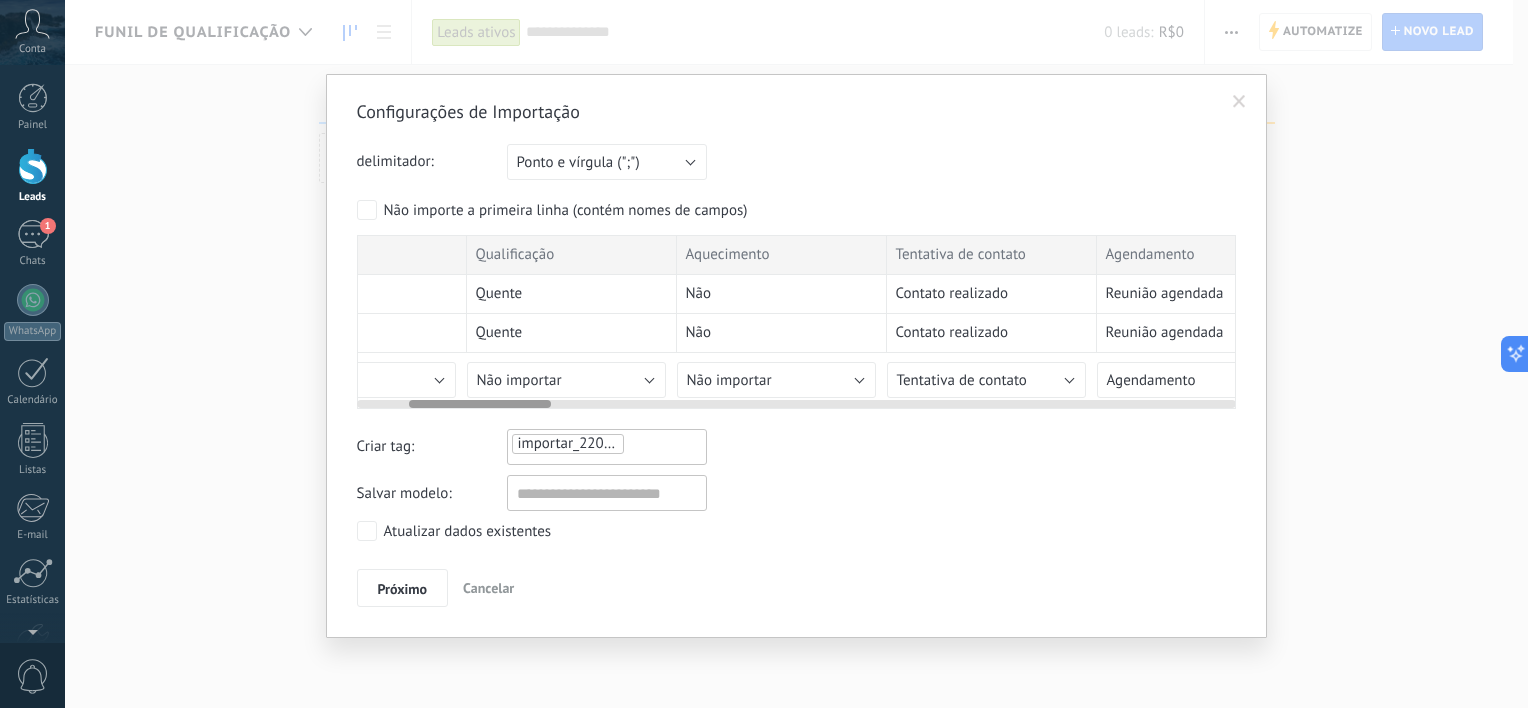 drag, startPoint x: 452, startPoint y: 404, endPoint x: 504, endPoint y: 412, distance: 52.611786 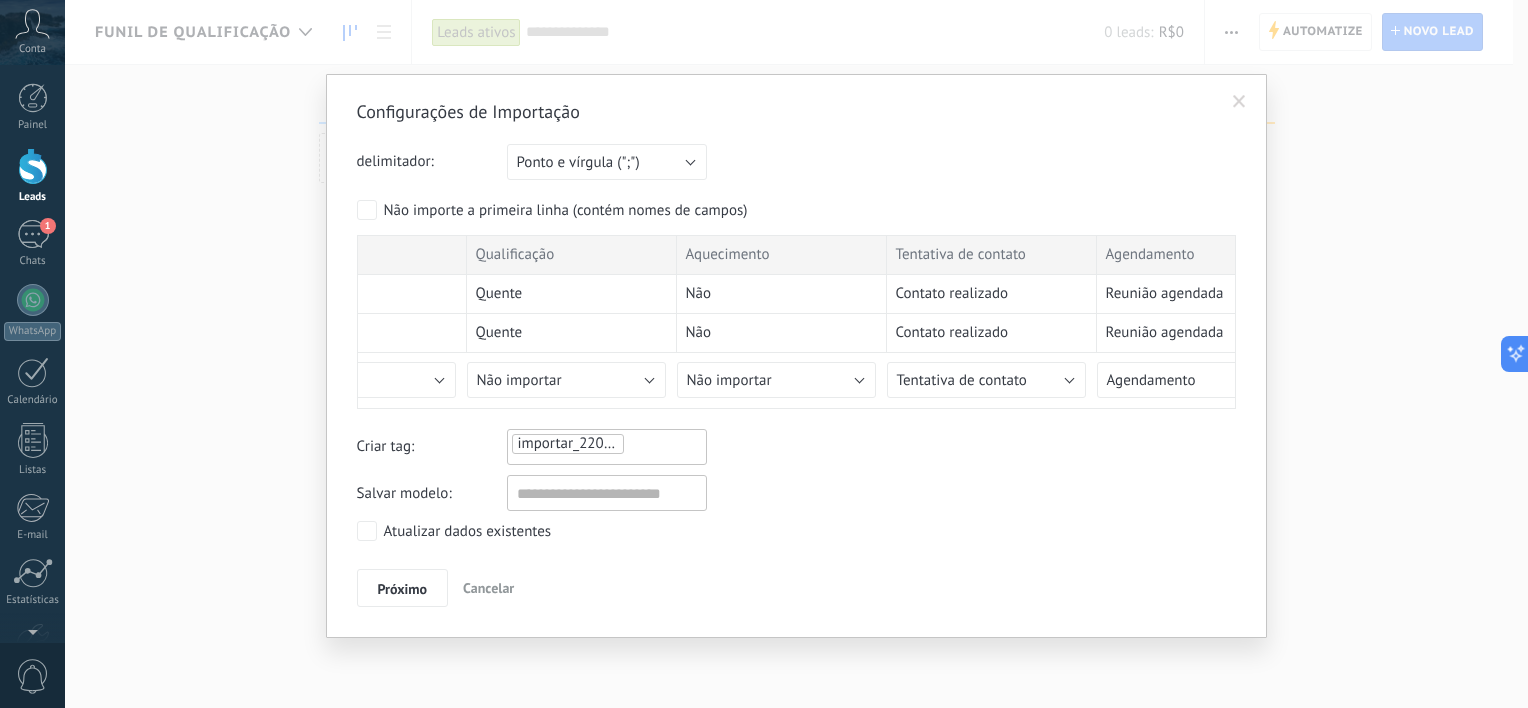 drag, startPoint x: 504, startPoint y: 408, endPoint x: 454, endPoint y: 408, distance: 50 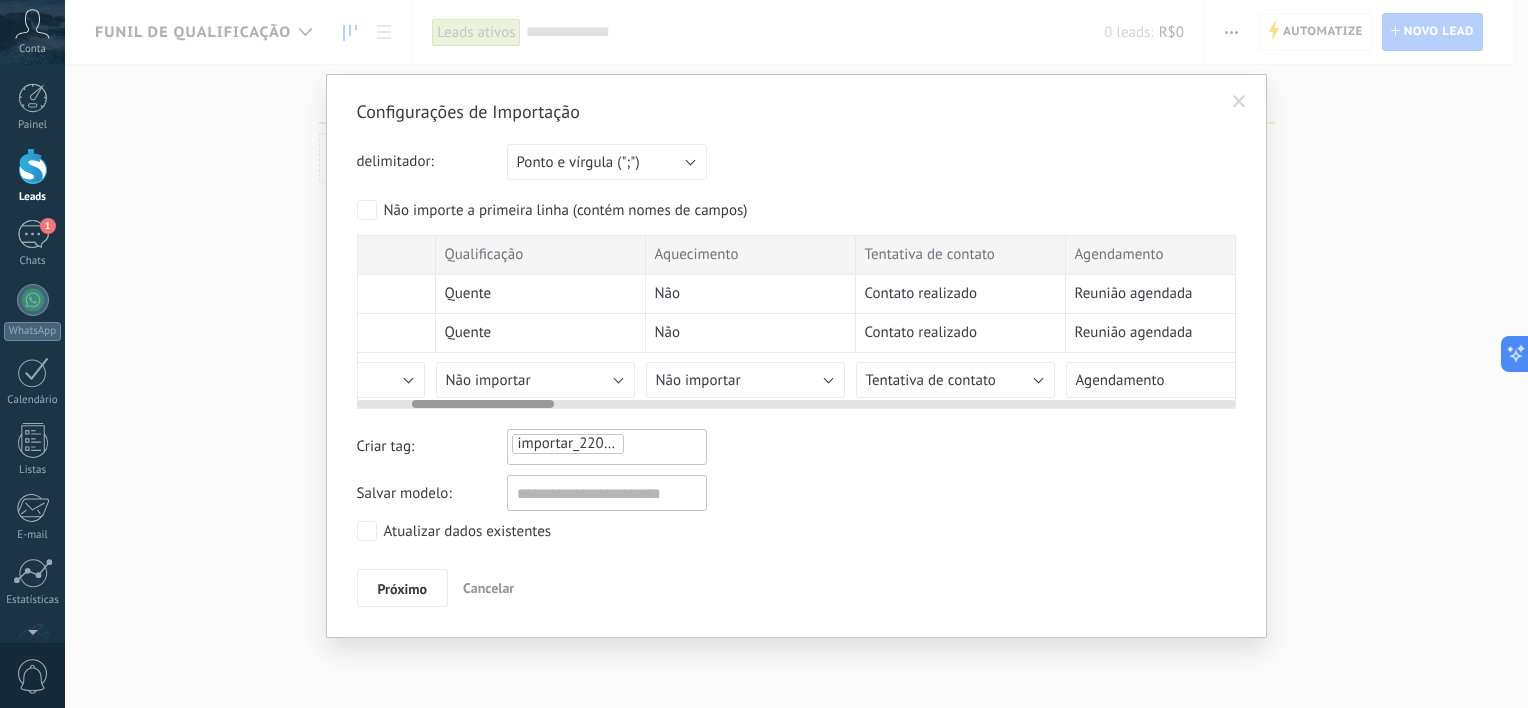 scroll, scrollTop: 0, scrollLeft: 372, axis: horizontal 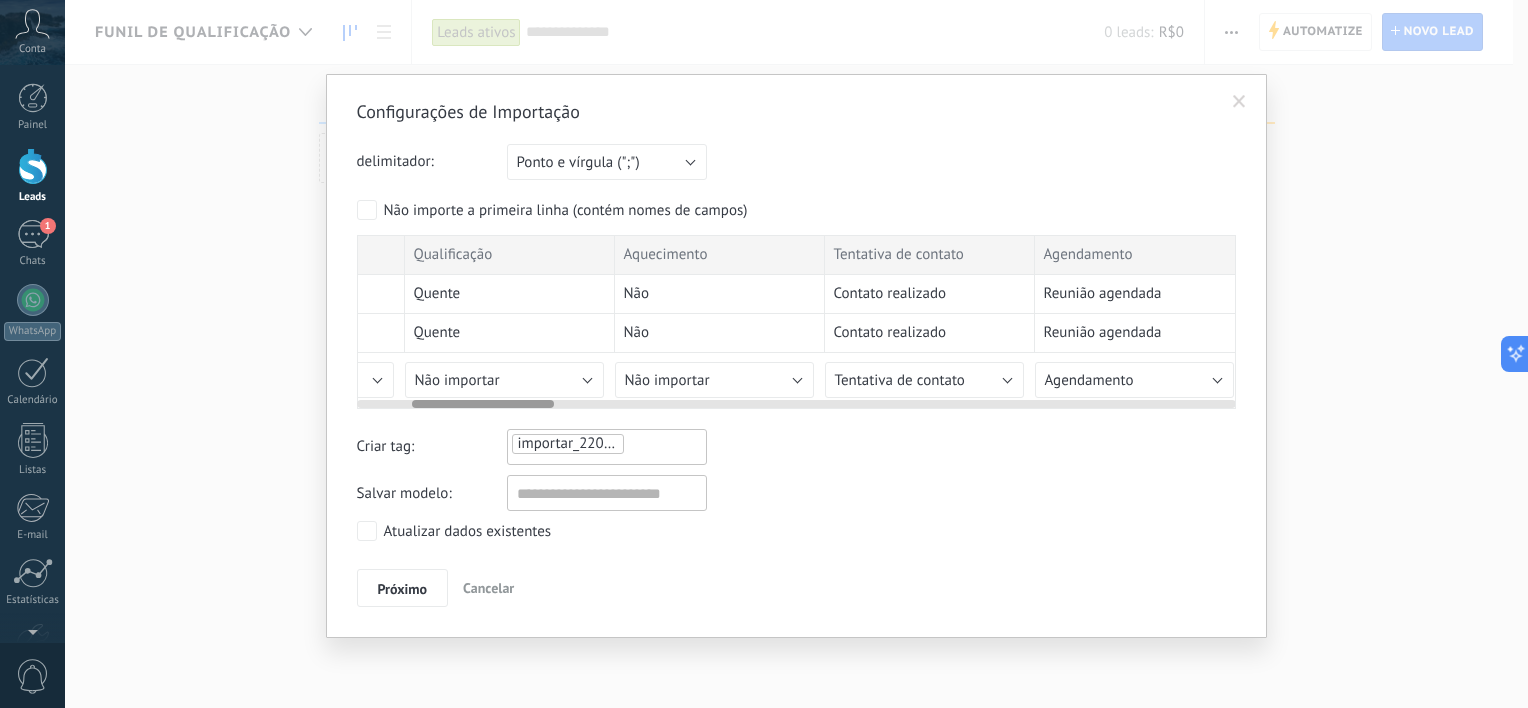 drag, startPoint x: 473, startPoint y: 398, endPoint x: 482, endPoint y: 406, distance: 12.0415945 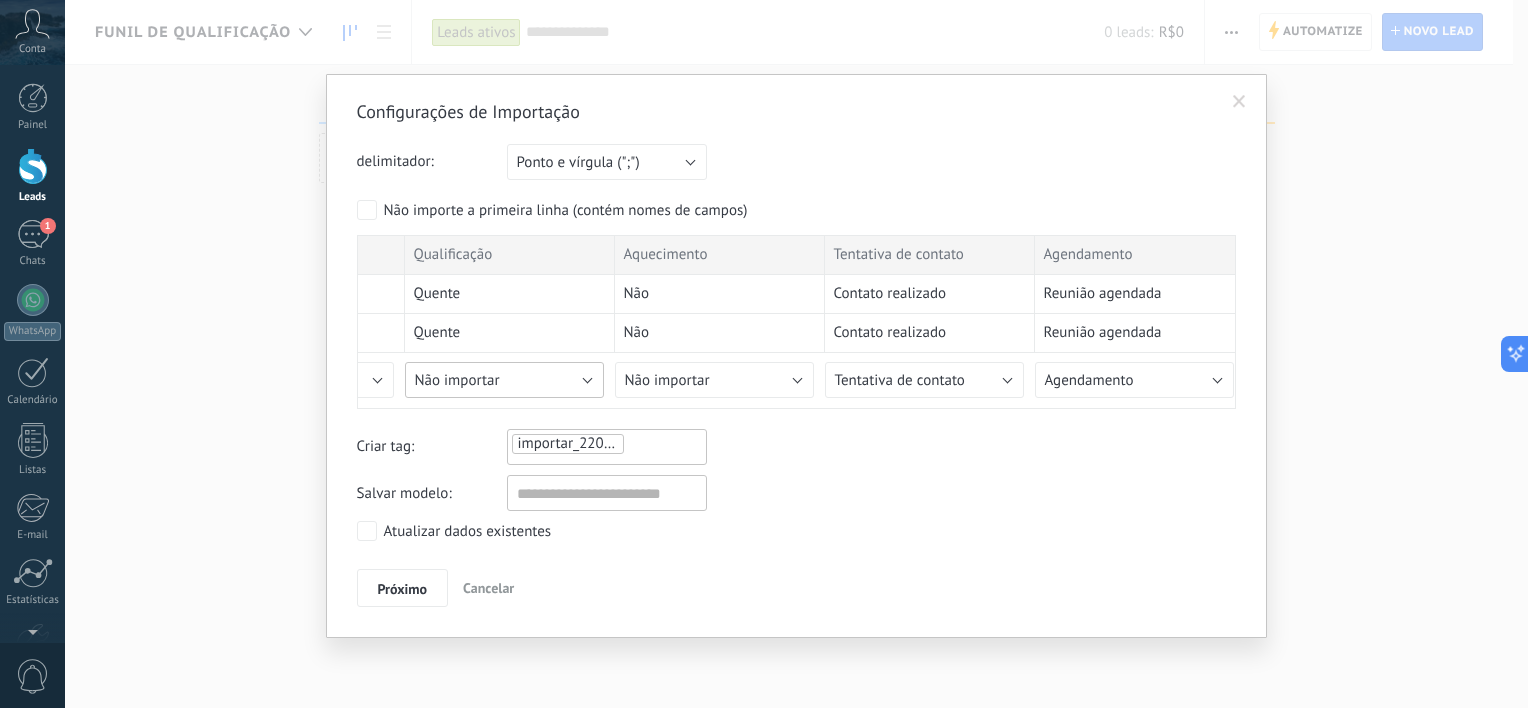 click on "Não importar" at bounding box center [504, 380] 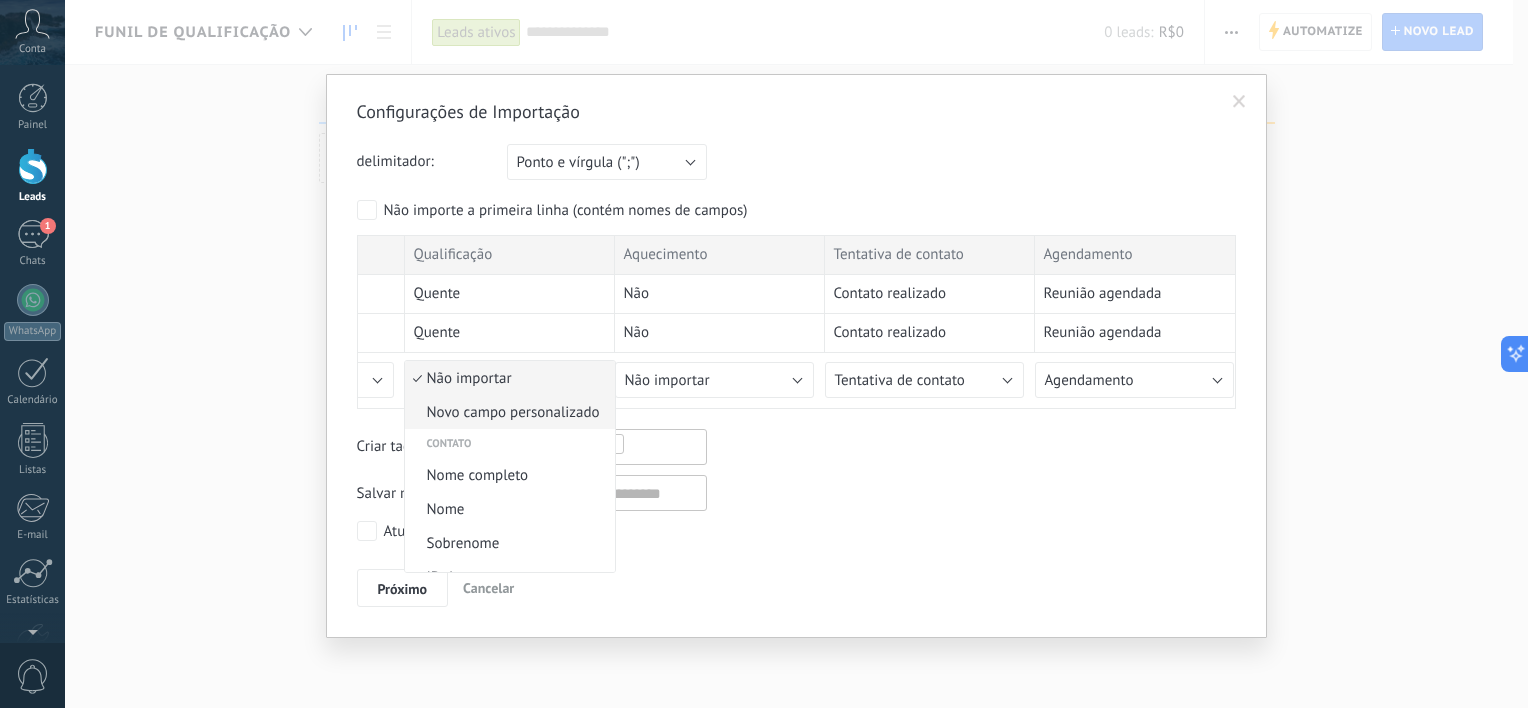 click on "Novo campo personalizado" at bounding box center [510, 412] 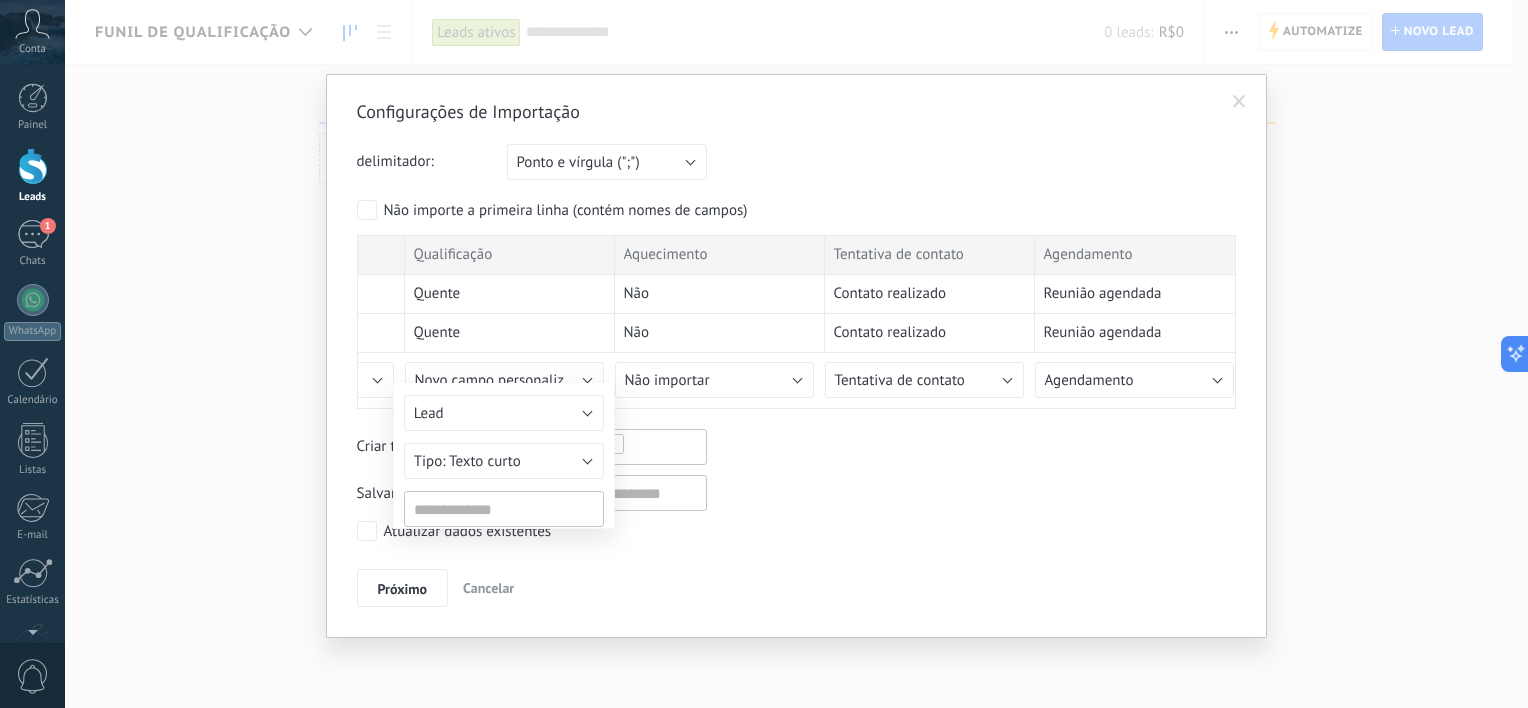 type on "**********" 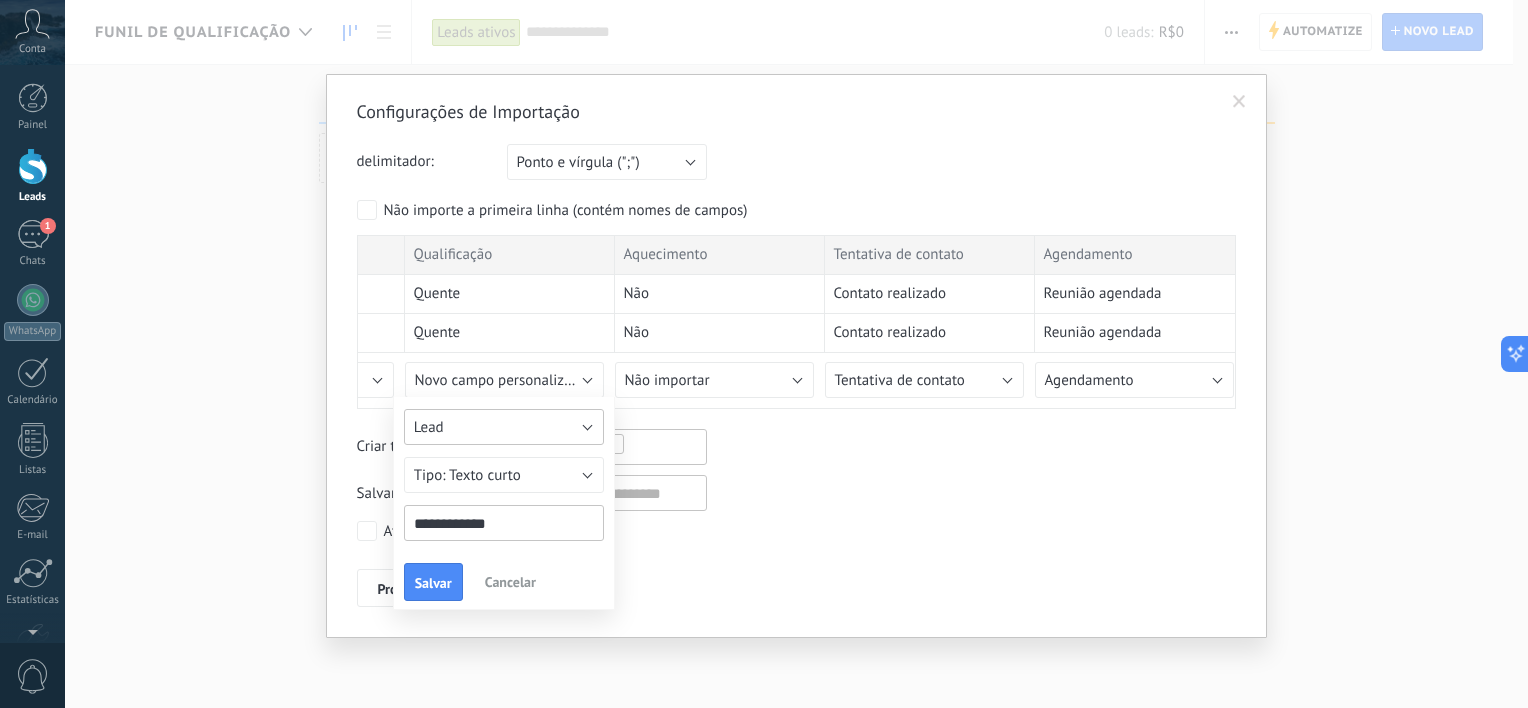 click on "Lead" at bounding box center [504, 427] 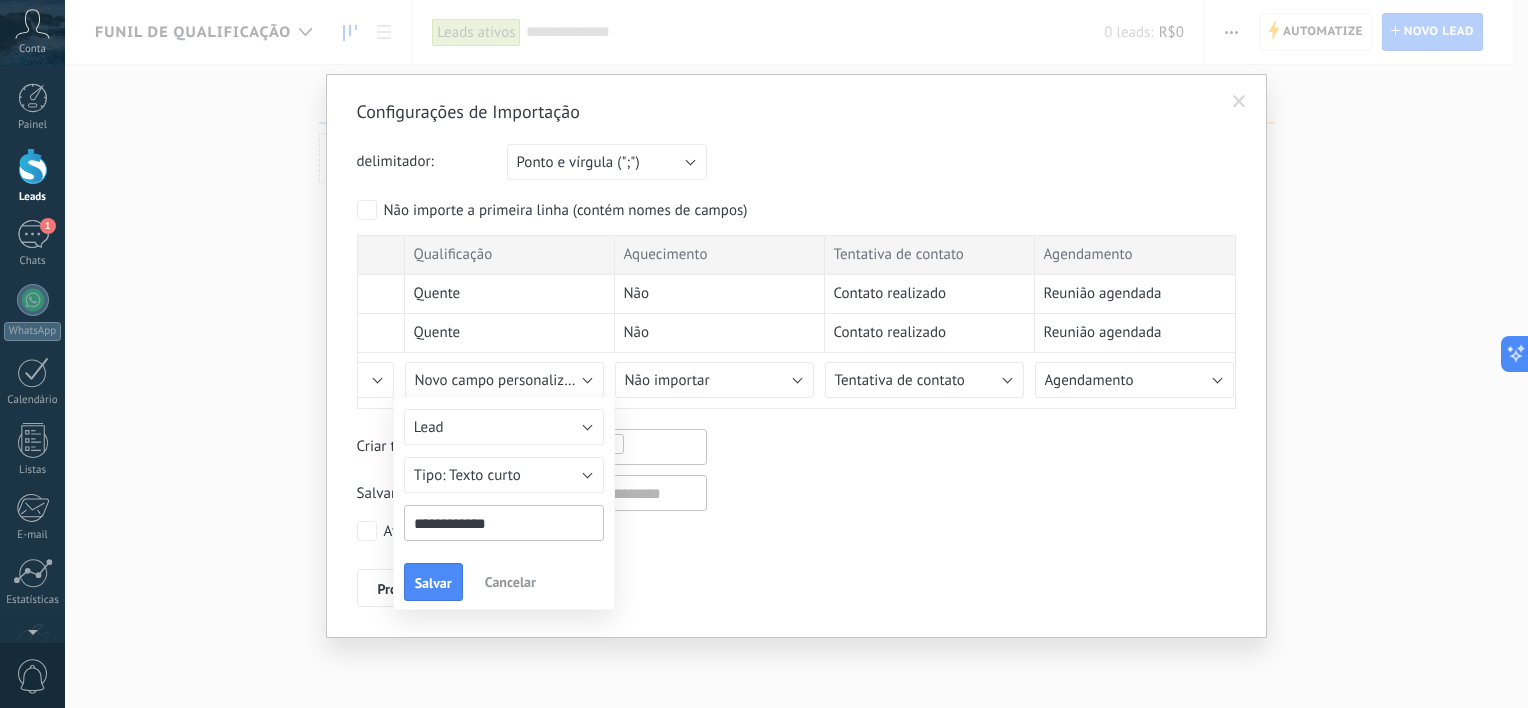 click on "**********" at bounding box center [504, 503] 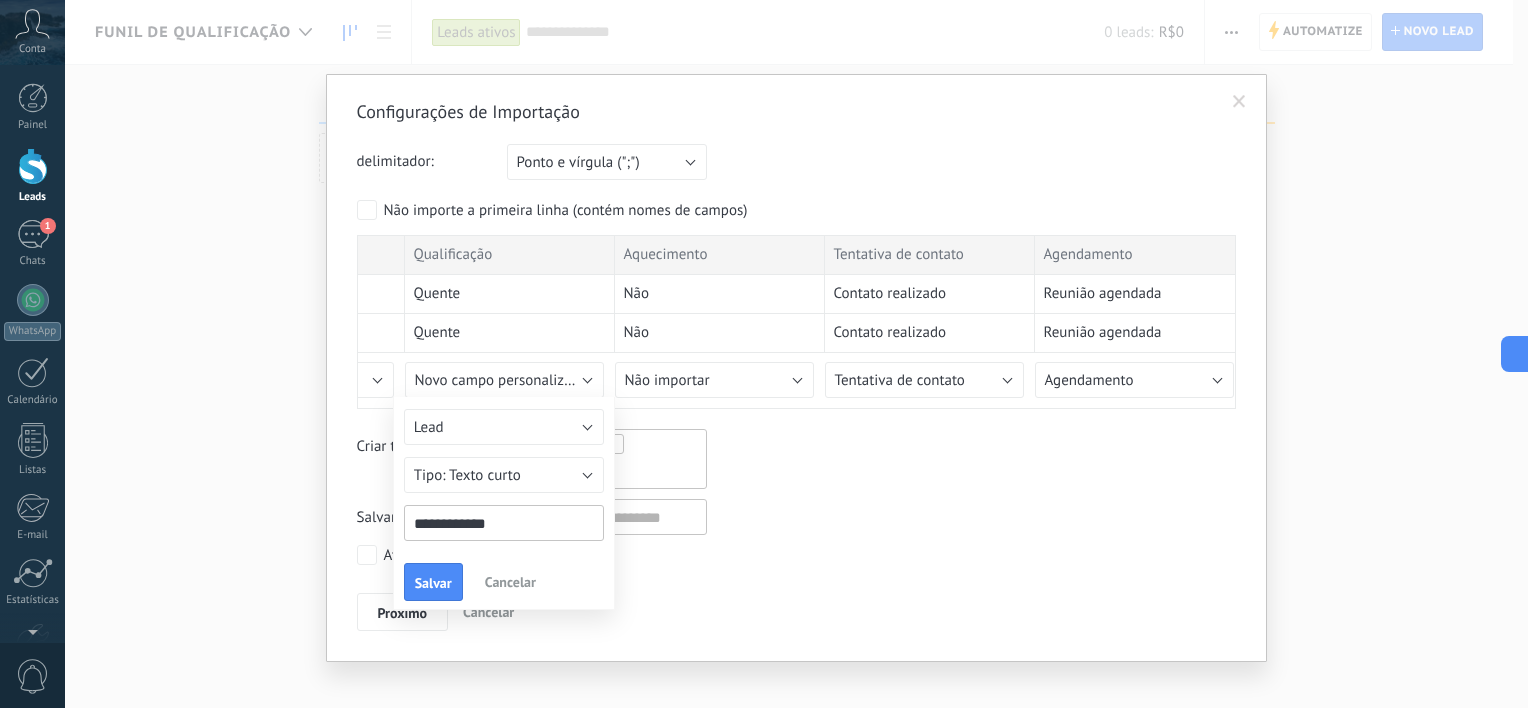 click on "Configurações de Importação delimitador: Ponto e vírgula (";") Vírgula (",") Tabulação ("	") Ponto e vírgula (";") Sua conta excedeu o limite de campos personalizados Não importe a primeira linha (contém nomes de campos) Nome Origem Qualificação Aquecimento Tentativa de contato Agendamento Follow on R1 Reagendamento R1 Agendamento R2 Suitability Apresentação Follow up R2 Reagendamento R2 Contrato Parabéns Cadastro plataformas Onboarding Última atualização Renan Consultor Quente Não Contato realizado Reunião agendada 15min + link Reunião realizada Não R2 agendada Realizado Realizado Realizada Não Assinado Enviado Concluído Realizado 45860,58535 Vanessa Consultor Quente Não Contato realizado Reunião agendada 15min + link Reunião realizada Não R2 agendada Realizado Realizado Realizada Não Assinado Enviado Concluído Realizado 45860,58535 Nome completo Não importar Novo campo personalizado Contato Nome completo Nome Sobrenome ID do contato Sobrenome Nota de contato Criado por Faz" at bounding box center [796, 365] 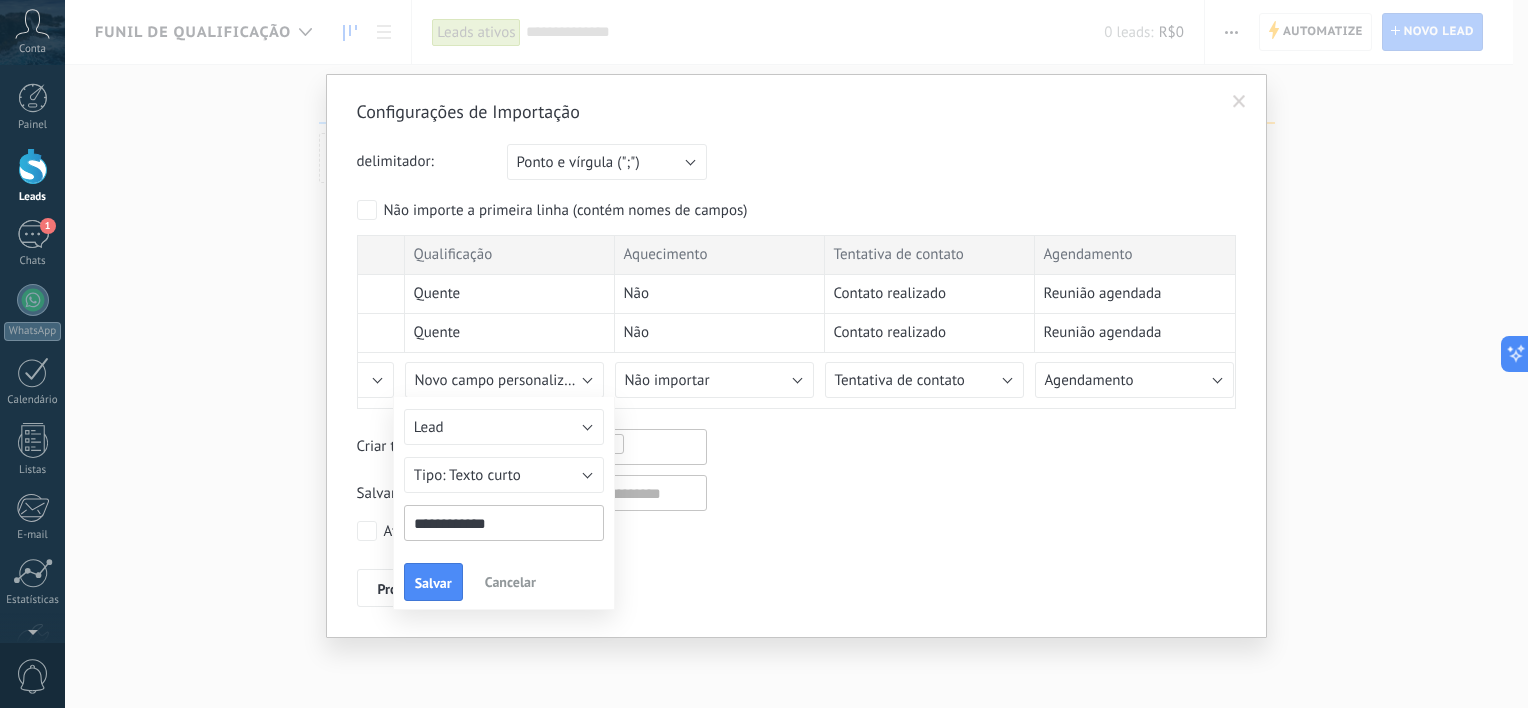 click on "Cancelar" at bounding box center (510, 582) 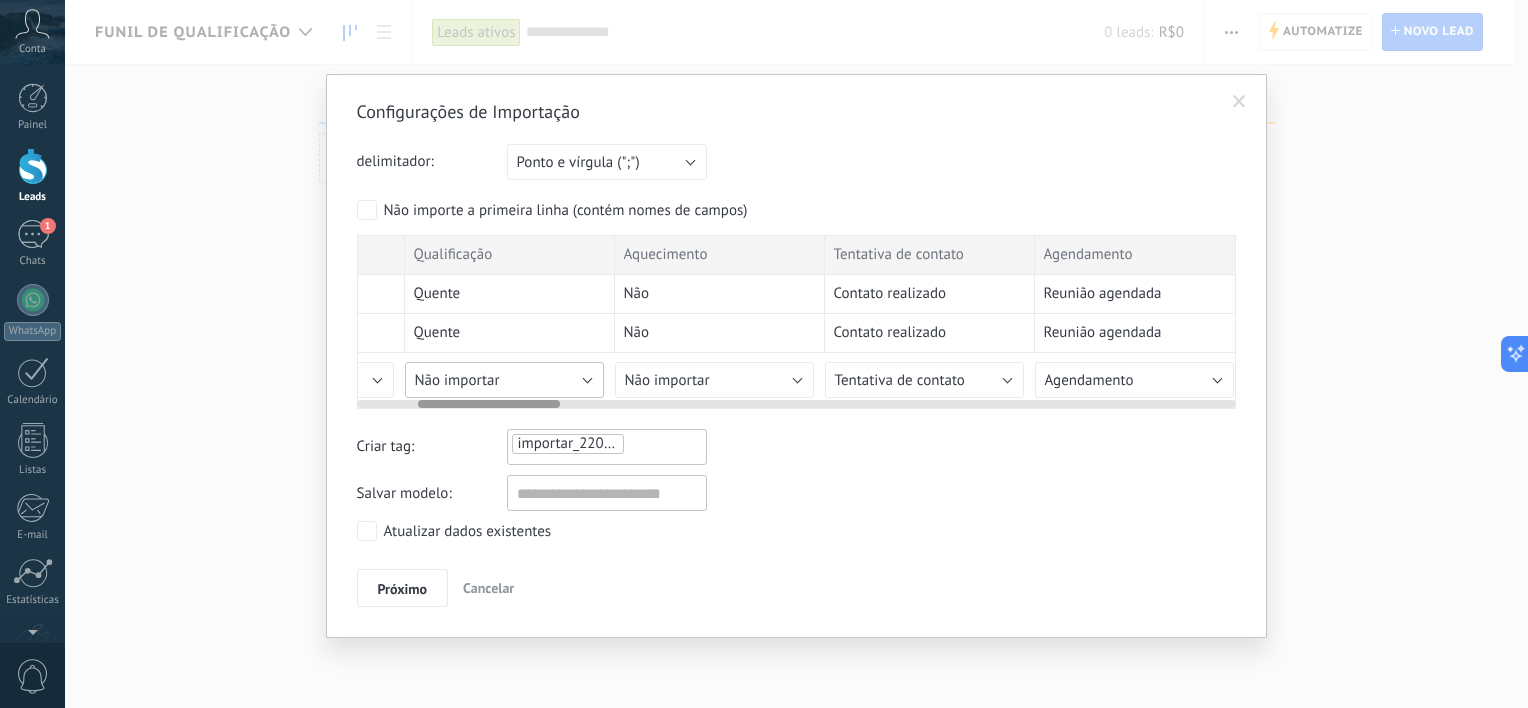 click on "Não importar" at bounding box center [504, 380] 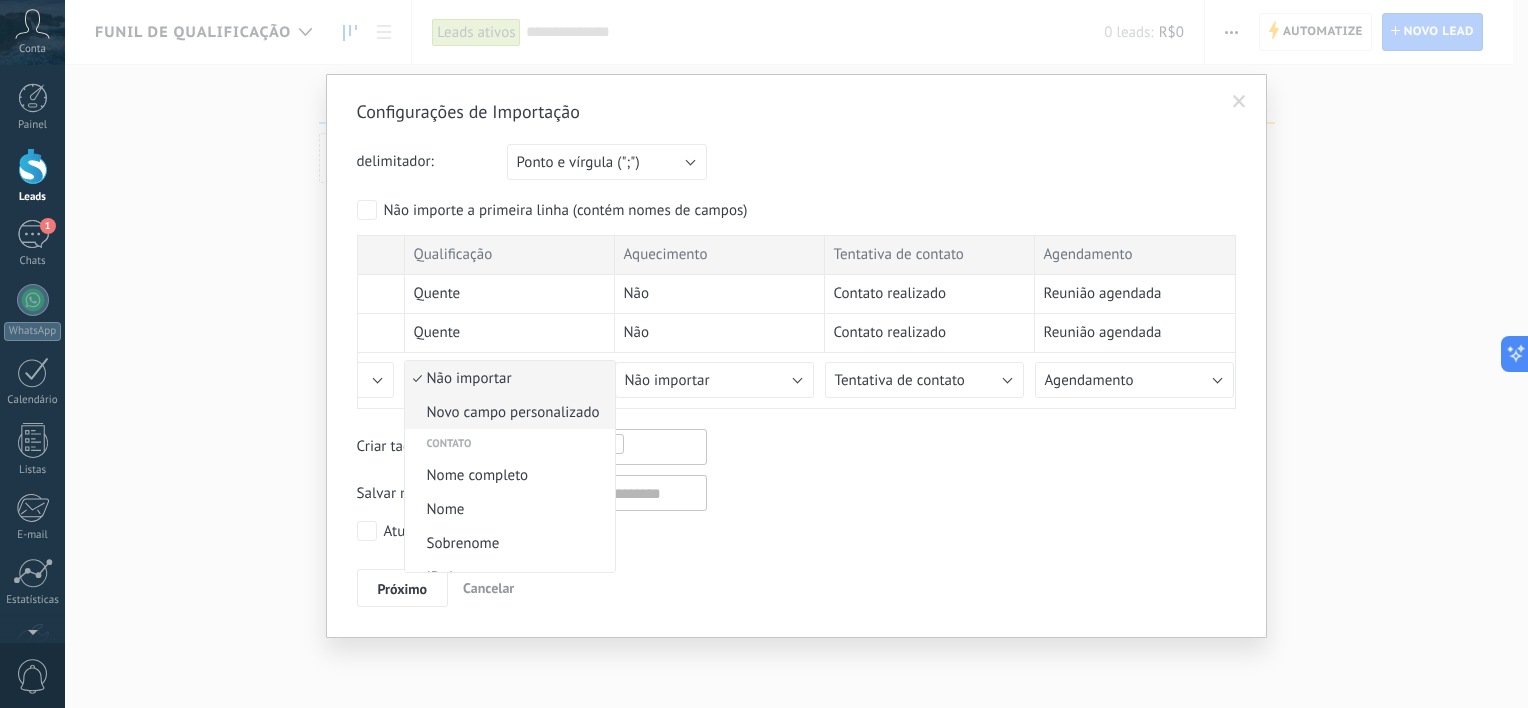 click on "Novo campo personalizado" at bounding box center (507, 412) 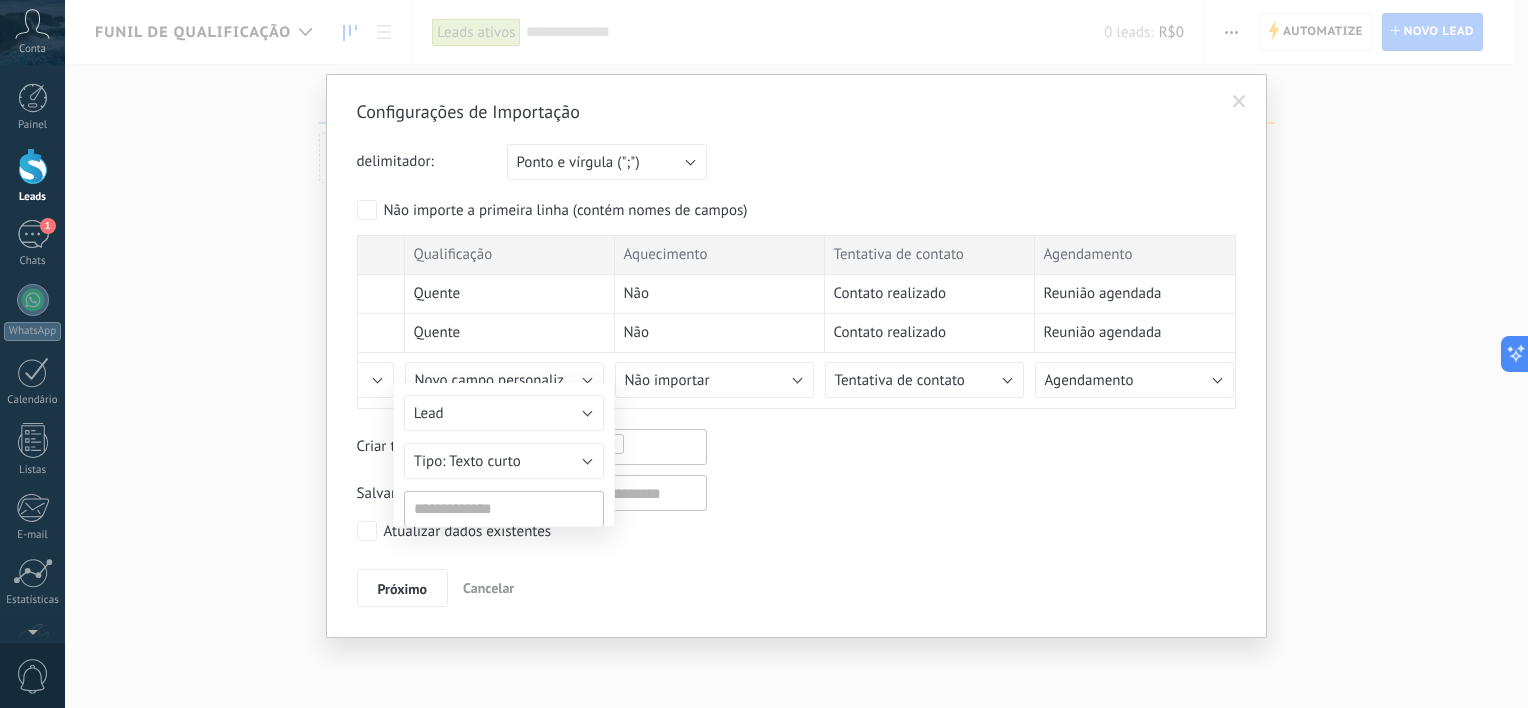 type on "**********" 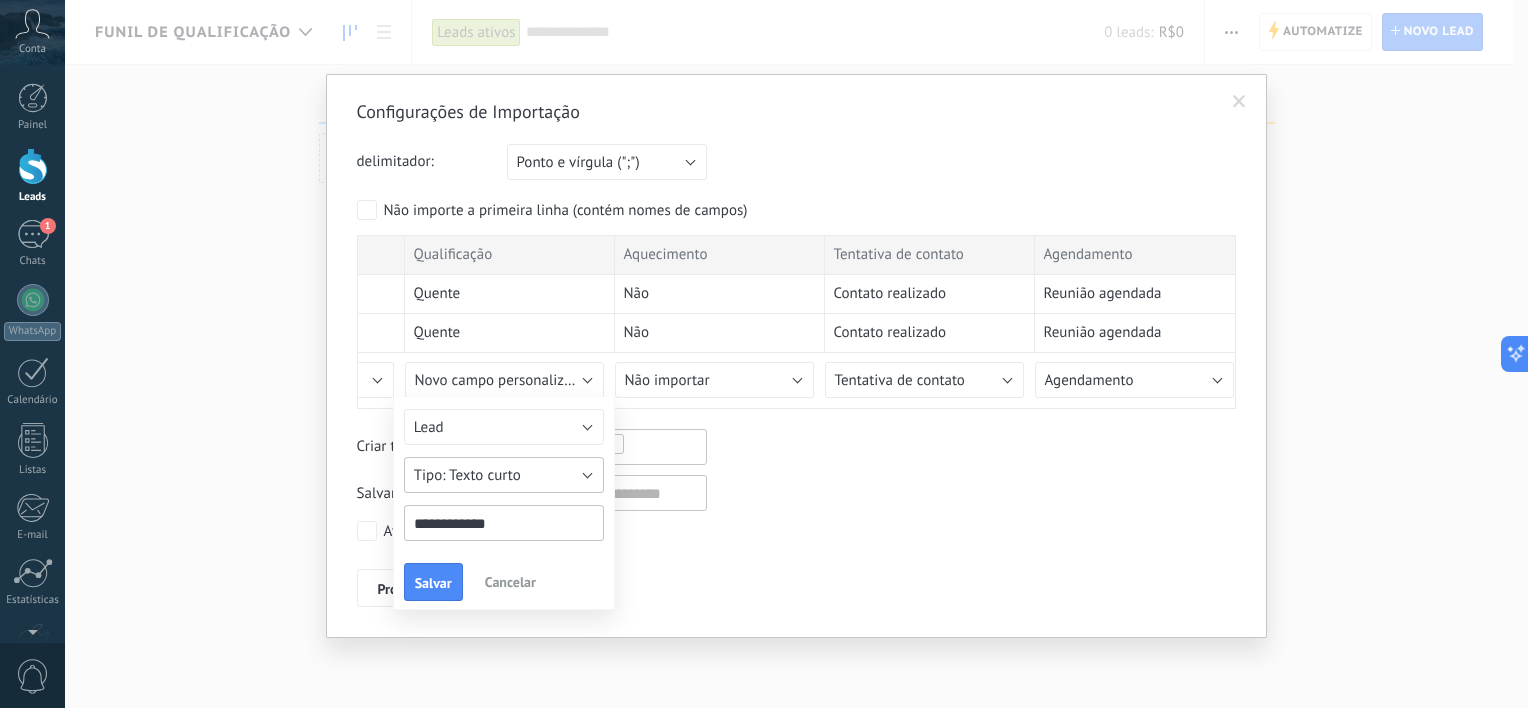 click on "Texto curto" at bounding box center (504, 475) 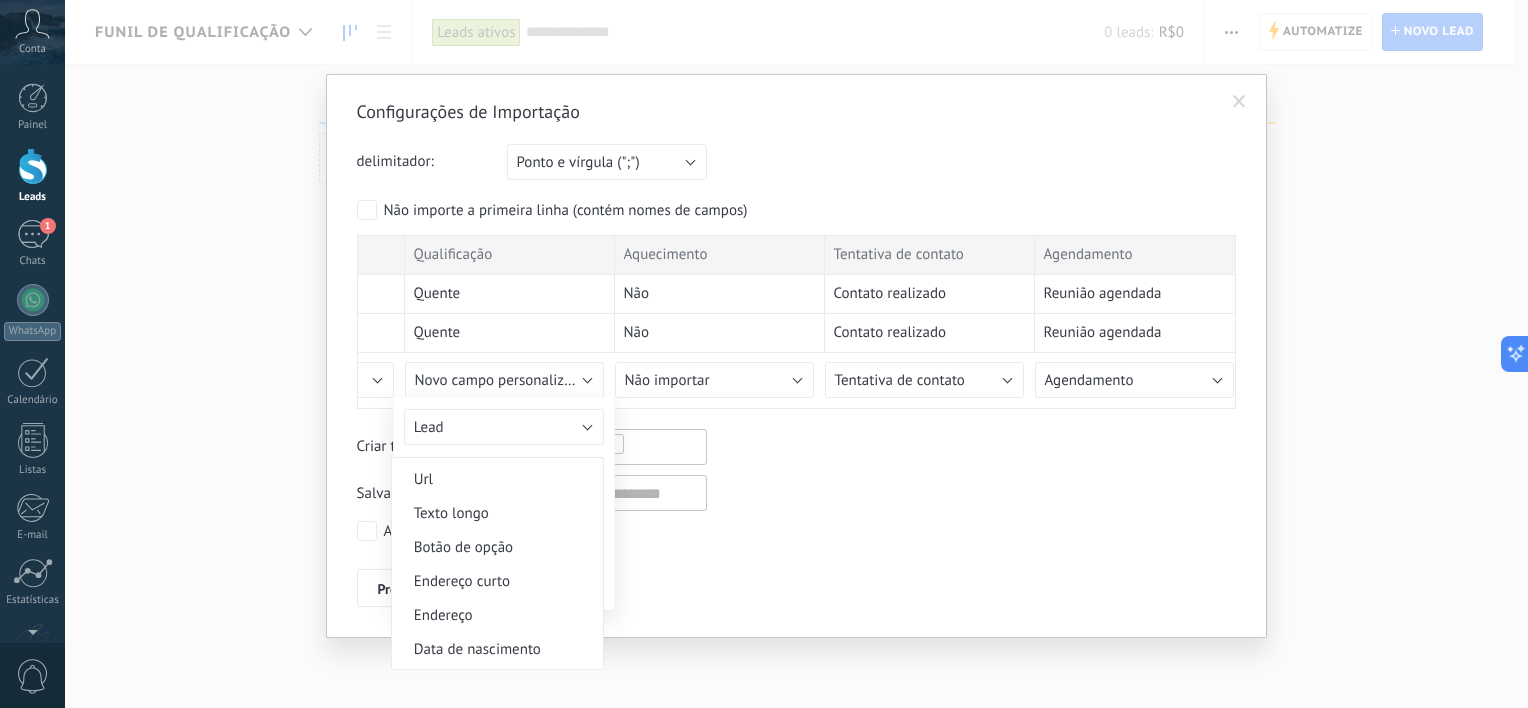 scroll, scrollTop: 0, scrollLeft: 0, axis: both 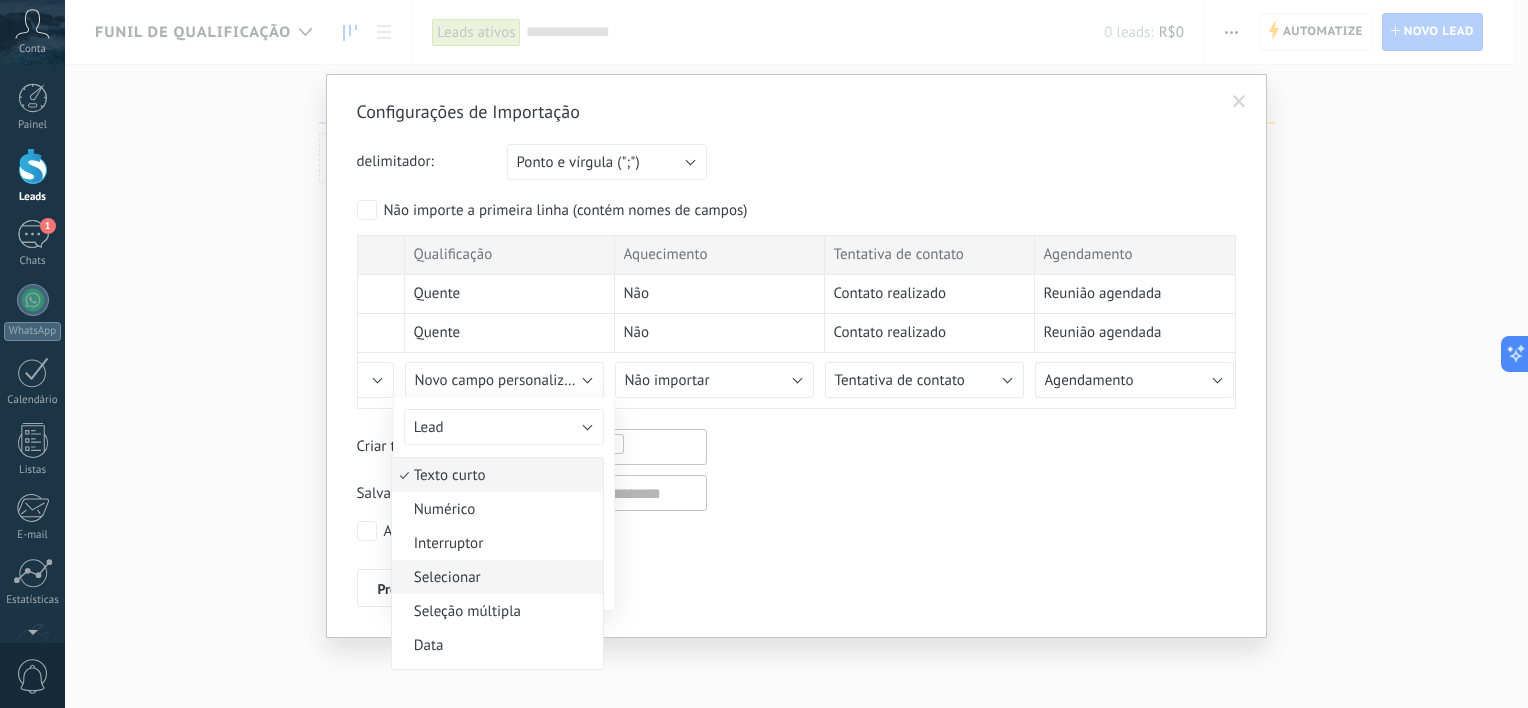 click on "Selecionar" at bounding box center (497, 577) 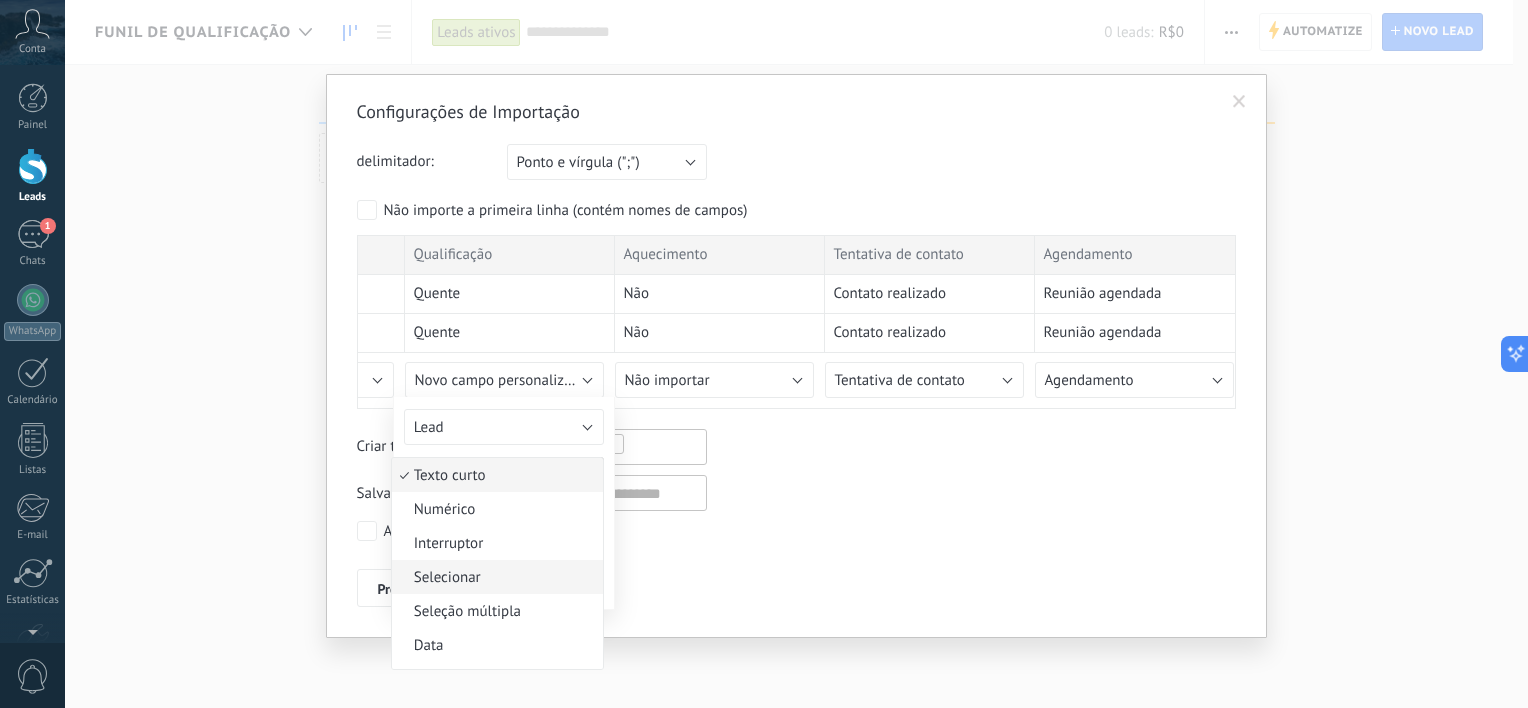 type on "******" 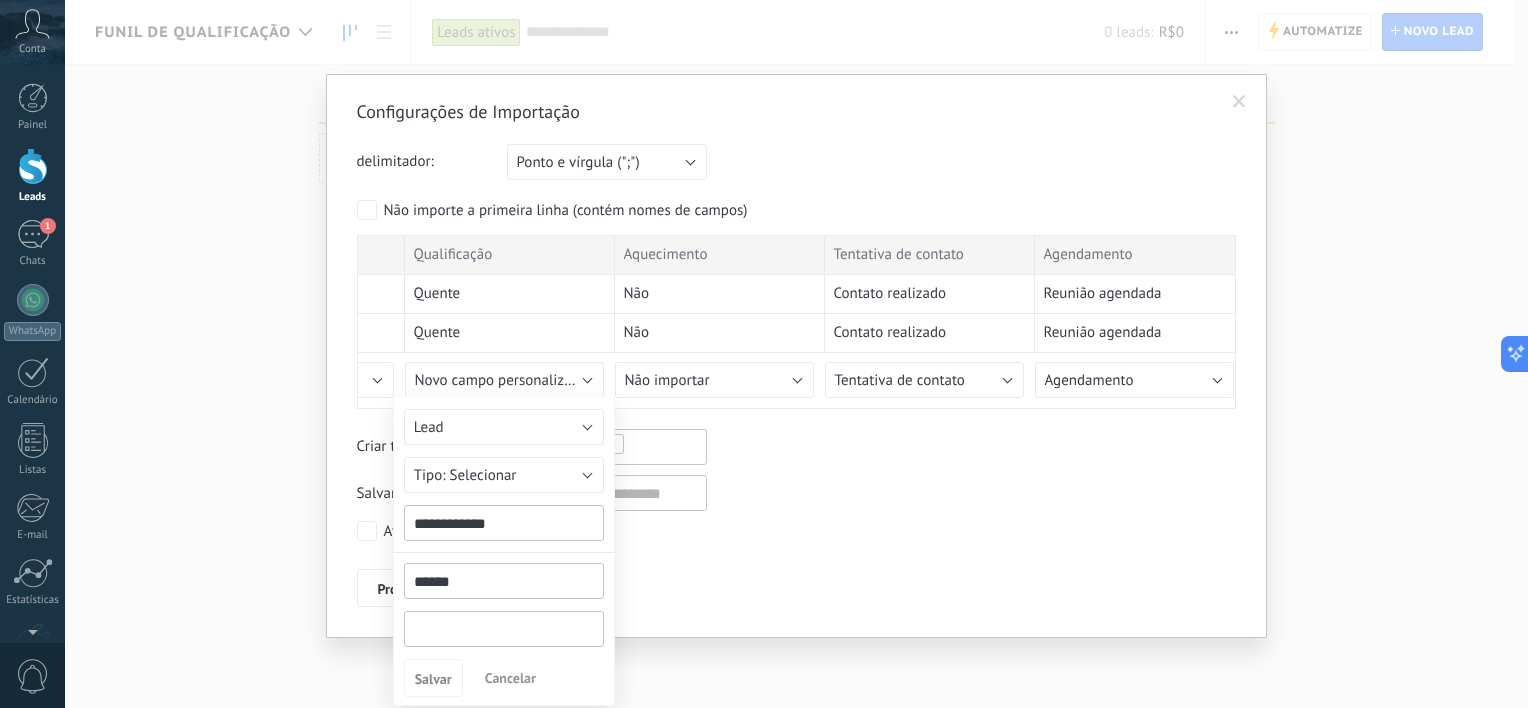 click at bounding box center [504, 629] 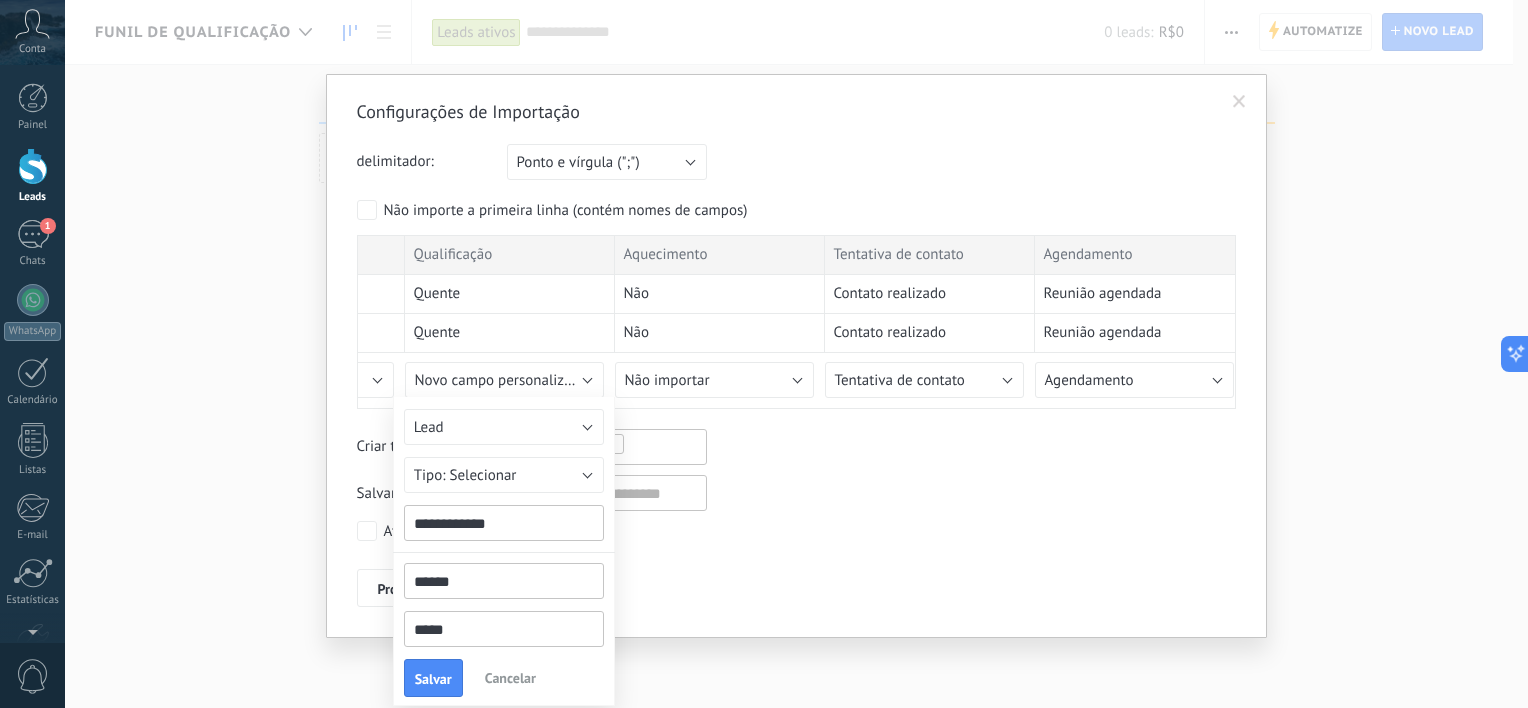 type on "*****" 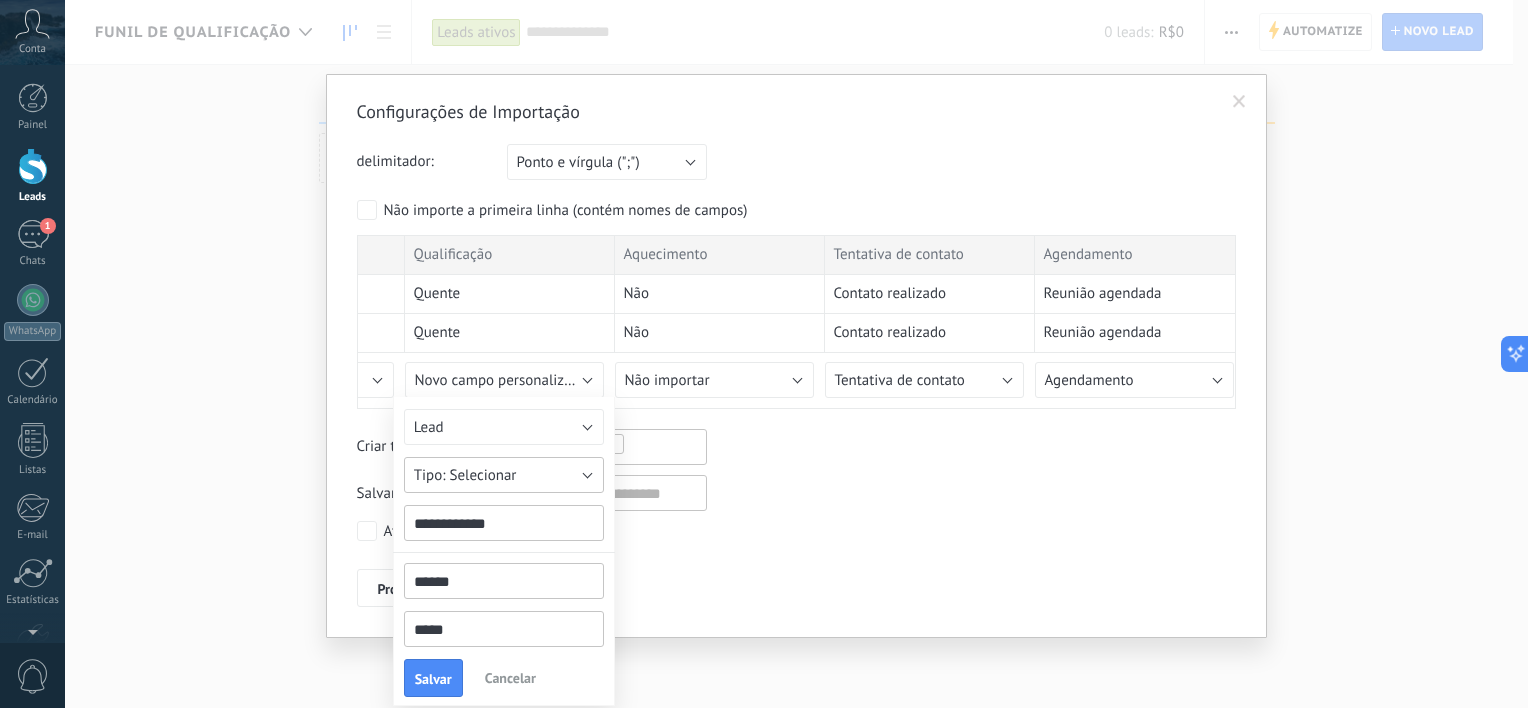 click on "Selecionar" at bounding box center (504, 475) 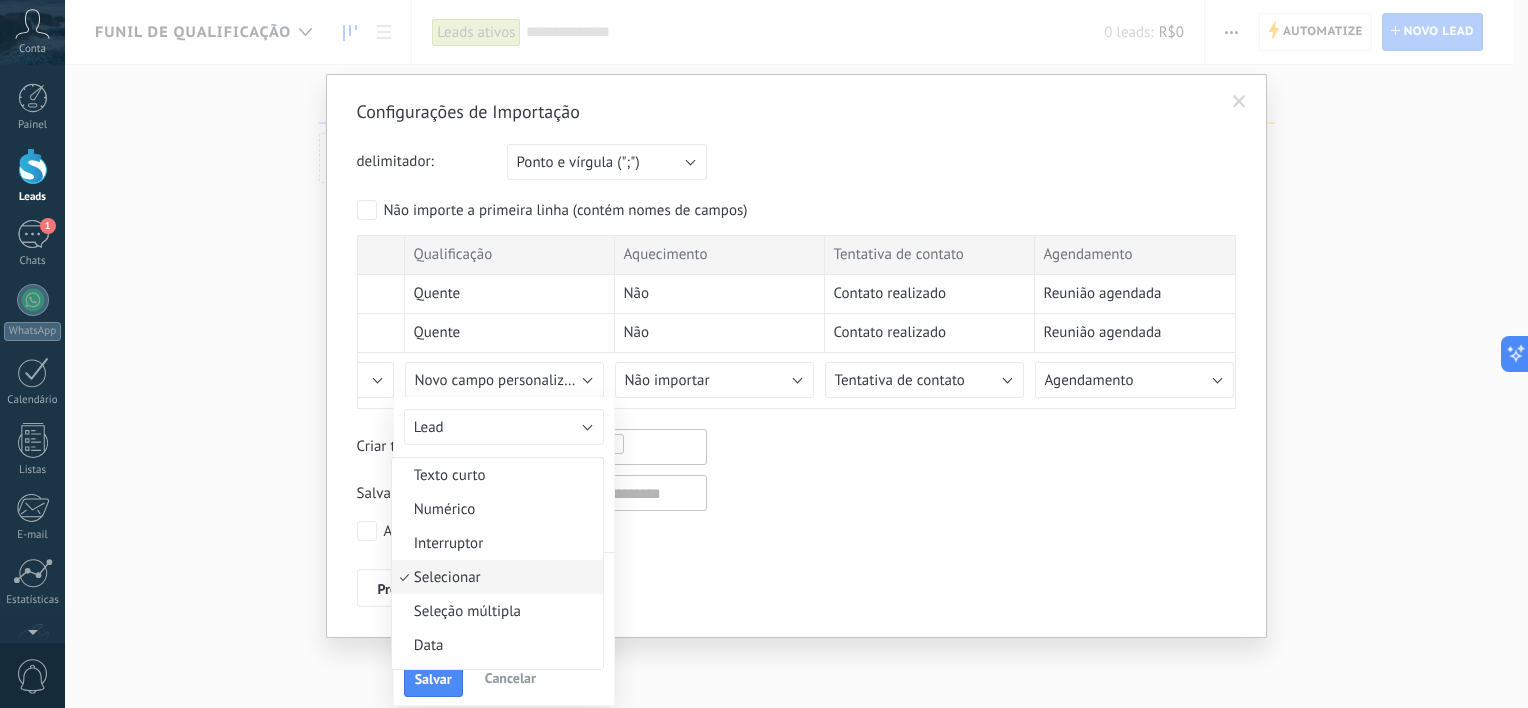 scroll, scrollTop: 16, scrollLeft: 0, axis: vertical 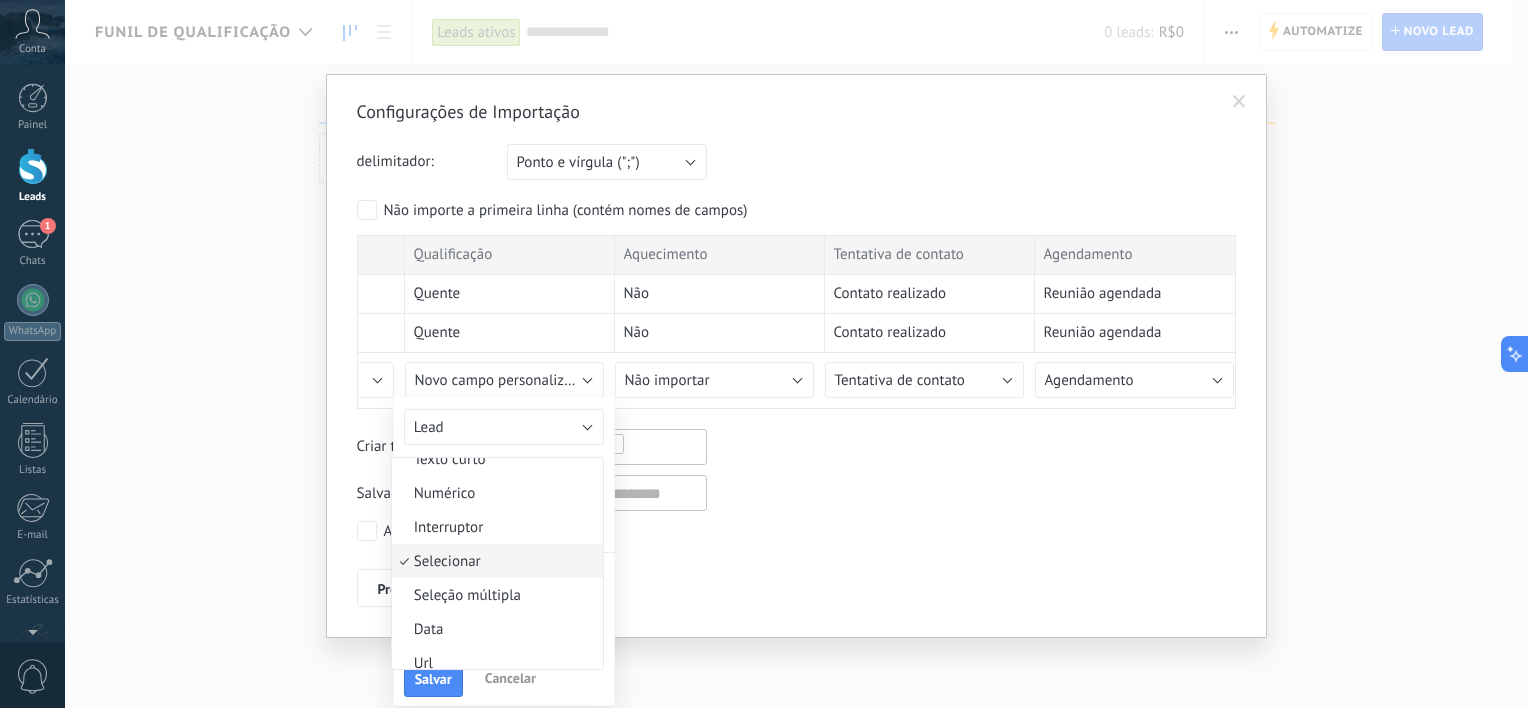 click on "Selecionar" at bounding box center (494, 561) 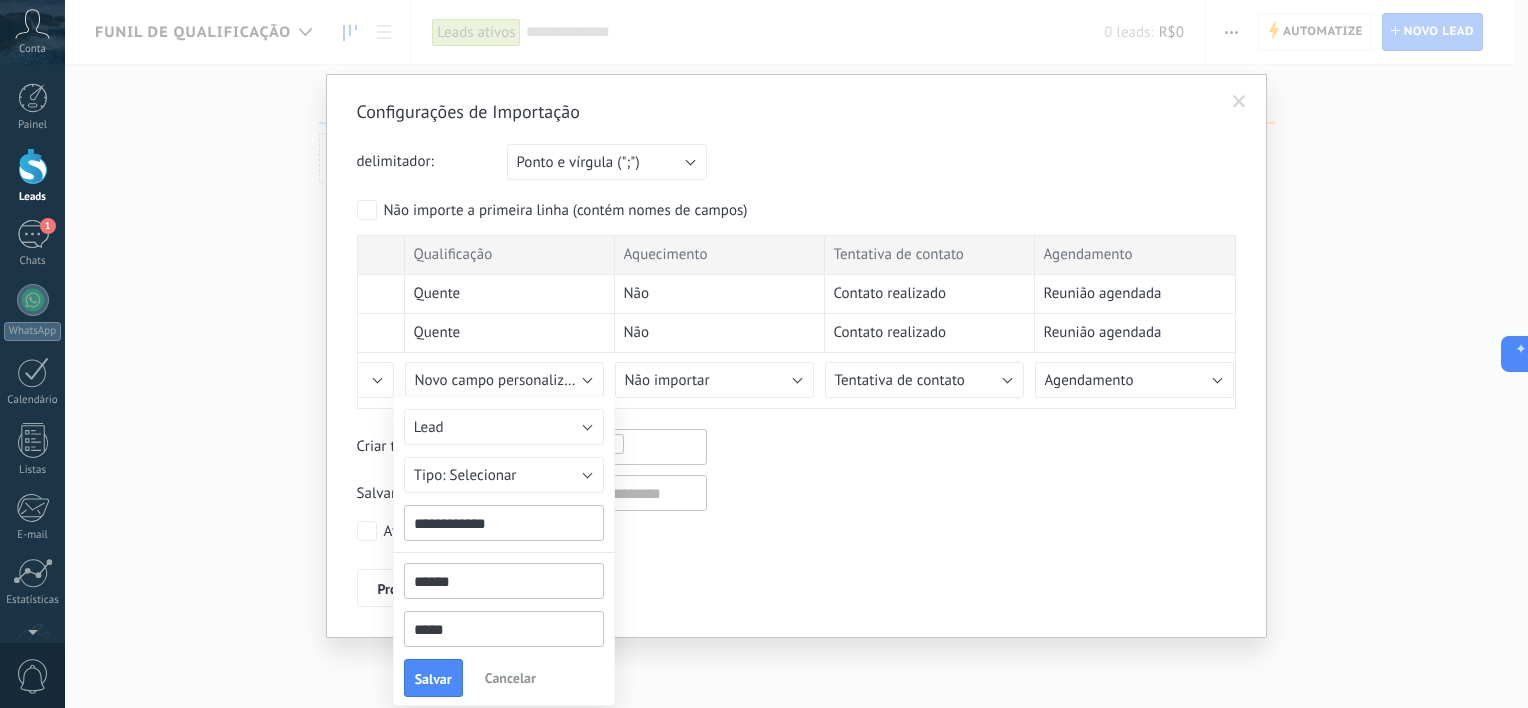 click on "**********" at bounding box center [504, 523] 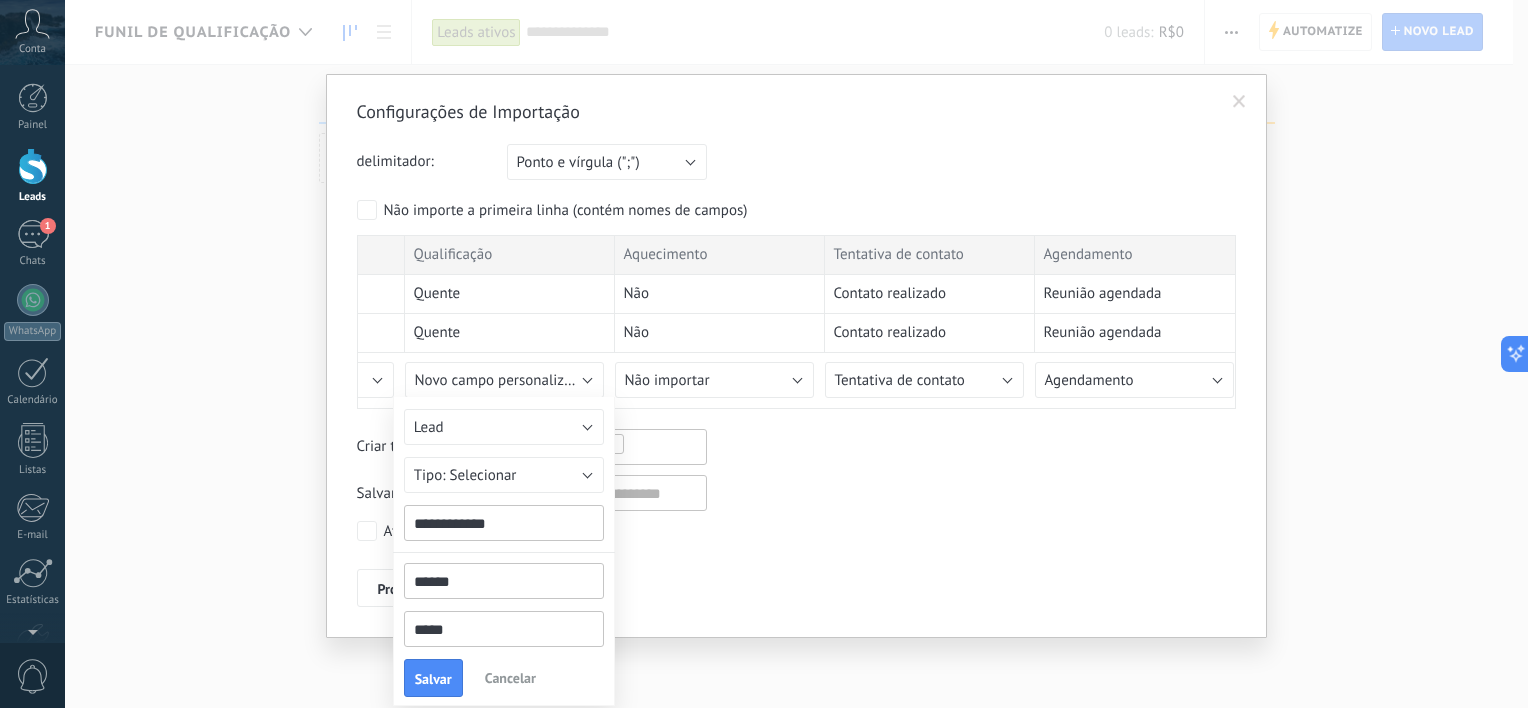 click on "**********" at bounding box center (504, 523) 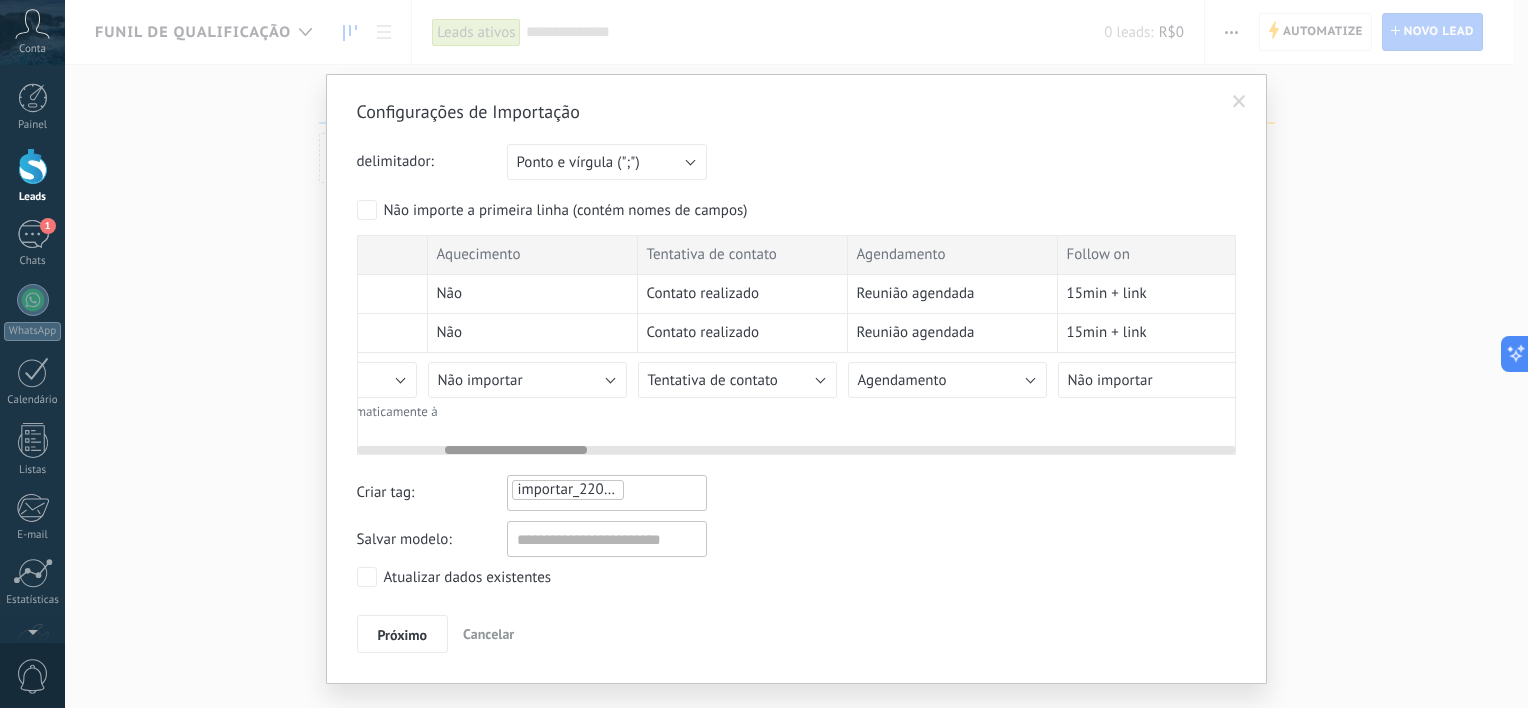 scroll, scrollTop: 0, scrollLeft: 534, axis: horizontal 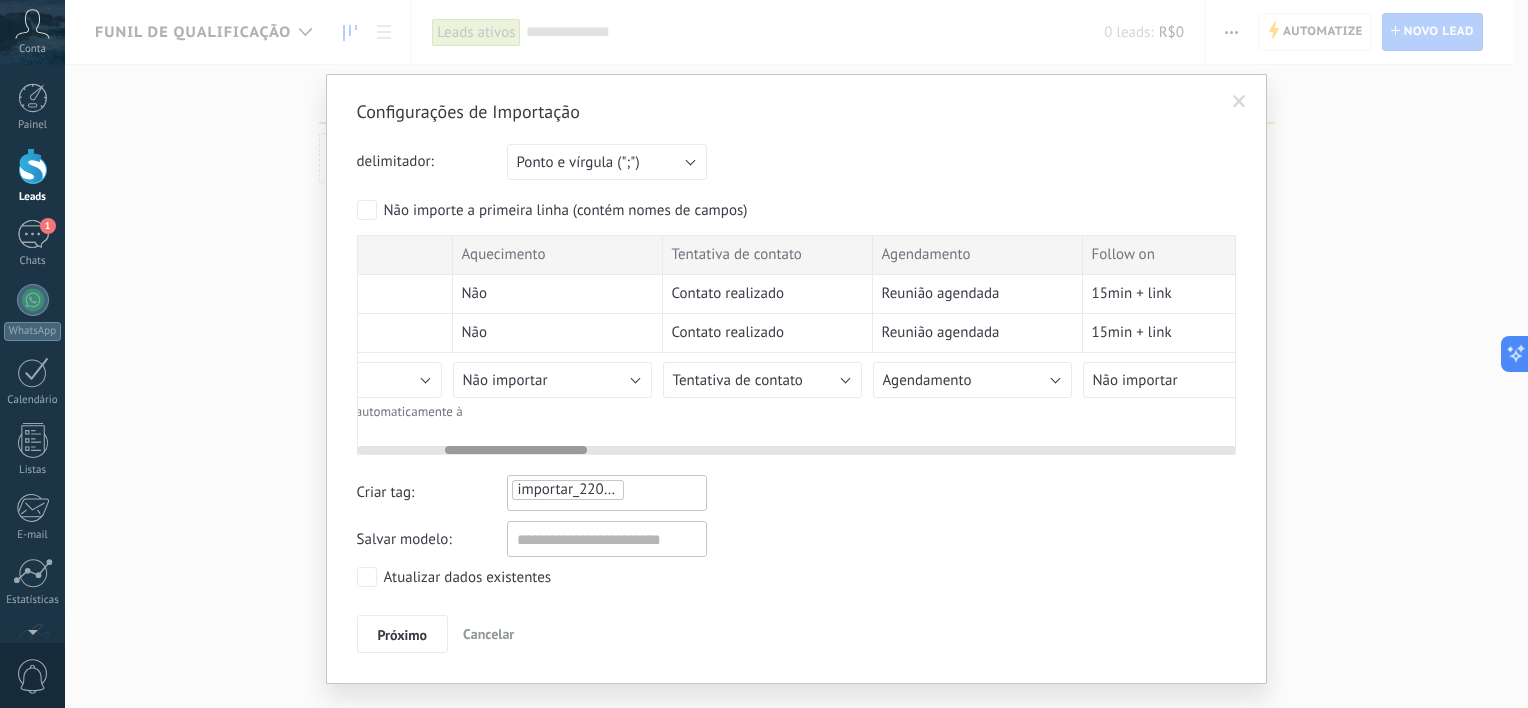 drag, startPoint x: 539, startPoint y: 446, endPoint x: 563, endPoint y: 441, distance: 24.5153 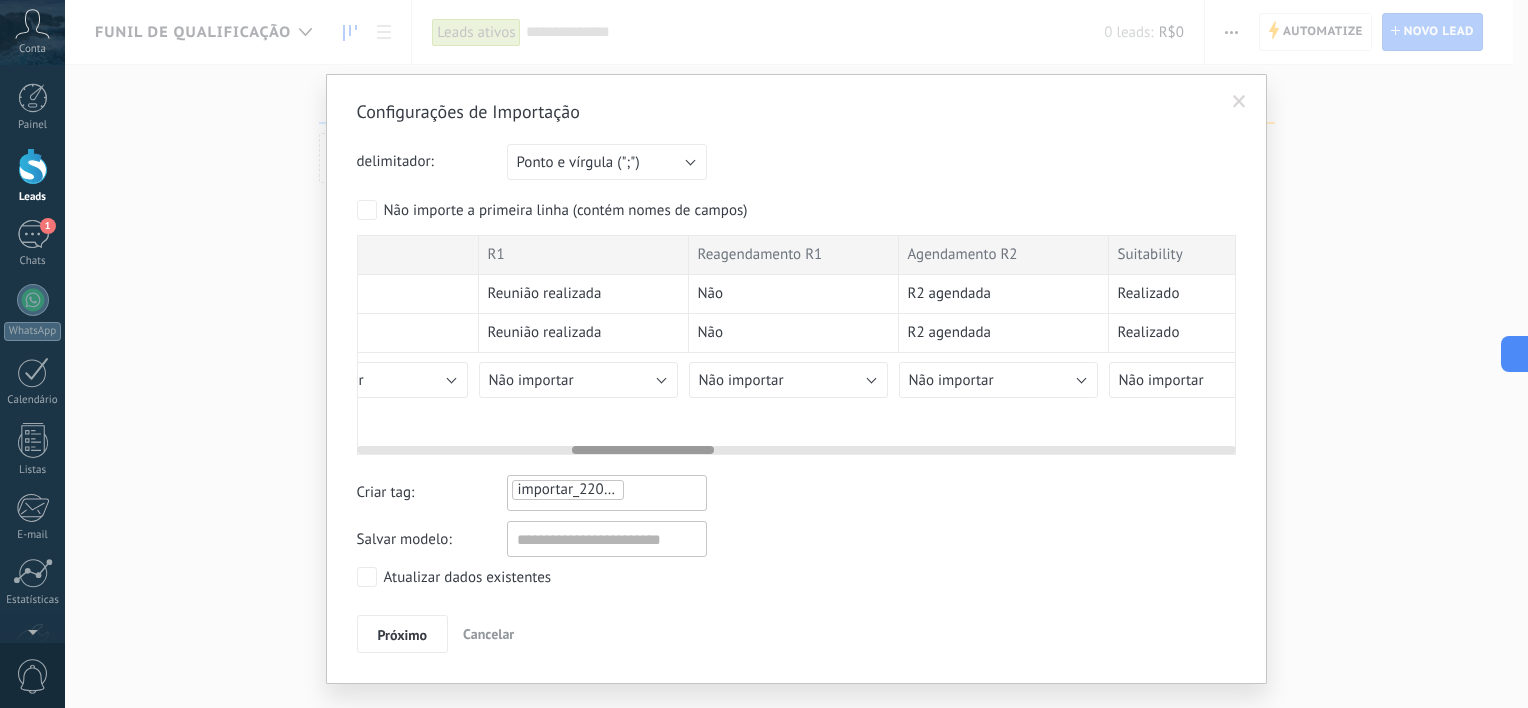 scroll, scrollTop: 0, scrollLeft: 1330, axis: horizontal 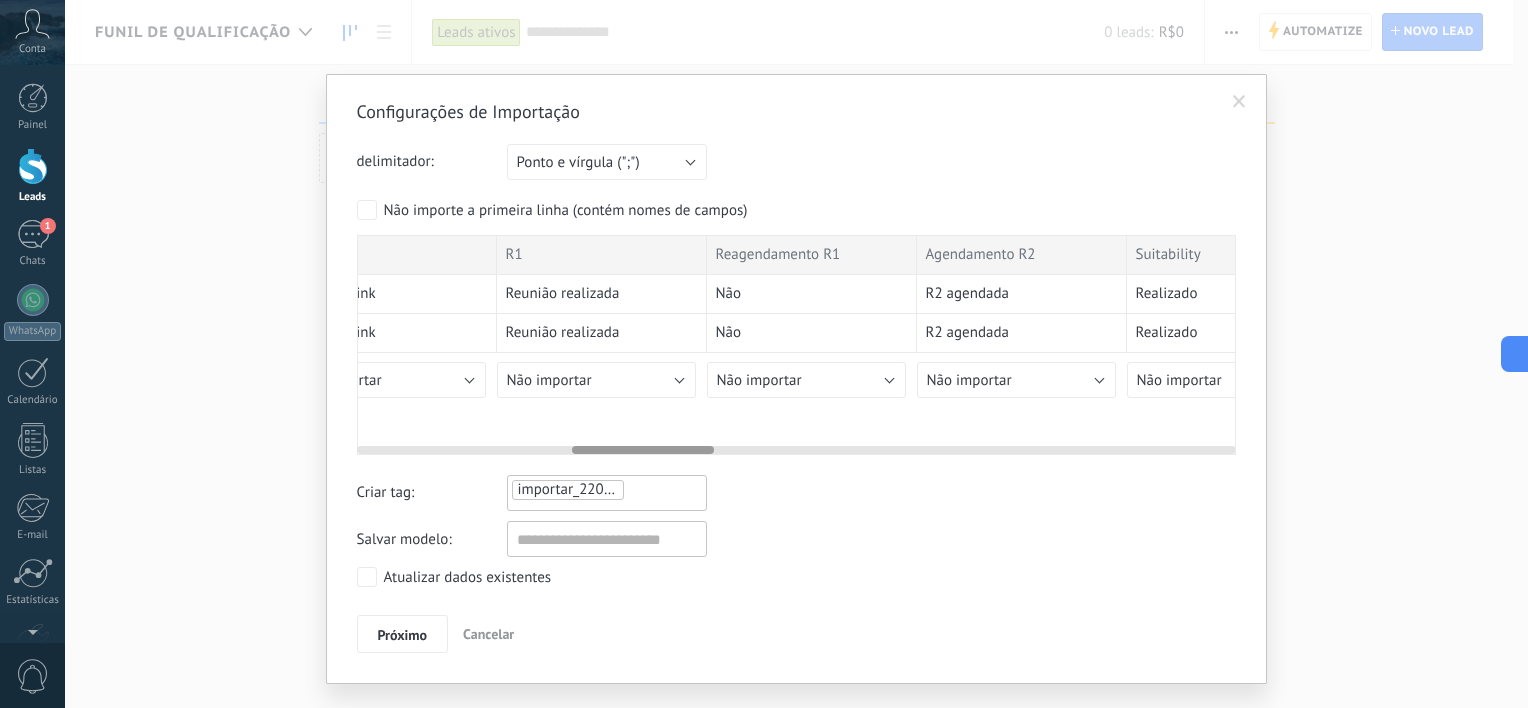 drag, startPoint x: 522, startPoint y: 451, endPoint x: 649, endPoint y: 436, distance: 127.88276 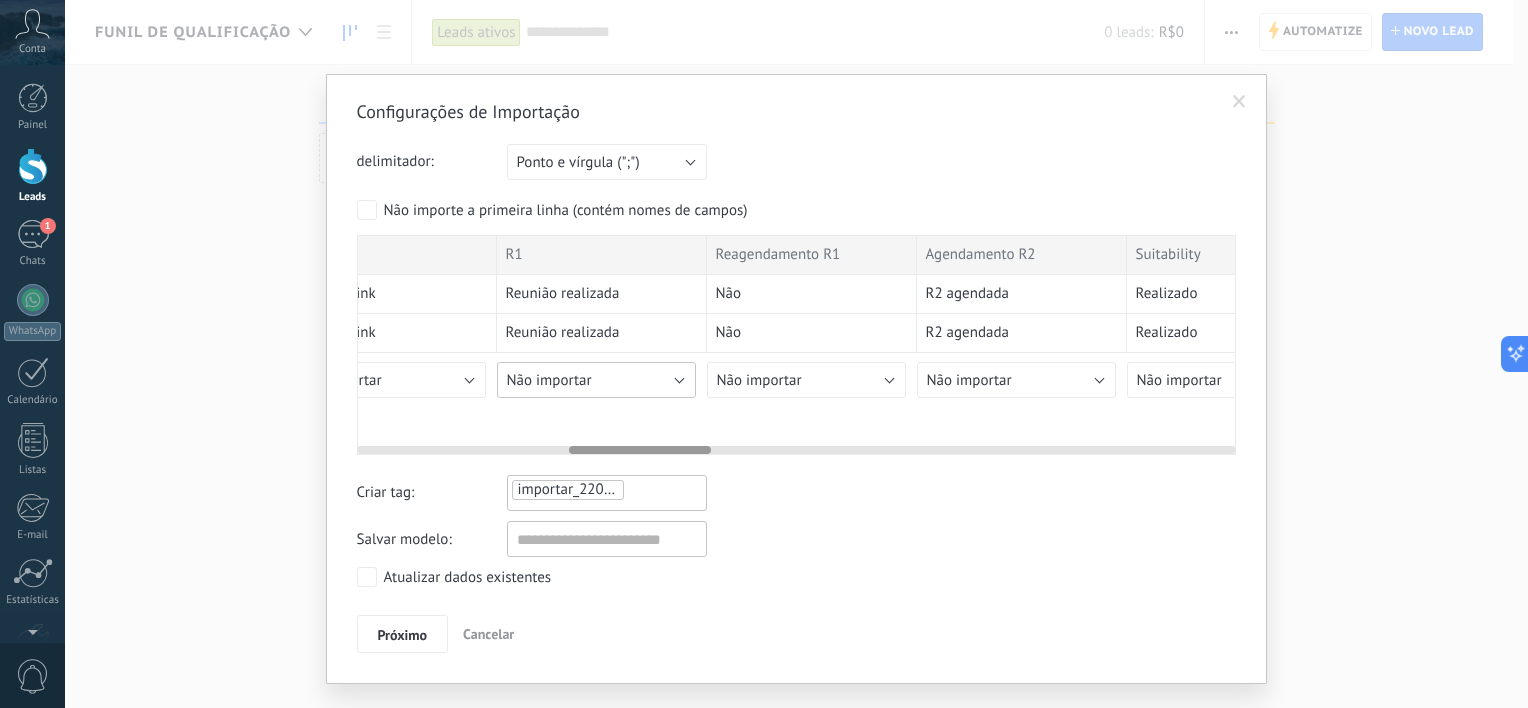 click on "Não importar" at bounding box center (596, 380) 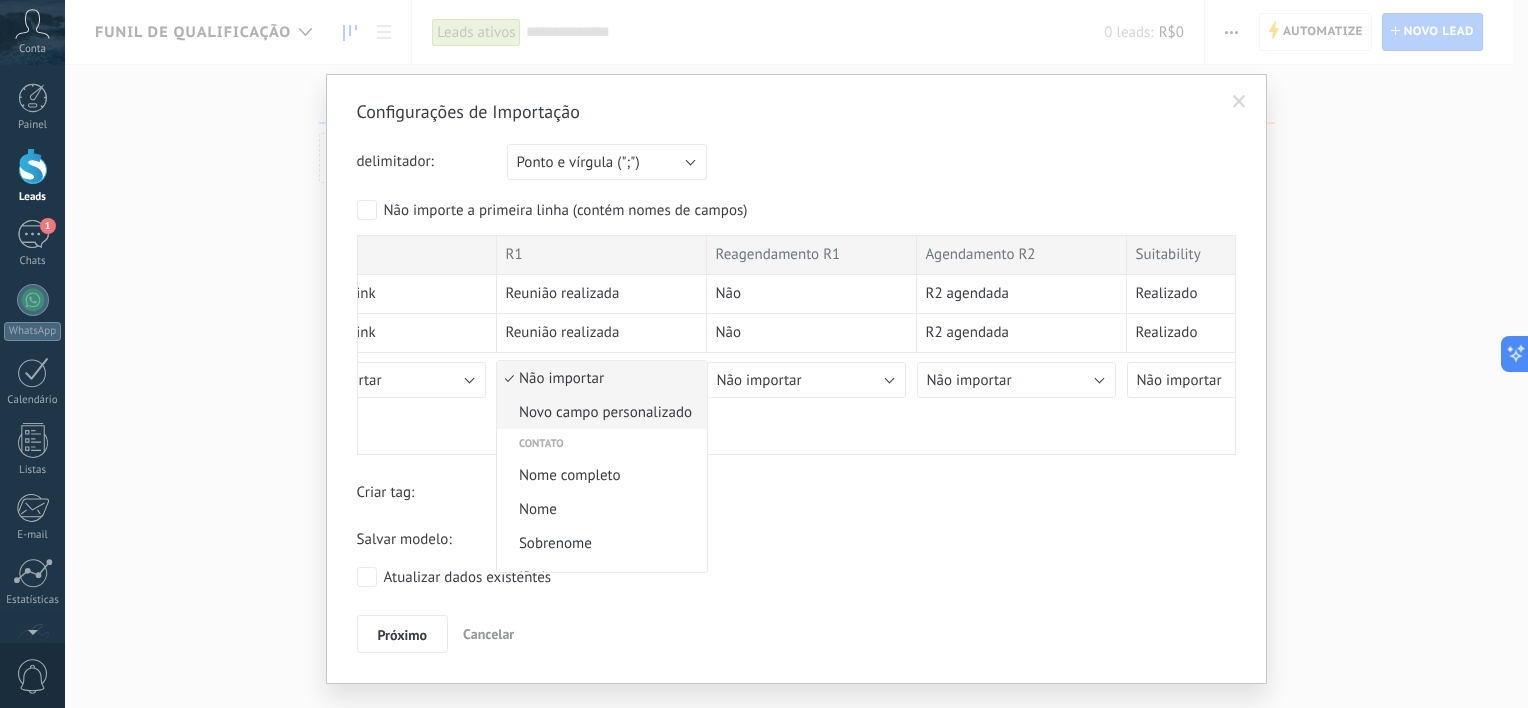 click on "Novo campo personalizado" at bounding box center [599, 412] 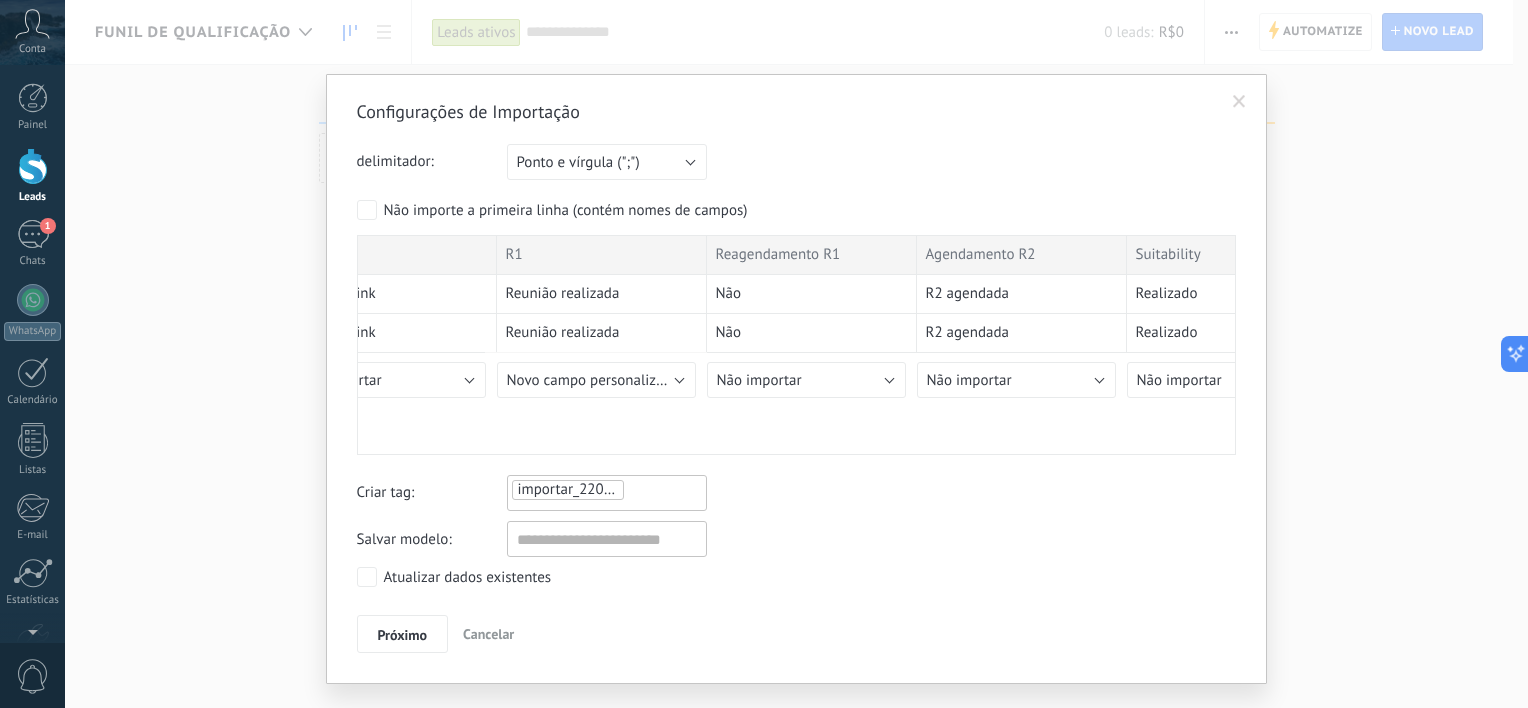 type on "**" 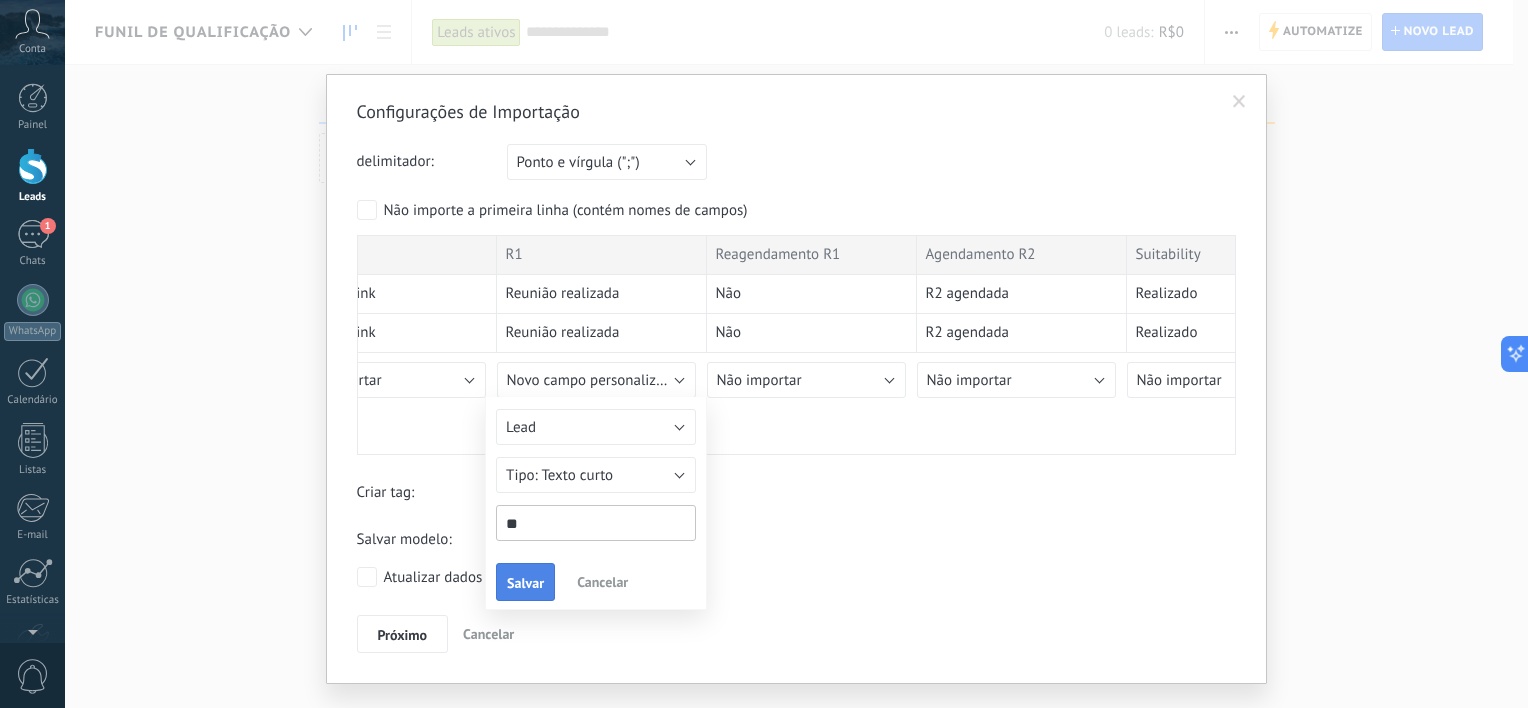 click on "Salvar" at bounding box center (525, 583) 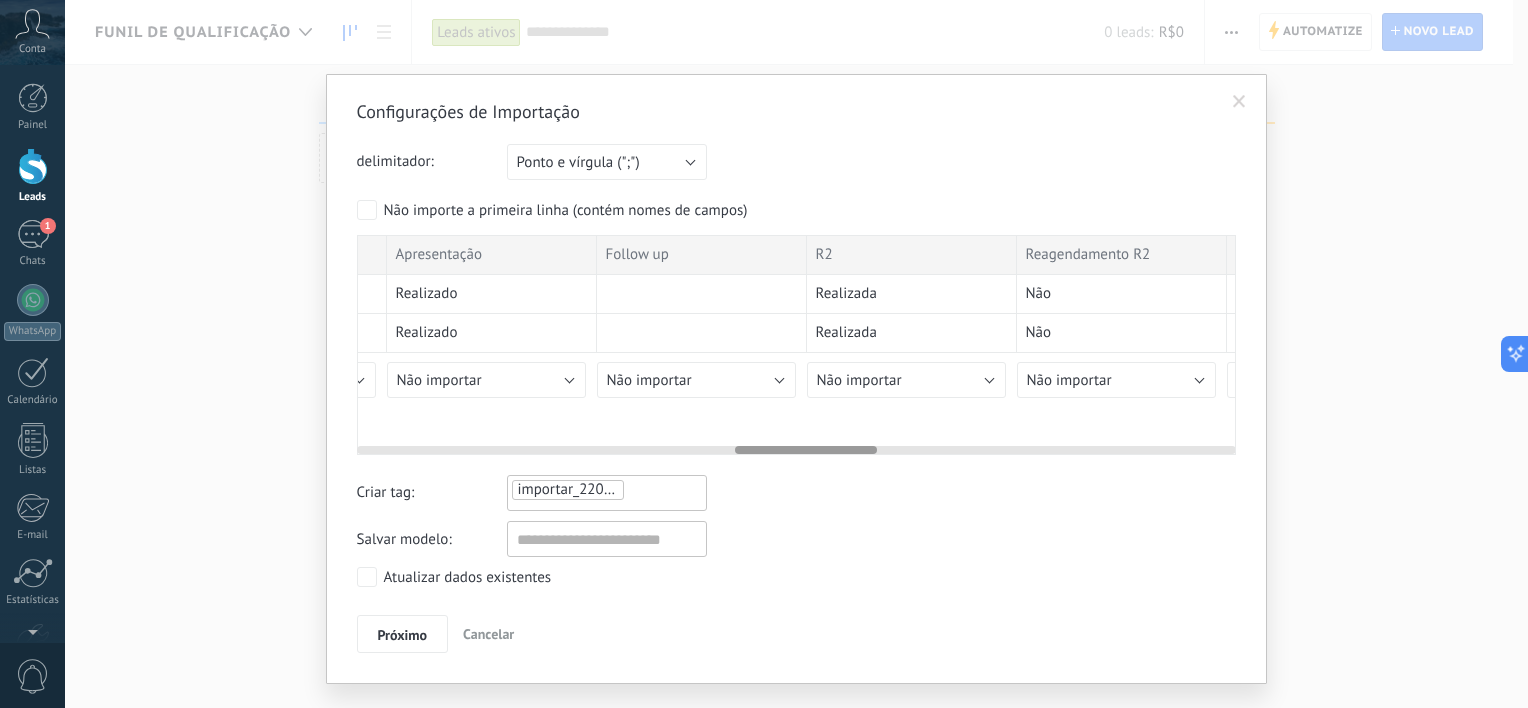 scroll, scrollTop: 0, scrollLeft: 2654, axis: horizontal 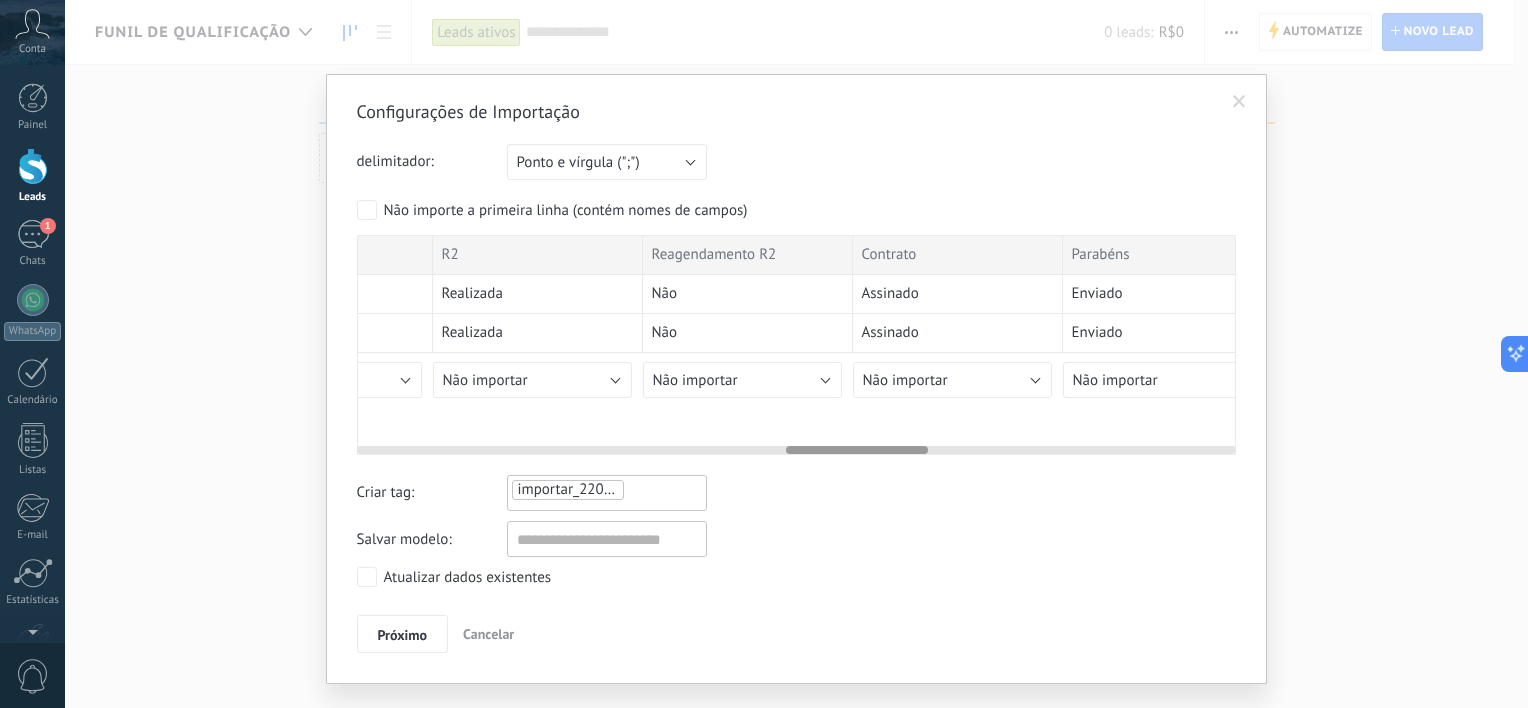 drag, startPoint x: 623, startPoint y: 447, endPoint x: 840, endPoint y: 431, distance: 217.58907 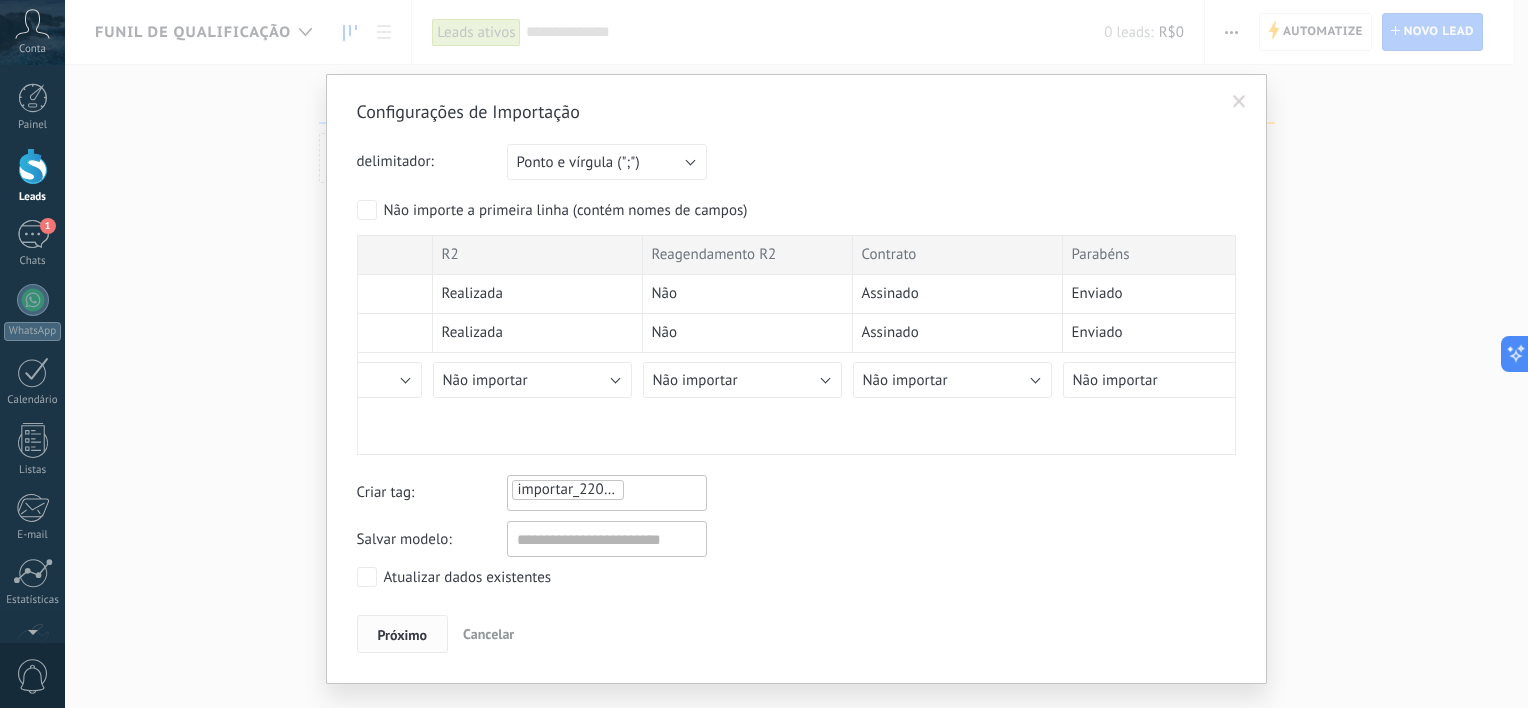 click on "Próximo" at bounding box center (403, 635) 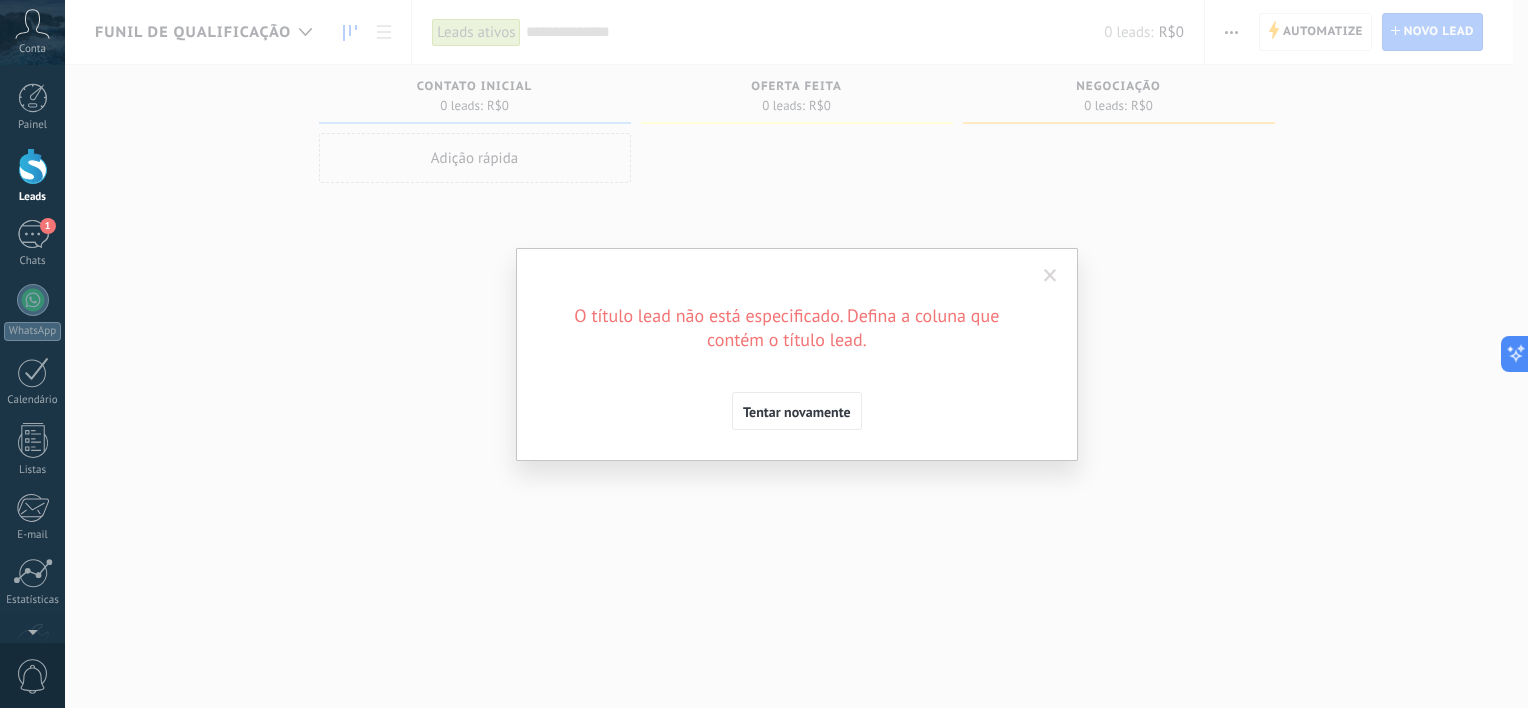 click on "Tentar novamente" at bounding box center (797, 412) 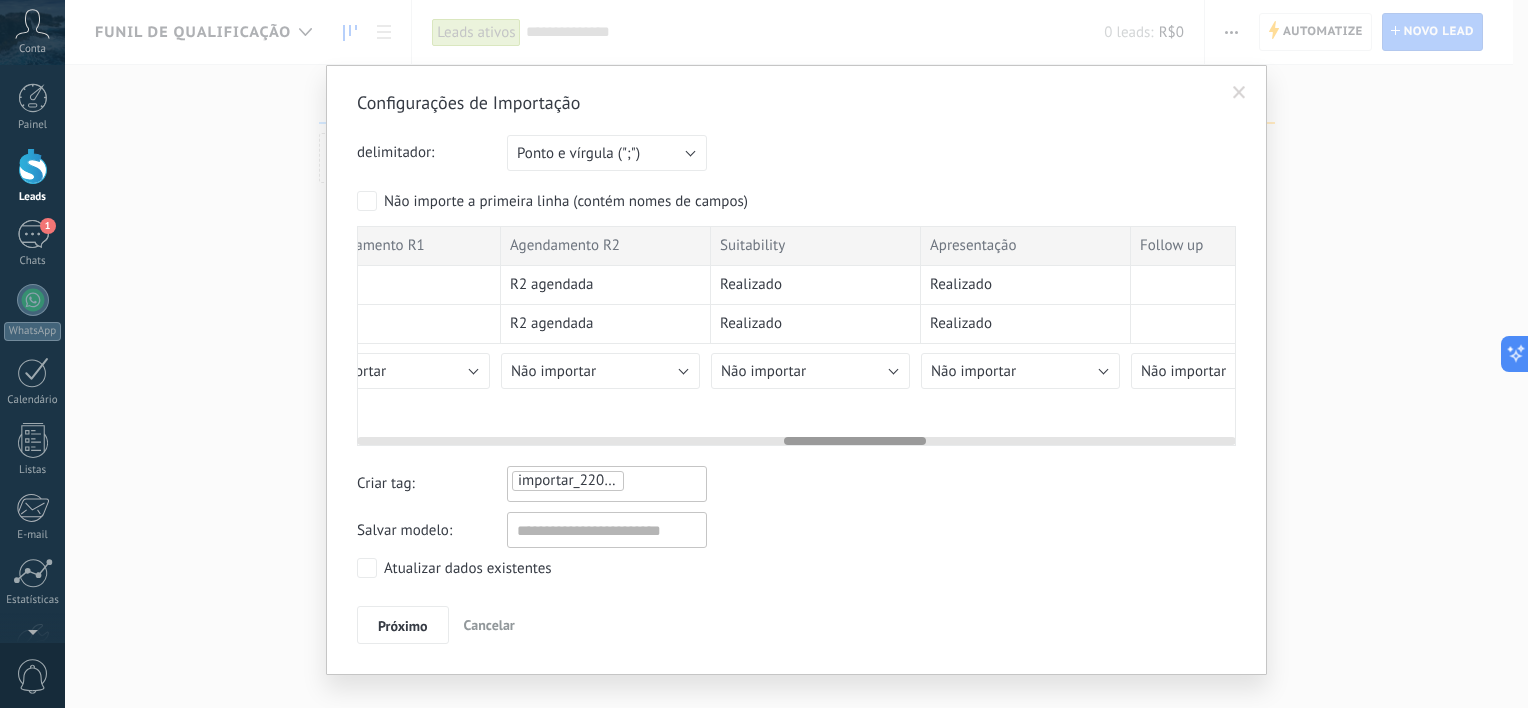 scroll, scrollTop: 0, scrollLeft: 0, axis: both 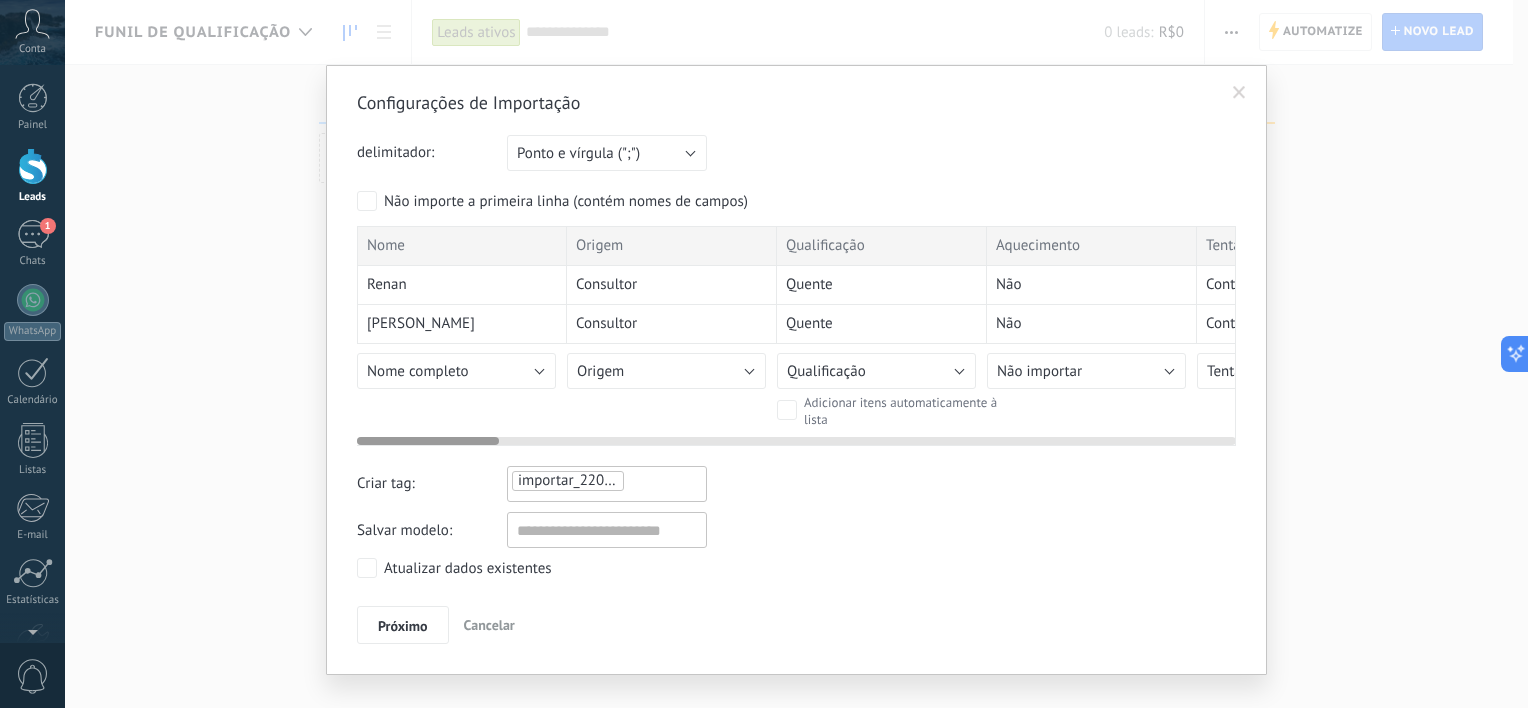 drag, startPoint x: 836, startPoint y: 436, endPoint x: 347, endPoint y: 415, distance: 489.4507 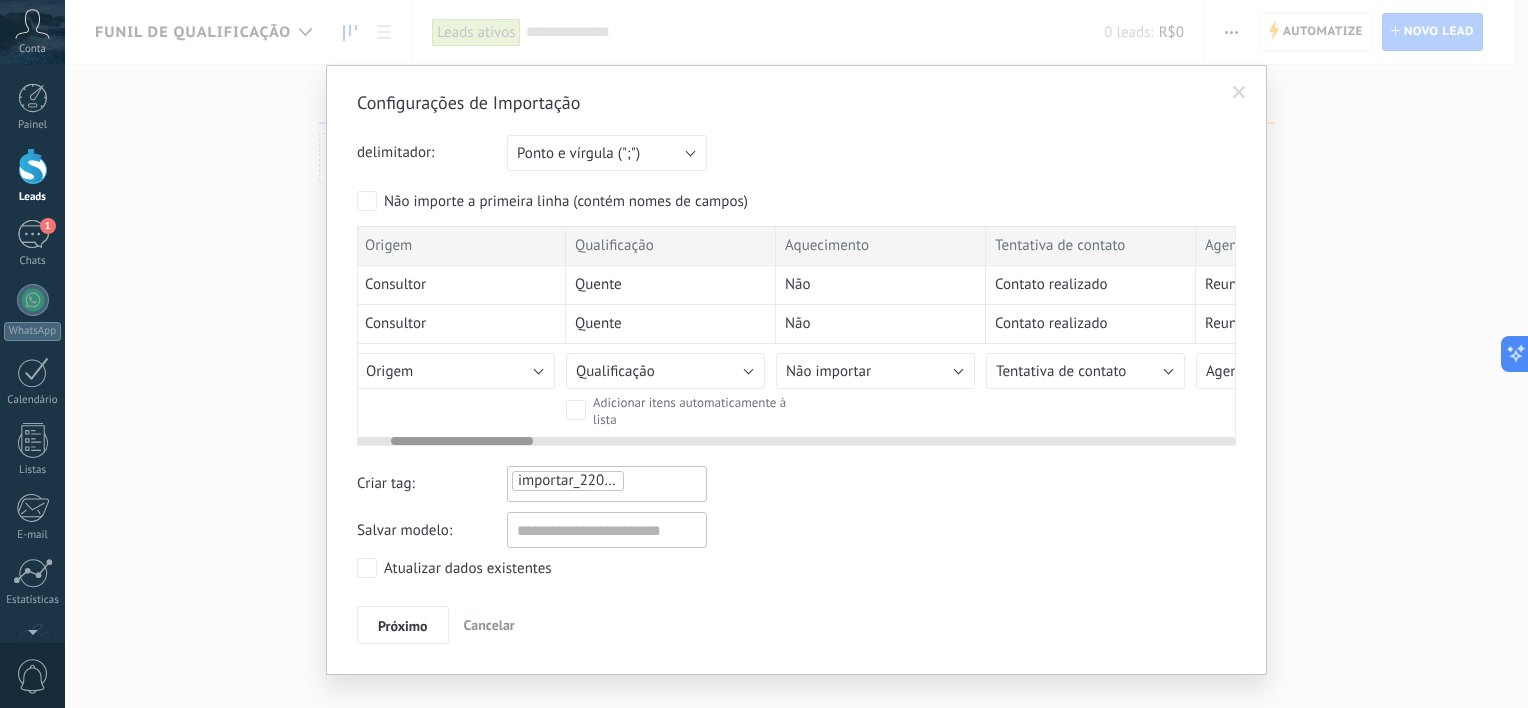 scroll, scrollTop: 0, scrollLeft: 0, axis: both 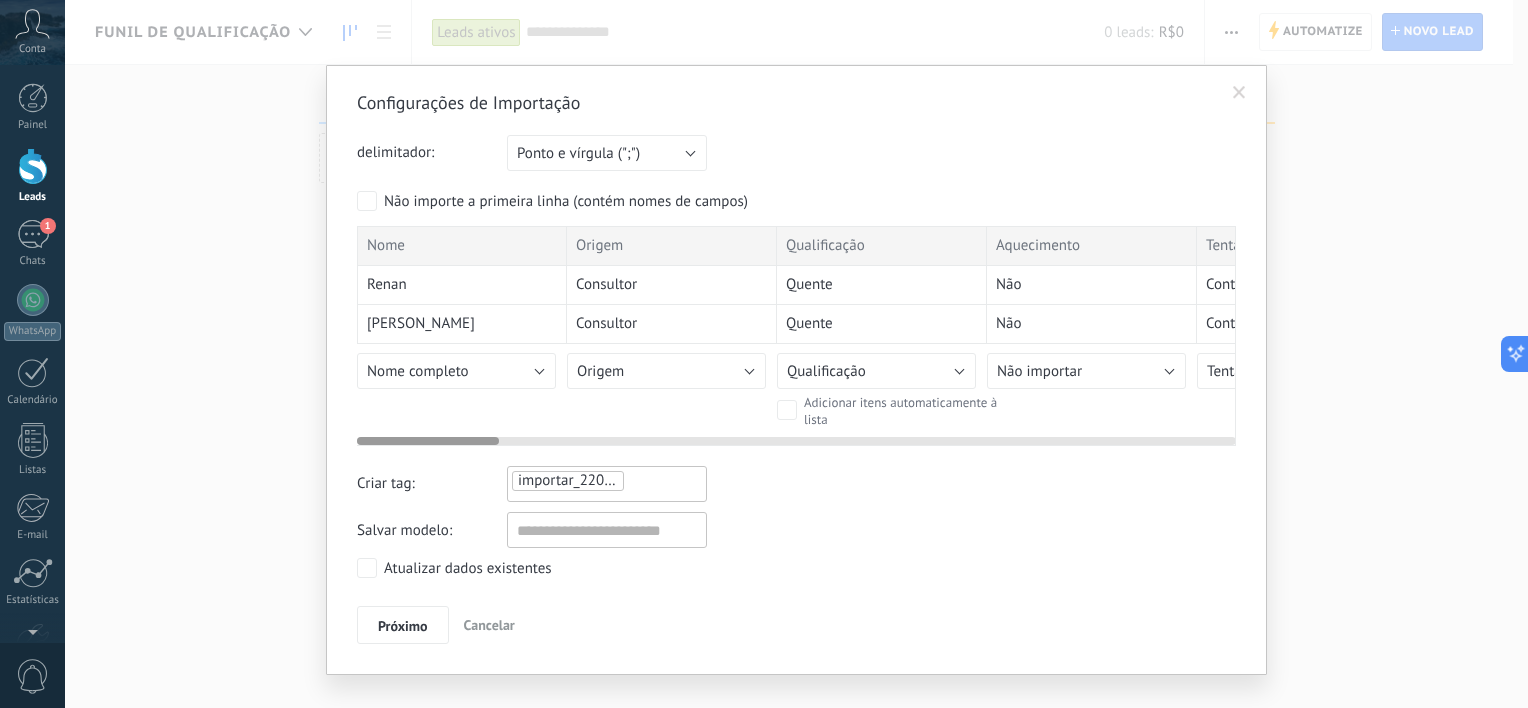 drag, startPoint x: 470, startPoint y: 435, endPoint x: 419, endPoint y: 427, distance: 51.62364 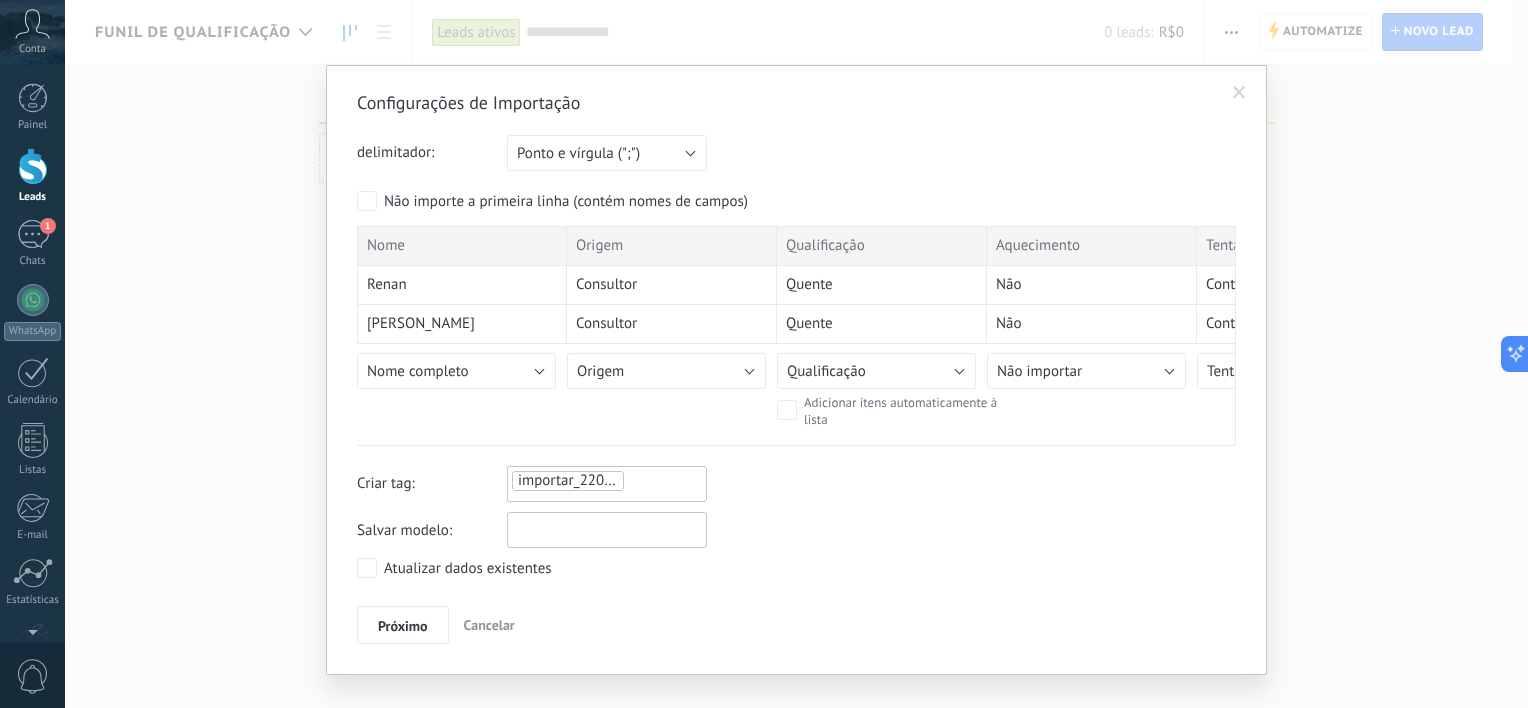 click at bounding box center (607, 530) 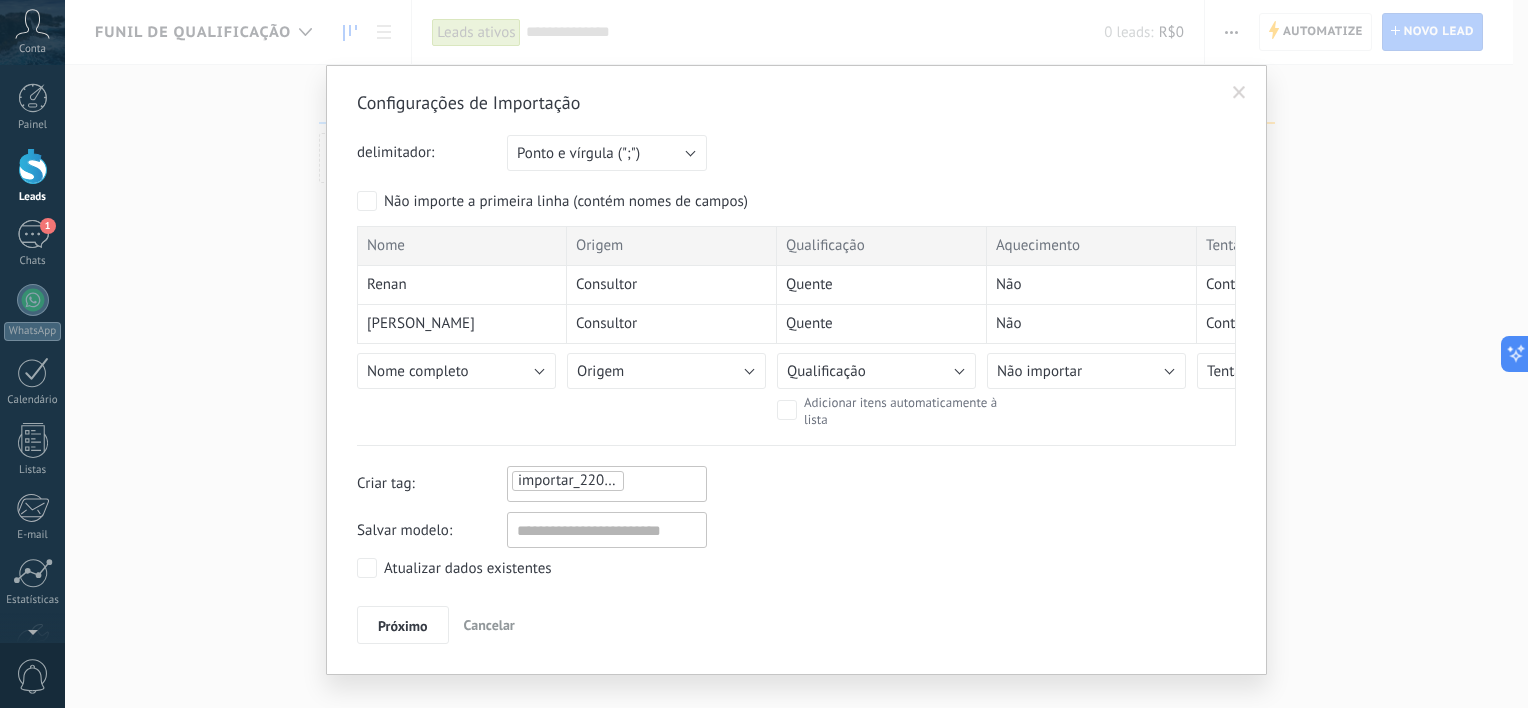 drag, startPoint x: 740, startPoint y: 572, endPoint x: 726, endPoint y: 561, distance: 17.804493 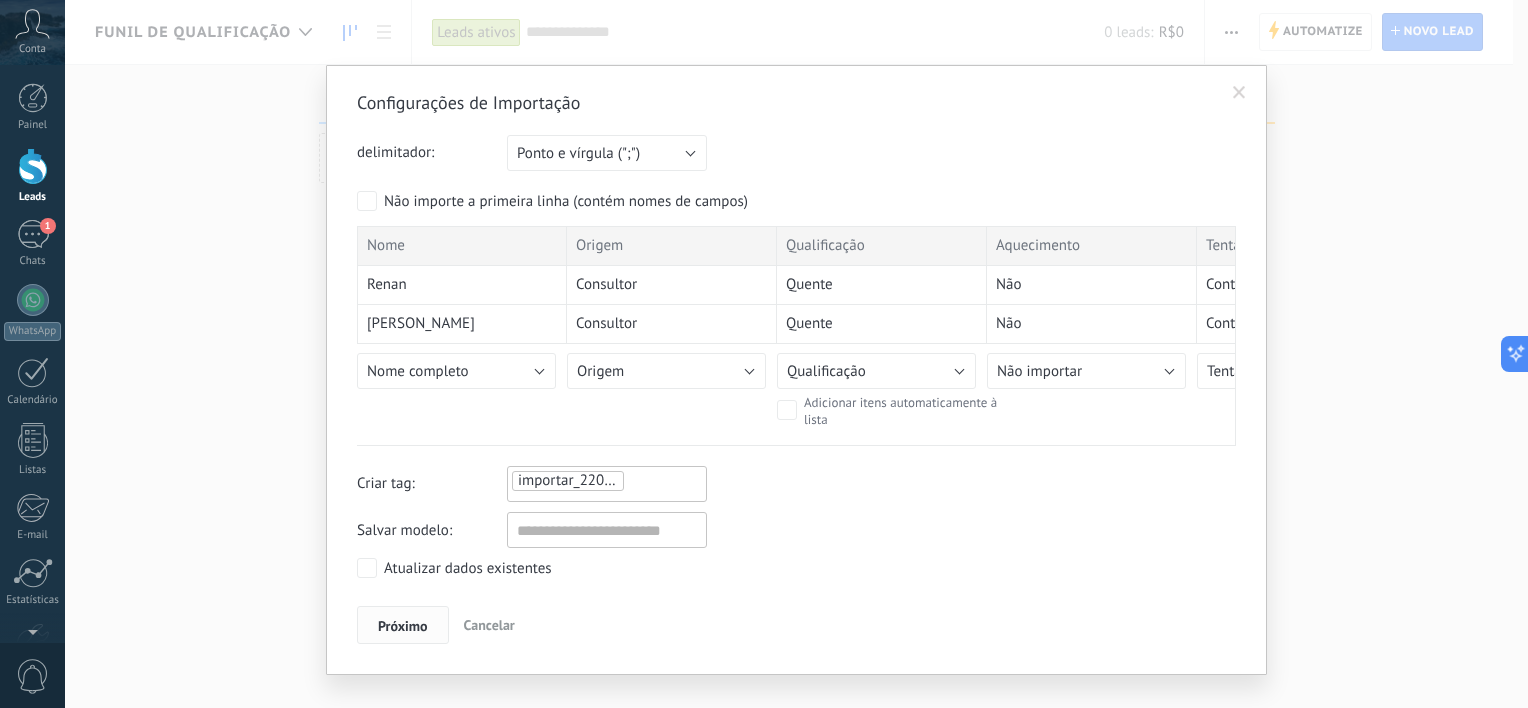 click on "Próximo" at bounding box center (403, 626) 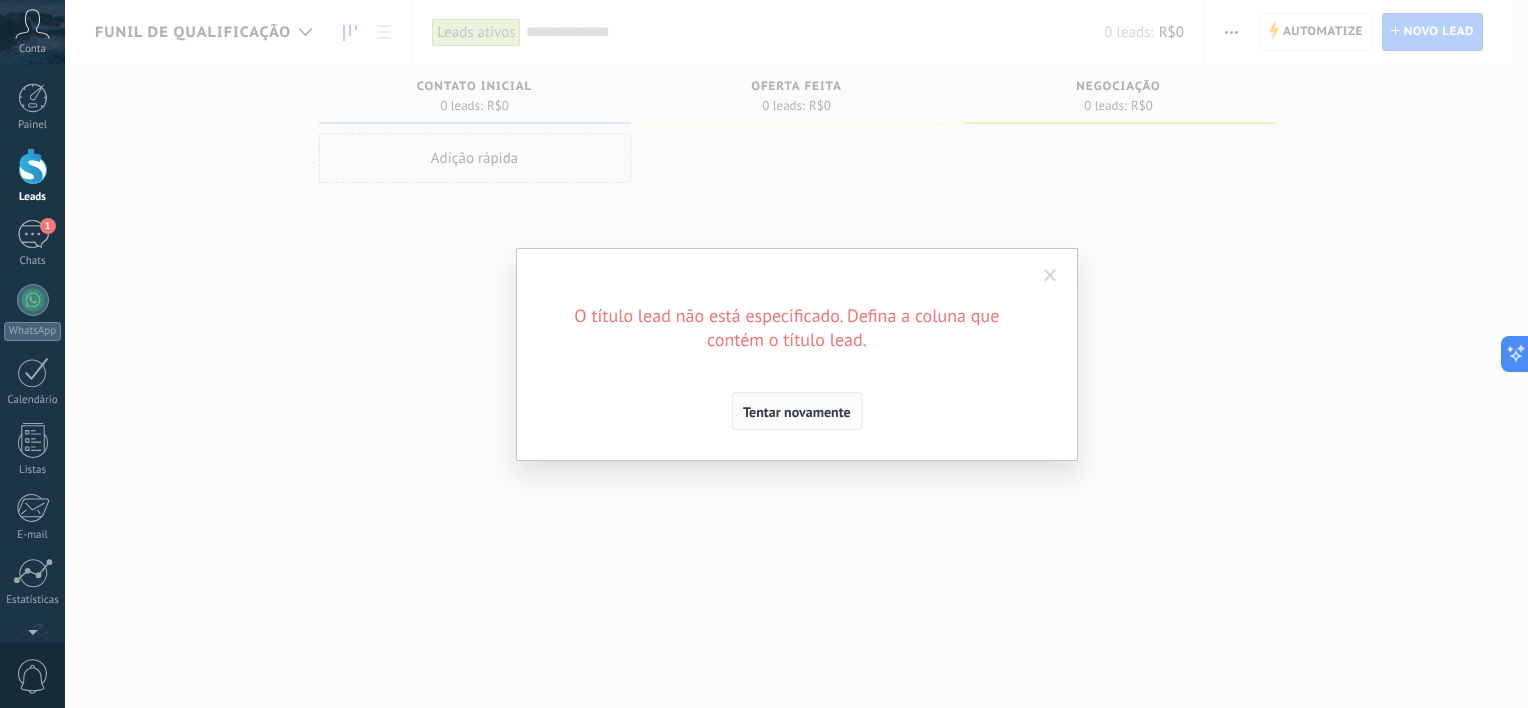 click on "Tentar novamente" at bounding box center (797, 411) 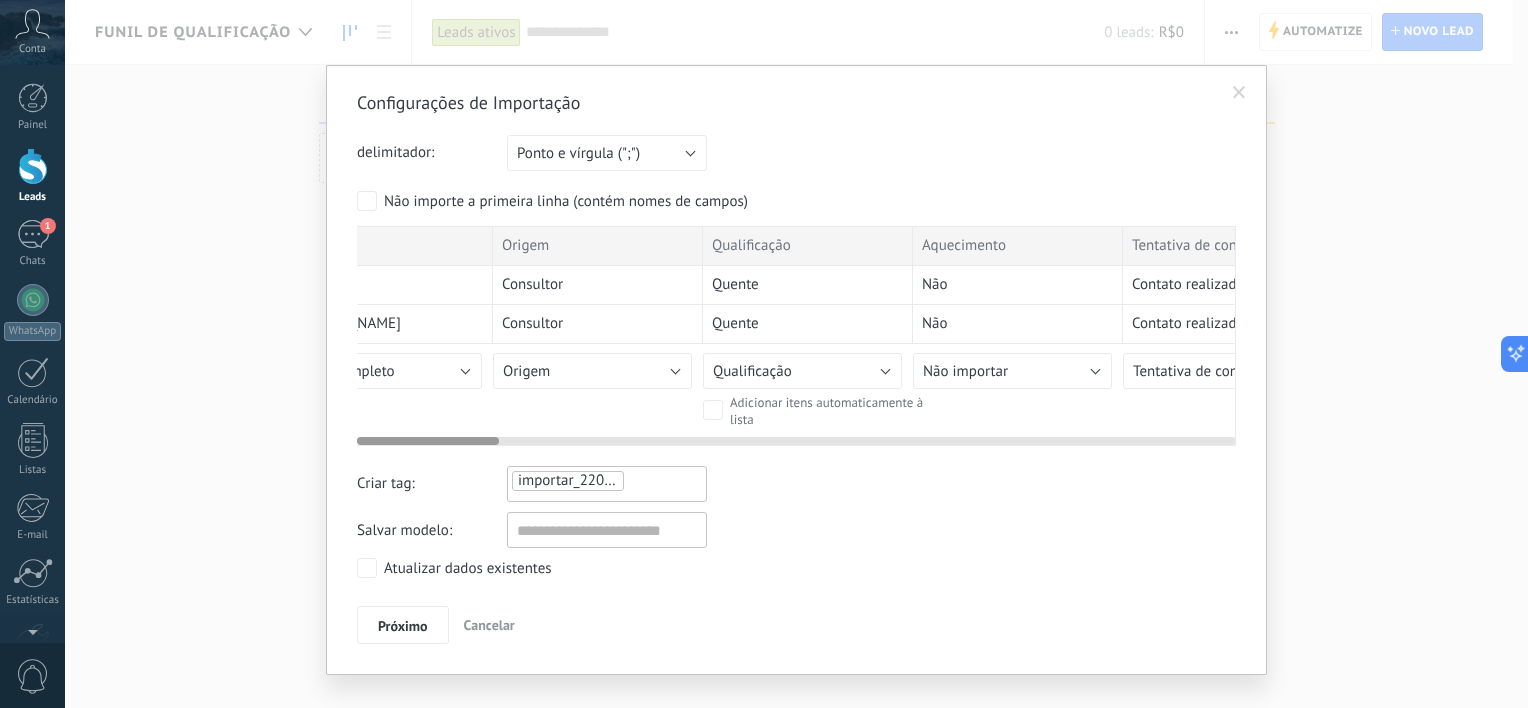 scroll, scrollTop: 0, scrollLeft: 0, axis: both 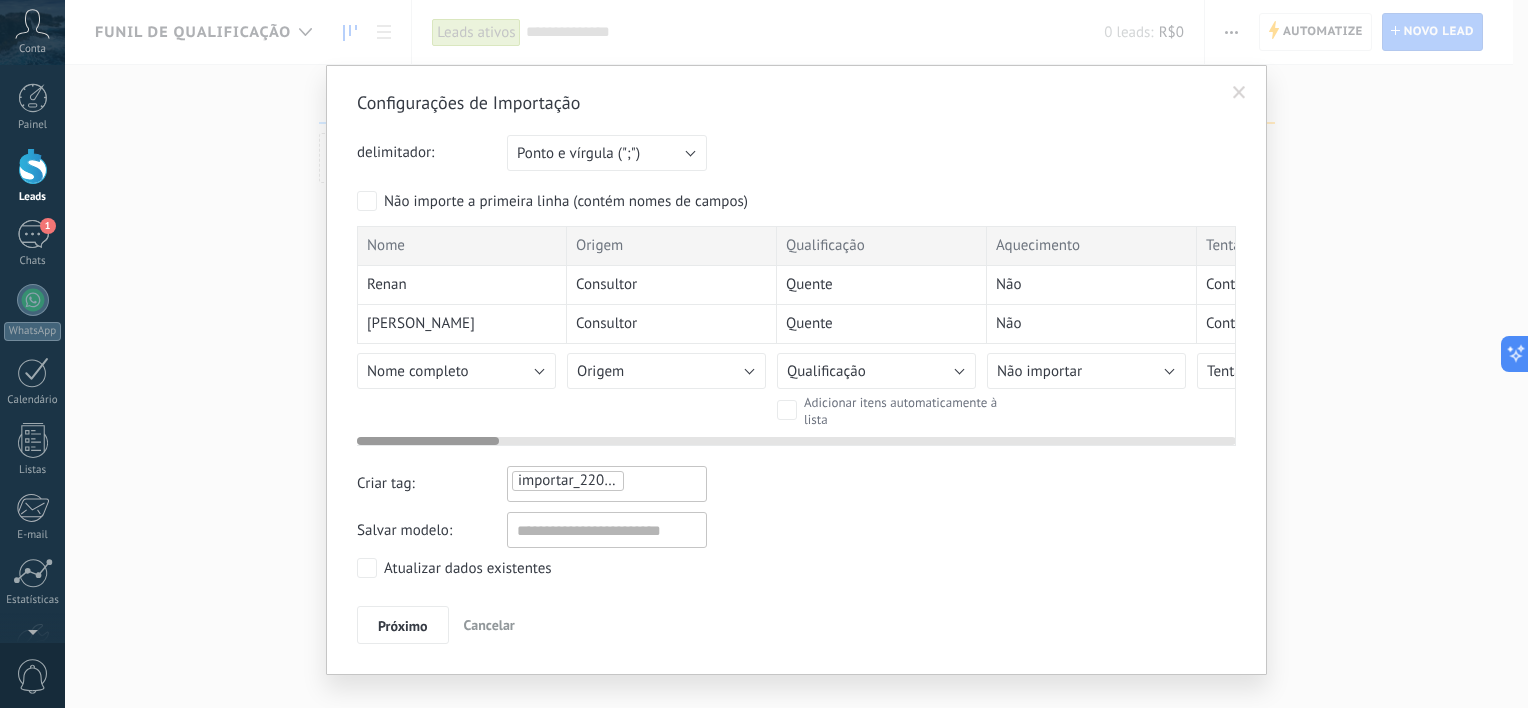 drag, startPoint x: 468, startPoint y: 440, endPoint x: 440, endPoint y: 418, distance: 35.608986 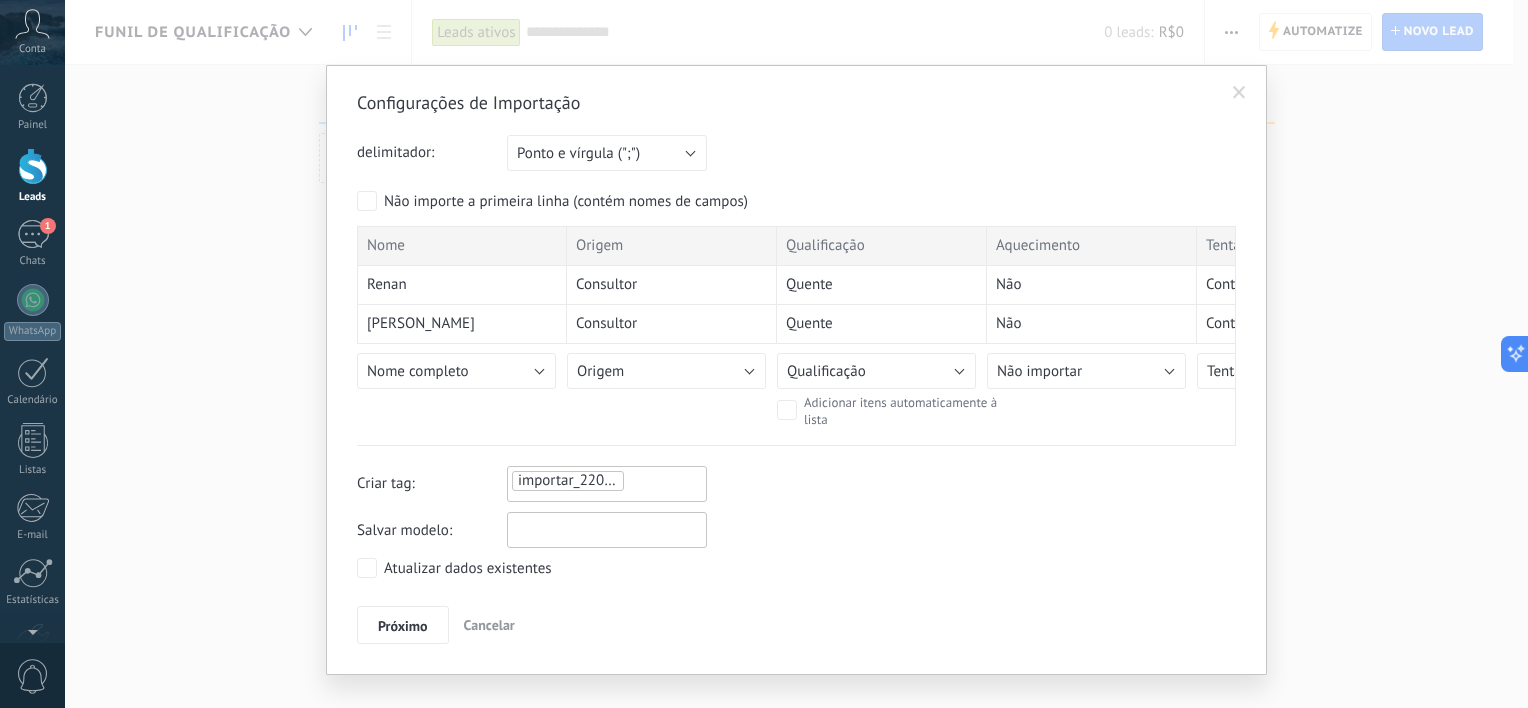 click at bounding box center [607, 530] 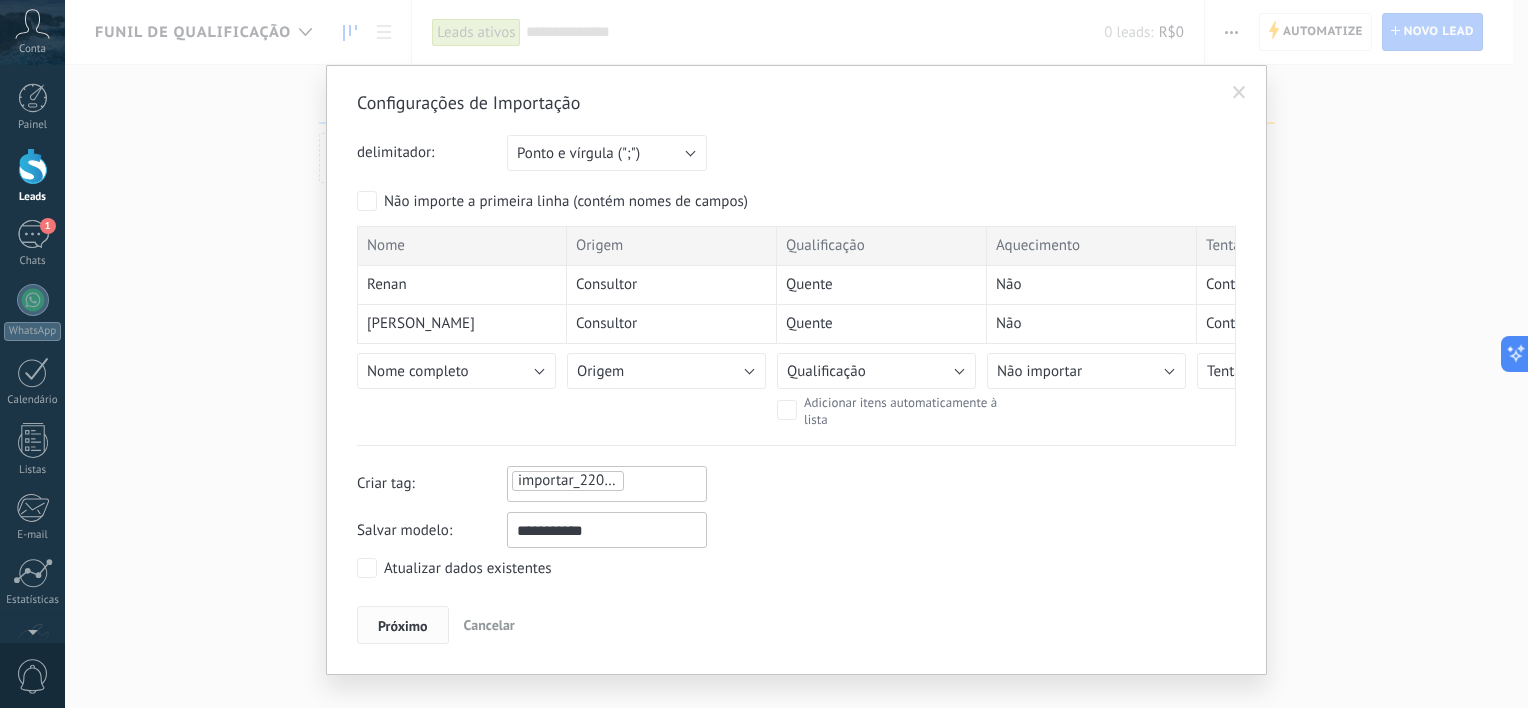 type on "**********" 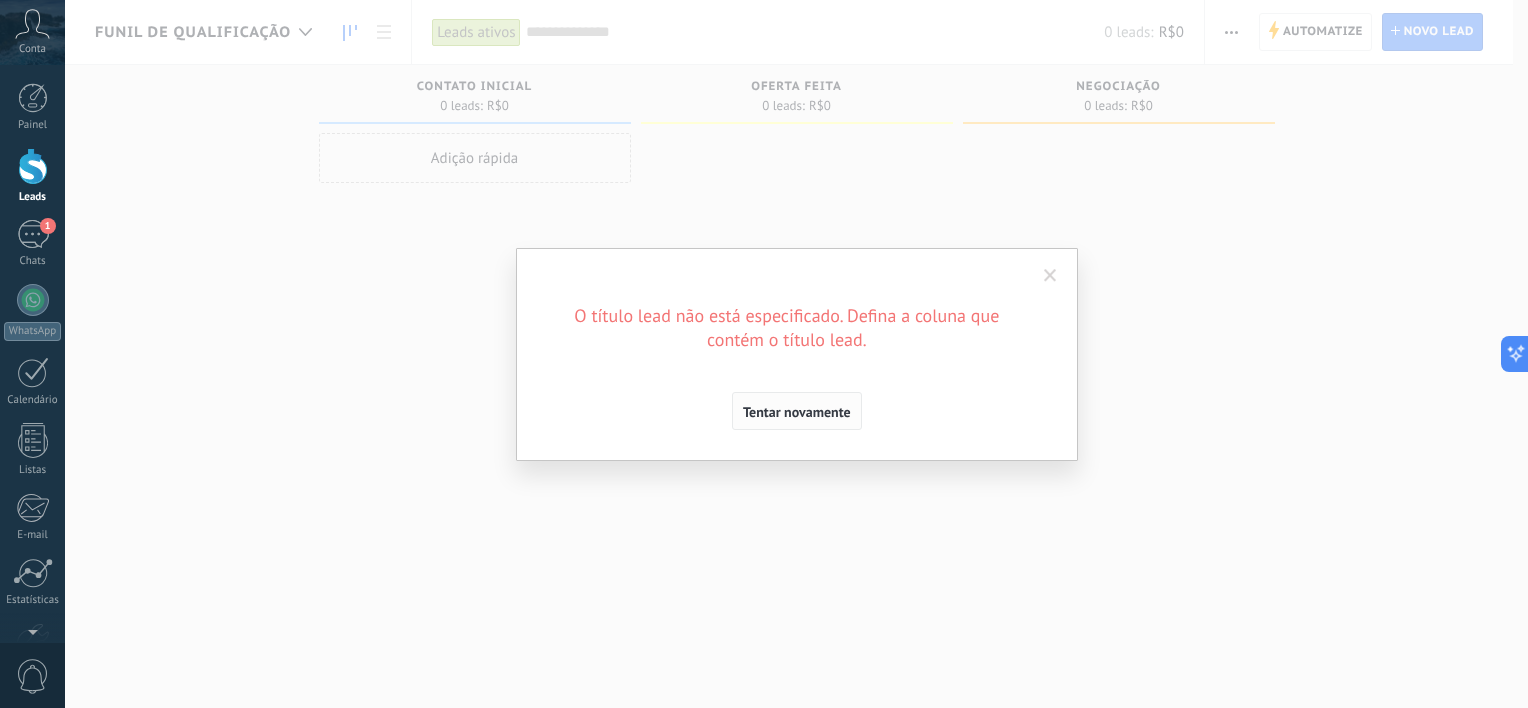 click on "Tentar novamente" at bounding box center (797, 411) 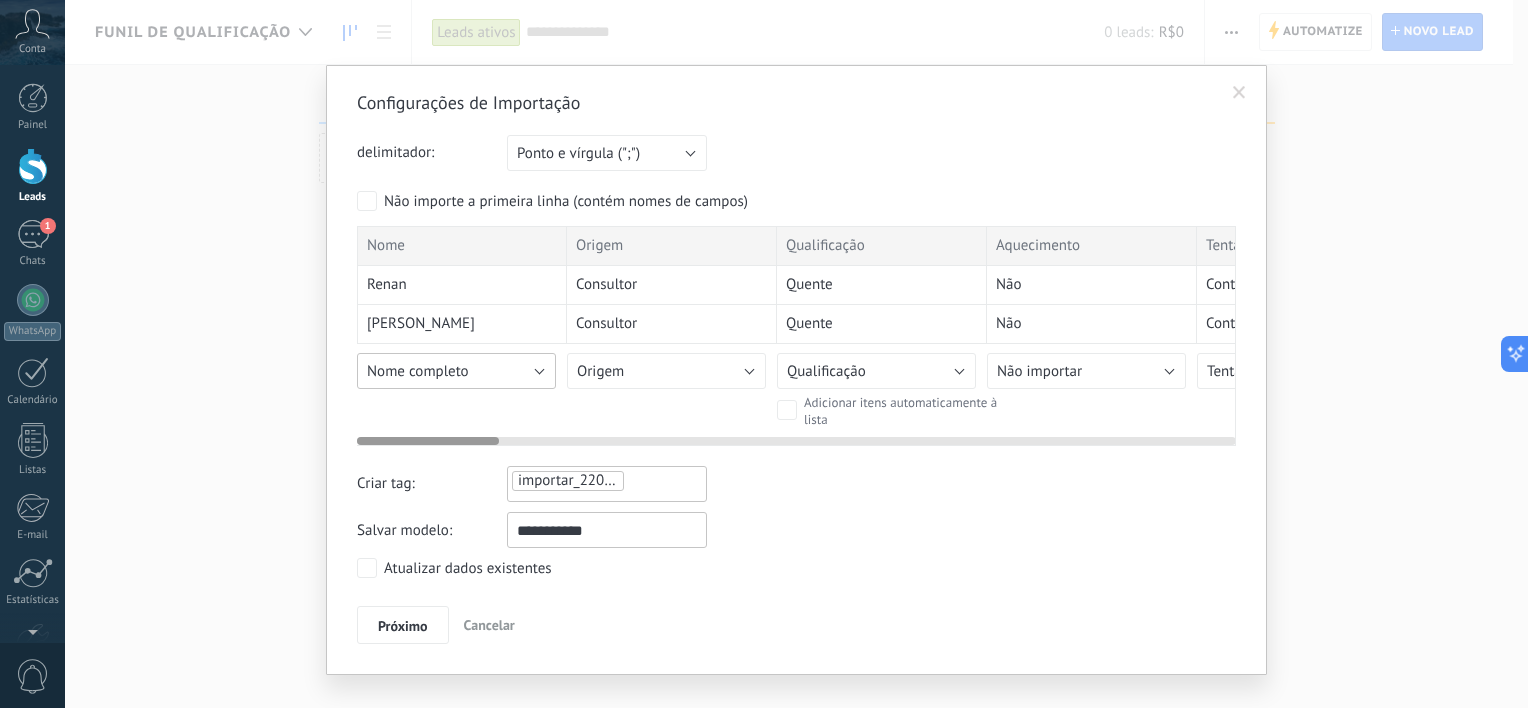 click on "Nome completo" at bounding box center [456, 371] 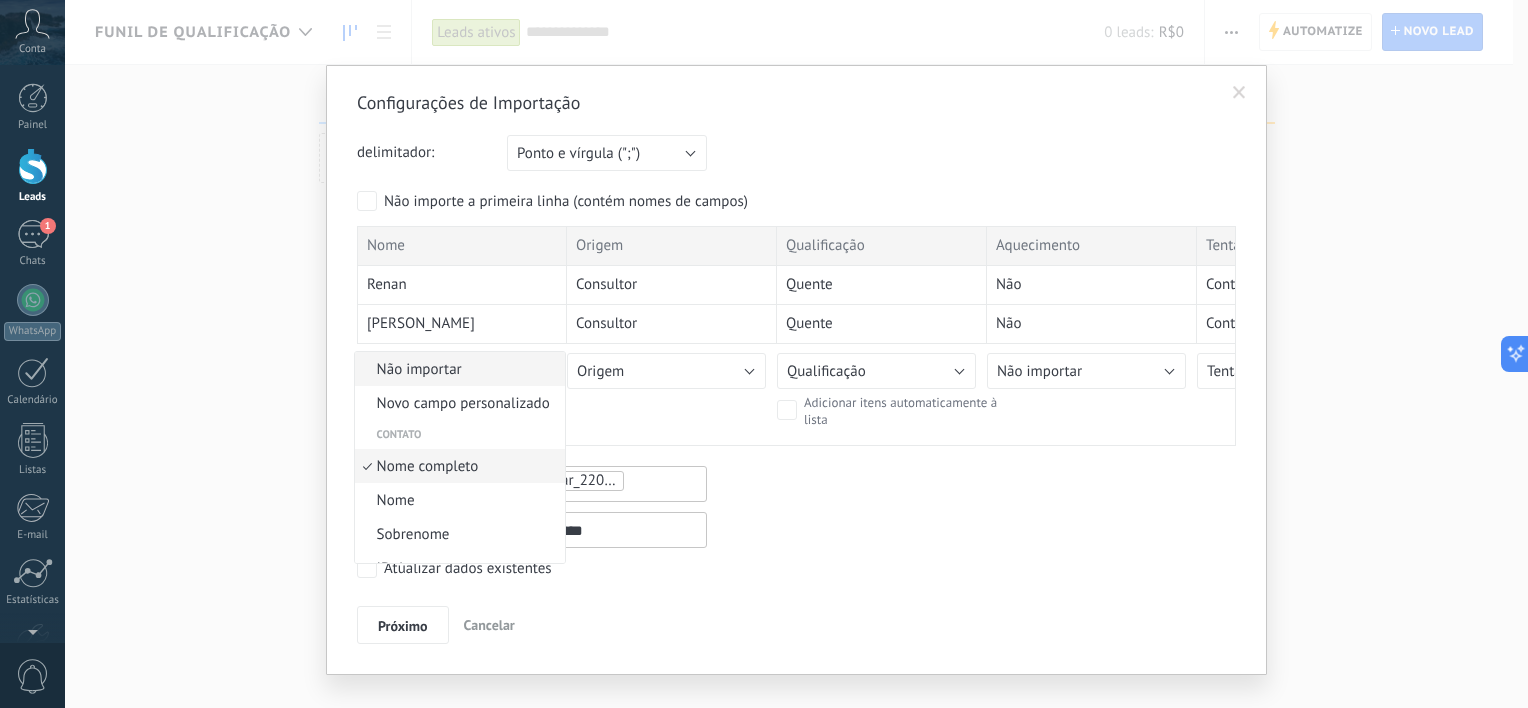 scroll, scrollTop: 11, scrollLeft: 0, axis: vertical 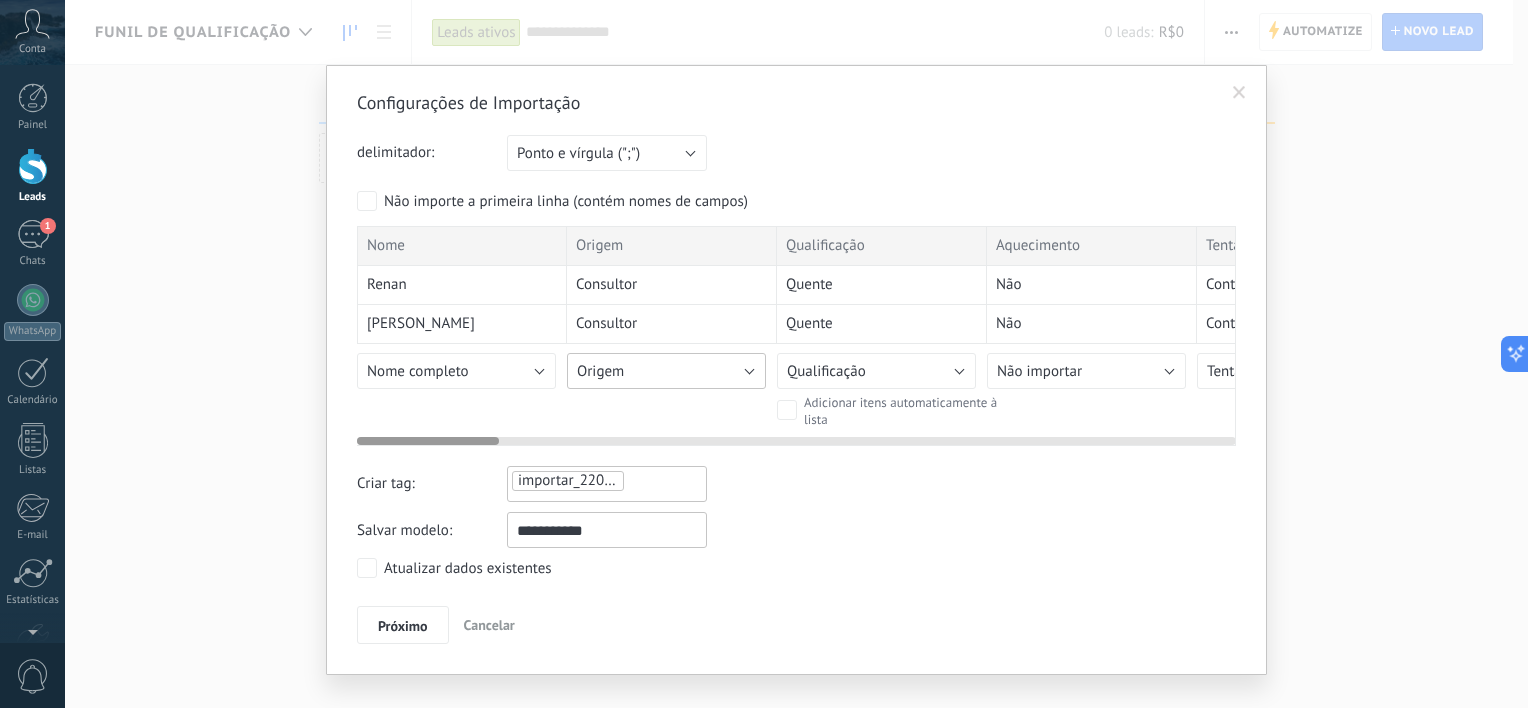 click on "Origem" at bounding box center [666, 371] 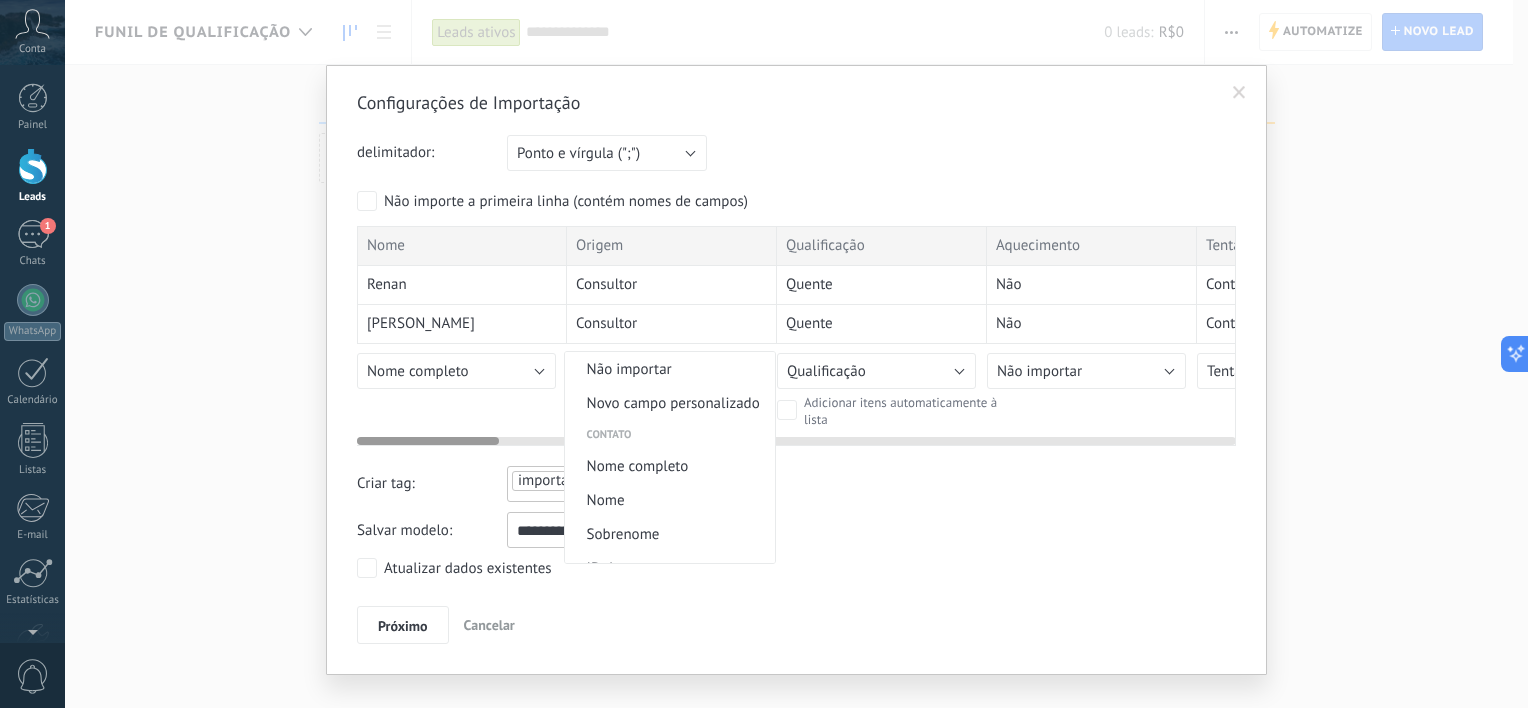 scroll, scrollTop: 1476, scrollLeft: 0, axis: vertical 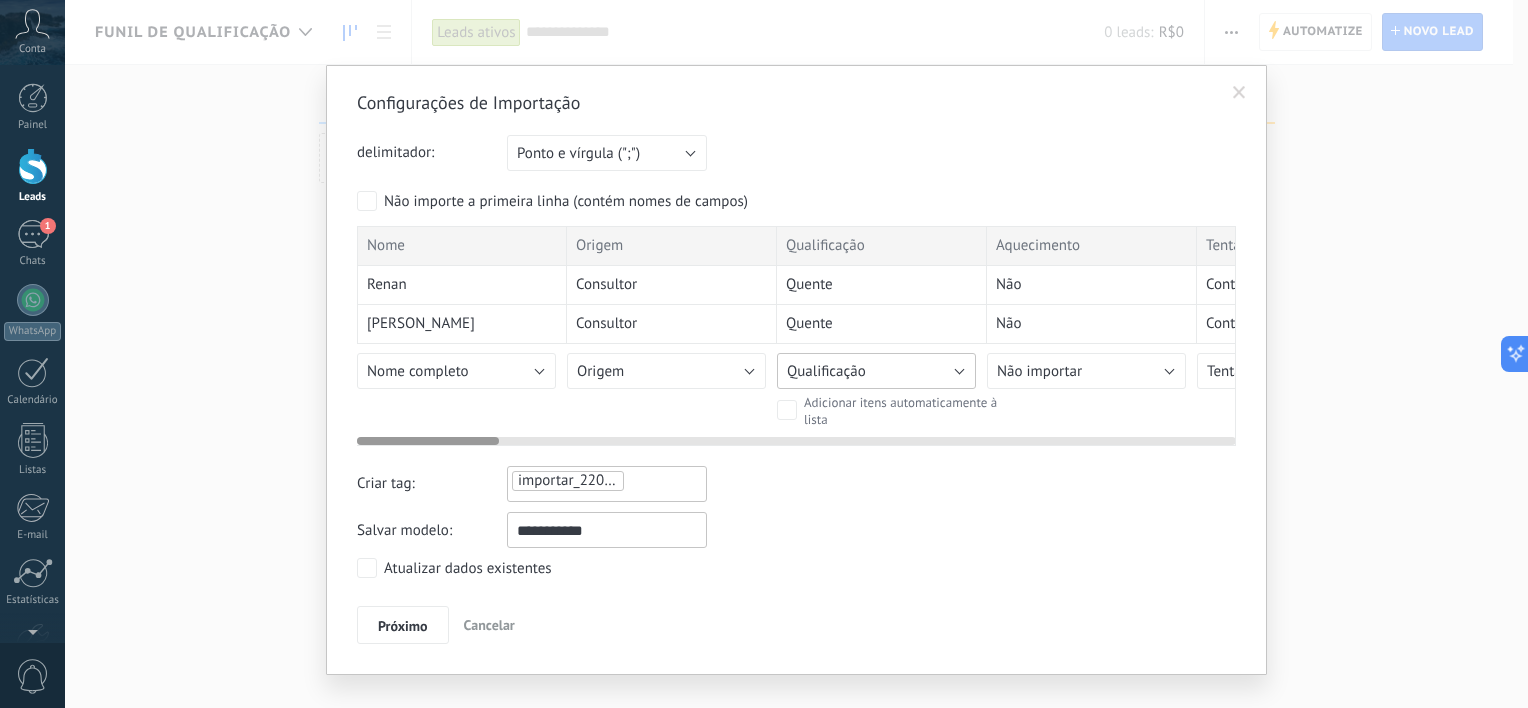 click on "Qualificação" at bounding box center (826, 371) 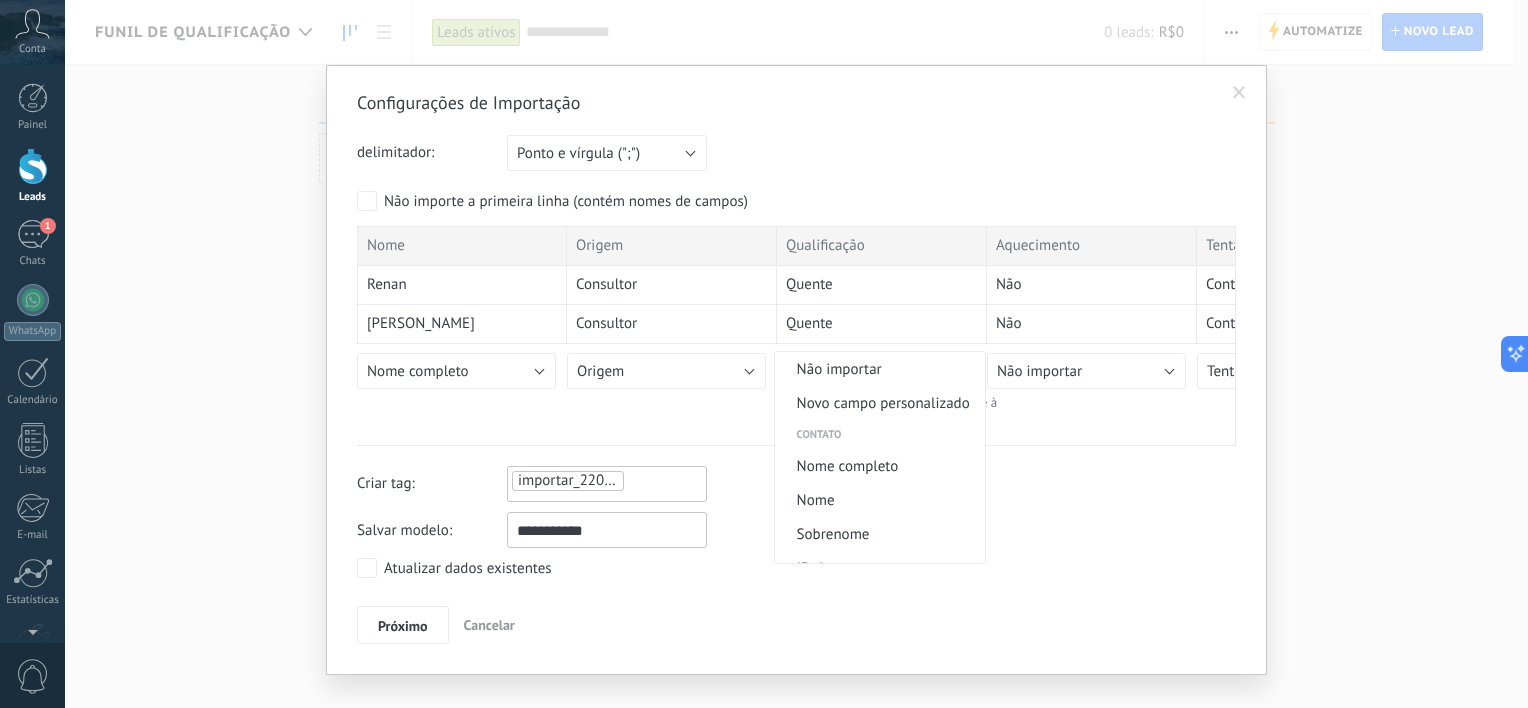 scroll, scrollTop: 1600, scrollLeft: 0, axis: vertical 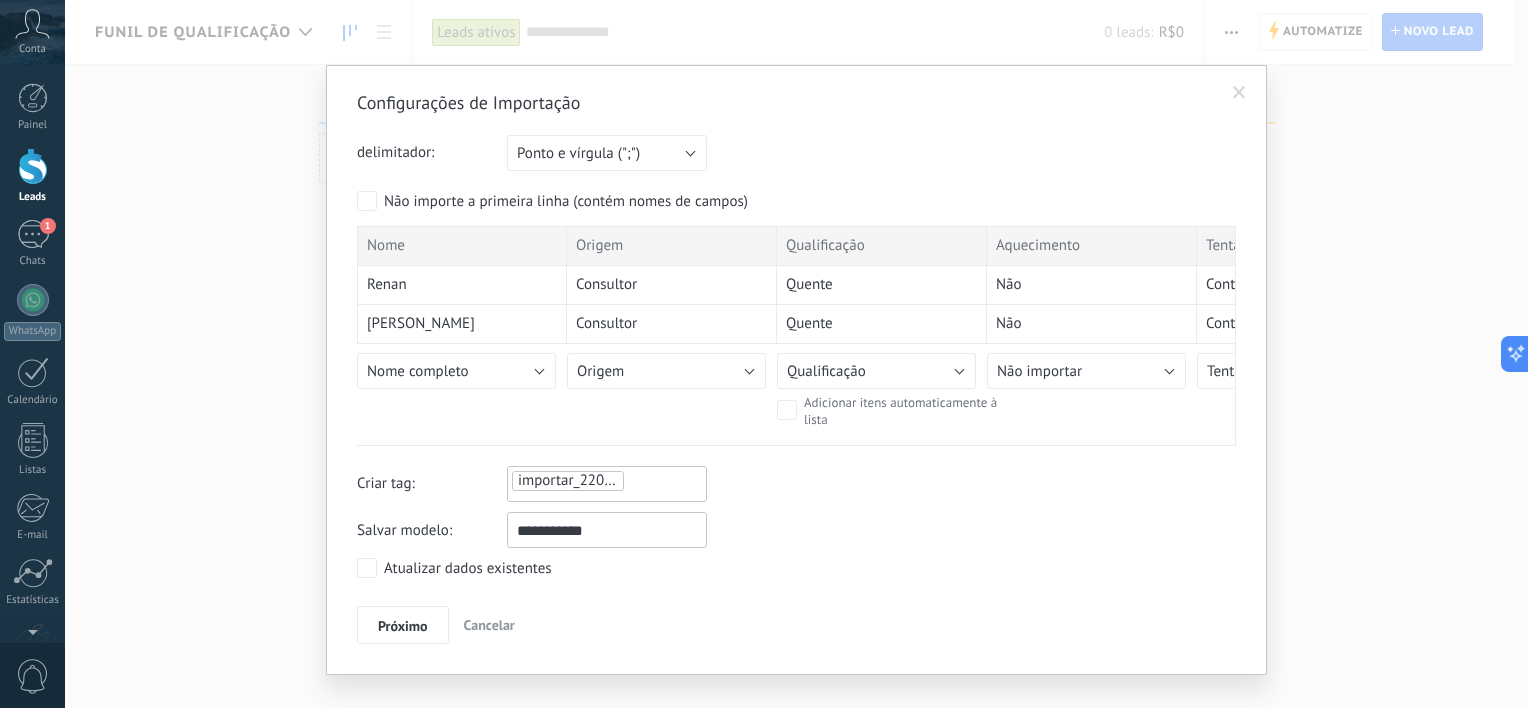 click on "Atualizar dados existentes" at bounding box center (468, 569) 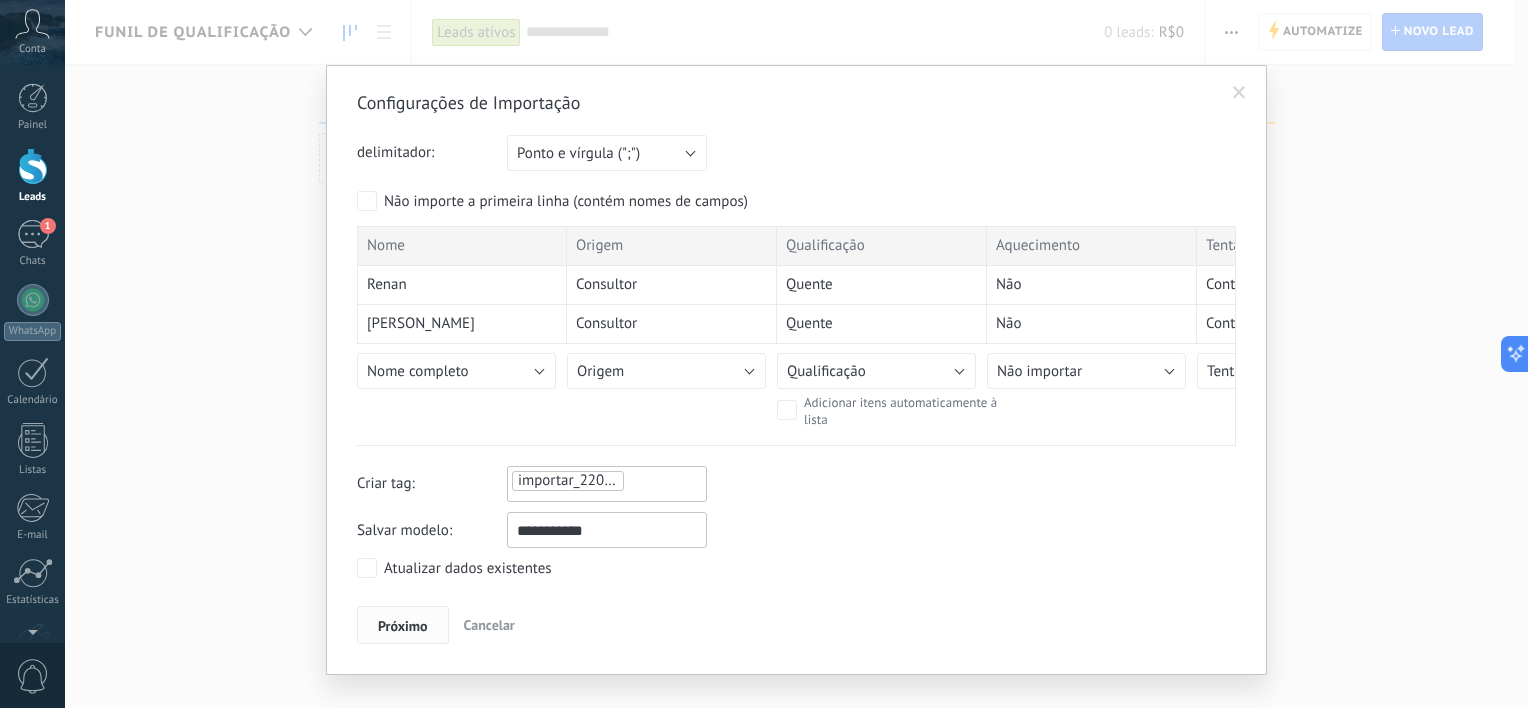 click on "Próximo" at bounding box center (403, 626) 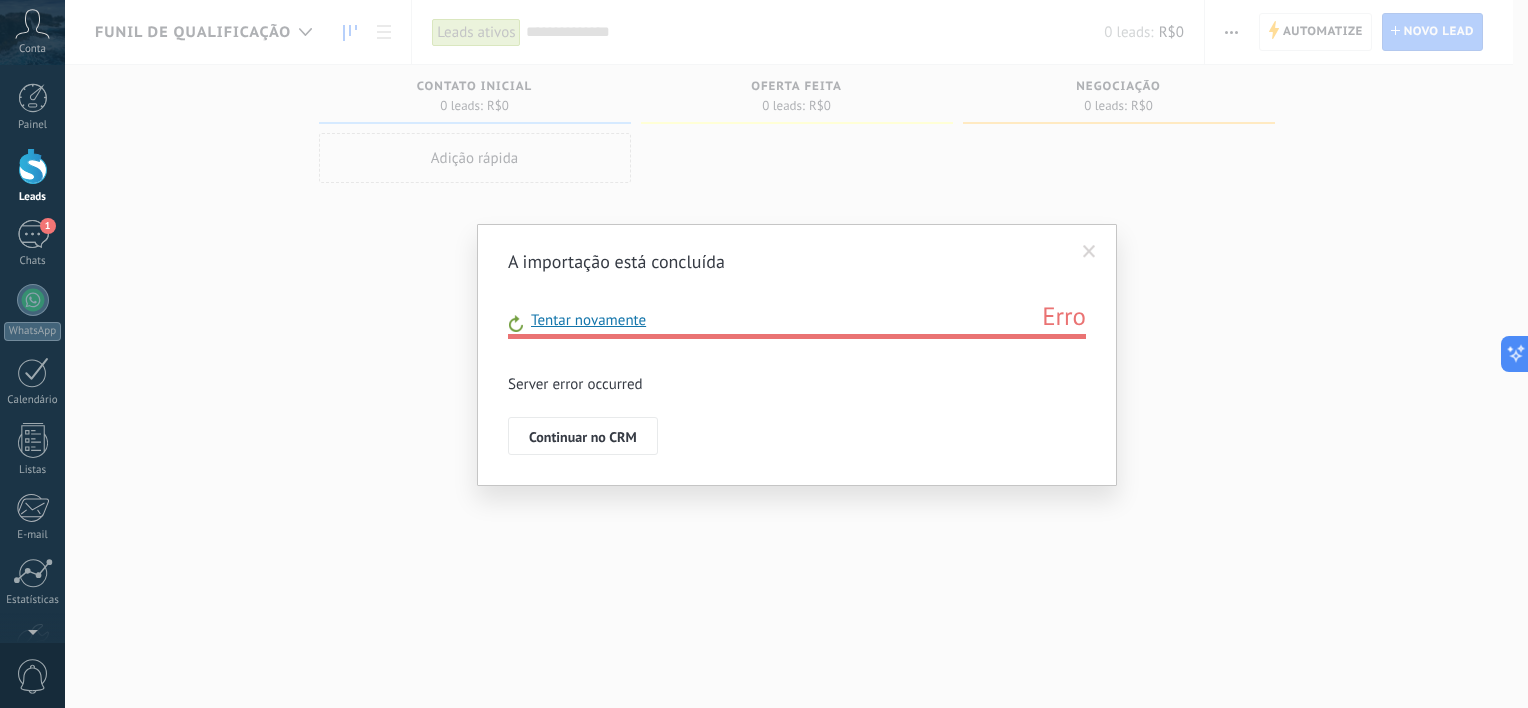 click on "Tentar novamente" at bounding box center [584, 320] 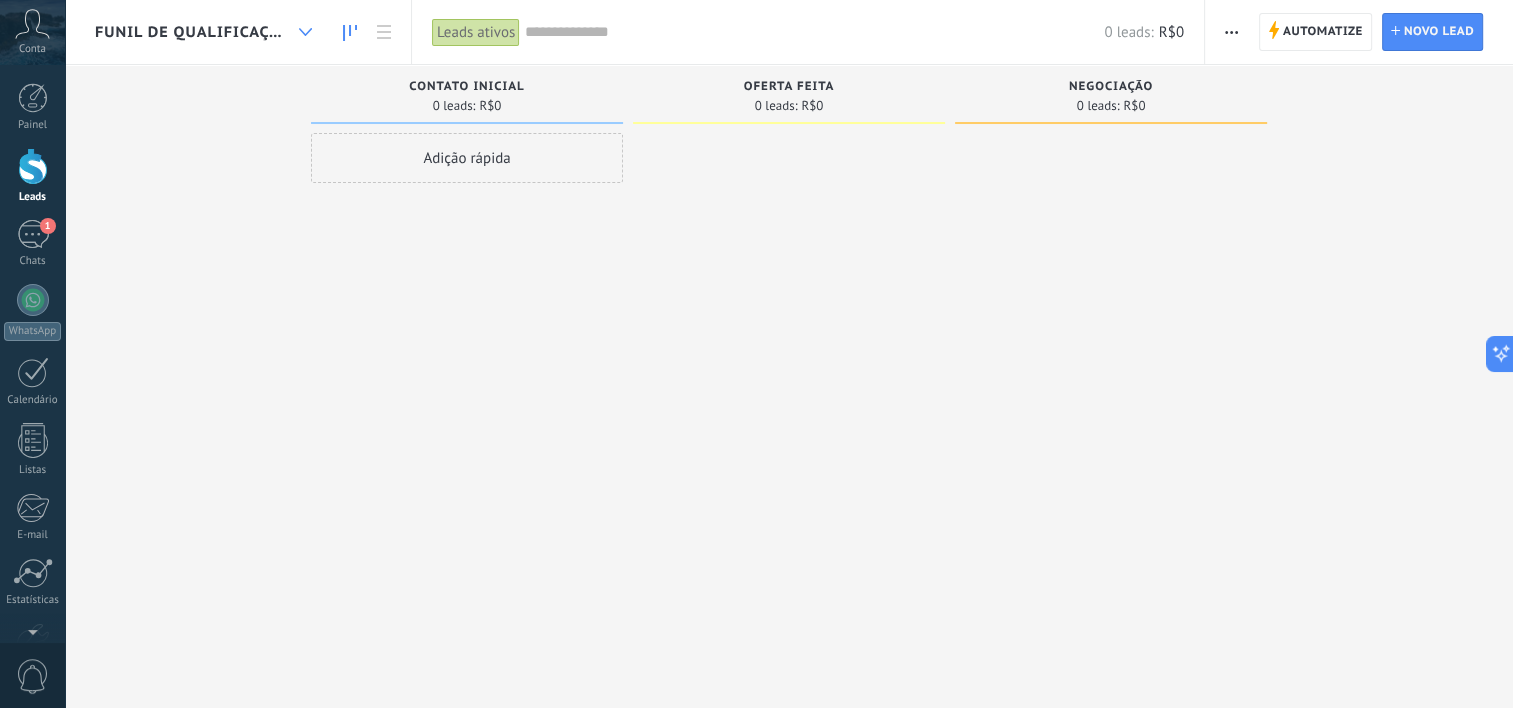 click 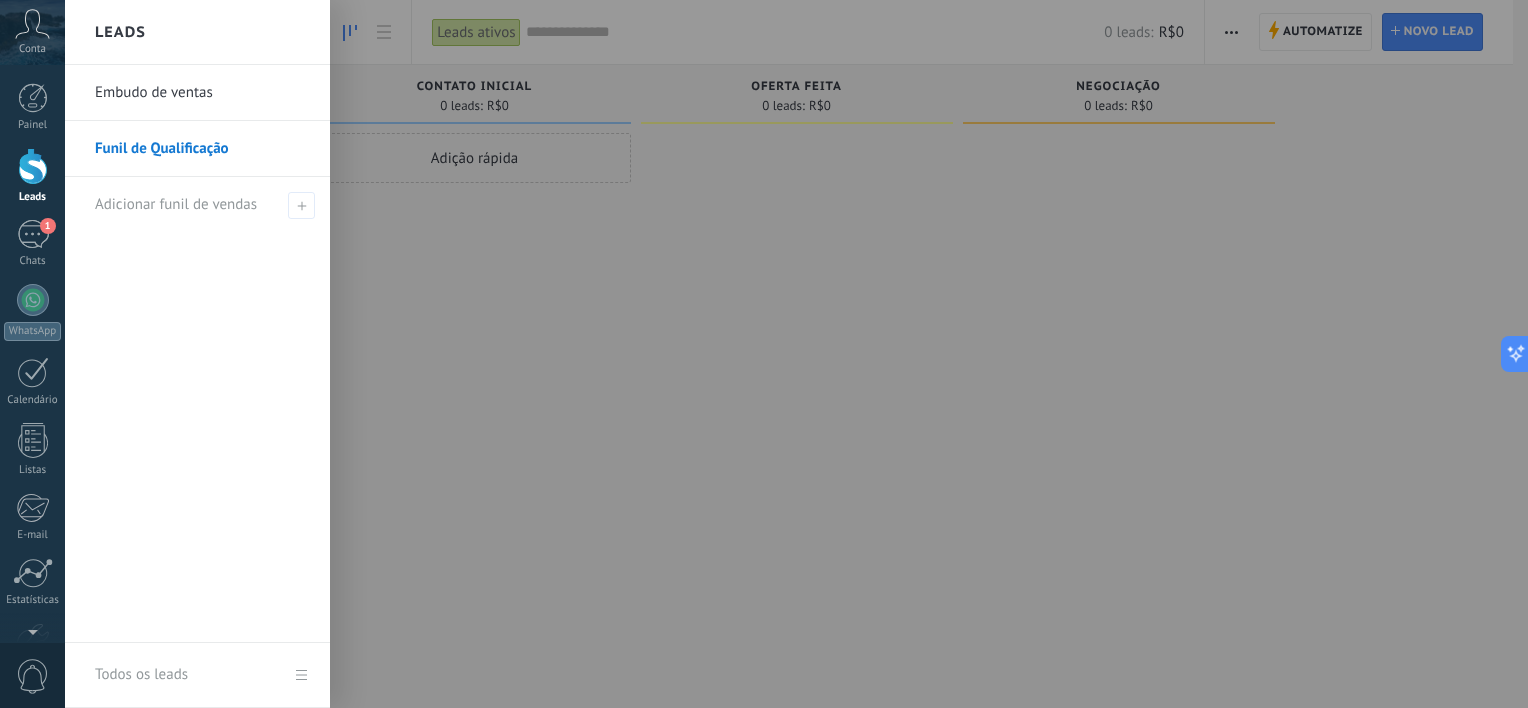click on "Embudo de ventas" at bounding box center (202, 93) 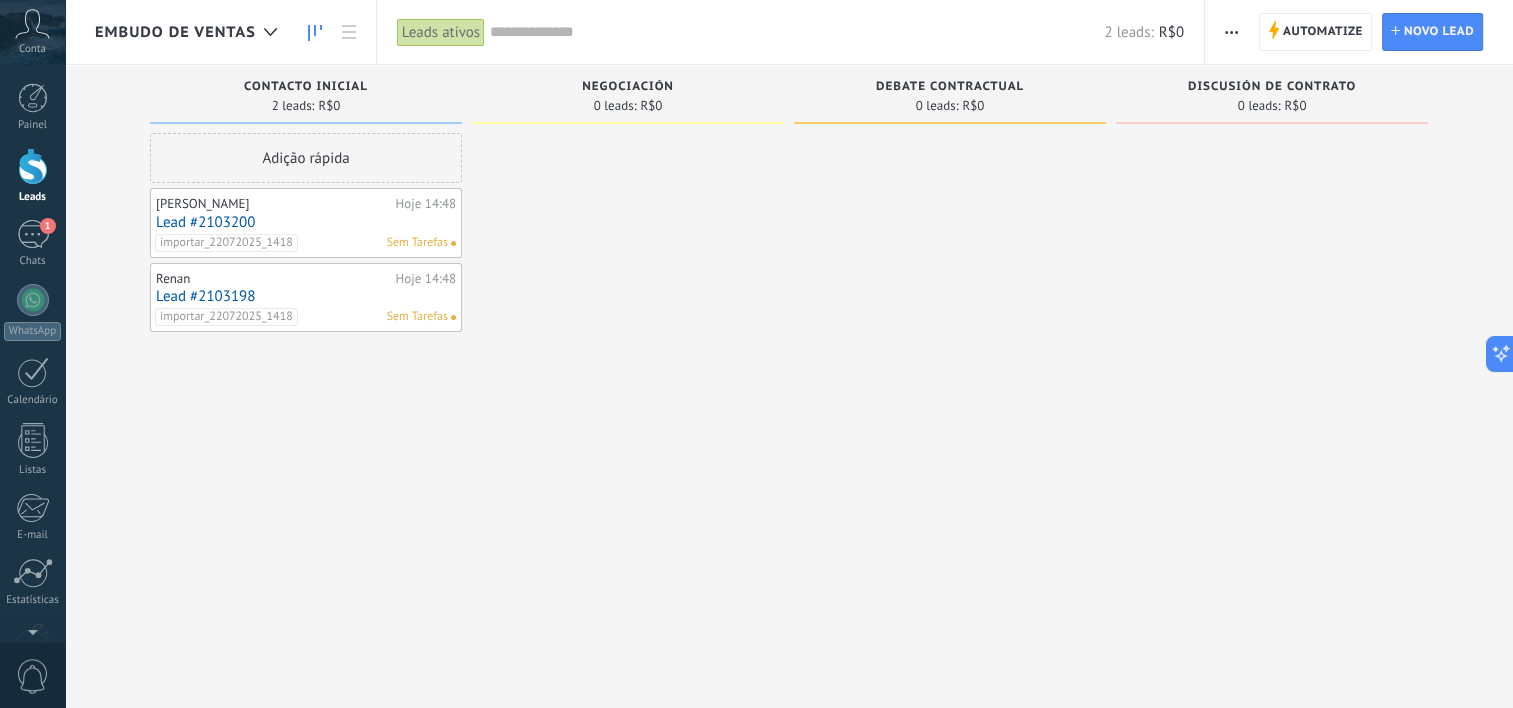 click on "Lead #2103200" at bounding box center [306, 222] 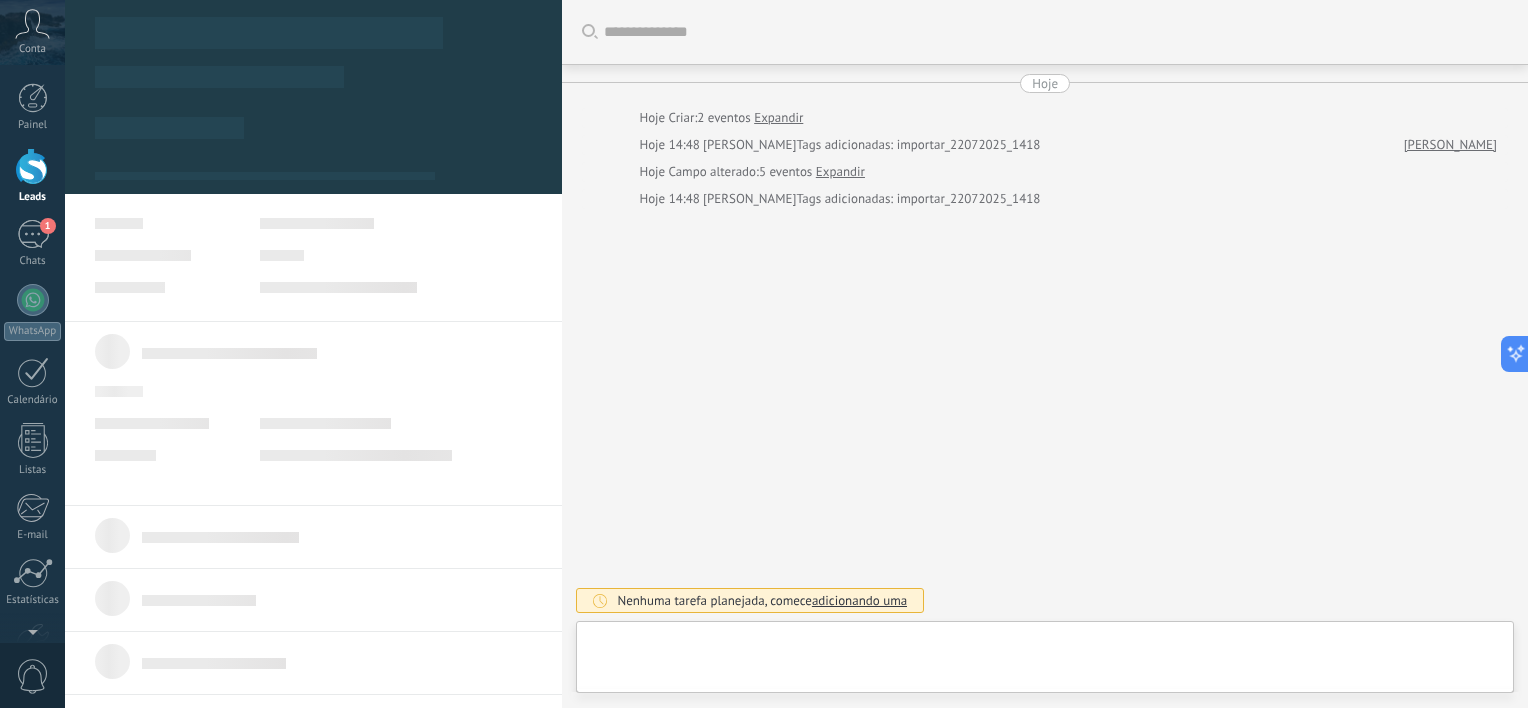 type on "**********" 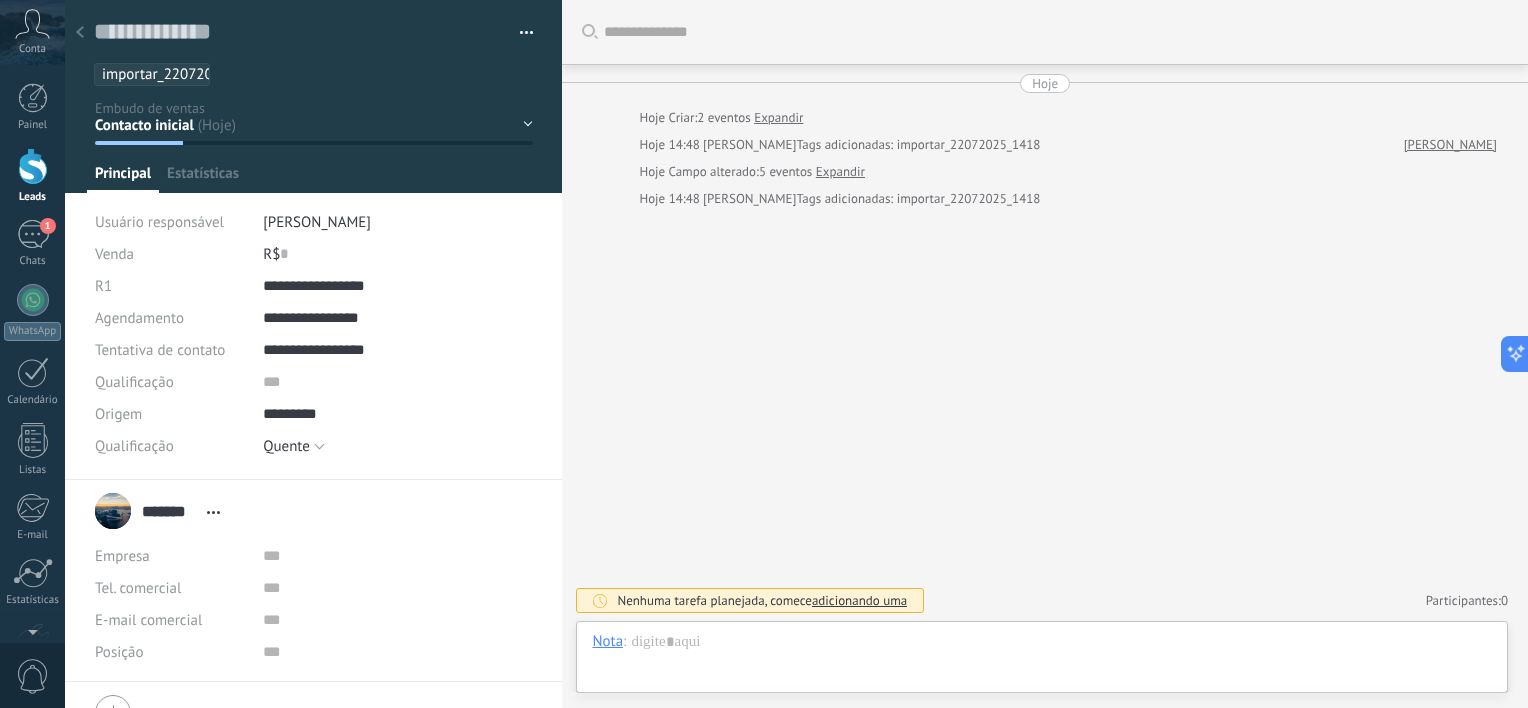 scroll, scrollTop: 29, scrollLeft: 0, axis: vertical 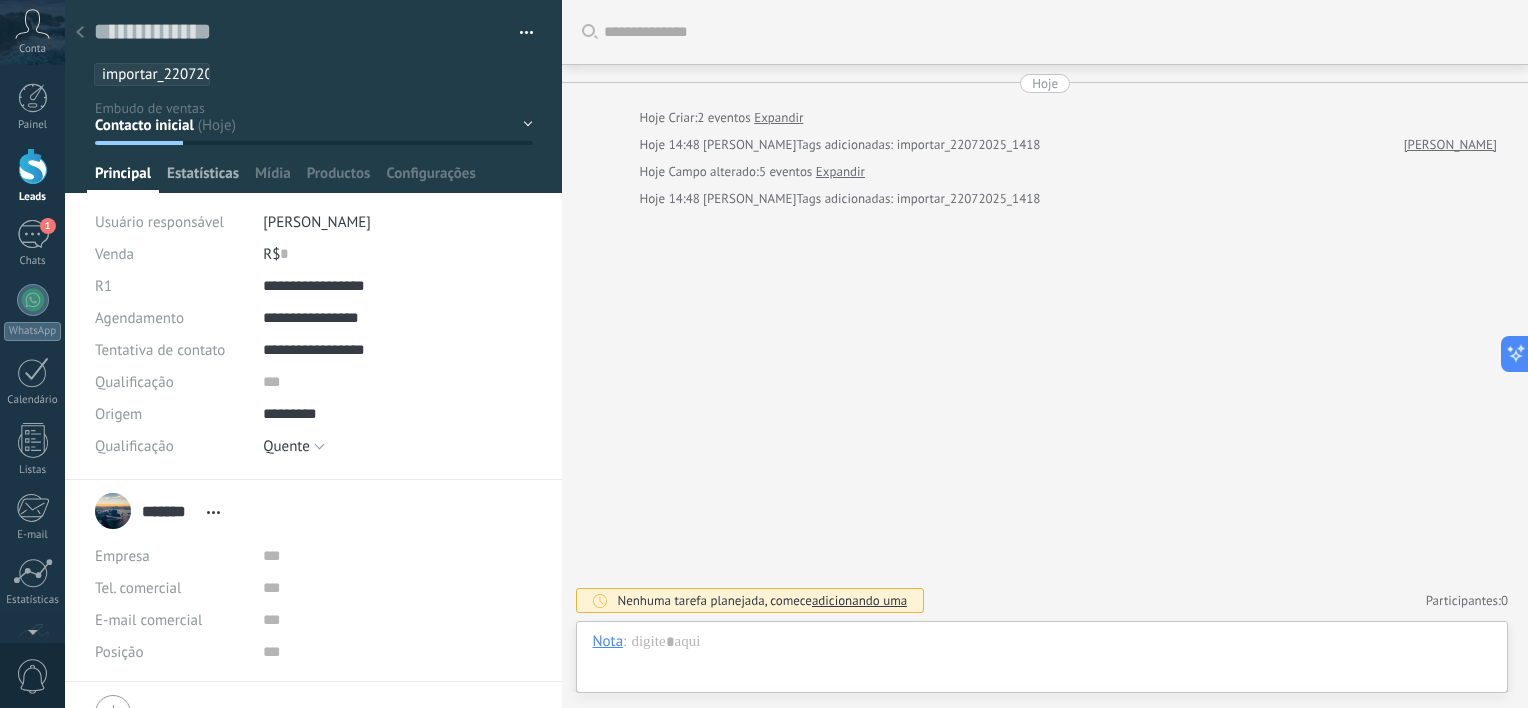 click on "Estatísticas" at bounding box center (203, 178) 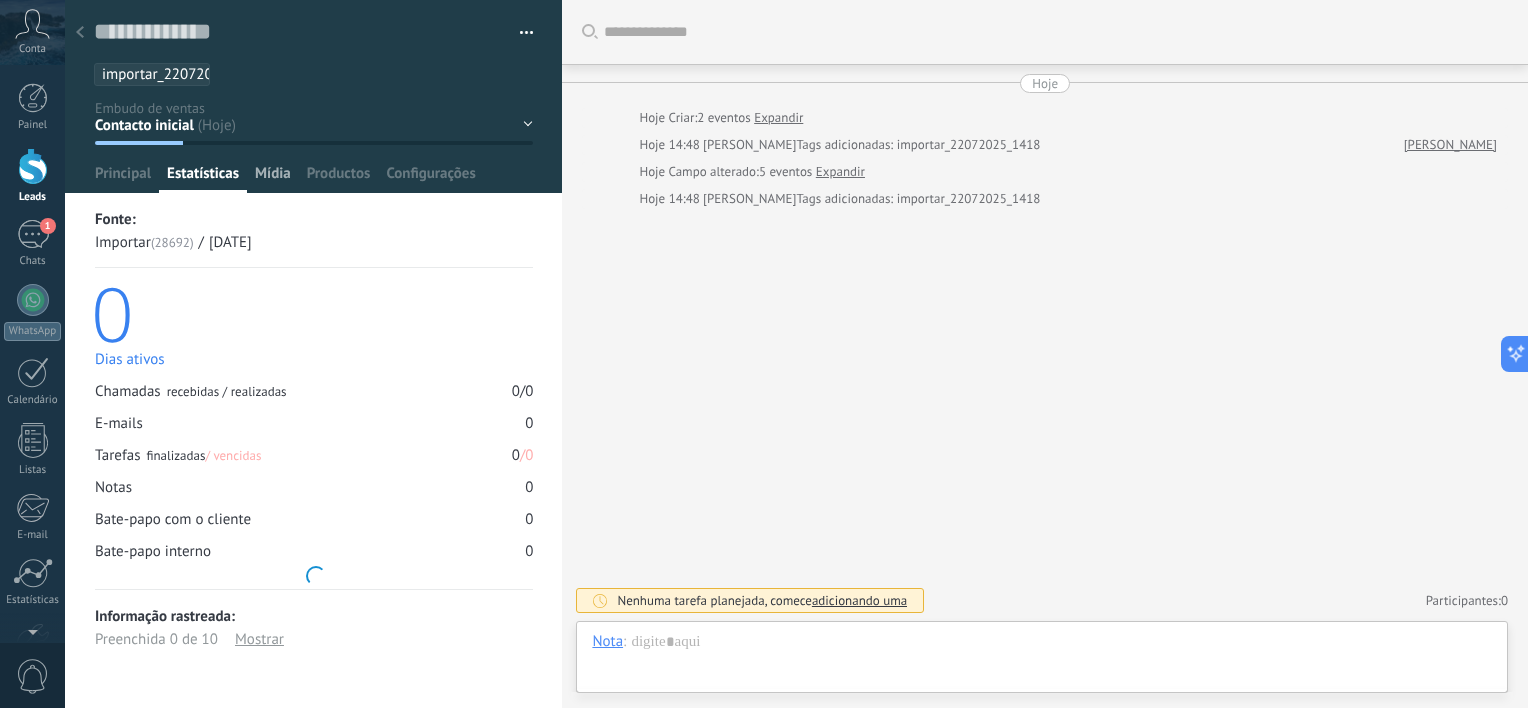 click on "Mídia" at bounding box center [273, 178] 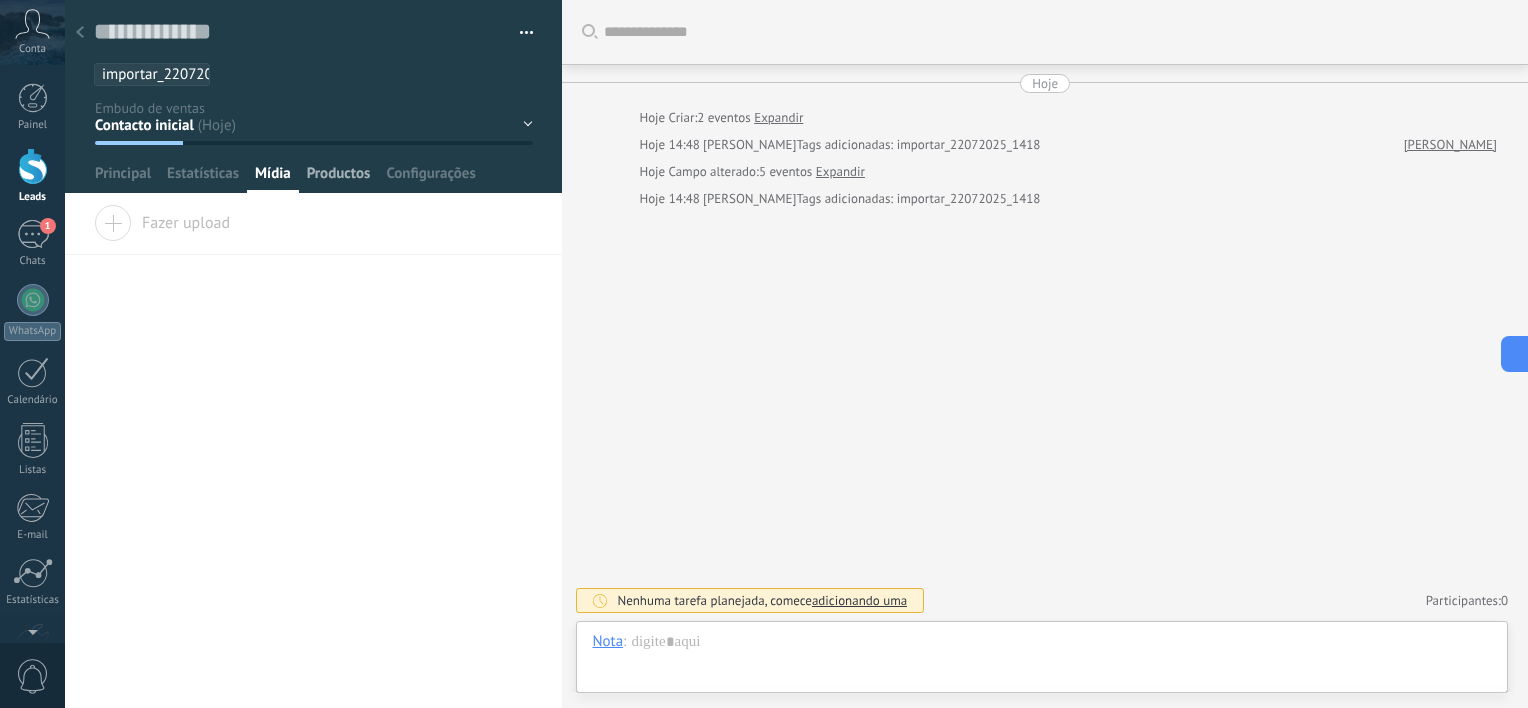 click on "Productos" at bounding box center [339, 178] 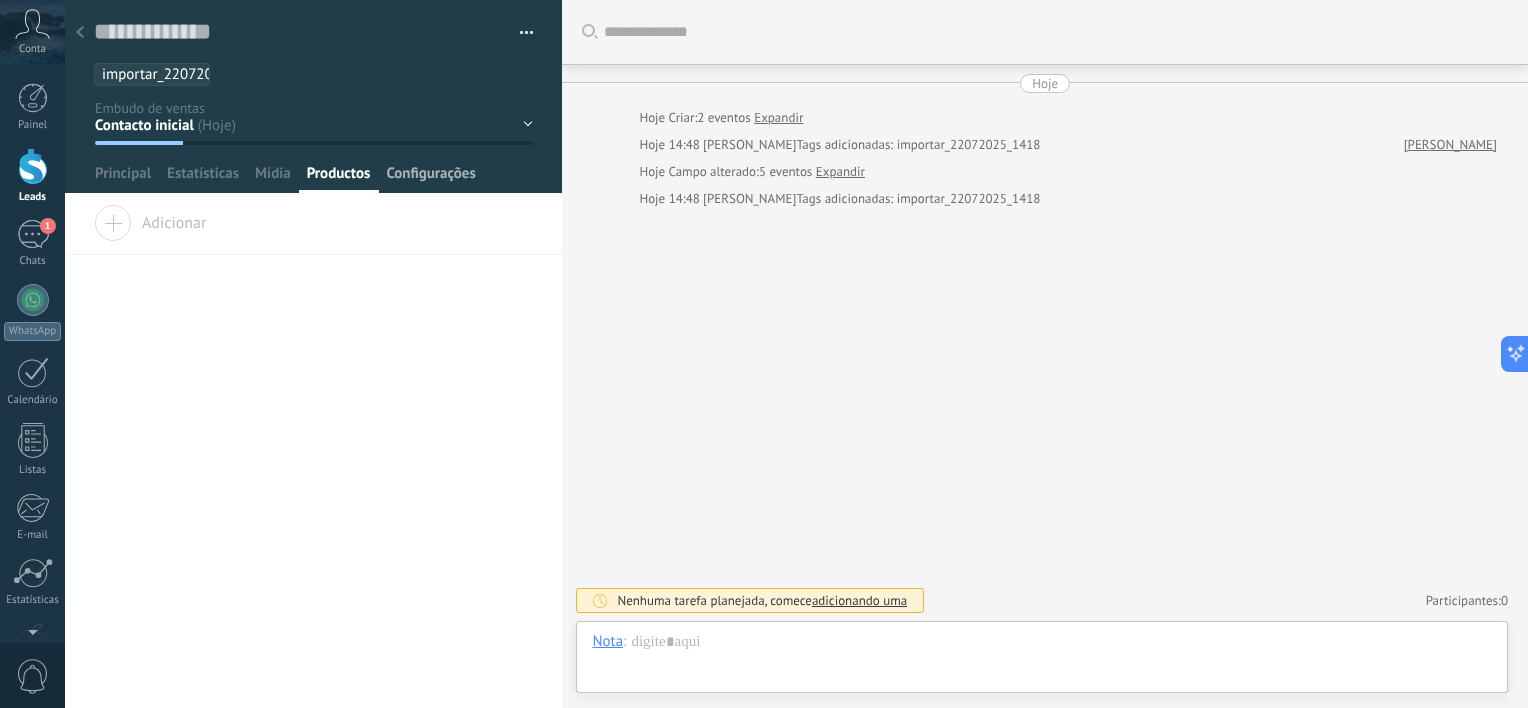 click on "Configurações" at bounding box center (430, 178) 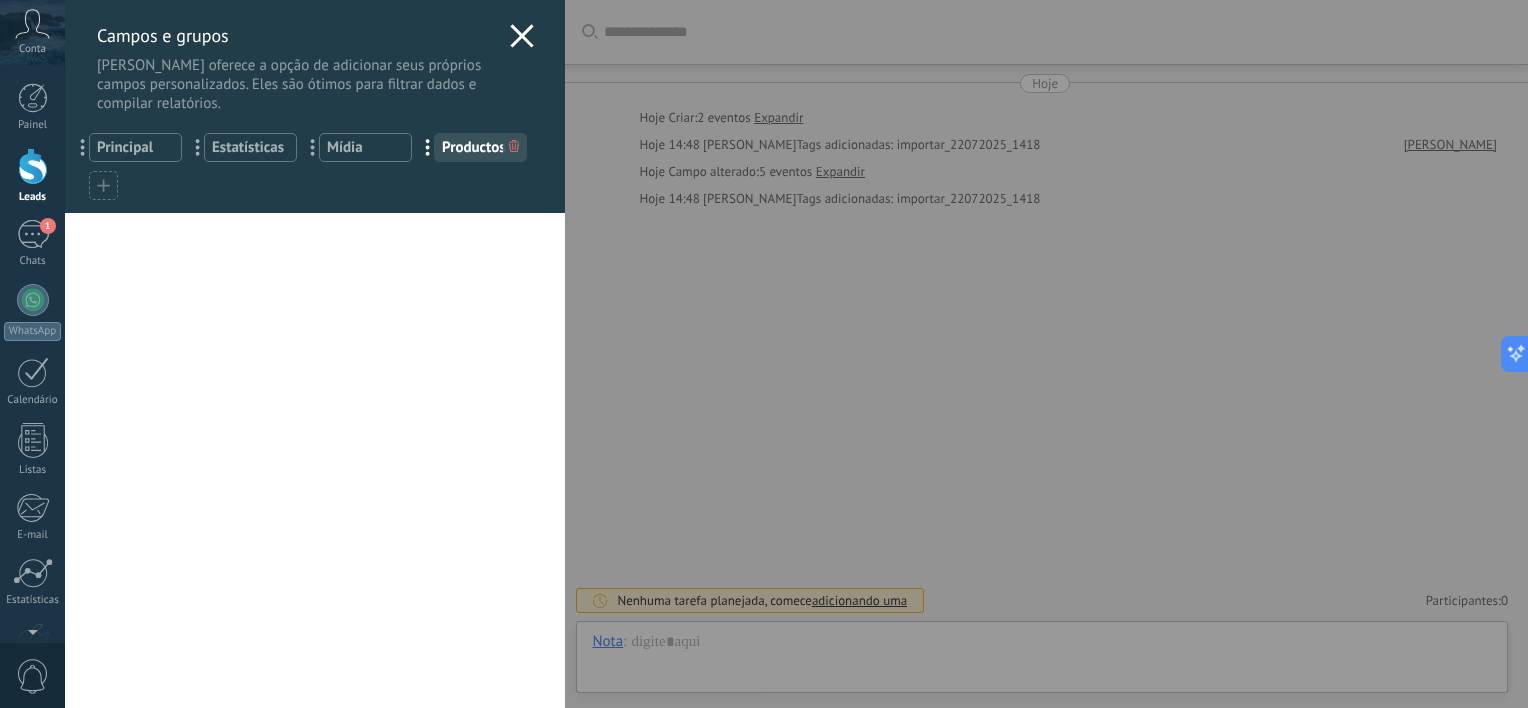 click 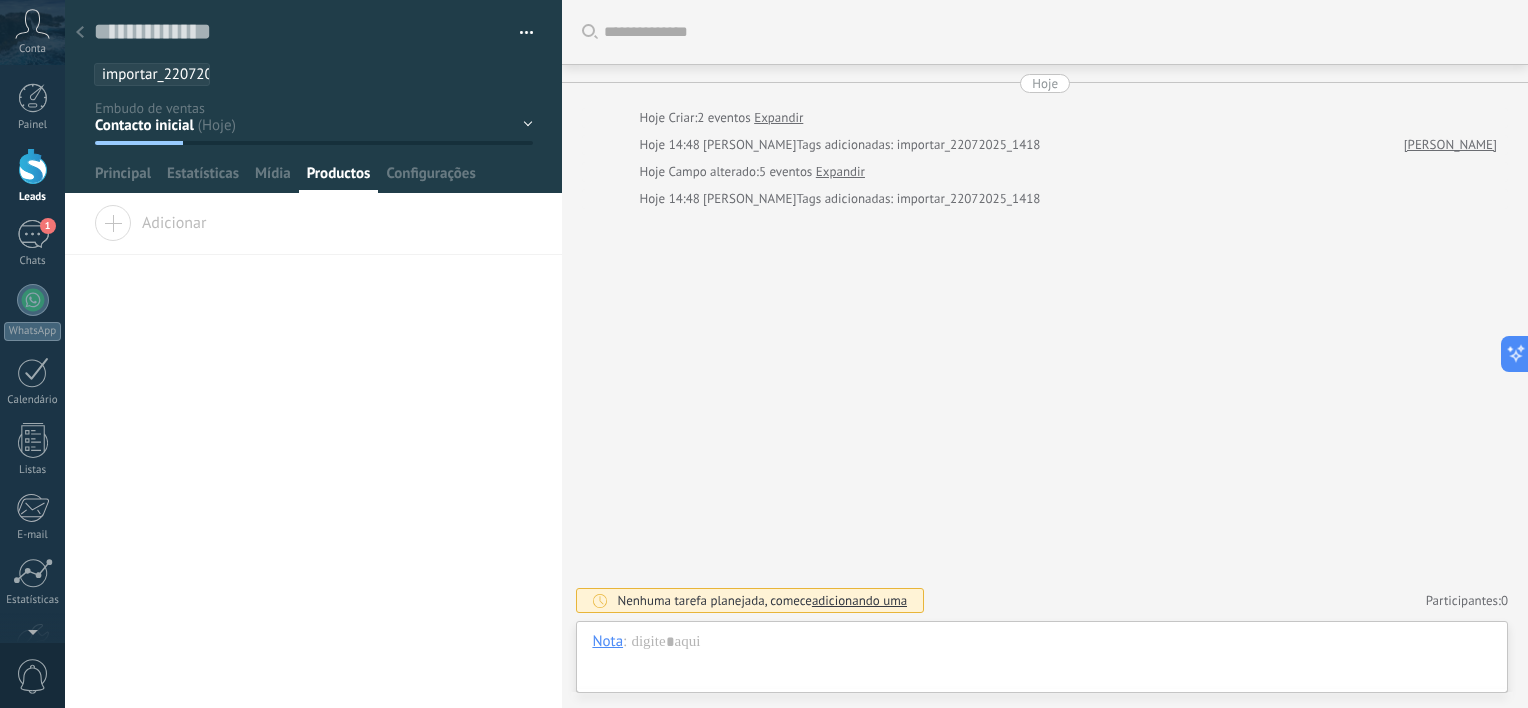 click on "Hoje Campo alterado:  5  eventos   Expandir" at bounding box center [1045, 172] 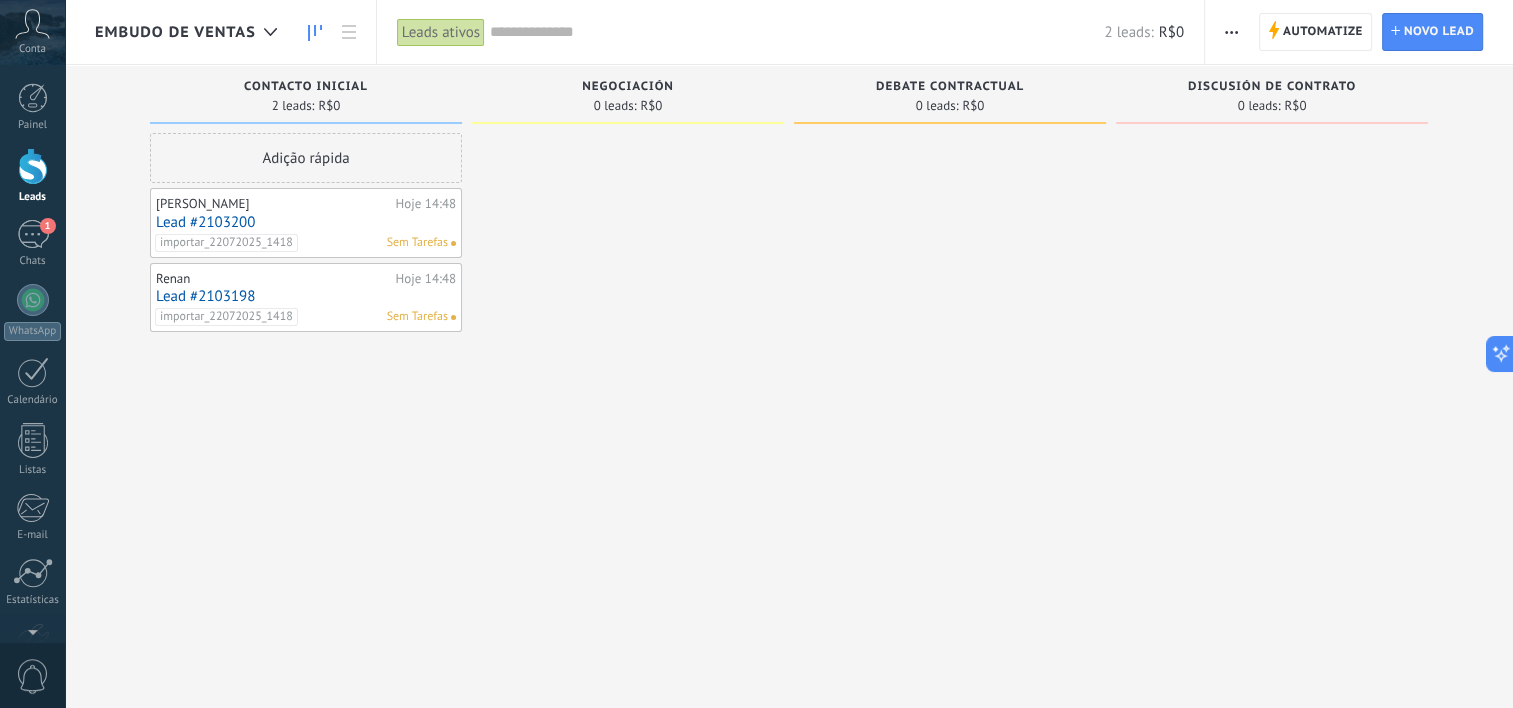 click at bounding box center [1231, 32] 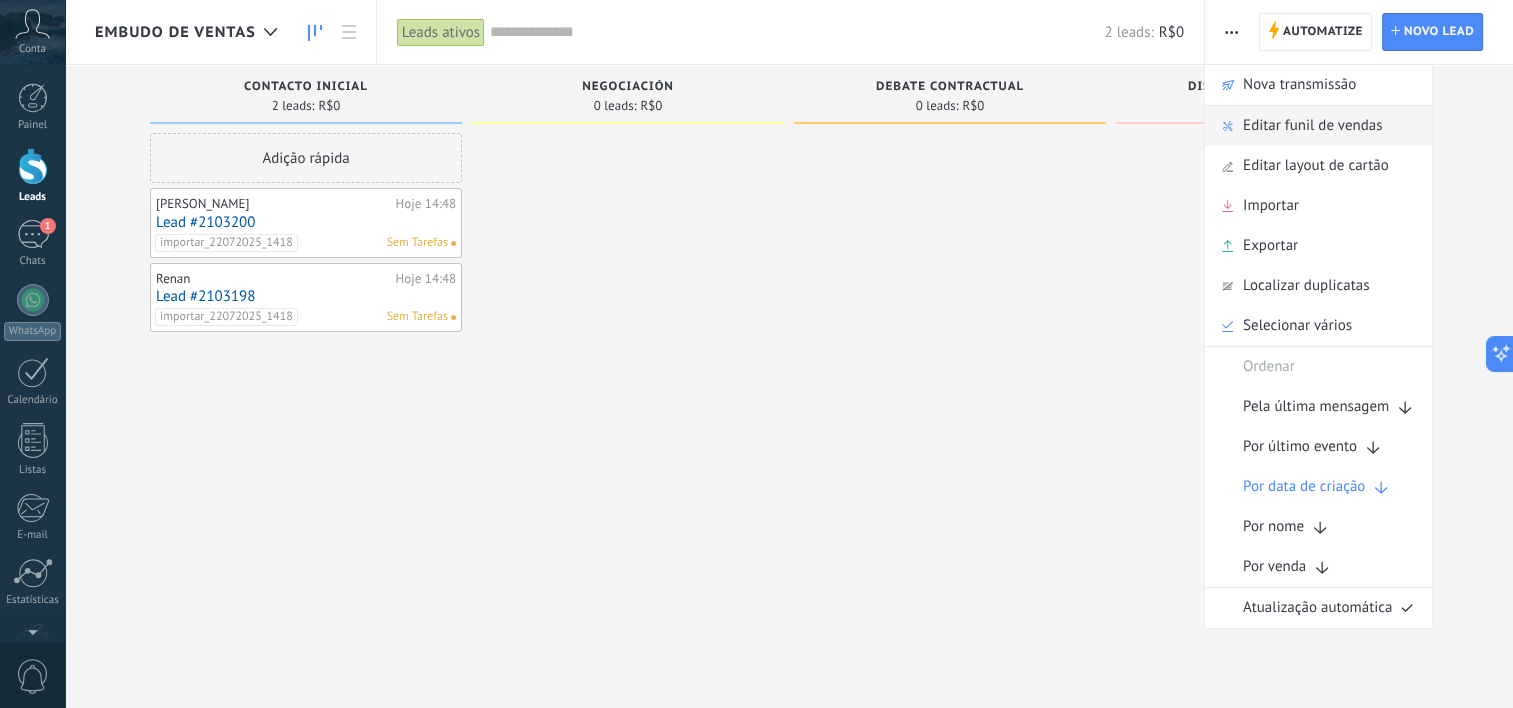 click on "Editar funil de vendas" at bounding box center (1312, 126) 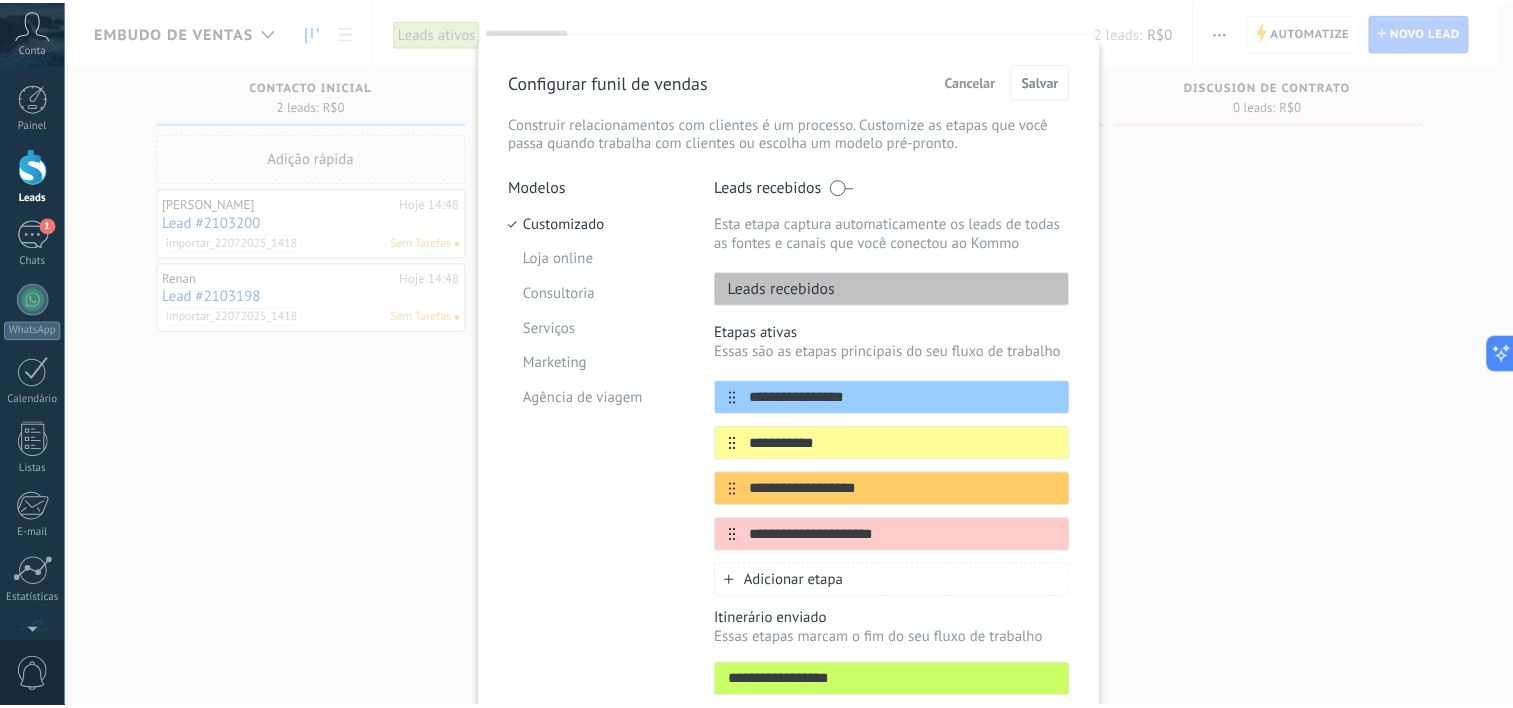 scroll, scrollTop: 0, scrollLeft: 0, axis: both 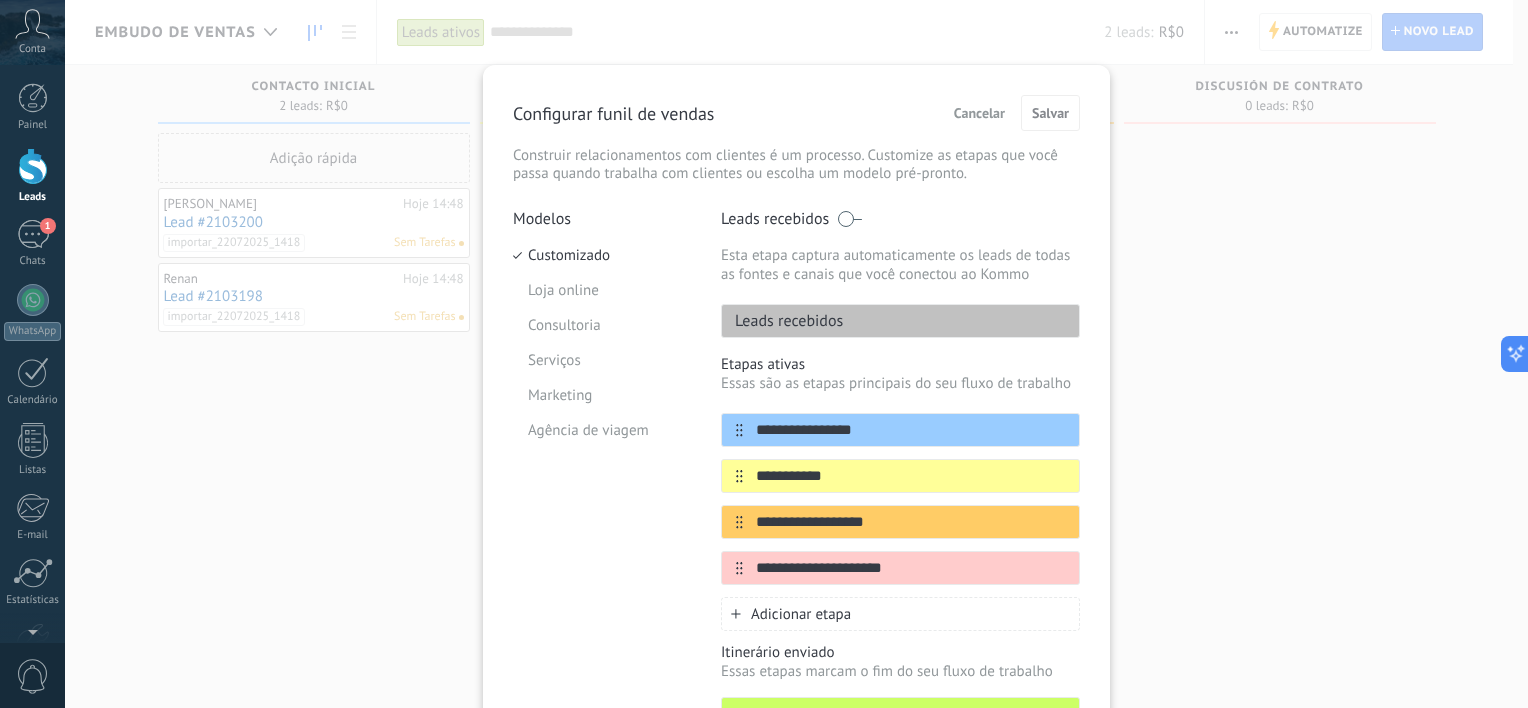 click on "Cancelar" at bounding box center (979, 113) 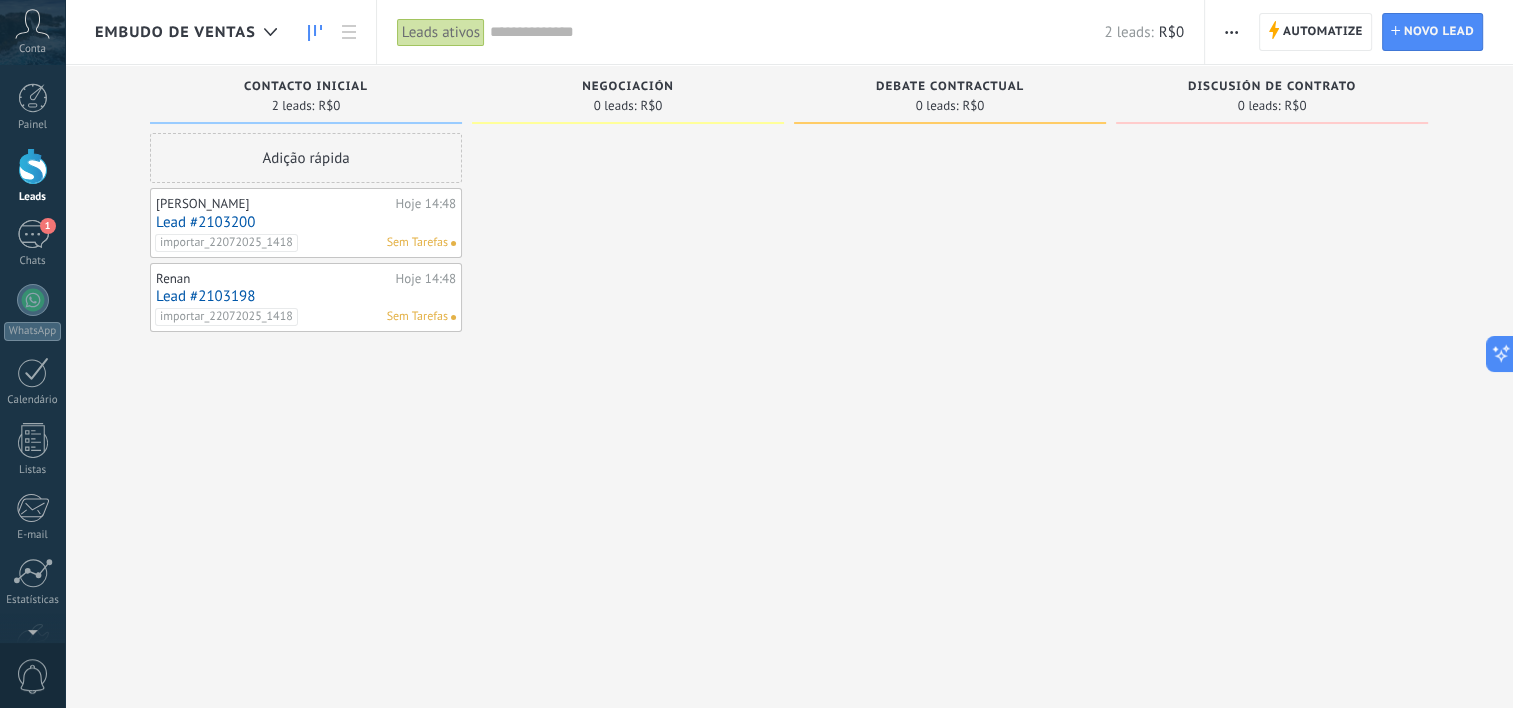 click at bounding box center [950, 356] 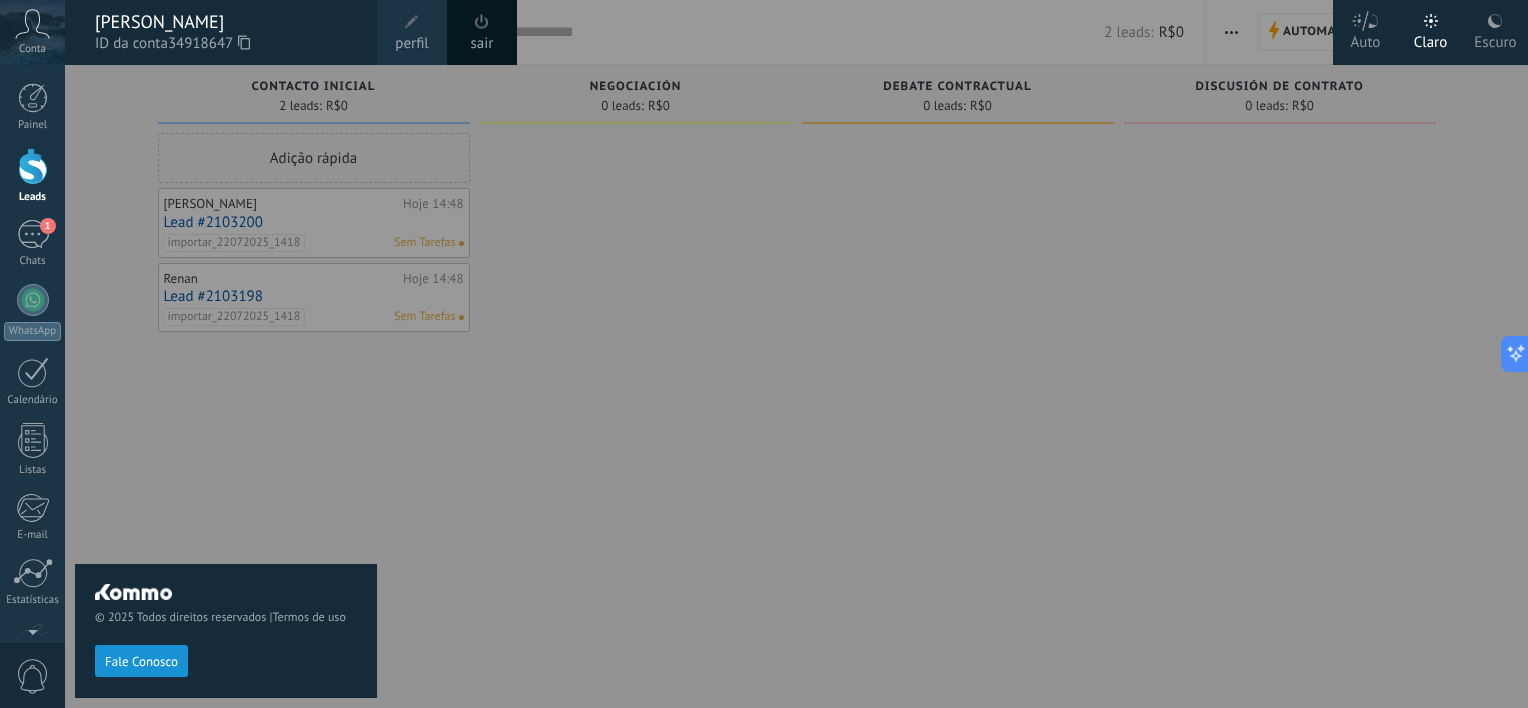 click at bounding box center [412, 22] 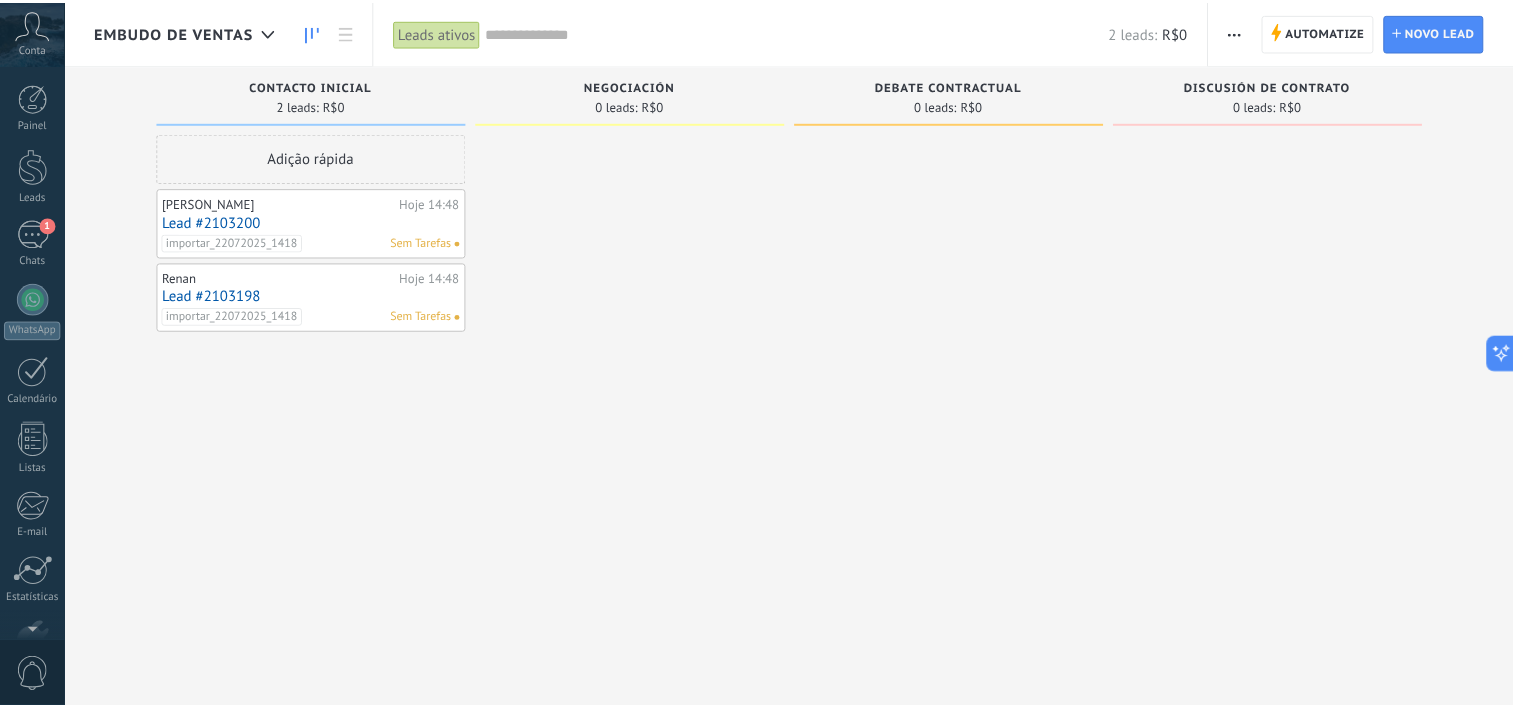 scroll, scrollTop: 1215, scrollLeft: 0, axis: vertical 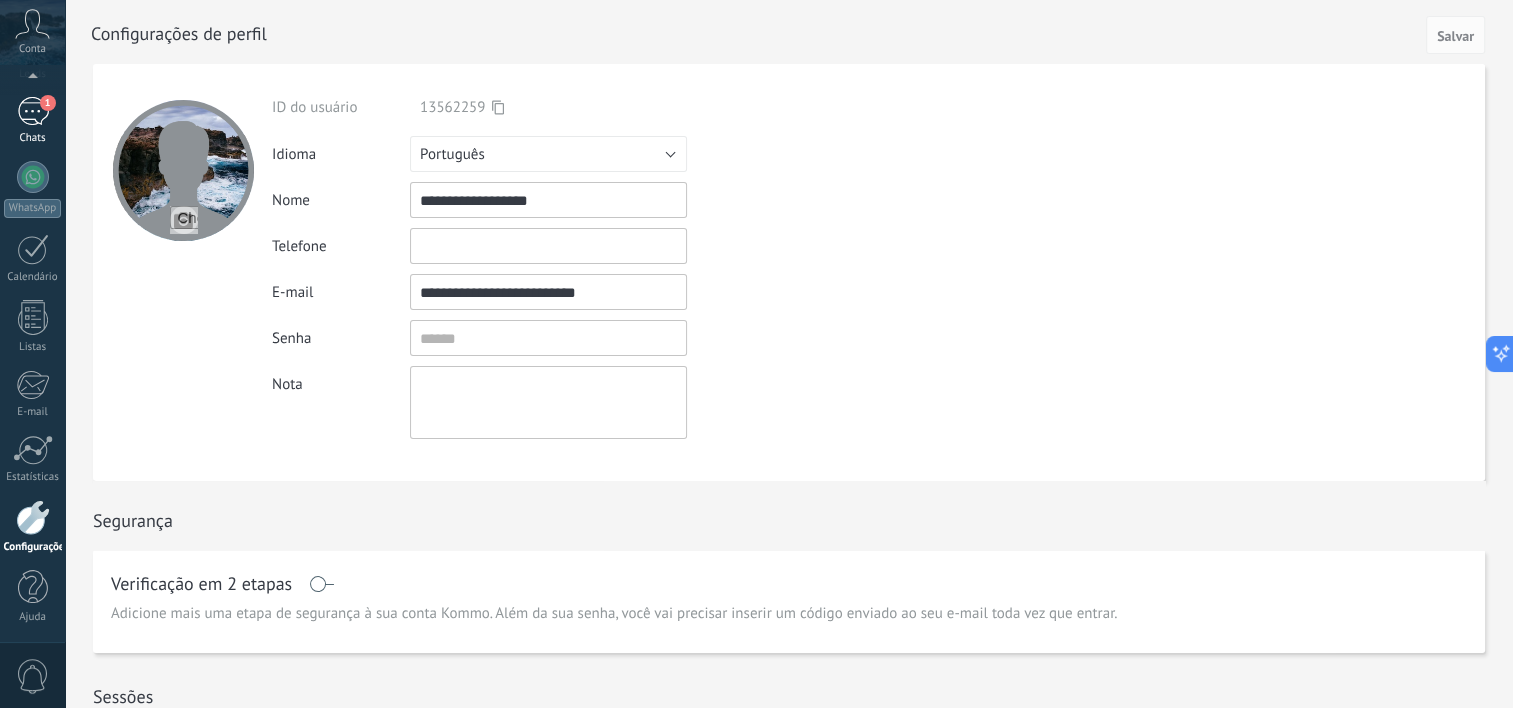 click on "1
Chats" at bounding box center (32, 121) 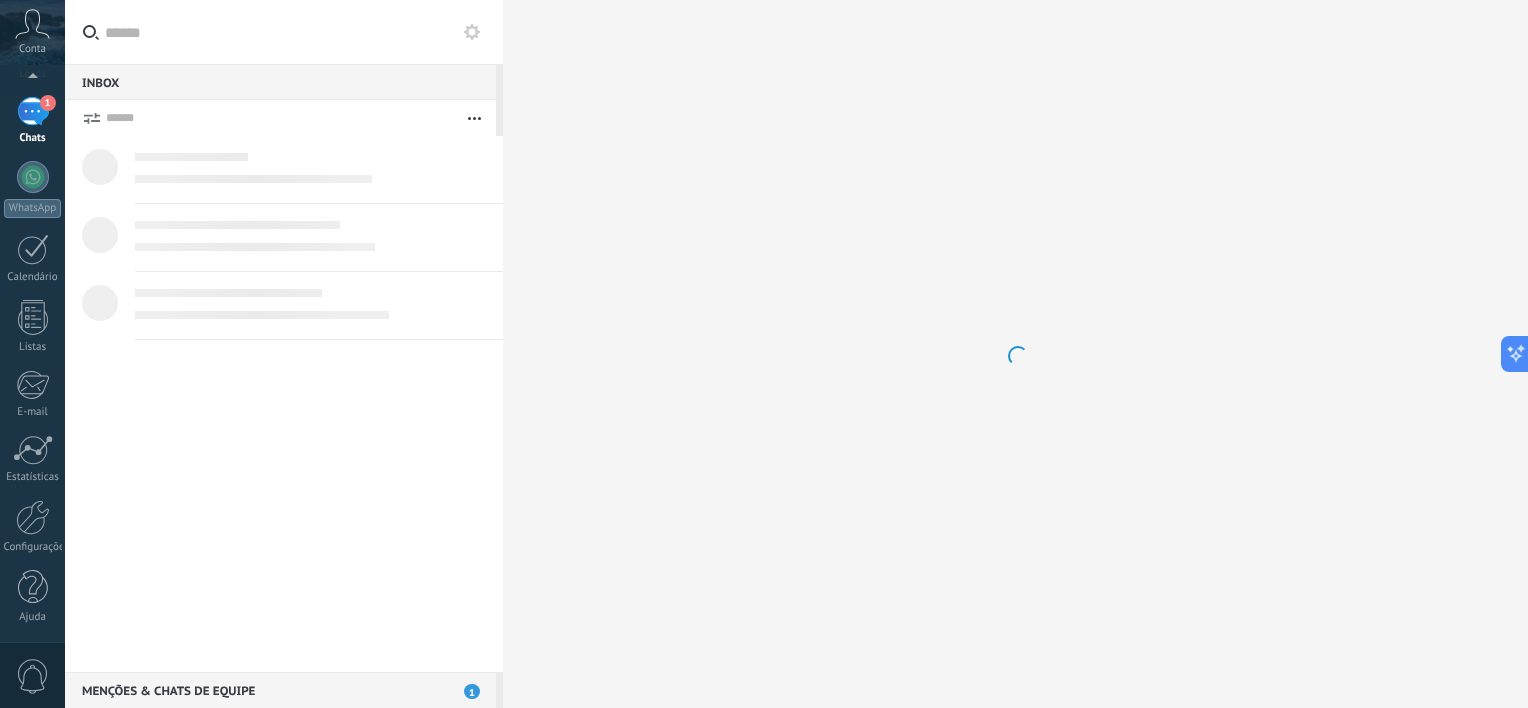 scroll, scrollTop: 1260, scrollLeft: 0, axis: vertical 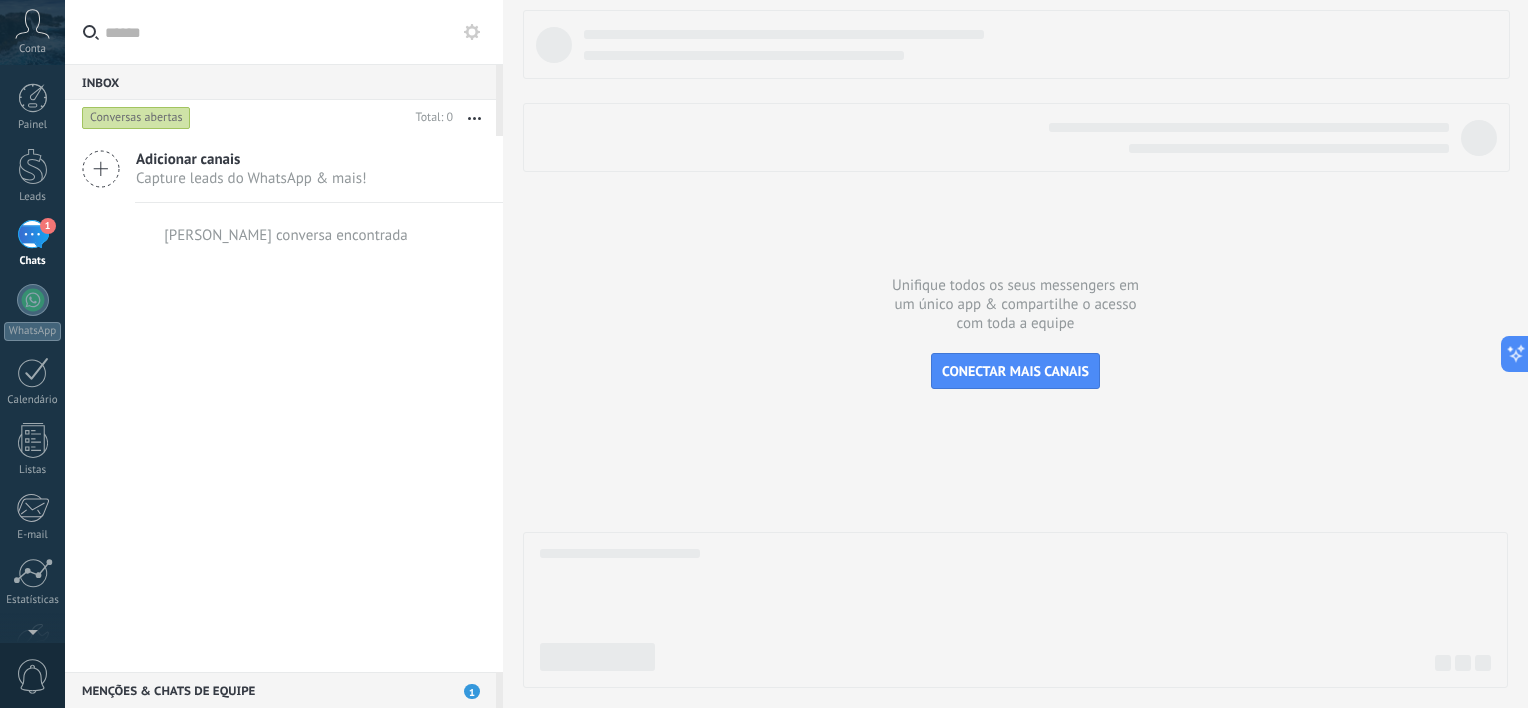click on "Conversas abertas" at bounding box center [136, 118] 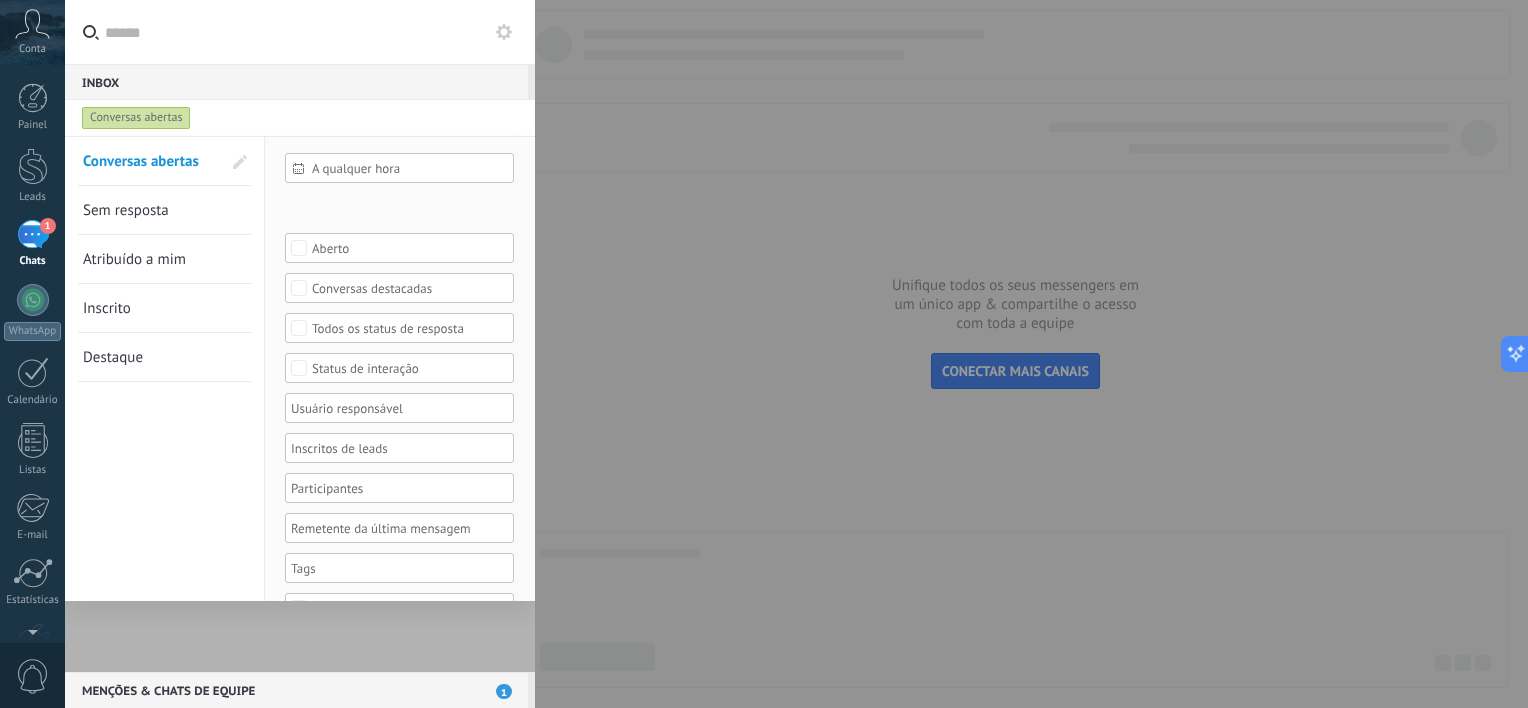 click at bounding box center [764, 354] 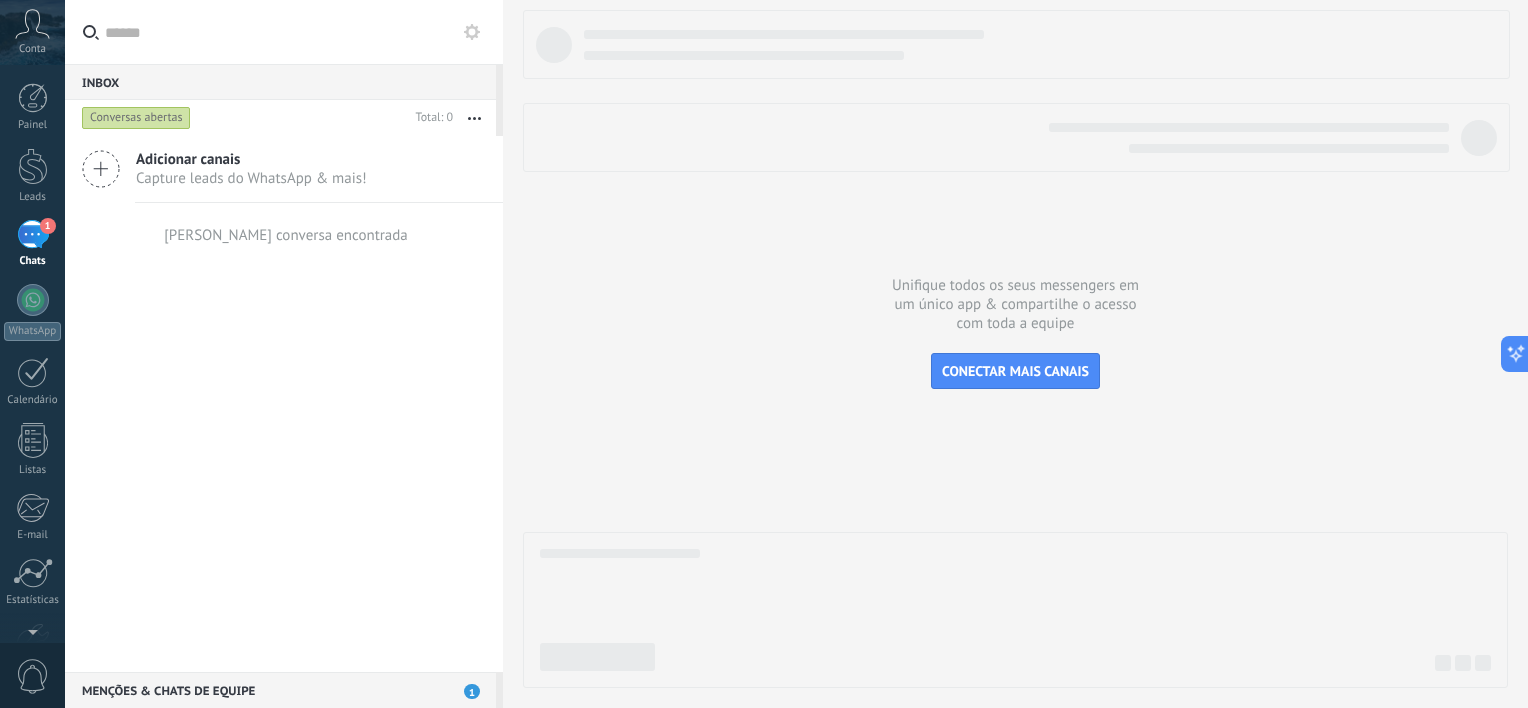 click on "Adicionar canais" at bounding box center (251, 159) 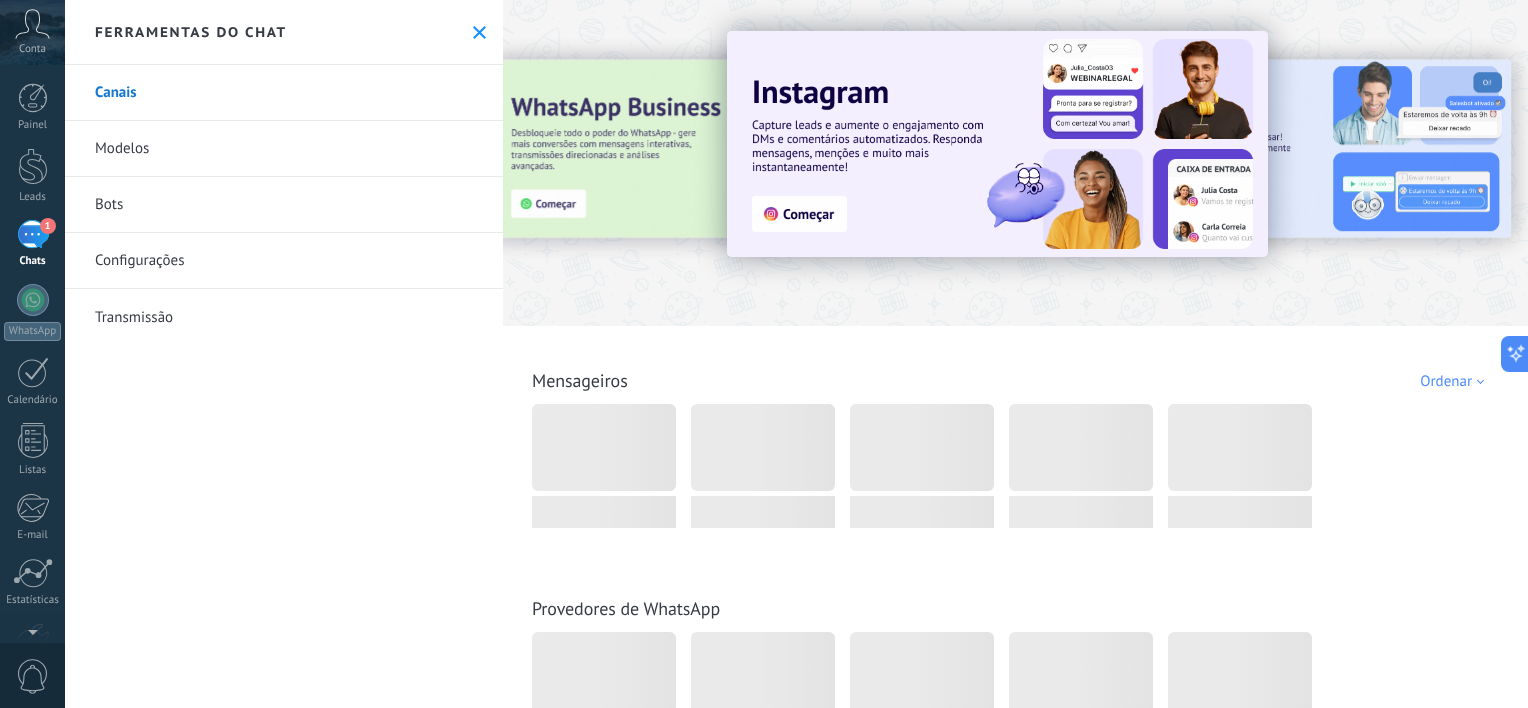 click at bounding box center (479, 32) 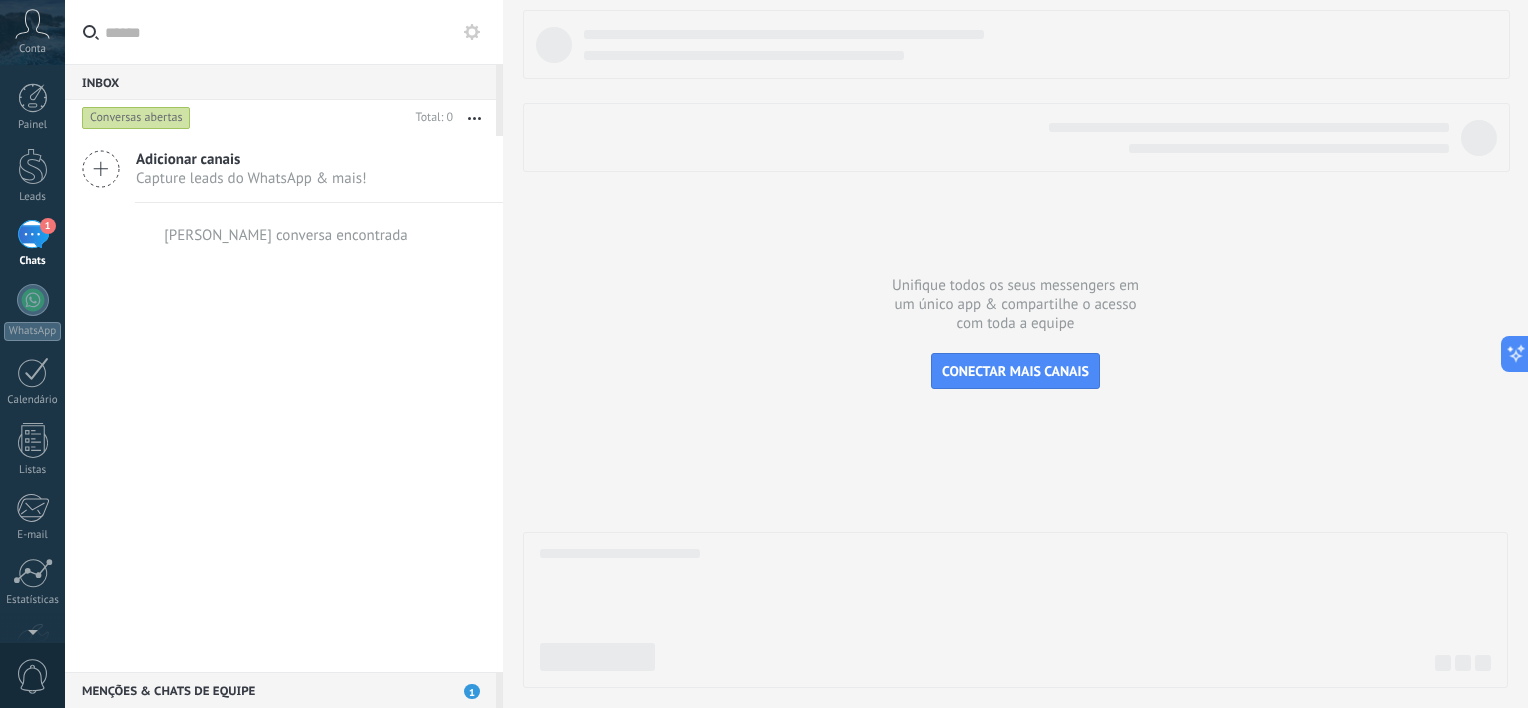 click on "Conta" at bounding box center [32, 49] 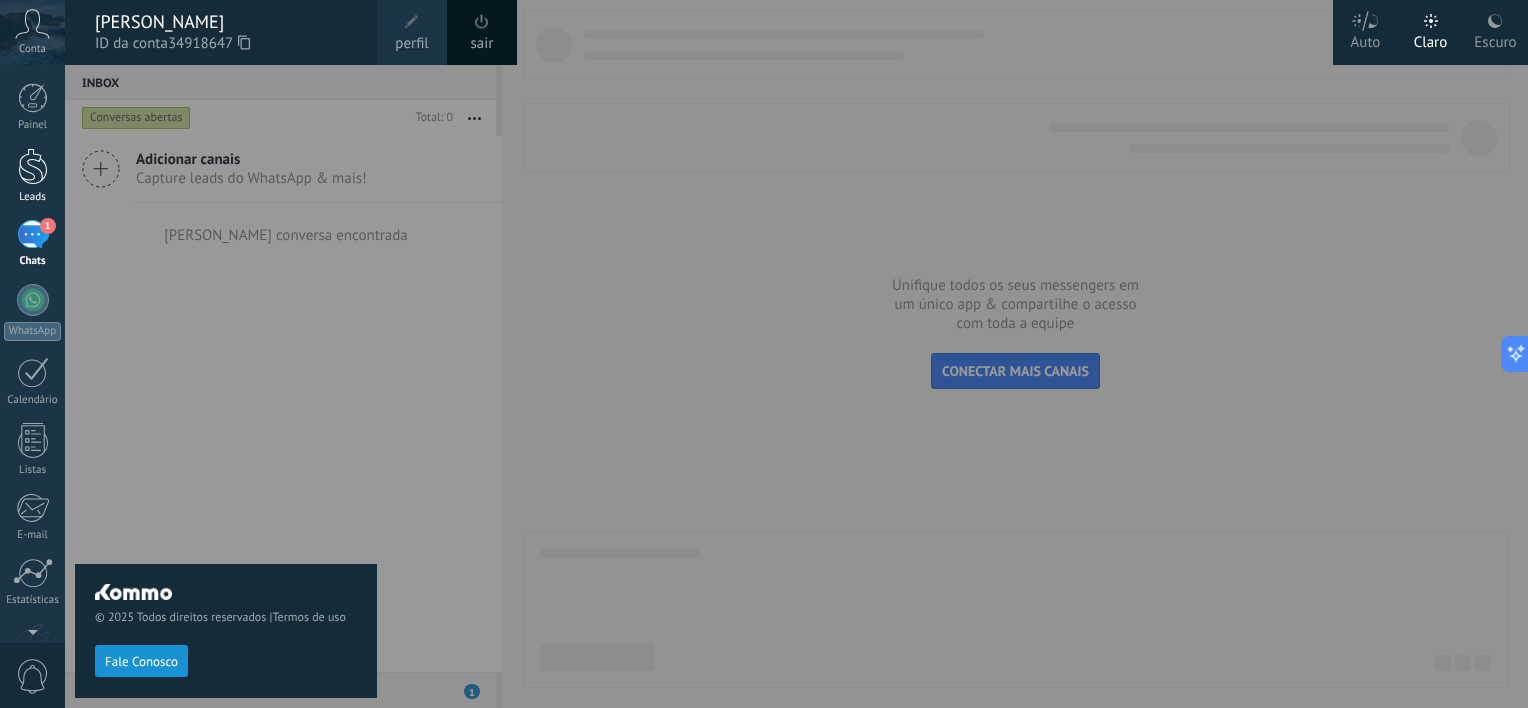click at bounding box center (33, 166) 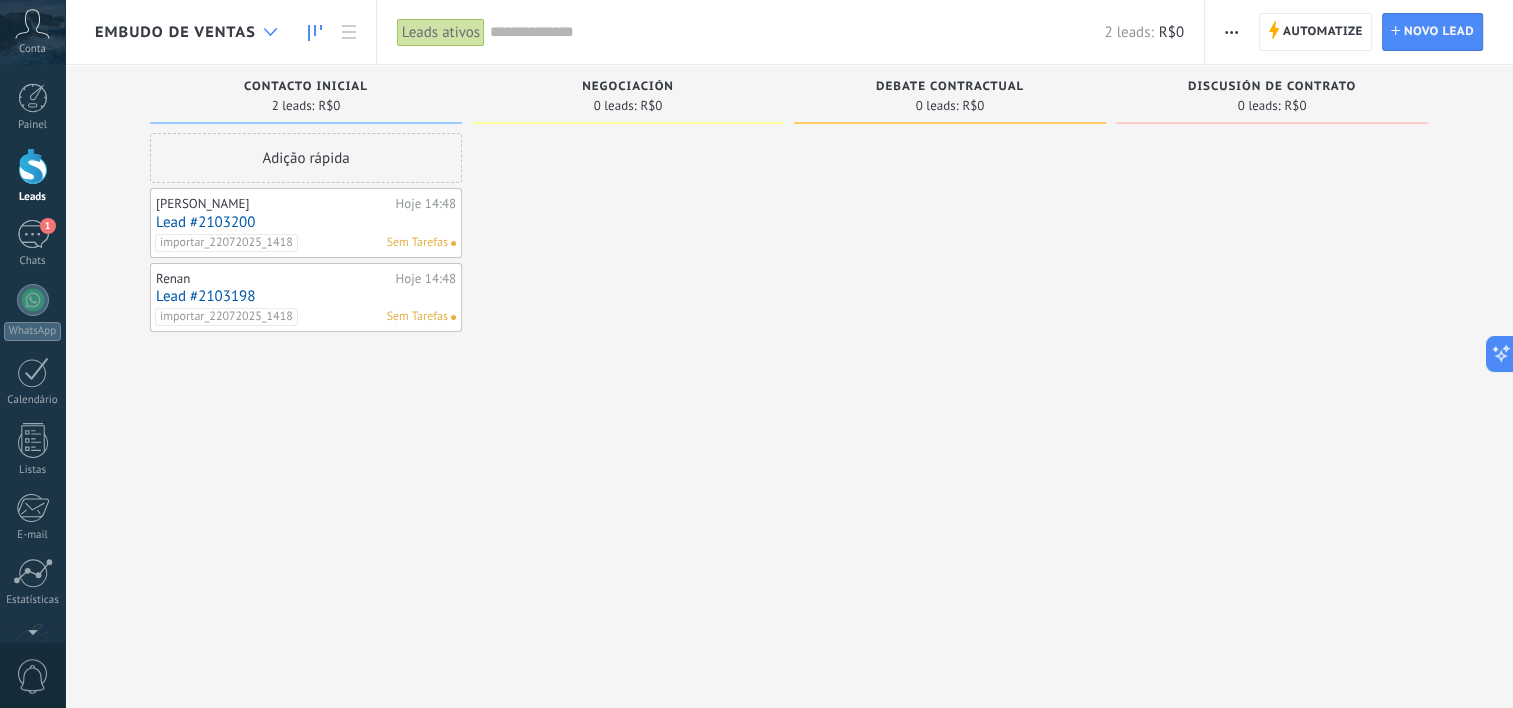 click at bounding box center (270, 32) 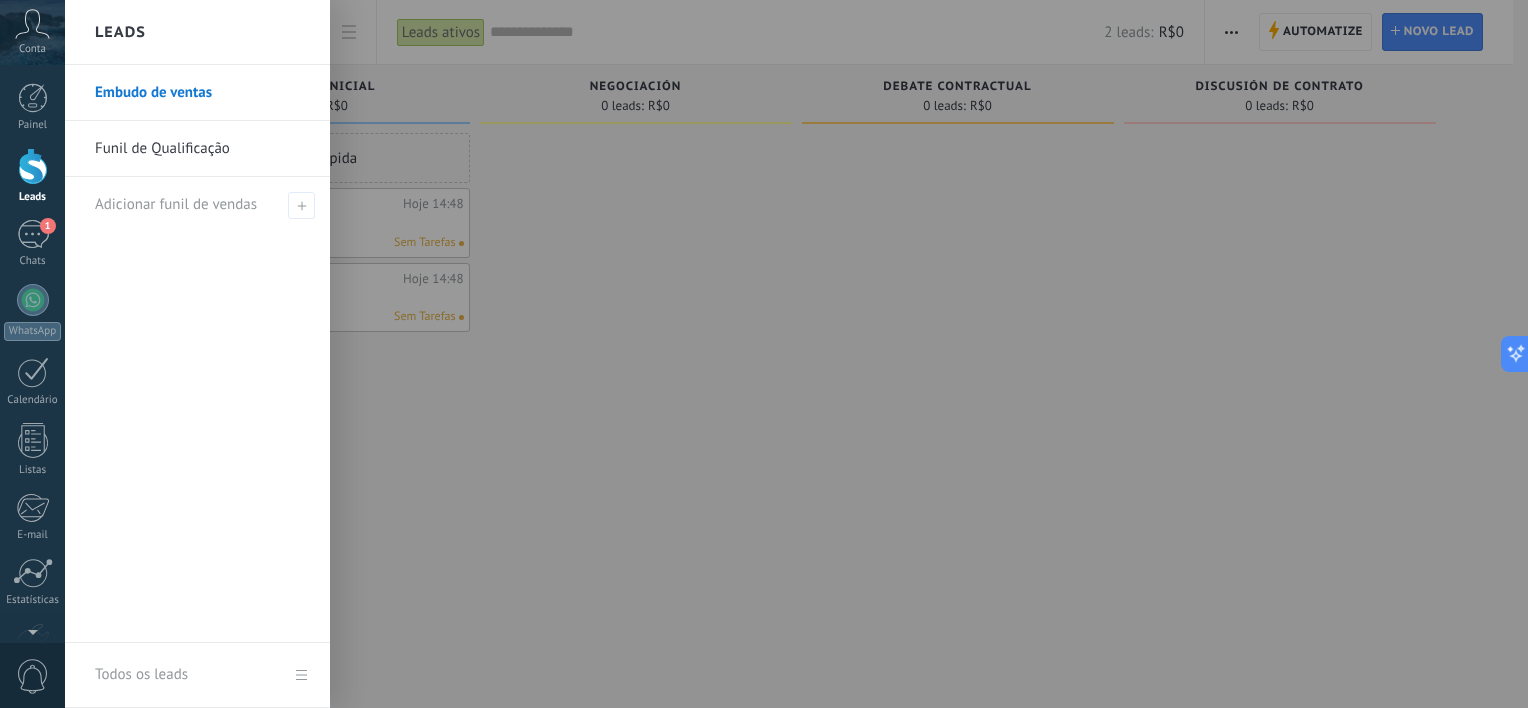 click on "Funil de Qualificação" at bounding box center [202, 149] 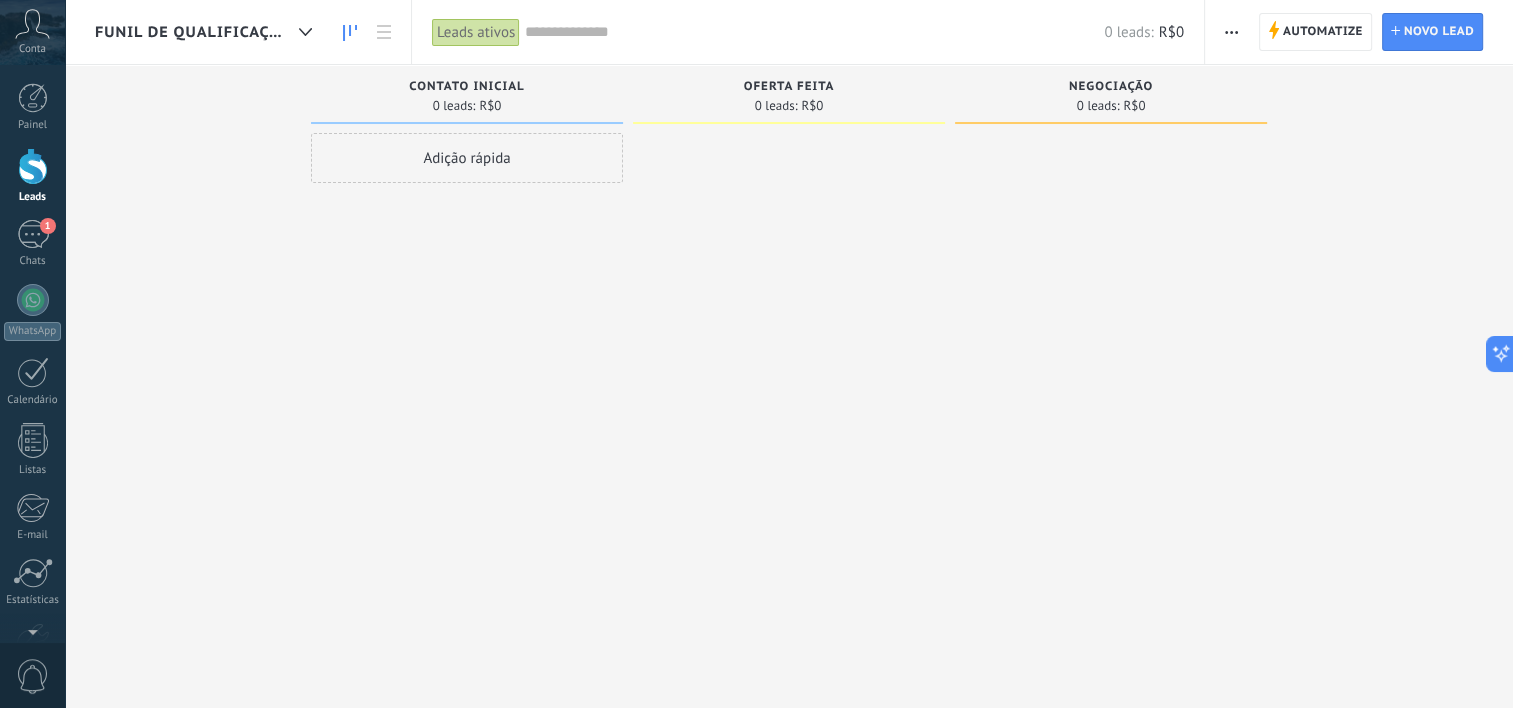 click on "Funil de Qualificação" at bounding box center (193, 32) 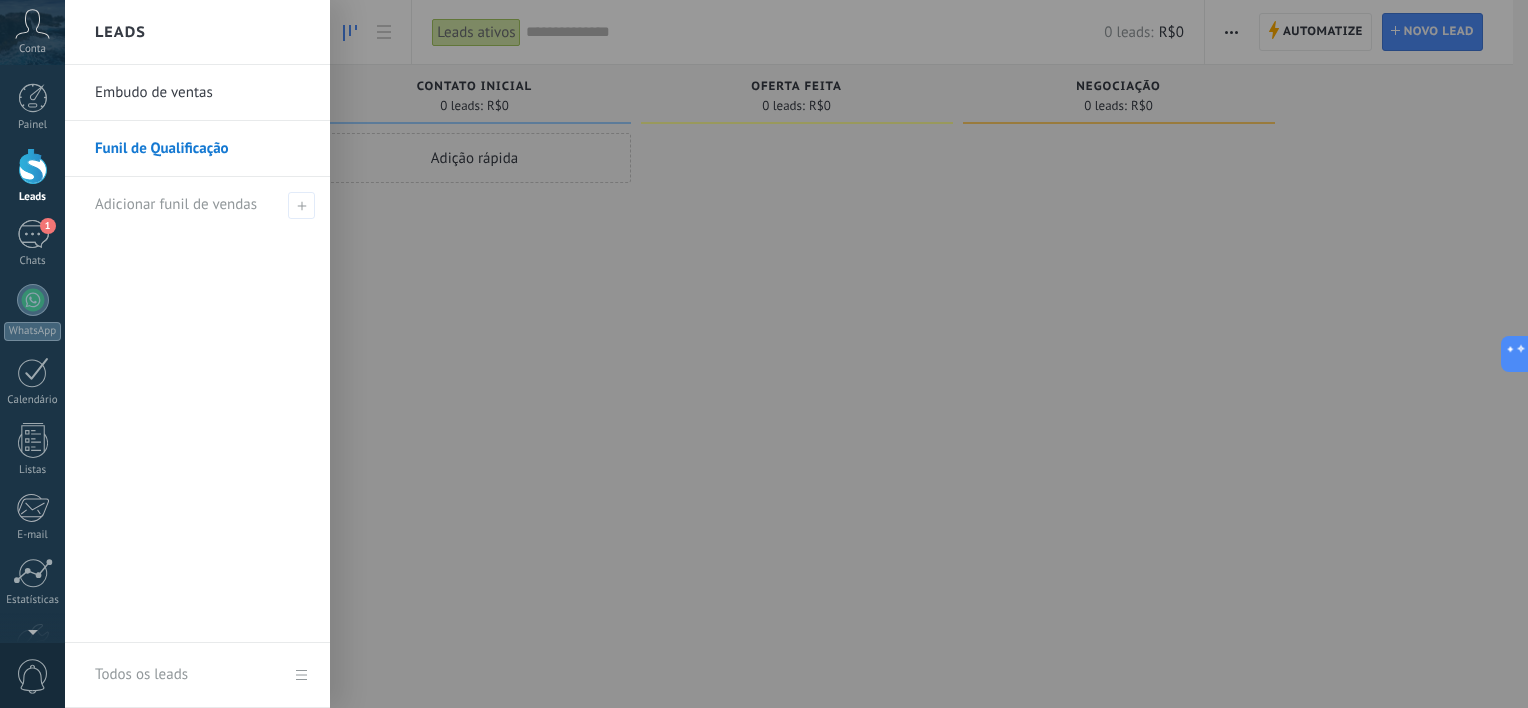 click on "Todos os leads" at bounding box center [197, 675] 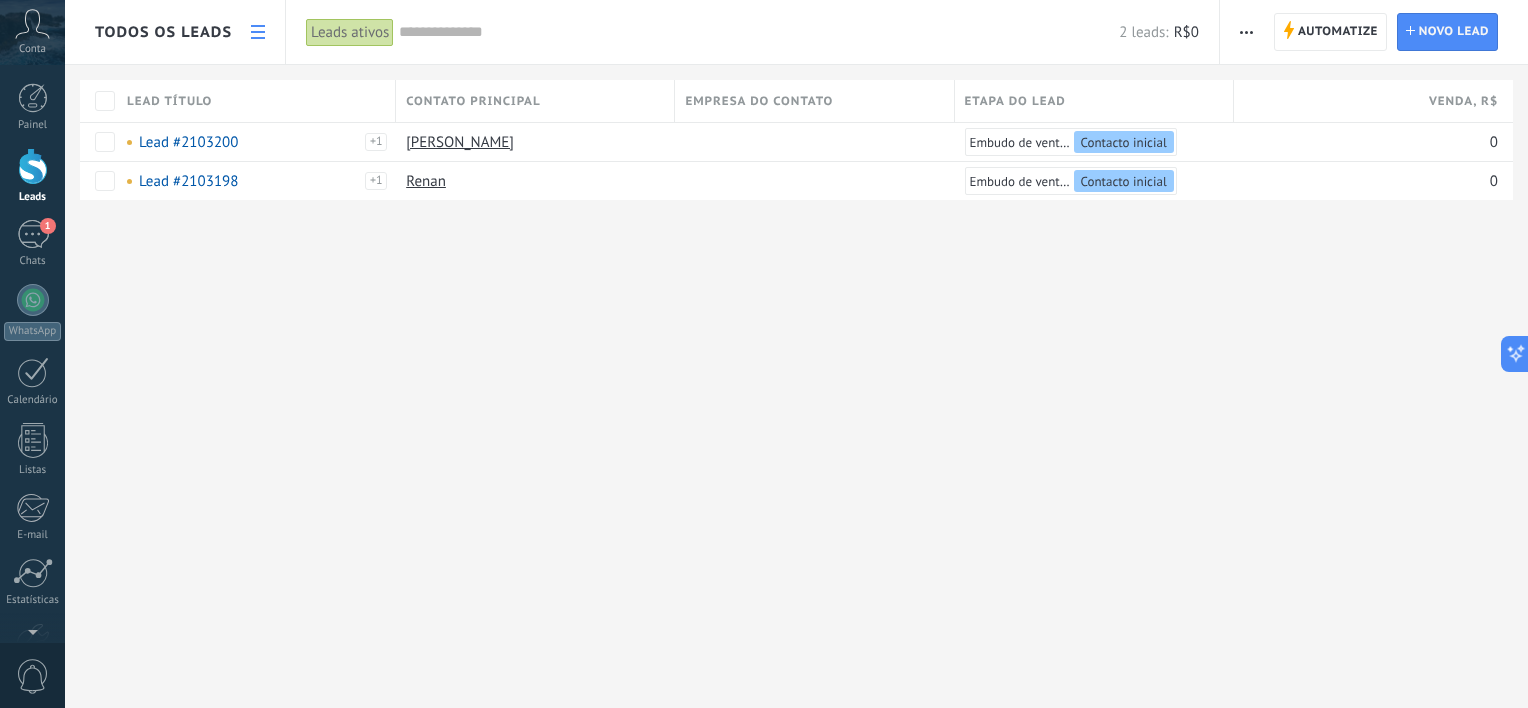 click 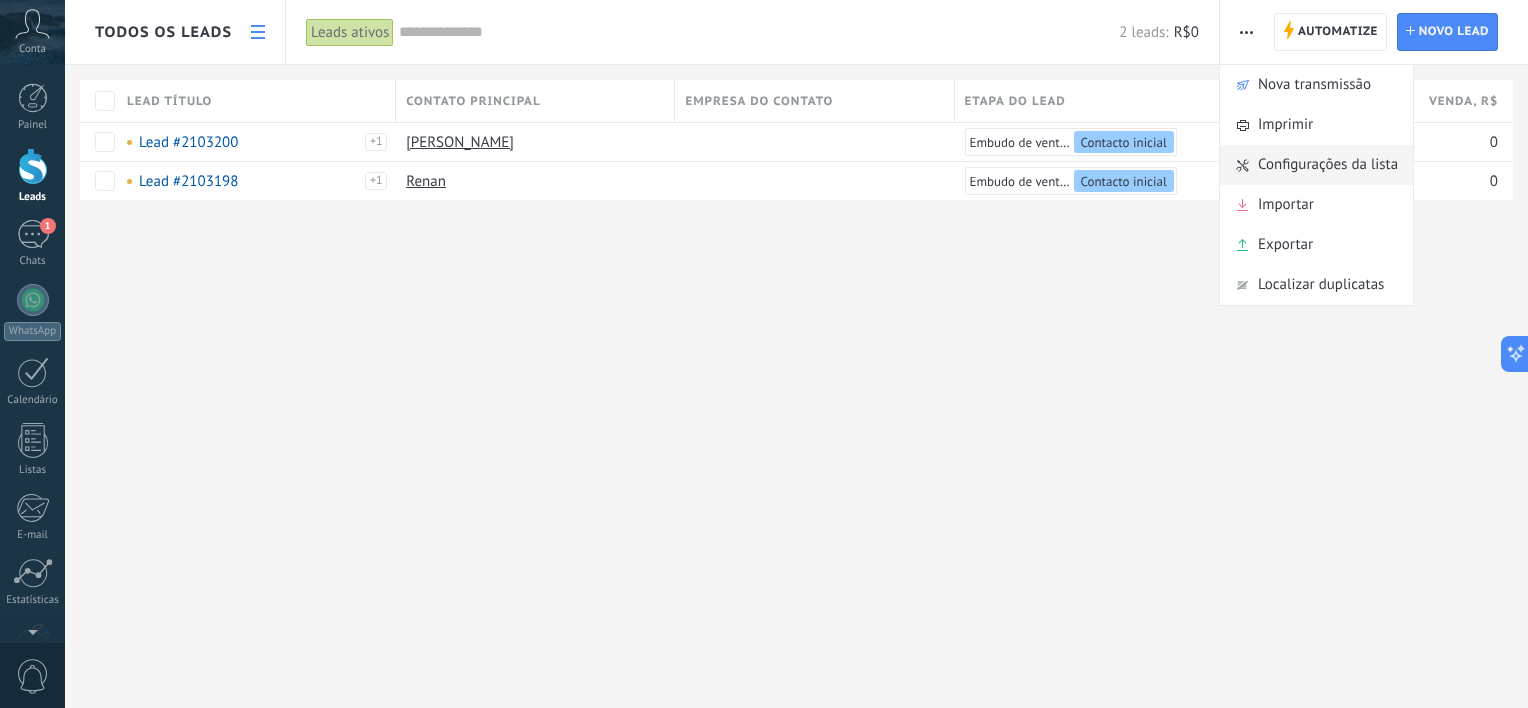 click on "Configurações da lista" at bounding box center [1328, 165] 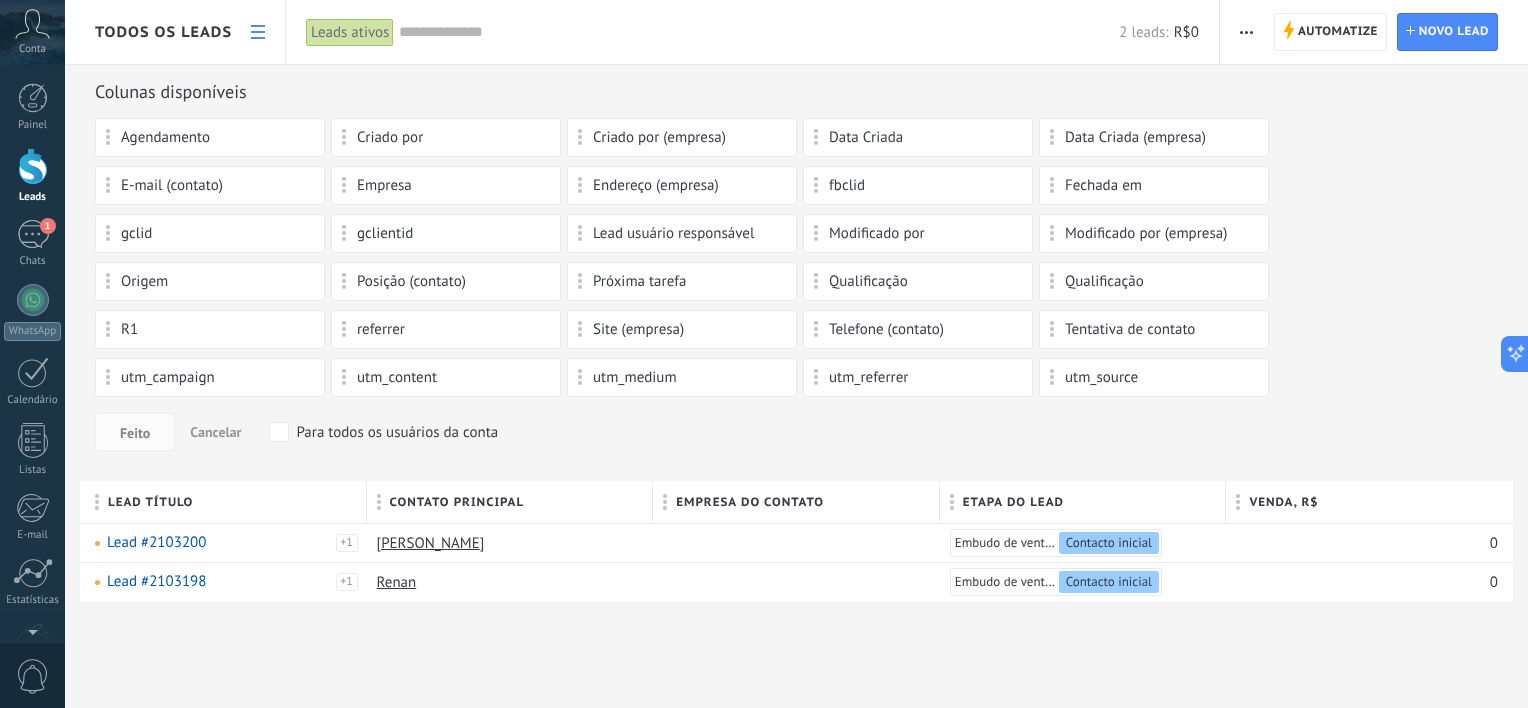 drag, startPoint x: 724, startPoint y: 508, endPoint x: 696, endPoint y: 412, distance: 100 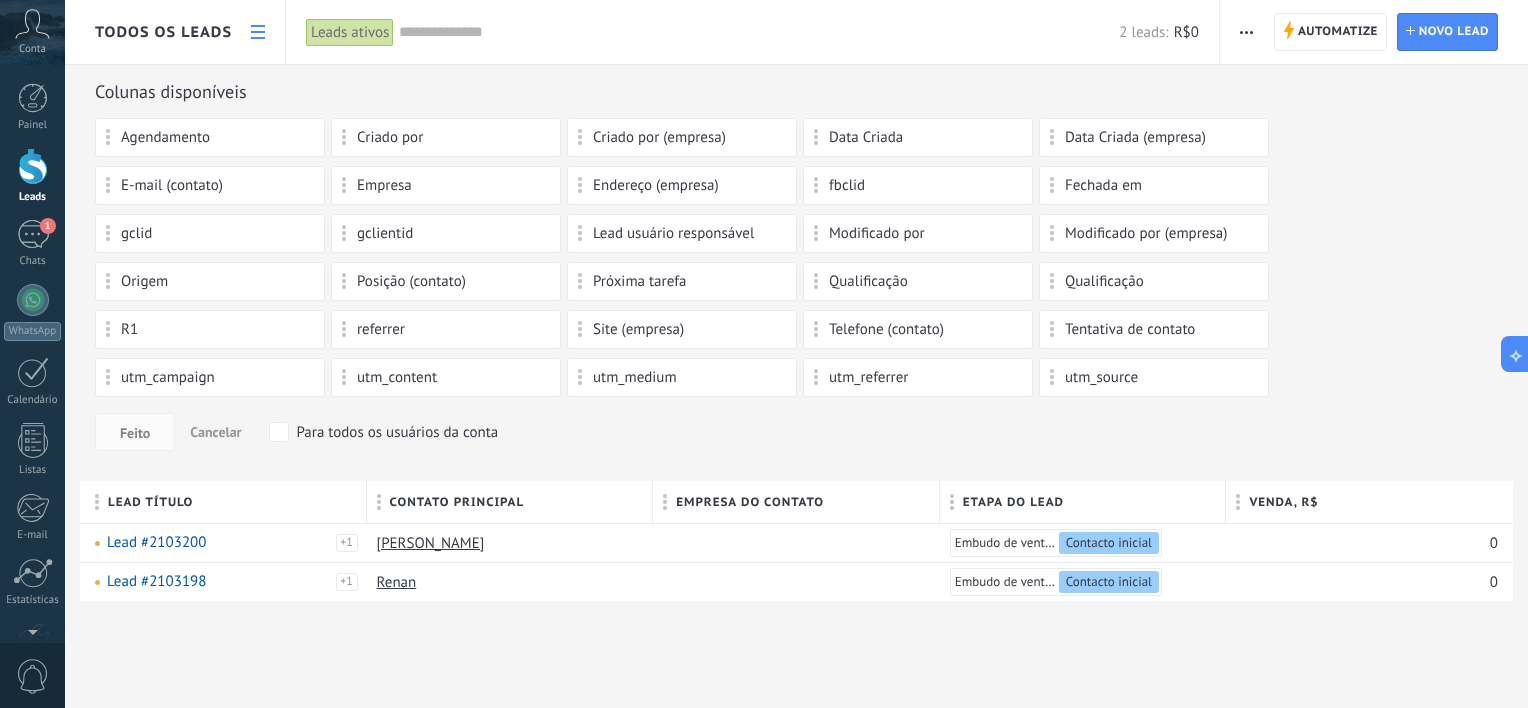 click at bounding box center [344, 185] 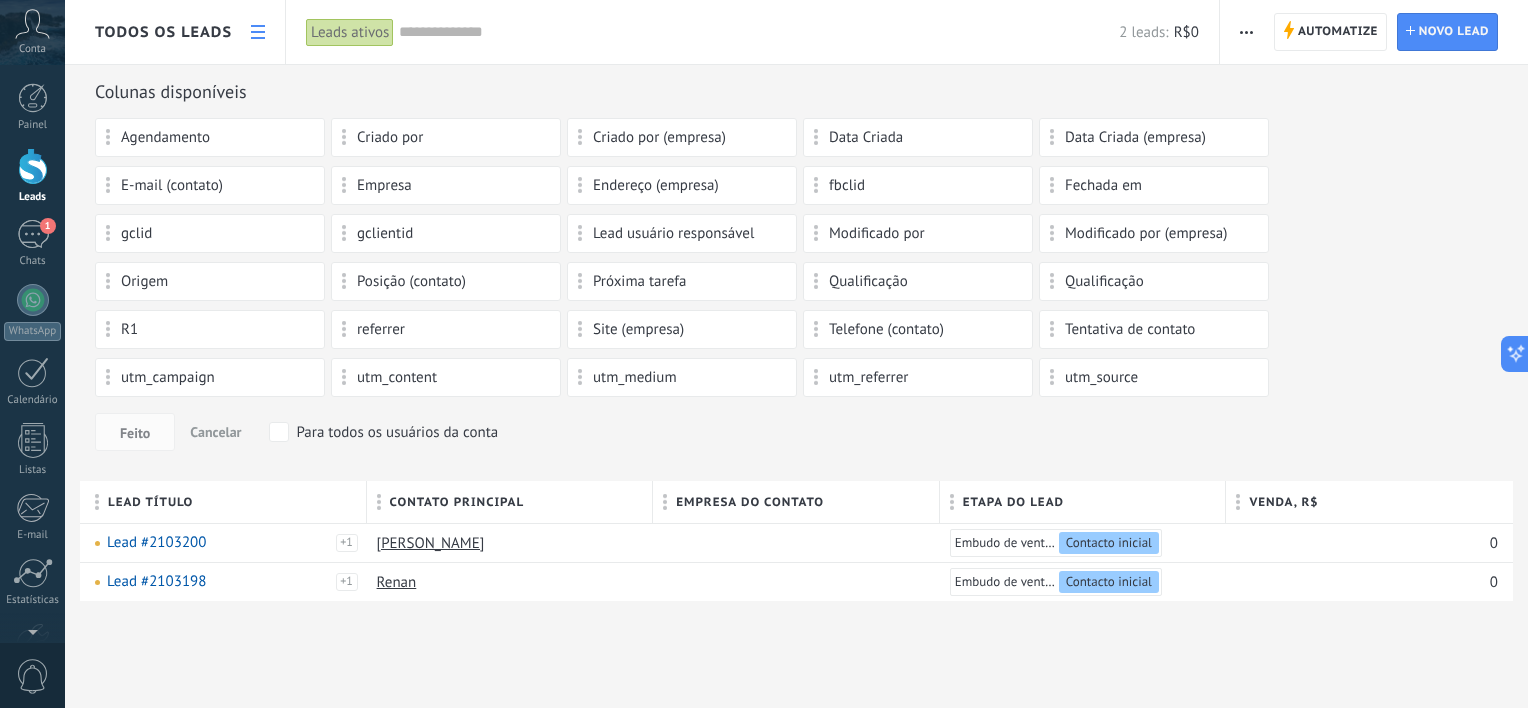 click on "Empresa" at bounding box center (384, 186) 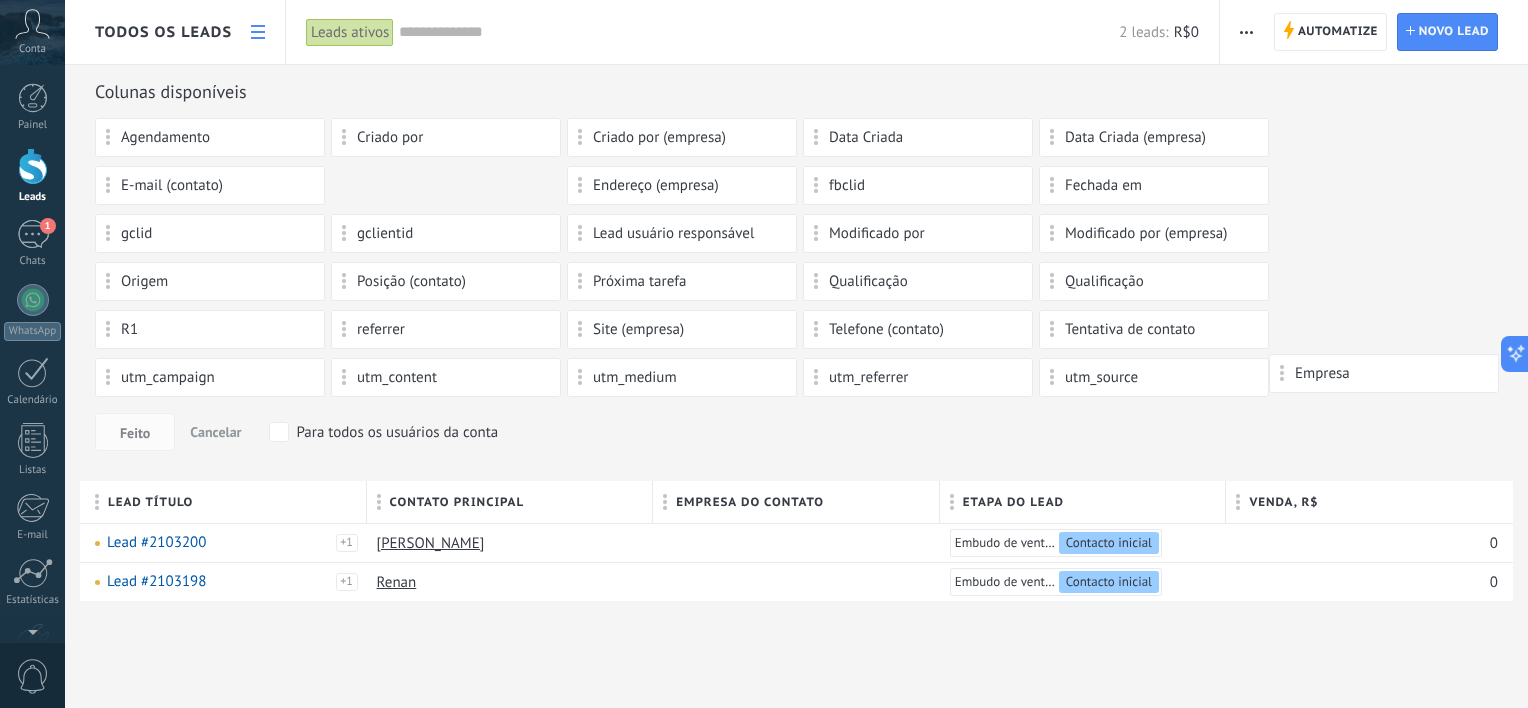 drag, startPoint x: 394, startPoint y: 185, endPoint x: 1324, endPoint y: 361, distance: 946.50726 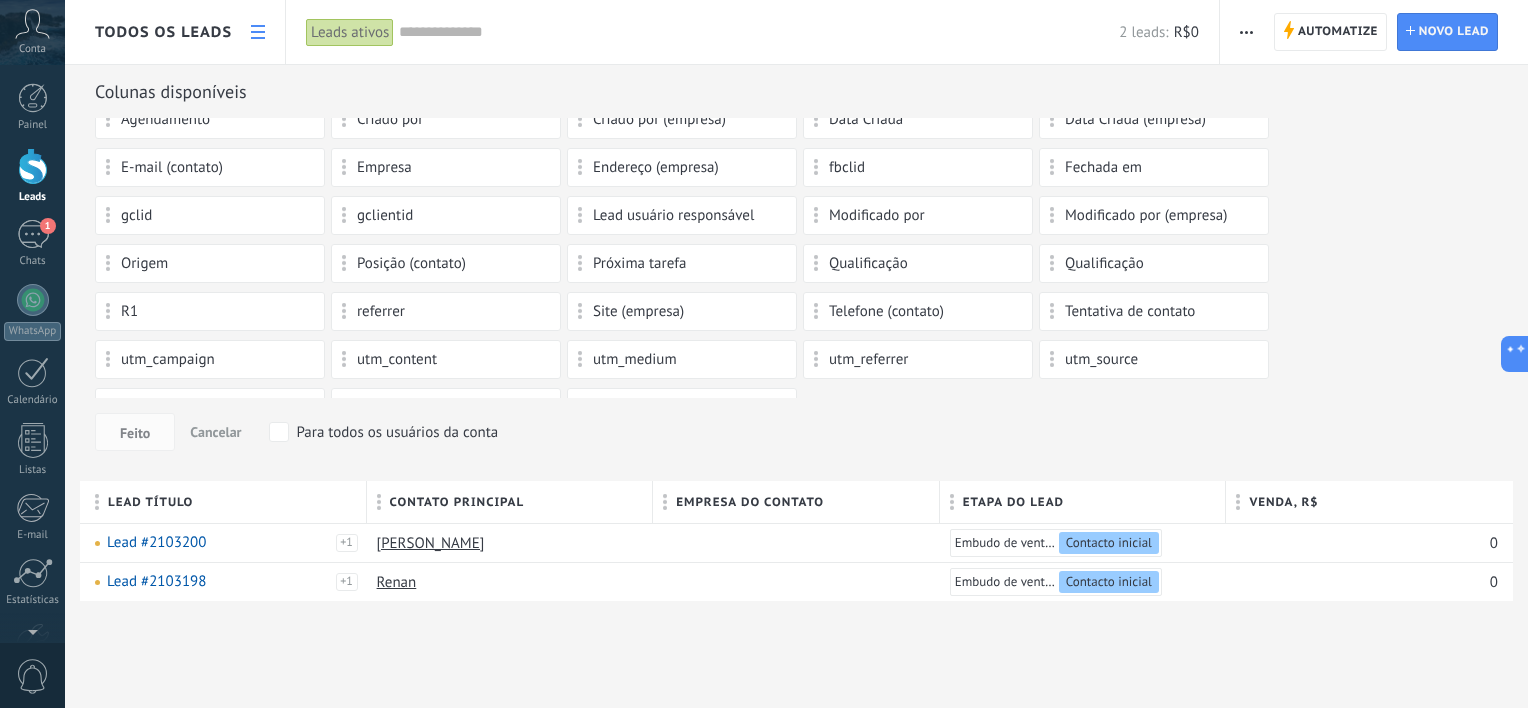 scroll, scrollTop: 0, scrollLeft: 0, axis: both 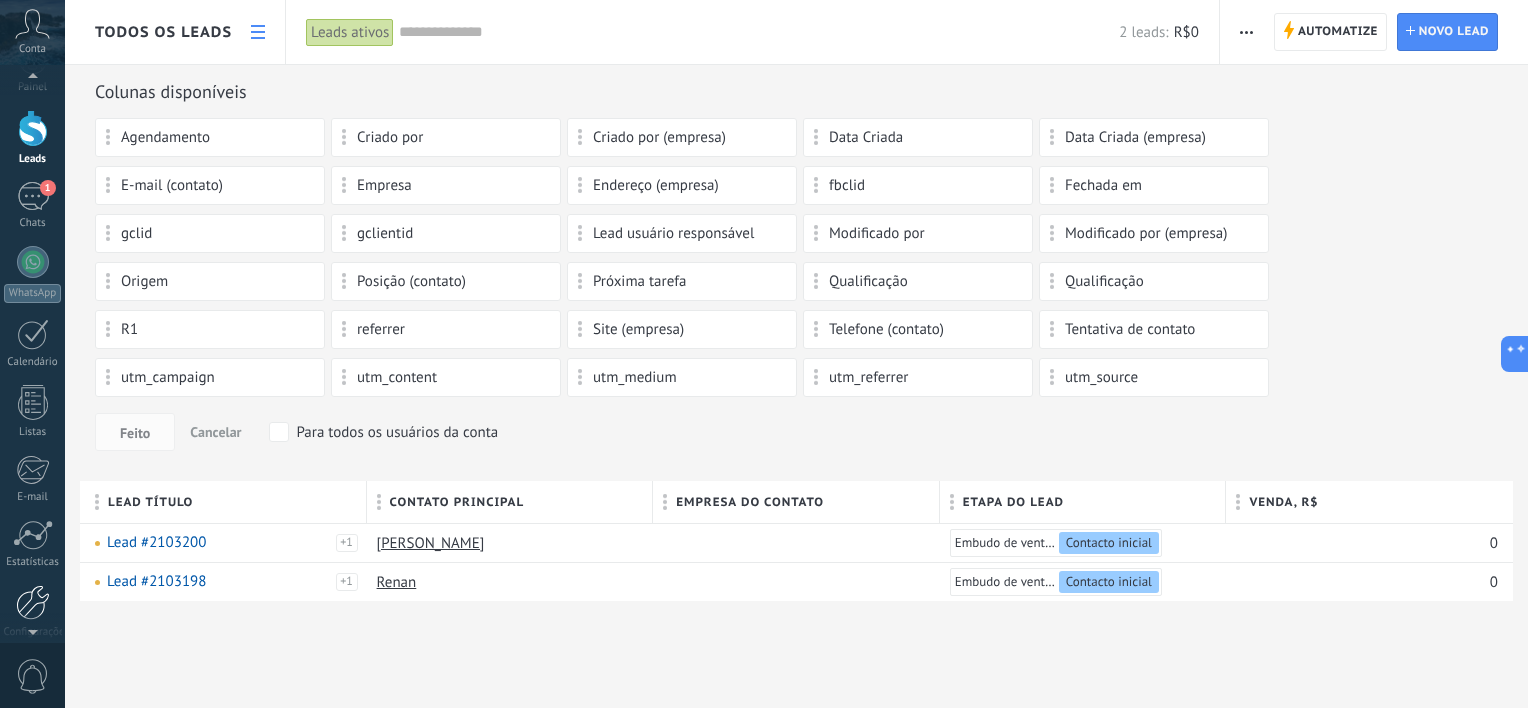 click at bounding box center (33, 602) 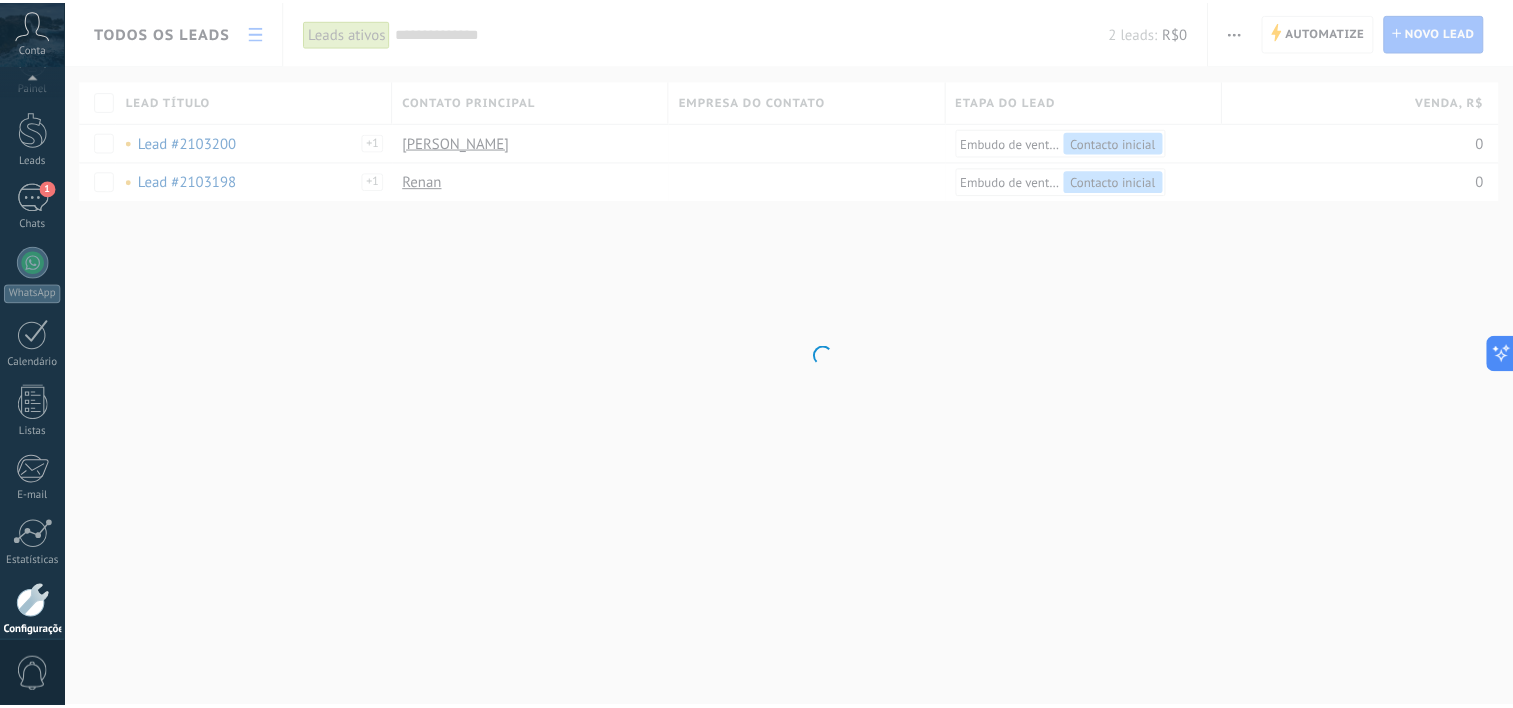 scroll, scrollTop: 123, scrollLeft: 0, axis: vertical 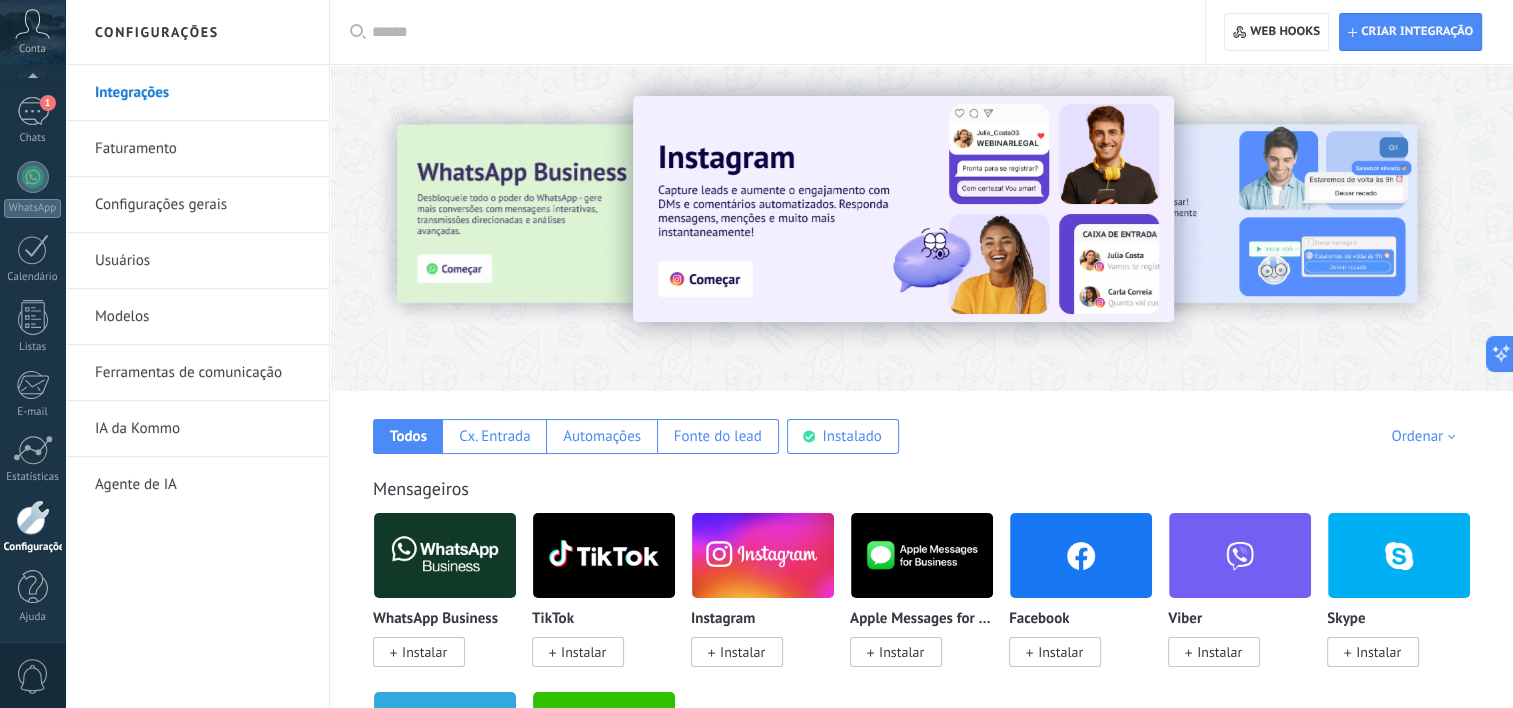 click on "Usuários" at bounding box center (202, 261) 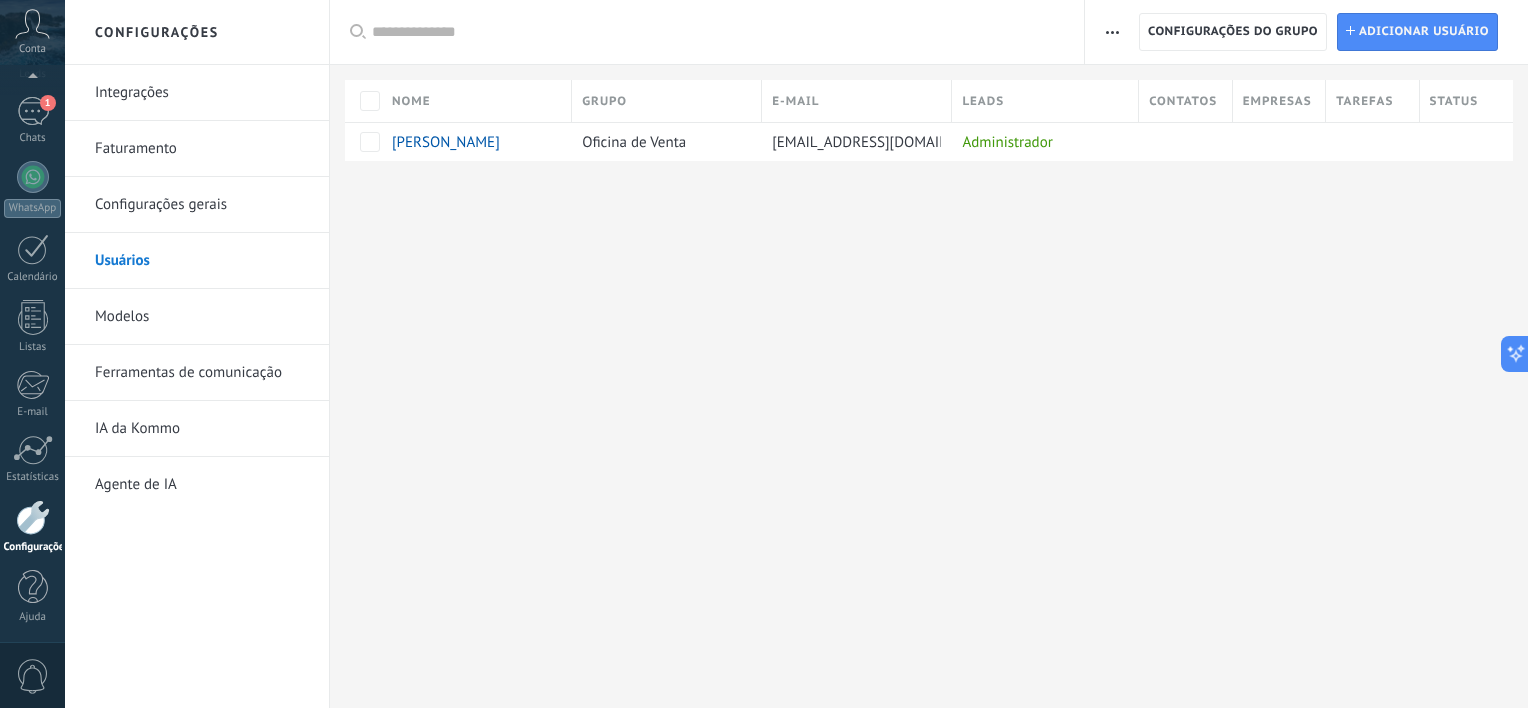 click on "Configurações gerais" at bounding box center (202, 205) 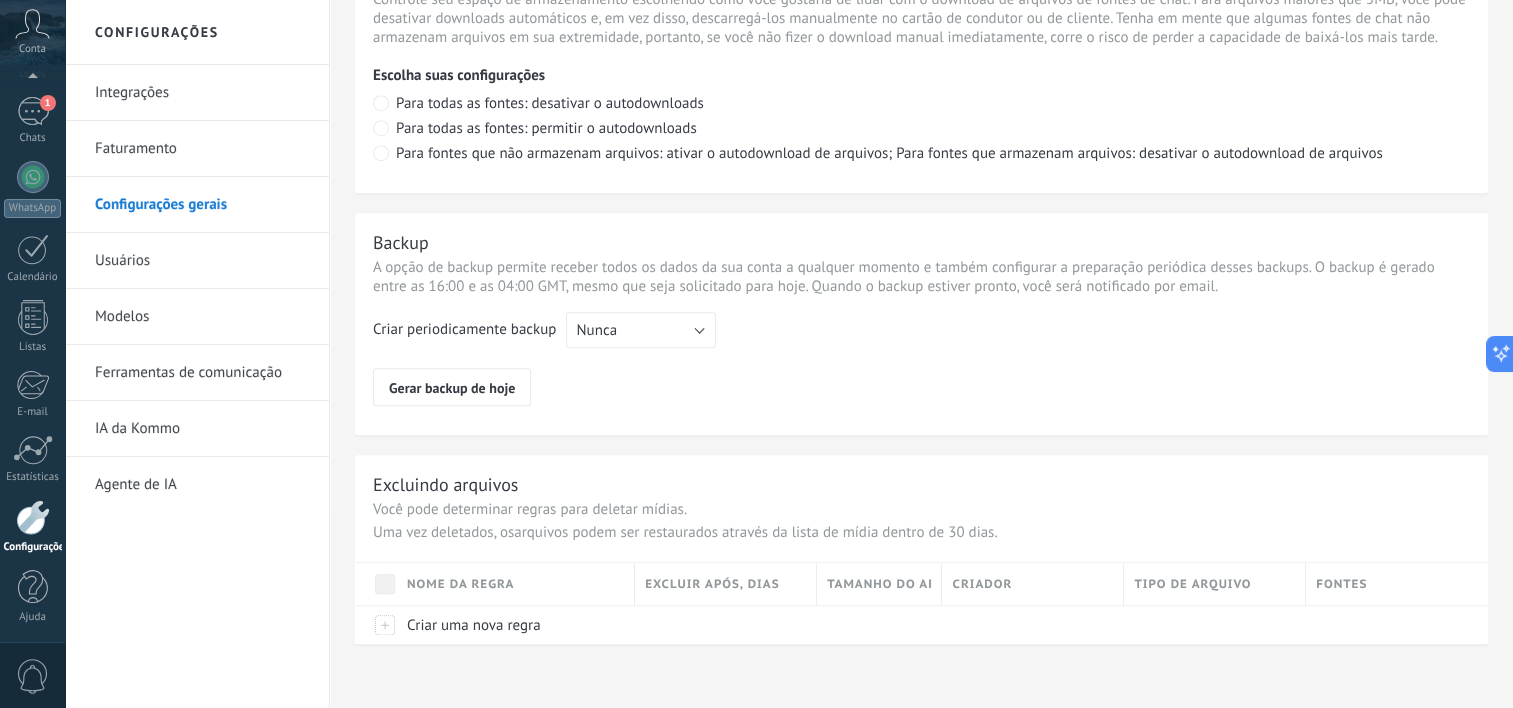 scroll, scrollTop: 1479, scrollLeft: 0, axis: vertical 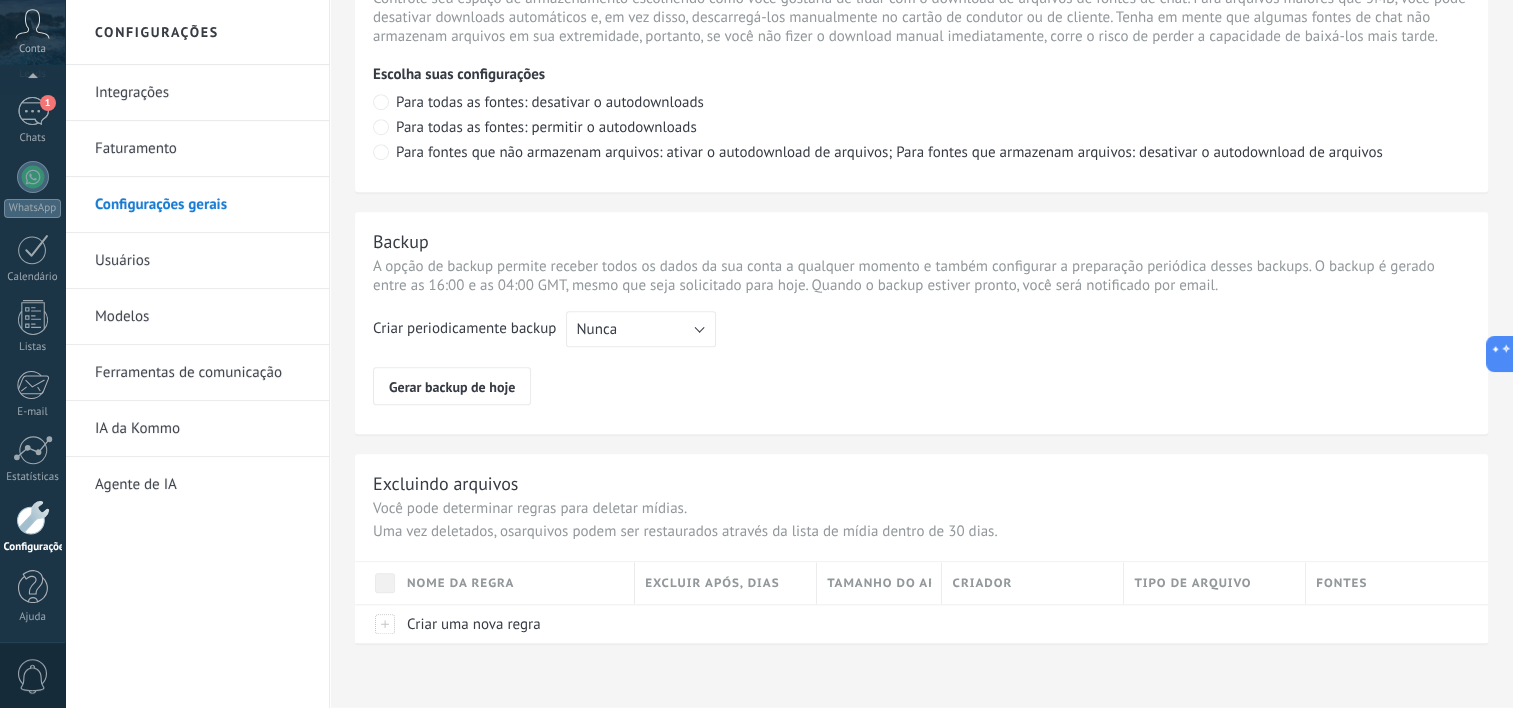 click on "Nome da regra" at bounding box center (515, 583) 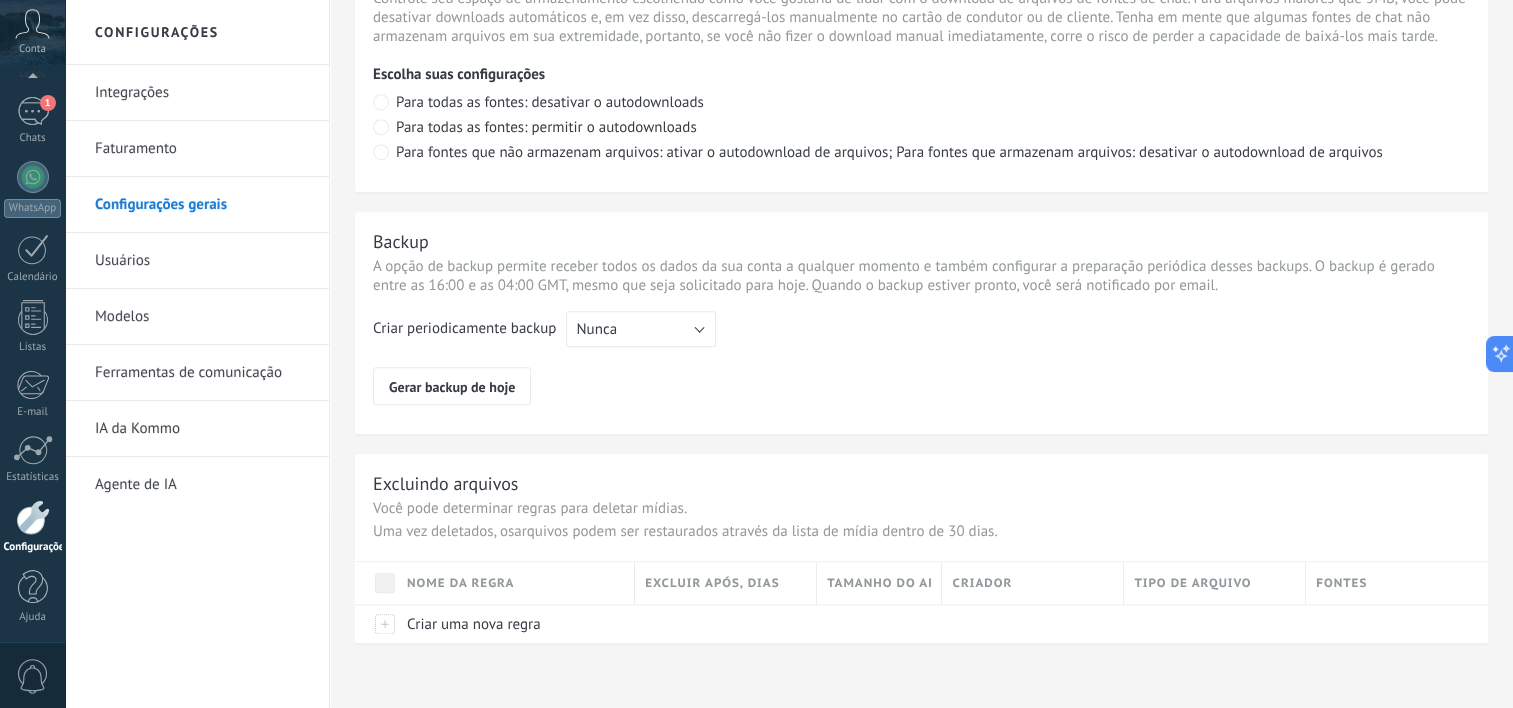 click on "Modelos" at bounding box center (202, 317) 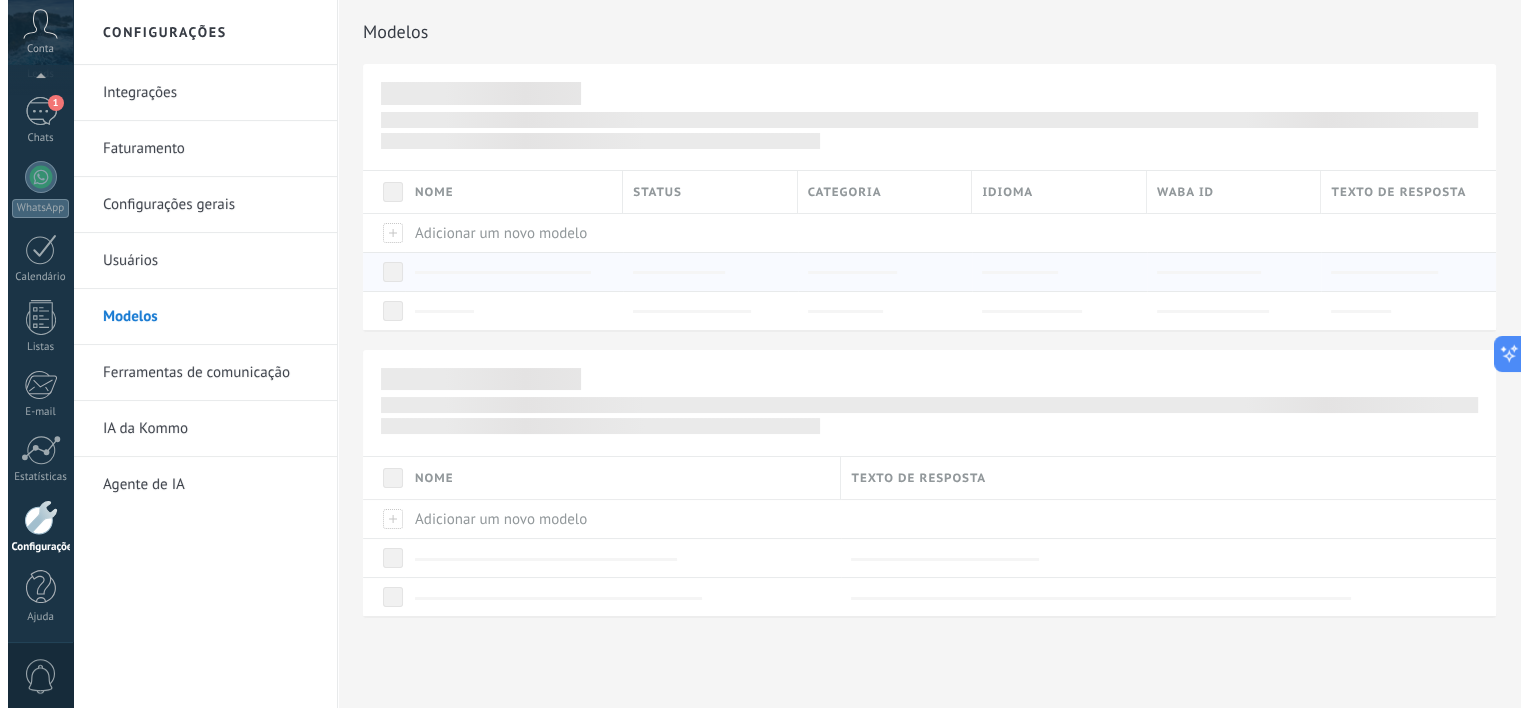 scroll, scrollTop: 0, scrollLeft: 0, axis: both 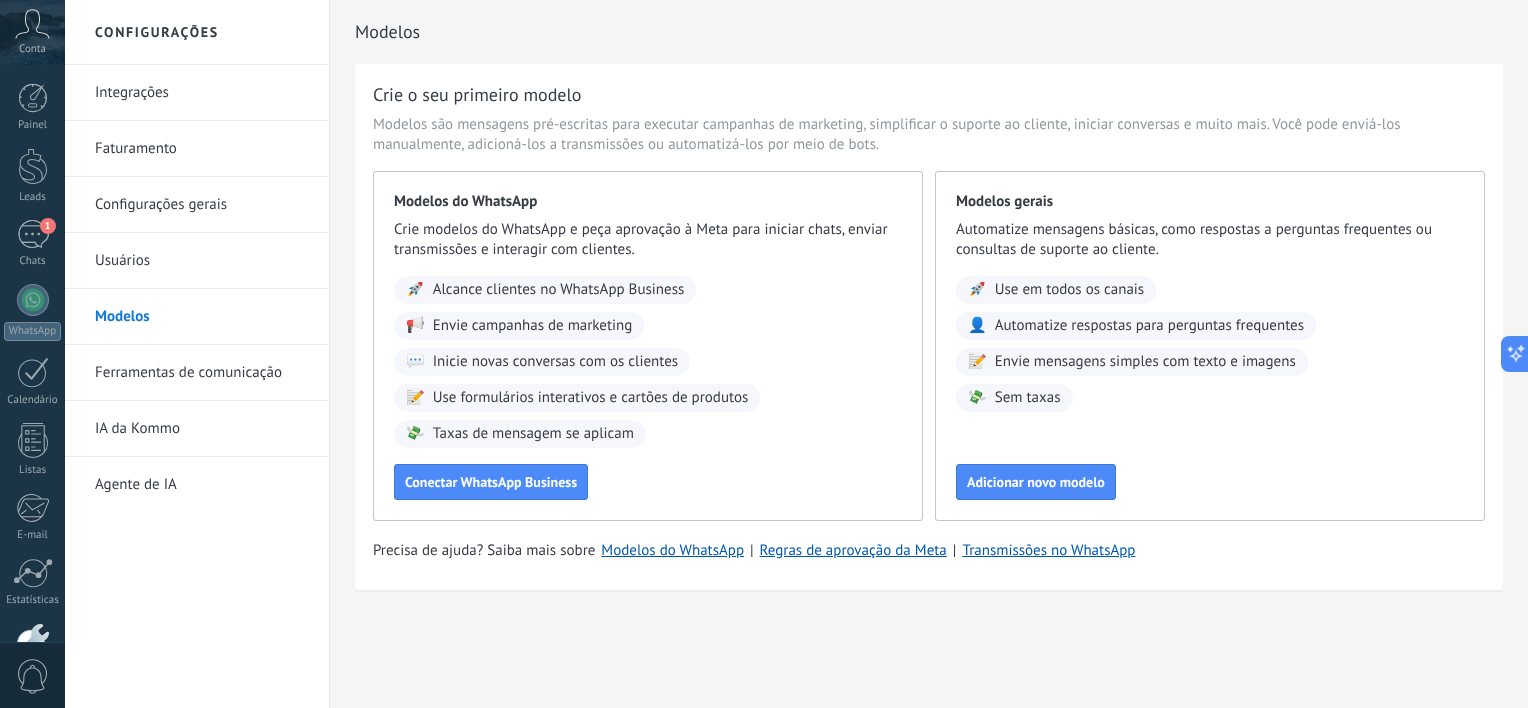 click on "Configurações gerais" at bounding box center (202, 205) 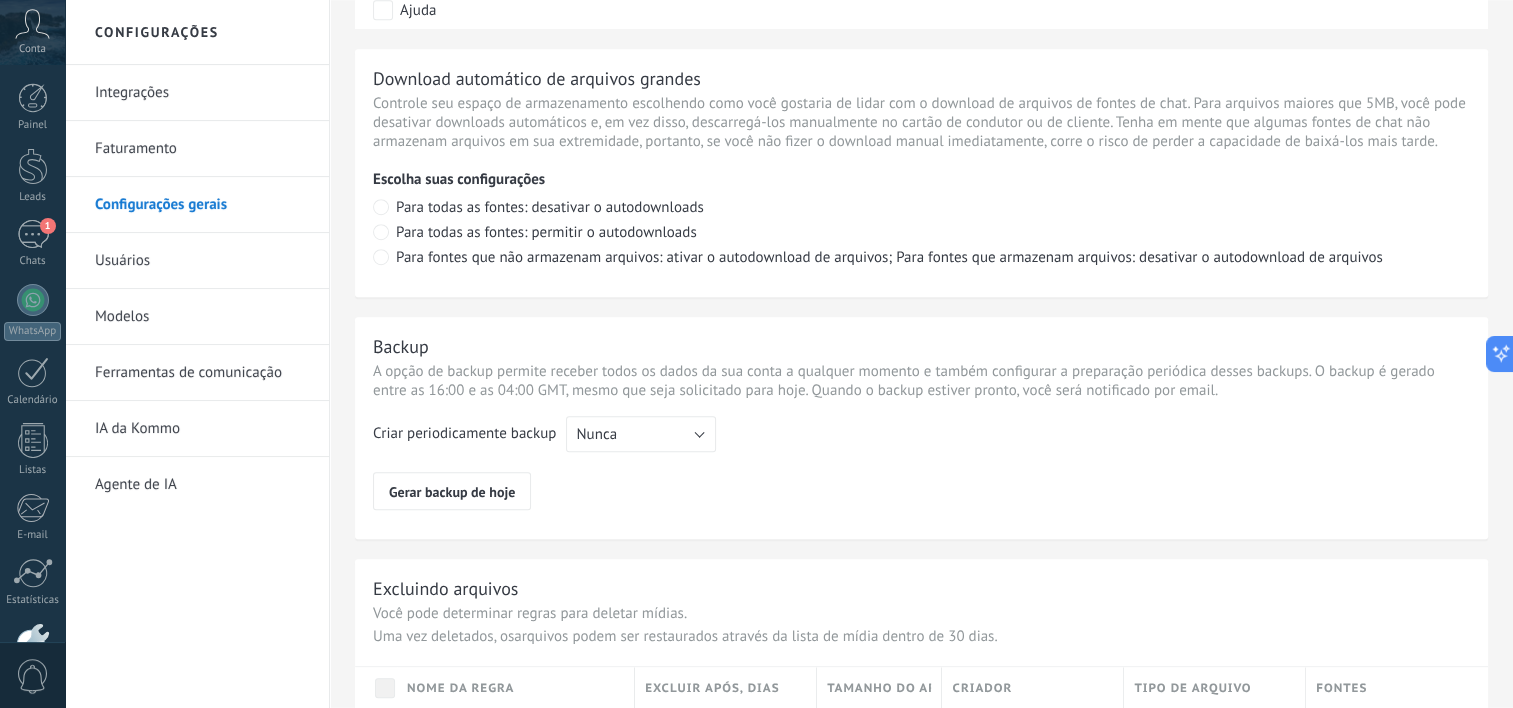 scroll, scrollTop: 1479, scrollLeft: 0, axis: vertical 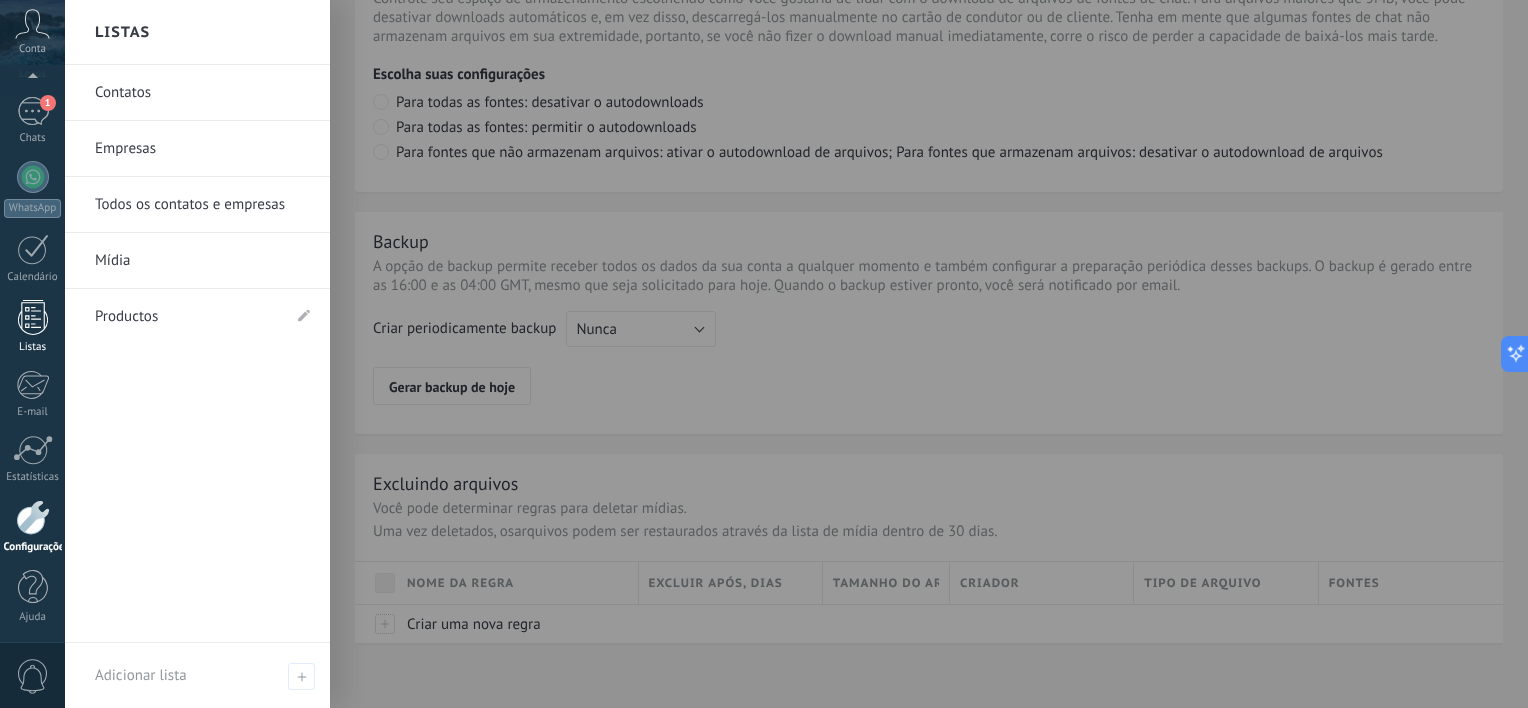 click on "Listas" at bounding box center [32, 327] 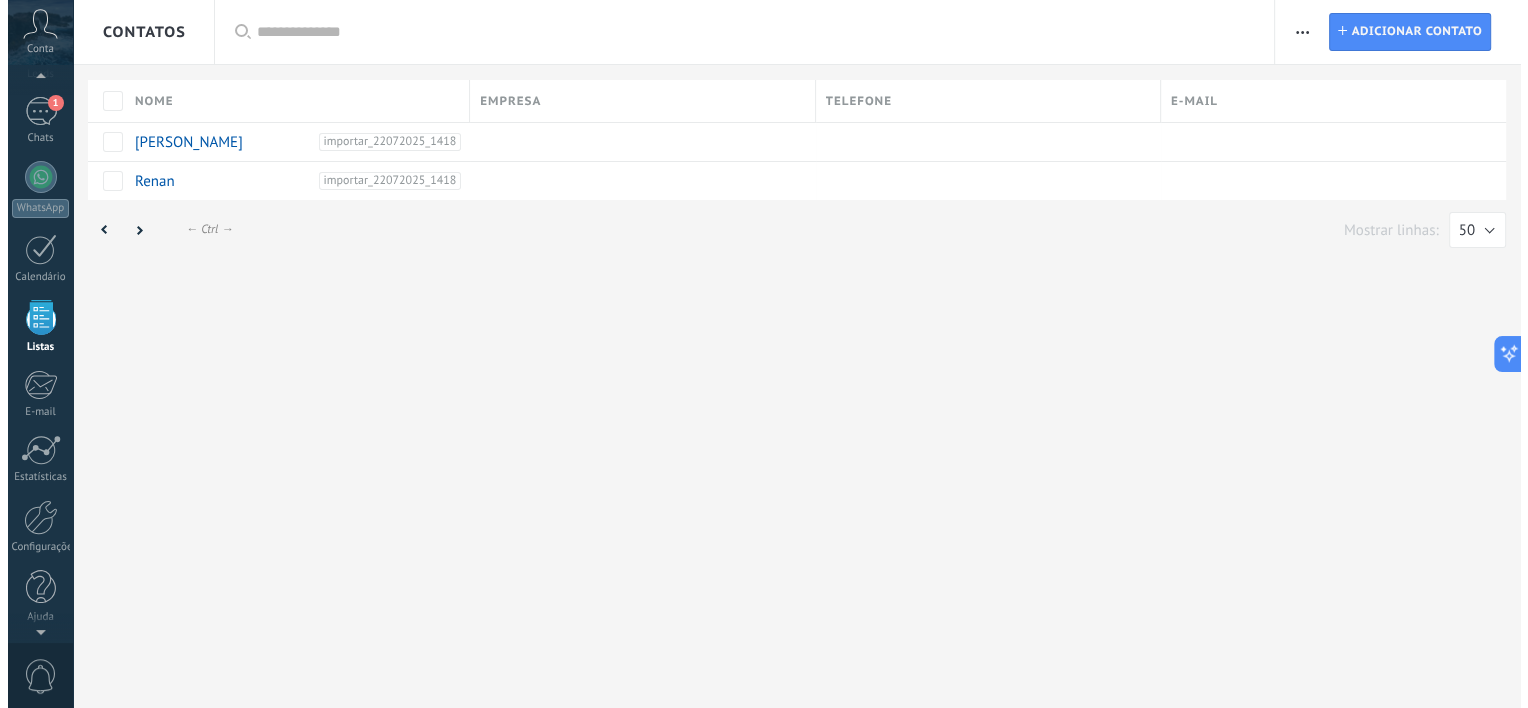 scroll, scrollTop: 0, scrollLeft: 0, axis: both 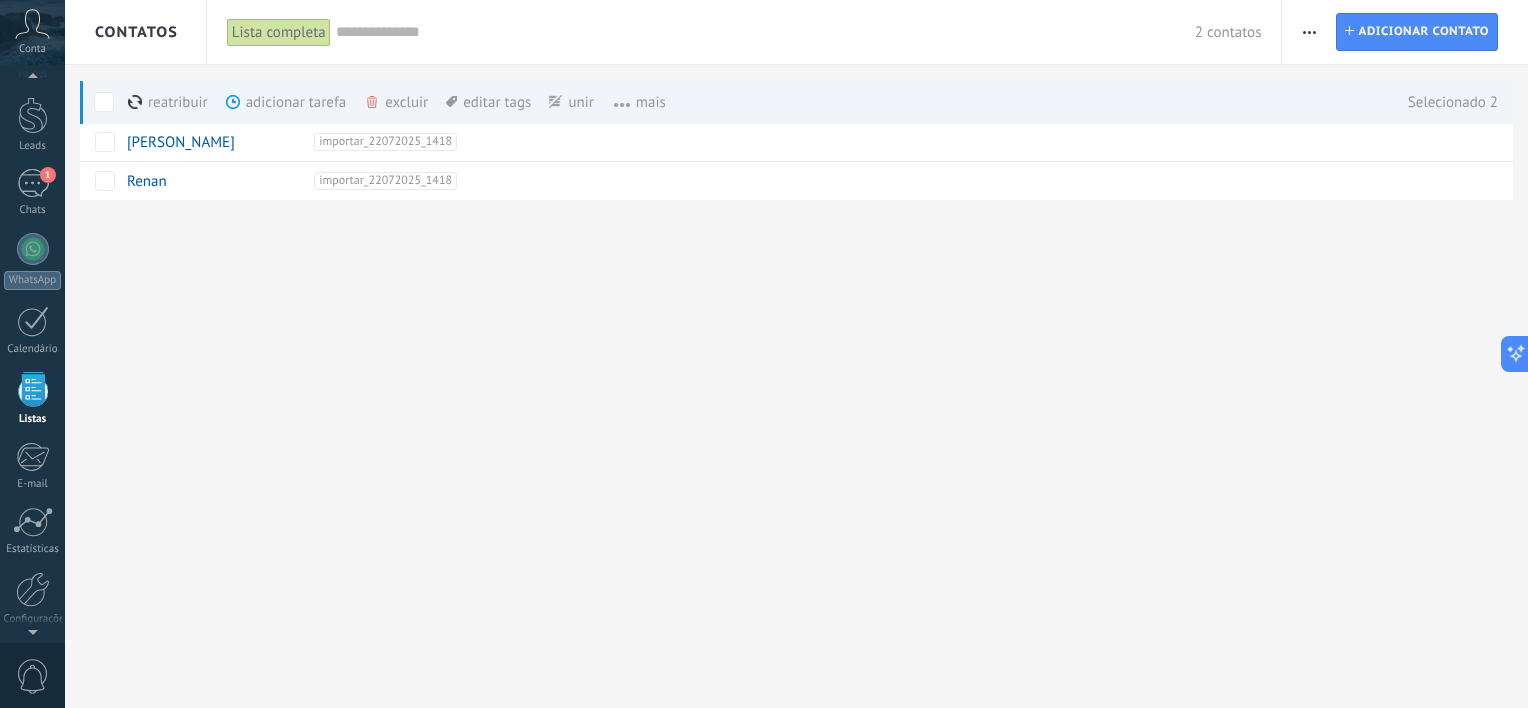 click on "excluir mais" at bounding box center [432, 102] 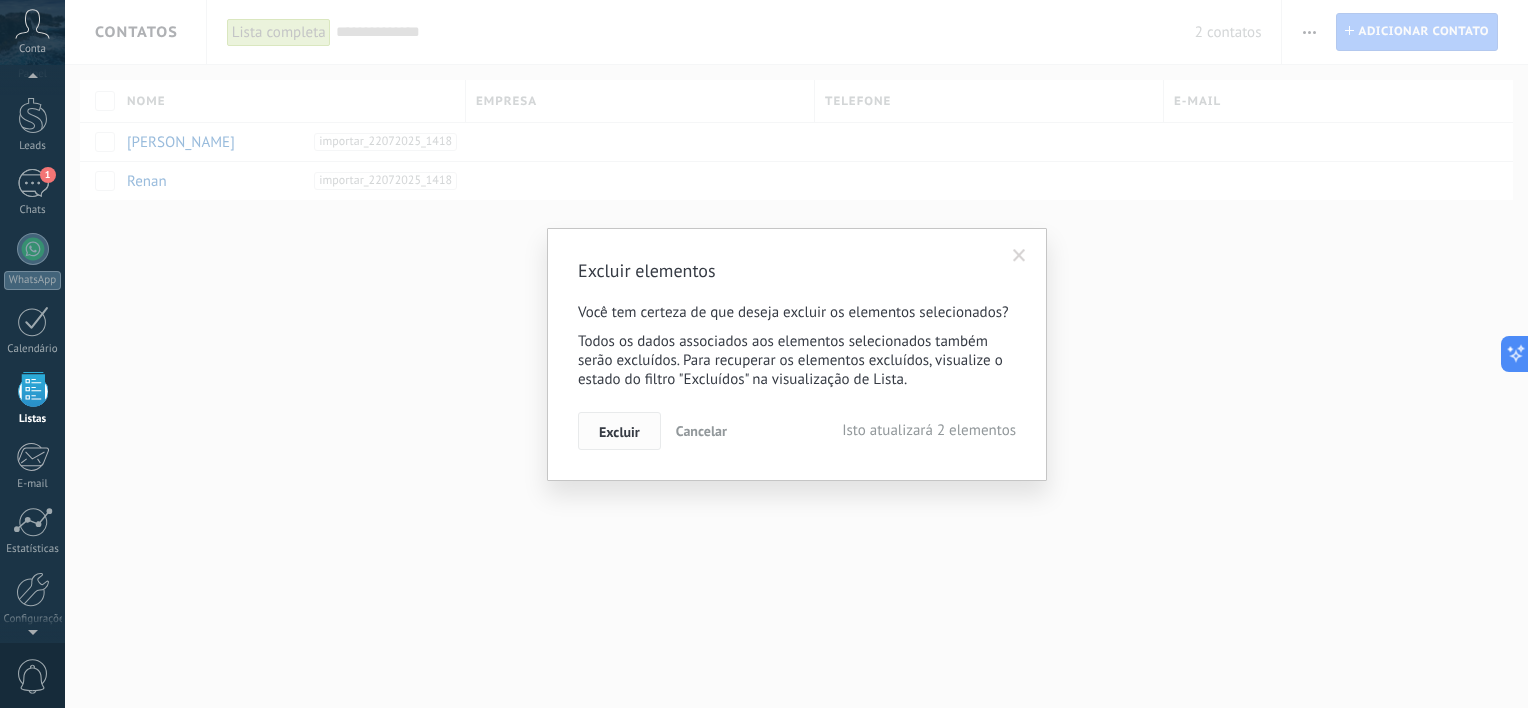 click on "Excluir" at bounding box center (619, 432) 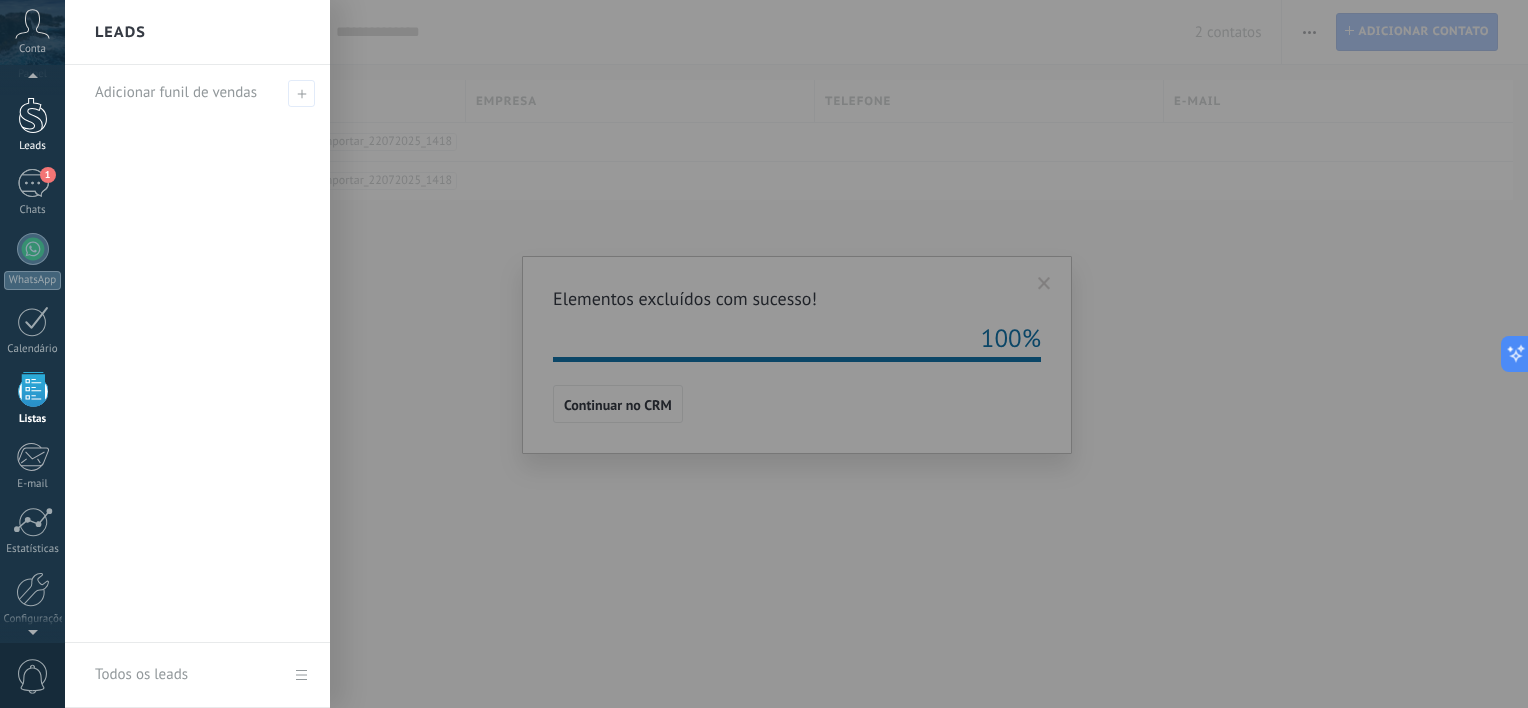 click at bounding box center [33, 115] 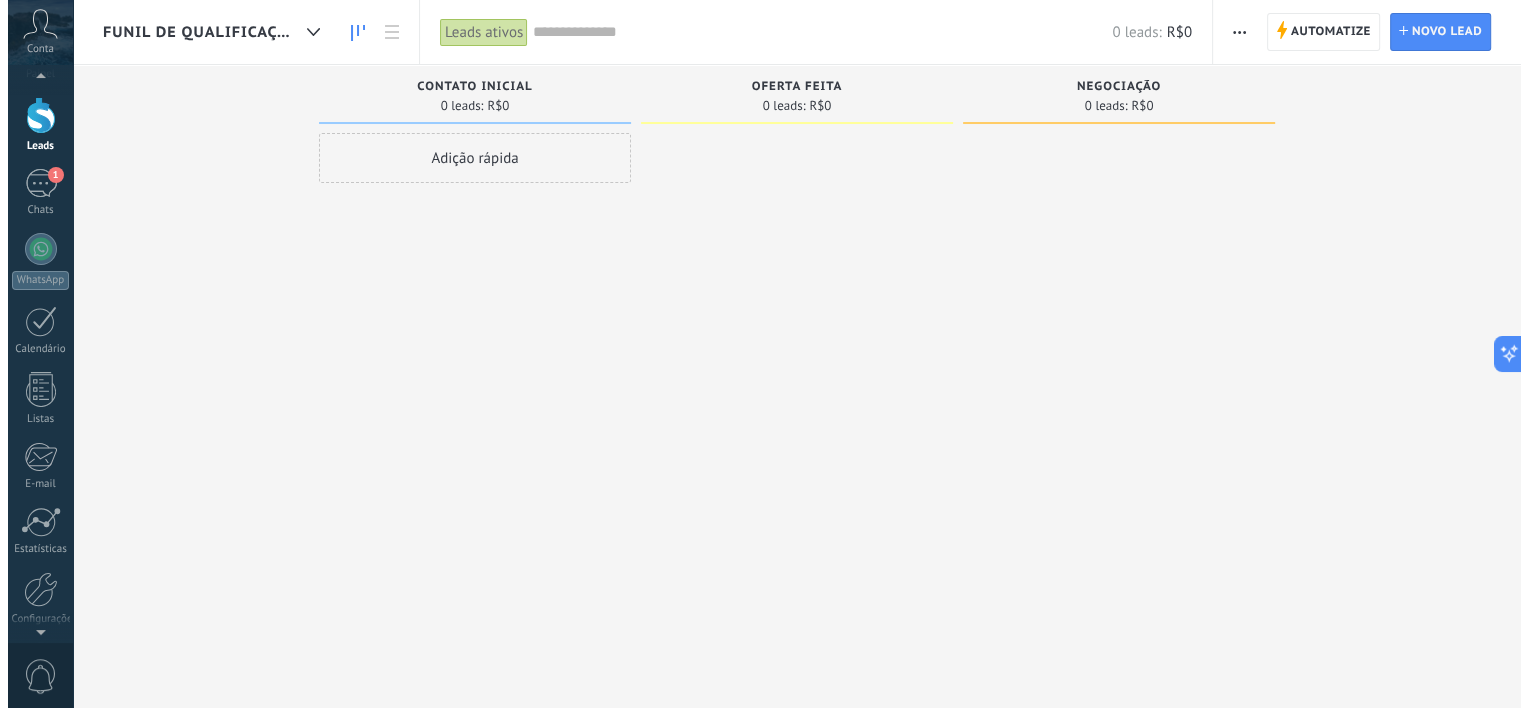 scroll, scrollTop: 0, scrollLeft: 0, axis: both 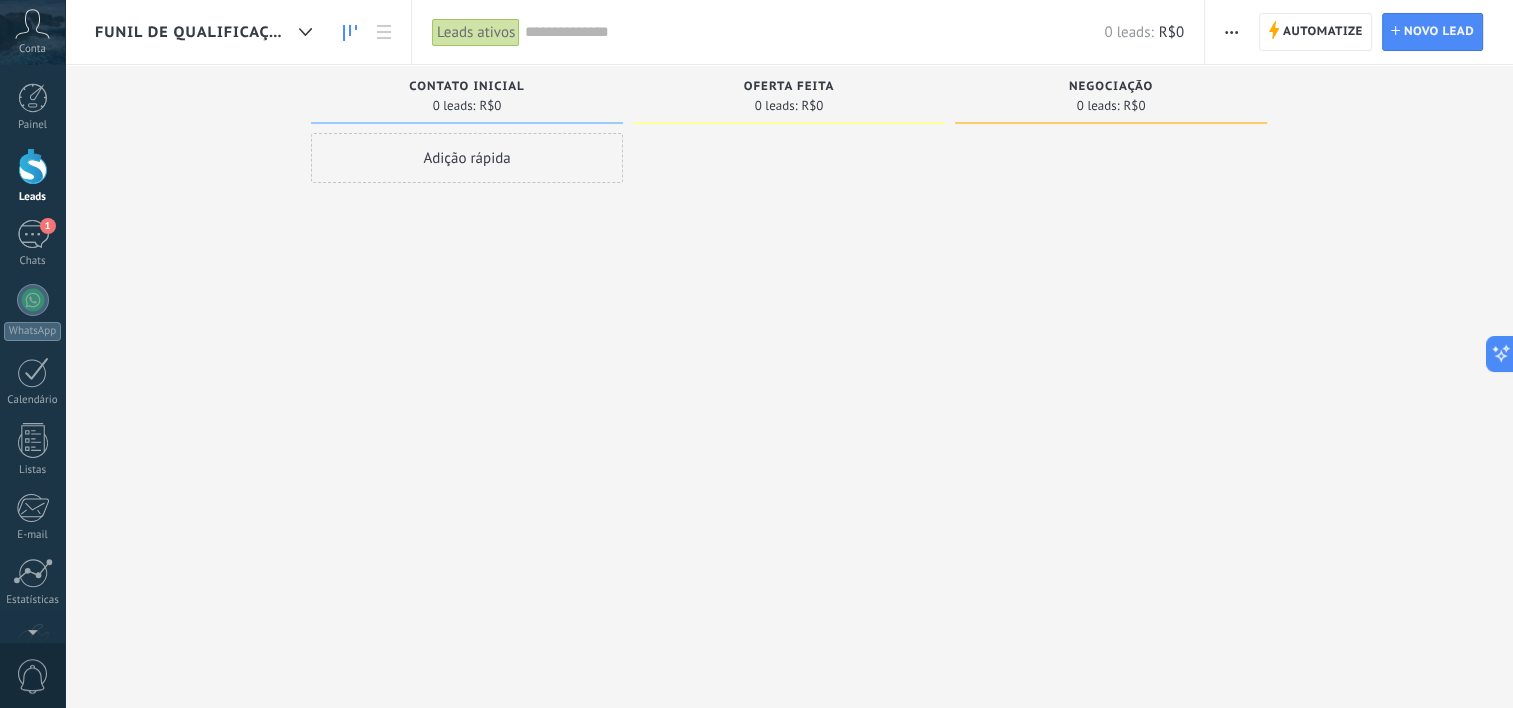 click on "Funil de Qualificação" at bounding box center (193, 32) 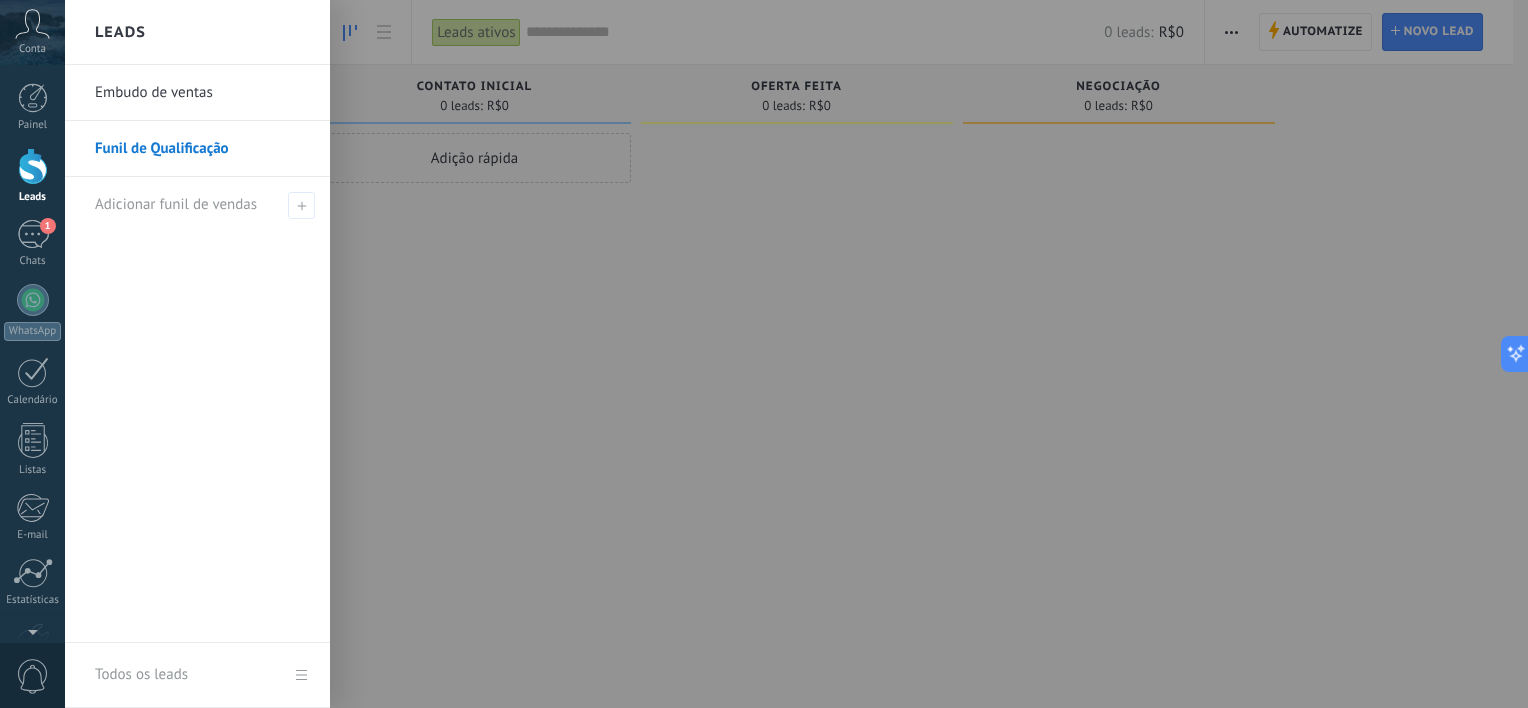 click on "Embudo de ventas" at bounding box center [202, 93] 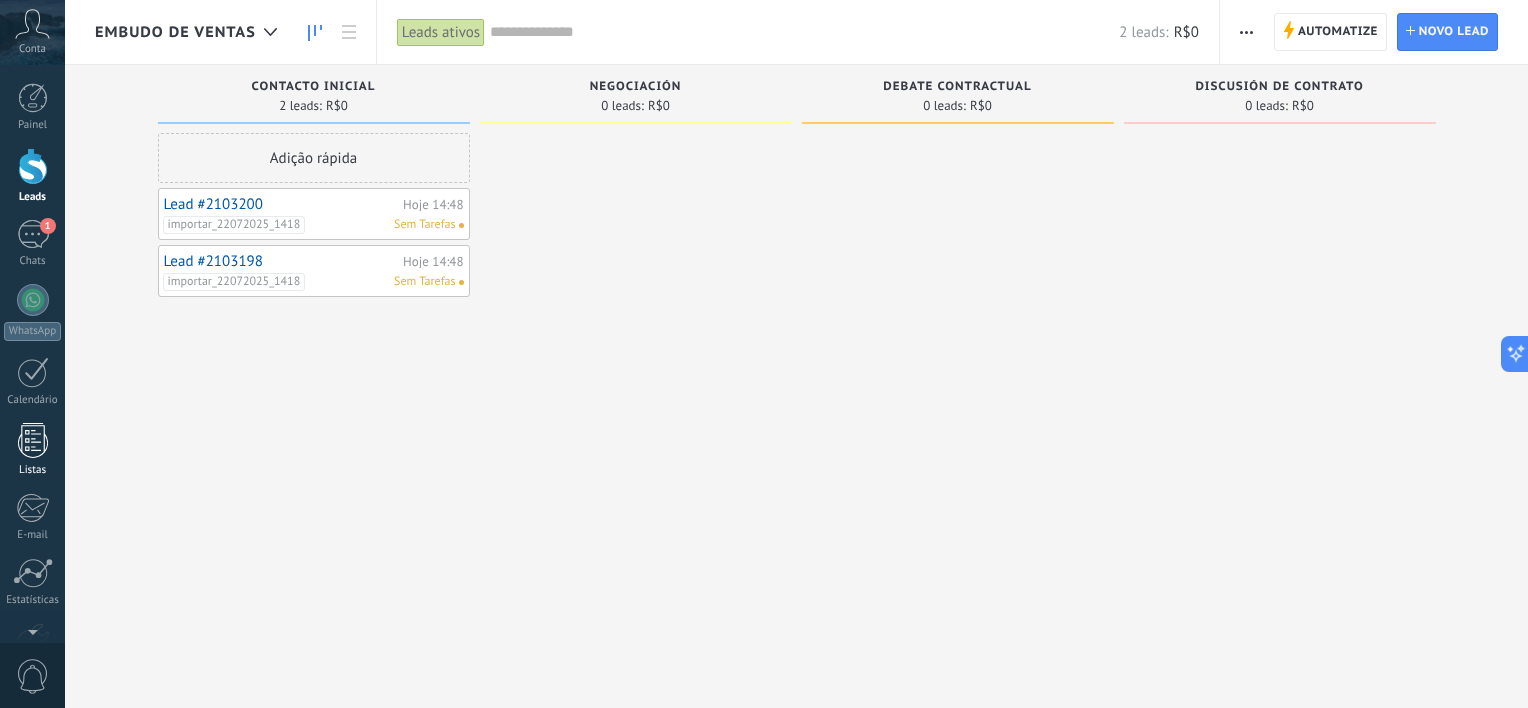 click at bounding box center [33, 440] 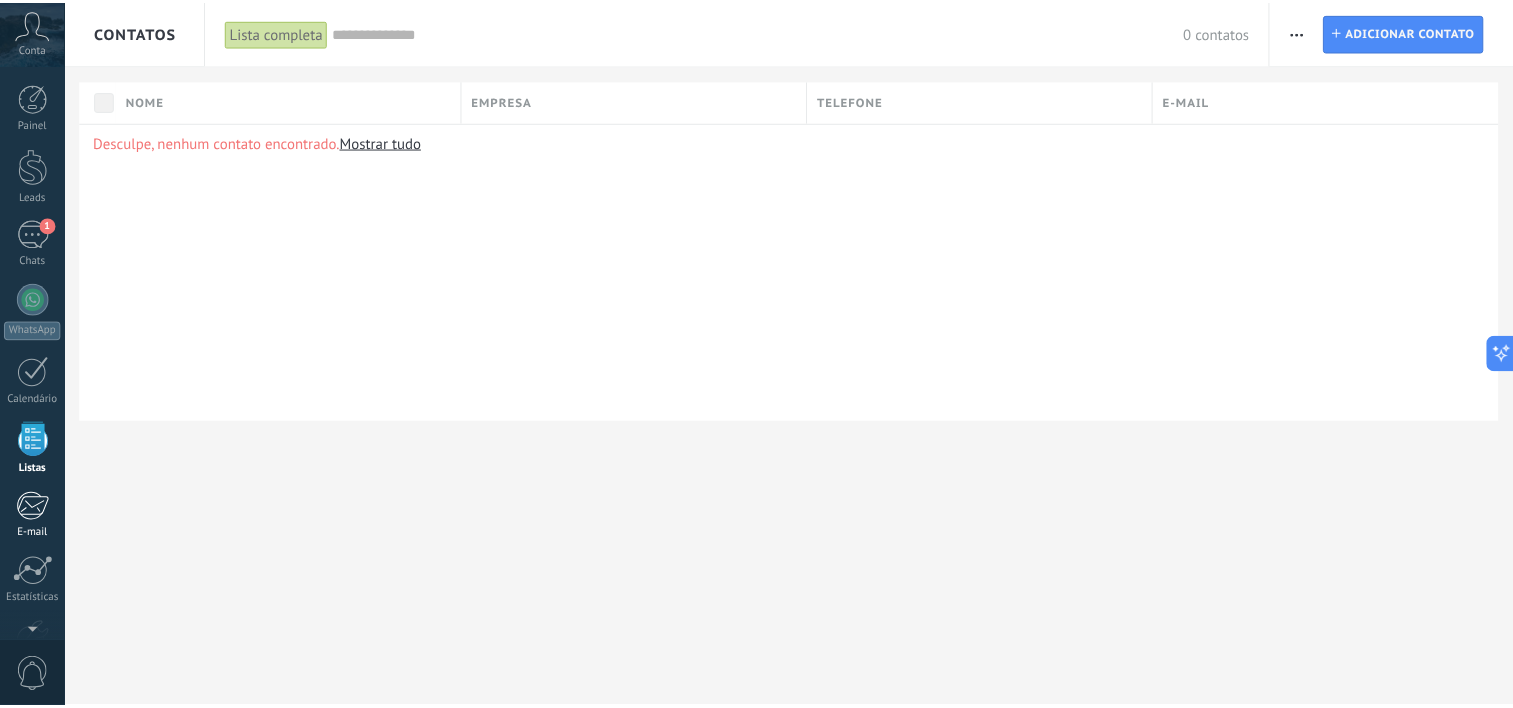 scroll, scrollTop: 51, scrollLeft: 0, axis: vertical 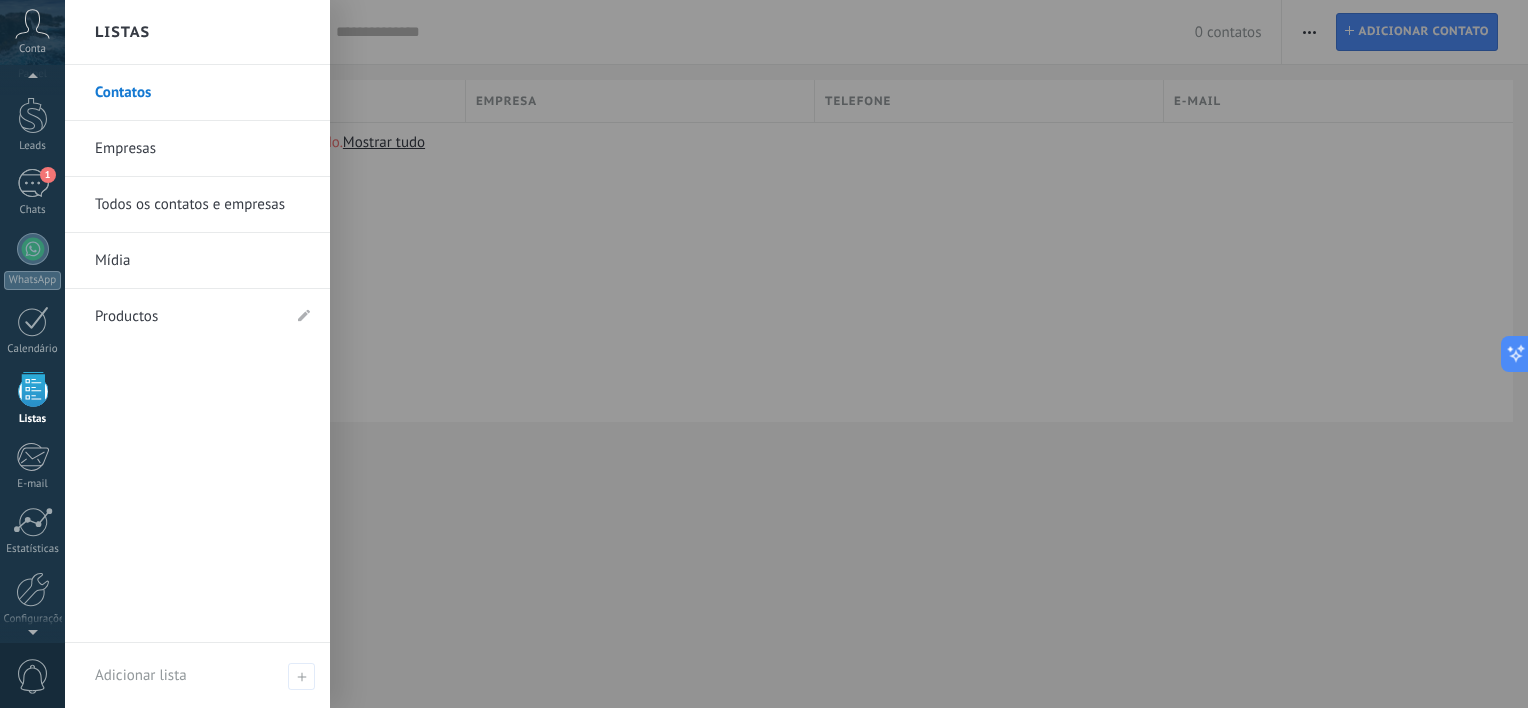 click on "Productos" at bounding box center (197, 316) 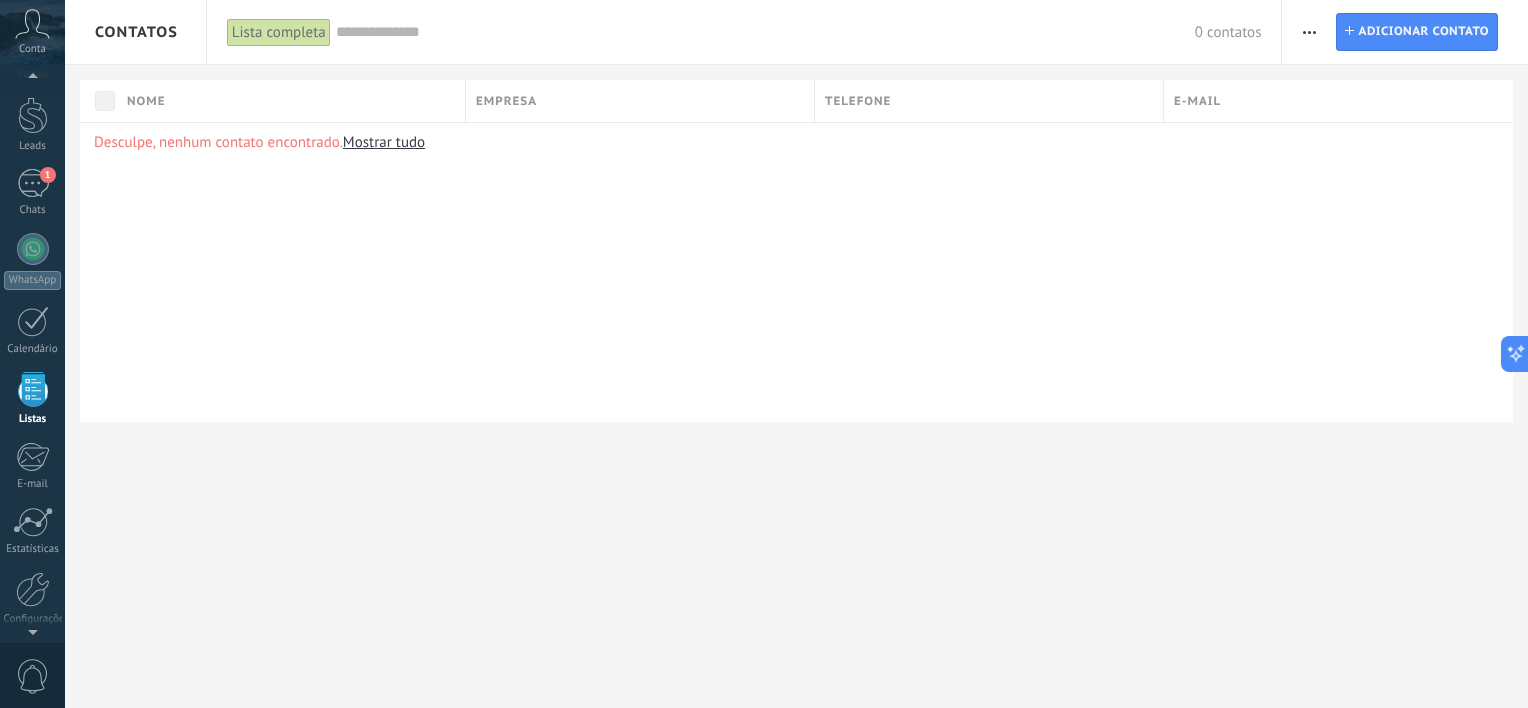 click on "Contatos" at bounding box center [136, 32] 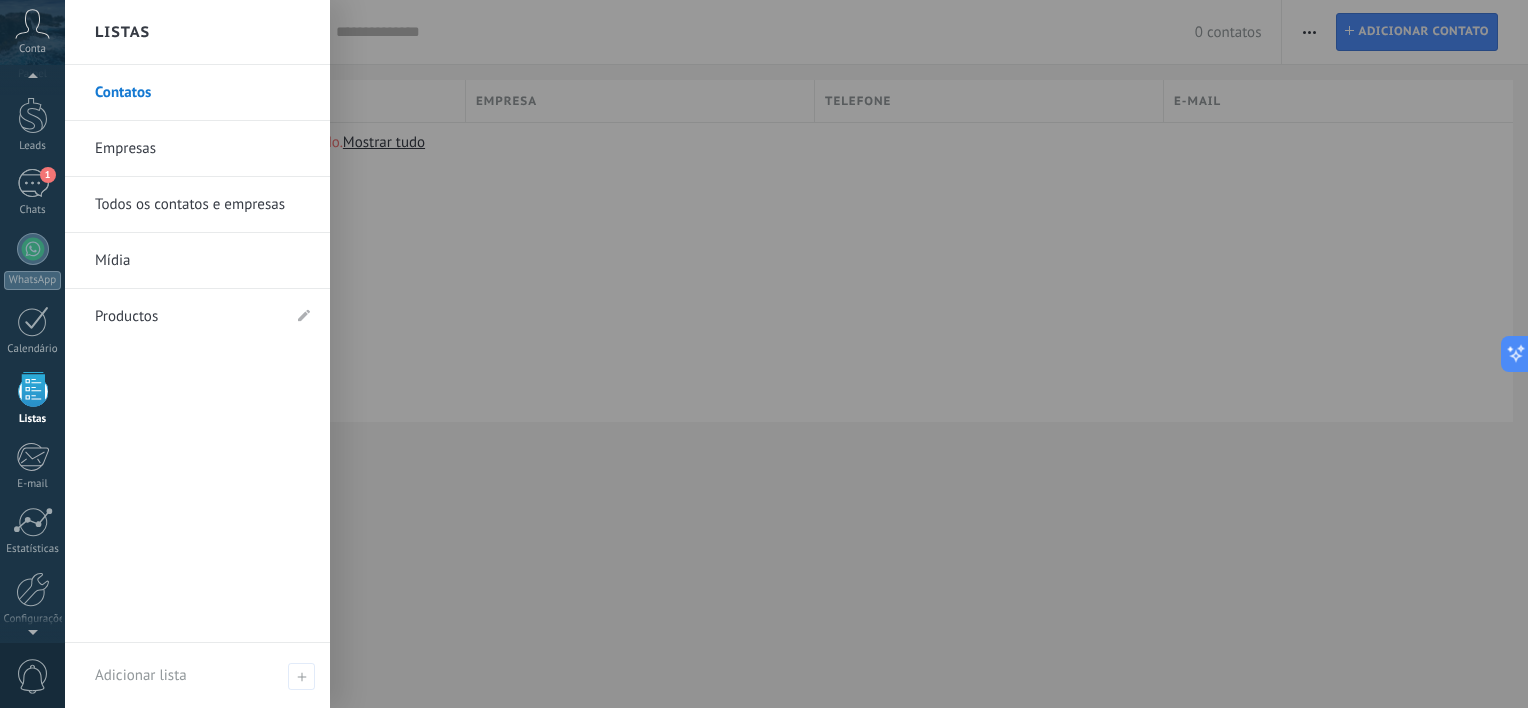click at bounding box center (829, 354) 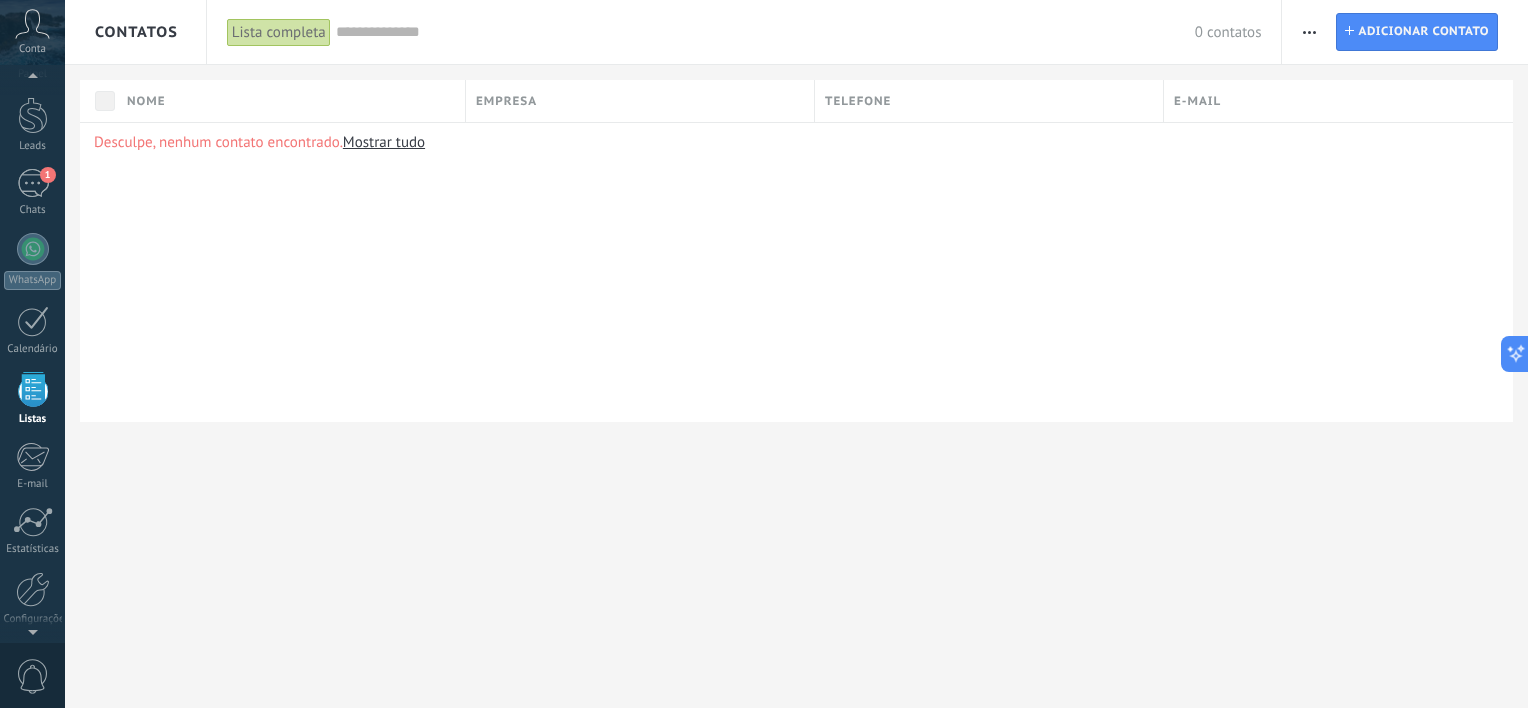 click on "Imprimir Adicionar empresa Exportar Importar Processos de negócios Localizar duplicatas Contato Adicionar contato" at bounding box center (1405, 32) 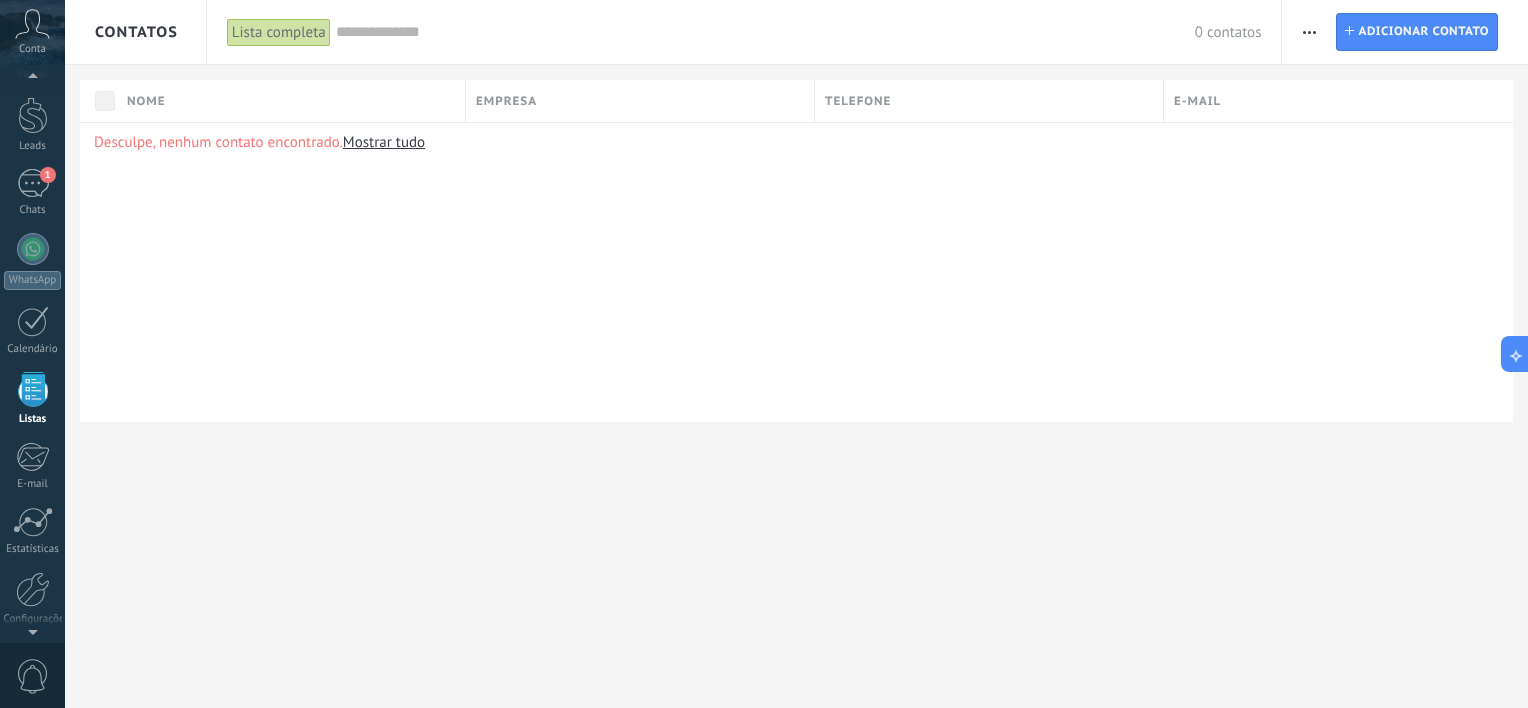 click at bounding box center (1309, 32) 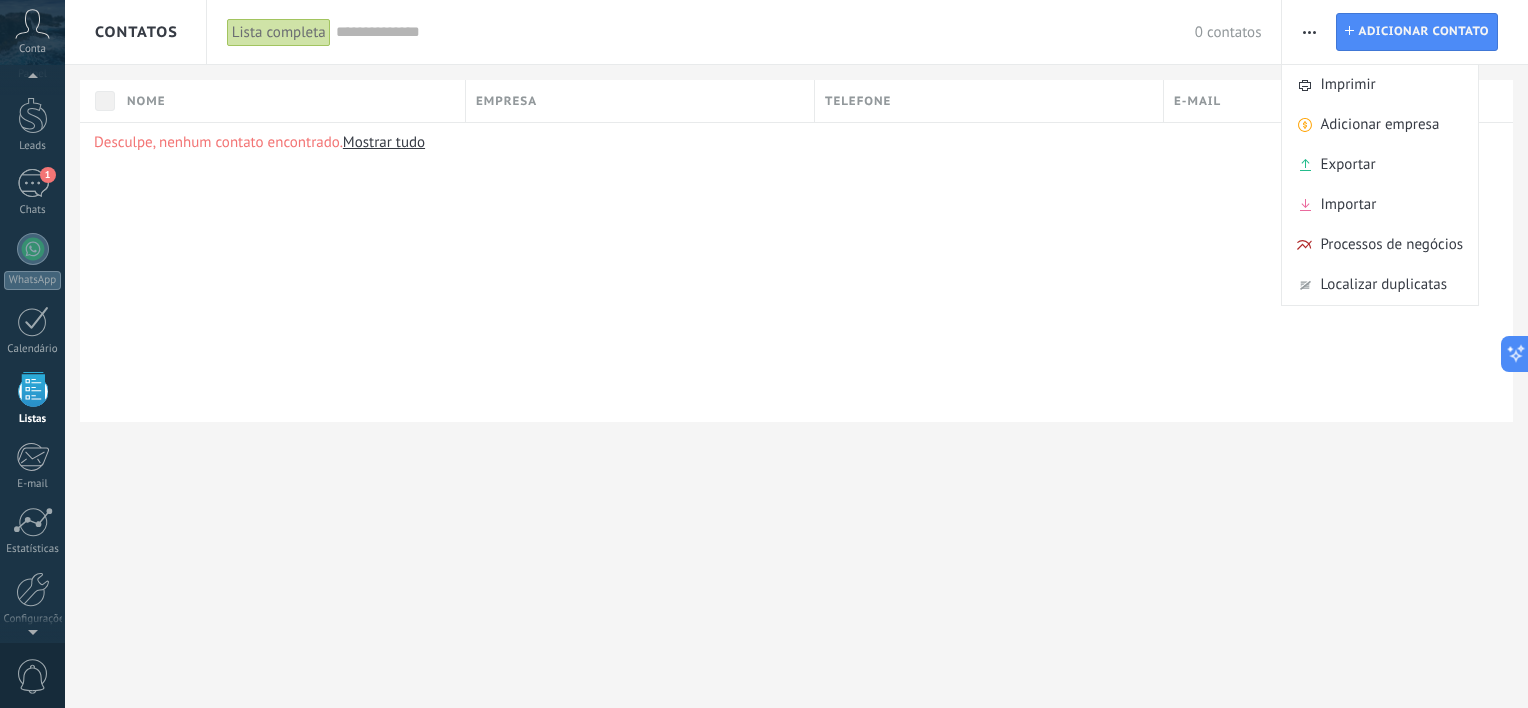 click on "Desculpe, nenhum contato encontrado.  Mostrar tudo" at bounding box center (796, 272) 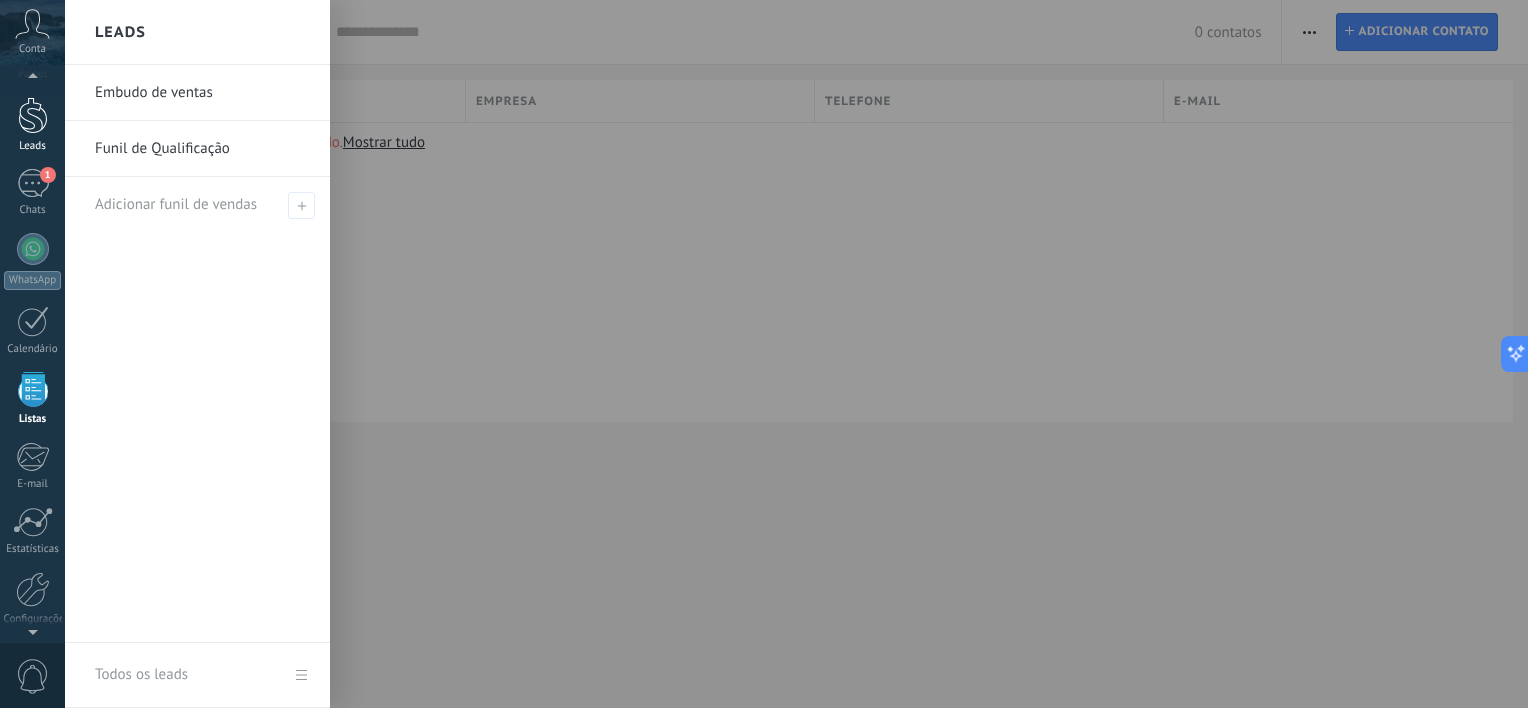 click at bounding box center (33, 115) 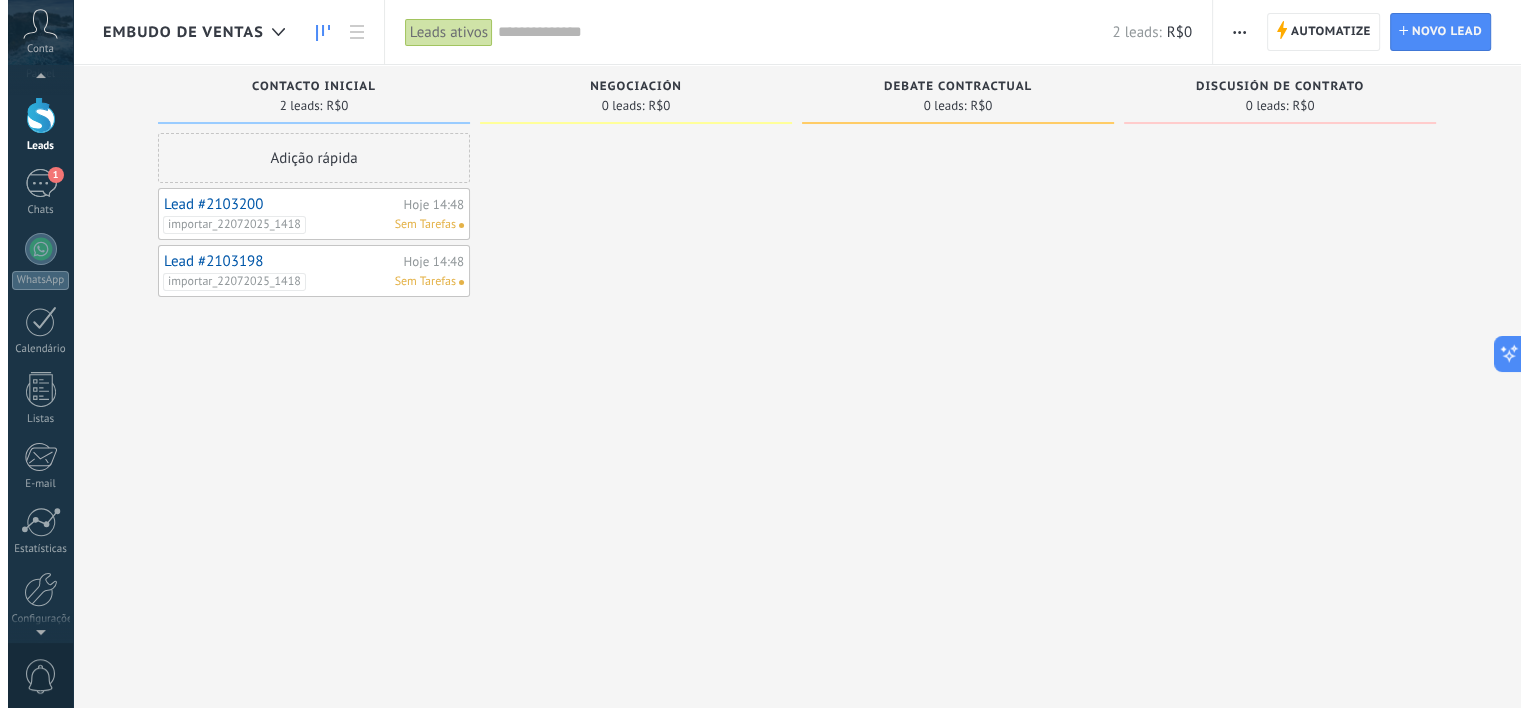 scroll, scrollTop: 0, scrollLeft: 0, axis: both 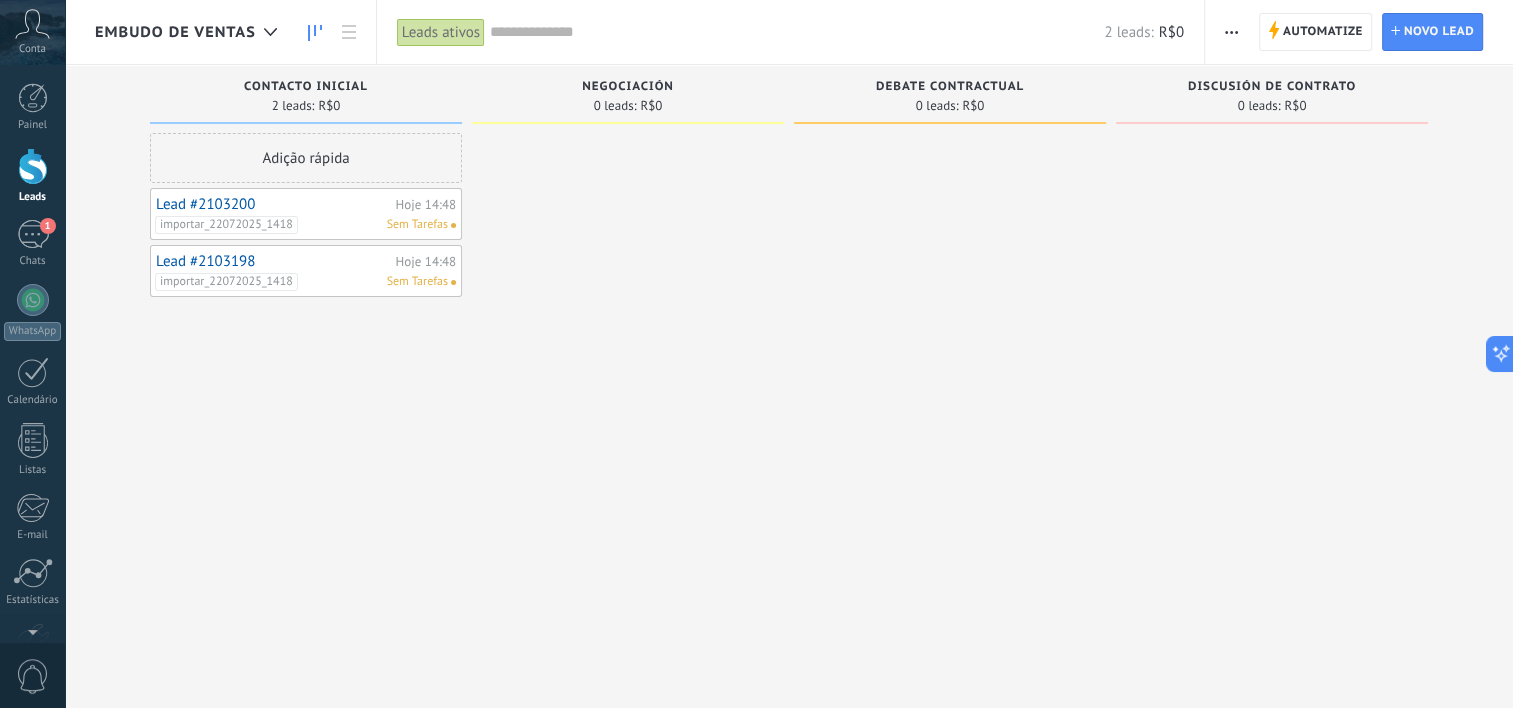 click on "Lead #2103200" at bounding box center (273, 204) 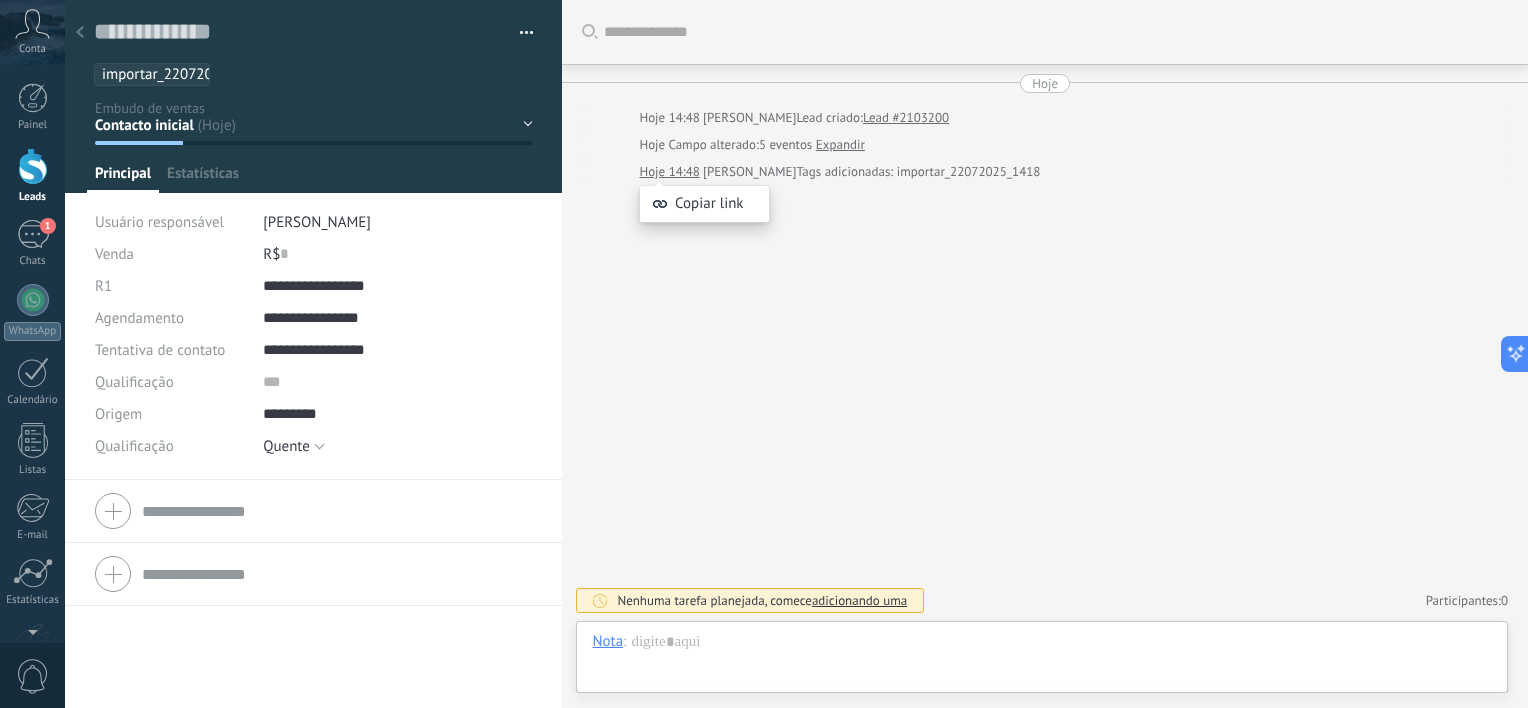 scroll, scrollTop: 29, scrollLeft: 0, axis: vertical 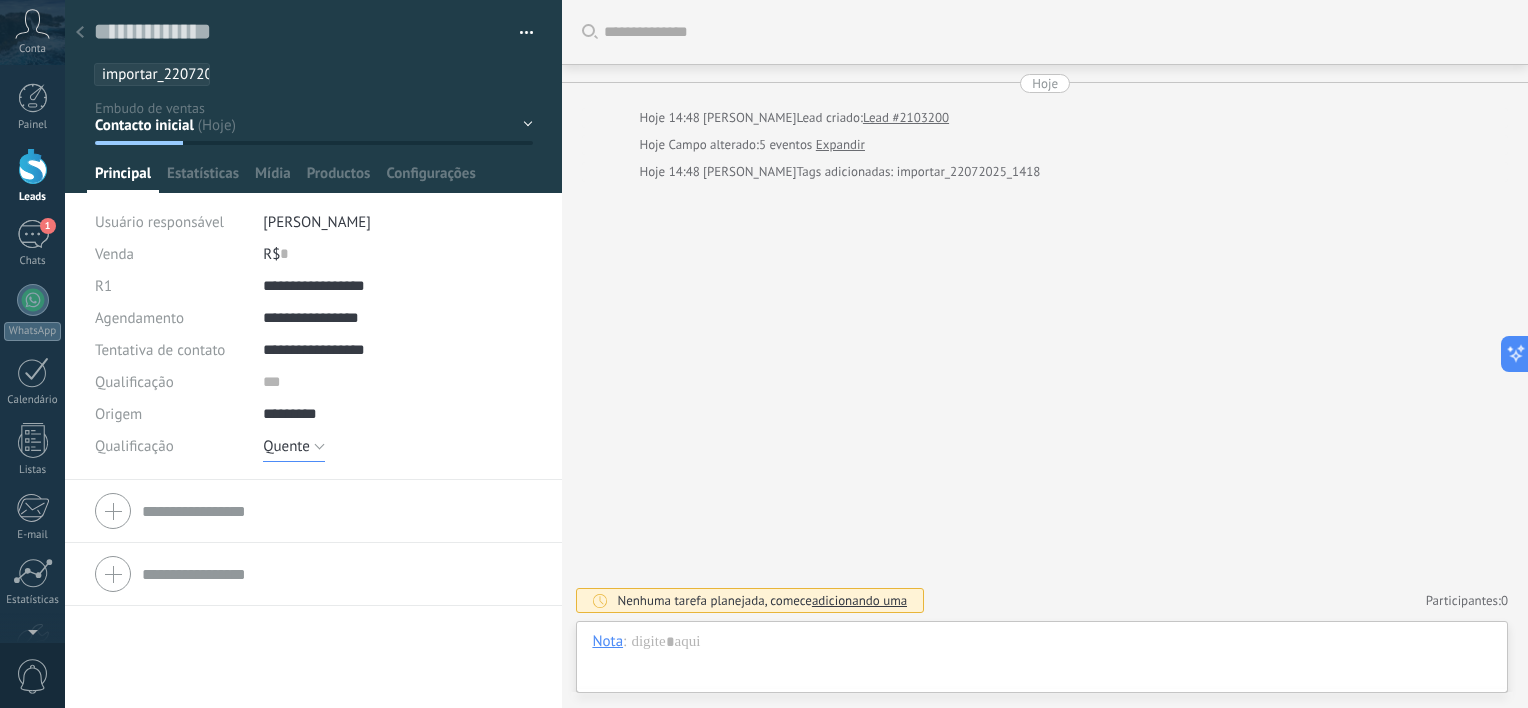 click on "Quente" at bounding box center [294, 446] 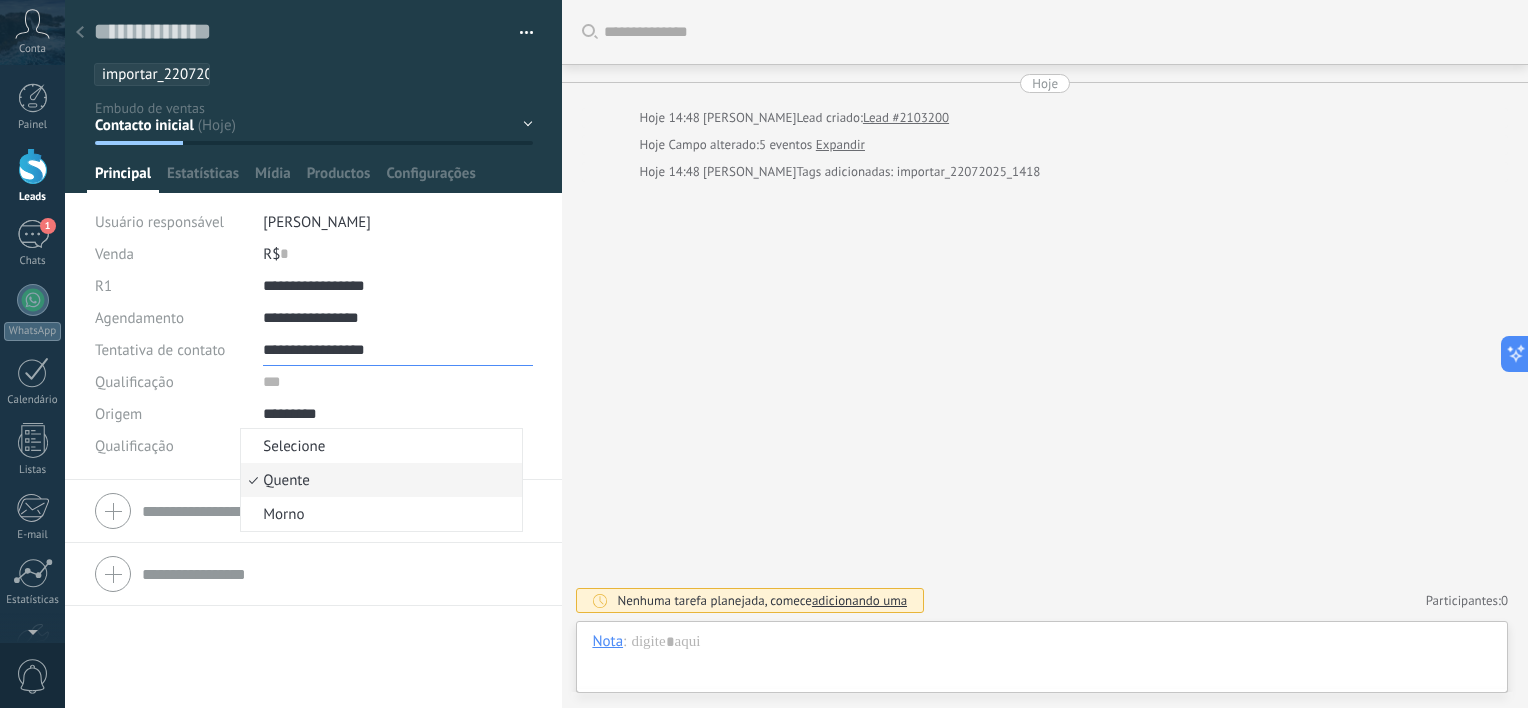 click on "**********" at bounding box center [398, 350] 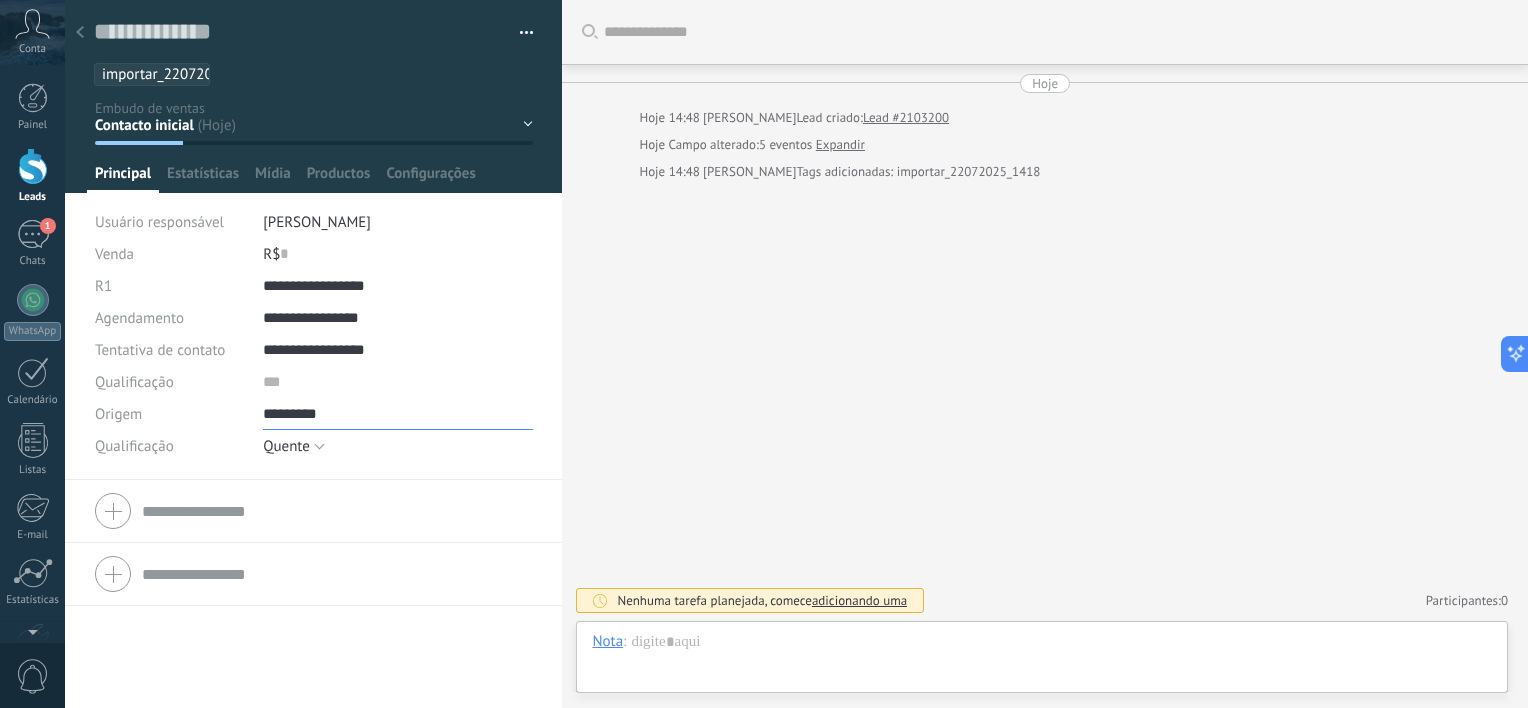 click on "*********" at bounding box center [398, 414] 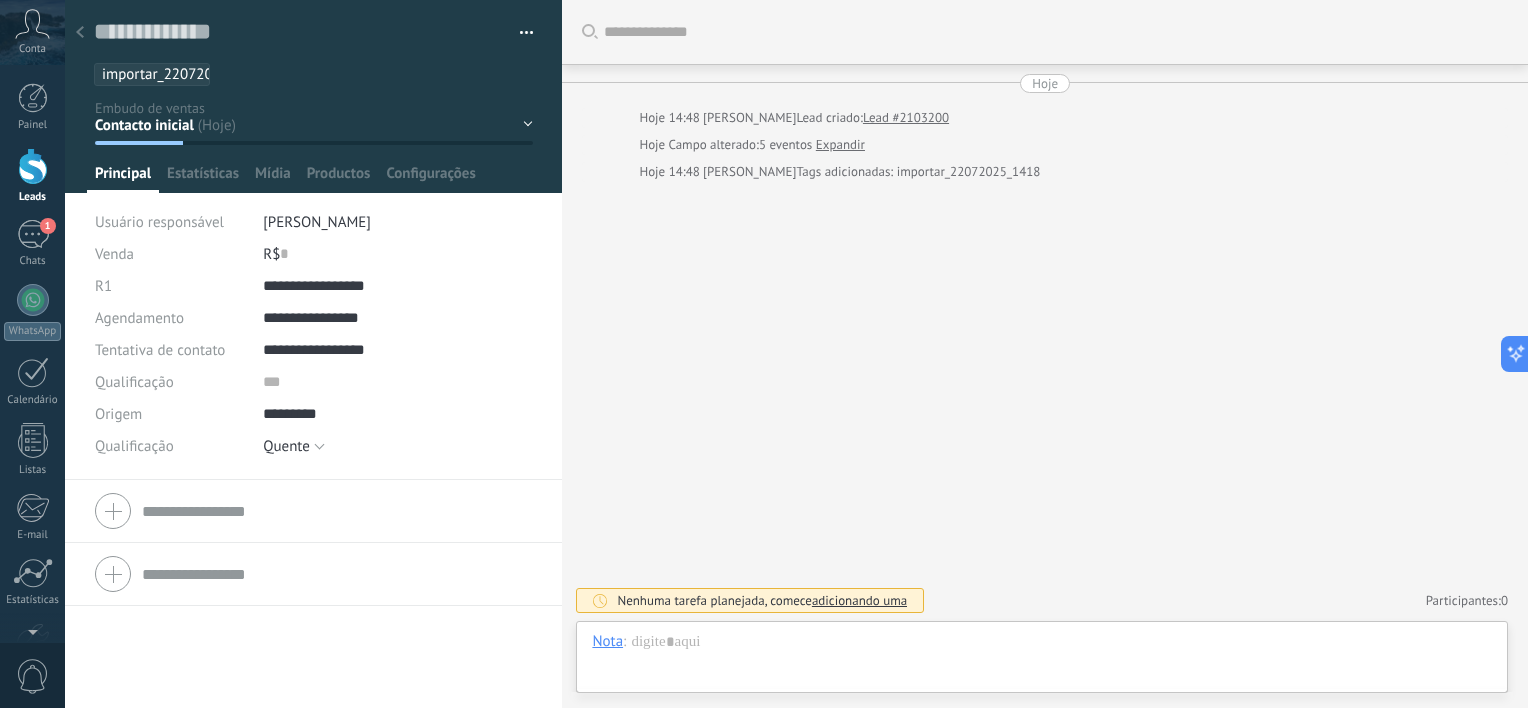 click at bounding box center [519, 33] 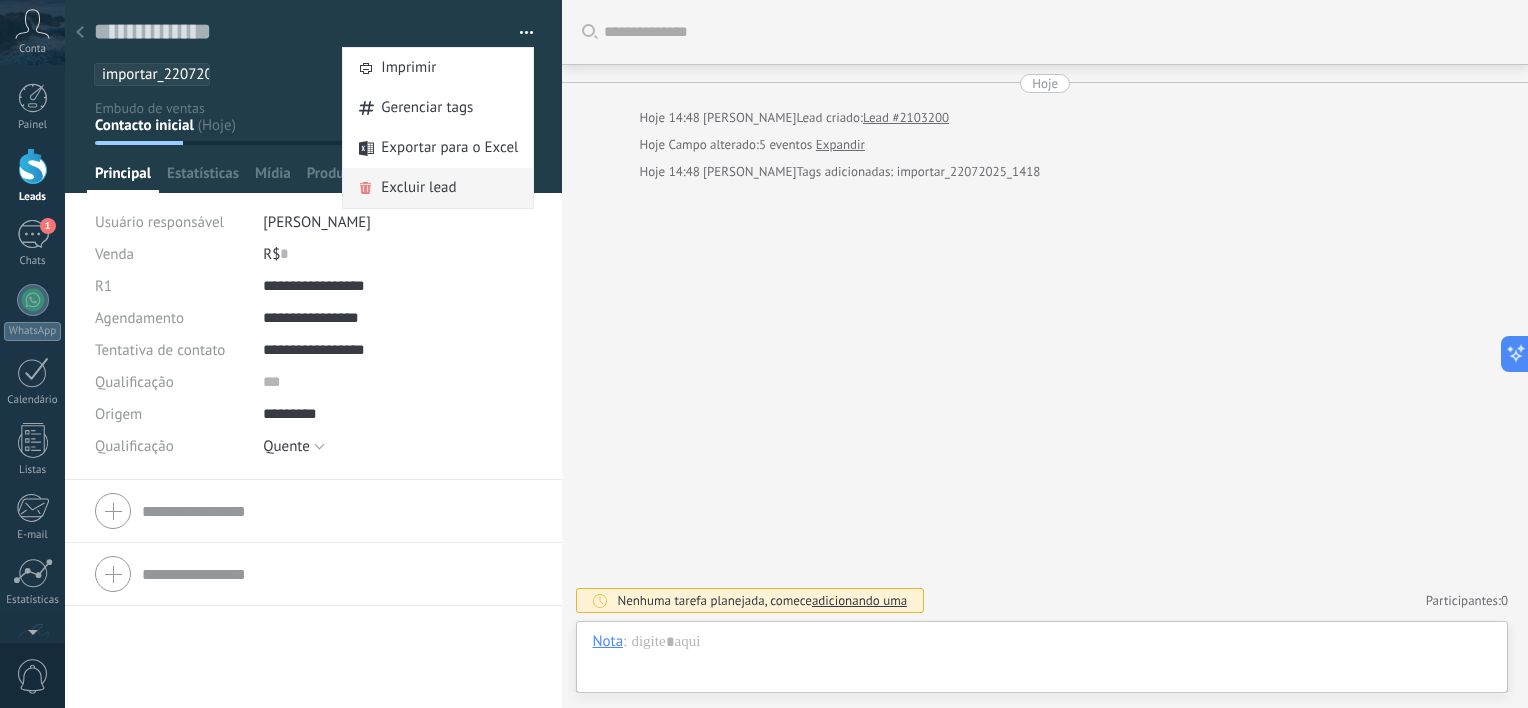 click on "Excluir lead" at bounding box center [418, 188] 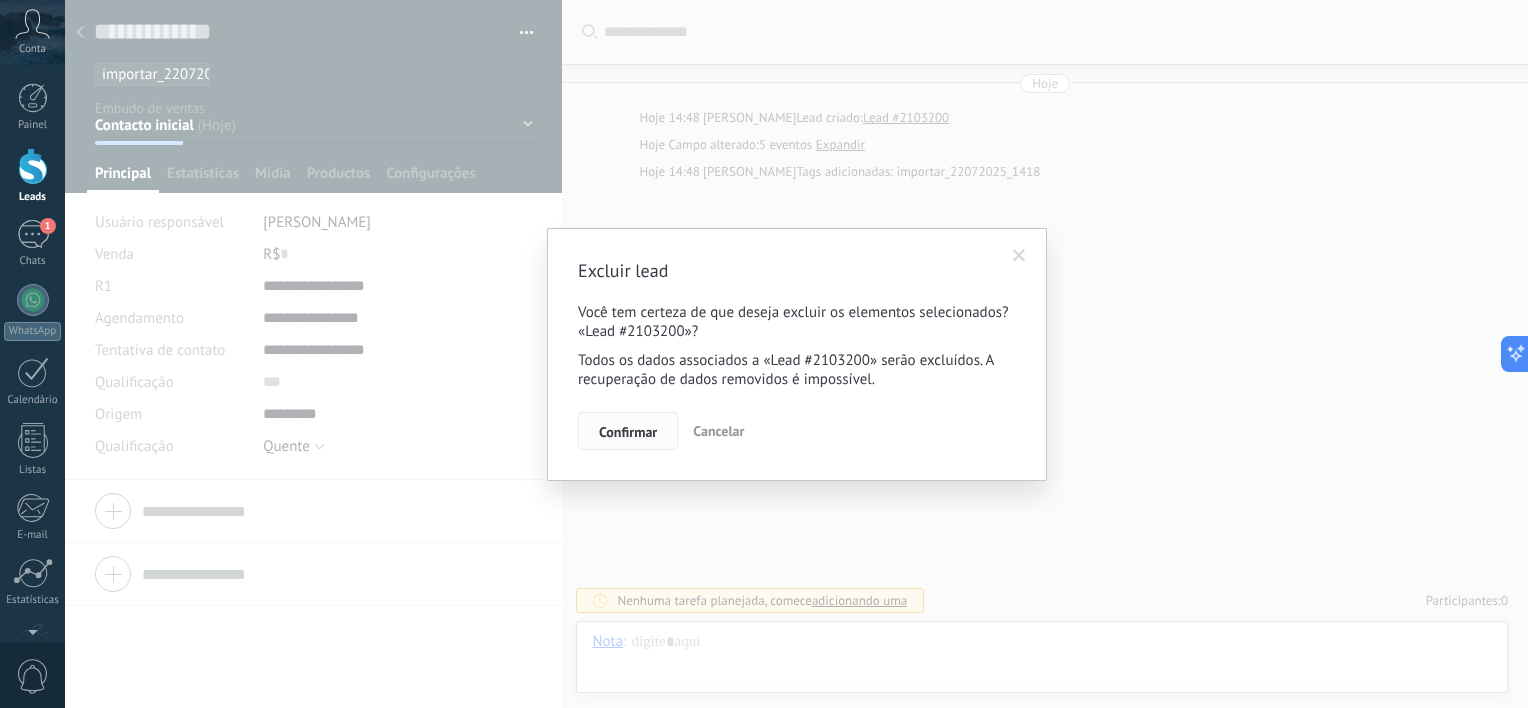 click on "Confirmar" at bounding box center [628, 432] 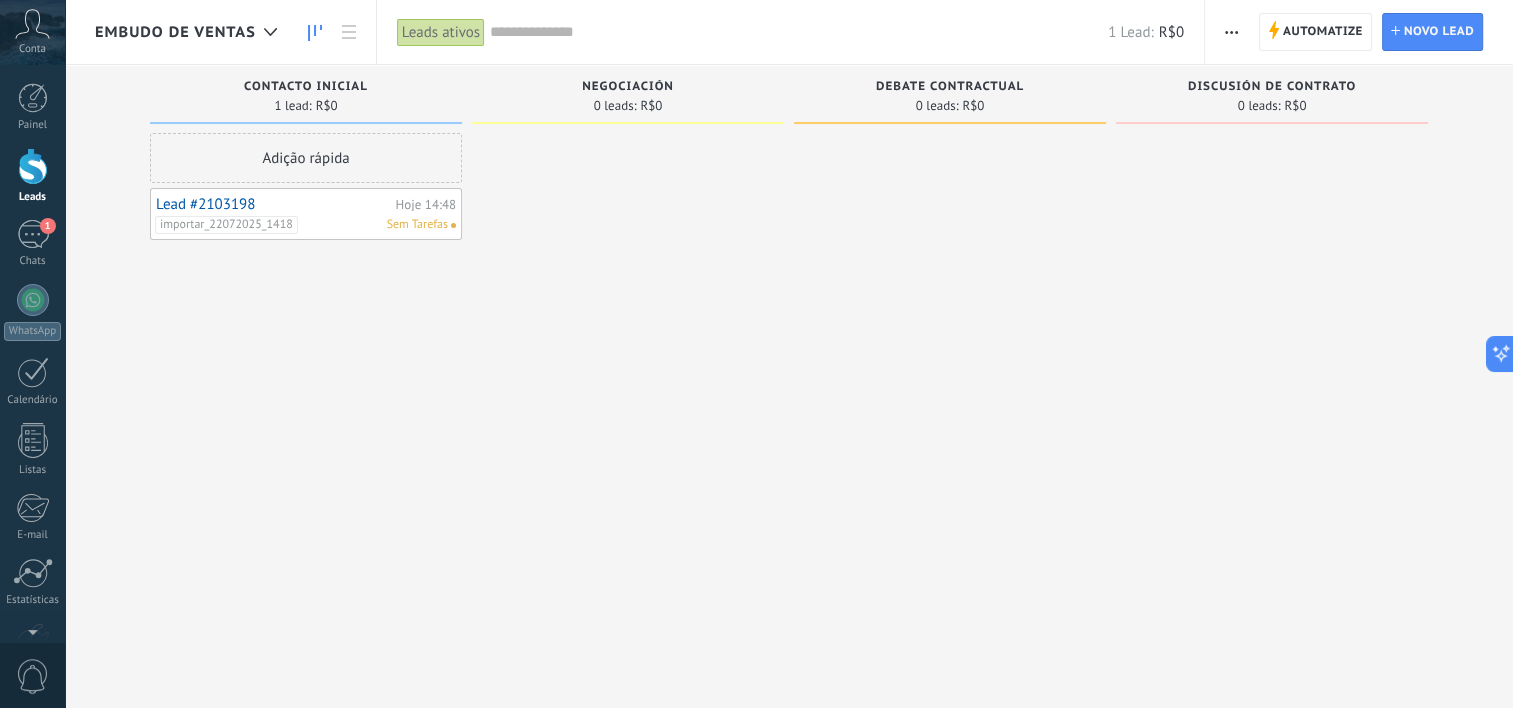 click on "Lead #2103198" at bounding box center (273, 204) 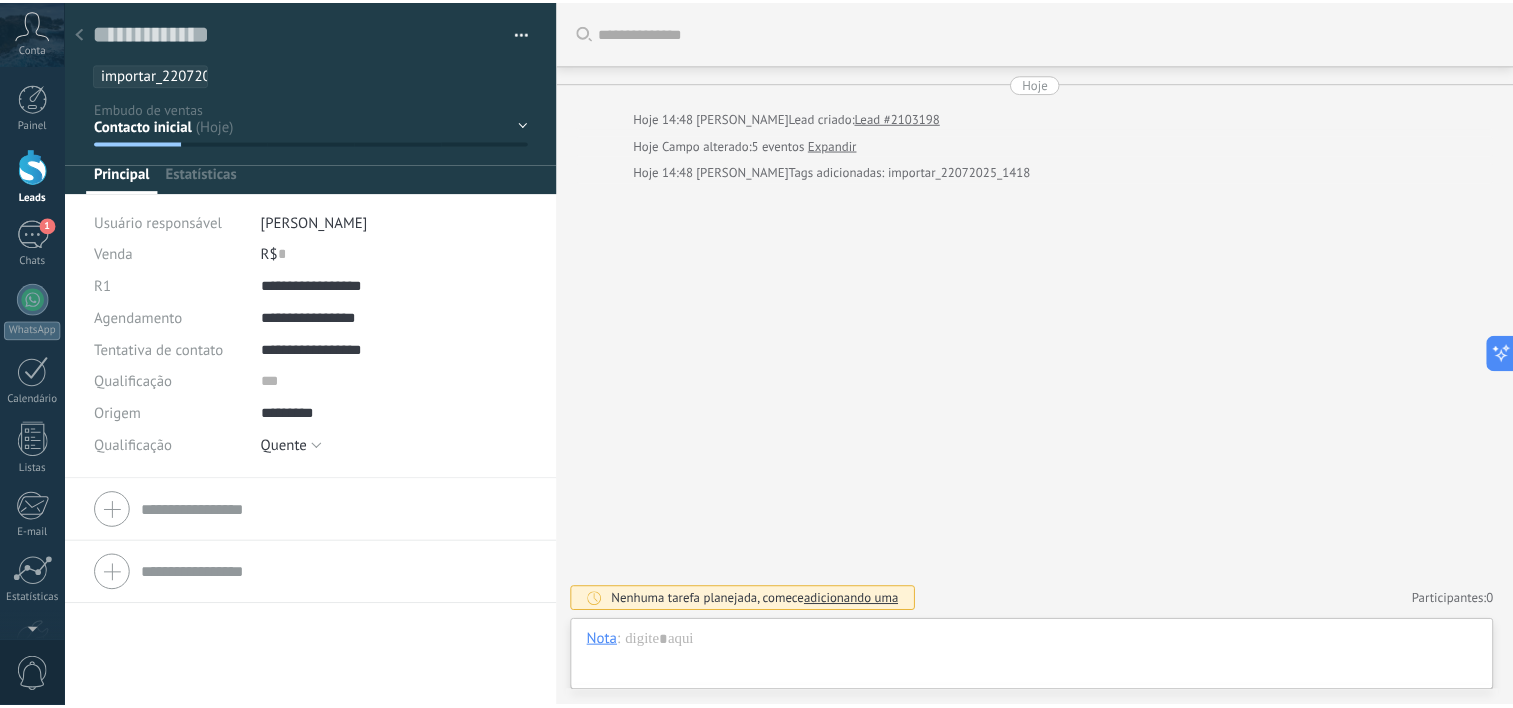 scroll, scrollTop: 29, scrollLeft: 0, axis: vertical 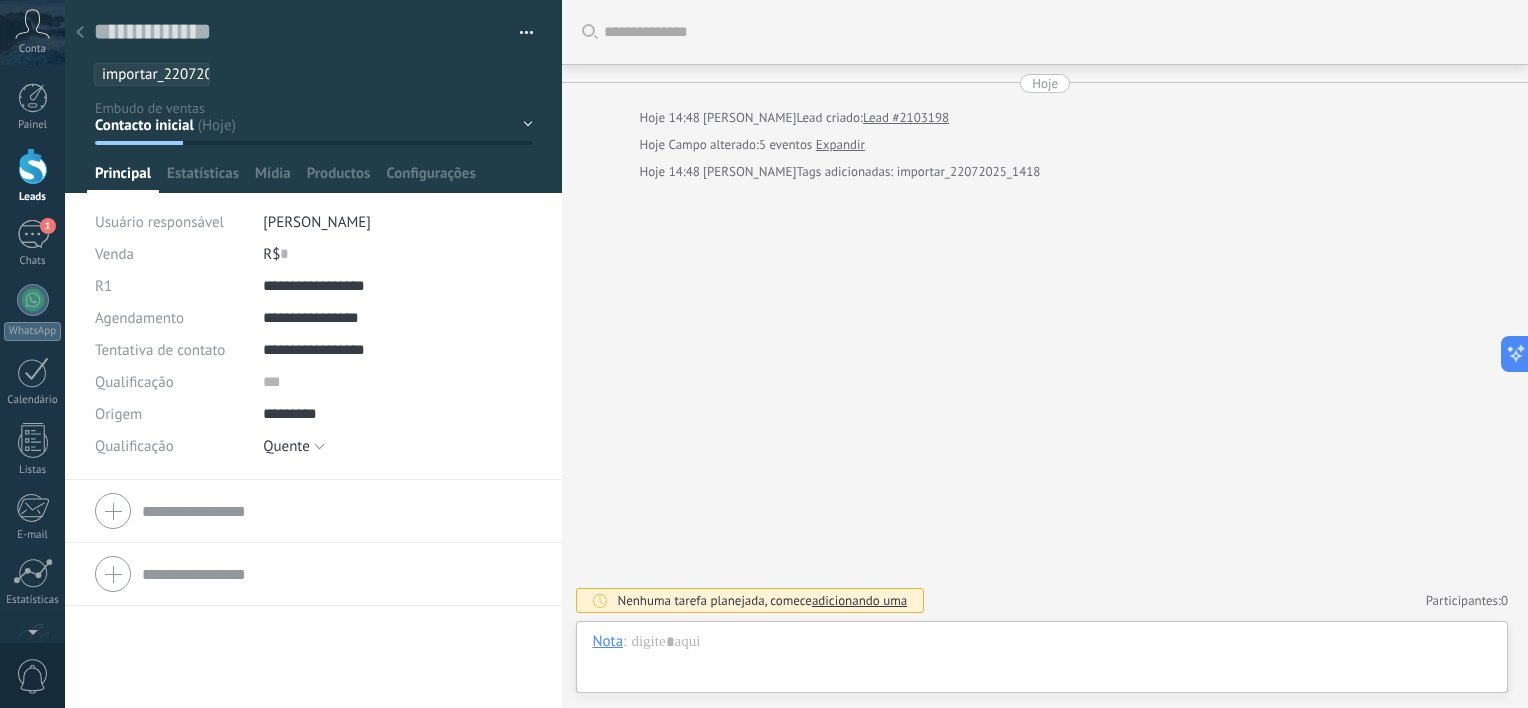 click at bounding box center (519, 33) 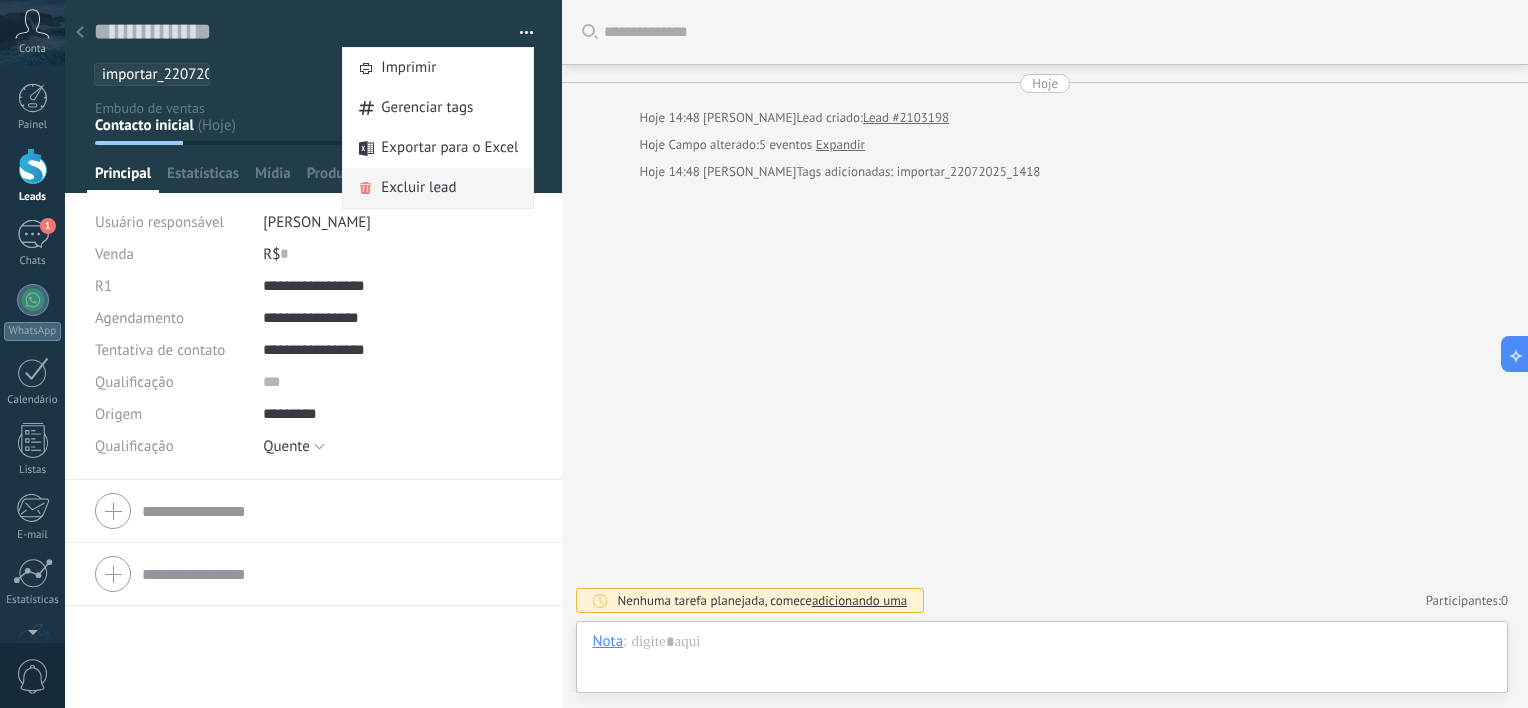 click on "Excluir lead" at bounding box center [418, 188] 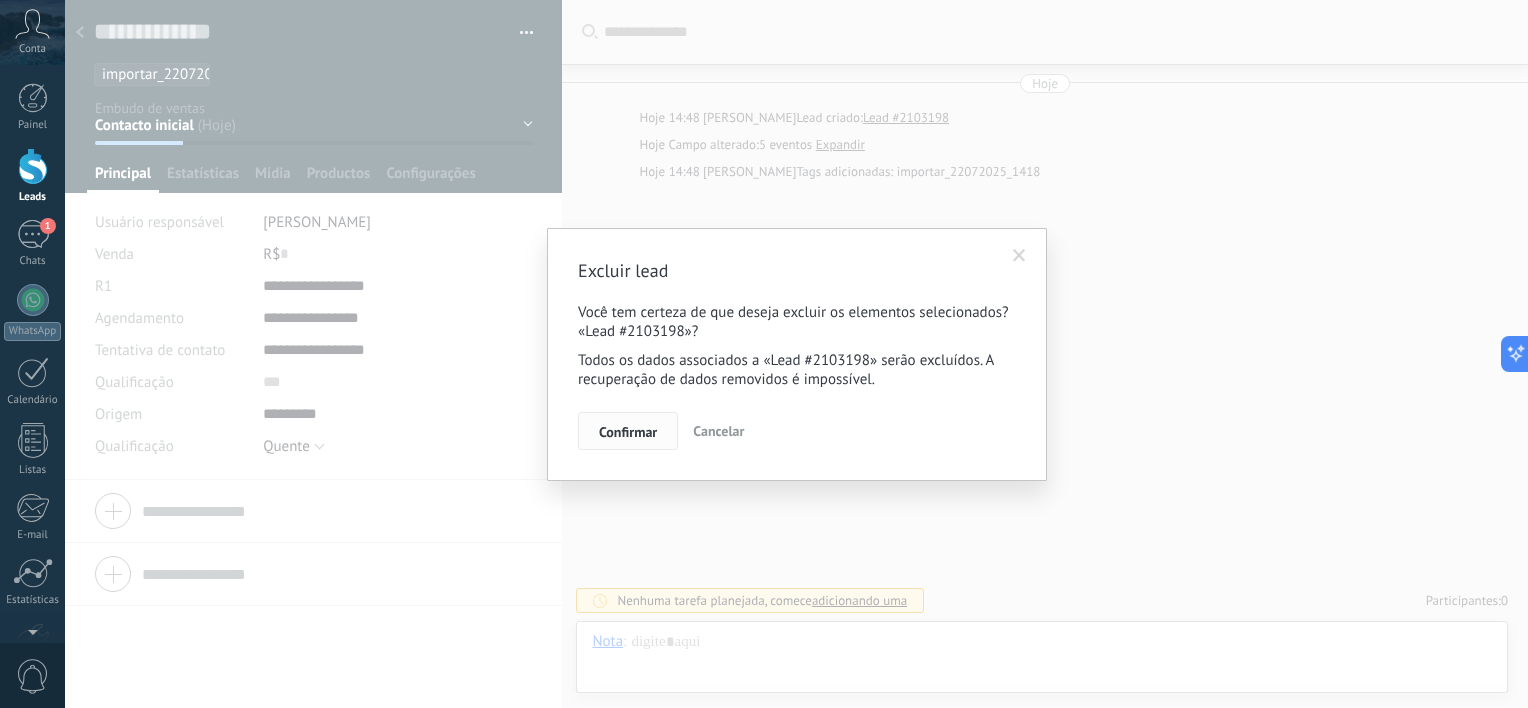 click on "Confirmar" at bounding box center (628, 432) 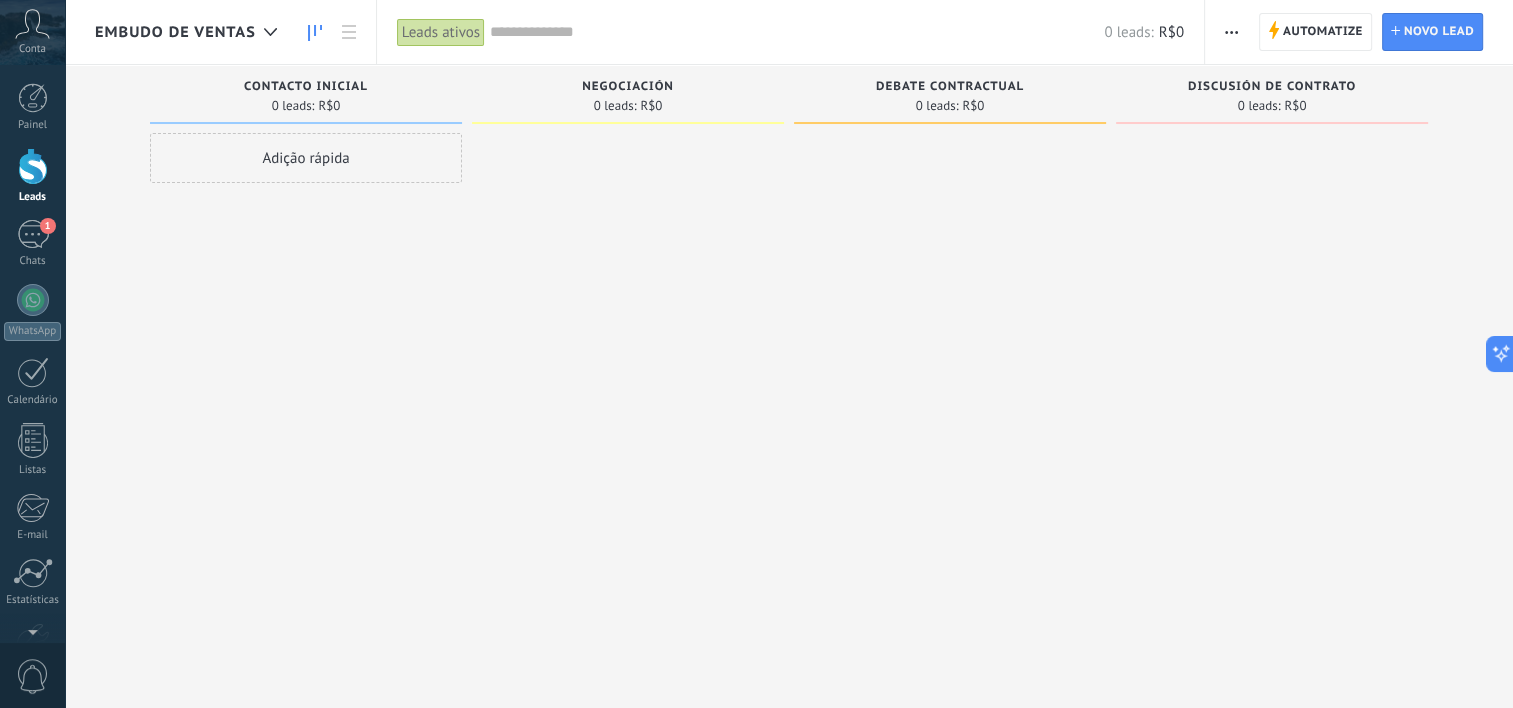 click on "Conta" at bounding box center (32, 49) 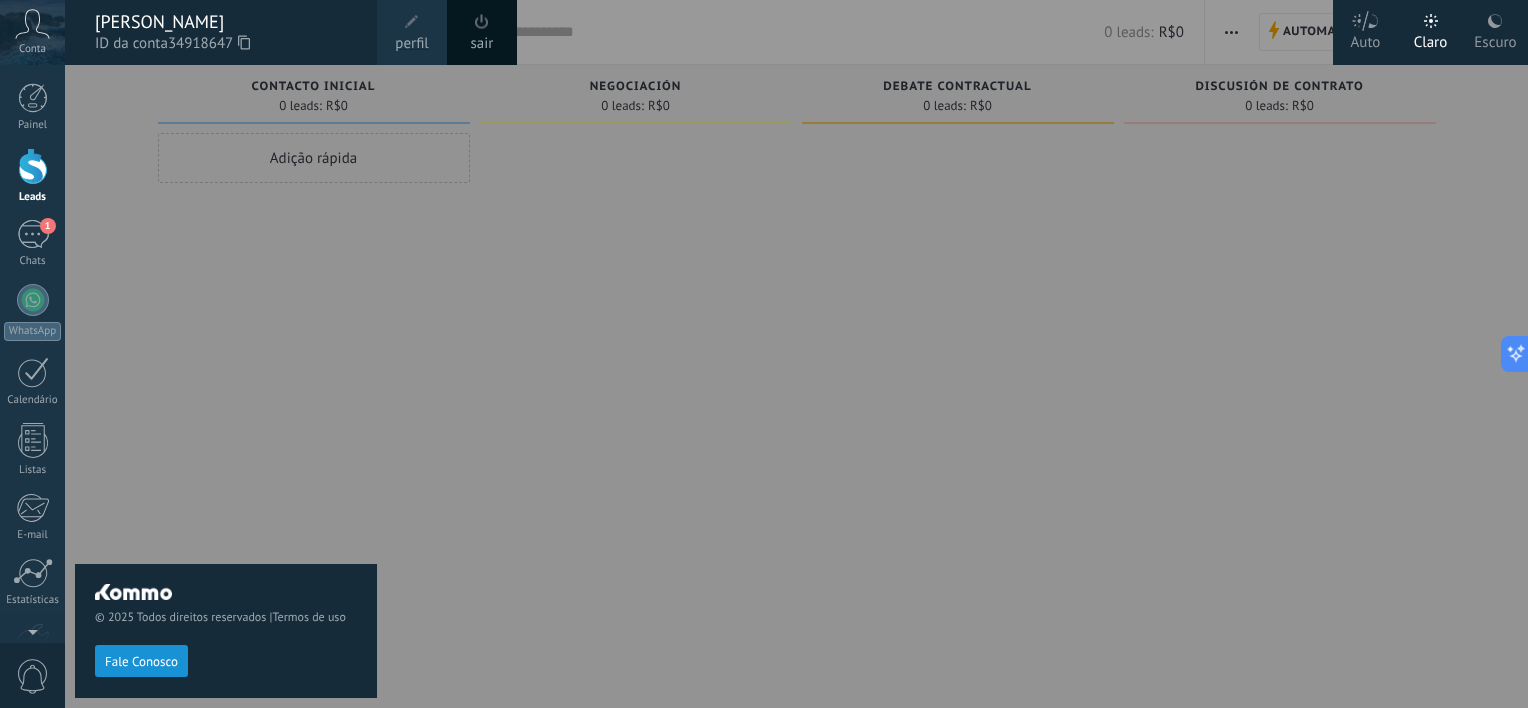click on "perfil" at bounding box center (411, 44) 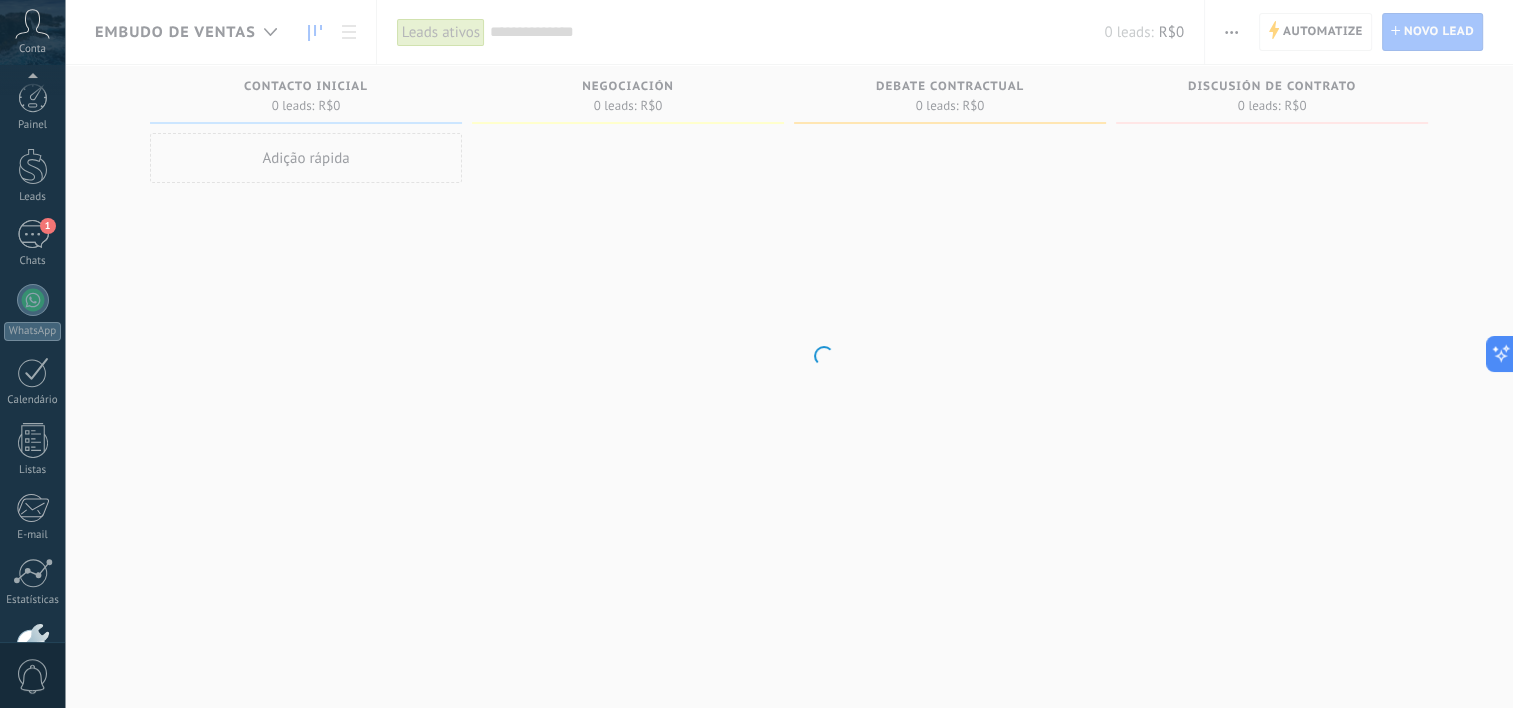 scroll, scrollTop: 123, scrollLeft: 0, axis: vertical 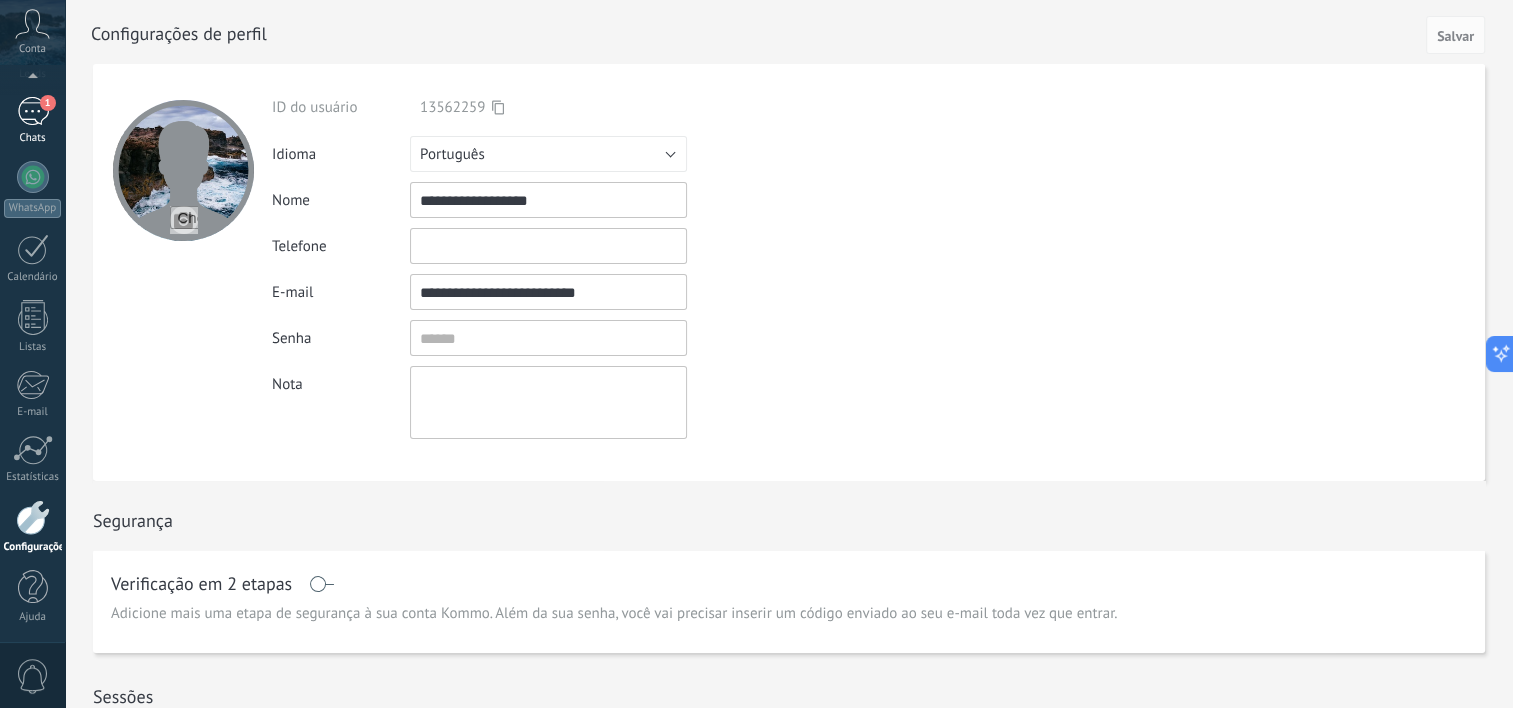click on "1" at bounding box center (33, 111) 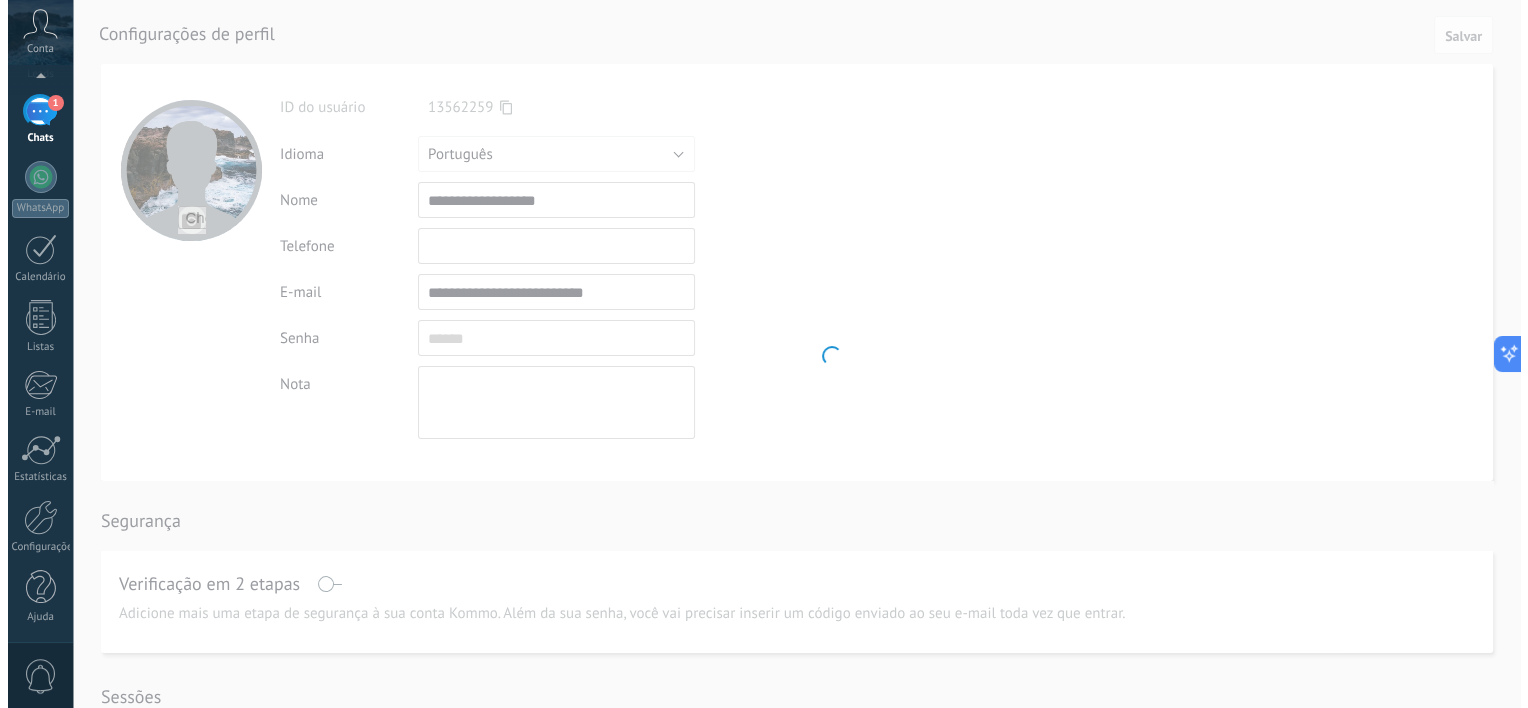 scroll, scrollTop: 0, scrollLeft: 0, axis: both 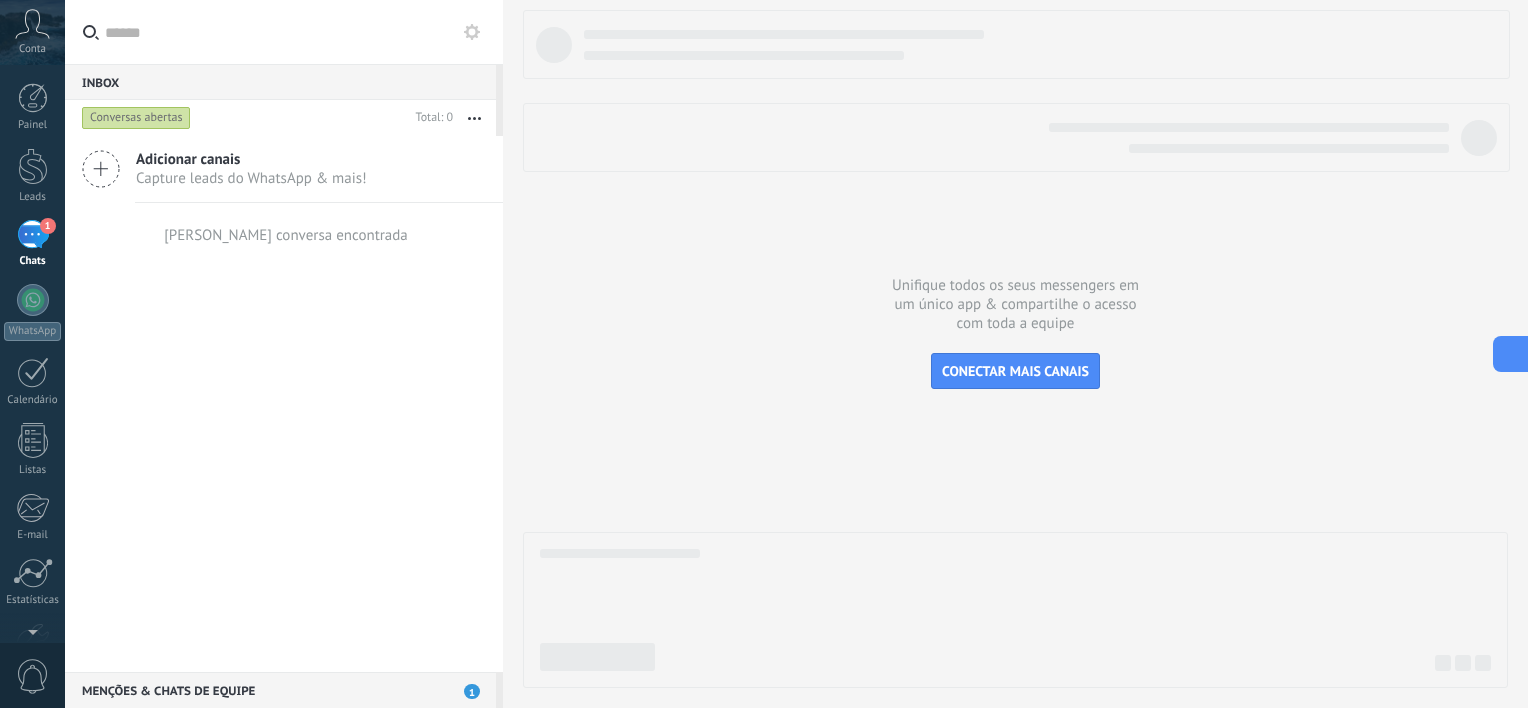 click 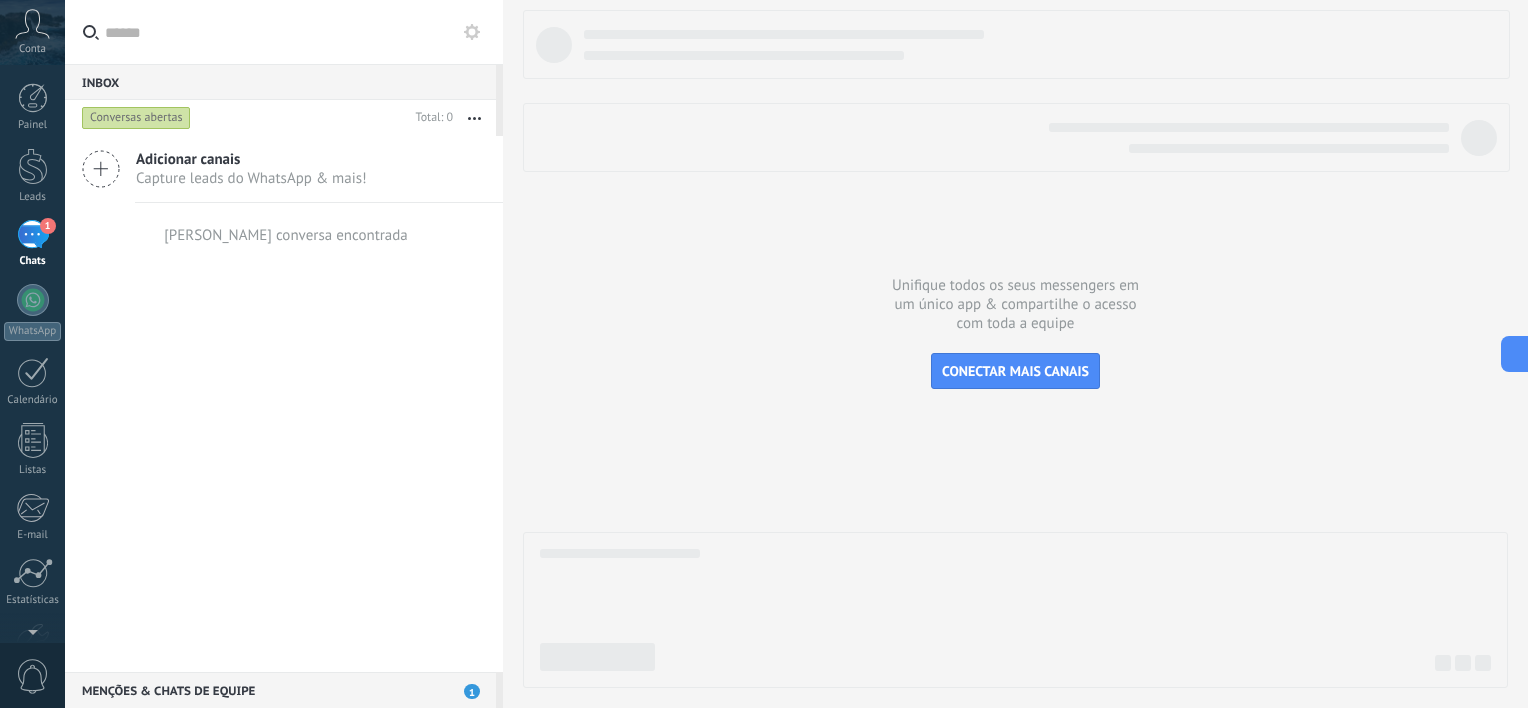 type on "**********" 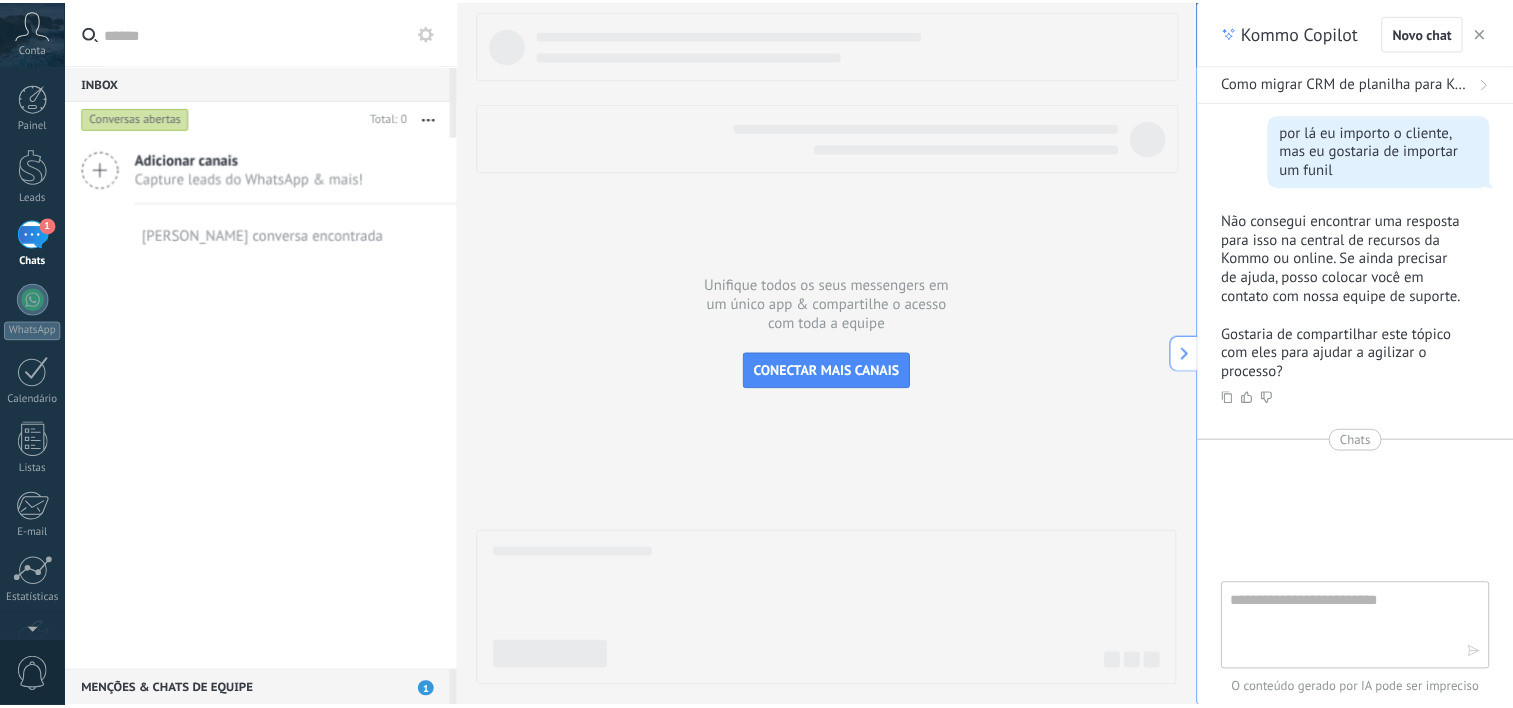 scroll, scrollTop: 19, scrollLeft: 0, axis: vertical 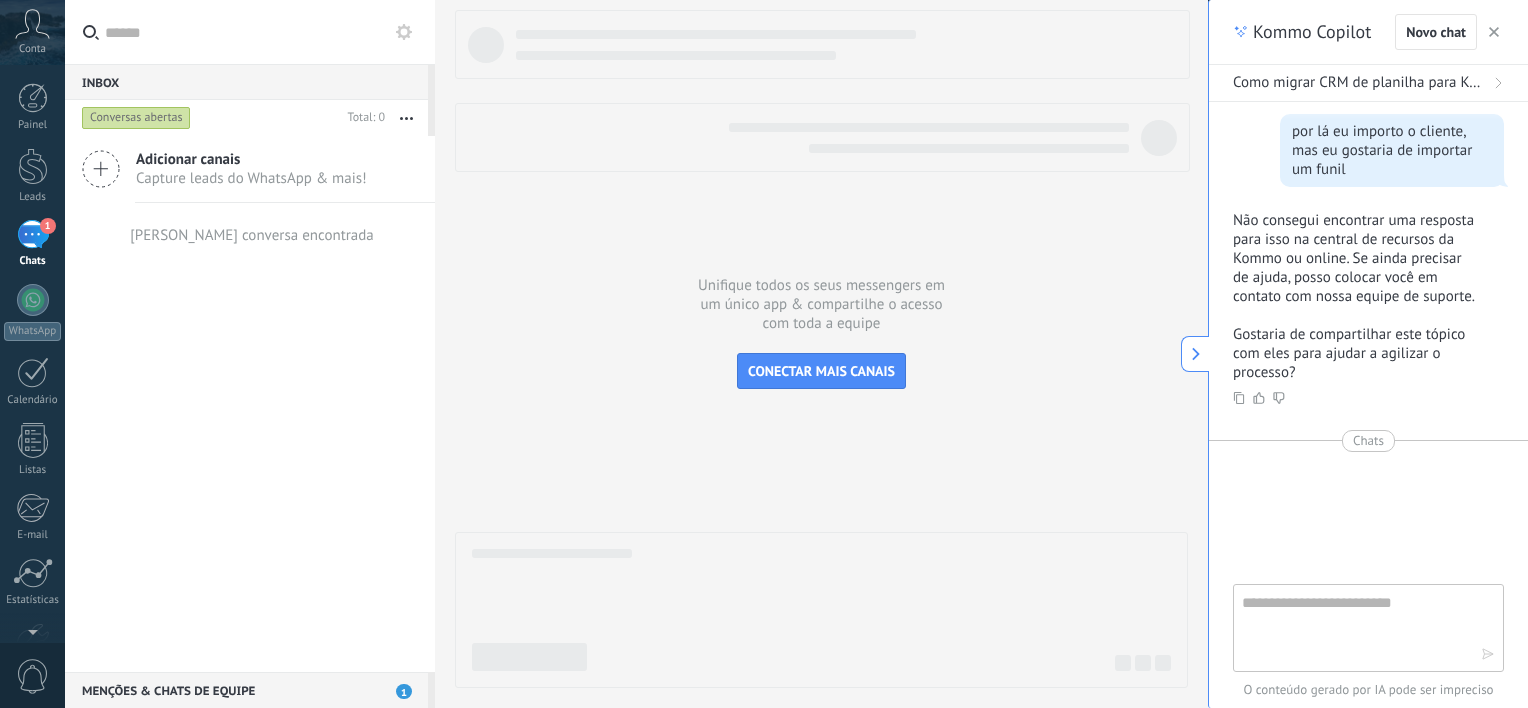 click on "Não consegui encontrar uma resposta para isso na central de recursos da Kommo ou online. Se ainda precisar de ajuda, posso colocar você em contato com nossa equipe de suporte." at bounding box center (1356, 258) 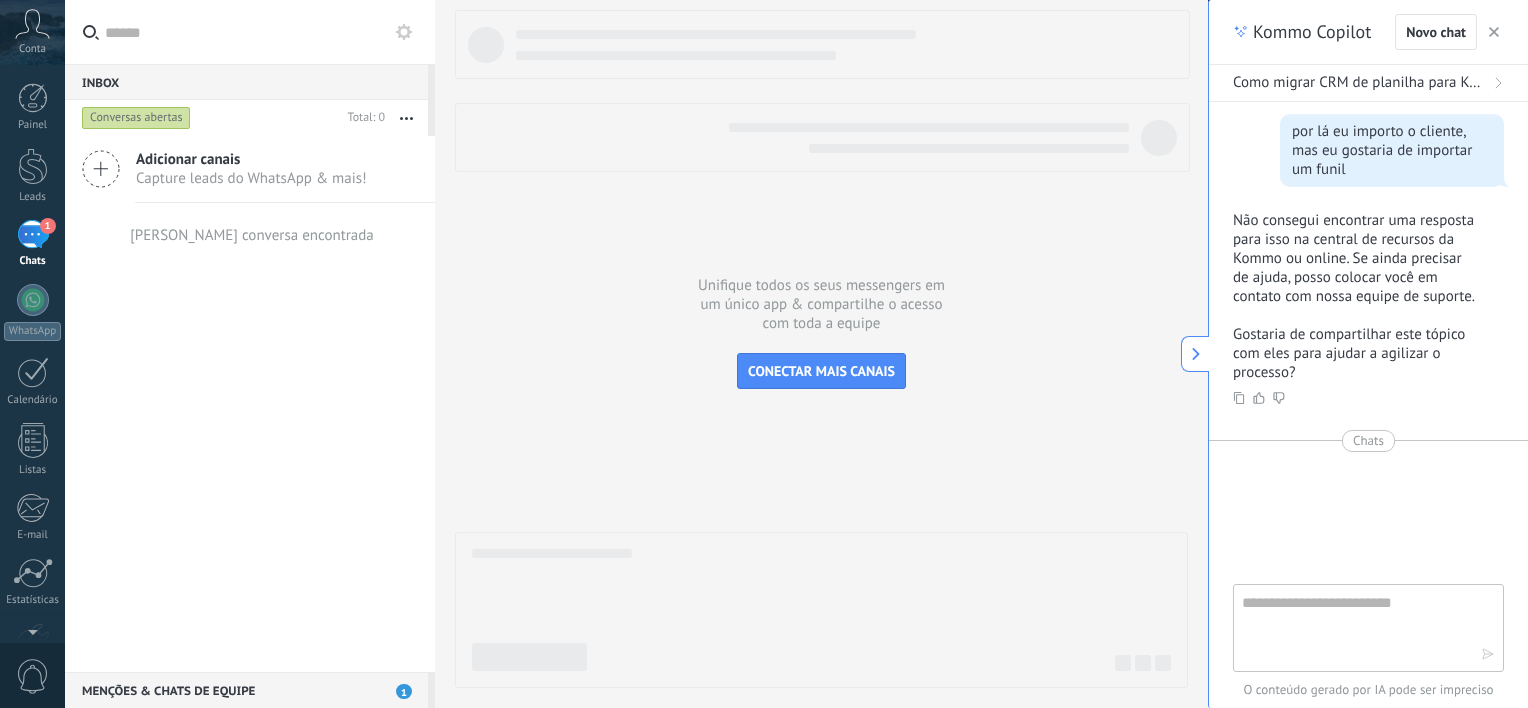 click on "Configurações gostaria de transformar um crm que está em um planilha em um crm aqui no kommo. como faço ? Para transformar um CRM que está em uma planilha do Google Sheets em um CRM no Kommo, siga os passos abaixo:
Vá até a seção de Leads no Kommo.
Clique no botão de "três pontos" no canto superior direito e selecione "Importar".
Na nova janela que aparecer, escolha "Importar do Google Sheets" e clique em "Autorizar".
Autorize a conta do Google onde sua base de dados está armazenada.
Após a autorização, uma nova opção de "Escolher planilha" aparecerá. Clique nela e selecione o arquivo desejado do seu Google Drive.
Quando o arquivo for carregado, uma nova janela com as configurações de importação aparecerá. Aqui você pode combinar os campos com as informações da sua entidade, criar novos campos, aplicar tags ou escolher atualizar os dados existentes, se já tiver importado informações desse arquivo anteriormente.
https://www.kommo.com/support/kb/how-to-import" at bounding box center [1368, 343] 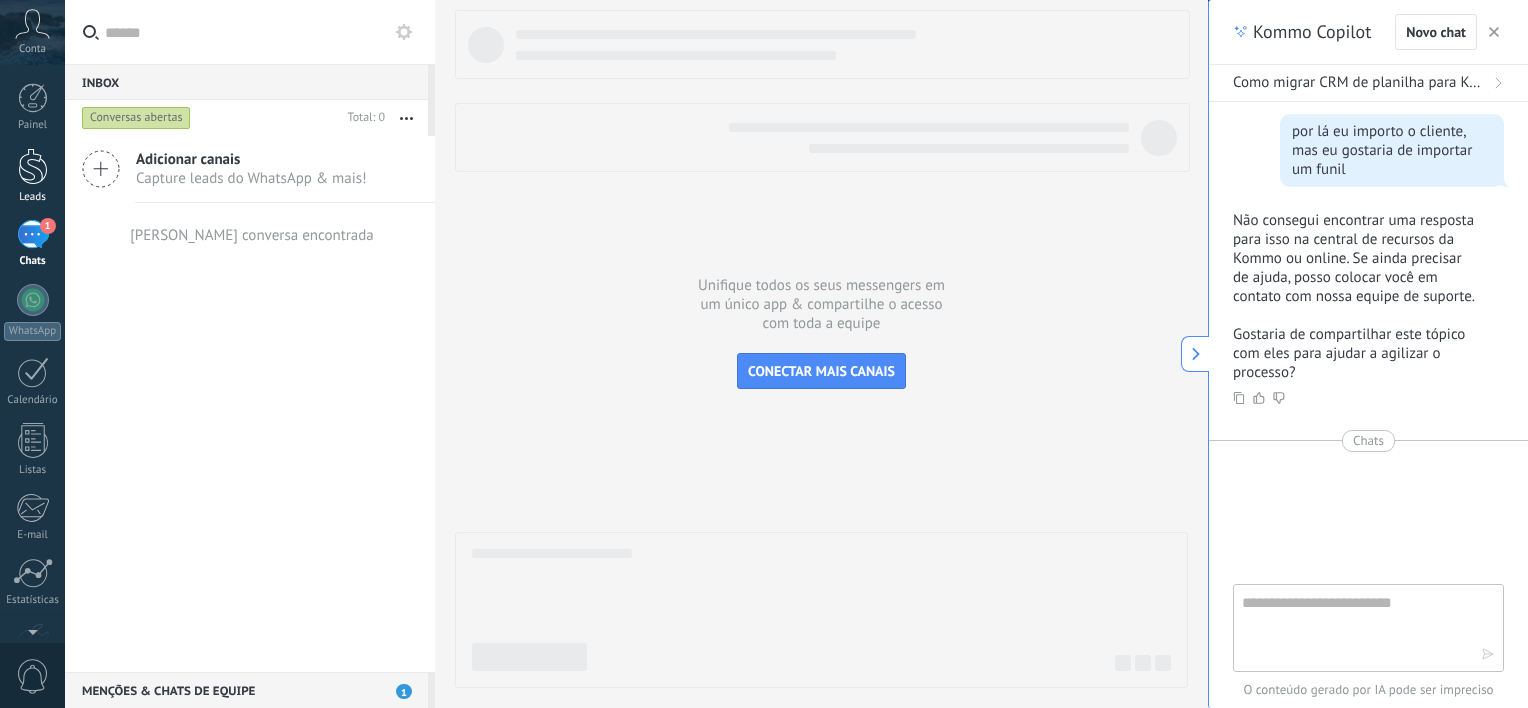 click on "Leads" at bounding box center (32, 176) 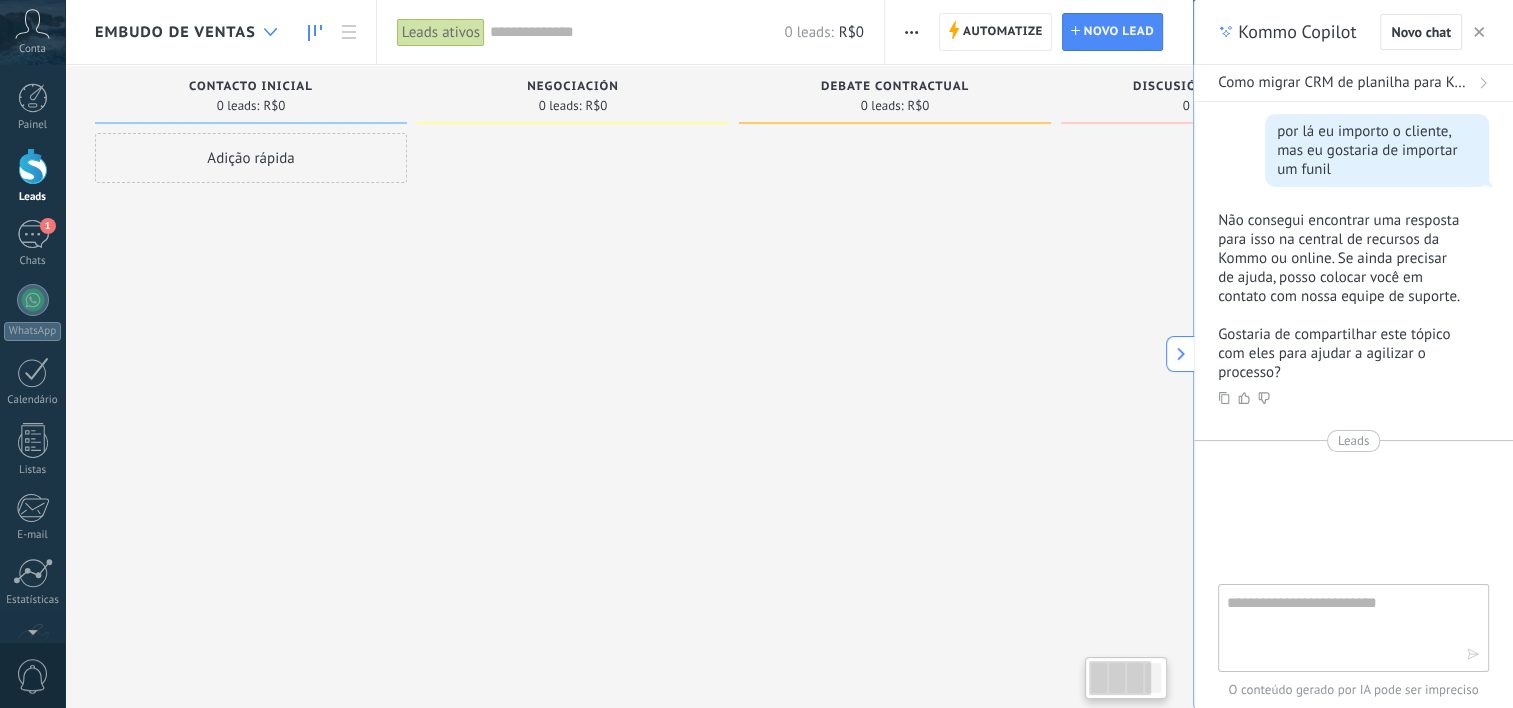 click at bounding box center (270, 32) 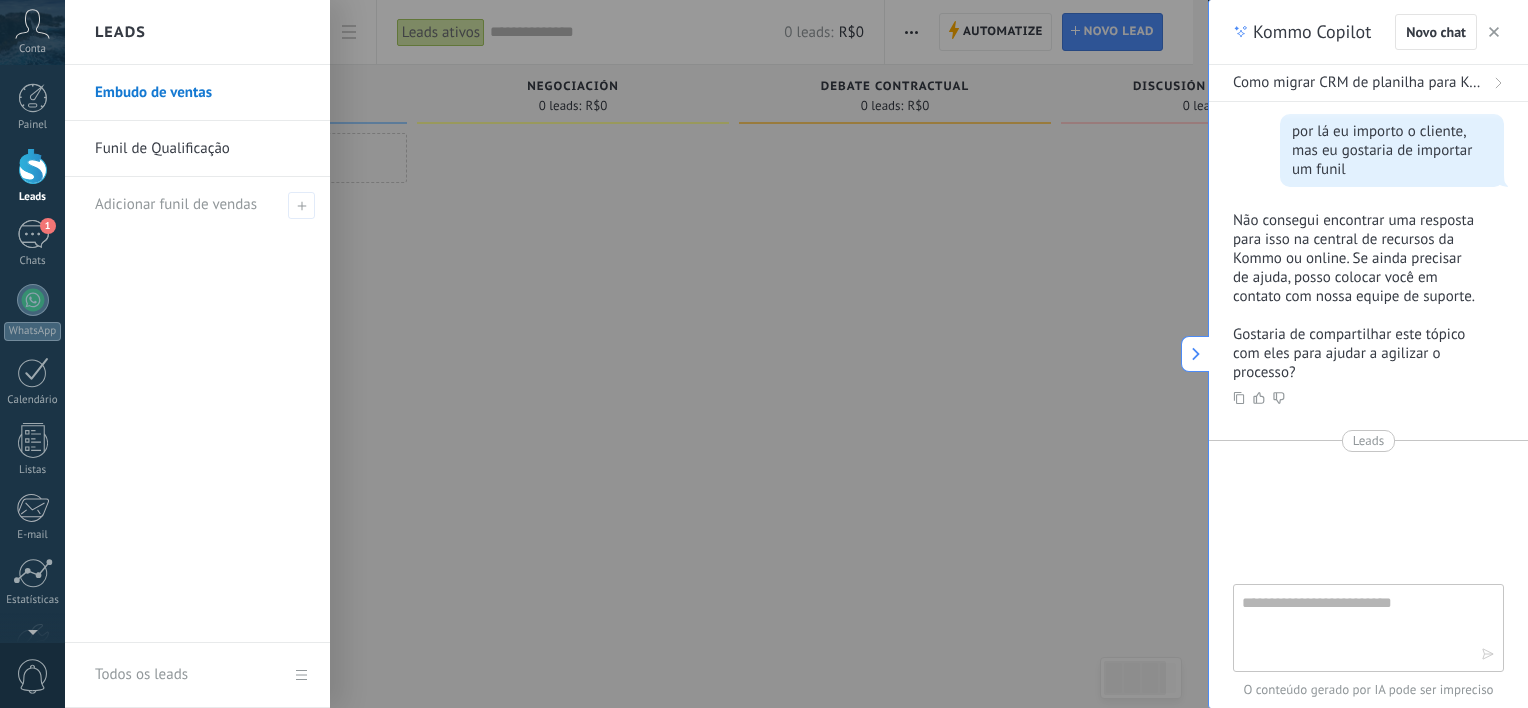 click on "Embudo de ventas" at bounding box center (202, 93) 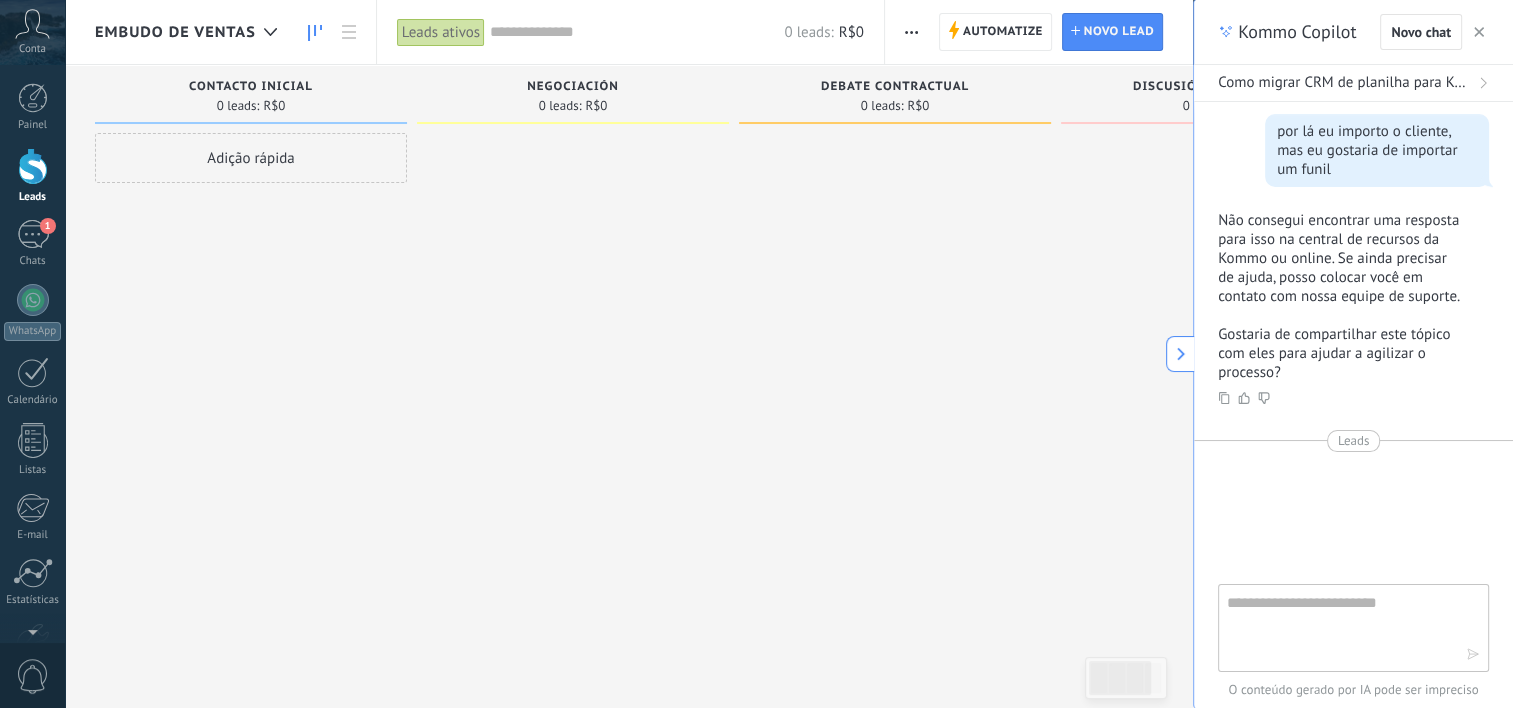 click at bounding box center (911, 32) 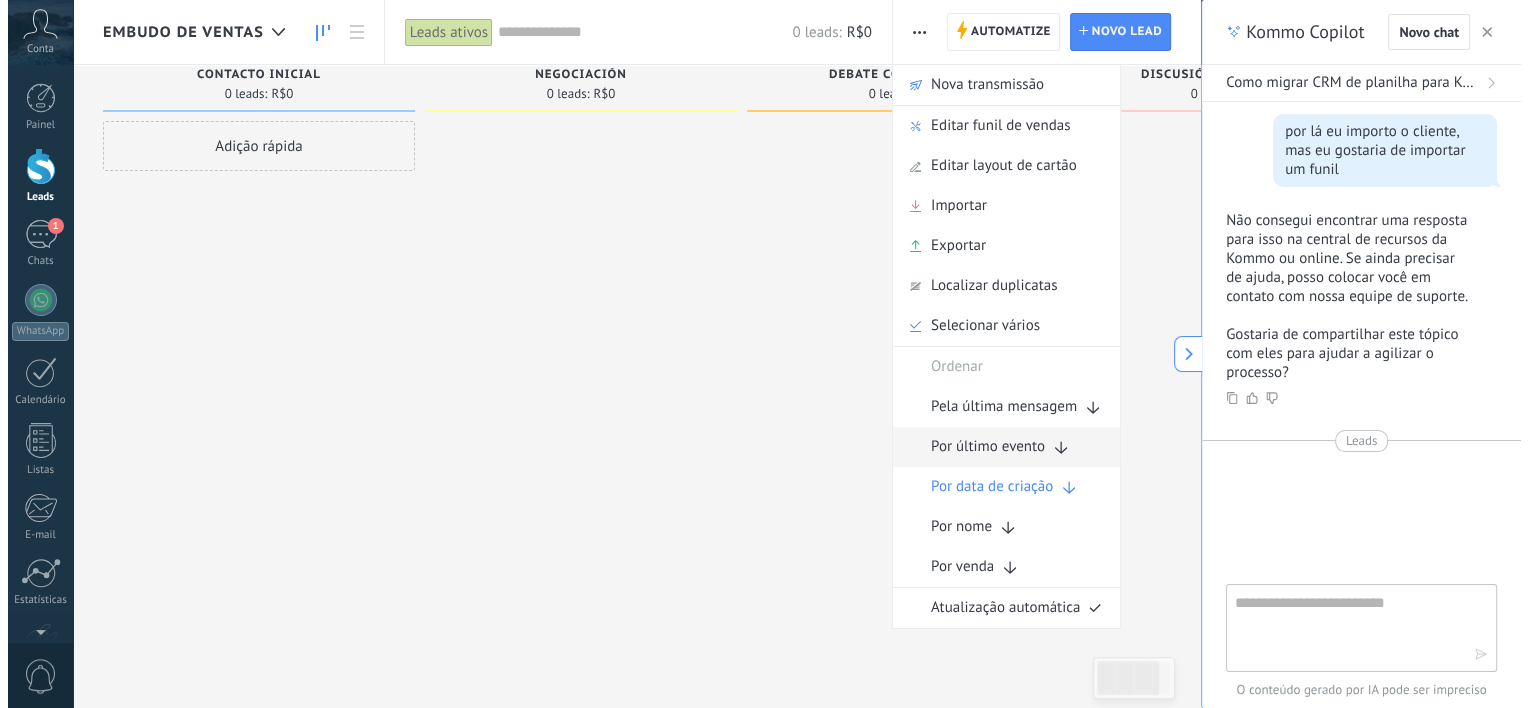 scroll, scrollTop: 0, scrollLeft: 0, axis: both 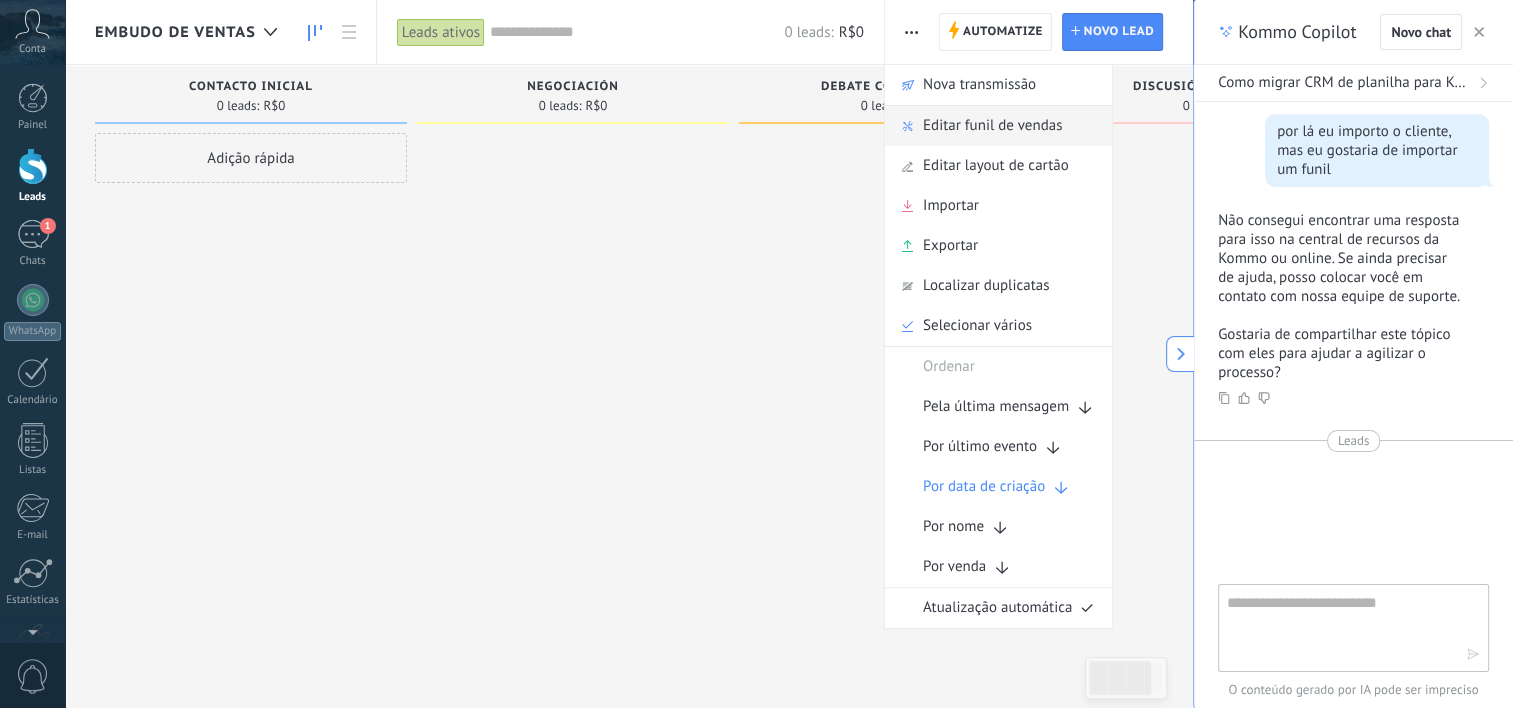 click on "Editar funil de vendas" at bounding box center (992, 126) 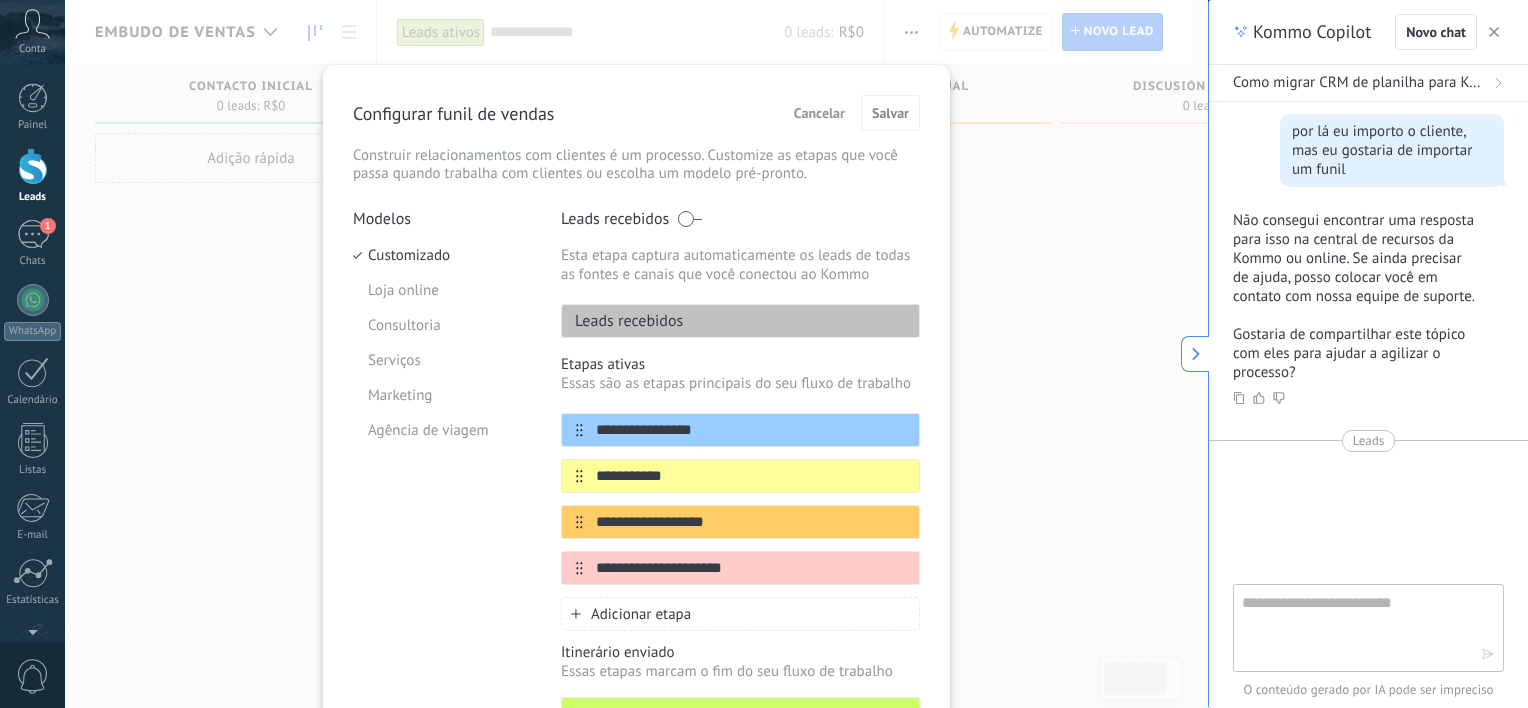 click at bounding box center [1494, 32] 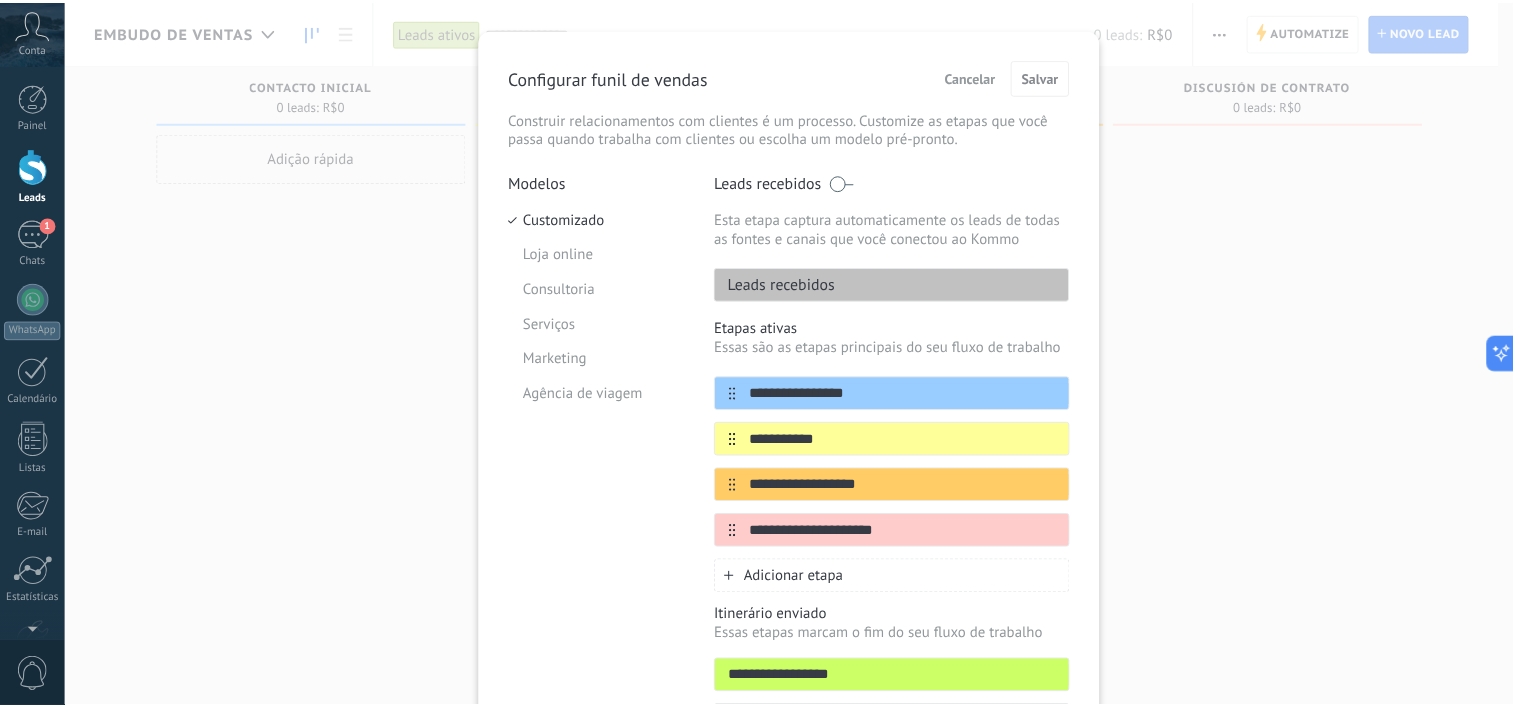scroll, scrollTop: 0, scrollLeft: 0, axis: both 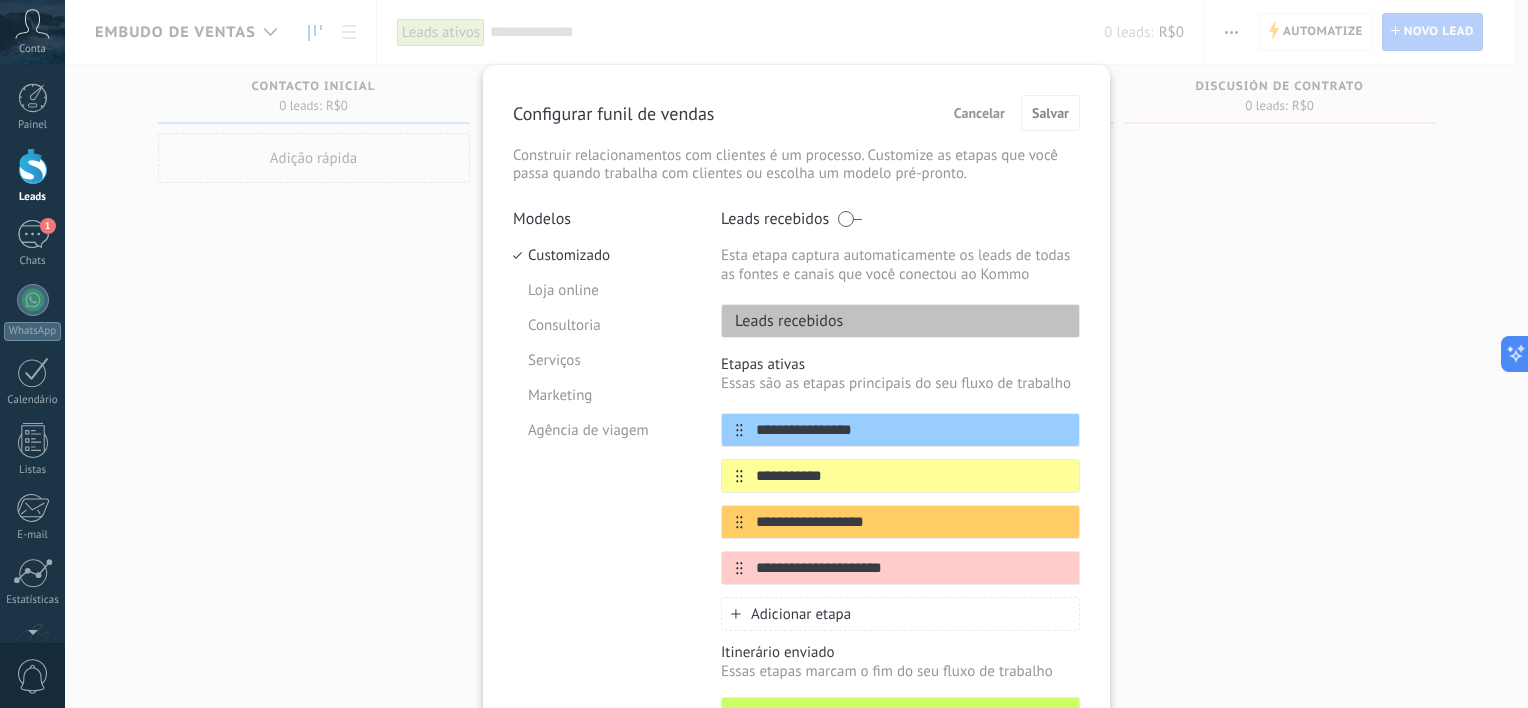 click on "Cancelar" at bounding box center (979, 113) 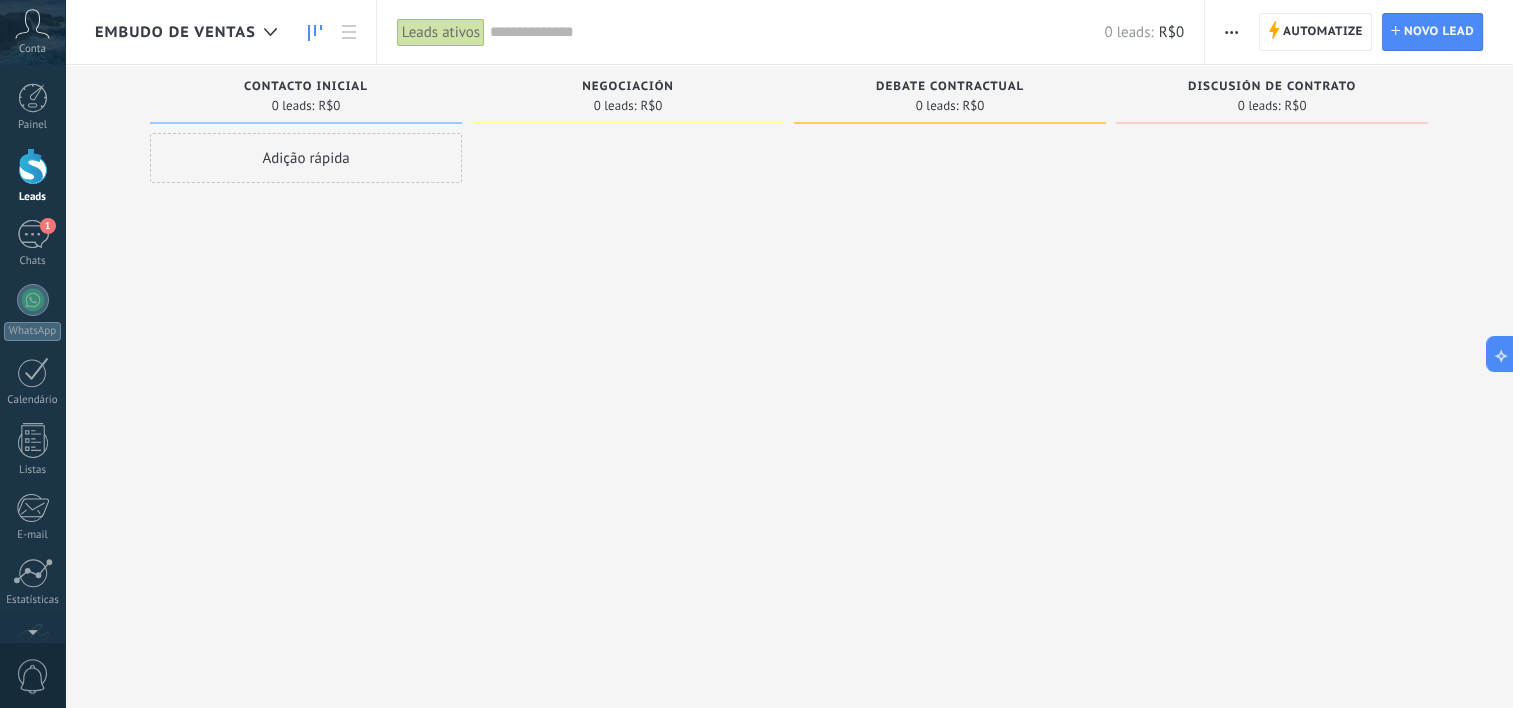 click at bounding box center (1231, 32) 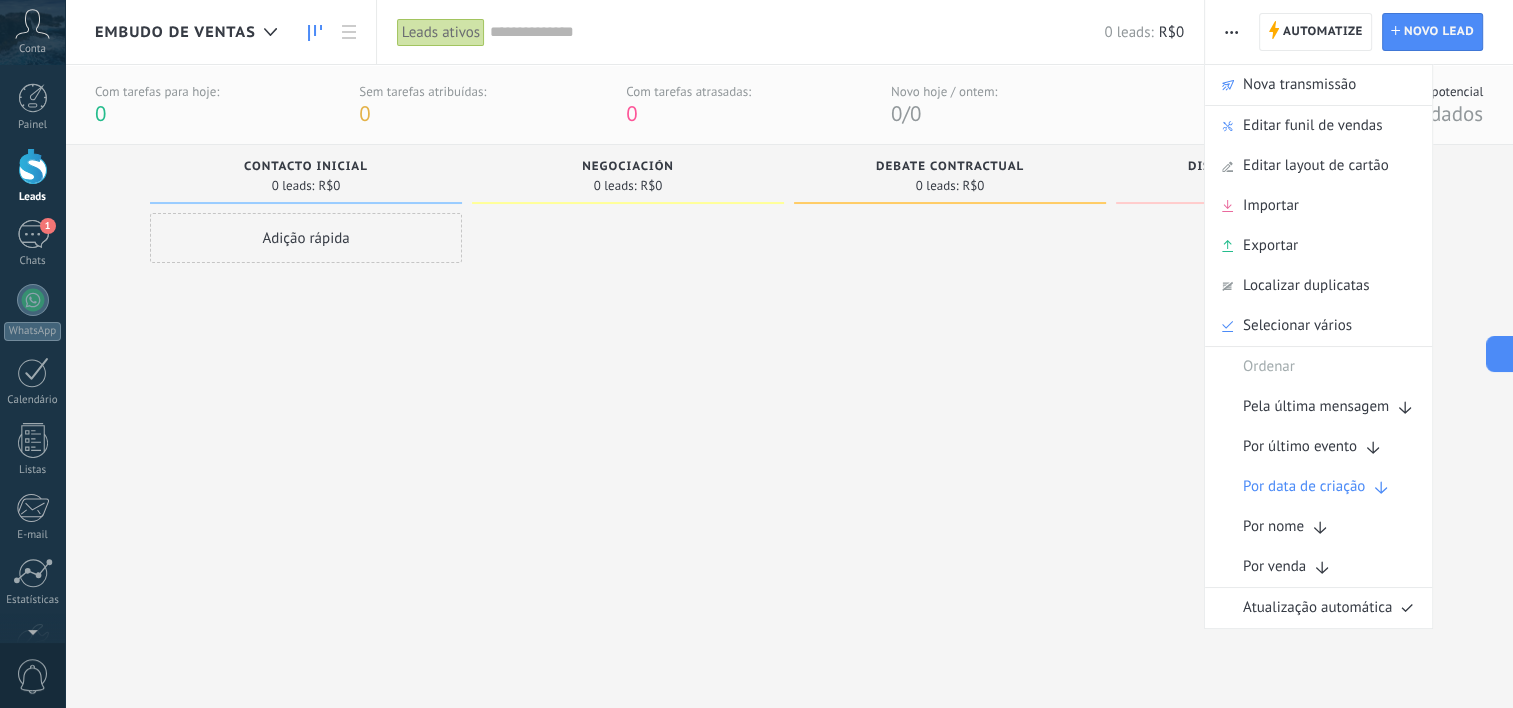 click at bounding box center (950, 436) 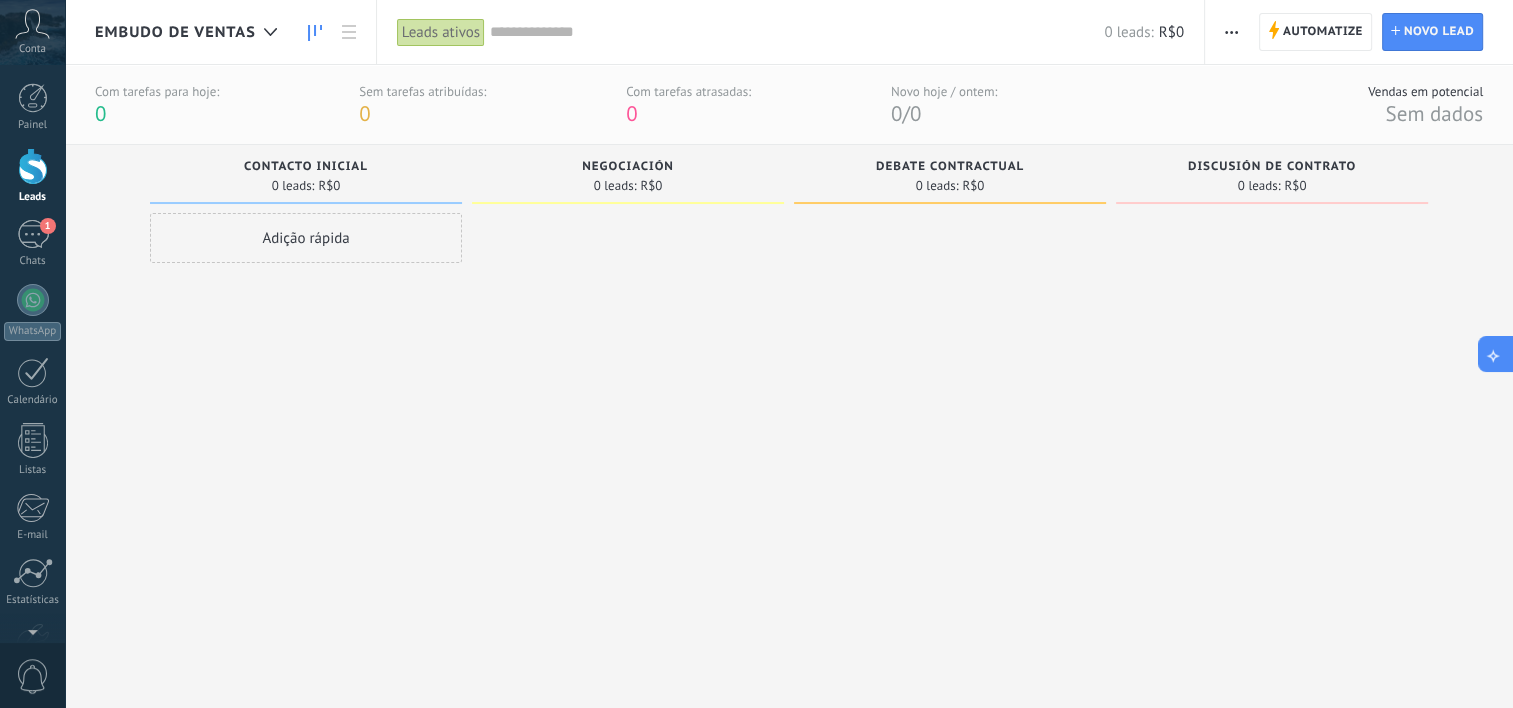 click at bounding box center (1496, 354) 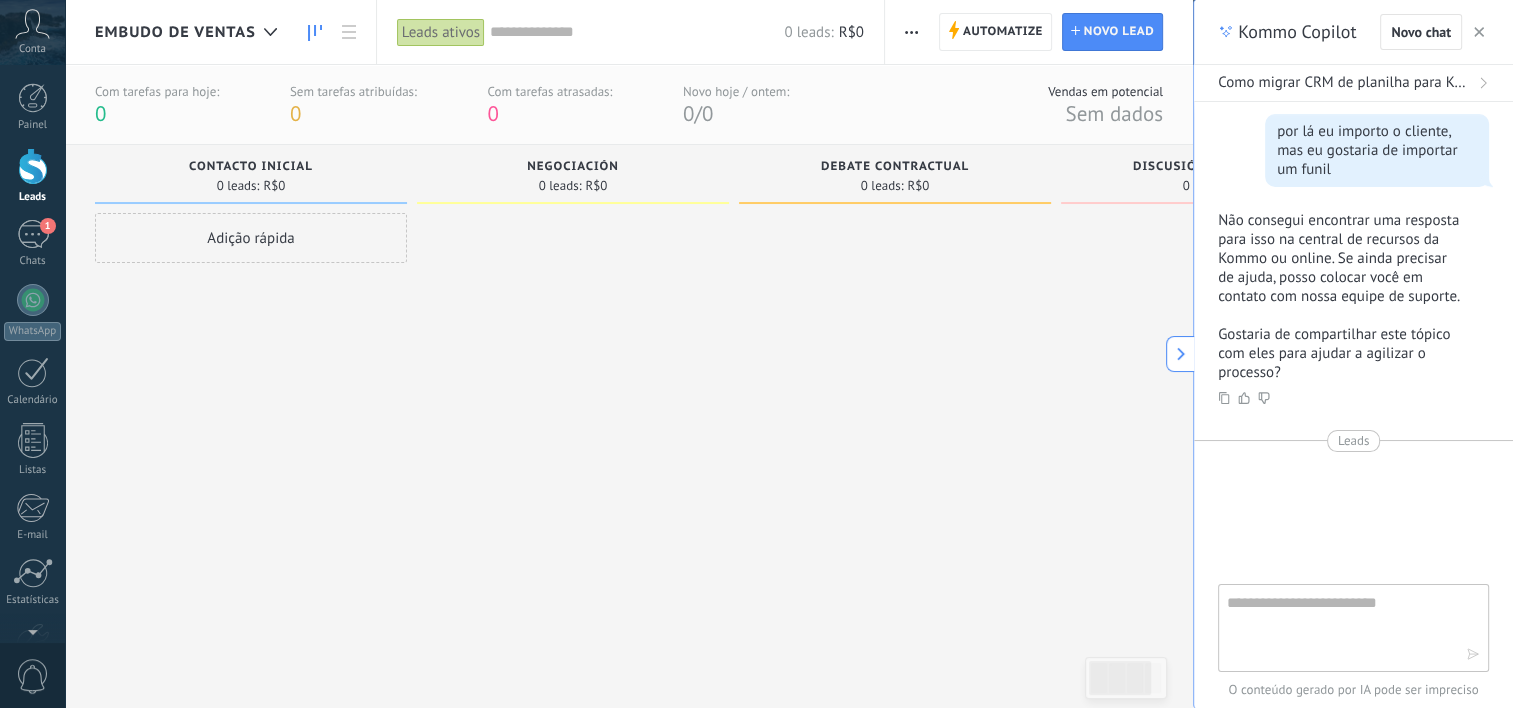 click on "Configurações gostaria de transformar um crm que está em um planilha em um crm aqui no kommo. como faço ? Para transformar um CRM que está em uma planilha do Google Sheets em um CRM no Kommo, siga os passos abaixo:
Vá até a seção de Leads no Kommo.
Clique no botão de "três pontos" no canto superior direito e selecione "Importar".
Na nova janela que aparecer, escolha "Importar do Google Sheets" e clique em "Autorizar".
Autorize a conta do Google onde sua base de dados está armazenada.
Após a autorização, uma nova opção de "Escolher planilha" aparecerá. Clique nela e selecione o arquivo desejado do seu Google Drive.
Quando o arquivo for carregado, uma nova janela com as configurações de importação aparecerá. Aqui você pode combinar os campos com as informações da sua entidade, criar novos campos, aplicar tags ou escolher atualizar os dados existentes, se já tiver importado informações desse arquivo anteriormente.
https://www.kommo.com/support/kb/how-to-import" at bounding box center [1353, 343] 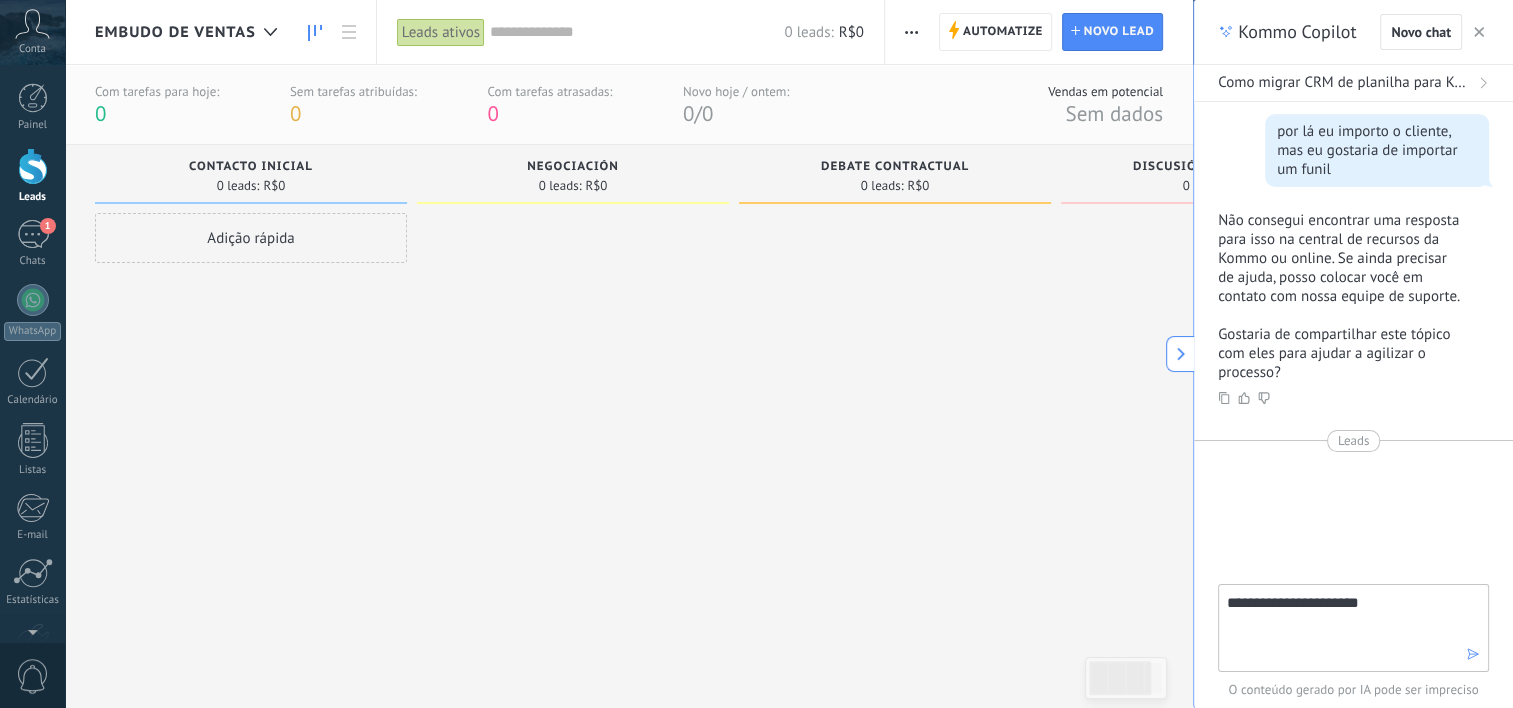 type on "**********" 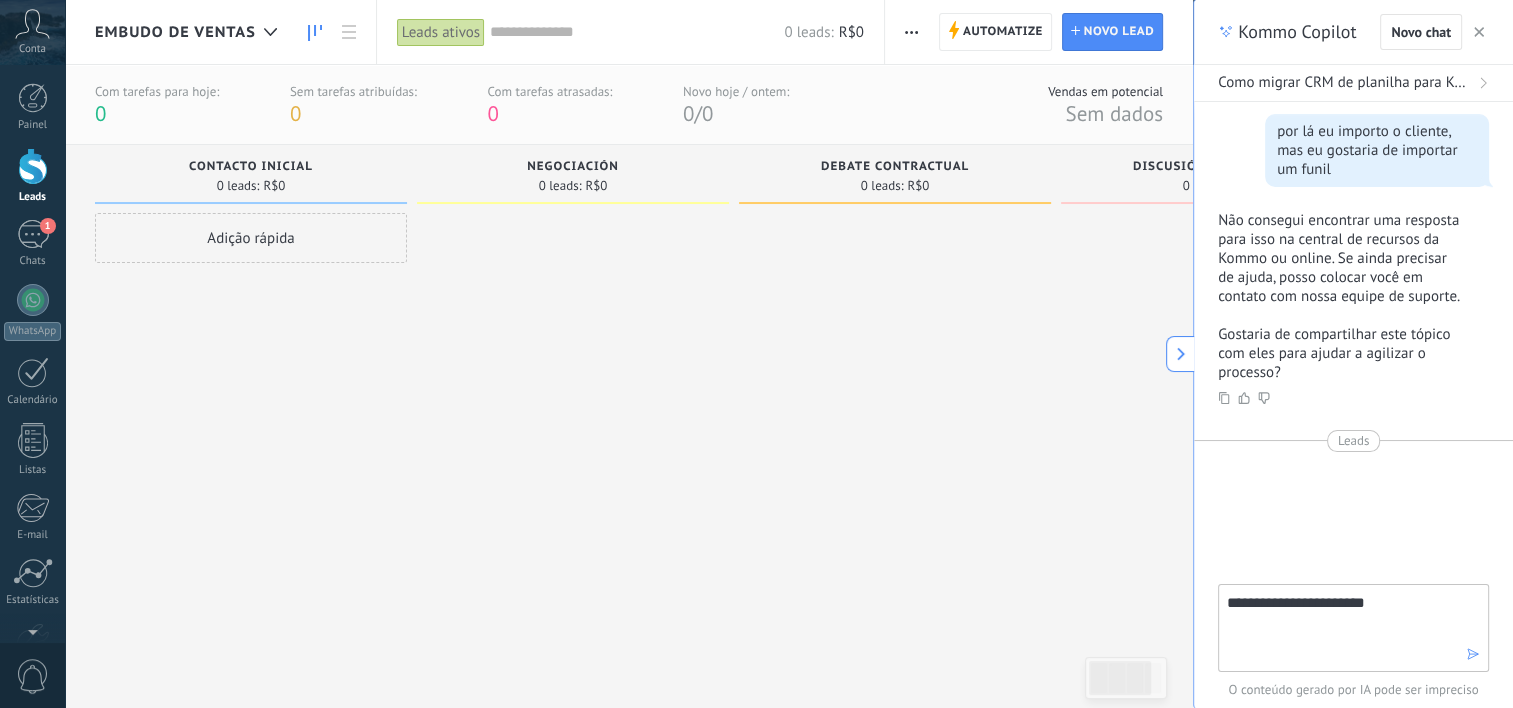 type 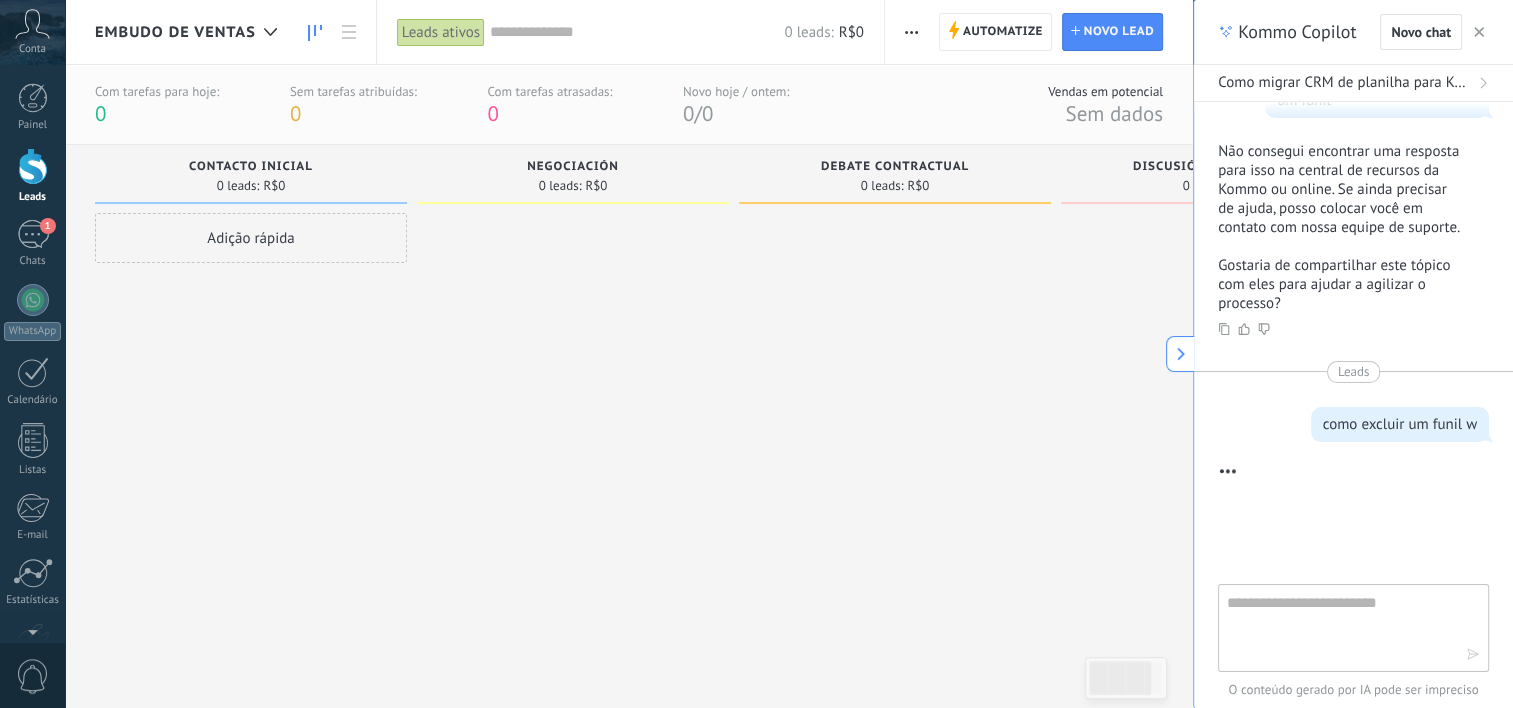 scroll, scrollTop: 1663, scrollLeft: 0, axis: vertical 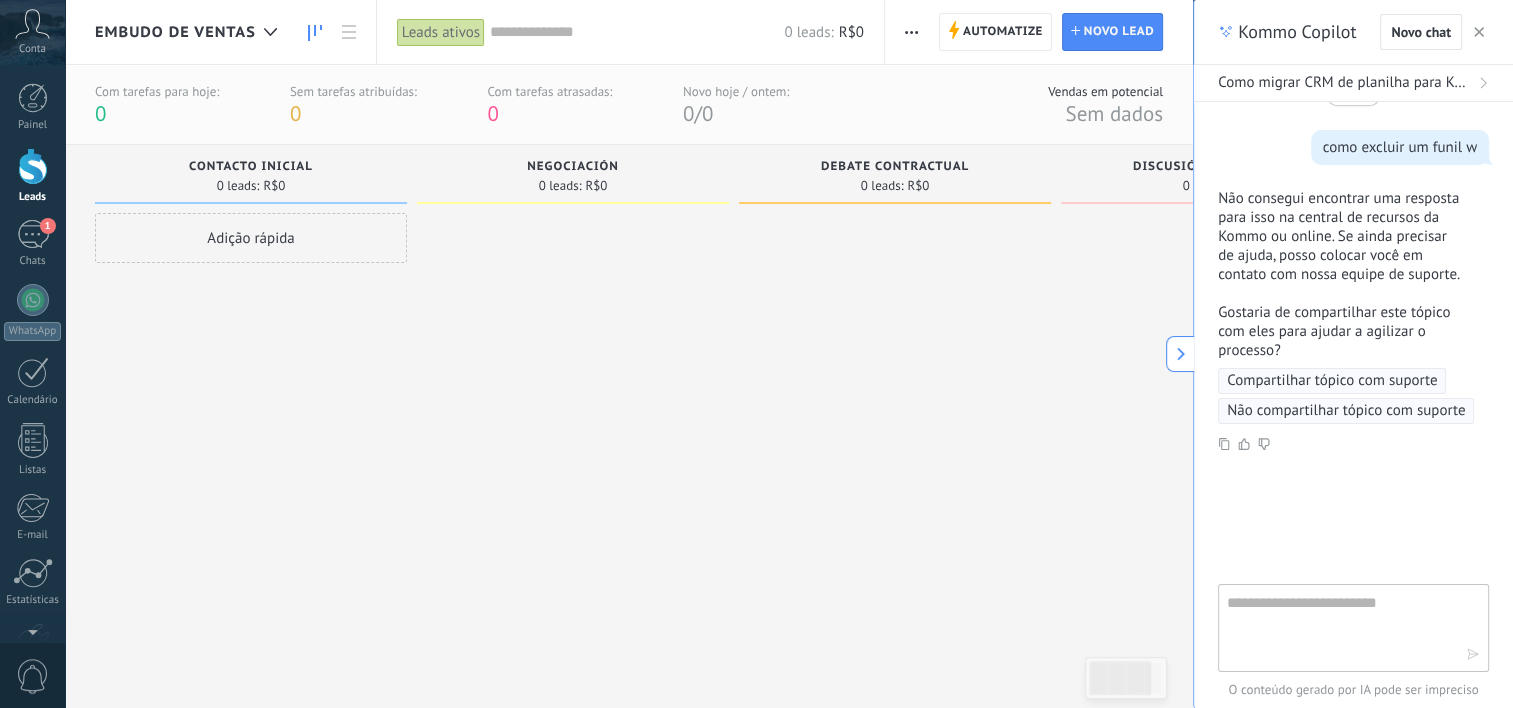 click at bounding box center (1479, 32) 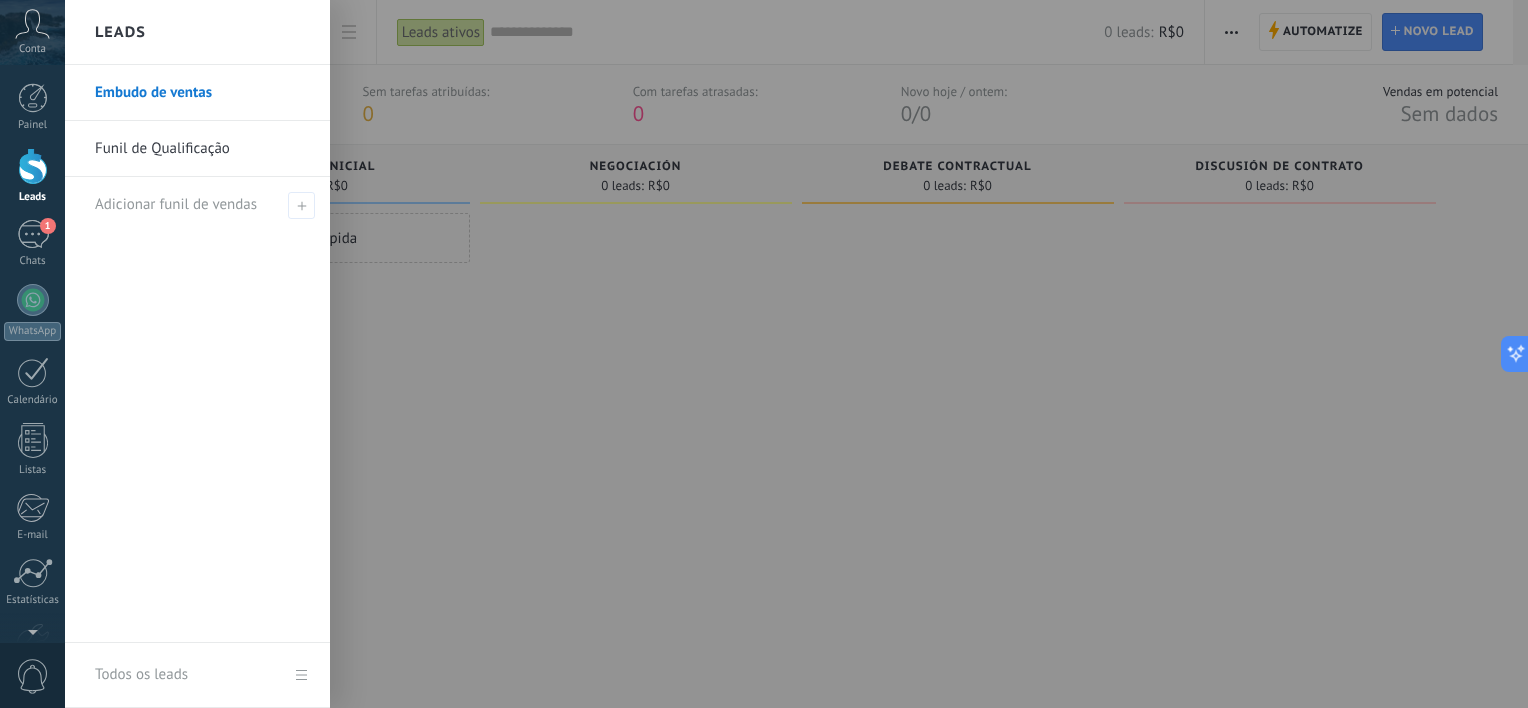 click at bounding box center [33, 166] 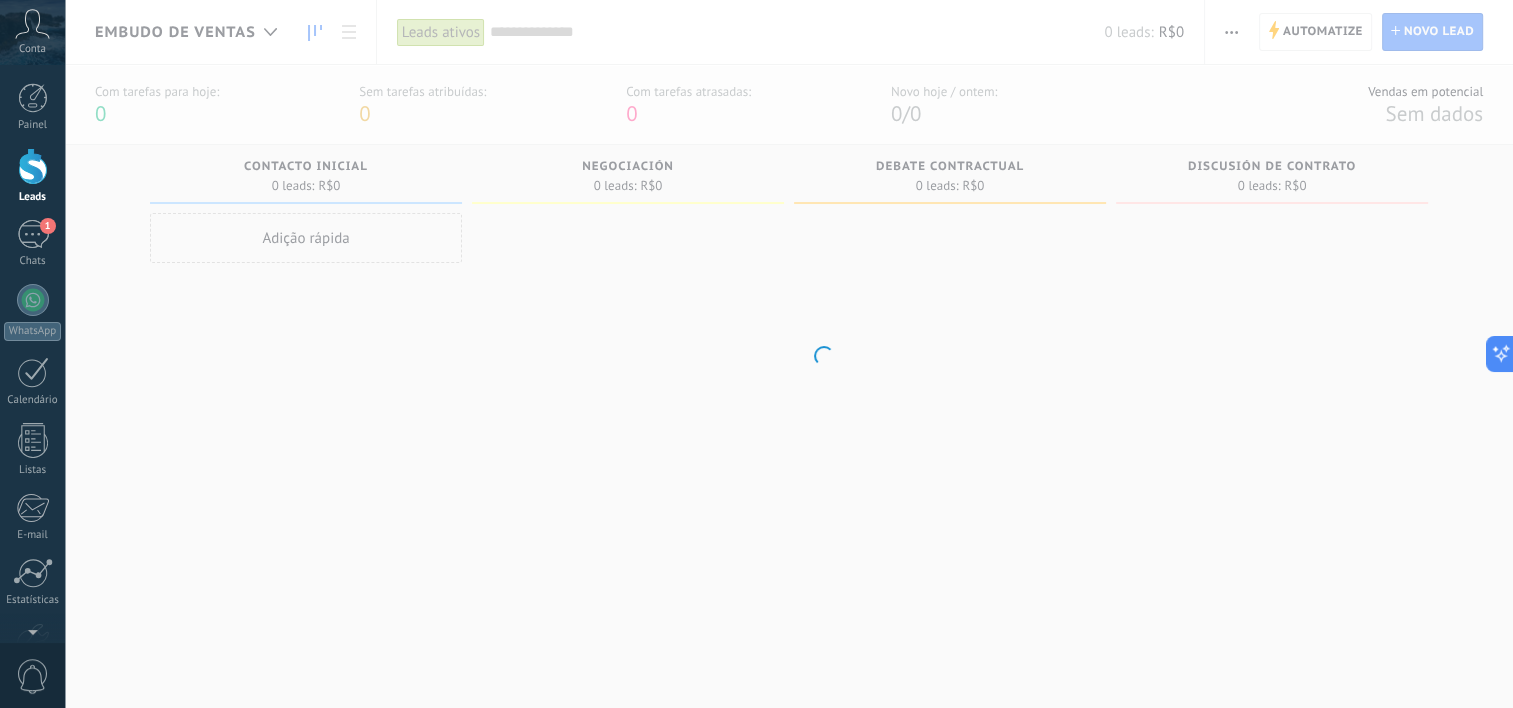 click at bounding box center [33, 166] 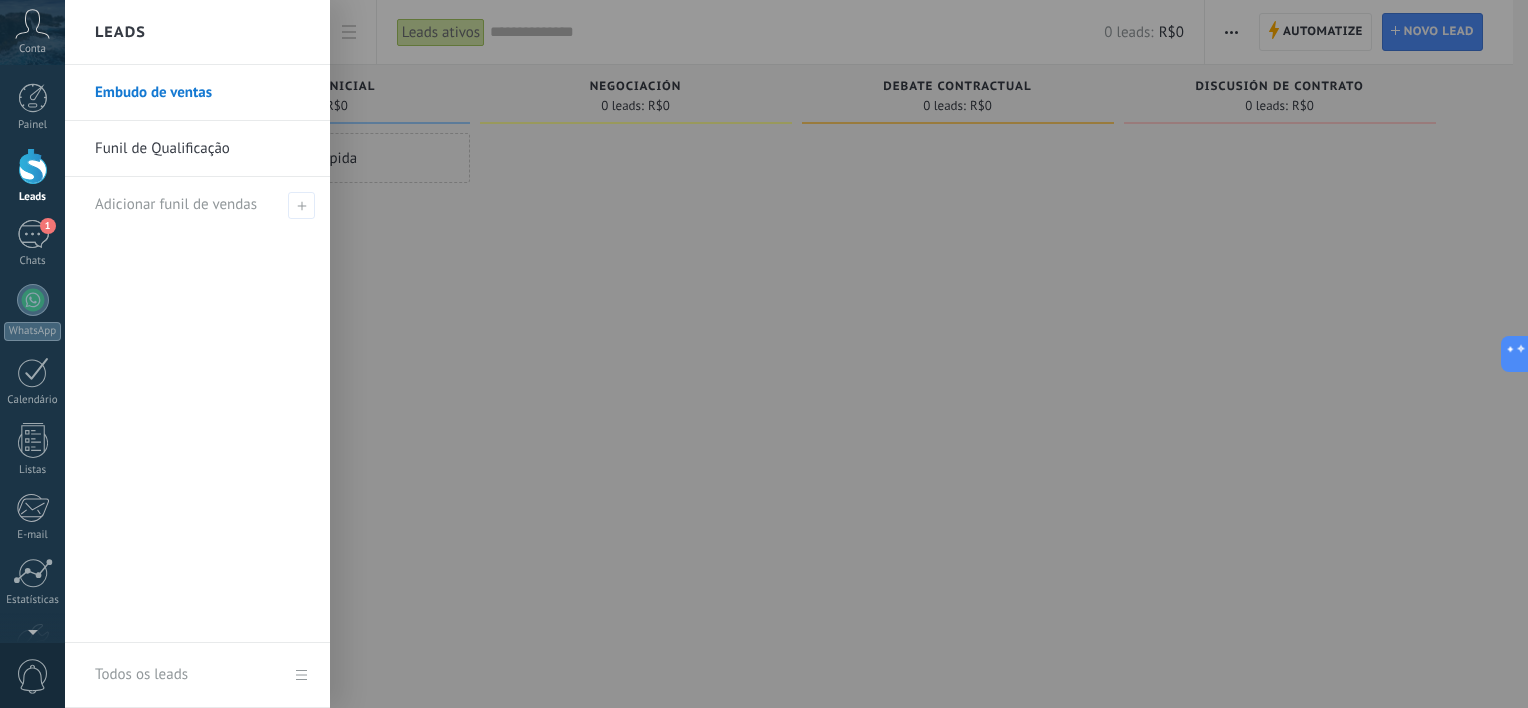 drag, startPoint x: 219, startPoint y: 94, endPoint x: 176, endPoint y: 275, distance: 186.03763 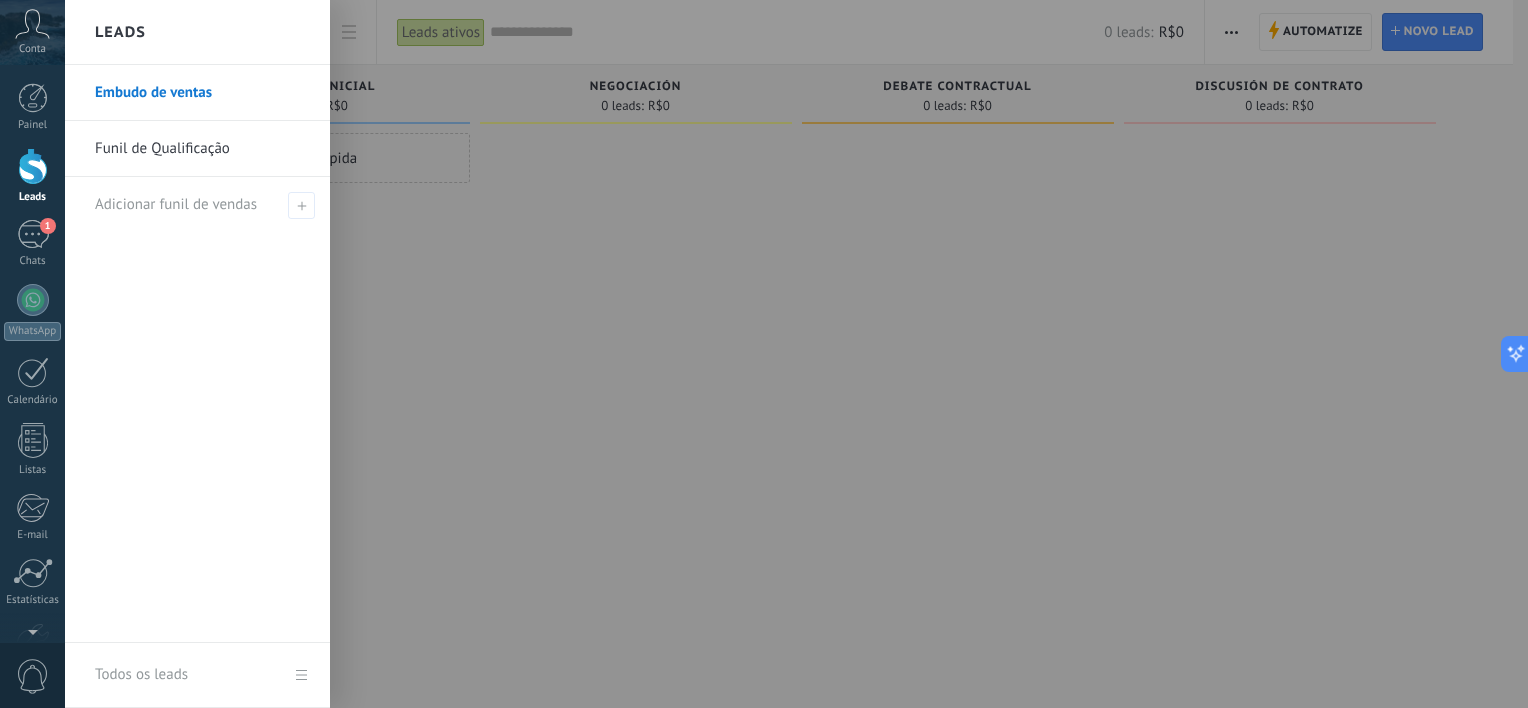 click on "Embudo de ventas" at bounding box center (202, 93) 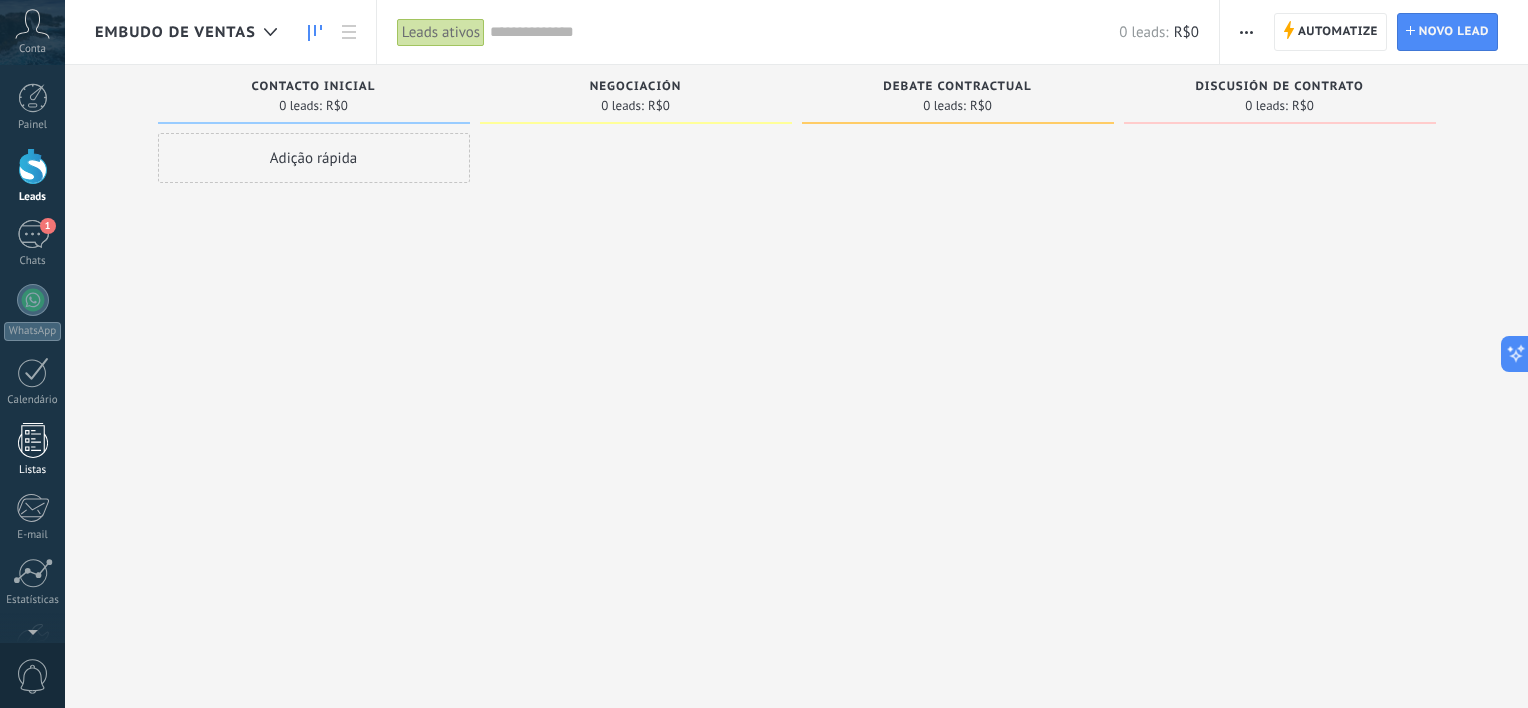 click at bounding box center (33, 440) 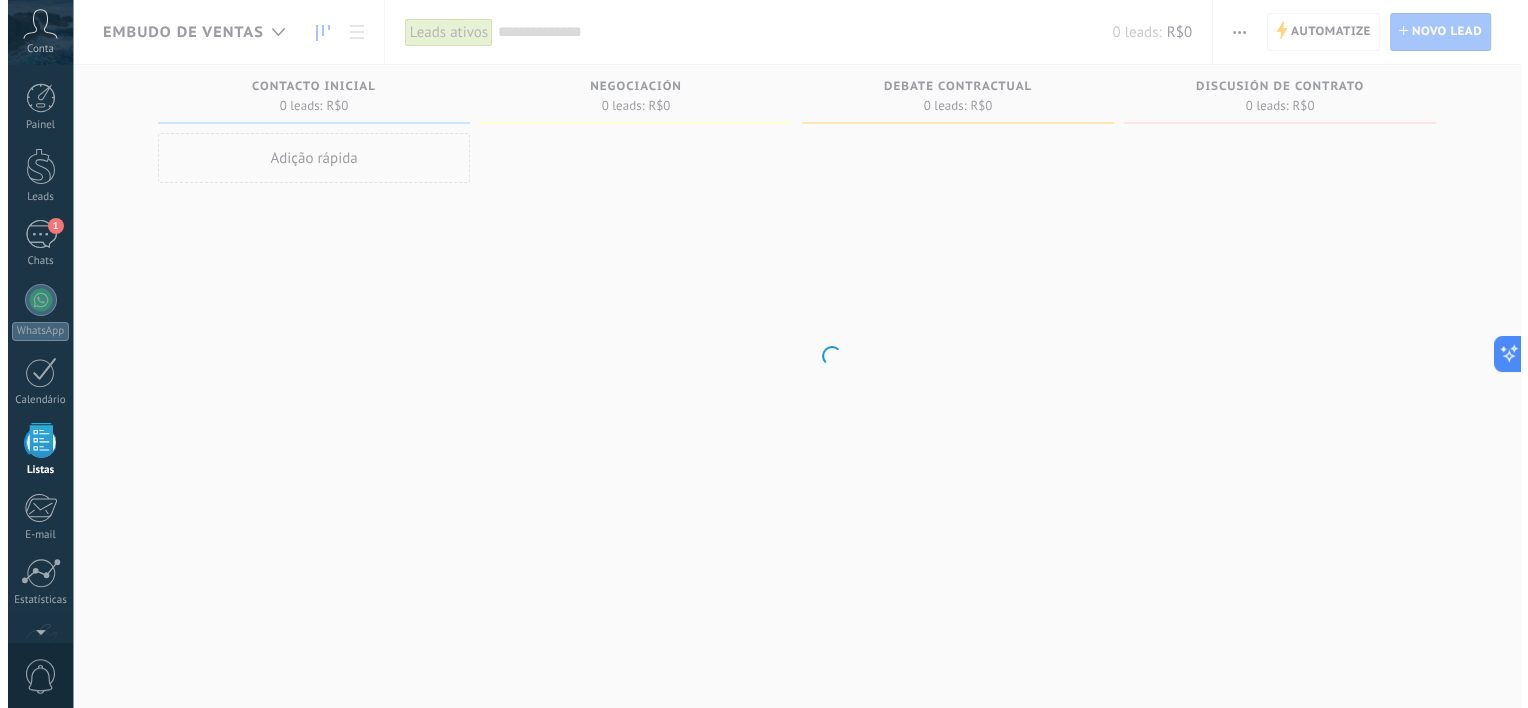 scroll, scrollTop: 51, scrollLeft: 0, axis: vertical 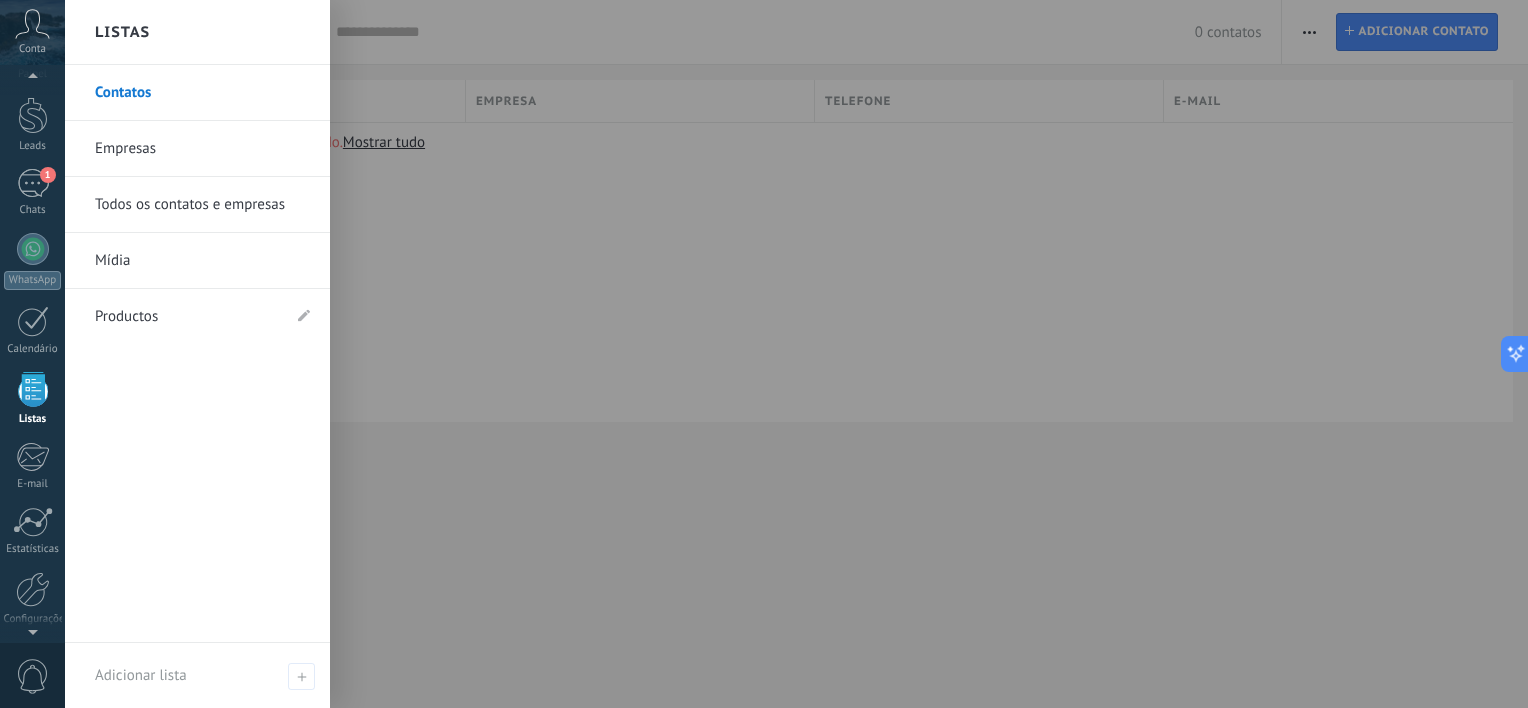 click on "Productos" at bounding box center [197, 316] 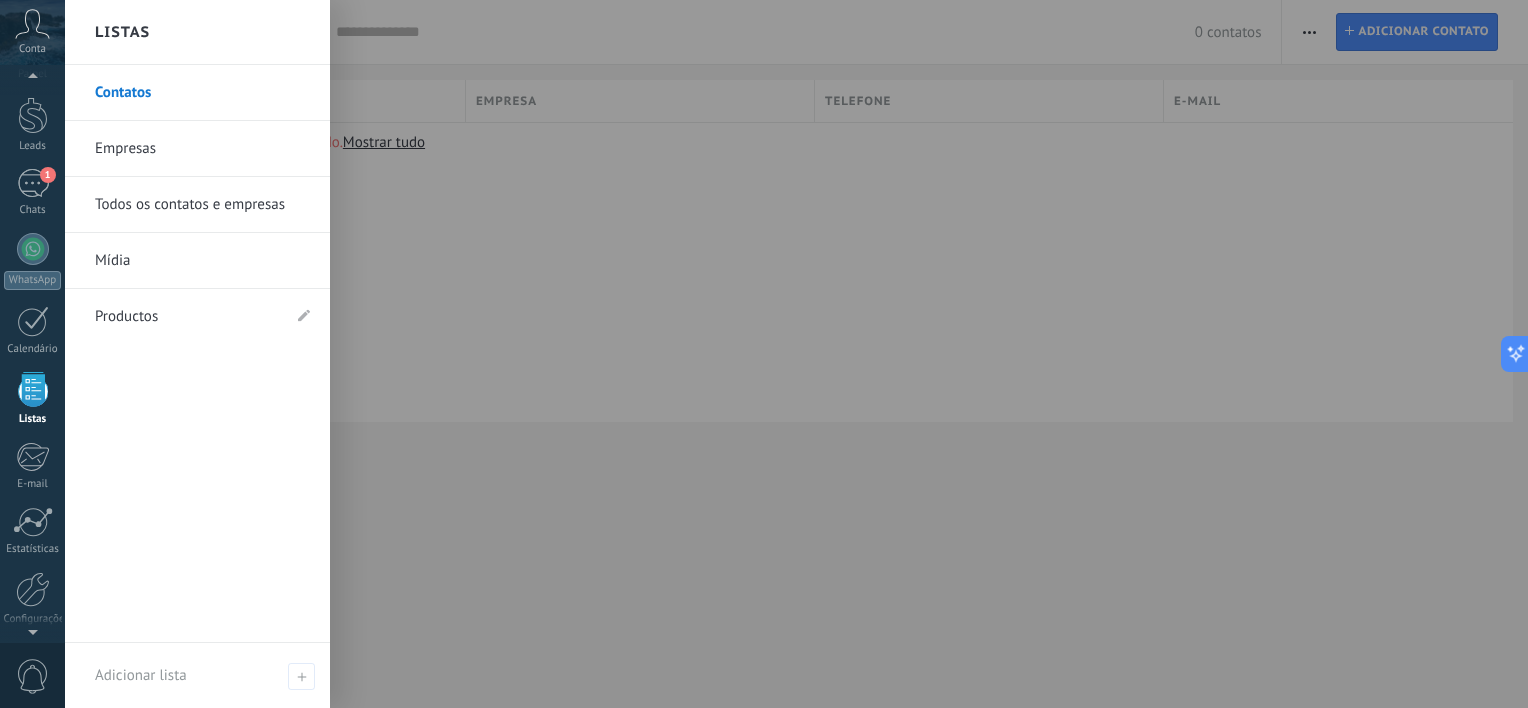 click on "Productos" at bounding box center (187, 317) 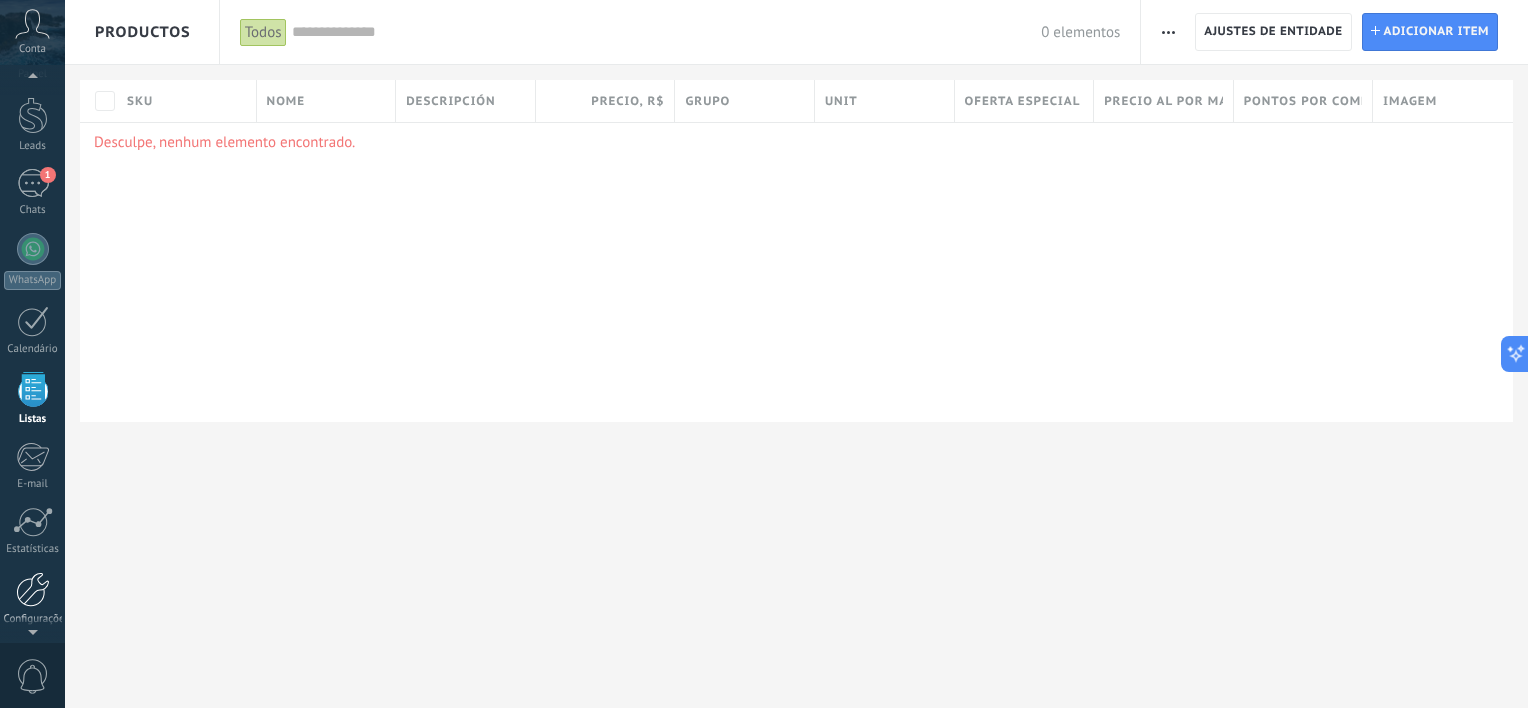 click at bounding box center (33, 589) 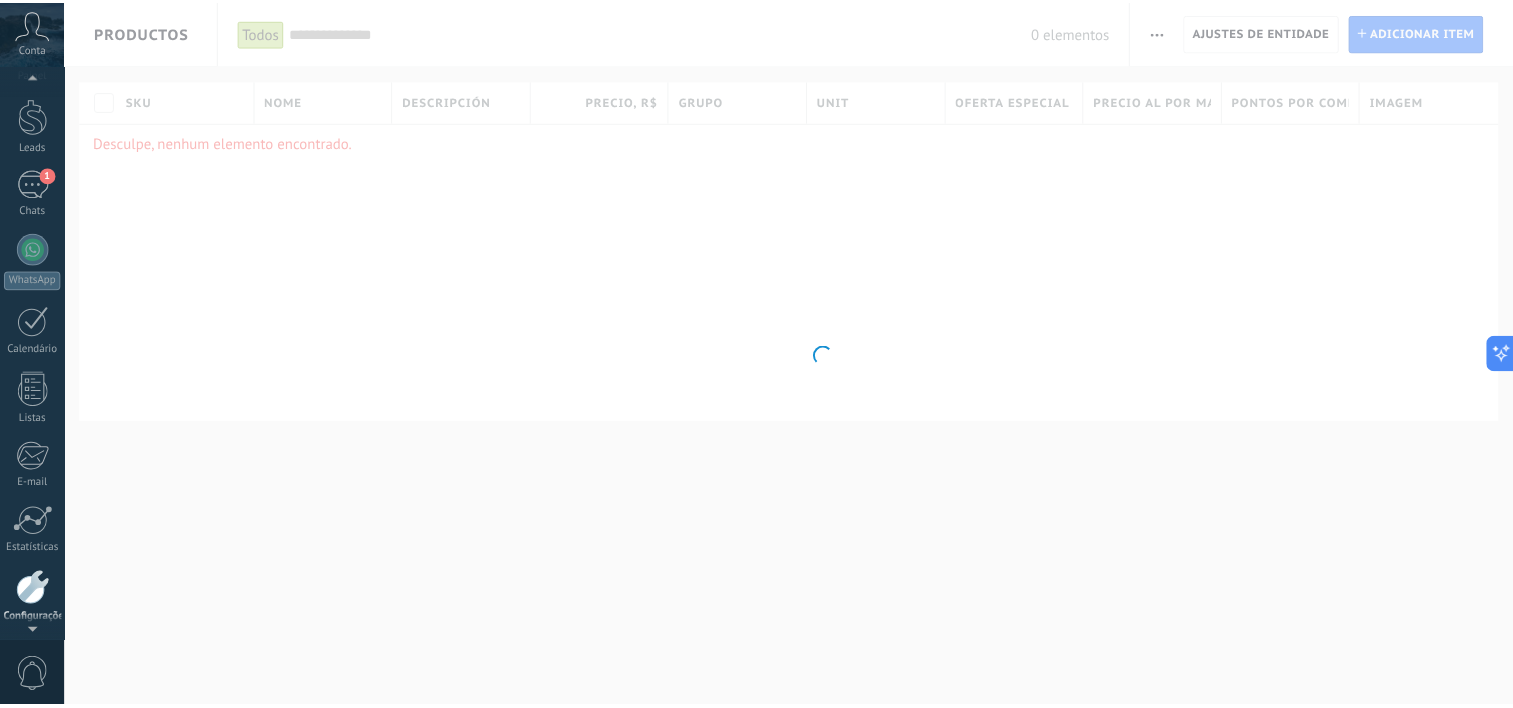 scroll, scrollTop: 123, scrollLeft: 0, axis: vertical 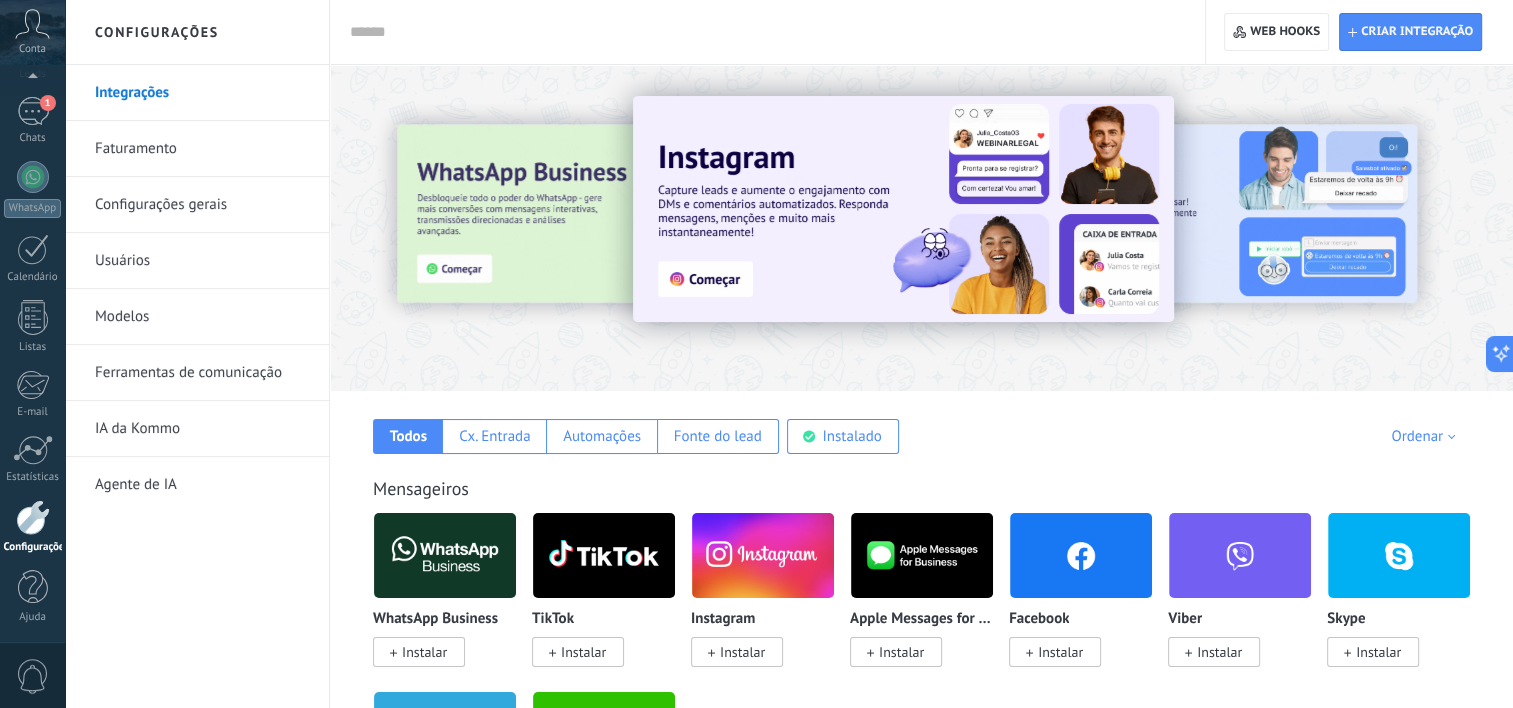 click on "Modelos" at bounding box center [202, 317] 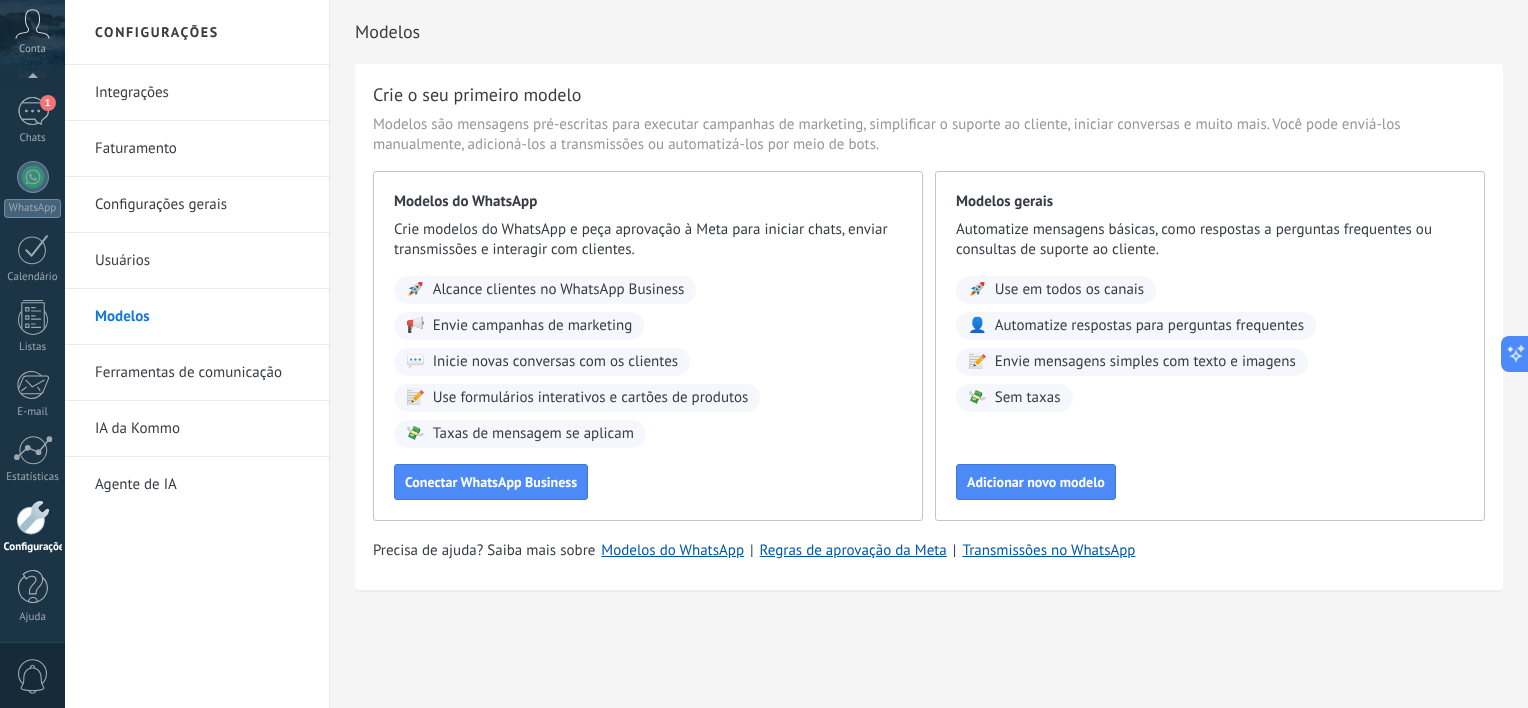 click on "Configurações gerais" at bounding box center [202, 205] 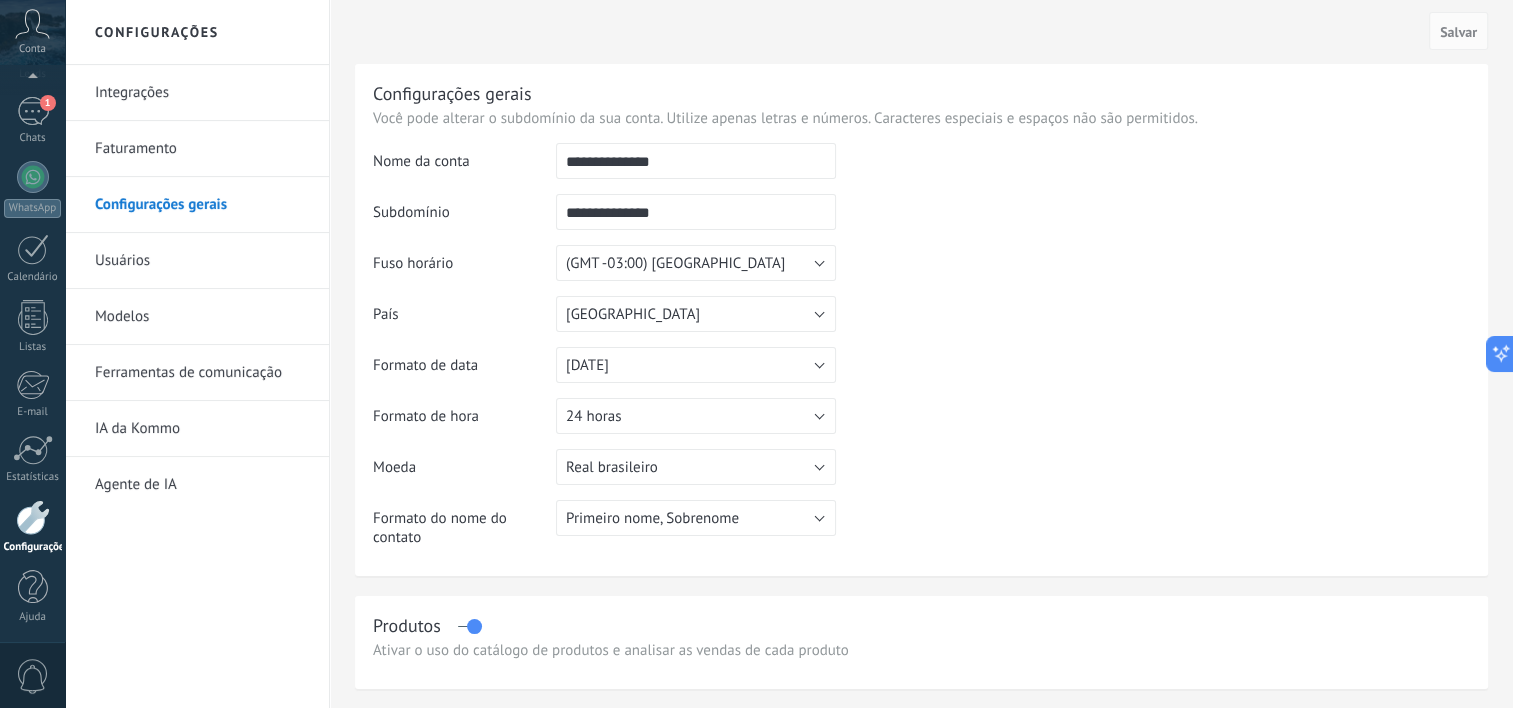 click on "Faturamento" at bounding box center [202, 149] 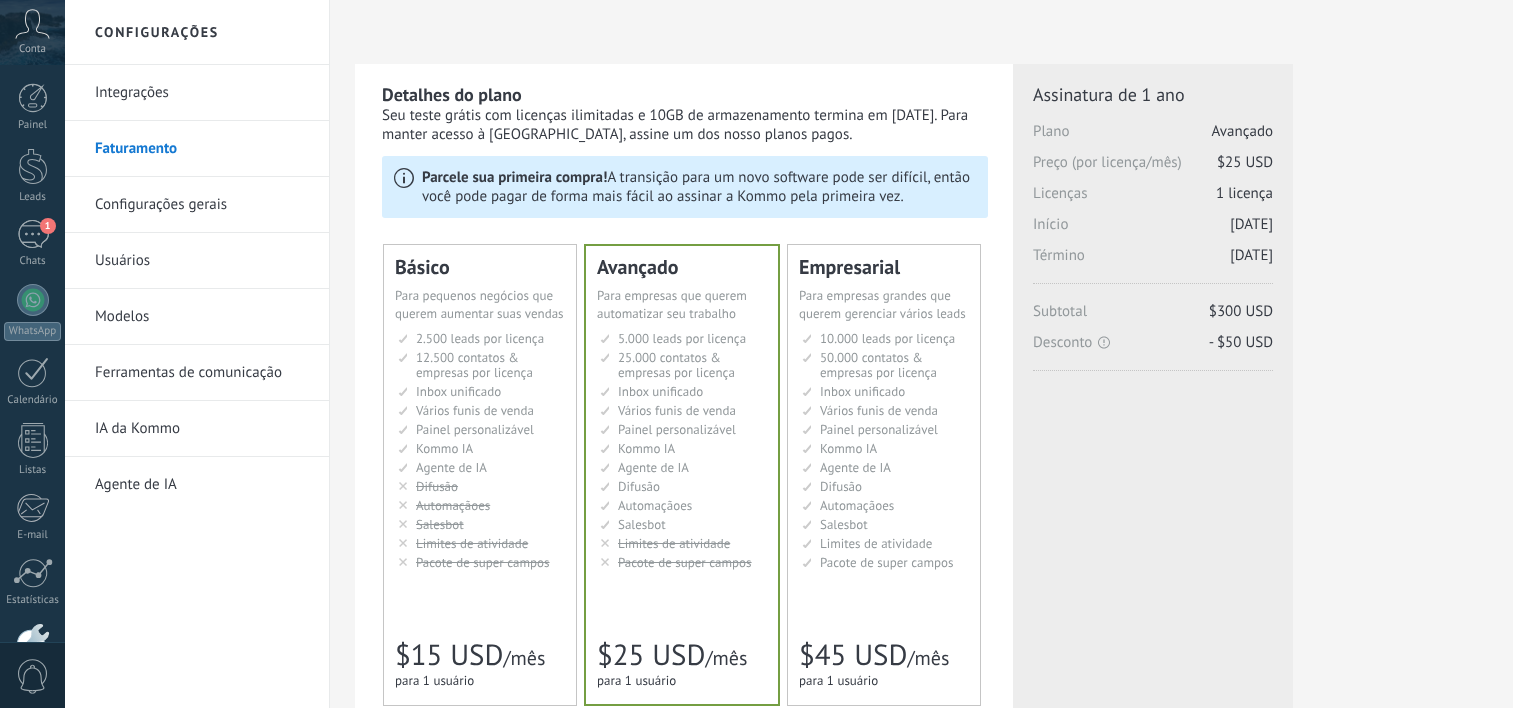 scroll, scrollTop: 0, scrollLeft: 0, axis: both 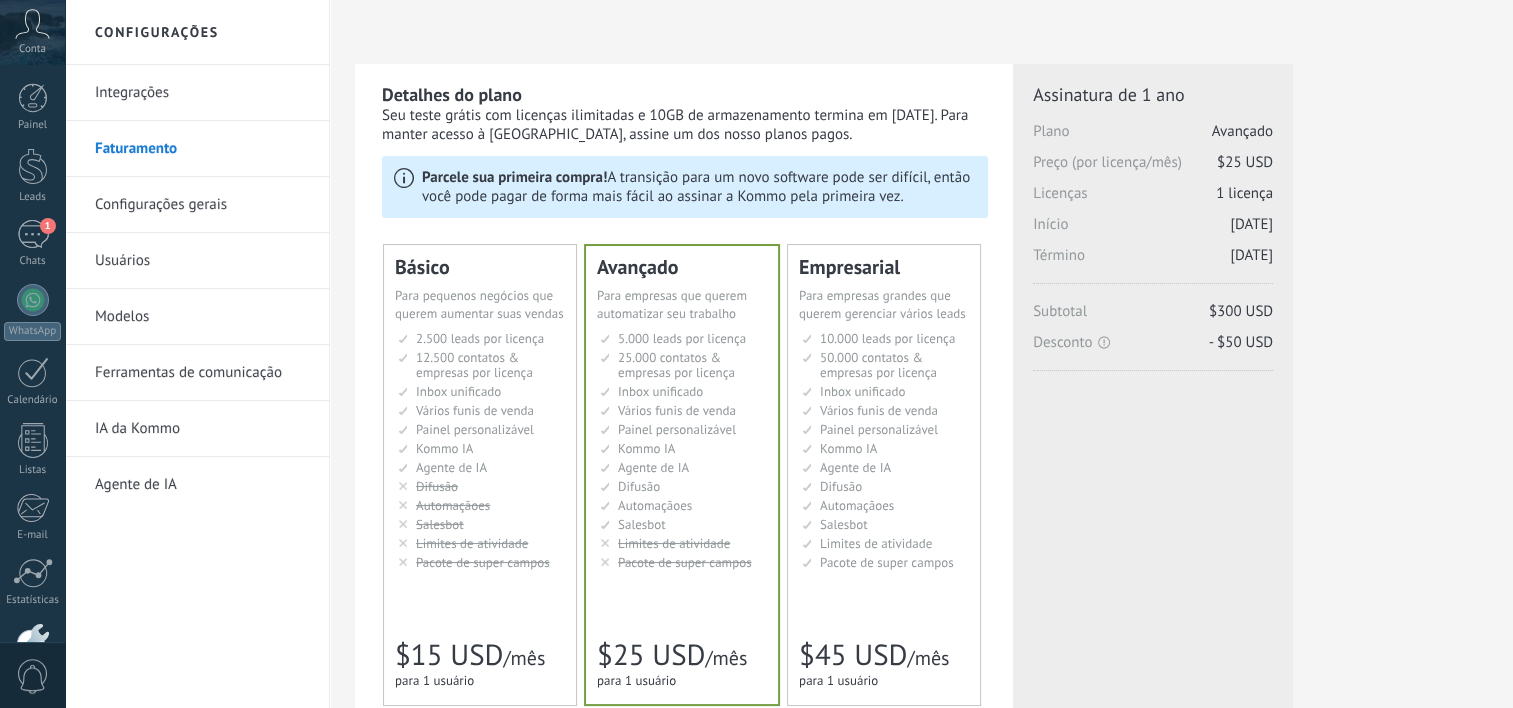 click on "Integrações" at bounding box center (202, 93) 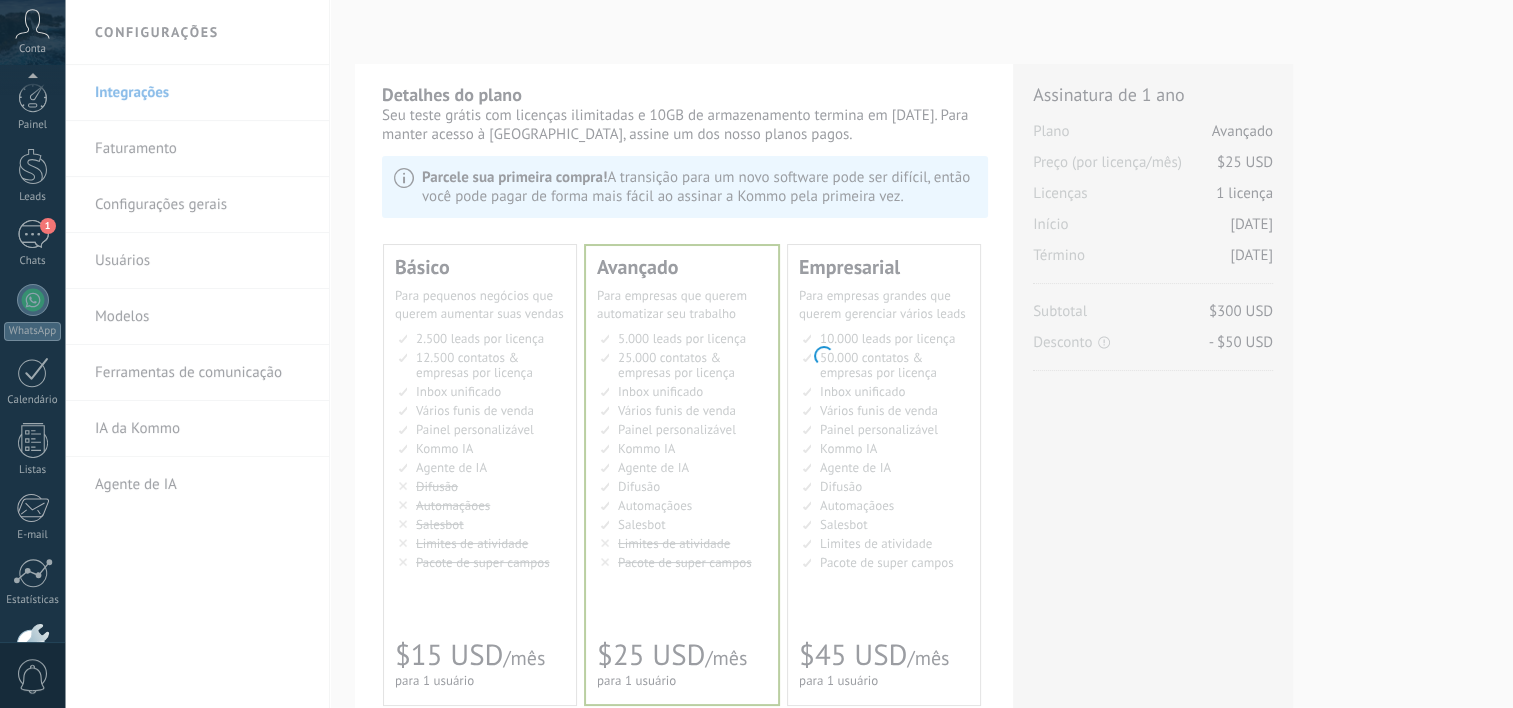 scroll, scrollTop: 123, scrollLeft: 0, axis: vertical 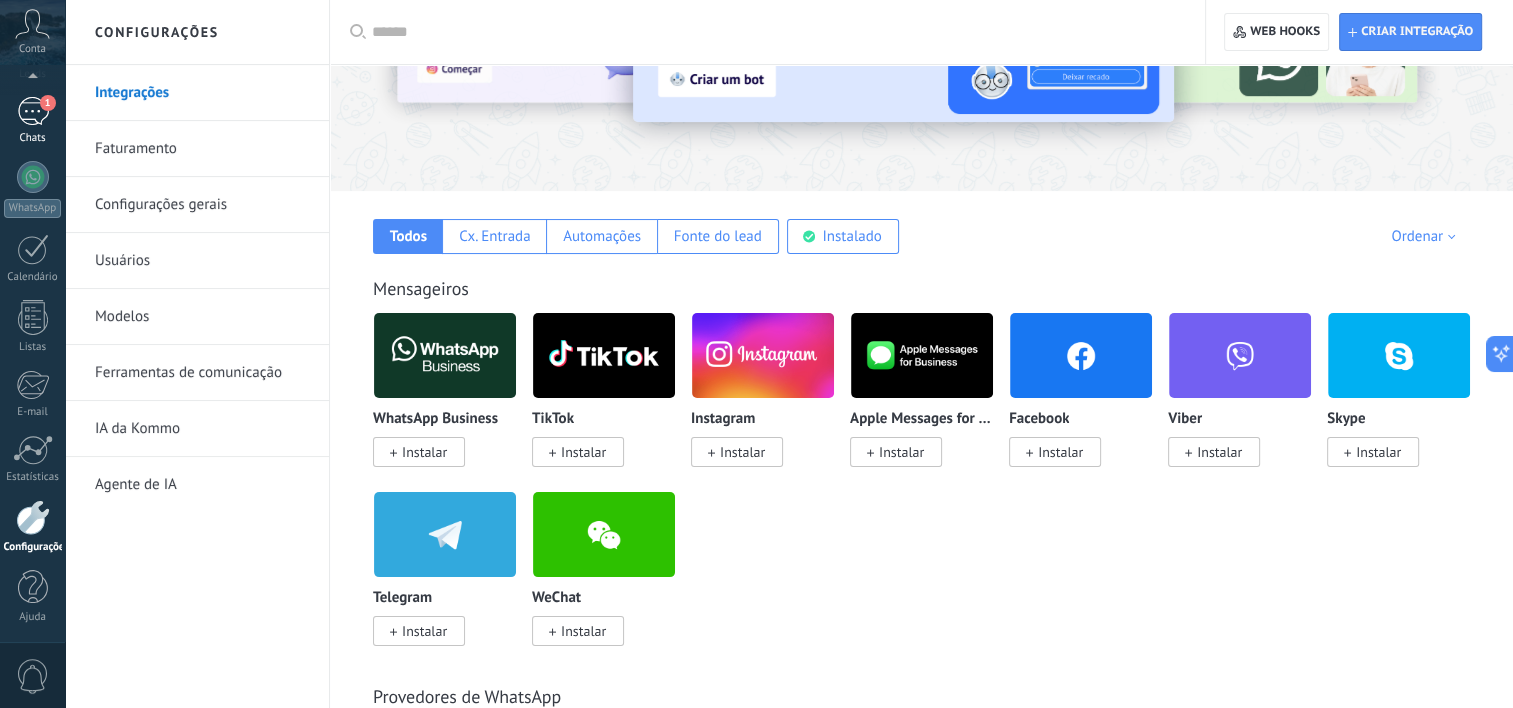 click on "1" at bounding box center (33, 111) 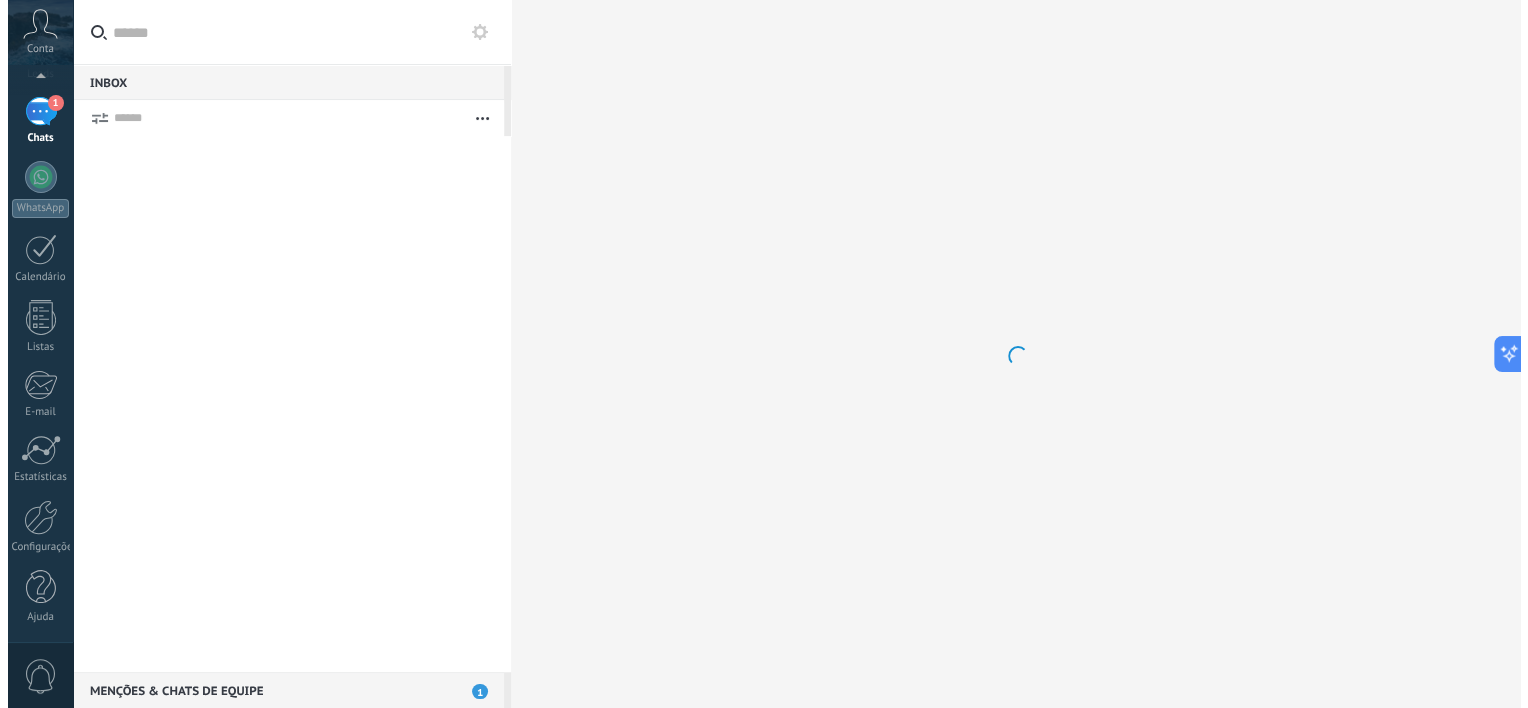 scroll, scrollTop: 0, scrollLeft: 0, axis: both 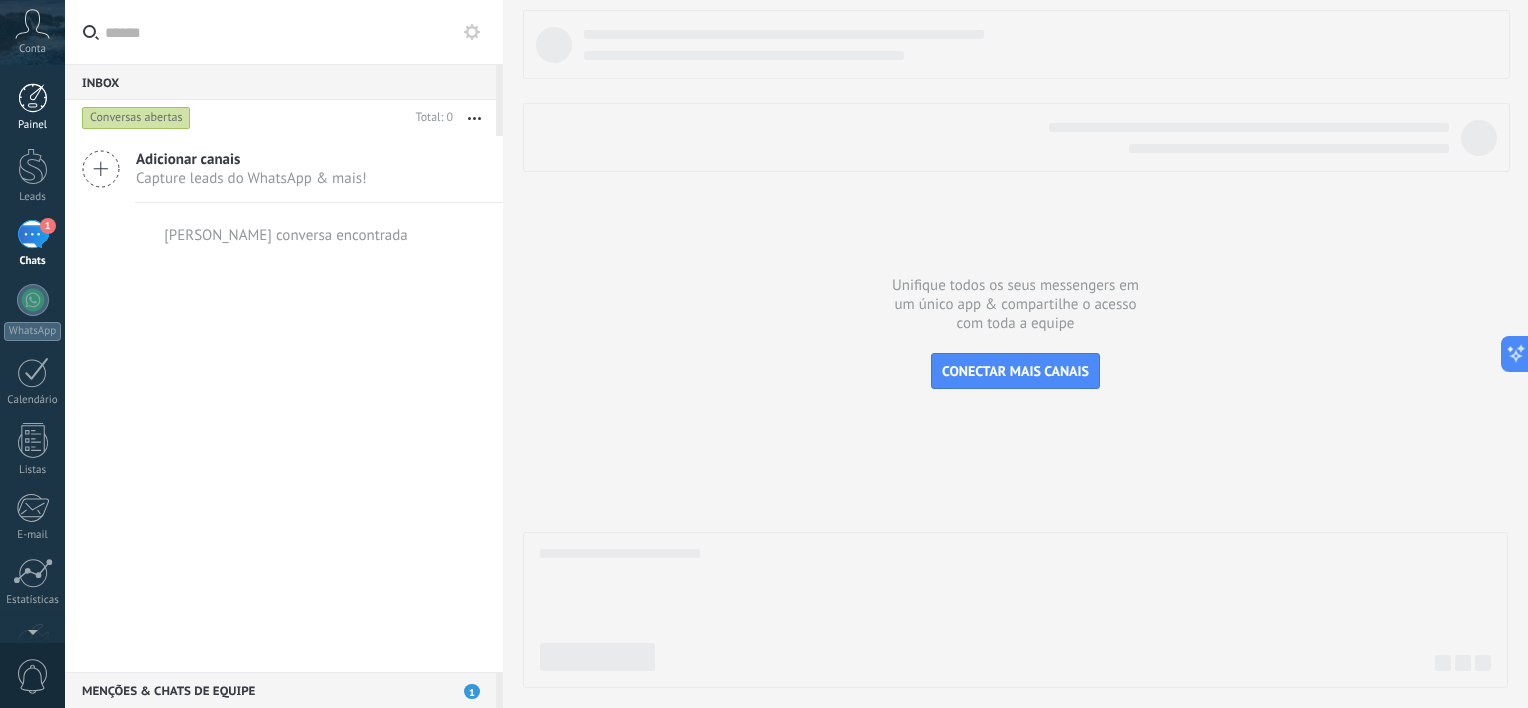 click on "Painel" at bounding box center (32, 107) 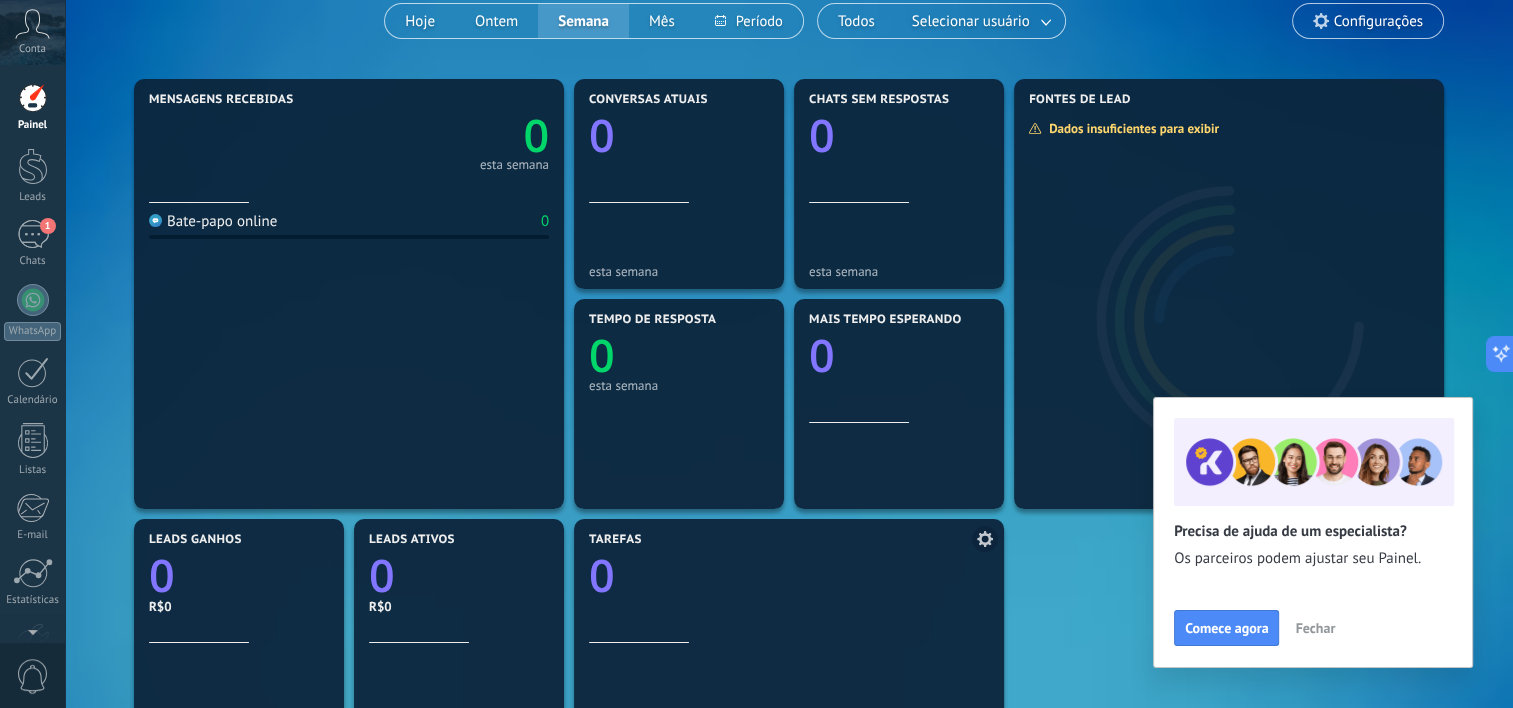 scroll, scrollTop: 0, scrollLeft: 0, axis: both 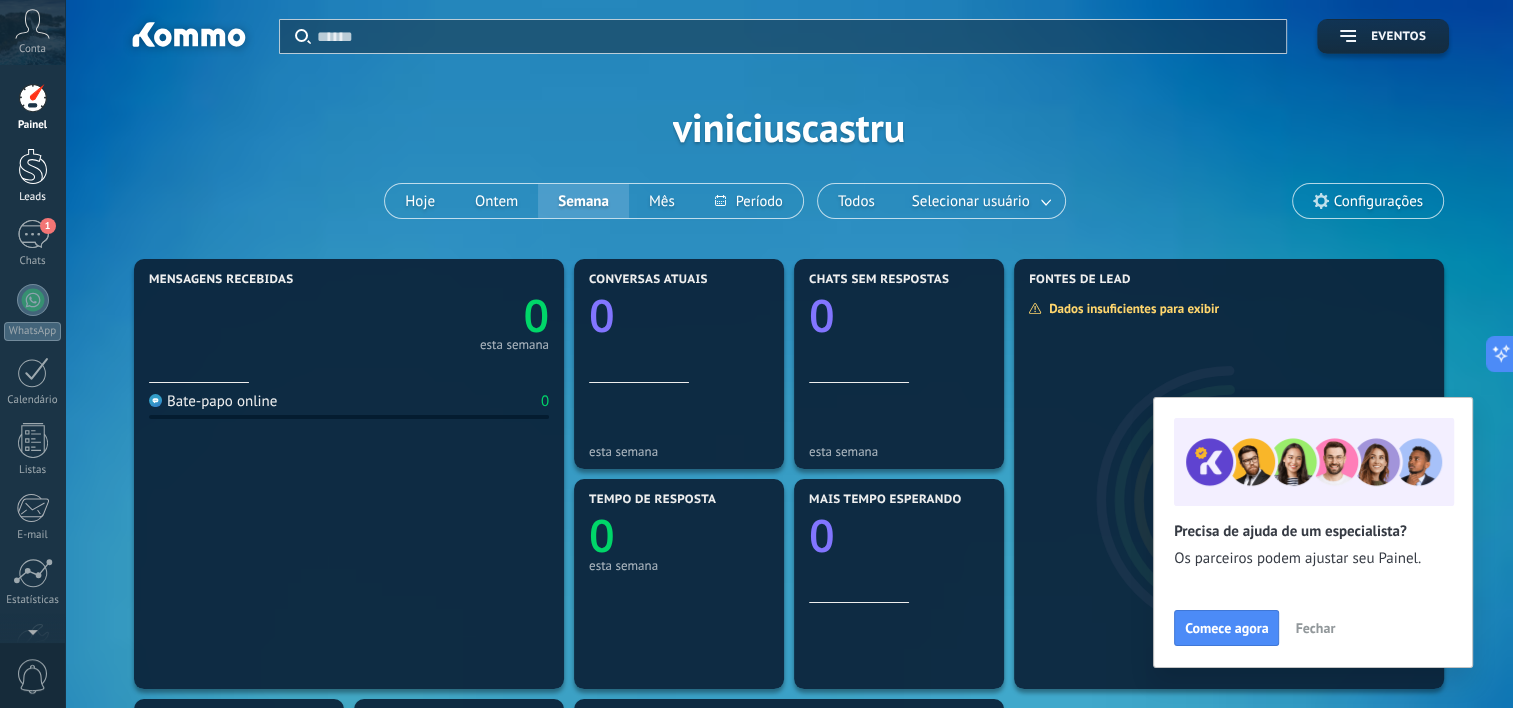 click on "Leads" at bounding box center (32, 176) 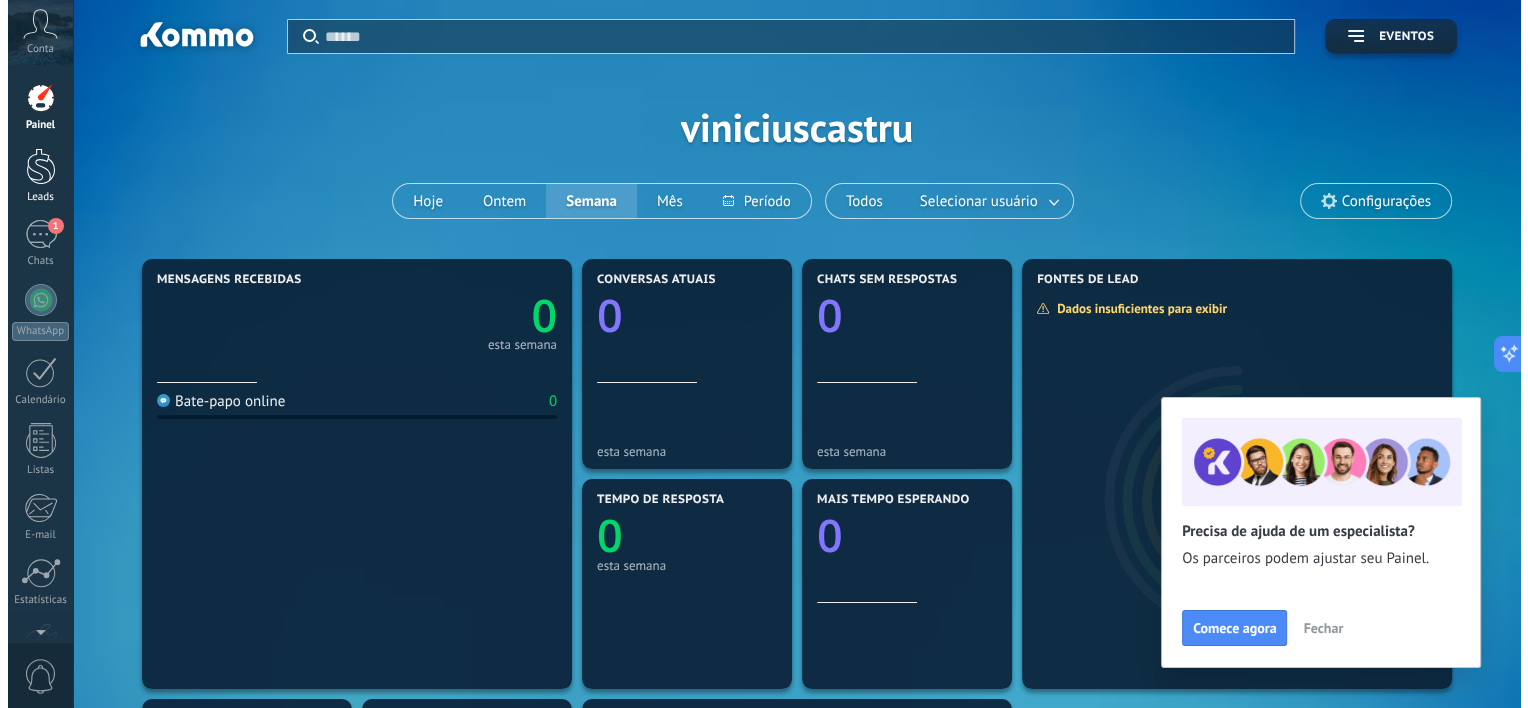 scroll, scrollTop: 1663, scrollLeft: 0, axis: vertical 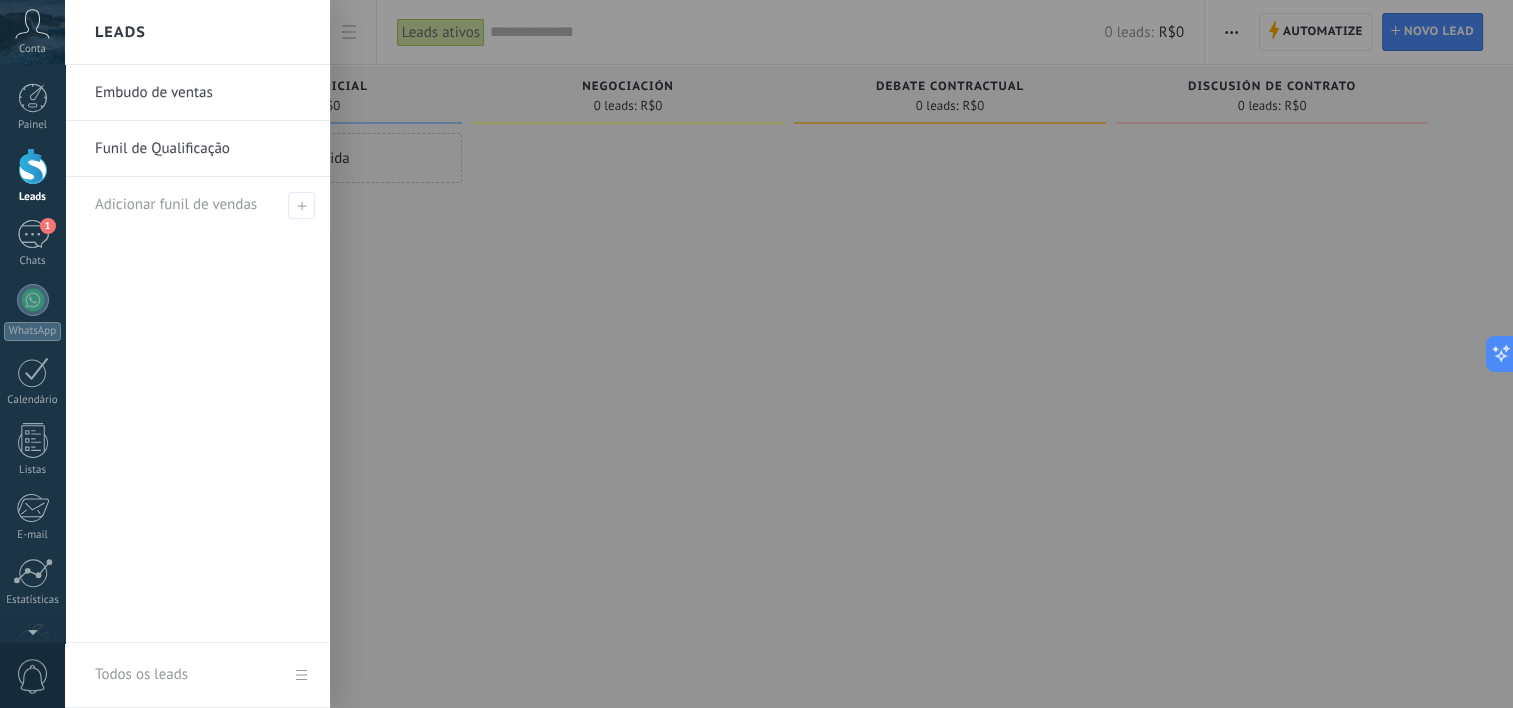 click on "Embudo de ventas" at bounding box center [202, 93] 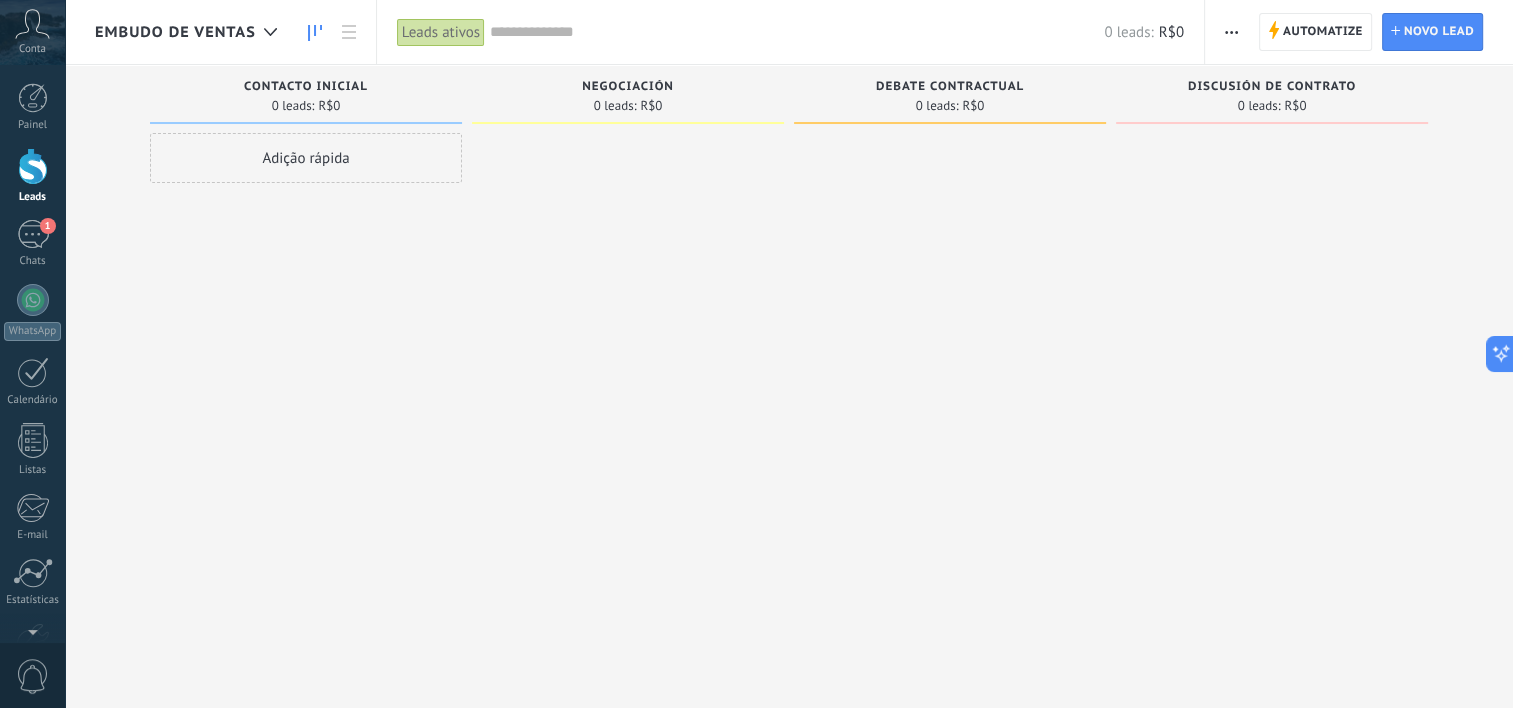click at bounding box center [1231, 32] 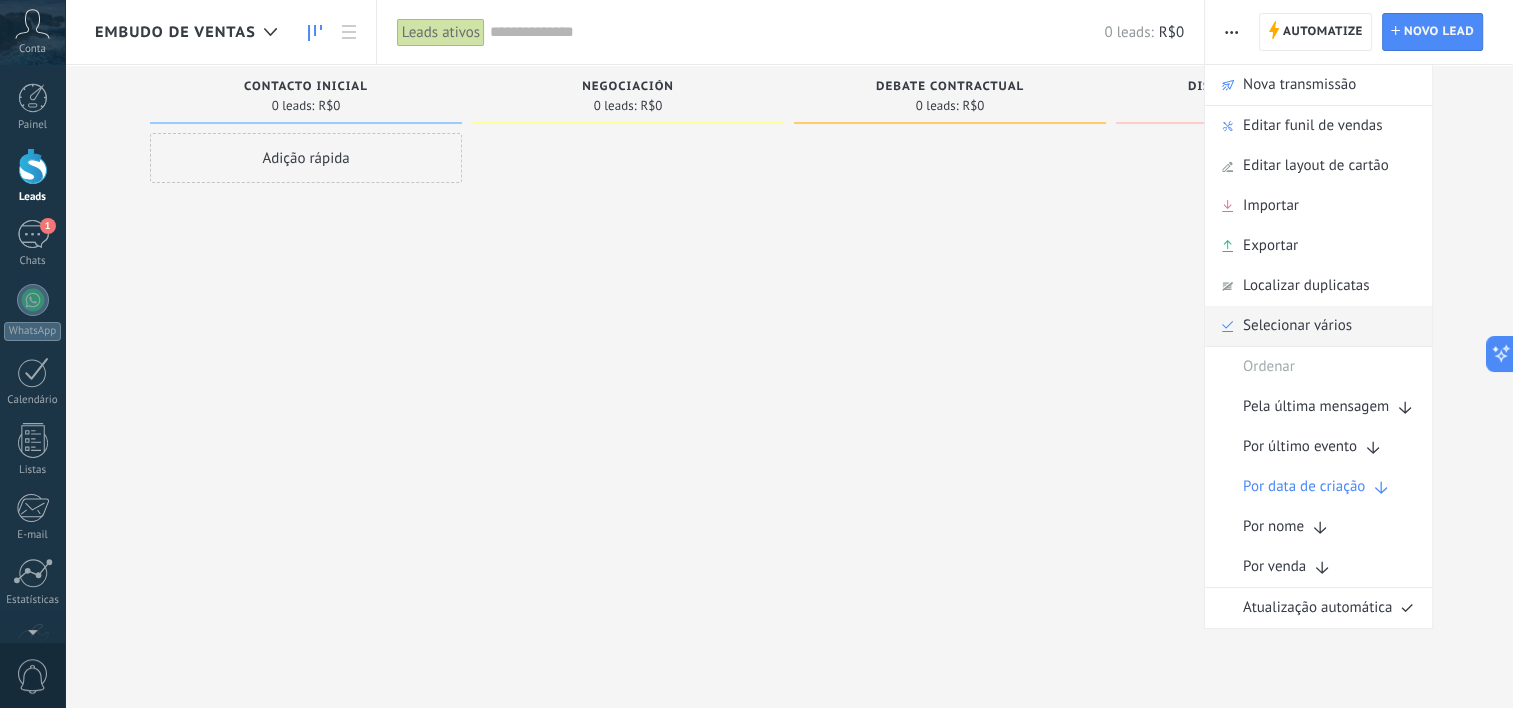 click on "Selecionar vários" at bounding box center (1297, 326) 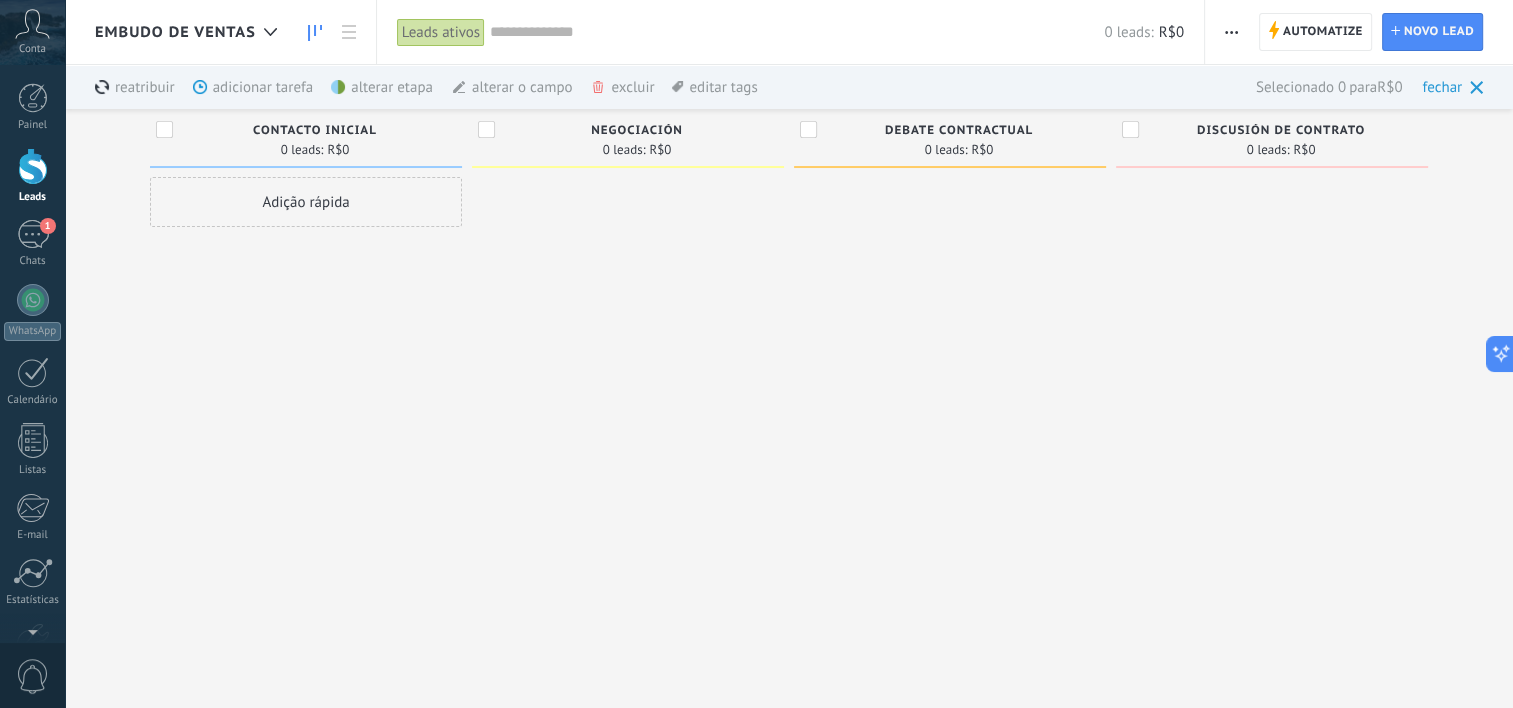 click at bounding box center [628, 400] 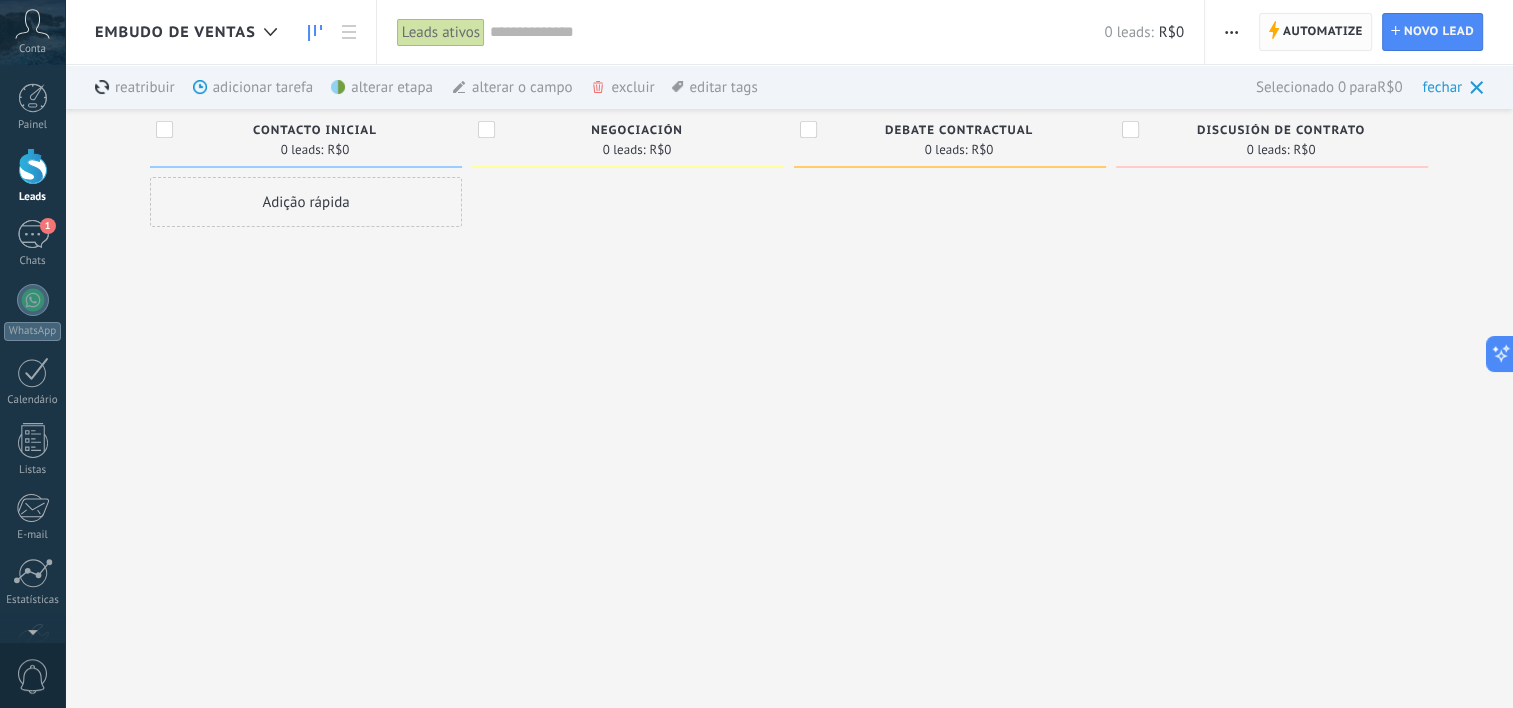 drag, startPoint x: 1340, startPoint y: 32, endPoint x: 1324, endPoint y: 44, distance: 20 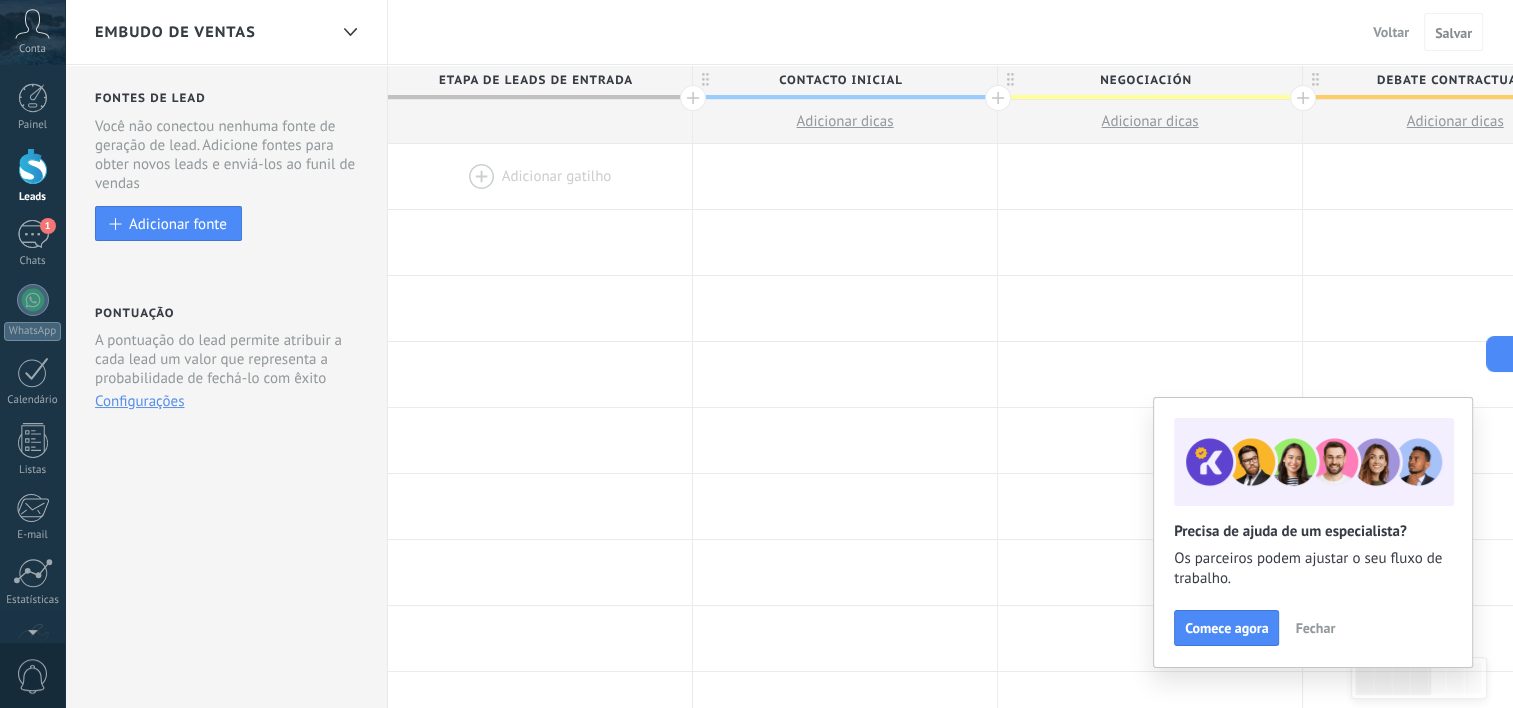 click on "Embudo de ventas" at bounding box center (211, 32) 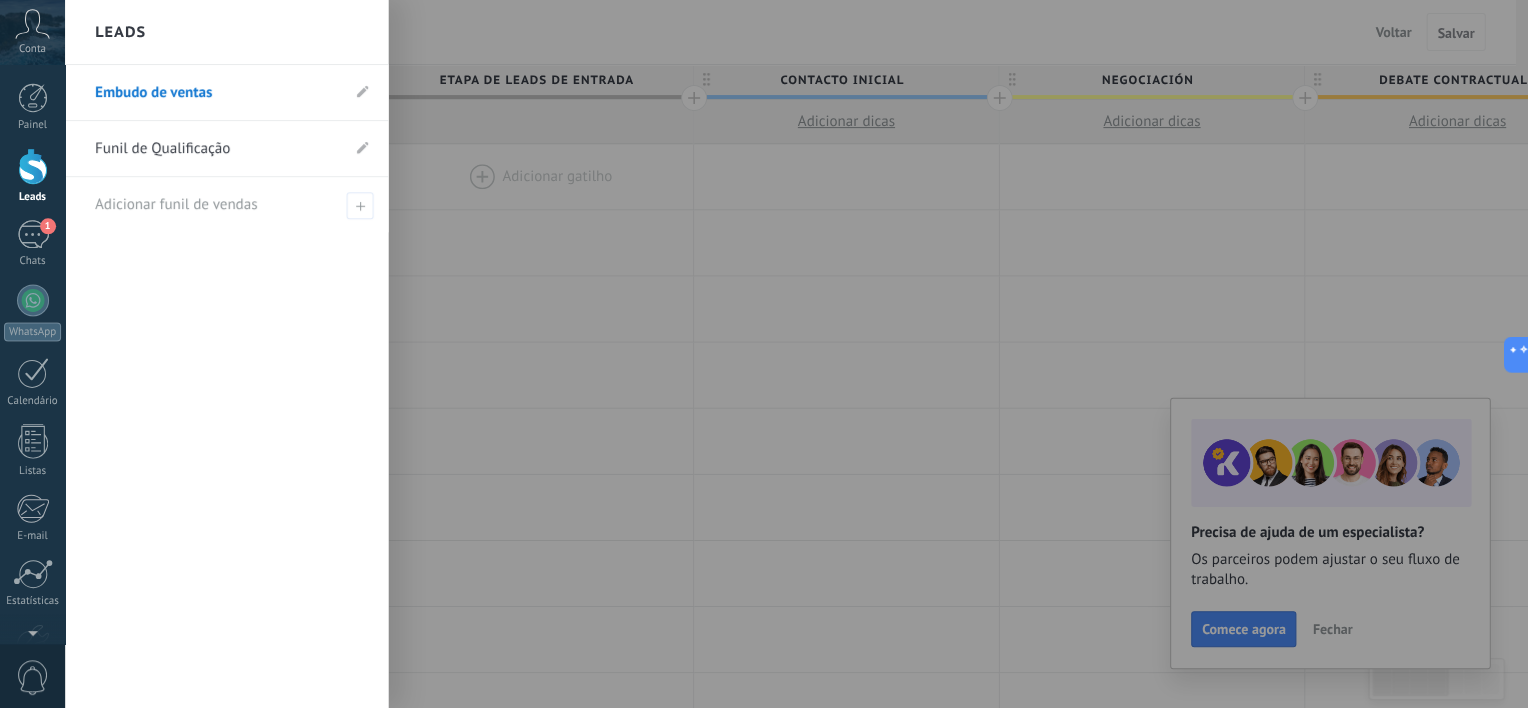click on "Leads" at bounding box center (226, 32) 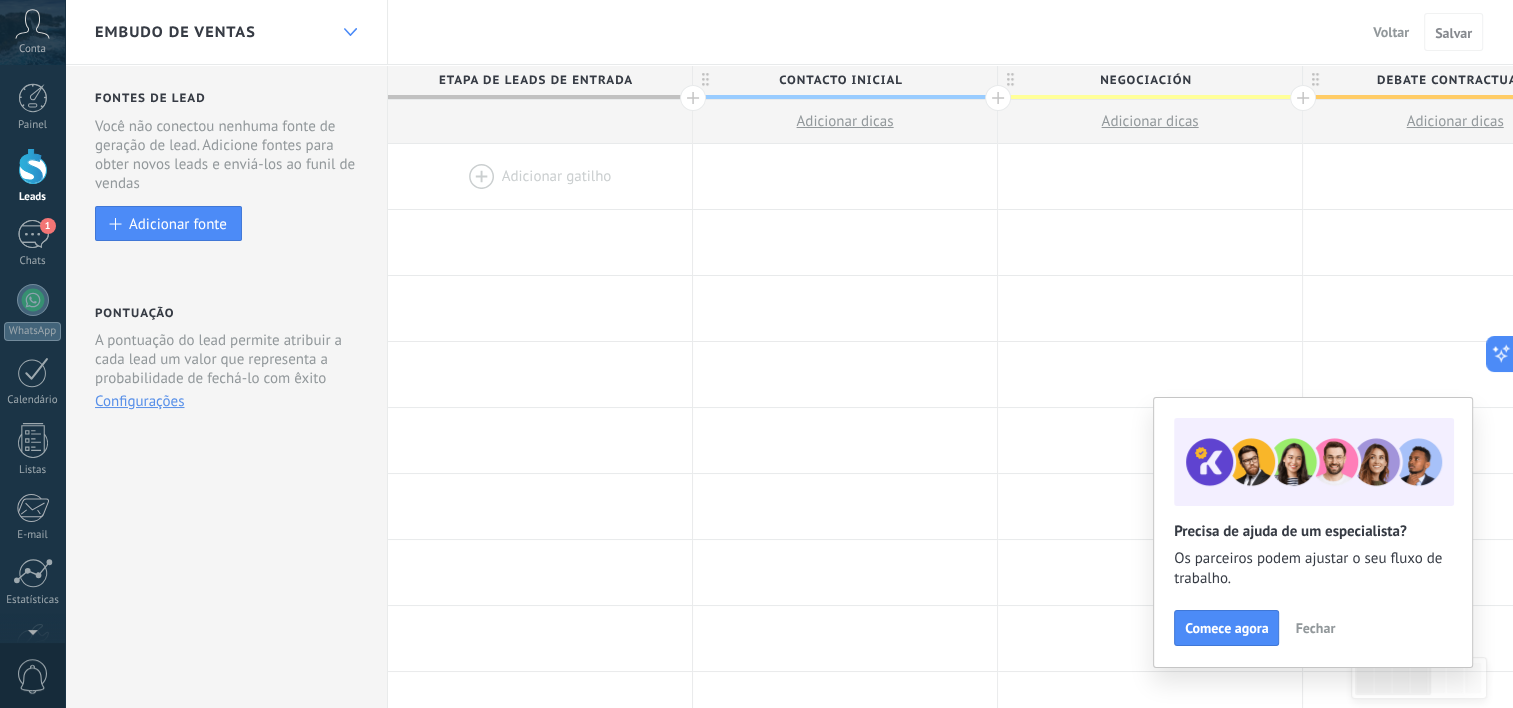 click 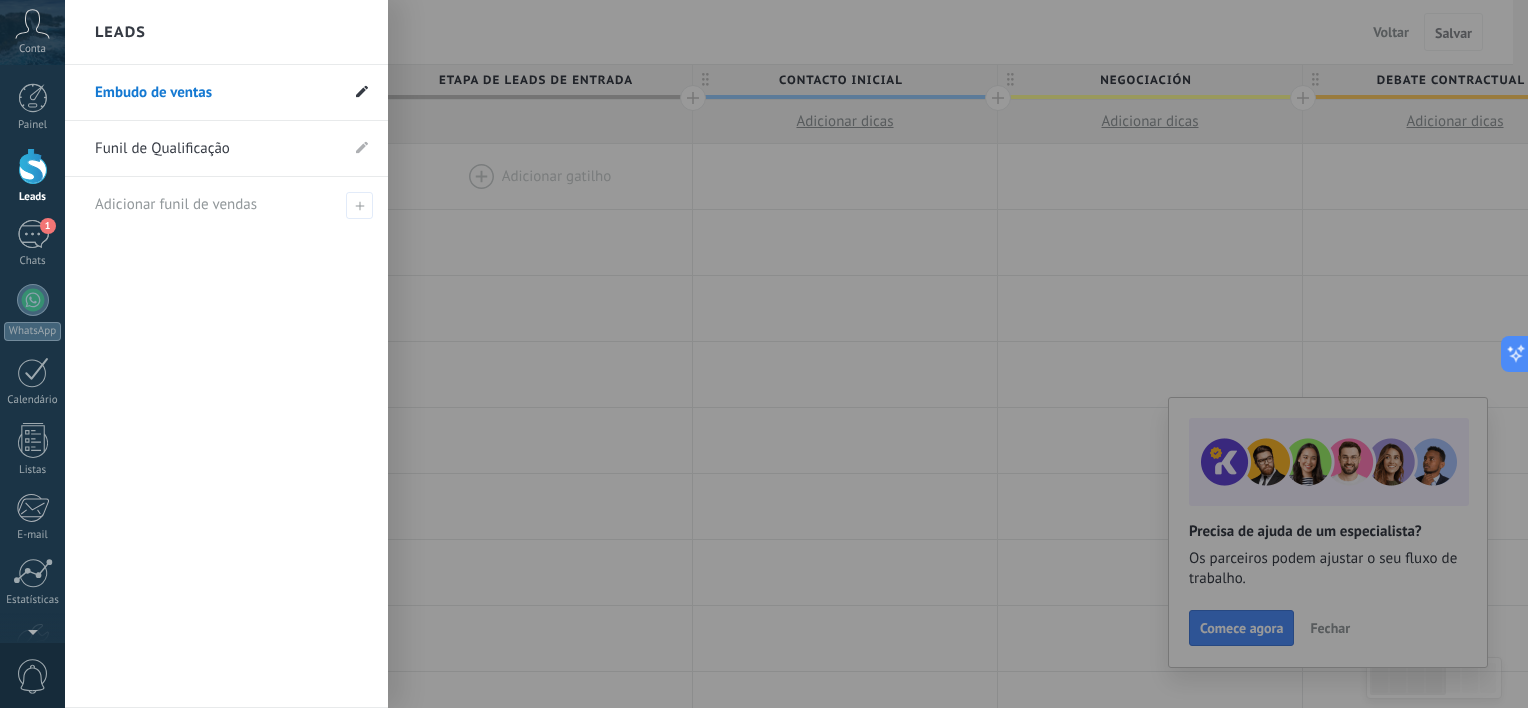 click 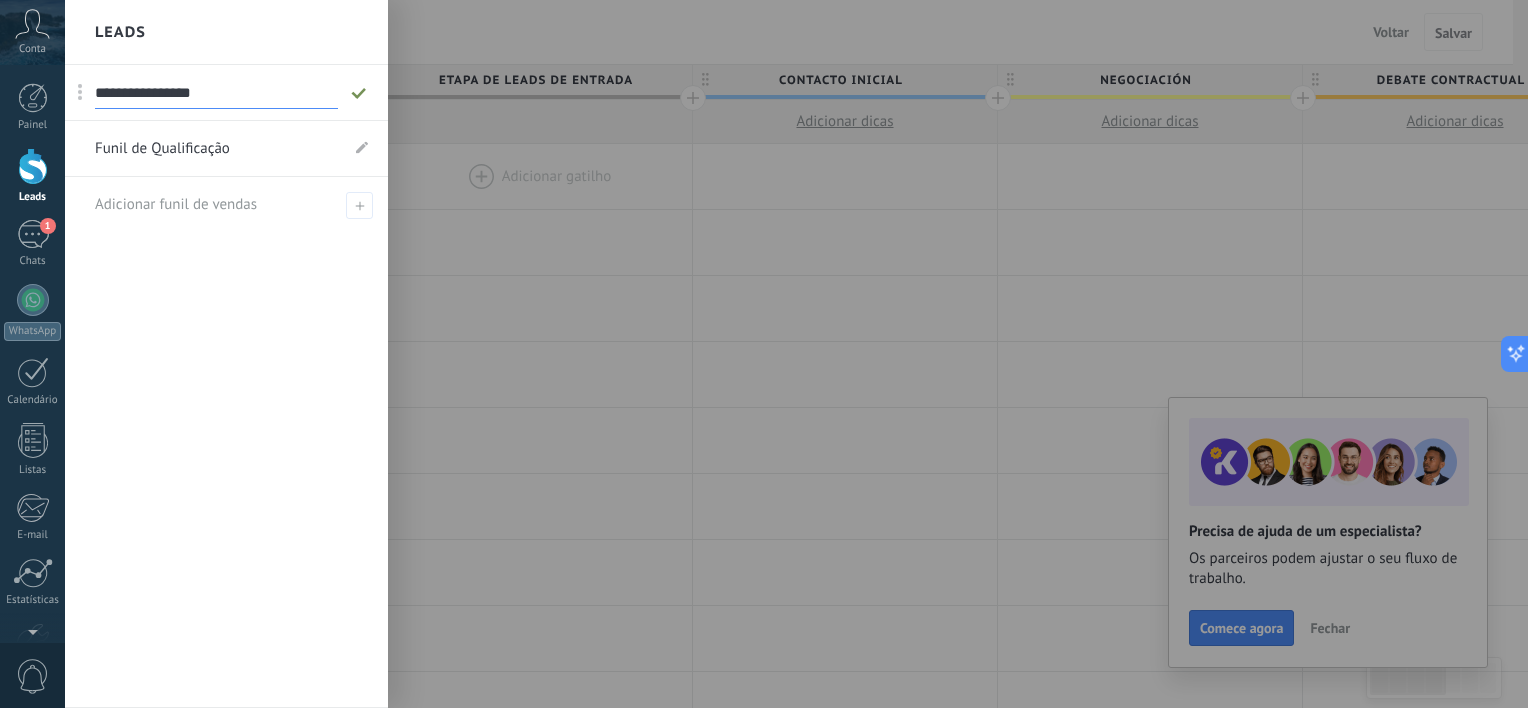 click at bounding box center (80, 92) 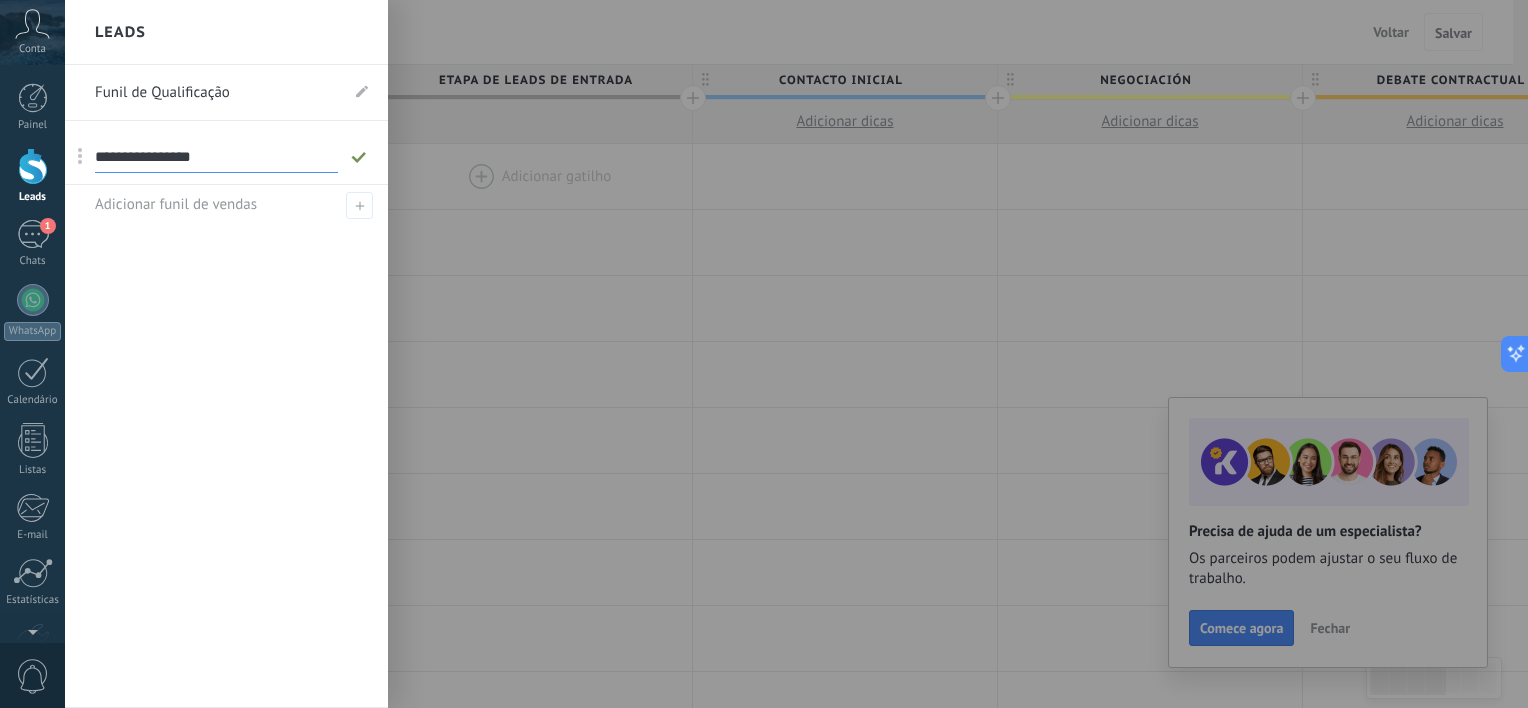 drag, startPoint x: 91, startPoint y: 87, endPoint x: 88, endPoint y: 130, distance: 43.104523 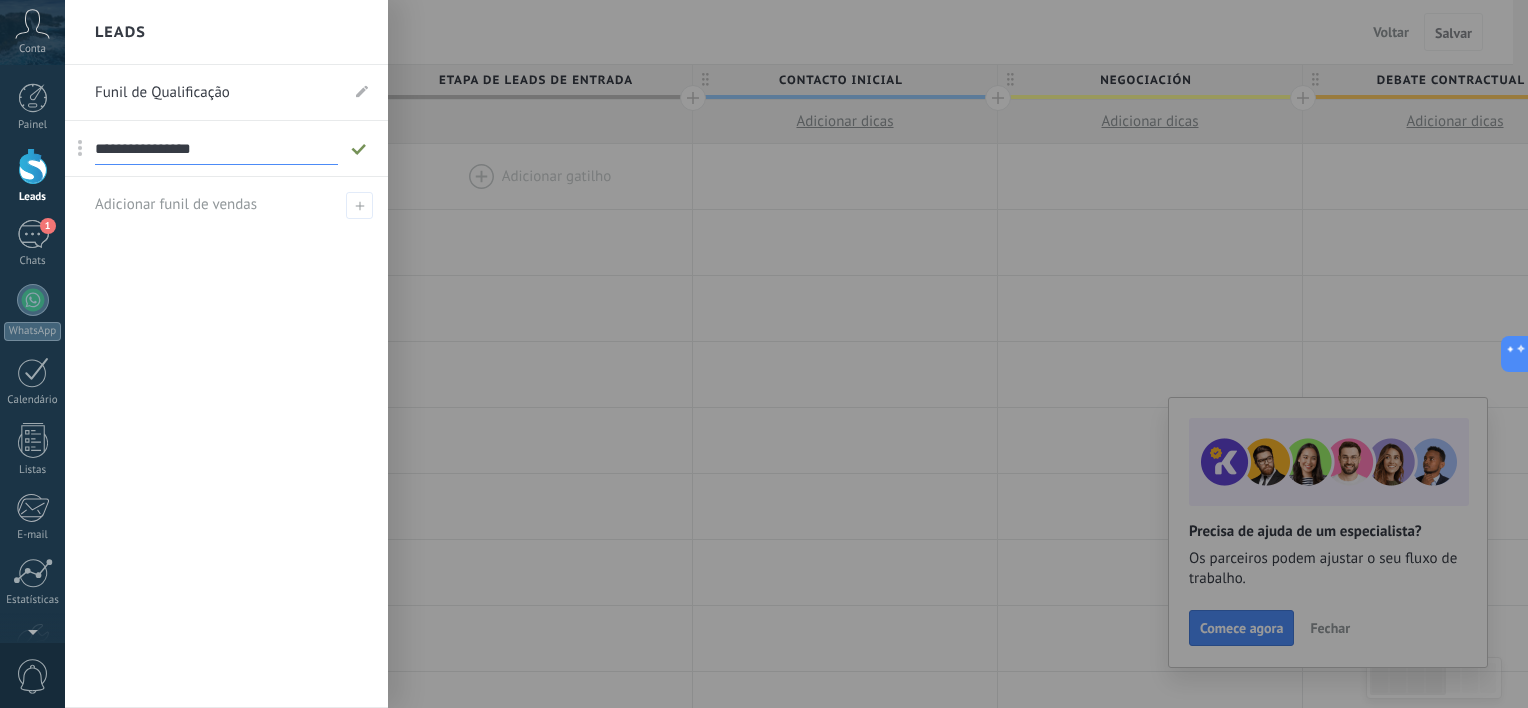 click on "**********" at bounding box center (216, 149) 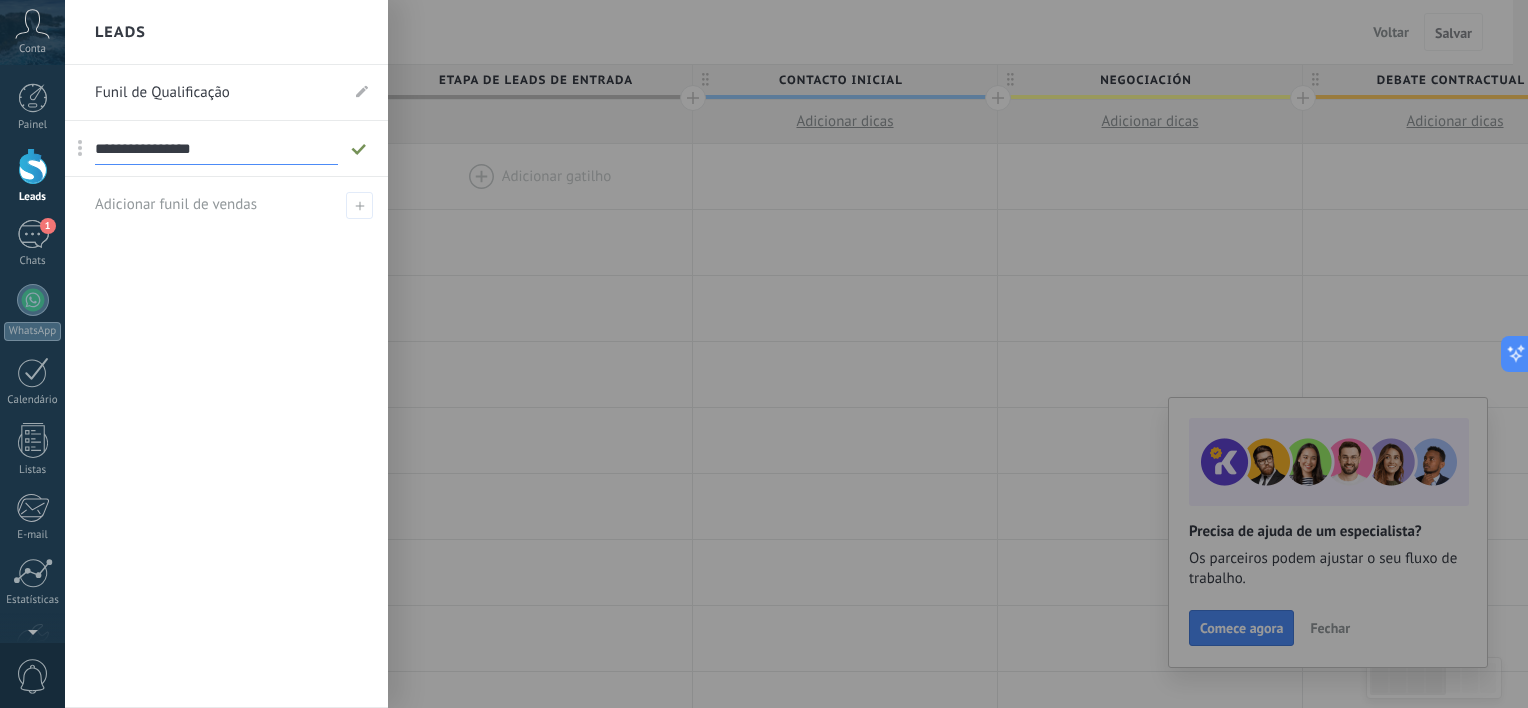 click on "**********" at bounding box center [216, 149] 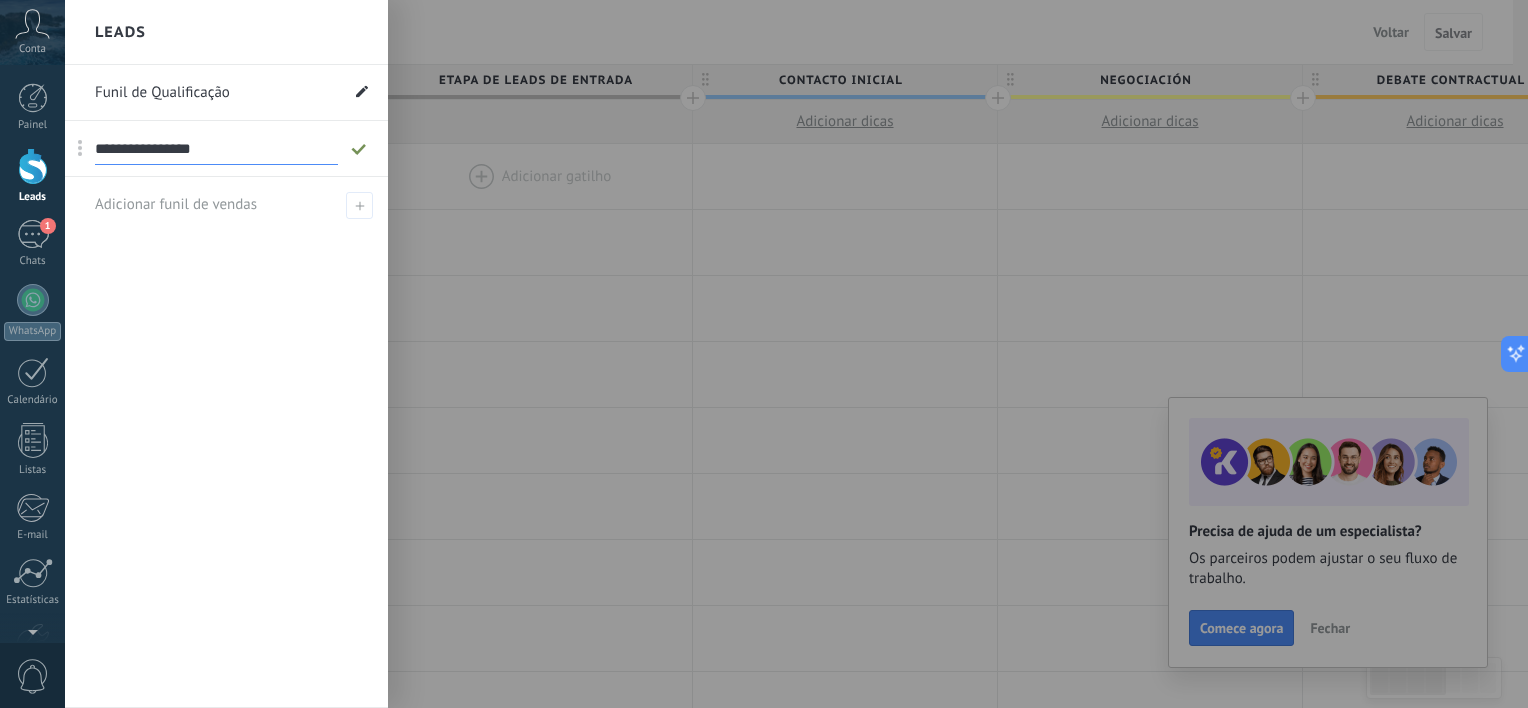 click at bounding box center [362, 92] 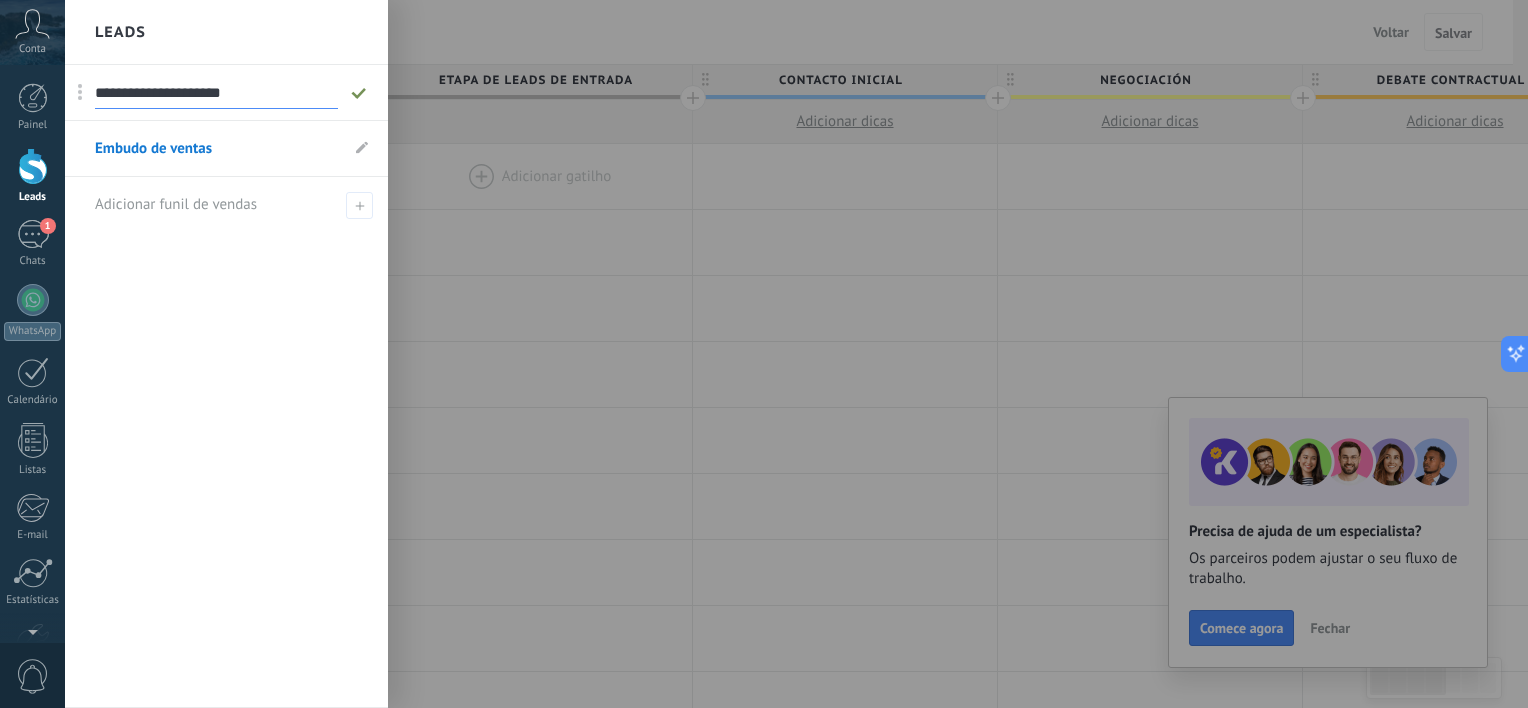 click 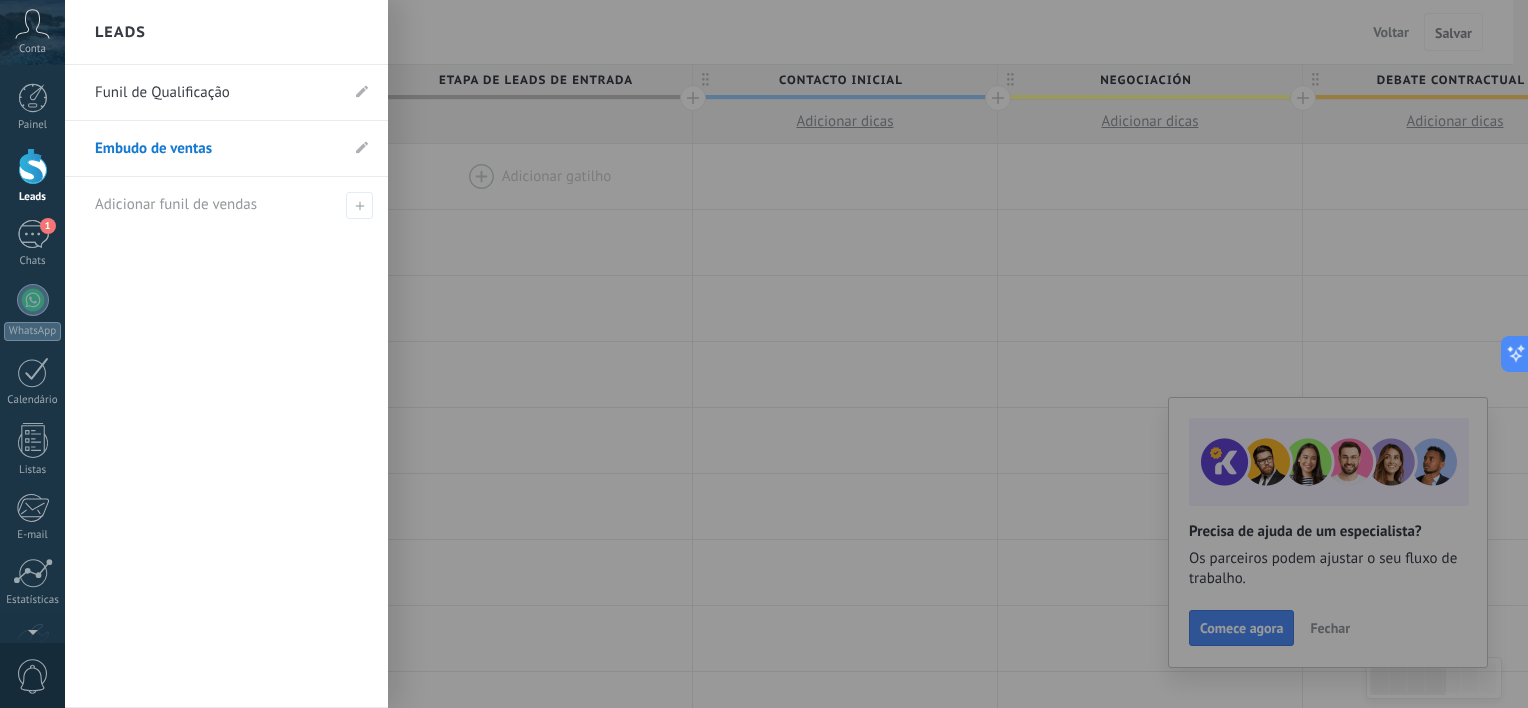 click on "Embudo de ventas" at bounding box center (216, 149) 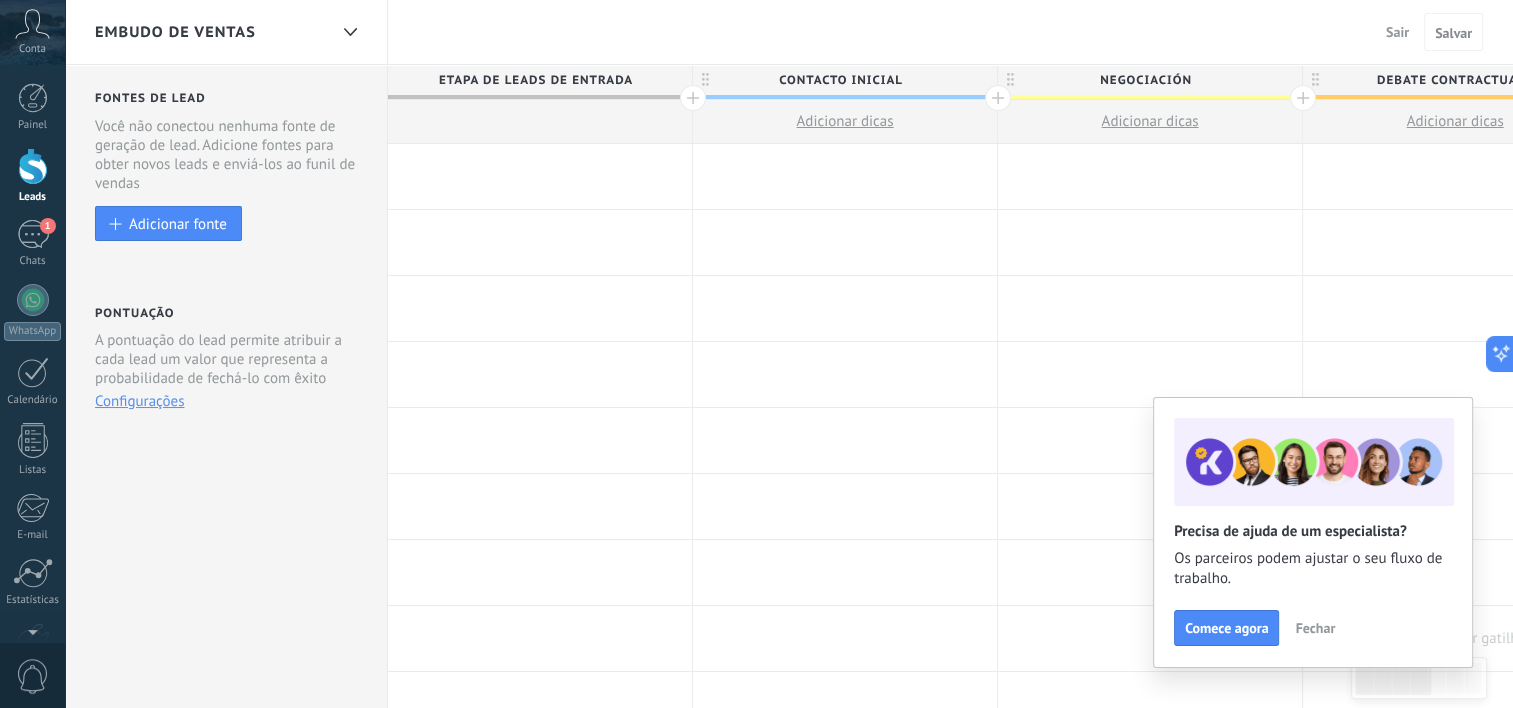click on "Fechar" at bounding box center [1315, 628] 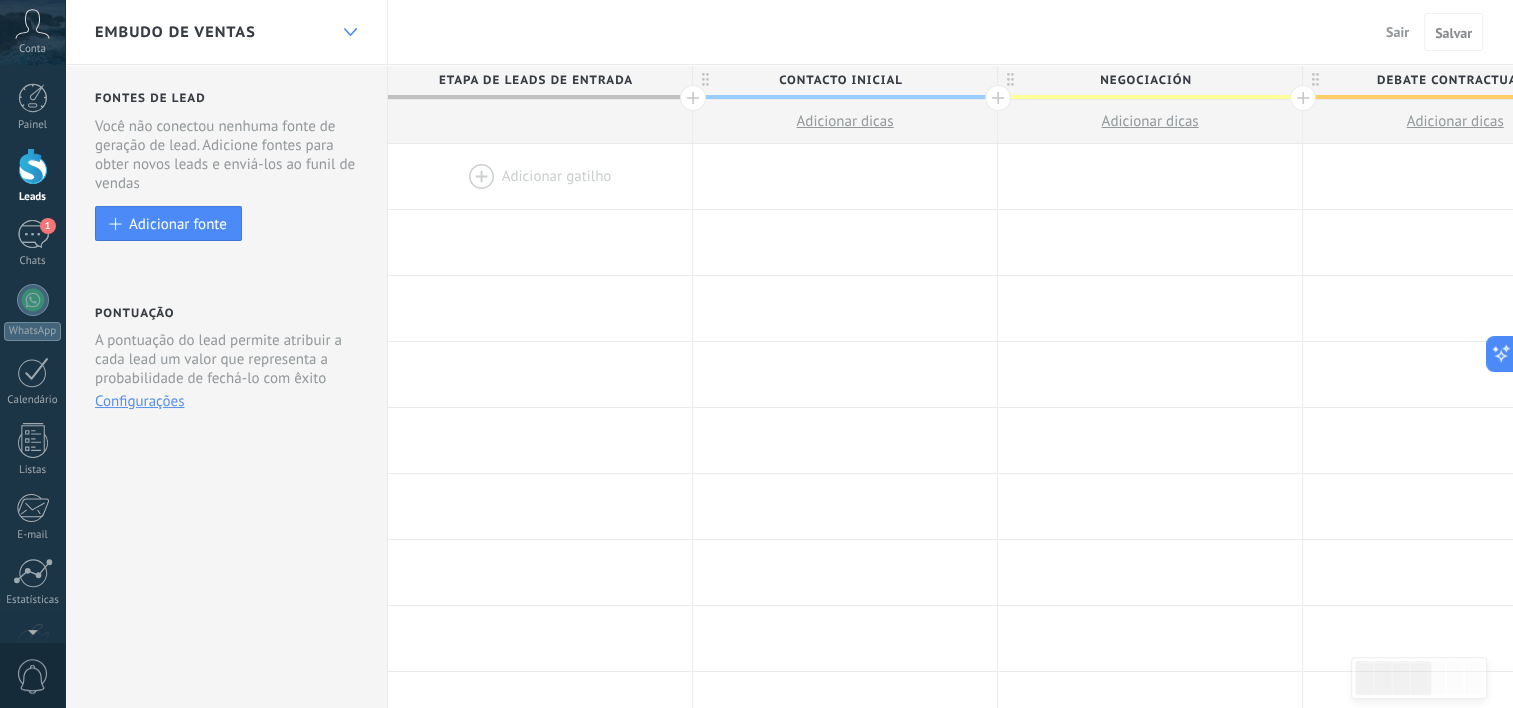 click at bounding box center (350, 32) 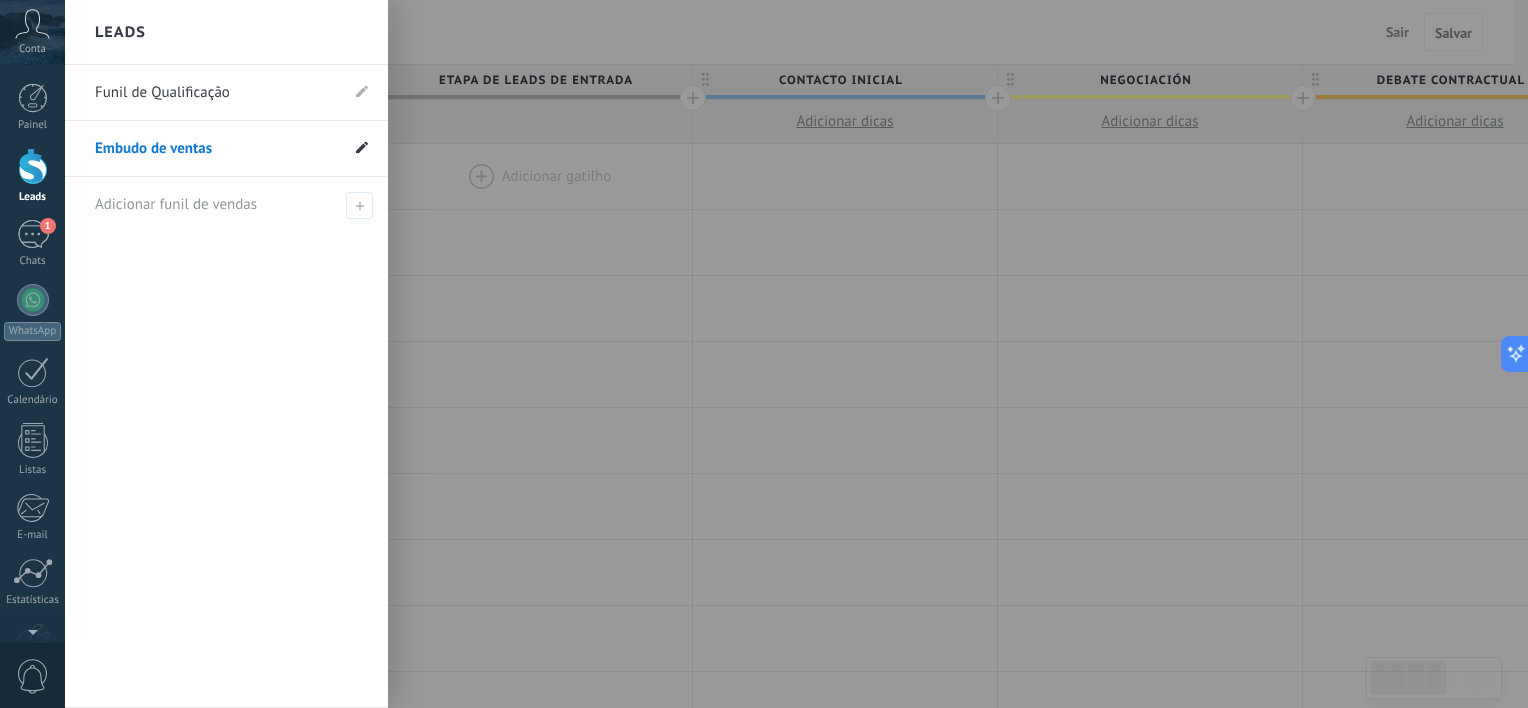 click 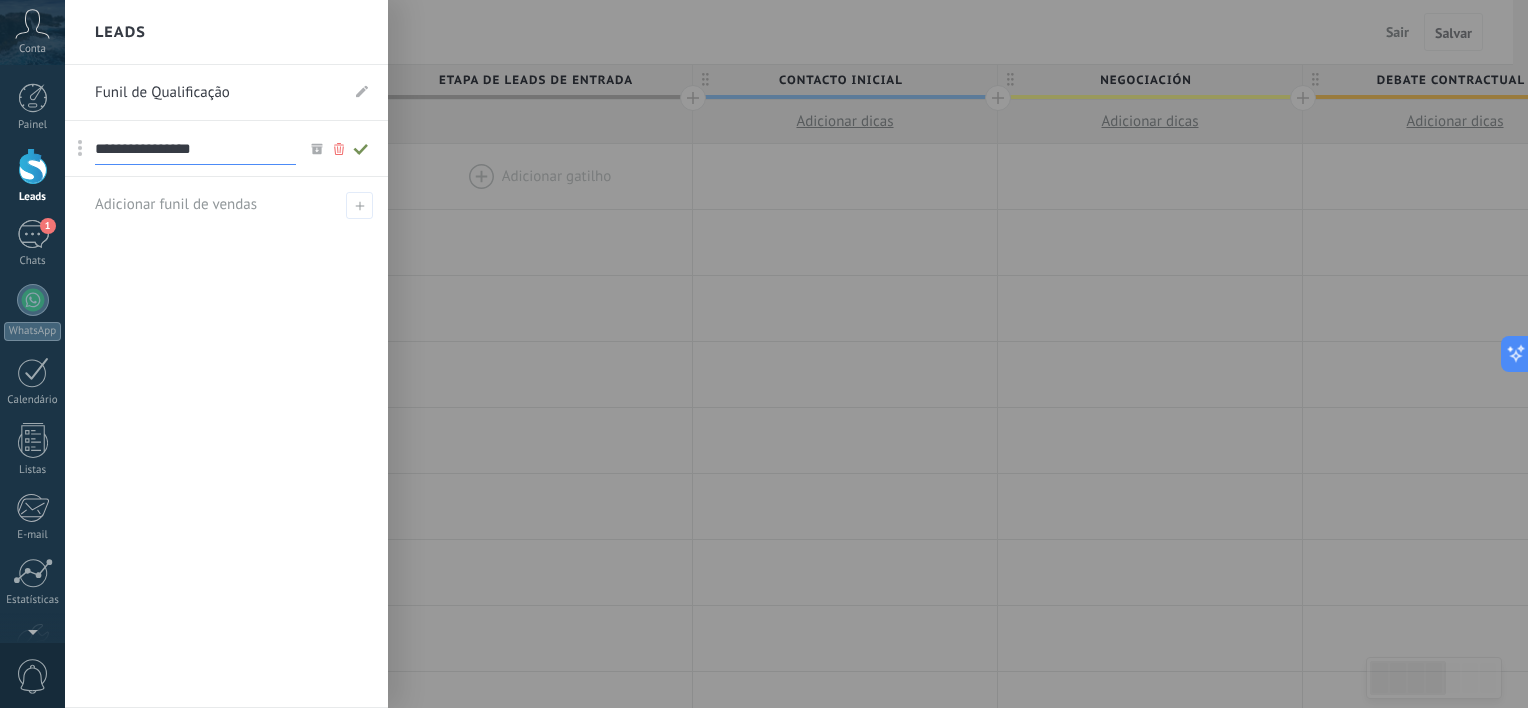 click on "**********" at bounding box center [195, 149] 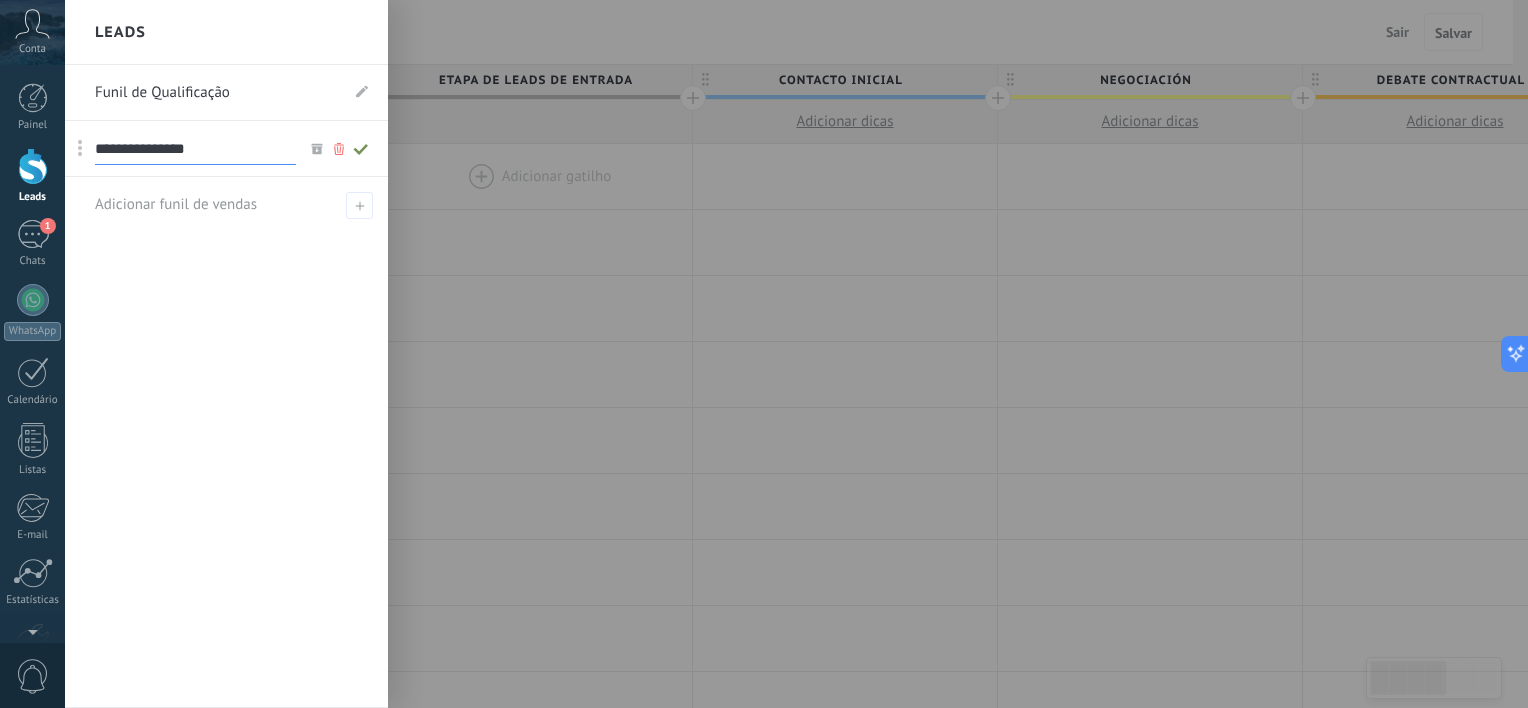 type on "**********" 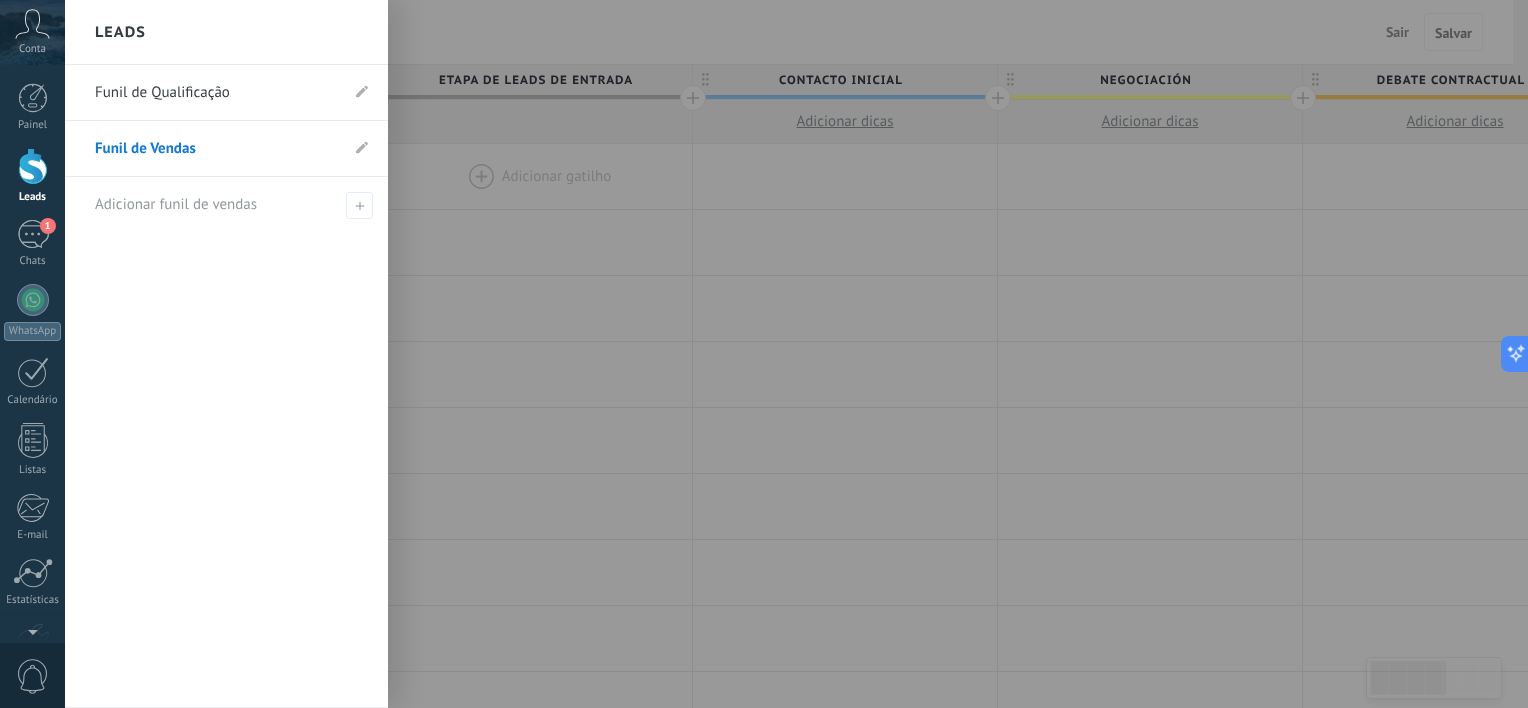 click on "Funil de Qualificação Funil de Vendas Adicionar funil de vendas" at bounding box center [226, 386] 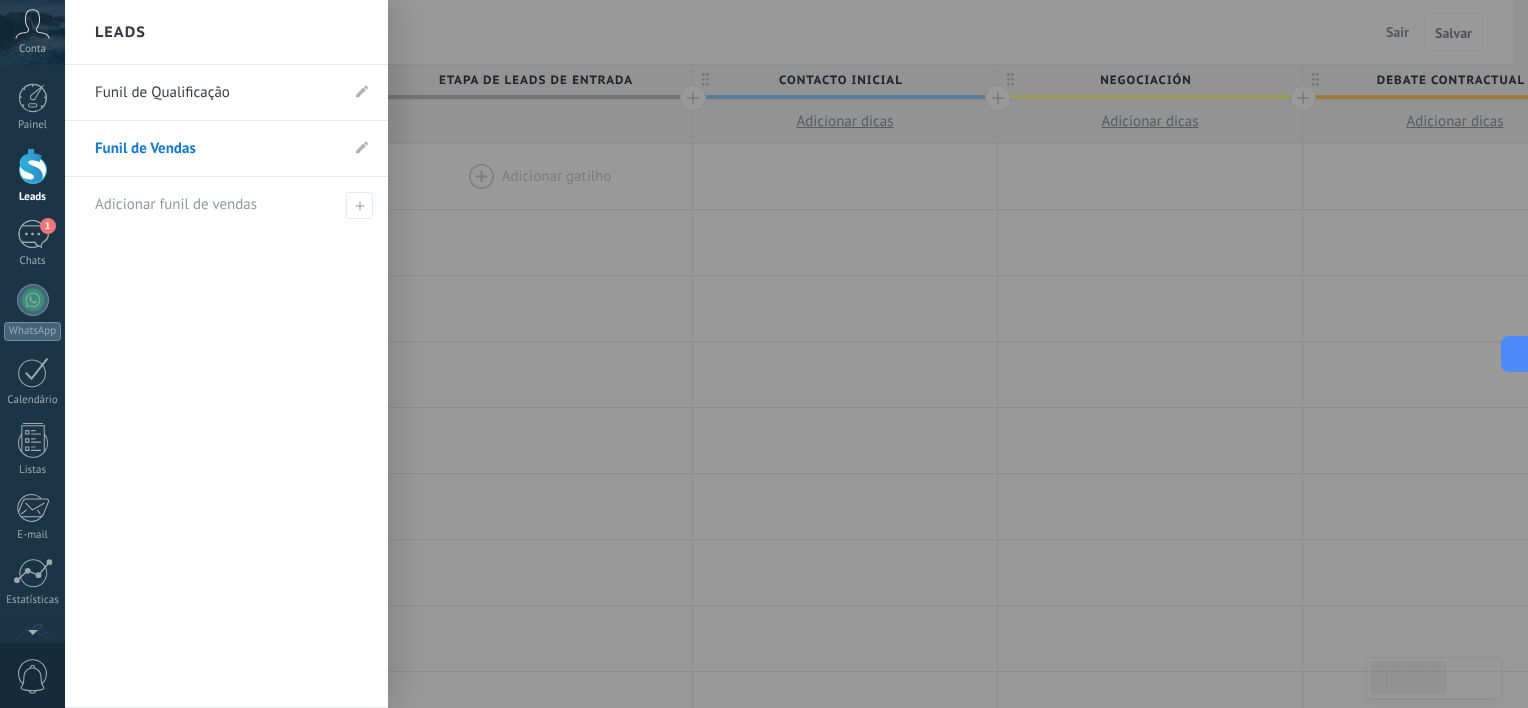 click at bounding box center [829, 354] 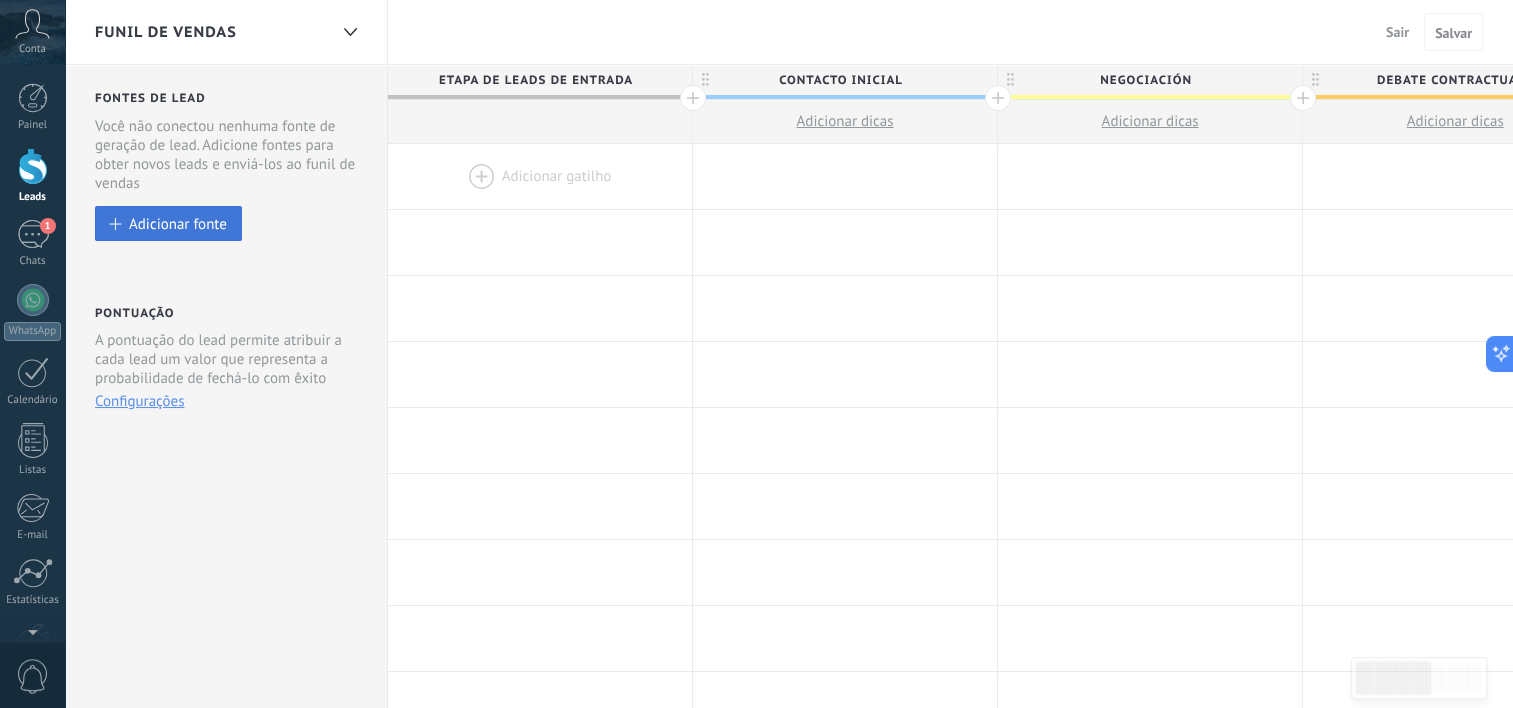 click on "Adicionar fonte" at bounding box center [178, 223] 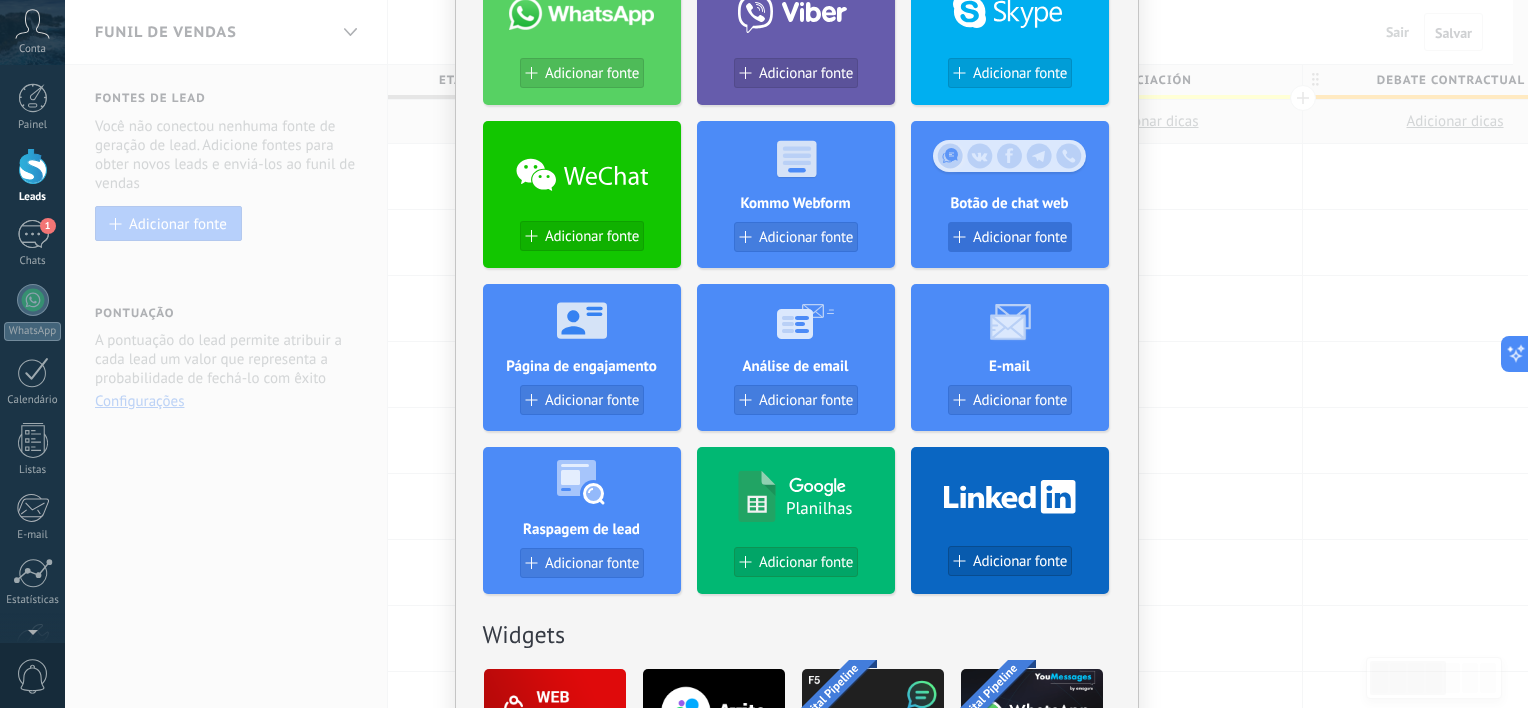scroll, scrollTop: 400, scrollLeft: 0, axis: vertical 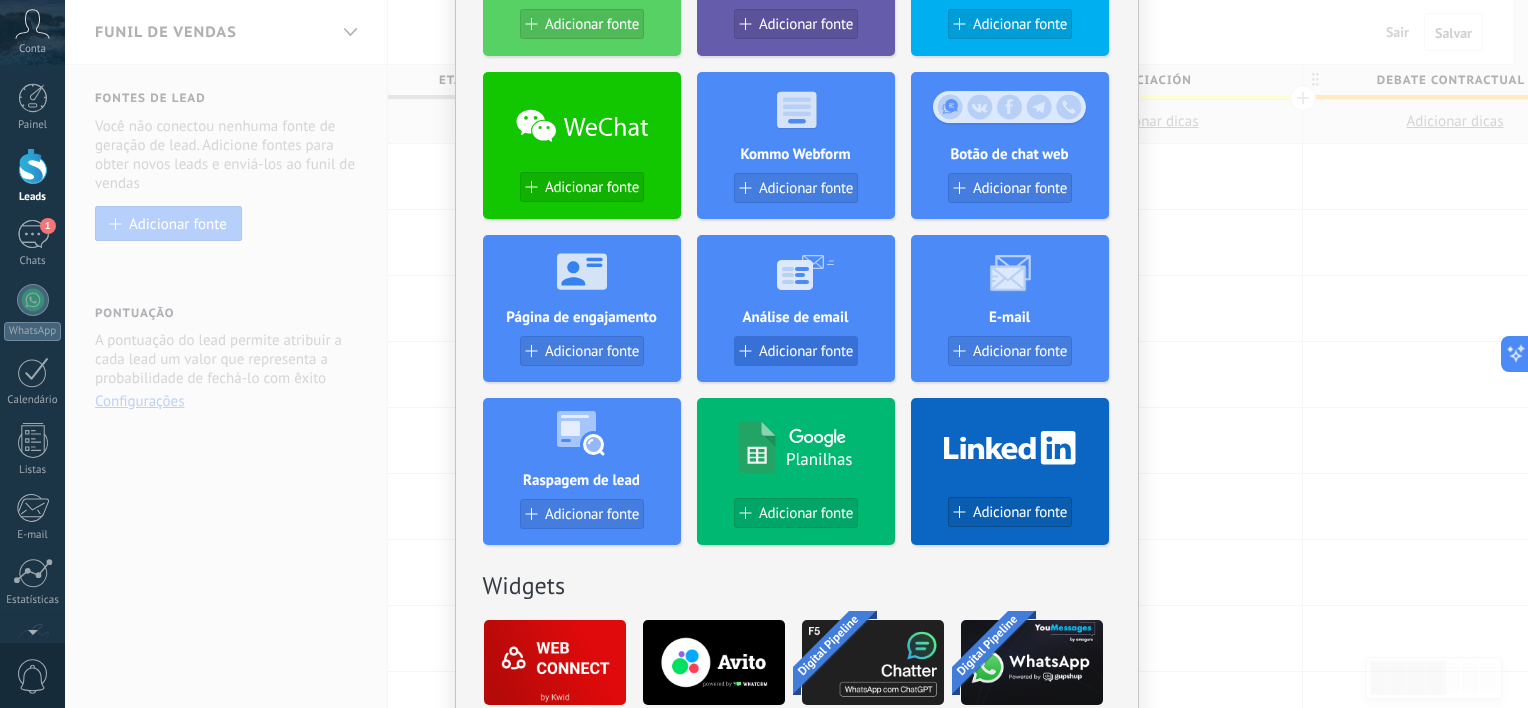 click on "Adicionar fonte" at bounding box center [806, 351] 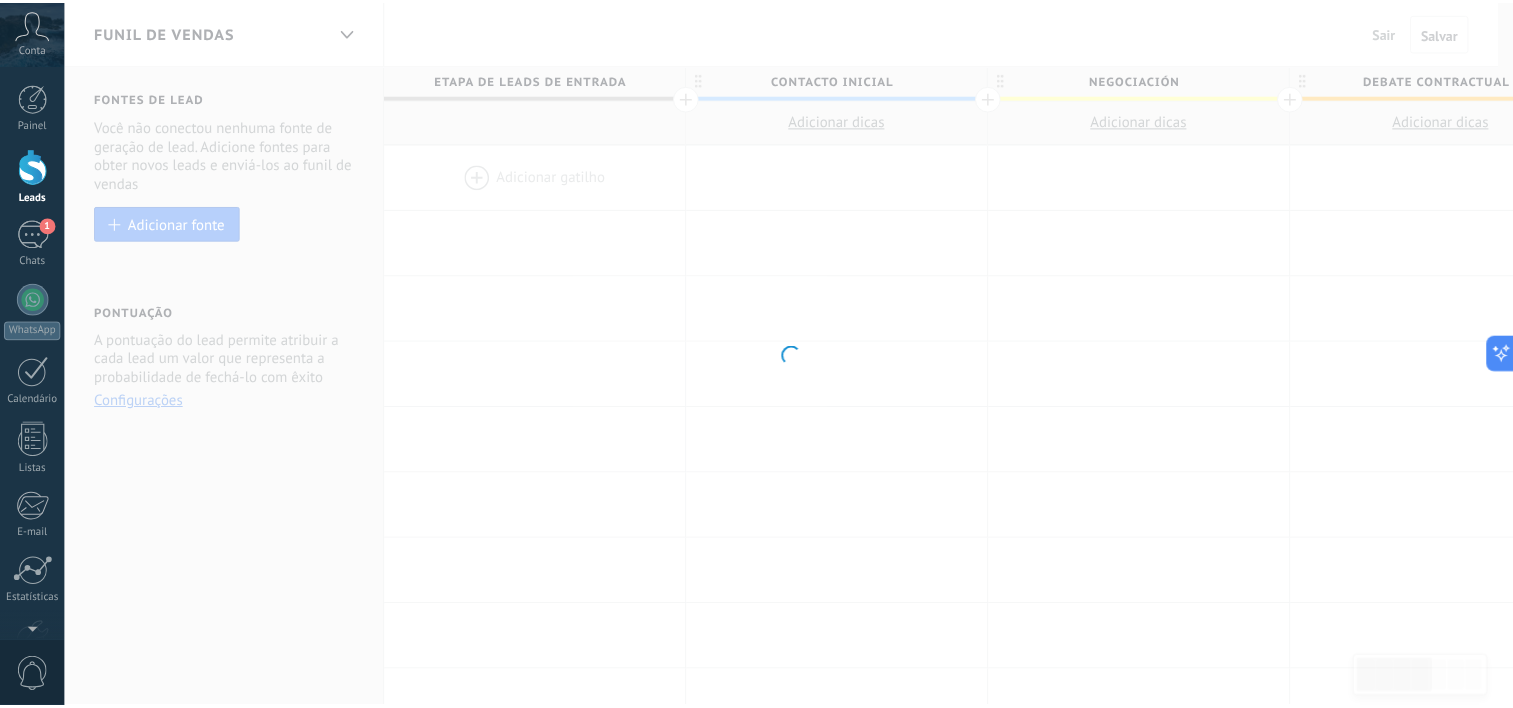 scroll, scrollTop: 0, scrollLeft: 0, axis: both 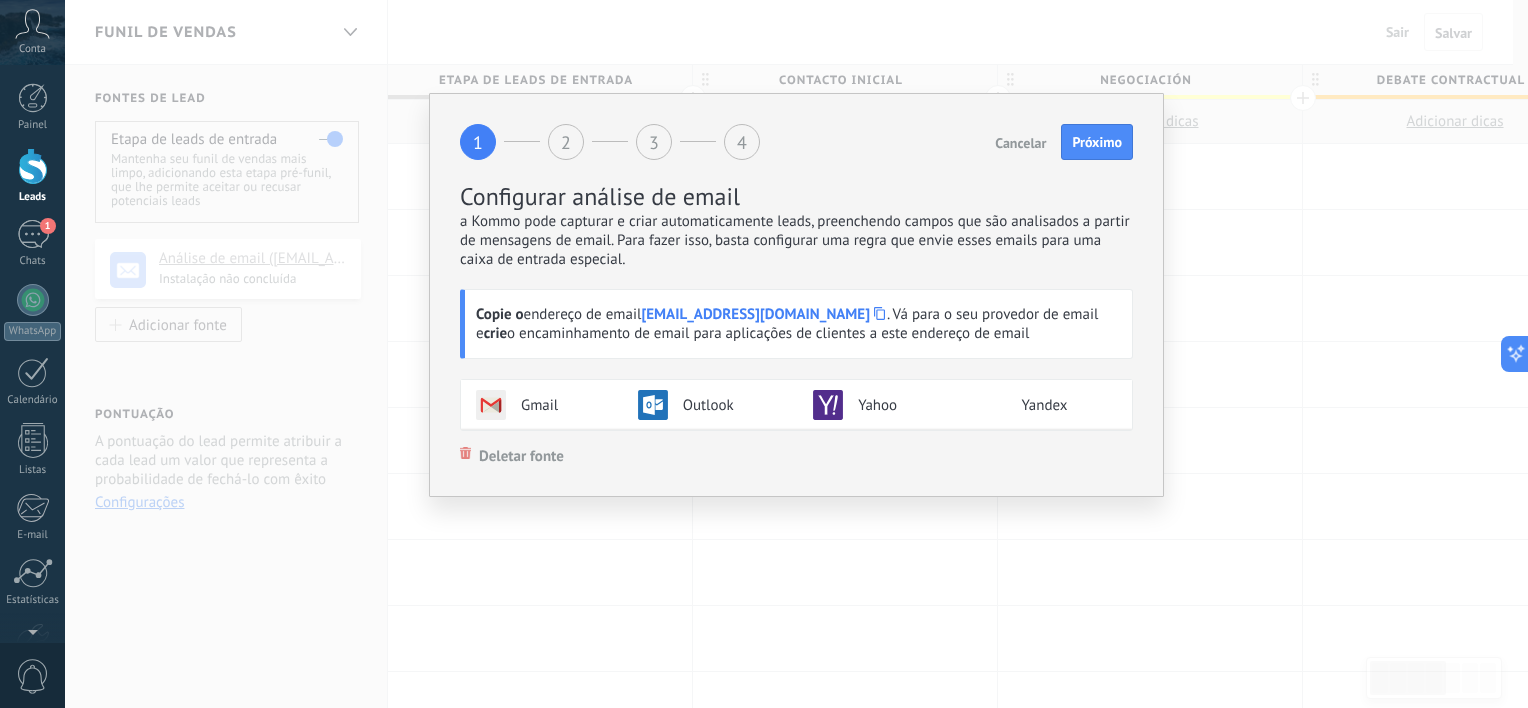click on "Outlook" at bounding box center [708, 405] 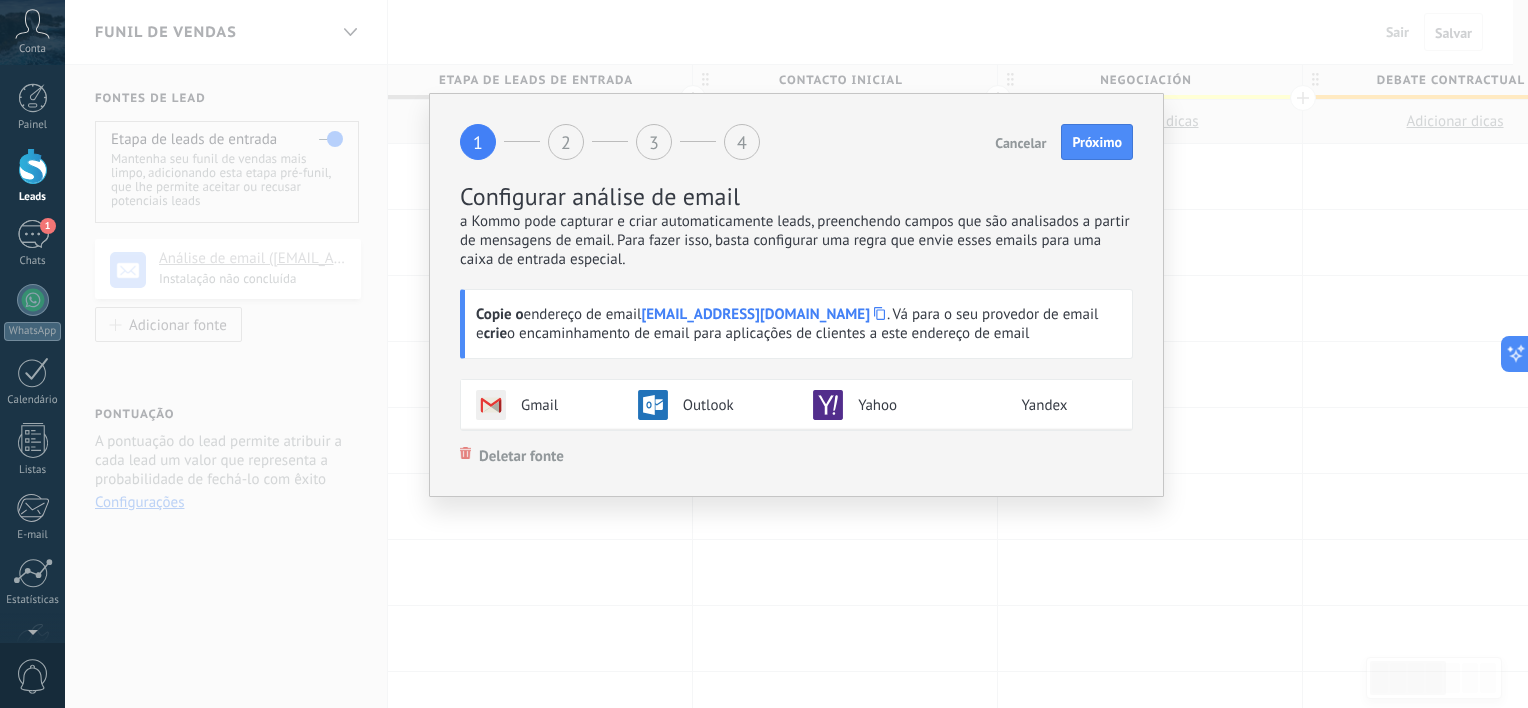 click on "Cancelar" at bounding box center [1020, 143] 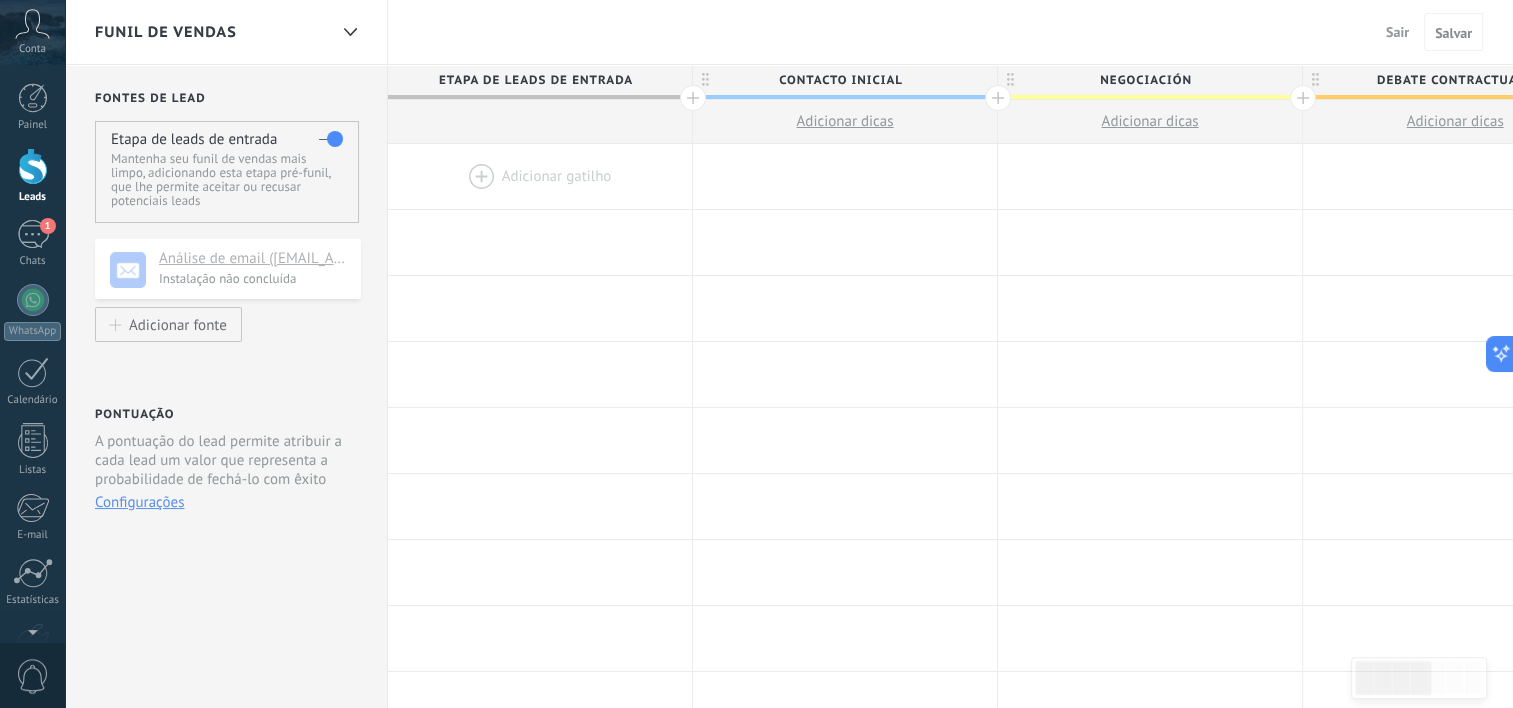 click 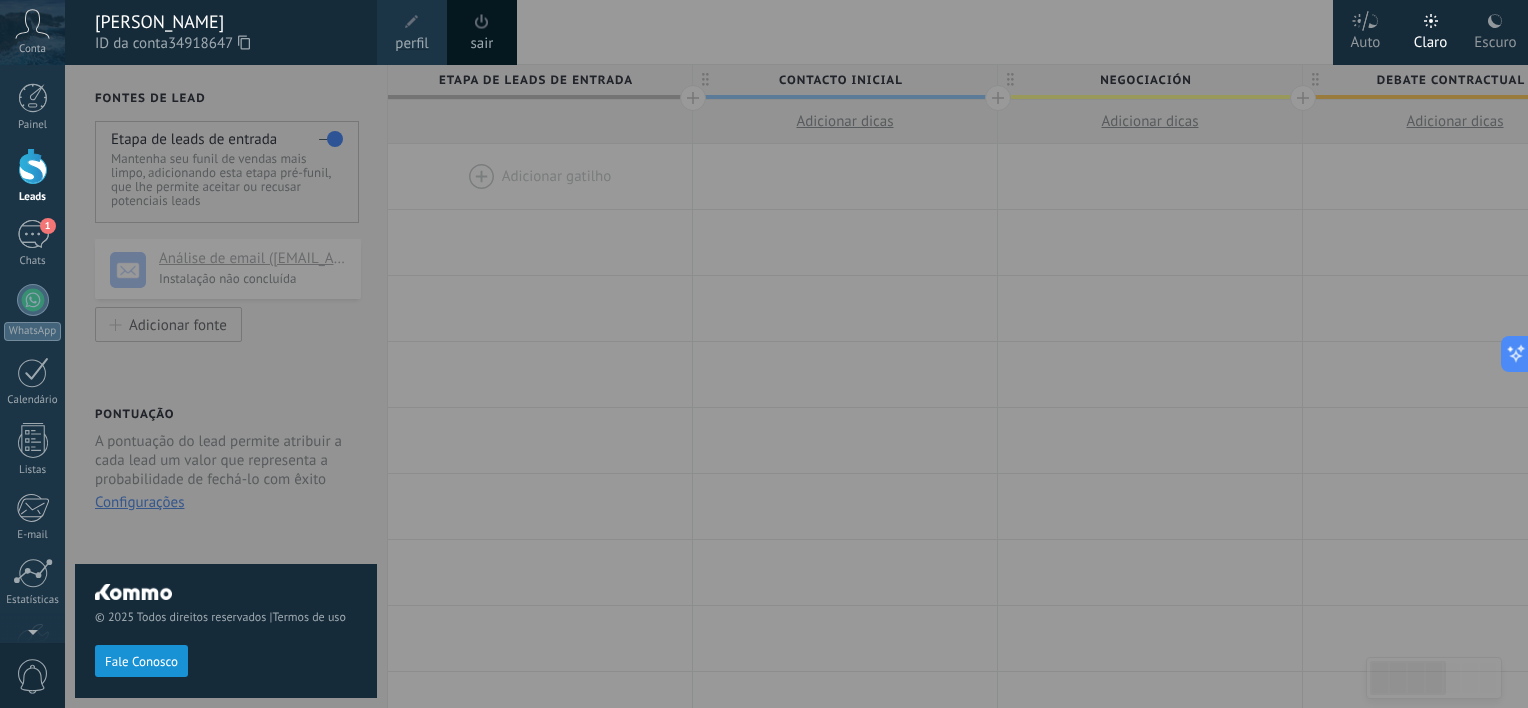 click on "perfil" at bounding box center [411, 44] 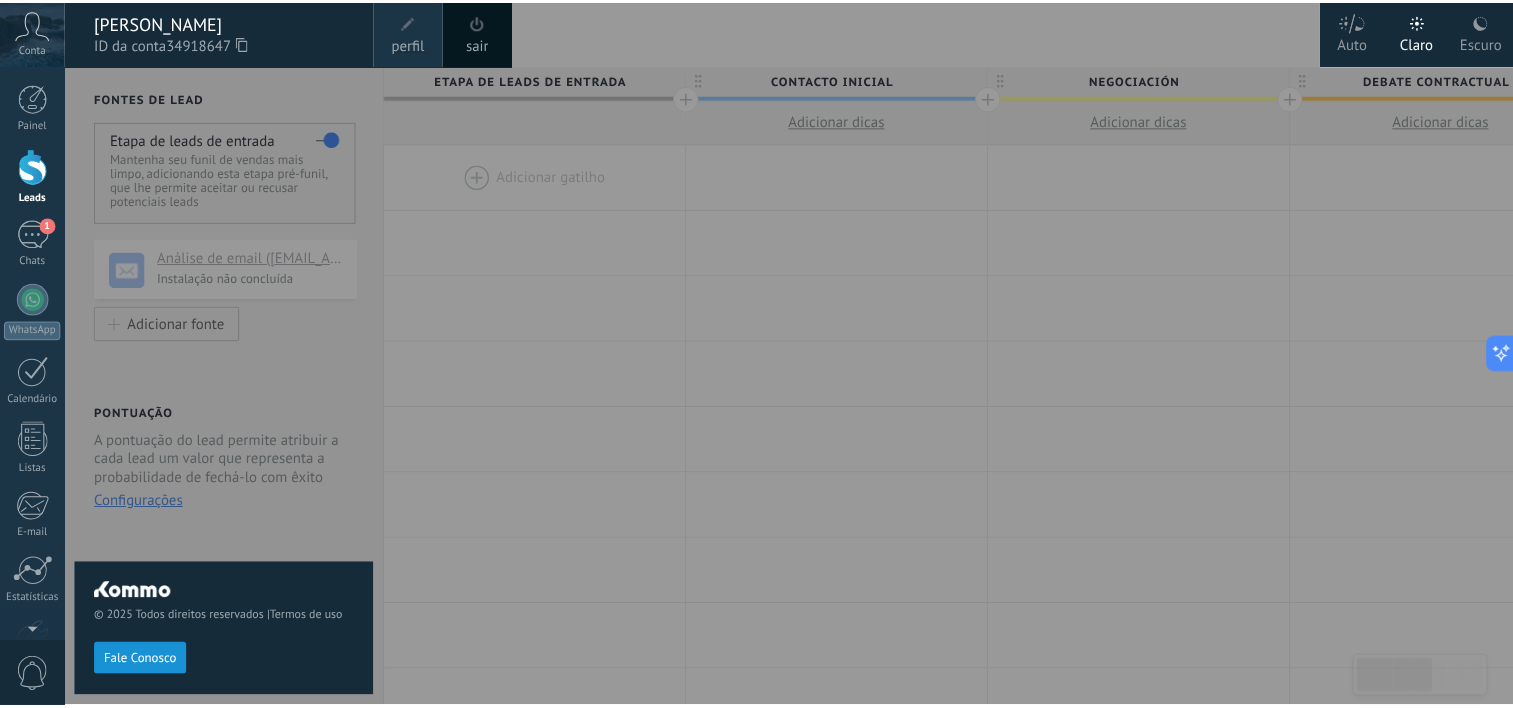 scroll, scrollTop: 1708, scrollLeft: 0, axis: vertical 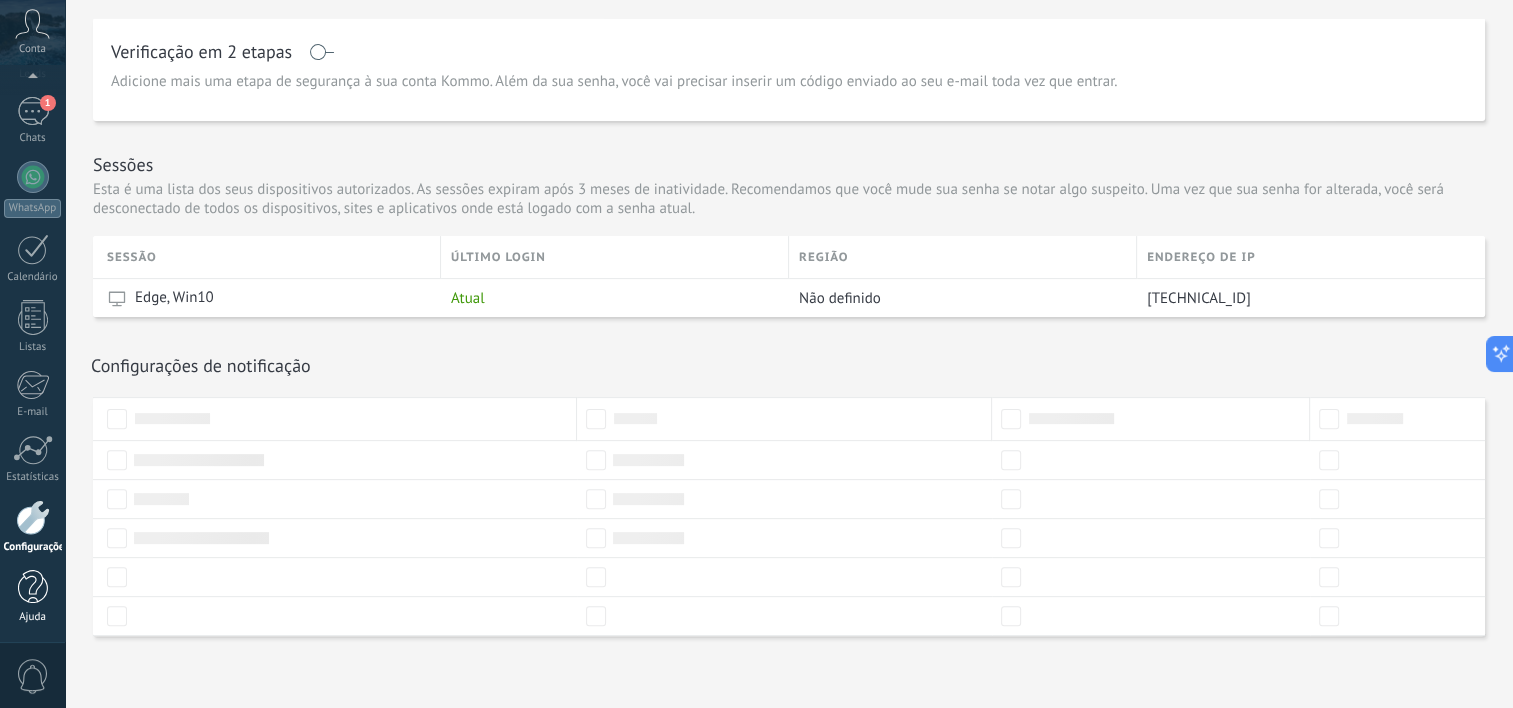 click at bounding box center (33, 587) 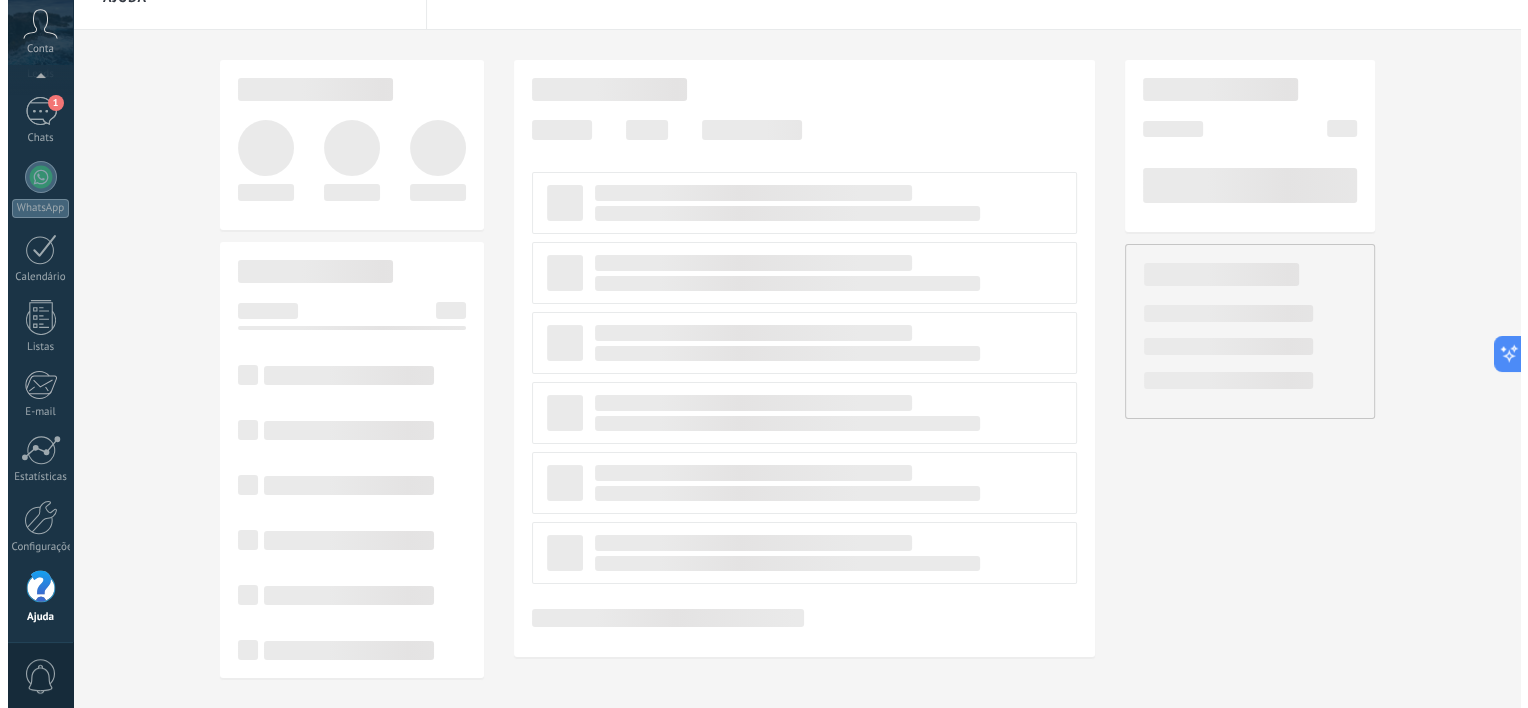 scroll, scrollTop: 0, scrollLeft: 0, axis: both 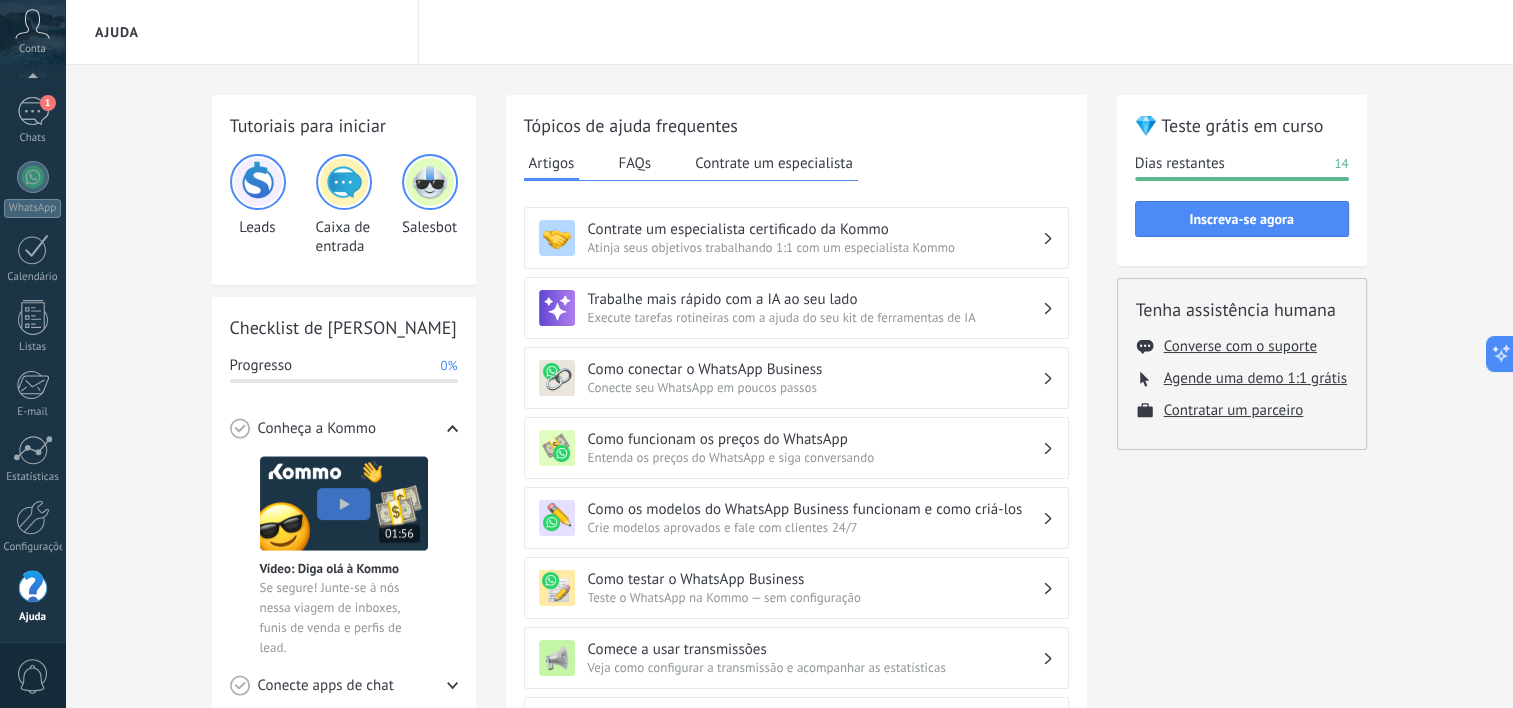 click at bounding box center [258, 182] 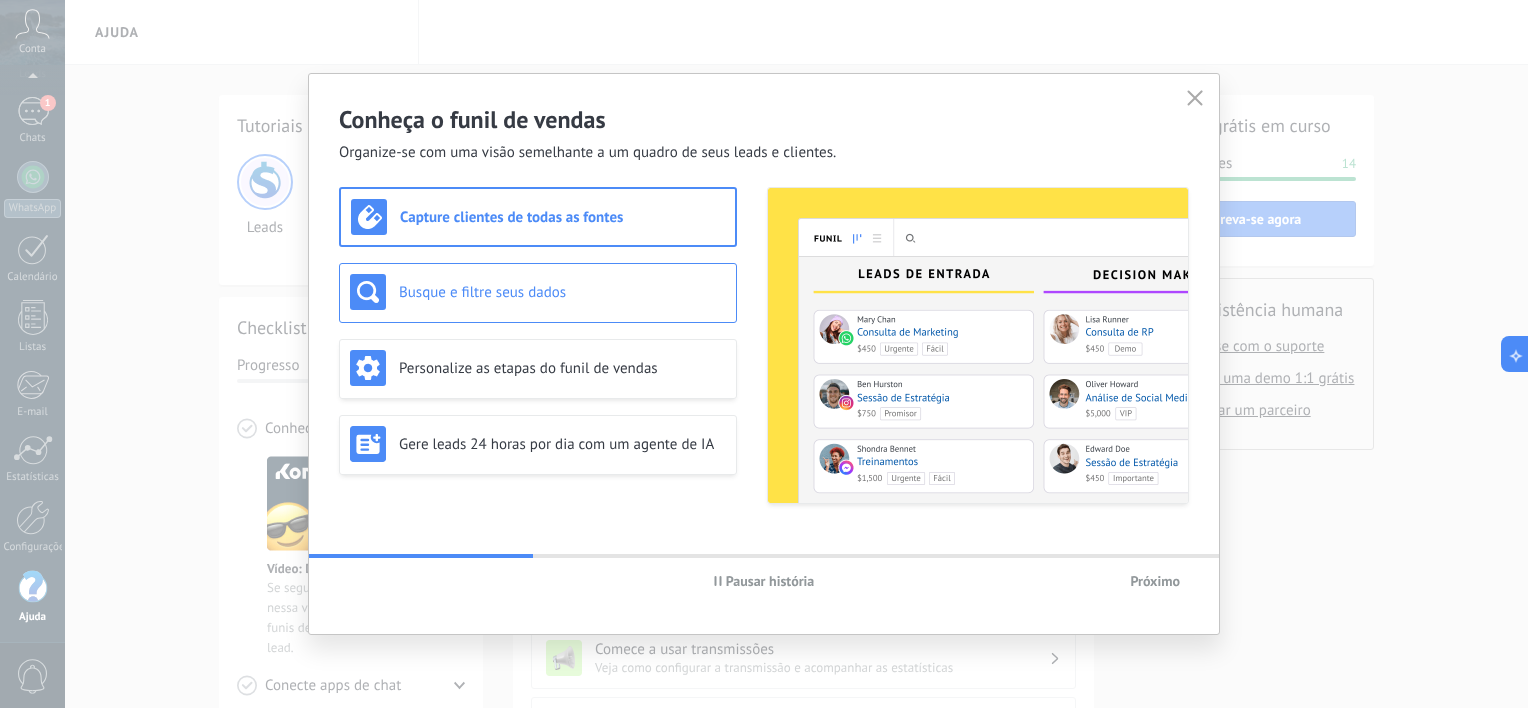 click on "Busque e filtre seus dados" at bounding box center [562, 292] 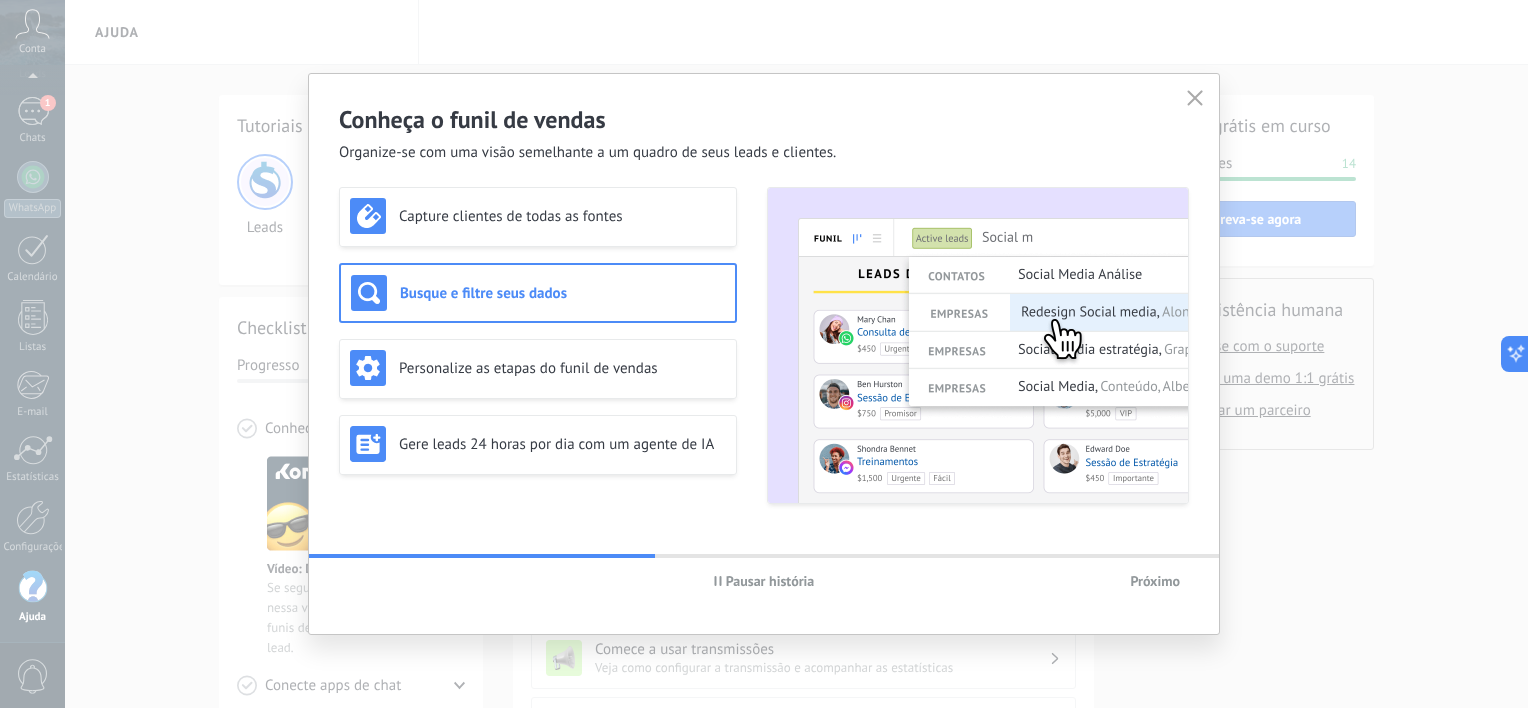 click on "Capture clientes de todas as fontes Busque e filtre seus dados Personalize as etapas do funil de vendas Gere leads 24 horas por dia com um agente de IA" at bounding box center [538, 345] 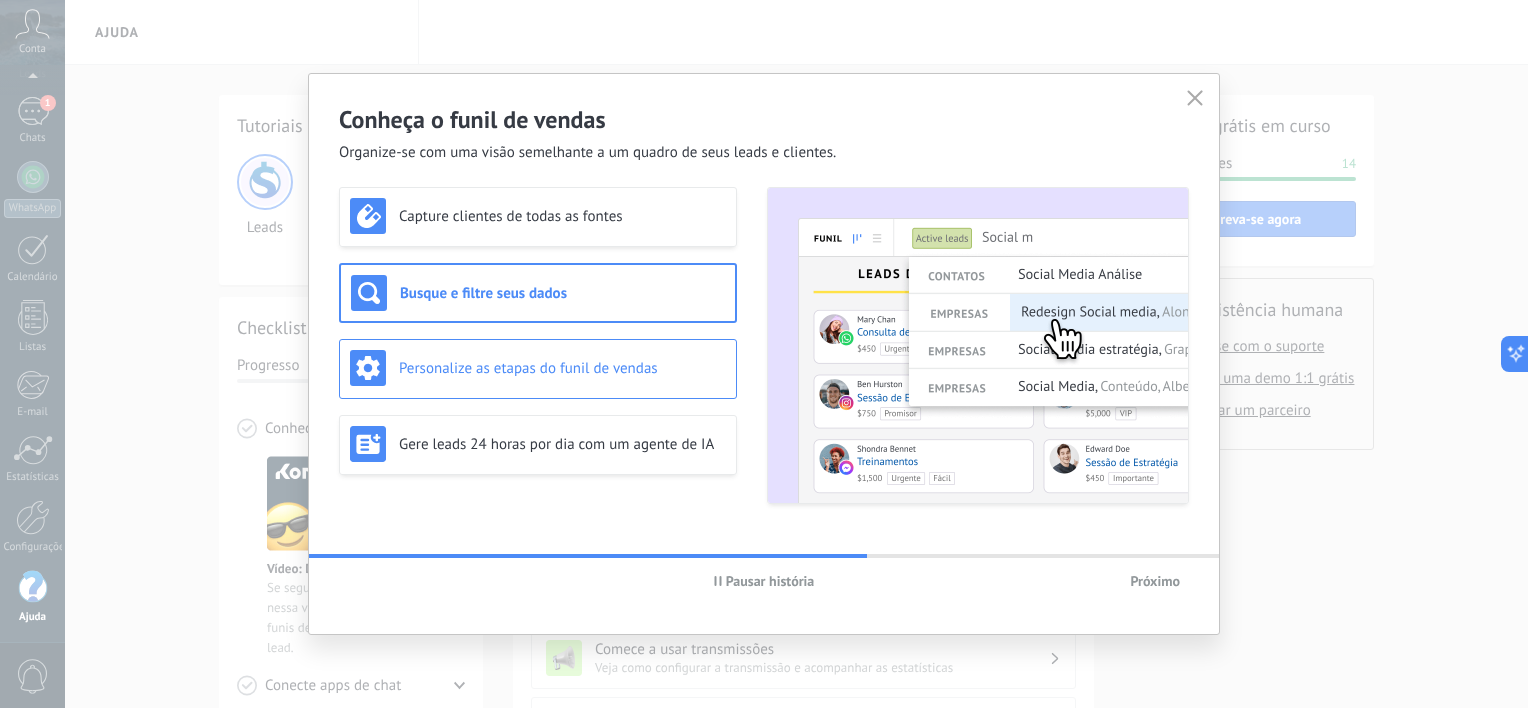 click on "Personalize as etapas do funil de vendas" at bounding box center (562, 368) 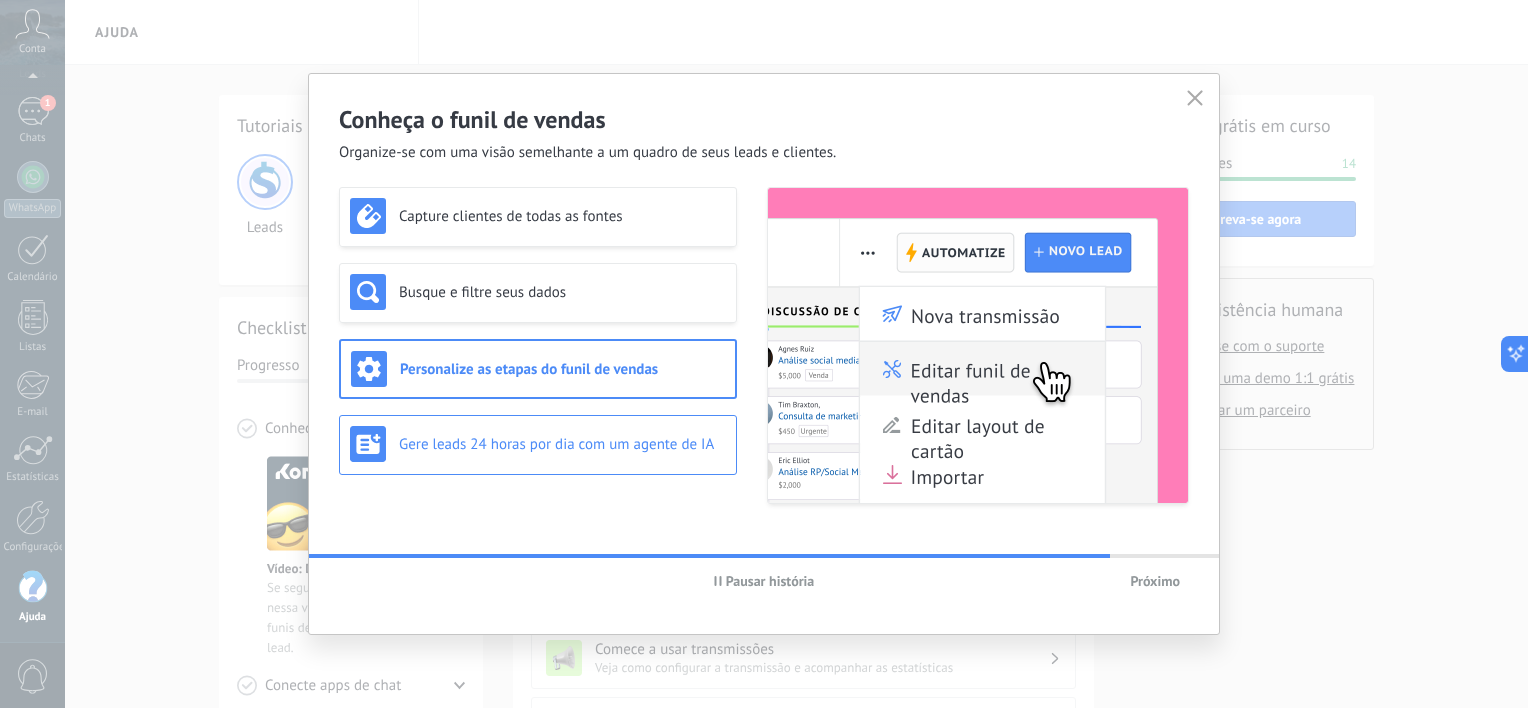 click on "Gere leads 24 horas por dia com um agente de IA" at bounding box center (562, 444) 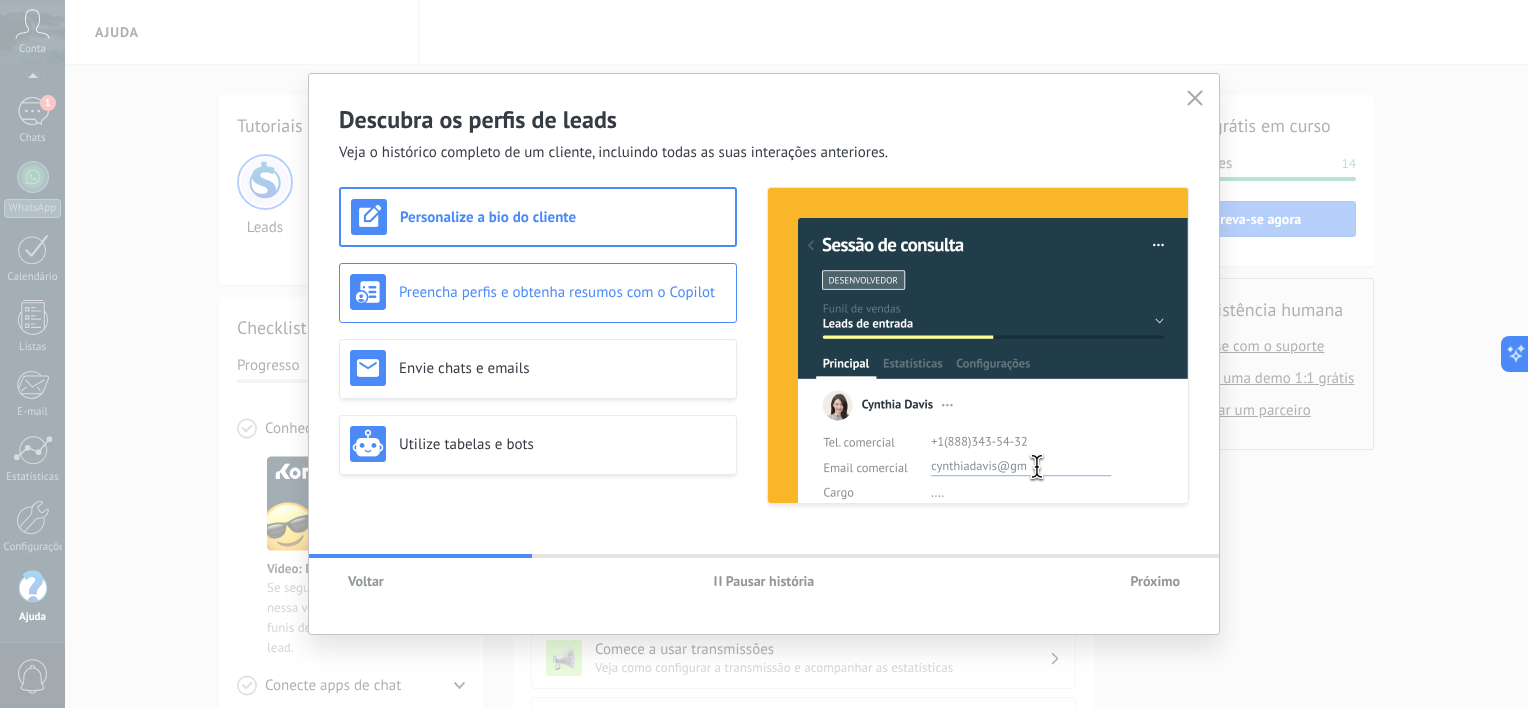 click on "Preencha perfis e obtenha resumos com o Copilot" at bounding box center (562, 292) 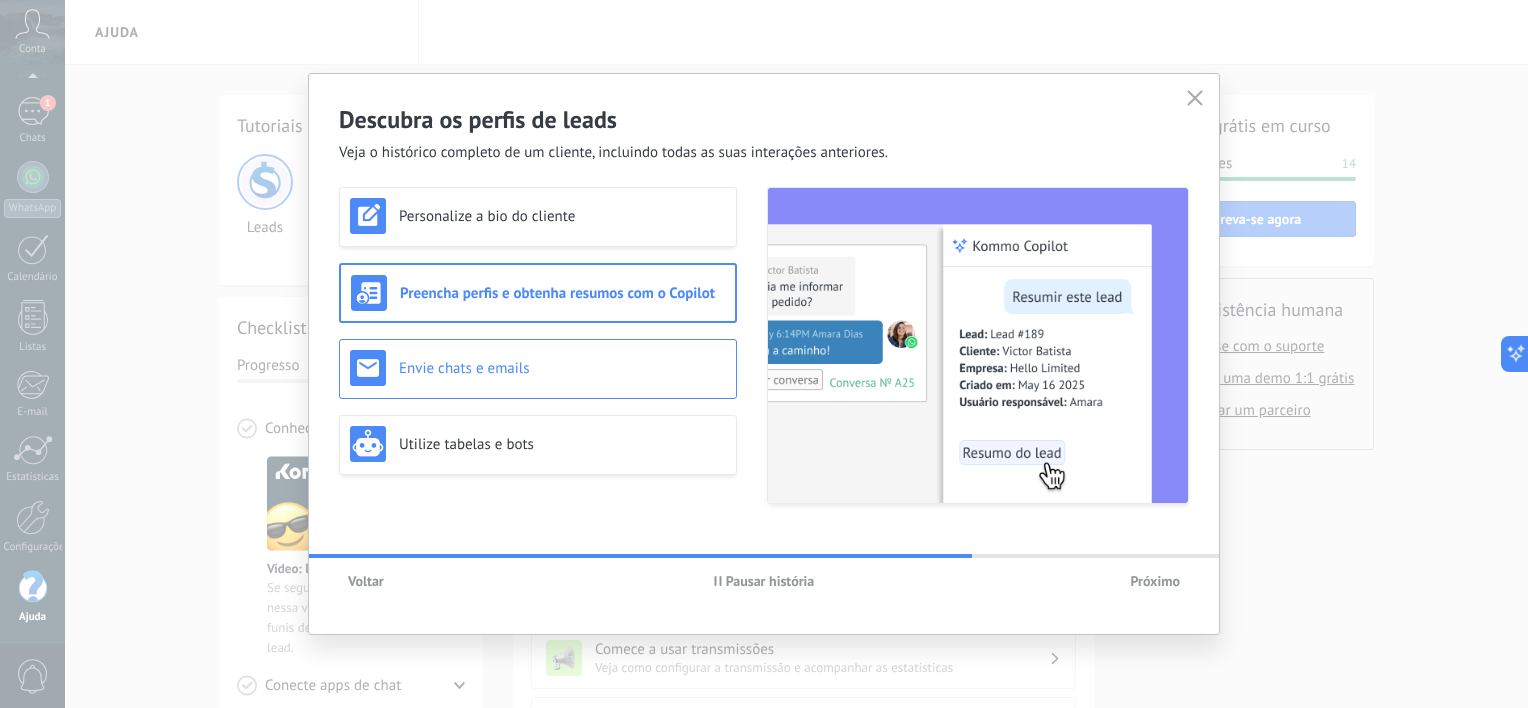 click on "Envie chats e emails" at bounding box center [562, 368] 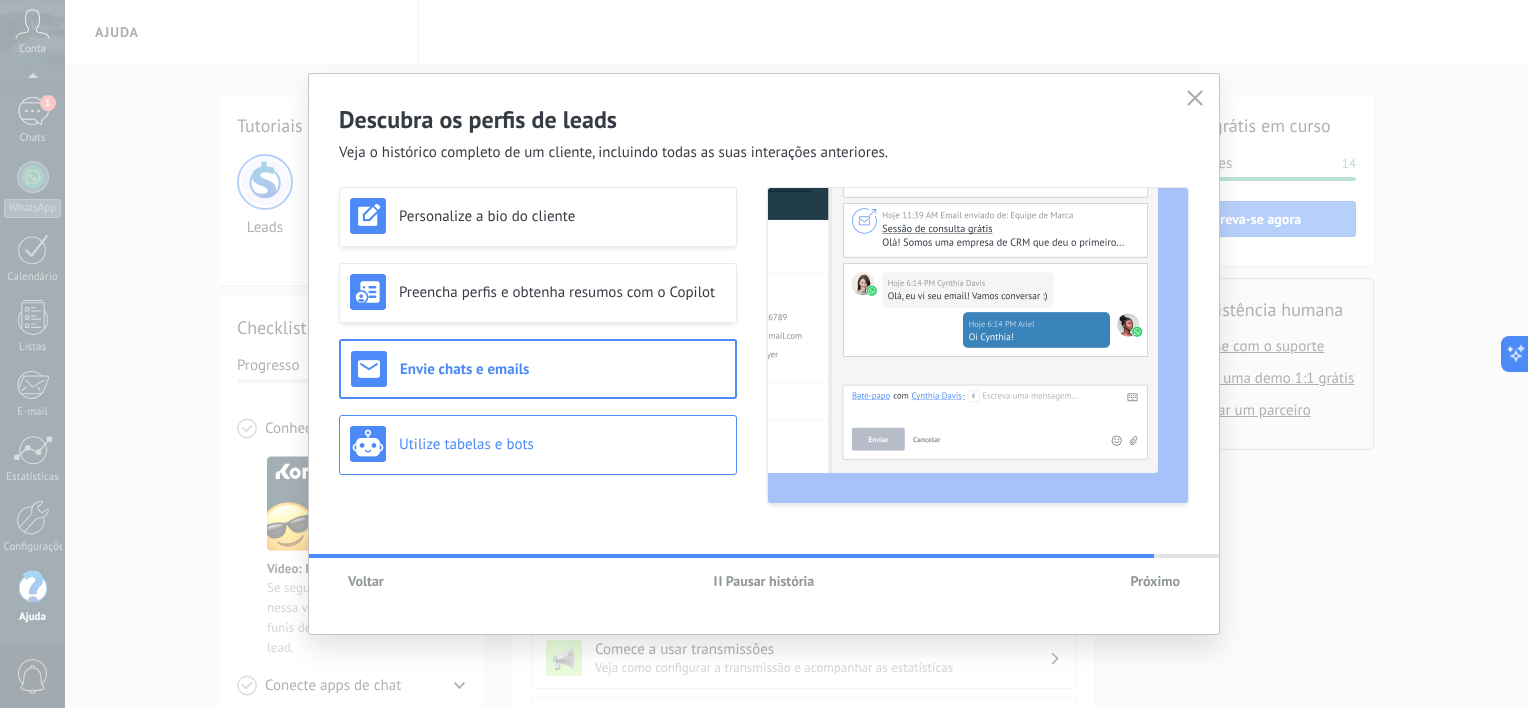 click on "Utilize tabelas e bots" at bounding box center [562, 444] 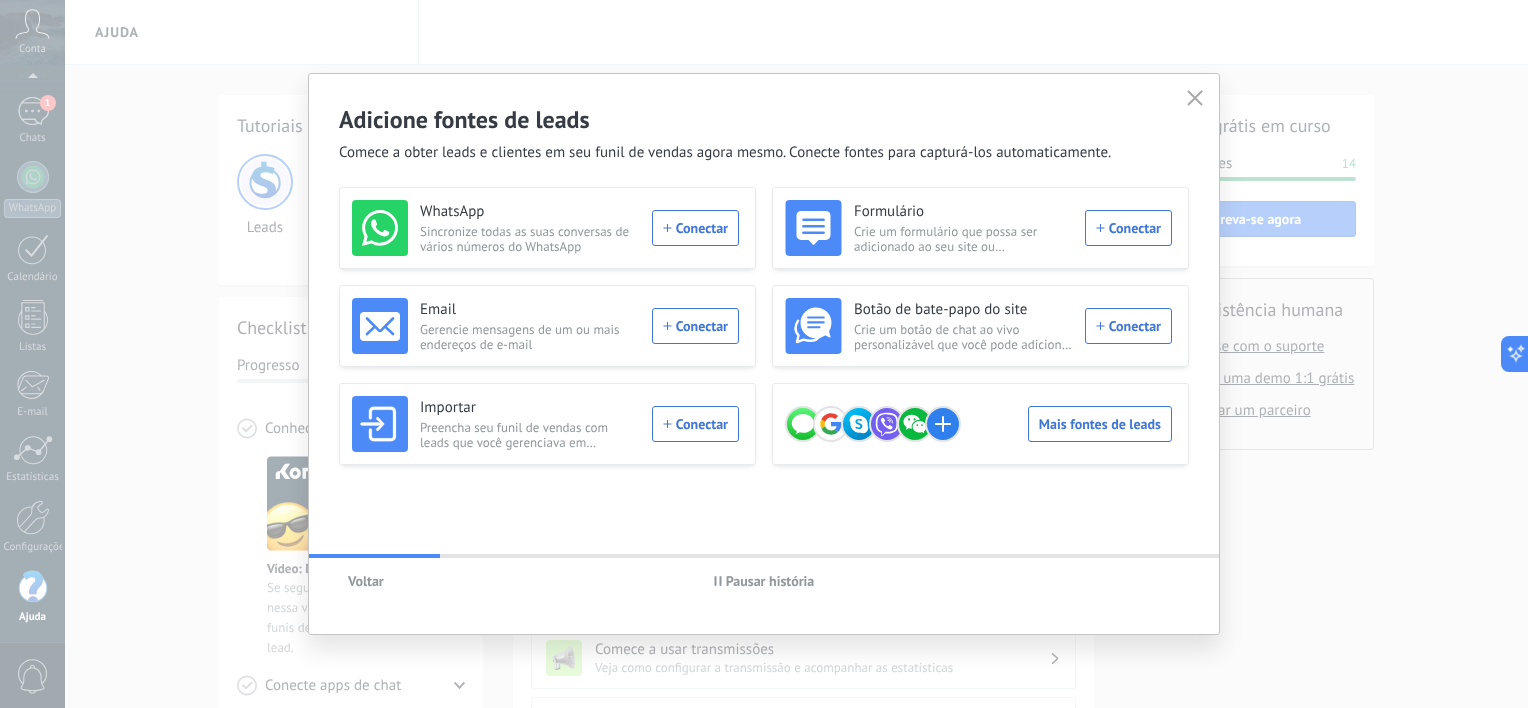 click on "Voltar" at bounding box center [366, 581] 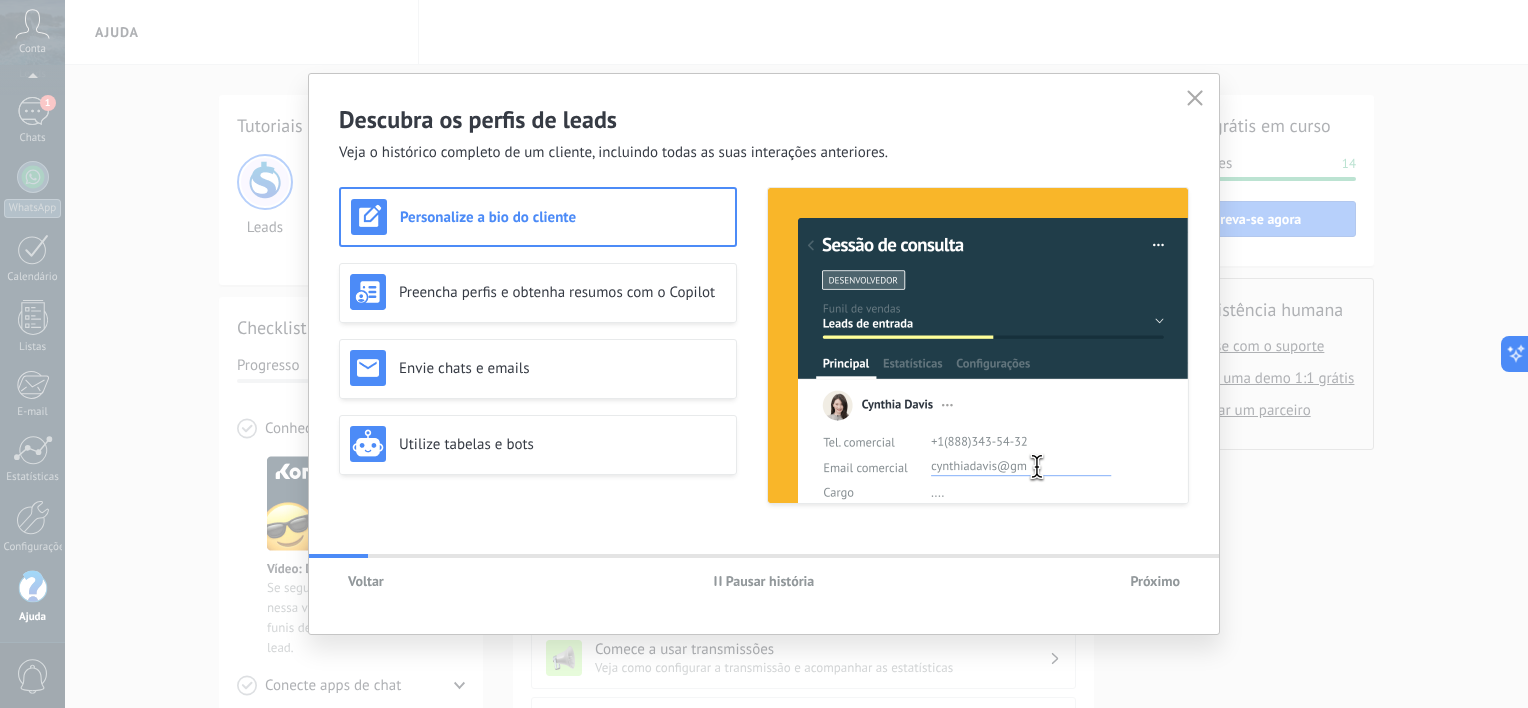 click on "Pausar história" at bounding box center (770, 581) 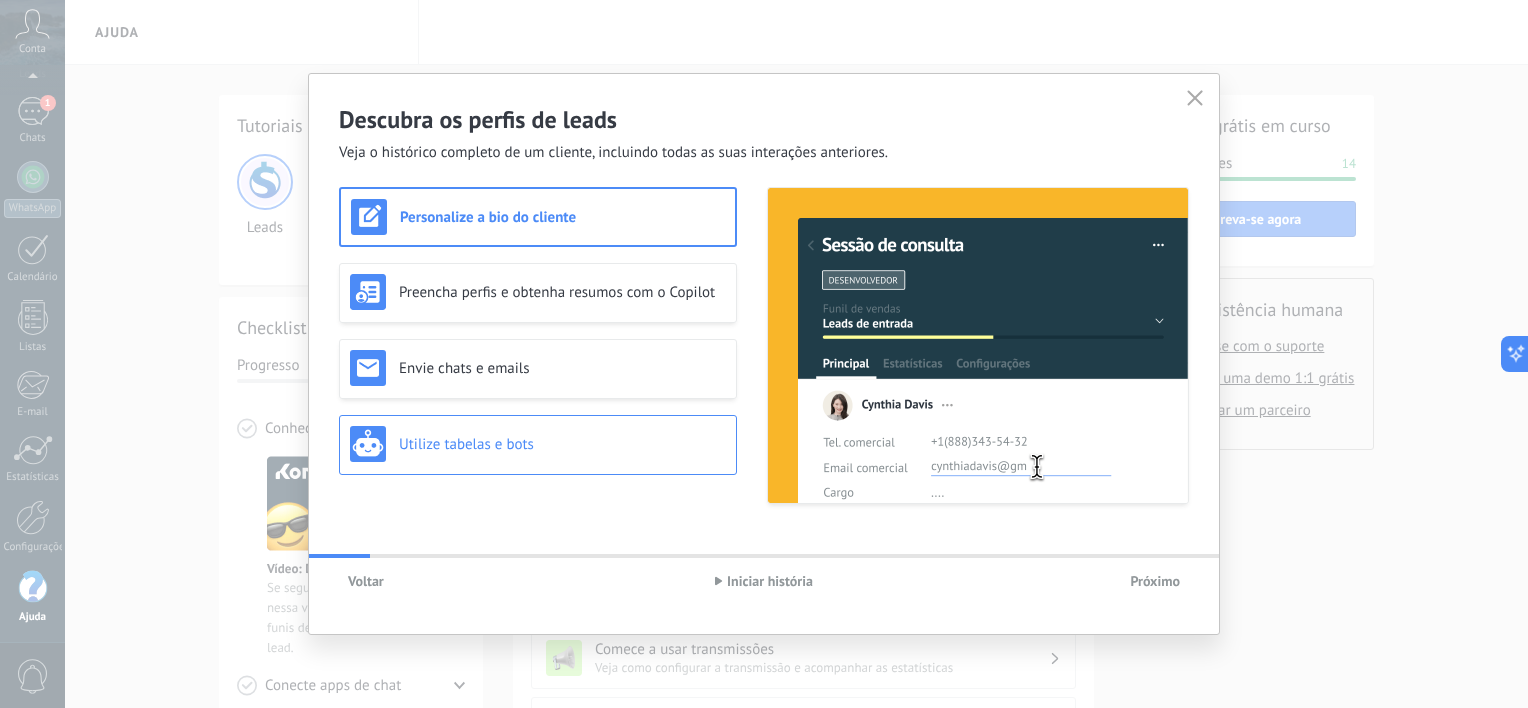 click on "Utilize tabelas e bots" at bounding box center [562, 444] 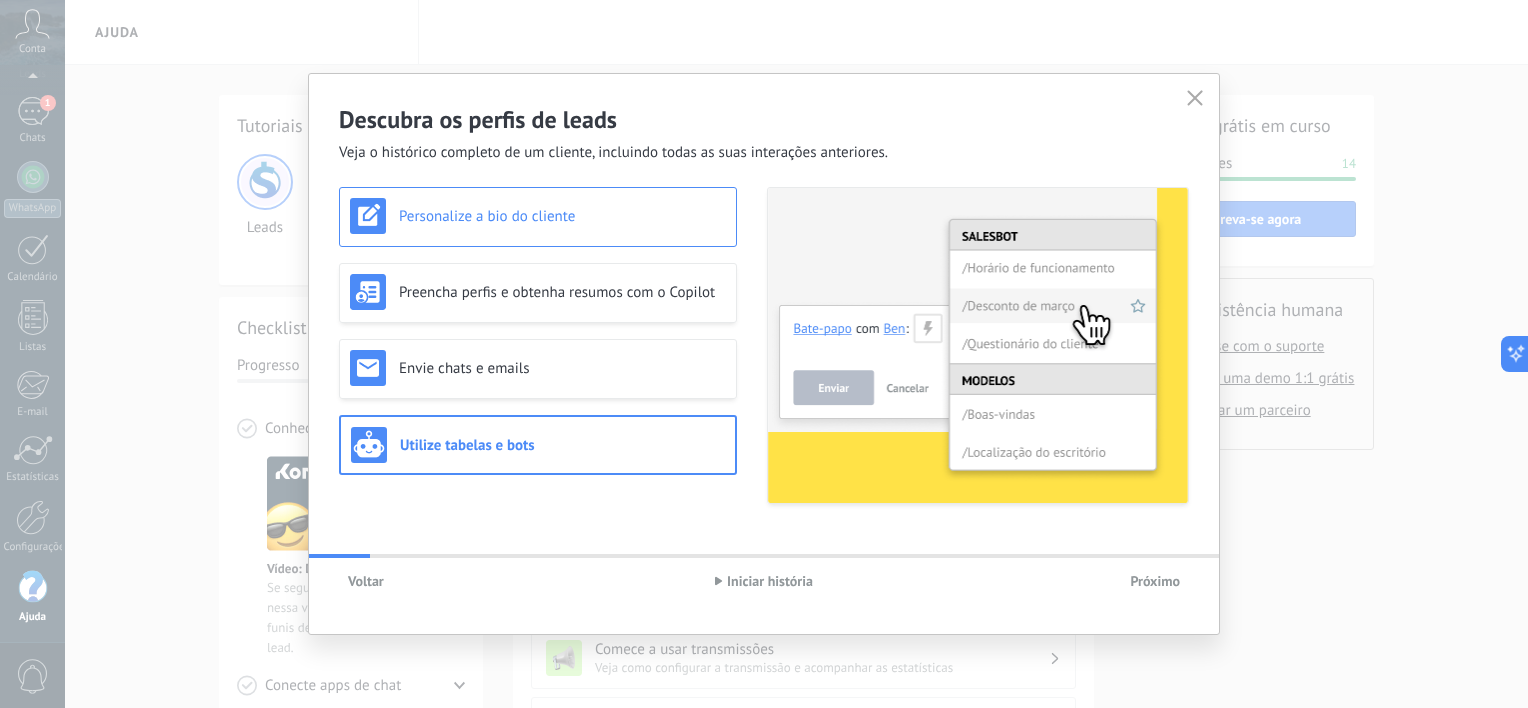 click on "Personalize a bio do cliente" at bounding box center [562, 216] 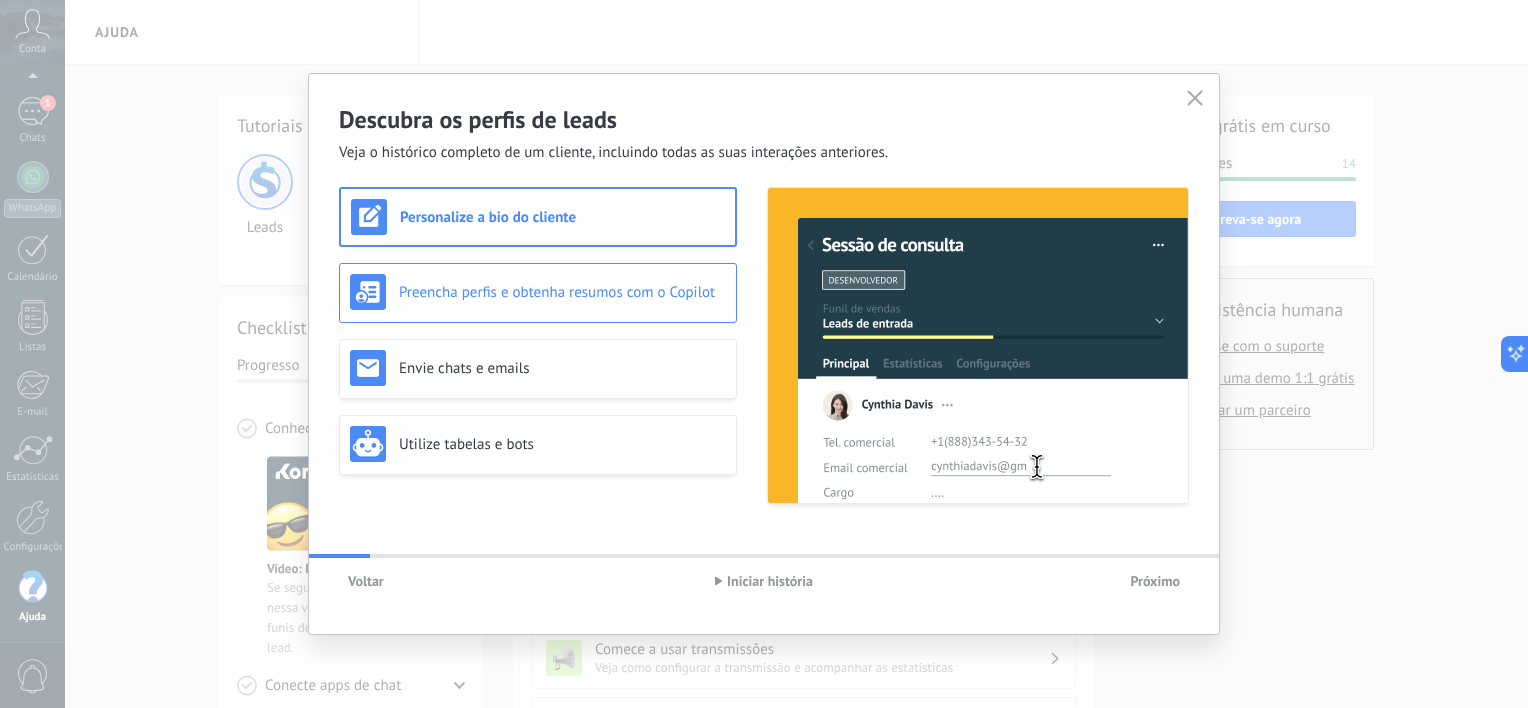 click on "Preencha perfis e obtenha resumos com o Copilot" at bounding box center [538, 293] 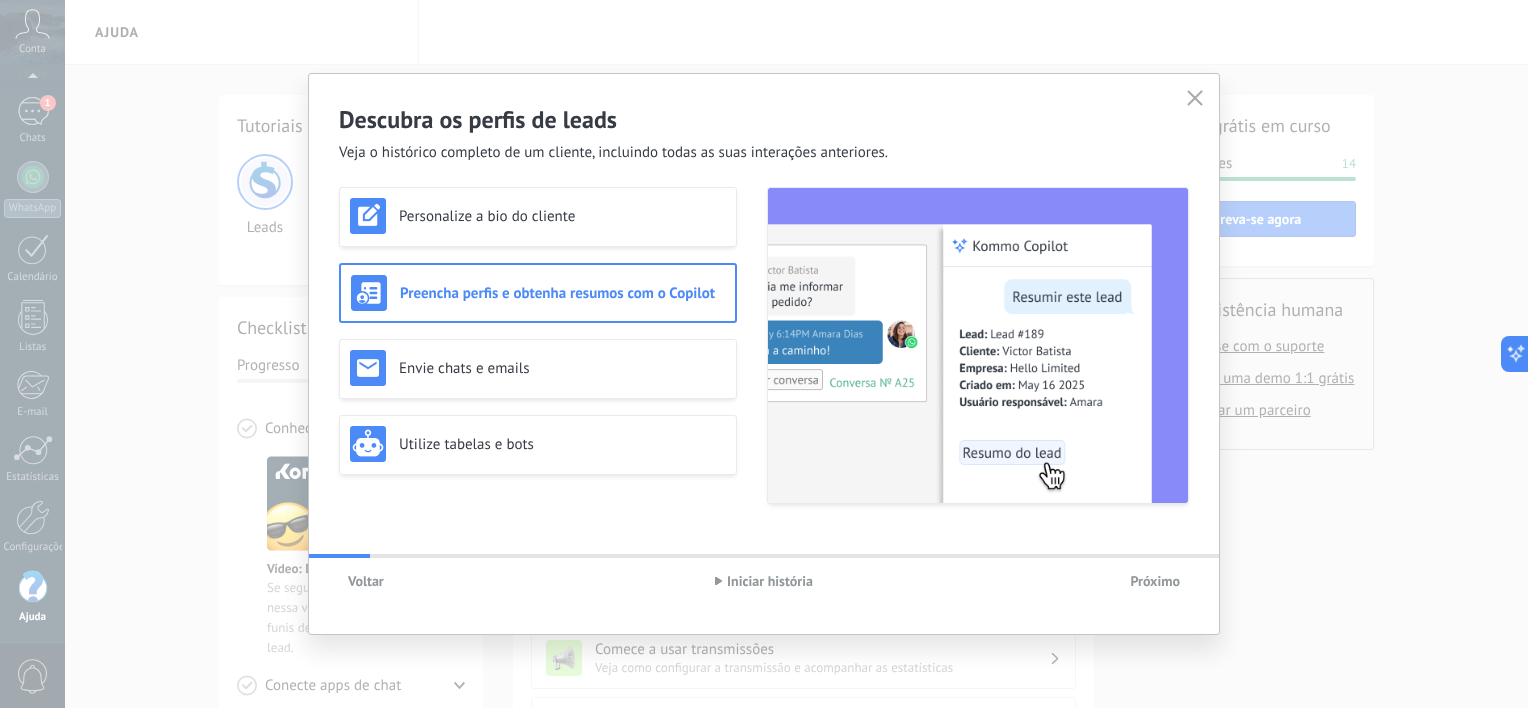 click on "Personalize a bio do cliente Preencha perfis e obtenha resumos com o Copilot Envie chats e emails Utilize tabelas e bots" at bounding box center (538, 345) 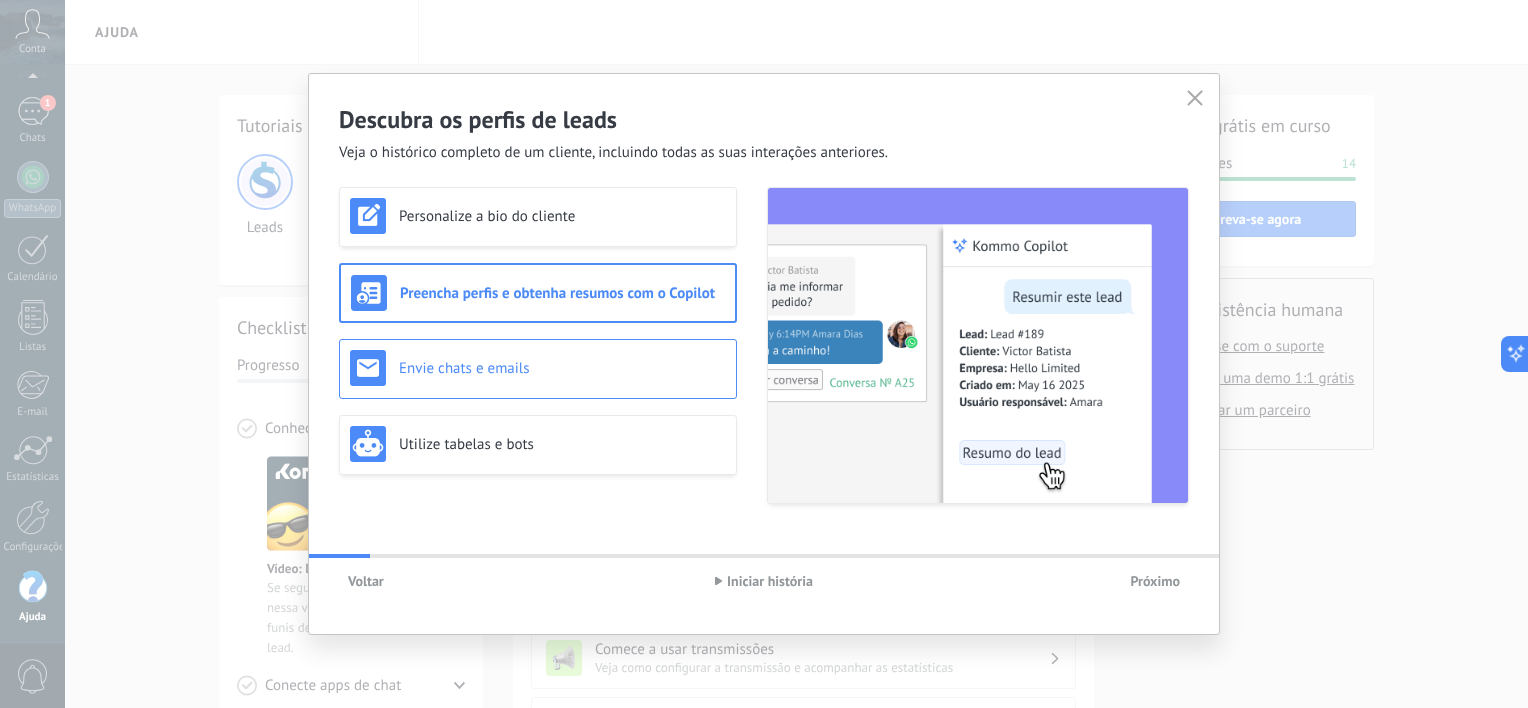 click on "Envie chats e emails" at bounding box center [562, 368] 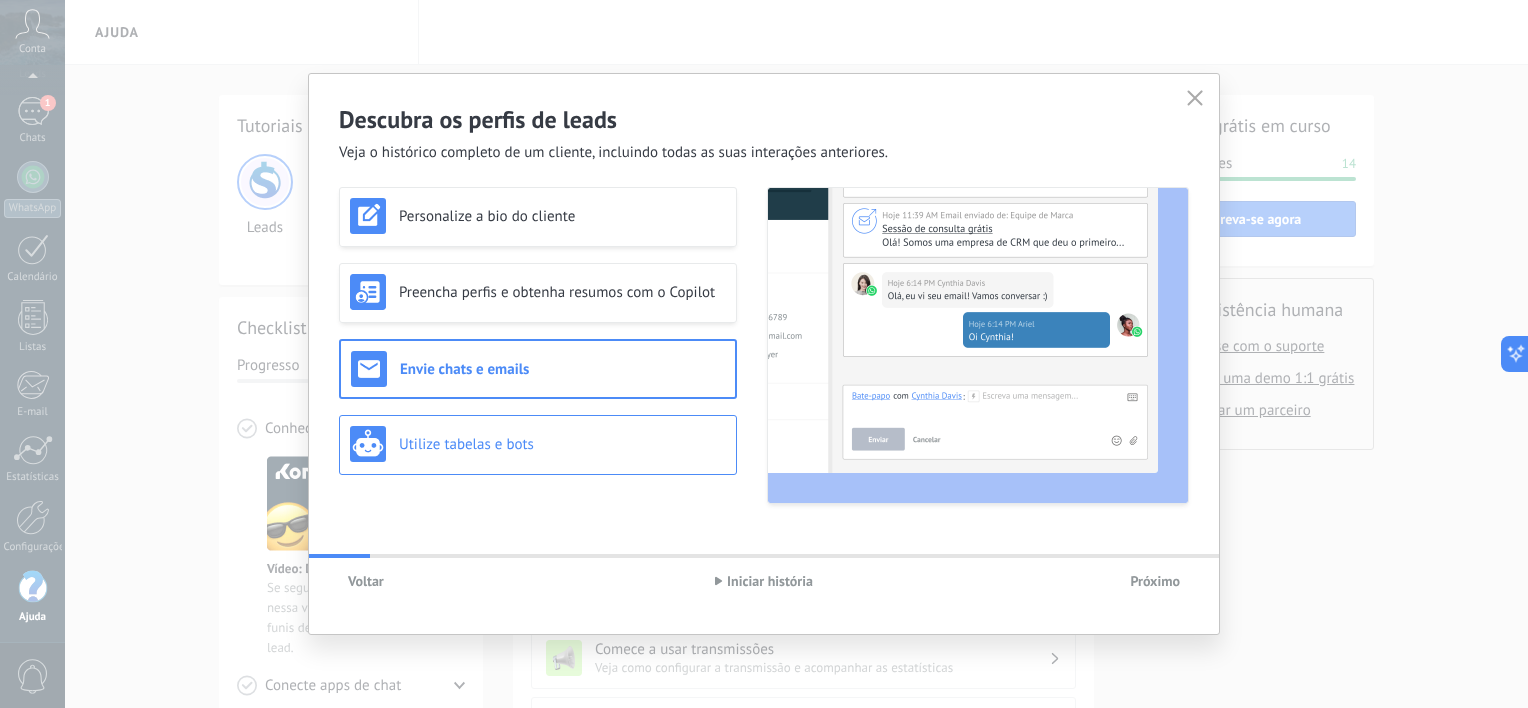 click on "Utilize tabelas e bots" at bounding box center (562, 444) 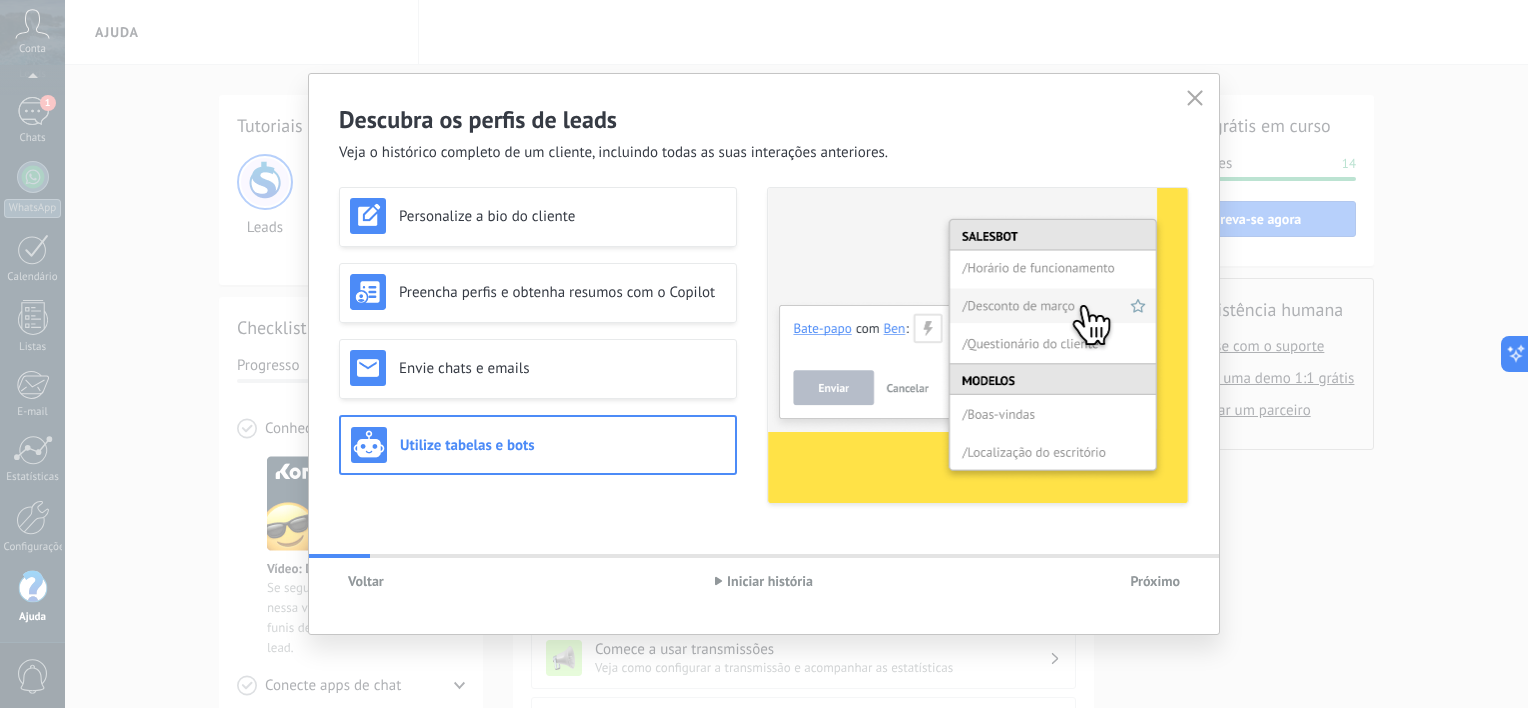 click on "Próximo" at bounding box center (1155, 581) 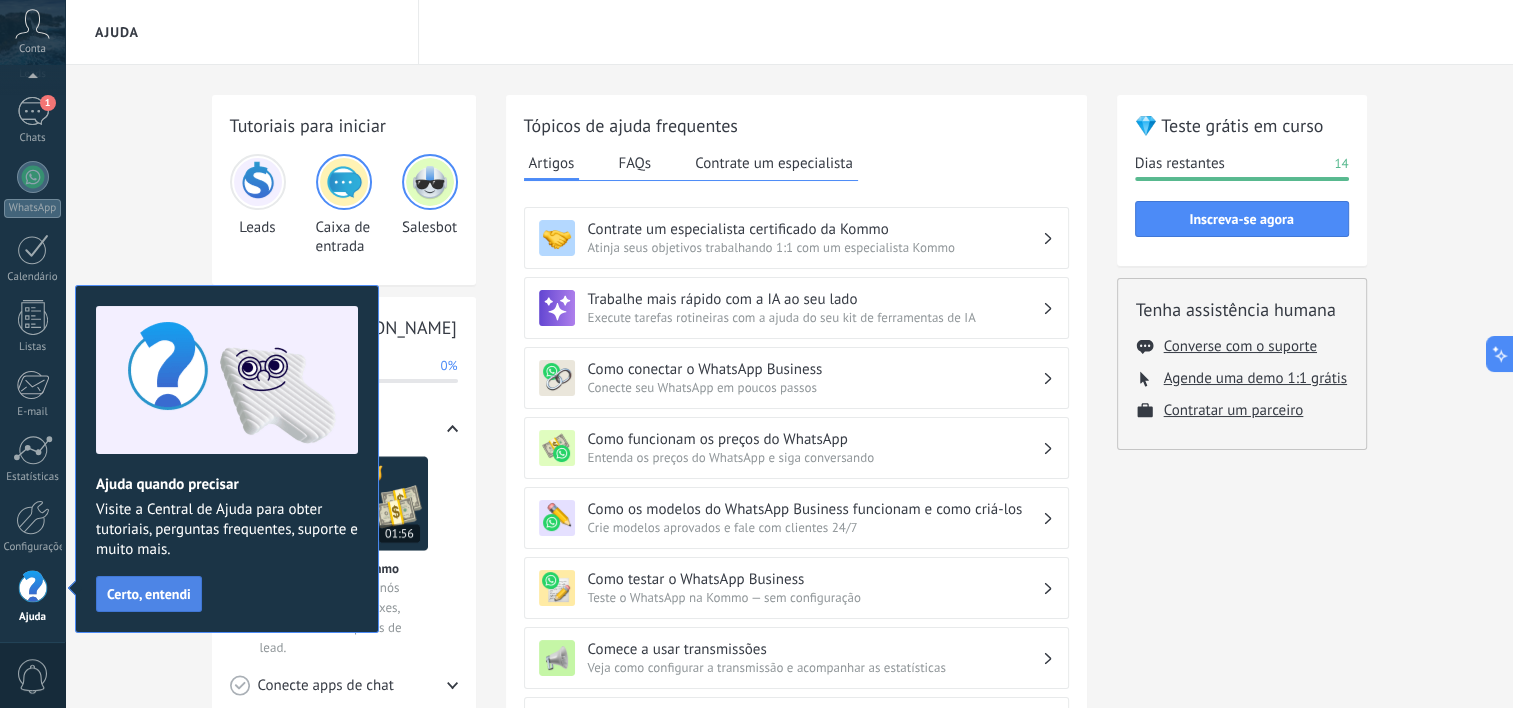 click on "Certo, entendi" at bounding box center [149, 594] 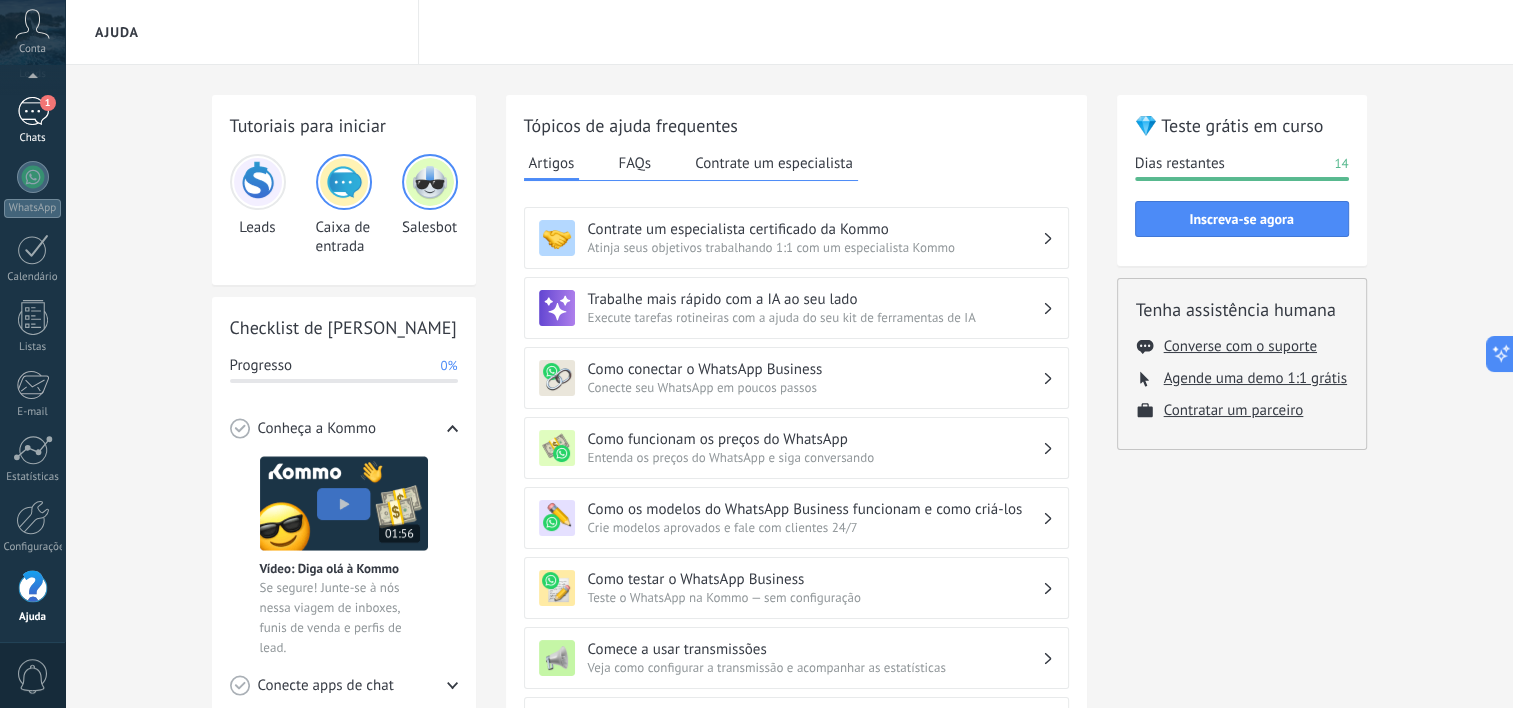 click on "1" at bounding box center (33, 111) 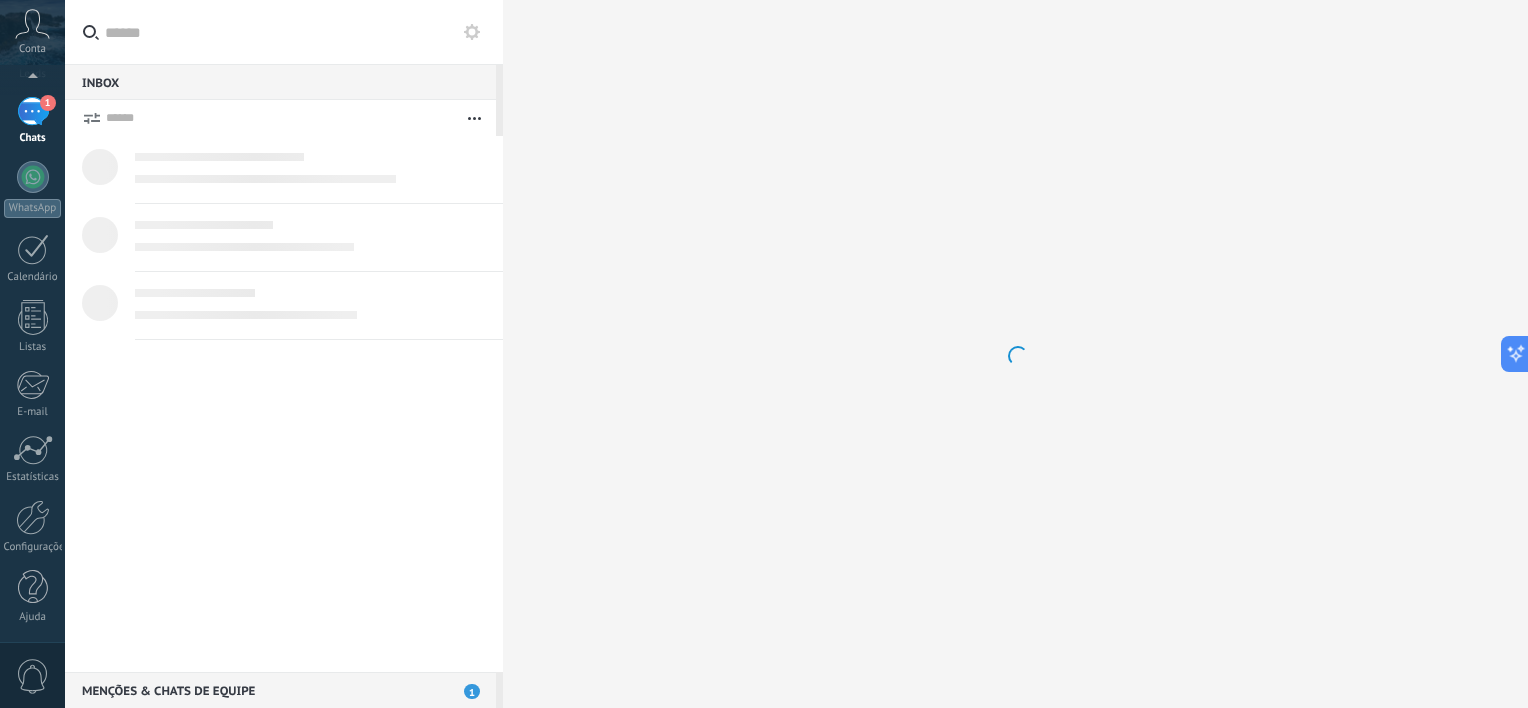 scroll, scrollTop: 0, scrollLeft: 0, axis: both 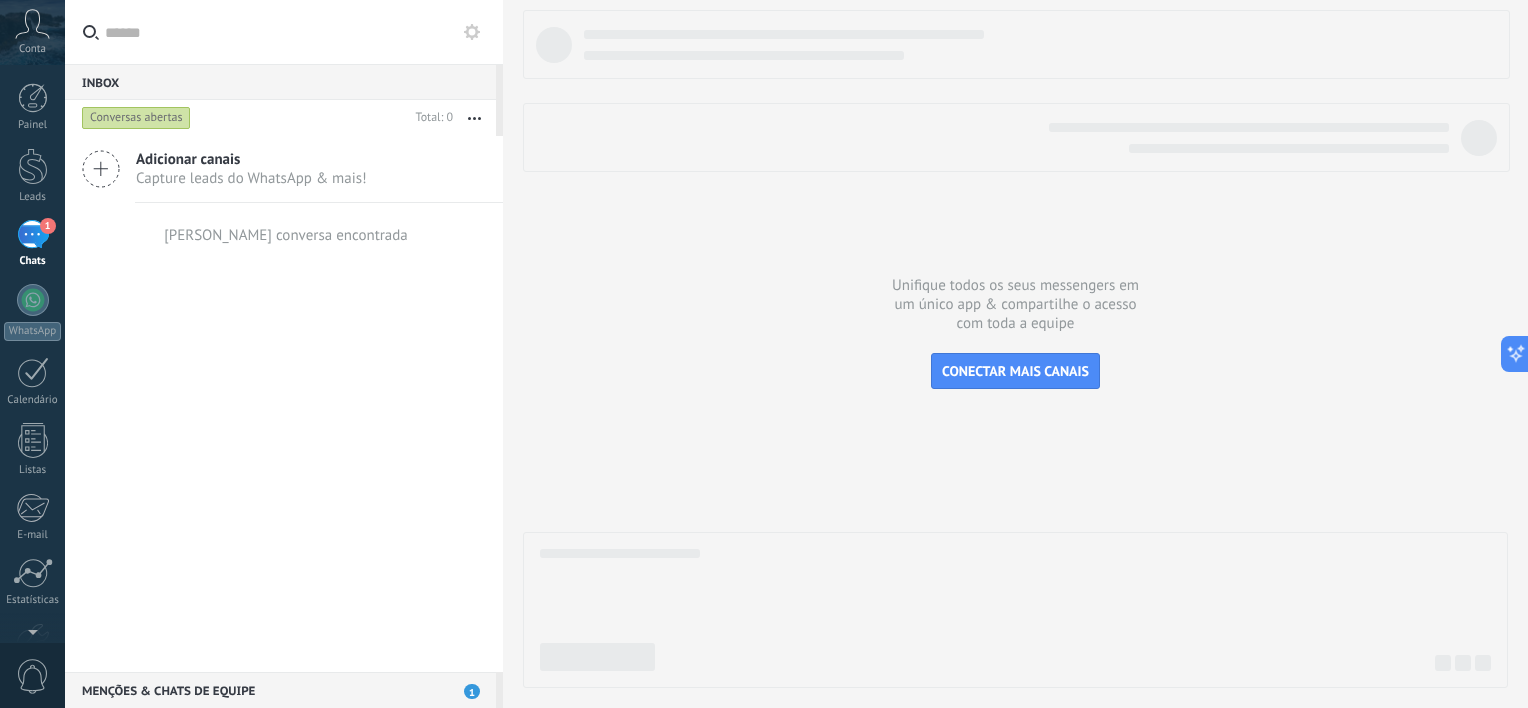 click 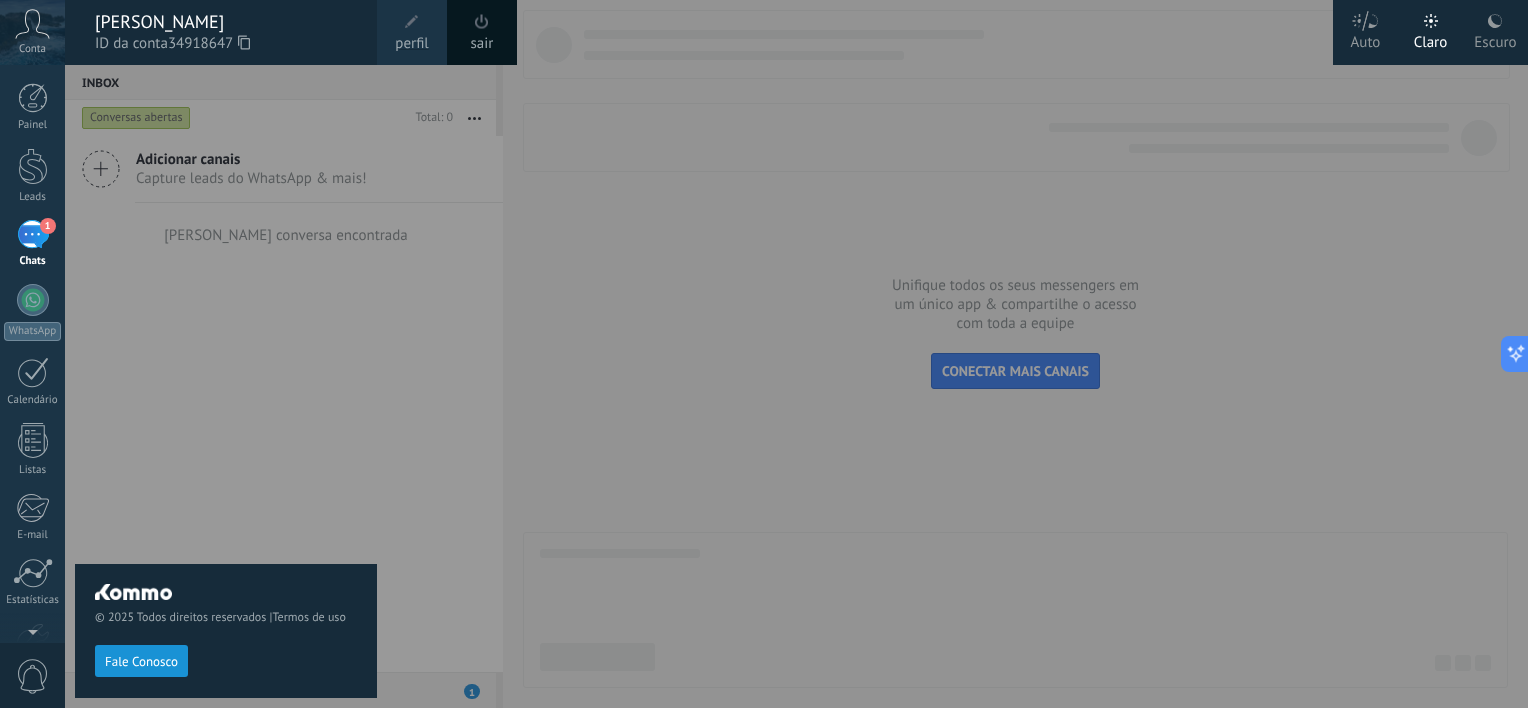 click at bounding box center [412, 22] 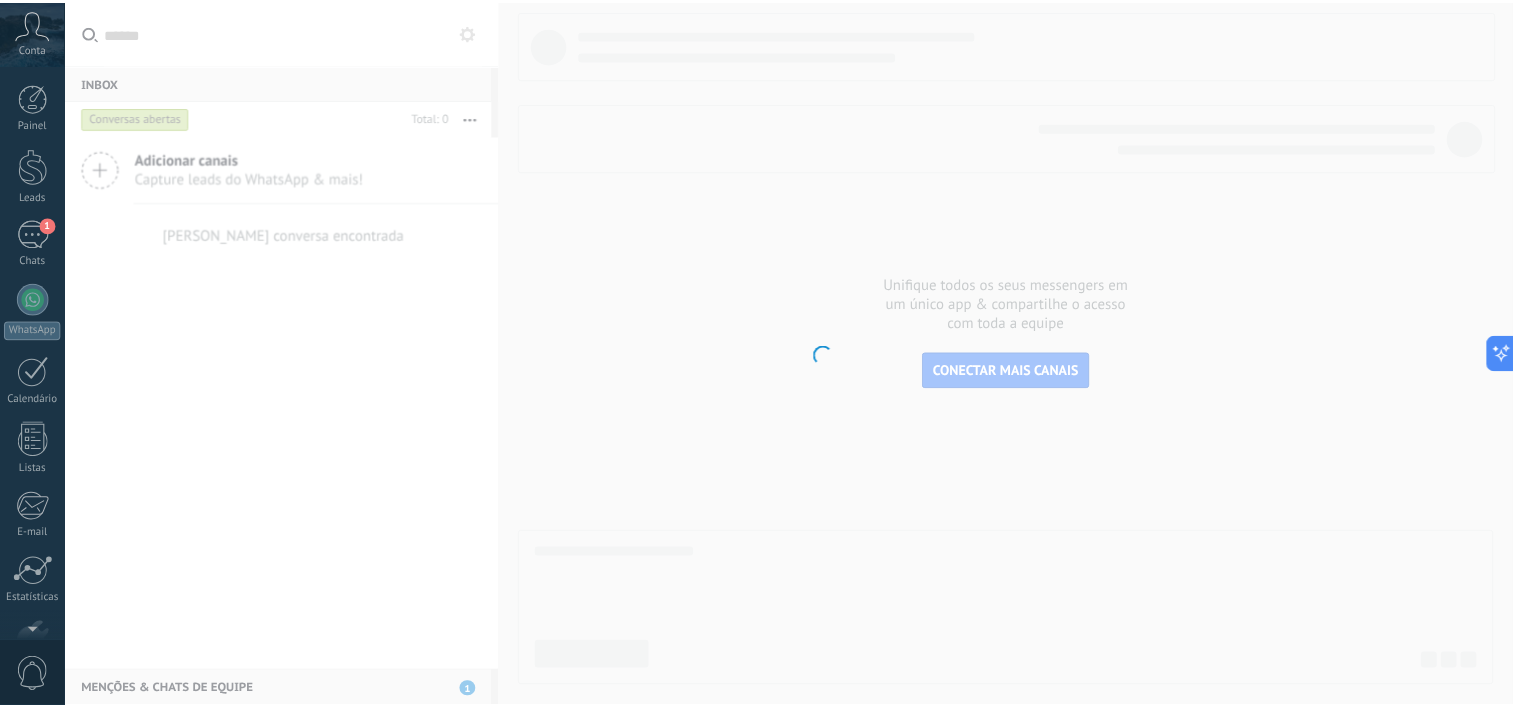 scroll, scrollTop: 123, scrollLeft: 0, axis: vertical 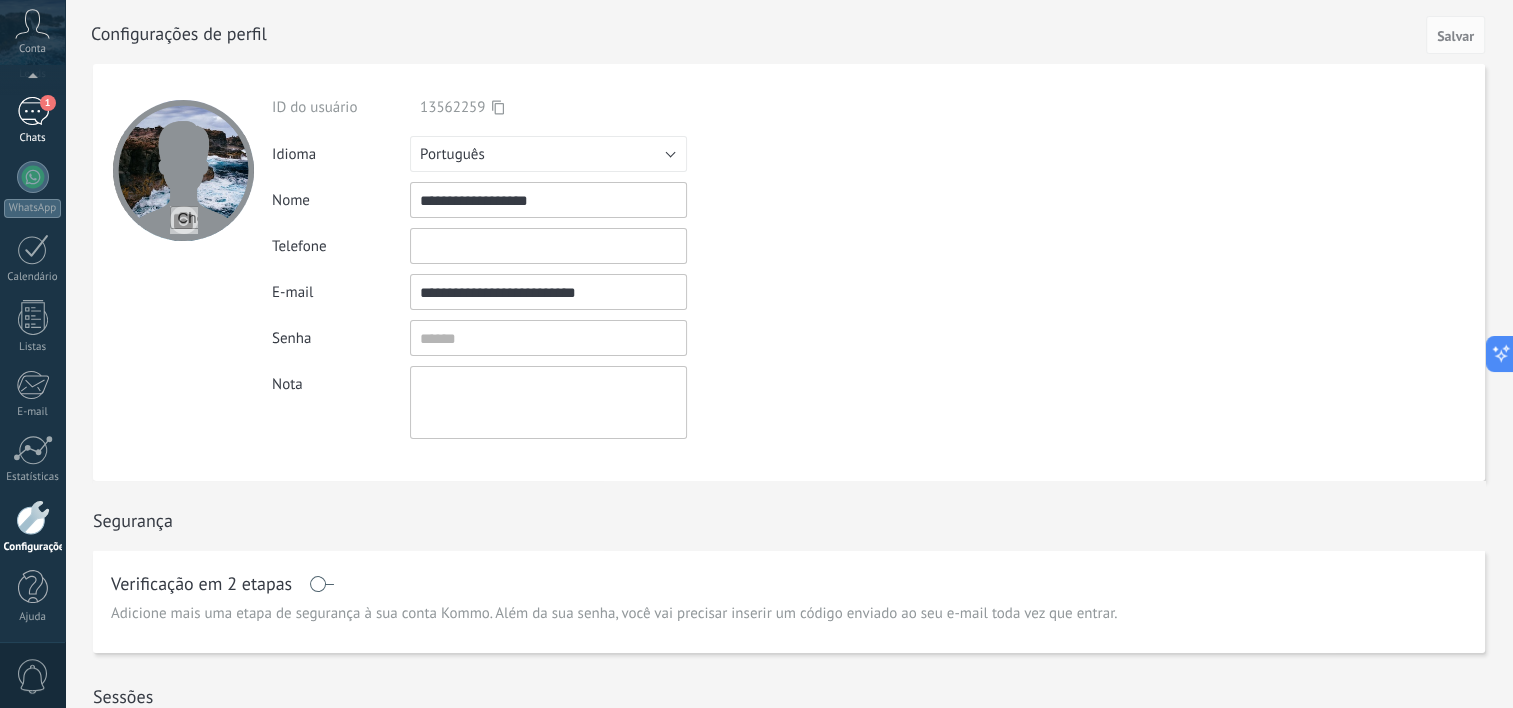 click on "1" at bounding box center [33, 111] 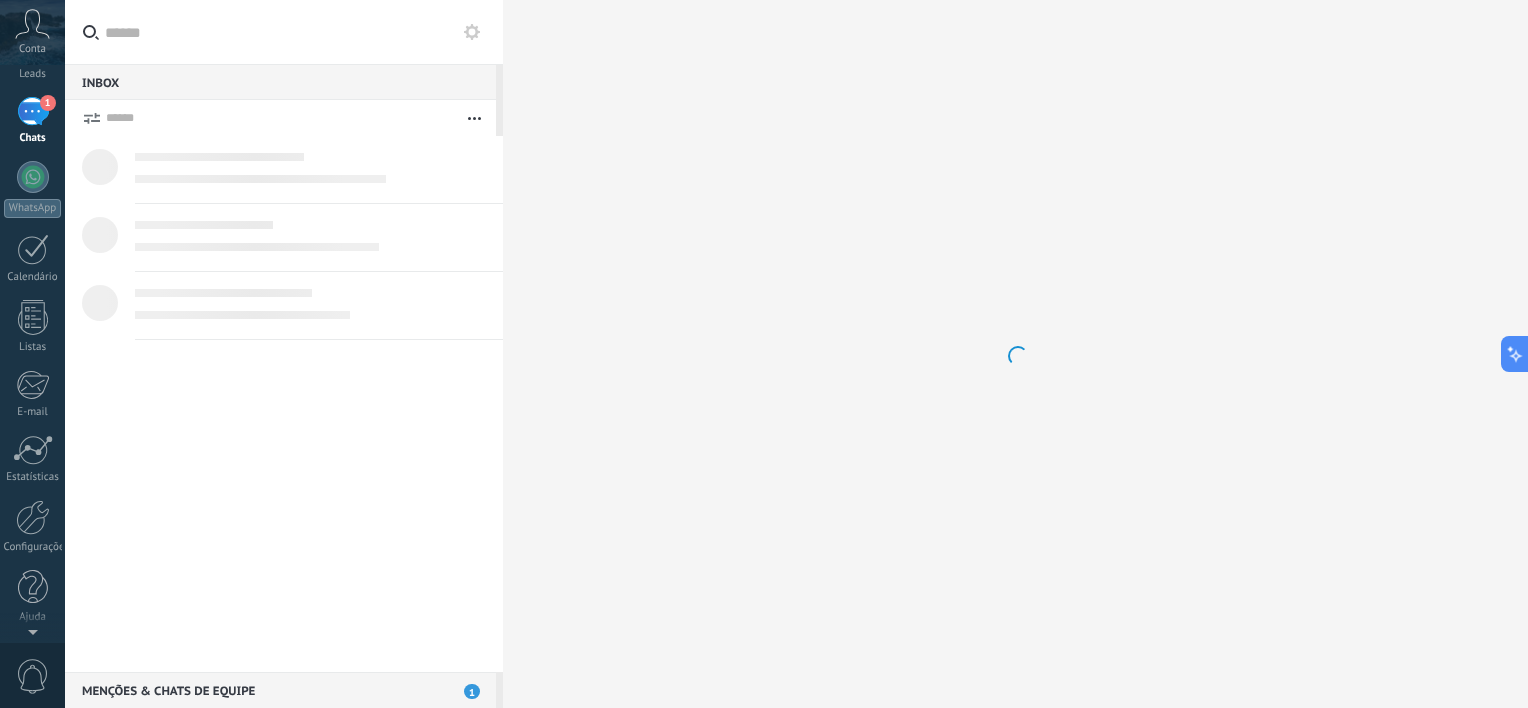 scroll, scrollTop: 0, scrollLeft: 0, axis: both 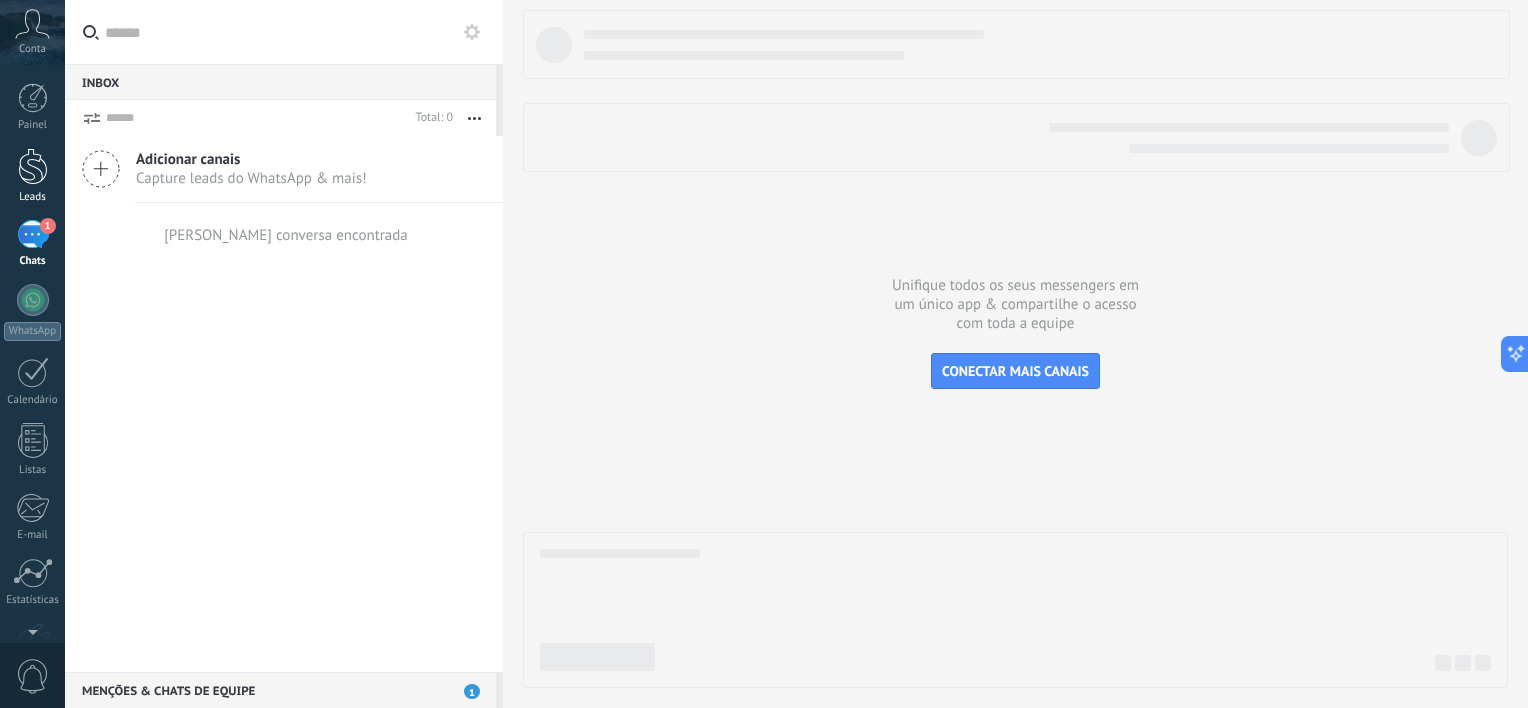 click on "Leads" at bounding box center [32, 176] 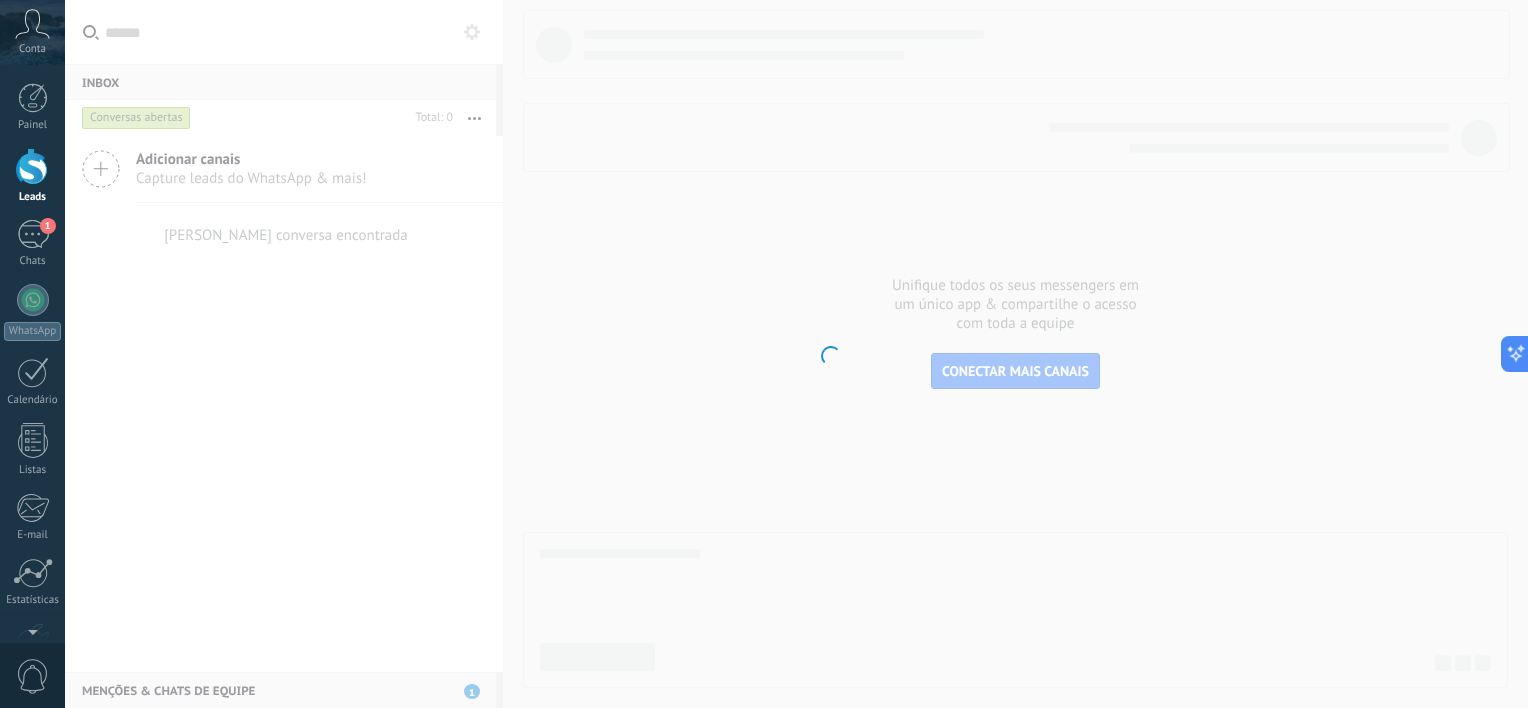 scroll, scrollTop: 1663, scrollLeft: 0, axis: vertical 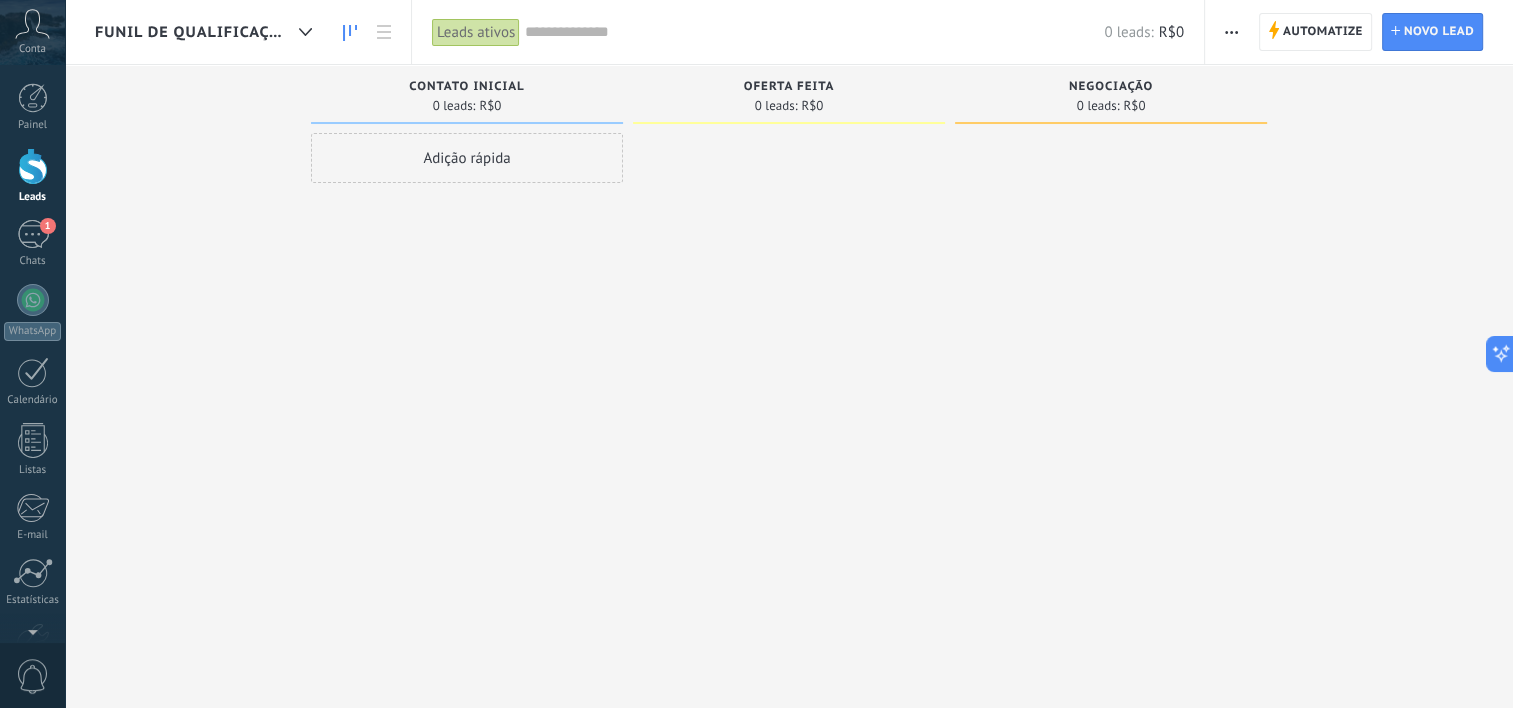 click on "Funil de Qualificação" at bounding box center (193, 32) 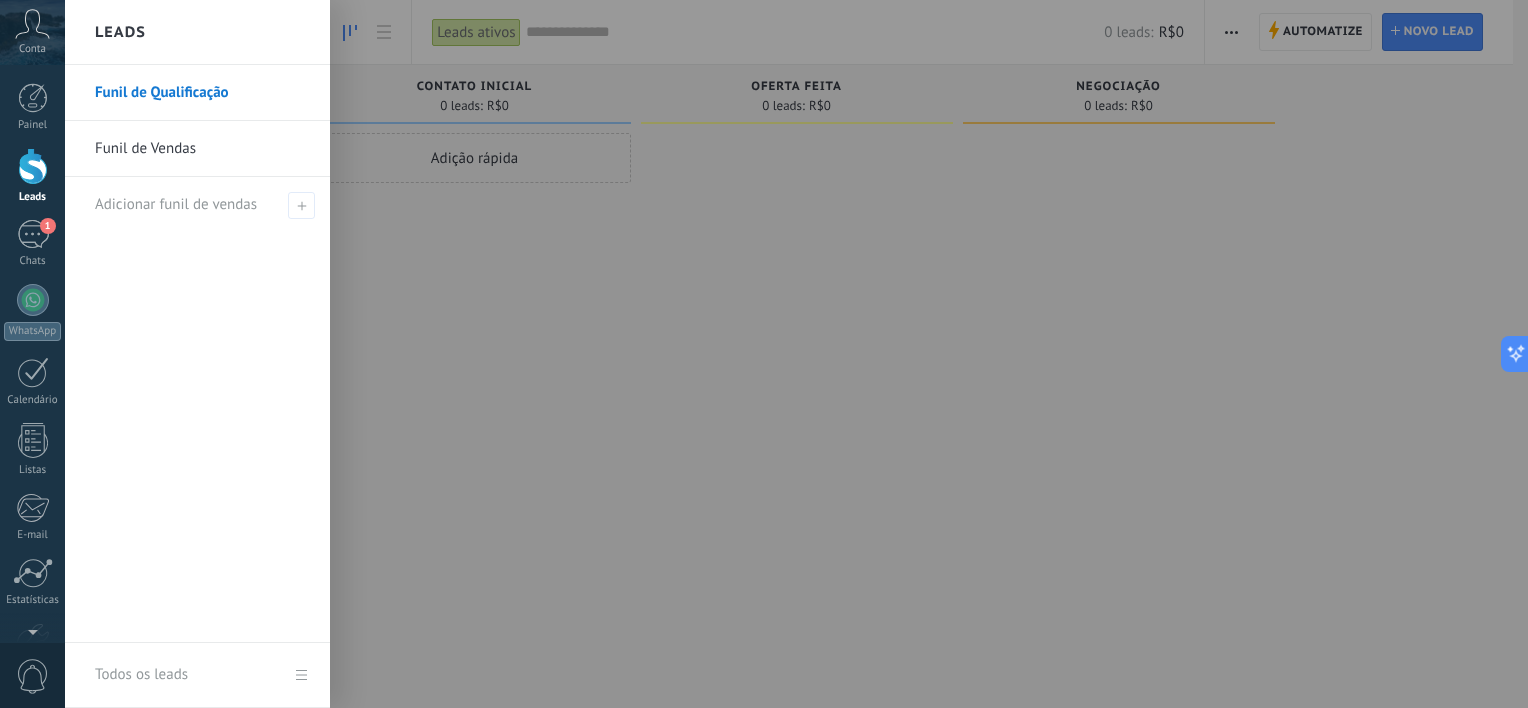 click at bounding box center [829, 354] 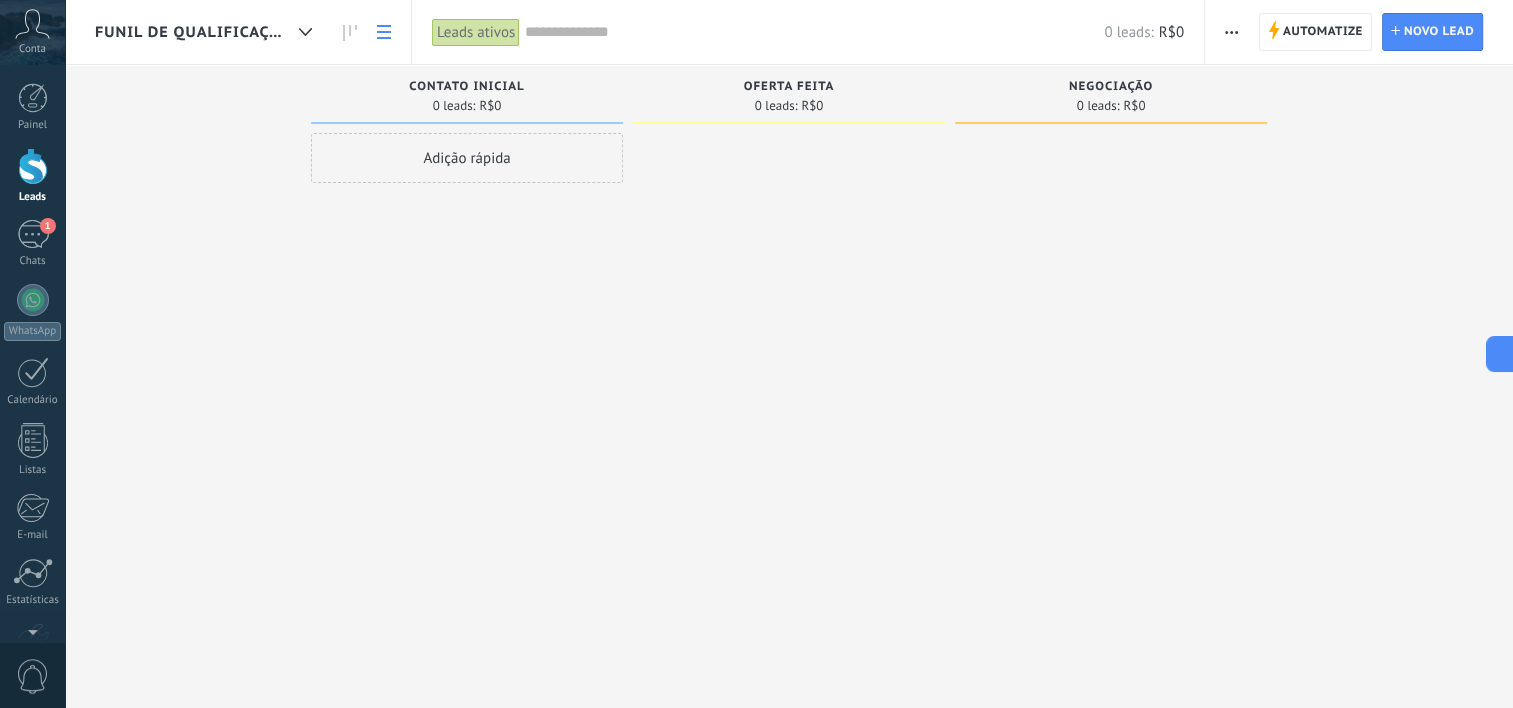 click 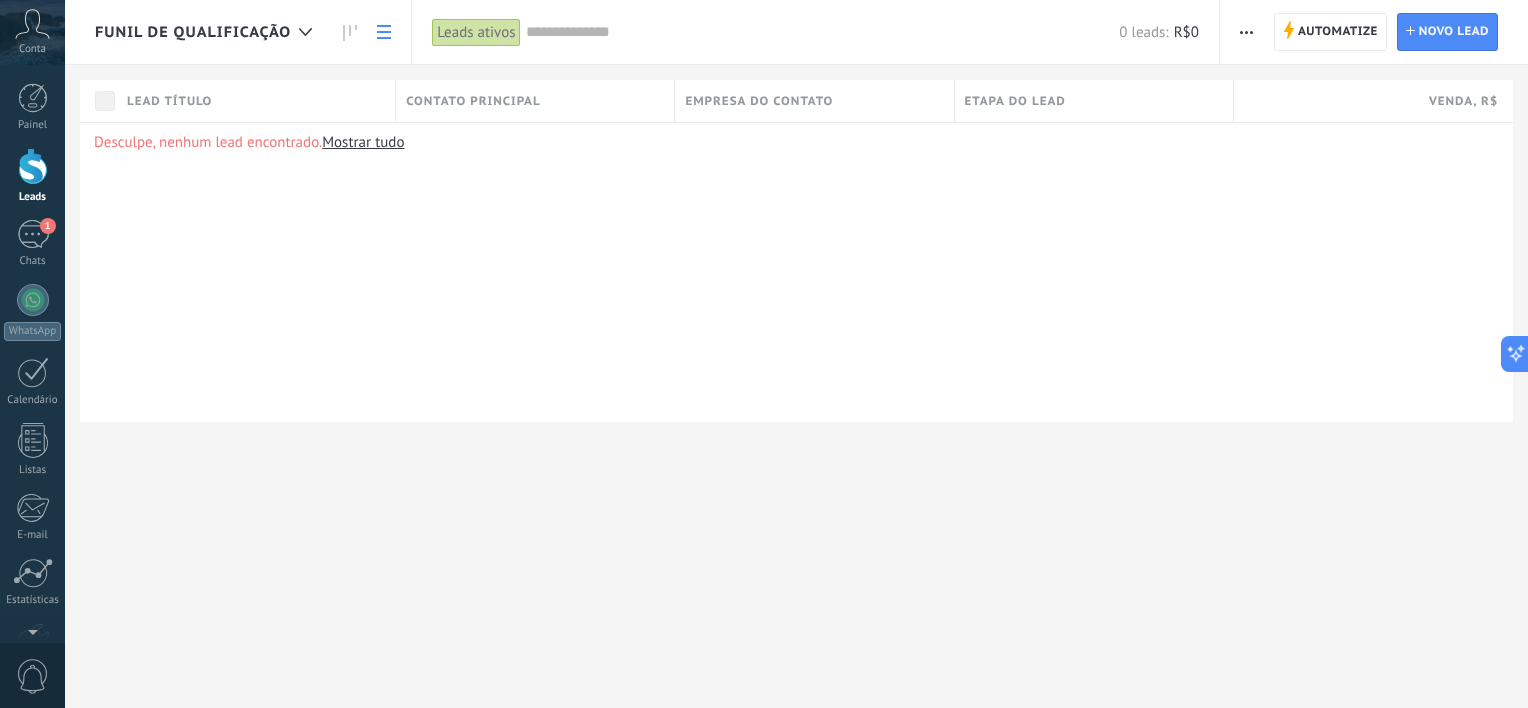 click at bounding box center [33, 166] 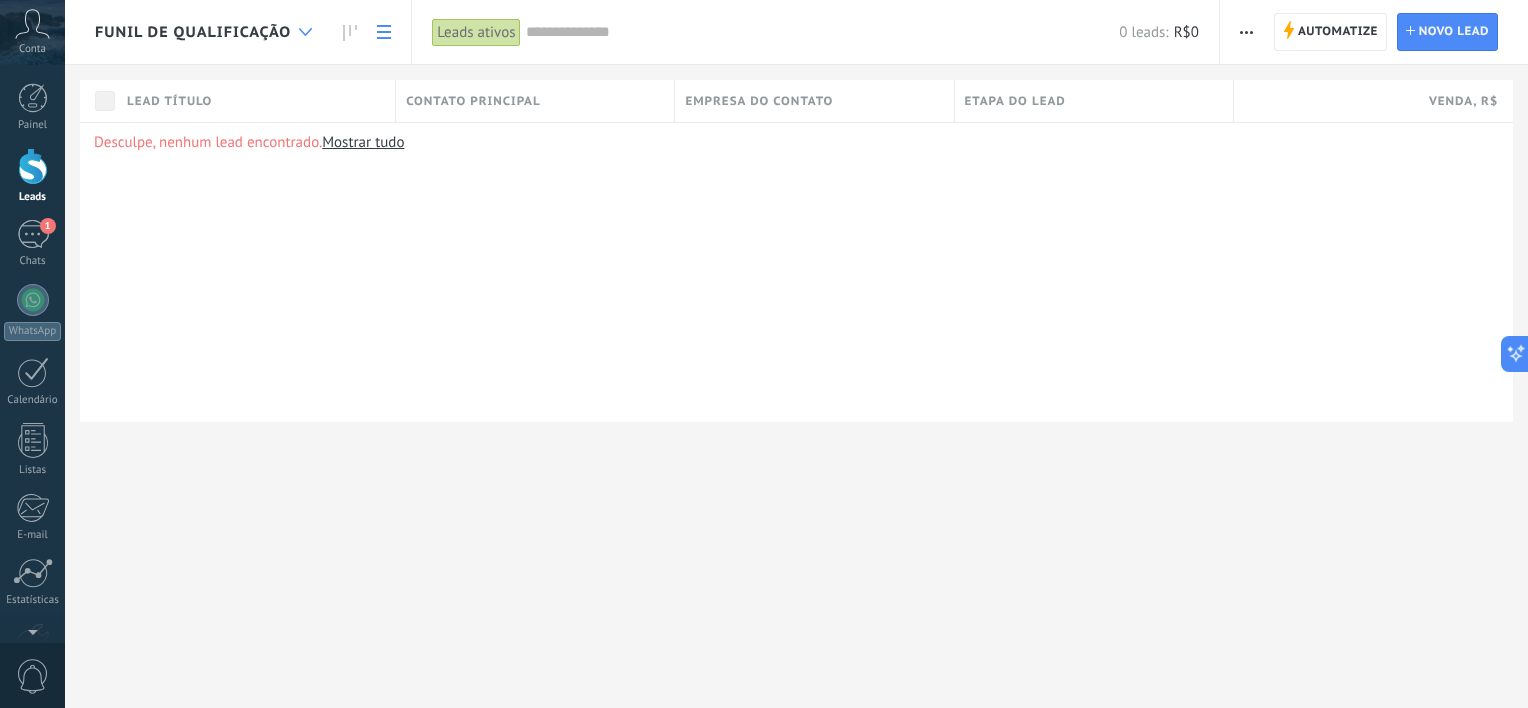 click at bounding box center (305, 32) 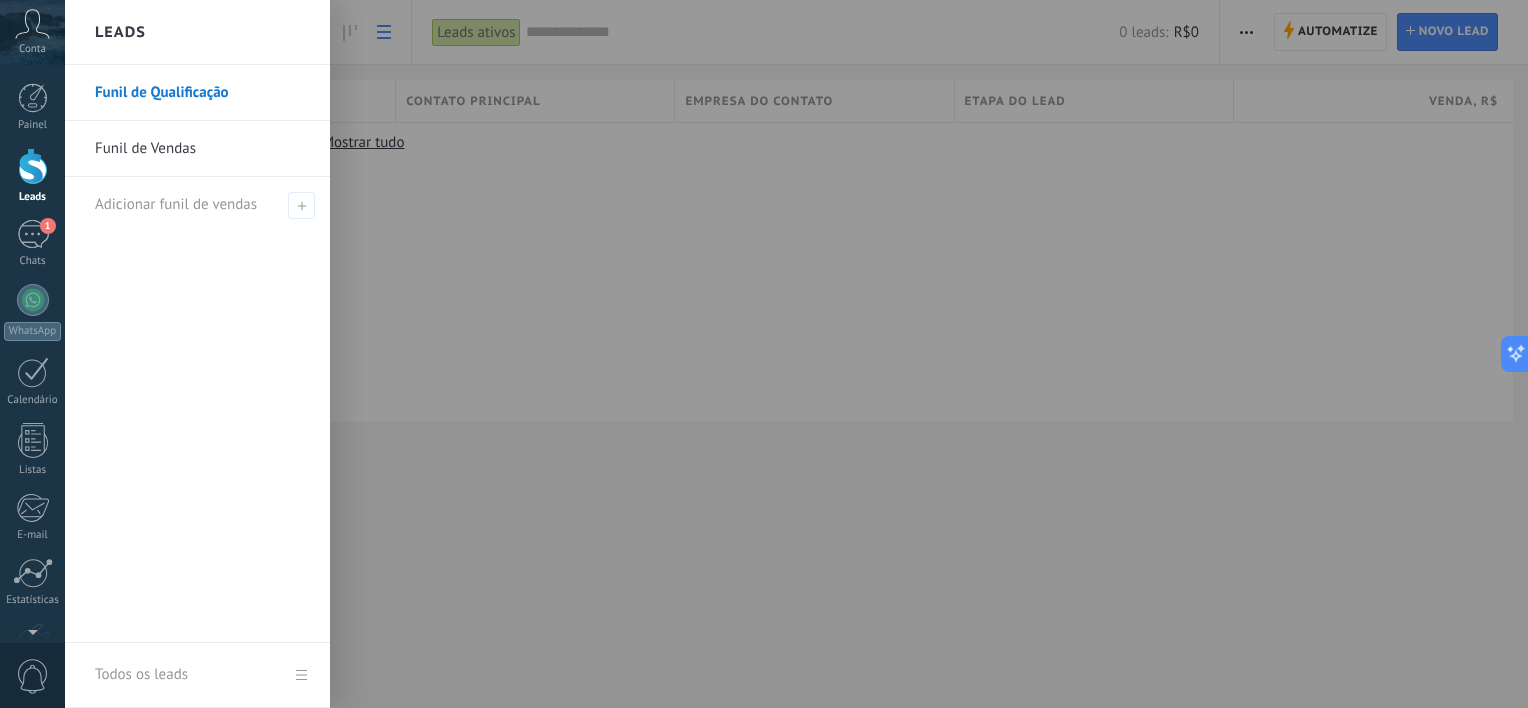 click on "Funil de Vendas" at bounding box center [202, 149] 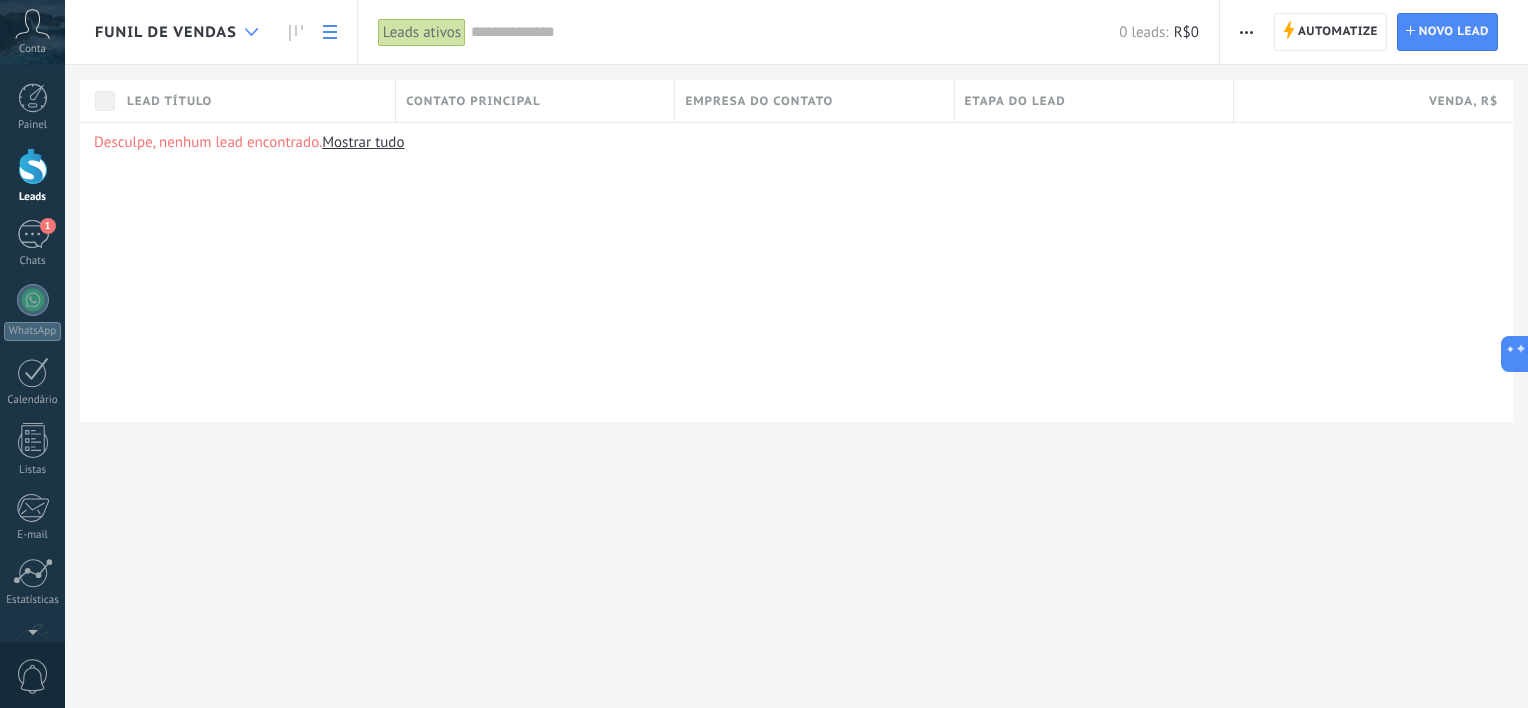 click at bounding box center [251, 32] 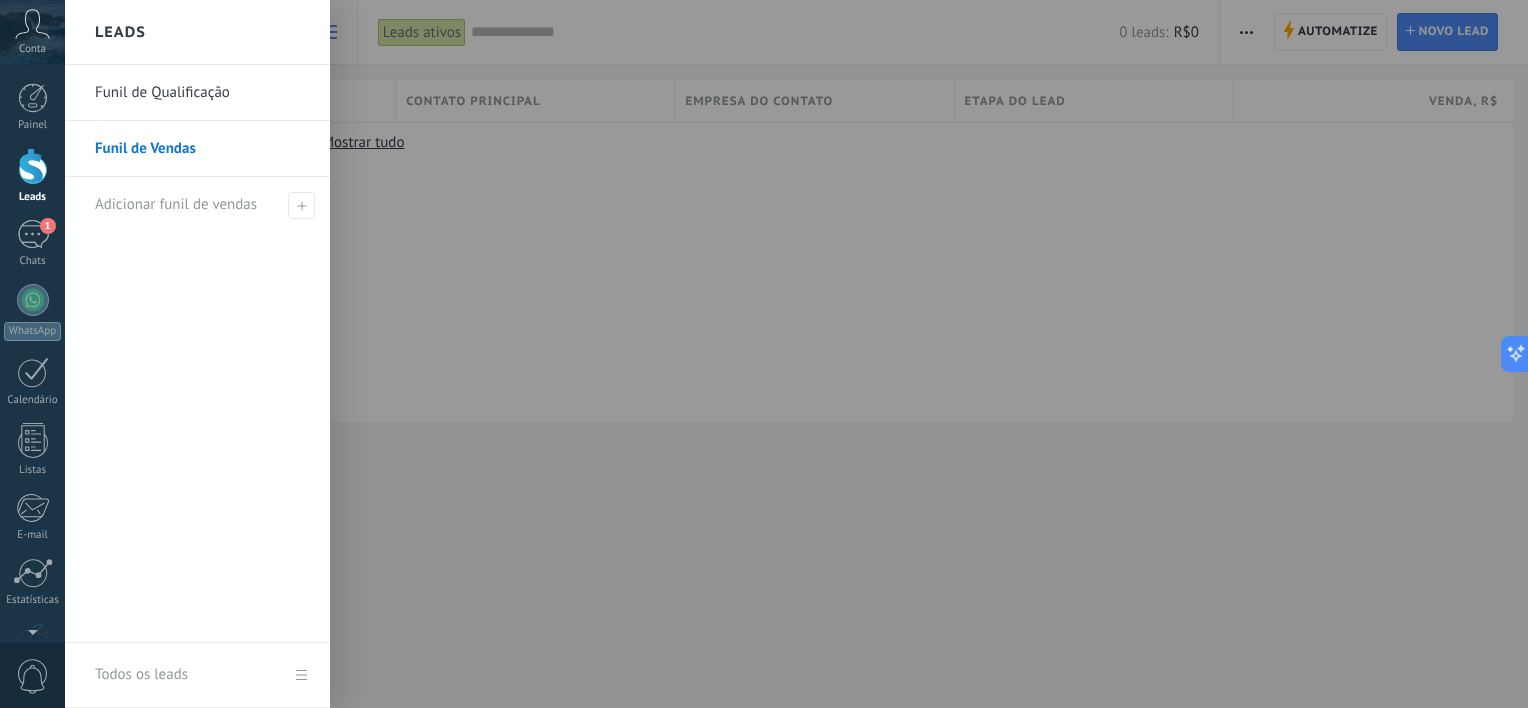 click at bounding box center [829, 354] 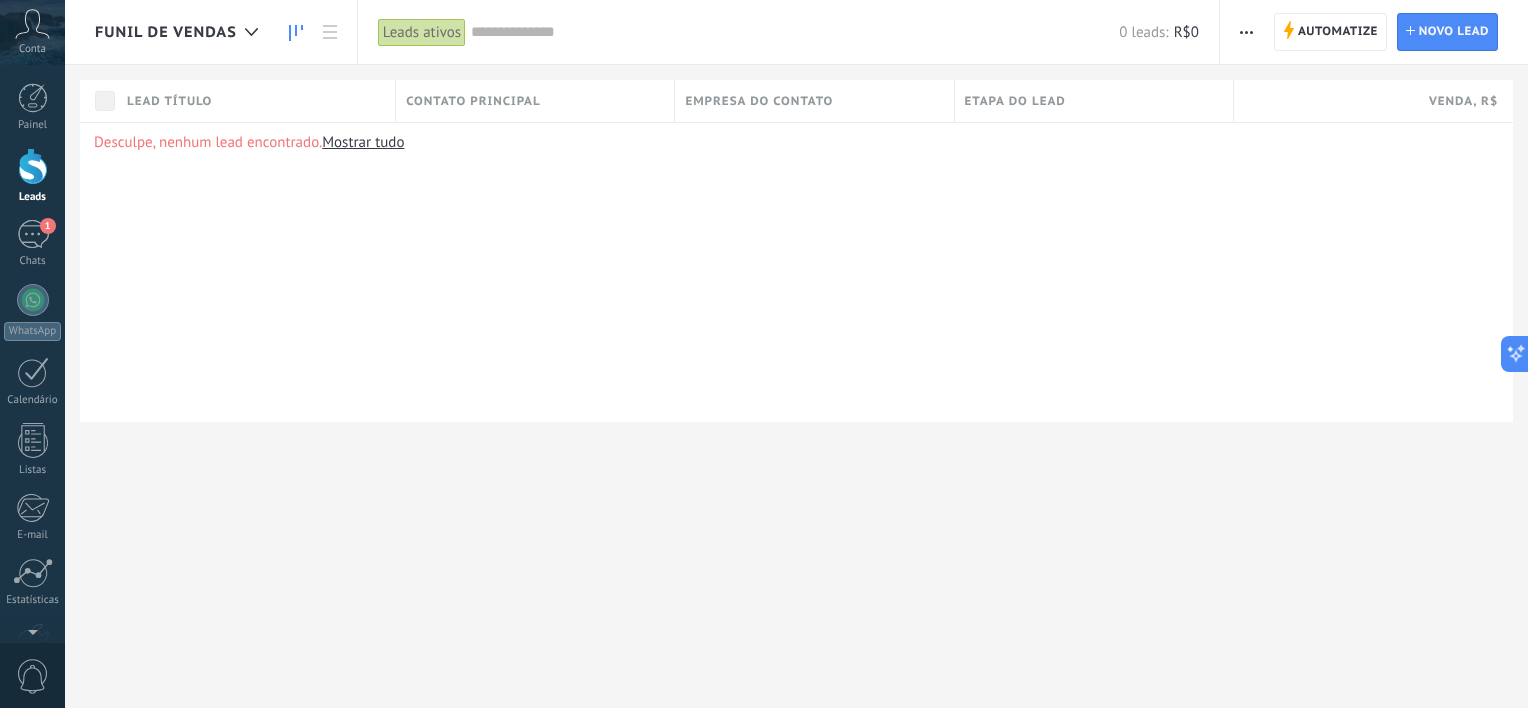 click at bounding box center (296, 32) 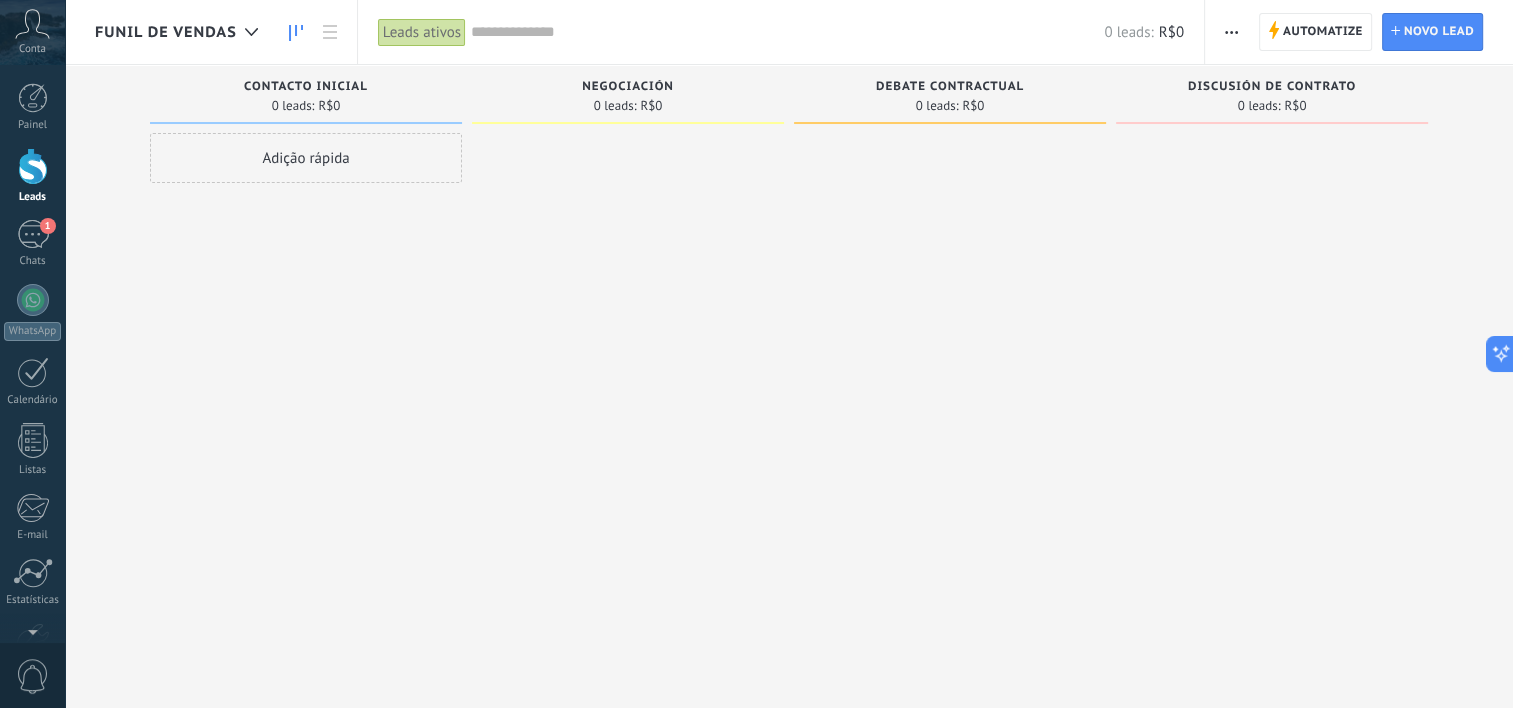 click at bounding box center (1231, 32) 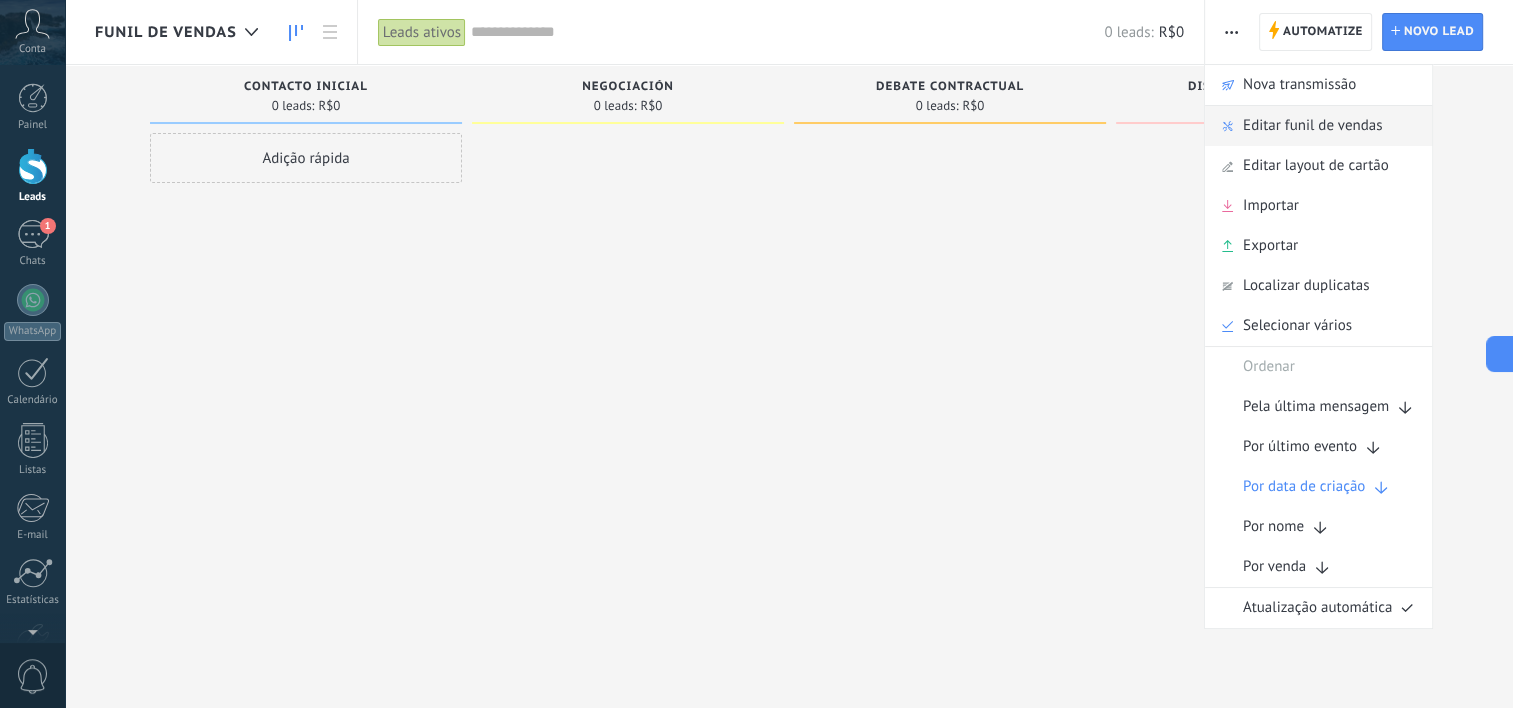 click on "Editar funil de vendas" at bounding box center (1312, 126) 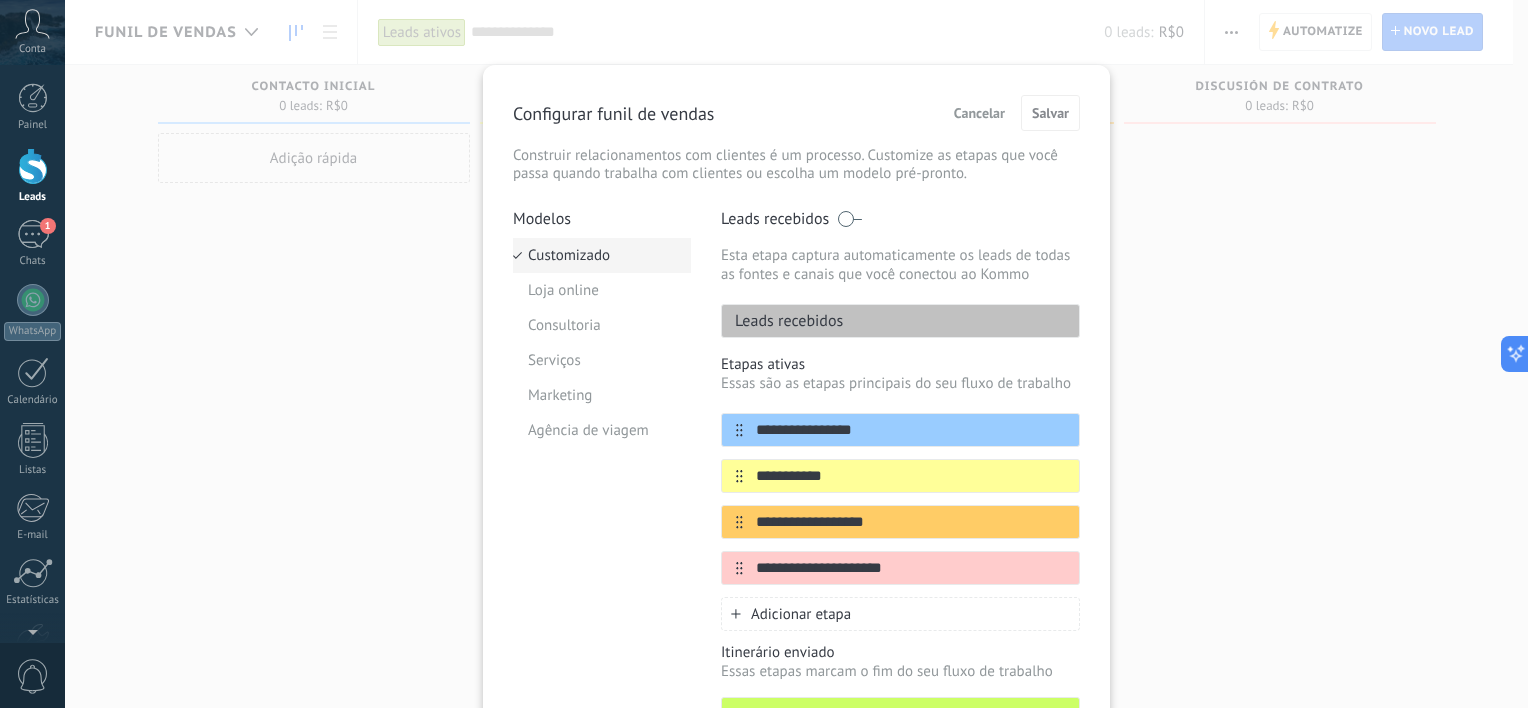 click on "Customizado" at bounding box center [602, 255] 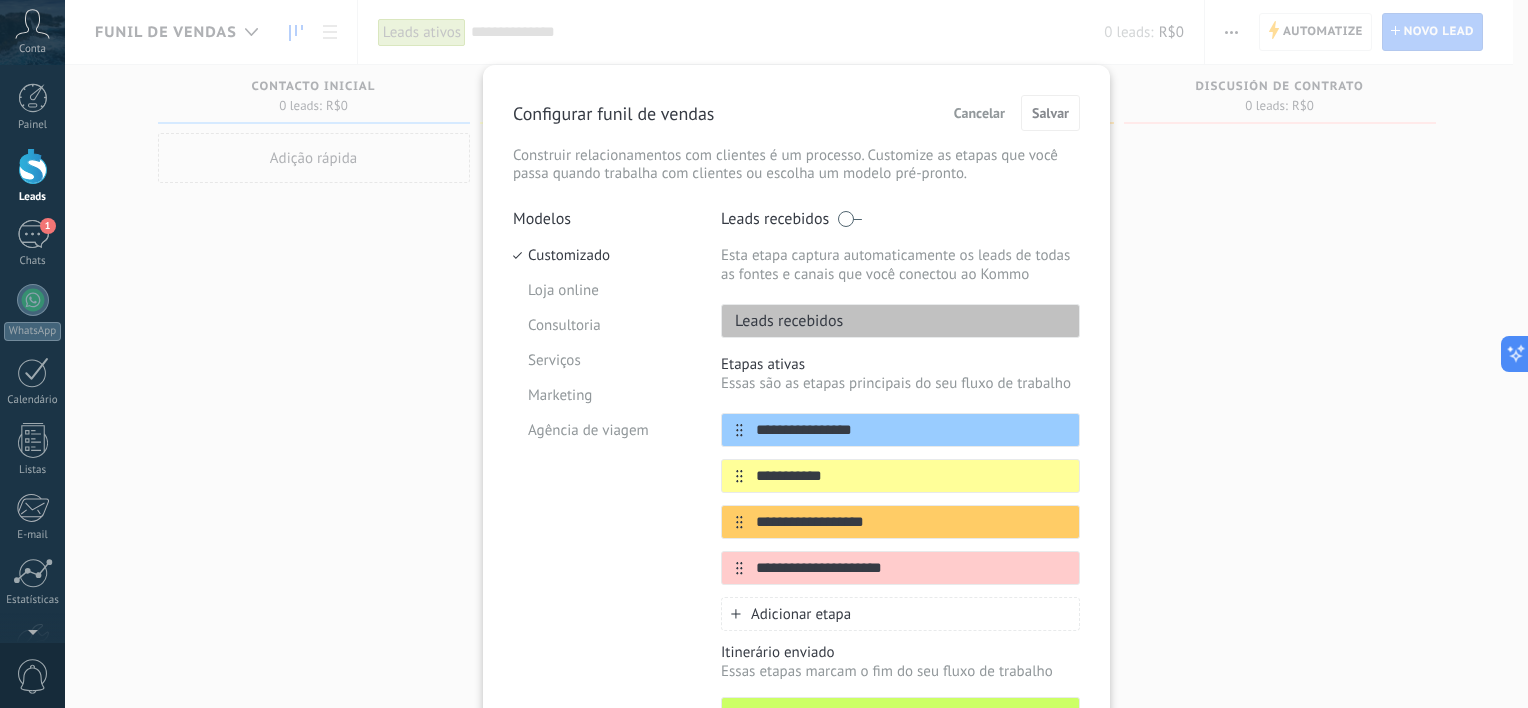 scroll, scrollTop: 174, scrollLeft: 0, axis: vertical 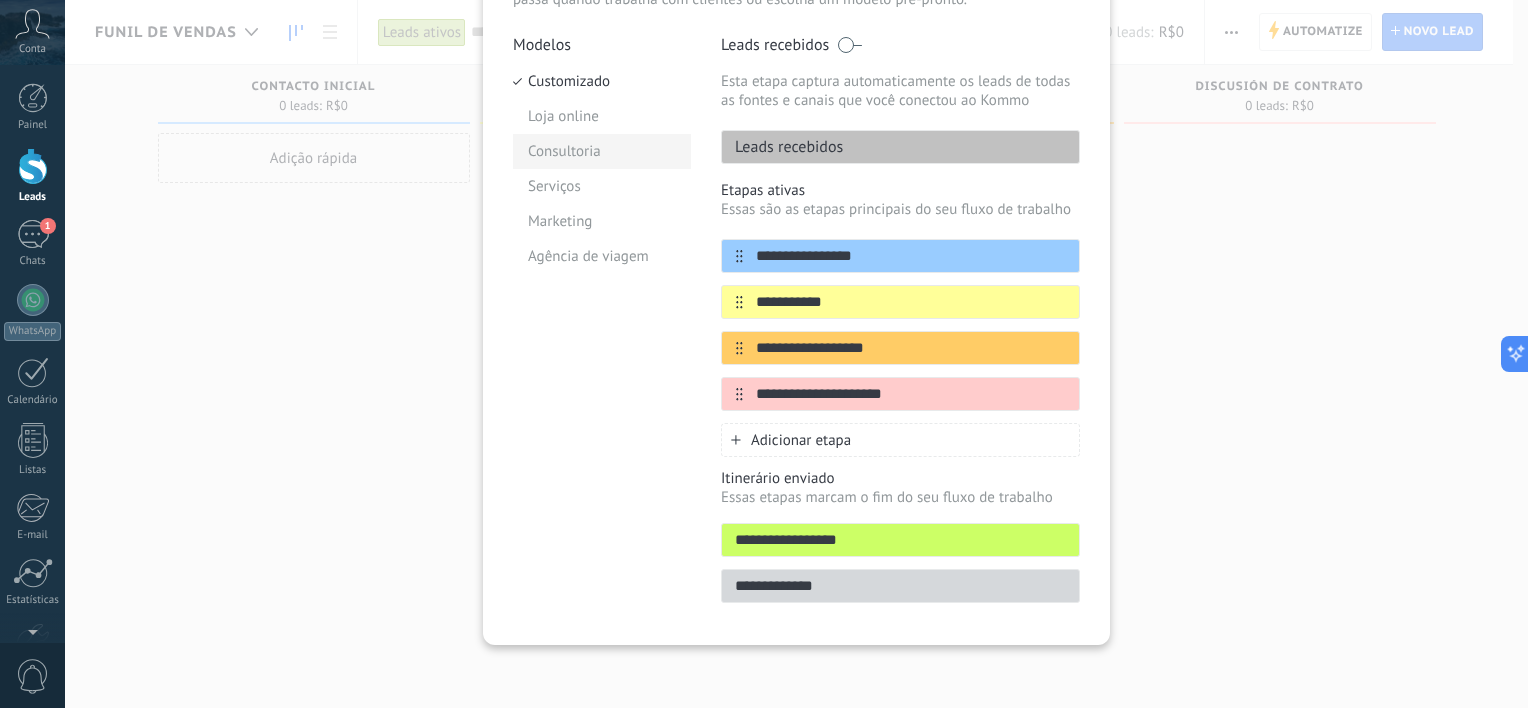 click on "Consultoria" at bounding box center (602, 151) 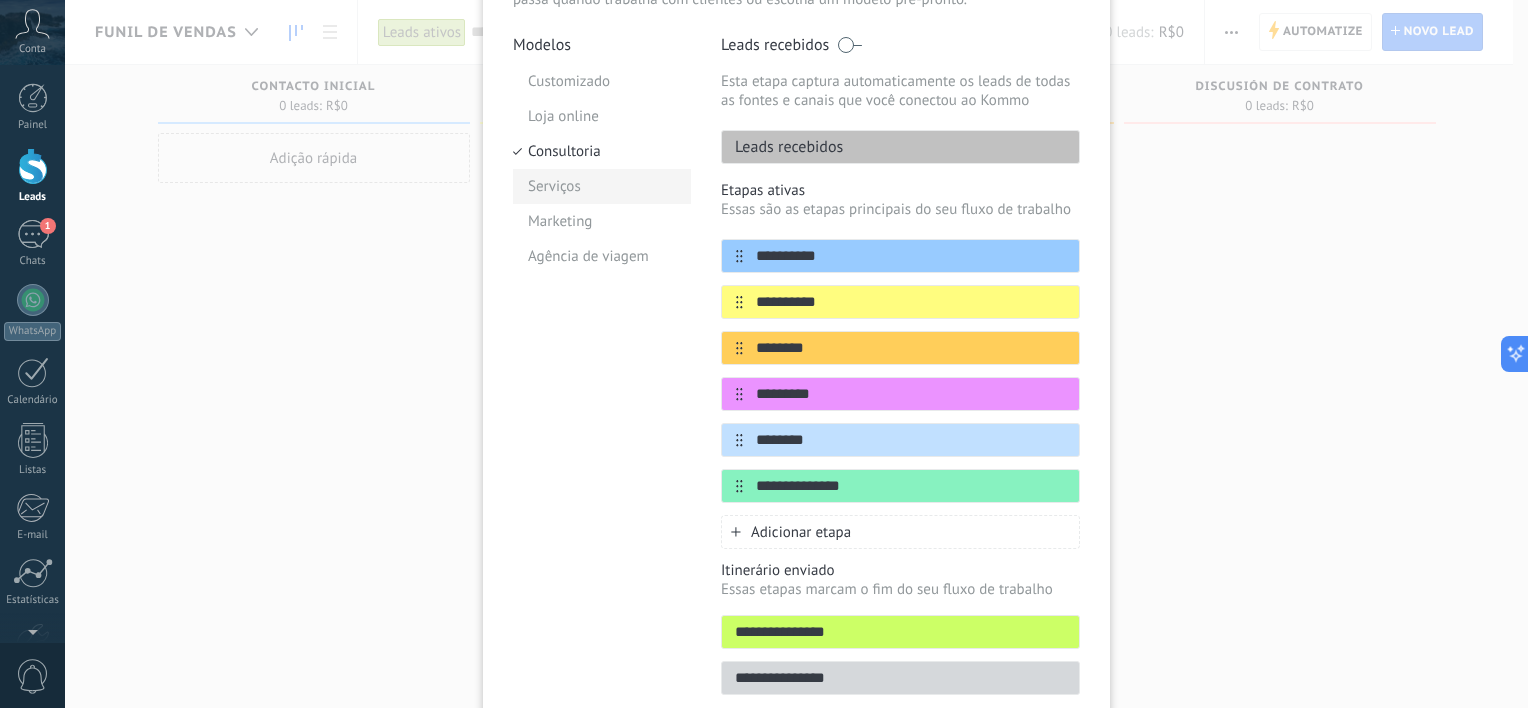 click on "Serviços" at bounding box center (602, 186) 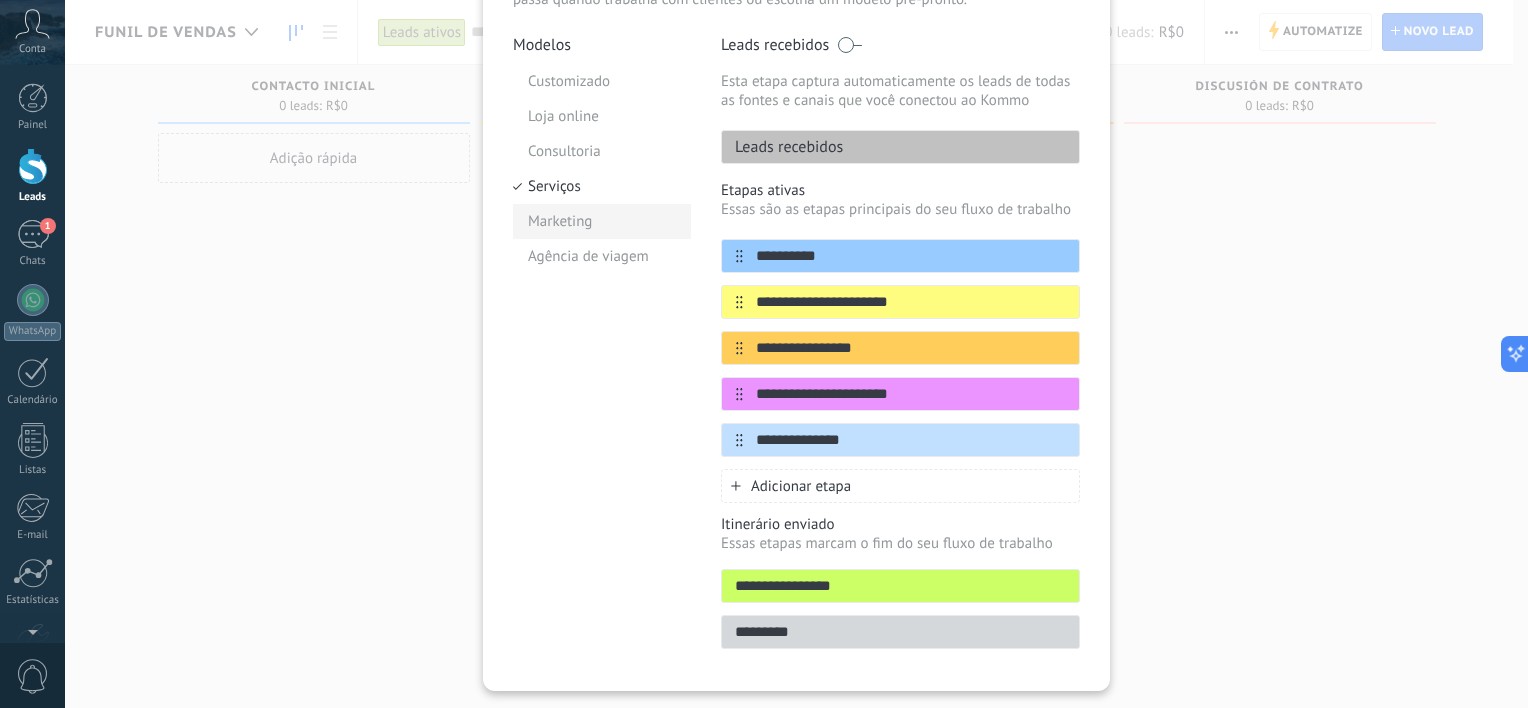 click on "Marketing" at bounding box center [602, 221] 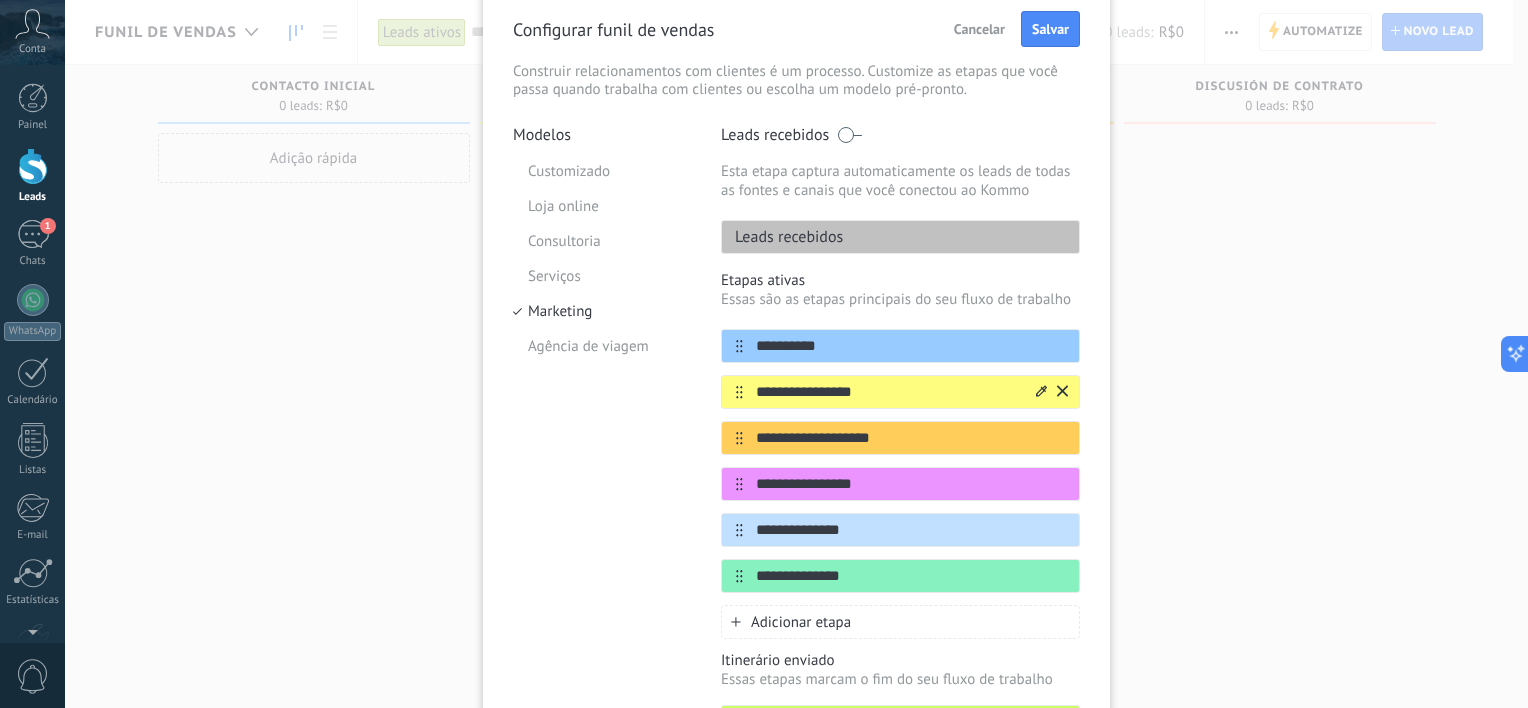 scroll, scrollTop: 0, scrollLeft: 0, axis: both 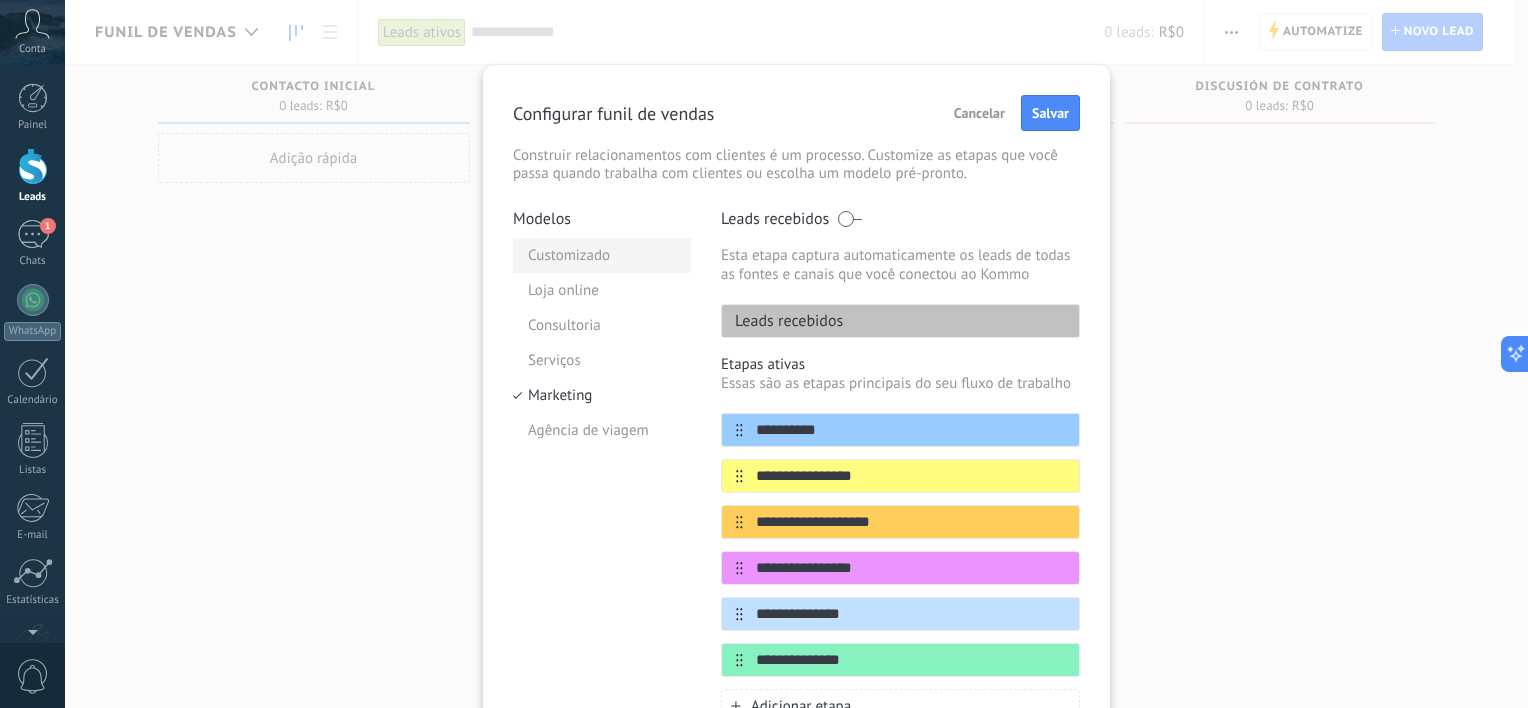 click on "Customizado" at bounding box center (602, 255) 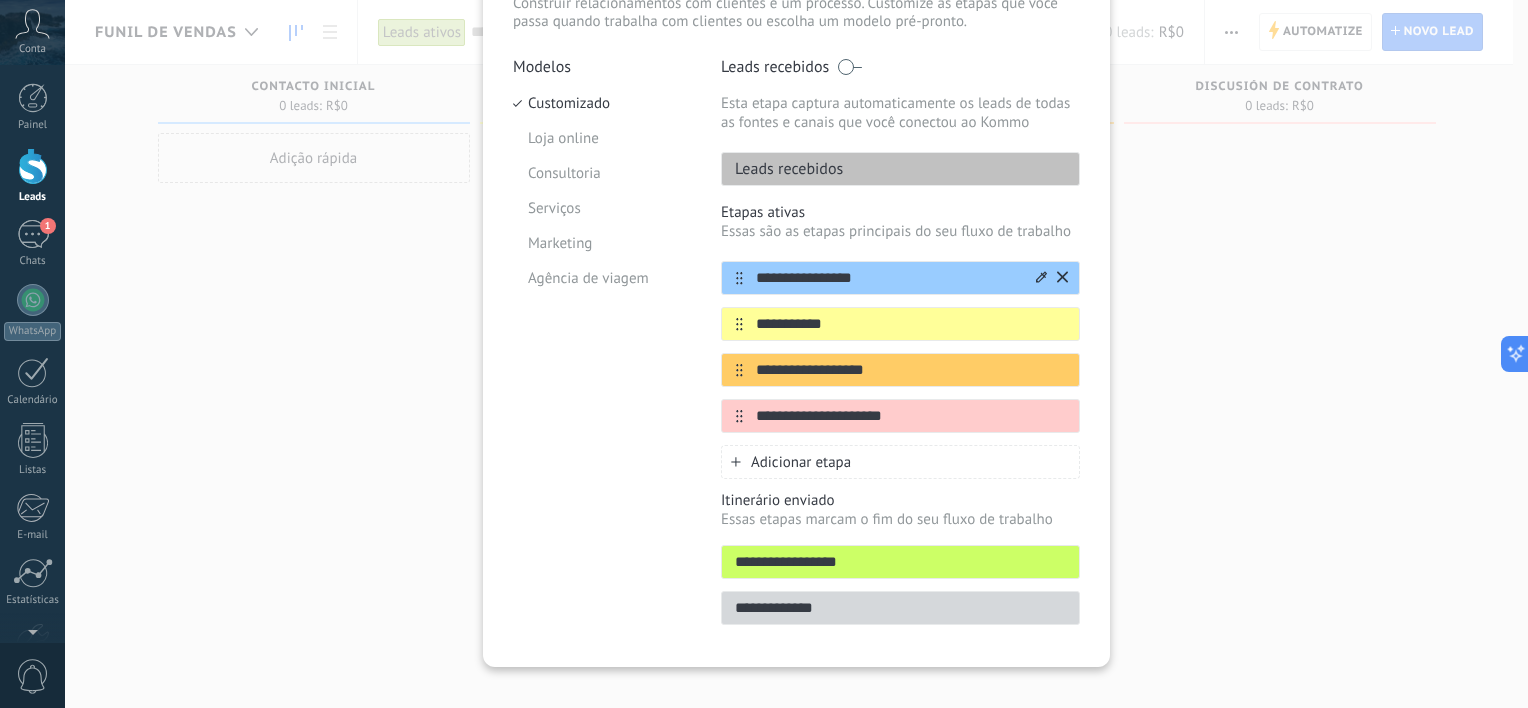 scroll, scrollTop: 174, scrollLeft: 0, axis: vertical 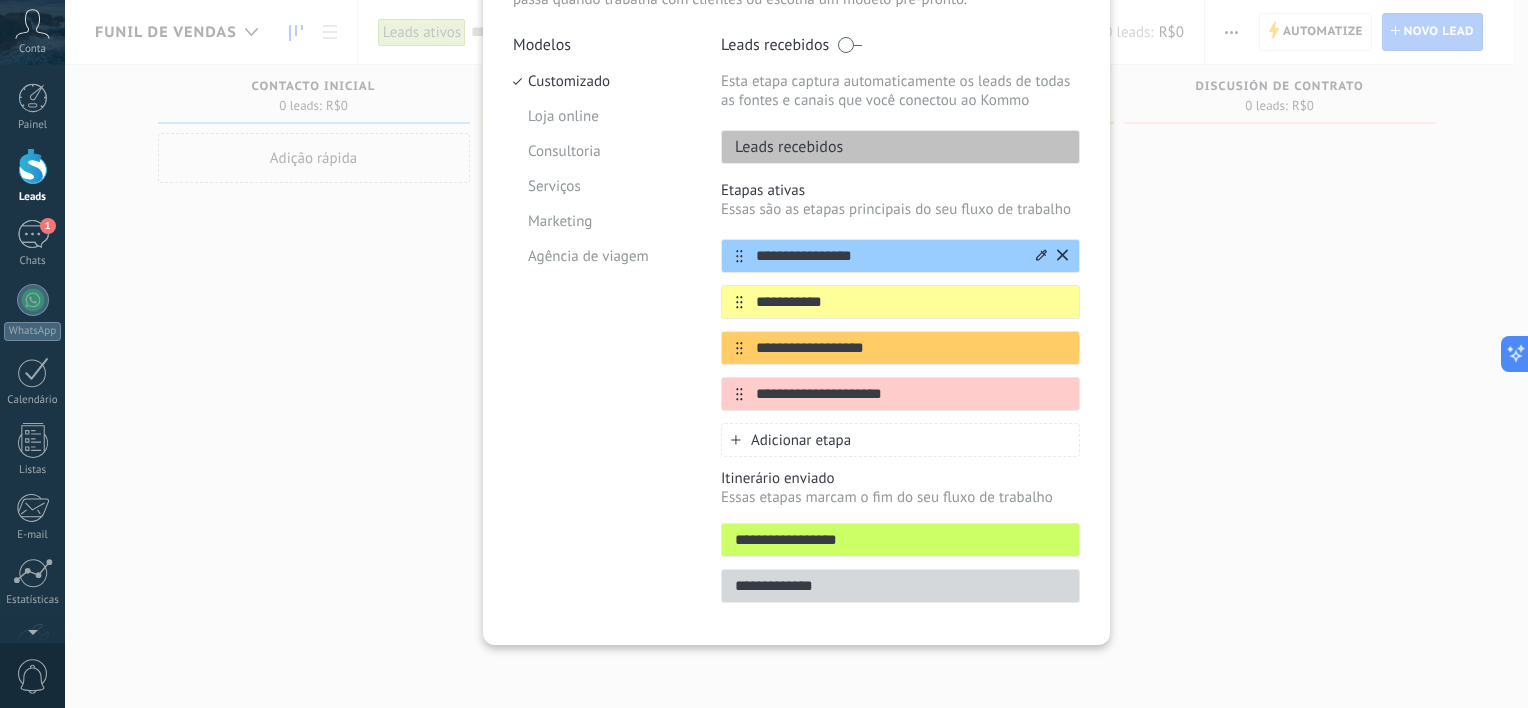 click on "**********" at bounding box center (888, 256) 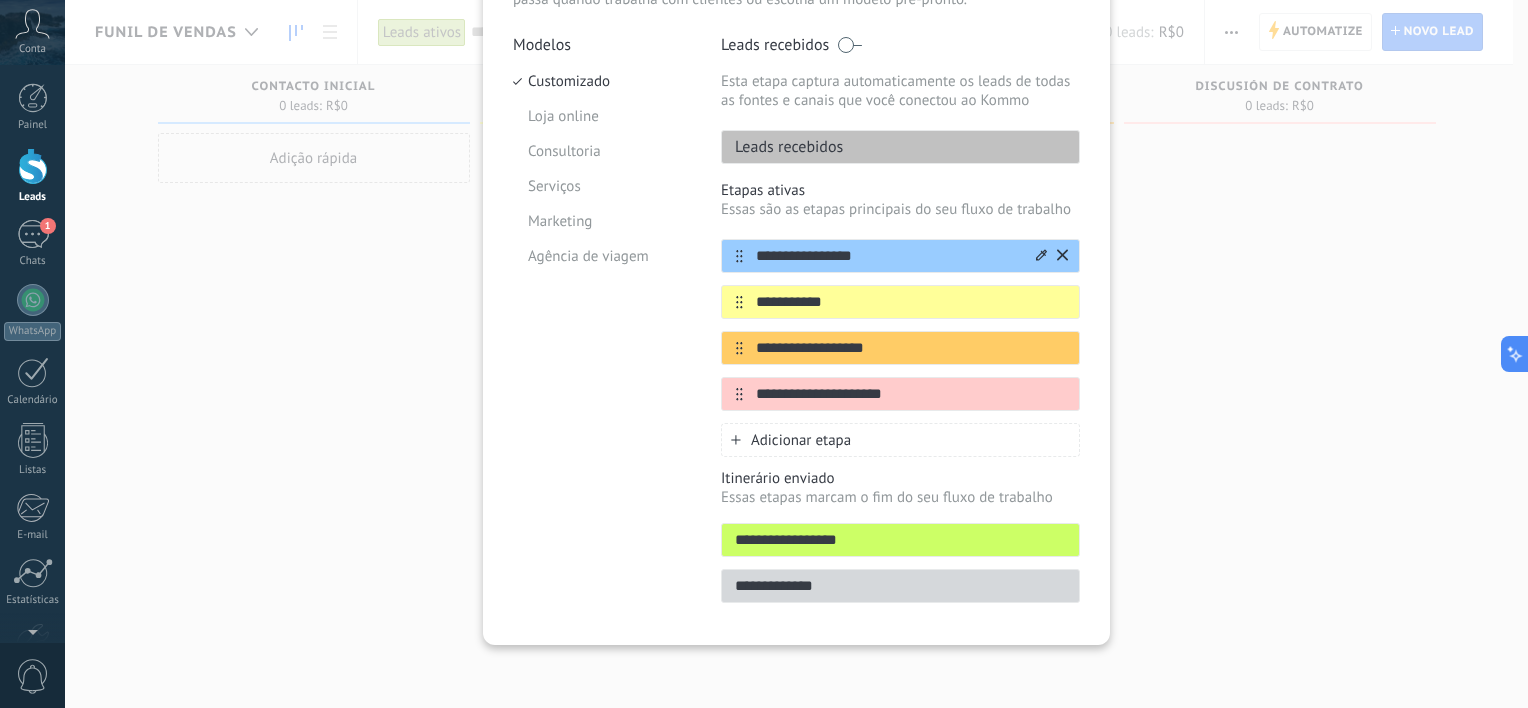 click on "**********" at bounding box center (888, 256) 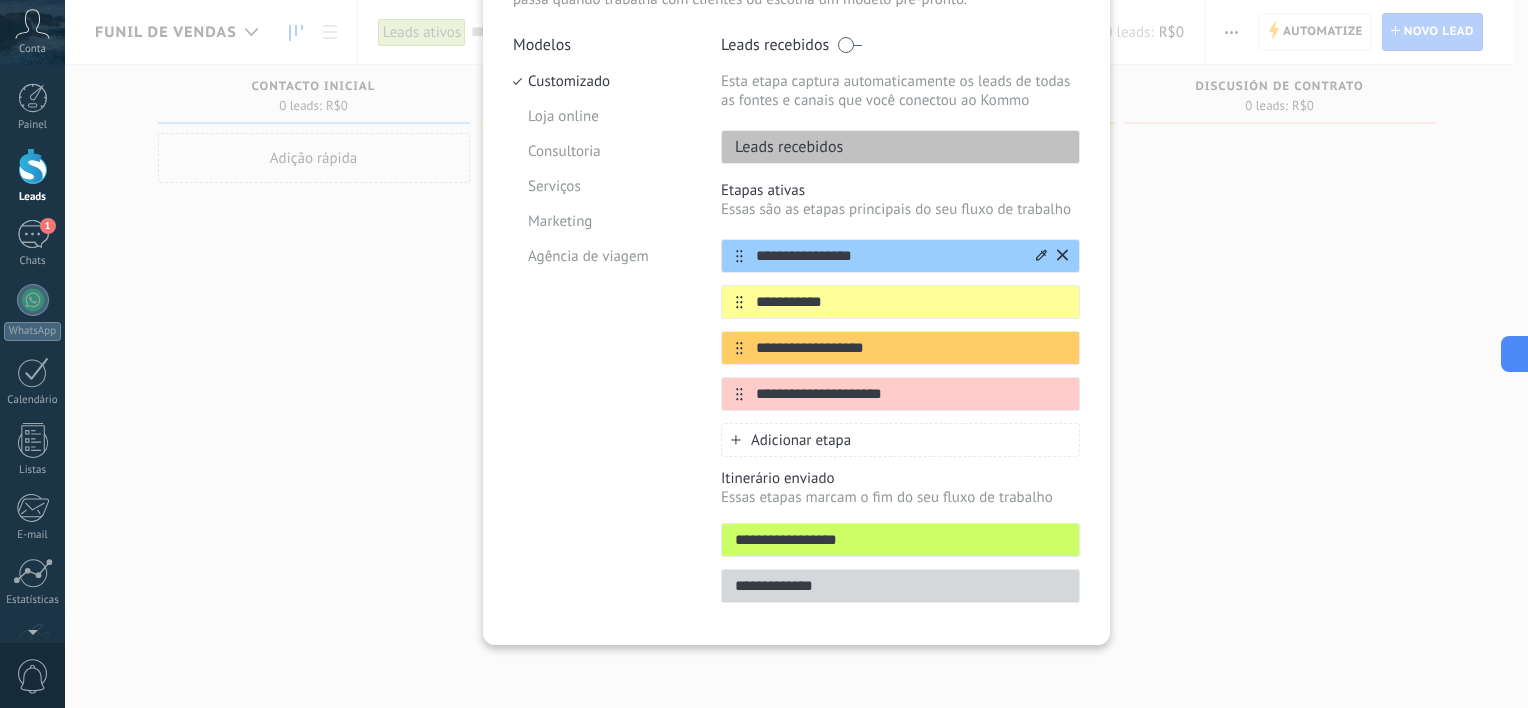 click on "**********" at bounding box center [888, 256] 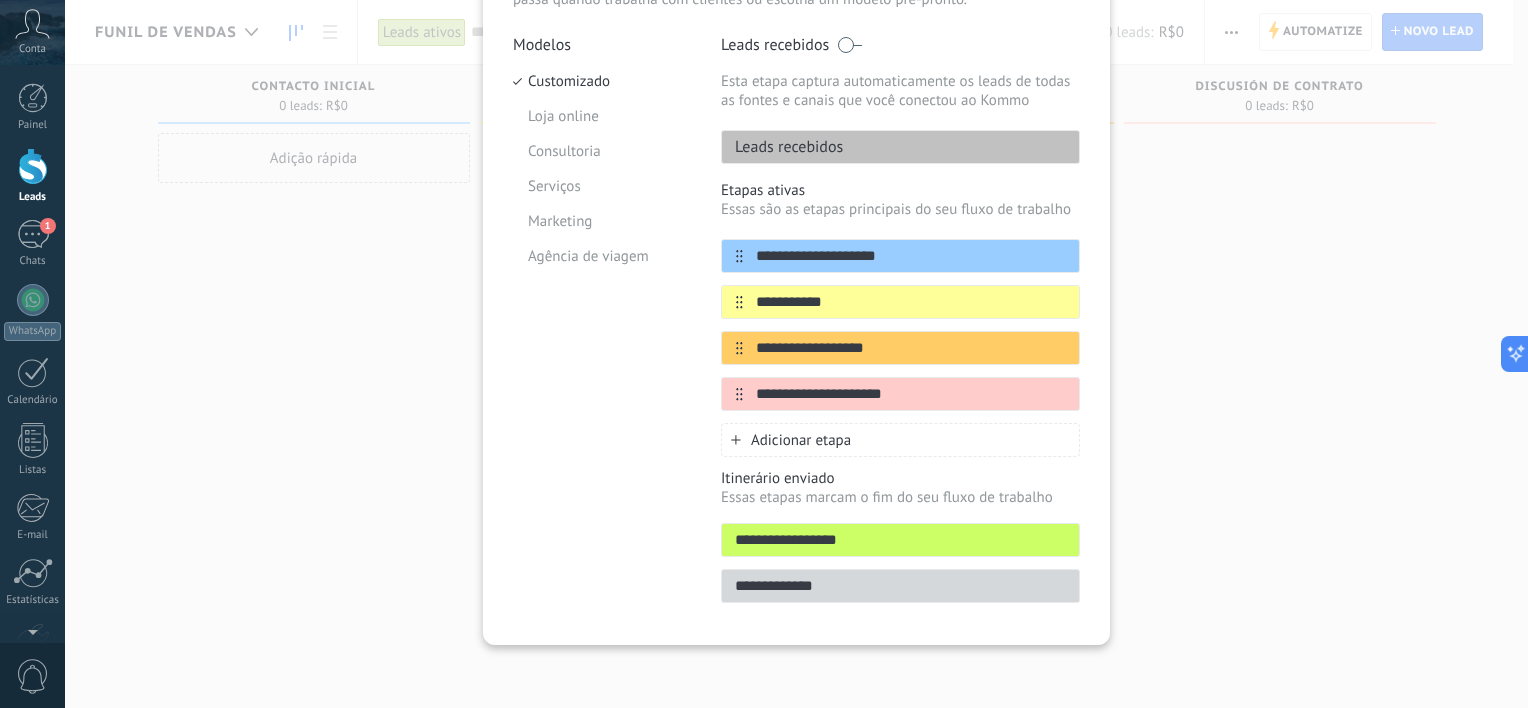 type on "**********" 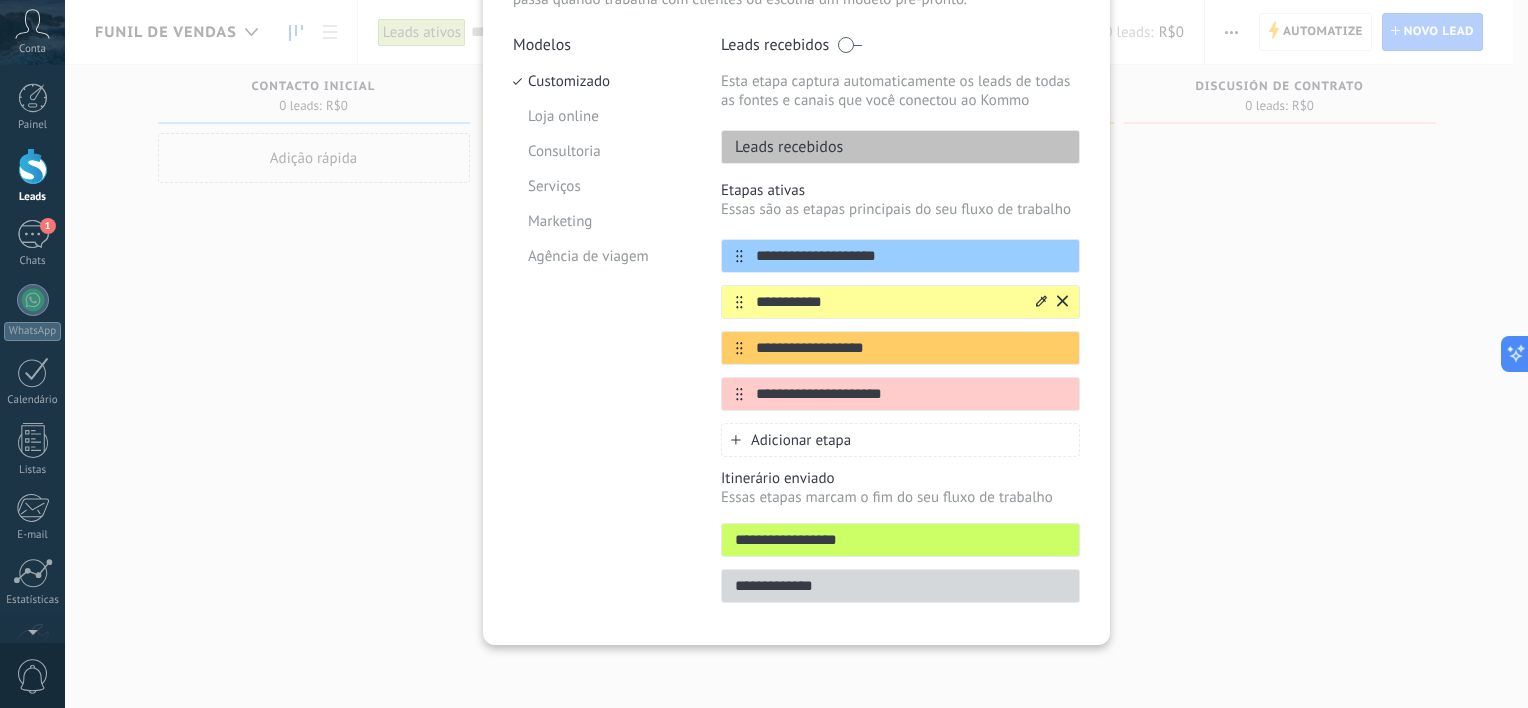 click on "**********" at bounding box center (888, 302) 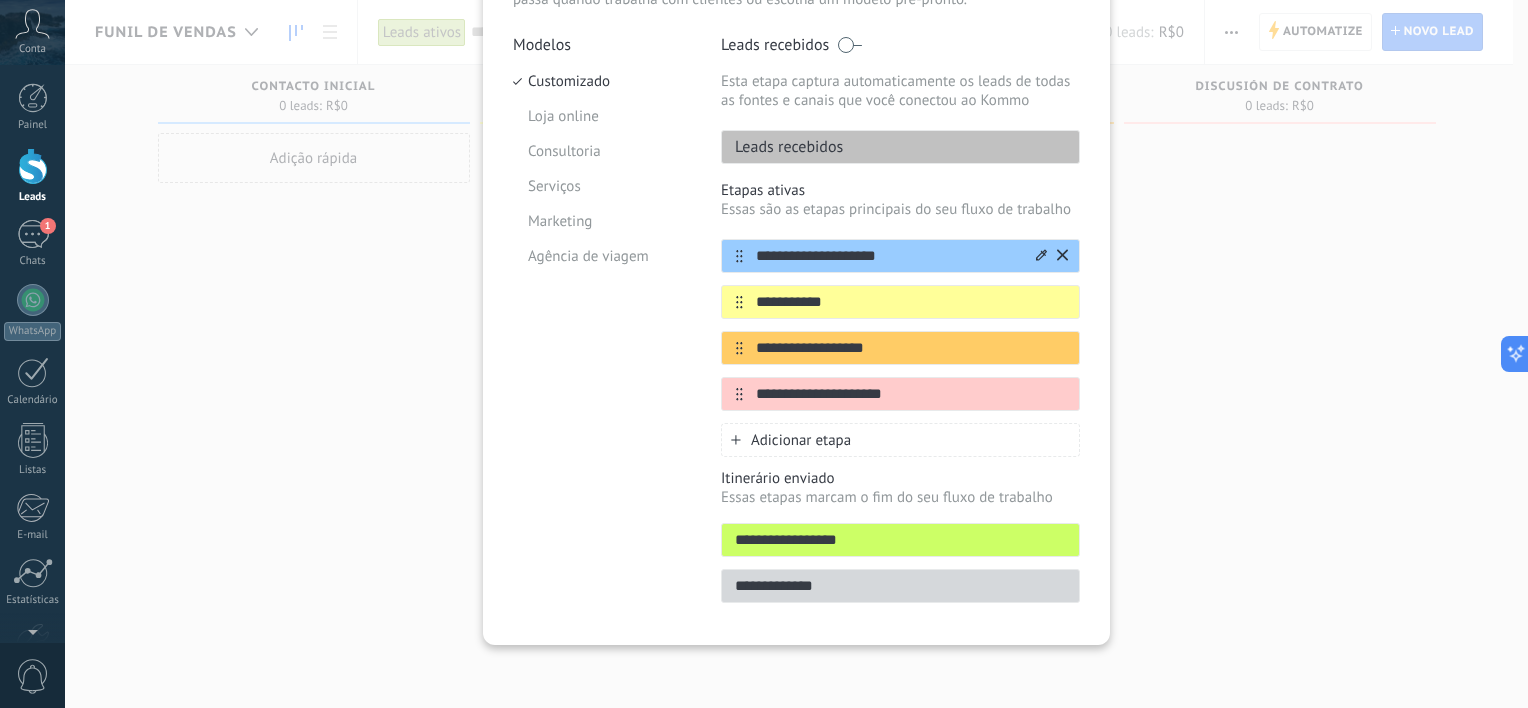 drag, startPoint x: 896, startPoint y: 250, endPoint x: 744, endPoint y: 256, distance: 152.11838 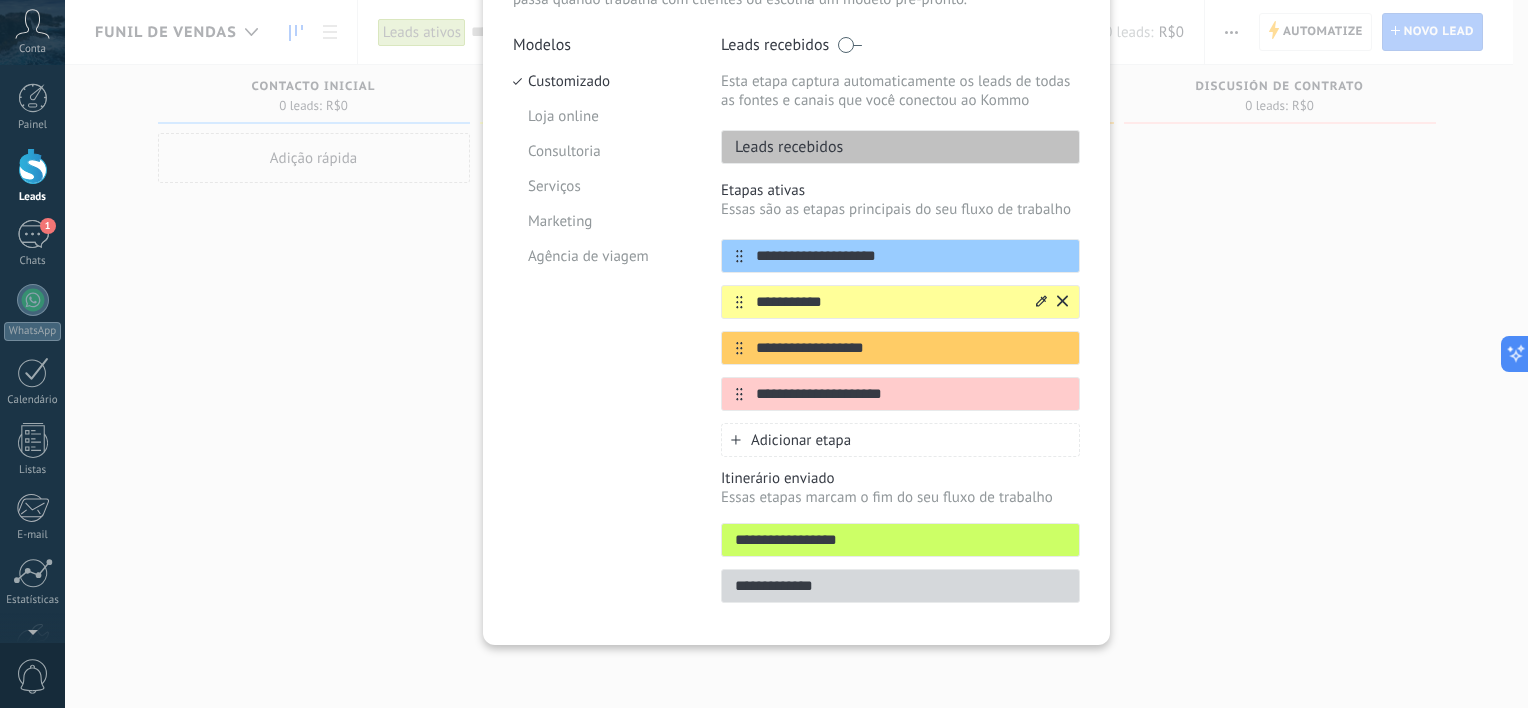 click on "**********" at bounding box center [888, 302] 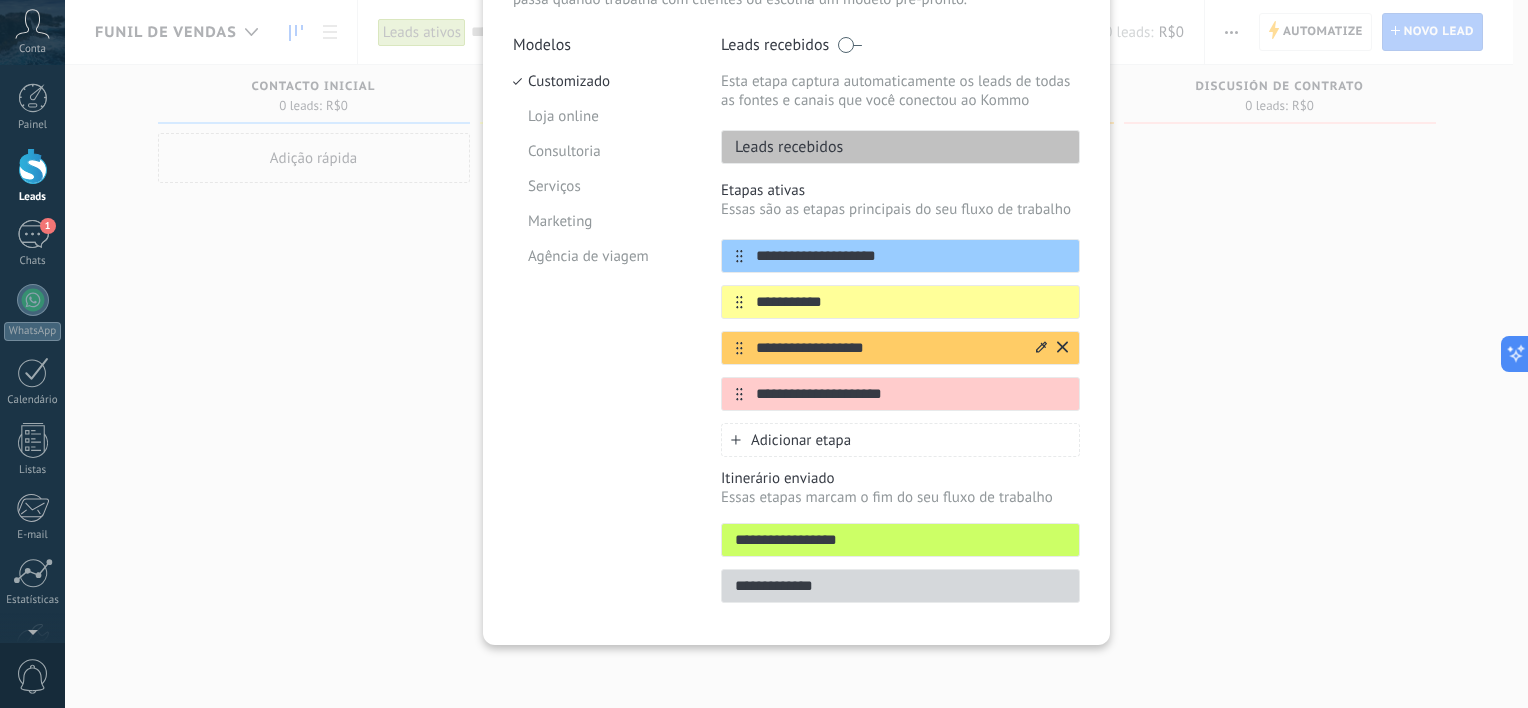 click on "**********" at bounding box center [888, 348] 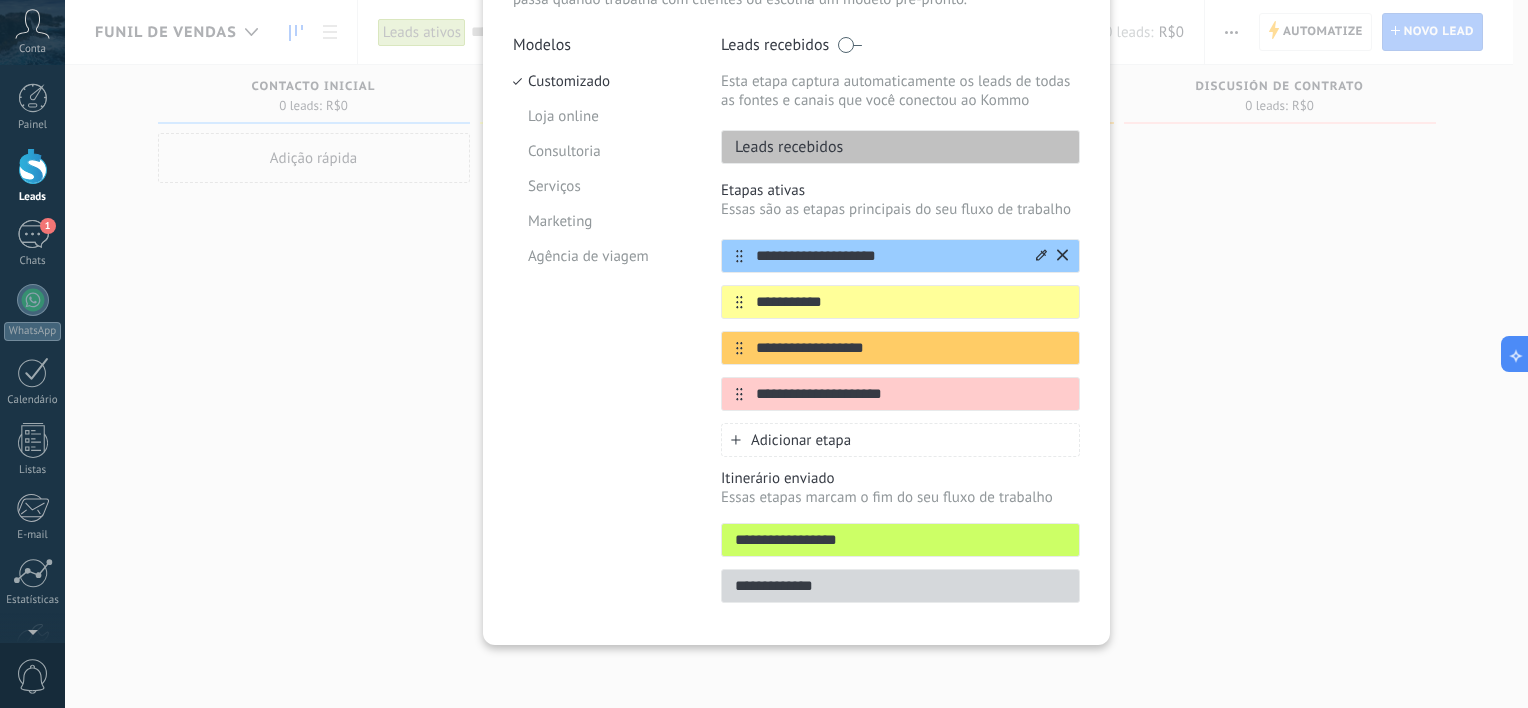 click on "**********" at bounding box center [888, 256] 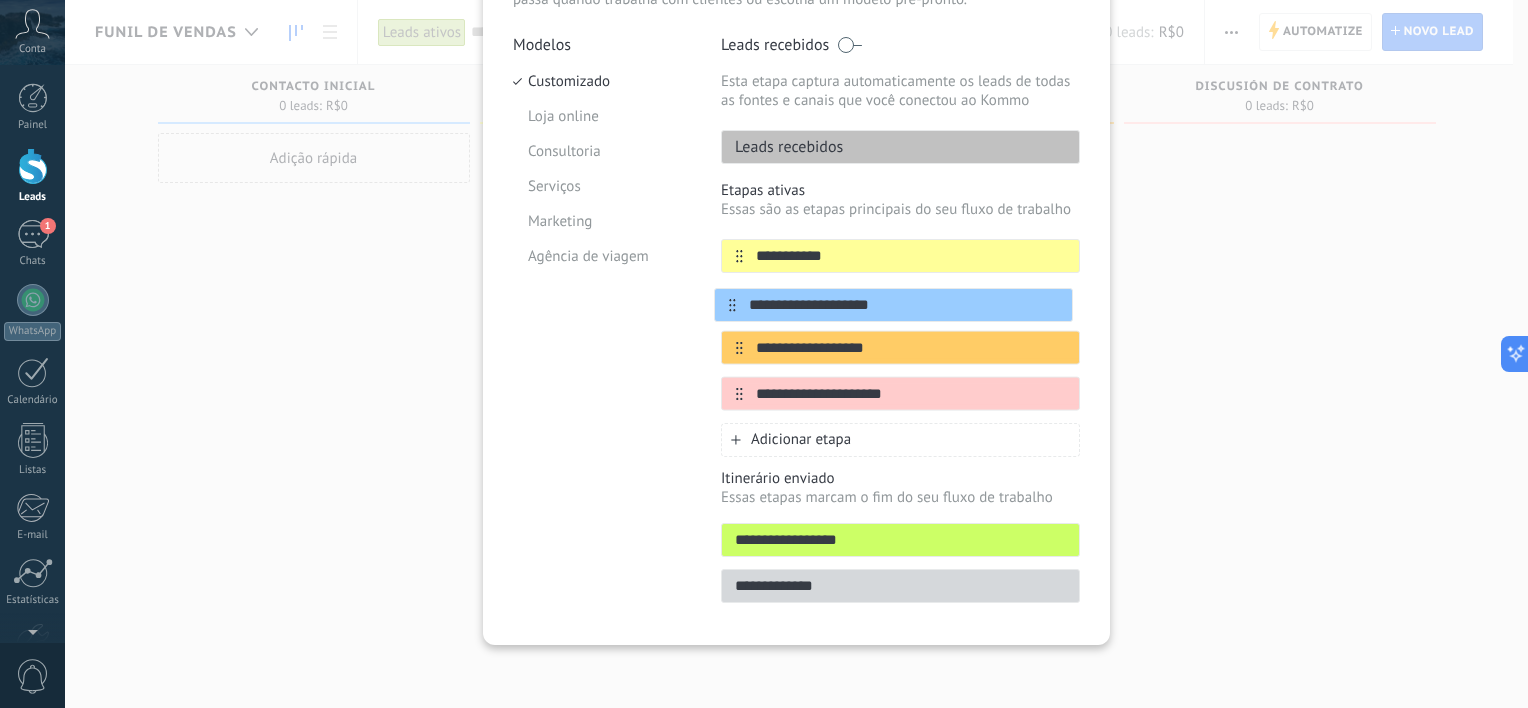 drag, startPoint x: 738, startPoint y: 250, endPoint x: 734, endPoint y: 304, distance: 54.147945 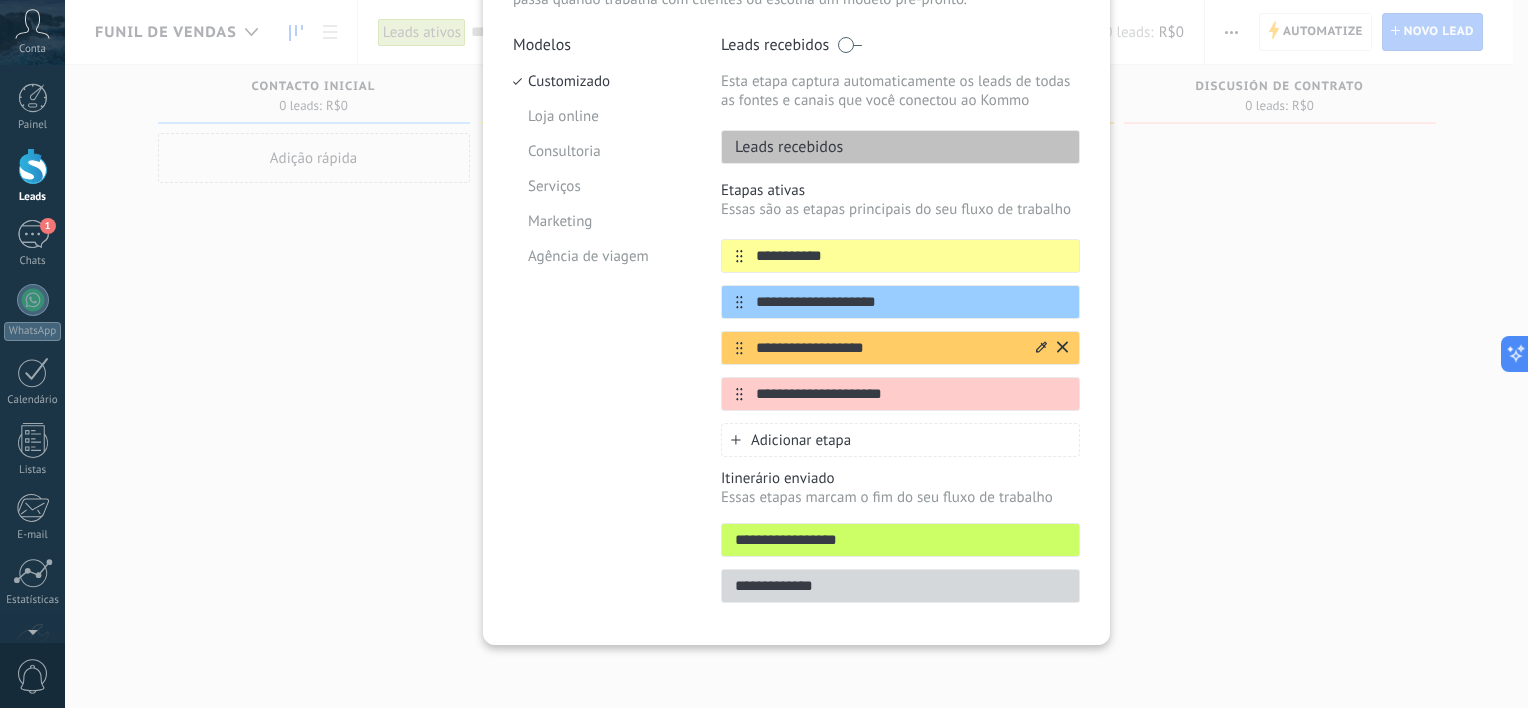 click on "**********" at bounding box center [888, 348] 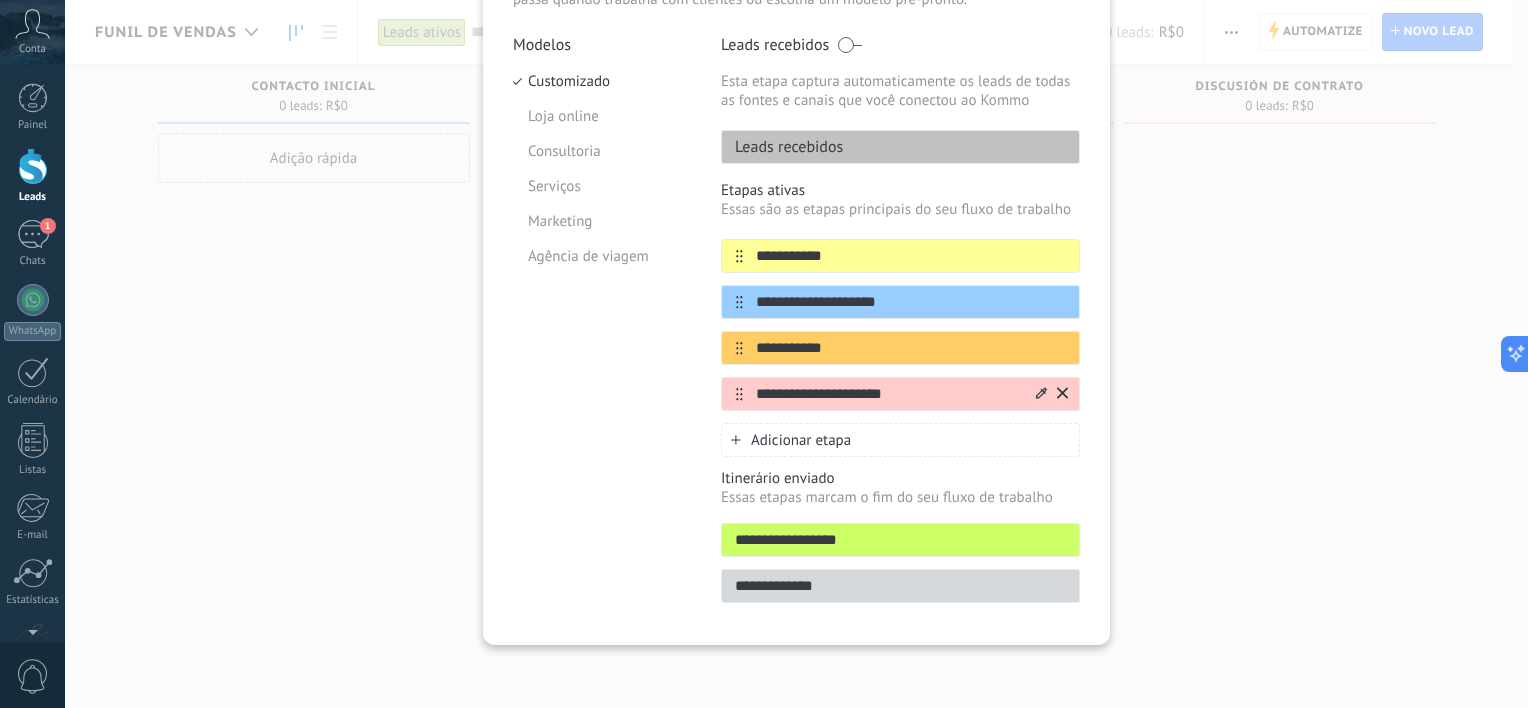 type on "**********" 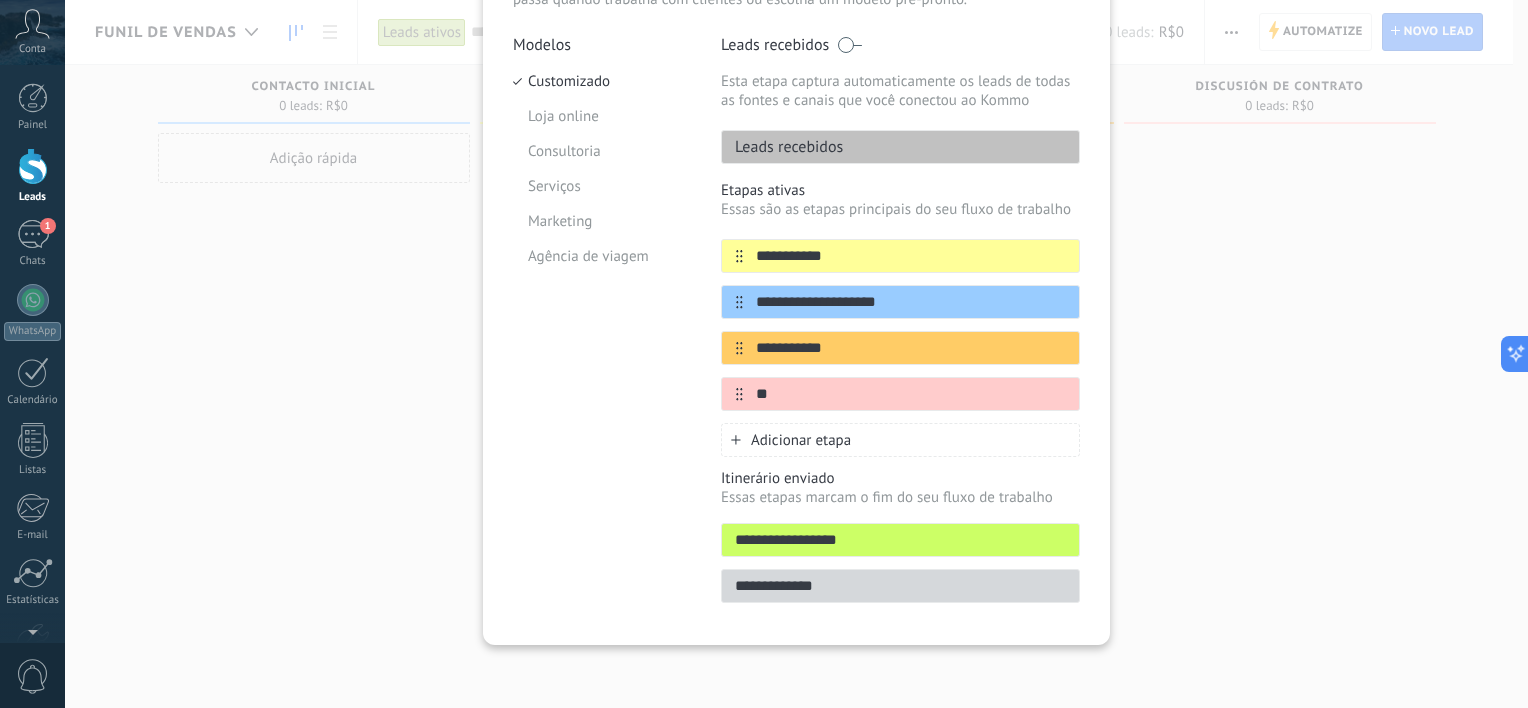 type on "**" 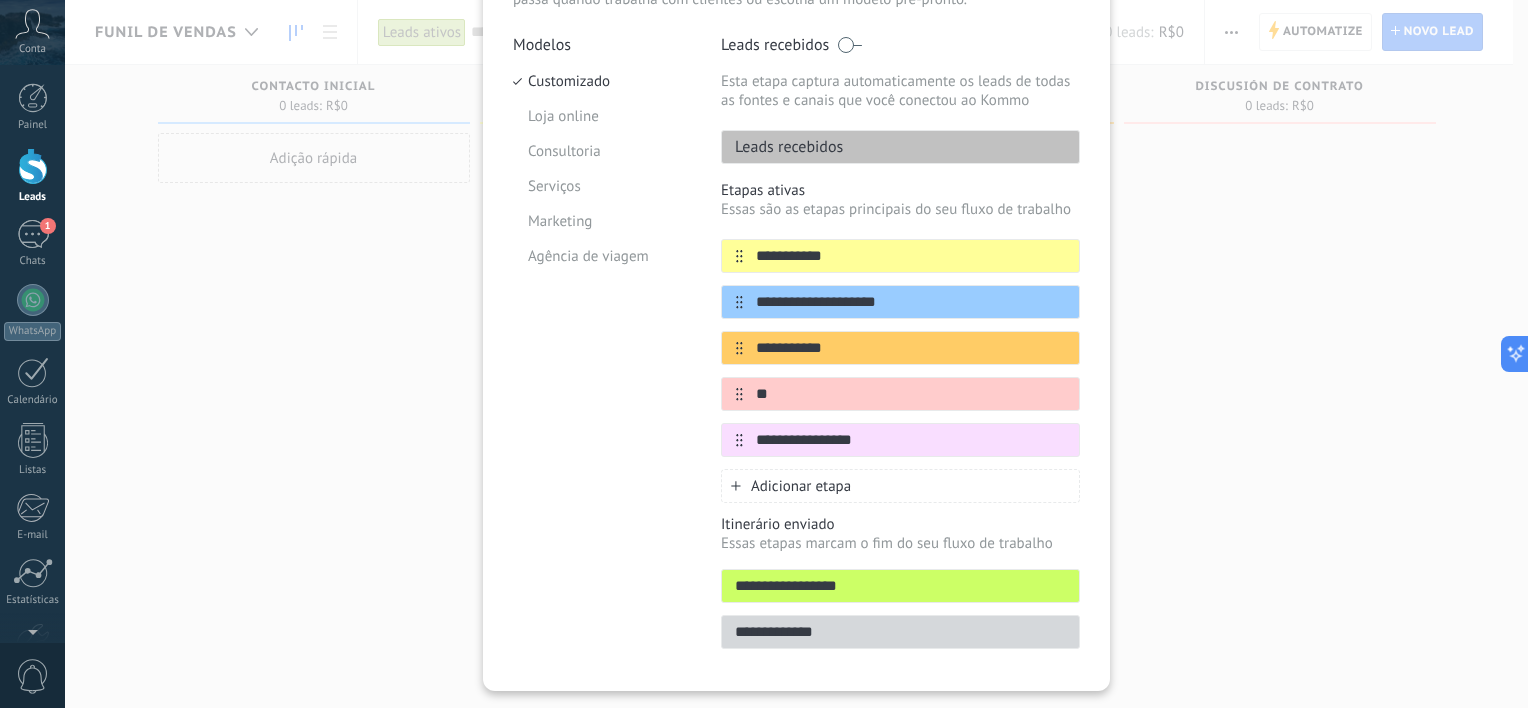 type on "**********" 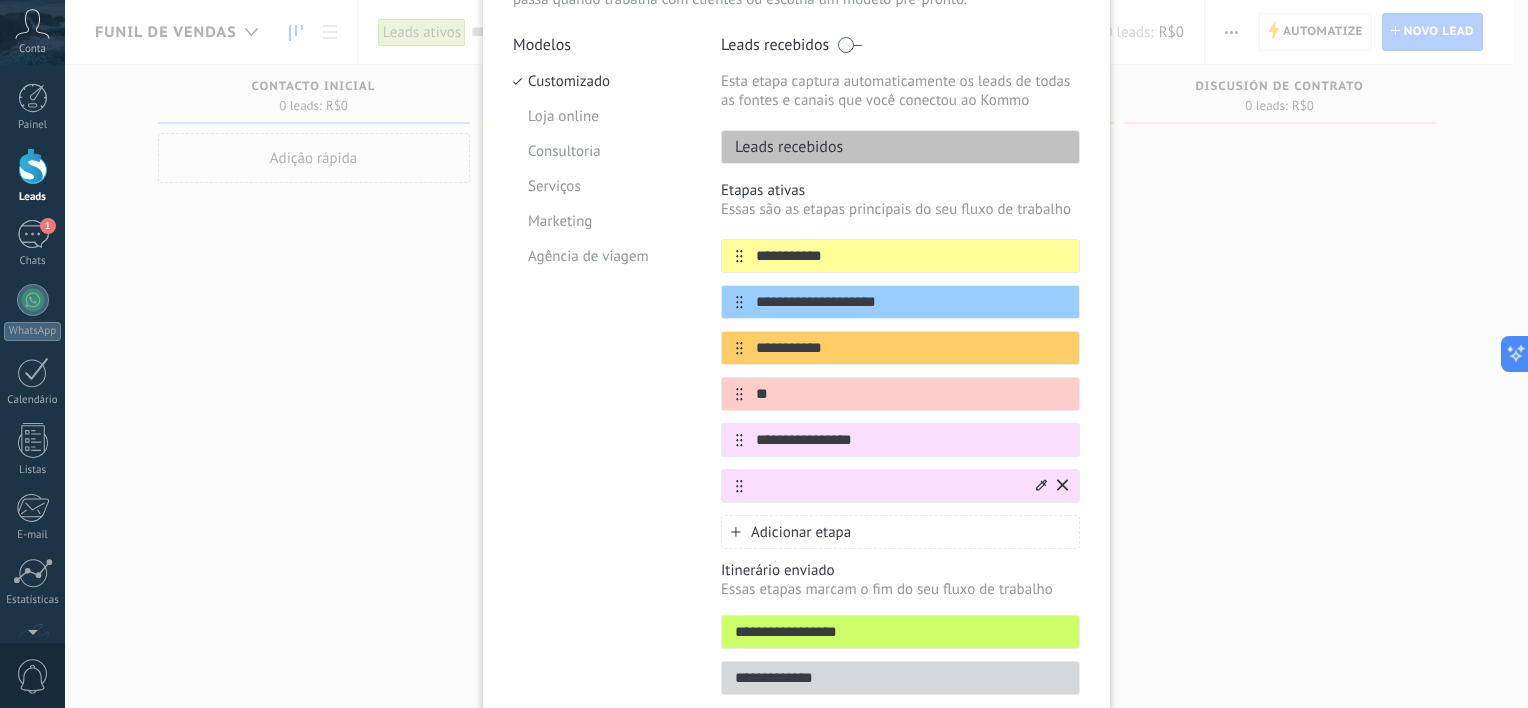 click at bounding box center [888, 486] 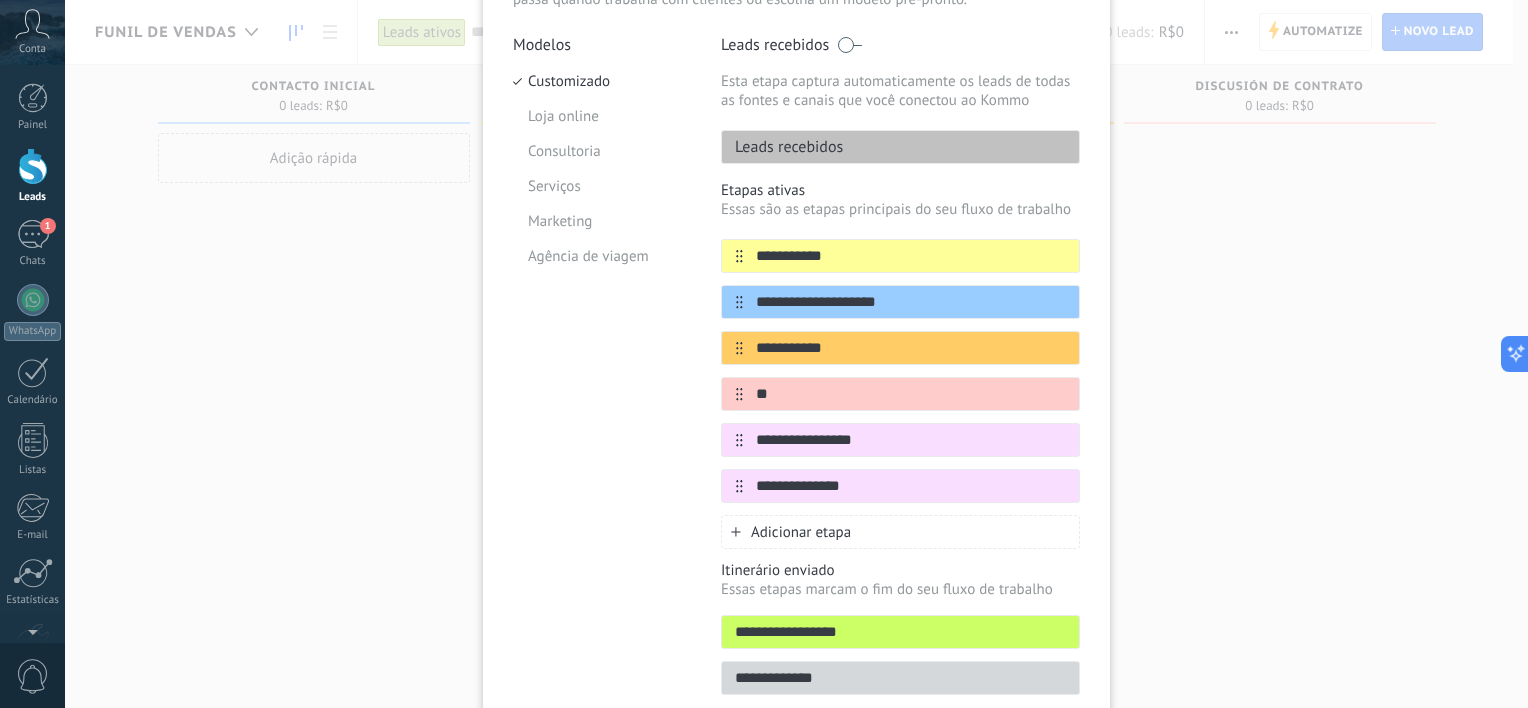 type on "**********" 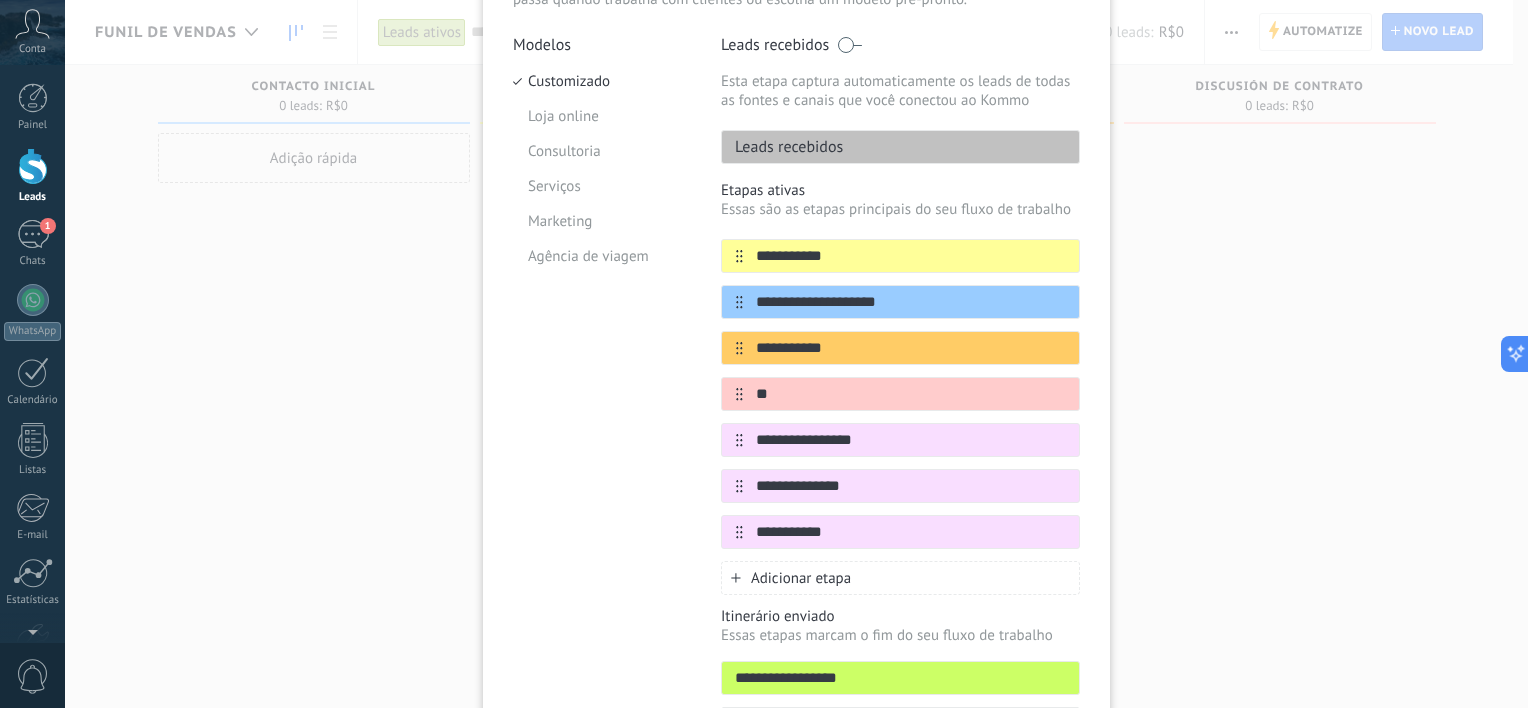 type on "**********" 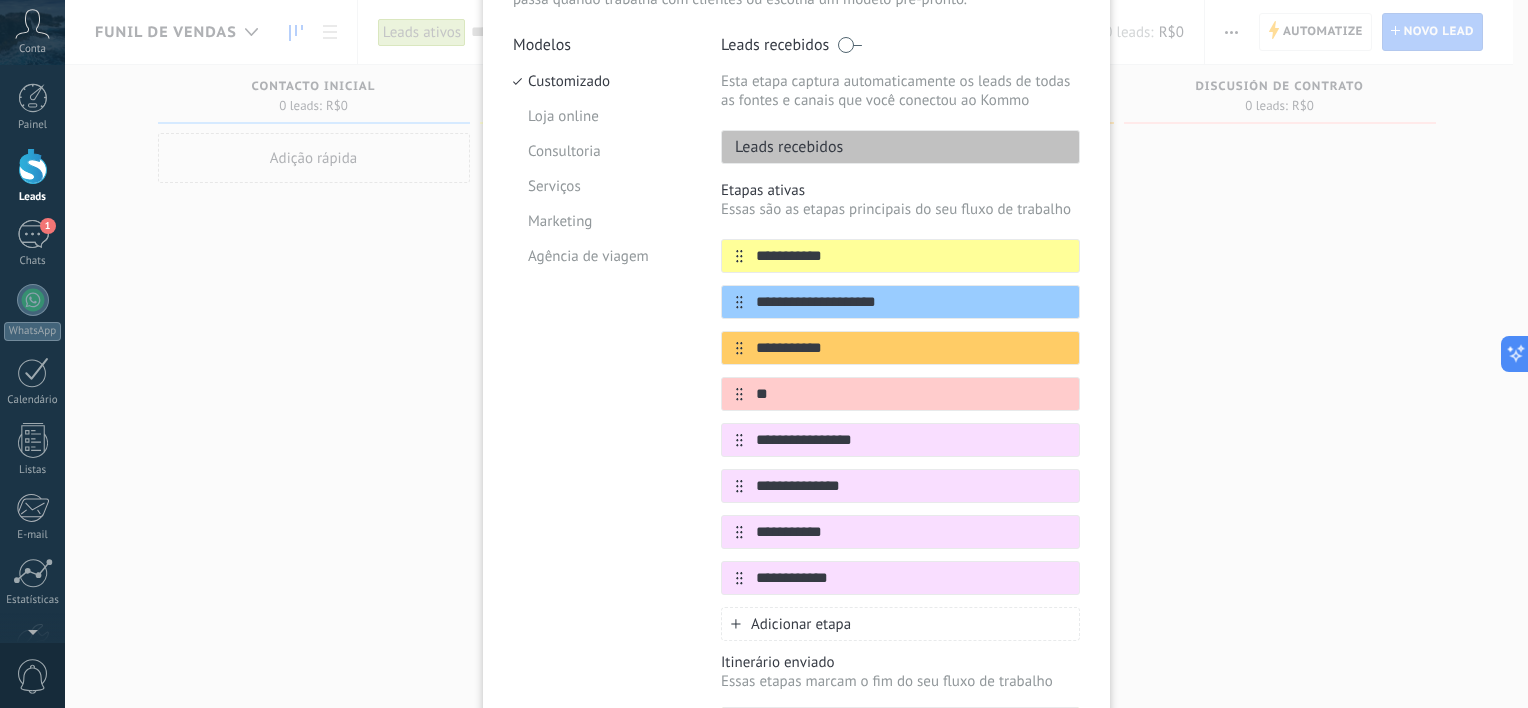 type on "**********" 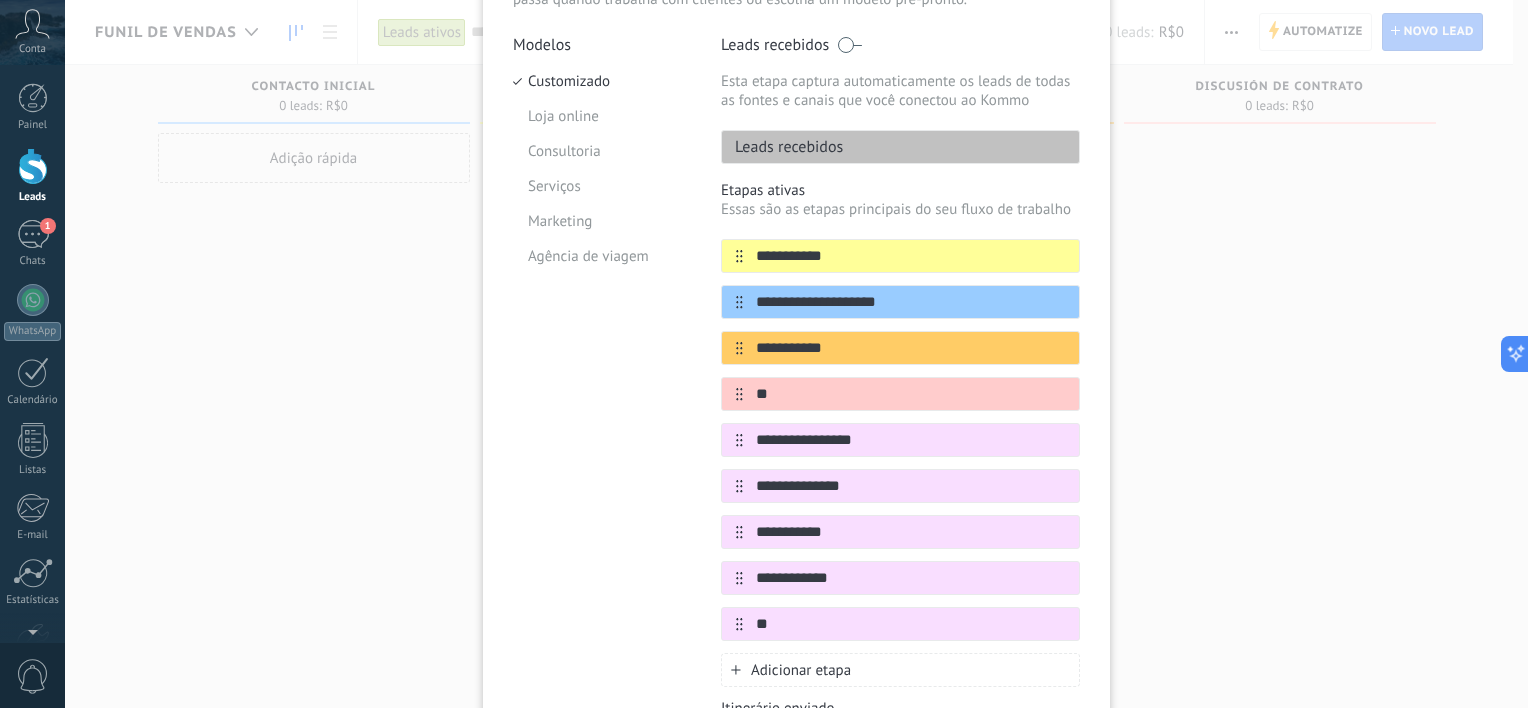 type on "*" 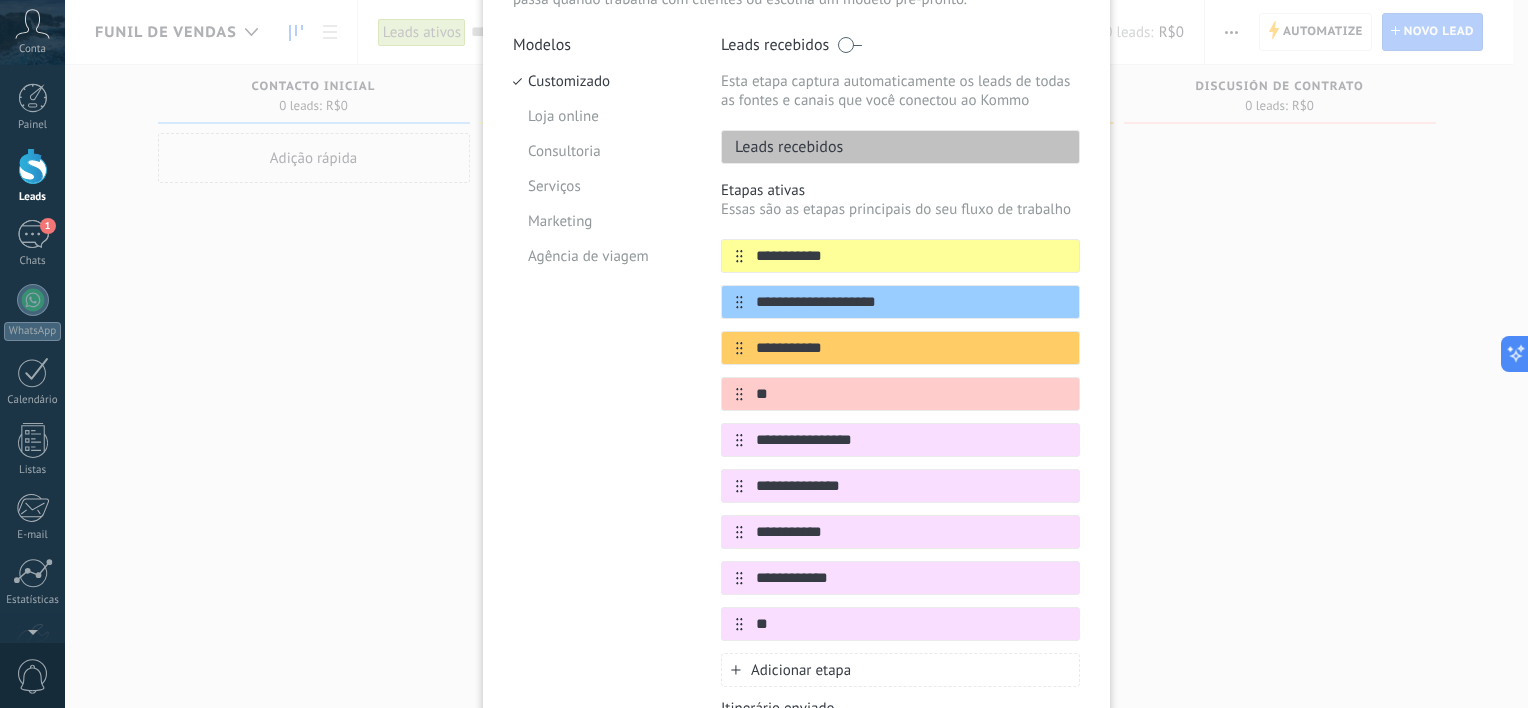type on "**" 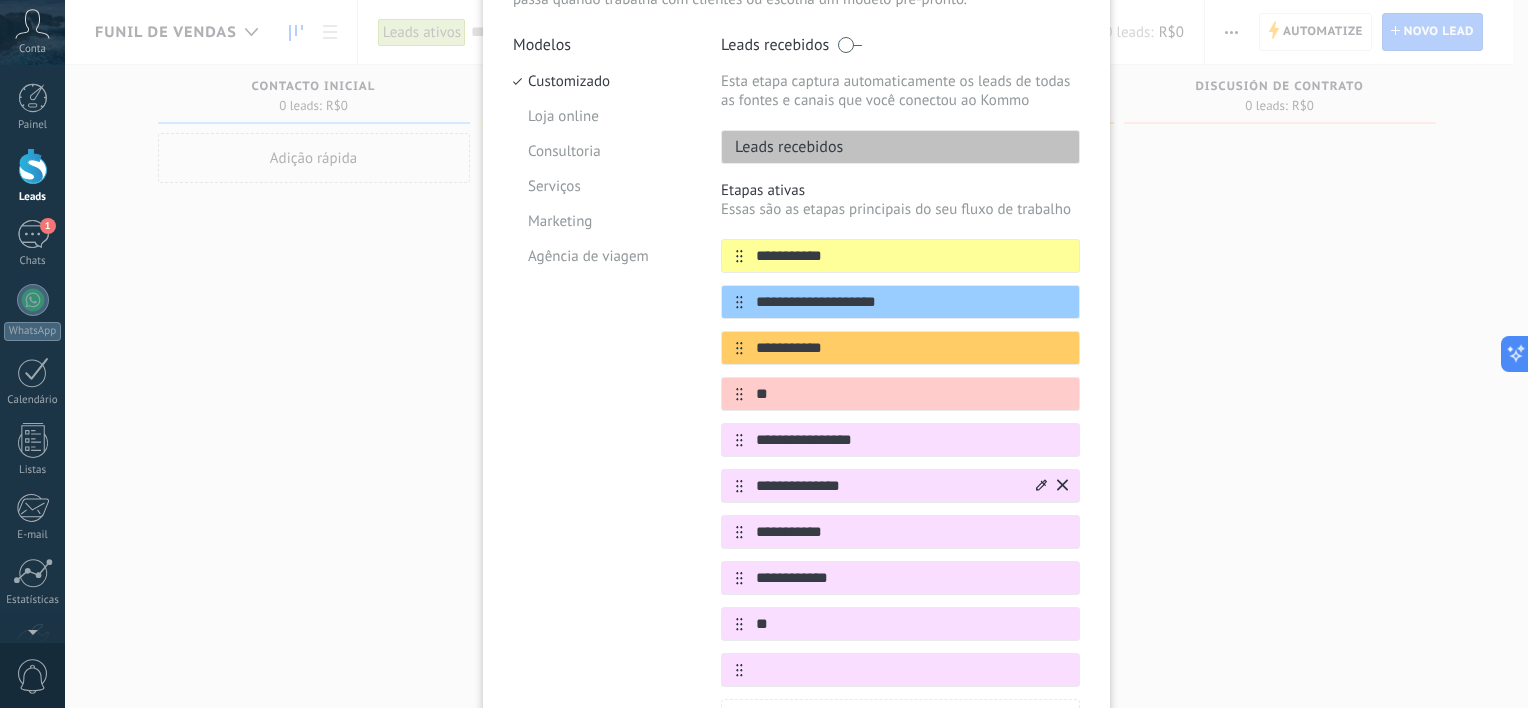 click 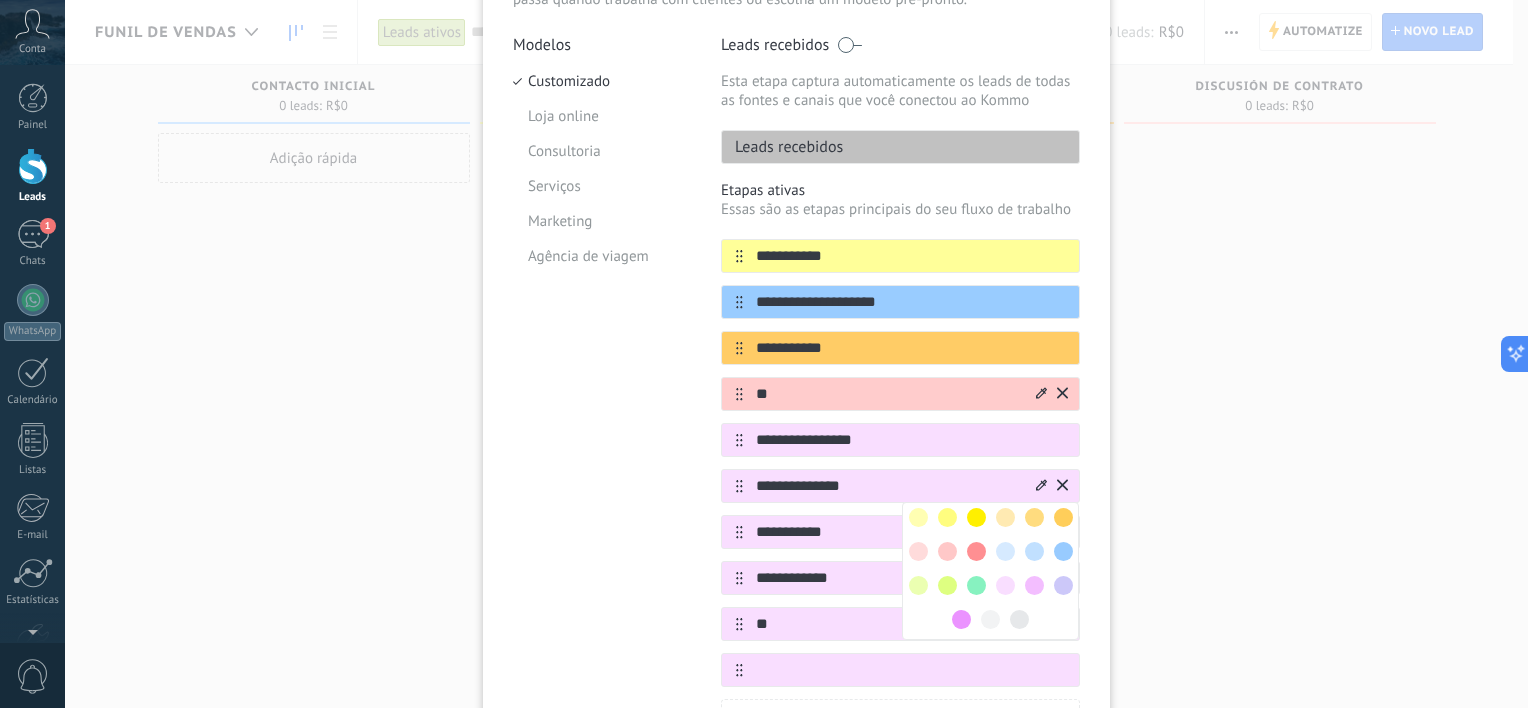 click 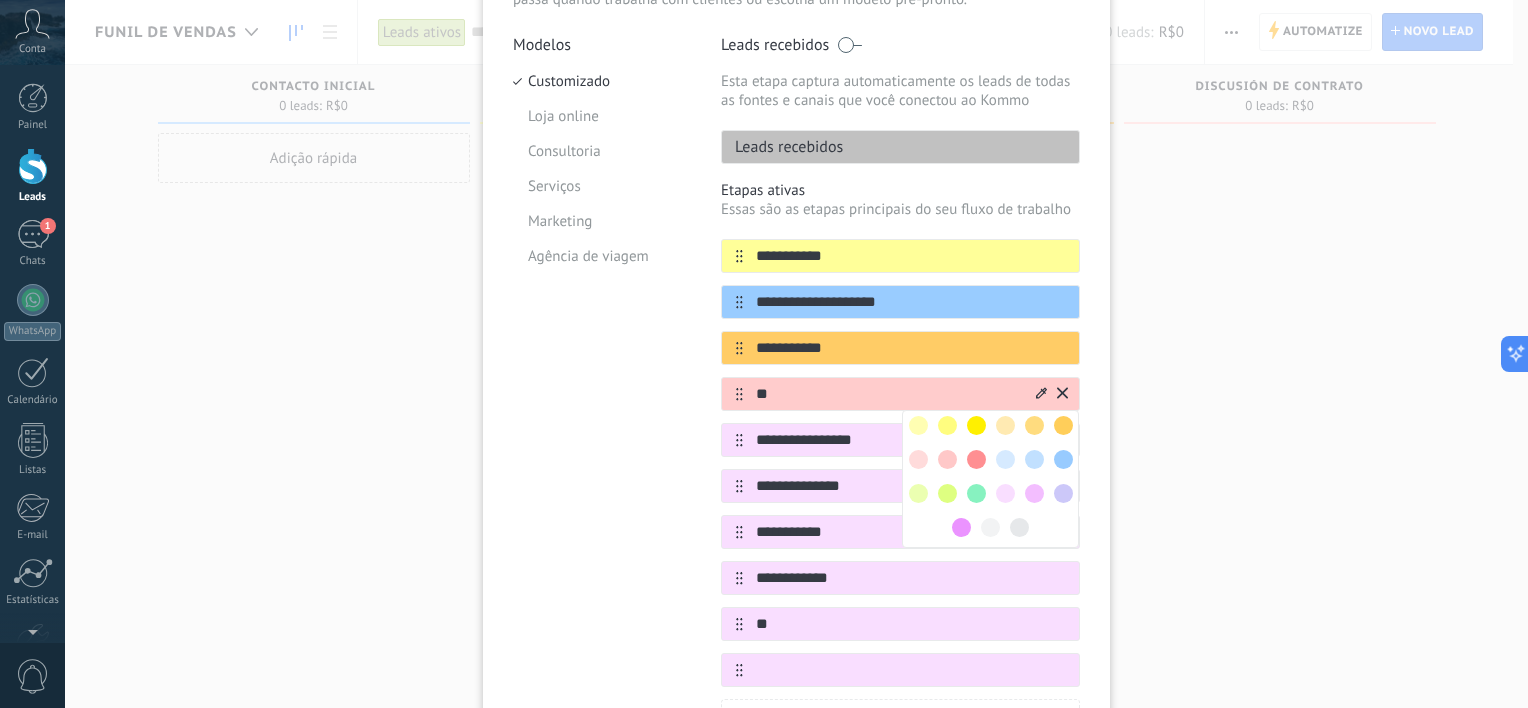 click at bounding box center (1005, 493) 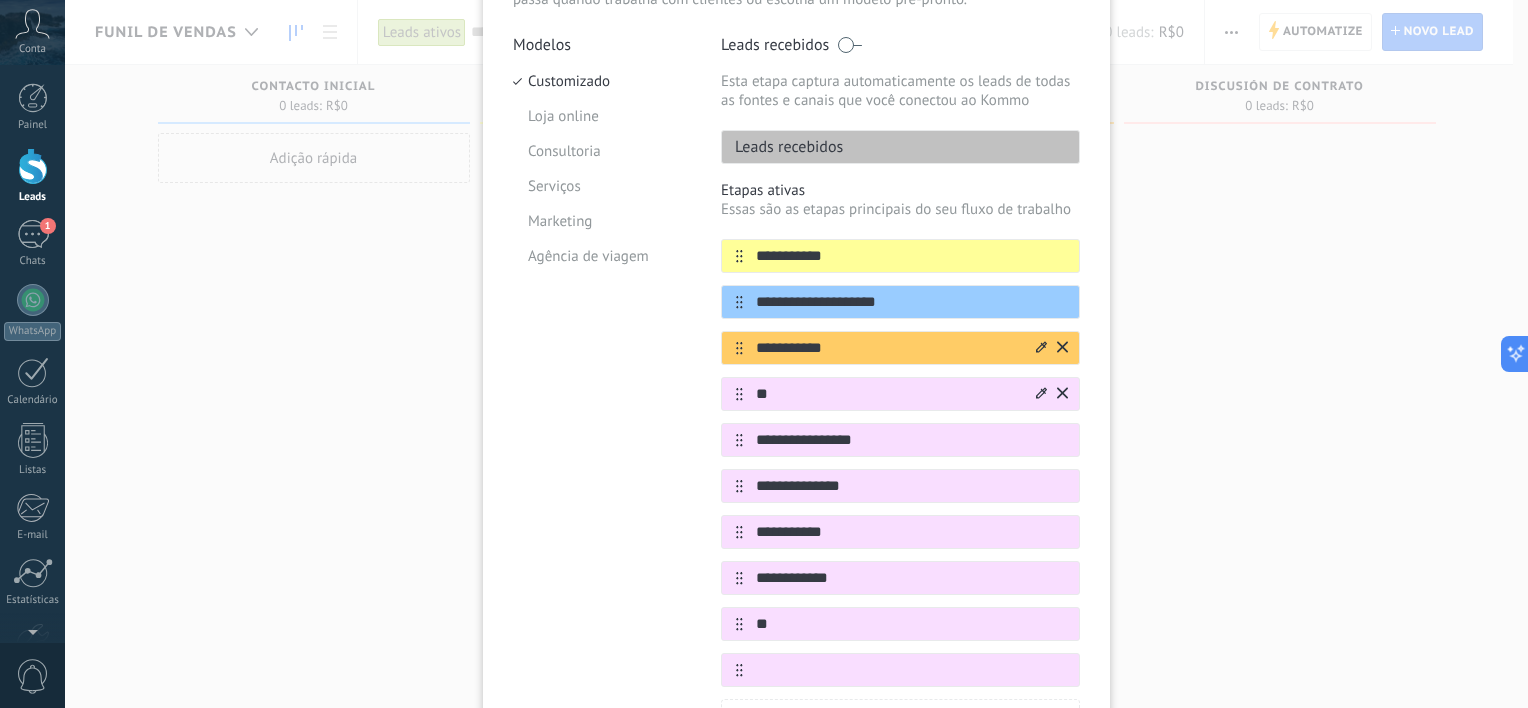 click 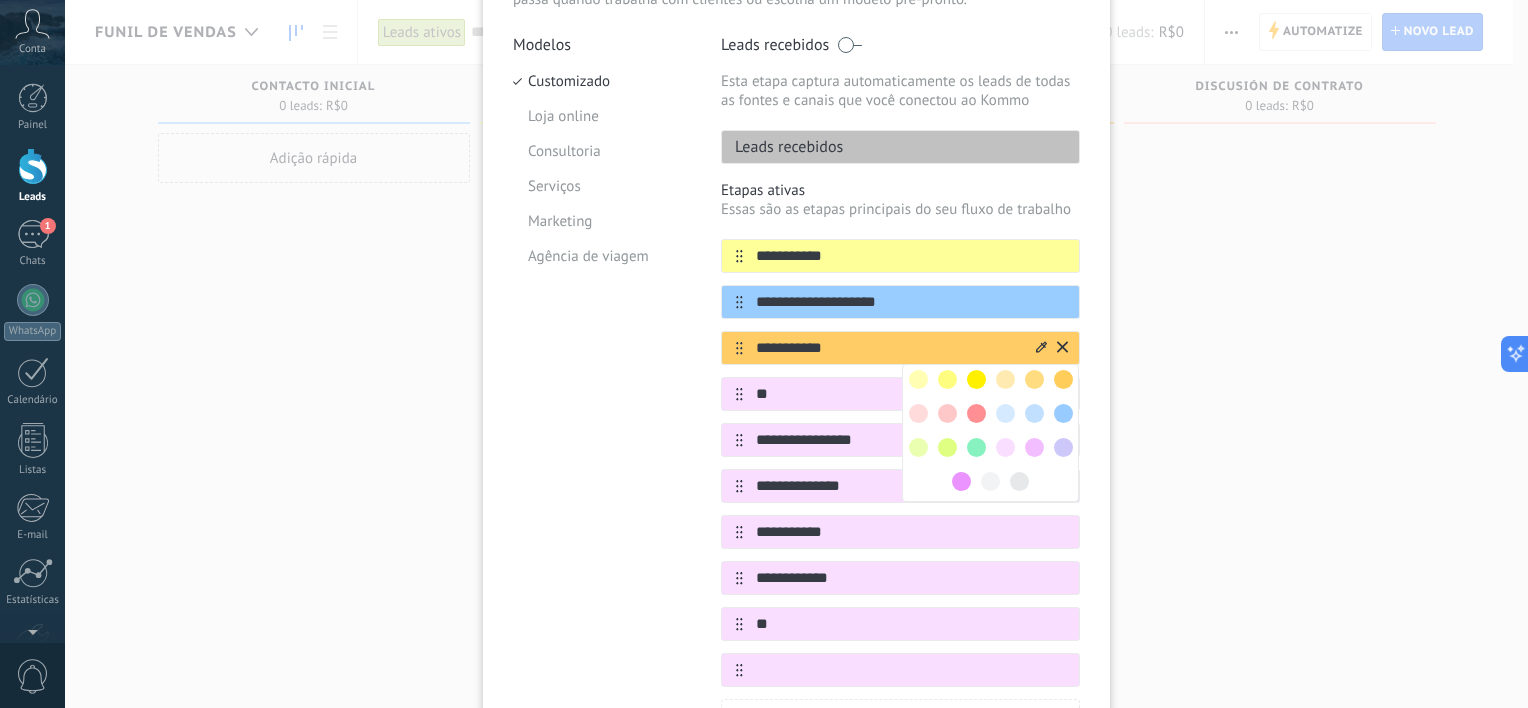click at bounding box center (1034, 447) 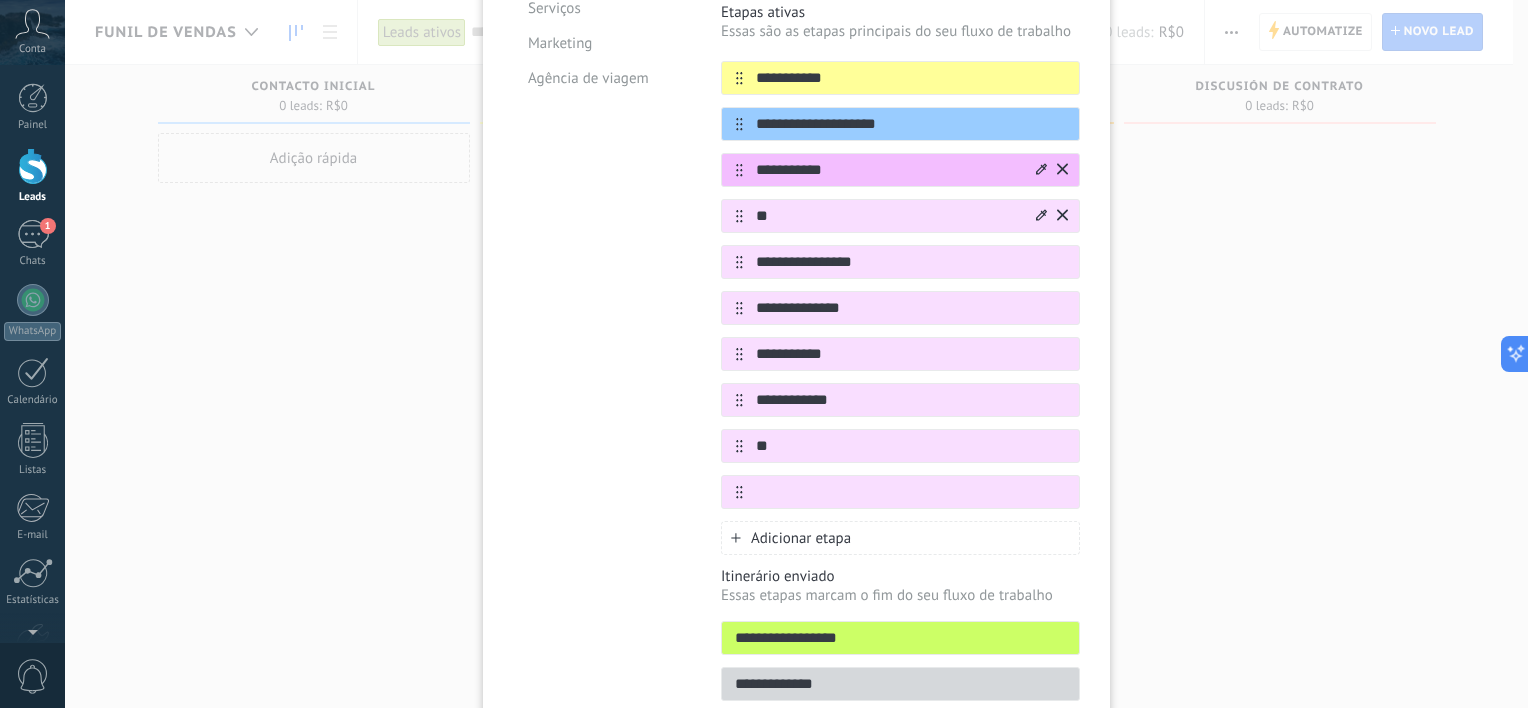 scroll, scrollTop: 374, scrollLeft: 0, axis: vertical 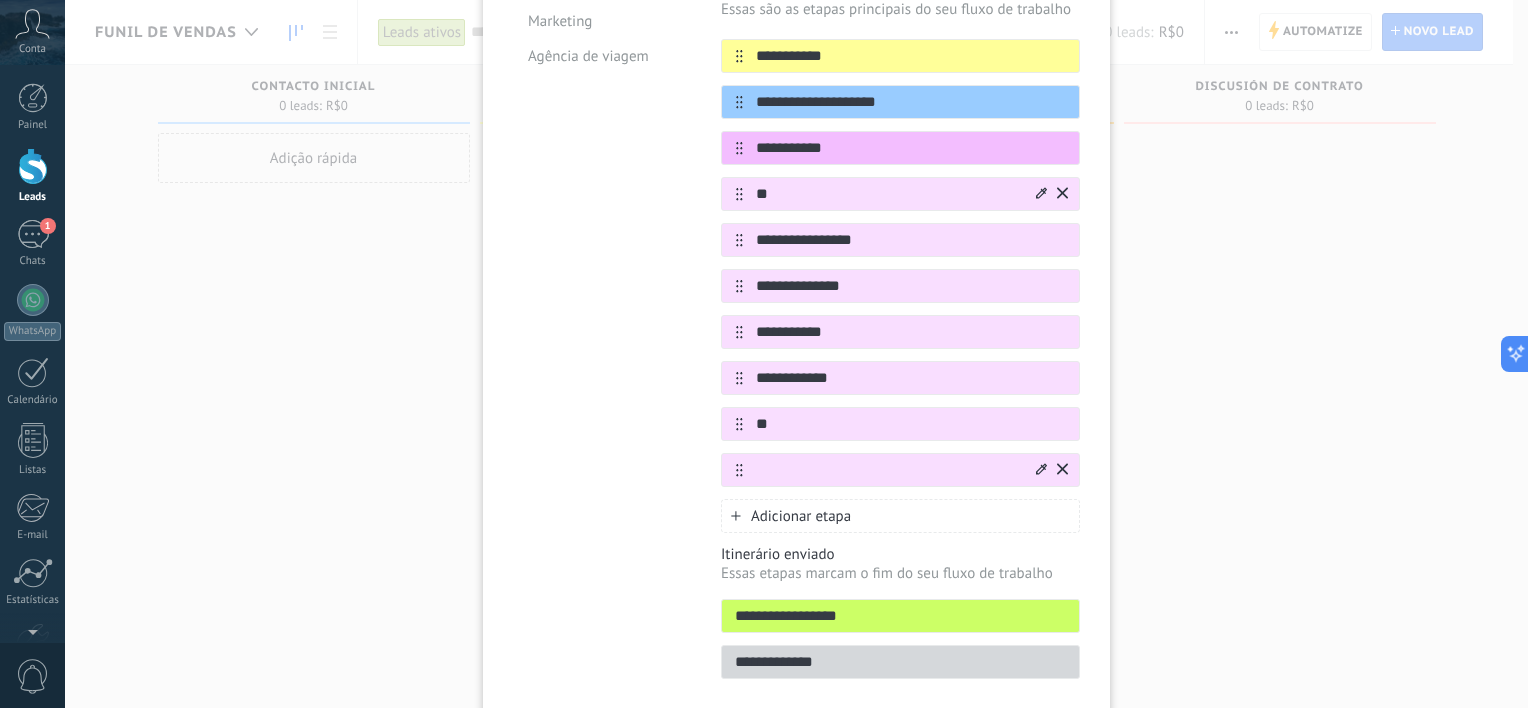 click at bounding box center (888, 470) 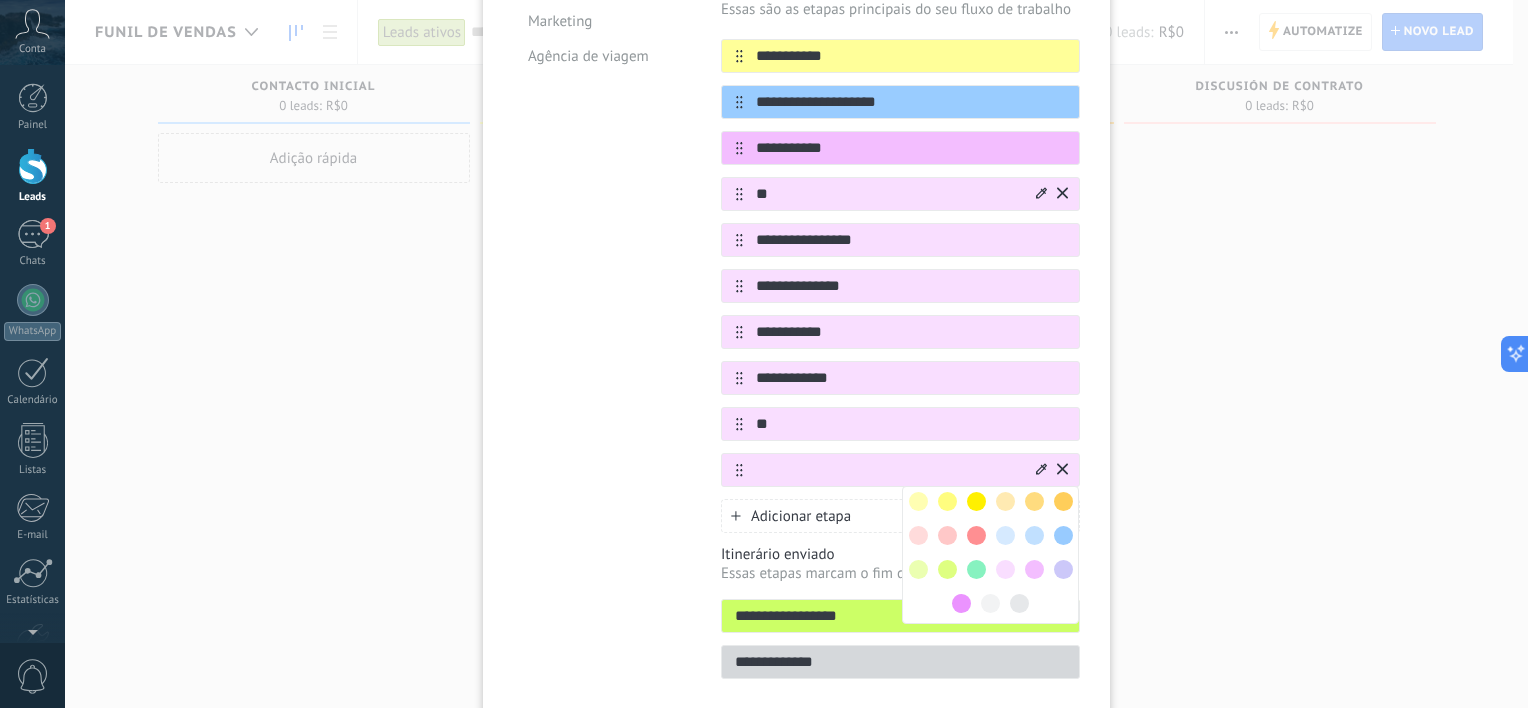 click at bounding box center [1005, 535] 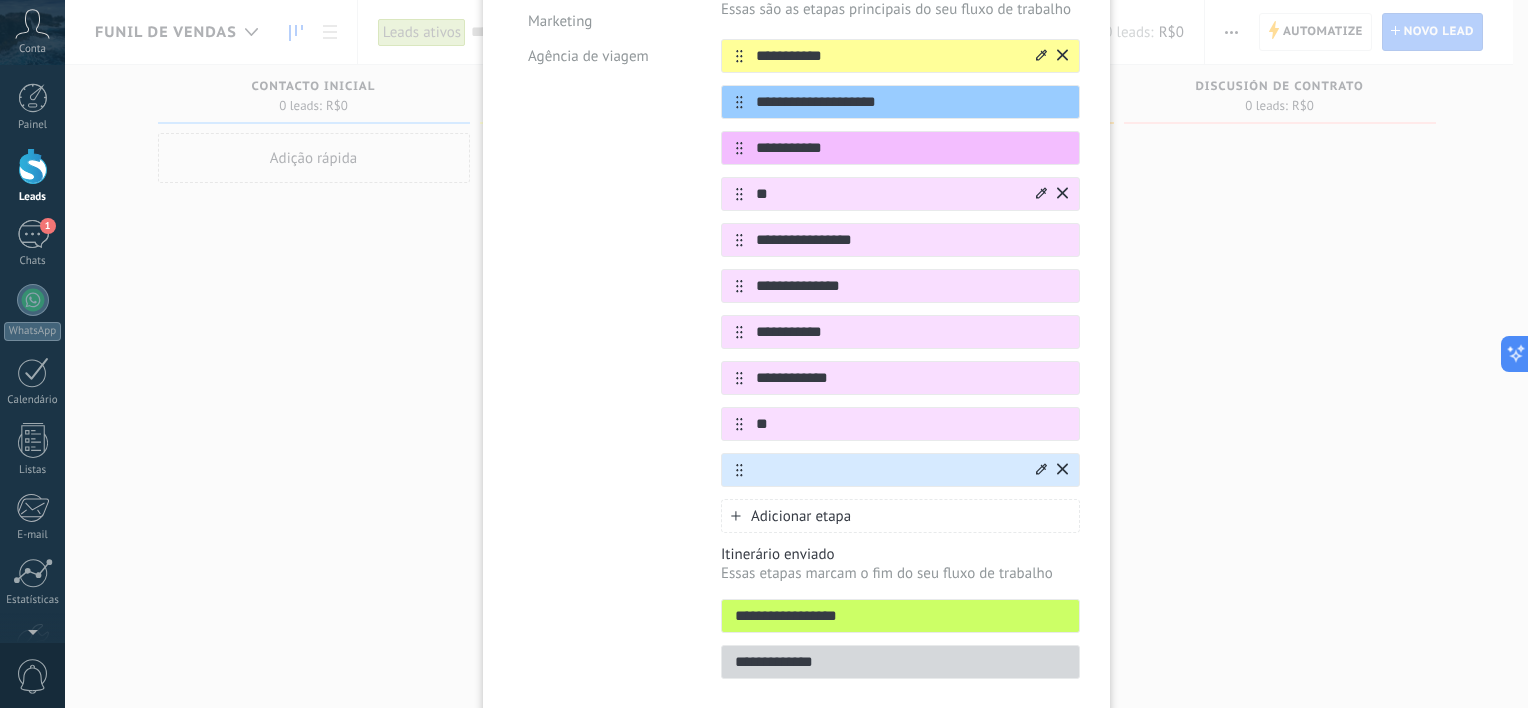 click 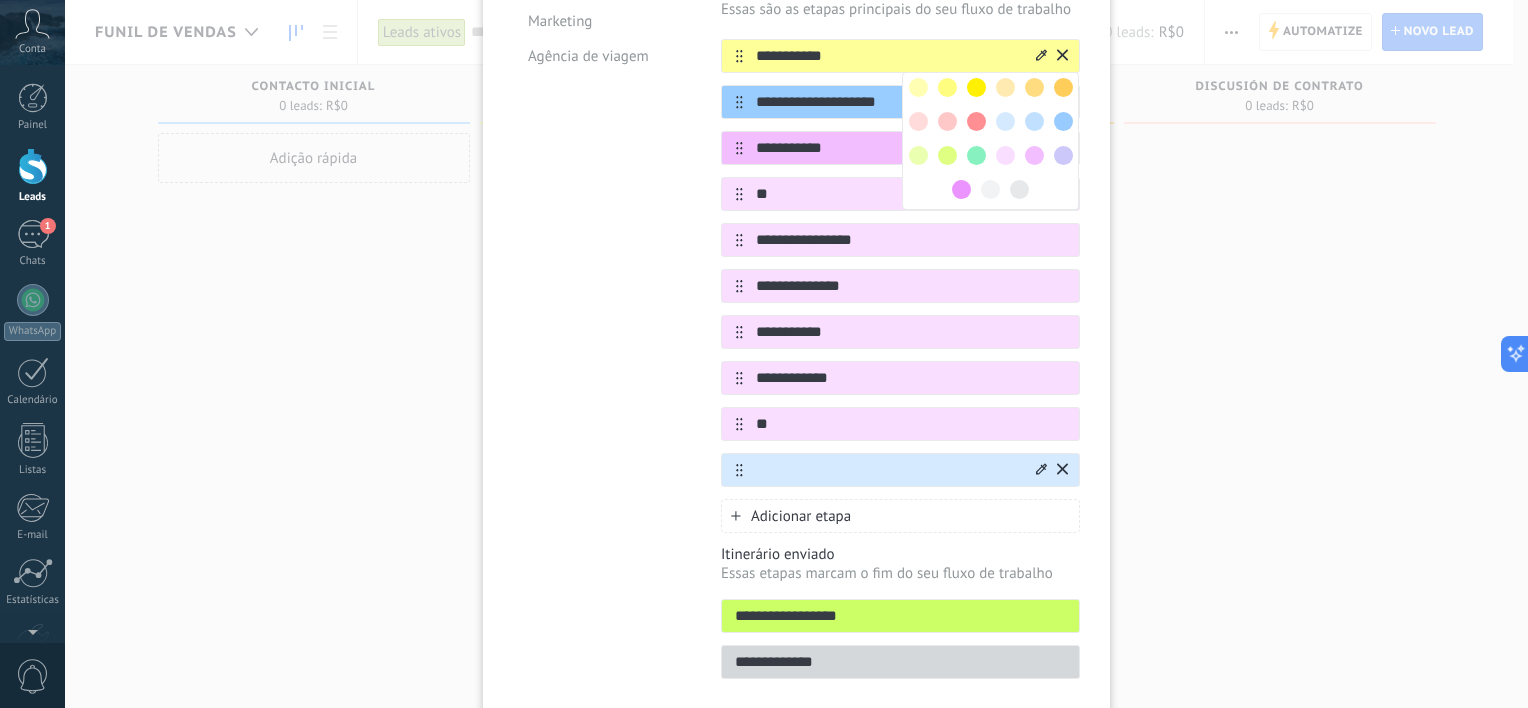 click at bounding box center [1005, 121] 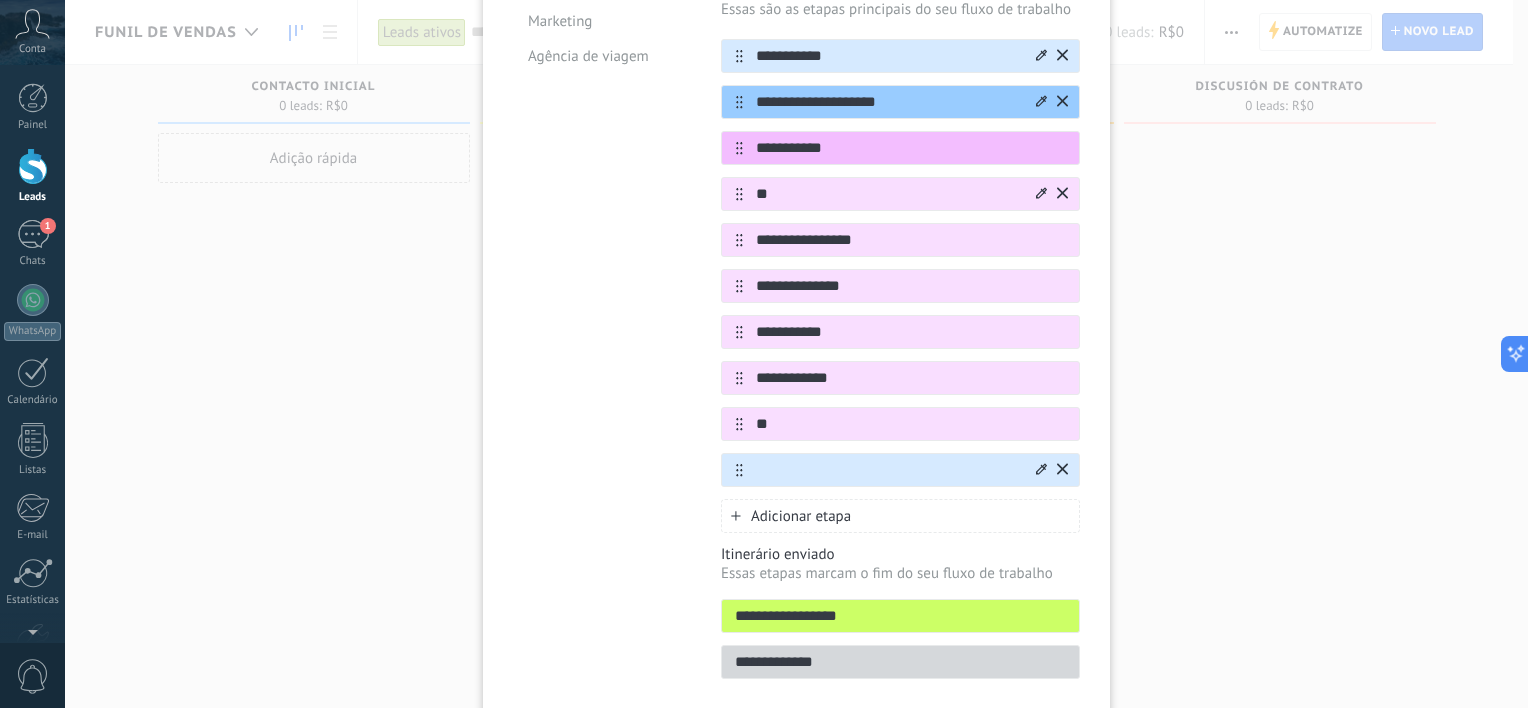 click 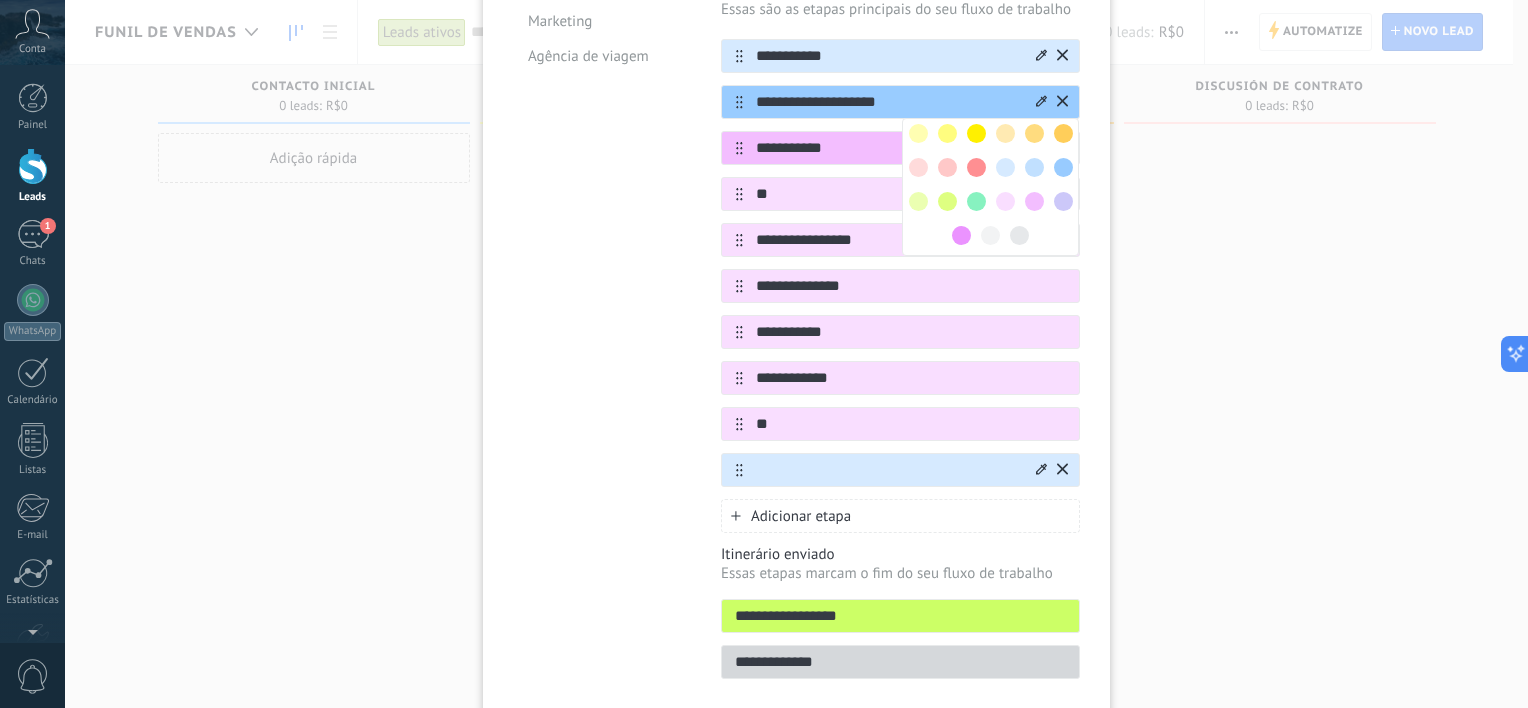 click at bounding box center (1034, 167) 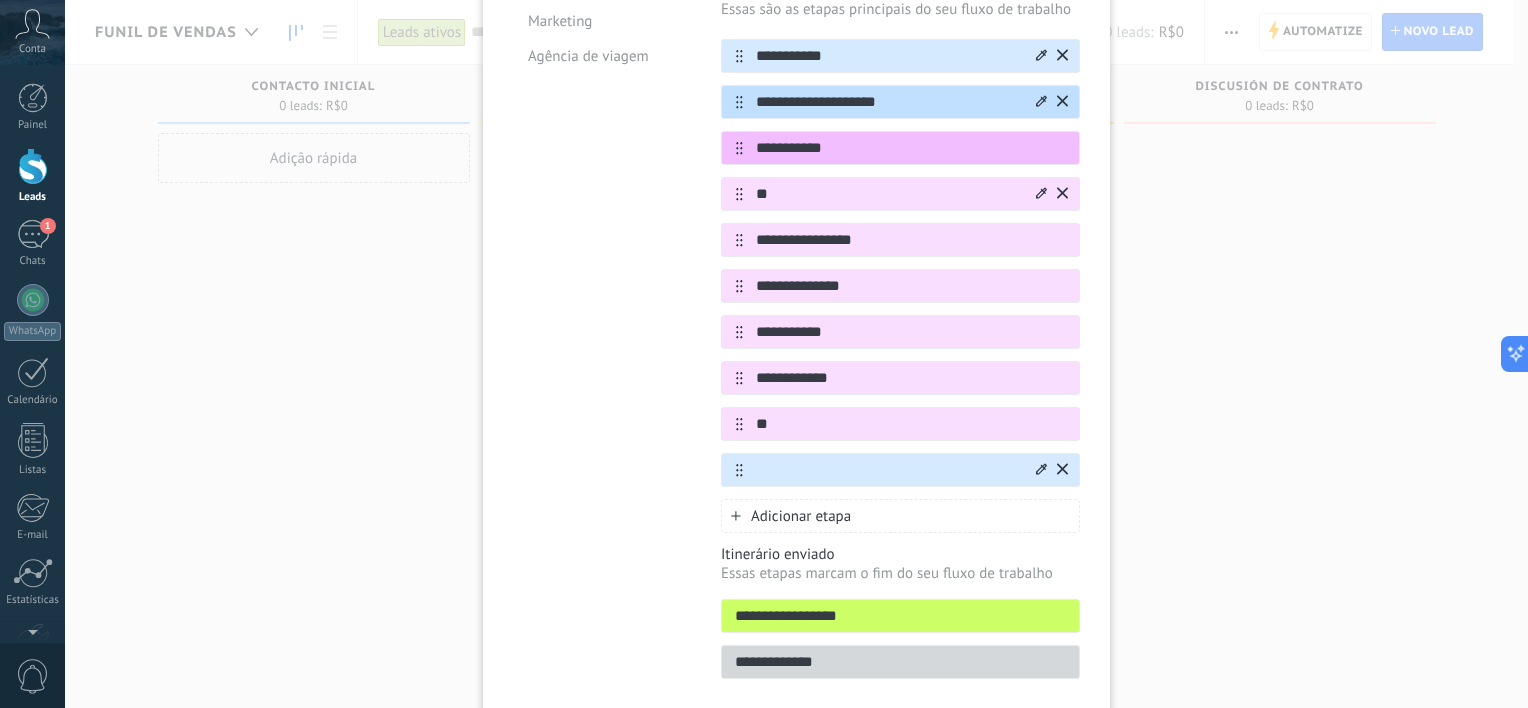 click 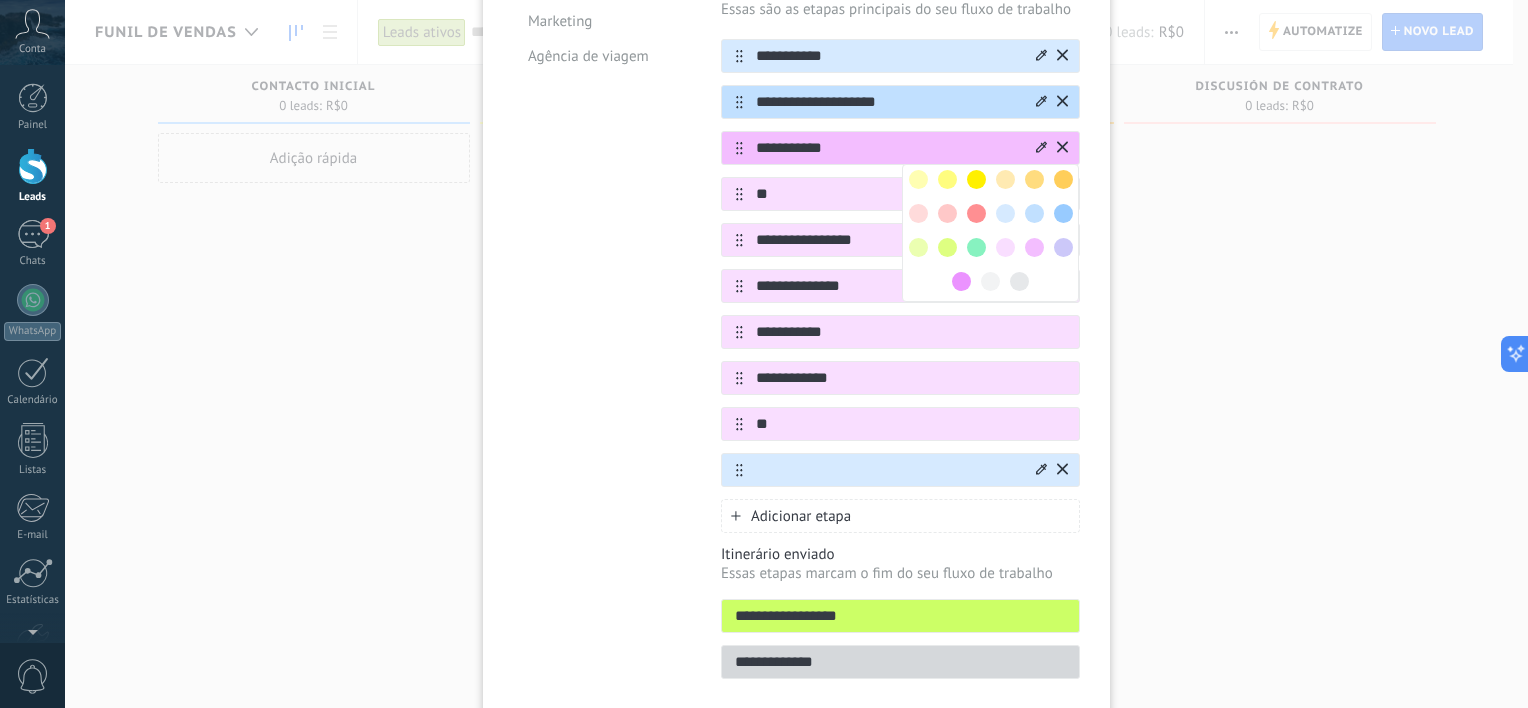 click at bounding box center (1063, 213) 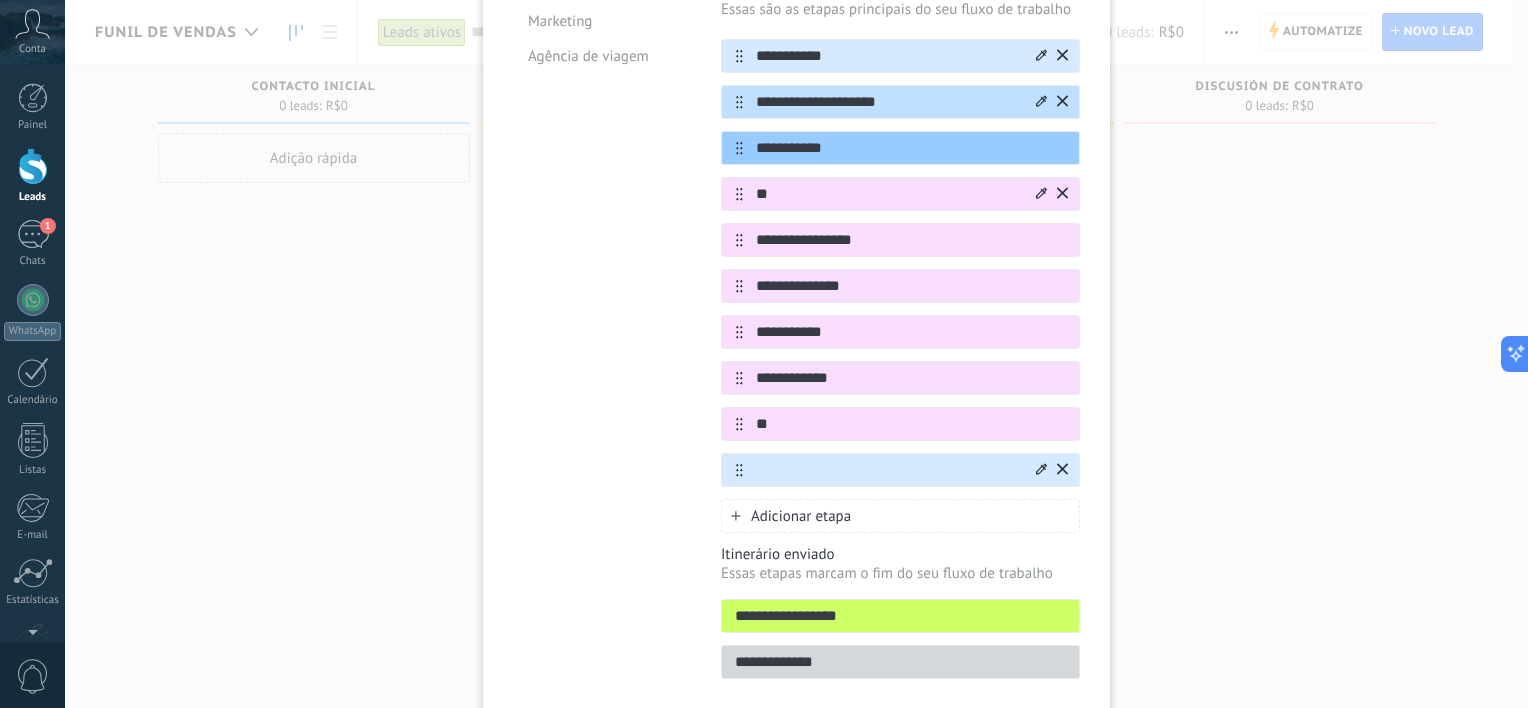 click 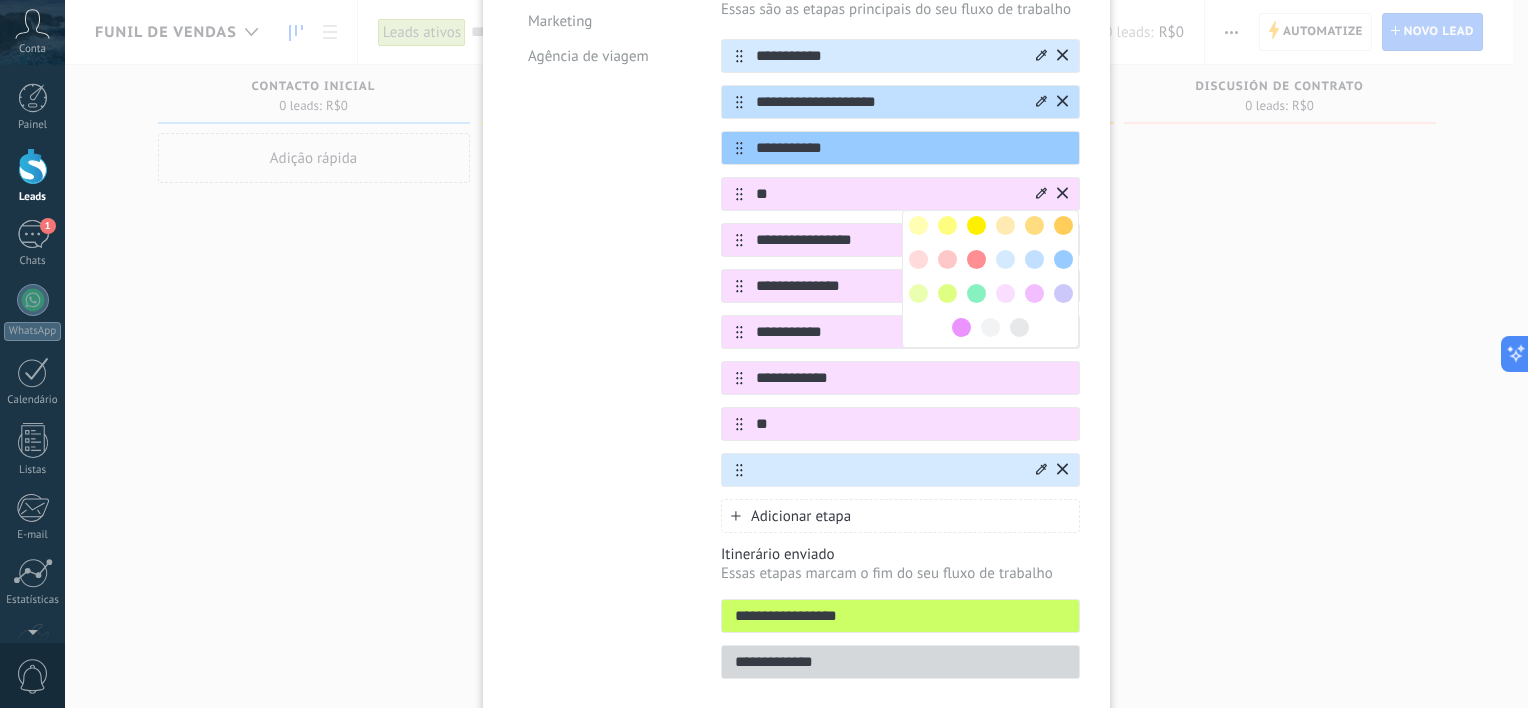 click on "**********" at bounding box center (900, 263) 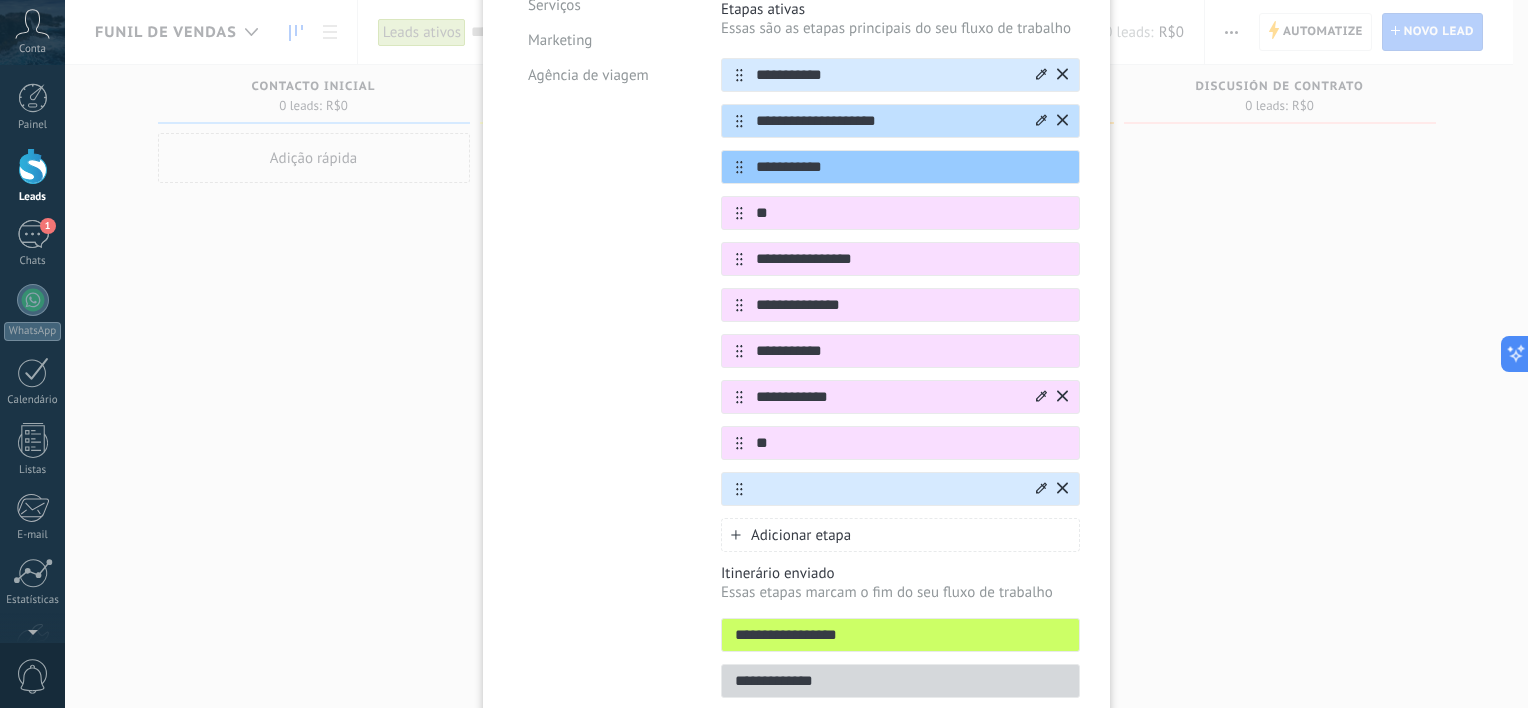 scroll, scrollTop: 374, scrollLeft: 0, axis: vertical 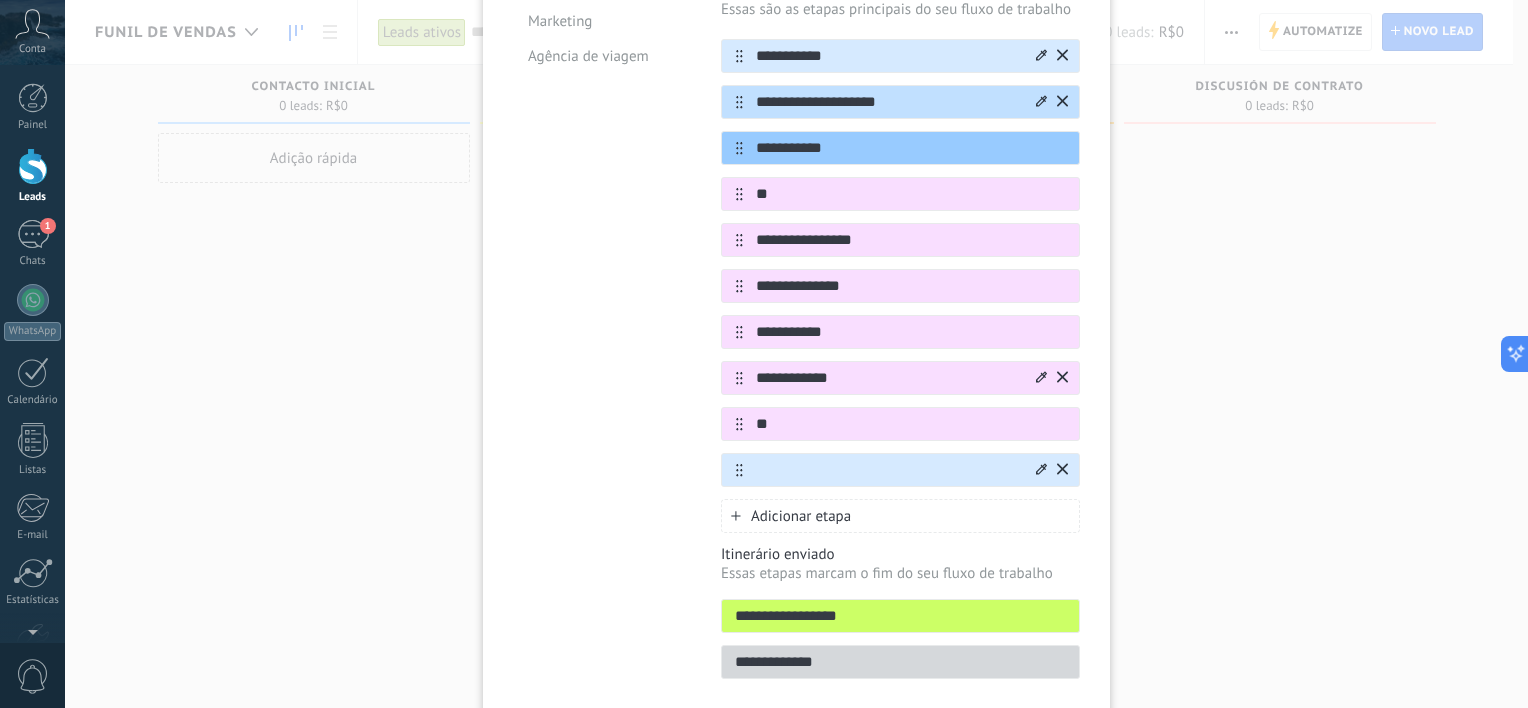 click at bounding box center (1041, 378) 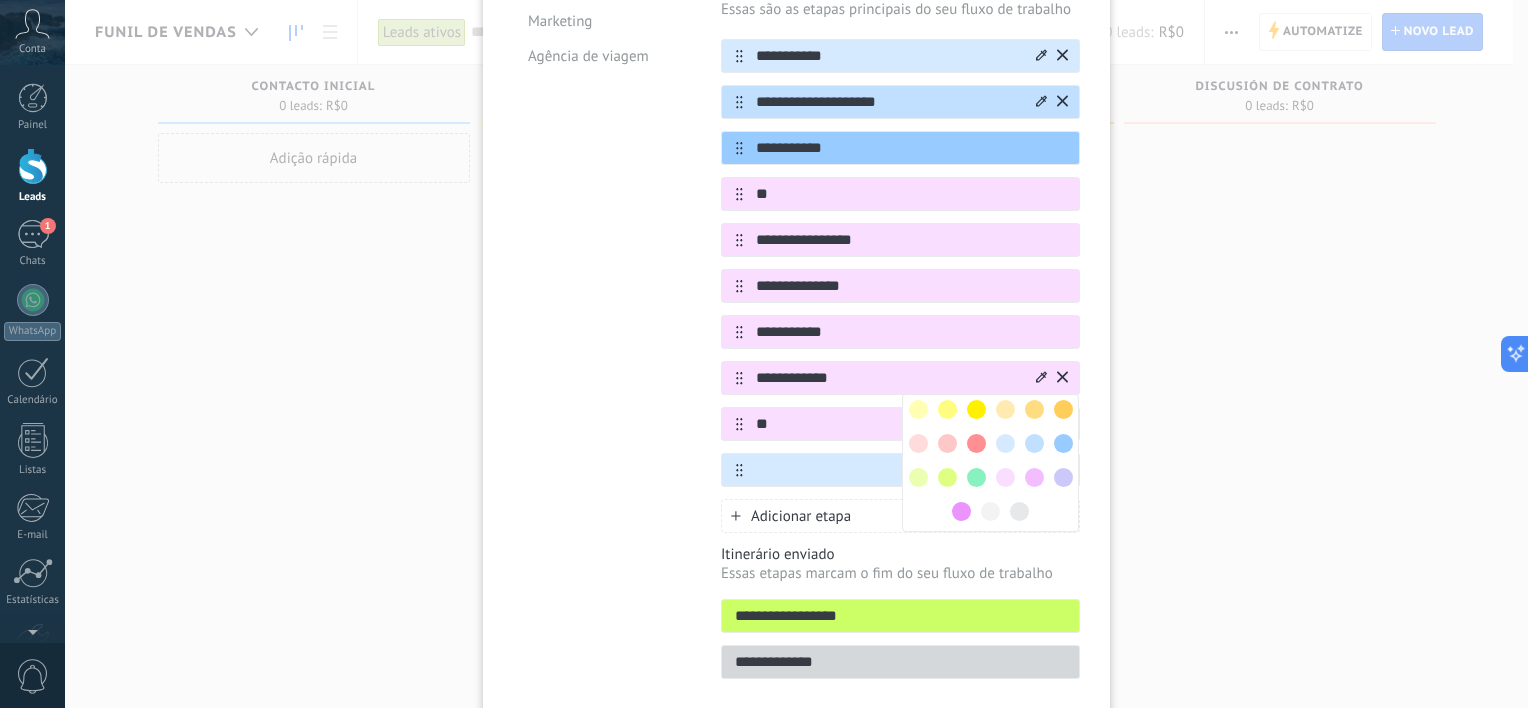 click at bounding box center [918, 409] 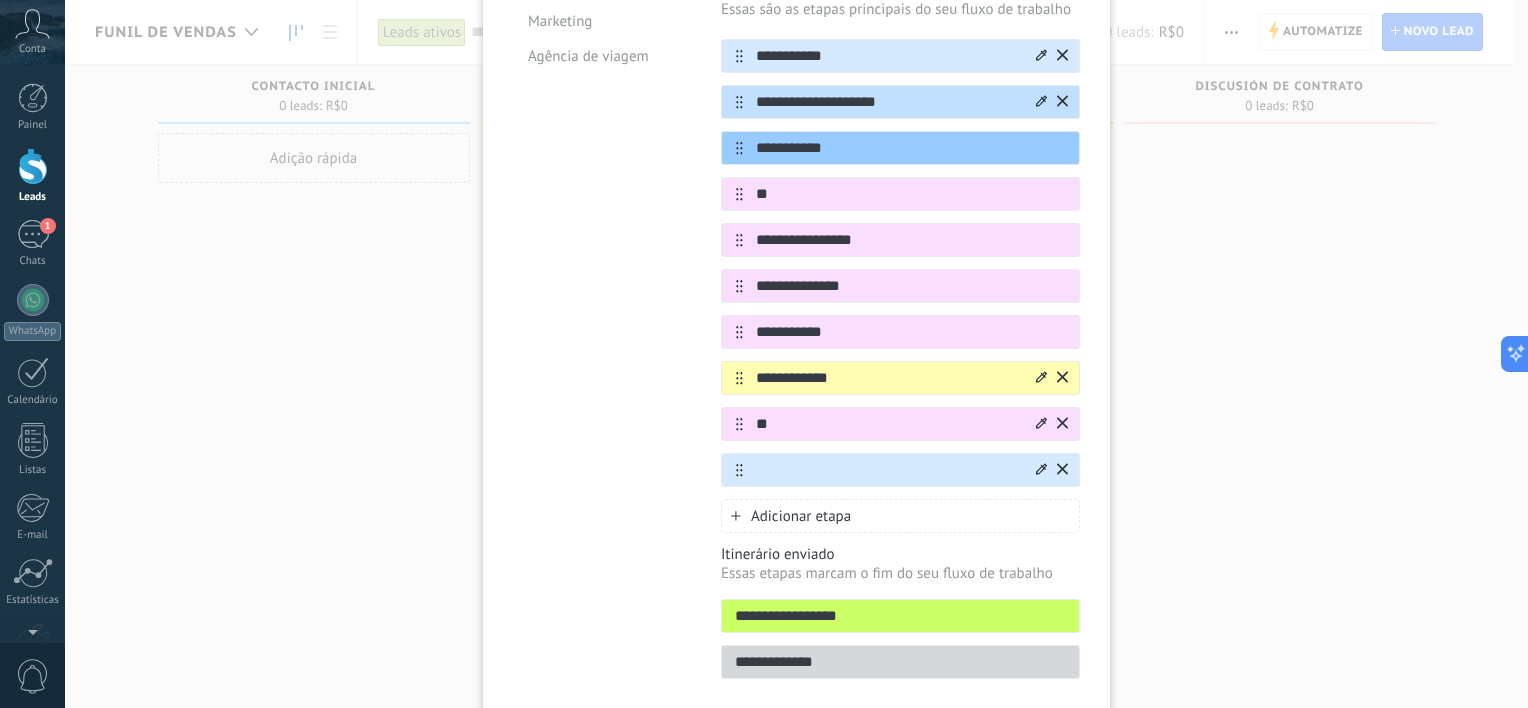 click at bounding box center (1050, 424) 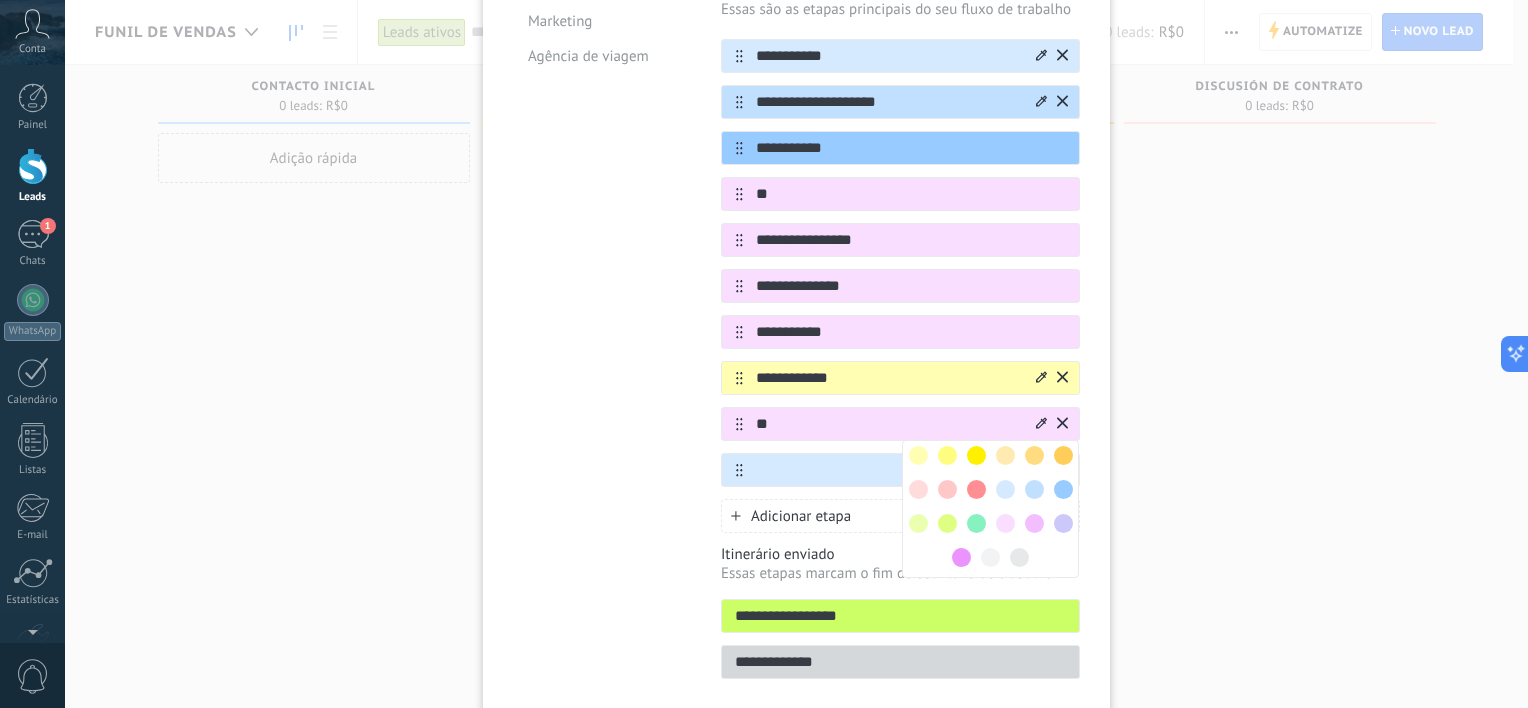 click at bounding box center (947, 455) 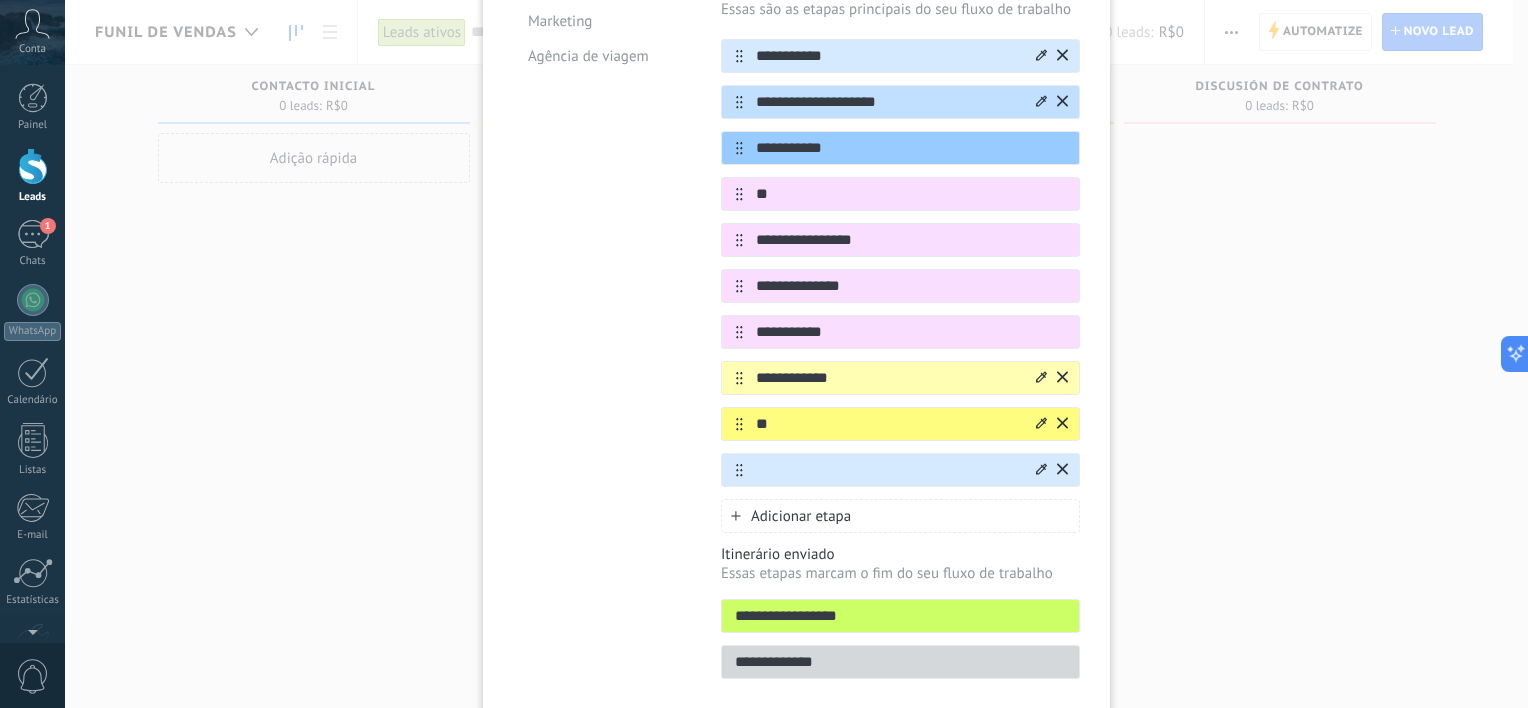 click at bounding box center (888, 470) 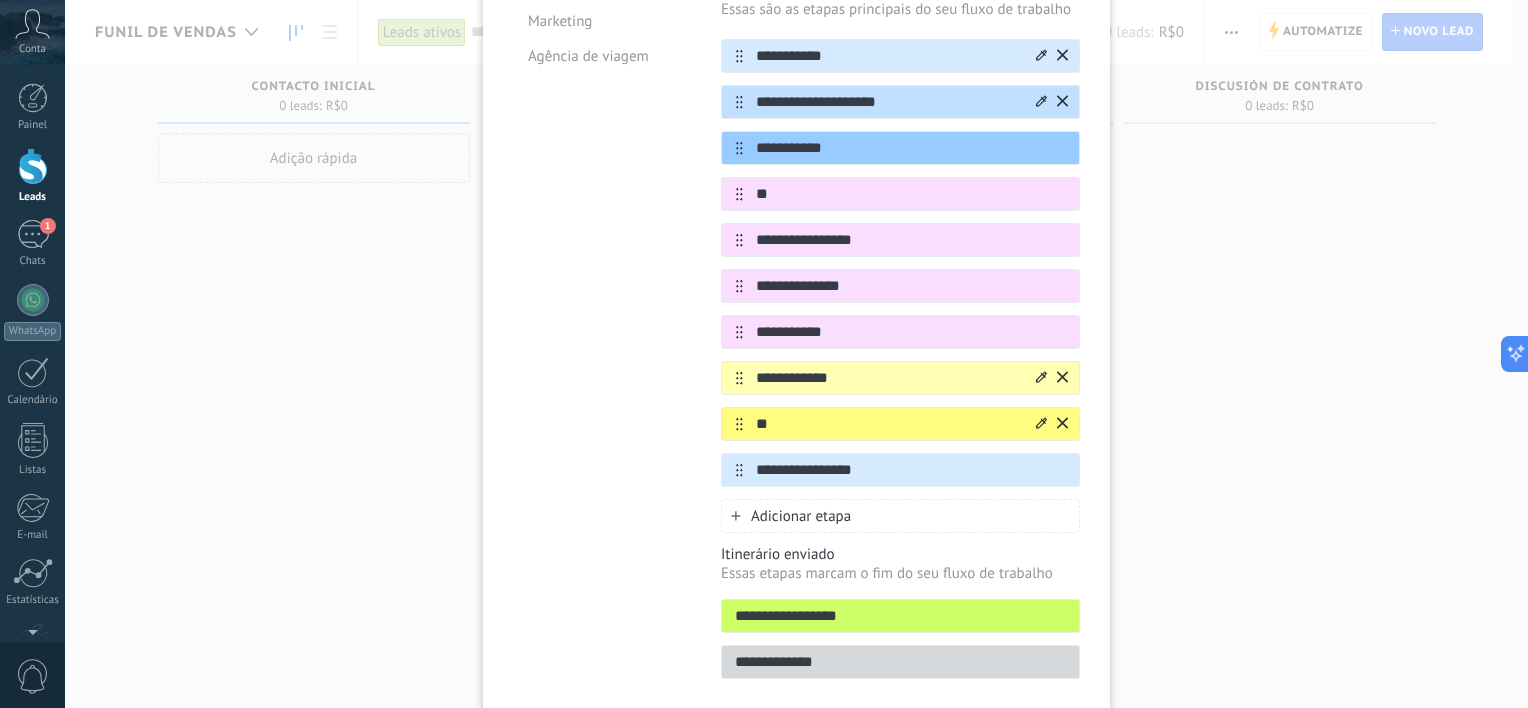 type on "**********" 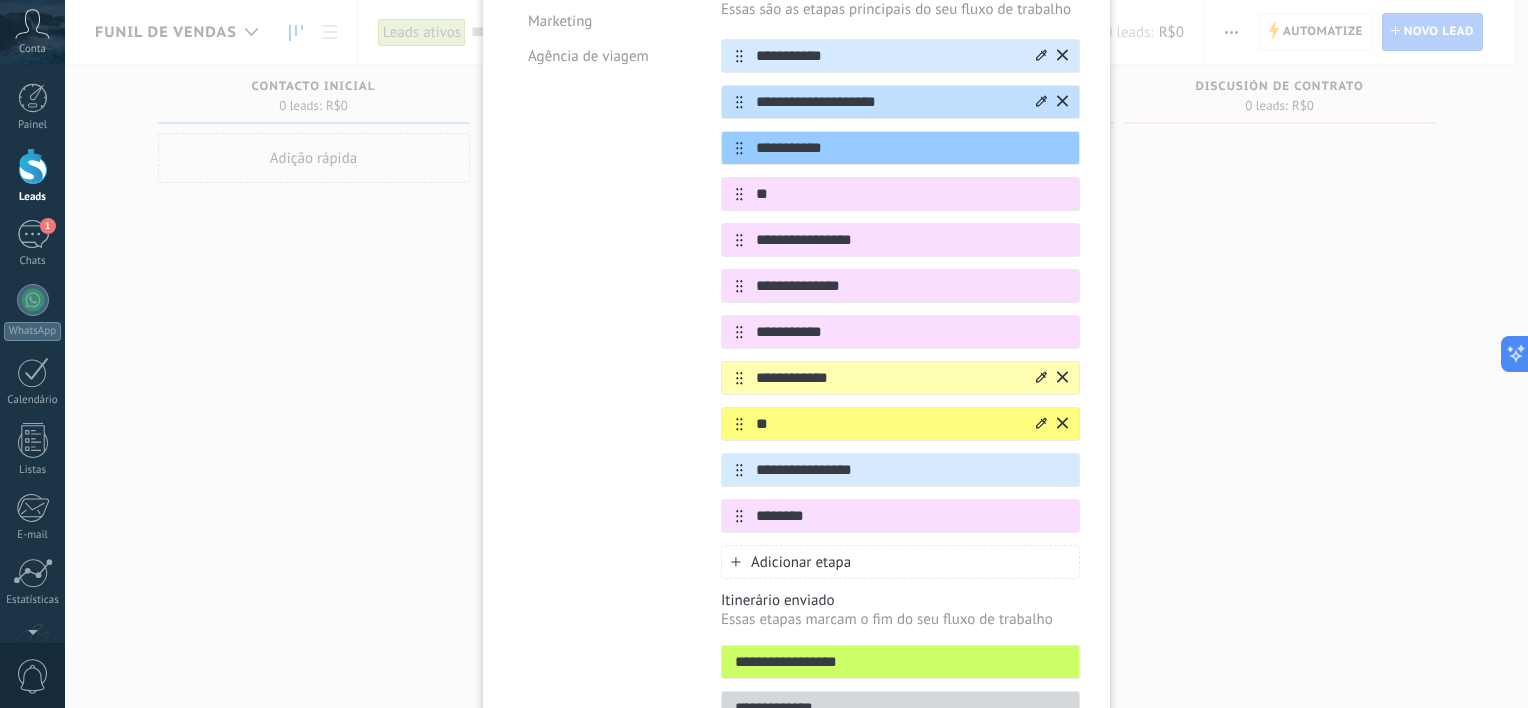 type on "********" 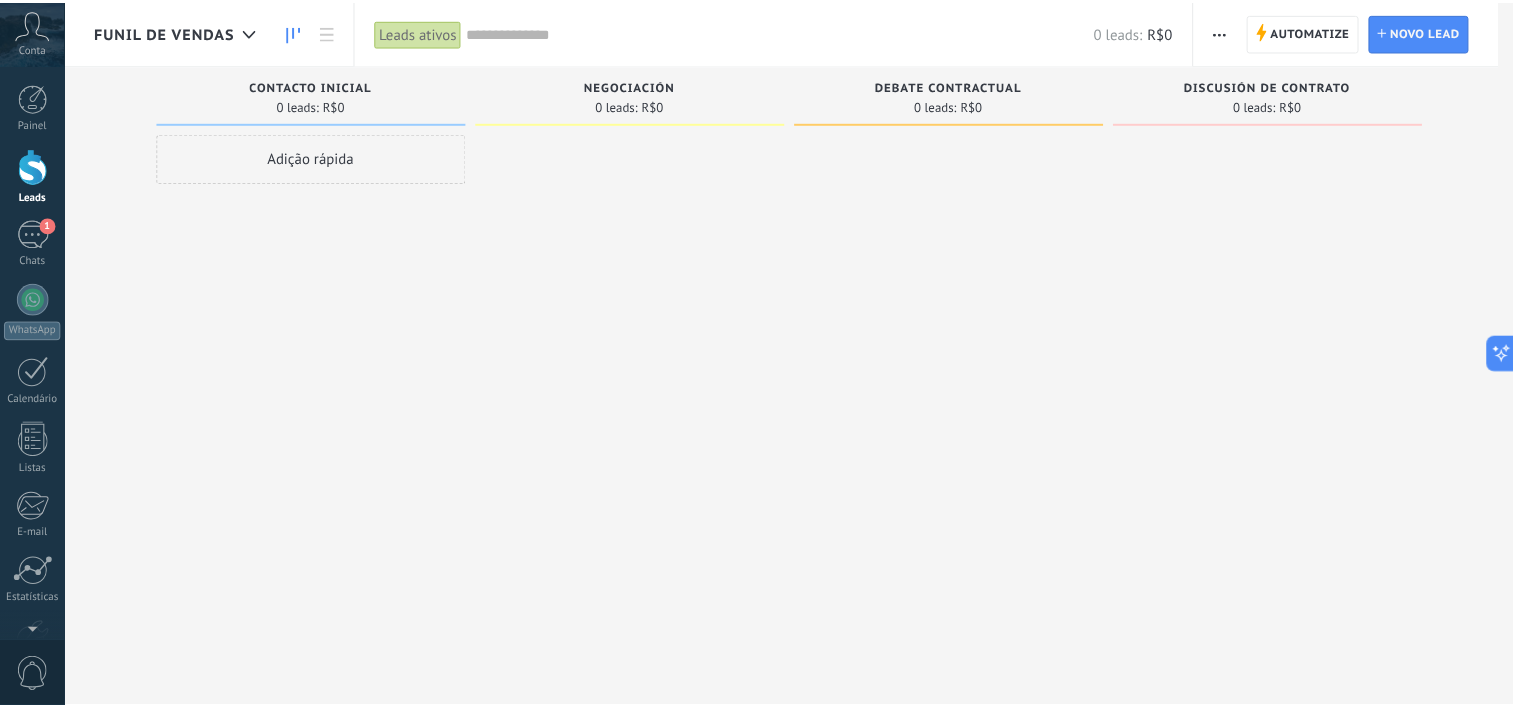 scroll, scrollTop: 0, scrollLeft: 0, axis: both 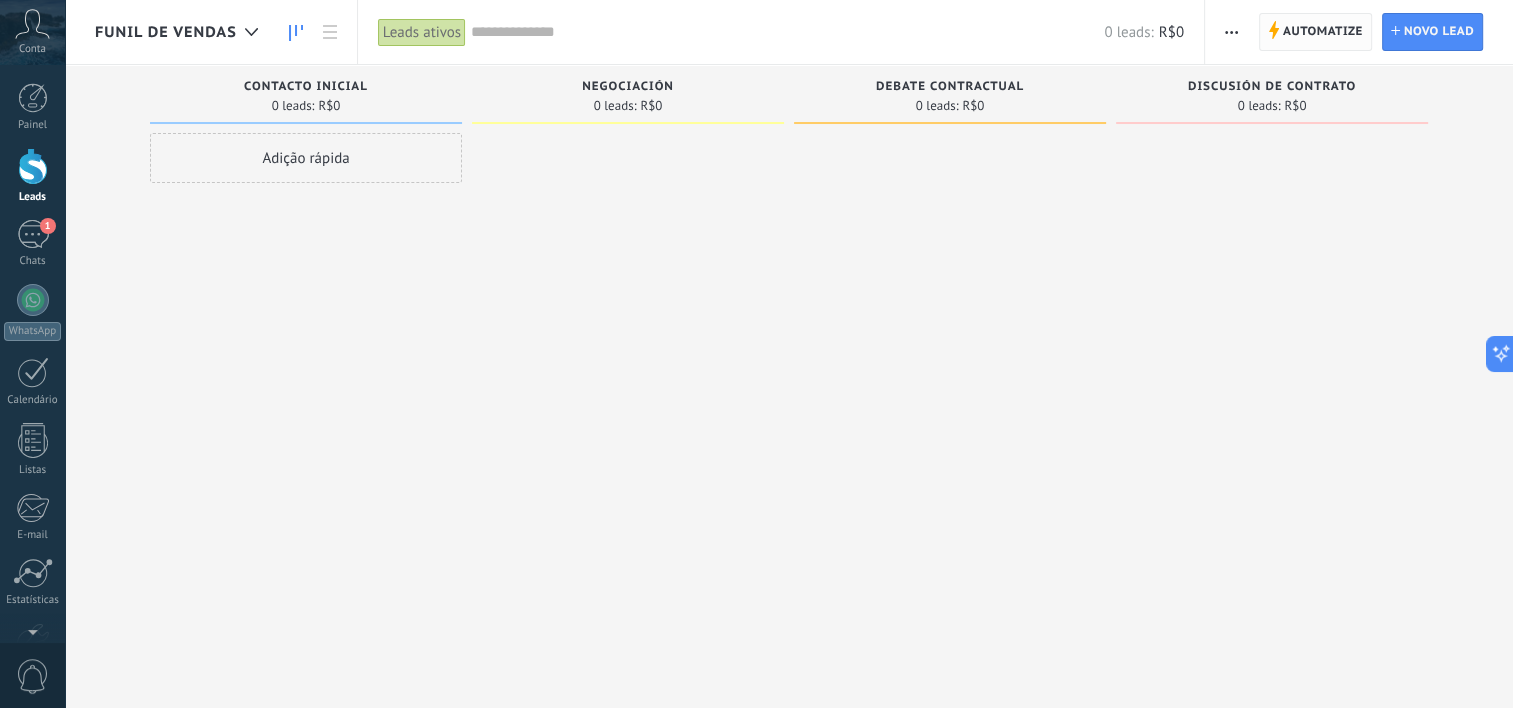 click on "Automatize" at bounding box center [1323, 32] 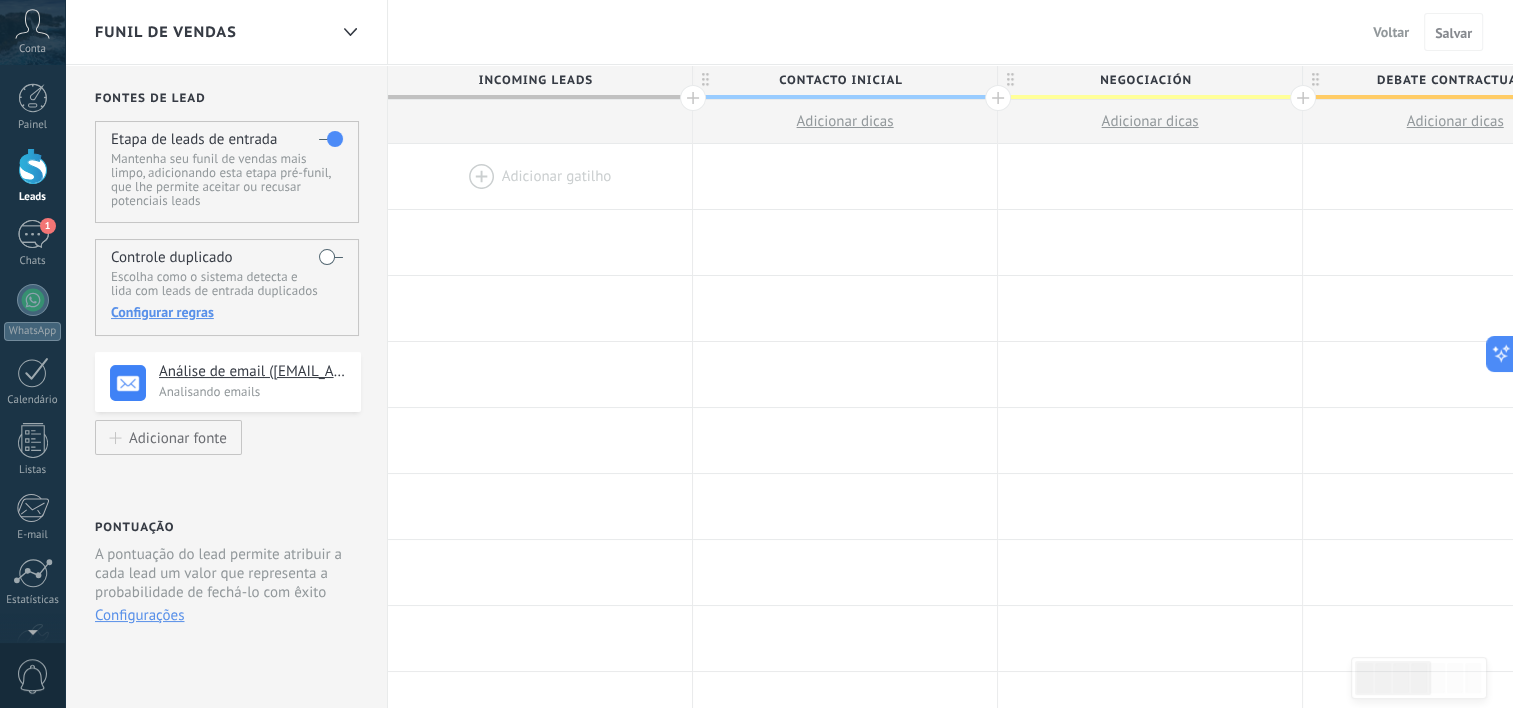 click on "Contacto inicial" at bounding box center [840, 80] 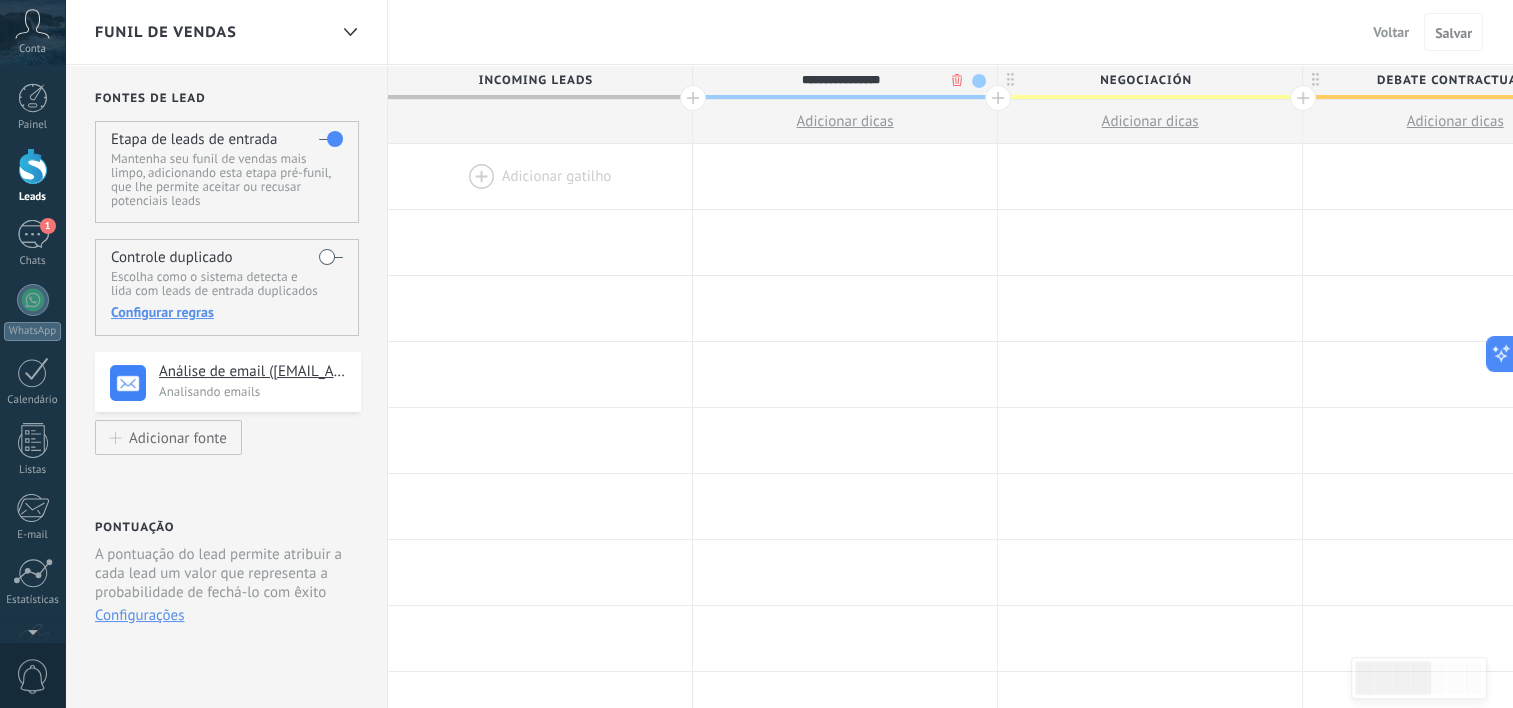 click on "**********" at bounding box center (840, 80) 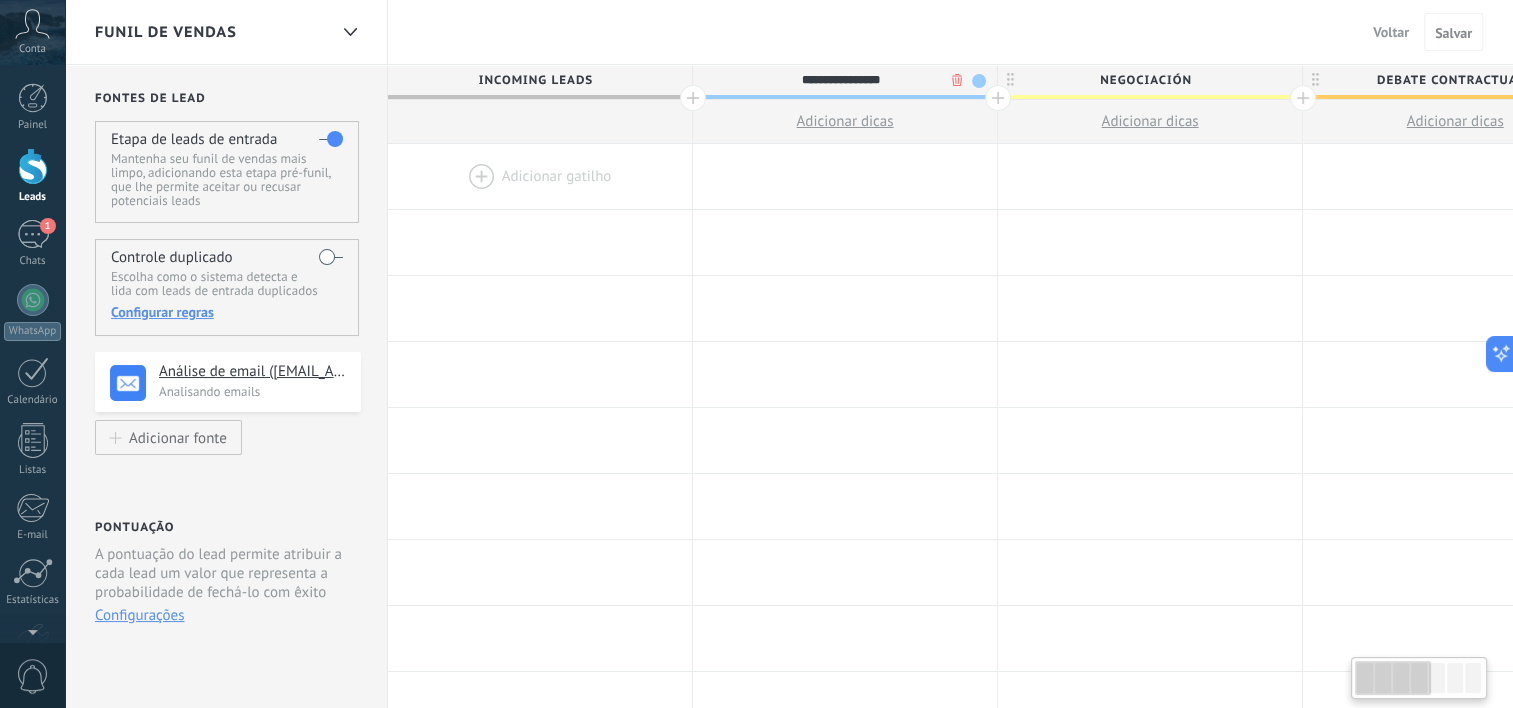 click on "**********" at bounding box center (840, 80) 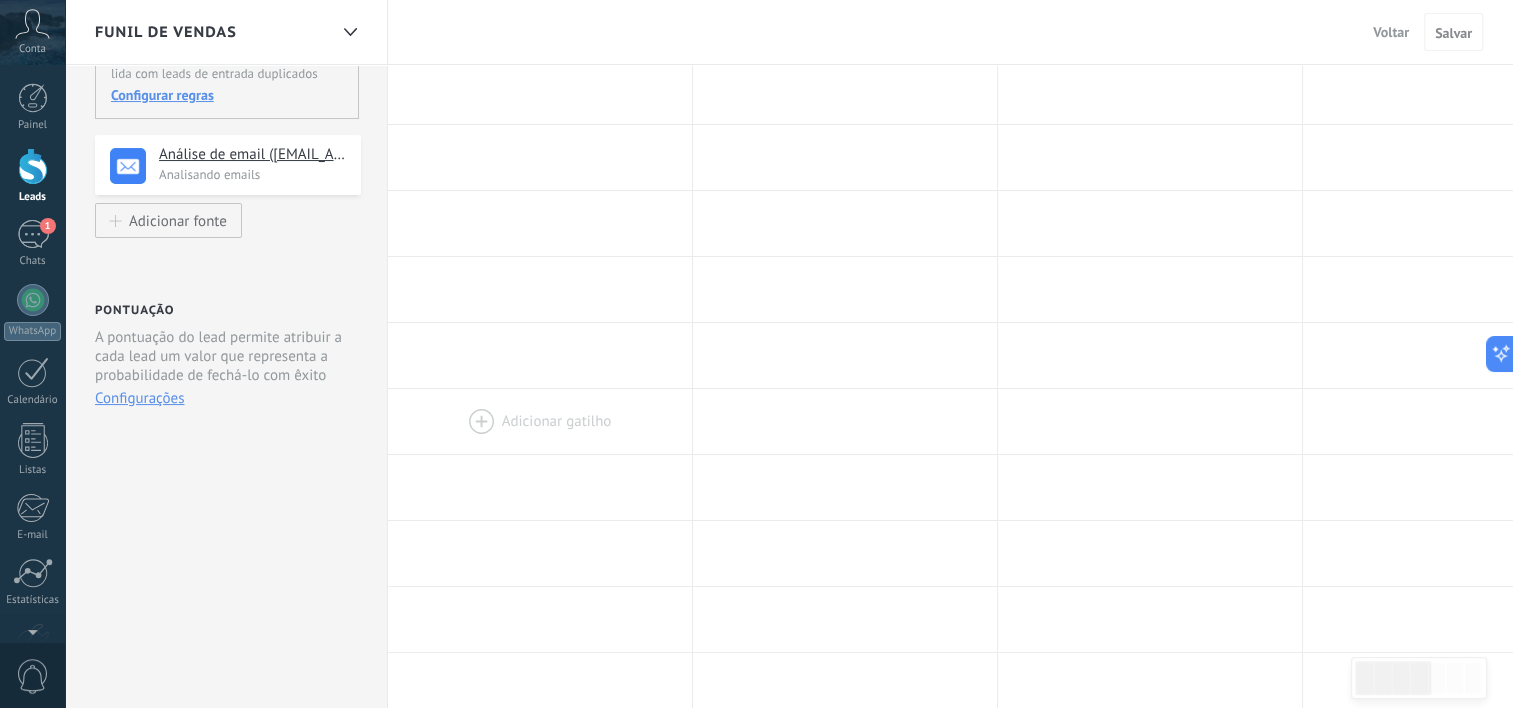 scroll, scrollTop: 0, scrollLeft: 0, axis: both 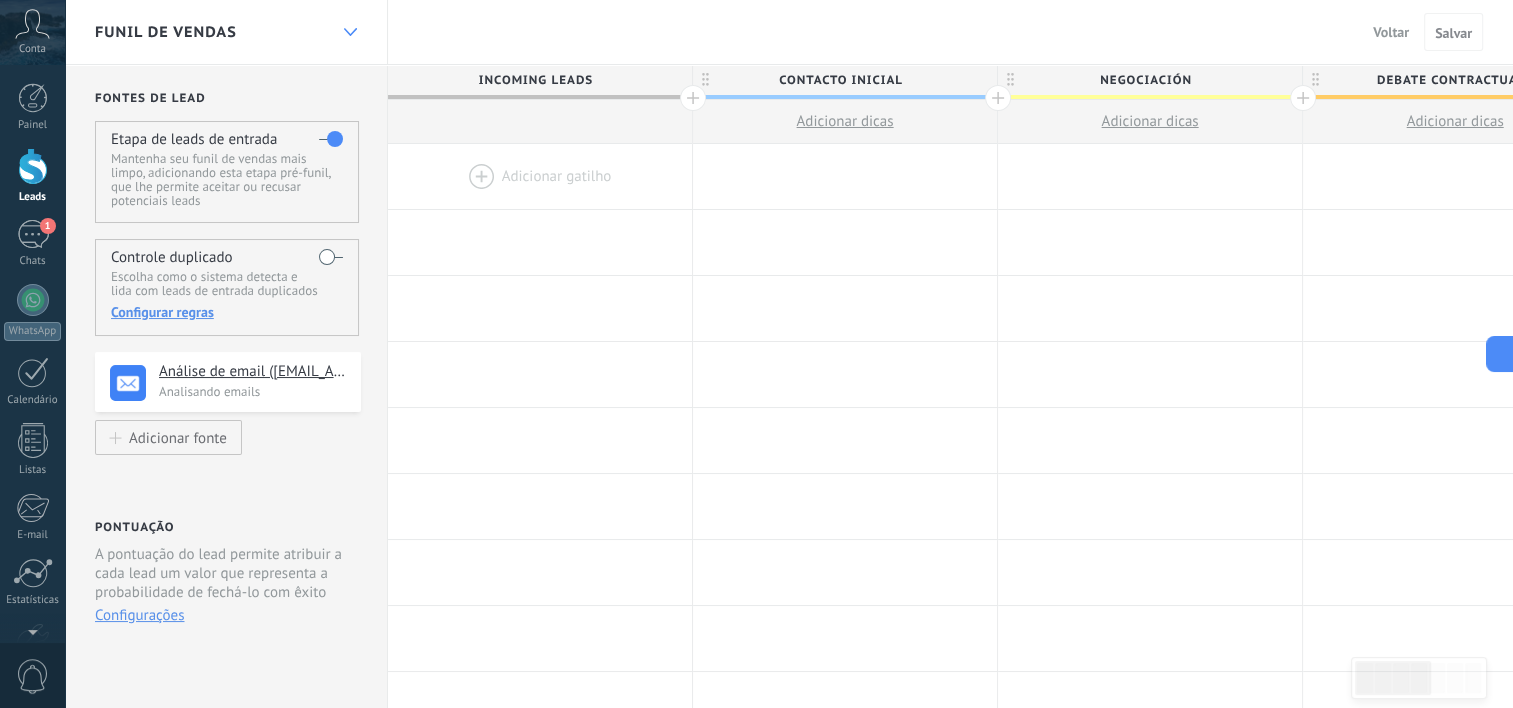 click at bounding box center (350, 32) 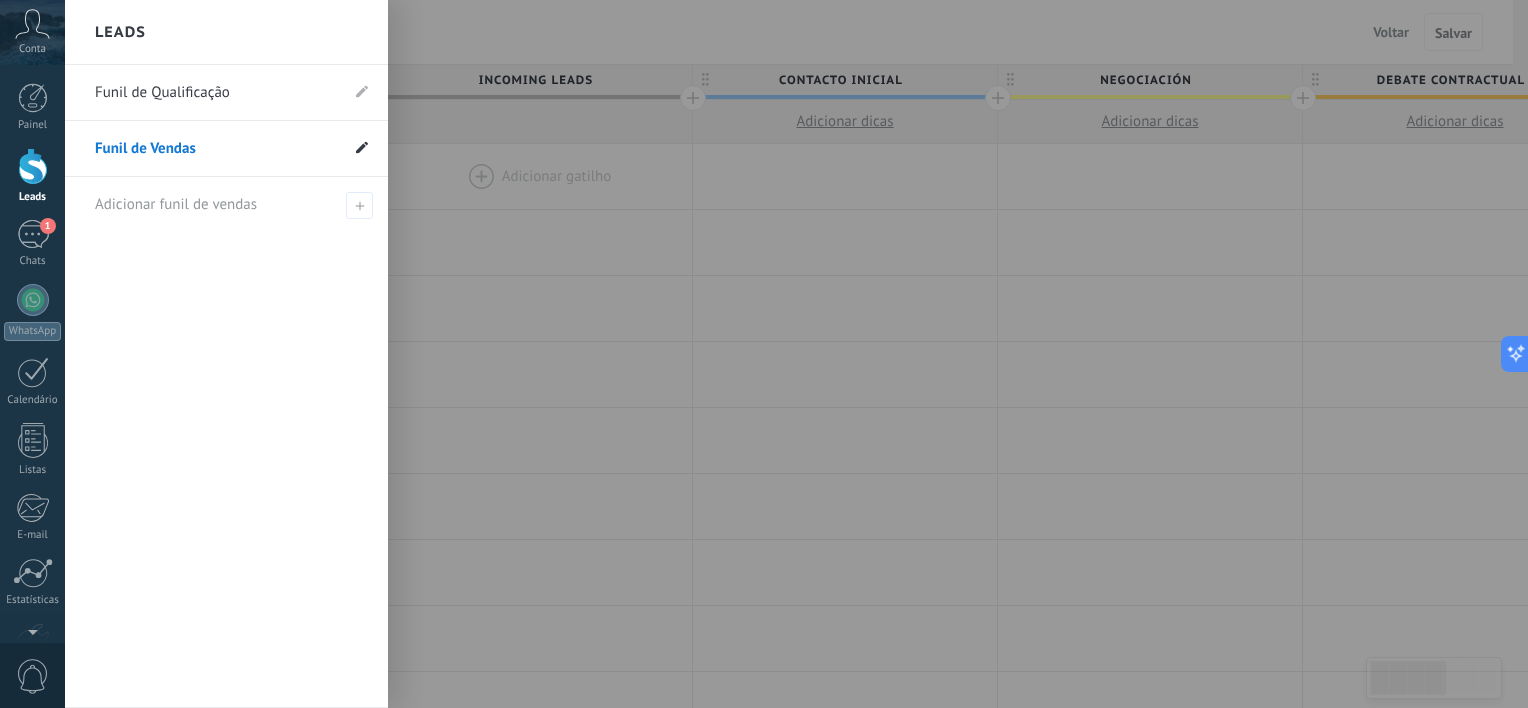 click at bounding box center (362, 148) 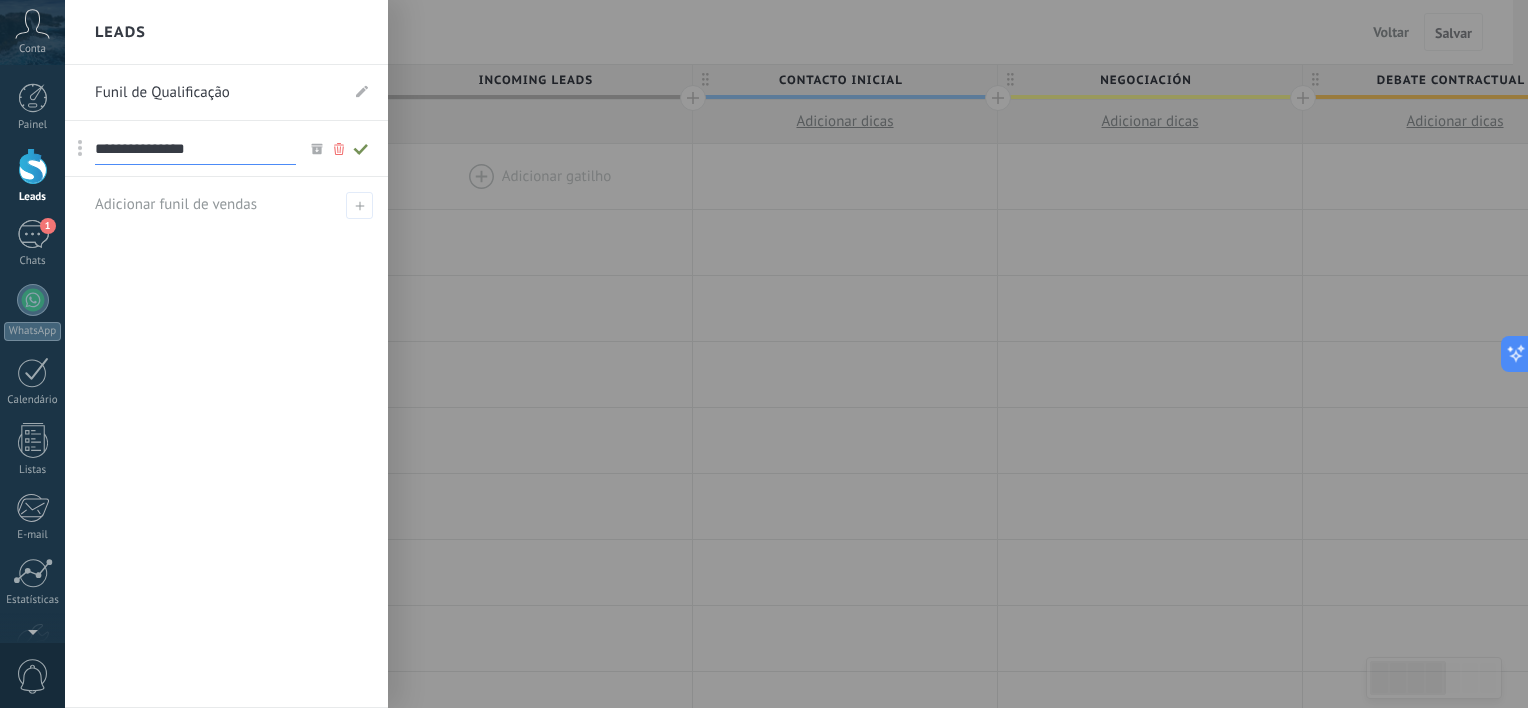 click 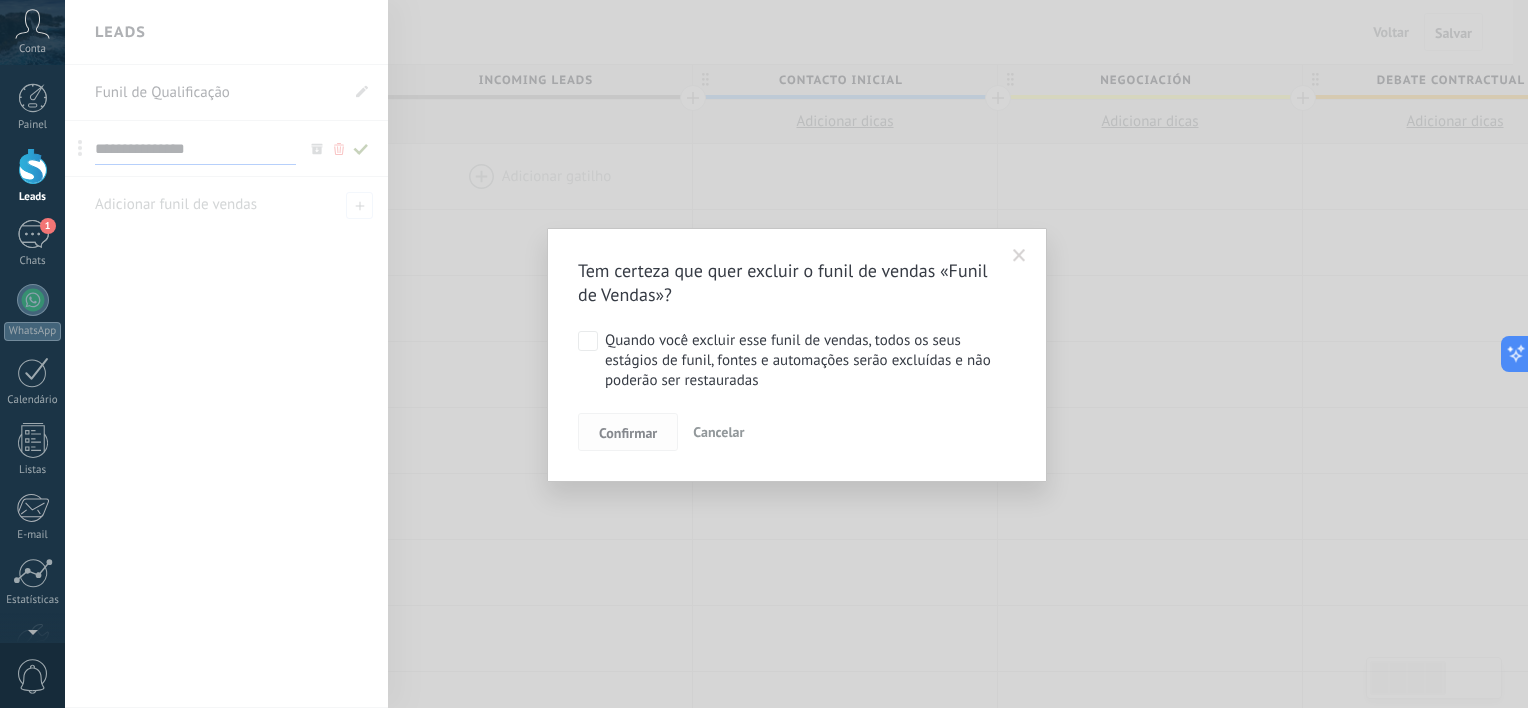 click on "Confirmar" at bounding box center [628, 433] 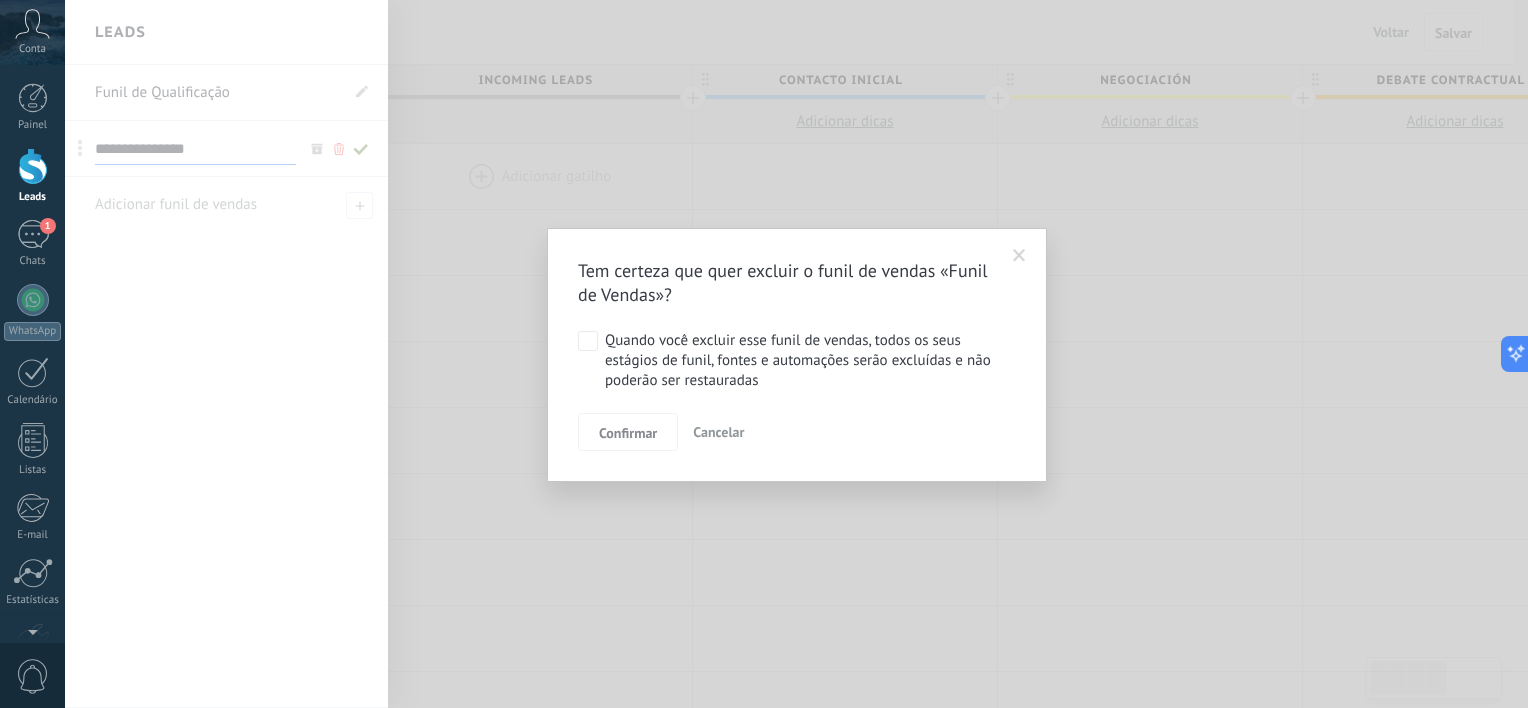 click on "Quando você excluir esse funil de vendas, todos os seus estágios de funil, fontes e automações serão excluídas e não poderão ser restauradas" at bounding box center [807, 361] 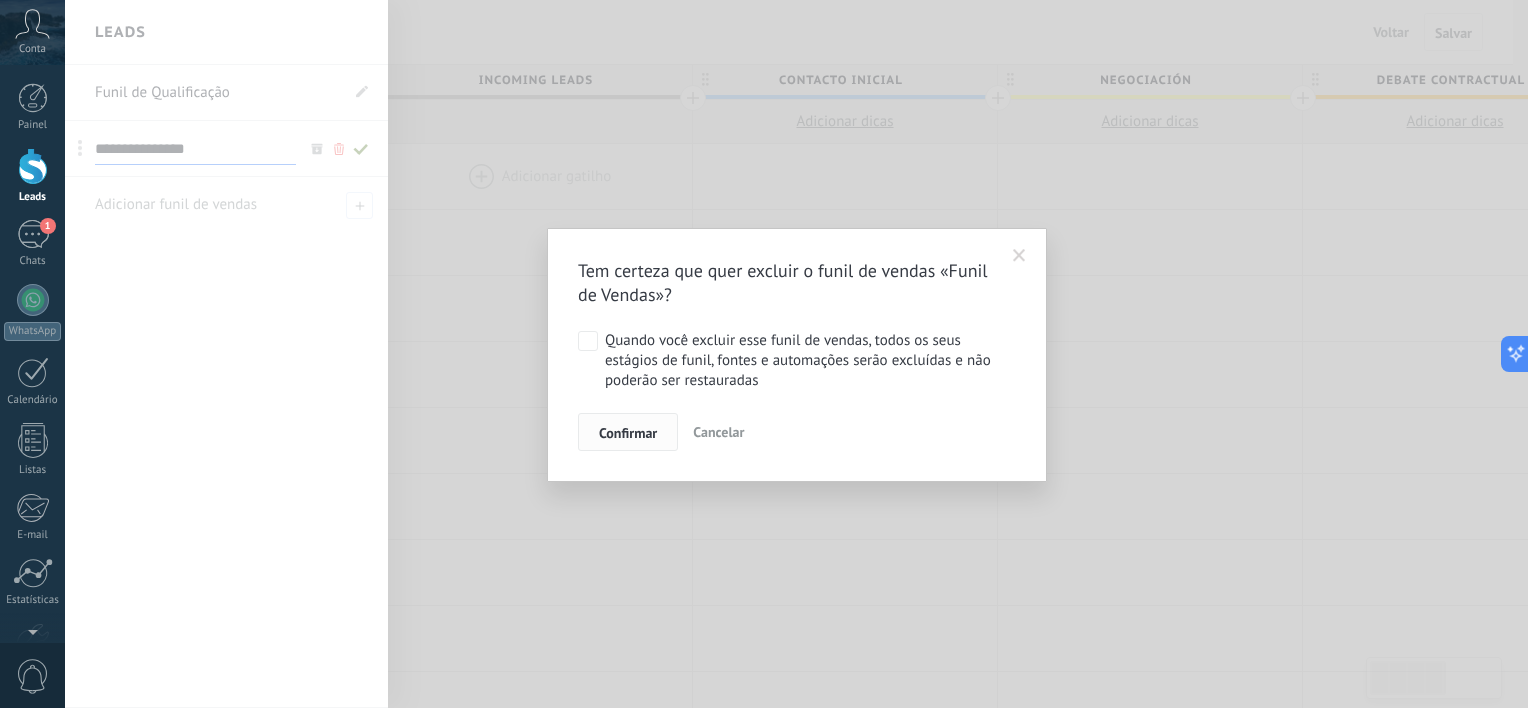 click on "Confirmar" at bounding box center [628, 433] 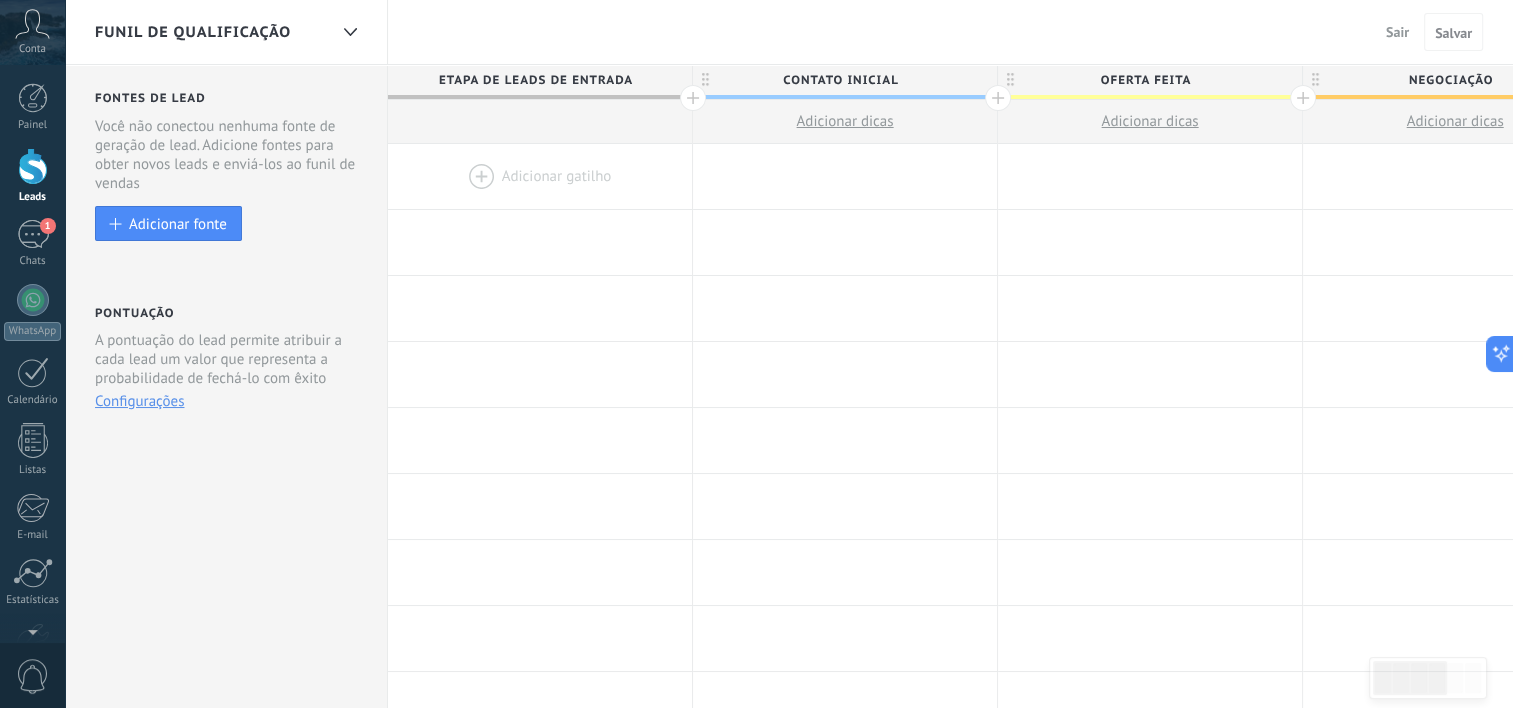click on "Contato inicial" at bounding box center [840, 80] 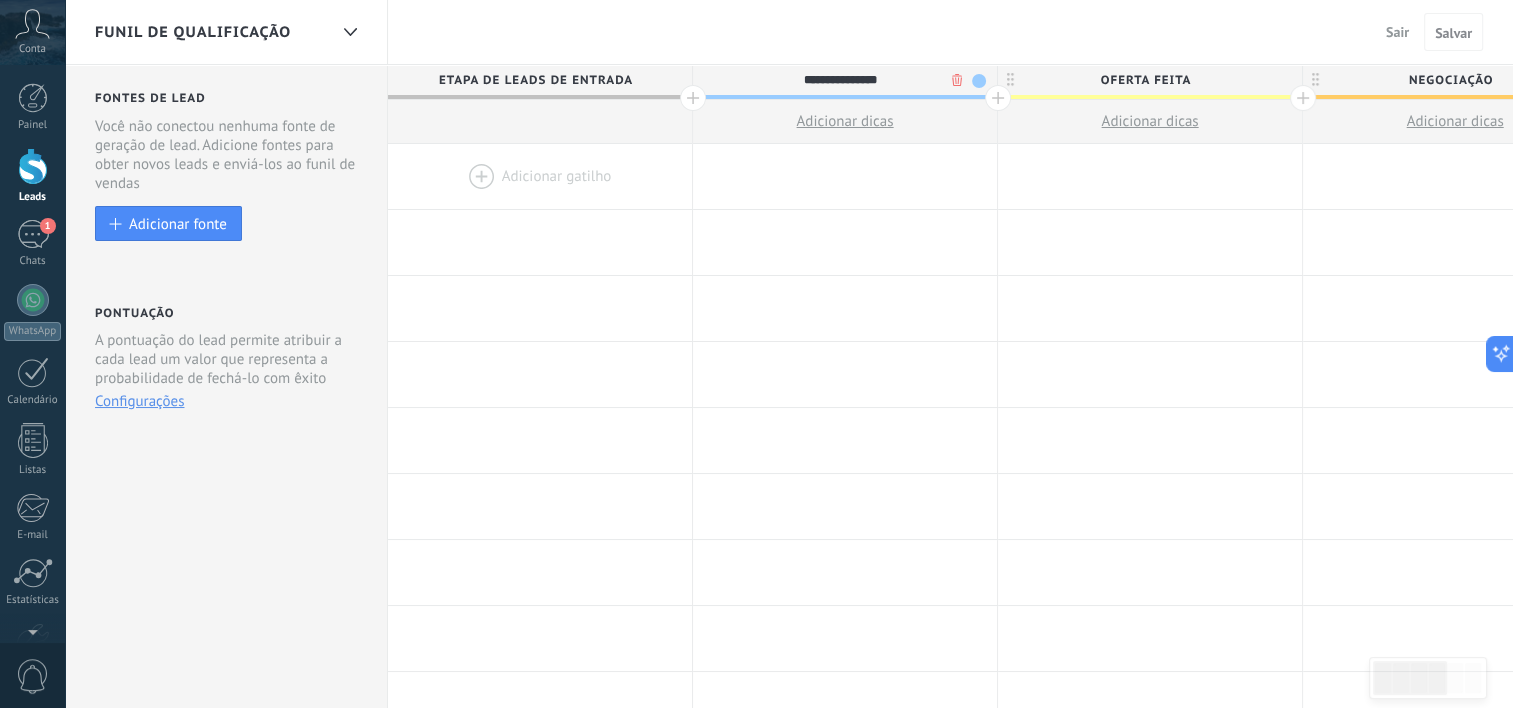 click on "**********" at bounding box center (840, 80) 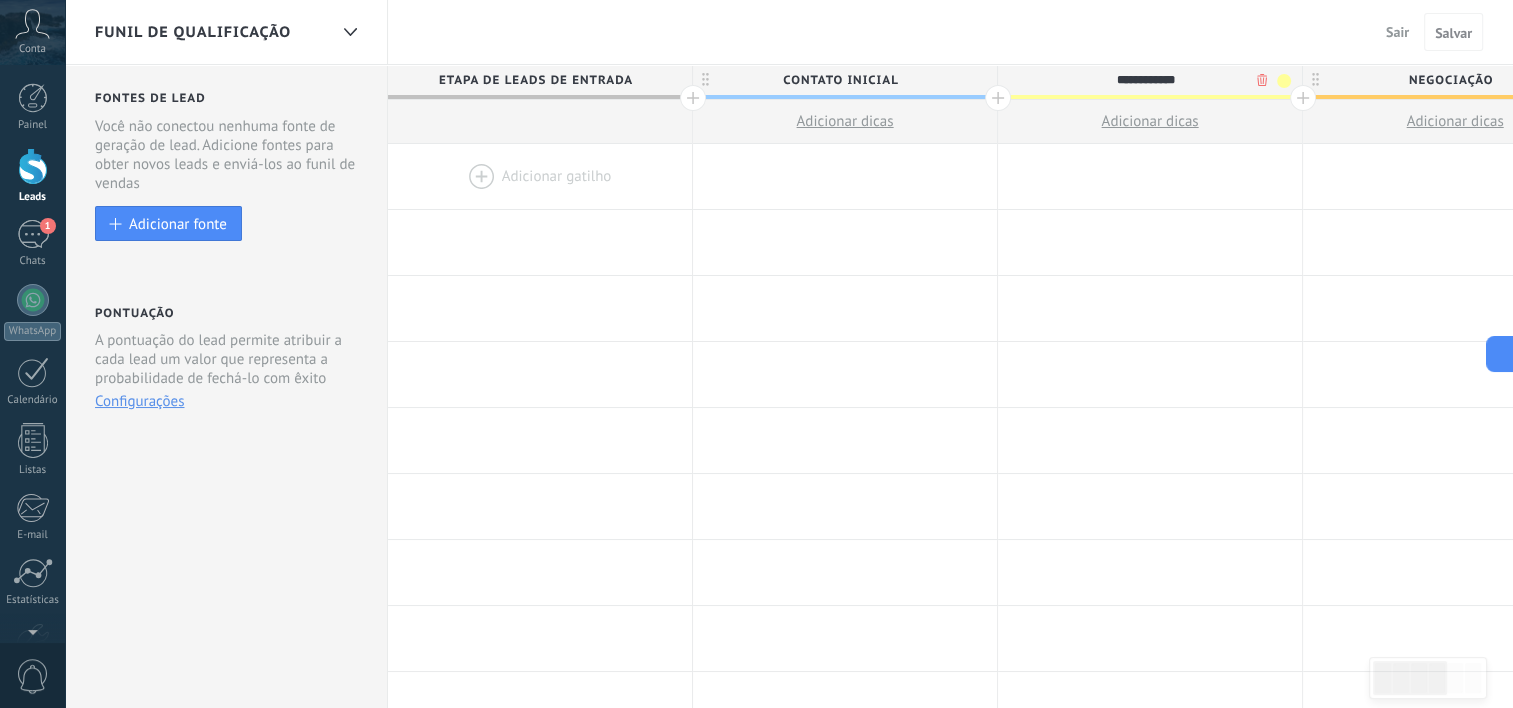 click on "**********" at bounding box center (1145, 80) 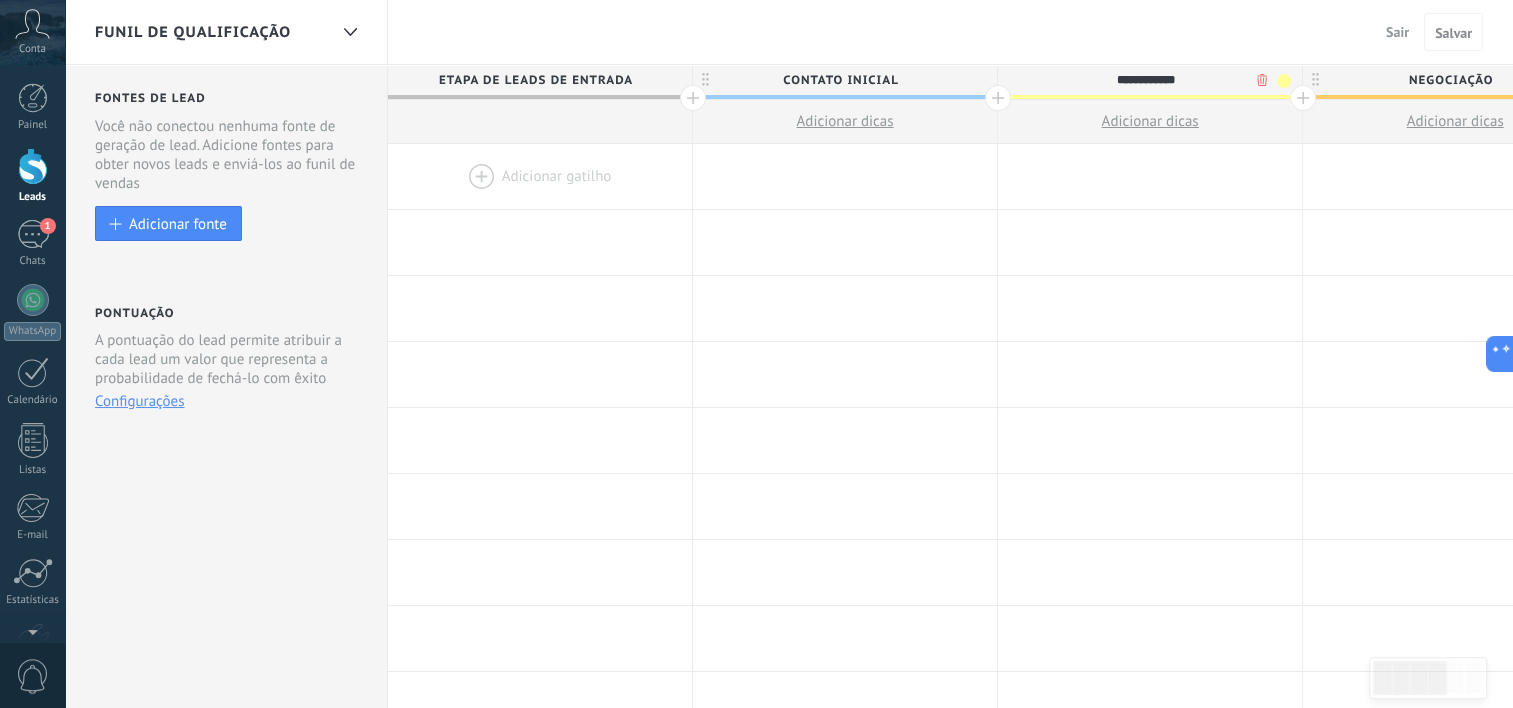 click on "**********" at bounding box center (1145, 80) 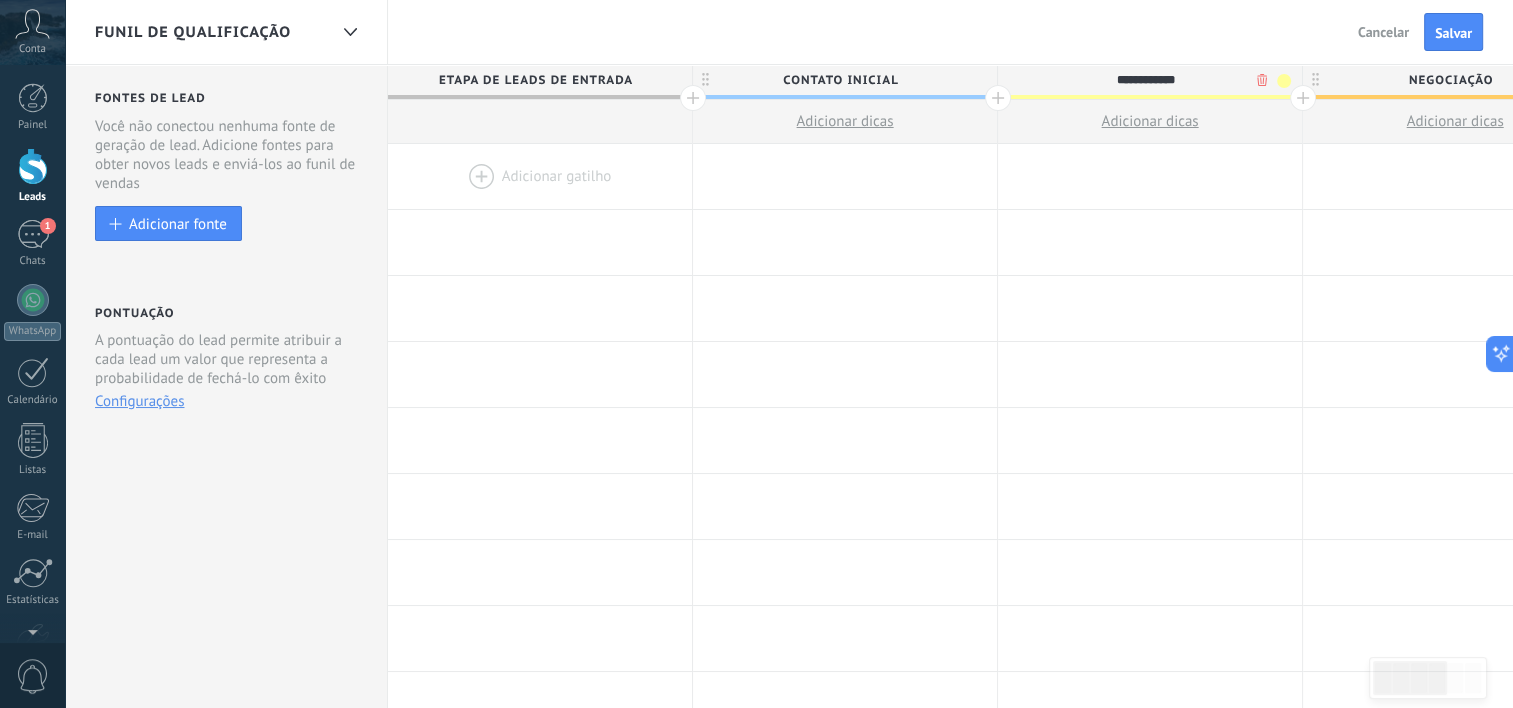 type on "**********" 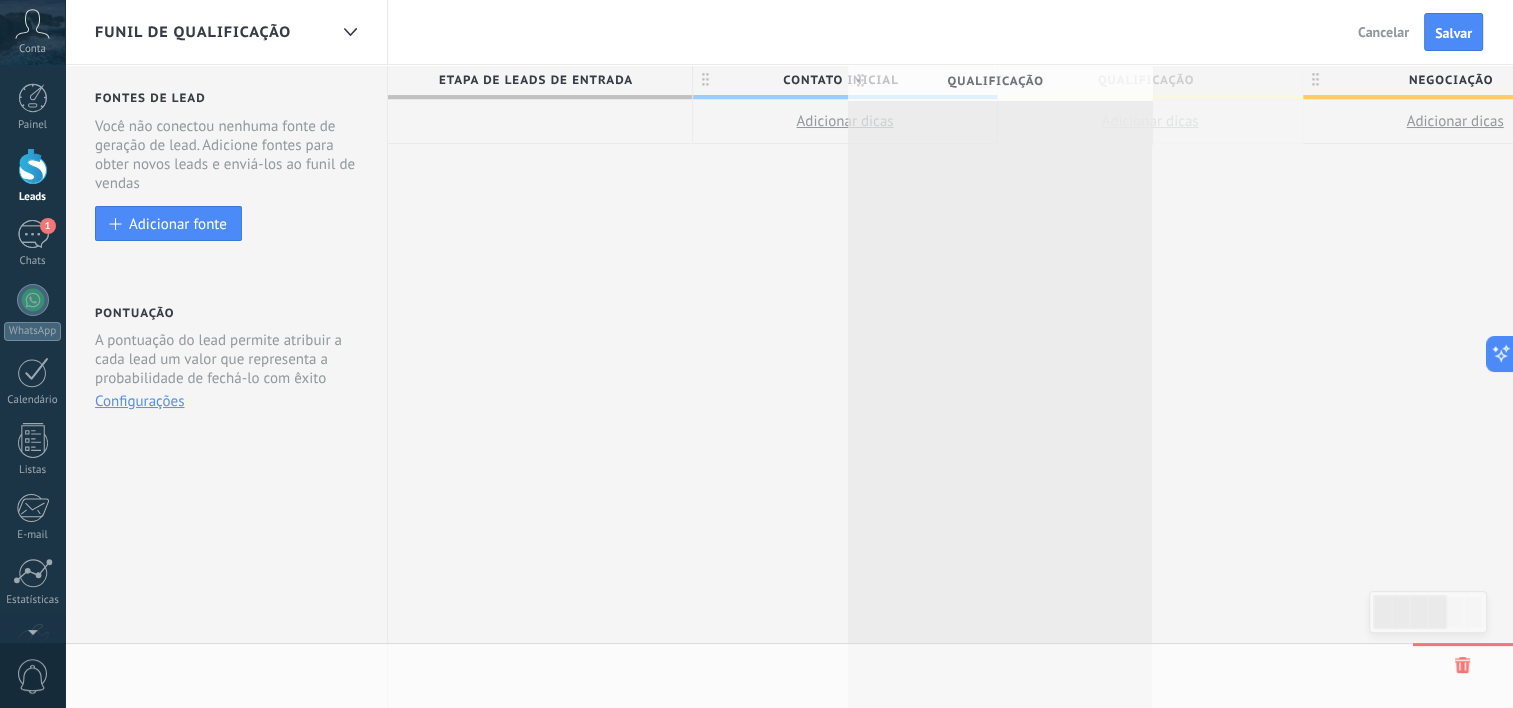 scroll, scrollTop: 0, scrollLeft: 4, axis: horizontal 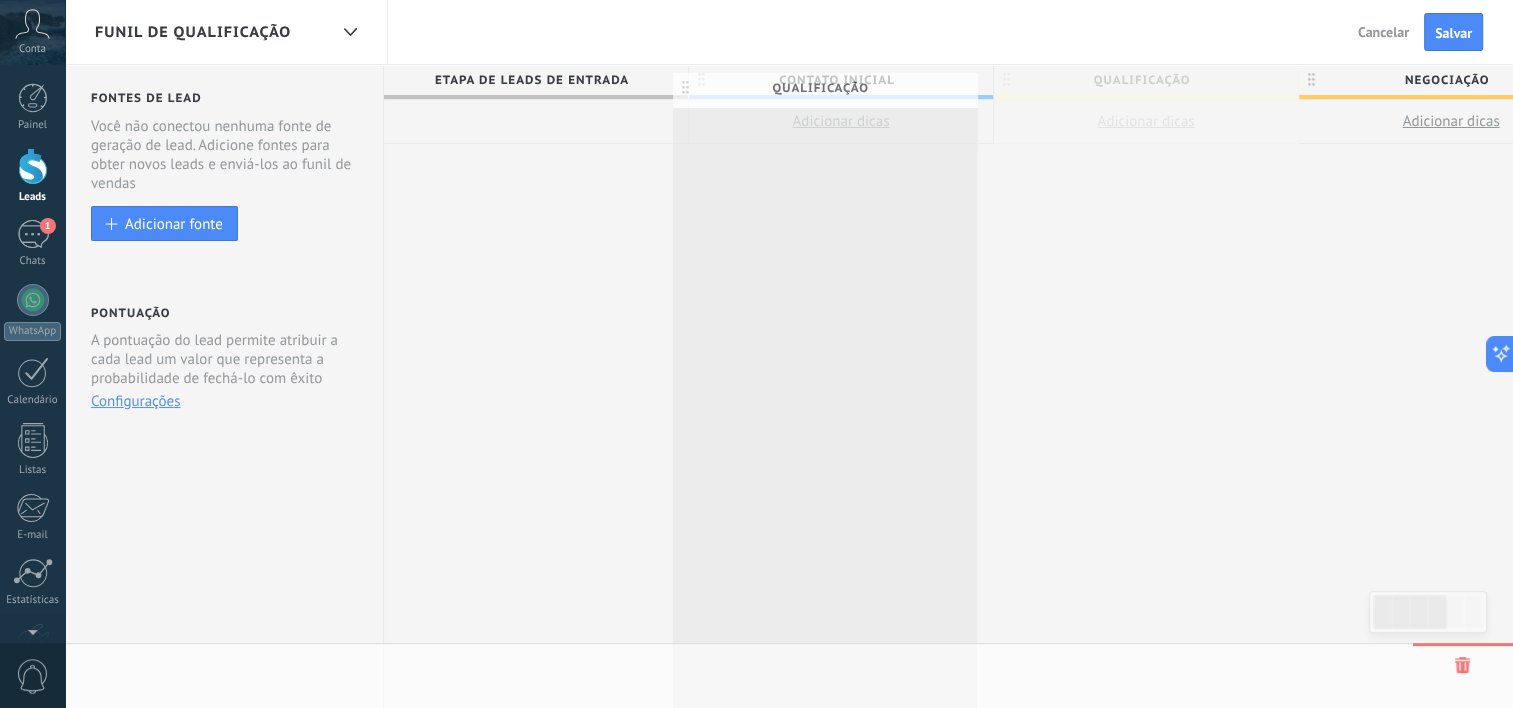 drag, startPoint x: 1012, startPoint y: 72, endPoint x: 690, endPoint y: 79, distance: 322.07608 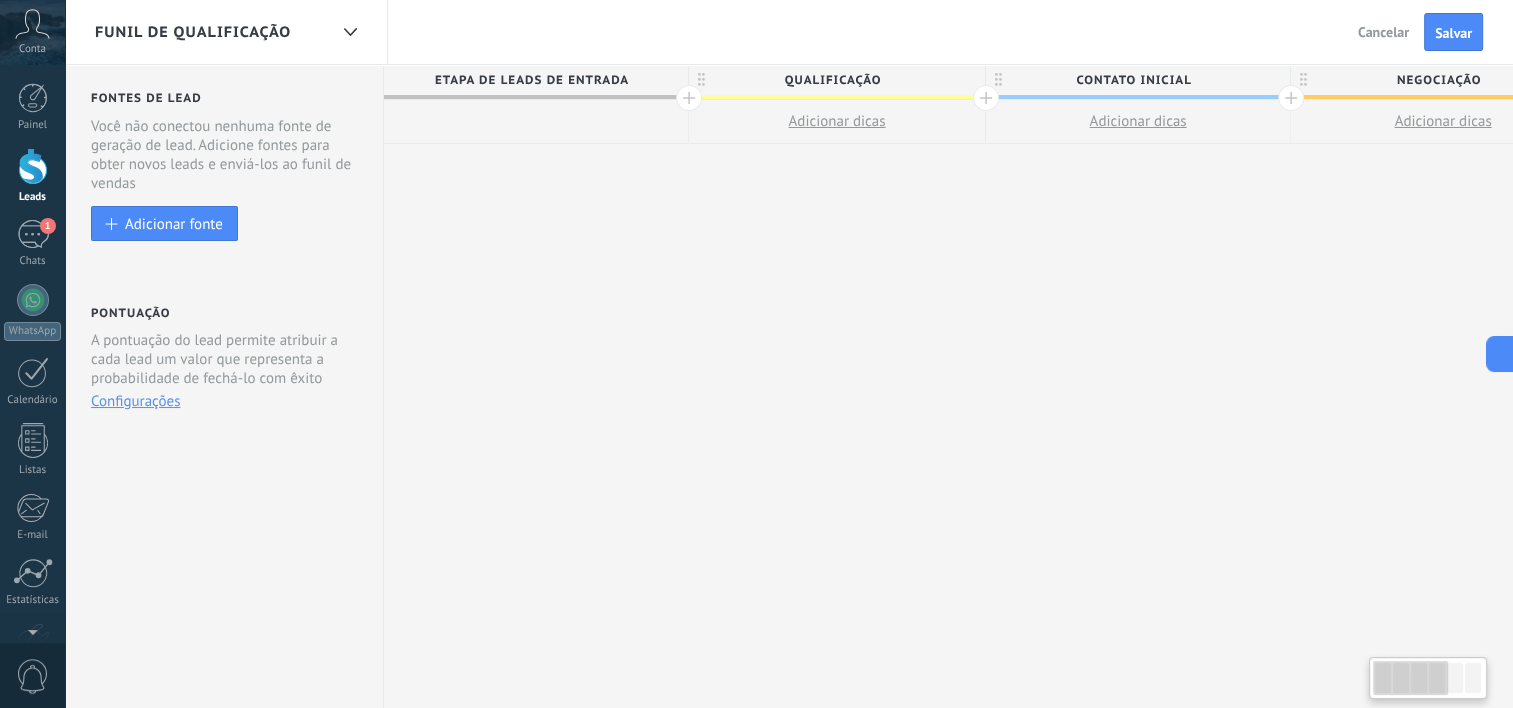 click on "Contato inicial" at bounding box center [1133, 80] 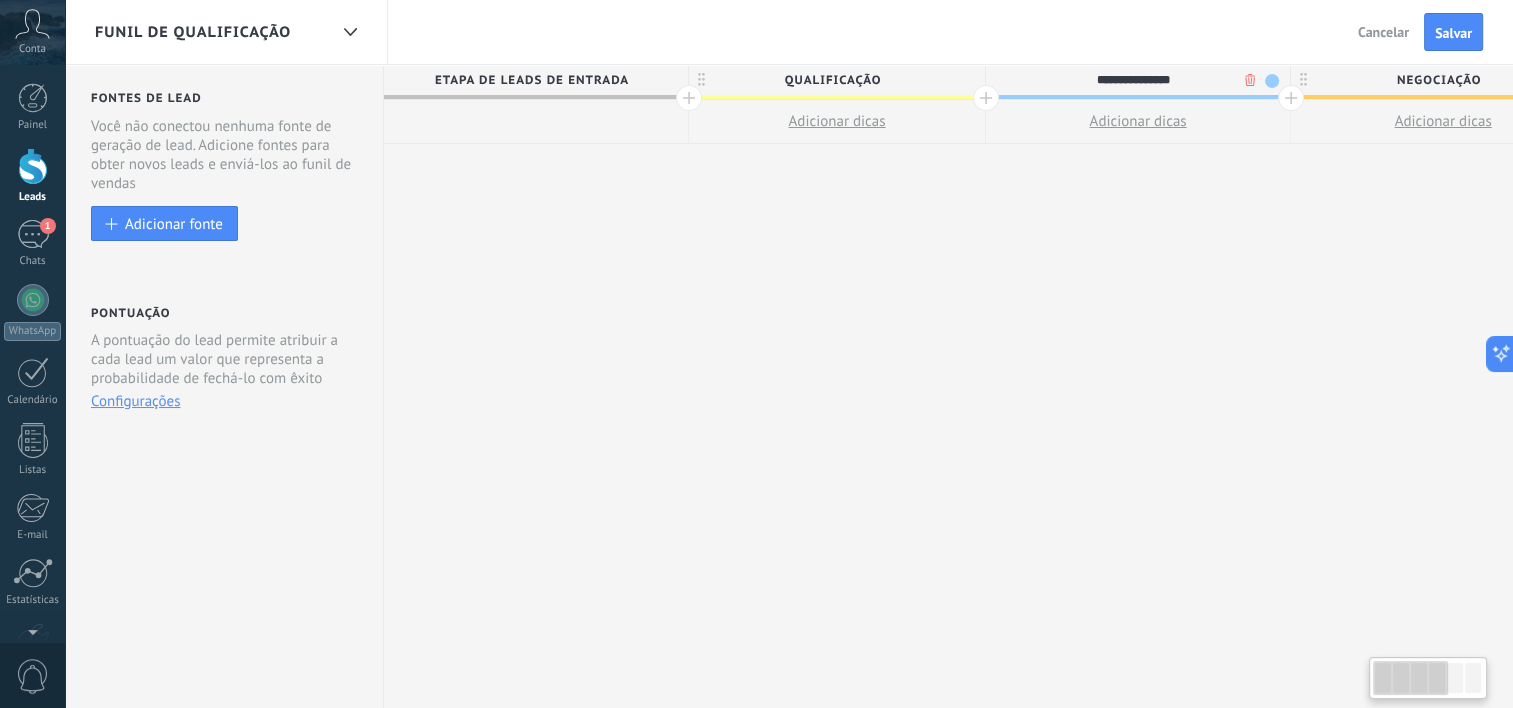click at bounding box center (1455, 678) 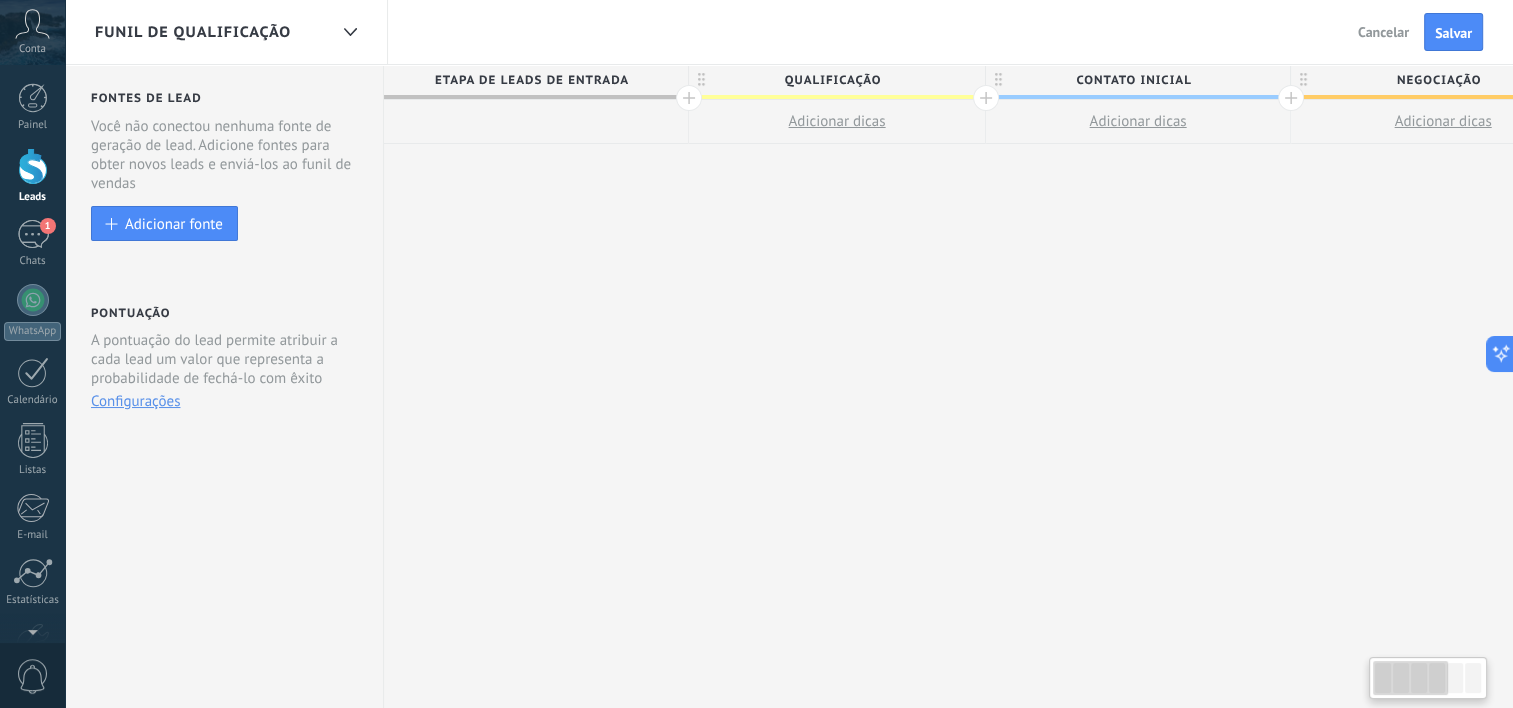 click at bounding box center [1428, 678] 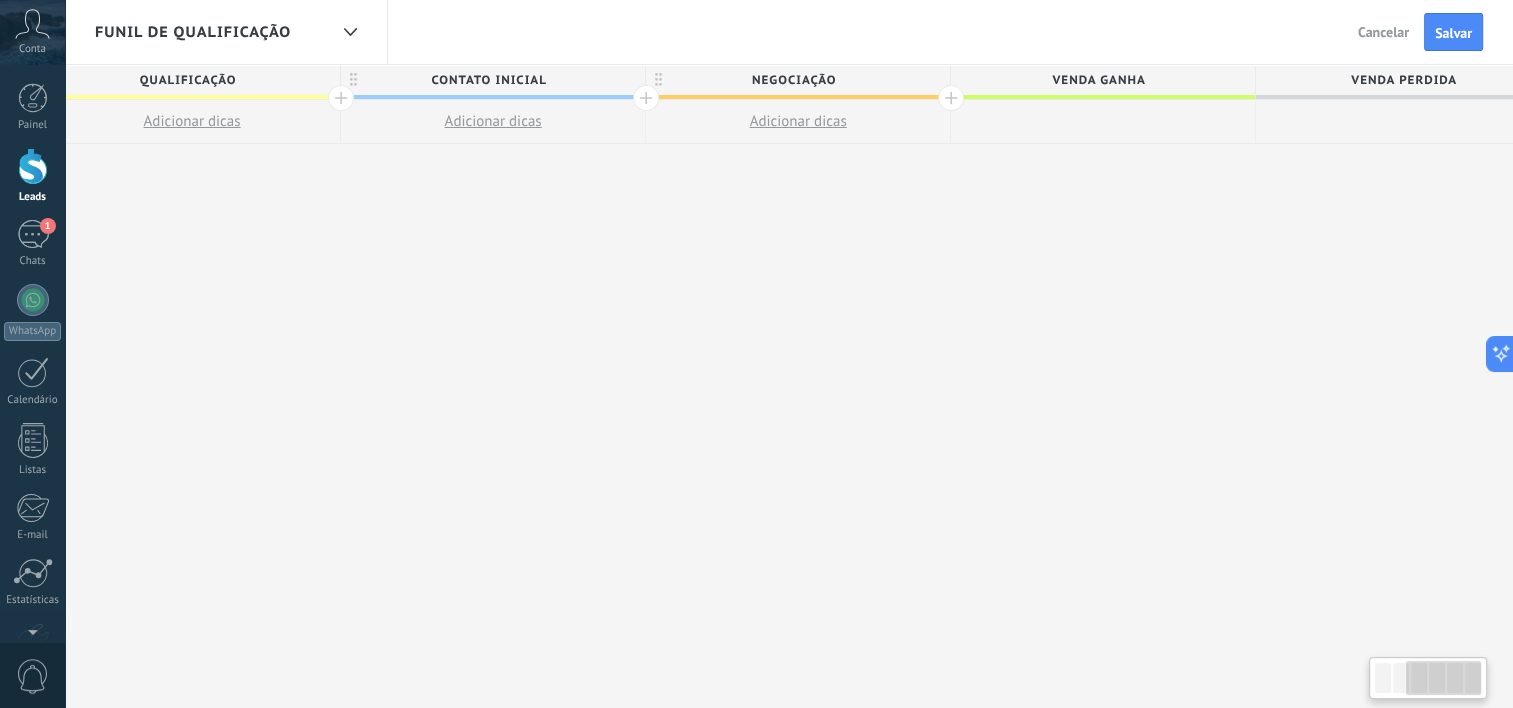 scroll, scrollTop: 0, scrollLeft: 658, axis: horizontal 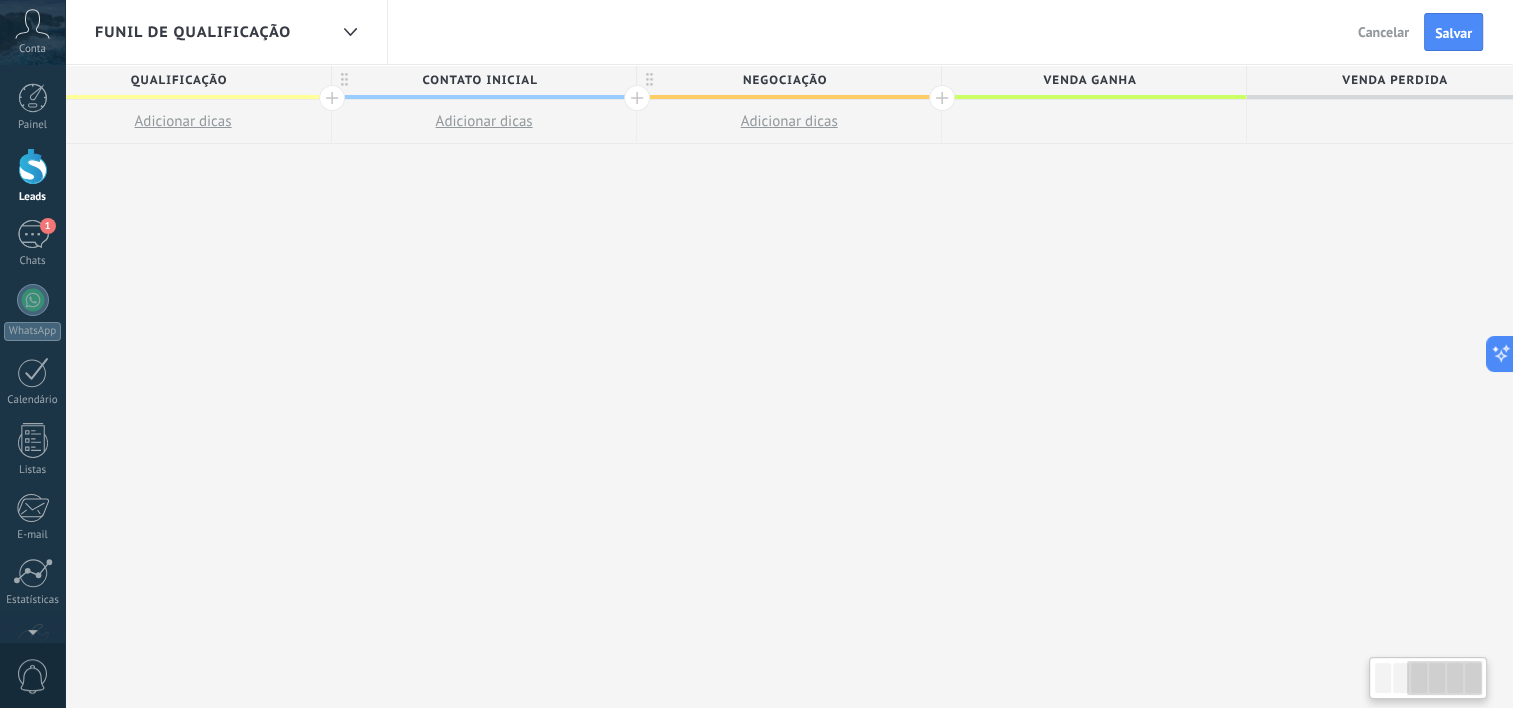 drag, startPoint x: 1280, startPoint y: 450, endPoint x: 568, endPoint y: 400, distance: 713.7535 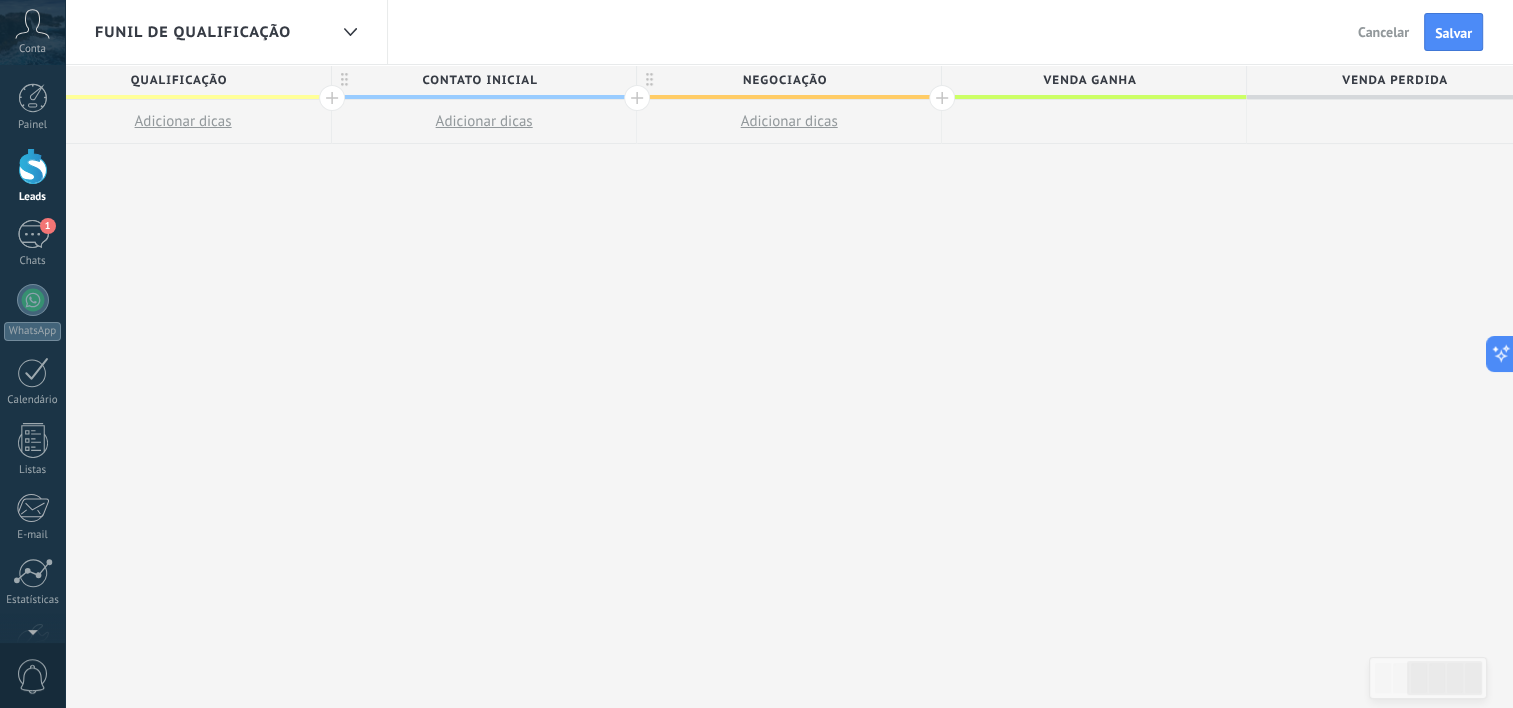 click on "**********" at bounding box center (641, 387) 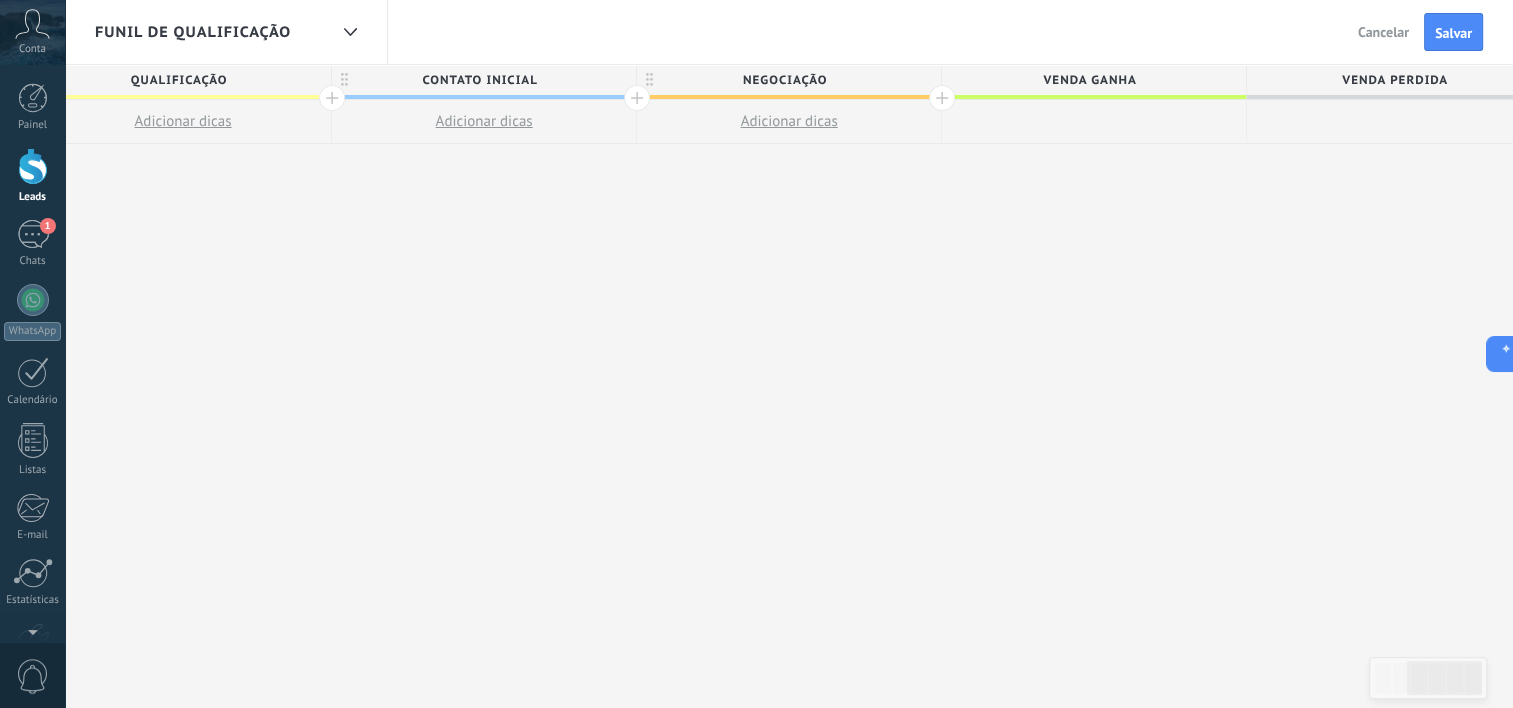 click on "Venda perdida" at bounding box center [1394, 80] 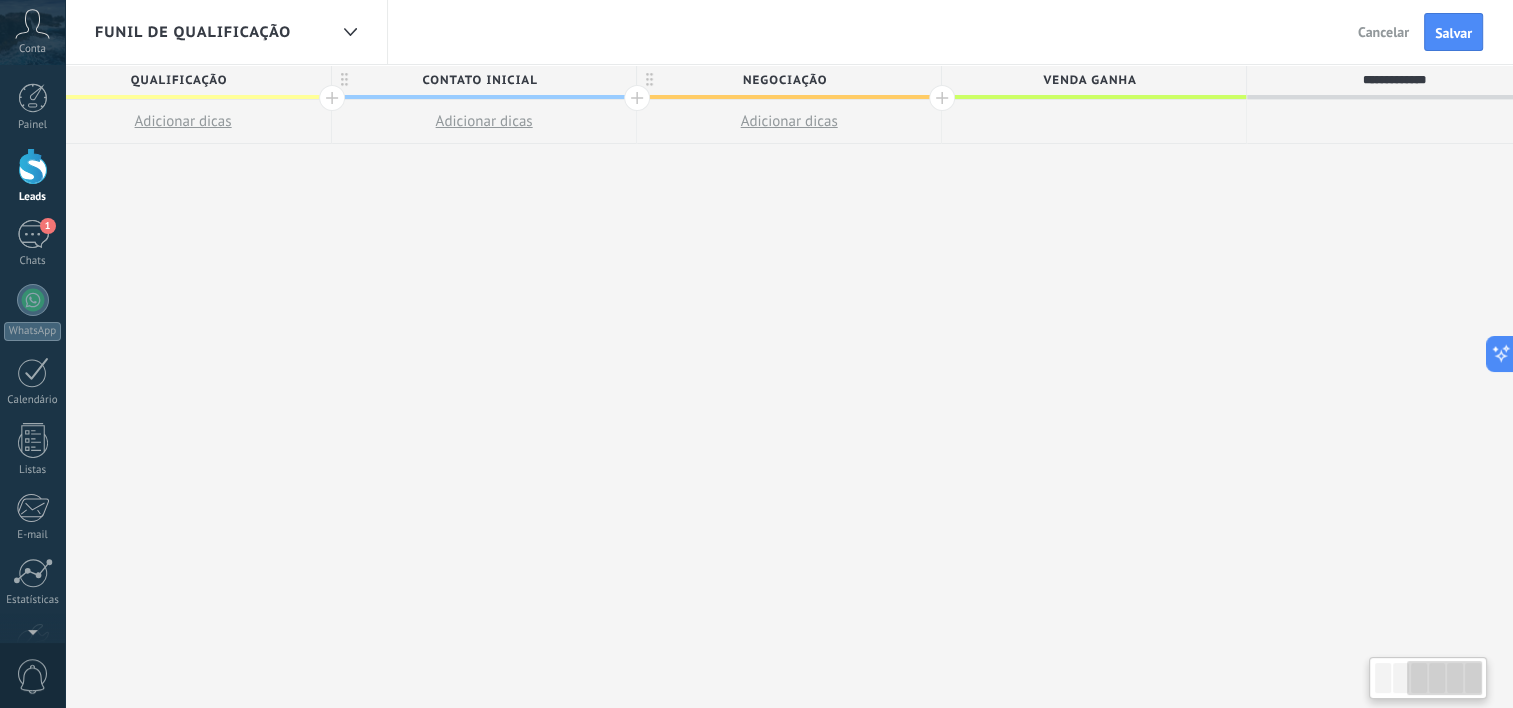 scroll, scrollTop: 0, scrollLeft: 671, axis: horizontal 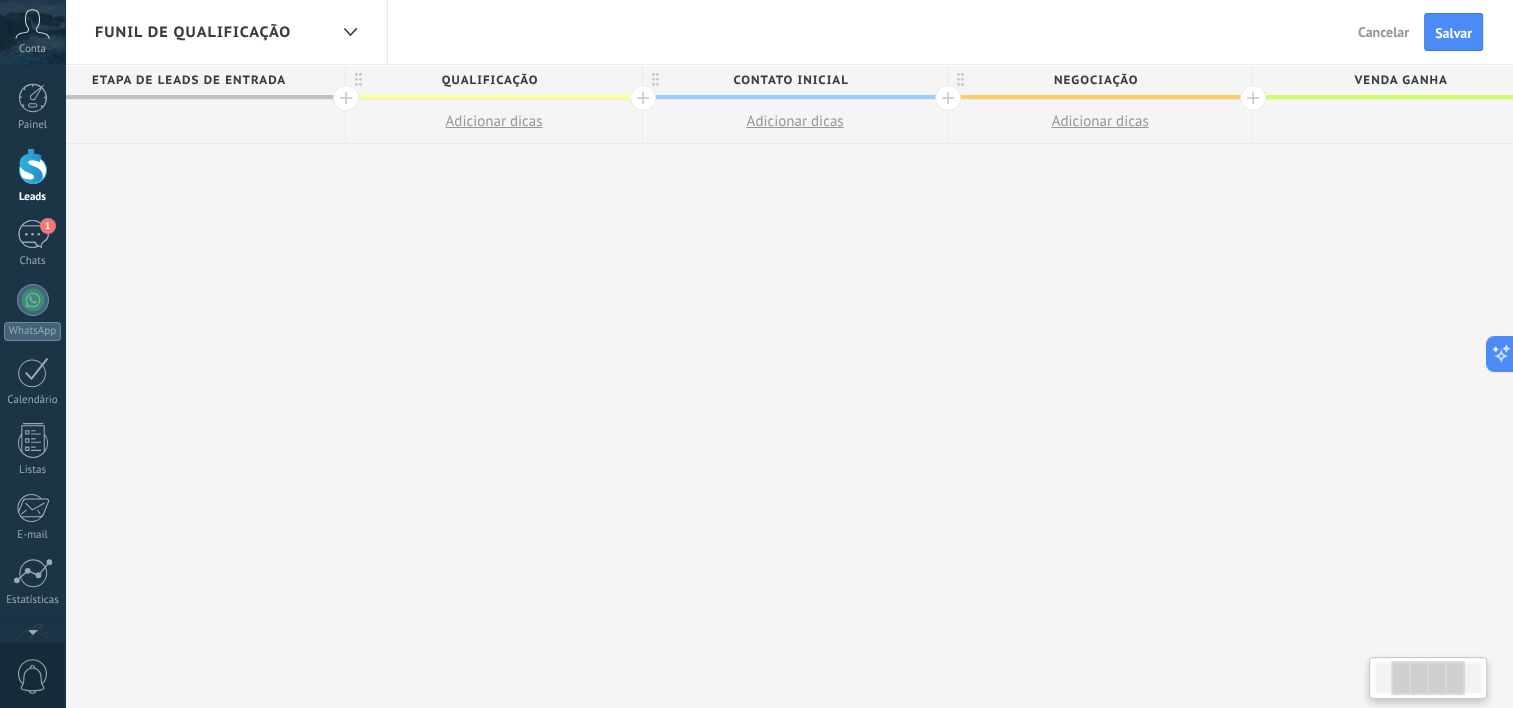 drag, startPoint x: 305, startPoint y: 231, endPoint x: 633, endPoint y: 247, distance: 328.39 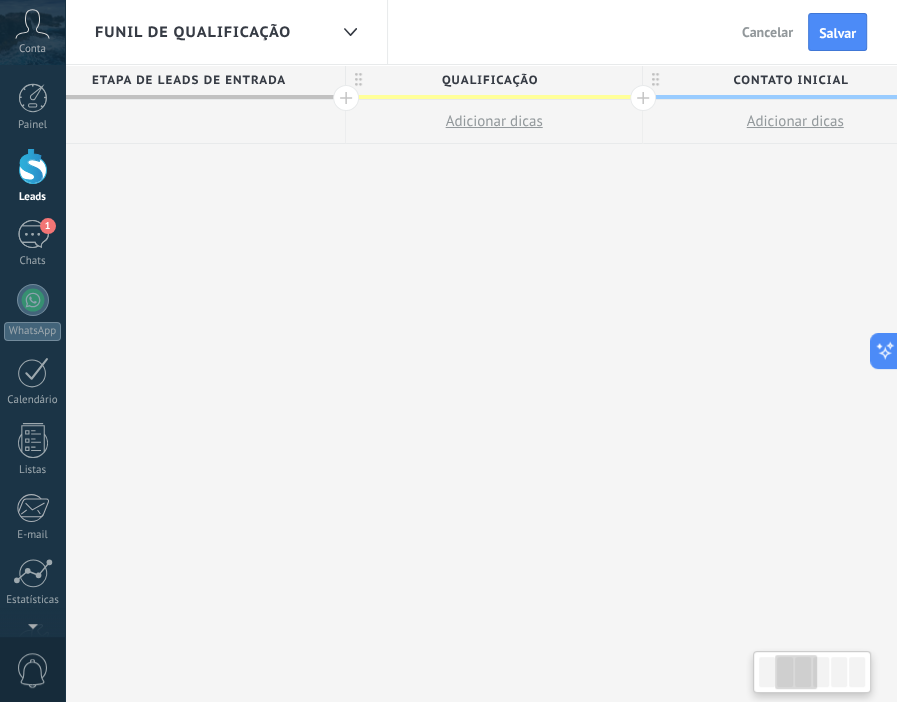 scroll, scrollTop: 1669, scrollLeft: 0, axis: vertical 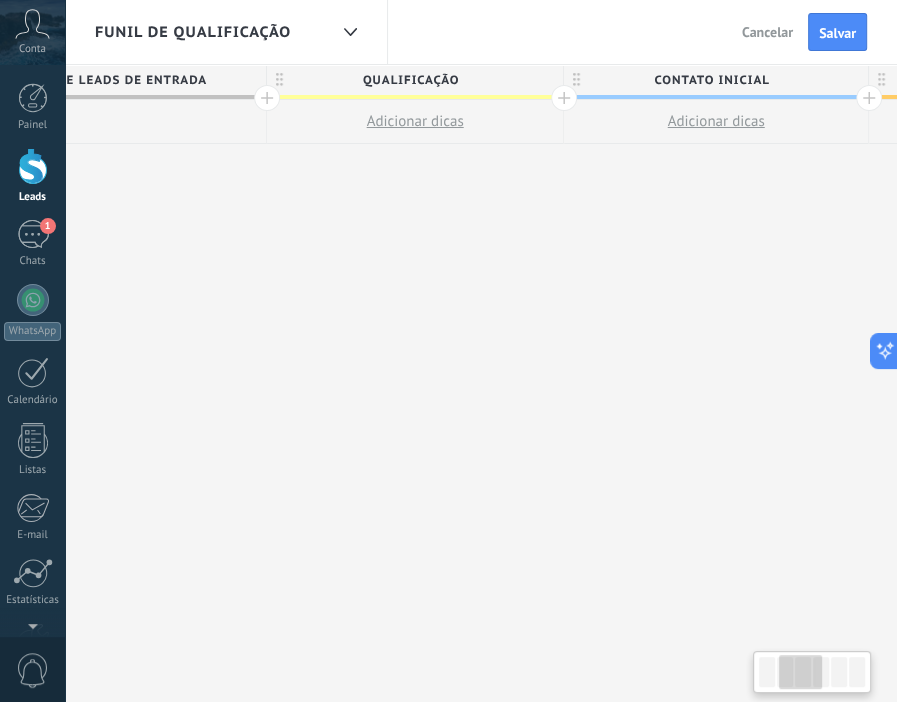 drag, startPoint x: 503, startPoint y: 279, endPoint x: 422, endPoint y: 265, distance: 82.20097 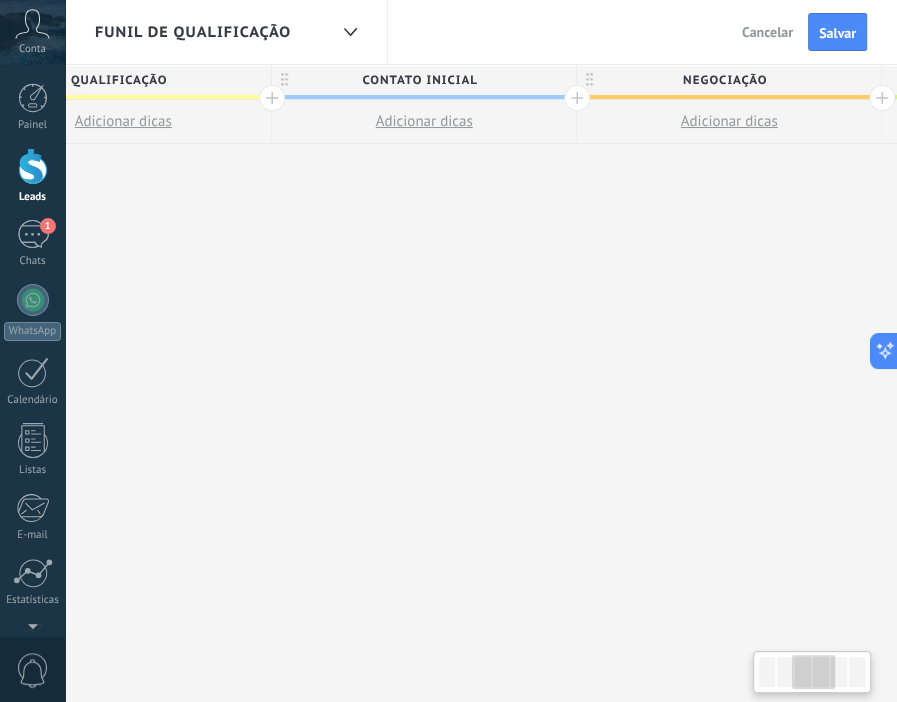 scroll, scrollTop: 0, scrollLeft: 719, axis: horizontal 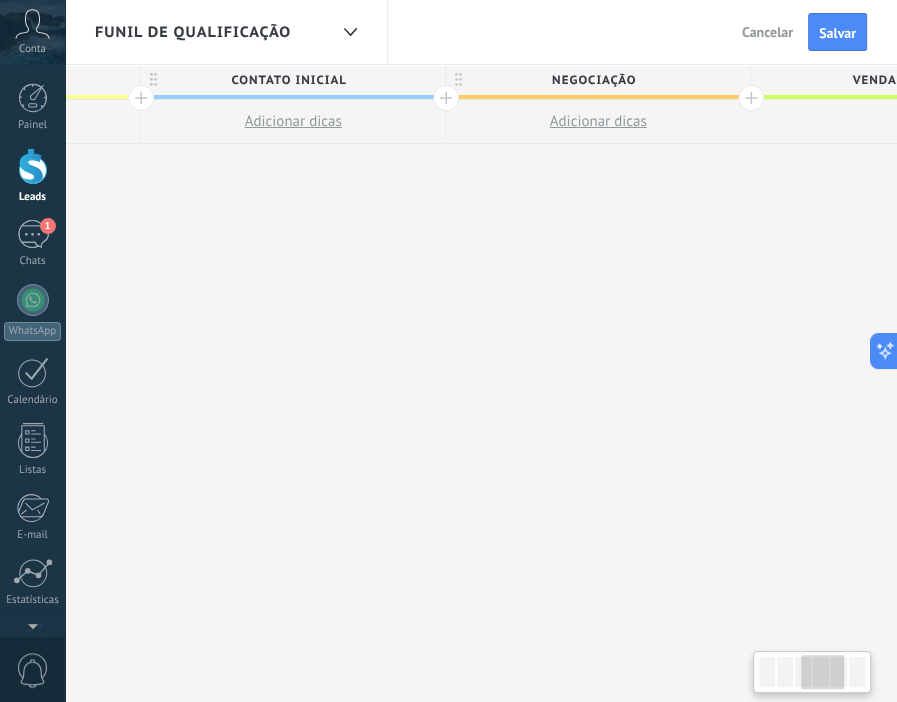 drag, startPoint x: 564, startPoint y: 286, endPoint x: 133, endPoint y: 260, distance: 431.7835 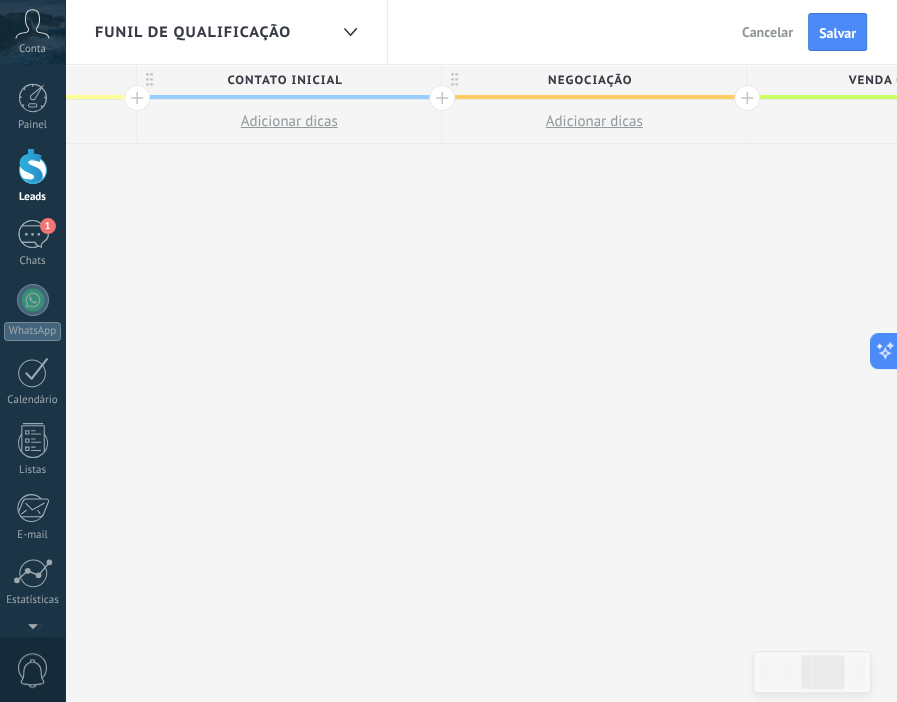 click on "Negociação" at bounding box center (589, 80) 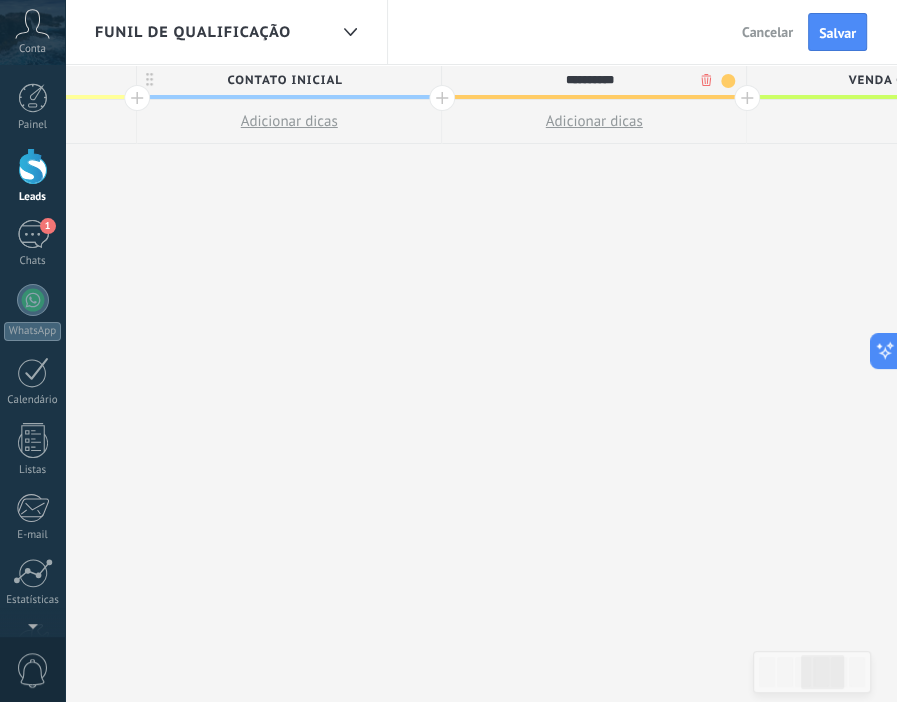 click on "Cancelar" at bounding box center (767, 32) 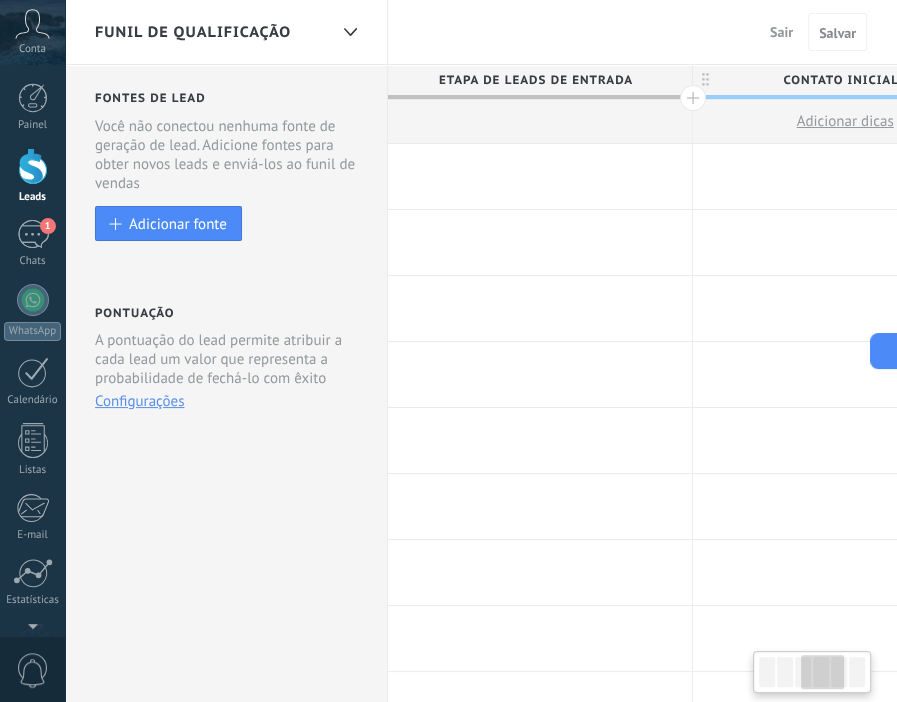 scroll, scrollTop: 0, scrollLeft: 853, axis: horizontal 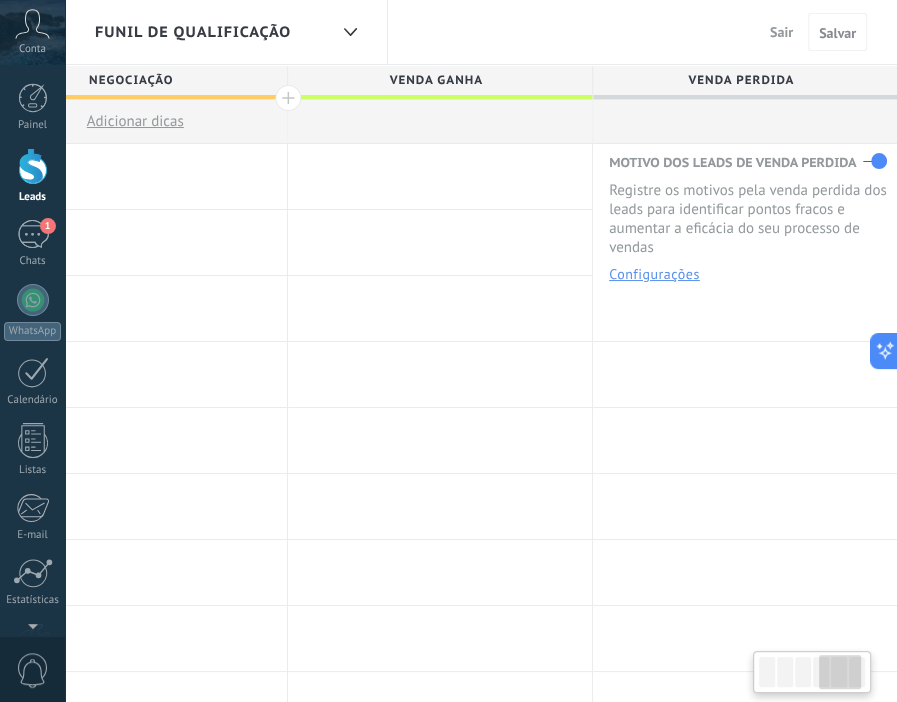 drag, startPoint x: 670, startPoint y: 363, endPoint x: -64, endPoint y: 340, distance: 734.3603 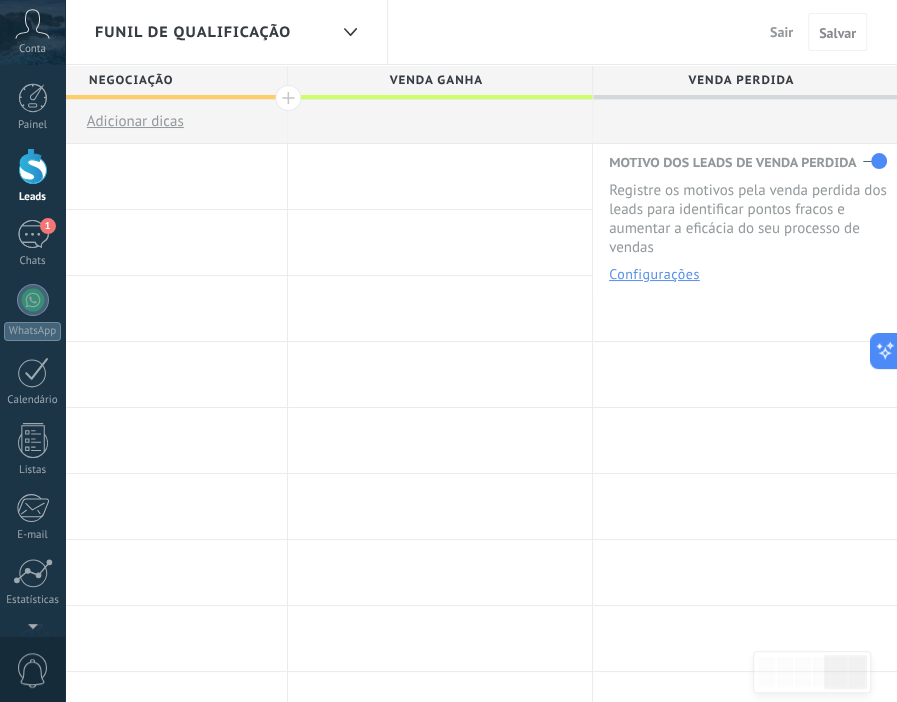 click on "Sair" at bounding box center [781, 32] 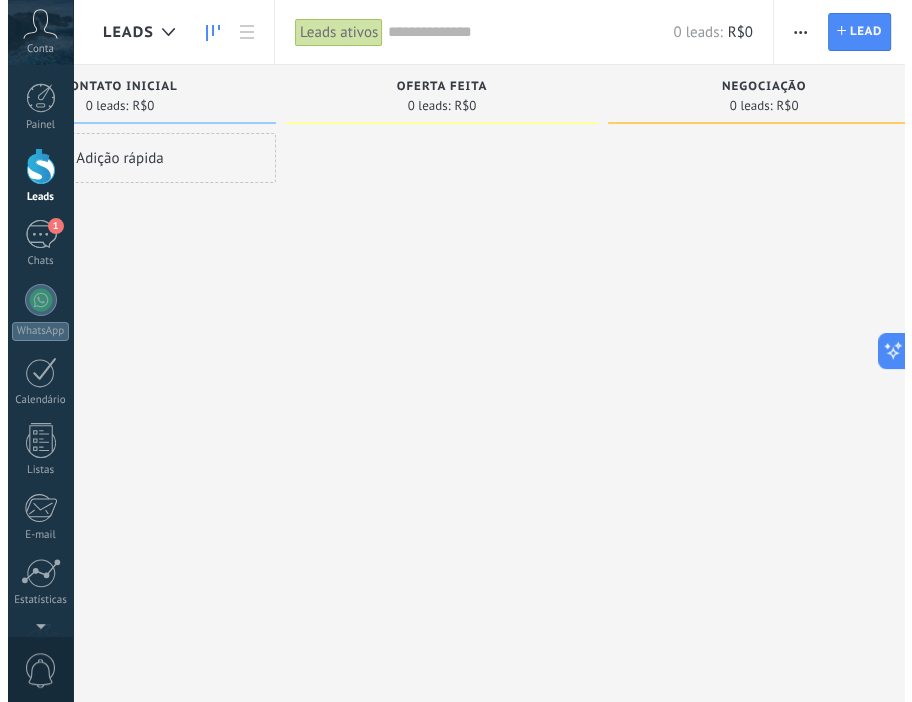 scroll, scrollTop: 0, scrollLeft: 184, axis: horizontal 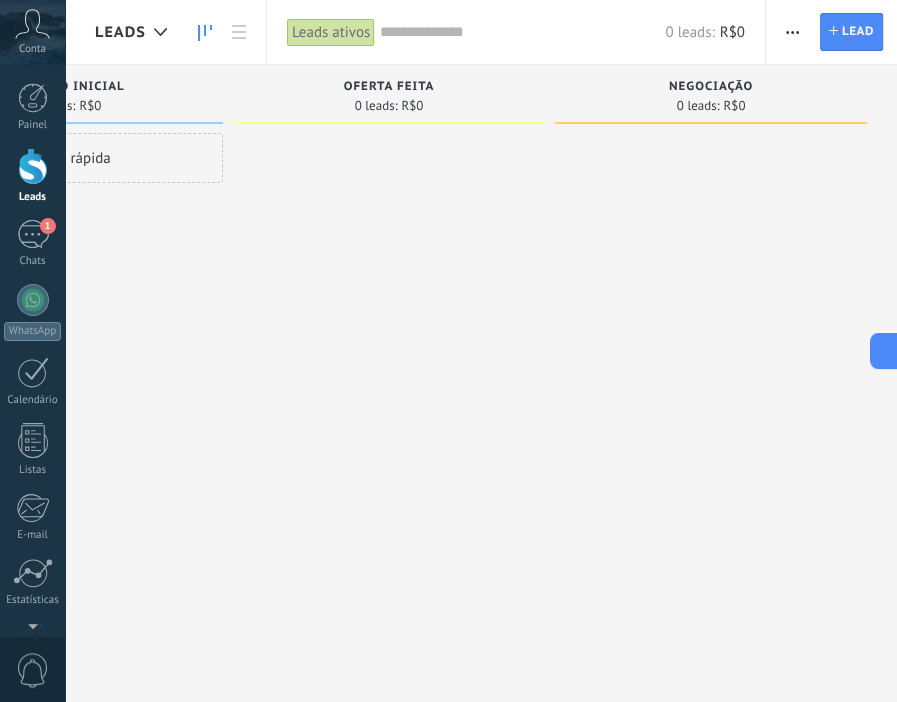 drag, startPoint x: 658, startPoint y: 238, endPoint x: 176, endPoint y: 190, distance: 484.38416 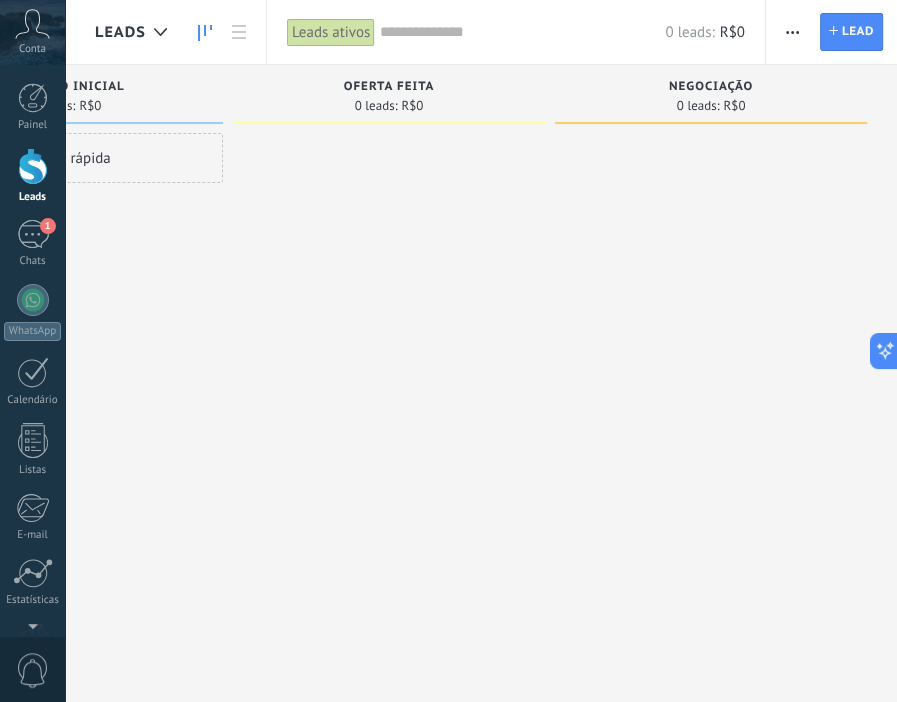 click at bounding box center [792, 32] 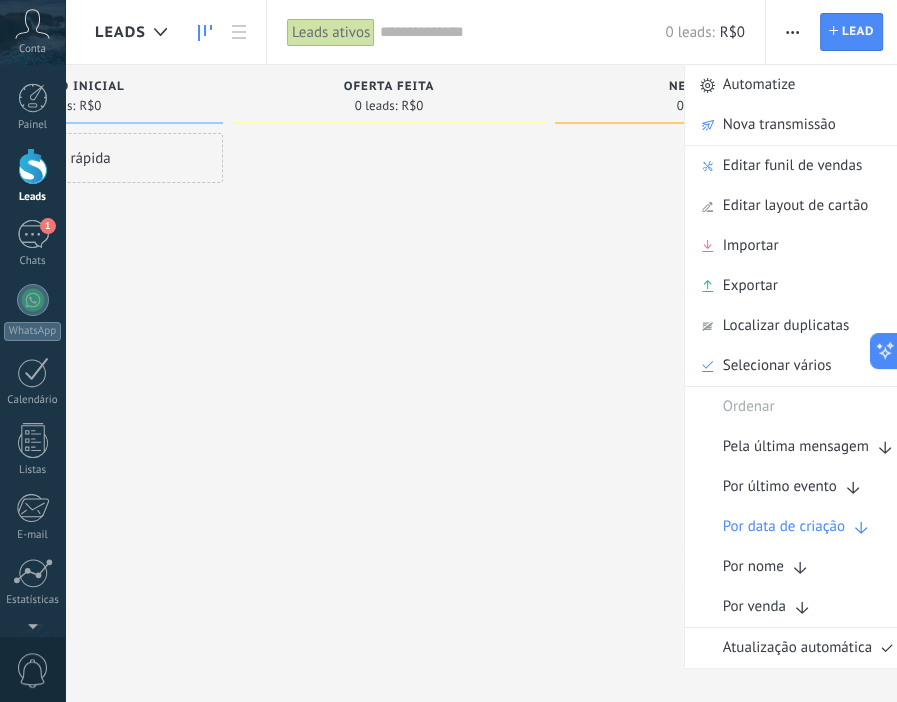 click on "Editar funil de vendas" at bounding box center [792, 166] 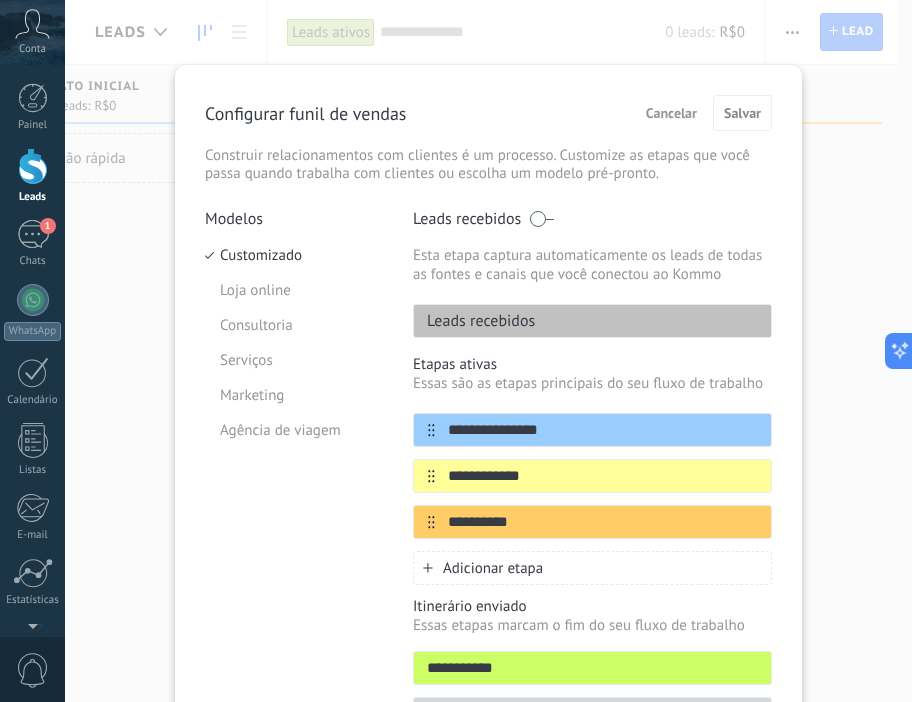 scroll, scrollTop: 135, scrollLeft: 0, axis: vertical 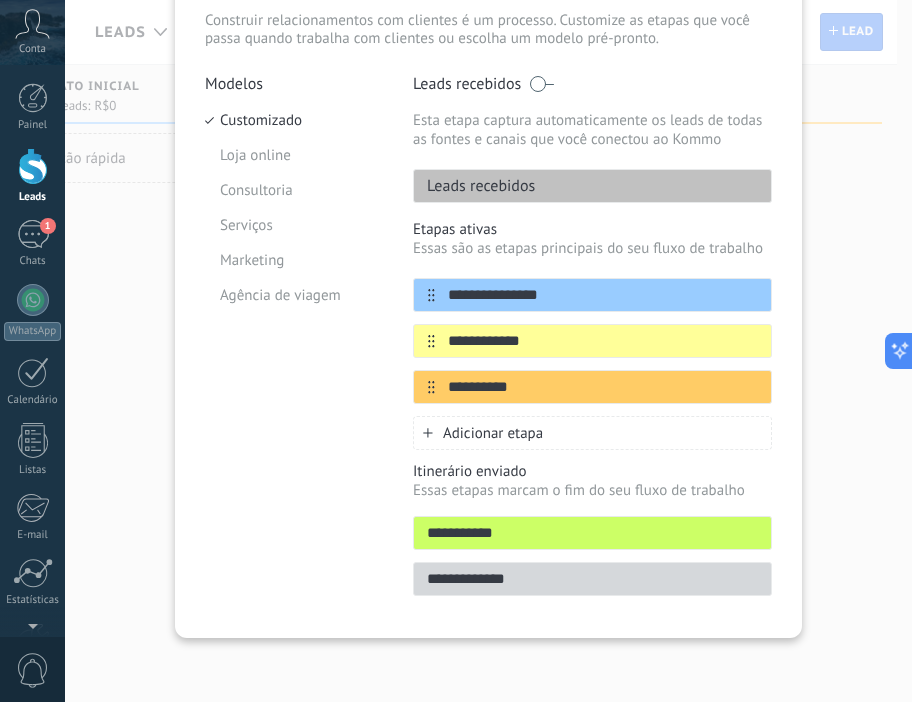 click on "Essas são as etapas principais do seu fluxo de trabalho" at bounding box center [592, 248] 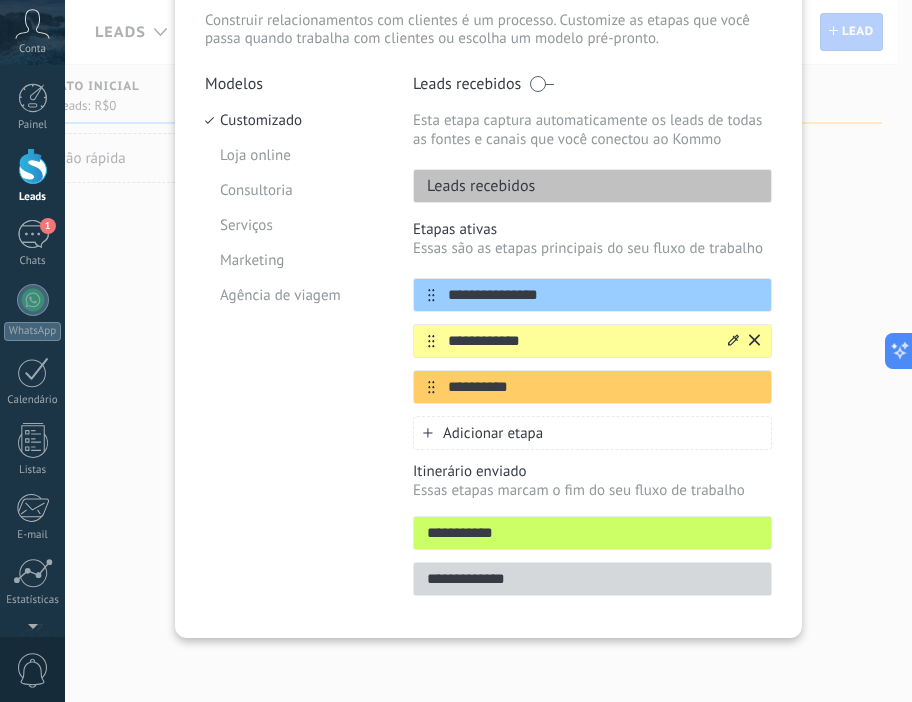click on "**********" at bounding box center (580, 341) 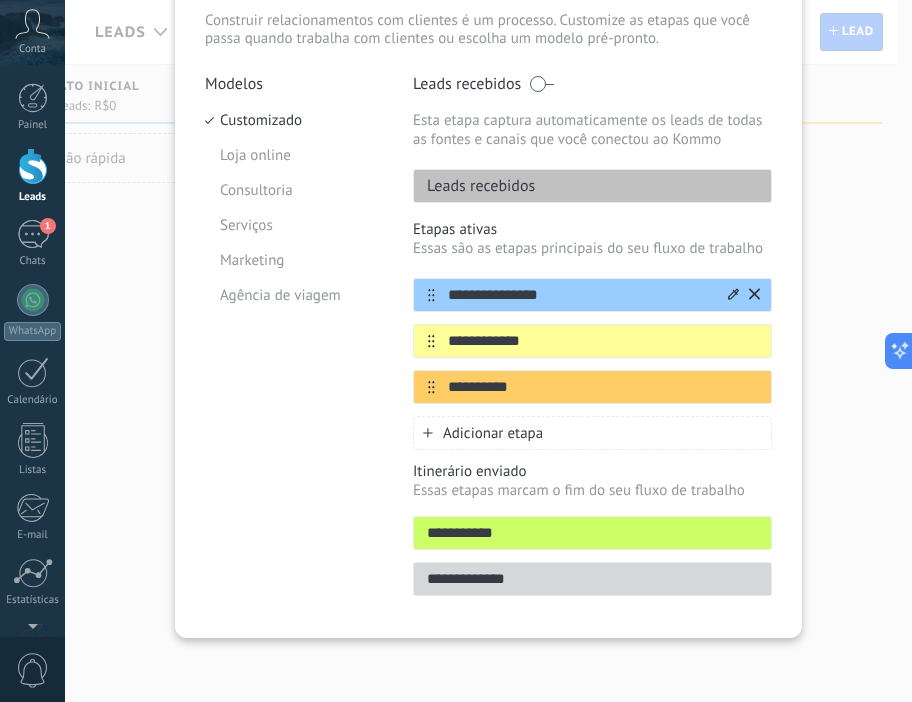 click on "**********" at bounding box center [580, 295] 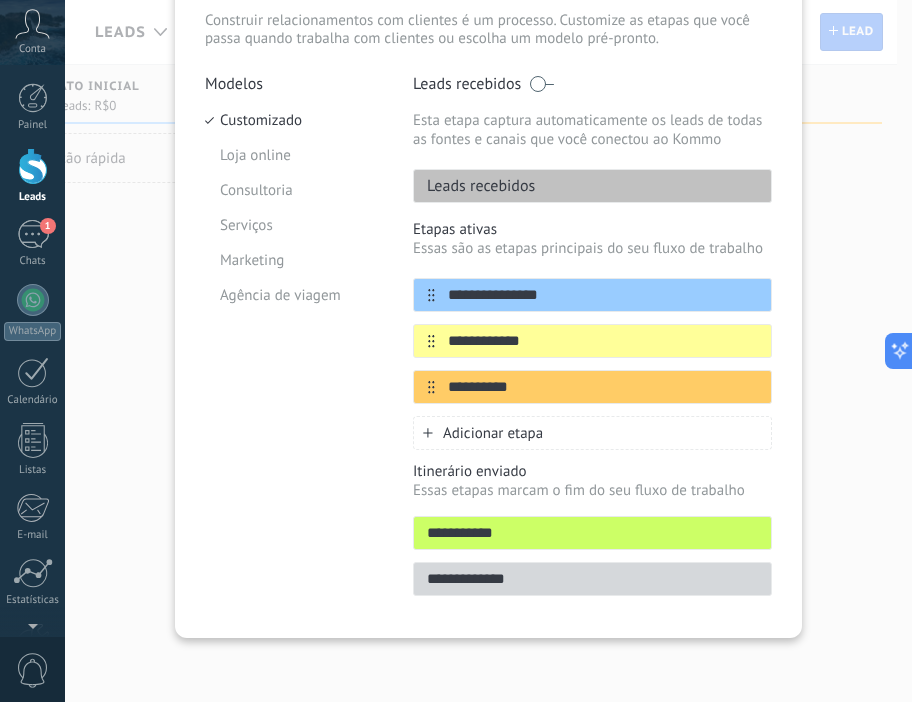 click on "Essas são as etapas principais do seu fluxo de trabalho" at bounding box center [592, 248] 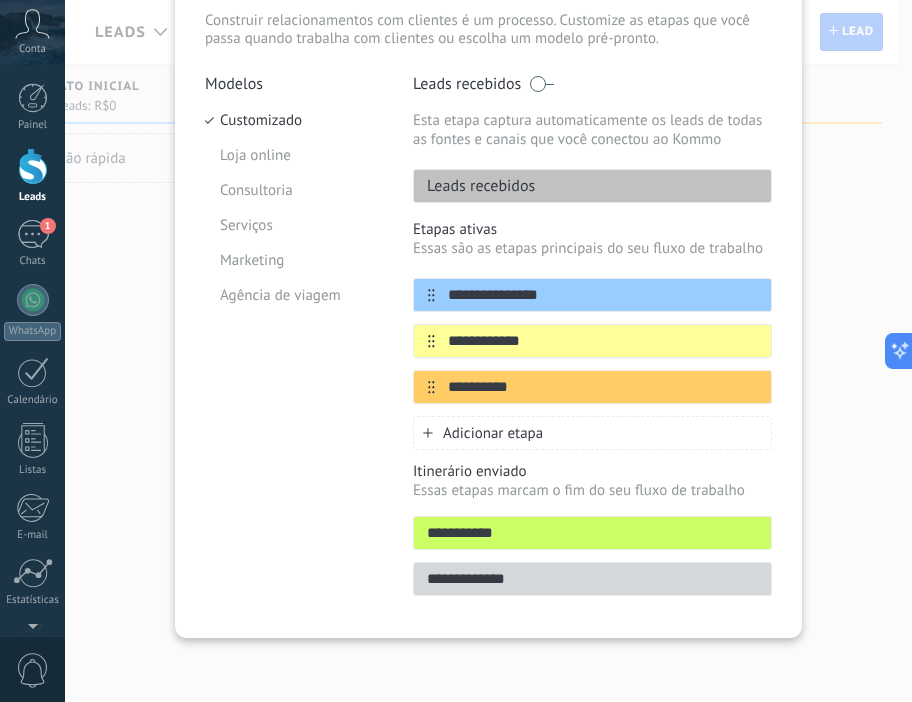 click on "**********" at bounding box center [592, 335] 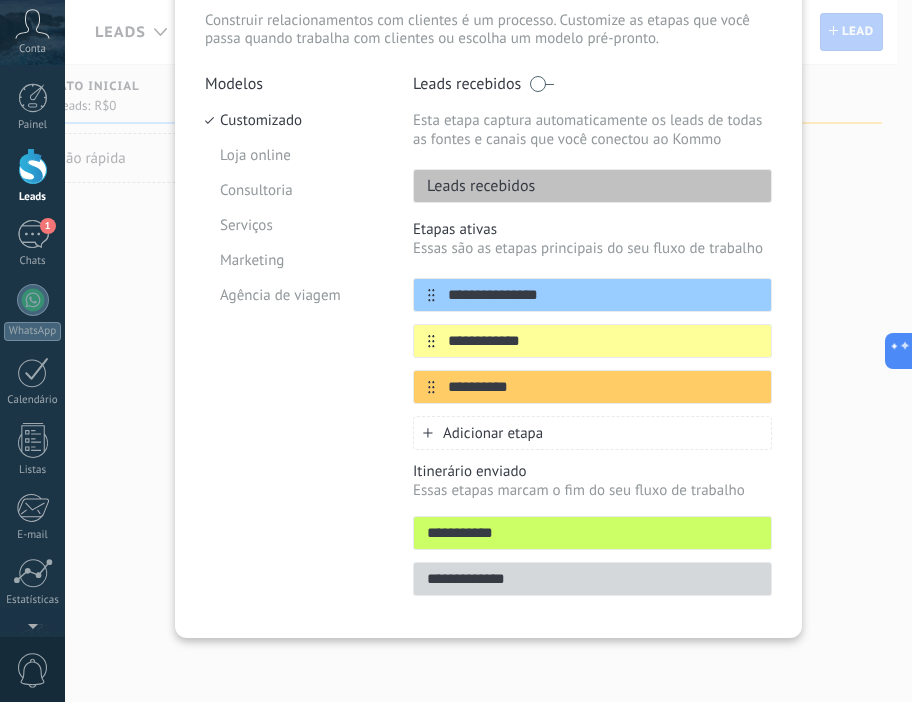 click on "Adicionar etapa" at bounding box center [592, 433] 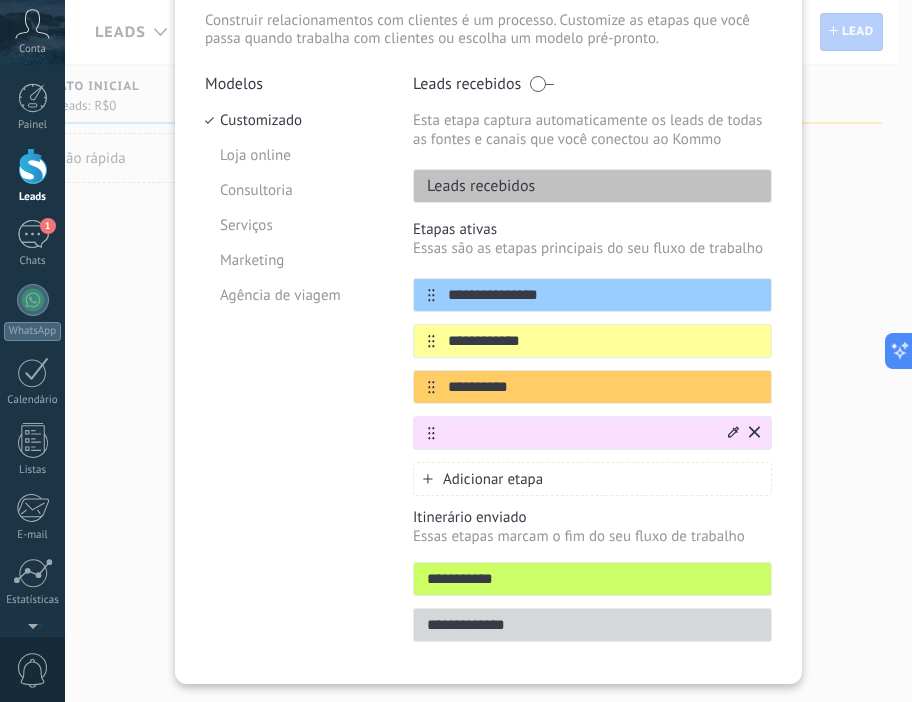 click at bounding box center (580, 433) 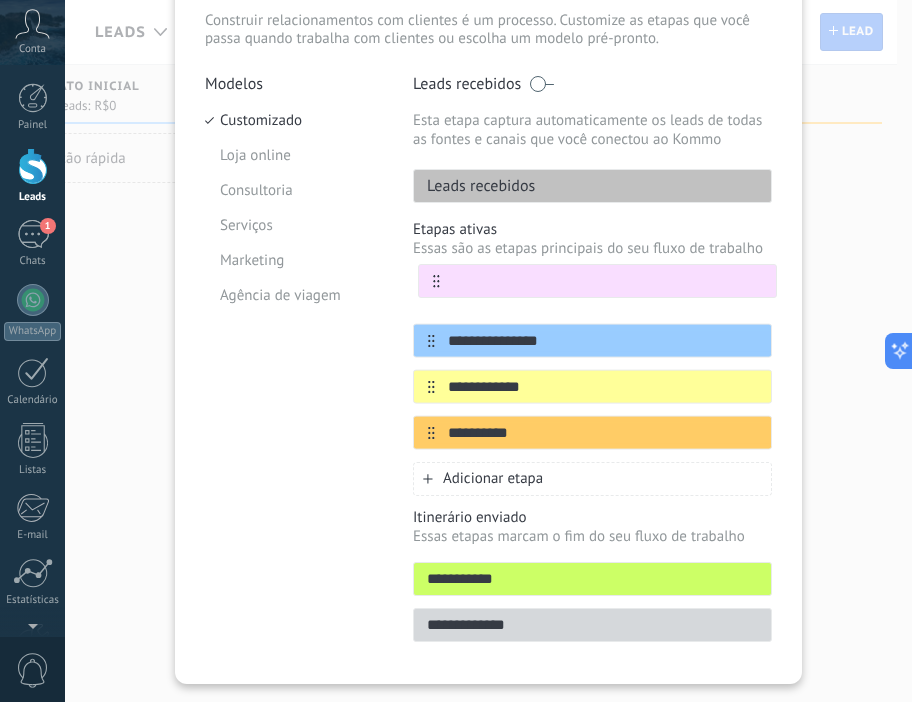 drag, startPoint x: 422, startPoint y: 435, endPoint x: 431, endPoint y: 278, distance: 157.25775 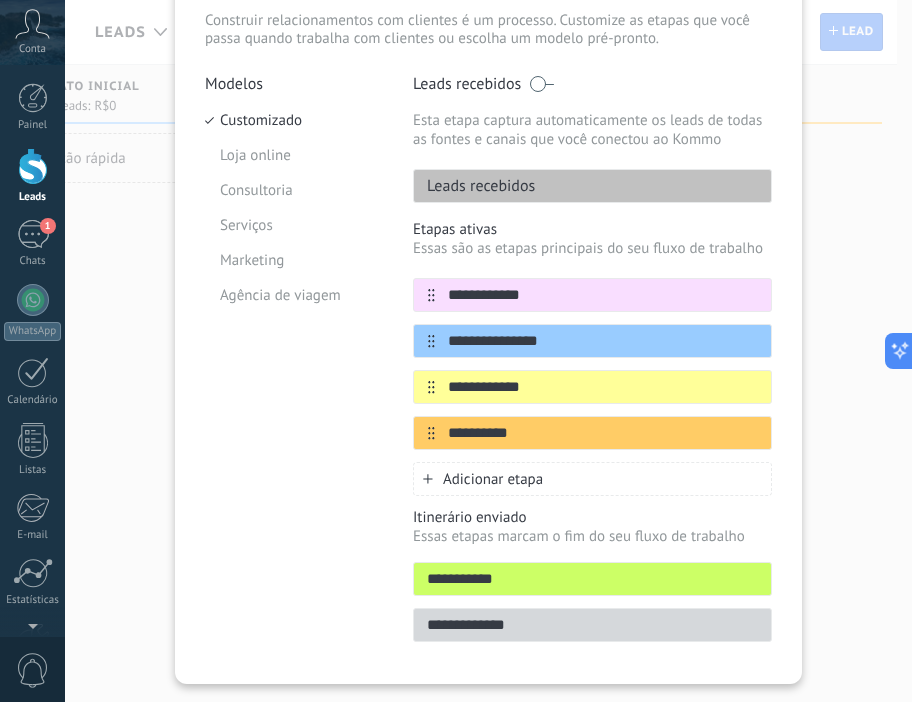 type on "**********" 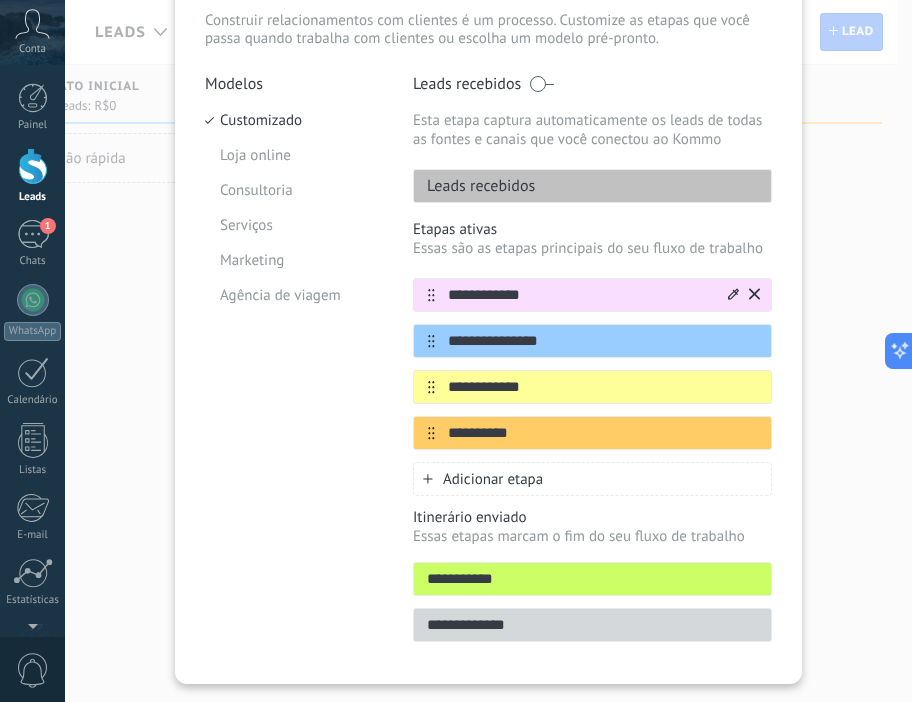 click at bounding box center [742, 295] 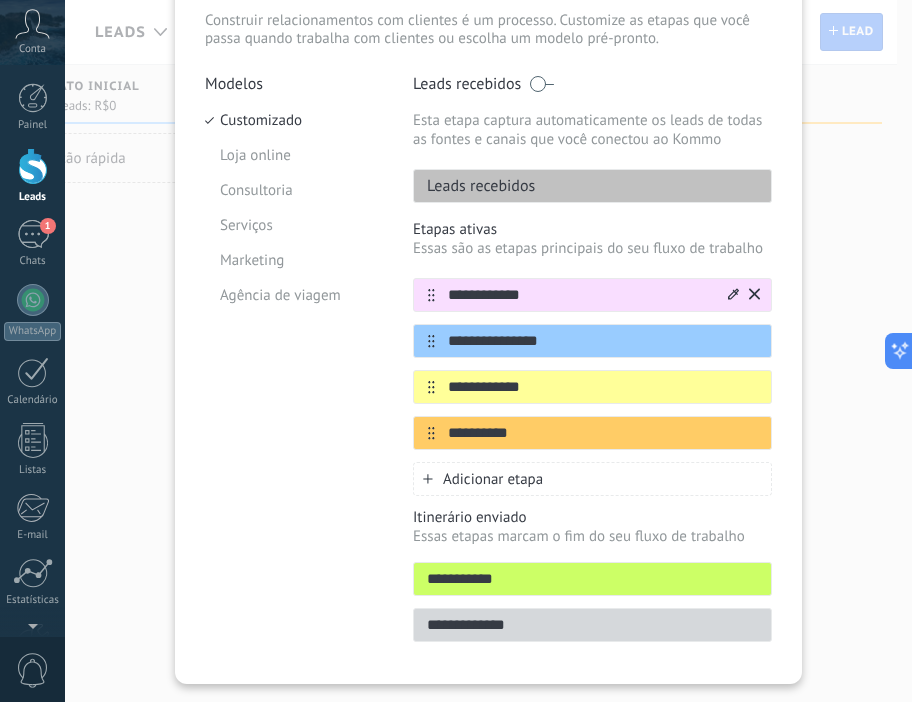 click 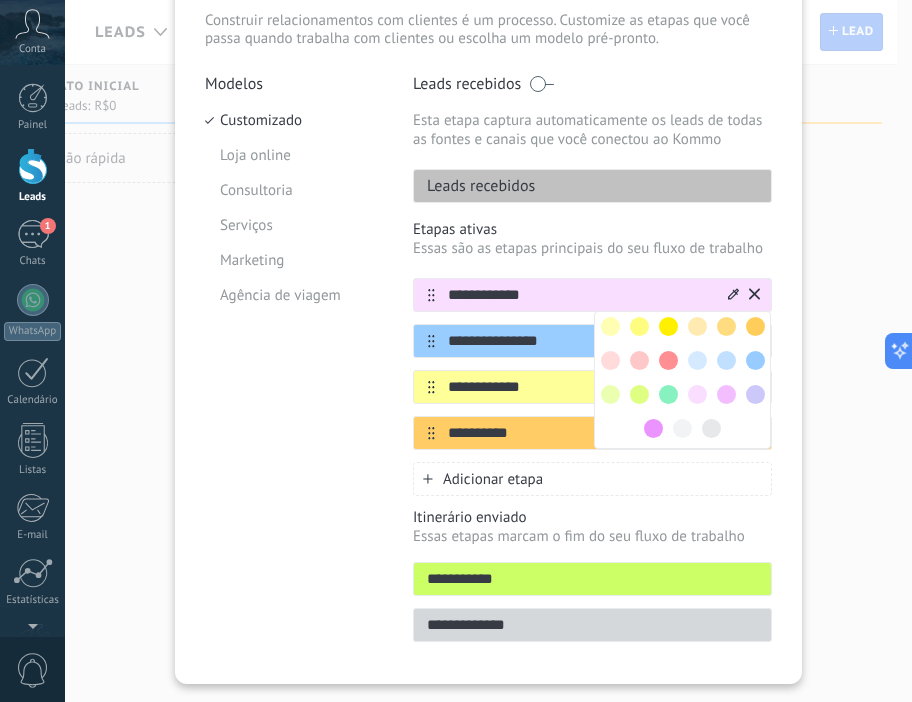click at bounding box center [697, 360] 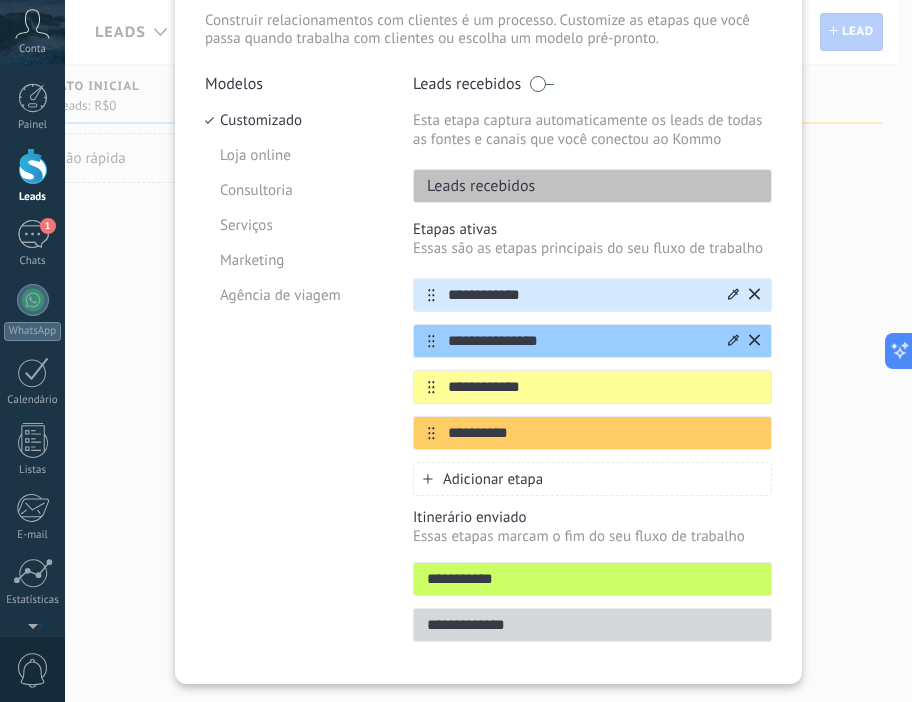 click 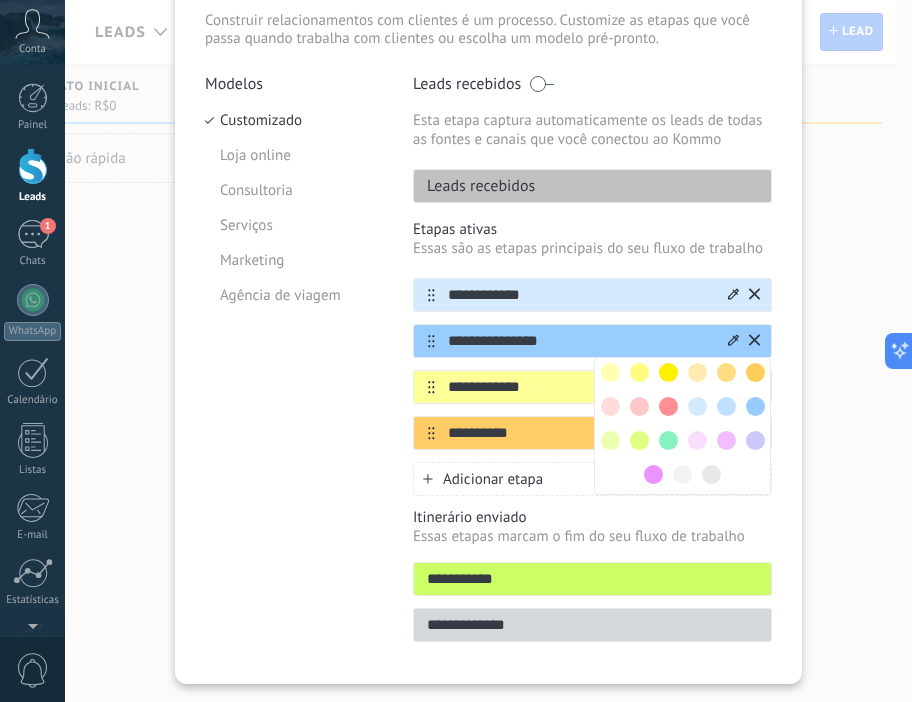 click at bounding box center (726, 406) 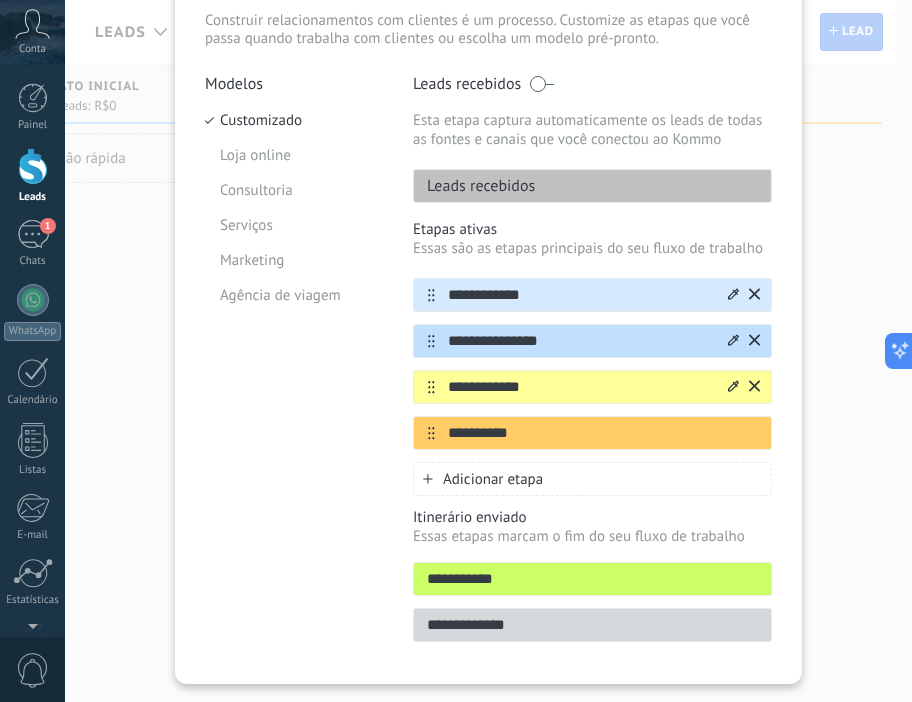 click 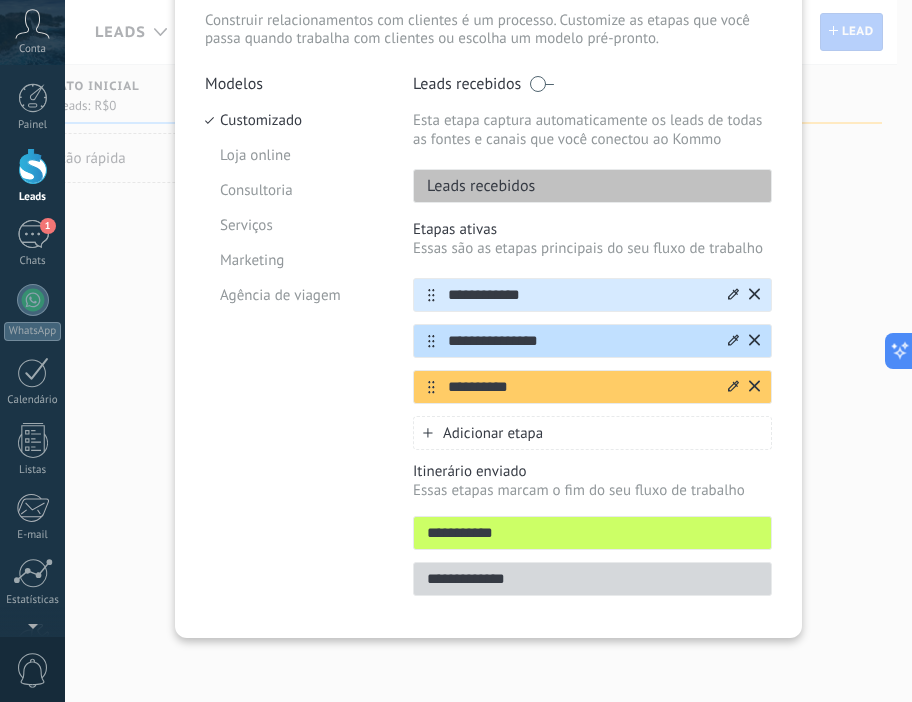 click 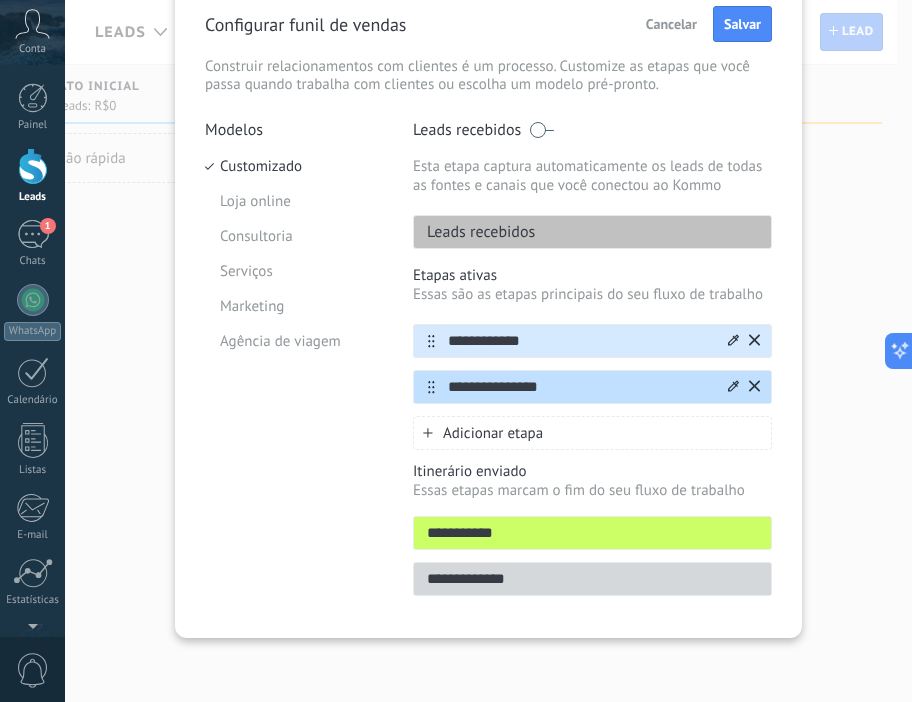 click on "Adicionar etapa" at bounding box center [493, 433] 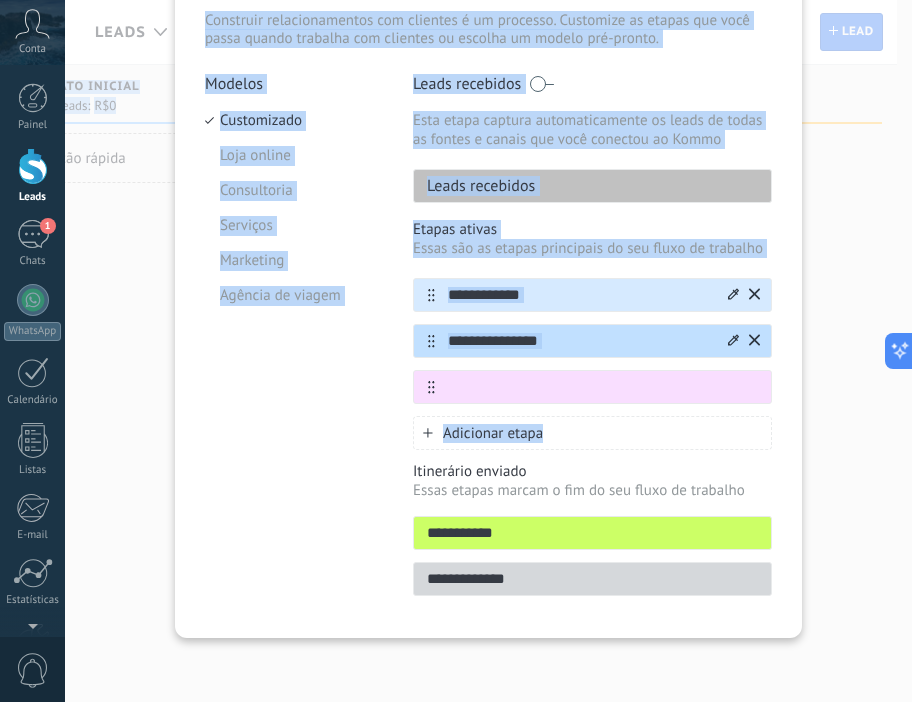click on ".abccls-1,.abccls-2{fill-rule:evenodd}.abccls-2{fill:#fff} .abfcls-1{fill:none}.abfcls-2{fill:#fff} .abncls-1{isolation:isolate}.abncls-2{opacity:.06}.abncls-2,.abncls-3,.abncls-6{mix-blend-mode:multiply}.abncls-3{opacity:.15}.abncls-4,.abncls-8{fill:#fff}.abncls-5{fill:url(#abnlinear-gradient)}.abncls-6{opacity:.04}.abncls-7{fill:url(#abnlinear-gradient-2)}.abncls-8{fill-rule:evenodd} .abqst0{fill:#ffa200} .abwcls-1{fill:#252525} .cls-1{isolation:isolate} .acicls-1{fill:none} .aclcls-1{fill:#232323} .acnst0{display:none} .addcls-1,.addcls-2{fill:none;stroke-miterlimit:10}.addcls-1{stroke:#dfe0e5}.addcls-2{stroke:#a1a7ab} .adecls-1,.adecls-2{fill:none;stroke-miterlimit:10}.adecls-1{stroke:#dfe0e5}.adecls-2{stroke:#a1a7ab} .adqcls-1{fill:#8591a5;fill-rule:evenodd} .aeccls-1{fill:#5c9f37} .aeecls-1{fill:#f86161} .aejcls-1{fill:#8591a5;fill-rule:evenodd} .aekcls-1{fill-rule:evenodd} .aelcls-1{fill-rule:evenodd;fill:currentColor} .aemcls-1{fill-rule:evenodd;fill:currentColor} .aercls-2{fill:#24bc8c}" at bounding box center [456, 351] 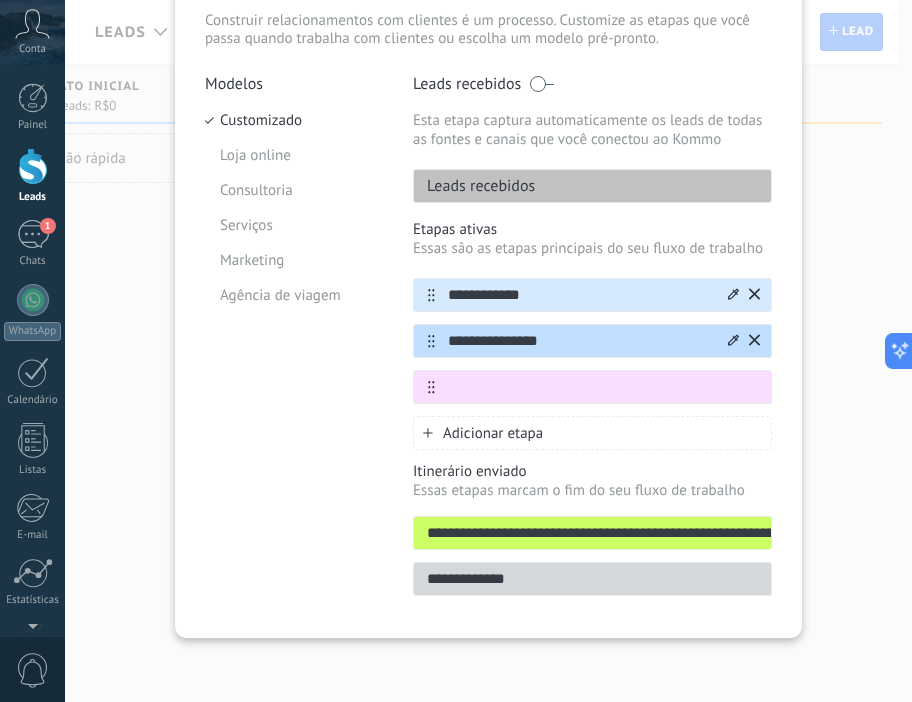 type on "**********" 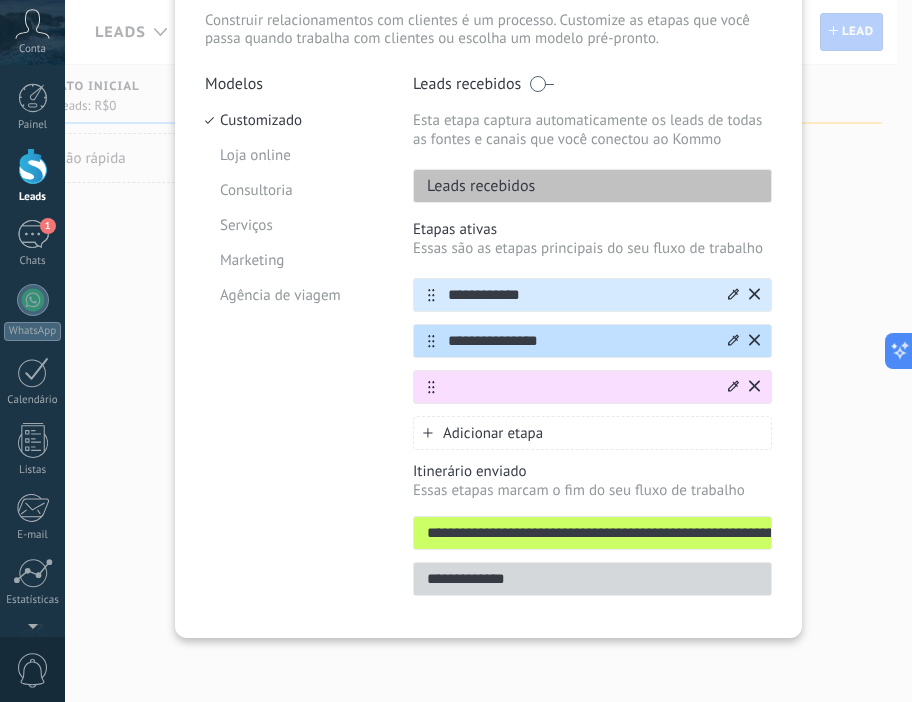click at bounding box center (580, 387) 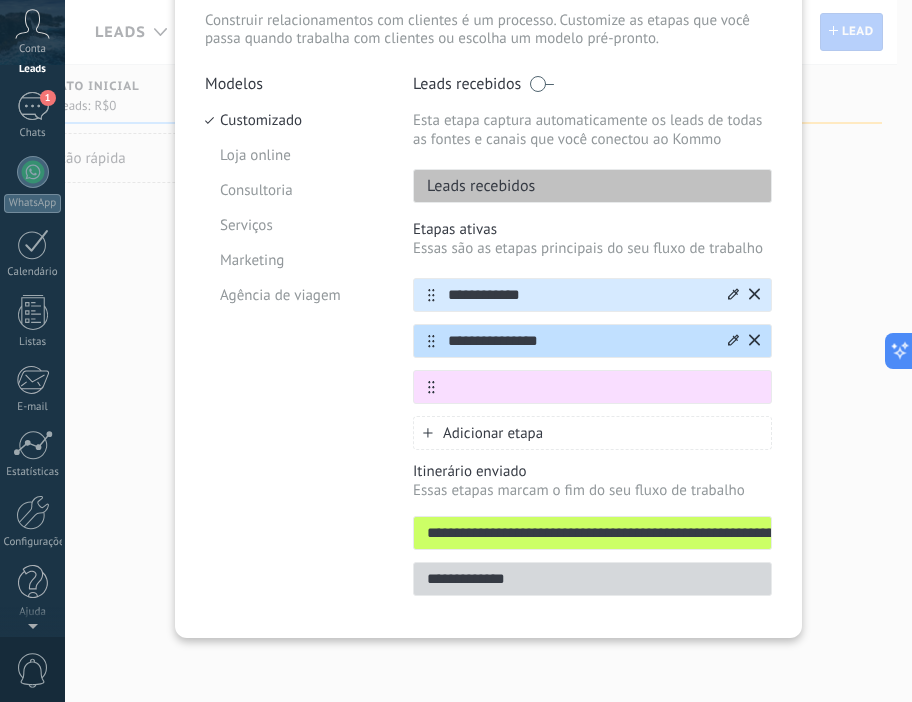 scroll, scrollTop: 0, scrollLeft: 0, axis: both 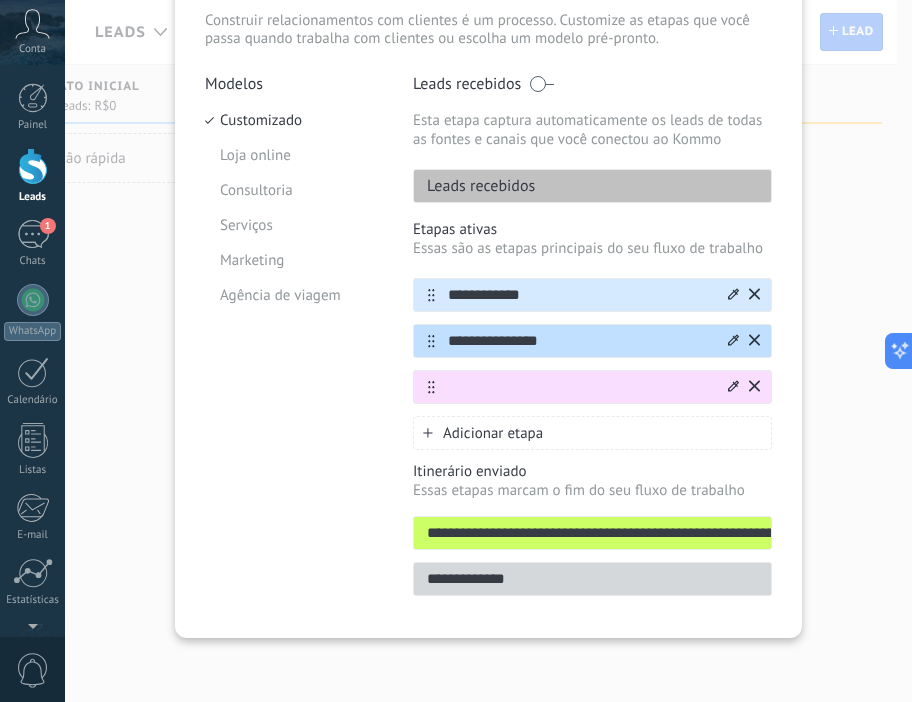 click at bounding box center [580, 387] 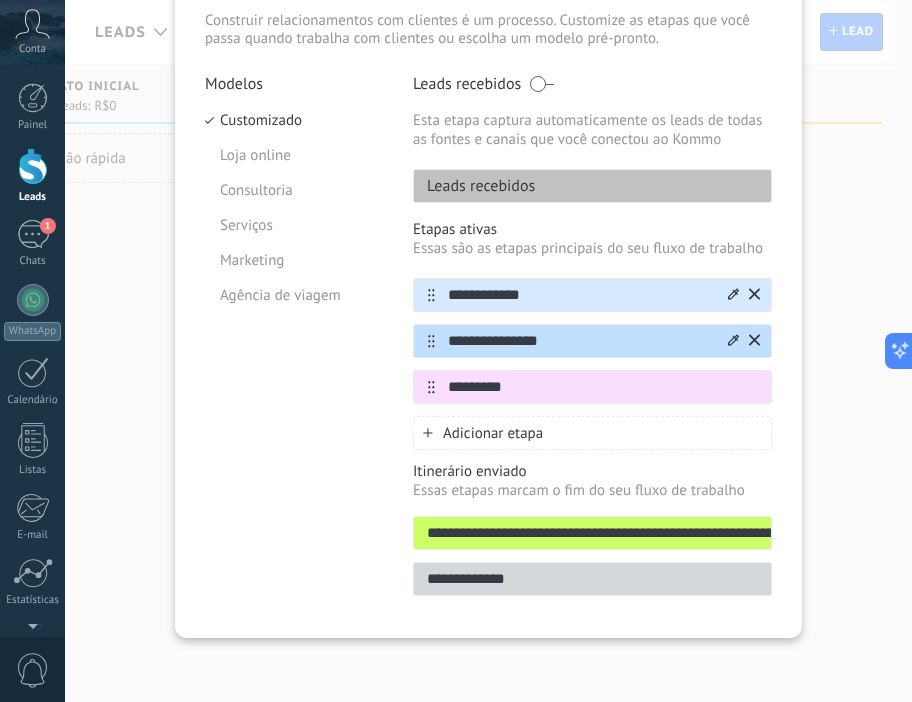 type on "*********" 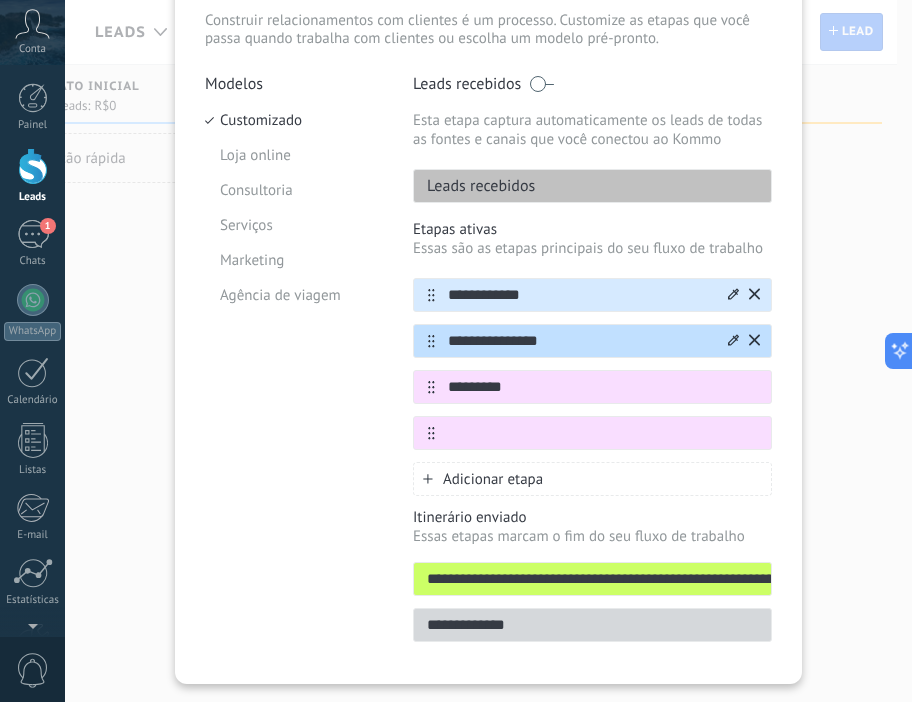 click at bounding box center [603, 433] 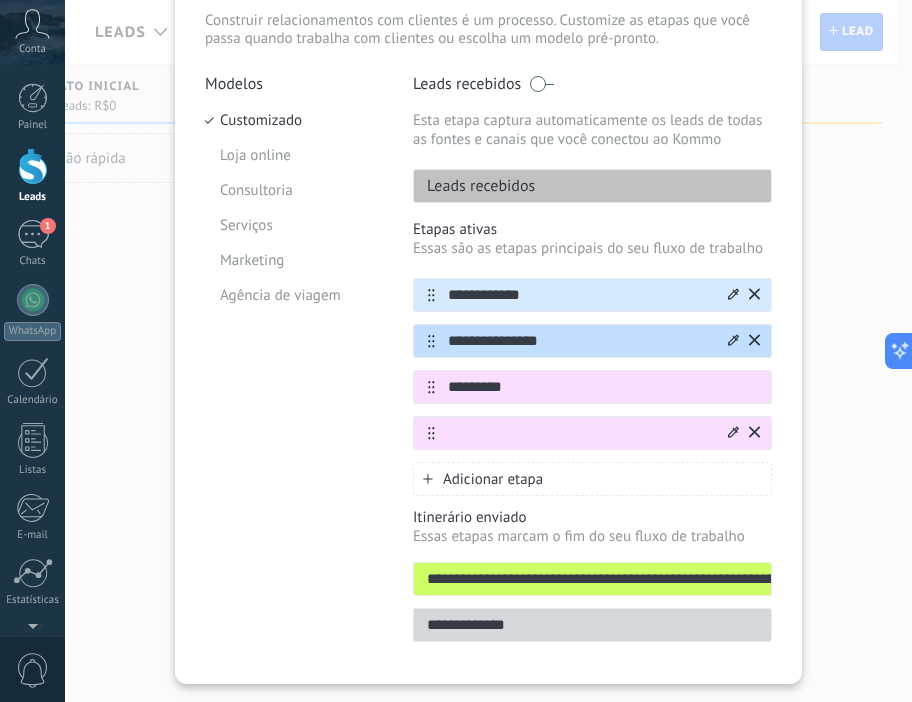 click 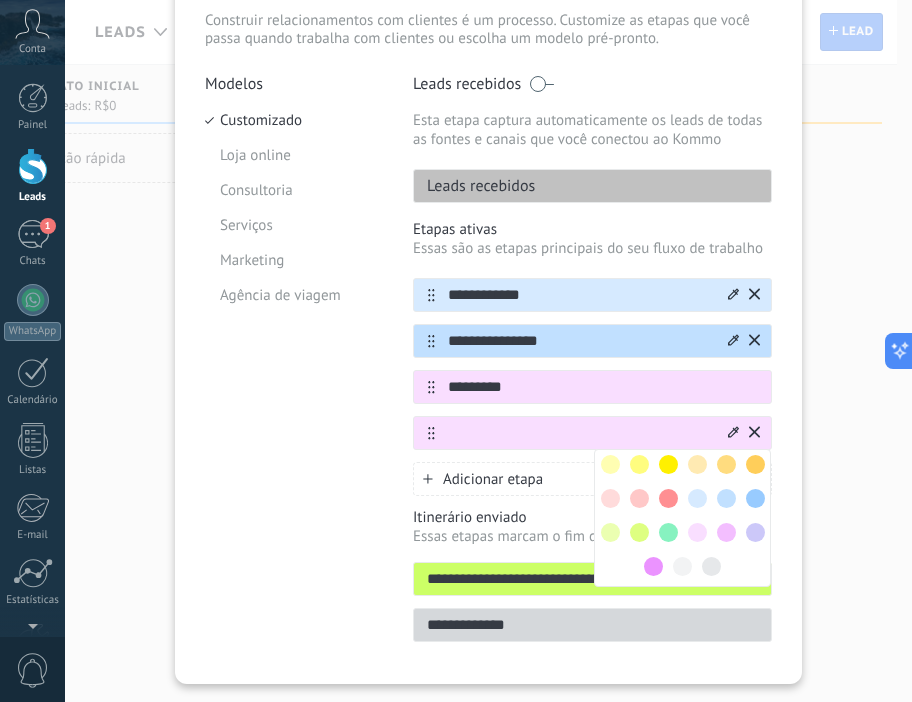 click at bounding box center (610, 464) 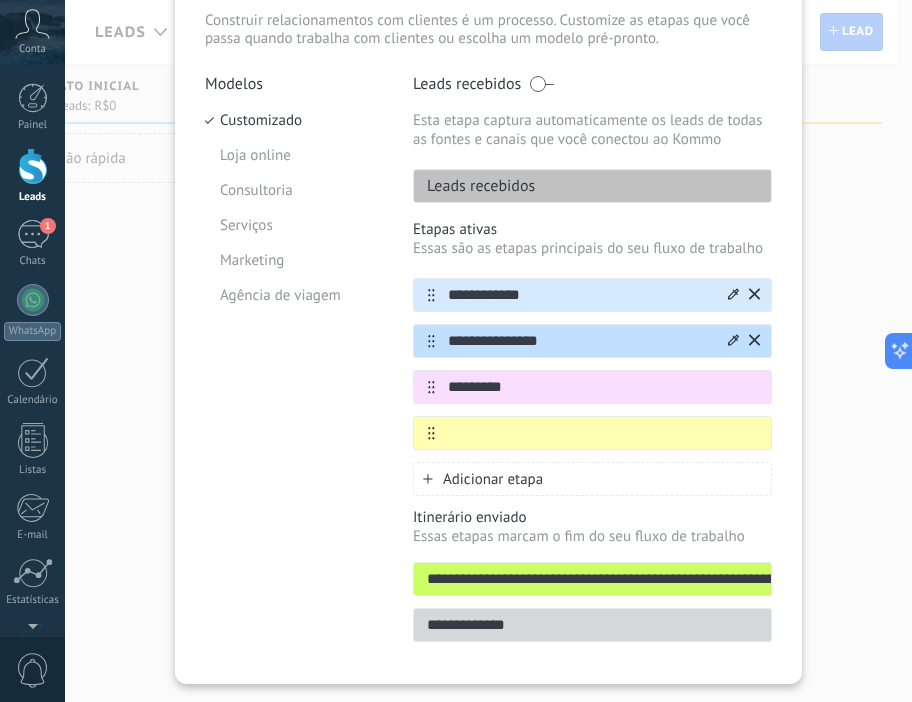 click on "**********" at bounding box center (580, 341) 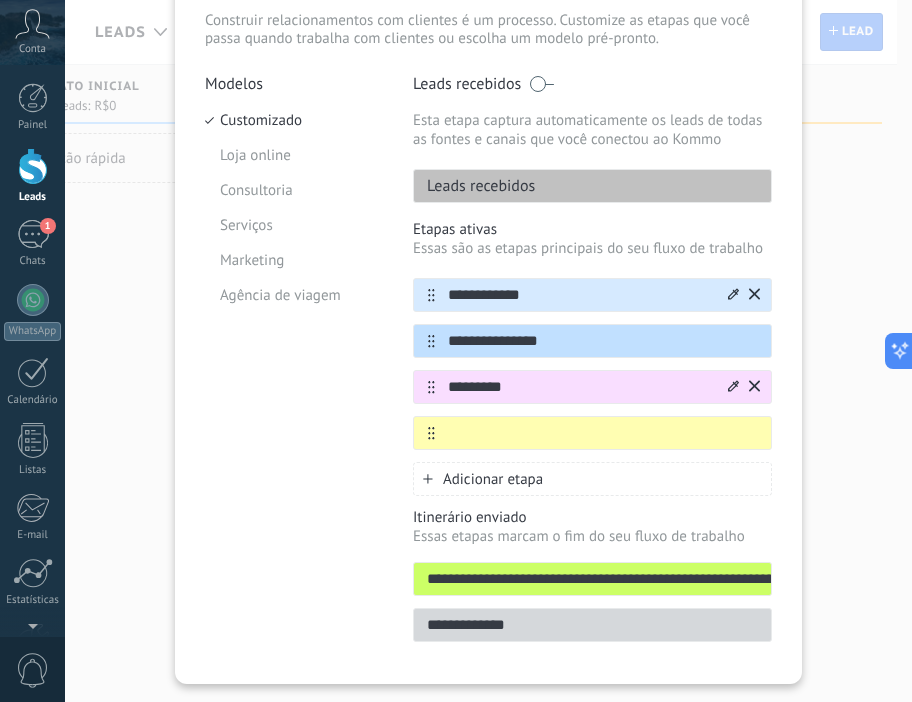 click on "*********" at bounding box center (580, 387) 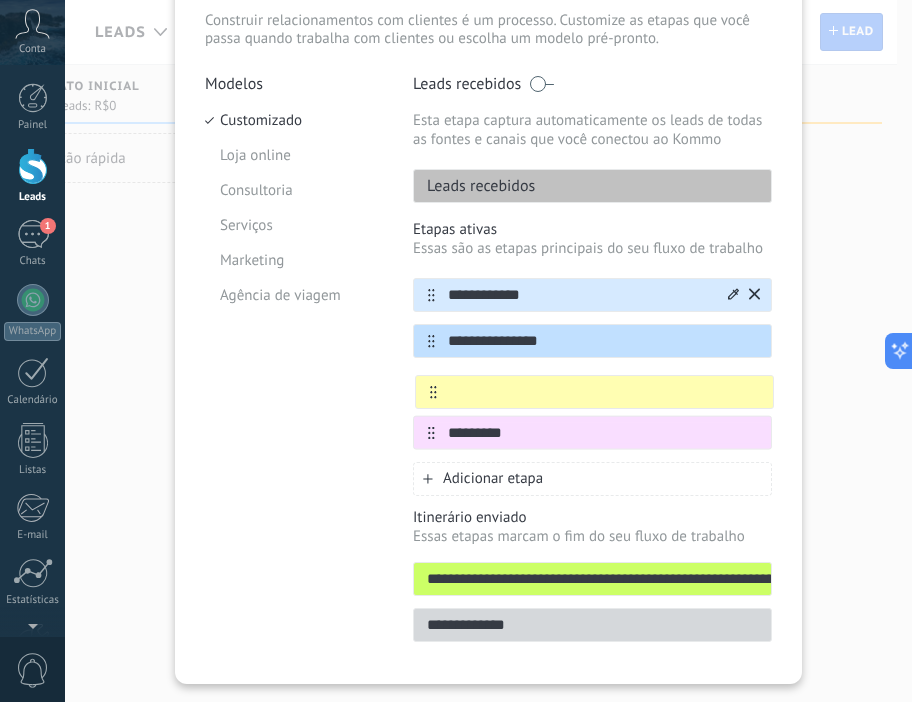drag, startPoint x: 428, startPoint y: 433, endPoint x: 430, endPoint y: 369, distance: 64.03124 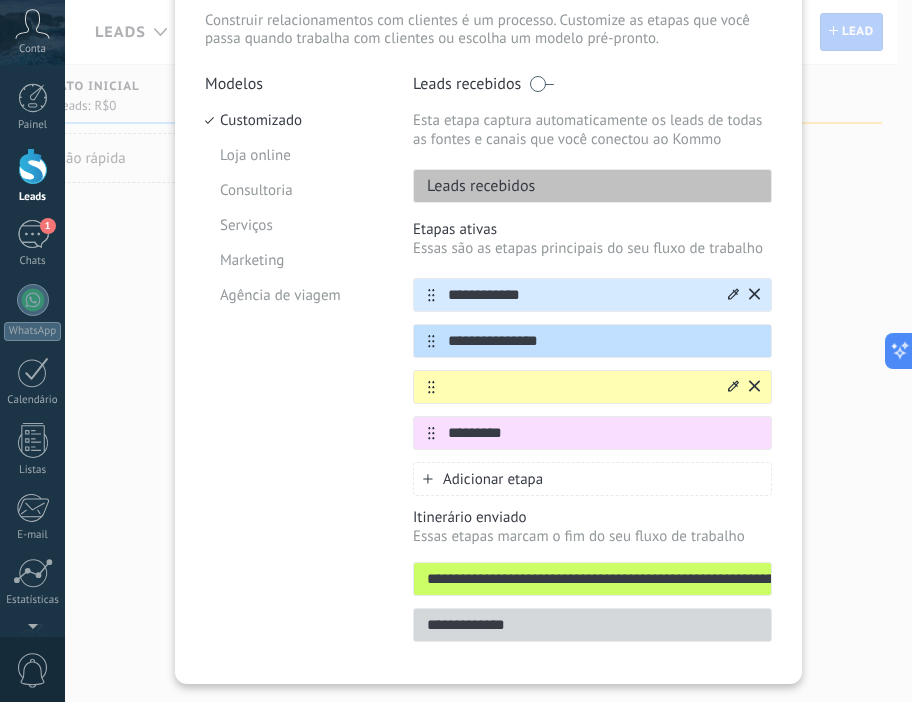 click at bounding box center (592, 387) 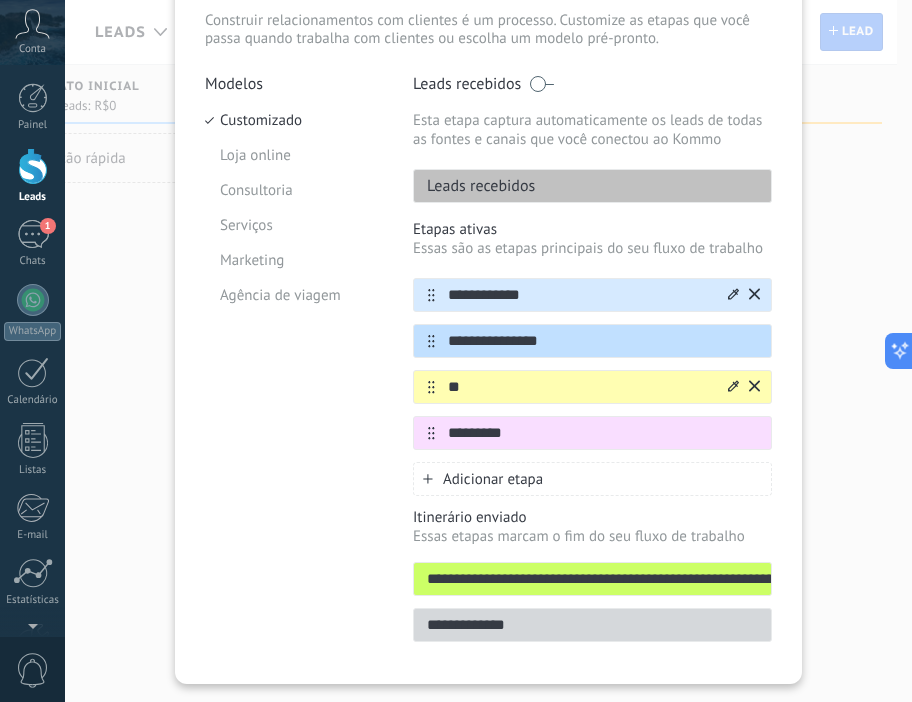 type on "*" 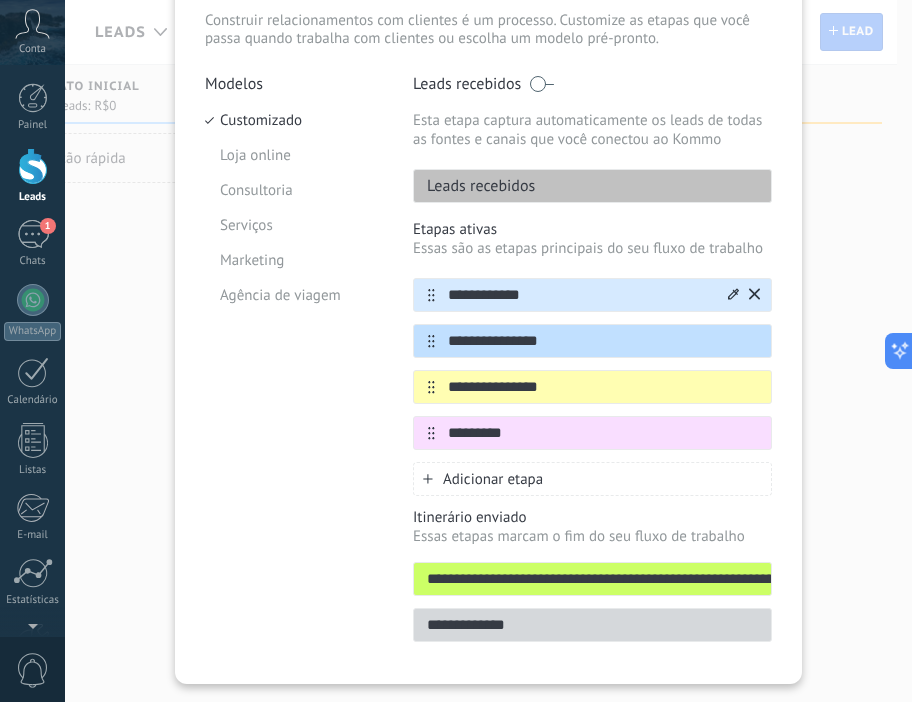 type on "**********" 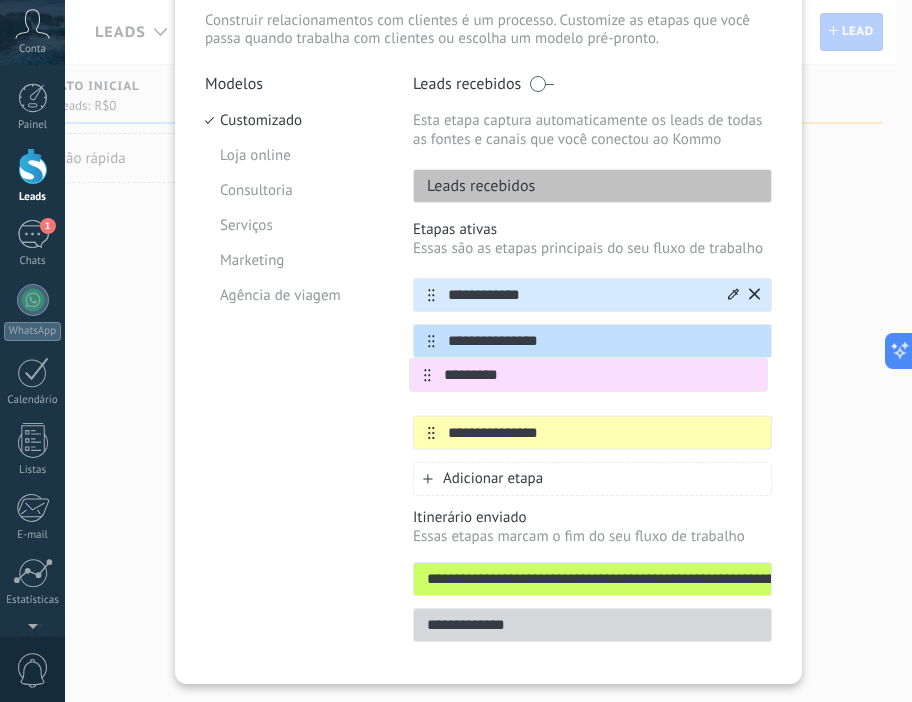 drag, startPoint x: 425, startPoint y: 431, endPoint x: 423, endPoint y: 368, distance: 63.03174 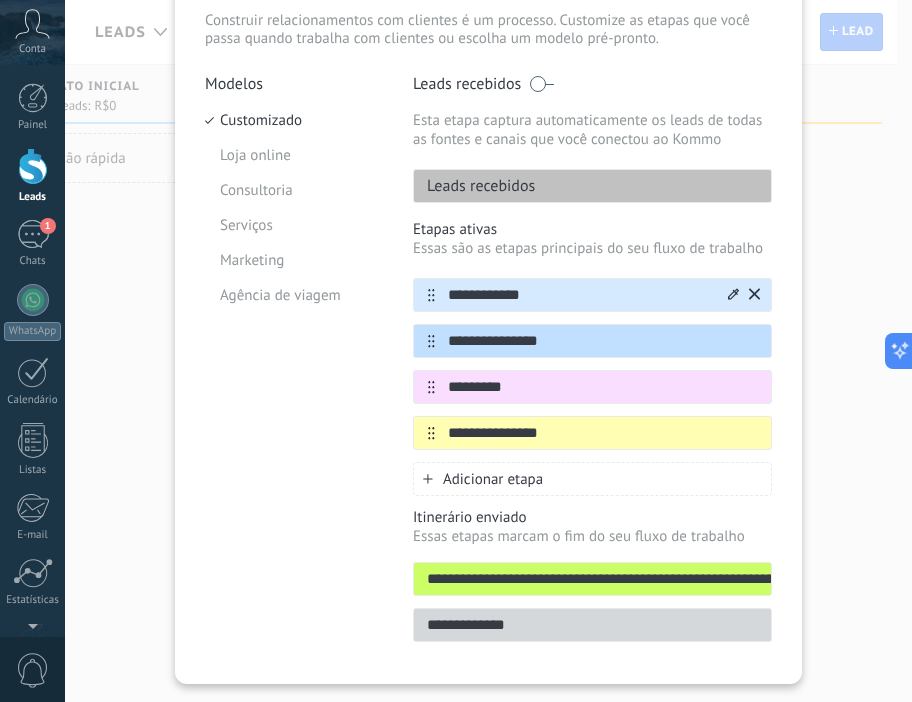 click on "Adicionar etapa" at bounding box center (493, 479) 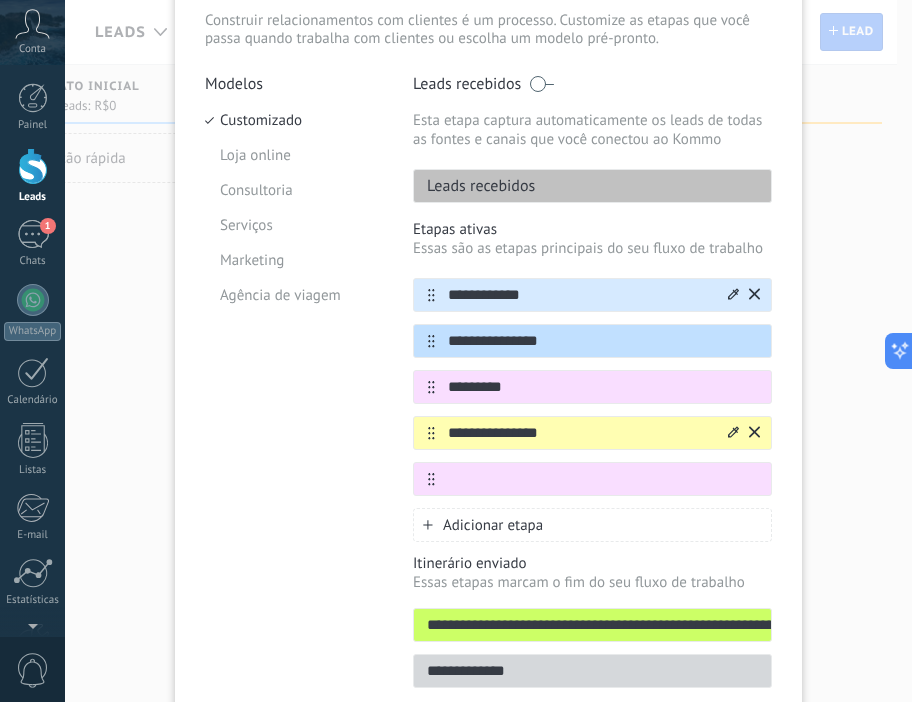 click on "**********" at bounding box center [580, 433] 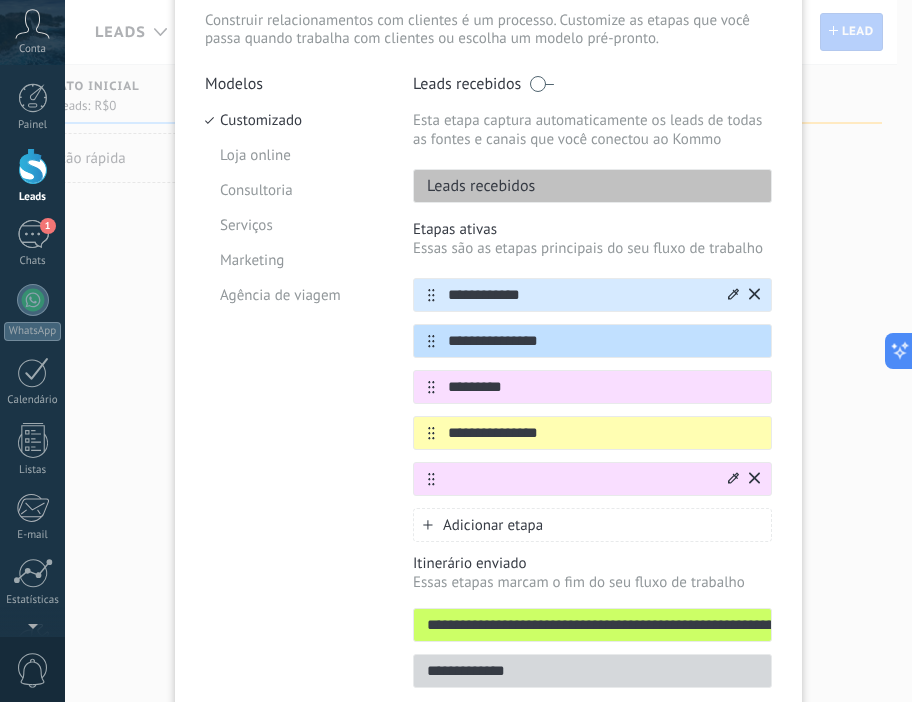 click 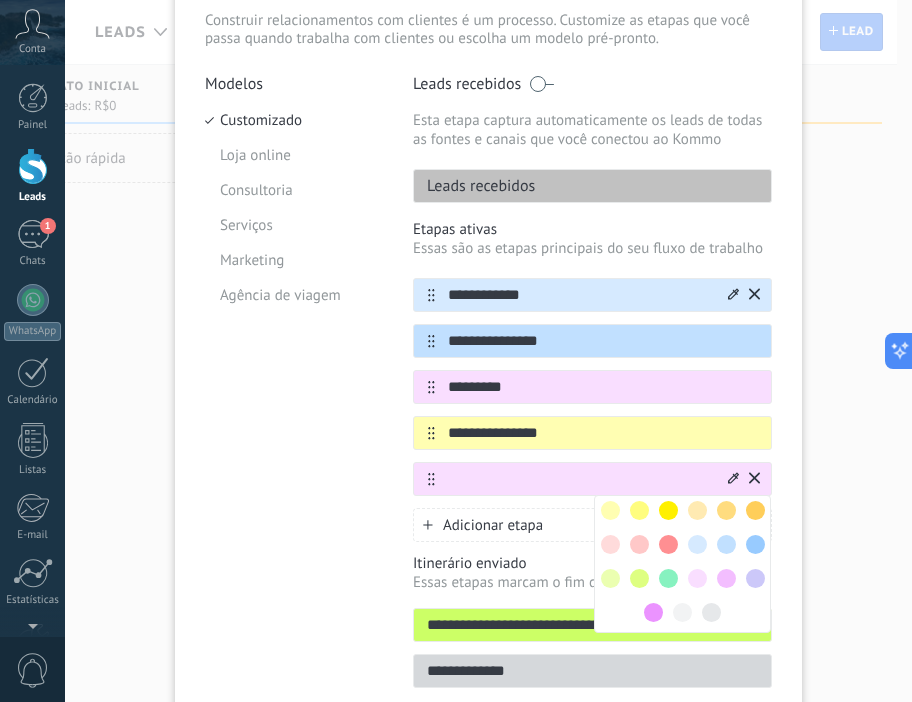 click at bounding box center (668, 578) 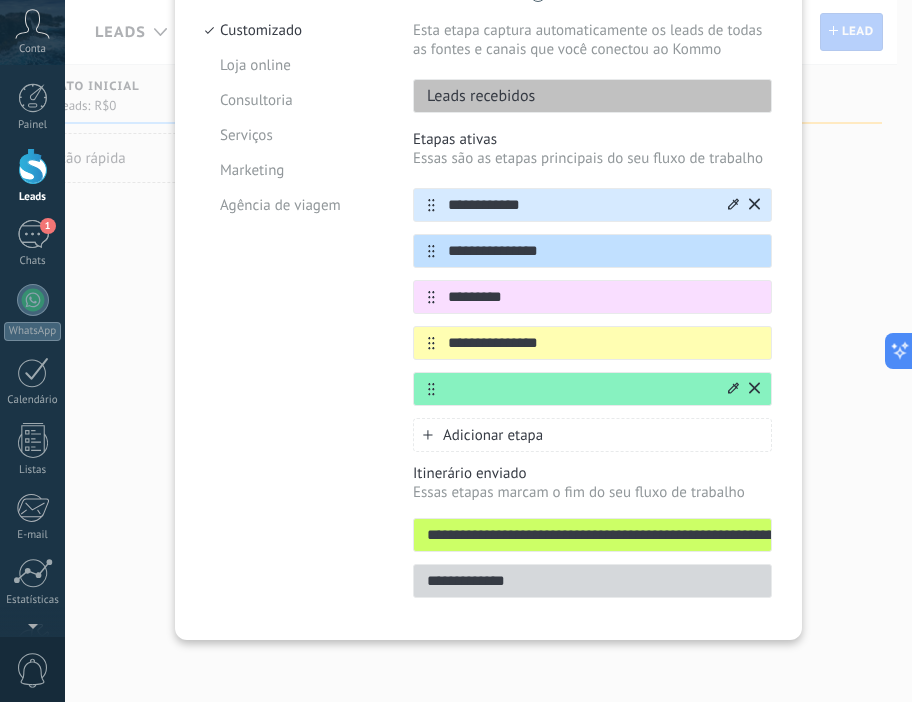 scroll, scrollTop: 226, scrollLeft: 0, axis: vertical 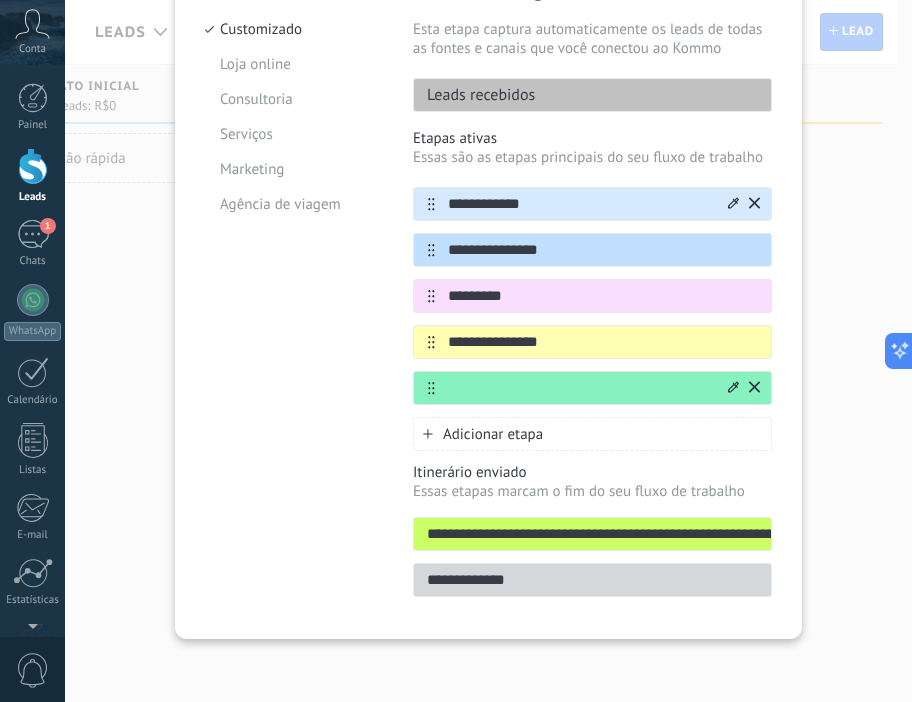 click on "**********" at bounding box center [592, 534] 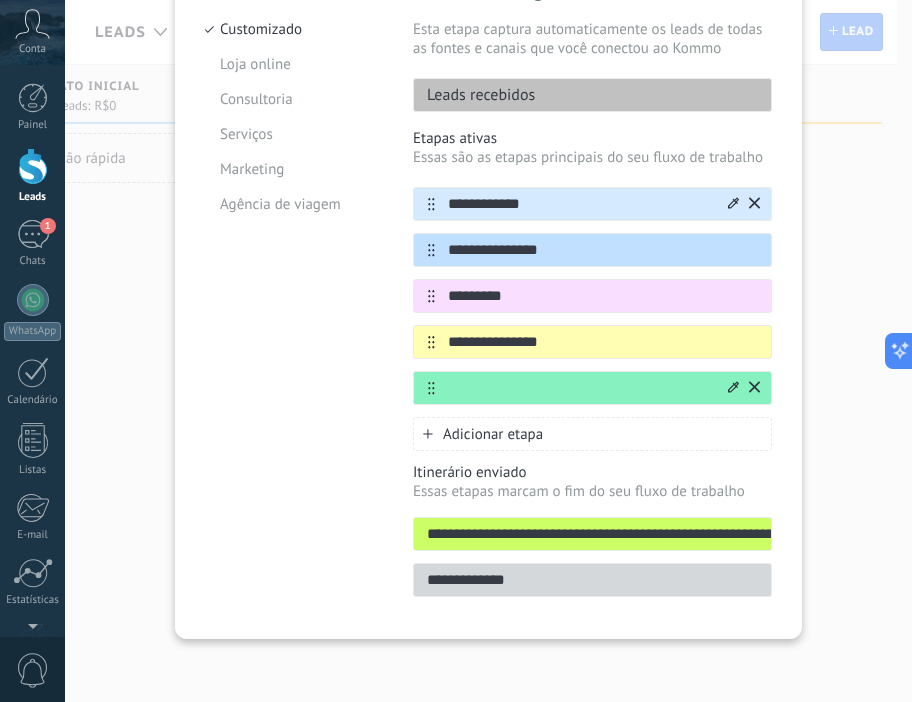 drag, startPoint x: 500, startPoint y: 527, endPoint x: 465, endPoint y: 532, distance: 35.35534 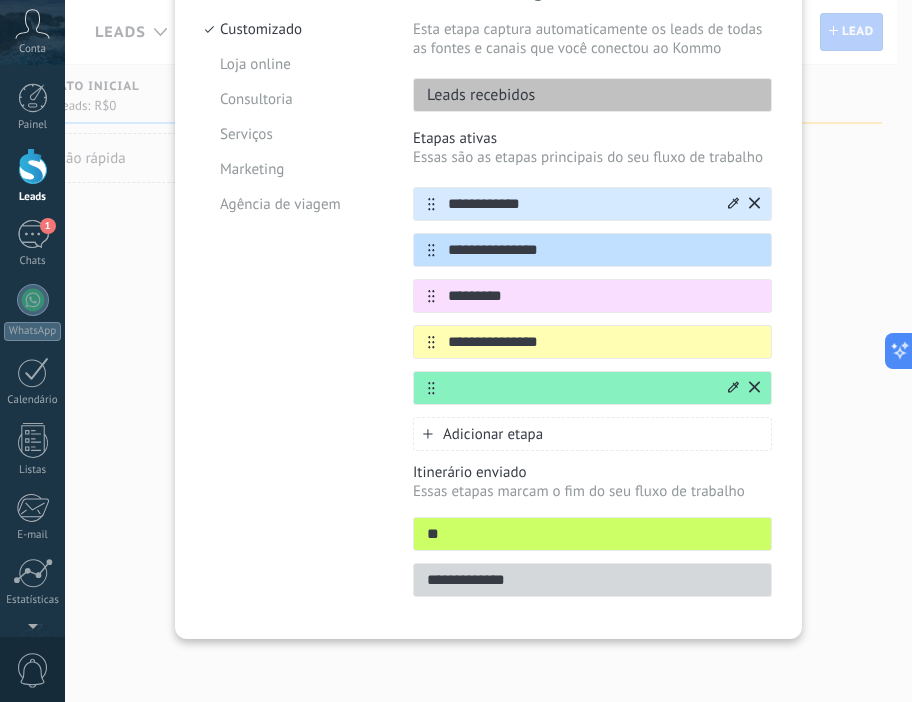 type on "*" 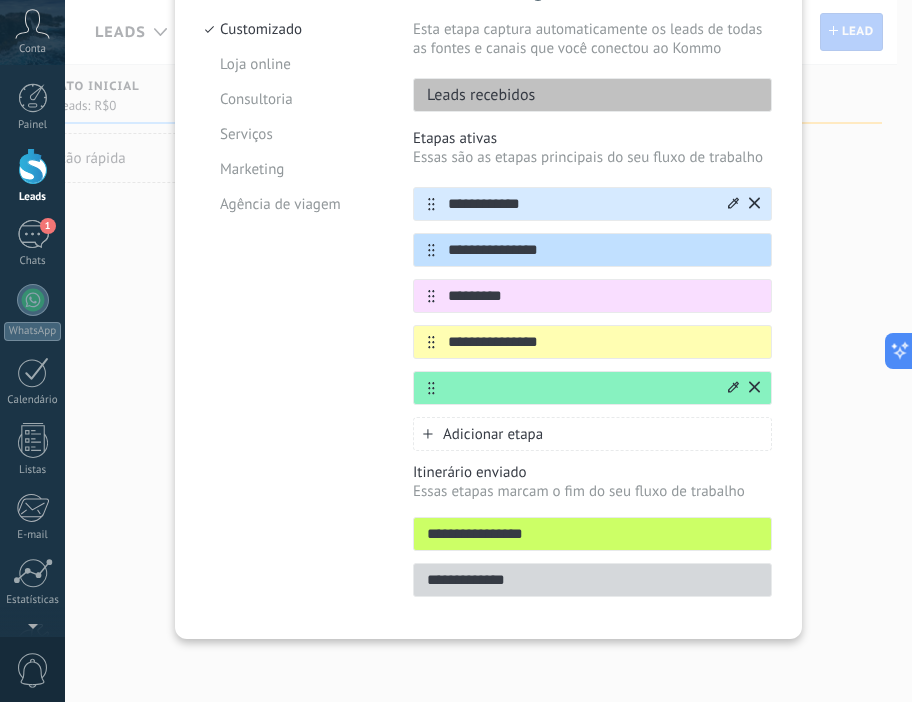 type on "**********" 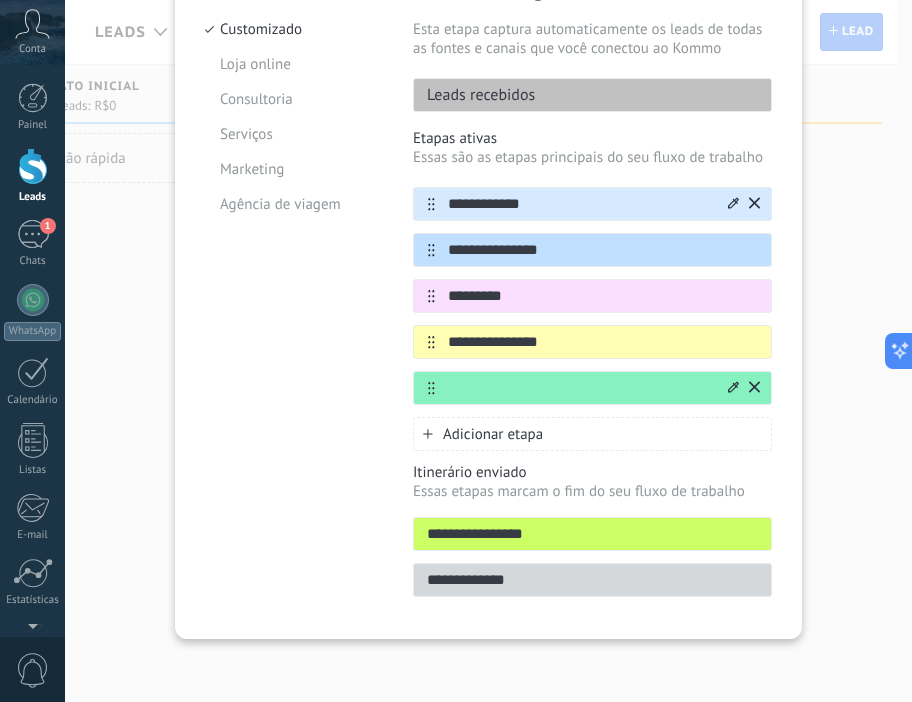click on "**********" at bounding box center (592, 580) 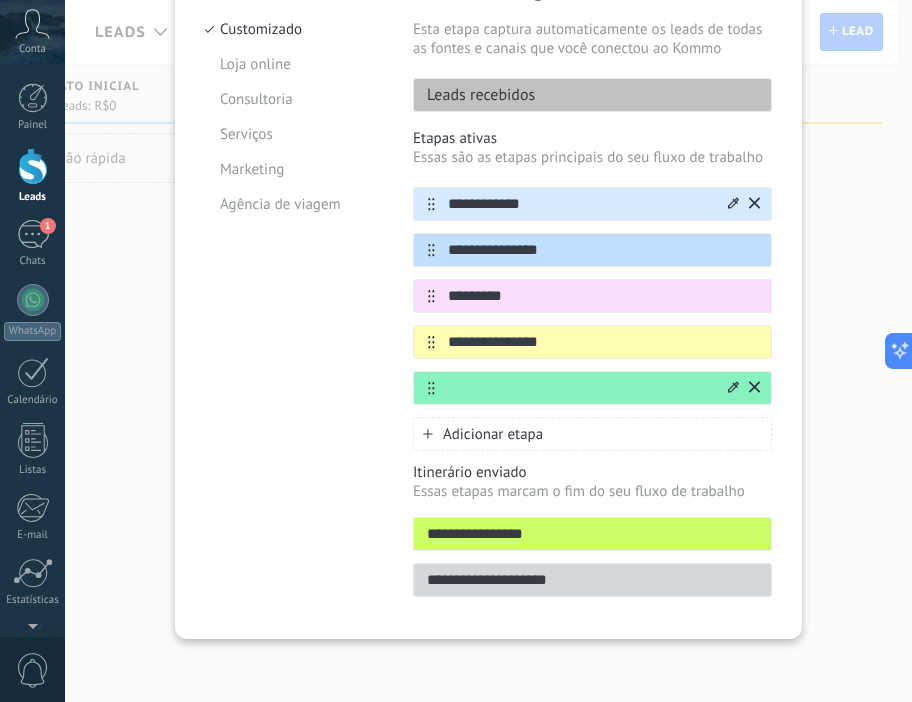 type on "**********" 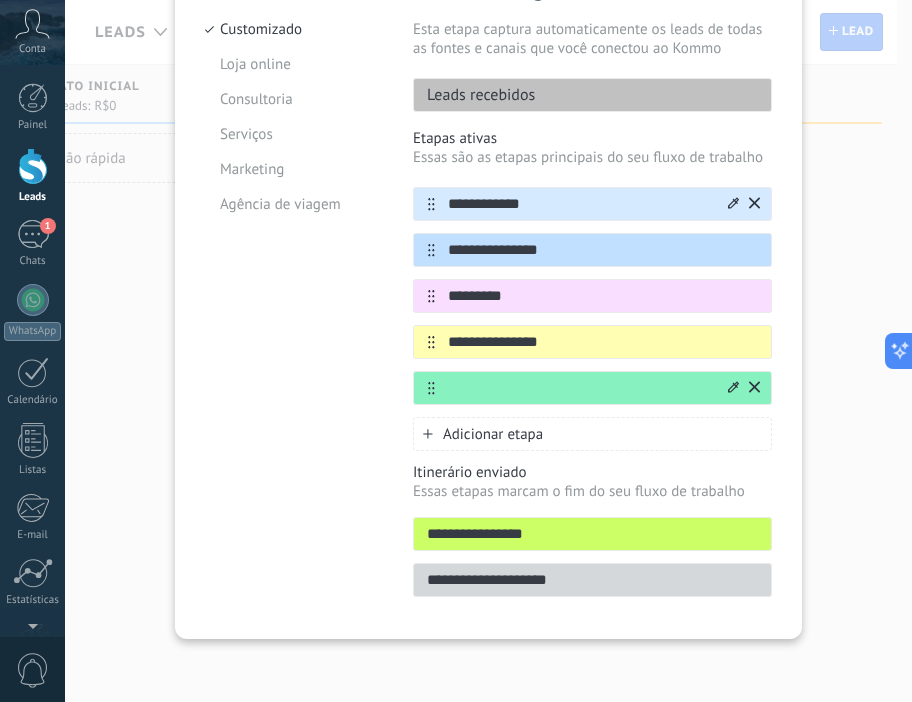 click at bounding box center (580, 388) 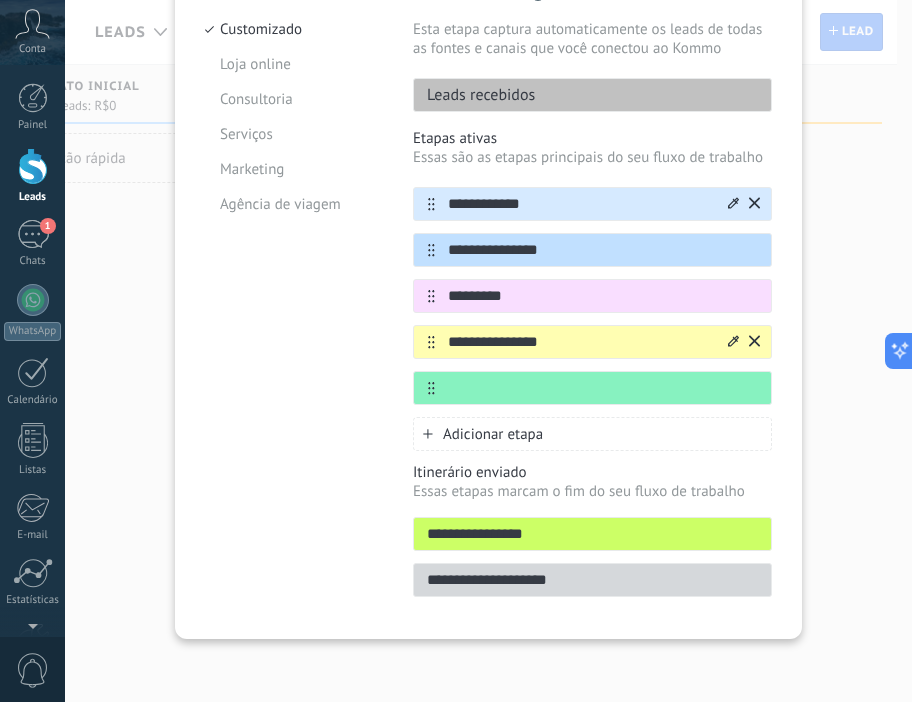 click on "**********" at bounding box center (580, 342) 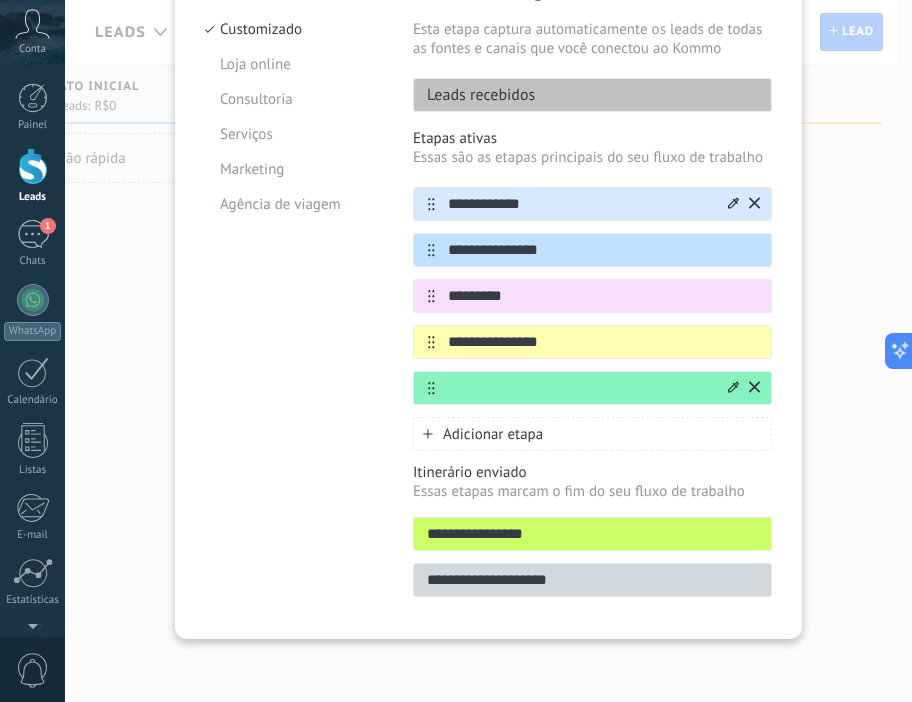 click at bounding box center (580, 388) 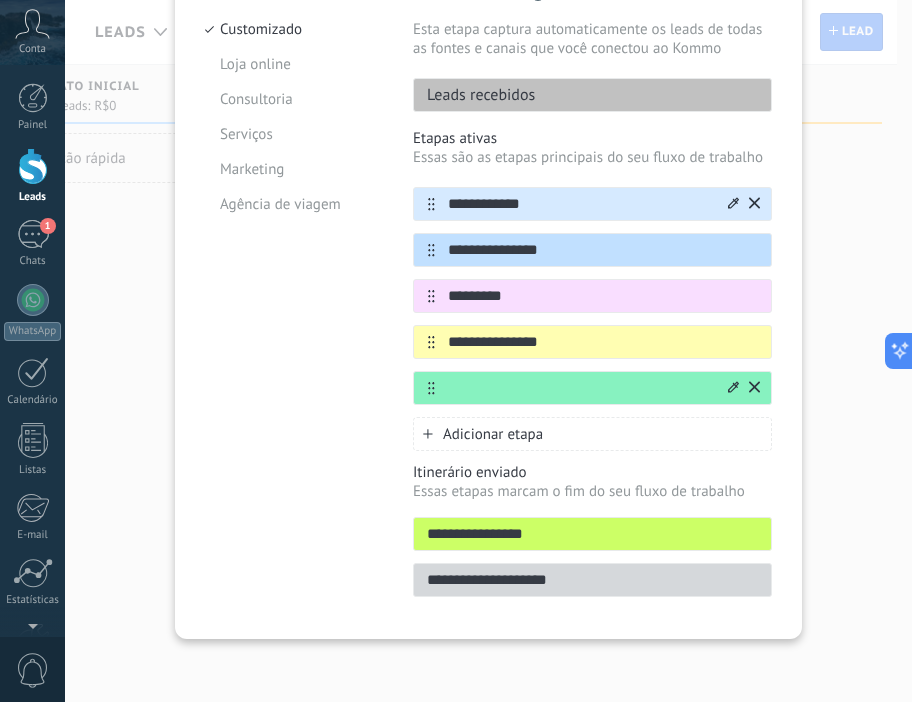 click at bounding box center [580, 388] 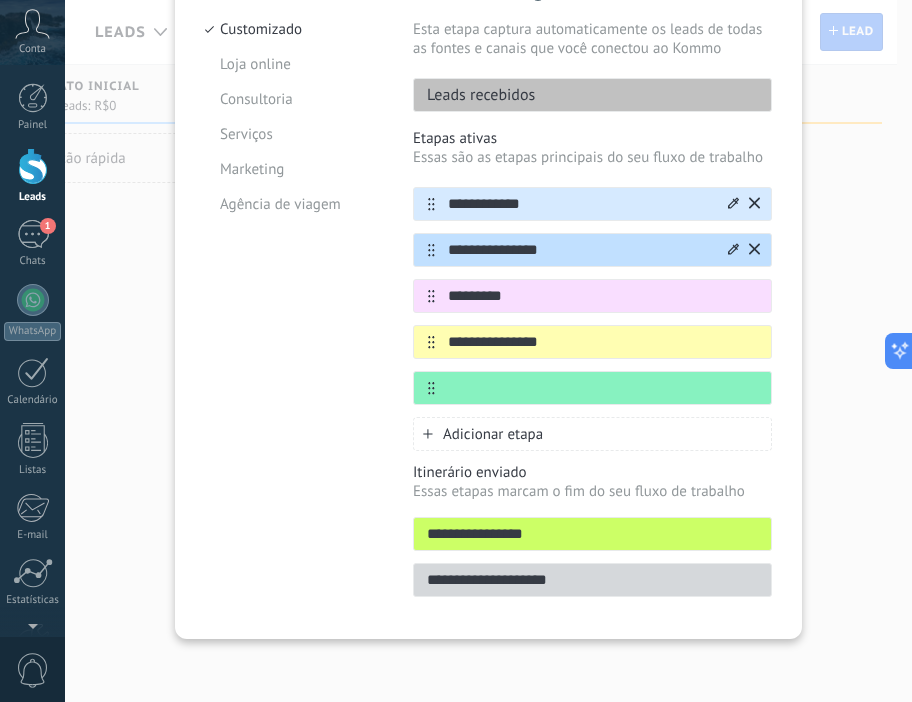scroll, scrollTop: 26, scrollLeft: 0, axis: vertical 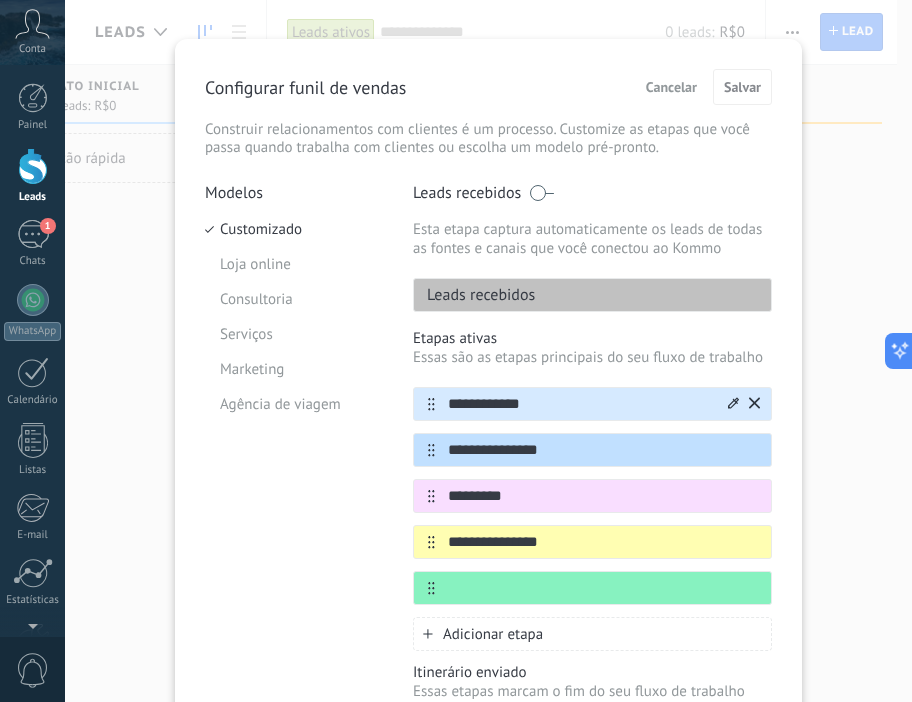 click on "Configurar funil de vendas Cancelar Salvar" at bounding box center (488, 87) 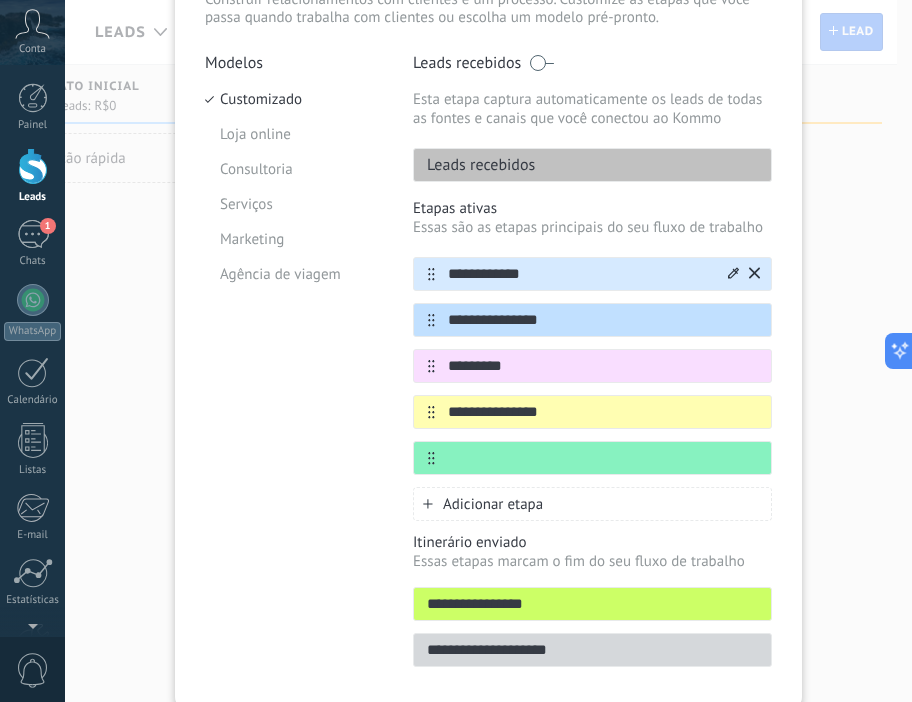 scroll, scrollTop: 200, scrollLeft: 0, axis: vertical 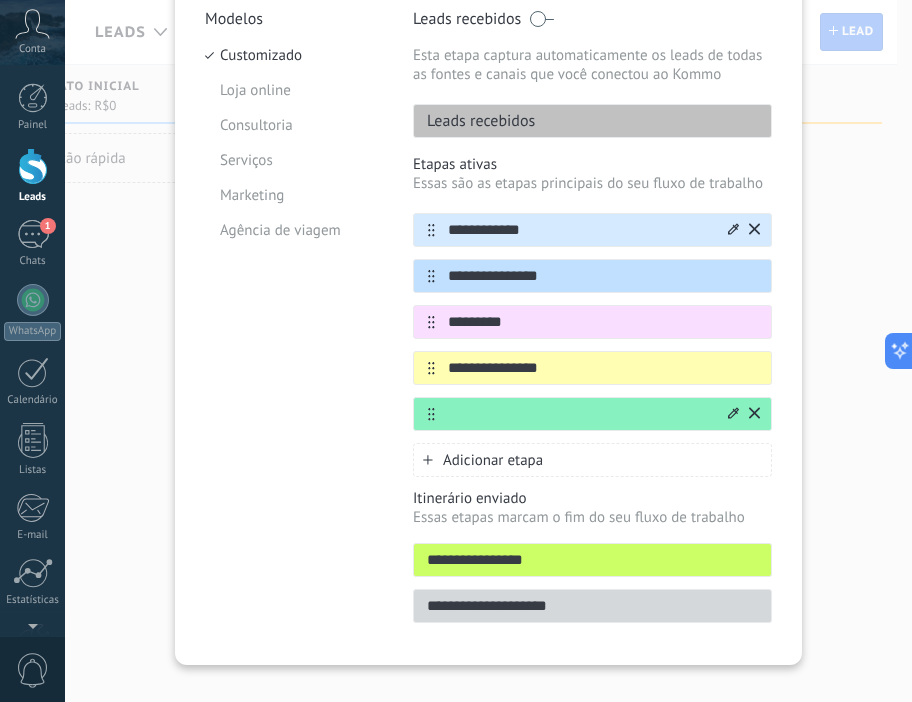 click at bounding box center [580, 414] 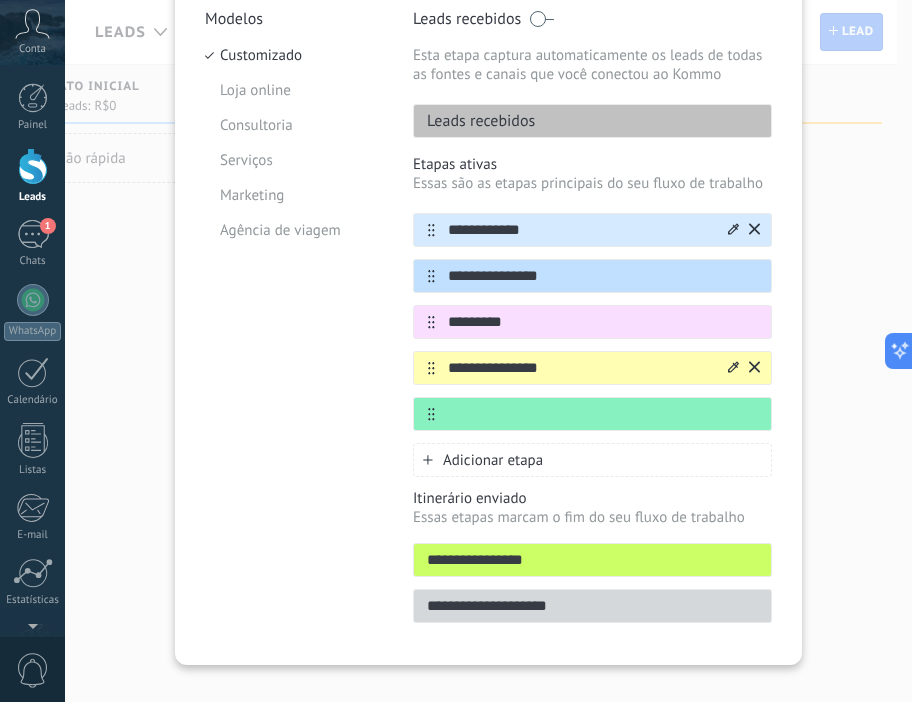 click on "**********" at bounding box center (580, 368) 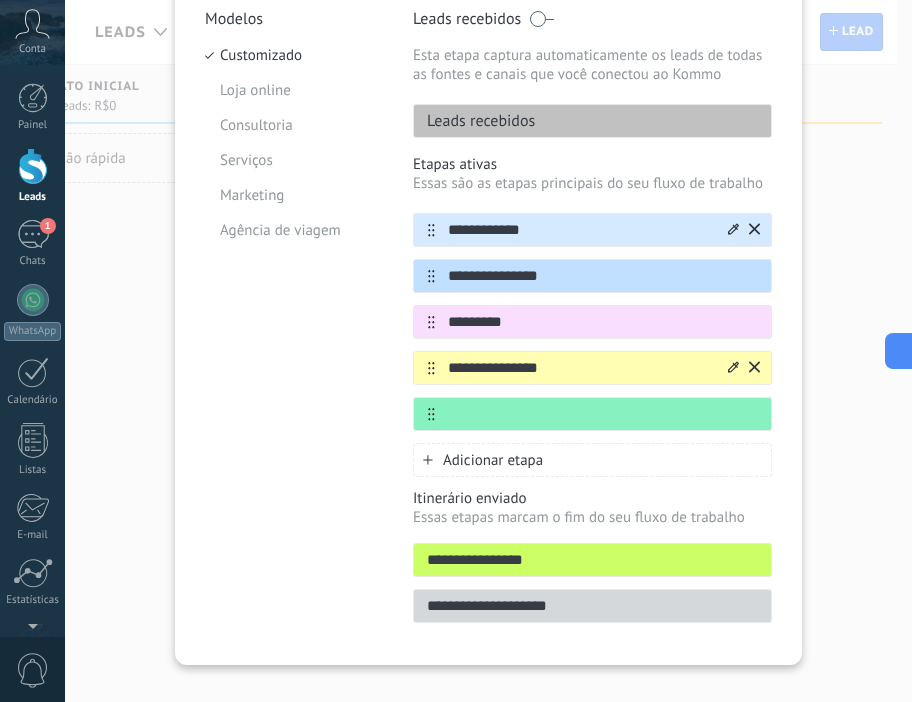 click on "**********" at bounding box center (580, 368) 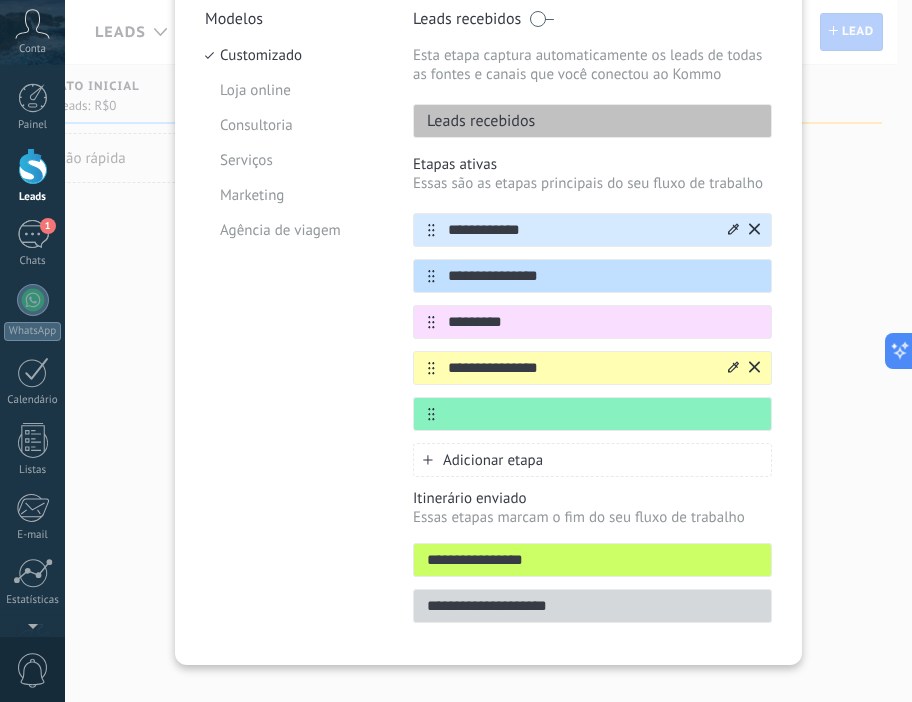 click on "**********" at bounding box center (580, 368) 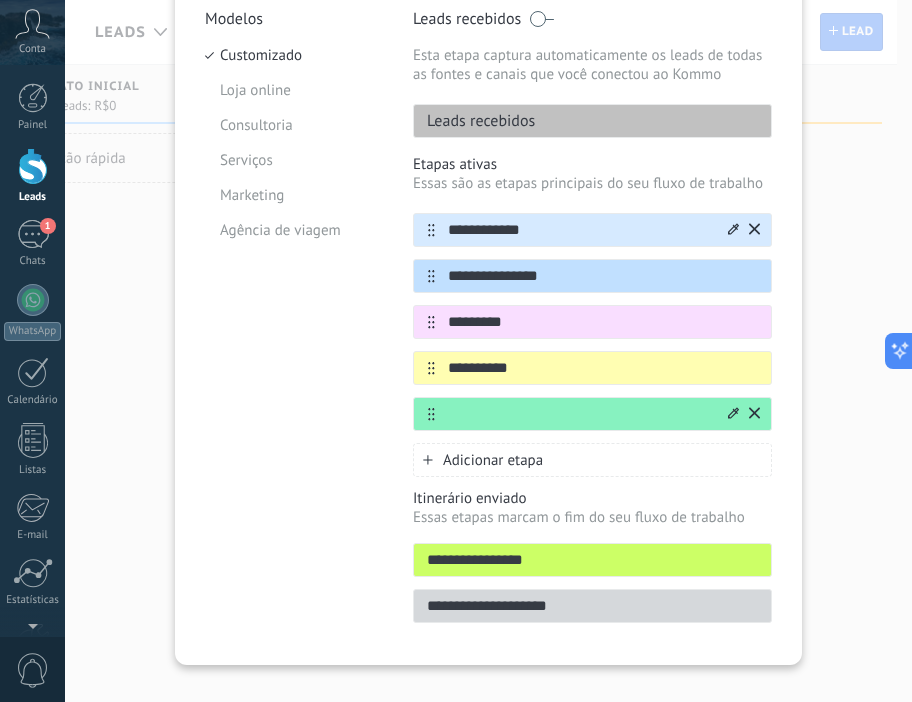 type on "**********" 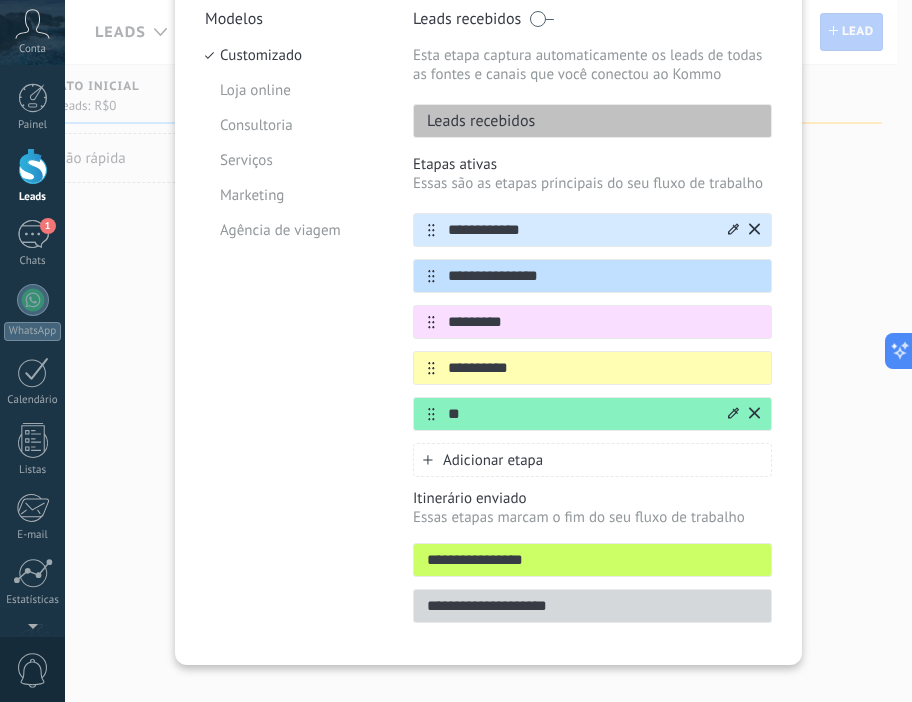 type on "*" 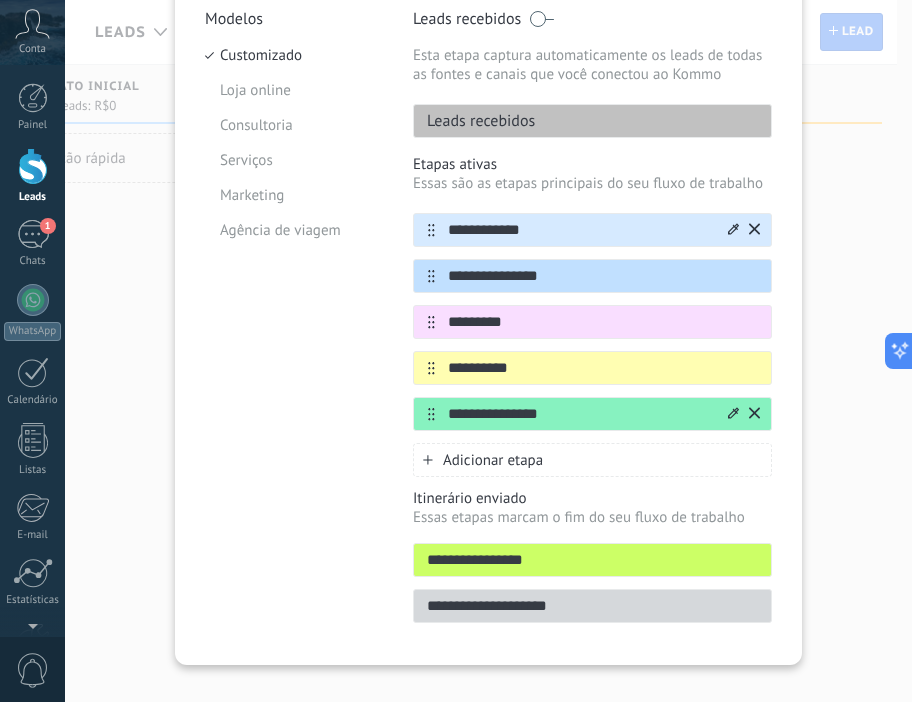 type on "**********" 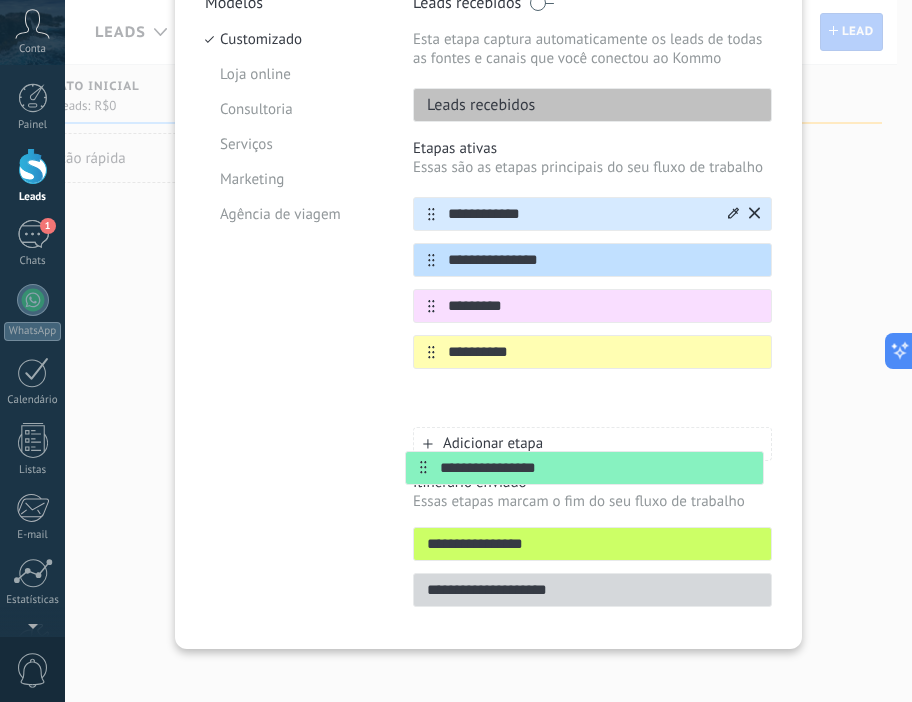 scroll, scrollTop: 216, scrollLeft: 0, axis: vertical 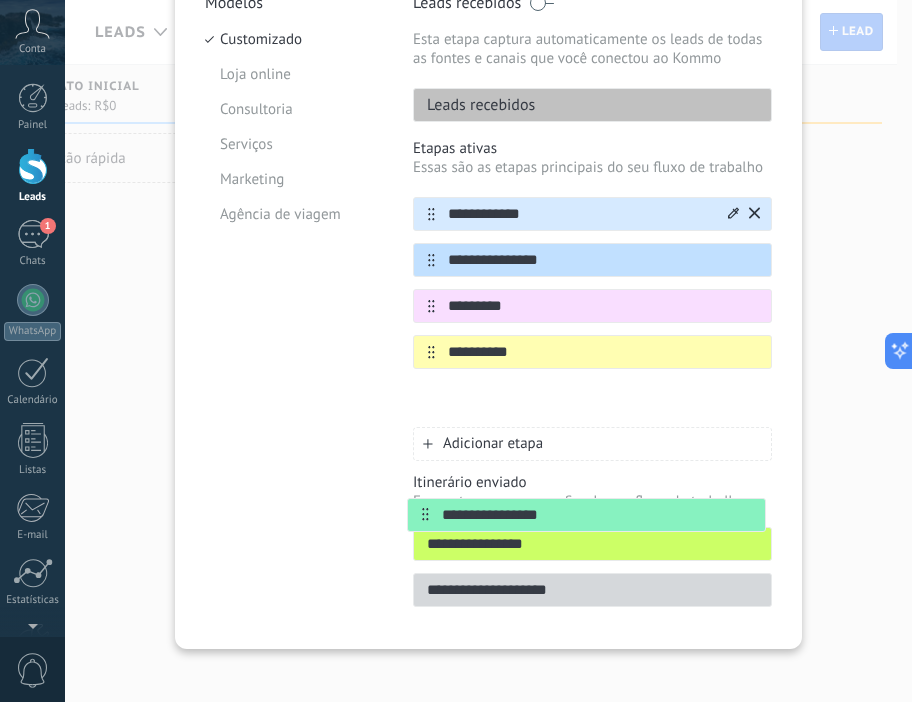 drag, startPoint x: 430, startPoint y: 415, endPoint x: 428, endPoint y: 529, distance: 114.01754 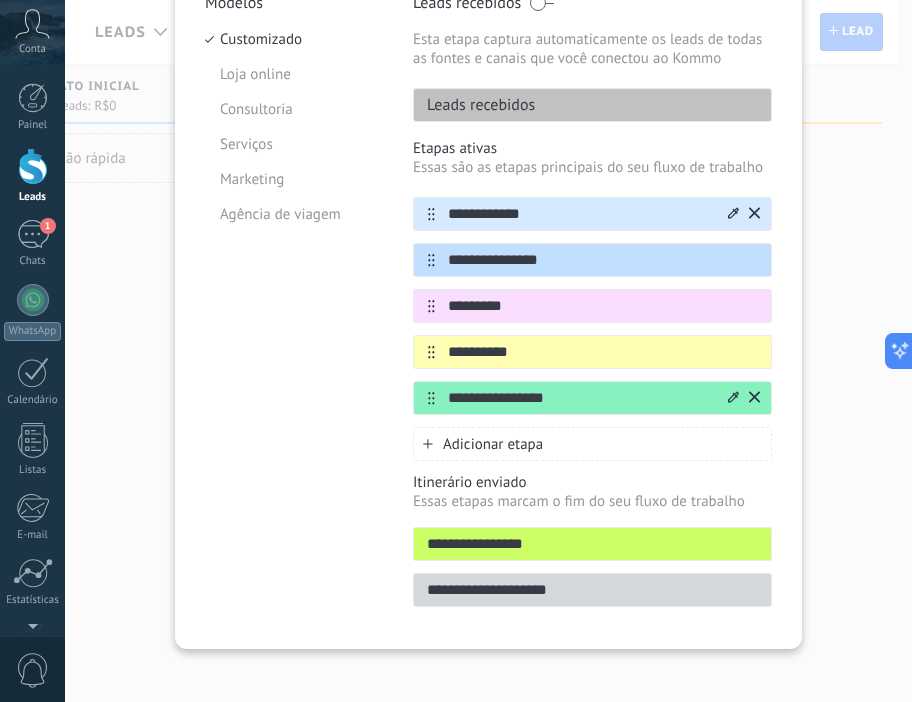 drag, startPoint x: 560, startPoint y: 399, endPoint x: 422, endPoint y: 403, distance: 138.05795 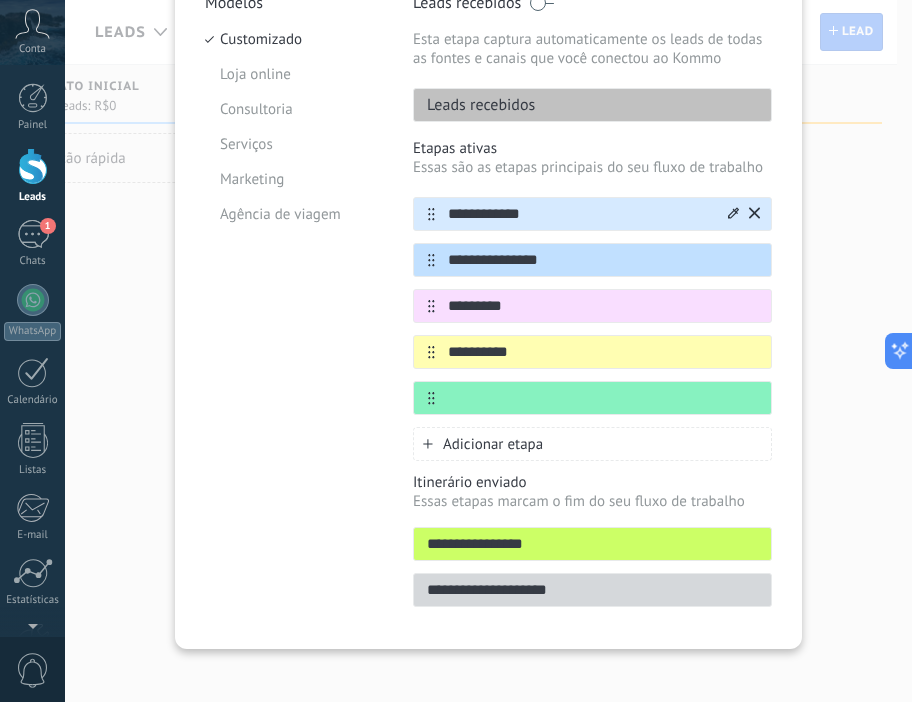 click on "**********" at bounding box center (592, 544) 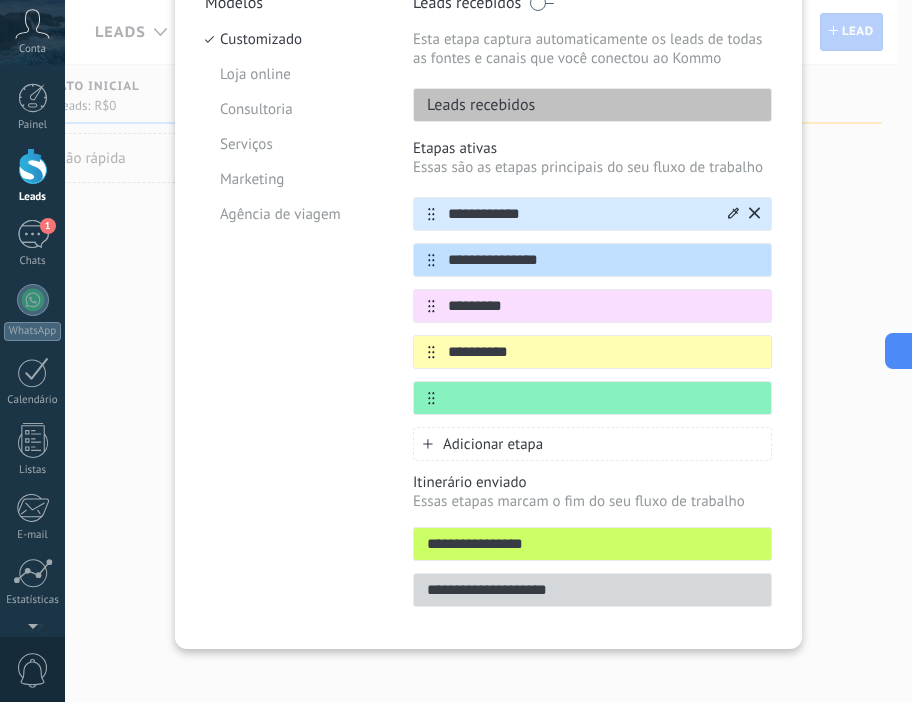 click on "Essas etapas marcam o fim do seu fluxo de trabalho" at bounding box center (592, 501) 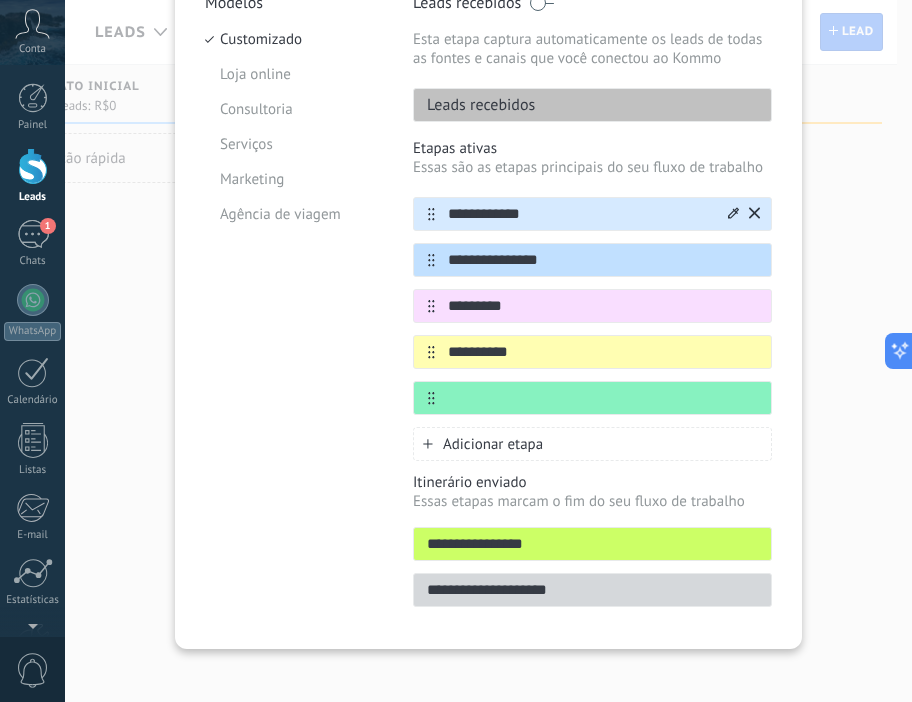 click on "**********" at bounding box center [592, 544] 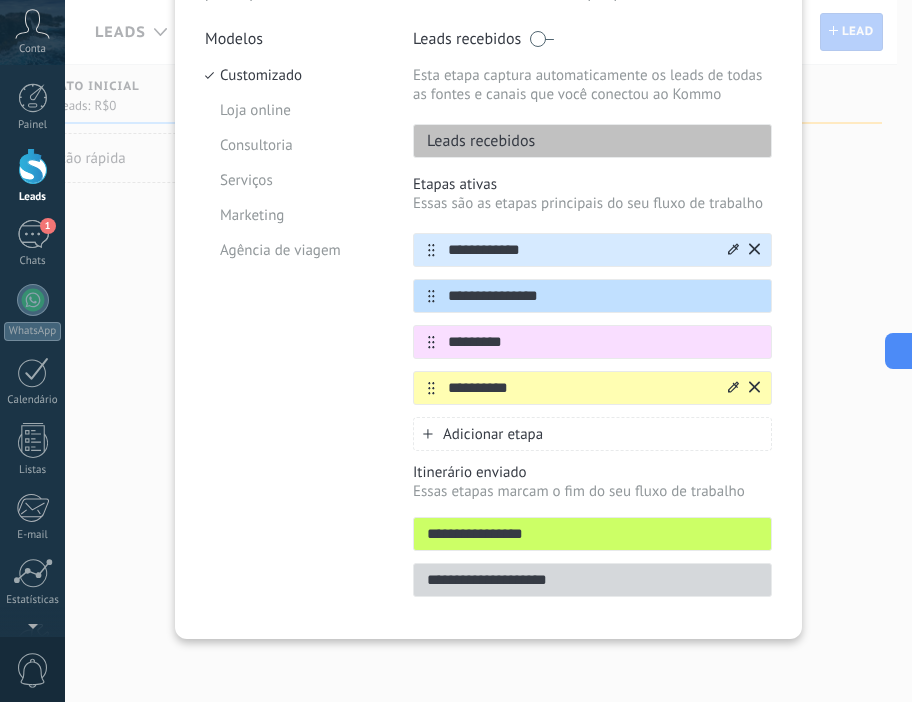 click at bounding box center (742, 388) 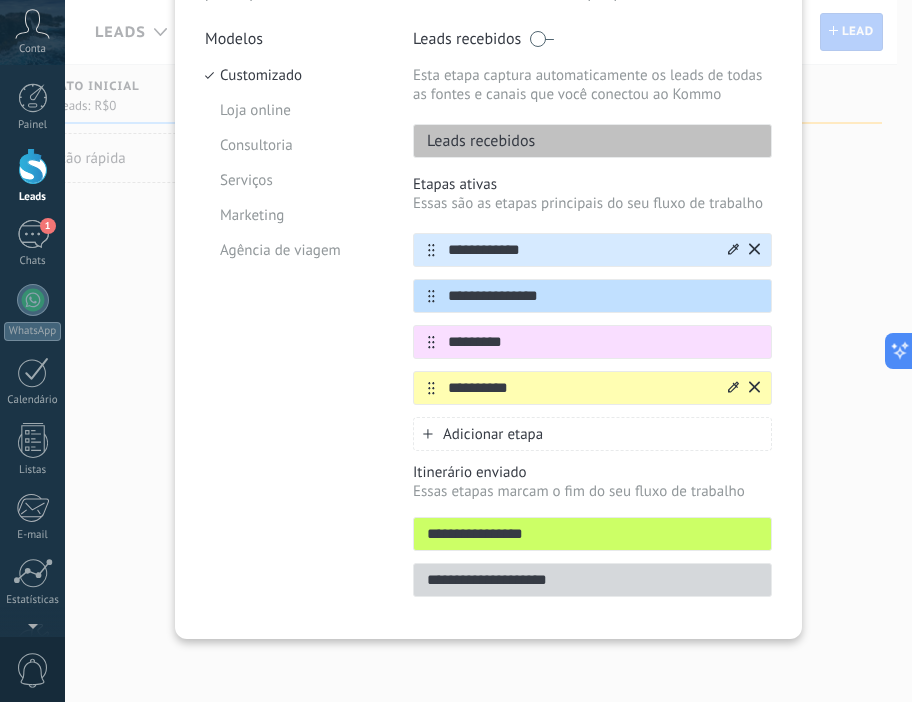 click 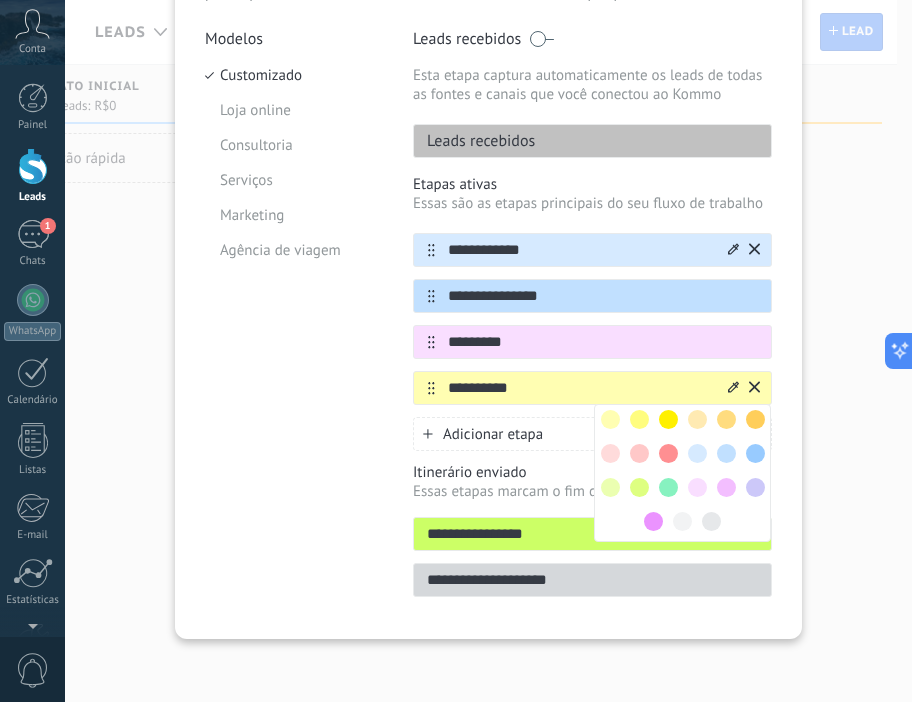 click at bounding box center (639, 487) 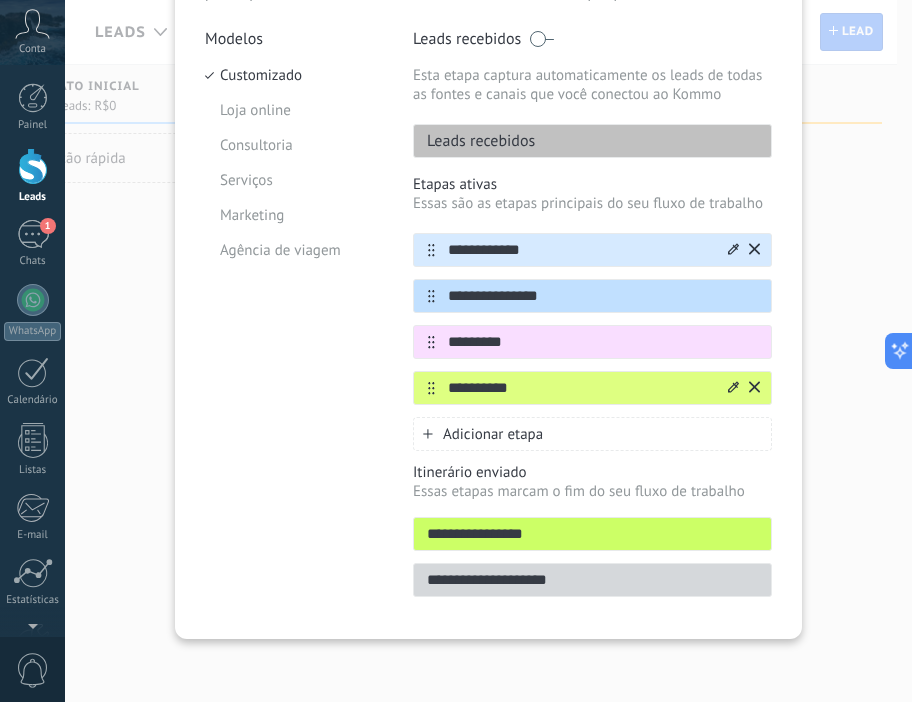 click on "Modelos Customizado Loja online Consultoria Serviços Marketing Agência de viagem" at bounding box center [294, 319] 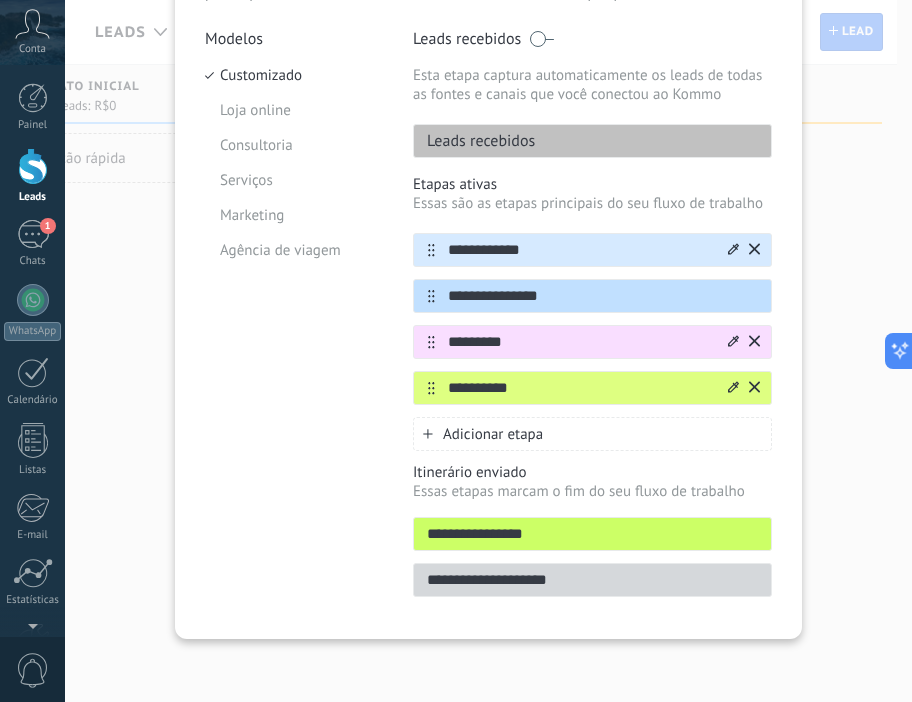 click 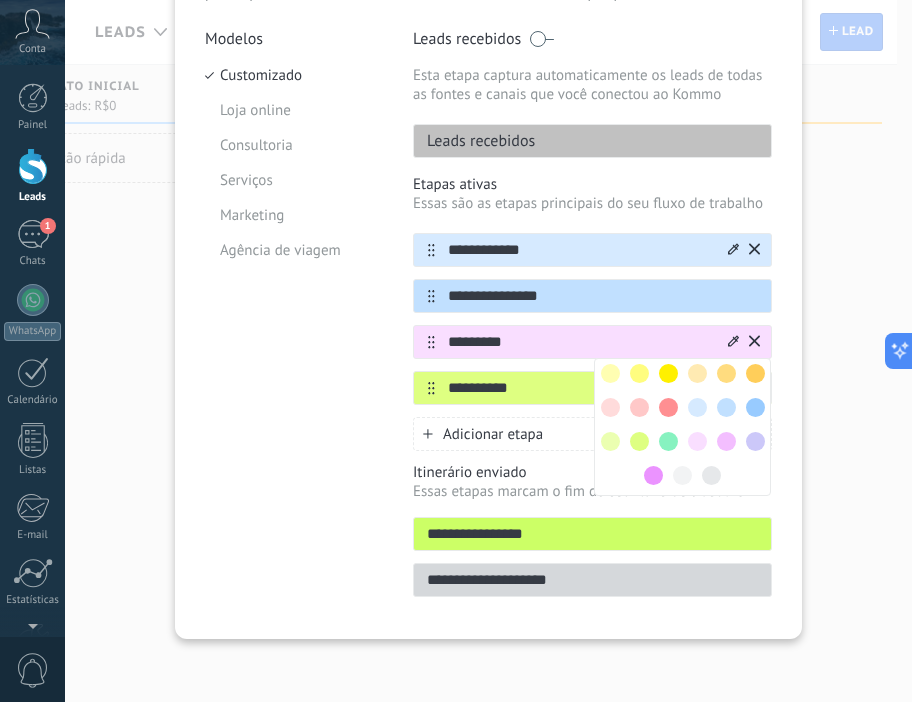 click at bounding box center [639, 407] 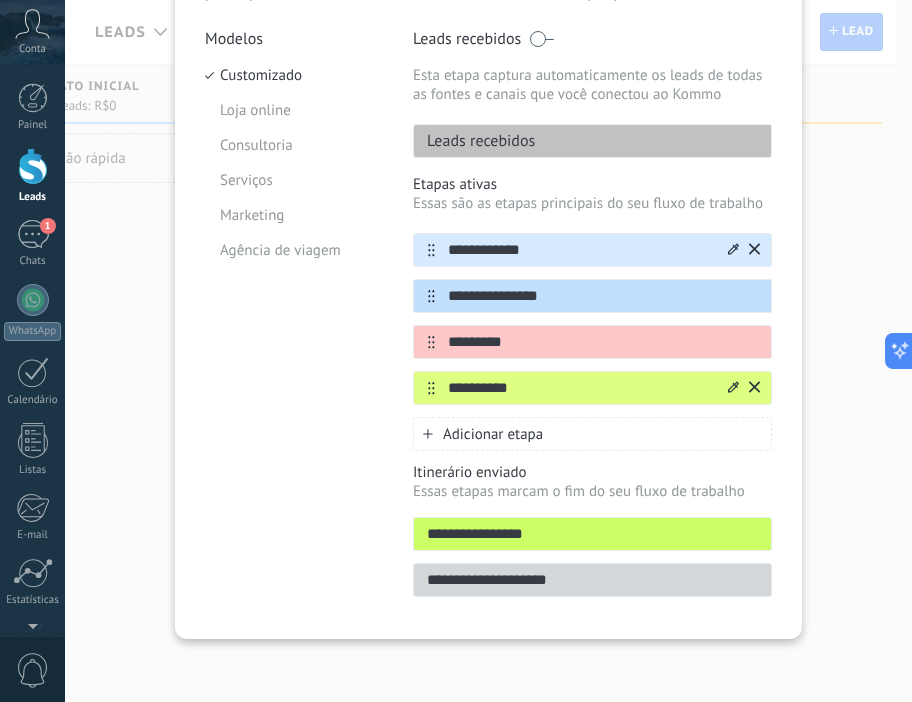 click on "Modelos Customizado Loja online Consultoria Serviços Marketing Agência de viagem" at bounding box center (294, 319) 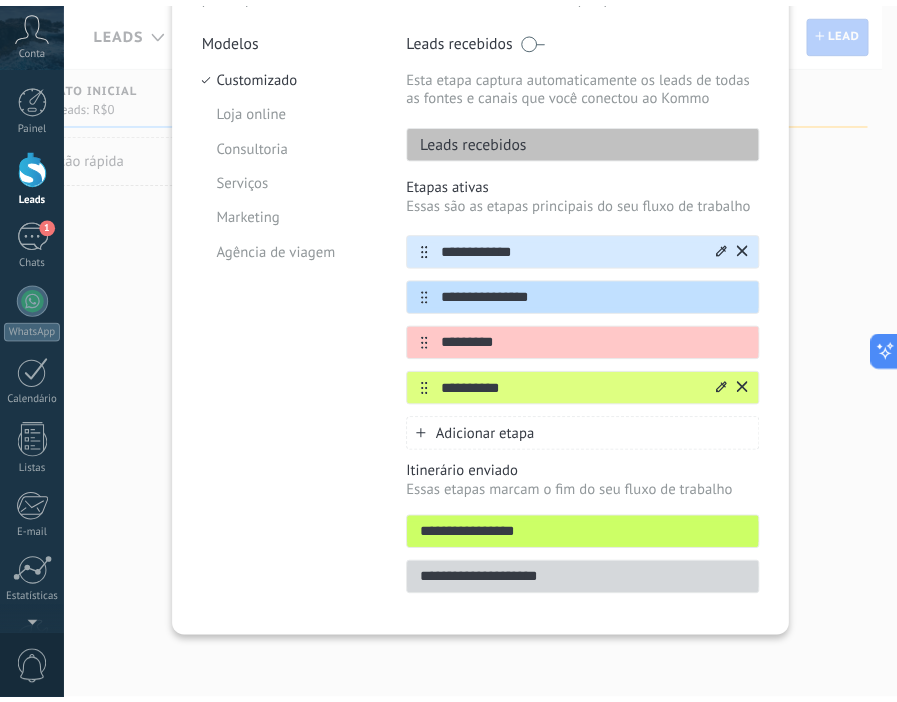 scroll, scrollTop: 0, scrollLeft: 0, axis: both 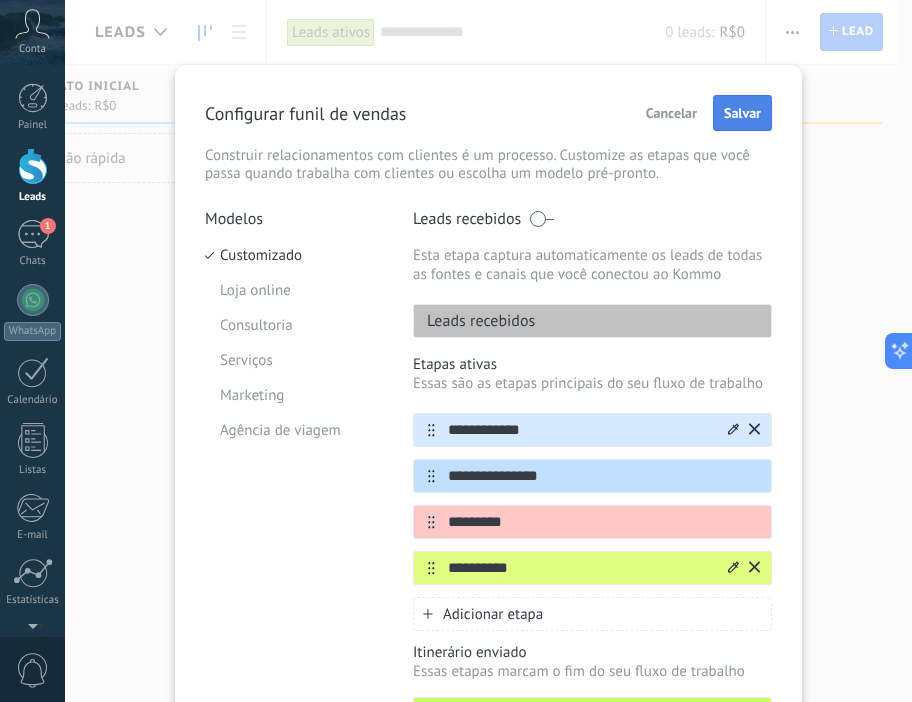 click on "Salvar" at bounding box center [742, 113] 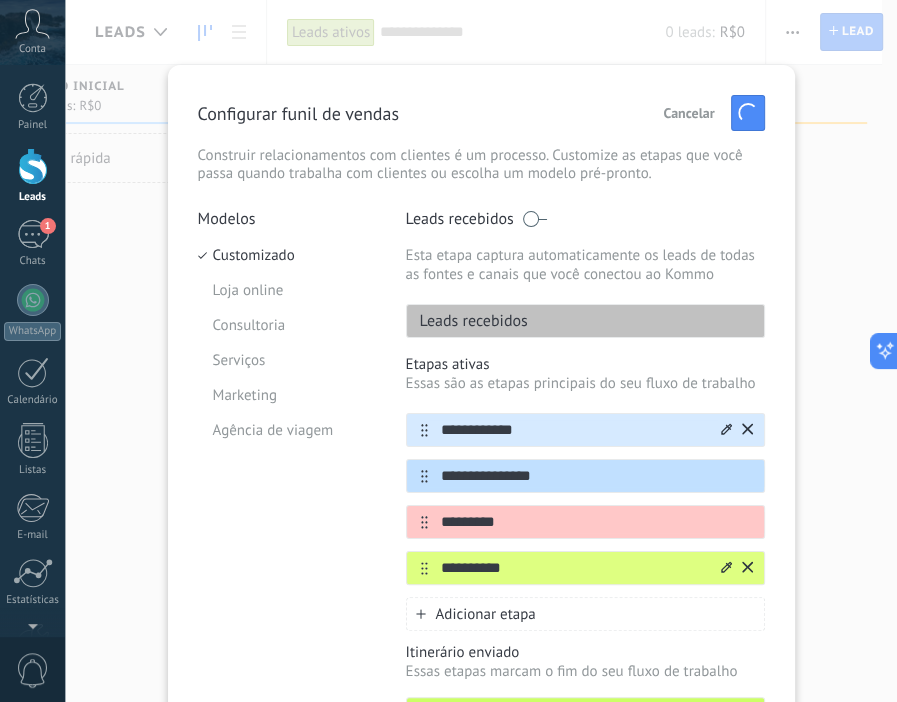 scroll, scrollTop: 0, scrollLeft: 168, axis: horizontal 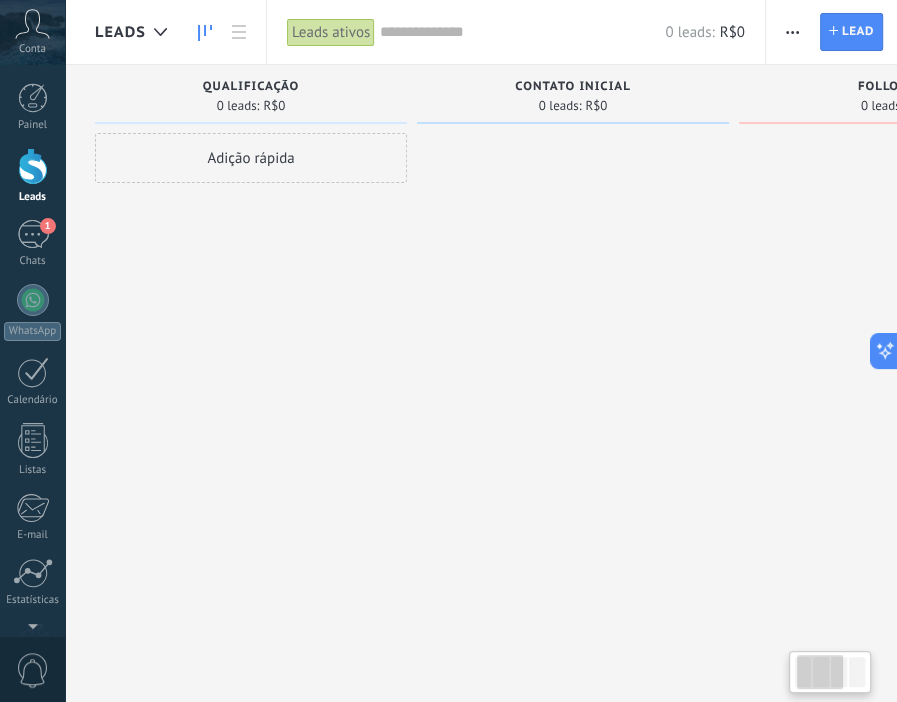 drag, startPoint x: 668, startPoint y: 277, endPoint x: 710, endPoint y: 253, distance: 48.373547 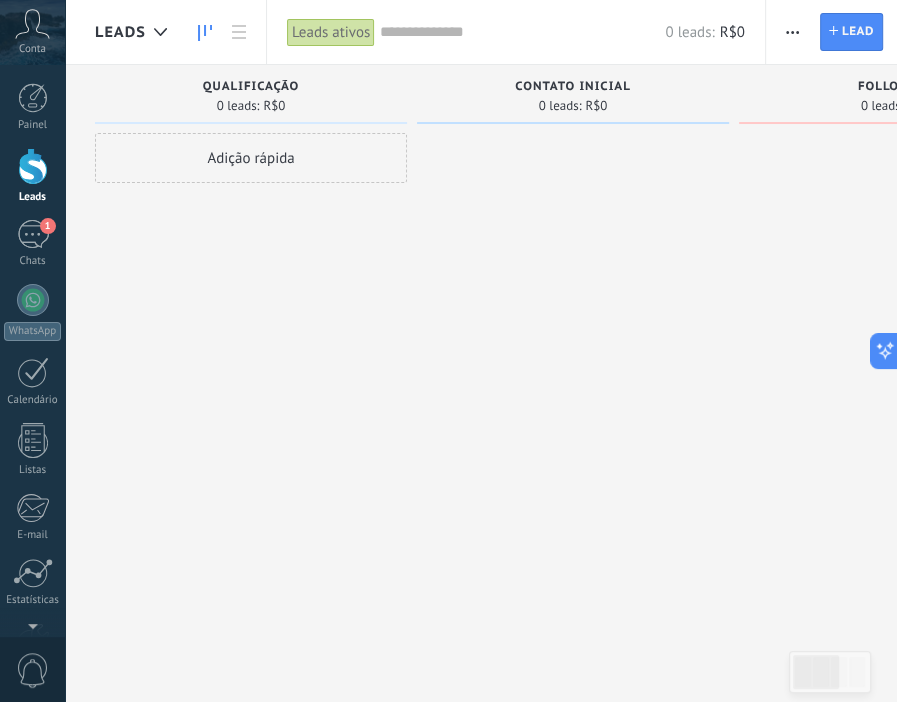 click on "Leads" at bounding box center (141, 32) 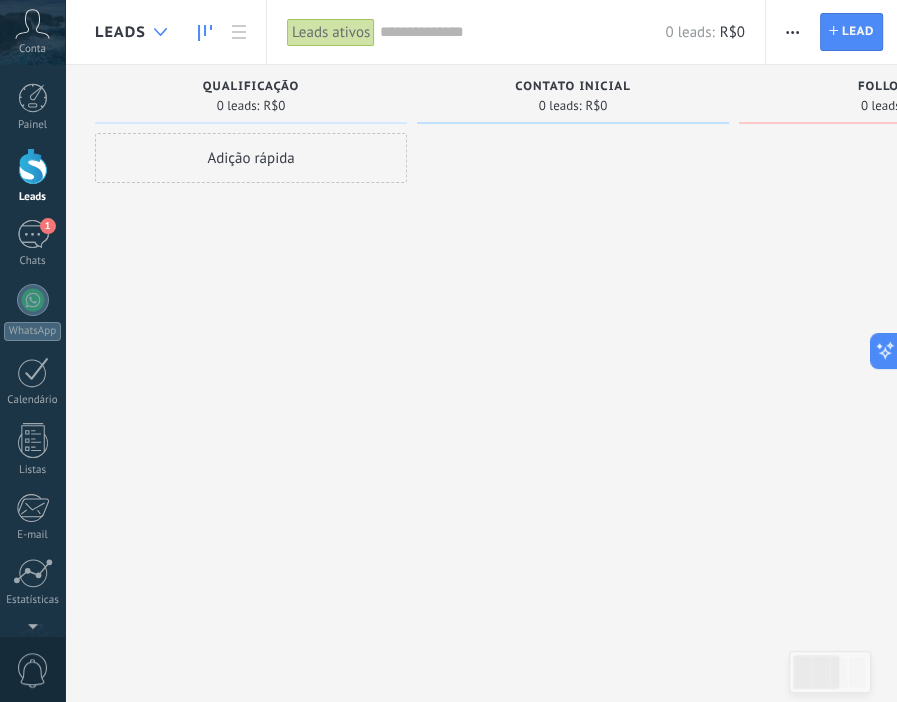 click at bounding box center (160, 32) 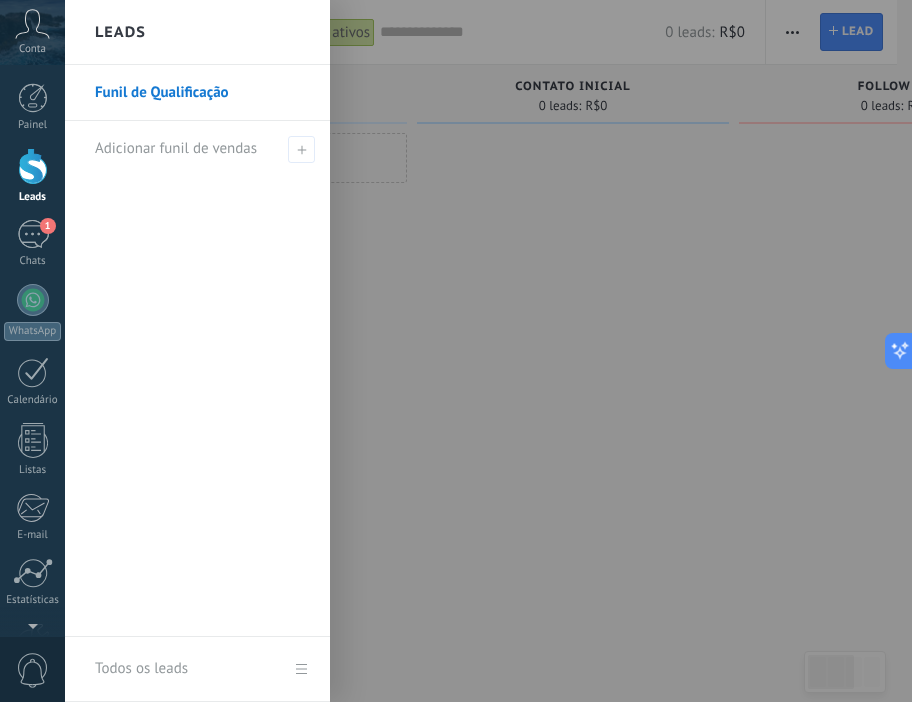 click at bounding box center (521, 351) 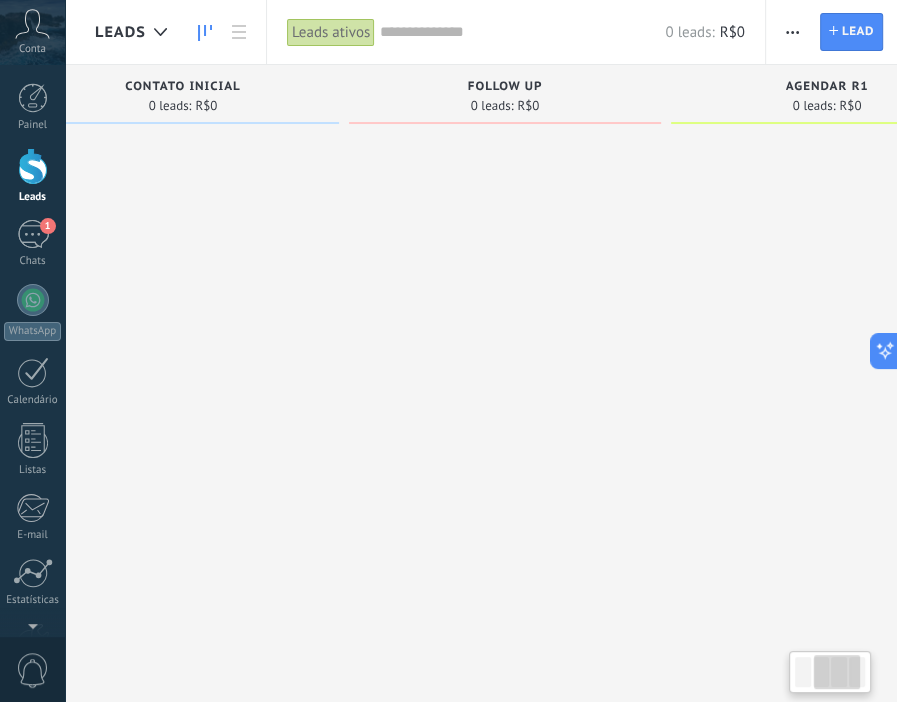 drag, startPoint x: 529, startPoint y: 256, endPoint x: 144, endPoint y: 231, distance: 385.81082 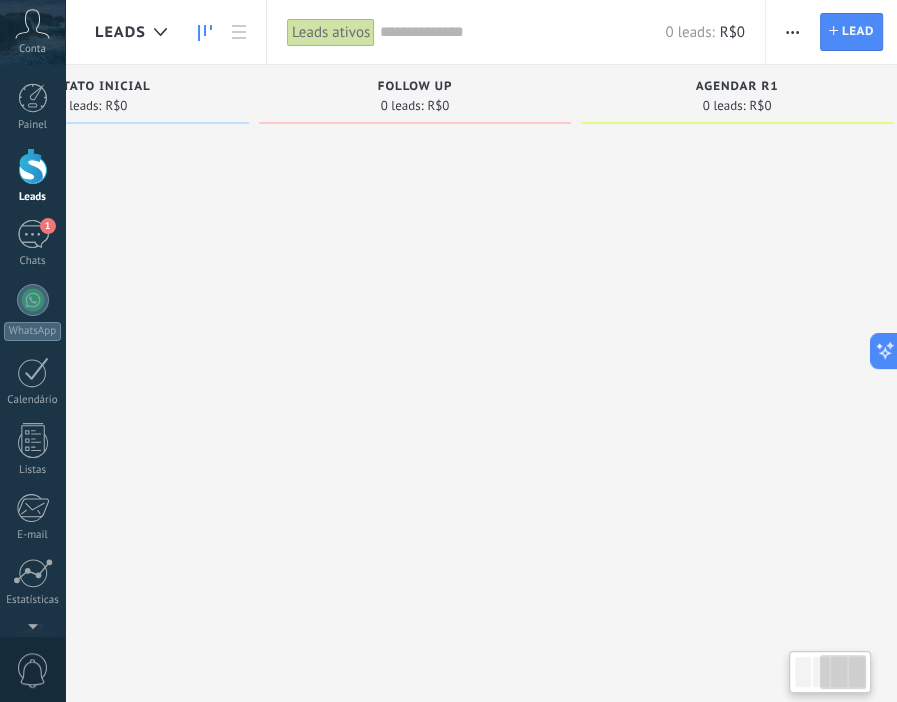 scroll, scrollTop: 0, scrollLeft: 506, axis: horizontal 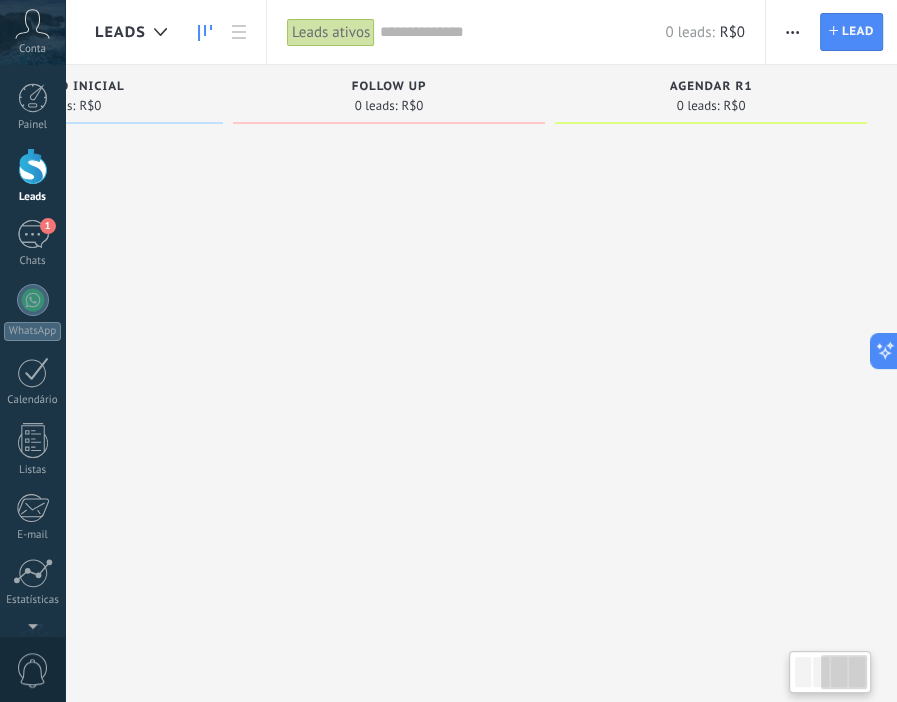 drag, startPoint x: 468, startPoint y: 195, endPoint x: 208, endPoint y: 199, distance: 260.03076 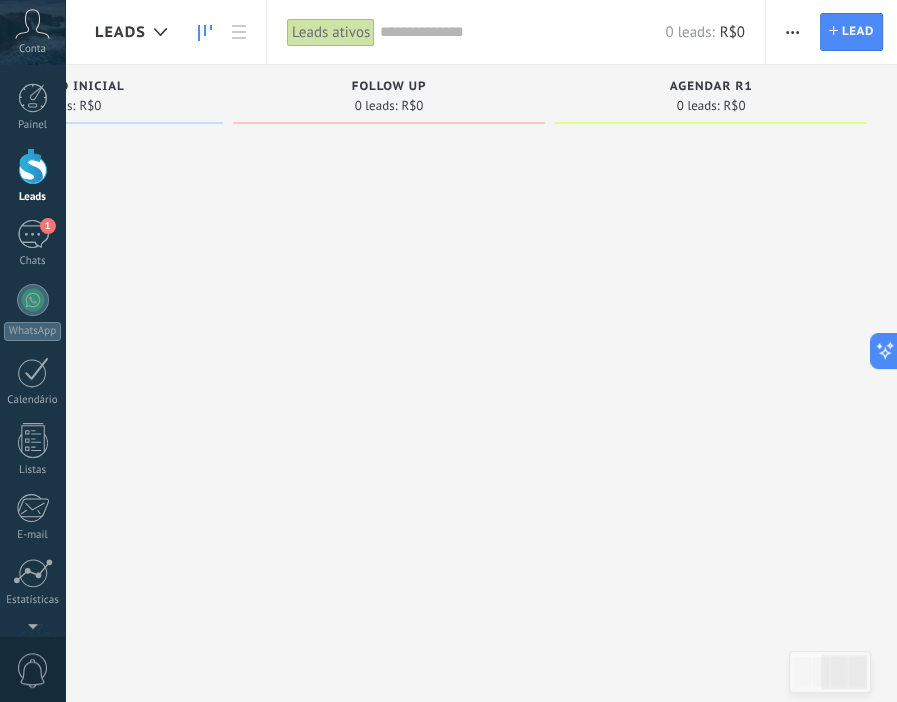 drag, startPoint x: 590, startPoint y: 176, endPoint x: 504, endPoint y: 183, distance: 86.28442 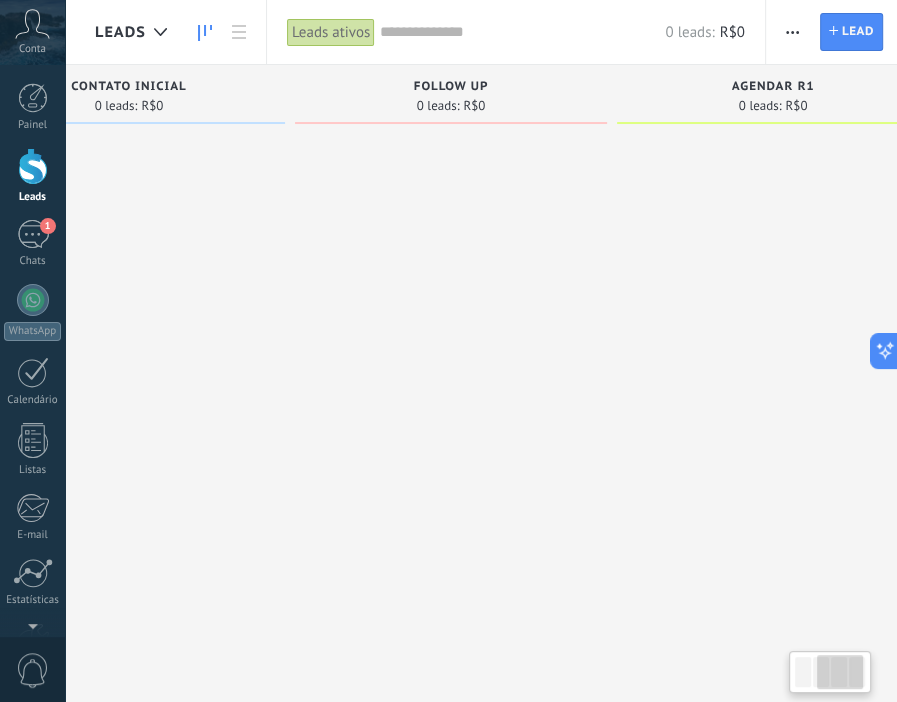 scroll, scrollTop: 0, scrollLeft: 506, axis: horizontal 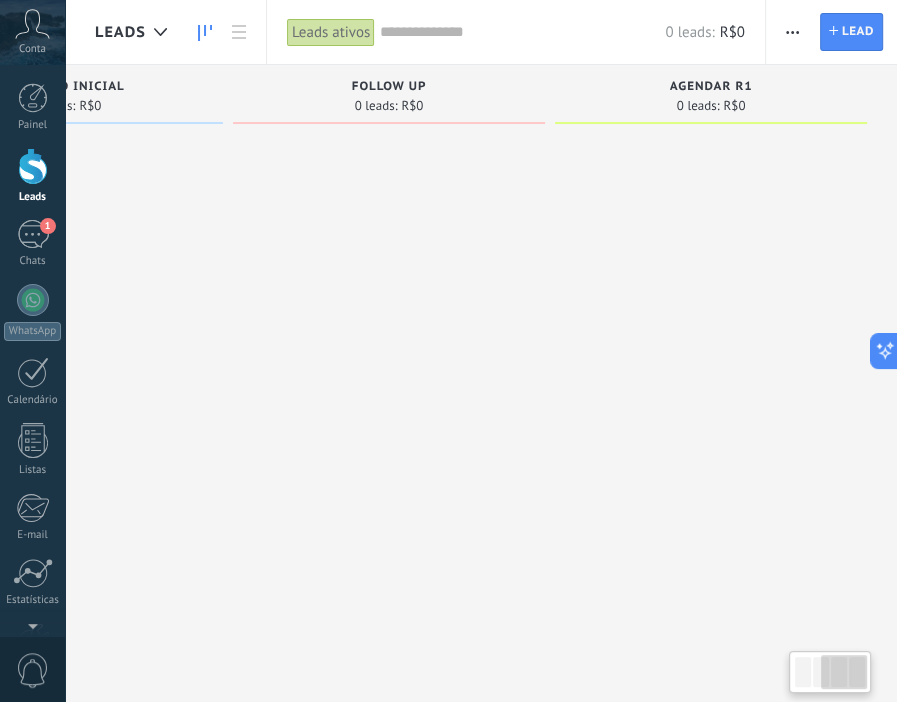 drag, startPoint x: 346, startPoint y: 179, endPoint x: 321, endPoint y: 199, distance: 32.01562 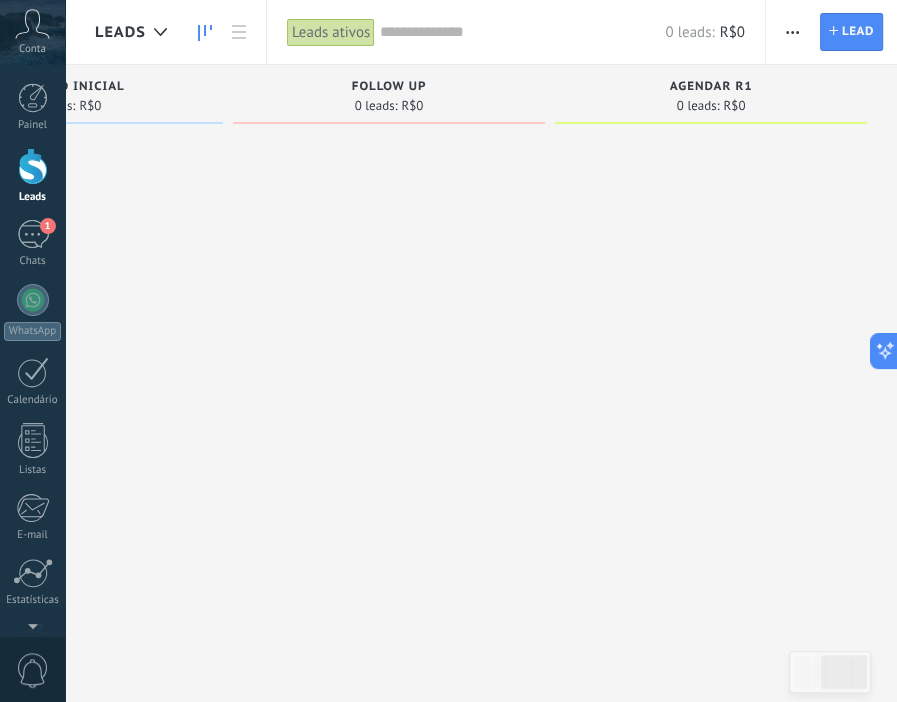 click at bounding box center [711, 353] 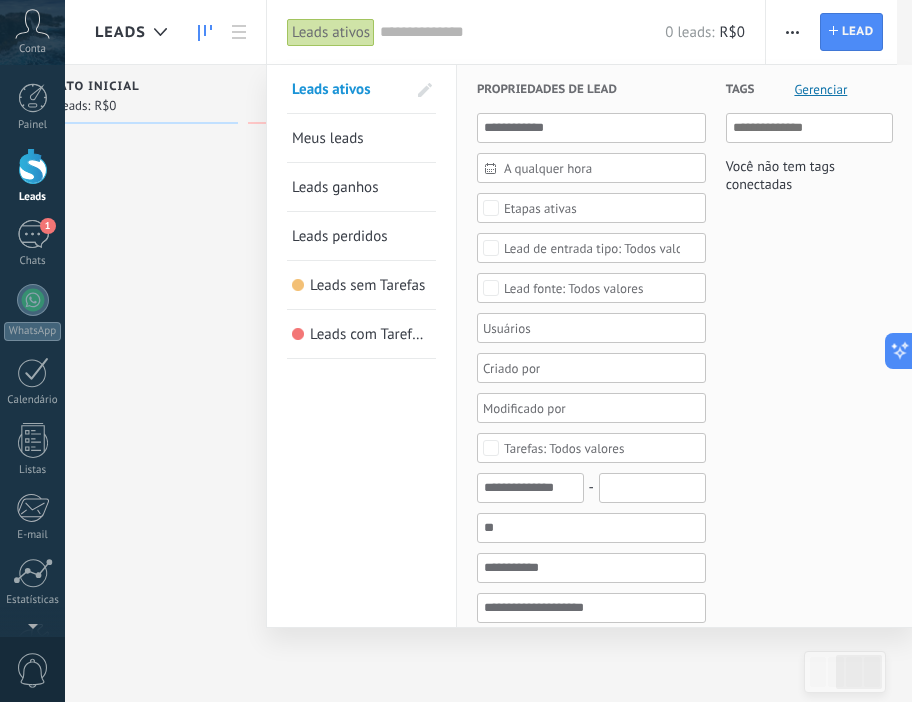 click at bounding box center (456, 351) 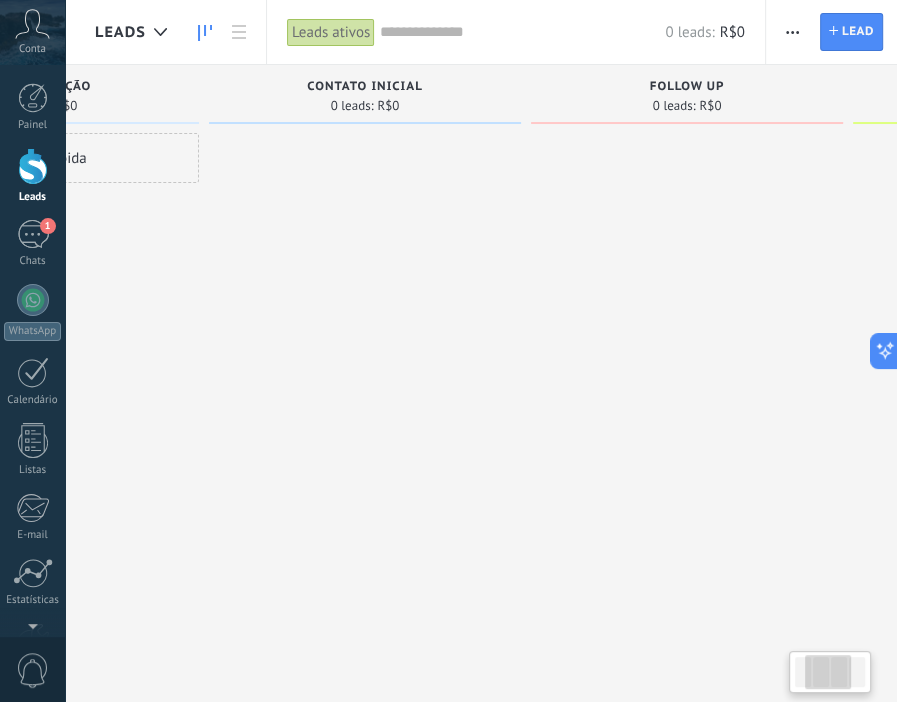 scroll, scrollTop: 0, scrollLeft: 0, axis: both 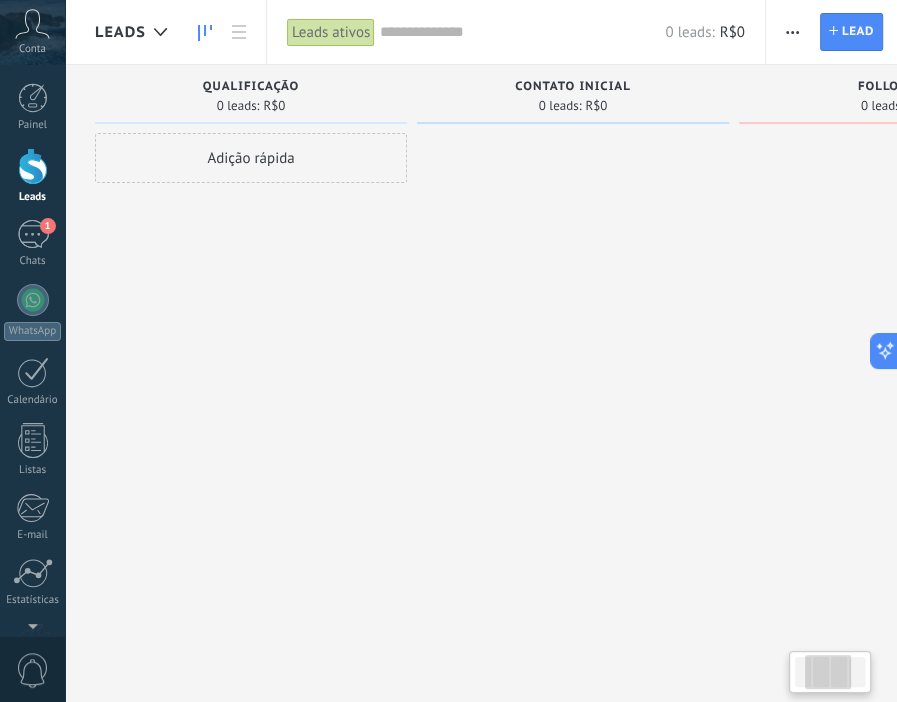 drag, startPoint x: 149, startPoint y: 247, endPoint x: 655, endPoint y: 239, distance: 506.06323 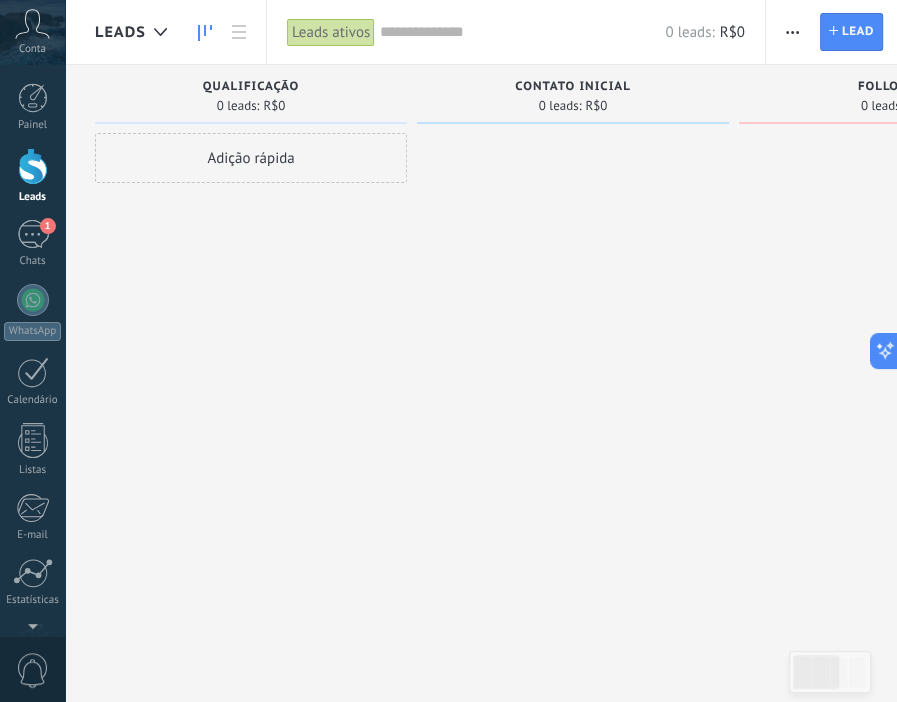 drag, startPoint x: 541, startPoint y: 197, endPoint x: 595, endPoint y: 195, distance: 54.037025 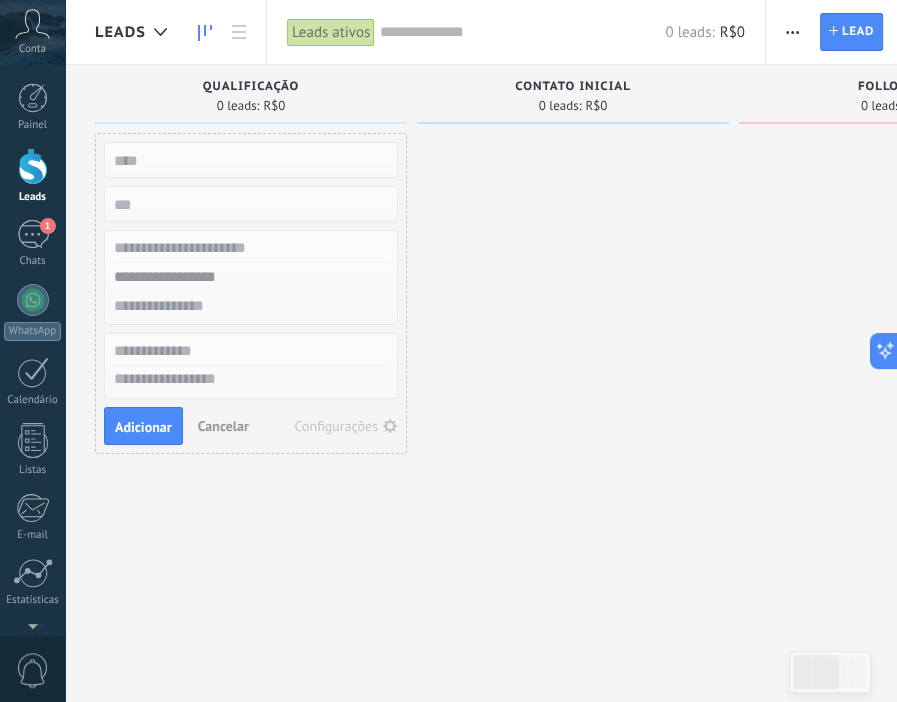 click on "Configurações" at bounding box center (347, 426) 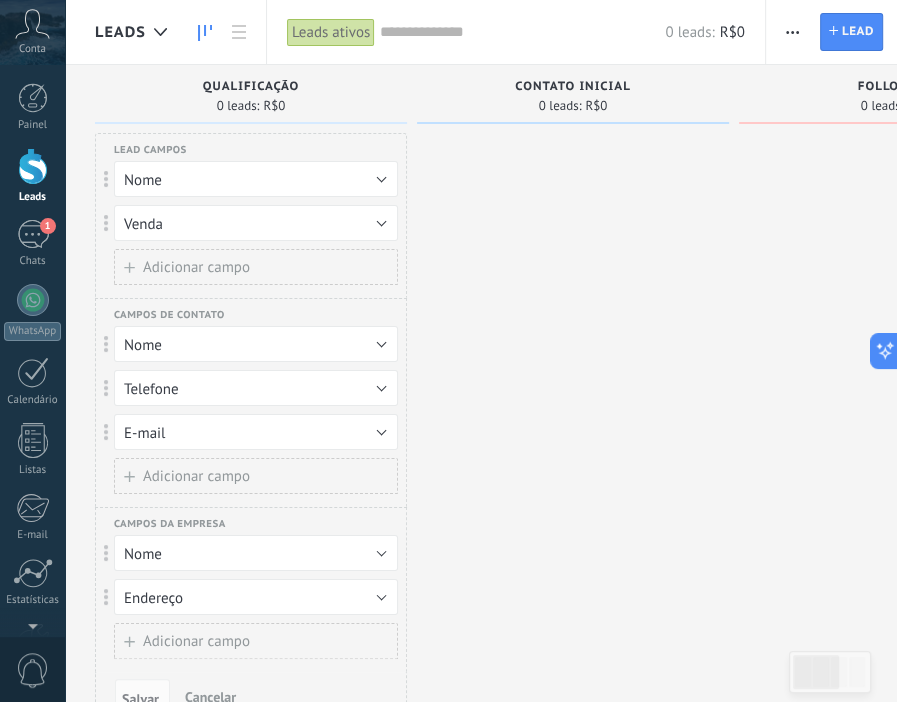 scroll, scrollTop: 84, scrollLeft: 0, axis: vertical 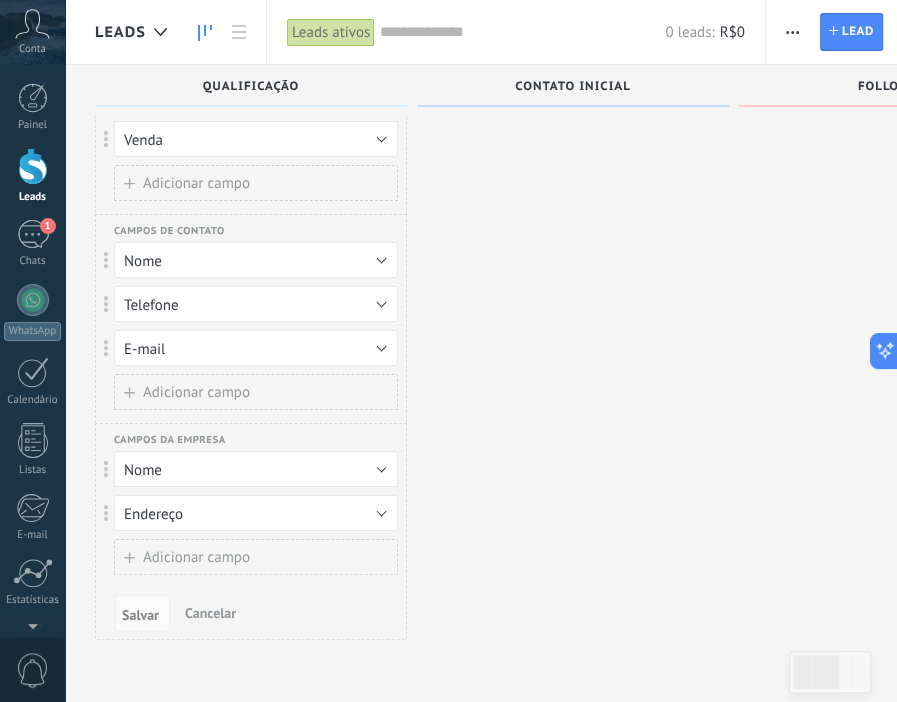 click on "Campos da empresa Telefone E-mail Site Endereço Nome Tags
Excluir campo
Nome Telefone E-mail Site Endereço Nome Tags
Excluir campo
Endereço Adicionar campo" at bounding box center [251, 505] 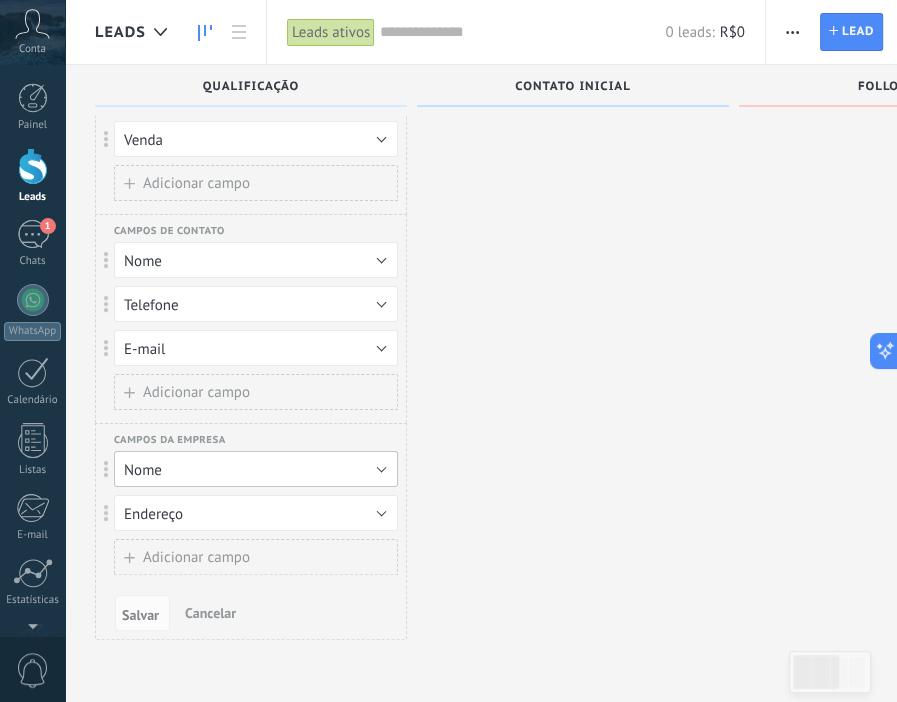 click on "Nome" at bounding box center (256, 469) 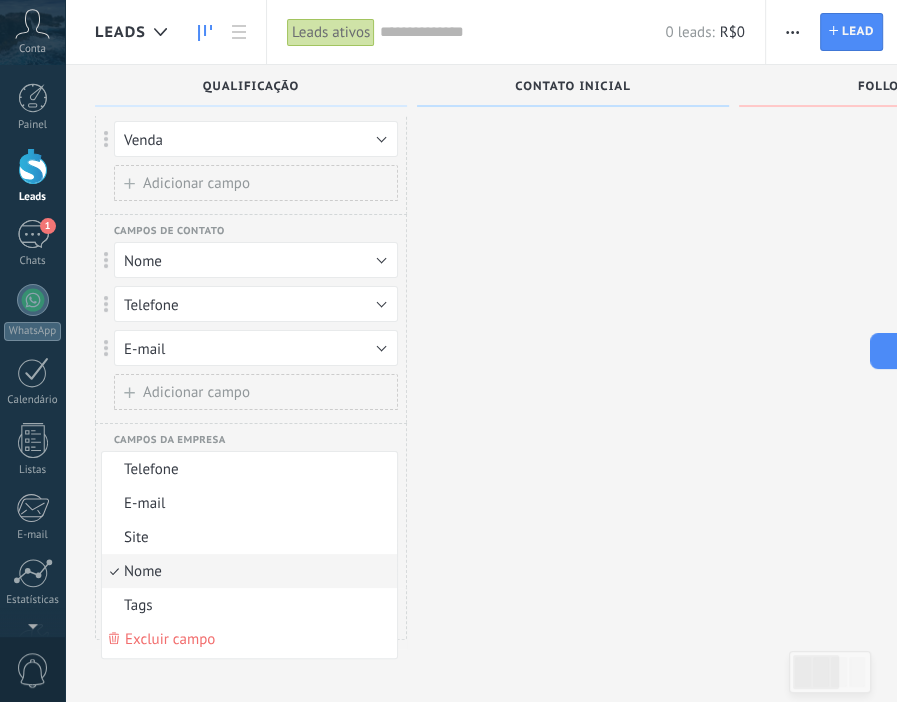 click on "Campos da empresa Telefone E-mail Site Endereço Nome Tags
Excluir campo
Nome Telefone E-mail Site Endereço Nome Tags
Excluir campo
Endereço Adicionar campo" at bounding box center [251, 505] 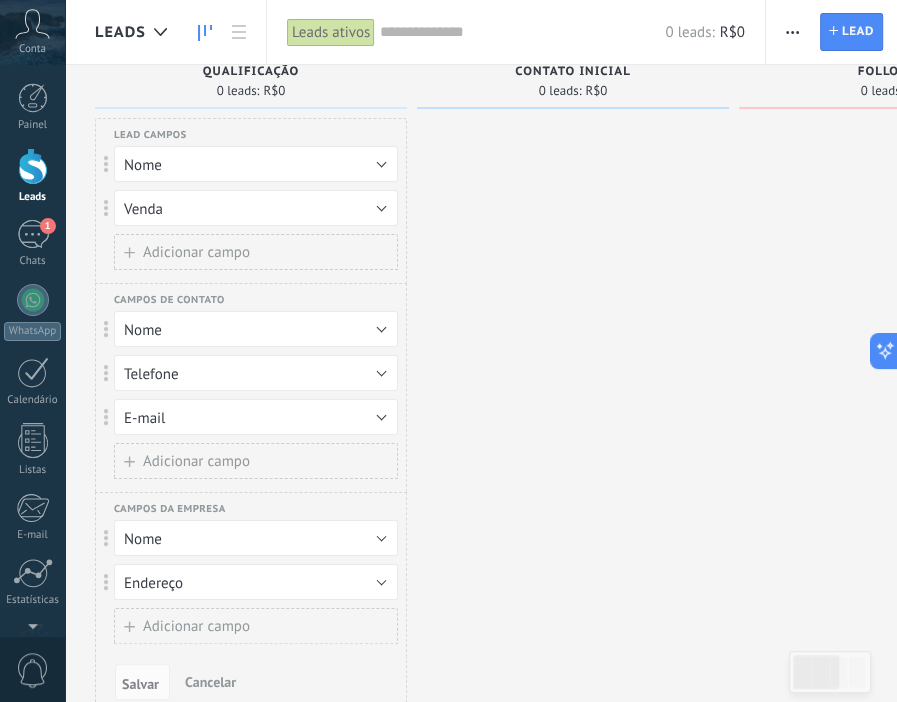 scroll, scrollTop: 0, scrollLeft: 0, axis: both 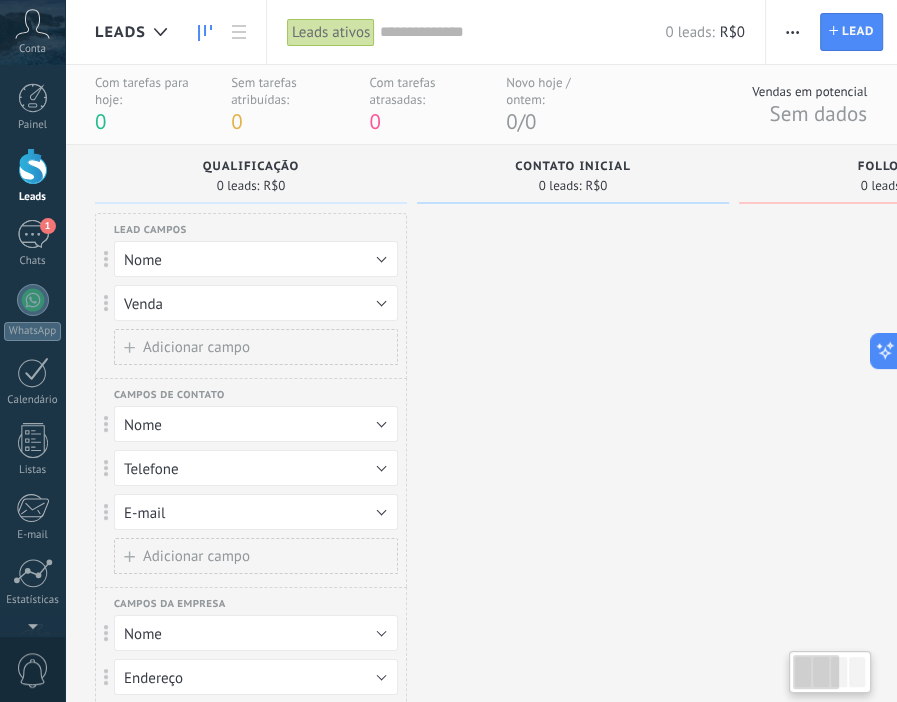 click at bounding box center (573, 515) 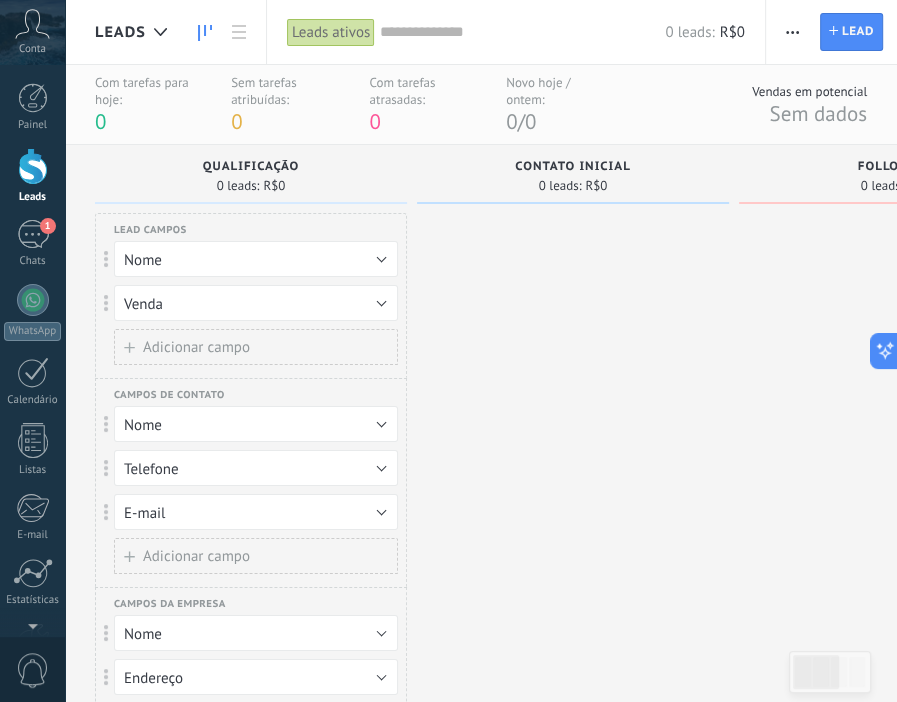 click on "Contato inicial 0 leads:  R$0" at bounding box center [573, 174] 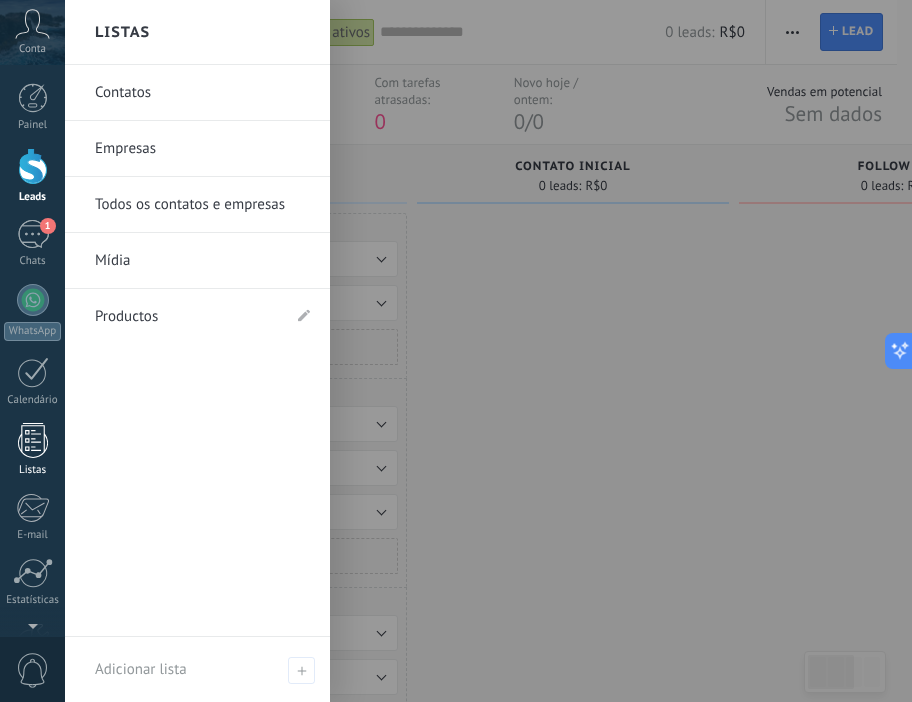 click on "Listas" at bounding box center (33, 470) 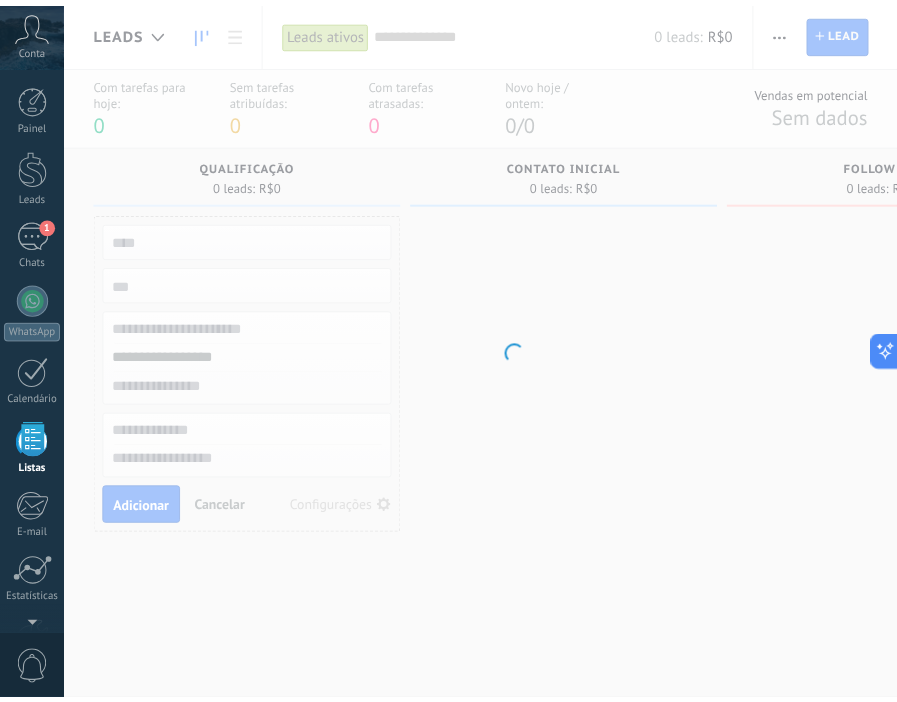 scroll, scrollTop: 1708, scrollLeft: 0, axis: vertical 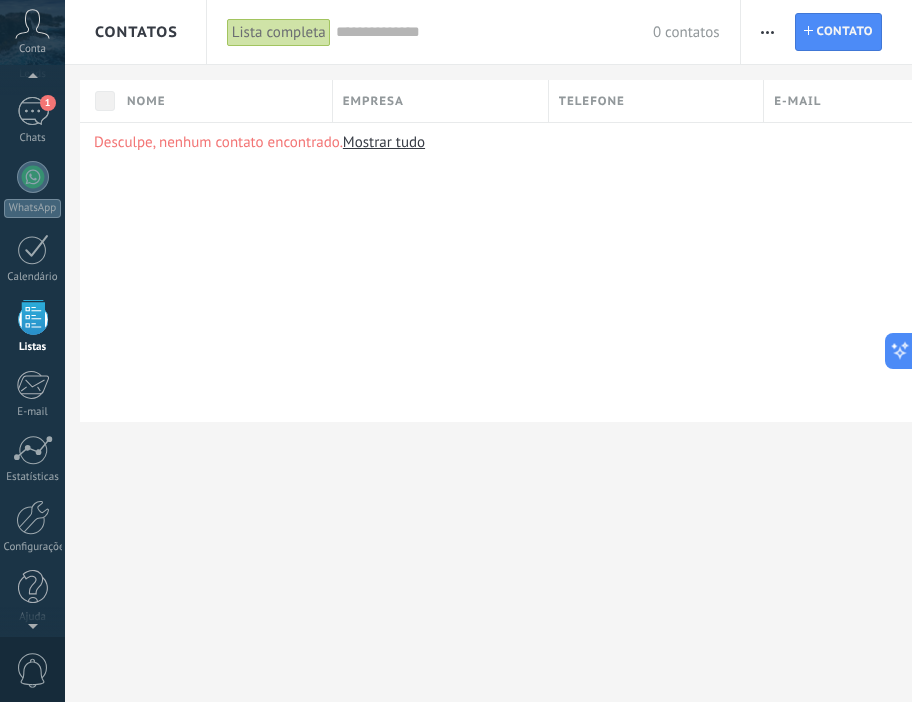 click at bounding box center (767, 32) 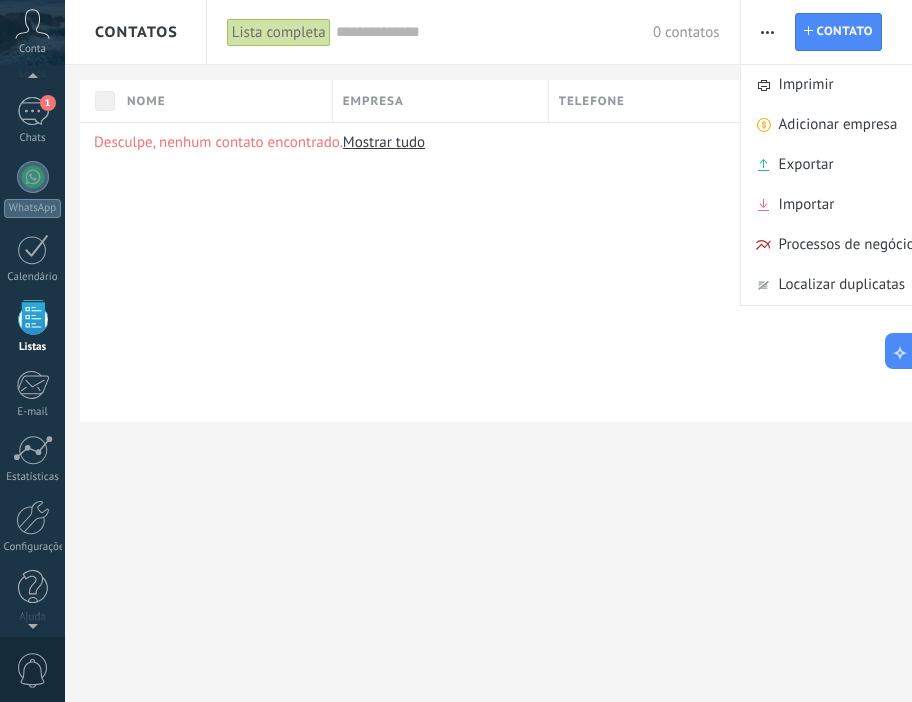 click on "Desculpe, nenhum contato encontrado.  Mostrar tudo" at bounding box center (530, 272) 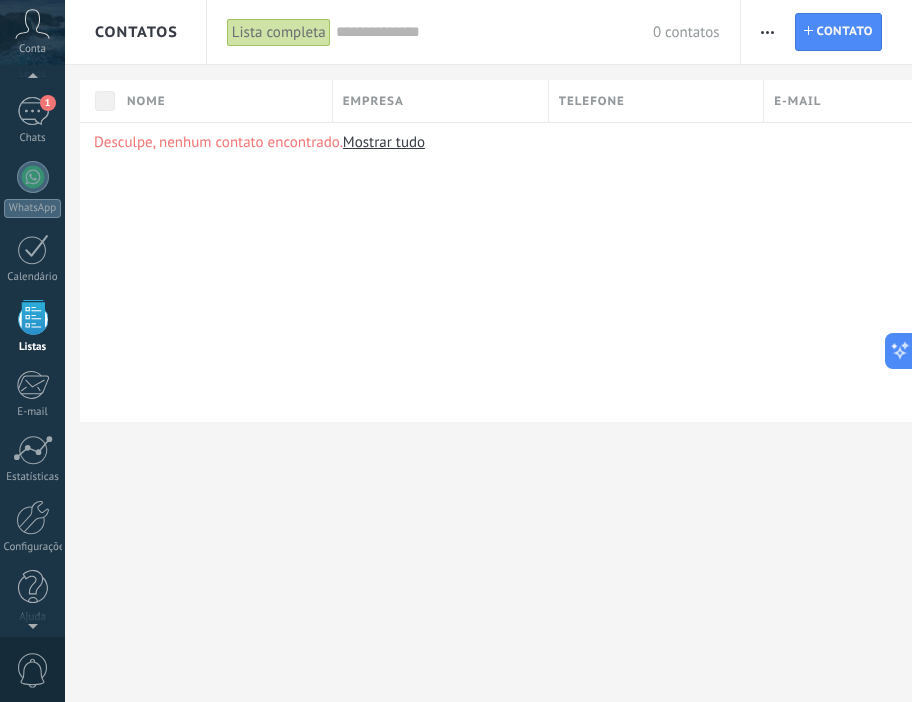 click on "Empresa" at bounding box center [440, 101] 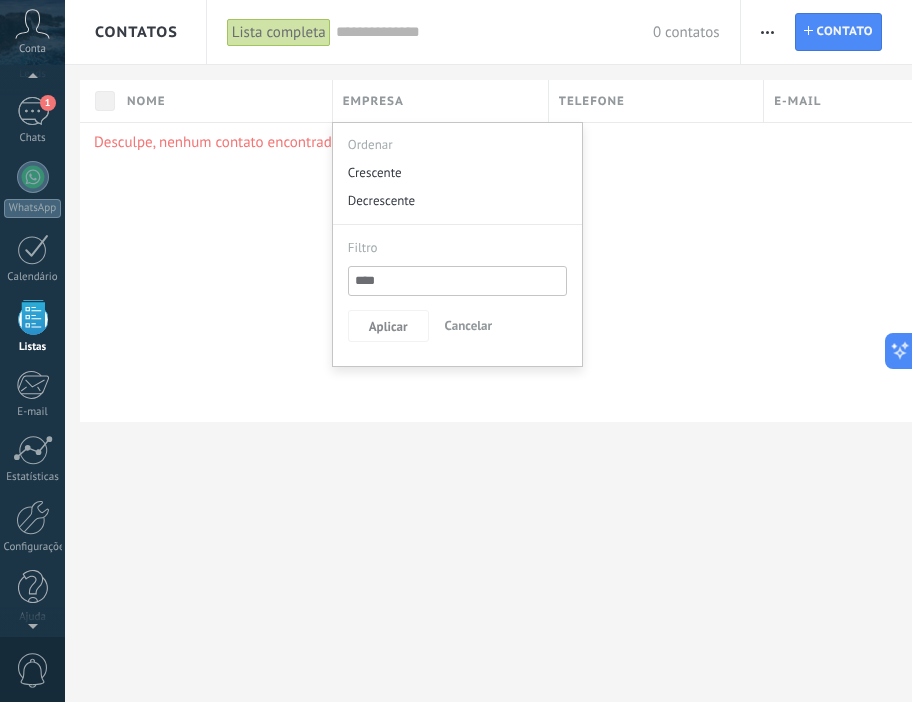 drag, startPoint x: 254, startPoint y: 205, endPoint x: 332, endPoint y: 165, distance: 87.658424 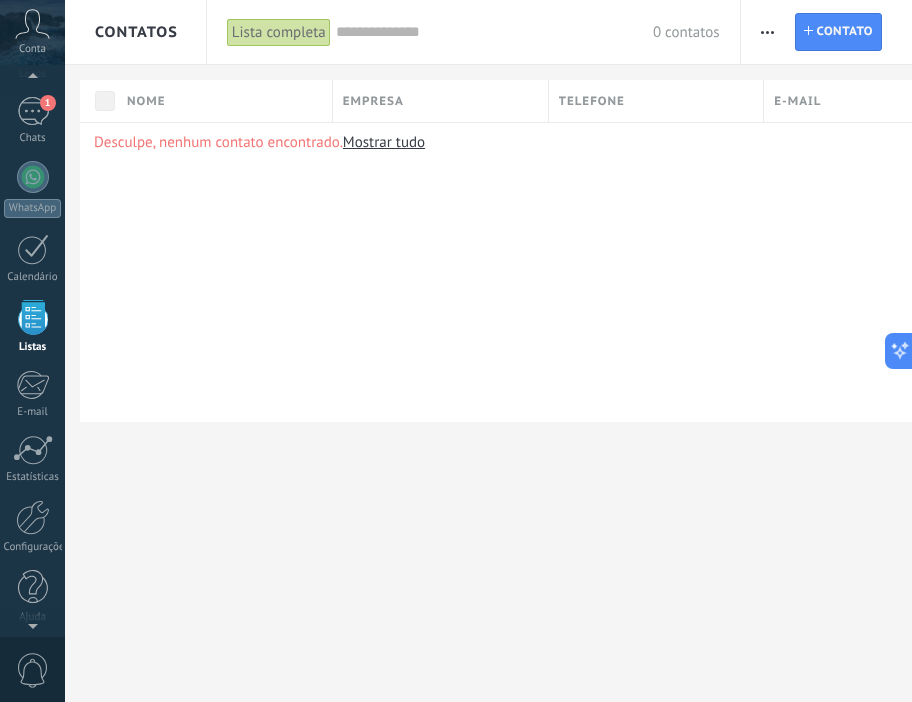 click on "Mostrar tudo" at bounding box center [384, 142] 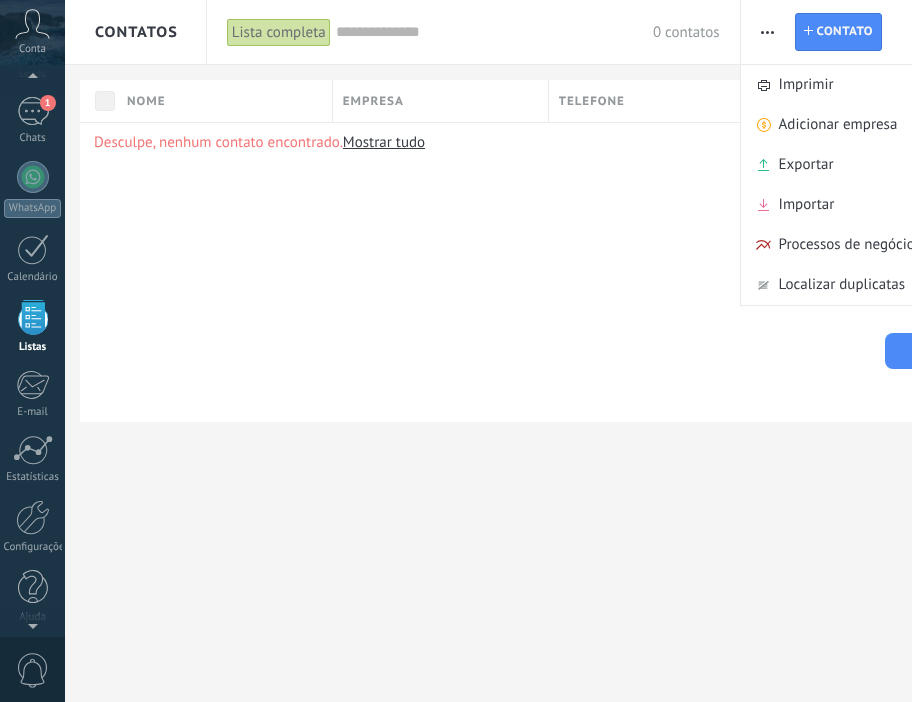 click on "Desculpe, nenhum contato encontrado.  Mostrar tudo" at bounding box center [530, 272] 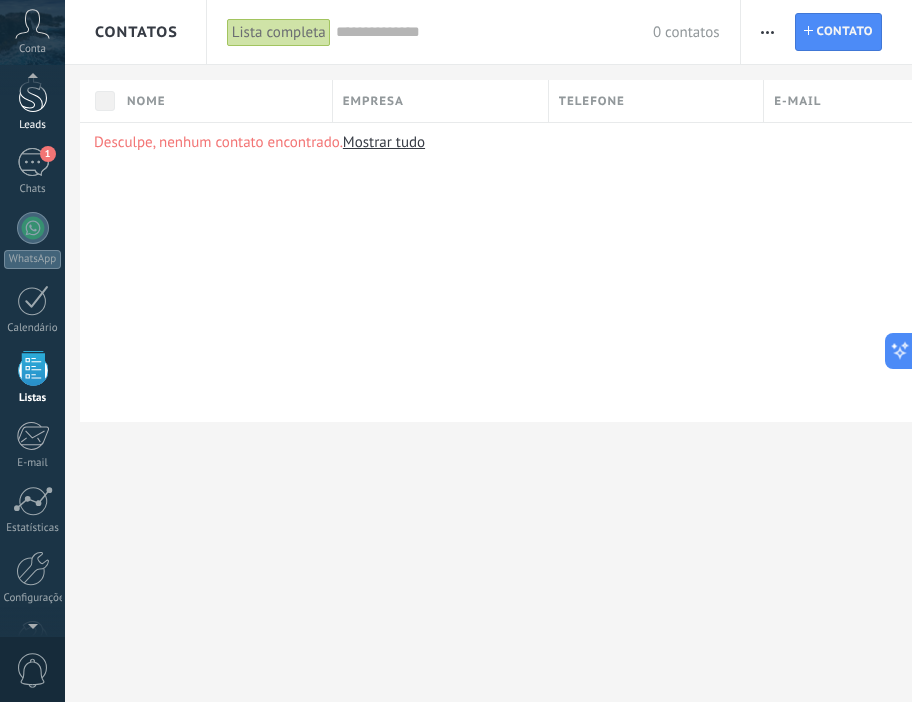 scroll, scrollTop: 62, scrollLeft: 0, axis: vertical 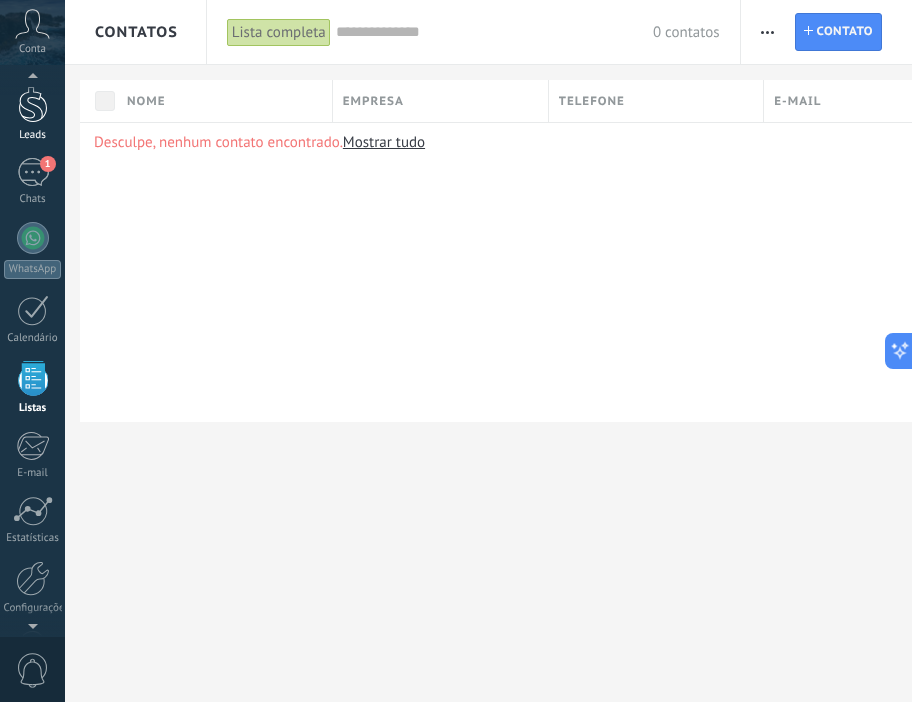 click at bounding box center [33, 104] 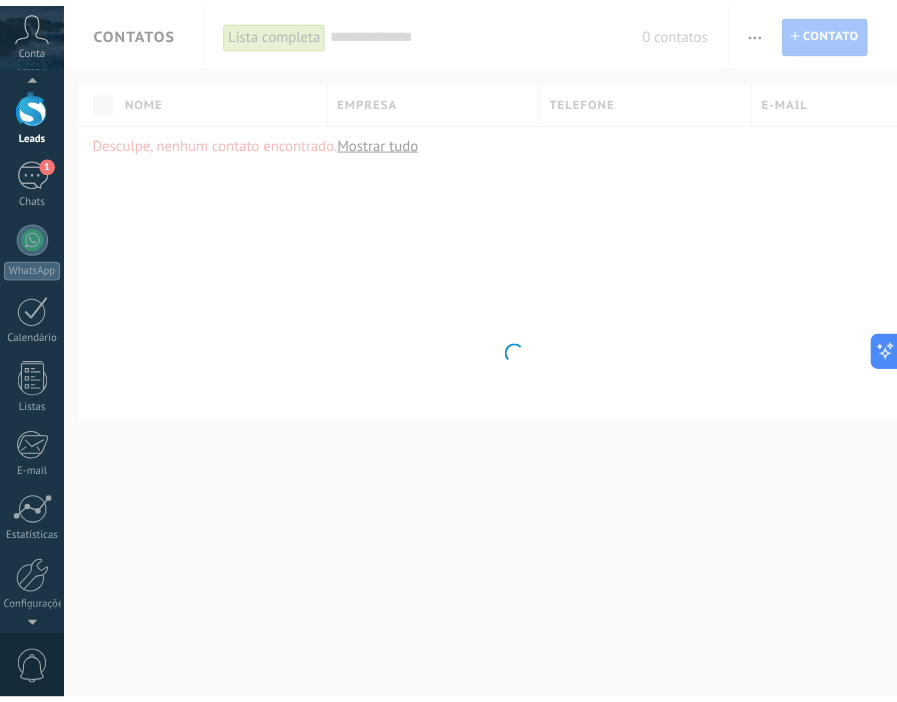 scroll, scrollTop: 1669, scrollLeft: 0, axis: vertical 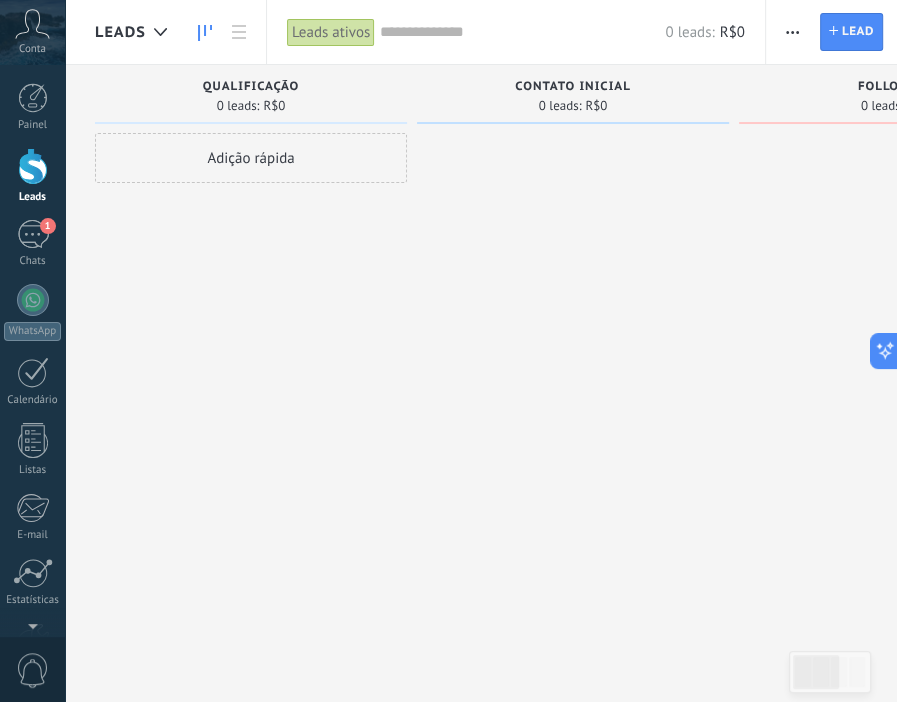 click at bounding box center [792, 32] 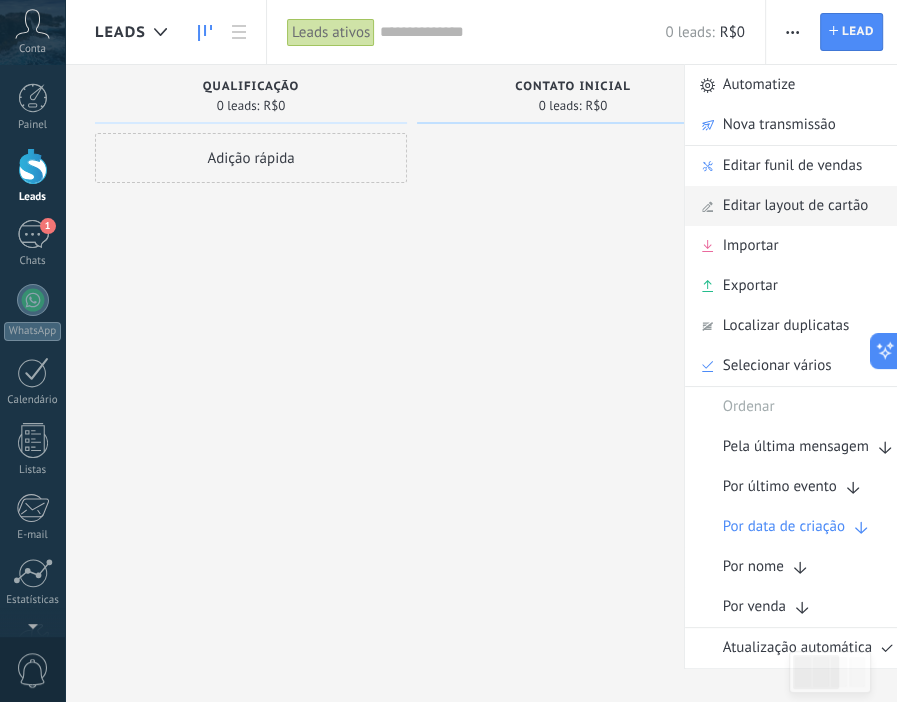 click on "Editar layout de cartão" at bounding box center [796, 206] 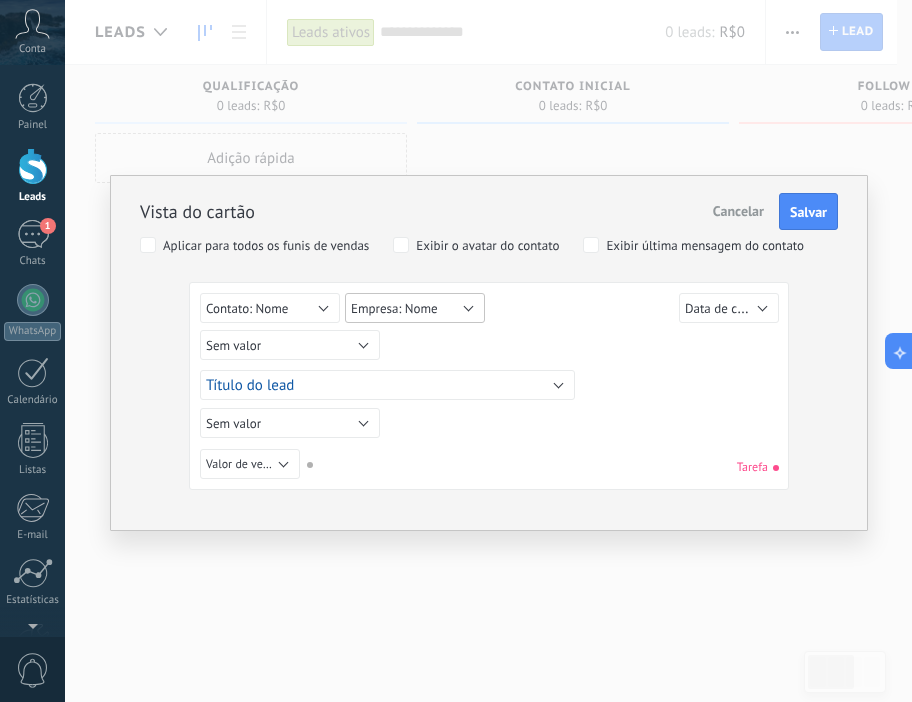 click on "Empresa: Nome" at bounding box center (415, 308) 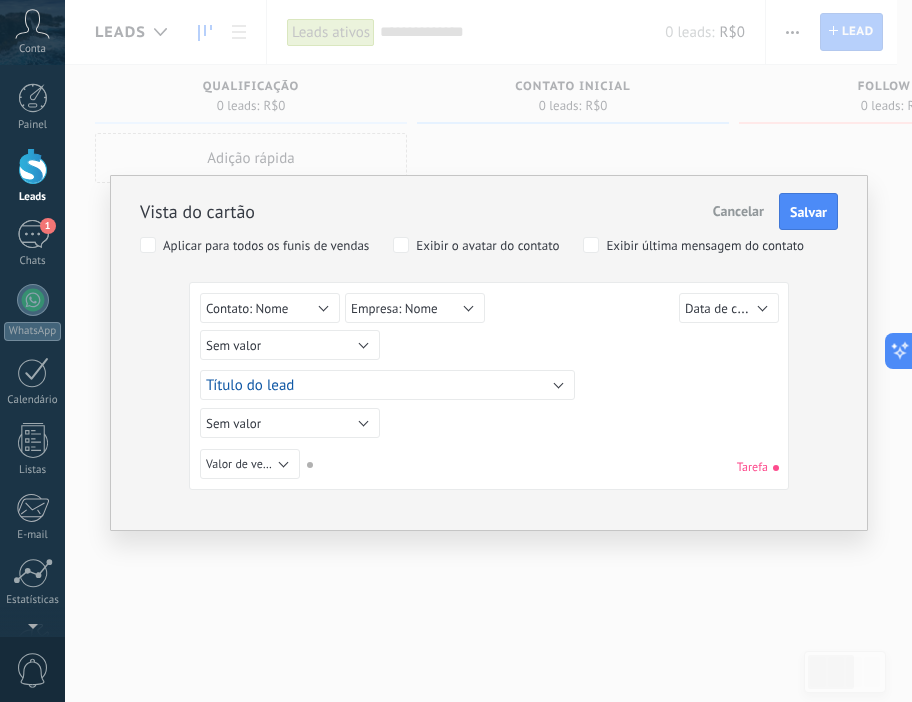 click on "Sem valor Lead ID do lead Título do lead Data de criação Valor de venda Usuário responsável Origem Qualificação Tentativa de contato Agendamento Qualificação R1 utm_content utm_medium utm_campaign utm_source utm_term utm_referrer referrer gclientid gclid fbclid Contato principal Contato: Nome Contato: Telefone Contato: E-mail Contato: Posição Empresa Empresa: Nome Empresa: Telefone Empresa: E-mail Empresa: Site Empresa: Endereço Sem valor" at bounding box center (492, 348) 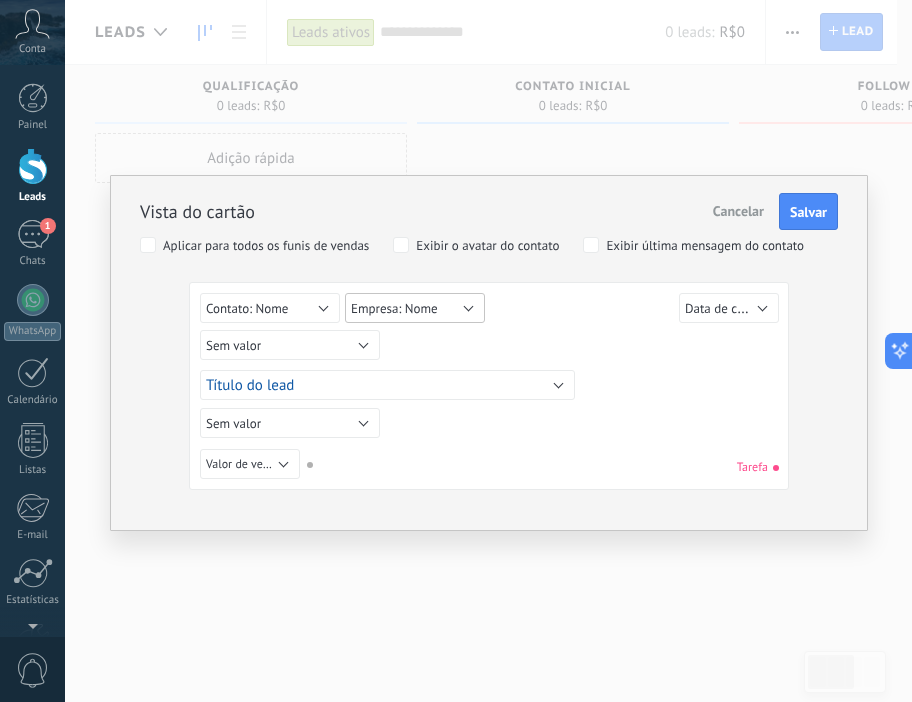 click on "Empresa: Nome" at bounding box center [415, 308] 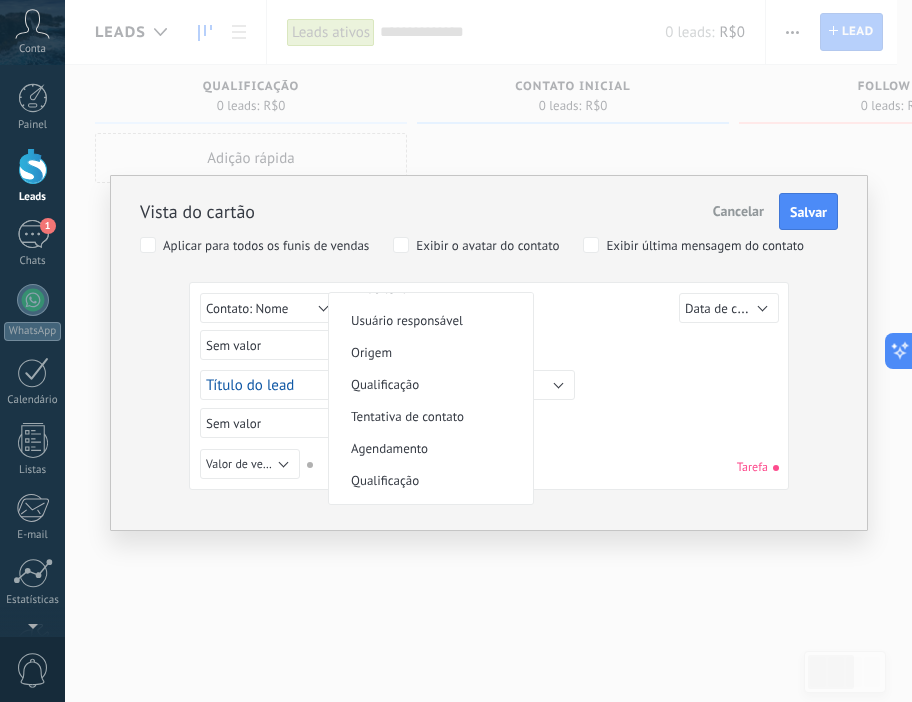 scroll, scrollTop: 0, scrollLeft: 0, axis: both 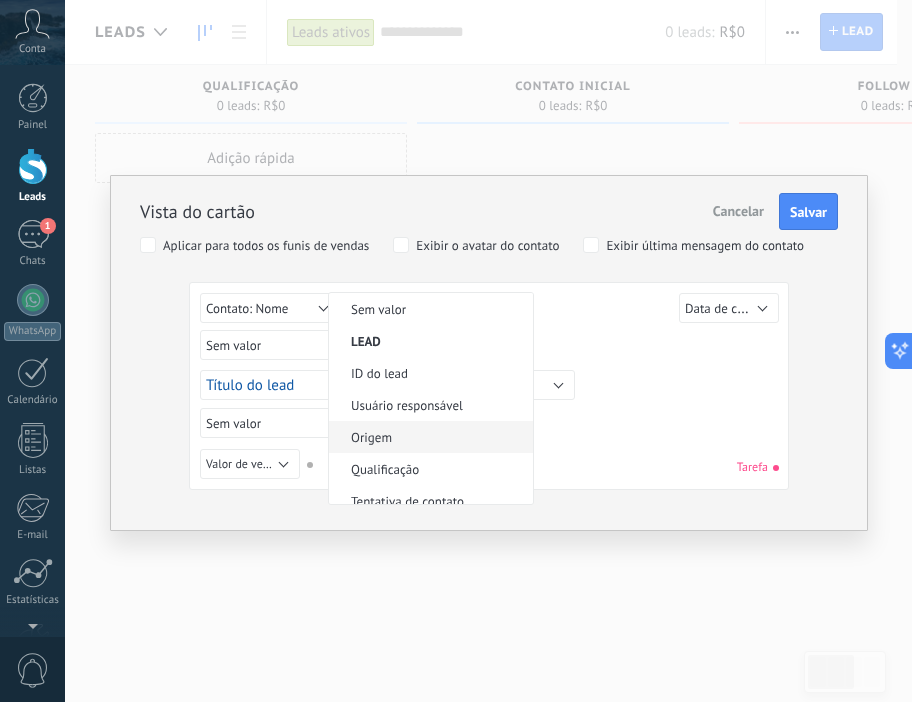click on "Origem" at bounding box center [428, 437] 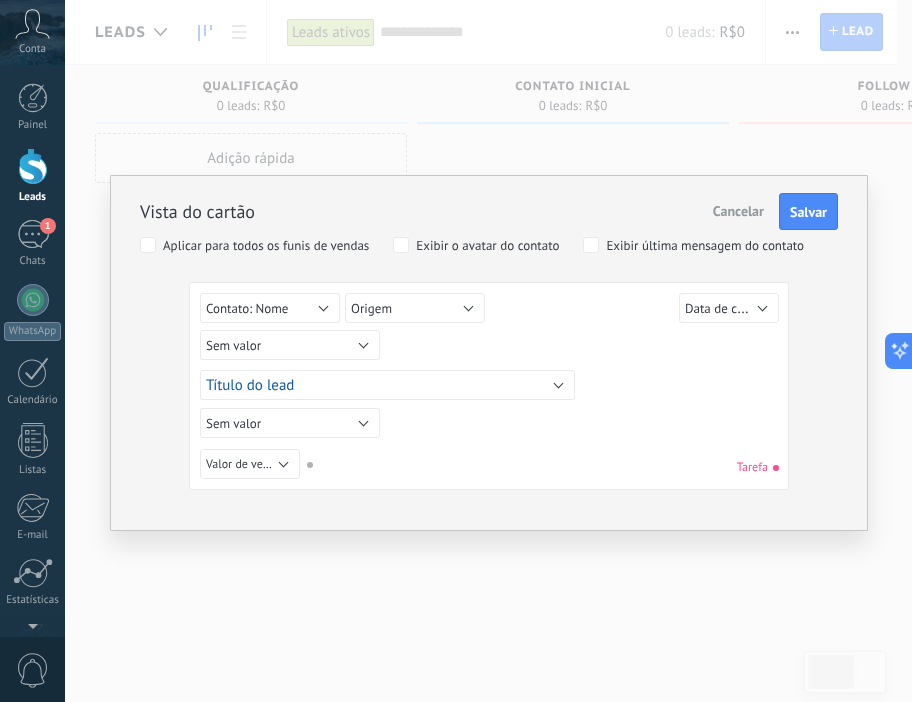 click on "Sem valor Lead ID do lead Título do lead Data de criação Valor de venda Usuário responsável Origem Qualificação Tentativa de contato Agendamento Qualificação R1 utm_content utm_medium utm_campaign utm_source utm_term utm_referrer referrer gclientid gclid fbclid Contato principal Contato: Nome Contato: Telefone Contato: E-mail Contato: Posição Empresa Empresa: Nome Empresa: Telefone Empresa: E-mail Empresa: Site Empresa: Endereço Sem valor" at bounding box center [492, 348] 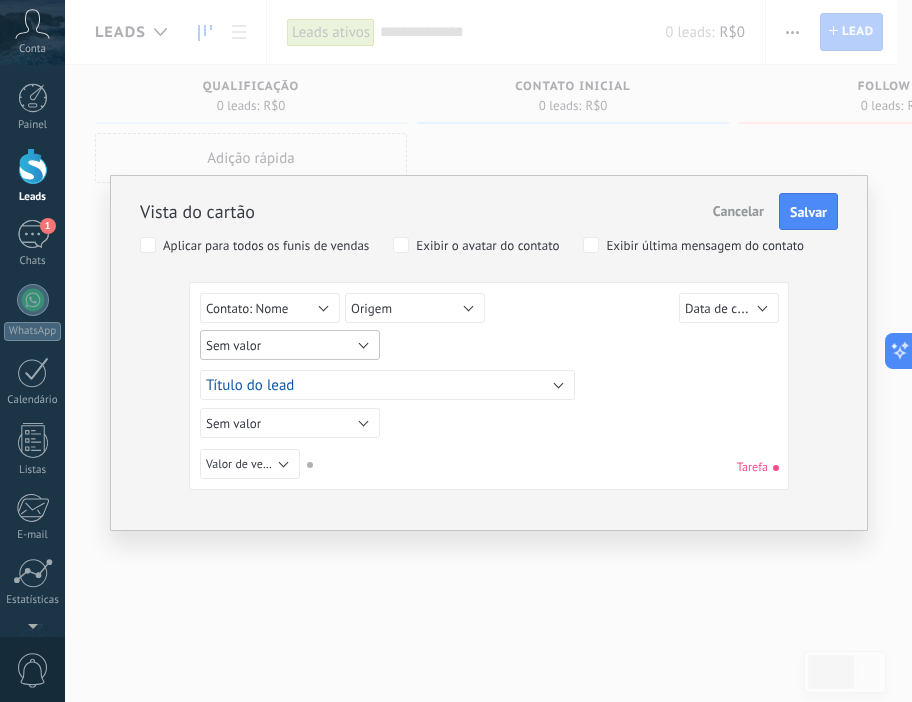 click on "Sem valor" at bounding box center (290, 345) 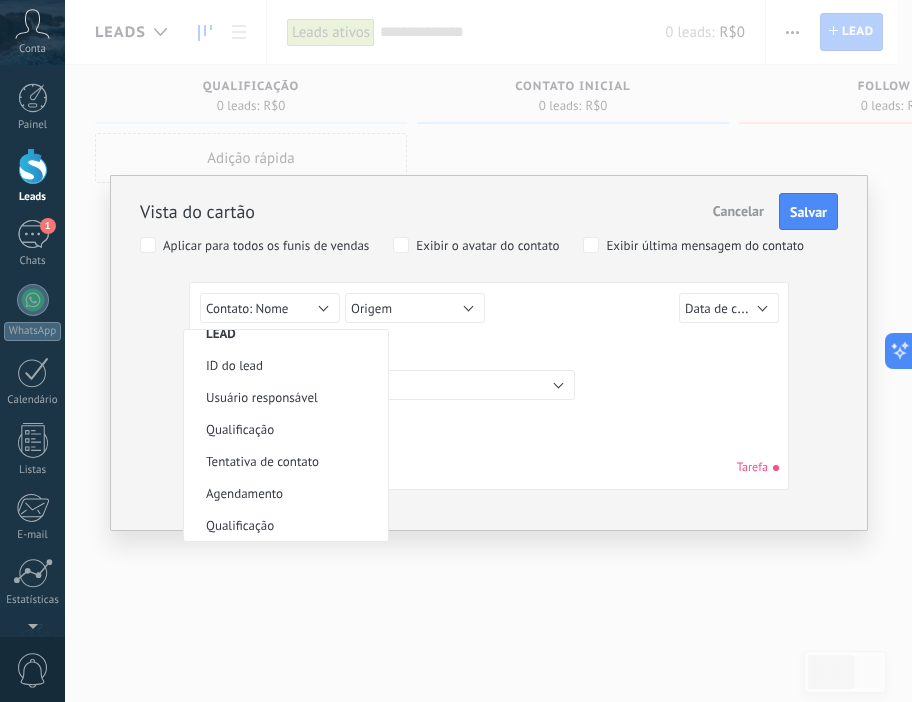 scroll, scrollTop: 0, scrollLeft: 0, axis: both 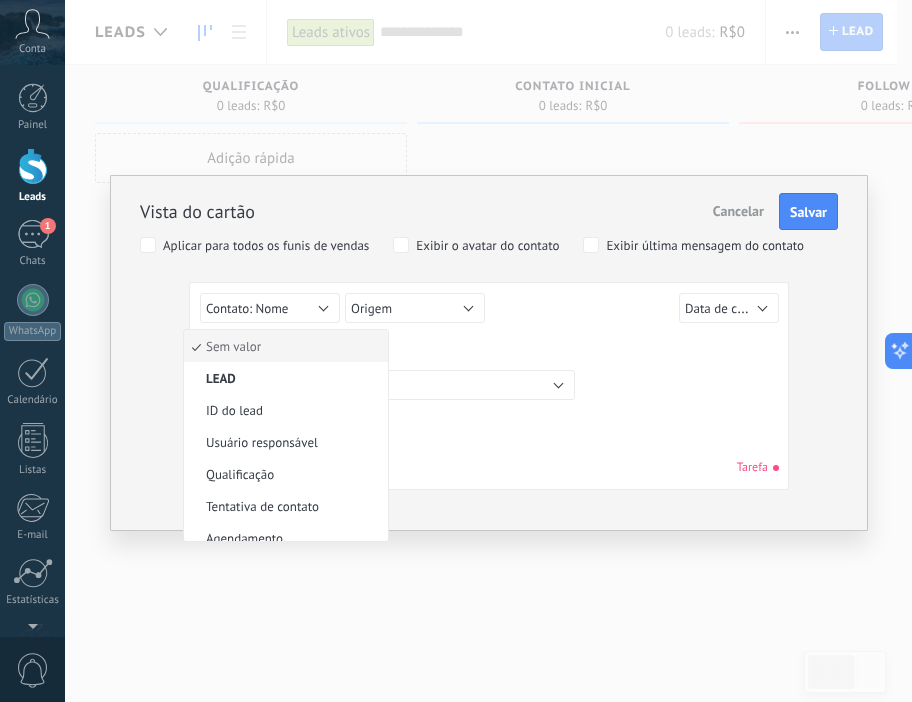 click on "Sem valor Lead ID do lead Título do lead Data de criação Valor de venda Usuário responsável Origem Qualificação Tentativa de contato Agendamento Qualificação R1 utm_content utm_medium utm_campaign utm_source utm_term utm_referrer referrer gclientid gclid fbclid Contato principal Contato: Nome Contato: Telefone Contato: E-mail Contato: Posição Empresa Empresa: Nome Empresa: Telefone Empresa: E-mail Empresa: Site Empresa: Endereço Contato: Nome Sem valor Lead ID do lead Título do lead Data de criação Valor de venda Usuário responsável Origem Qualificação Tentativa de contato Agendamento Qualificação R1 utm_content utm_medium utm_campaign utm_source utm_term utm_referrer referrer gclientid gclid fbclid Contato principal Contato: Nome Contato: Telefone Contato: E-mail Contato: Posição Empresa Empresa: Nome Empresa: Telefone Empresa: E-mail Empresa: Site Empresa: Endereço Origem Sem valor Lead ID do lead Título do lead Data de criação Valor de venda Usuário responsável Origem R1 gclid" at bounding box center [492, 311] 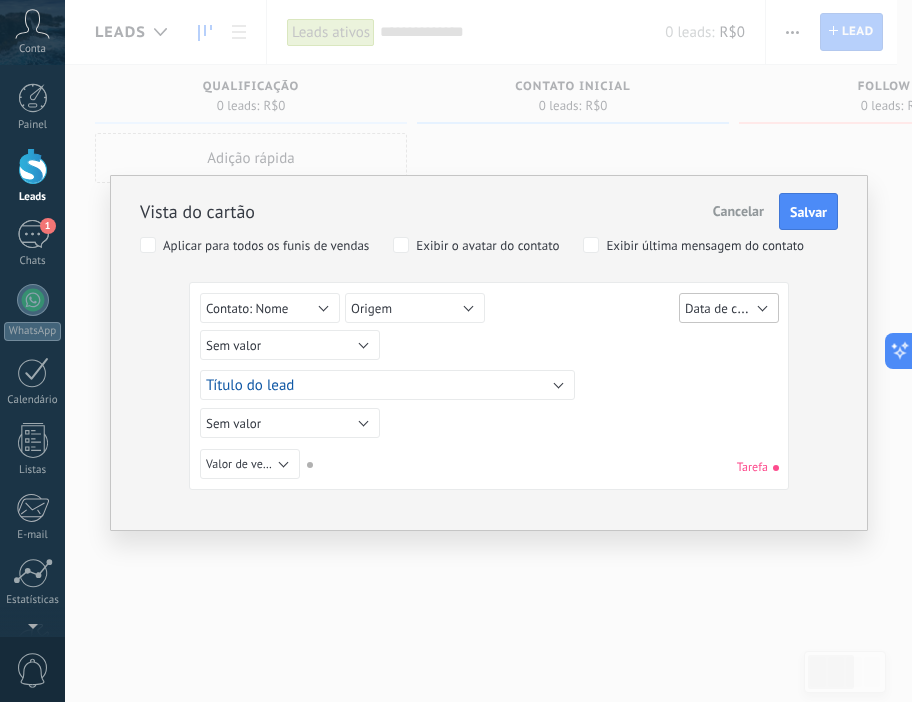 click on "Data de criação" at bounding box center (728, 308) 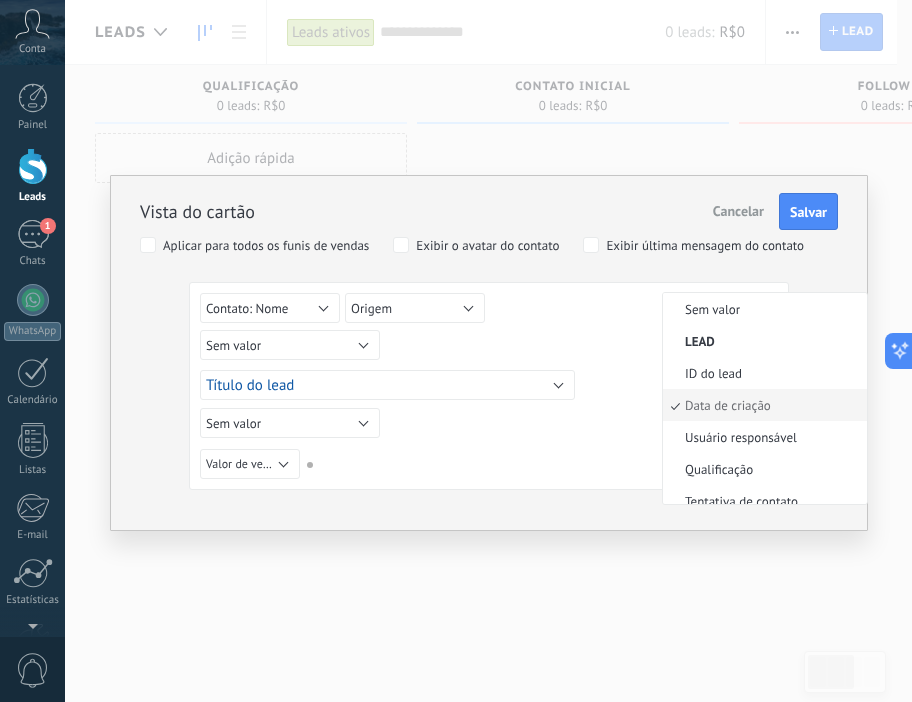 scroll, scrollTop: 6, scrollLeft: 0, axis: vertical 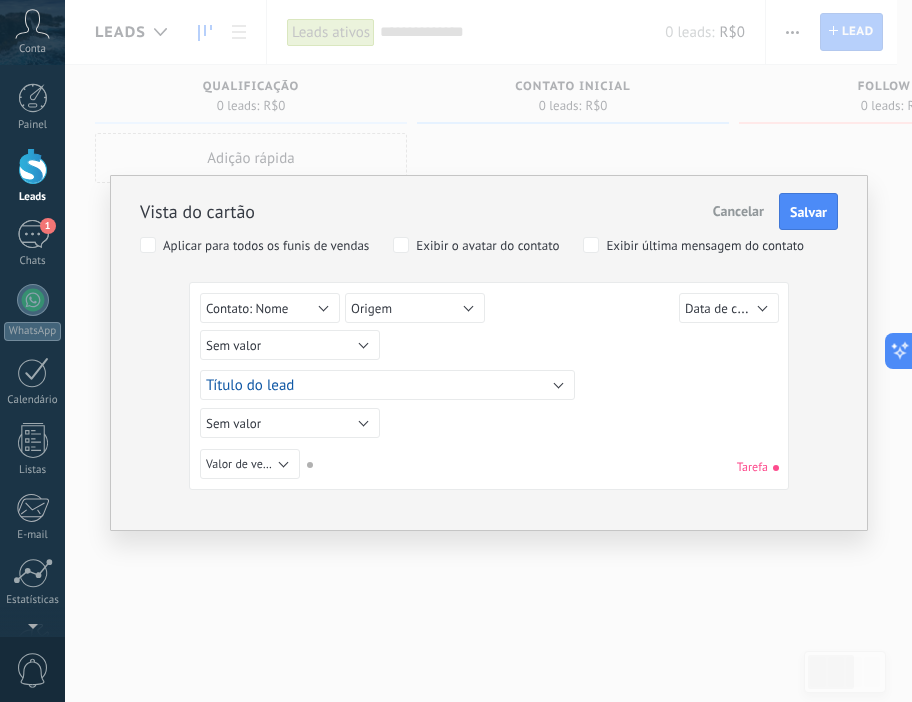 click on "Sem valor Lead ID do lead Título do lead Data de criação Valor de venda Usuário responsável Origem Qualificação Tentativa de contato Agendamento Qualificação R1 utm_content utm_medium utm_campaign utm_source utm_term utm_referrer referrer gclientid gclid fbclid Contato principal Contato: Nome Contato: Telefone Contato: E-mail Contato: Posição Empresa Empresa: Nome Empresa: Telefone Empresa: E-mail Empresa: Site Empresa: Endereço Contato: Nome Sem valor Lead ID do lead Título do lead Data de criação Valor de venda Usuário responsável Origem Qualificação Tentativa de contato Agendamento Qualificação R1 utm_content utm_medium utm_campaign utm_source utm_term utm_referrer referrer gclientid gclid fbclid Contato principal Contato: Nome Contato: Telefone Contato: E-mail Contato: Posição Empresa Empresa: Nome Empresa: Telefone Empresa: E-mail Empresa: Site Empresa: Endereço Origem Sem valor Lead ID do lead Título do lead Data de criação Valor de venda Usuário responsável Origem R1 gclid" at bounding box center [489, 386] 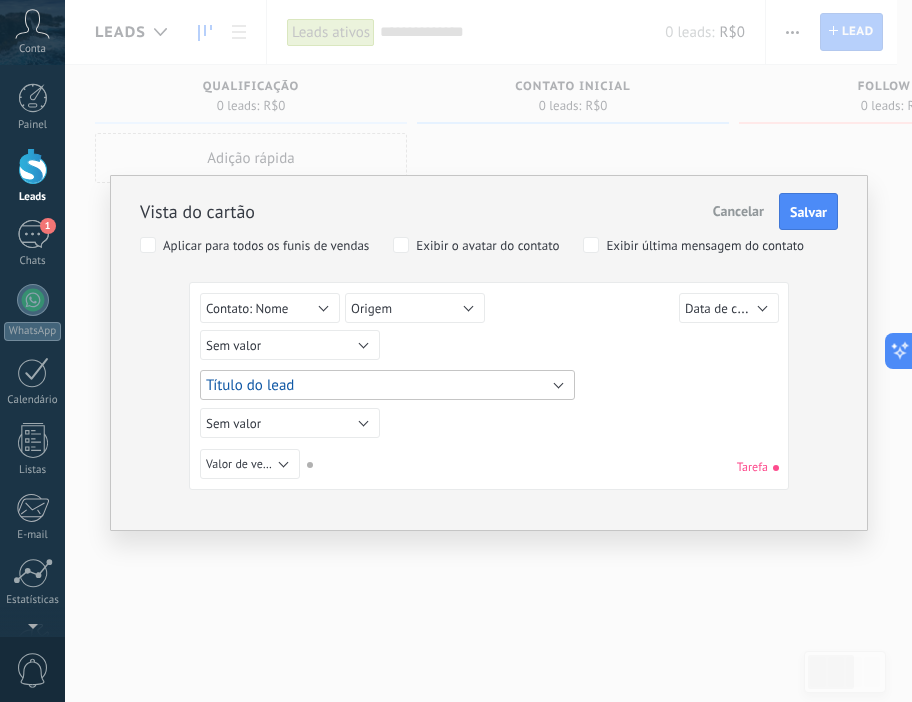 click on "Título do lead" at bounding box center [387, 385] 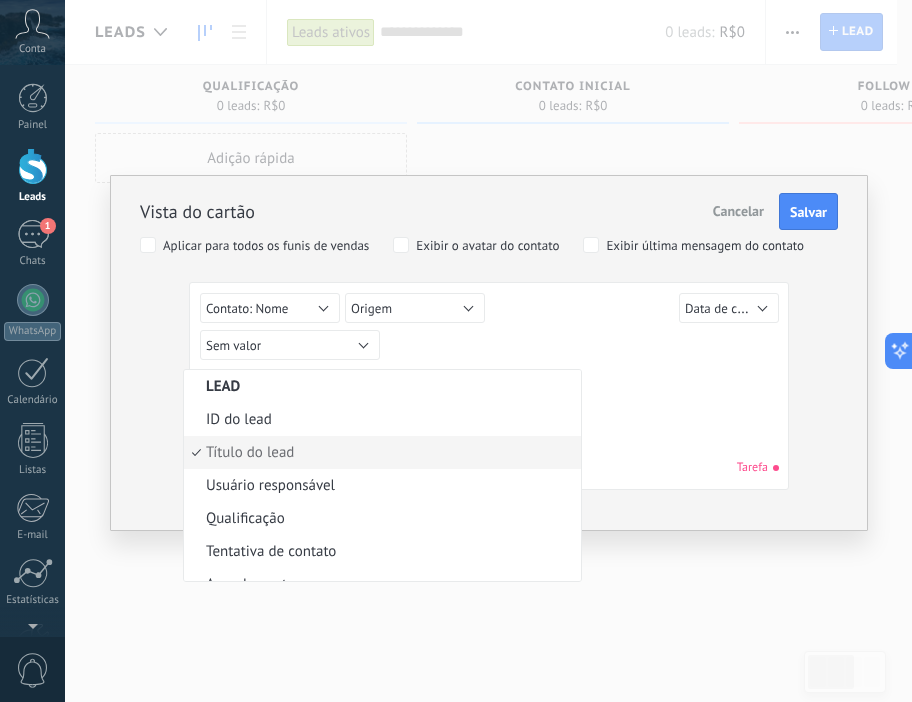 click on "Lead ID do lead Título do lead Data de criação Valor de venda Usuário responsável Origem Qualificação Tentativa de contato Agendamento Qualificação R1 utm_content utm_medium utm_campaign utm_source utm_term utm_referrer referrer gclientid gclid fbclid Contato principal Contato: Nome Contato: Telefone Contato: E-mail Contato: Posição Empresa Empresa: Nome Empresa: Telefone Empresa: E-mail Empresa: Site Empresa: Endereço Título do lead" at bounding box center [492, 385] 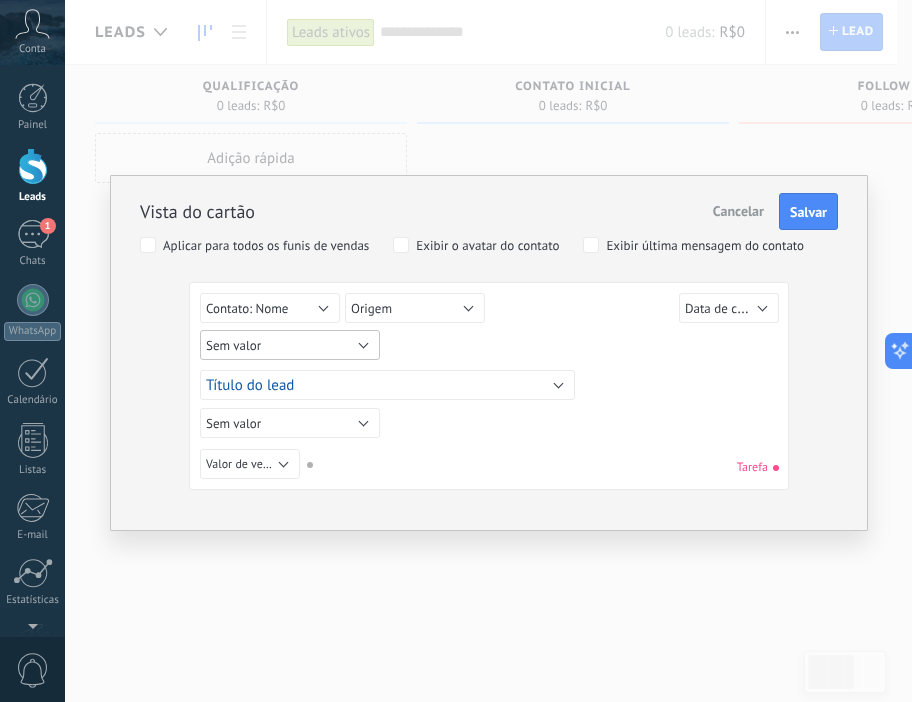 click on "Sem valor" at bounding box center [290, 345] 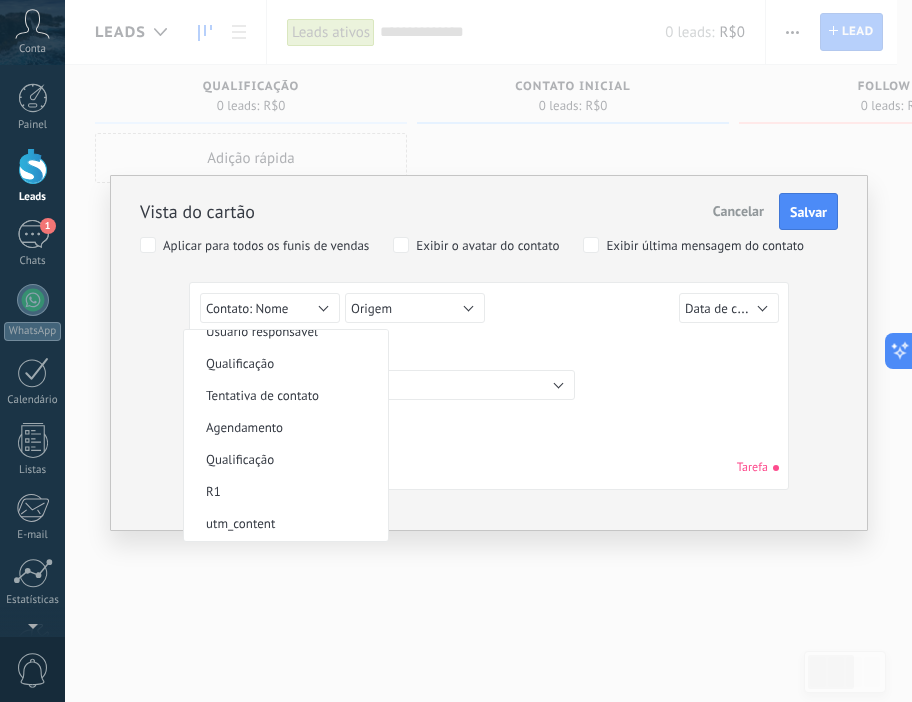 scroll, scrollTop: 0, scrollLeft: 0, axis: both 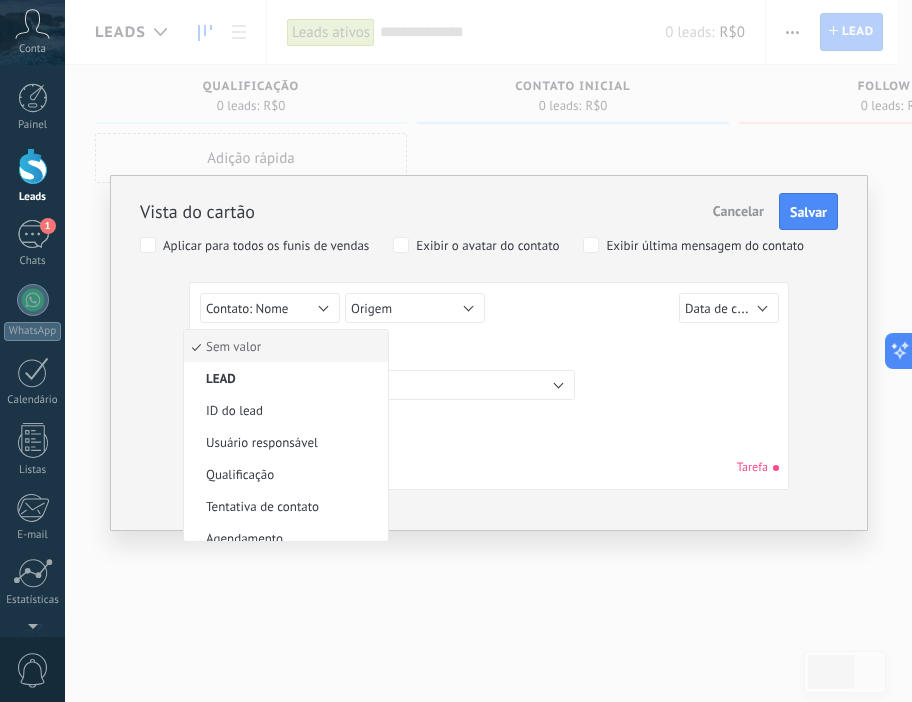 click on "Sem valor Lead ID do lead Título do lead Data de criação Valor de venda Usuário responsável Origem Qualificação Tentativa de contato Agendamento Qualificação R1 utm_content utm_medium utm_campaign utm_source utm_term utm_referrer referrer gclientid gclid fbclid Contato principal Contato: Nome Contato: Telefone Contato: E-mail Contato: Posição Empresa Empresa: Nome Empresa: Telefone Empresa: E-mail Empresa: Site Empresa: Endereço Contato: Nome Sem valor Lead ID do lead Título do lead Data de criação Valor de venda Usuário responsável Origem Qualificação Tentativa de contato Agendamento Qualificação R1 utm_content utm_medium utm_campaign utm_source utm_term utm_referrer referrer gclientid gclid fbclid Contato principal Contato: Nome Contato: Telefone Contato: E-mail Contato: Posição Empresa Empresa: Nome Empresa: Telefone Empresa: E-mail Empresa: Site Empresa: Endereço Origem Sem valor Lead ID do lead Título do lead Data de criação Valor de venda Usuário responsável Origem R1 gclid" at bounding box center [492, 311] 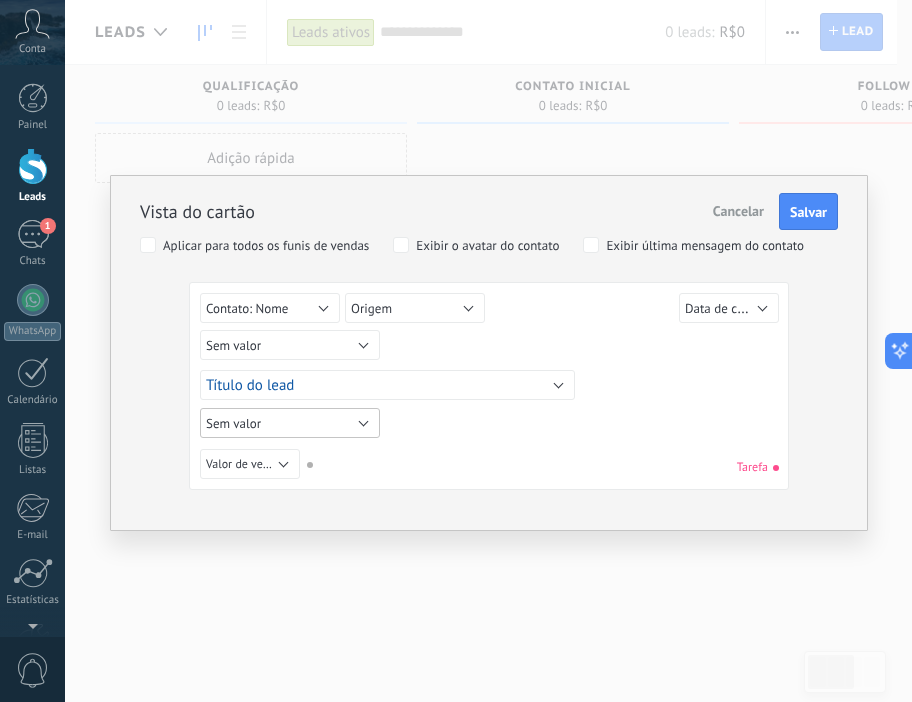 click on "Sem valor" at bounding box center (290, 423) 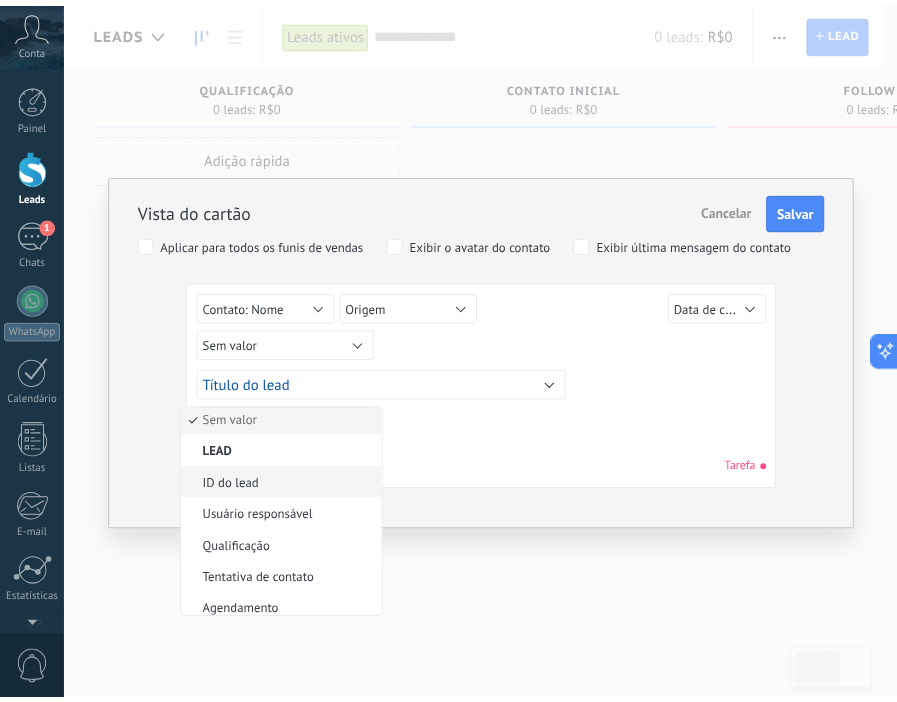 scroll, scrollTop: 0, scrollLeft: 0, axis: both 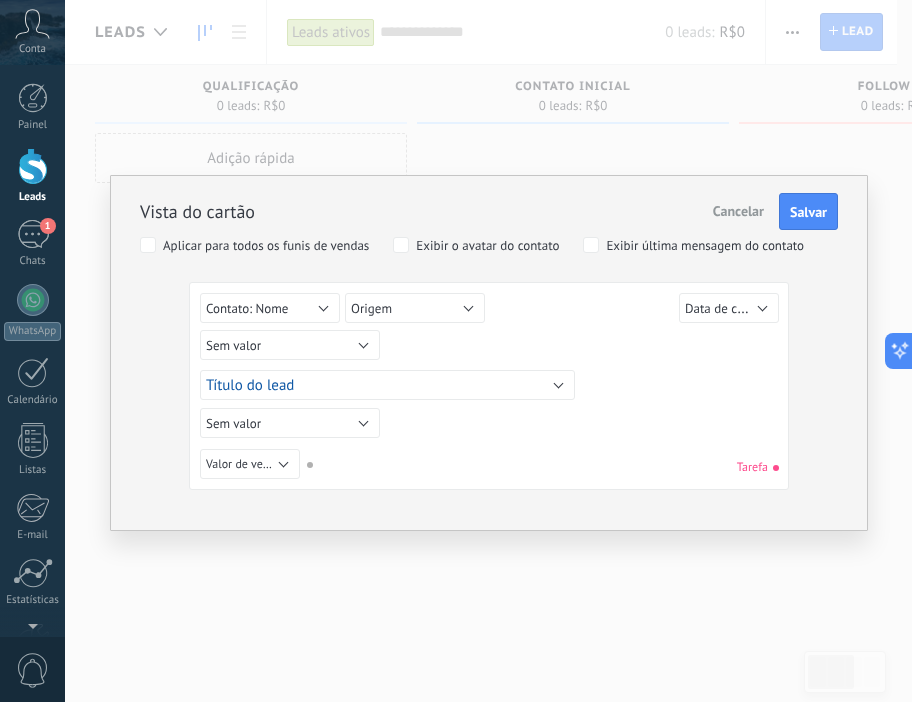 click on "Sem valor Lead ID do lead Título do lead Data de criação Valor de venda Usuário responsável Origem Qualificação Tentativa de contato Agendamento Qualificação R1 utm_content utm_medium utm_campaign utm_source utm_term utm_referrer referrer gclientid gclid fbclid Contato principal Contato: Nome Contato: Telefone Contato: E-mail Contato: Posição Empresa Empresa: Nome Empresa: Telefone Empresa: E-mail Empresa: Site Empresa: Endereço Contato: Nome Sem valor Lead ID do lead Título do lead Data de criação Valor de venda Usuário responsável Origem Qualificação Tentativa de contato Agendamento Qualificação R1 utm_content utm_medium utm_campaign utm_source utm_term utm_referrer referrer gclientid gclid fbclid Contato principal Contato: Nome Contato: Telefone Contato: E-mail Contato: Posição Empresa Empresa: Nome Empresa: Telefone Empresa: E-mail Empresa: Site Empresa: Endereço Origem Sem valor Lead ID do lead Título do lead Data de criação Valor de venda Usuário responsável Origem R1 gclid" at bounding box center [492, 311] 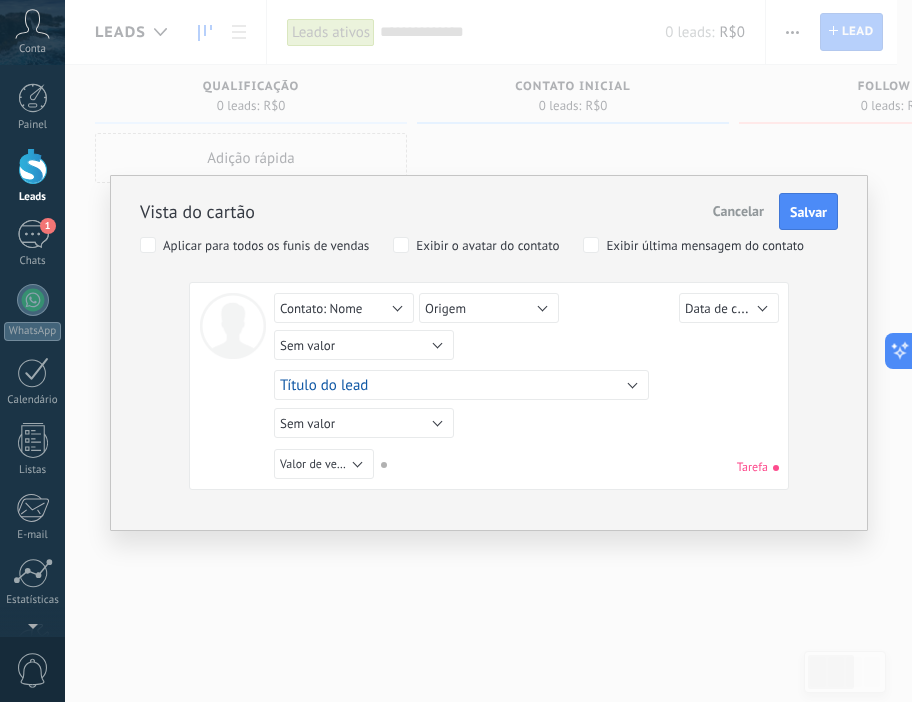 click on "Exibir o avatar do contato" at bounding box center (487, 246) 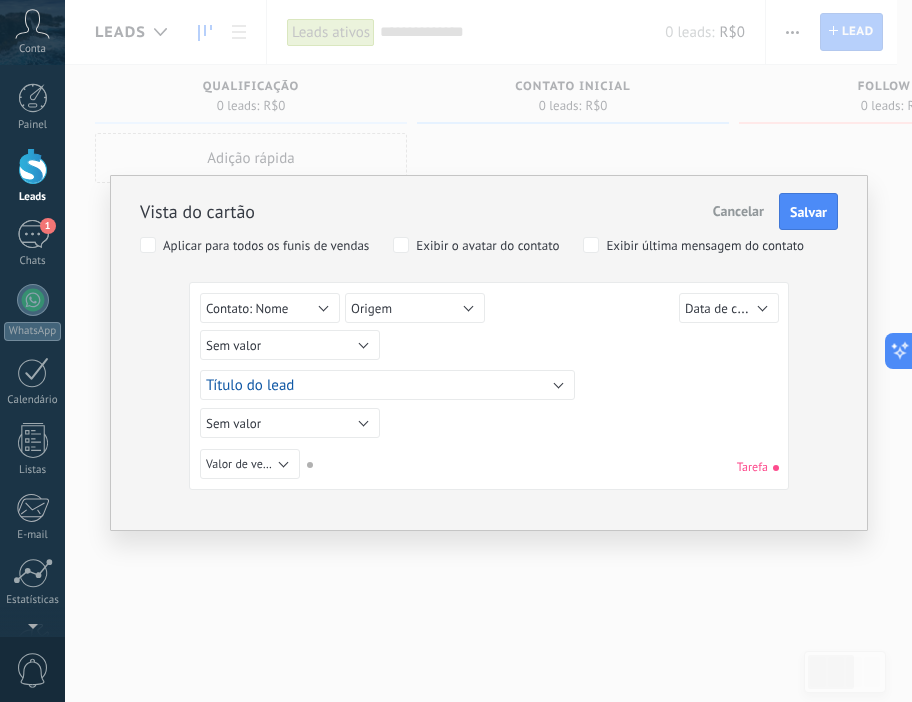 click on "Exibir o avatar do contato" at bounding box center [487, 246] 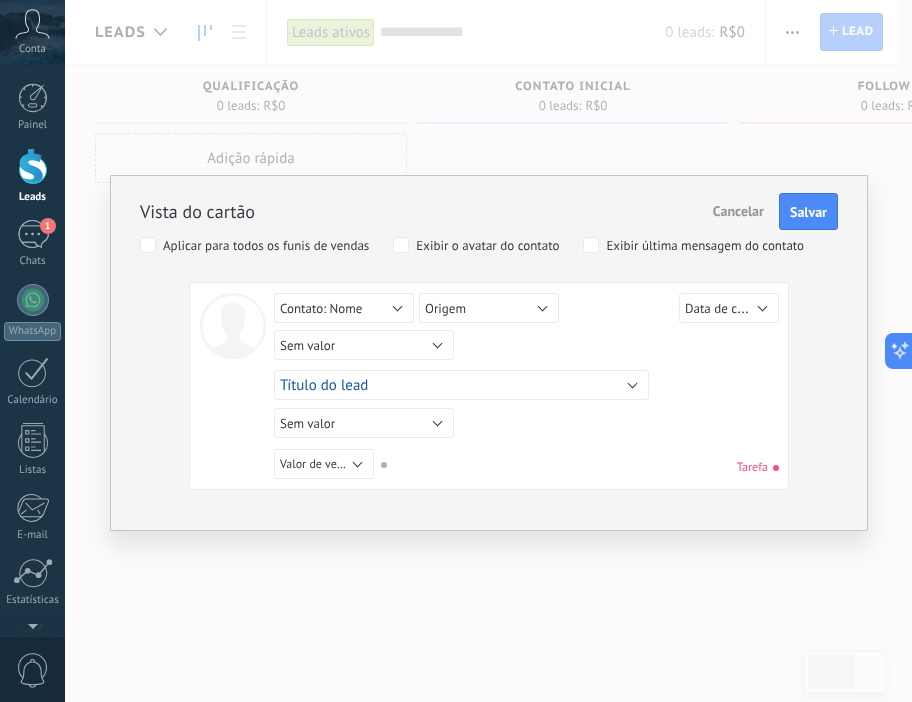 click on "Exibir o avatar do contato" at bounding box center [487, 246] 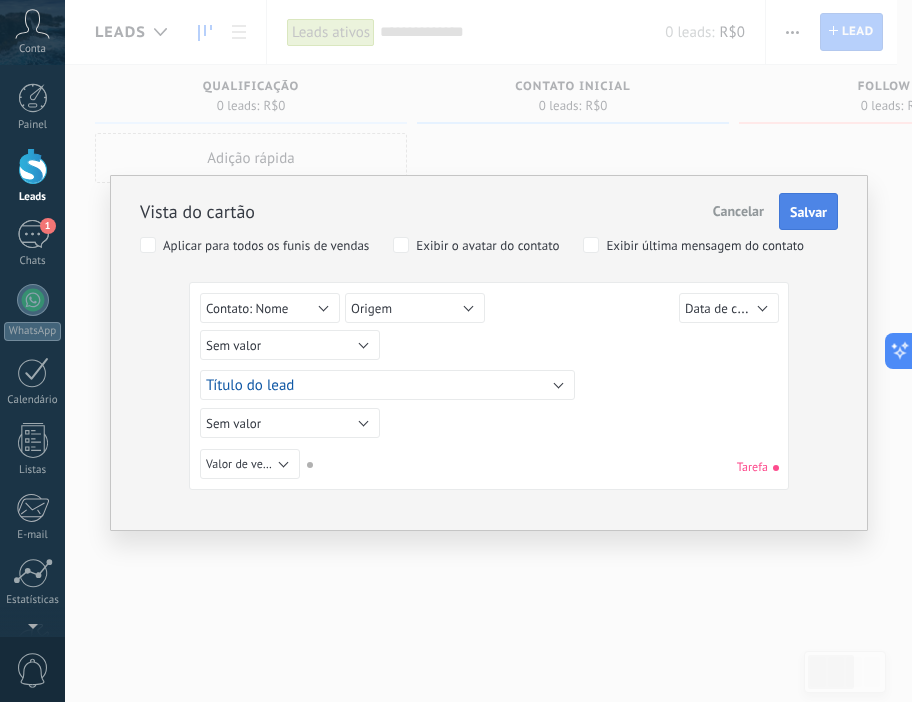 click on "Salvar" at bounding box center [808, 212] 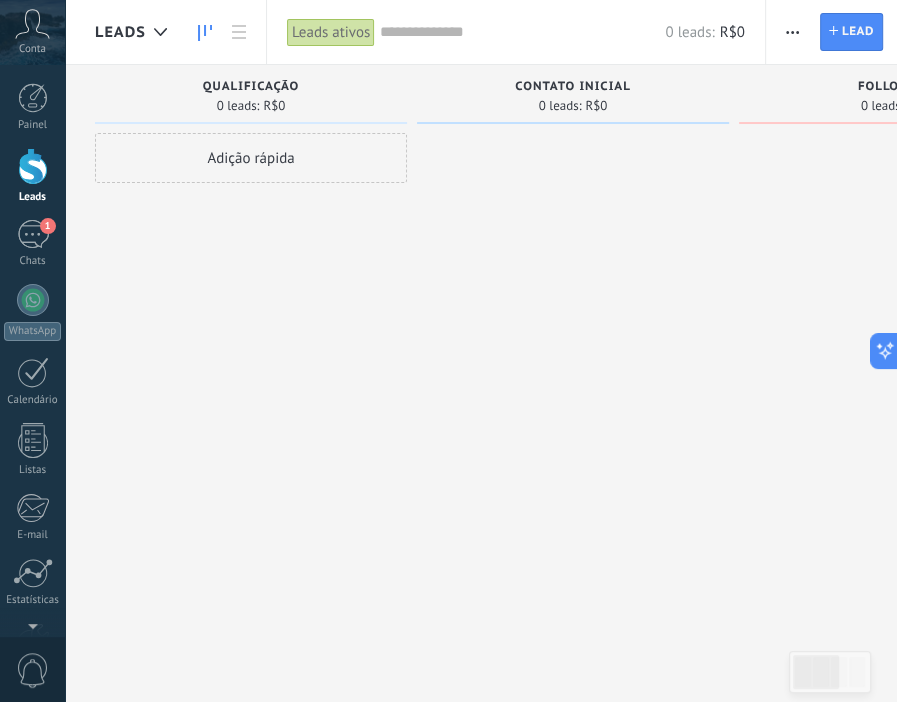 click on "Adição rápida" at bounding box center [251, 158] 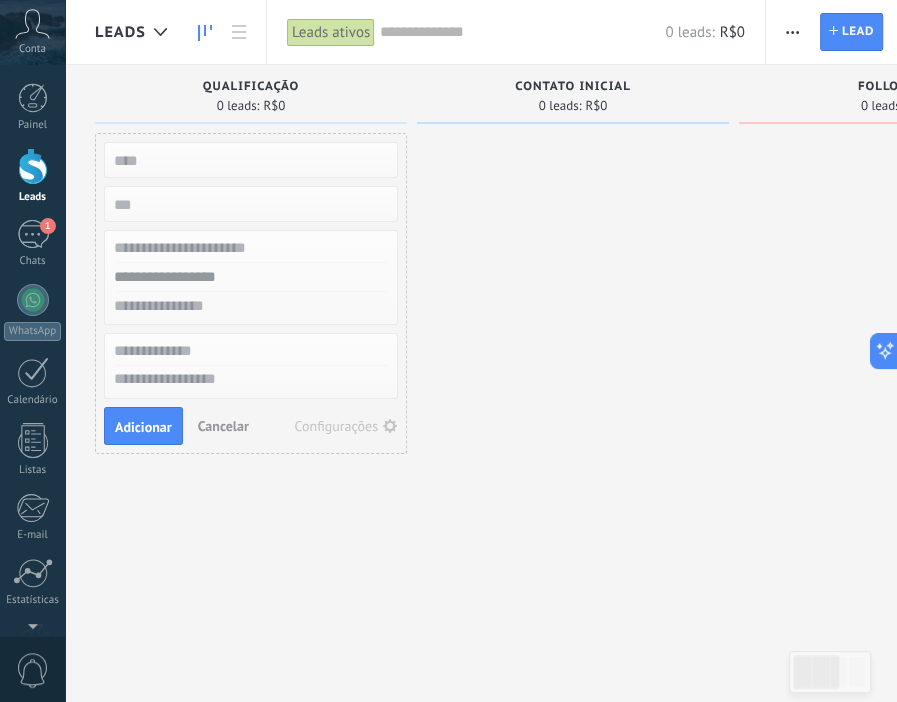 click on "Configurações" at bounding box center (337, 426) 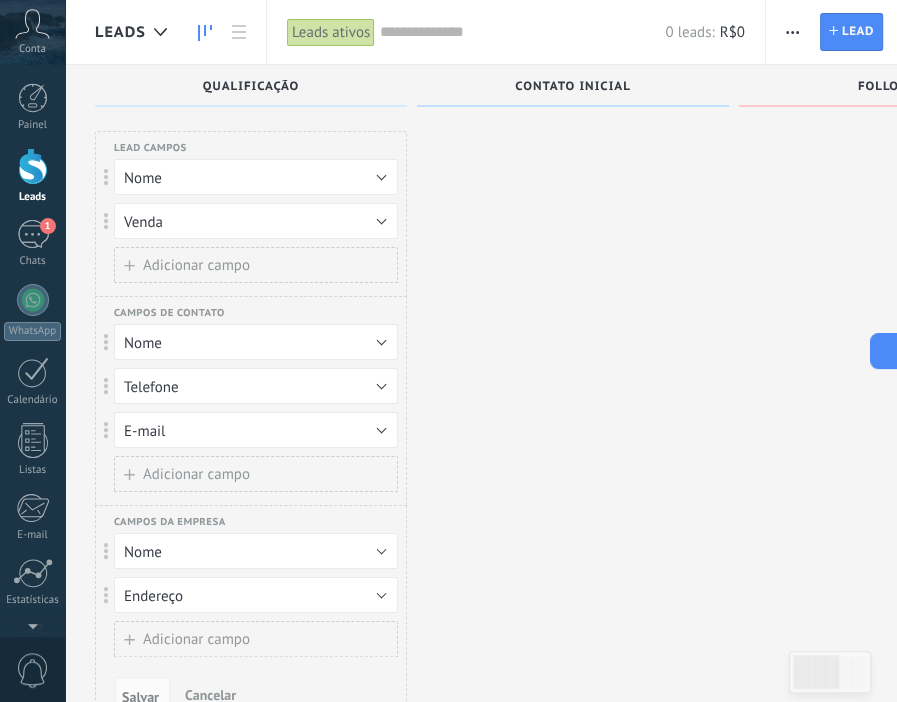 scroll, scrollTop: 0, scrollLeft: 0, axis: both 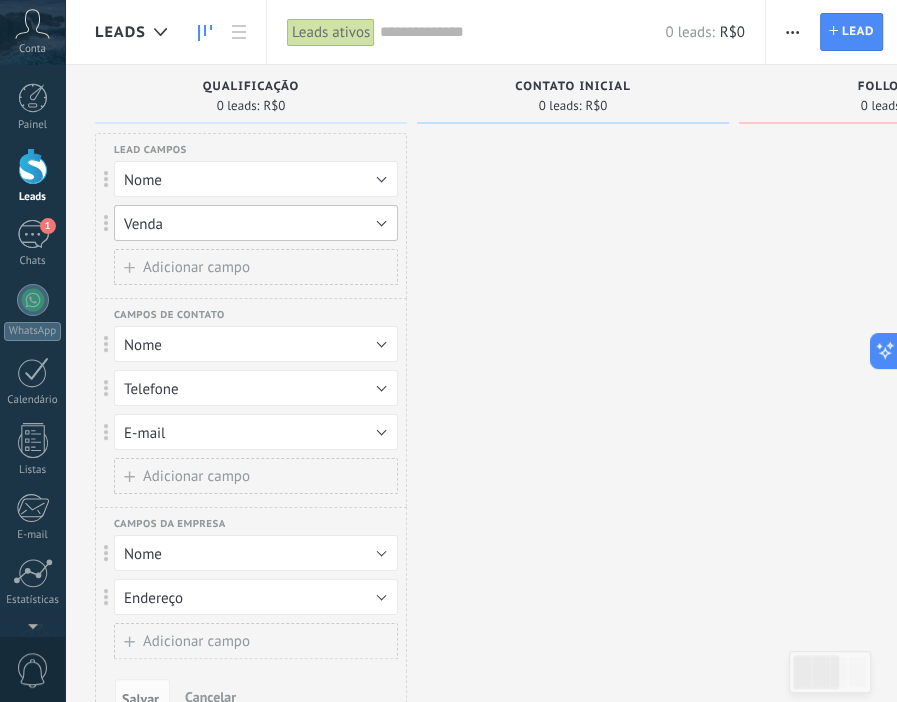 click on "Venda" at bounding box center (256, 223) 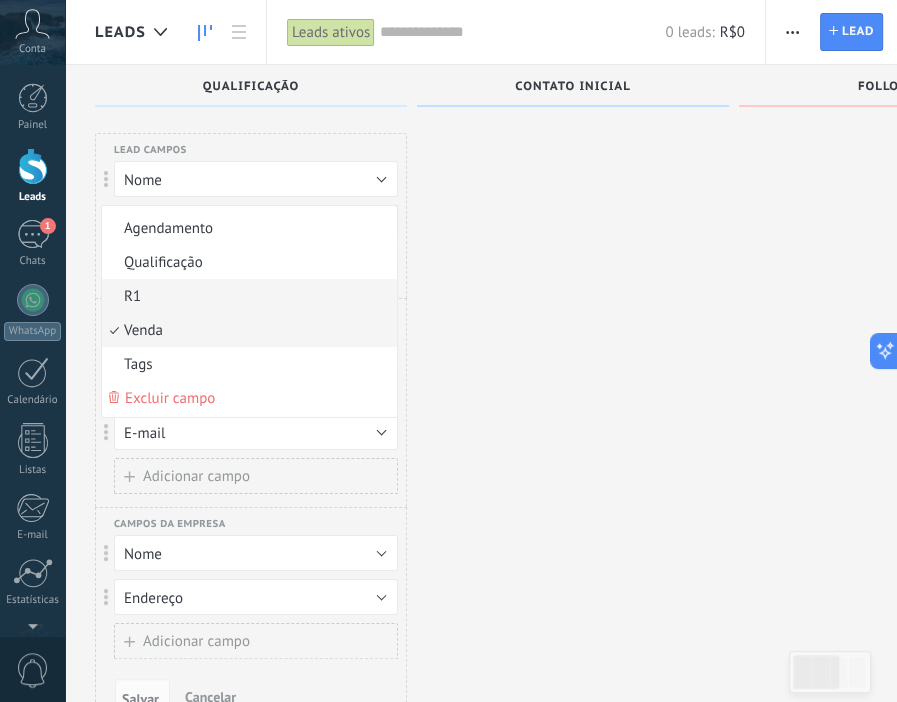 scroll, scrollTop: 84, scrollLeft: 0, axis: vertical 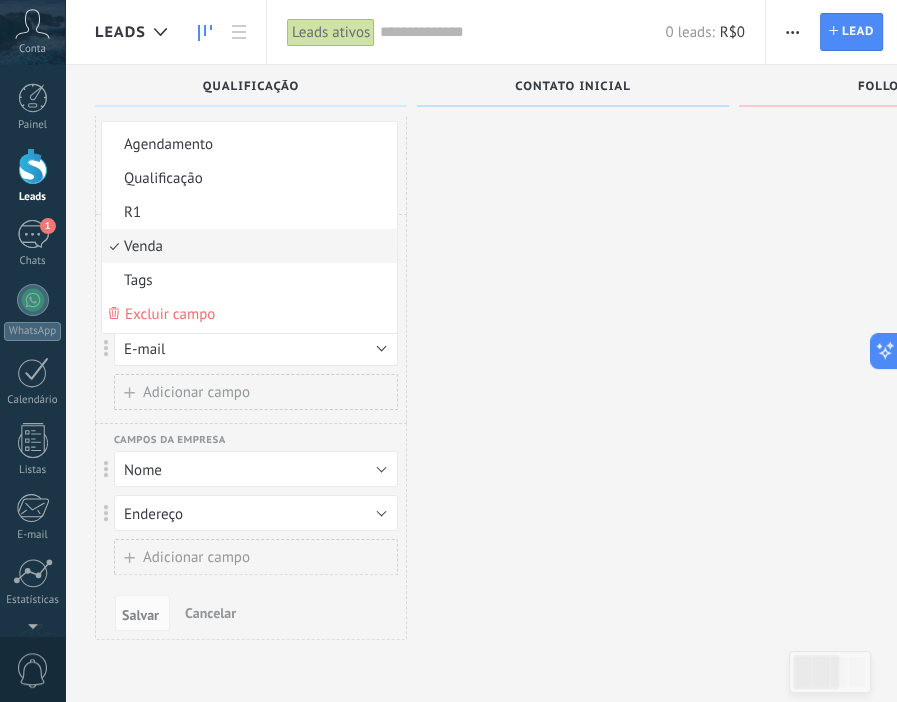 click at bounding box center (573, 351) 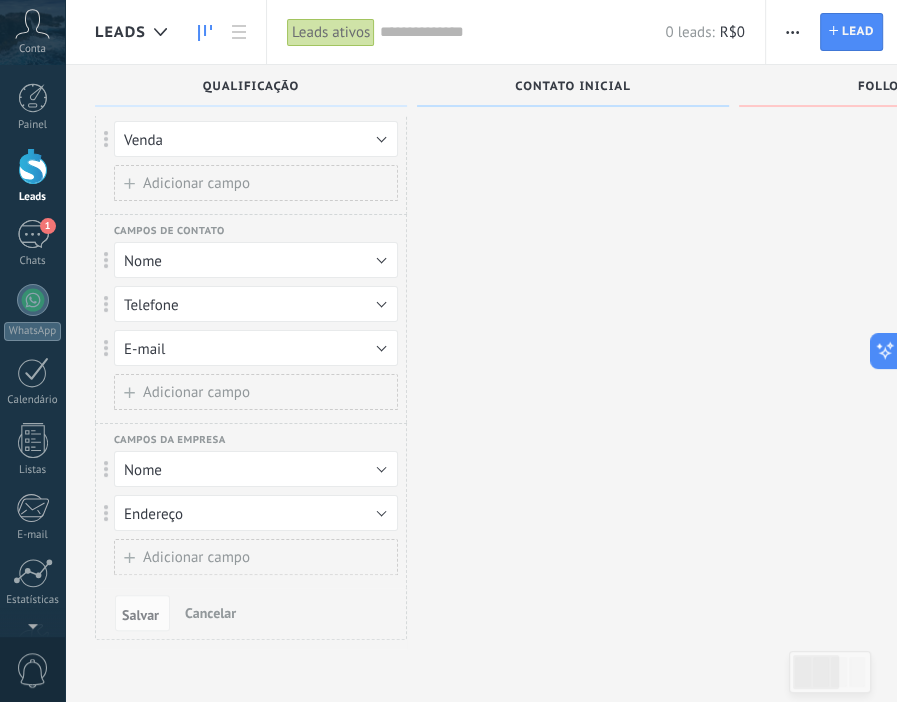 click at bounding box center [573, 351] 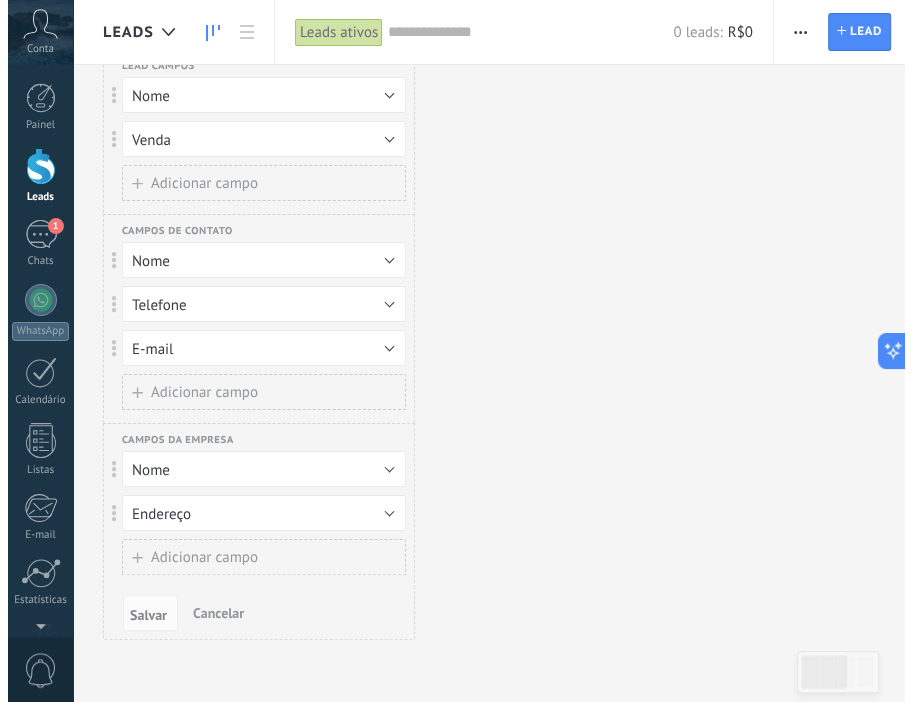 scroll, scrollTop: 0, scrollLeft: 0, axis: both 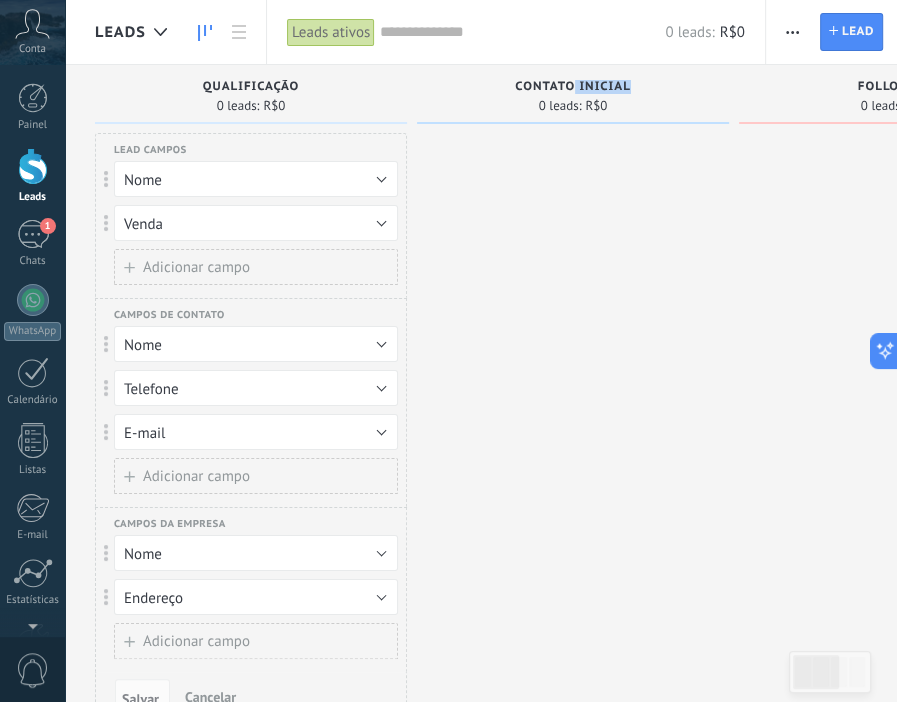 drag, startPoint x: 573, startPoint y: 93, endPoint x: 461, endPoint y: 109, distance: 113.137085 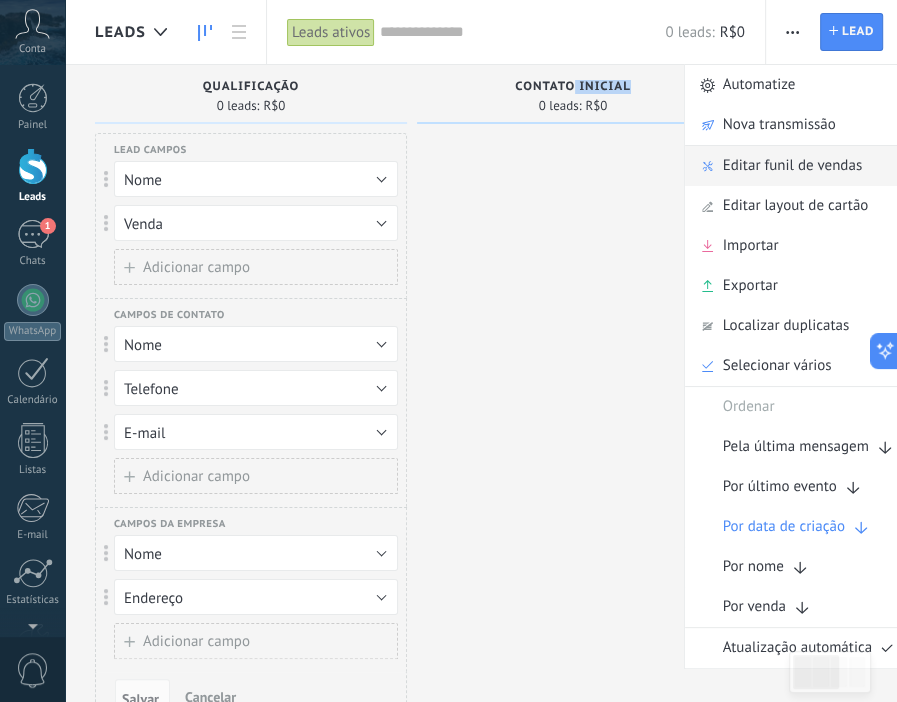 click on "Editar funil de vendas" at bounding box center (792, 166) 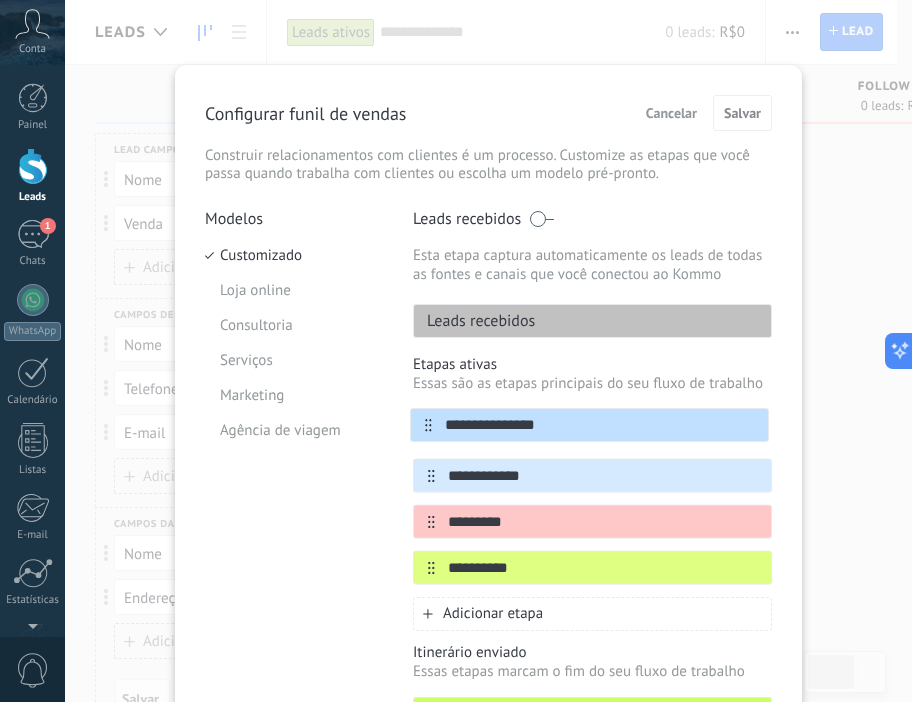 drag, startPoint x: 420, startPoint y: 479, endPoint x: 420, endPoint y: 420, distance: 59 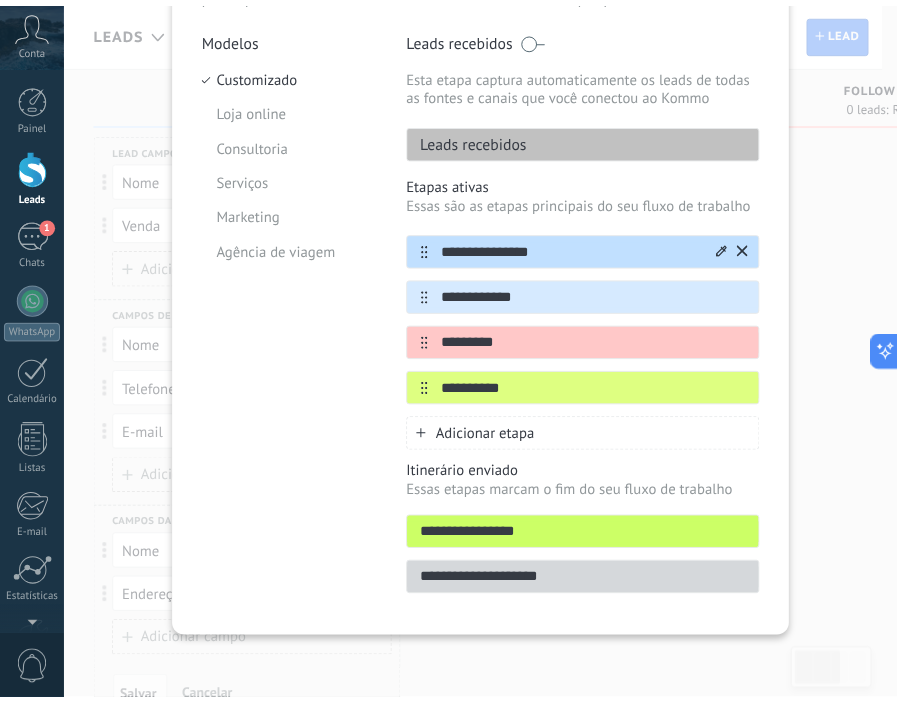 scroll, scrollTop: 0, scrollLeft: 0, axis: both 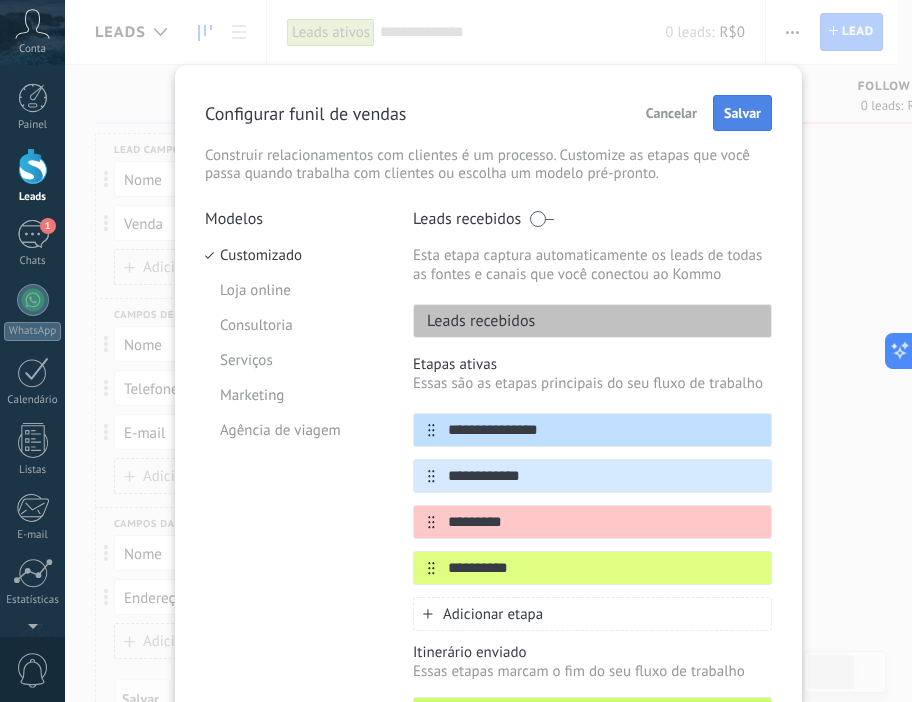 click on "Salvar" at bounding box center (742, 113) 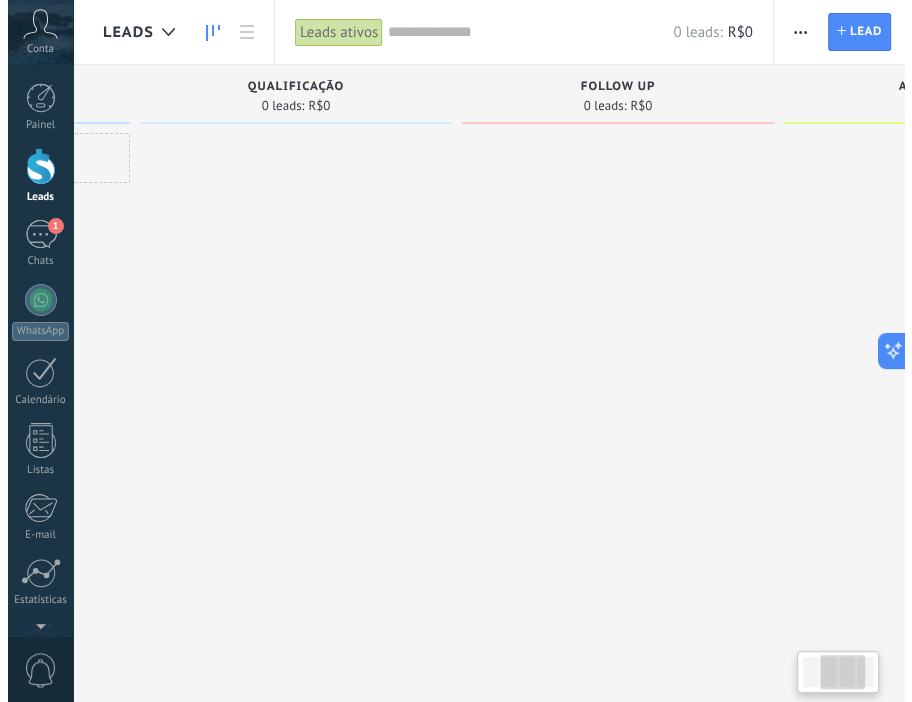 scroll, scrollTop: 0, scrollLeft: 506, axis: horizontal 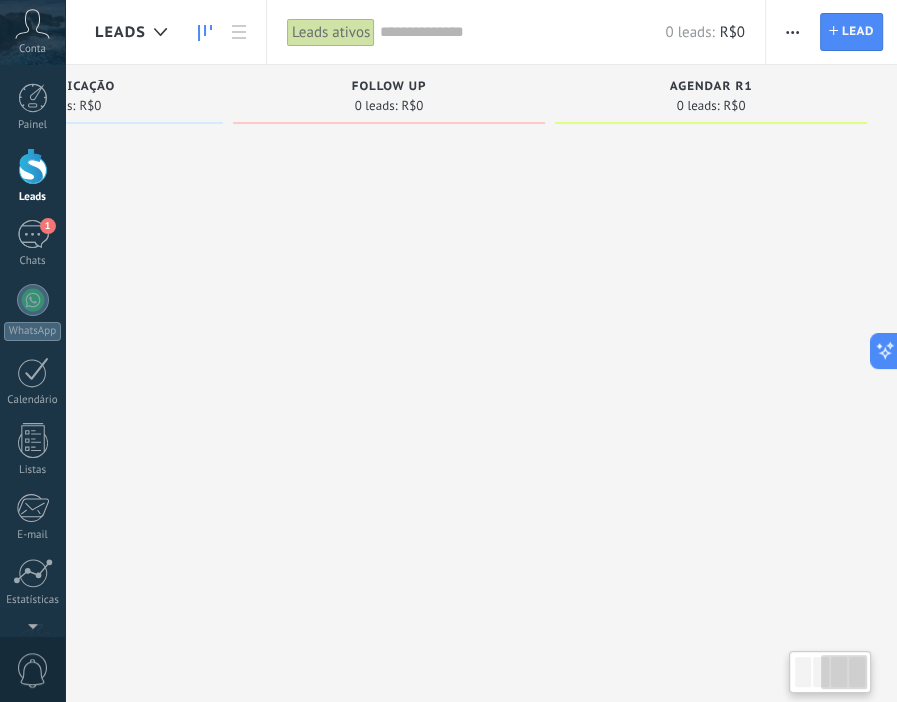 drag, startPoint x: 626, startPoint y: 101, endPoint x: 91, endPoint y: 113, distance: 535.1346 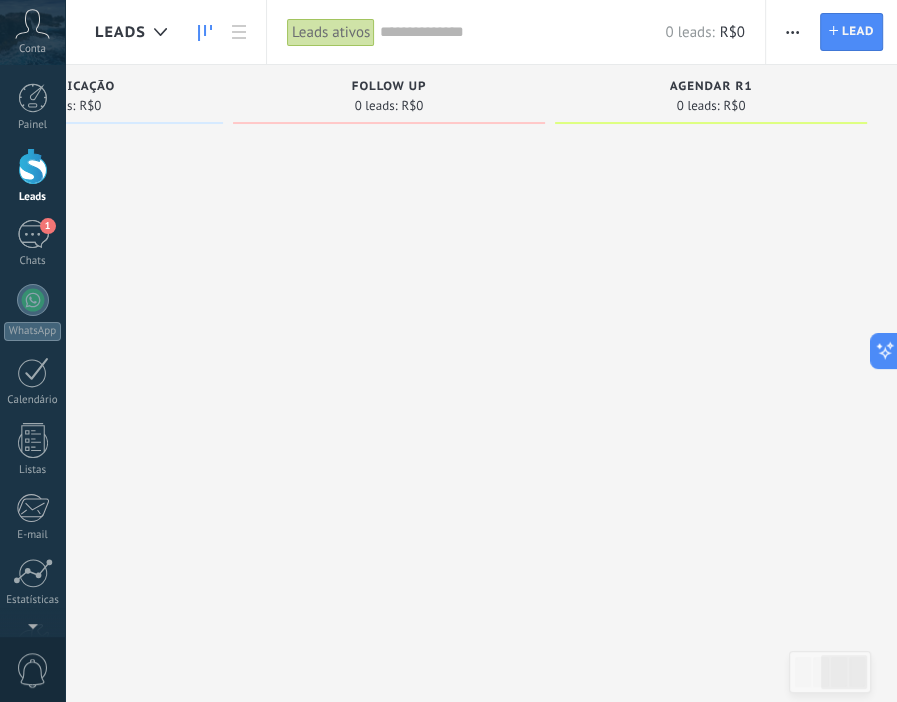 click 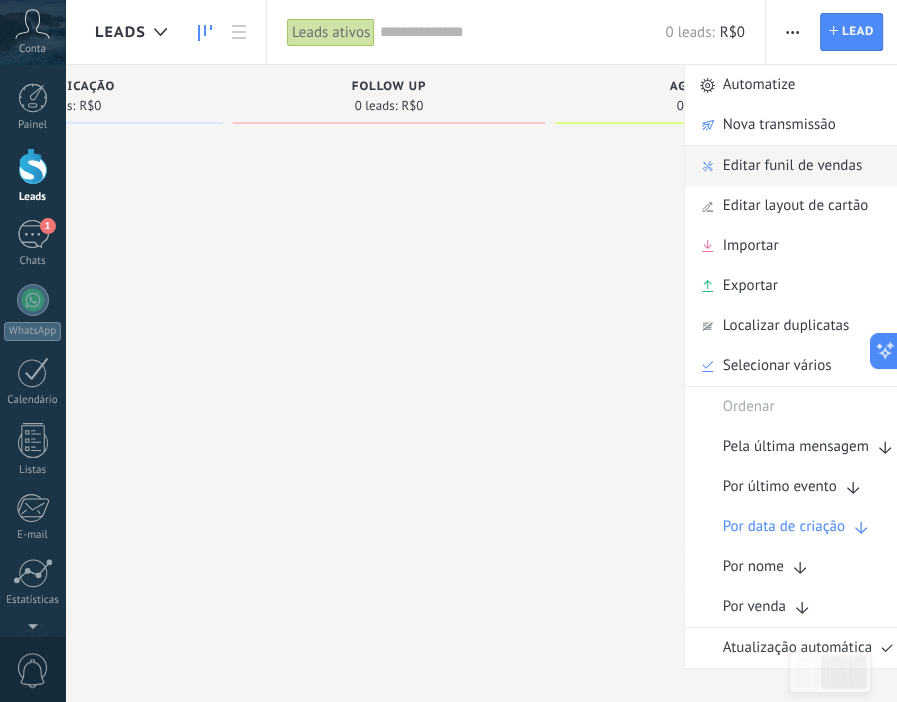 click on "Editar funil de vendas" at bounding box center [792, 166] 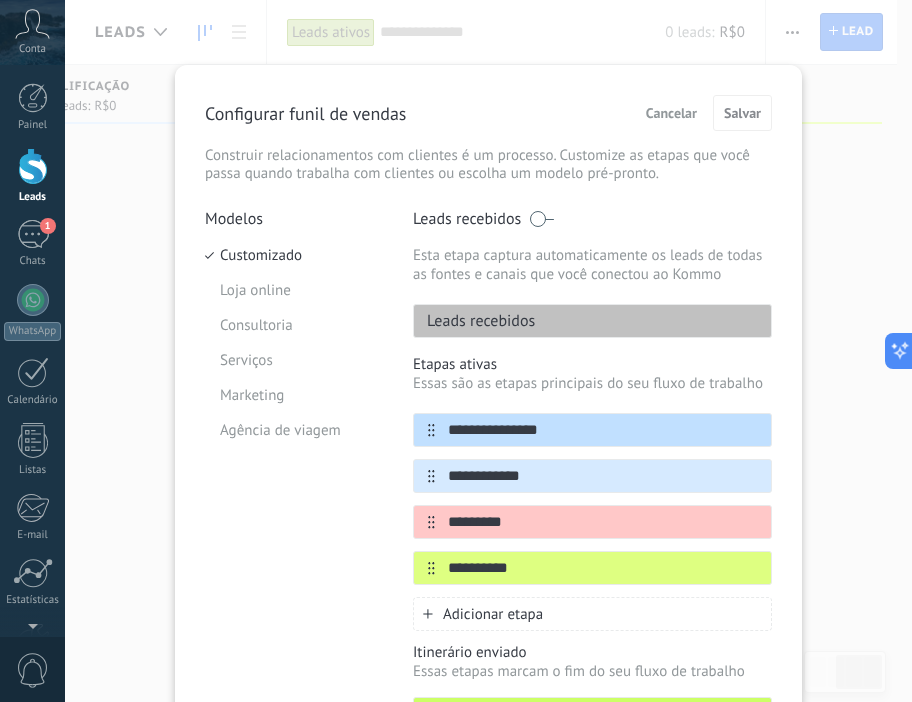 scroll, scrollTop: 180, scrollLeft: 0, axis: vertical 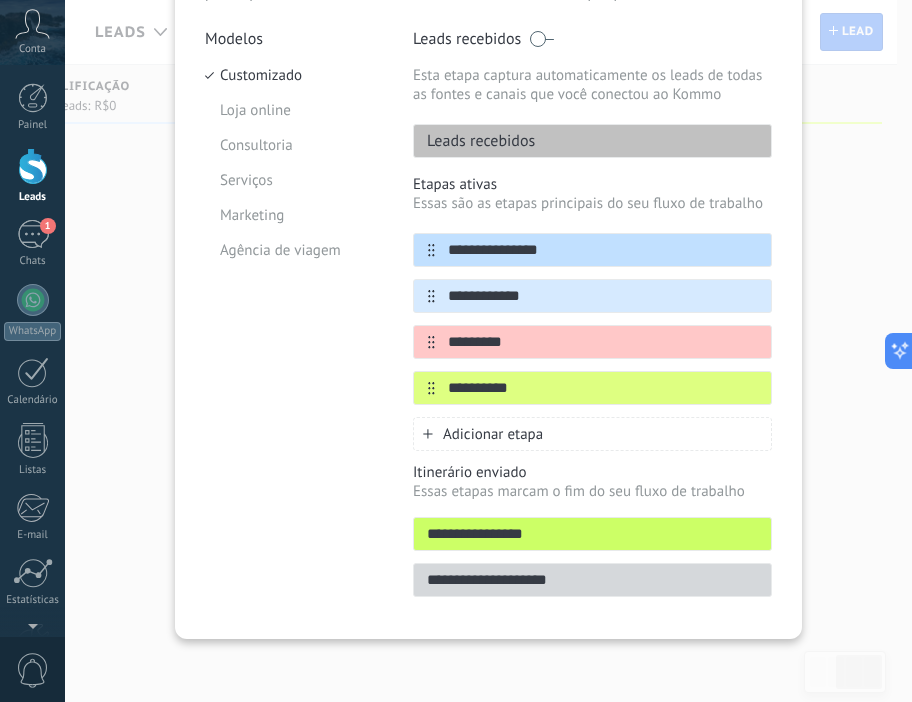 click on "Adicionar etapa" at bounding box center [493, 434] 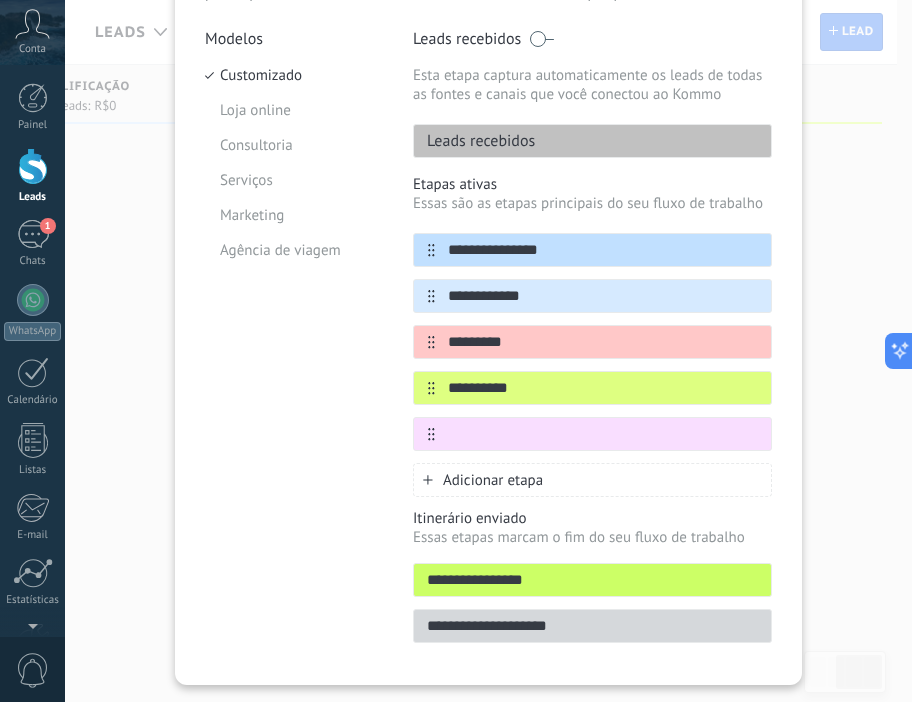 drag, startPoint x: 544, startPoint y: 581, endPoint x: 420, endPoint y: 585, distance: 124.0645 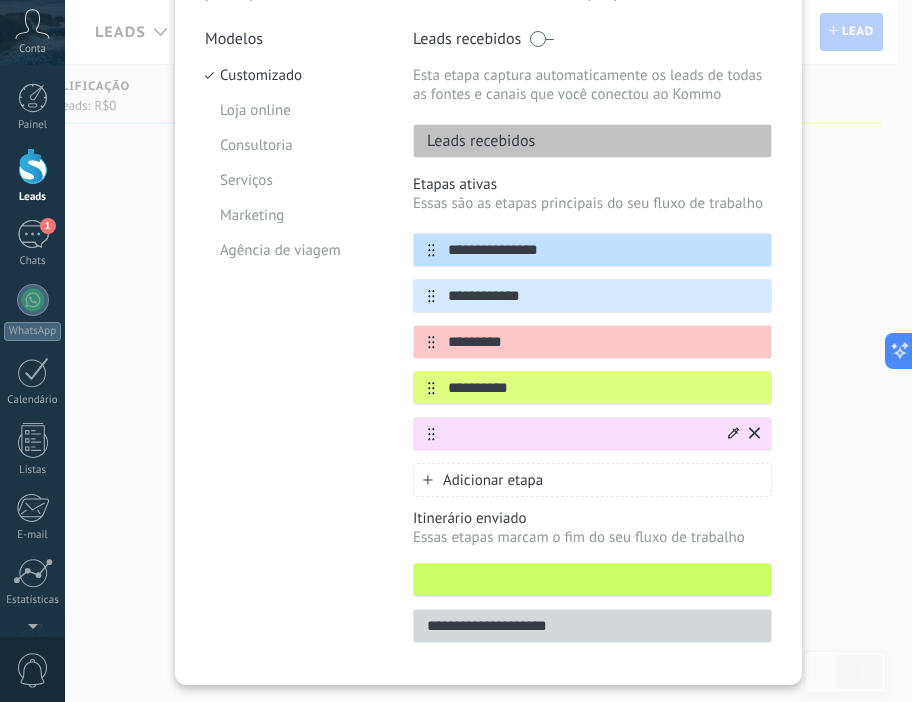 type 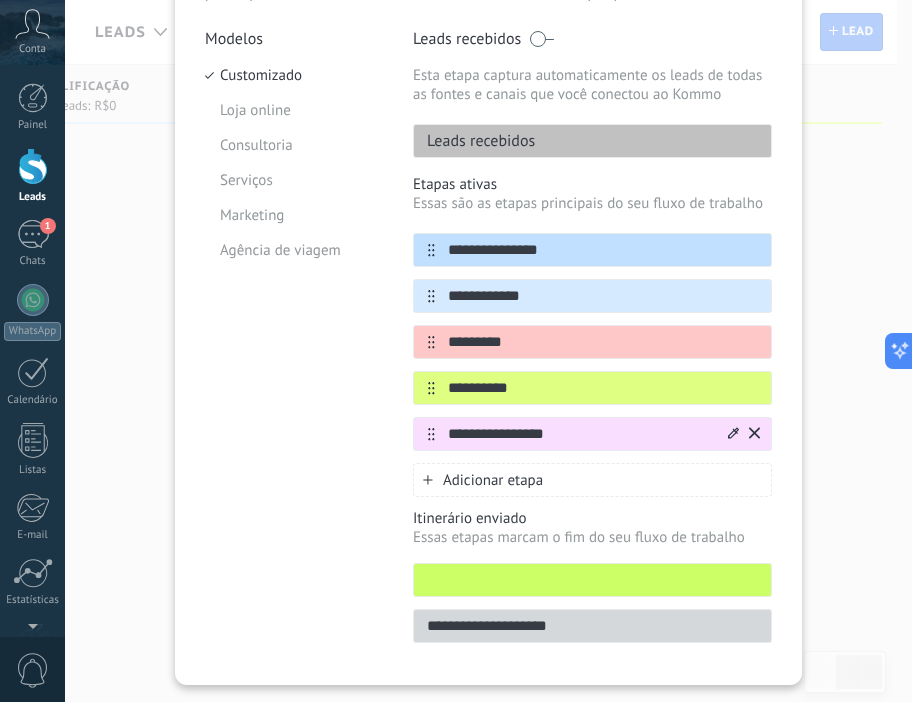 drag, startPoint x: 456, startPoint y: 439, endPoint x: 493, endPoint y: 426, distance: 39.217342 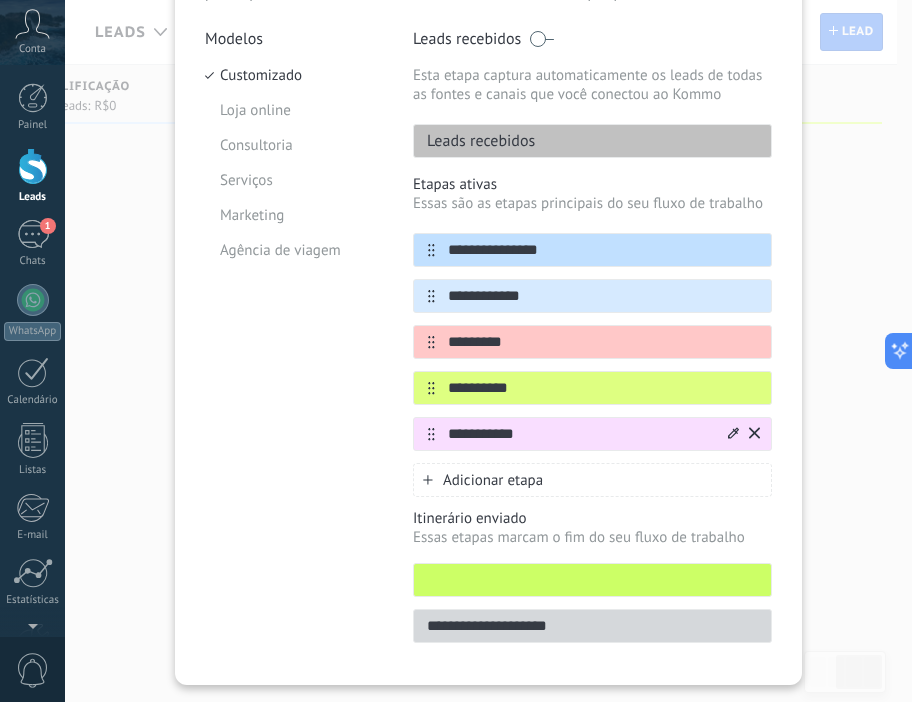 type on "**********" 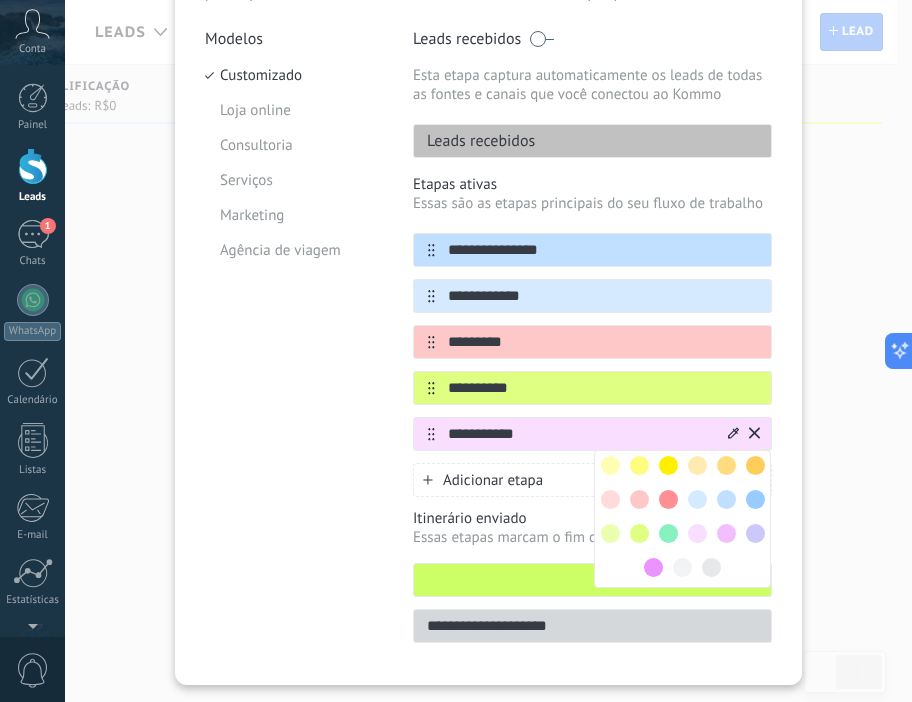 click at bounding box center (639, 533) 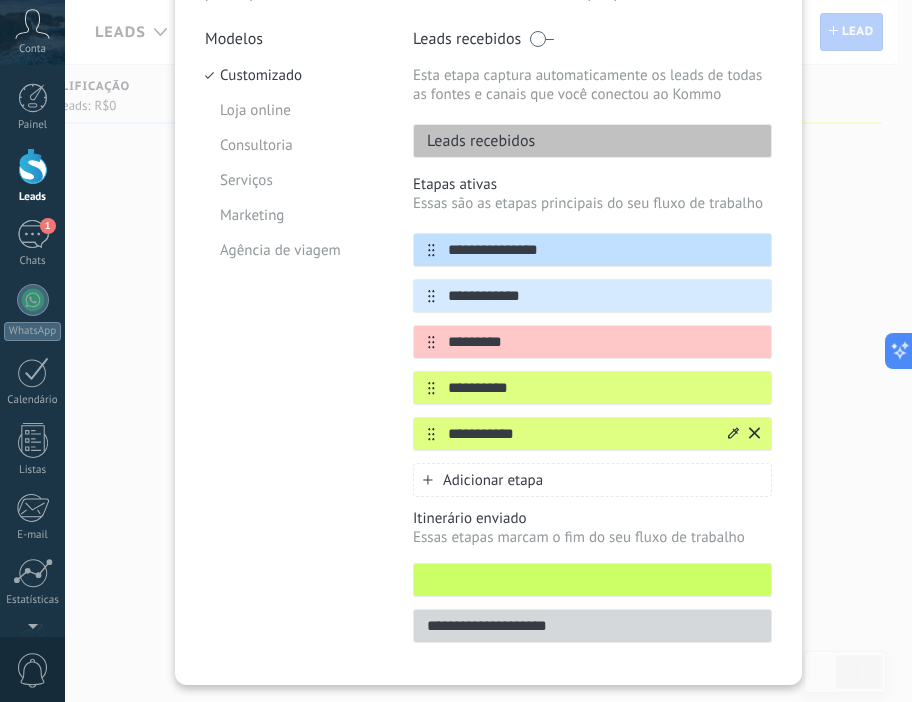 click 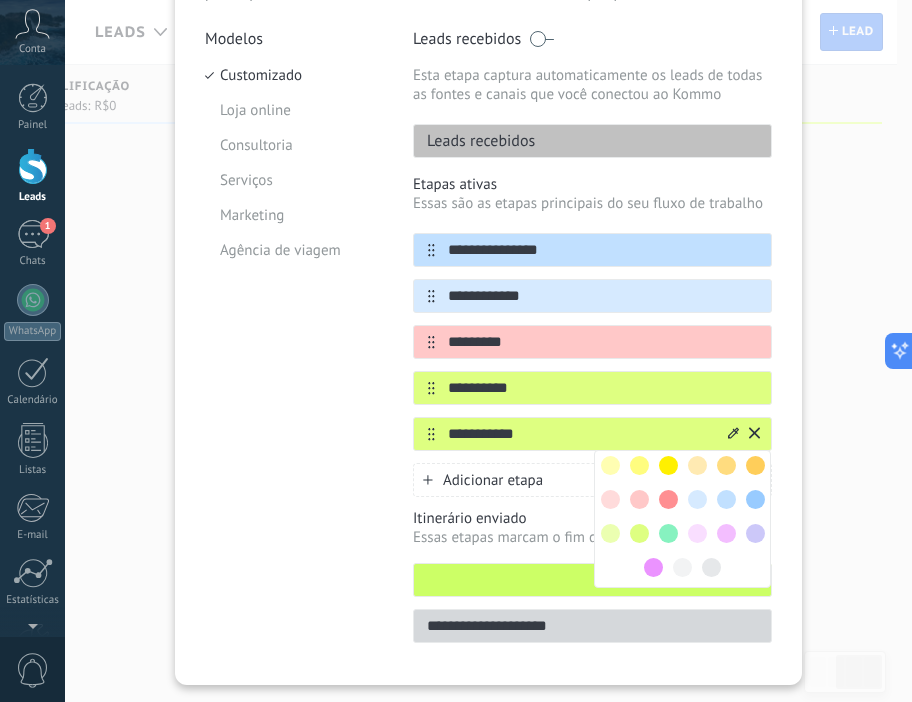 click at bounding box center [668, 533] 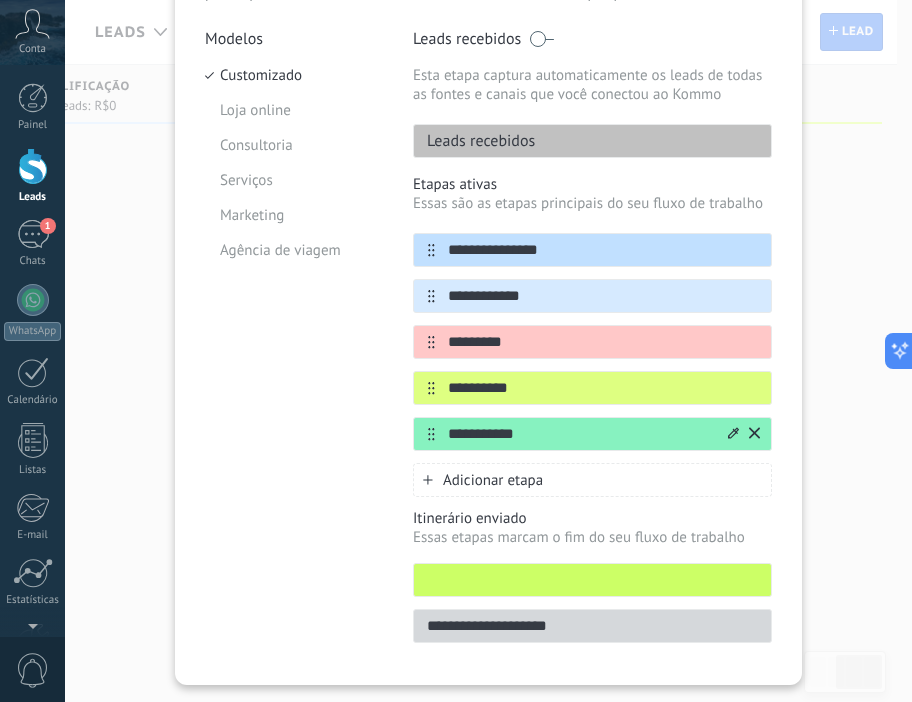 click at bounding box center (592, 580) 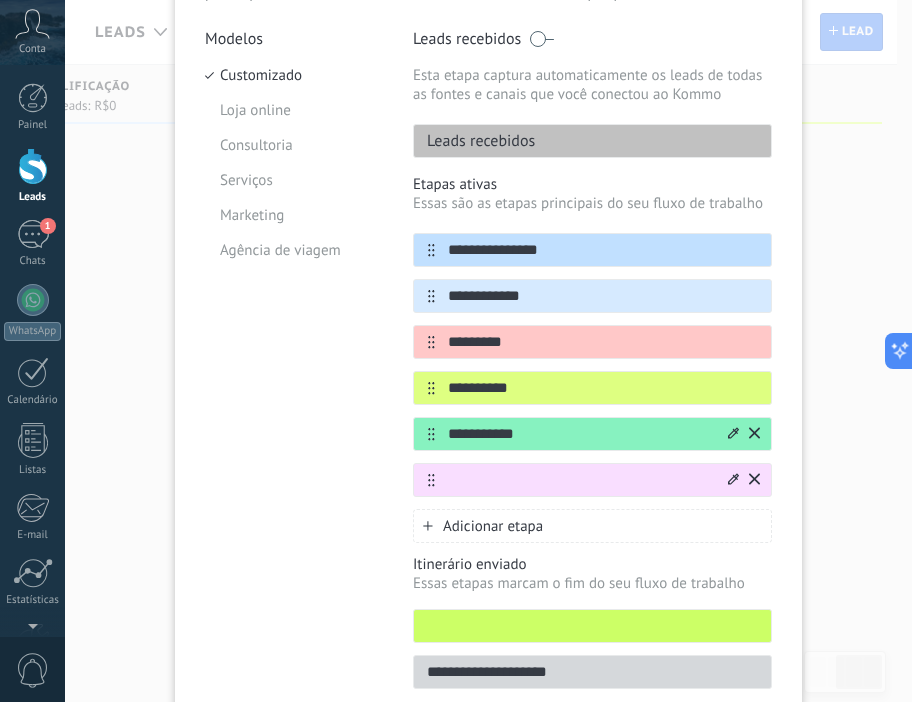 click 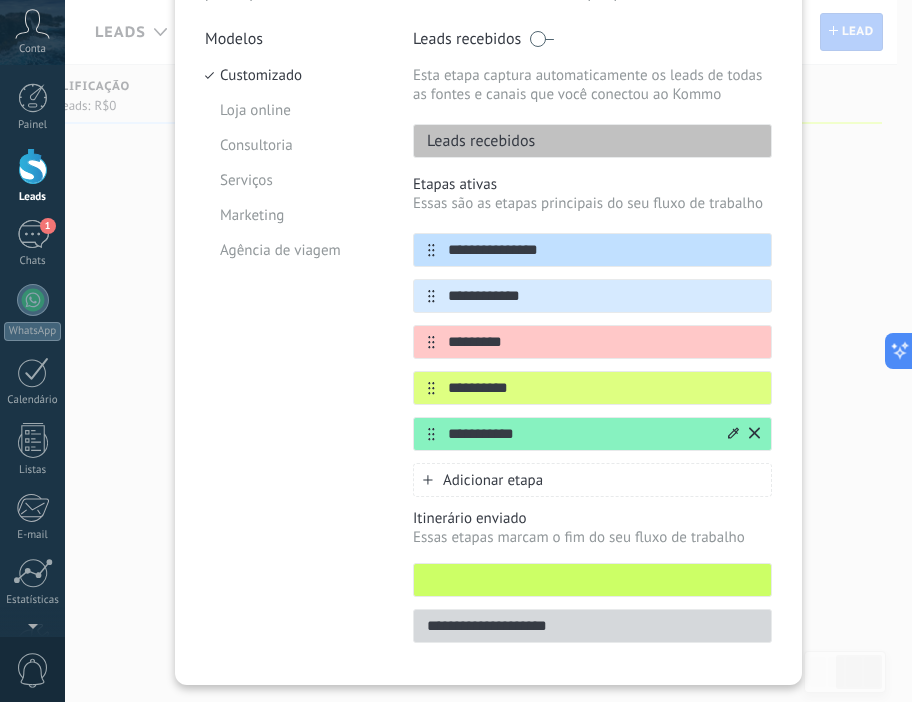 click 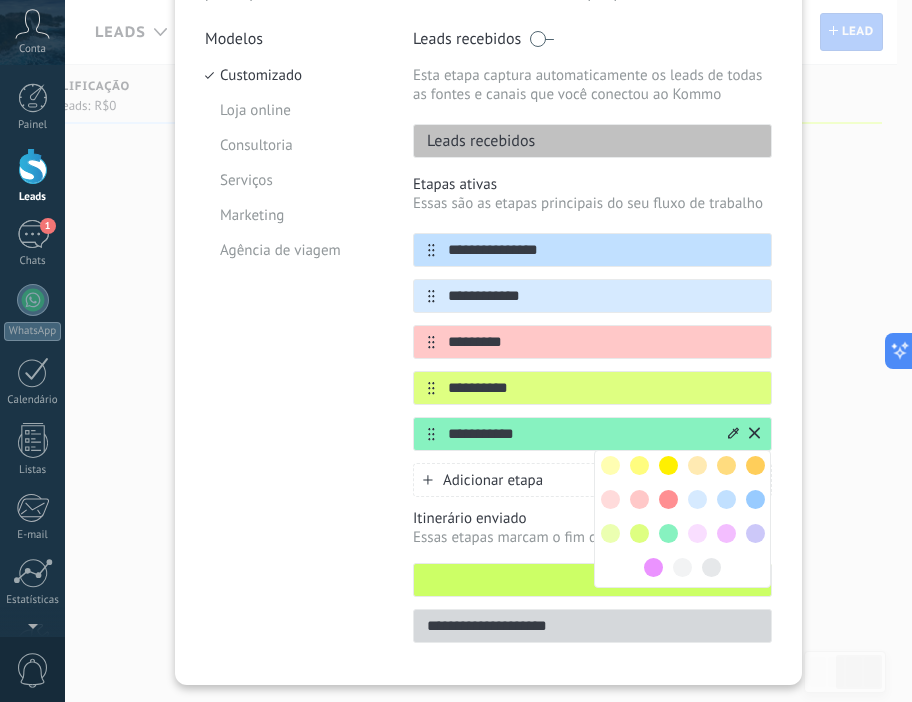 click at bounding box center [639, 533] 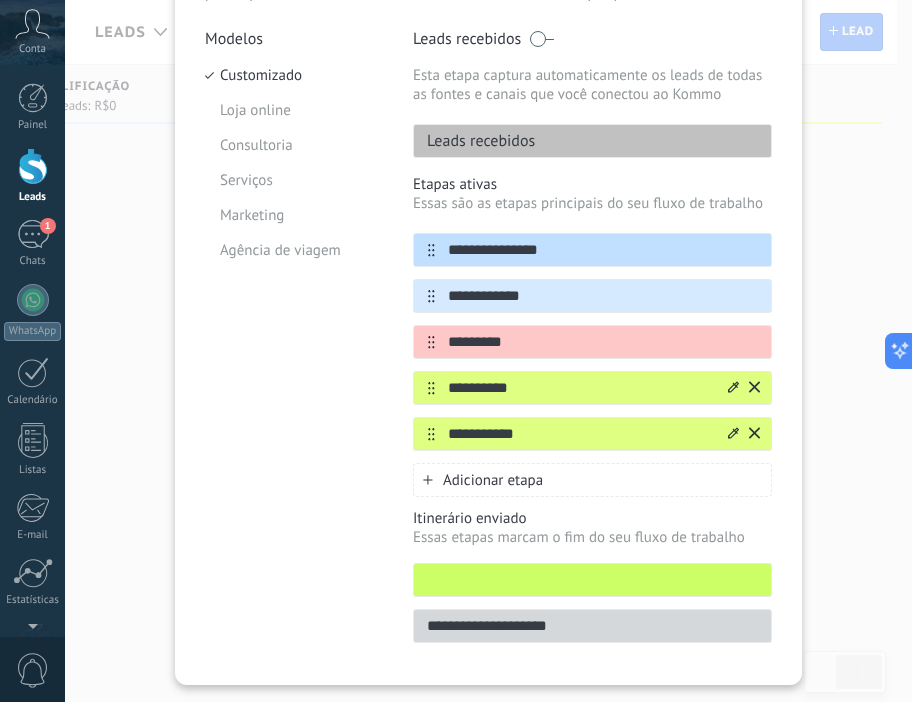 click 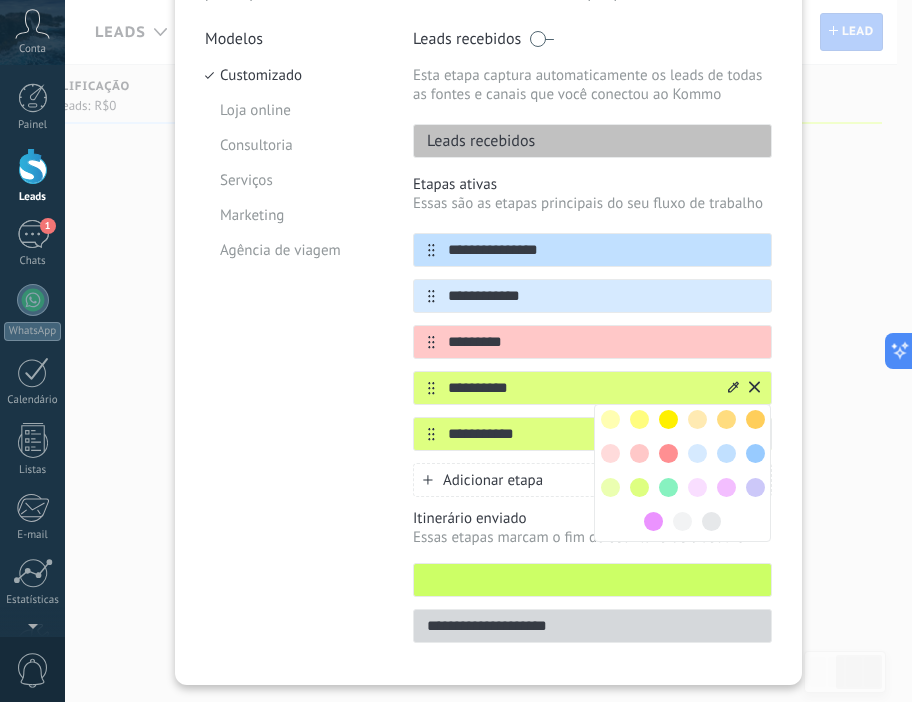 click at bounding box center (610, 487) 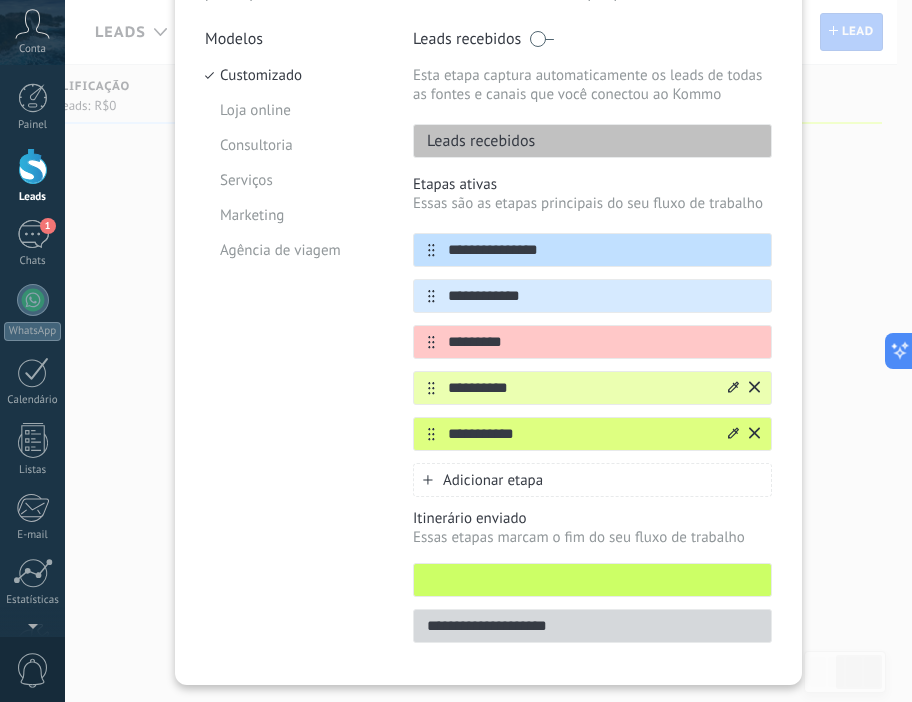 click on "**********" at bounding box center (592, 342) 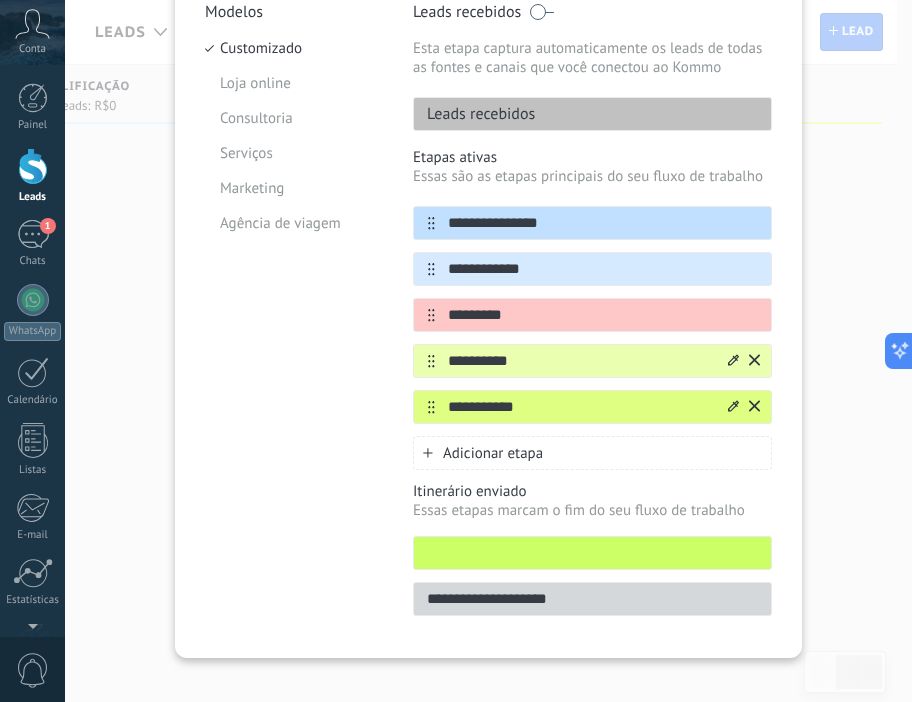 scroll, scrollTop: 226, scrollLeft: 0, axis: vertical 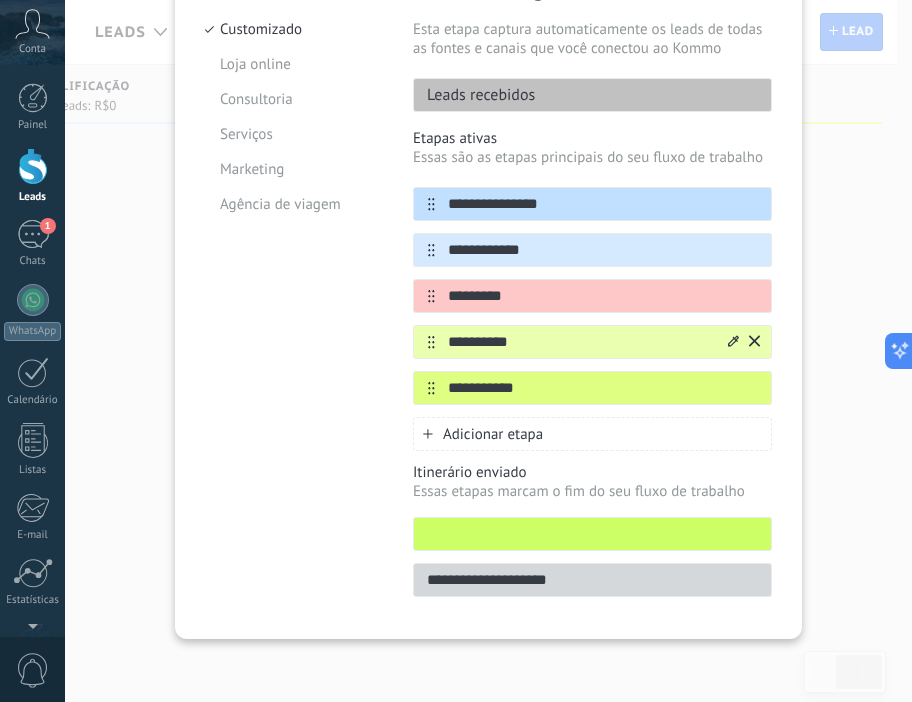 click at bounding box center [0, 0] 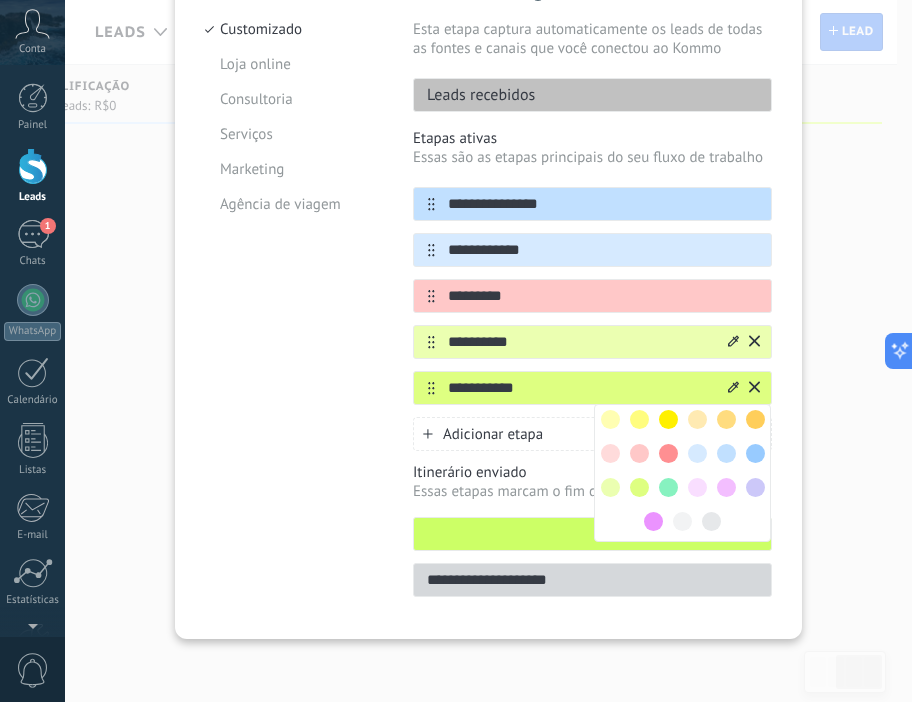 click at bounding box center (668, 487) 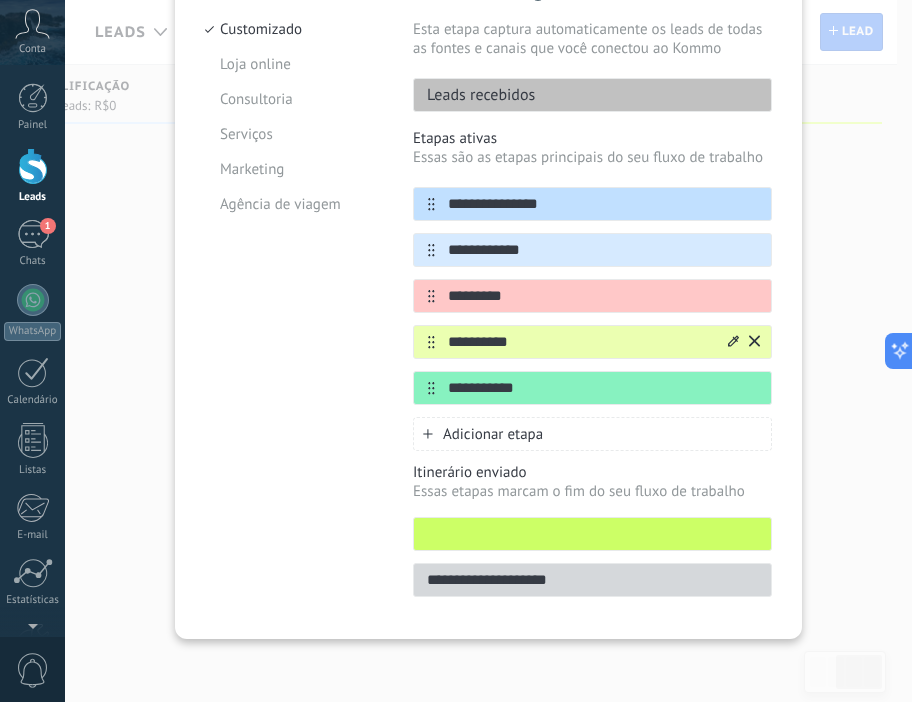 click 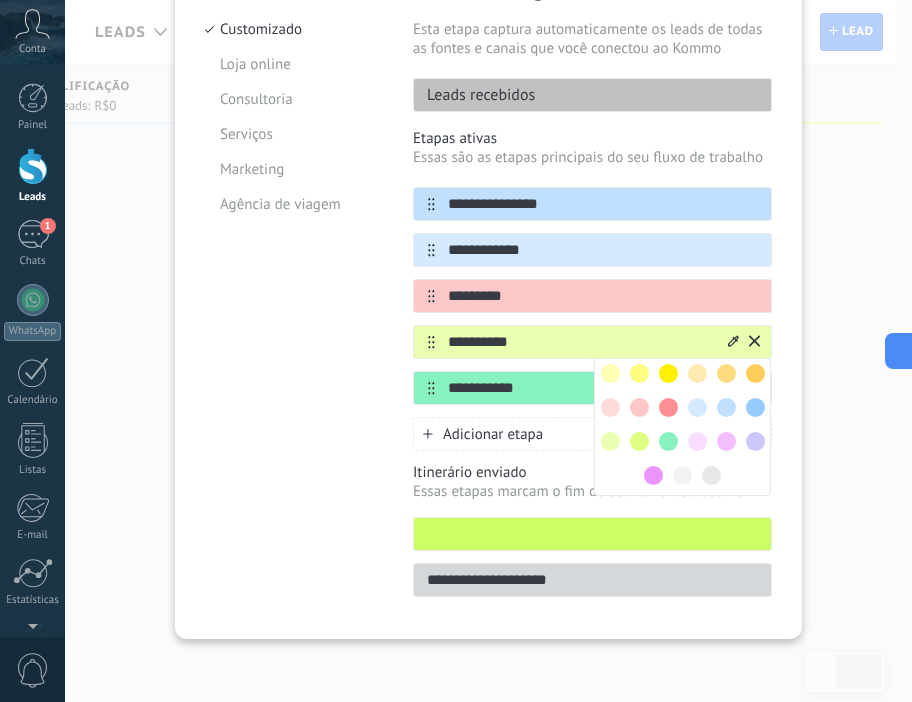 click at bounding box center [639, 441] 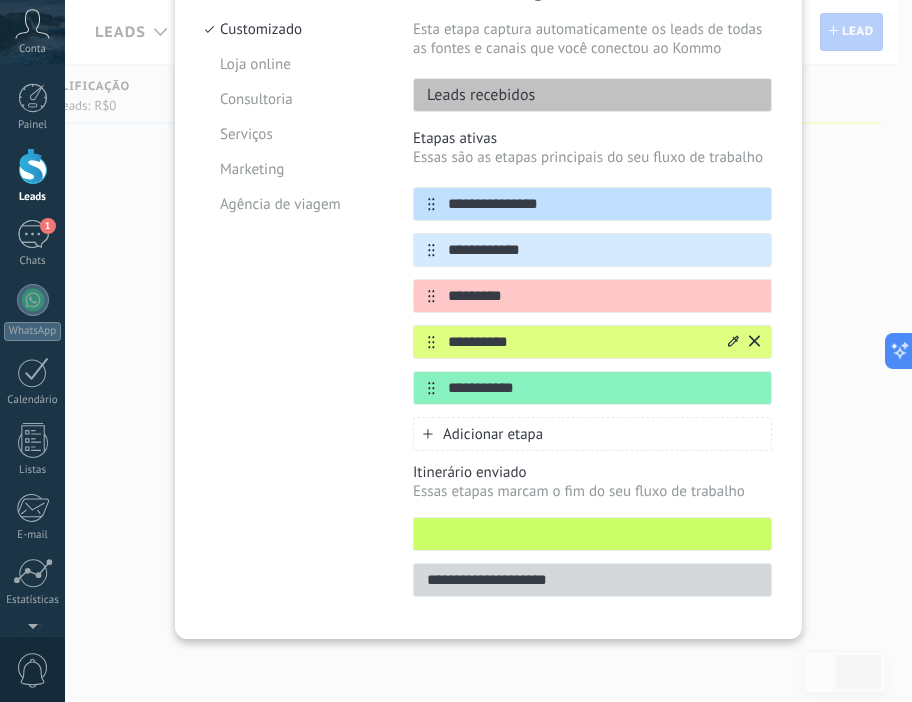 click on "Adicionar etapa" at bounding box center [592, 434] 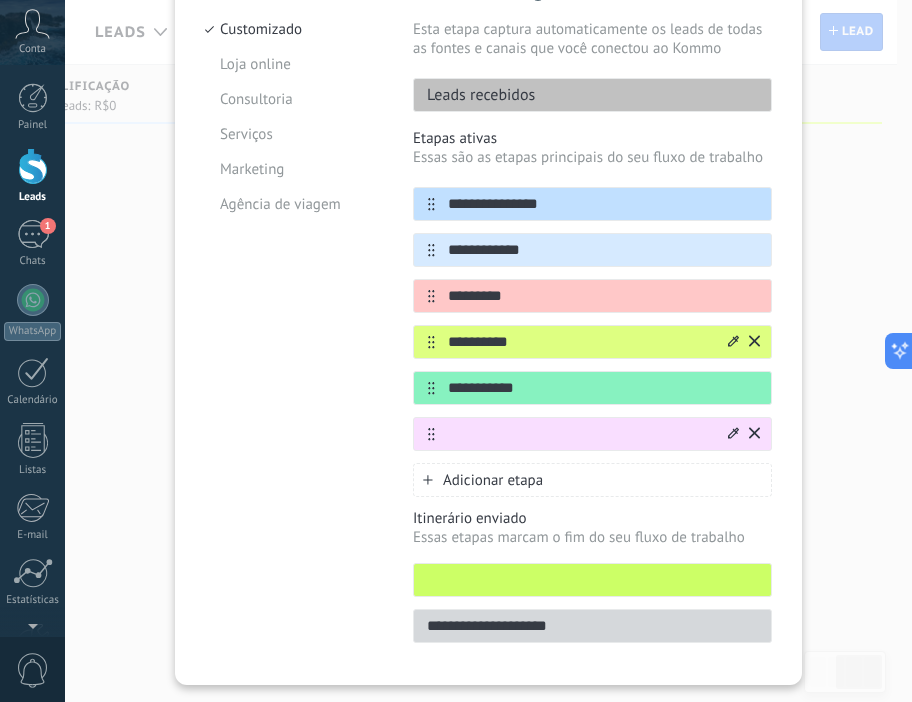 click 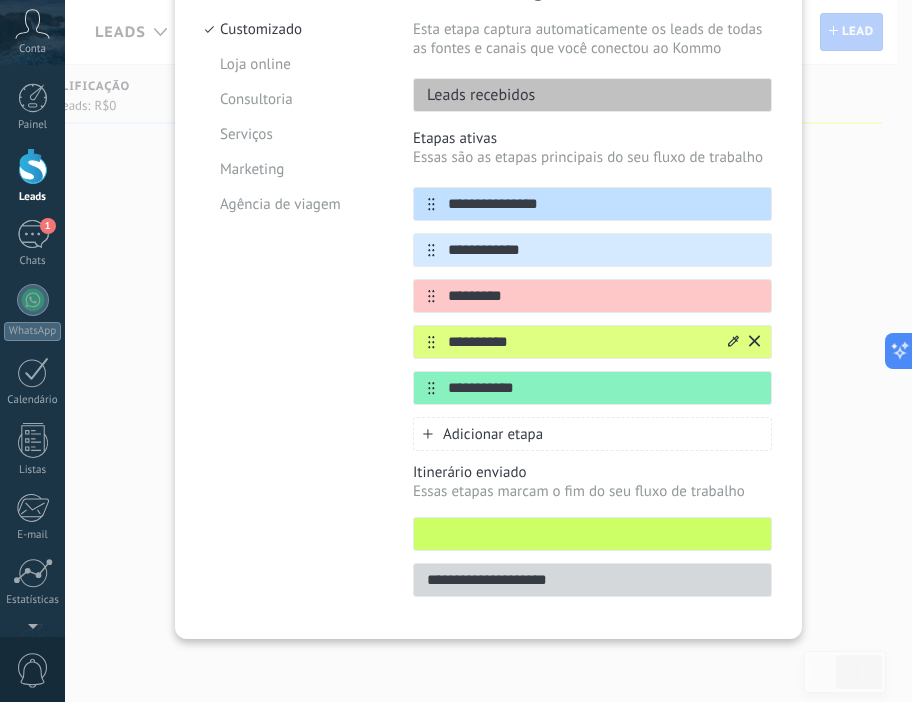 click at bounding box center [592, 534] 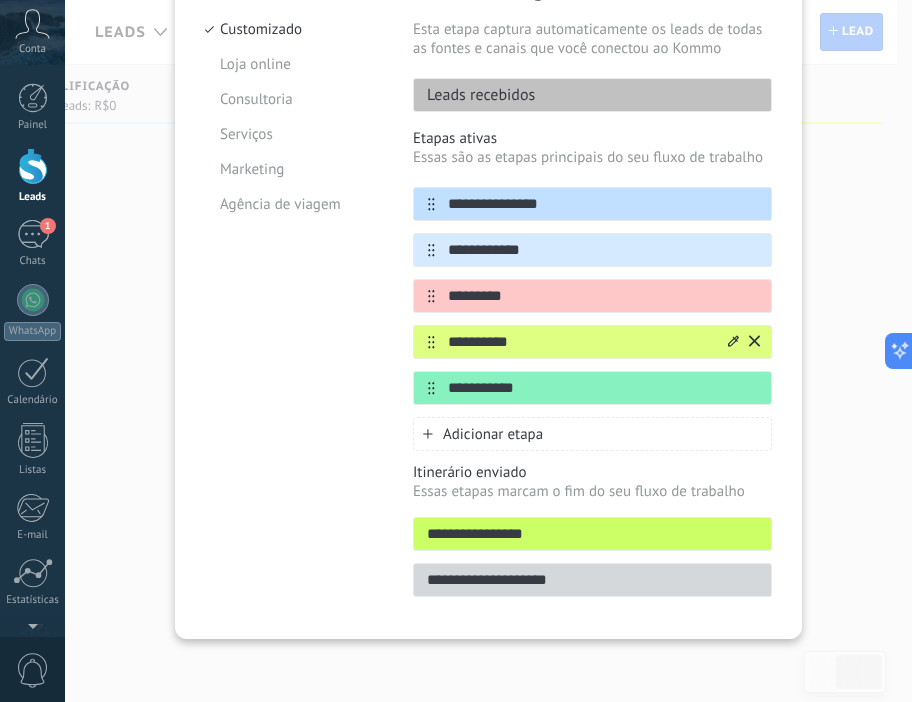 type on "**********" 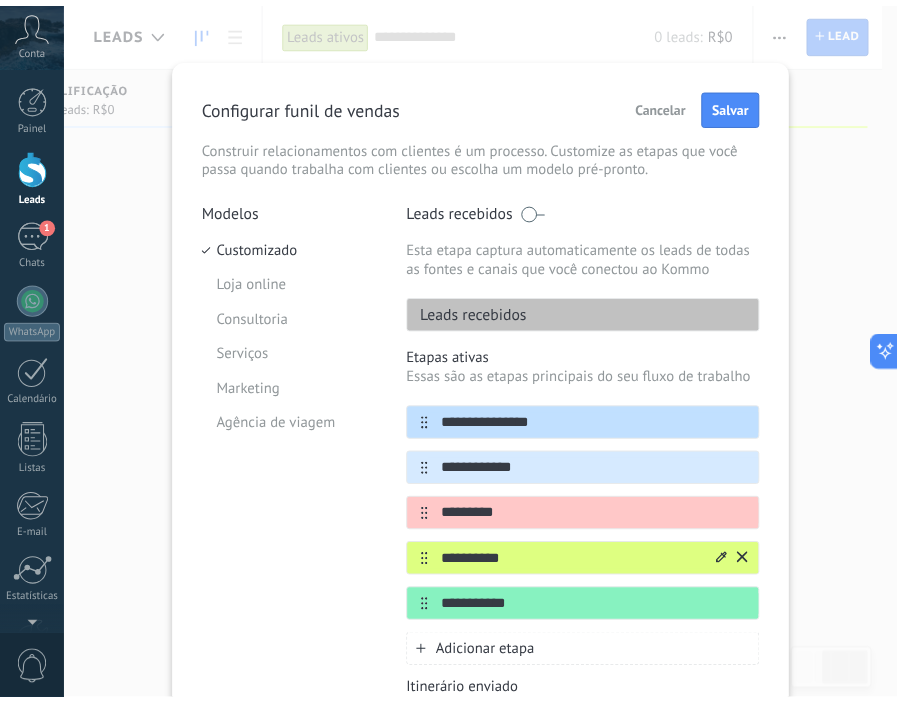 scroll, scrollTop: 0, scrollLeft: 0, axis: both 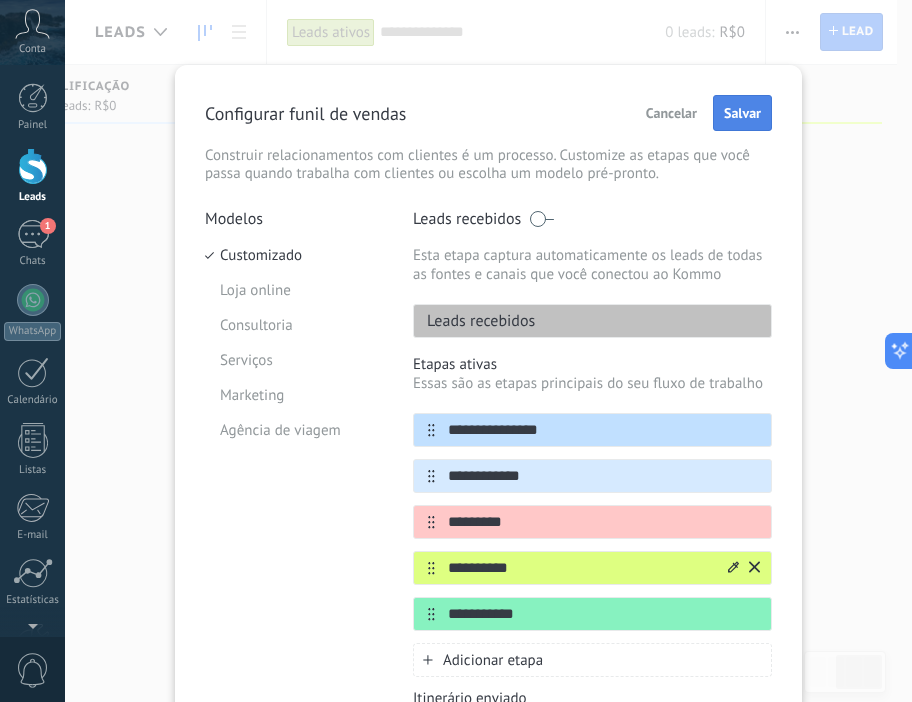 click on "Salvar" at bounding box center (742, 113) 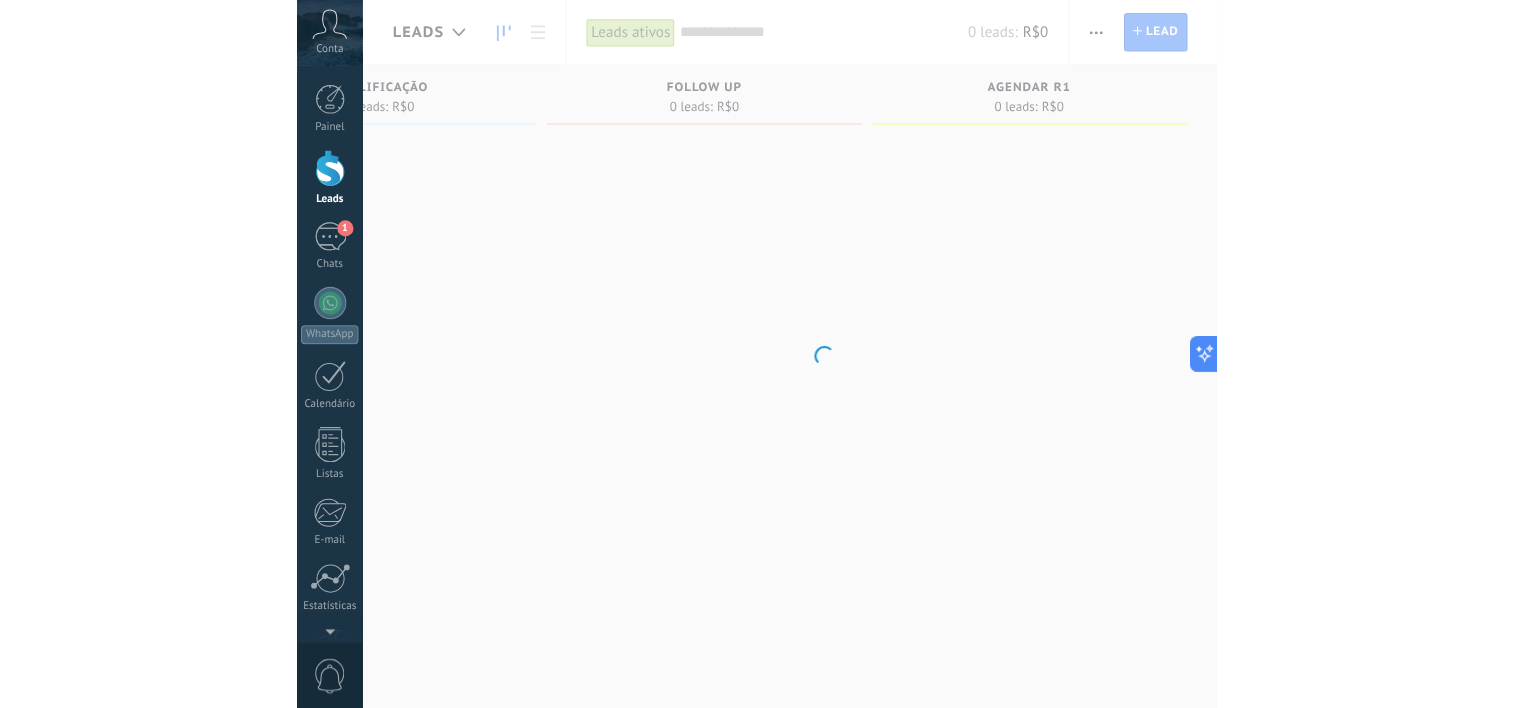 scroll, scrollTop: 0, scrollLeft: 491, axis: horizontal 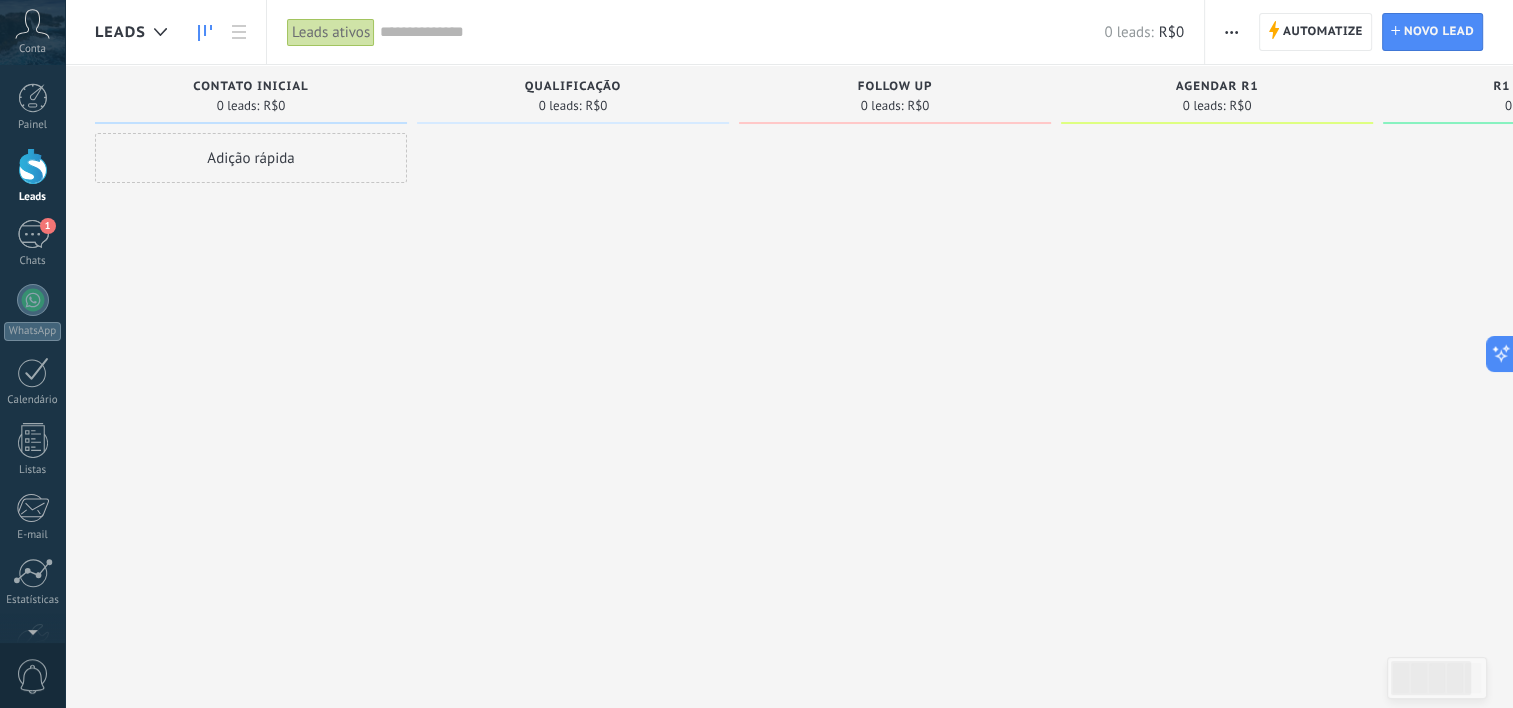 click at bounding box center [573, 356] 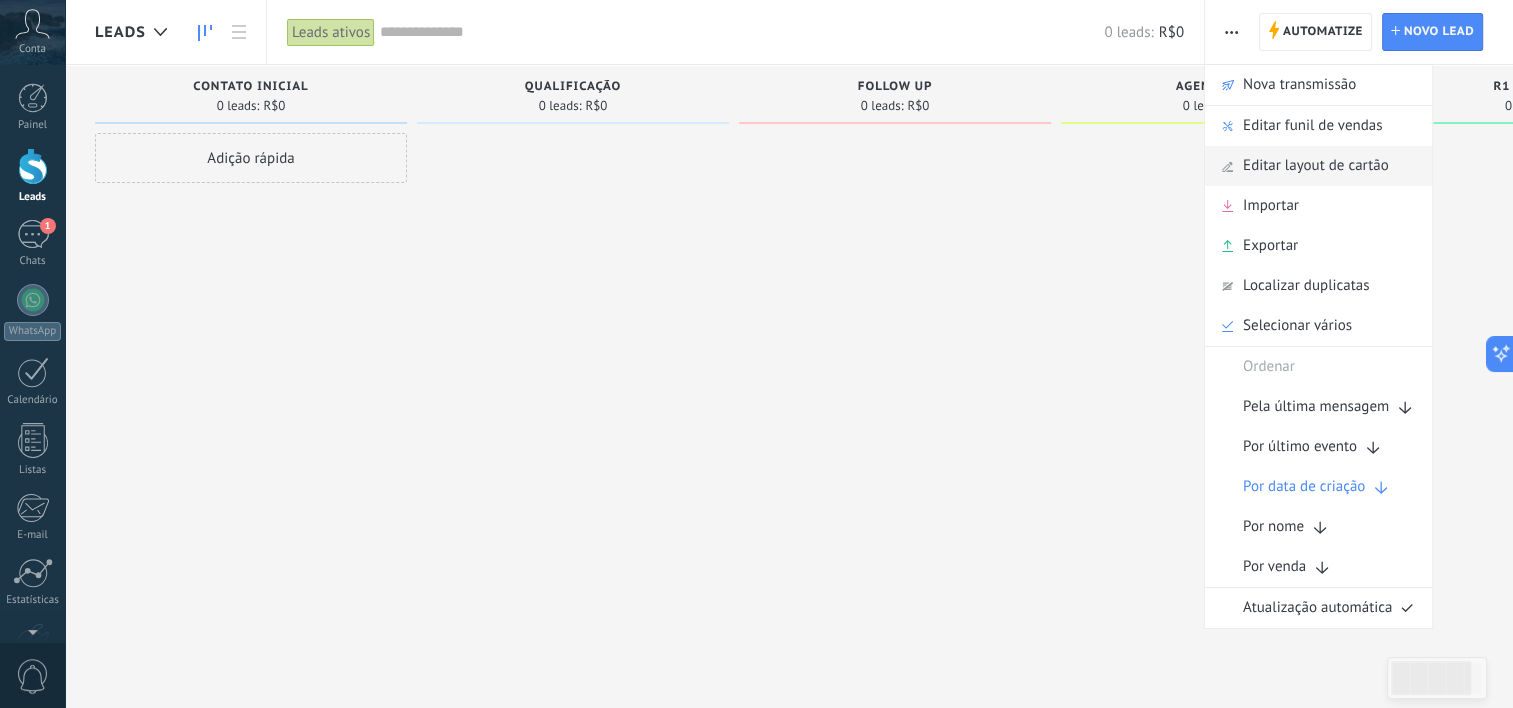 click on "Editar layout de cartão" at bounding box center [1316, 166] 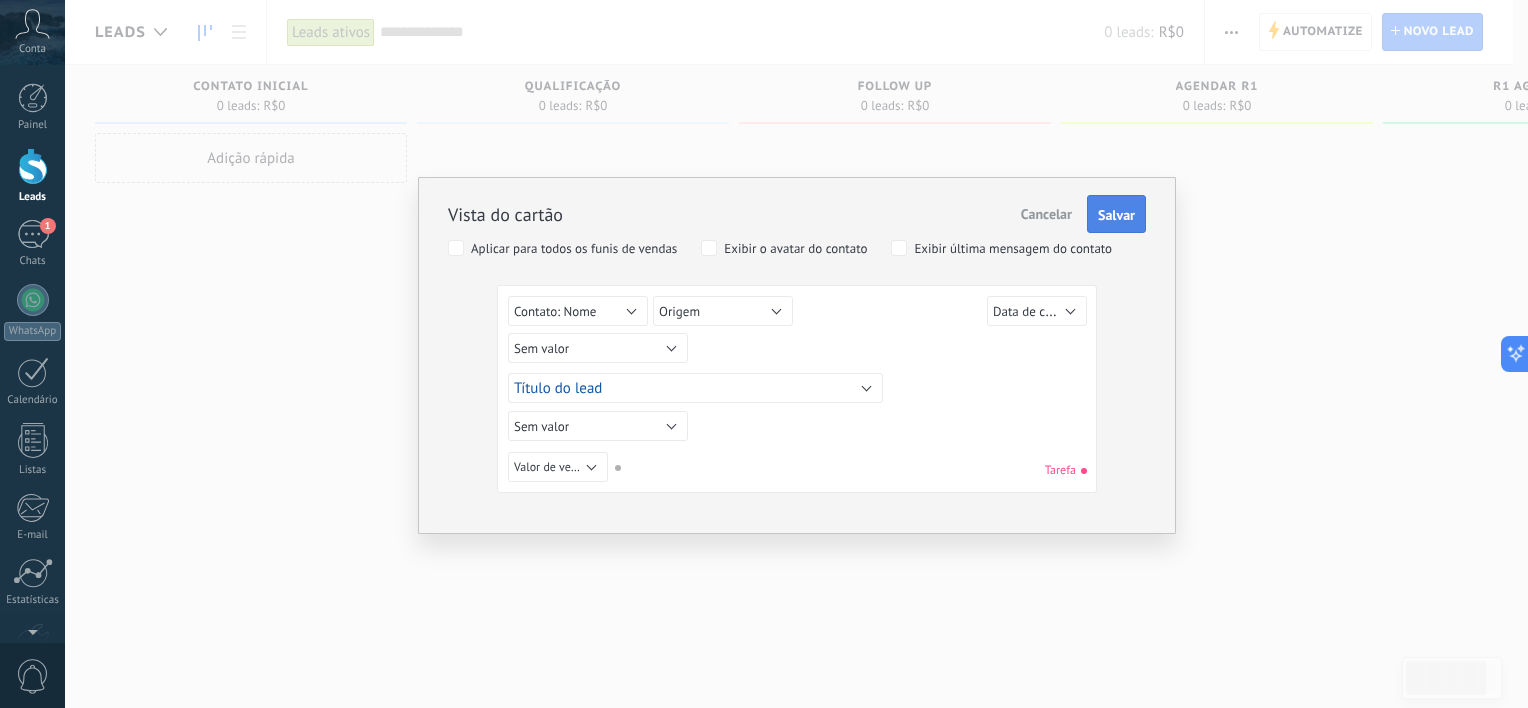 click on "Salvar" at bounding box center [1116, 214] 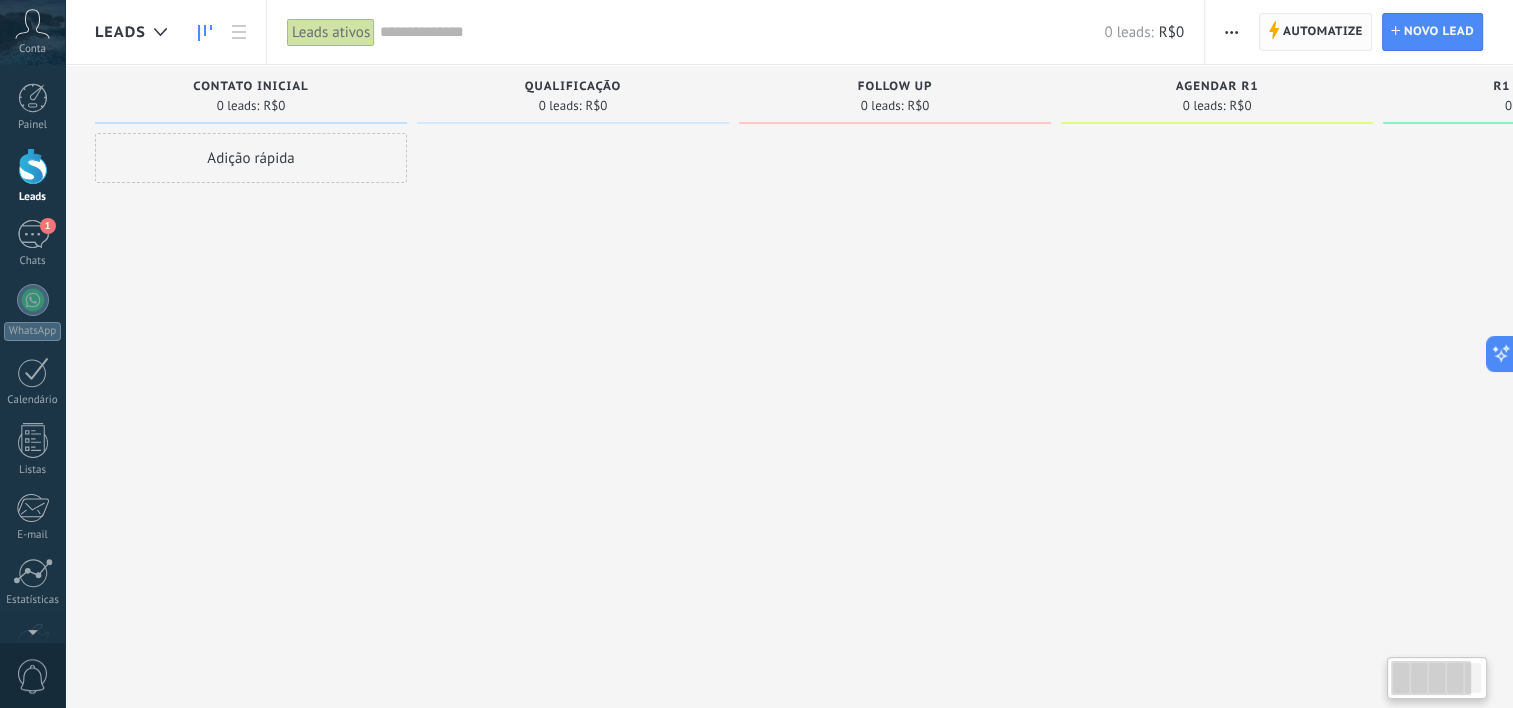 click on "Automatize" at bounding box center [1323, 32] 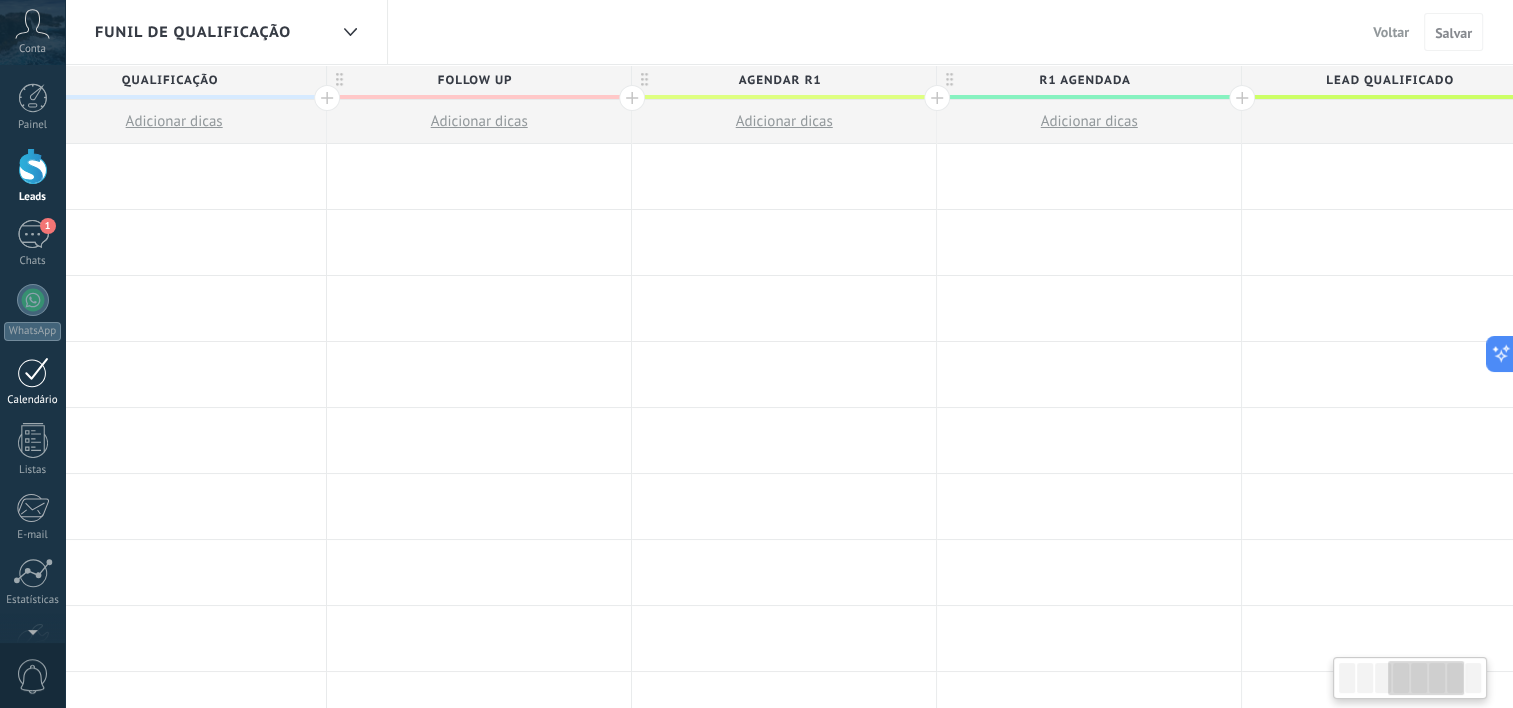 scroll, scrollTop: 0, scrollLeft: 1009, axis: horizontal 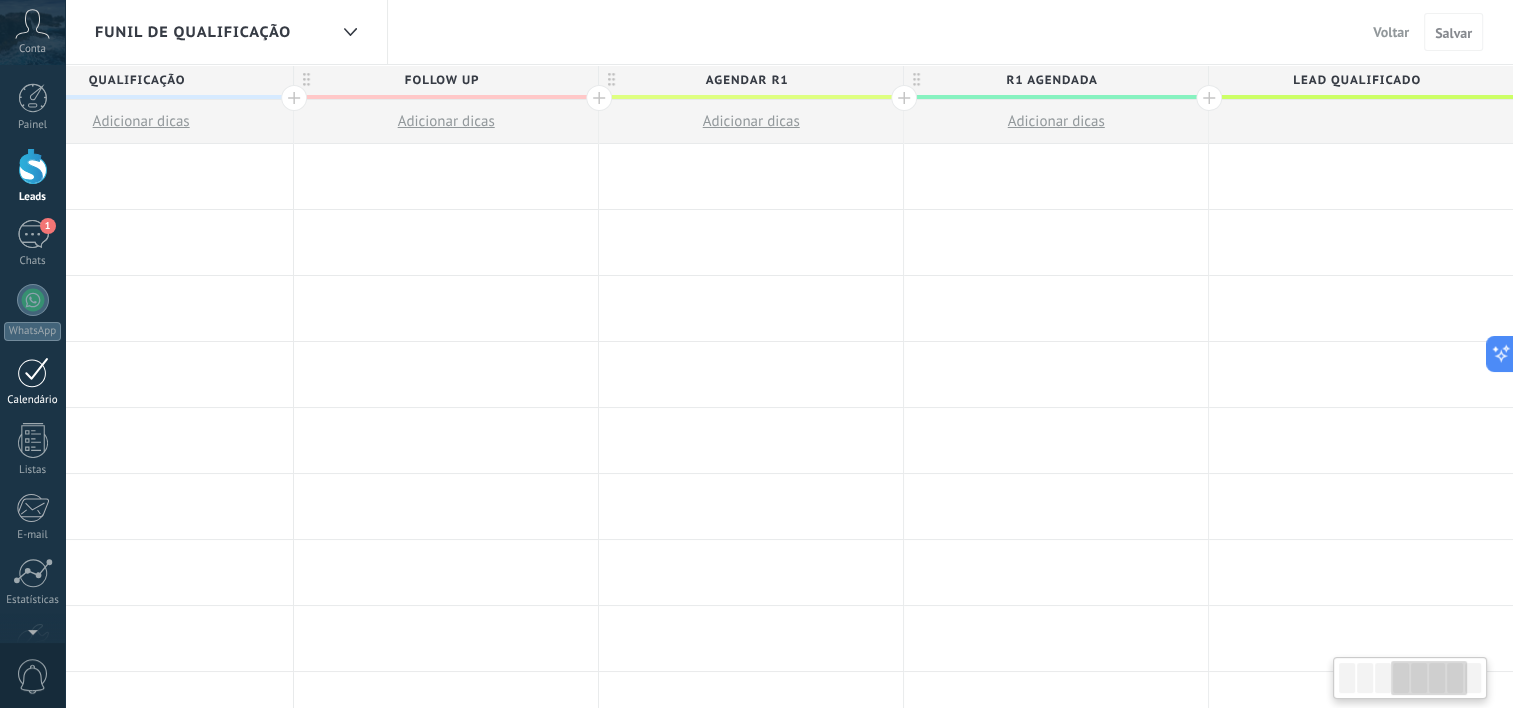 drag, startPoint x: 990, startPoint y: 396, endPoint x: 60, endPoint y: 366, distance: 930.48376 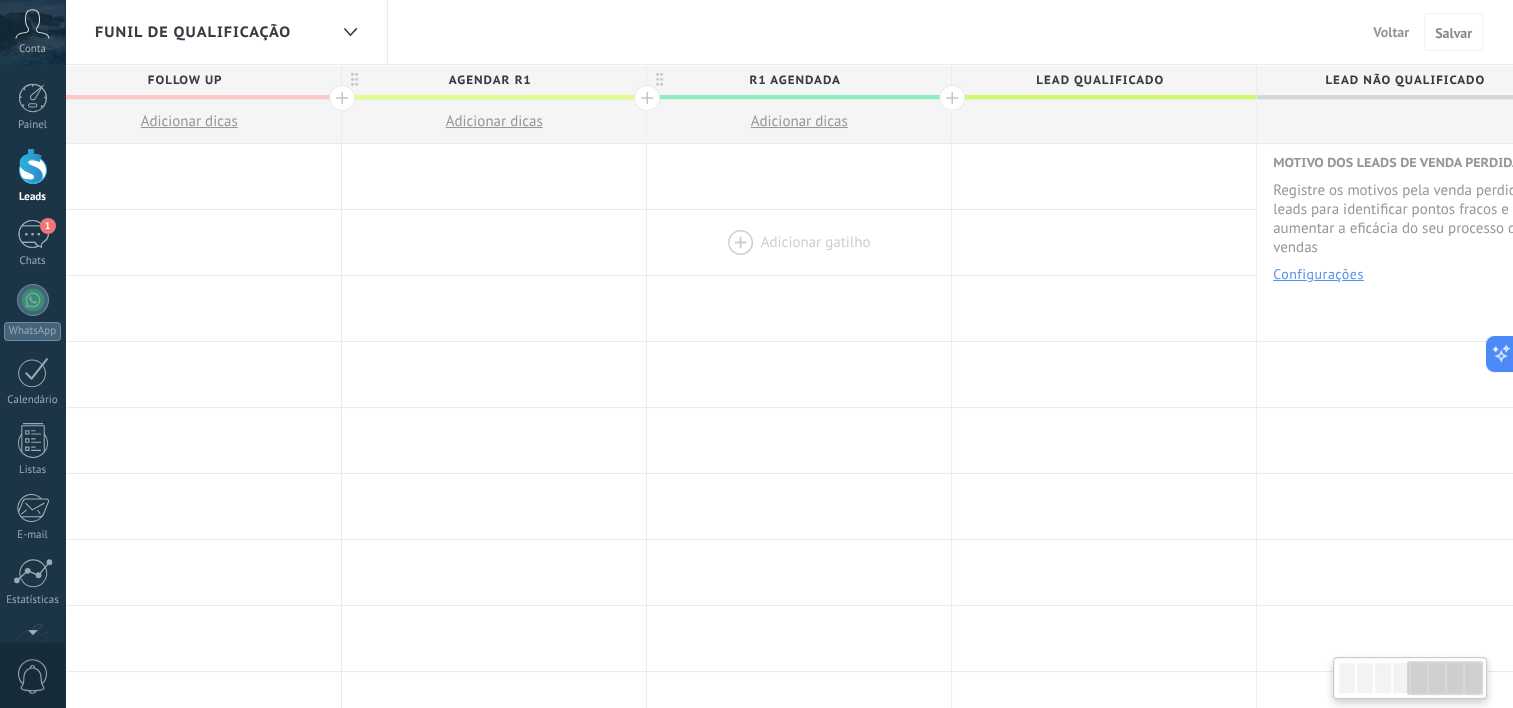 scroll, scrollTop: 0, scrollLeft: 1313, axis: horizontal 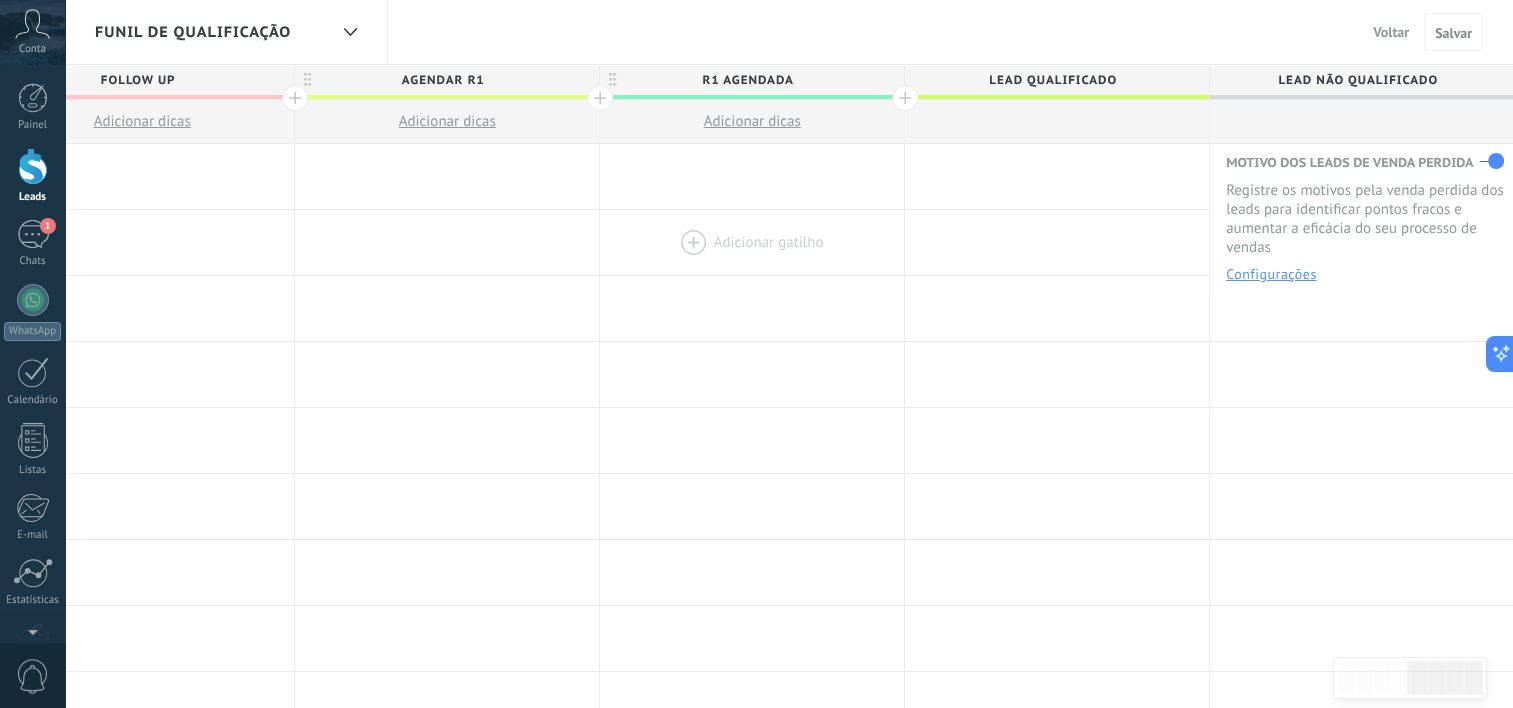 drag, startPoint x: 1102, startPoint y: 248, endPoint x: 605, endPoint y: 228, distance: 497.40225 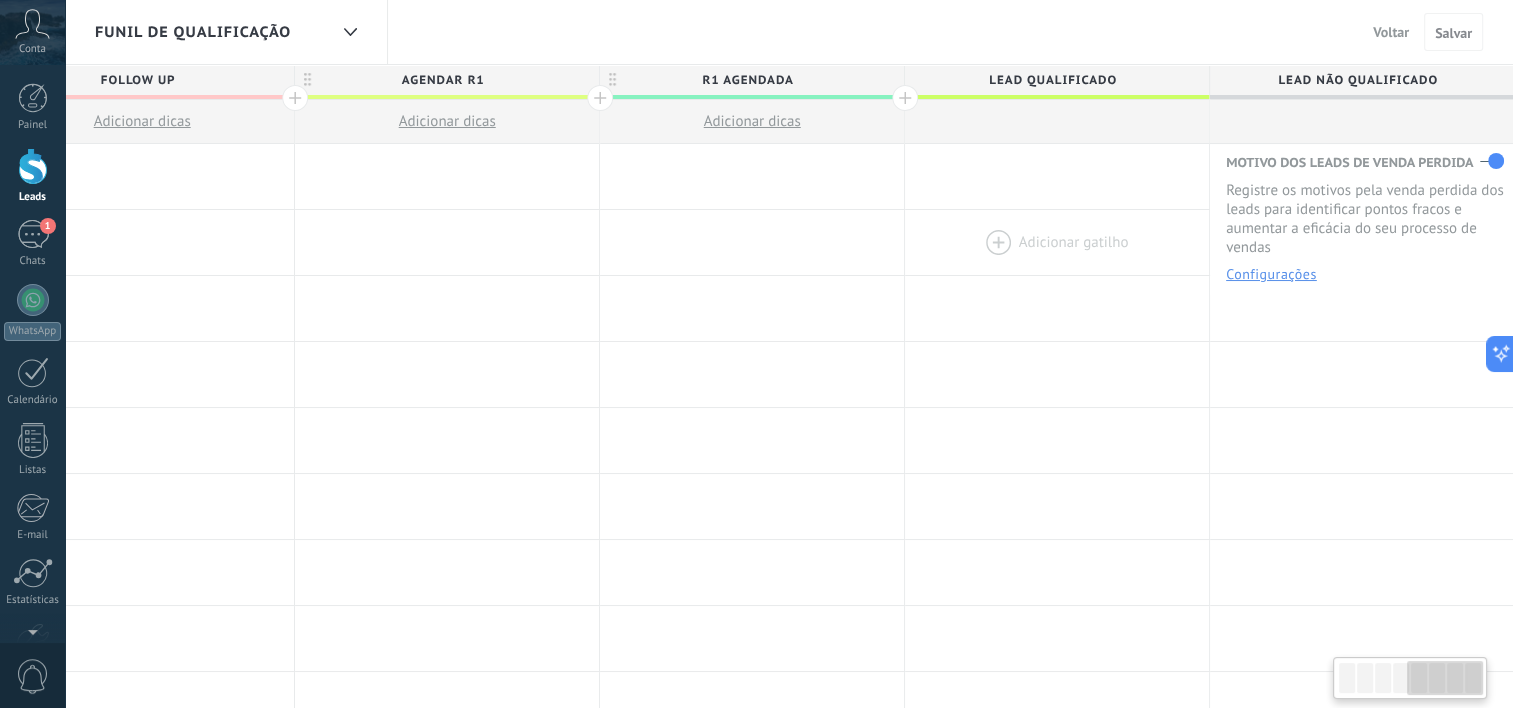 scroll, scrollTop: 0, scrollLeft: 1313, axis: horizontal 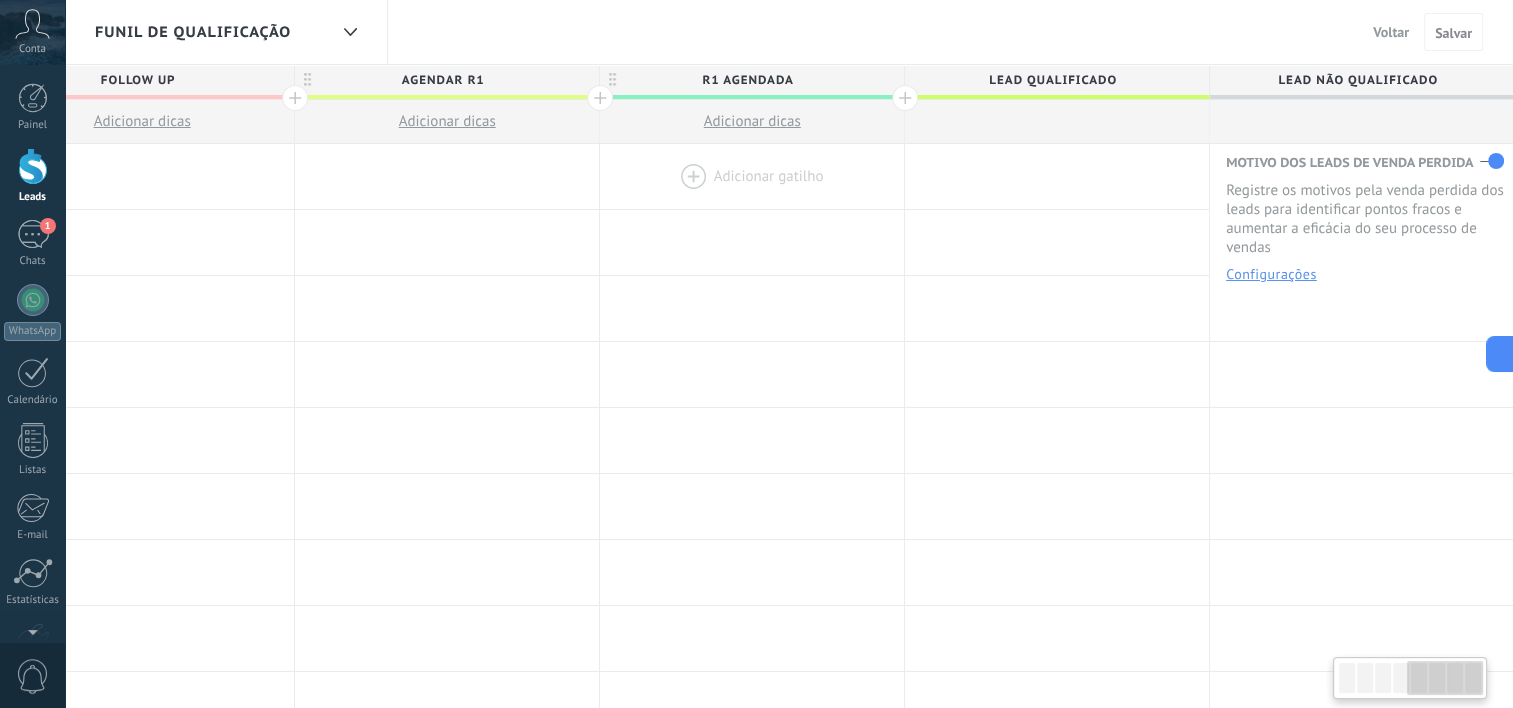 drag, startPoint x: 1013, startPoint y: 211, endPoint x: 875, endPoint y: 199, distance: 138.52075 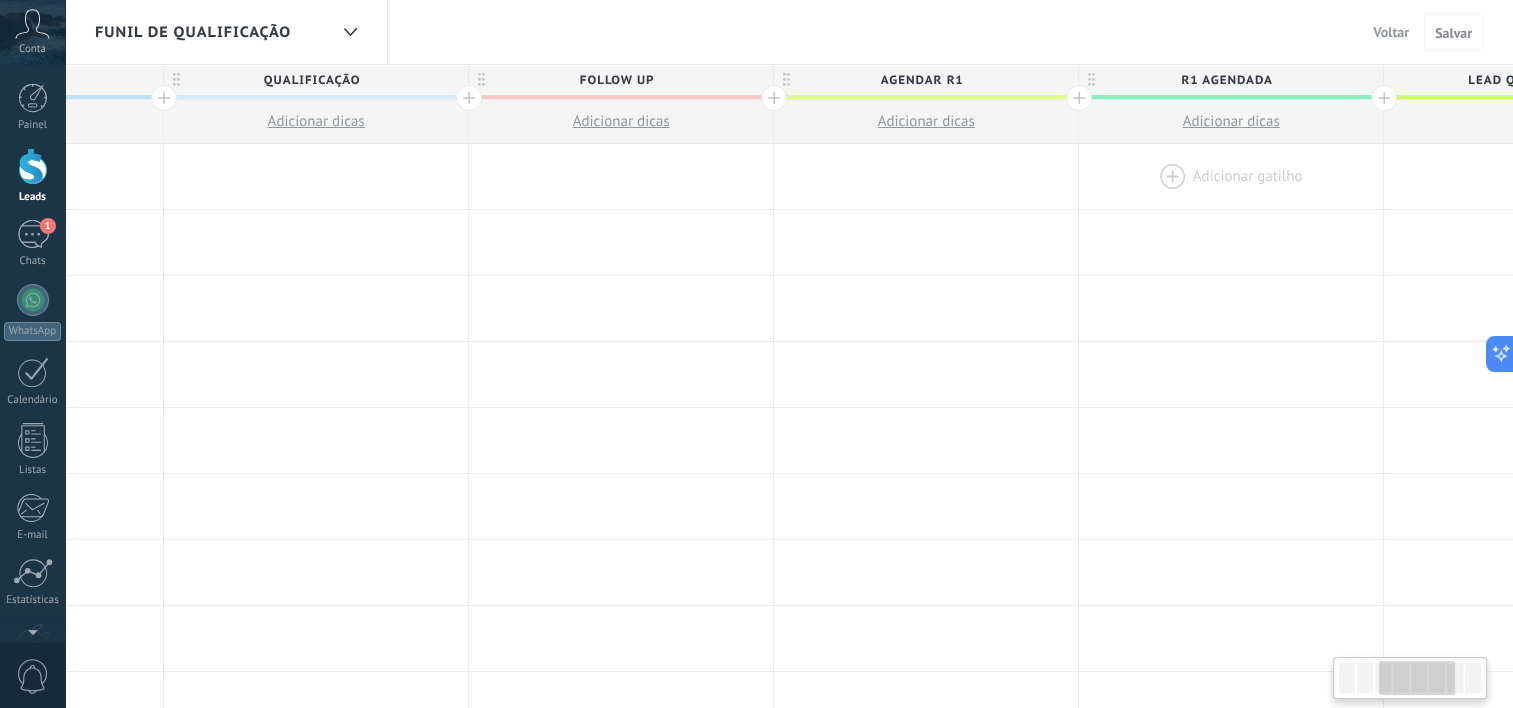 drag, startPoint x: 990, startPoint y: 206, endPoint x: 1392, endPoint y: 200, distance: 402.04477 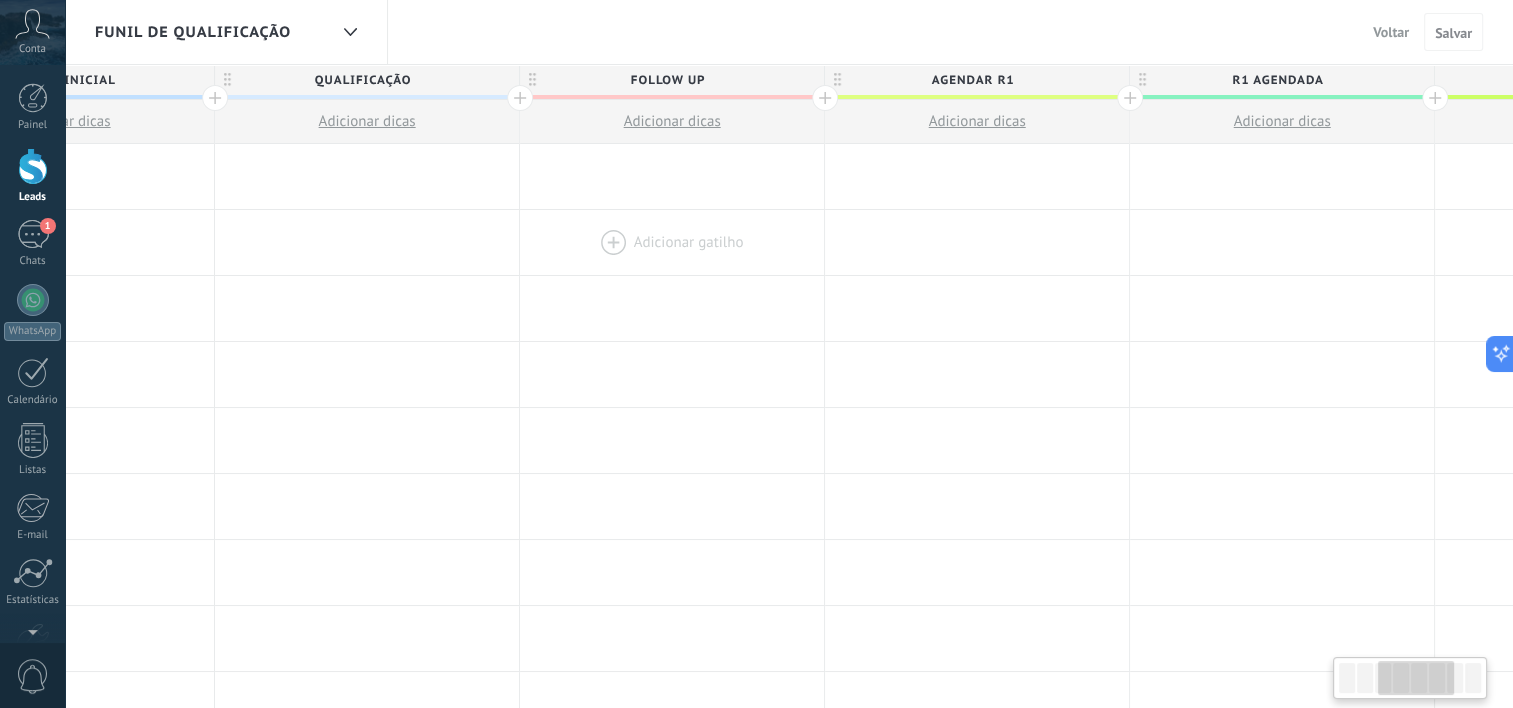 drag, startPoint x: 670, startPoint y: 220, endPoint x: 1274, endPoint y: 244, distance: 604.4766 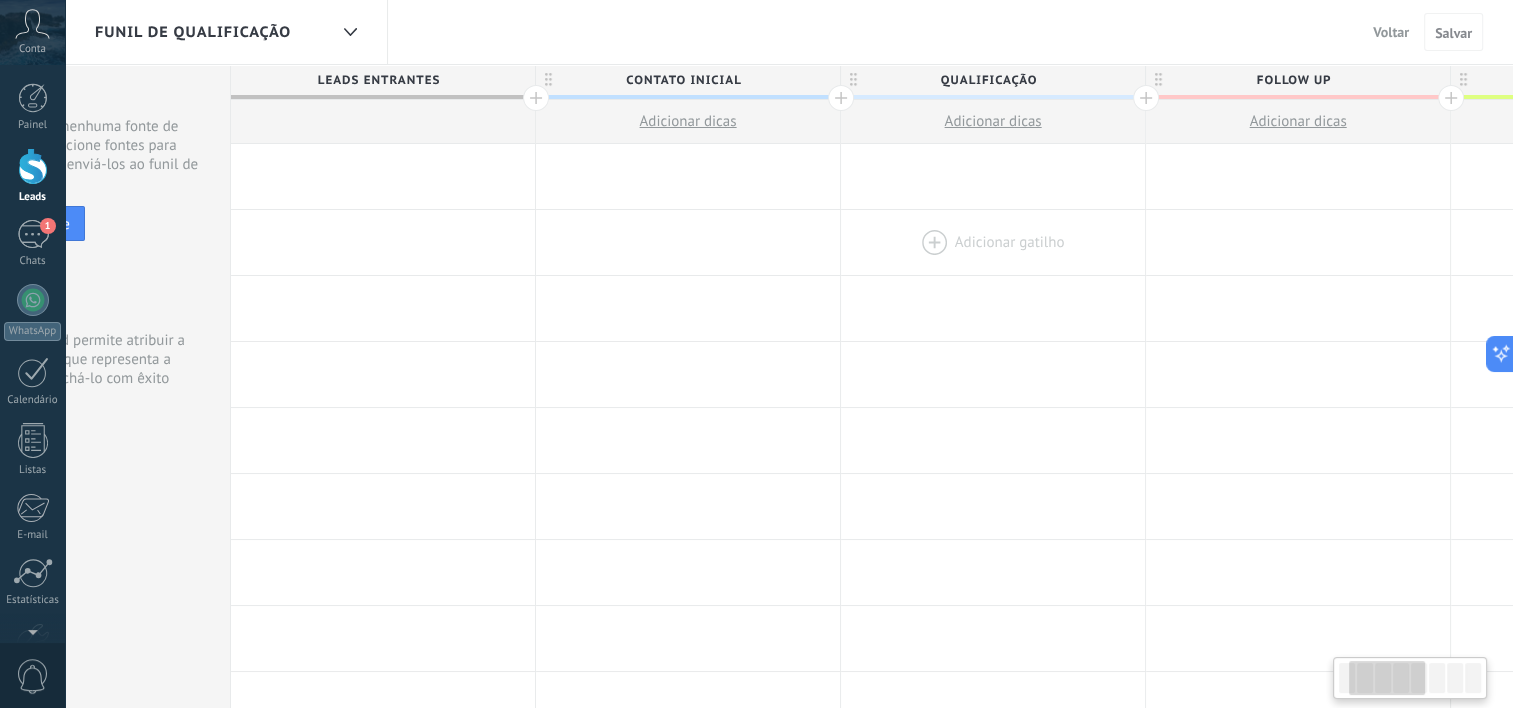 drag, startPoint x: 1070, startPoint y: 244, endPoint x: 308, endPoint y: 248, distance: 762.0105 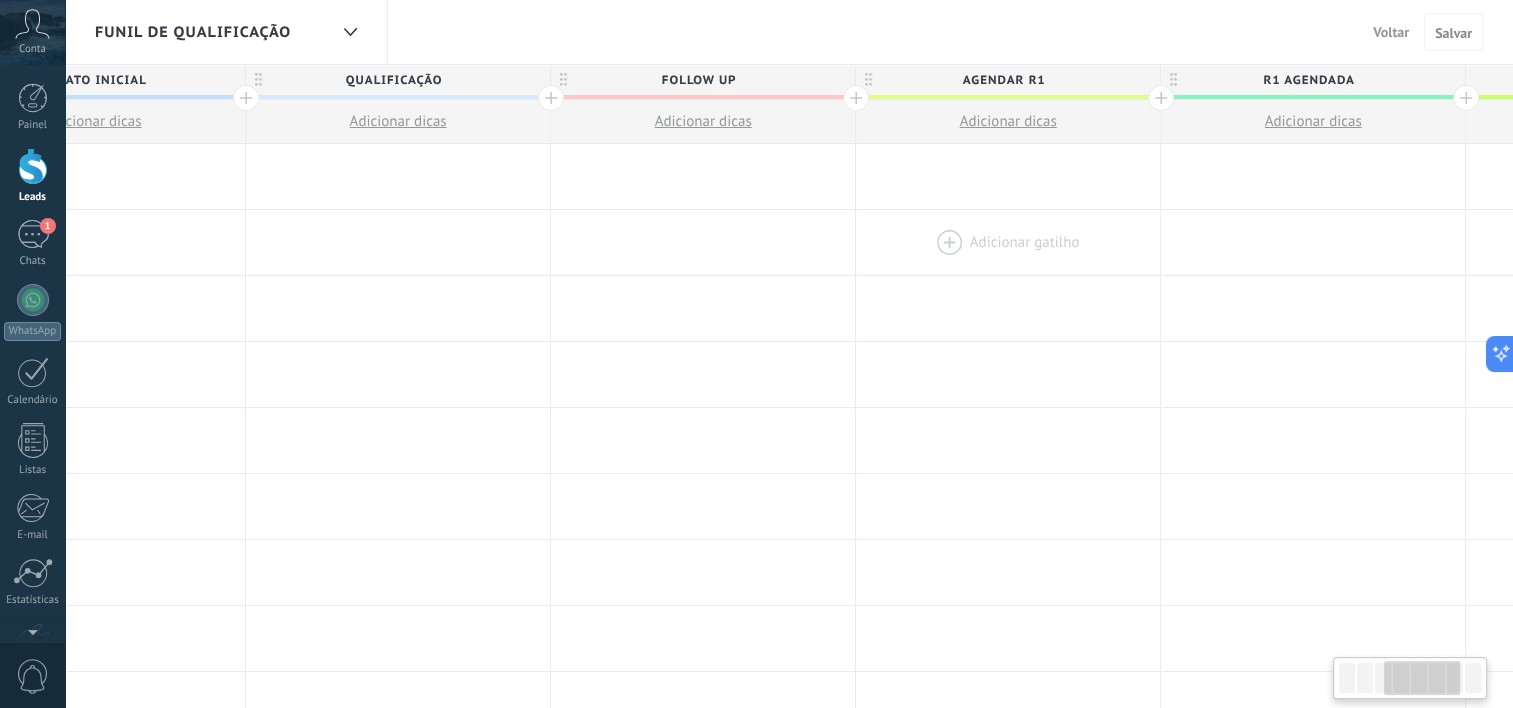 drag, startPoint x: 1066, startPoint y: 232, endPoint x: 407, endPoint y: 232, distance: 659 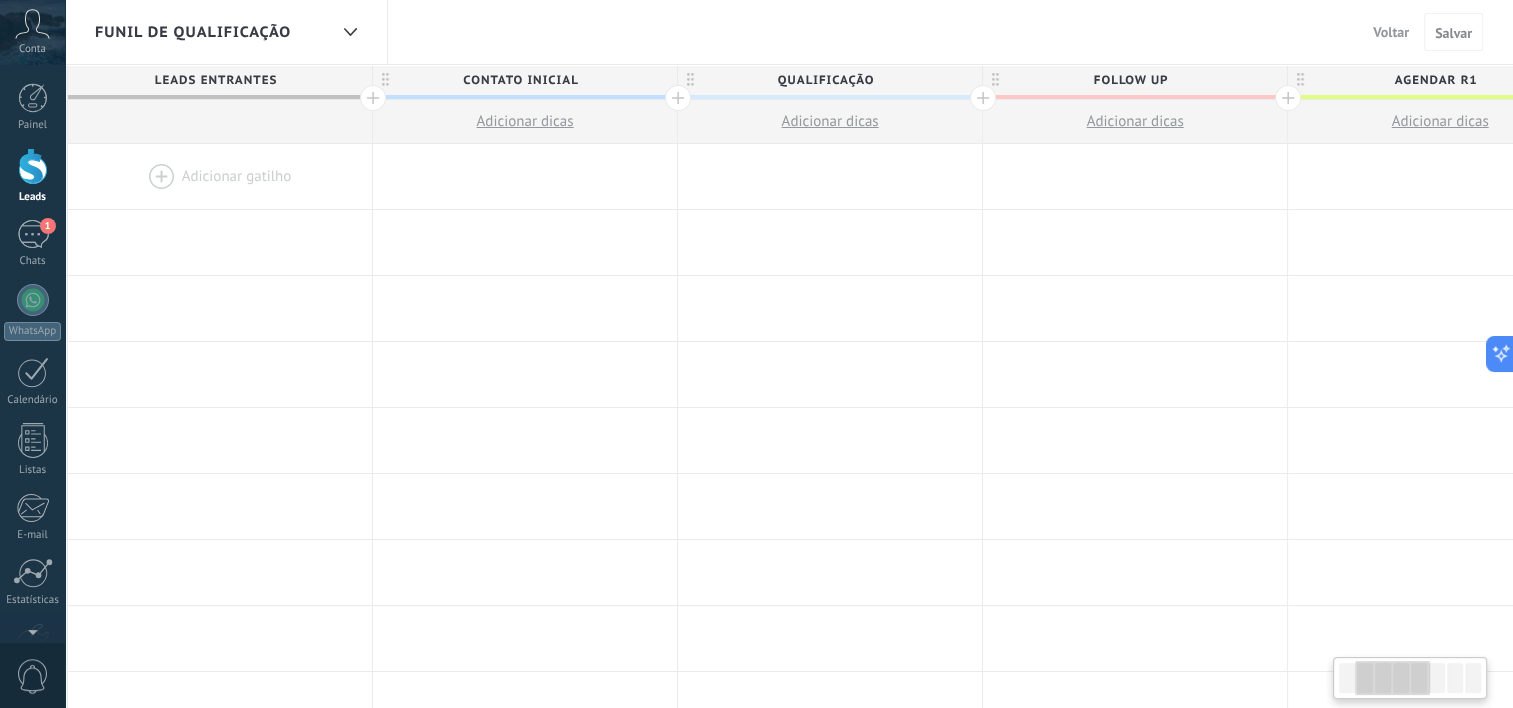 drag, startPoint x: 492, startPoint y: 272, endPoint x: 1531, endPoint y: 208, distance: 1040.9692 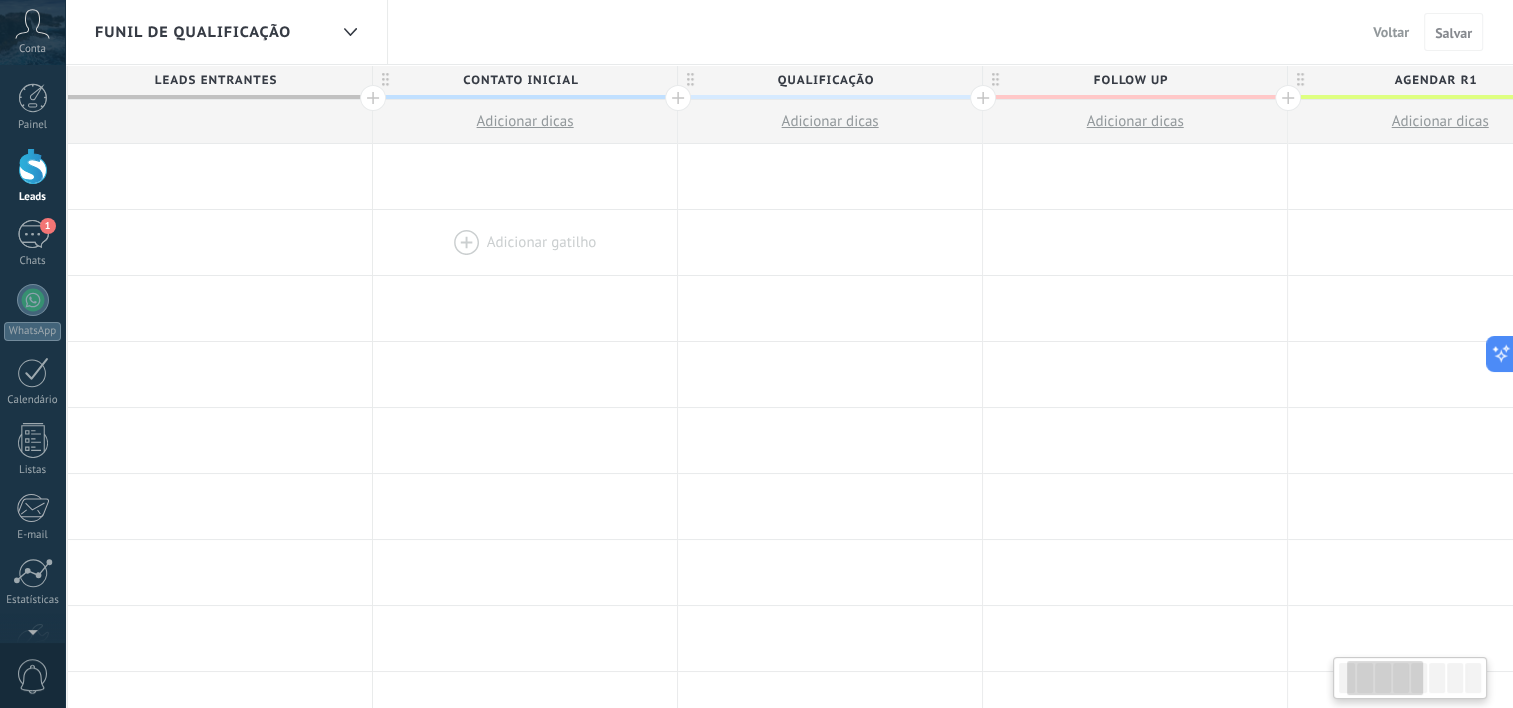 scroll, scrollTop: 0, scrollLeft: 47, axis: horizontal 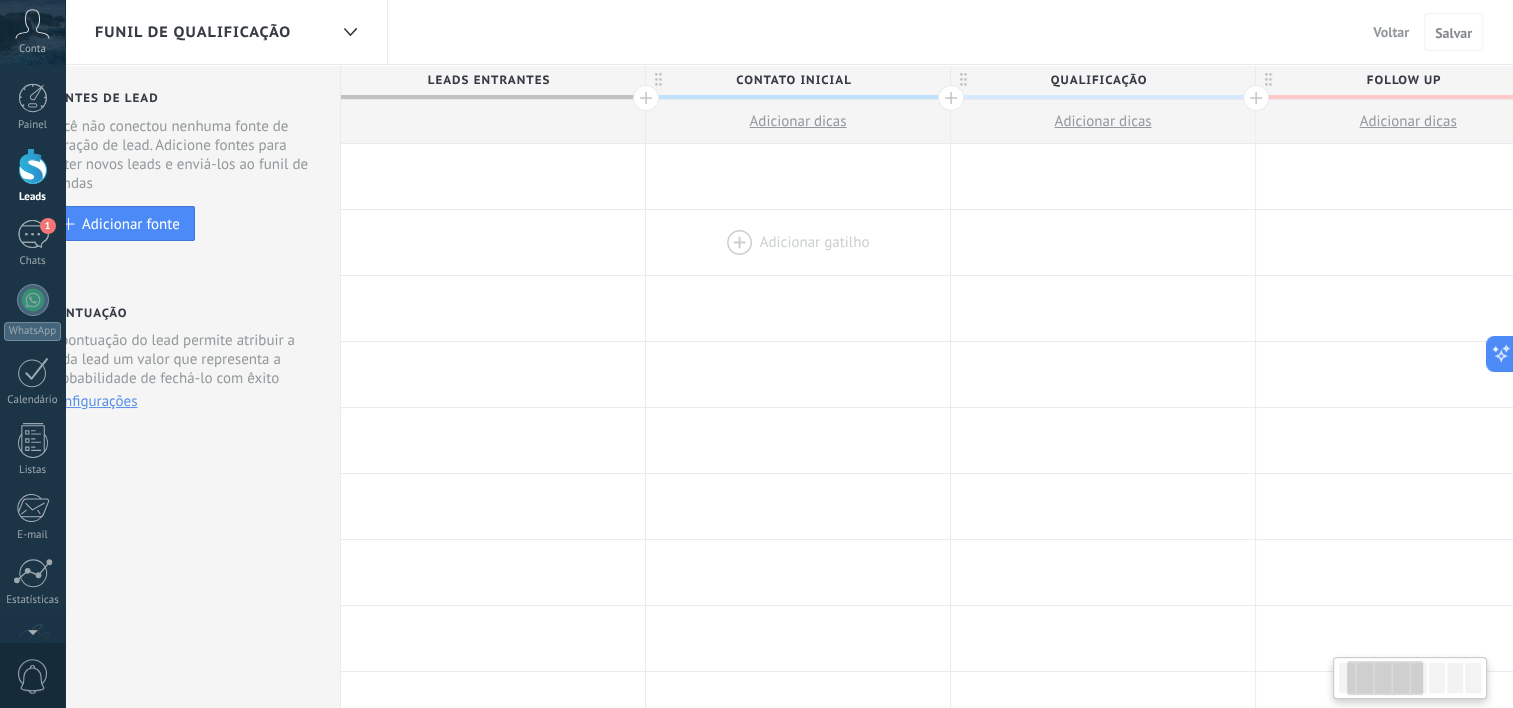 drag, startPoint x: 461, startPoint y: 224, endPoint x: 736, endPoint y: 251, distance: 276.32227 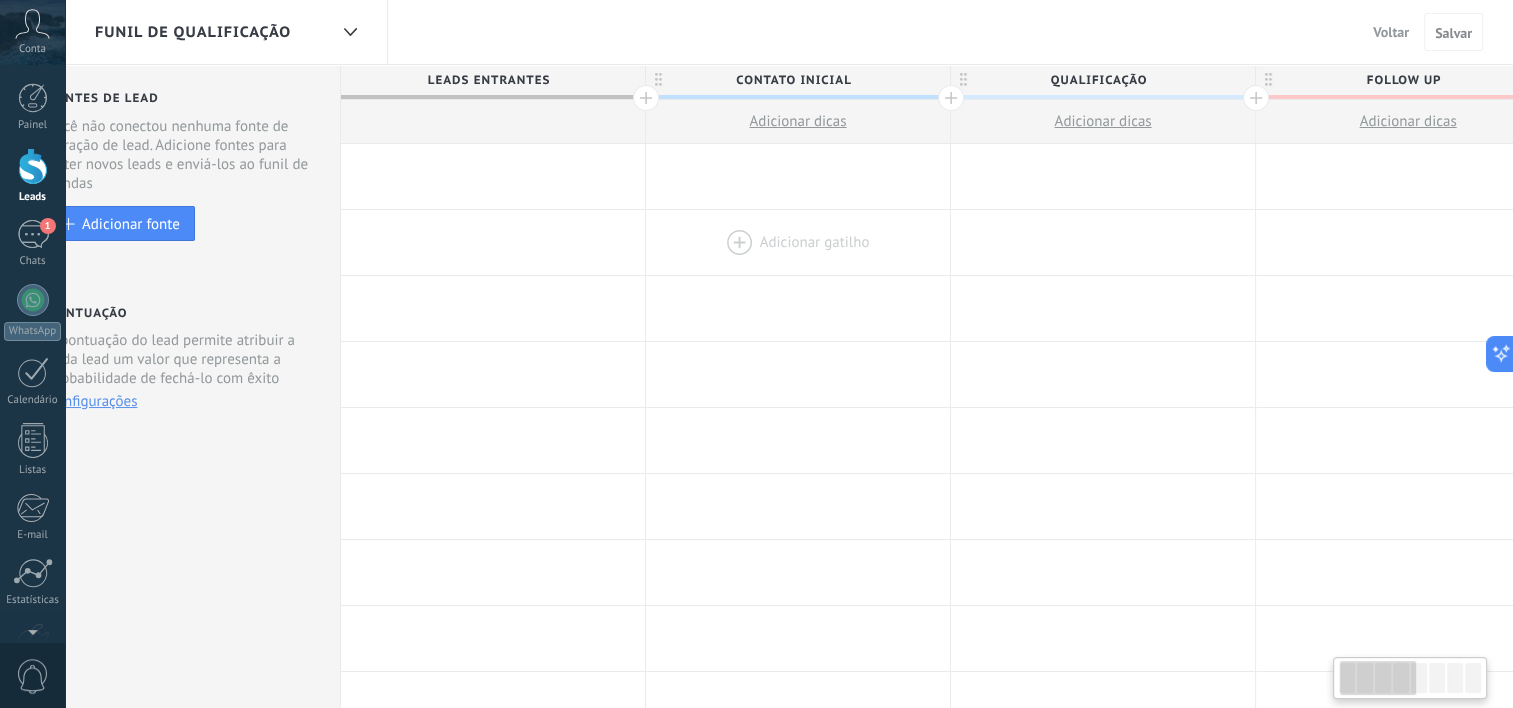 scroll, scrollTop: 0, scrollLeft: 0, axis: both 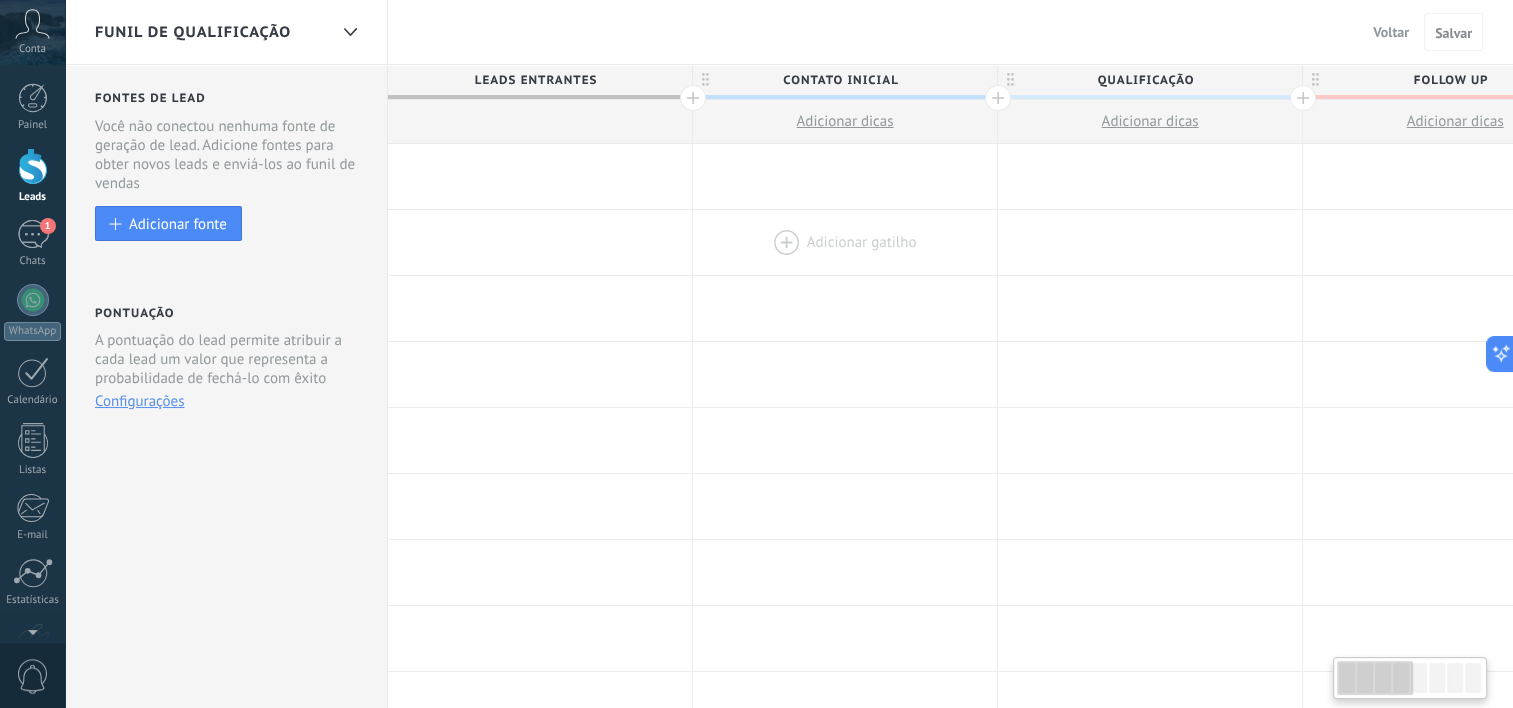 drag, startPoint x: 485, startPoint y: 249, endPoint x: 821, endPoint y: 251, distance: 336.00595 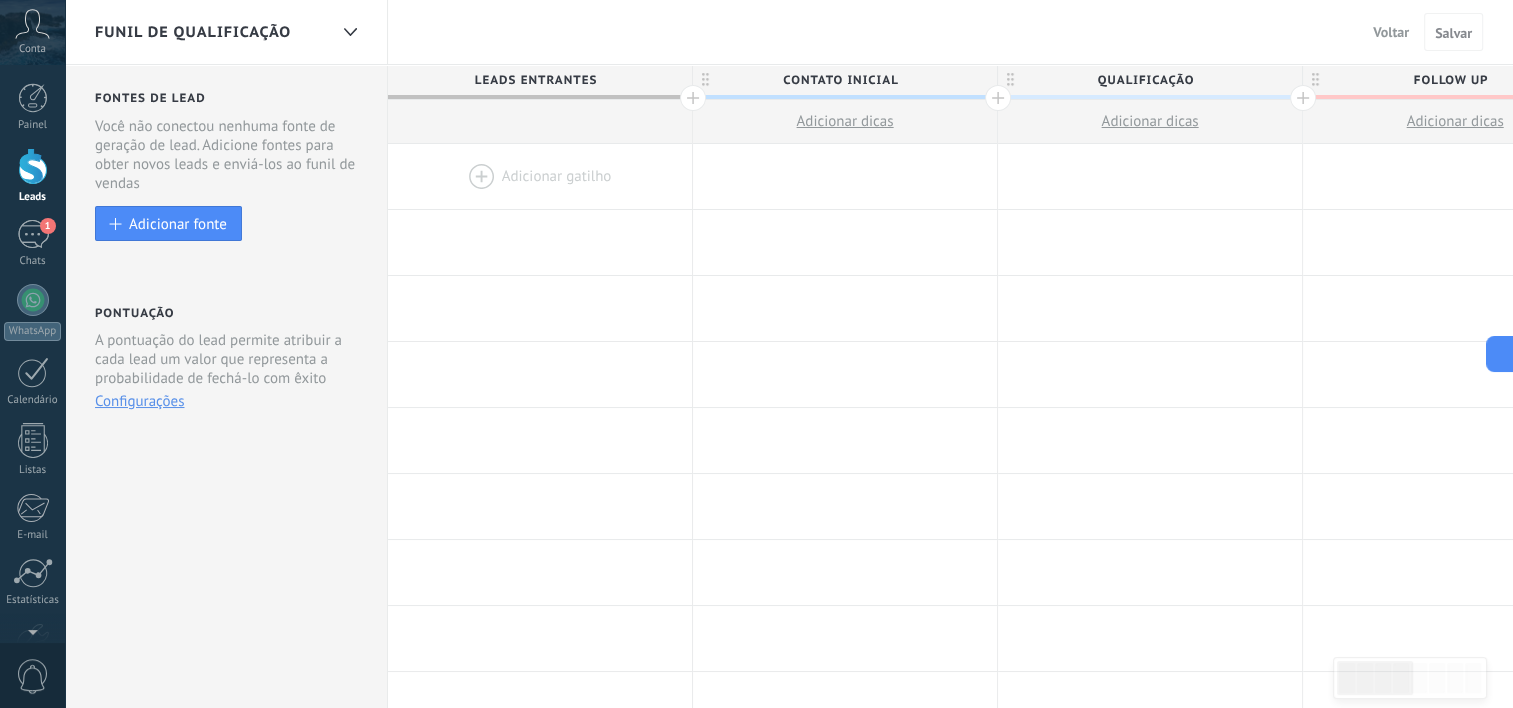 click on "Leads Entrantes" at bounding box center (535, 80) 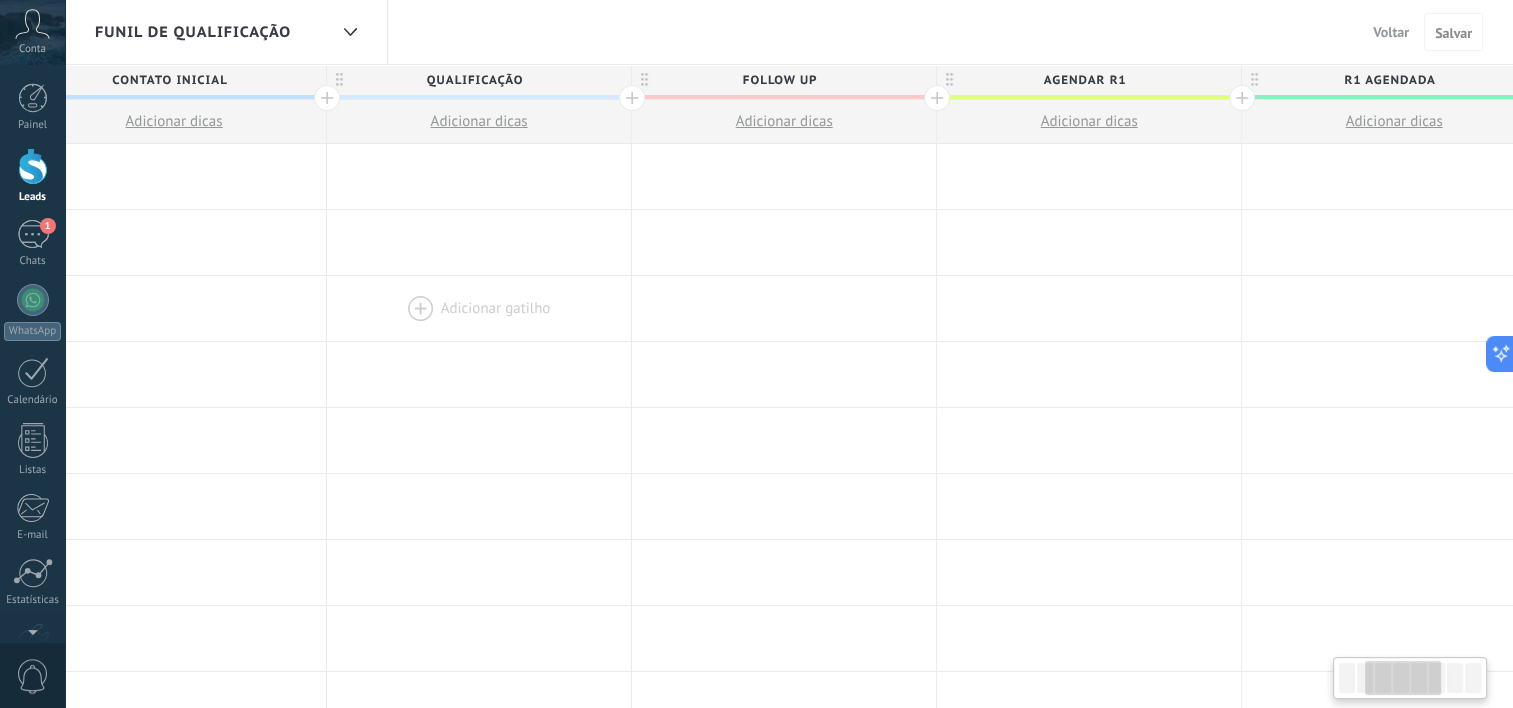 drag, startPoint x: 1079, startPoint y: 314, endPoint x: 283, endPoint y: 301, distance: 796.10614 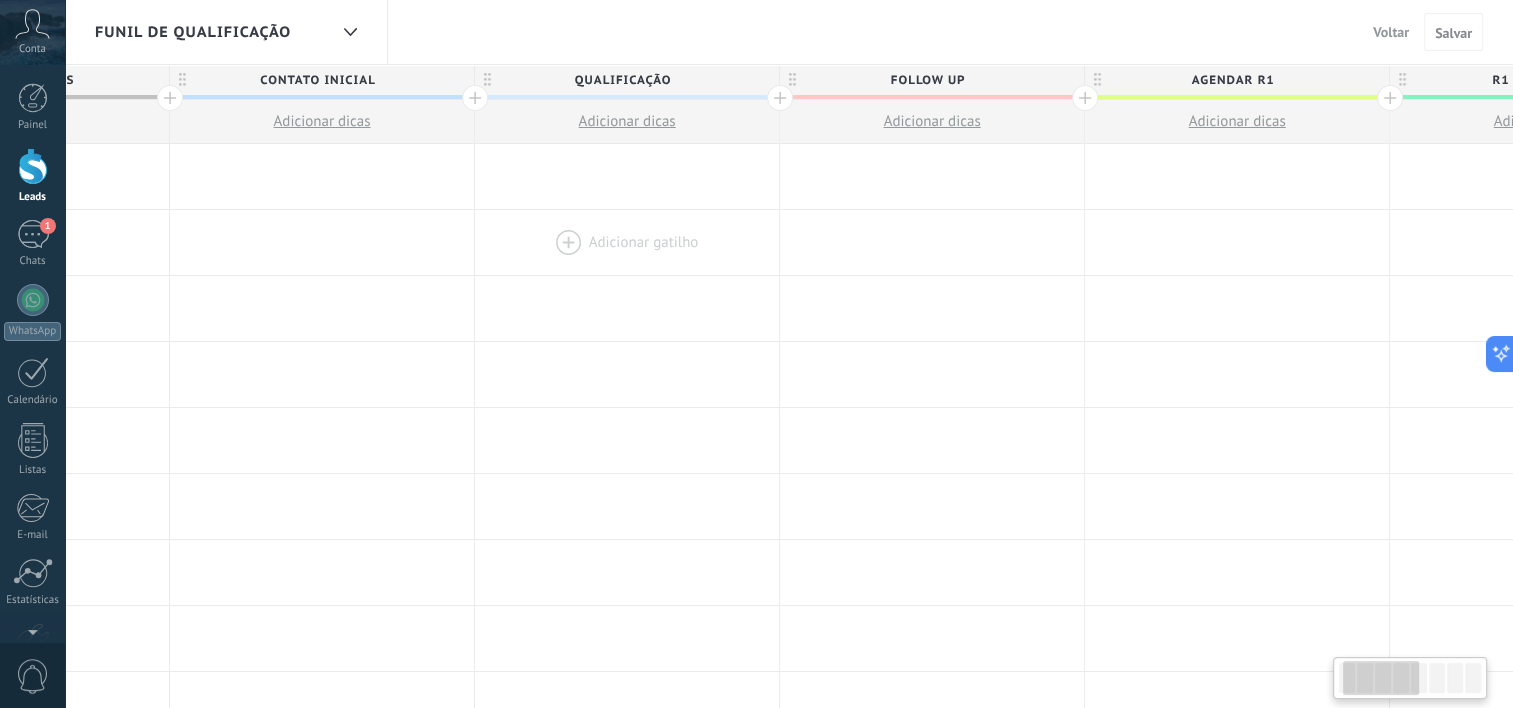 drag, startPoint x: 494, startPoint y: 277, endPoint x: 313, endPoint y: 228, distance: 187.51534 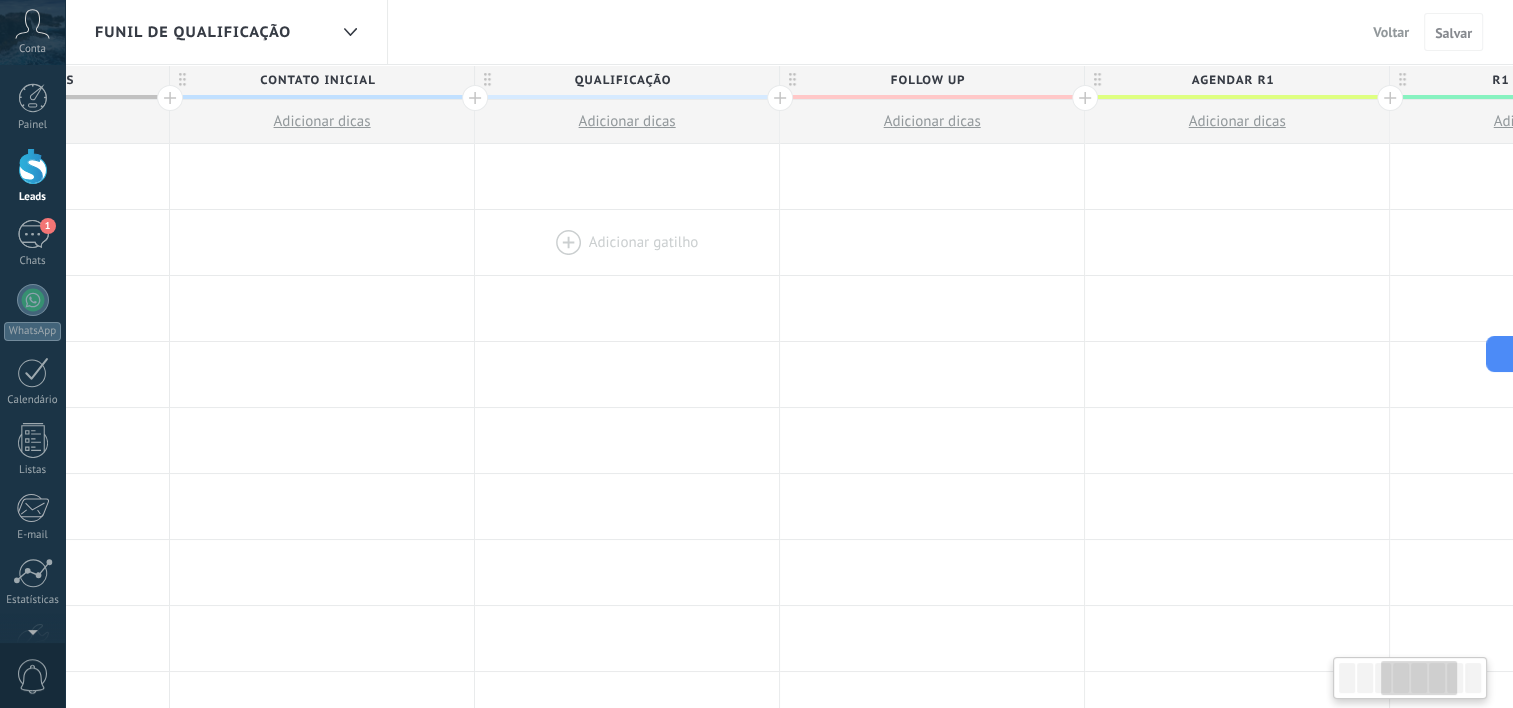 scroll, scrollTop: 0, scrollLeft: 831, axis: horizontal 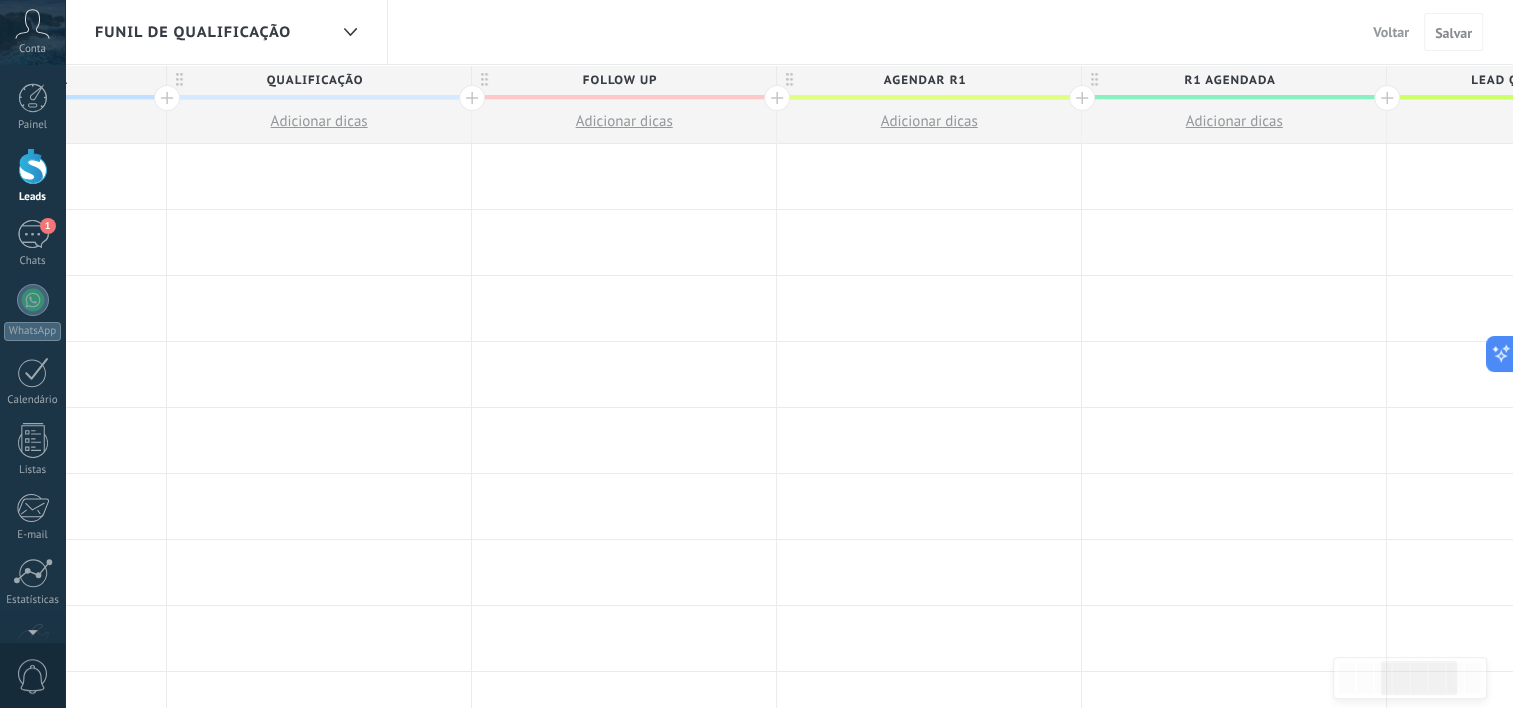click on "Voltar" at bounding box center [1391, 32] 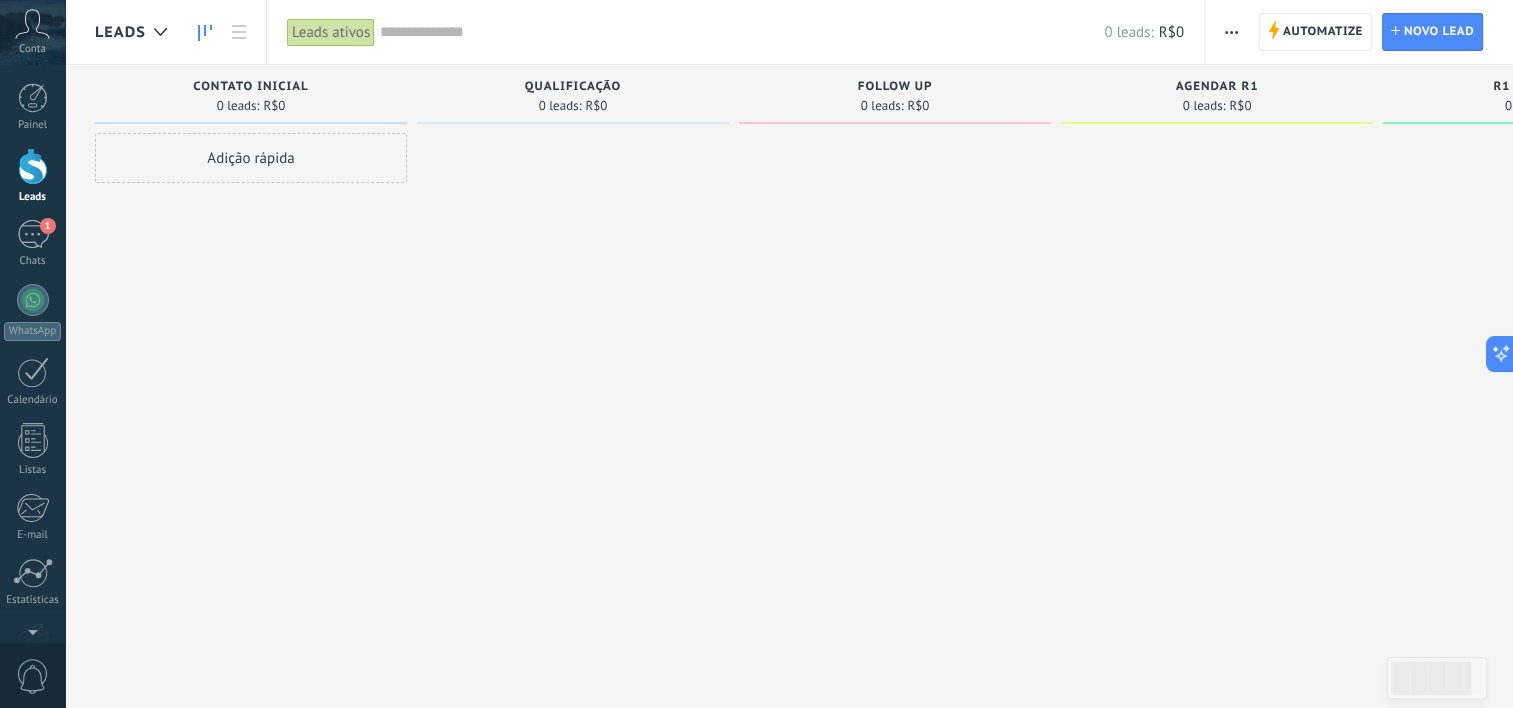 click on "Leads ativos" at bounding box center [331, 32] 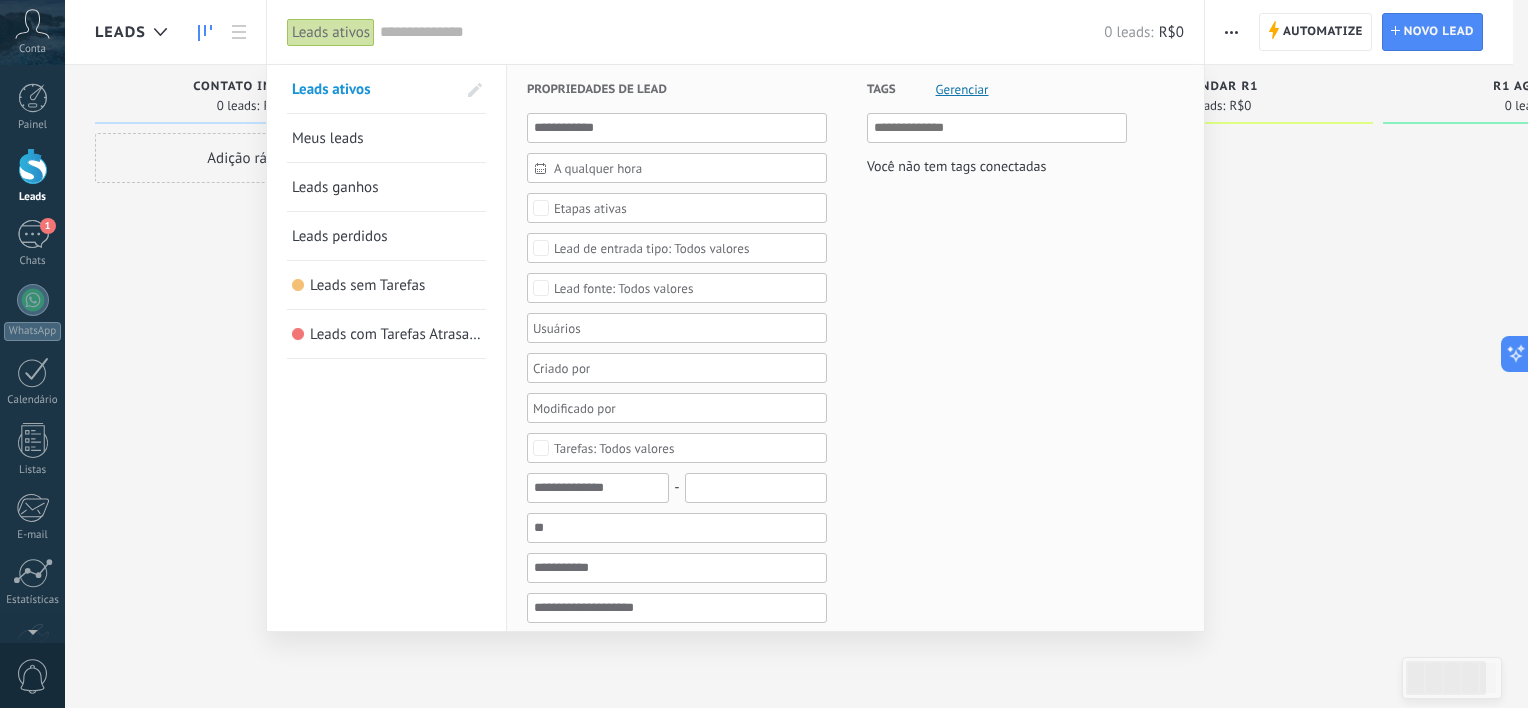 click at bounding box center (764, 354) 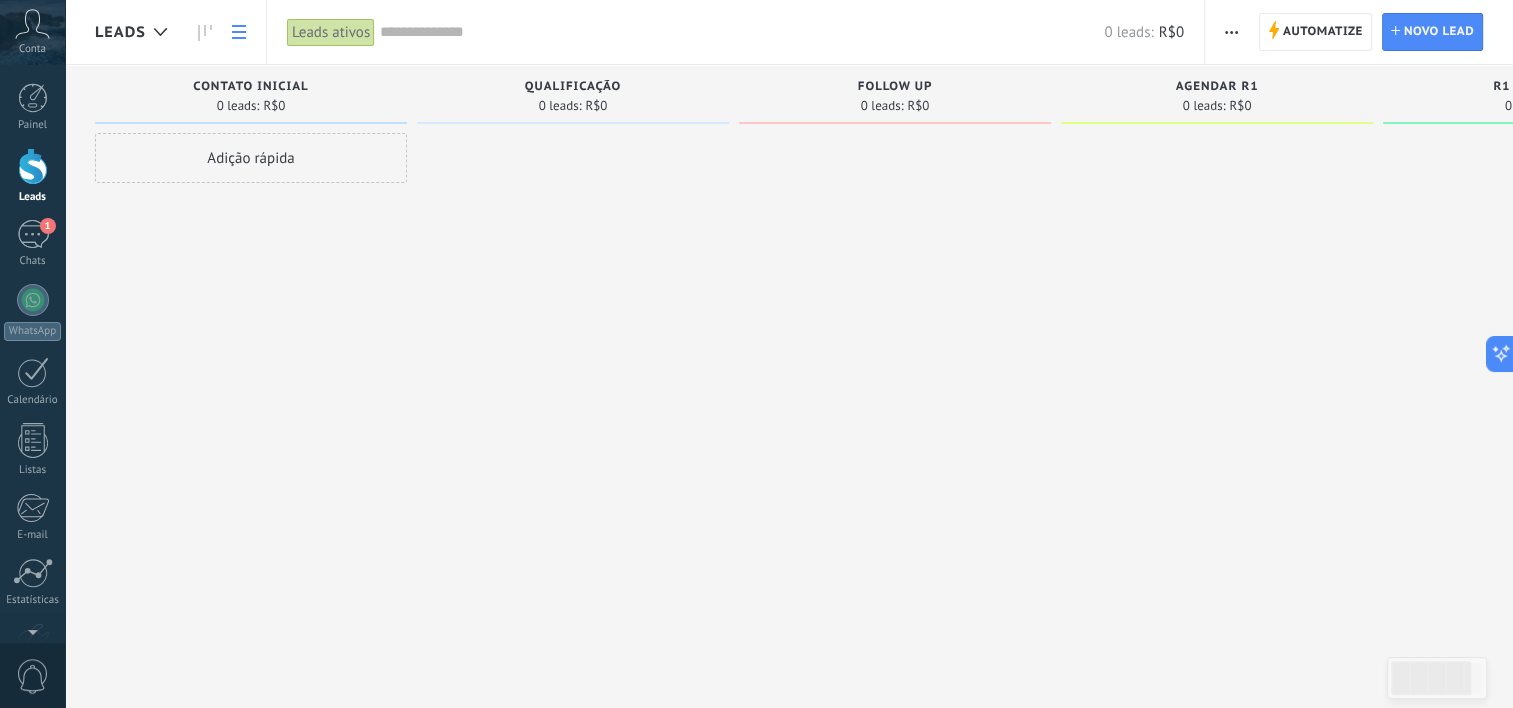 click 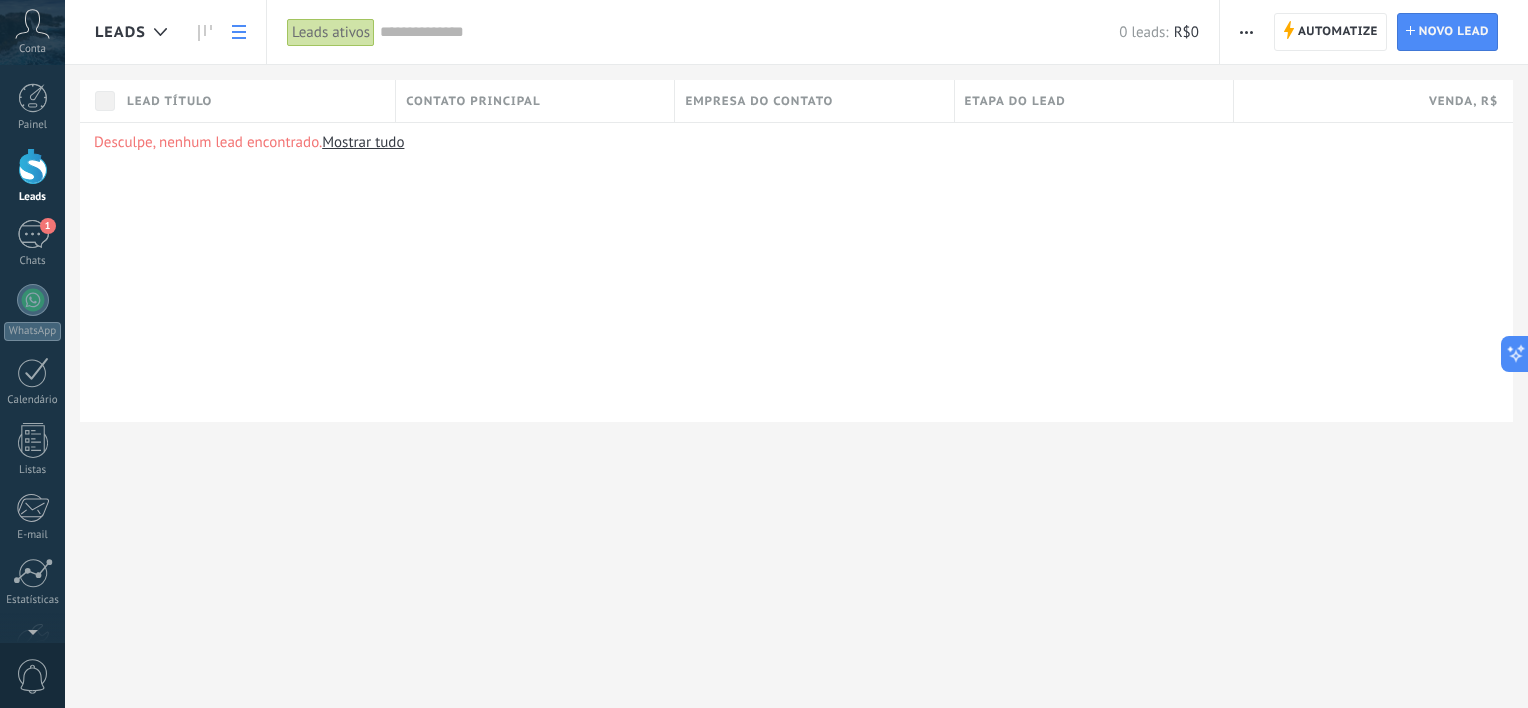 click at bounding box center (1246, 32) 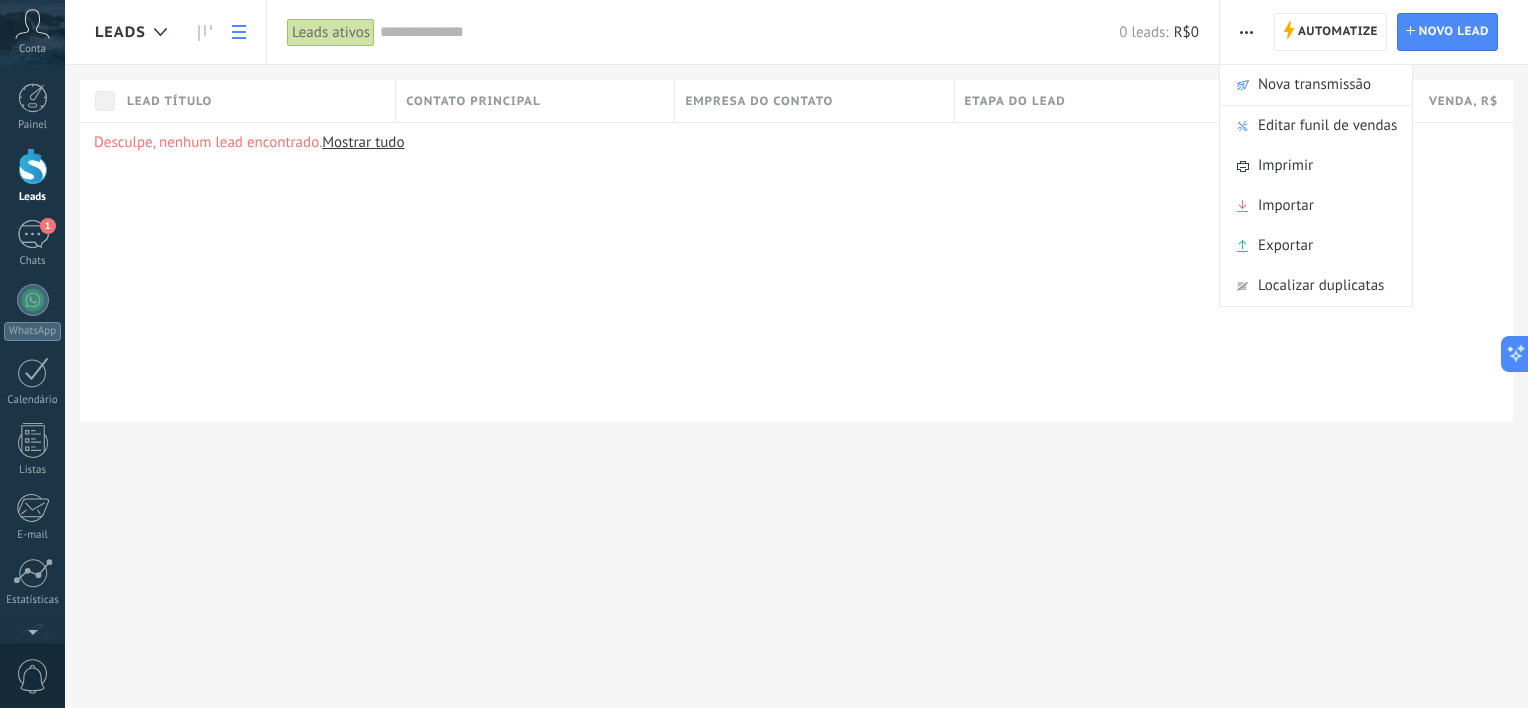 click on "Desculpe, nenhum lead encontrado.  Mostrar tudo" at bounding box center [796, 272] 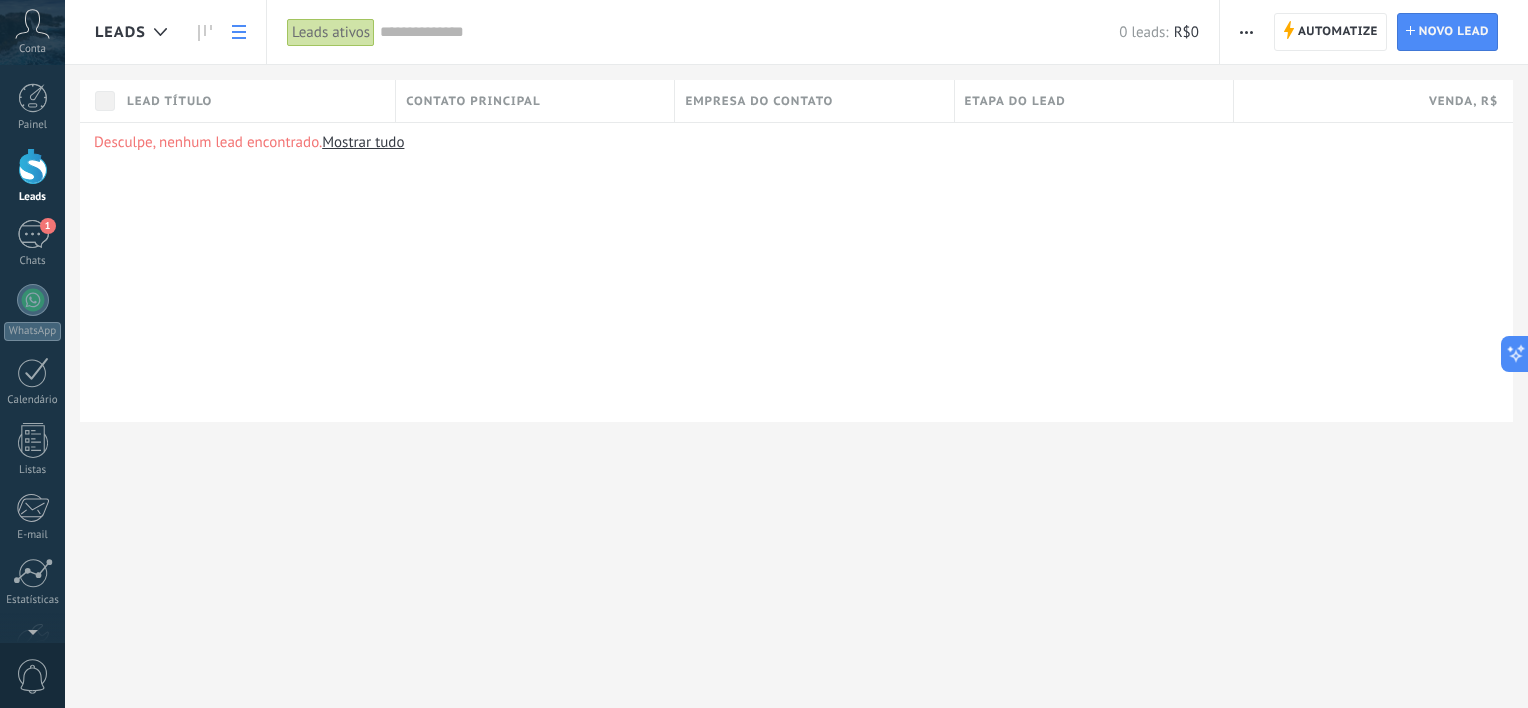 click on "Etapa do lead" at bounding box center (1094, 101) 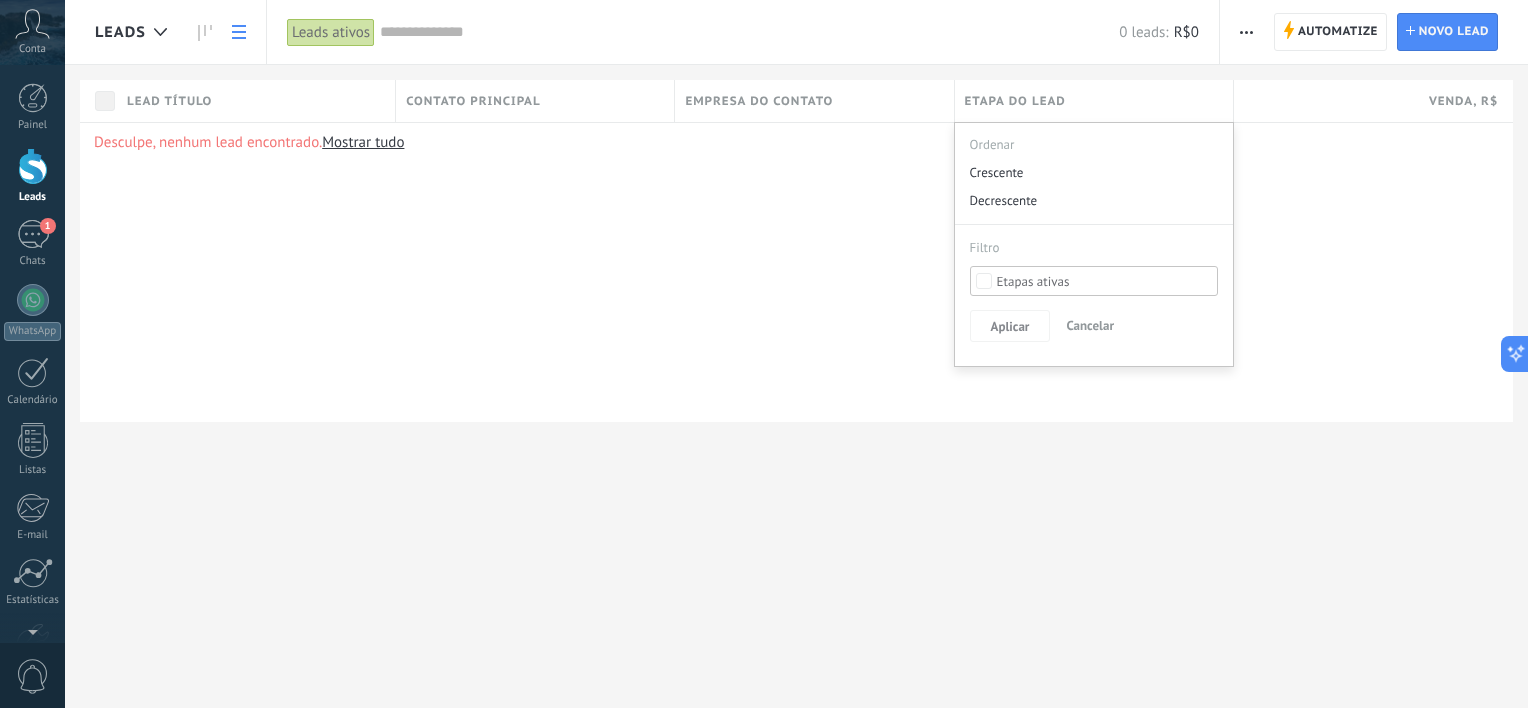 click on "Venda , R$" at bounding box center [1373, 101] 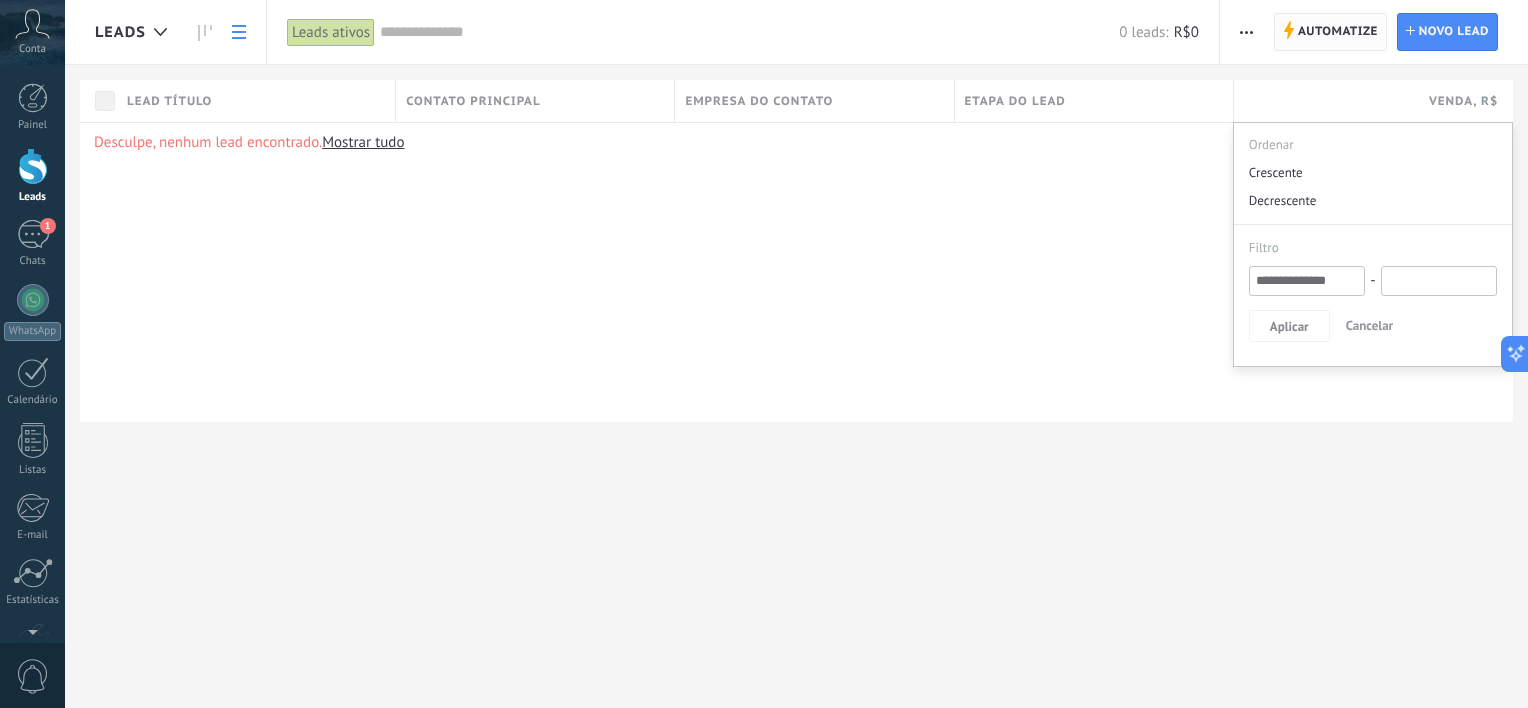 click at bounding box center (764, 32) 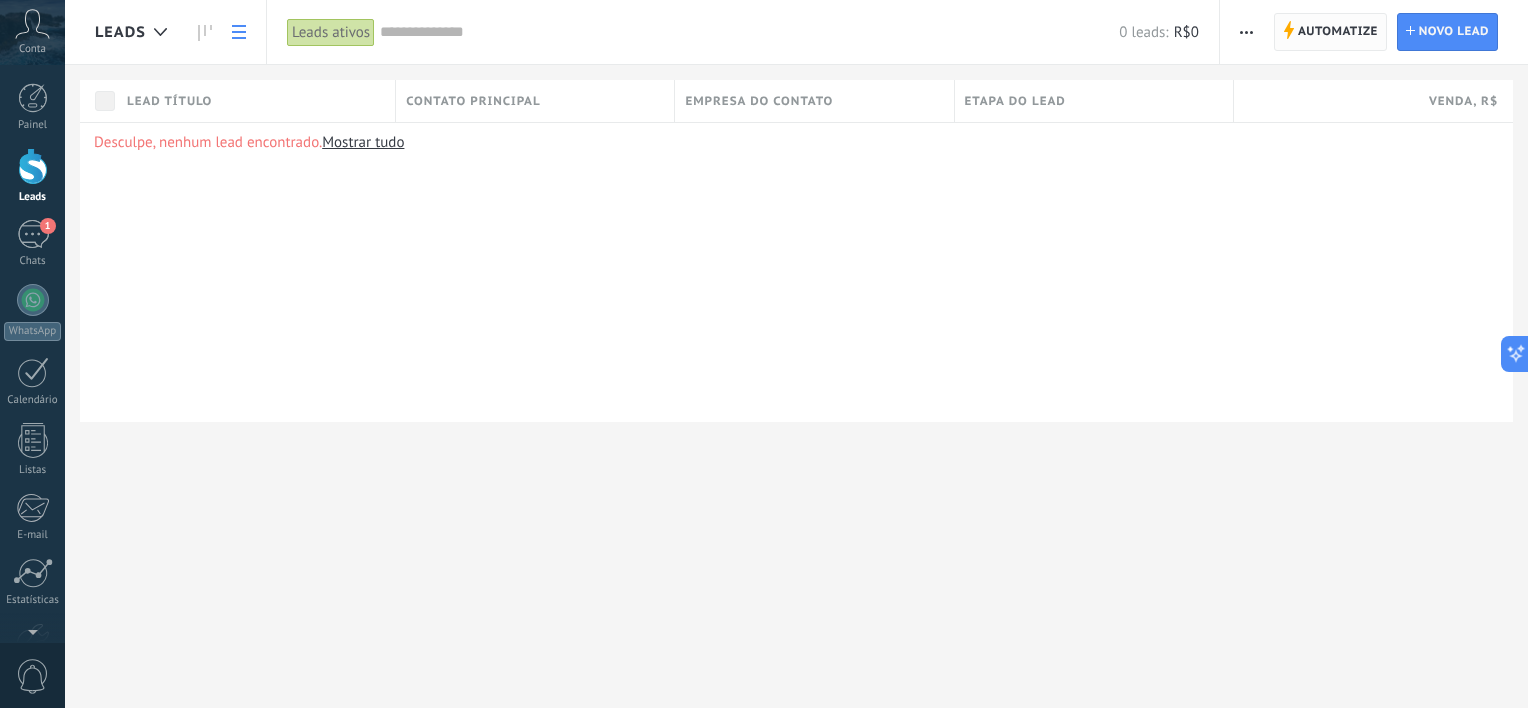 click on "Automatize" at bounding box center [1338, 32] 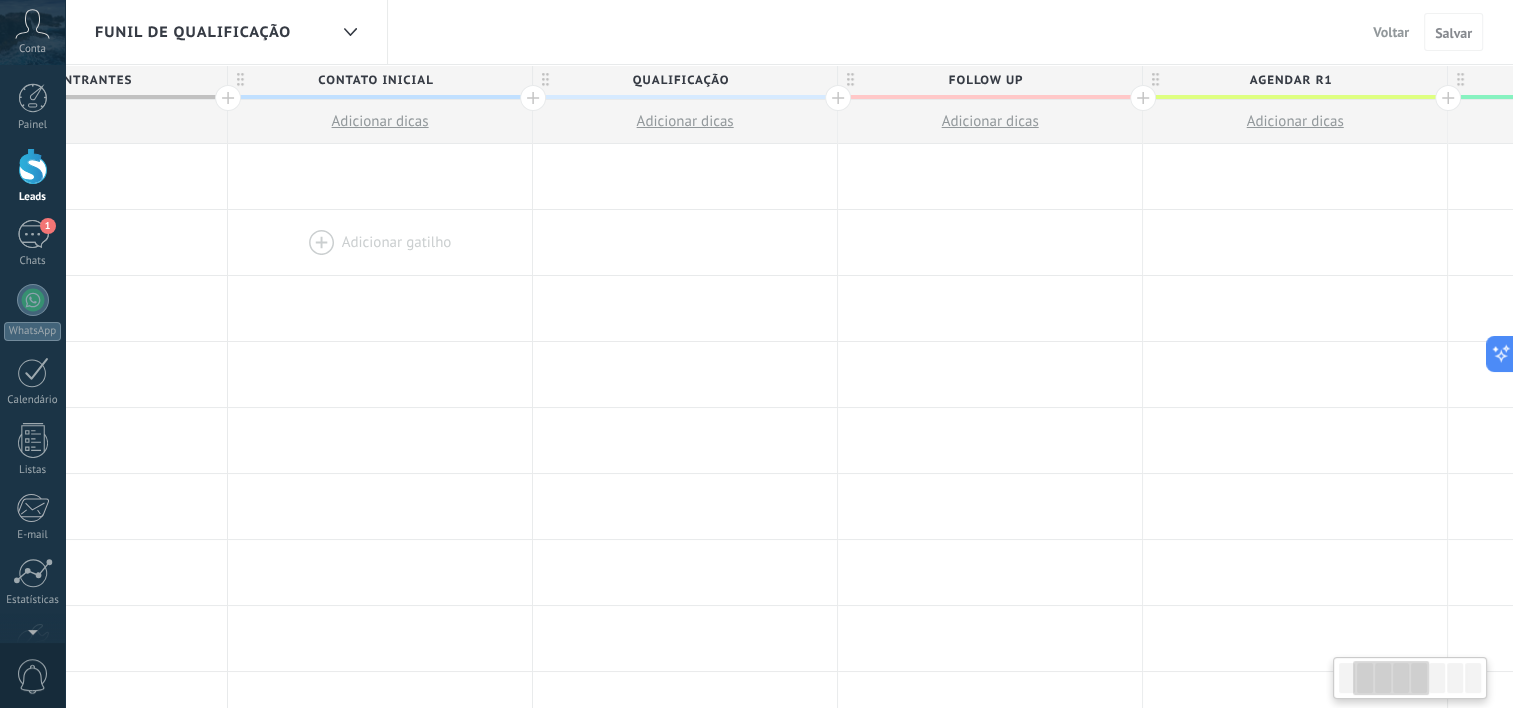 drag, startPoint x: 1057, startPoint y: 268, endPoint x: 188, endPoint y: 247, distance: 869.2537 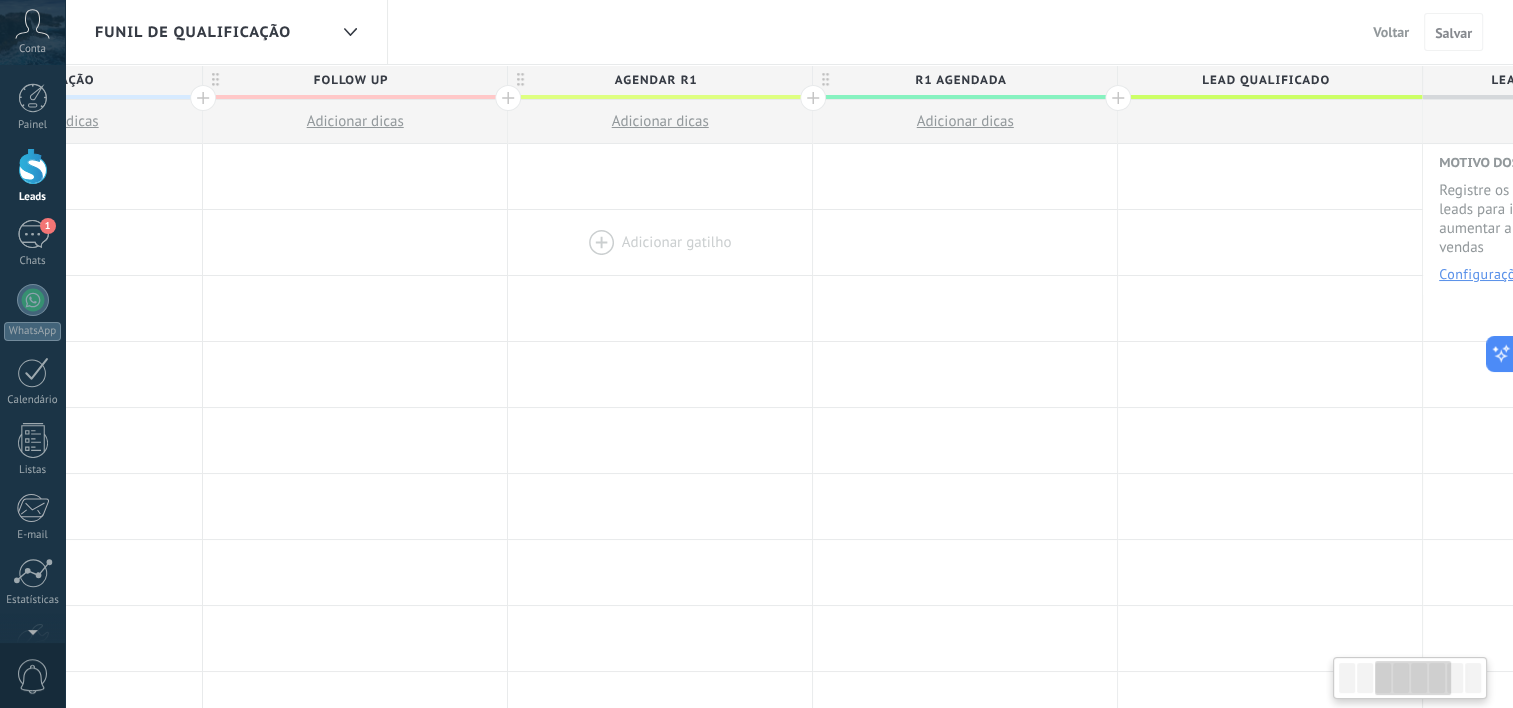 drag, startPoint x: 1148, startPoint y: 245, endPoint x: 406, endPoint y: 237, distance: 742.04315 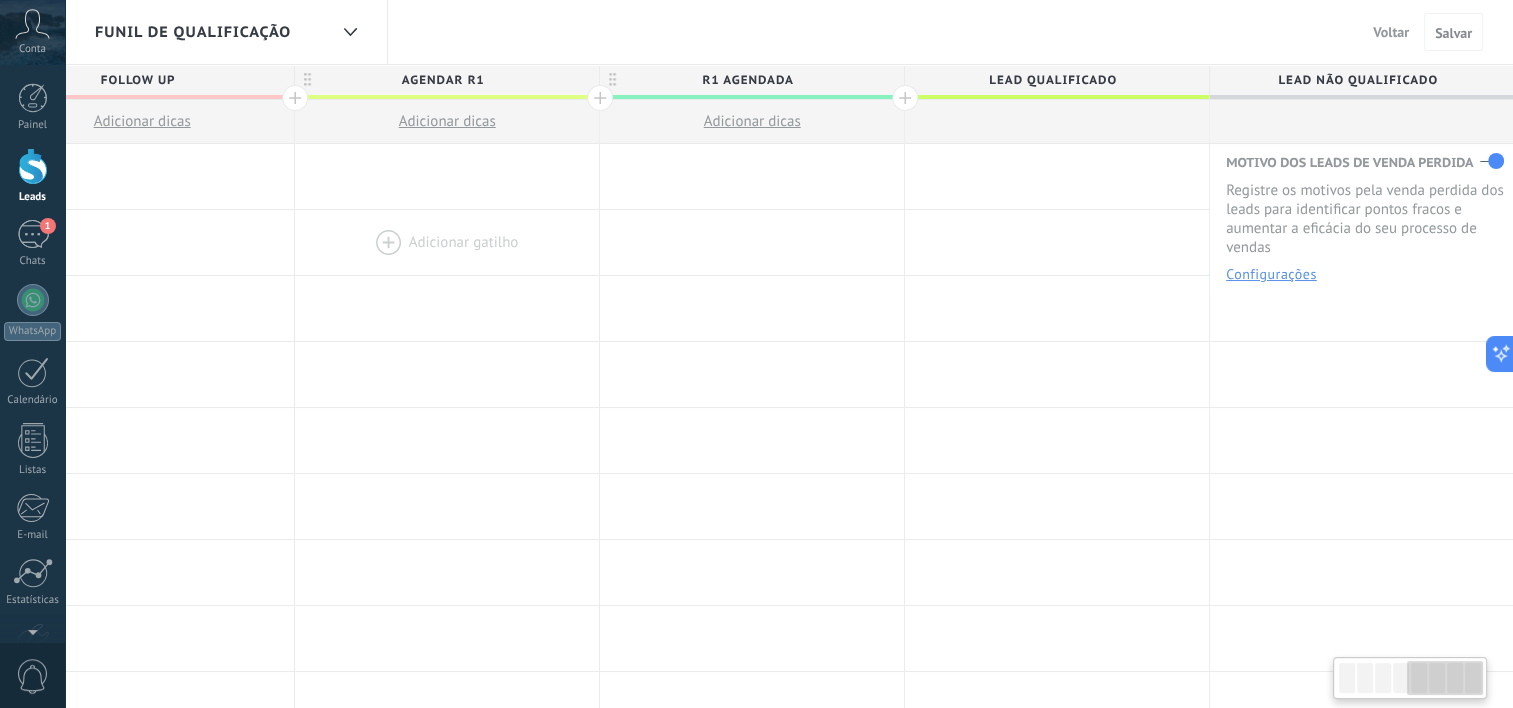drag, startPoint x: 1082, startPoint y: 249, endPoint x: 595, endPoint y: 239, distance: 487.10266 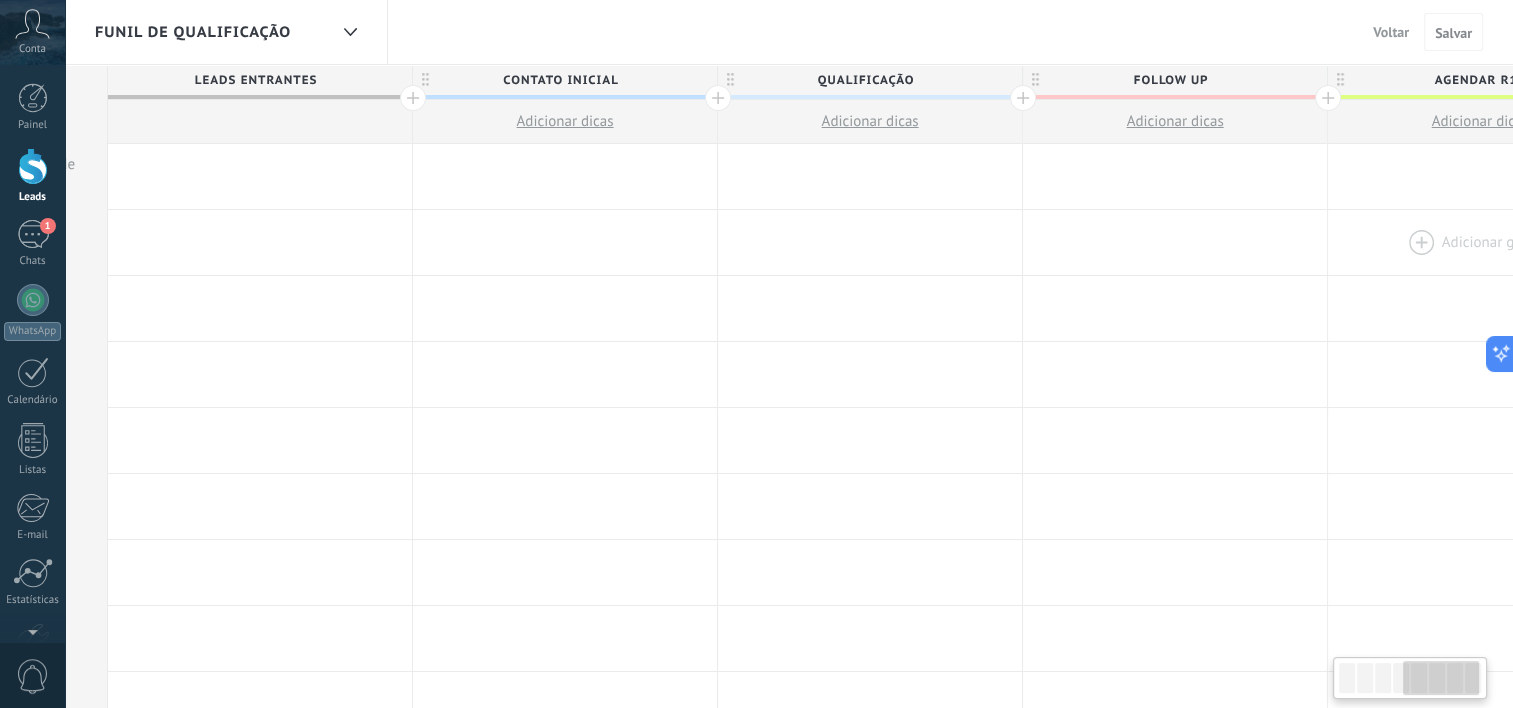 drag, startPoint x: 456, startPoint y: 235, endPoint x: 1477, endPoint y: 262, distance: 1021.35693 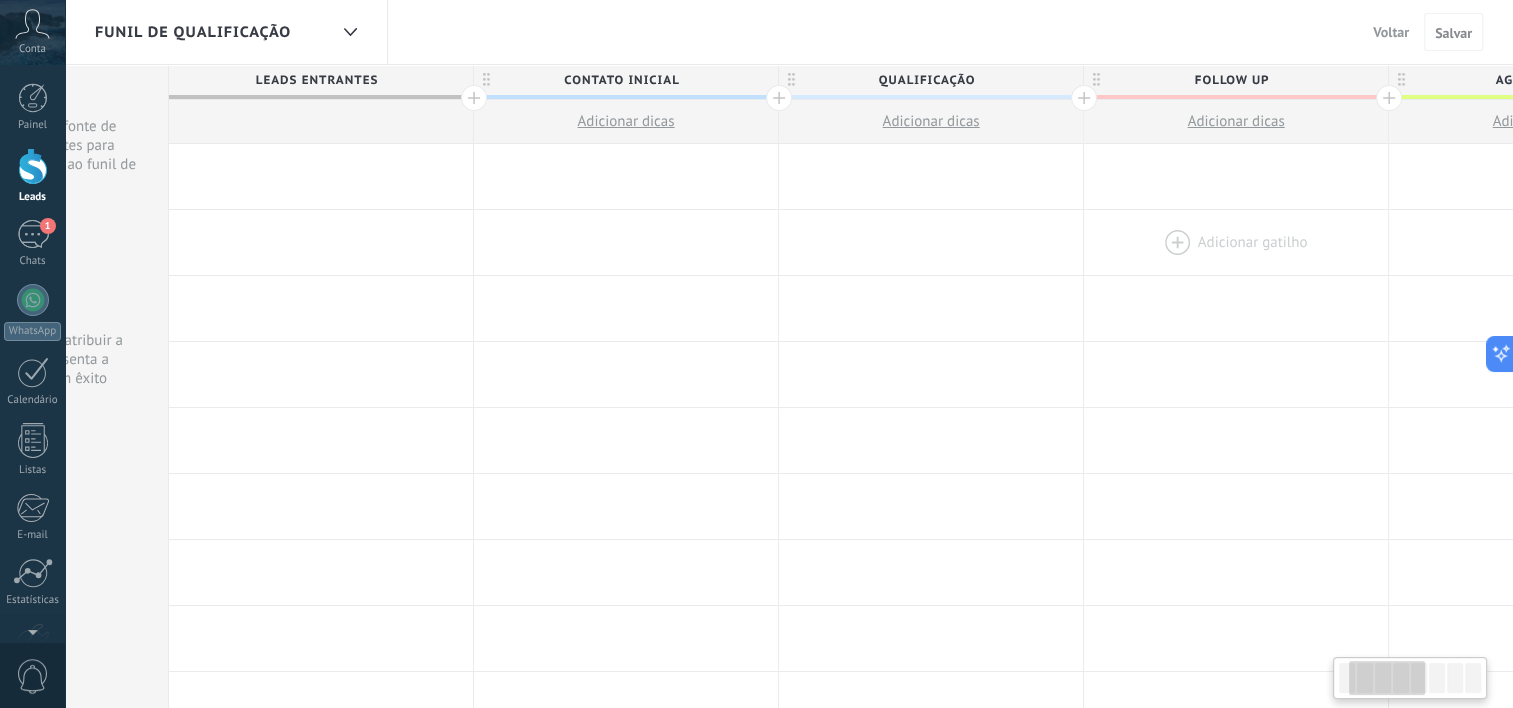 drag, startPoint x: 768, startPoint y: 242, endPoint x: 1439, endPoint y: 257, distance: 671.16766 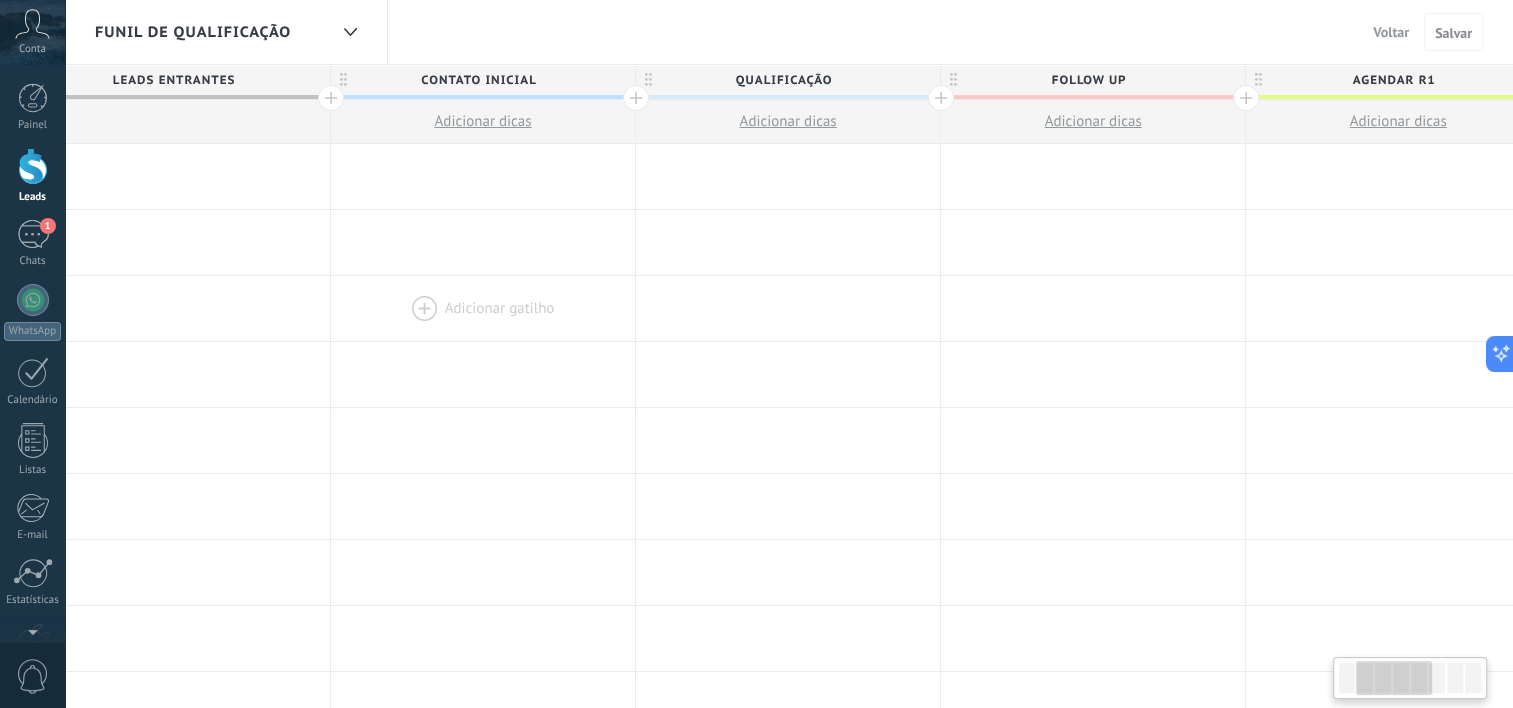 scroll, scrollTop: 0, scrollLeft: 380, axis: horizontal 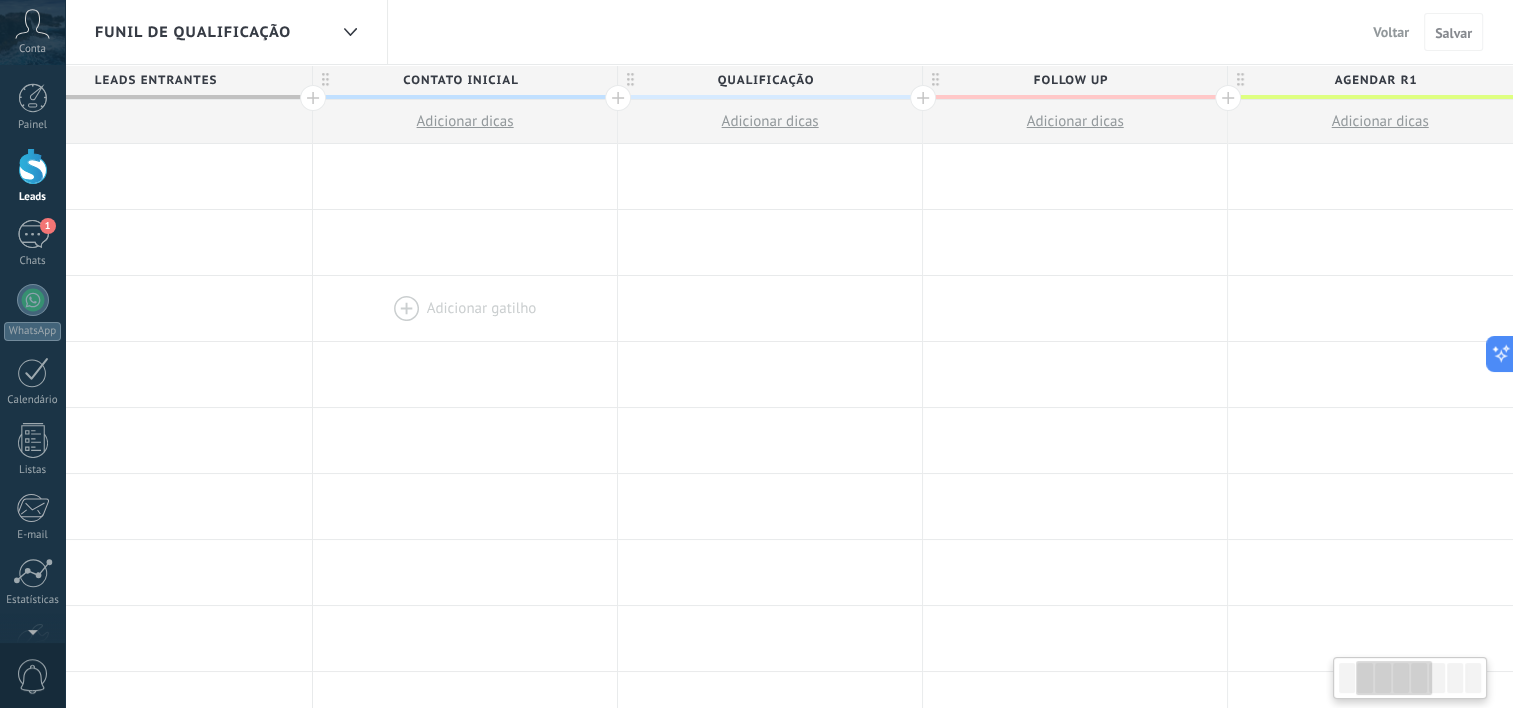 drag, startPoint x: 855, startPoint y: 302, endPoint x: 476, endPoint y: 296, distance: 379.0475 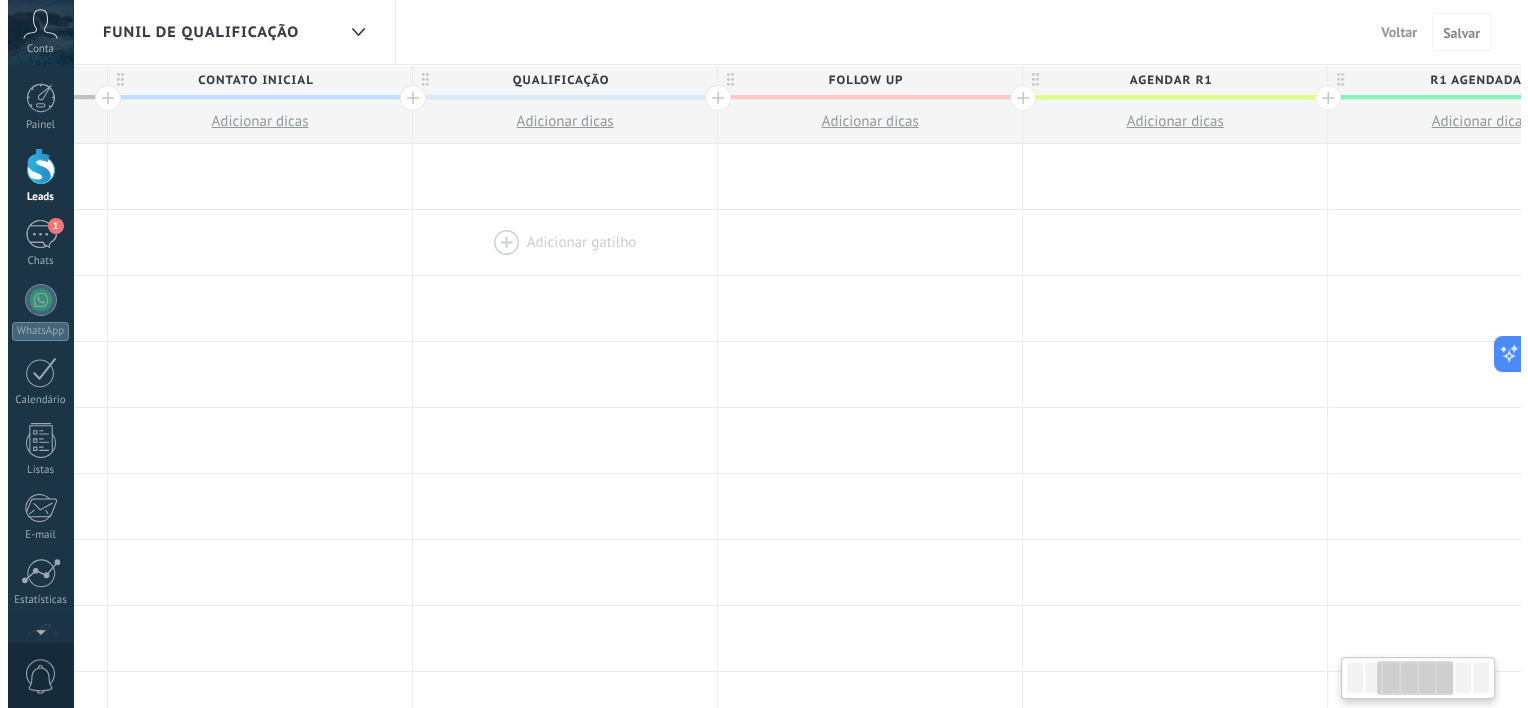 scroll, scrollTop: 0, scrollLeft: 594, axis: horizontal 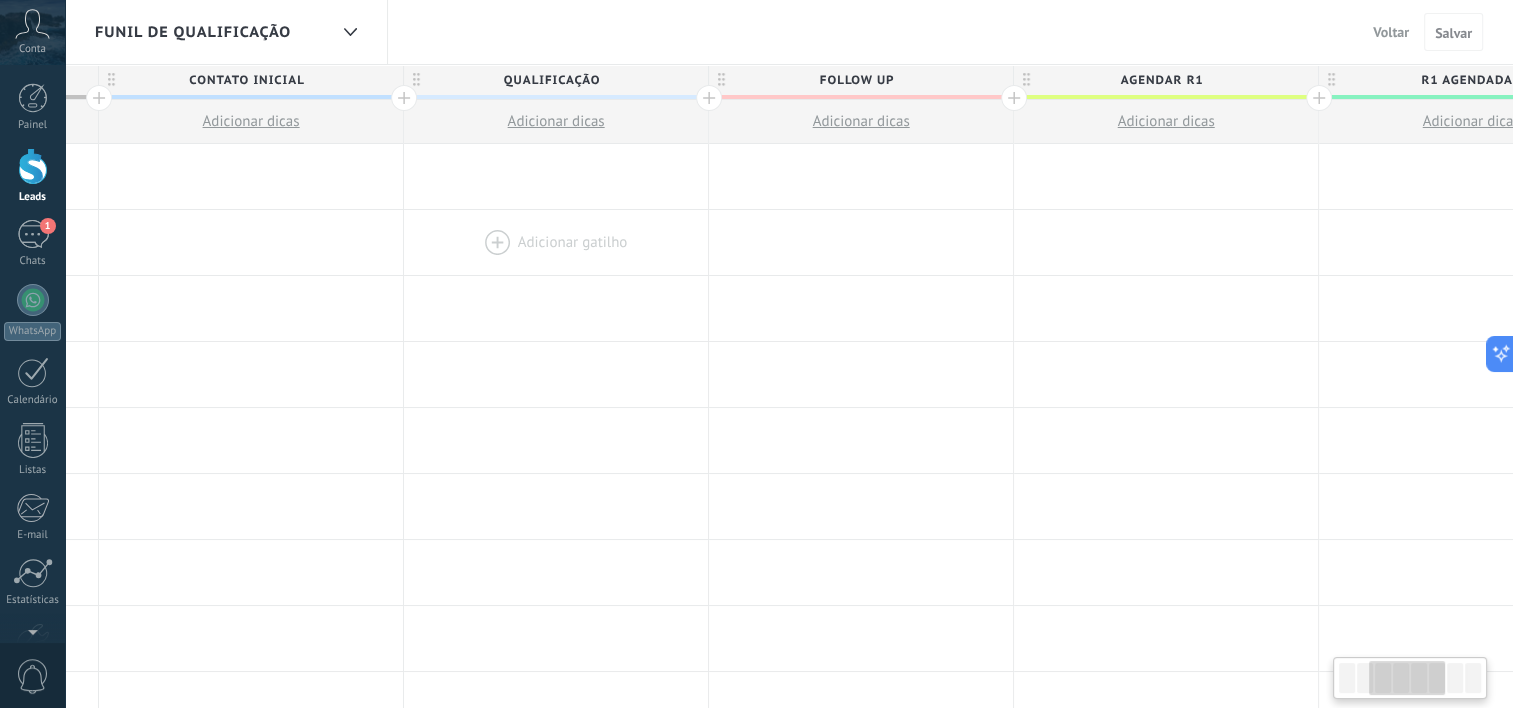 drag, startPoint x: 849, startPoint y: 242, endPoint x: 636, endPoint y: 216, distance: 214.581 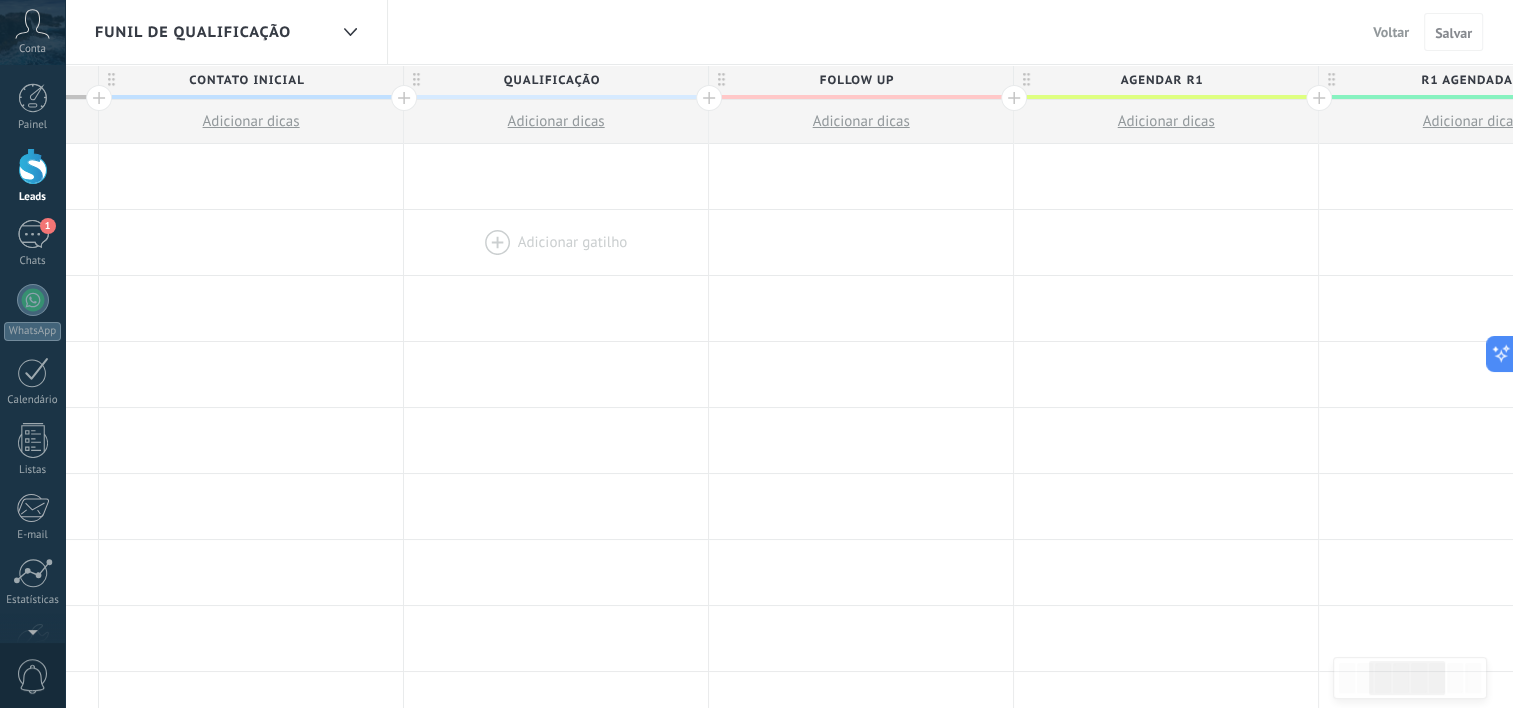 click at bounding box center [556, 242] 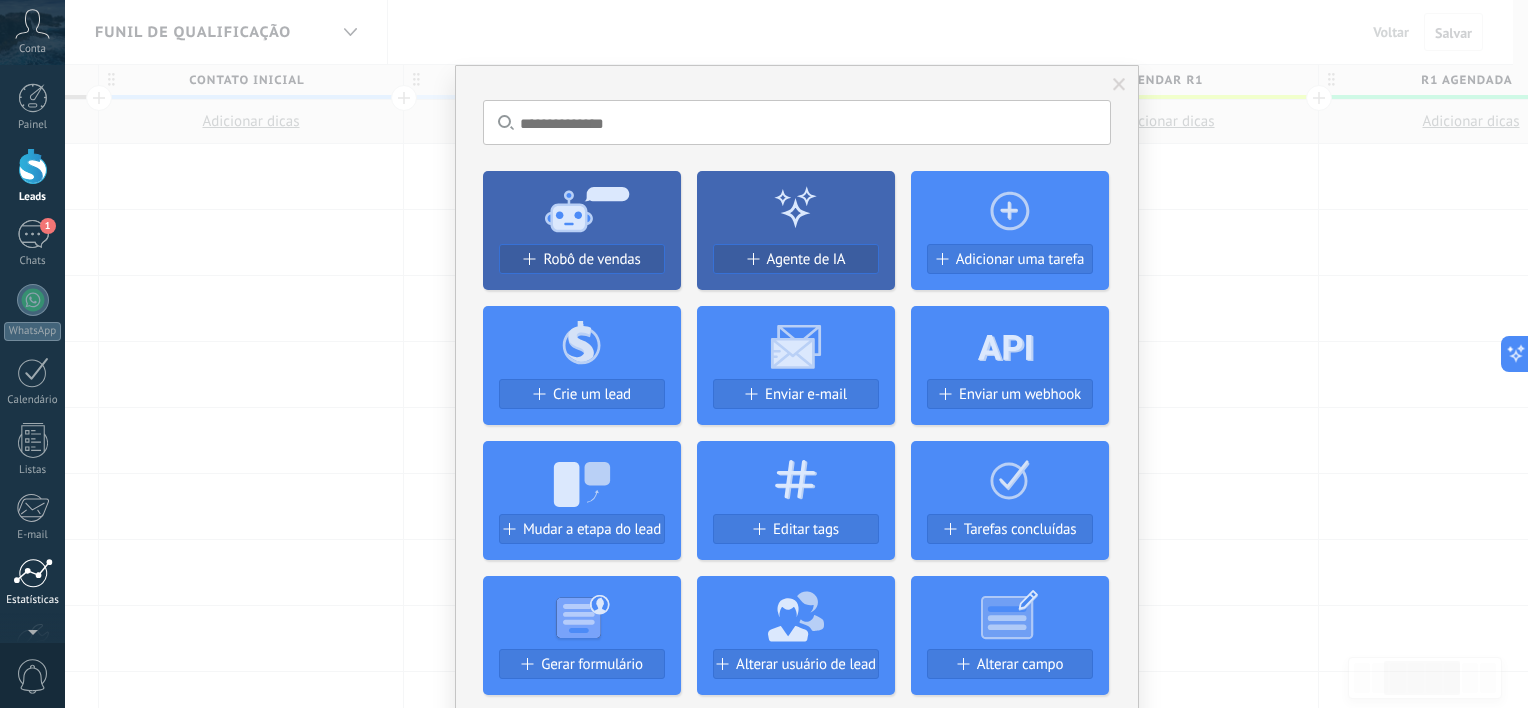 scroll, scrollTop: 0, scrollLeft: 0, axis: both 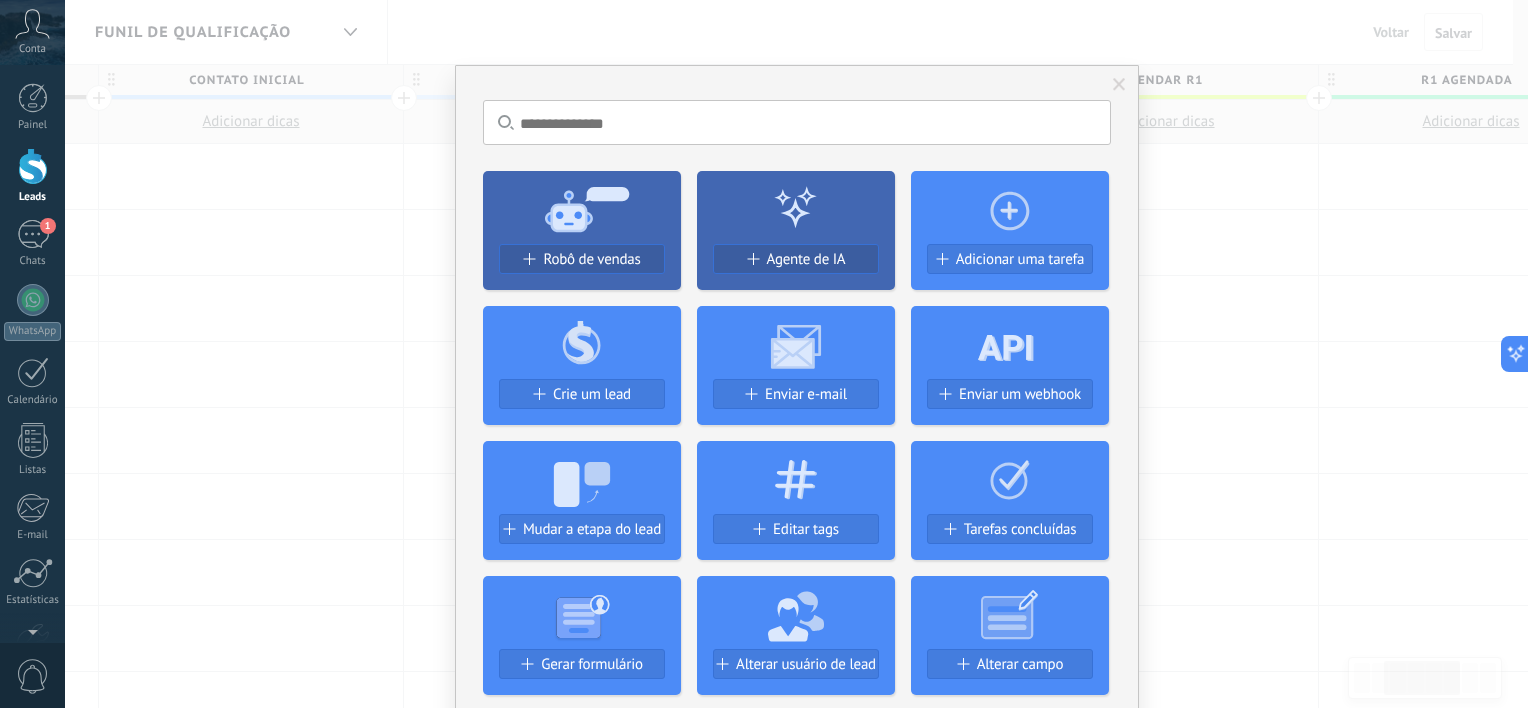 click on "Sem resultados. Robô de vendas Agente de IA Adicionar uma tarefa Crie um lead Enviar e-mail Enviar um webhook Mudar a etapa do lead Editar tags Tarefas concluídas Gerar formulário Alterar usuário de lead Alterar campo Deletar arquivos Widgets Google Analytics Conecte sua conta do Google Analytics e crie o Google Analytics personalizado Adicionar AdWords Adicionar leads anuncios do Google automaticamente às campanhas publicitárias segmentadas Autorizar Meta Conversions API Sincronize sua conta Meta para otimizar seus anúncios Conectar Facebook Adicionar leads às campanhas de redirecionamento do Facebook Conectar Chatter - WA+ChatGPT via Komanda F5 Integração do WhatsApp, Telegram, Avito & VK Instalar  Documentos do Google por AMOGURU  Documentos do Google por AMOGURU Instalar Distribuição inteligente por AMOGURU Distribuição inteligente de leads do AMOGURU Instalar Bloco de mudança de status por AMOGURU Mova leads apenas para estágios configurados. Instalar  Whatsapp por YouMessages Instalar" at bounding box center (796, 354) 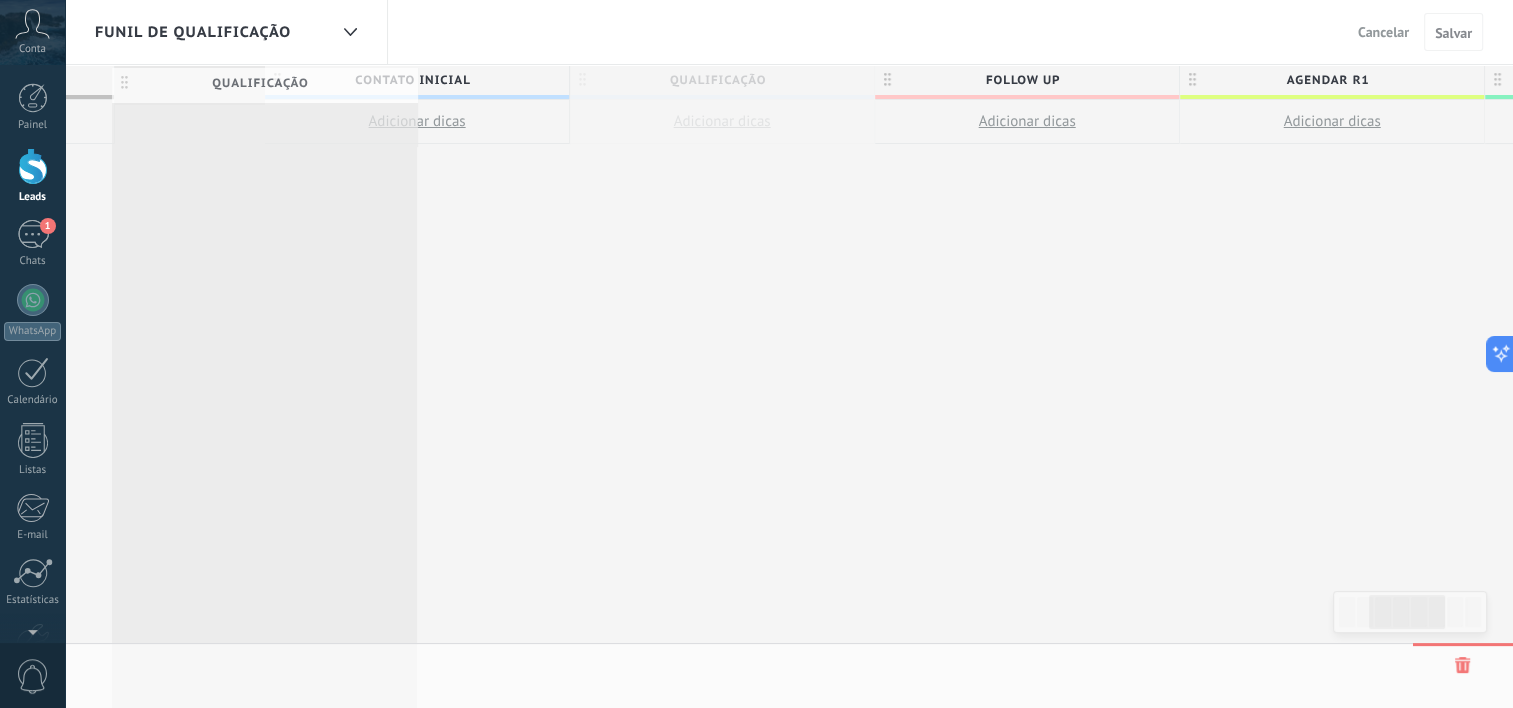 drag, startPoint x: 416, startPoint y: 79, endPoint x: 124, endPoint y: 82, distance: 292.0154 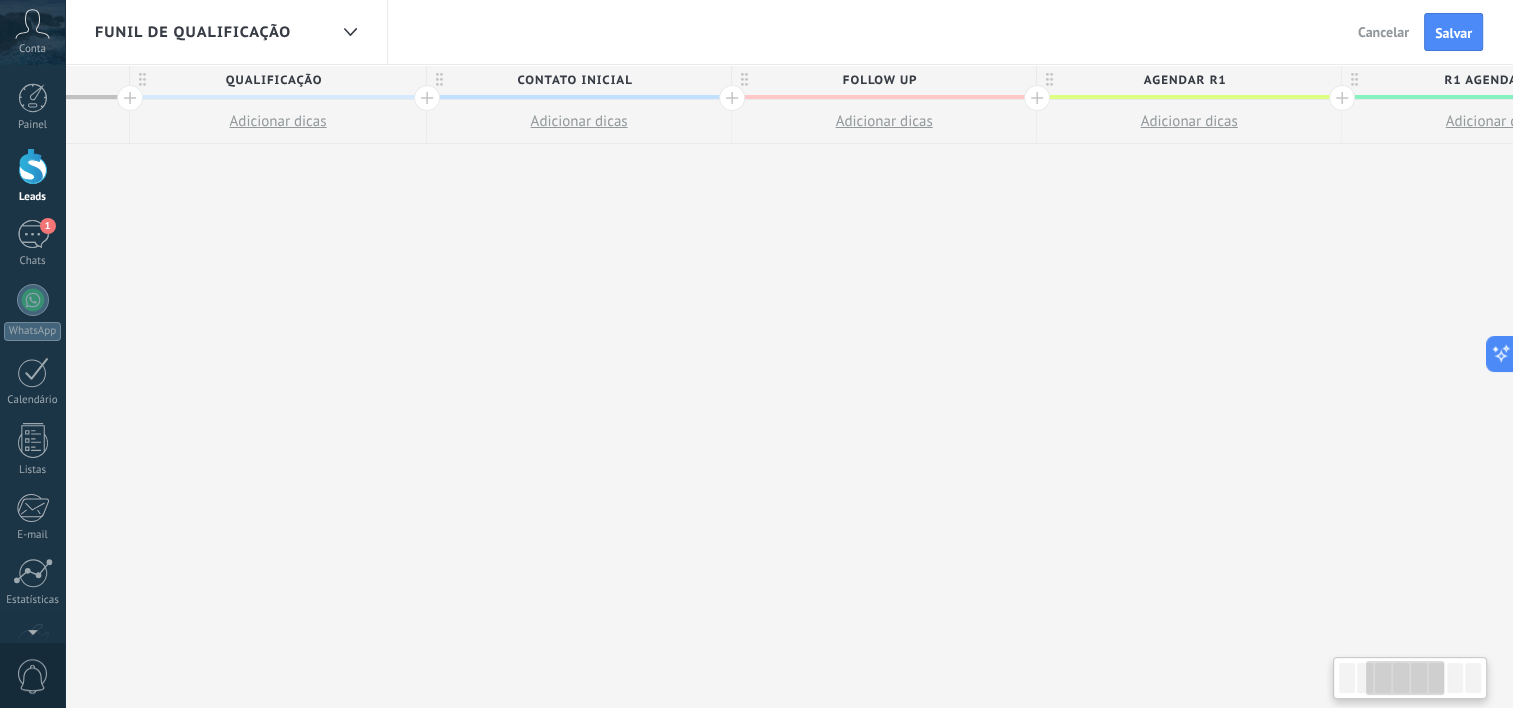 drag, startPoint x: 470, startPoint y: 235, endPoint x: 947, endPoint y: 285, distance: 479.61337 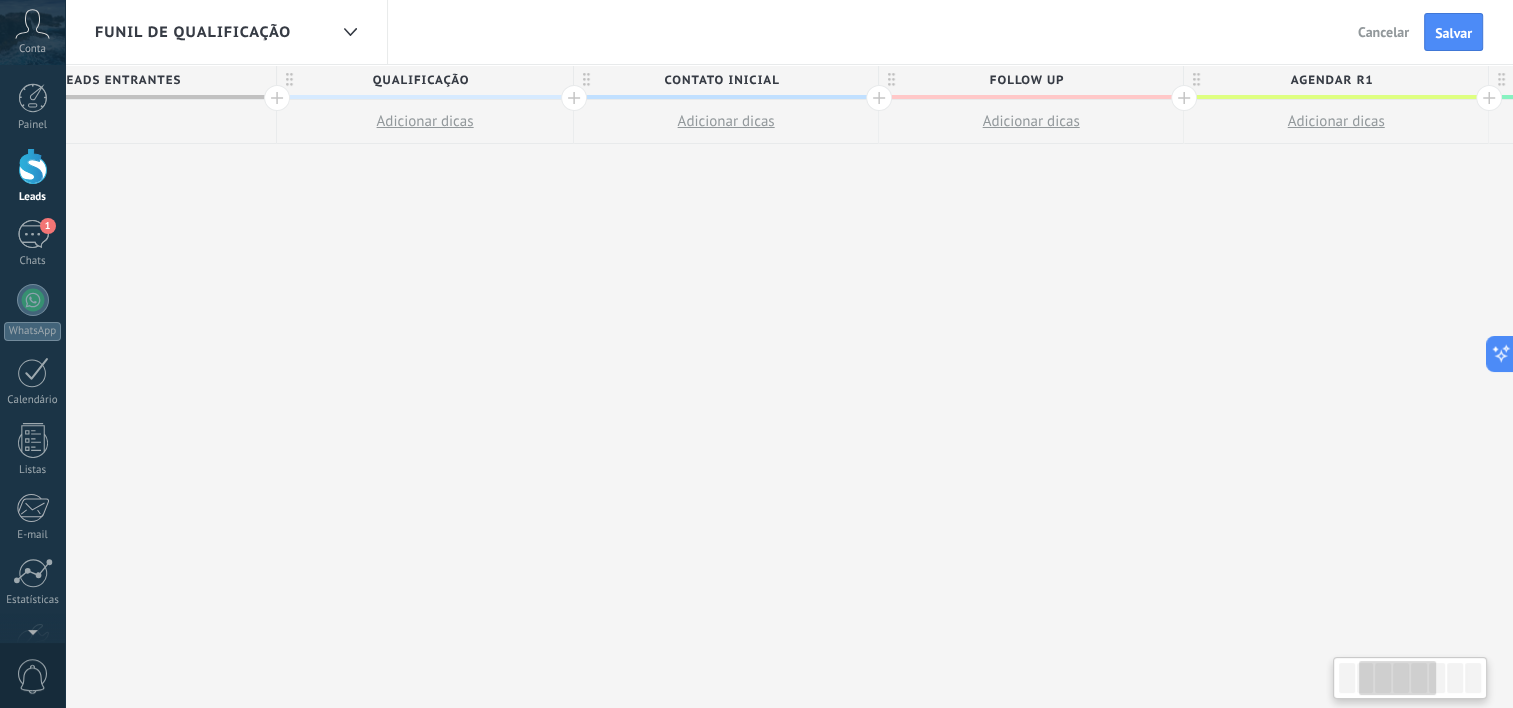 scroll, scrollTop: 0, scrollLeft: 454, axis: horizontal 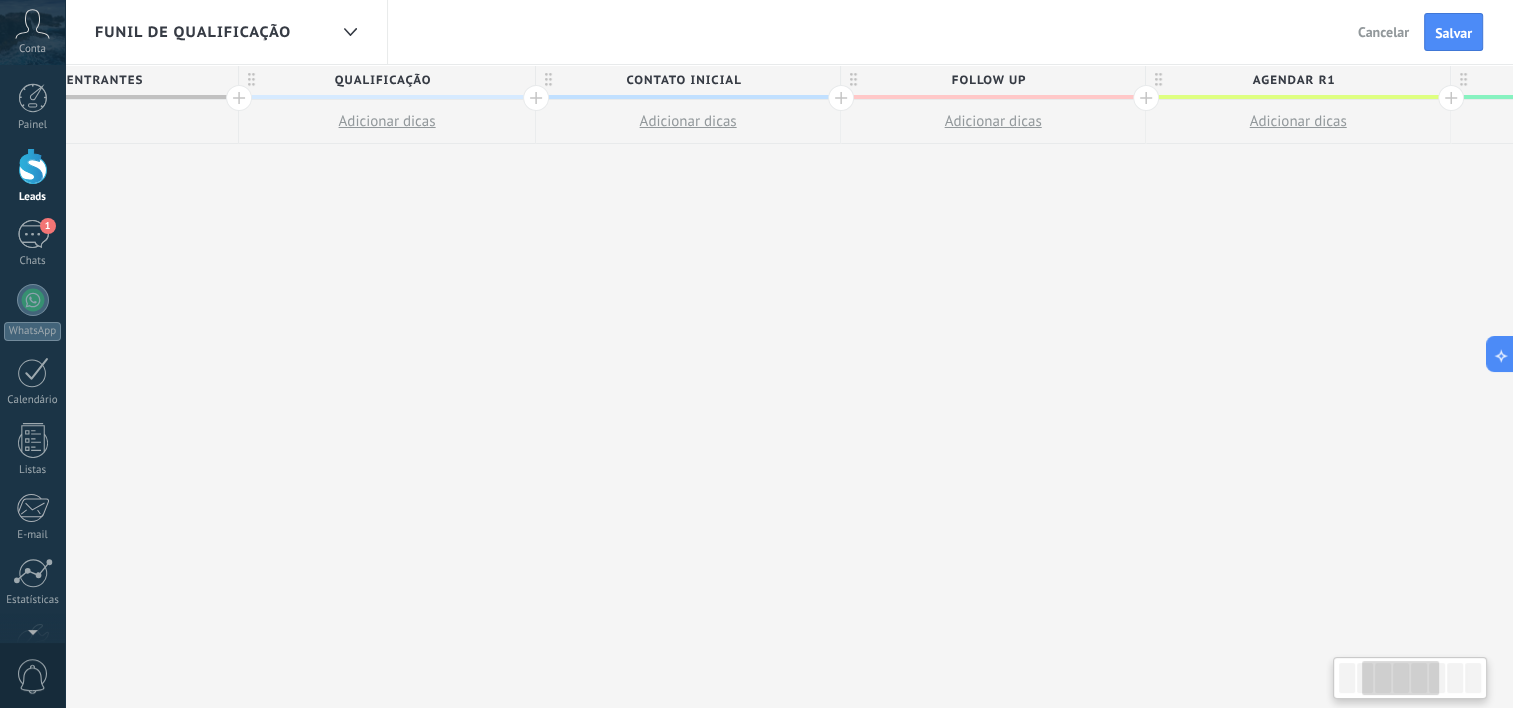 drag, startPoint x: 281, startPoint y: 260, endPoint x: 394, endPoint y: 297, distance: 118.90332 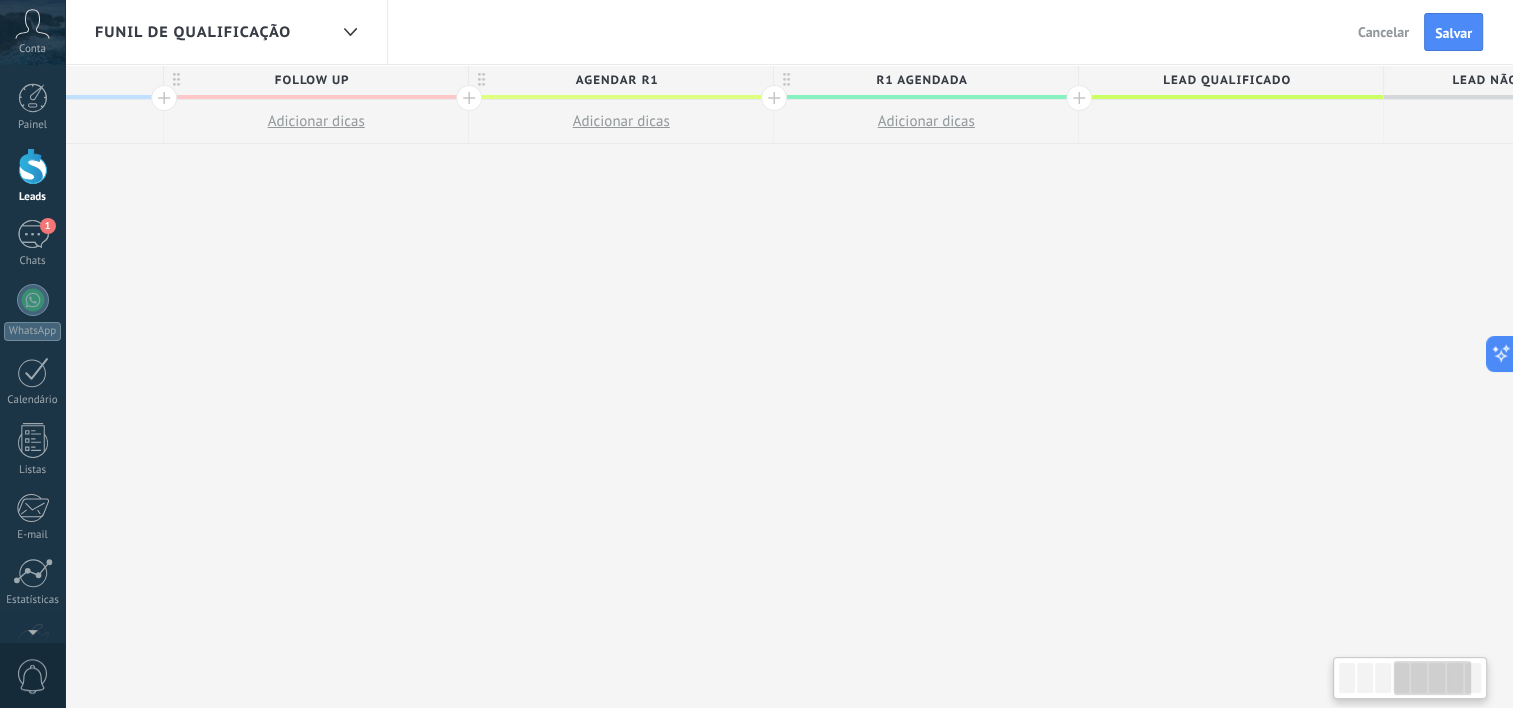 drag, startPoint x: 1140, startPoint y: 285, endPoint x: 425, endPoint y: 276, distance: 715.05664 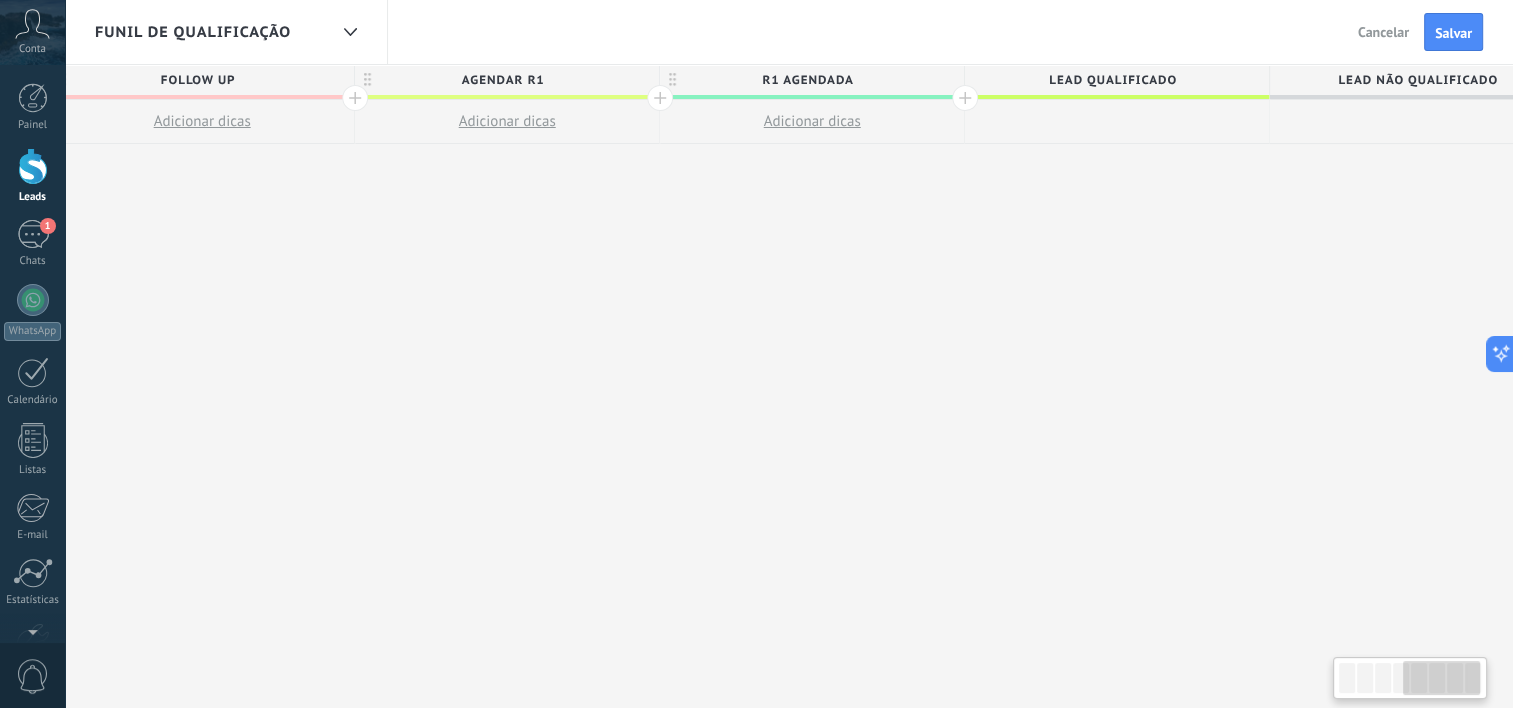scroll, scrollTop: 0, scrollLeft: 1260, axis: horizontal 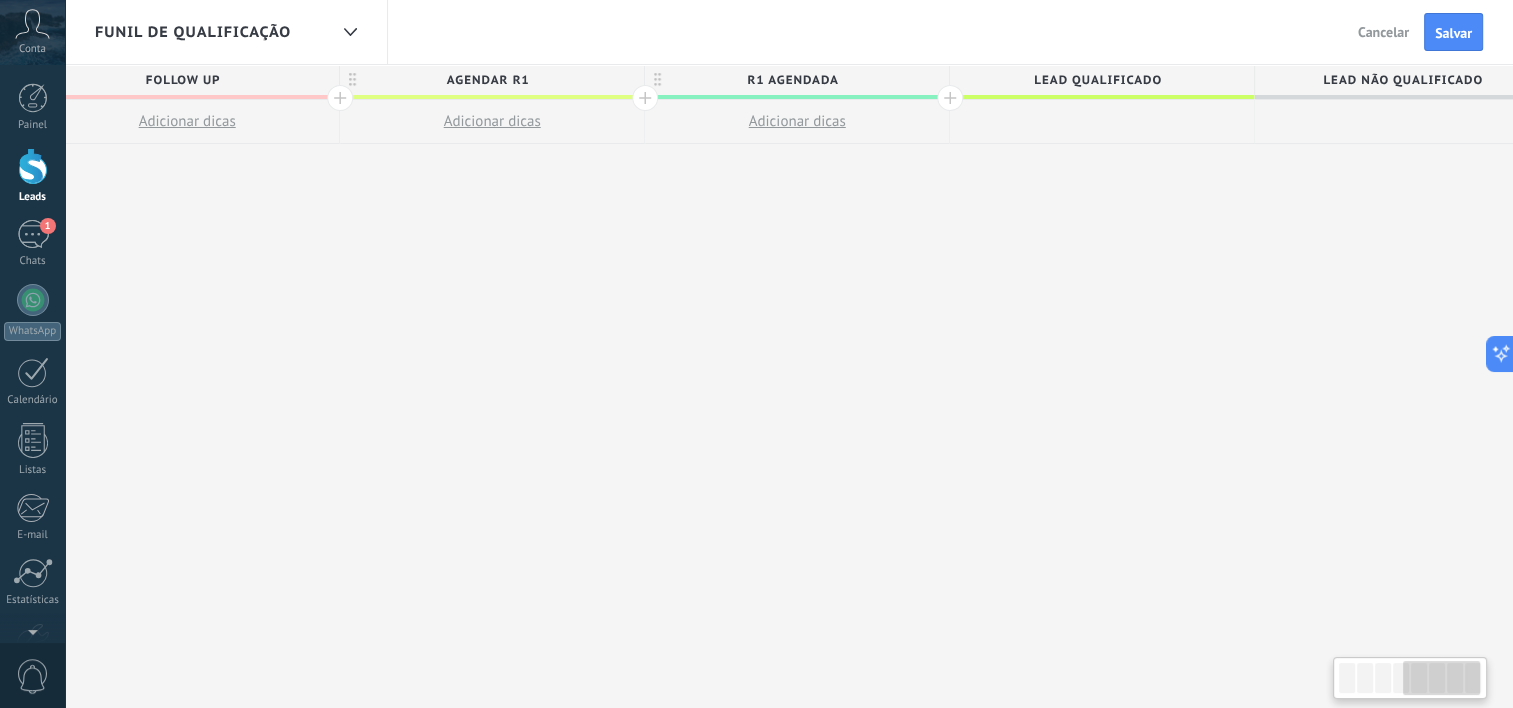 drag, startPoint x: 745, startPoint y: 260, endPoint x: 653, endPoint y: 260, distance: 92 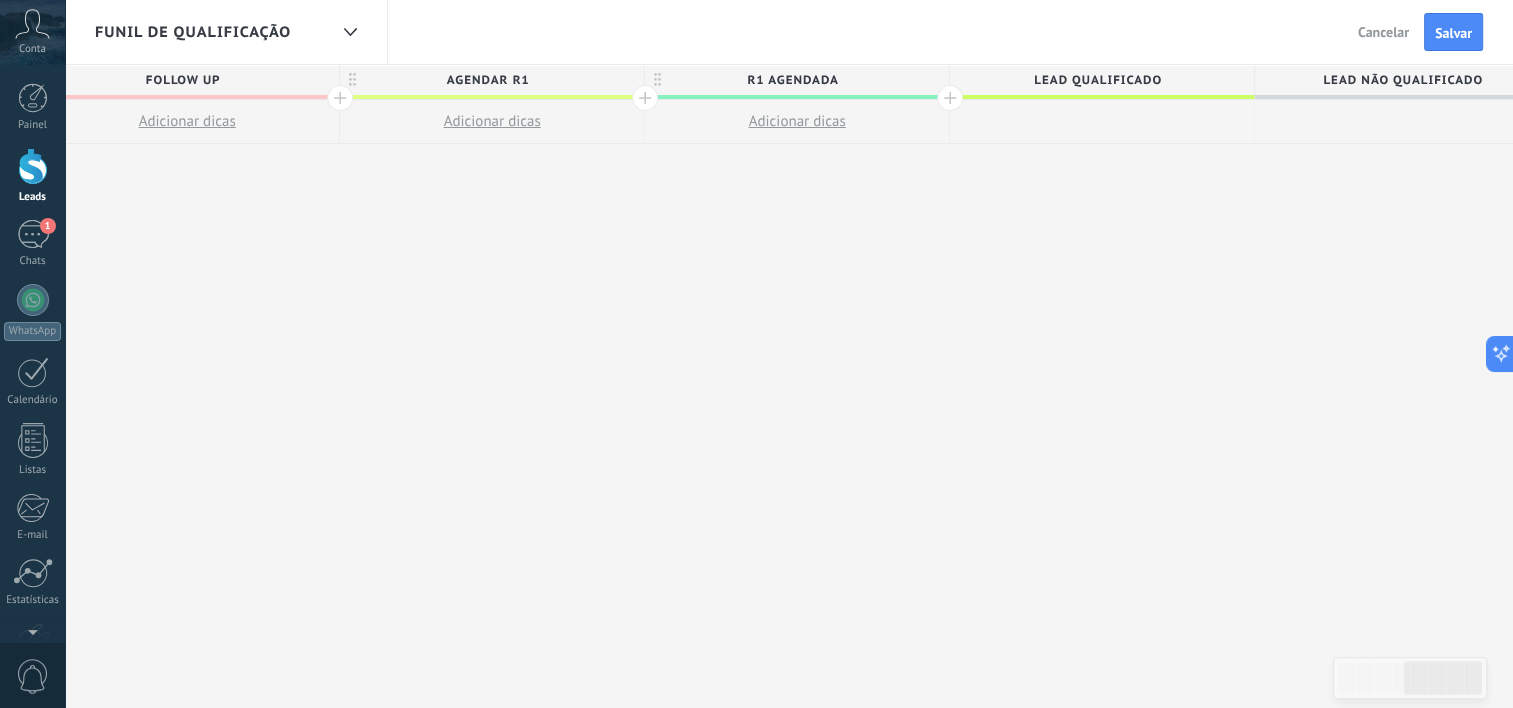 scroll, scrollTop: 0, scrollLeft: 1305, axis: horizontal 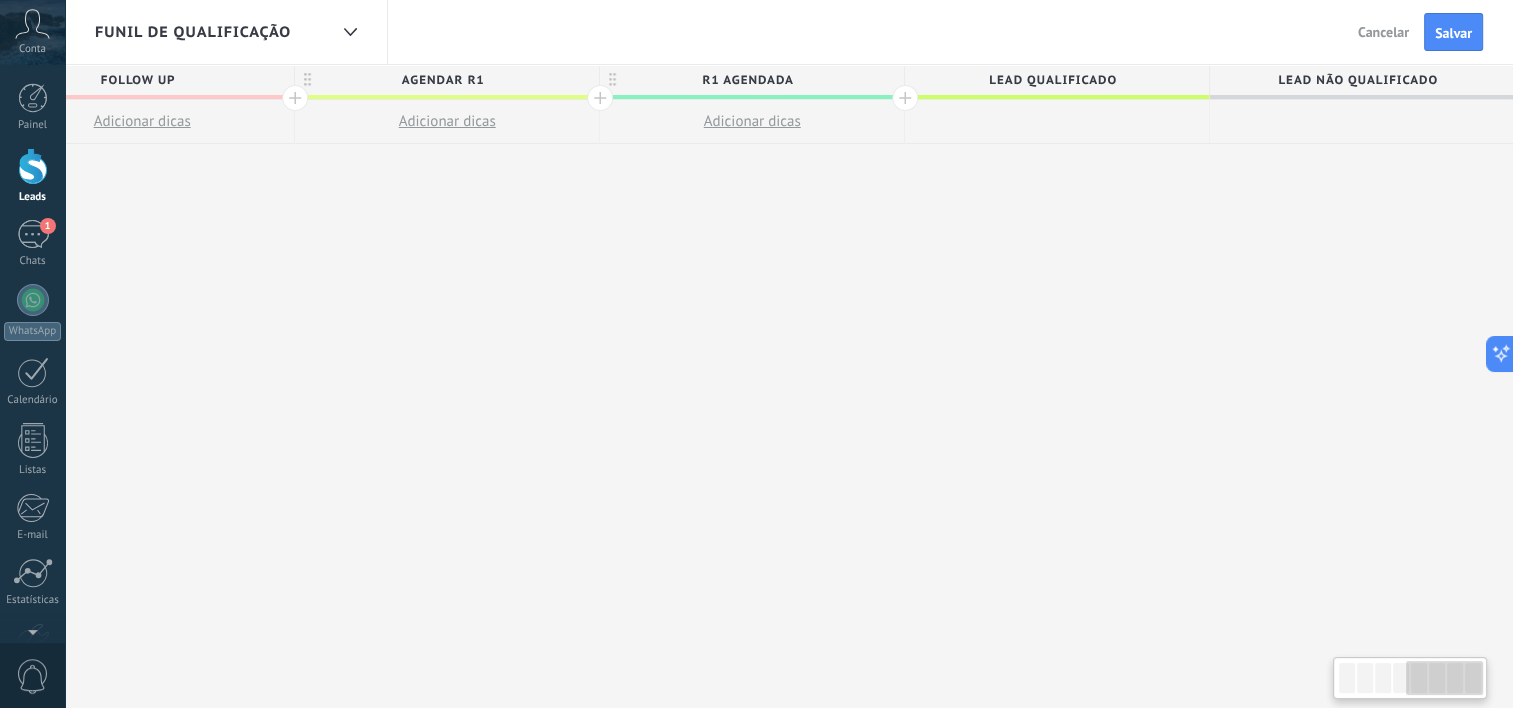 drag, startPoint x: 1055, startPoint y: 230, endPoint x: 860, endPoint y: 230, distance: 195 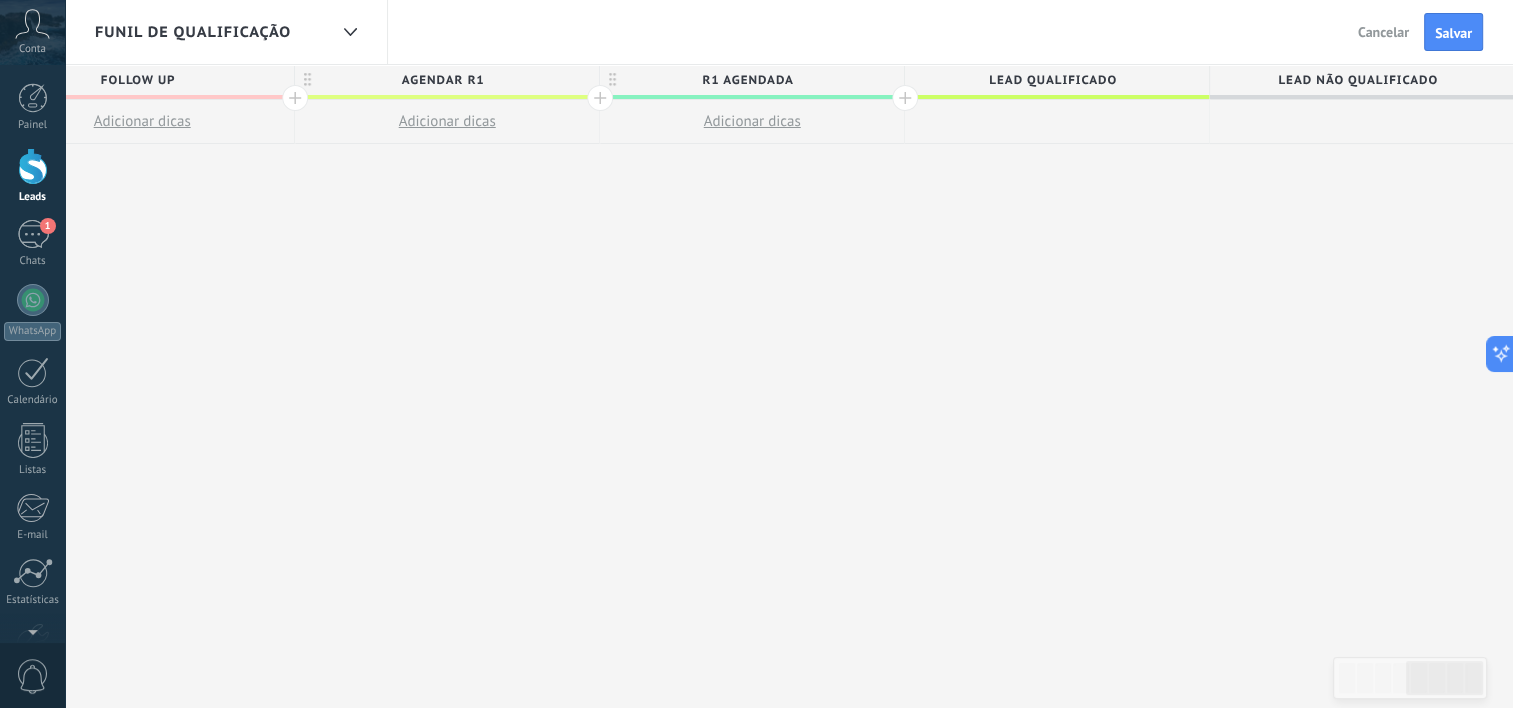 click at bounding box center [905, 98] 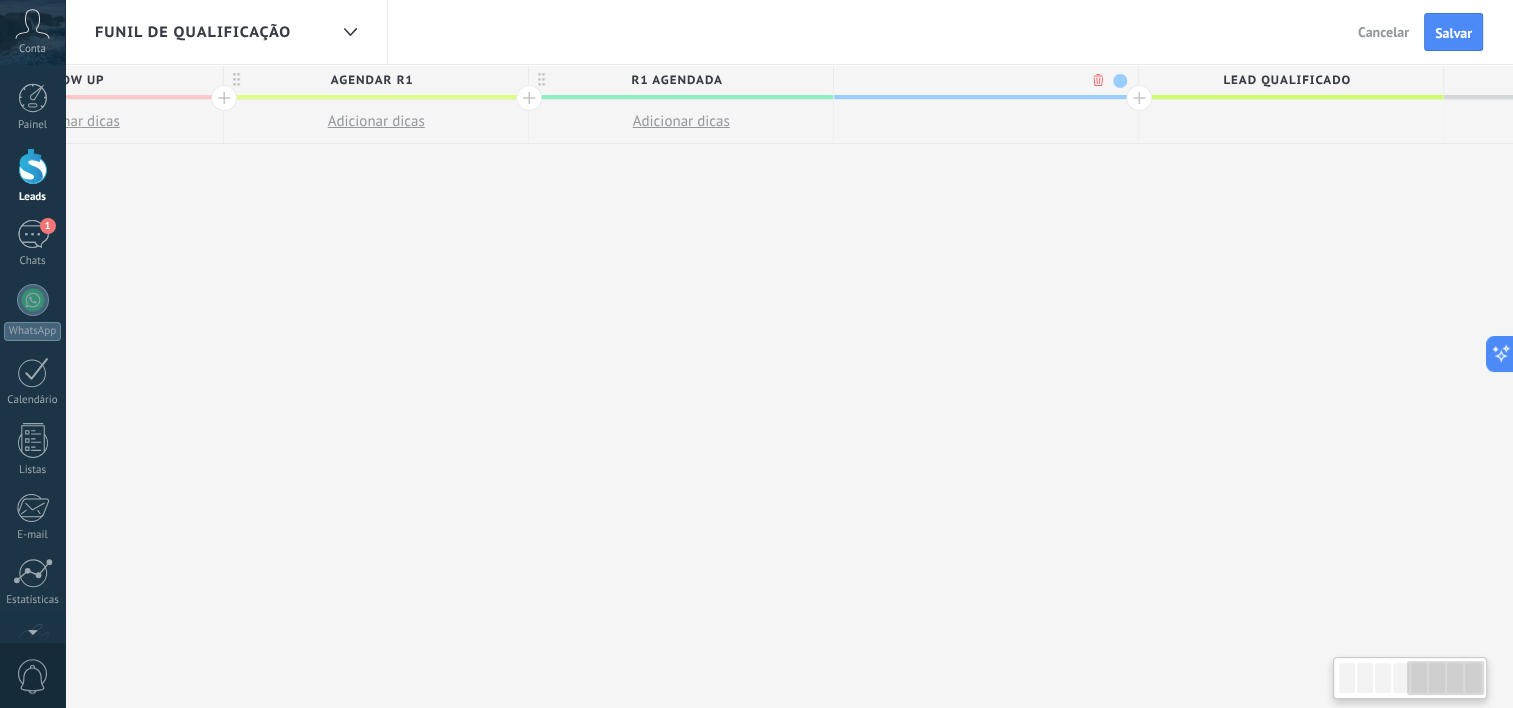 scroll, scrollTop: 0, scrollLeft: 1453, axis: horizontal 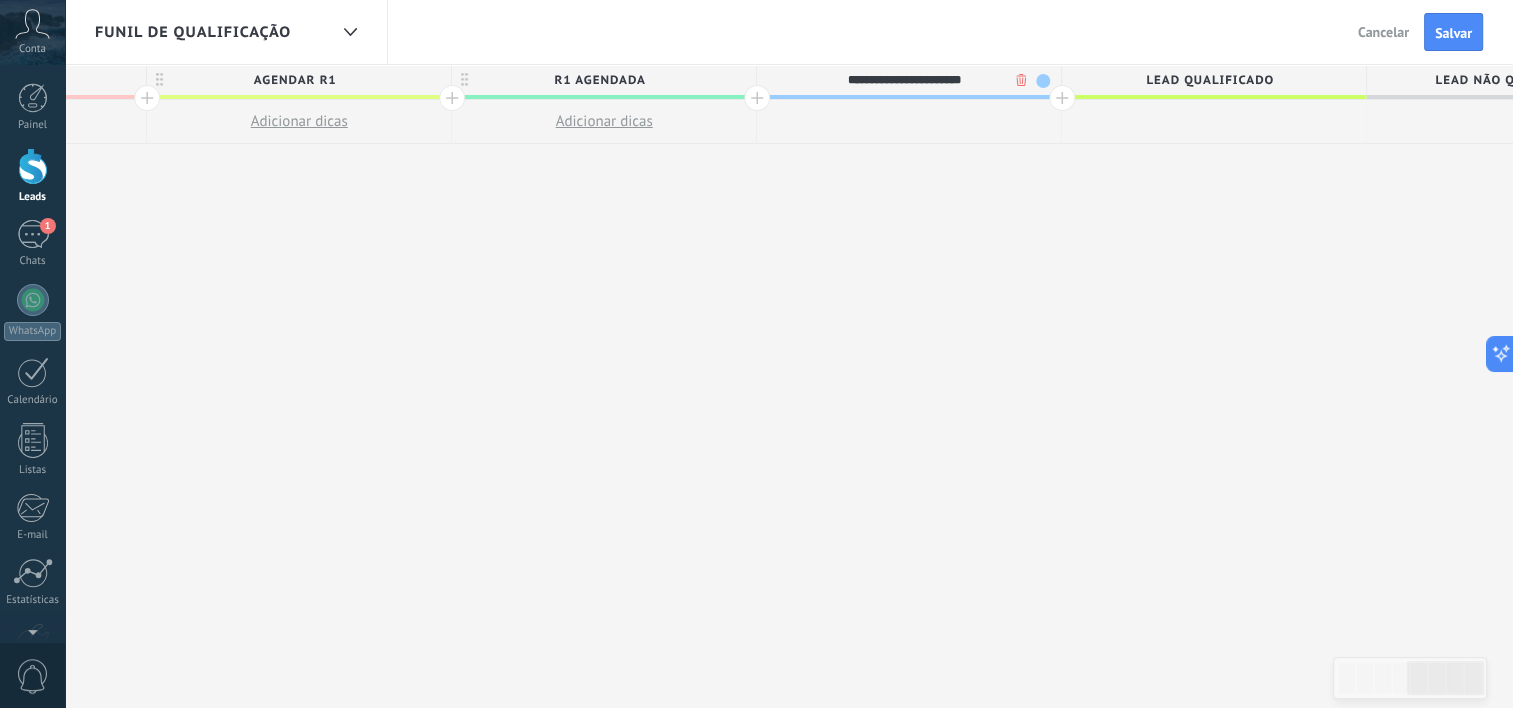 type on "**********" 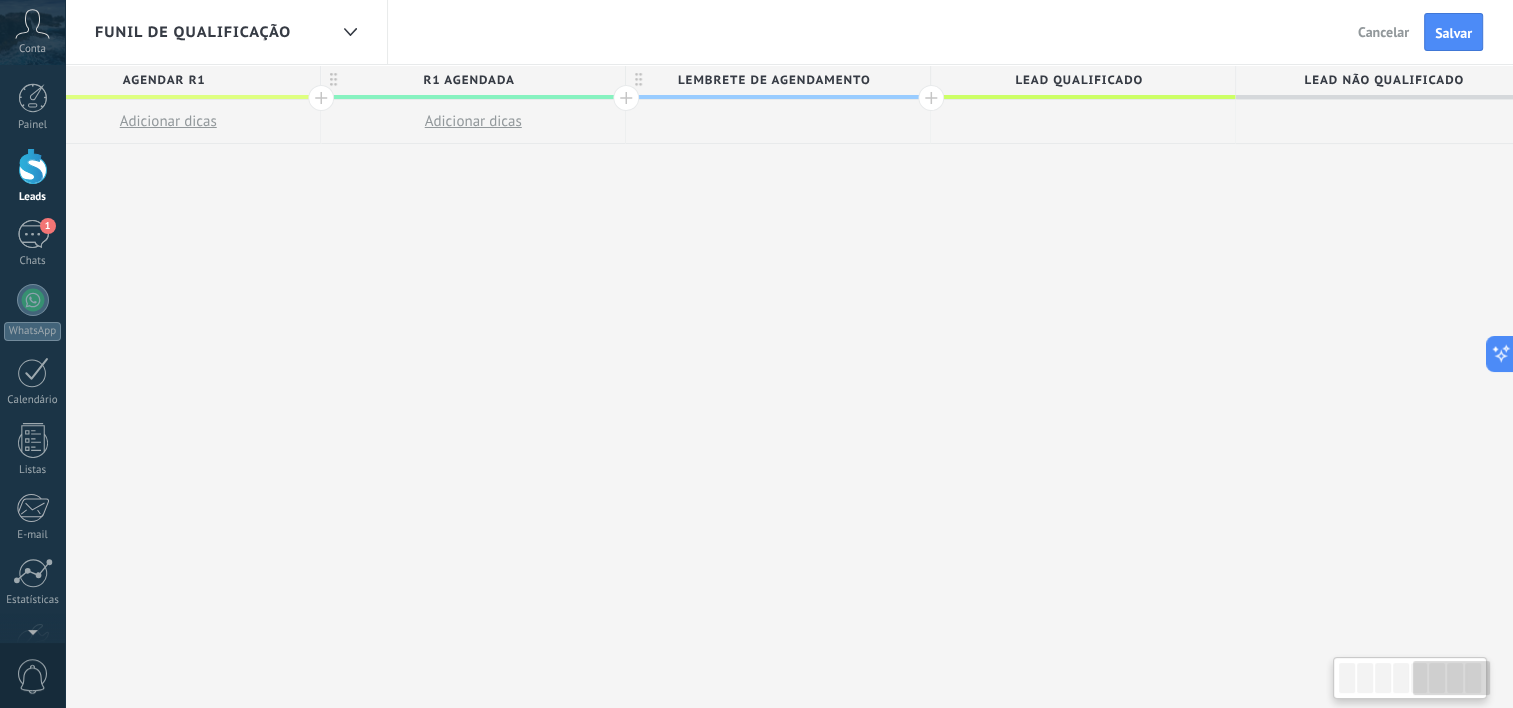 scroll, scrollTop: 0, scrollLeft: 1610, axis: horizontal 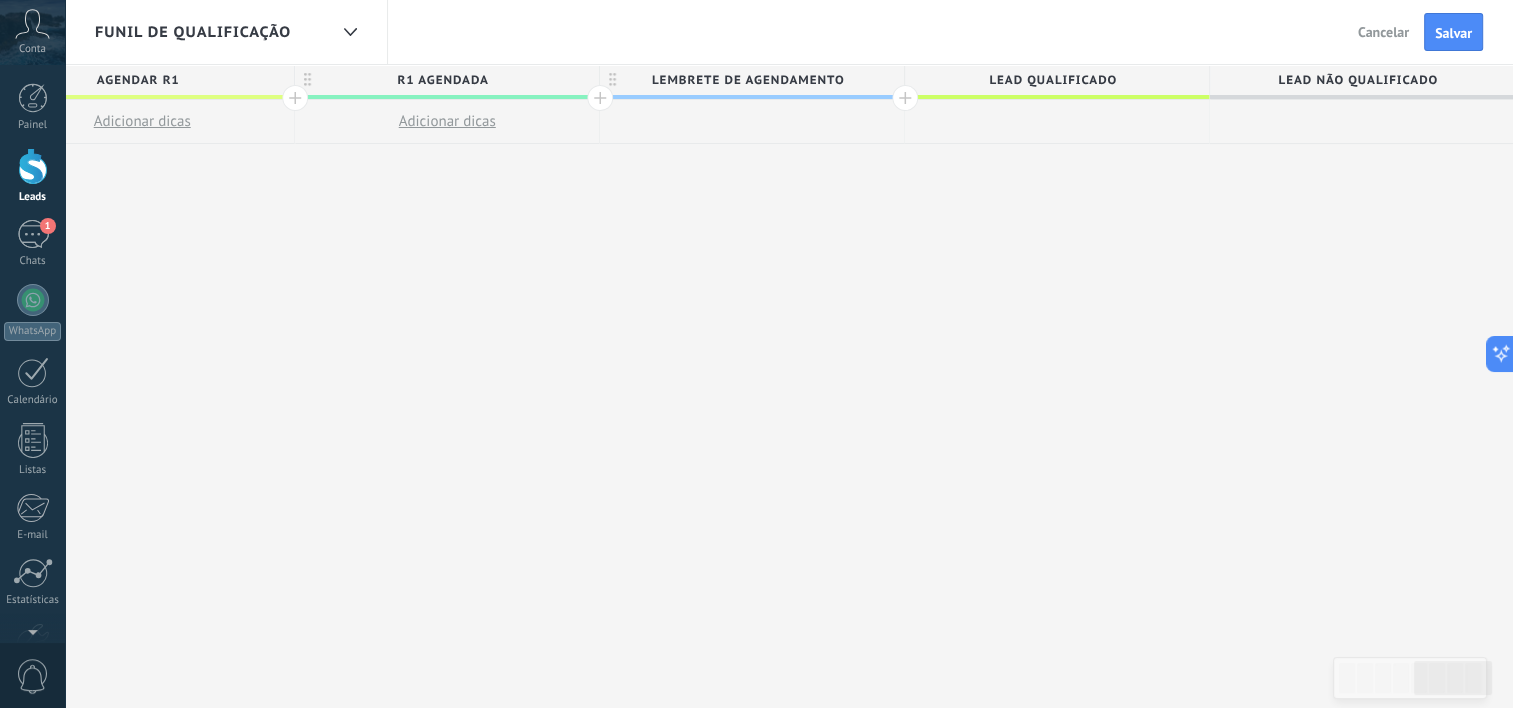 drag, startPoint x: 942, startPoint y: 320, endPoint x: 625, endPoint y: 298, distance: 317.76248 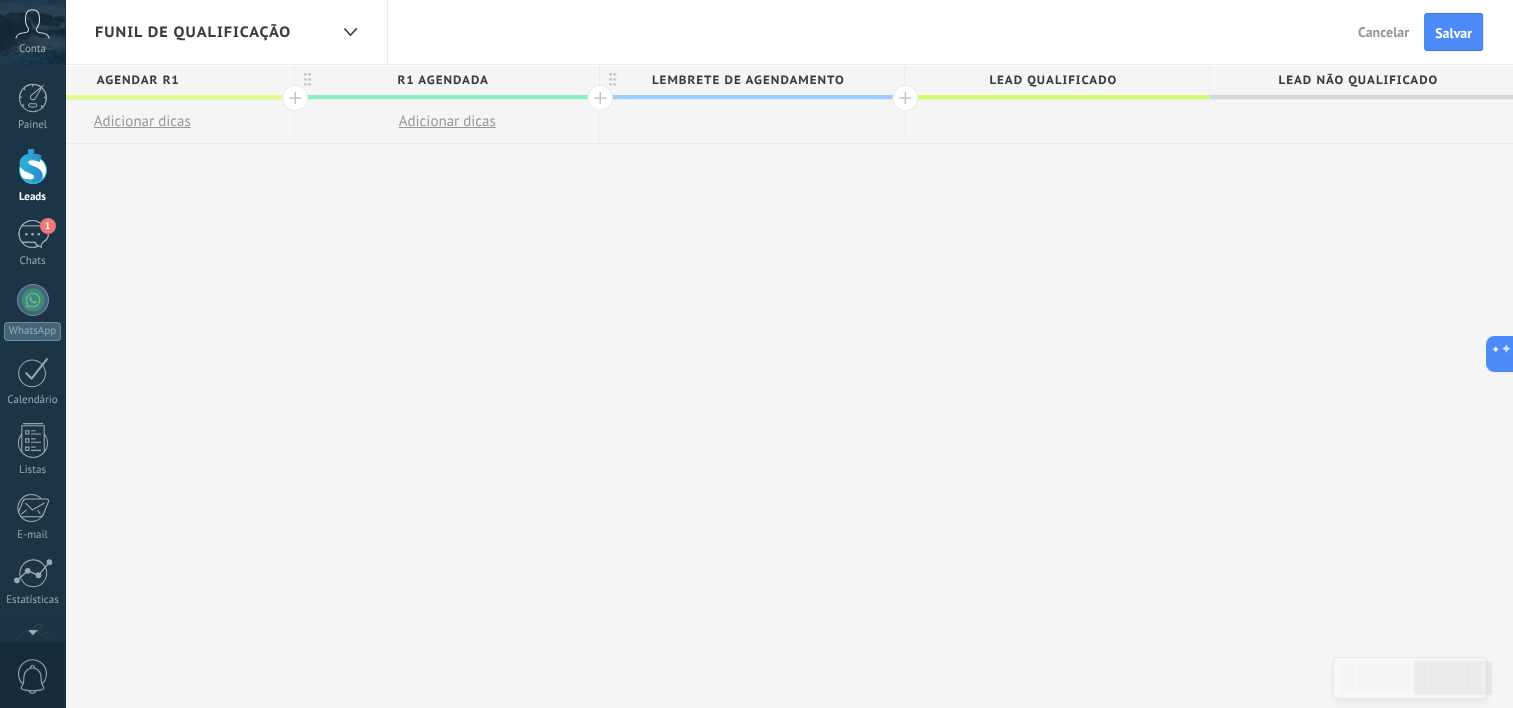 click on "**********" at bounding box center (146, 387) 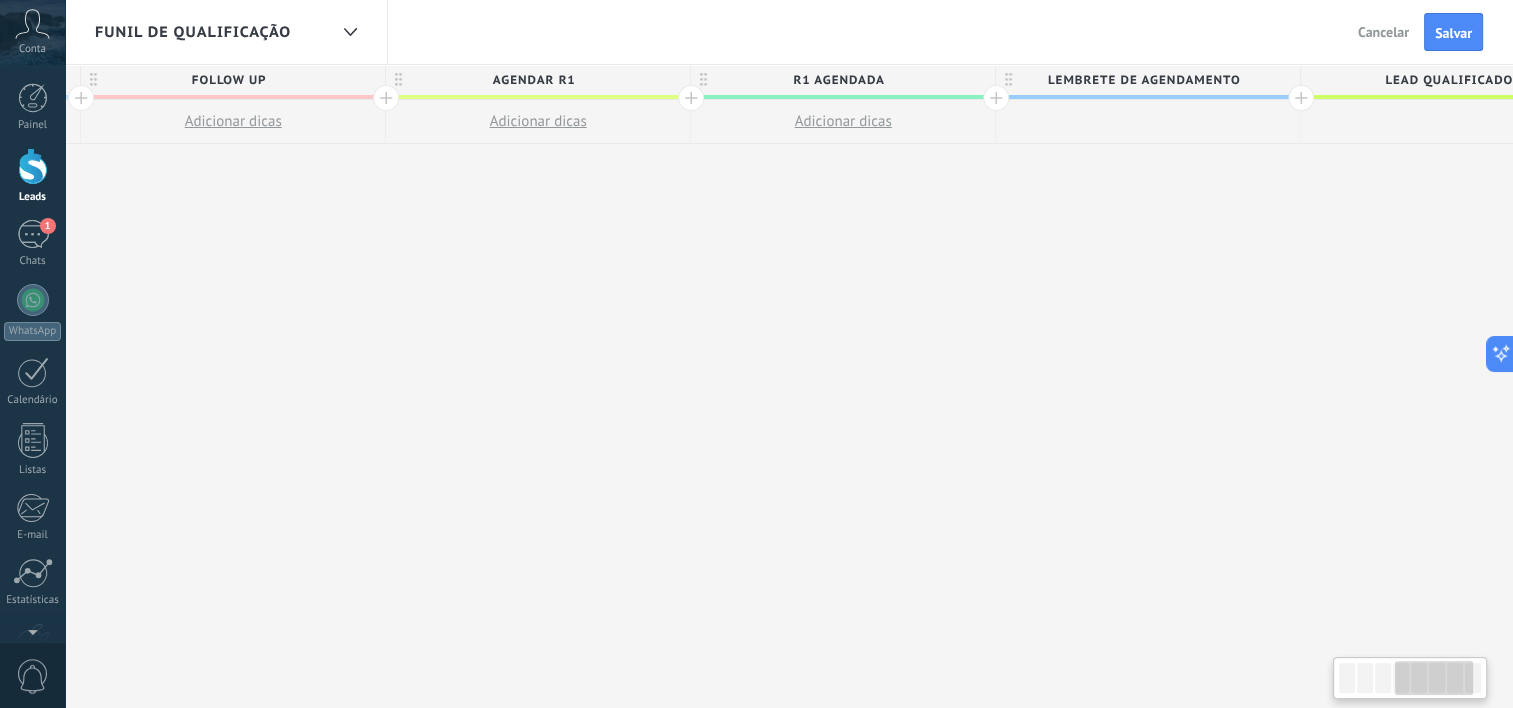 drag, startPoint x: 564, startPoint y: 276, endPoint x: 962, endPoint y: 283, distance: 398.06155 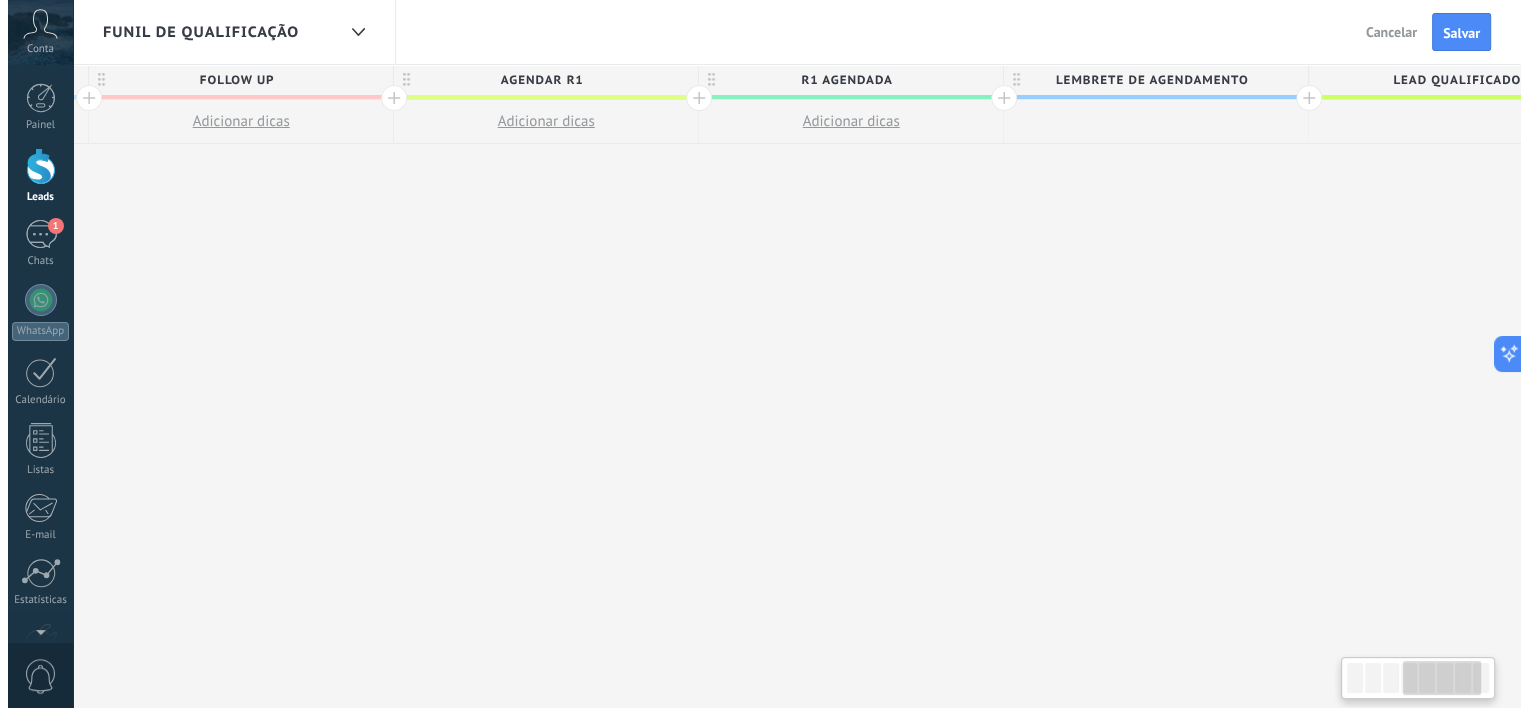 scroll, scrollTop: 0, scrollLeft: 1213, axis: horizontal 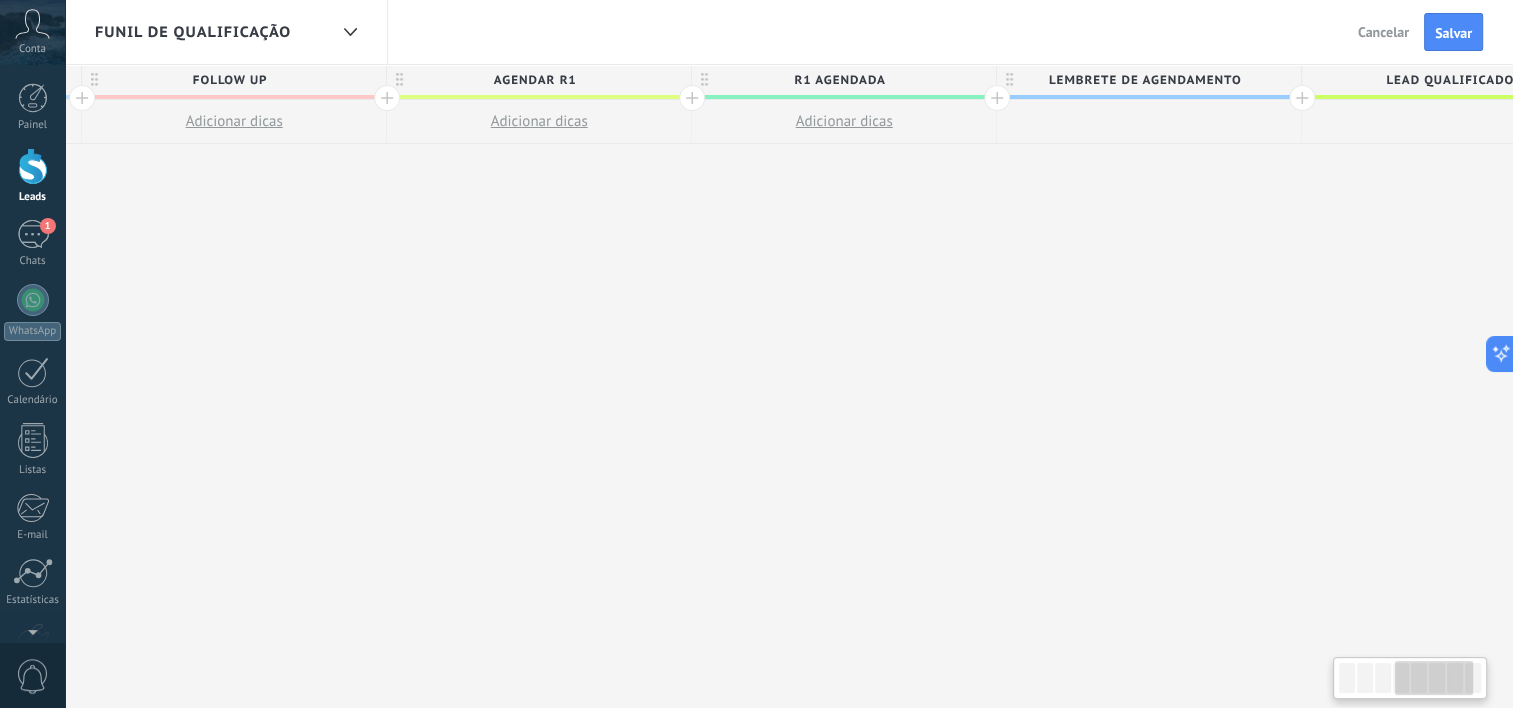 click on "**********" at bounding box center (543, 387) 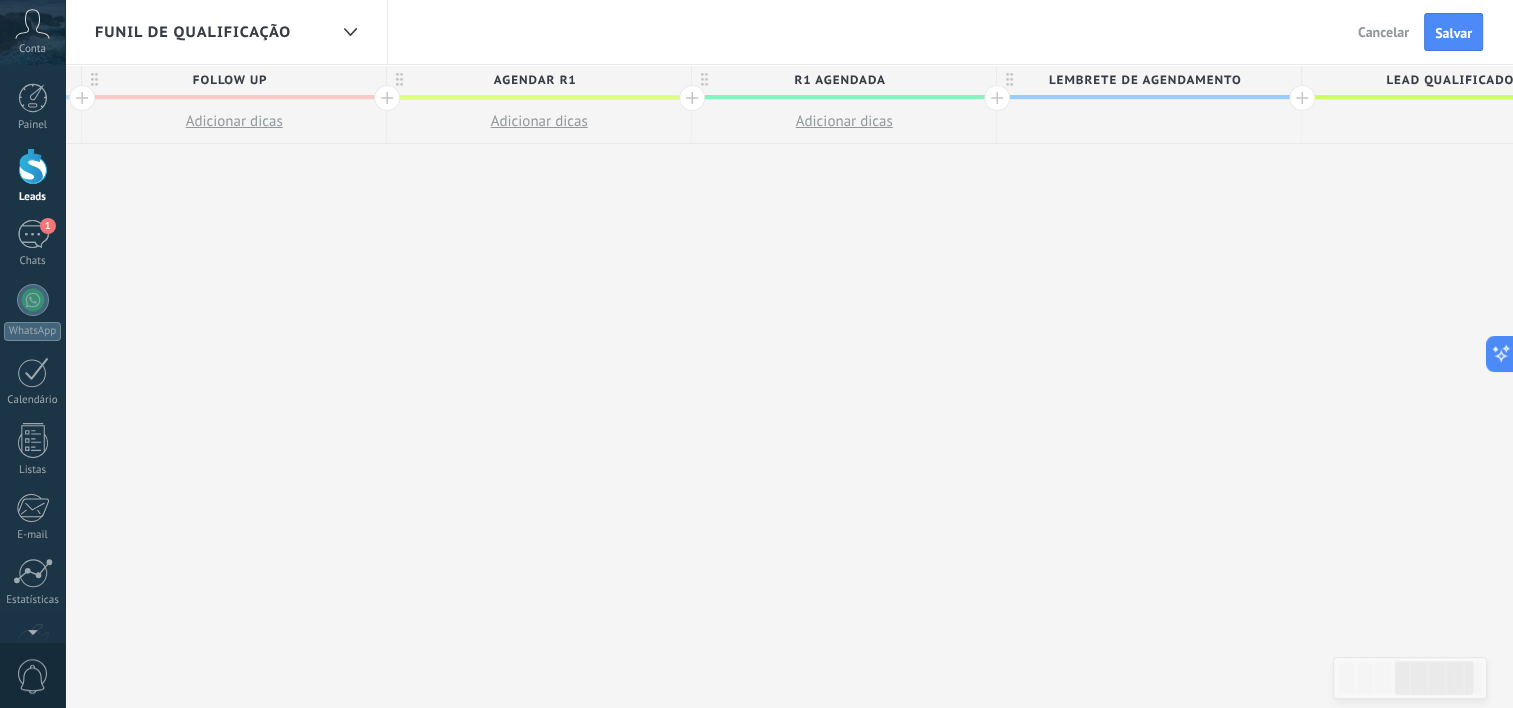 click on "Adicionar dicas" at bounding box center [844, 121] 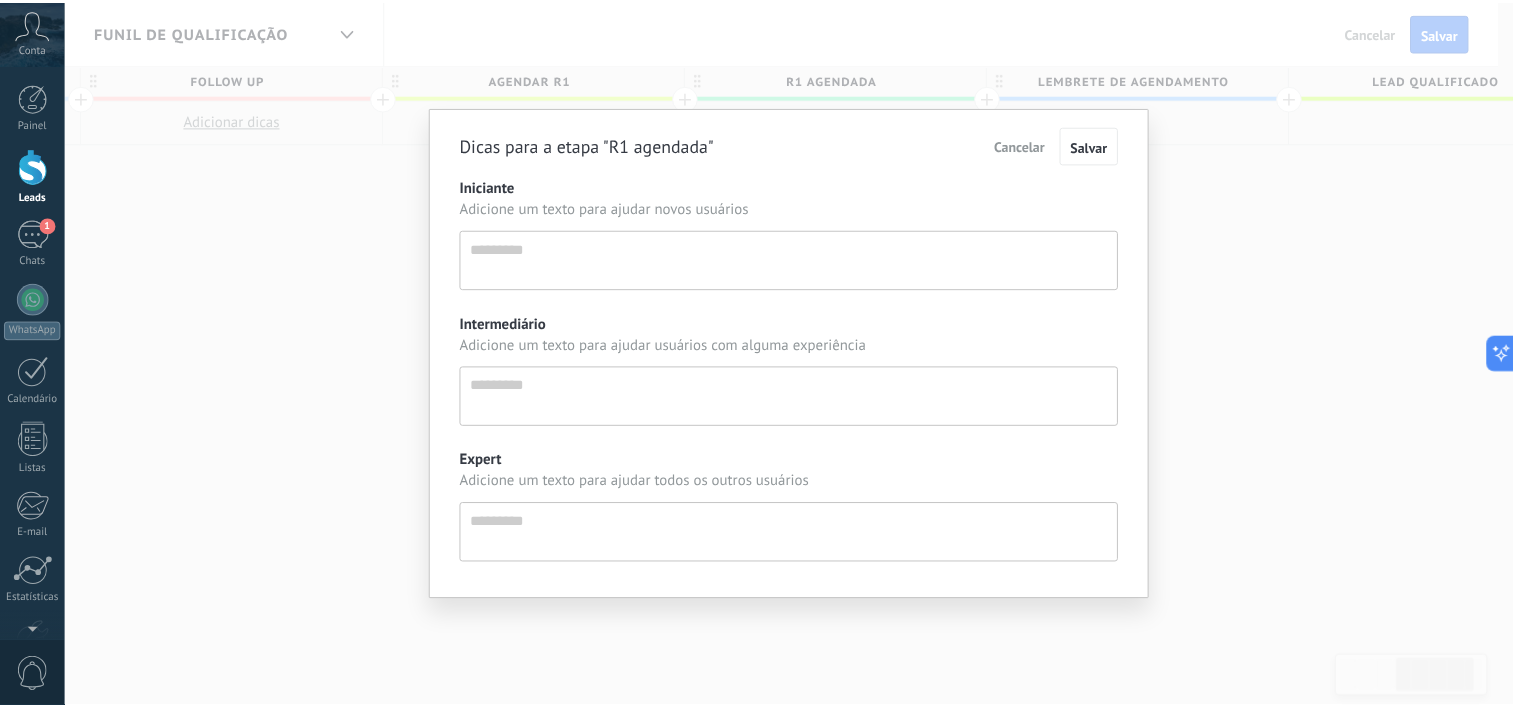 scroll, scrollTop: 19, scrollLeft: 0, axis: vertical 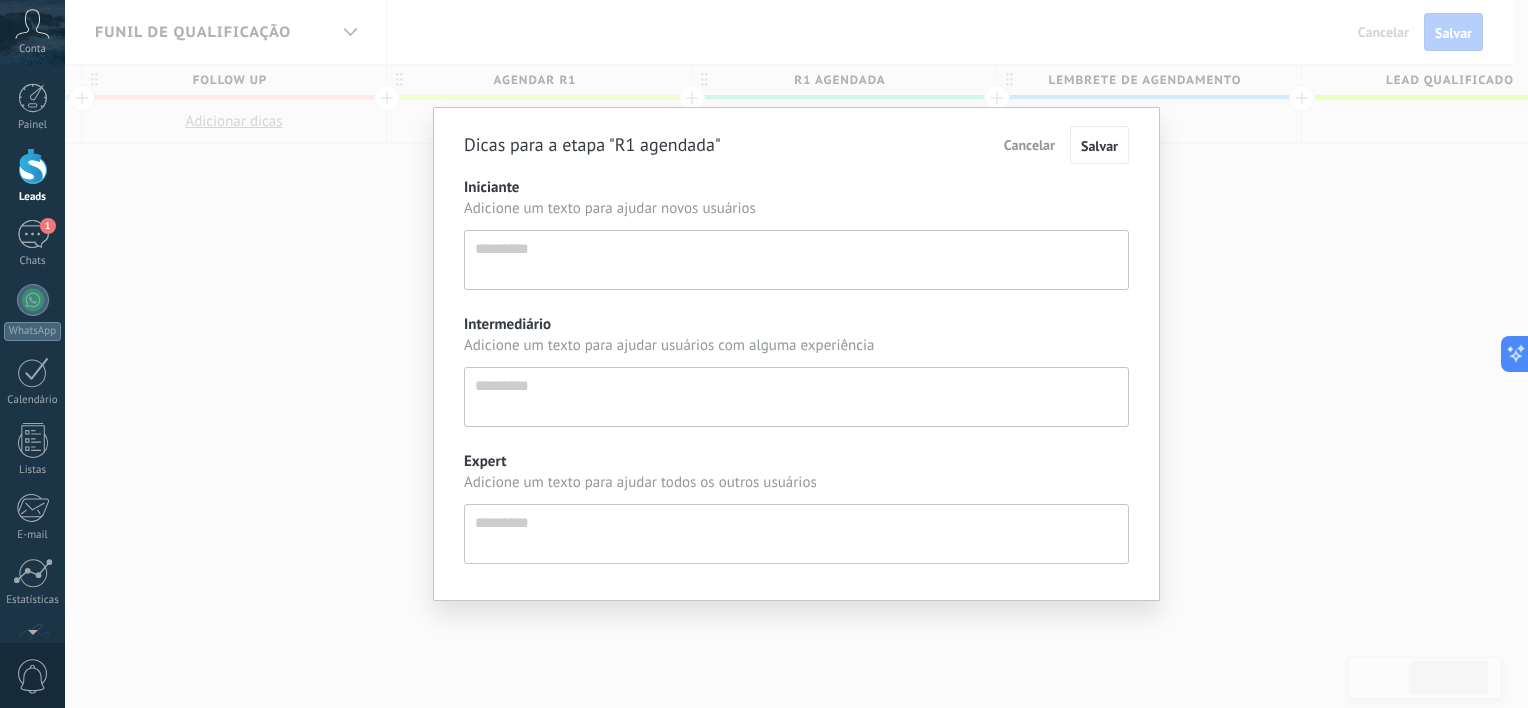 click on "Dicas para a etapa "R1 agendada" Cancelar Salvar Iniciante Adicione um texto para ajudar novos usuários Intermediário Adicione um texto para ajudar usuários com alguma experiência Expert Adicione um texto para ajudar todos os outros usuários" at bounding box center [796, 354] 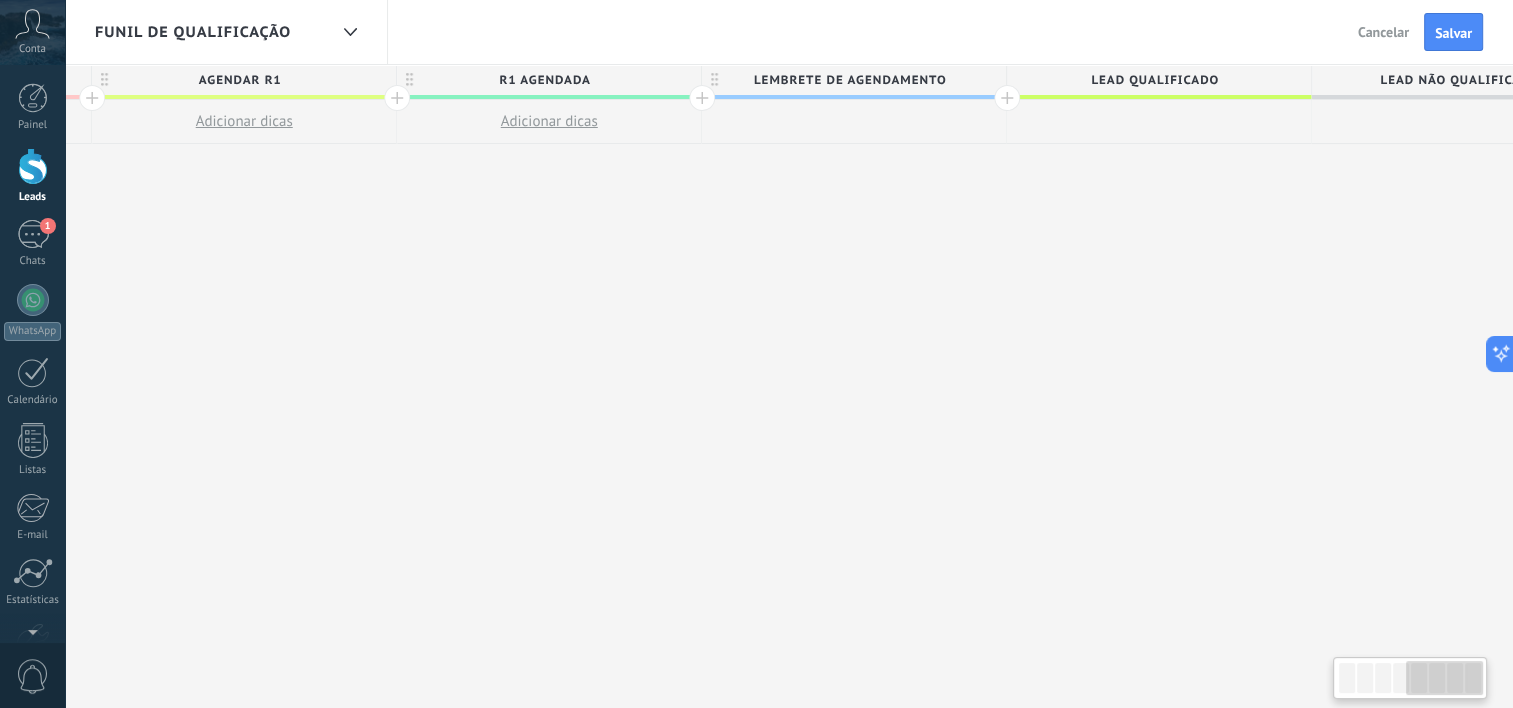drag, startPoint x: 672, startPoint y: 189, endPoint x: 383, endPoint y: 198, distance: 289.1401 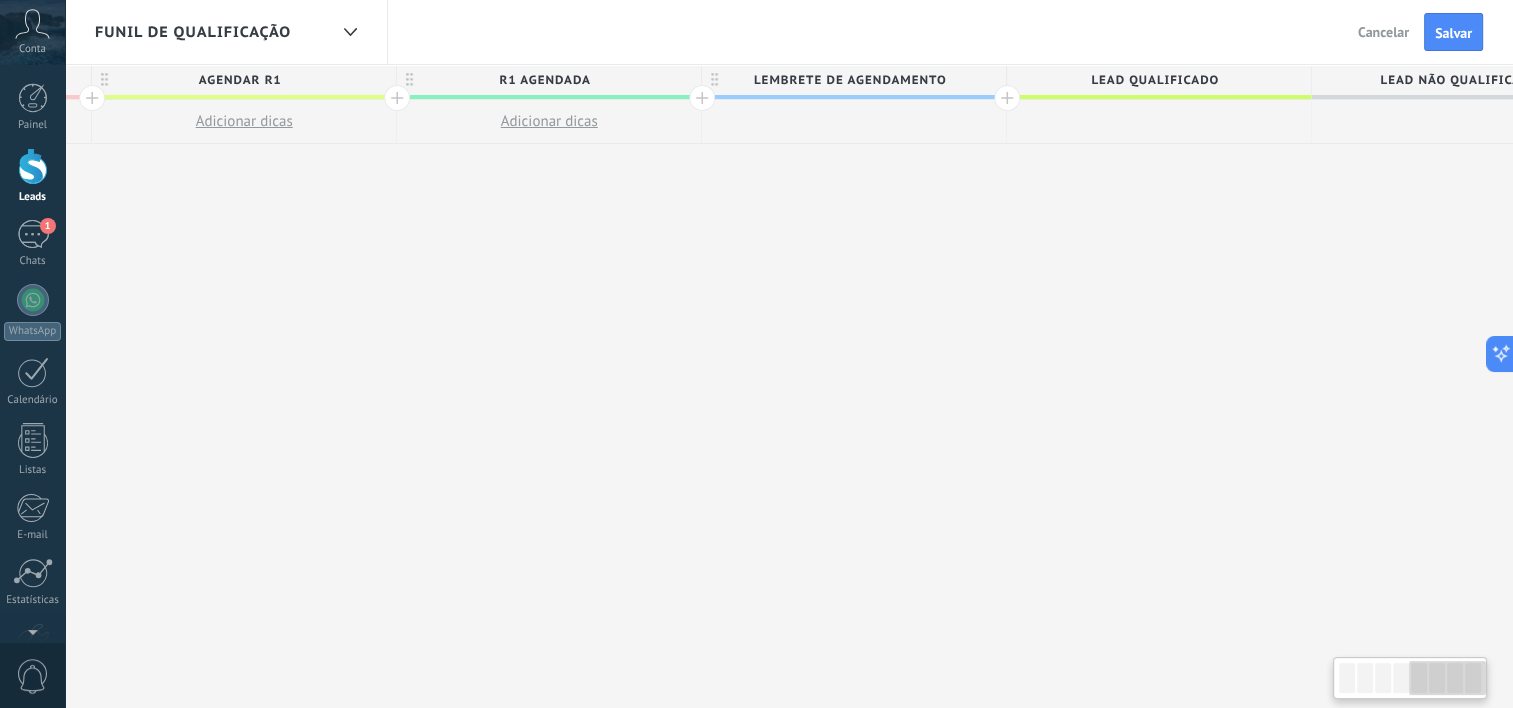 scroll, scrollTop: 0, scrollLeft: 1610, axis: horizontal 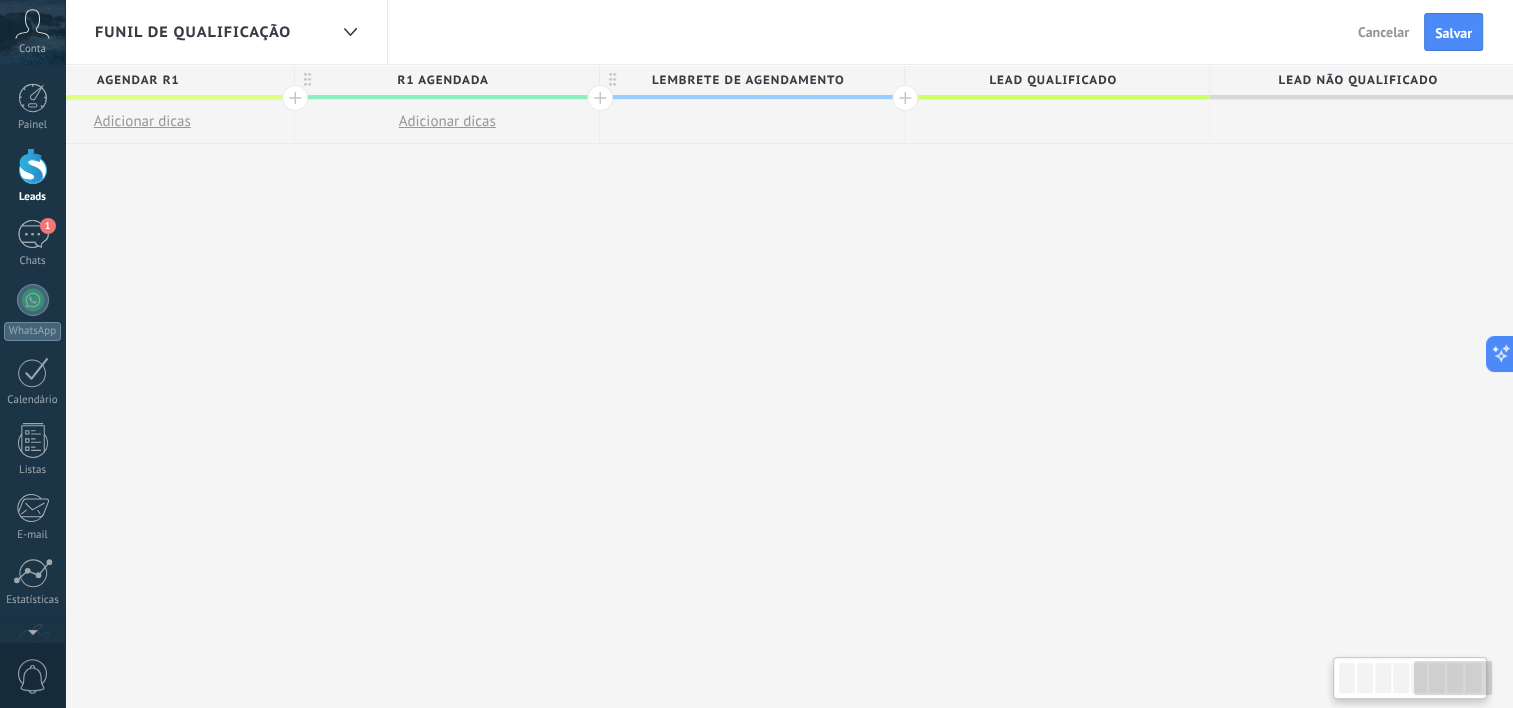 drag, startPoint x: 846, startPoint y: 217, endPoint x: 460, endPoint y: 205, distance: 386.1865 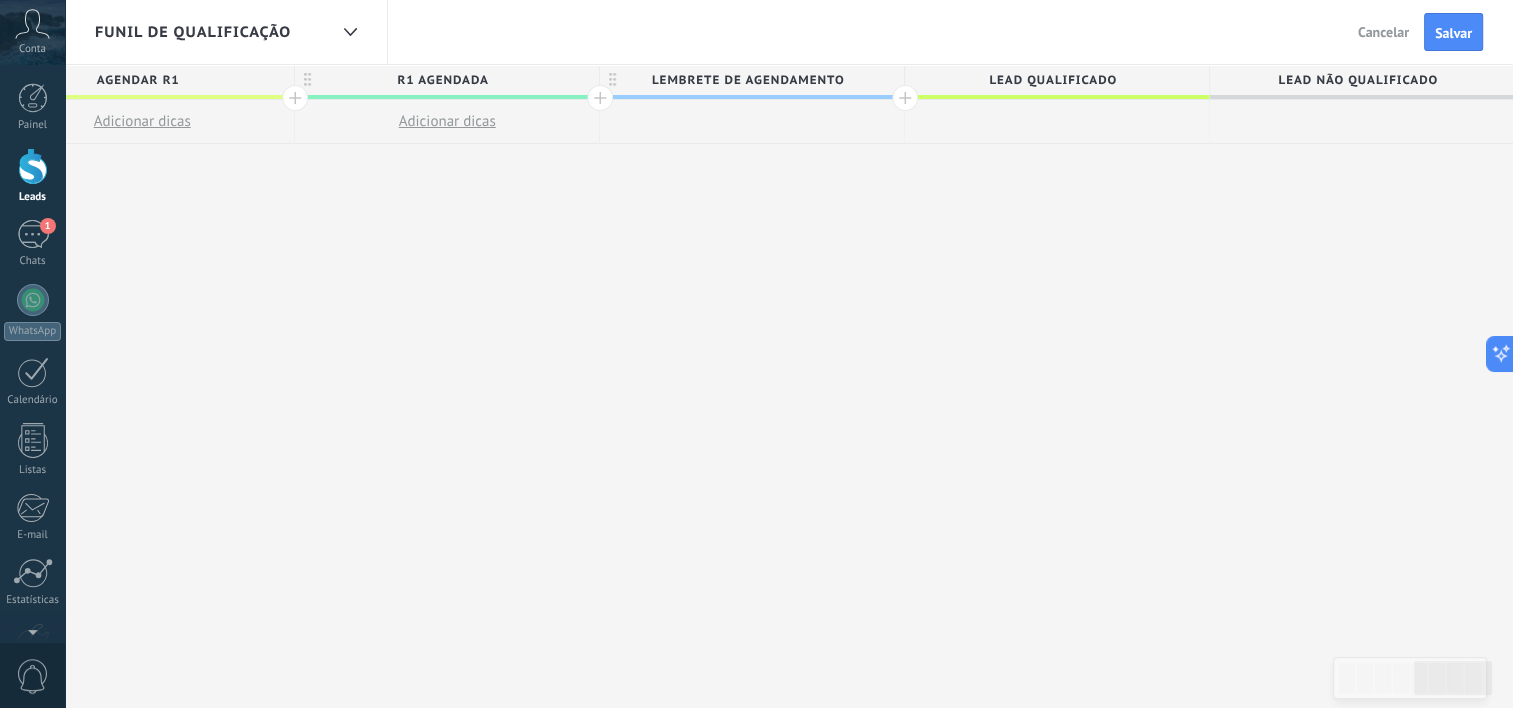 click on "**********" at bounding box center (146, 387) 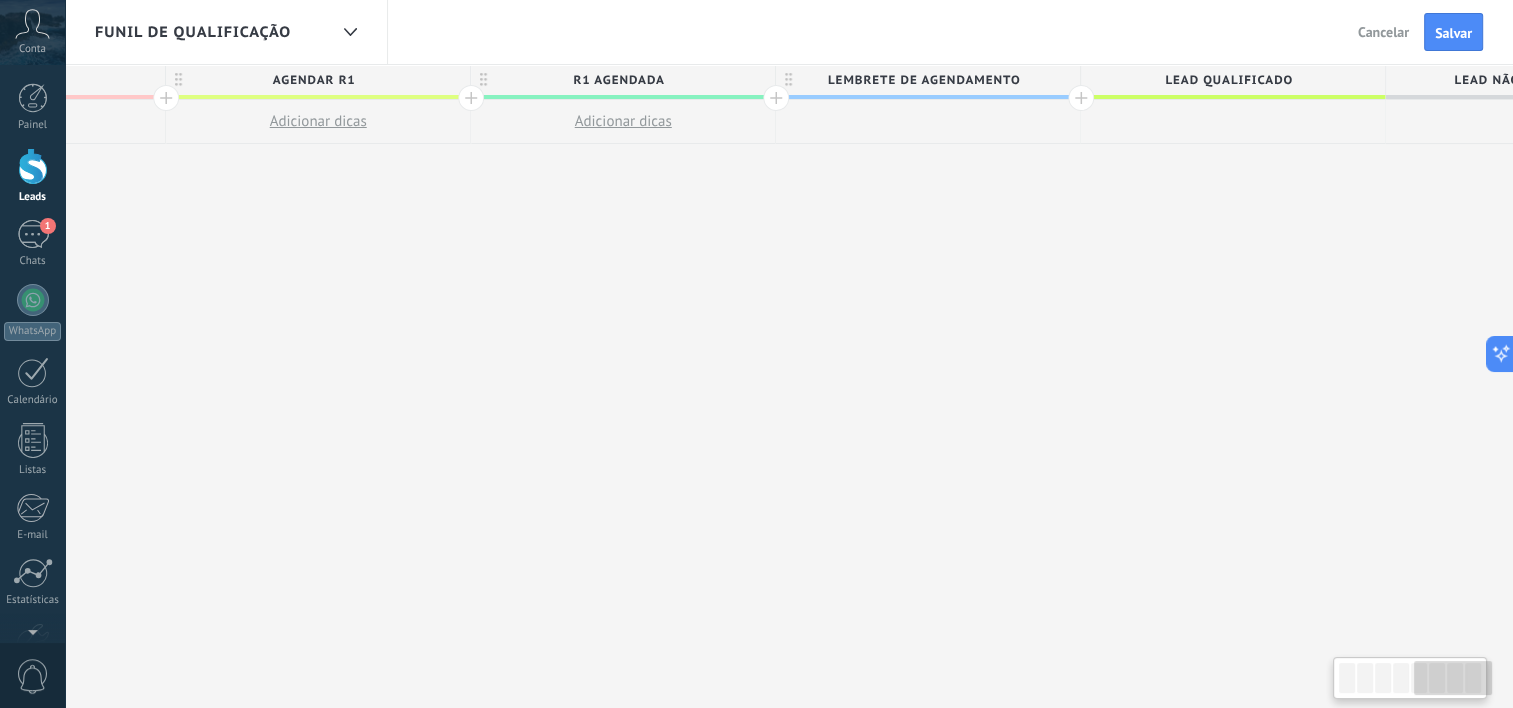 scroll, scrollTop: 0, scrollLeft: 1610, axis: horizontal 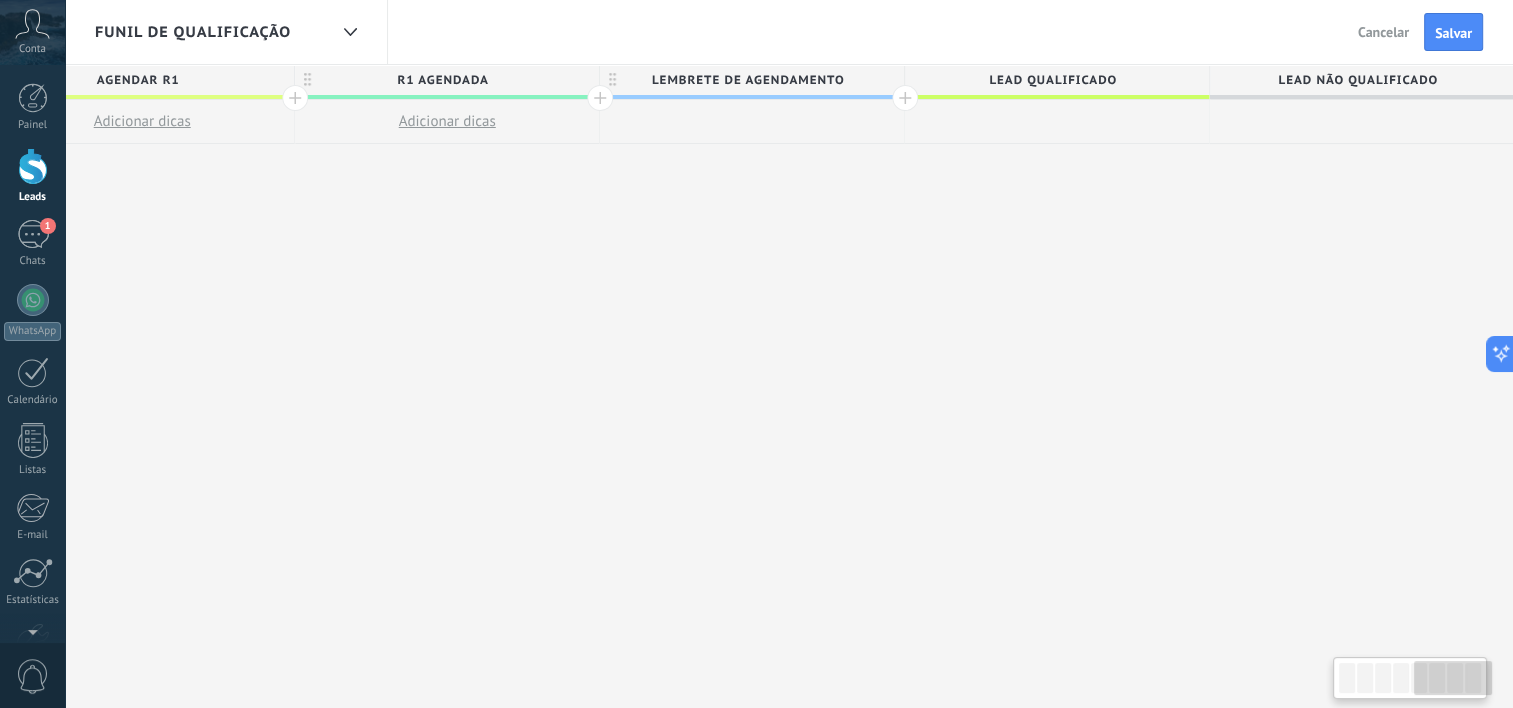 drag, startPoint x: 589, startPoint y: 162, endPoint x: 524, endPoint y: 144, distance: 67.44627 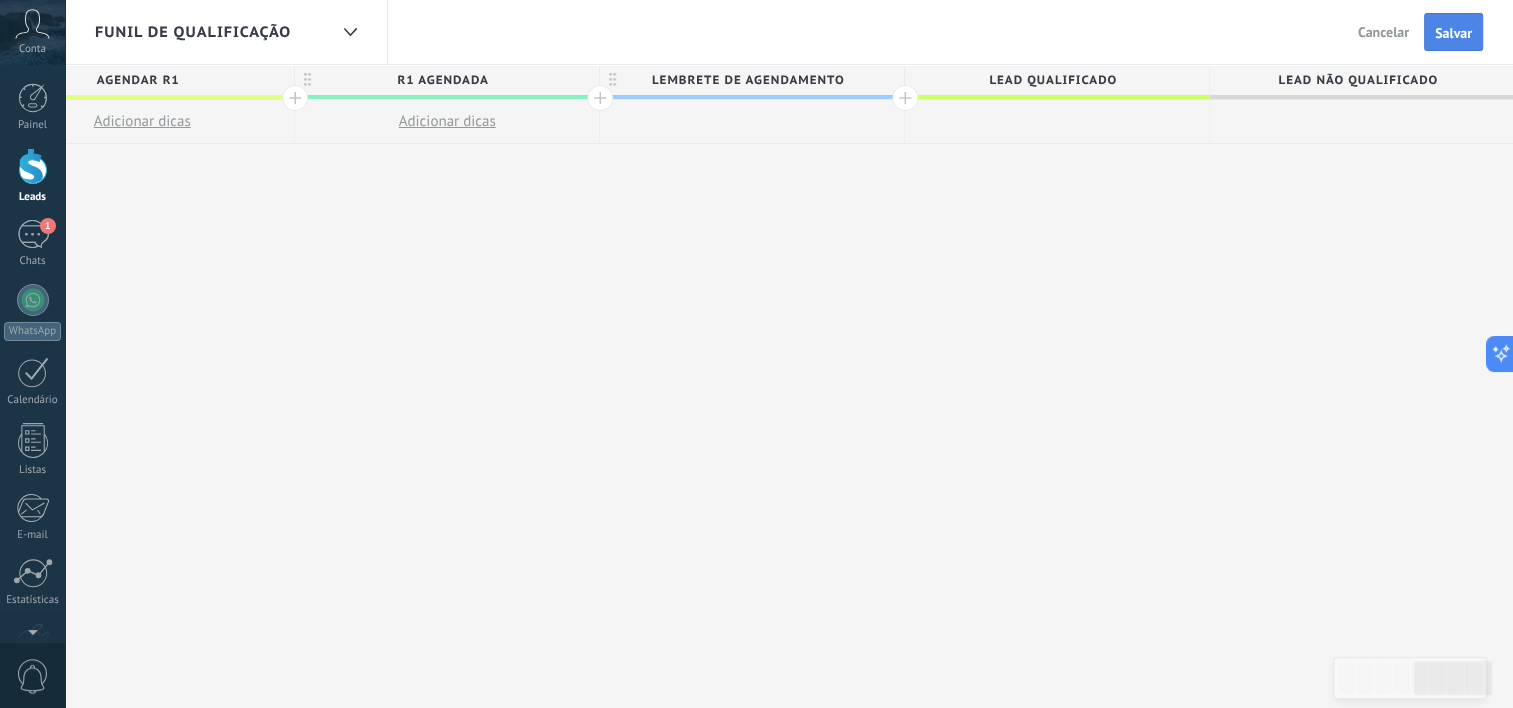 click on "Salvar" at bounding box center [1453, 33] 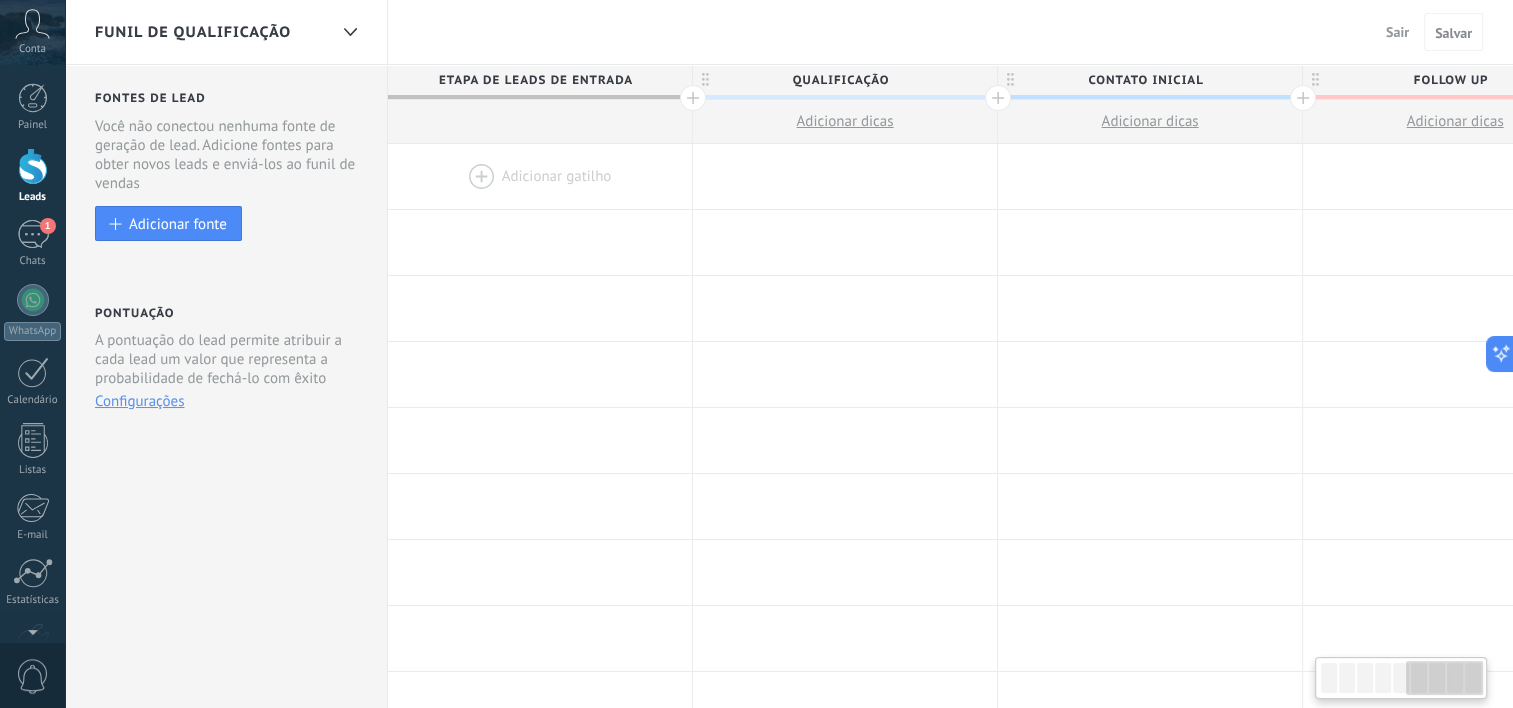 scroll, scrollTop: 0, scrollLeft: 1610, axis: horizontal 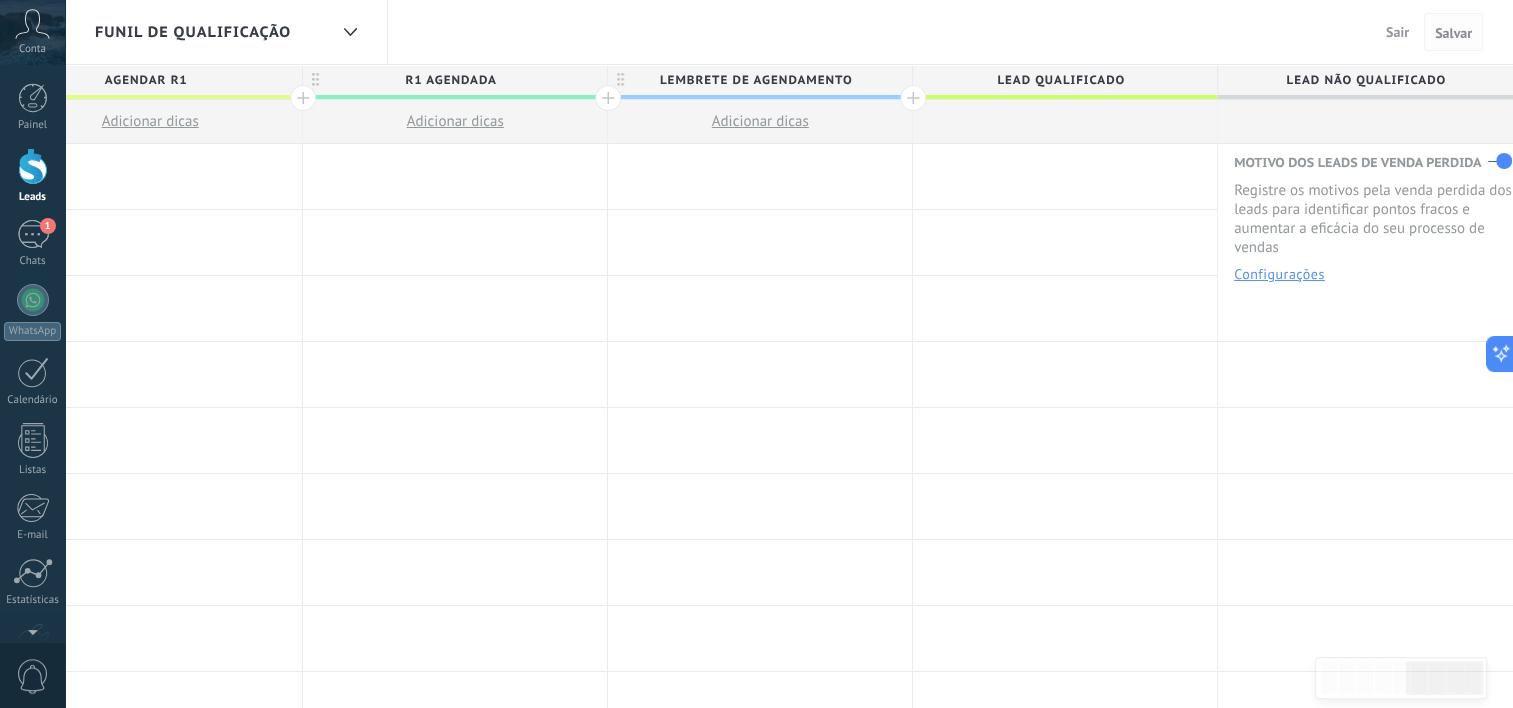 click on "Salvar" at bounding box center (1453, 33) 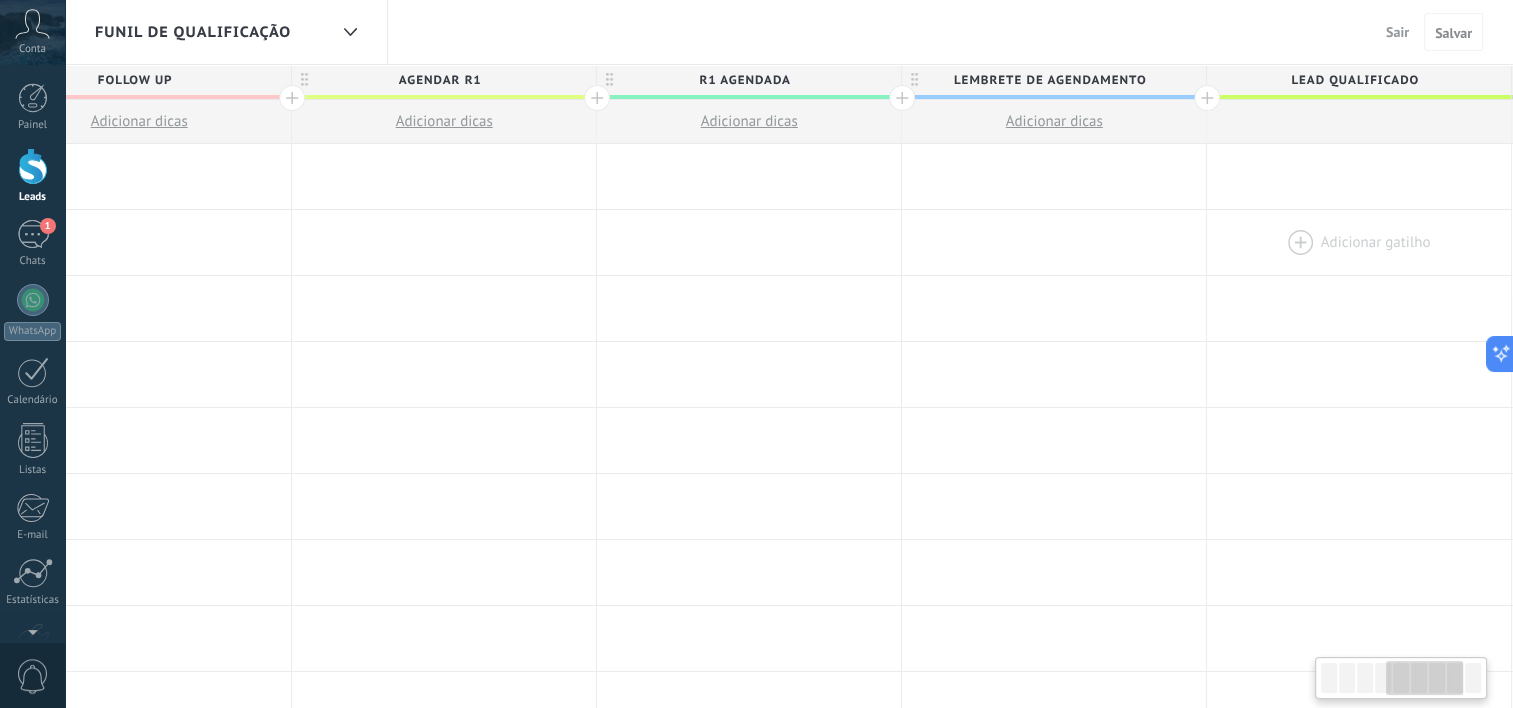 drag, startPoint x: 1048, startPoint y: 251, endPoint x: 1412, endPoint y: 256, distance: 364.03433 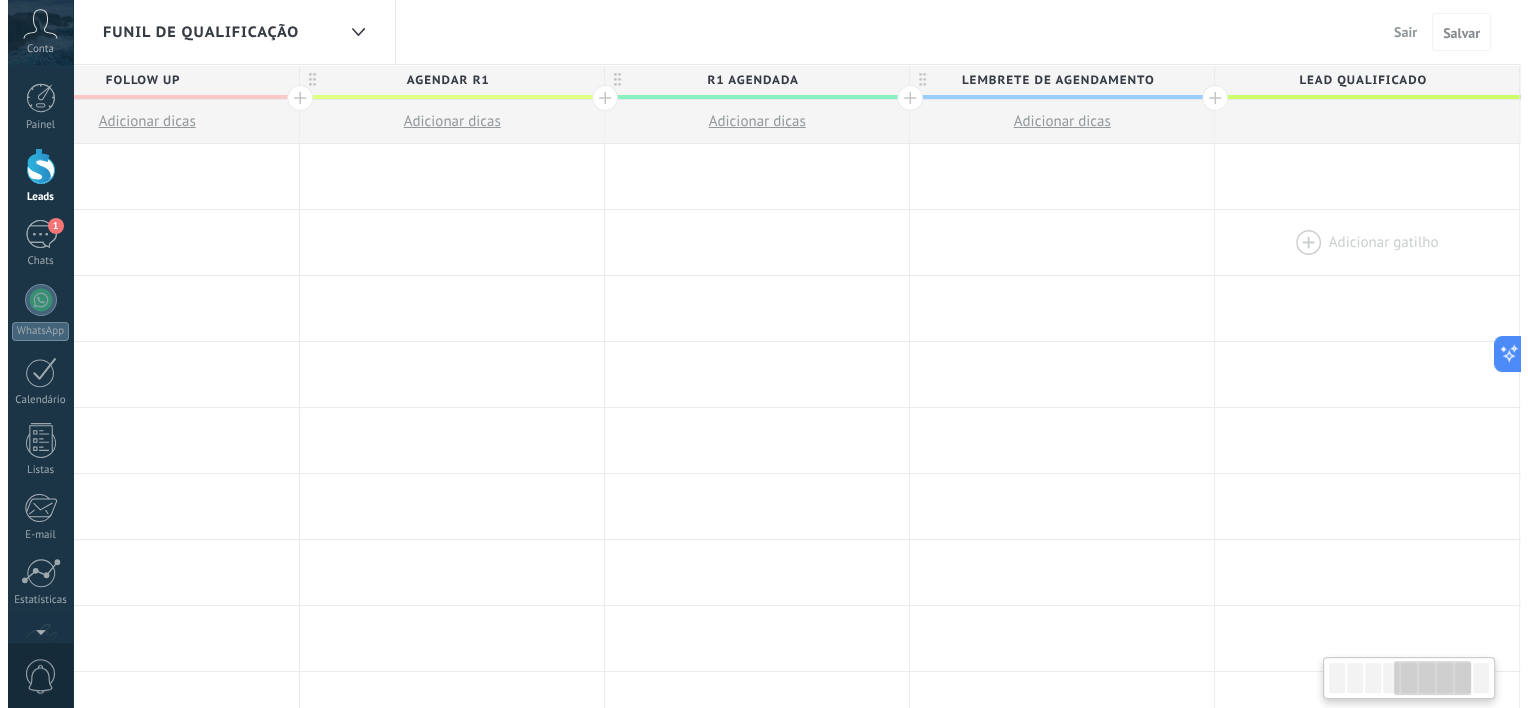 scroll, scrollTop: 0, scrollLeft: 1248, axis: horizontal 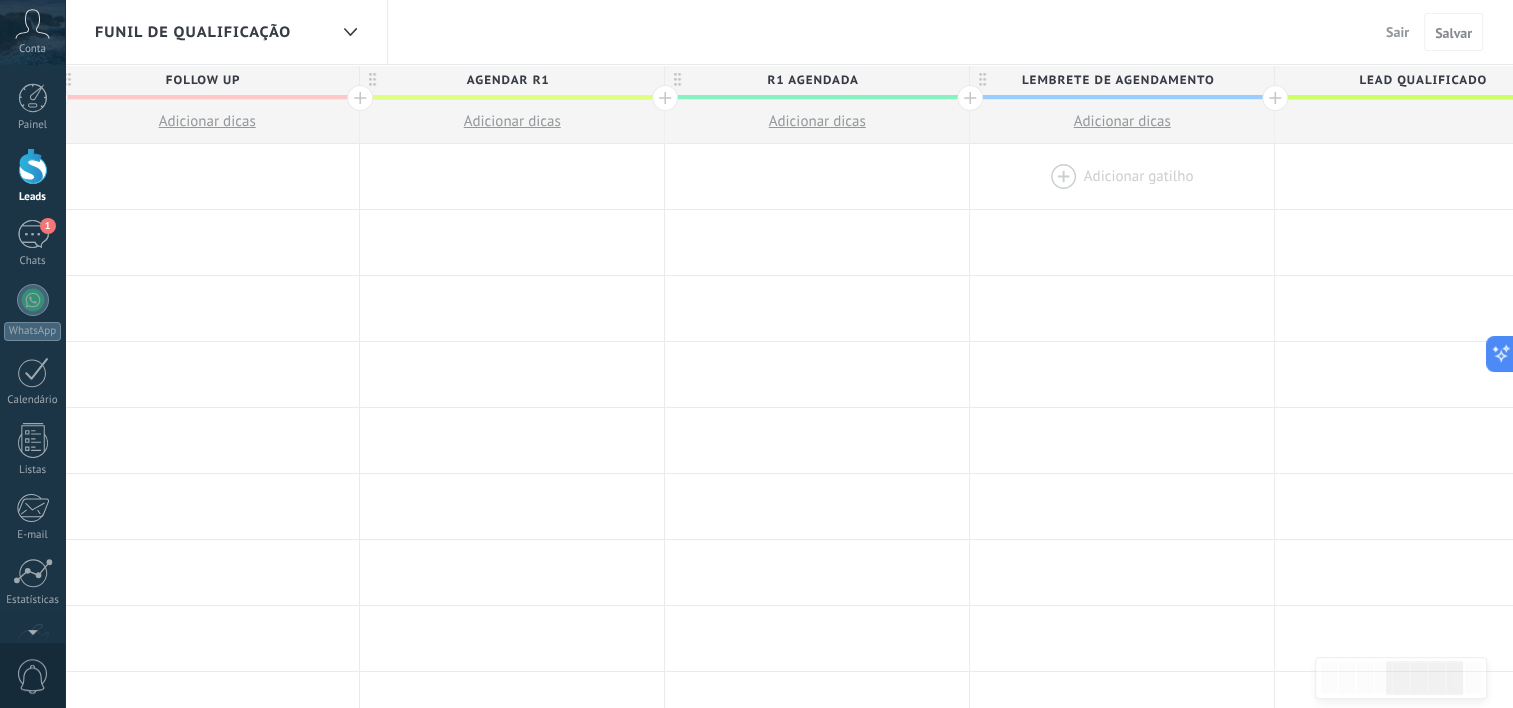 click at bounding box center (1122, 176) 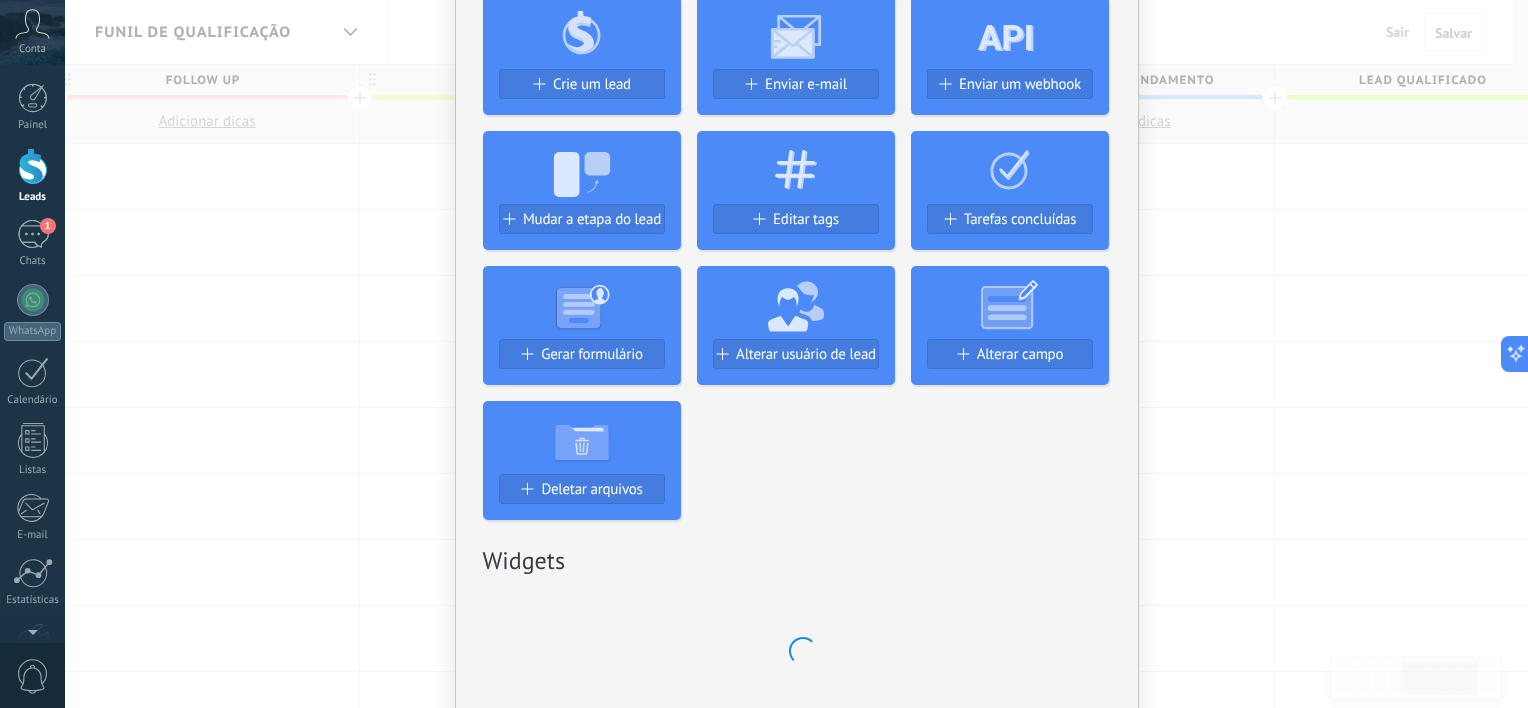scroll, scrollTop: 400, scrollLeft: 0, axis: vertical 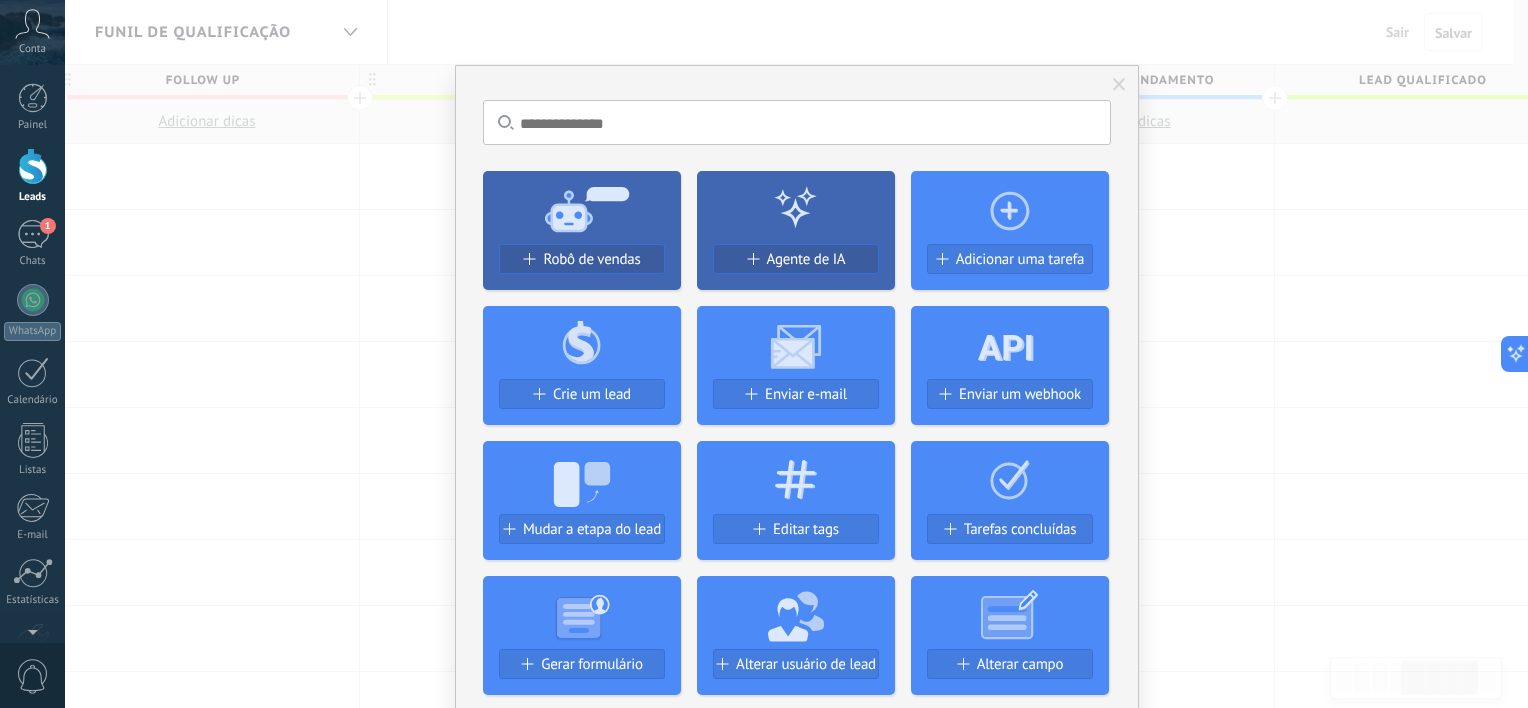 click on "Sem resultados. Robô de vendas Agente de IA Adicionar uma tarefa Crie um lead Enviar e-mail Enviar um webhook Mudar a etapa do lead Editar tags Tarefas concluídas Gerar formulário Alterar usuário de lead Alterar campo Deletar arquivos Widgets Google Analytics Conecte sua conta do Google Analytics e crie o Google Analytics personalizado Adicionar AdWords Adicionar leads anuncios do Google automaticamente às campanhas publicitárias segmentadas Autorizar Meta Conversions API Sincronize sua conta Meta para otimizar seus anúncios Conectar Facebook Adicionar leads às campanhas de redirecionamento do Facebook Conectar Chatter - WA+ChatGPT via Komanda F5 Integração do WhatsApp, Telegram, Avito & VK Instalar  Documentos do Google por AMOGURU  Documentos do Google por AMOGURU Instalar Distribuição inteligente por AMOGURU Distribuição inteligente de leads do AMOGURU Instalar Bloco de mudança de status por AMOGURU Mova leads apenas para estágios configurados. Instalar  Whatsapp por YouMessages Instalar" at bounding box center (797, 2111) 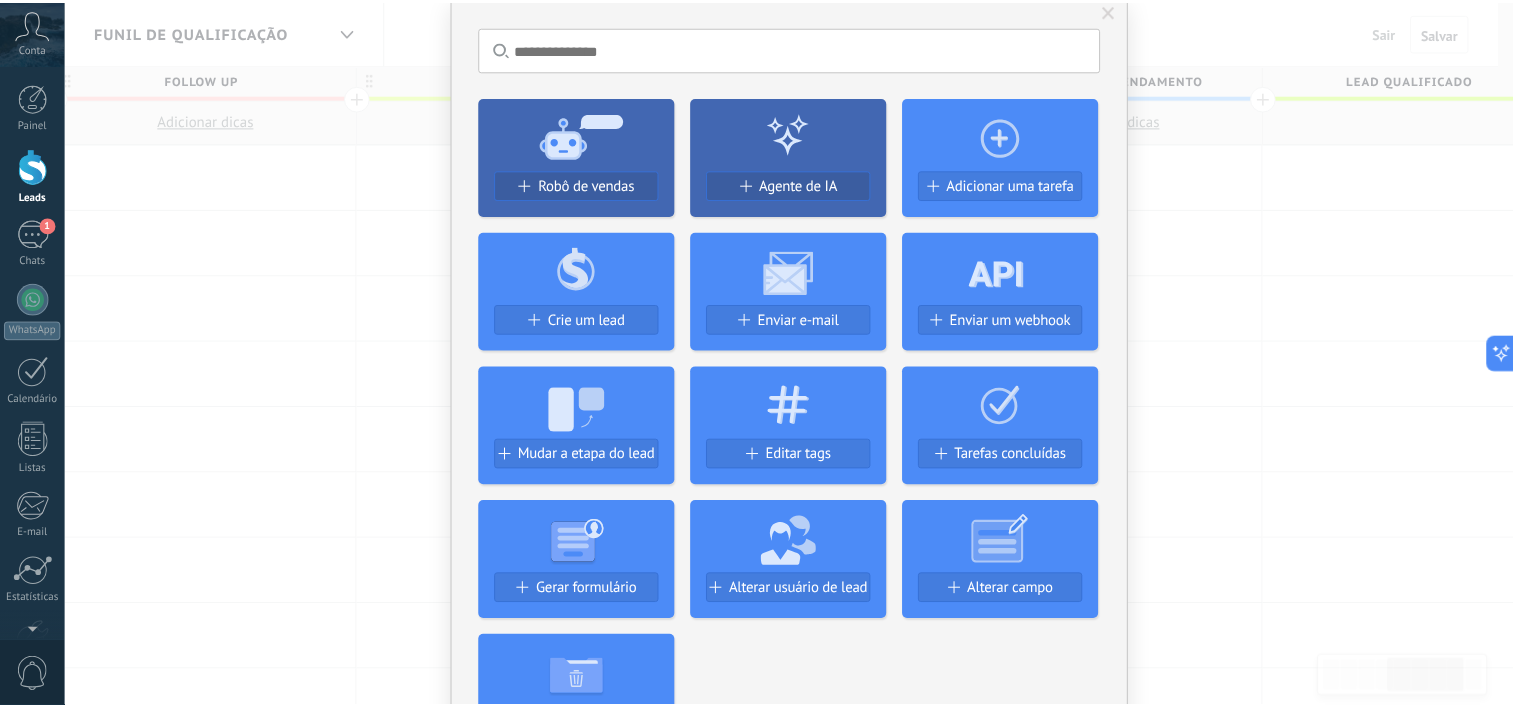 scroll, scrollTop: 0, scrollLeft: 0, axis: both 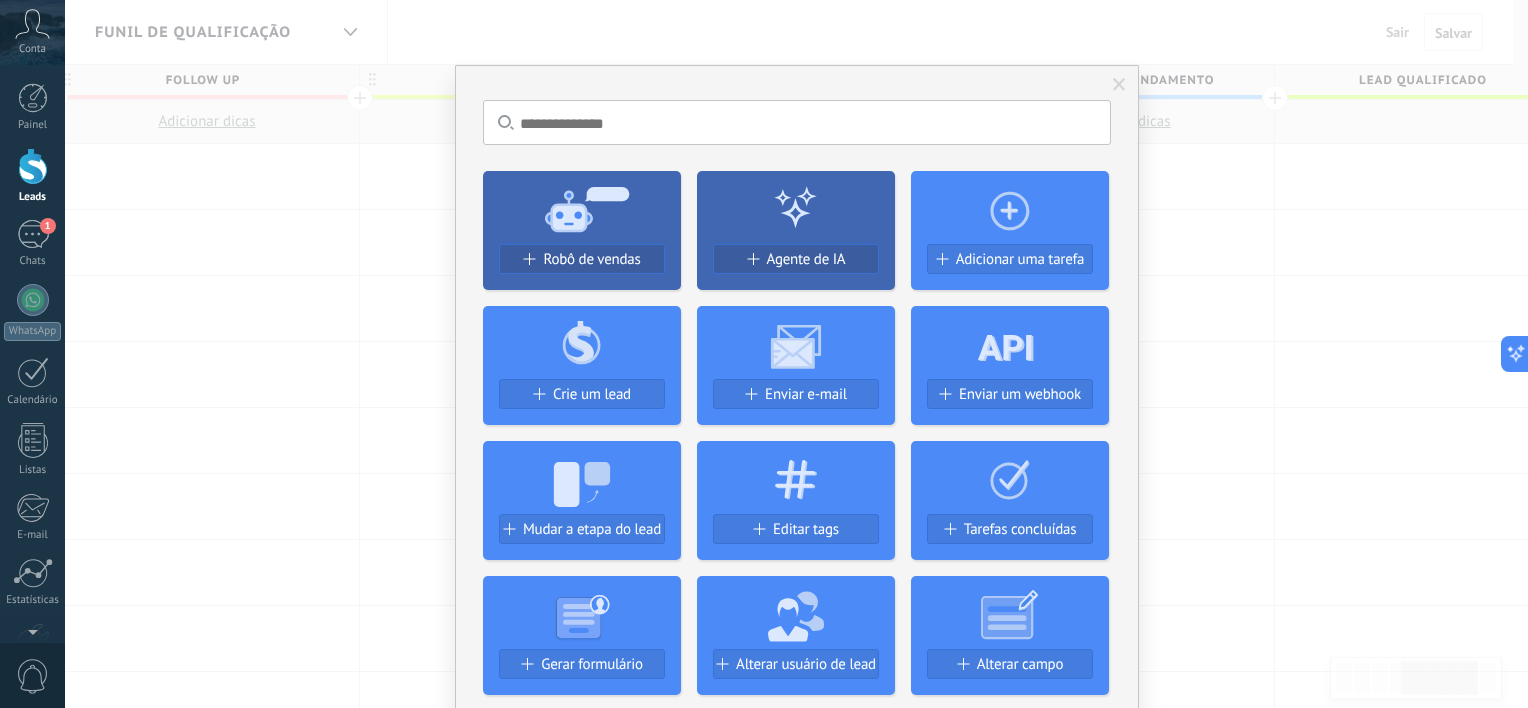 click on "Crie um lead" at bounding box center [592, 394] 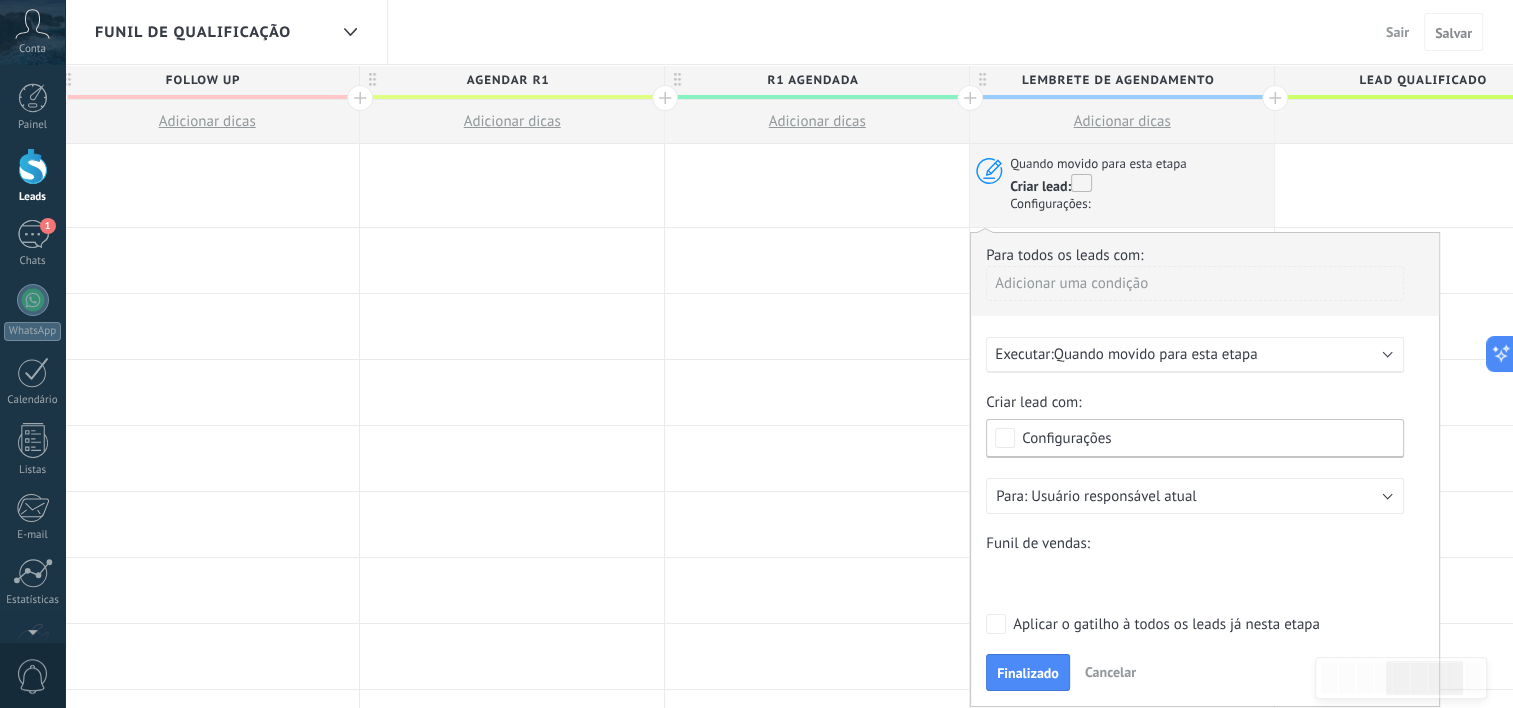 scroll, scrollTop: 400, scrollLeft: 0, axis: vertical 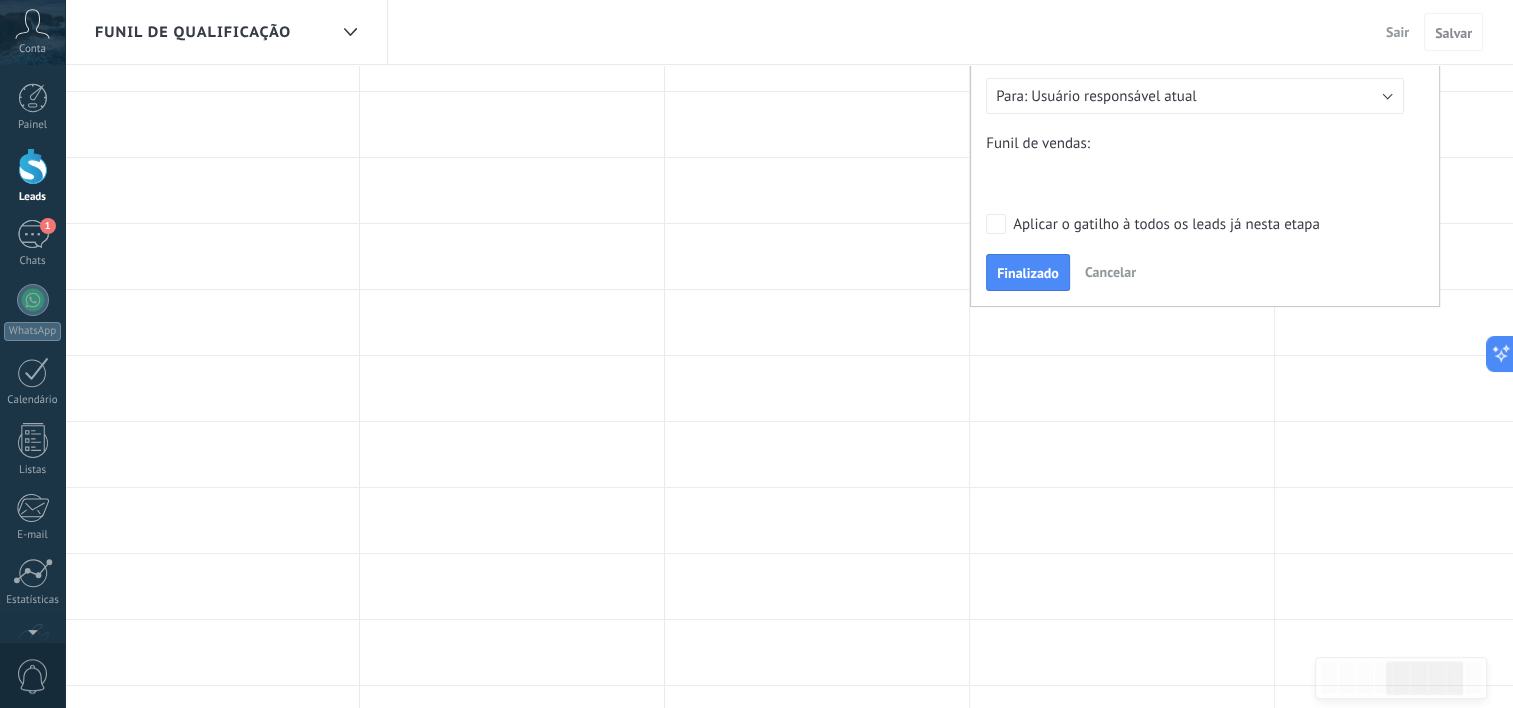 click on "Finalizado Cancelar" at bounding box center [1205, 272] 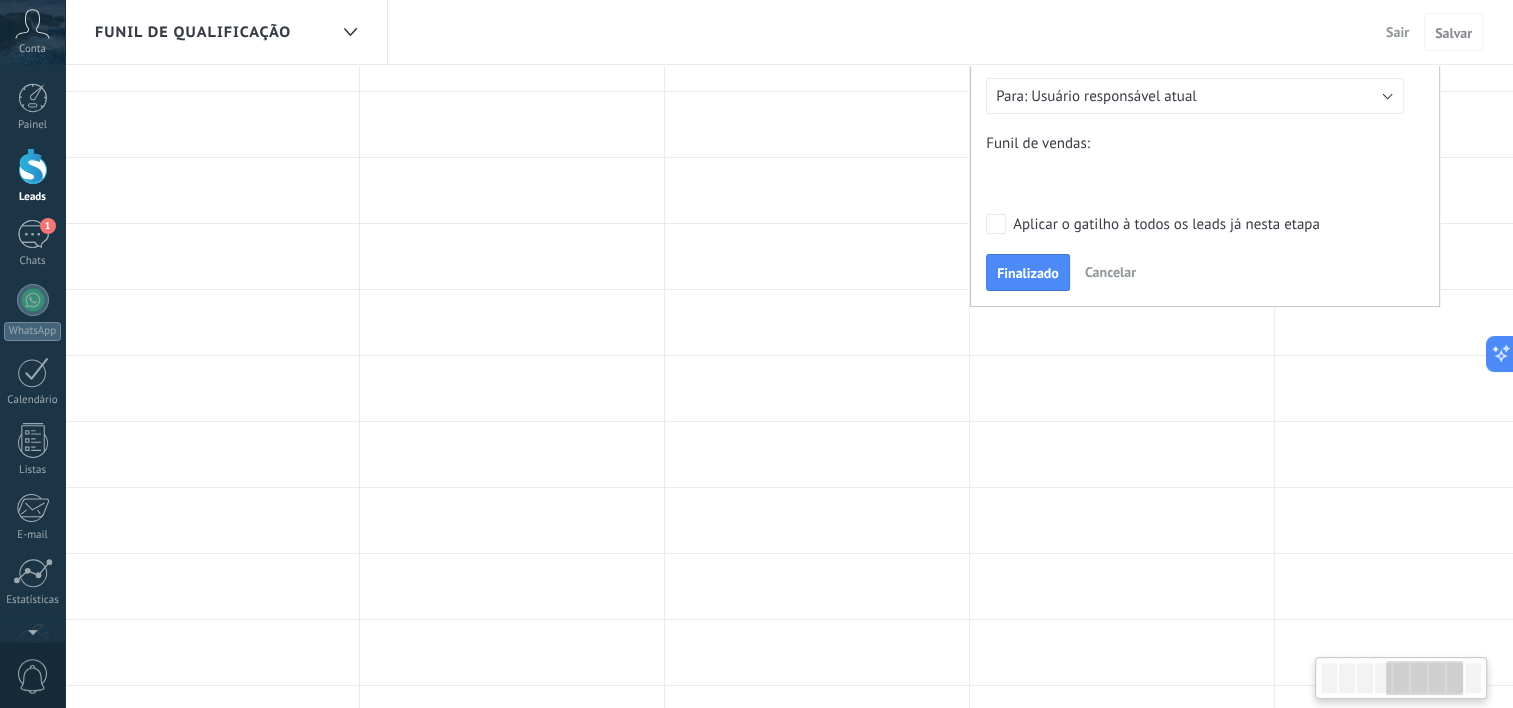 click on "Cancelar" at bounding box center [1110, 272] 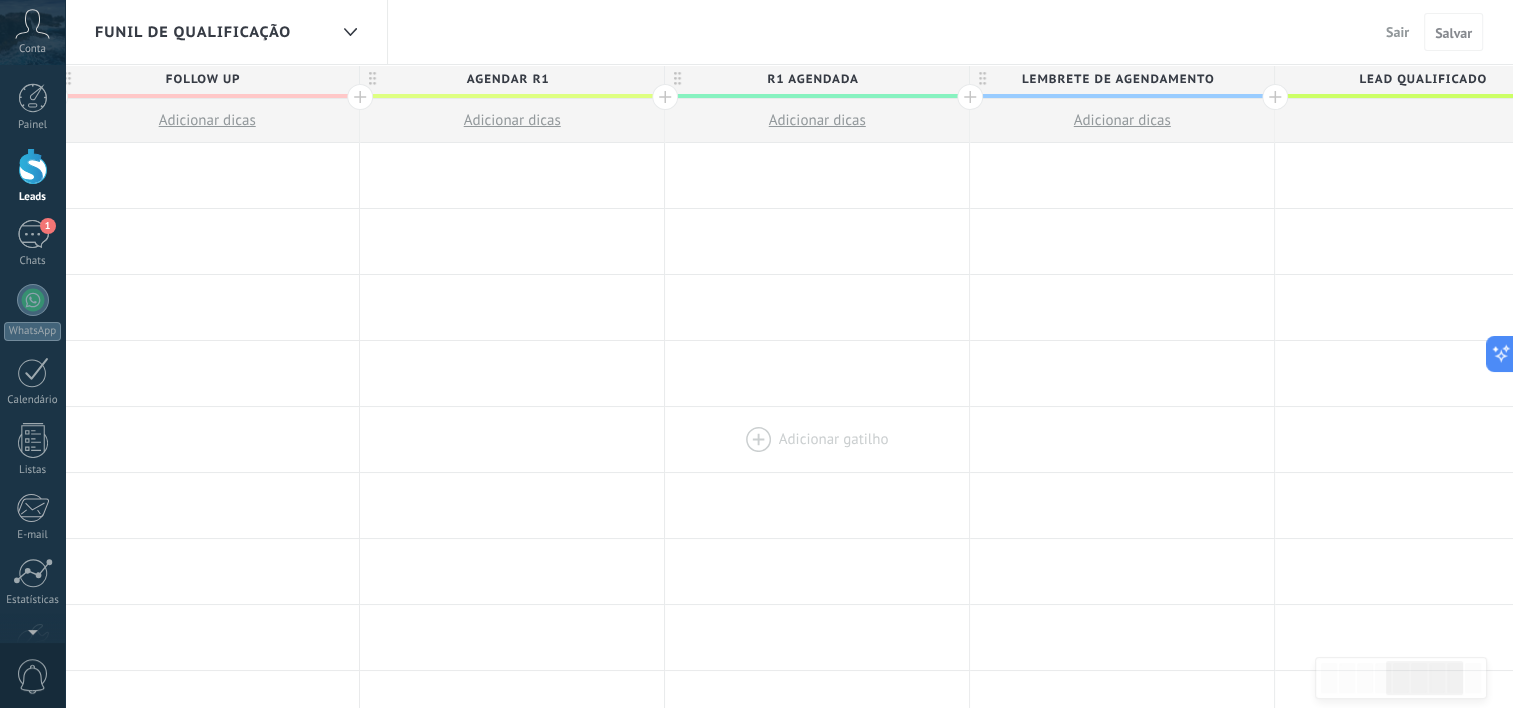 scroll, scrollTop: 0, scrollLeft: 0, axis: both 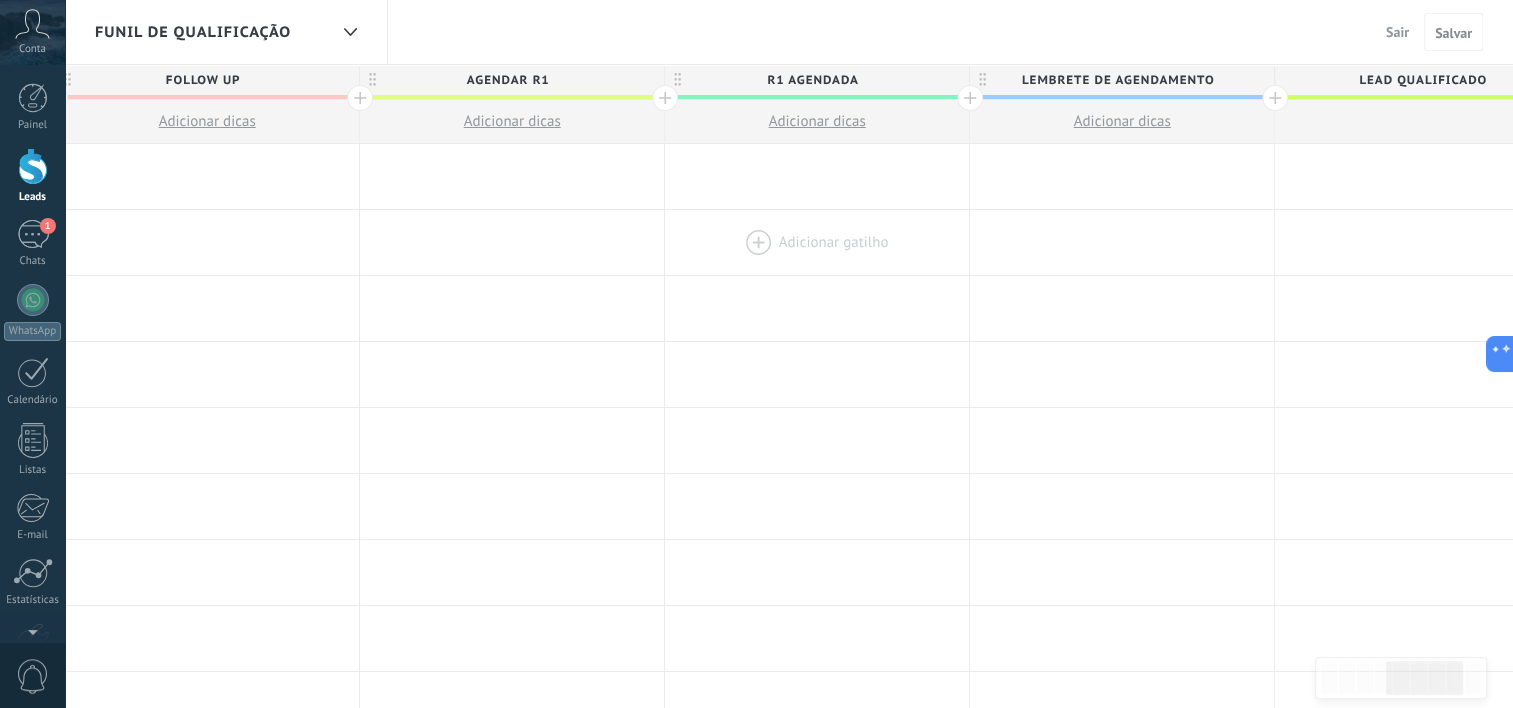 click at bounding box center [817, 242] 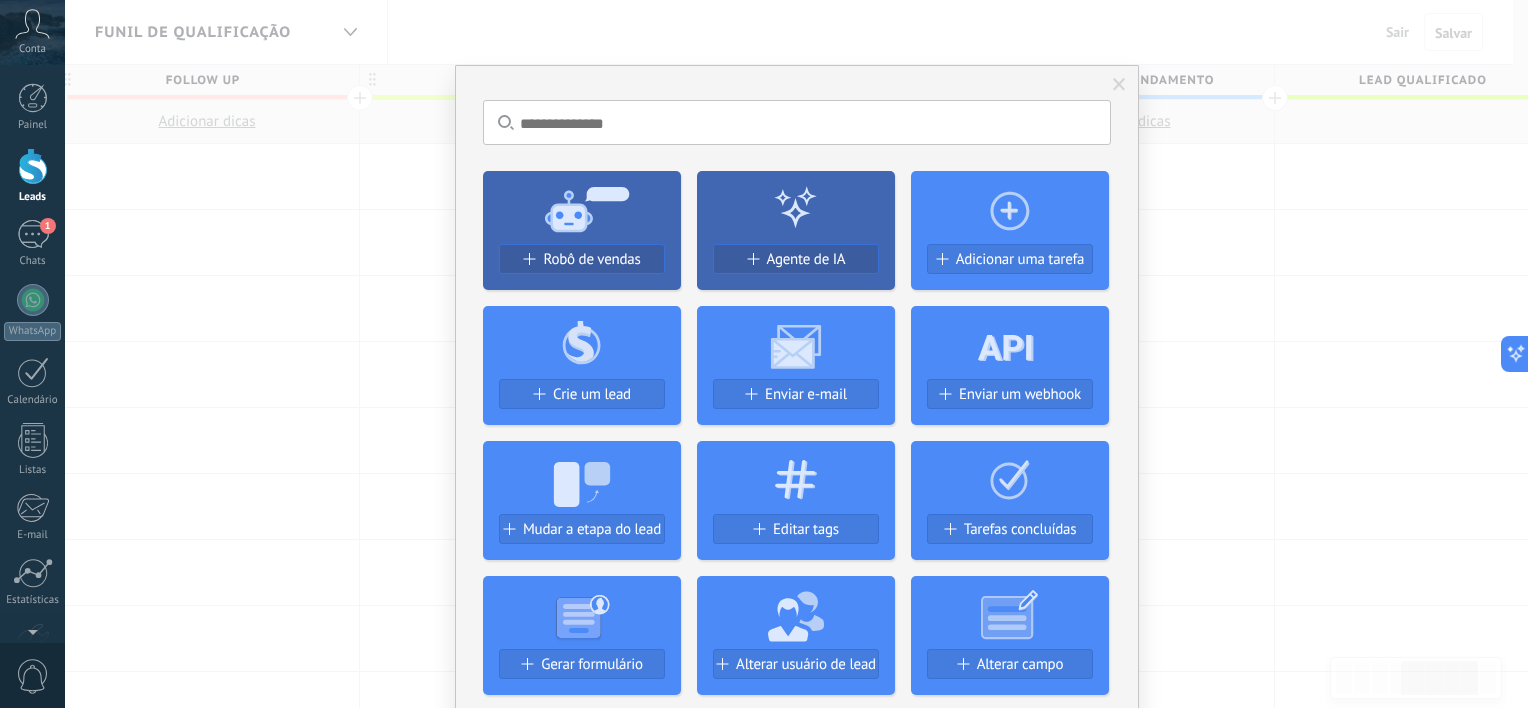 click at bounding box center (1119, 85) 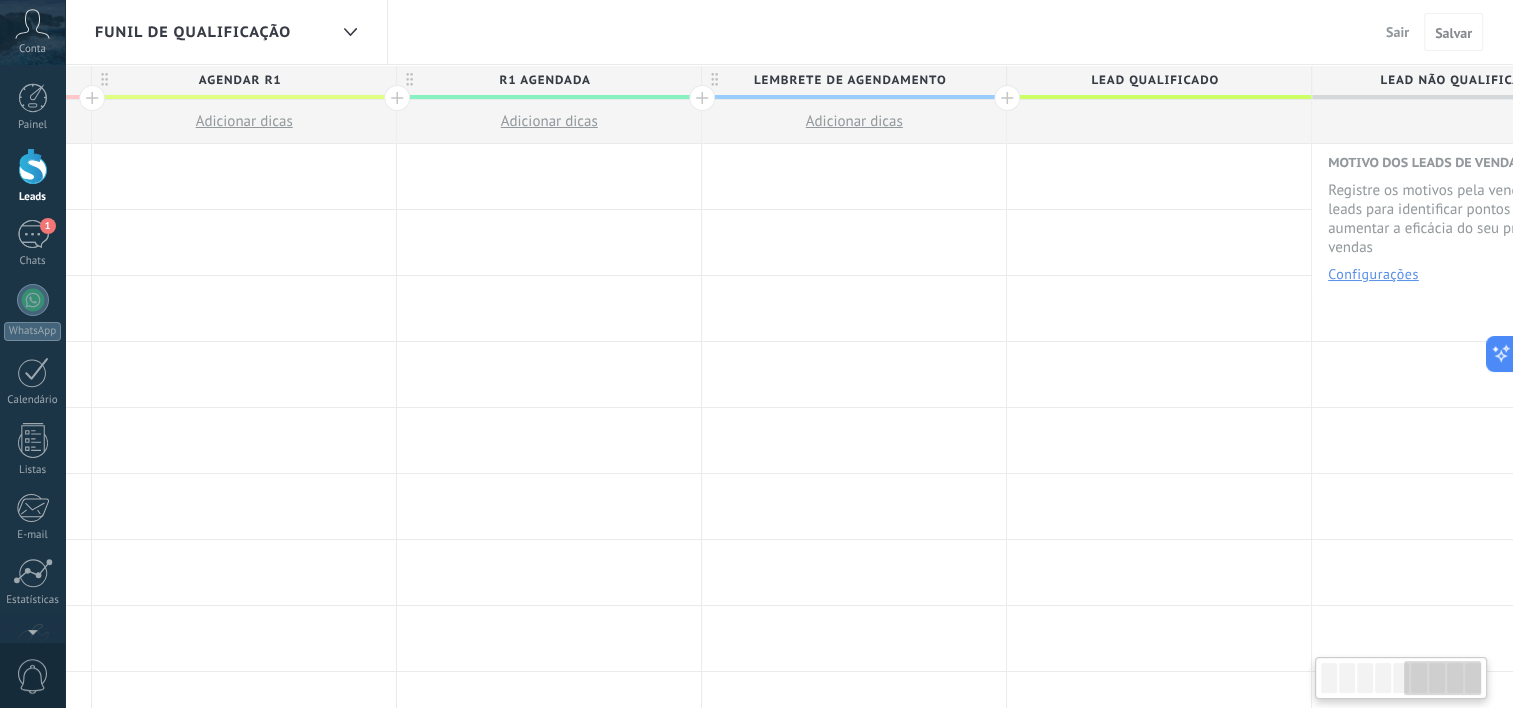 scroll, scrollTop: 0, scrollLeft: 1618, axis: horizontal 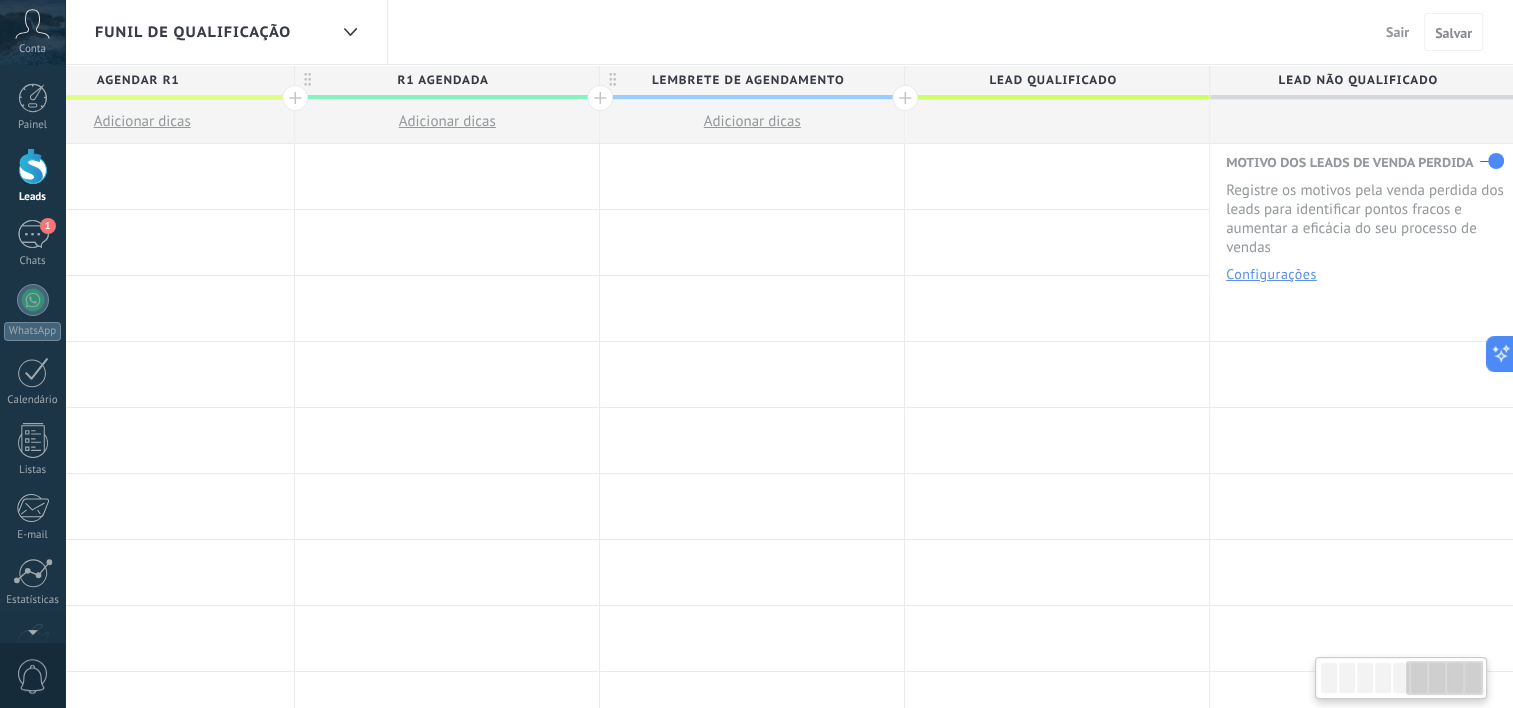 drag, startPoint x: 1256, startPoint y: 211, endPoint x: 826, endPoint y: 200, distance: 430.1407 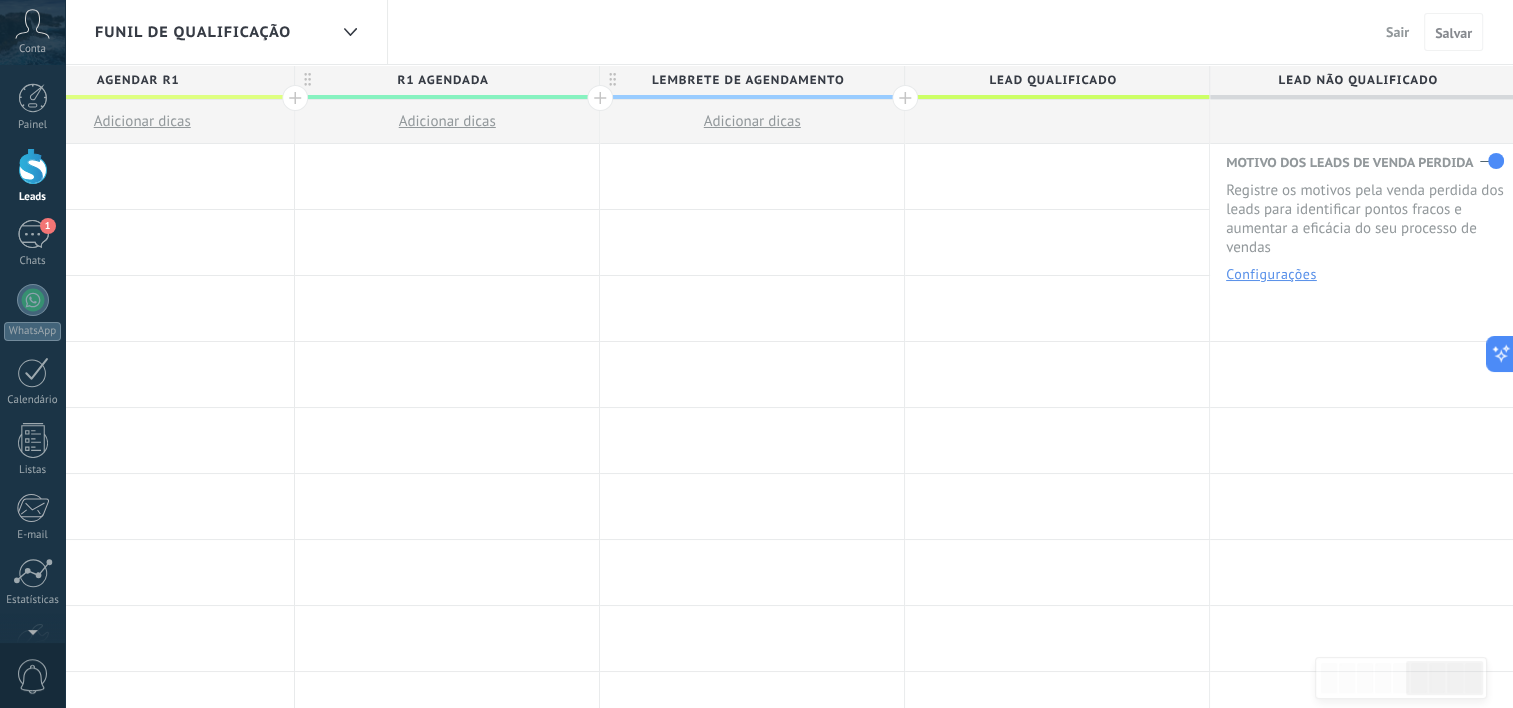 click at bounding box center [905, 98] 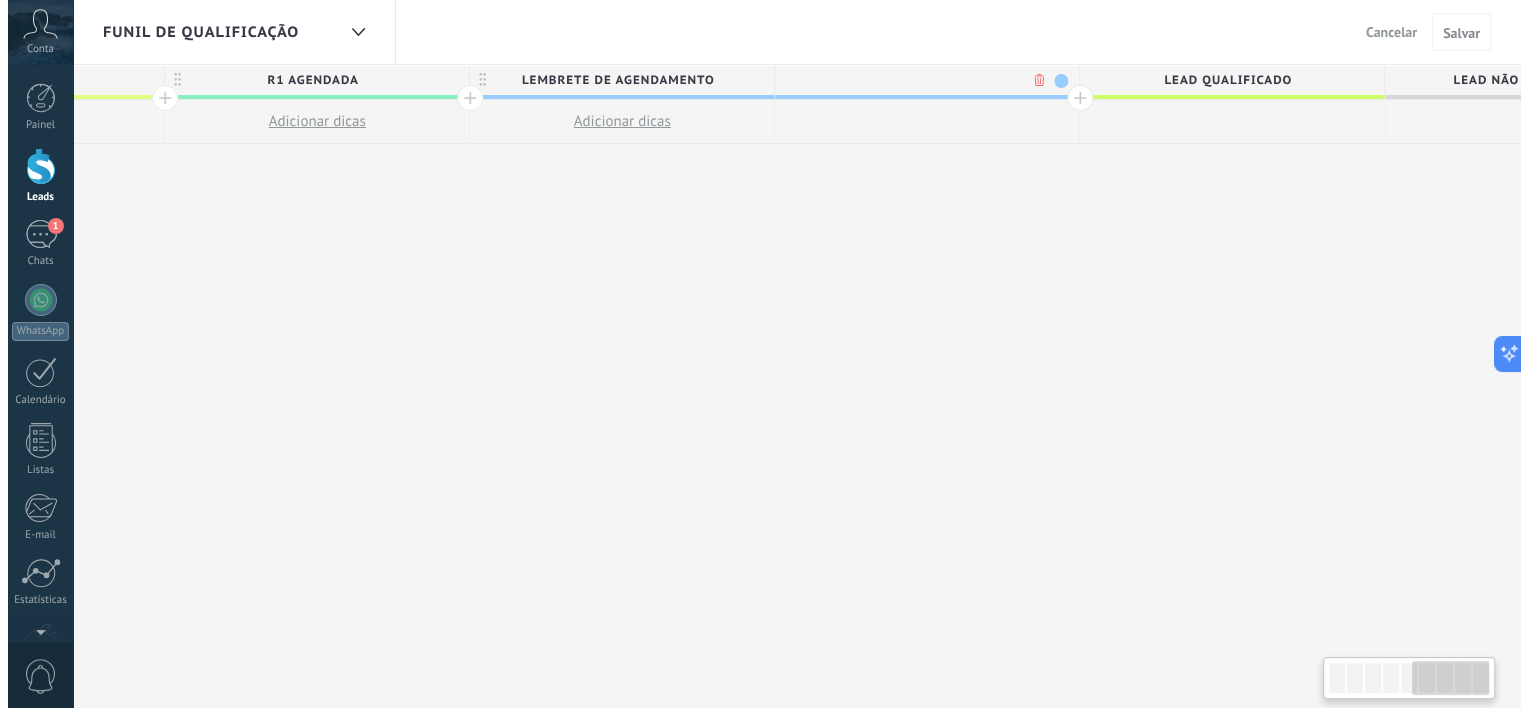 scroll, scrollTop: 0, scrollLeft: 1766, axis: horizontal 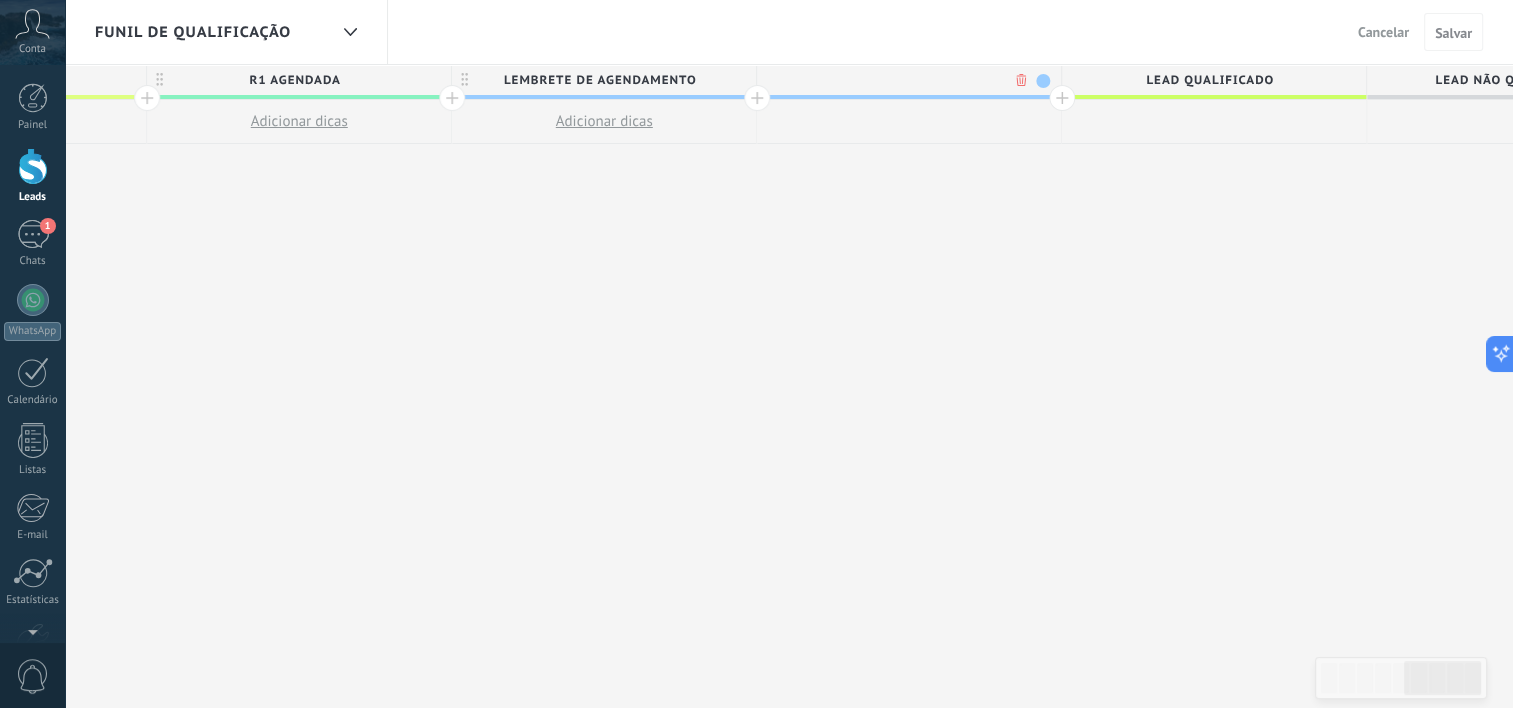 click on ".abccls-1,.abccls-2{fill-rule:evenodd}.abccls-2{fill:#fff} .abfcls-1{fill:none}.abfcls-2{fill:#fff} .abncls-1{isolation:isolate}.abncls-2{opacity:.06}.abncls-2,.abncls-3,.abncls-6{mix-blend-mode:multiply}.abncls-3{opacity:.15}.abncls-4,.abncls-8{fill:#fff}.abncls-5{fill:url(#abnlinear-gradient)}.abncls-6{opacity:.04}.abncls-7{fill:url(#abnlinear-gradient-2)}.abncls-8{fill-rule:evenodd} .abqst0{fill:#ffa200} .abwcls-1{fill:#252525} .cls-1{isolation:isolate} .acicls-1{fill:none} .aclcls-1{fill:#232323} .acnst0{display:none} .addcls-1,.addcls-2{fill:none;stroke-miterlimit:10}.addcls-1{stroke:#dfe0e5}.addcls-2{stroke:#a1a7ab} .adecls-1,.adecls-2{fill:none;stroke-miterlimit:10}.adecls-1{stroke:#dfe0e5}.adecls-2{stroke:#a1a7ab} .adqcls-1{fill:#8591a5;fill-rule:evenodd} .aeccls-1{fill:#5c9f37} .aeecls-1{fill:#f86161} .aejcls-1{fill:#8591a5;fill-rule:evenodd} .aekcls-1{fill-rule:evenodd} .aelcls-1{fill-rule:evenodd;fill:currentColor} .aemcls-1{fill-rule:evenodd;fill:currentColor} .aencls-2{fill:#f86161;opacity:.3}" at bounding box center [756, 354] 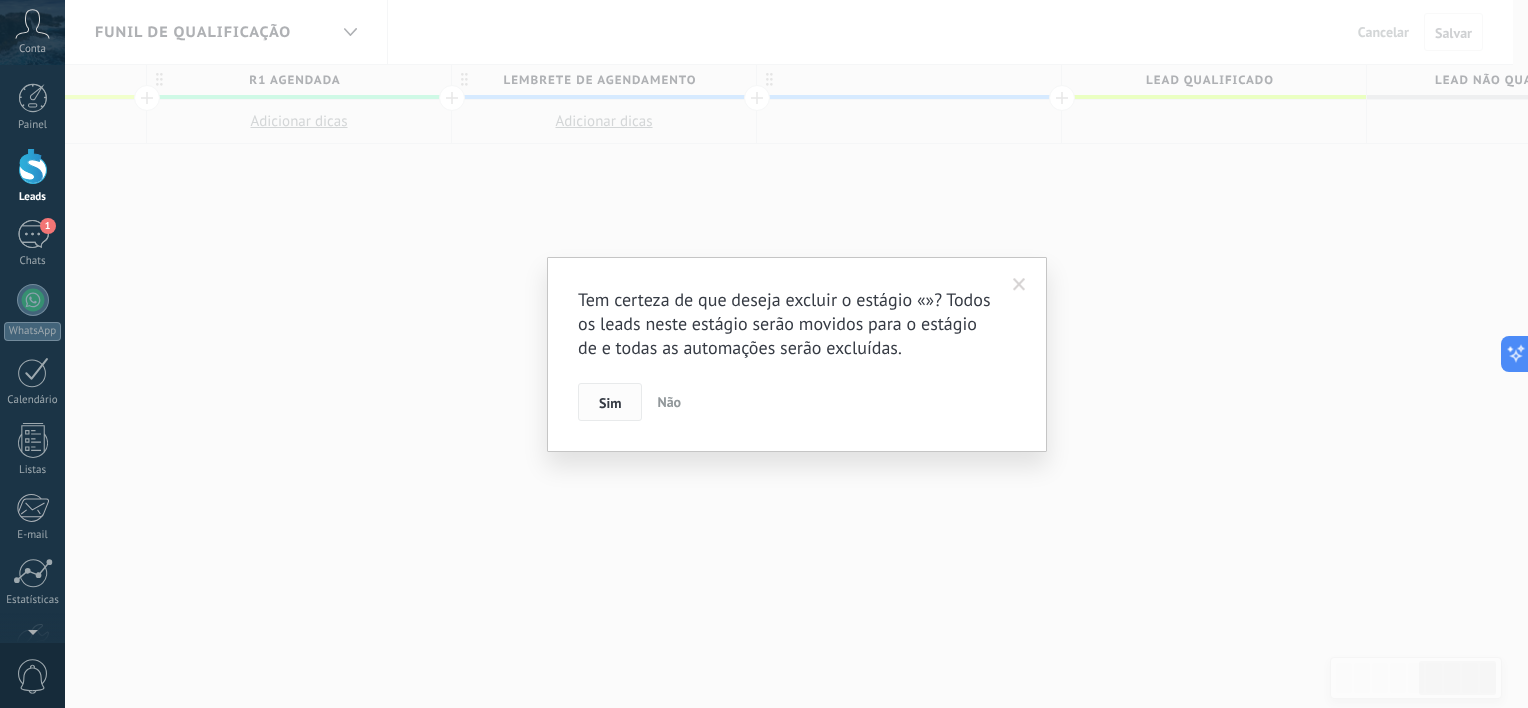 click on "Sim" at bounding box center [610, 402] 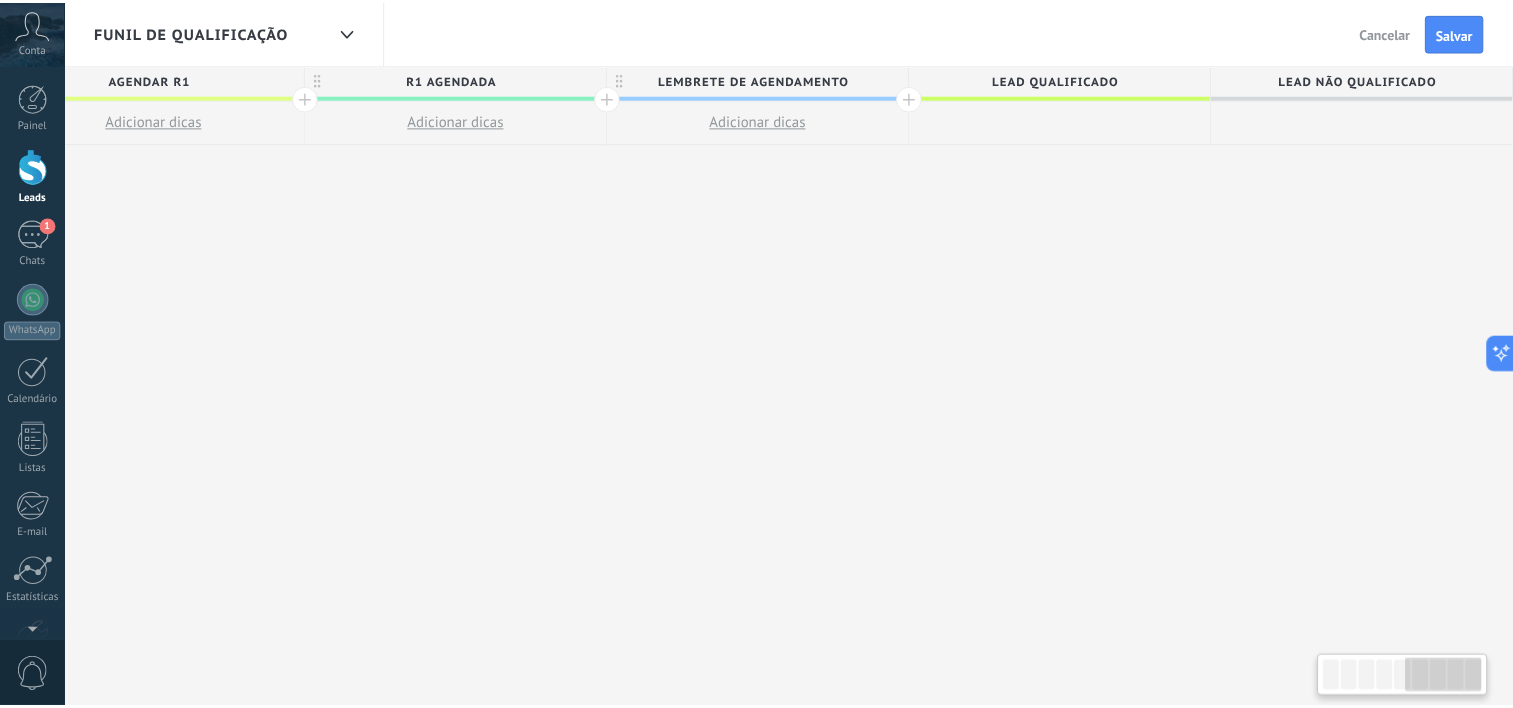 scroll, scrollTop: 0, scrollLeft: 1603, axis: horizontal 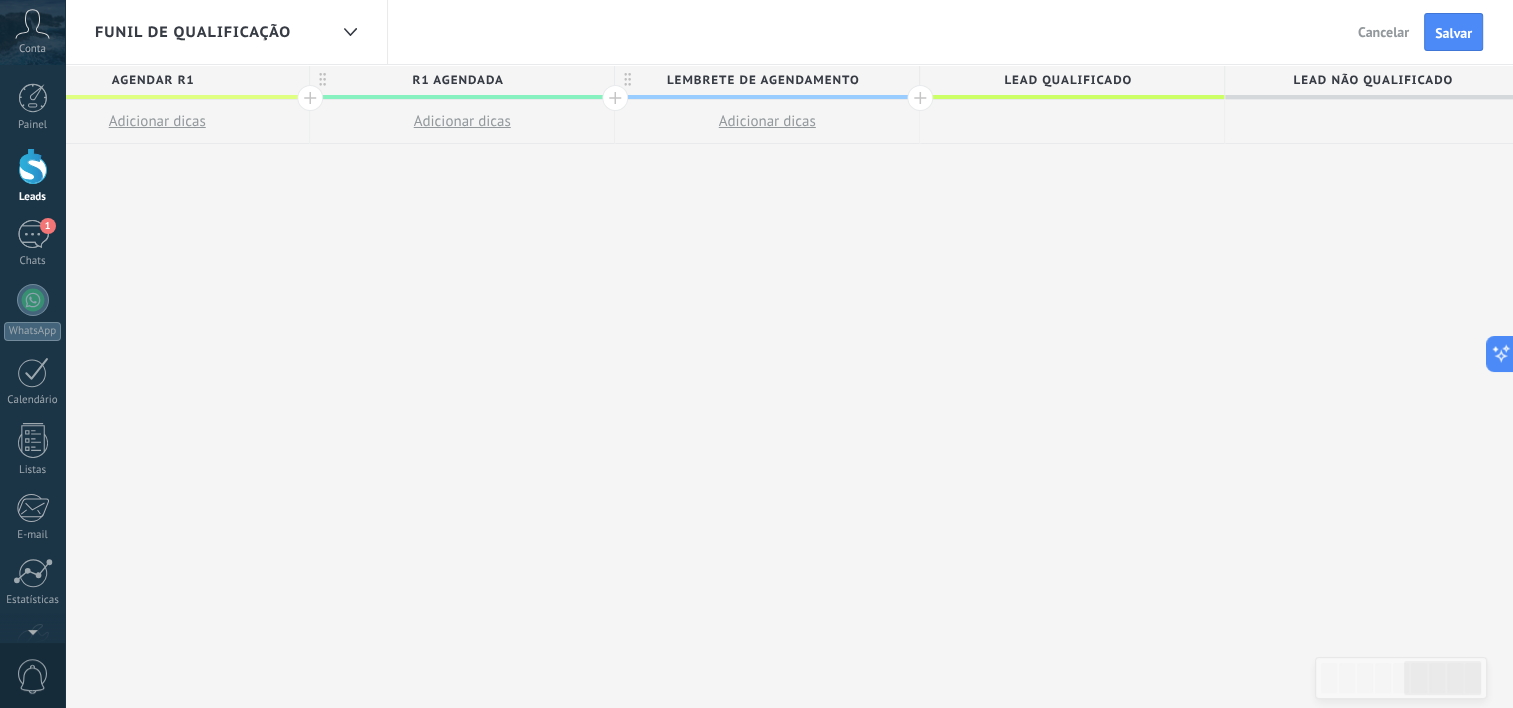 click at bounding box center [920, 98] 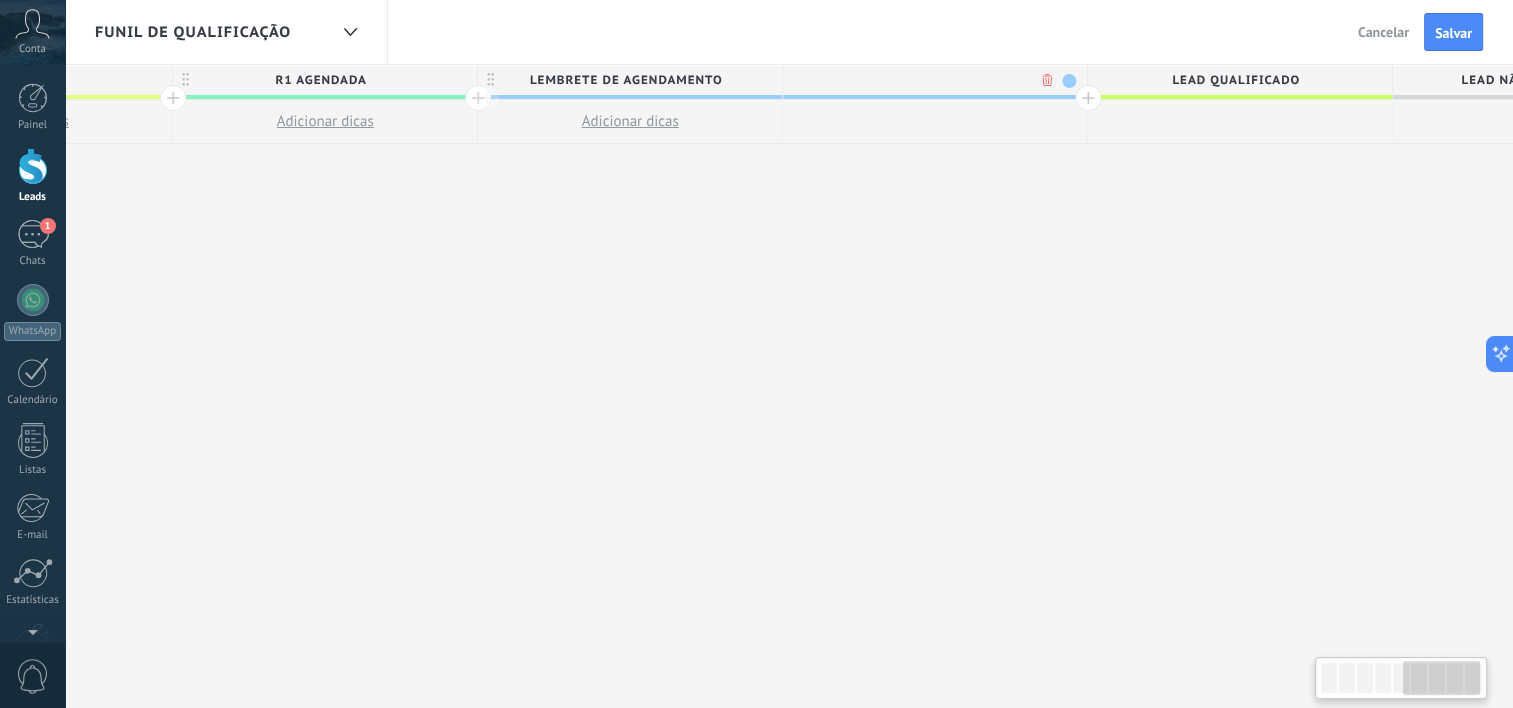 scroll, scrollTop: 0, scrollLeft: 1751, axis: horizontal 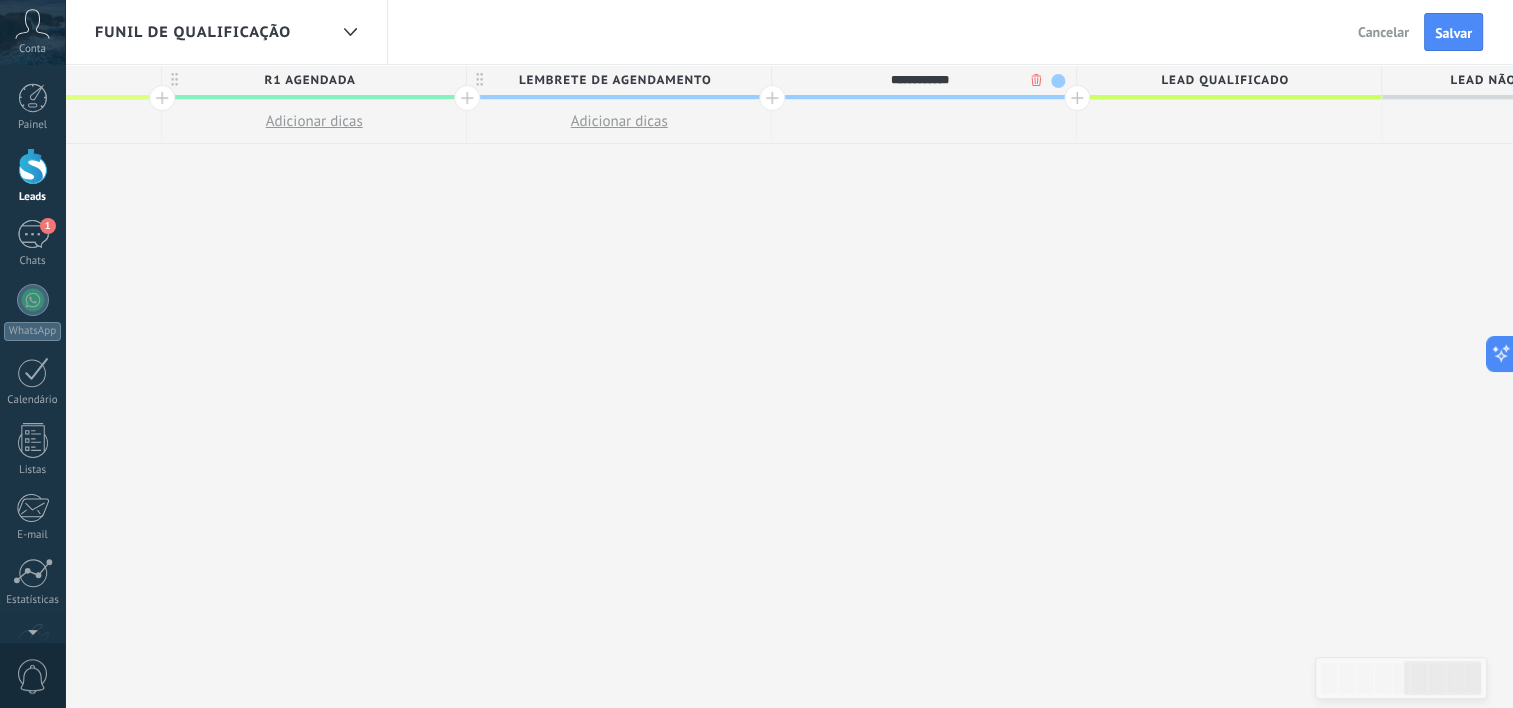 type on "**********" 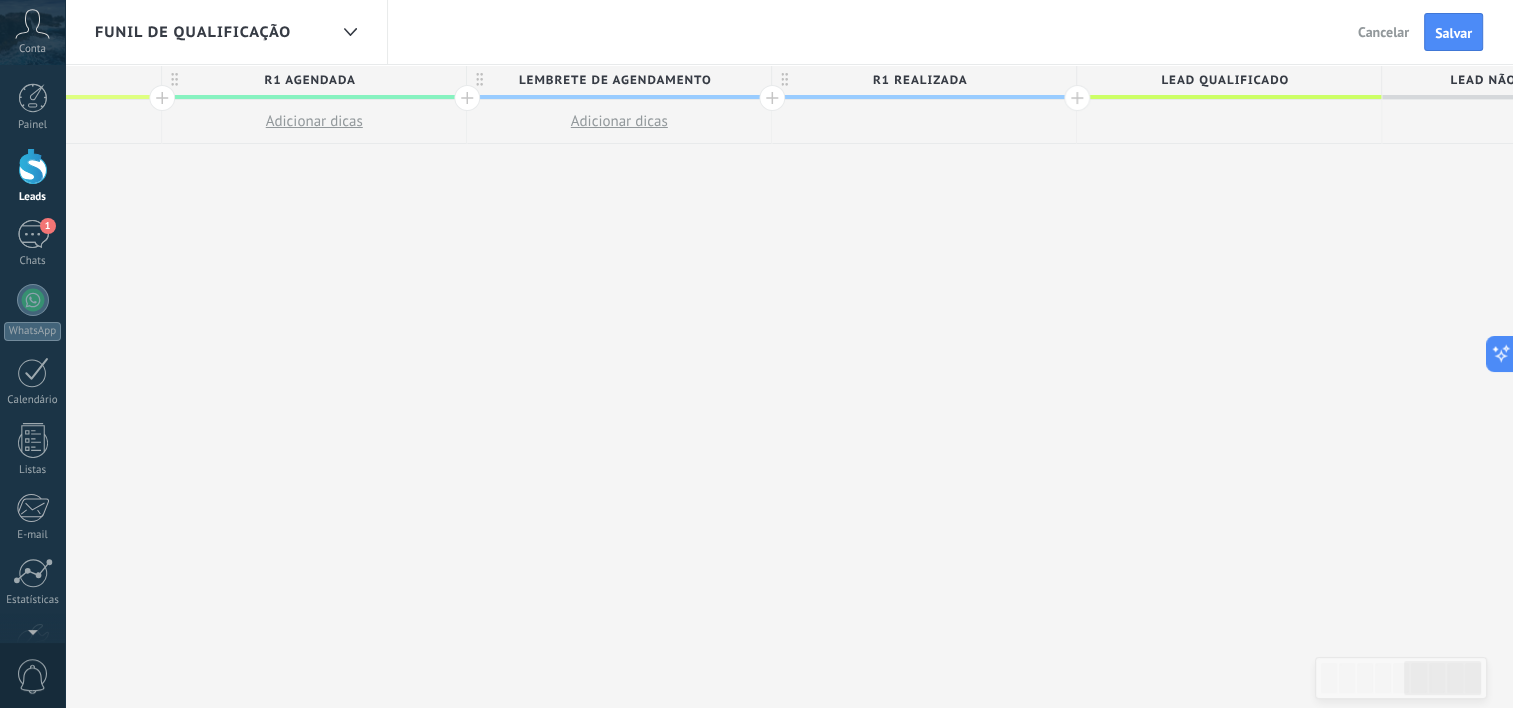 click on "Lead Qualificado" at bounding box center [1224, 80] 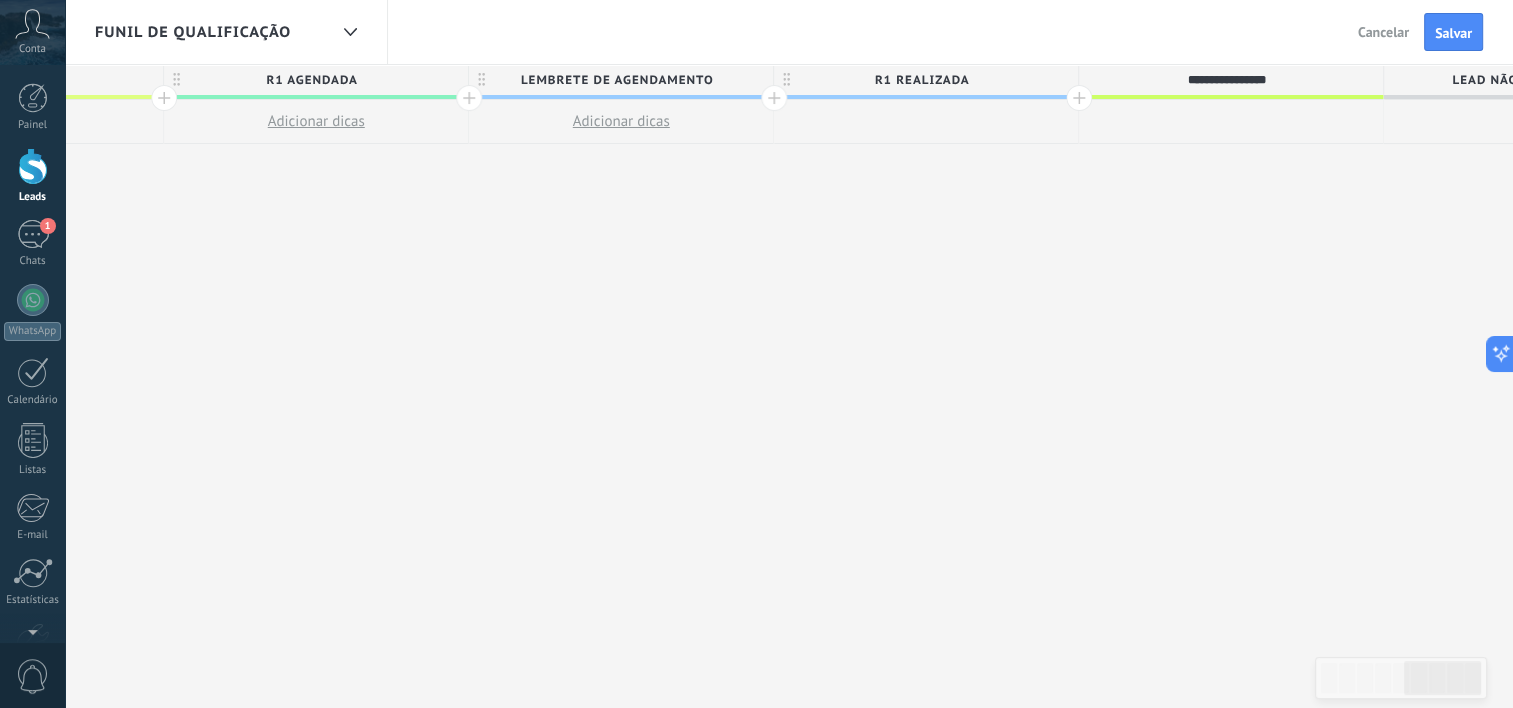 click on "**********" at bounding box center [1226, 80] 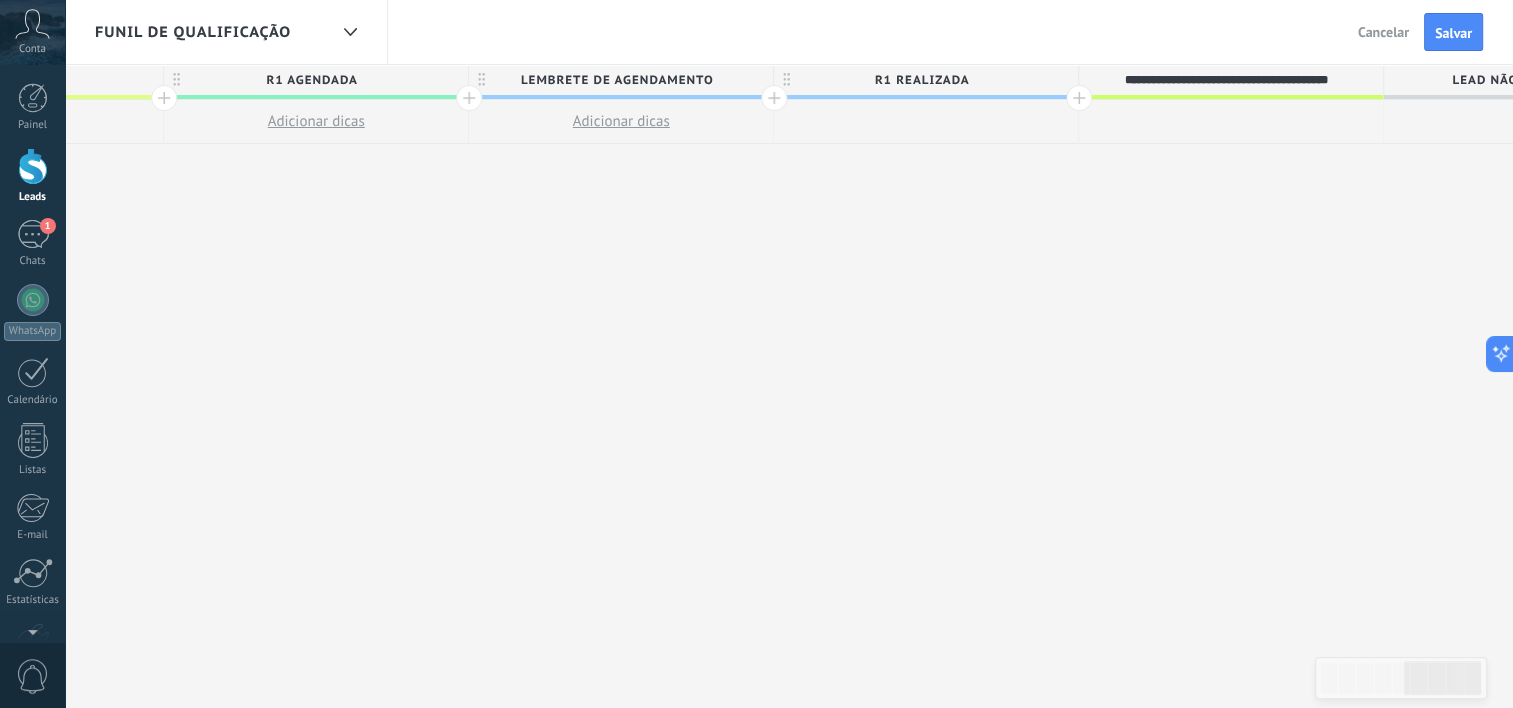 type on "**********" 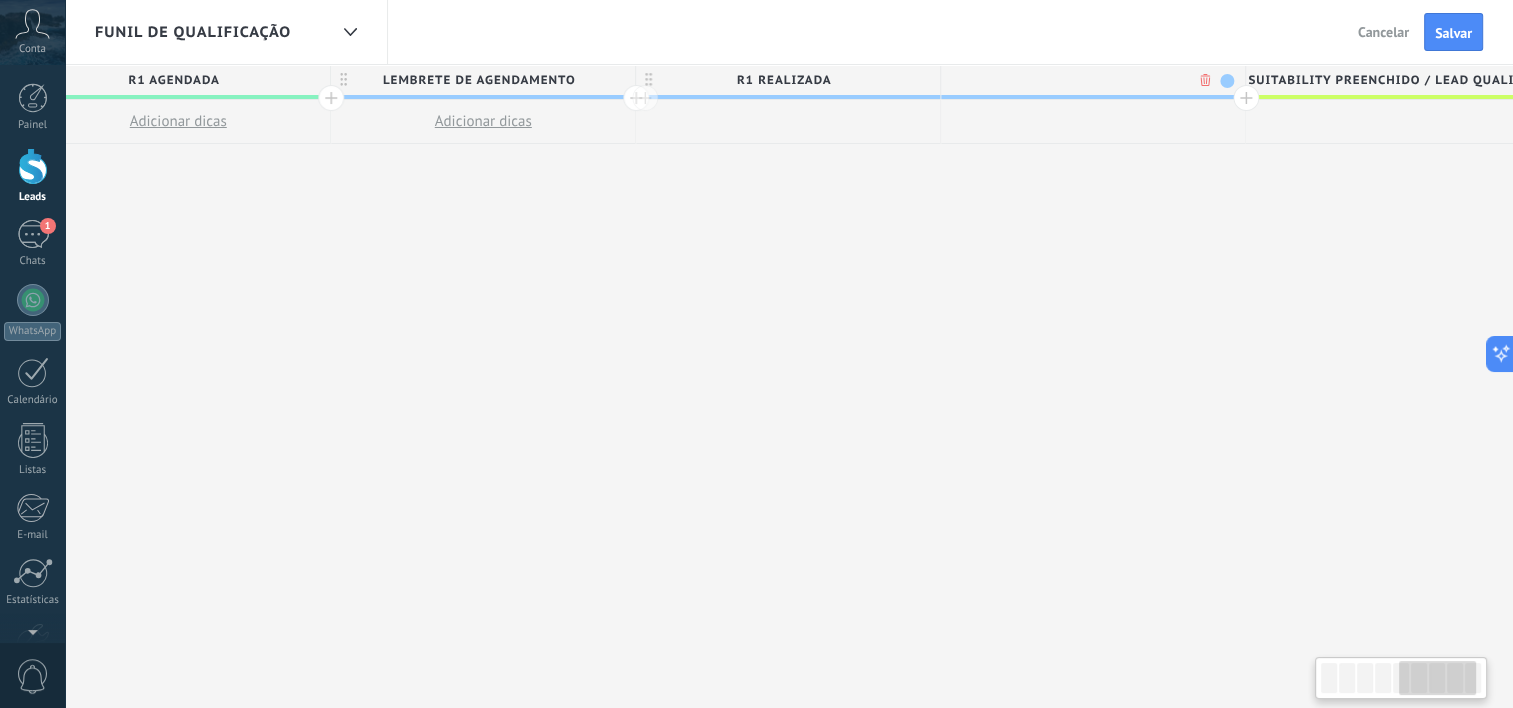 scroll, scrollTop: 0, scrollLeft: 1897, axis: horizontal 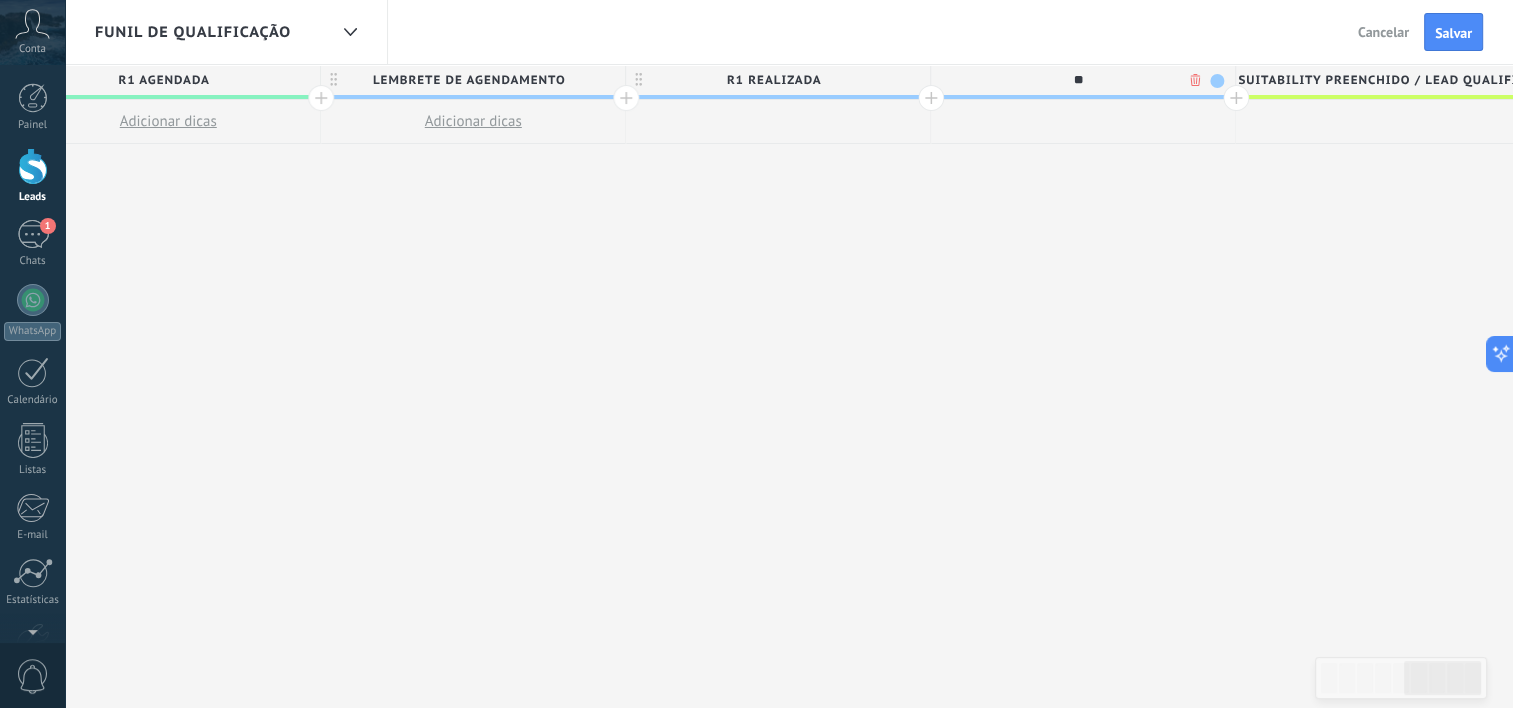 type on "*" 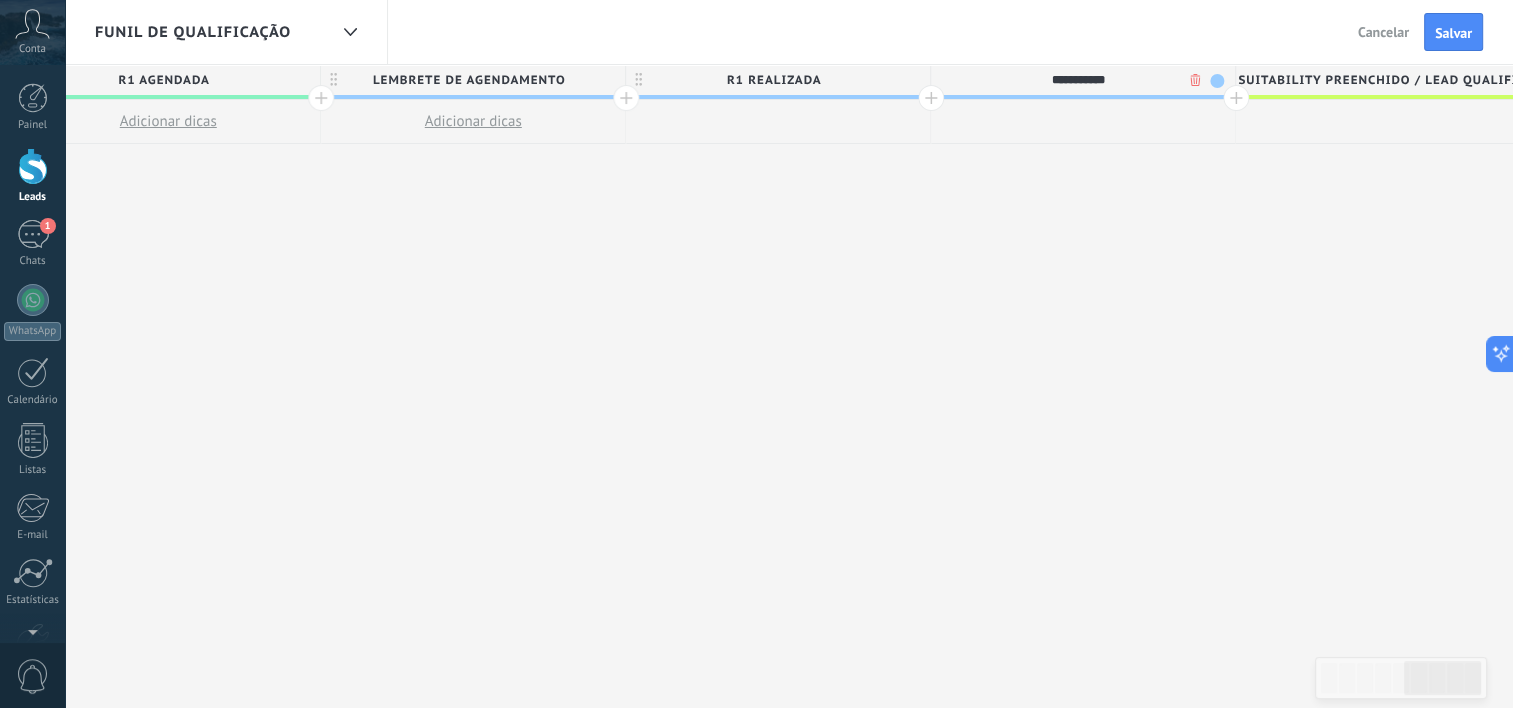 type on "**********" 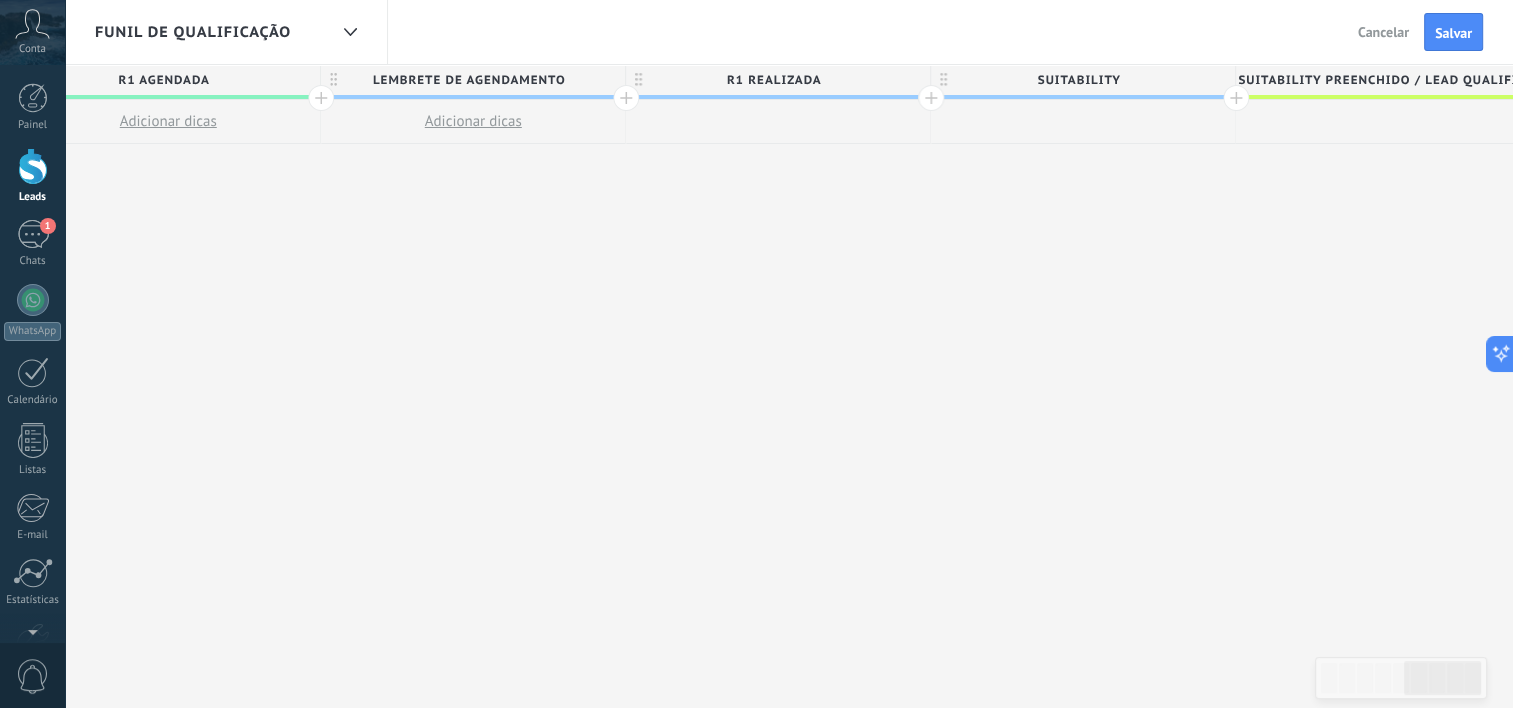 click on "R1 realizada" at bounding box center [773, 80] 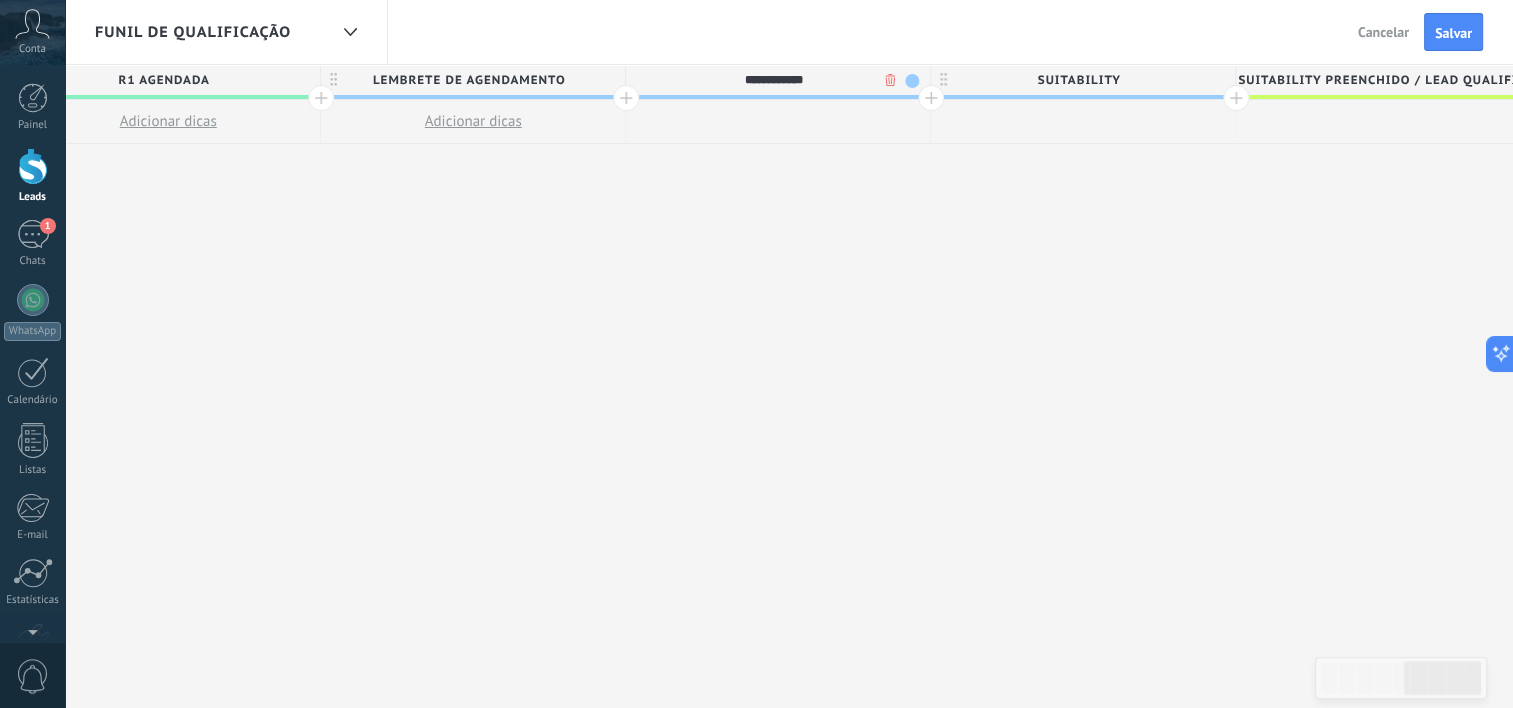 click at bounding box center (912, 81) 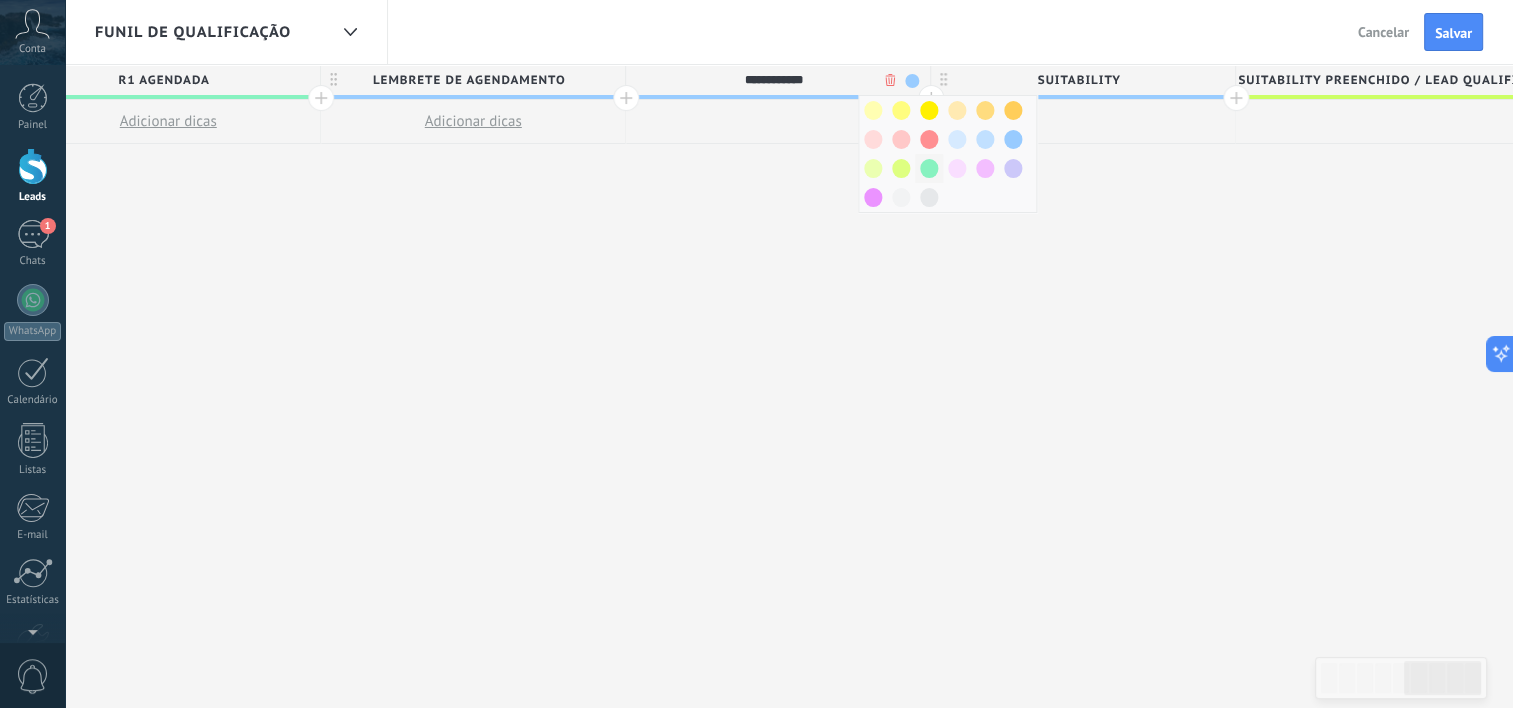click at bounding box center [929, 168] 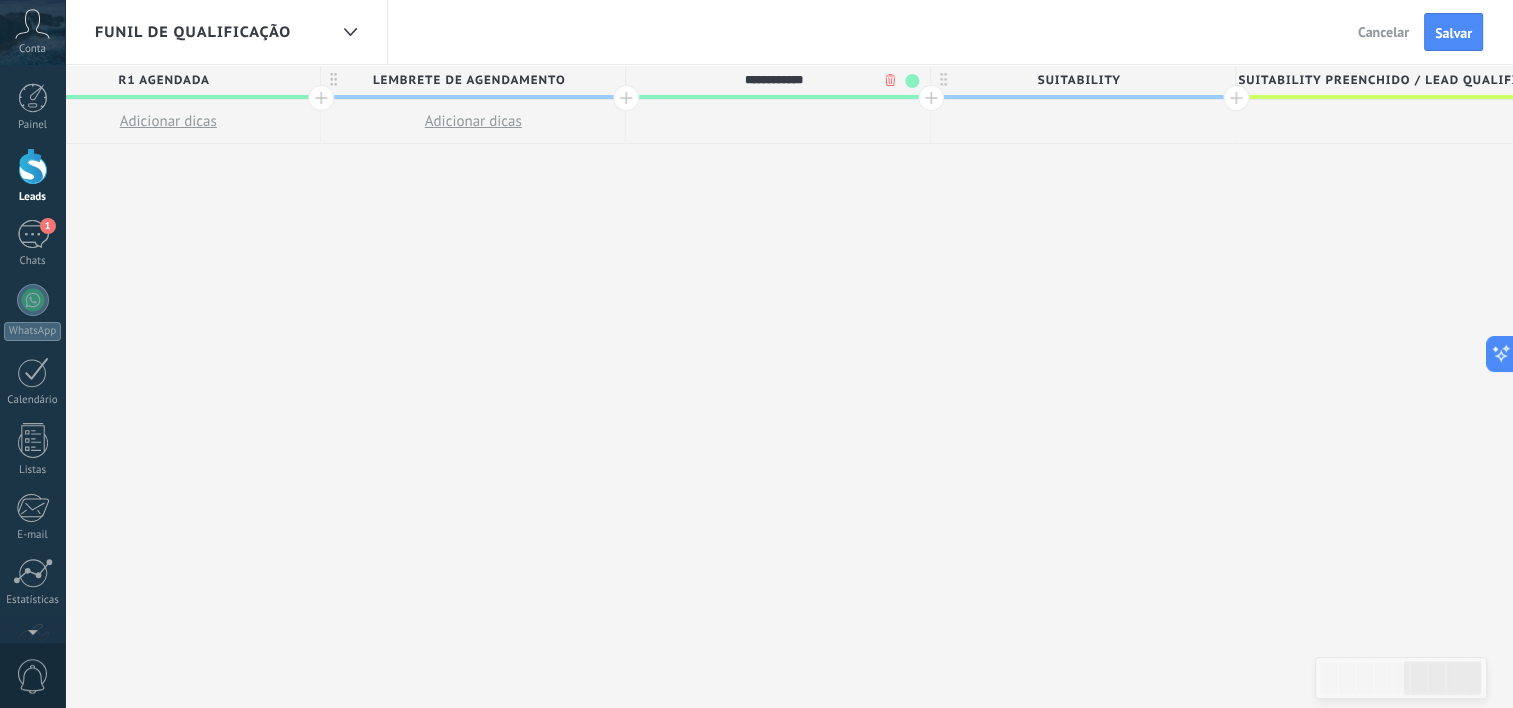 click on "**********" at bounding box center [168, 387] 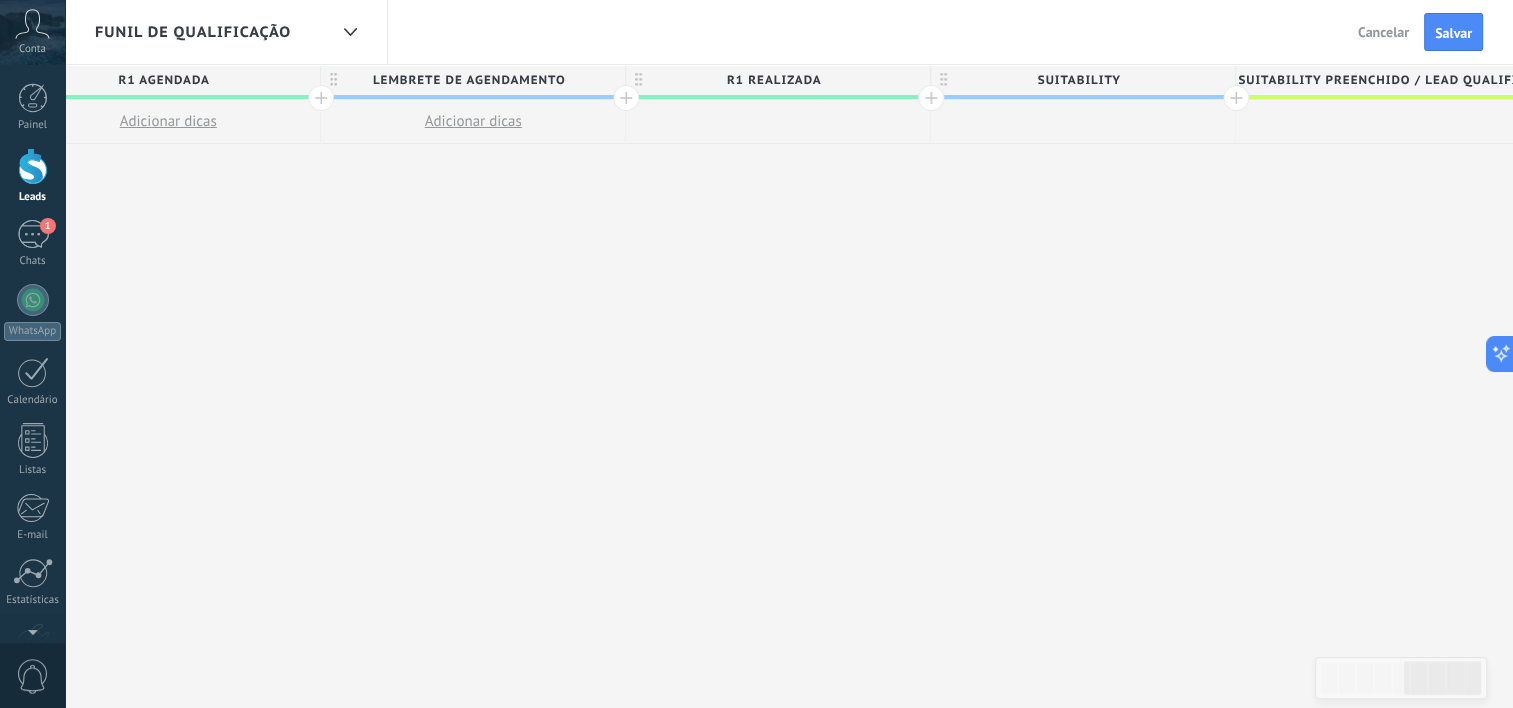 click on "R1 agendada" at bounding box center (163, 80) 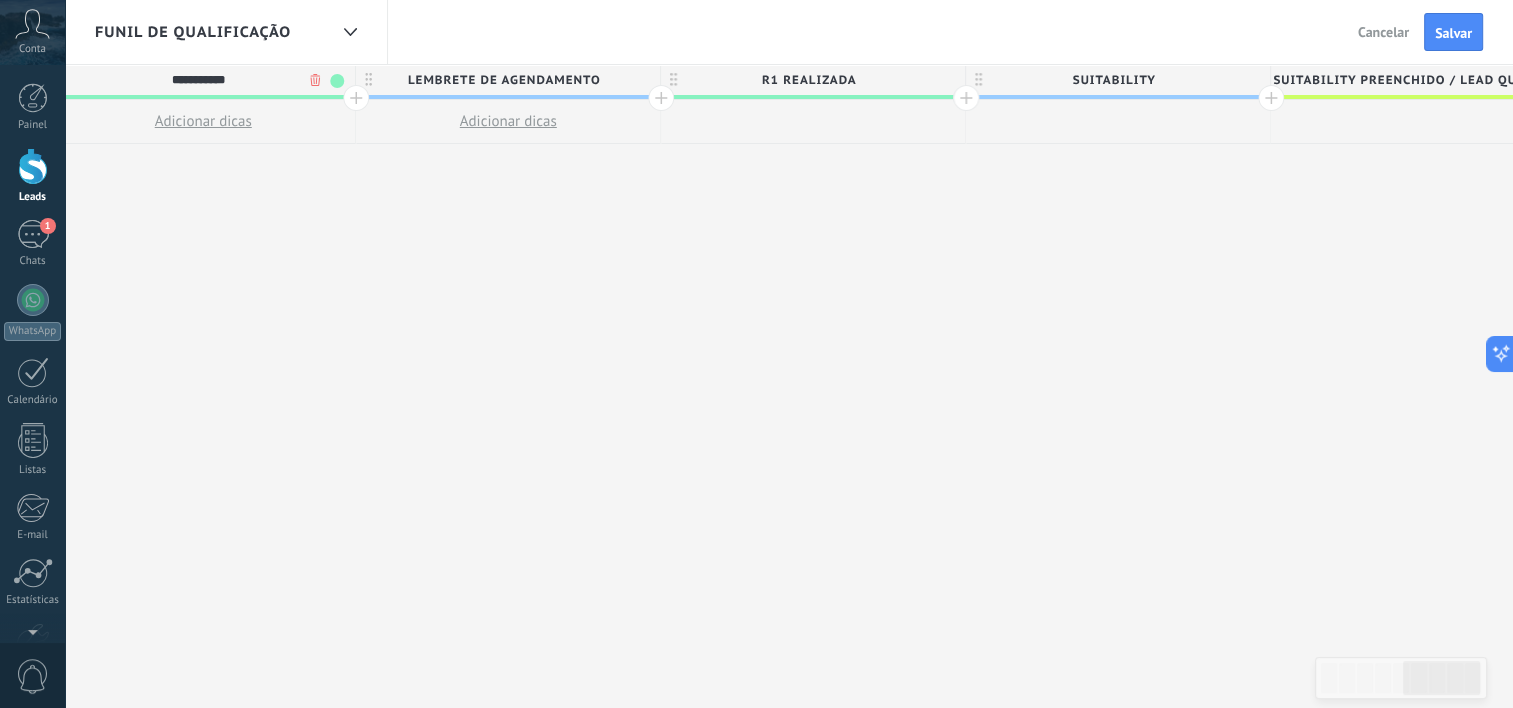 click at bounding box center (337, 81) 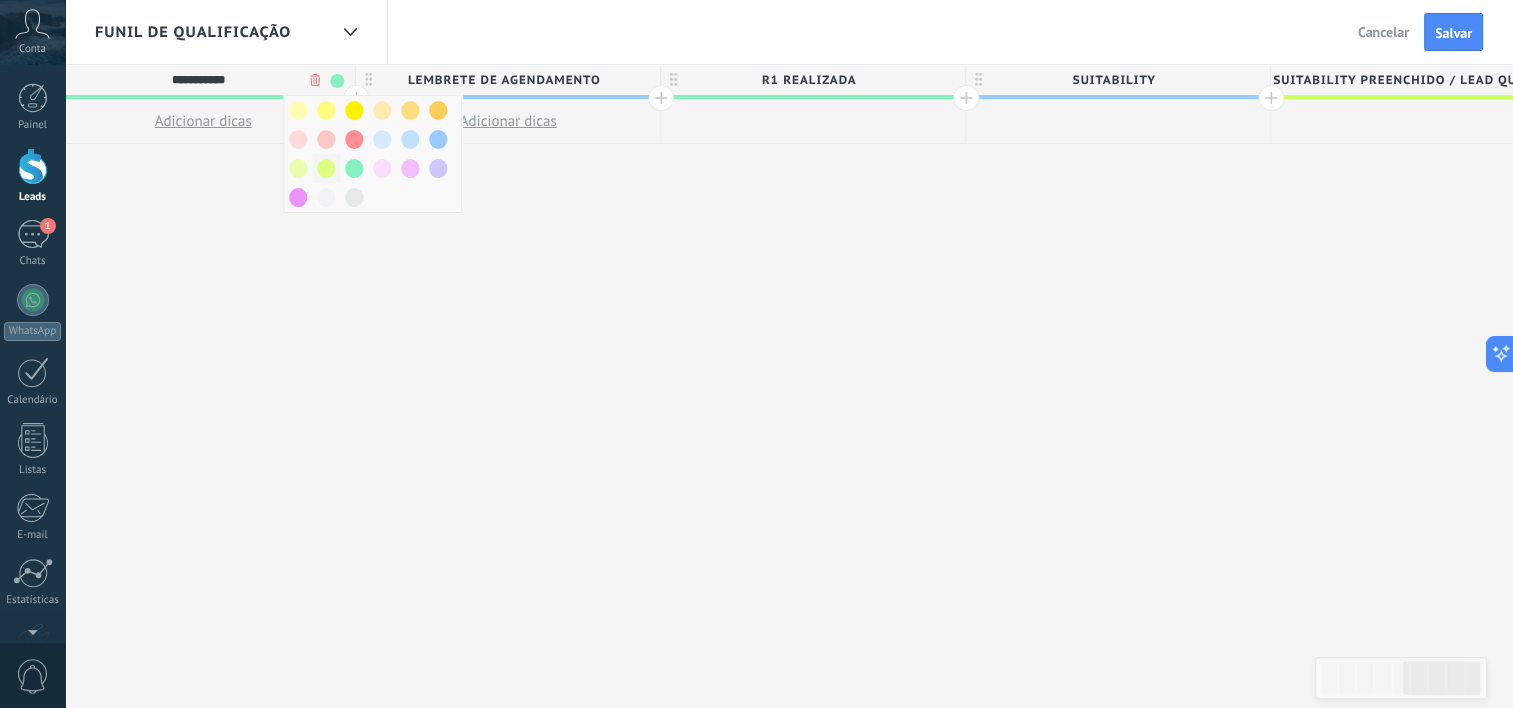 click at bounding box center (326, 168) 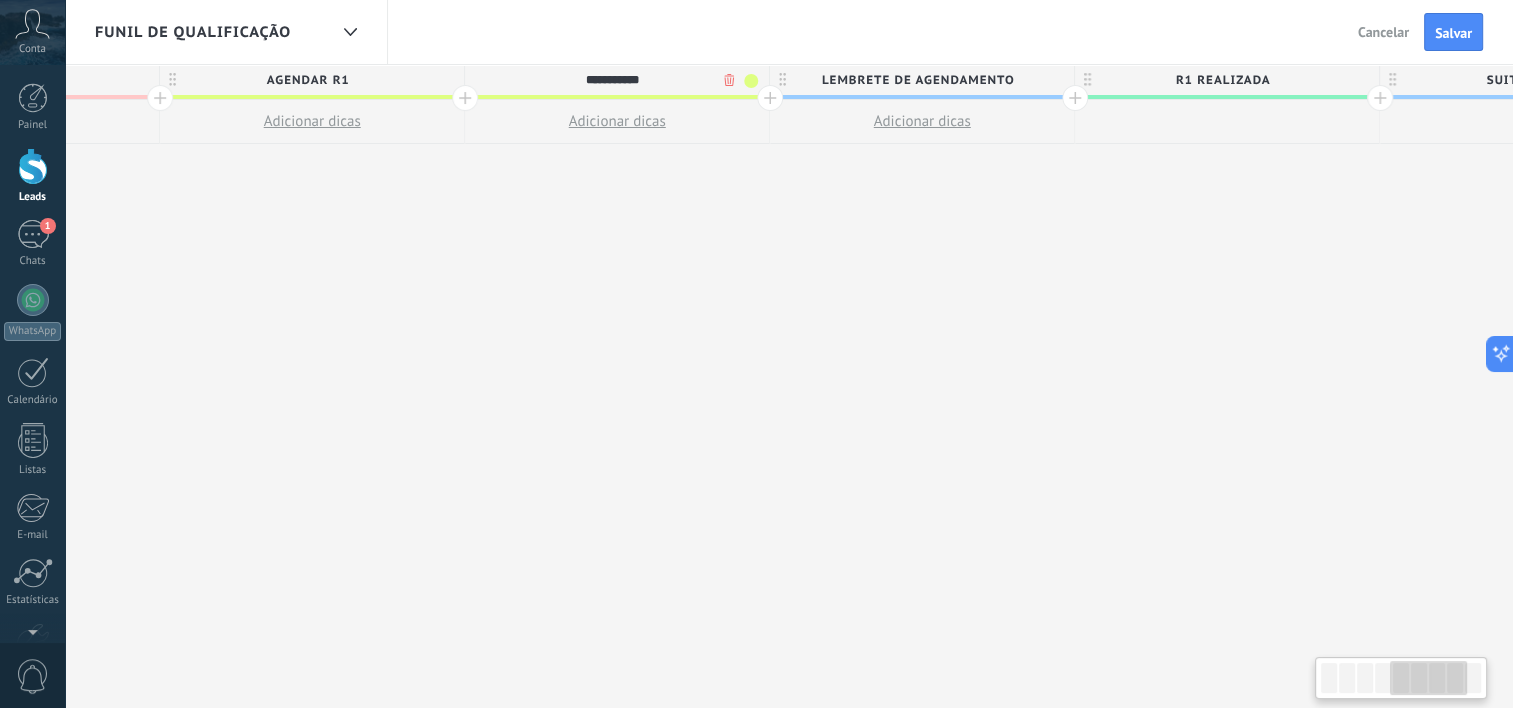 scroll, scrollTop: 0, scrollLeft: 1288, axis: horizontal 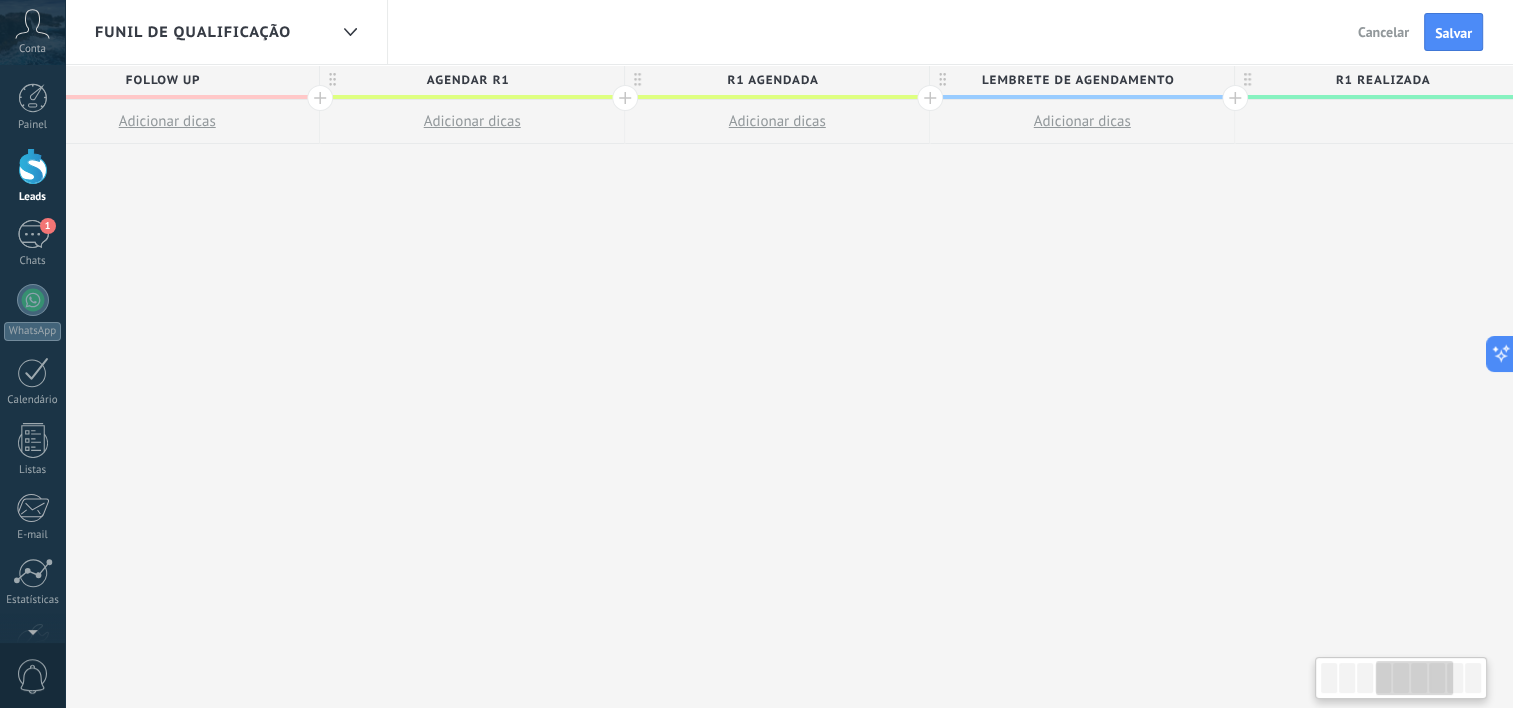 drag, startPoint x: 291, startPoint y: 275, endPoint x: 868, endPoint y: 327, distance: 579.33844 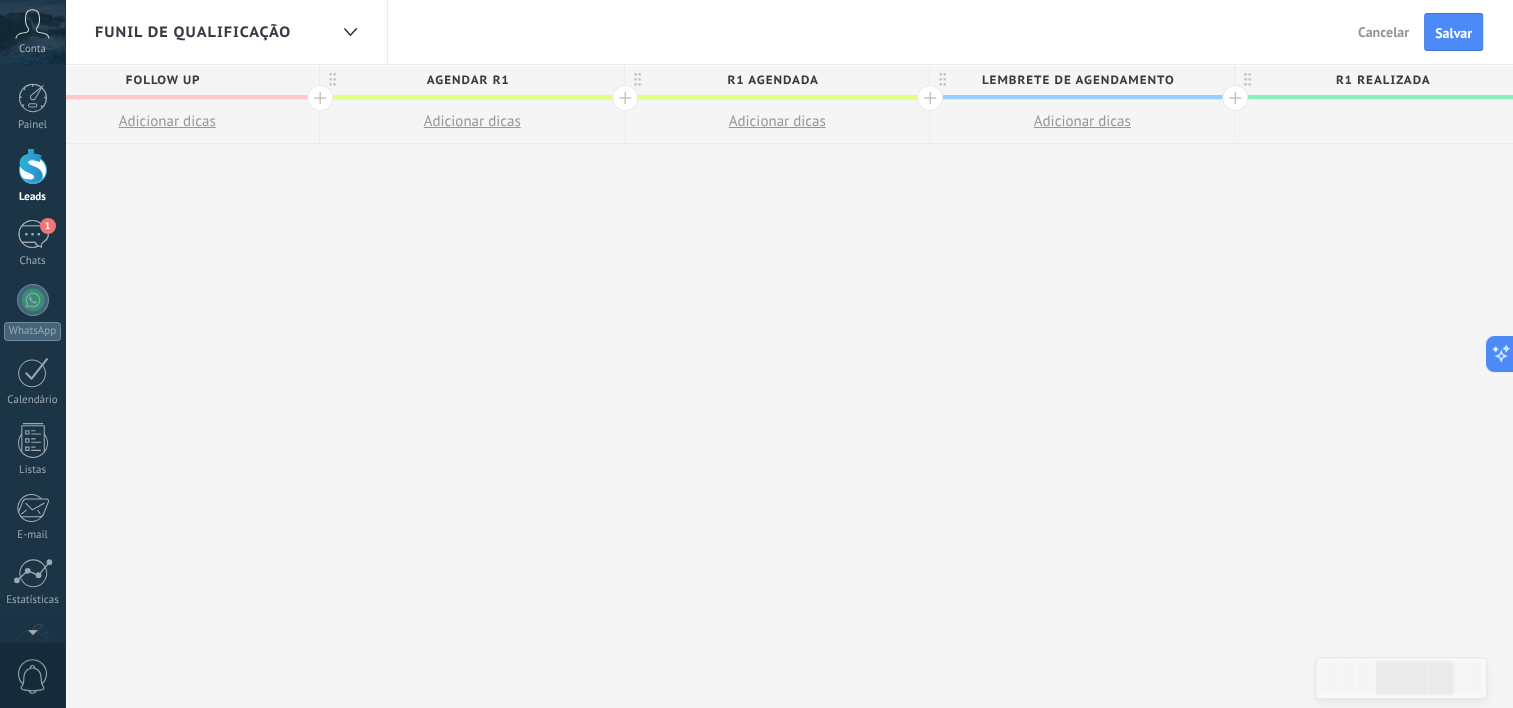 scroll, scrollTop: 0, scrollLeft: 1287, axis: horizontal 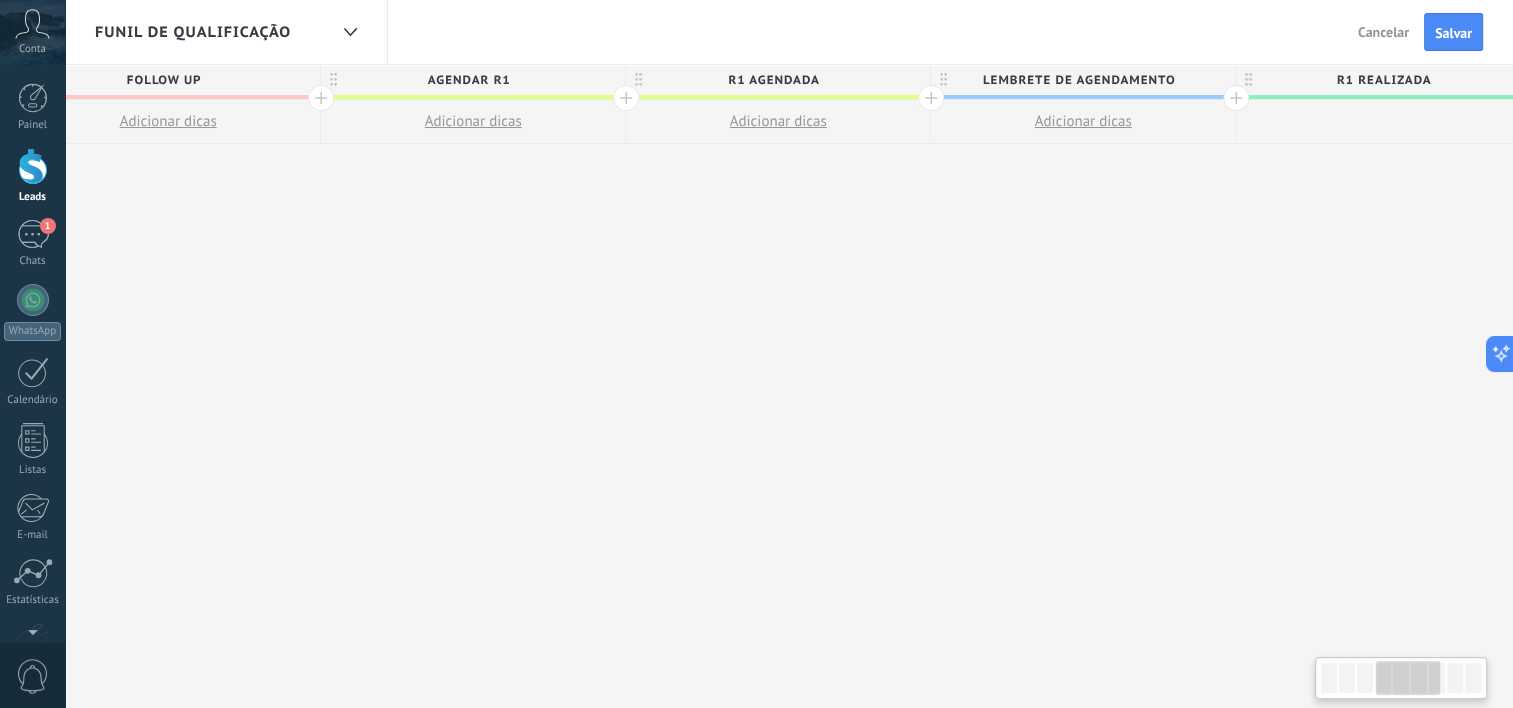 click on "Agendar R1" at bounding box center (468, 80) 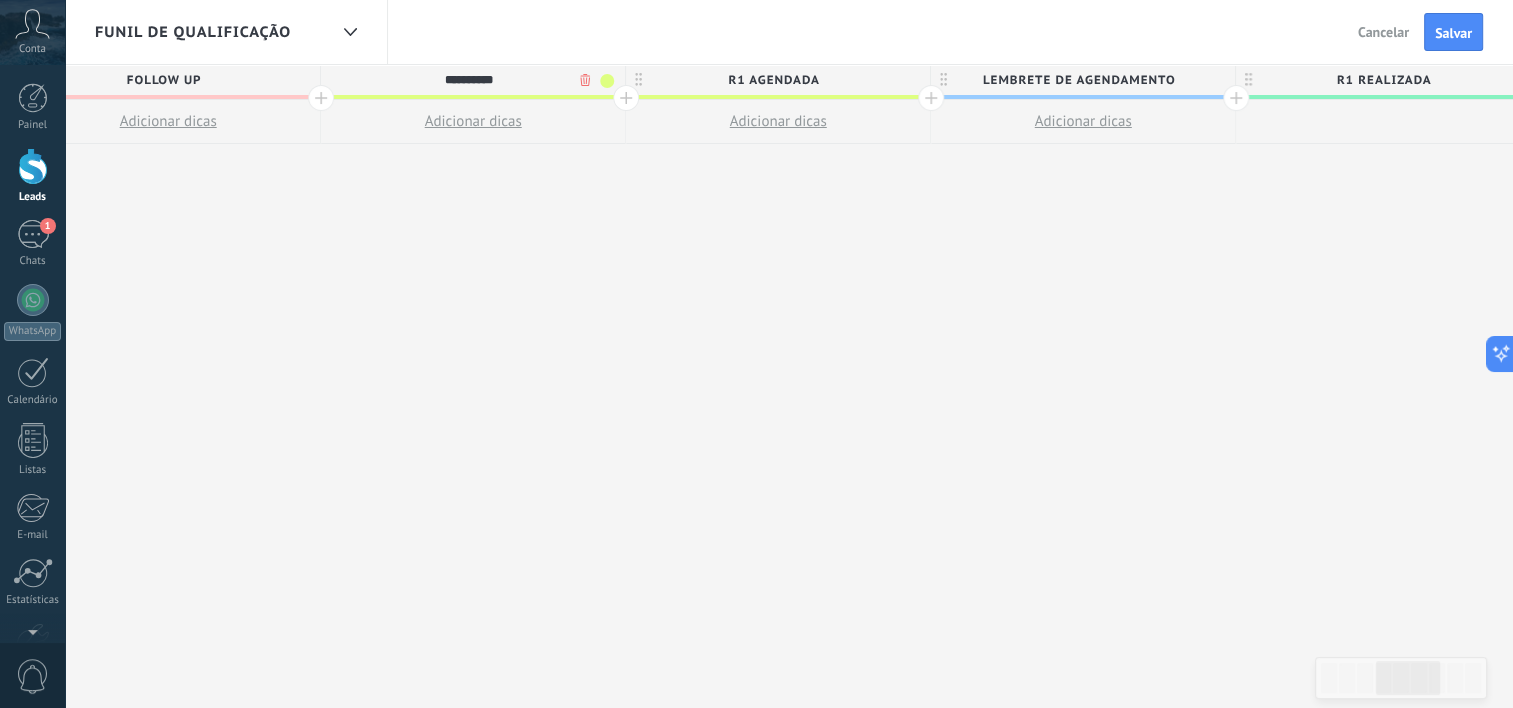 click at bounding box center (607, 81) 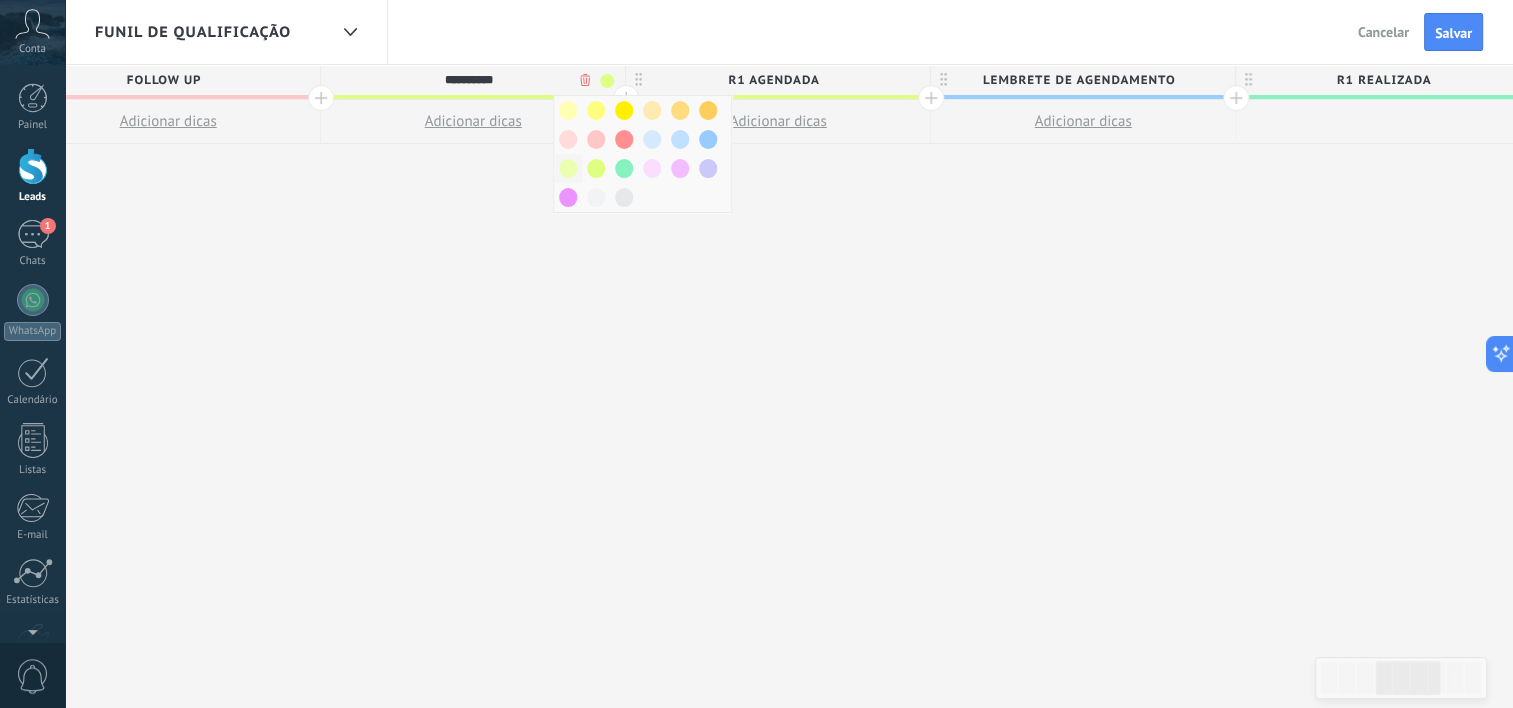click at bounding box center [568, 168] 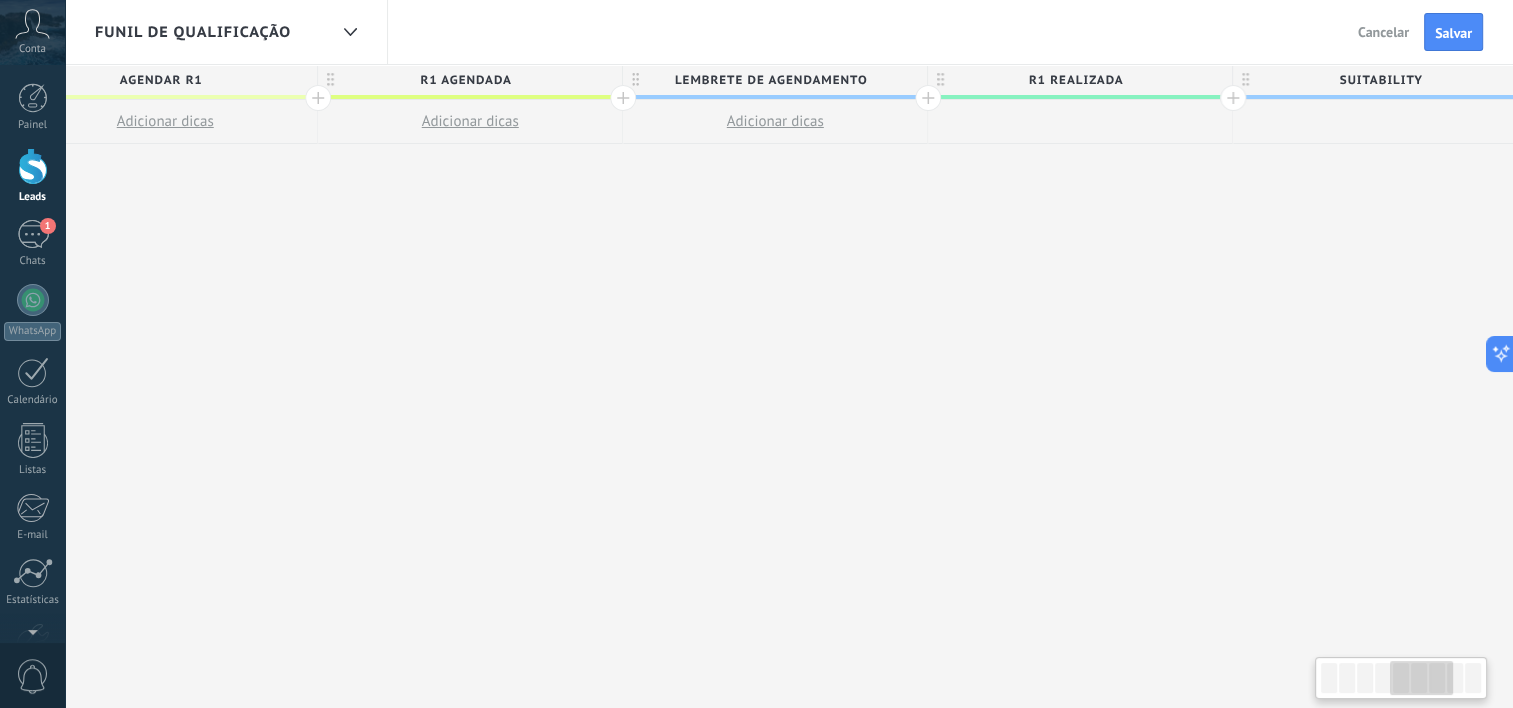 drag, startPoint x: 984, startPoint y: 287, endPoint x: 678, endPoint y: 283, distance: 306.02615 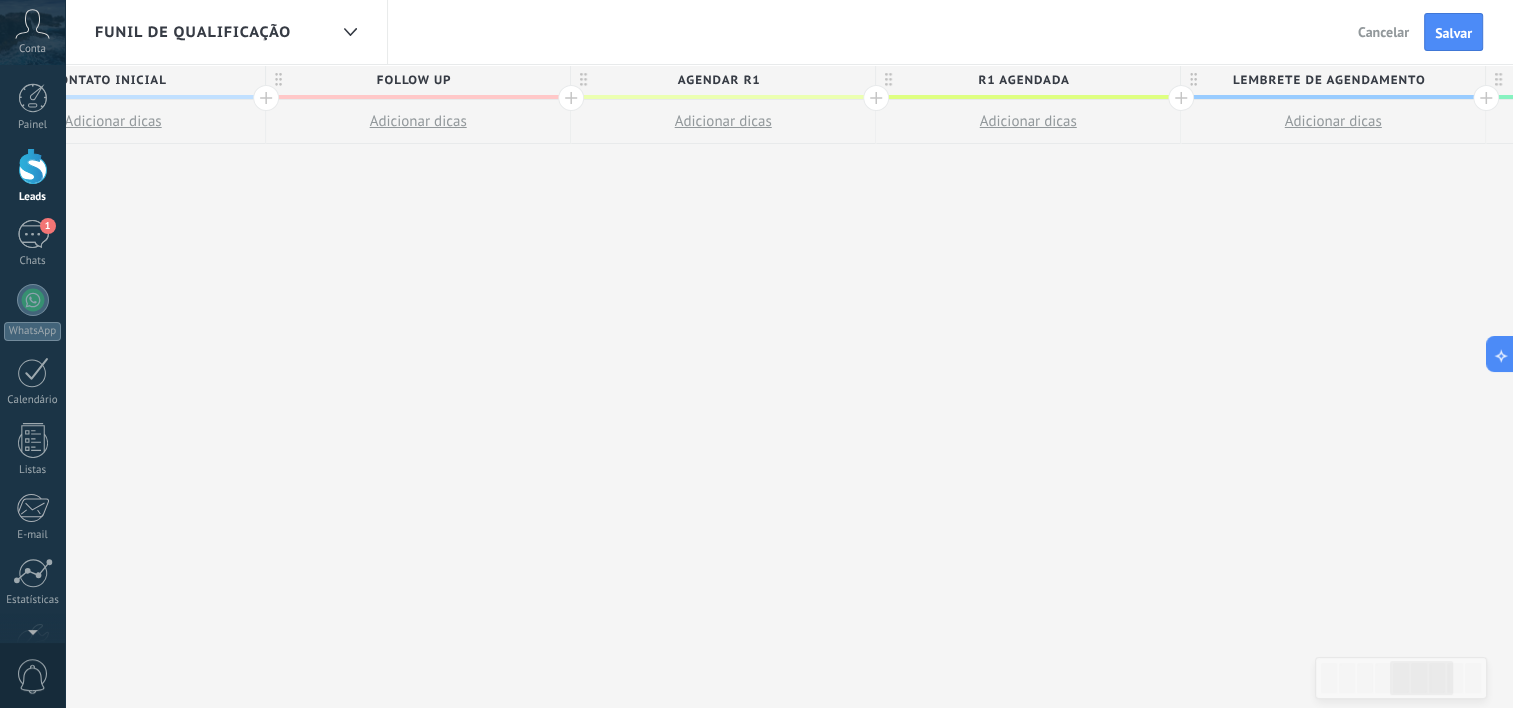 drag, startPoint x: 898, startPoint y: 285, endPoint x: 1527, endPoint y: 297, distance: 629.11444 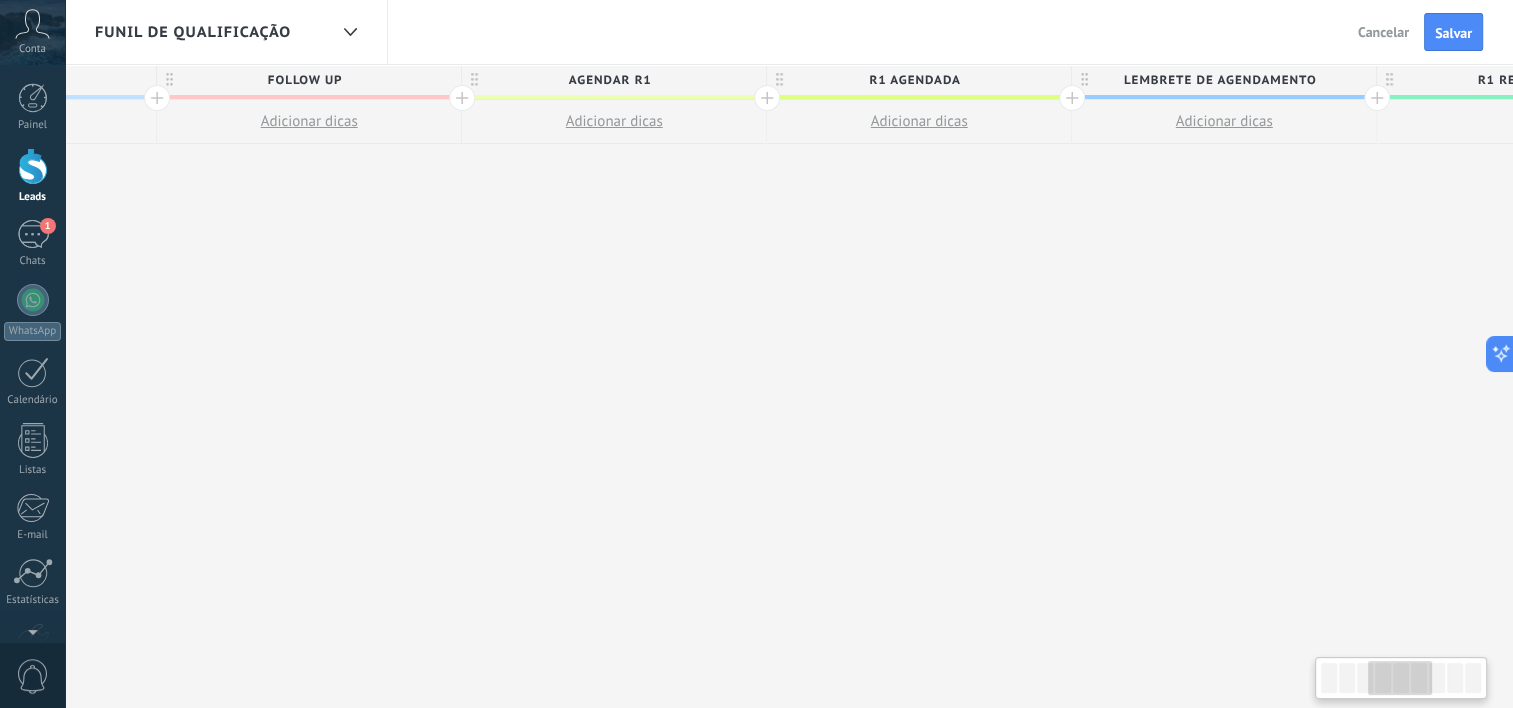 drag, startPoint x: 564, startPoint y: 274, endPoint x: 431, endPoint y: 273, distance: 133.00375 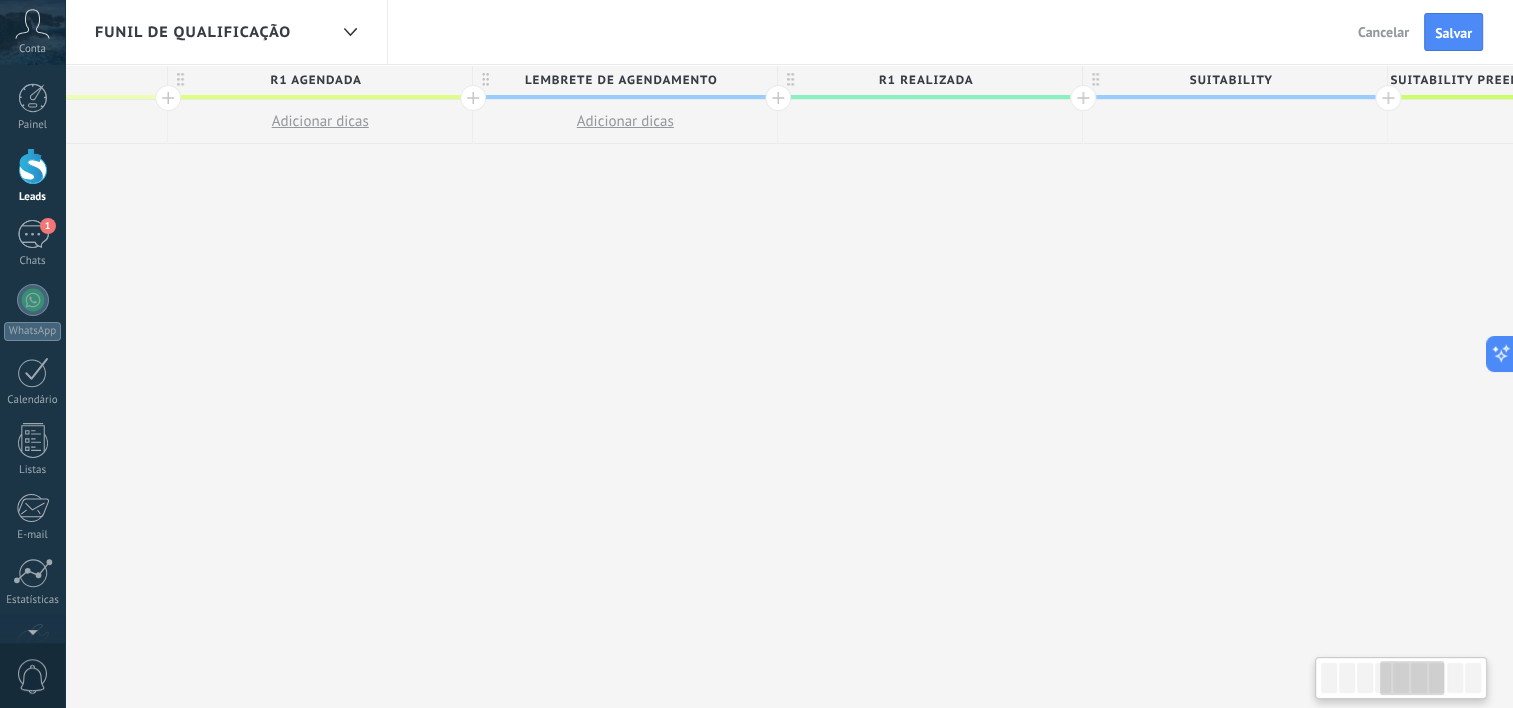 drag, startPoint x: 1115, startPoint y: 272, endPoint x: 404, endPoint y: 261, distance: 711.0851 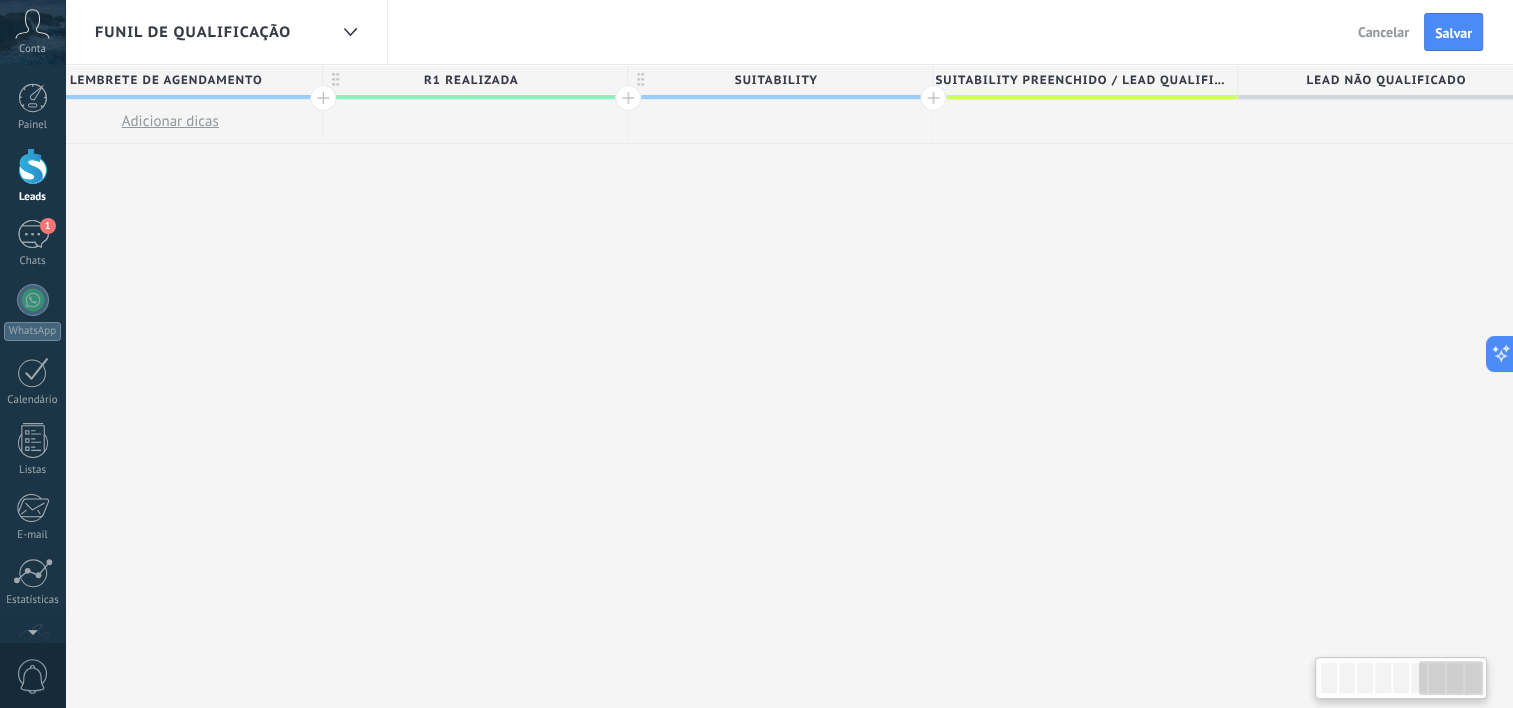 scroll, scrollTop: 0, scrollLeft: 2228, axis: horizontal 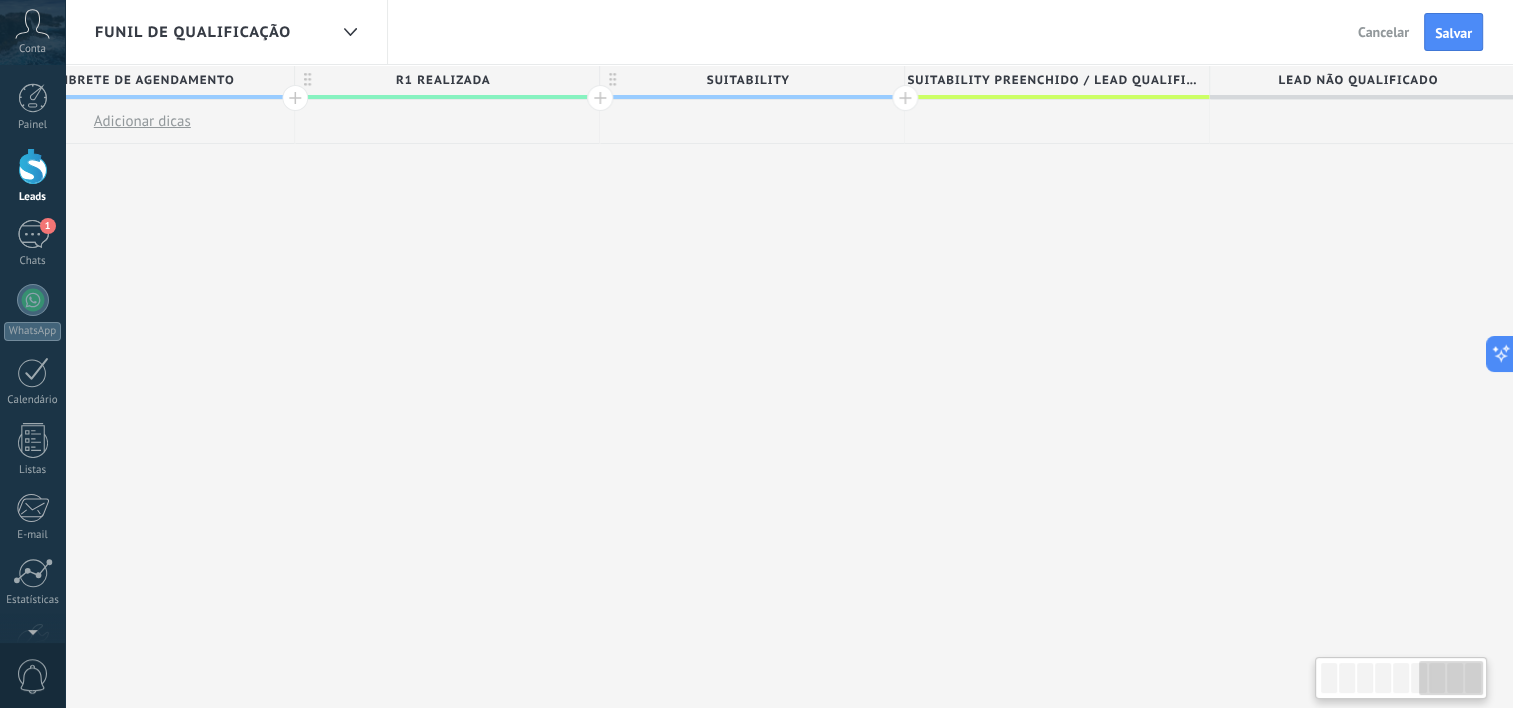 drag, startPoint x: 1178, startPoint y: 265, endPoint x: 676, endPoint y: 253, distance: 502.1434 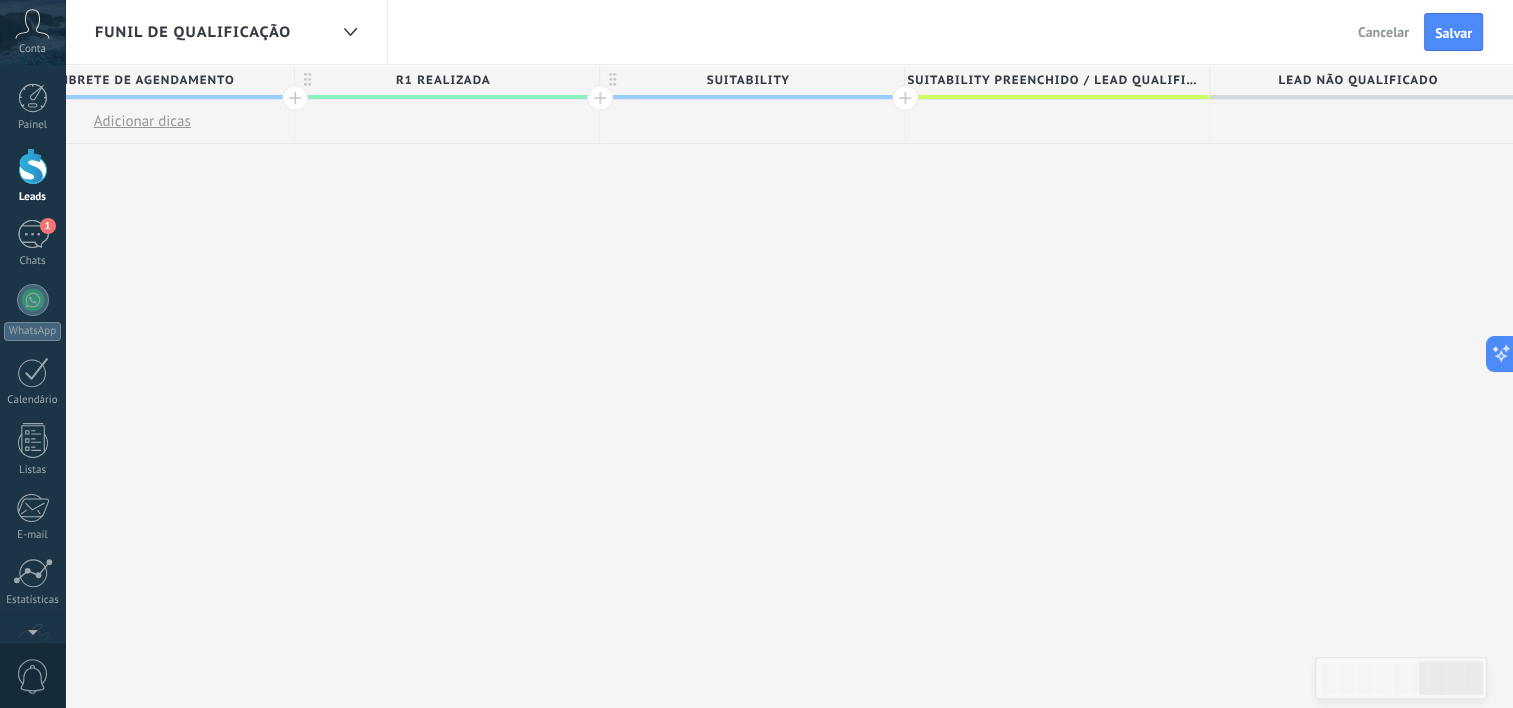 click on "**********" at bounding box center (-163, 387) 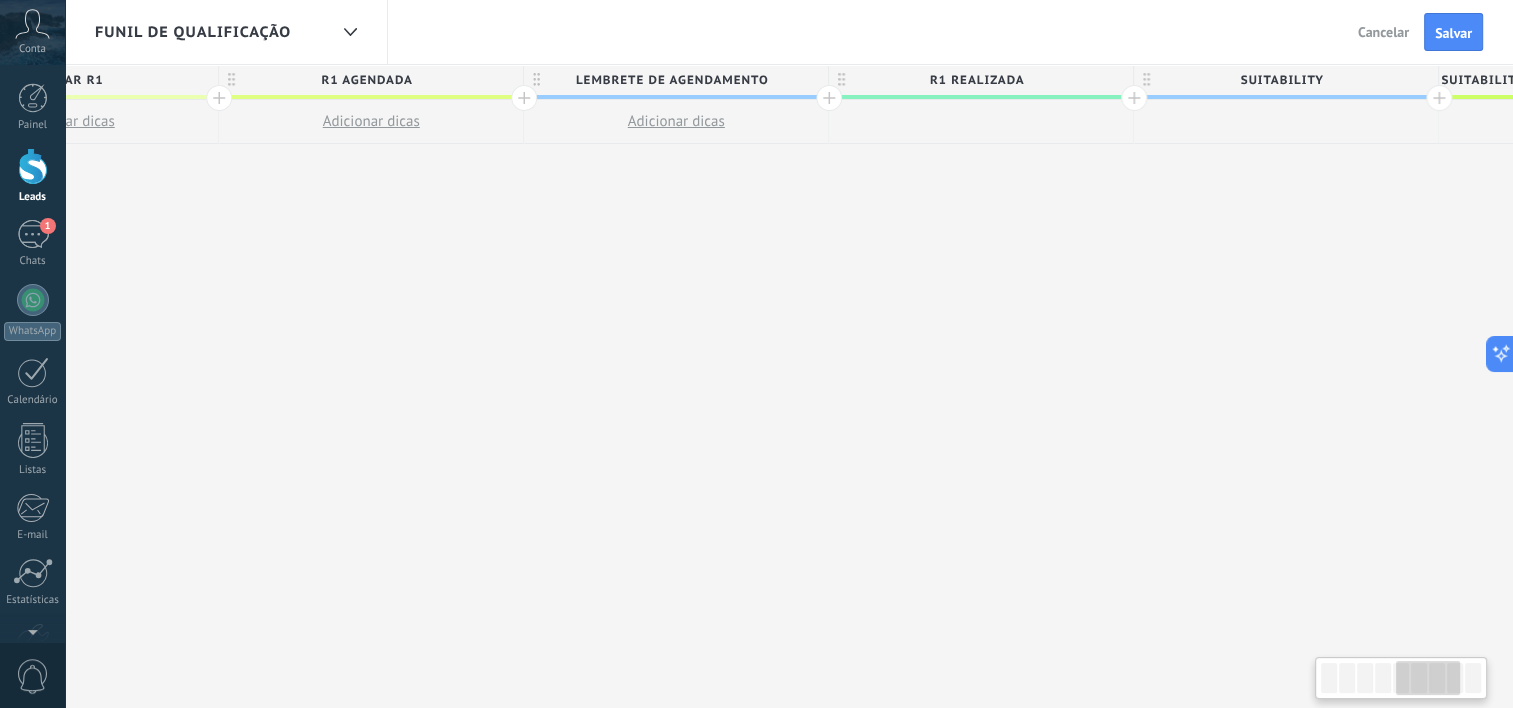 drag, startPoint x: 841, startPoint y: 174, endPoint x: 1404, endPoint y: 192, distance: 563.28766 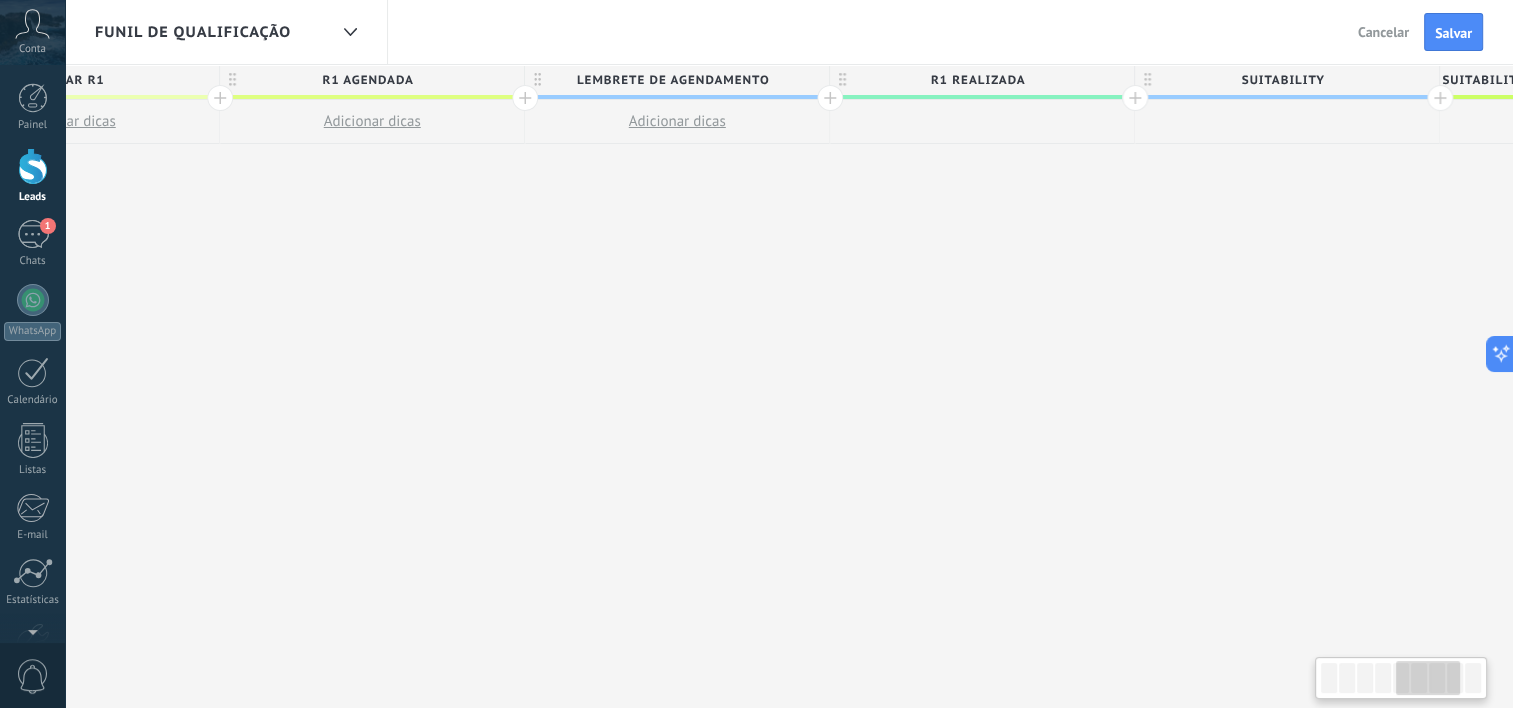 click on "**********" at bounding box center [372, 387] 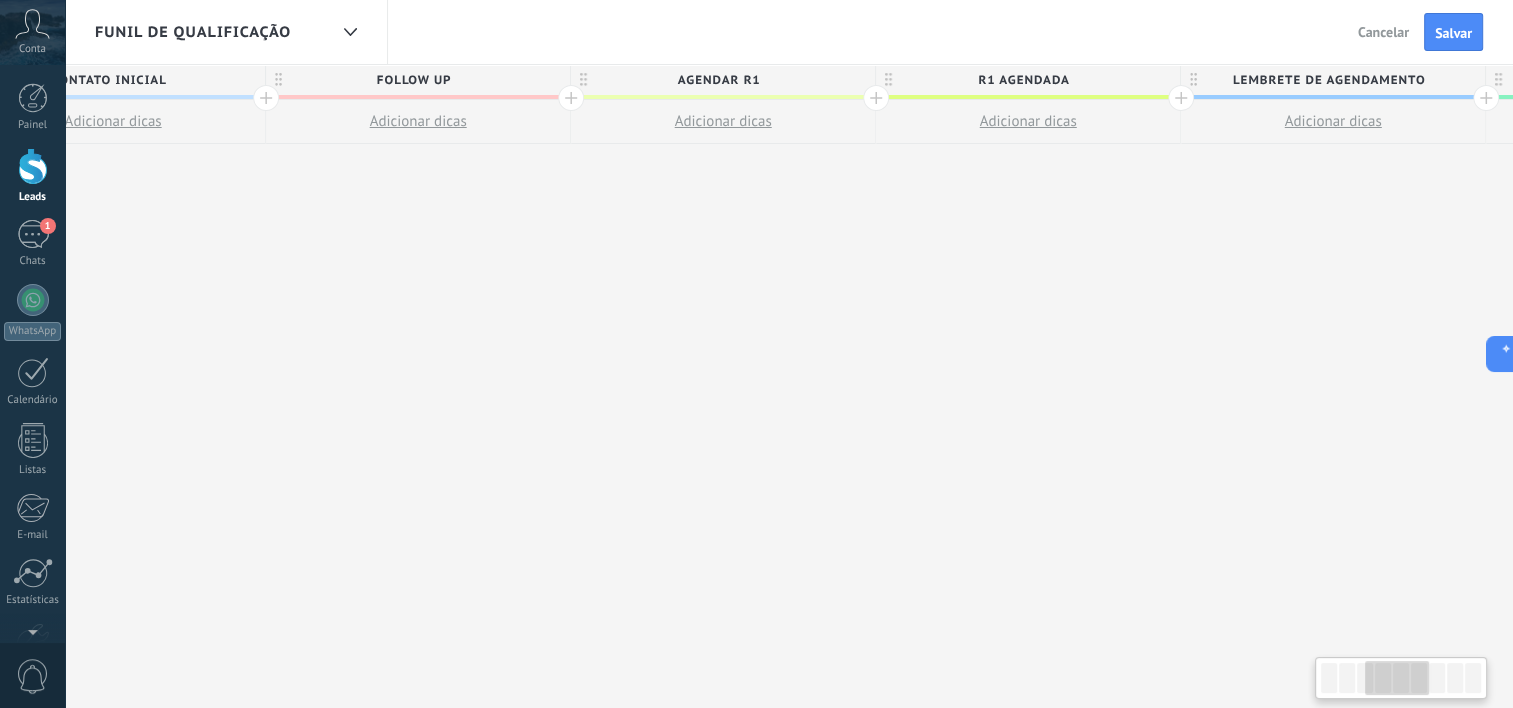 drag, startPoint x: 490, startPoint y: 216, endPoint x: 1339, endPoint y: 232, distance: 849.15076 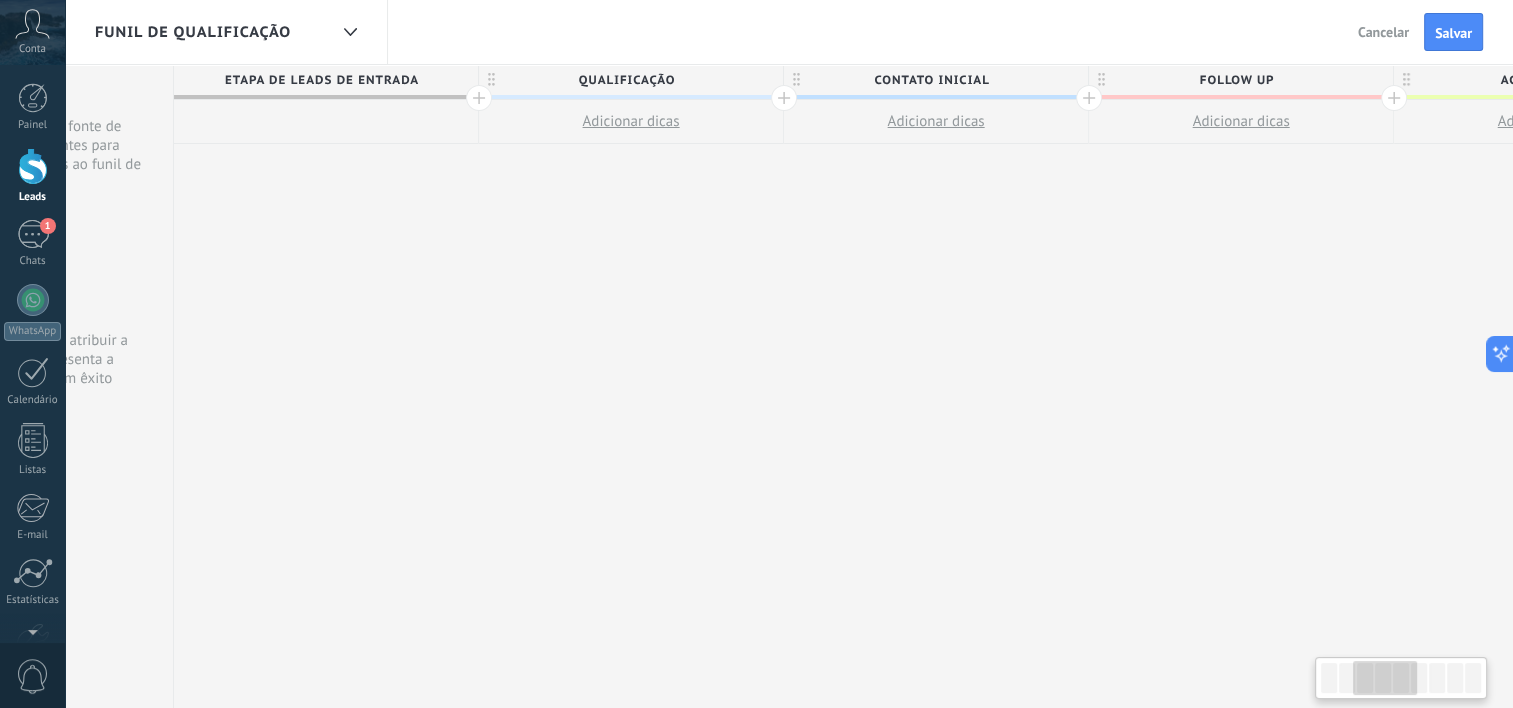 drag, startPoint x: 668, startPoint y: 256, endPoint x: 1323, endPoint y: 260, distance: 655.0122 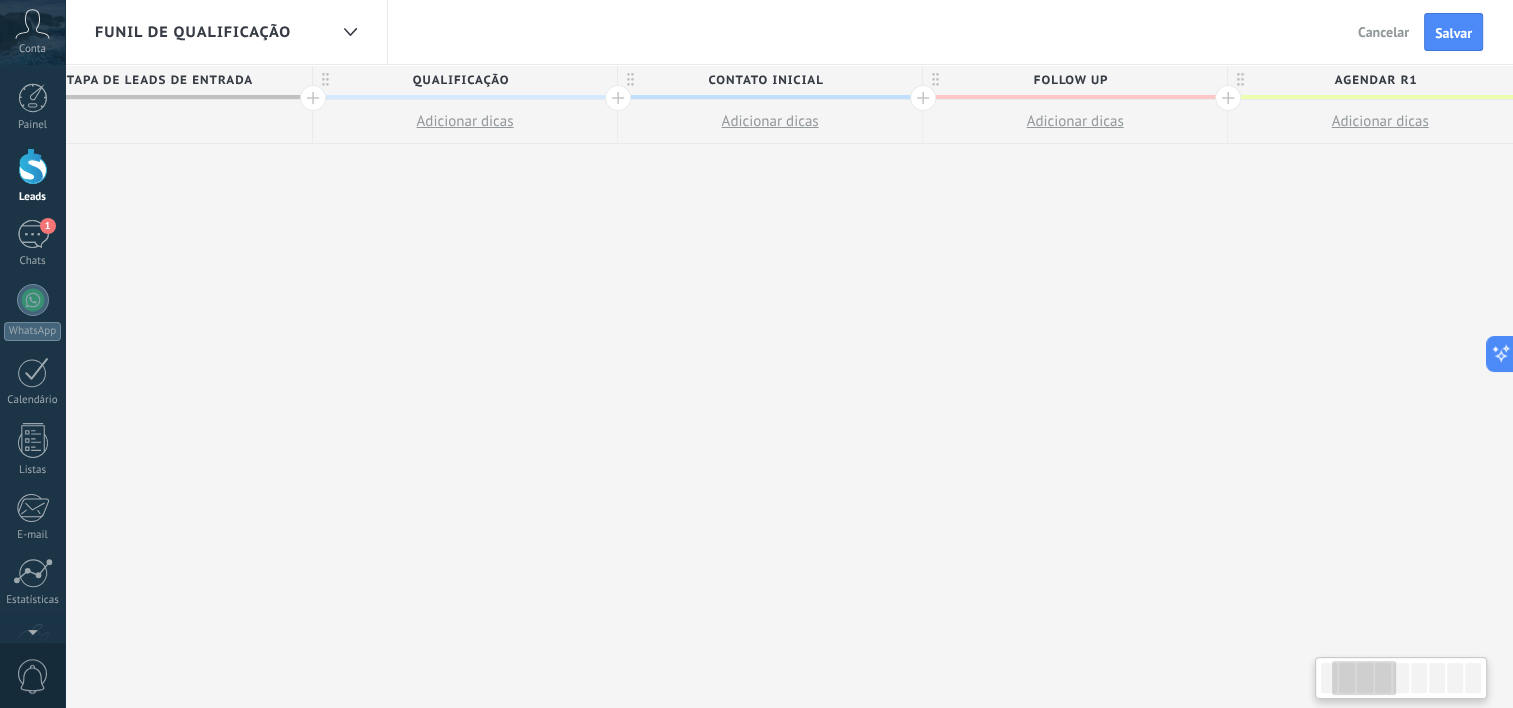 drag, startPoint x: 1160, startPoint y: 295, endPoint x: 574, endPoint y: 306, distance: 586.1032 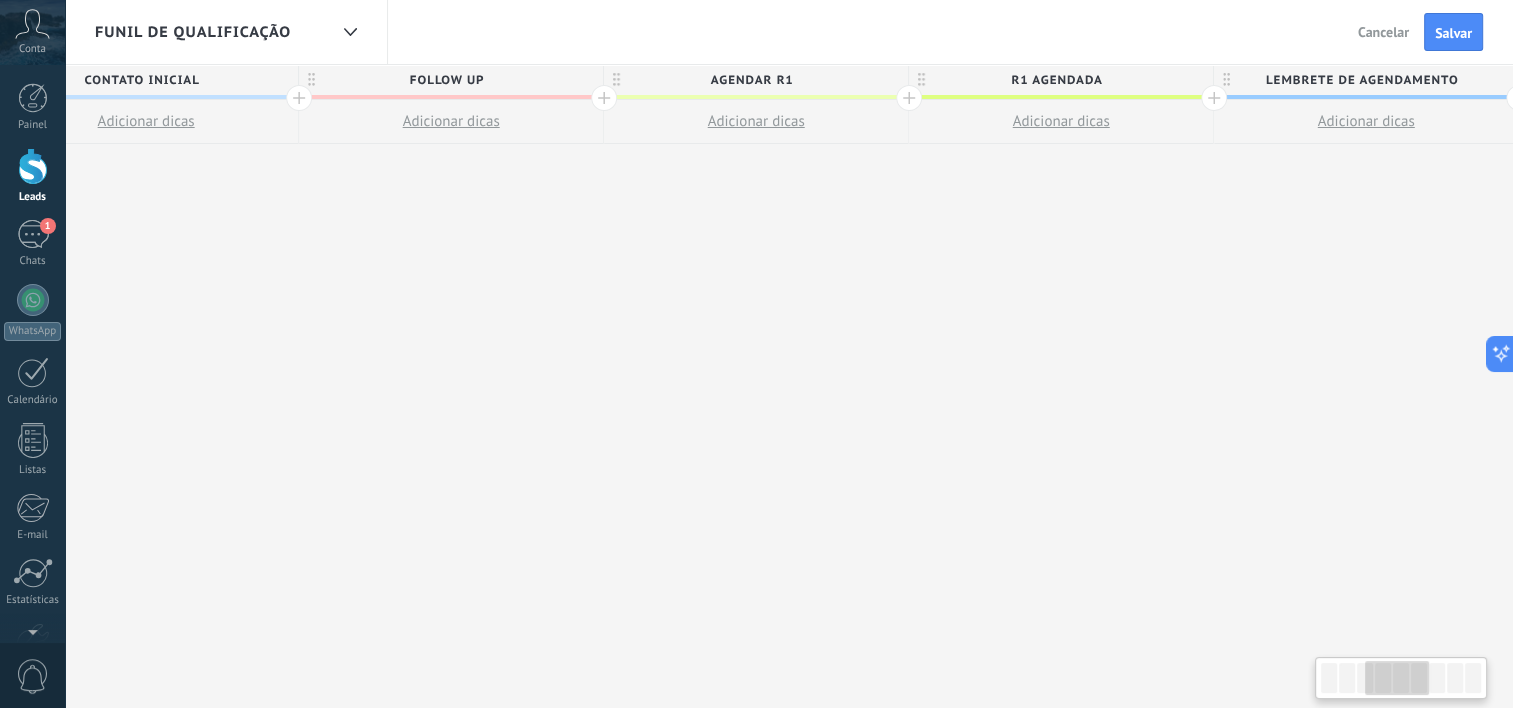 drag, startPoint x: 1160, startPoint y: 308, endPoint x: 622, endPoint y: 307, distance: 538.0009 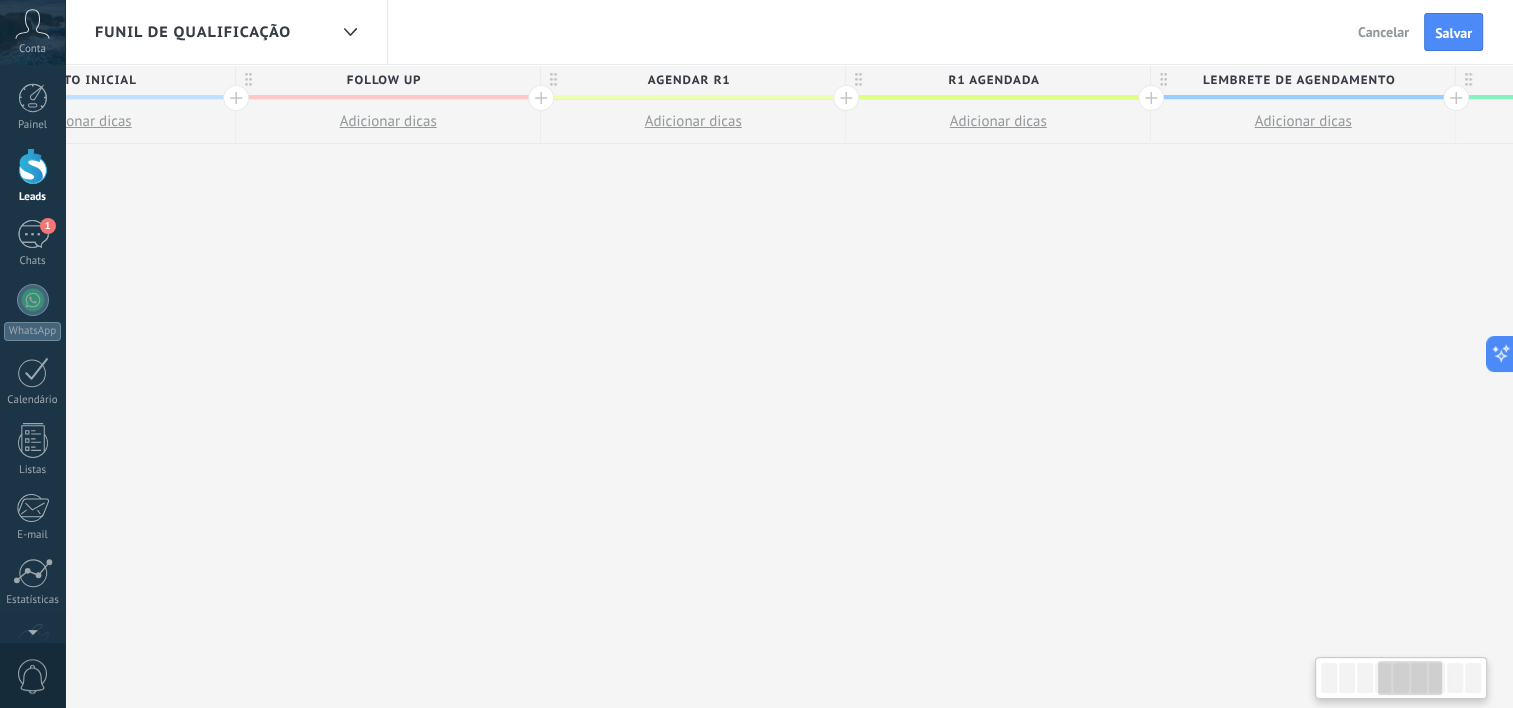 drag, startPoint x: 1065, startPoint y: 288, endPoint x: 510, endPoint y: 287, distance: 555.0009 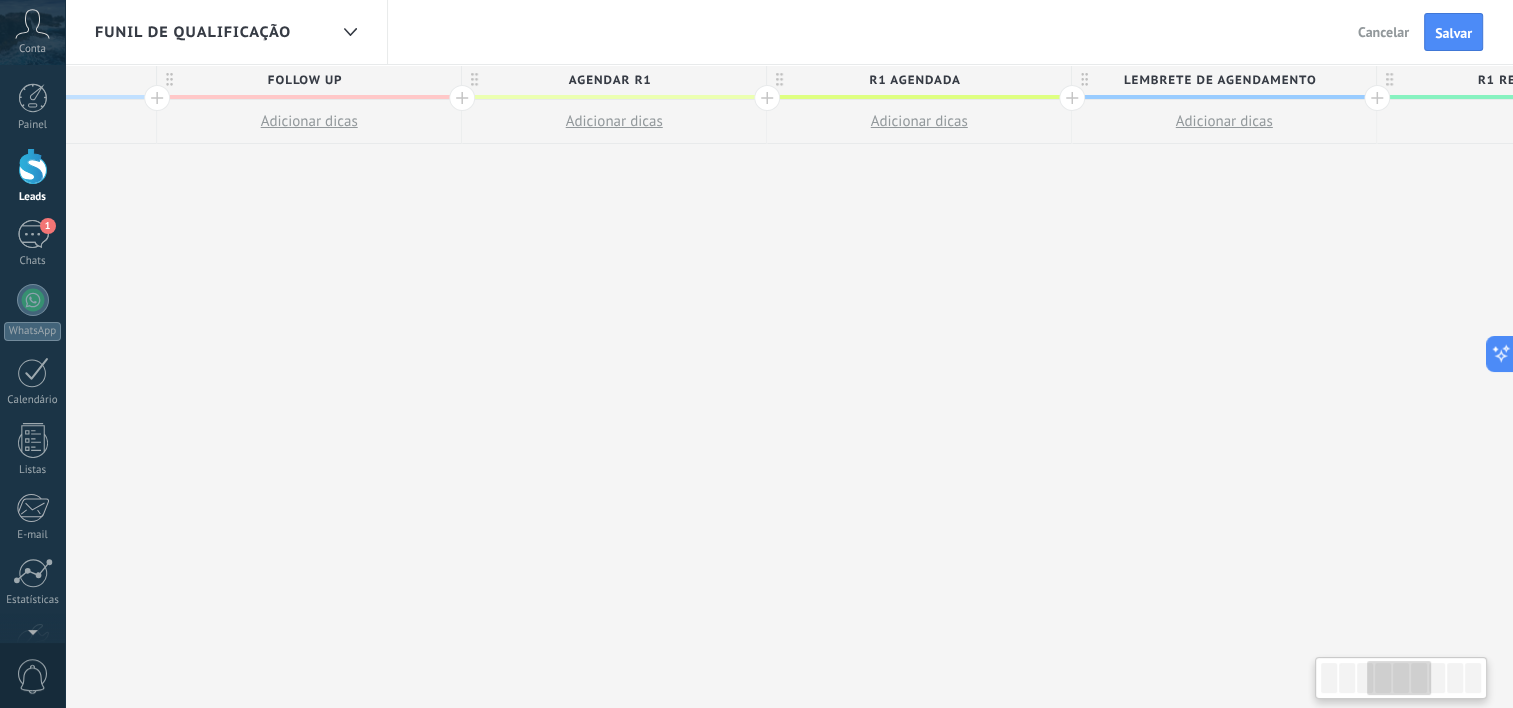 drag, startPoint x: 402, startPoint y: 261, endPoint x: 1450, endPoint y: 293, distance: 1048.4884 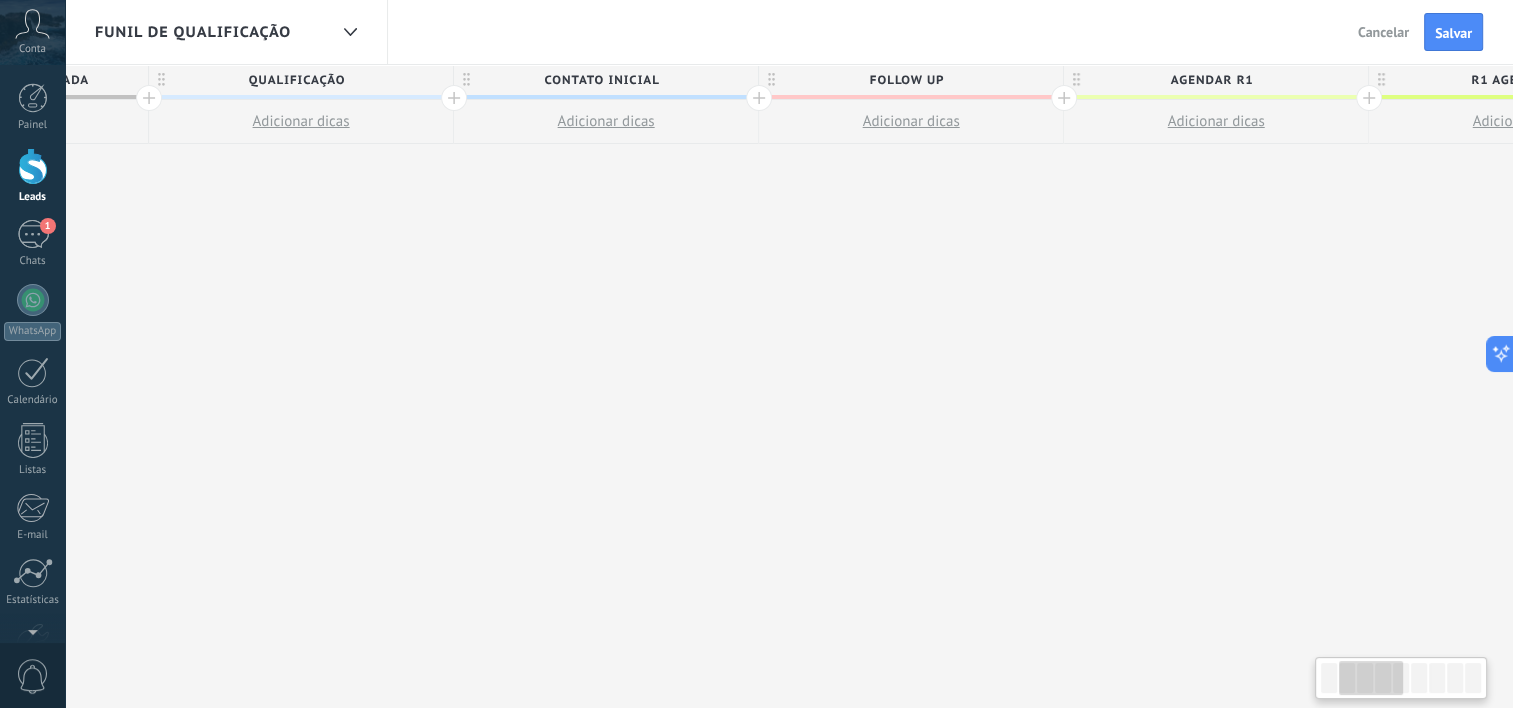 scroll, scrollTop: 0, scrollLeft: 0, axis: both 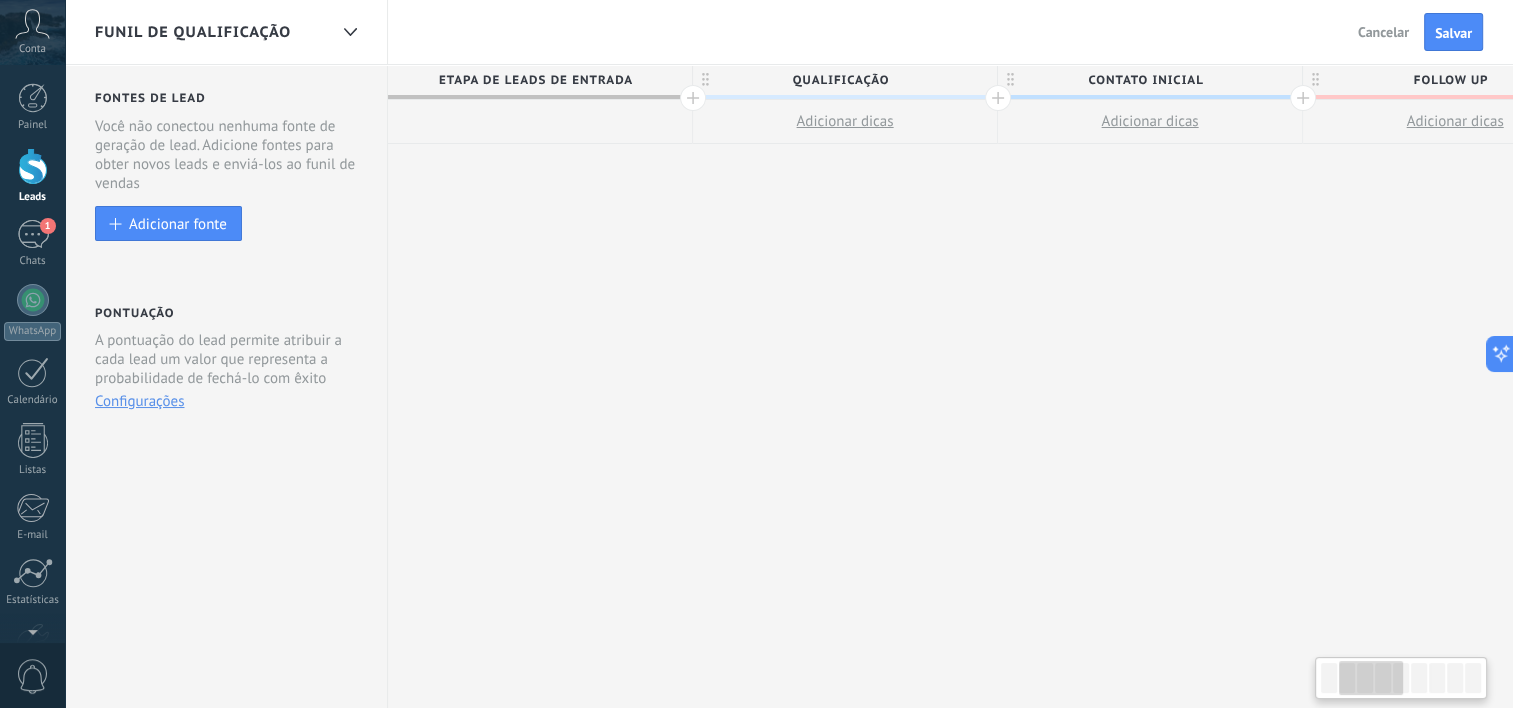 drag, startPoint x: 329, startPoint y: 272, endPoint x: 1196, endPoint y: 412, distance: 878.2306 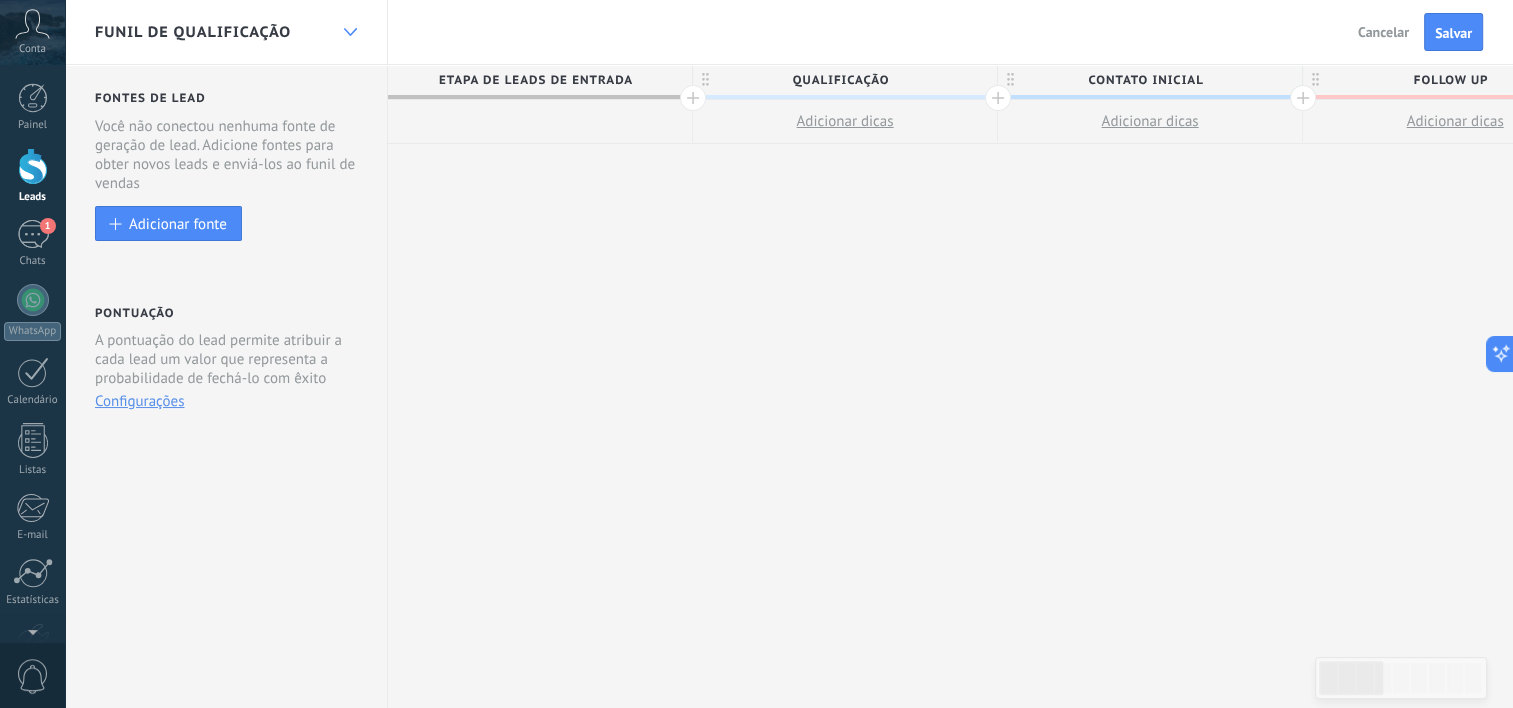click 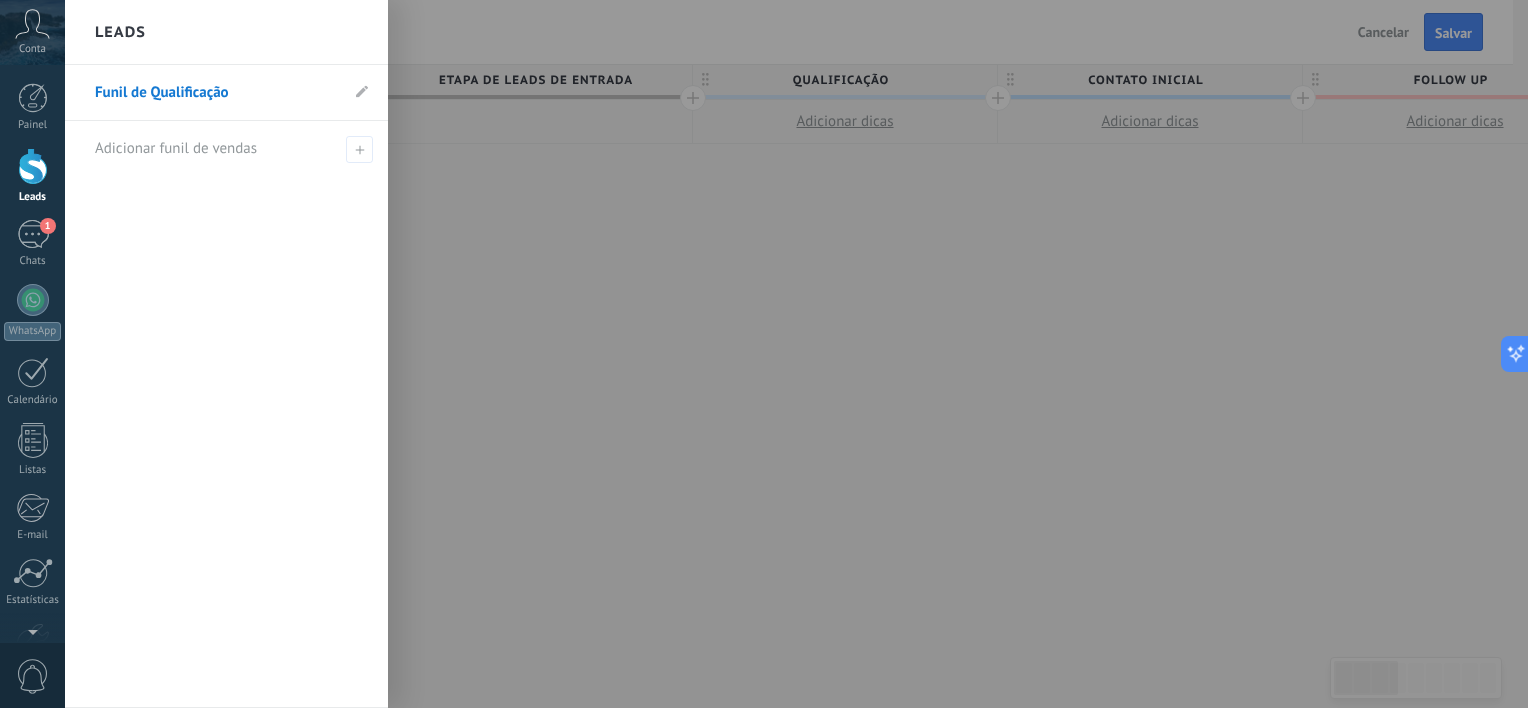 drag, startPoint x: 1351, startPoint y: 207, endPoint x: 878, endPoint y: 217, distance: 473.10568 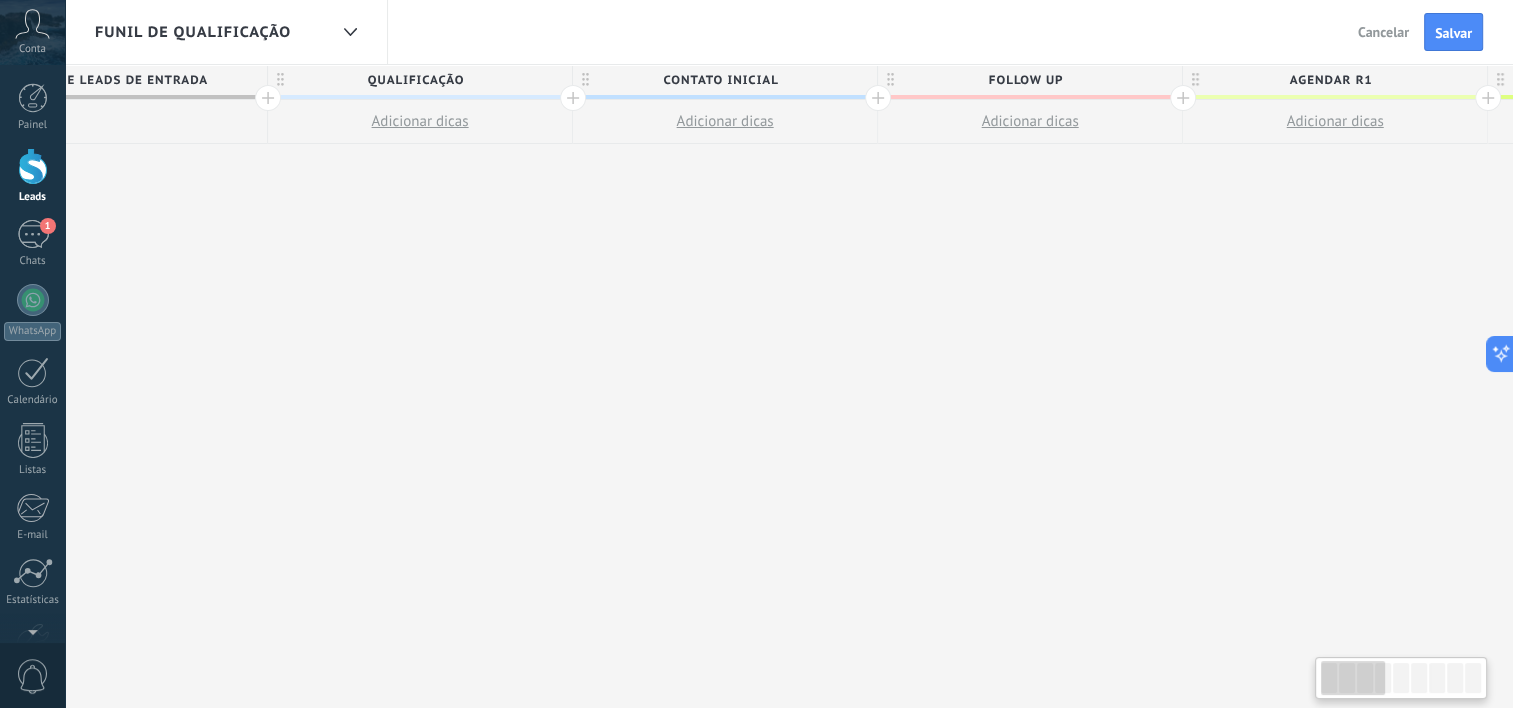 drag, startPoint x: 1393, startPoint y: 213, endPoint x: 706, endPoint y: 216, distance: 687.00653 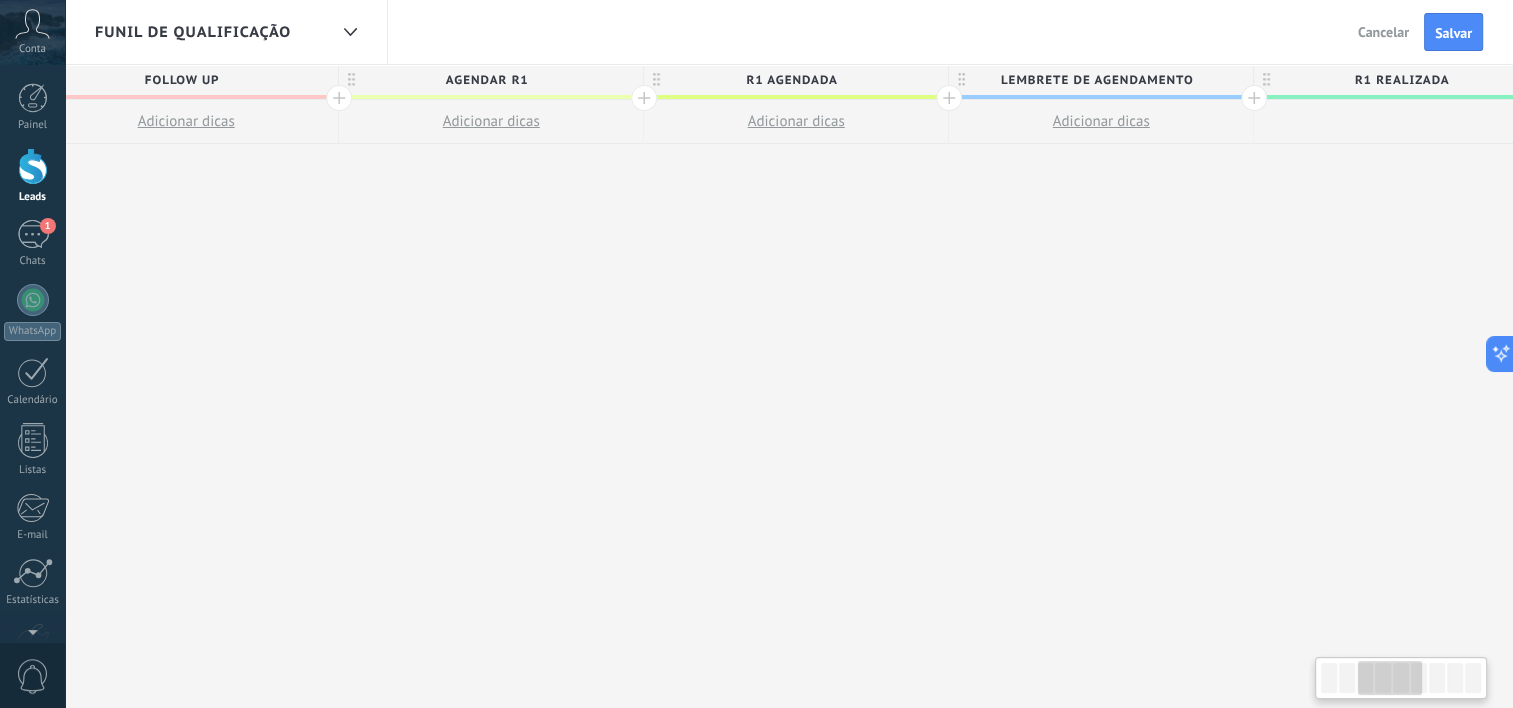drag, startPoint x: 1323, startPoint y: 245, endPoint x: 695, endPoint y: 240, distance: 628.0199 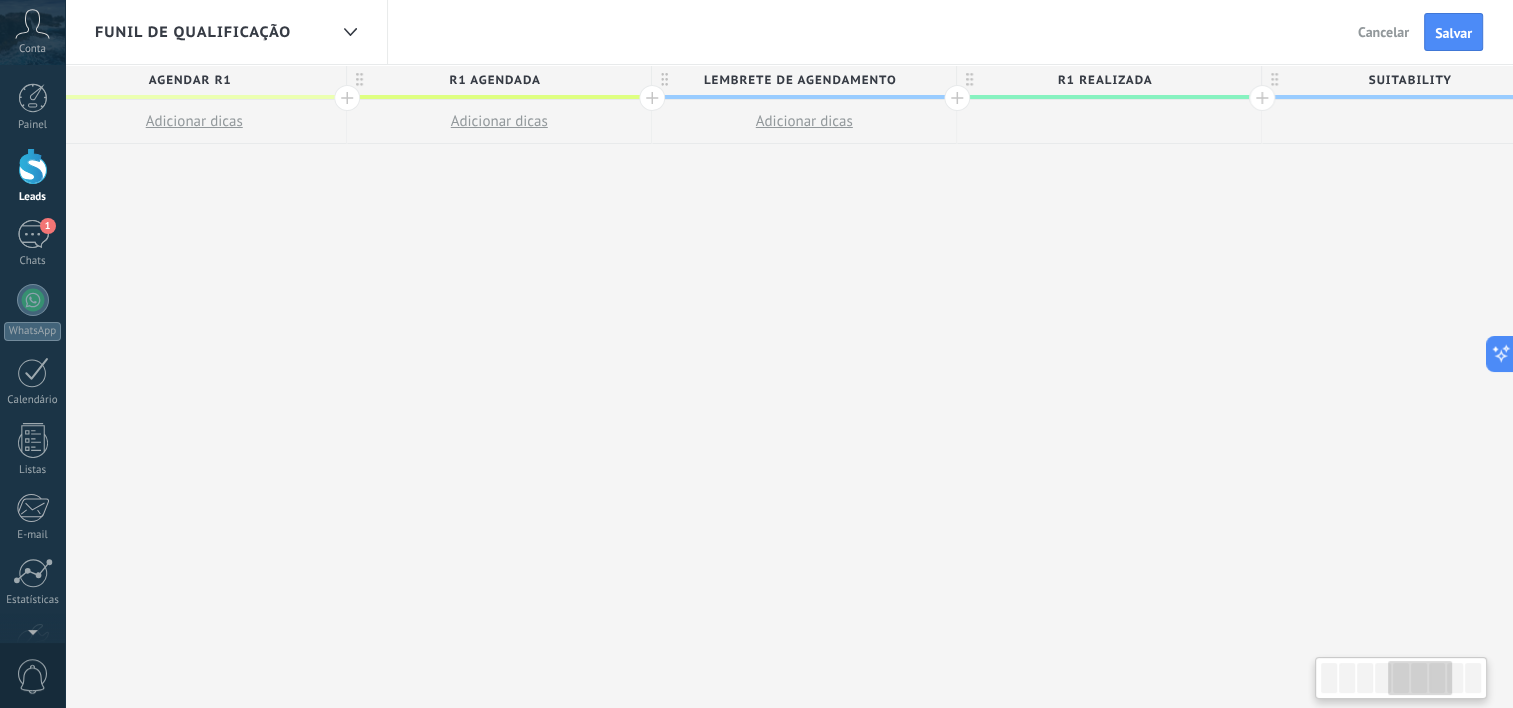 scroll, scrollTop: 0, scrollLeft: 1598, axis: horizontal 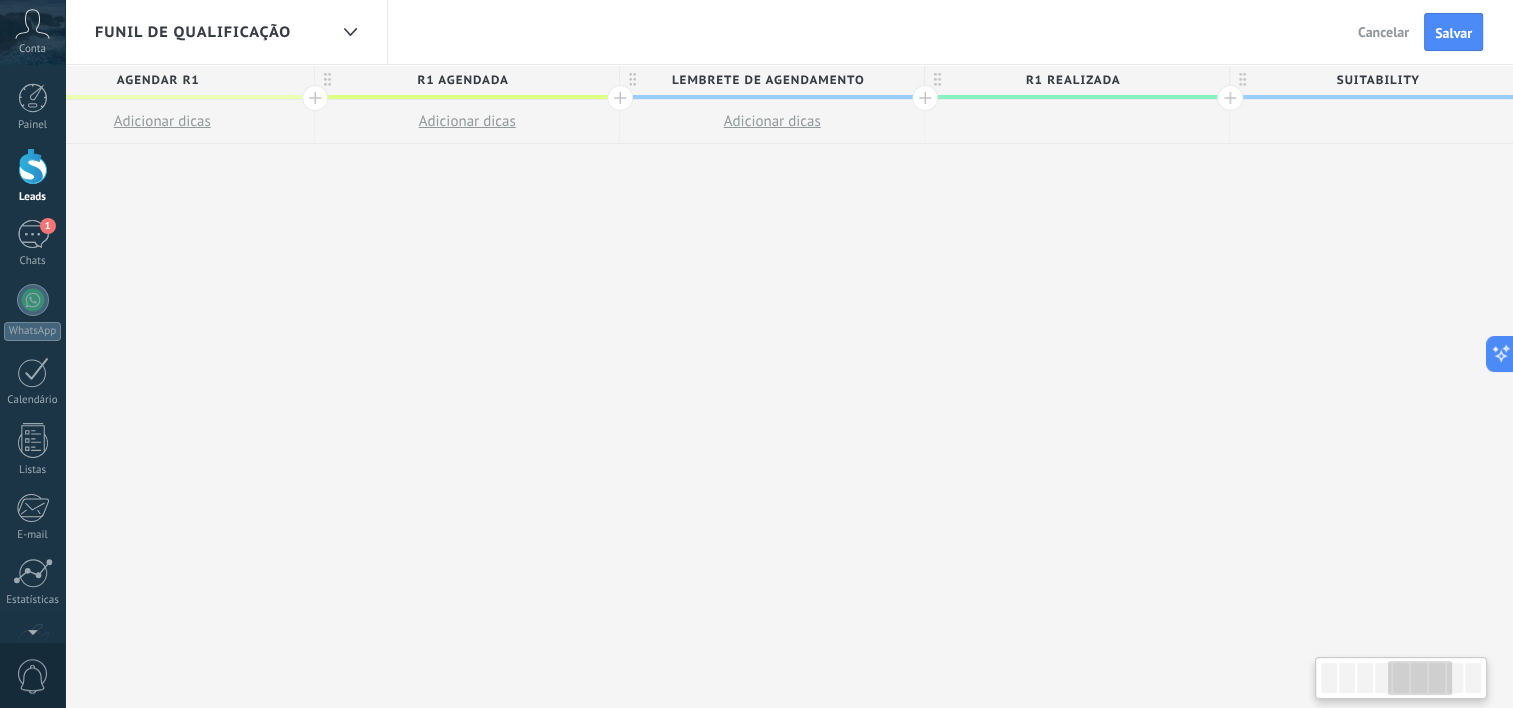 drag, startPoint x: 1103, startPoint y: 258, endPoint x: 795, endPoint y: 258, distance: 308 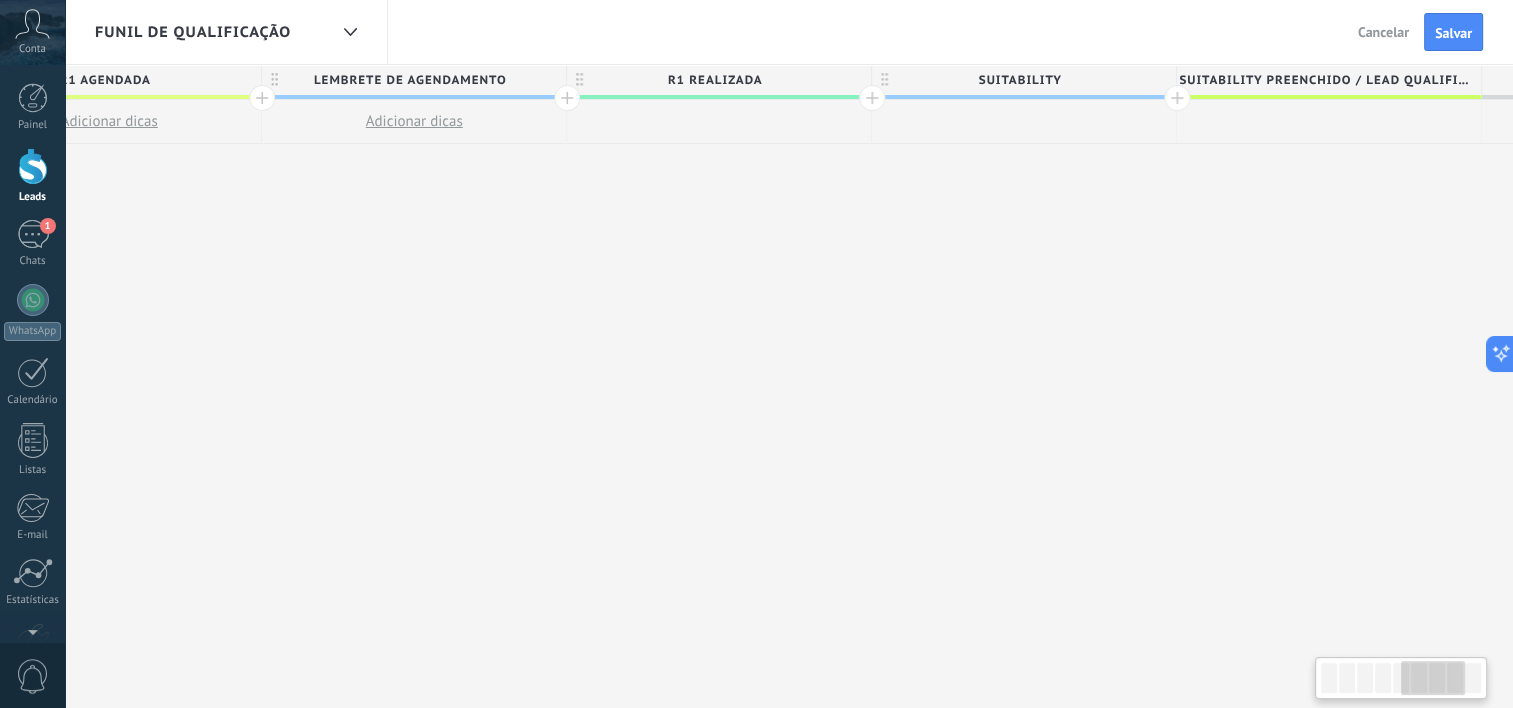drag, startPoint x: 1295, startPoint y: 254, endPoint x: 708, endPoint y: 240, distance: 587.16693 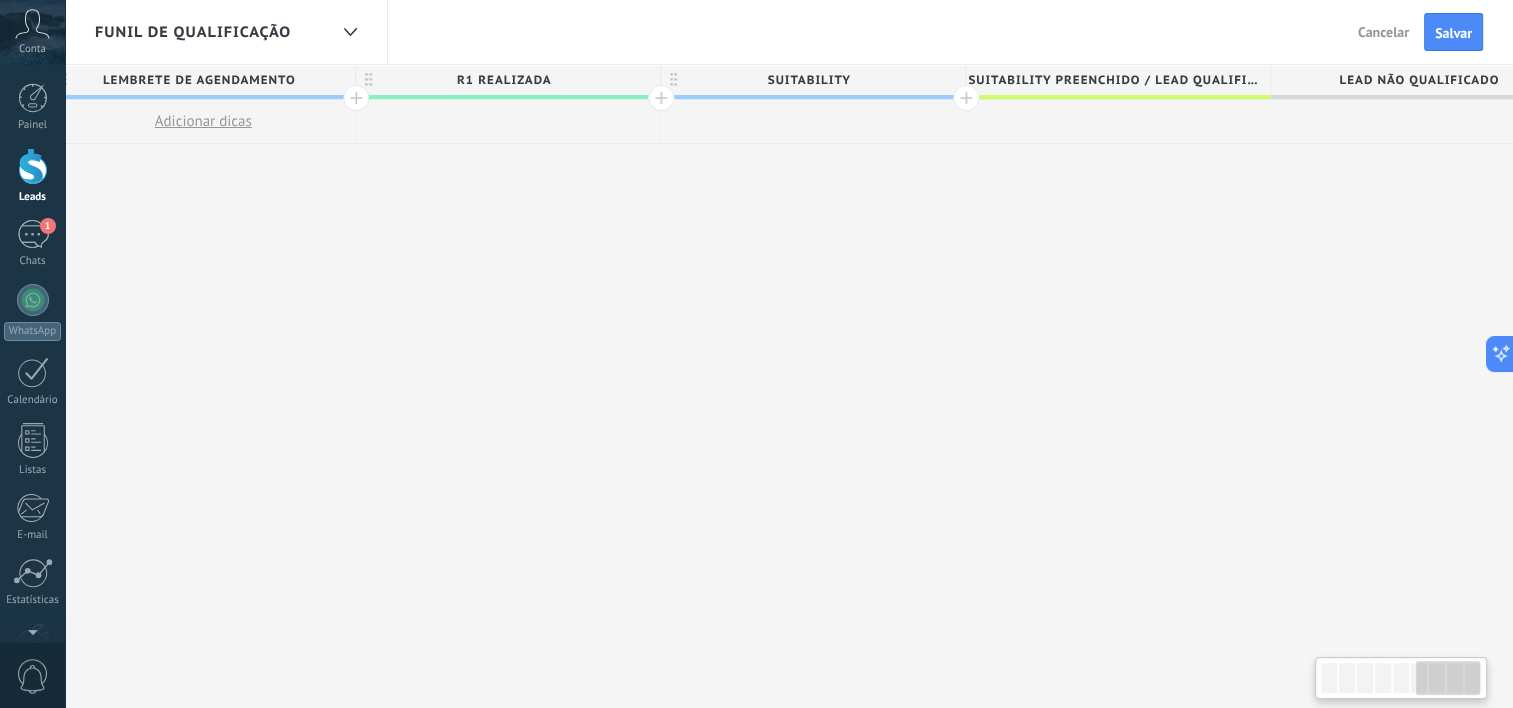 scroll, scrollTop: 0, scrollLeft: 2228, axis: horizontal 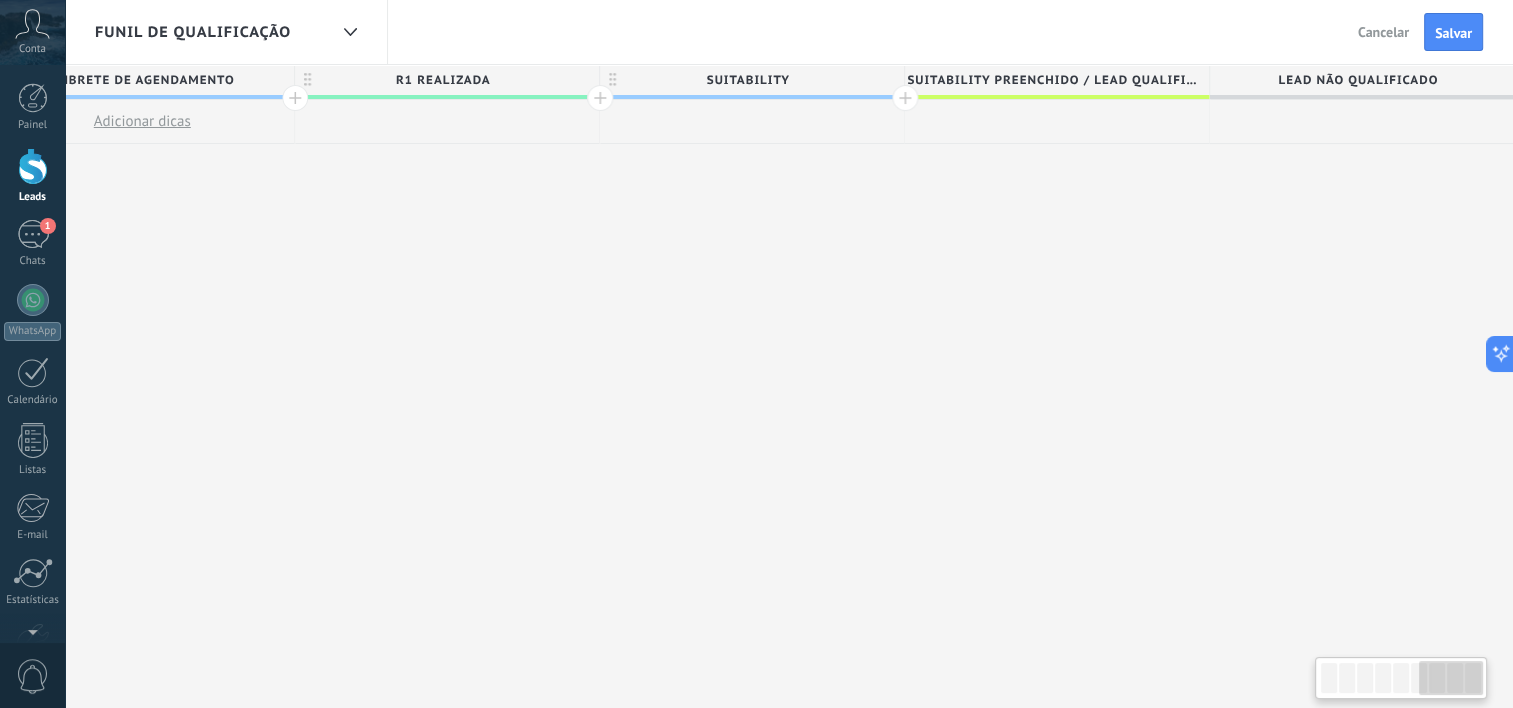 drag, startPoint x: 1348, startPoint y: 225, endPoint x: 748, endPoint y: 181, distance: 601.61115 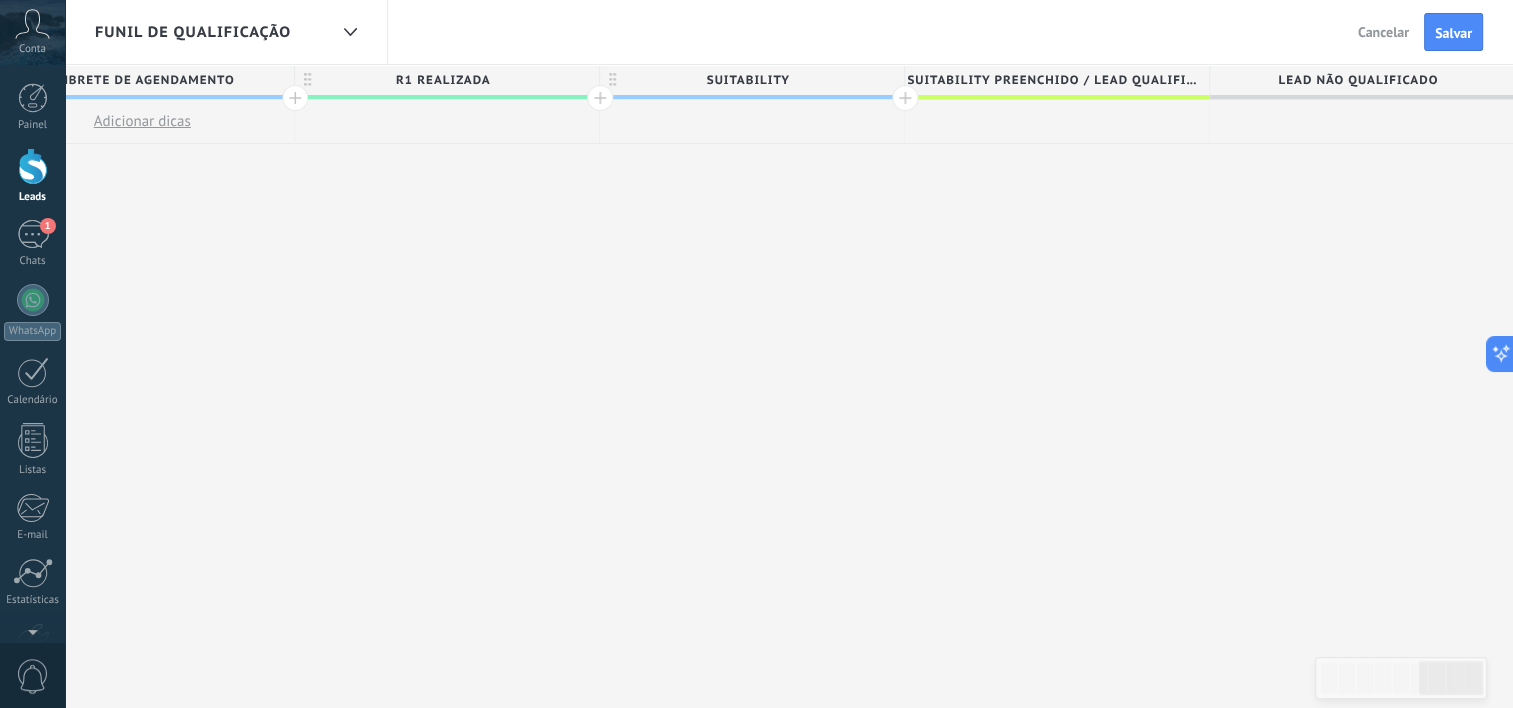 click on "Lead Não qualificado" at bounding box center [1357, 80] 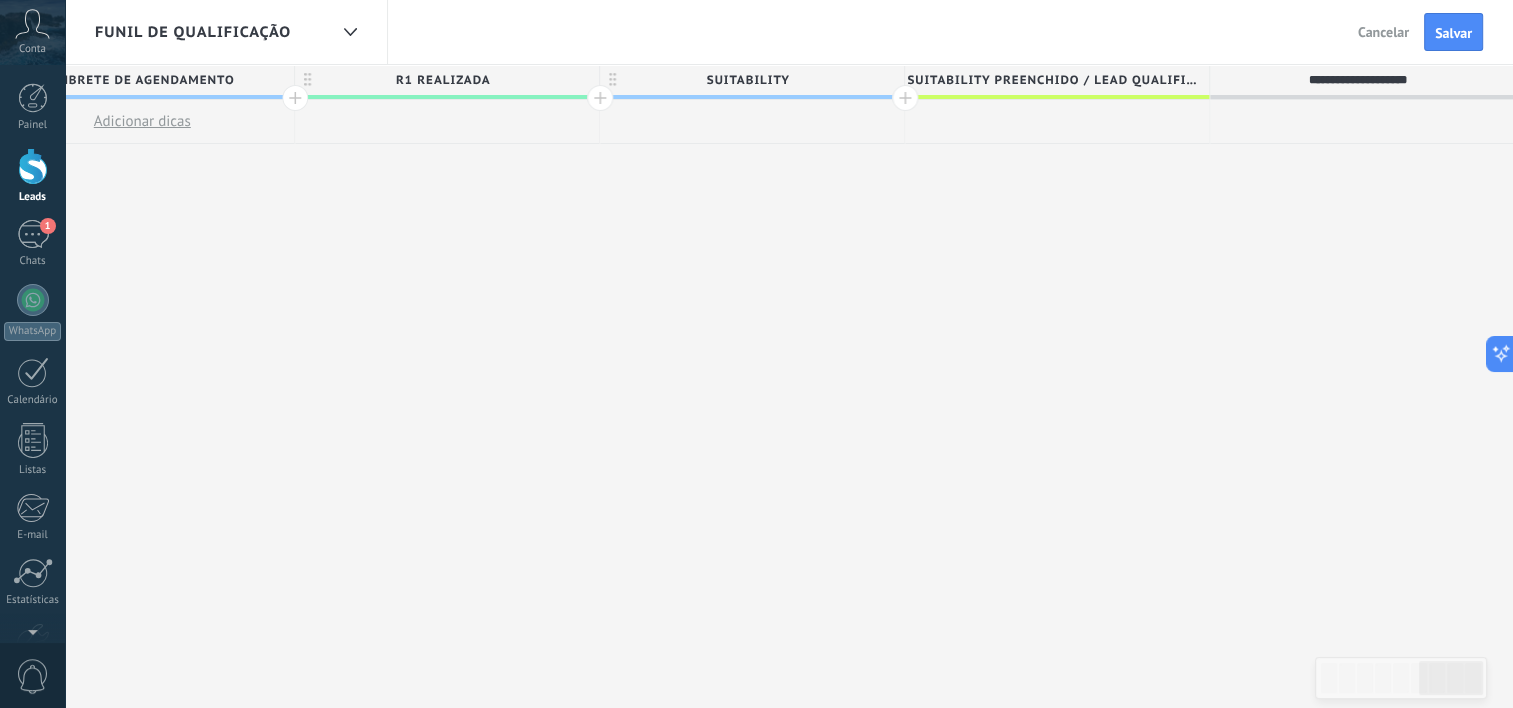 click at bounding box center [1362, 122] 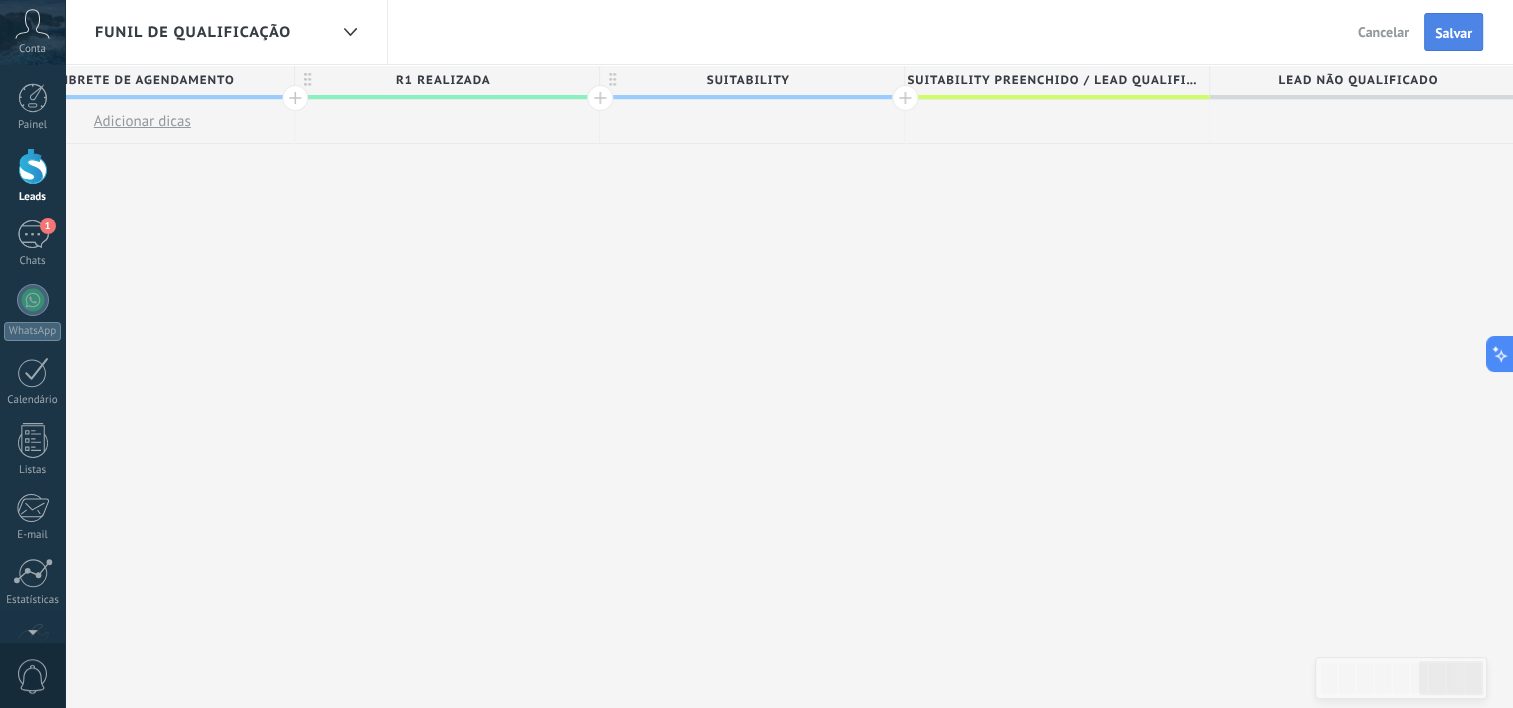 click on "Salvar" at bounding box center (1453, 33) 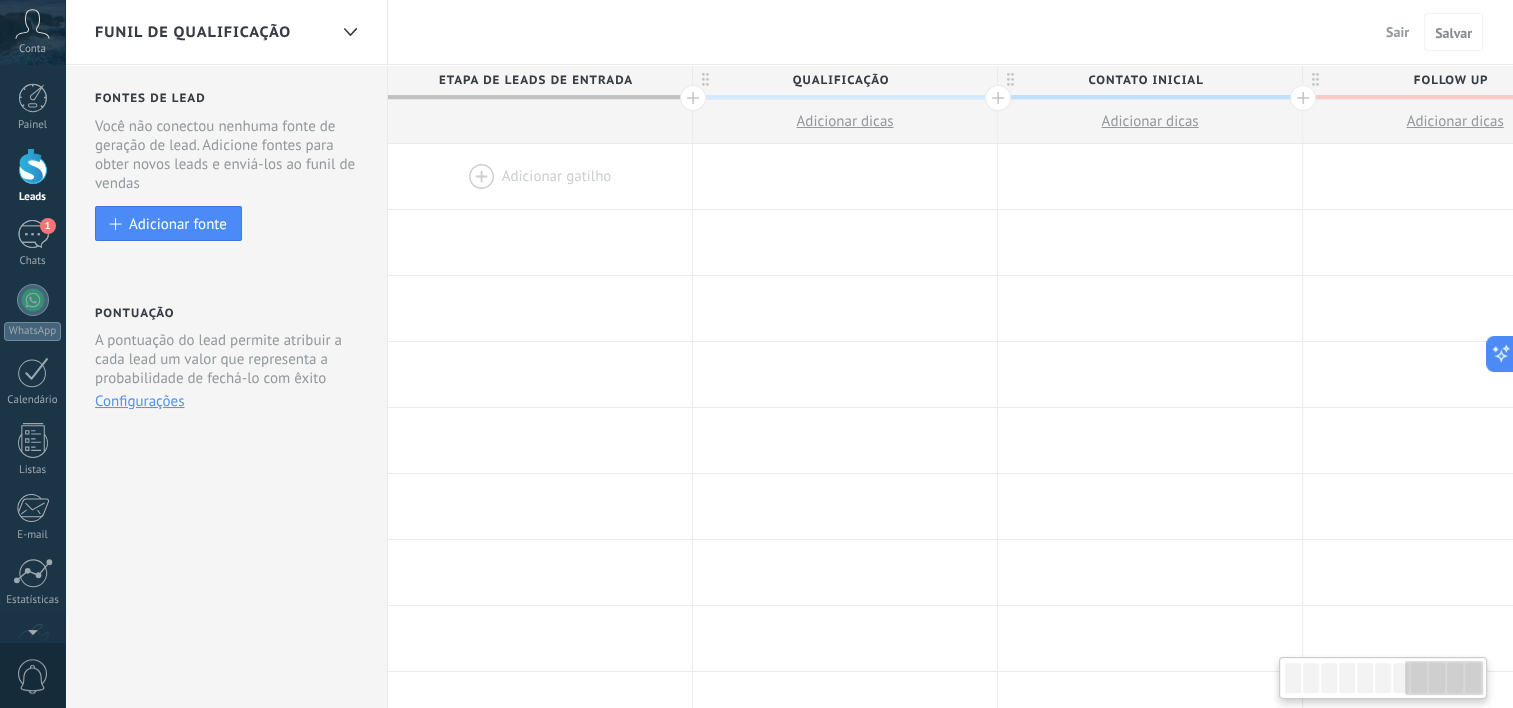 scroll, scrollTop: 0, scrollLeft: 2228, axis: horizontal 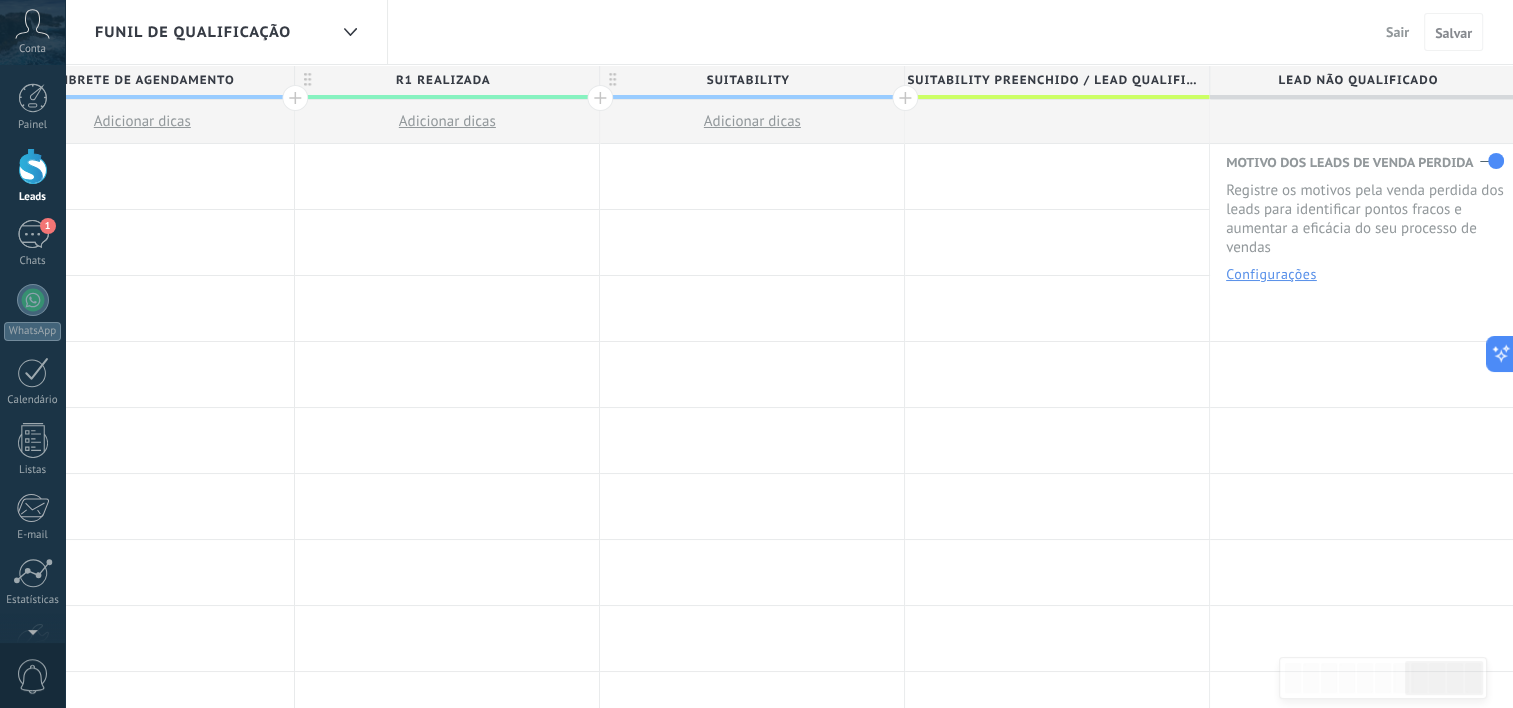 click on "Configurações" at bounding box center (1271, 274) 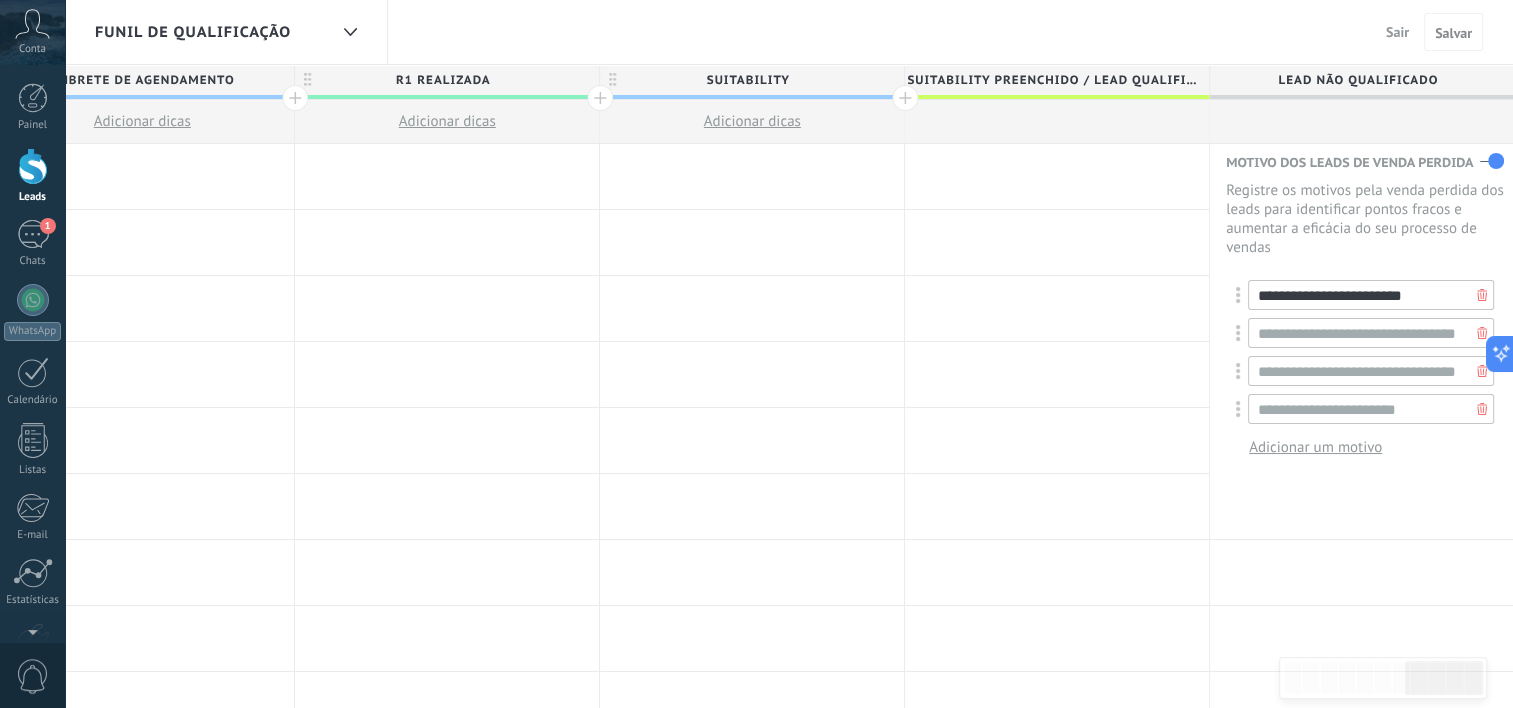 click on "**********" at bounding box center (1371, 295) 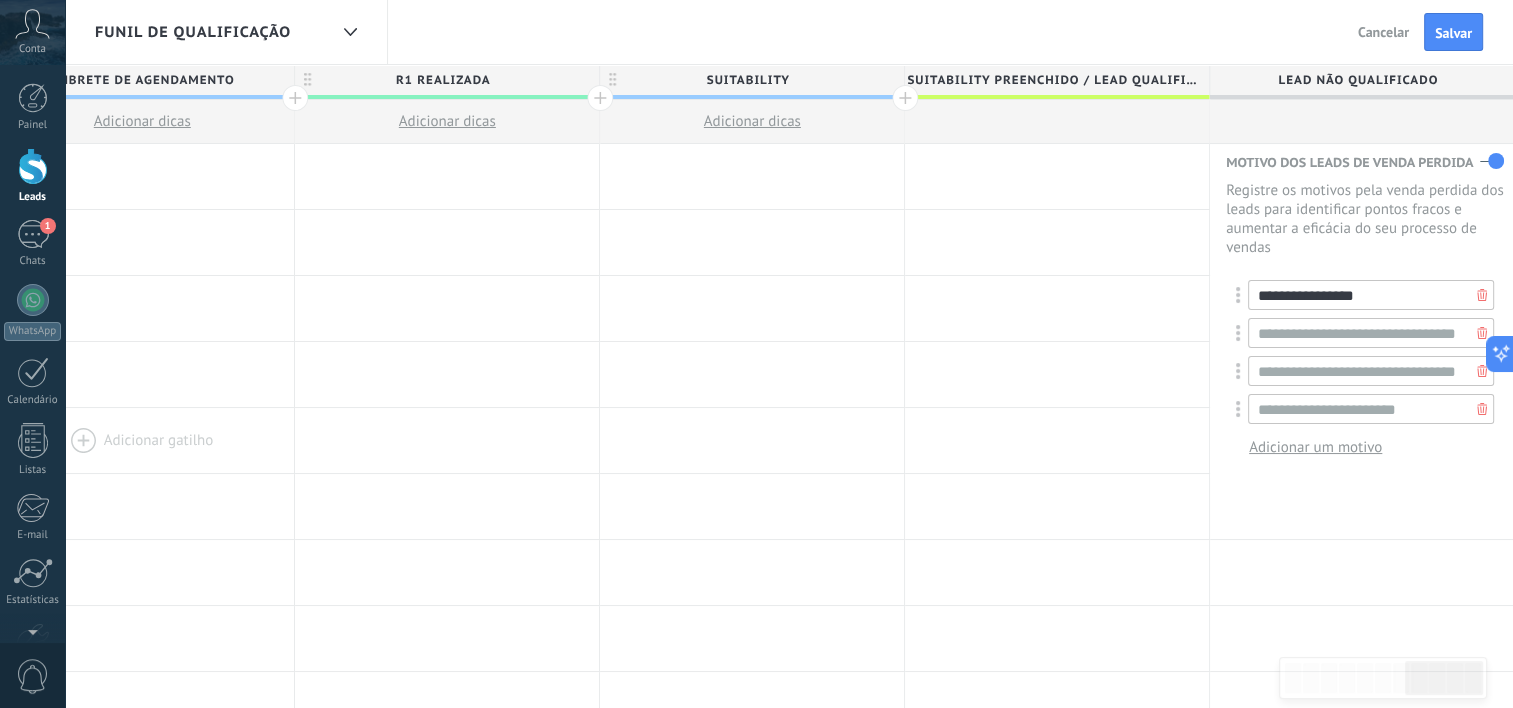 type on "**********" 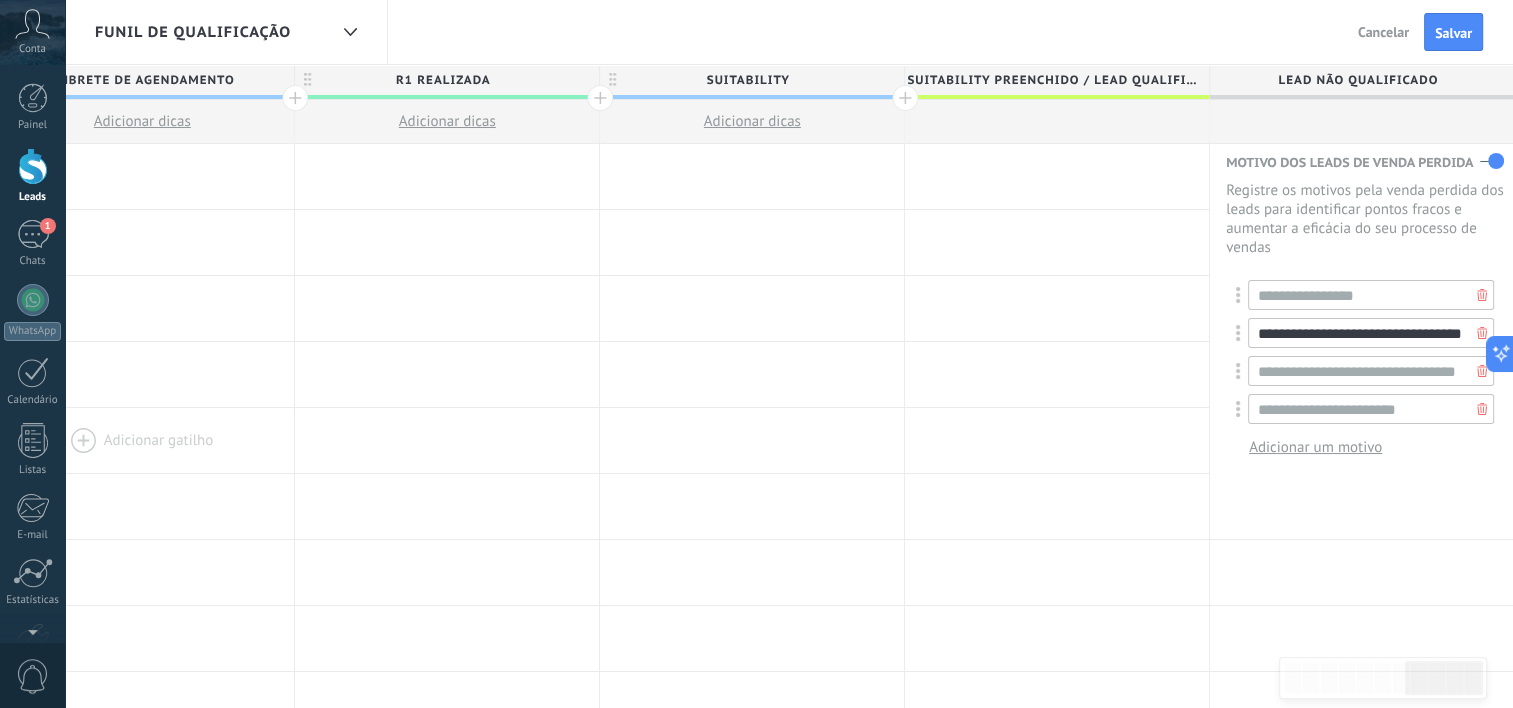 scroll, scrollTop: 0, scrollLeft: 5, axis: horizontal 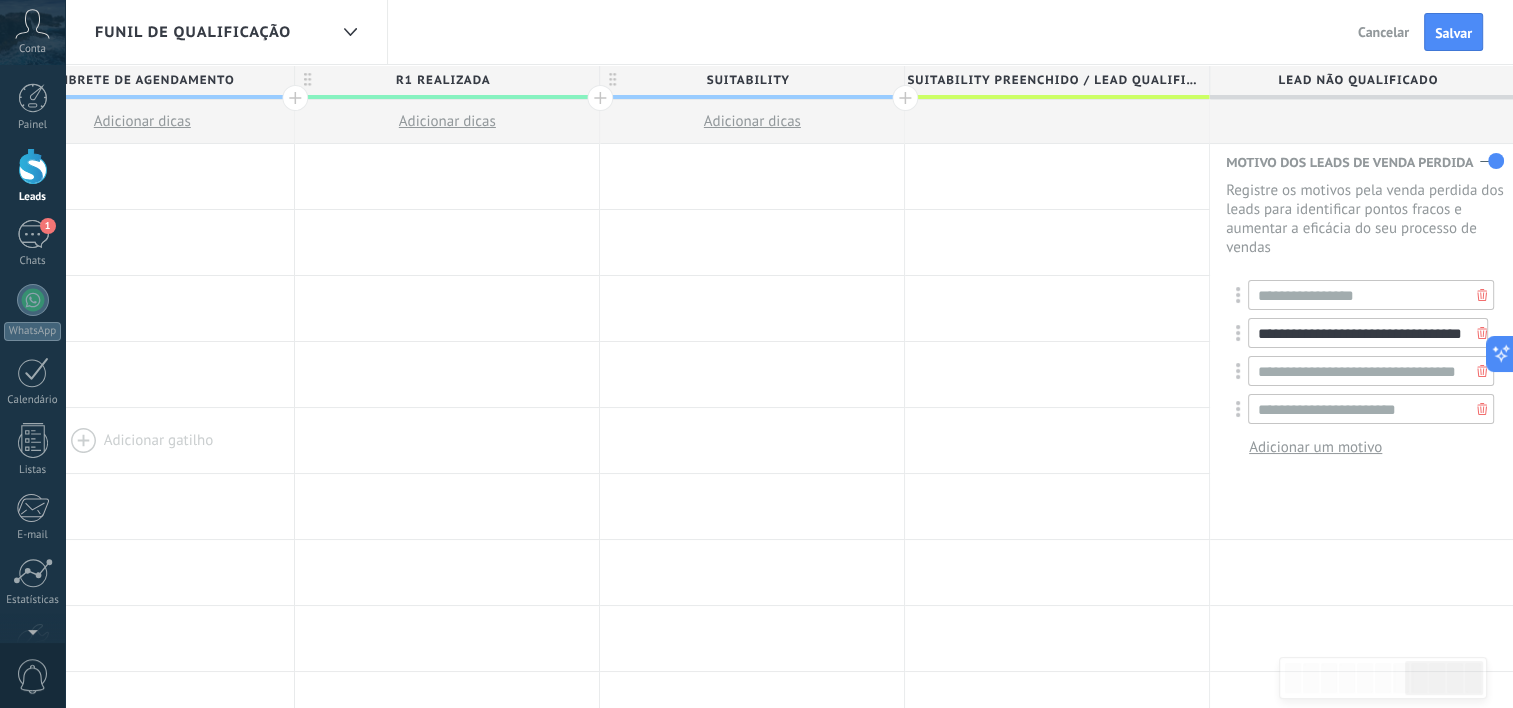 type on "**********" 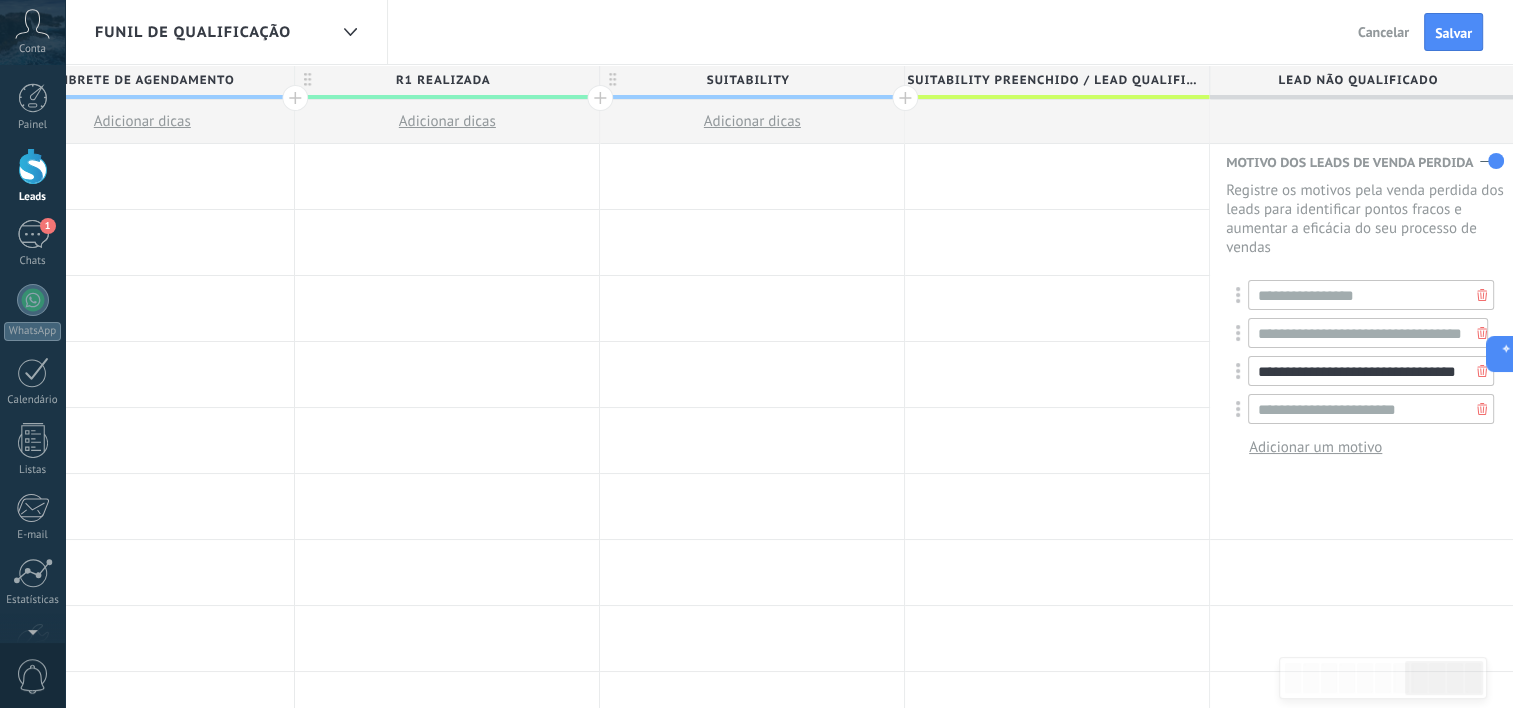 scroll, scrollTop: 0, scrollLeft: 0, axis: both 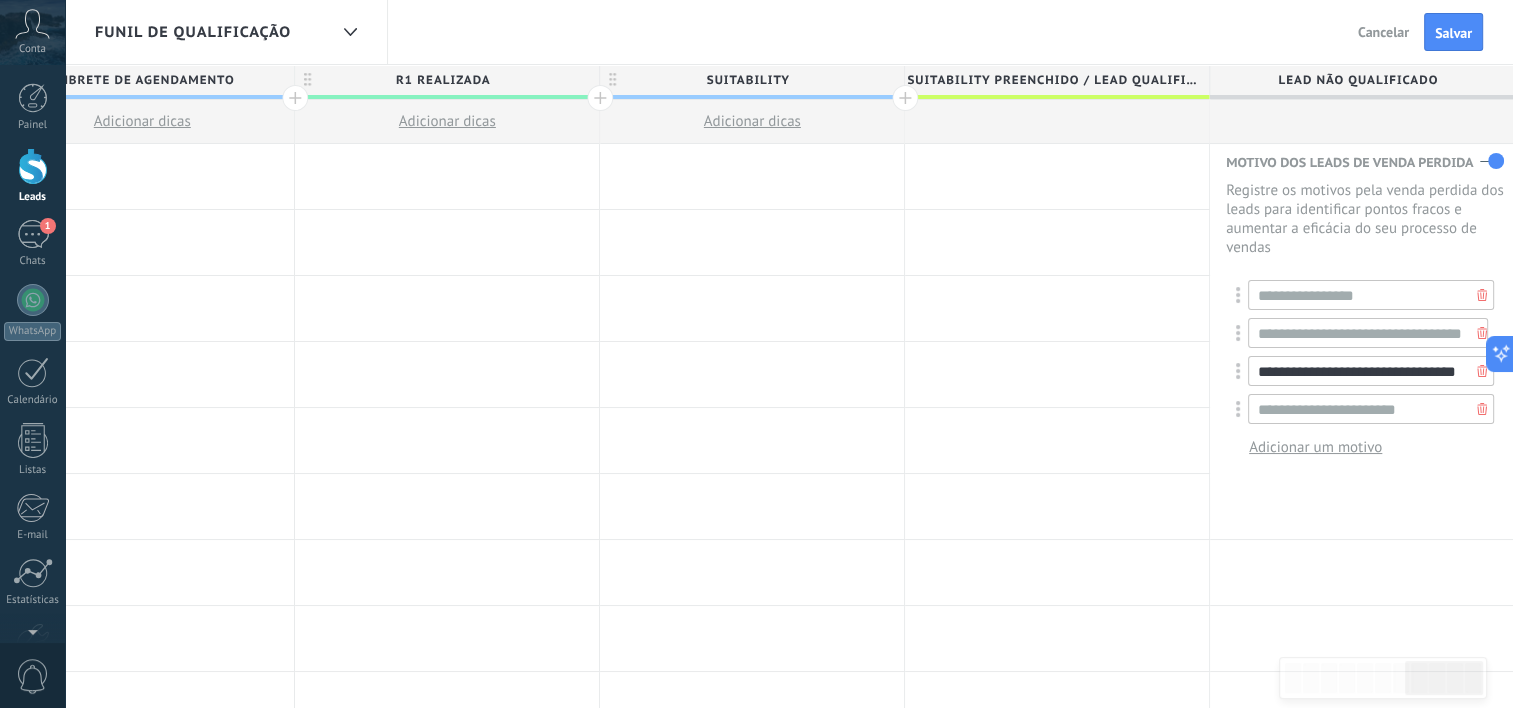 click on "**********" at bounding box center [1371, 371] 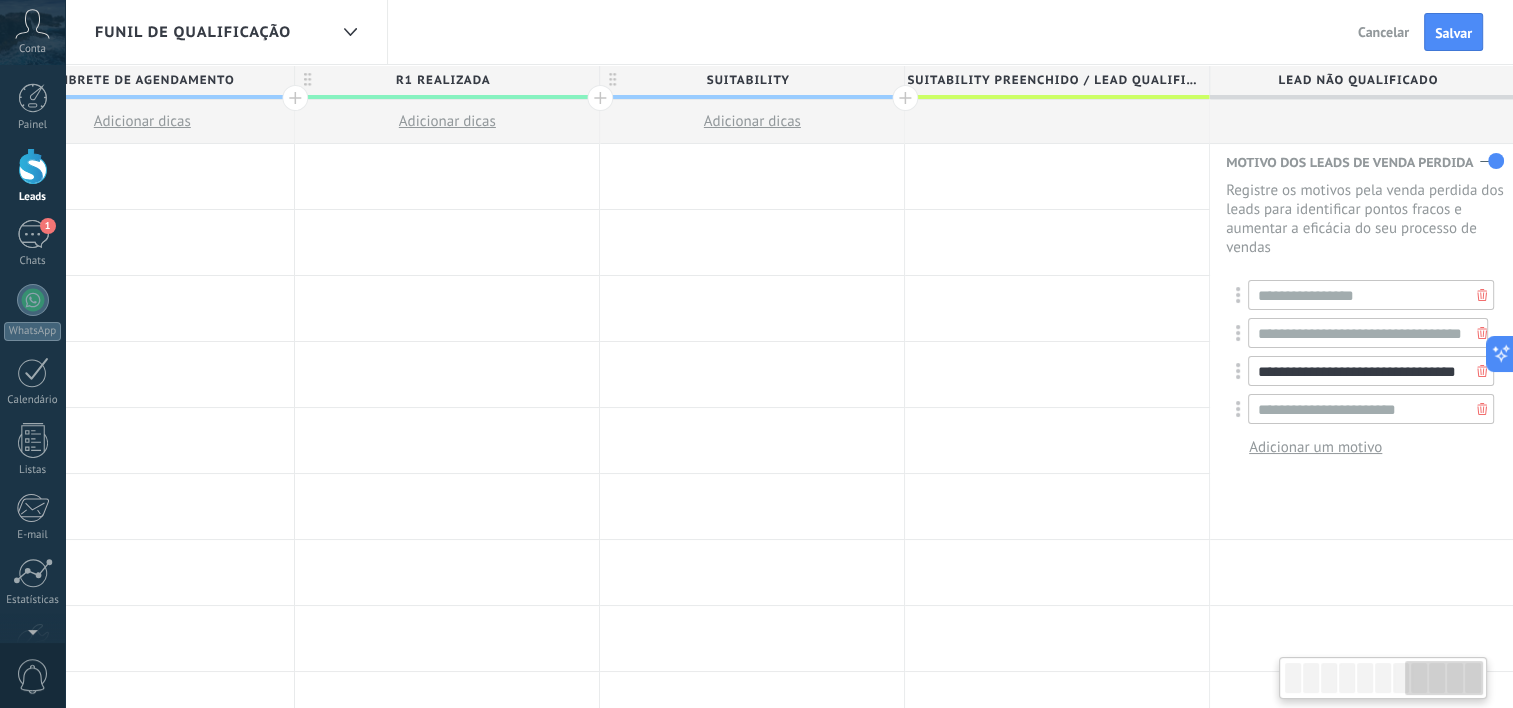 click on "**********" at bounding box center (1371, 371) 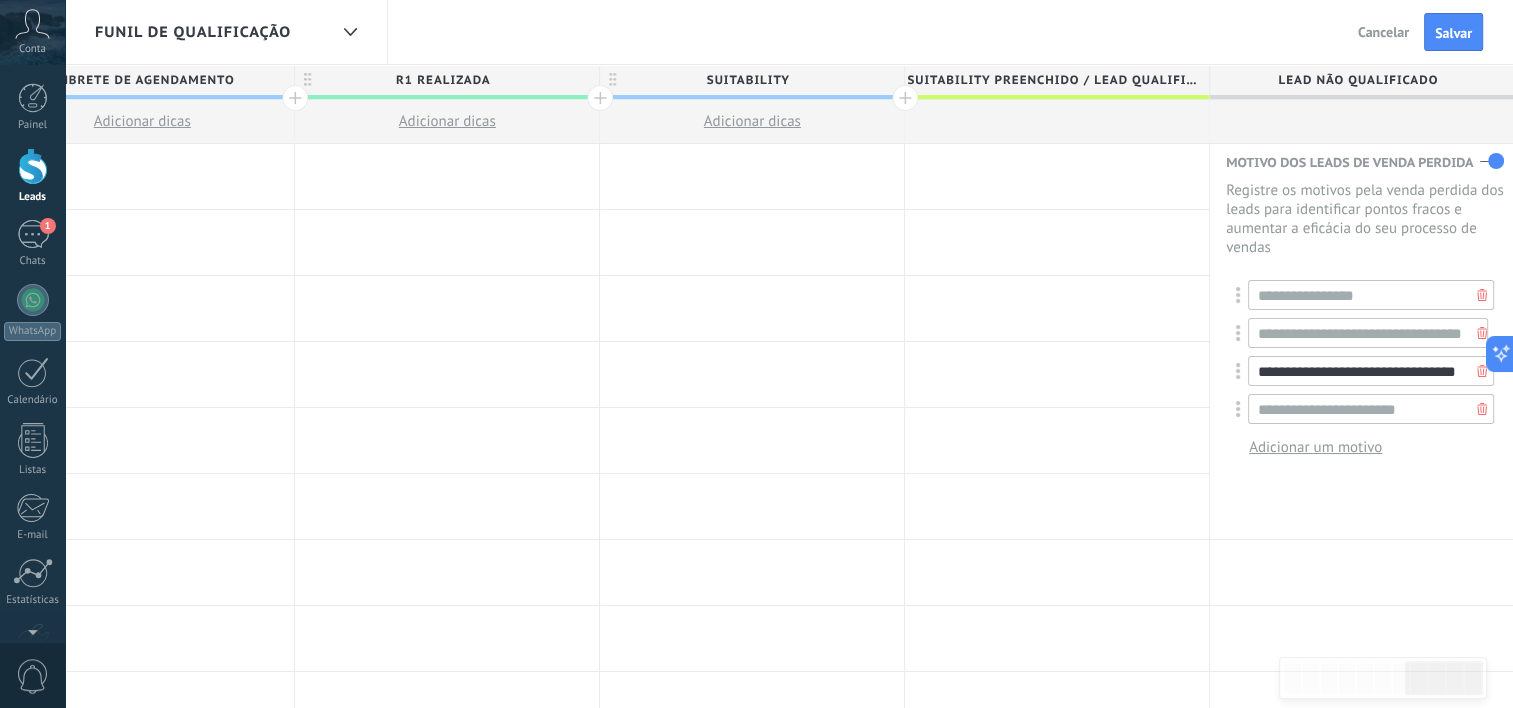 click on "**********" at bounding box center (1371, 371) 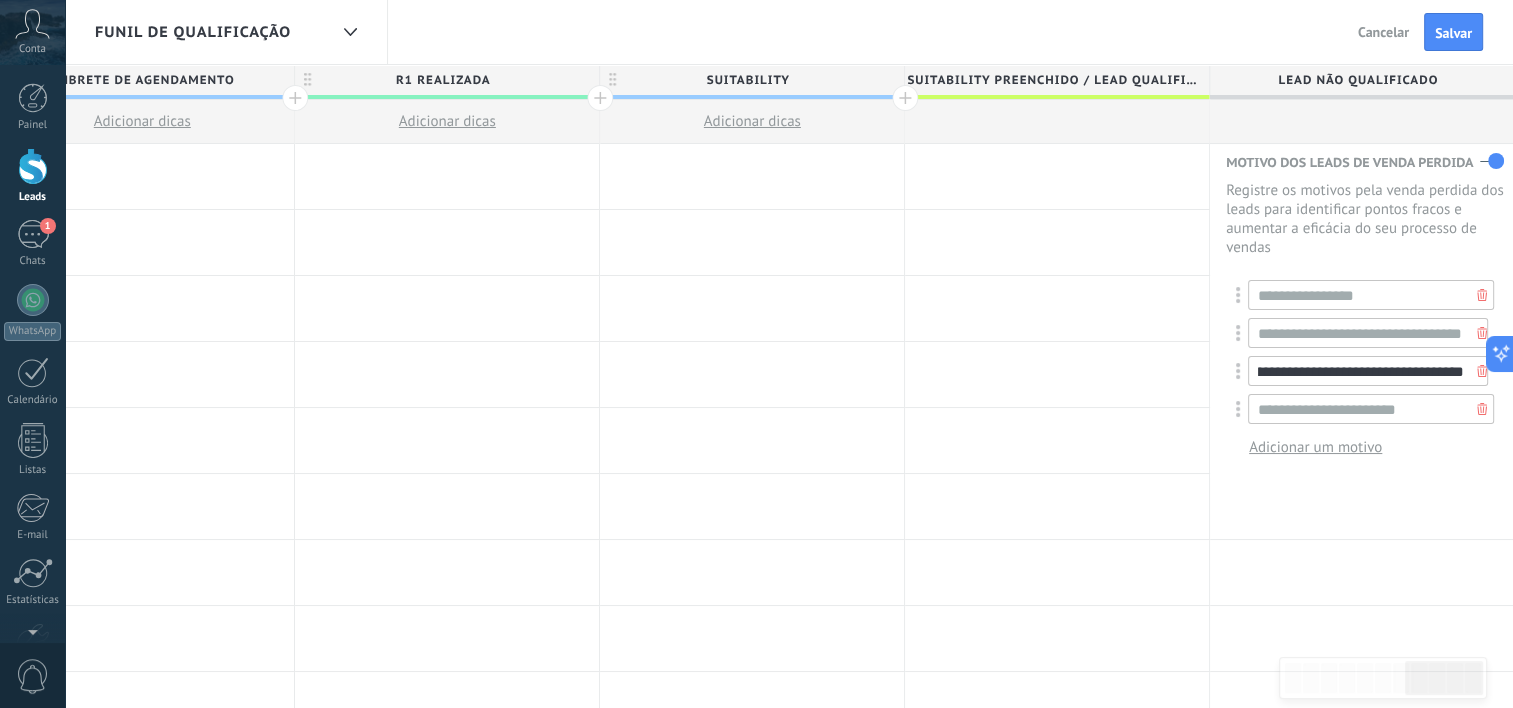 scroll, scrollTop: 0, scrollLeft: 36, axis: horizontal 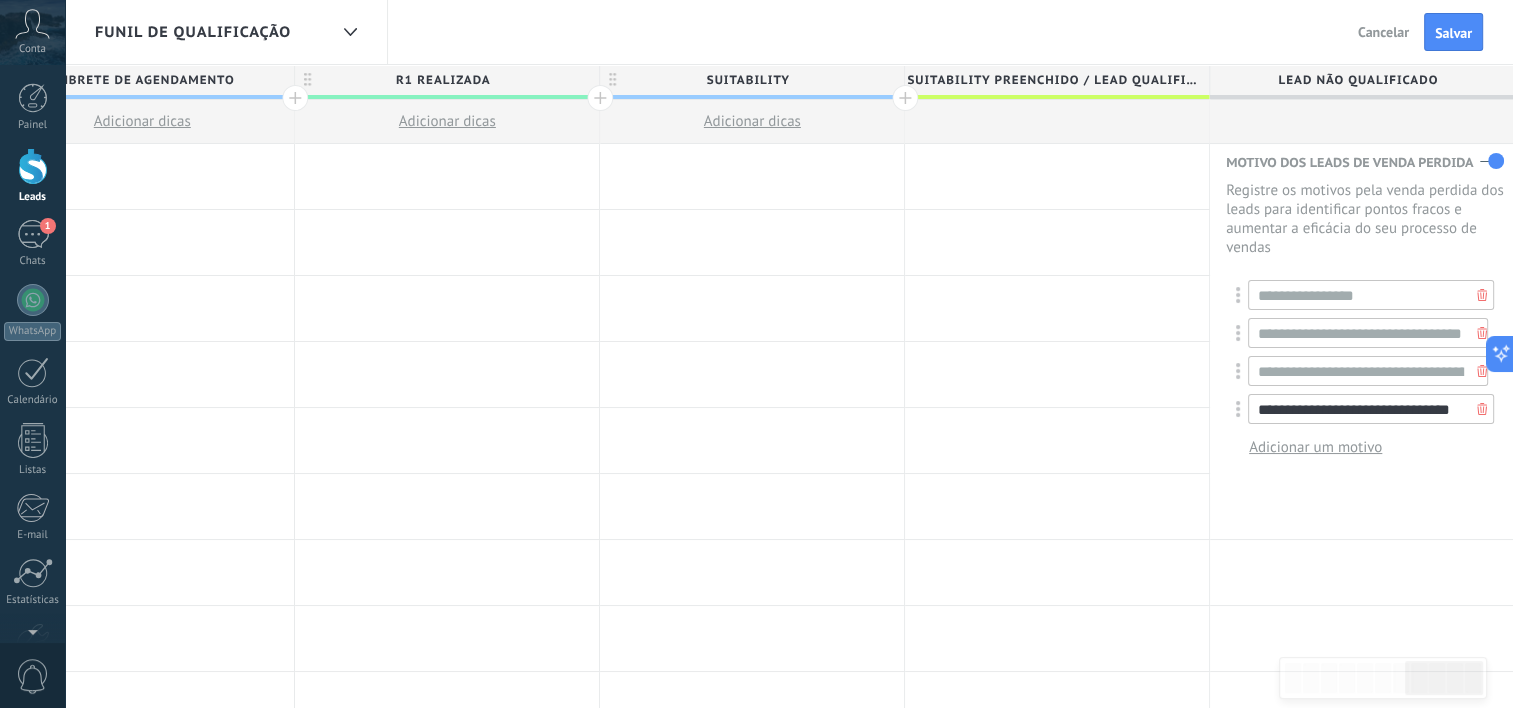 type on "**********" 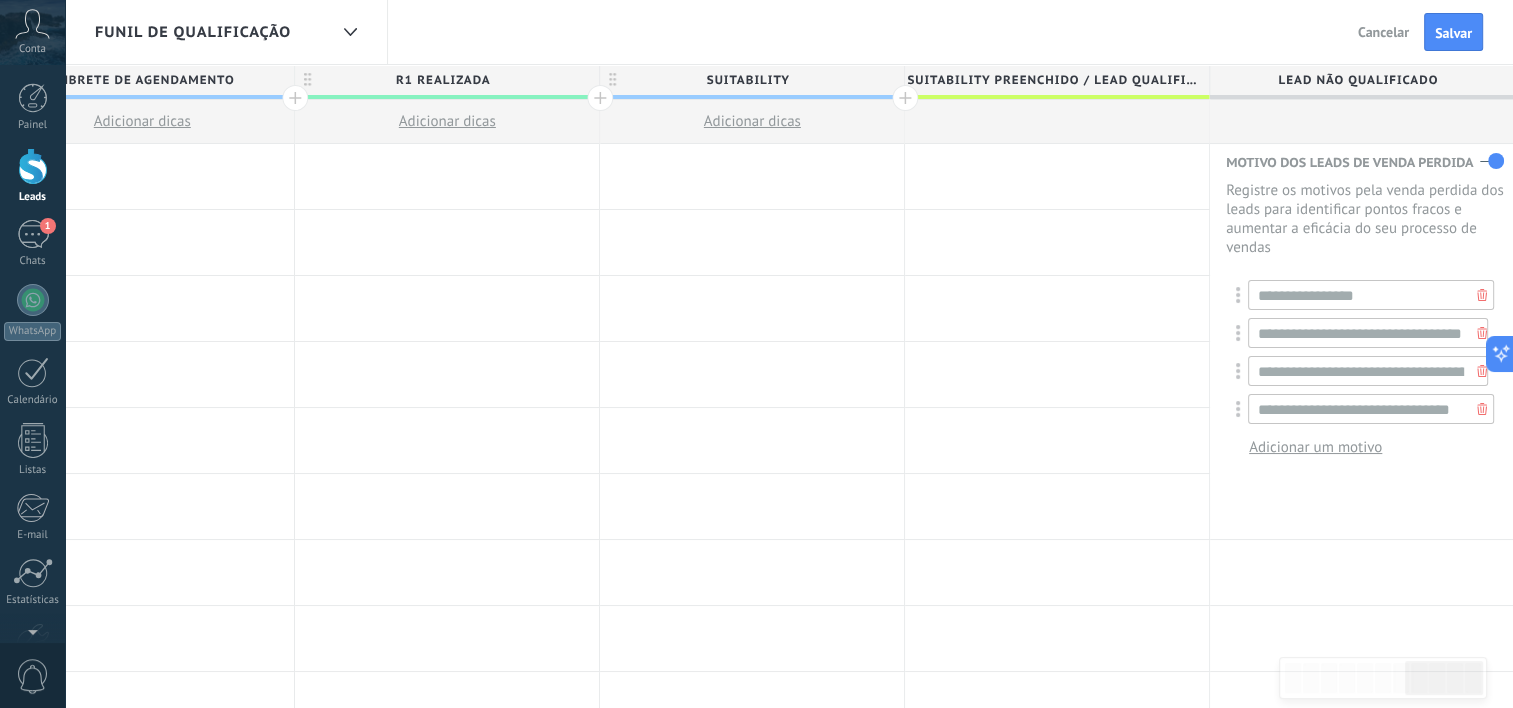 click on "Adicionar um motivo" at bounding box center [1315, 447] 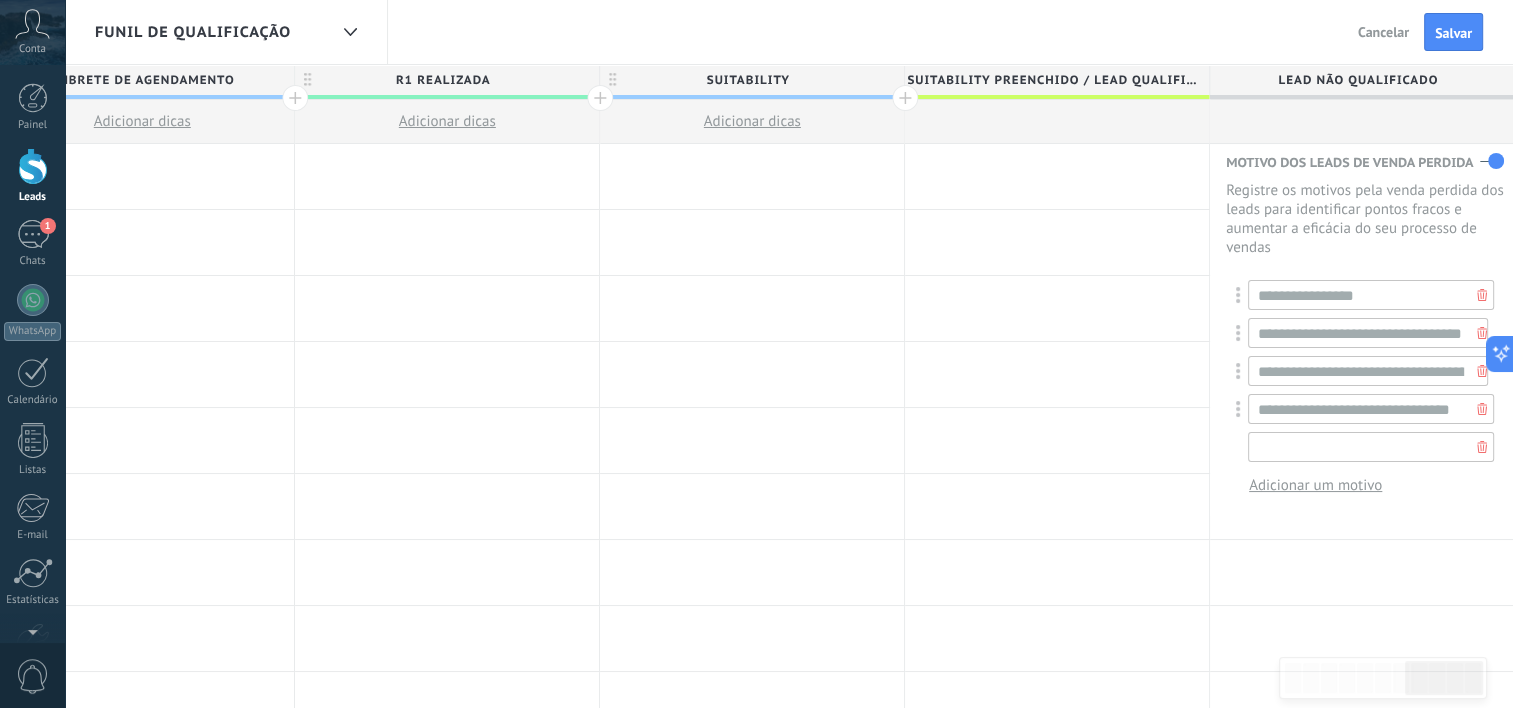 click at bounding box center (1371, 447) 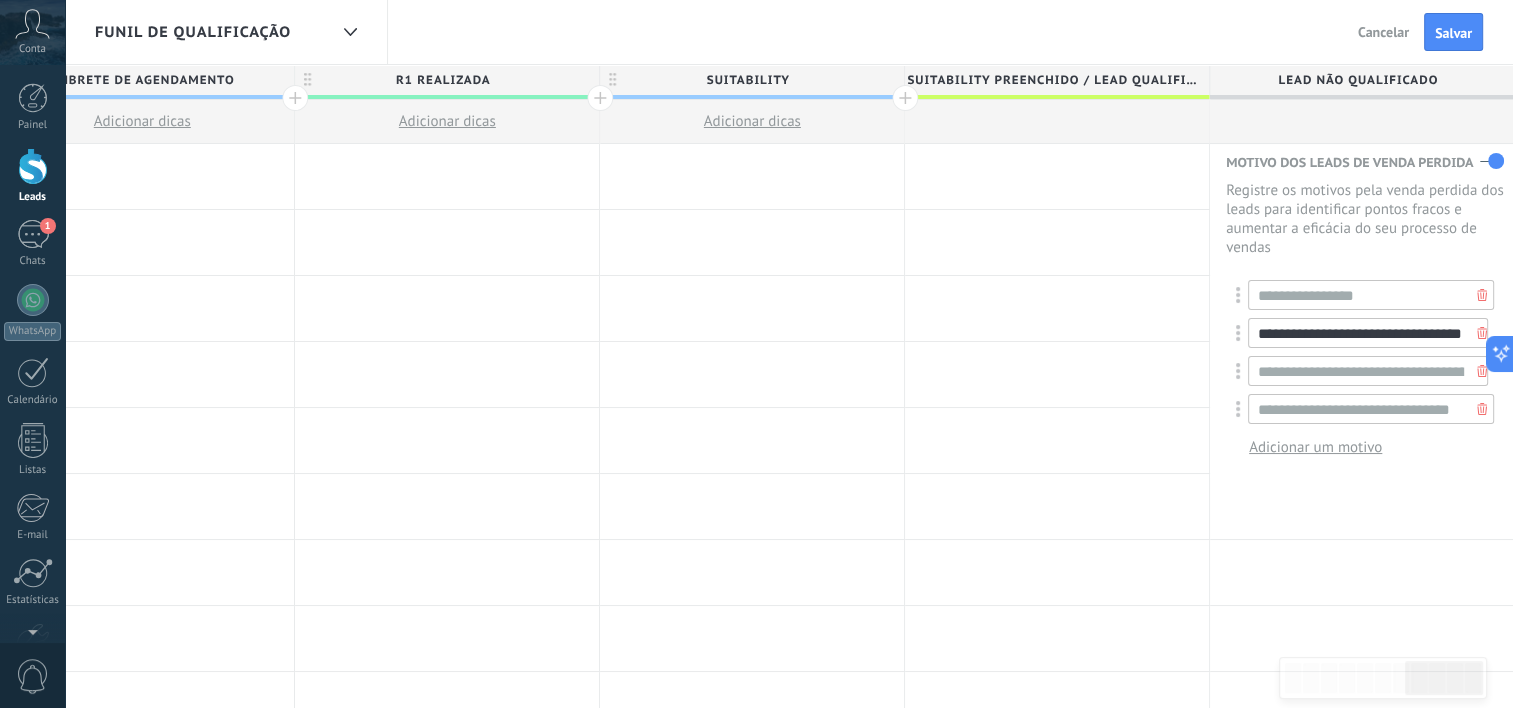 click on "**********" at bounding box center [1368, 333] 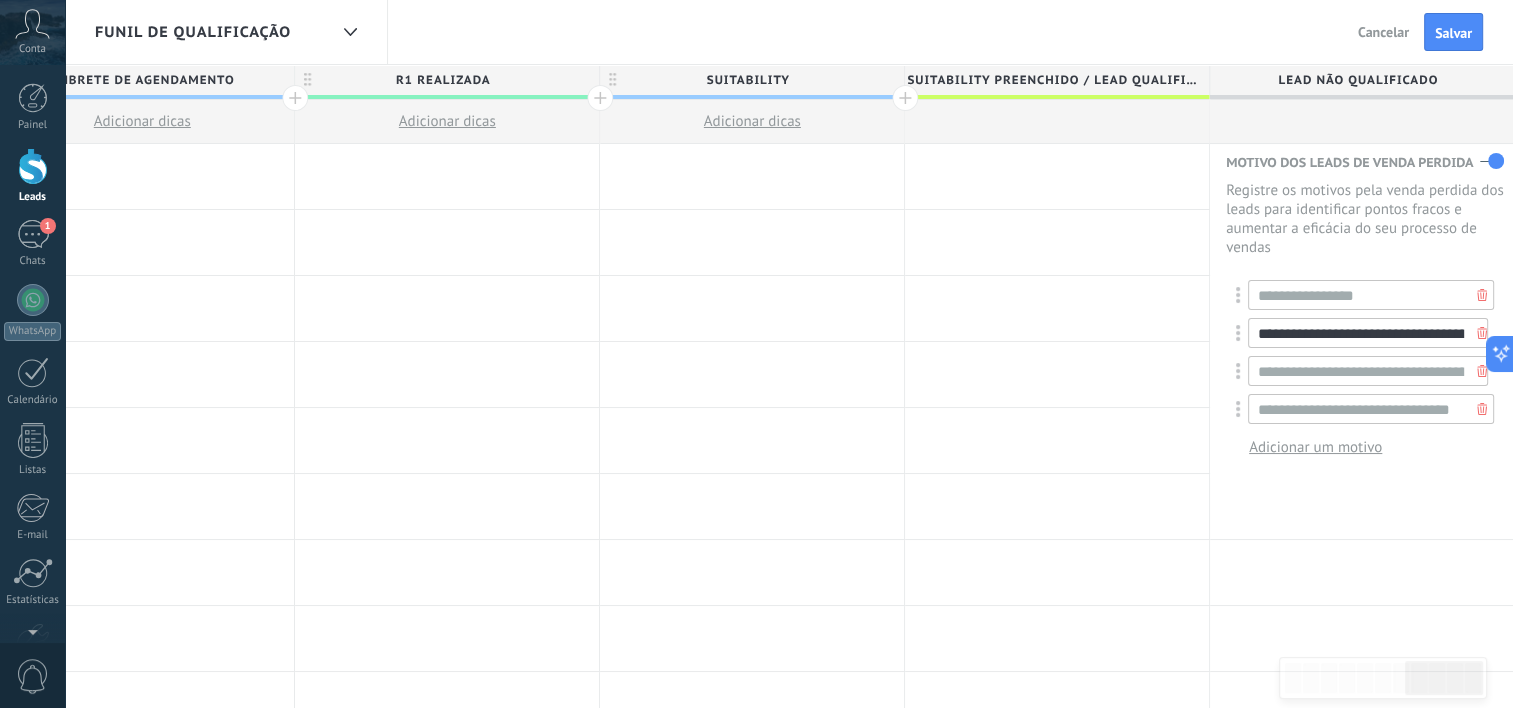 type on "**********" 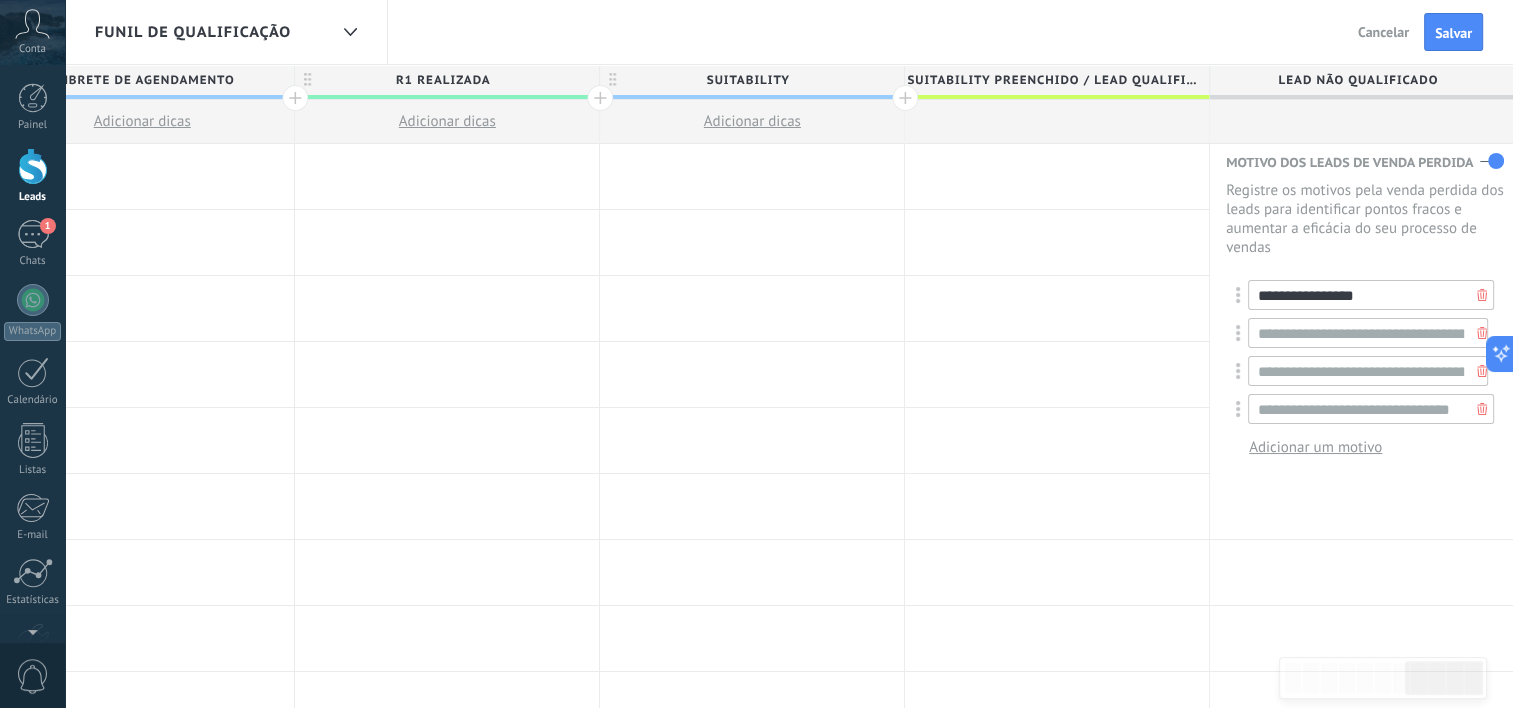 click on "**********" at bounding box center (1371, 295) 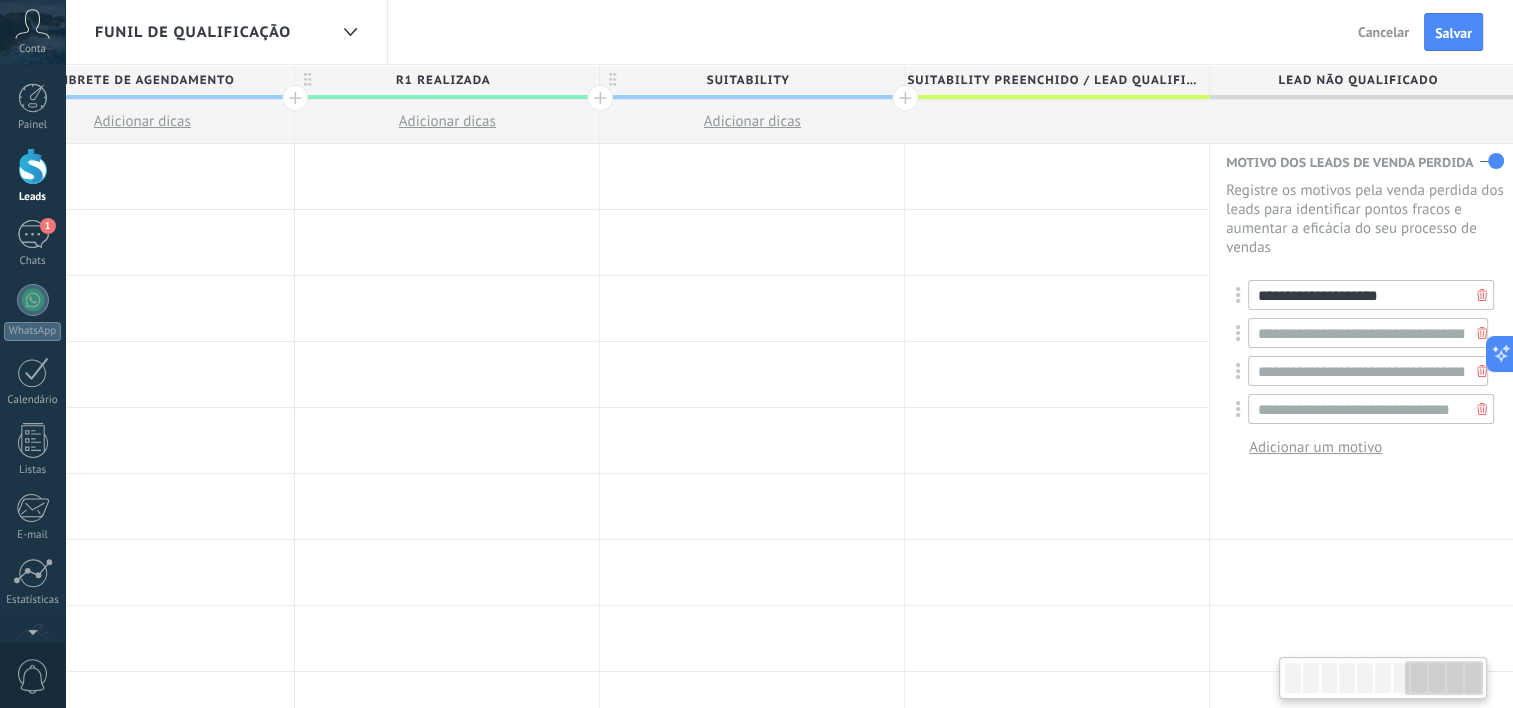 type on "**********" 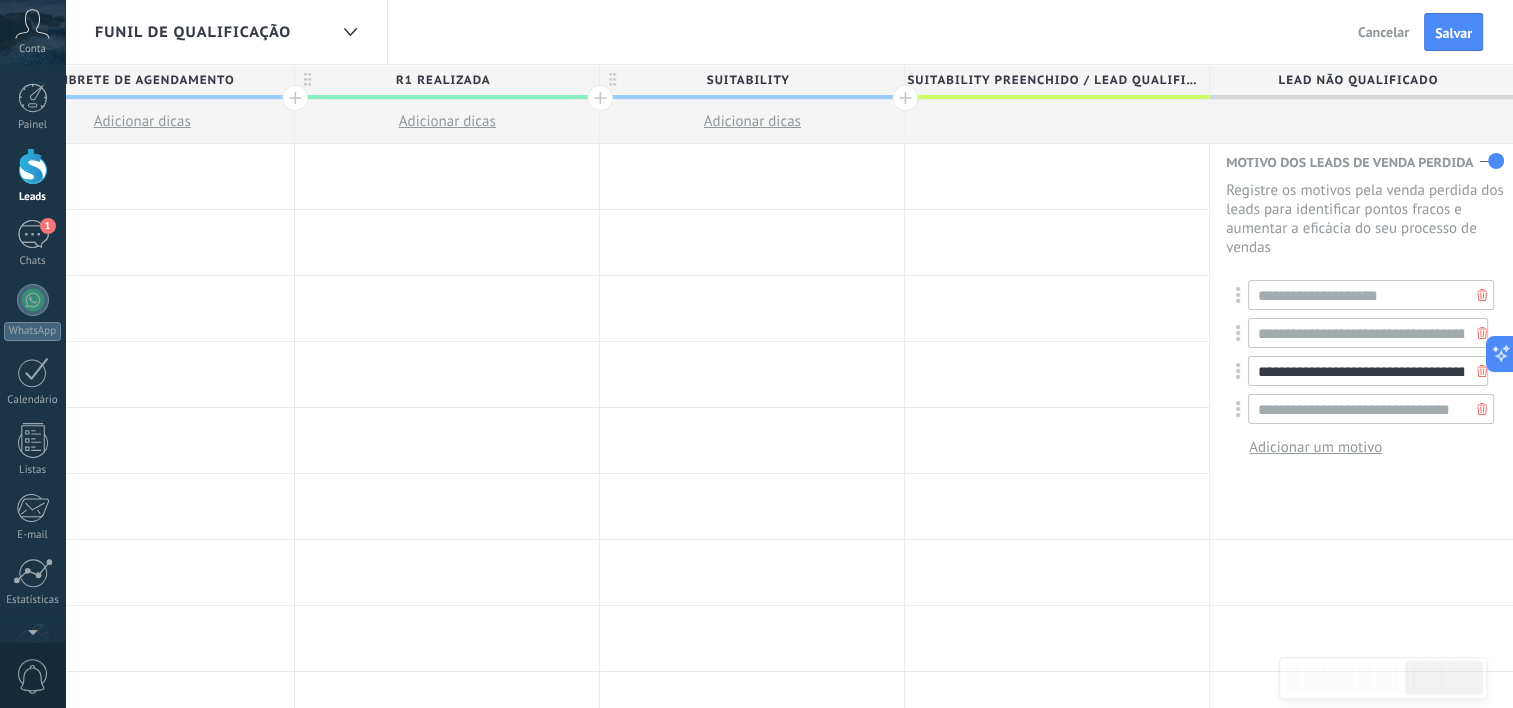 click on "**********" at bounding box center [1368, 371] 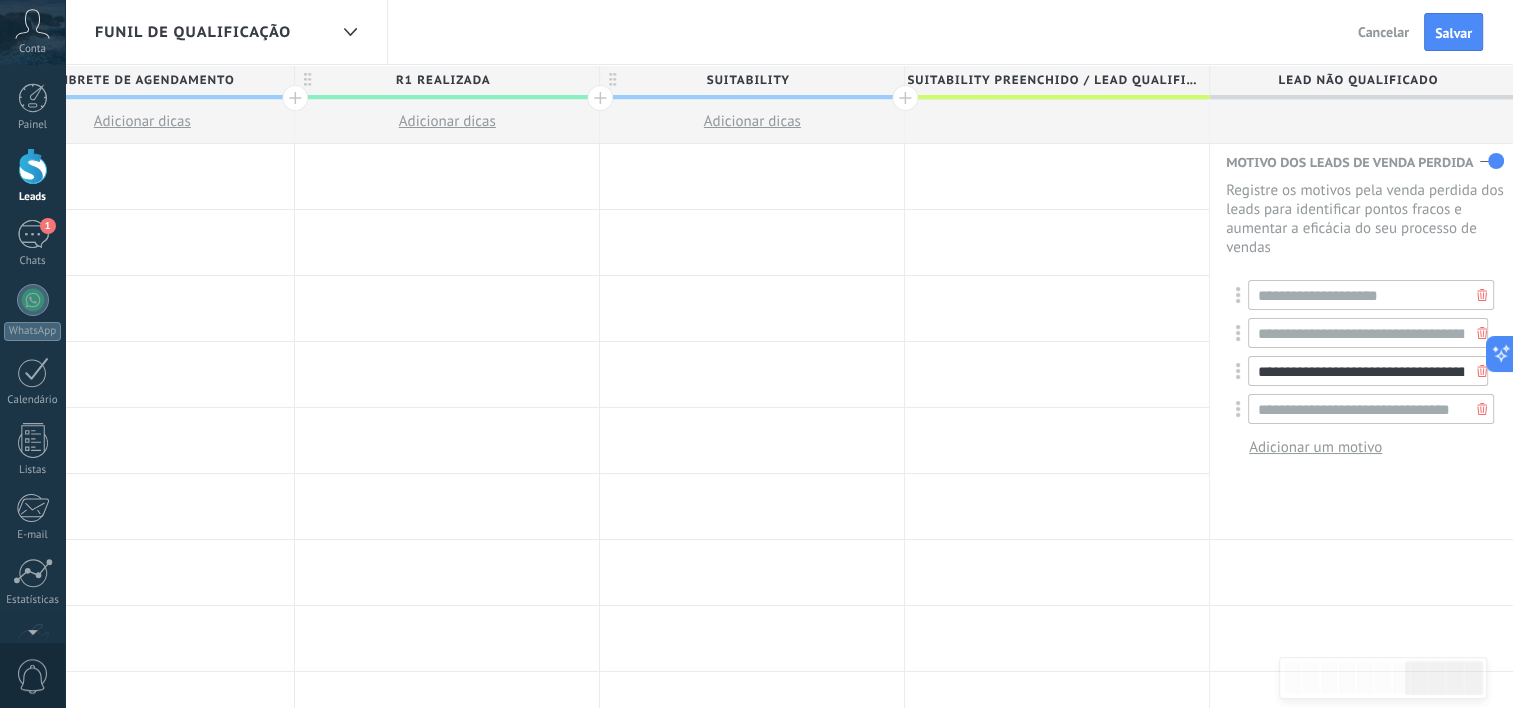type on "**********" 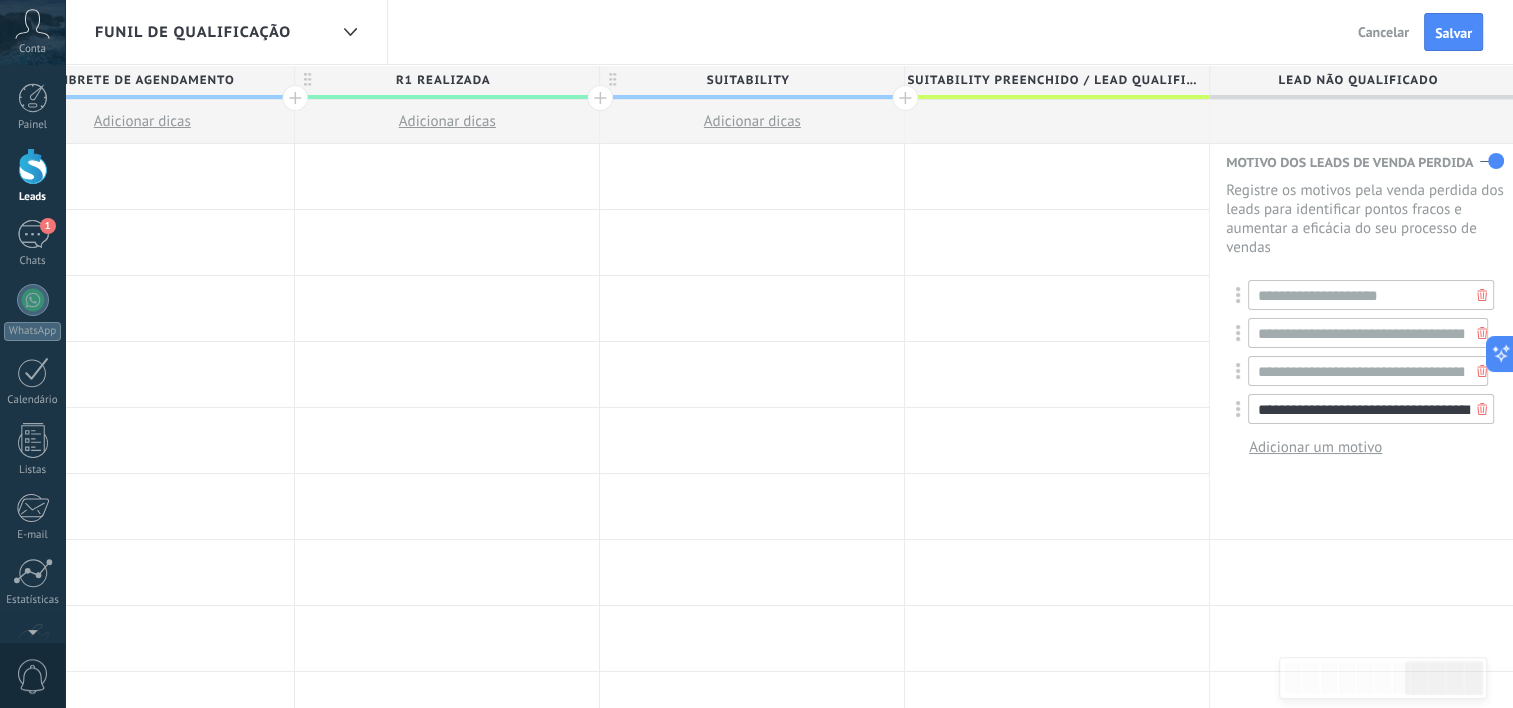 type on "**********" 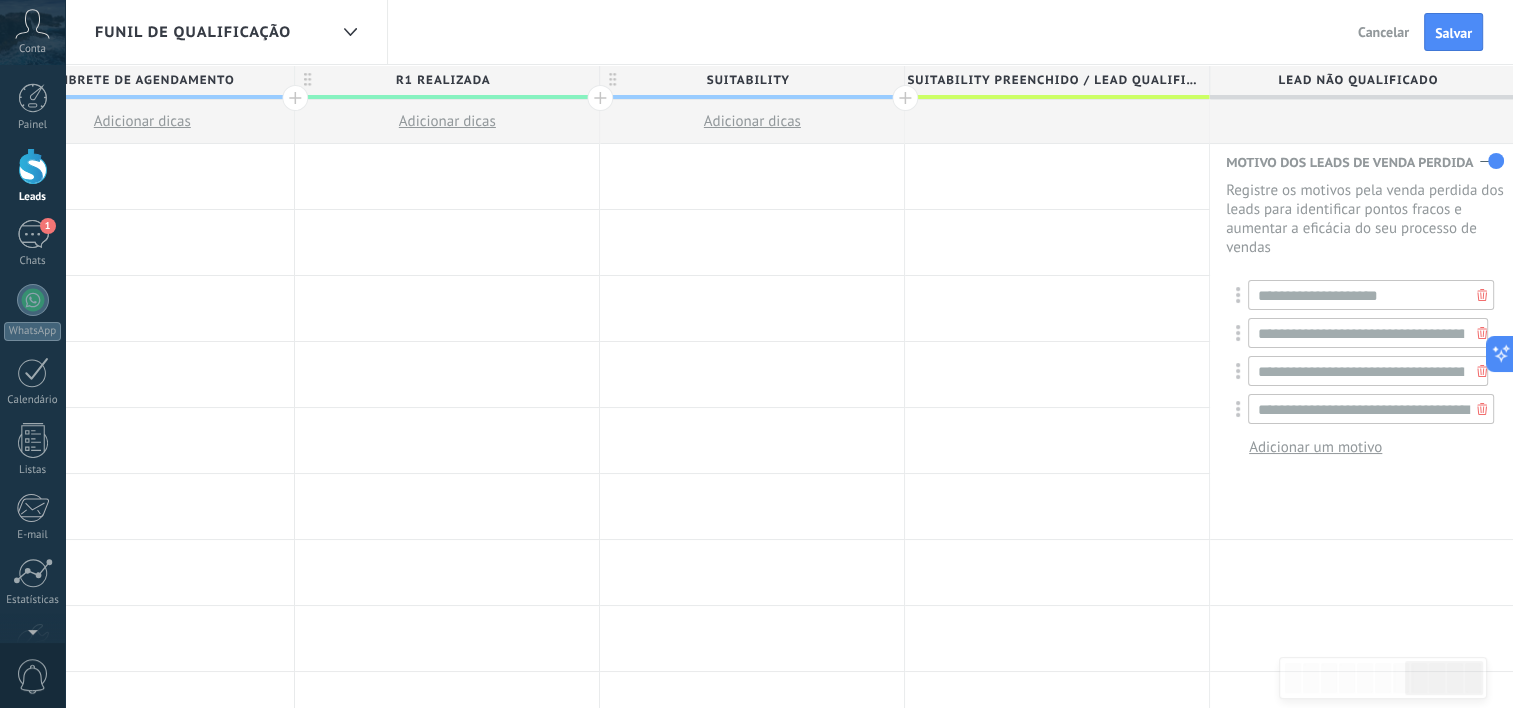 click on "Adicionar um motivo" at bounding box center [1315, 447] 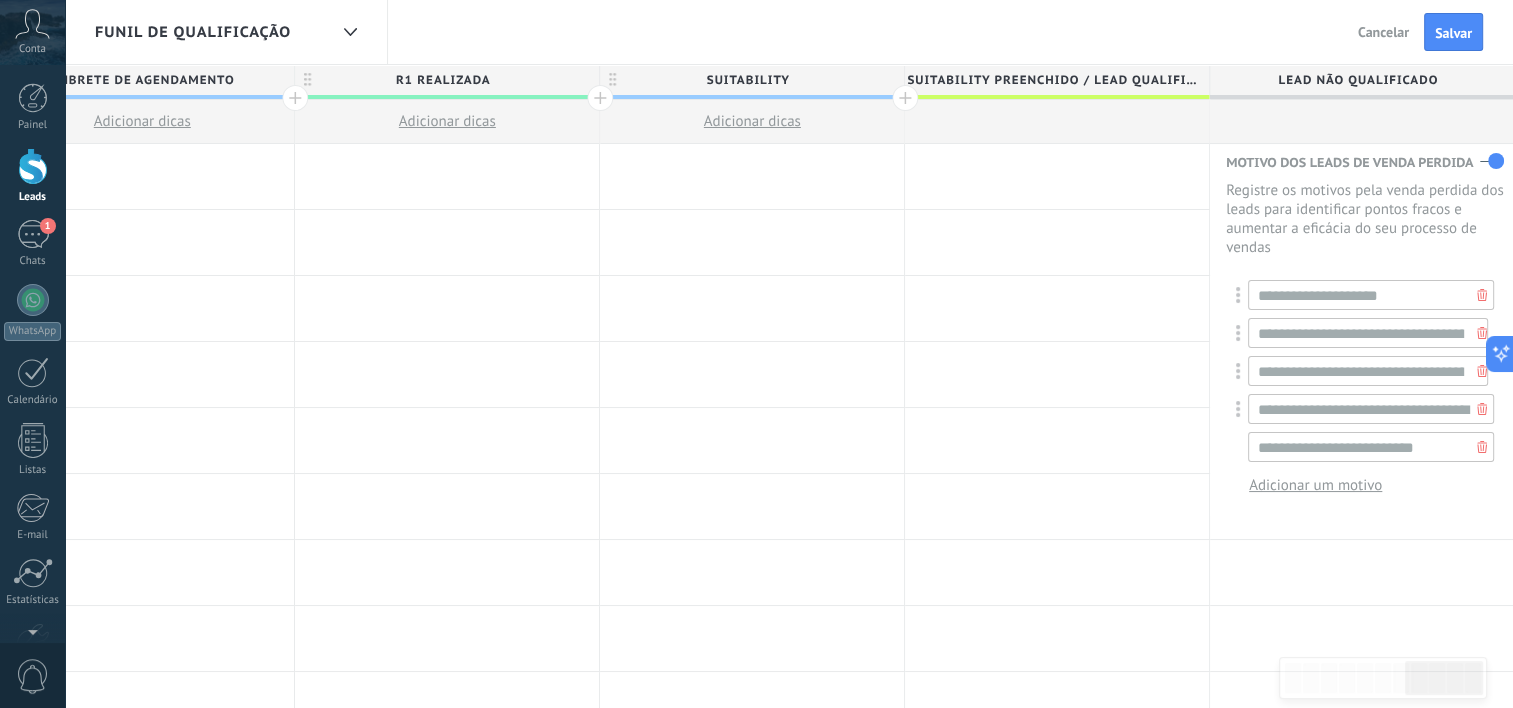 type on "**********" 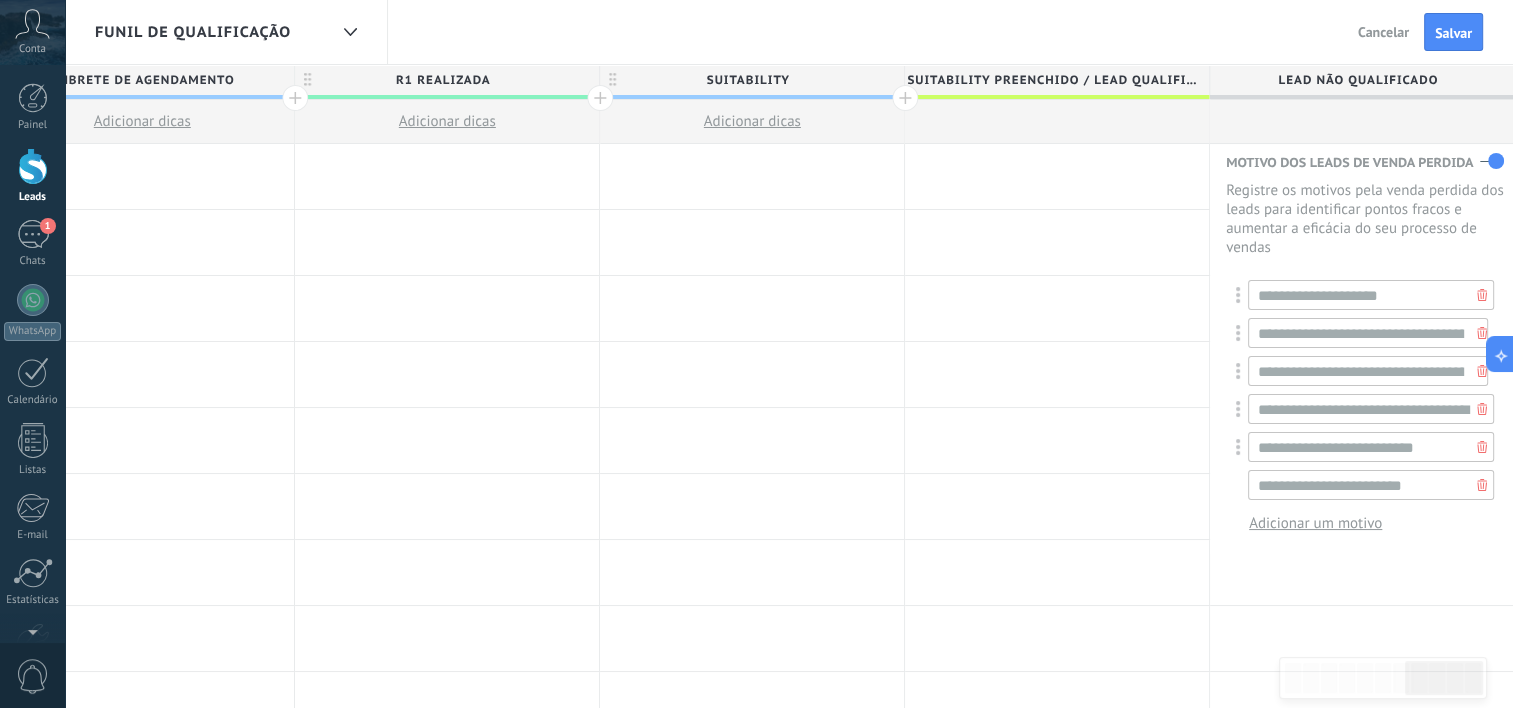 type on "**********" 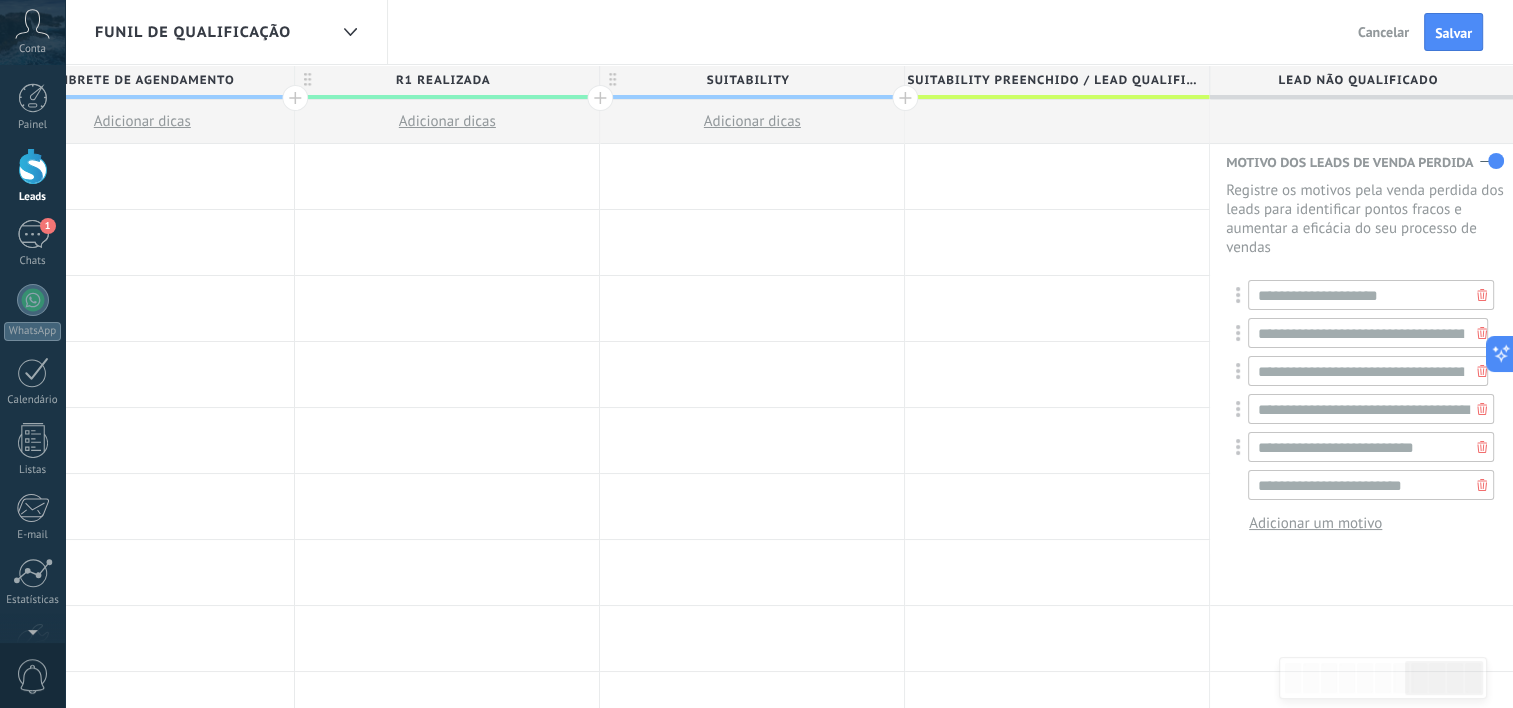 click on "Adicionar um motivo" at bounding box center (1315, 523) 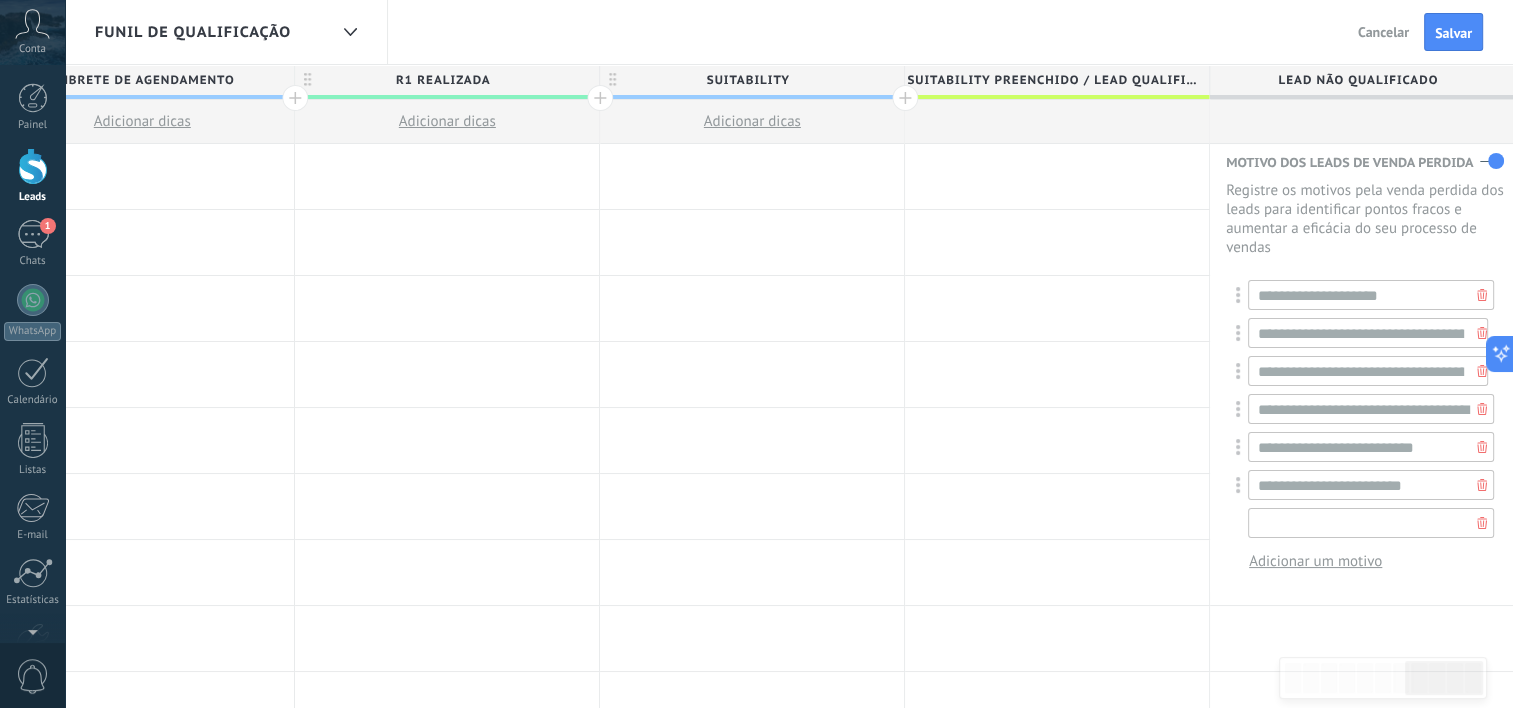 click on "**********" at bounding box center [-163, 837] 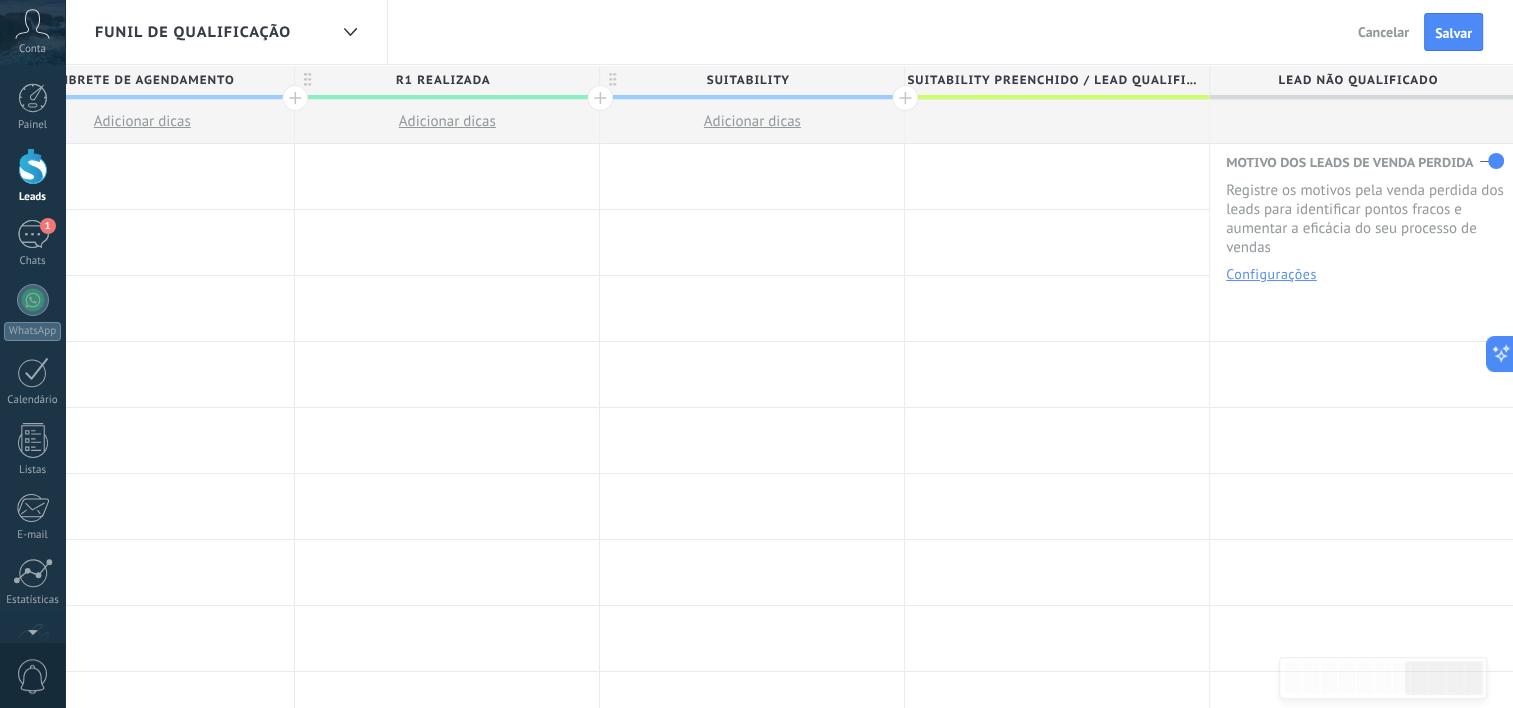 click on "Registre os motivos pela venda perdida dos leads para identificar pontos fracos e aumentar a eficácia do seu processo de vendas" at bounding box center [1365, 219] 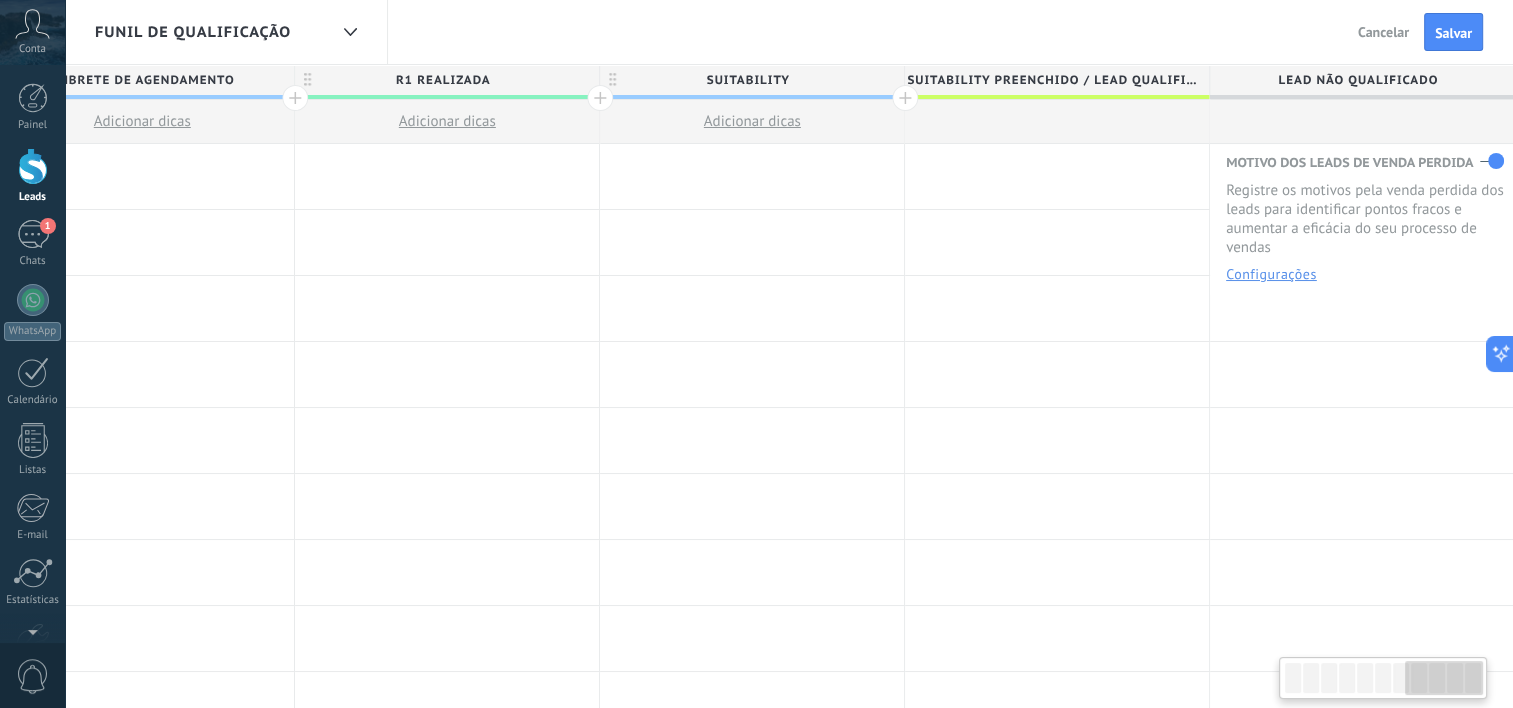 click on "Configurações" at bounding box center (1271, 274) 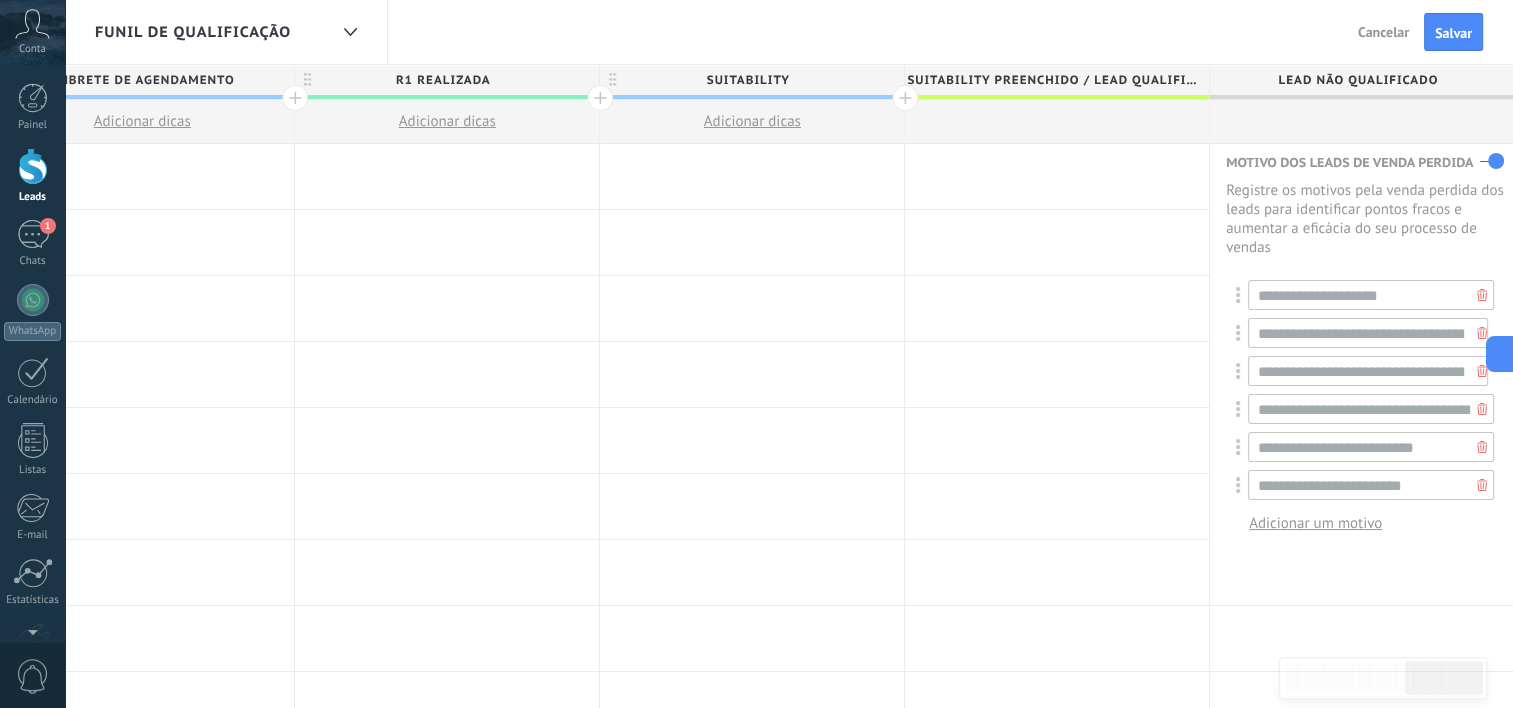 click on "Adicionar um motivo" at bounding box center [1315, 523] 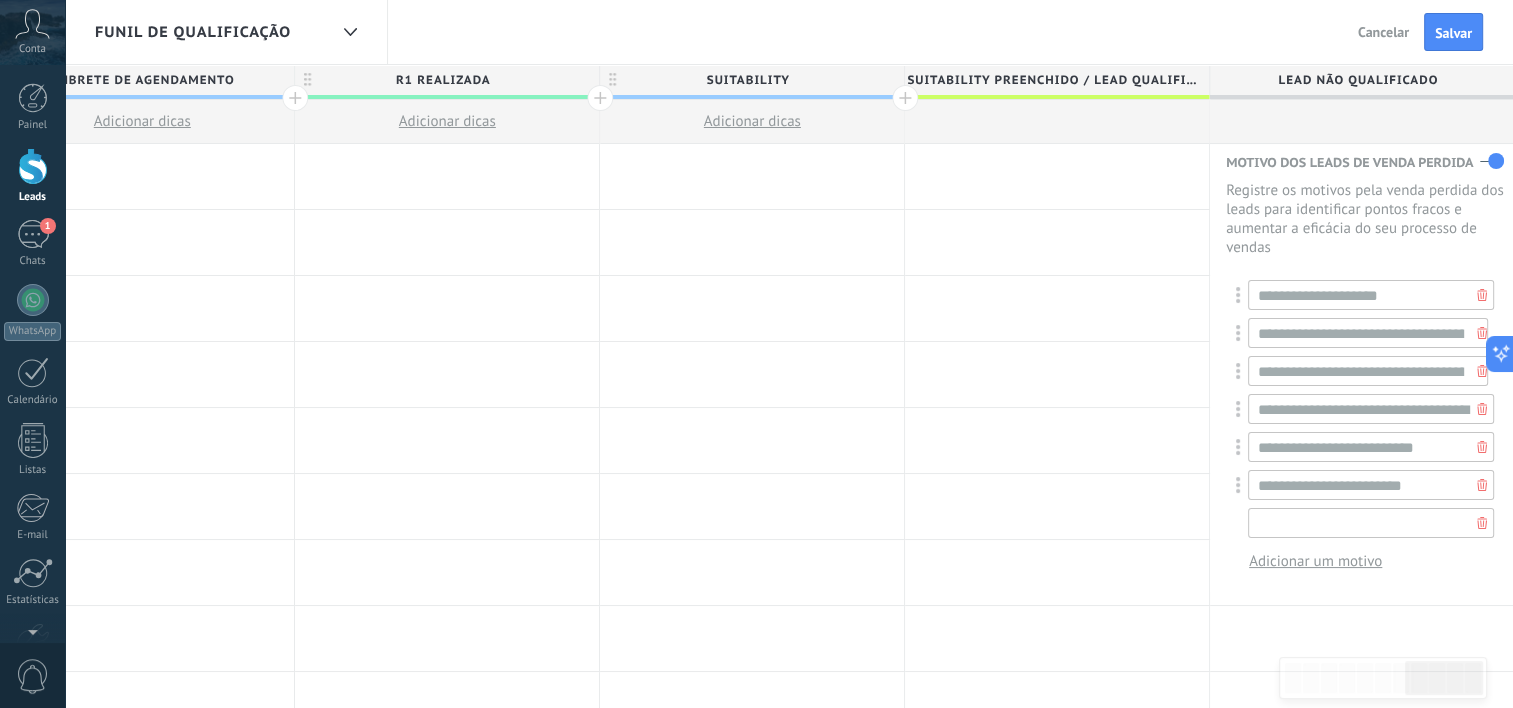click at bounding box center (1371, 523) 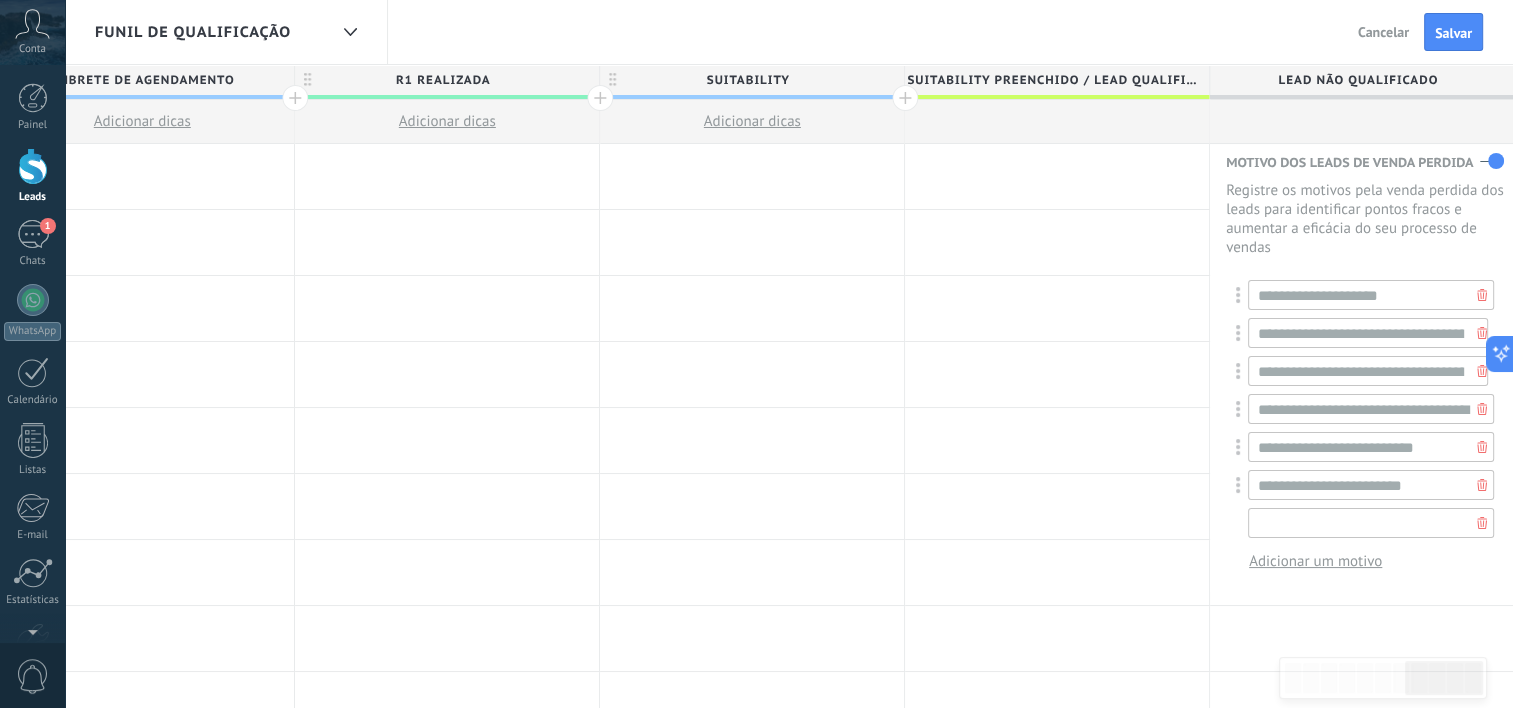 type on "*" 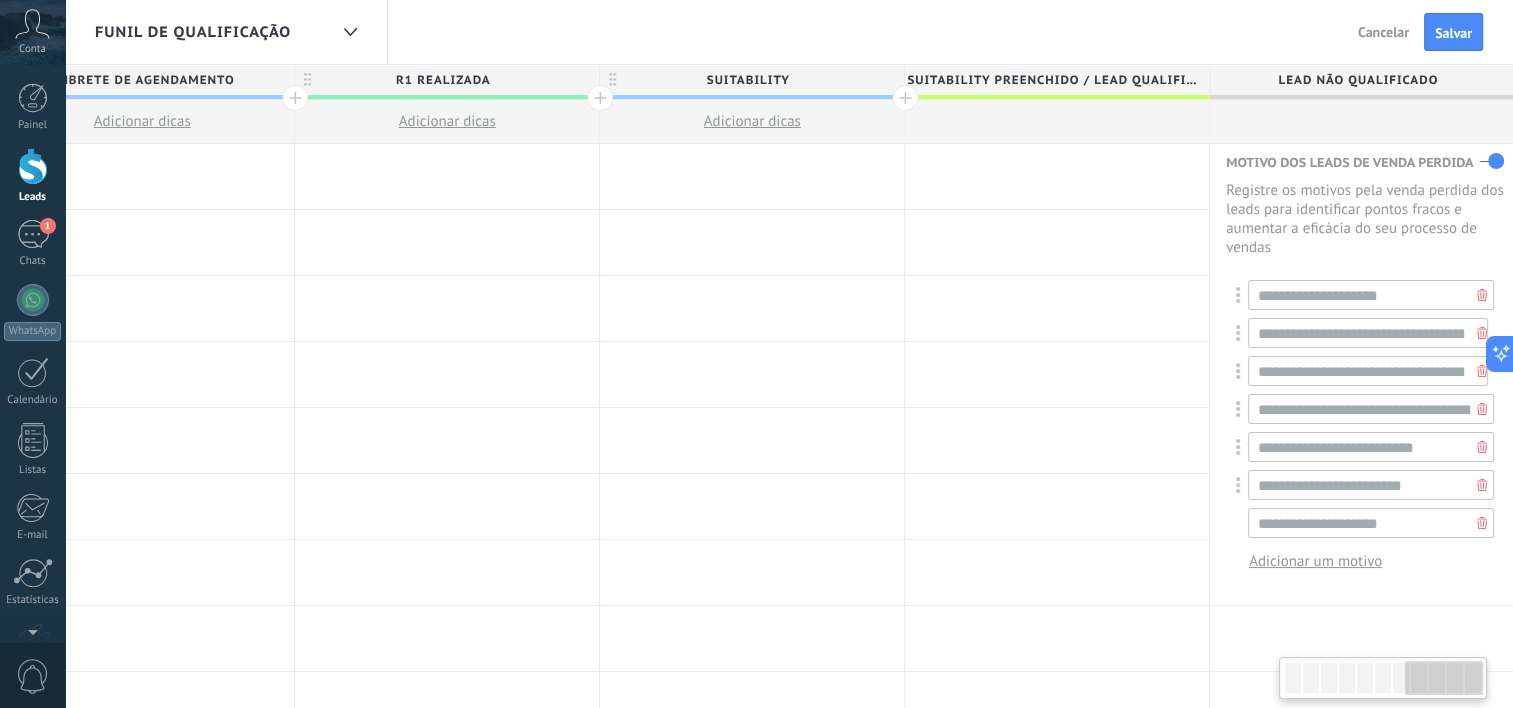 type on "**********" 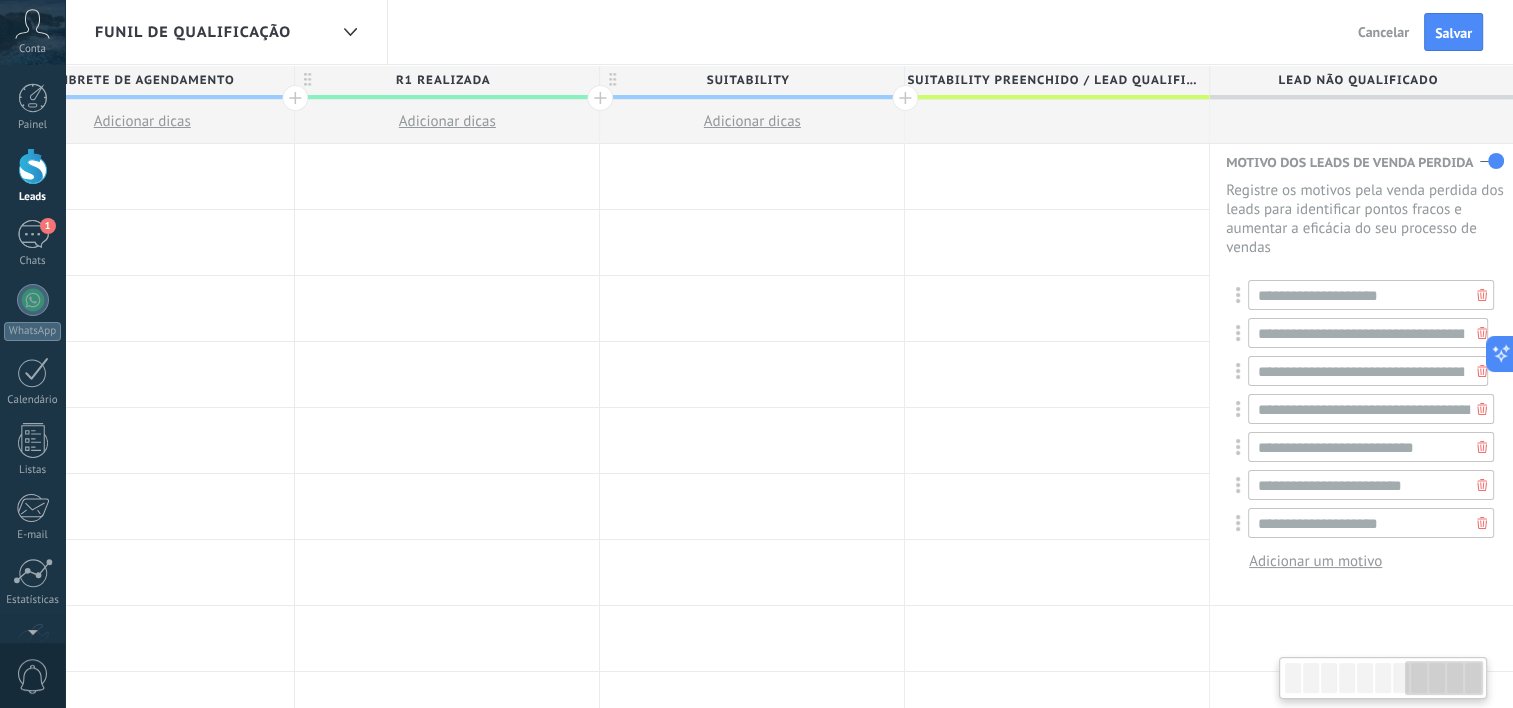 click on "Adicionar um motivo" at bounding box center [1315, 561] 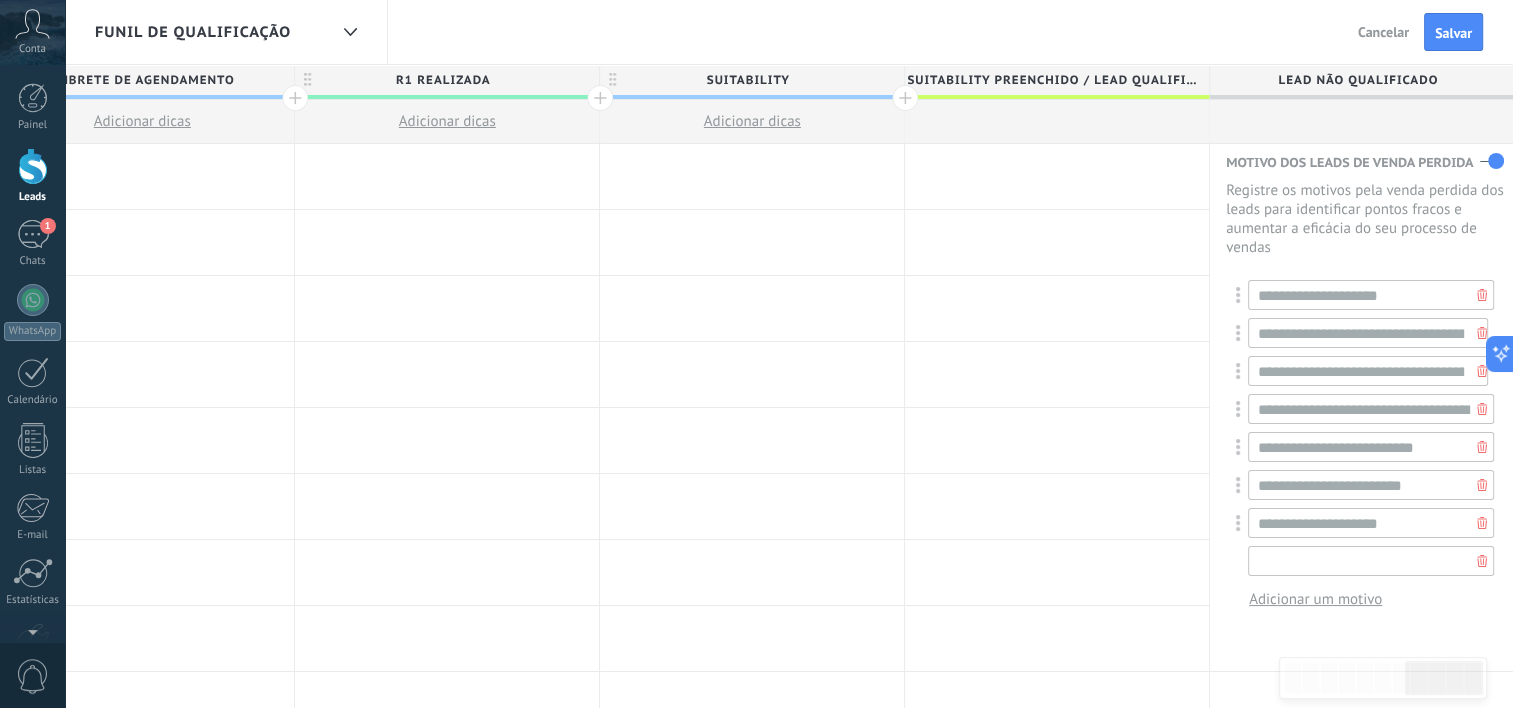 type on "*" 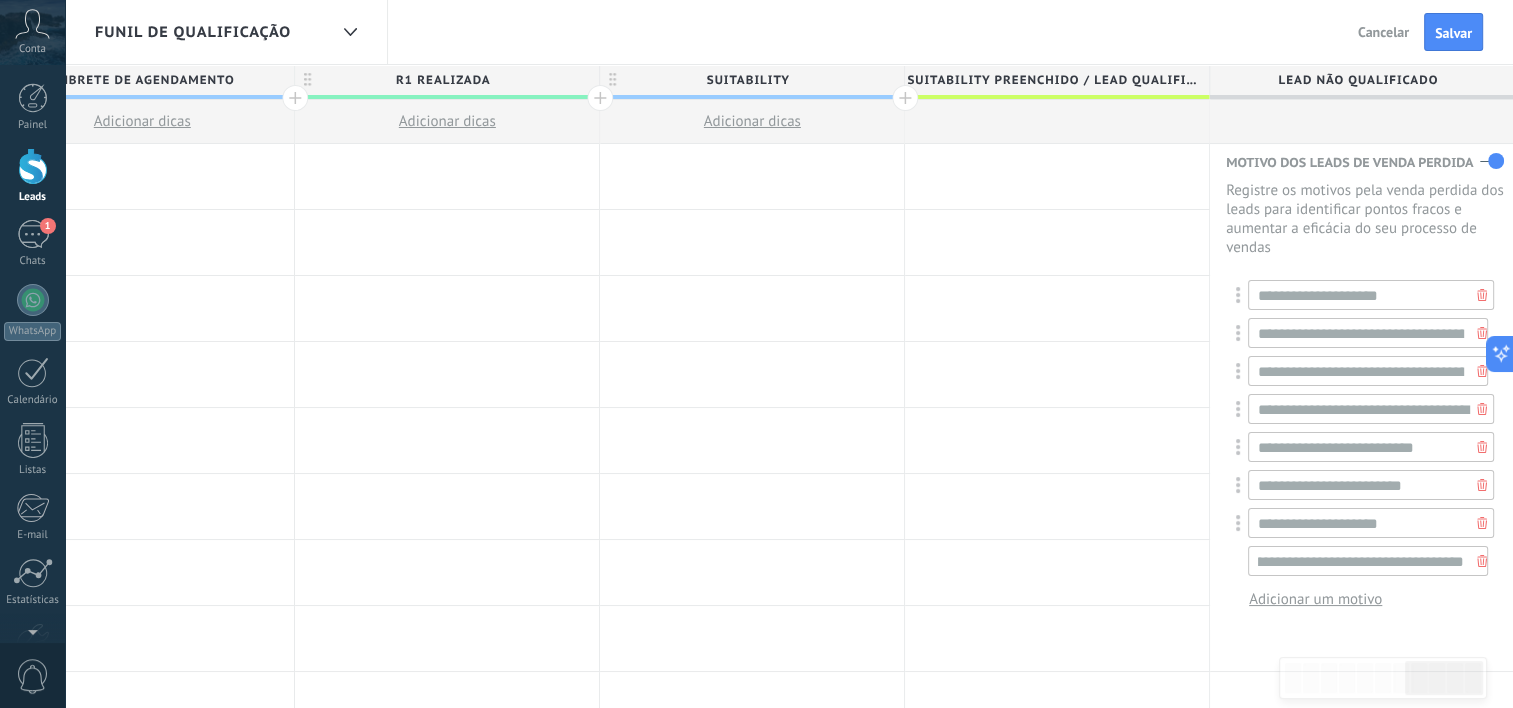scroll, scrollTop: 0, scrollLeft: 70, axis: horizontal 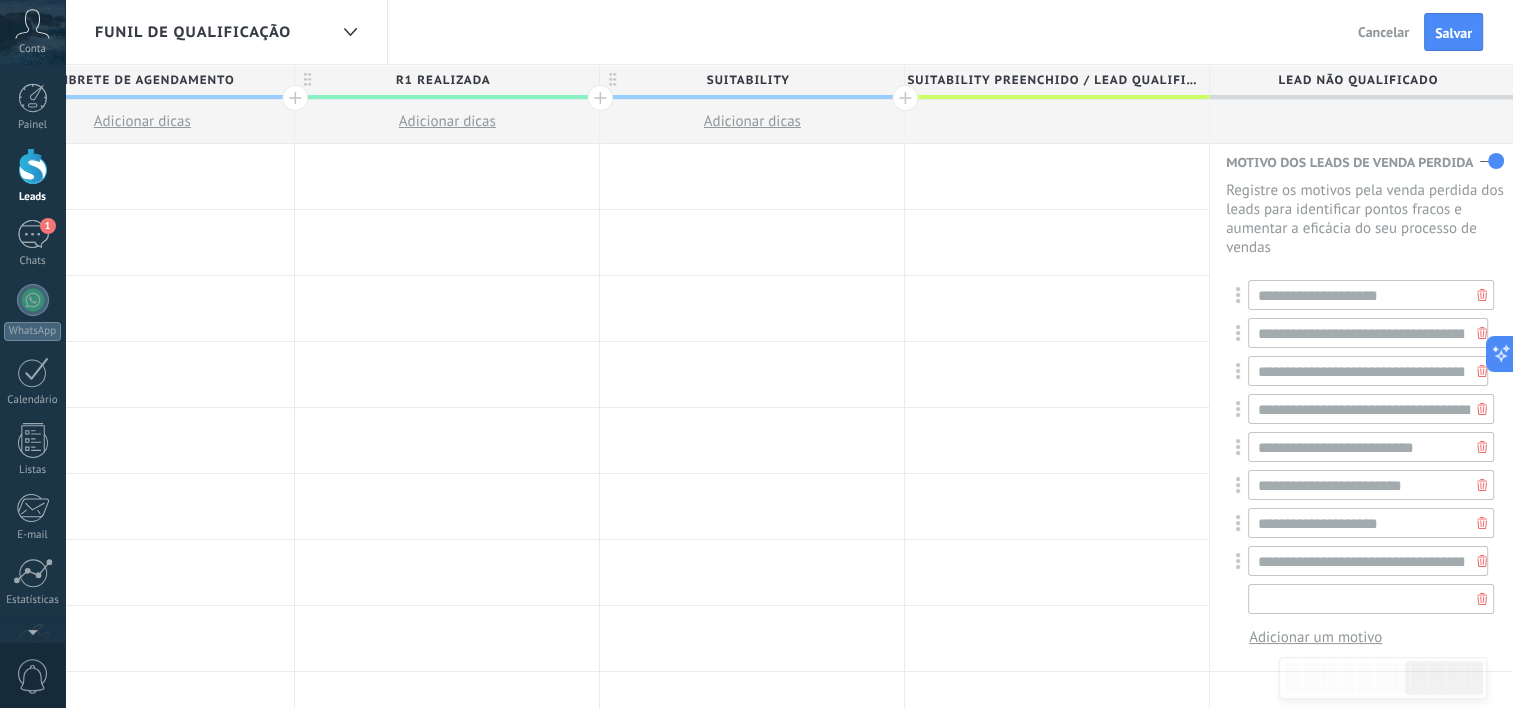 click at bounding box center (1371, 599) 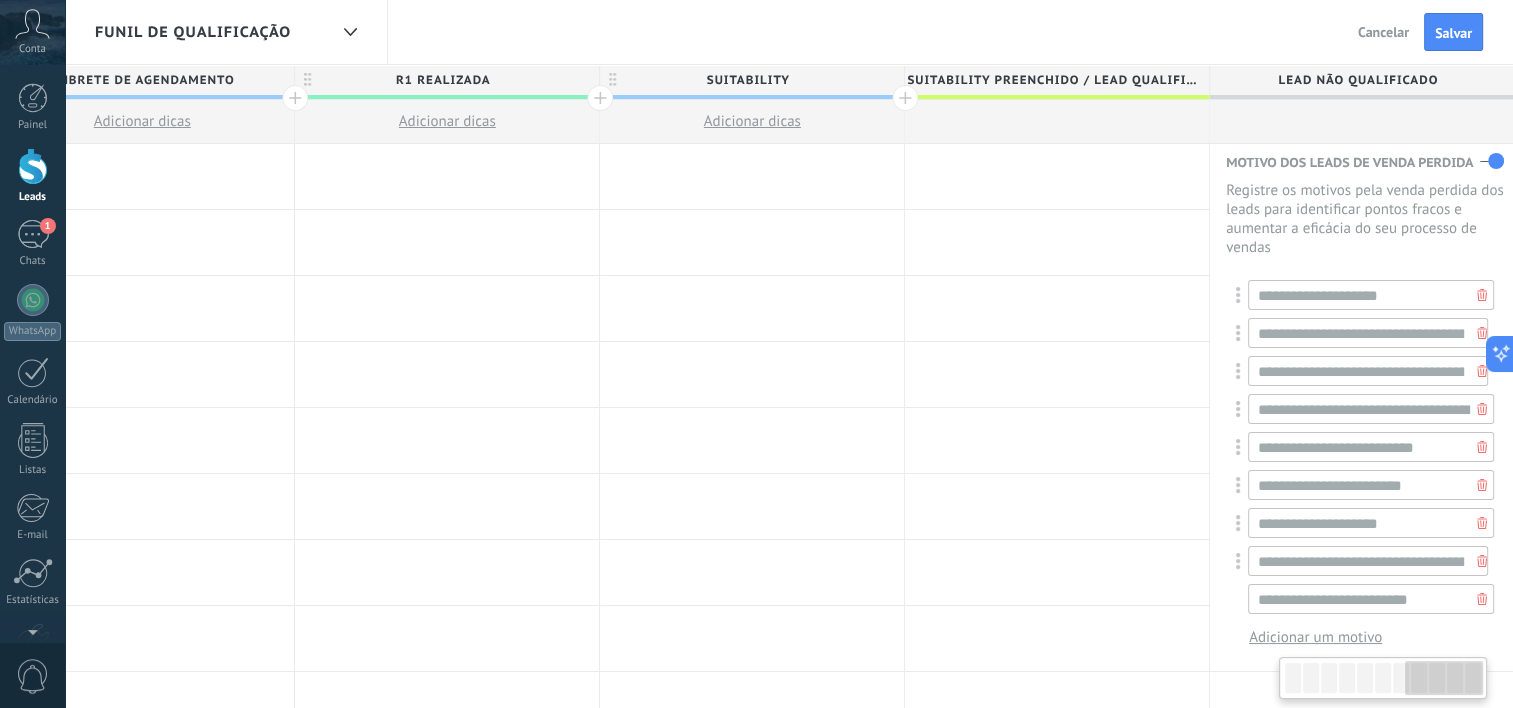type on "**********" 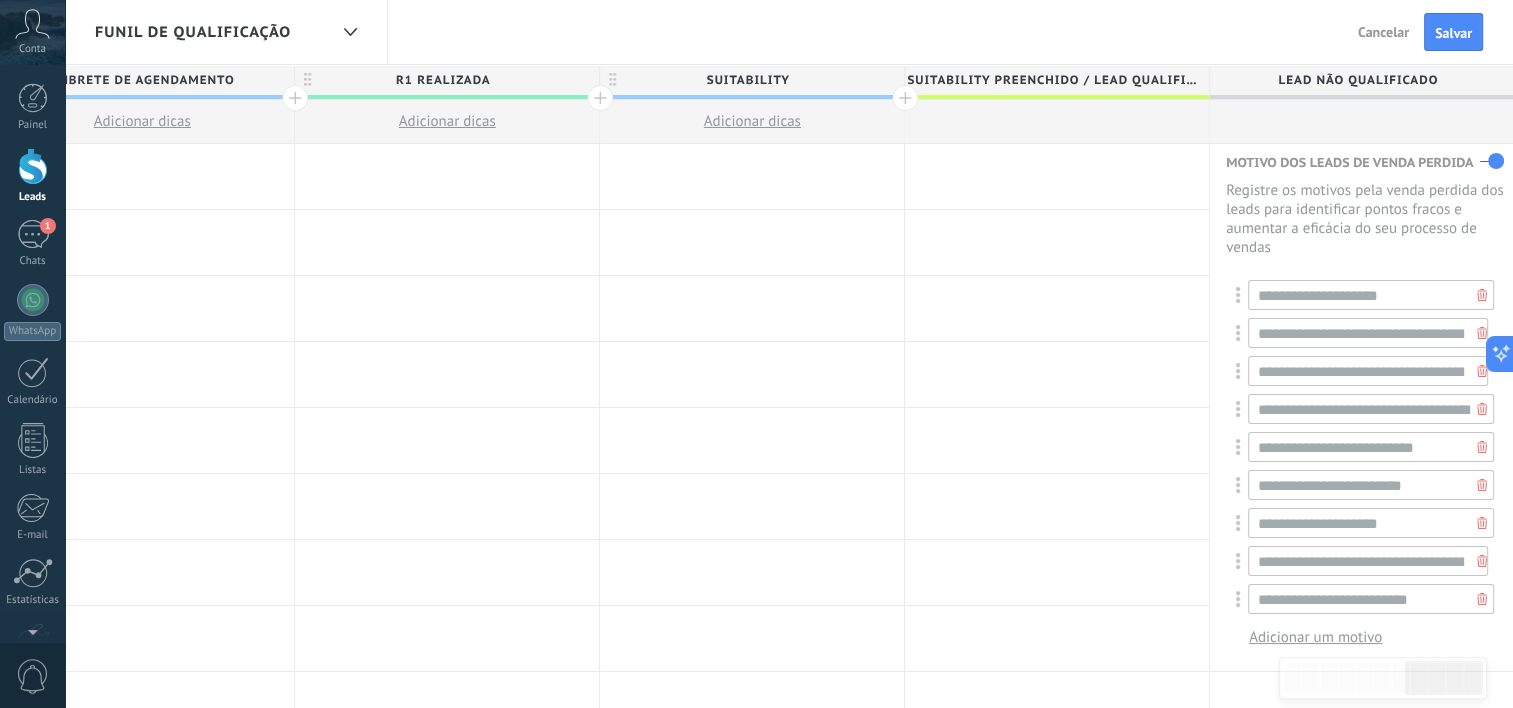 click on "Adicionar um motivo" at bounding box center [1315, 637] 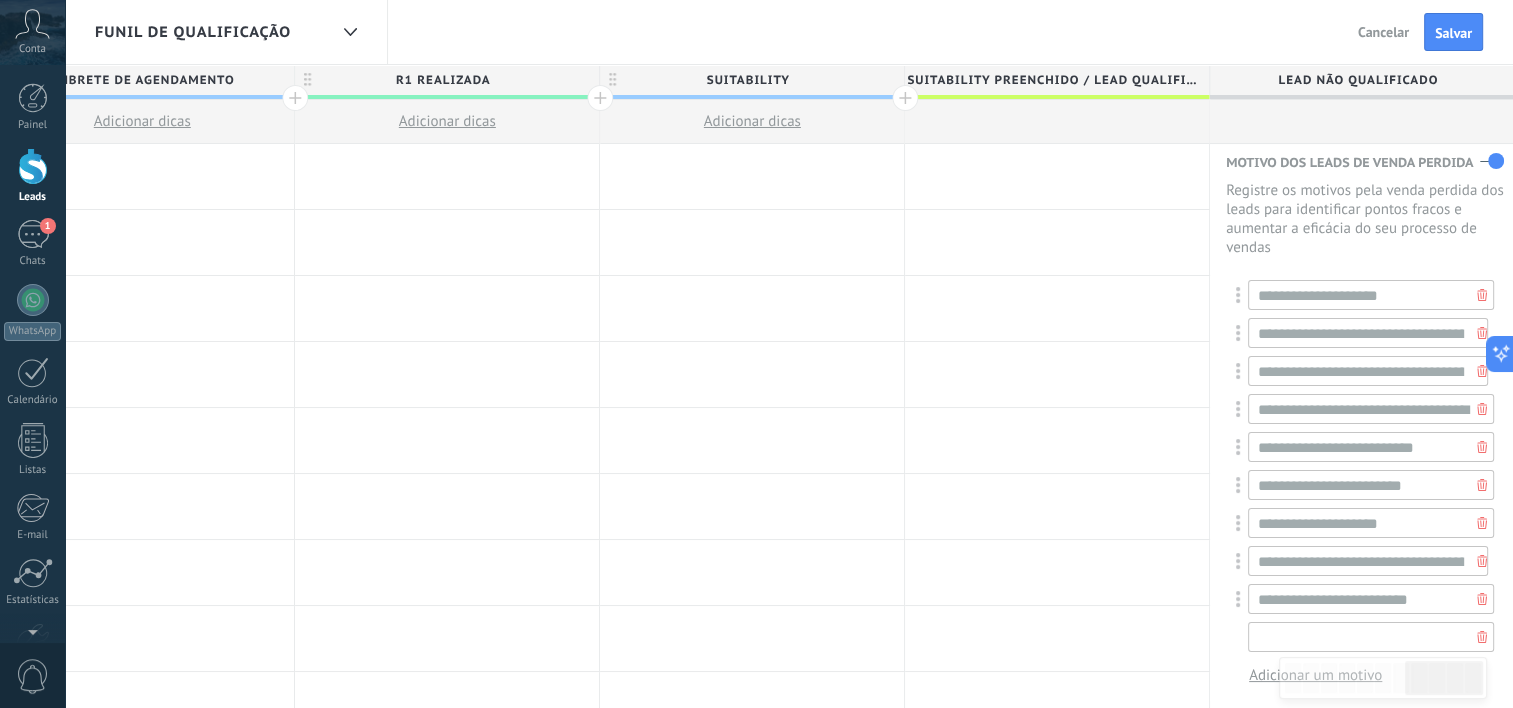 scroll, scrollTop: 4, scrollLeft: 0, axis: vertical 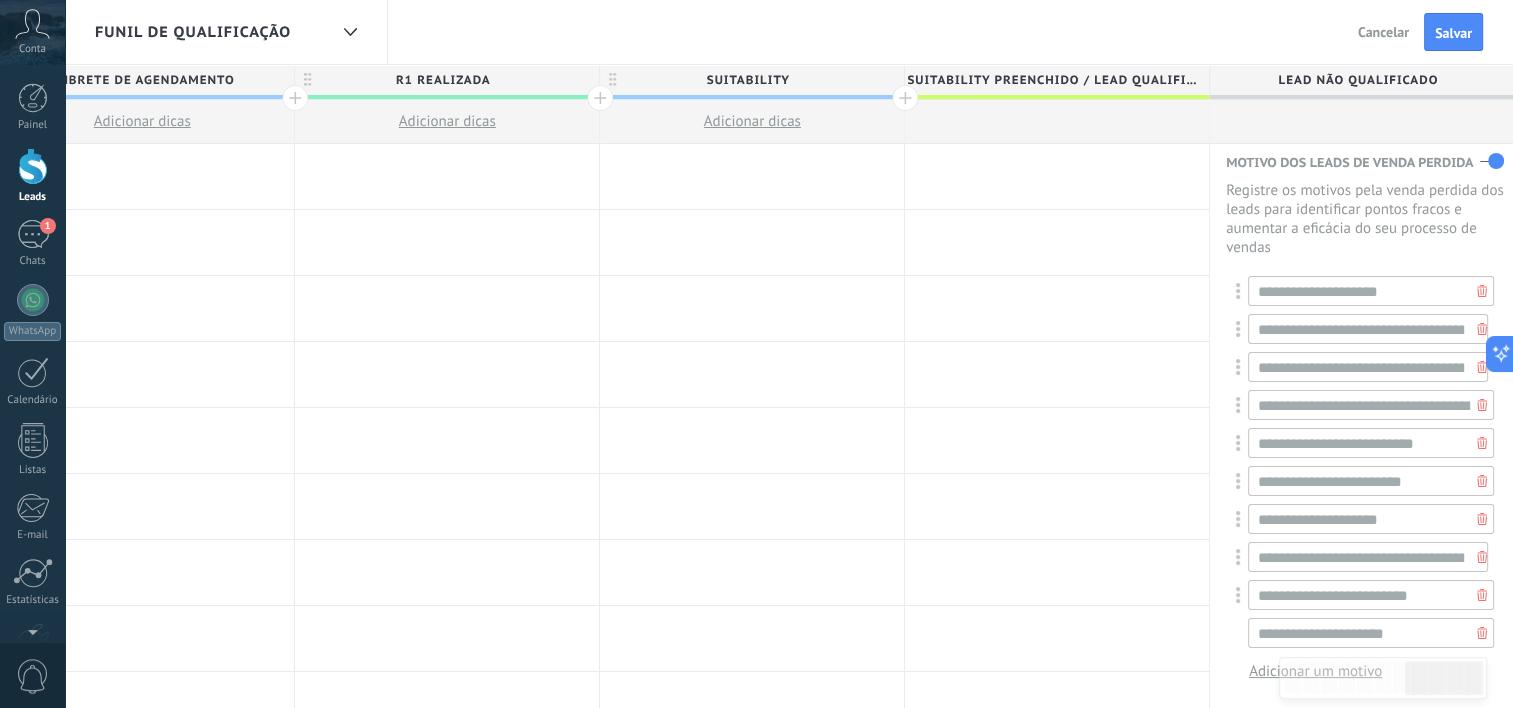 type on "**********" 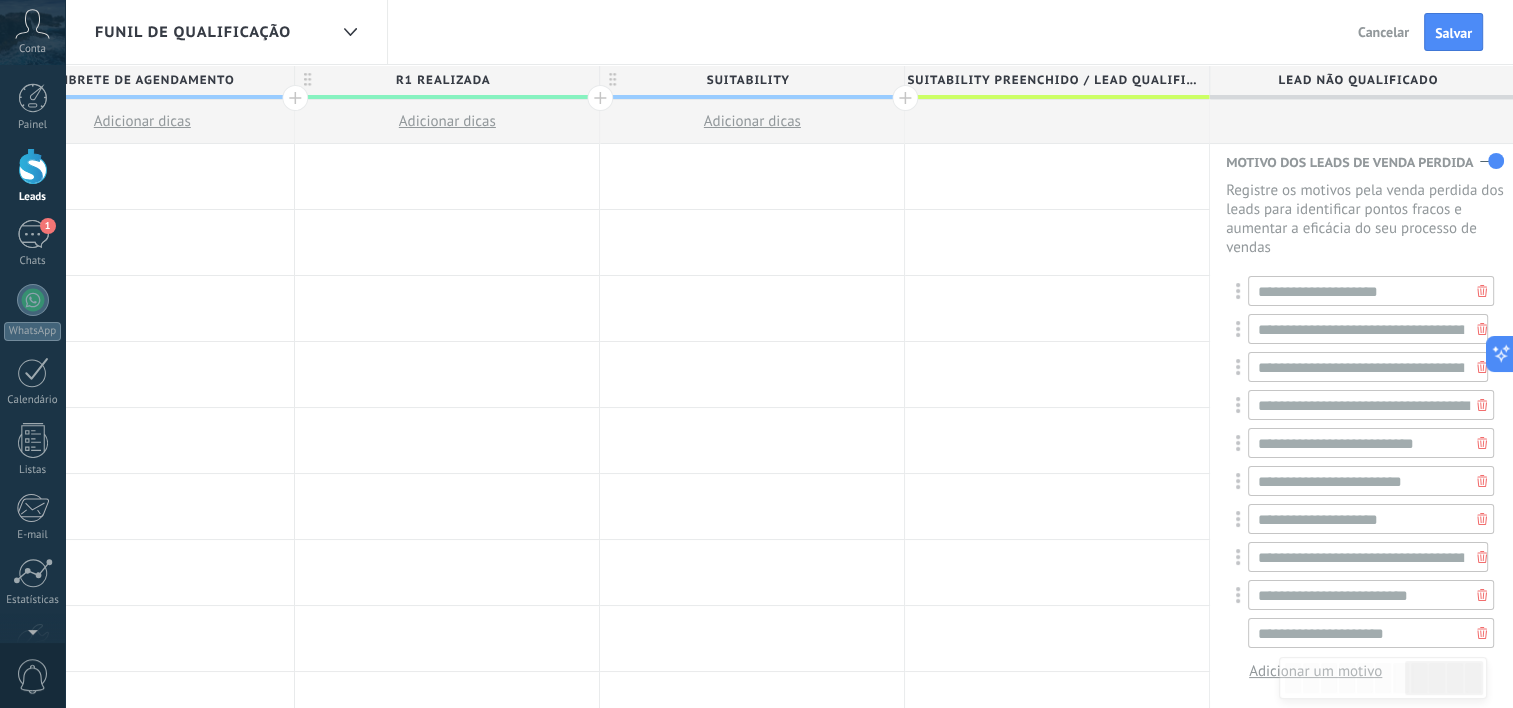 click at bounding box center [1293, 678] 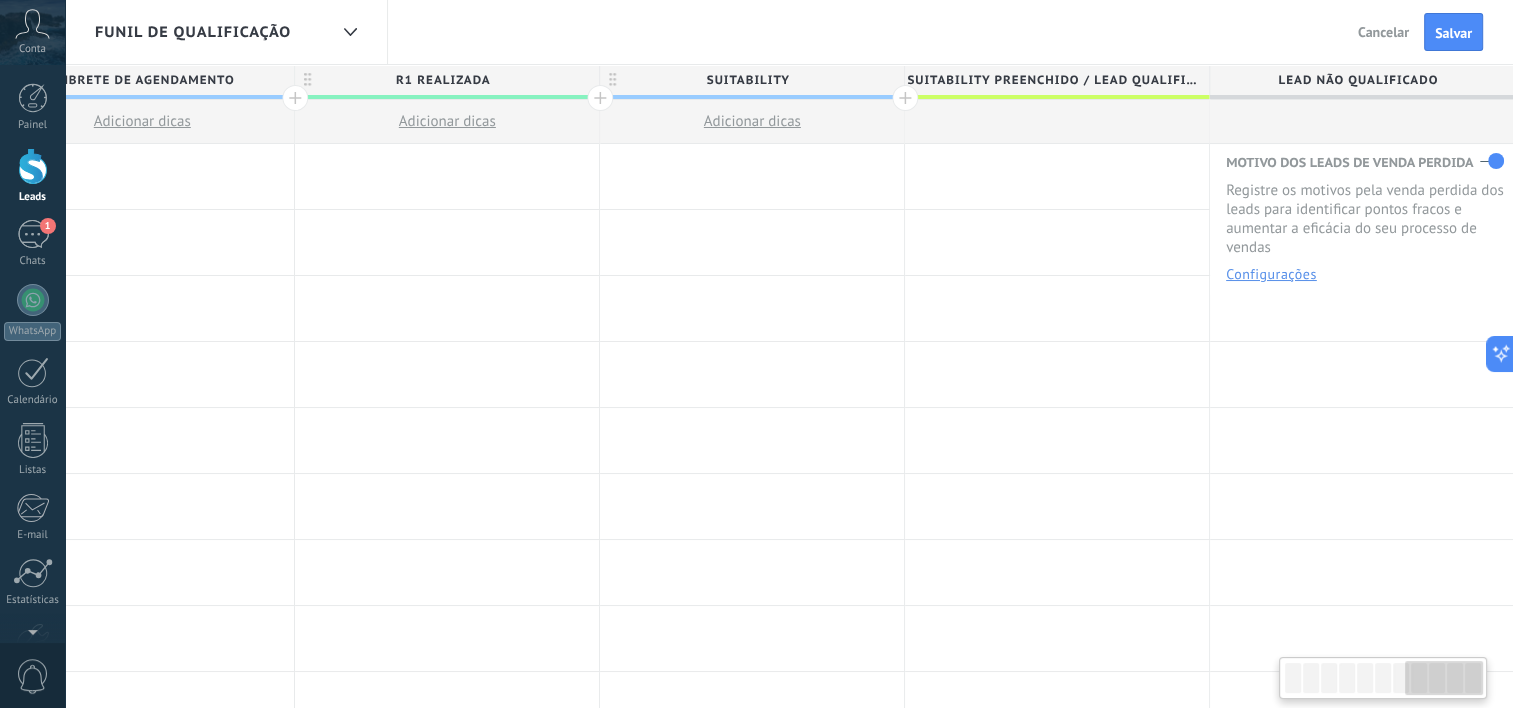 click on "Configurações" at bounding box center [1271, 274] 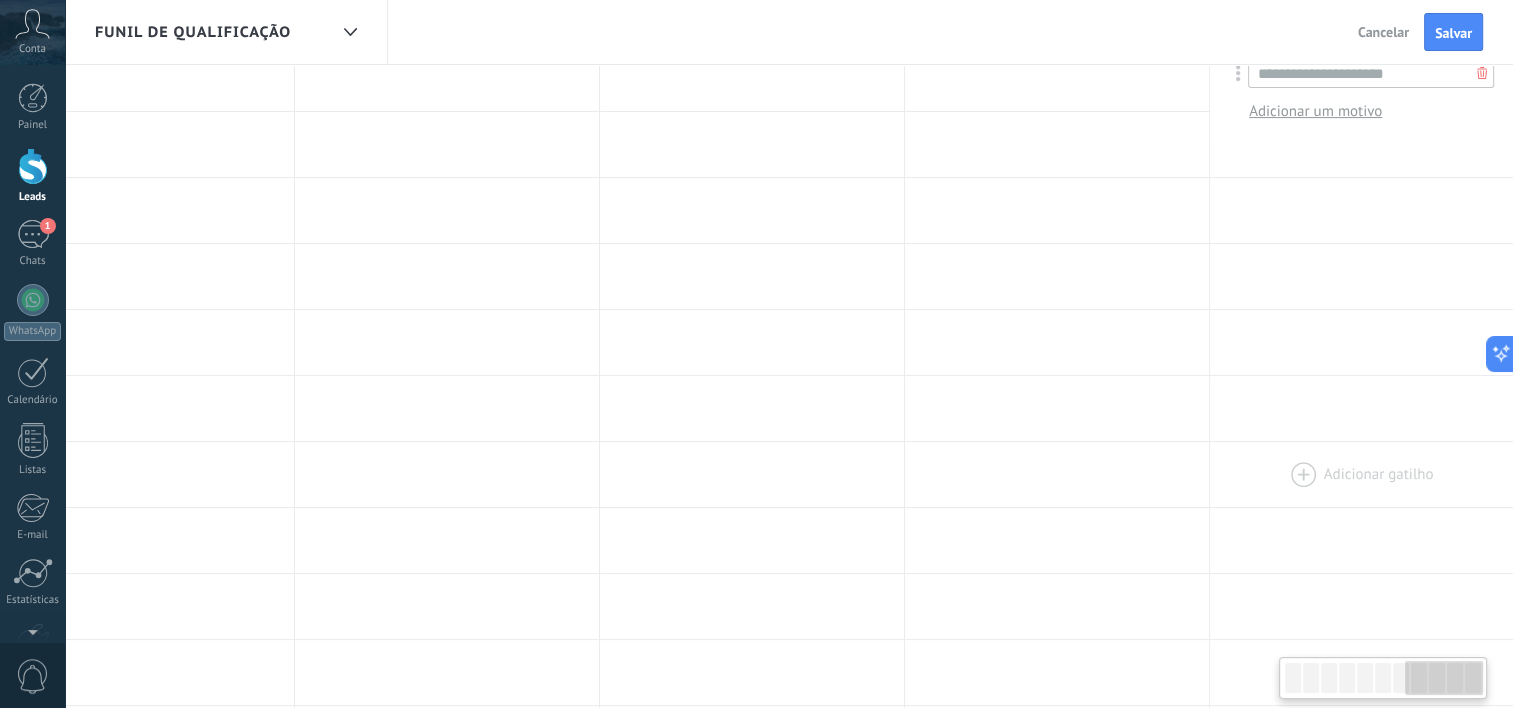 scroll, scrollTop: 200, scrollLeft: 0, axis: vertical 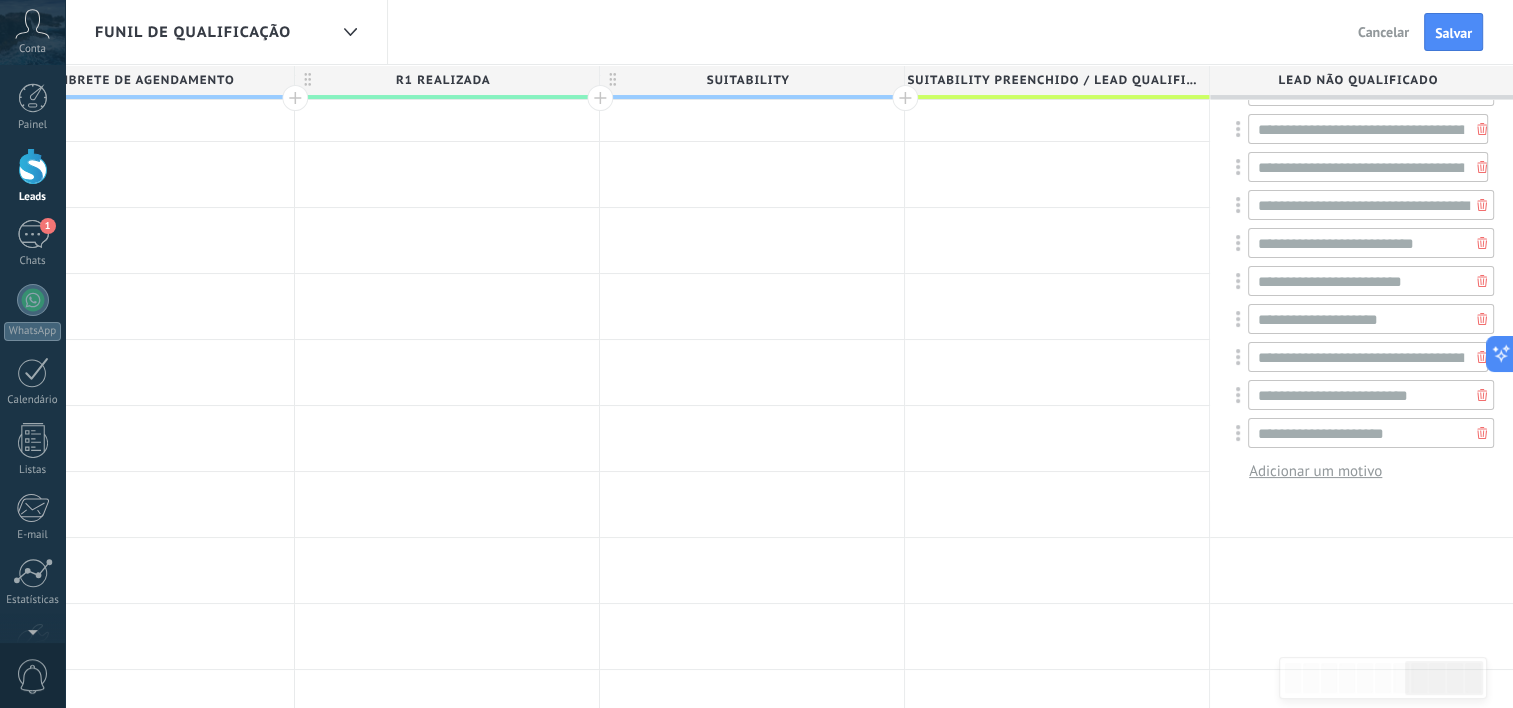 click on "Adicionar um motivo" at bounding box center (1315, 471) 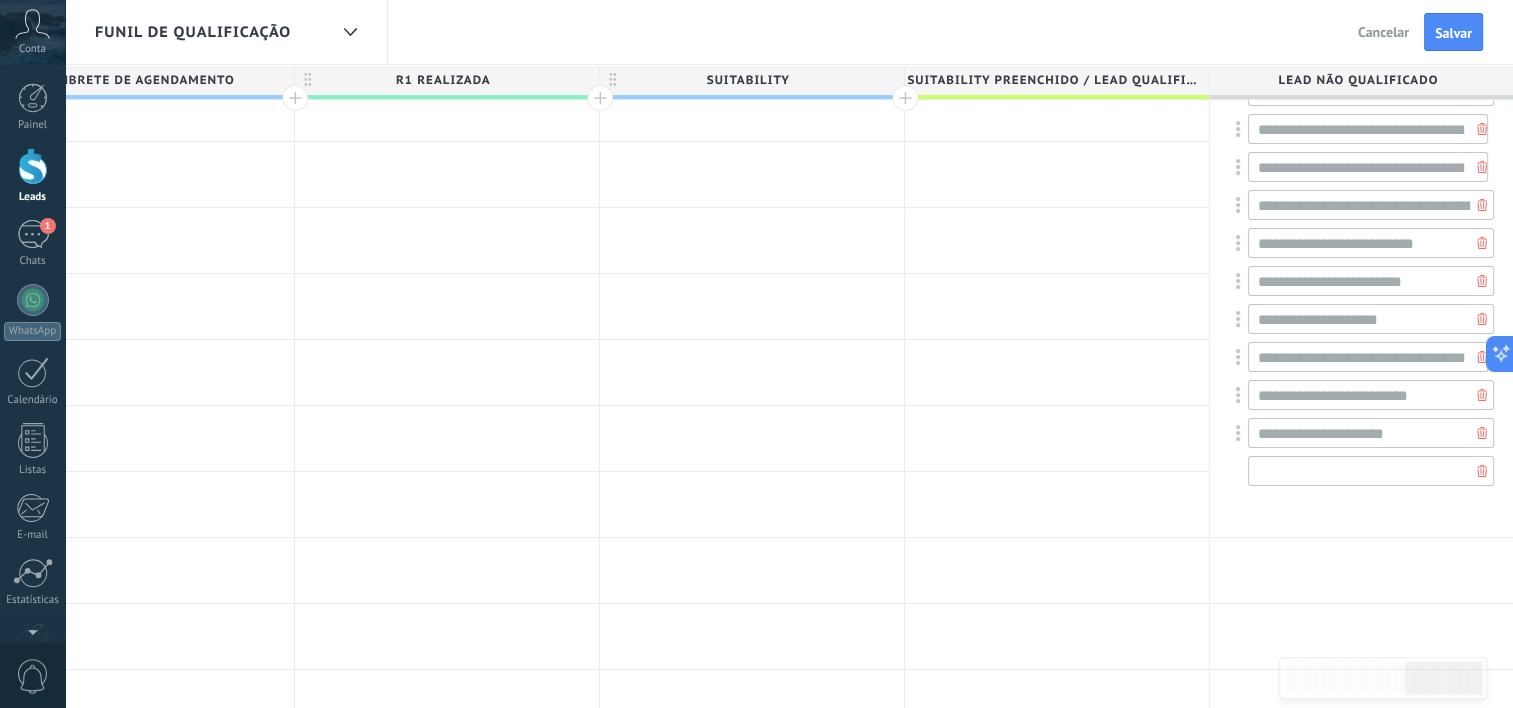 click at bounding box center [1371, 471] 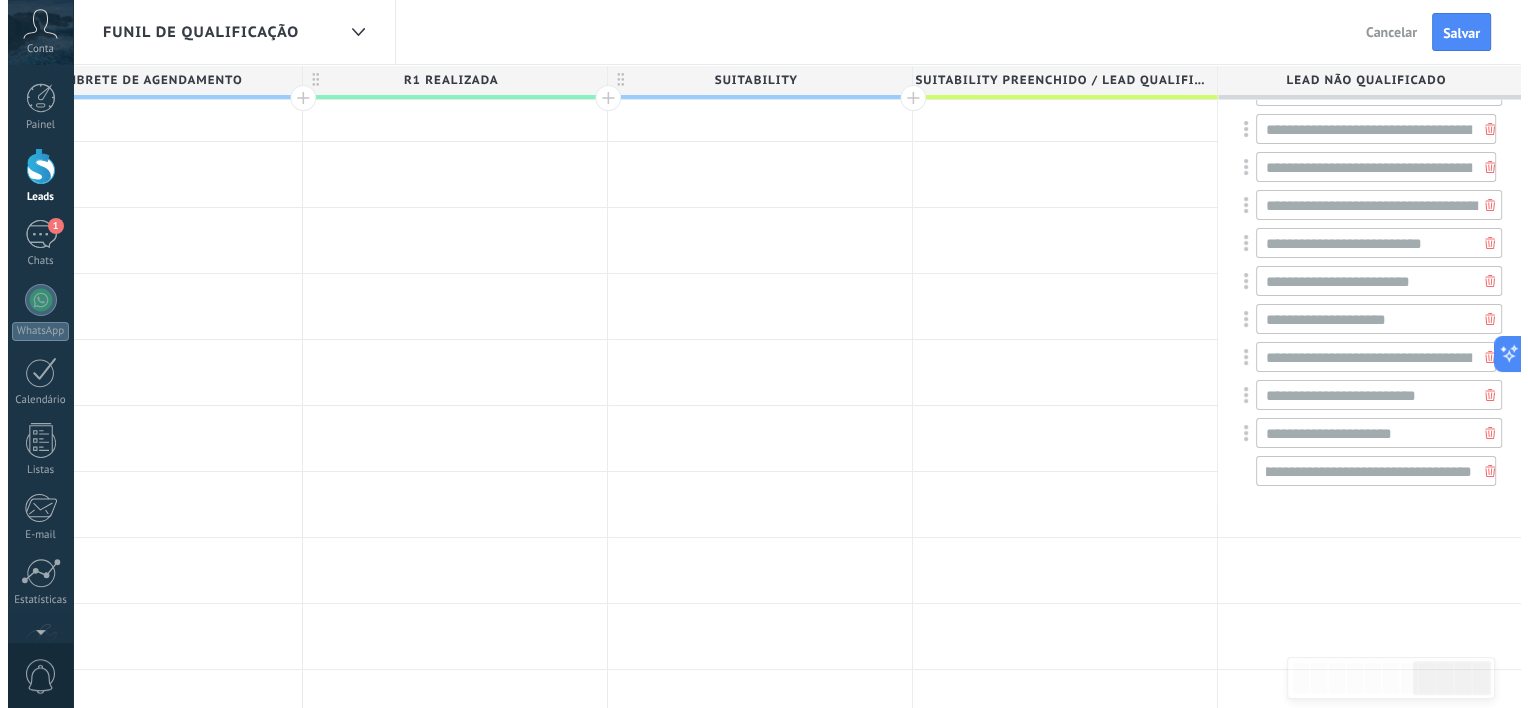 scroll, scrollTop: 0, scrollLeft: 24, axis: horizontal 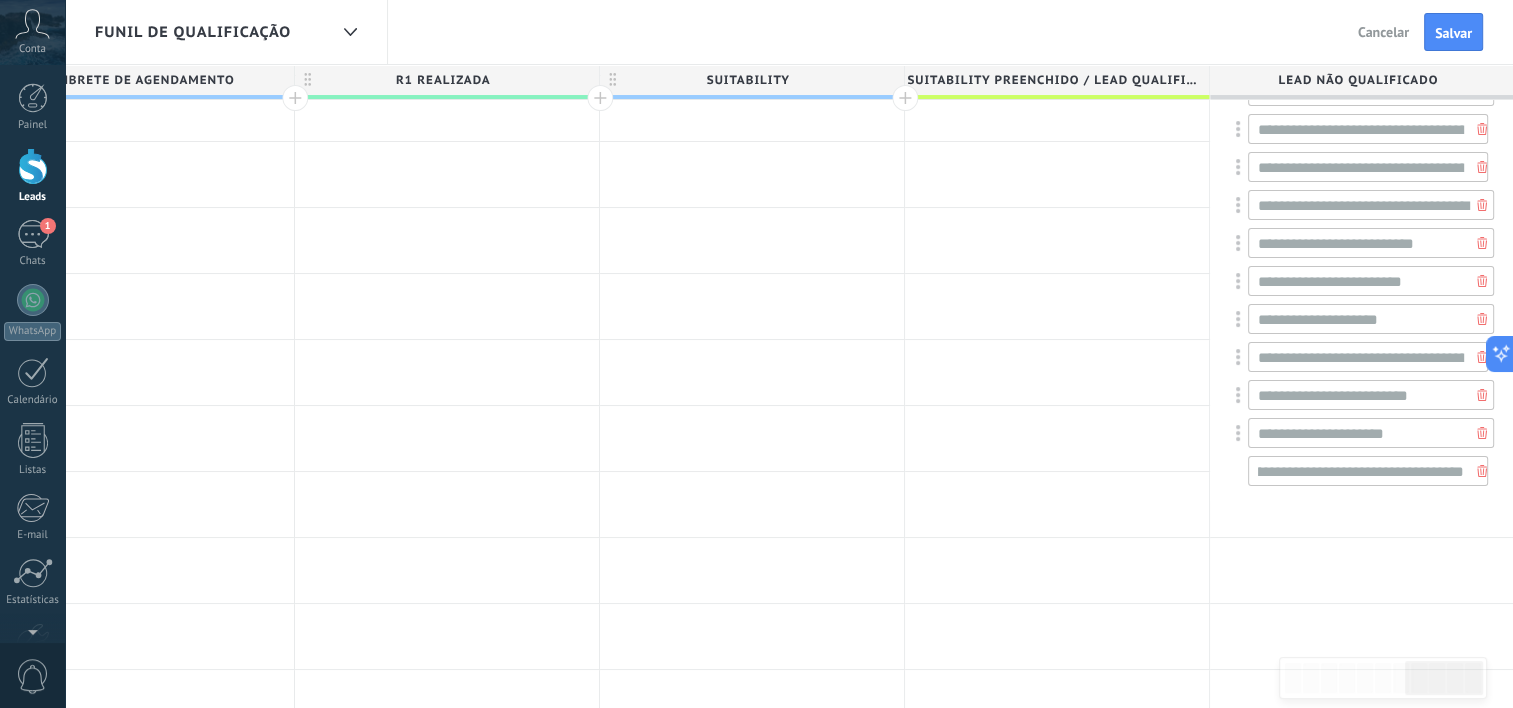 type on "**********" 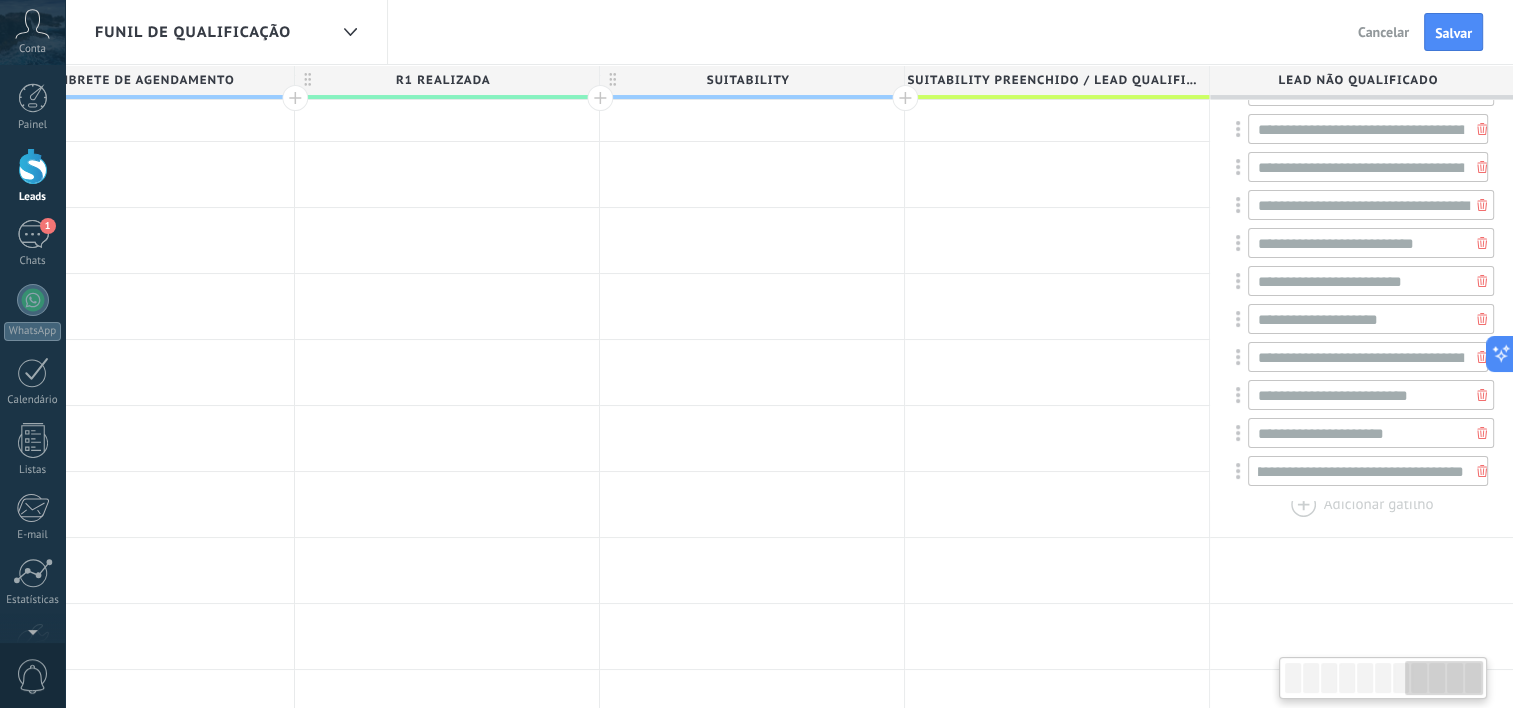 click at bounding box center (1362, 504) 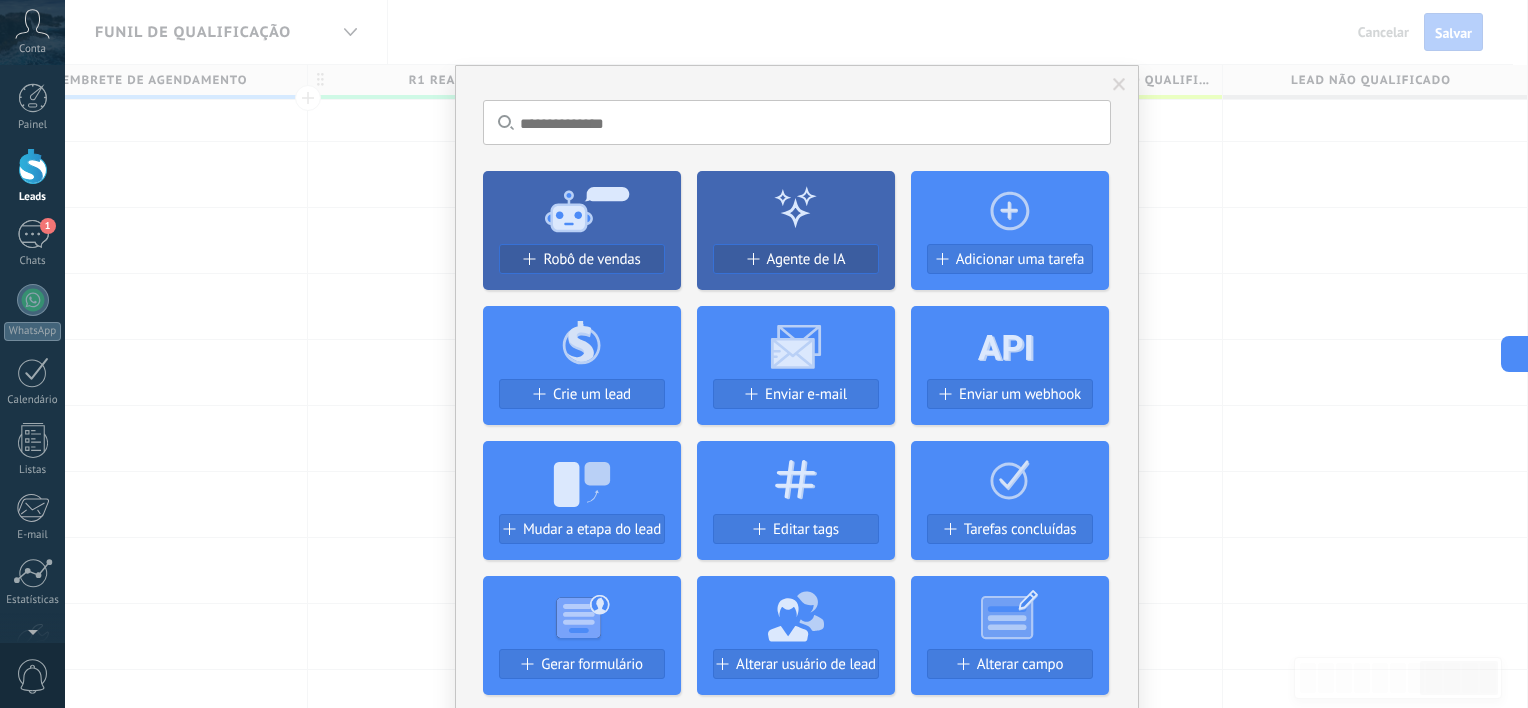 click at bounding box center [1119, 85] 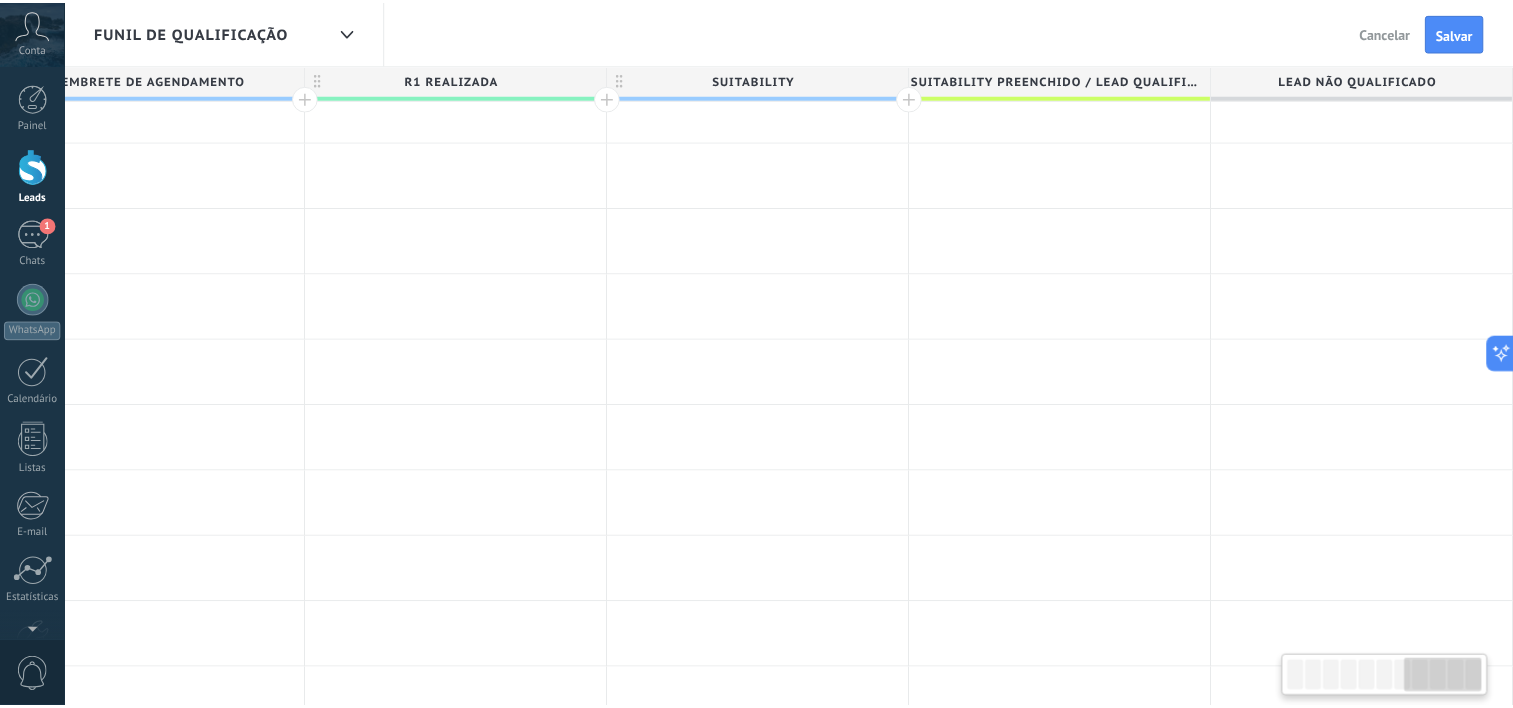 scroll, scrollTop: 0, scrollLeft: 2212, axis: horizontal 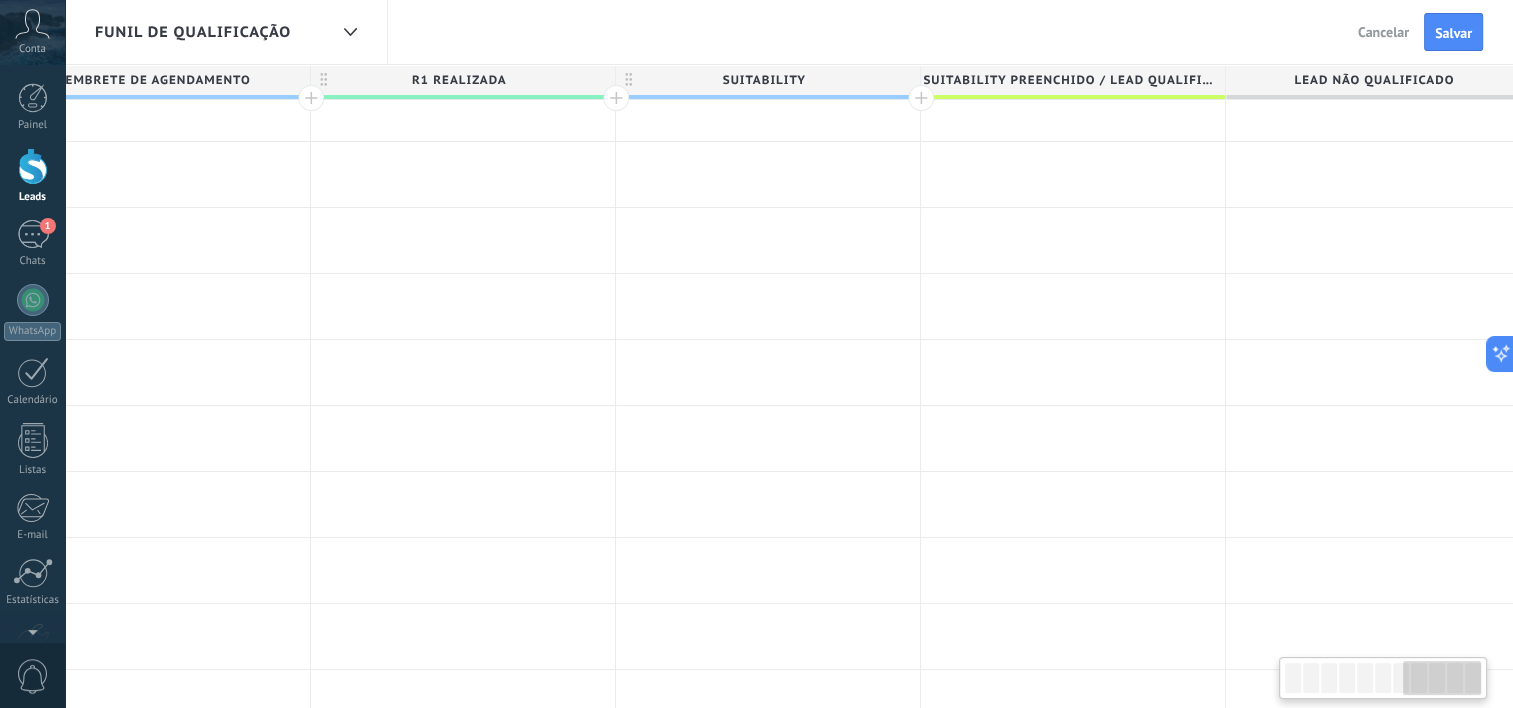 click on "Lead Não qualificado" at bounding box center [1373, 80] 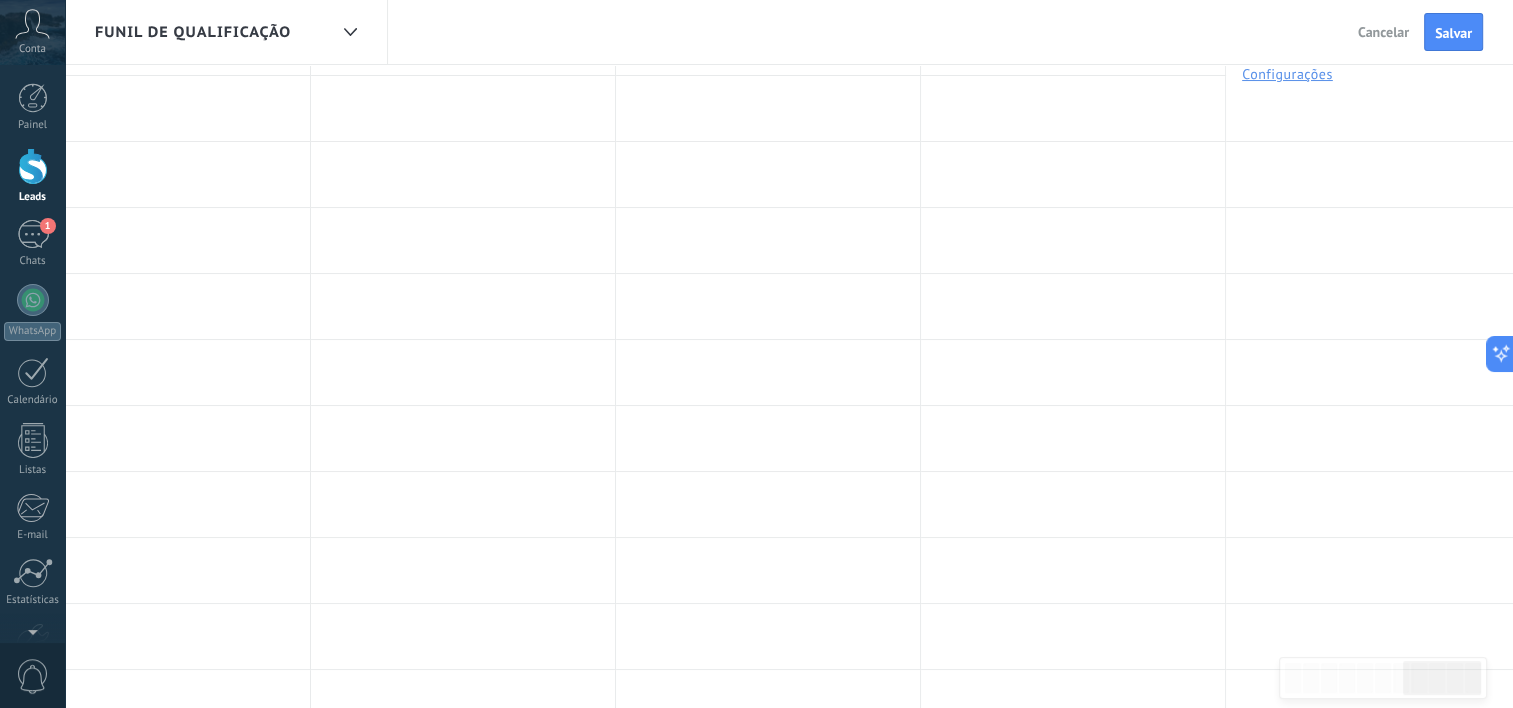 scroll, scrollTop: 0, scrollLeft: 0, axis: both 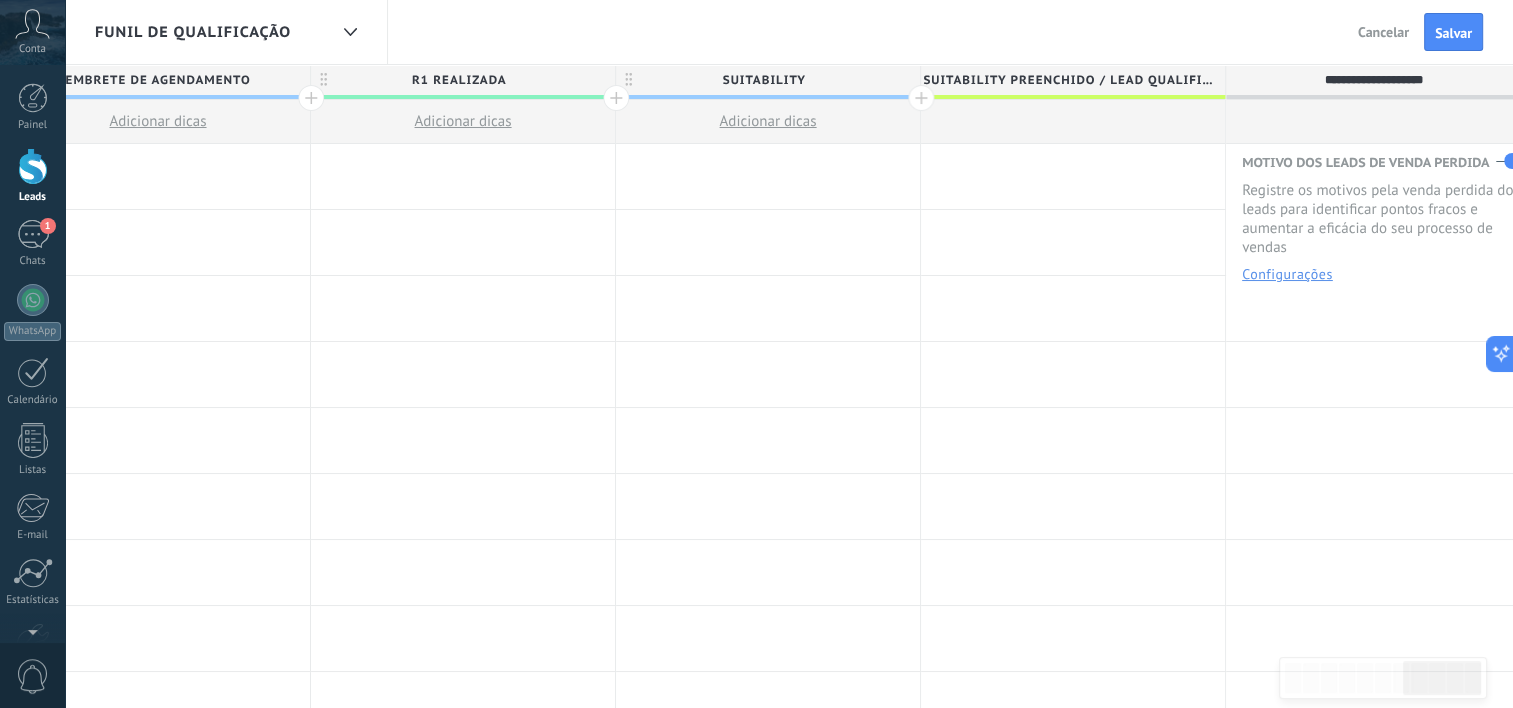click on "Configurações" at bounding box center [1287, 274] 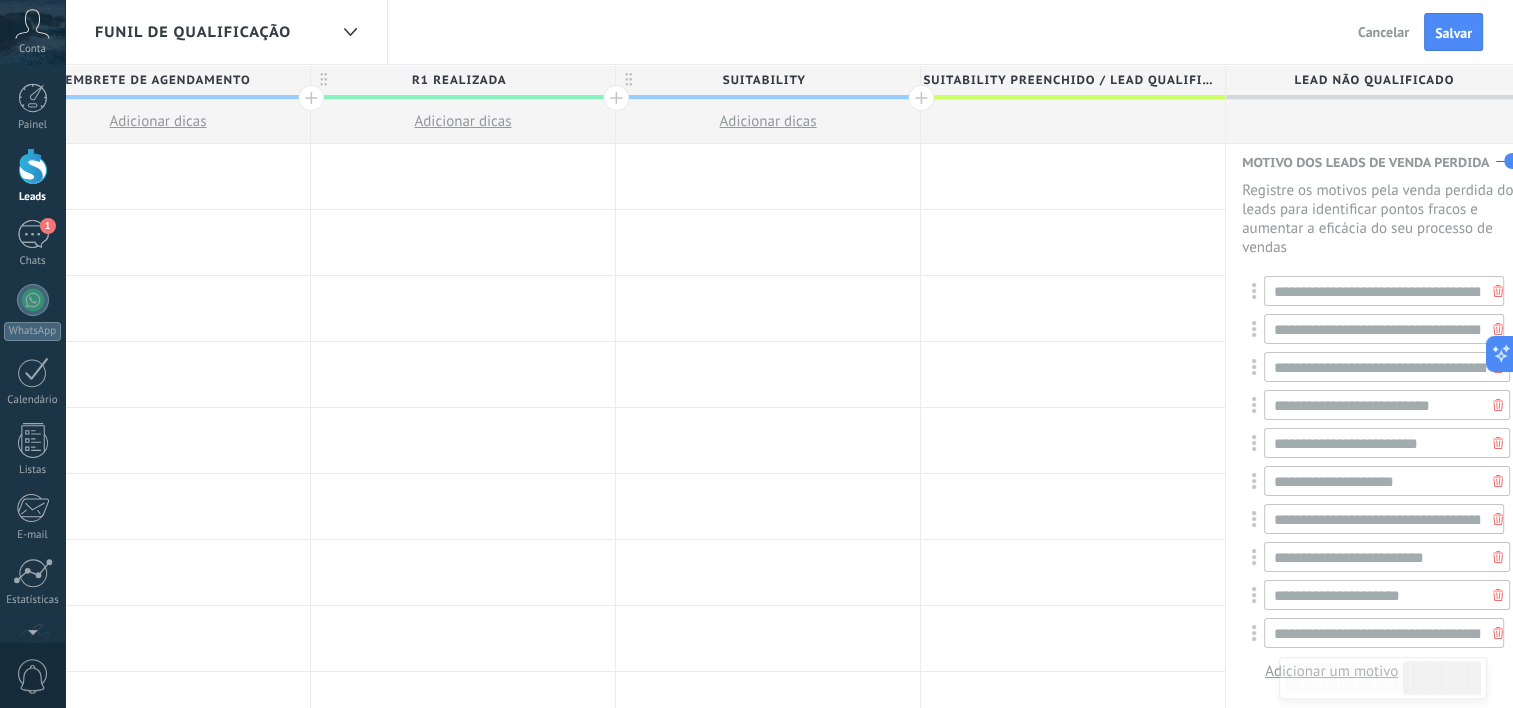 scroll, scrollTop: 43, scrollLeft: 0, axis: vertical 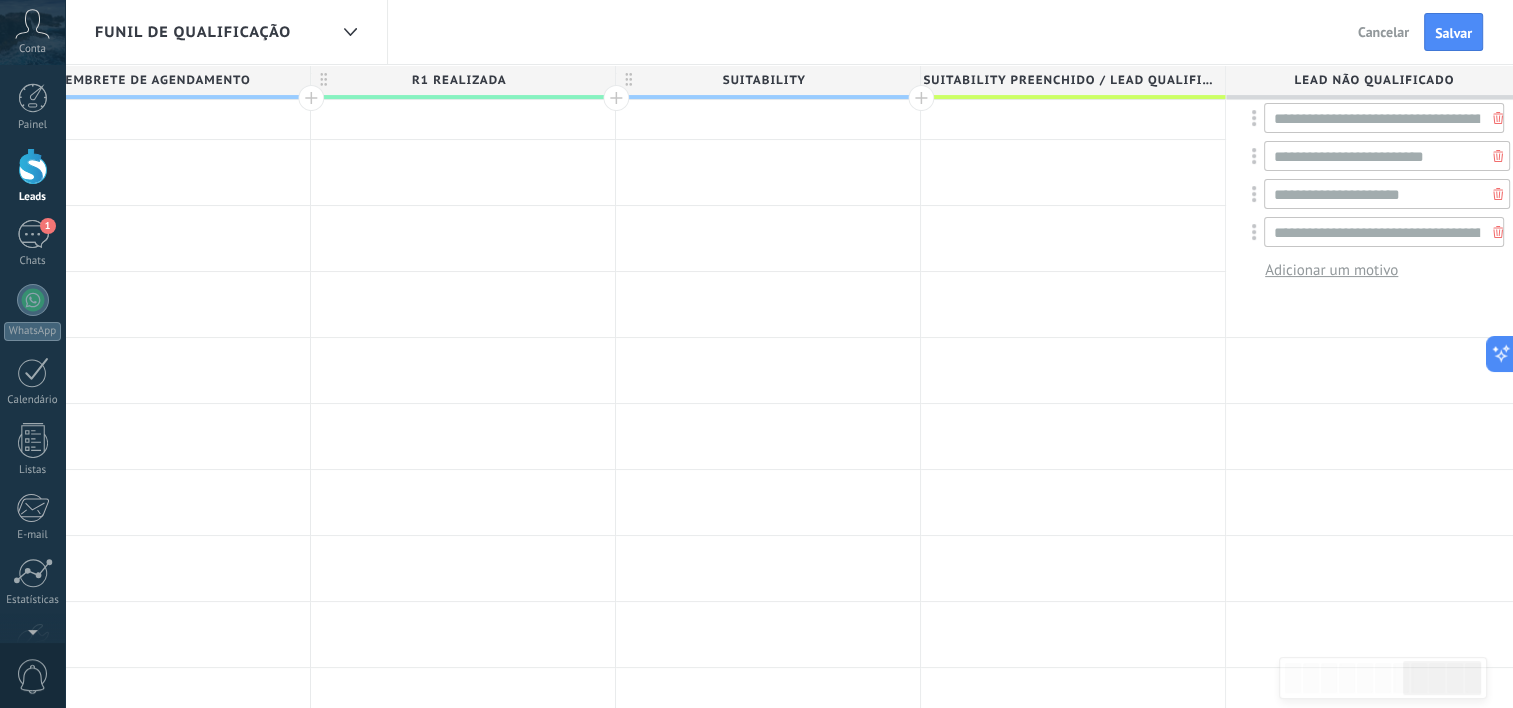 click on "Adicionar um motivo" at bounding box center (1331, 270) 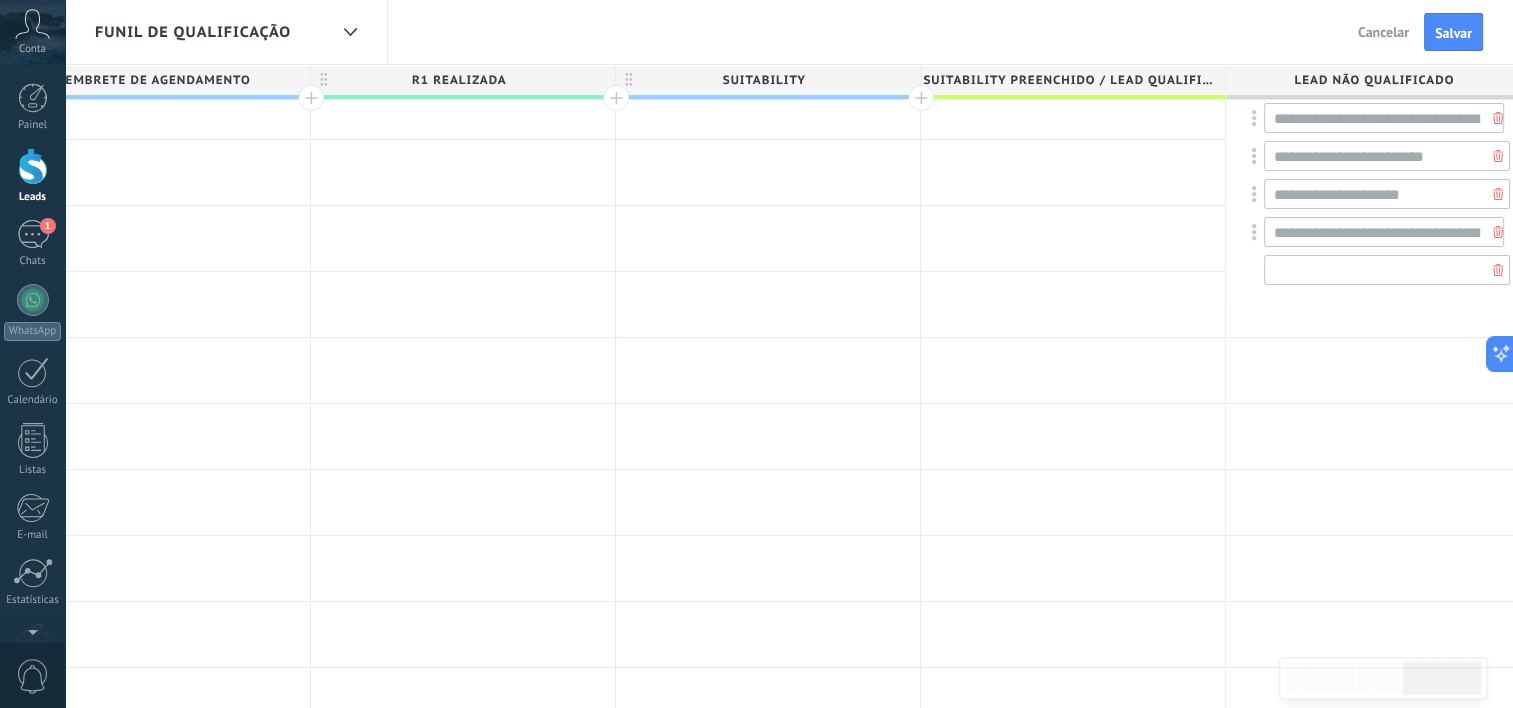 click at bounding box center [1387, 270] 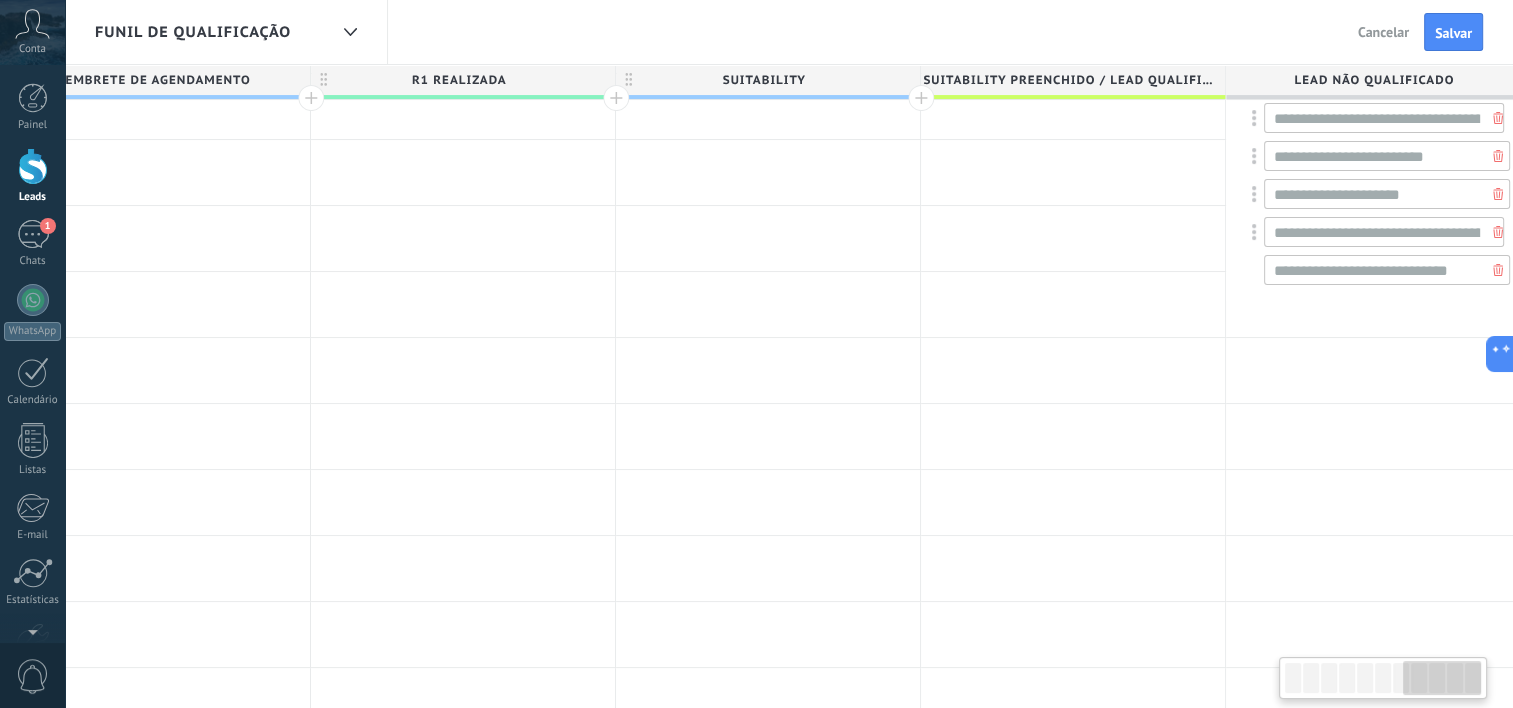 type on "**********" 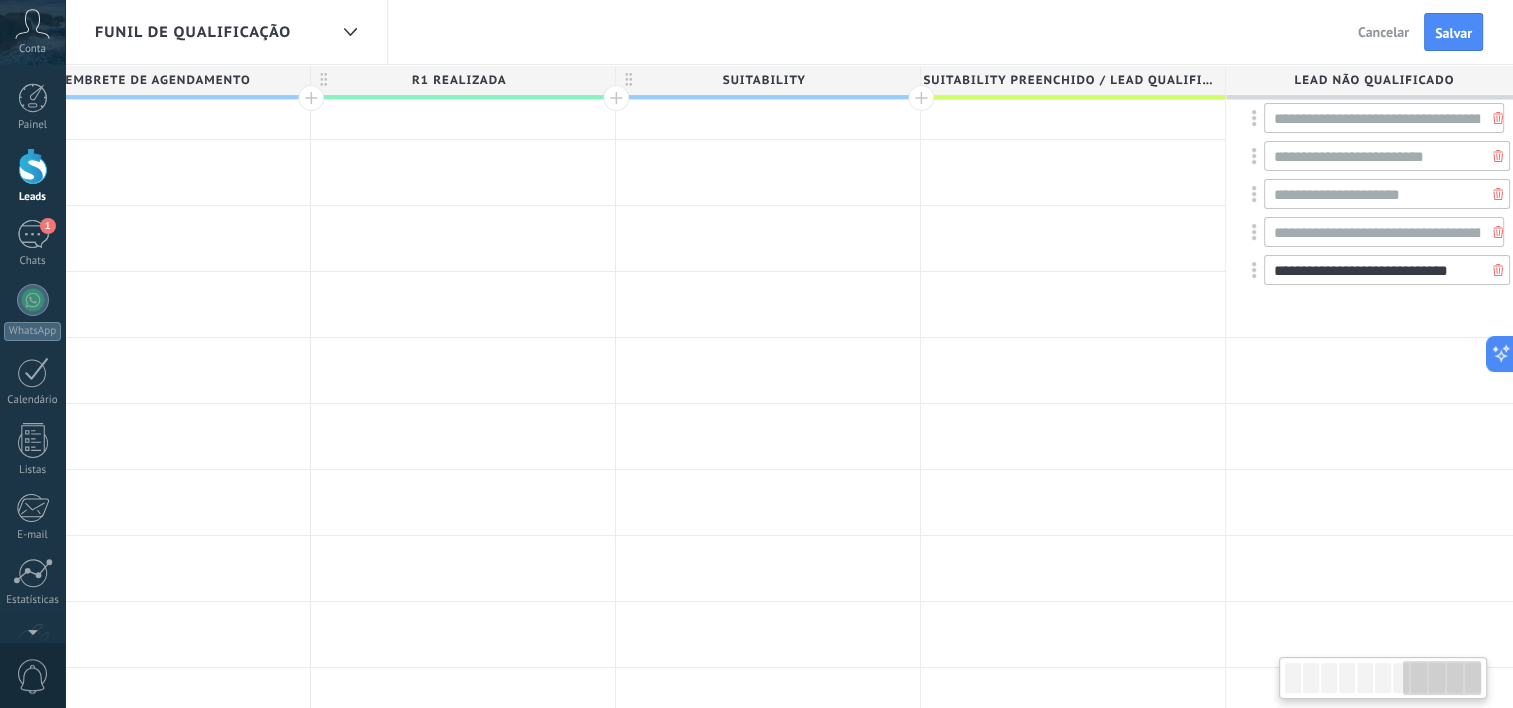 click on "**********" at bounding box center (1387, 270) 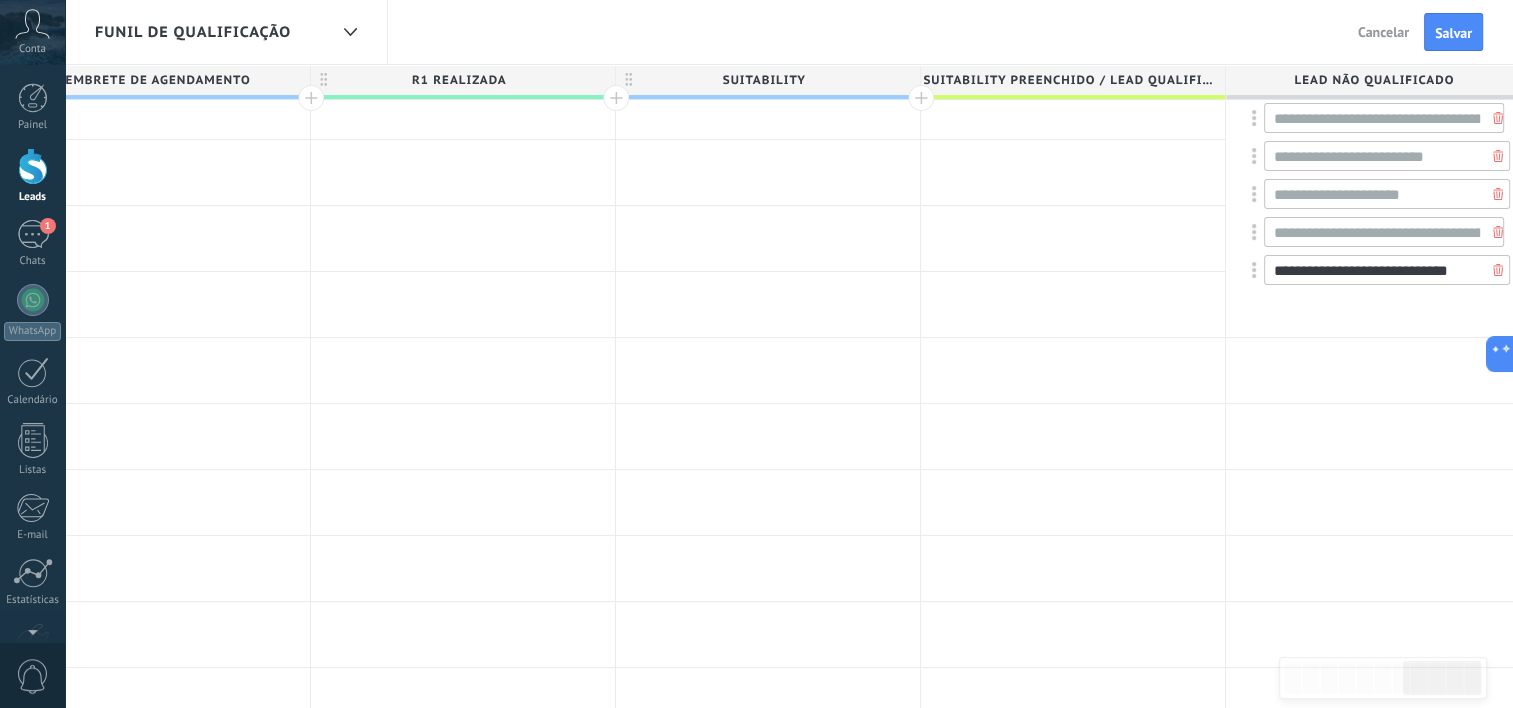 click on "**********" at bounding box center (1387, 270) 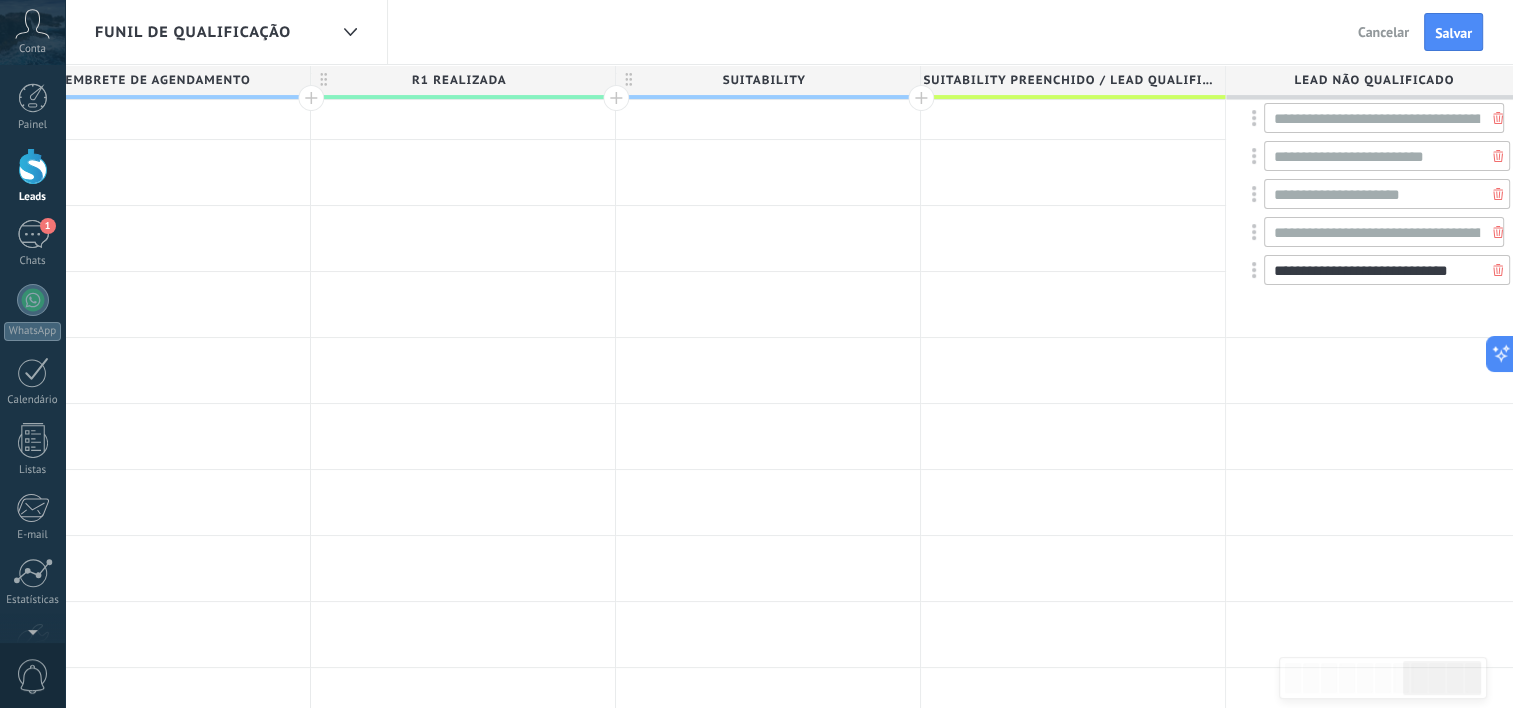 click on "**********" at bounding box center [1387, 270] 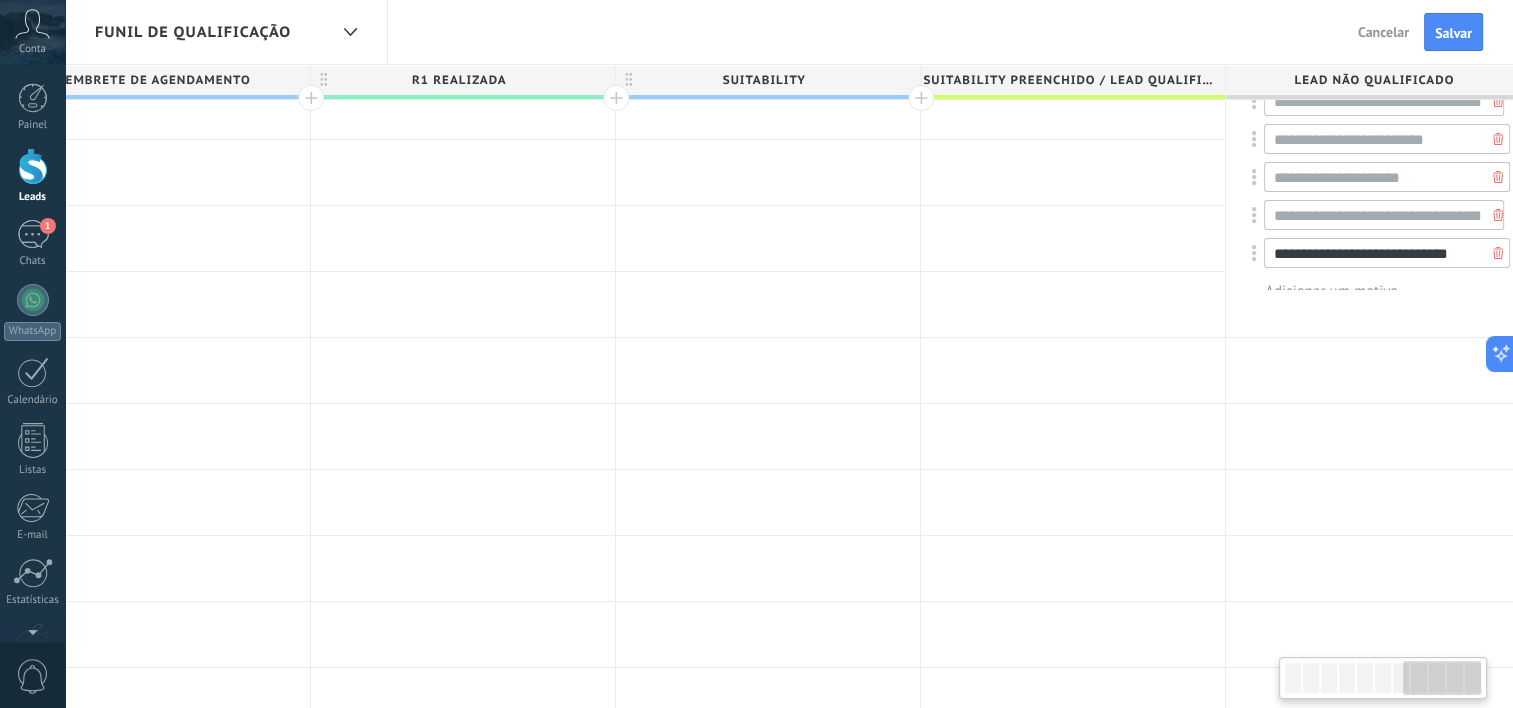 scroll, scrollTop: 81, scrollLeft: 0, axis: vertical 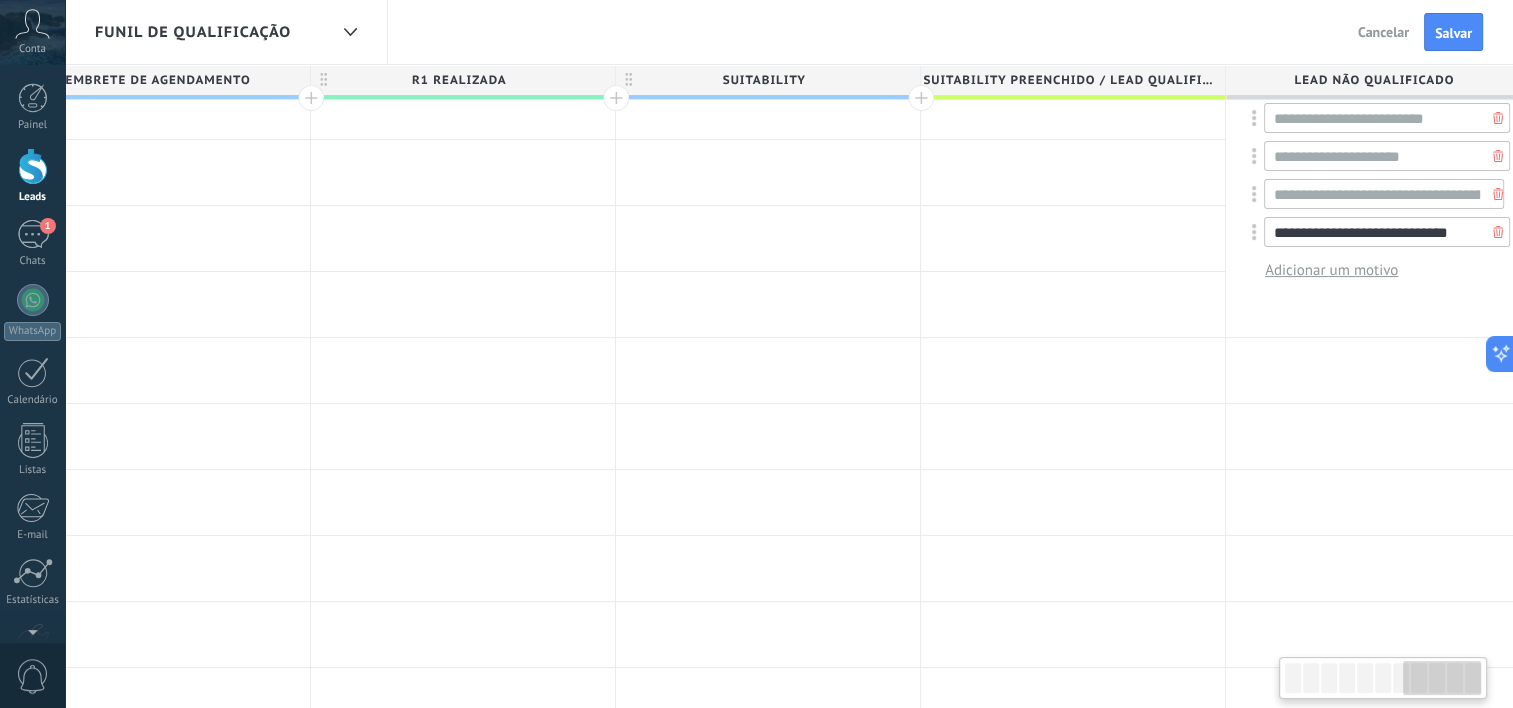 drag, startPoint x: 1292, startPoint y: 265, endPoint x: 1460, endPoint y: 277, distance: 168.42802 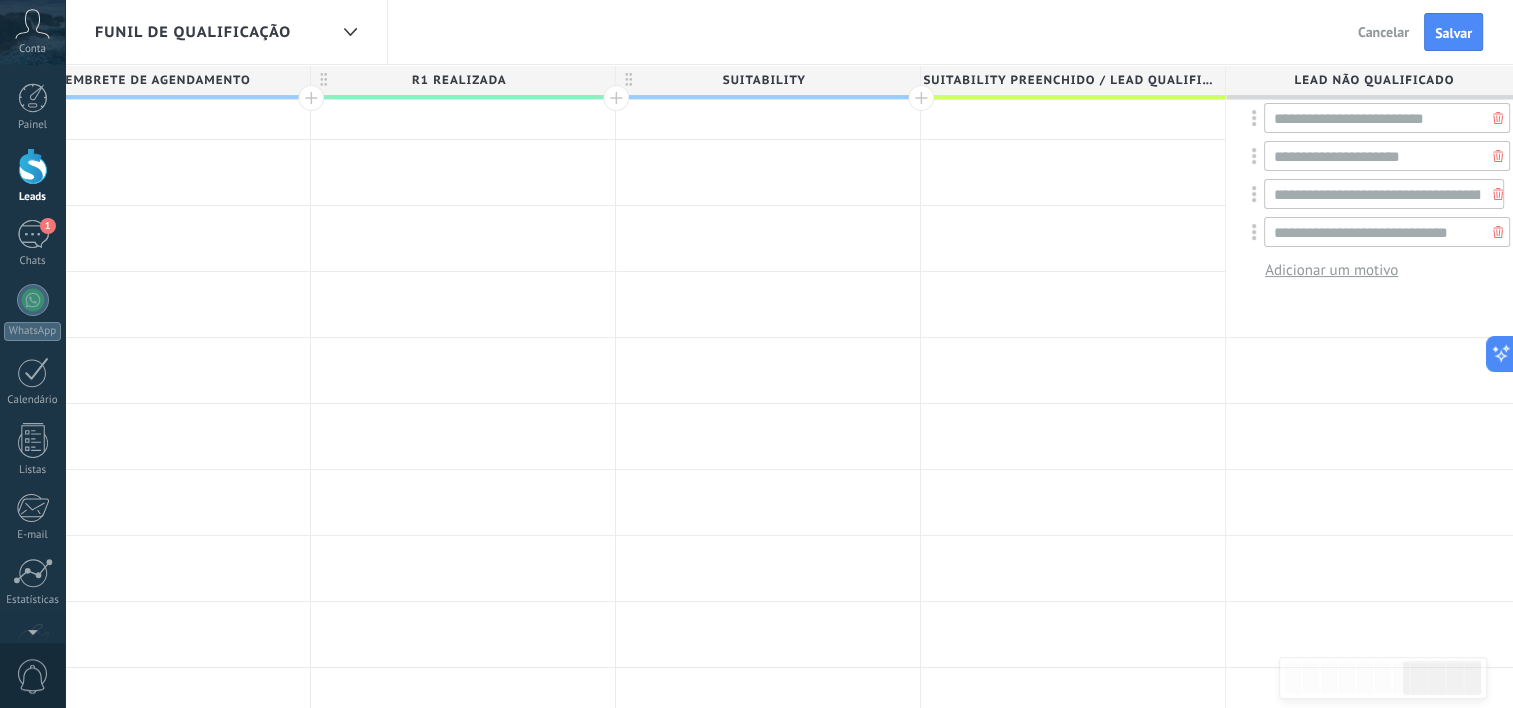 click on "Adicionar um motivo" at bounding box center (1331, 270) 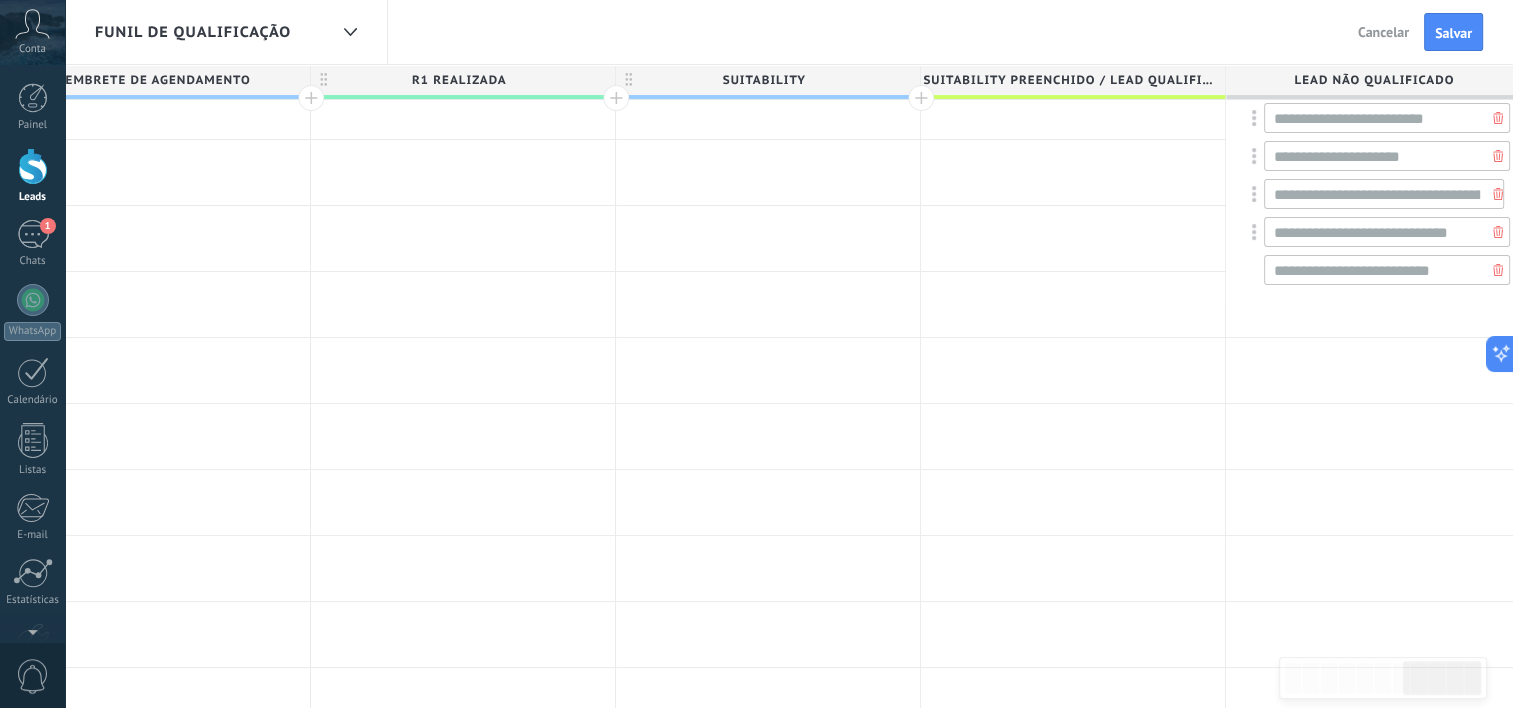 type on "**********" 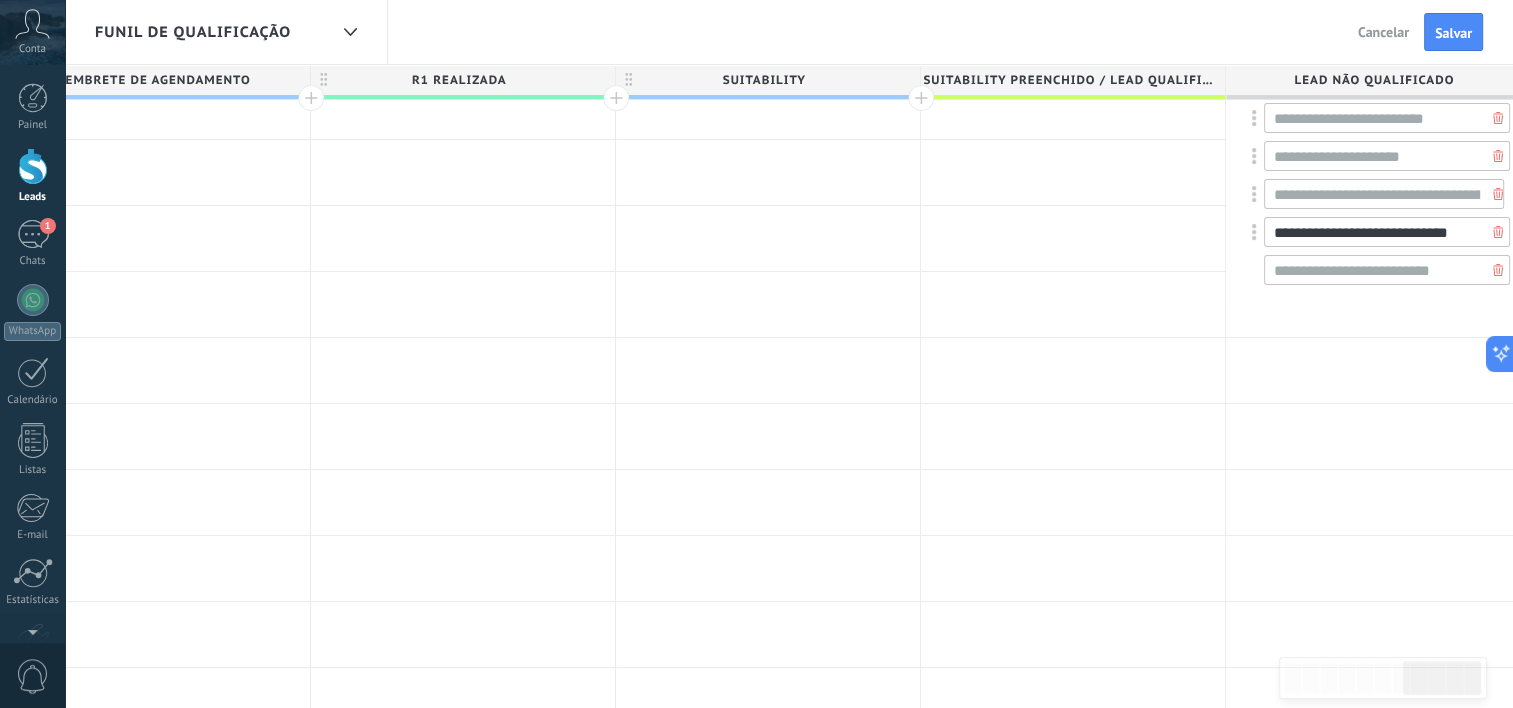 click on "**********" at bounding box center (1387, 232) 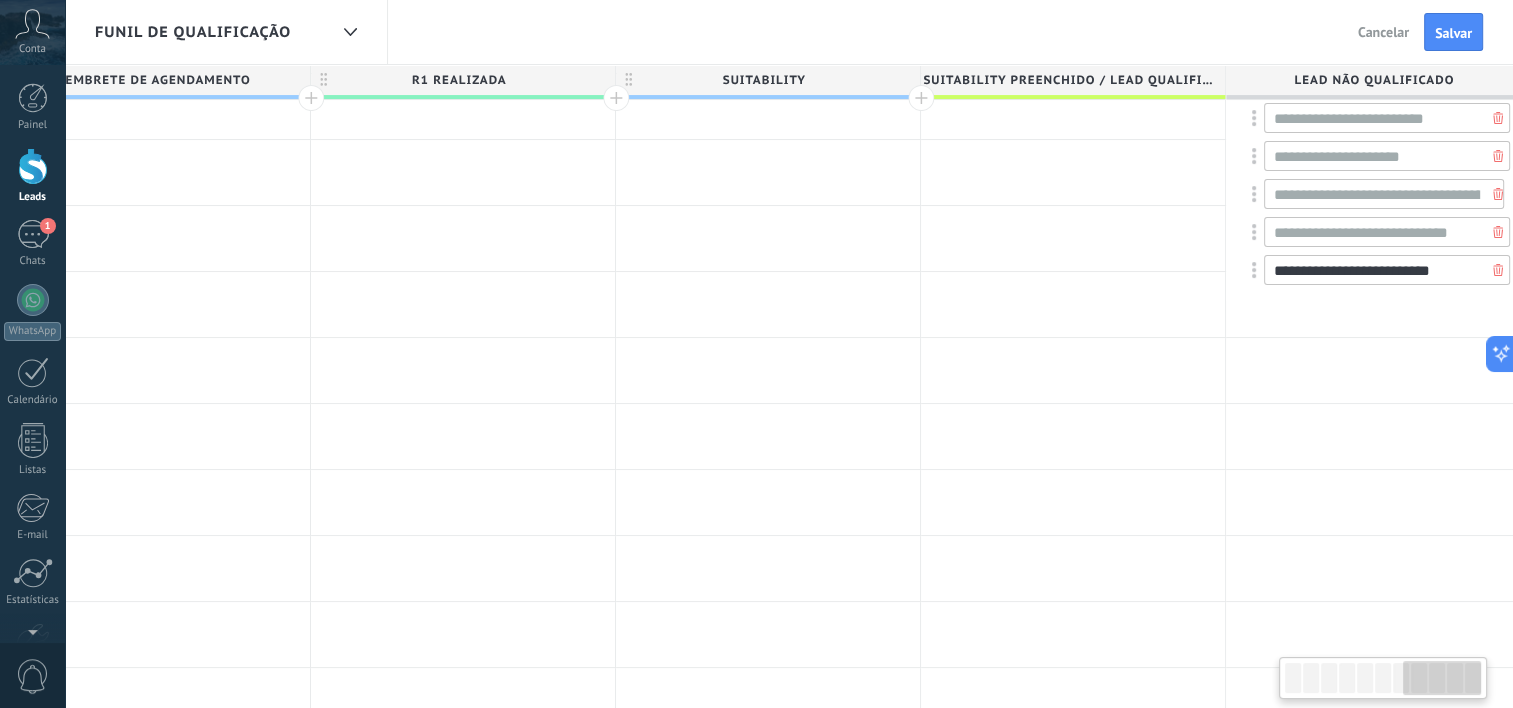 click on "**********" at bounding box center [1387, 270] 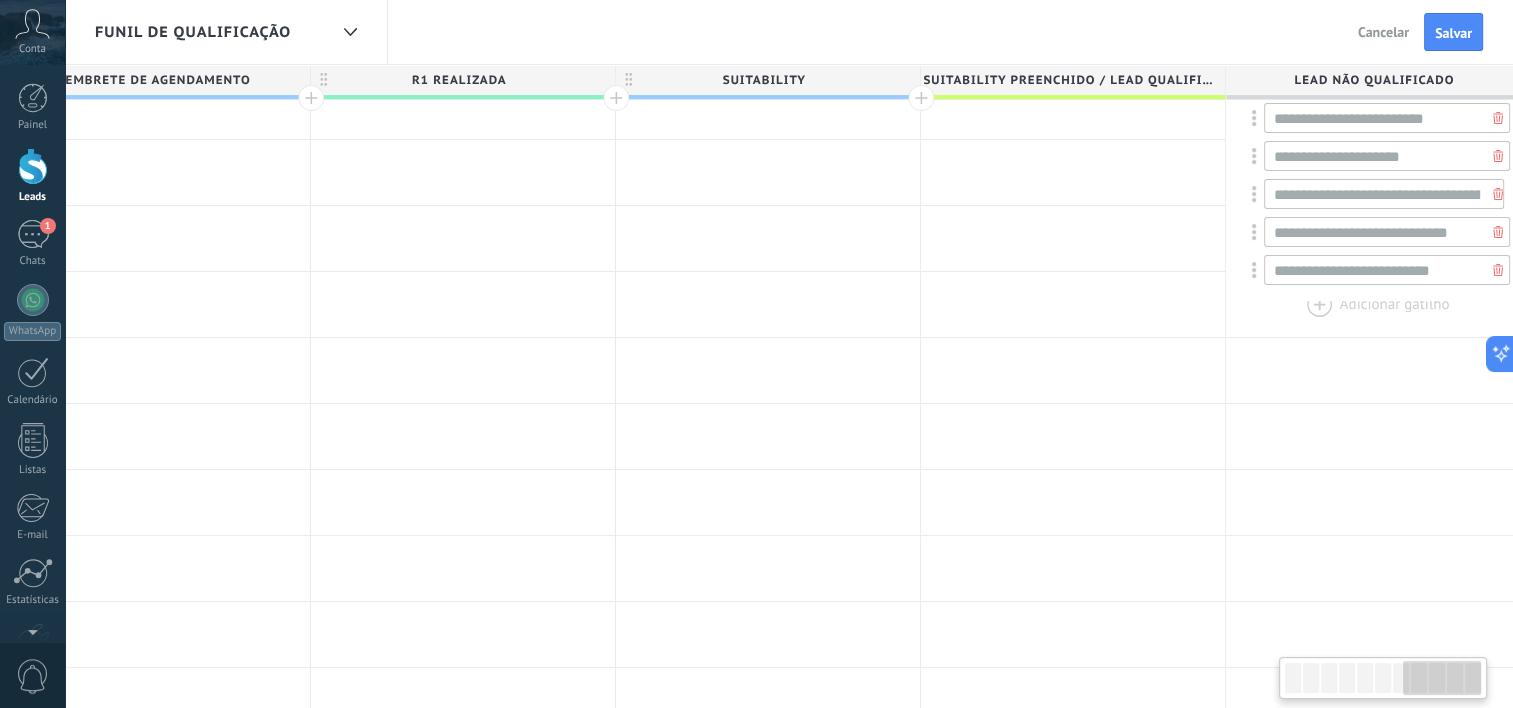 click at bounding box center (1378, 304) 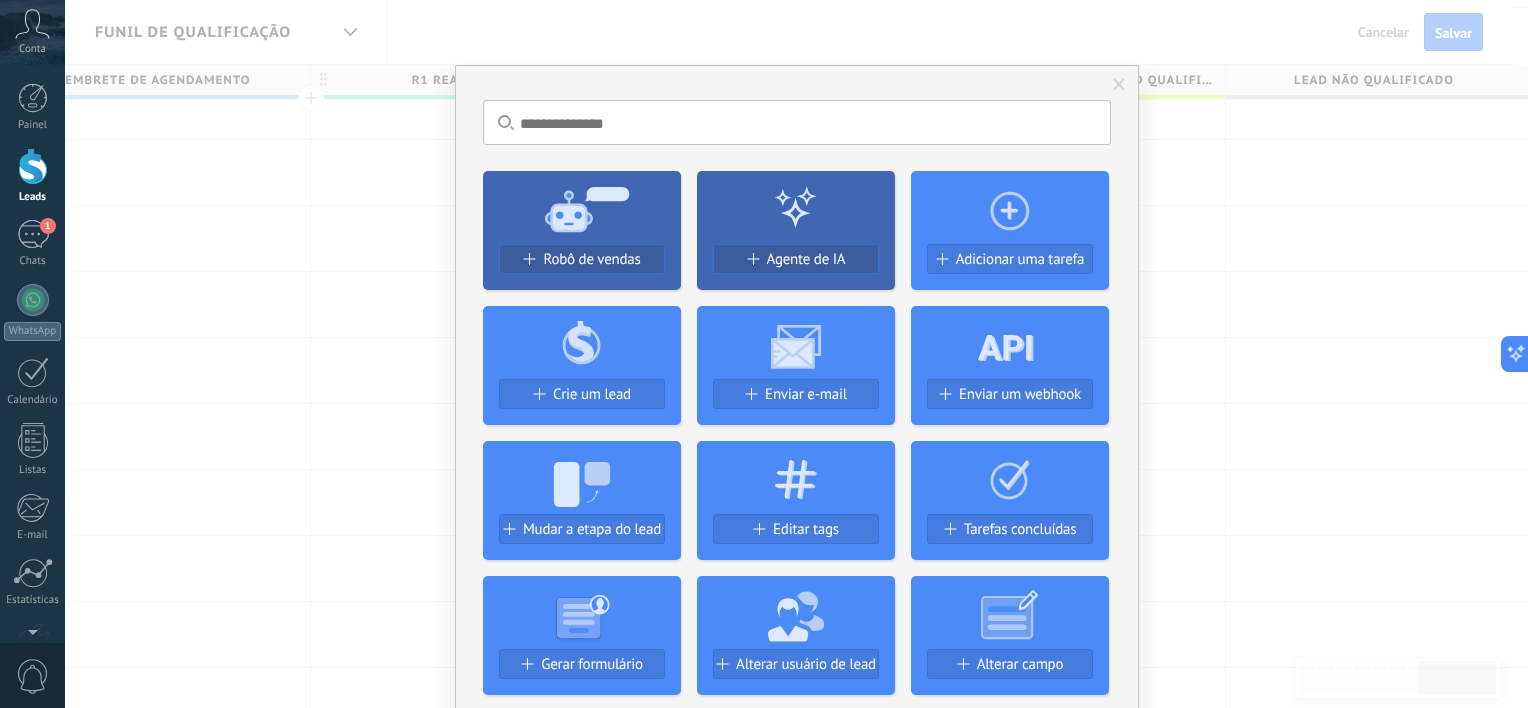click at bounding box center (1119, 85) 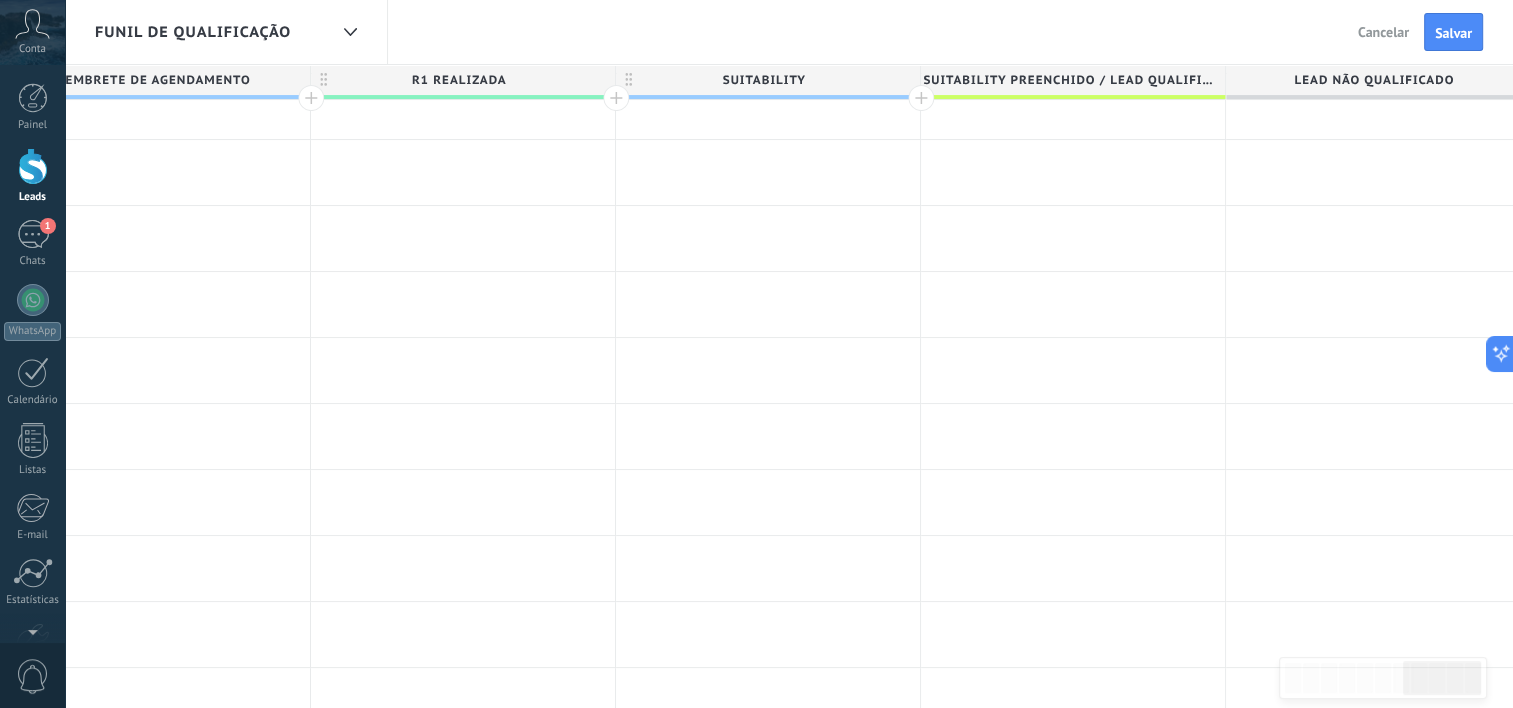 click on "Lead Não qualificado" at bounding box center [1373, 80] 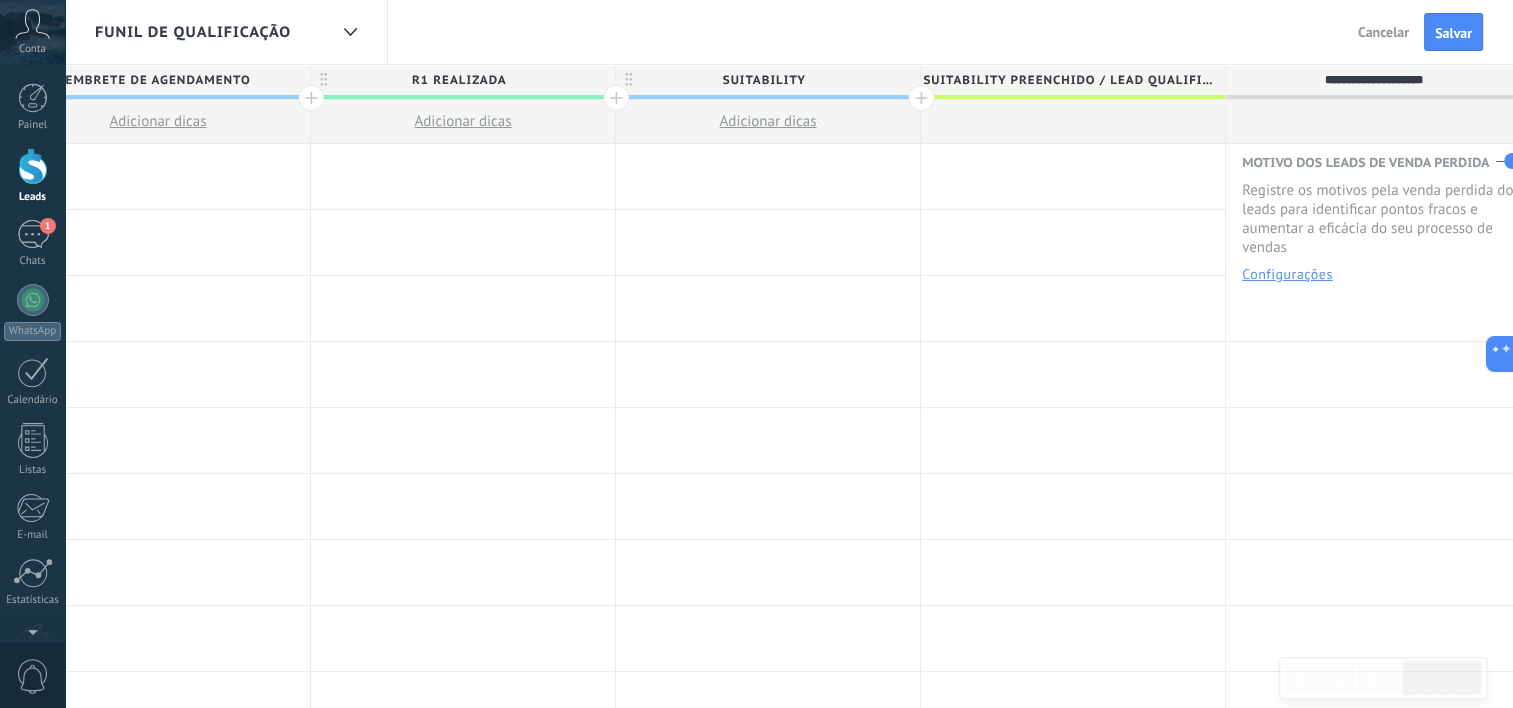 click on "Configurações" at bounding box center (1287, 274) 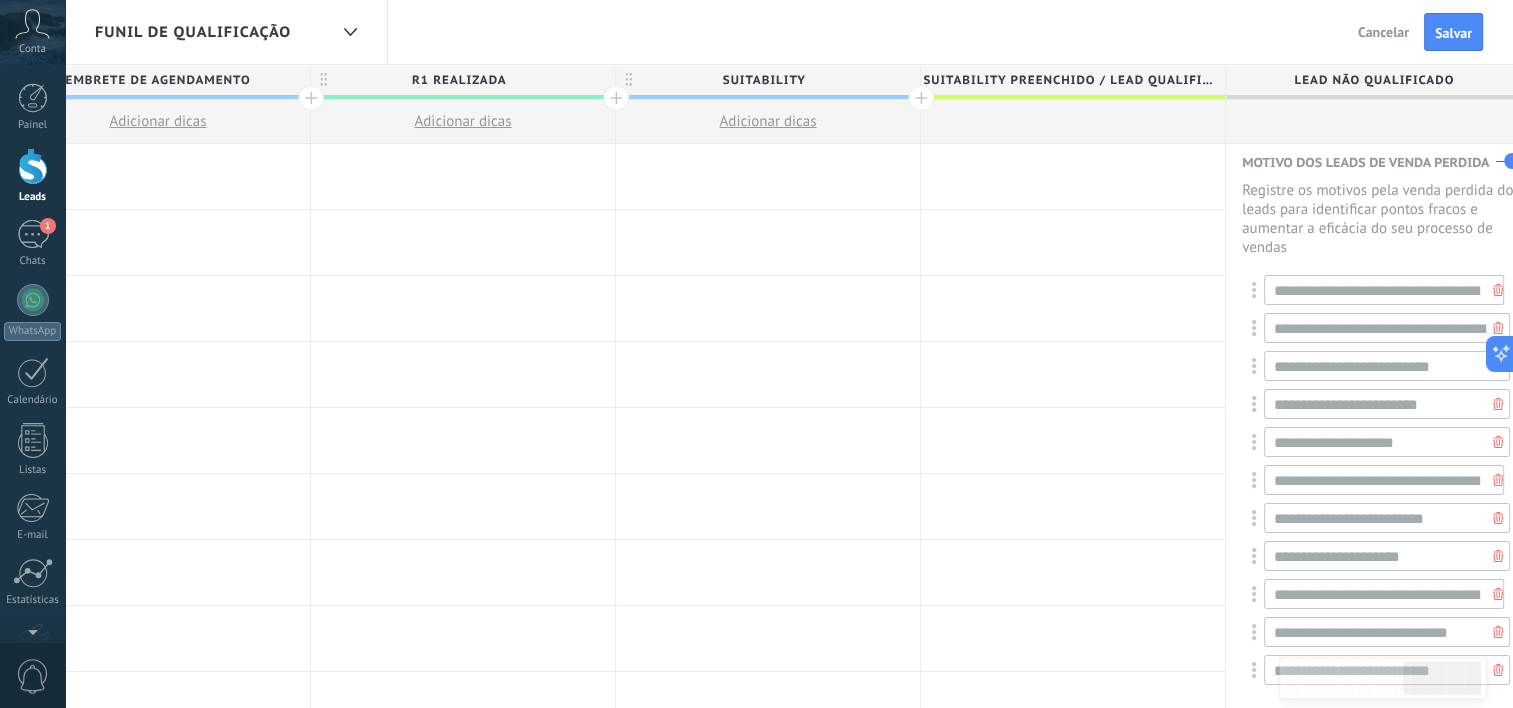 scroll, scrollTop: 119, scrollLeft: 0, axis: vertical 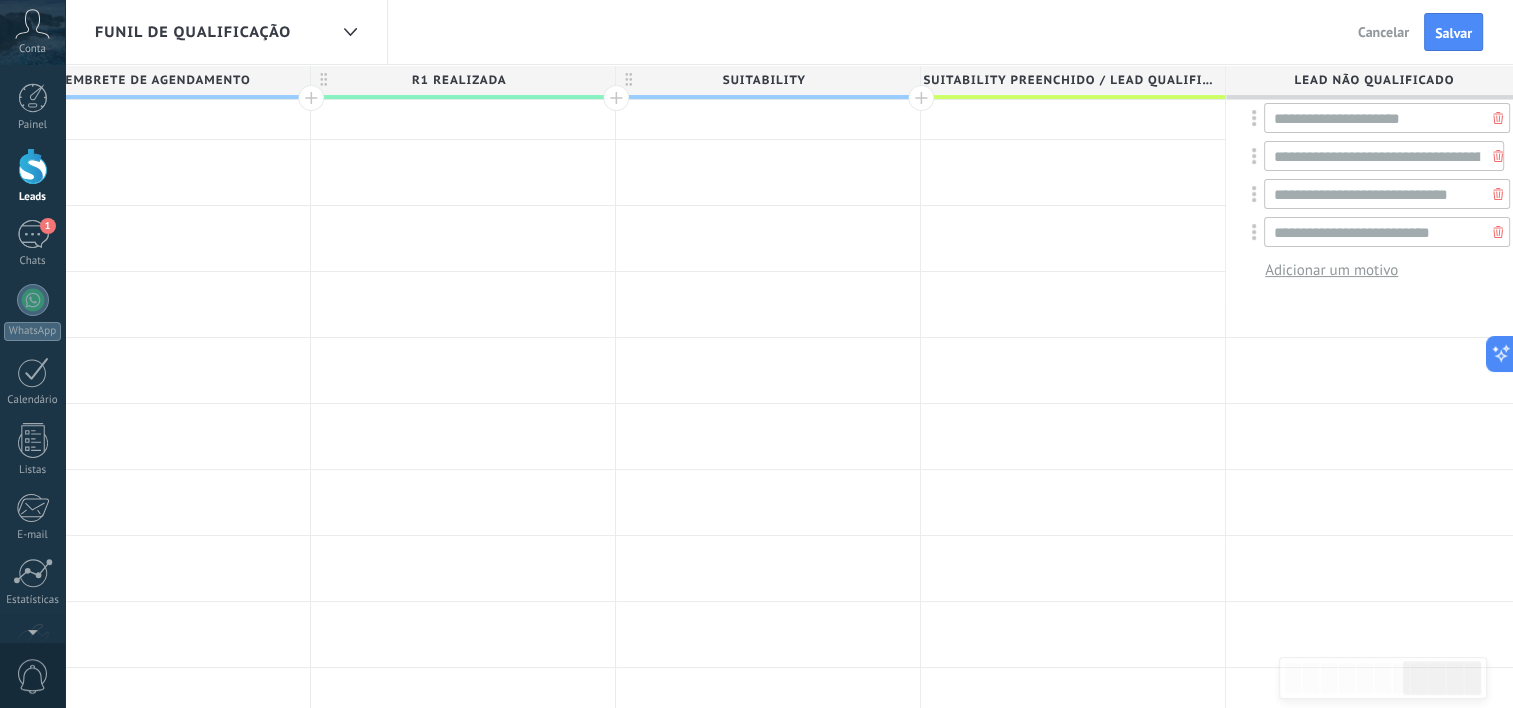 click on "Adicionar um motivo" at bounding box center (1331, 270) 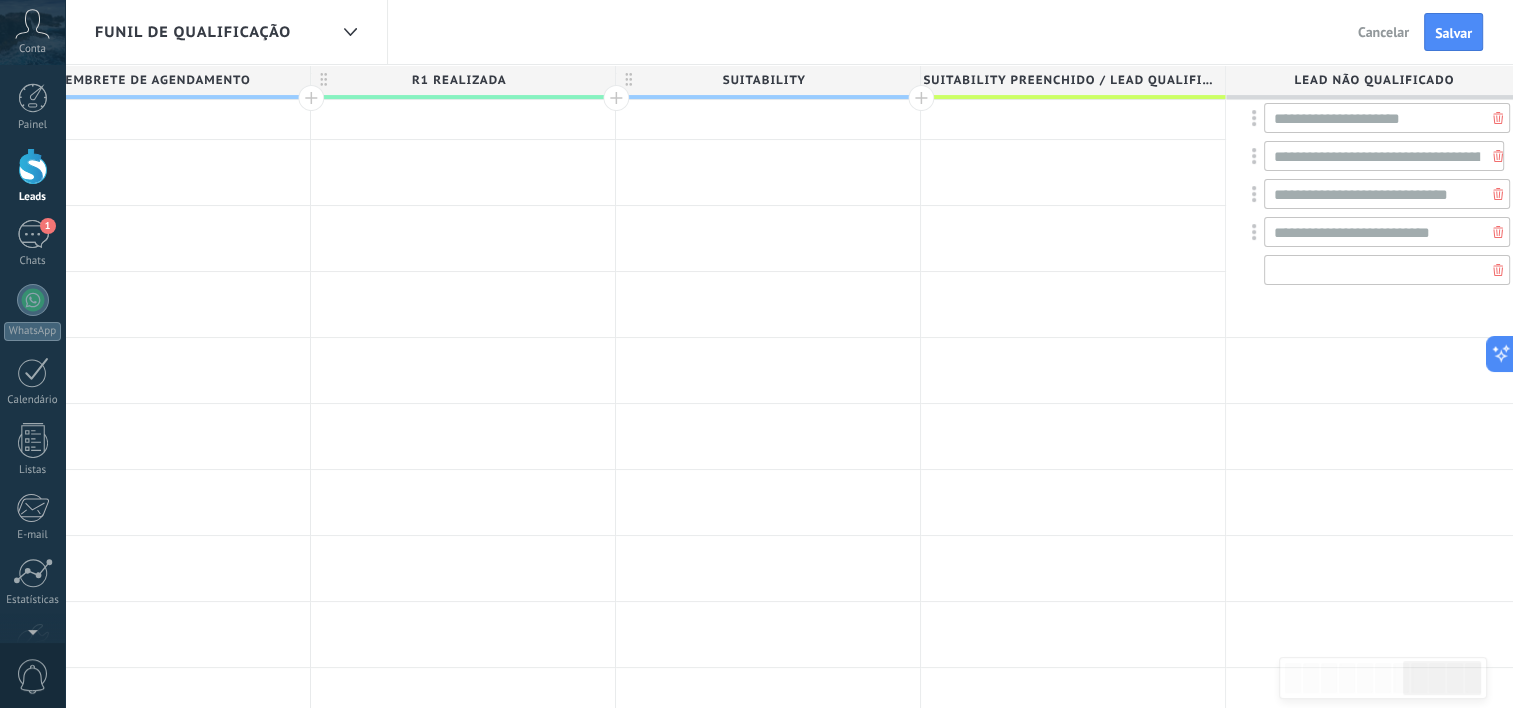 click at bounding box center (1387, 270) 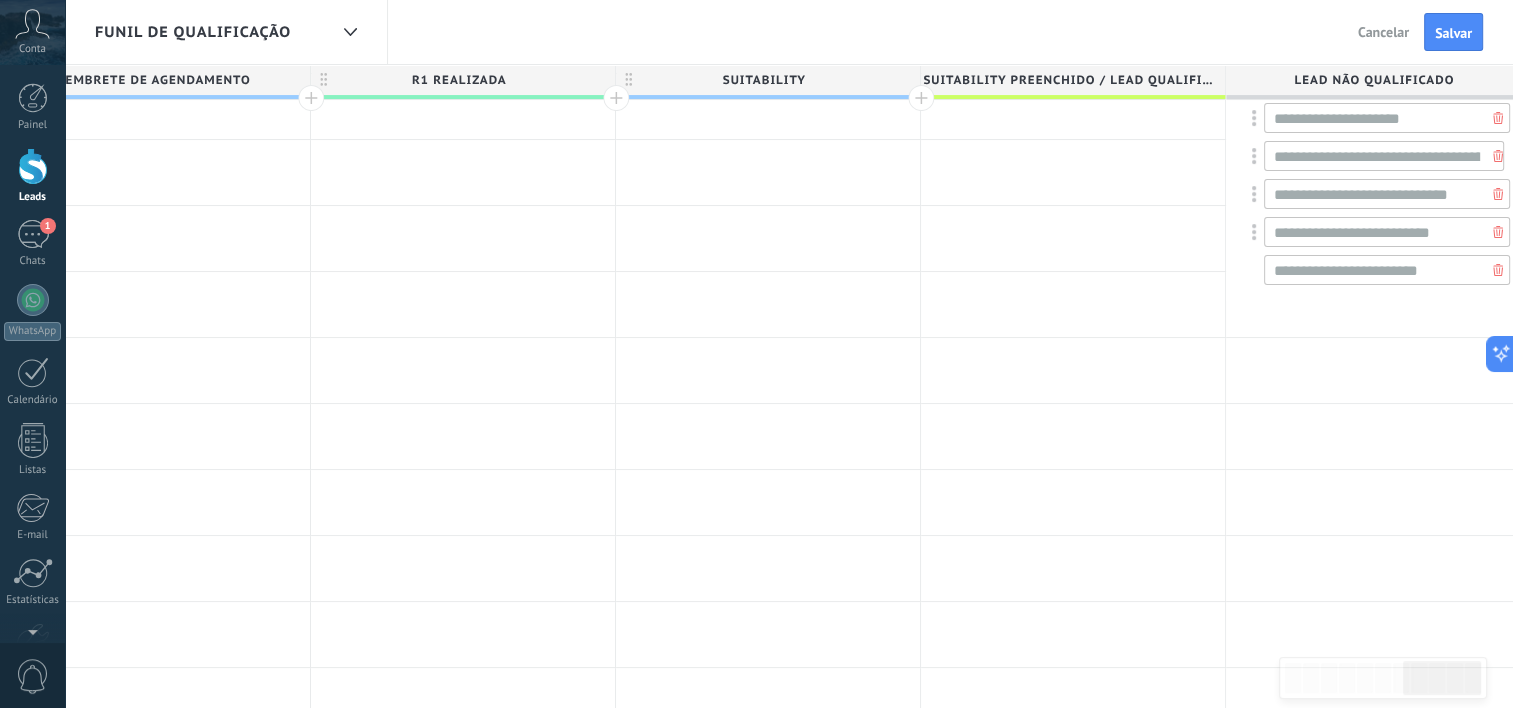 type on "**********" 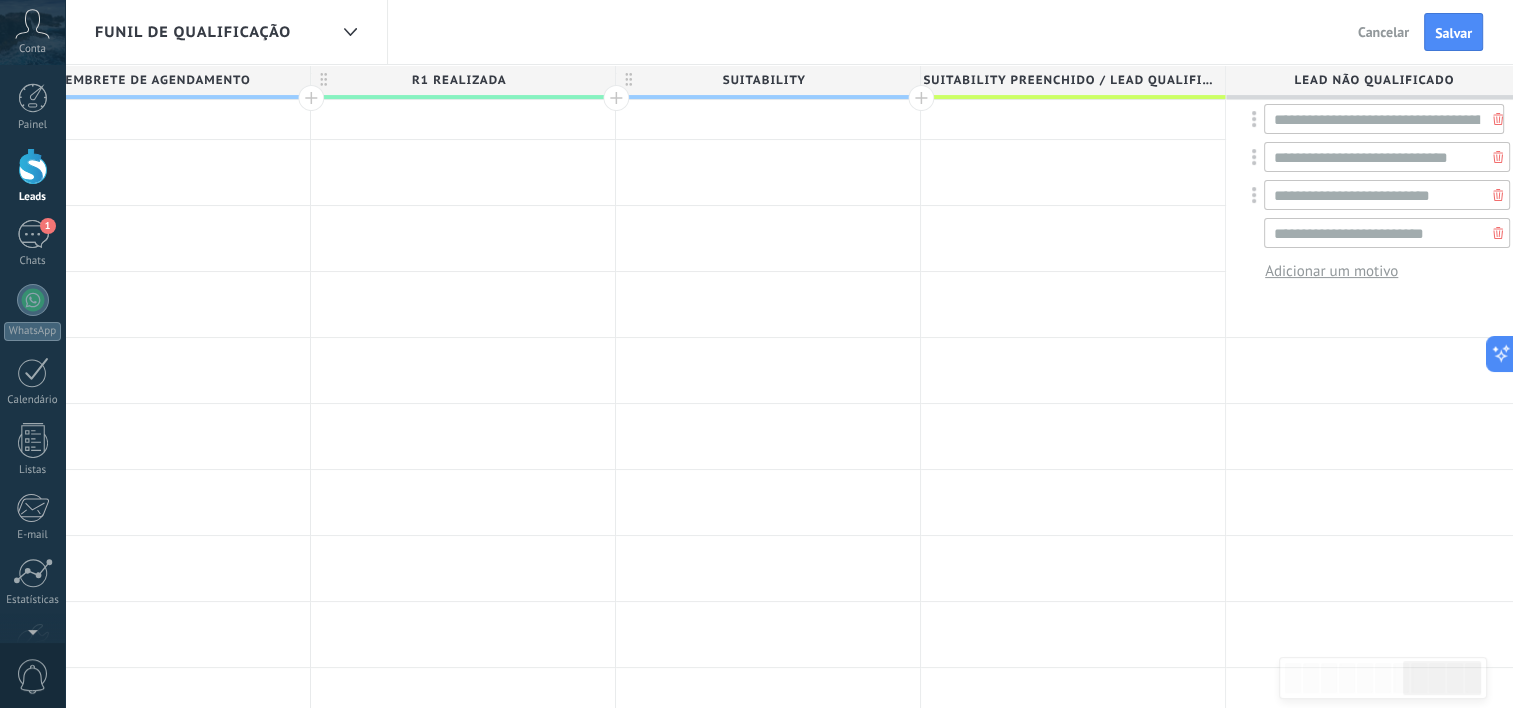 scroll, scrollTop: 0, scrollLeft: 0, axis: both 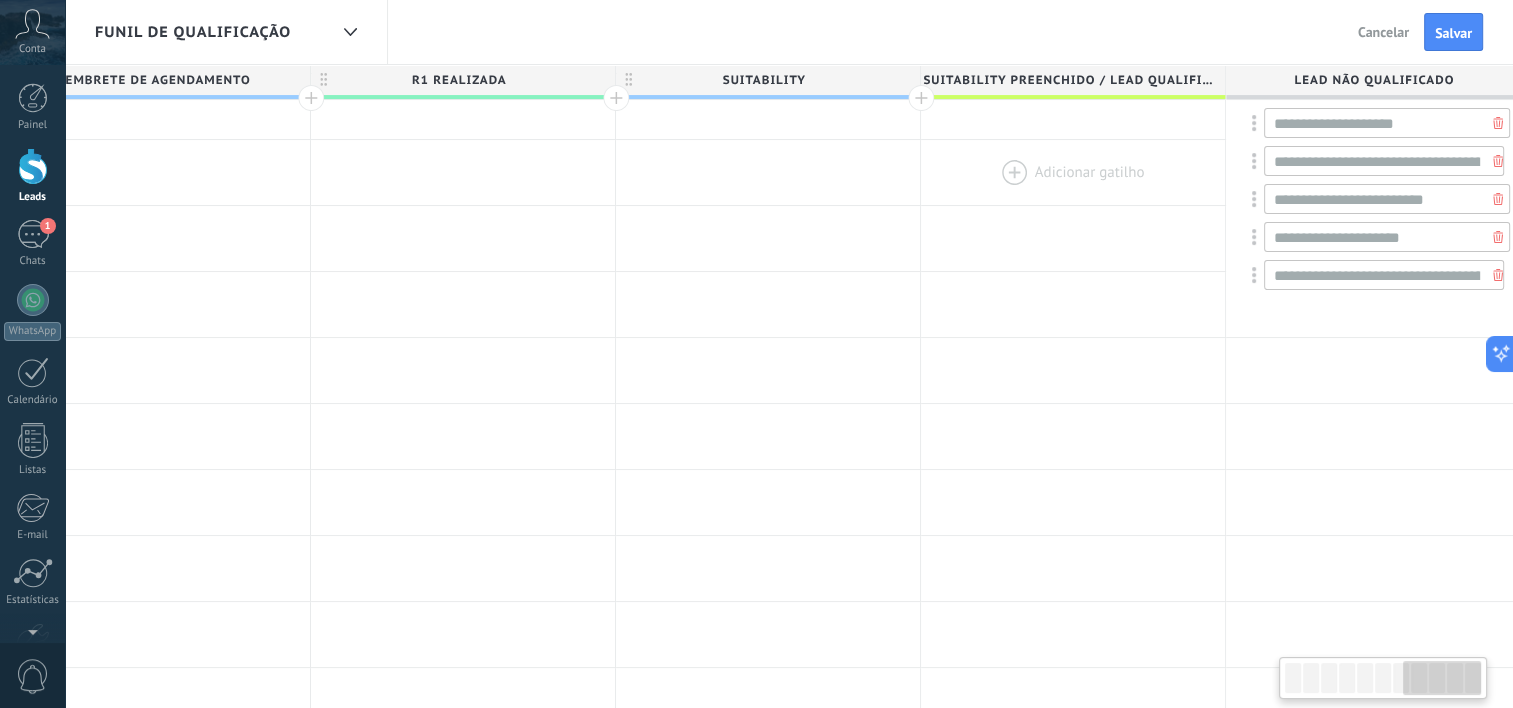 click at bounding box center (1073, 172) 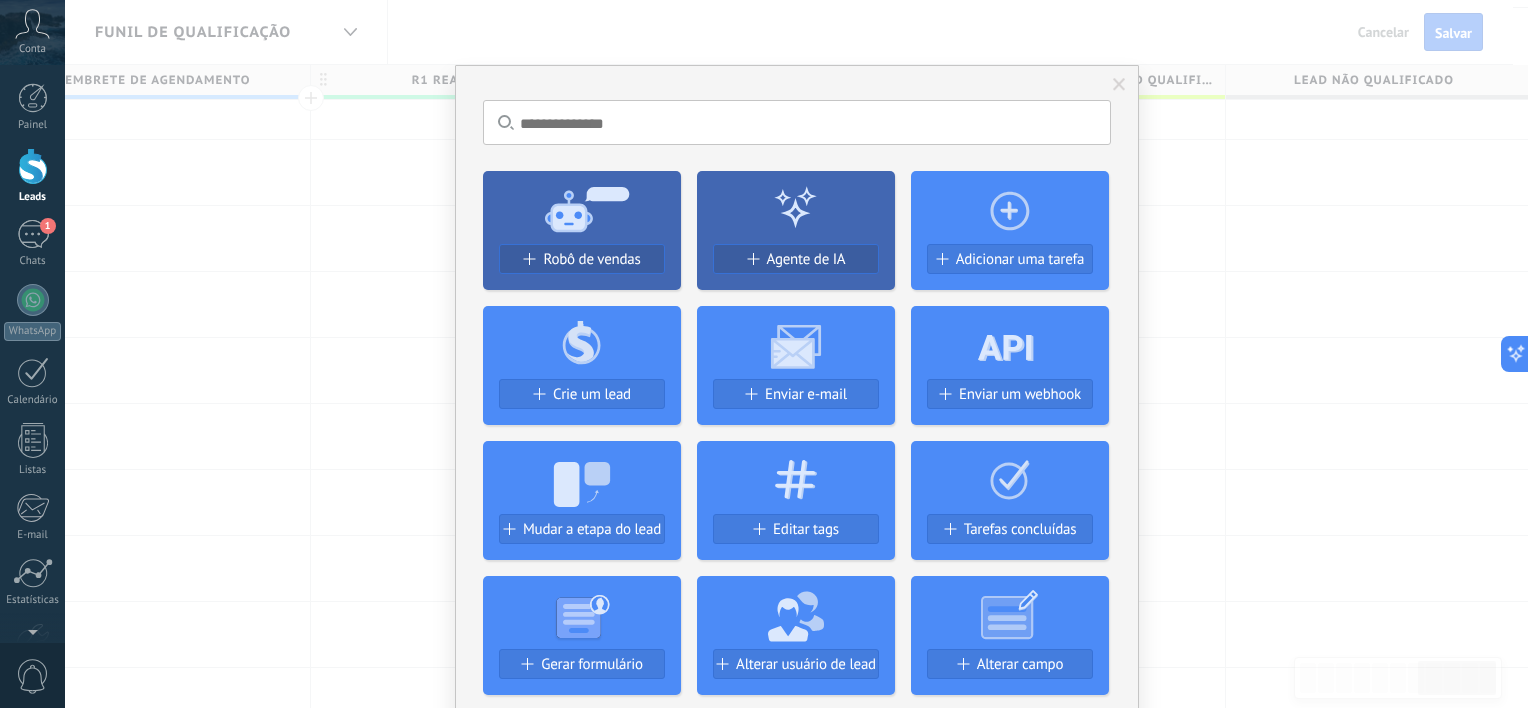 click at bounding box center [1119, 85] 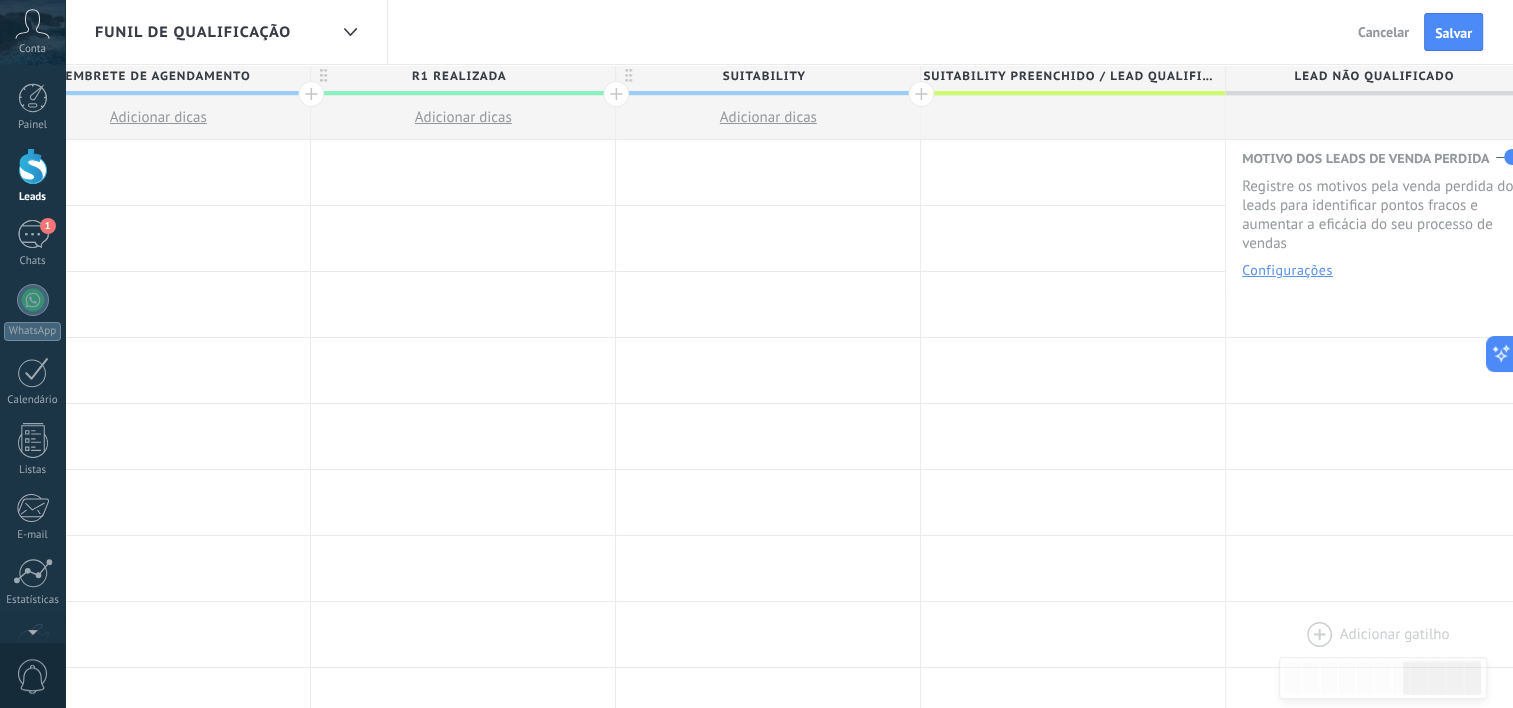 scroll, scrollTop: 0, scrollLeft: 0, axis: both 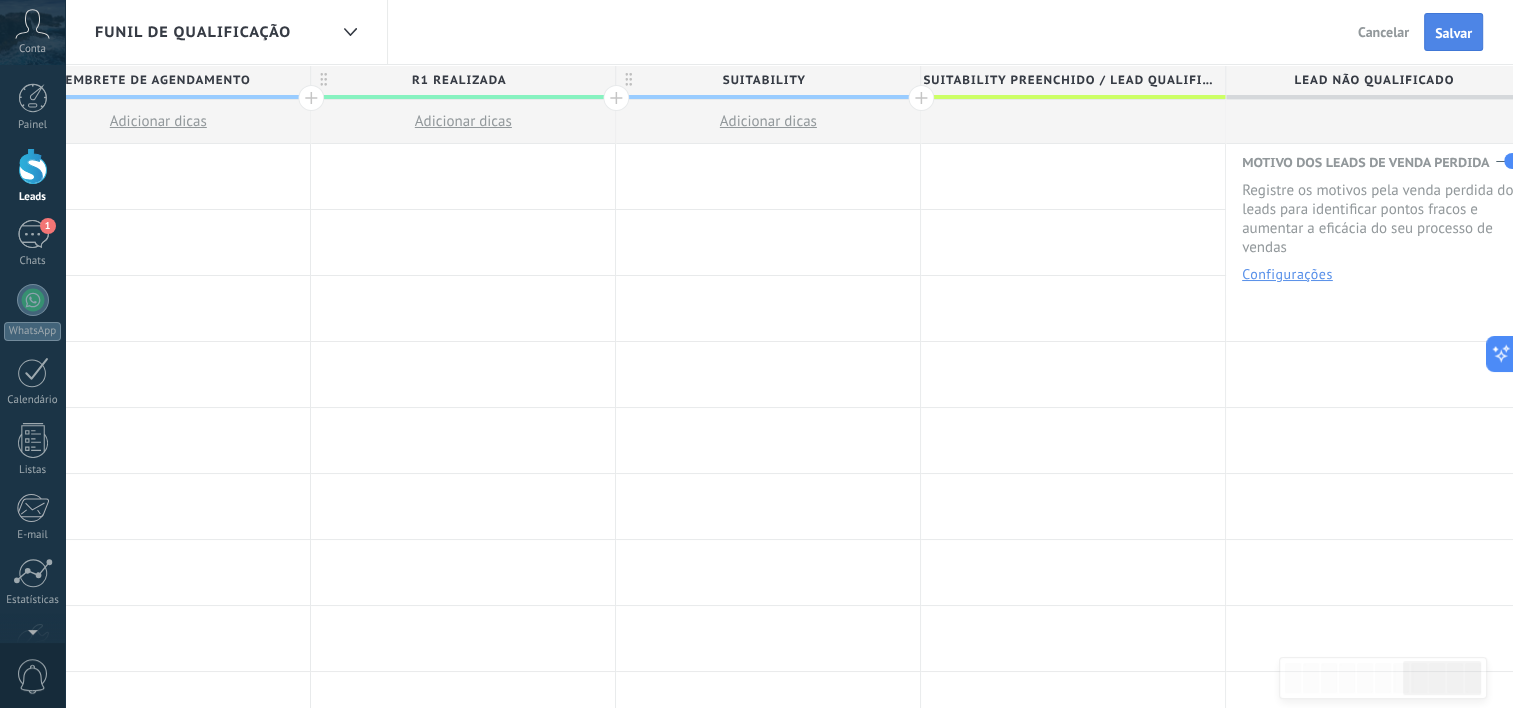 click on "Salvar" at bounding box center (1453, 33) 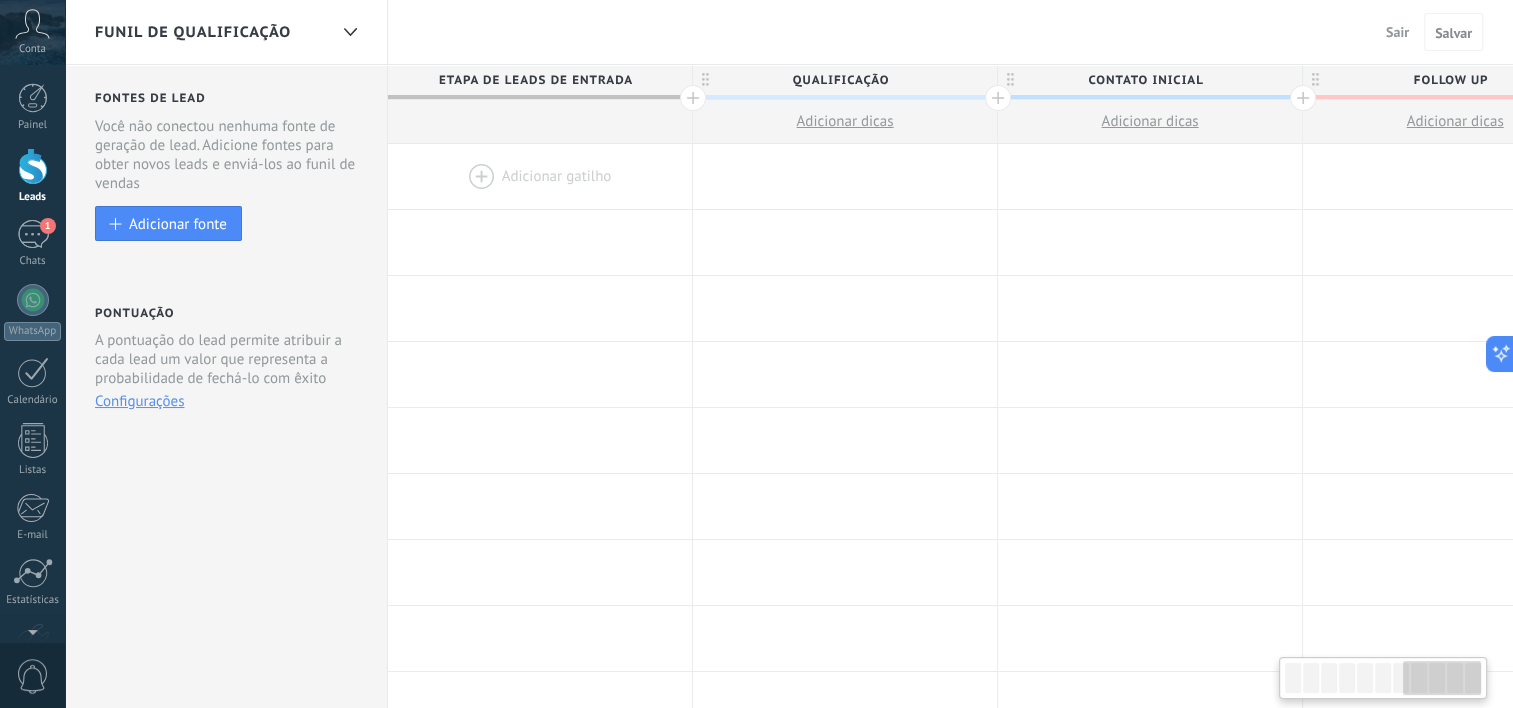 scroll, scrollTop: 0, scrollLeft: 2212, axis: horizontal 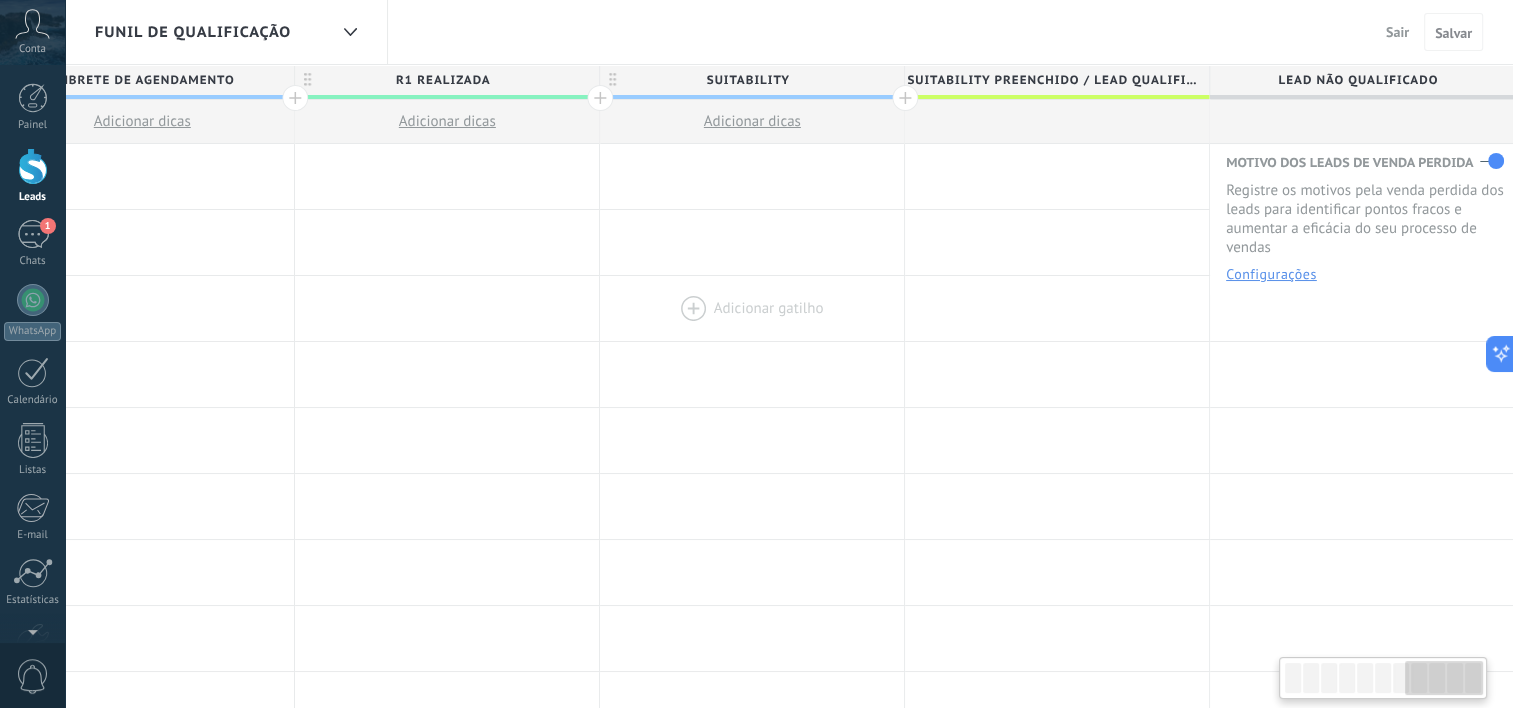 drag, startPoint x: 1130, startPoint y: 302, endPoint x: 671, endPoint y: 299, distance: 459.0098 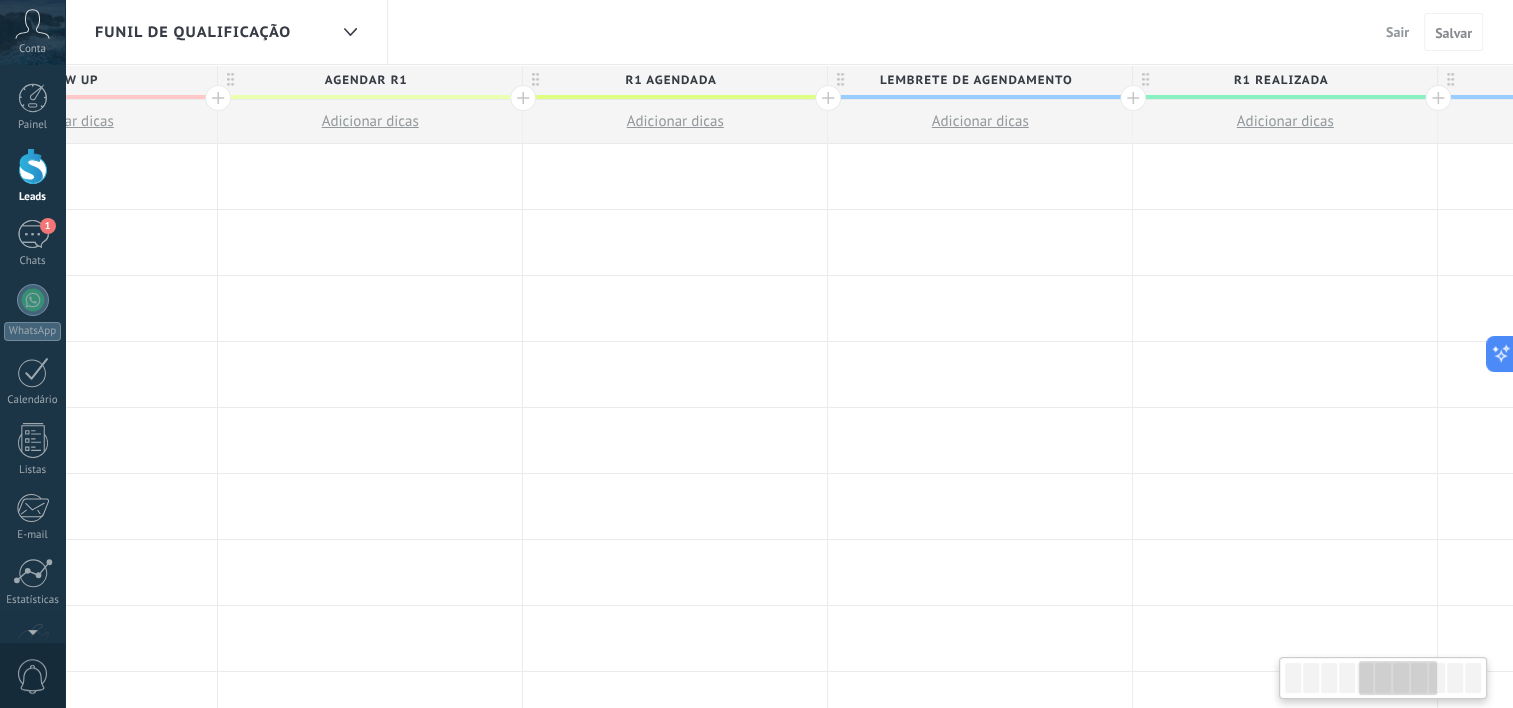 drag, startPoint x: 561, startPoint y: 242, endPoint x: 1527, endPoint y: 260, distance: 966.16766 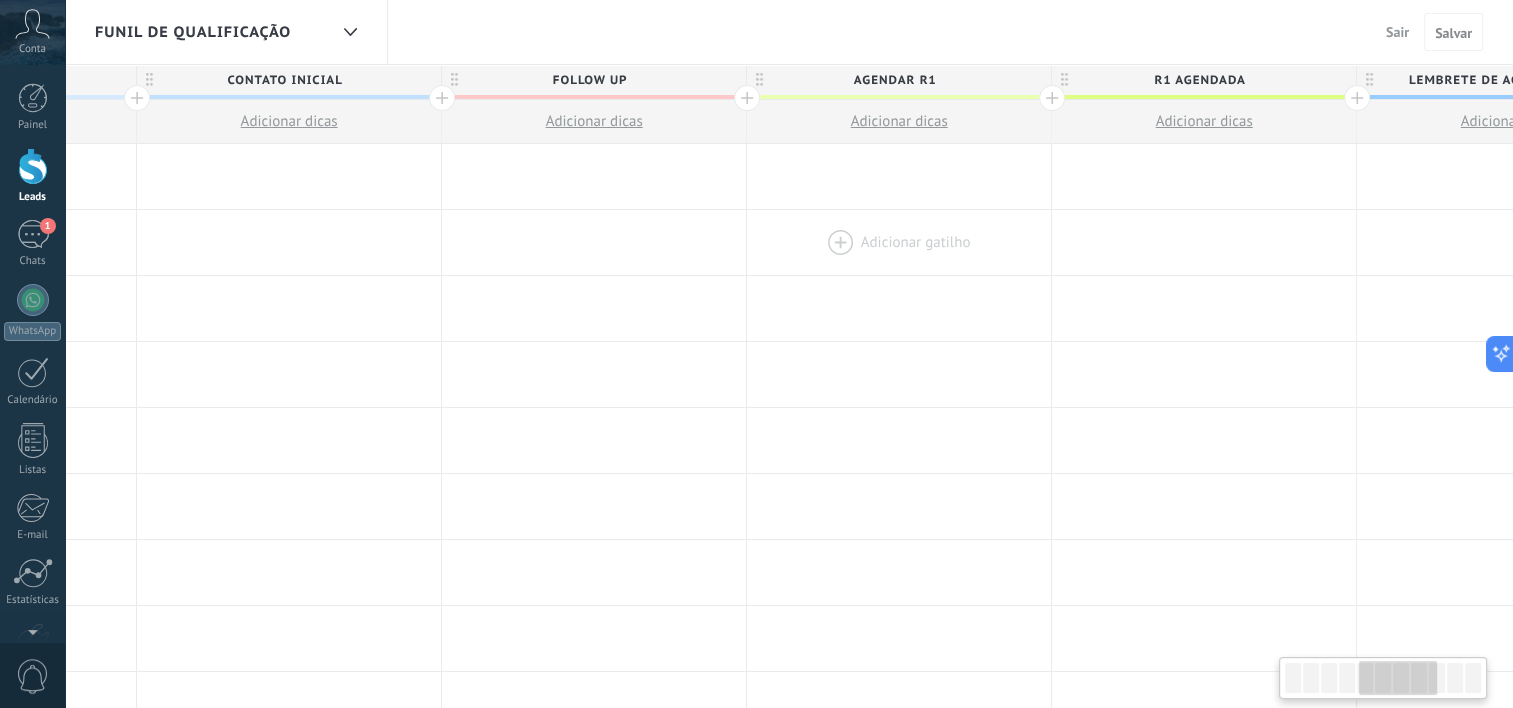 scroll, scrollTop: 0, scrollLeft: 526, axis: horizontal 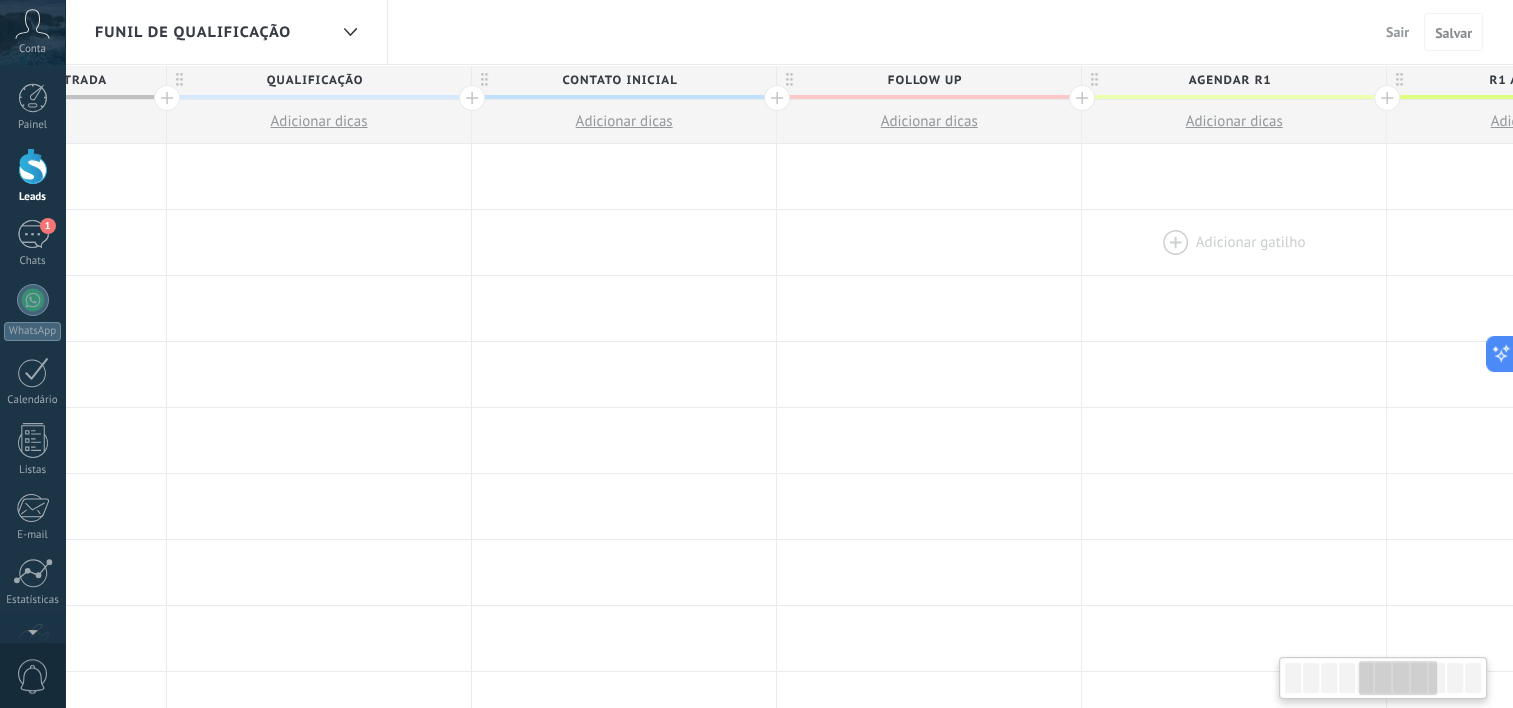 drag, startPoint x: 349, startPoint y: 240, endPoint x: 1214, endPoint y: 269, distance: 865.48596 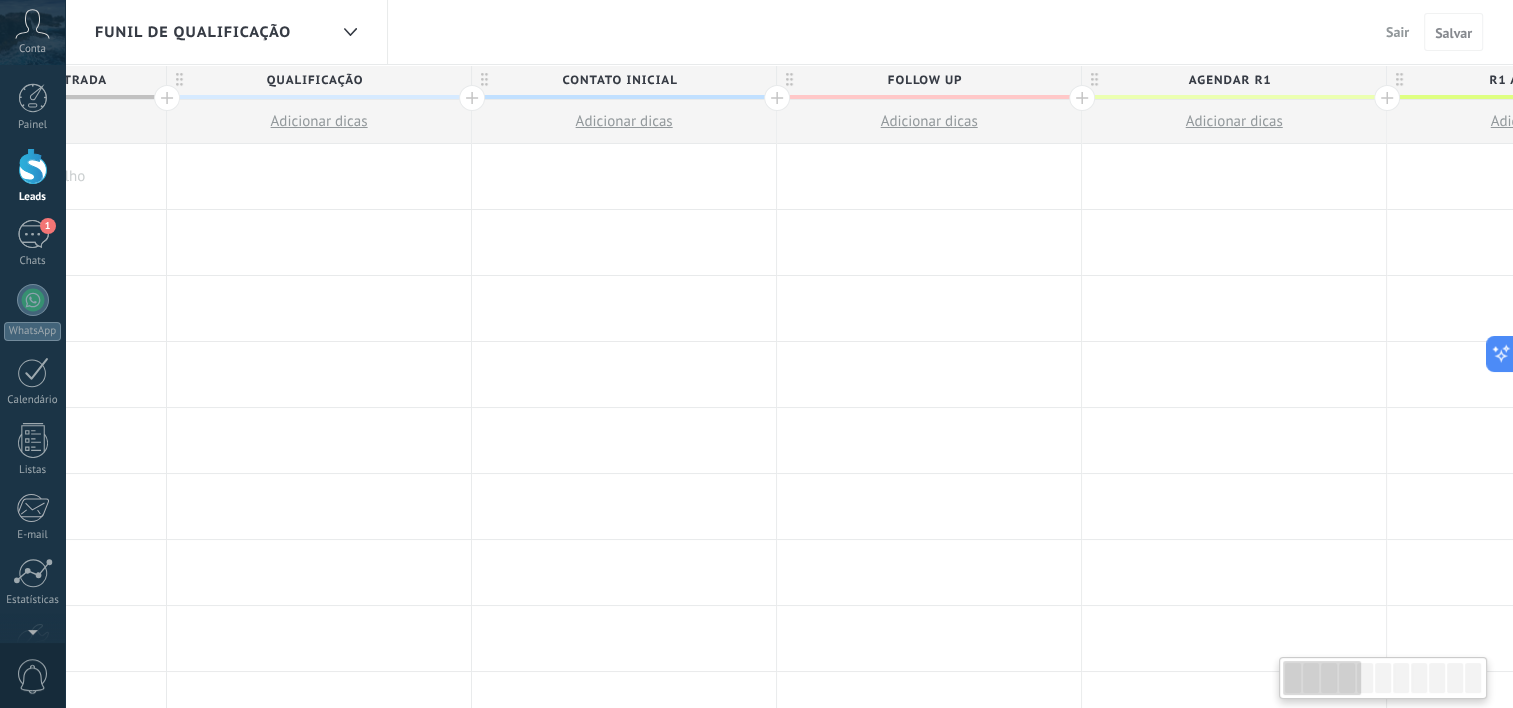 scroll, scrollTop: 0, scrollLeft: 0, axis: both 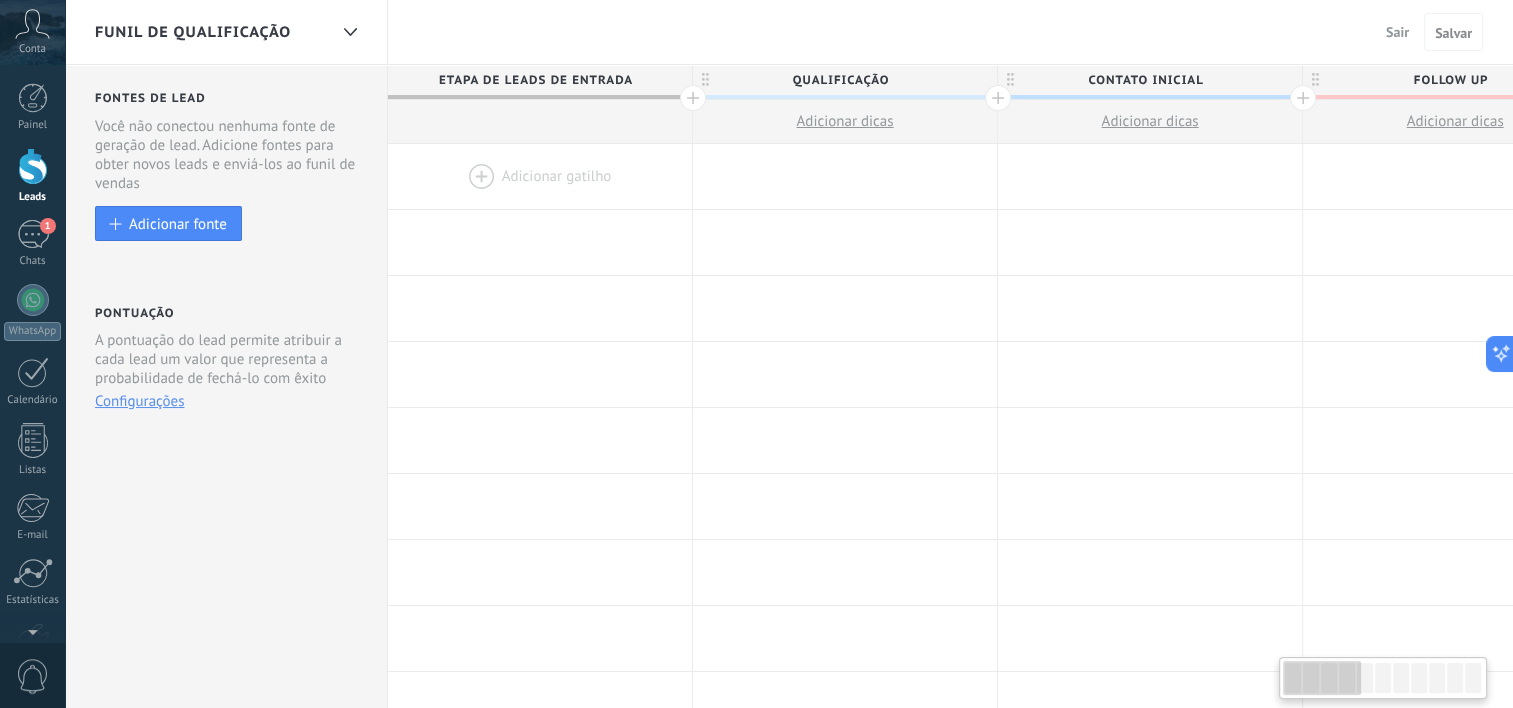drag, startPoint x: 428, startPoint y: 276, endPoint x: 1531, endPoint y: 301, distance: 1103.2833 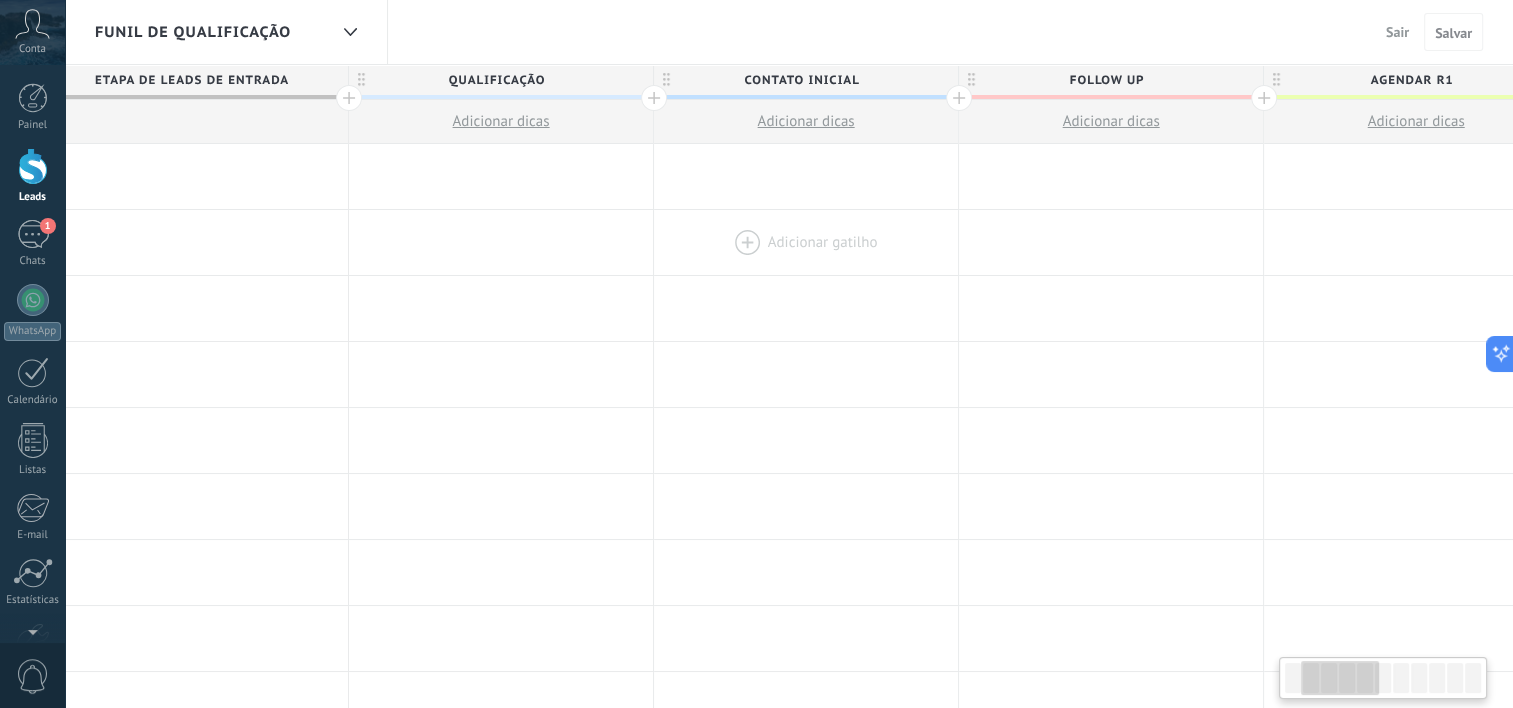 scroll, scrollTop: 0, scrollLeft: 344, axis: horizontal 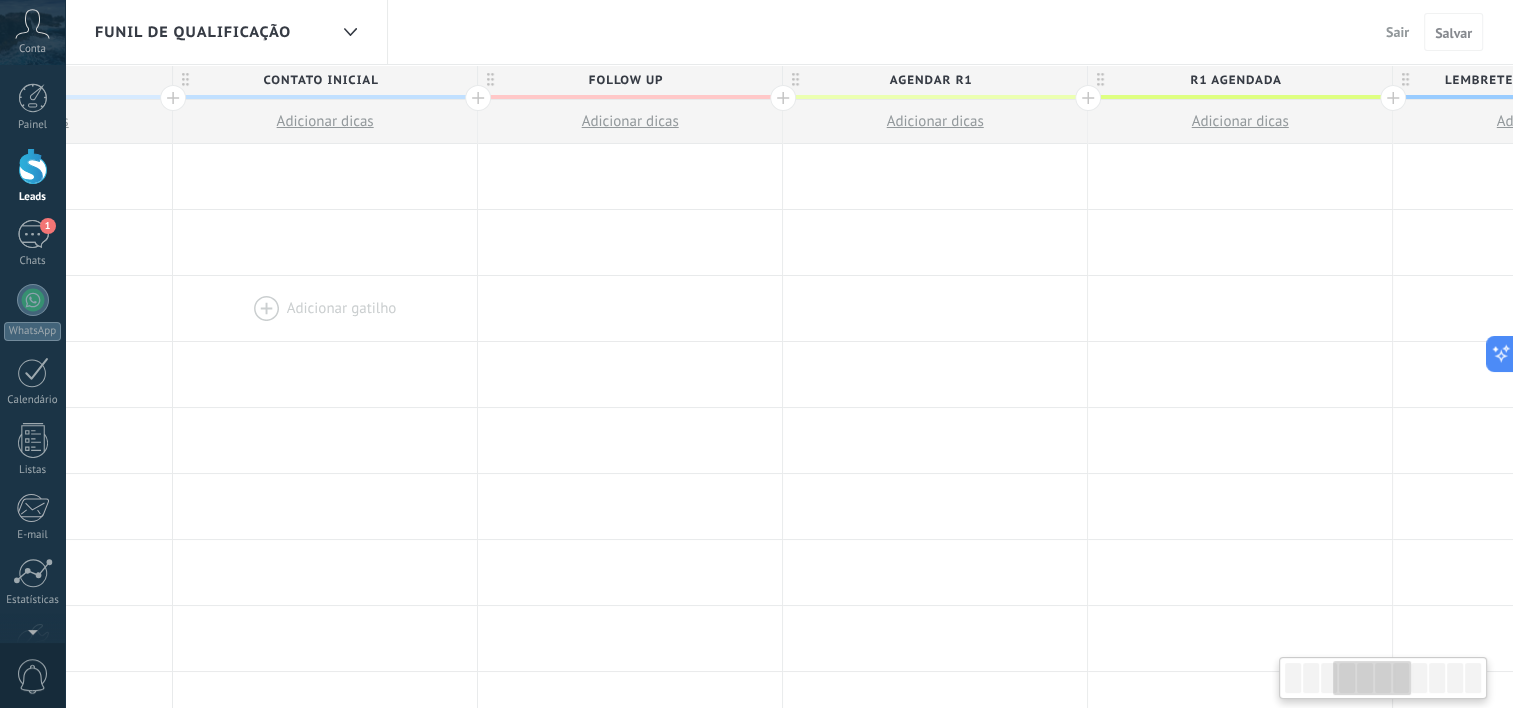 drag, startPoint x: 930, startPoint y: 264, endPoint x: 261, endPoint y: 281, distance: 669.21594 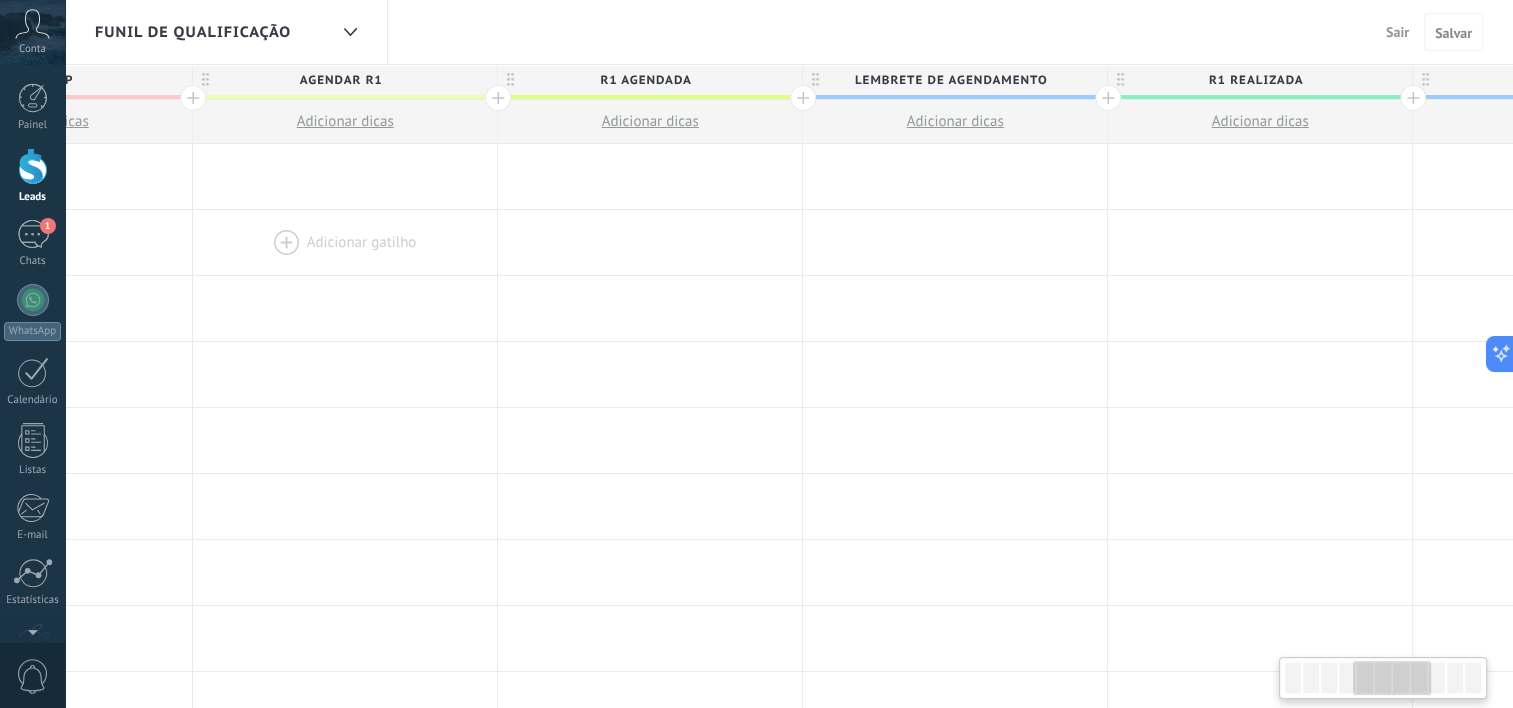 drag, startPoint x: 835, startPoint y: 248, endPoint x: 412, endPoint y: 242, distance: 423.04254 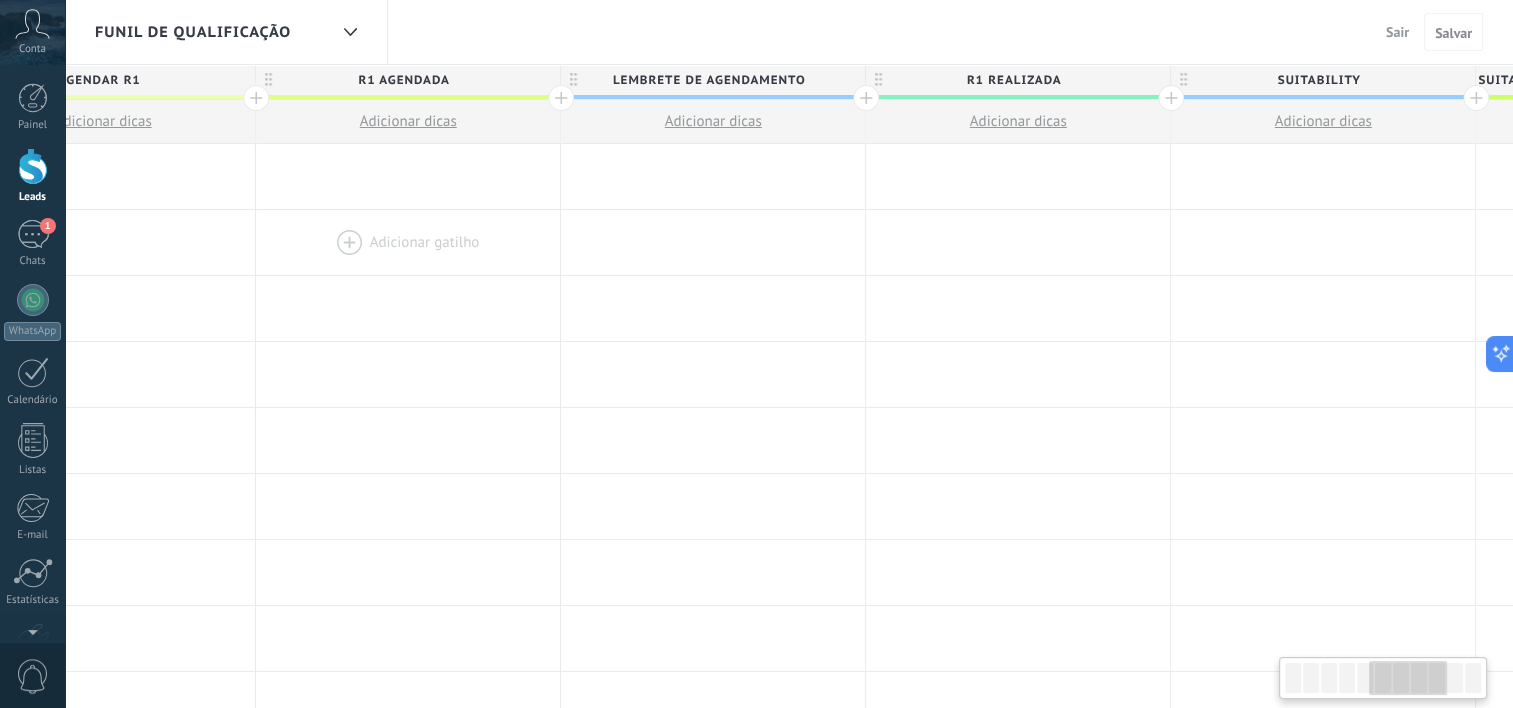 drag, startPoint x: 783, startPoint y: 214, endPoint x: 518, endPoint y: 218, distance: 265.03018 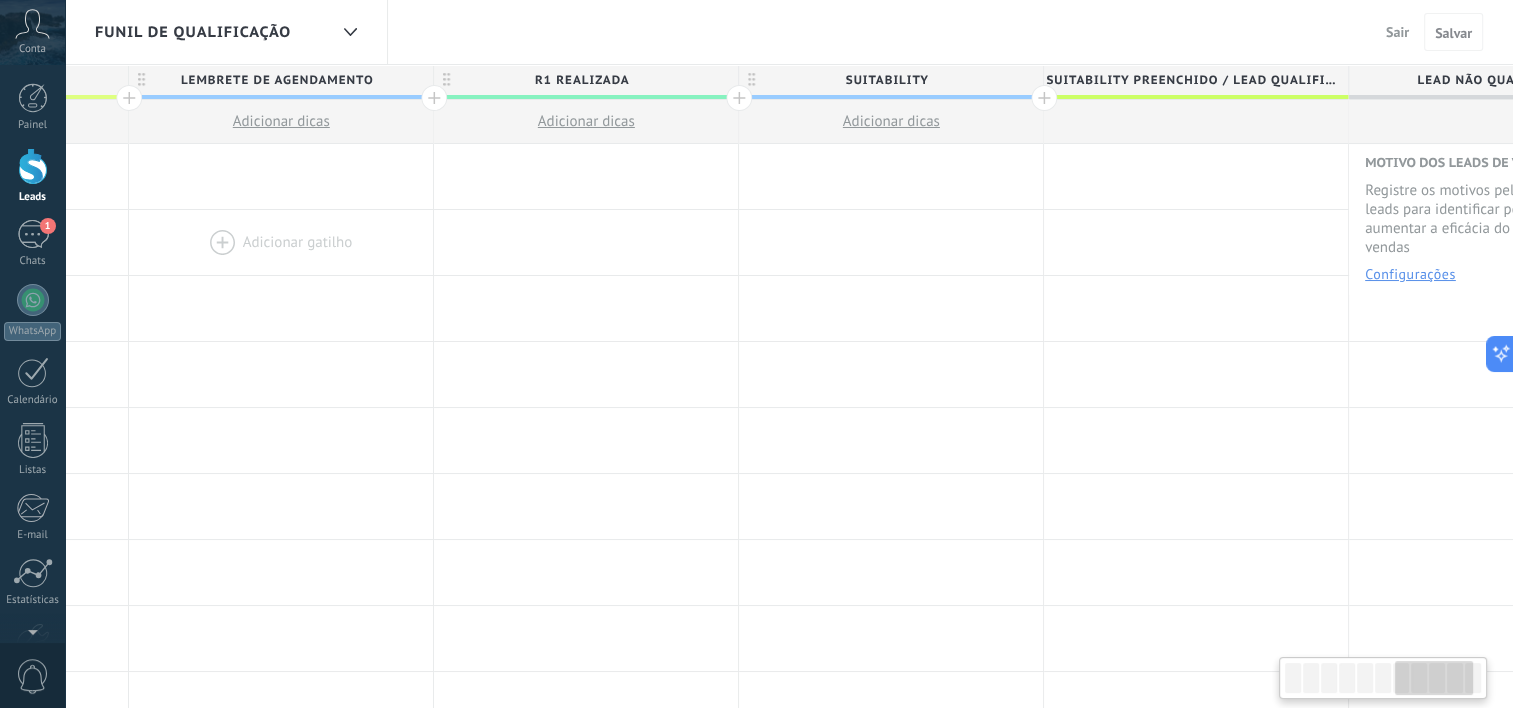 drag, startPoint x: 780, startPoint y: 219, endPoint x: 369, endPoint y: 219, distance: 411 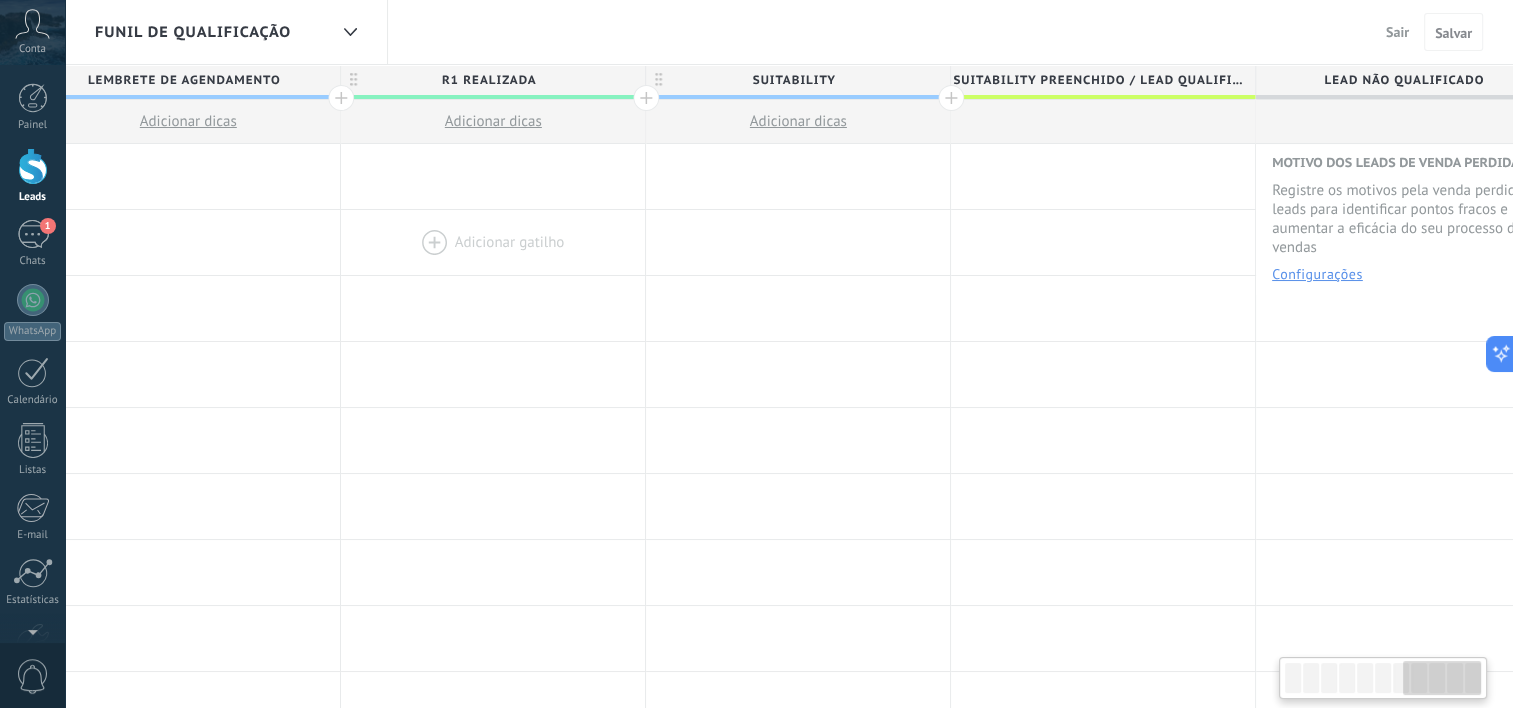 scroll, scrollTop: 0, scrollLeft: 2228, axis: horizontal 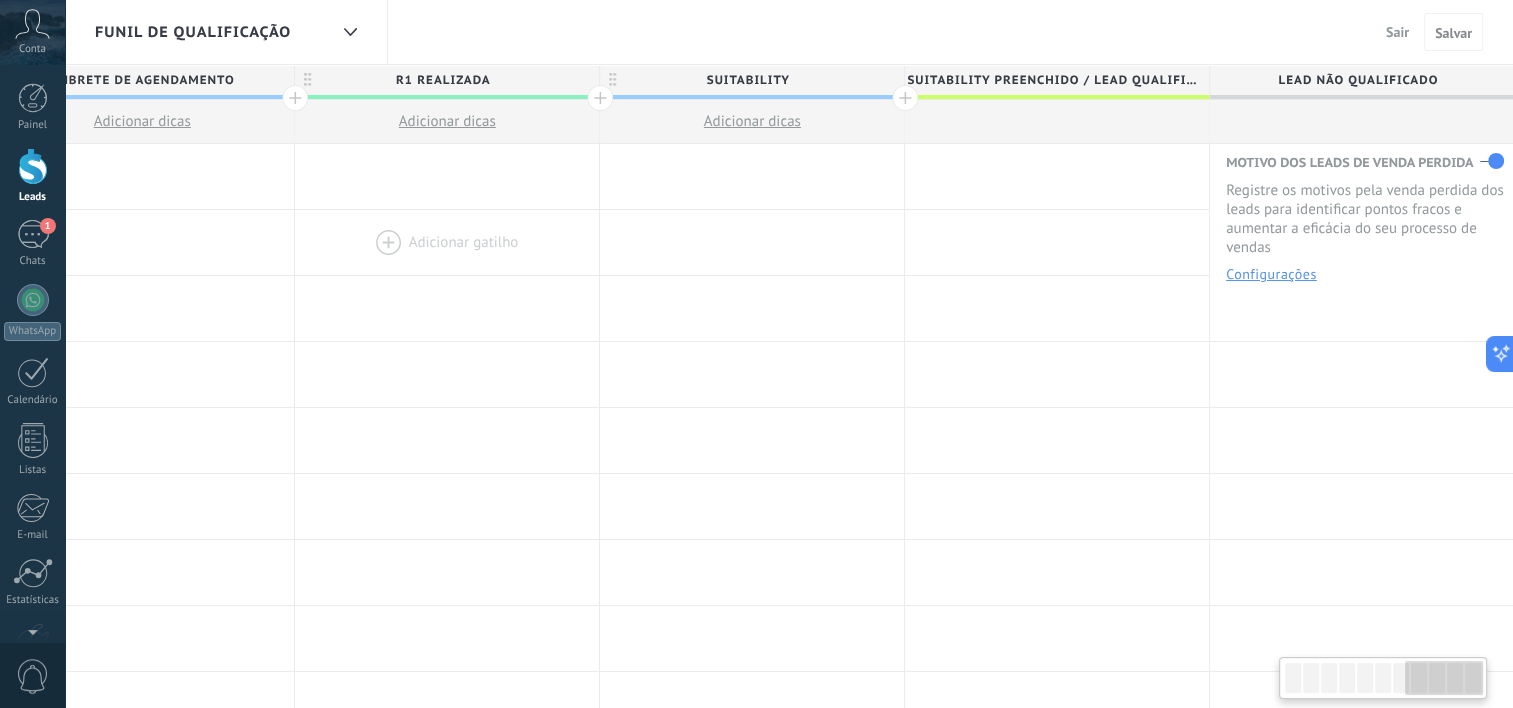 drag, startPoint x: 676, startPoint y: 222, endPoint x: 457, endPoint y: 222, distance: 219 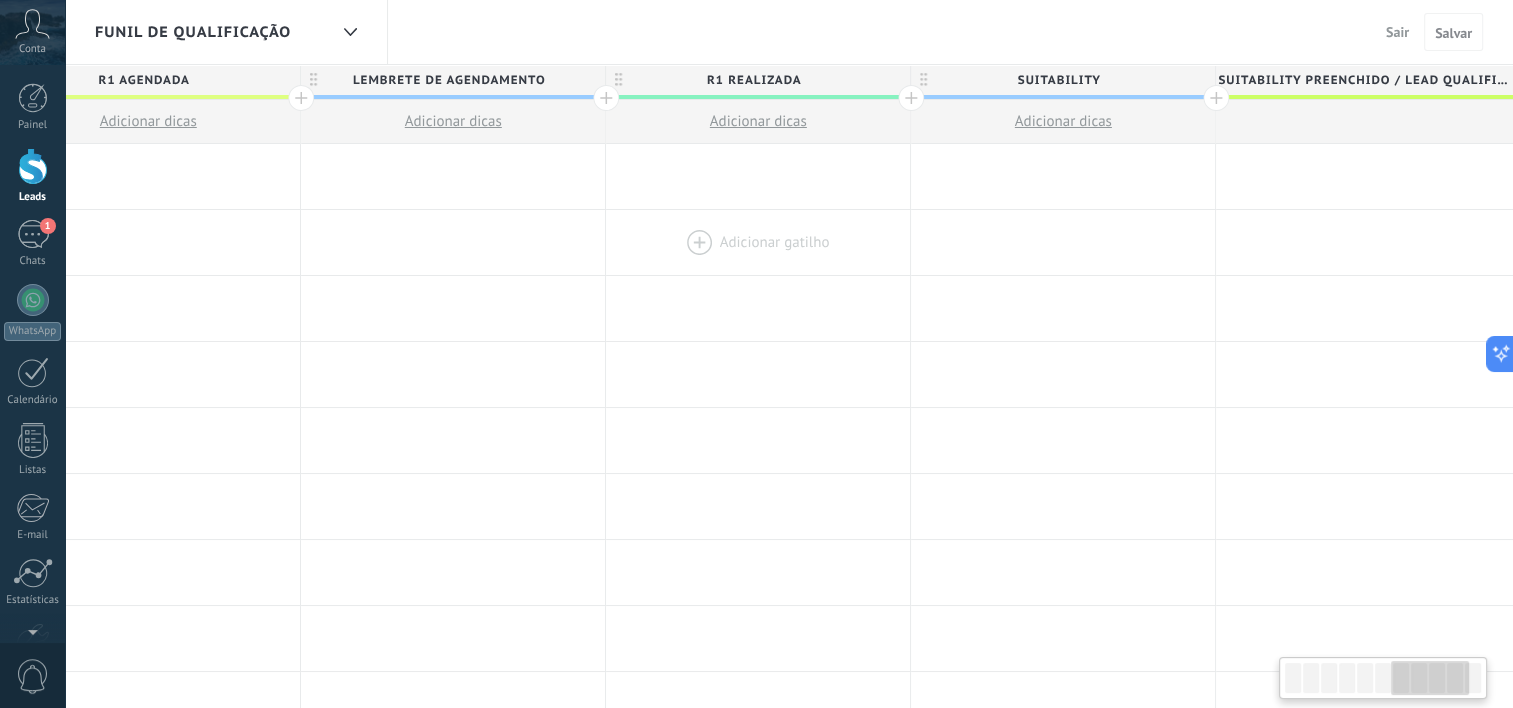 scroll, scrollTop: 0, scrollLeft: 1781, axis: horizontal 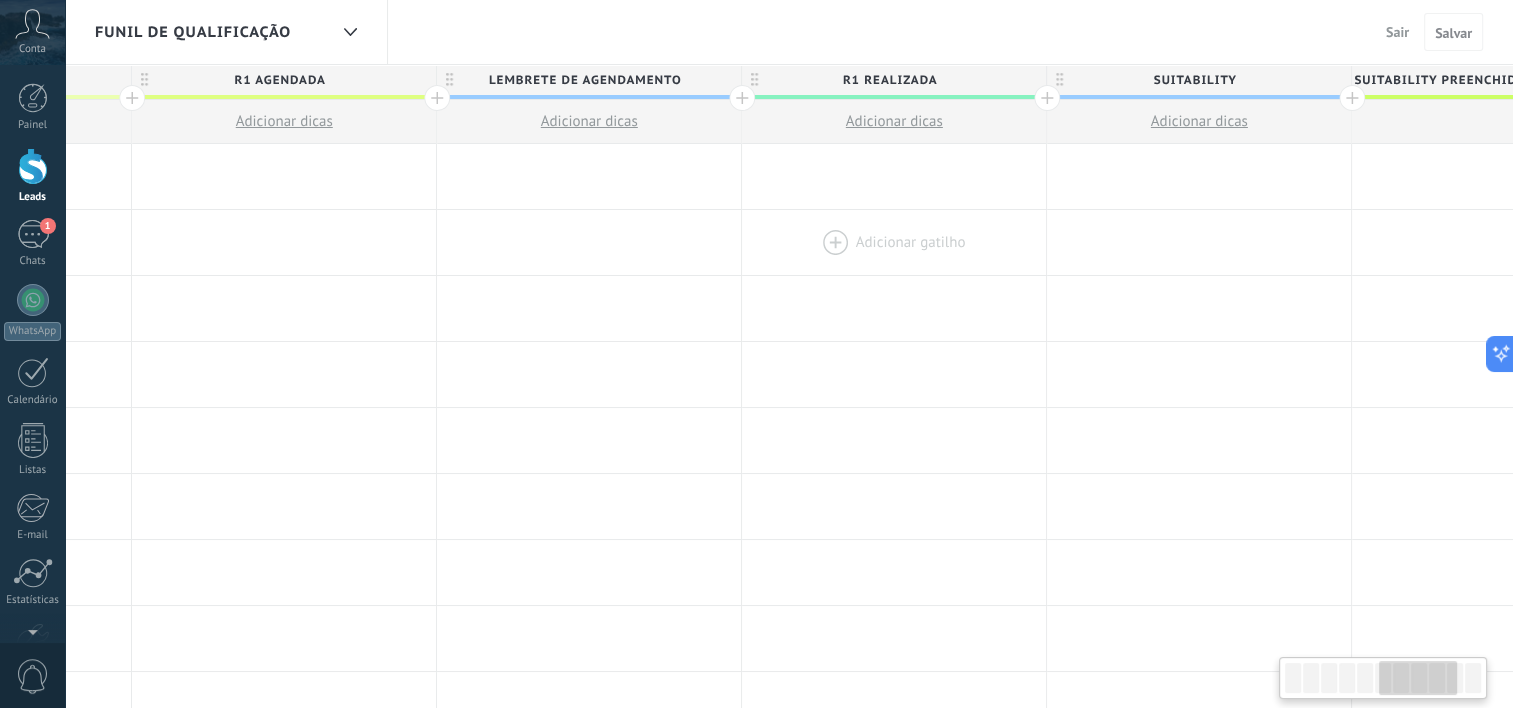 drag, startPoint x: 456, startPoint y: 223, endPoint x: 905, endPoint y: 264, distance: 450.86804 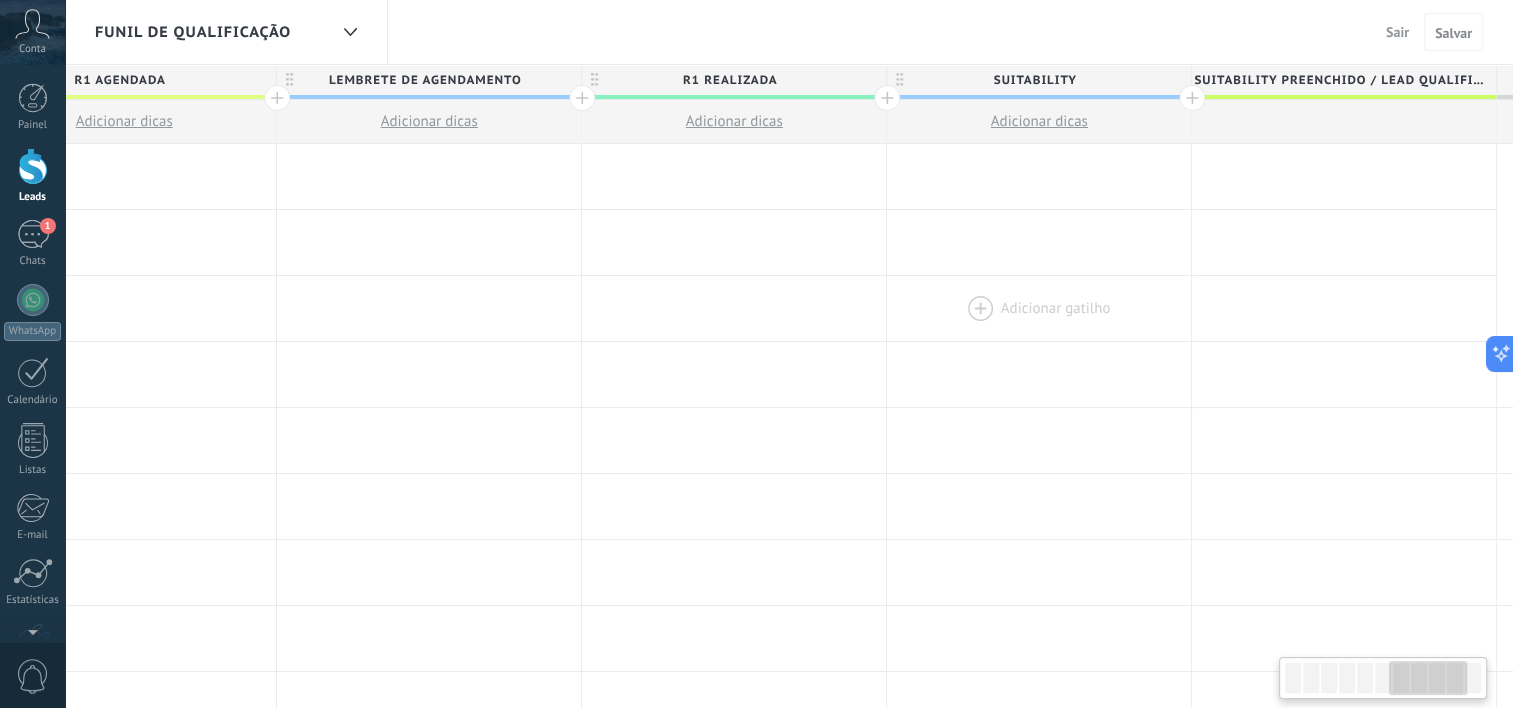 scroll, scrollTop: 0, scrollLeft: 1949, axis: horizontal 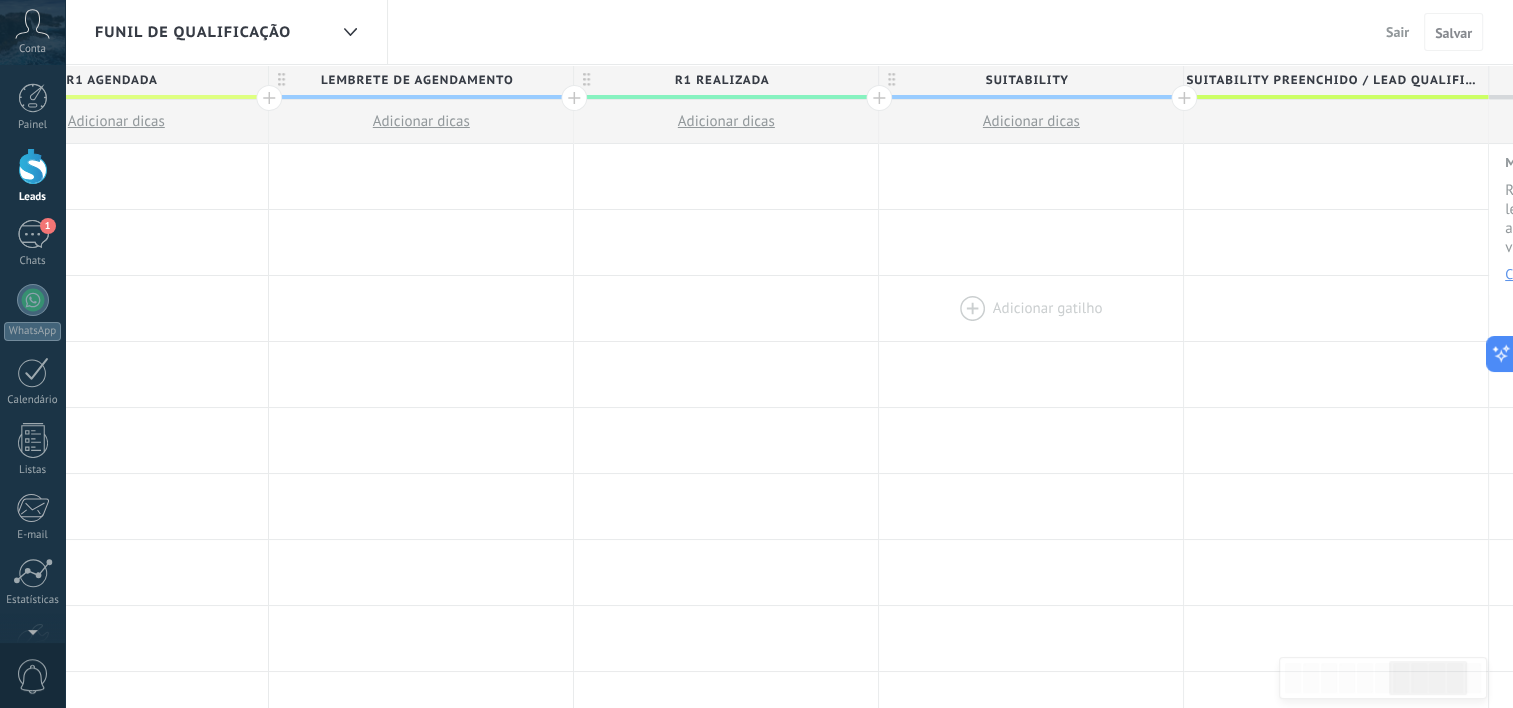 drag, startPoint x: 1179, startPoint y: 274, endPoint x: 1014, endPoint y: 305, distance: 167.88687 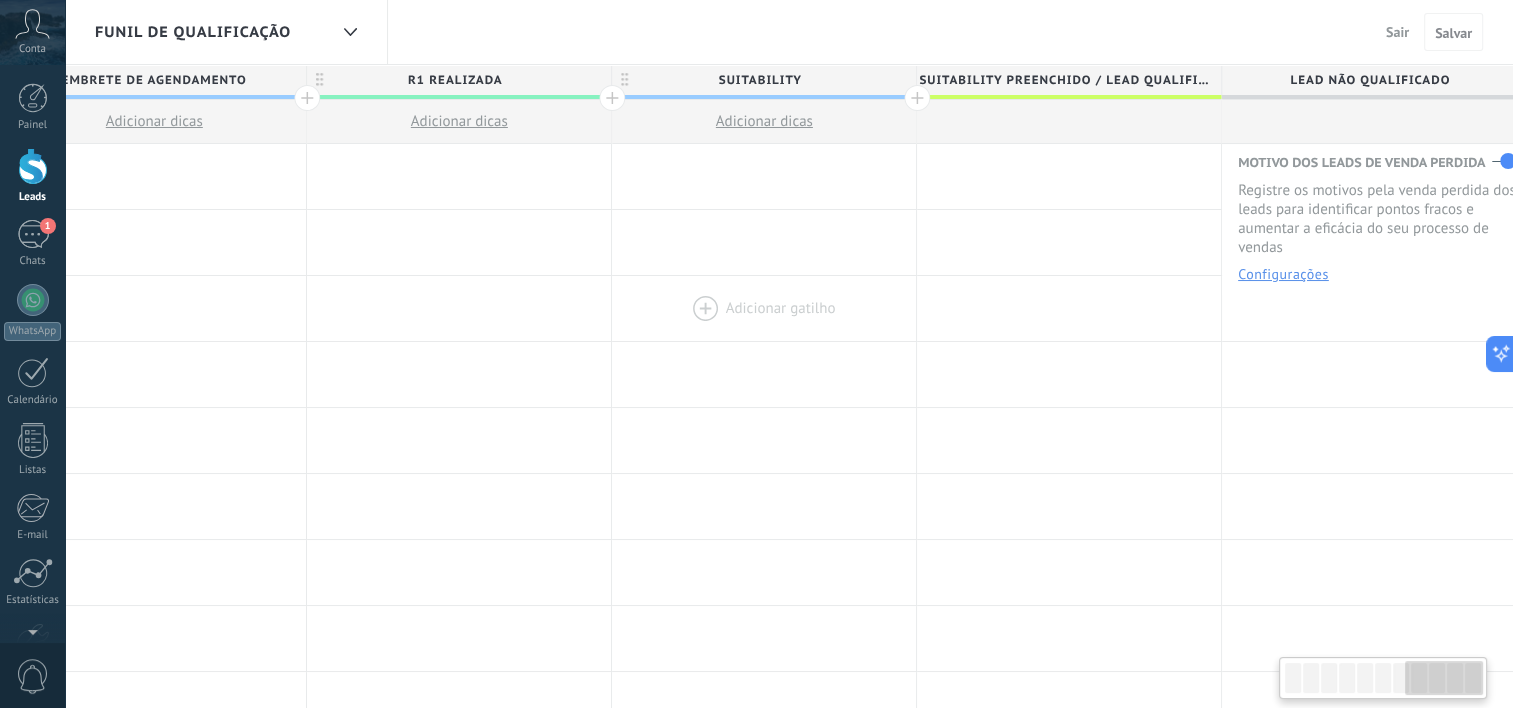 scroll, scrollTop: 0, scrollLeft: 2228, axis: horizontal 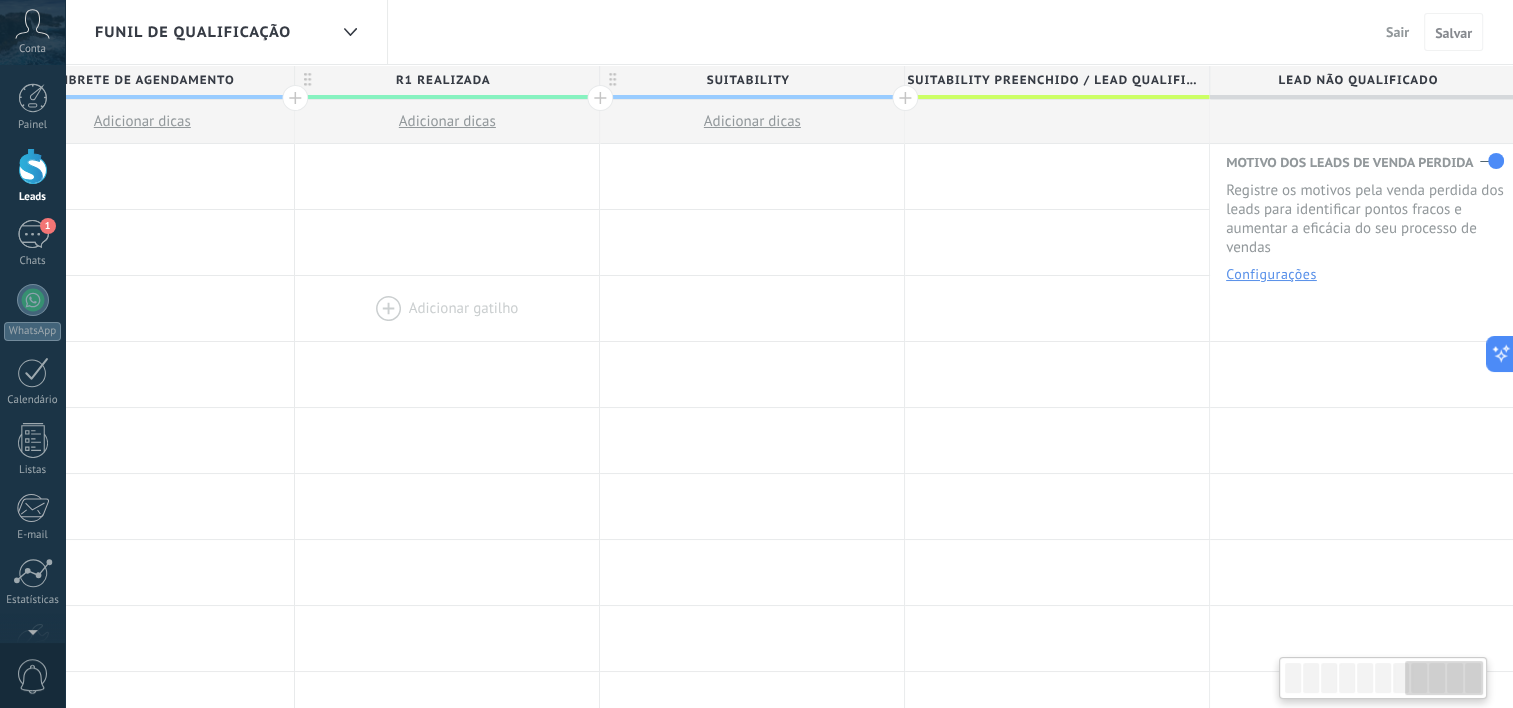 drag, startPoint x: 1275, startPoint y: 308, endPoint x: 504, endPoint y: 277, distance: 771.623 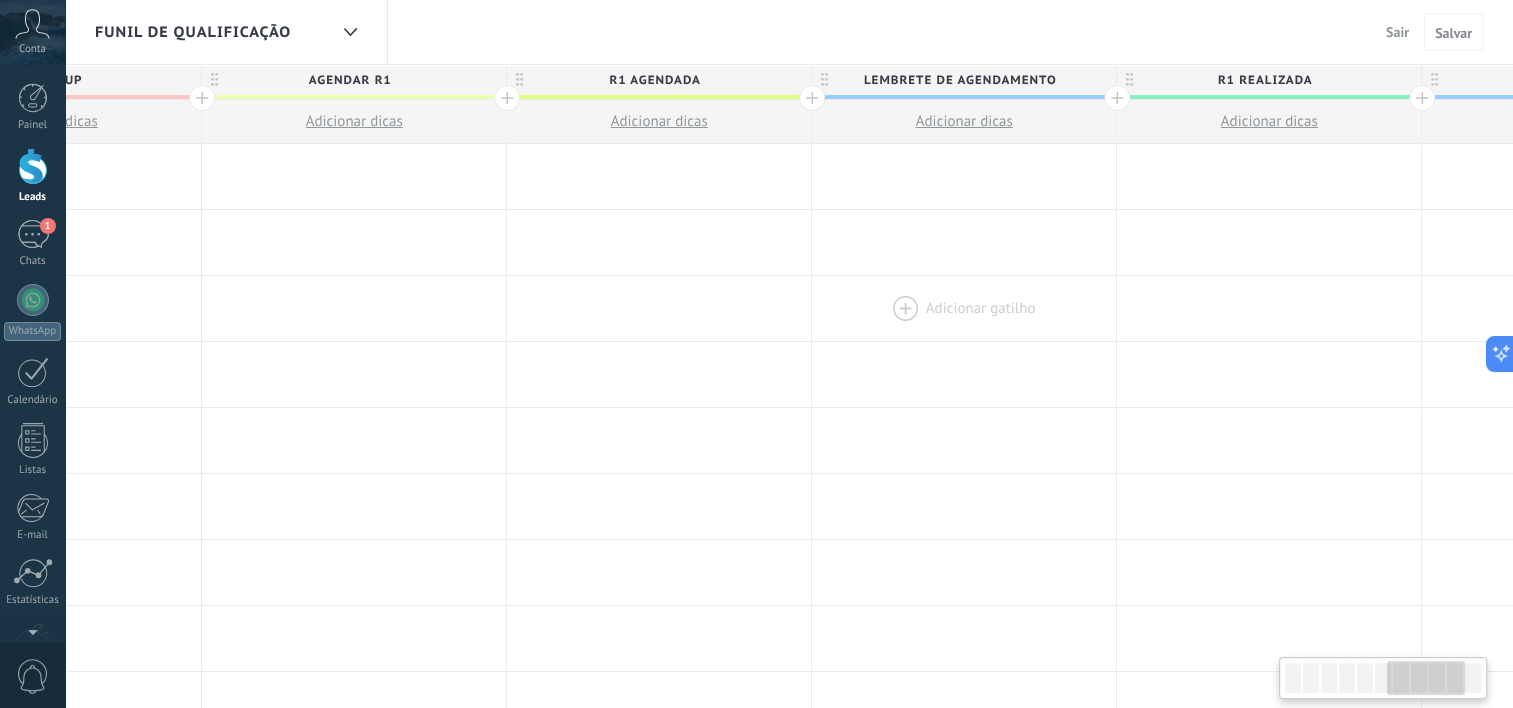 drag, startPoint x: 209, startPoint y: 327, endPoint x: 1128, endPoint y: 317, distance: 919.0544 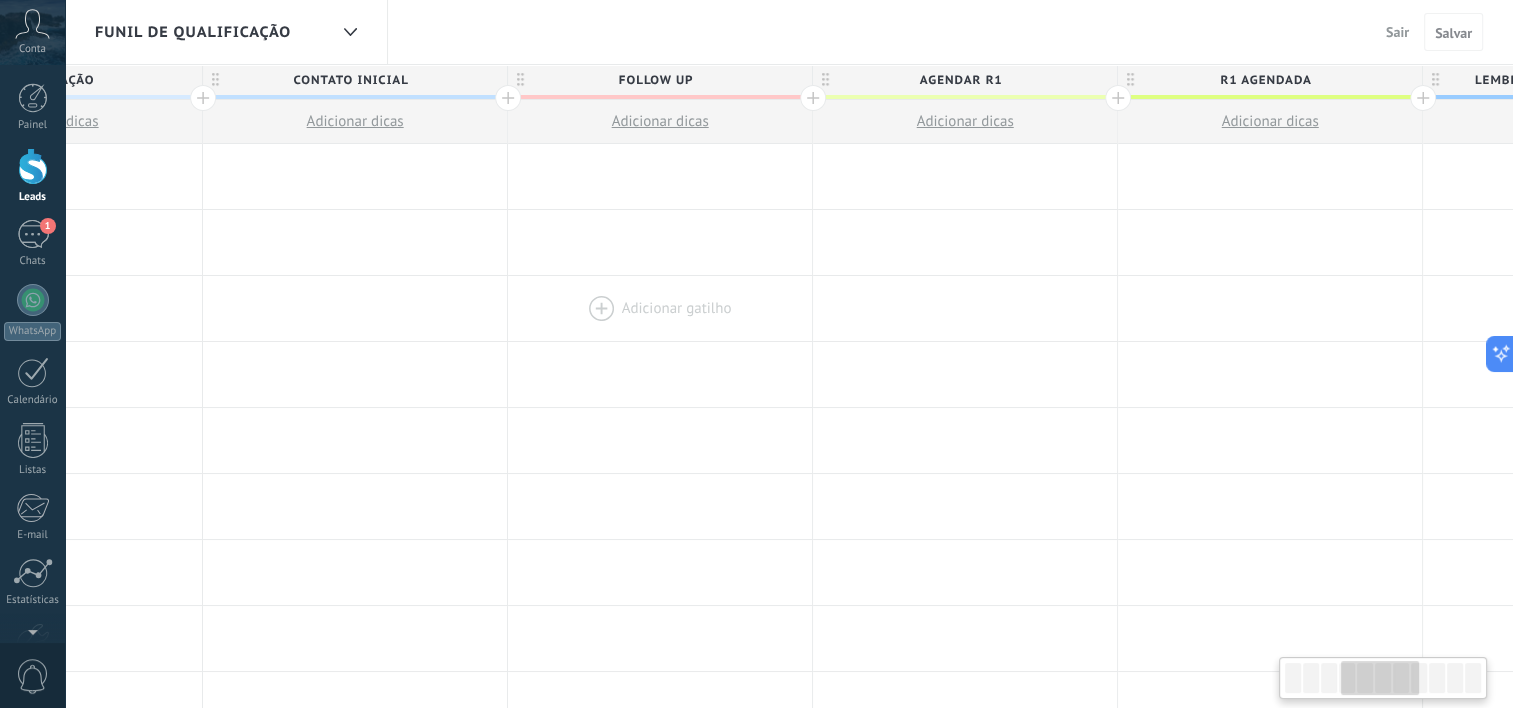 drag, startPoint x: 261, startPoint y: 272, endPoint x: 923, endPoint y: 304, distance: 662.77295 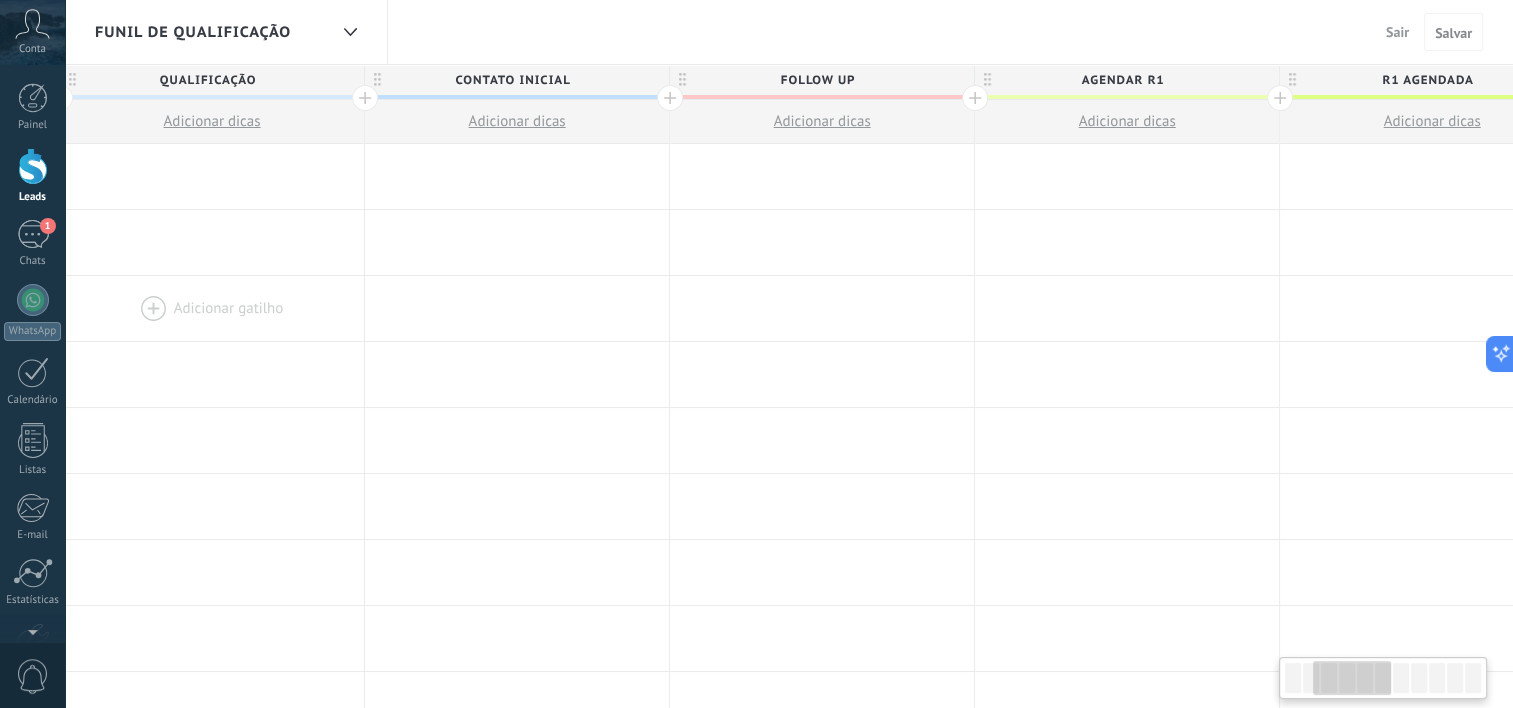 drag, startPoint x: 320, startPoint y: 276, endPoint x: 221, endPoint y: 304, distance: 102.88343 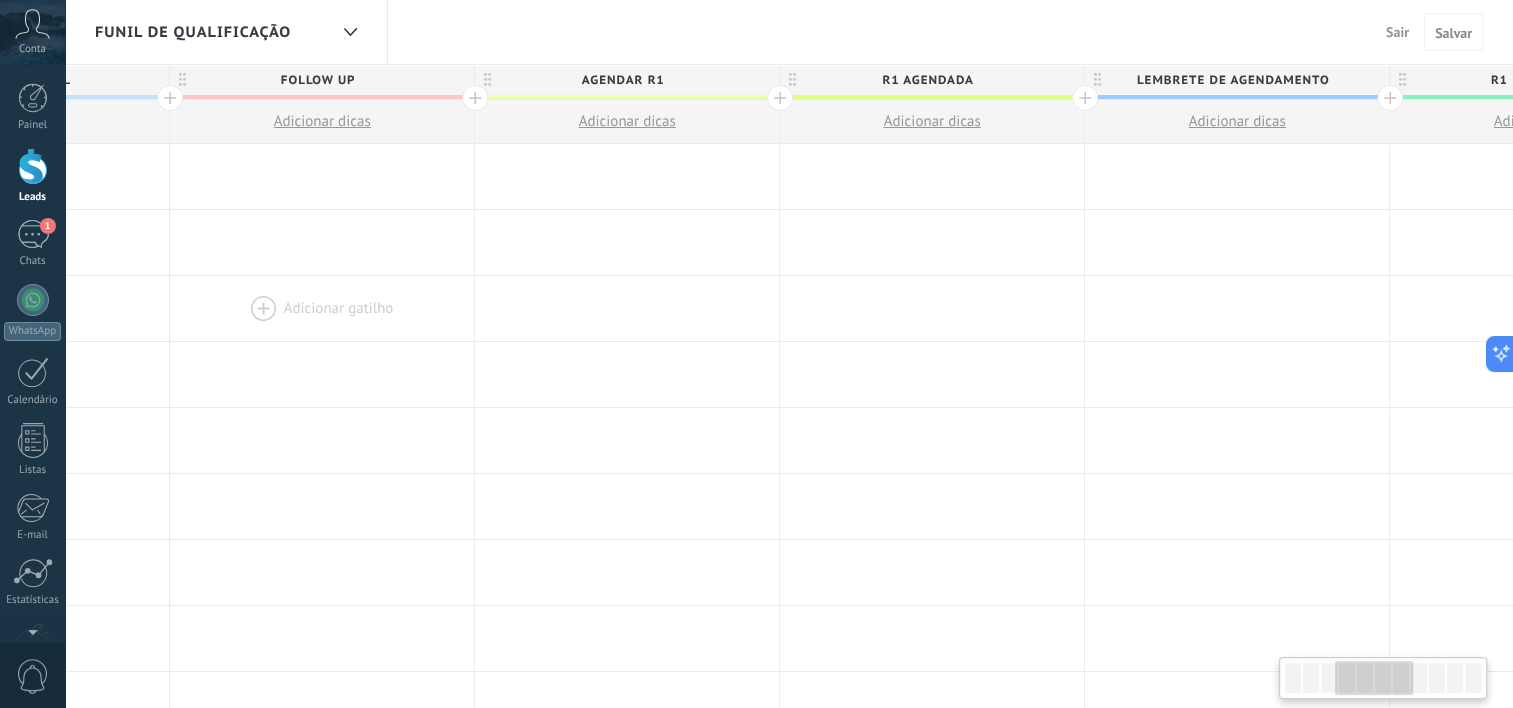 drag, startPoint x: 927, startPoint y: 316, endPoint x: 405, endPoint y: 312, distance: 522.0153 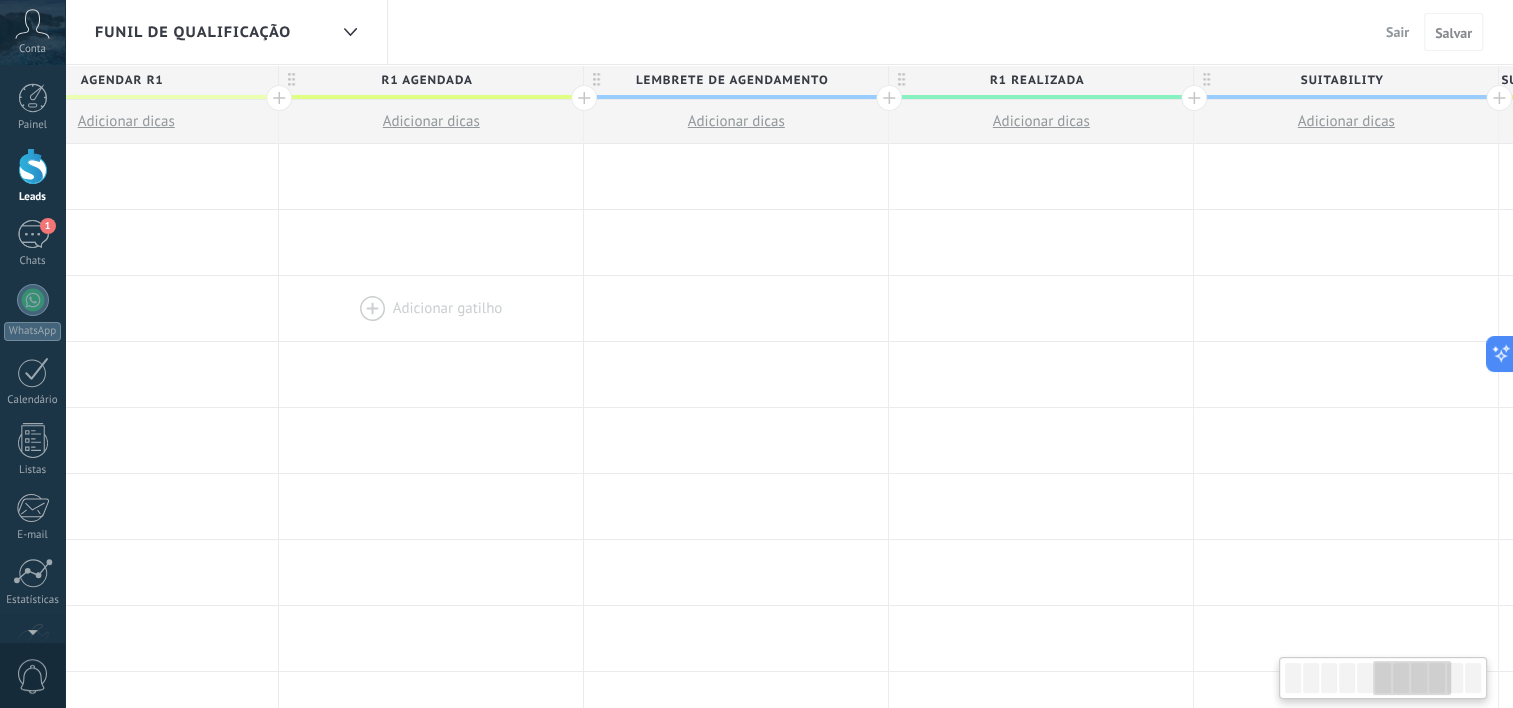 drag, startPoint x: 855, startPoint y: 284, endPoint x: 412, endPoint y: 286, distance: 443.00452 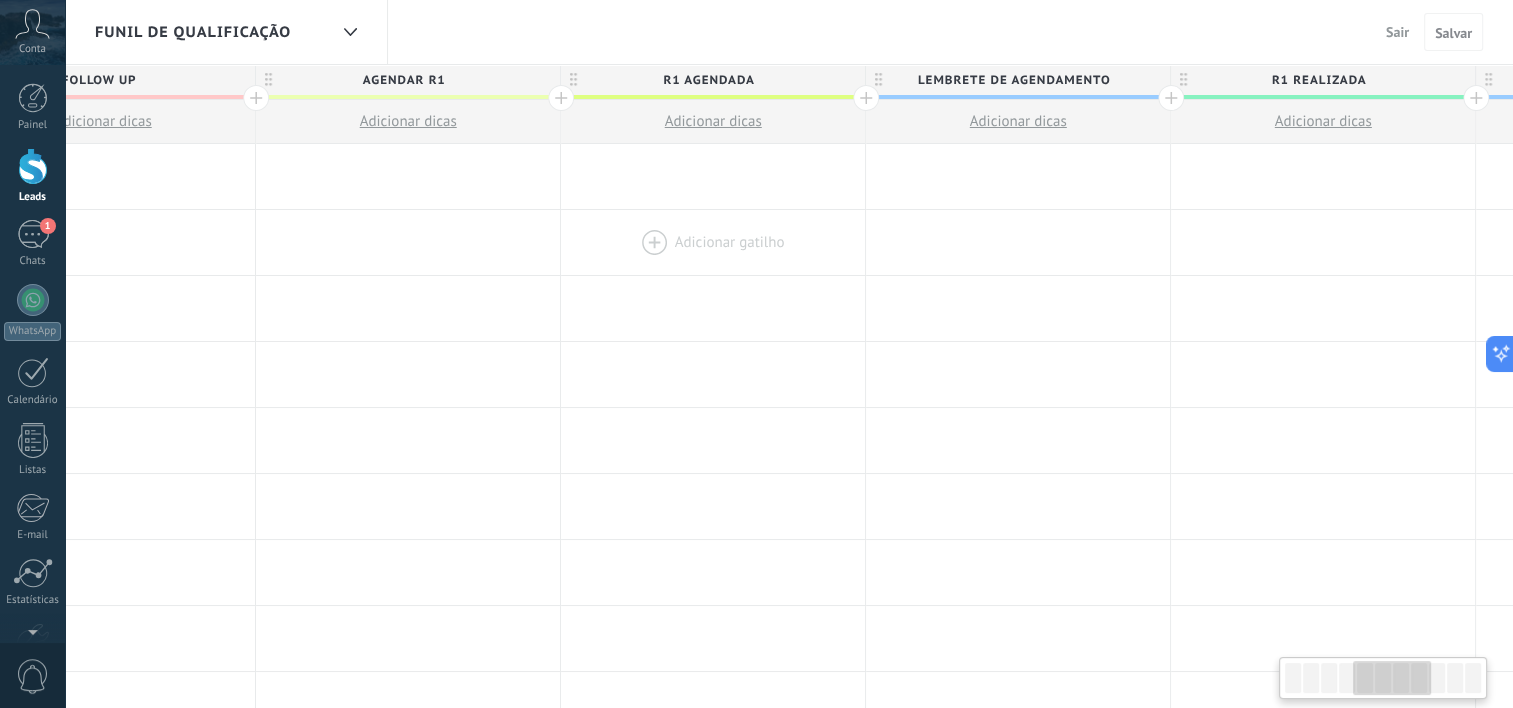 scroll, scrollTop: 0, scrollLeft: 1304, axis: horizontal 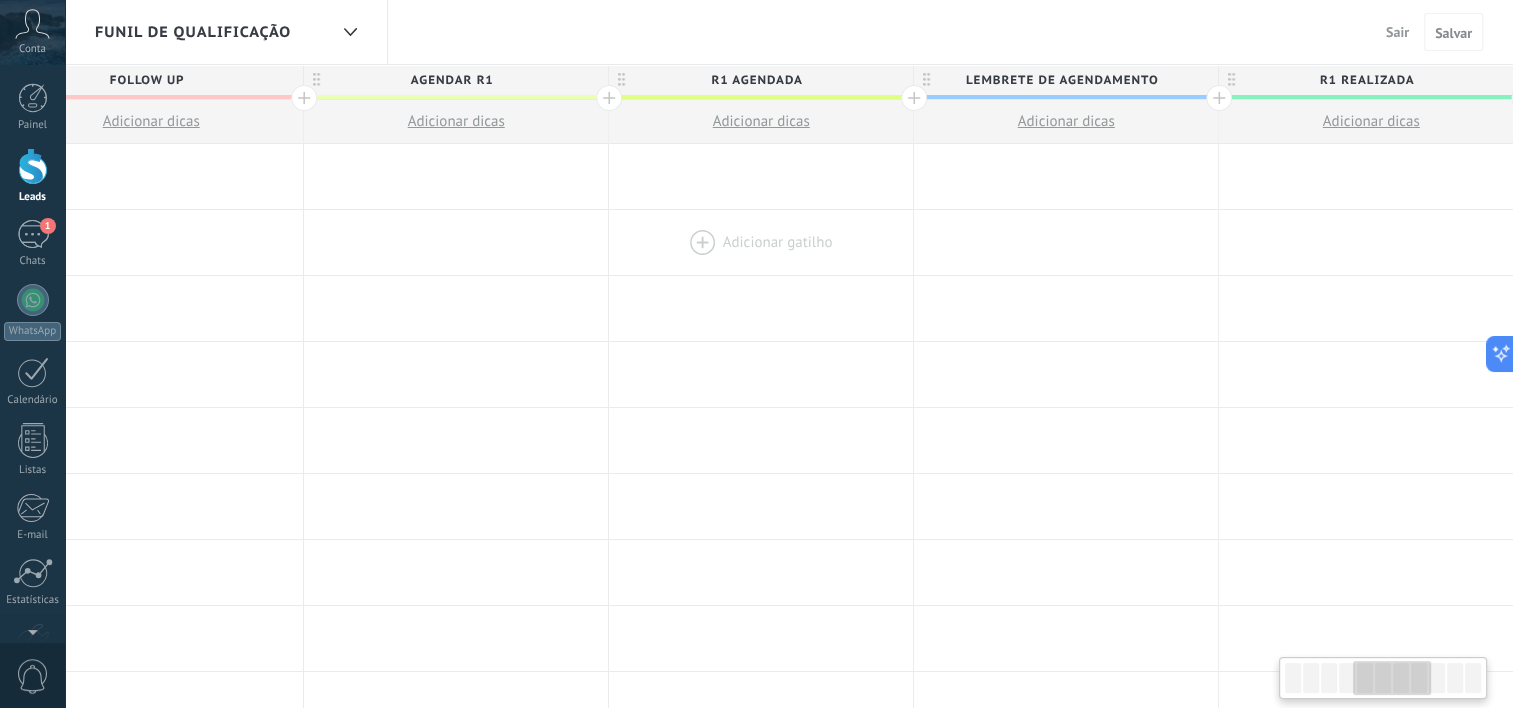 drag, startPoint x: 418, startPoint y: 191, endPoint x: 758, endPoint y: 212, distance: 340.64792 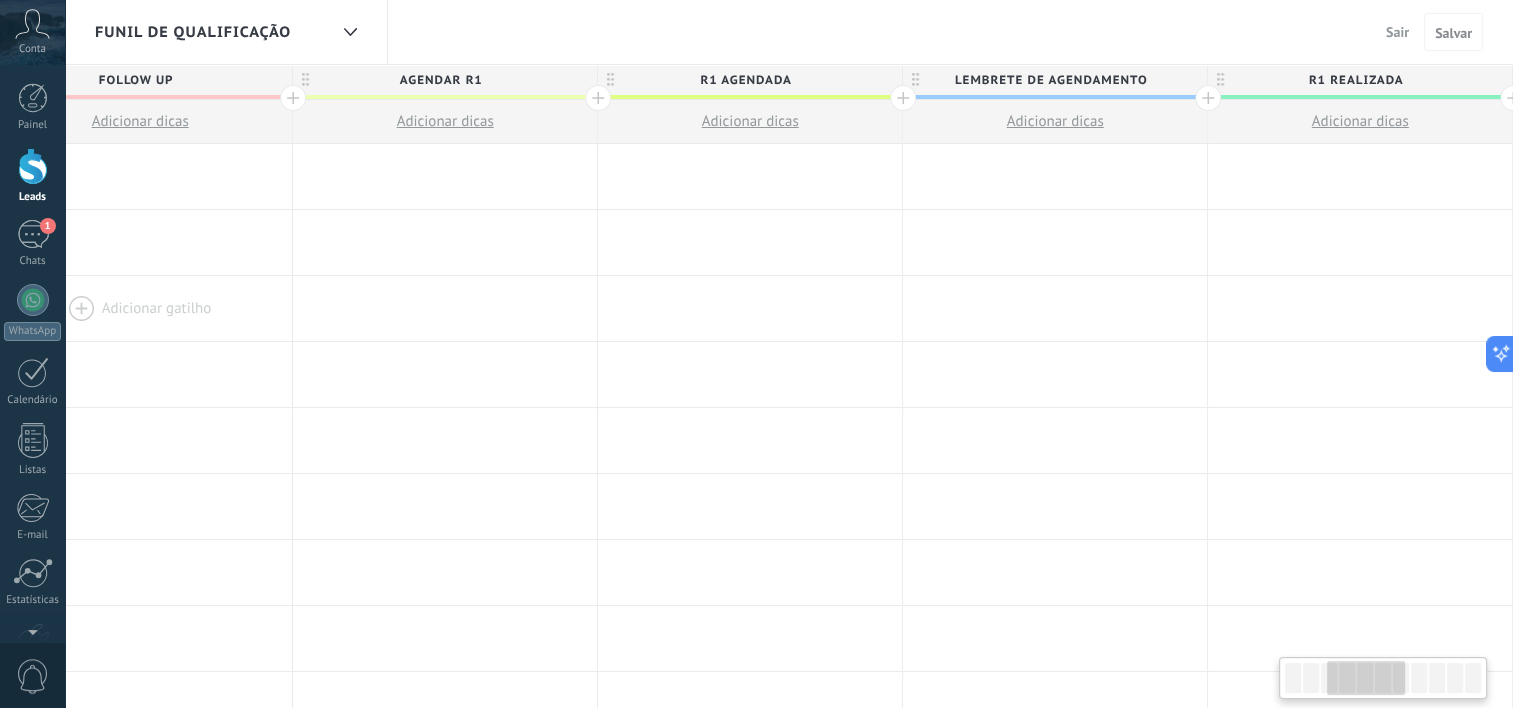 drag, startPoint x: 243, startPoint y: 212, endPoint x: 136, endPoint y: 278, distance: 125.71794 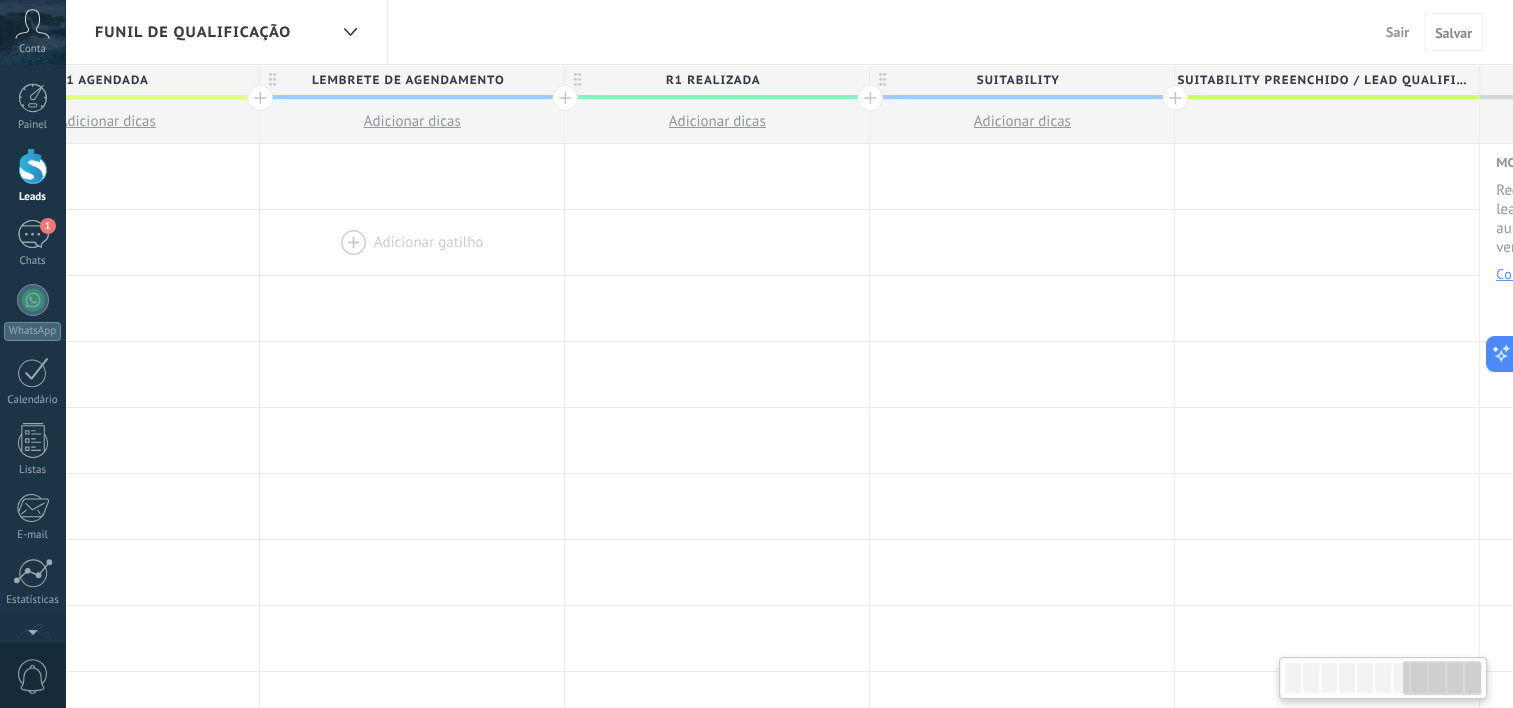 drag, startPoint x: 1280, startPoint y: 265, endPoint x: 157, endPoint y: 264, distance: 1123.0005 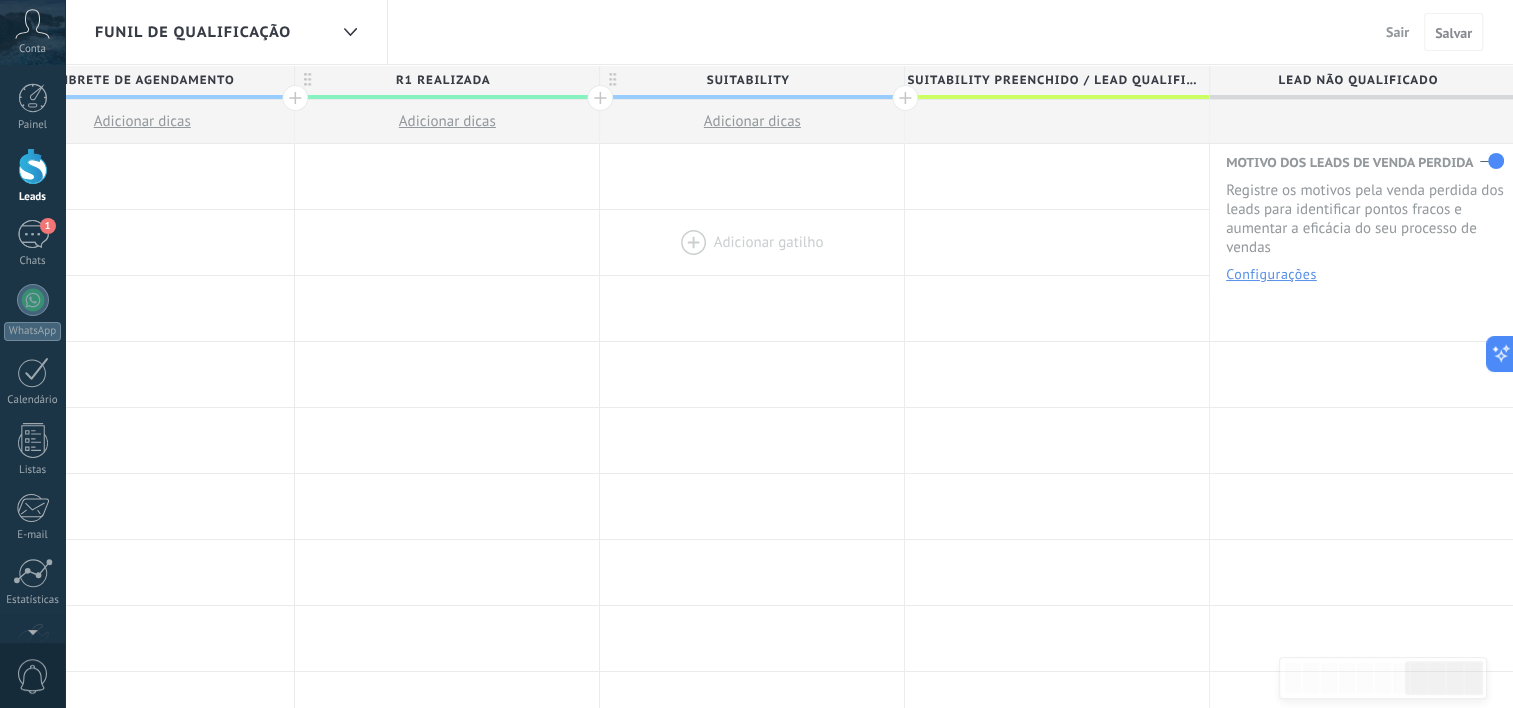 drag, startPoint x: 1186, startPoint y: 245, endPoint x: 608, endPoint y: 245, distance: 578 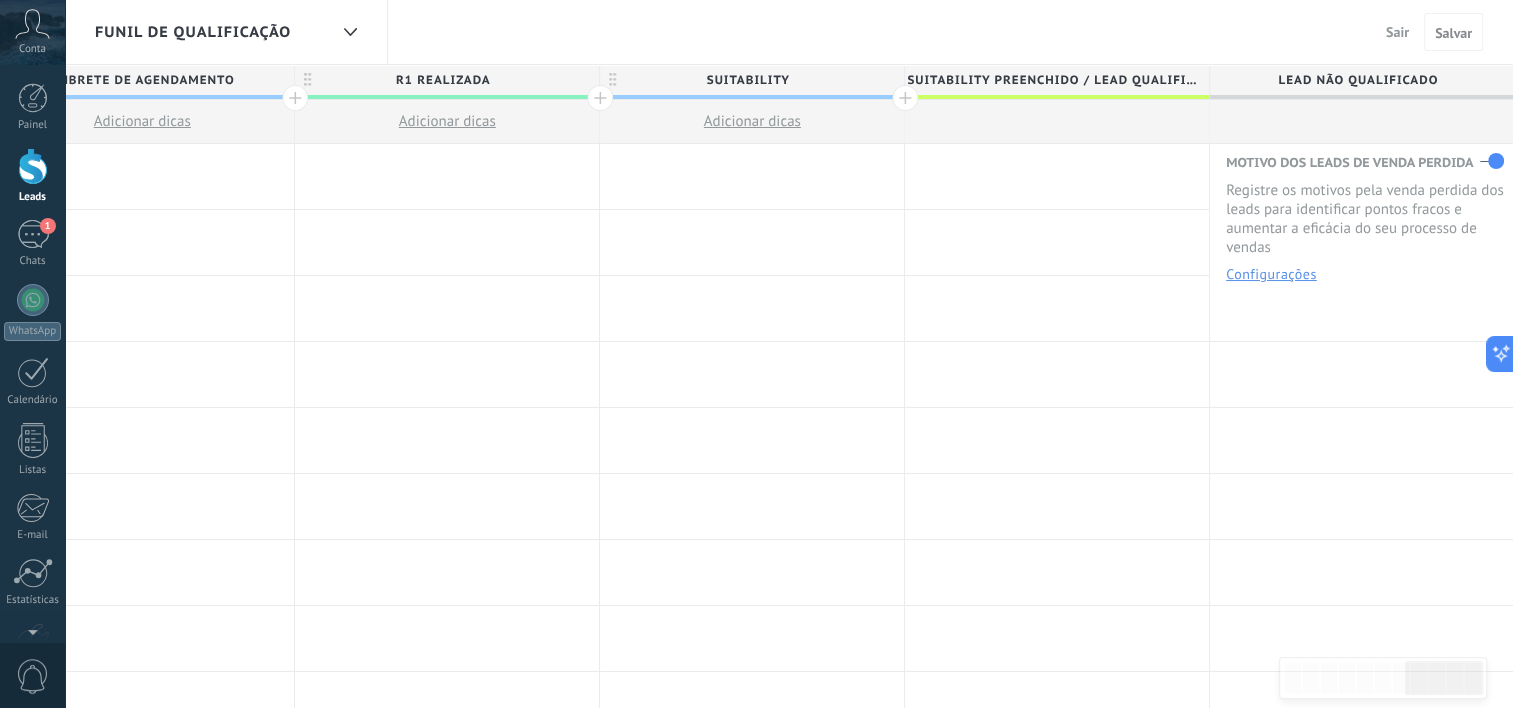 click on "Configurações" at bounding box center [1271, 274] 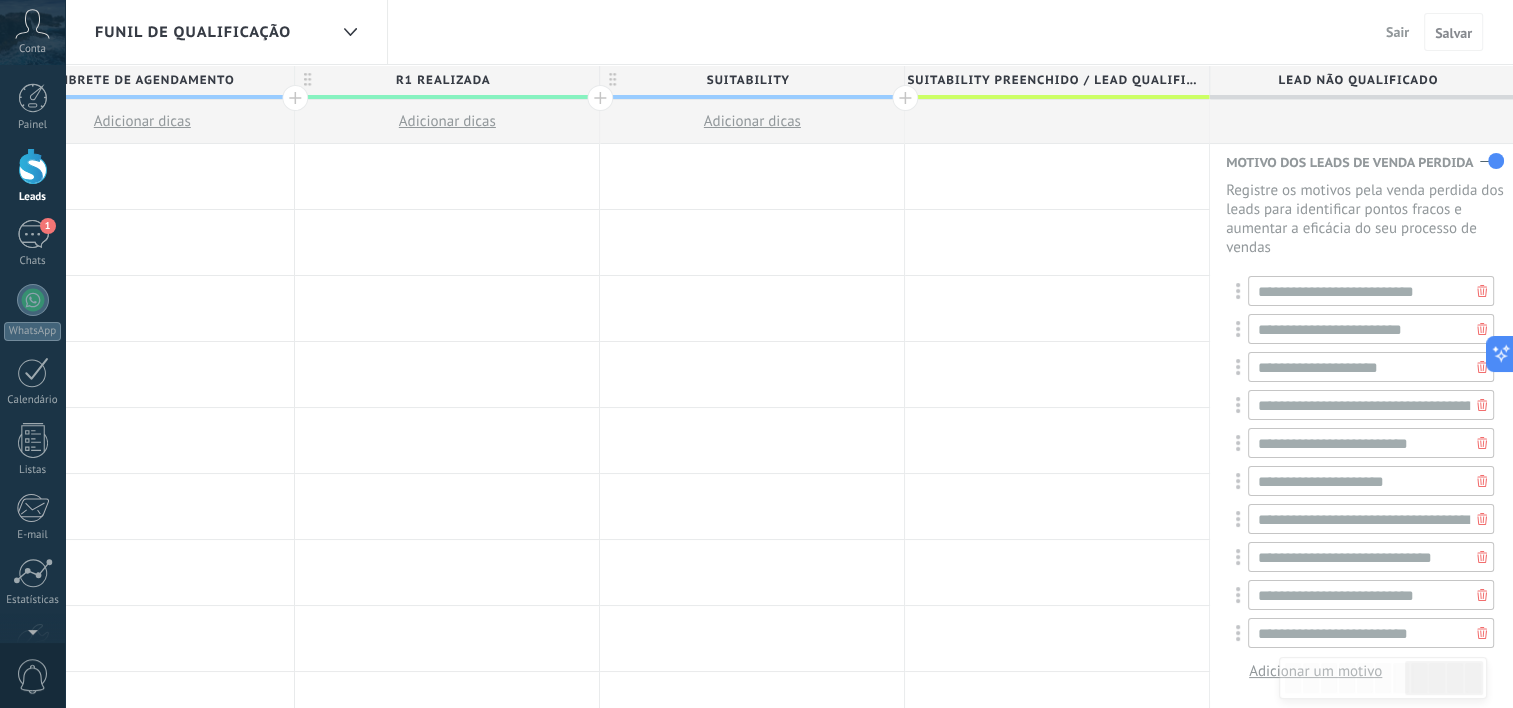 scroll, scrollTop: 0, scrollLeft: 0, axis: both 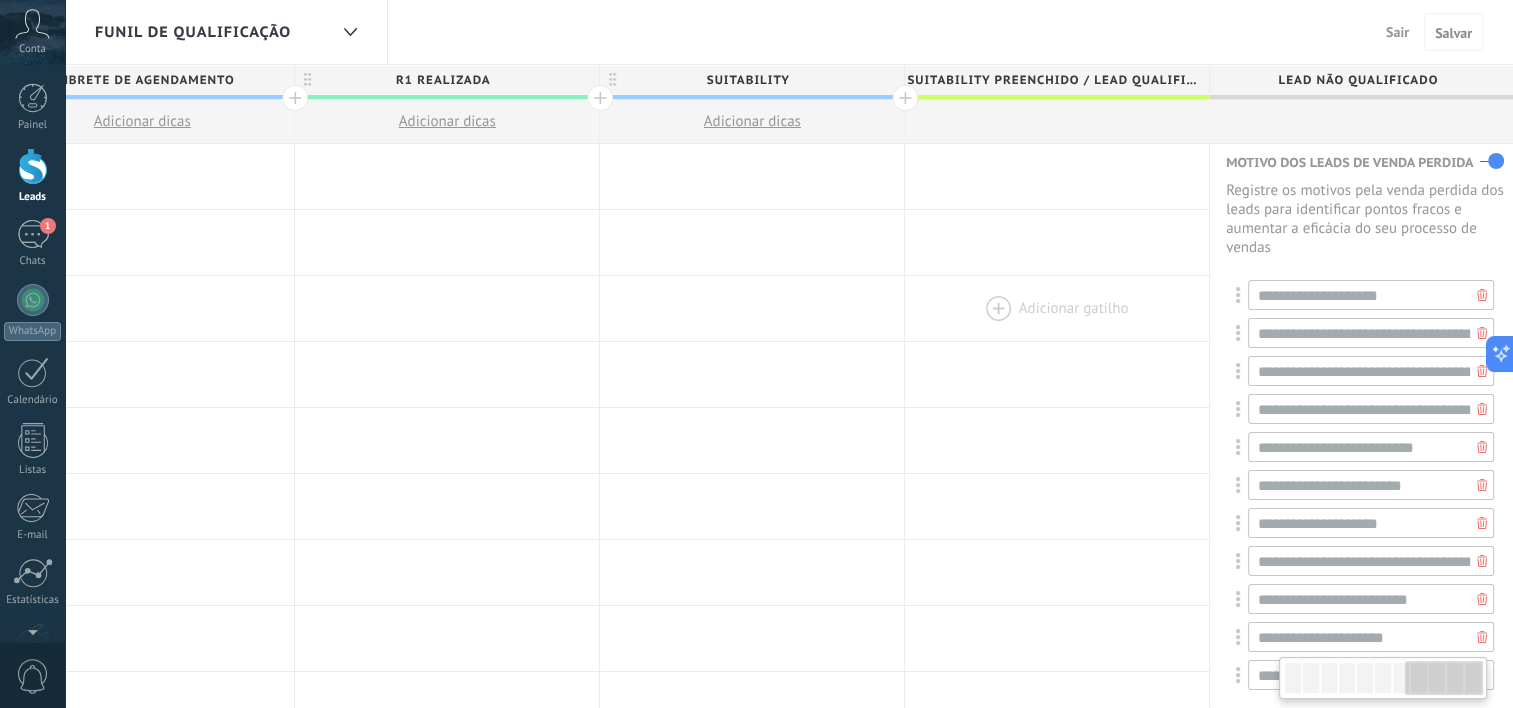 click at bounding box center [1057, 308] 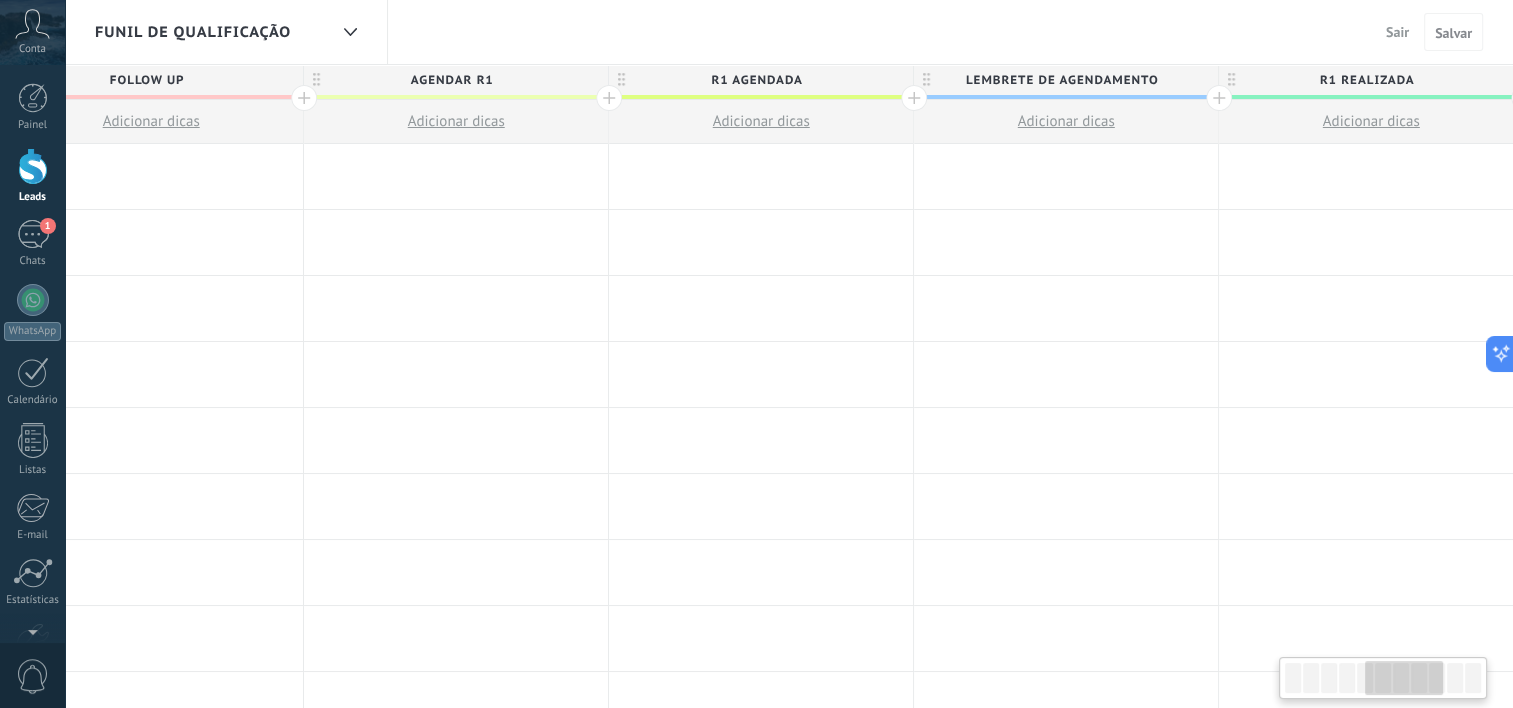 drag, startPoint x: 281, startPoint y: 171, endPoint x: 1531, endPoint y: 199, distance: 1250.3136 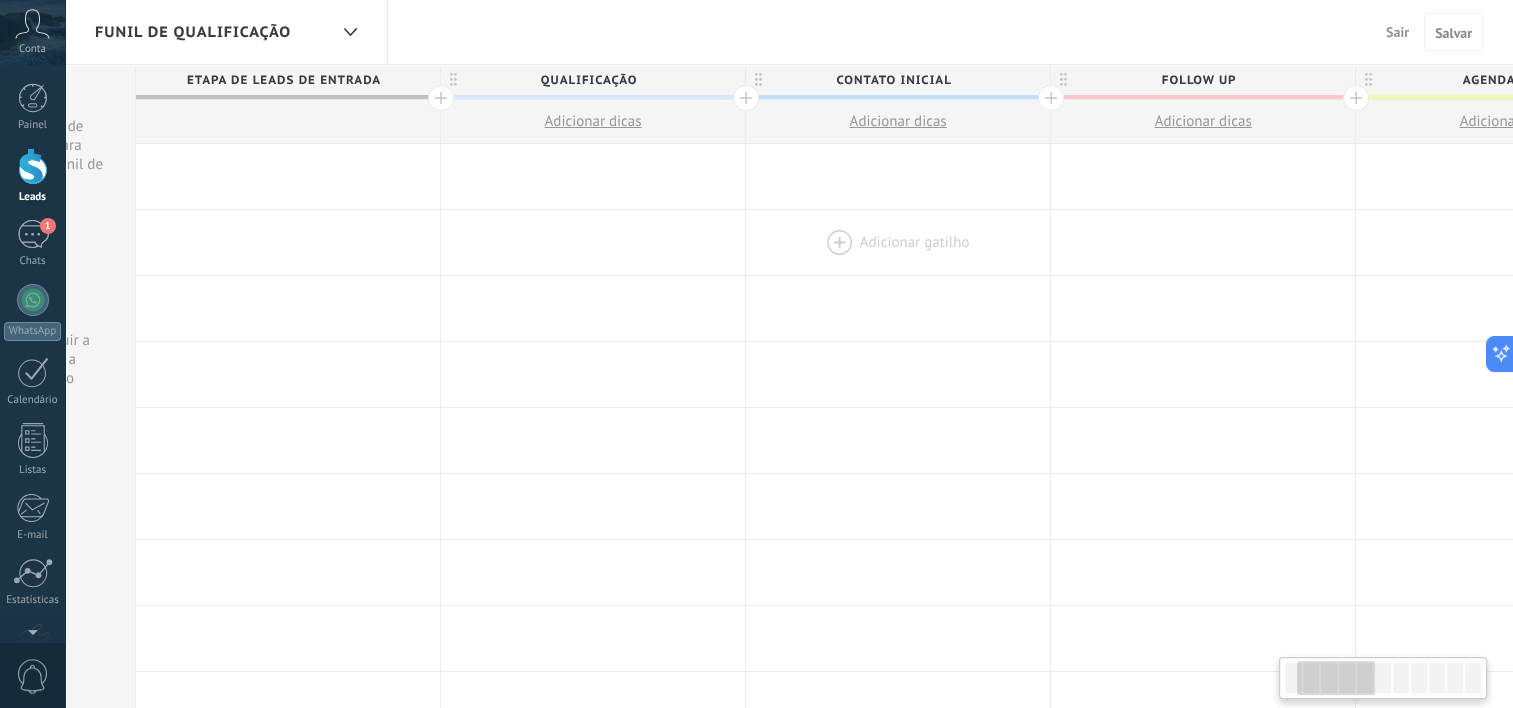 drag, startPoint x: 108, startPoint y: 220, endPoint x: 935, endPoint y: 269, distance: 828.4504 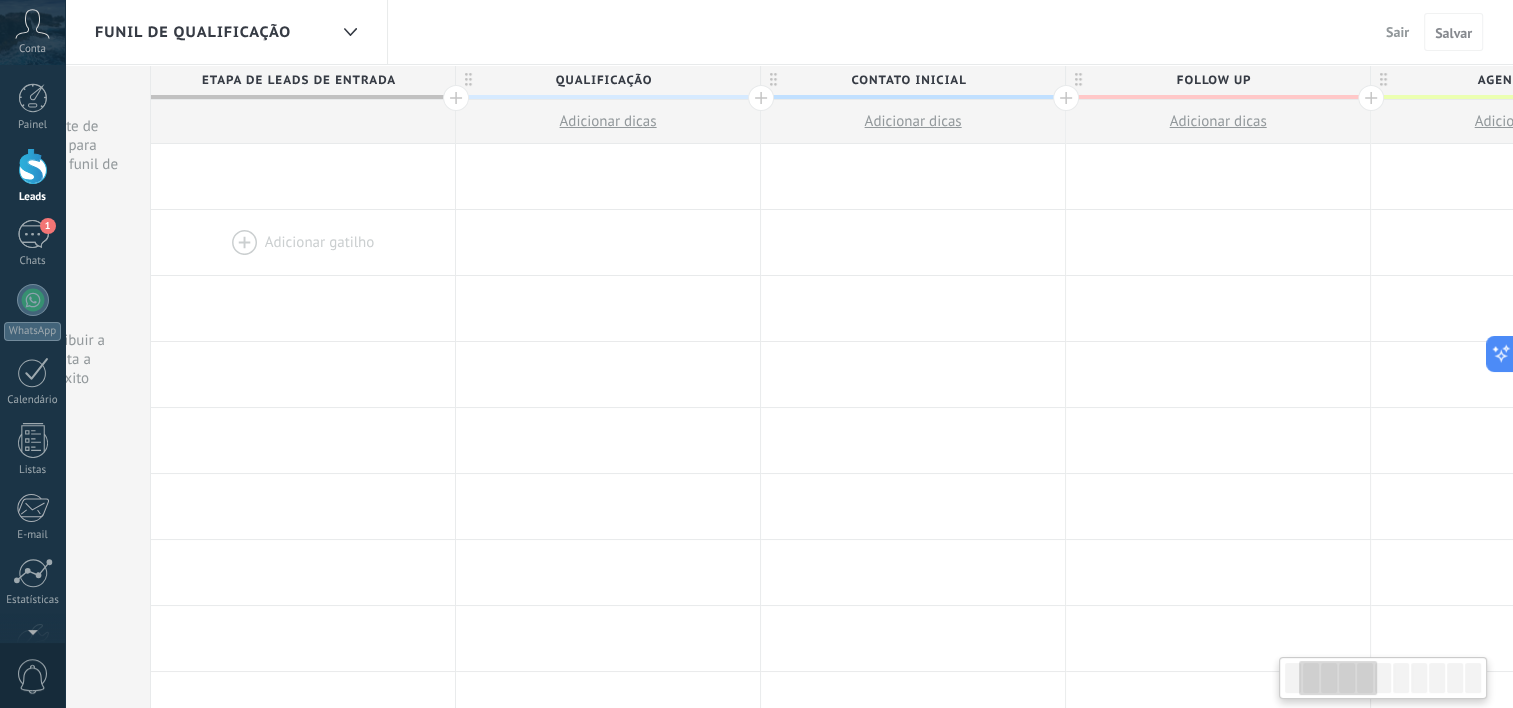 scroll, scrollTop: 0, scrollLeft: 287, axis: horizontal 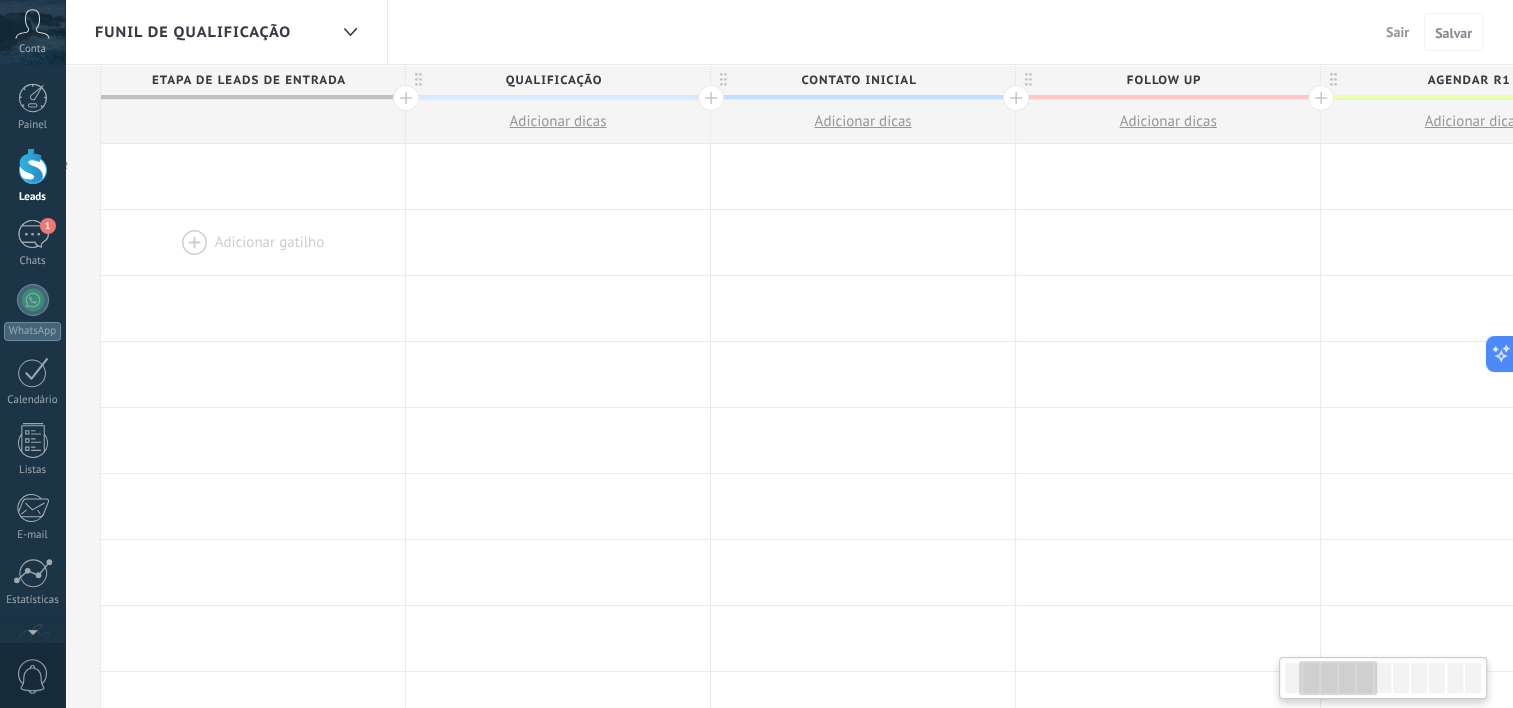 drag, startPoint x: 378, startPoint y: 236, endPoint x: 346, endPoint y: 228, distance: 32.984844 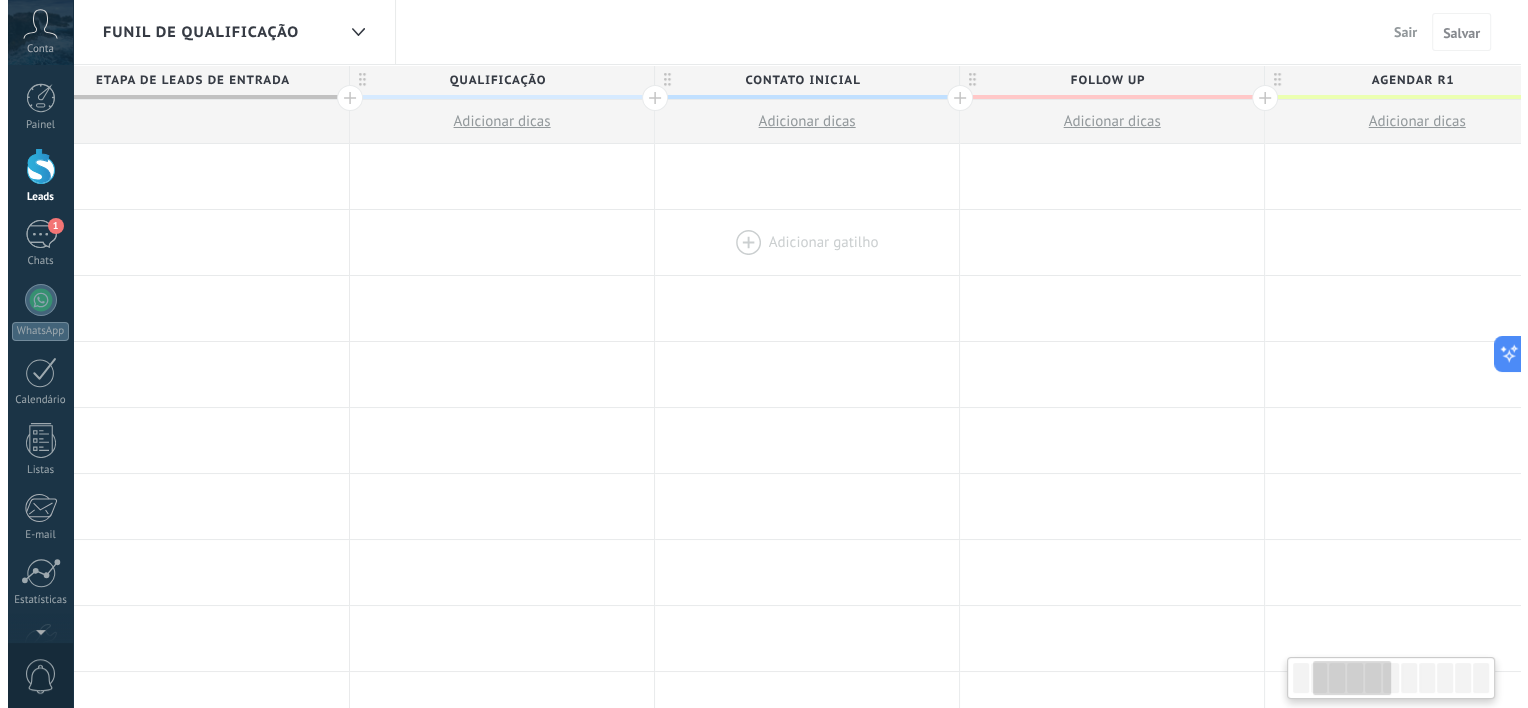 scroll, scrollTop: 0, scrollLeft: 391, axis: horizontal 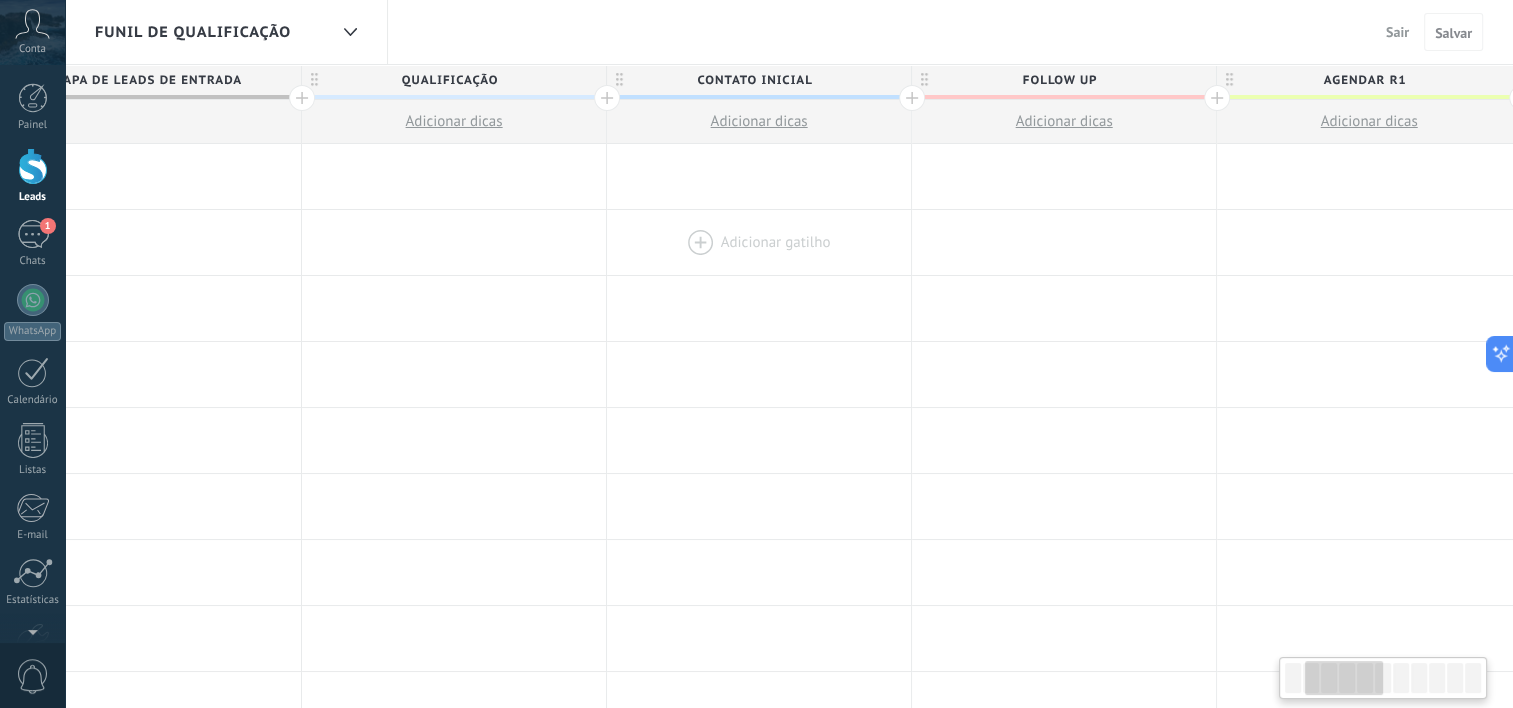 drag, startPoint x: 916, startPoint y: 219, endPoint x: 812, endPoint y: 215, distance: 104.0769 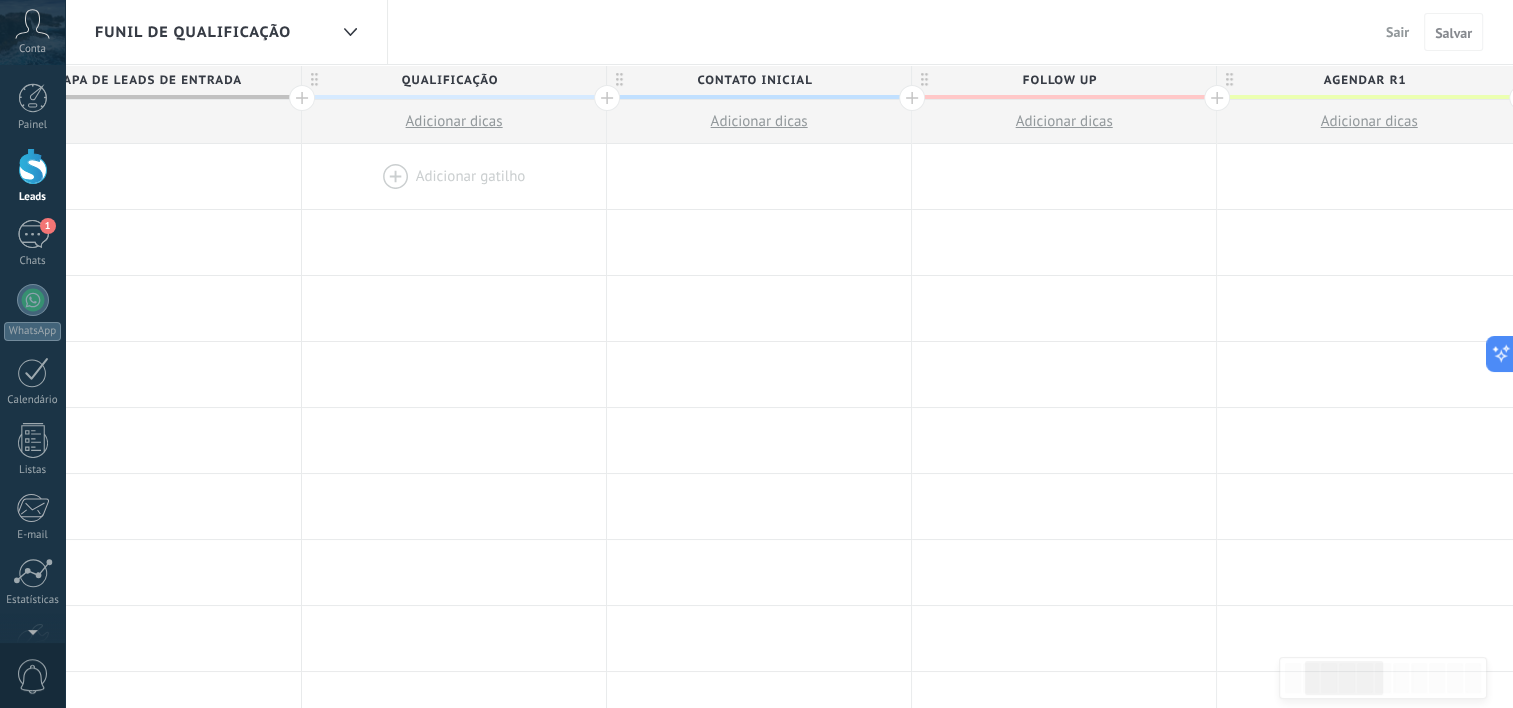 click at bounding box center [454, 176] 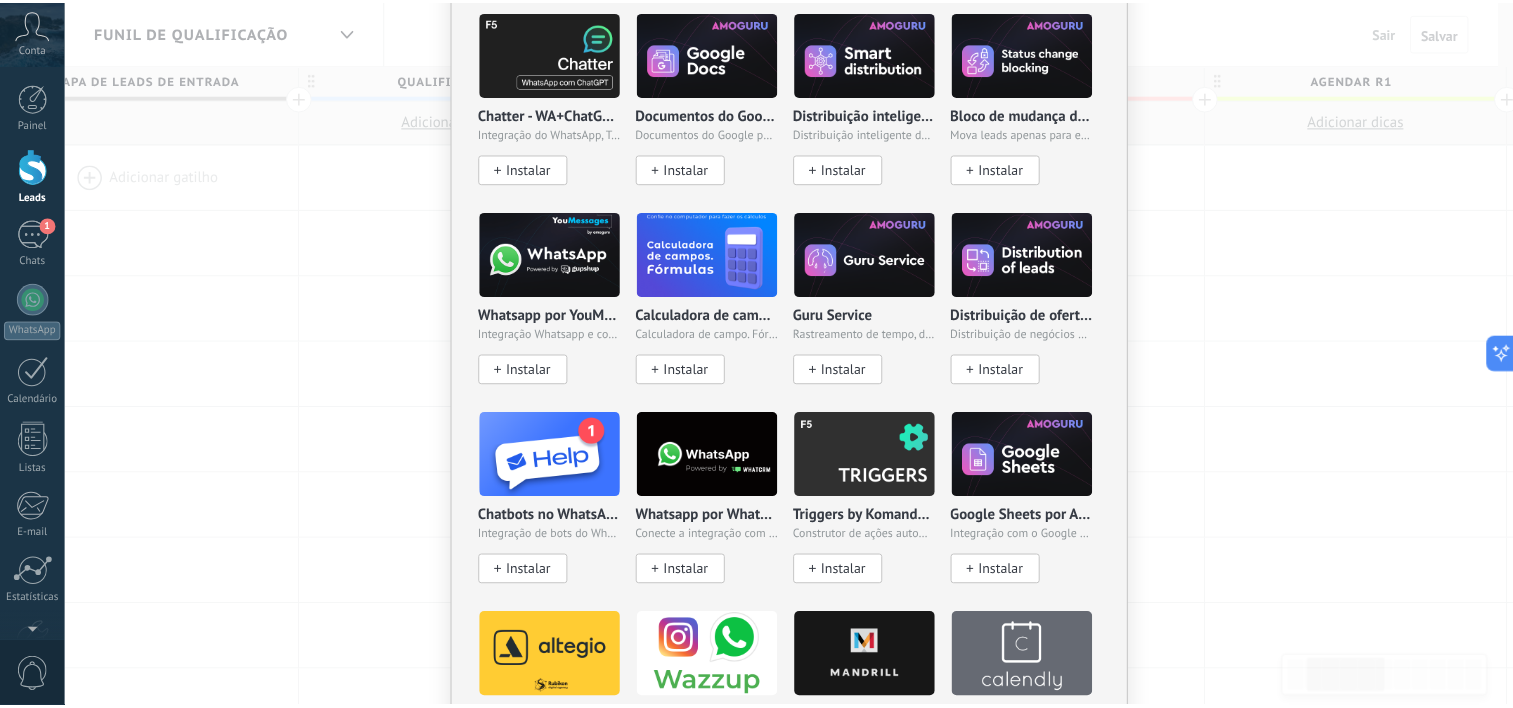 scroll, scrollTop: 0, scrollLeft: 0, axis: both 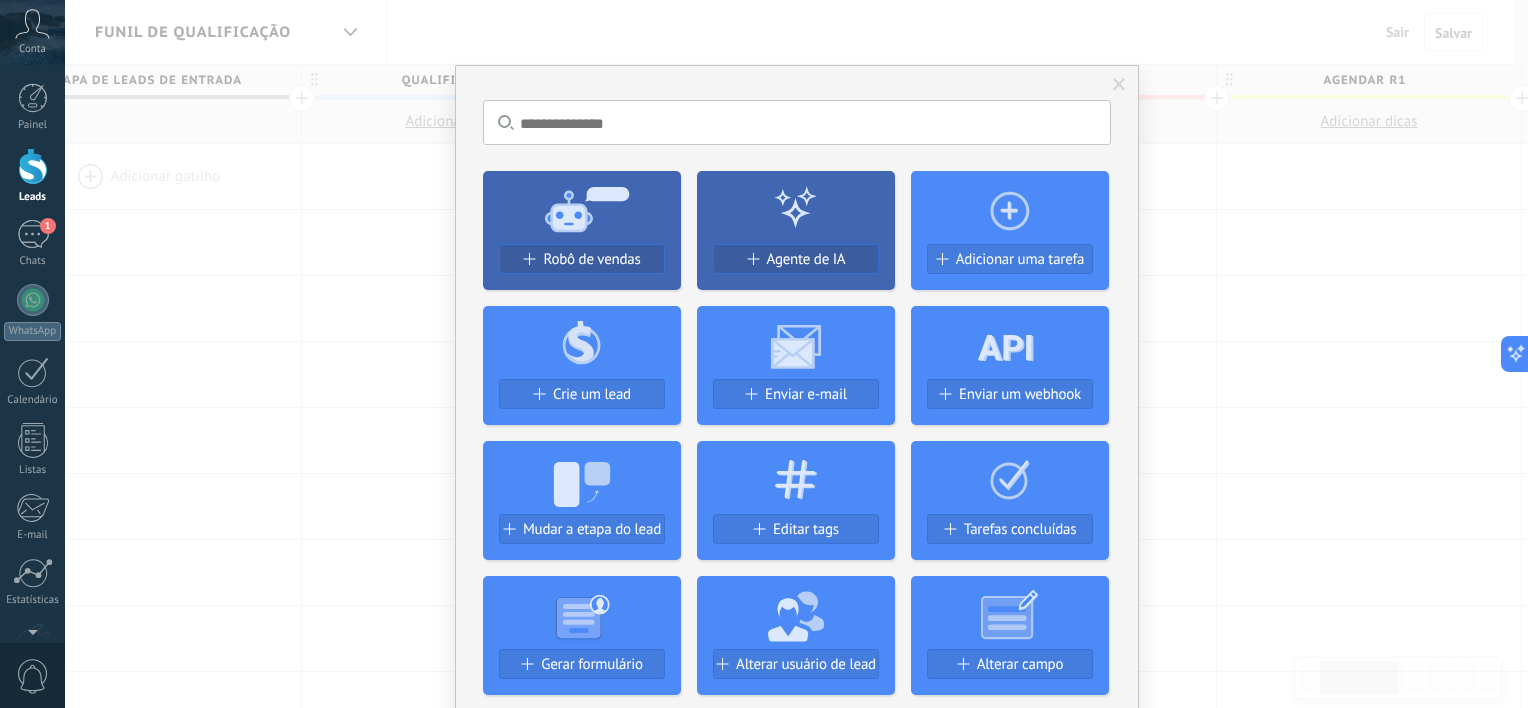 click at bounding box center [1119, 85] 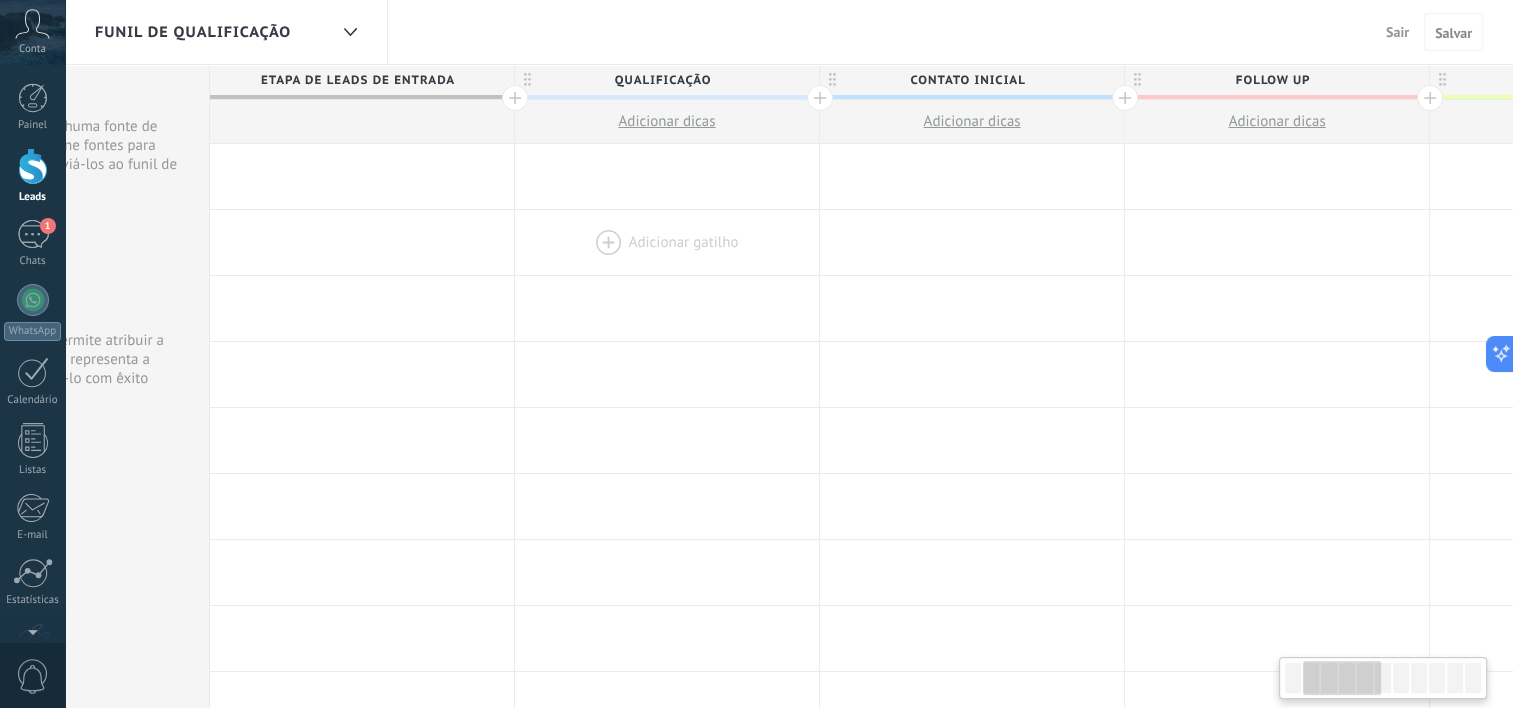 scroll, scrollTop: 0, scrollLeft: 0, axis: both 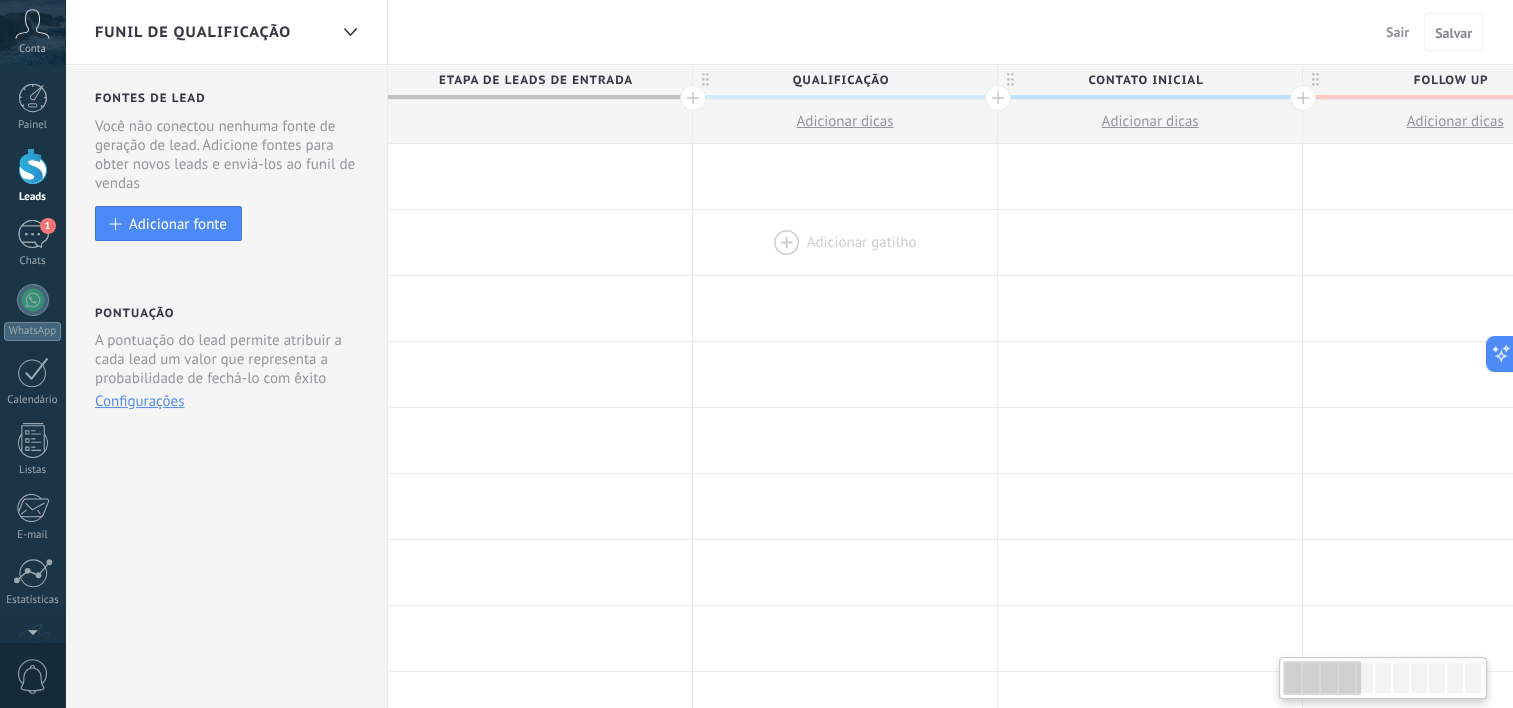 drag, startPoint x: 297, startPoint y: 249, endPoint x: 948, endPoint y: 272, distance: 651.4062 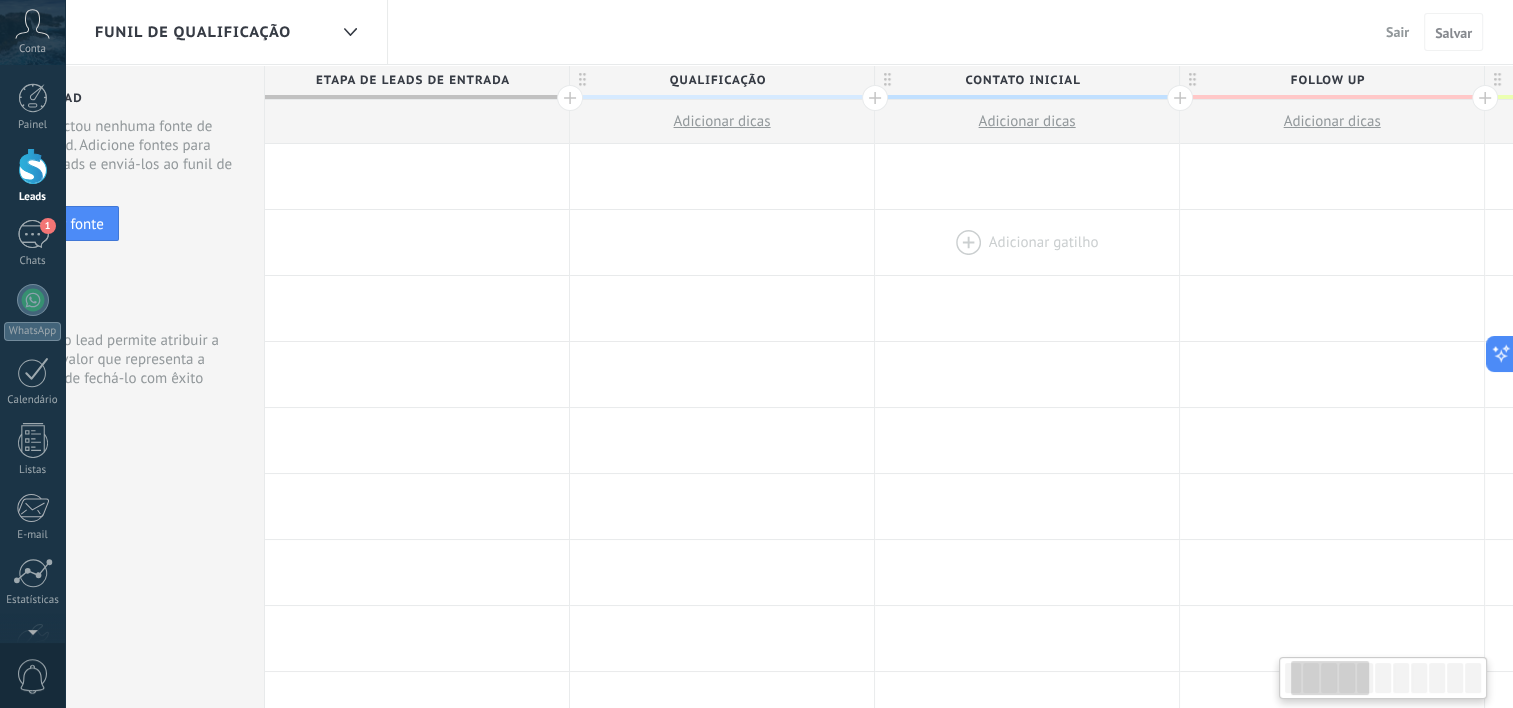 scroll, scrollTop: 0, scrollLeft: 164, axis: horizontal 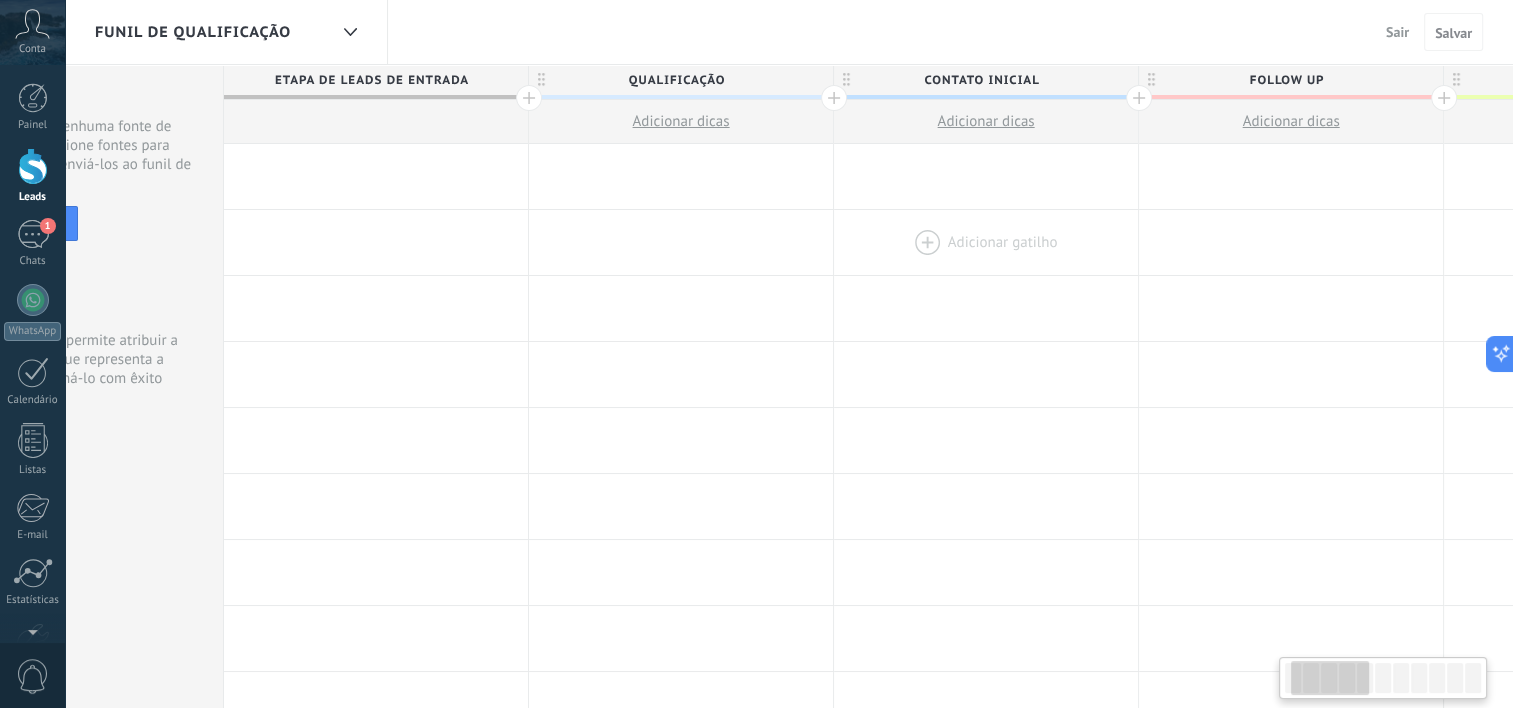 drag, startPoint x: 1272, startPoint y: 244, endPoint x: 1108, endPoint y: 264, distance: 165.21501 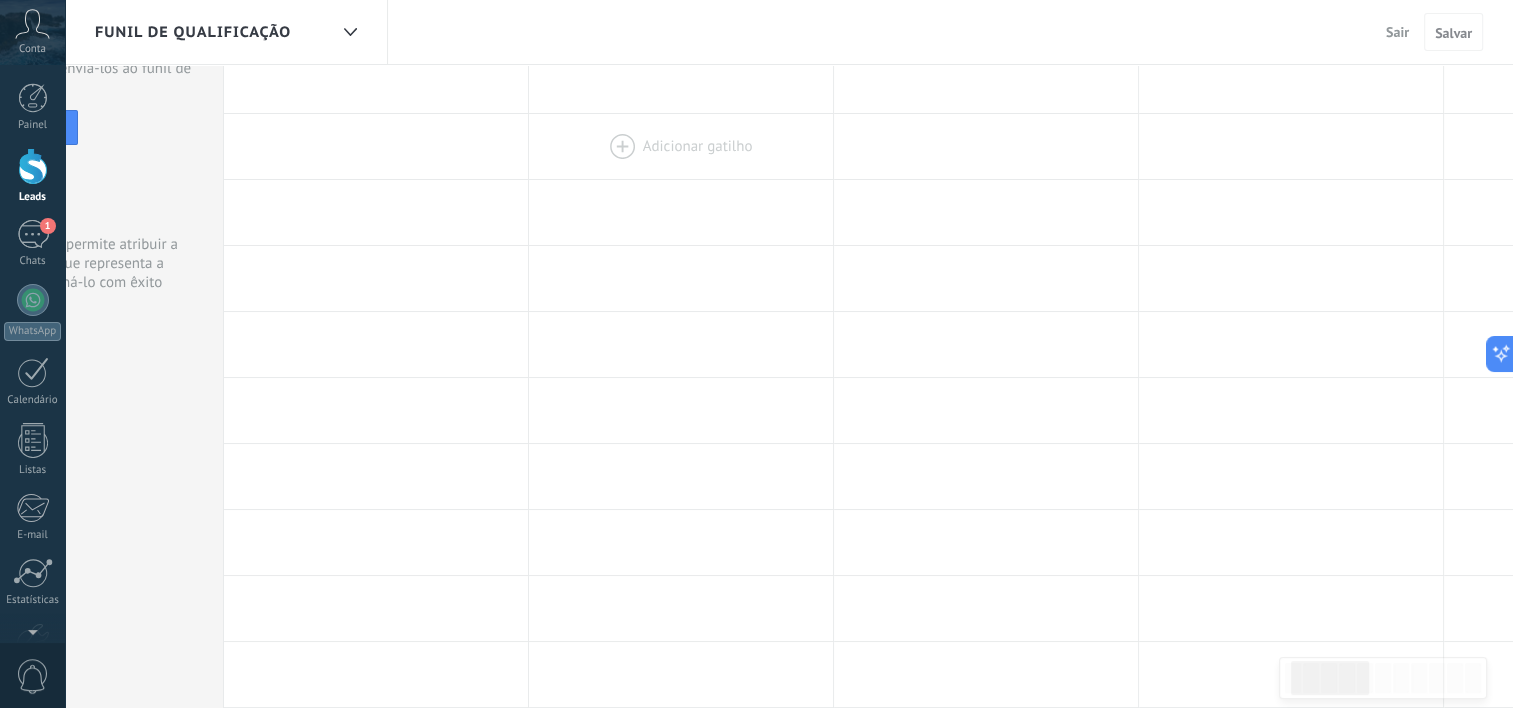 scroll, scrollTop: 0, scrollLeft: 0, axis: both 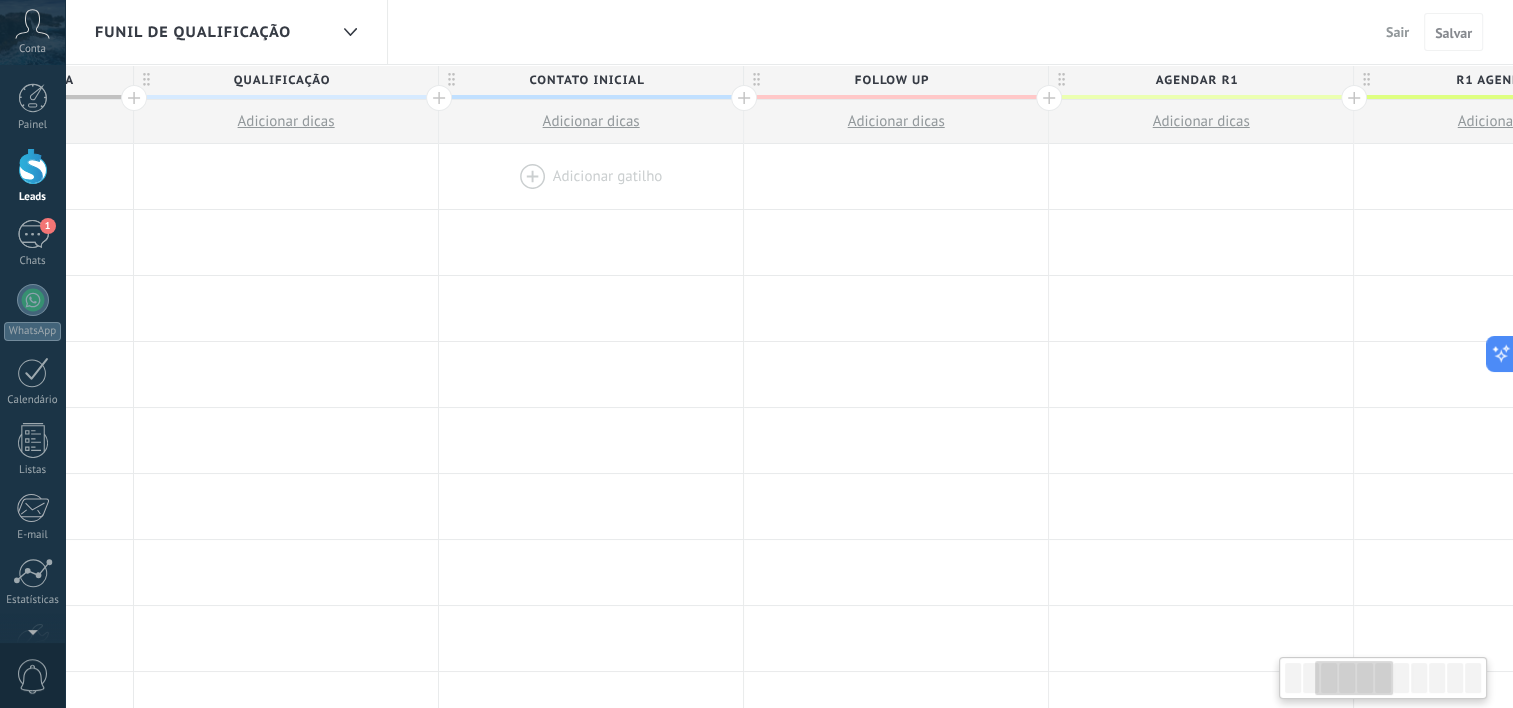 drag, startPoint x: 1024, startPoint y: 212, endPoint x: 468, endPoint y: 205, distance: 556.04407 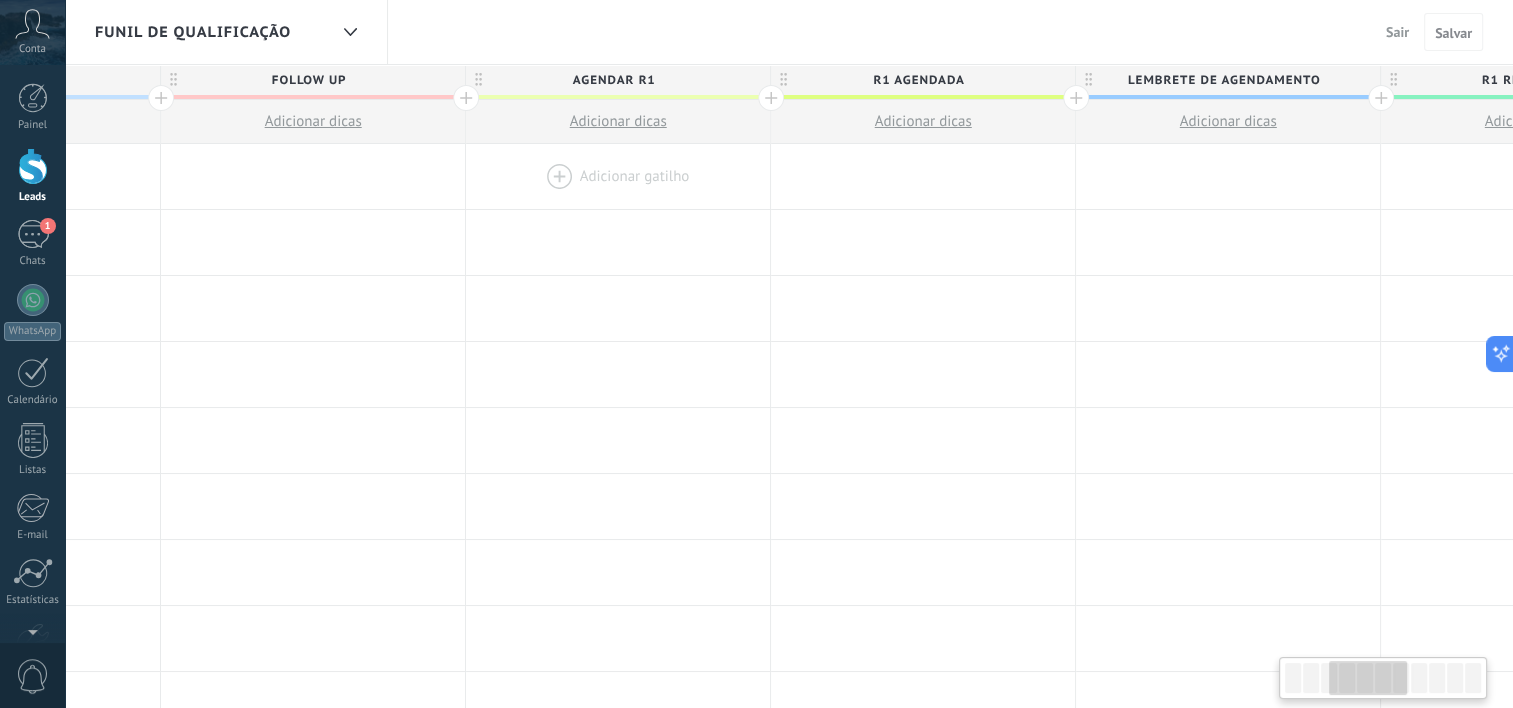 drag, startPoint x: 1104, startPoint y: 190, endPoint x: 586, endPoint y: 190, distance: 518 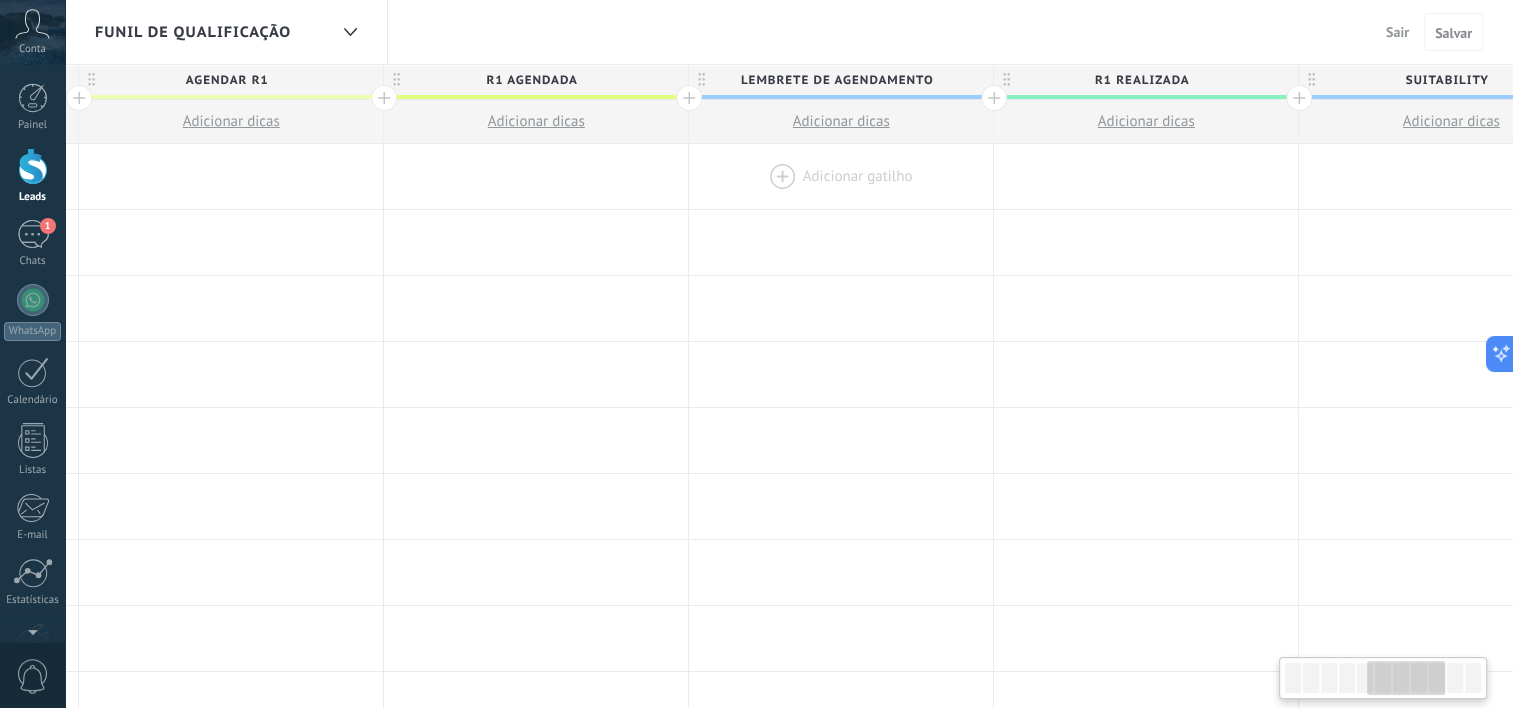 scroll, scrollTop: 0, scrollLeft: 1564, axis: horizontal 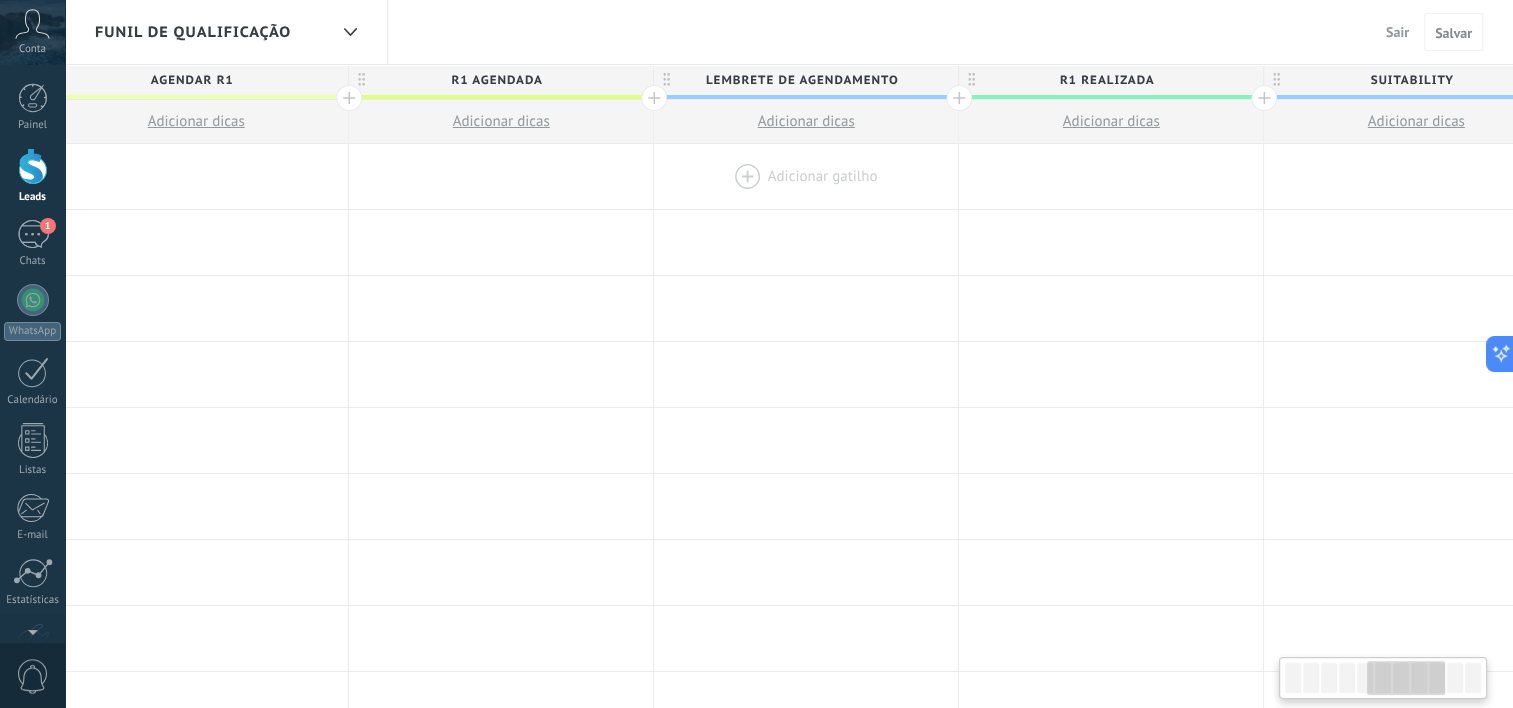 drag, startPoint x: 1076, startPoint y: 204, endPoint x: 720, endPoint y: 203, distance: 356.0014 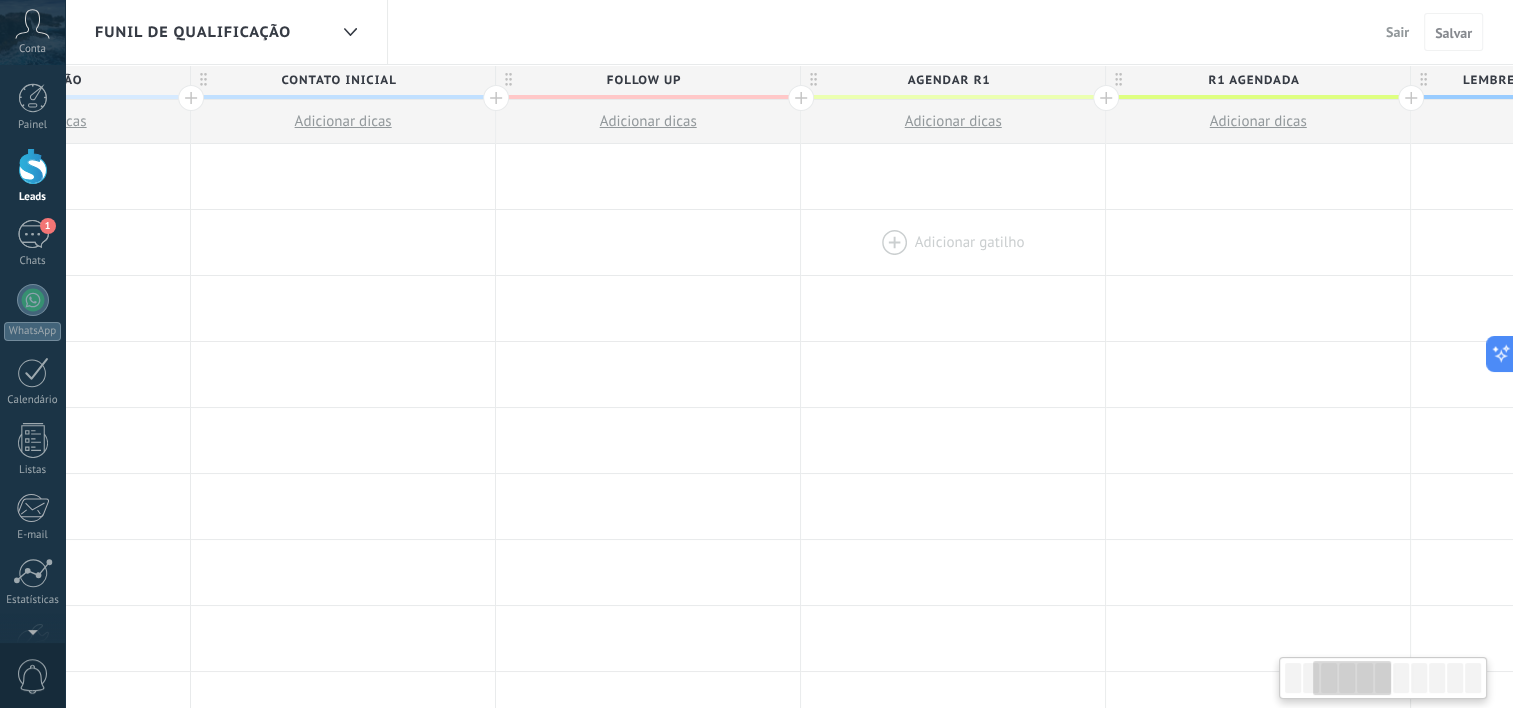 drag, startPoint x: 323, startPoint y: 229, endPoint x: 1237, endPoint y: 244, distance: 914.12305 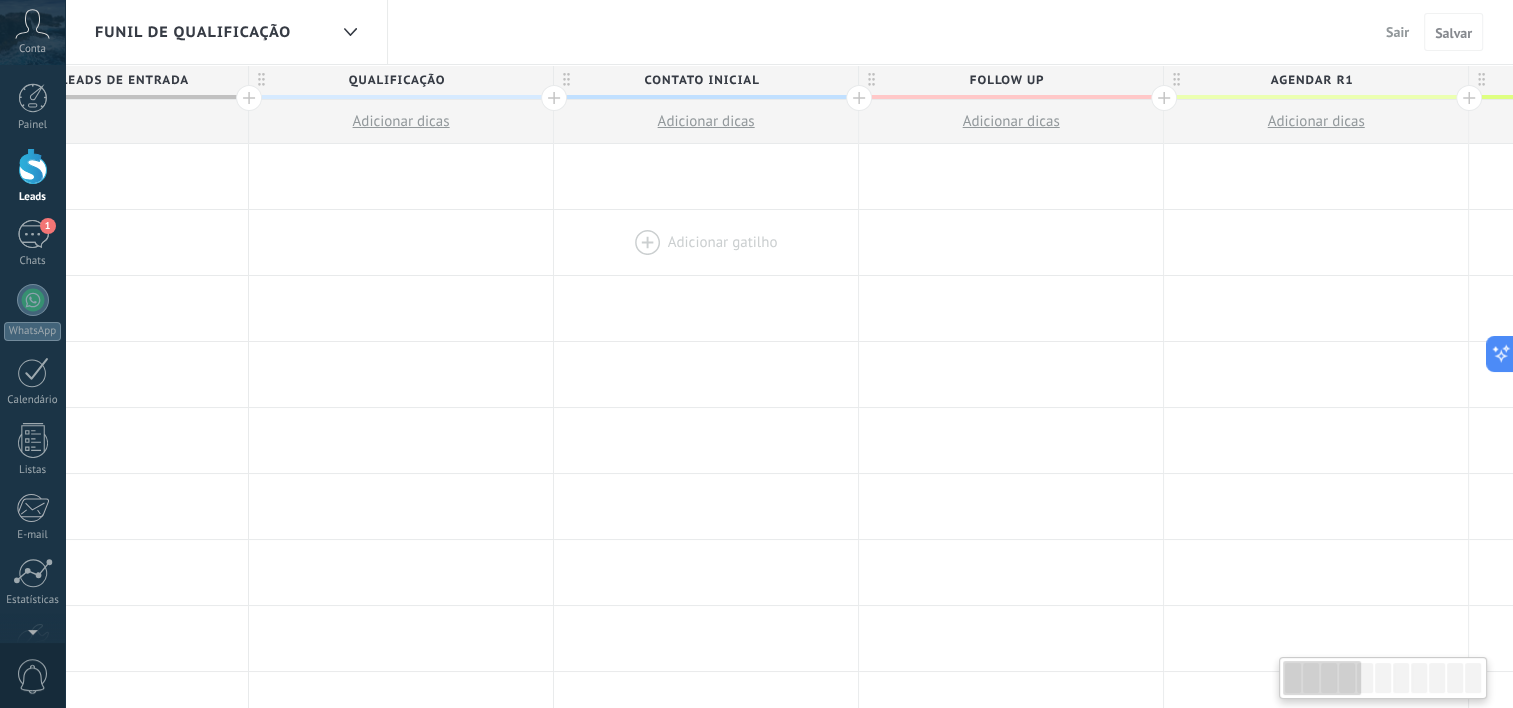 scroll, scrollTop: 0, scrollLeft: 0, axis: both 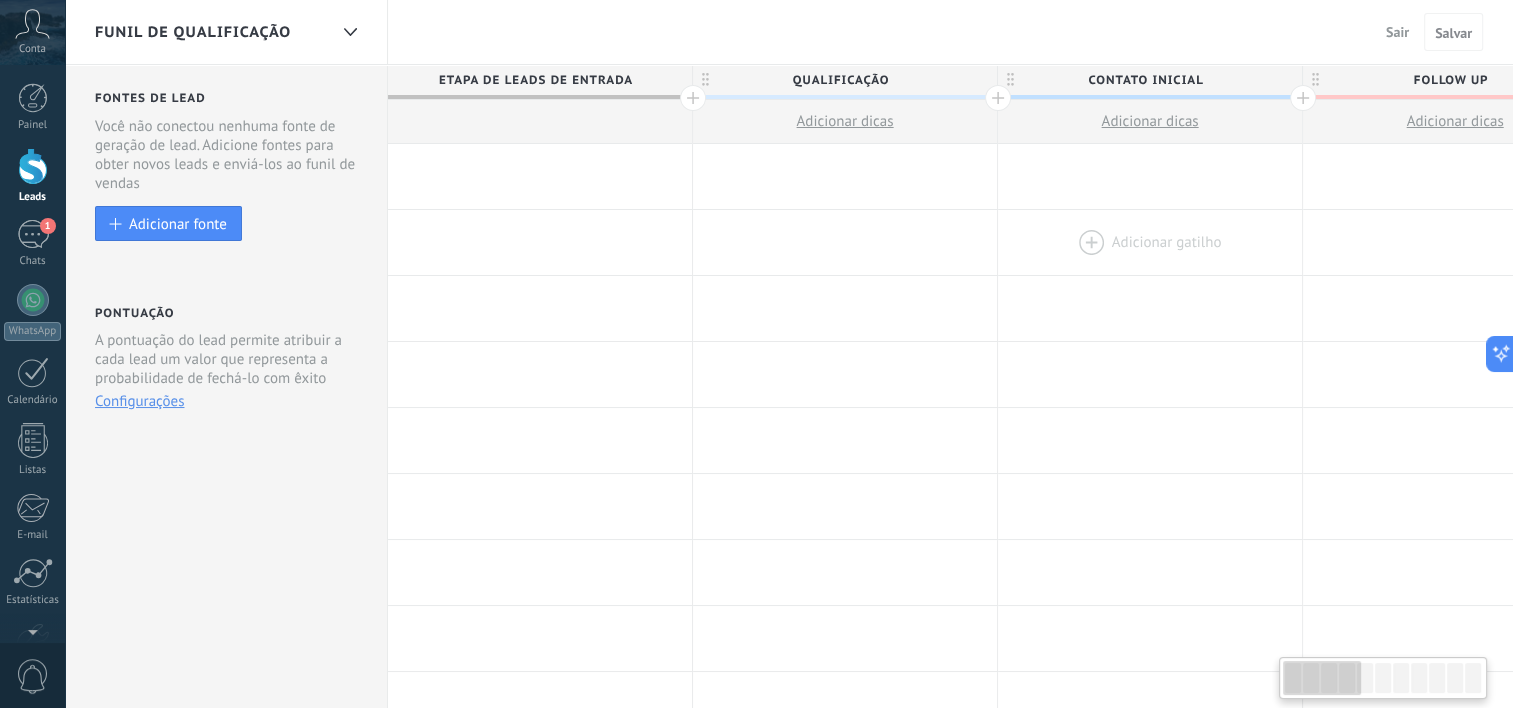 drag, startPoint x: 836, startPoint y: 260, endPoint x: 1170, endPoint y: 260, distance: 334 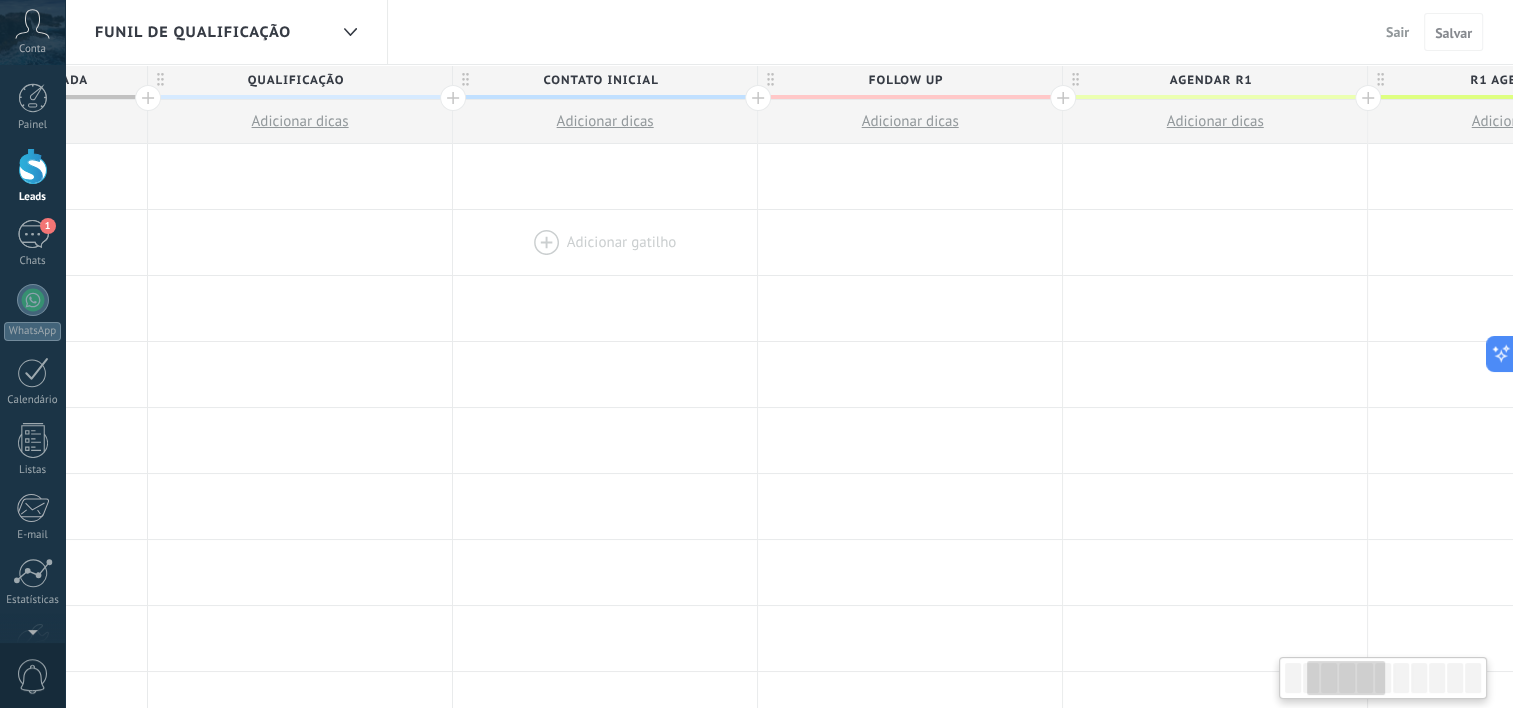 drag, startPoint x: 1184, startPoint y: 258, endPoint x: 451, endPoint y: 272, distance: 733.13367 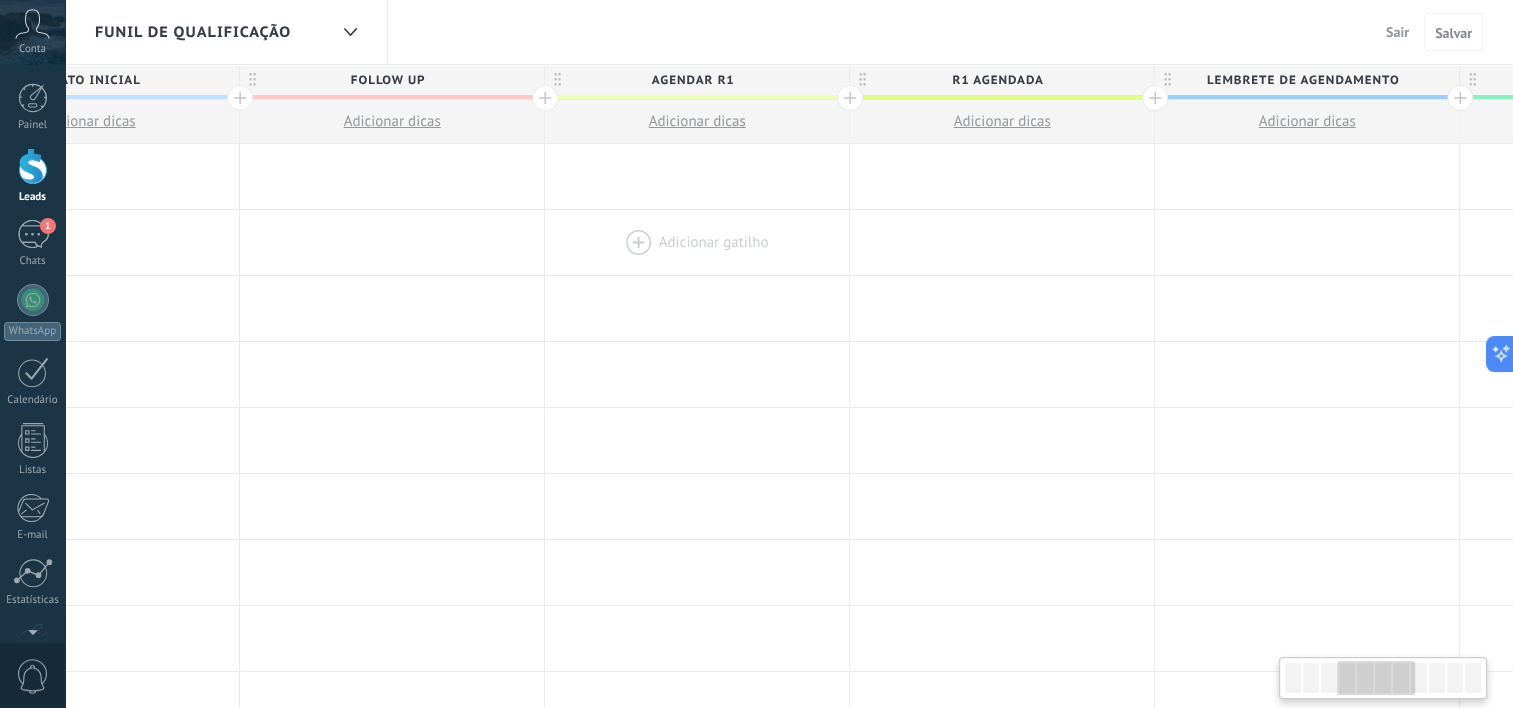 drag, startPoint x: 1008, startPoint y: 255, endPoint x: 515, endPoint y: 256, distance: 493.001 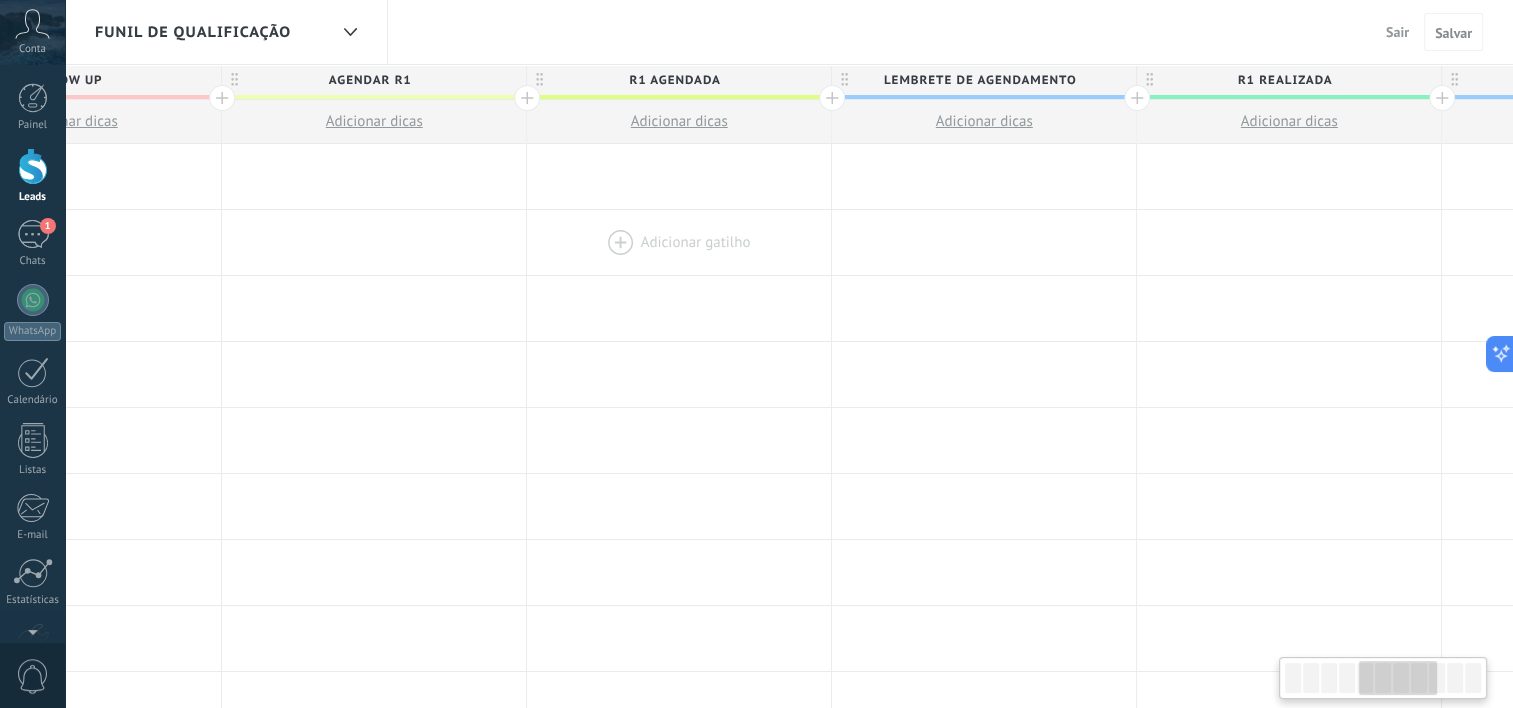 drag, startPoint x: 828, startPoint y: 250, endPoint x: 583, endPoint y: 236, distance: 245.39967 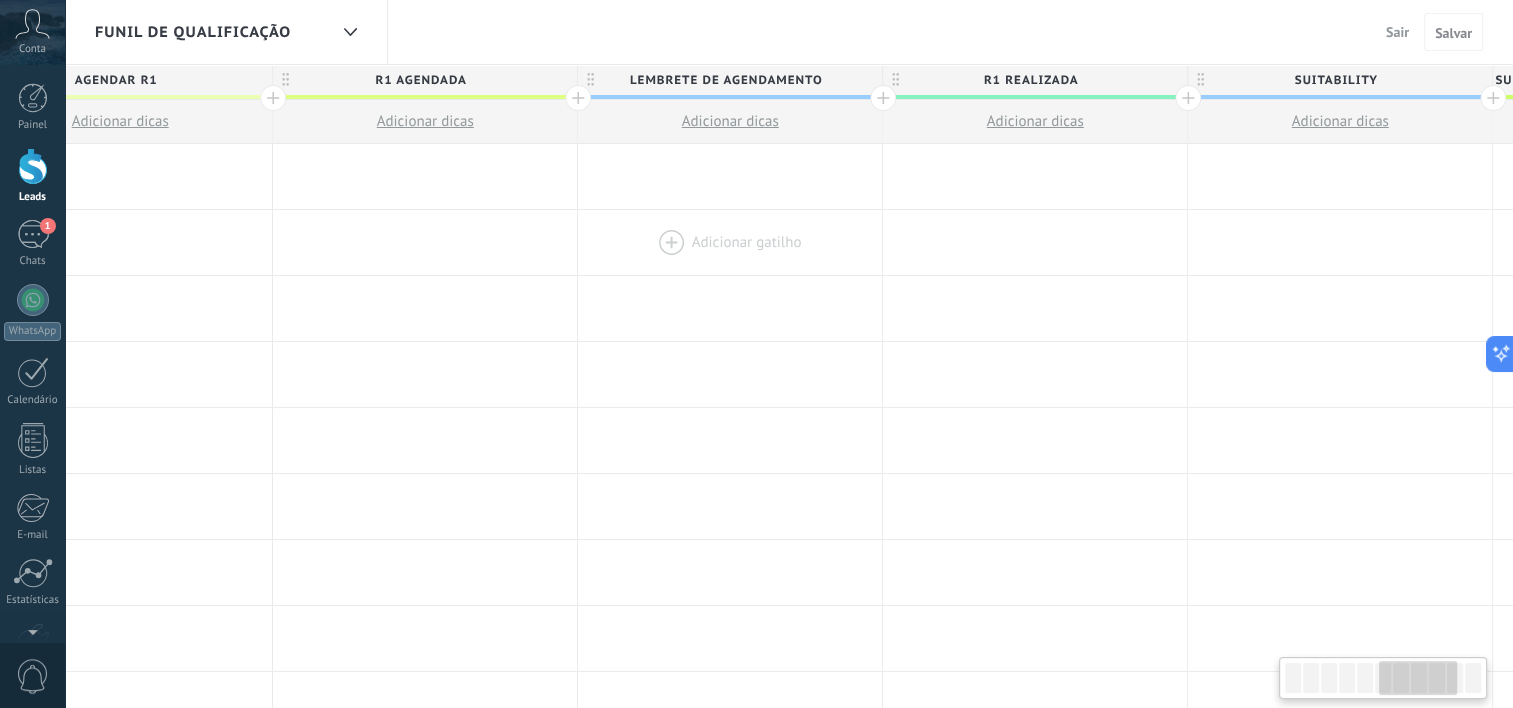 scroll, scrollTop: 0, scrollLeft: 1968, axis: horizontal 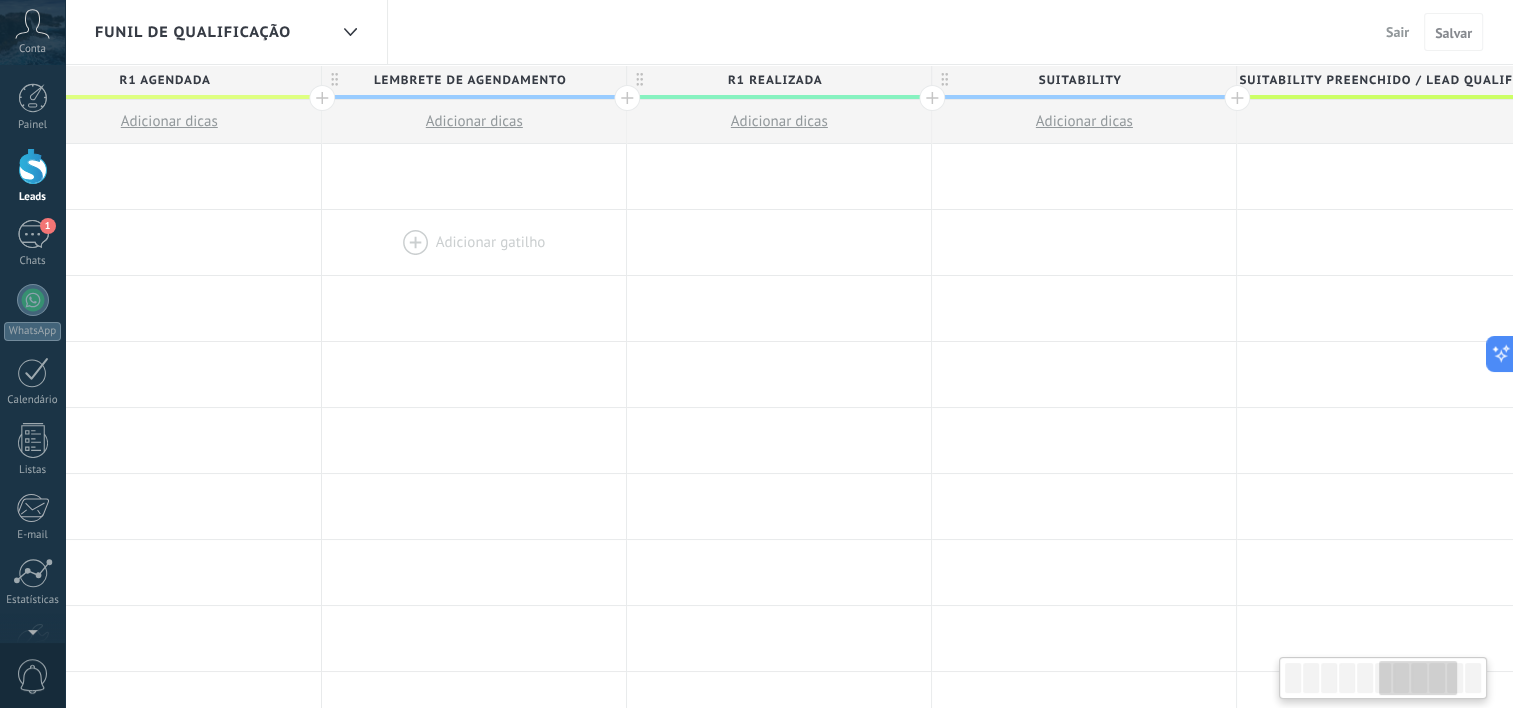 drag, startPoint x: 892, startPoint y: 184, endPoint x: 303, endPoint y: 225, distance: 590.4253 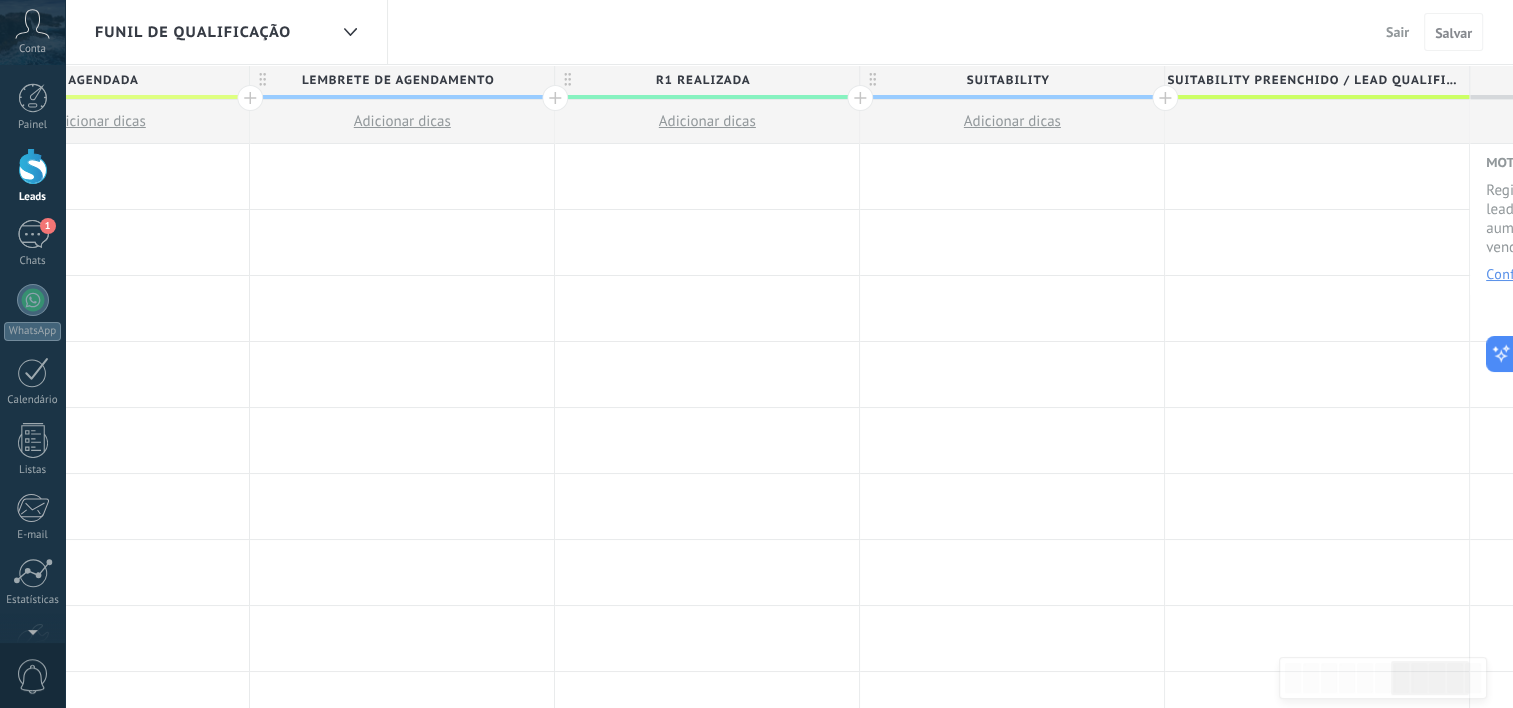 click 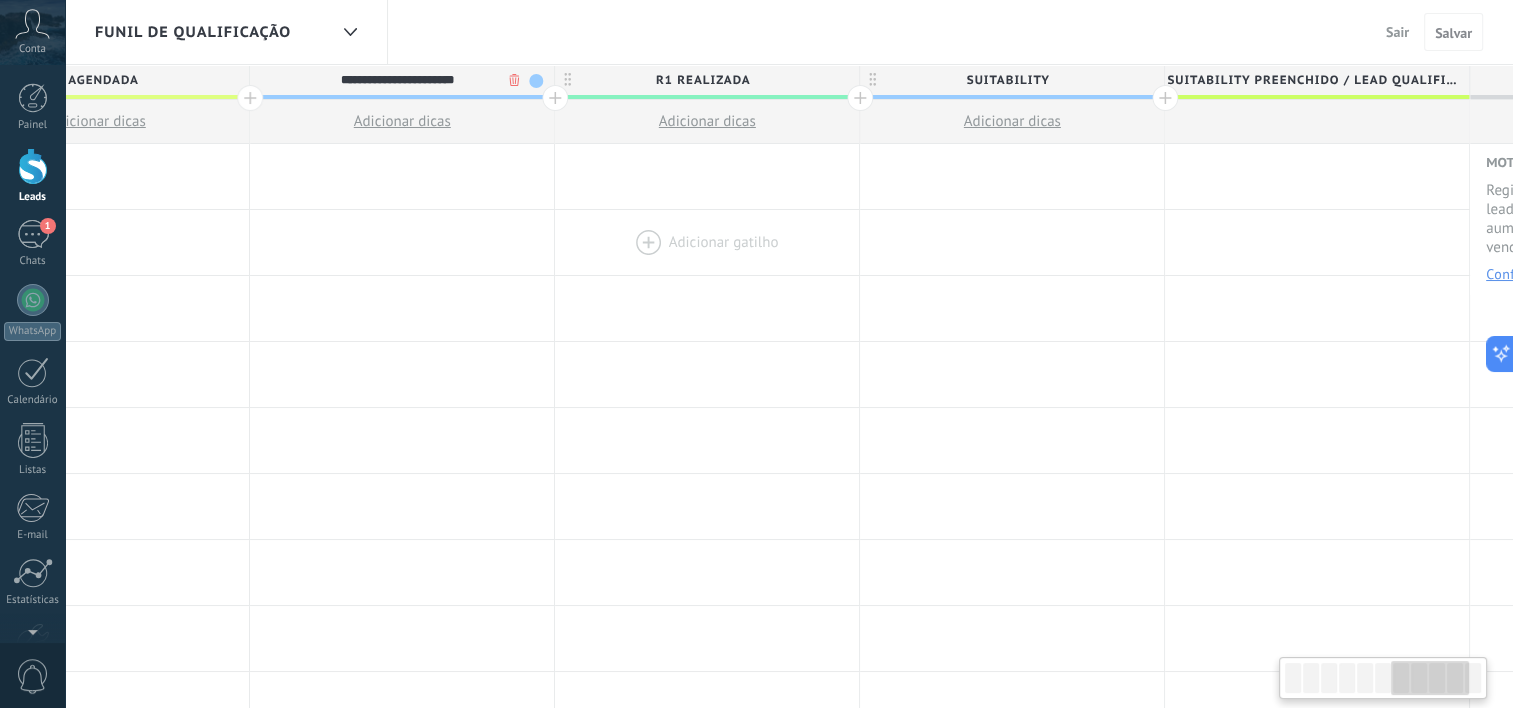 click at bounding box center [707, 242] 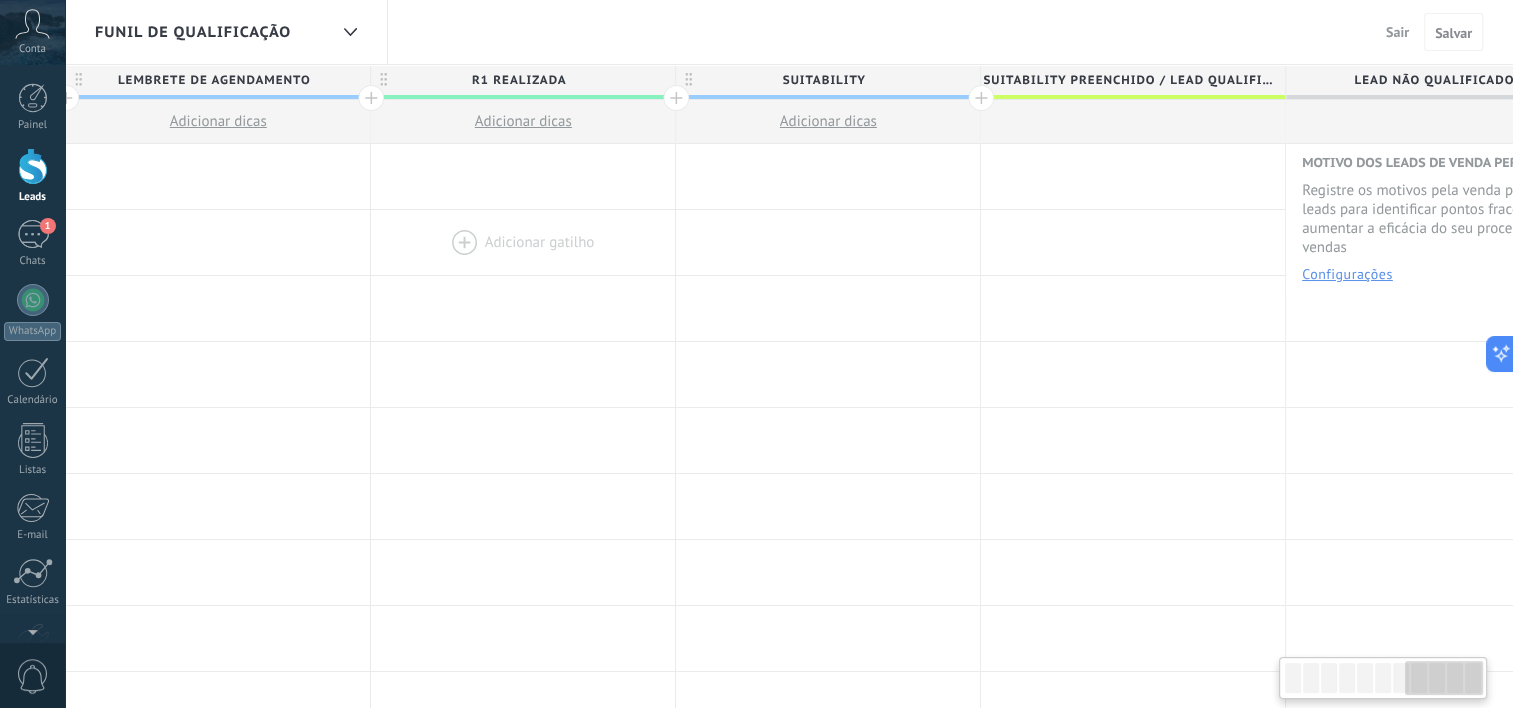 scroll, scrollTop: 0, scrollLeft: 2228, axis: horizontal 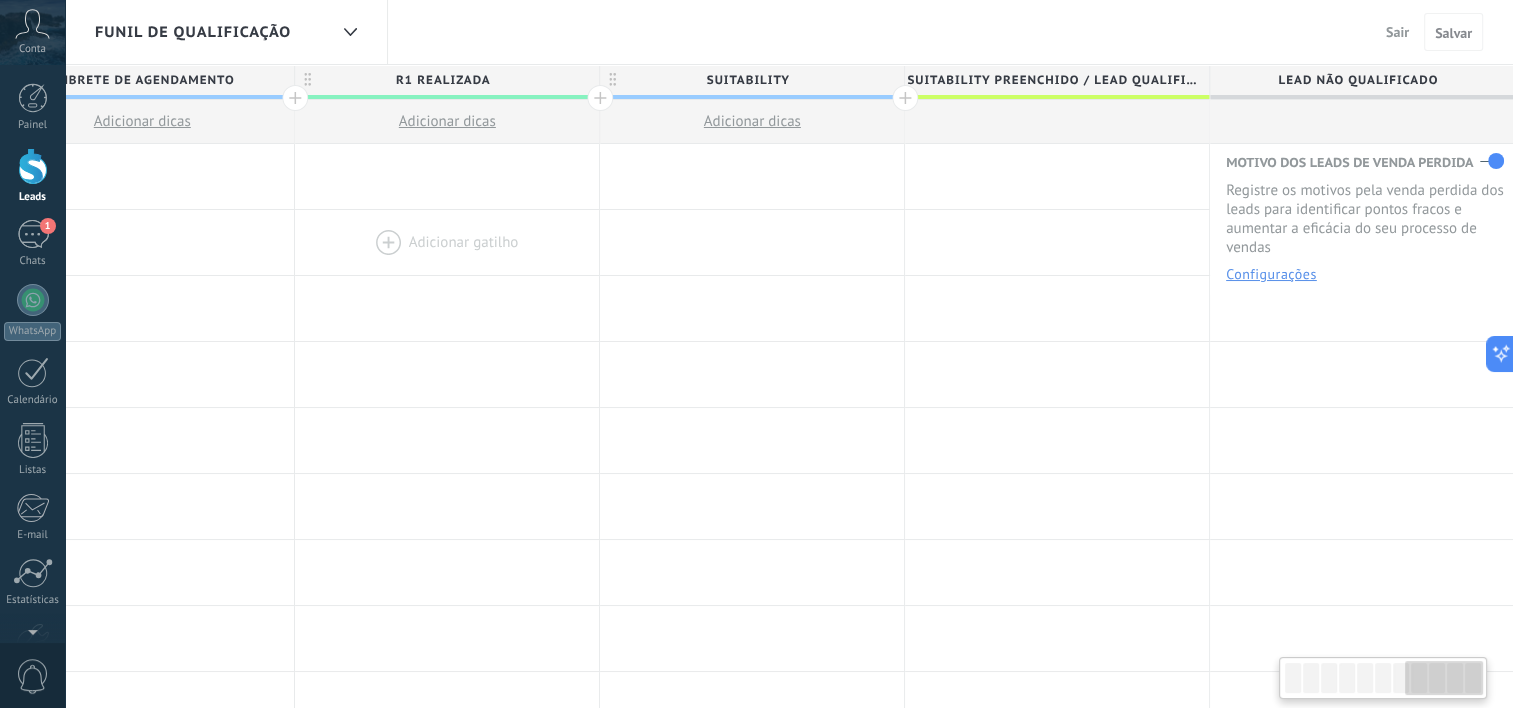 drag, startPoint x: 715, startPoint y: 237, endPoint x: 295, endPoint y: 236, distance: 420.0012 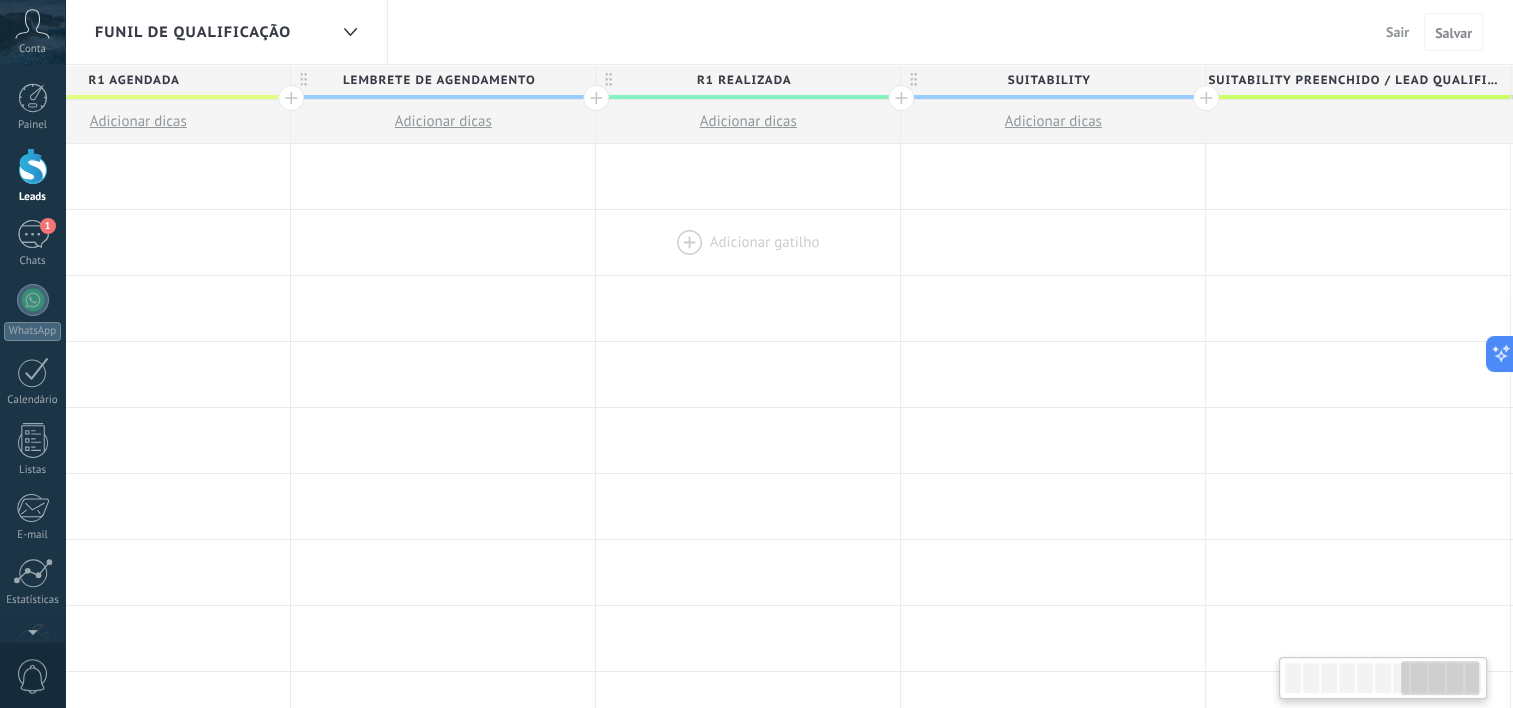 drag, startPoint x: 489, startPoint y: 206, endPoint x: 1424, endPoint y: 216, distance: 935.05347 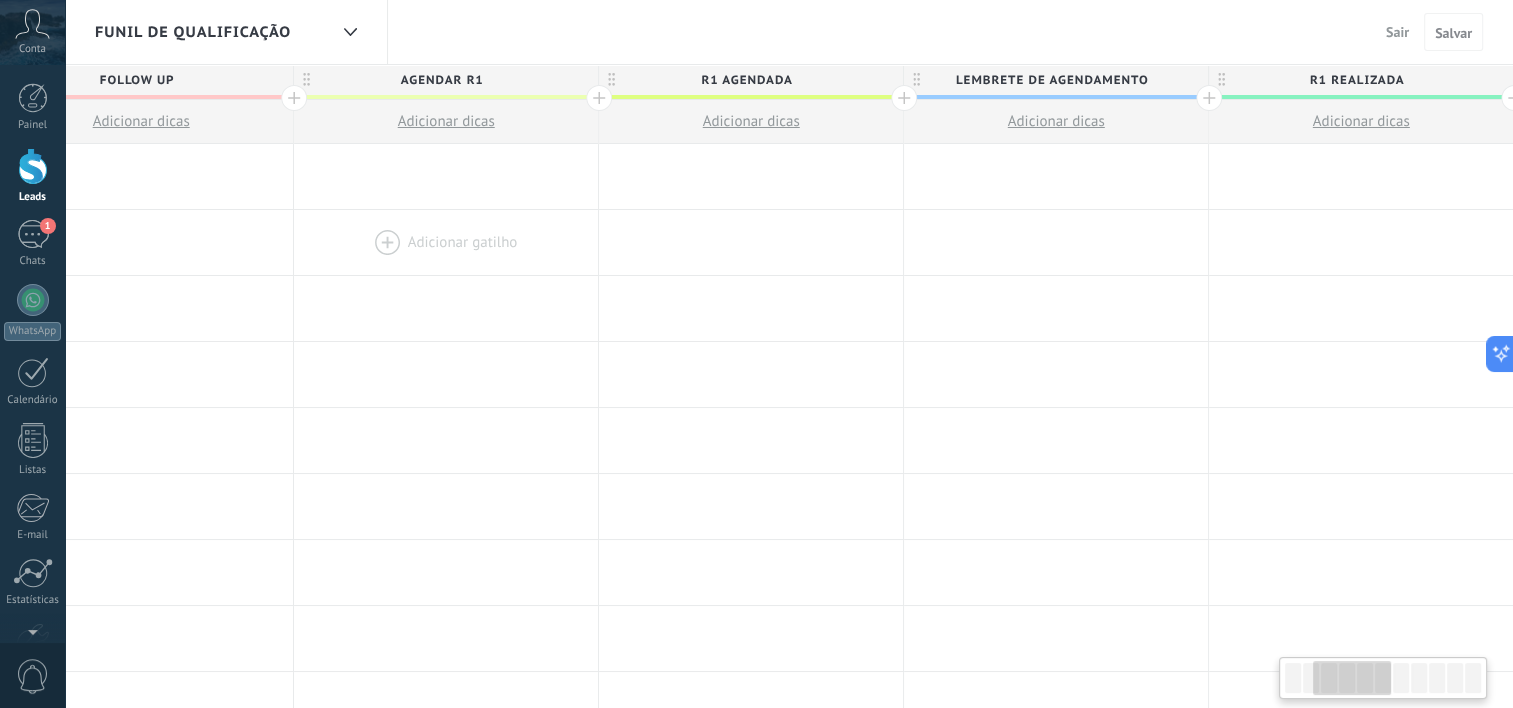 drag, startPoint x: 522, startPoint y: 251, endPoint x: 1314, endPoint y: 252, distance: 792.0006 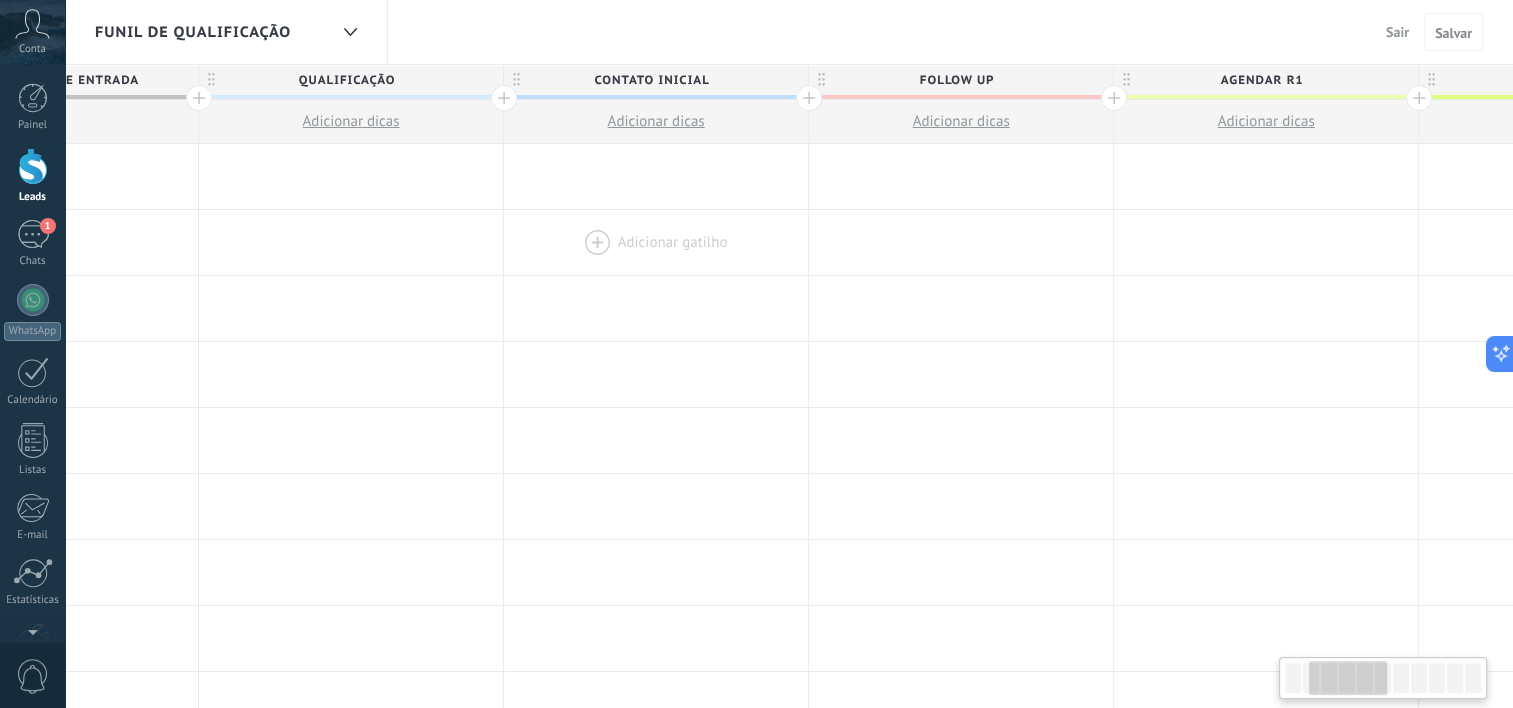 drag, startPoint x: 298, startPoint y: 217, endPoint x: 1264, endPoint y: 228, distance: 966.0626 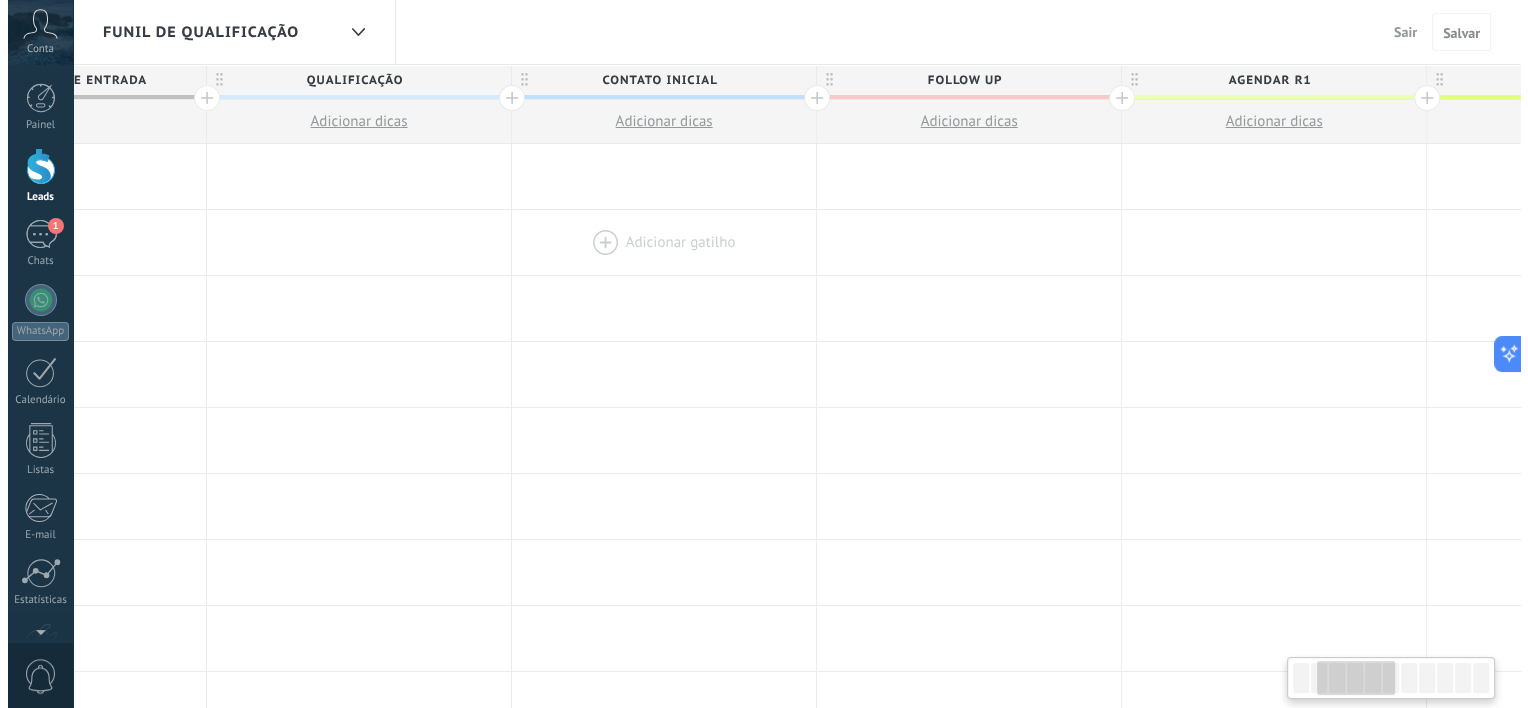 scroll, scrollTop: 0, scrollLeft: 0, axis: both 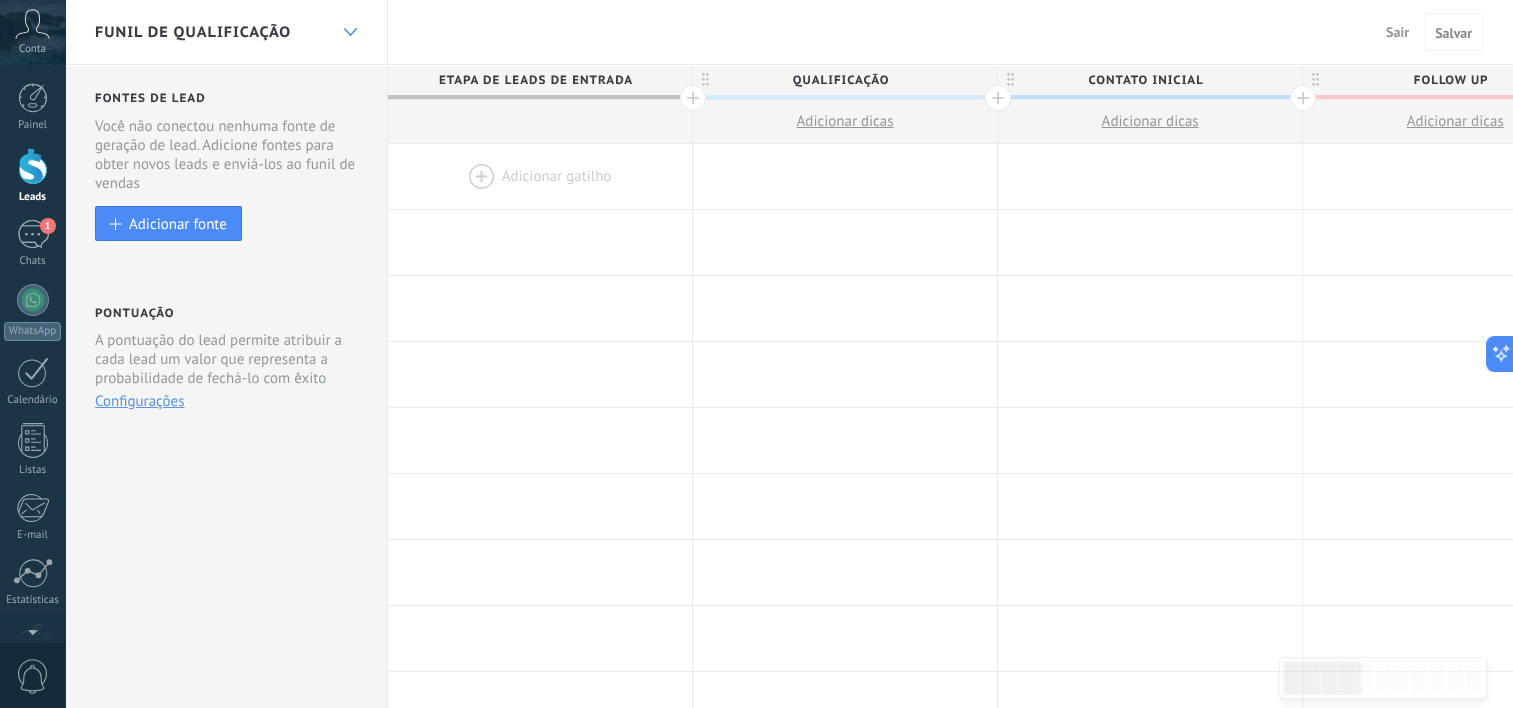 click 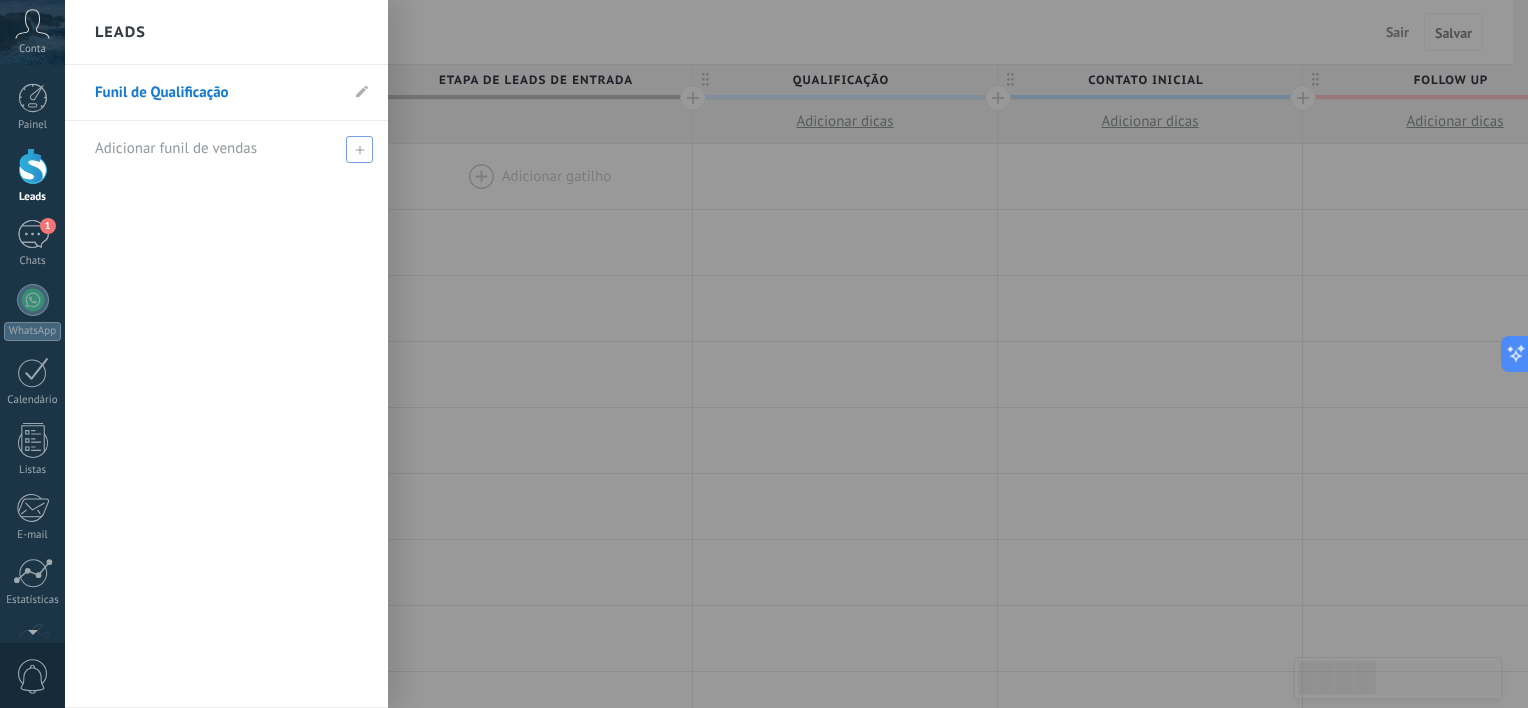 click 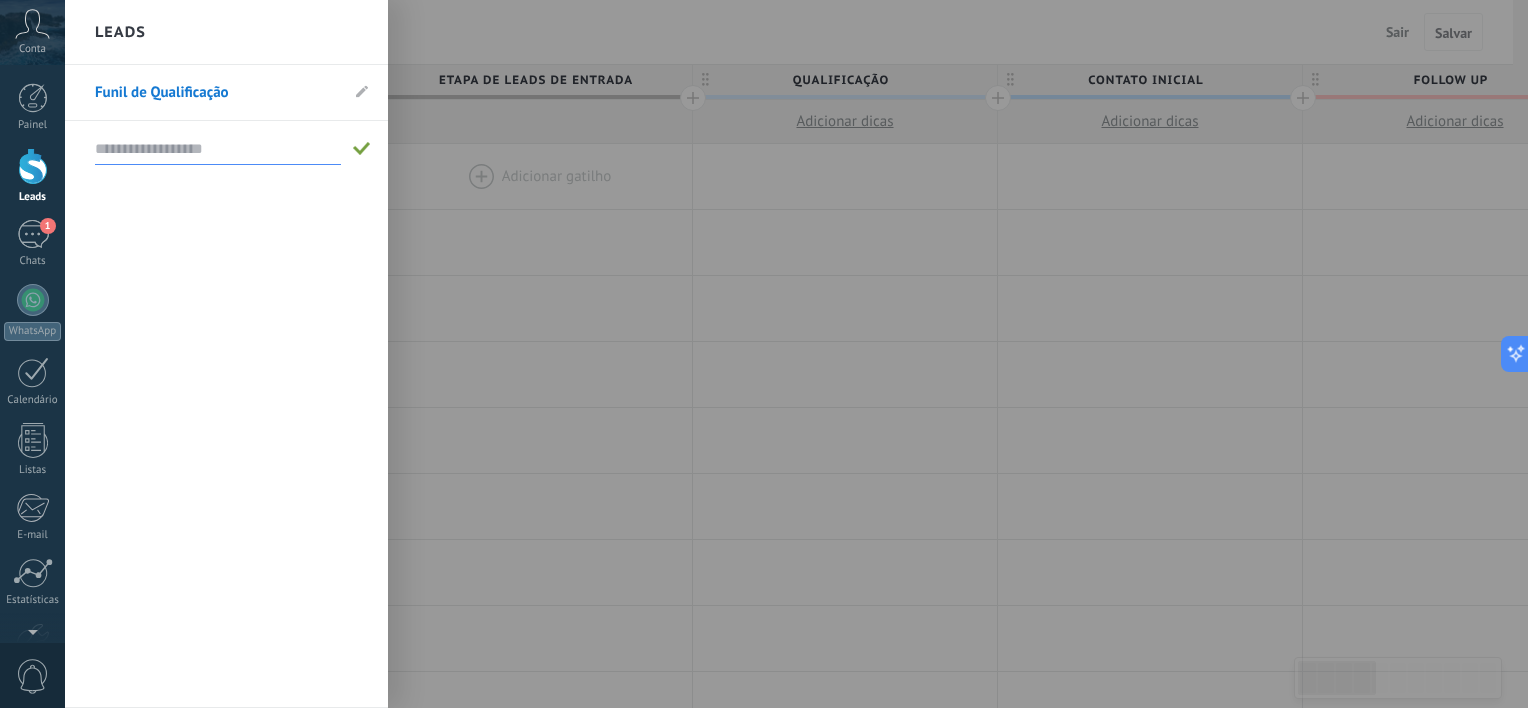 click at bounding box center (218, 149) 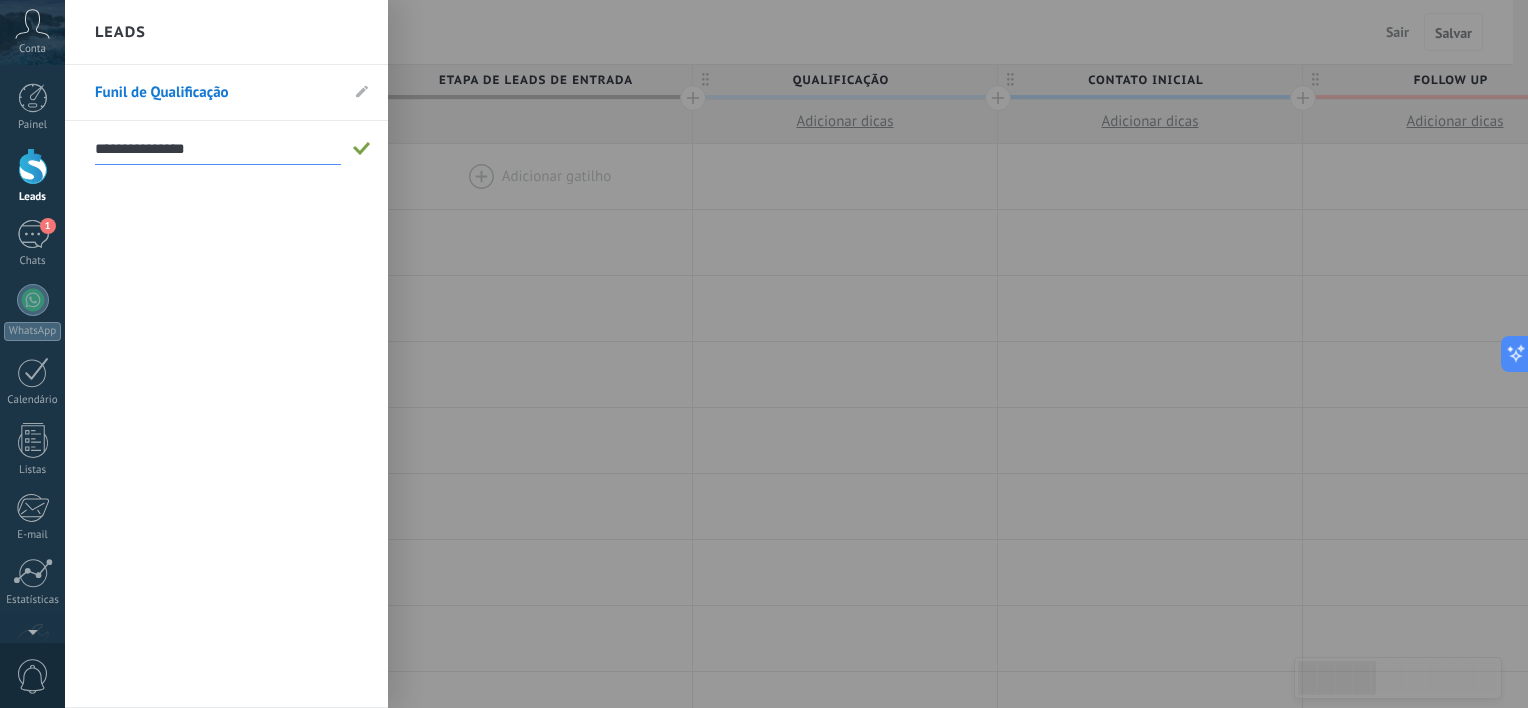 type on "**********" 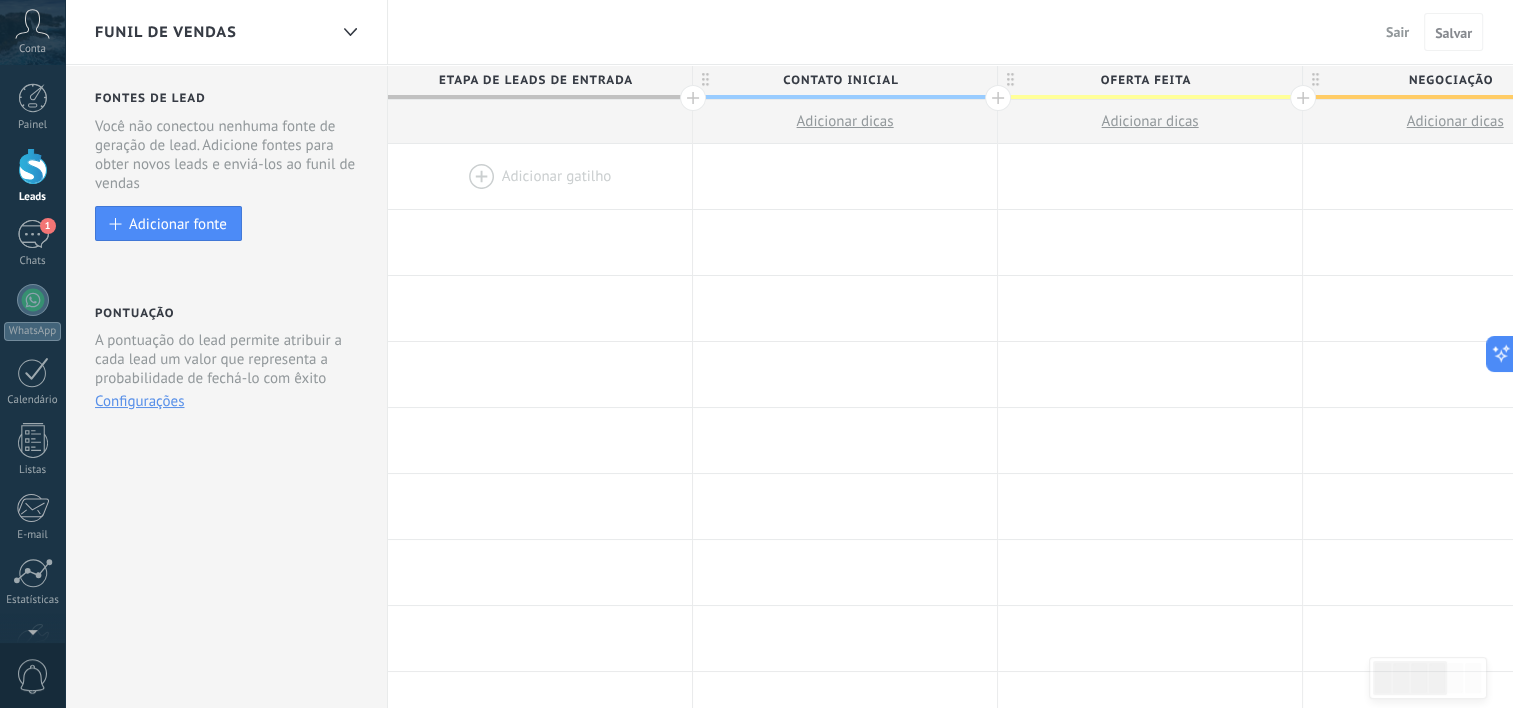 click at bounding box center (540, 176) 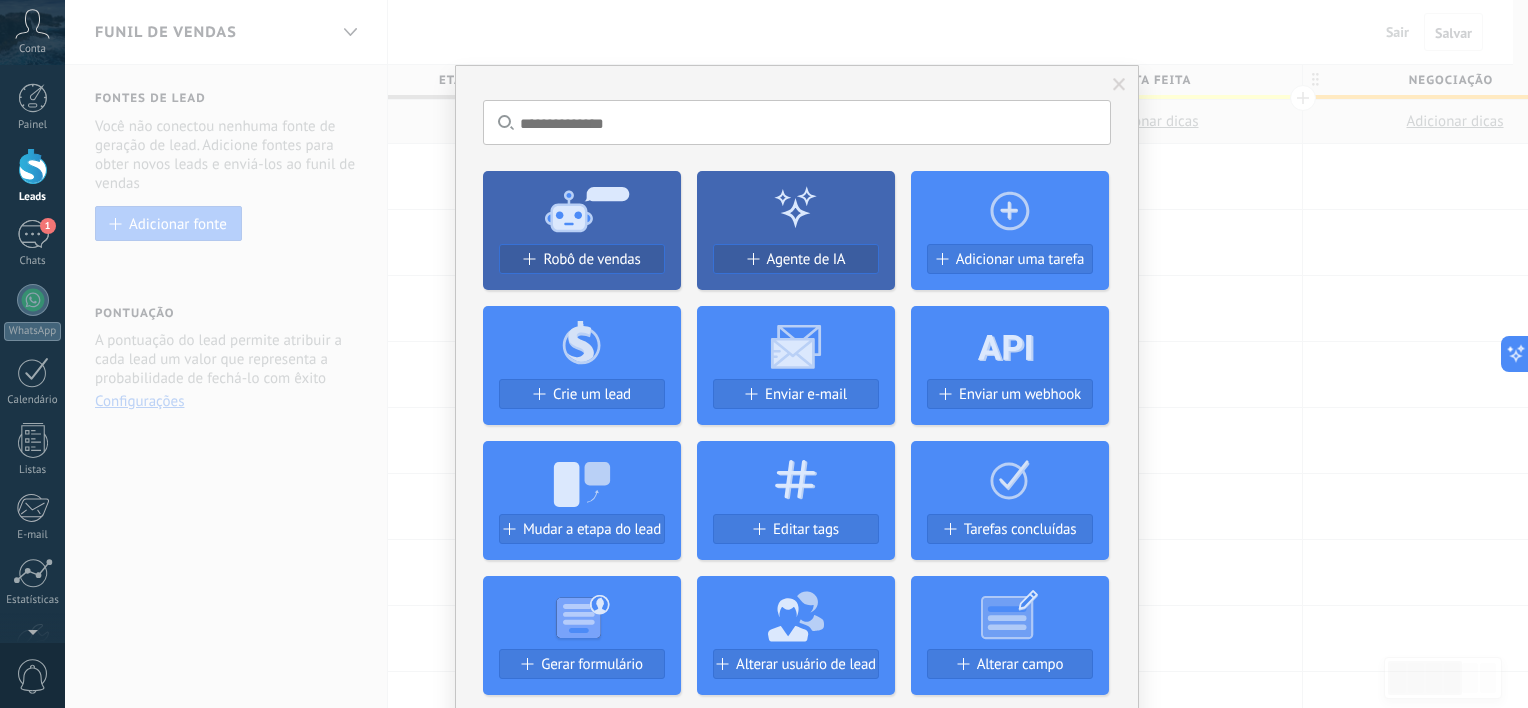 scroll, scrollTop: 200, scrollLeft: 0, axis: vertical 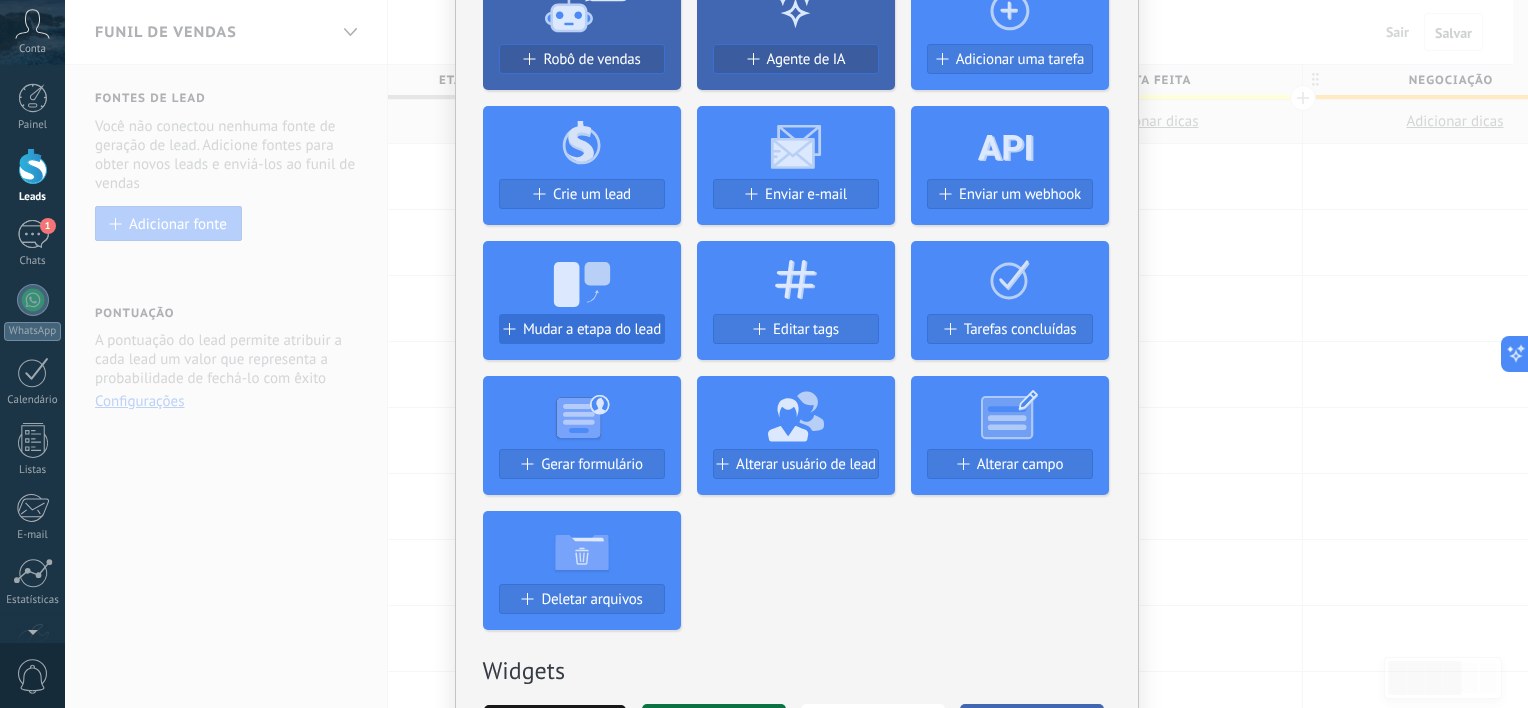 click on "Mudar a etapa do lead" at bounding box center (582, 329) 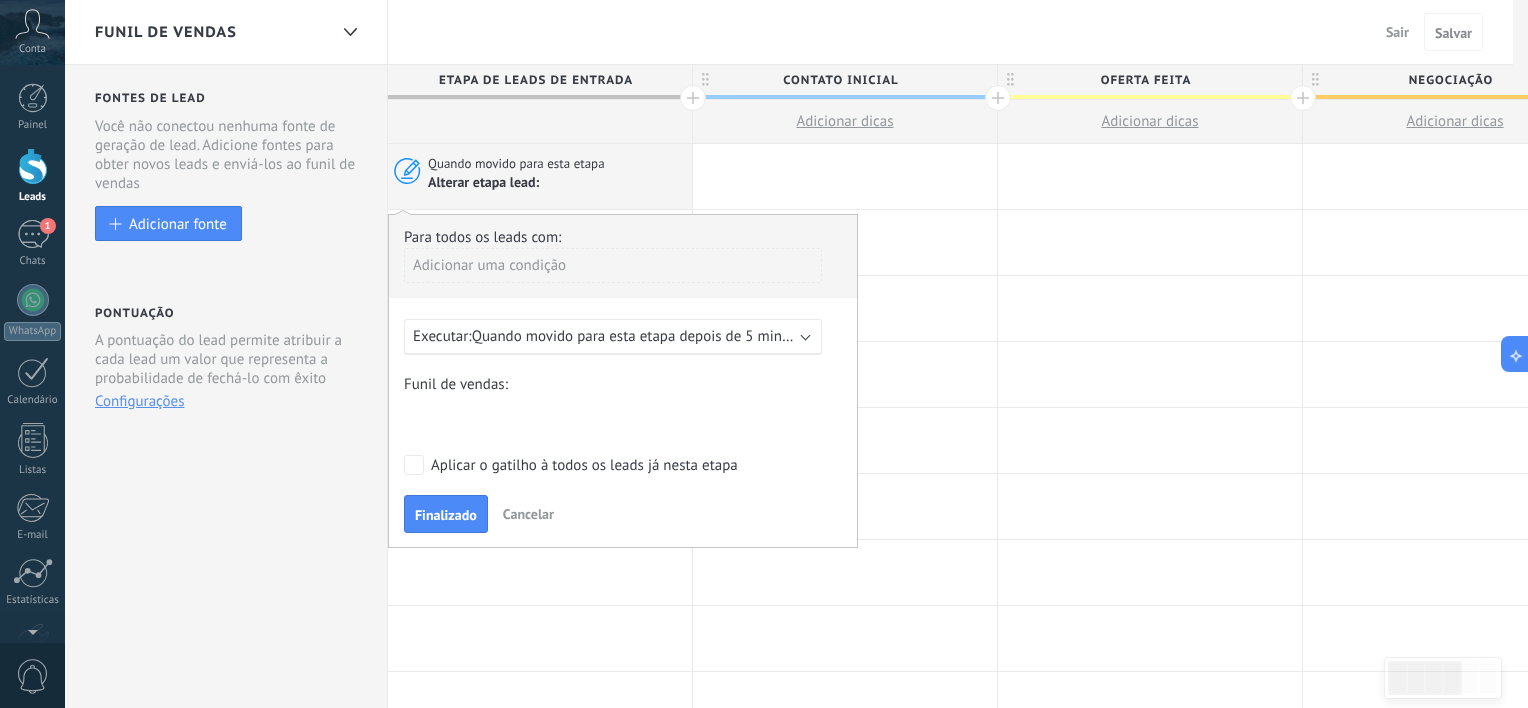 scroll, scrollTop: 0, scrollLeft: 0, axis: both 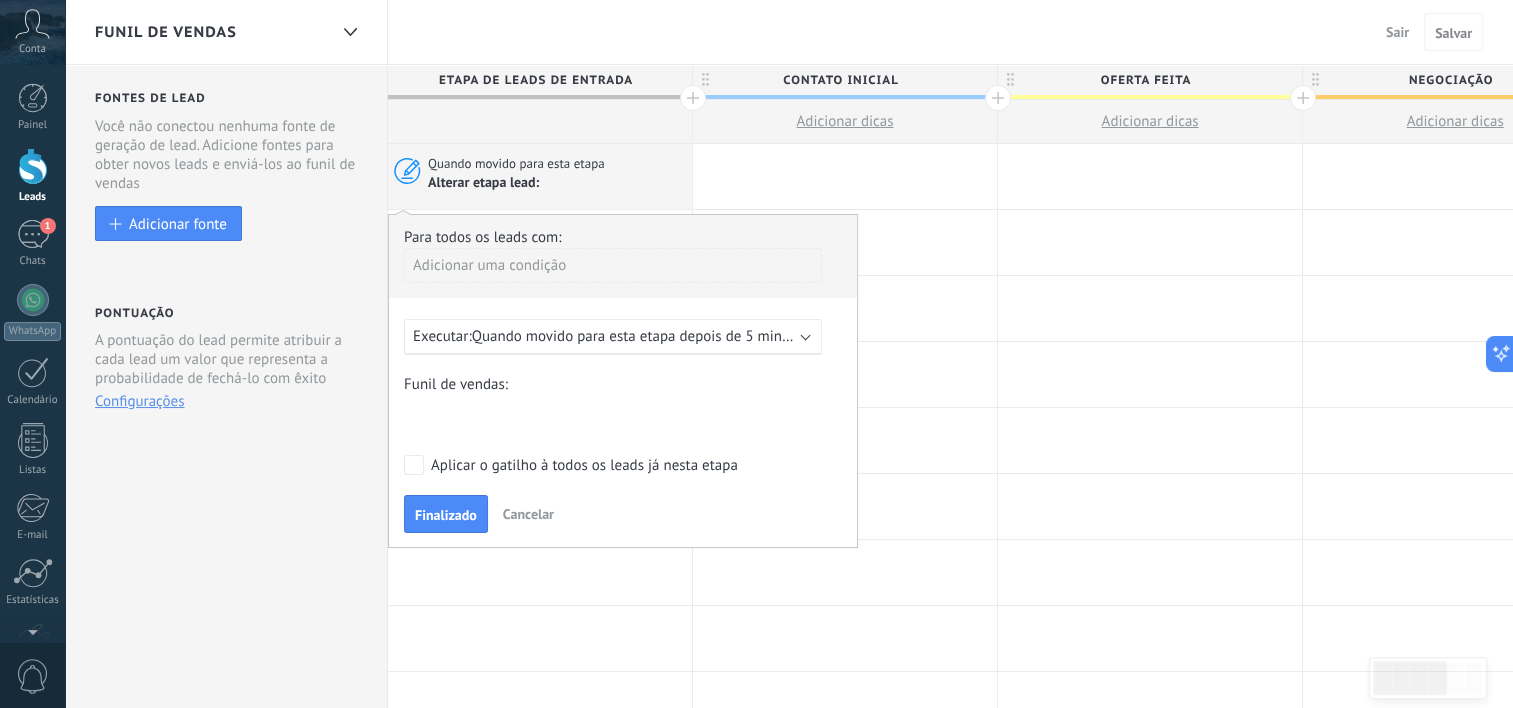 click on "Qualificação Contato inicial Follow up Agendar R1 R1 agendada Lembrete de agendamento R1 realizada suitability suitability preenchido / Lead Qualificado Lead Não qualificado" at bounding box center (0, 0) 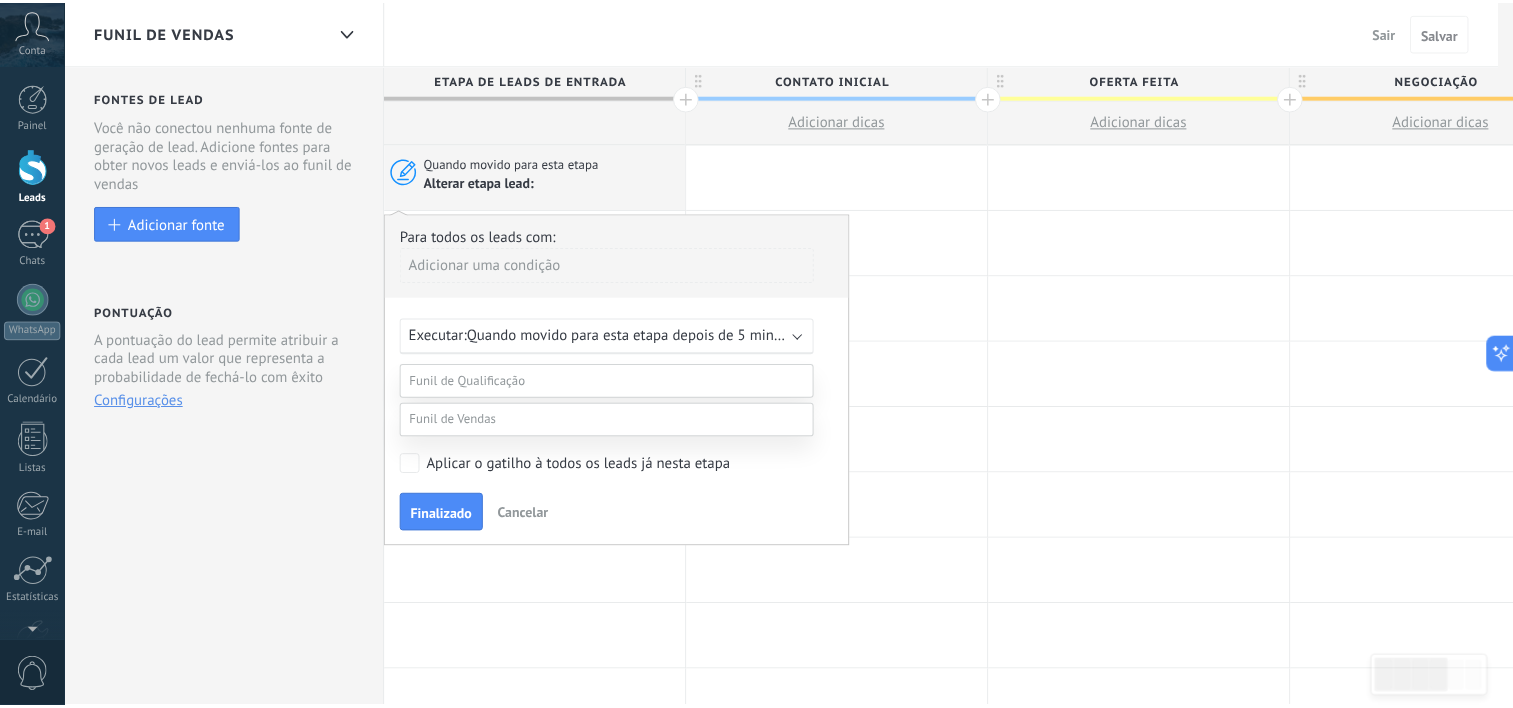 scroll, scrollTop: 313, scrollLeft: 0, axis: vertical 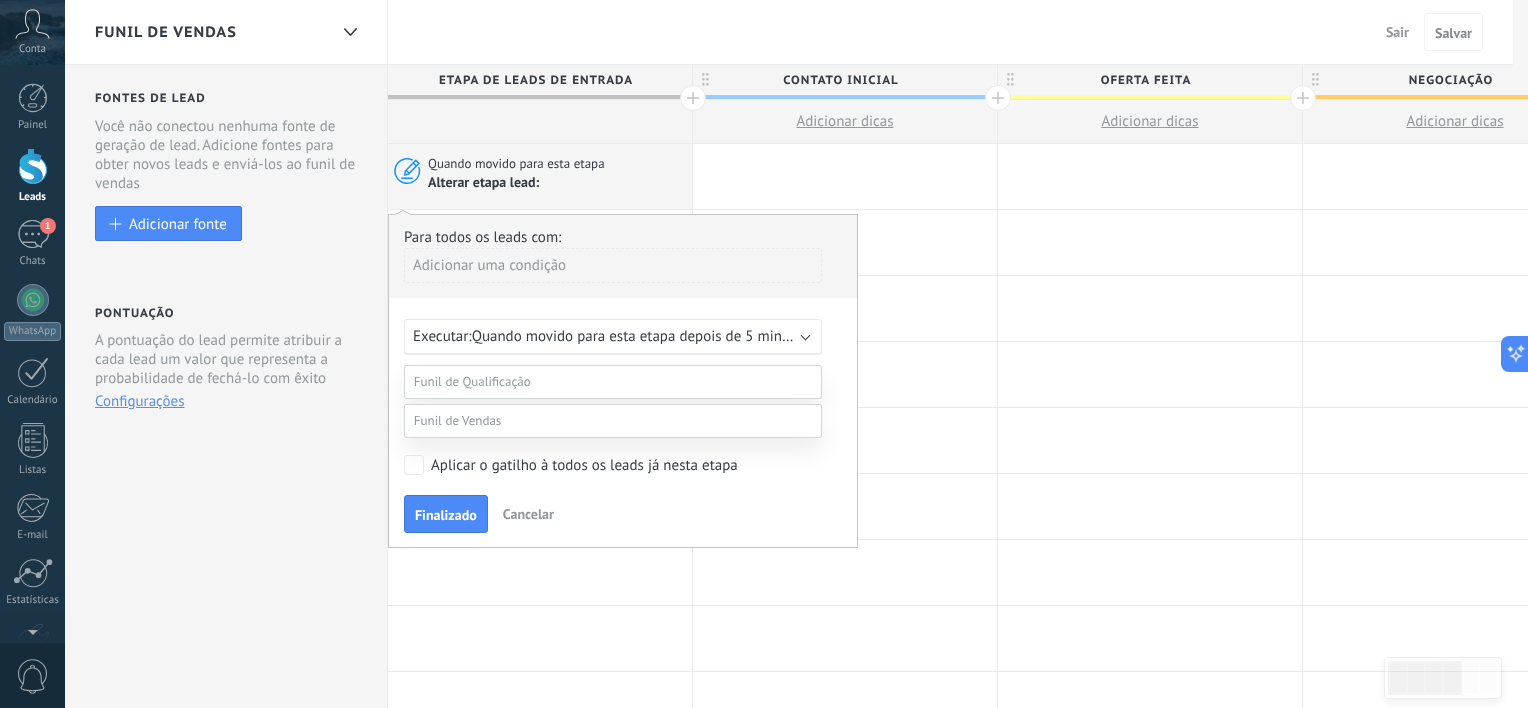 click on "suitability preenchido / Lead Qualificado" at bounding box center (0, 0) 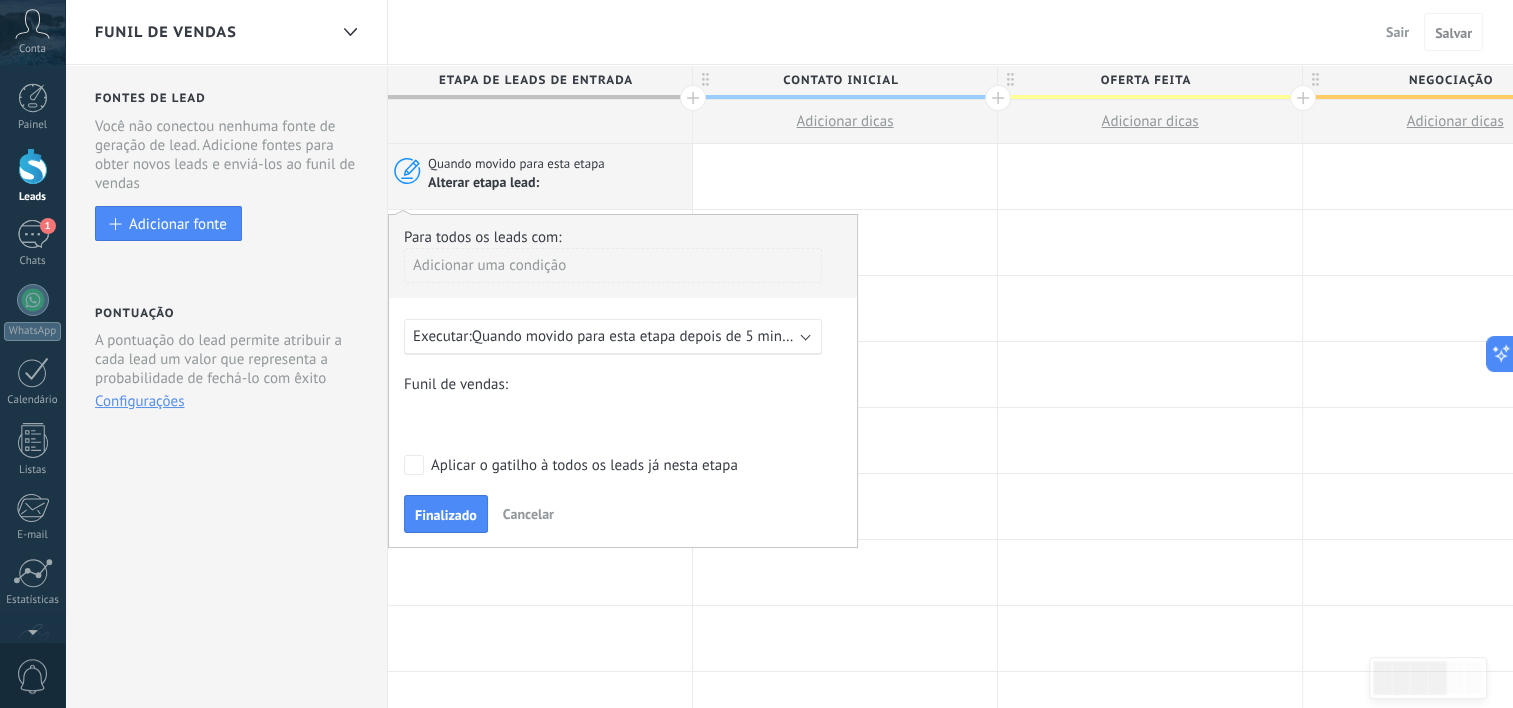 scroll, scrollTop: 0, scrollLeft: 0, axis: both 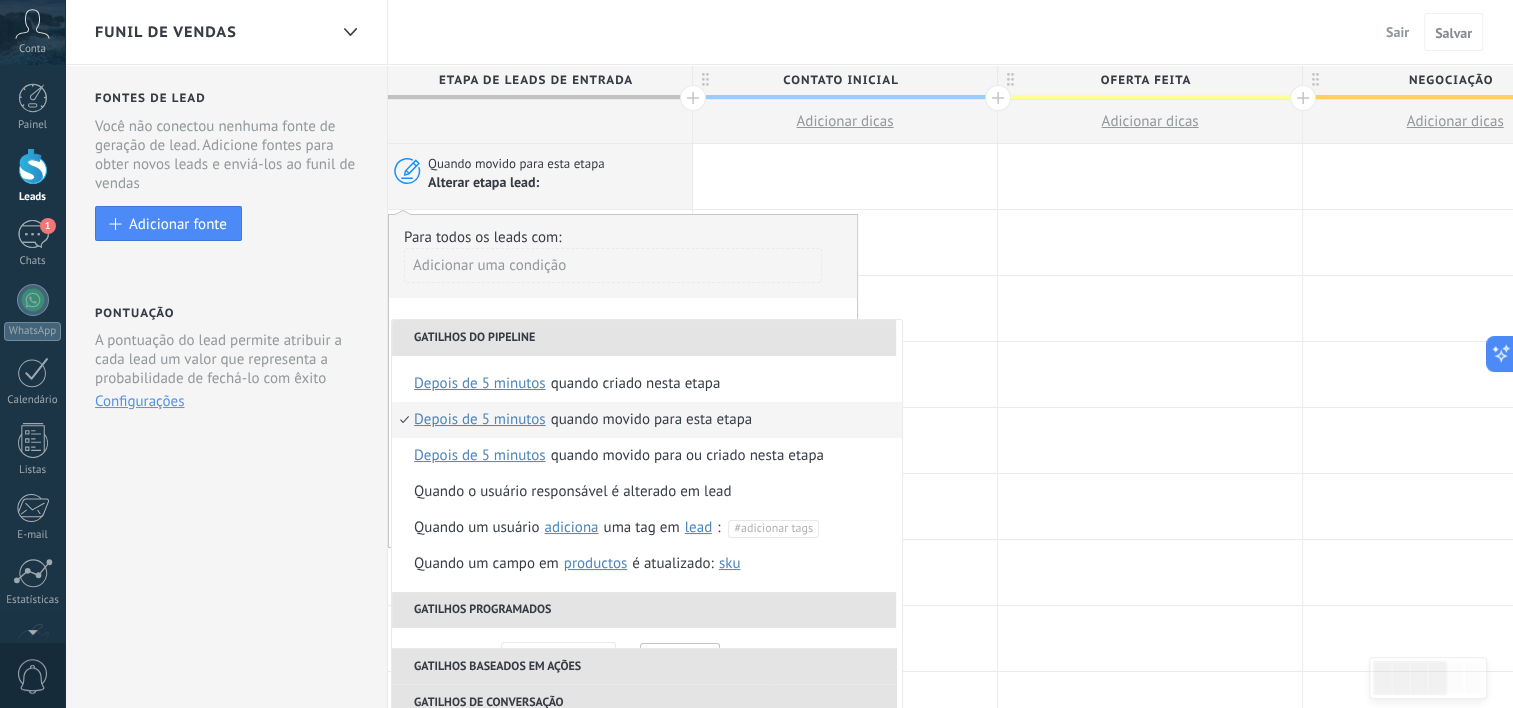 click on "Adicionar uma condição" at bounding box center [613, 265] 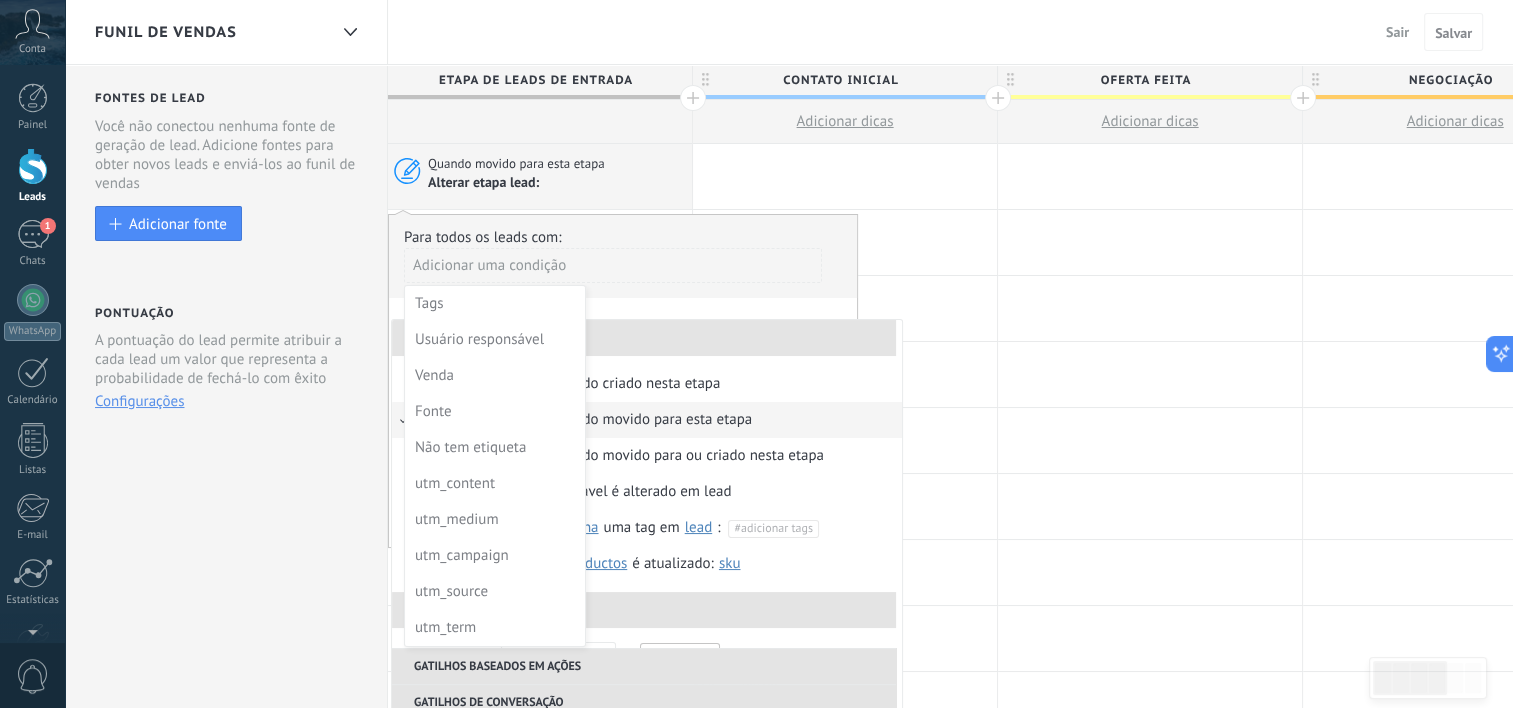 click at bounding box center (623, 380) 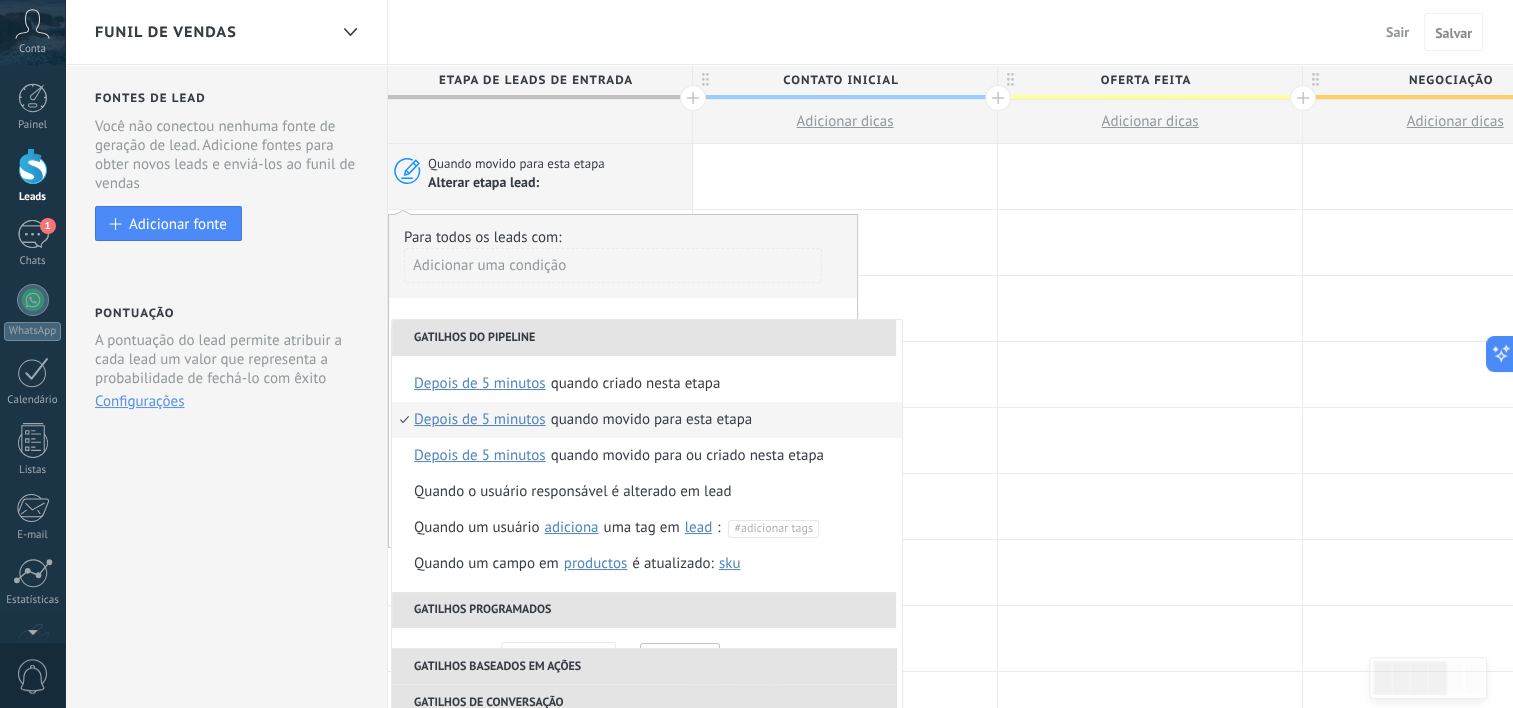 click on "Adicionar uma condição" at bounding box center [613, 265] 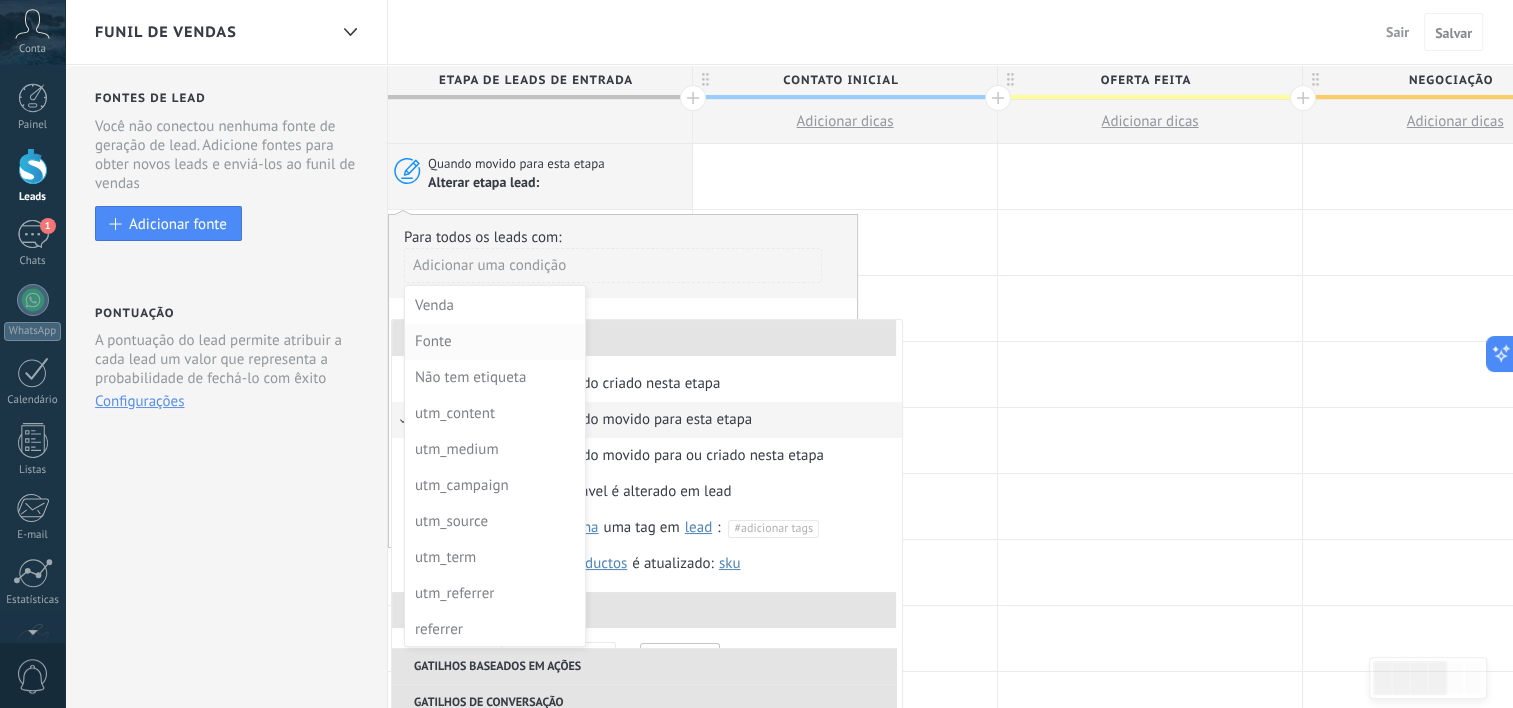scroll, scrollTop: 0, scrollLeft: 0, axis: both 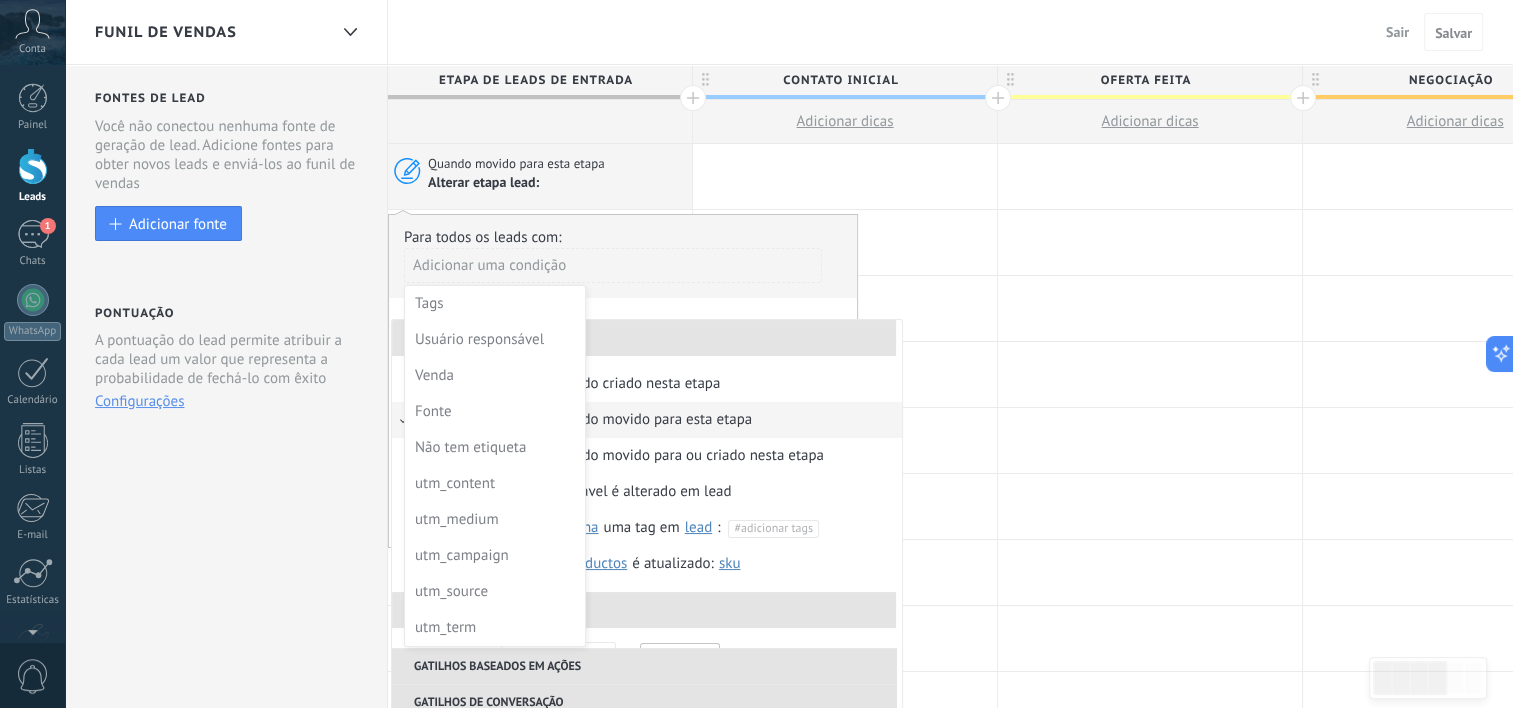 click at bounding box center [623, 380] 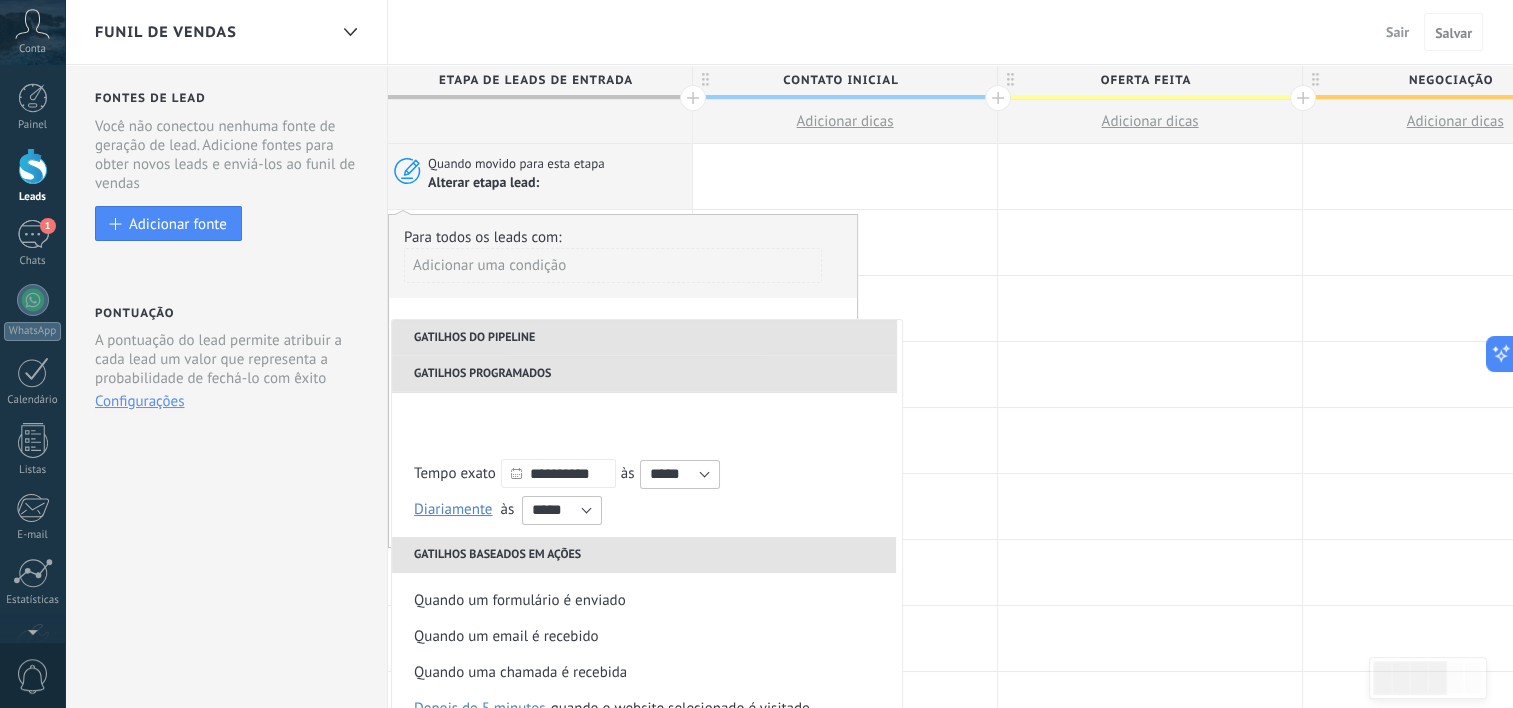 scroll, scrollTop: 292, scrollLeft: 0, axis: vertical 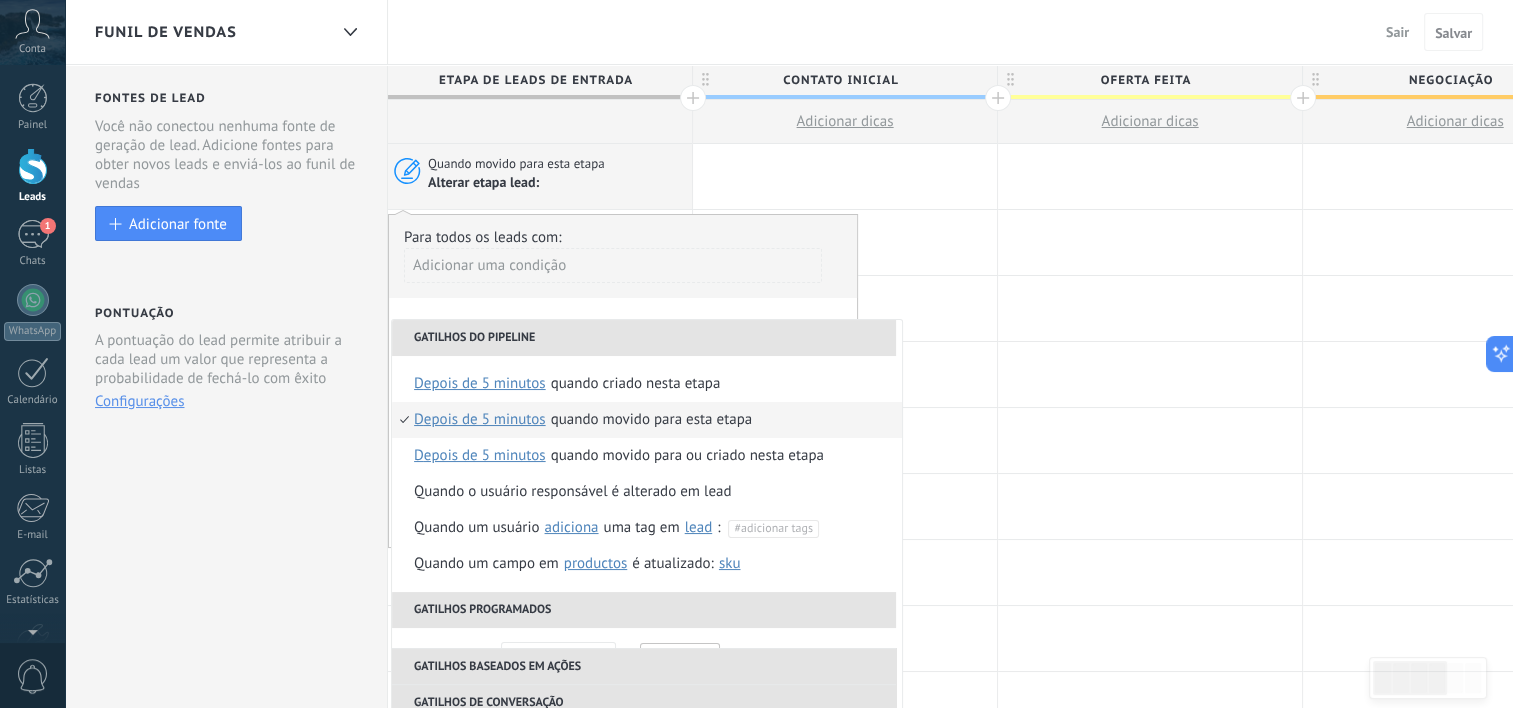 click on "Para todos os leads com:" at bounding box center (623, 237) 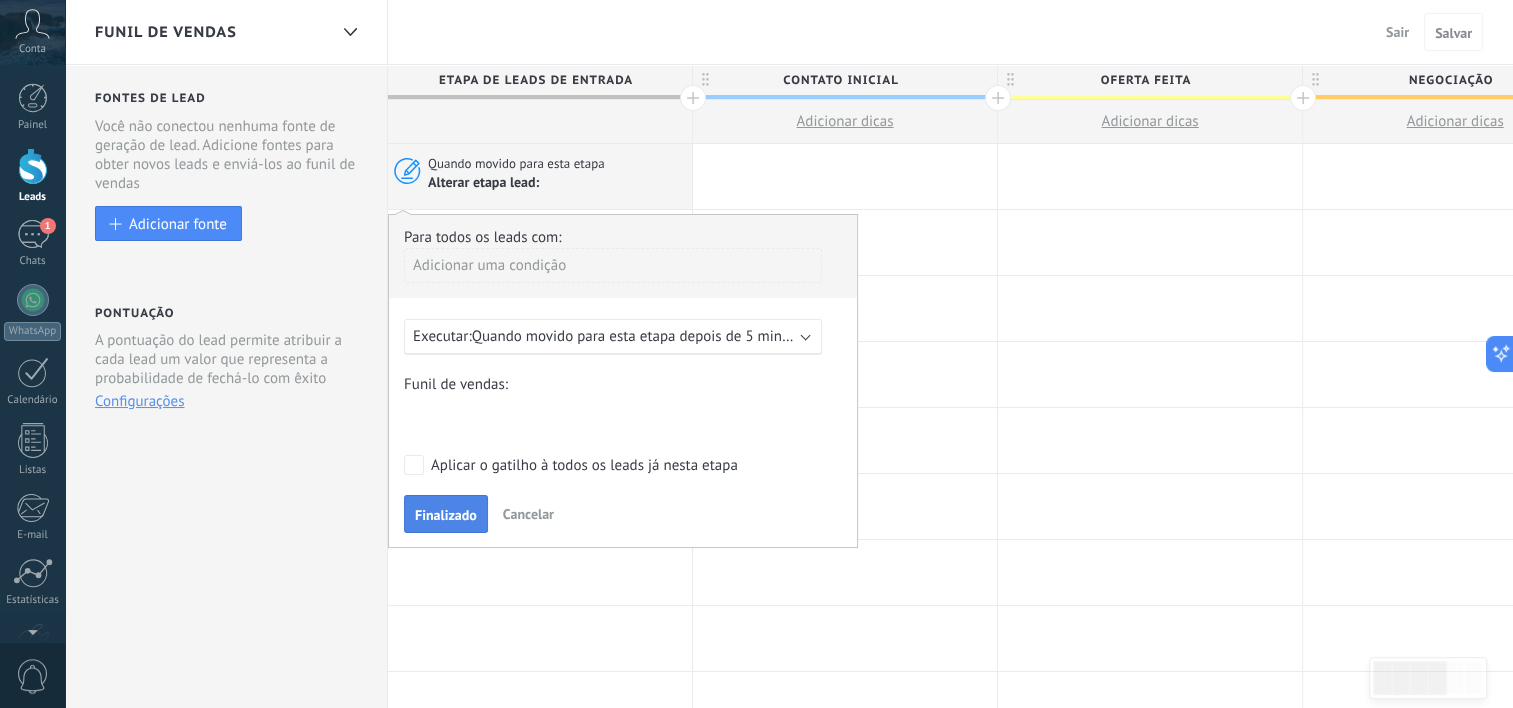 click on "Finalizado" at bounding box center [446, 515] 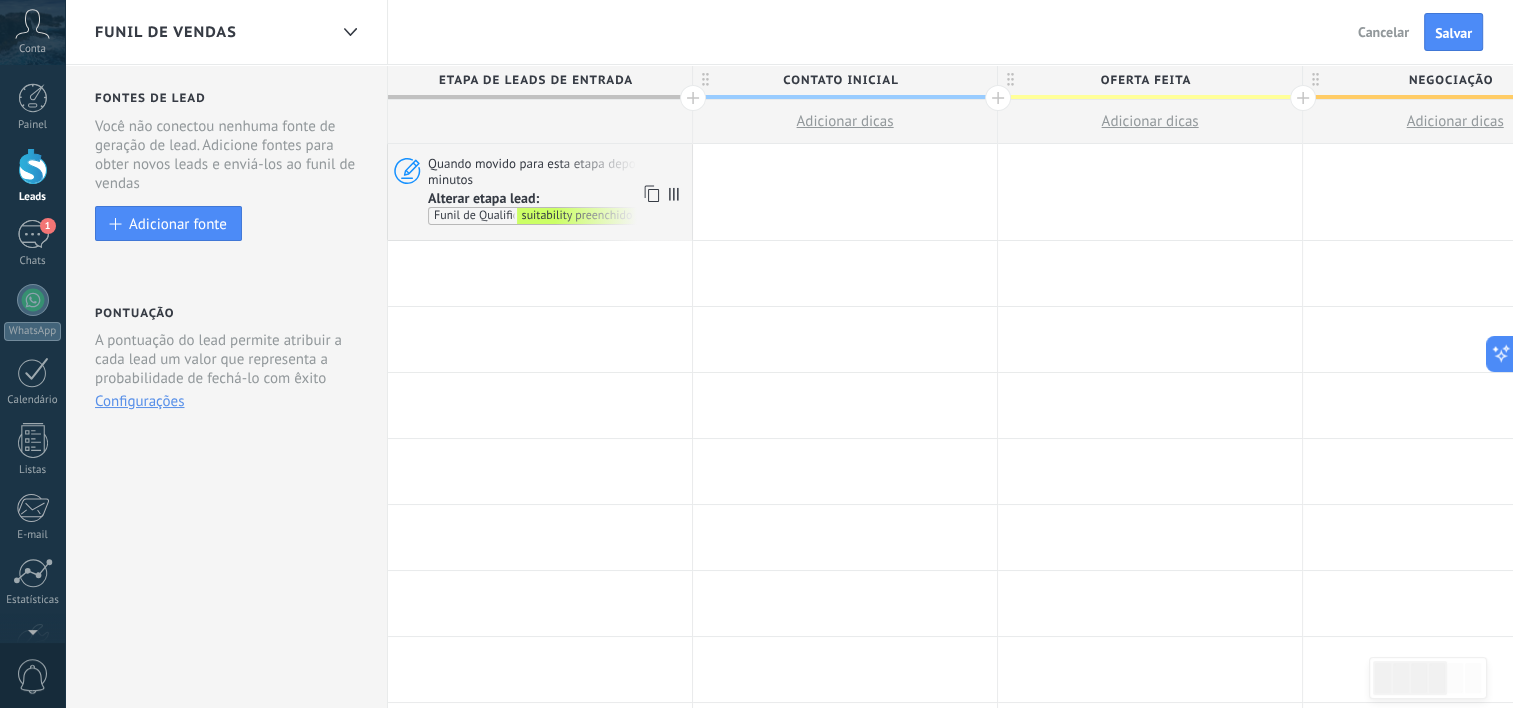 click on "suitability preenchido / Lead Qualificado" at bounding box center (597, 216) 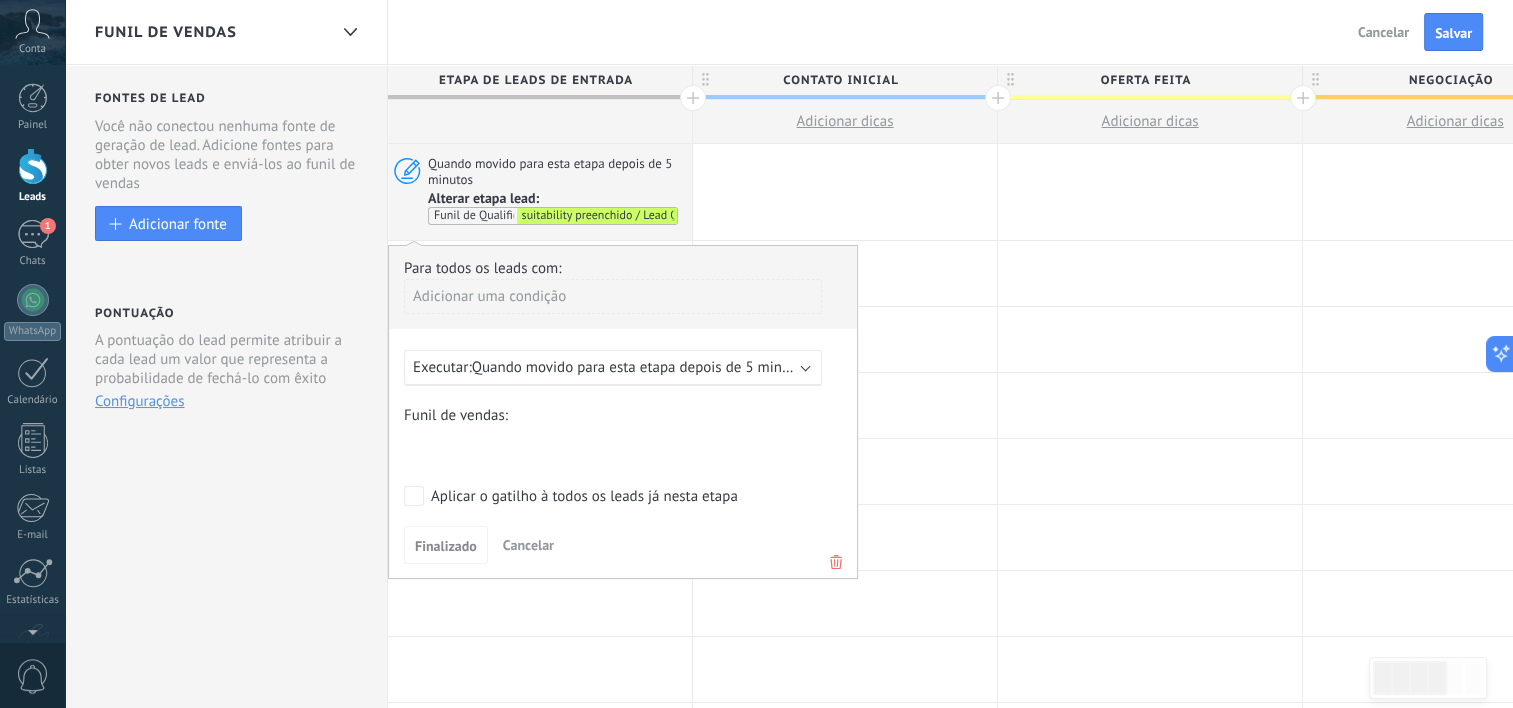 click on "Cancelar" at bounding box center [528, 545] 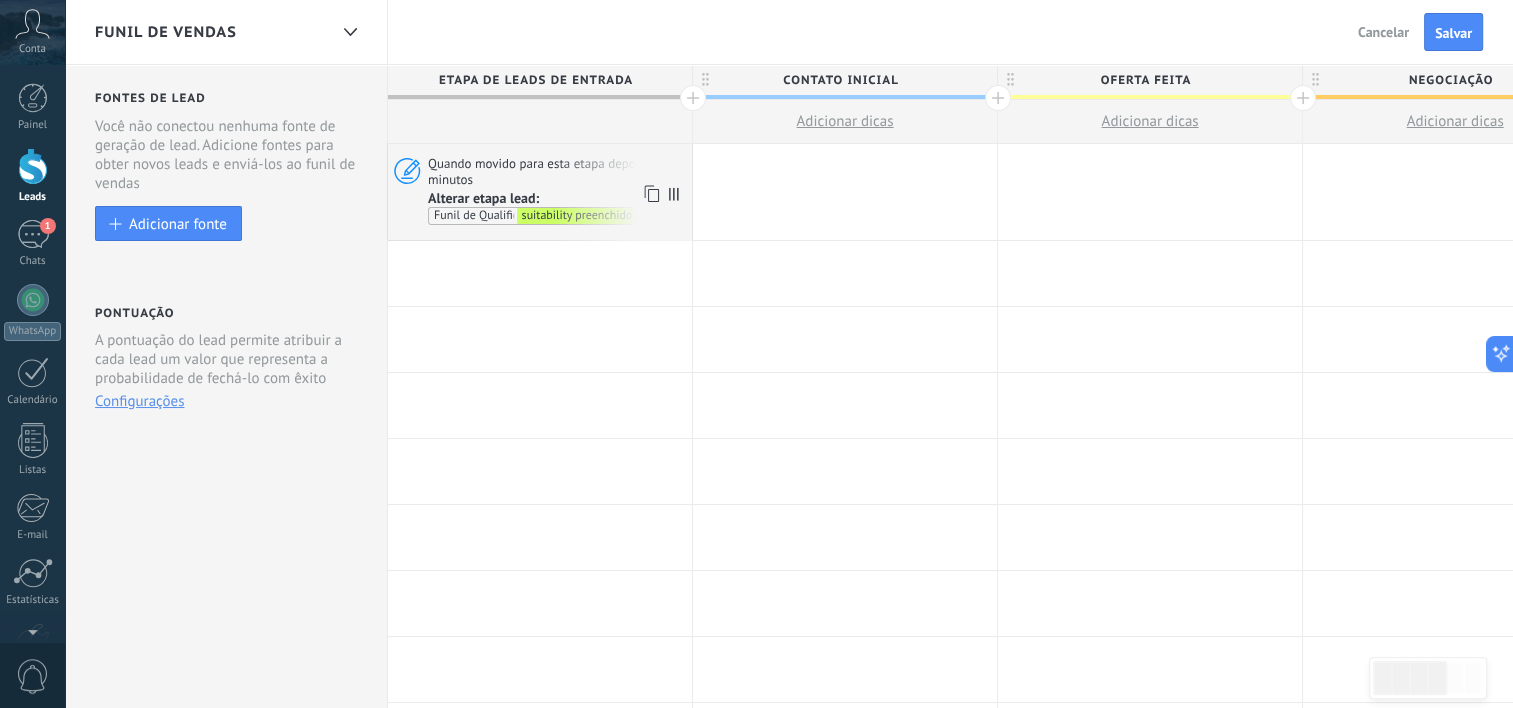 click on "Quando movido para esta etapa depois de 5 minutos" at bounding box center (557, 171) 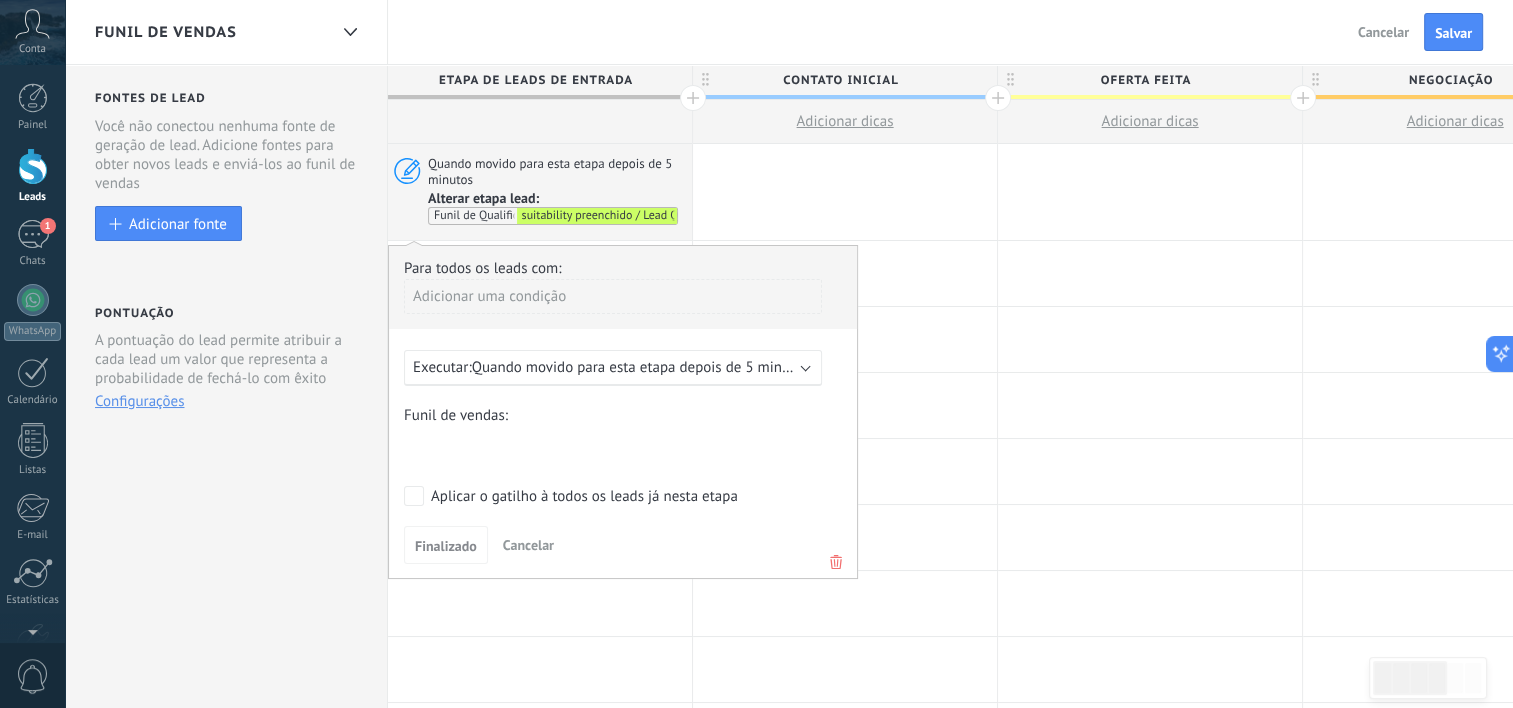 click 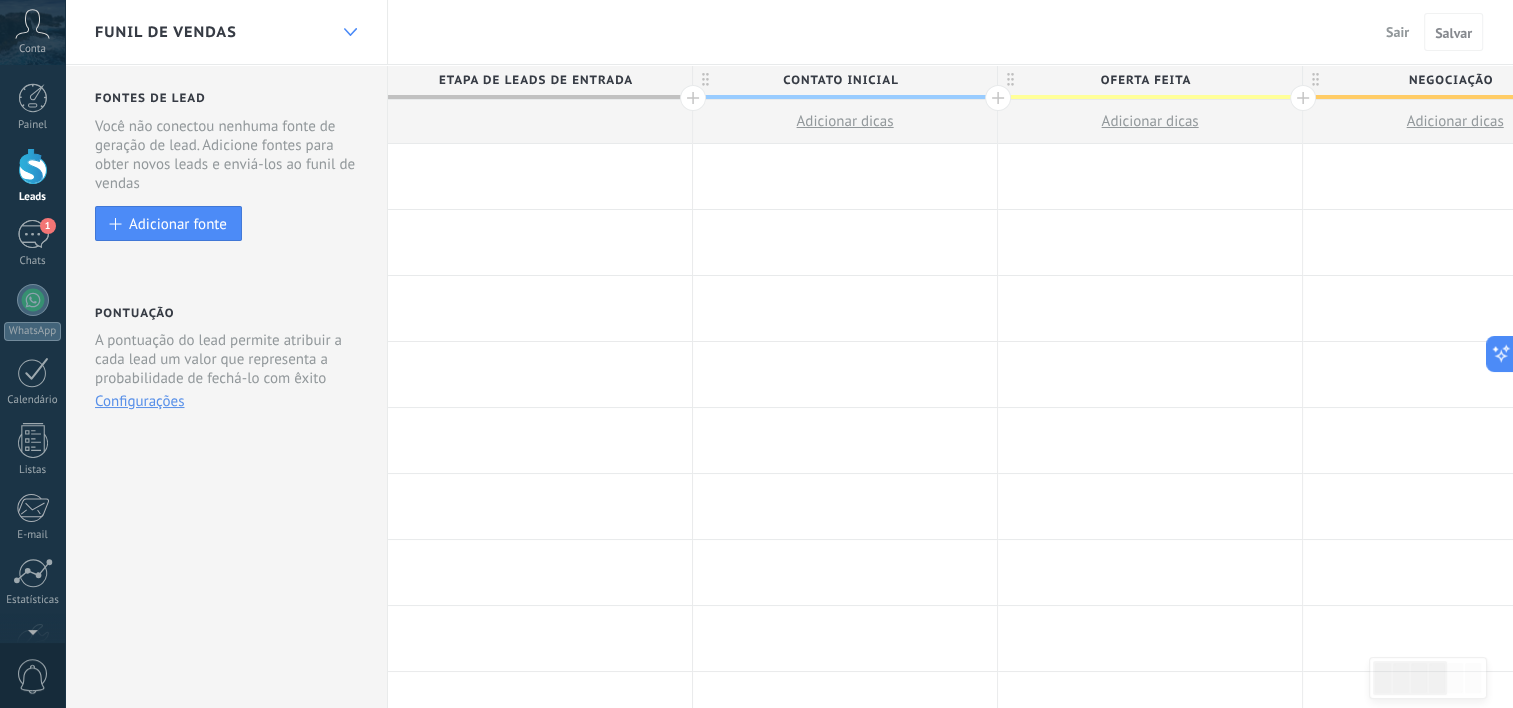 click at bounding box center [350, 32] 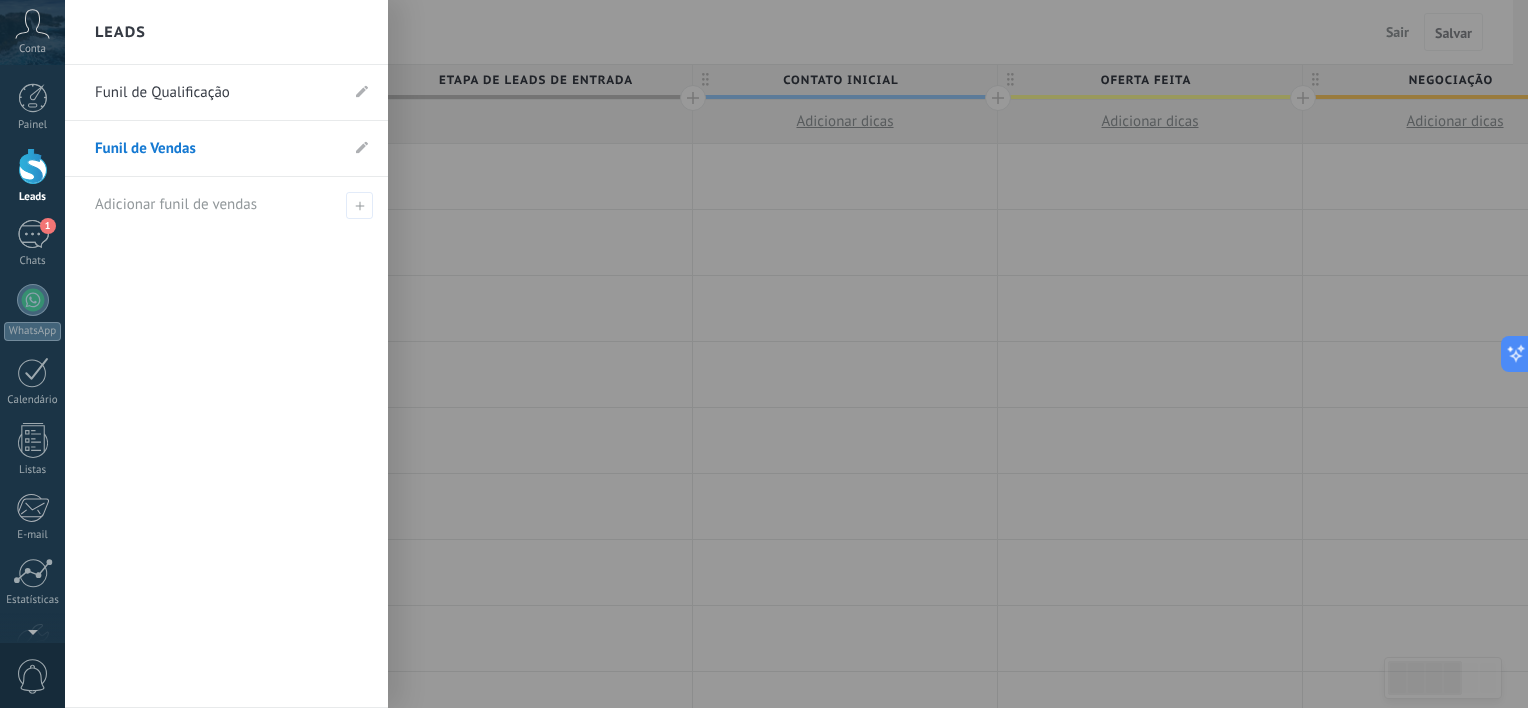 click on "Funil de Qualificação" at bounding box center (216, 93) 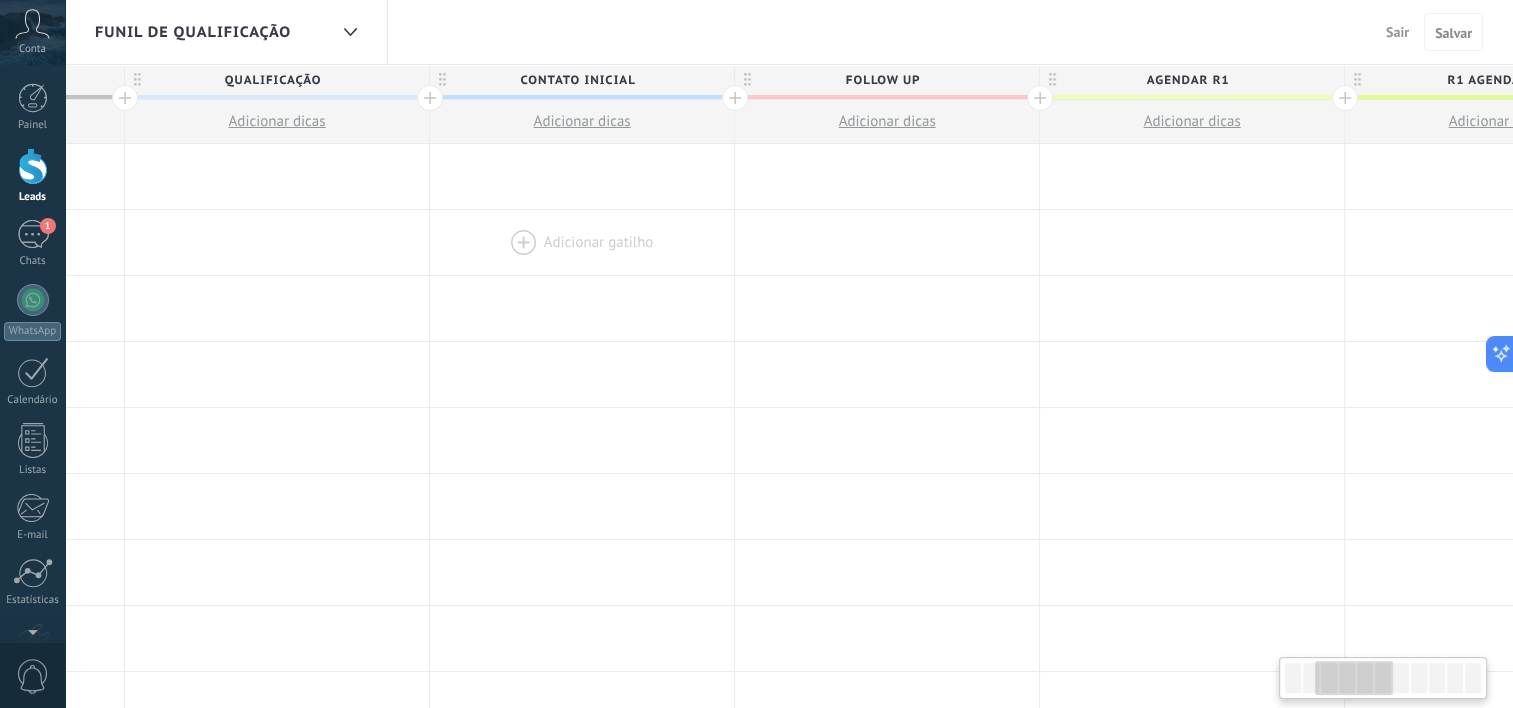 drag, startPoint x: 1317, startPoint y: 321, endPoint x: 326, endPoint y: 269, distance: 992.36334 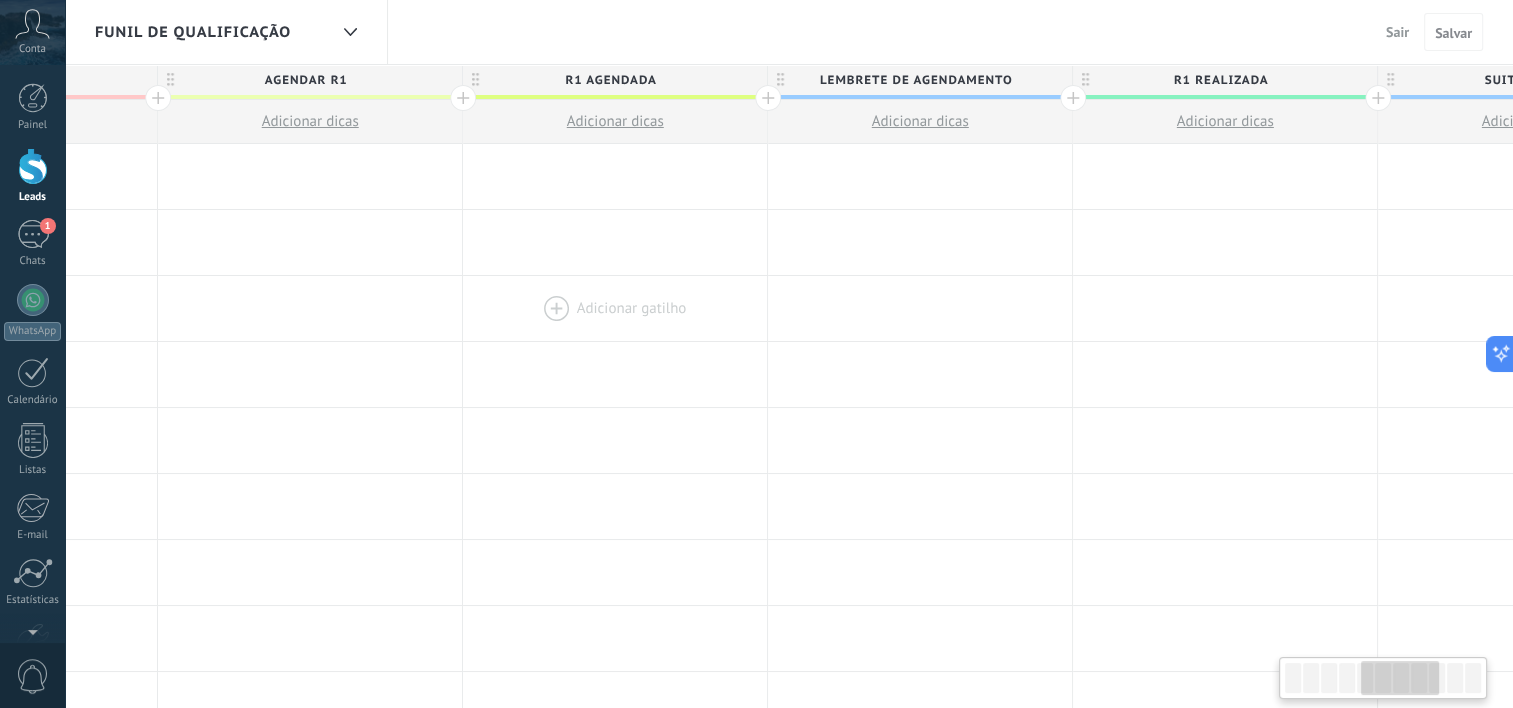 drag, startPoint x: 1341, startPoint y: 288, endPoint x: 560, endPoint y: 278, distance: 781.064 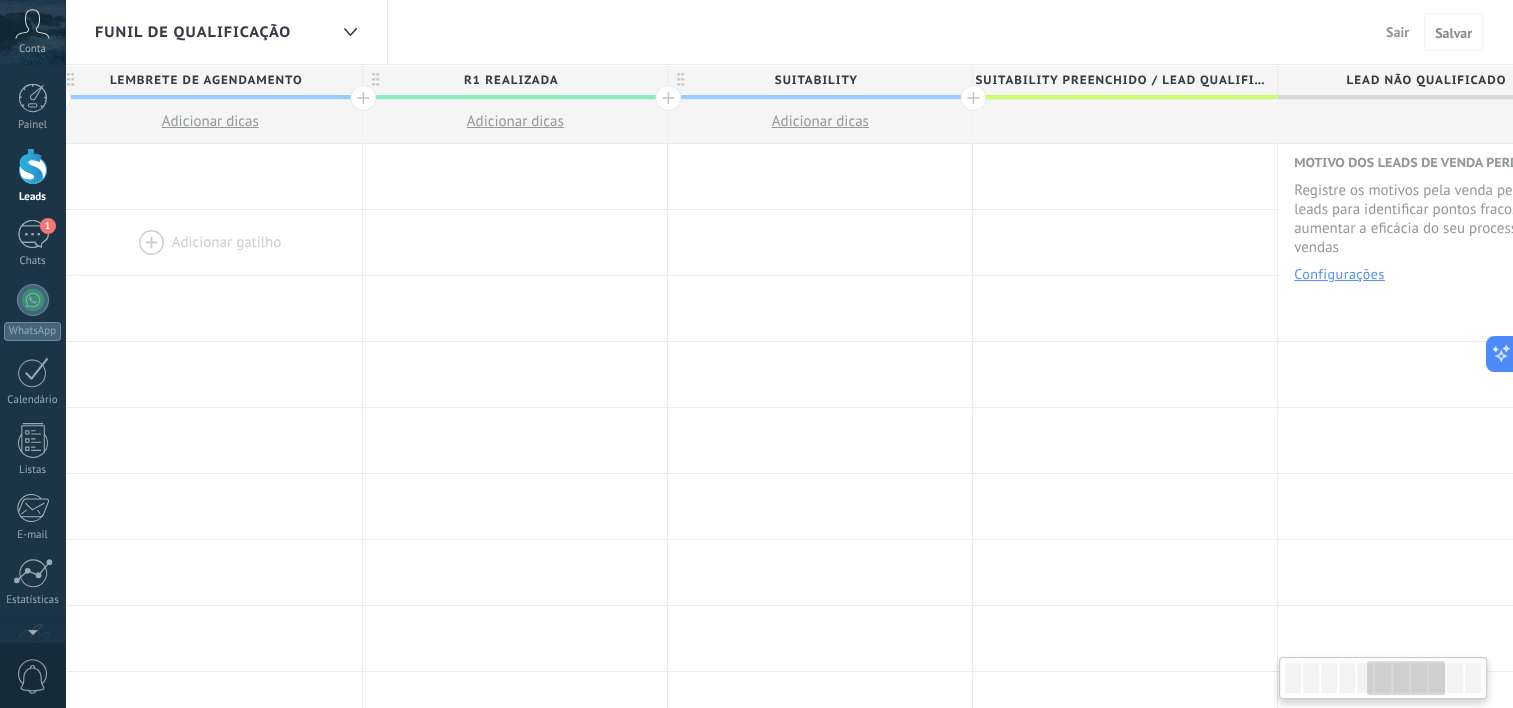 drag, startPoint x: 1268, startPoint y: 283, endPoint x: 132, endPoint y: 245, distance: 1136.6354 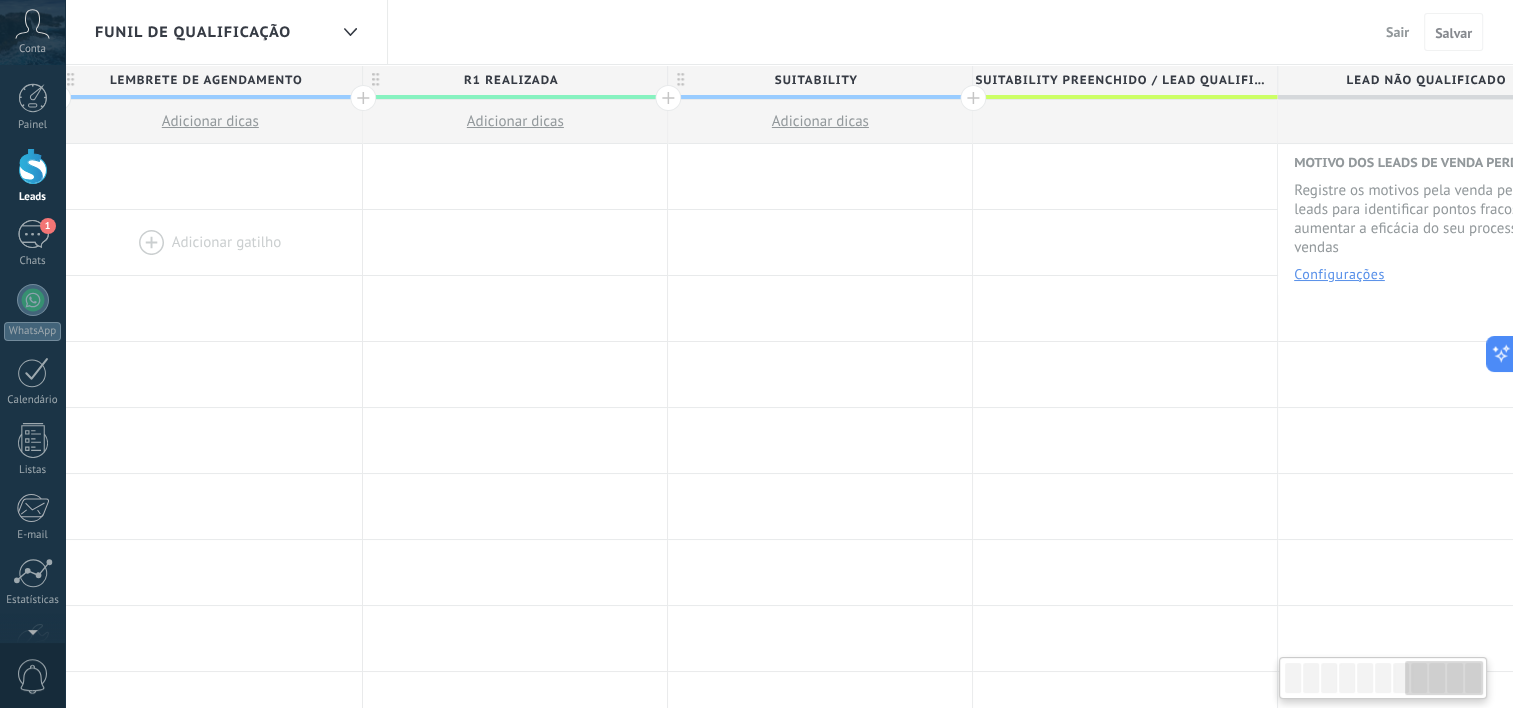 scroll, scrollTop: 0, scrollLeft: 2228, axis: horizontal 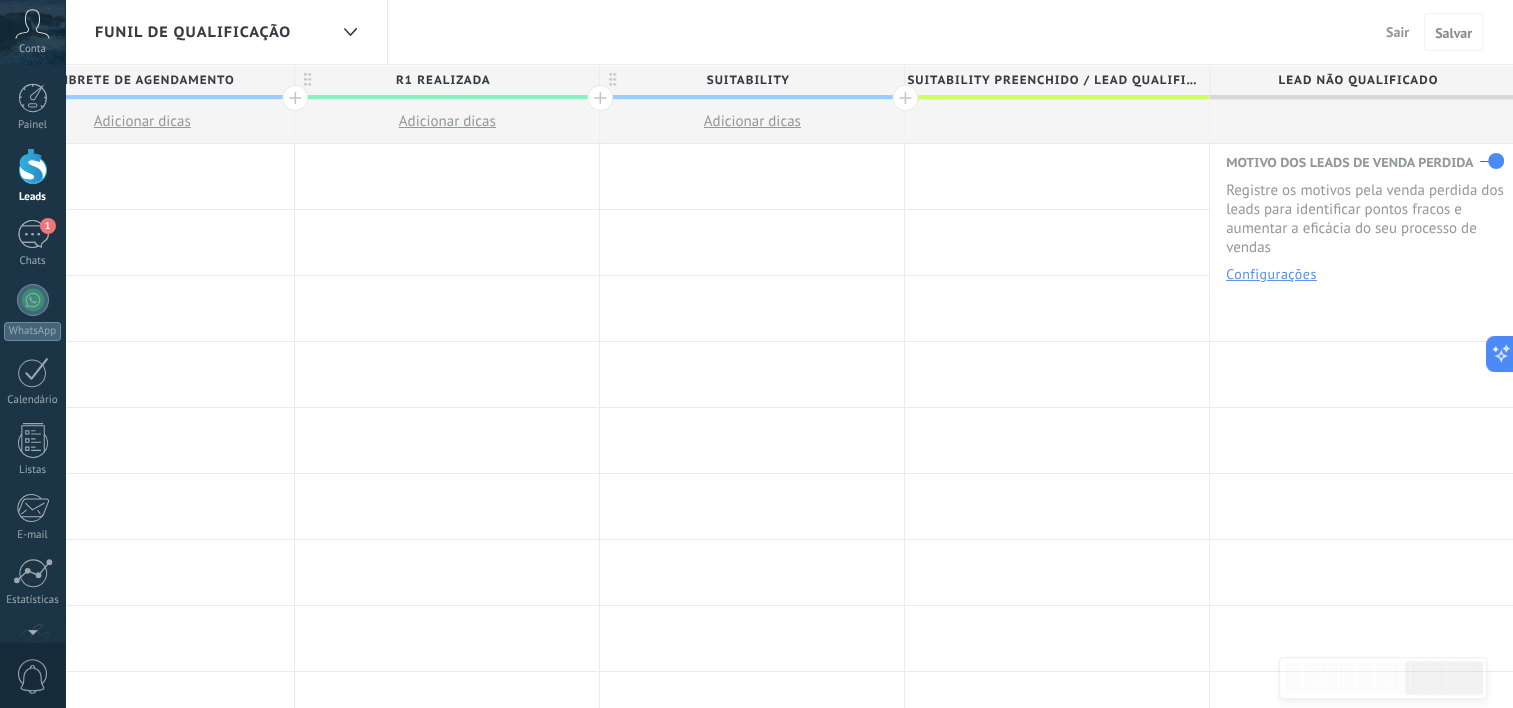 drag, startPoint x: 1081, startPoint y: 271, endPoint x: 902, endPoint y: 265, distance: 179.10052 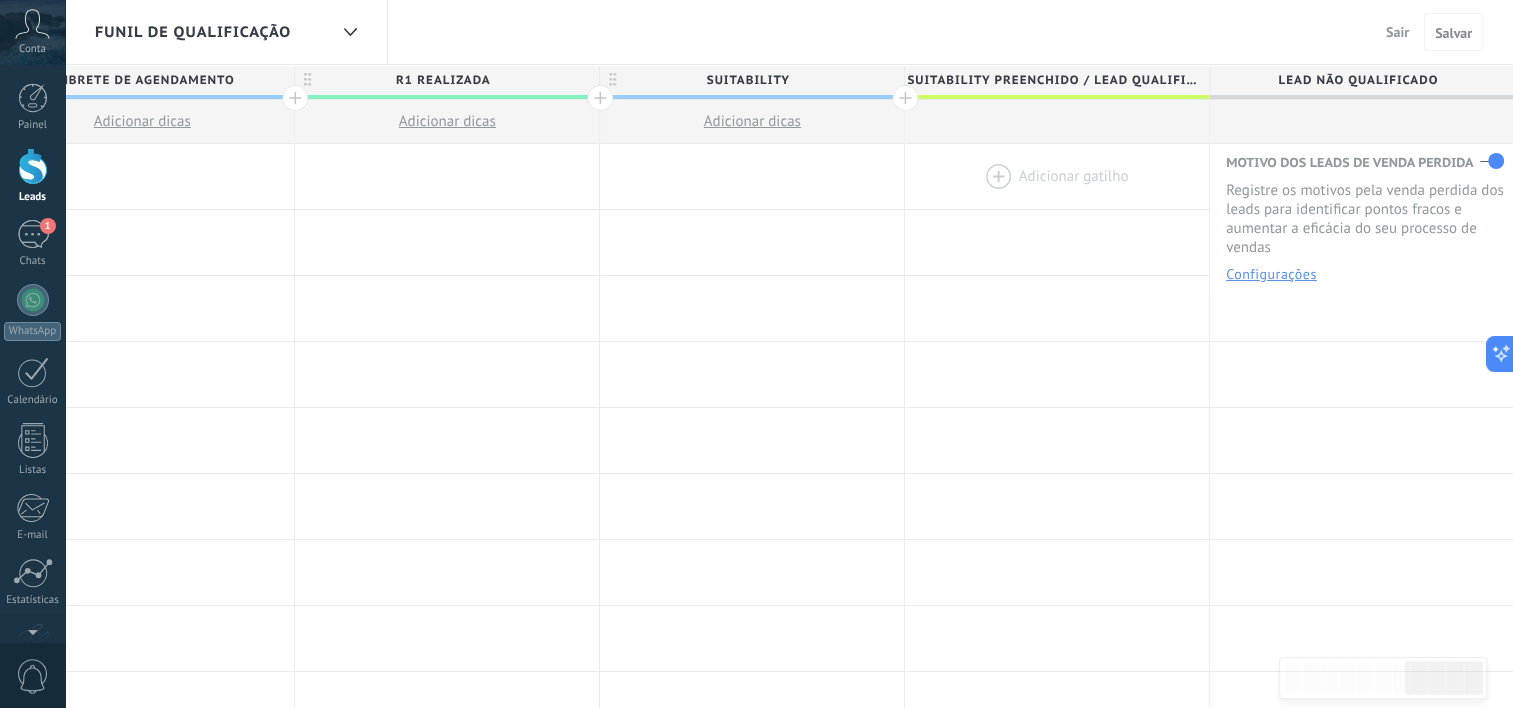 click at bounding box center (1057, 176) 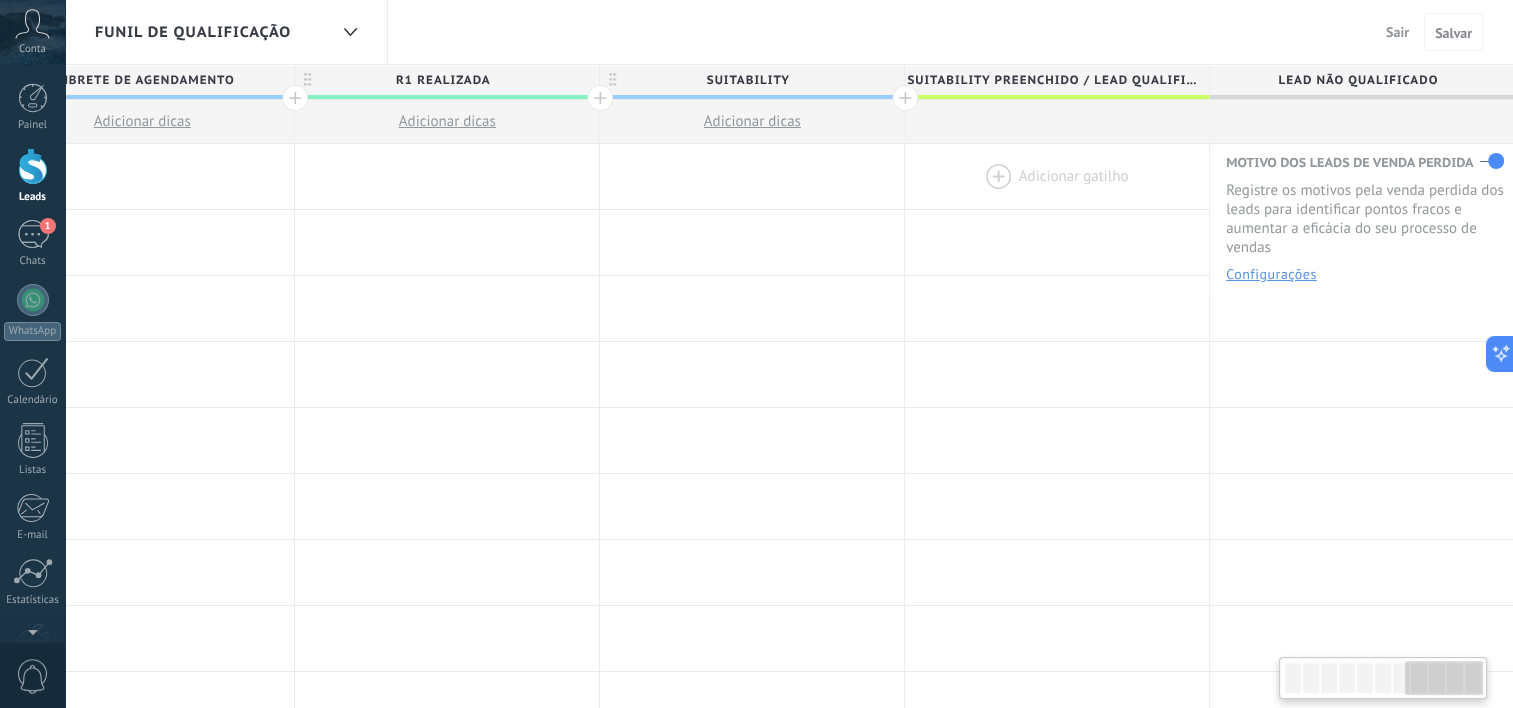 click at bounding box center (1057, 176) 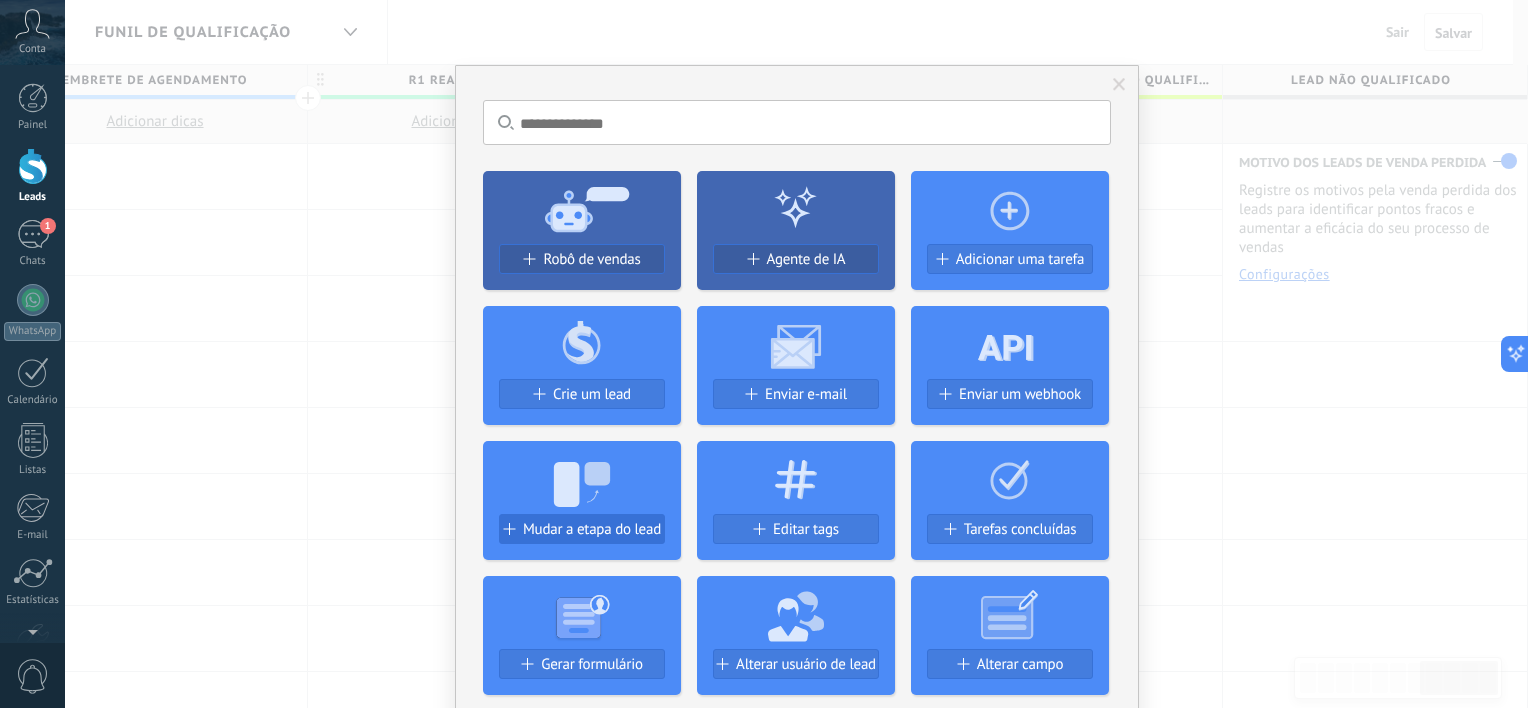 click on "Mudar a etapa do lead" at bounding box center [592, 529] 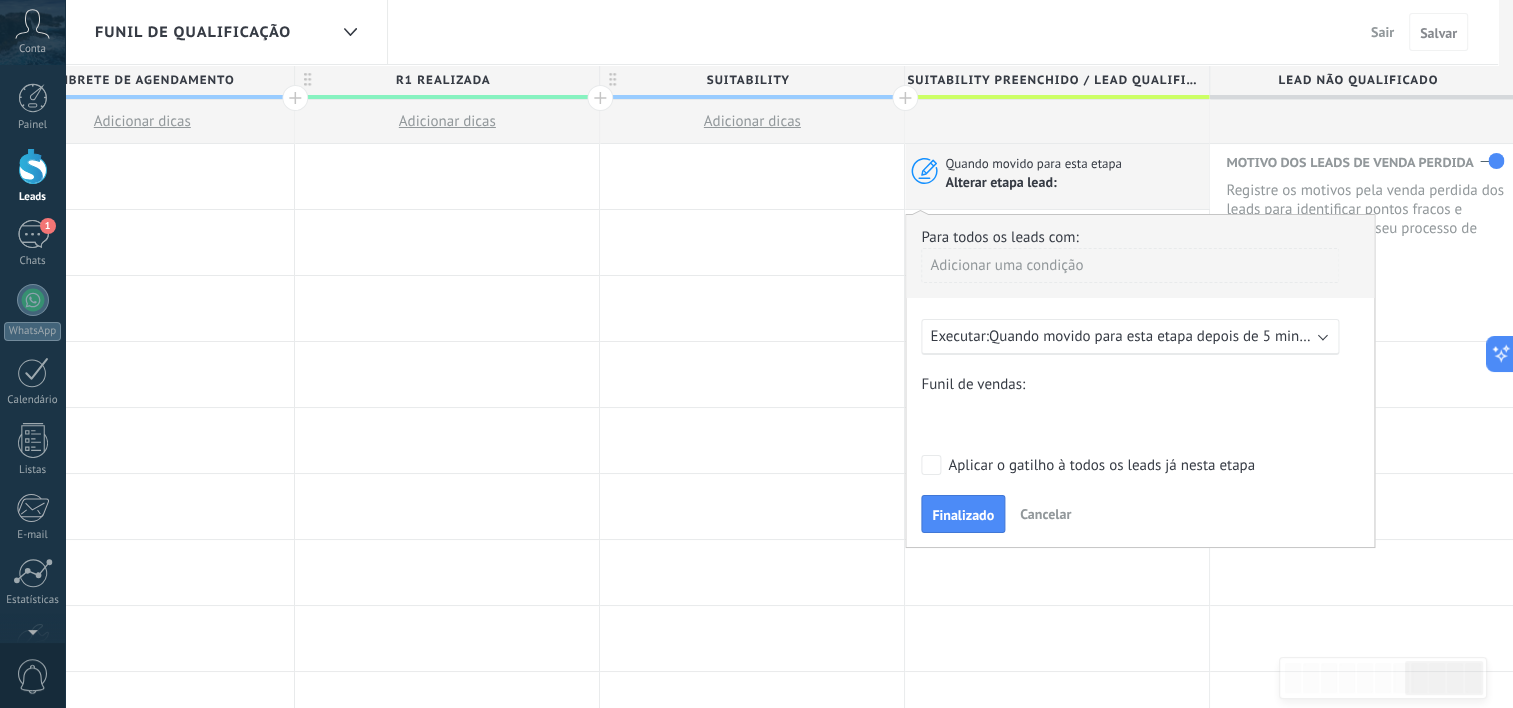scroll, scrollTop: 0, scrollLeft: 2212, axis: horizontal 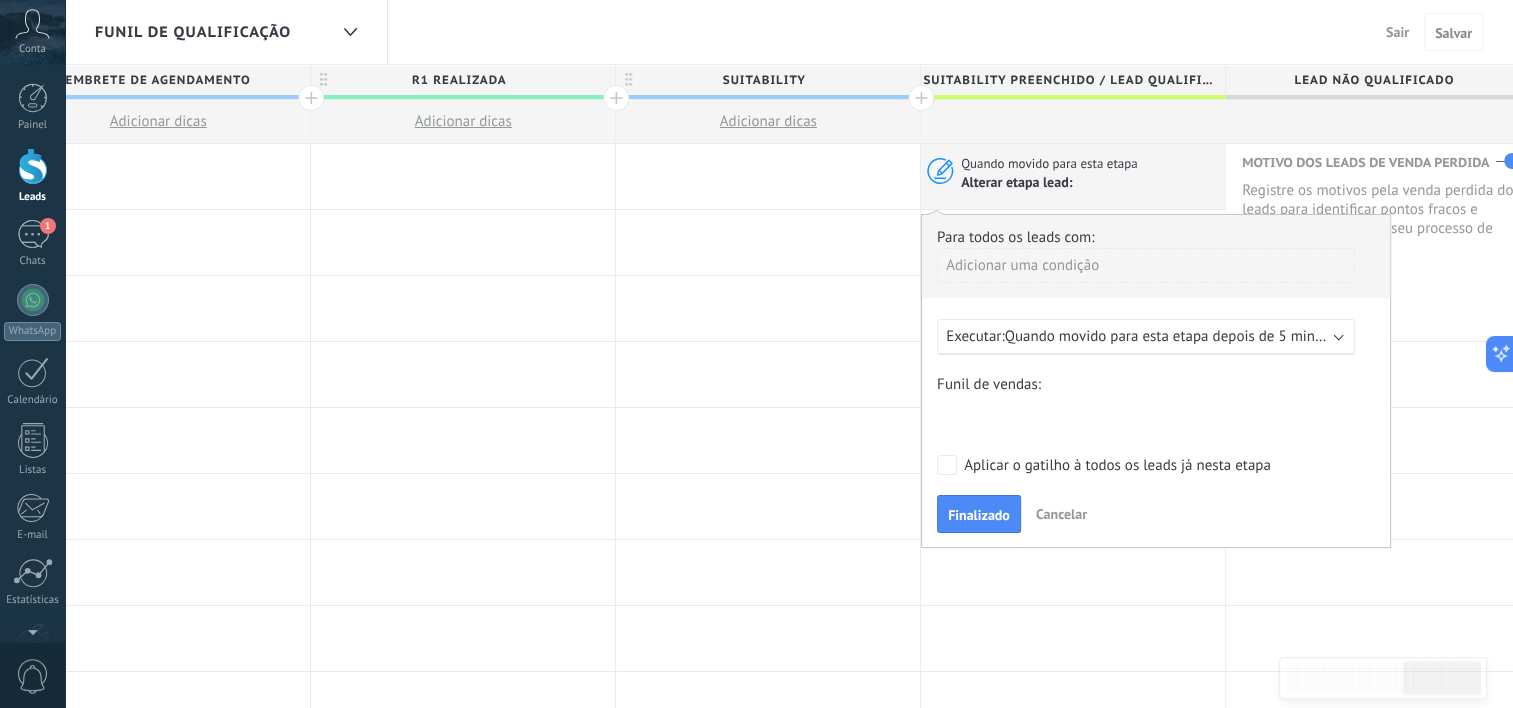 click on "Quando movido para esta etapa depois de 5 minutos" at bounding box center (1174, 336) 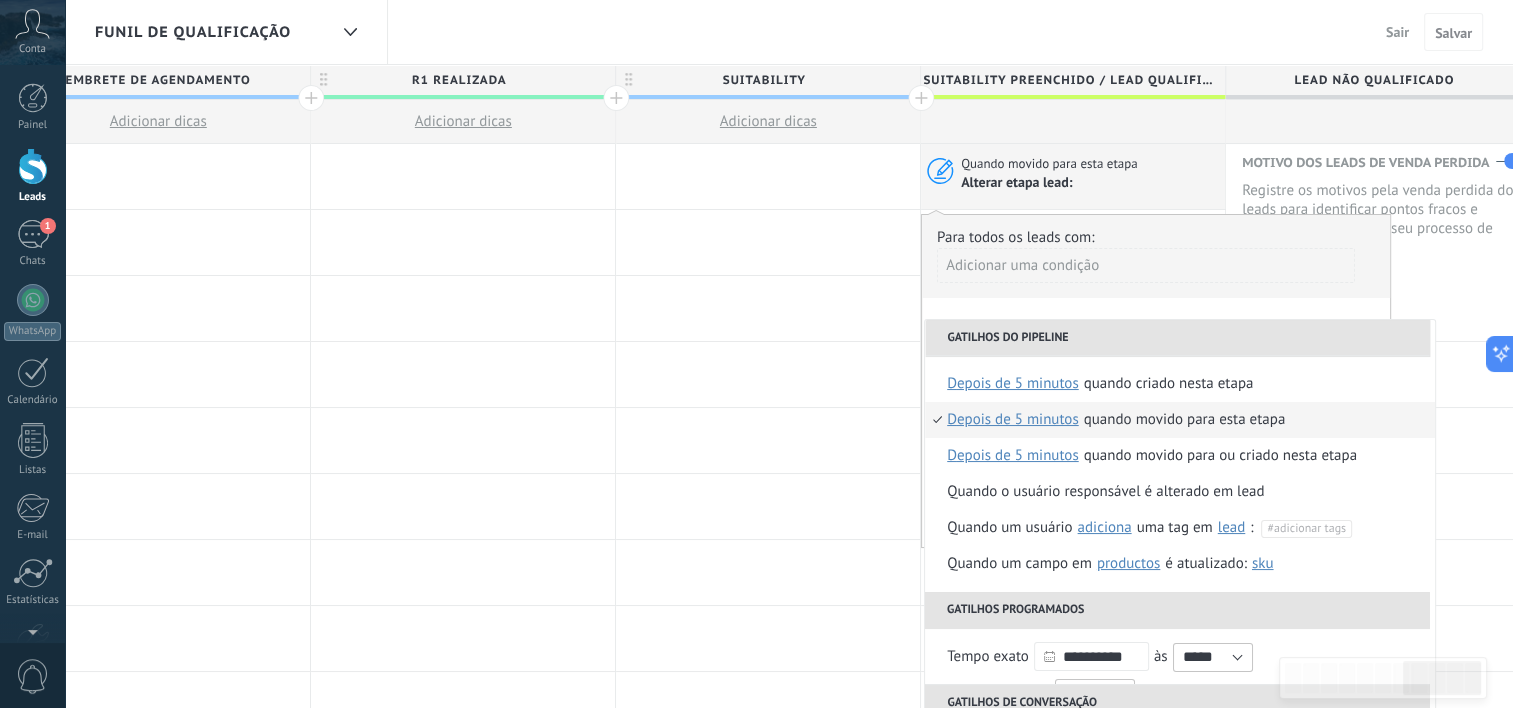 scroll, scrollTop: 292, scrollLeft: 0, axis: vertical 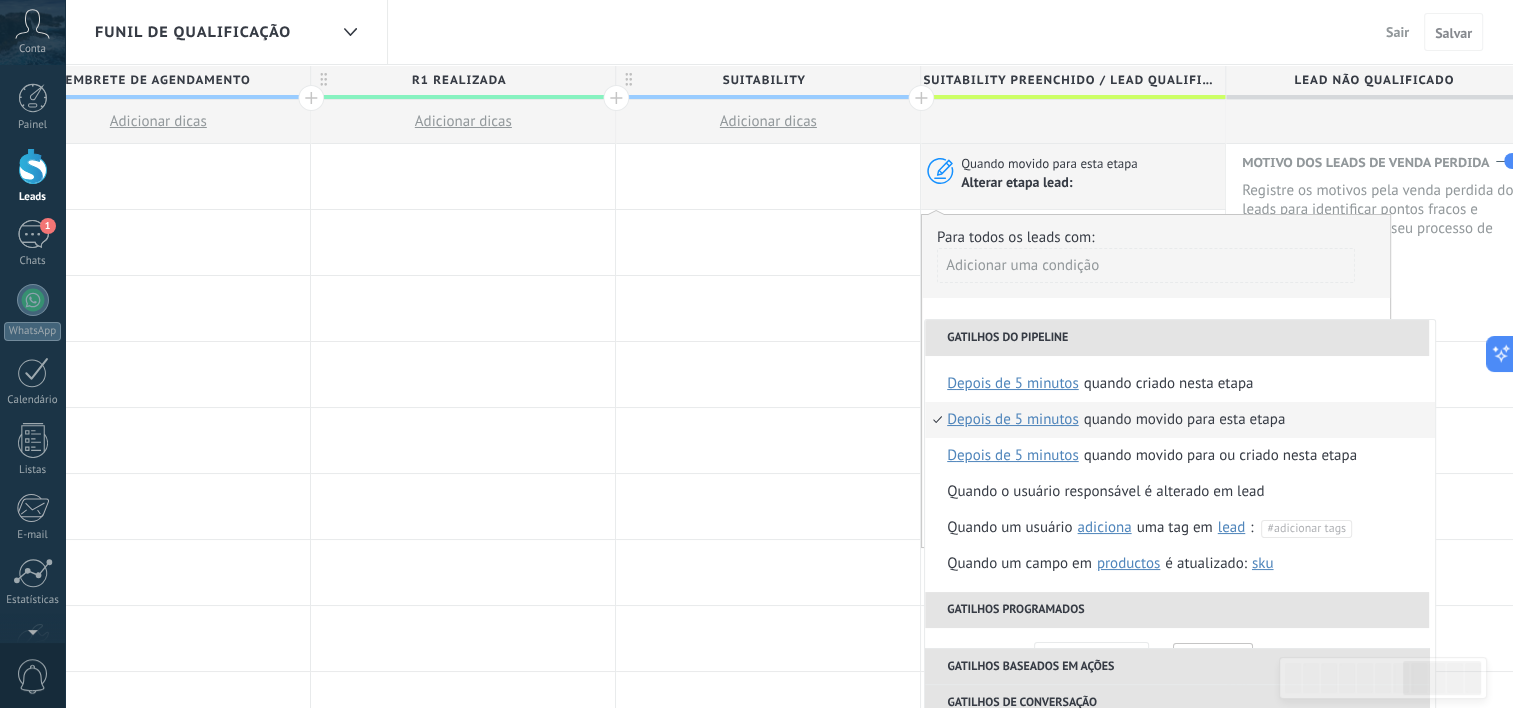 click on "Adicionar uma condição" at bounding box center (1146, 265) 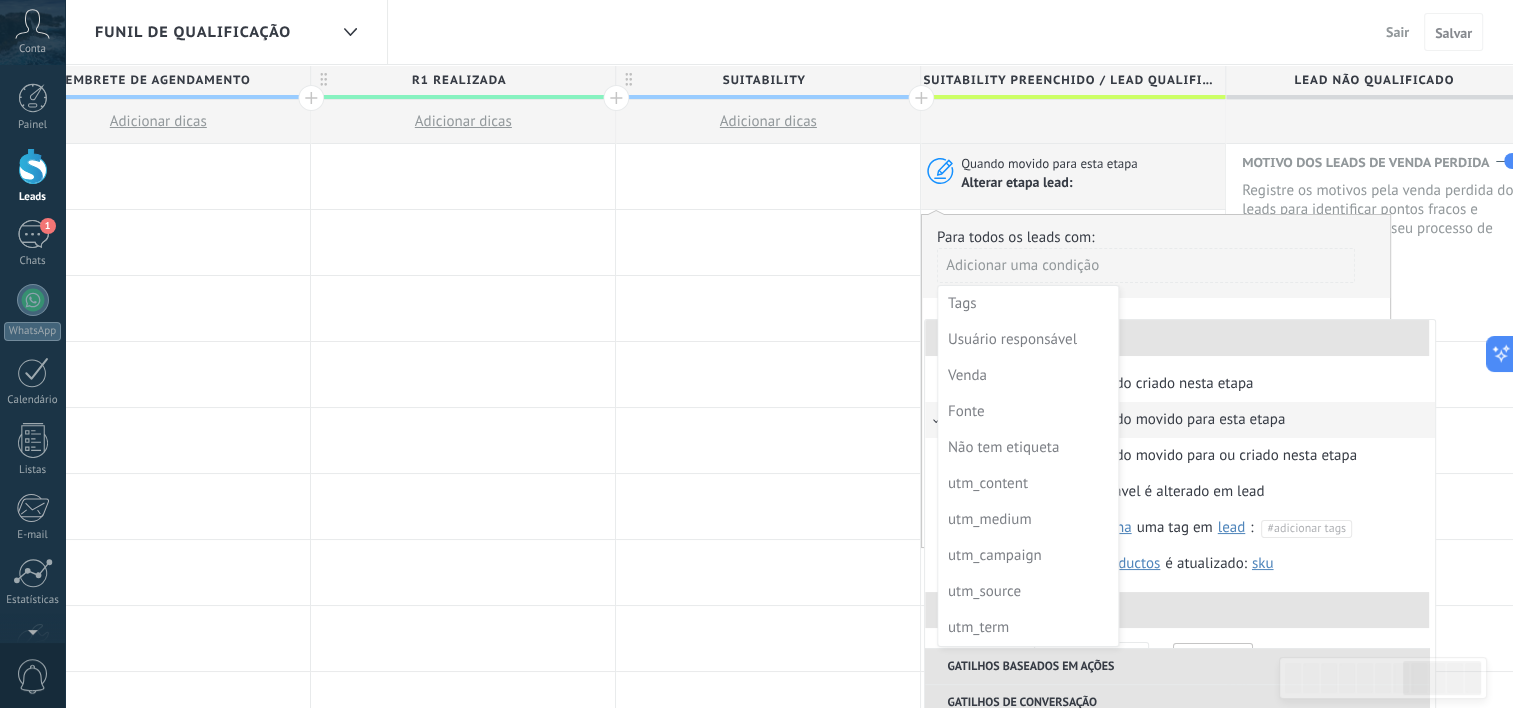 click at bounding box center (1156, 380) 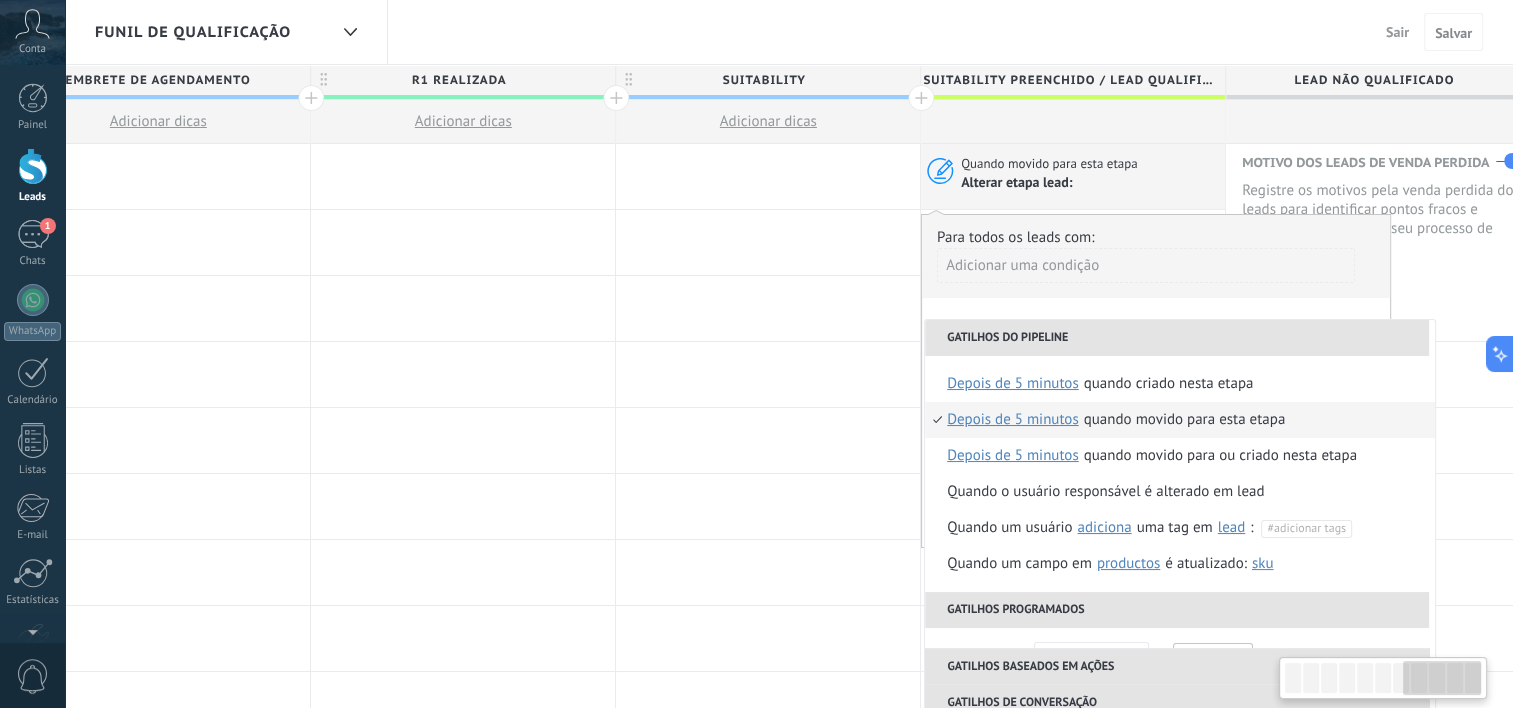 click on "**********" at bounding box center (1381, 219) 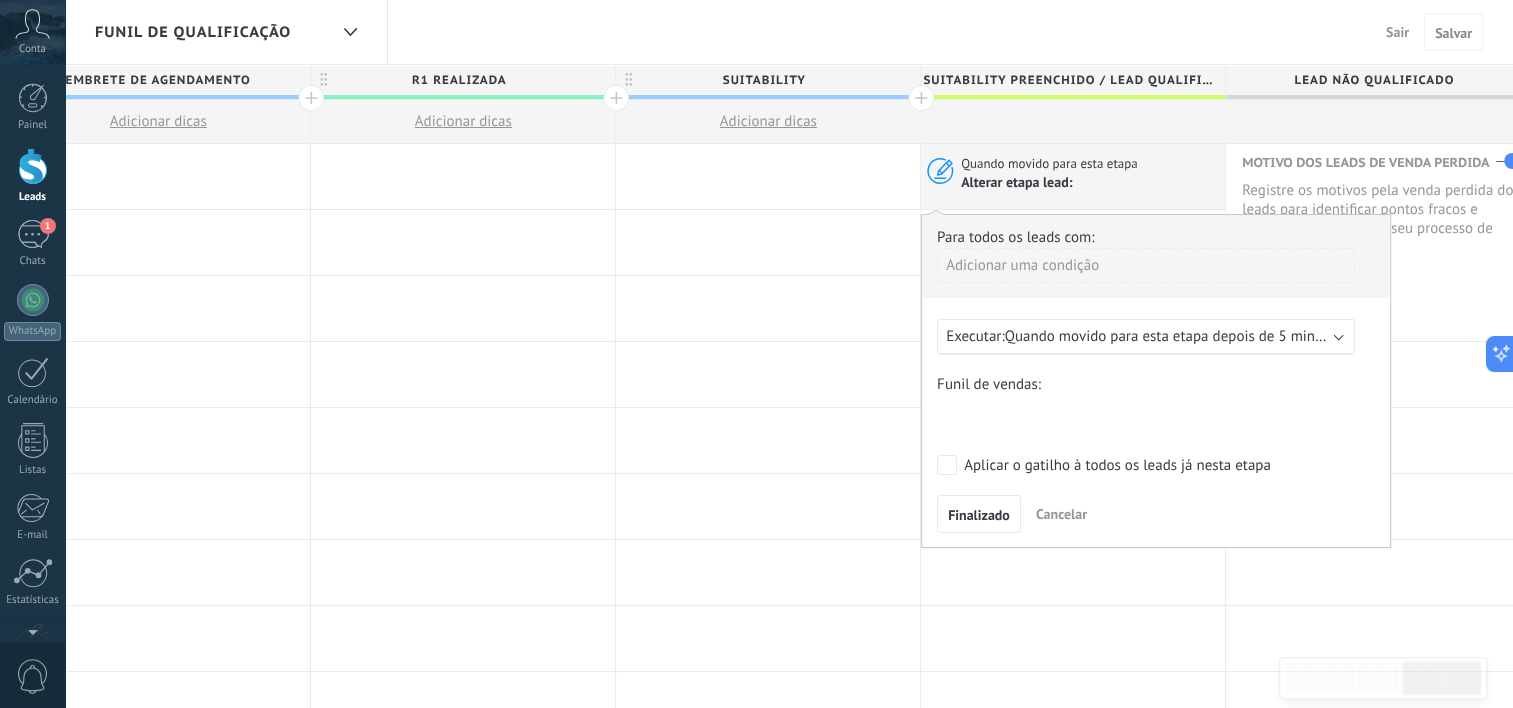 click on "Qualificação Contato inicial Follow up Agendar R1 R1 agendada Lembrete de agendamento R1 realizada suitability suitability preenchido / Lead Qualificado Lead Não qualificado" at bounding box center [0, 0] 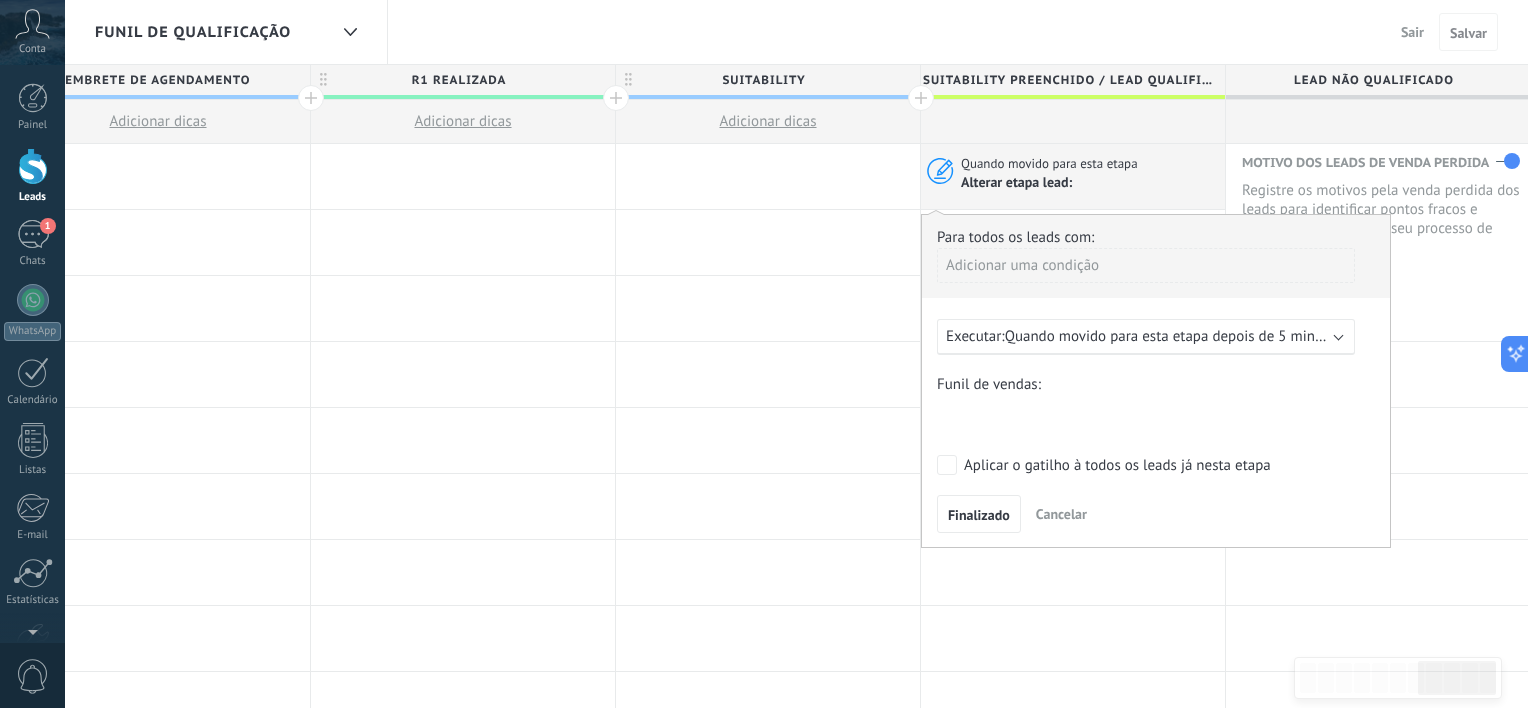 scroll, scrollTop: 0, scrollLeft: 2211, axis: horizontal 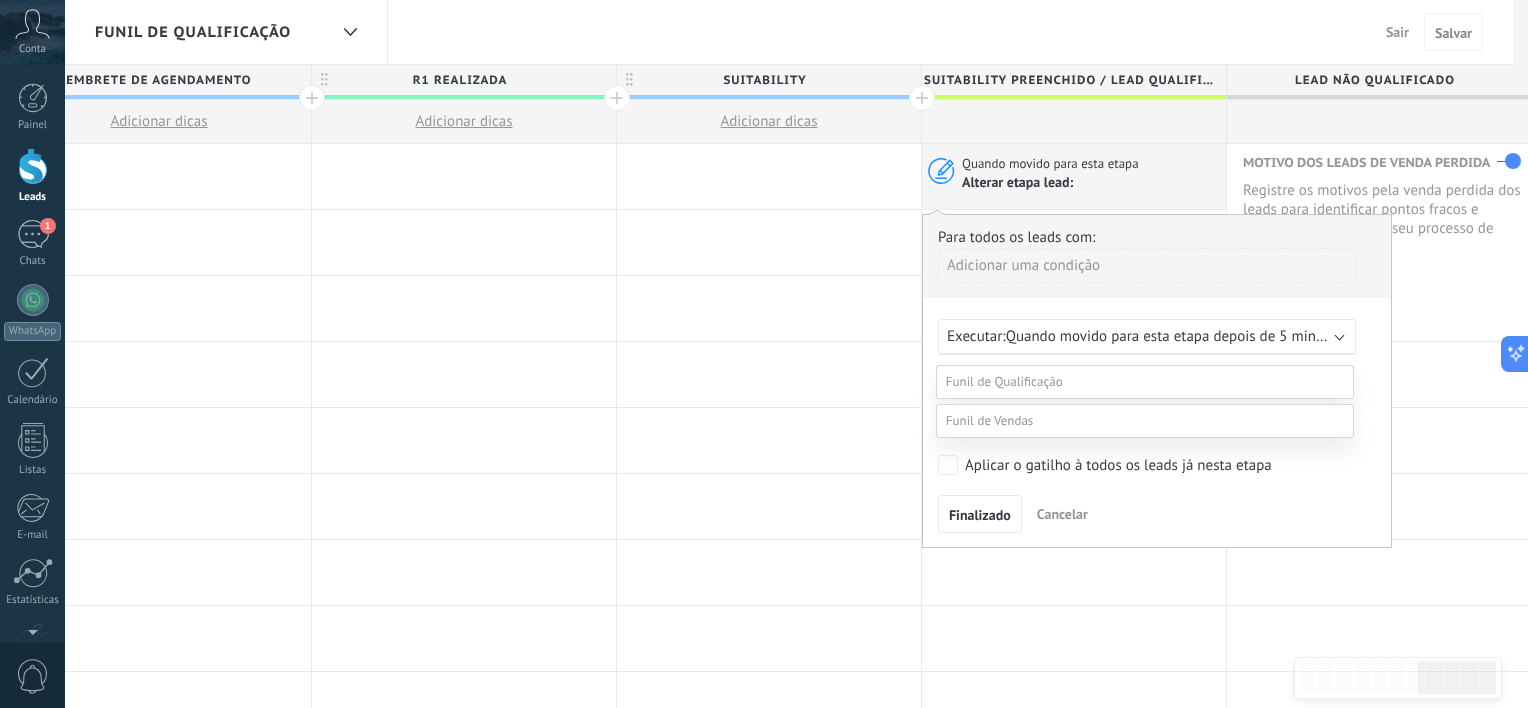 click at bounding box center [1145, 382] 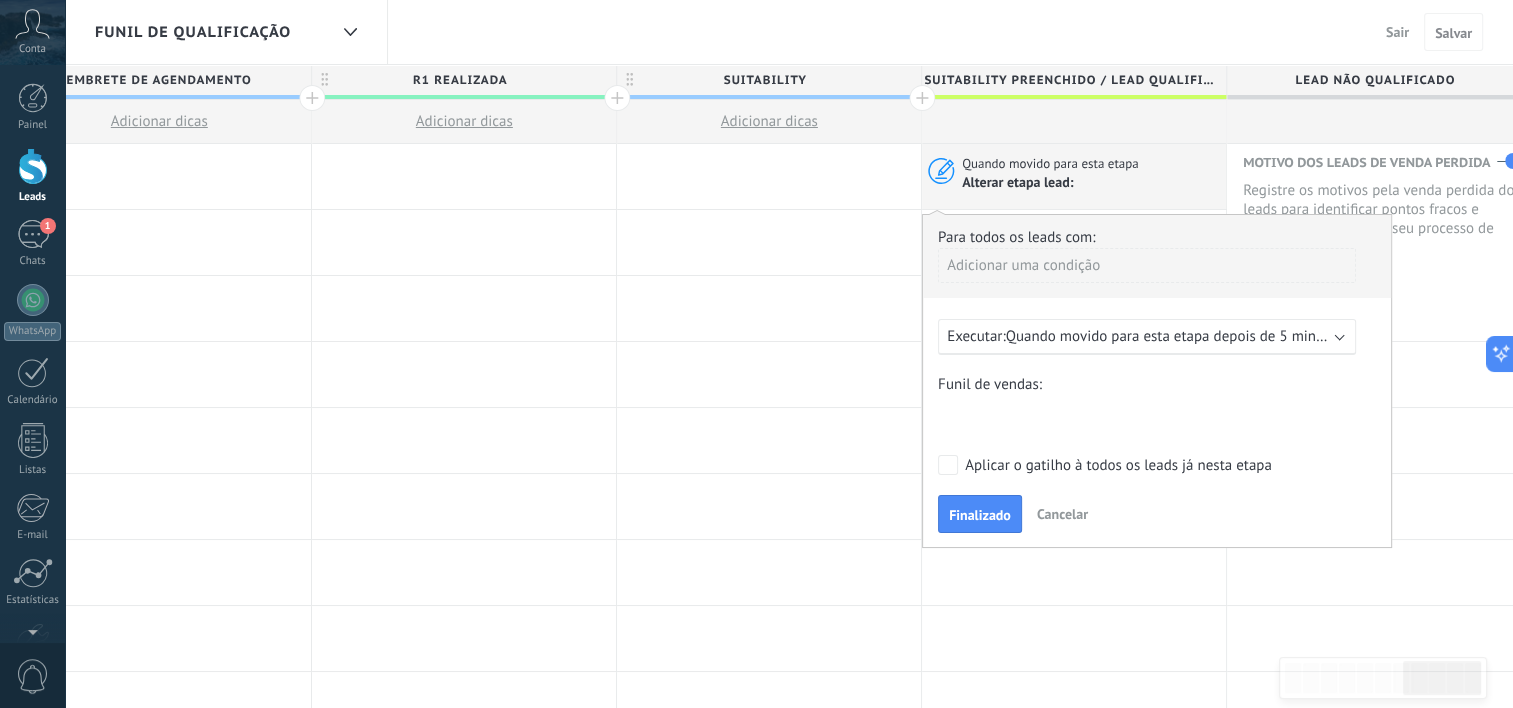 click on "Contato inicial Oferta feita Negociação Venda ganha Venda perdida" at bounding box center (0, 0) 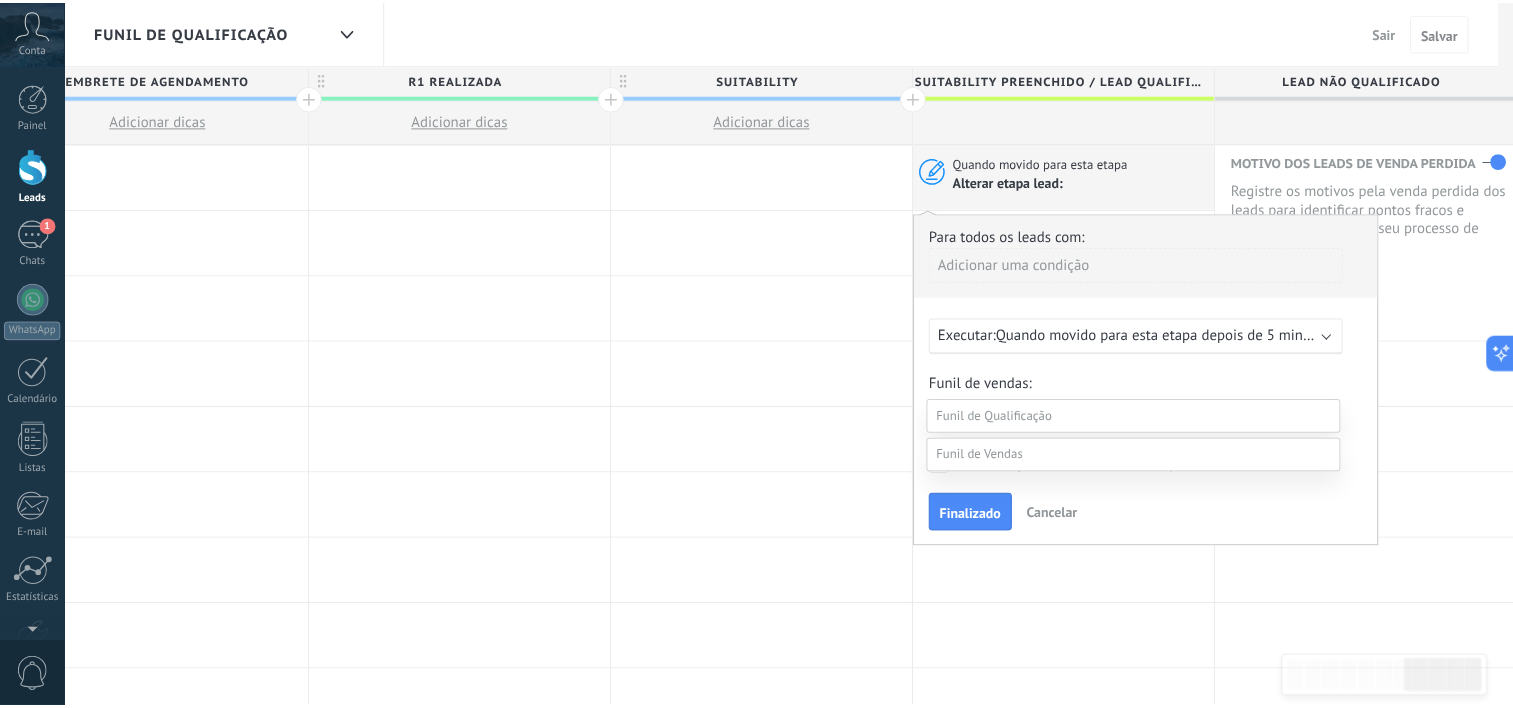 scroll, scrollTop: 39, scrollLeft: 0, axis: vertical 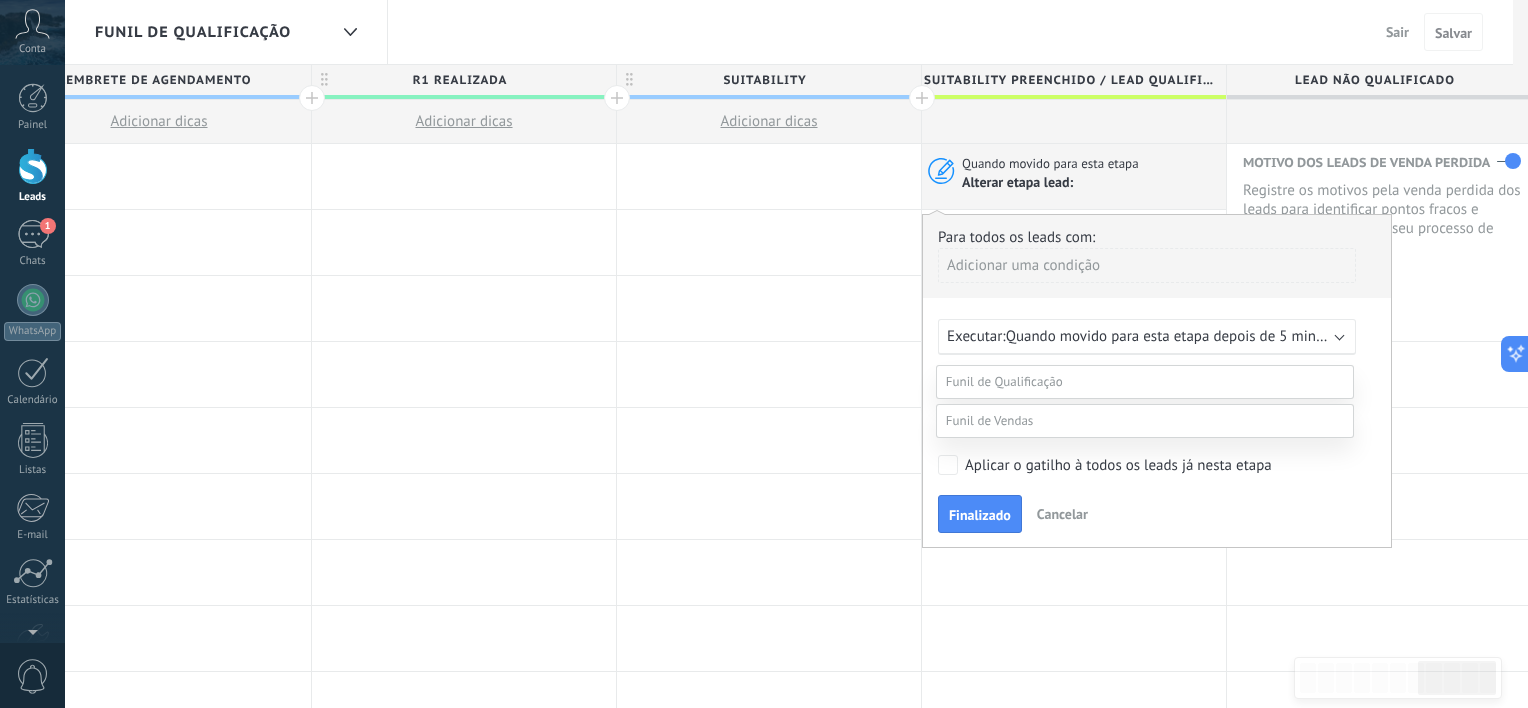 click at bounding box center [1145, 421] 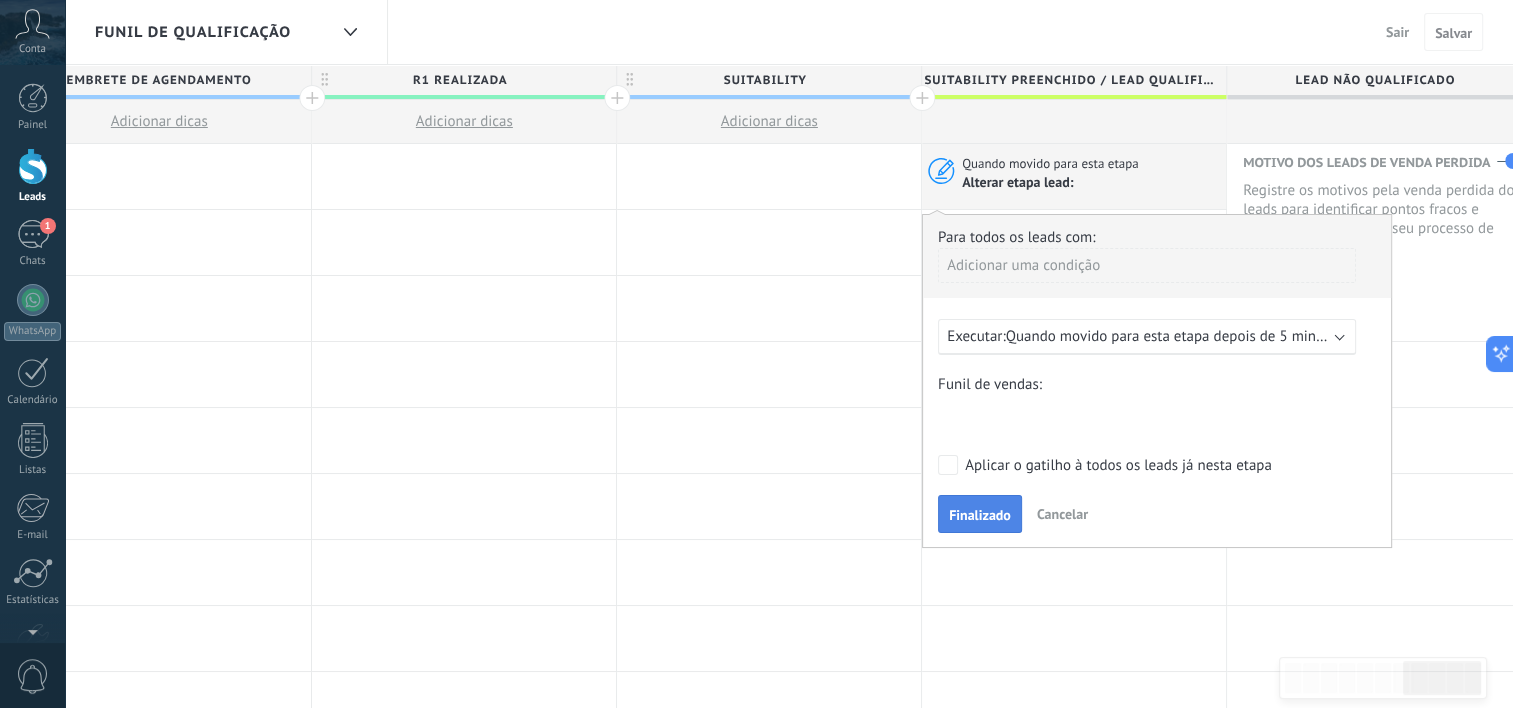 click on "Finalizado" at bounding box center (980, 515) 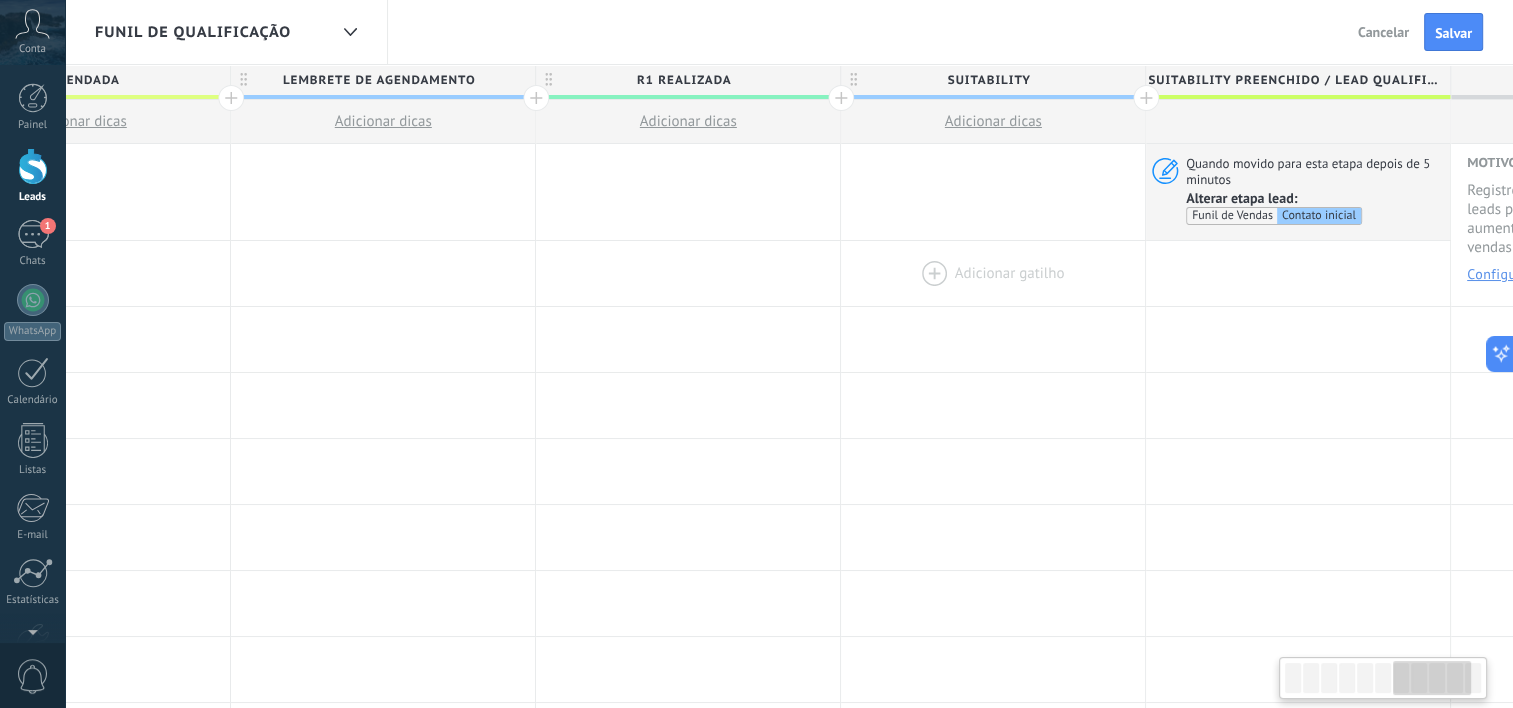 scroll, scrollTop: 0, scrollLeft: 1944, axis: horizontal 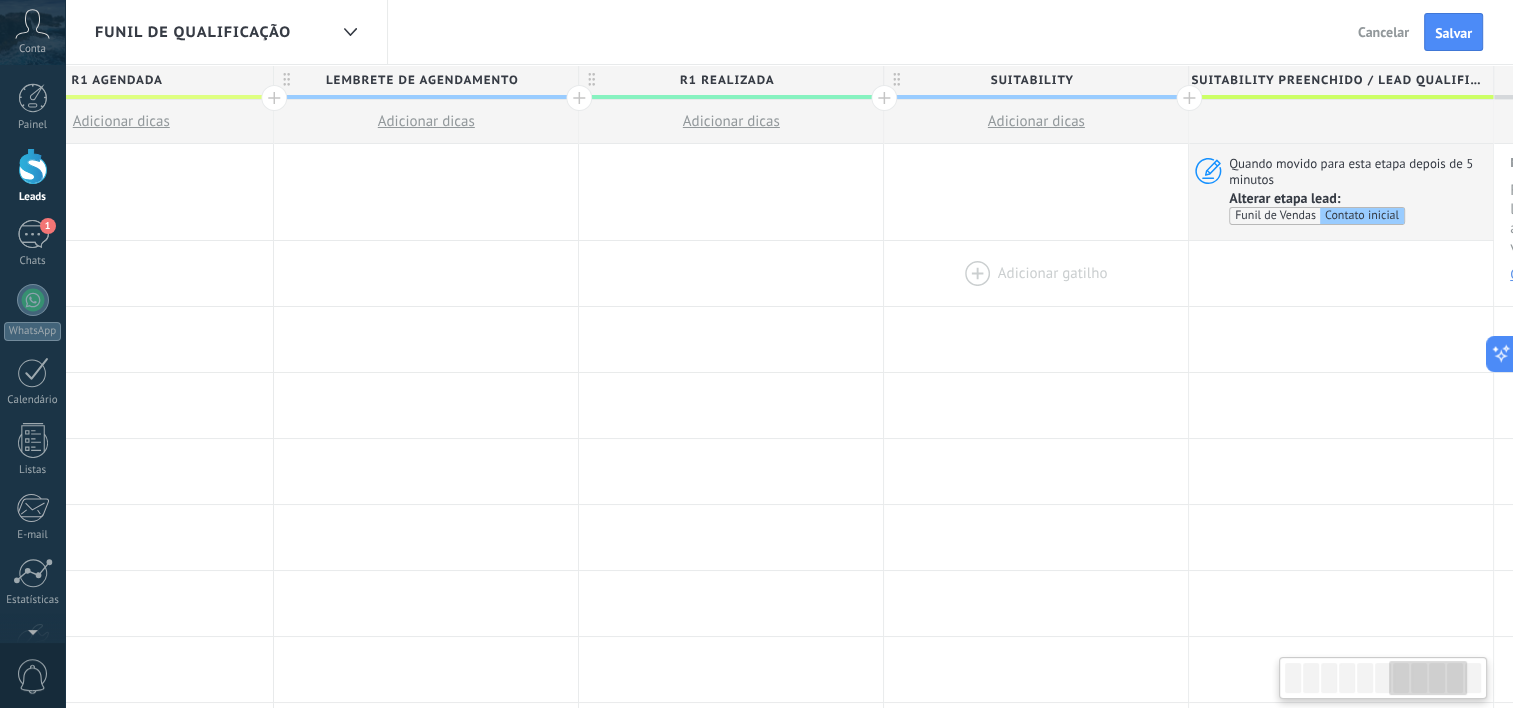 drag, startPoint x: 623, startPoint y: 238, endPoint x: 891, endPoint y: 278, distance: 270.96863 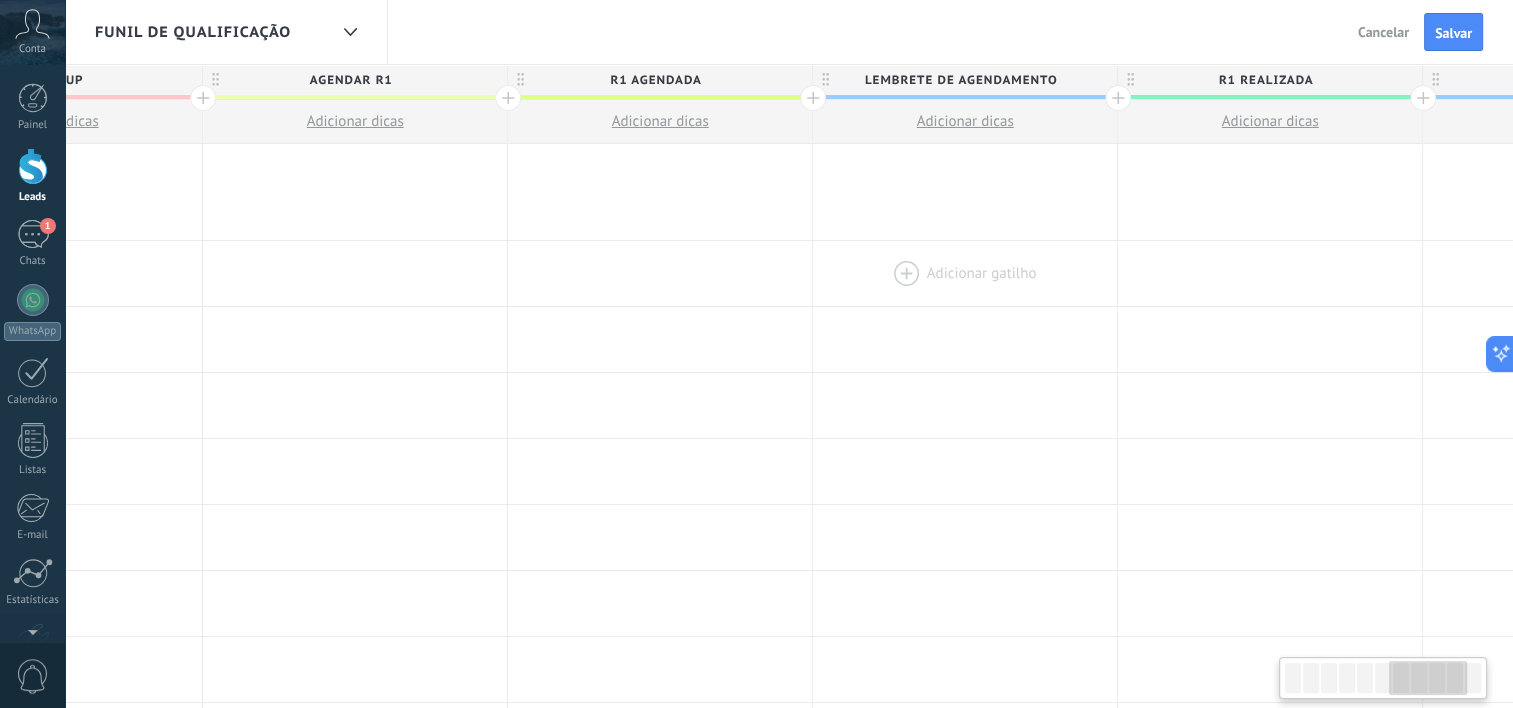 drag, startPoint x: 498, startPoint y: 258, endPoint x: 1223, endPoint y: 260, distance: 725.00275 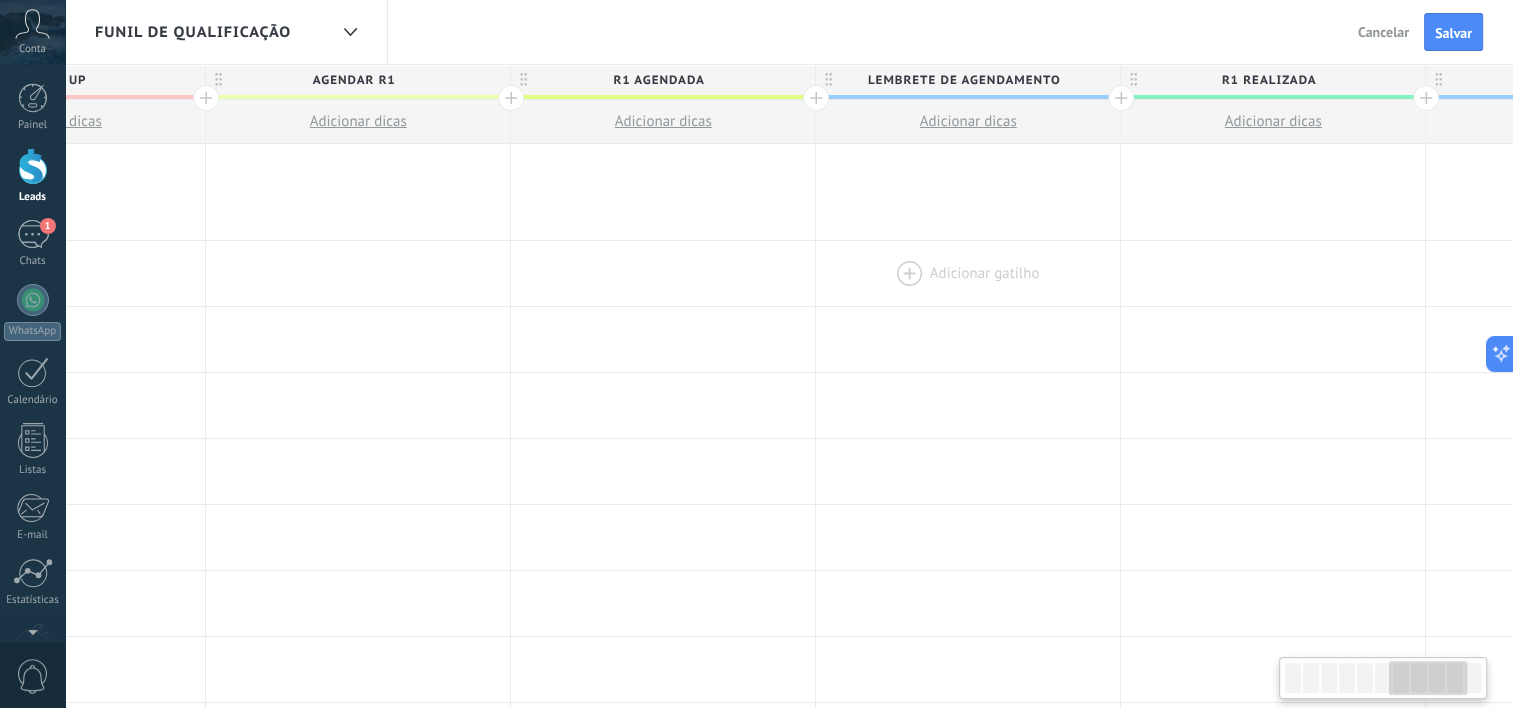 click at bounding box center (968, 273) 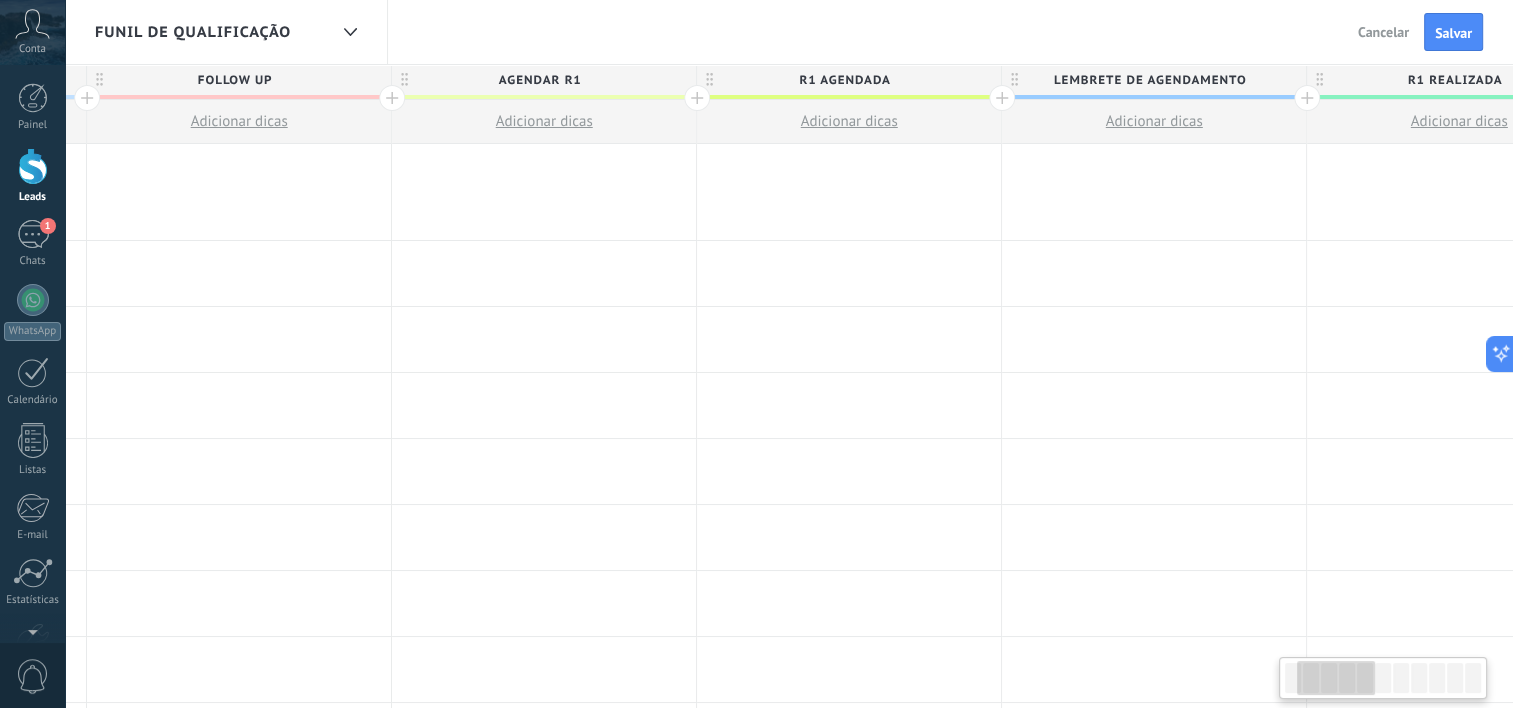 drag, startPoint x: 536, startPoint y: 269, endPoint x: 1520, endPoint y: 271, distance: 984.002 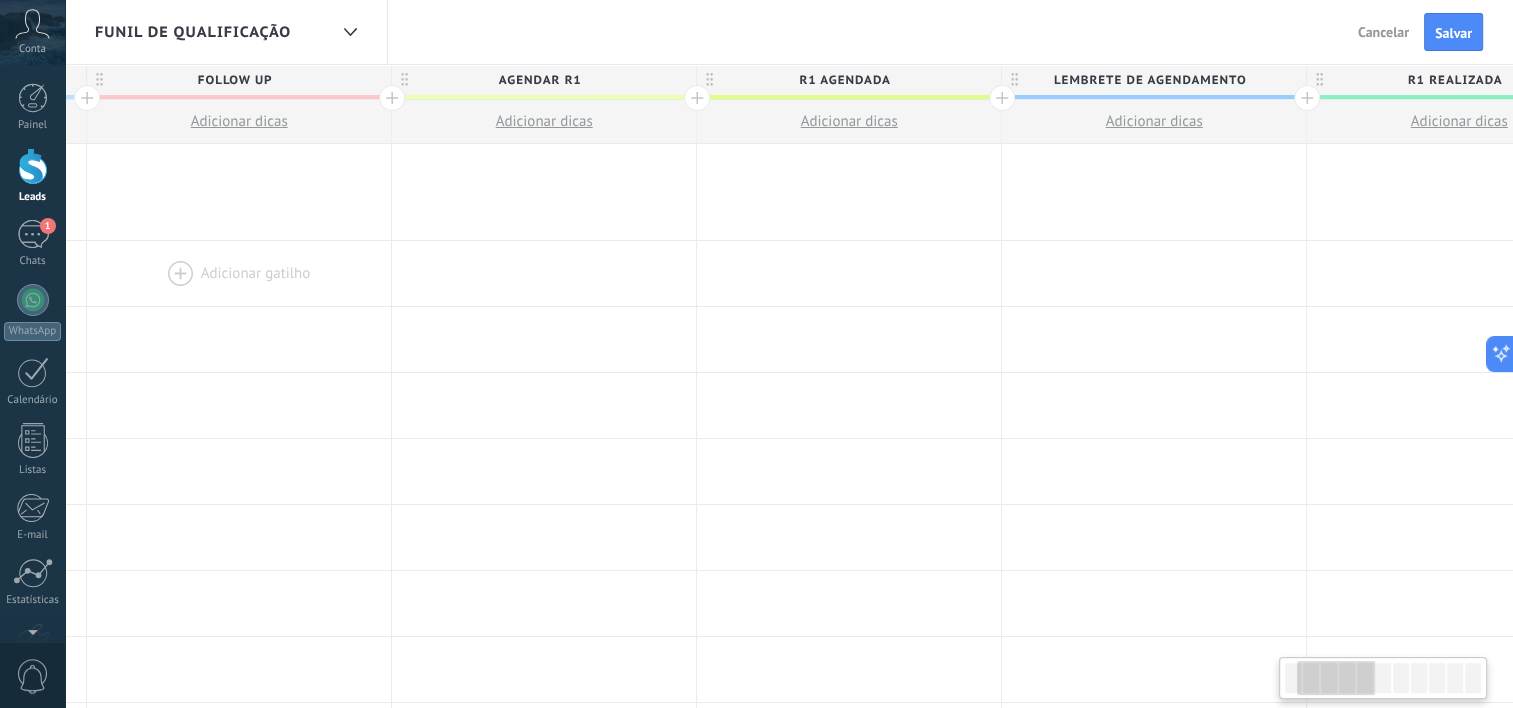 scroll, scrollTop: 0, scrollLeft: 256, axis: horizontal 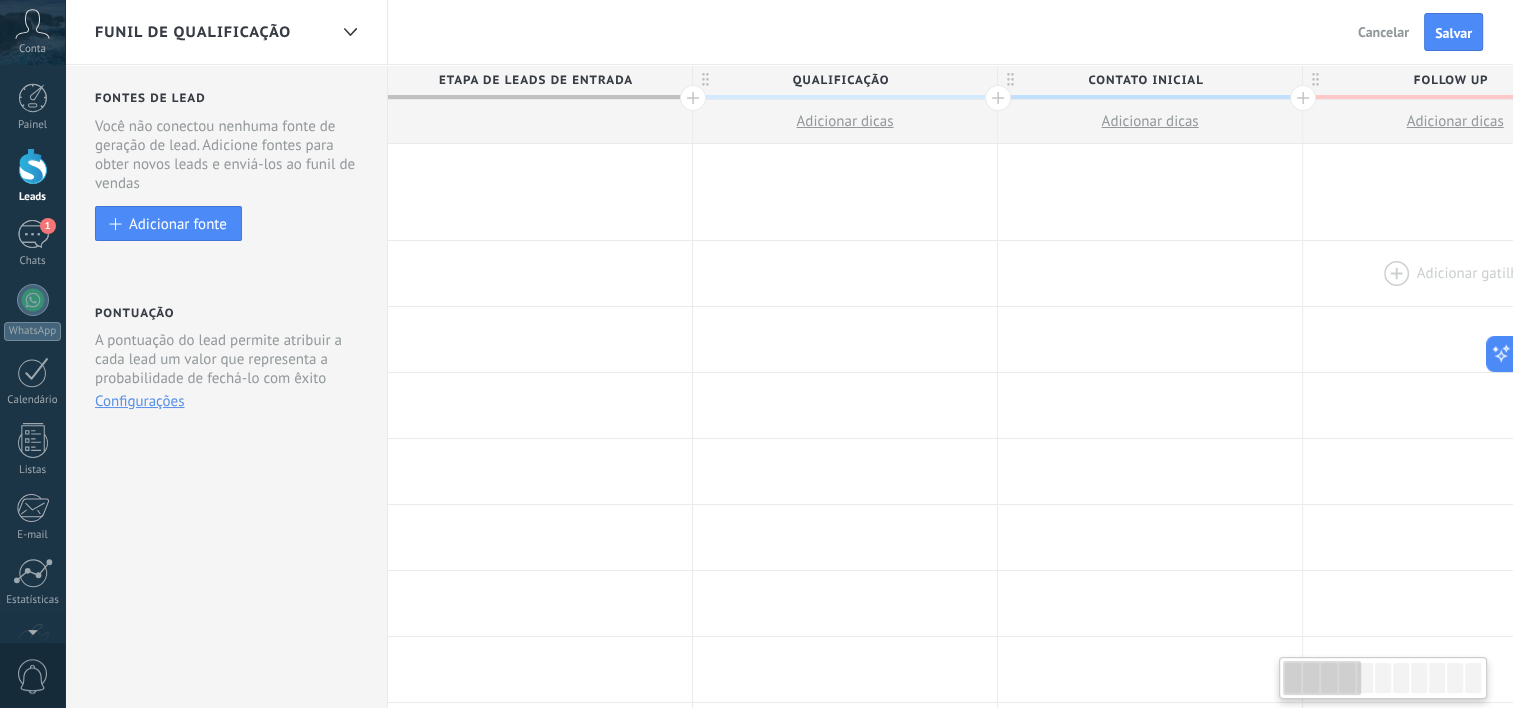 drag, startPoint x: 461, startPoint y: 291, endPoint x: 1389, endPoint y: 289, distance: 928.00214 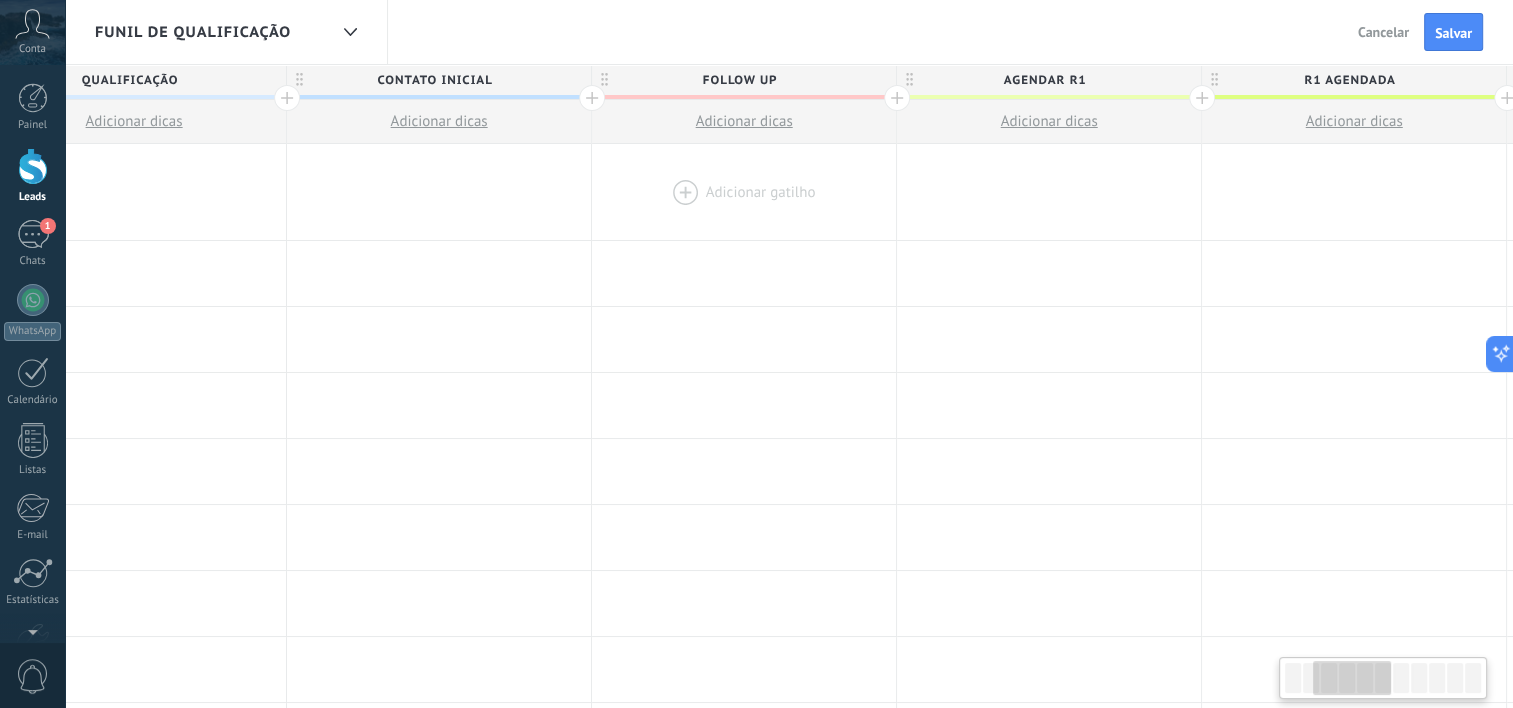drag, startPoint x: 1436, startPoint y: 256, endPoint x: 661, endPoint y: 232, distance: 775.3715 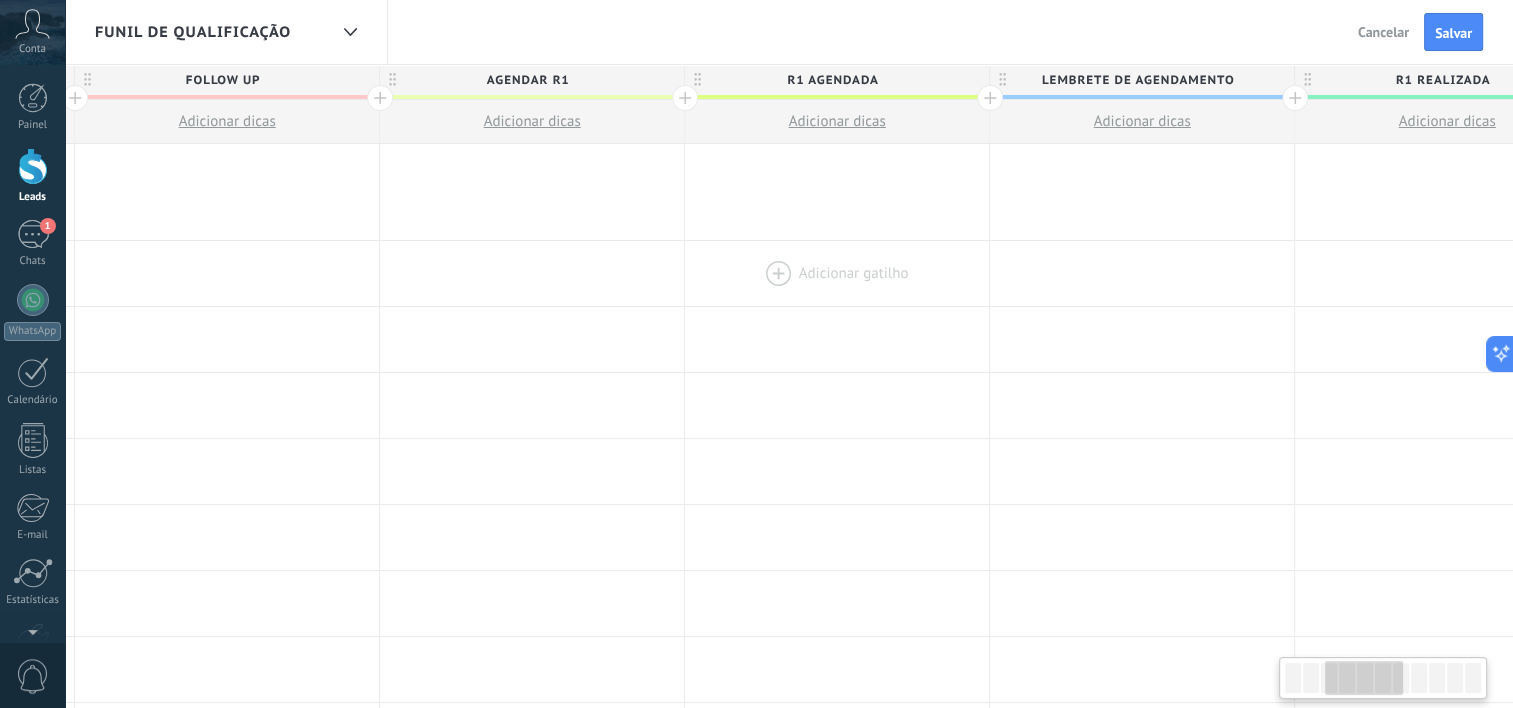 drag, startPoint x: 1296, startPoint y: 242, endPoint x: 546, endPoint y: 242, distance: 750 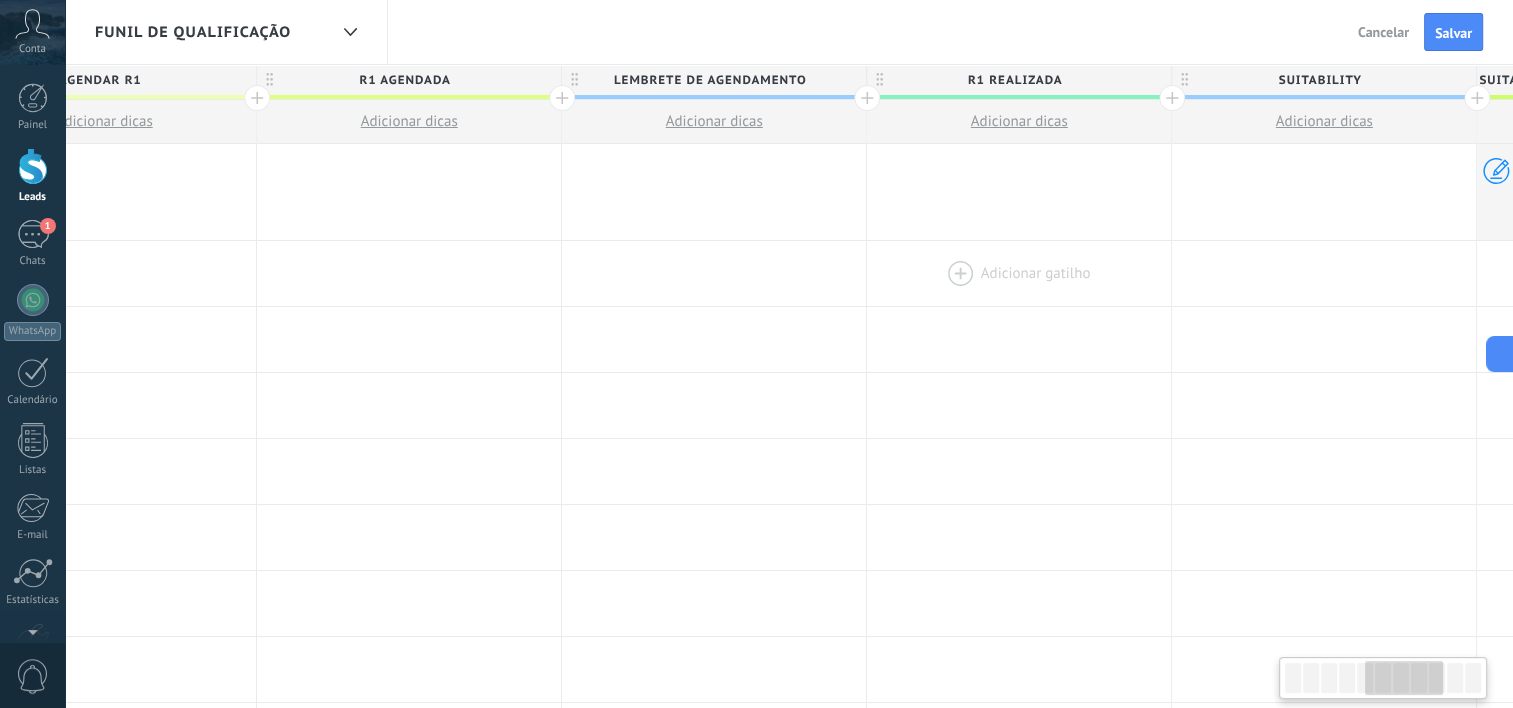 drag, startPoint x: 1196, startPoint y: 247, endPoint x: 609, endPoint y: 245, distance: 587.0034 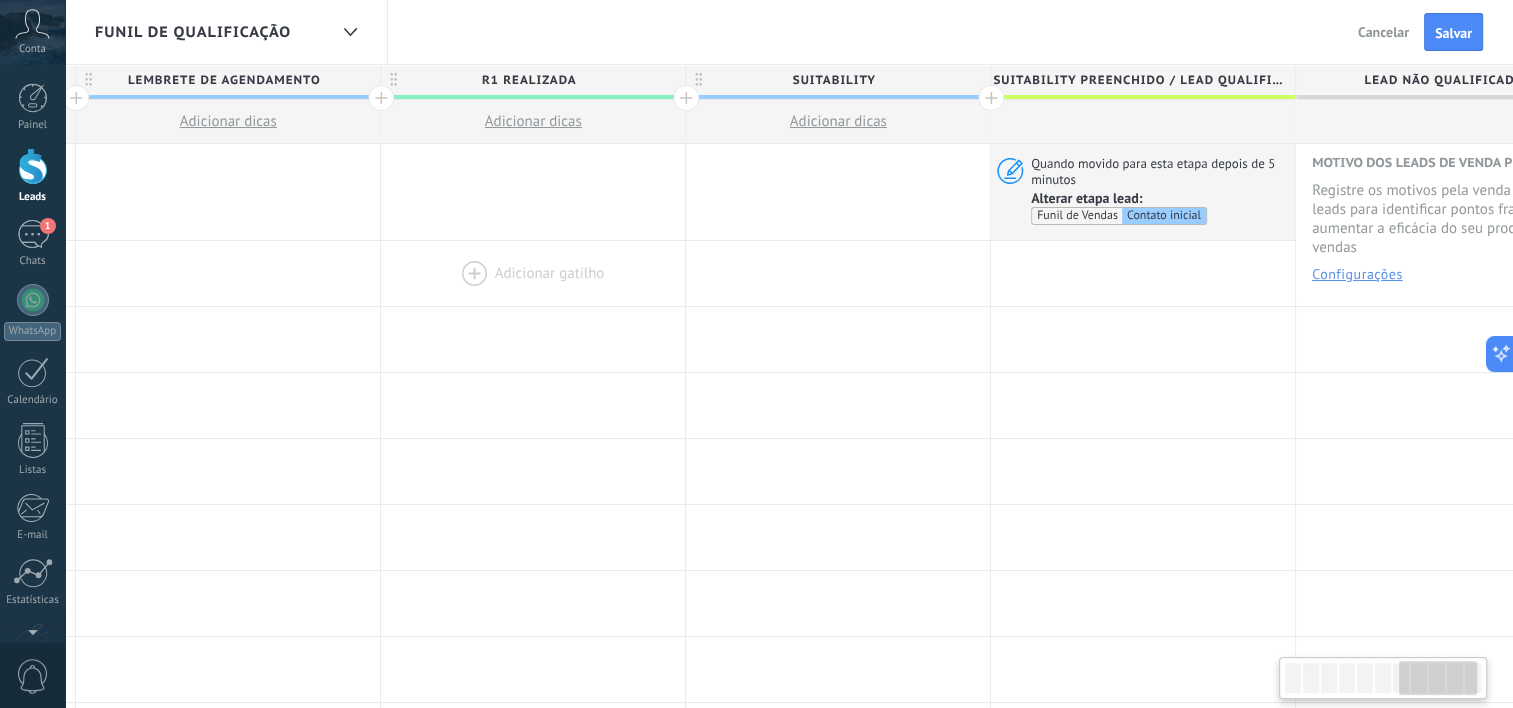 scroll, scrollTop: 0, scrollLeft: 1755, axis: horizontal 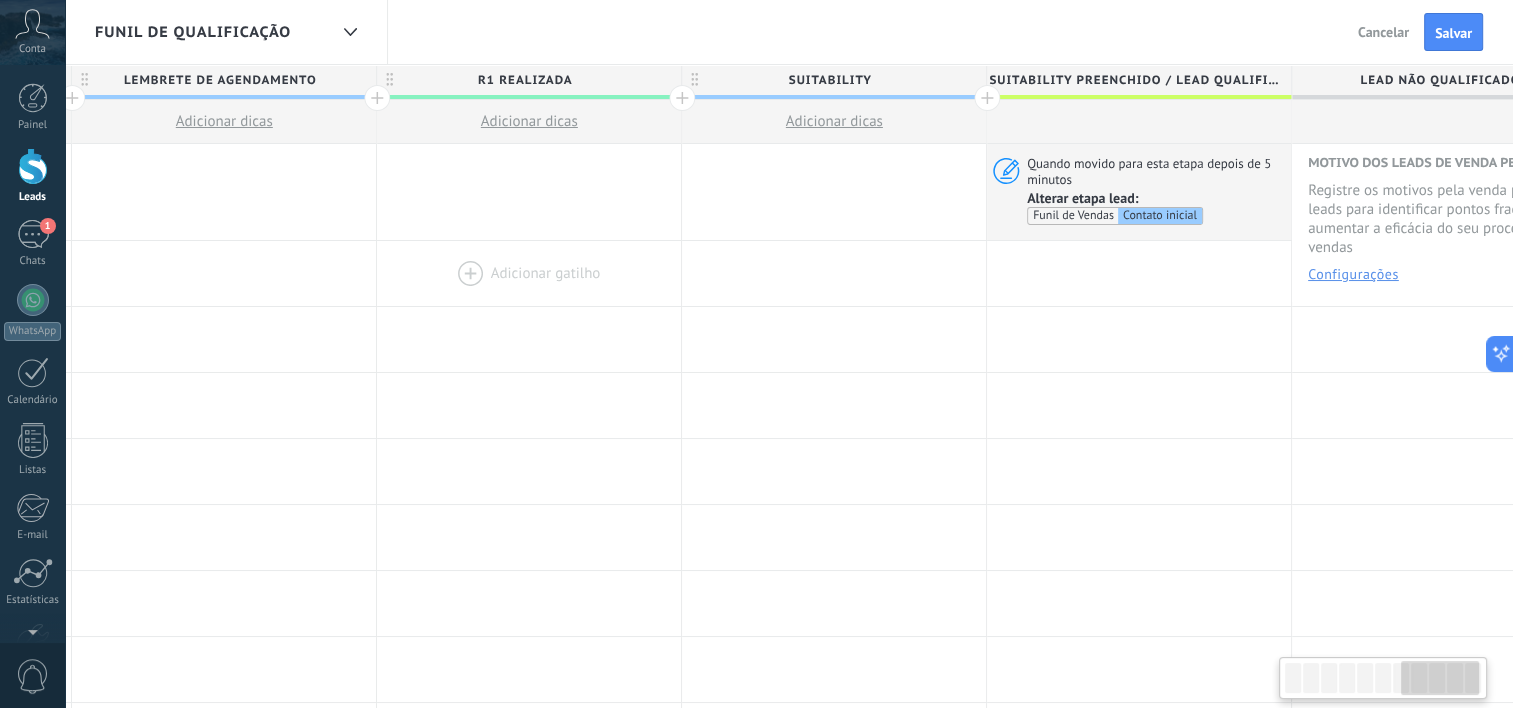 drag, startPoint x: 1158, startPoint y: 287, endPoint x: 386, endPoint y: 272, distance: 772.1457 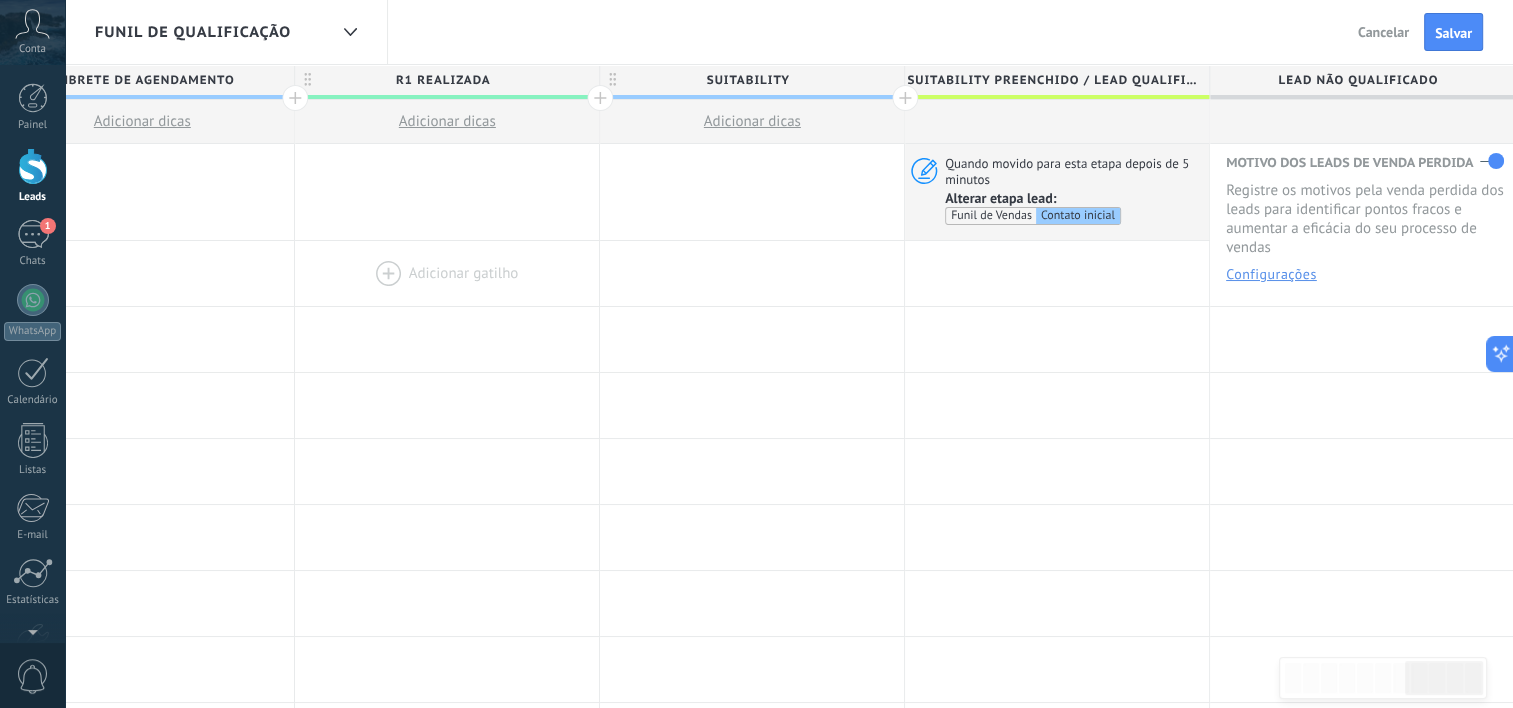 drag, startPoint x: 1102, startPoint y: 270, endPoint x: 576, endPoint y: 254, distance: 526.2433 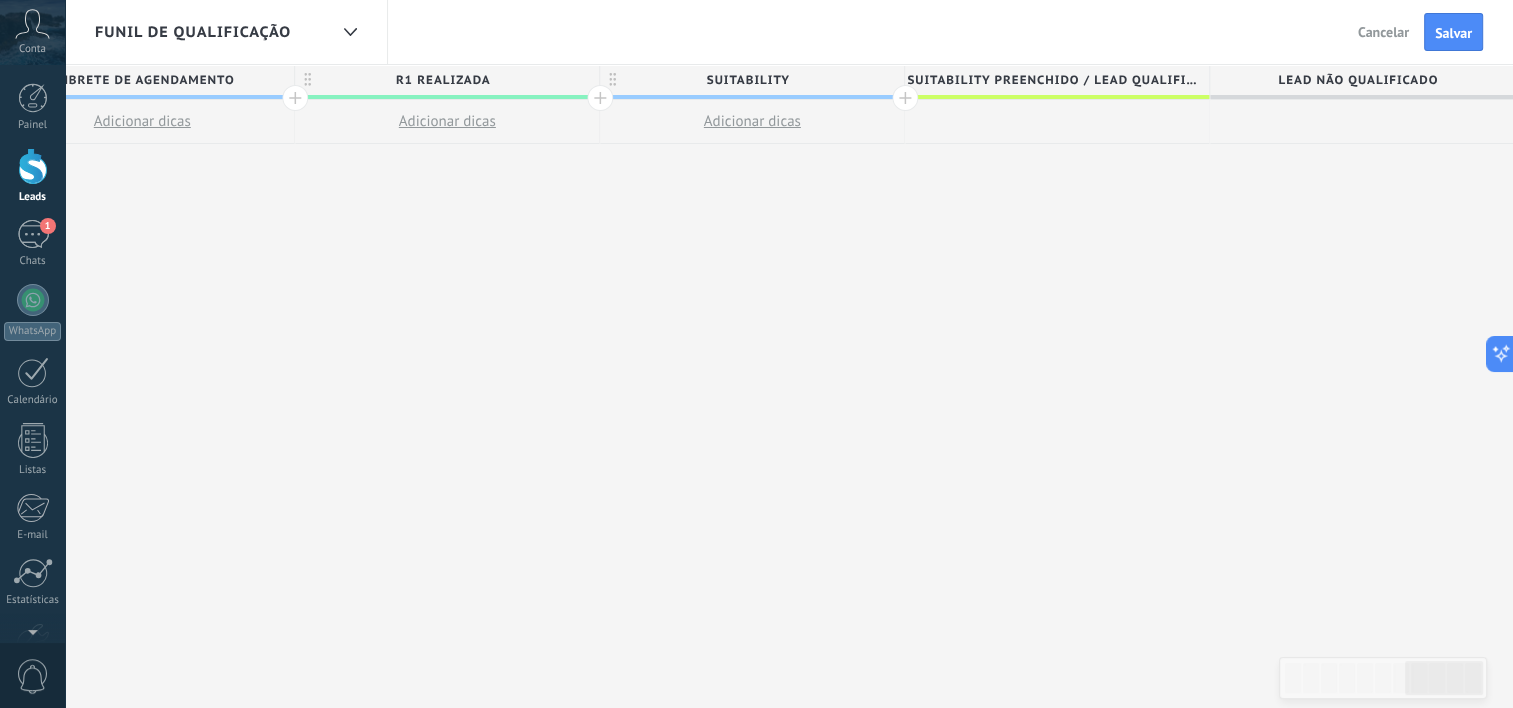 click on "R1 realizada" at bounding box center [442, 80] 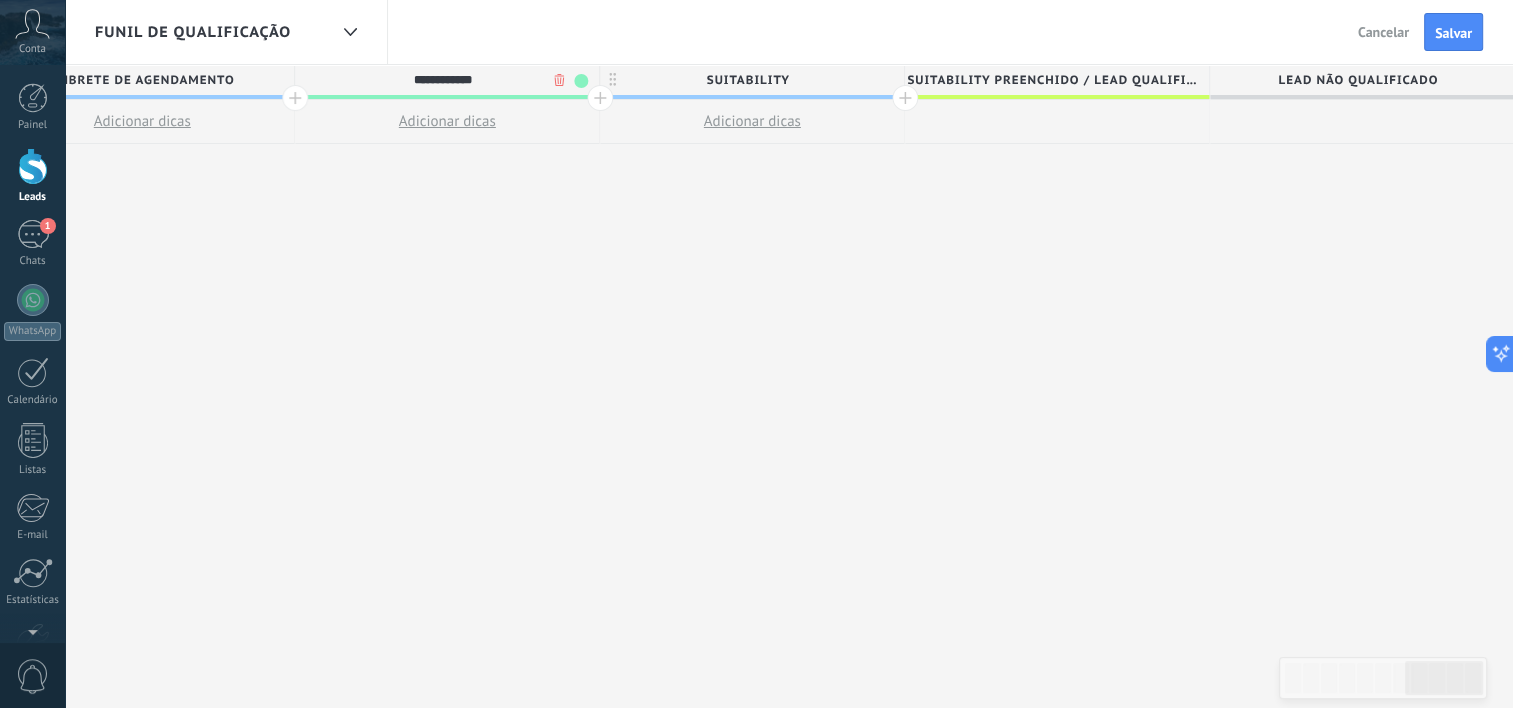 click on "**********" at bounding box center [-163, 387] 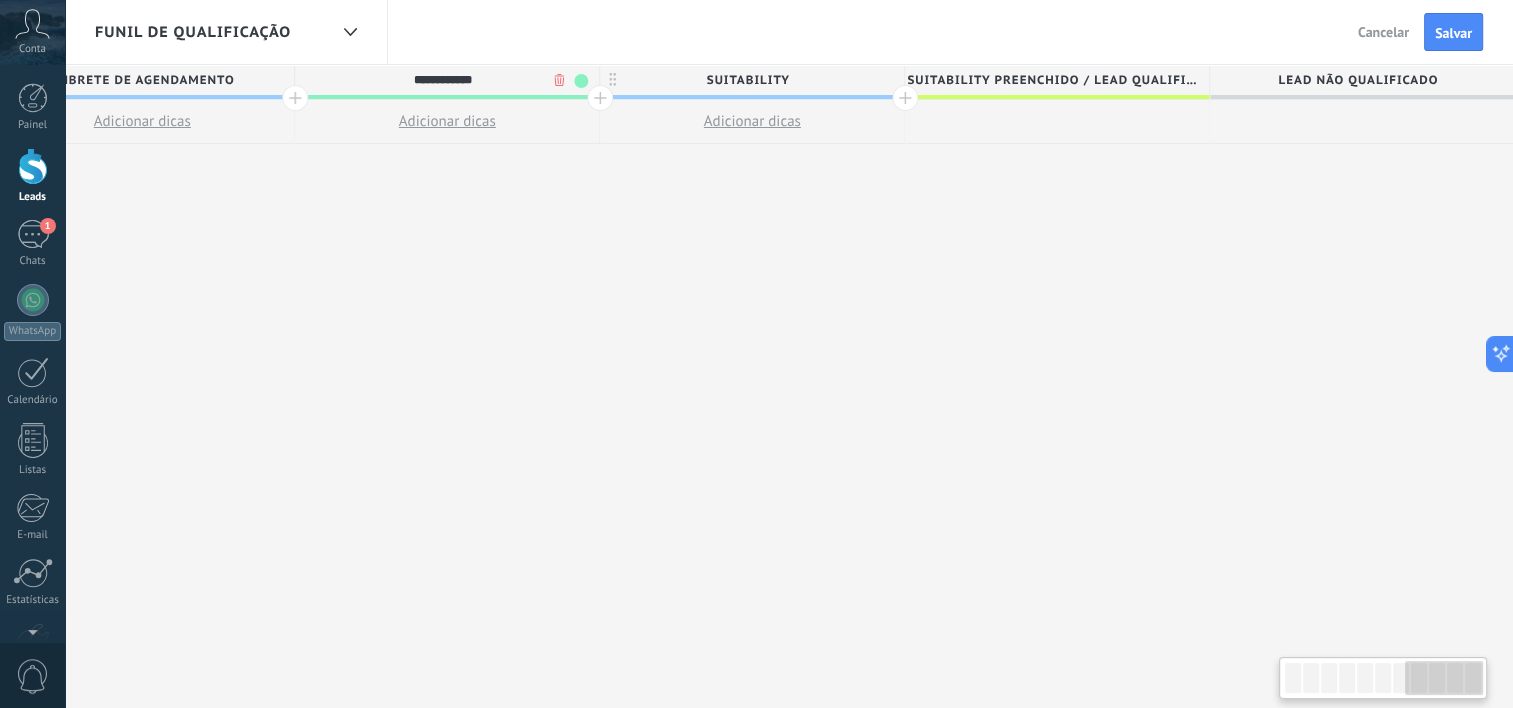 scroll, scrollTop: 0, scrollLeft: 2226, axis: horizontal 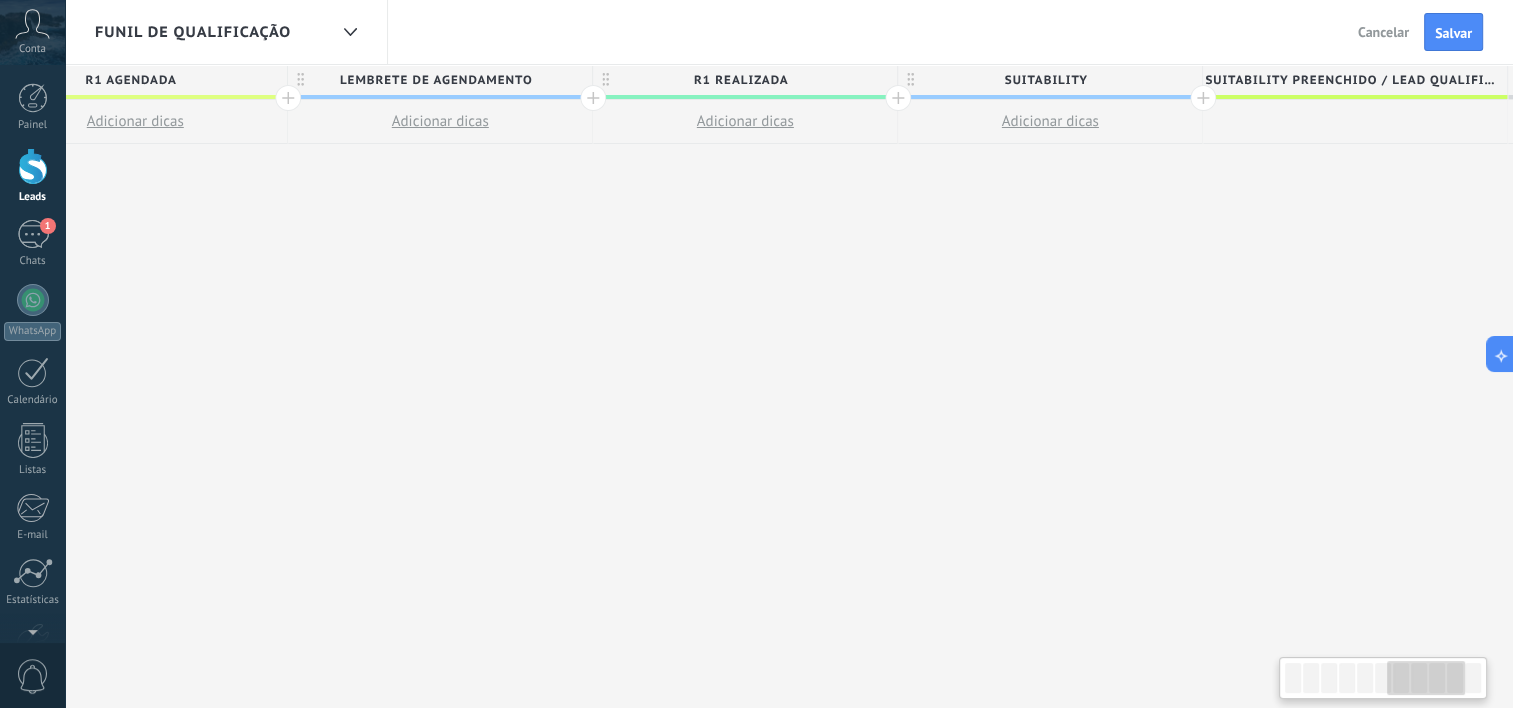 drag, startPoint x: 641, startPoint y: 244, endPoint x: 400, endPoint y: 229, distance: 241.46635 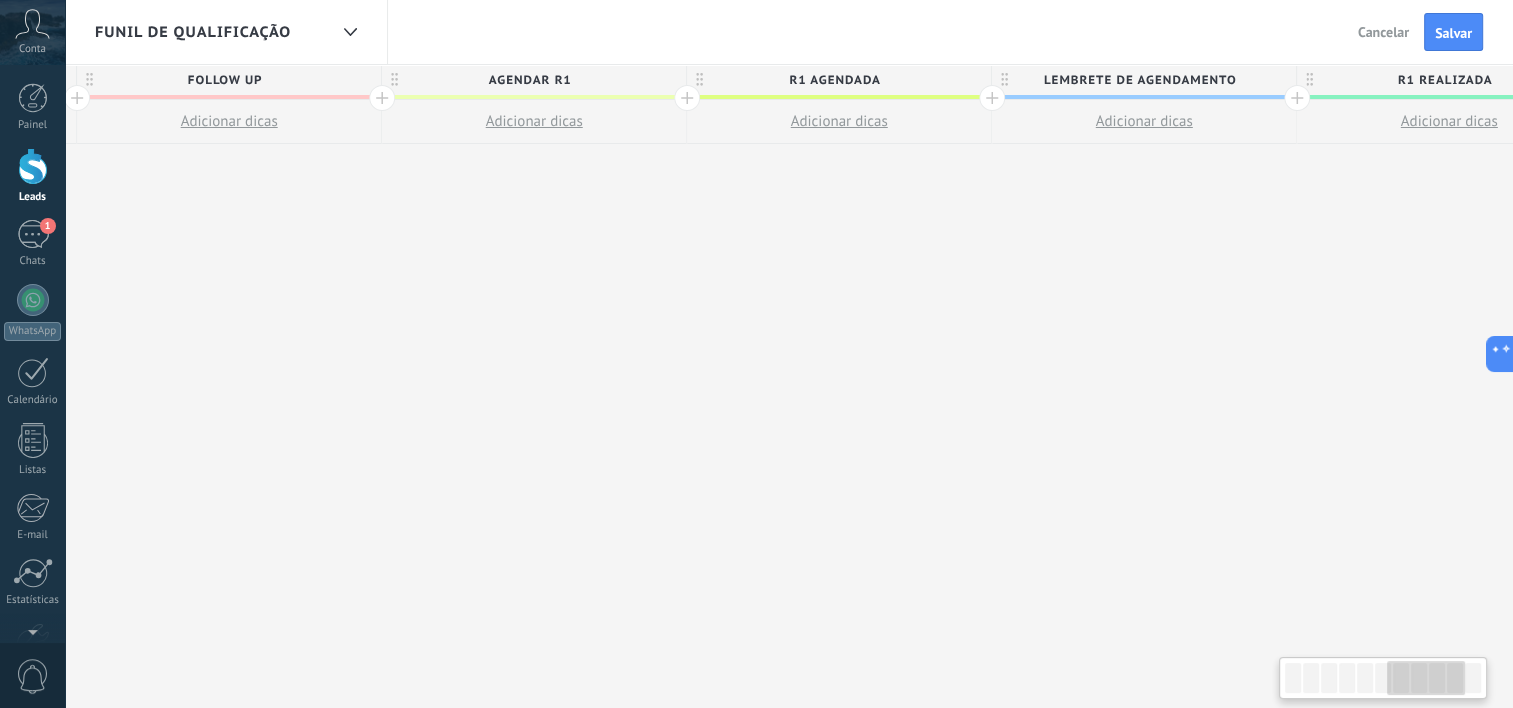 drag, startPoint x: 292, startPoint y: 213, endPoint x: 1112, endPoint y: 271, distance: 822.04865 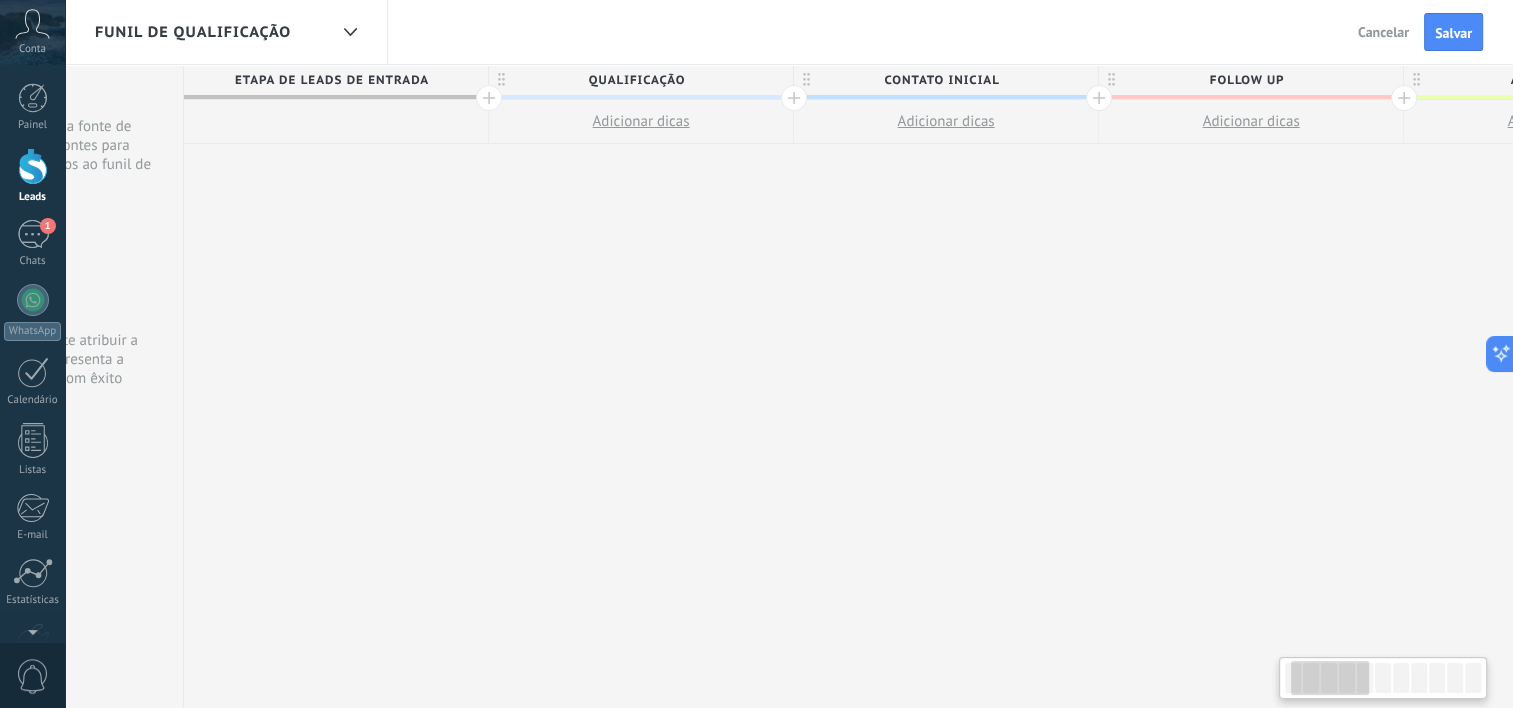drag, startPoint x: 391, startPoint y: 236, endPoint x: 1325, endPoint y: 258, distance: 934.2591 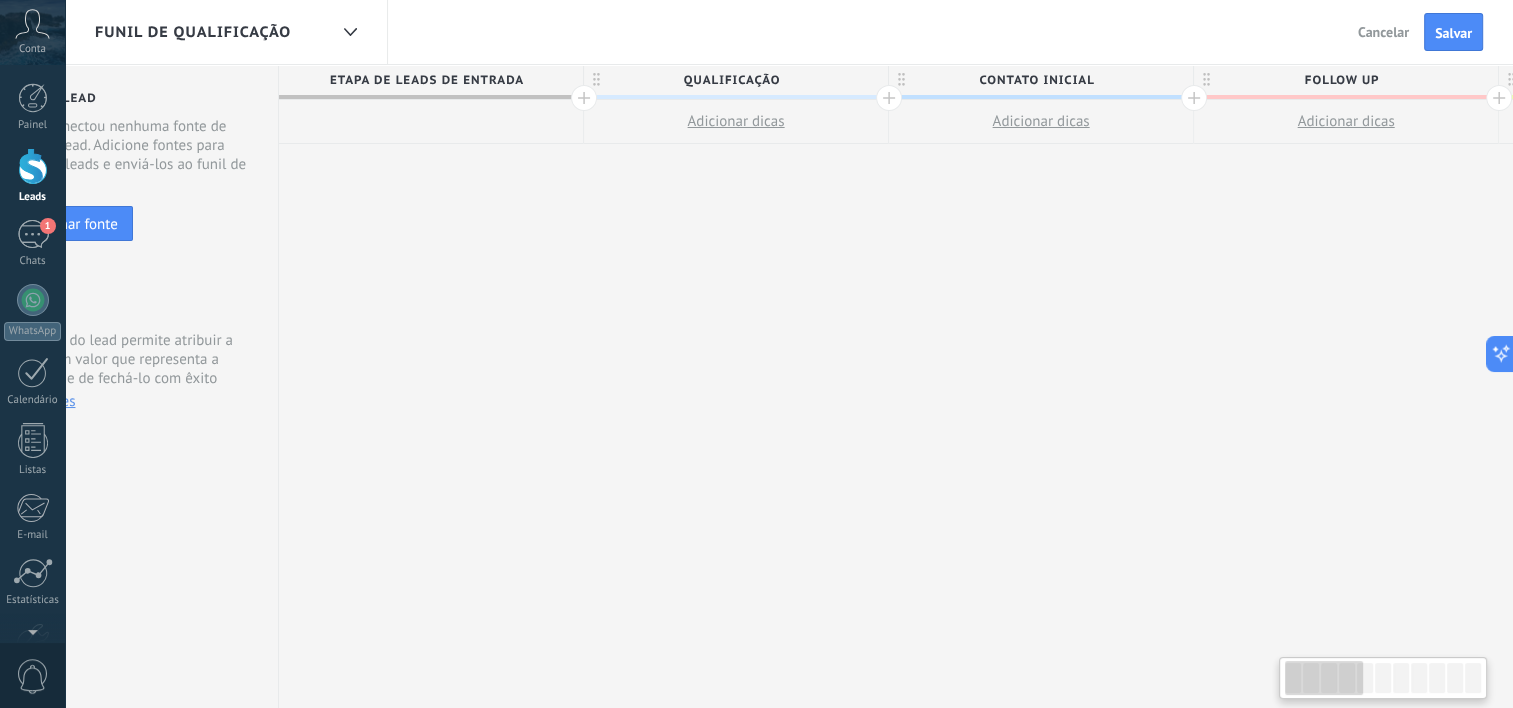 scroll, scrollTop: 0, scrollLeft: 0, axis: both 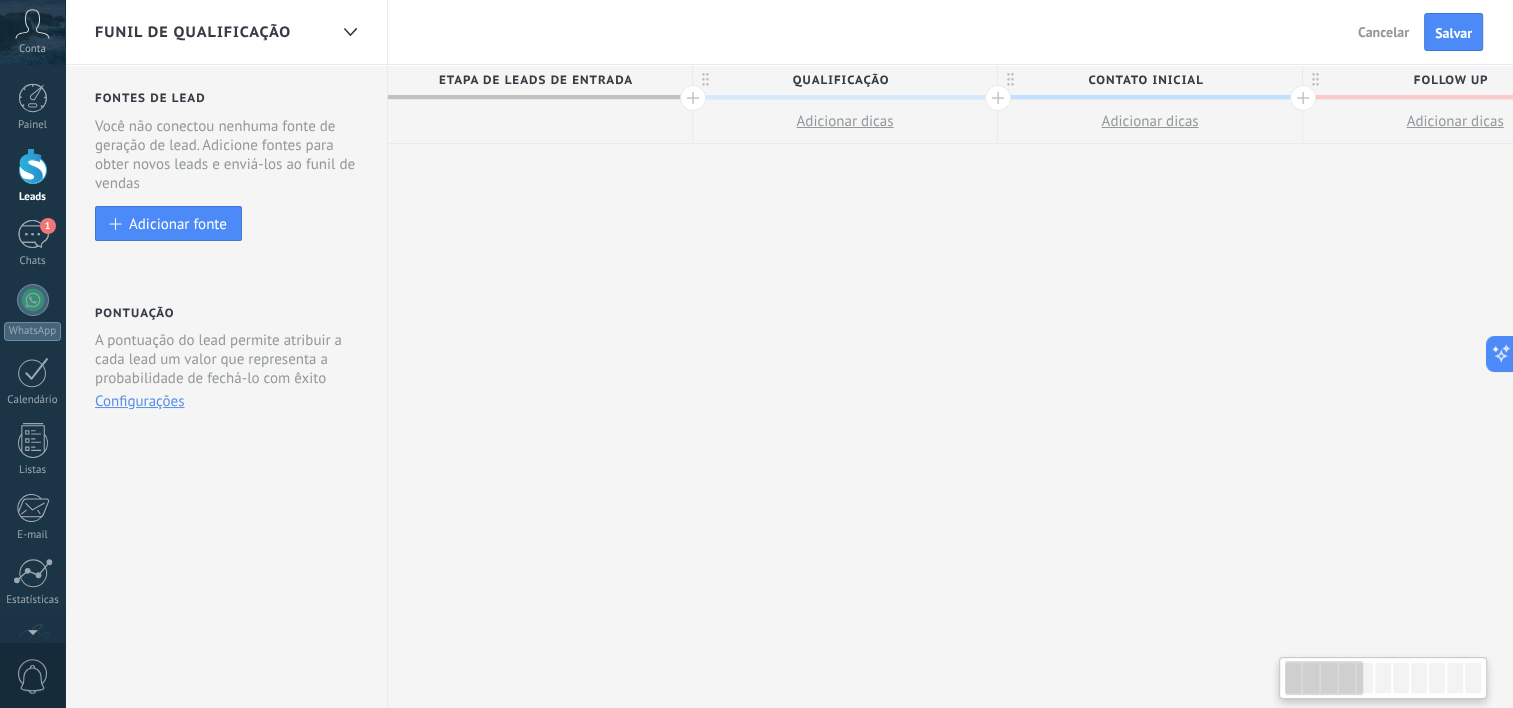 drag, startPoint x: 1000, startPoint y: 272, endPoint x: 1180, endPoint y: 277, distance: 180.06943 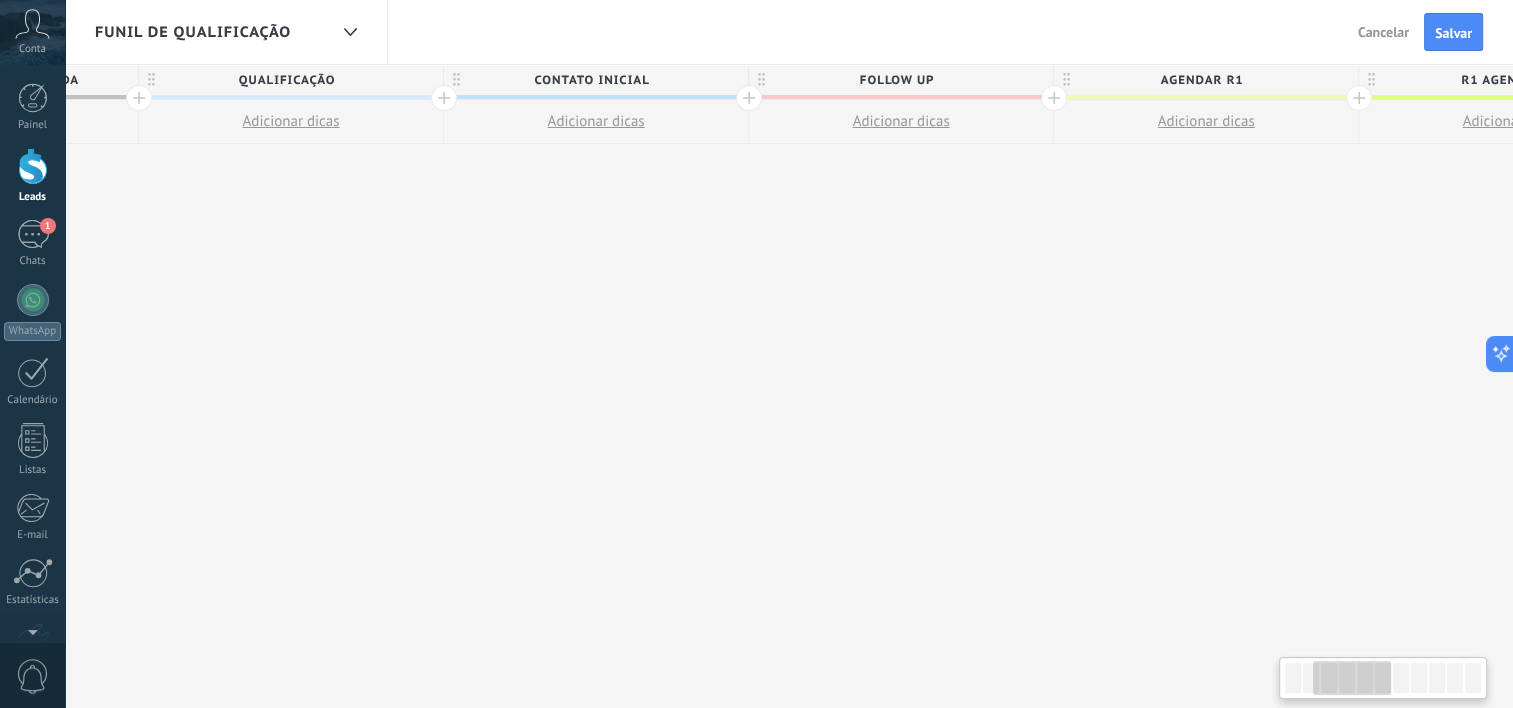 drag, startPoint x: 1348, startPoint y: 285, endPoint x: 795, endPoint y: 309, distance: 553.52057 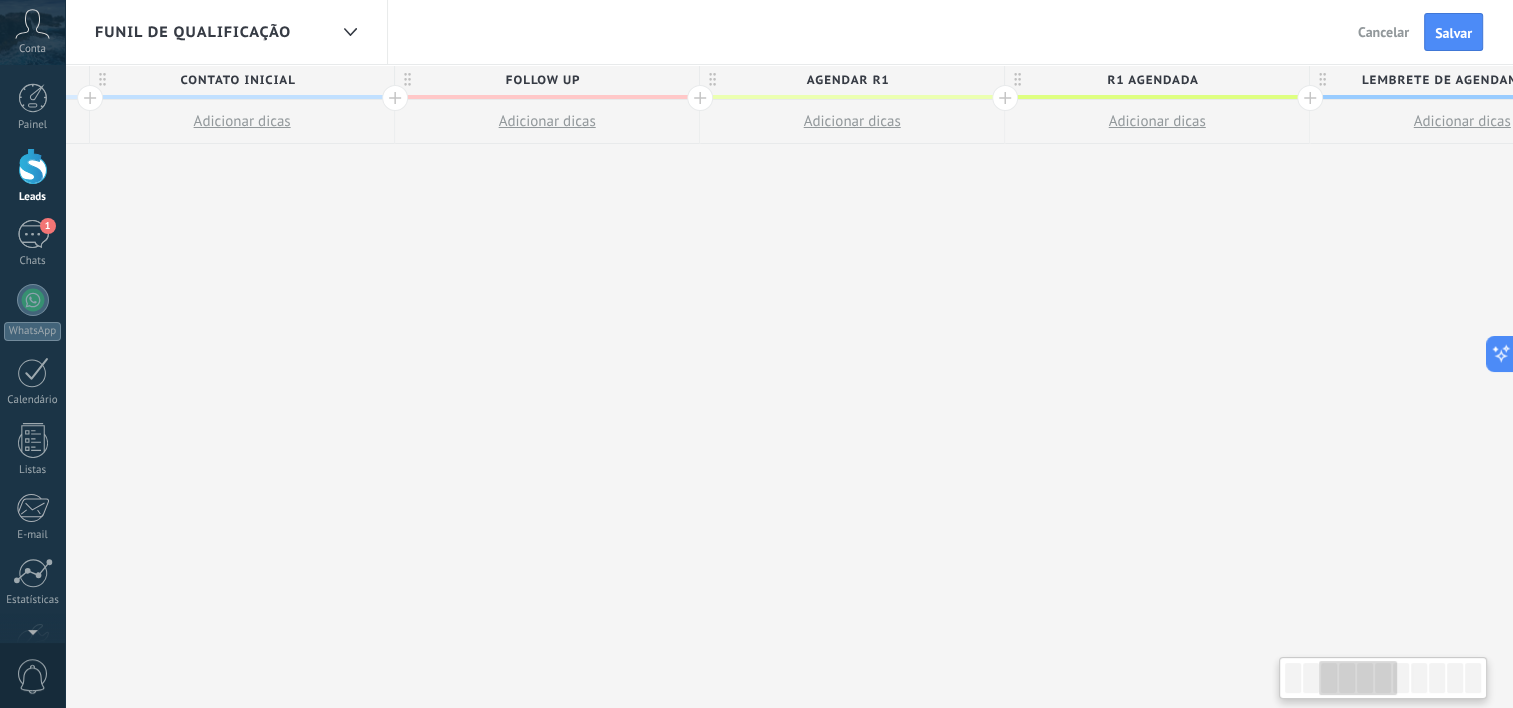drag, startPoint x: 936, startPoint y: 310, endPoint x: 469, endPoint y: 300, distance: 467.10706 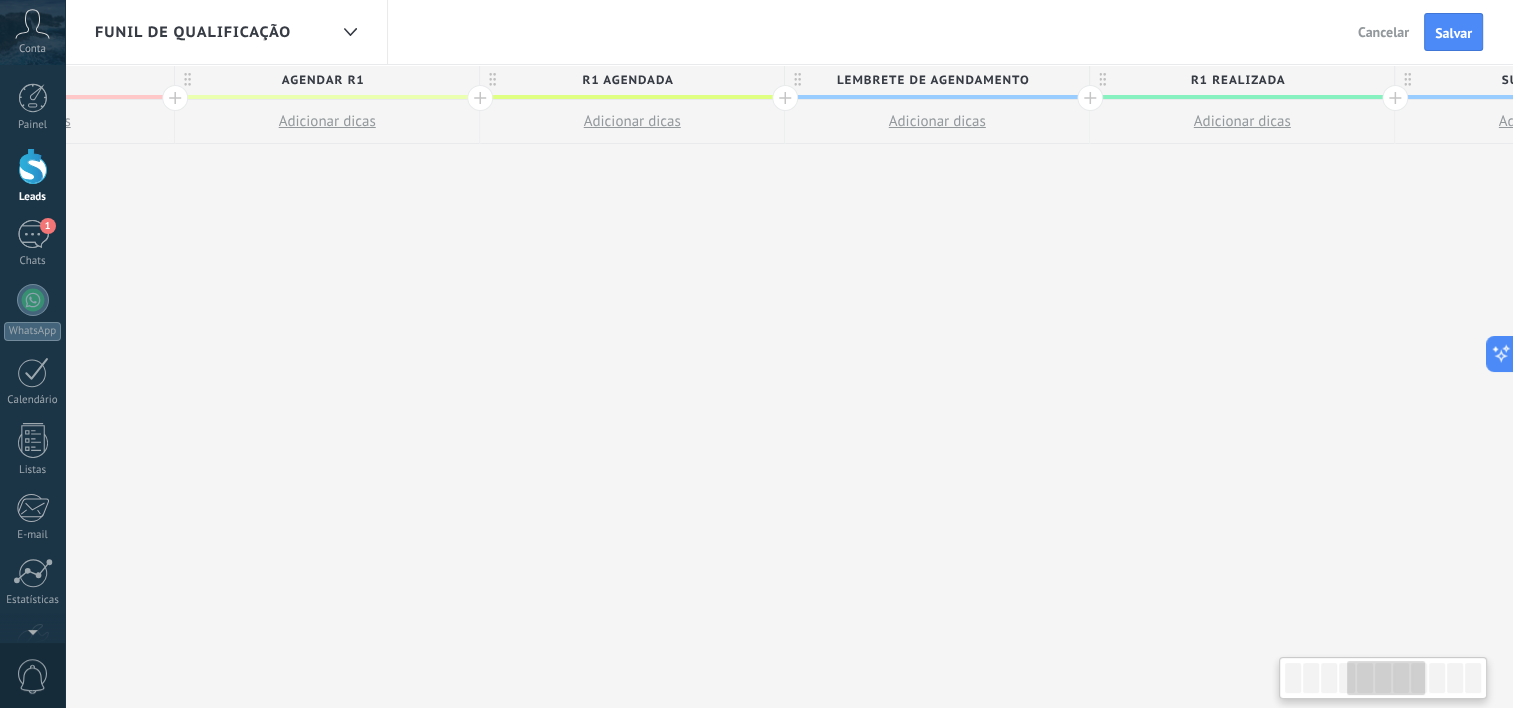 drag, startPoint x: 1003, startPoint y: 260, endPoint x: 557, endPoint y: 230, distance: 447.00784 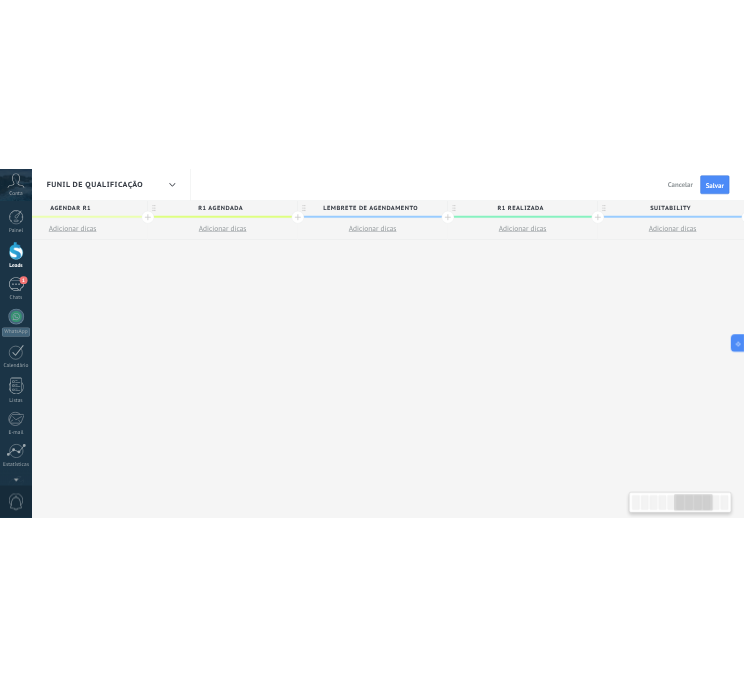 scroll, scrollTop: 0, scrollLeft: 1623, axis: horizontal 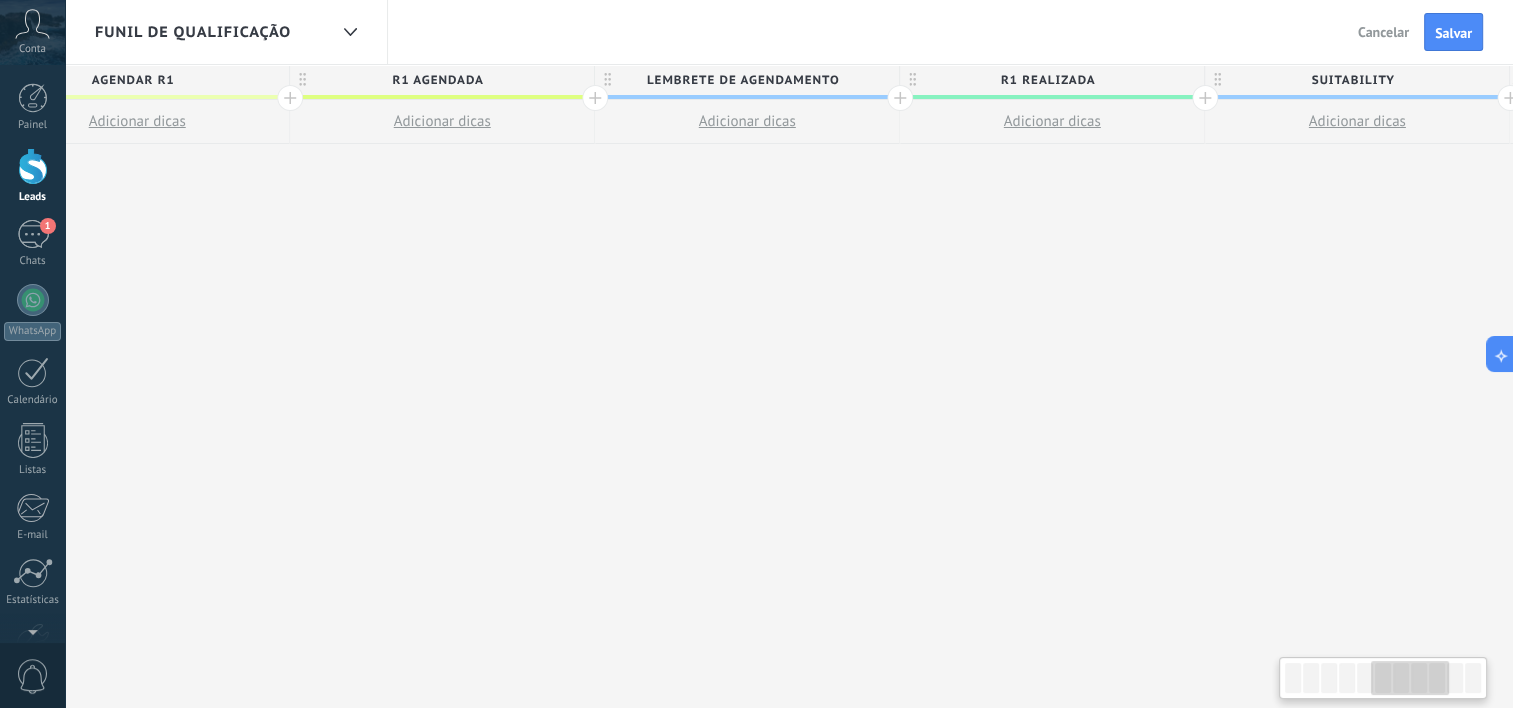 drag, startPoint x: 921, startPoint y: 292, endPoint x: 732, endPoint y: 308, distance: 189.67604 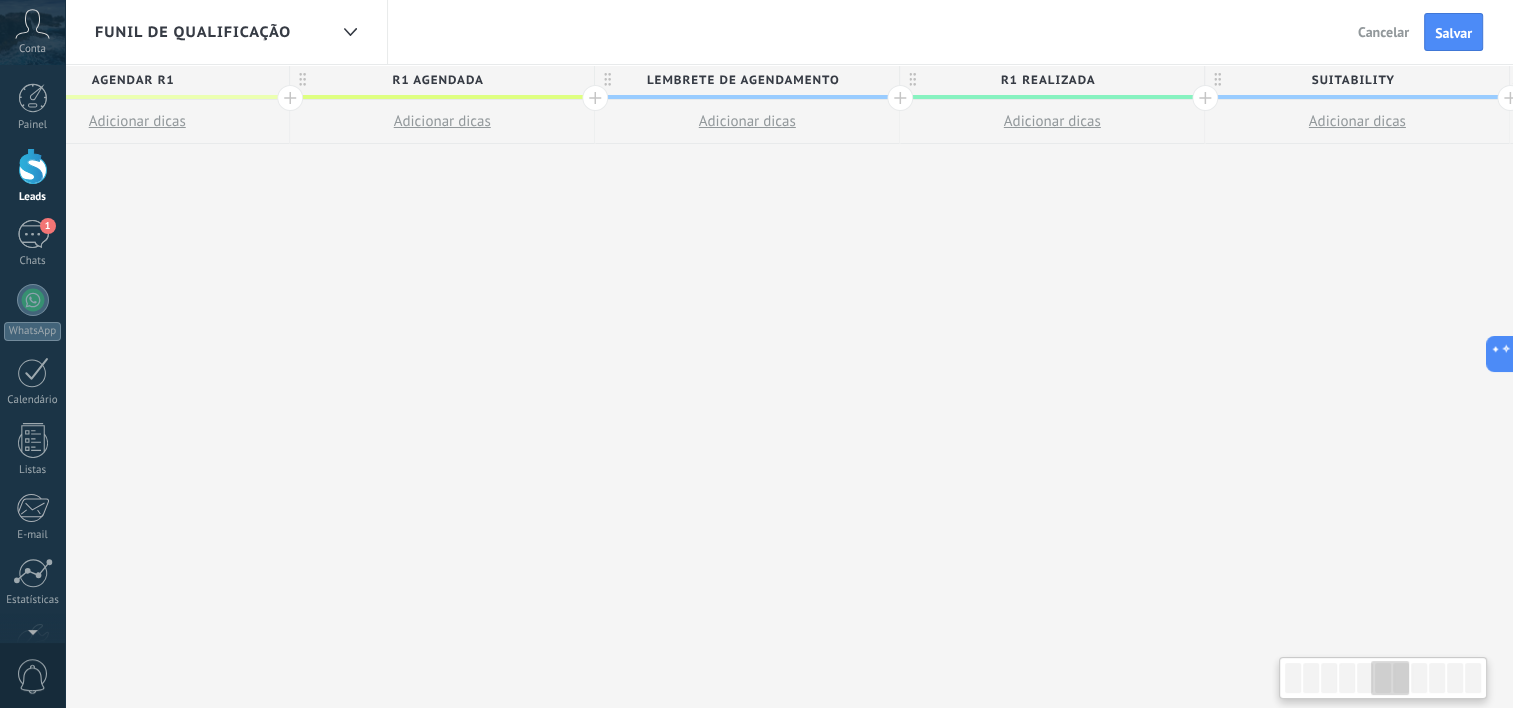 type on "*********" 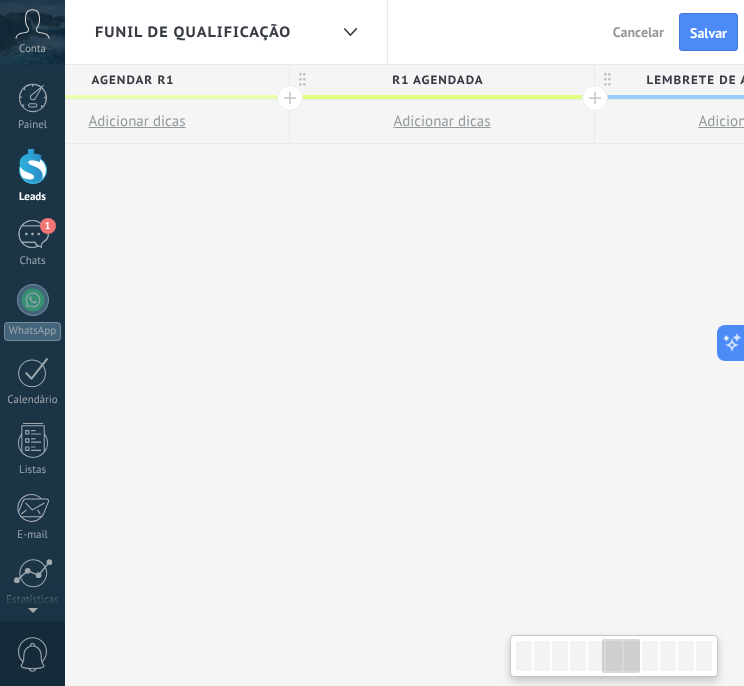 scroll, scrollTop: 19, scrollLeft: 0, axis: vertical 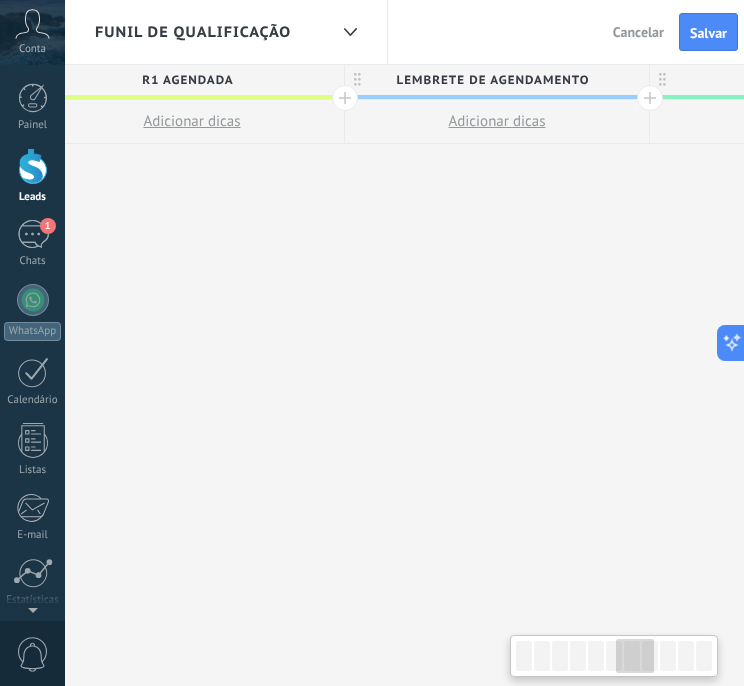 drag, startPoint x: 620, startPoint y: 225, endPoint x: 371, endPoint y: 212, distance: 249.33913 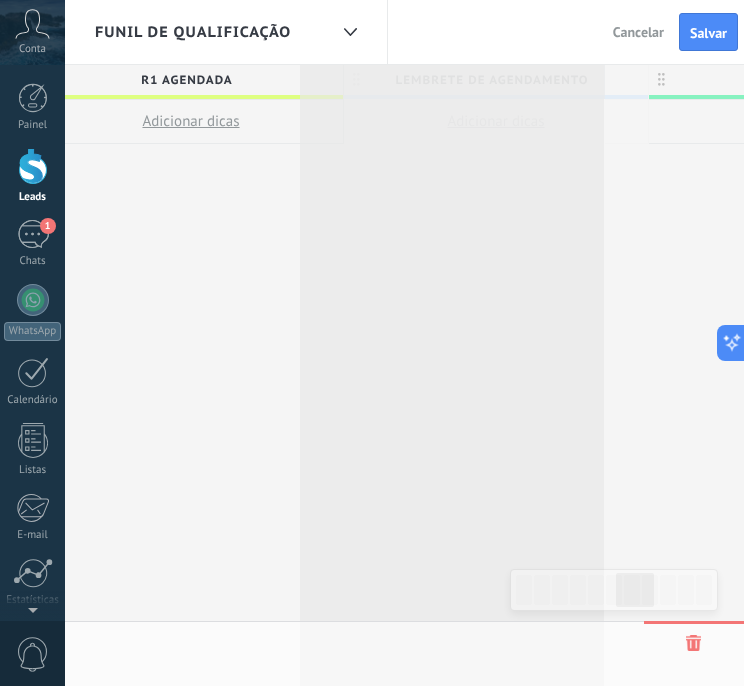 drag, startPoint x: 596, startPoint y: 85, endPoint x: 563, endPoint y: 81, distance: 33.24154 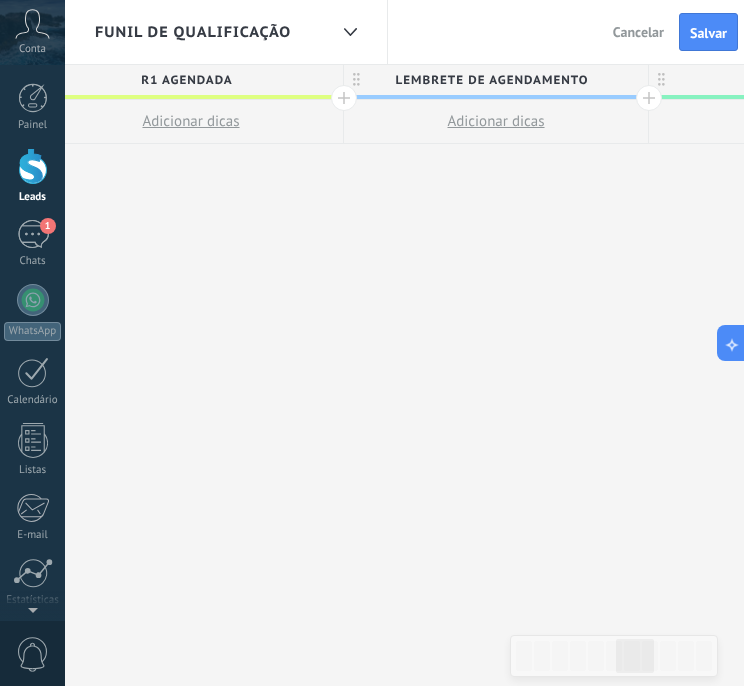 click on "Lembrete de agendamento" at bounding box center [491, 80] 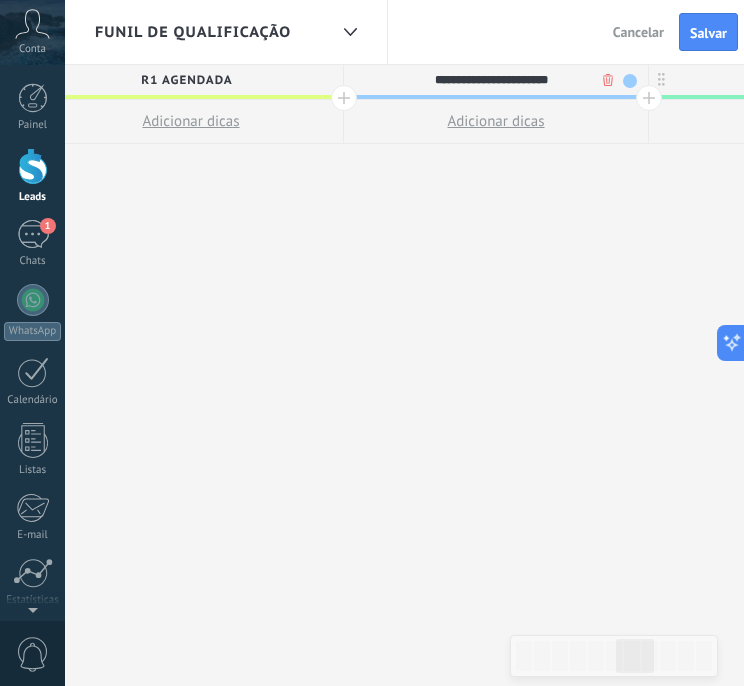click on "**********" at bounding box center (491, 80) 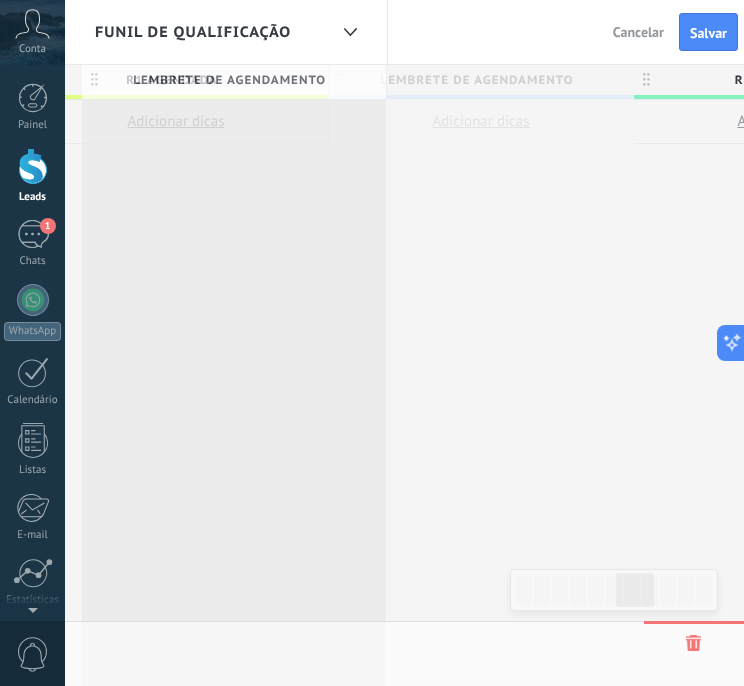 scroll, scrollTop: 0, scrollLeft: 1857, axis: horizontal 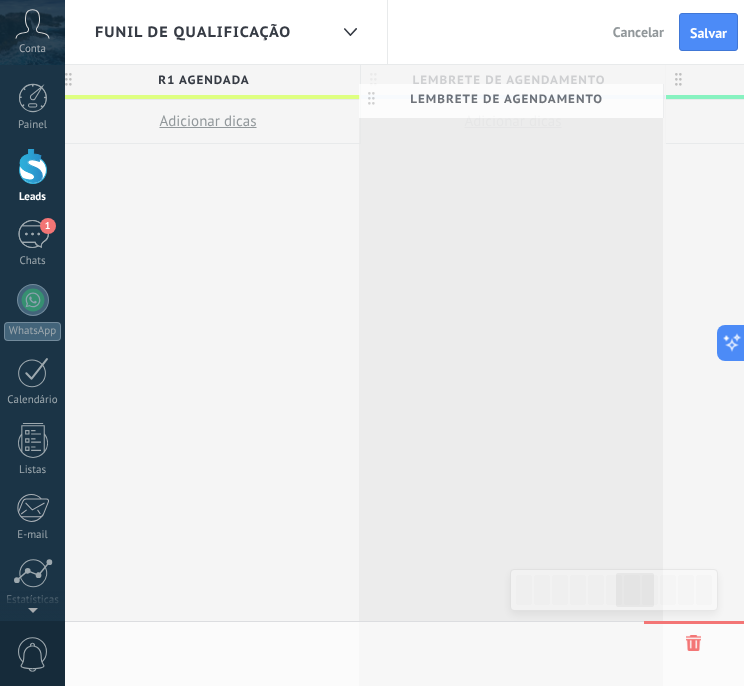 drag, startPoint x: 356, startPoint y: 76, endPoint x: 375, endPoint y: 61, distance: 24.207438 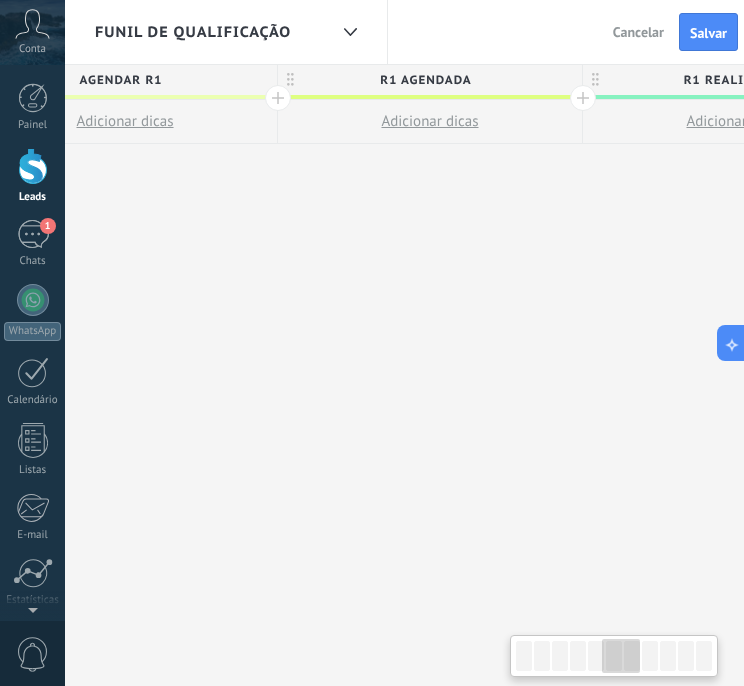 scroll, scrollTop: 0, scrollLeft: 1559, axis: horizontal 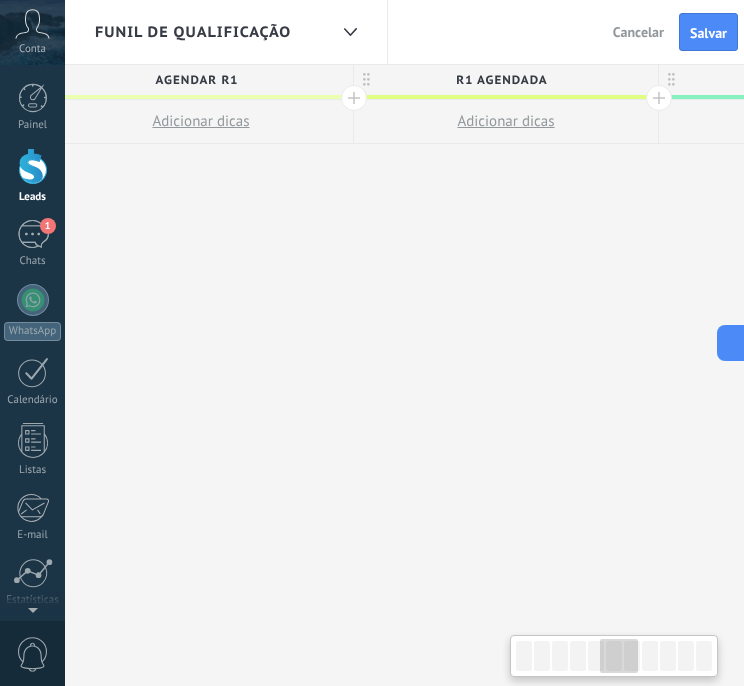 drag, startPoint x: 385, startPoint y: 185, endPoint x: 688, endPoint y: 208, distance: 303.87167 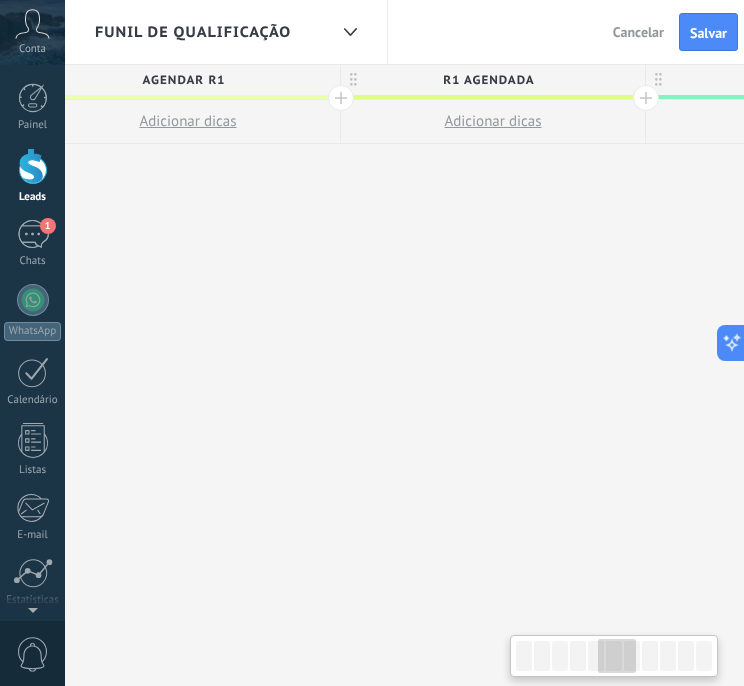 drag, startPoint x: 328, startPoint y: 228, endPoint x: 269, endPoint y: 206, distance: 62.968246 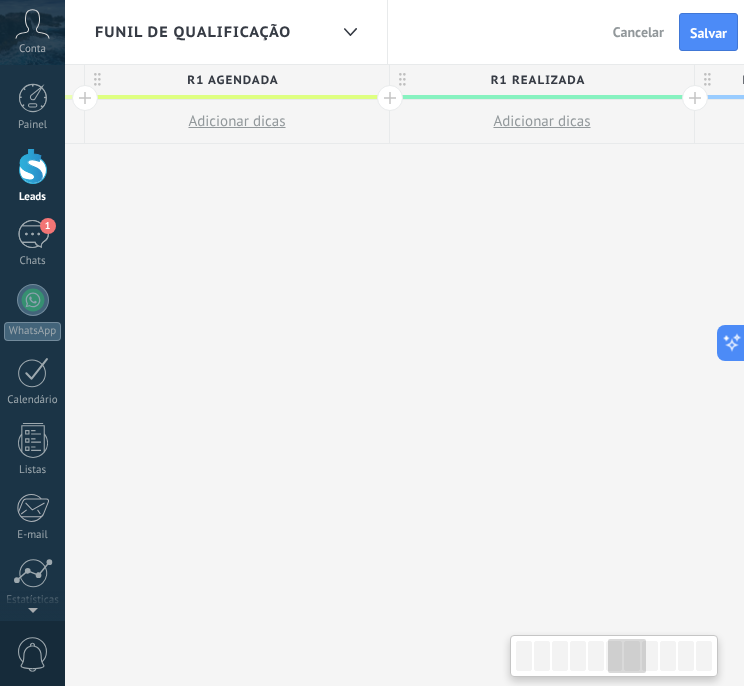 drag, startPoint x: 538, startPoint y: 229, endPoint x: 262, endPoint y: 226, distance: 276.0163 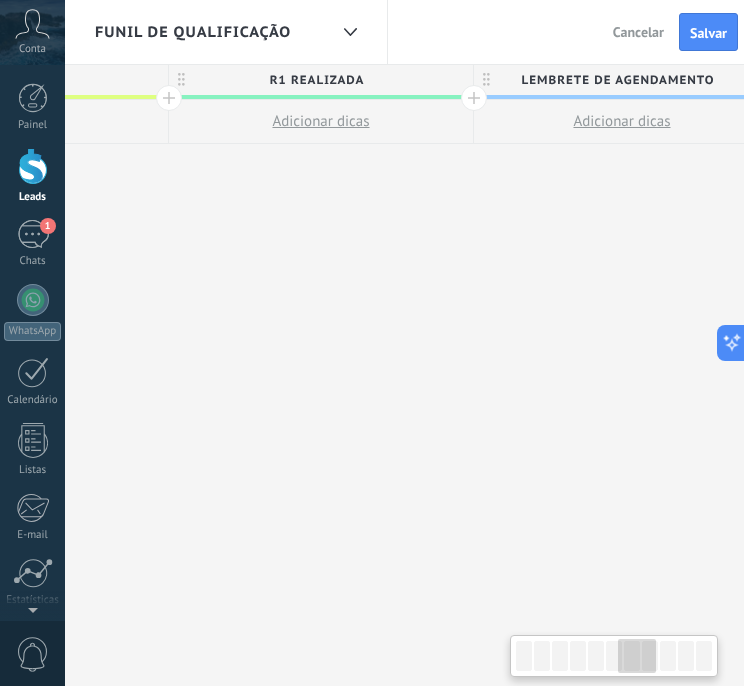 scroll, scrollTop: 0, scrollLeft: 2052, axis: horizontal 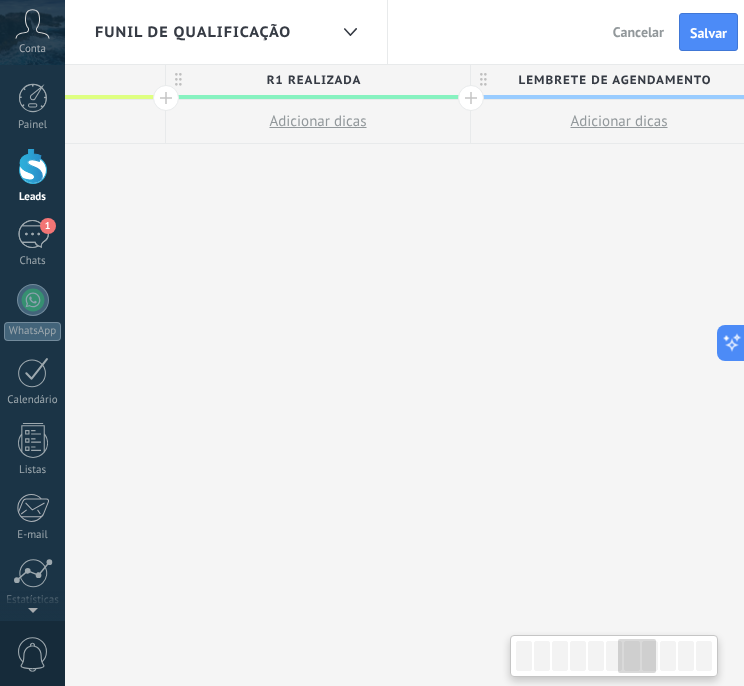 drag, startPoint x: 517, startPoint y: 229, endPoint x: 360, endPoint y: 220, distance: 157.25775 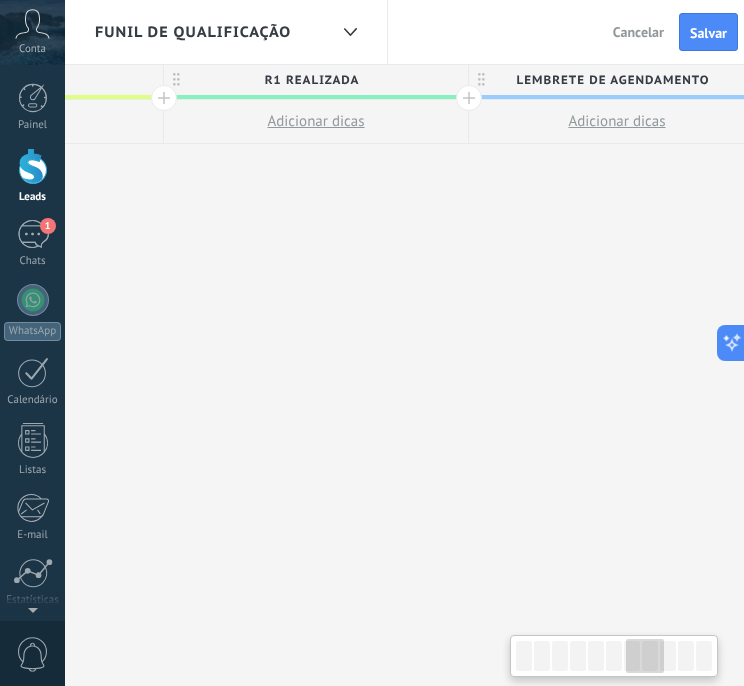 drag, startPoint x: 572, startPoint y: 234, endPoint x: 574, endPoint y: 262, distance: 28.071337 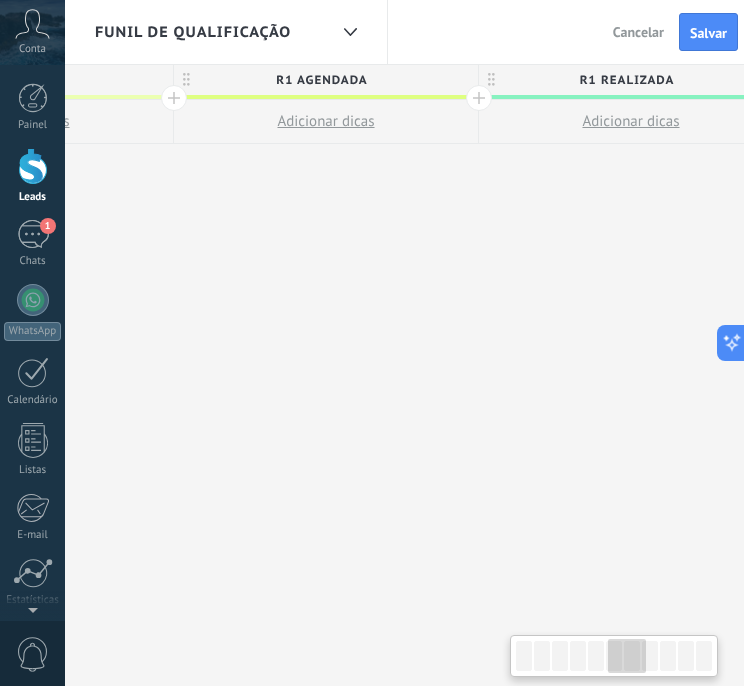 scroll, scrollTop: 0, scrollLeft: 1901, axis: horizontal 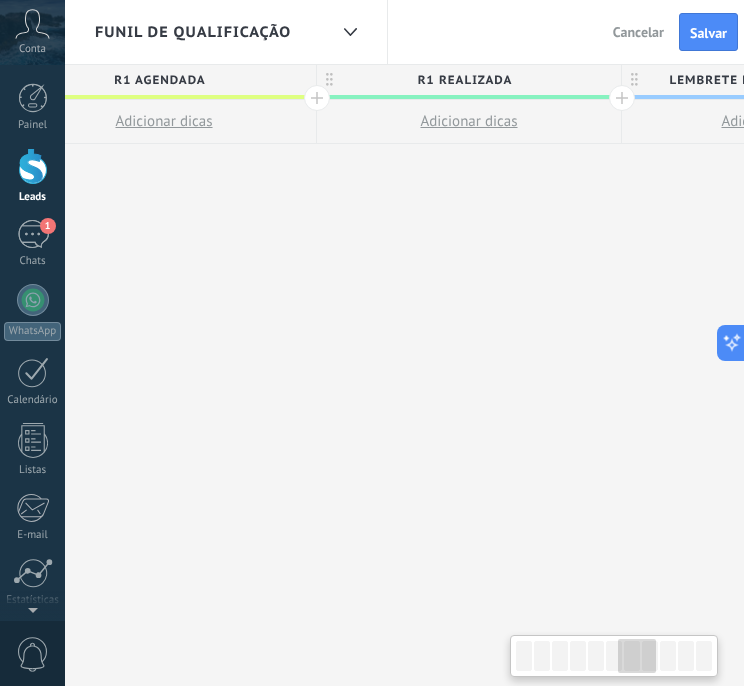 drag, startPoint x: 176, startPoint y: 215, endPoint x: 326, endPoint y: 209, distance: 150.11995 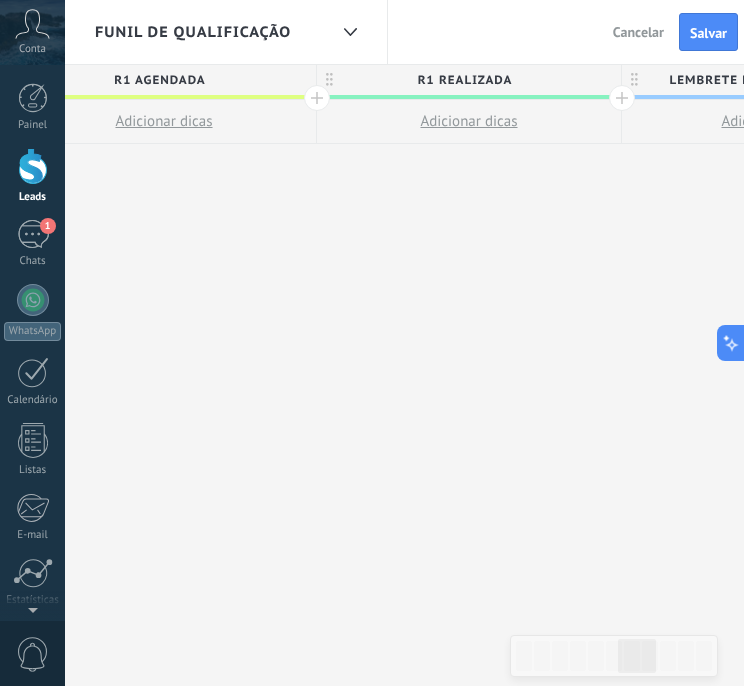 scroll, scrollTop: 0, scrollLeft: 1958, axis: horizontal 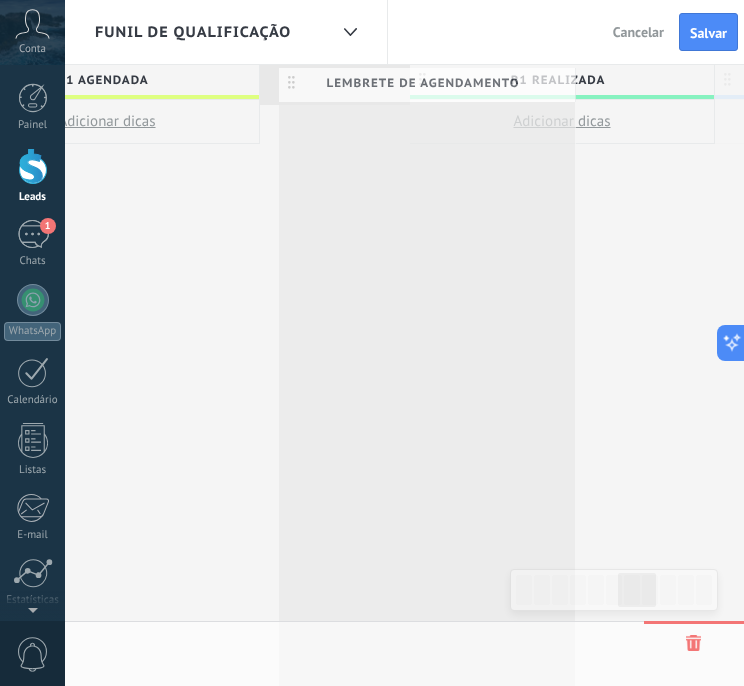 drag, startPoint x: 631, startPoint y: 87, endPoint x: 292, endPoint y: 90, distance: 339.01328 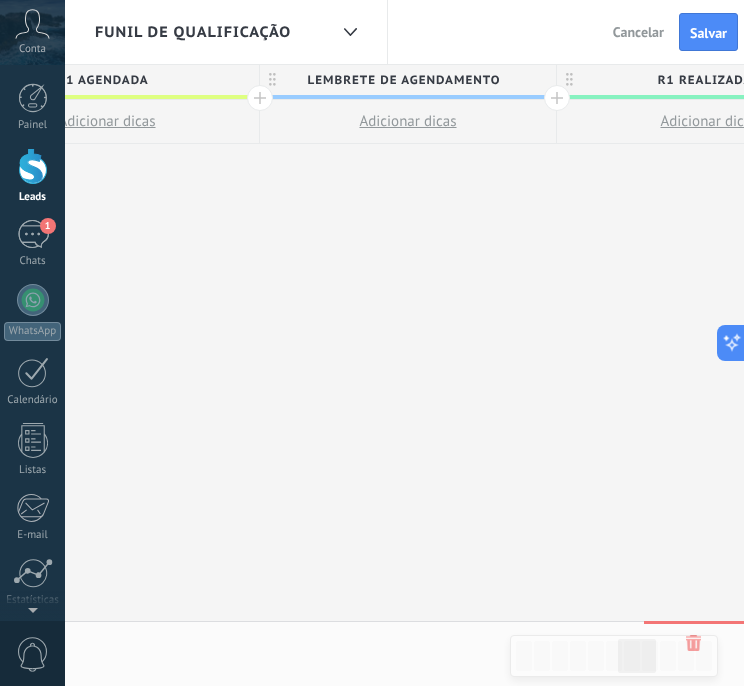 drag, startPoint x: 600, startPoint y: 246, endPoint x: 168, endPoint y: 187, distance: 436.0103 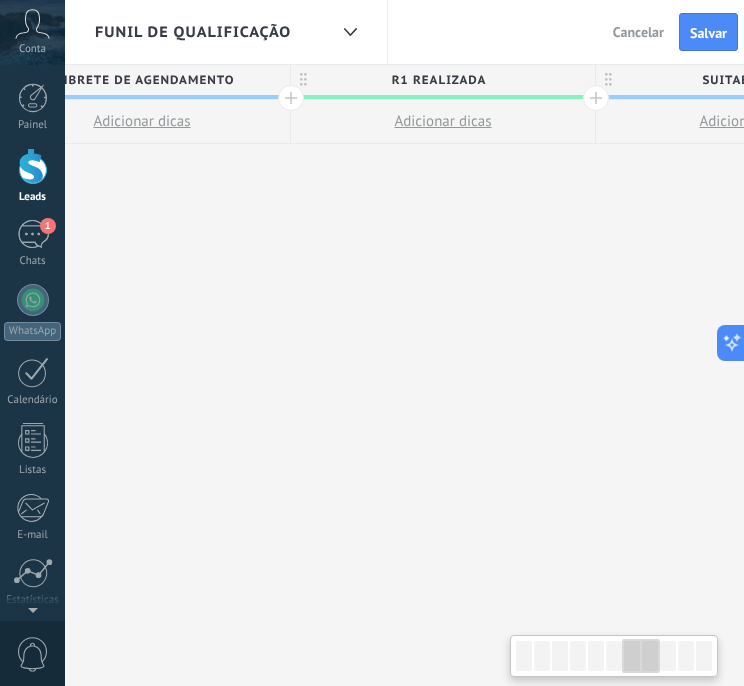 drag, startPoint x: 519, startPoint y: 241, endPoint x: 133, endPoint y: 229, distance: 386.1865 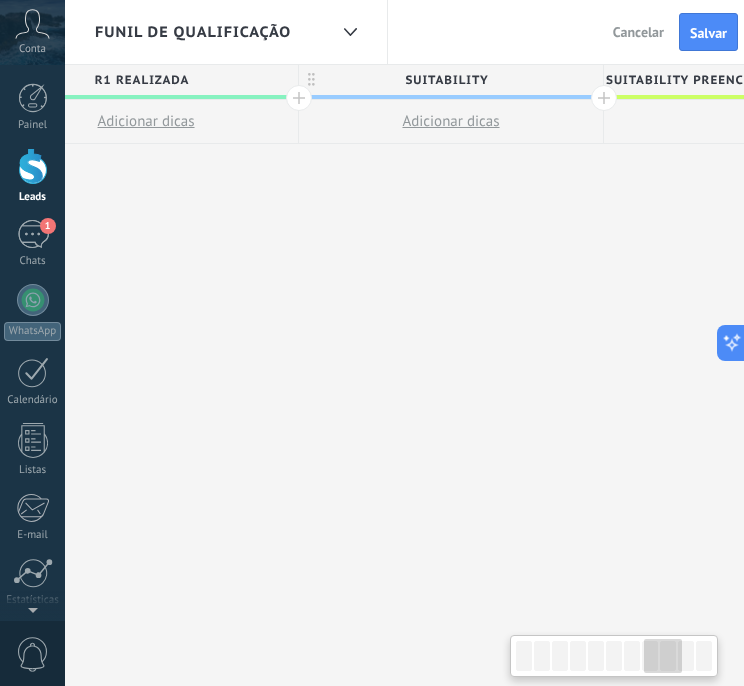 drag, startPoint x: 509, startPoint y: 244, endPoint x: 283, endPoint y: 234, distance: 226.22113 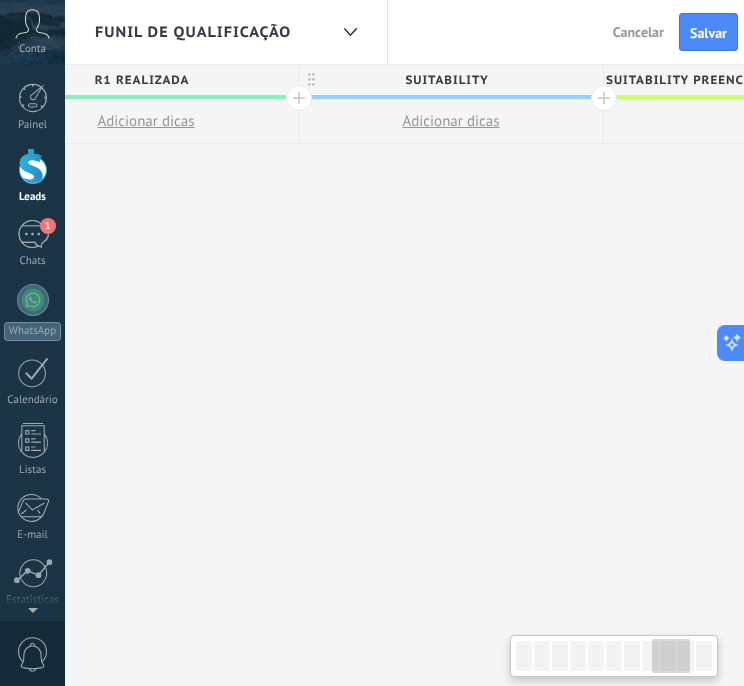 scroll, scrollTop: 0, scrollLeft: 2543, axis: horizontal 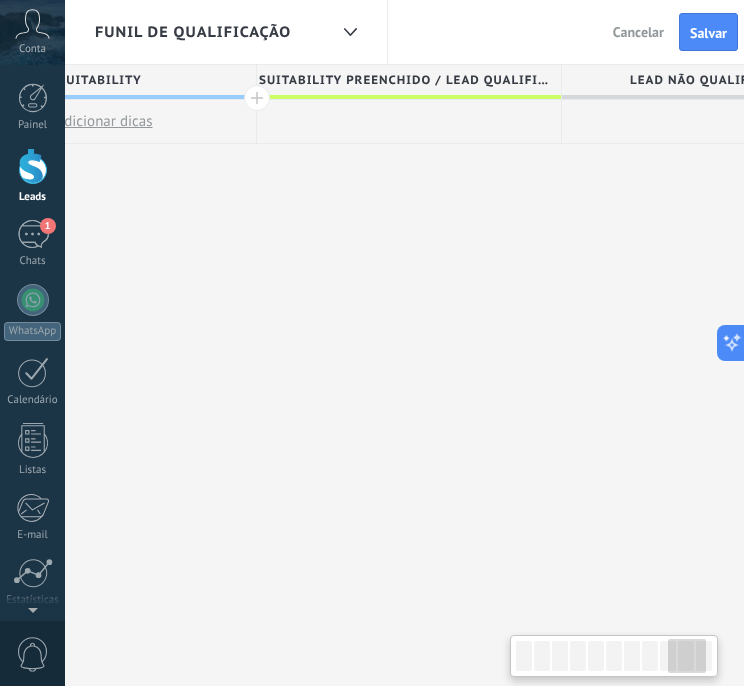 drag, startPoint x: 600, startPoint y: 263, endPoint x: 278, endPoint y: 241, distance: 322.75067 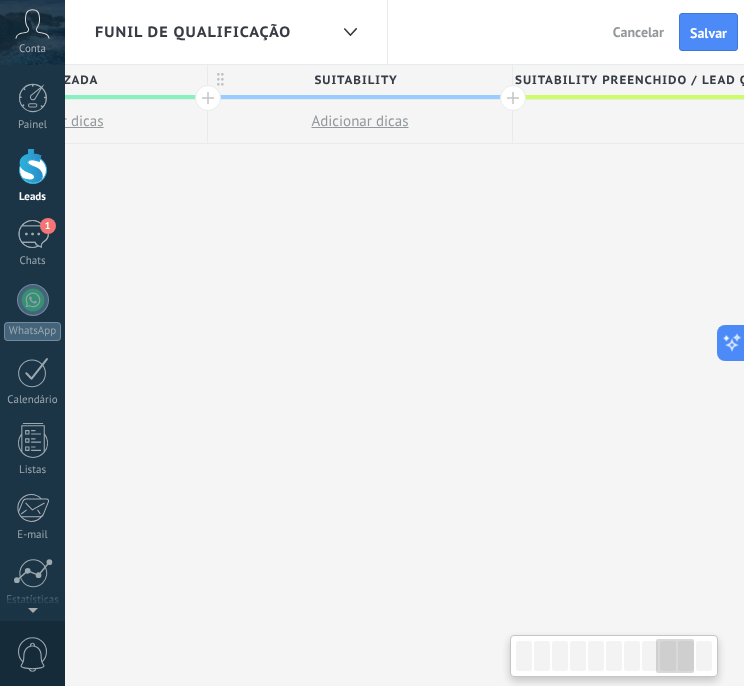 scroll, scrollTop: 0, scrollLeft: 2600, axis: horizontal 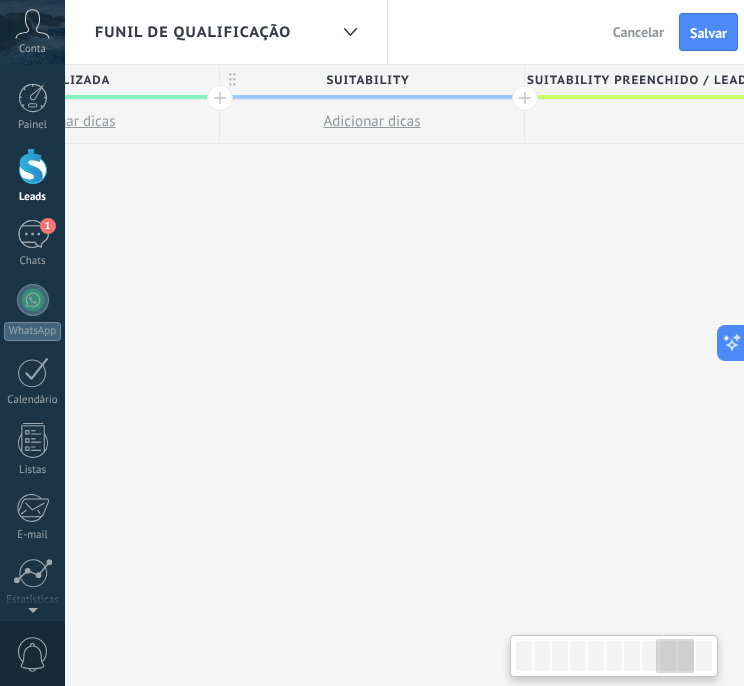 drag, startPoint x: 514, startPoint y: 245, endPoint x: 971, endPoint y: 275, distance: 457.9836 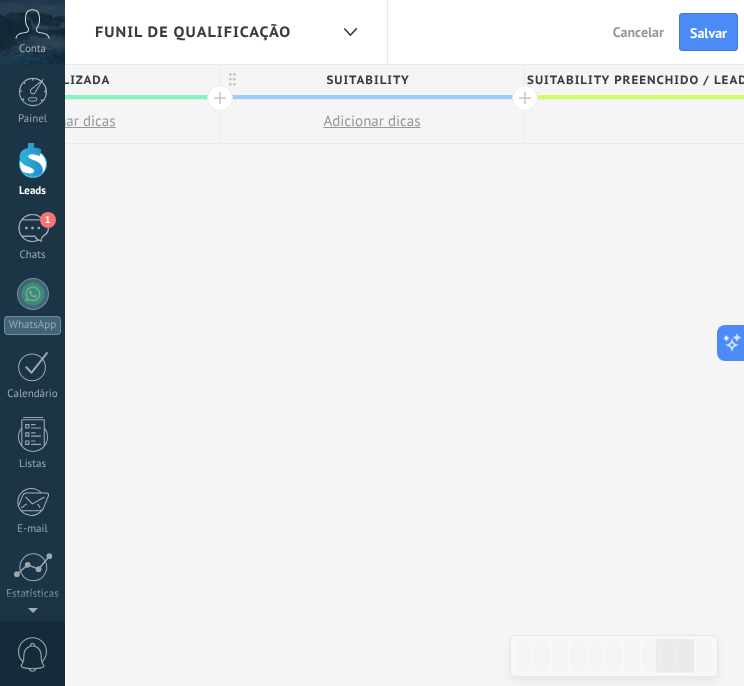 scroll, scrollTop: 0, scrollLeft: 0, axis: both 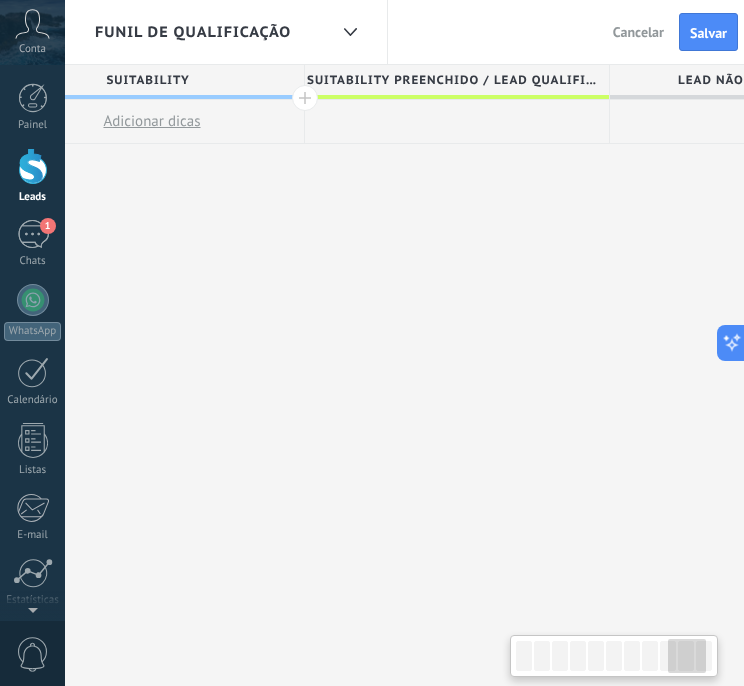 drag, startPoint x: 604, startPoint y: 243, endPoint x: 386, endPoint y: 236, distance: 218.11235 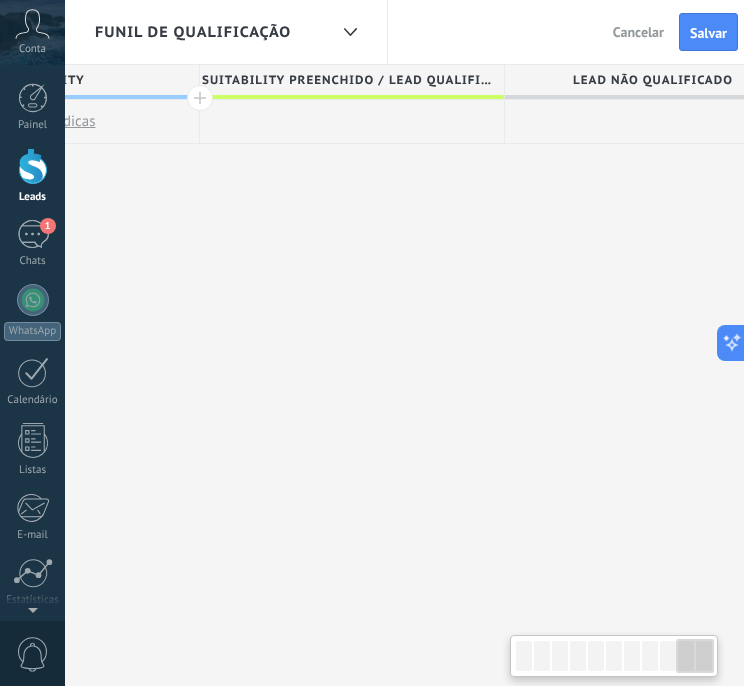 scroll, scrollTop: 0, scrollLeft: 2964, axis: horizontal 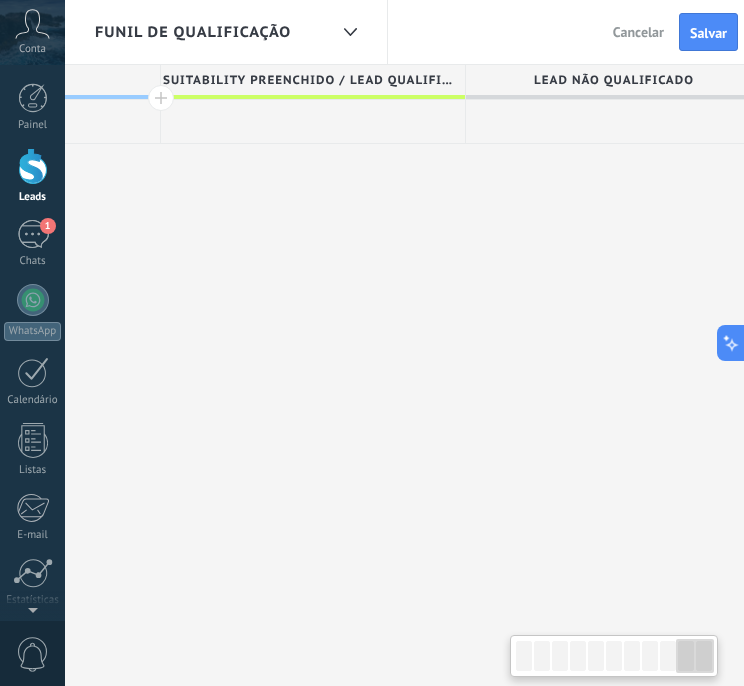drag, startPoint x: 692, startPoint y: 182, endPoint x: 395, endPoint y: 205, distance: 297.88925 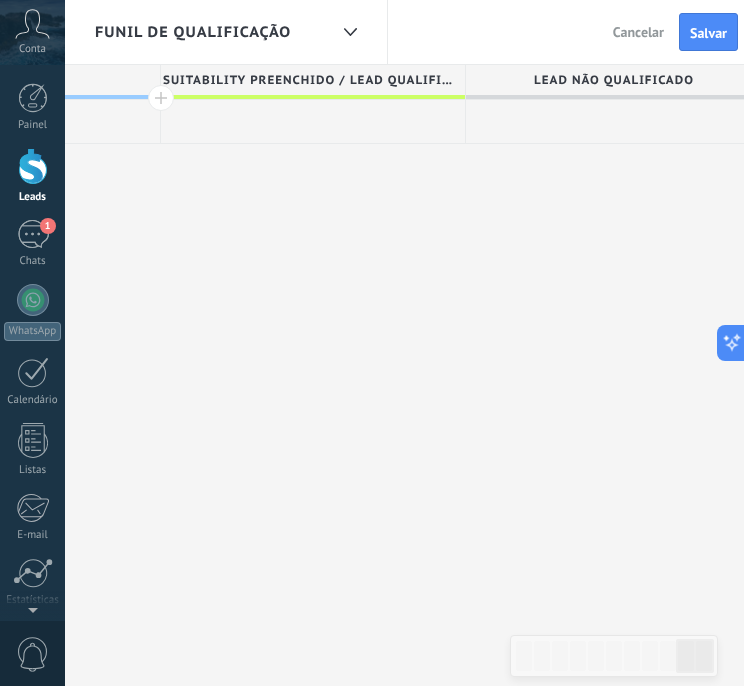 click on "suitability preenchido / Lead Qualificado" at bounding box center [308, 80] 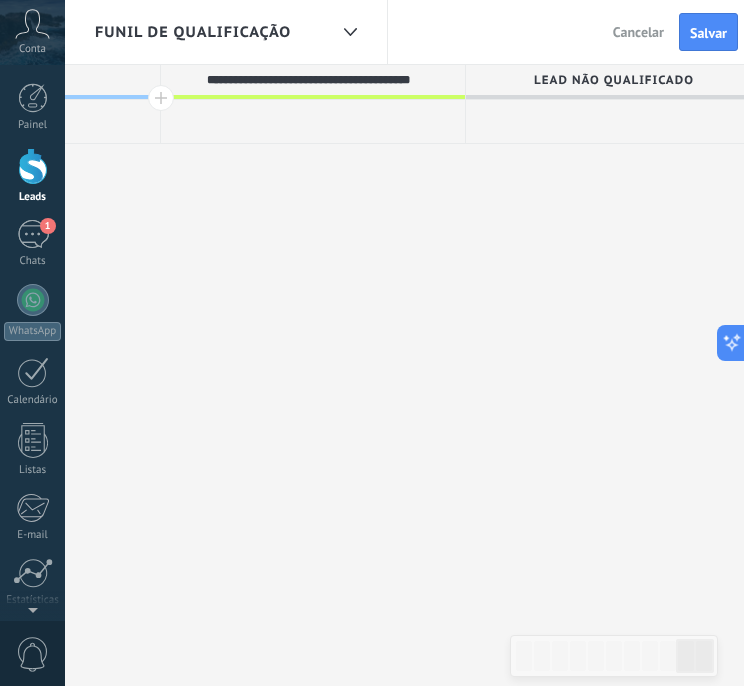 click on "**********" at bounding box center [-903, 376] 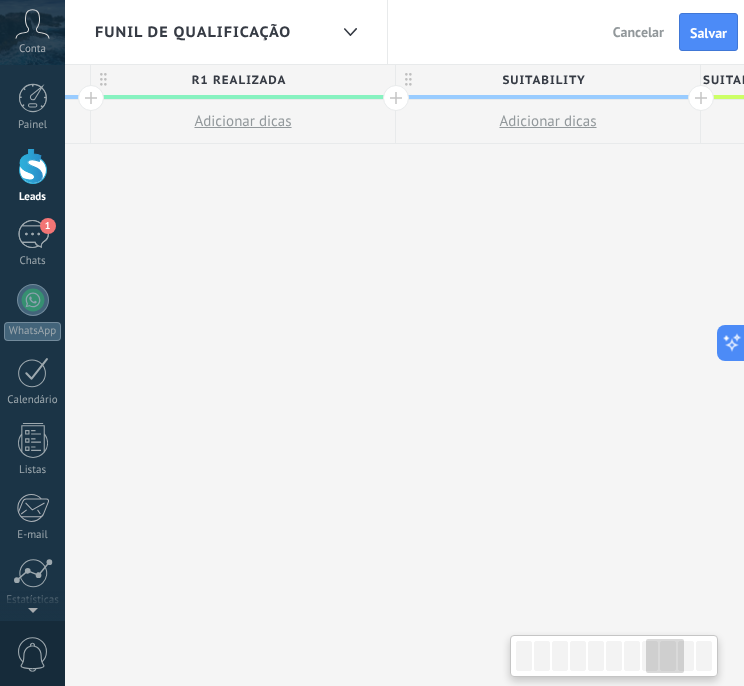 drag, startPoint x: 154, startPoint y: 254, endPoint x: 809, endPoint y: 338, distance: 660.3643 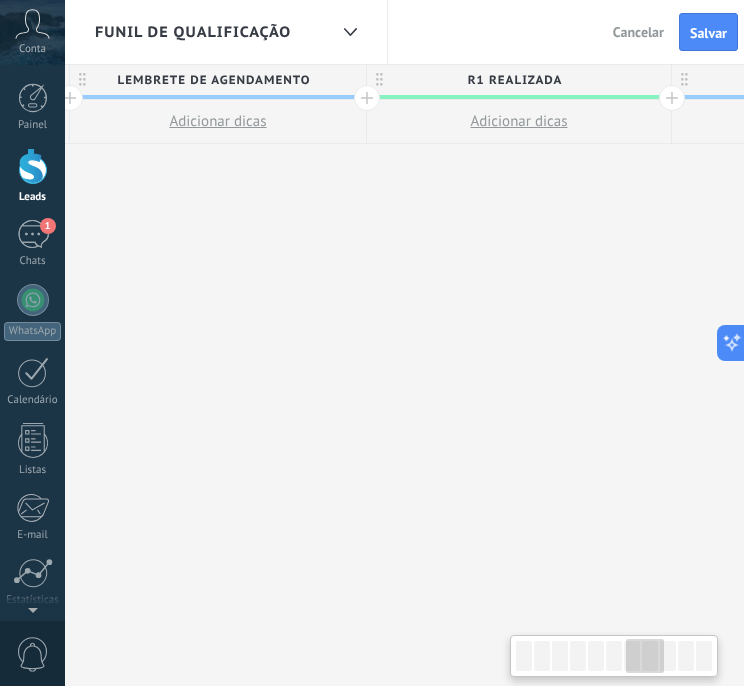 drag, startPoint x: 172, startPoint y: 263, endPoint x: 564, endPoint y: 313, distance: 395.1759 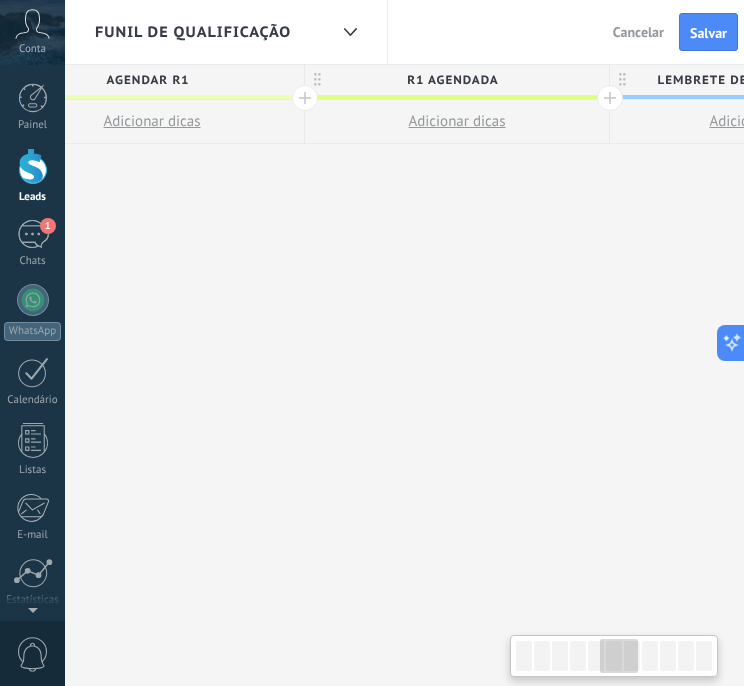 scroll, scrollTop: 0, scrollLeft: 1564, axis: horizontal 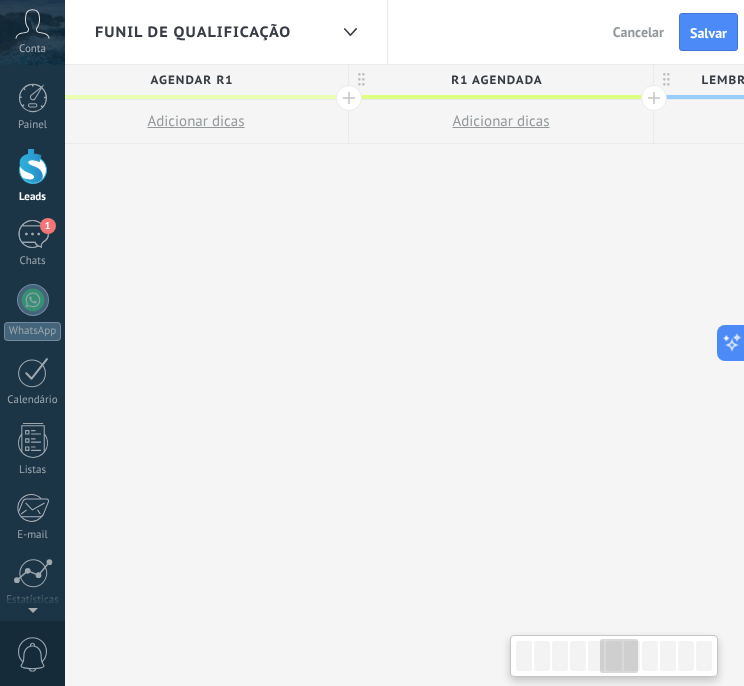 drag, startPoint x: 272, startPoint y: 246, endPoint x: 777, endPoint y: 290, distance: 506.9132 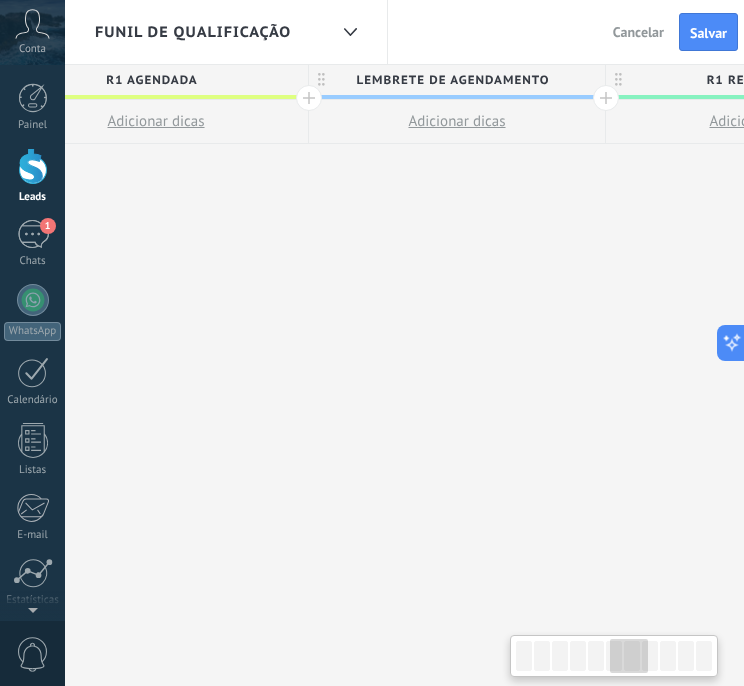 drag, startPoint x: 658, startPoint y: 241, endPoint x: 296, endPoint y: 246, distance: 362.03452 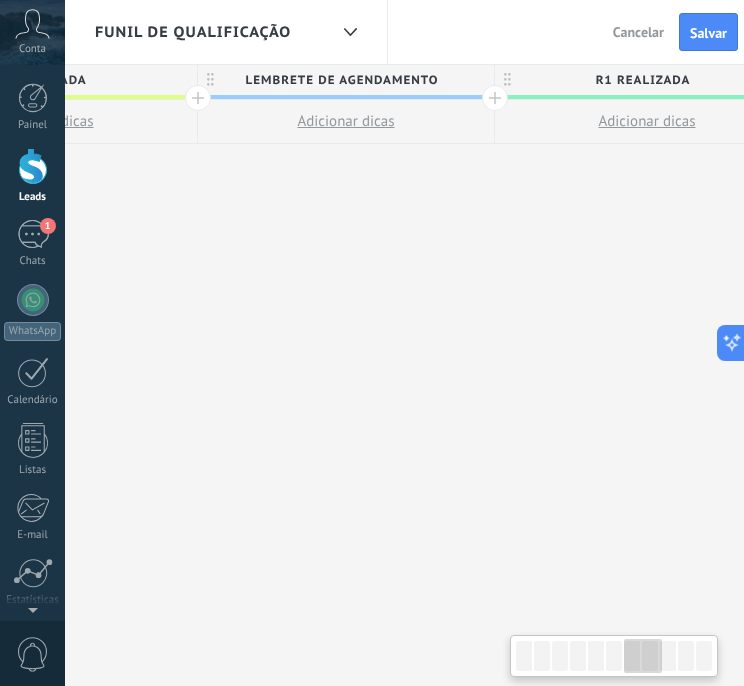 scroll, scrollTop: 0, scrollLeft: 2072, axis: horizontal 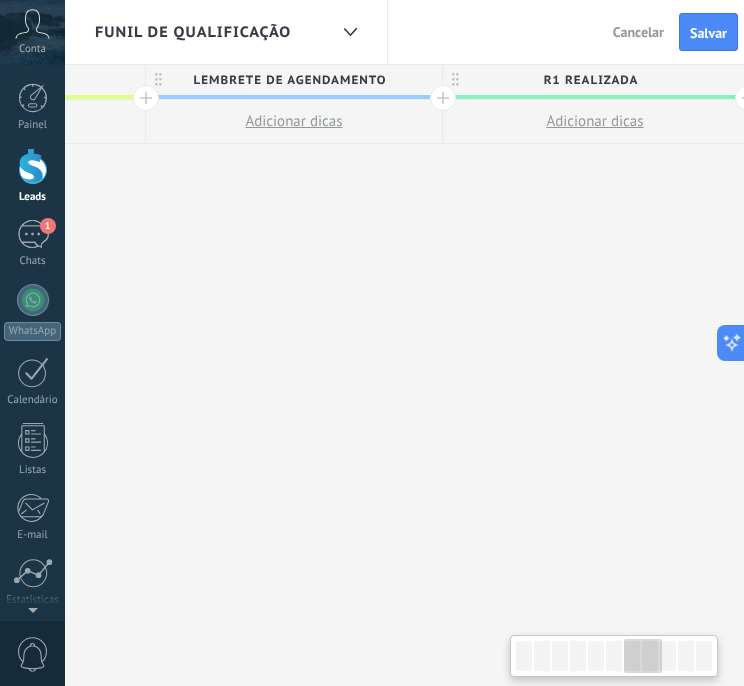 drag, startPoint x: 496, startPoint y: 285, endPoint x: 348, endPoint y: 287, distance: 148.01352 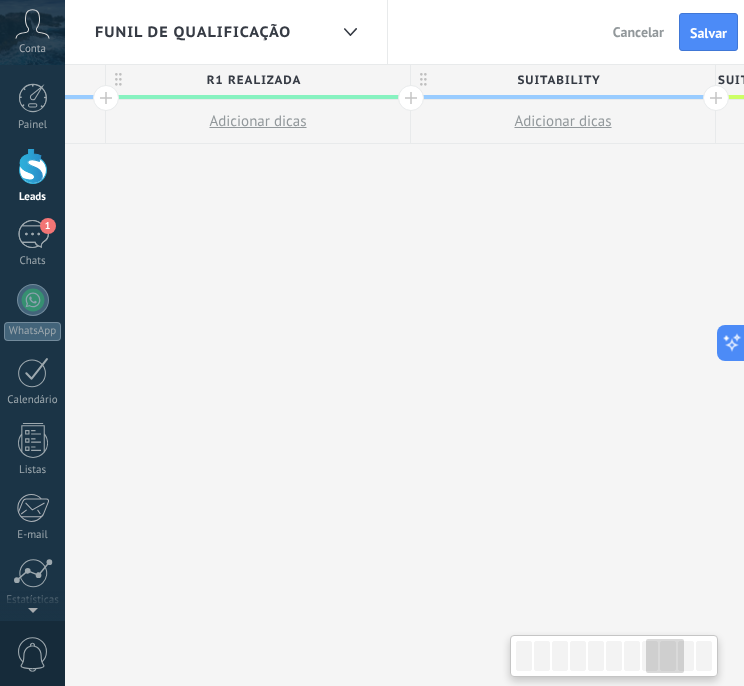 drag, startPoint x: 616, startPoint y: 191, endPoint x: 284, endPoint y: 181, distance: 332.15057 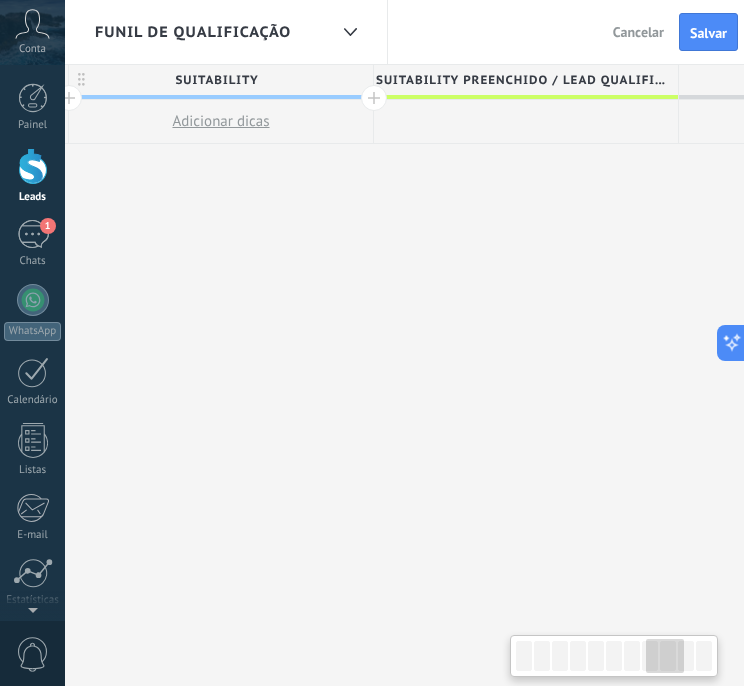 drag, startPoint x: 471, startPoint y: 202, endPoint x: 85, endPoint y: 189, distance: 386.21884 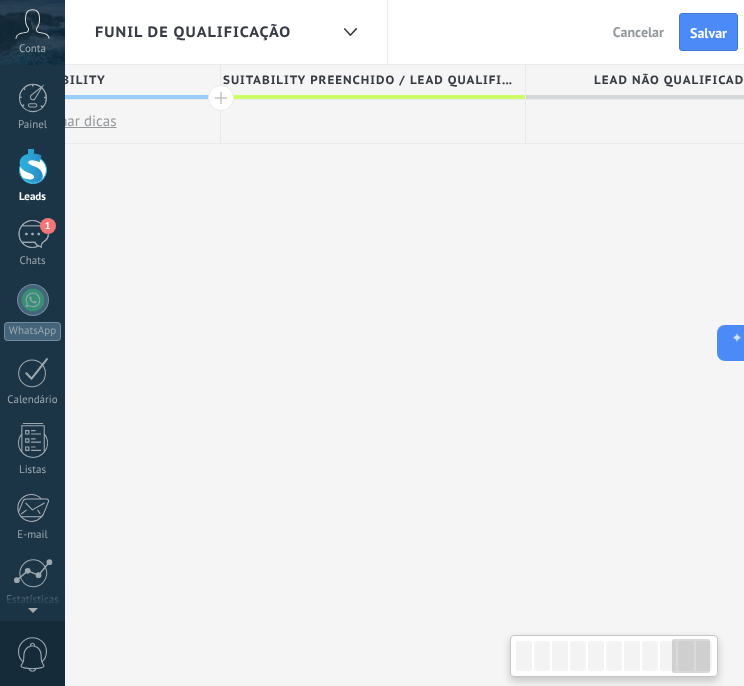 drag, startPoint x: 437, startPoint y: 201, endPoint x: 284, endPoint y: 198, distance: 153.0294 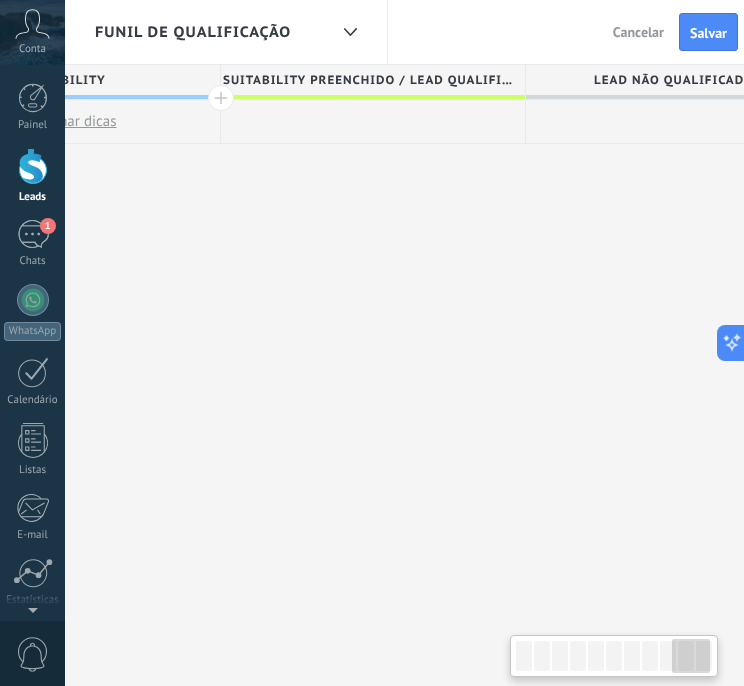 scroll, scrollTop: 0, scrollLeft: 2964, axis: horizontal 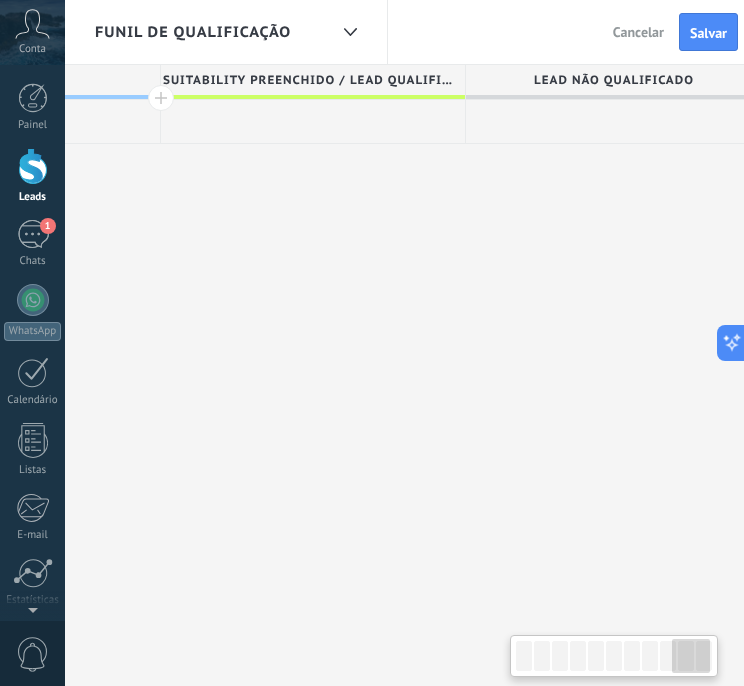 drag, startPoint x: 568, startPoint y: 233, endPoint x: 215, endPoint y: 231, distance: 353.00568 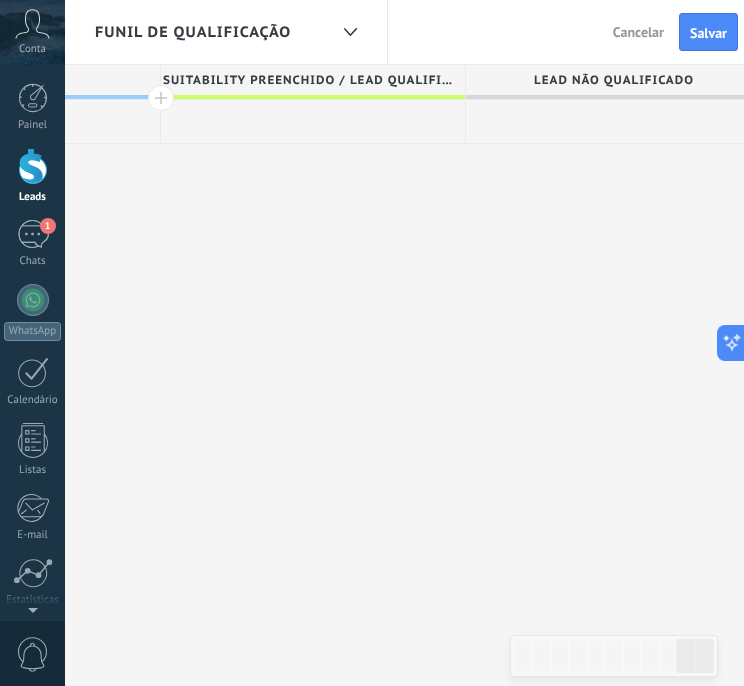 scroll, scrollTop: 0, scrollLeft: 2964, axis: horizontal 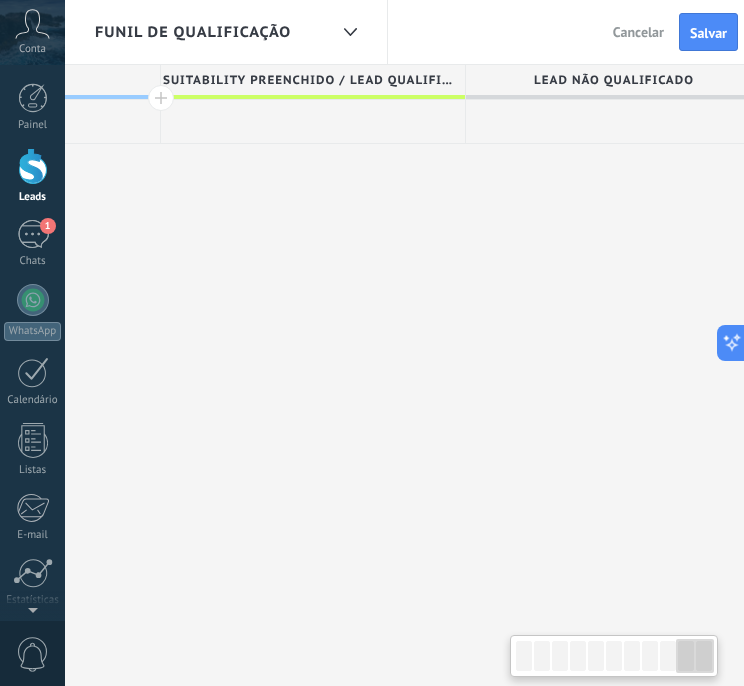 drag, startPoint x: 517, startPoint y: 218, endPoint x: 432, endPoint y: 218, distance: 85 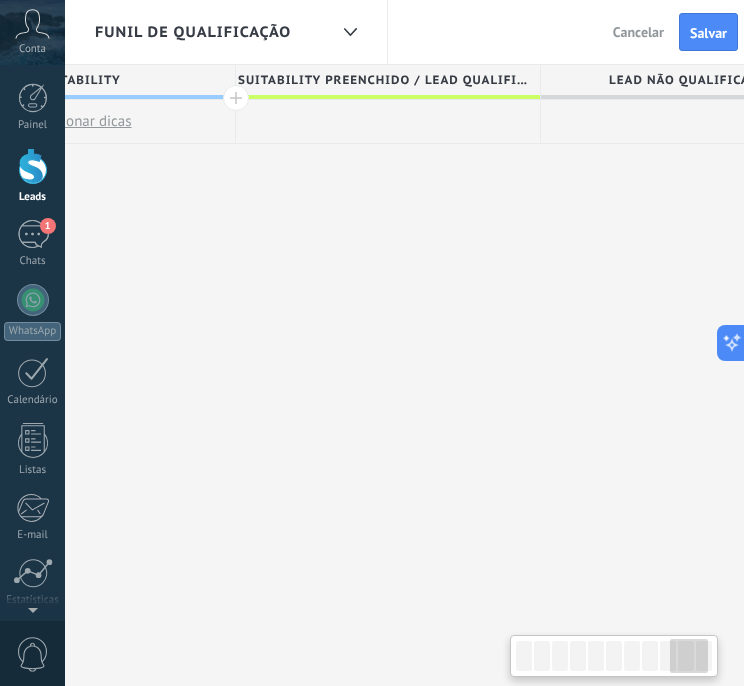 scroll, scrollTop: 0, scrollLeft: 2908, axis: horizontal 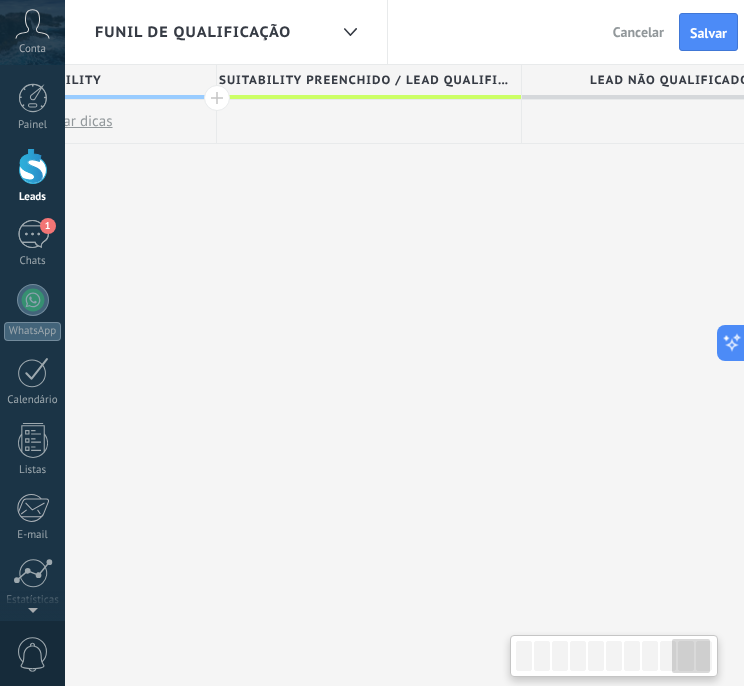 drag, startPoint x: 204, startPoint y: 181, endPoint x: 266, endPoint y: 181, distance: 62 